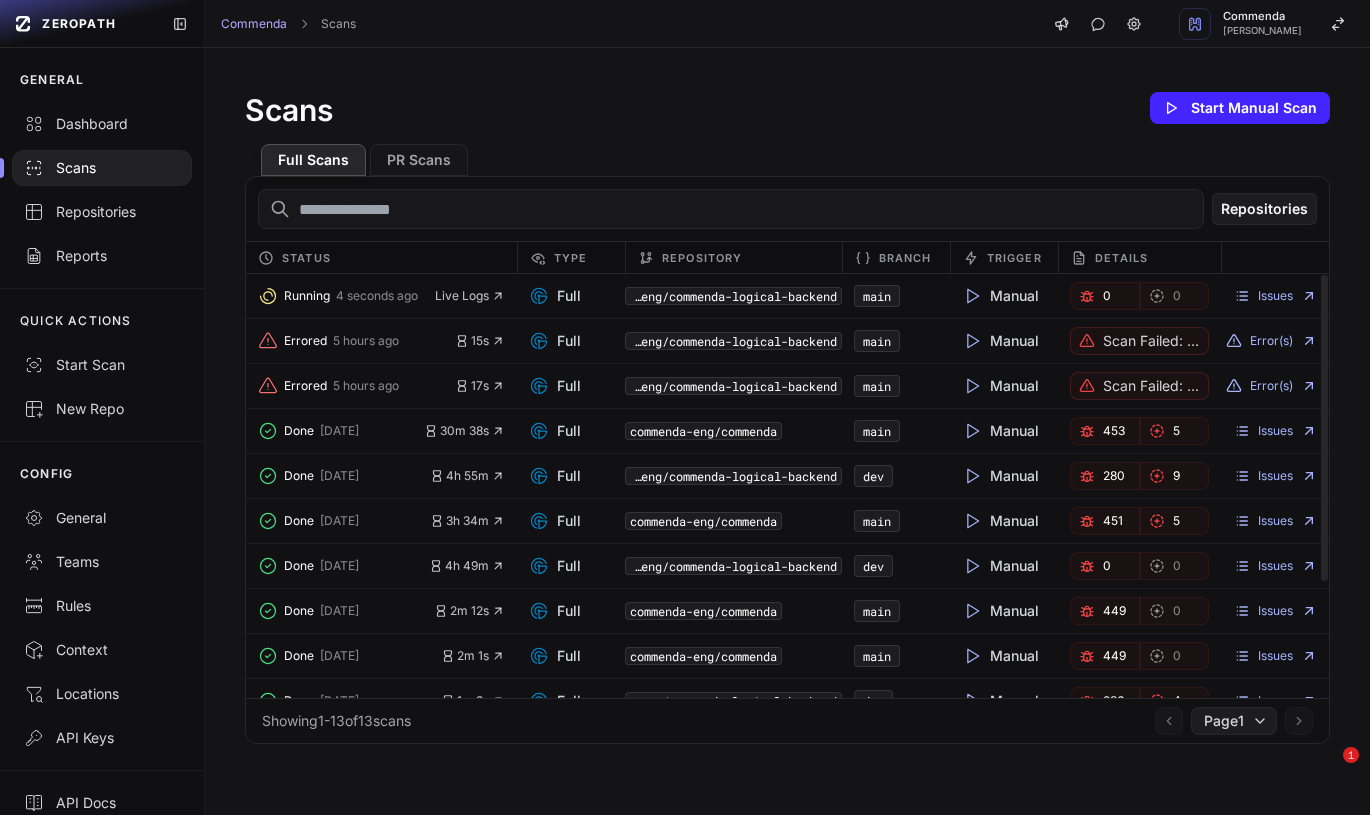scroll, scrollTop: 0, scrollLeft: 0, axis: both 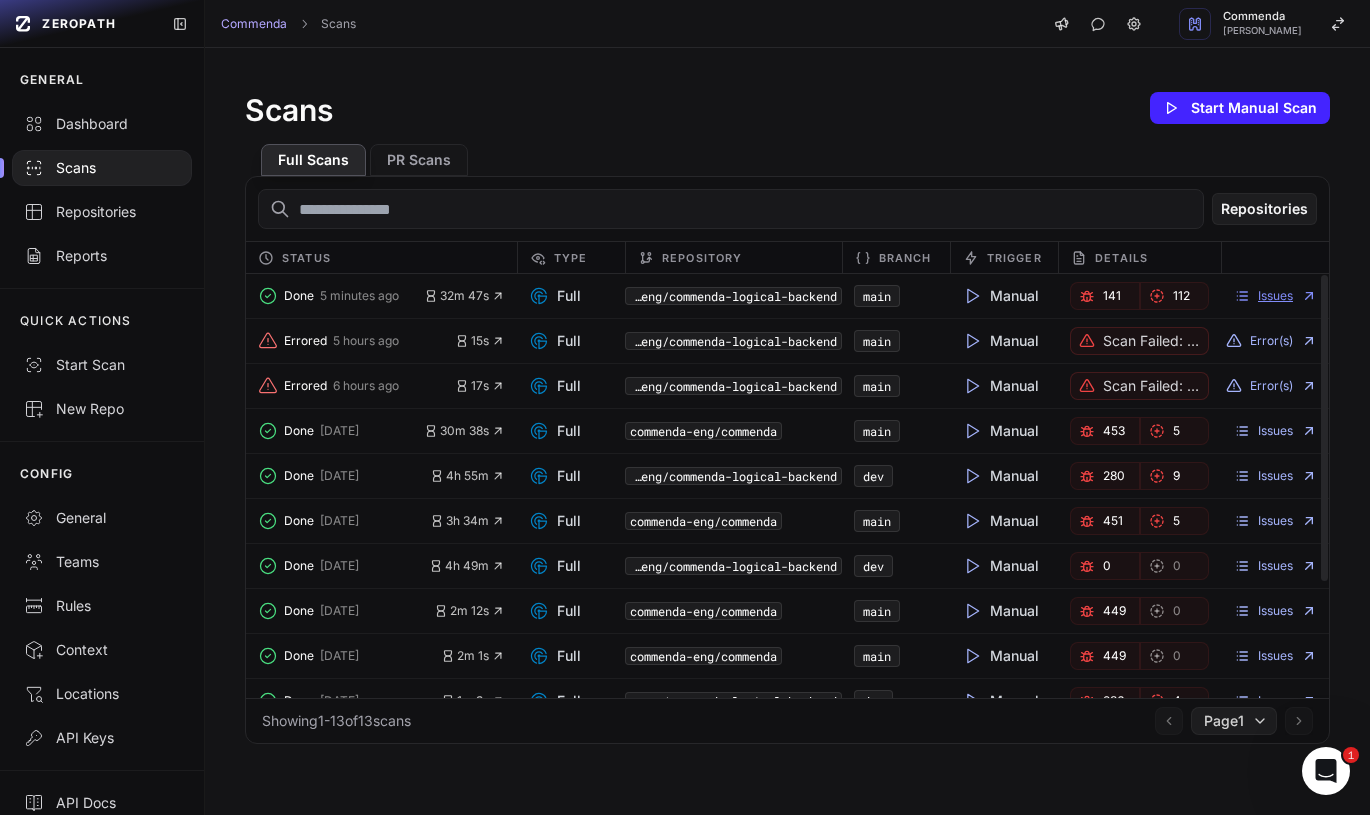 click on "Issues" at bounding box center (1275, 296) 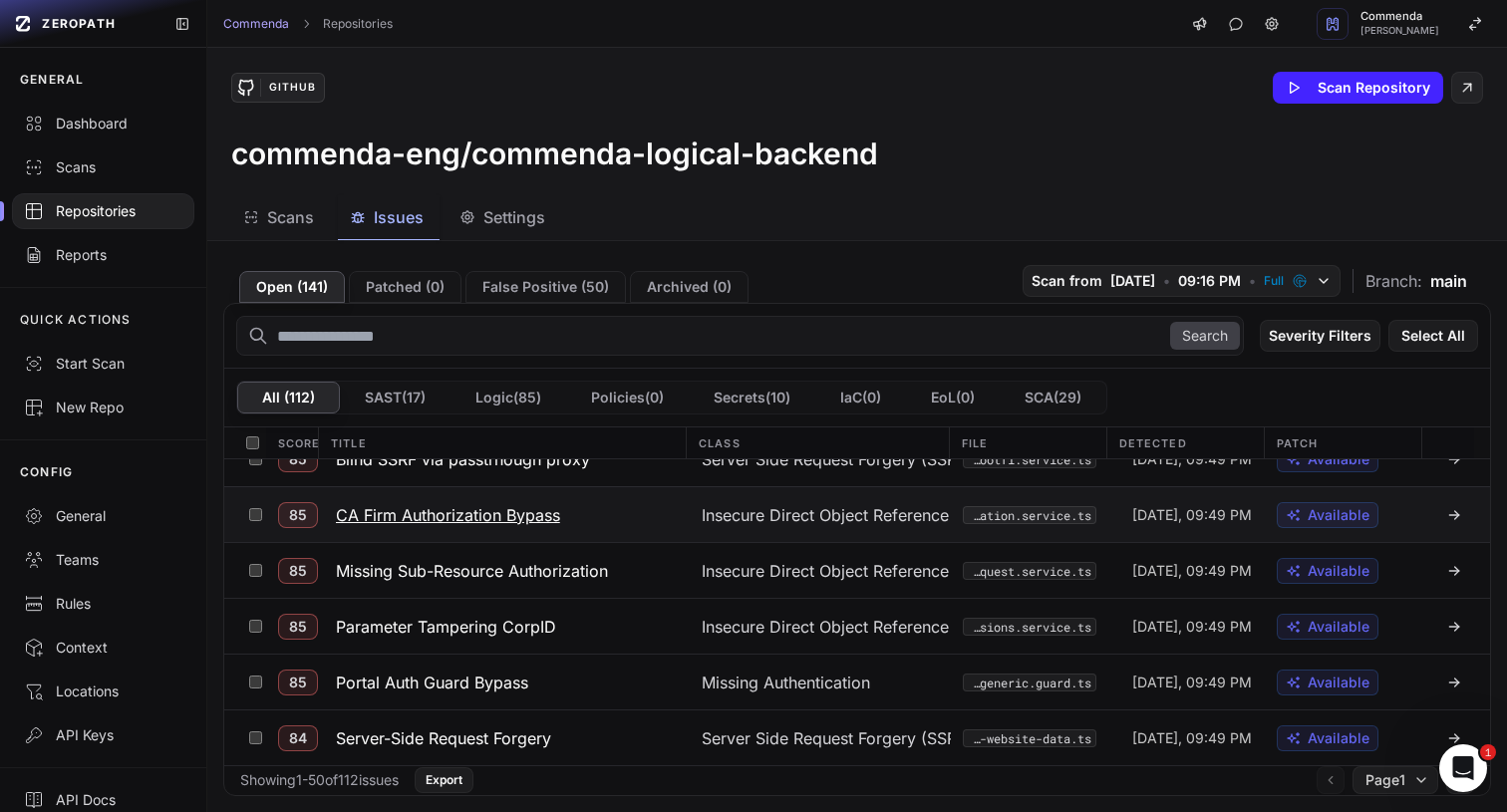 scroll, scrollTop: 0, scrollLeft: 0, axis: both 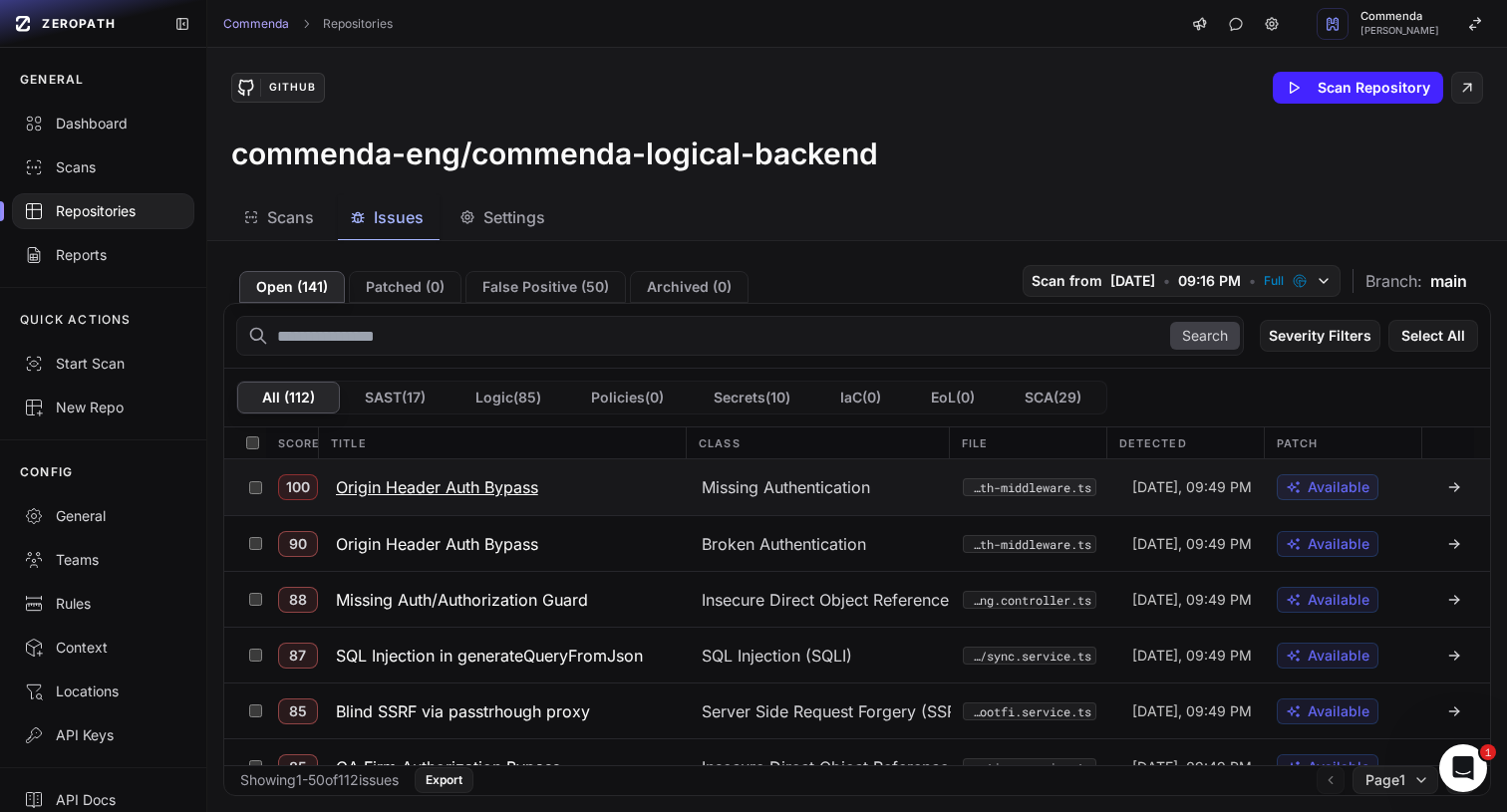 click on "Origin Header Auth Bypass" at bounding box center (437, 487) 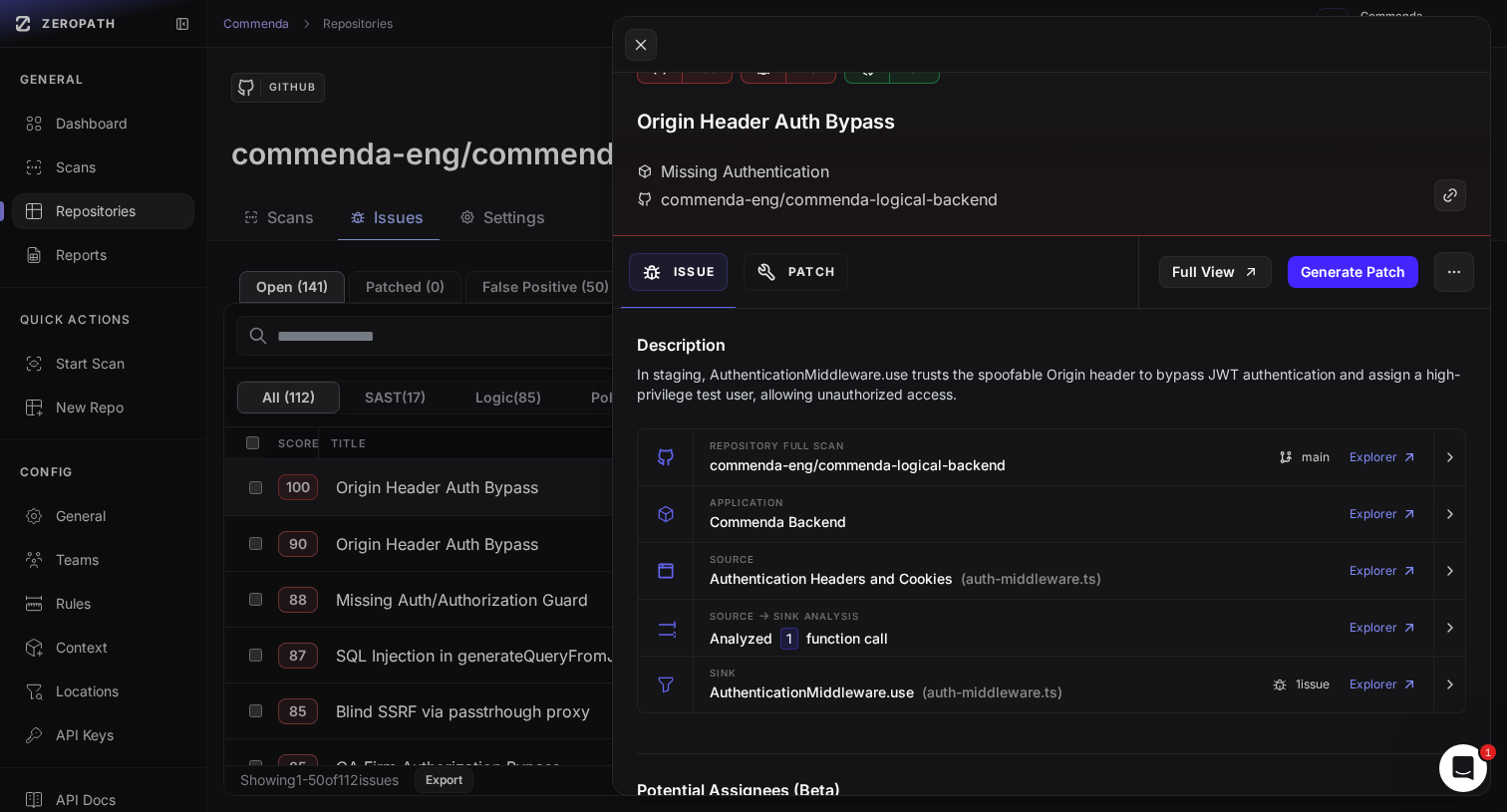 scroll, scrollTop: 45, scrollLeft: 0, axis: vertical 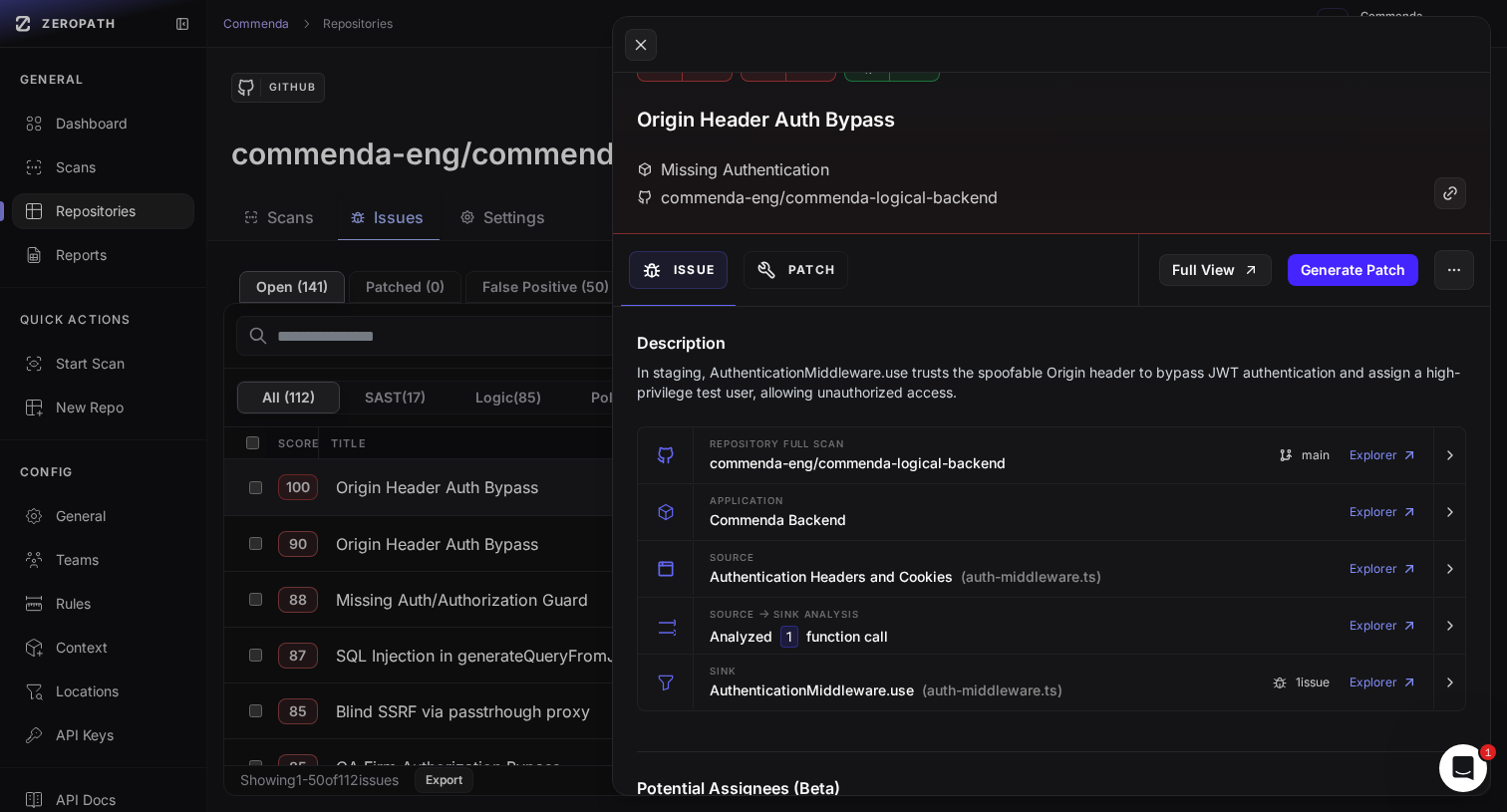 click on "In staging, AuthenticationMiddleware.use trusts the spoofable Origin header to bypass JWT authentication and assign a high-privilege test user, allowing unauthorized access." at bounding box center (1052, 383) 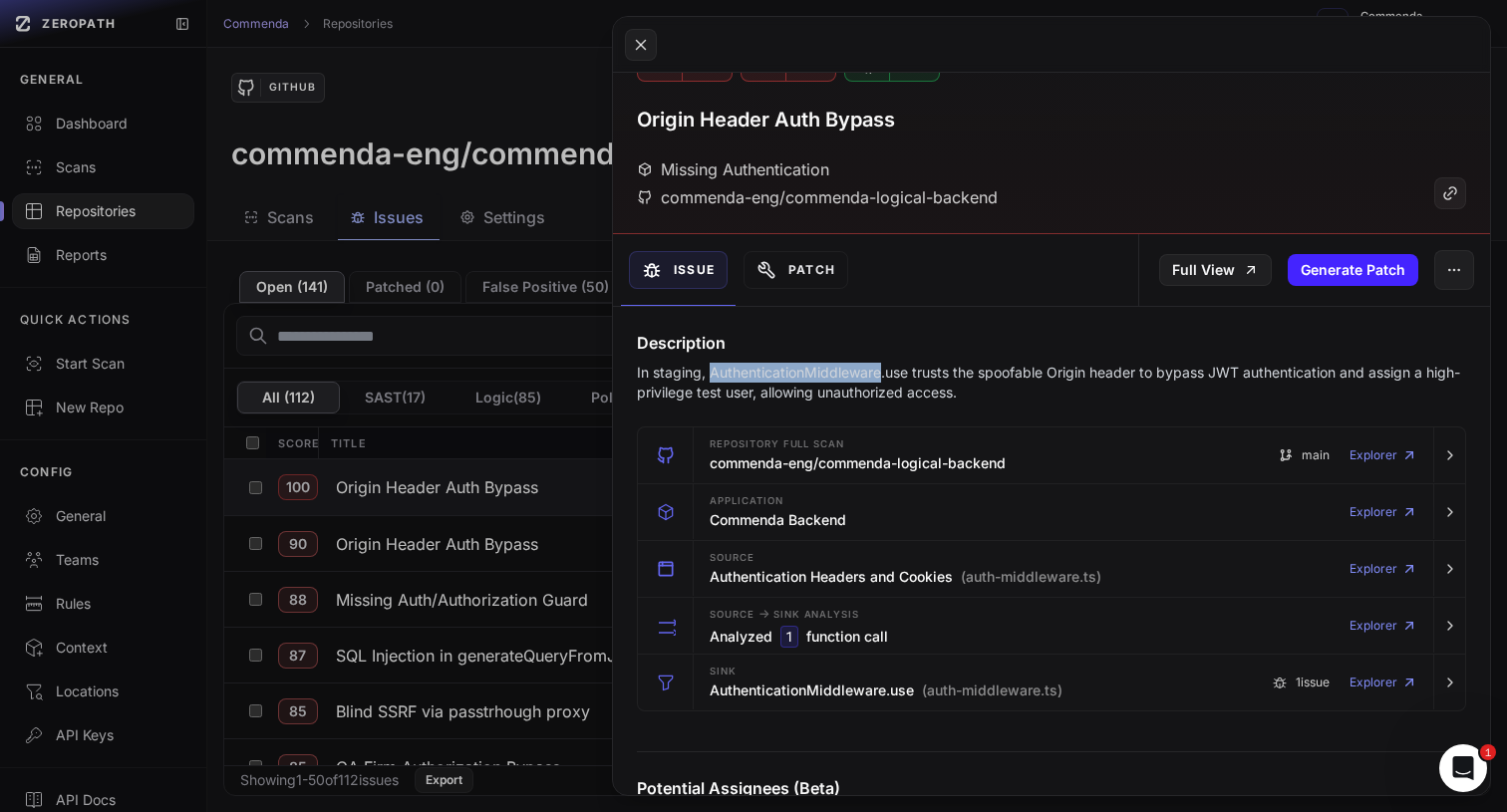 click on "In staging, AuthenticationMiddleware.use trusts the spoofable Origin header to bypass JWT authentication and assign a high-privilege test user, allowing unauthorized access." at bounding box center [1052, 383] 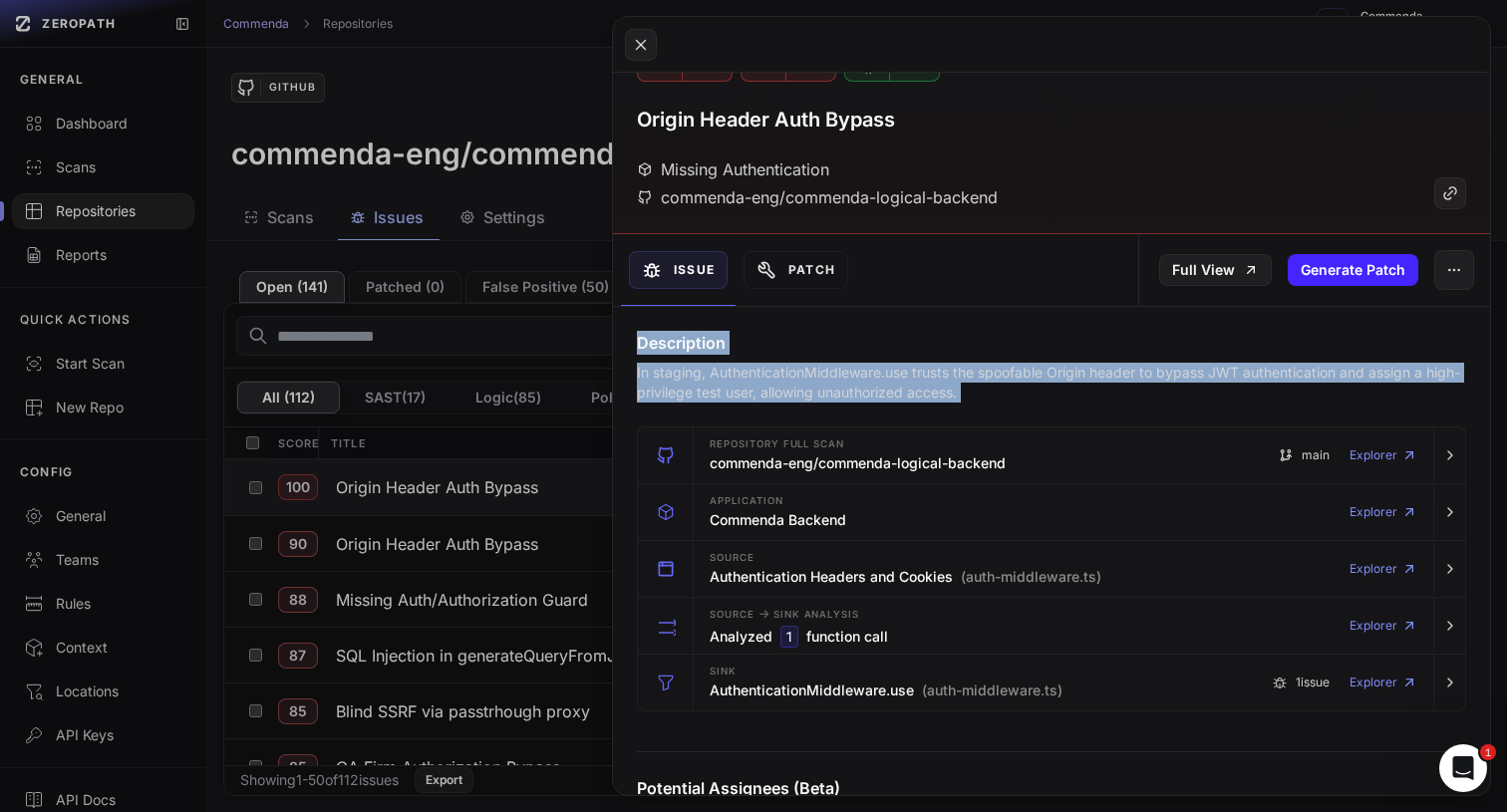 drag, startPoint x: 797, startPoint y: 372, endPoint x: 796, endPoint y: 332, distance: 40.012498 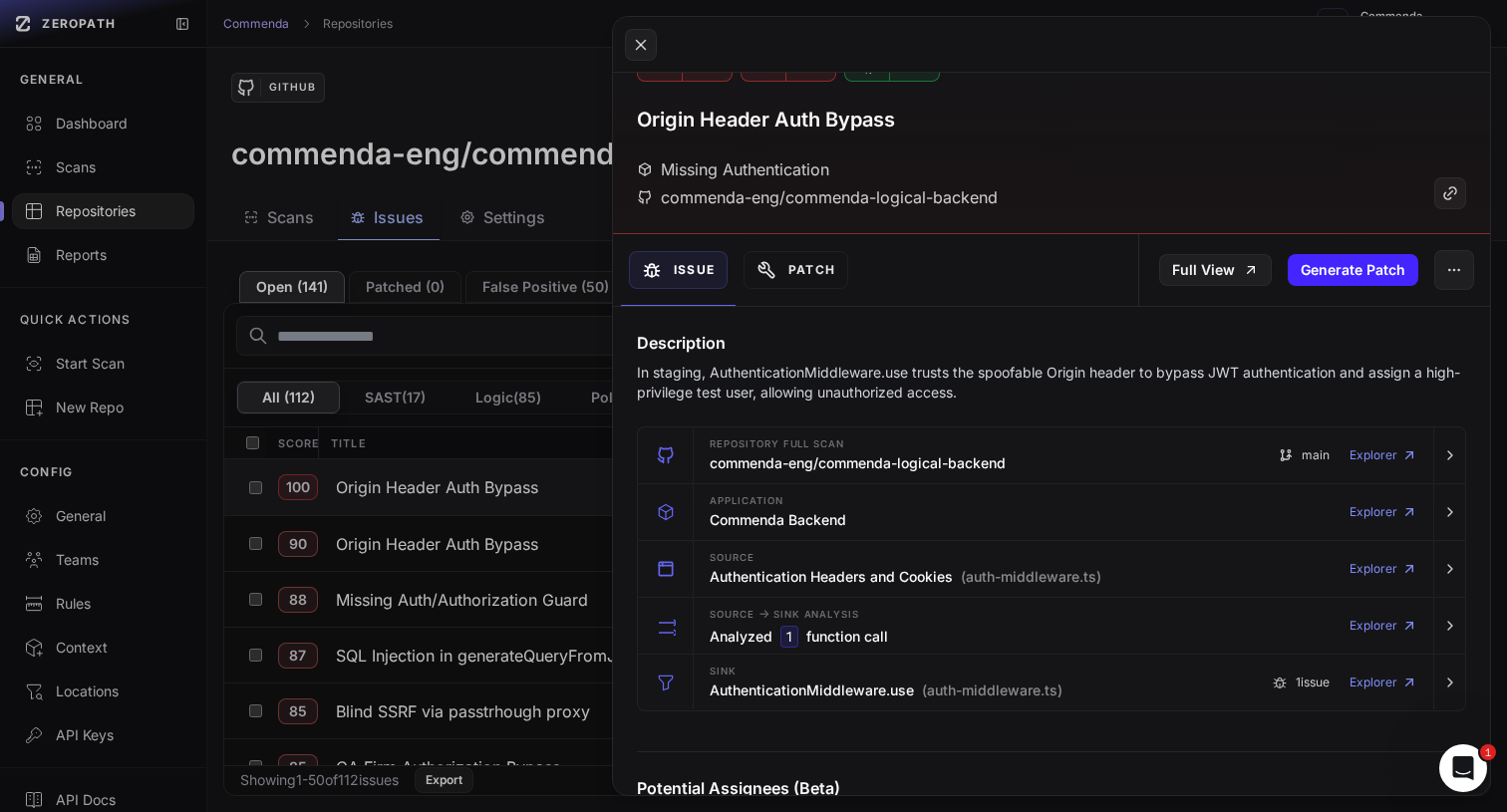 click on "Description" at bounding box center [1052, 343] 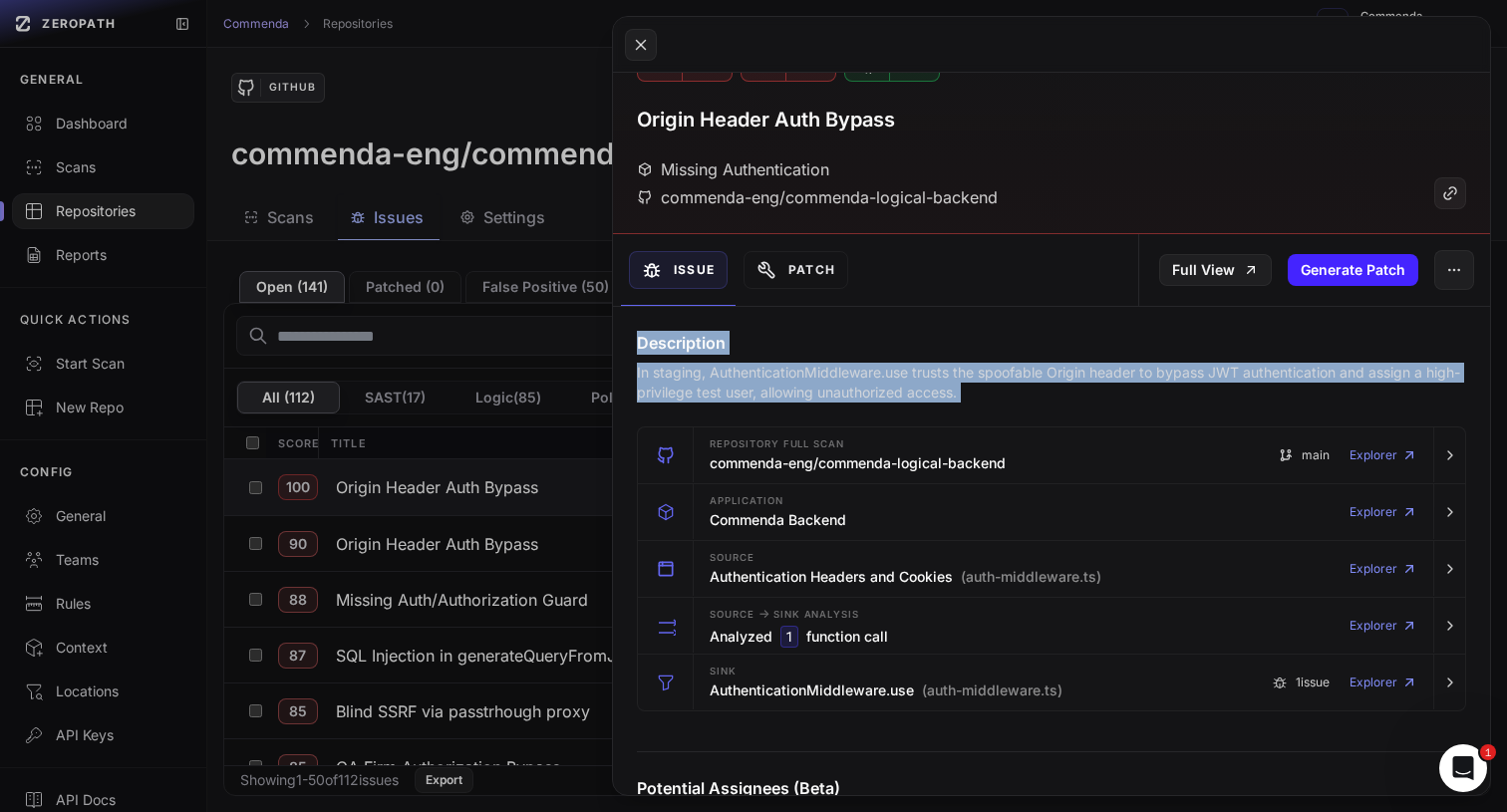 drag, startPoint x: 796, startPoint y: 332, endPoint x: 796, endPoint y: 371, distance: 39 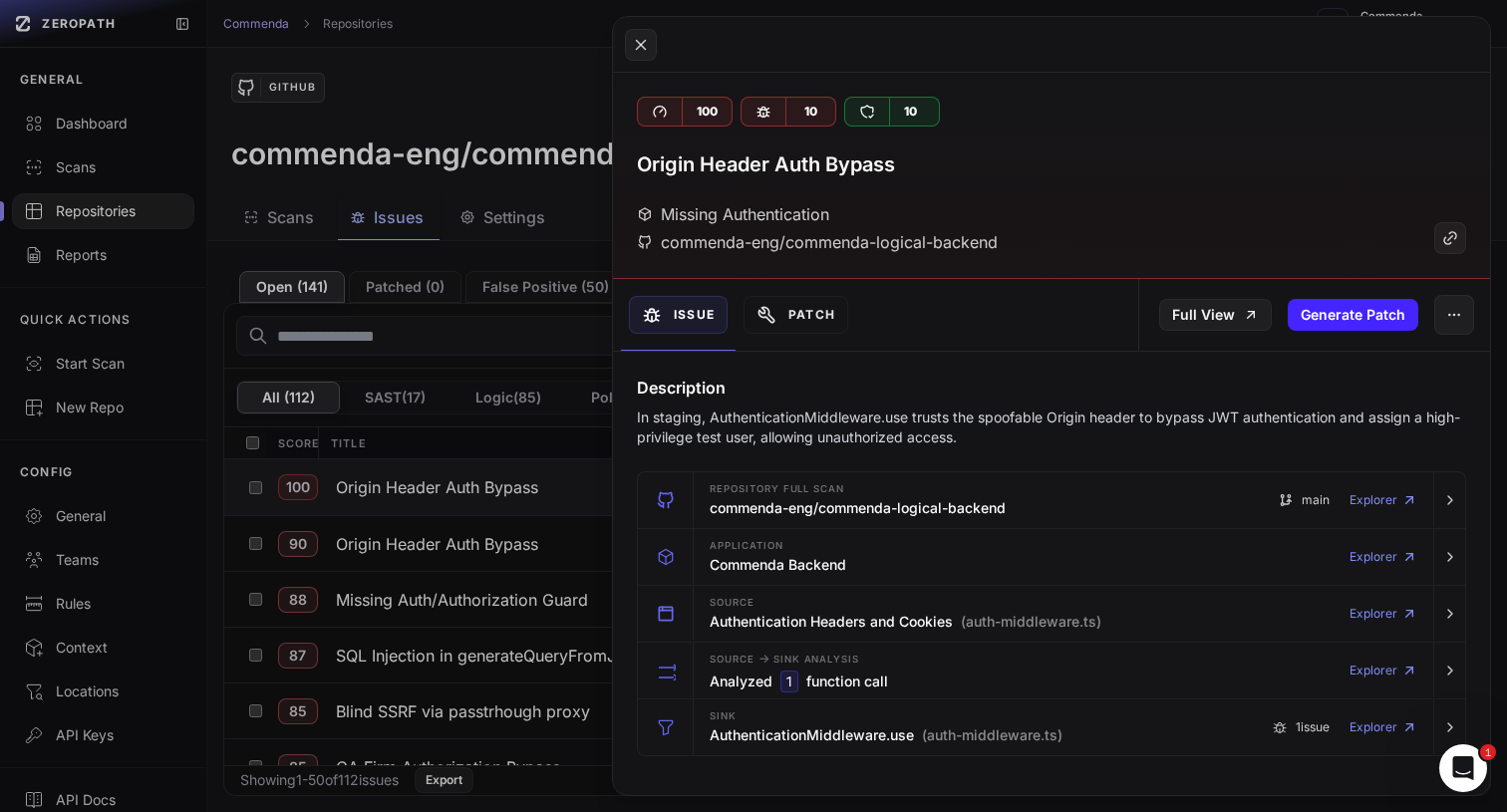 scroll, scrollTop: 265, scrollLeft: 0, axis: vertical 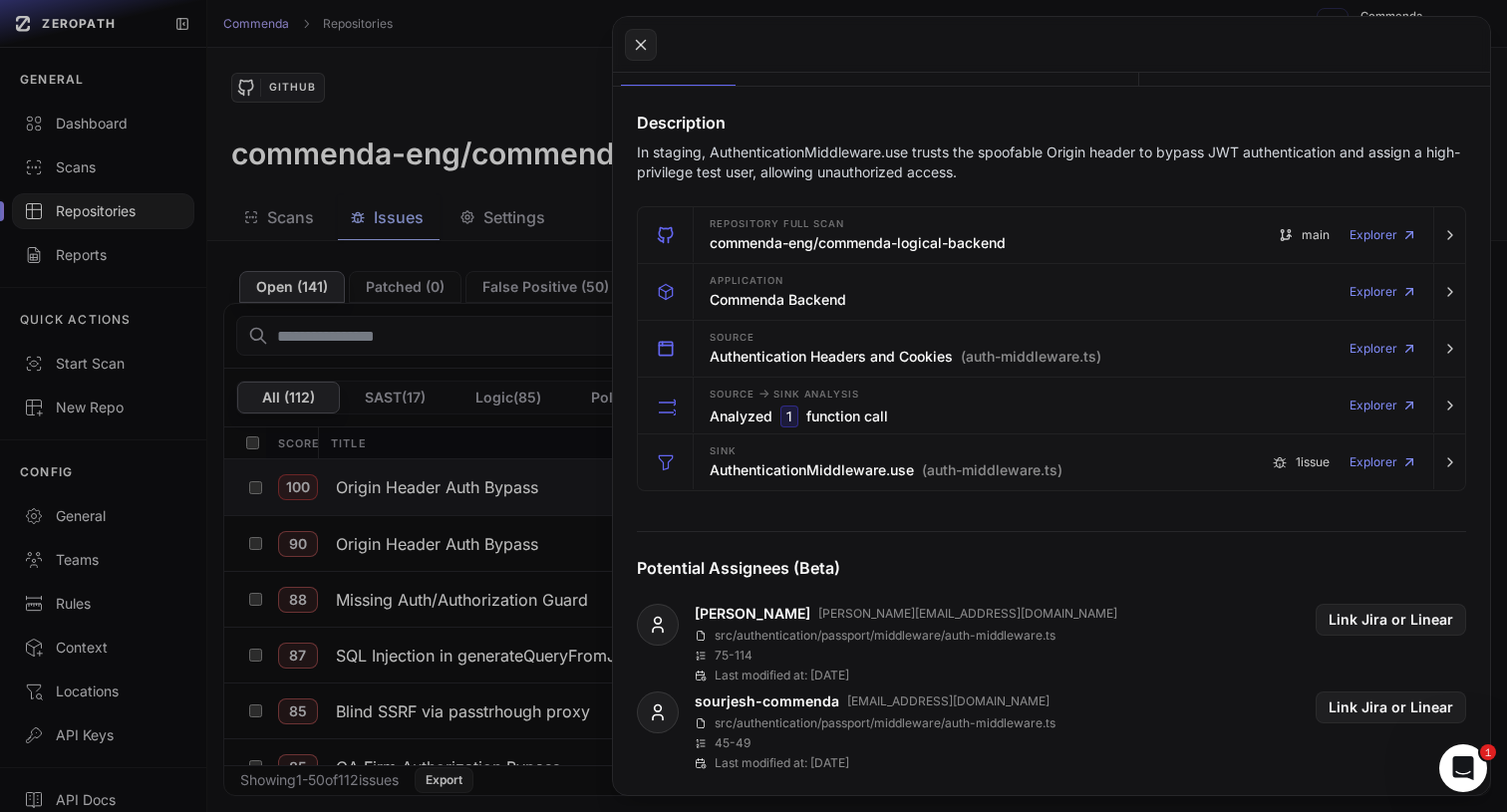 click on "Description   In staging, AuthenticationMiddleware.use trusts the spoofable Origin header to bypass JWT authentication and assign a high-privilege test user, allowing unauthorized access.
Repository Full scan   commenda-eng/commenda-logical-backend     main   Explorer          Application   Commenda Backend   Explorer            Source   Authentication Headers and Cookies    (auth-middleware.ts)       Explorer          Source    ->   Sink Analysis   Analyzed    1    function call   Explorer          Sink   AuthenticationMiddleware.use   (auth-middleware.ts)       1  issue   Explorer              Potential Assignees (Beta)     parth   parth@commenda.io     src/authentication/passport/middleware/auth-middleware.ts     75
-  114     Last modified at: 2/13/2025   Link Jira or Linear     sourjesh-commenda   sourjesh@commenda.io     src/authentication/passport/middleware/auth-middleware.ts     45
-  49     Last modified at: 5/19/2025   Link Jira or Linear" at bounding box center (1052, 1384) 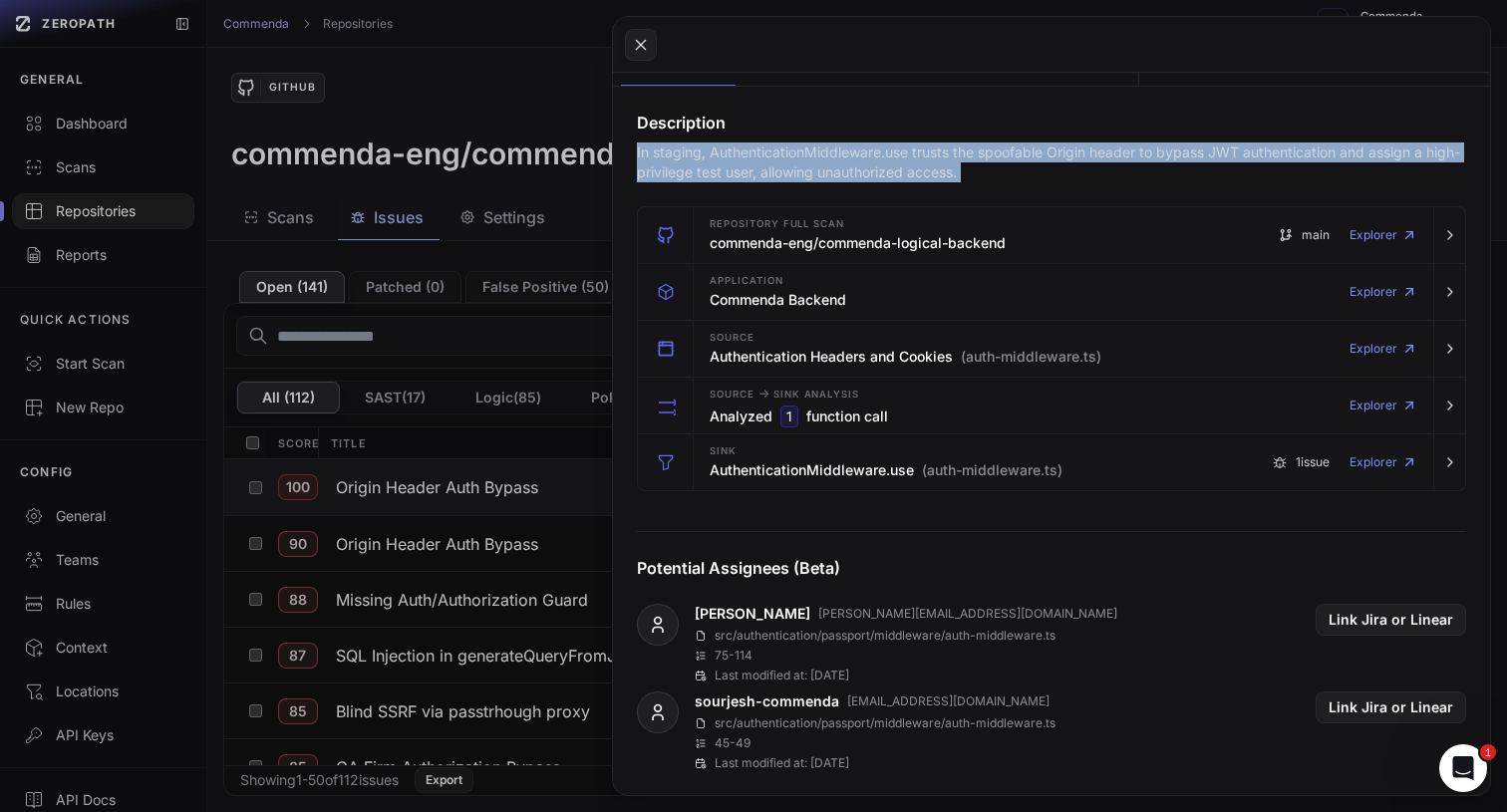 drag, startPoint x: 915, startPoint y: 186, endPoint x: 923, endPoint y: 167, distance: 20.615528 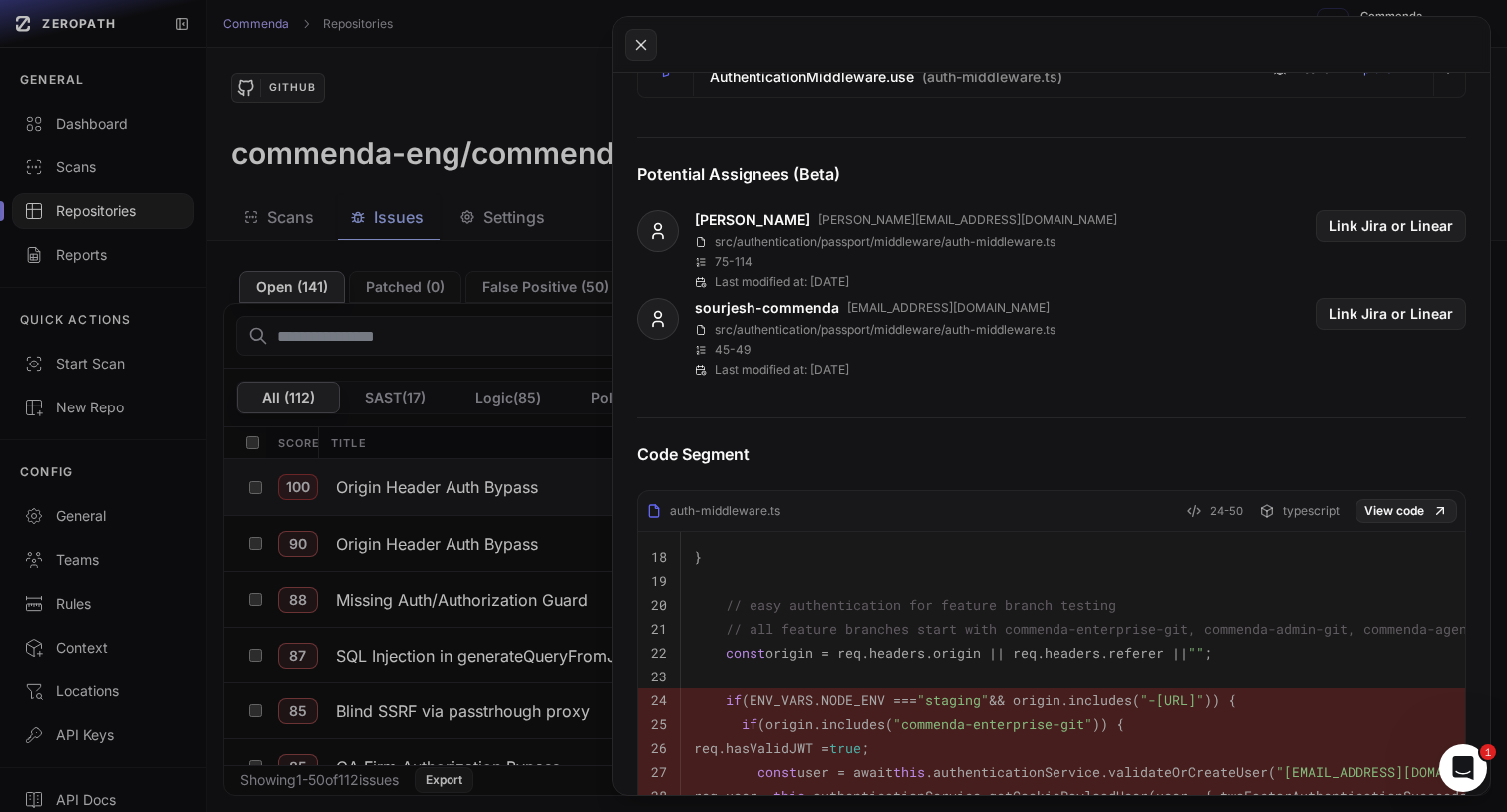 scroll, scrollTop: 0, scrollLeft: 0, axis: both 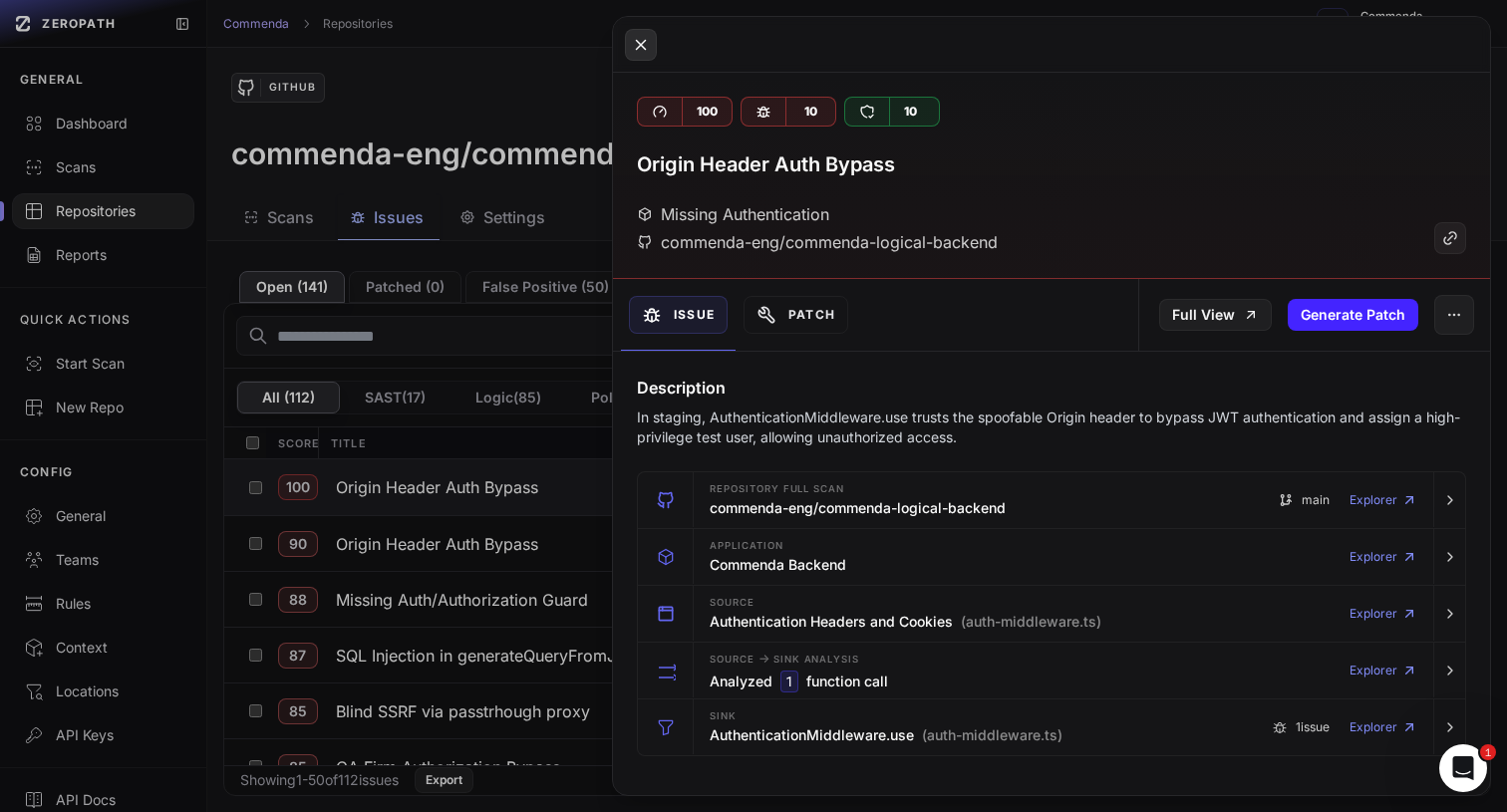 click 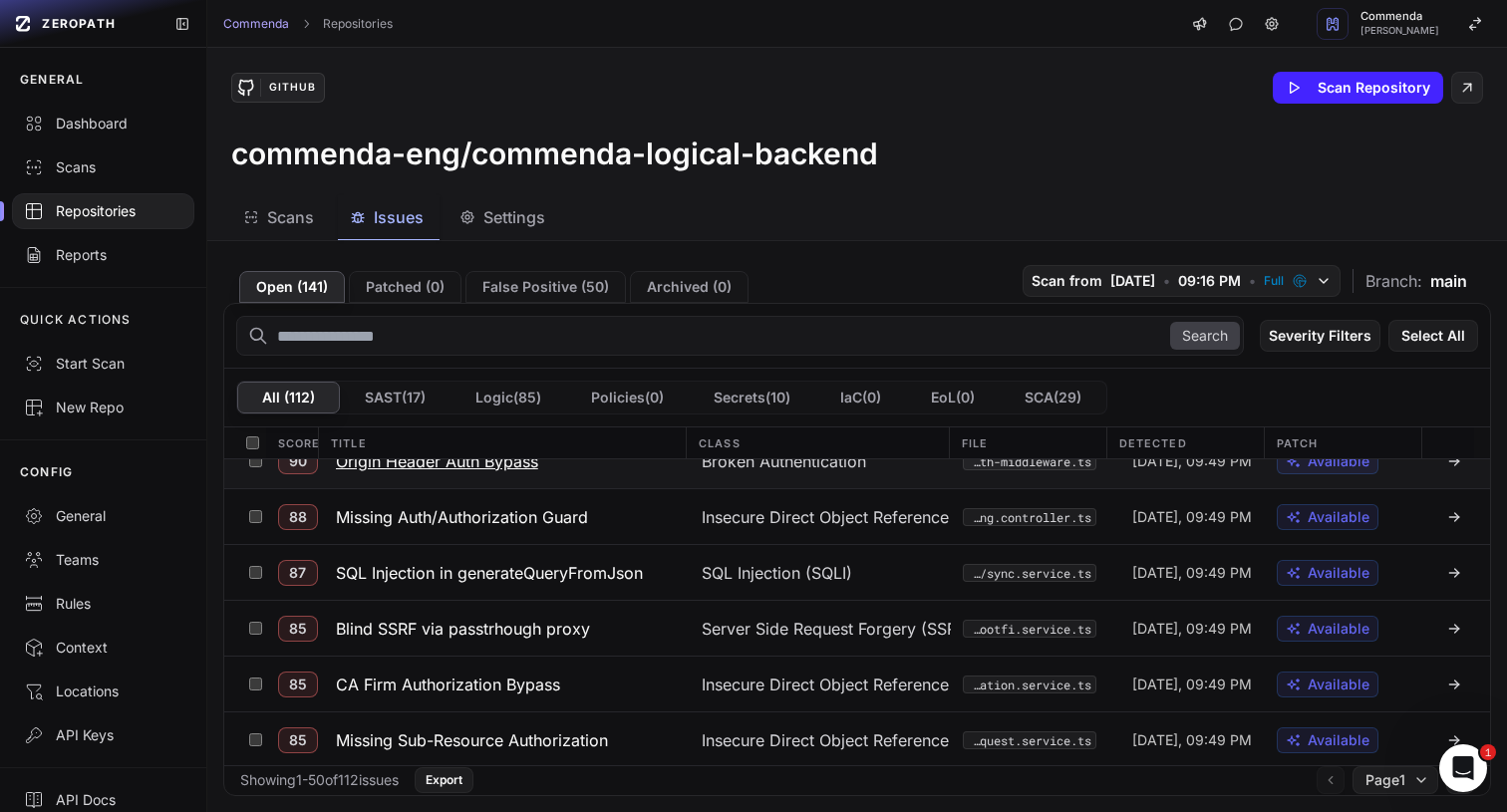 scroll, scrollTop: 0, scrollLeft: 0, axis: both 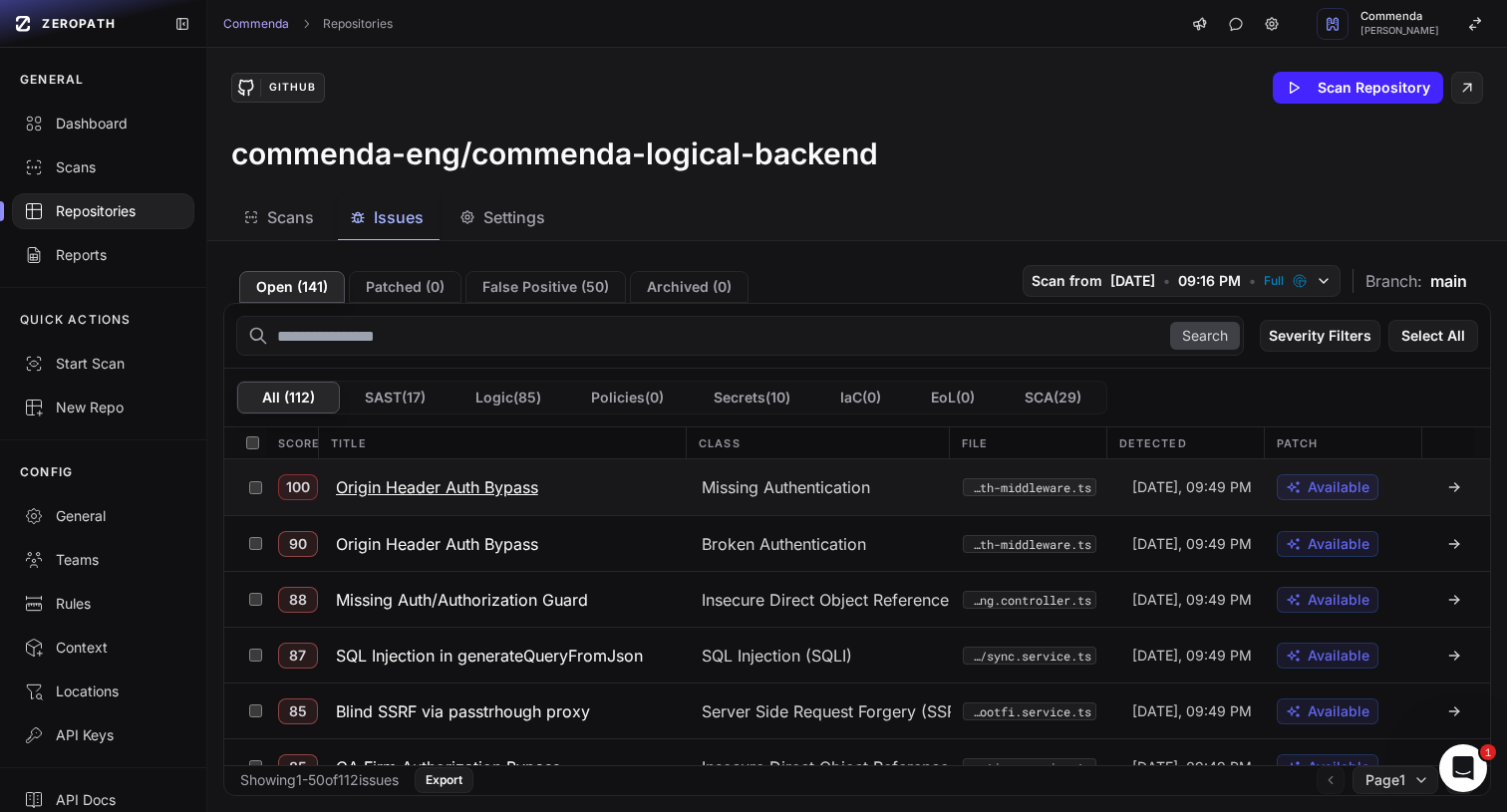 click on "Origin Header Auth Bypass" 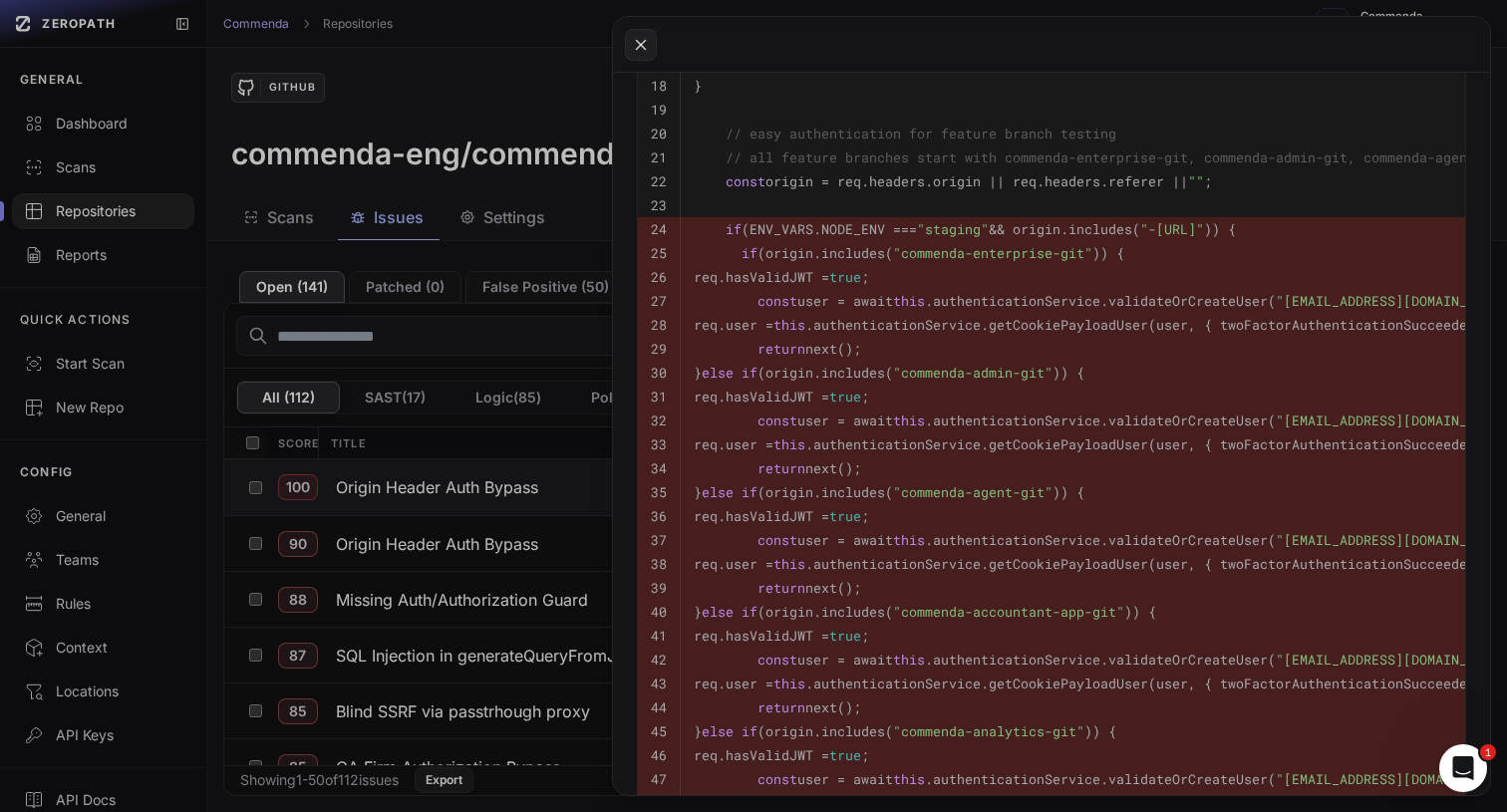 scroll, scrollTop: 1137, scrollLeft: 0, axis: vertical 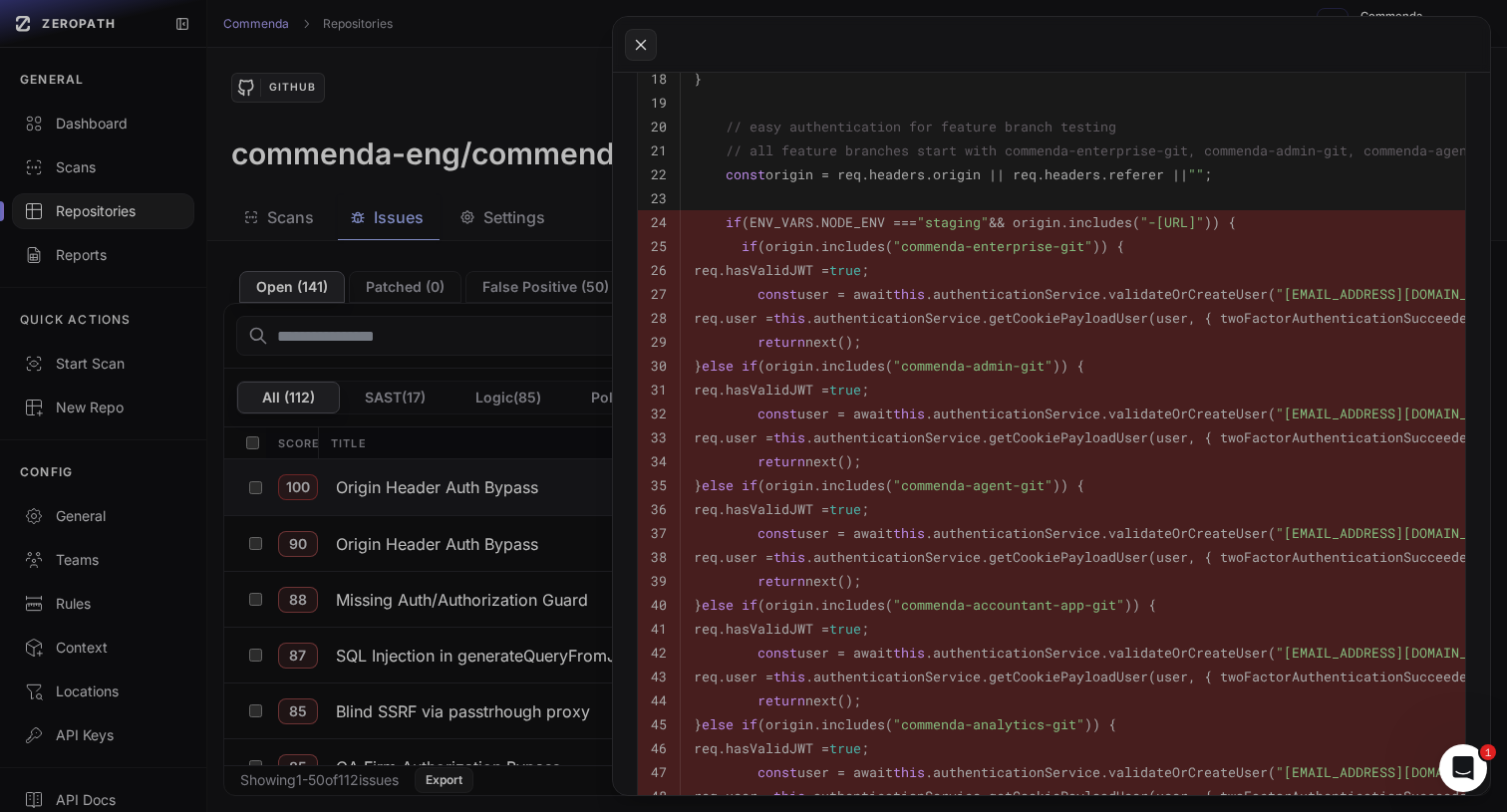 click on "if  (ENV_VARS.NODE_ENV ===  "staging"  && origin.includes( "-commenda.vercel.app" )) {" at bounding box center [965, 222] 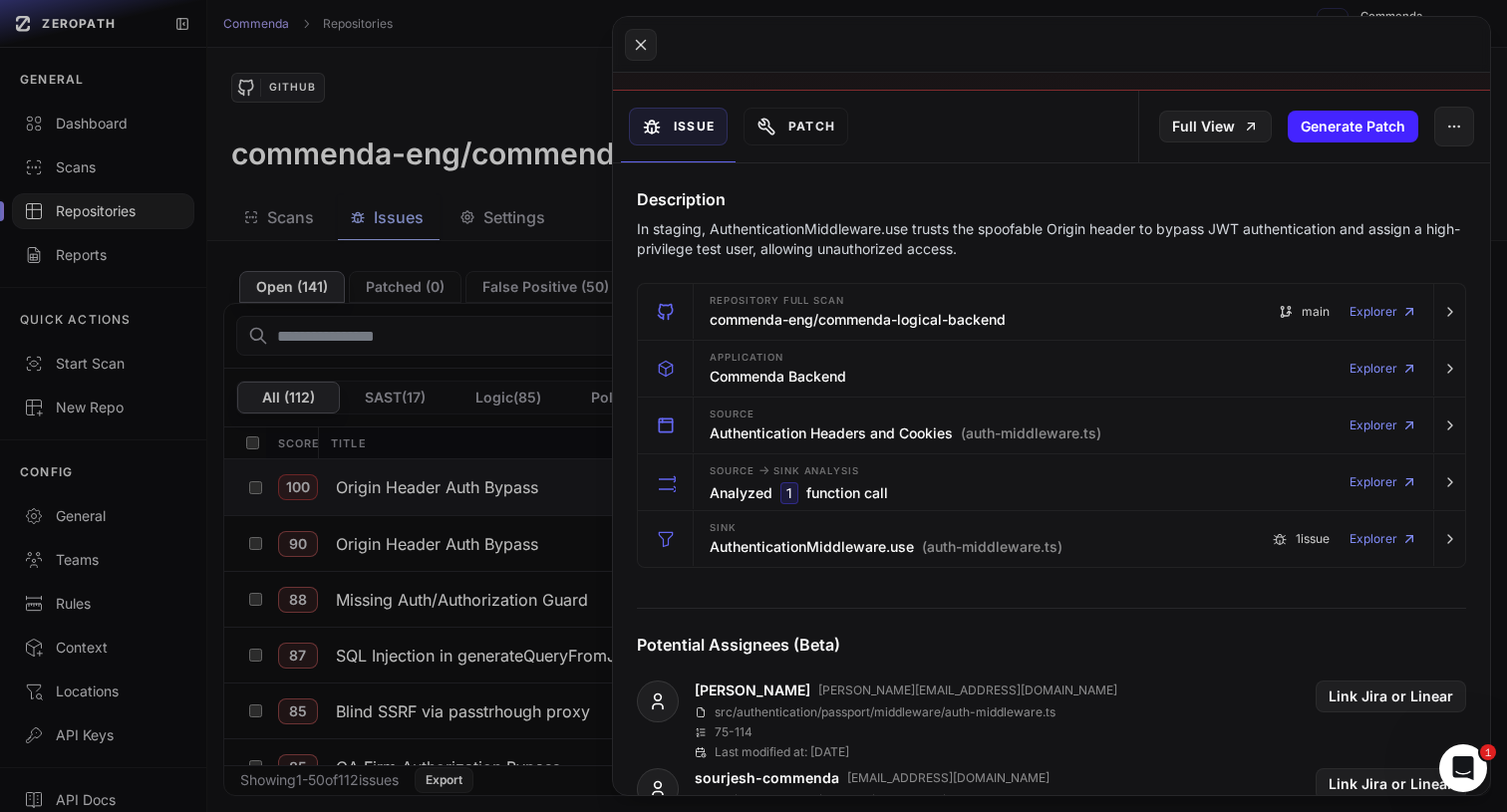 scroll, scrollTop: 191, scrollLeft: 0, axis: vertical 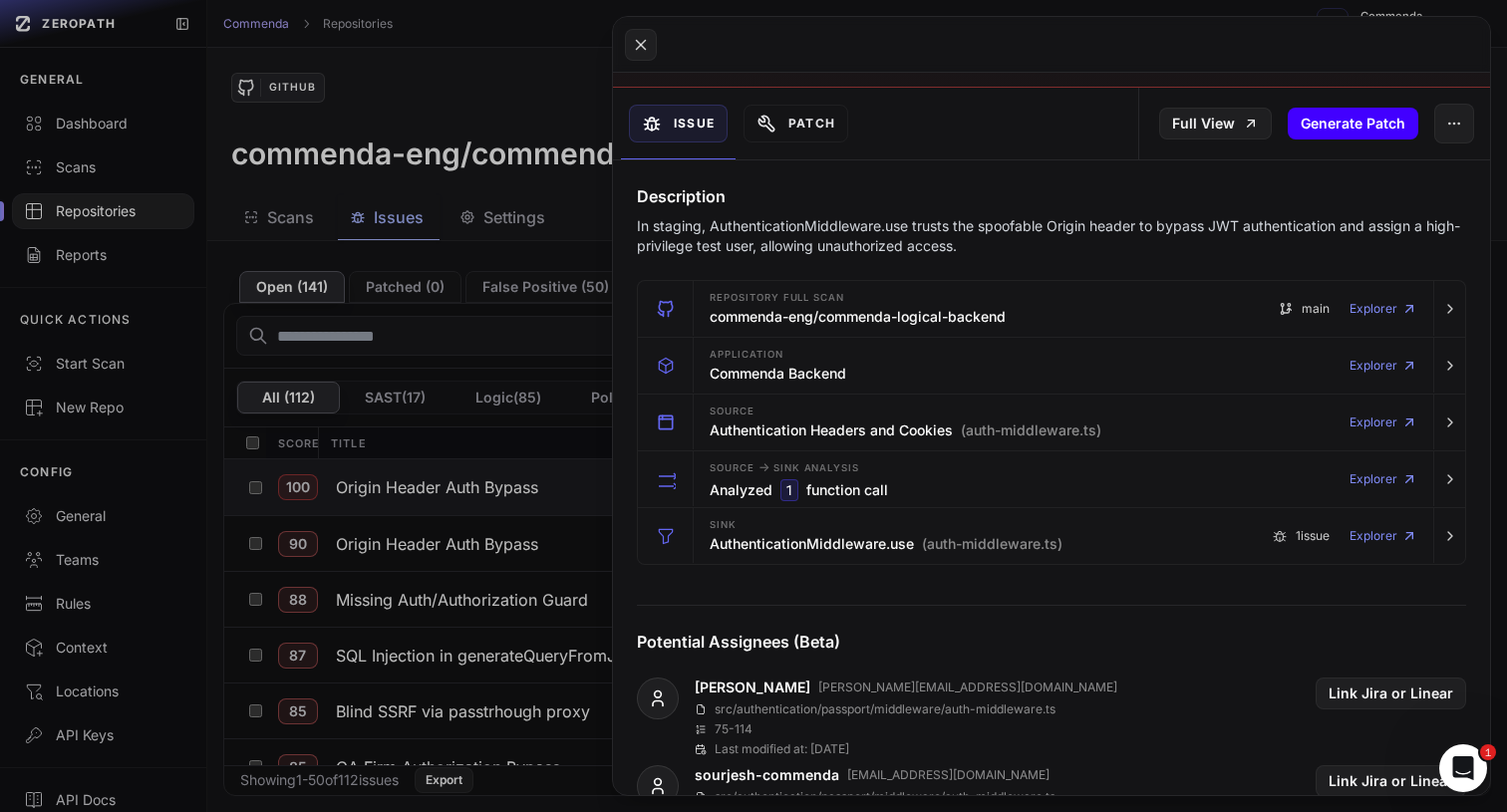 click on "Generate Patch" at bounding box center (1353, 124) 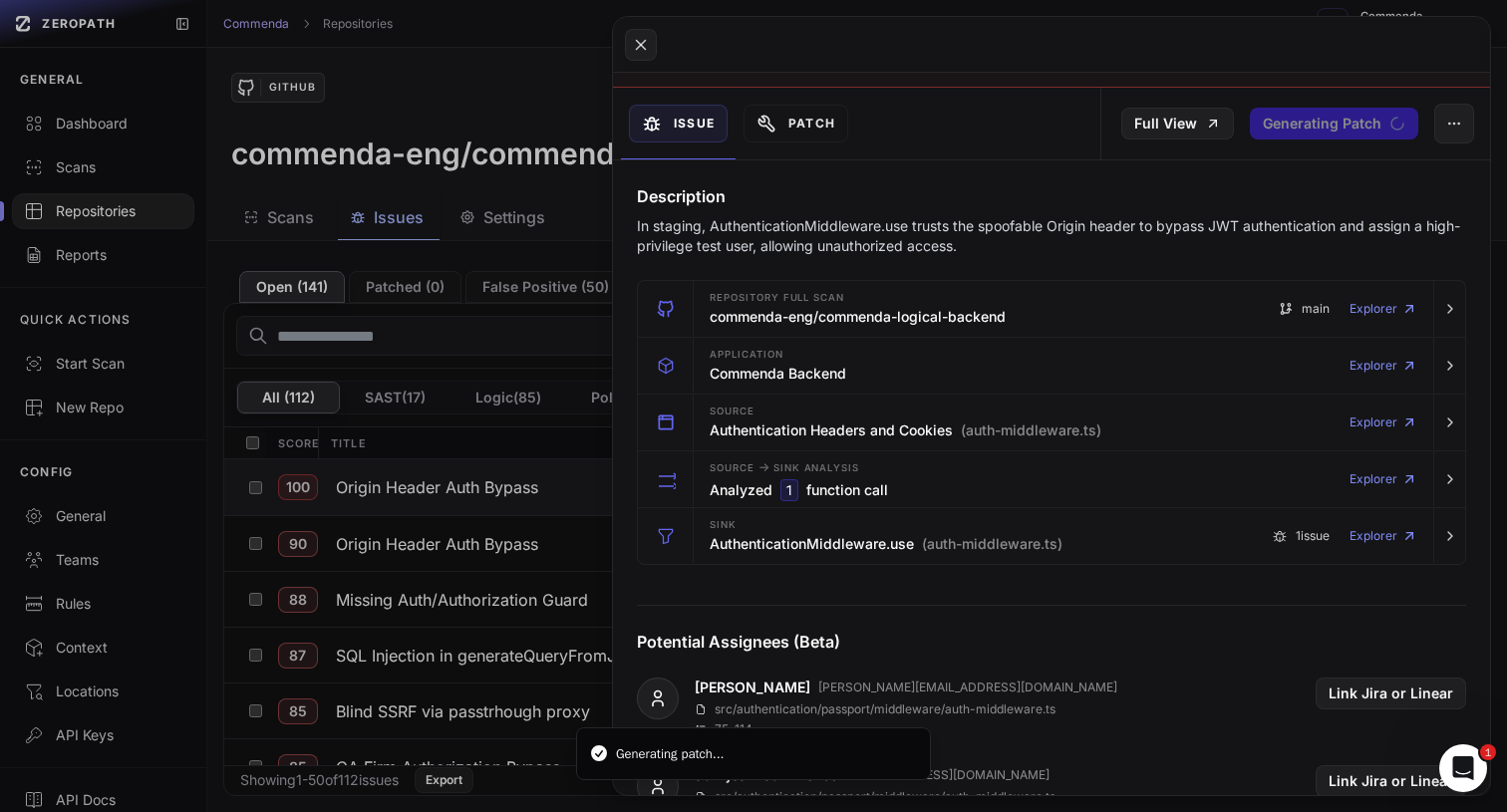 click 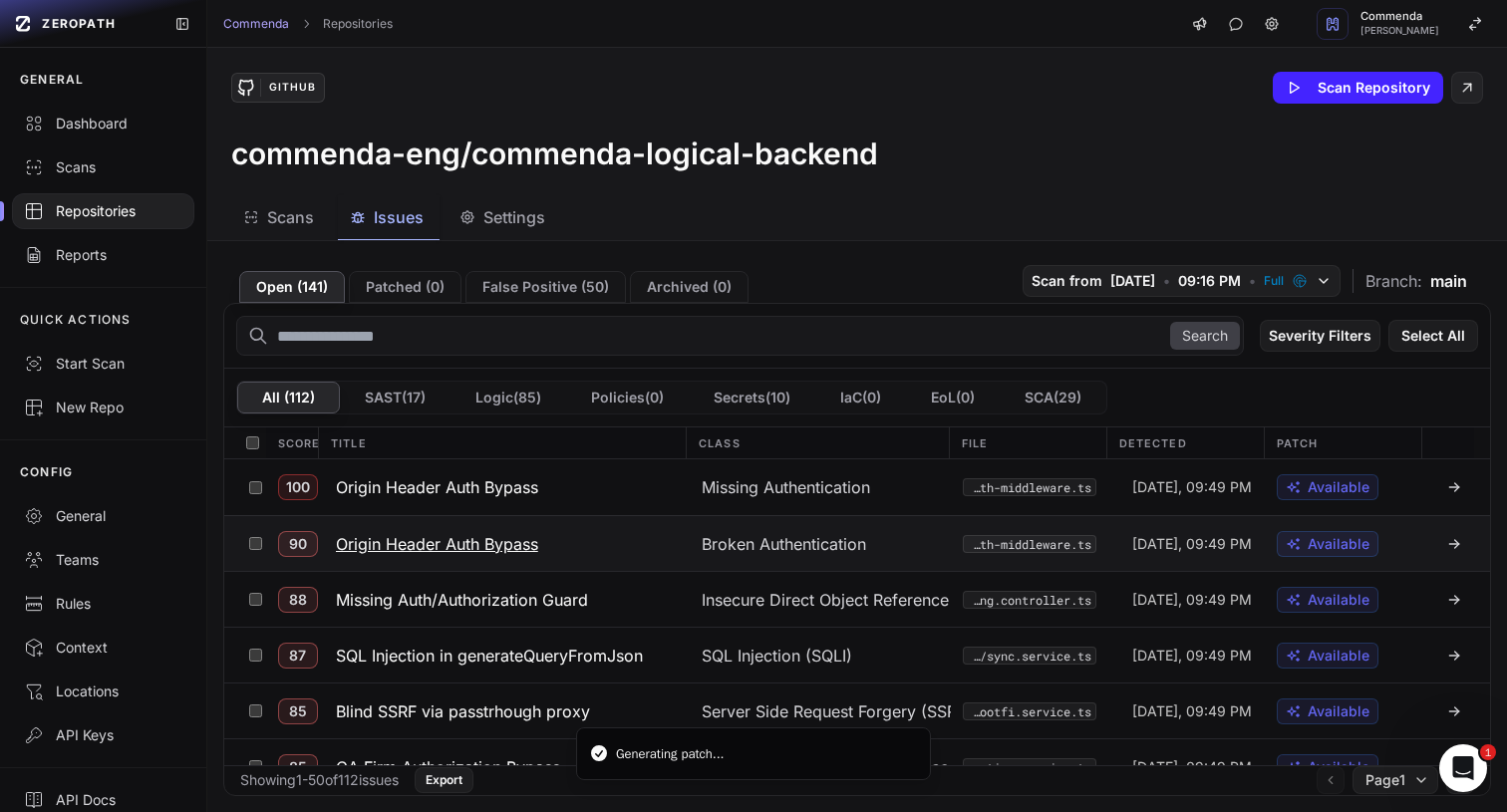 click on "Origin Header Auth Bypass" at bounding box center [437, 544] 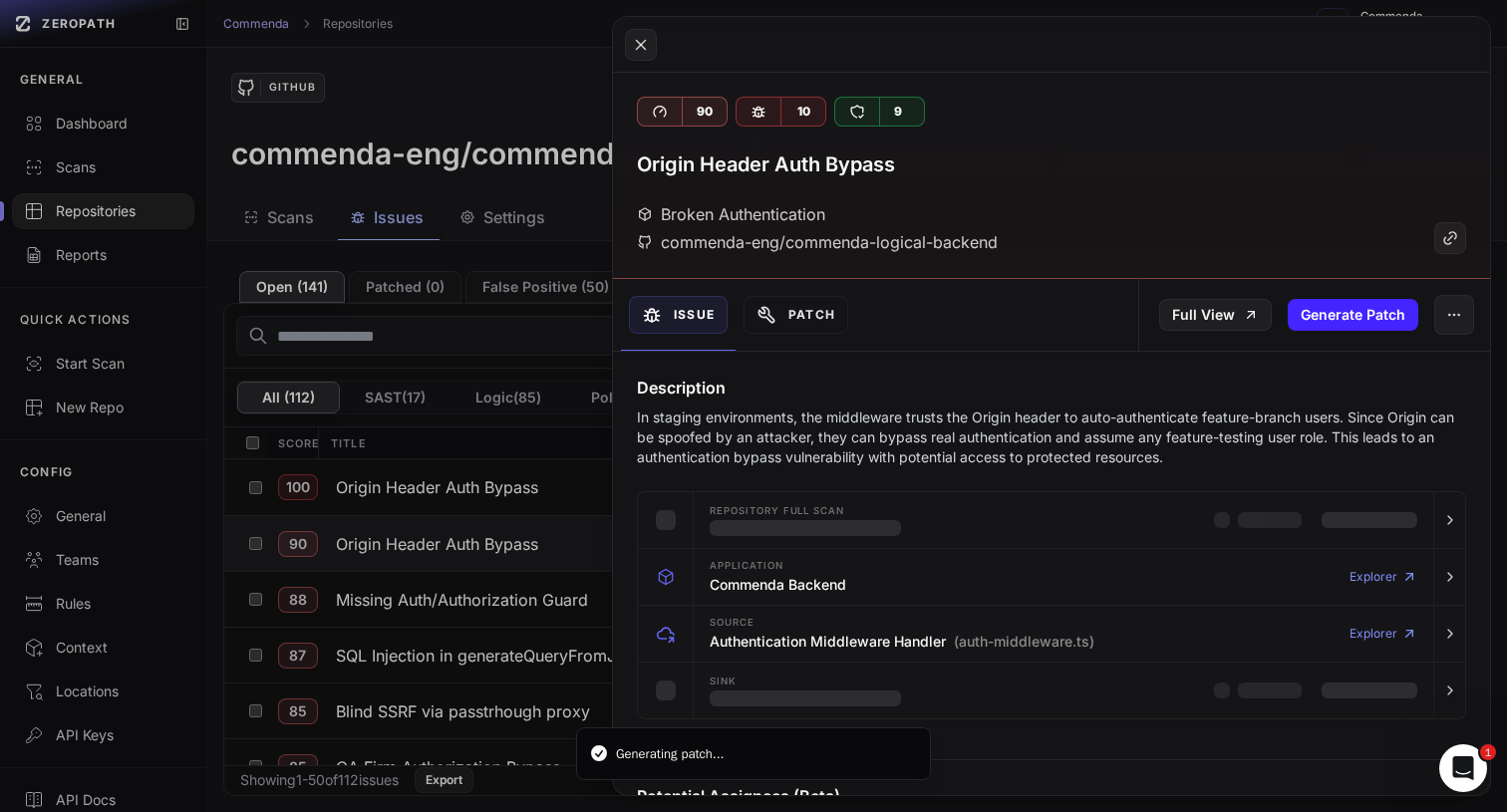 click on "In staging environments, the middleware trusts the Origin header to auto-authenticate feature-branch users. Since Origin can be spoofed by an attacker, they can bypass real authentication and assume any feature-testing user role. This leads to an authentication bypass vulnerability with potential access to protected resources." at bounding box center [1052, 437] 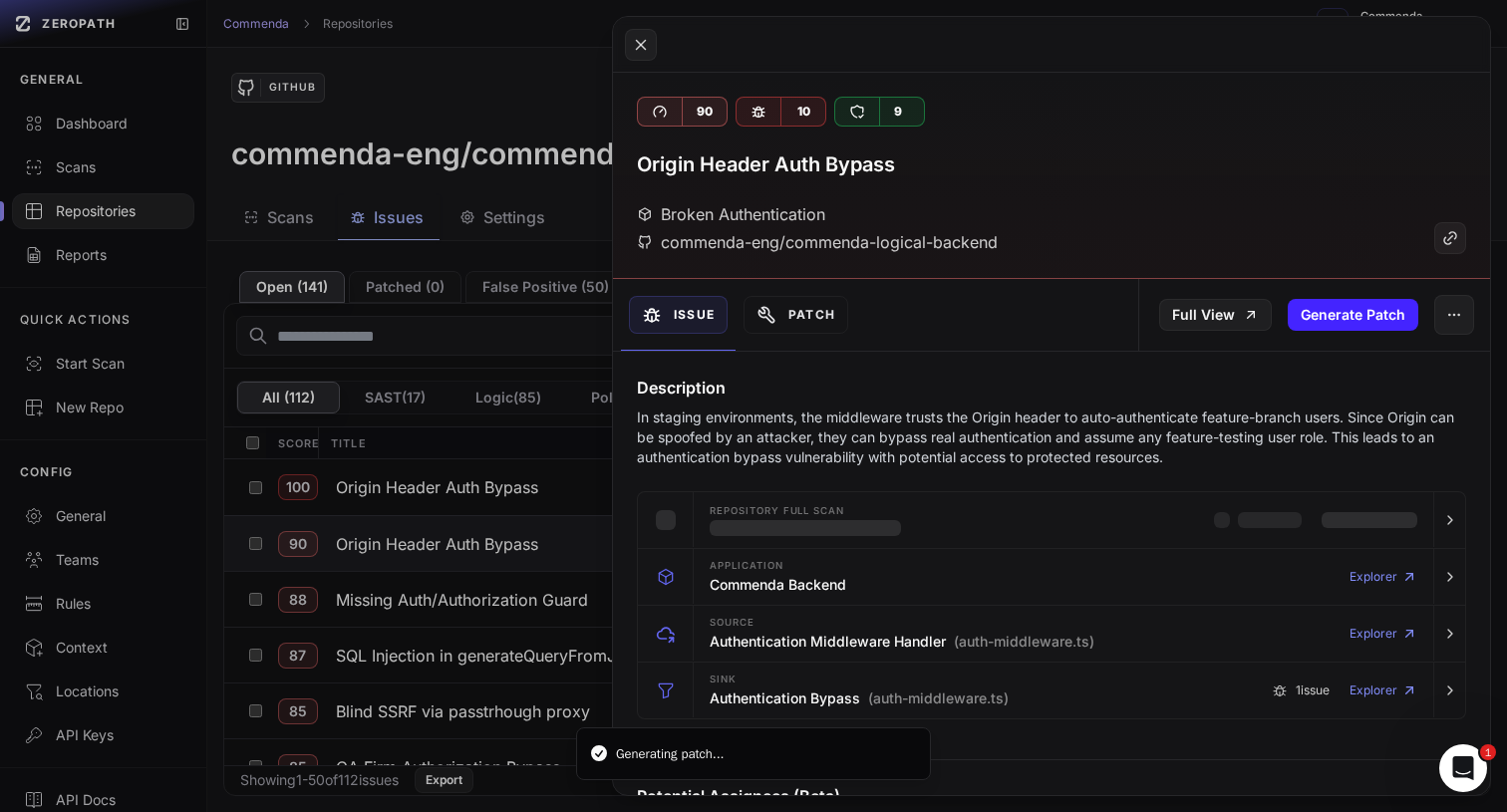 click on "In staging environments, the middleware trusts the Origin header to auto-authenticate feature-branch users. Since Origin can be spoofed by an attacker, they can bypass real authentication and assume any feature-testing user role. This leads to an authentication bypass vulnerability with potential access to protected resources." at bounding box center (1052, 437) 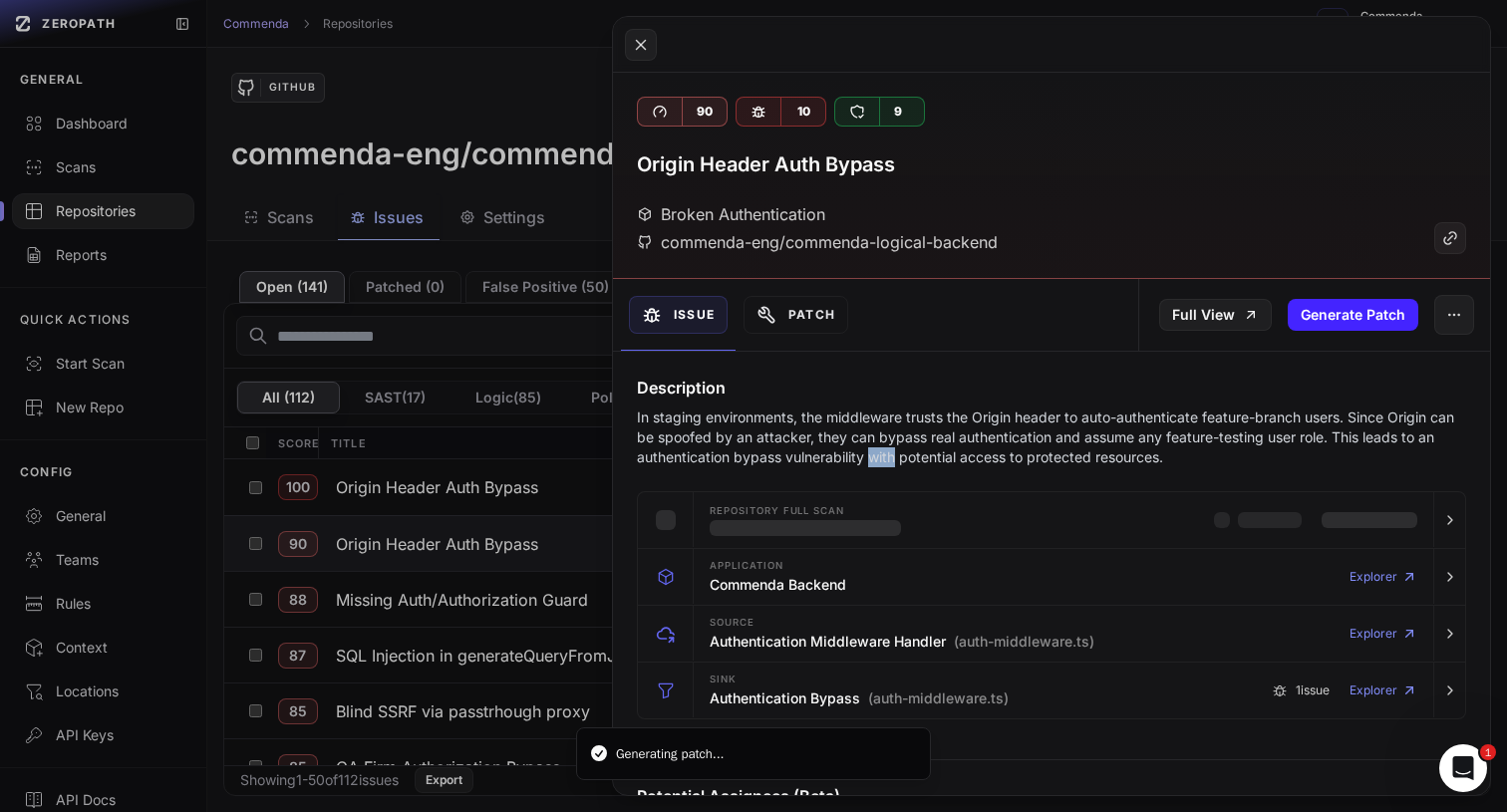 click on "In staging environments, the middleware trusts the Origin header to auto-authenticate feature-branch users. Since Origin can be spoofed by an attacker, they can bypass real authentication and assume any feature-testing user role. This leads to an authentication bypass vulnerability with potential access to protected resources." at bounding box center (1052, 437) 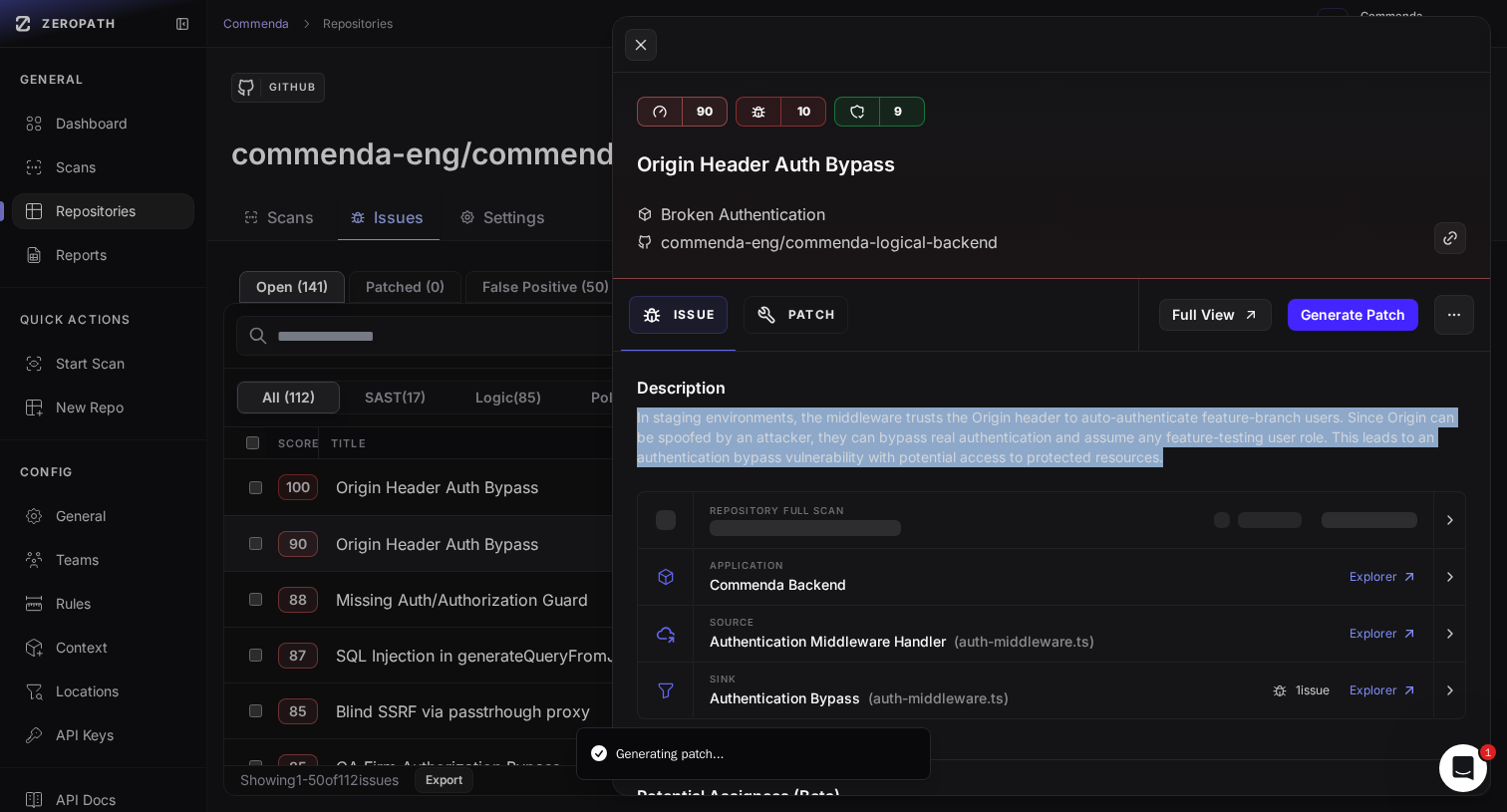 click on "In staging environments, the middleware trusts the Origin header to auto-authenticate feature-branch users. Since Origin can be spoofed by an attacker, they can bypass real authentication and assume any feature-testing user role. This leads to an authentication bypass vulnerability with potential access to protected resources." at bounding box center [1052, 437] 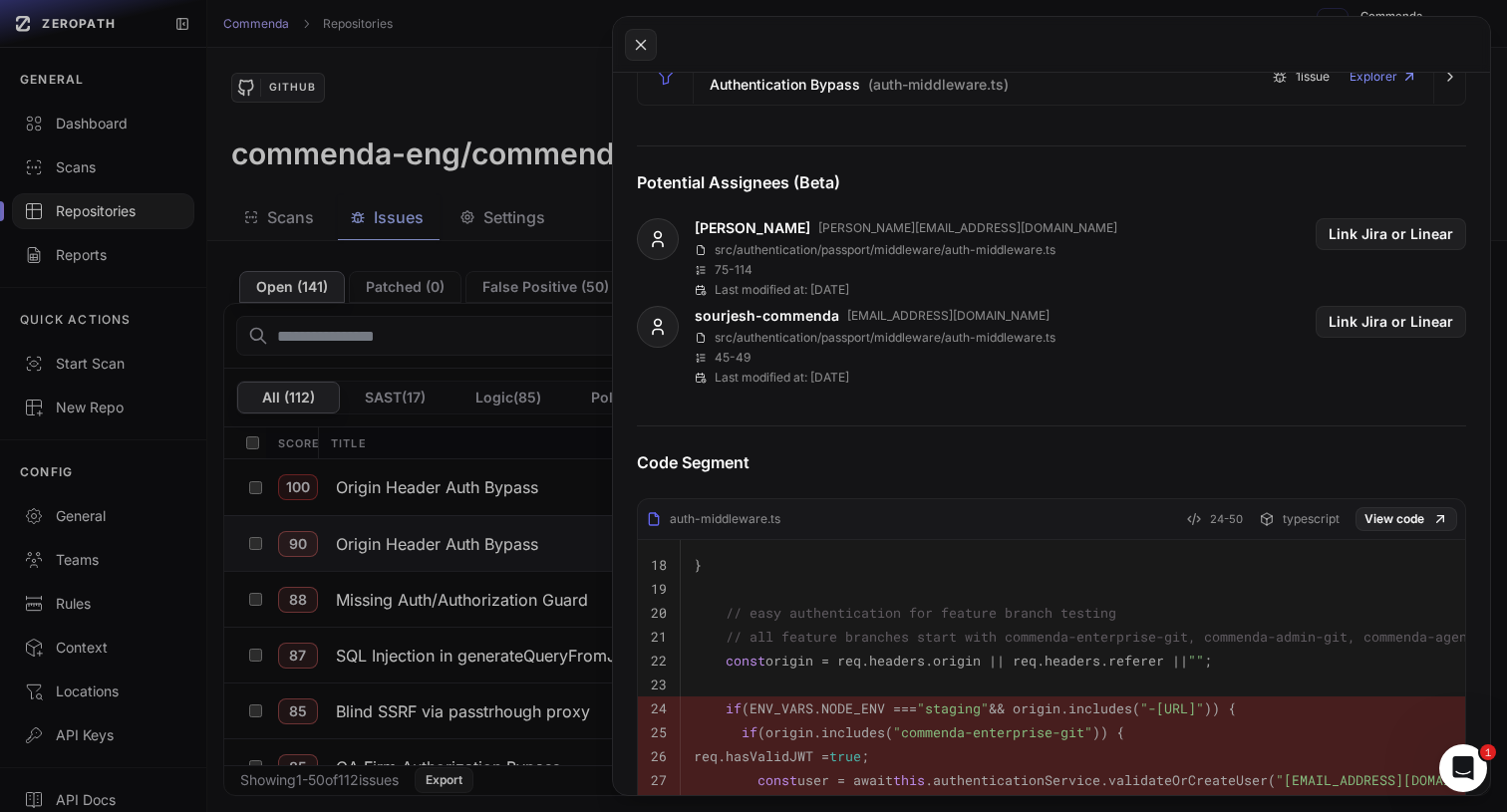 scroll, scrollTop: 0, scrollLeft: 0, axis: both 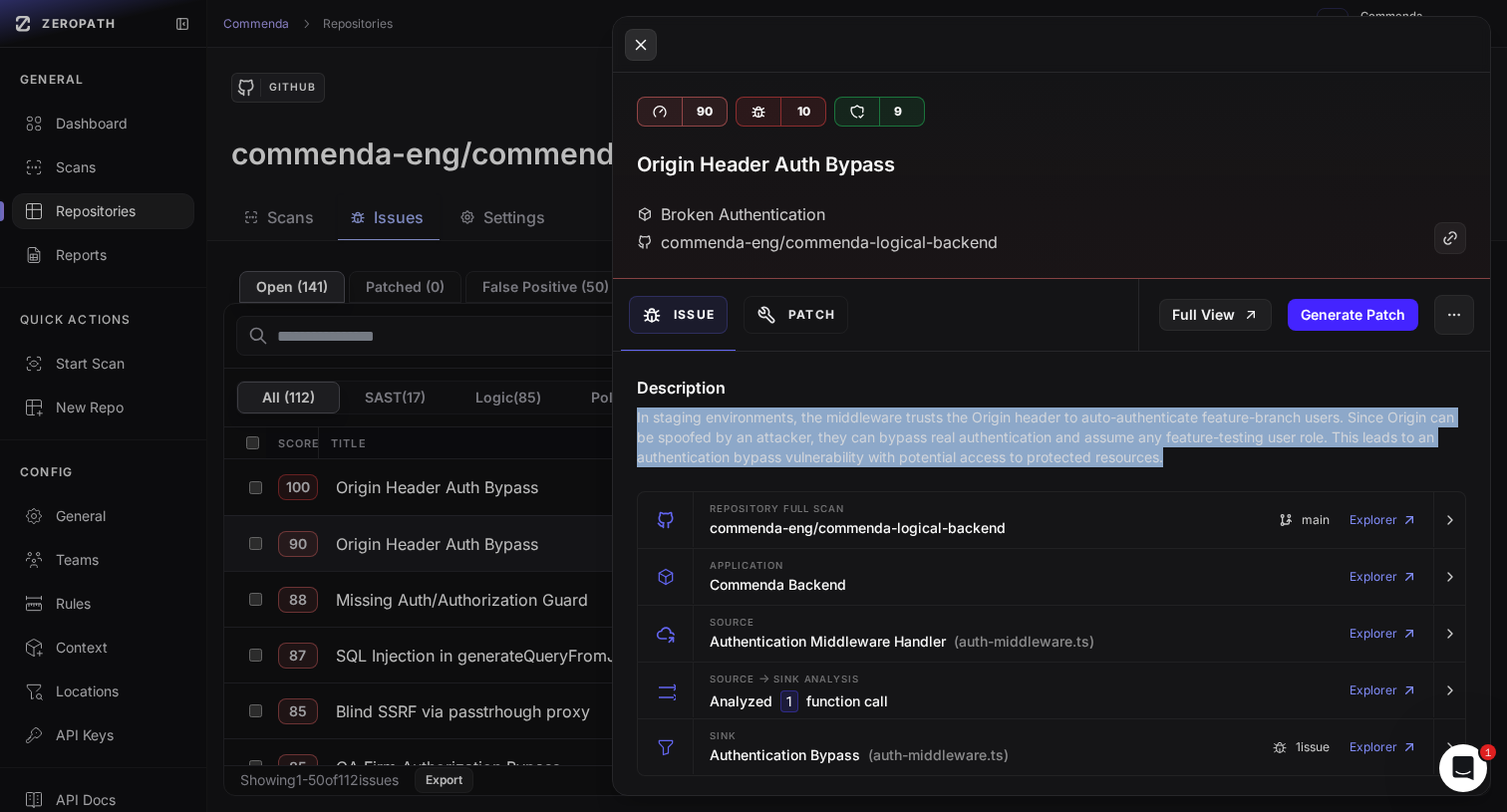 click 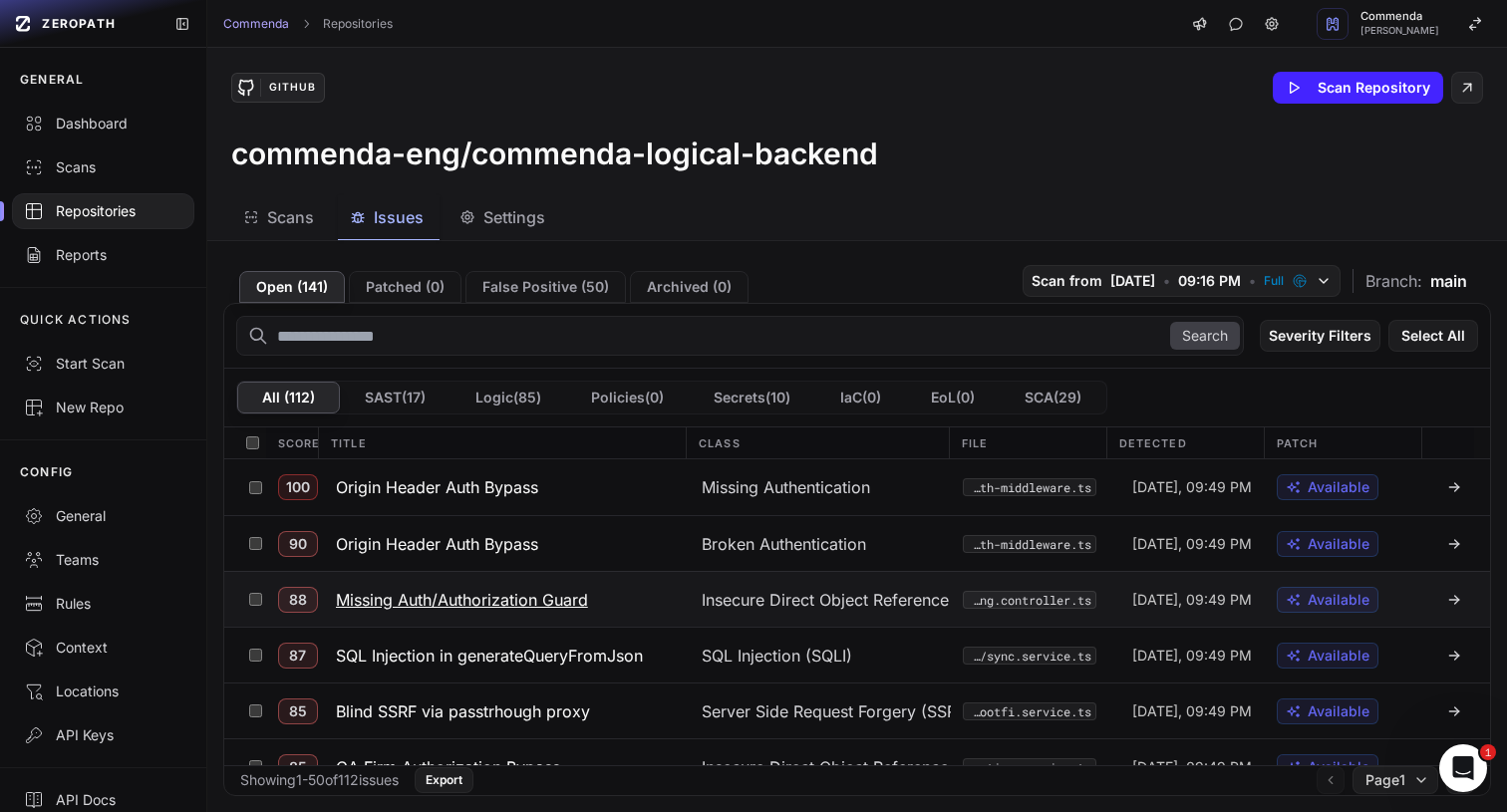 click on "Missing Auth/Authorization Guard" at bounding box center [461, 600] 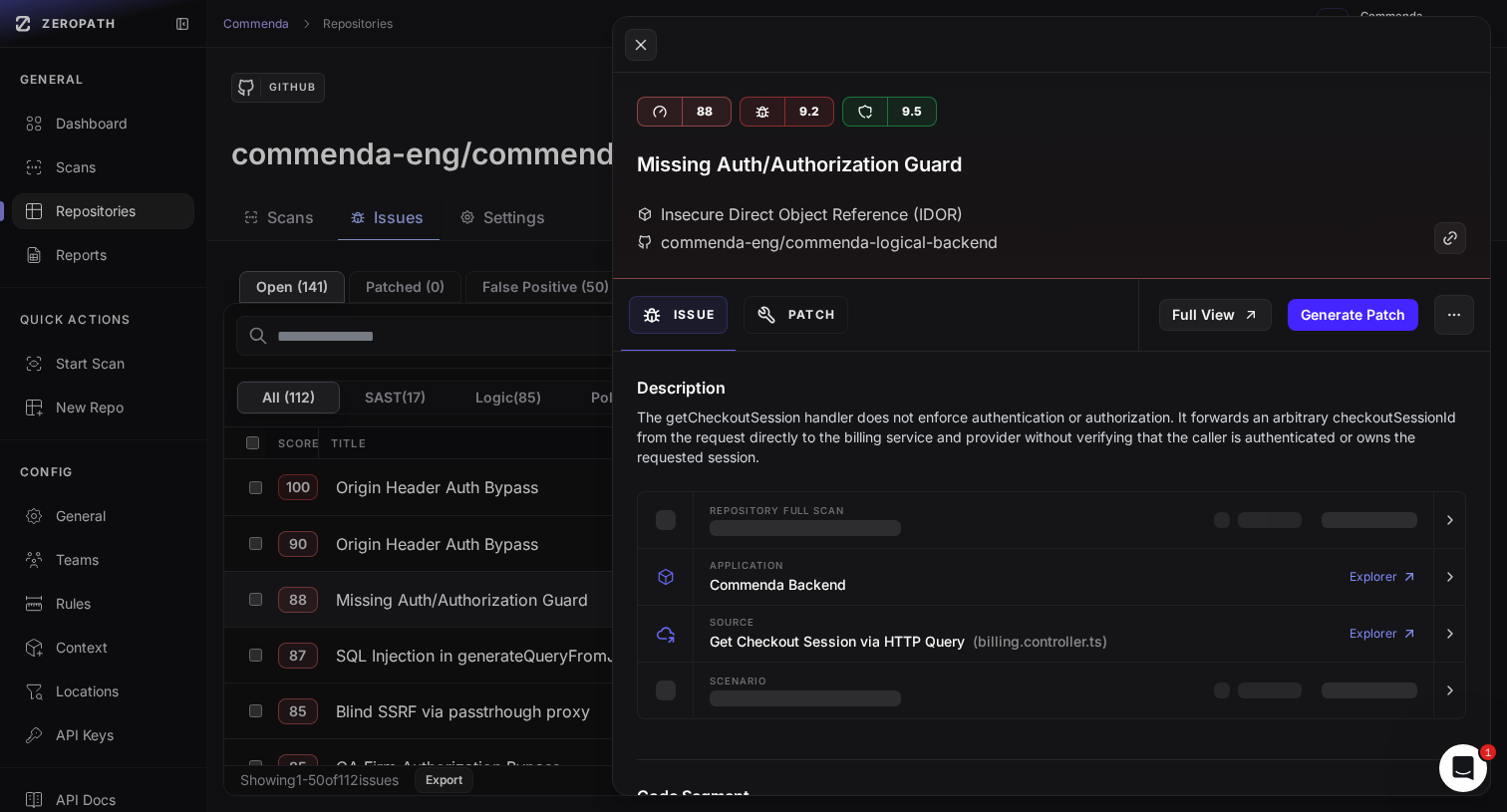 click on "The getCheckoutSession handler does not enforce authentication or authorization. It forwards an arbitrary checkoutSessionId from the request directly to the billing service and provider without verifying that the caller is authenticated or owns the requested session." at bounding box center (1052, 437) 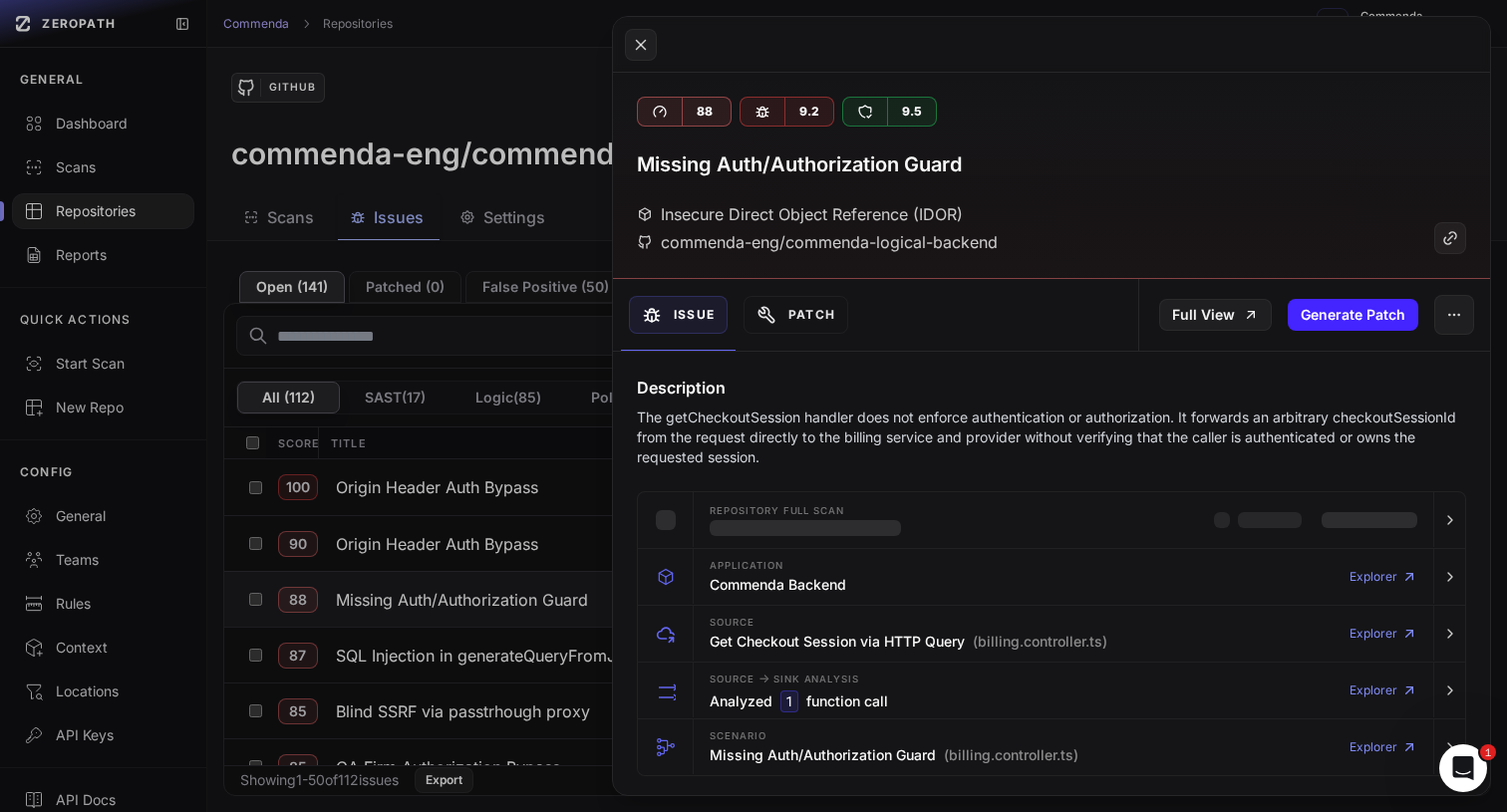 click on "The getCheckoutSession handler does not enforce authentication or authorization. It forwards an arbitrary checkoutSessionId from the request directly to the billing service and provider without verifying that the caller is authenticated or owns the requested session." at bounding box center (1052, 437) 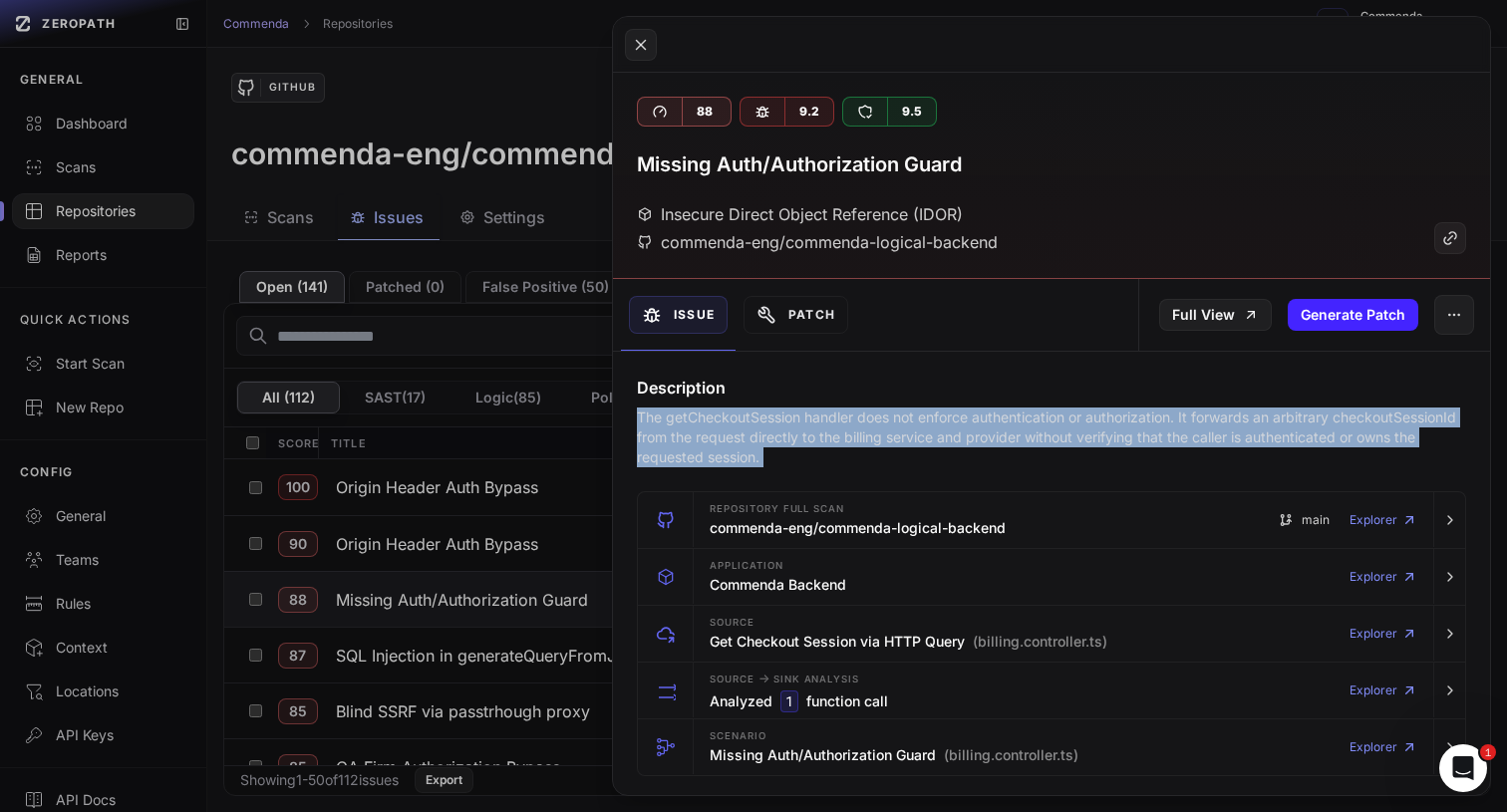 scroll, scrollTop: 608, scrollLeft: 0, axis: vertical 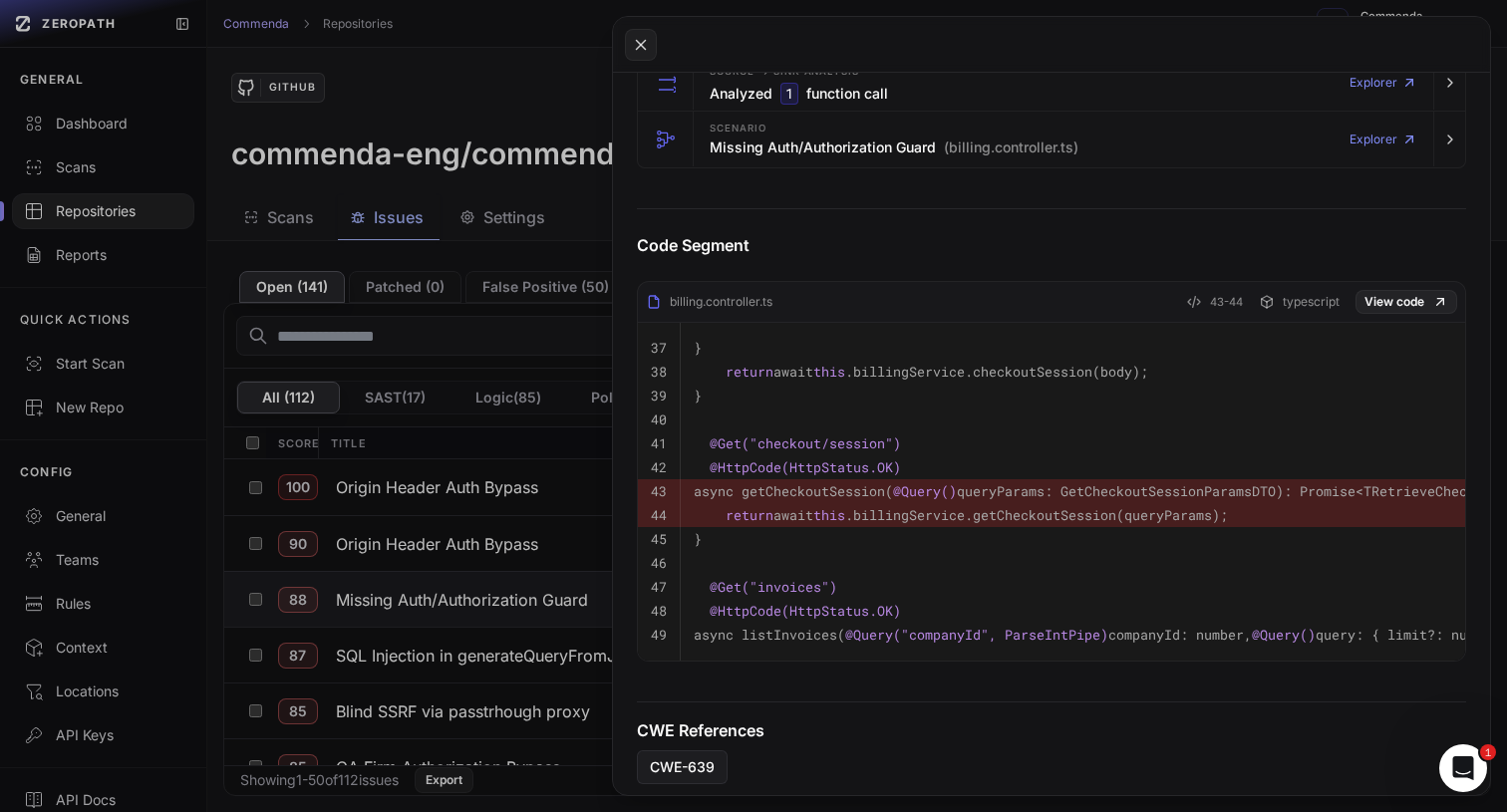 click on "this" at bounding box center (829, 515) 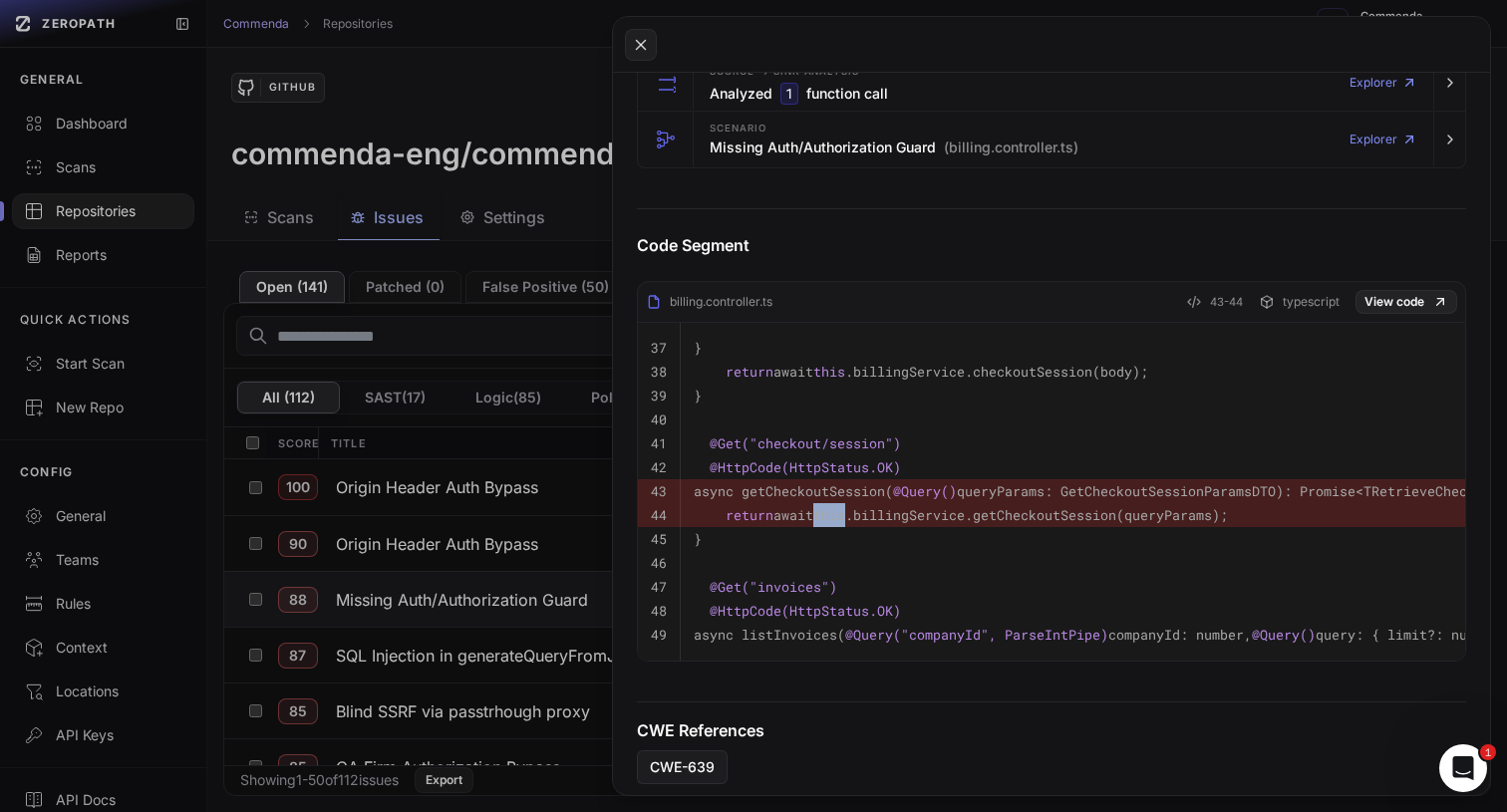 click on "this" at bounding box center (829, 515) 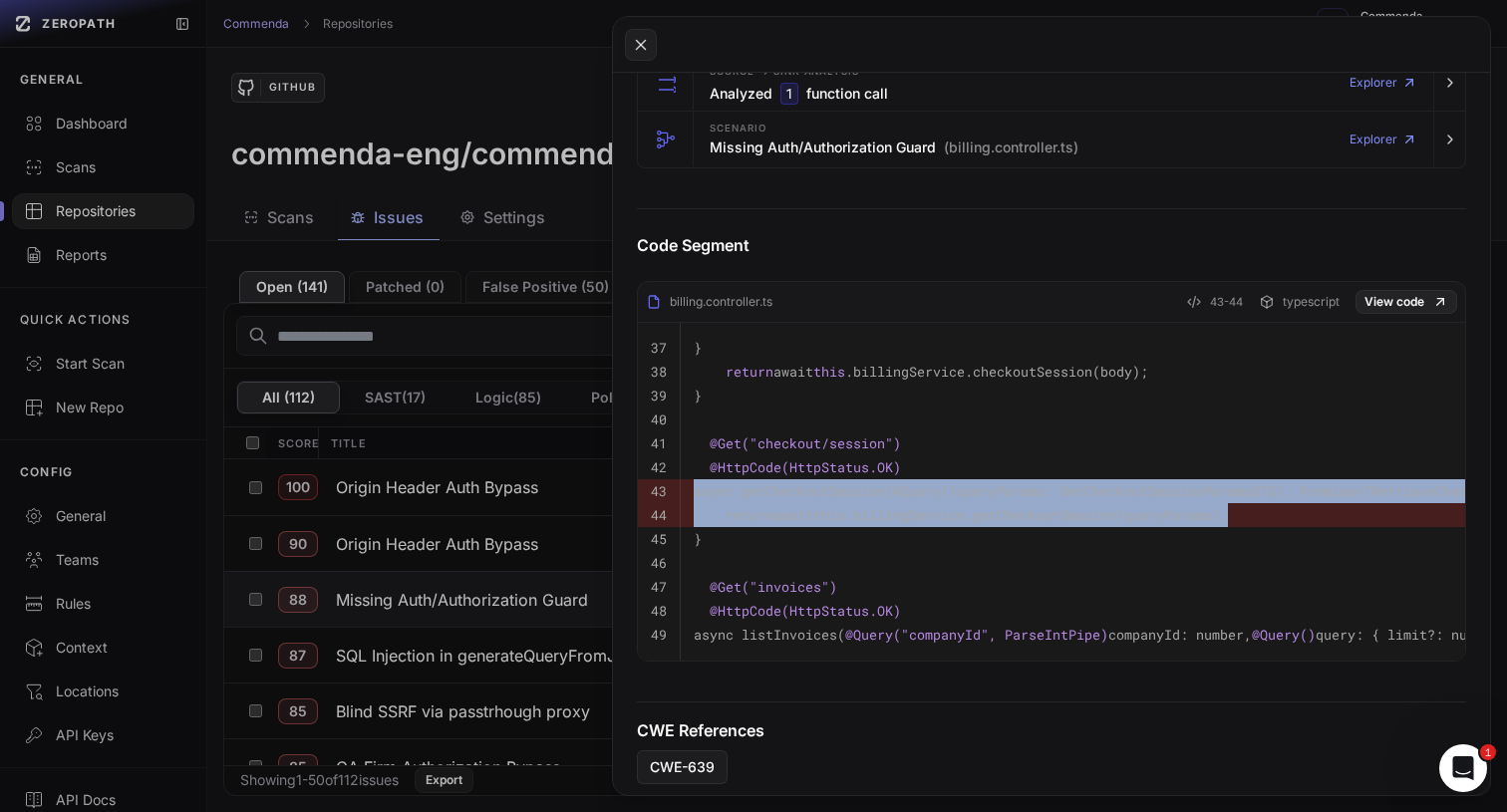 drag, startPoint x: 849, startPoint y: 508, endPoint x: 849, endPoint y: 490, distance: 18 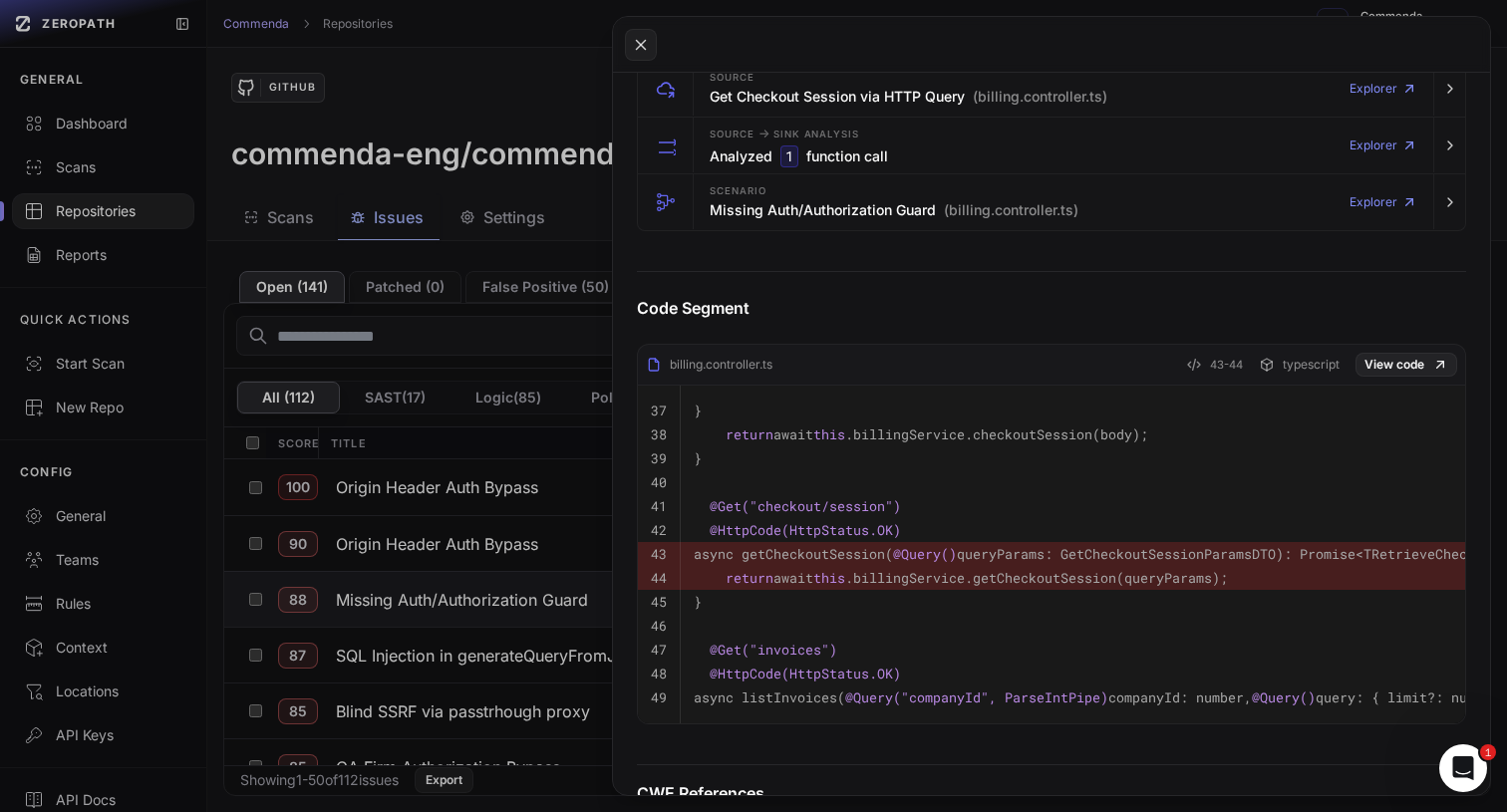scroll, scrollTop: 536, scrollLeft: 0, axis: vertical 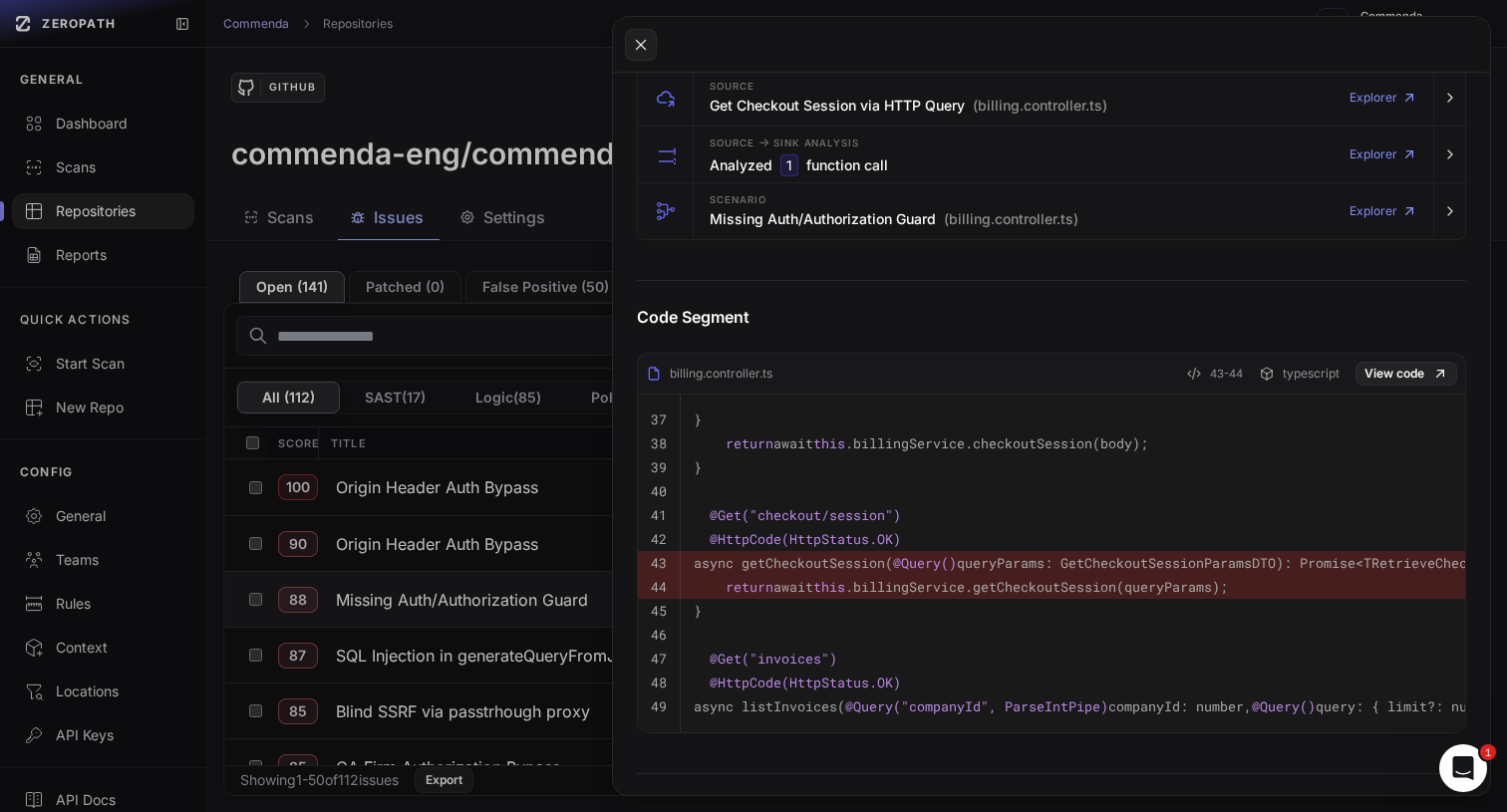 click on "return  await  this .billingService.getCheckoutSession(queryParams);" at bounding box center (961, 587) 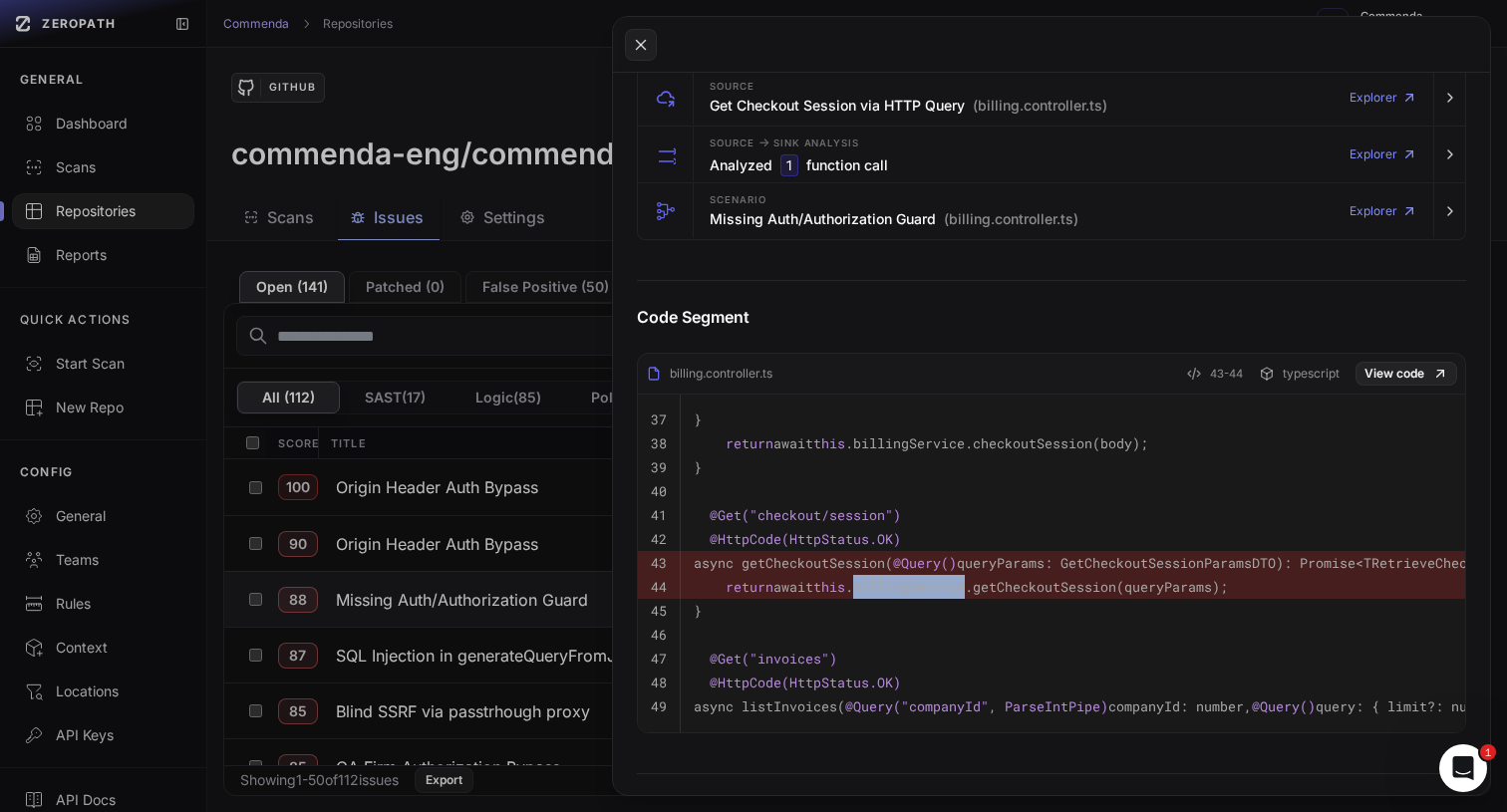 click on "return  await  this .billingService.getCheckoutSession(queryParams);" at bounding box center [961, 587] 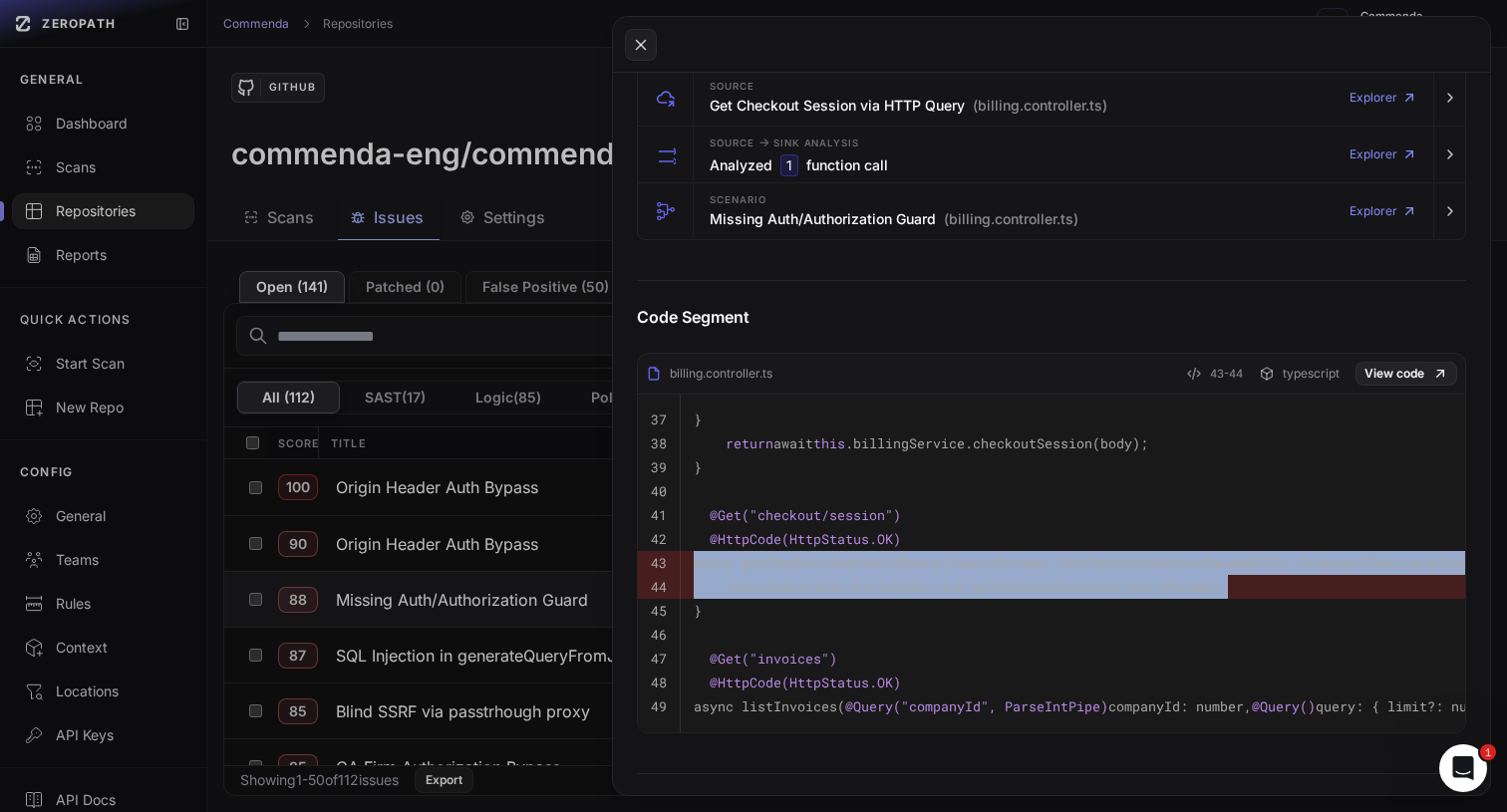 drag, startPoint x: 938, startPoint y: 589, endPoint x: 945, endPoint y: 564, distance: 25.96151 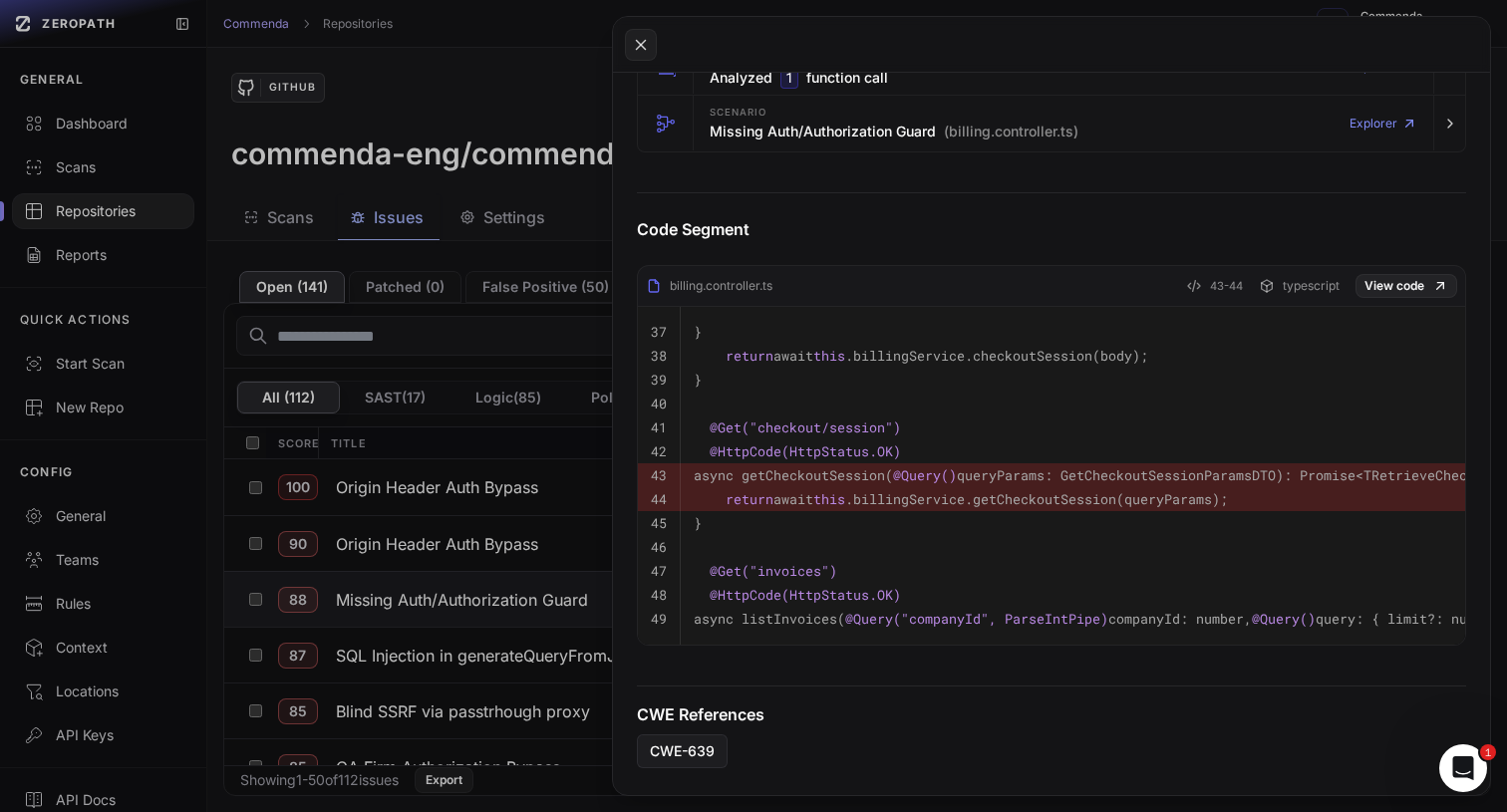 scroll, scrollTop: 628, scrollLeft: 0, axis: vertical 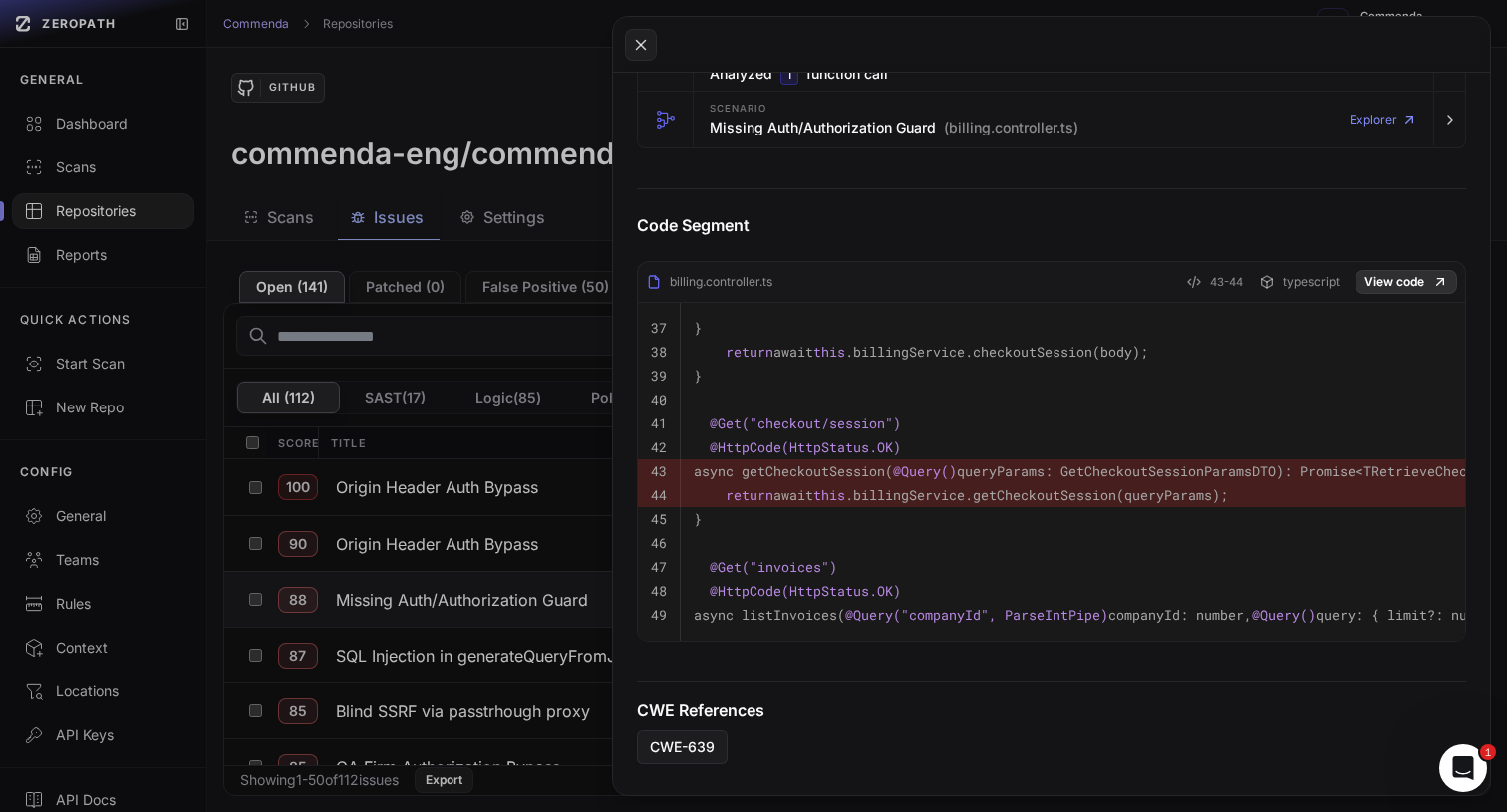 click on "View code" at bounding box center [1406, 282] 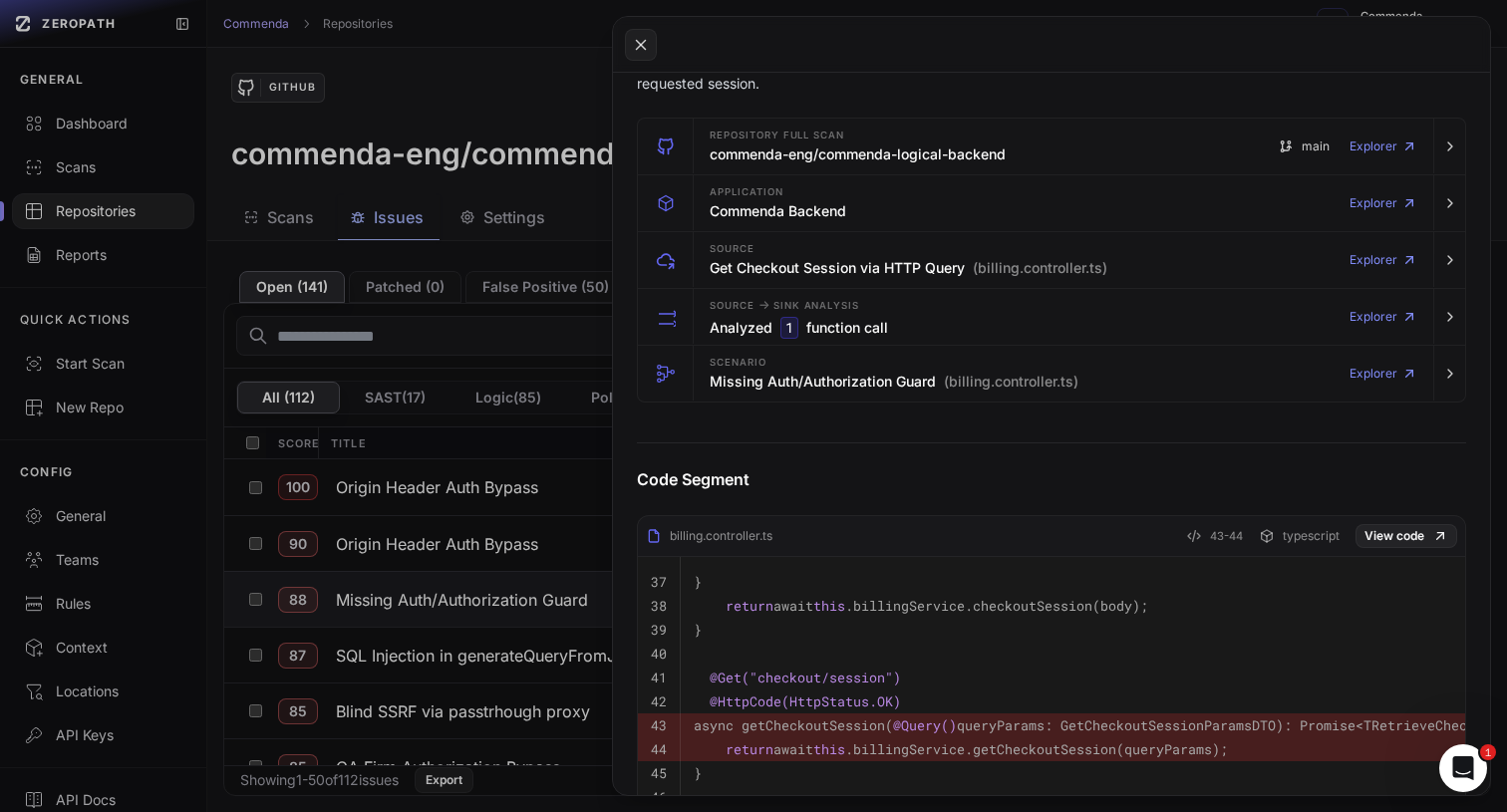 scroll, scrollTop: 0, scrollLeft: 0, axis: both 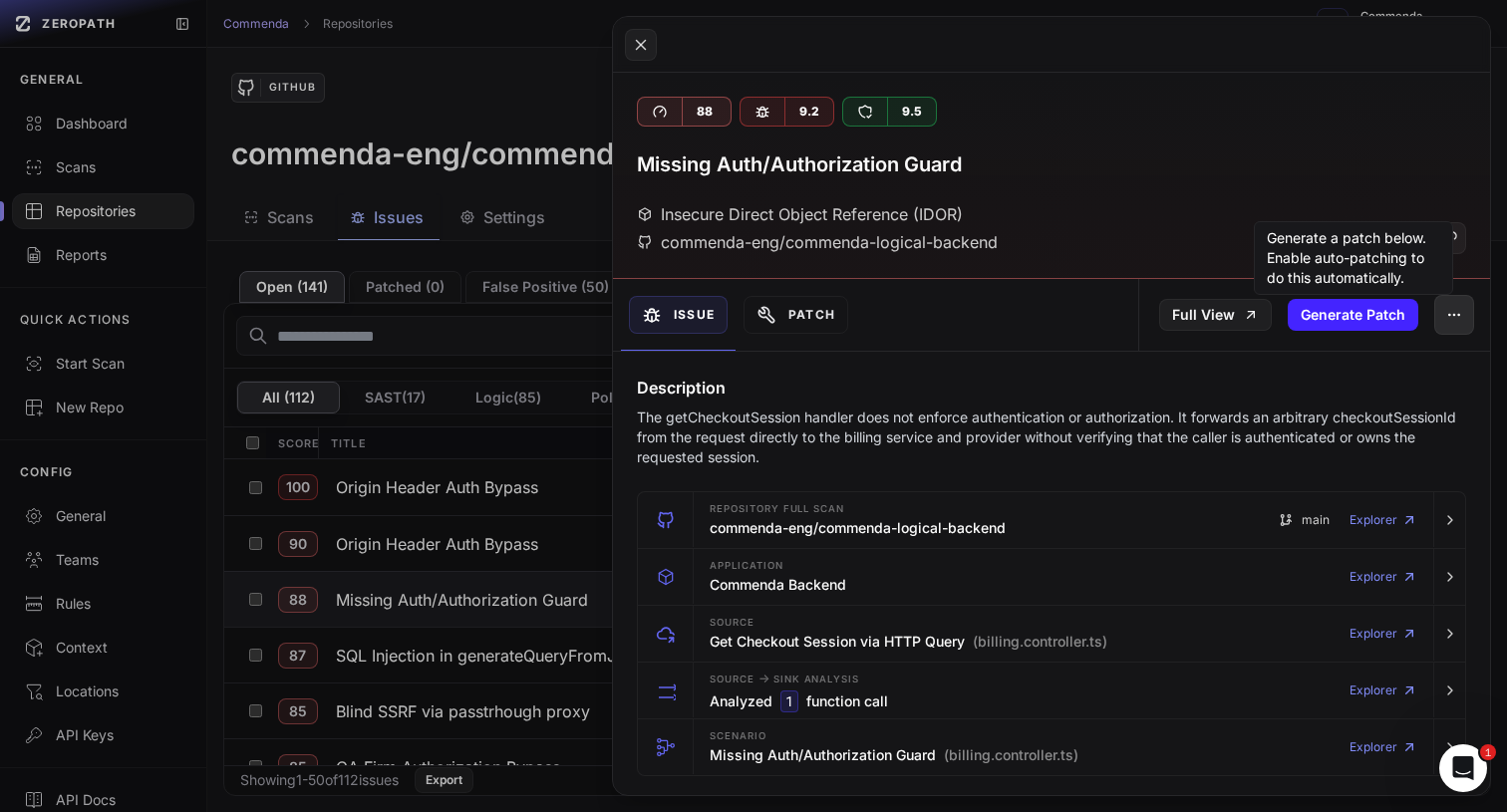 click at bounding box center [1454, 315] 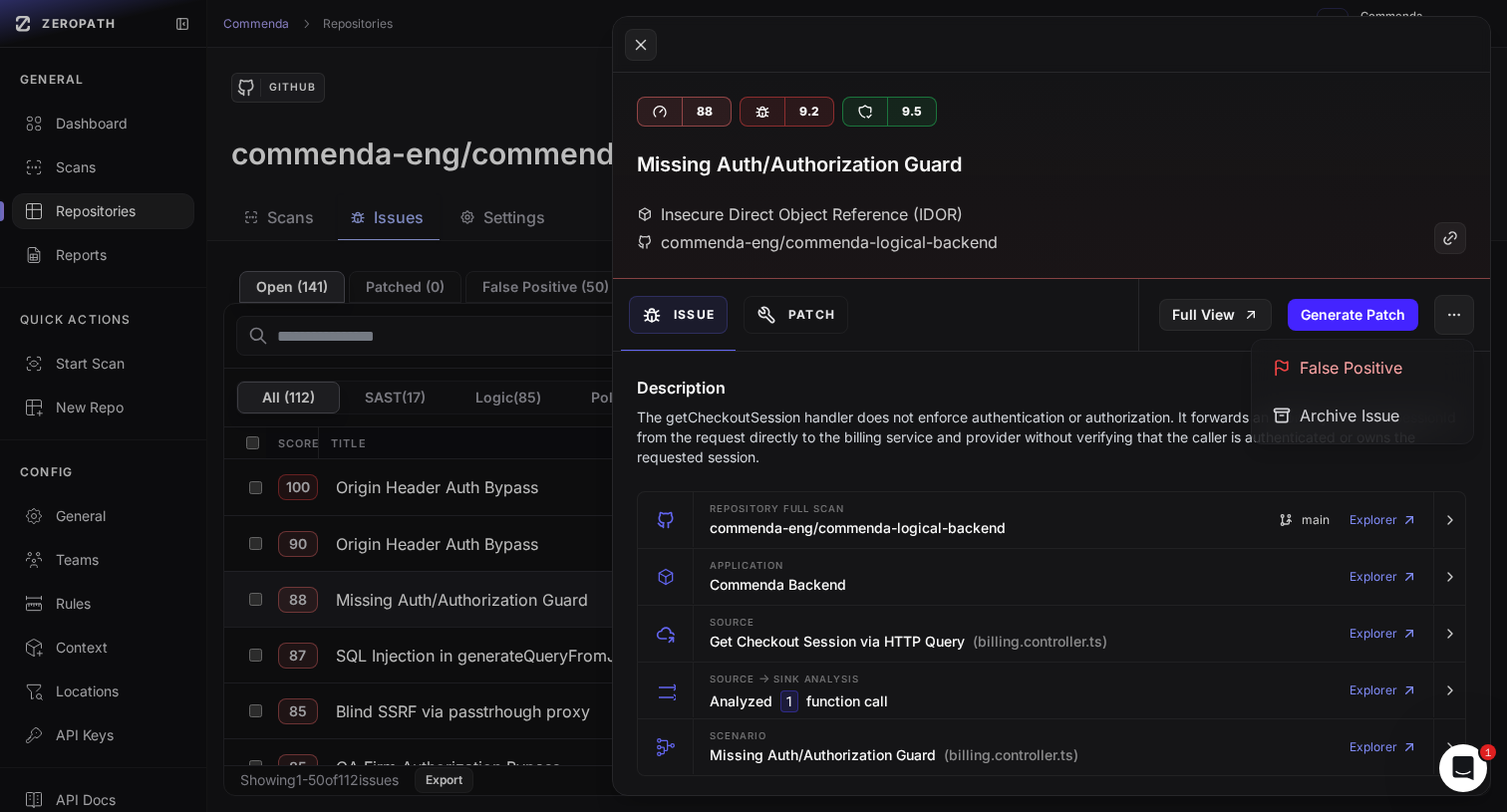 click on "Description" at bounding box center [1052, 388] 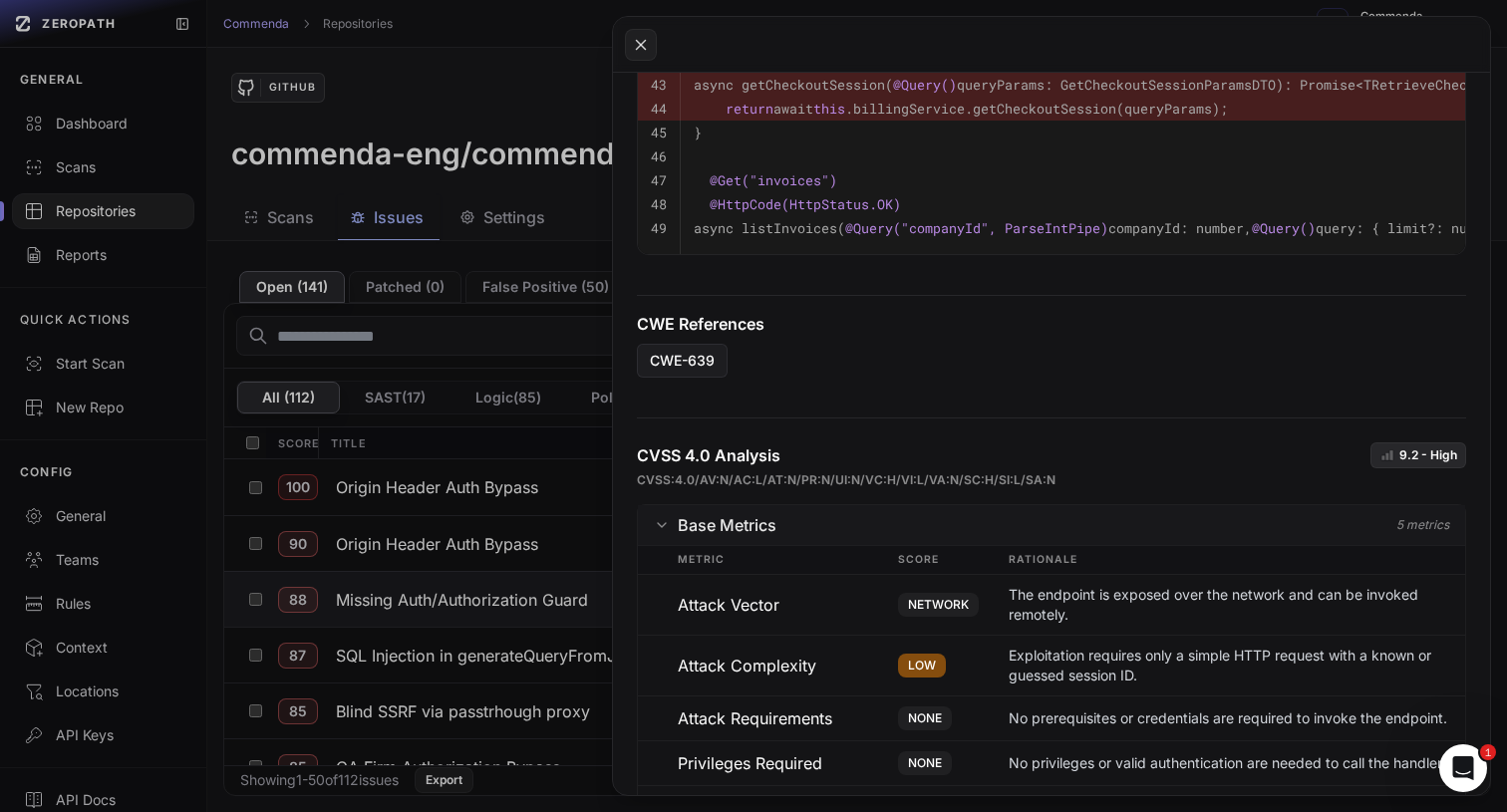 scroll, scrollTop: 1309, scrollLeft: 0, axis: vertical 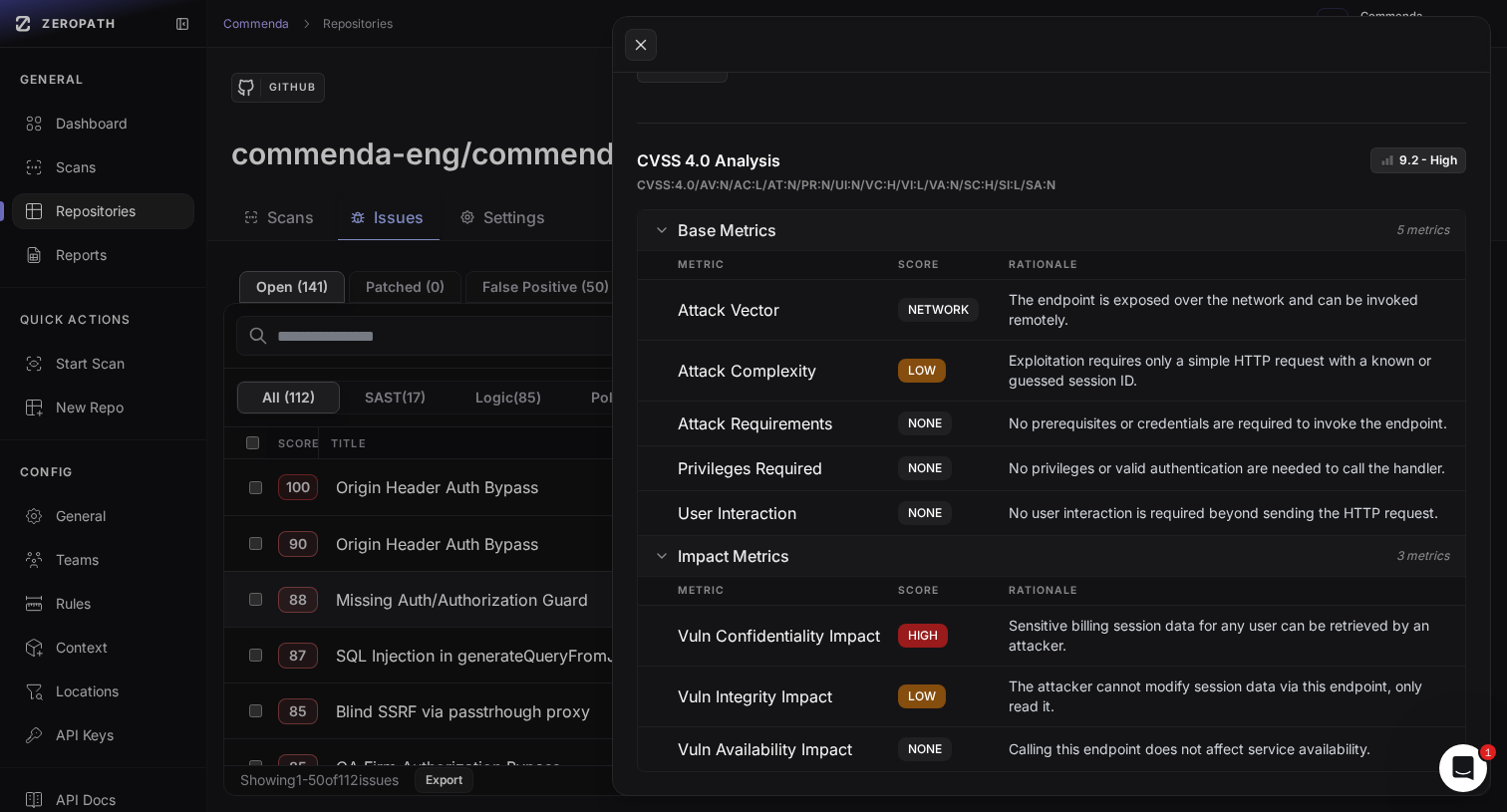 click 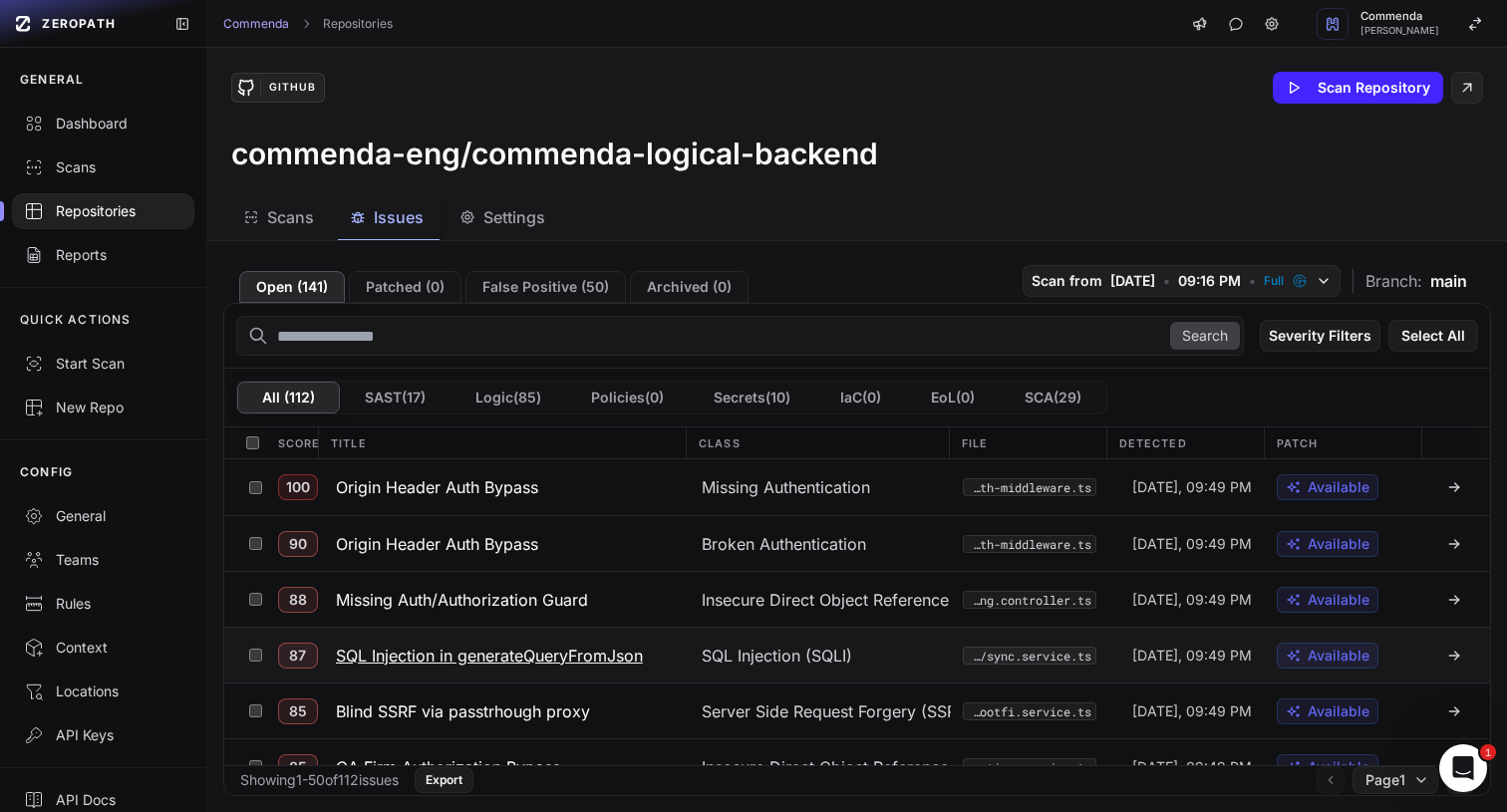 click on "SQL Injection in generateQueryFromJson" at bounding box center [489, 656] 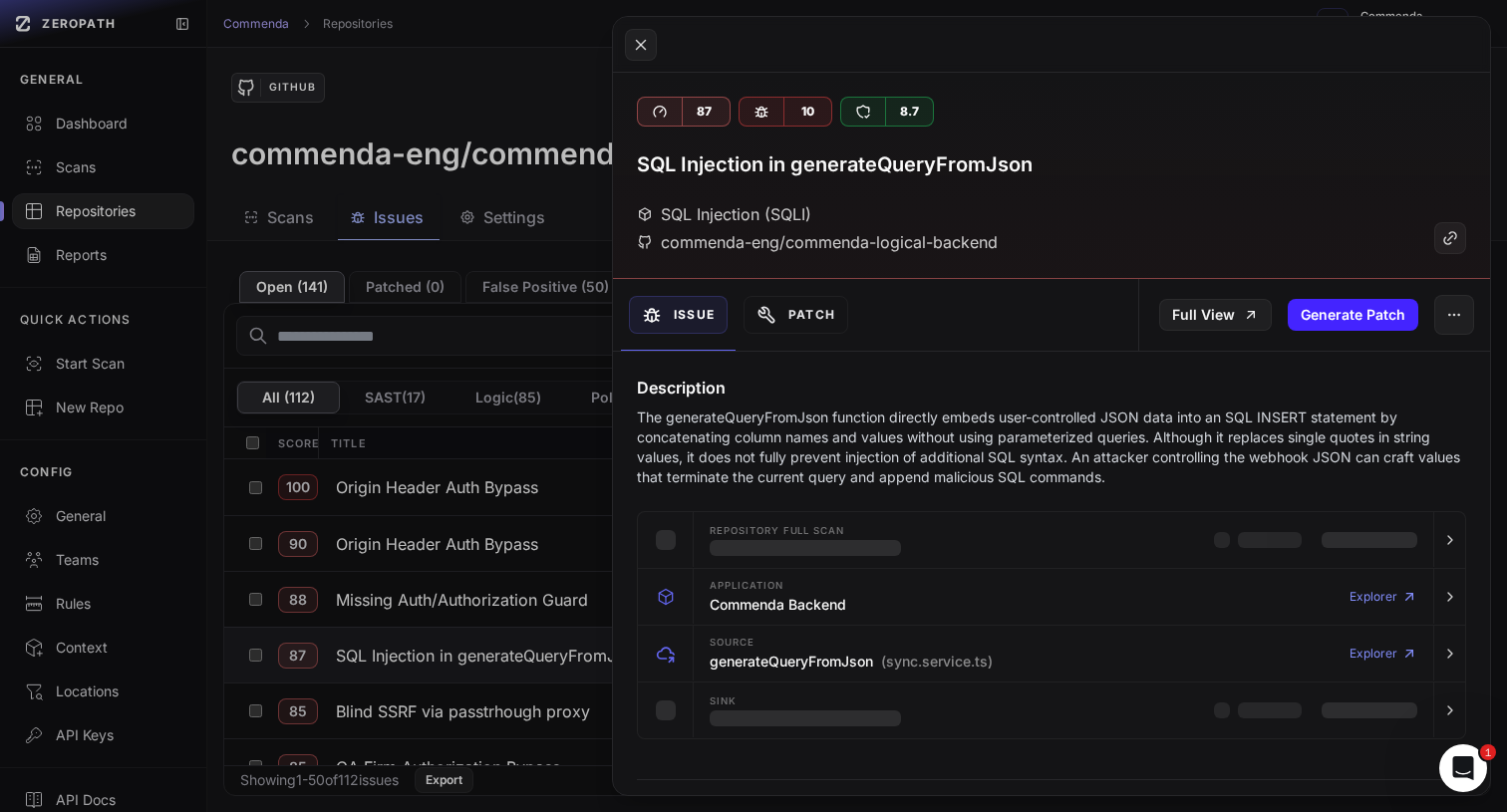 click on "The generateQueryFromJson function directly embeds user-controlled JSON data into an SQL INSERT statement by concatenating column names and values without using parameterized queries. Although it replaces single quotes in string values, it does not fully prevent injection of additional SQL syntax. An attacker controlling the webhook JSON can craft values that terminate the current query and append malicious SQL commands." at bounding box center (1052, 447) 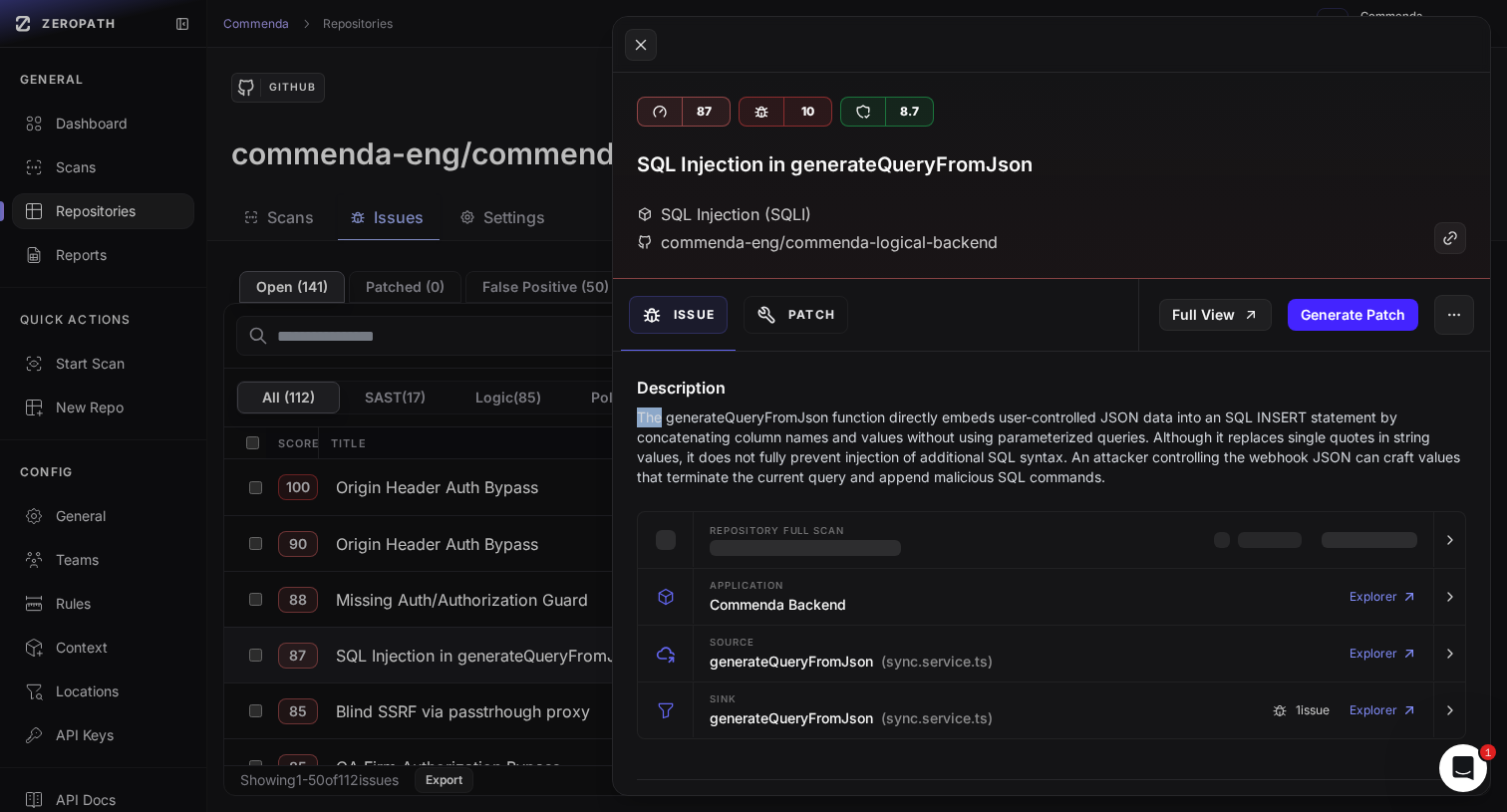 click on "The generateQueryFromJson function directly embeds user-controlled JSON data into an SQL INSERT statement by concatenating column names and values without using parameterized queries. Although it replaces single quotes in string values, it does not fully prevent injection of additional SQL syntax. An attacker controlling the webhook JSON can craft values that terminate the current query and append malicious SQL commands." at bounding box center (1052, 447) 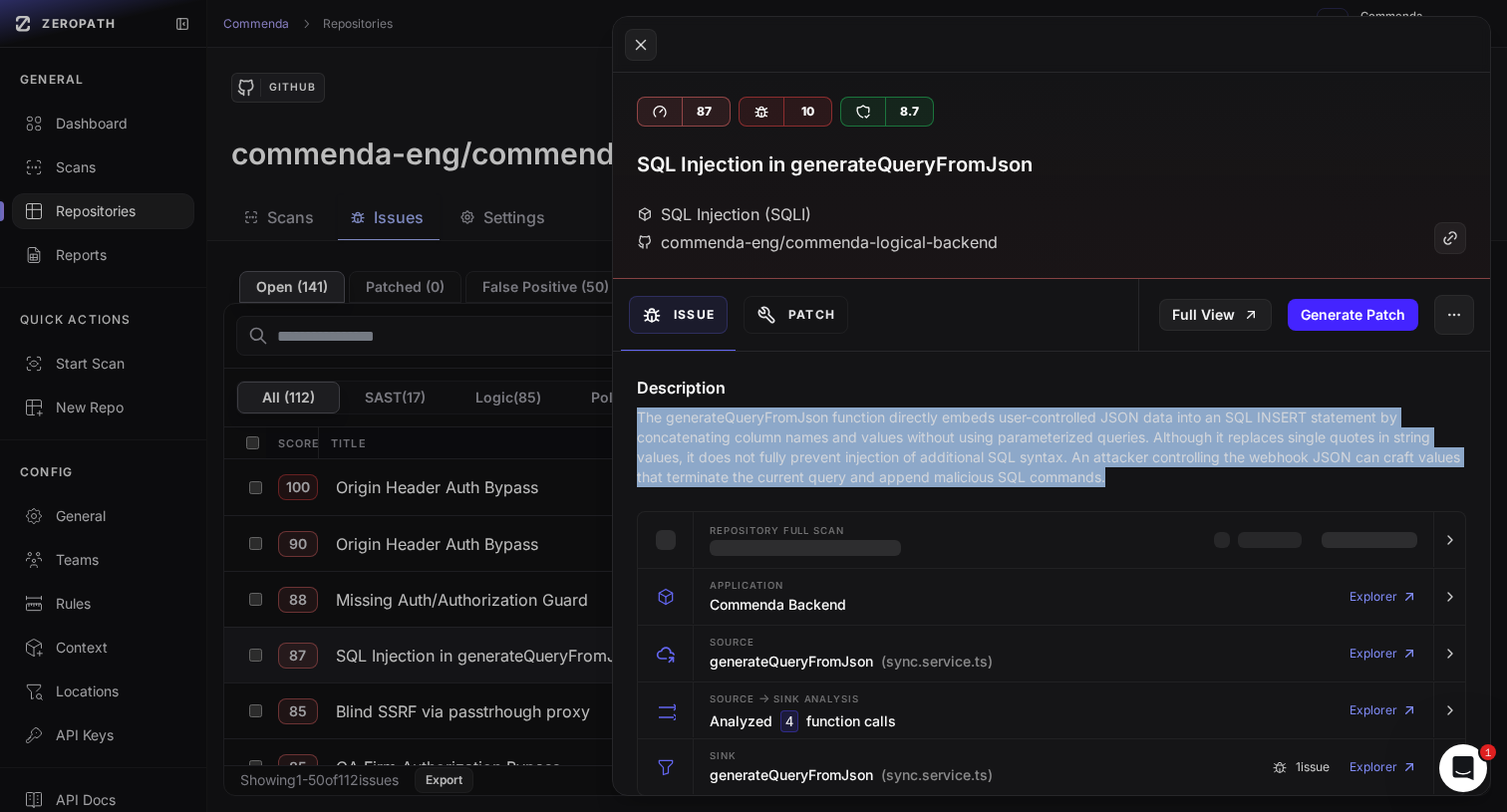 click on "The generateQueryFromJson function directly embeds user-controlled JSON data into an SQL INSERT statement by concatenating column names and values without using parameterized queries. Although it replaces single quotes in string values, it does not fully prevent injection of additional SQL syntax. An attacker controlling the webhook JSON can craft values that terminate the current query and append malicious SQL commands." at bounding box center (1052, 447) 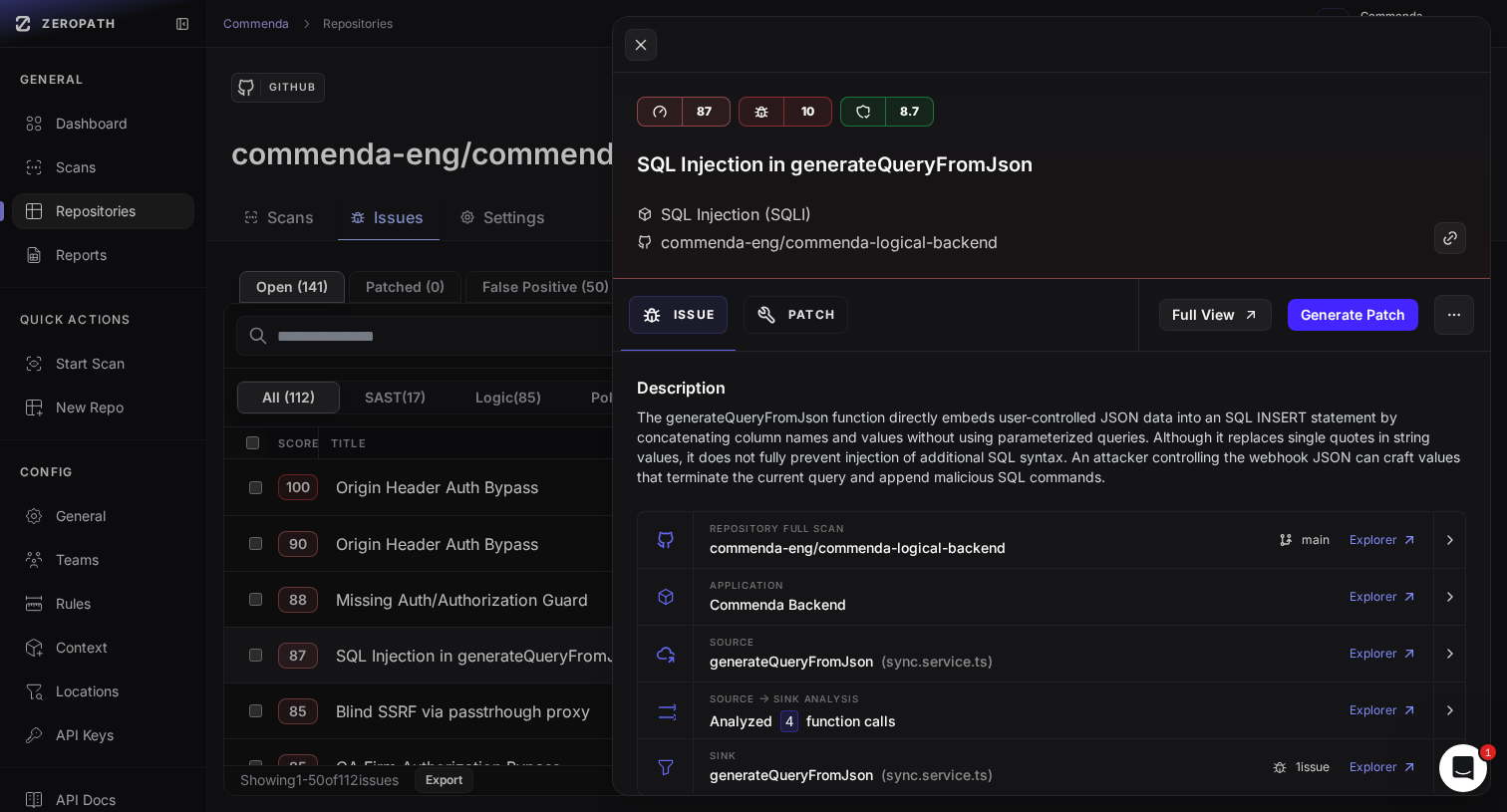 click on "The generateQueryFromJson function directly embeds user-controlled JSON data into an SQL INSERT statement by concatenating column names and values without using parameterized queries. Although it replaces single quotes in string values, it does not fully prevent injection of additional SQL syntax. An attacker controlling the webhook JSON can craft values that terminate the current query and append malicious SQL commands." at bounding box center [1052, 447] 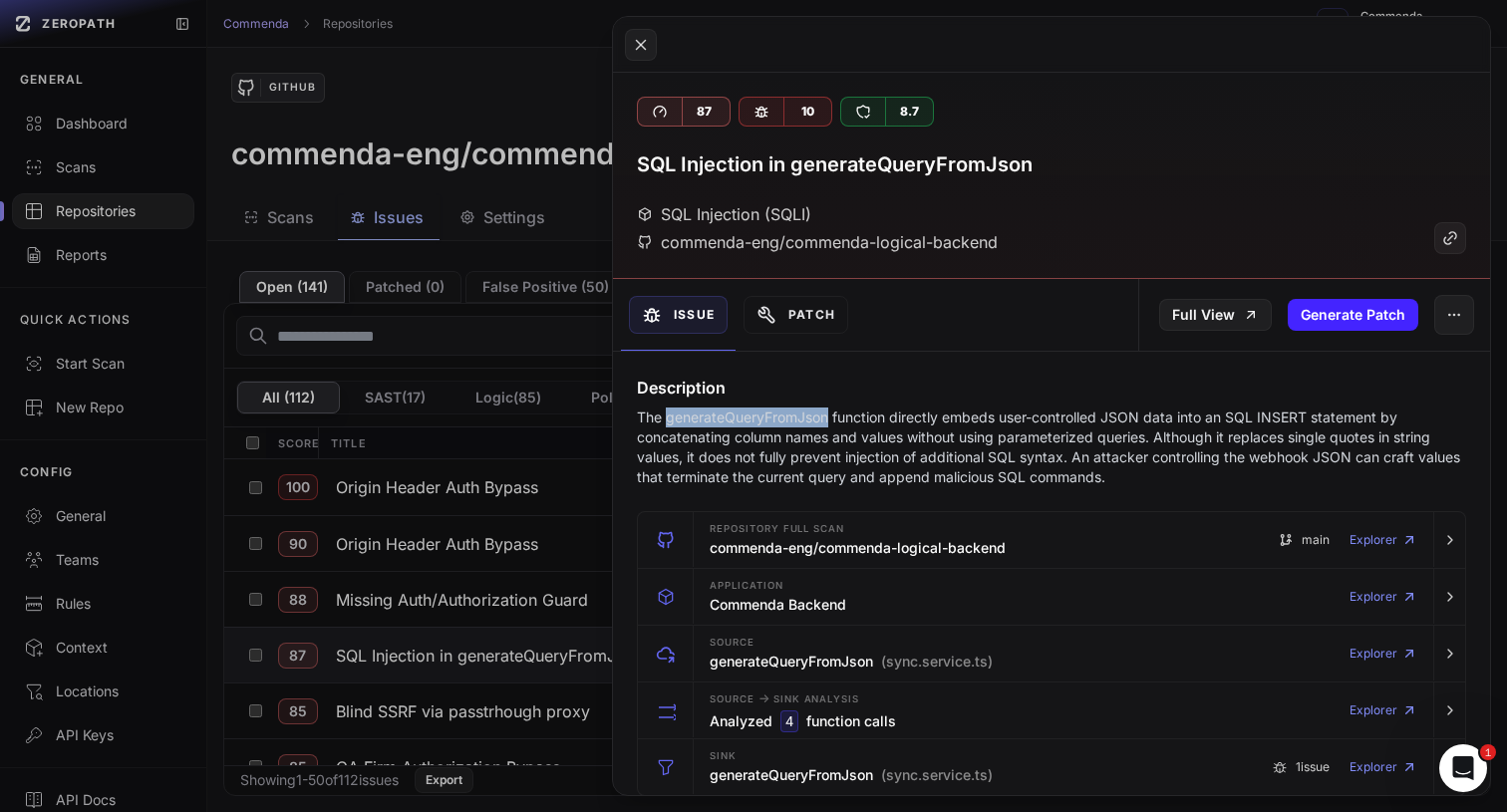 click on "The generateQueryFromJson function directly embeds user-controlled JSON data into an SQL INSERT statement by concatenating column names and values without using parameterized queries. Although it replaces single quotes in string values, it does not fully prevent injection of additional SQL syntax. An attacker controlling the webhook JSON can craft values that terminate the current query and append malicious SQL commands." at bounding box center [1052, 447] 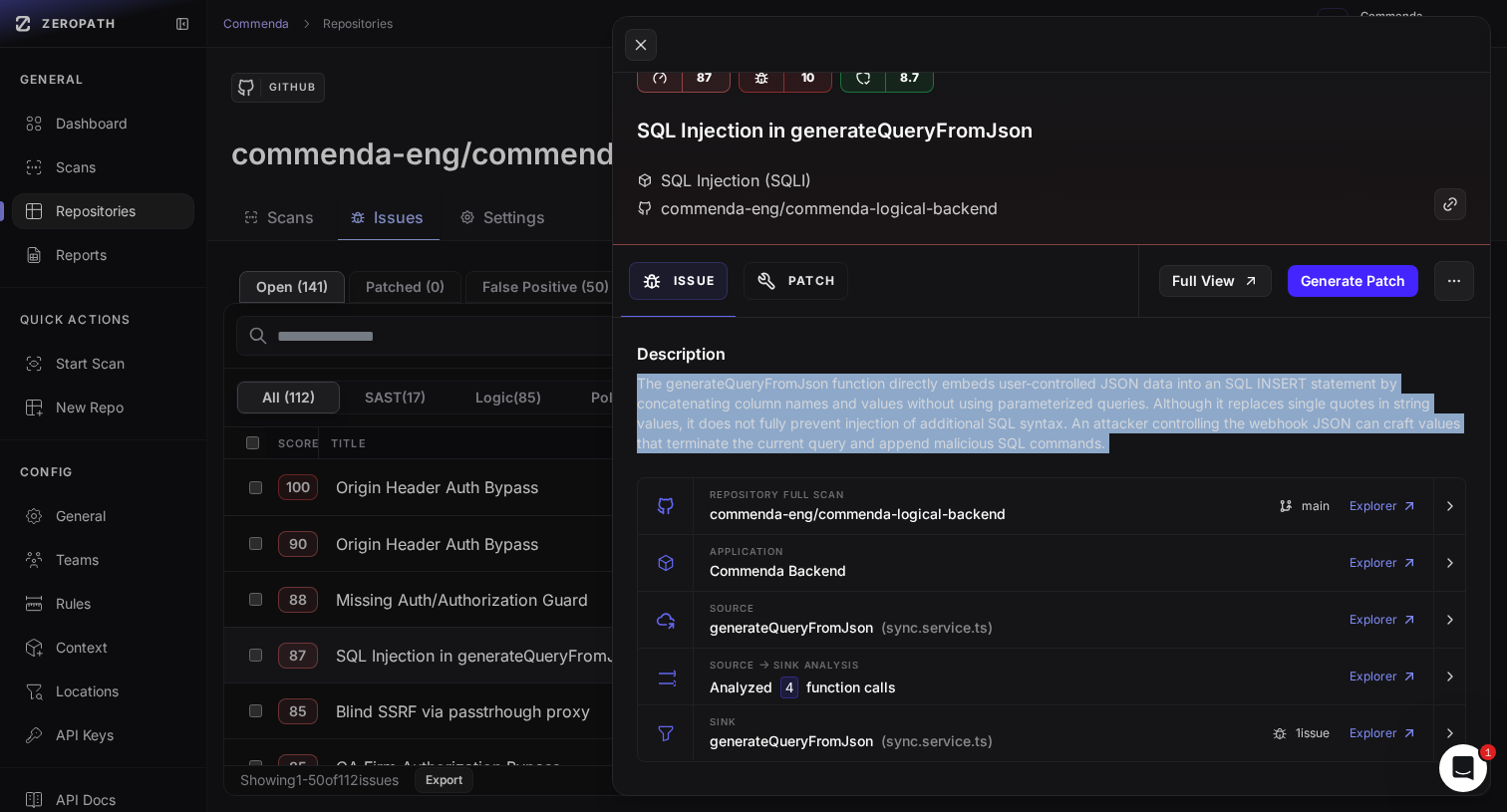 scroll, scrollTop: 44, scrollLeft: 0, axis: vertical 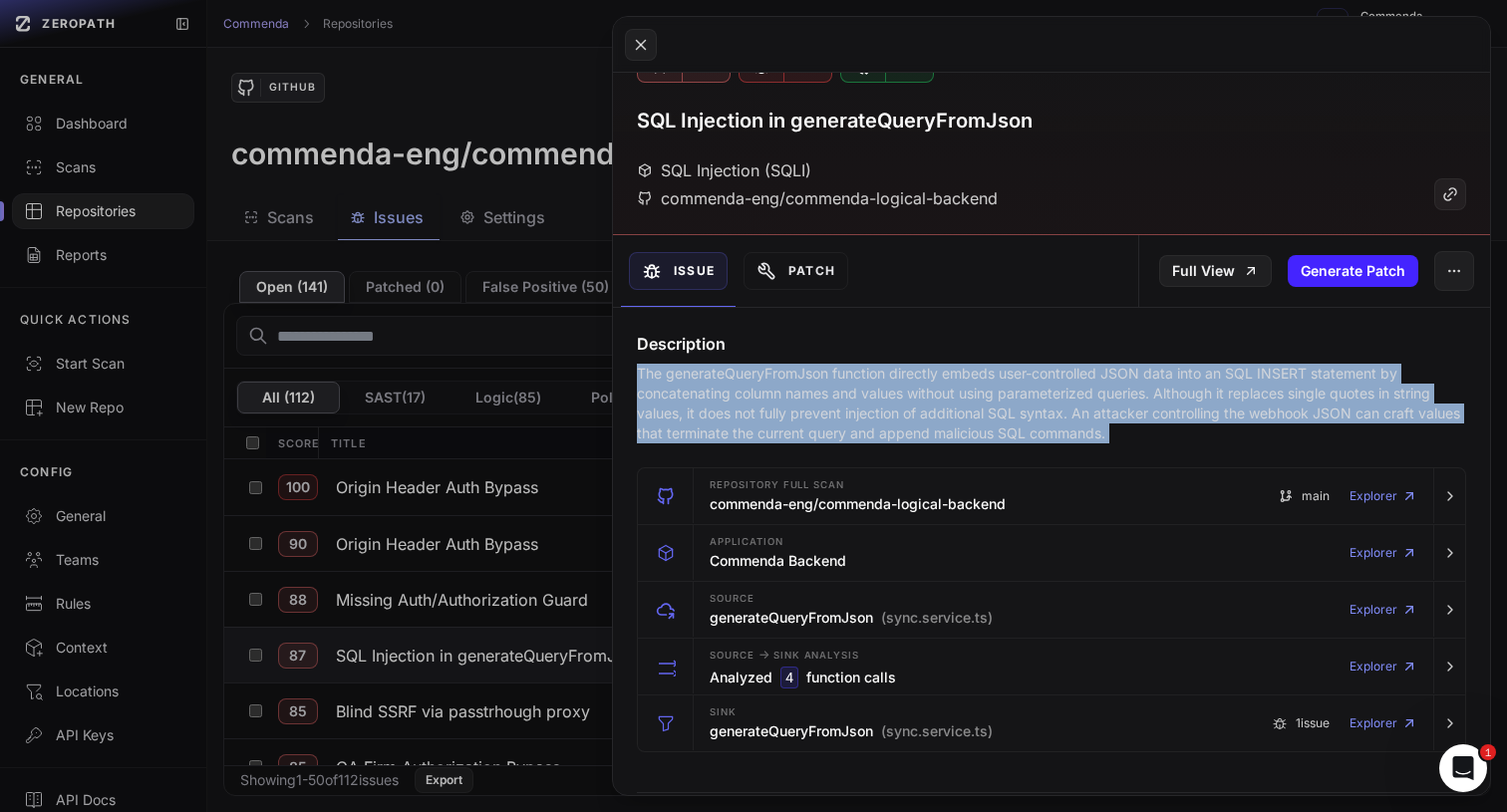 click on "The generateQueryFromJson function directly embeds user-controlled JSON data into an SQL INSERT statement by concatenating column names and values without using parameterized queries. Although it replaces single quotes in string values, it does not fully prevent injection of additional SQL syntax. An attacker controlling the webhook JSON can craft values that terminate the current query and append malicious SQL commands." at bounding box center (1052, 404) 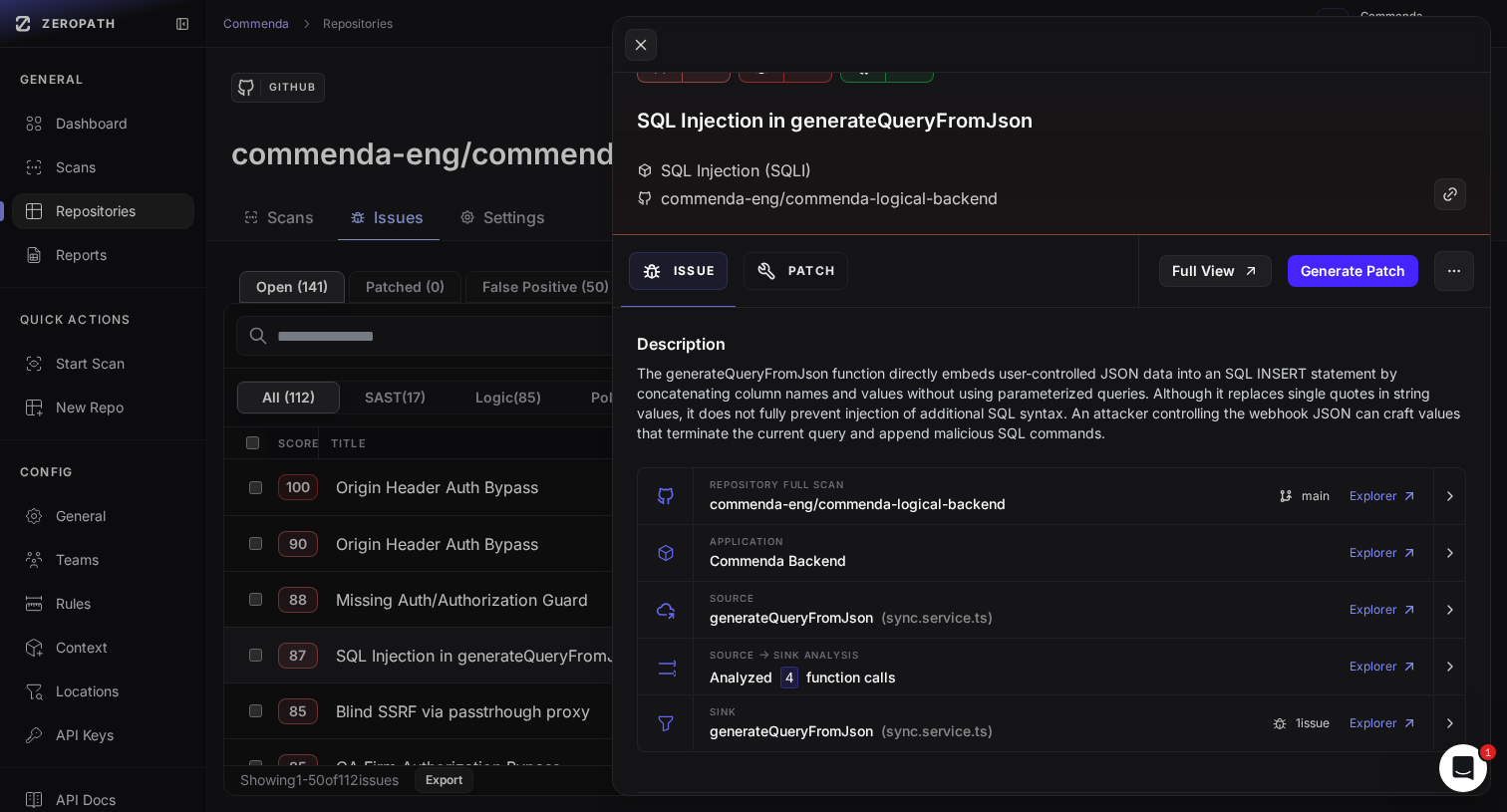click on "The generateQueryFromJson function directly embeds user-controlled JSON data into an SQL INSERT statement by concatenating column names and values without using parameterized queries. Although it replaces single quotes in string values, it does not fully prevent injection of additional SQL syntax. An attacker controlling the webhook JSON can craft values that terminate the current query and append malicious SQL commands." at bounding box center [1052, 404] 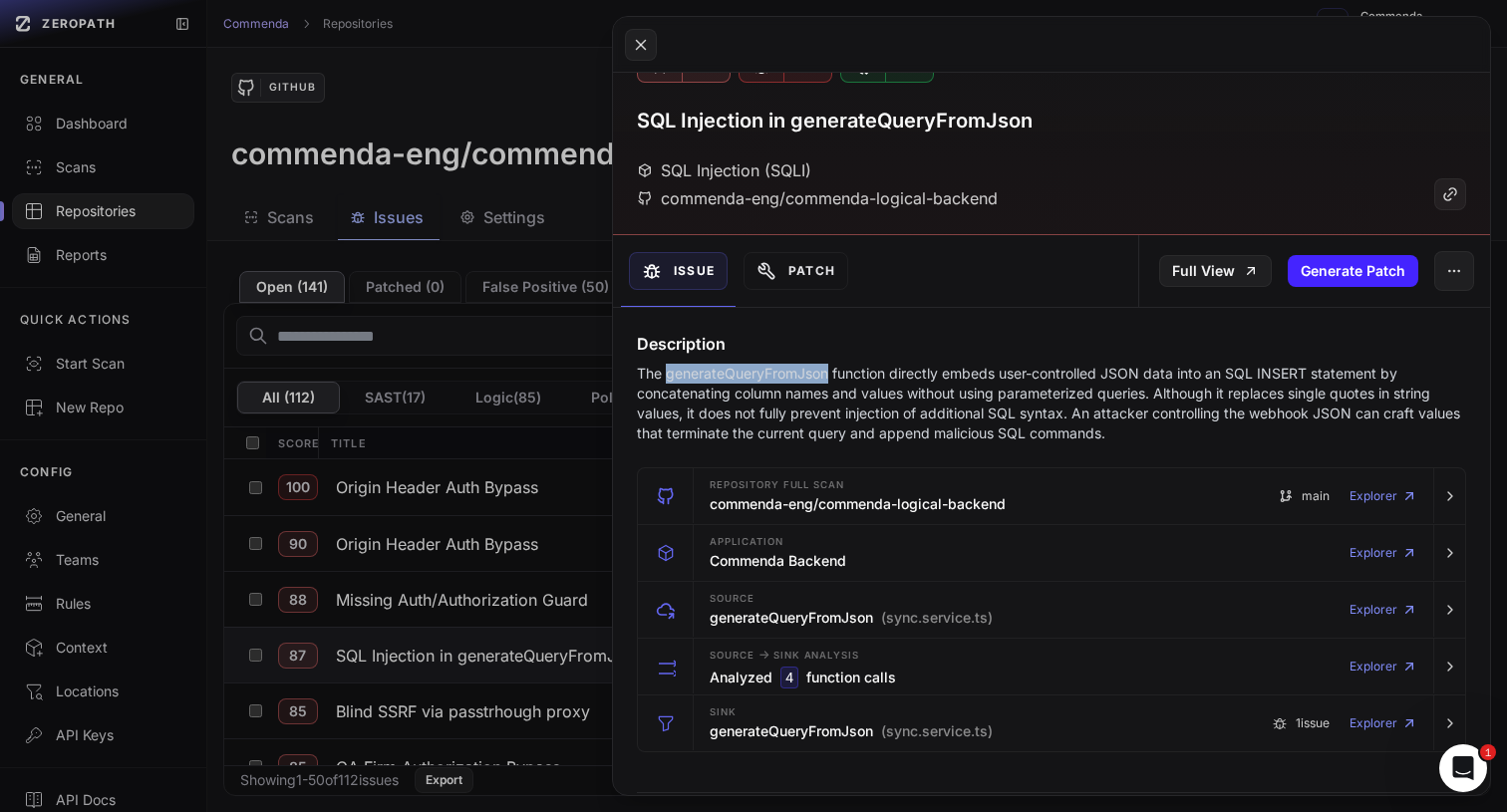 click on "The generateQueryFromJson function directly embeds user-controlled JSON data into an SQL INSERT statement by concatenating column names and values without using parameterized queries. Although it replaces single quotes in string values, it does not fully prevent injection of additional SQL syntax. An attacker controlling the webhook JSON can craft values that terminate the current query and append malicious SQL commands." at bounding box center [1052, 404] 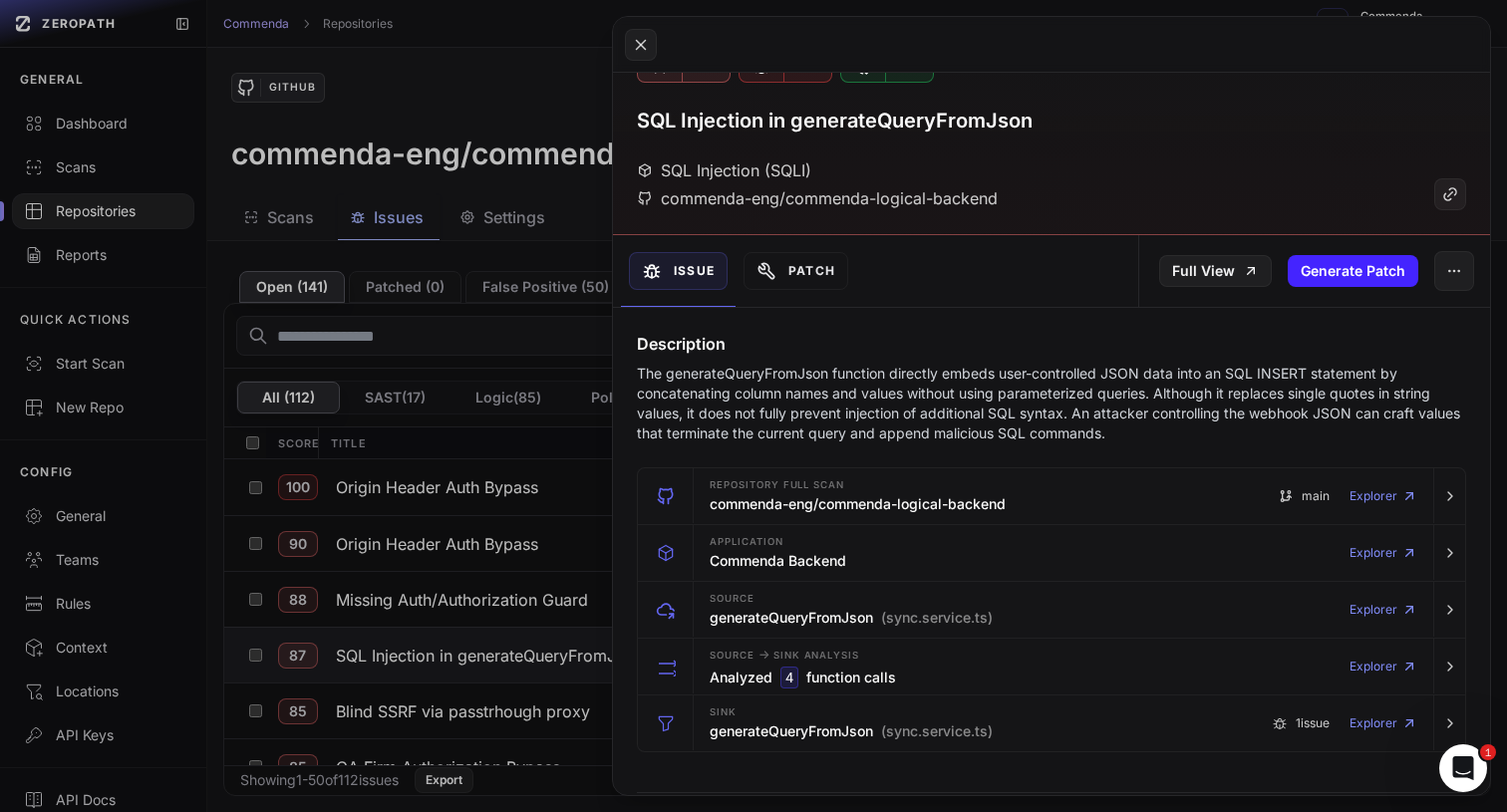 click on "The generateQueryFromJson function directly embeds user-controlled JSON data into an SQL INSERT statement by concatenating column names and values without using parameterized queries. Although it replaces single quotes in string values, it does not fully prevent injection of additional SQL syntax. An attacker controlling the webhook JSON can craft values that terminate the current query and append malicious SQL commands." at bounding box center [1052, 404] 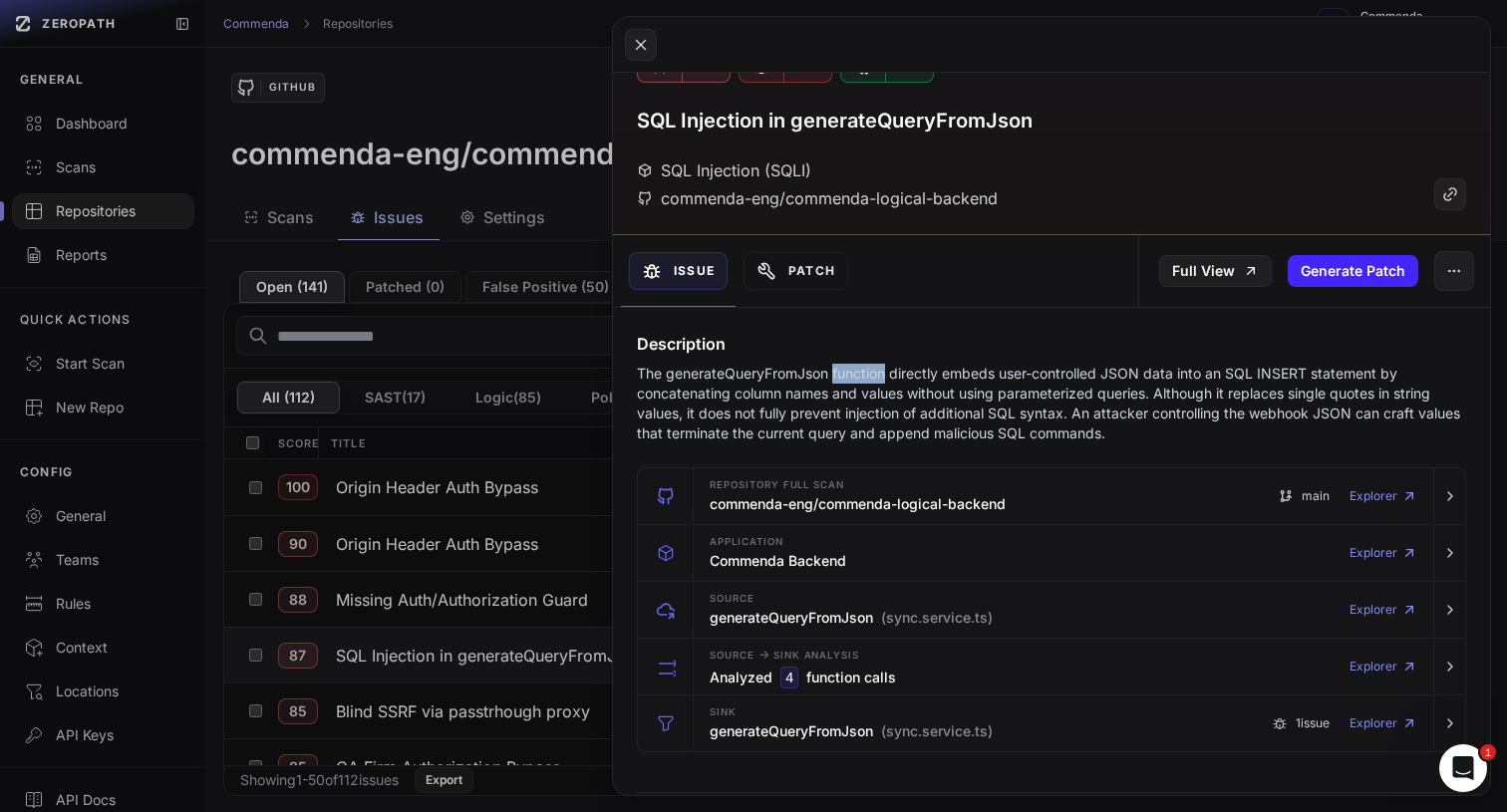 click on "The generateQueryFromJson function directly embeds user-controlled JSON data into an SQL INSERT statement by concatenating column names and values without using parameterized queries. Although it replaces single quotes in string values, it does not fully prevent injection of additional SQL syntax. An attacker controlling the webhook JSON can craft values that terminate the current query and append malicious SQL commands." at bounding box center (1052, 404) 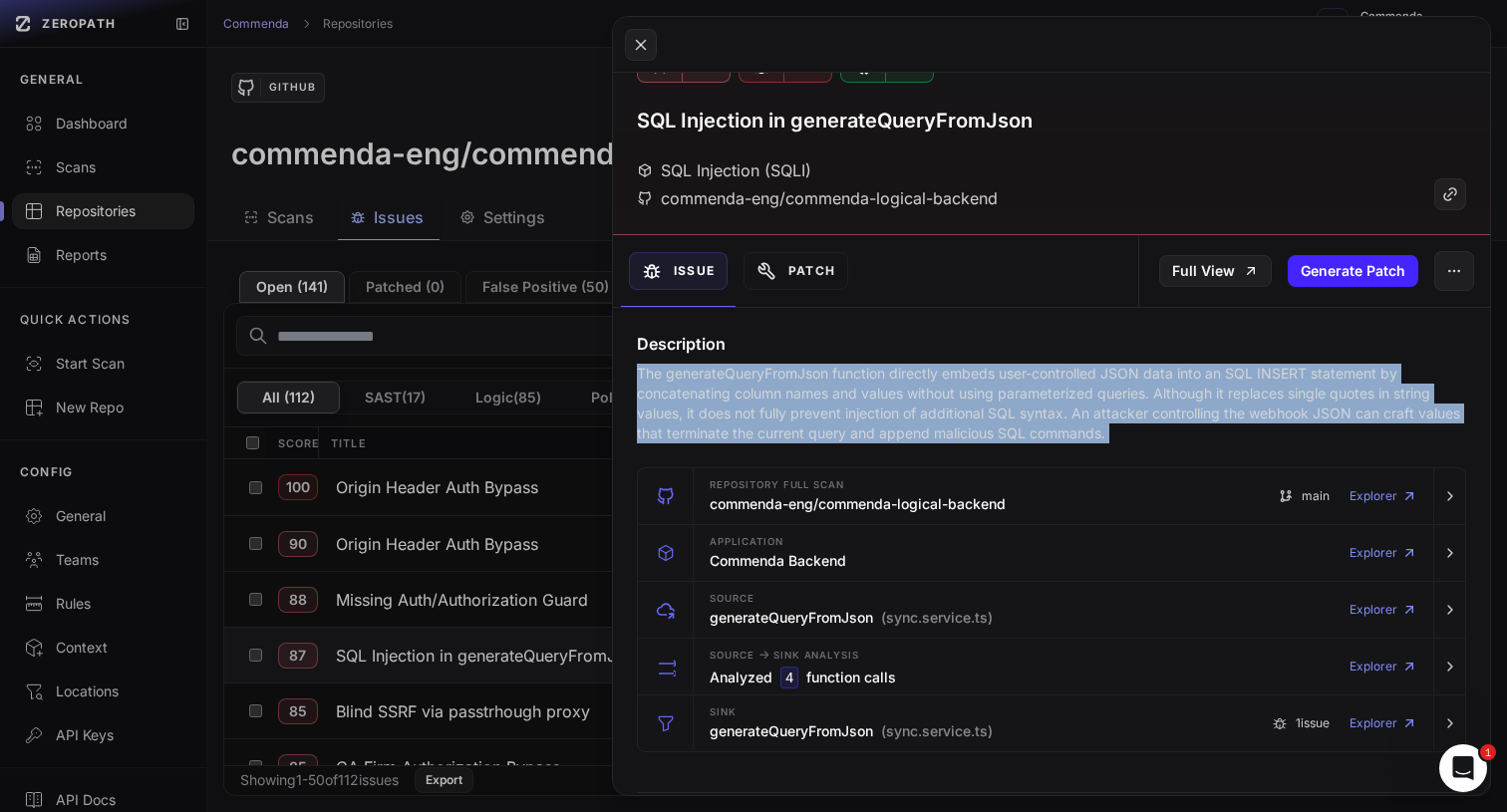 click on "The generateQueryFromJson function directly embeds user-controlled JSON data into an SQL INSERT statement by concatenating column names and values without using parameterized queries. Although it replaces single quotes in string values, it does not fully prevent injection of additional SQL syntax. An attacker controlling the webhook JSON can craft values that terminate the current query and append malicious SQL commands." at bounding box center (1052, 404) 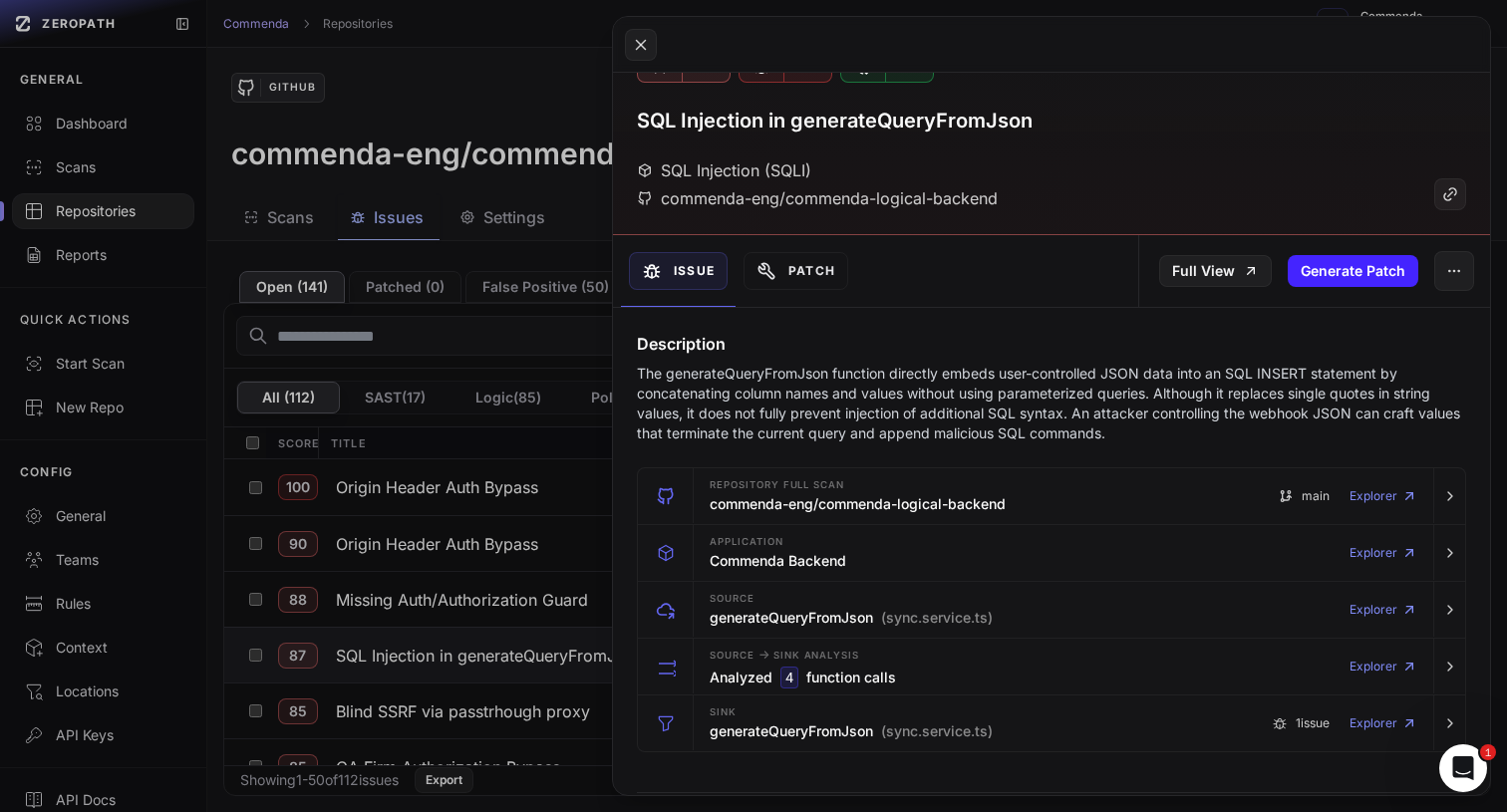 click on "The generateQueryFromJson function directly embeds user-controlled JSON data into an SQL INSERT statement by concatenating column names and values without using parameterized queries. Although it replaces single quotes in string values, it does not fully prevent injection of additional SQL syntax. An attacker controlling the webhook JSON can craft values that terminate the current query and append malicious SQL commands." at bounding box center (1052, 404) 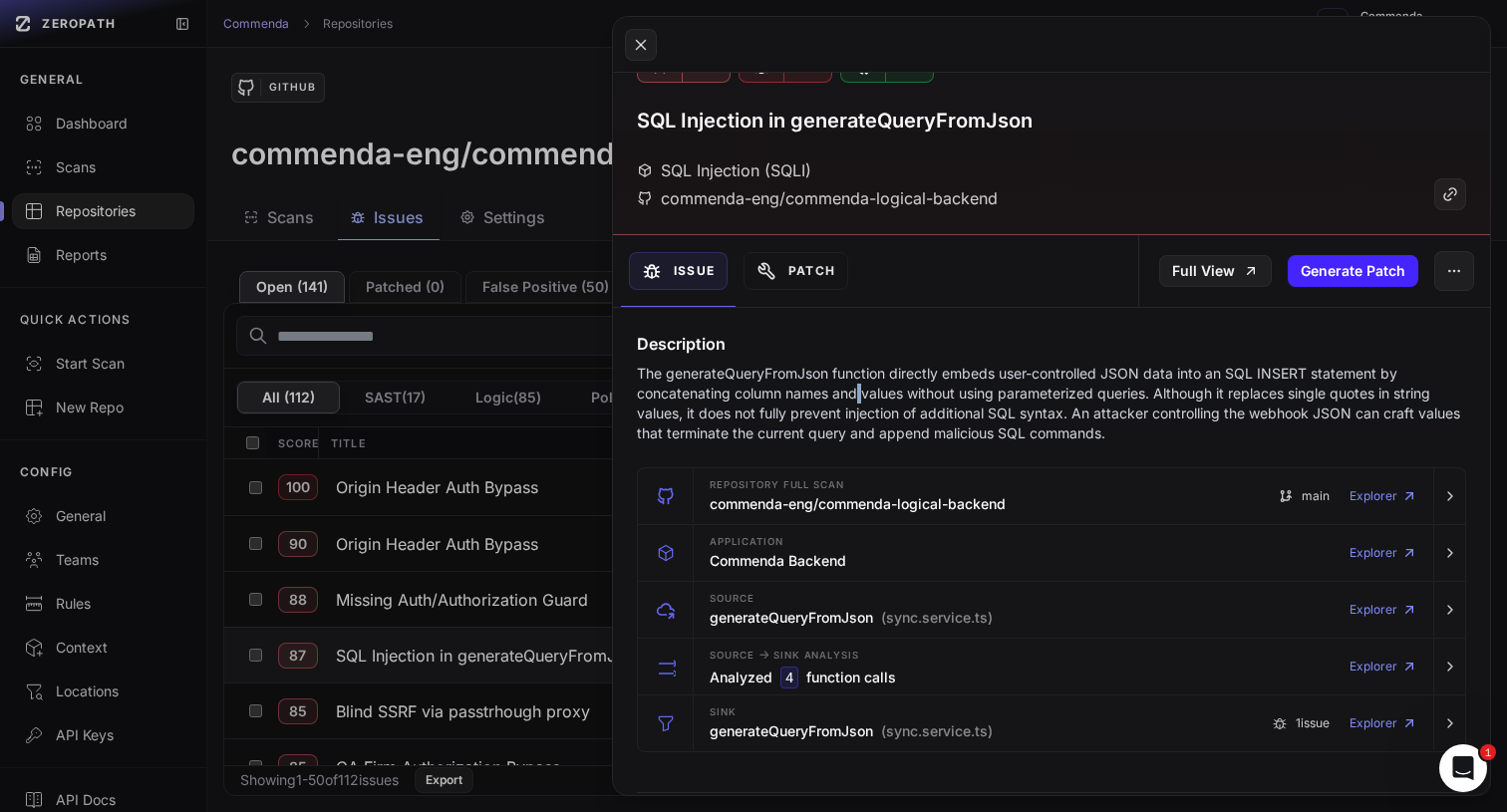 click on "The generateQueryFromJson function directly embeds user-controlled JSON data into an SQL INSERT statement by concatenating column names and values without using parameterized queries. Although it replaces single quotes in string values, it does not fully prevent injection of additional SQL syntax. An attacker controlling the webhook JSON can craft values that terminate the current query and append malicious SQL commands." at bounding box center [1052, 404] 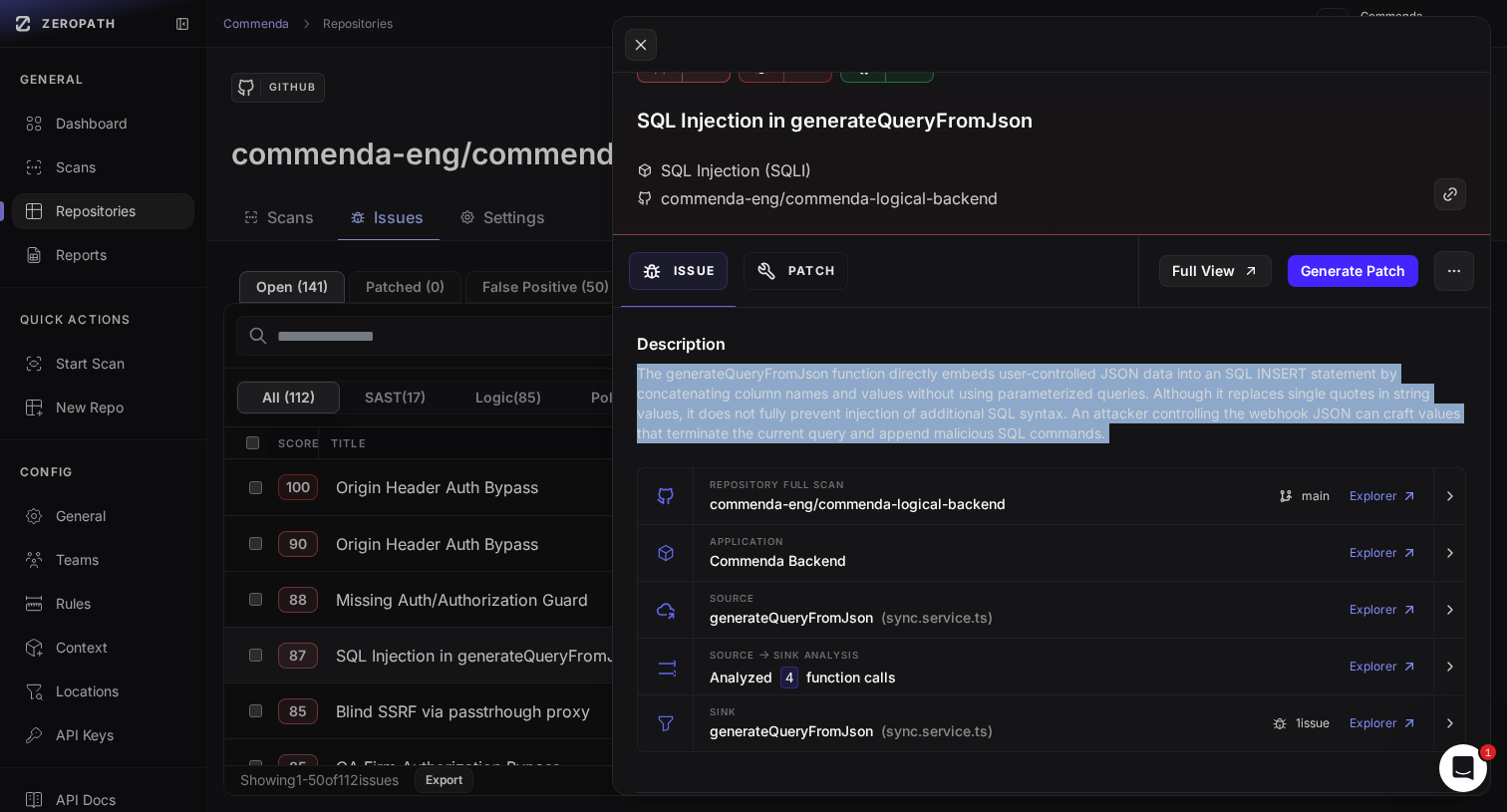 click on "The generateQueryFromJson function directly embeds user-controlled JSON data into an SQL INSERT statement by concatenating column names and values without using parameterized queries. Although it replaces single quotes in string values, it does not fully prevent injection of additional SQL syntax. An attacker controlling the webhook JSON can craft values that terminate the current query and append malicious SQL commands." at bounding box center (1052, 404) 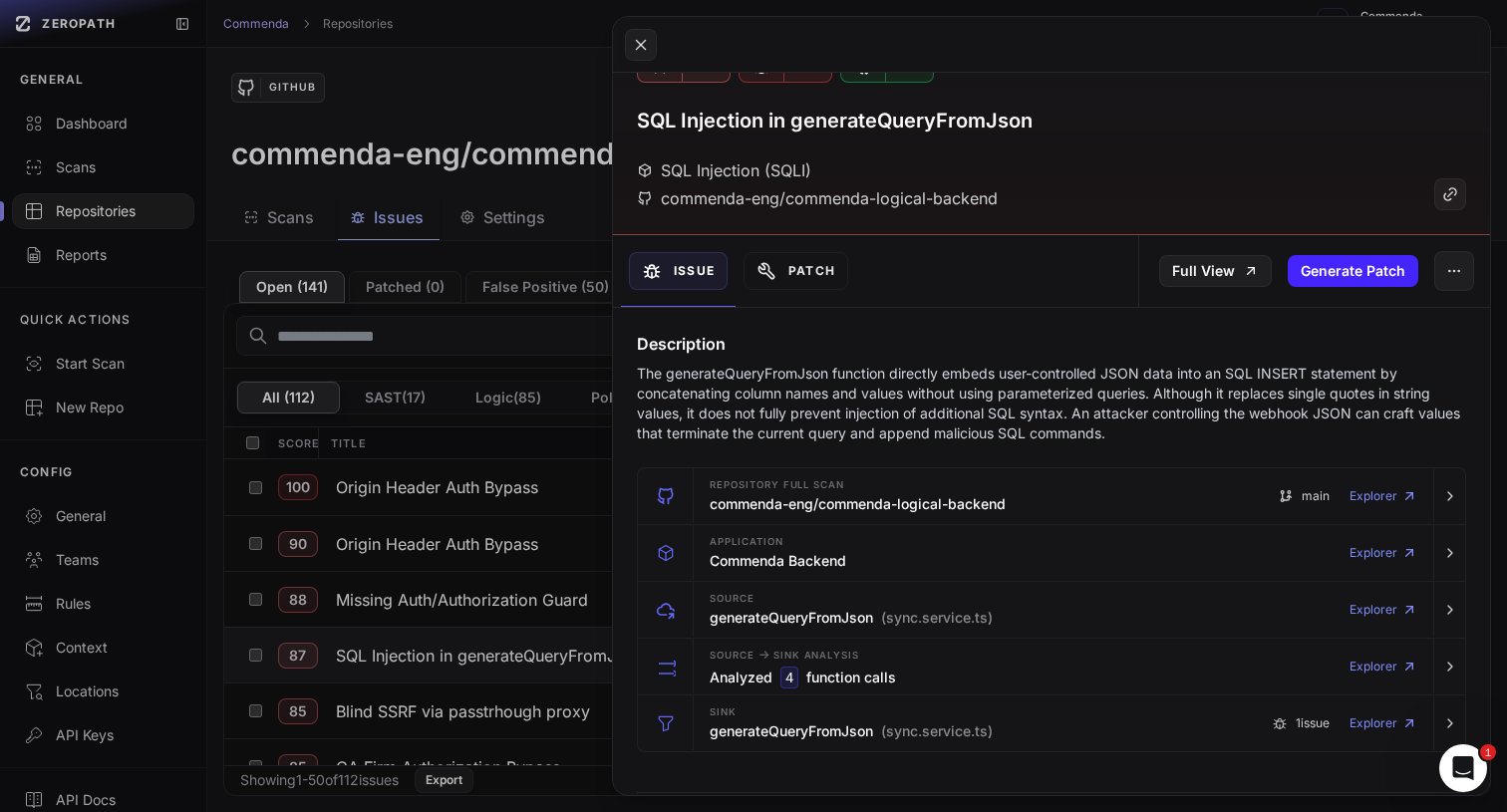 click on "The generateQueryFromJson function directly embeds user-controlled JSON data into an SQL INSERT statement by concatenating column names and values without using parameterized queries. Although it replaces single quotes in string values, it does not fully prevent injection of additional SQL syntax. An attacker controlling the webhook JSON can craft values that terminate the current query and append malicious SQL commands." at bounding box center [1052, 404] 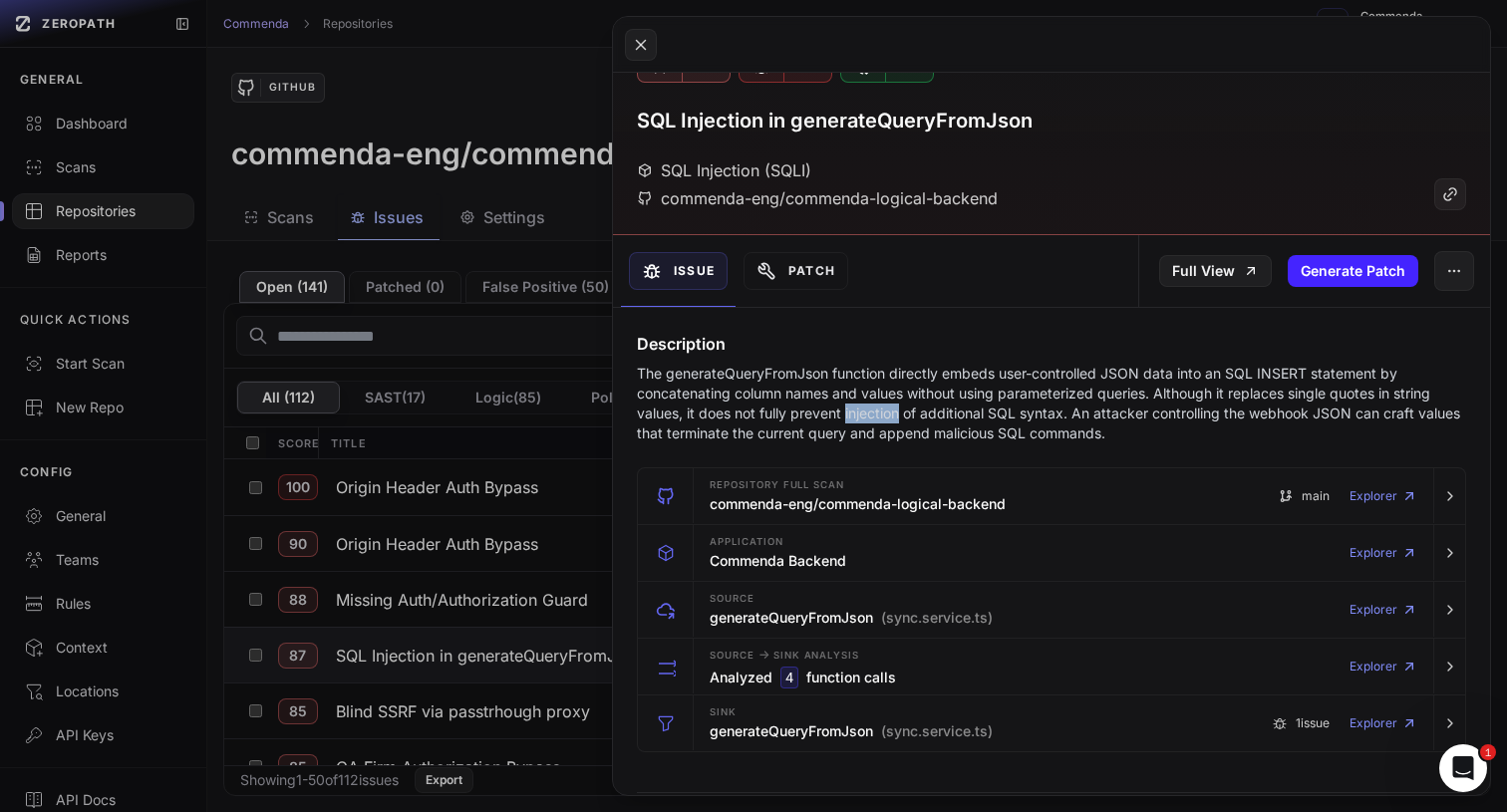 click on "The generateQueryFromJson function directly embeds user-controlled JSON data into an SQL INSERT statement by concatenating column names and values without using parameterized queries. Although it replaces single quotes in string values, it does not fully prevent injection of additional SQL syntax. An attacker controlling the webhook JSON can craft values that terminate the current query and append malicious SQL commands." at bounding box center [1052, 404] 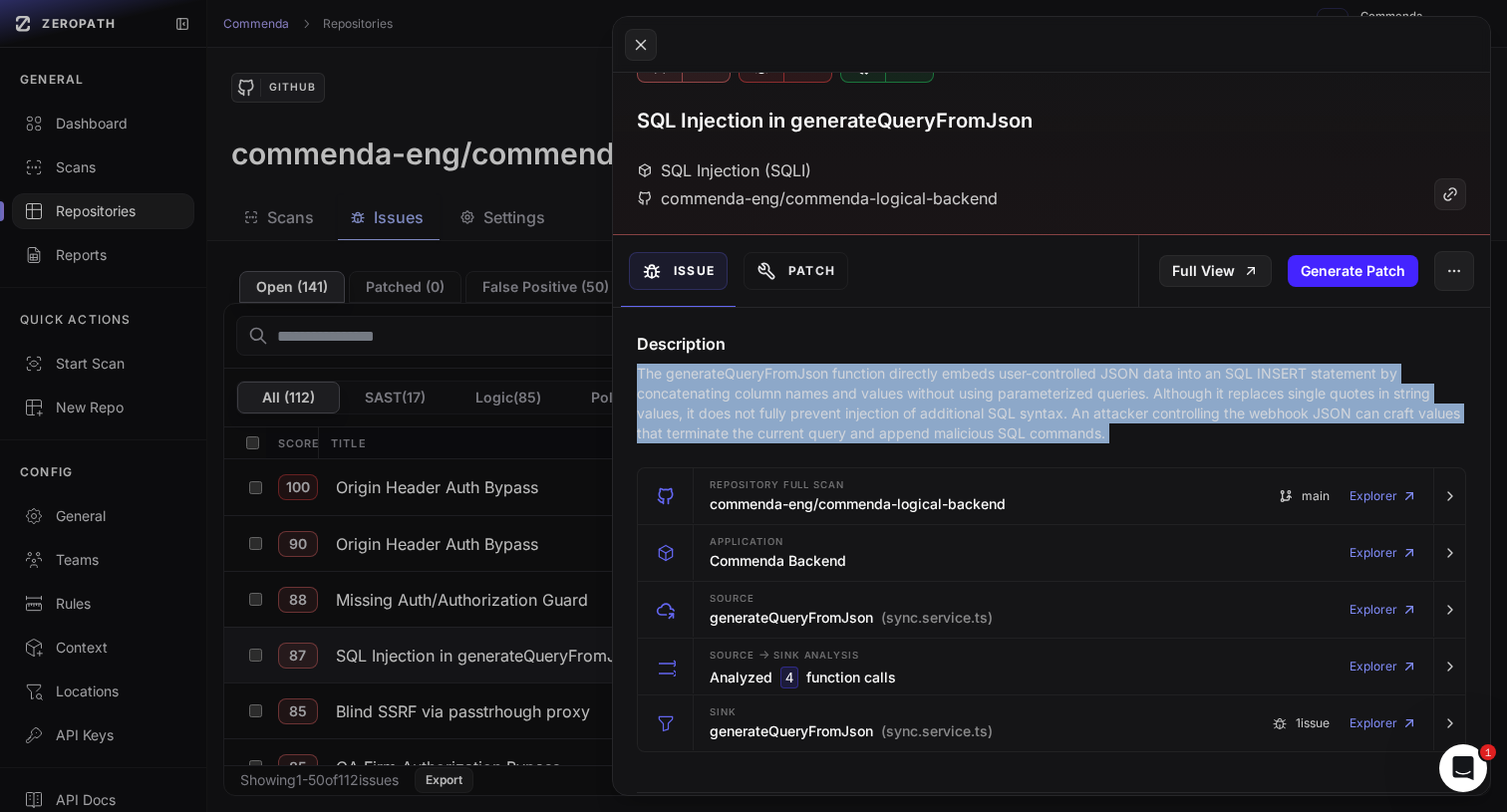 click on "The generateQueryFromJson function directly embeds user-controlled JSON data into an SQL INSERT statement by concatenating column names and values without using parameterized queries. Although it replaces single quotes in string values, it does not fully prevent injection of additional SQL syntax. An attacker controlling the webhook JSON can craft values that terminate the current query and append malicious SQL commands." at bounding box center [1052, 404] 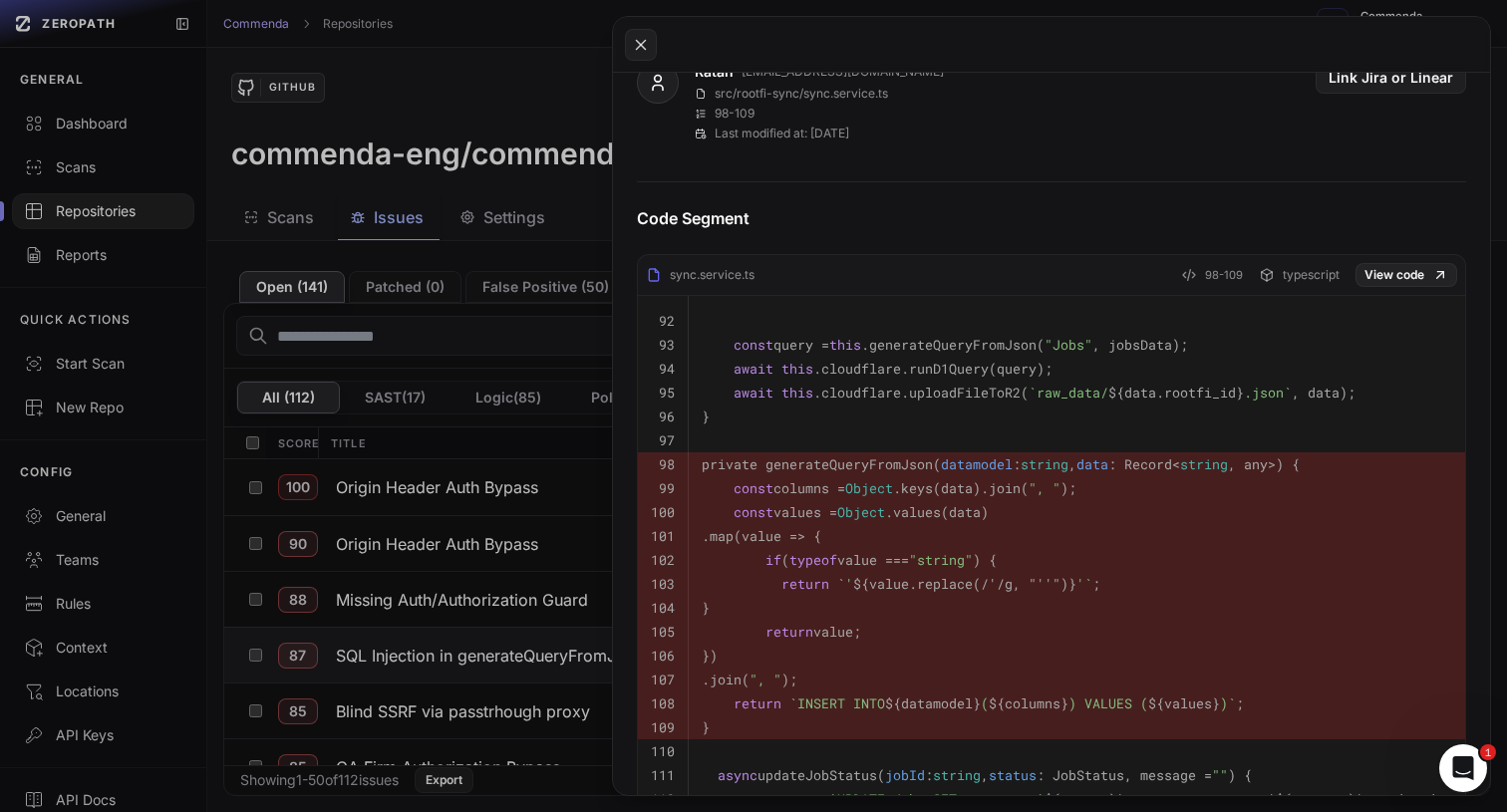 scroll, scrollTop: 985, scrollLeft: 0, axis: vertical 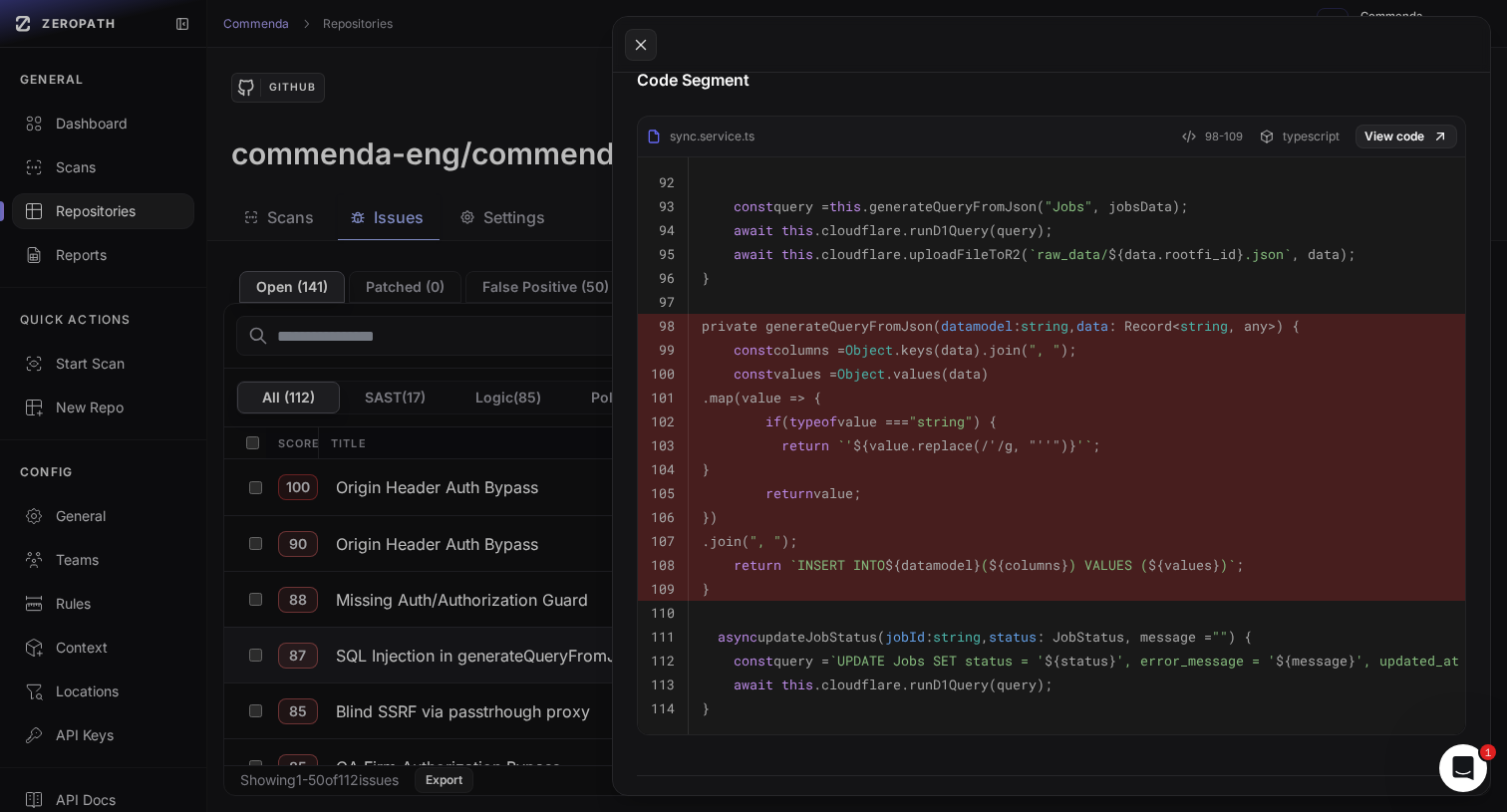 click on "const  columns =  Object .keys(data).join( ", " );" at bounding box center [889, 350] 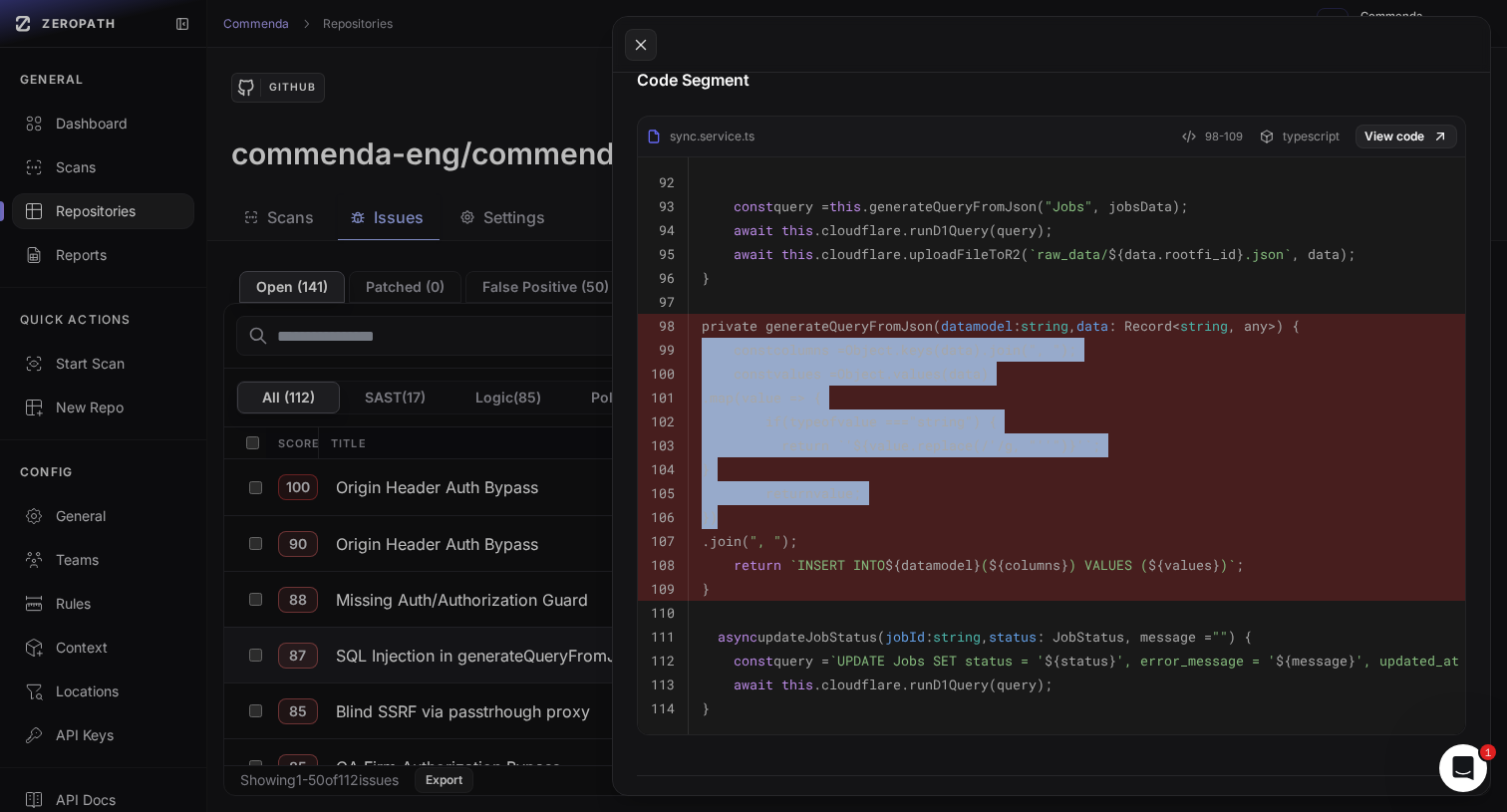drag, startPoint x: 854, startPoint y: 349, endPoint x: 902, endPoint y: 527, distance: 184.35835 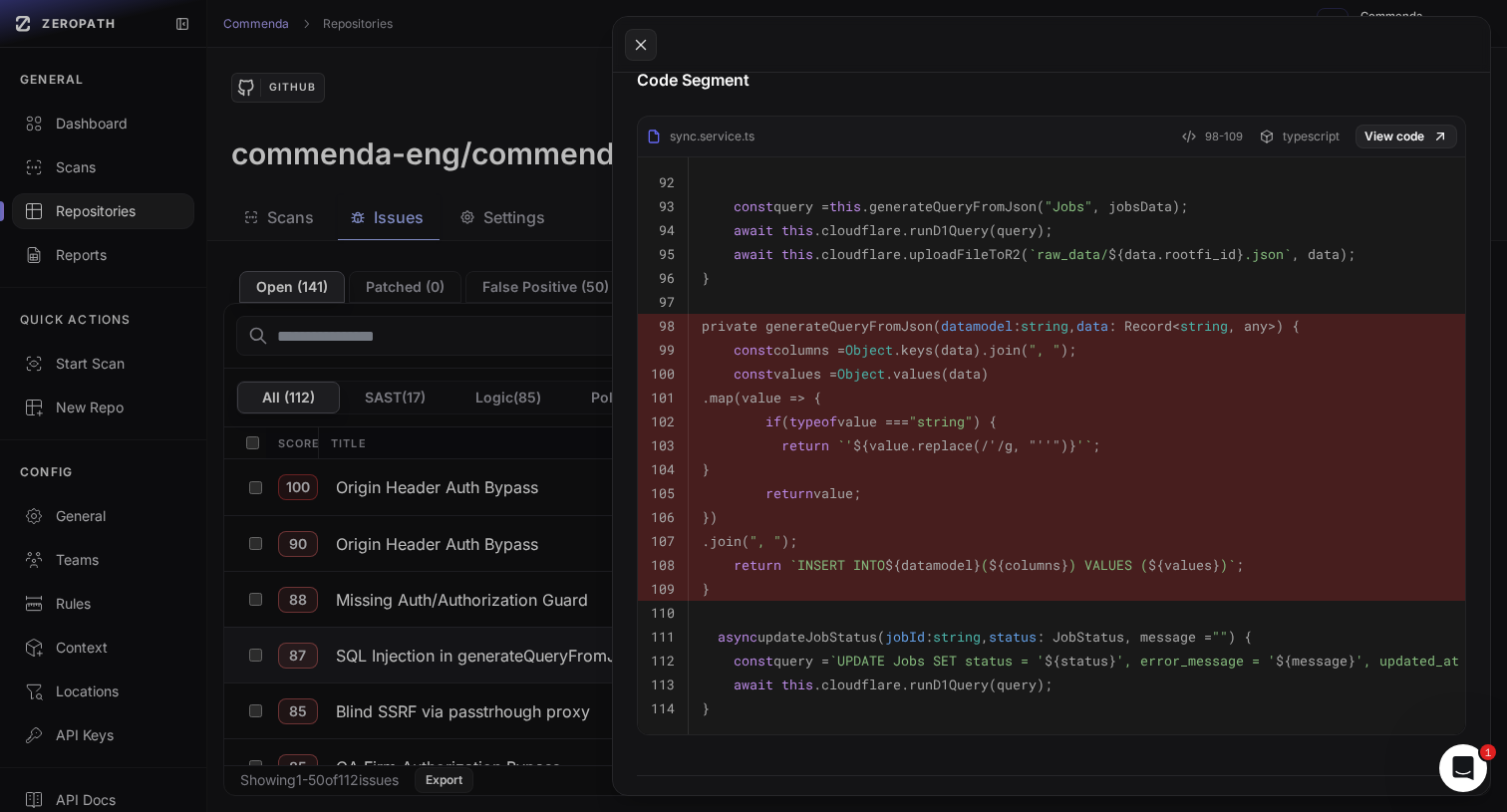 click on "})" at bounding box center (1304, 517) 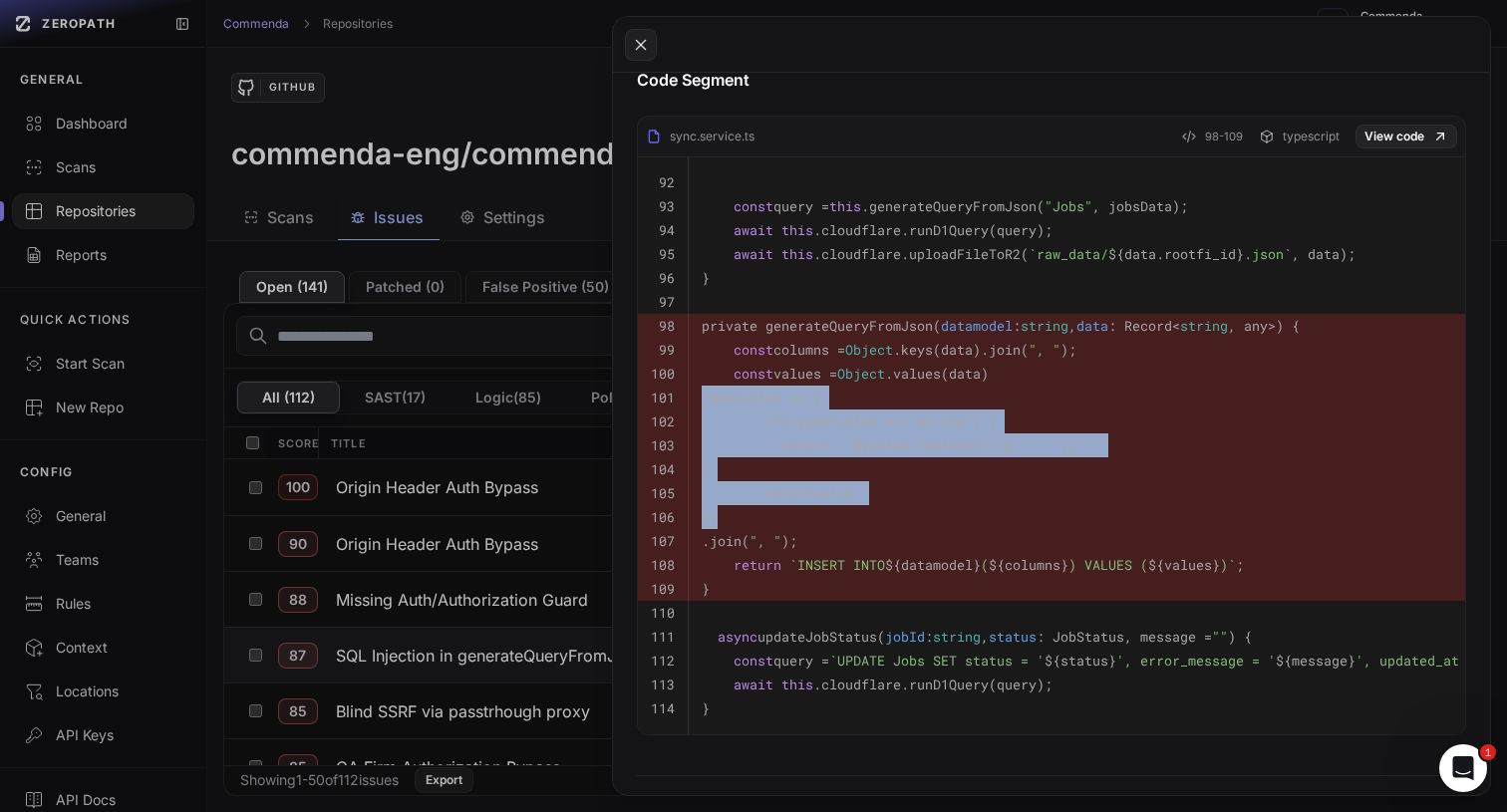 drag, startPoint x: 902, startPoint y: 527, endPoint x: 925, endPoint y: 395, distance: 133.98881 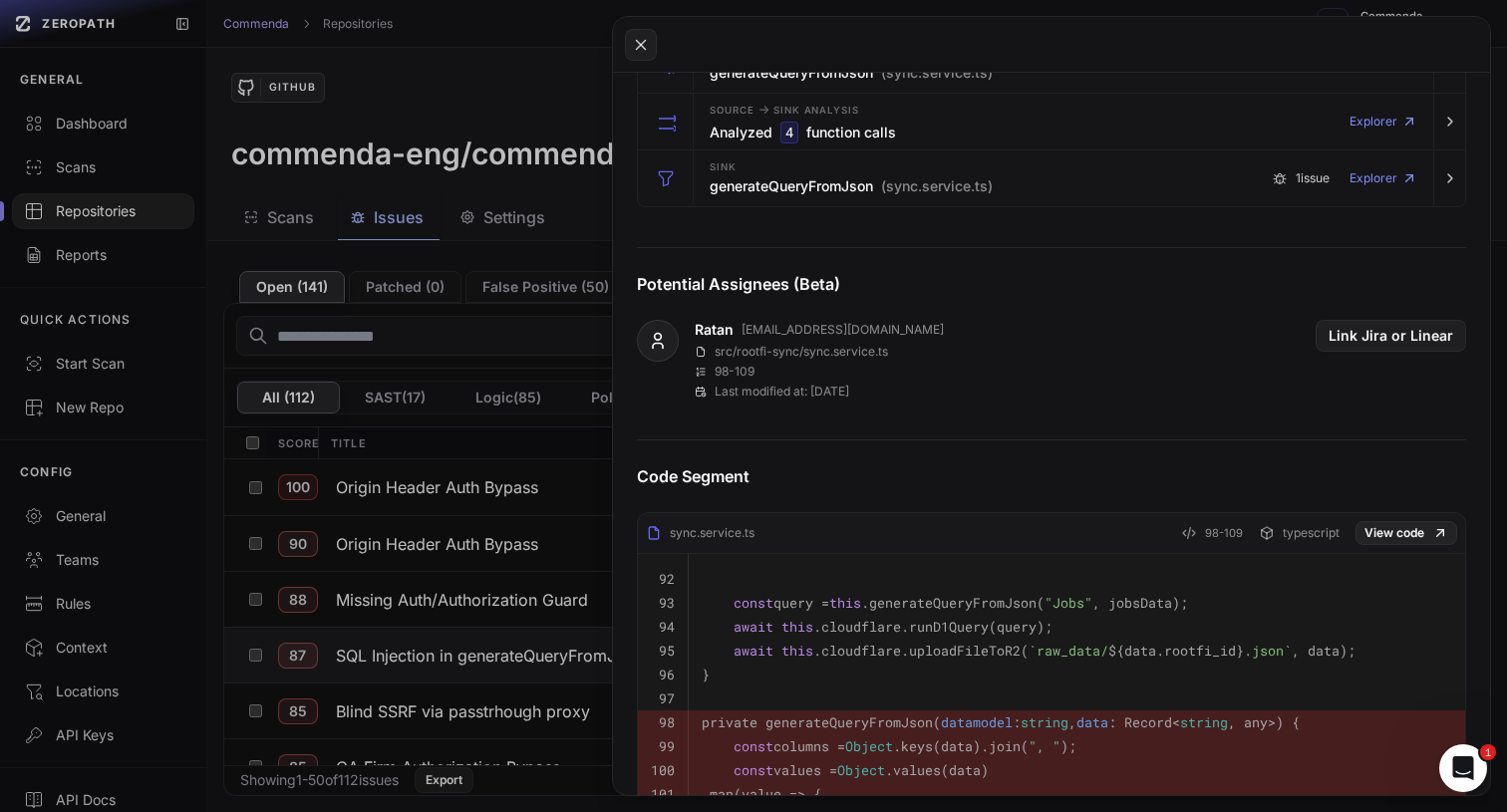 scroll, scrollTop: 592, scrollLeft: 0, axis: vertical 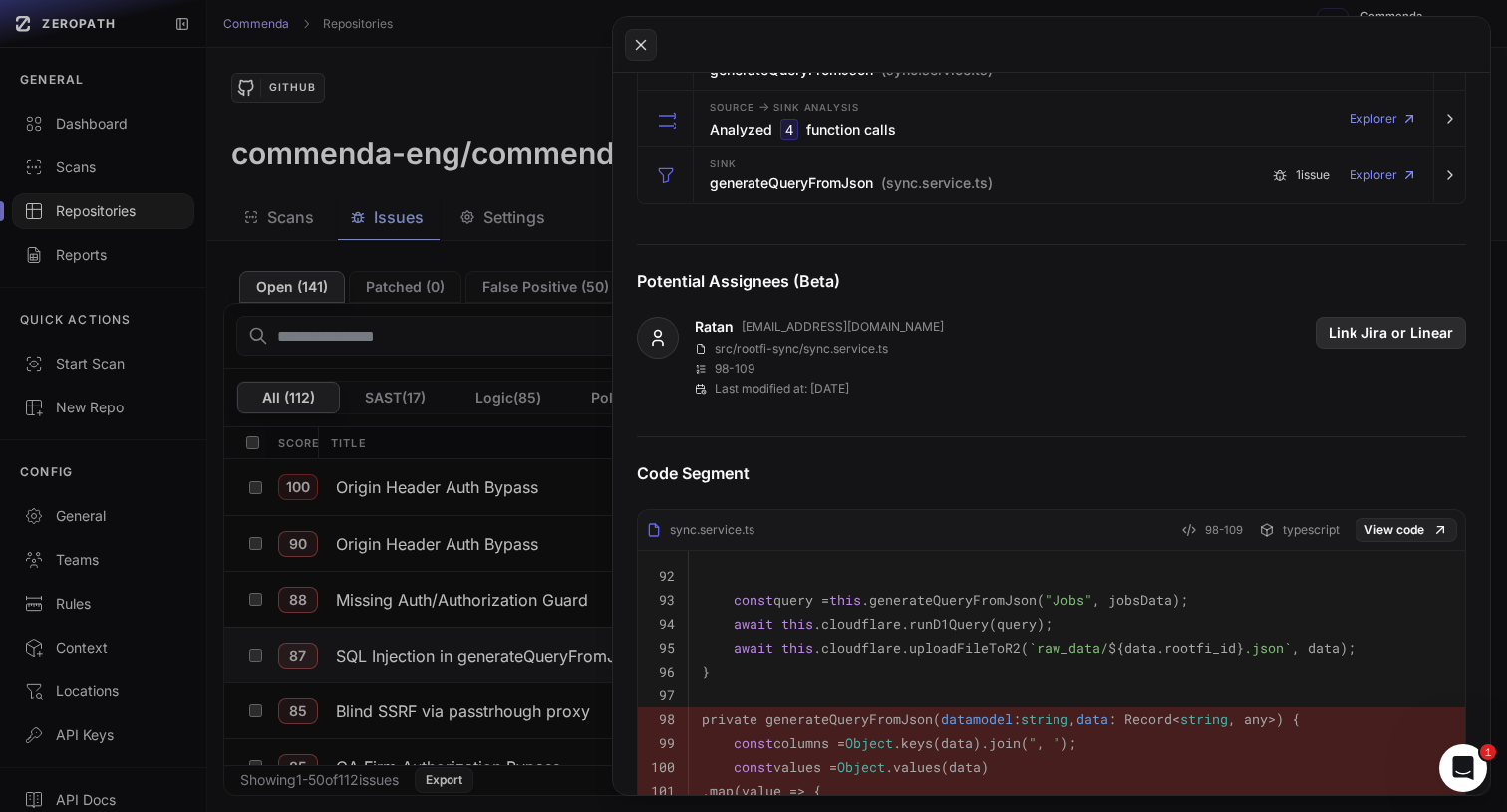click on "Link Jira or Linear" at bounding box center (1390, 333) 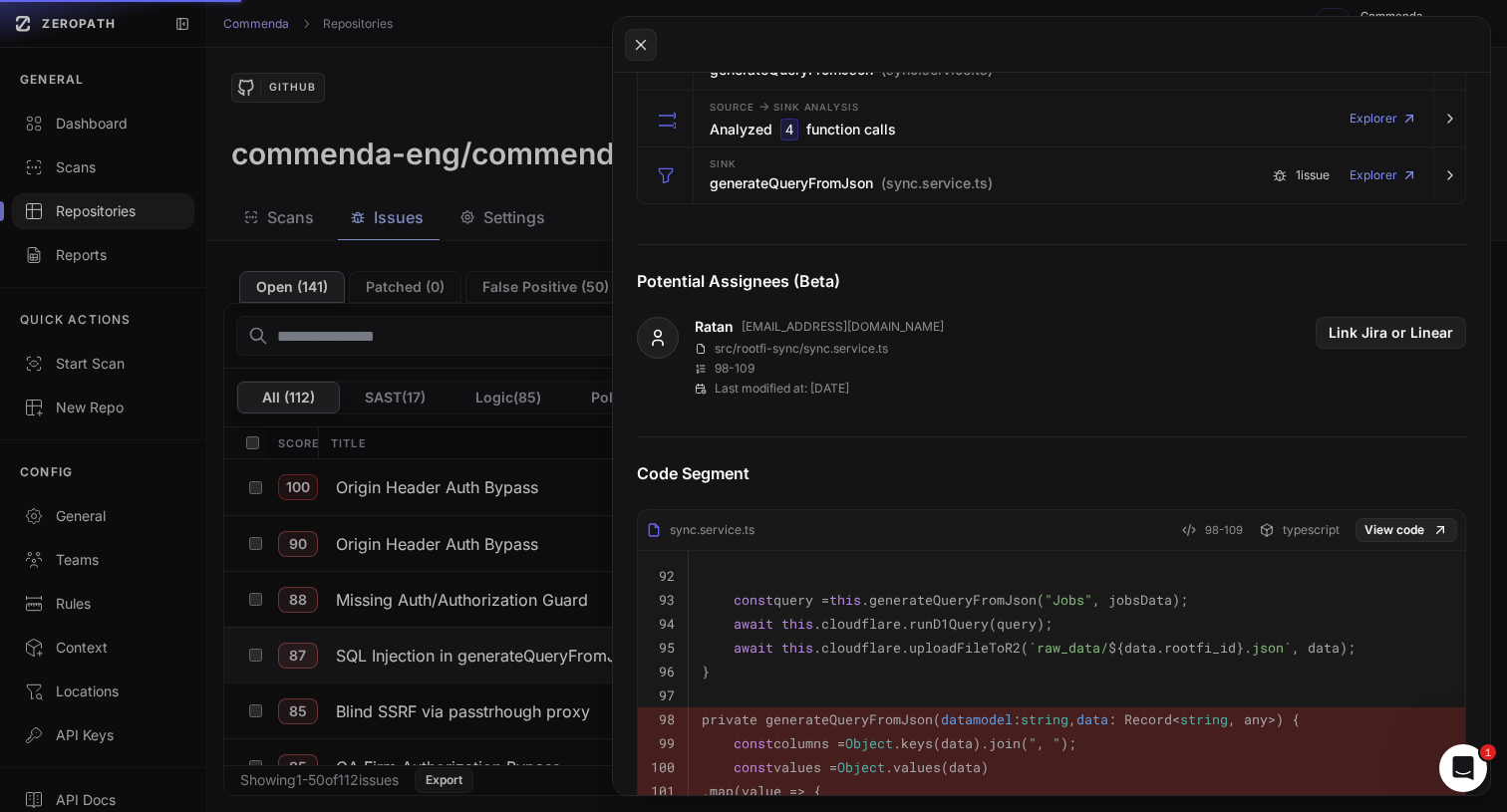 type 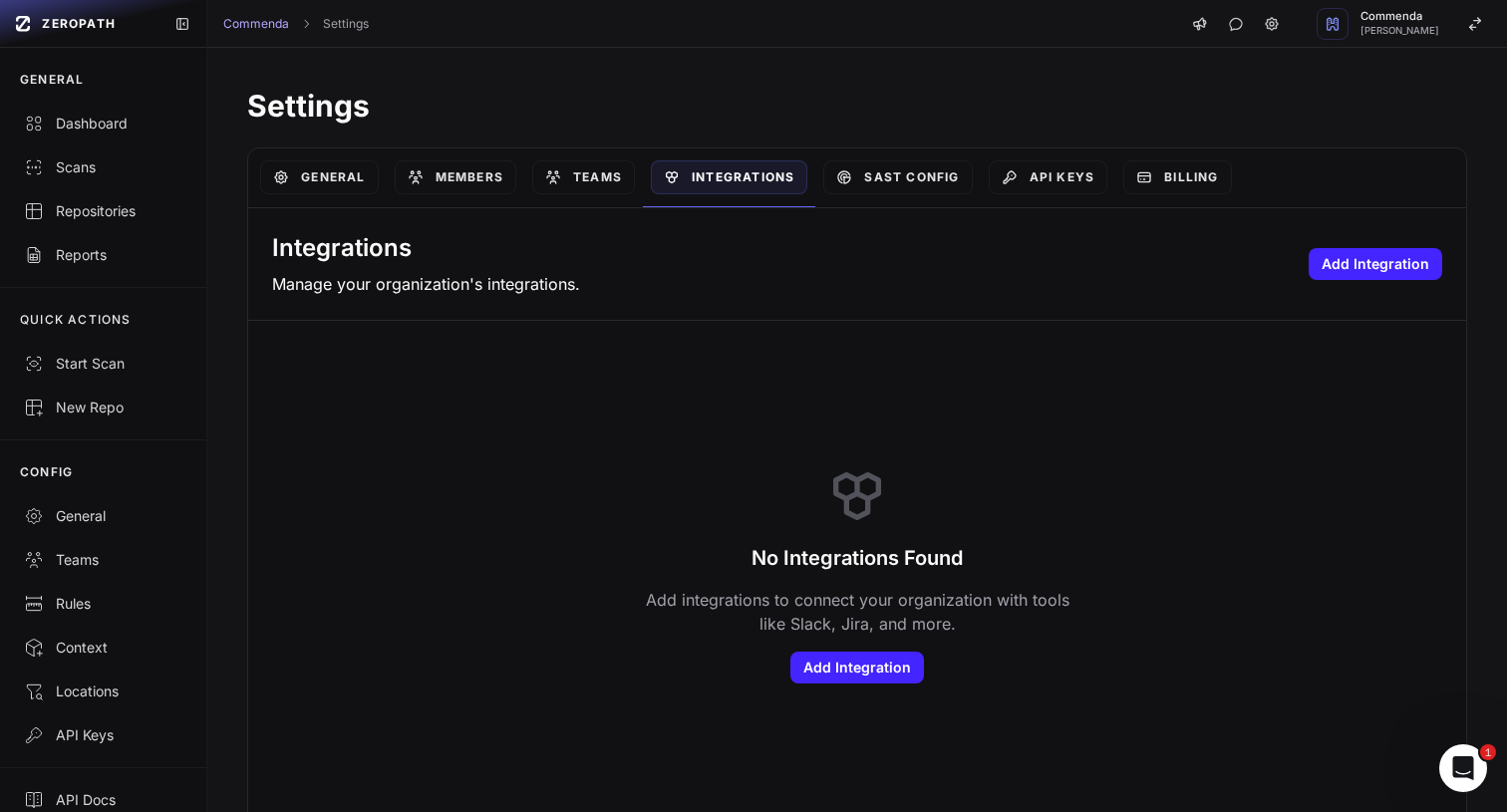 click on "Integrations   Manage your organization's integrations.   Add Integration" at bounding box center [857, 264] 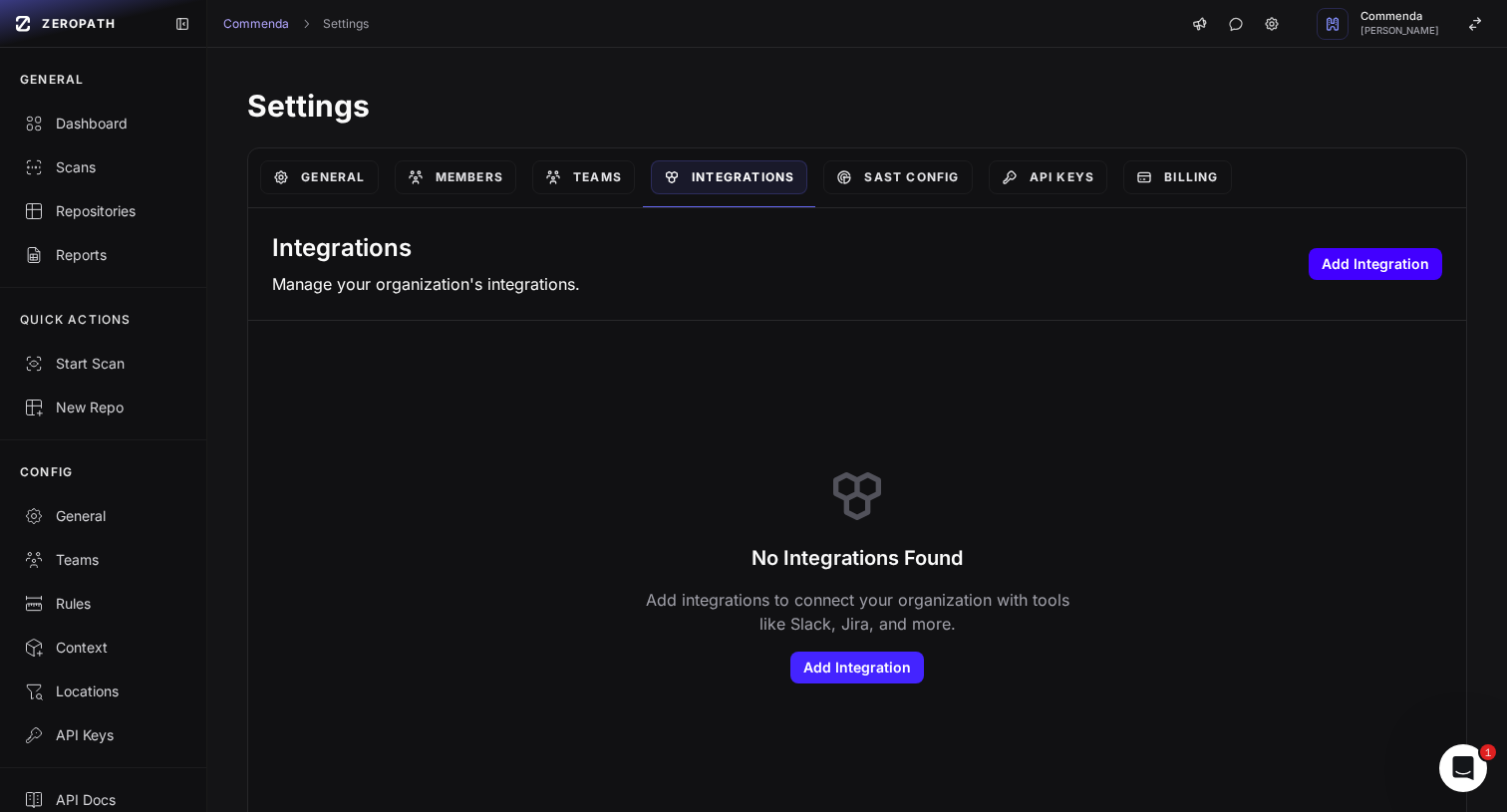 click on "Add Integration" at bounding box center [1375, 264] 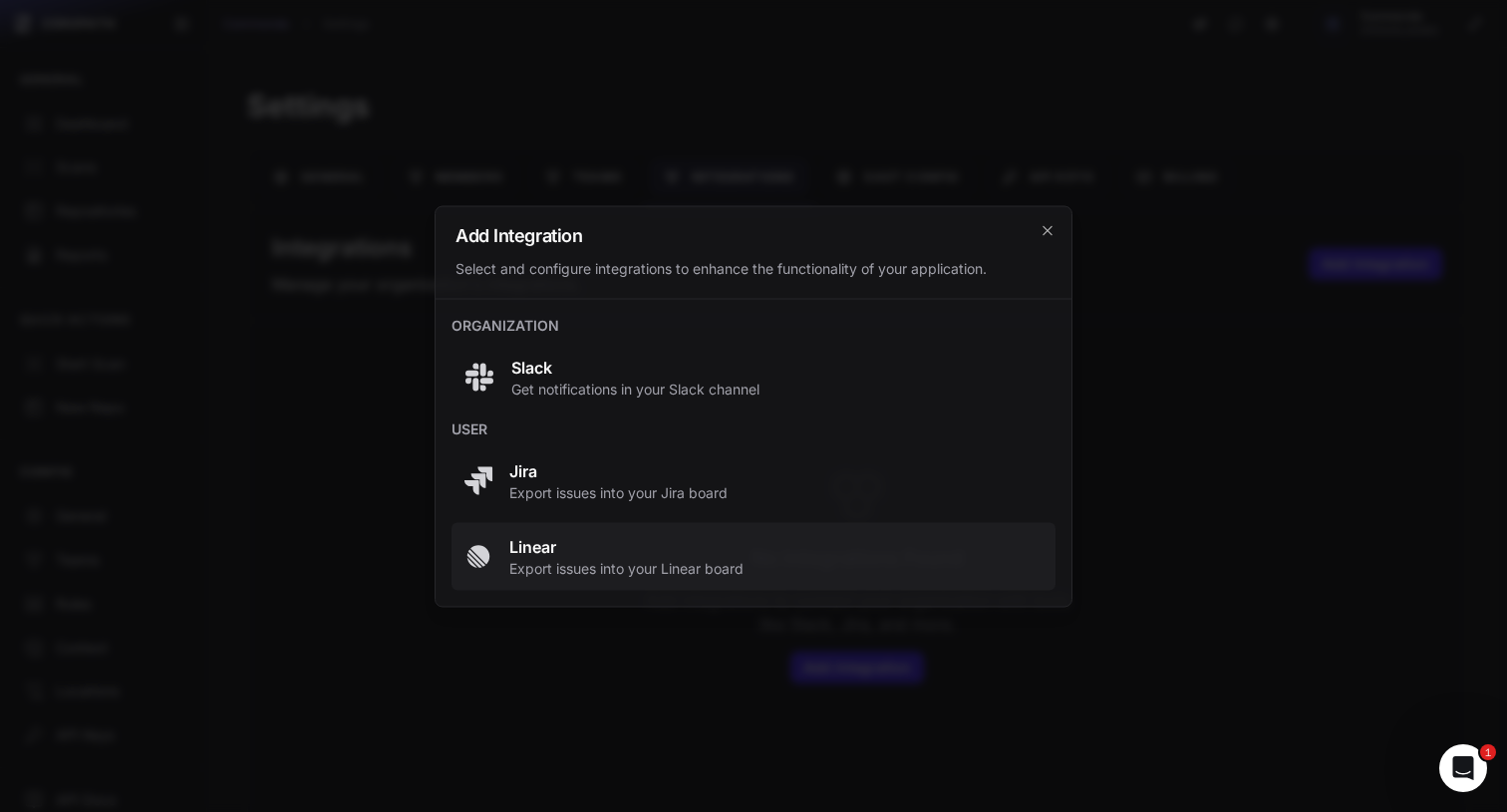 click on "Linear" at bounding box center (626, 546) 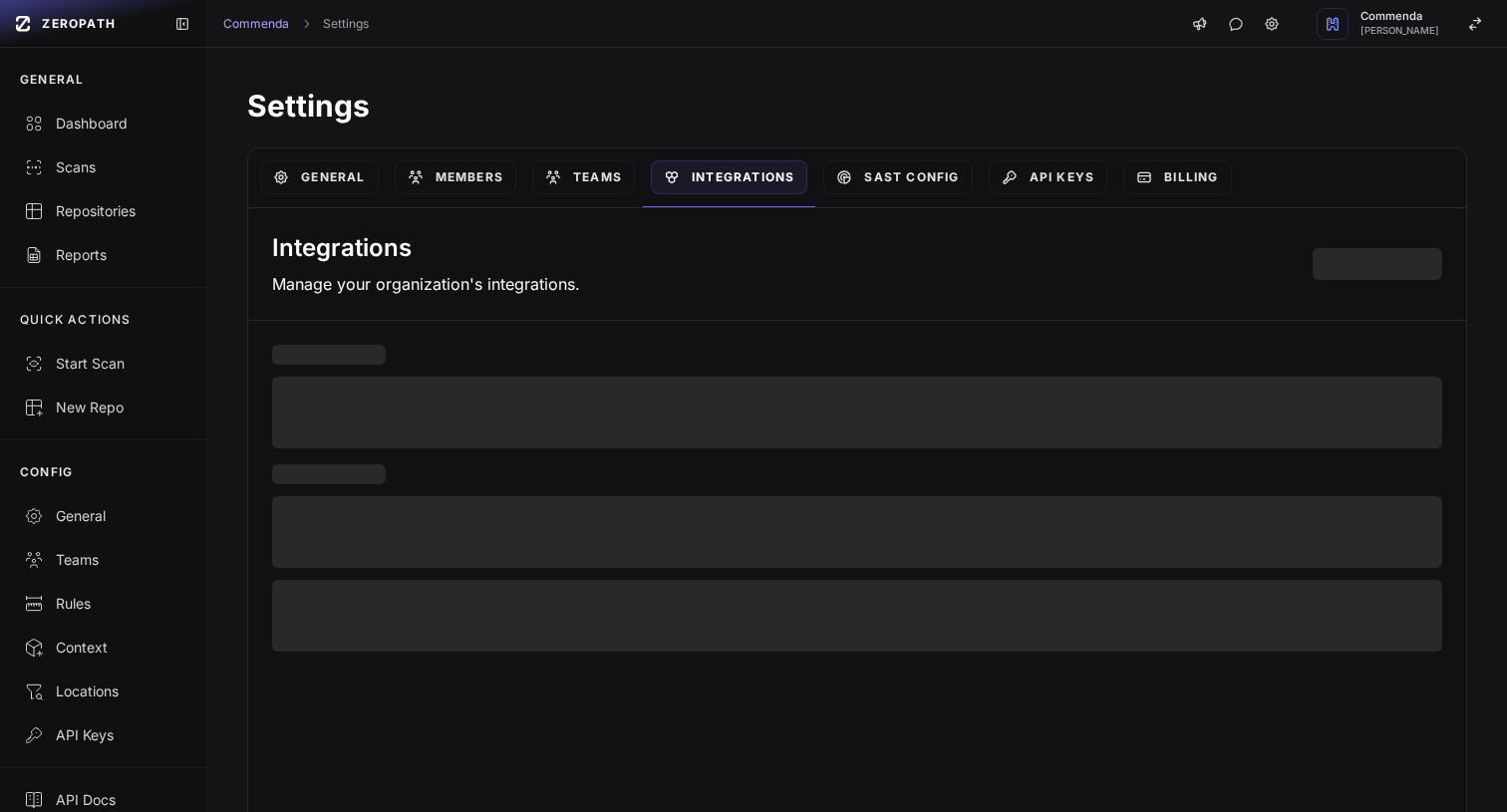 scroll, scrollTop: 0, scrollLeft: 0, axis: both 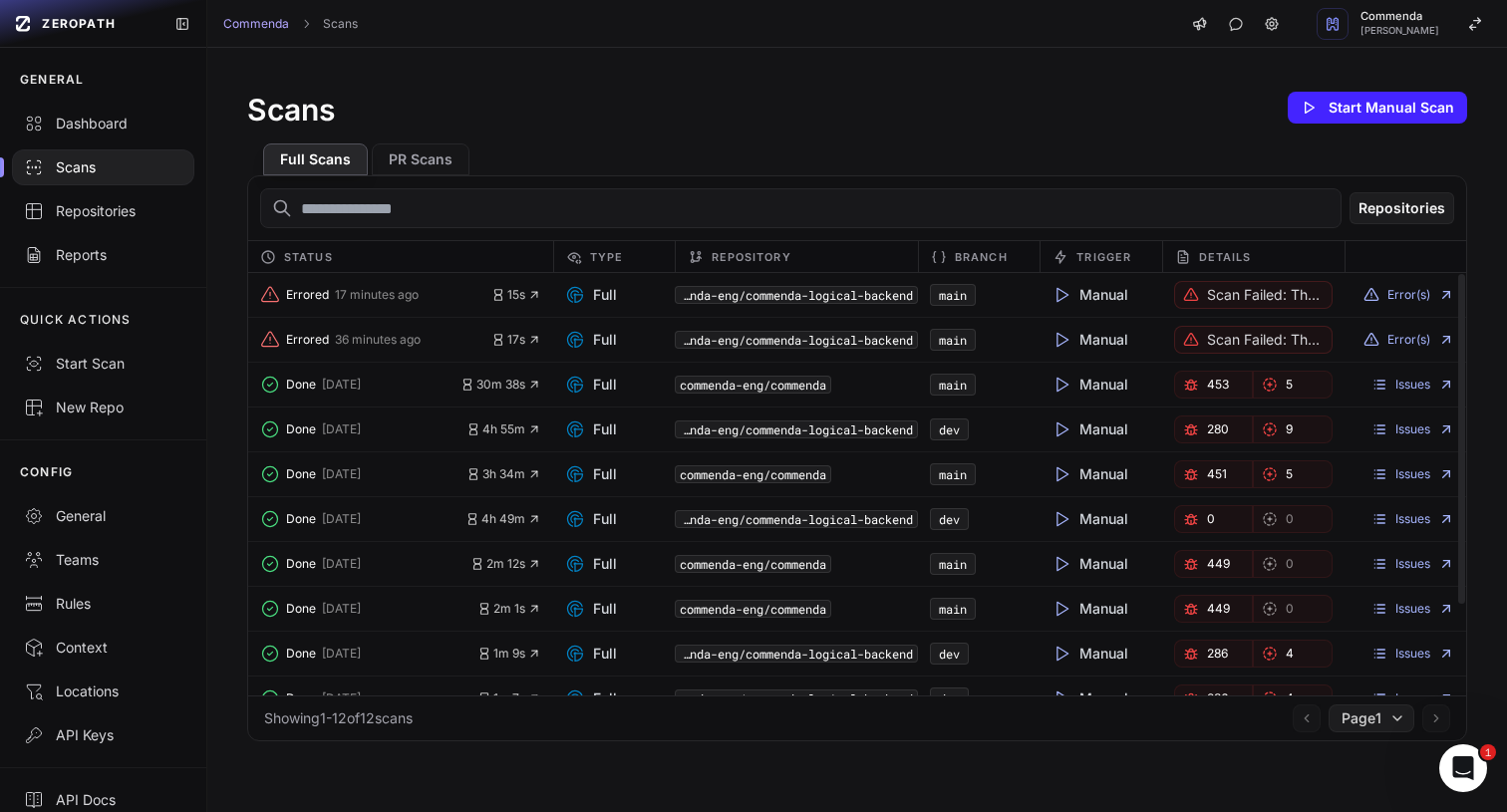 click on "Full Scans   PR Scans" at bounding box center [857, 151] 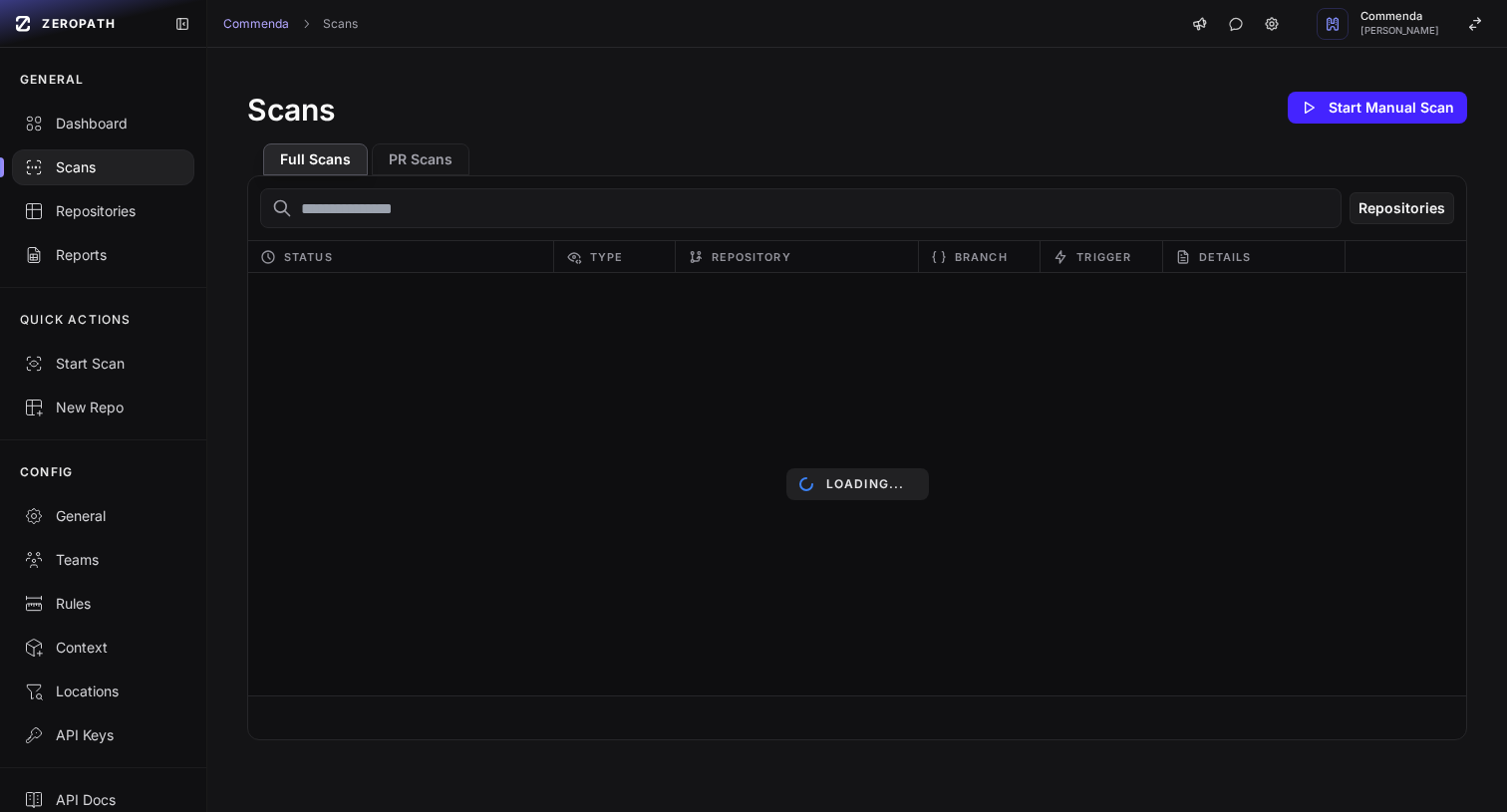 scroll, scrollTop: 0, scrollLeft: 0, axis: both 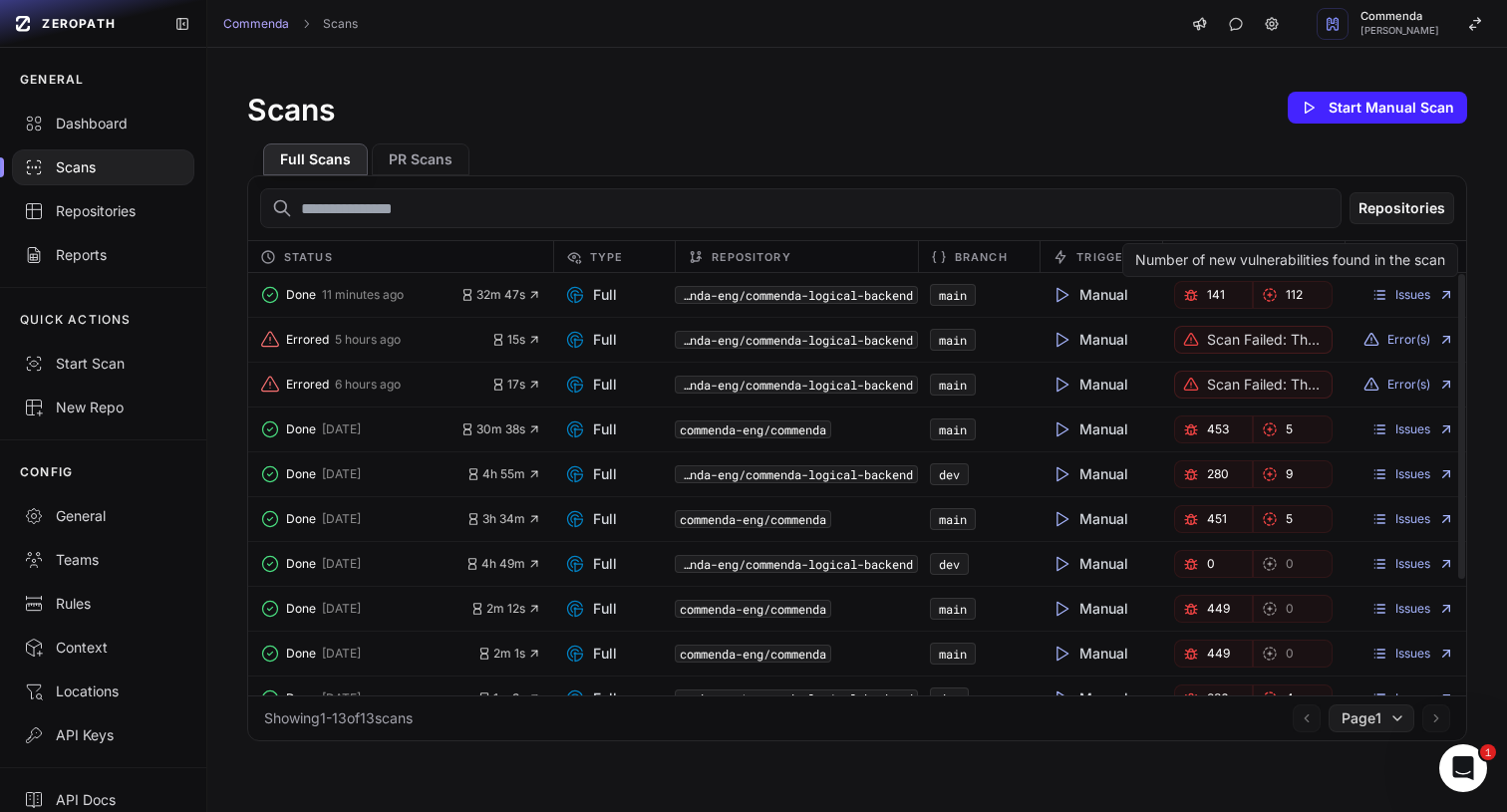 click on "141" at bounding box center [1216, 295] 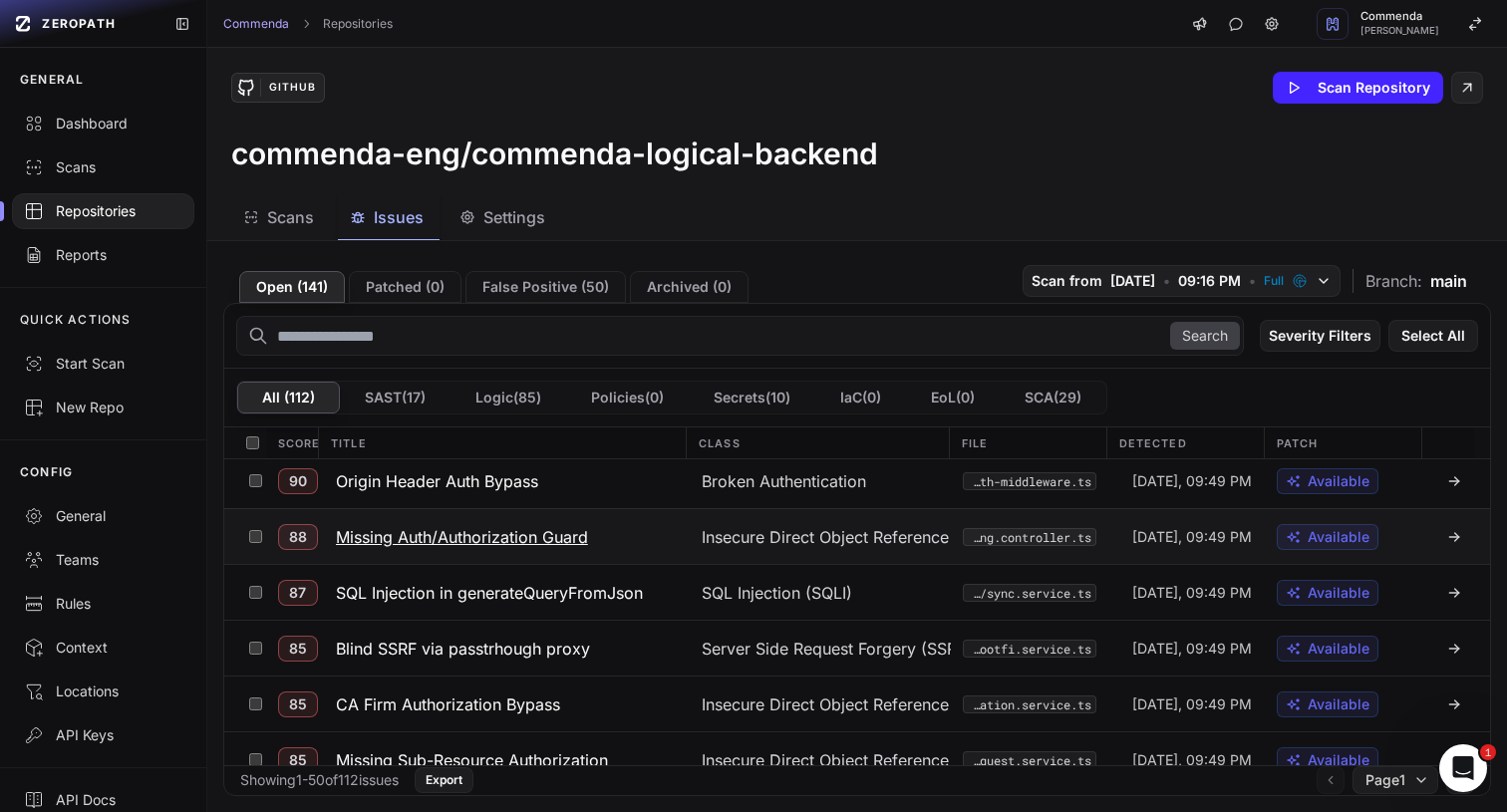 scroll, scrollTop: 0, scrollLeft: 0, axis: both 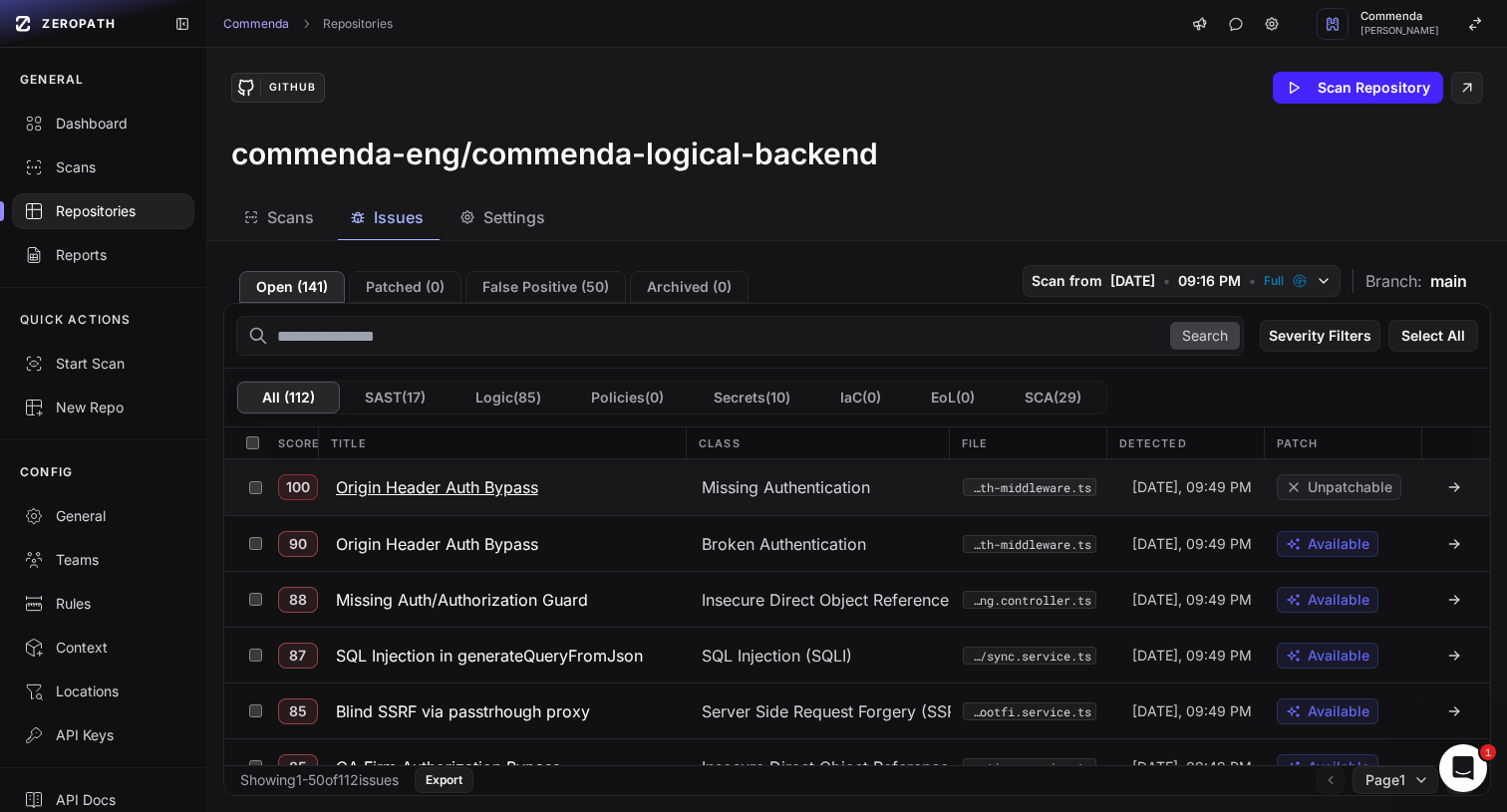 click on "Origin Header Auth Bypass" at bounding box center (437, 487) 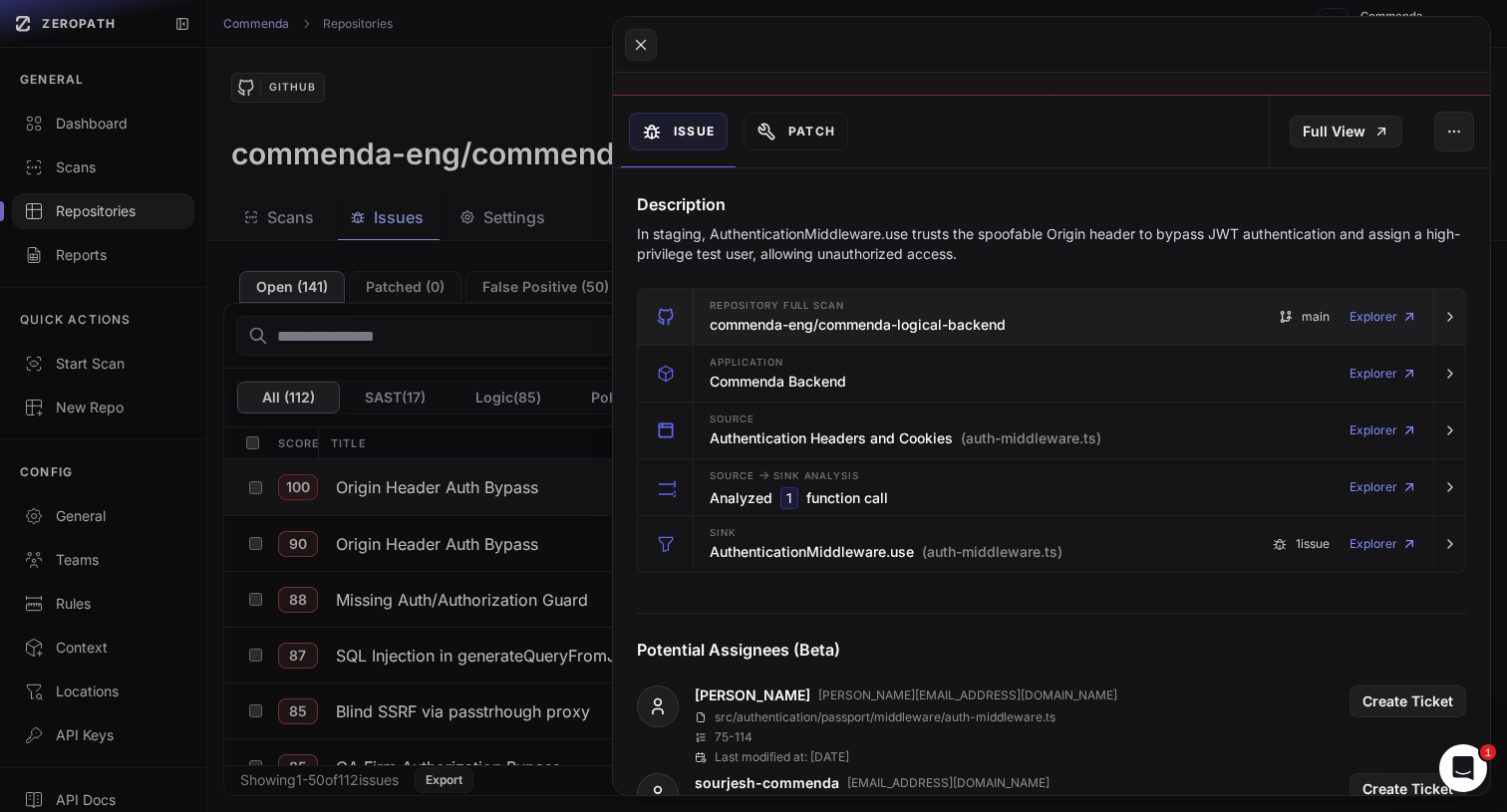 scroll, scrollTop: 0, scrollLeft: 0, axis: both 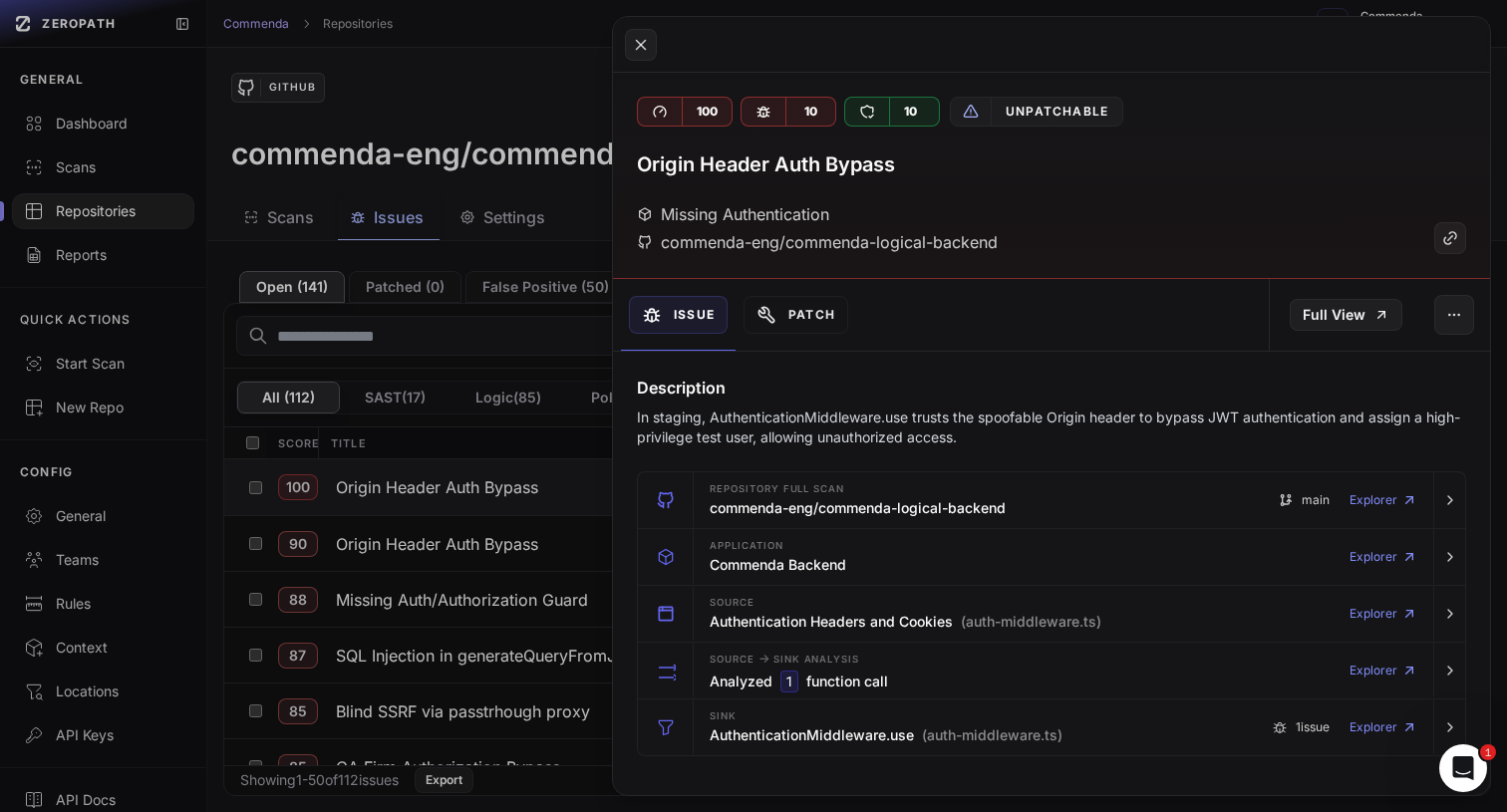 click on "Description" at bounding box center [1052, 388] 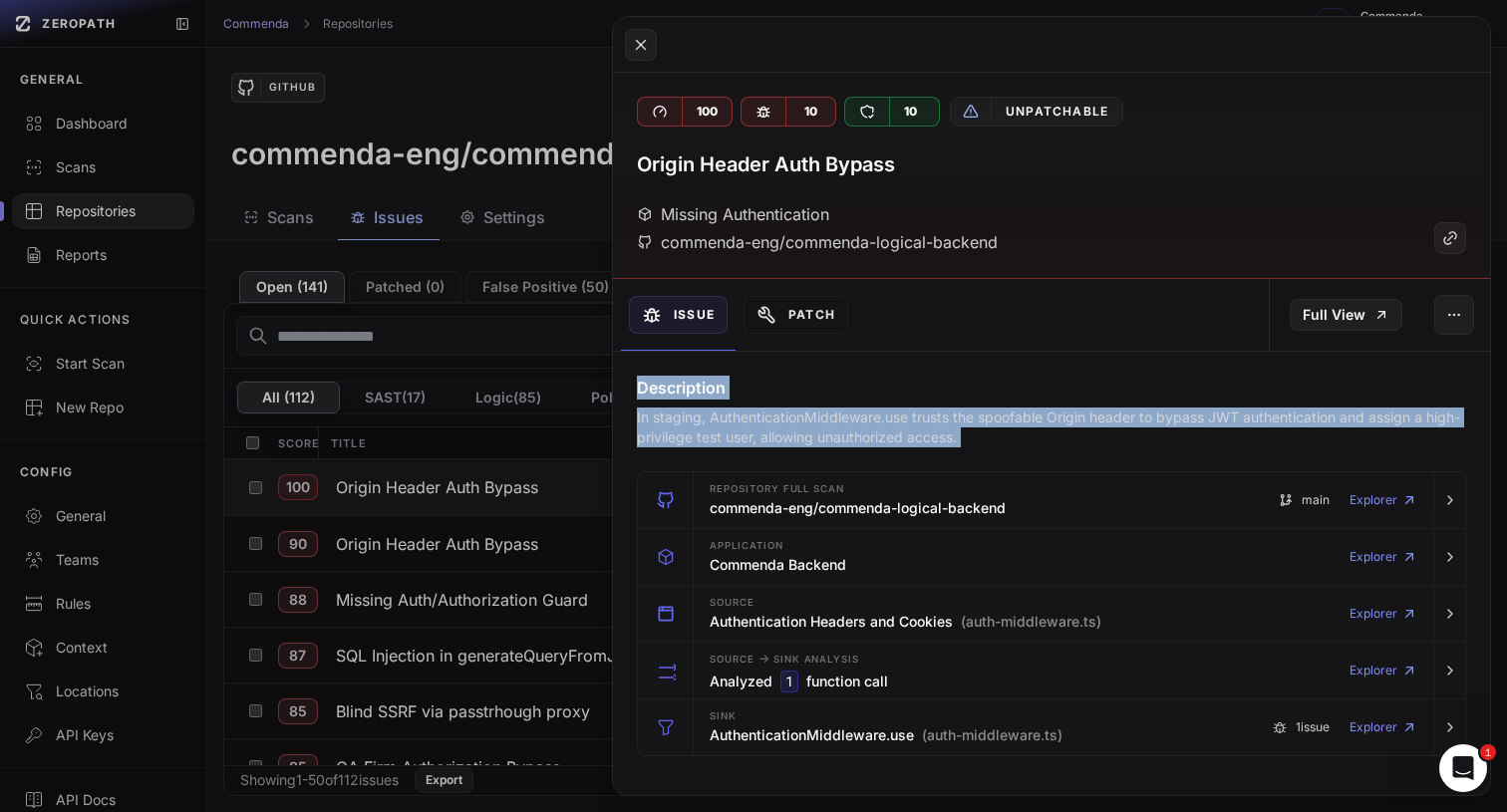drag, startPoint x: 906, startPoint y: 394, endPoint x: 925, endPoint y: 427, distance: 38.078866 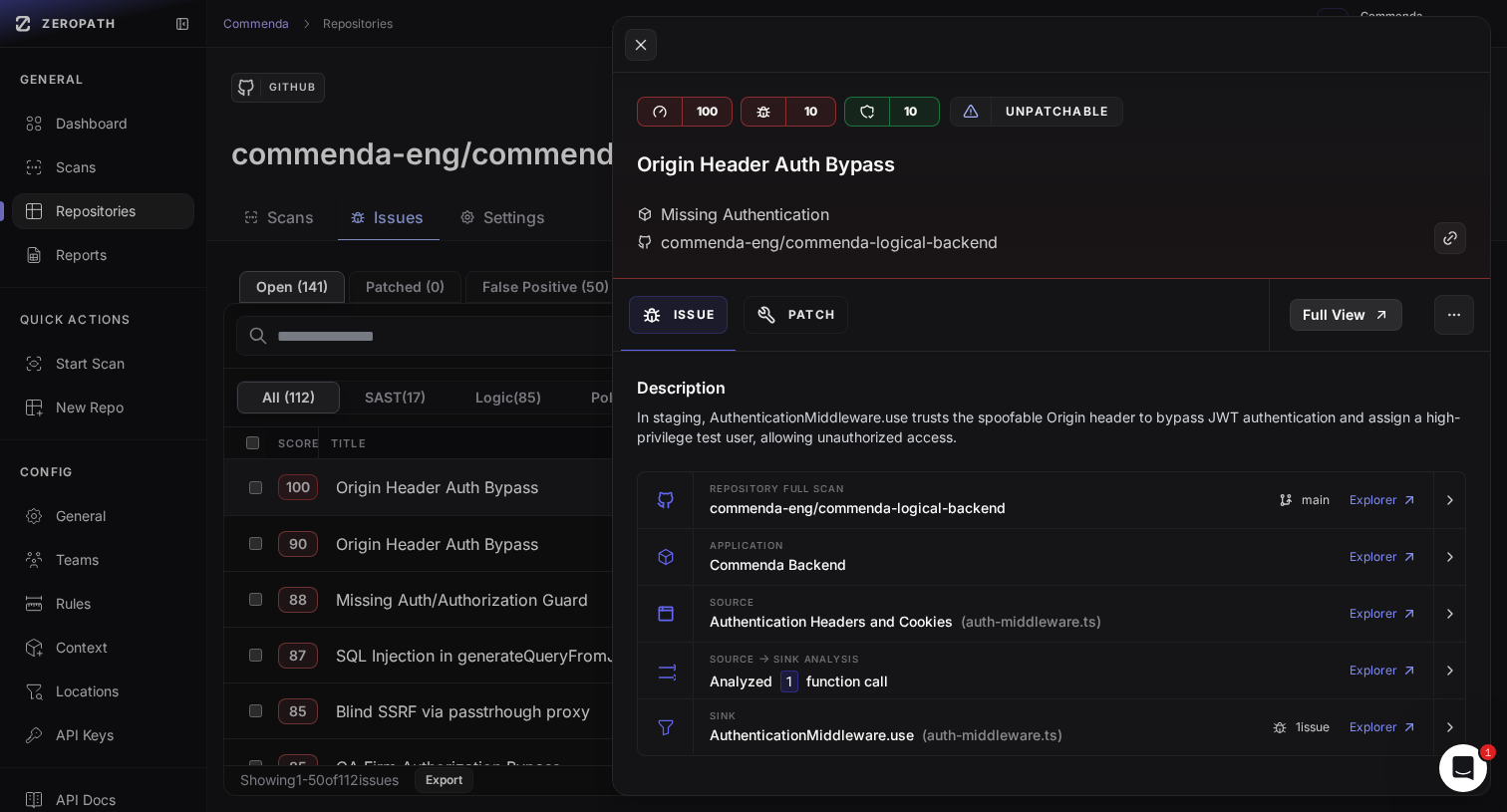 click on "Full View" at bounding box center [1346, 315] 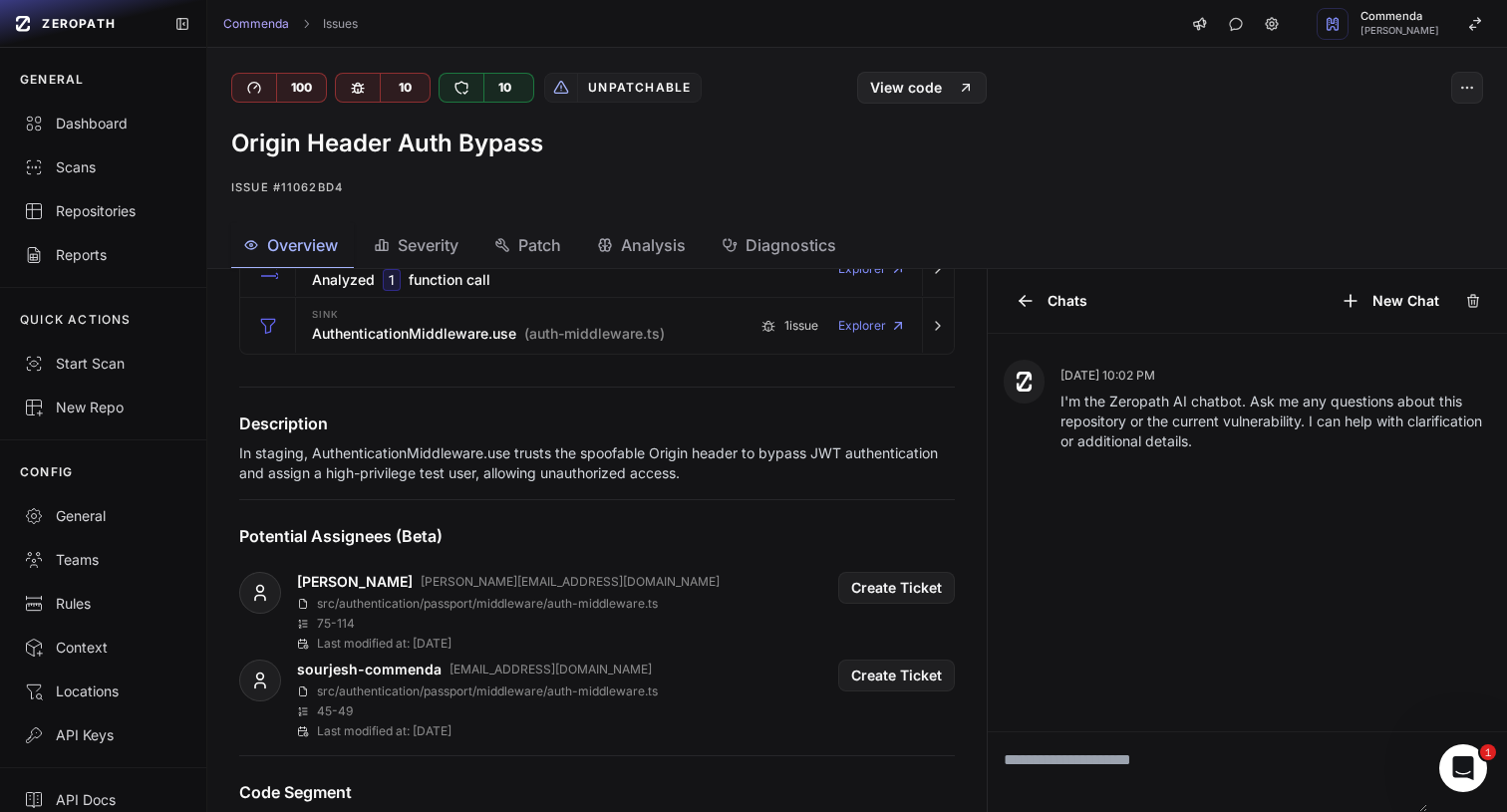 scroll, scrollTop: 0, scrollLeft: 0, axis: both 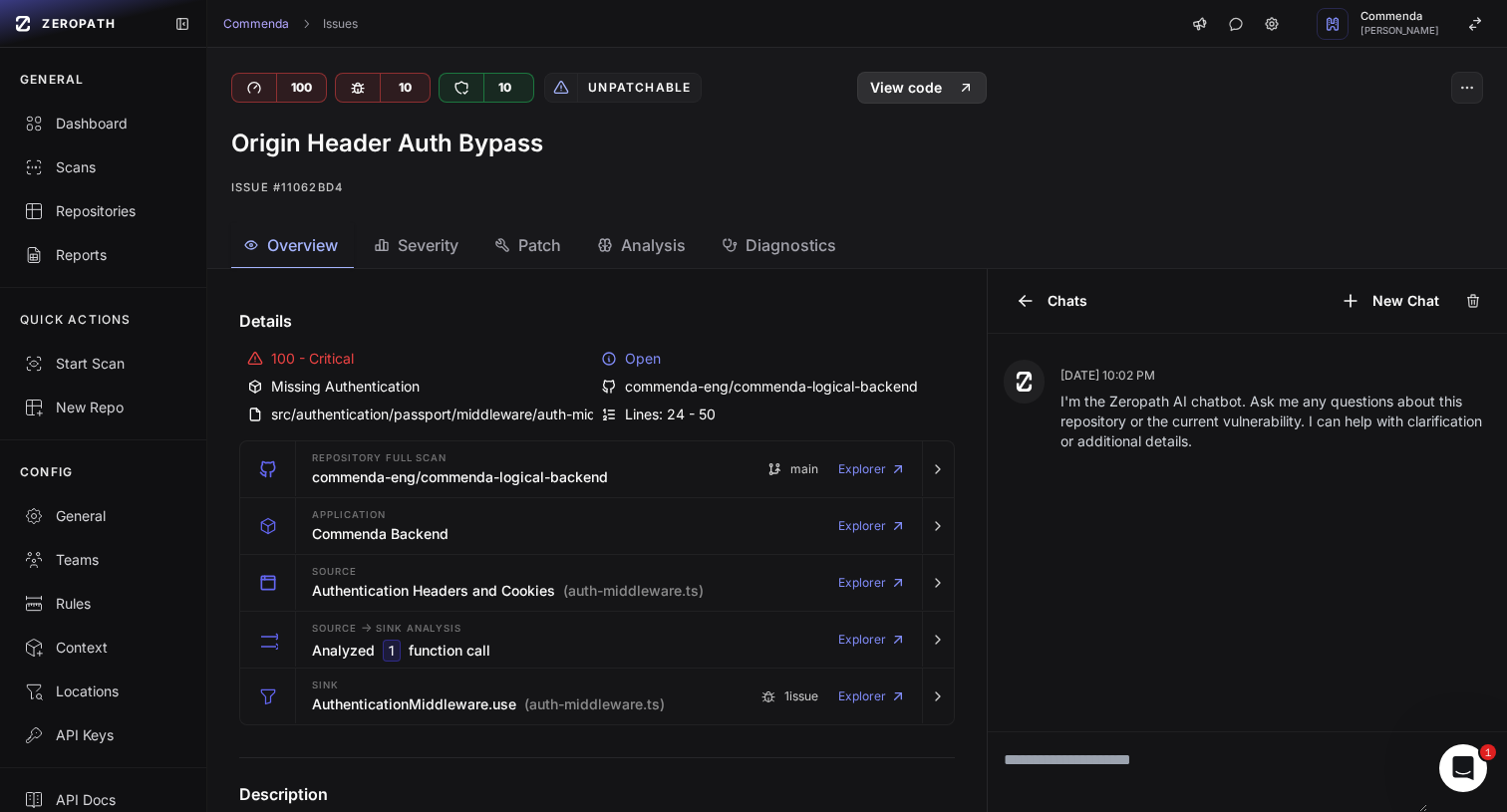 click on "View code" at bounding box center [922, 88] 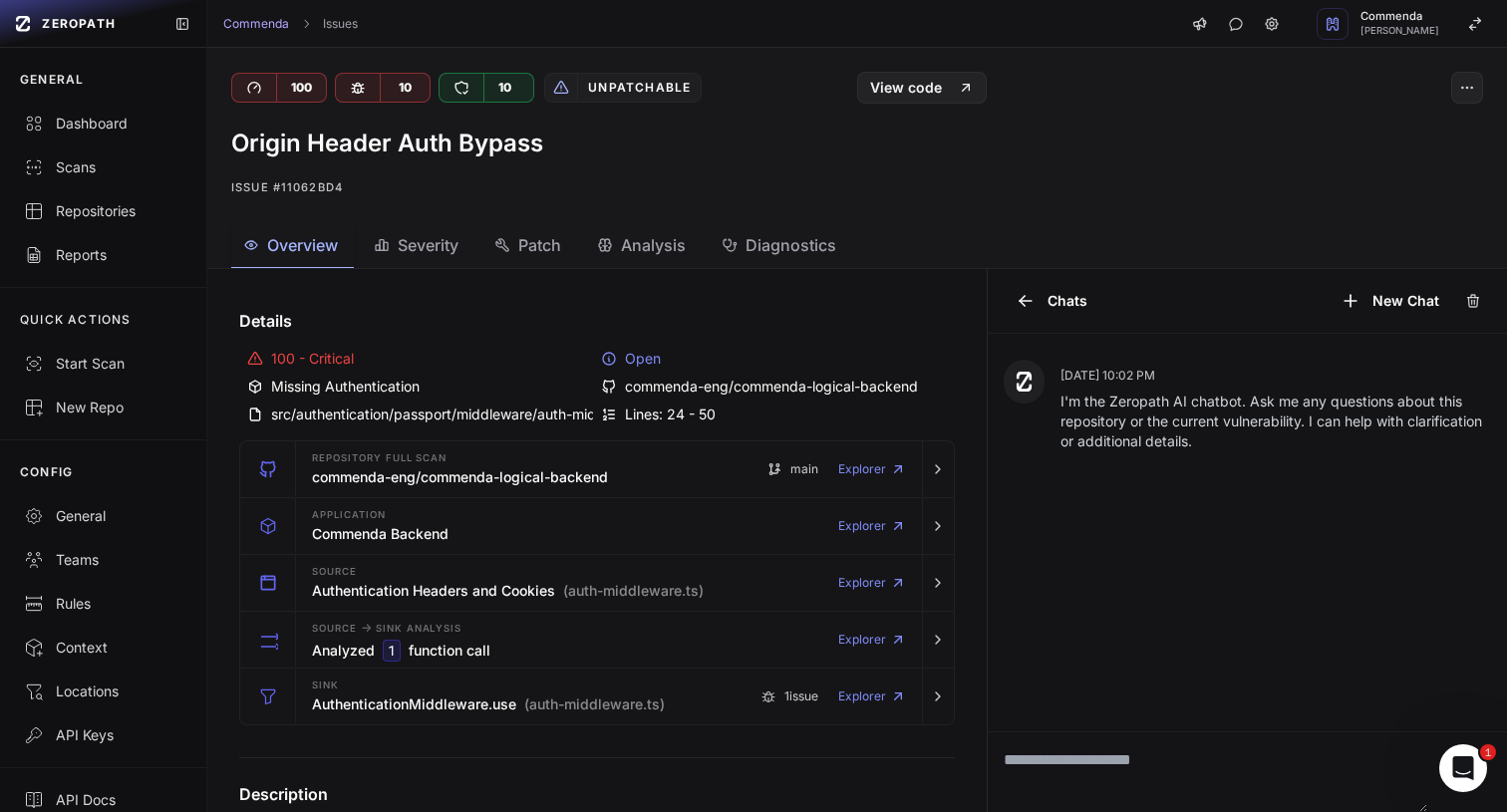 click on "commenda-eng/commenda-logical-backend" at bounding box center (773, 387) 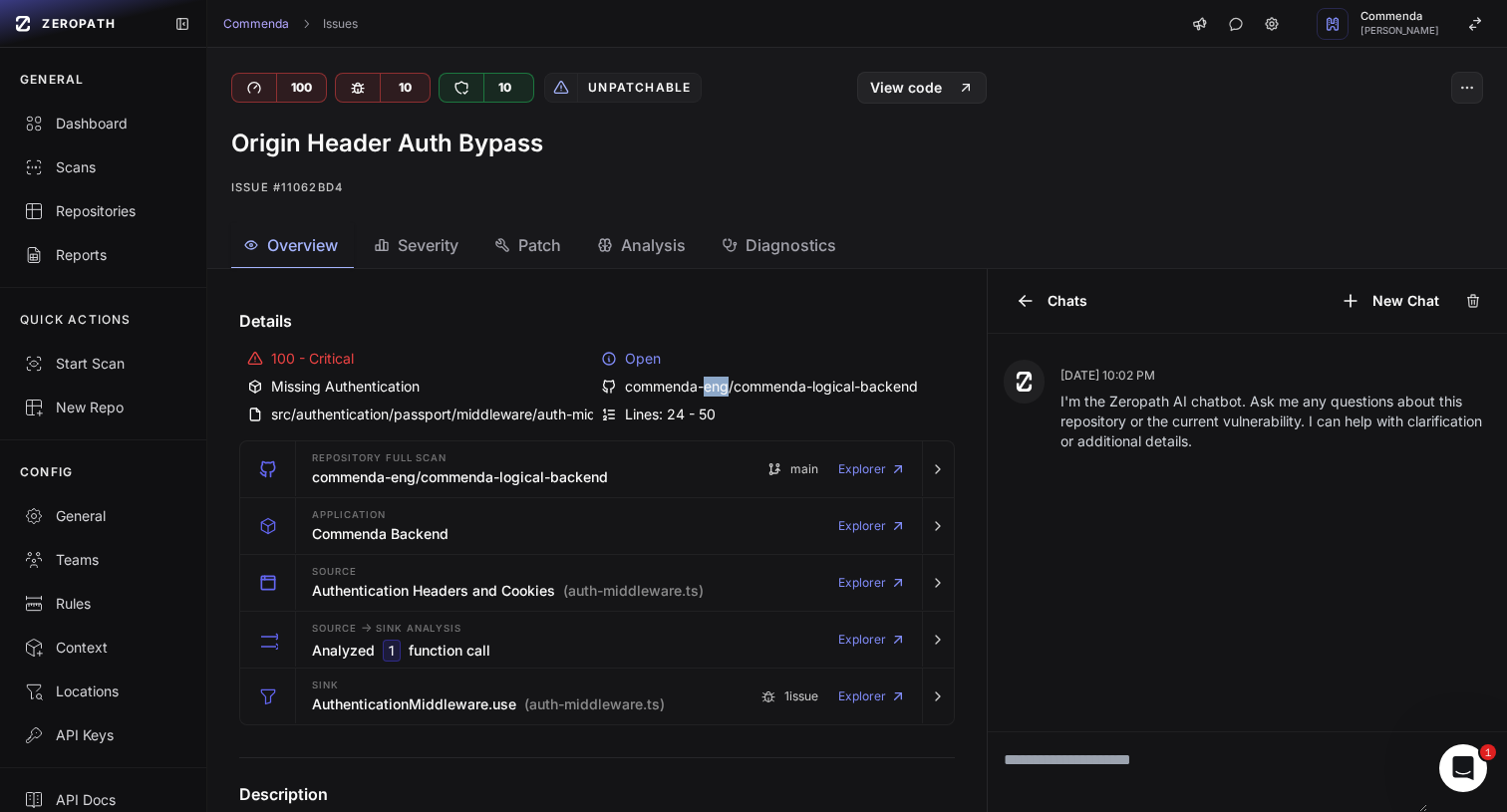 click on "commenda-eng/commenda-logical-backend" at bounding box center [773, 387] 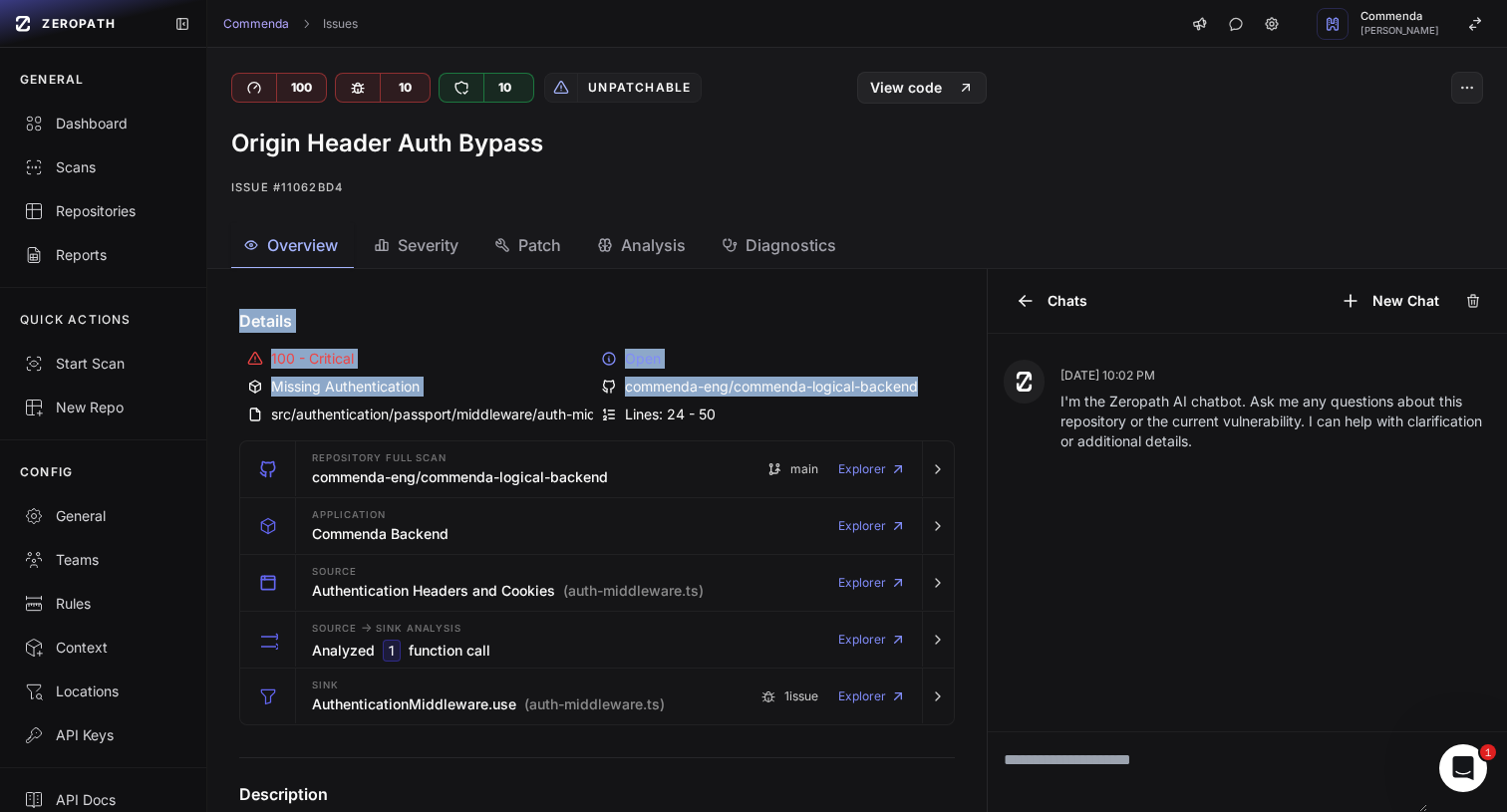drag, startPoint x: 707, startPoint y: 393, endPoint x: 643, endPoint y: 298, distance: 114.546934 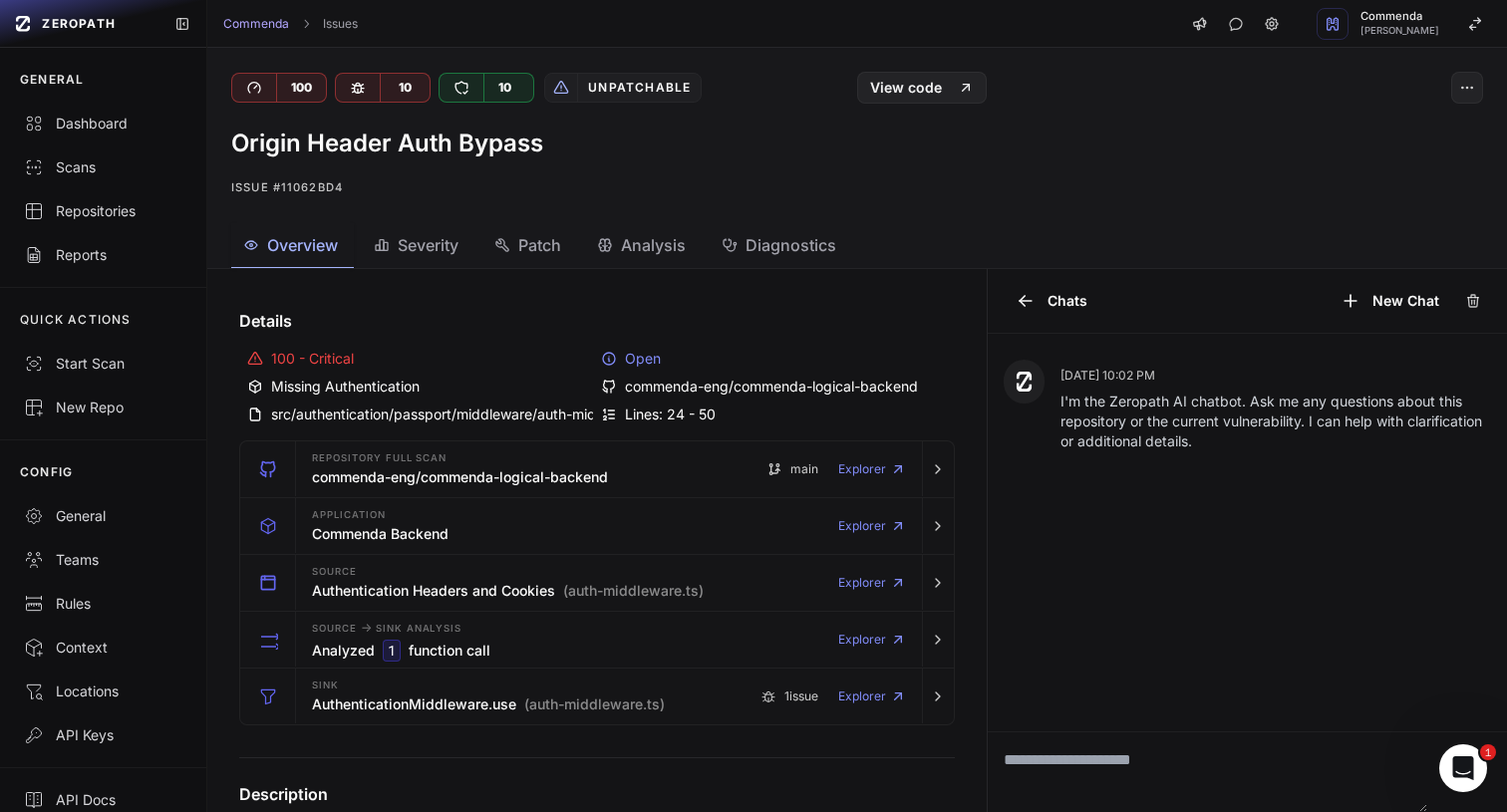 click on "Details     100 - Critical     Open     Missing Authentication     commenda-eng/commenda-logical-backend     src/authentication/passport/middleware/auth-middleware.ts     Lines: 24 - 50     Repository Full scan   commenda-eng/commenda-logical-backend     main   Explorer          Application   Commenda Backend   Explorer            Source   Authentication Headers and Cookies    (auth-middleware.ts)       Explorer          Source    ->   Sink Analysis   Analyzed    1    function call   Explorer          Sink   AuthenticationMiddleware.use   (auth-middleware.ts)       1  issue   Explorer                  Description   In staging, AuthenticationMiddleware.use trusts the spoofable Origin header to bypass JWT authentication and assign a high-privilege test user, allowing unauthorized access.
Potential Assignees (Beta)     parth   [EMAIL_ADDRESS][DOMAIN_NAME]     src/authentication/passport/middleware/auth-middleware.ts     75
-  114     Last modified at: [DATE]   Create Ticket               45 49" at bounding box center [597, 1276] 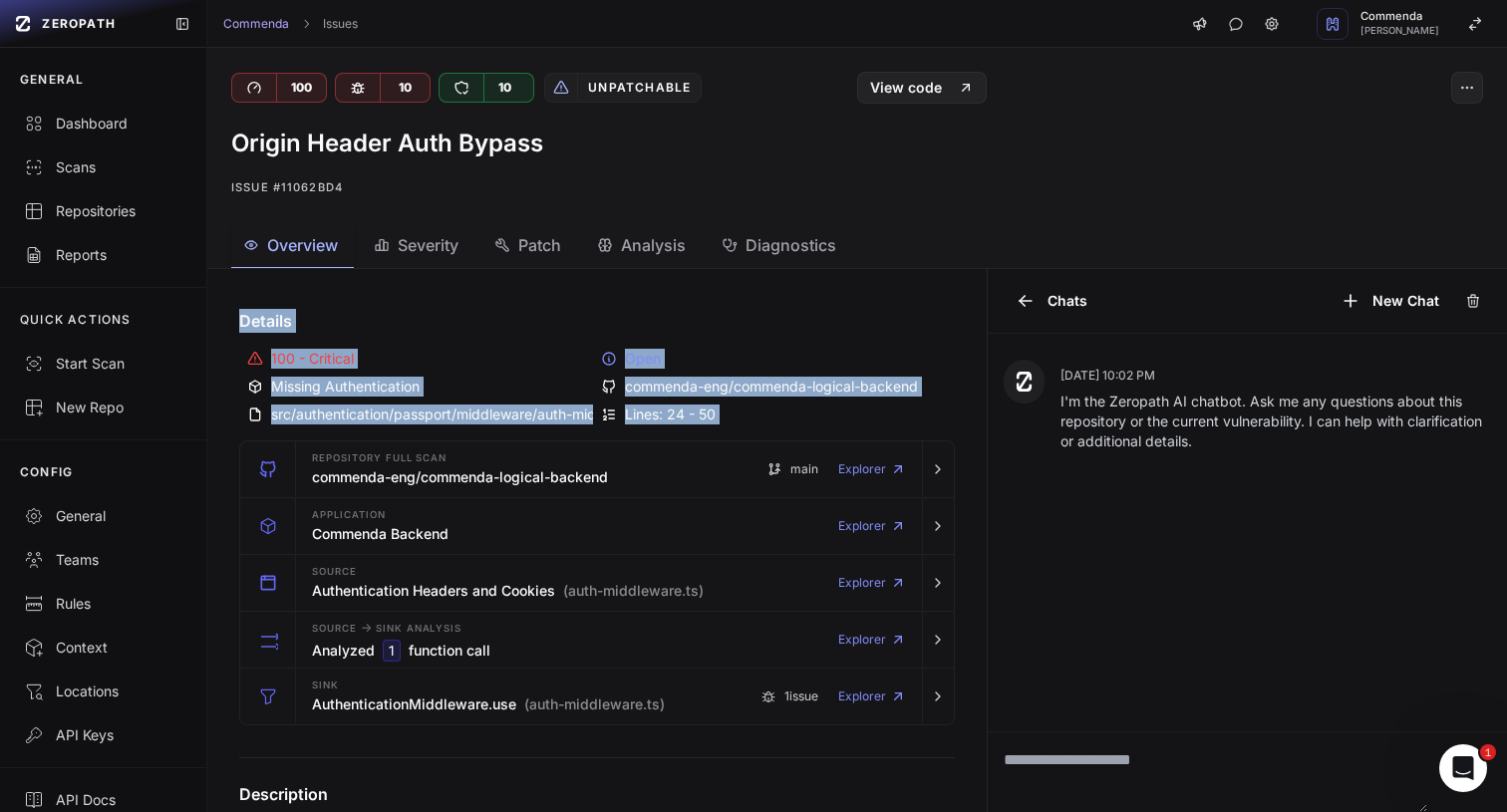 drag, startPoint x: 643, startPoint y: 297, endPoint x: 707, endPoint y: 422, distance: 140.43148 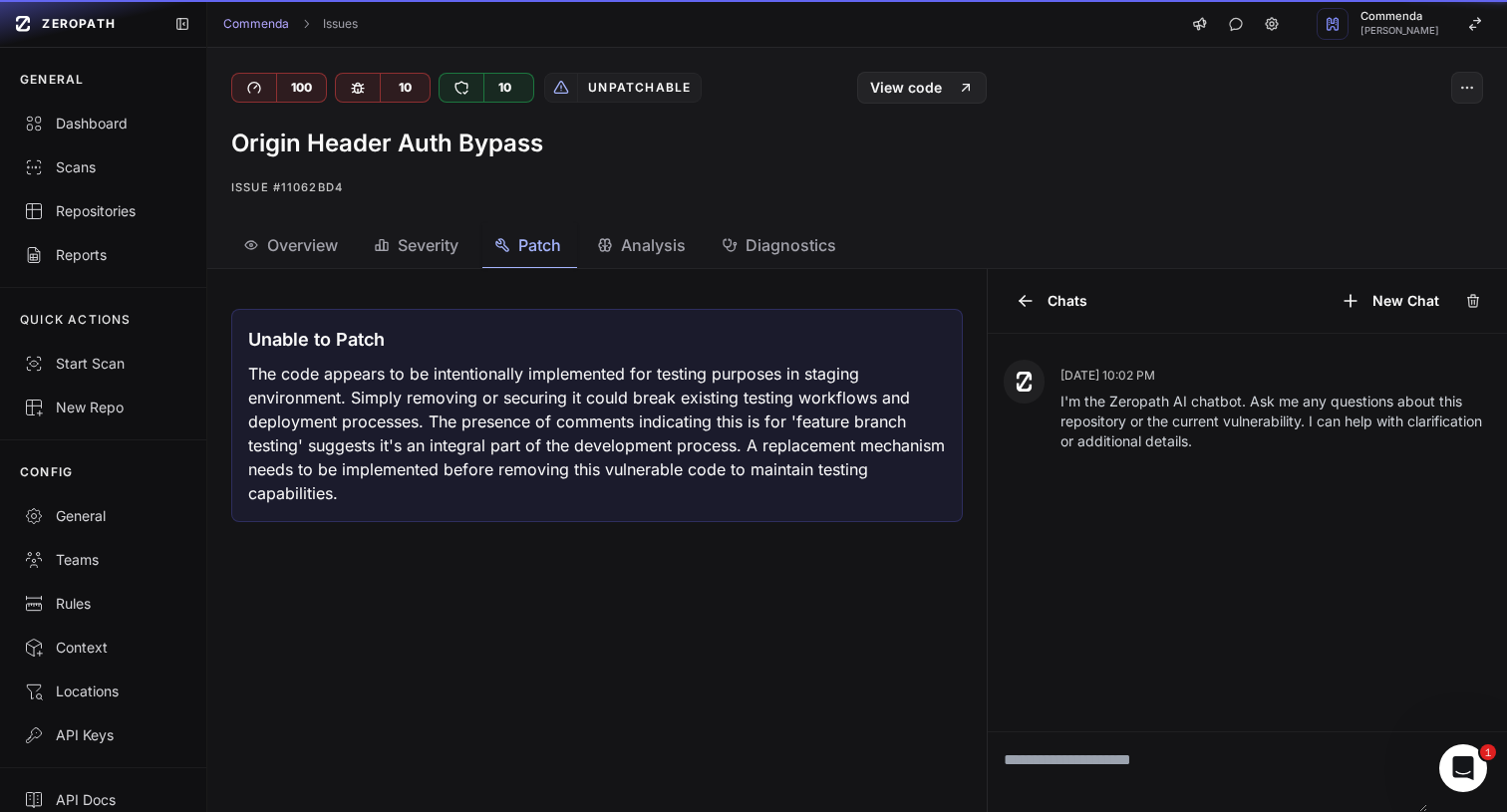 click on "Patch" at bounding box center [539, 245] 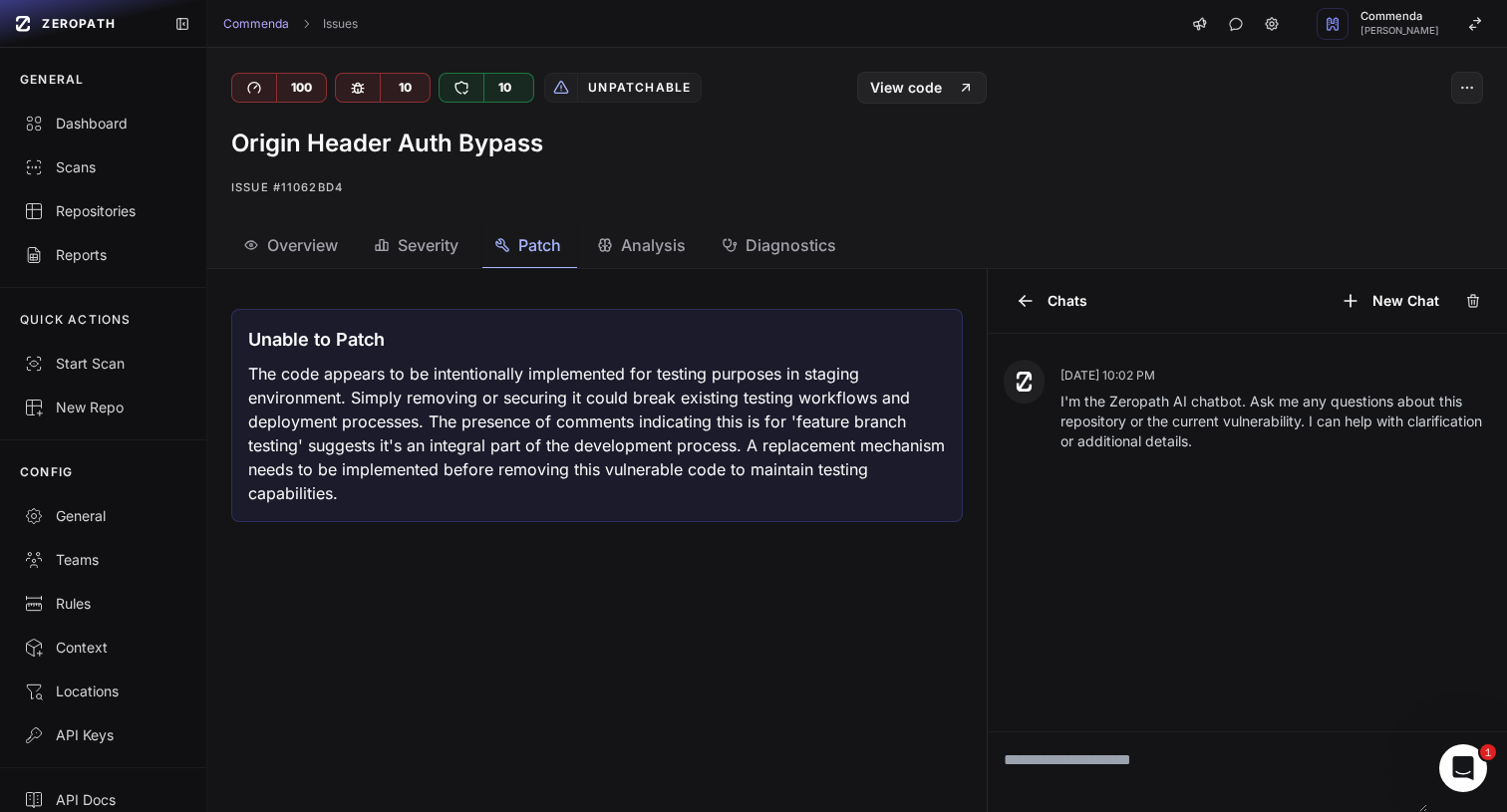 click on "The code appears to be intentionally implemented for testing purposes in staging environment. Simply removing or securing it could break existing testing workflows and deployment processes. The presence of comments indicating this is for 'feature branch testing' suggests it's an integral part of the development process. A replacement mechanism needs to be implemented before removing this vulnerable code to maintain testing capabilities." at bounding box center (597, 433) 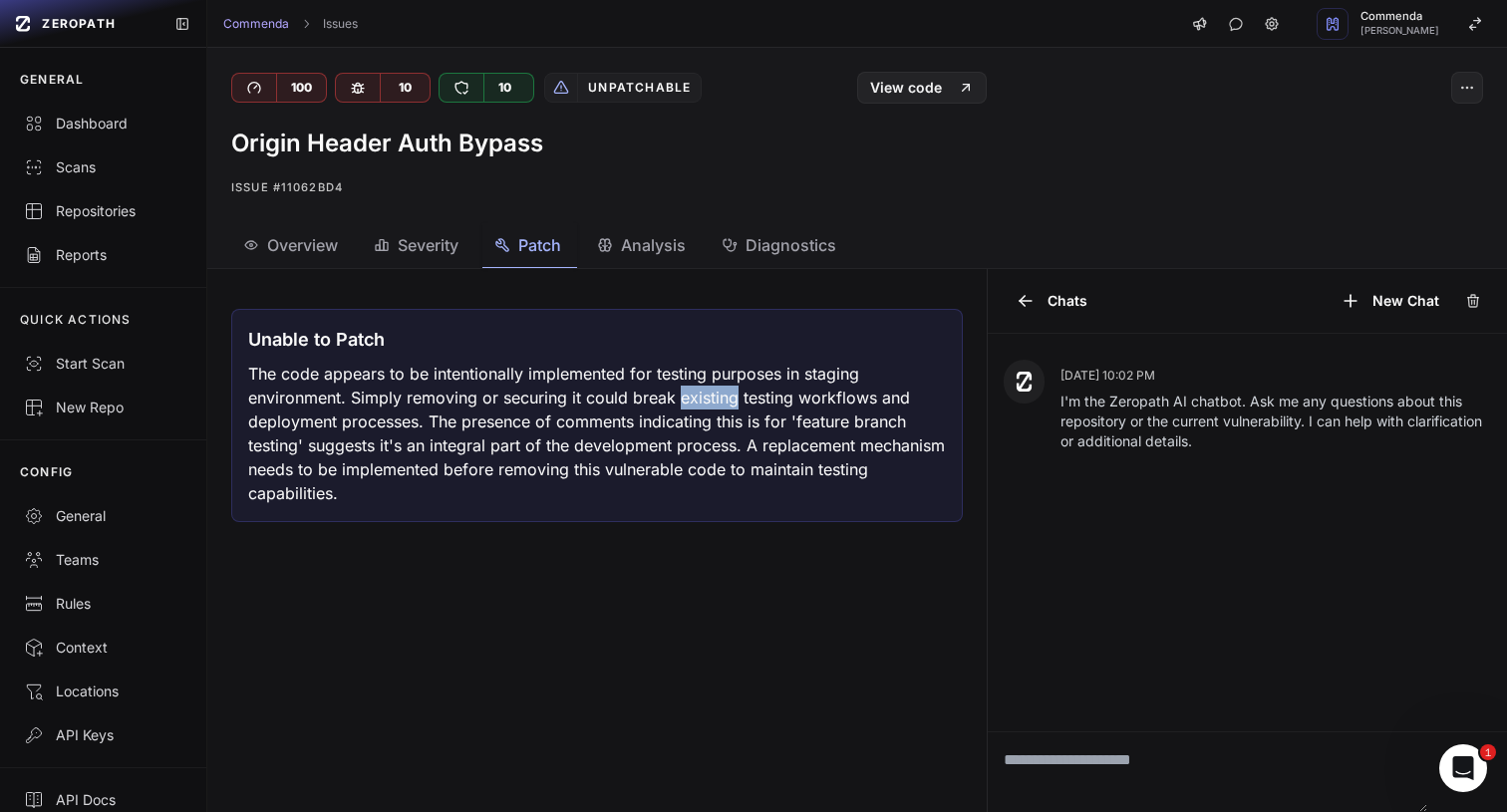 click on "The code appears to be intentionally implemented for testing purposes in staging environment. Simply removing or securing it could break existing testing workflows and deployment processes. The presence of comments indicating this is for 'feature branch testing' suggests it's an integral part of the development process. A replacement mechanism needs to be implemented before removing this vulnerable code to maintain testing capabilities." at bounding box center (597, 433) 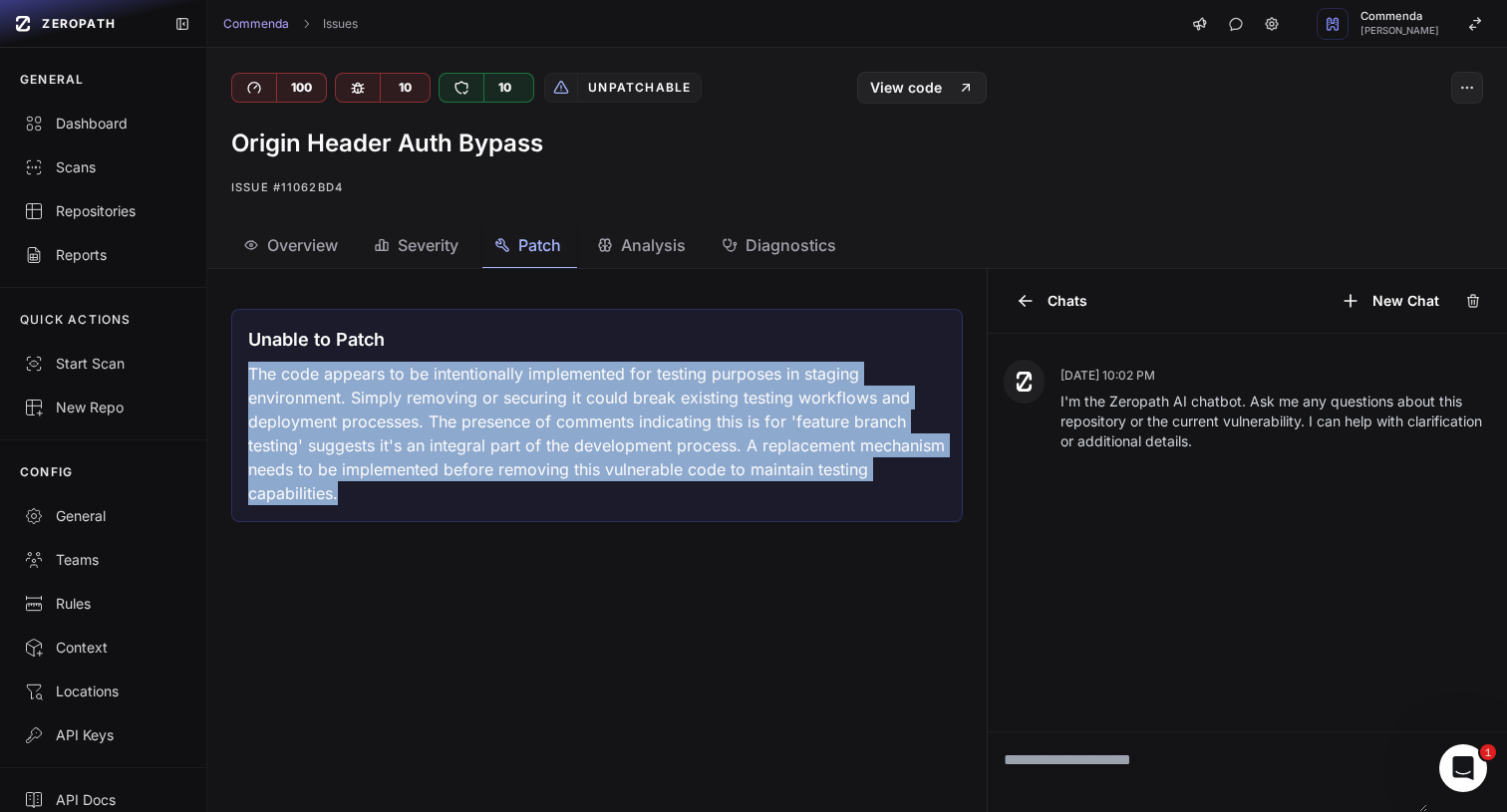 drag, startPoint x: 724, startPoint y: 404, endPoint x: 789, endPoint y: 516, distance: 129.49517 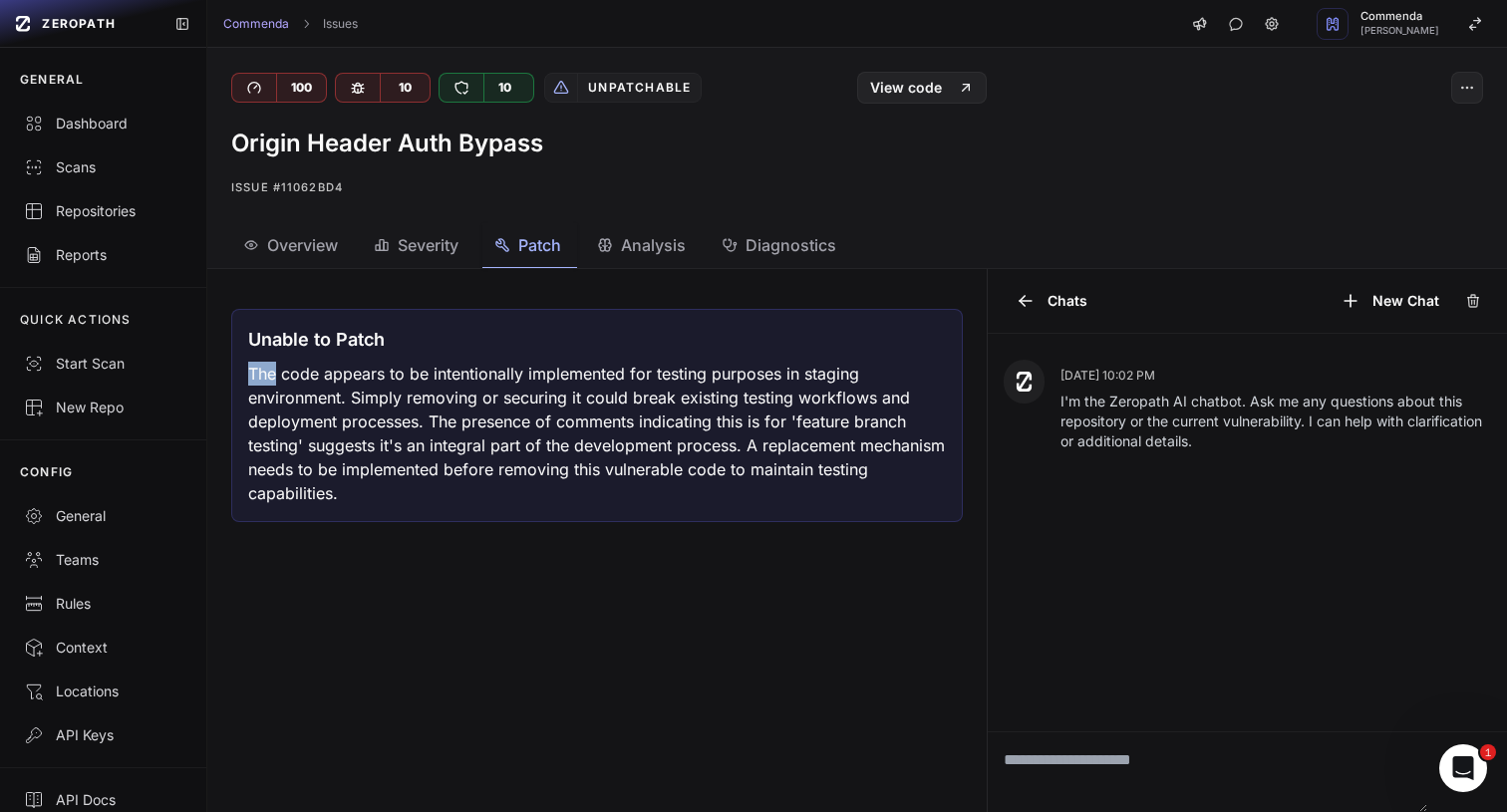 click on "Unable to Patch   The code appears to be intentionally implemented for testing purposes in staging environment. Simply removing or securing it could break existing testing workflows and deployment processes. The presence of comments indicating this is for 'feature branch testing' suggests it's an integral part of the development process. A replacement mechanism needs to be implemented before removing this vulnerable code to maintain testing capabilities." at bounding box center (597, 415) 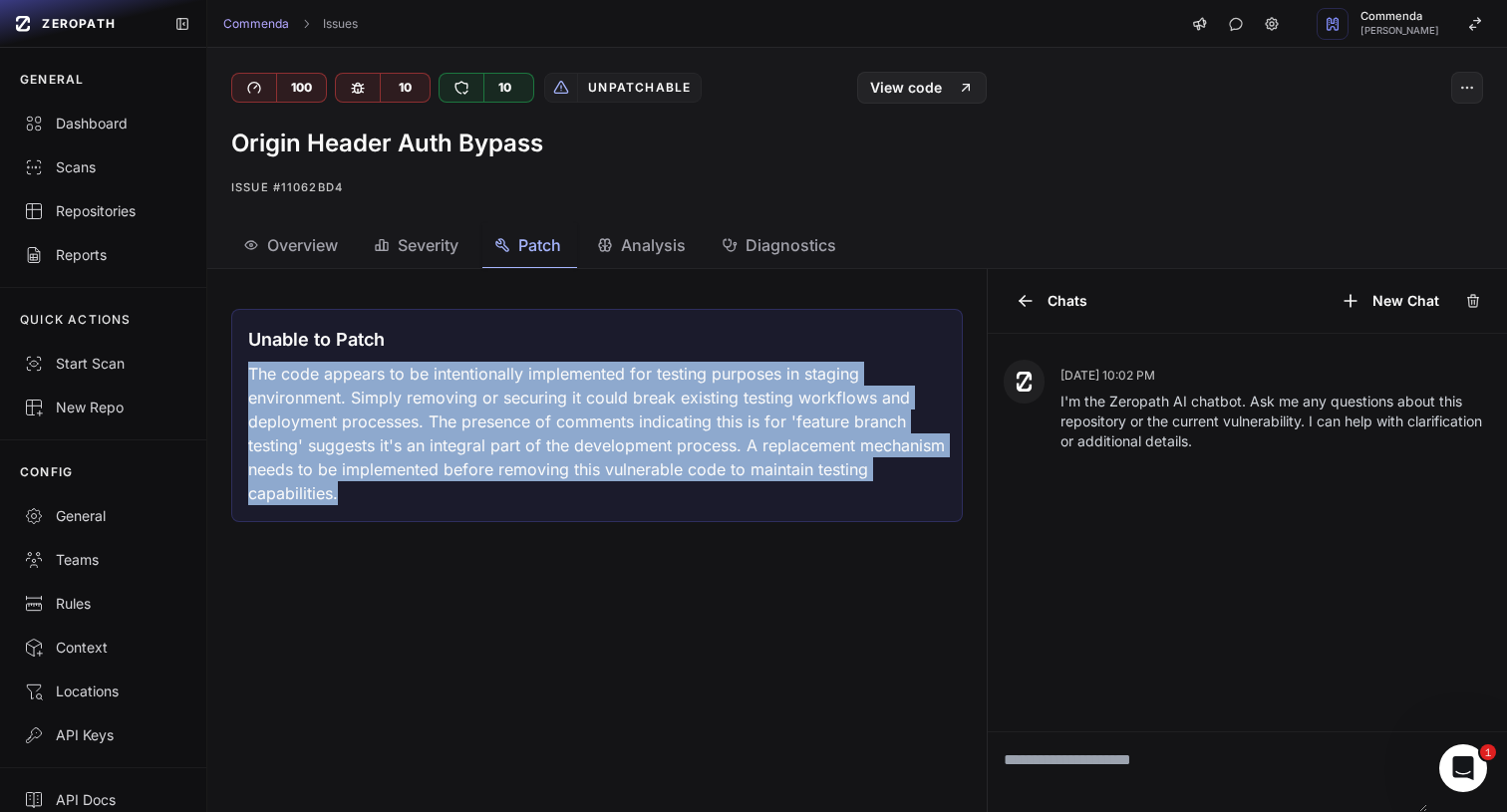 drag, startPoint x: 689, startPoint y: 348, endPoint x: 743, endPoint y: 442, distance: 108.40664 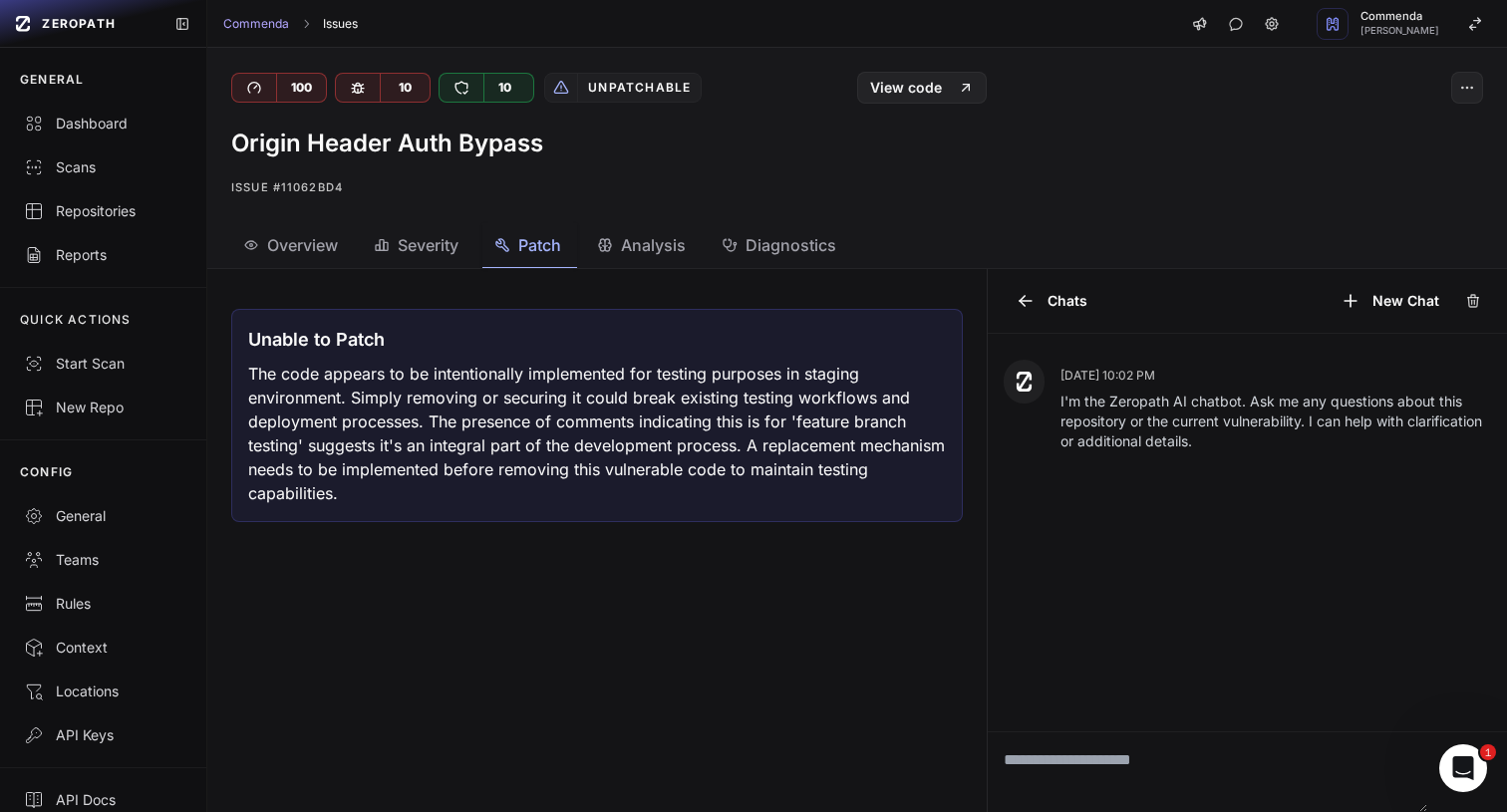 click on "Issues" at bounding box center (340, 24) 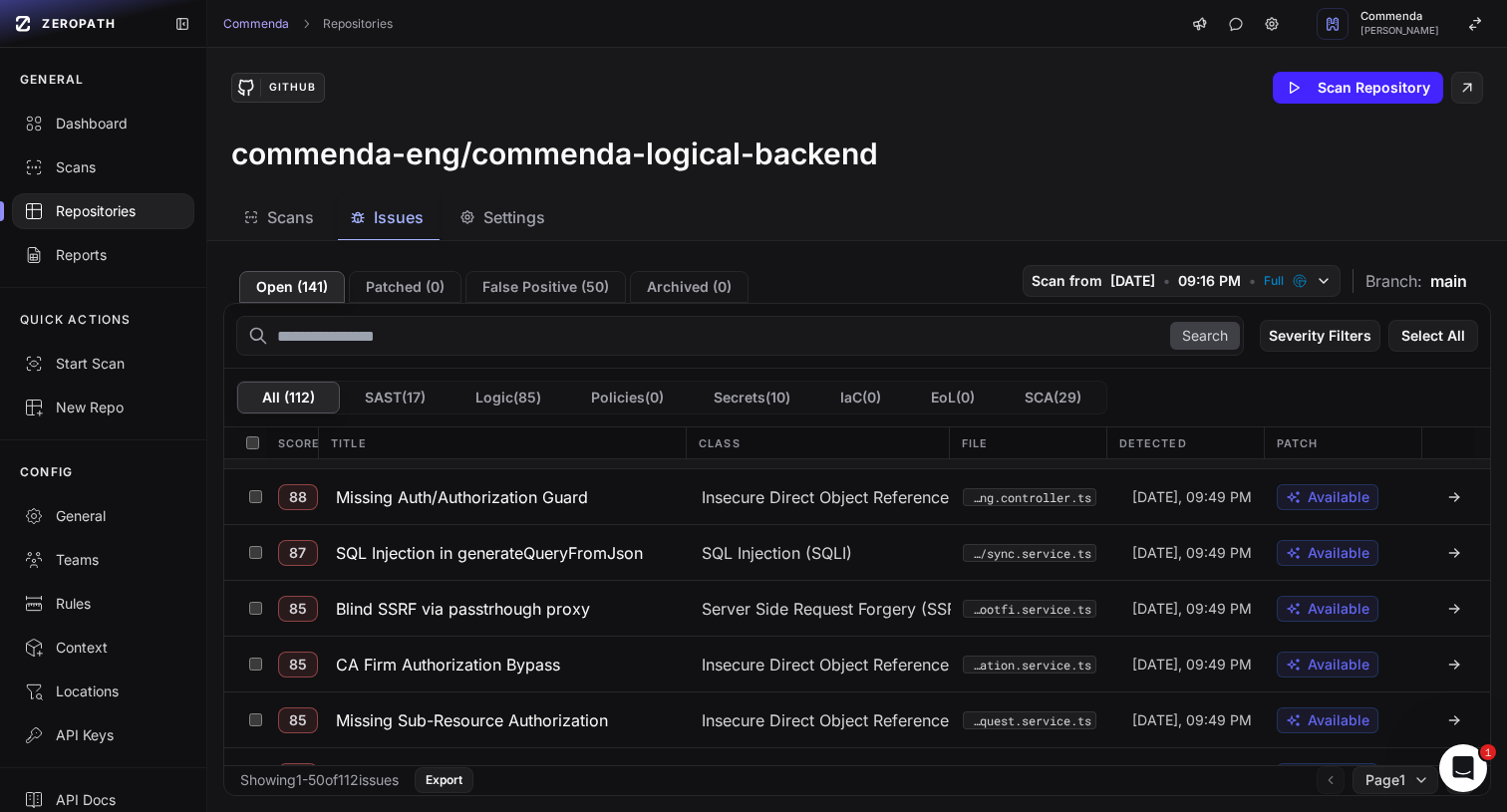 scroll, scrollTop: 105, scrollLeft: 0, axis: vertical 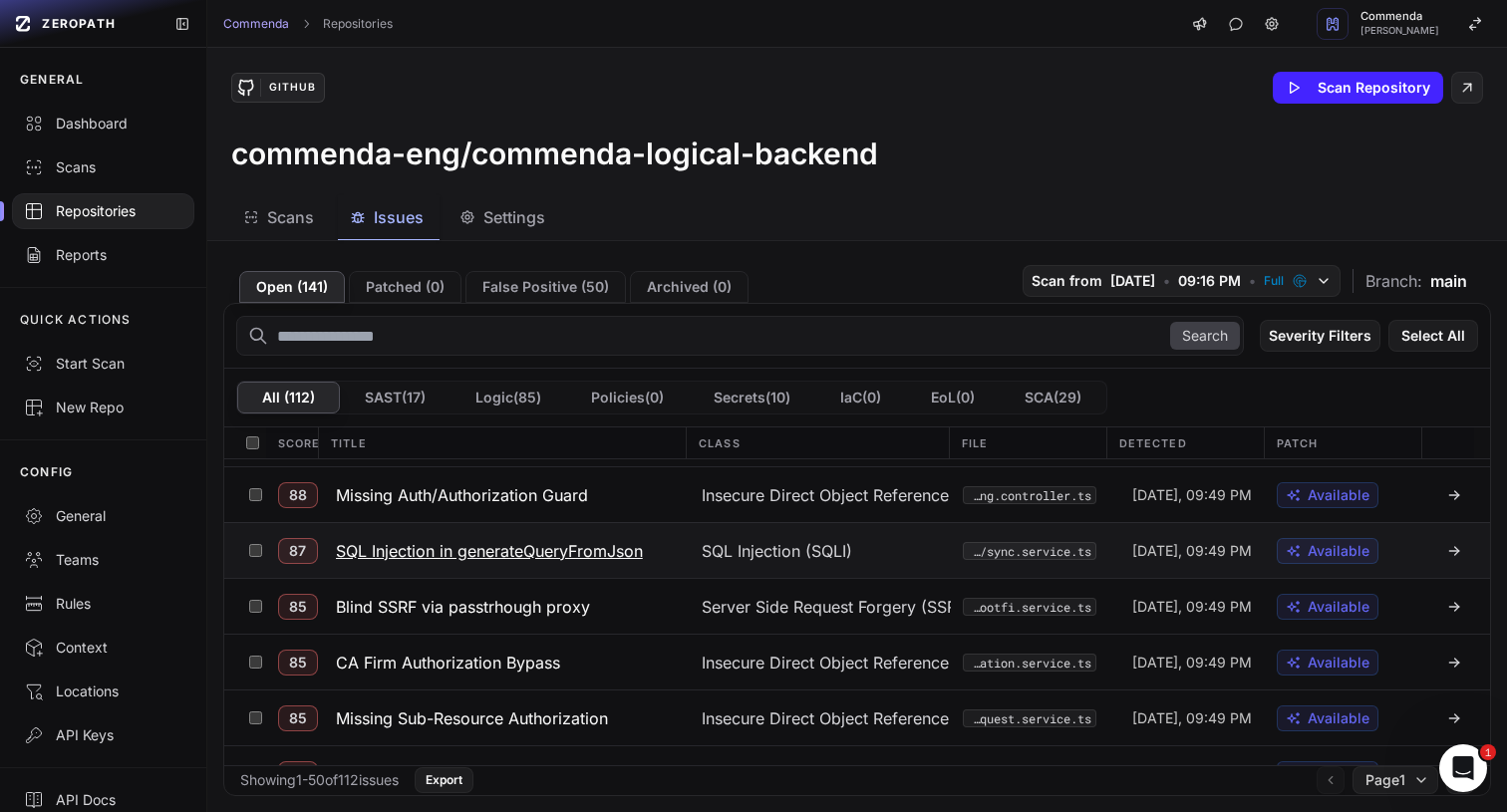 click on "SQL Injection in generateQueryFromJson" at bounding box center (489, 551) 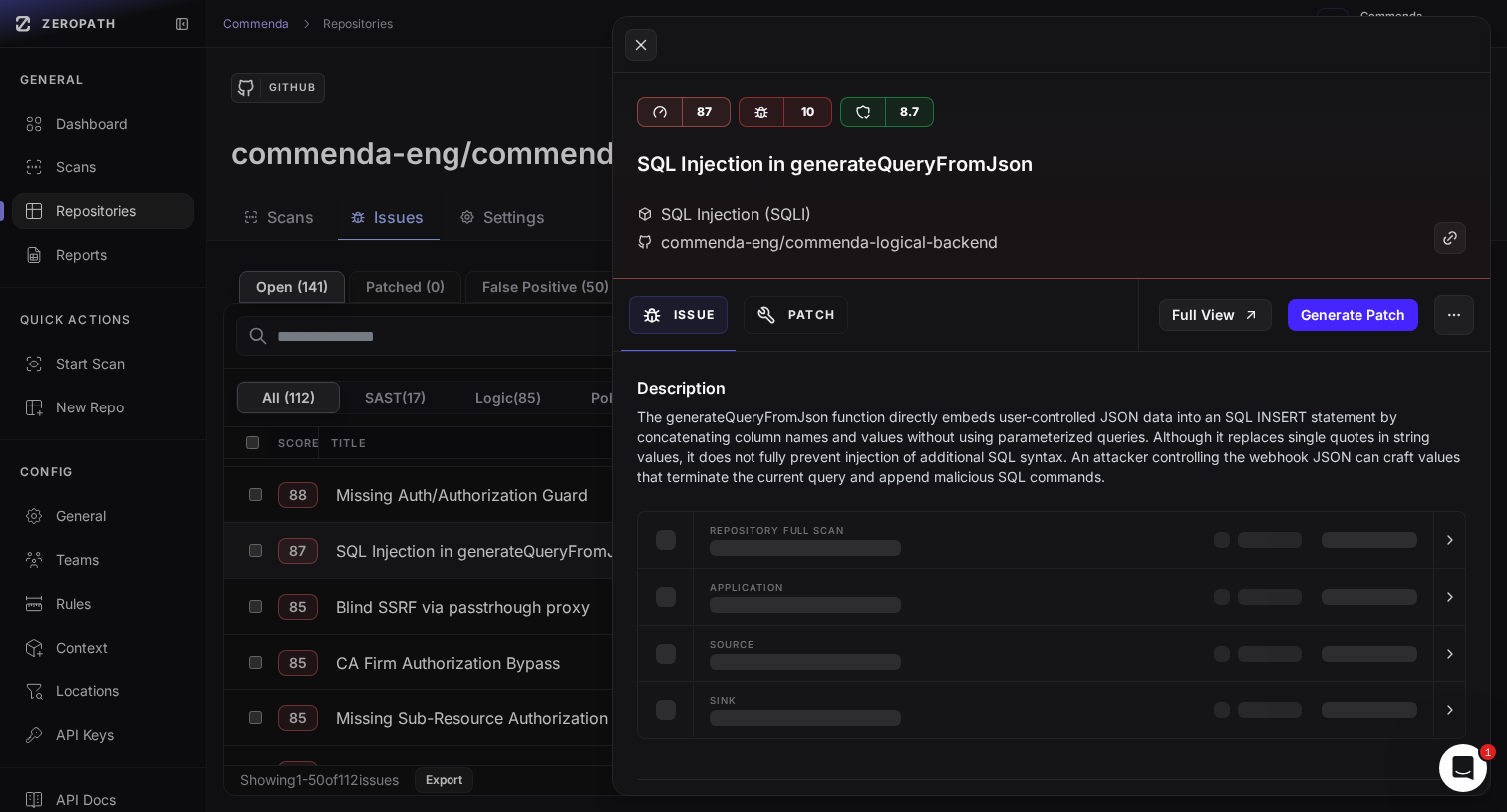 type 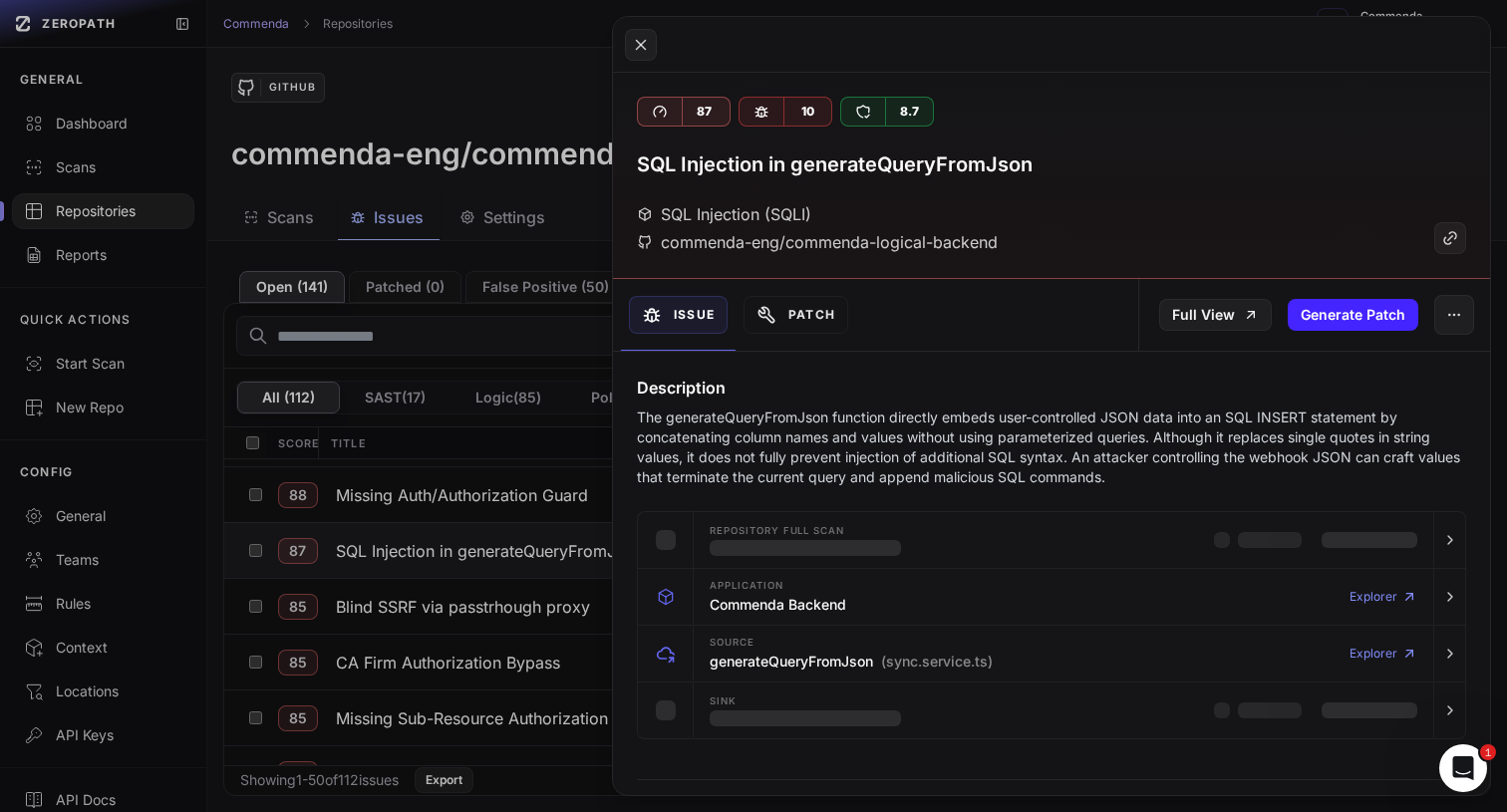 click on "The generateQueryFromJson function directly embeds user-controlled JSON data into an SQL INSERT statement by concatenating column names and values without using parameterized queries. Although it replaces single quotes in string values, it does not fully prevent injection of additional SQL syntax. An attacker controlling the webhook JSON can craft values that terminate the current query and append malicious SQL commands." at bounding box center [1052, 447] 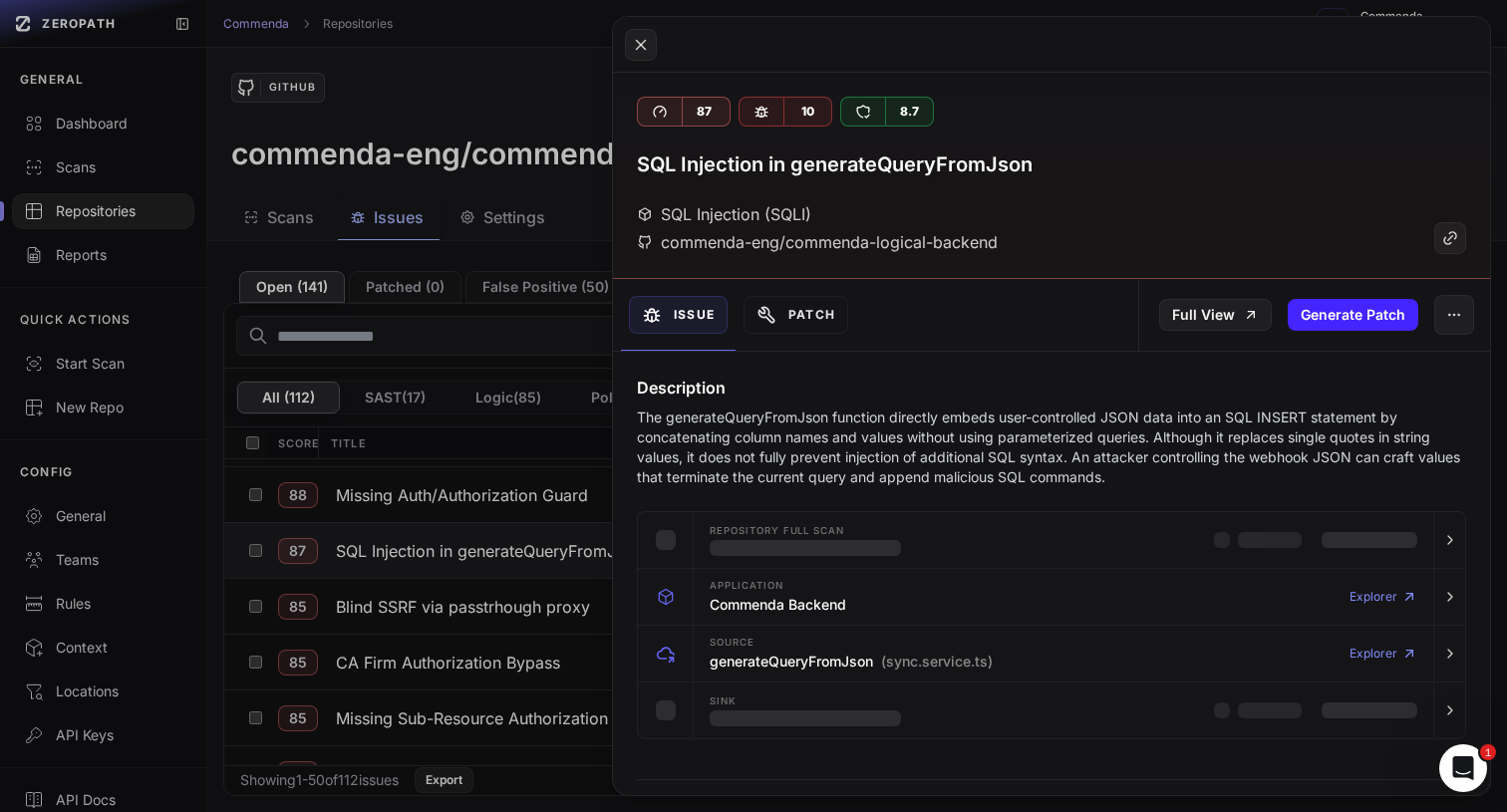 click on "The generateQueryFromJson function directly embeds user-controlled JSON data into an SQL INSERT statement by concatenating column names and values without using parameterized queries. Although it replaces single quotes in string values, it does not fully prevent injection of additional SQL syntax. An attacker controlling the webhook JSON can craft values that terminate the current query and append malicious SQL commands." at bounding box center [1052, 447] 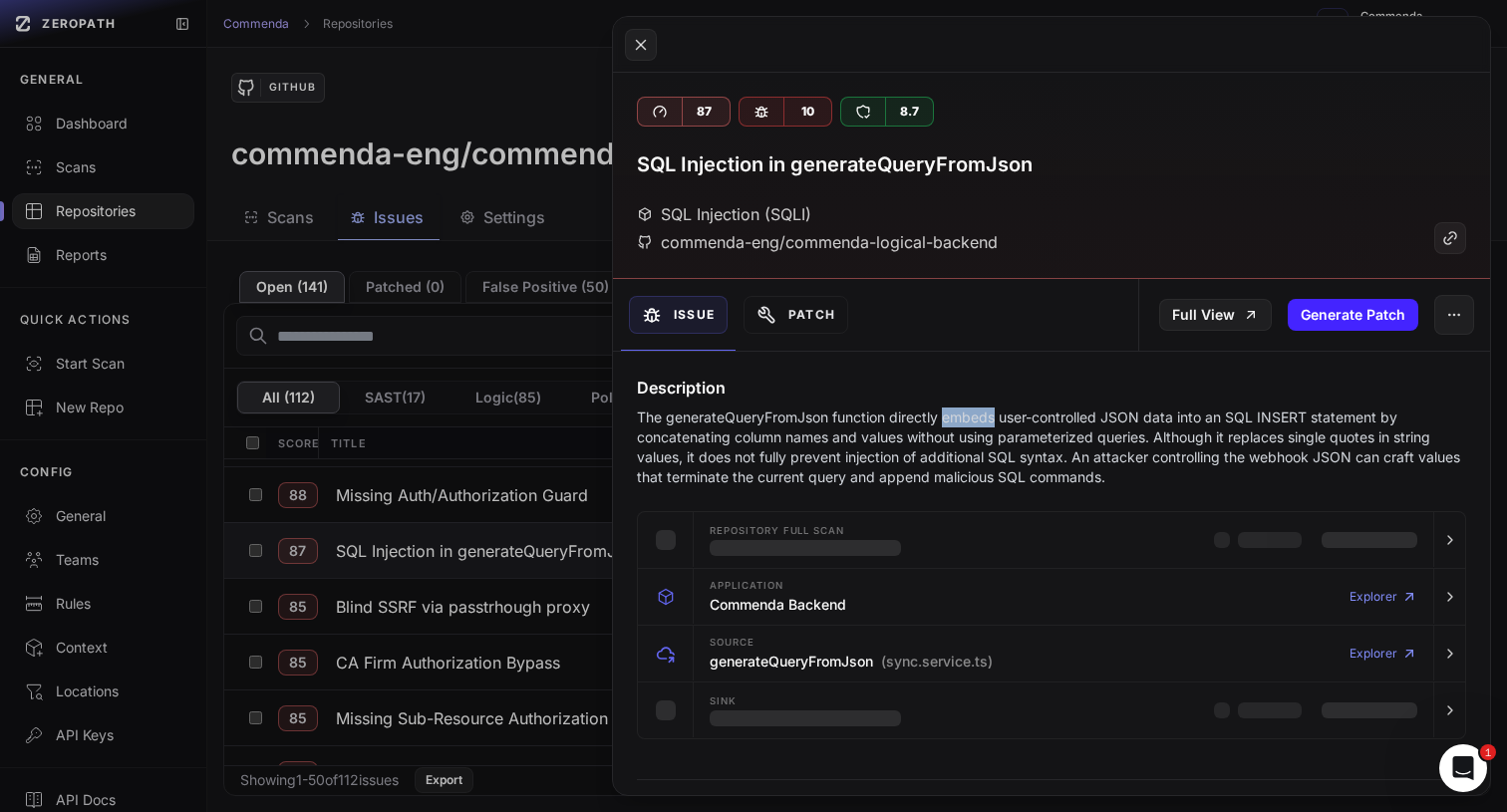 click on "The generateQueryFromJson function directly embeds user-controlled JSON data into an SQL INSERT statement by concatenating column names and values without using parameterized queries. Although it replaces single quotes in string values, it does not fully prevent injection of additional SQL syntax. An attacker controlling the webhook JSON can craft values that terminate the current query and append malicious SQL commands." at bounding box center [1052, 447] 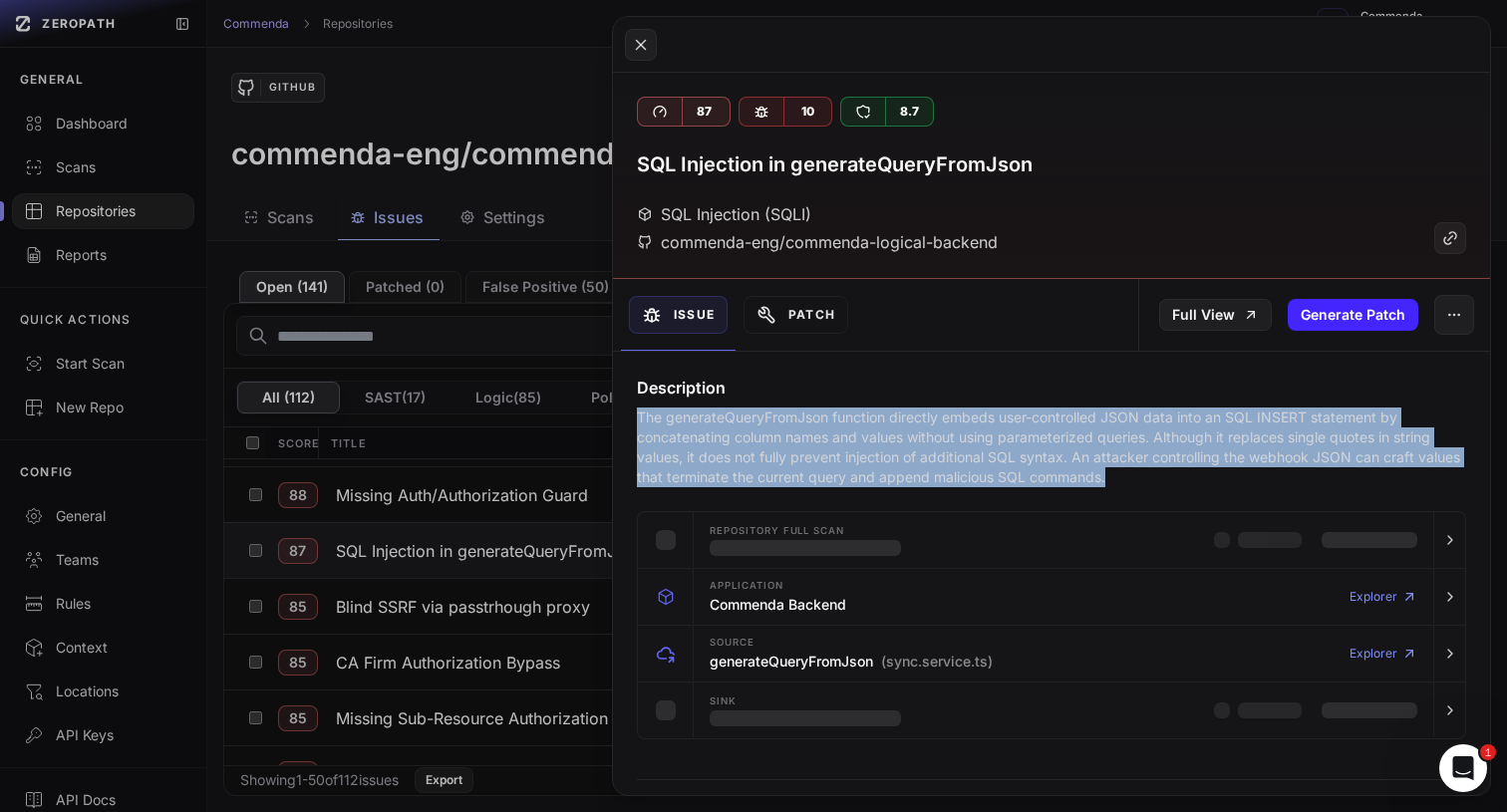 click on "The generateQueryFromJson function directly embeds user-controlled JSON data into an SQL INSERT statement by concatenating column names and values without using parameterized queries. Although it replaces single quotes in string values, it does not fully prevent injection of additional SQL syntax. An attacker controlling the webhook JSON can craft values that terminate the current query and append malicious SQL commands." at bounding box center [1052, 447] 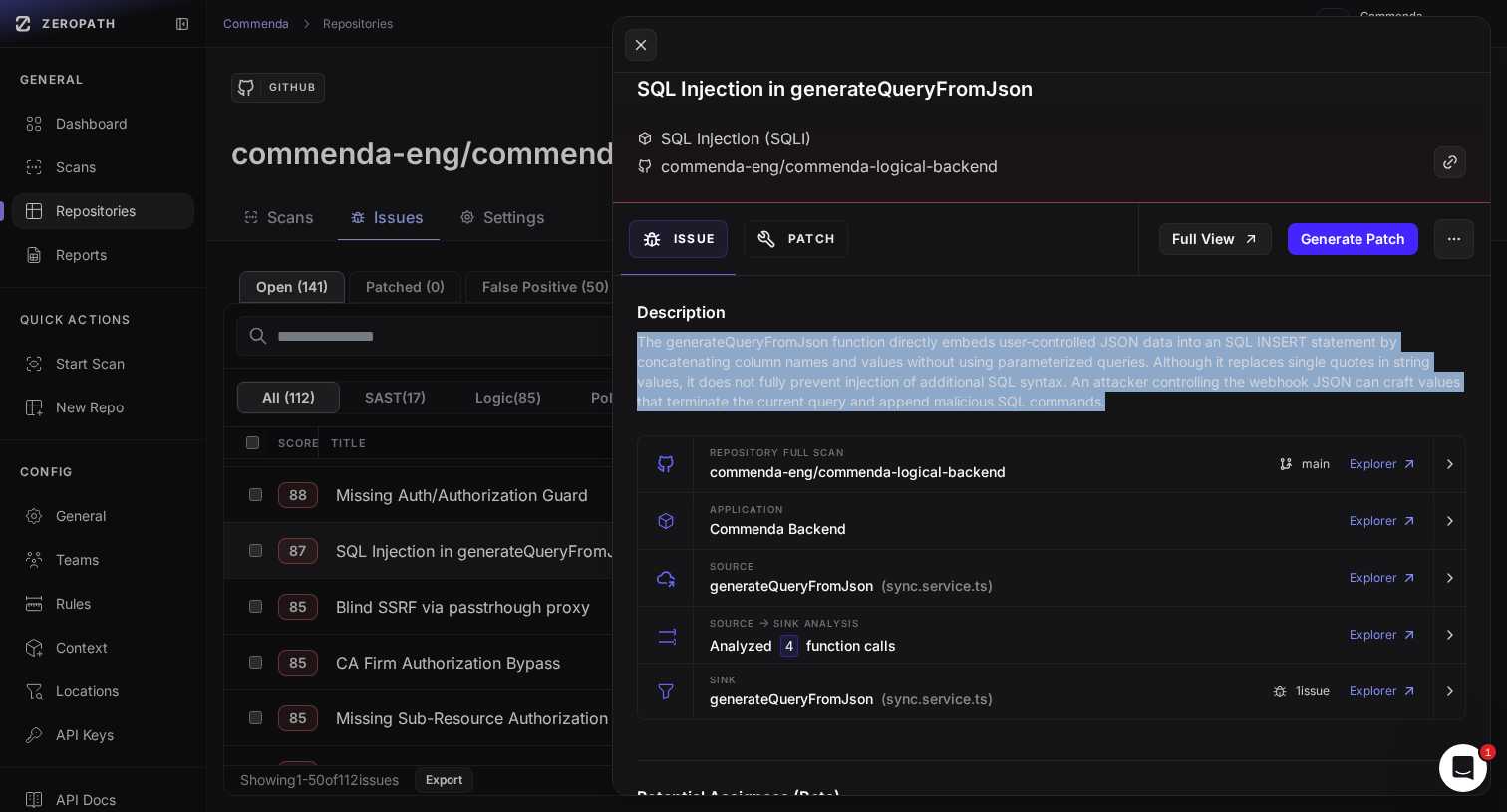 scroll, scrollTop: 0, scrollLeft: 0, axis: both 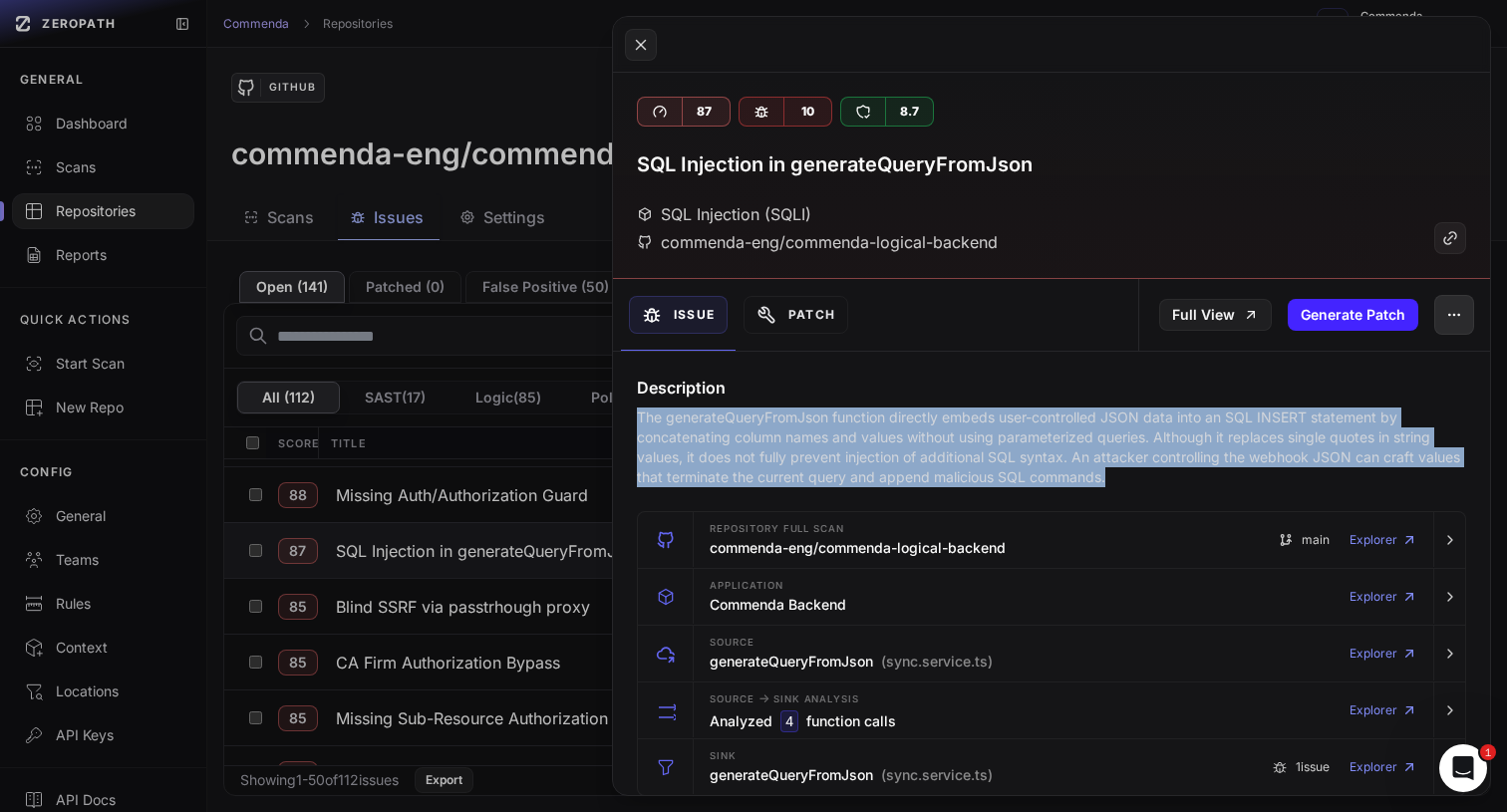 click 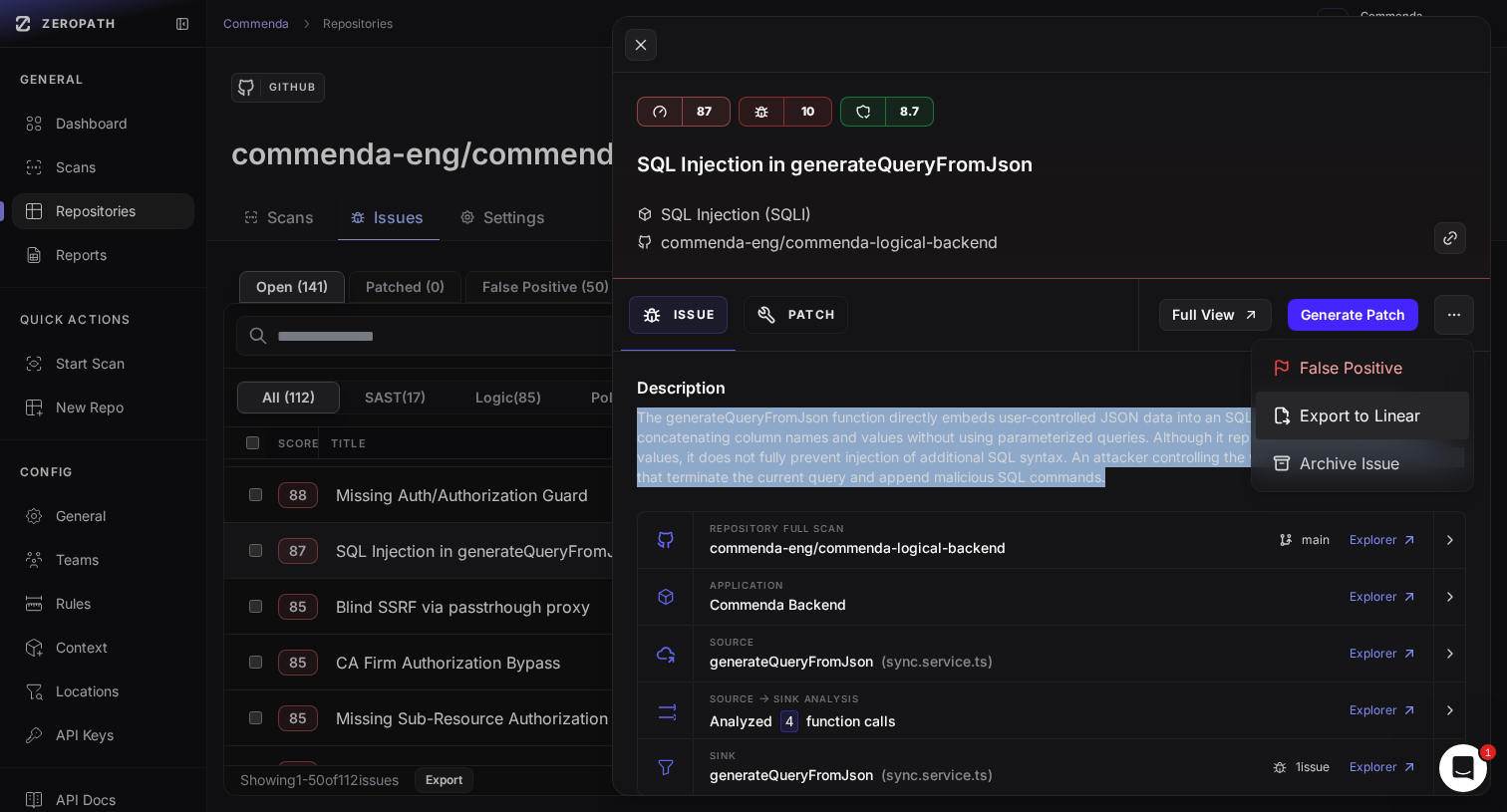 click on "Export to Linear" 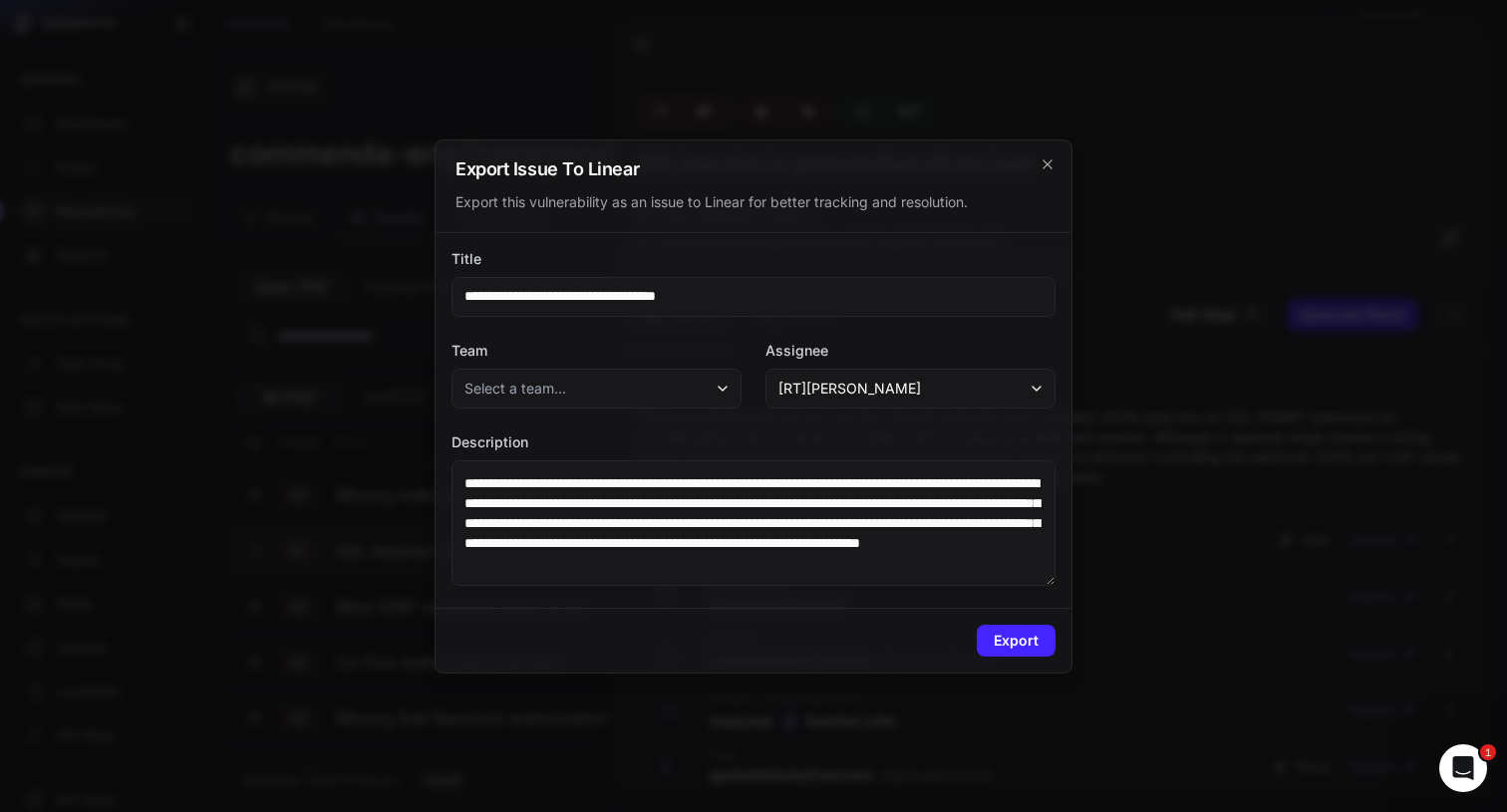click on "Select a team..." at bounding box center (596, 389) 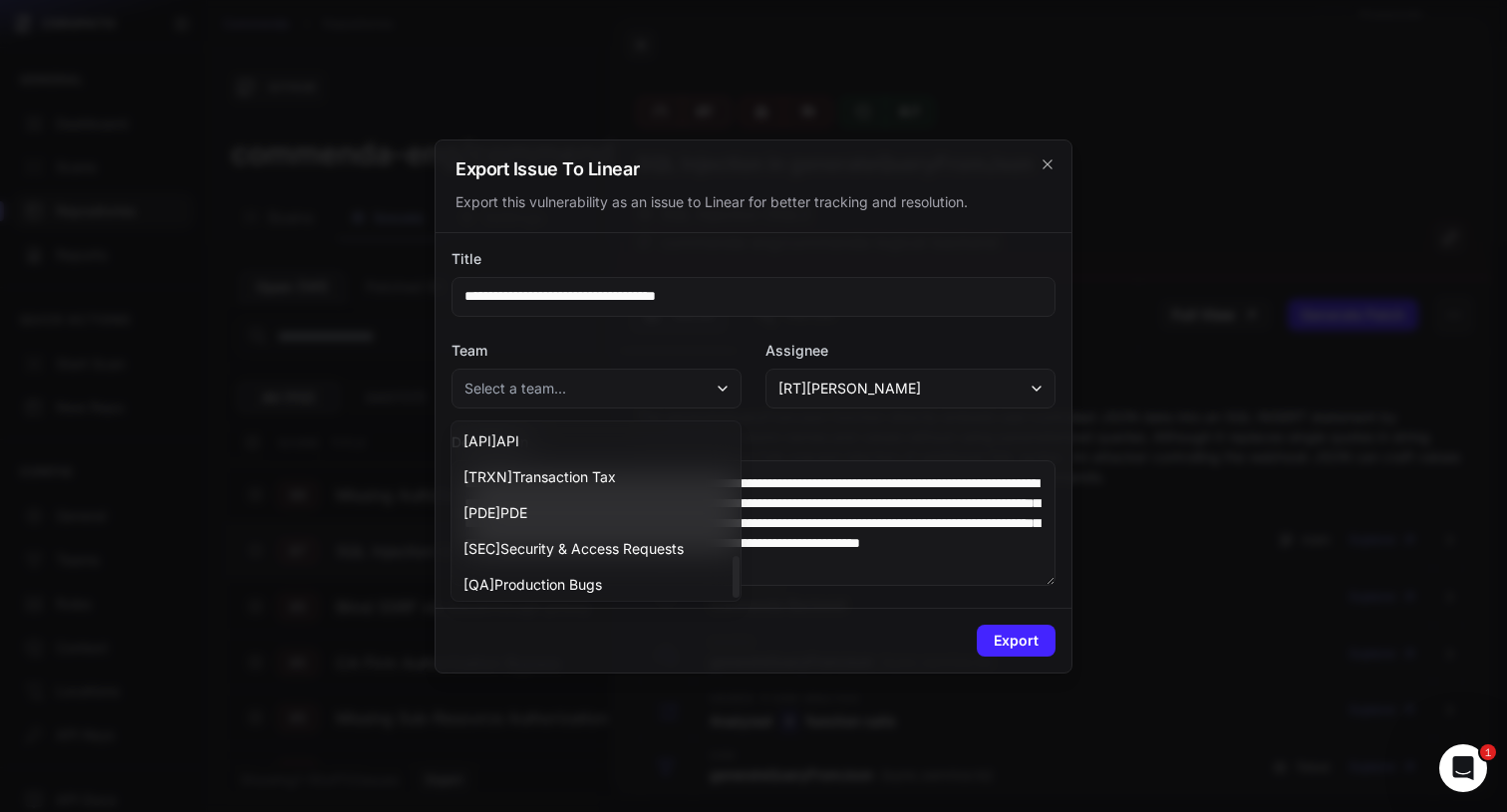 scroll, scrollTop: 546, scrollLeft: 0, axis: vertical 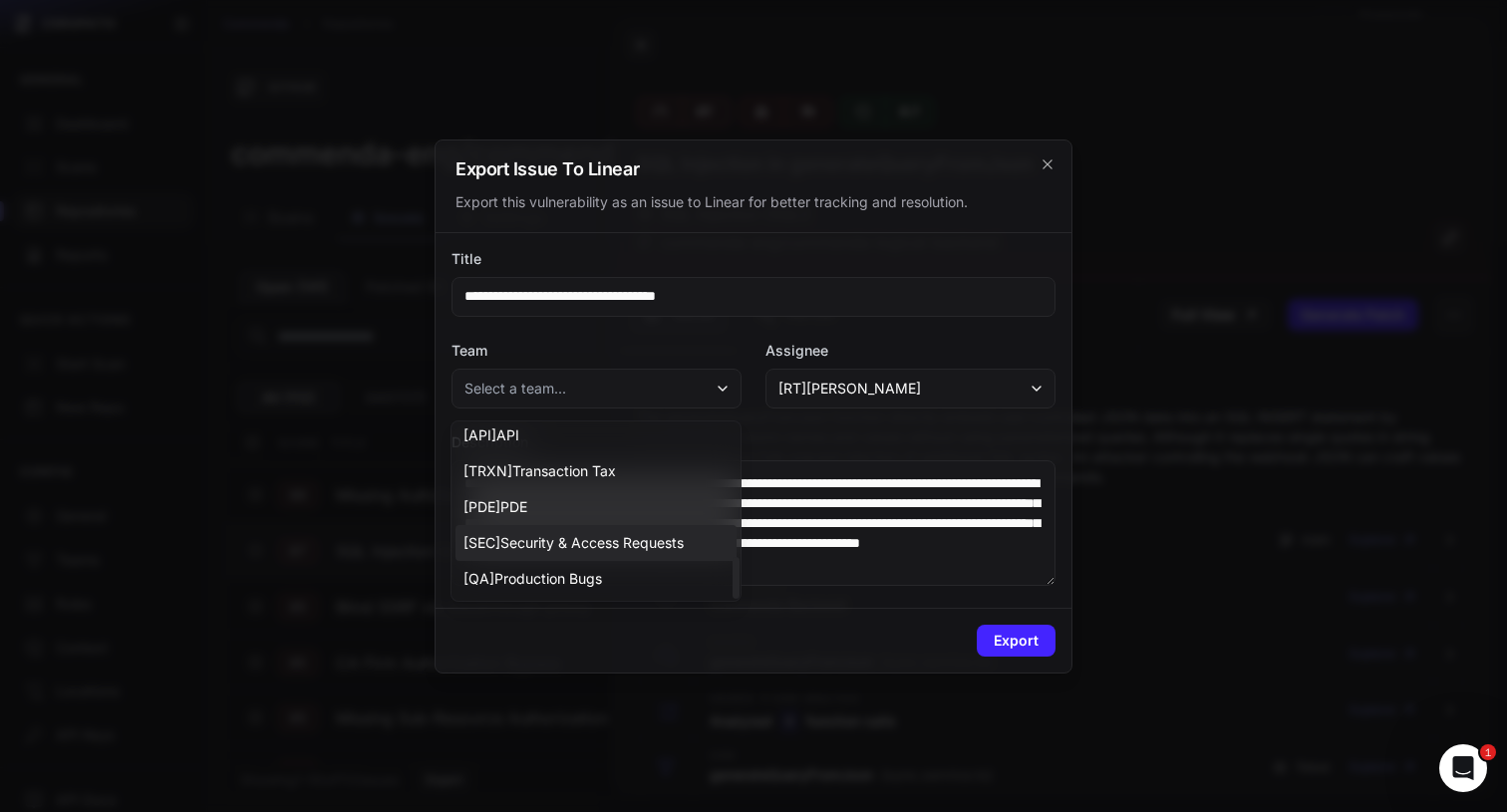 click on "[ SEC ]  Security & Access Requests" 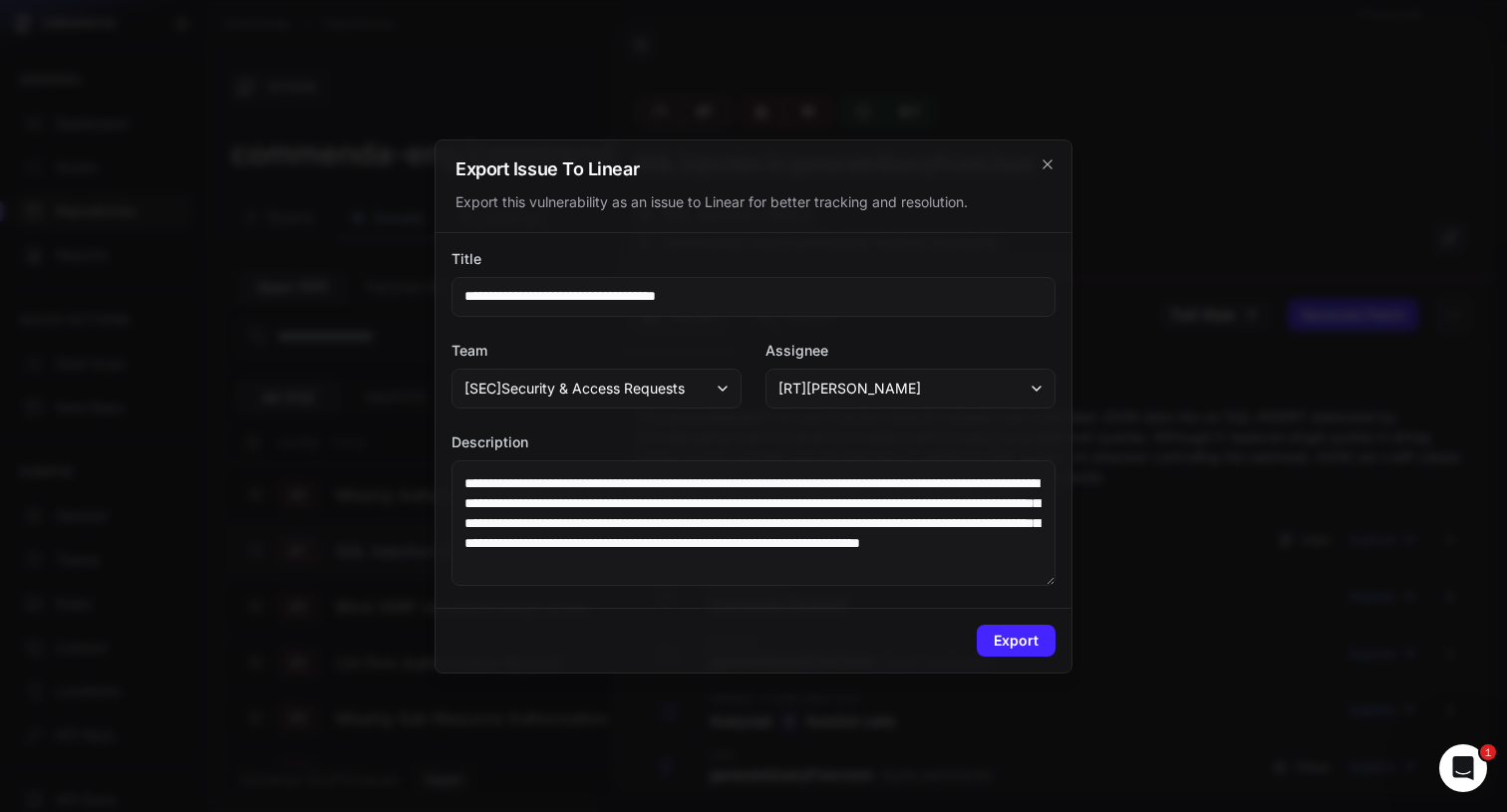 scroll, scrollTop: 20, scrollLeft: 0, axis: vertical 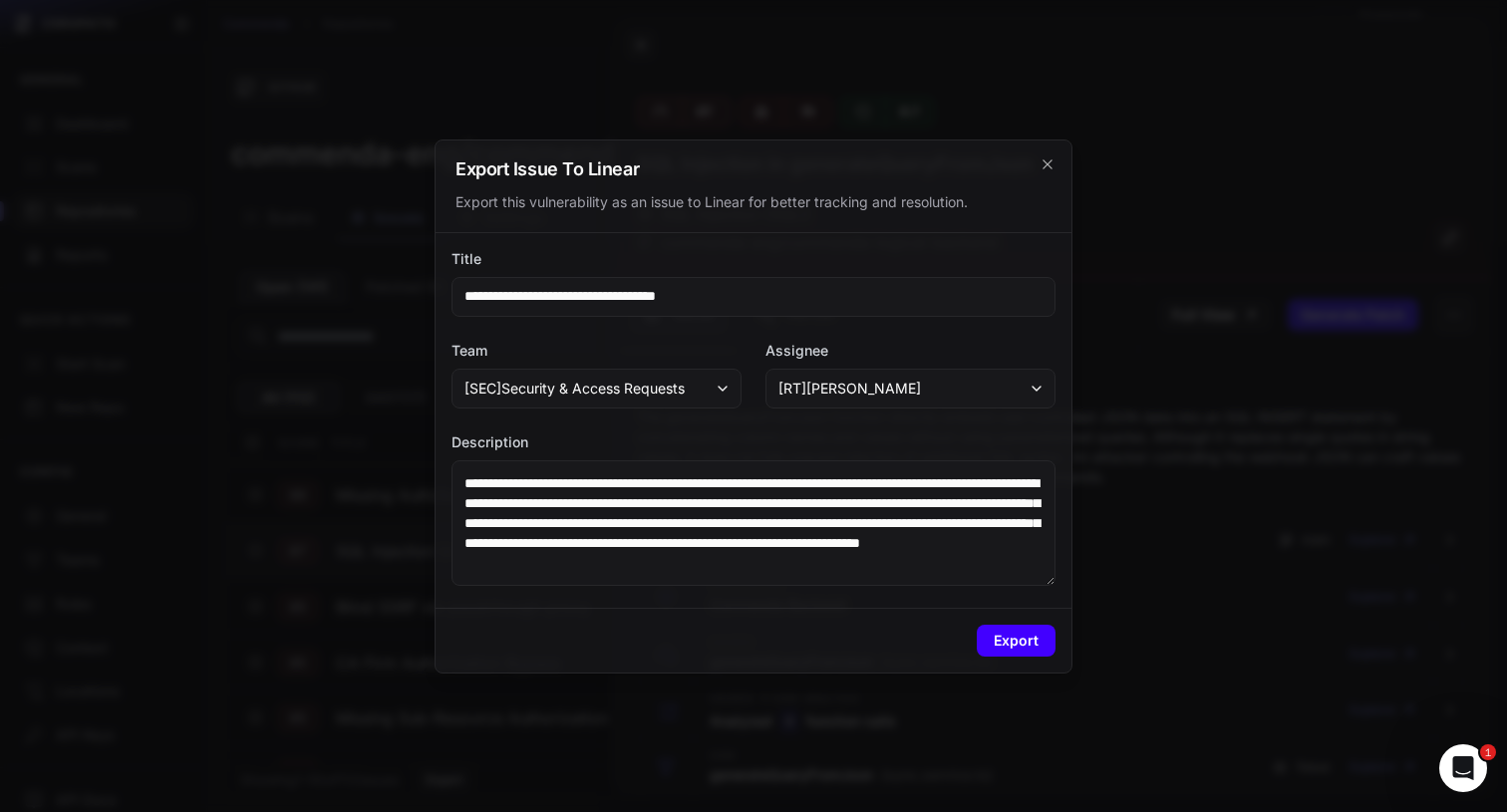click on "Export" at bounding box center (1016, 641) 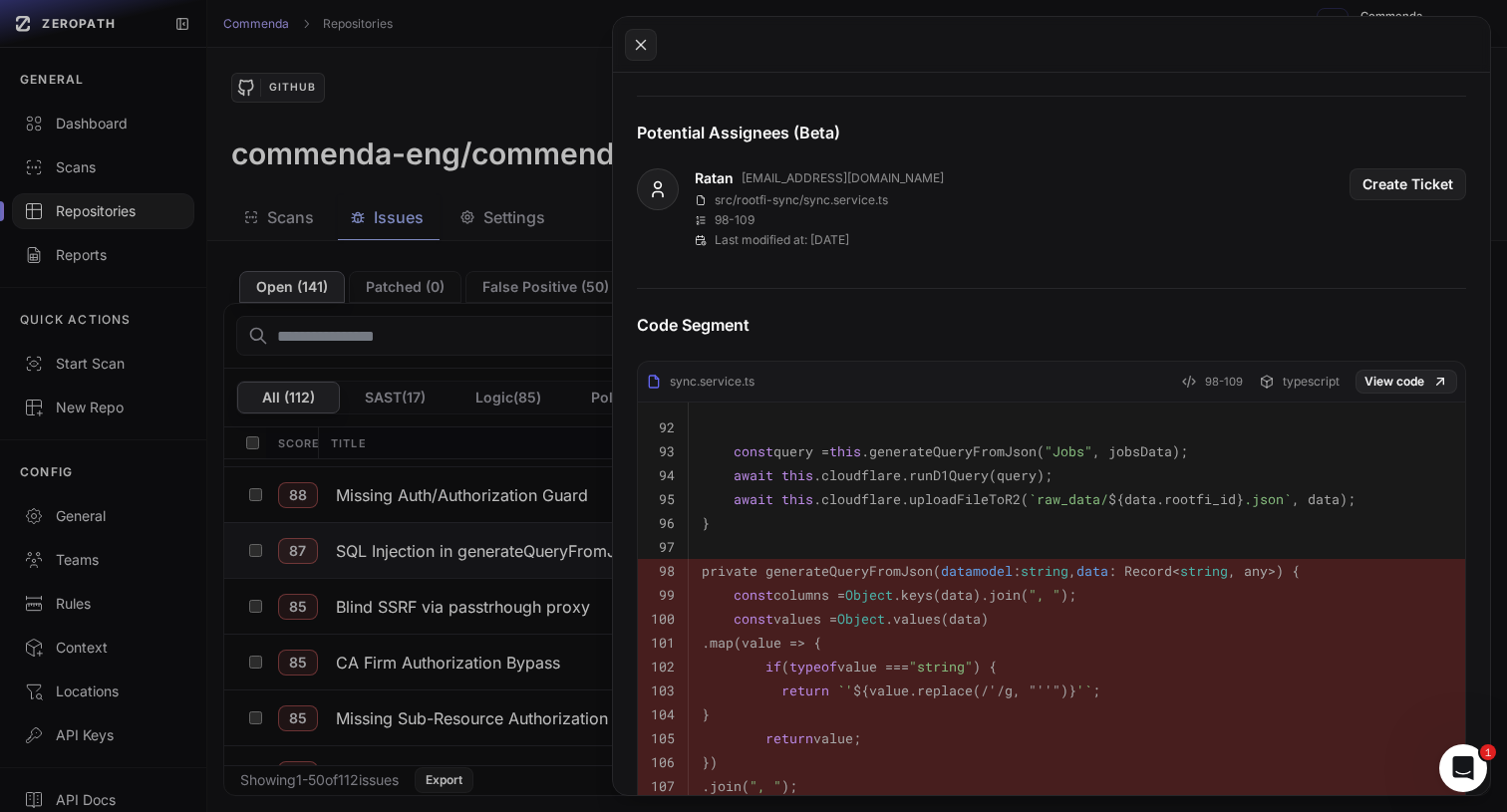 scroll, scrollTop: 0, scrollLeft: 0, axis: both 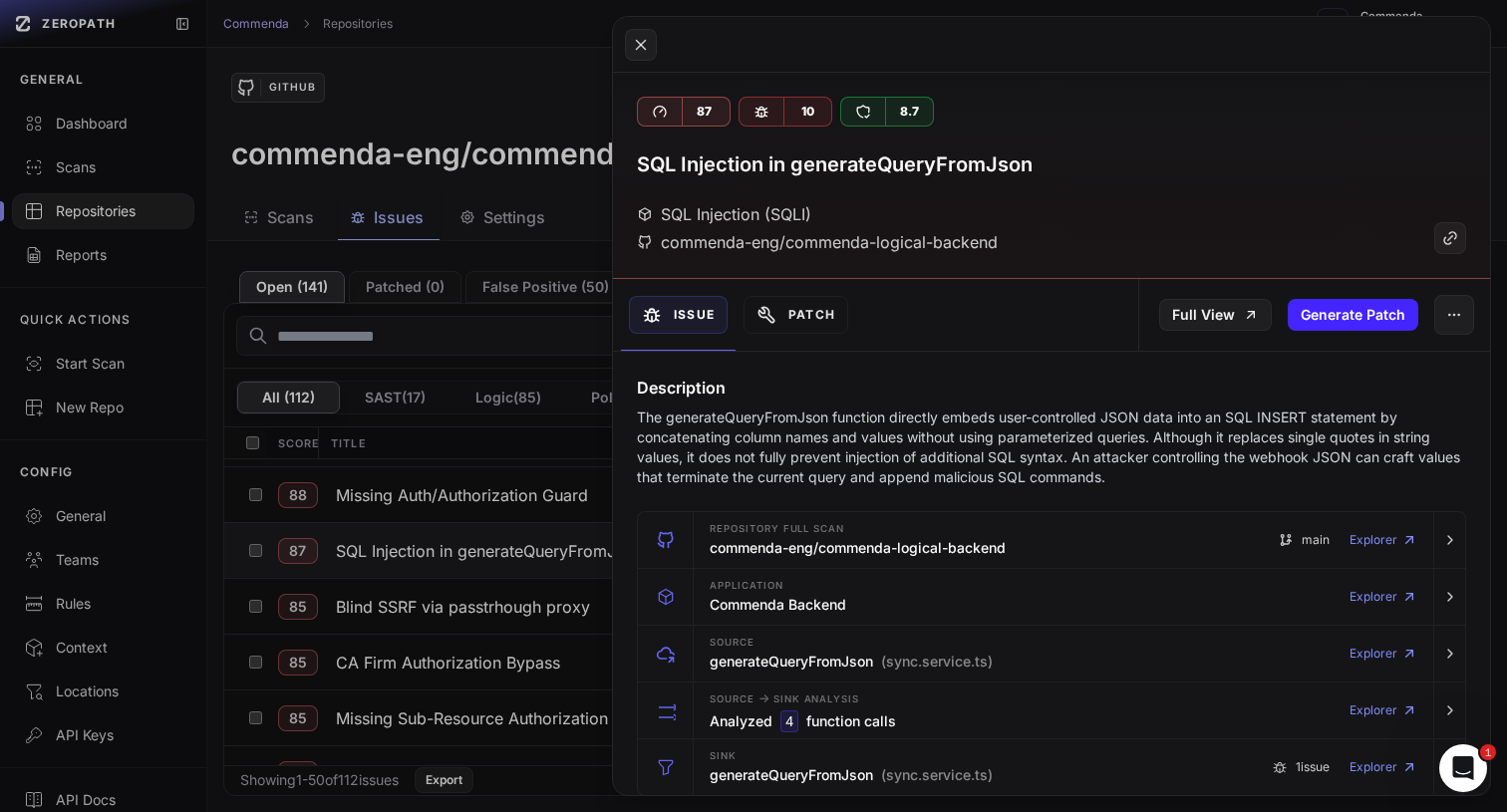 click on "The generateQueryFromJson function directly embeds user-controlled JSON data into an SQL INSERT statement by concatenating column names and values without using parameterized queries. Although it replaces single quotes in string values, it does not fully prevent injection of additional SQL syntax. An attacker controlling the webhook JSON can craft values that terminate the current query and append malicious SQL commands." at bounding box center (1052, 447) 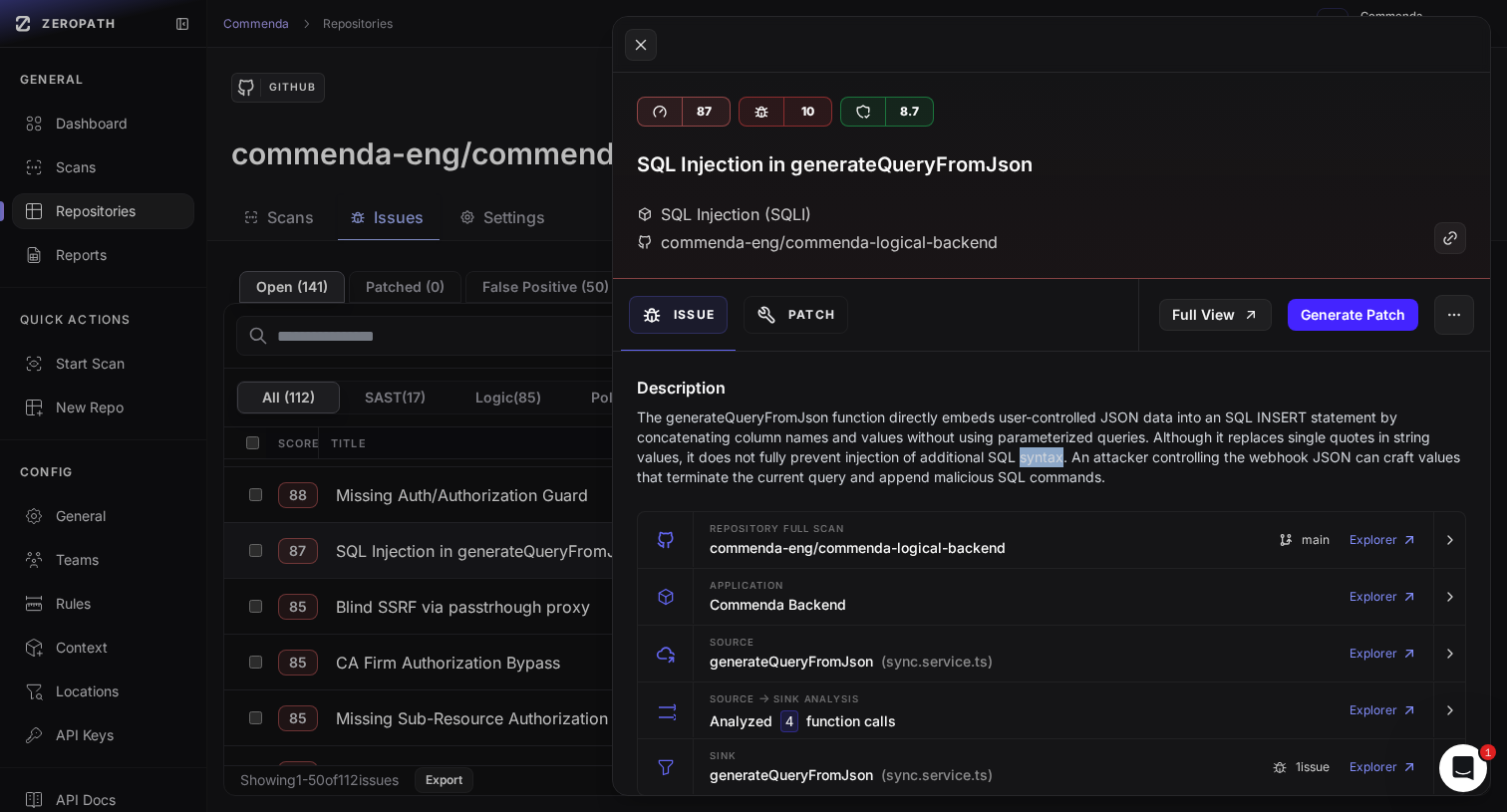 click on "The generateQueryFromJson function directly embeds user-controlled JSON data into an SQL INSERT statement by concatenating column names and values without using parameterized queries. Although it replaces single quotes in string values, it does not fully prevent injection of additional SQL syntax. An attacker controlling the webhook JSON can craft values that terminate the current query and append malicious SQL commands." at bounding box center (1052, 447) 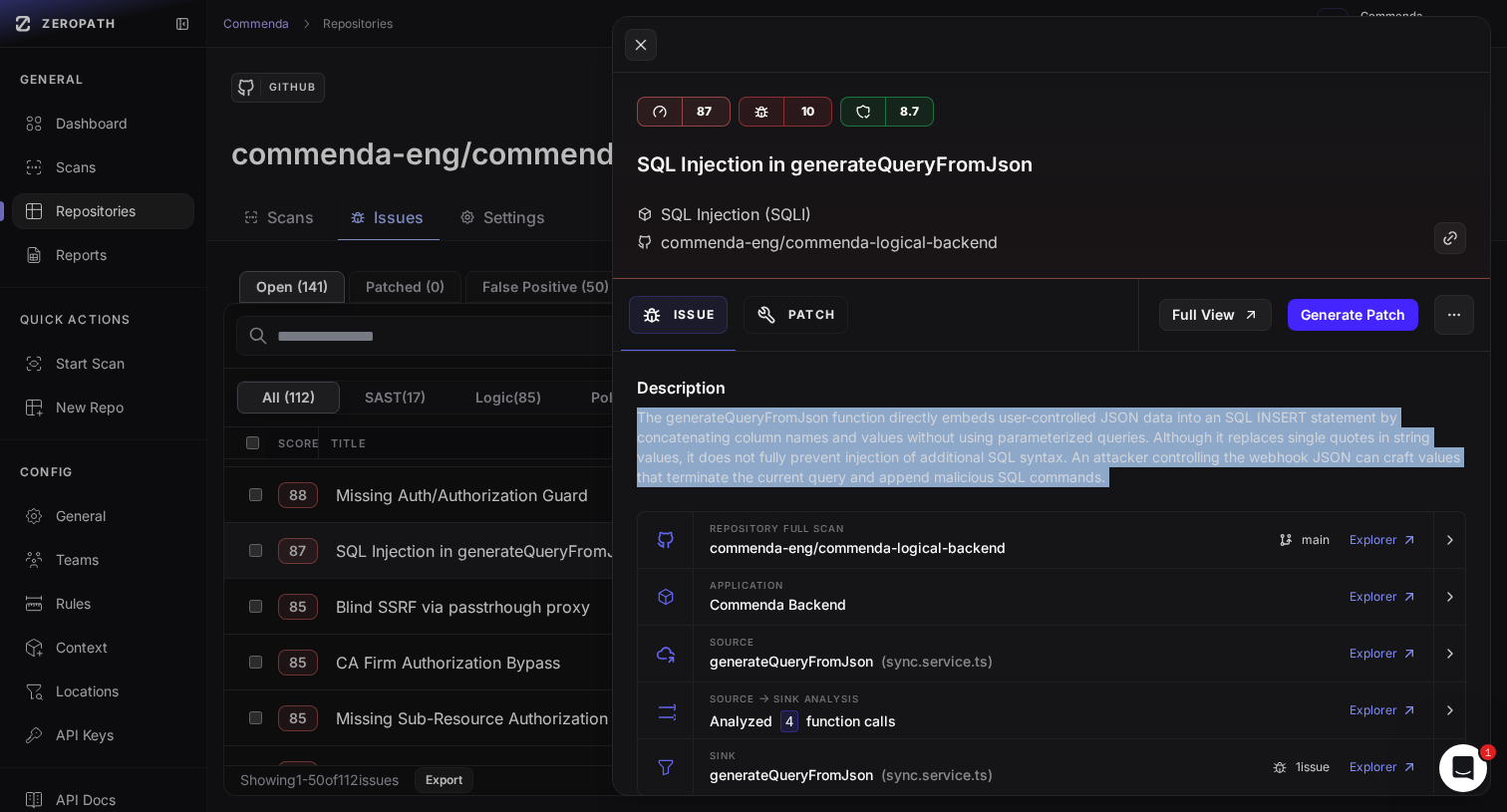 click on "The generateQueryFromJson function directly embeds user-controlled JSON data into an SQL INSERT statement by concatenating column names and values without using parameterized queries. Although it replaces single quotes in string values, it does not fully prevent injection of additional SQL syntax. An attacker controlling the webhook JSON can craft values that terminate the current query and append malicious SQL commands." at bounding box center (1052, 447) 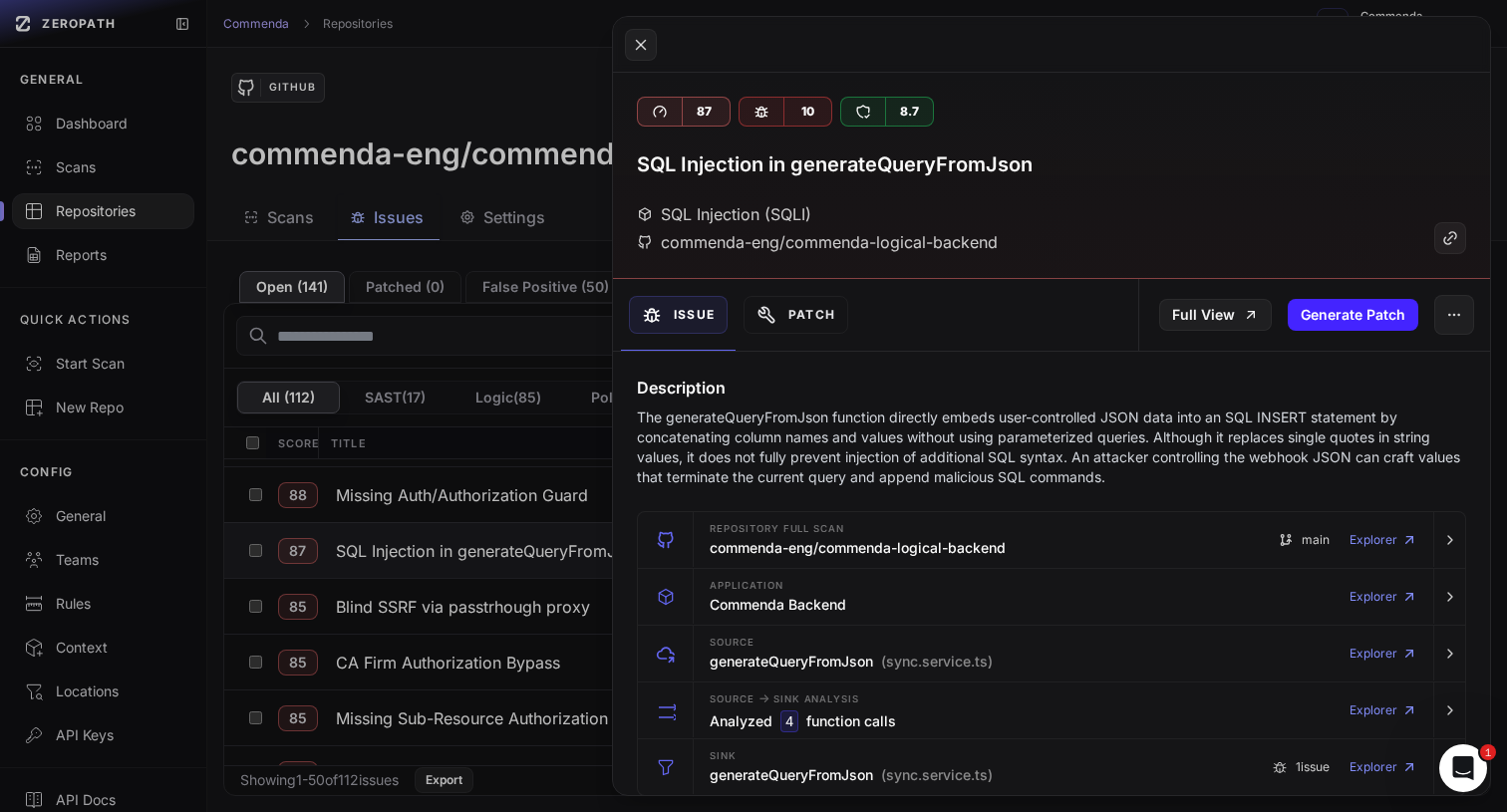 click on "The generateQueryFromJson function directly embeds user-controlled JSON data into an SQL INSERT statement by concatenating column names and values without using parameterized queries. Although it replaces single quotes in string values, it does not fully prevent injection of additional SQL syntax. An attacker controlling the webhook JSON can craft values that terminate the current query and append malicious SQL commands." at bounding box center [1052, 447] 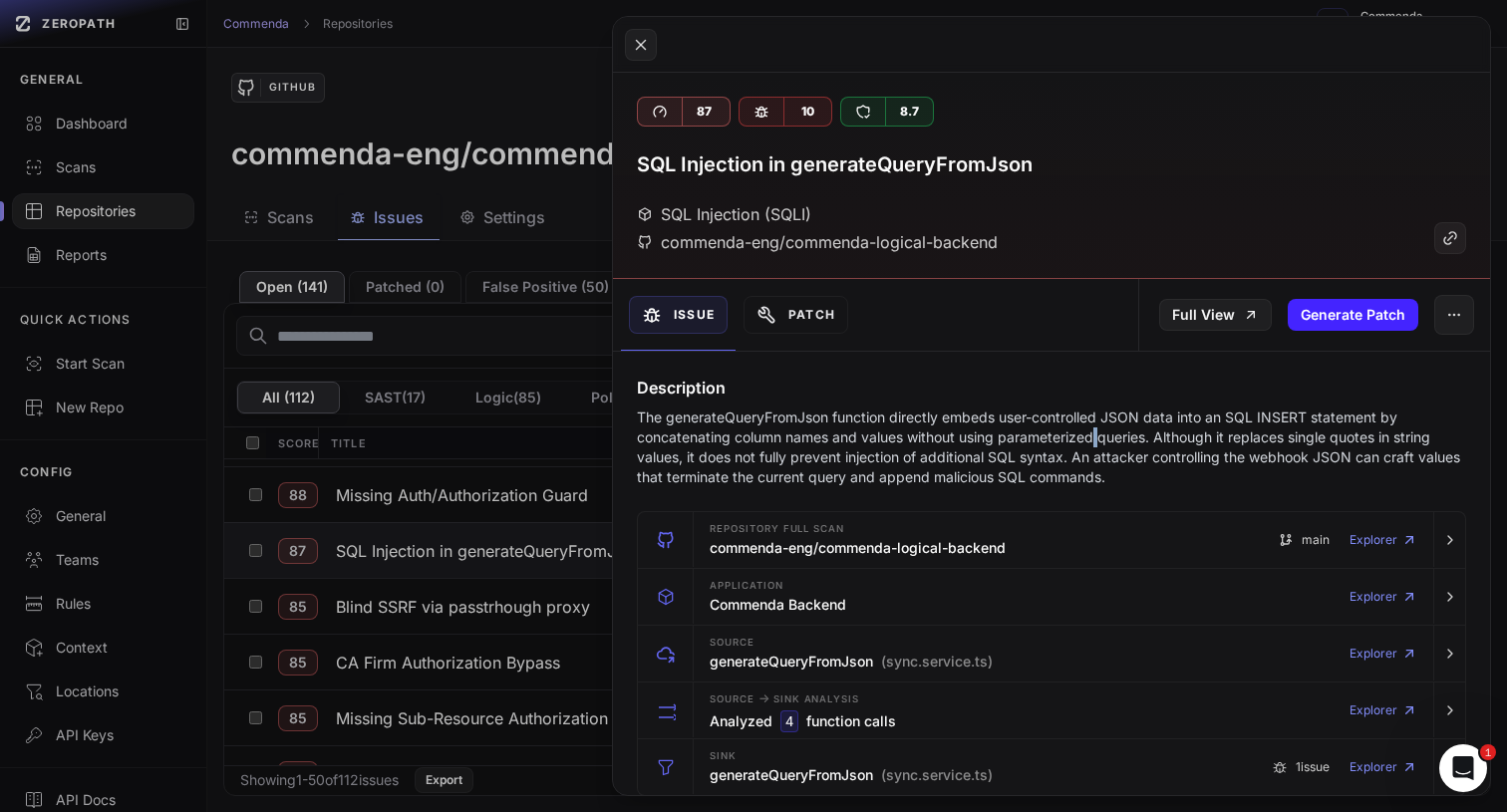 click on "The generateQueryFromJson function directly embeds user-controlled JSON data into an SQL INSERT statement by concatenating column names and values without using parameterized queries. Although it replaces single quotes in string values, it does not fully prevent injection of additional SQL syntax. An attacker controlling the webhook JSON can craft values that terminate the current query and append malicious SQL commands." at bounding box center (1052, 447) 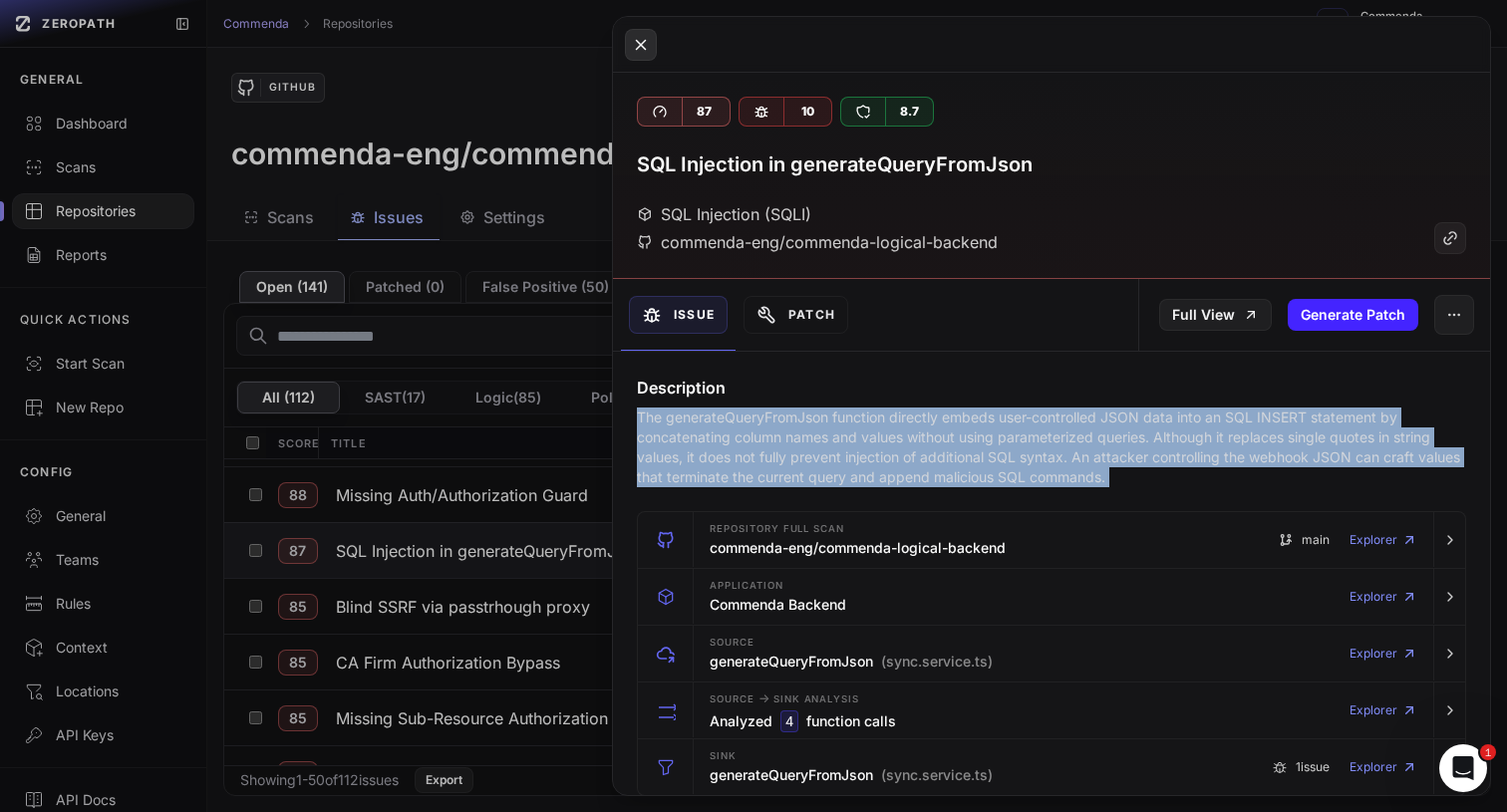 click 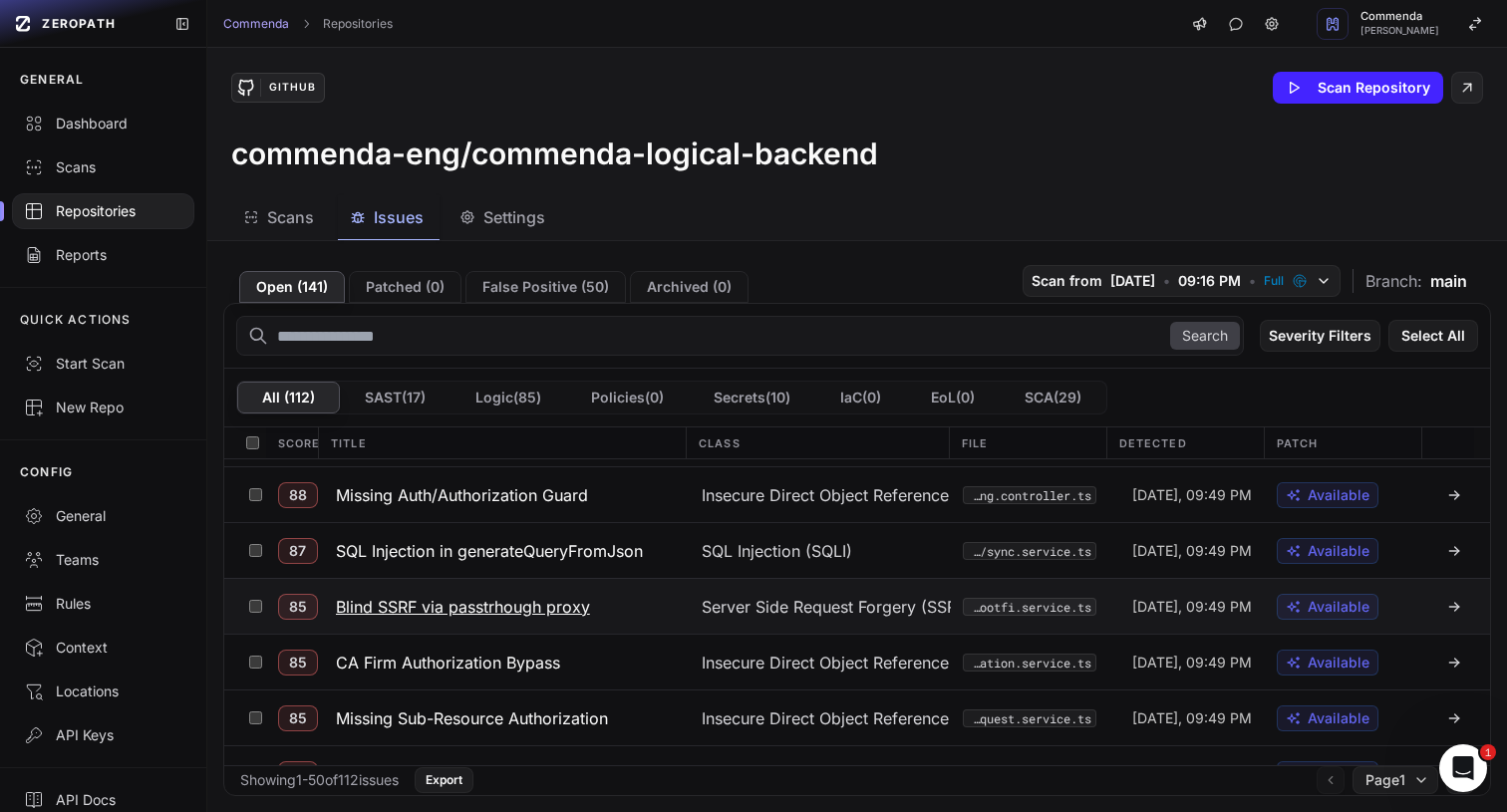 click on "Blind SSRF via passtrhough proxy" at bounding box center [462, 607] 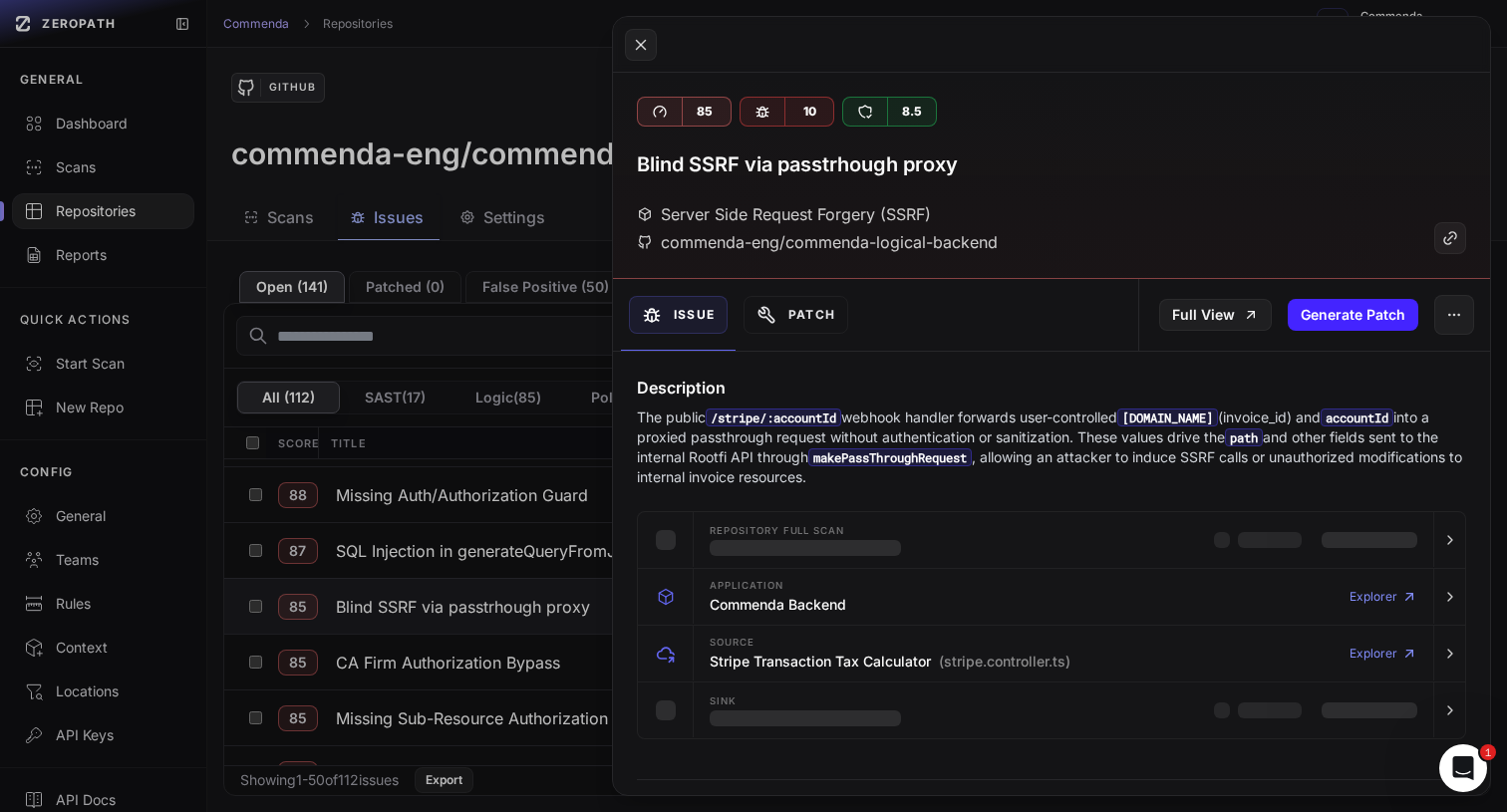 click on "The public  /stripe/:accountId  webhook handler forwards user-controlled  [DOMAIN_NAME]  (invoice_id) and  accountId  into a proxied passthrough request without authentication or sanitization. These values drive the  path  and other fields sent to the internal Rootfi API through  makePassThroughRequest , allowing an attacker to induce SSRF calls or unauthorized modifications to internal invoice resources." at bounding box center [1052, 447] 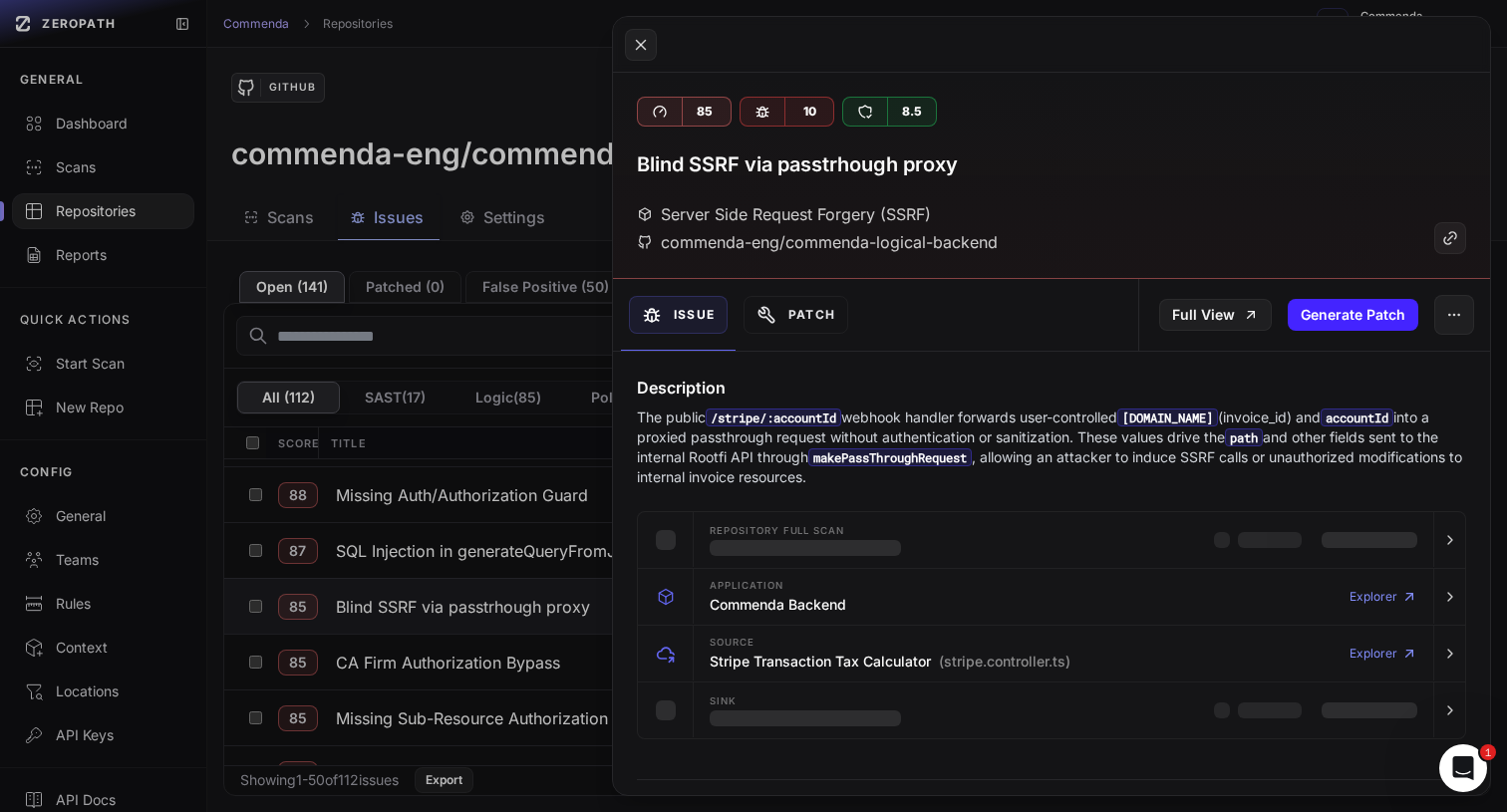 click on "The public  /stripe/:accountId  webhook handler forwards user-controlled  [DOMAIN_NAME]  (invoice_id) and  accountId  into a proxied passthrough request without authentication or sanitization. These values drive the  path  and other fields sent to the internal Rootfi API through  makePassThroughRequest , allowing an attacker to induce SSRF calls or unauthorized modifications to internal invoice resources." at bounding box center [1052, 447] 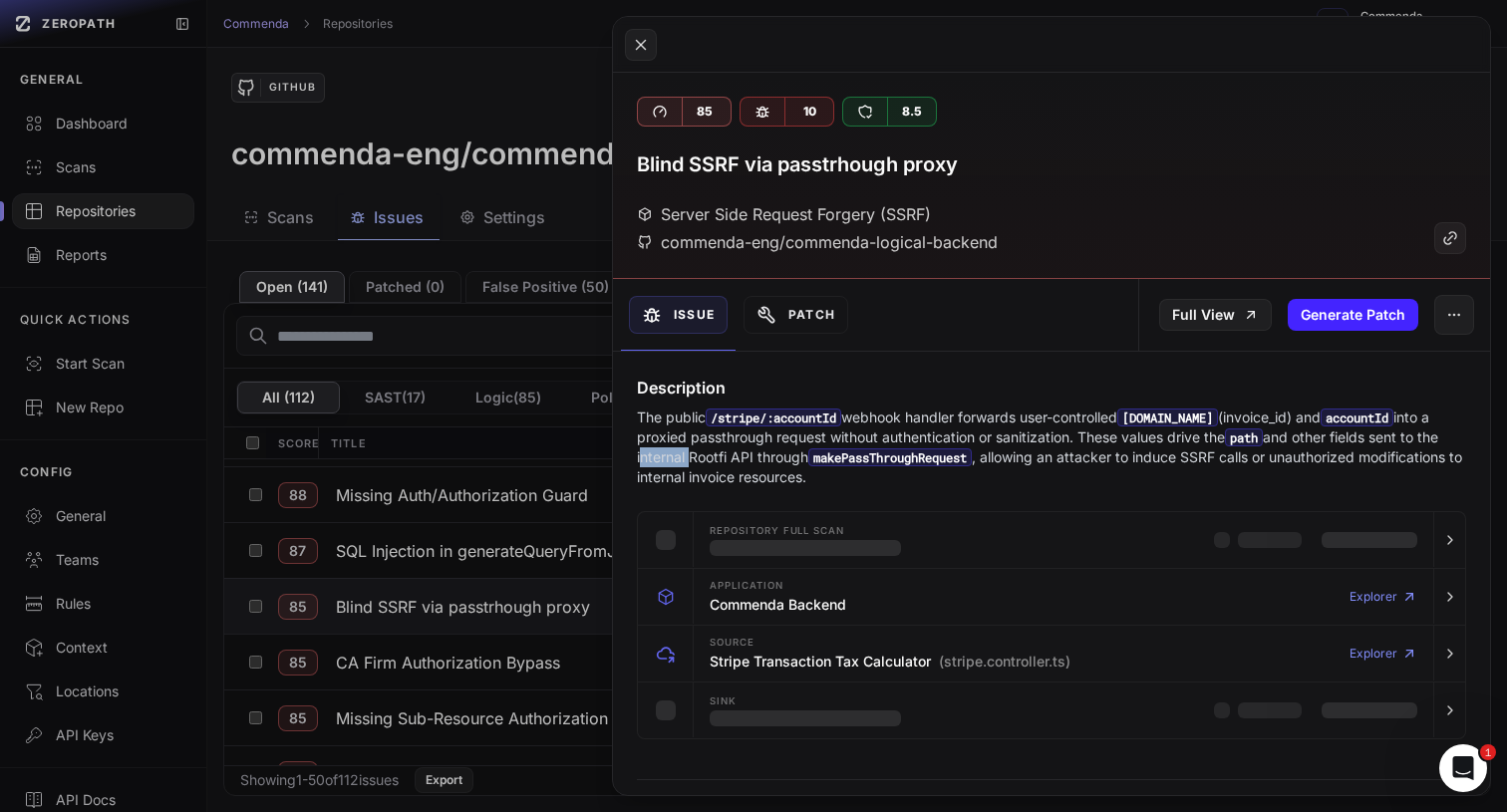 click on "The public  /stripe/:accountId  webhook handler forwards user-controlled  [DOMAIN_NAME]  (invoice_id) and  accountId  into a proxied passthrough request without authentication or sanitization. These values drive the  path  and other fields sent to the internal Rootfi API through  makePassThroughRequest , allowing an attacker to induce SSRF calls or unauthorized modifications to internal invoice resources." at bounding box center [1052, 447] 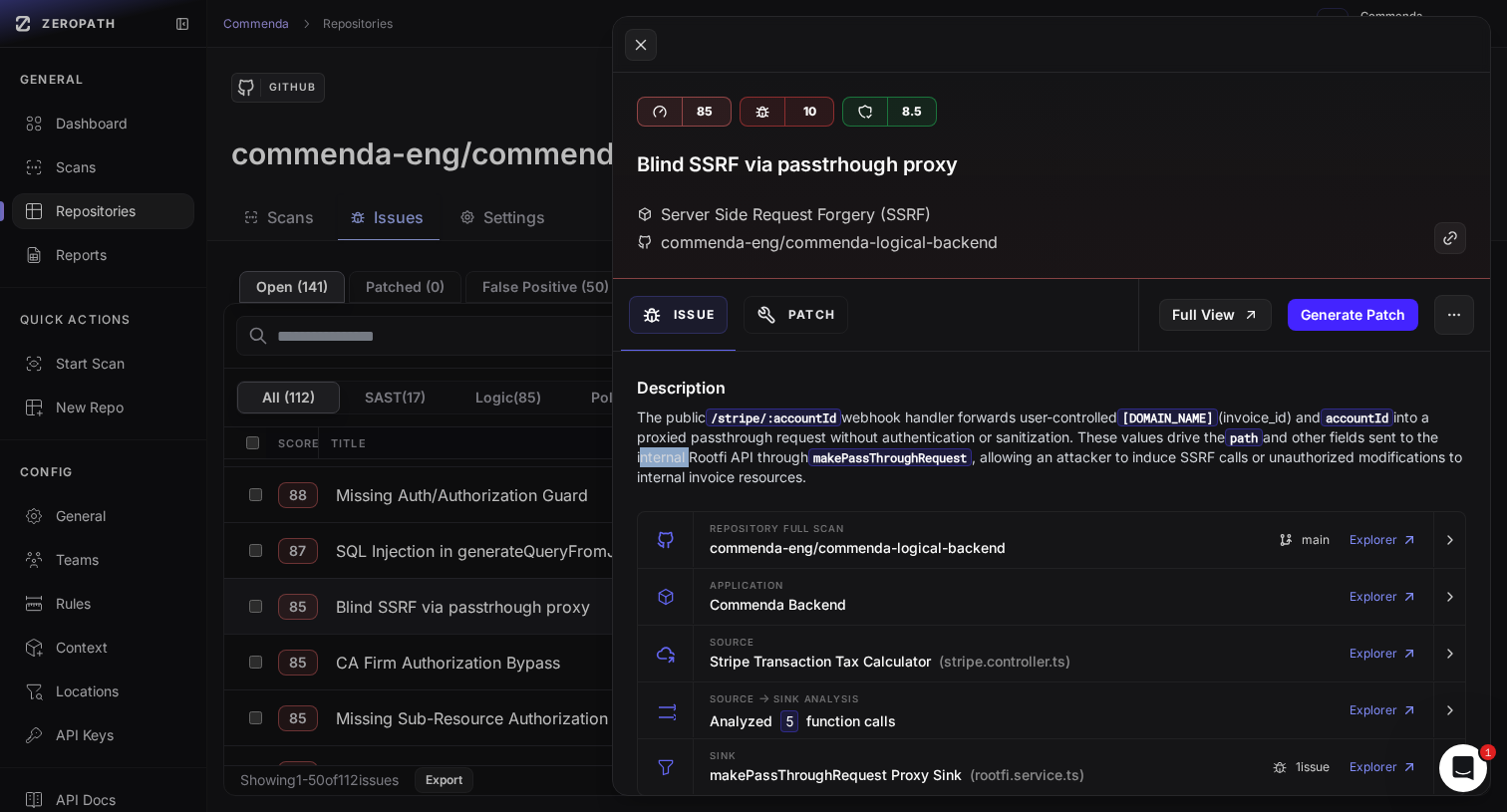 click on "The public  /stripe/:accountId  webhook handler forwards user-controlled  [DOMAIN_NAME]  (invoice_id) and  accountId  into a proxied passthrough request without authentication or sanitization. These values drive the  path  and other fields sent to the internal Rootfi API through  makePassThroughRequest , allowing an attacker to induce SSRF calls or unauthorized modifications to internal invoice resources." at bounding box center [1052, 447] 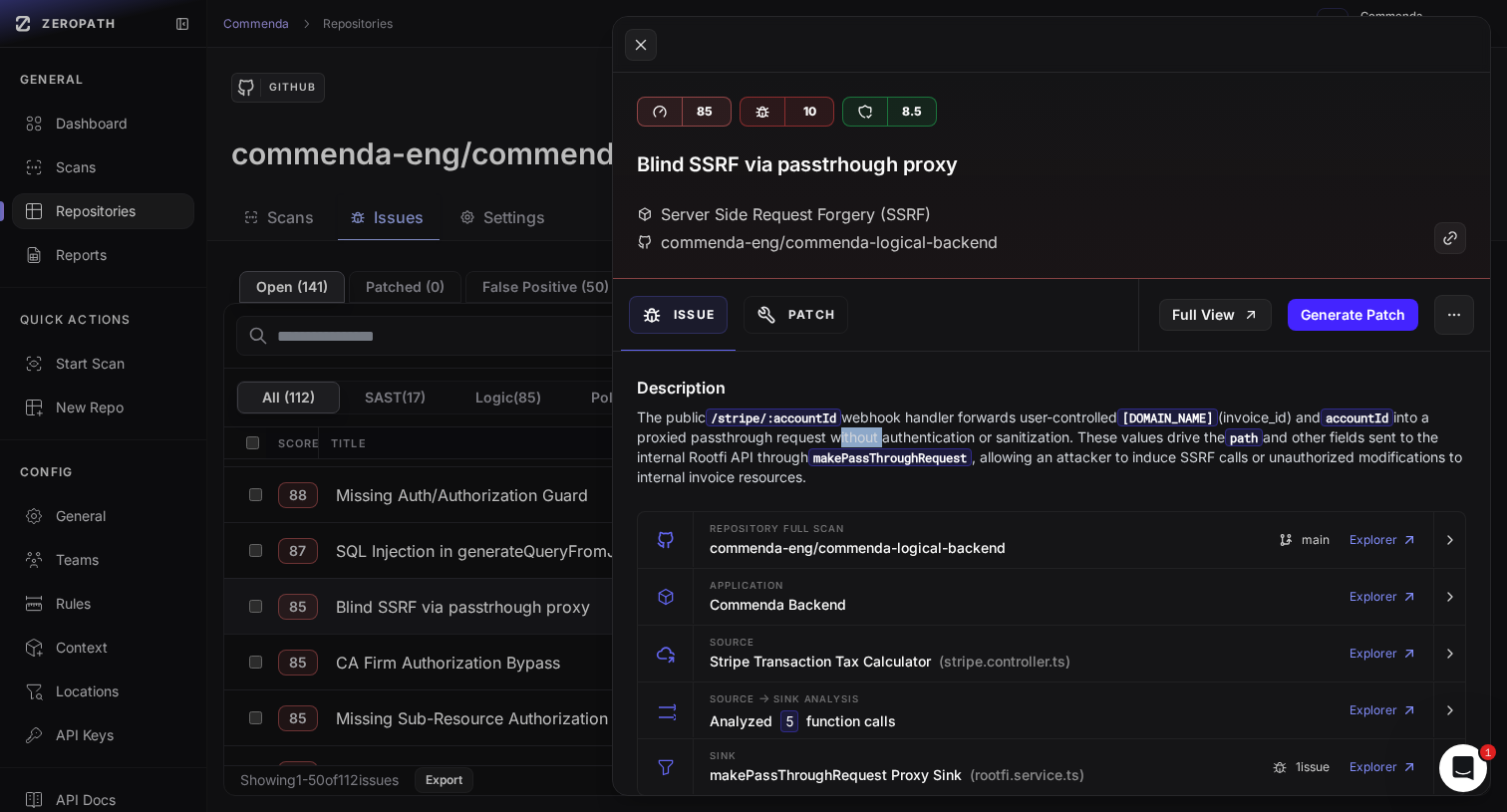click on "The public  /stripe/:accountId  webhook handler forwards user-controlled  [DOMAIN_NAME]  (invoice_id) and  accountId  into a proxied passthrough request without authentication or sanitization. These values drive the  path  and other fields sent to the internal Rootfi API through  makePassThroughRequest , allowing an attacker to induce SSRF calls or unauthorized modifications to internal invoice resources." at bounding box center [1052, 447] 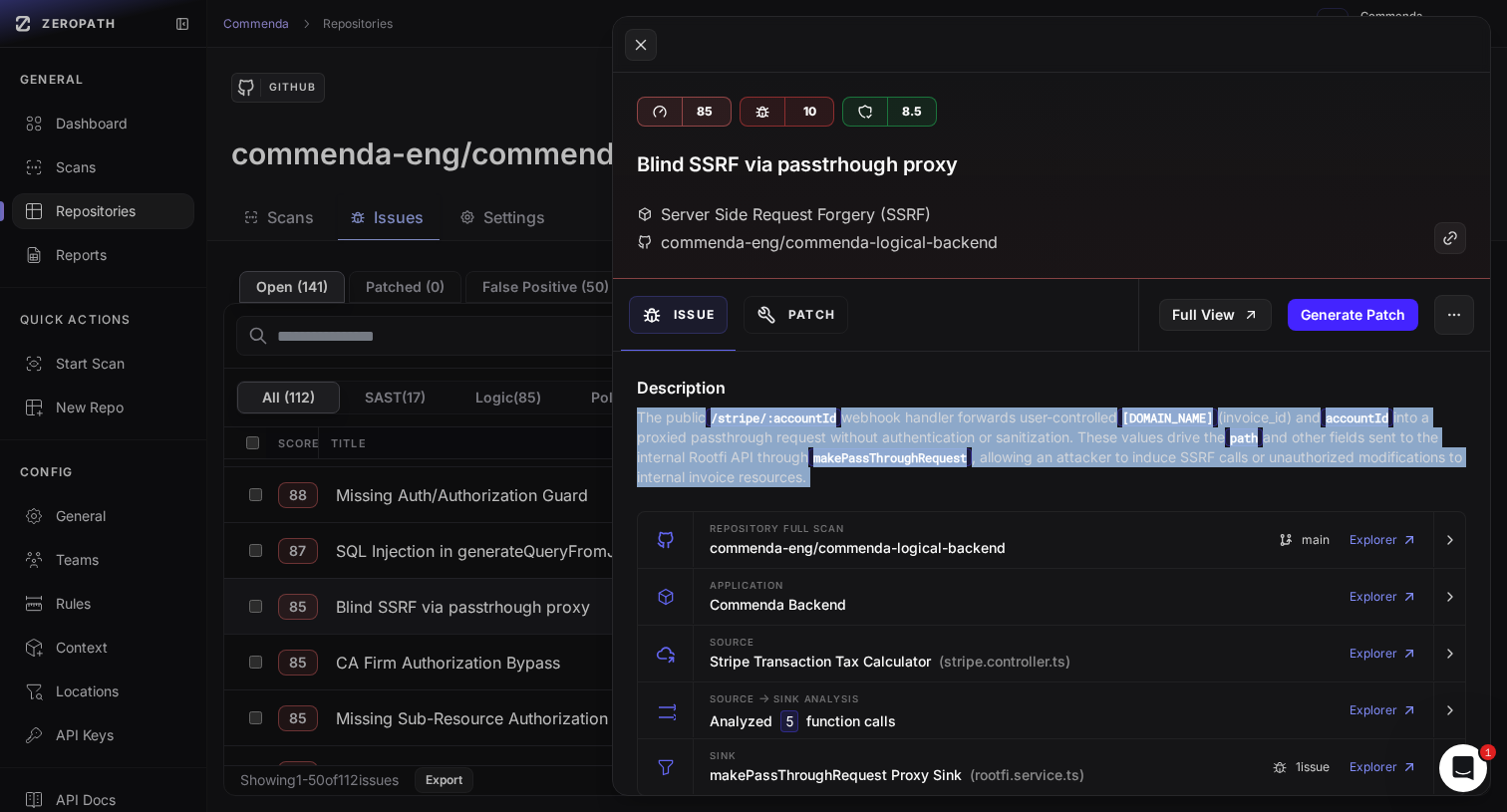 click on "The public  /stripe/:accountId  webhook handler forwards user-controlled  [DOMAIN_NAME]  (invoice_id) and  accountId  into a proxied passthrough request without authentication or sanitization. These values drive the  path  and other fields sent to the internal Rootfi API through  makePassThroughRequest , allowing an attacker to induce SSRF calls or unauthorized modifications to internal invoice resources." at bounding box center (1052, 447) 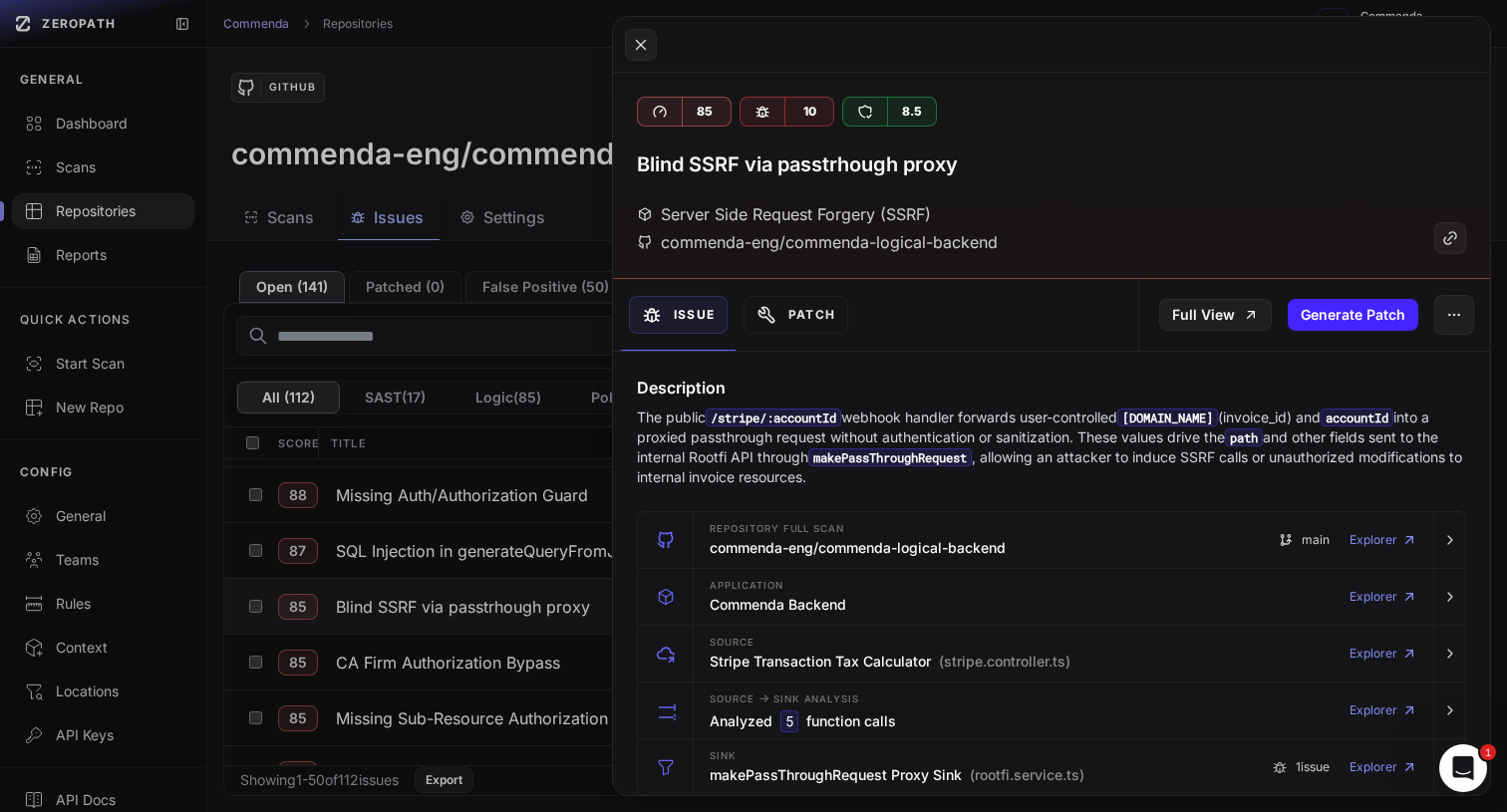 click on "The public  /stripe/:accountId  webhook handler forwards user-controlled  [DOMAIN_NAME]  (invoice_id) and  accountId  into a proxied passthrough request without authentication or sanitization. These values drive the  path  and other fields sent to the internal Rootfi API through  makePassThroughRequest , allowing an attacker to induce SSRF calls or unauthorized modifications to internal invoice resources." at bounding box center (1052, 447) 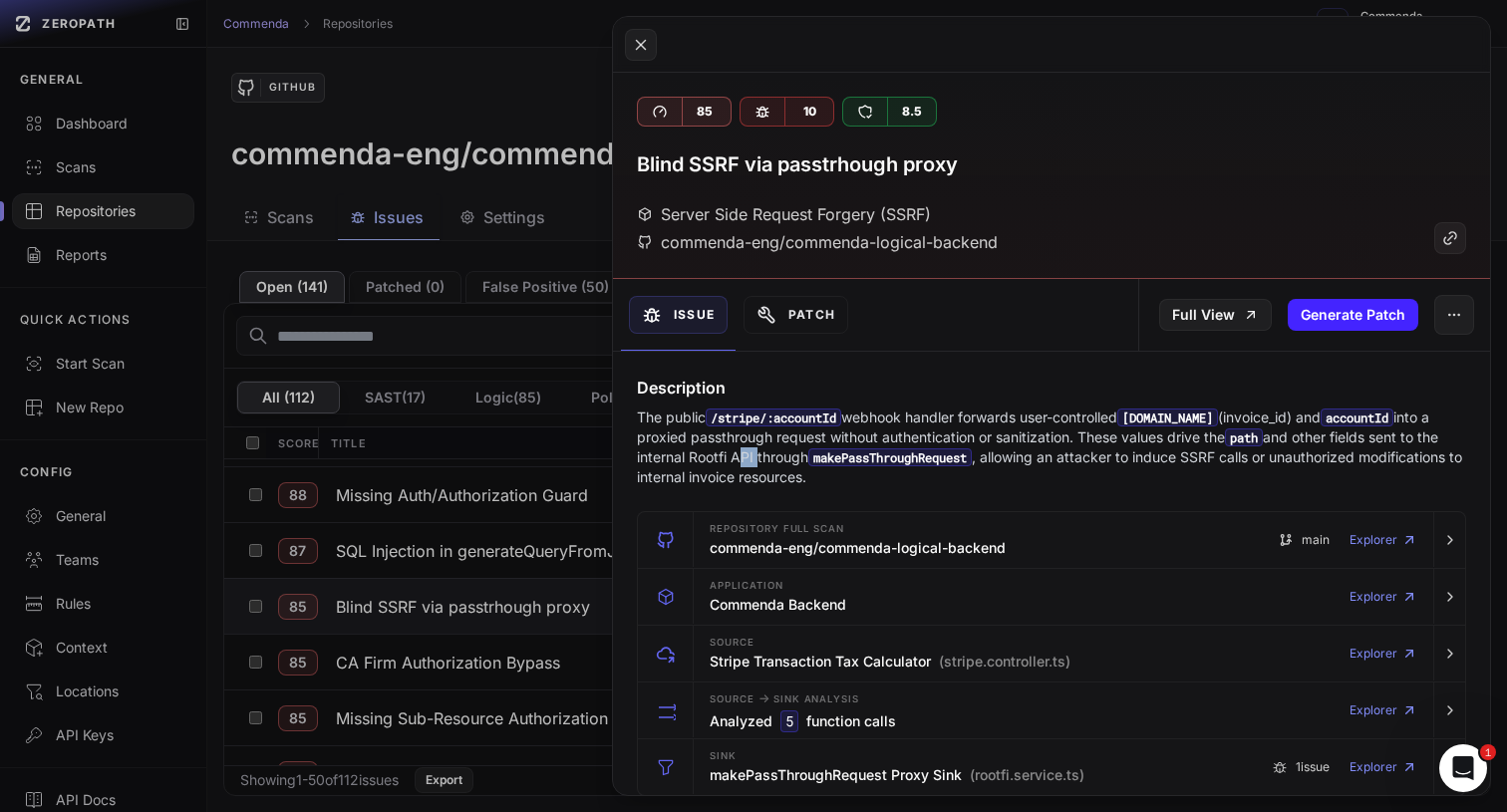 click on "The public  /stripe/:accountId  webhook handler forwards user-controlled  [DOMAIN_NAME]  (invoice_id) and  accountId  into a proxied passthrough request without authentication or sanitization. These values drive the  path  and other fields sent to the internal Rootfi API through  makePassThroughRequest , allowing an attacker to induce SSRF calls or unauthorized modifications to internal invoice resources." at bounding box center (1052, 447) 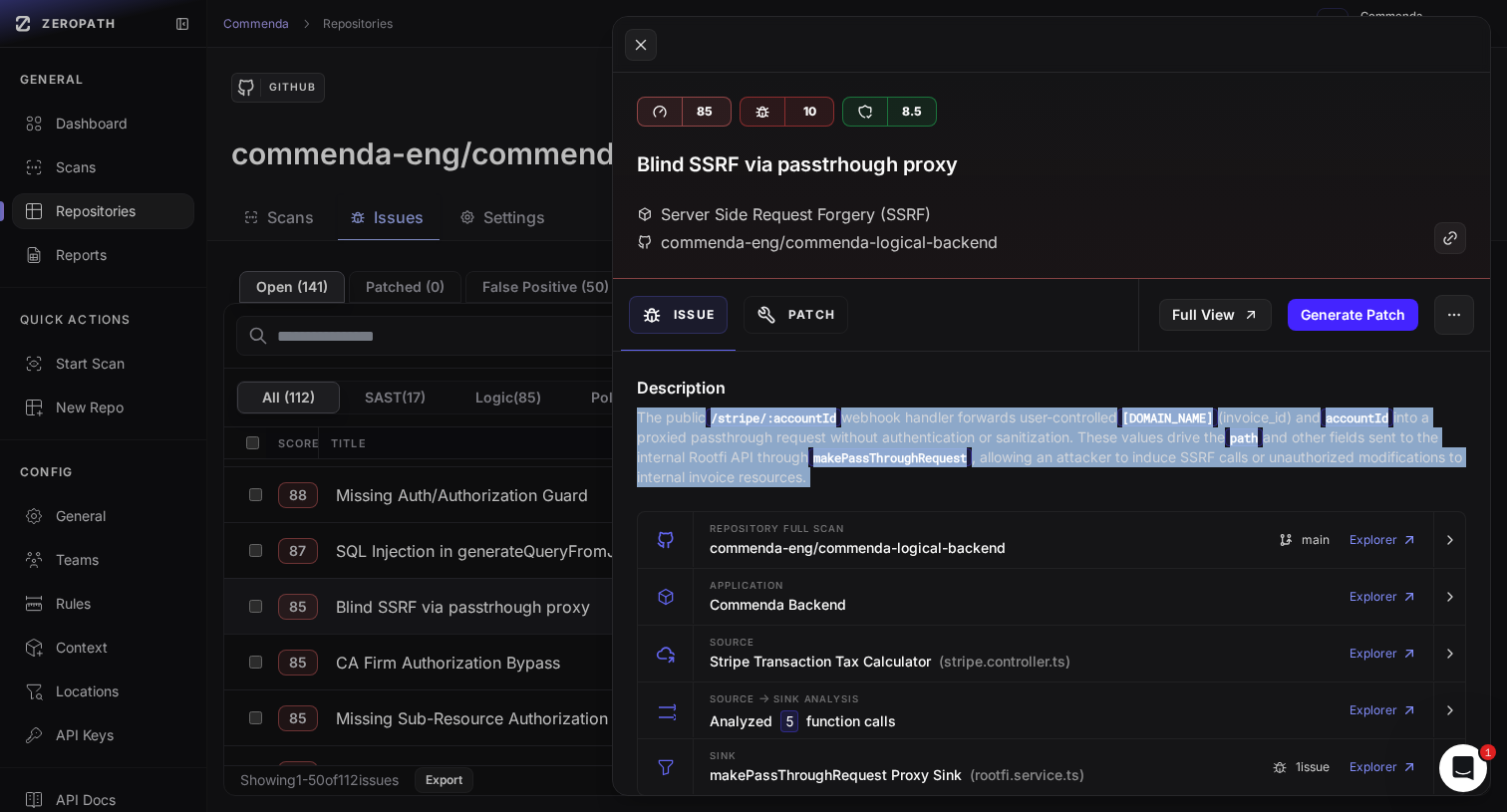 click on "The public  /stripe/:accountId  webhook handler forwards user-controlled  [DOMAIN_NAME]  (invoice_id) and  accountId  into a proxied passthrough request without authentication or sanitization. These values drive the  path  and other fields sent to the internal Rootfi API through  makePassThroughRequest , allowing an attacker to induce SSRF calls or unauthorized modifications to internal invoice resources." at bounding box center (1052, 447) 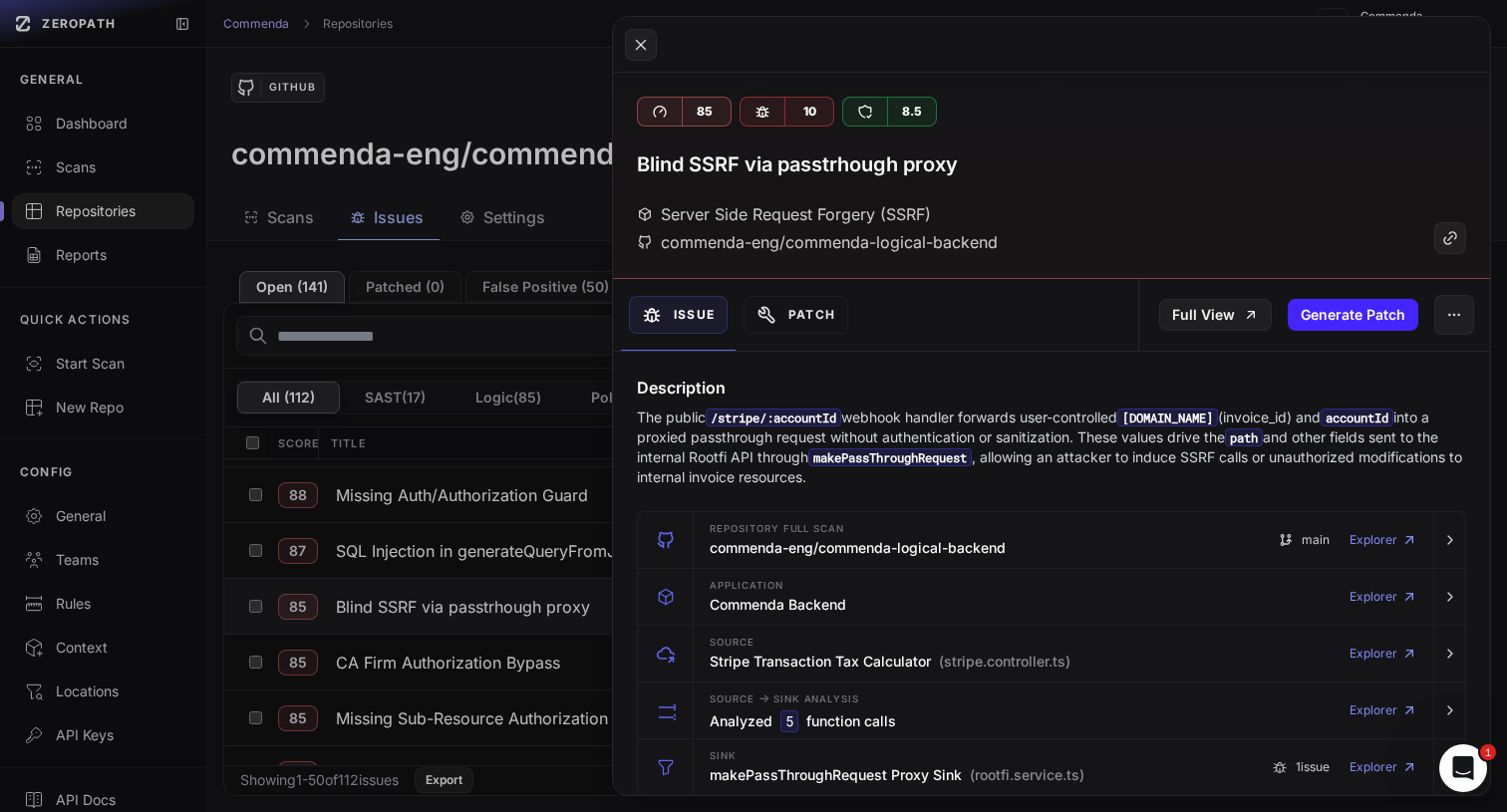 click on "The public  /stripe/:accountId  webhook handler forwards user-controlled  [DOMAIN_NAME]  (invoice_id) and  accountId  into a proxied passthrough request without authentication or sanitization. These values drive the  path  and other fields sent to the internal Rootfi API through  makePassThroughRequest , allowing an attacker to induce SSRF calls or unauthorized modifications to internal invoice resources." at bounding box center [1052, 447] 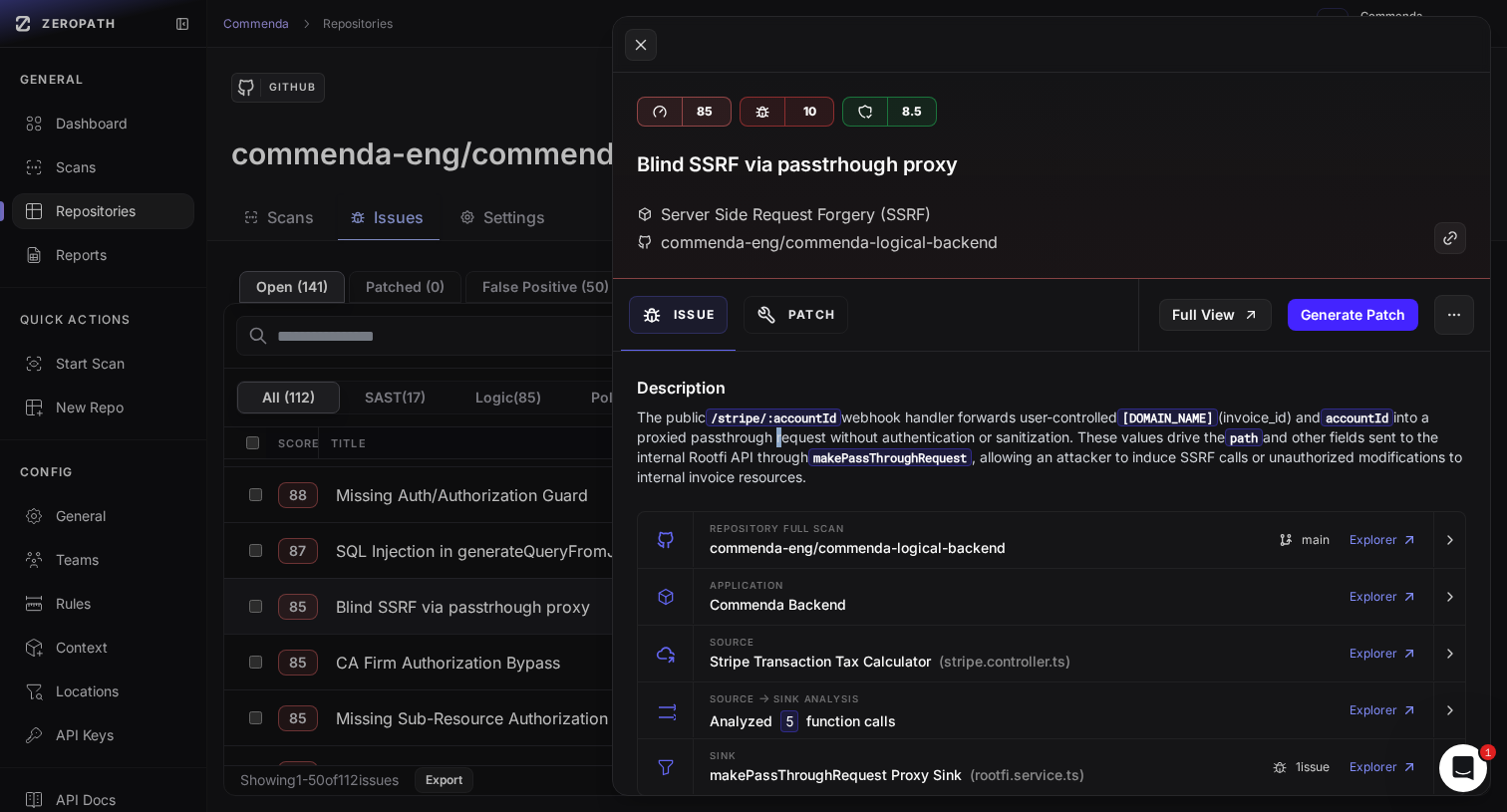 click on "The public  /stripe/:accountId  webhook handler forwards user-controlled  [DOMAIN_NAME]  (invoice_id) and  accountId  into a proxied passthrough request without authentication or sanitization. These values drive the  path  and other fields sent to the internal Rootfi API through  makePassThroughRequest , allowing an attacker to induce SSRF calls or unauthorized modifications to internal invoice resources." at bounding box center (1052, 447) 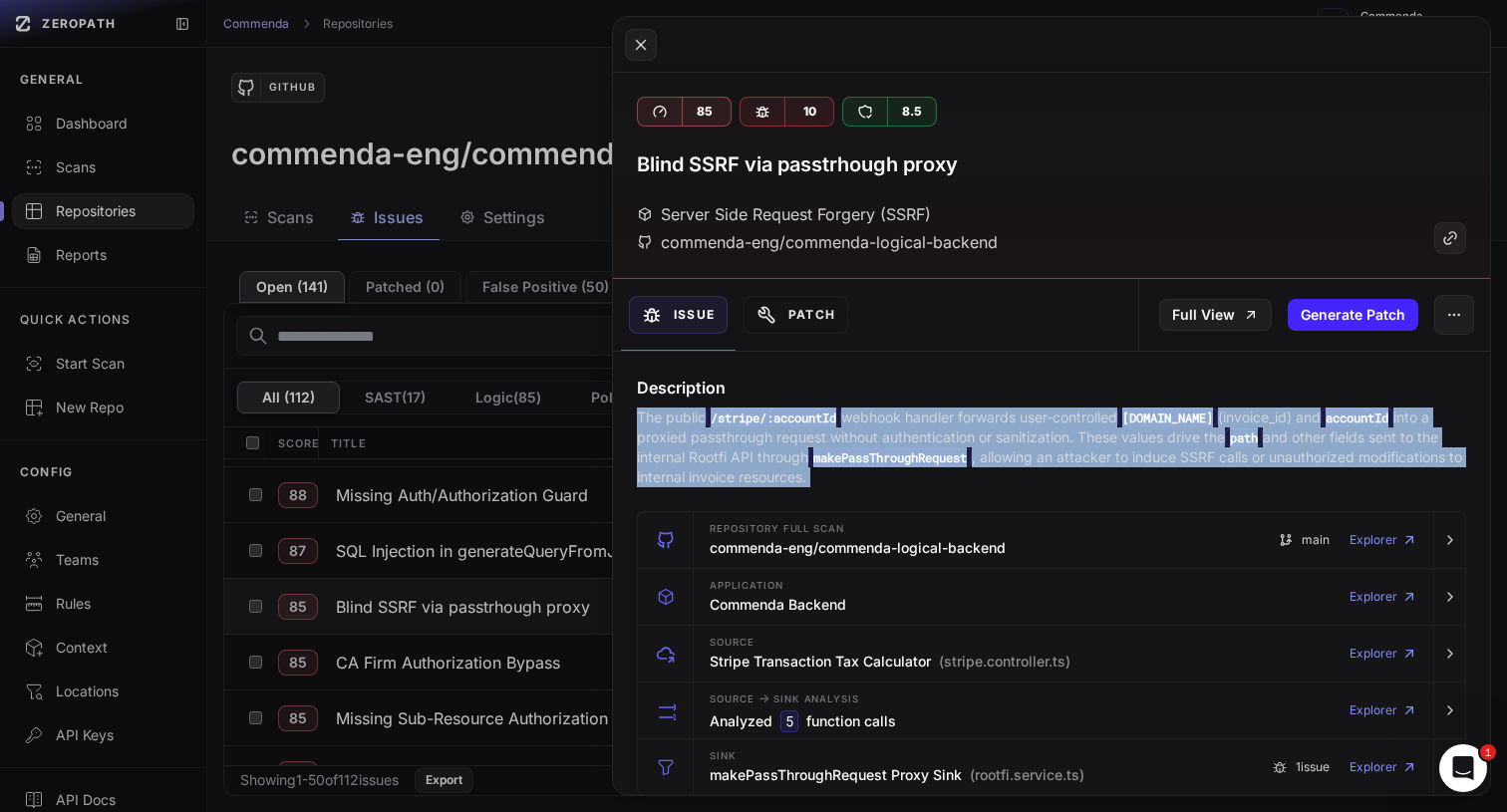 click on "The public  /stripe/:accountId  webhook handler forwards user-controlled  [DOMAIN_NAME]  (invoice_id) and  accountId  into a proxied passthrough request without authentication or sanitization. These values drive the  path  and other fields sent to the internal Rootfi API through  makePassThroughRequest , allowing an attacker to induce SSRF calls or unauthorized modifications to internal invoice resources." at bounding box center (1052, 447) 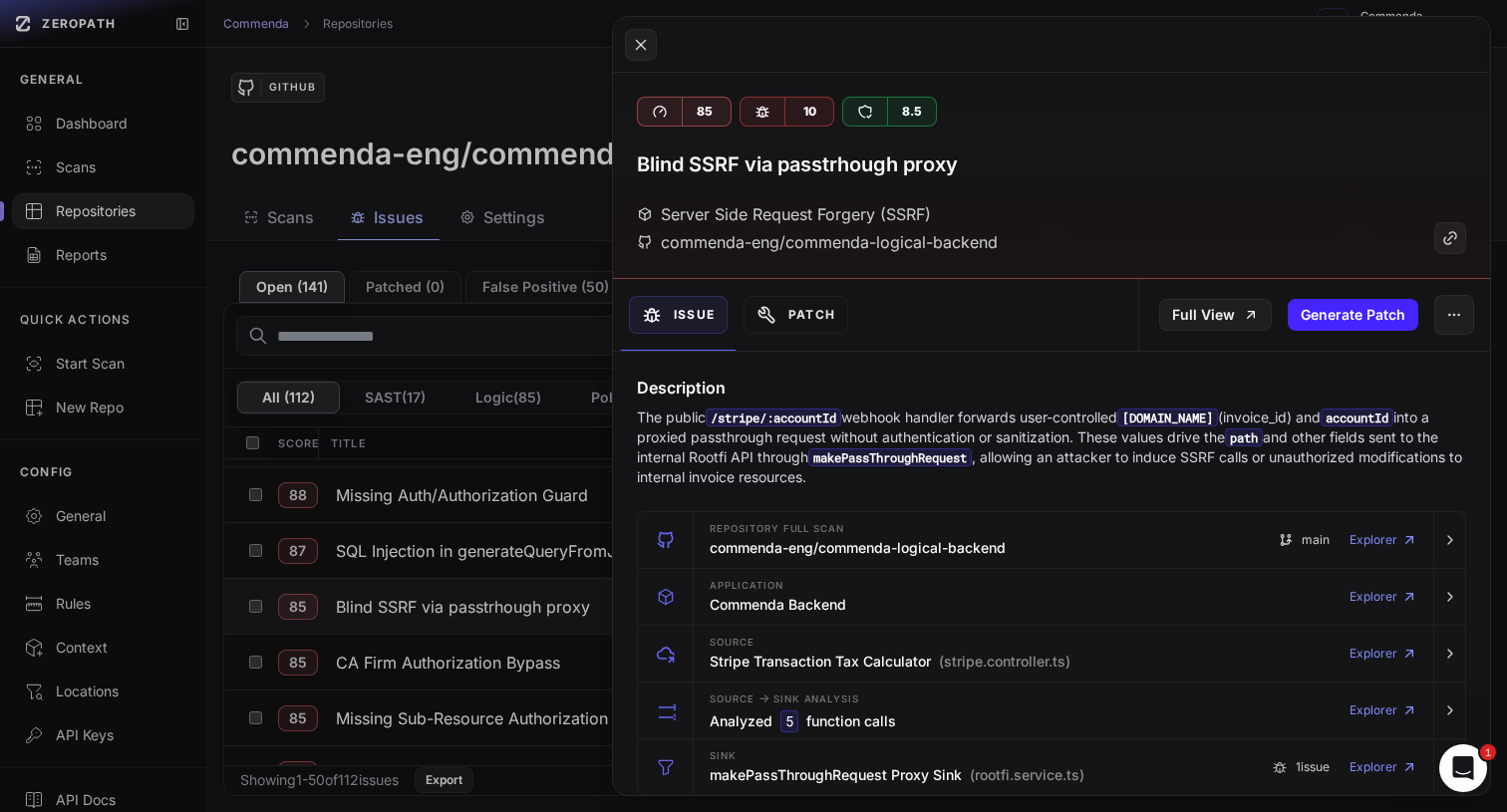 click on "The public  /stripe/:accountId  webhook handler forwards user-controlled  [DOMAIN_NAME]  (invoice_id) and  accountId  into a proxied passthrough request without authentication or sanitization. These values drive the  path  and other fields sent to the internal Rootfi API through  makePassThroughRequest , allowing an attacker to induce SSRF calls or unauthorized modifications to internal invoice resources." at bounding box center [1052, 447] 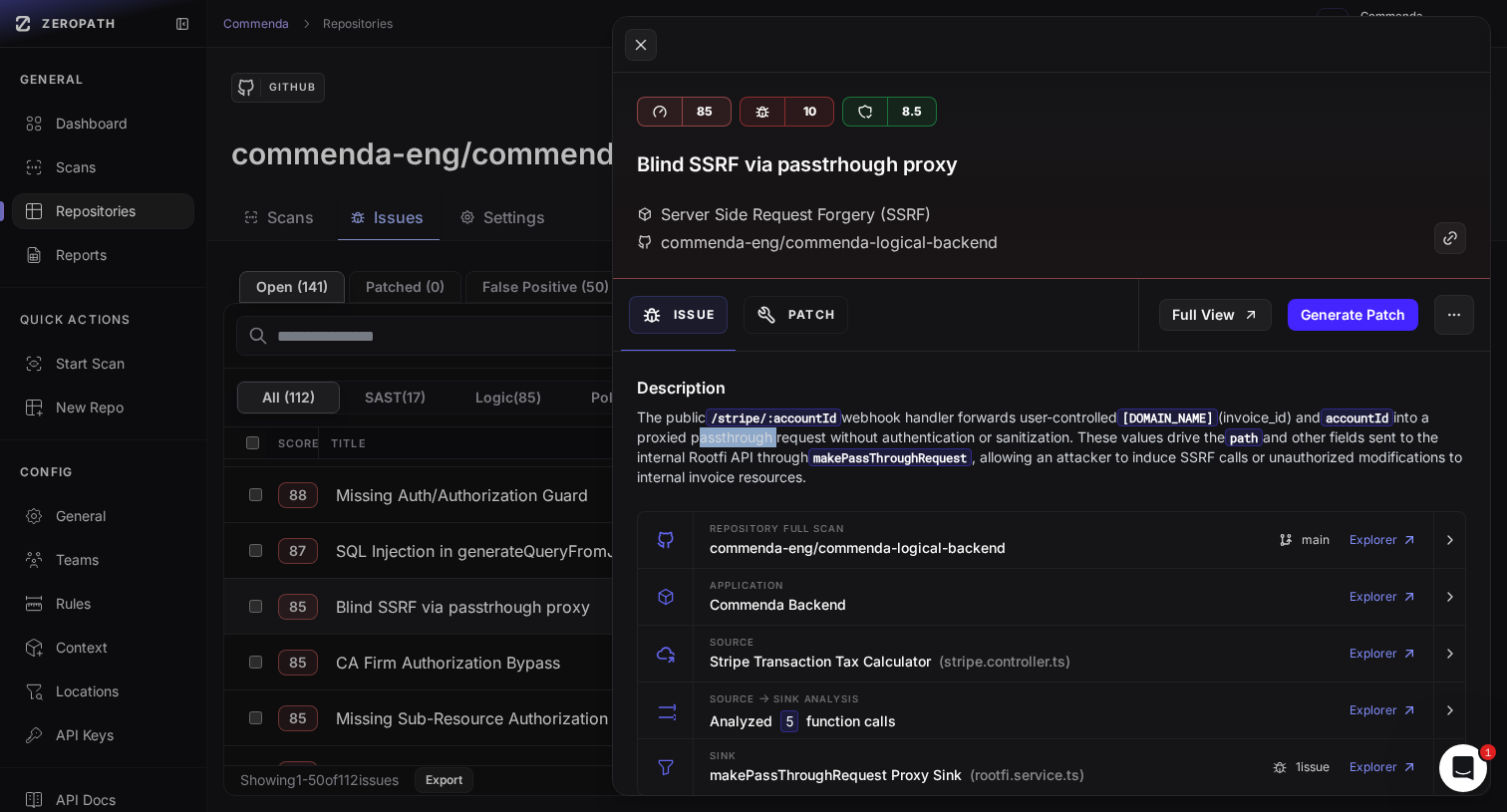 click on "The public  /stripe/:accountId  webhook handler forwards user-controlled  [DOMAIN_NAME]  (invoice_id) and  accountId  into a proxied passthrough request without authentication or sanitization. These values drive the  path  and other fields sent to the internal Rootfi API through  makePassThroughRequest , allowing an attacker to induce SSRF calls or unauthorized modifications to internal invoice resources." at bounding box center (1052, 447) 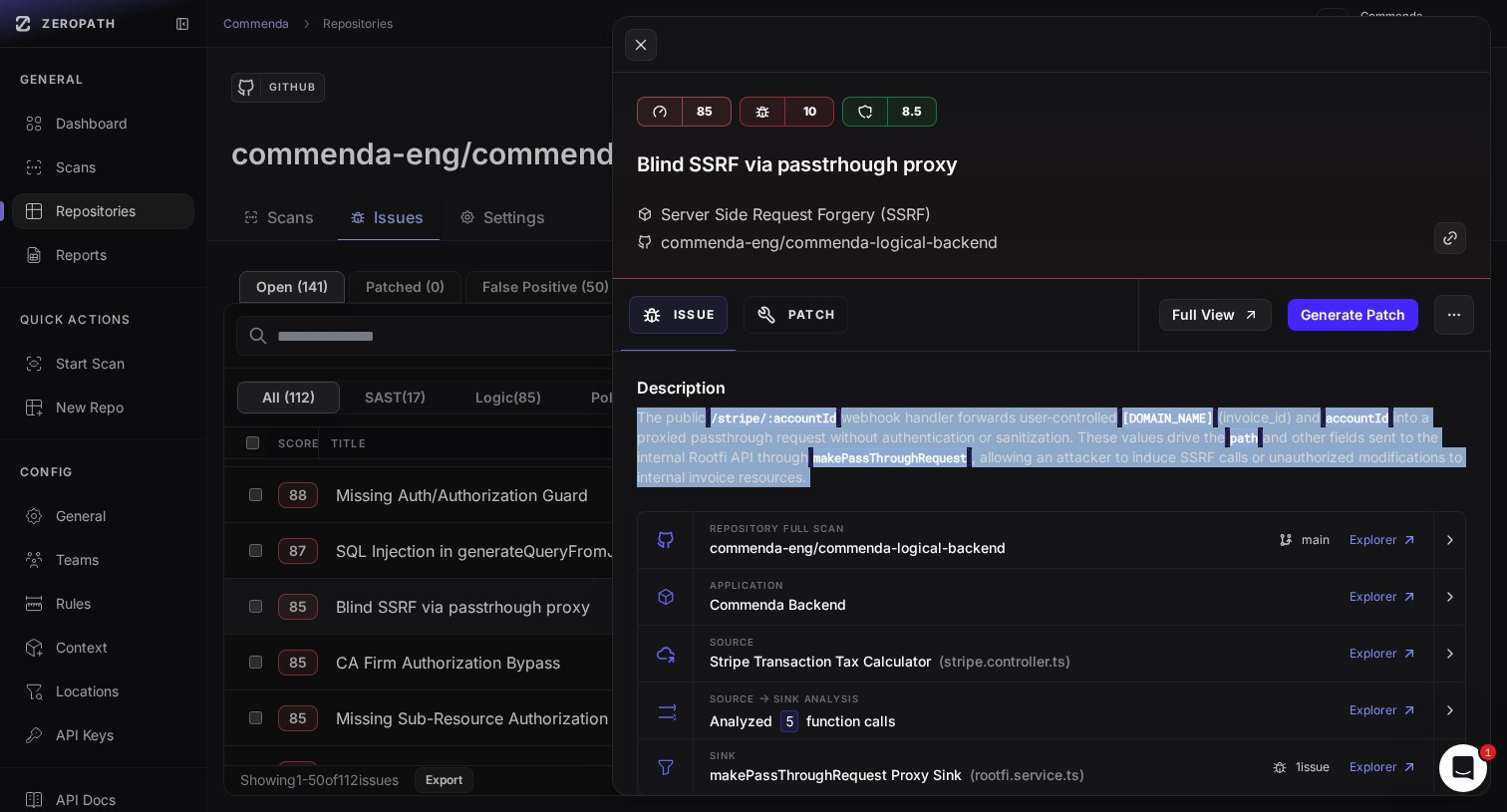 click on "The public  /stripe/:accountId  webhook handler forwards user-controlled  [DOMAIN_NAME]  (invoice_id) and  accountId  into a proxied passthrough request without authentication or sanitization. These values drive the  path  and other fields sent to the internal Rootfi API through  makePassThroughRequest , allowing an attacker to induce SSRF calls or unauthorized modifications to internal invoice resources." at bounding box center (1052, 447) 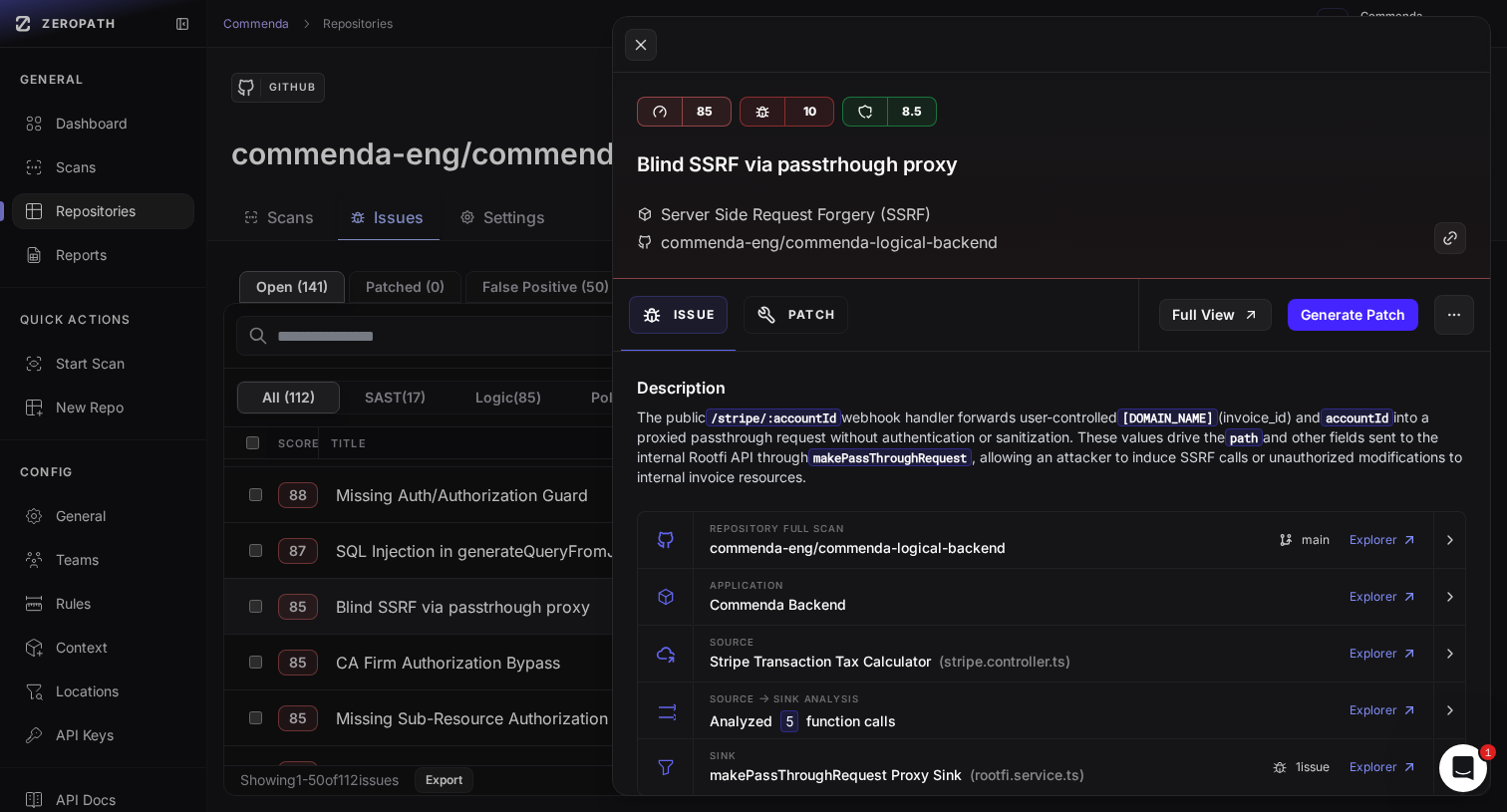 click on "The public  /stripe/:accountId  webhook handler forwards user-controlled  [DOMAIN_NAME]  (invoice_id) and  accountId  into a proxied passthrough request without authentication or sanitization. These values drive the  path  and other fields sent to the internal Rootfi API through  makePassThroughRequest , allowing an attacker to induce SSRF calls or unauthorized modifications to internal invoice resources." at bounding box center [1052, 447] 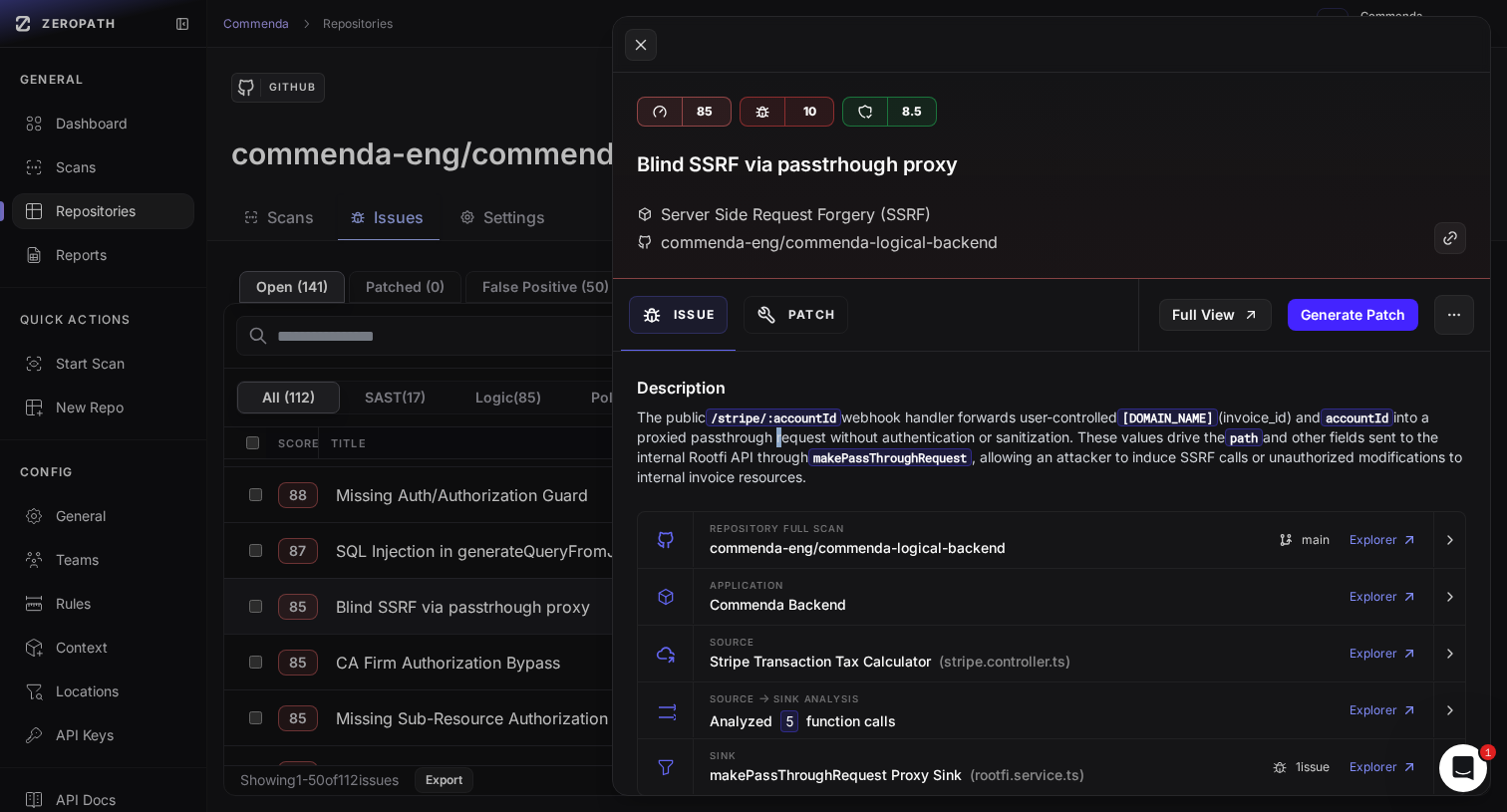 click on "The public  /stripe/:accountId  webhook handler forwards user-controlled  [DOMAIN_NAME]  (invoice_id) and  accountId  into a proxied passthrough request without authentication or sanitization. These values drive the  path  and other fields sent to the internal Rootfi API through  makePassThroughRequest , allowing an attacker to induce SSRF calls or unauthorized modifications to internal invoice resources." at bounding box center [1052, 447] 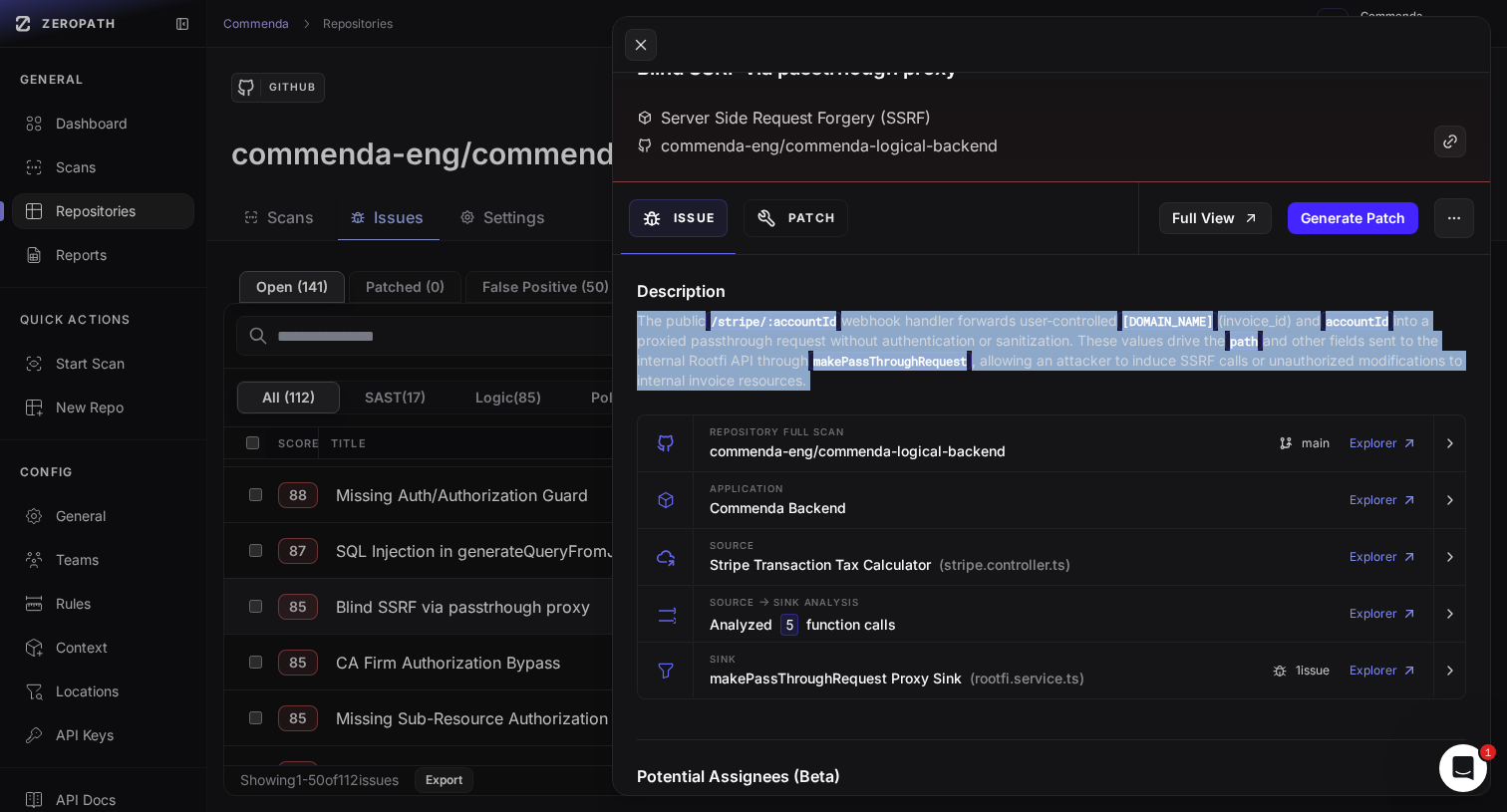 scroll, scrollTop: 98, scrollLeft: 0, axis: vertical 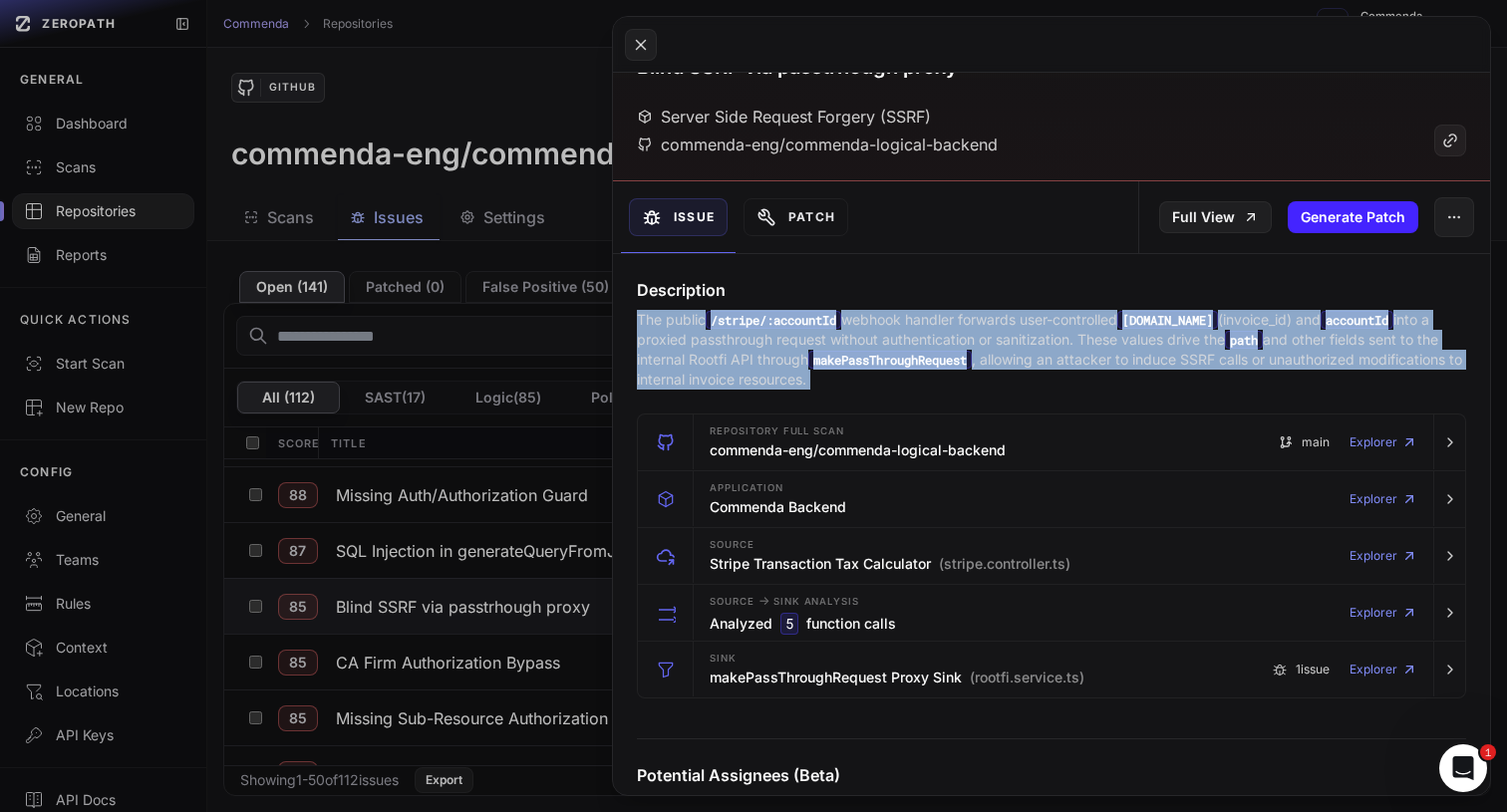 click on "Description" at bounding box center [1052, 290] 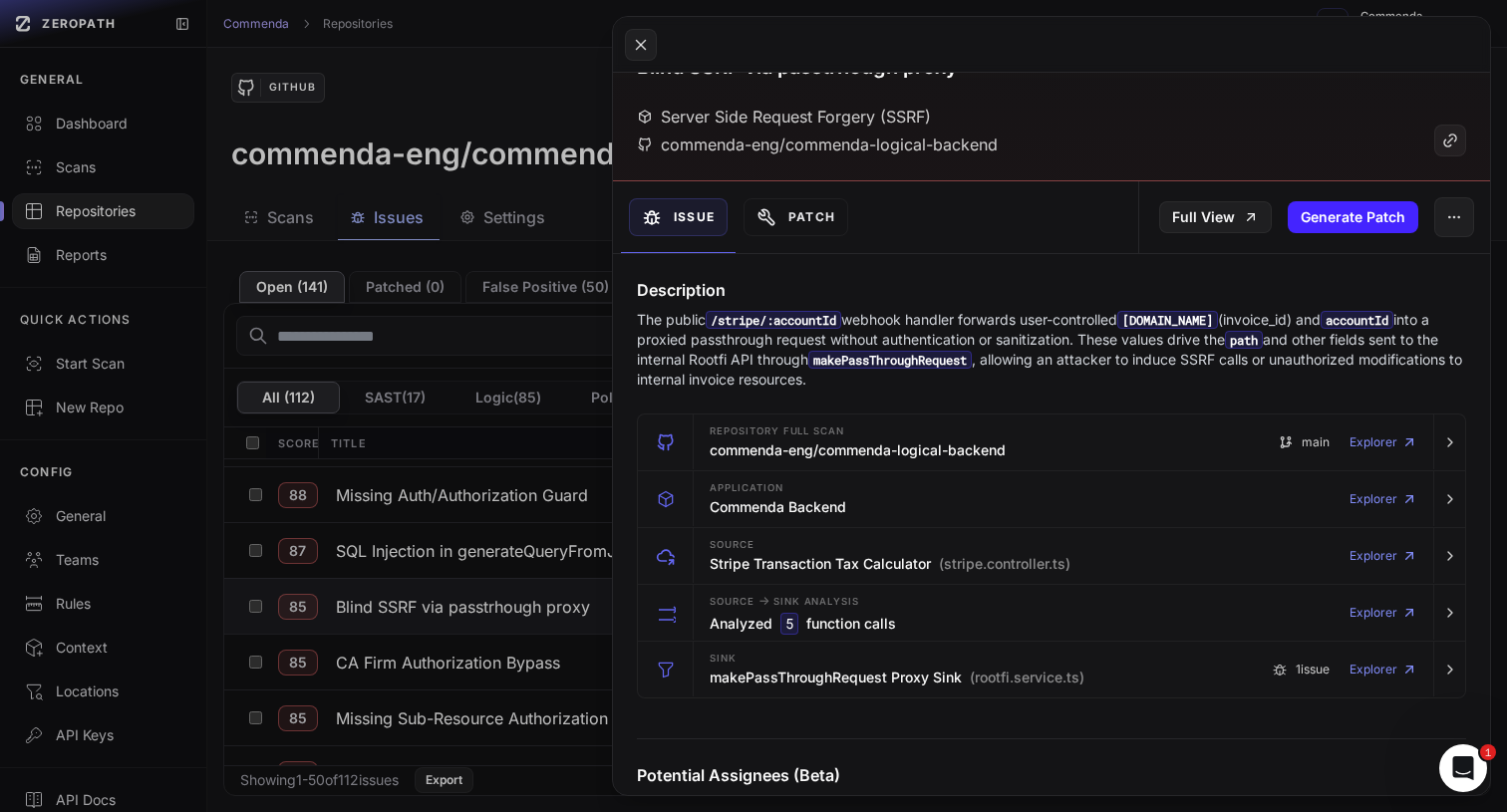 click on "Description" at bounding box center [1052, 290] 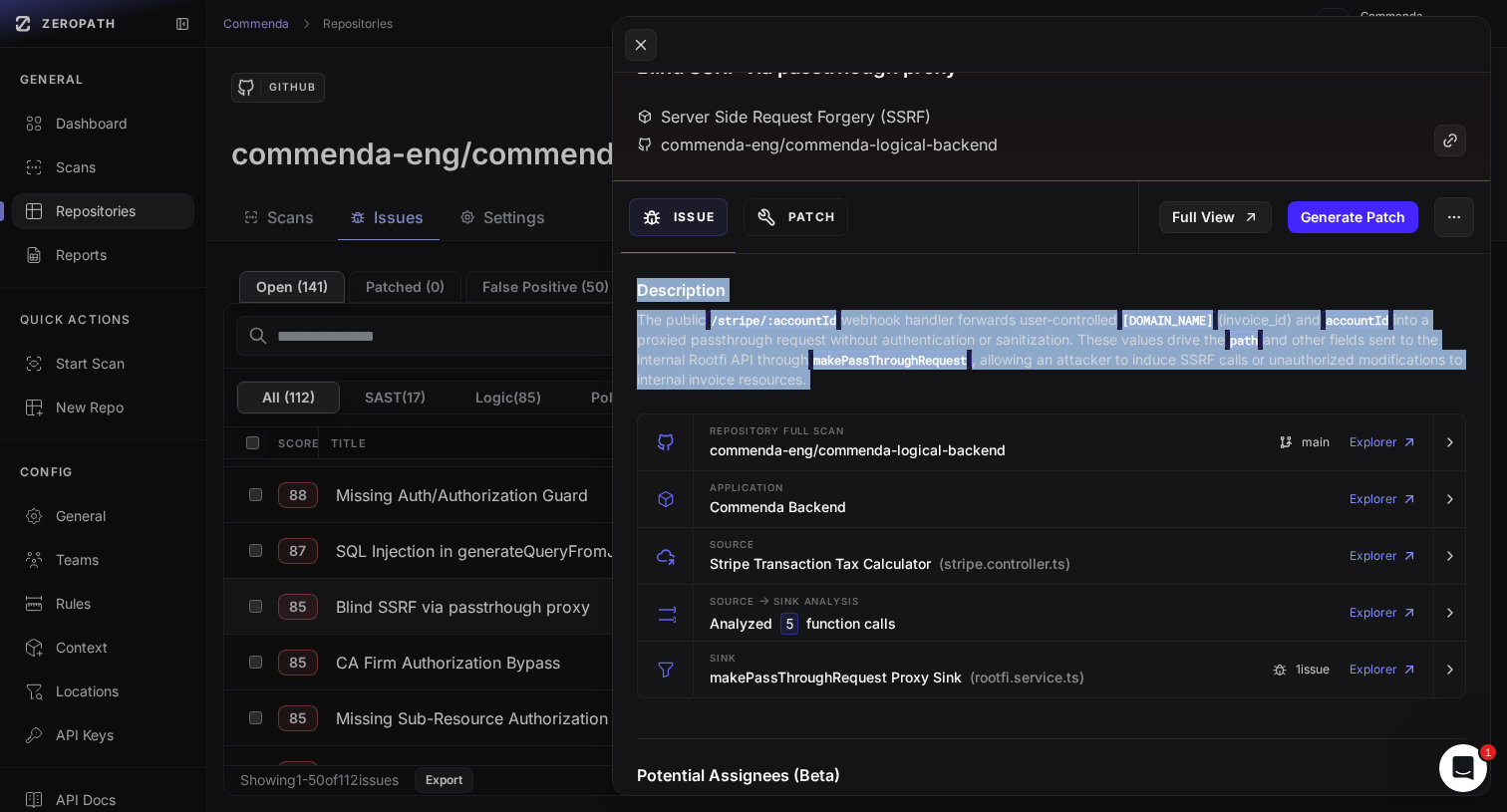 drag, startPoint x: 849, startPoint y: 294, endPoint x: 855, endPoint y: 341, distance: 47.38143 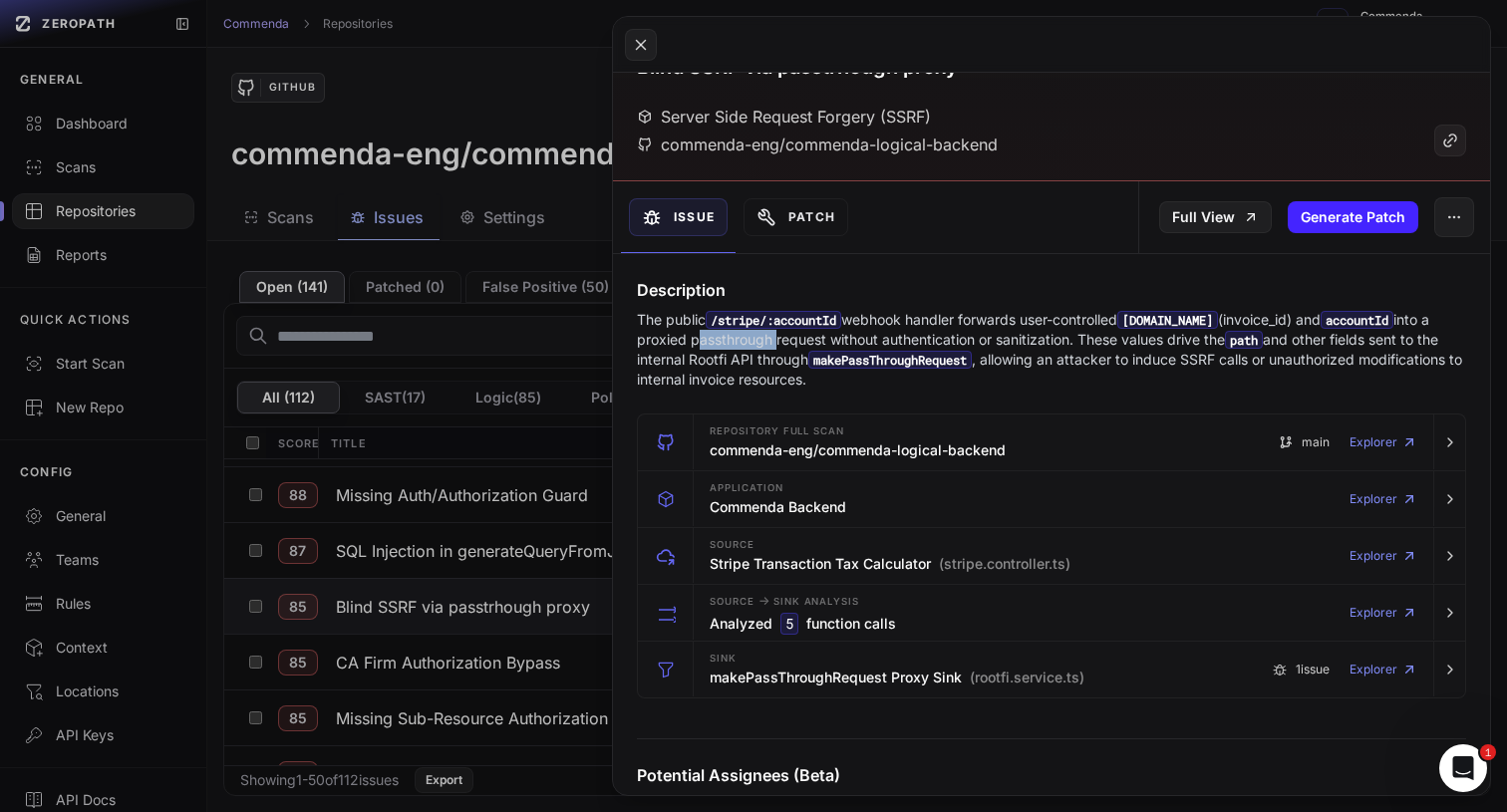 click on "The public  /stripe/:accountId  webhook handler forwards user-controlled  [DOMAIN_NAME]  (invoice_id) and  accountId  into a proxied passthrough request without authentication or sanitization. These values drive the  path  and other fields sent to the internal Rootfi API through  makePassThroughRequest , allowing an attacker to induce SSRF calls or unauthorized modifications to internal invoice resources." at bounding box center (1052, 350) 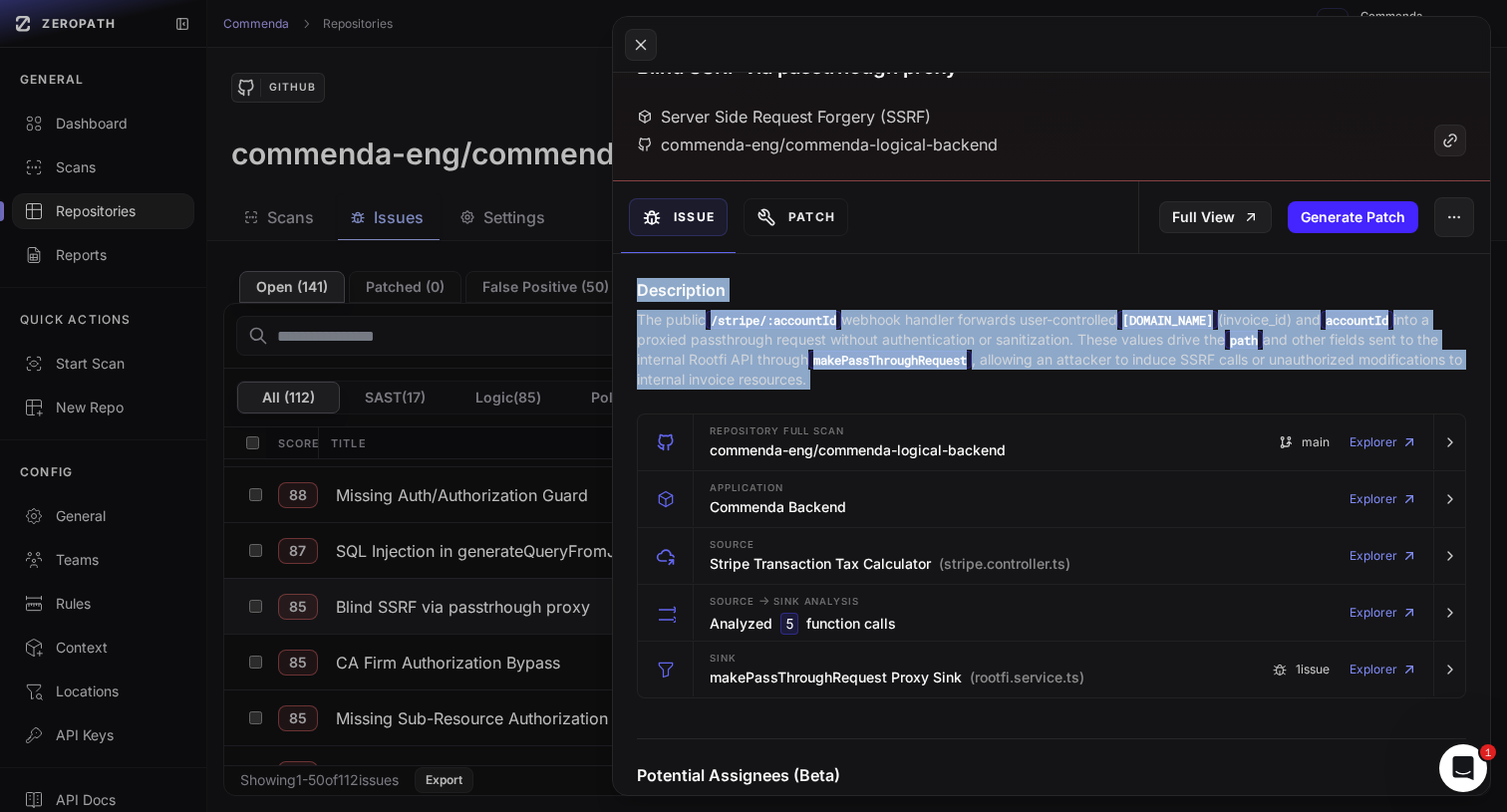 drag, startPoint x: 855, startPoint y: 341, endPoint x: 855, endPoint y: 263, distance: 78 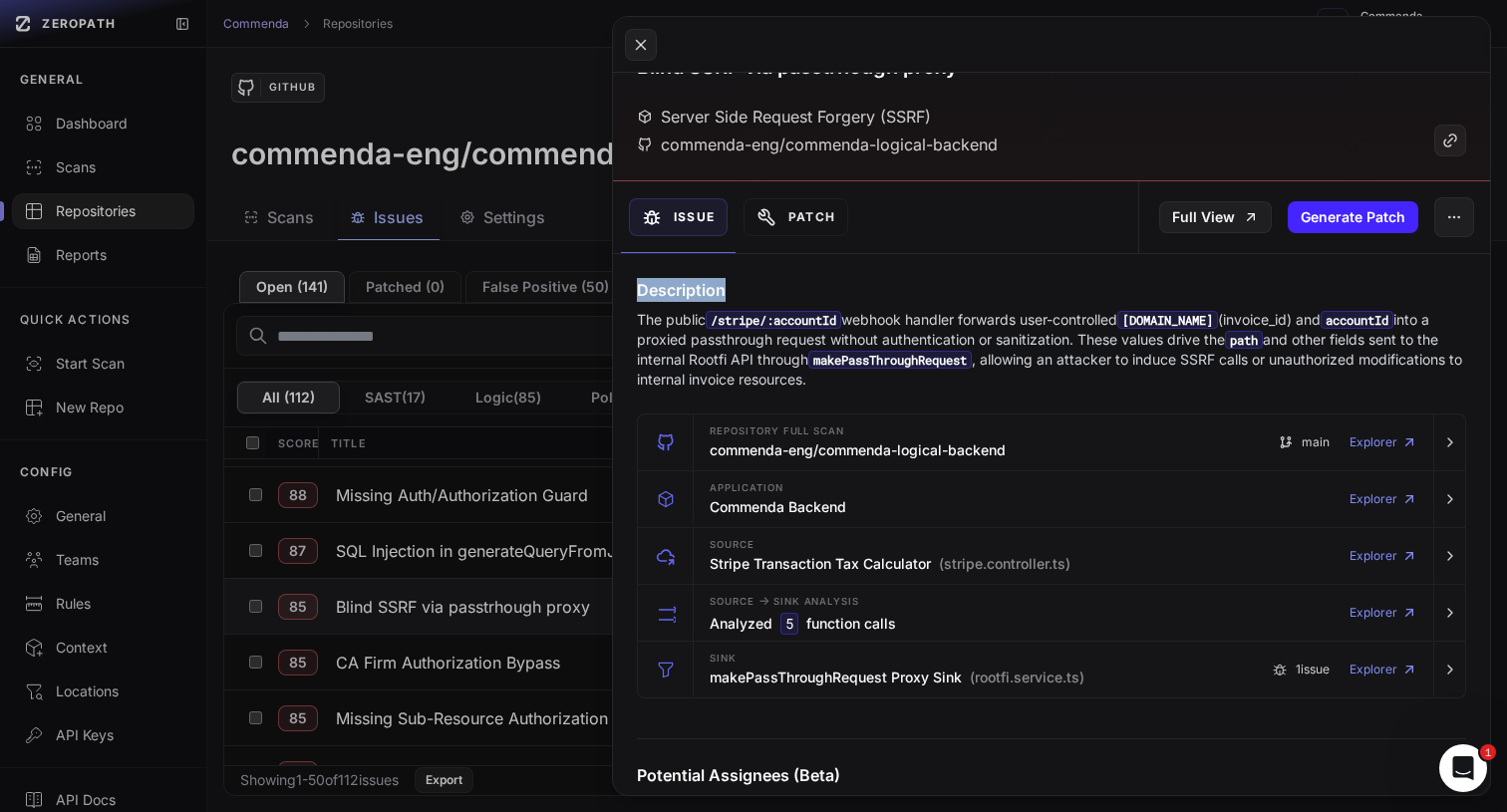 click on "Description   The public  /stripe/:accountId  webhook handler forwards user-controlled  [DOMAIN_NAME]  (invoice_id) and  accountId  into a proxied passthrough request without authentication or sanitization. These values drive the  path  and other fields sent to the internal Rootfi API through  makePassThroughRequest , allowing an attacker to induce SSRF calls or unauthorized modifications to internal invoice resources.
Repository Full scan   commenda-eng/commenda-logical-backend     main   Explorer          Application   Commenda Backend   Explorer            Source   Stripe Transaction Tax Calculator    (stripe.controller.ts)       Explorer          Source    ->   Sink Analysis   Analyzed    5    function calls   Explorer          Sink   makePassThroughRequest Proxy Sink   (rootfi.service.ts)       1  issue   Explorer              Potential Assignees (Beta)     Ratan   [EMAIL_ADDRESS][DOMAIN_NAME]     src/integration/external-models/rootfi/rootfi.service.ts     282
-  315" at bounding box center (1052, 1488) 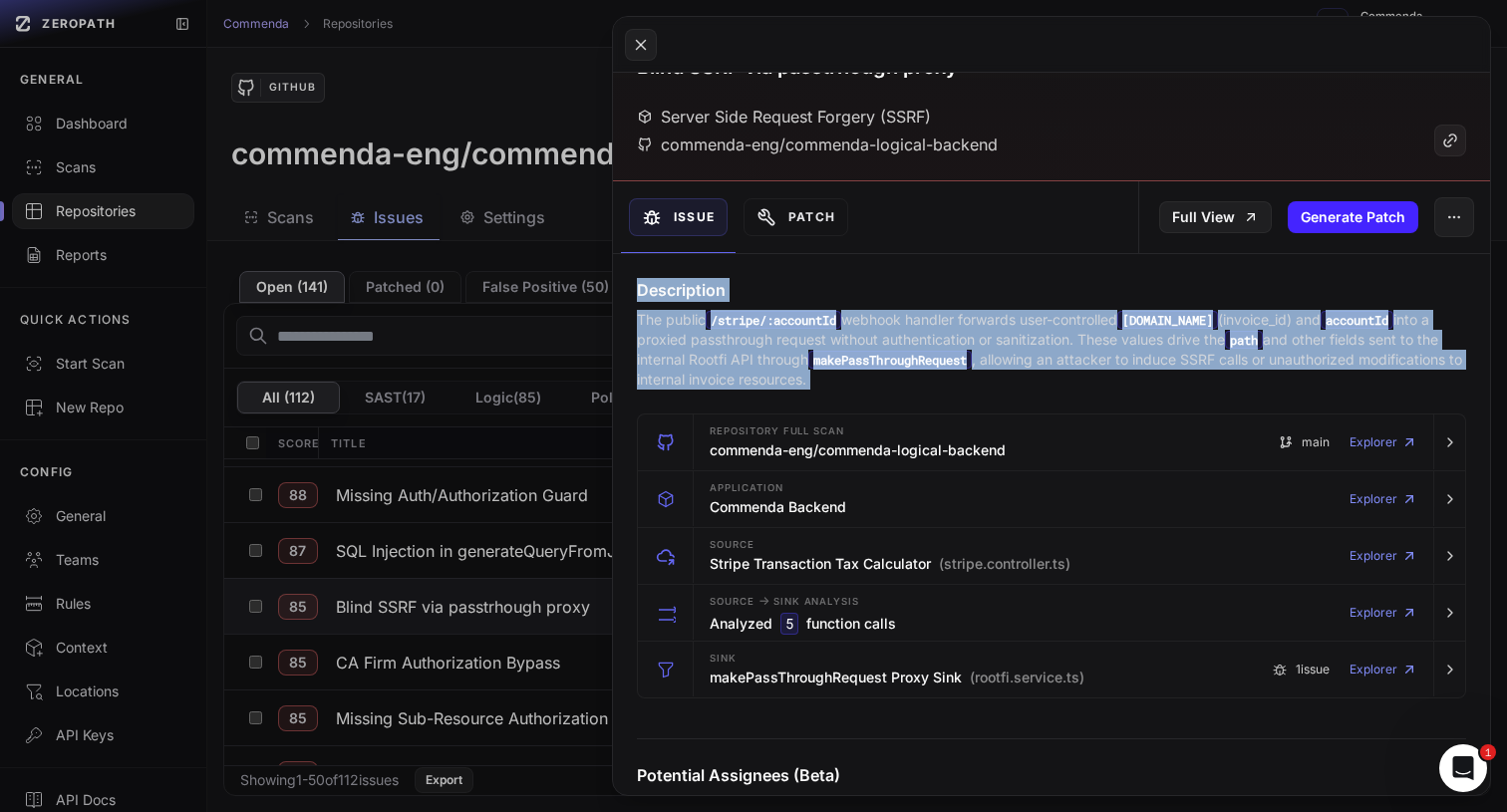drag, startPoint x: 855, startPoint y: 263, endPoint x: 855, endPoint y: 322, distance: 59 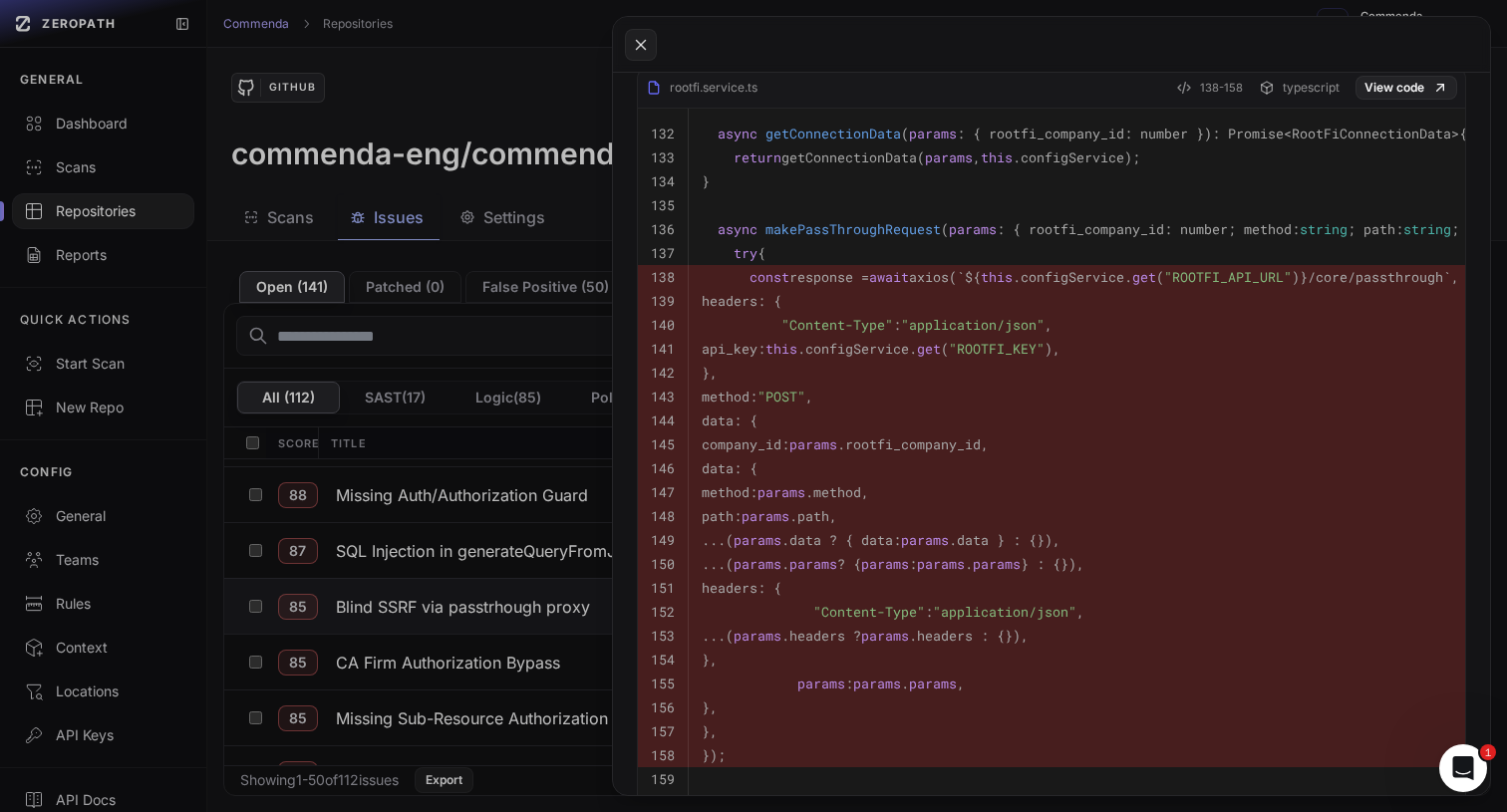 scroll, scrollTop: 1039, scrollLeft: 0, axis: vertical 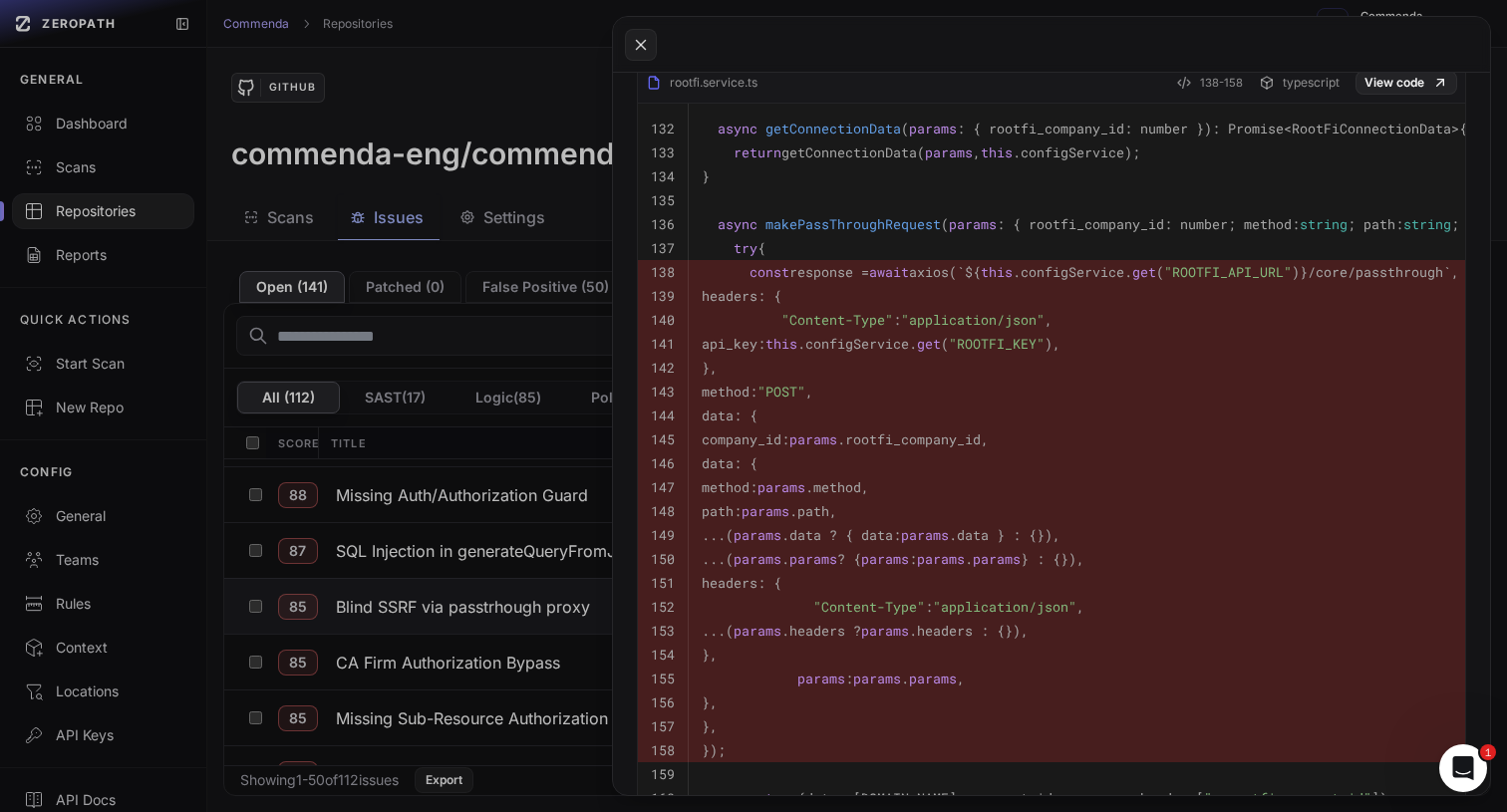 click on "headers: {" at bounding box center (1423, 296) 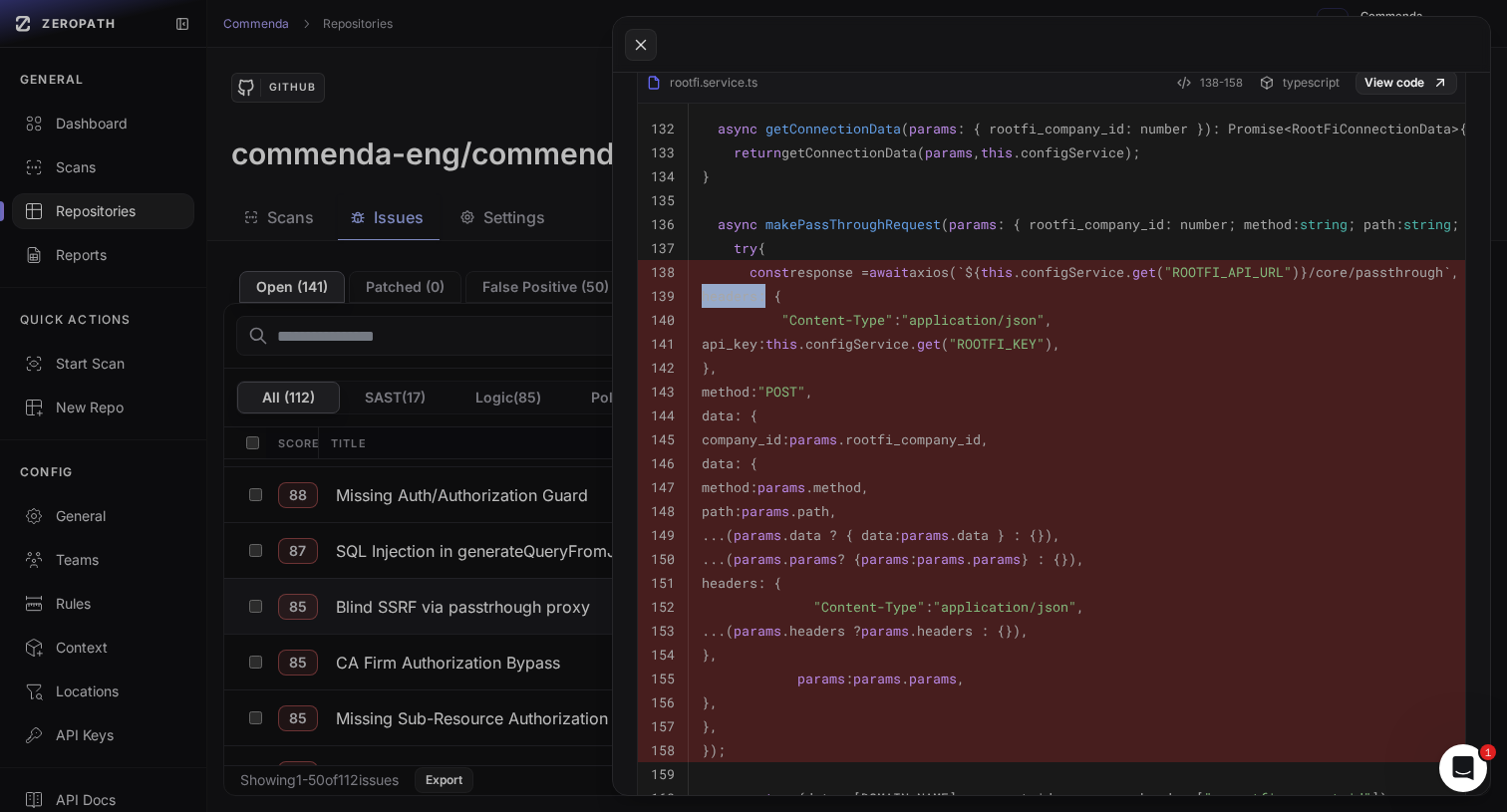 click on "headers: {" at bounding box center (1423, 296) 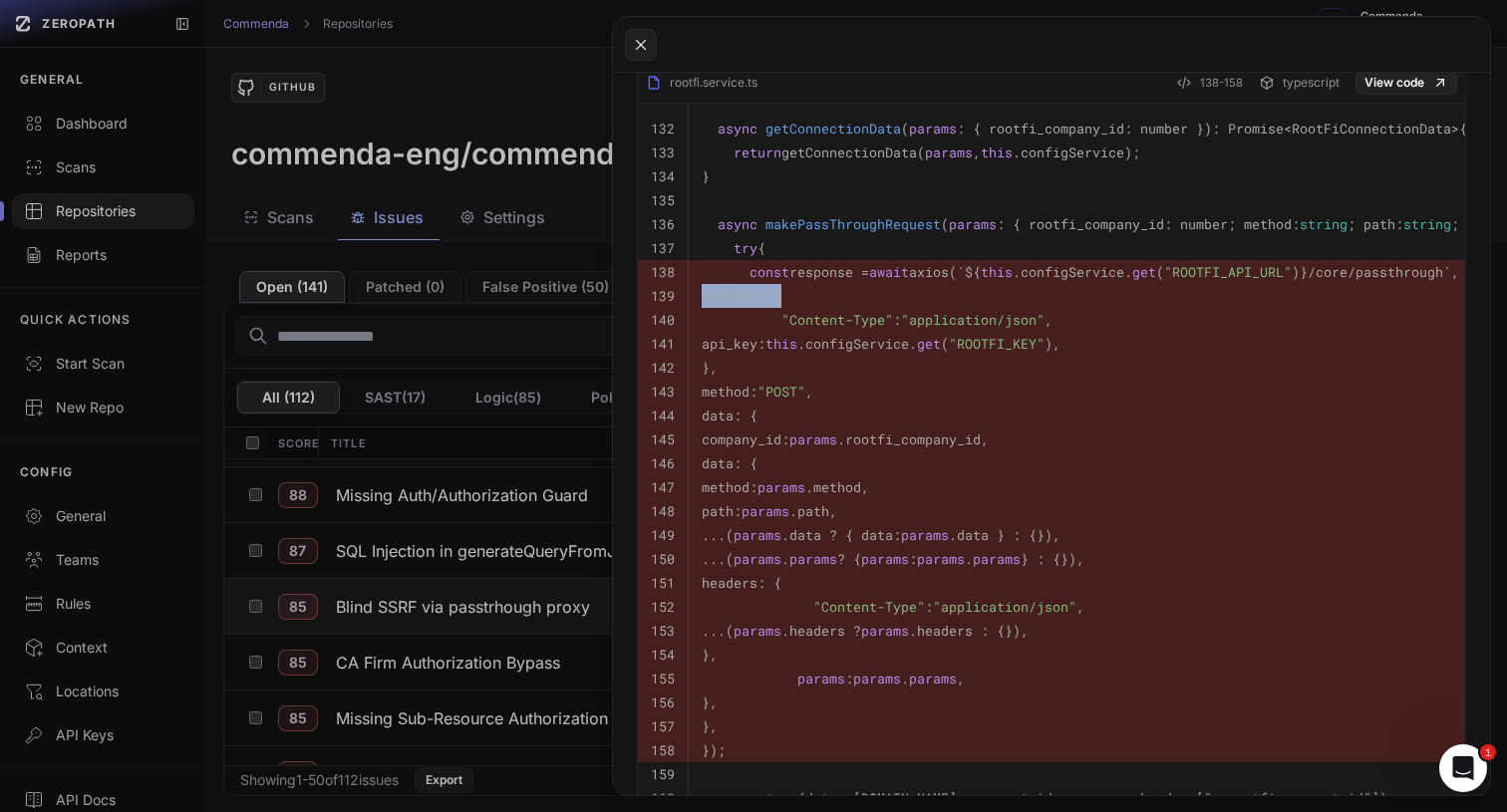 click on "headers: {" at bounding box center (1423, 296) 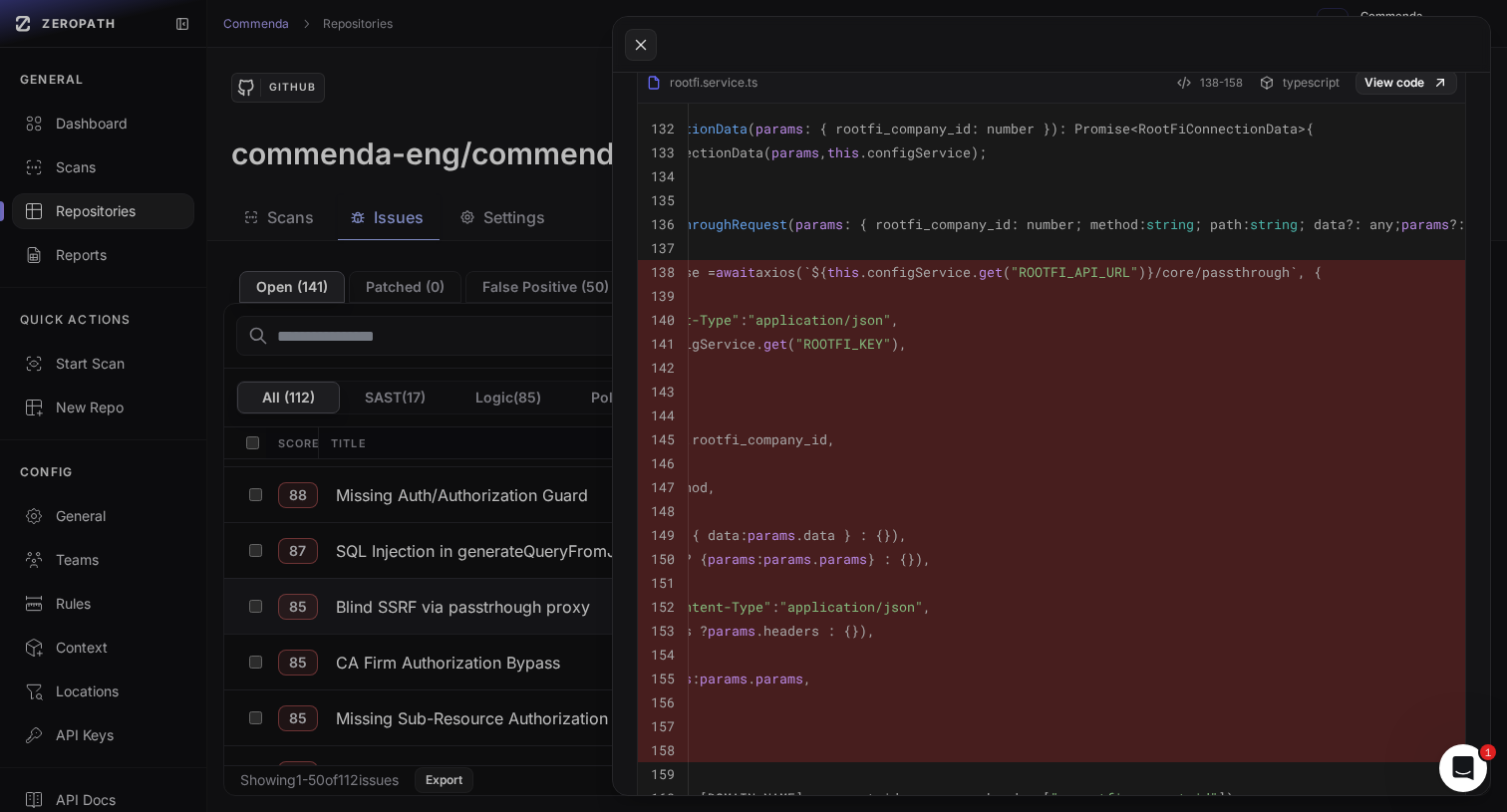 scroll, scrollTop: 0, scrollLeft: 0, axis: both 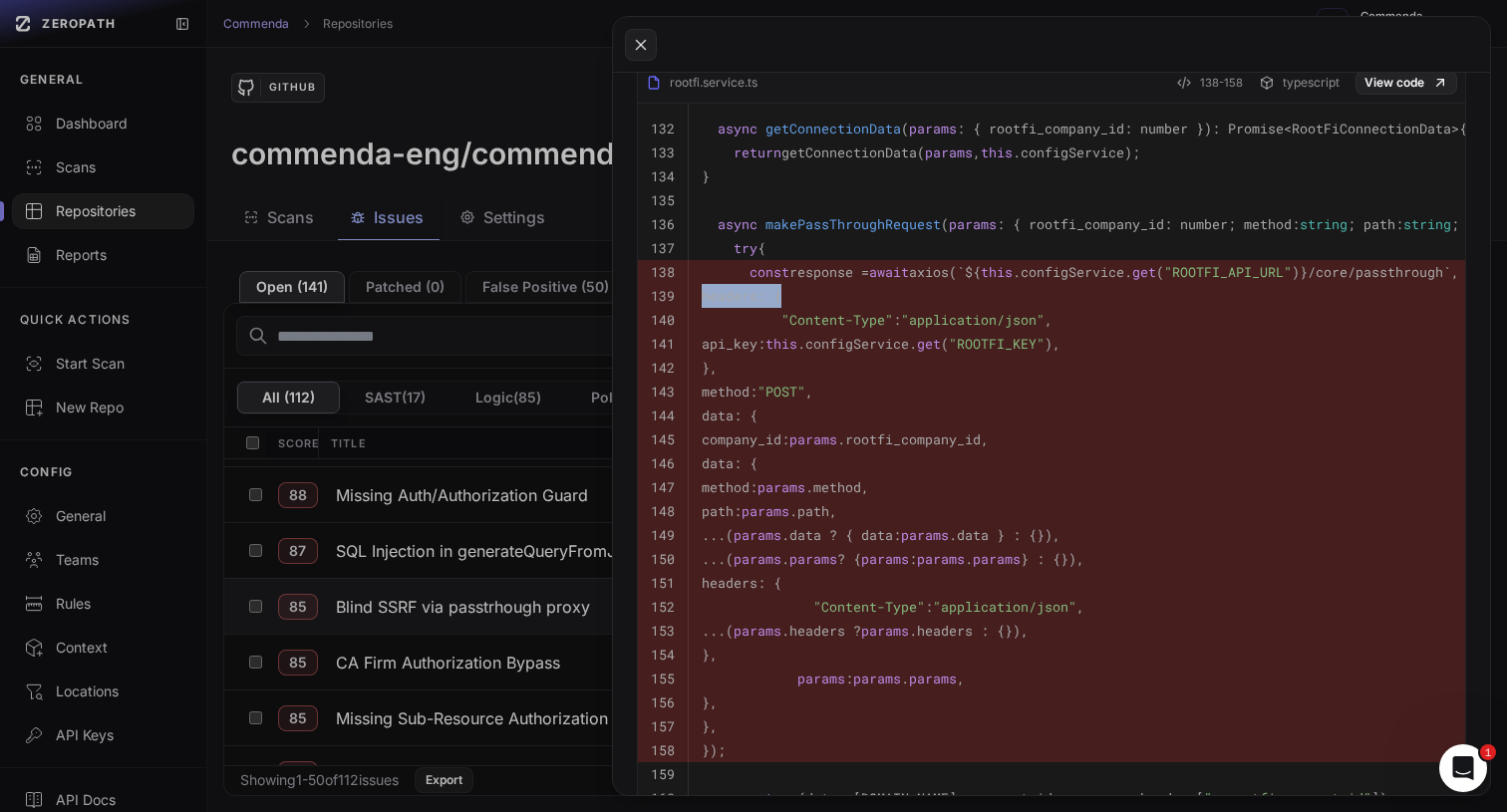 click on "const  response =  await  axios(`${ this .configService. get ( "ROOTFI_API_URL" )}/core/passthrough`, {" at bounding box center (1088, 272) 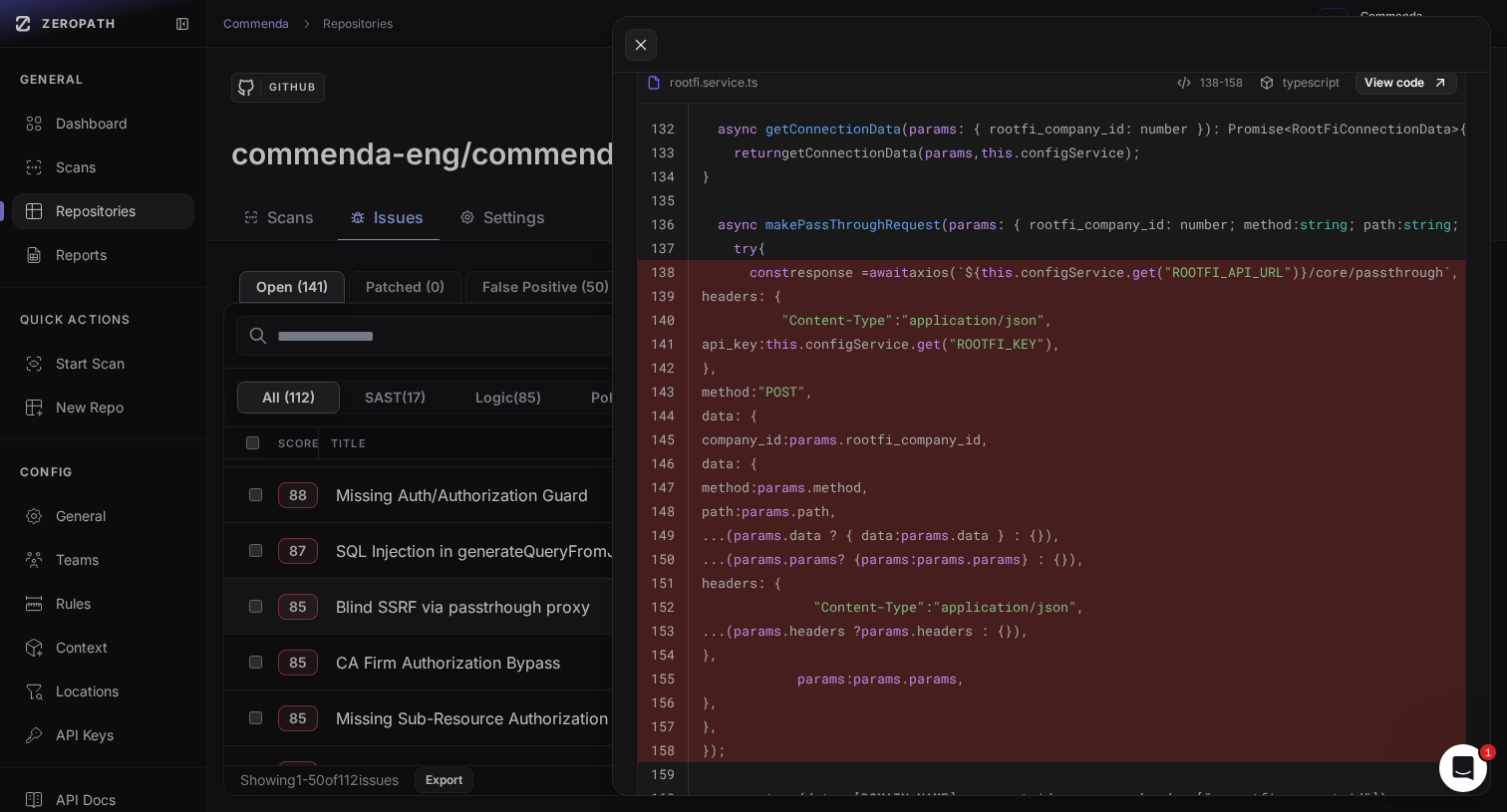 click on "const  response =  await  axios(`${ this .configService. get ( "ROOTFI_API_URL" )}/core/passthrough`, {" at bounding box center (1088, 272) 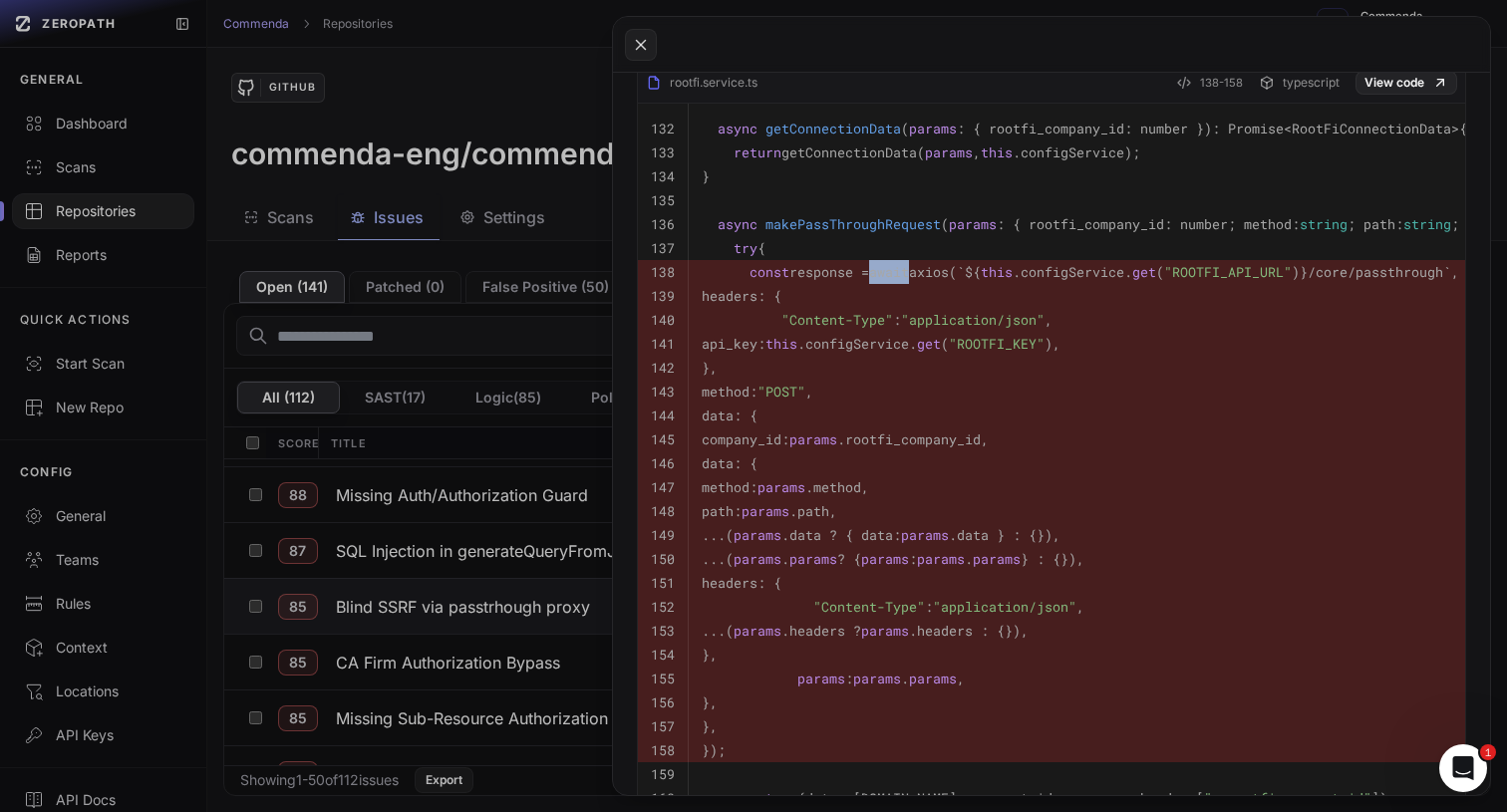 click on "const  response =  await  axios(`${ this .configService. get ( "ROOTFI_API_URL" )}/core/passthrough`, {" at bounding box center (1088, 272) 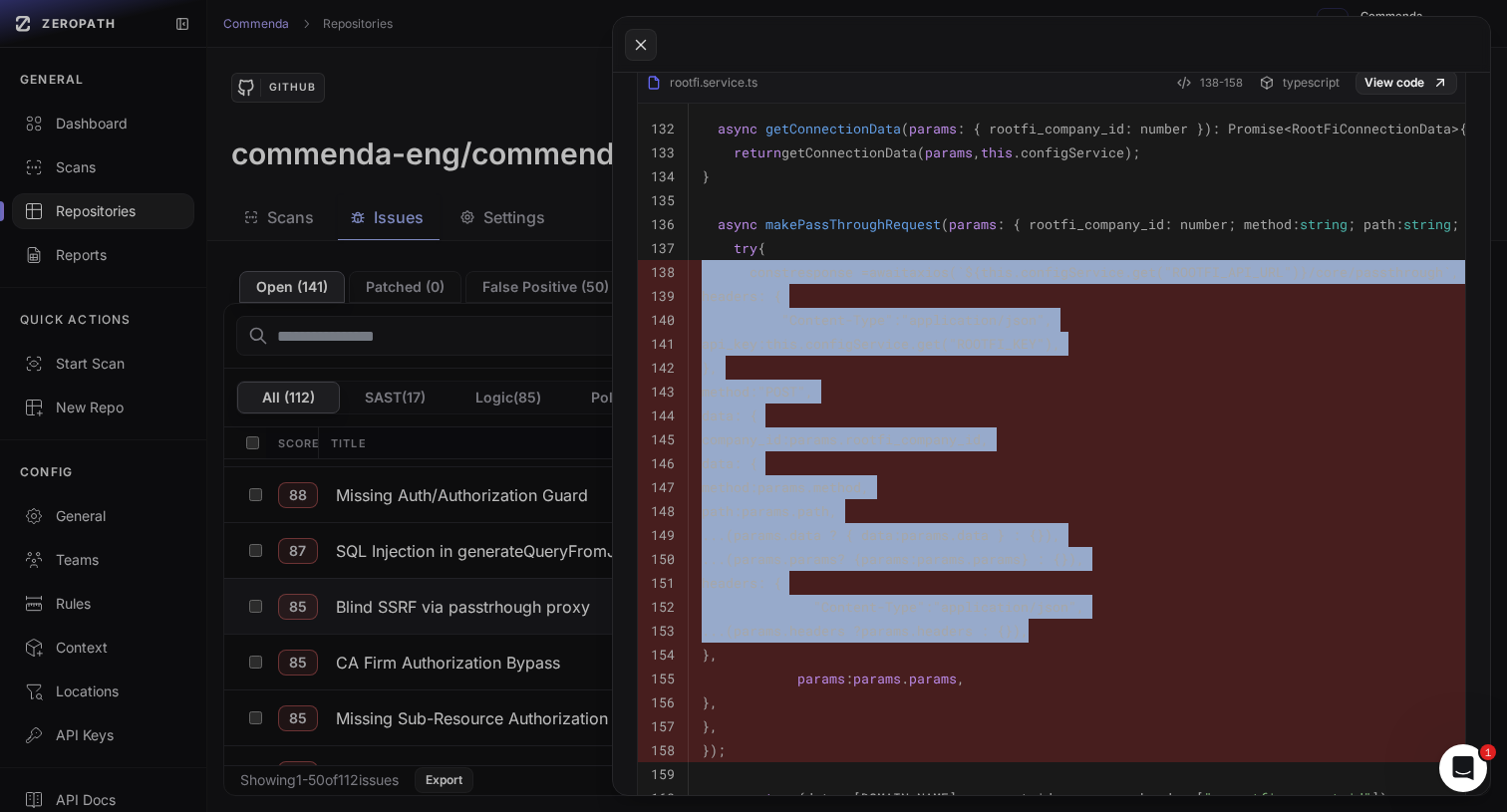 drag, startPoint x: 882, startPoint y: 282, endPoint x: 942, endPoint y: 658, distance: 380.7571 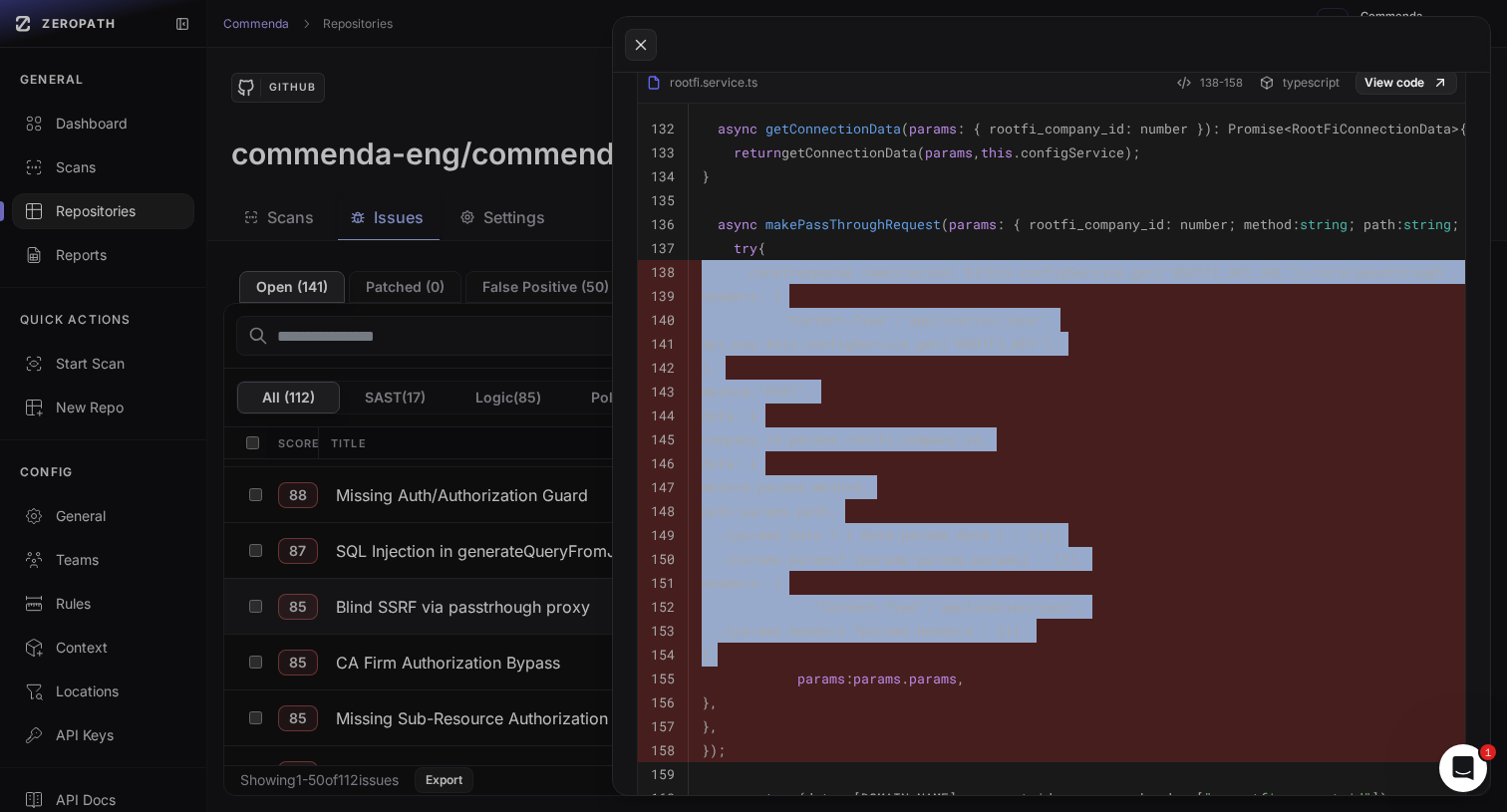 click on "}," at bounding box center [1423, 655] 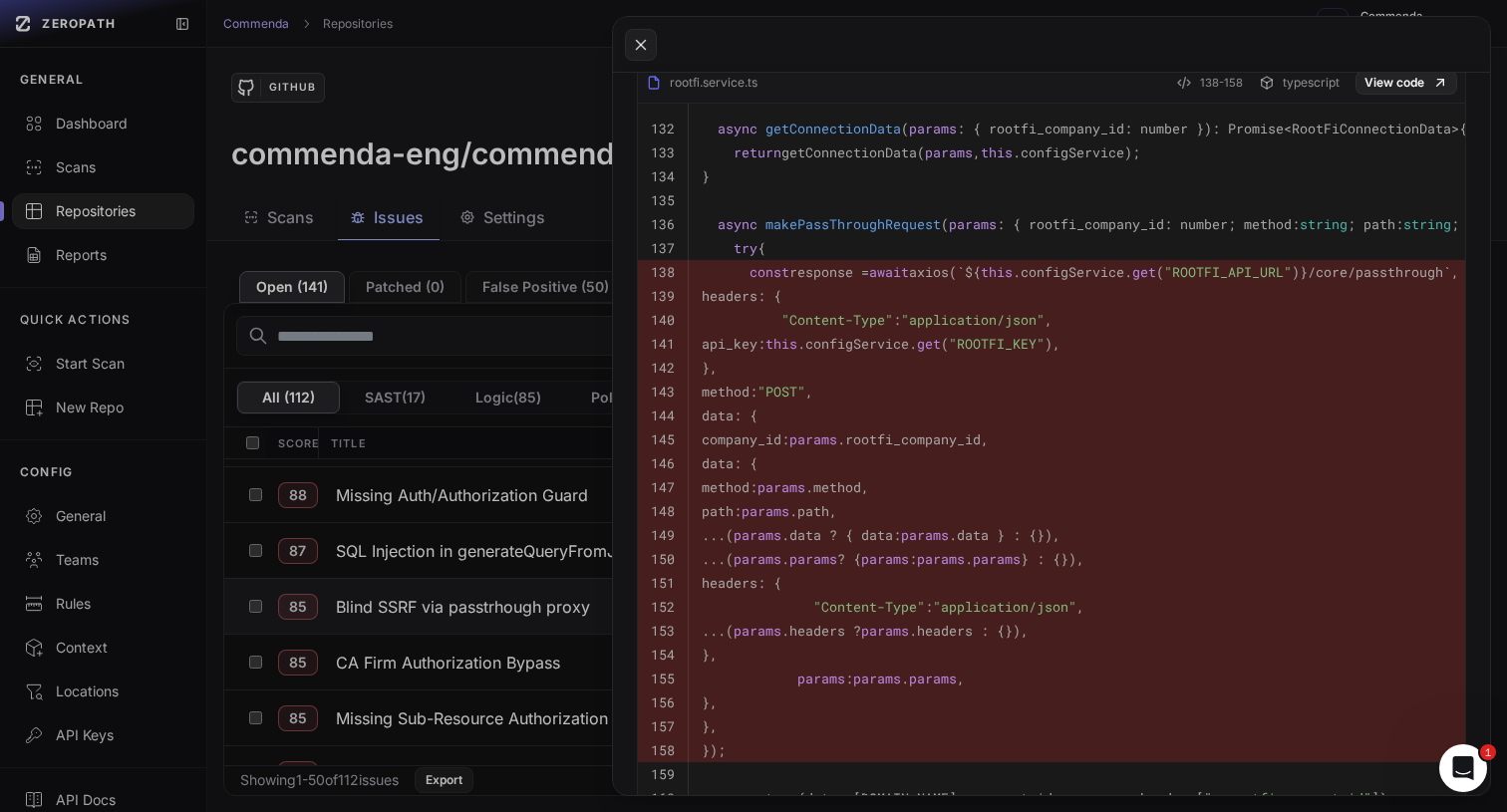 click on "}," at bounding box center (1423, 655) 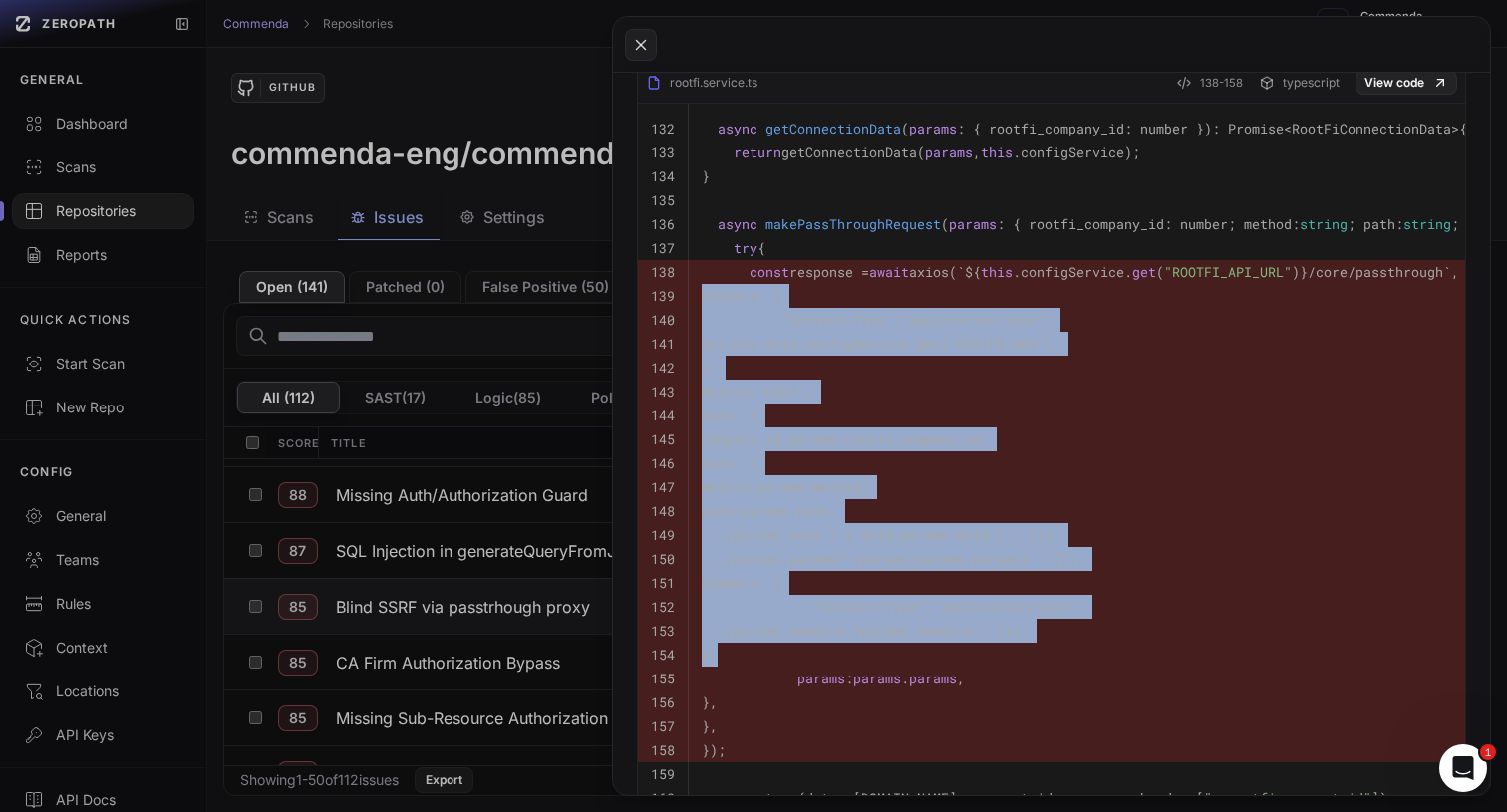 drag, startPoint x: 942, startPoint y: 658, endPoint x: 946, endPoint y: 304, distance: 354.0226 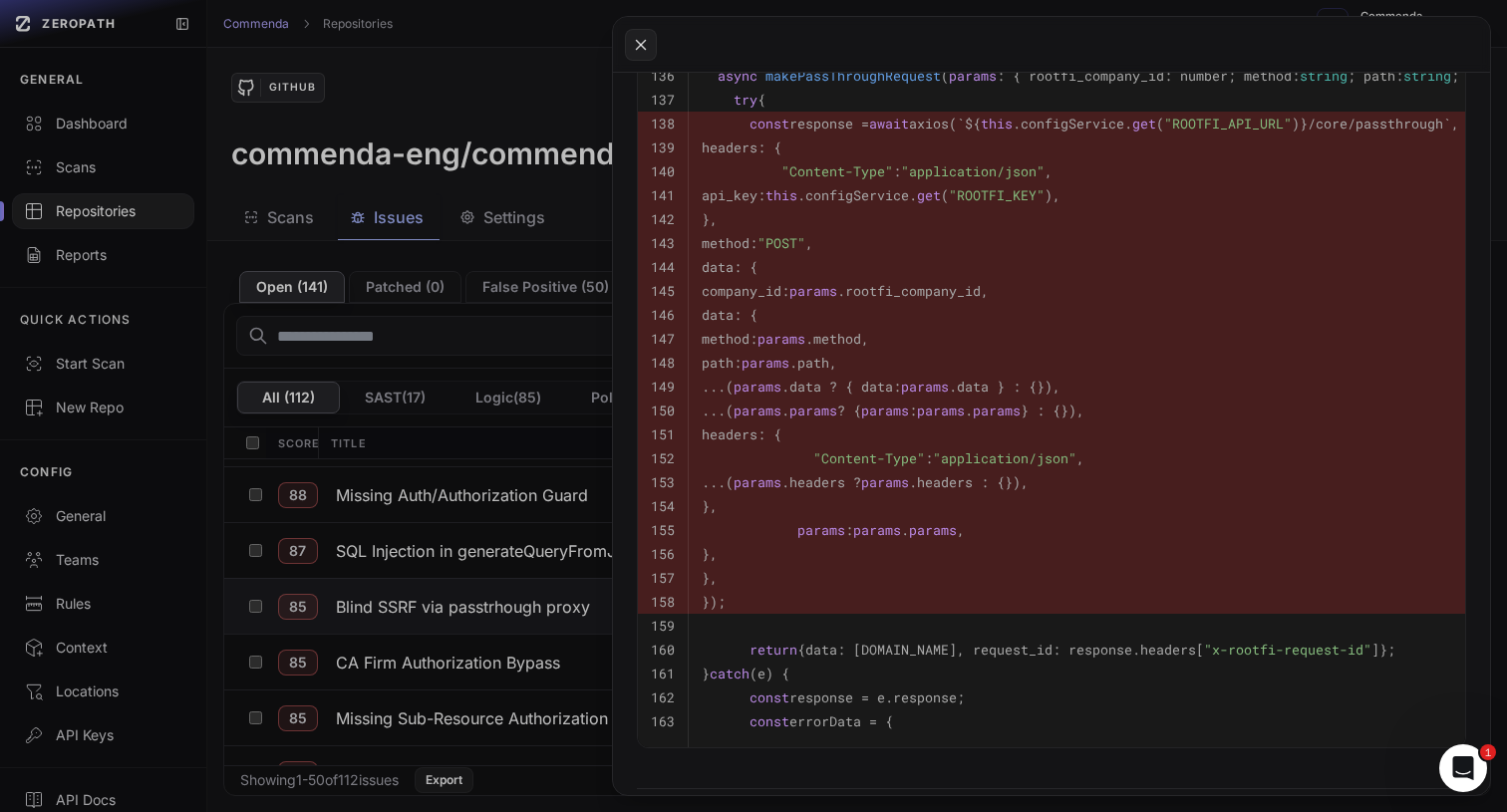 scroll, scrollTop: 2026, scrollLeft: 0, axis: vertical 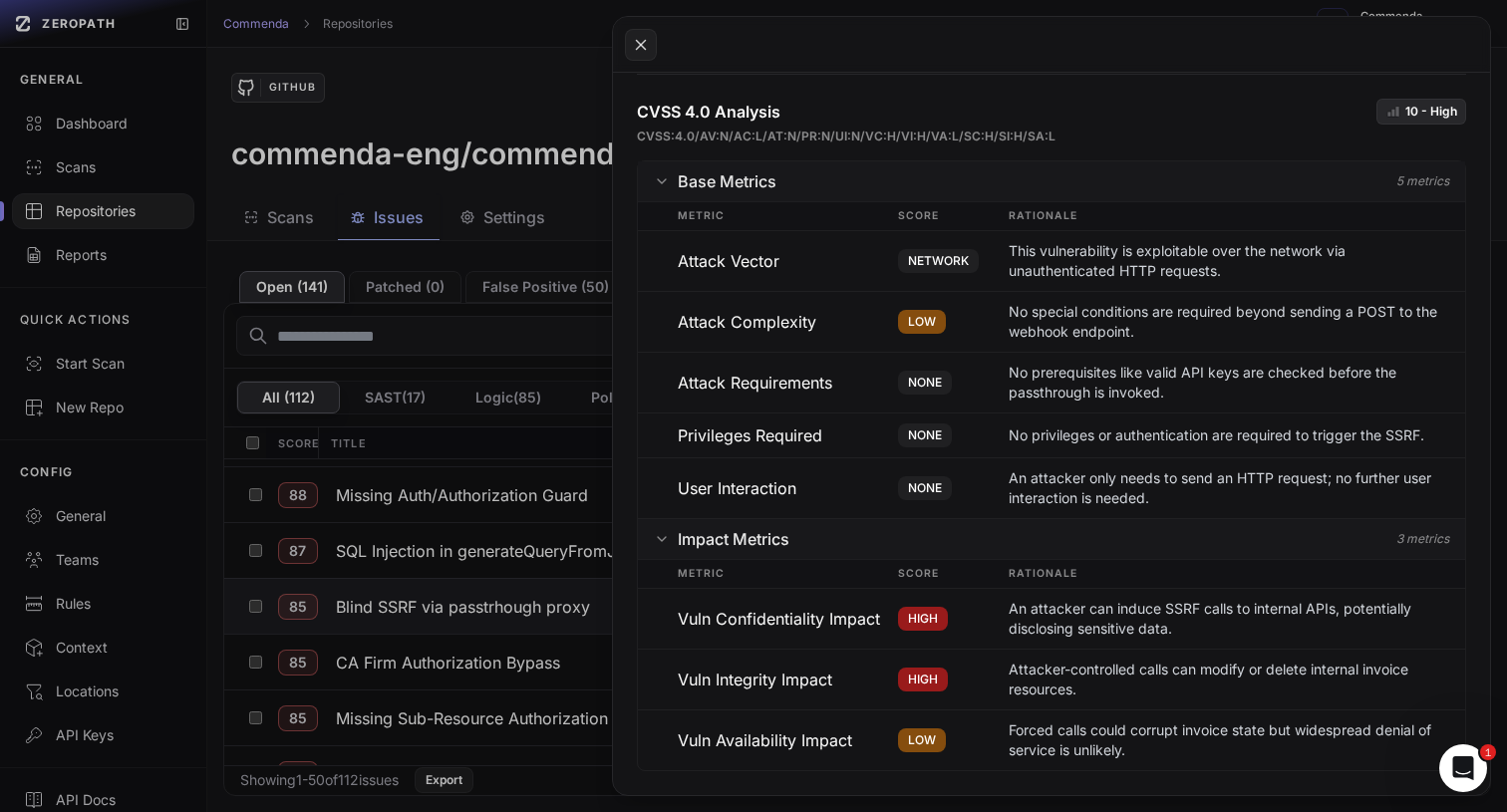 click on "LOW" at bounding box center [953, 322] 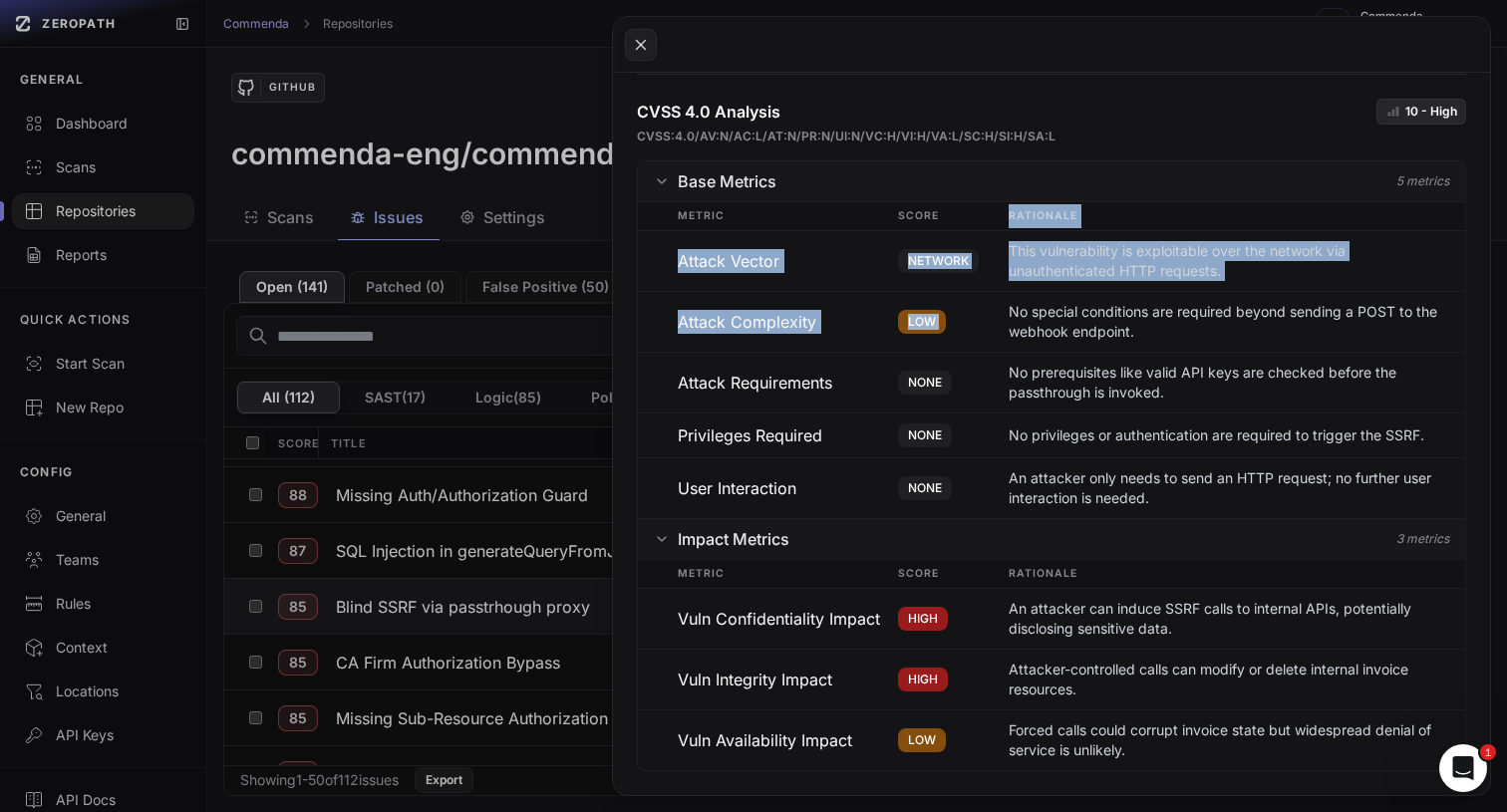 drag, startPoint x: 1004, startPoint y: 330, endPoint x: 1030, endPoint y: 218, distance: 114.97826 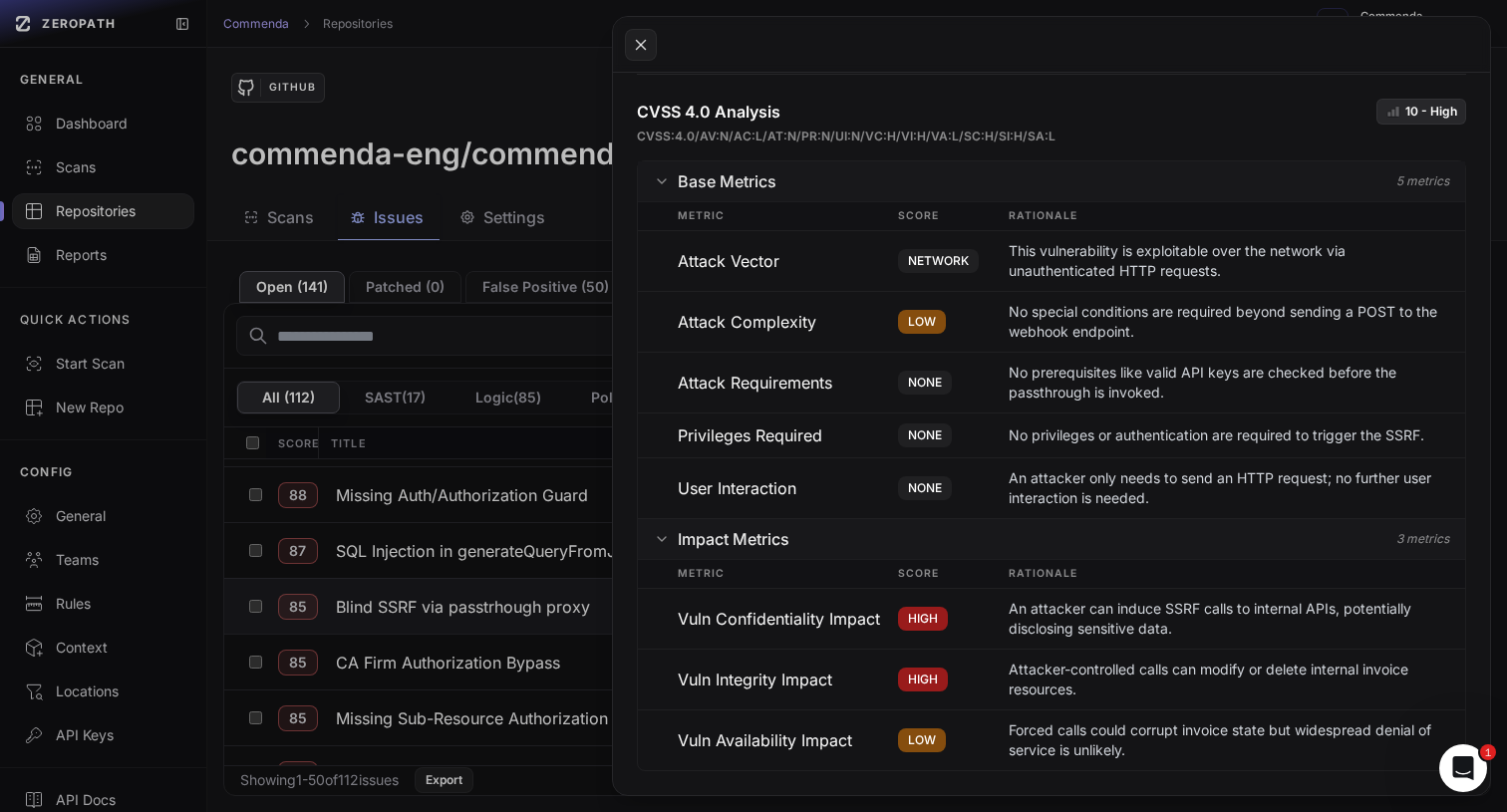 click on "Vuln Confidentiality Impact" at bounding box center (787, 619) 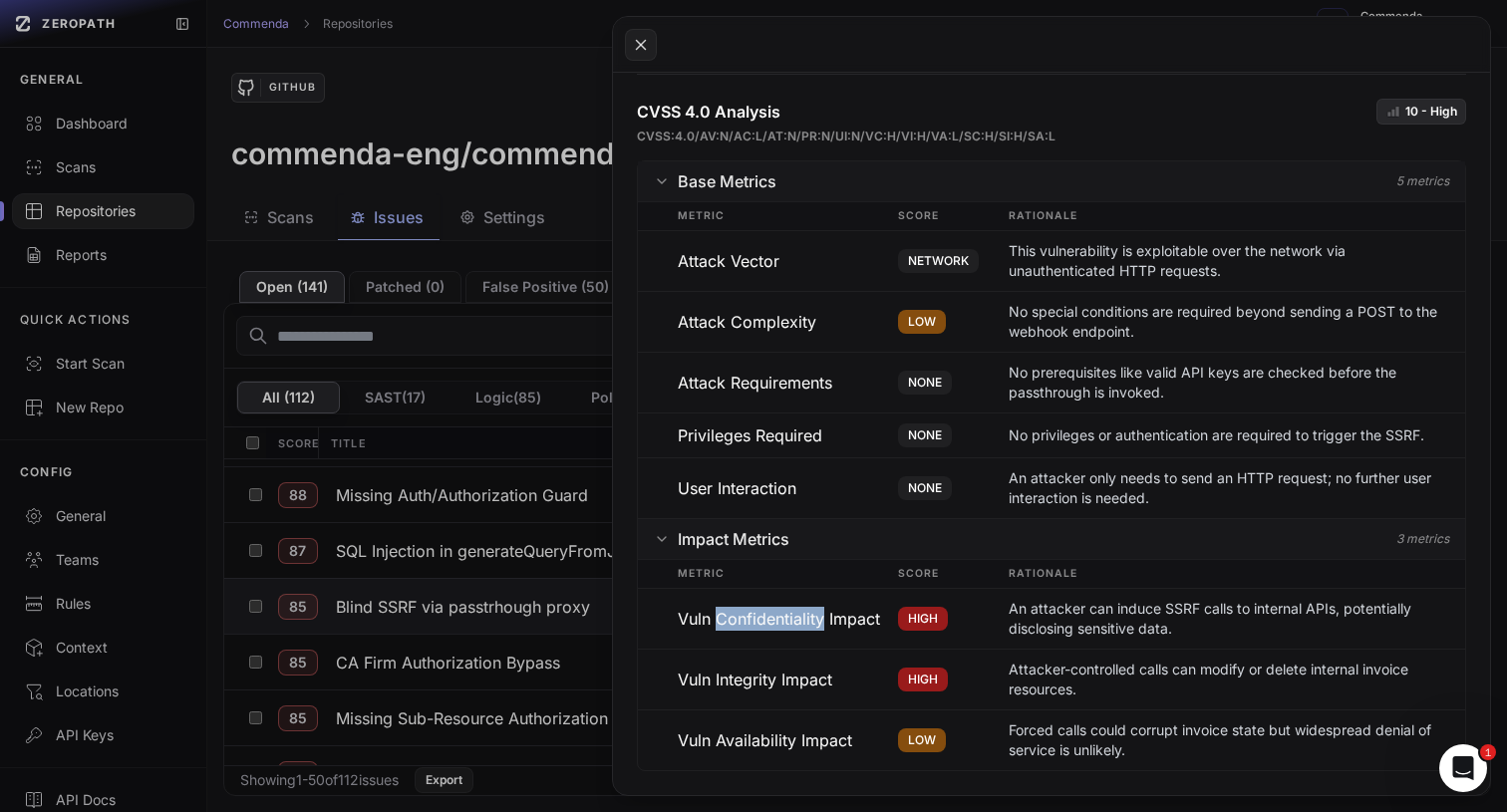 click on "Vuln Confidentiality Impact" at bounding box center (787, 619) 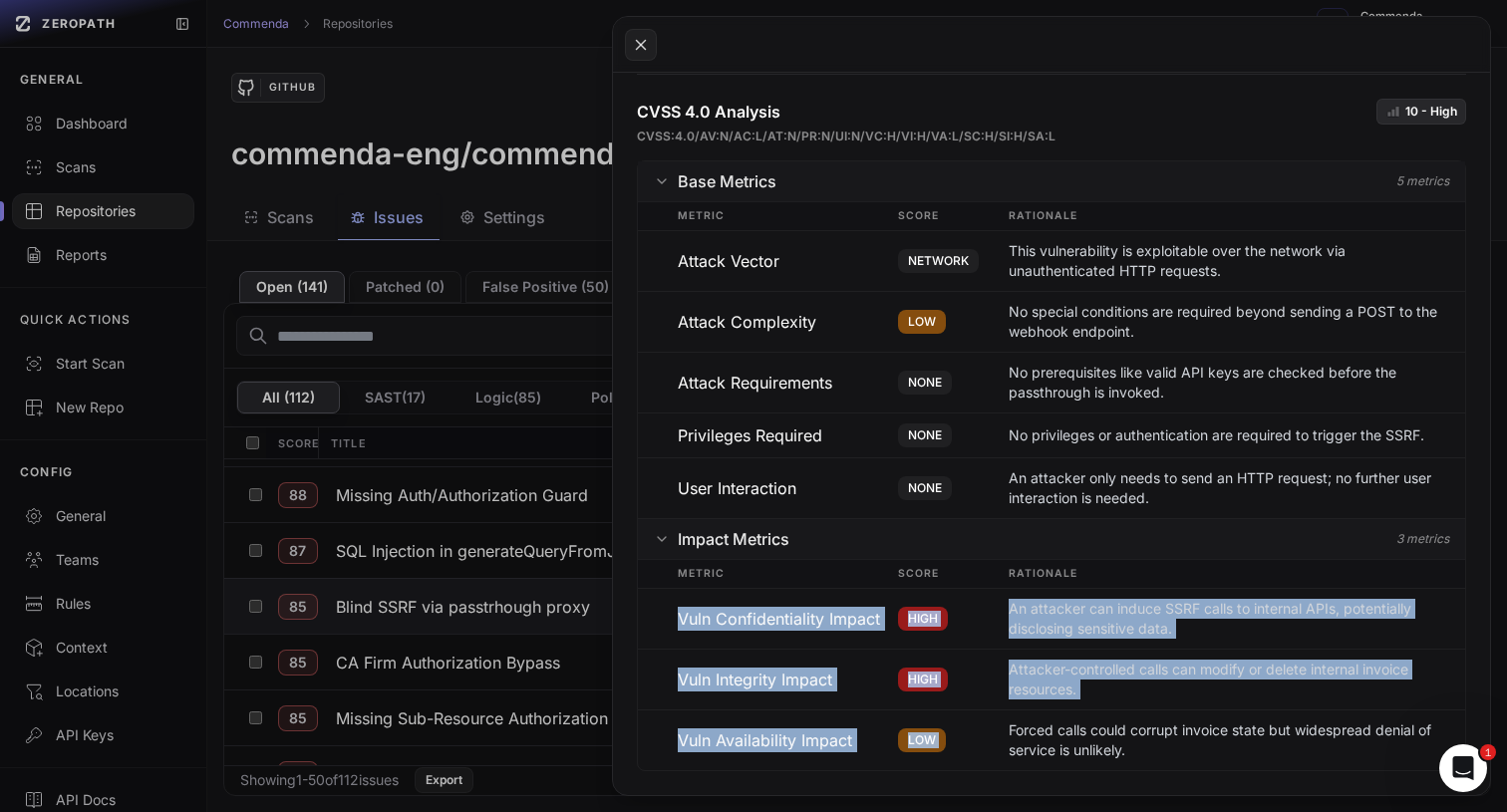 drag, startPoint x: 816, startPoint y: 614, endPoint x: 975, endPoint y: 768, distance: 221.35266 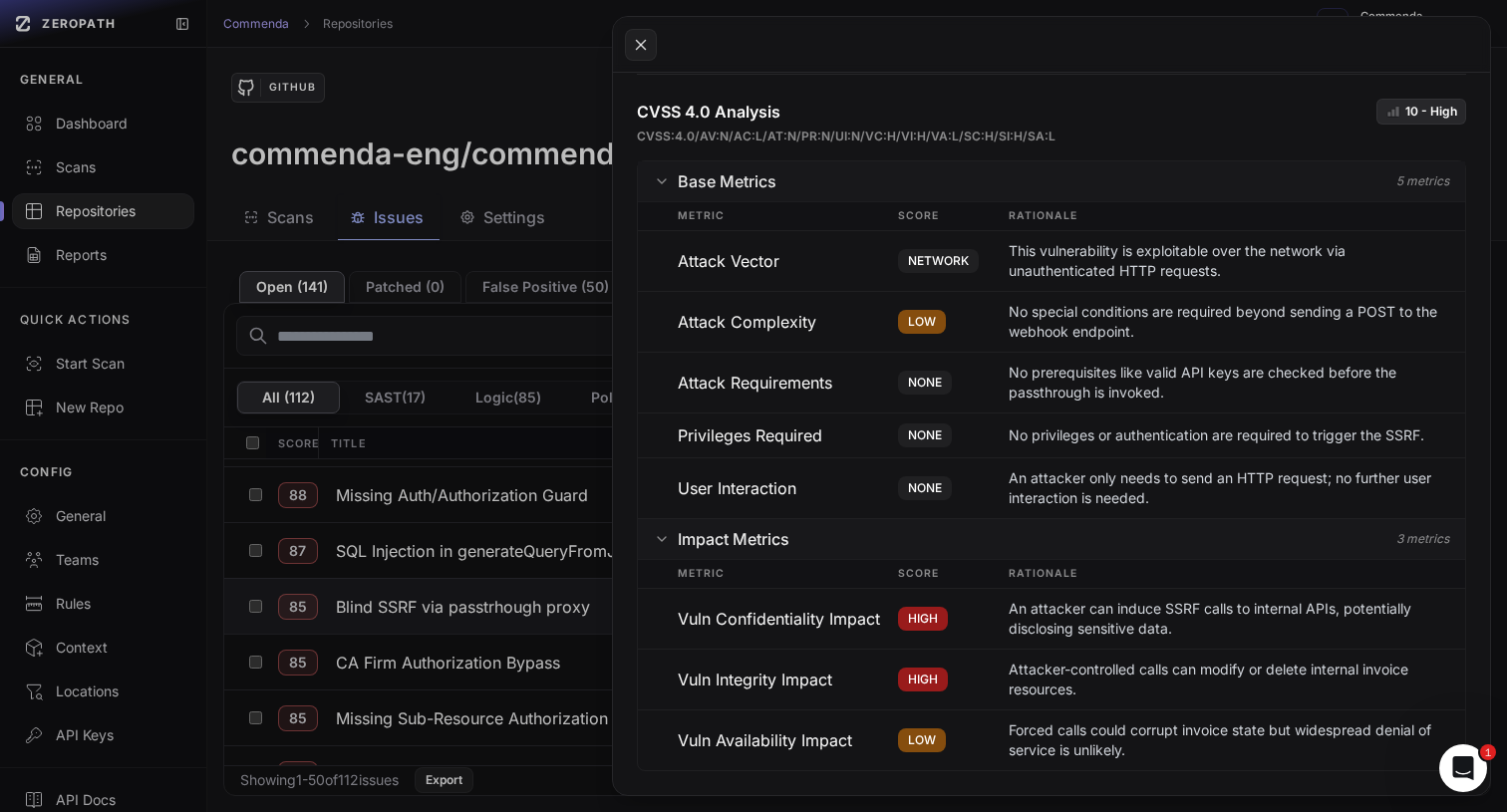 click on "Vuln Availability Impact   LOW   Forced calls could corrupt invoice state but widespread denial of service is unlikely." at bounding box center [1052, 739] 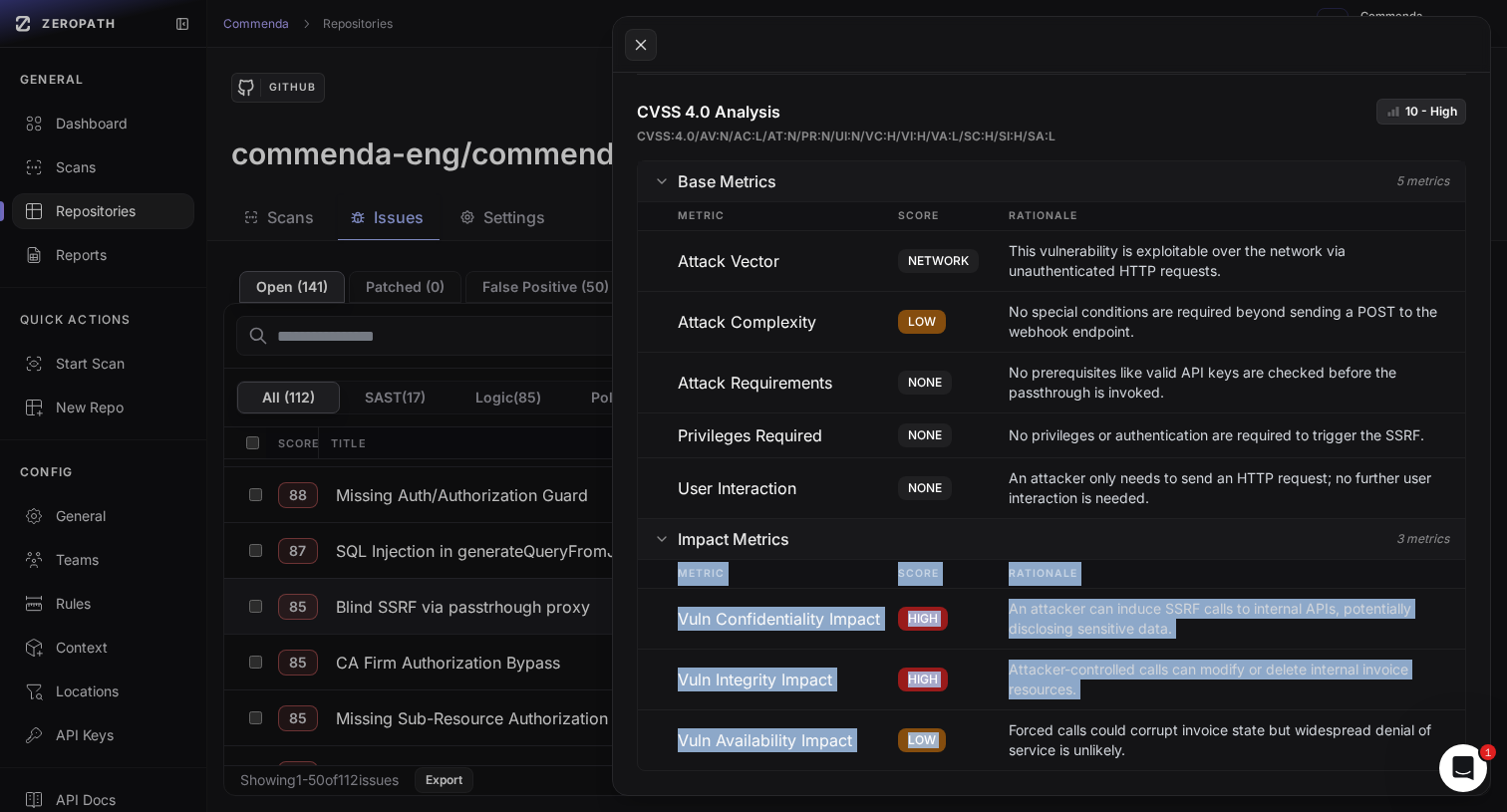 drag, startPoint x: 975, startPoint y: 768, endPoint x: 833, endPoint y: 571, distance: 242.84357 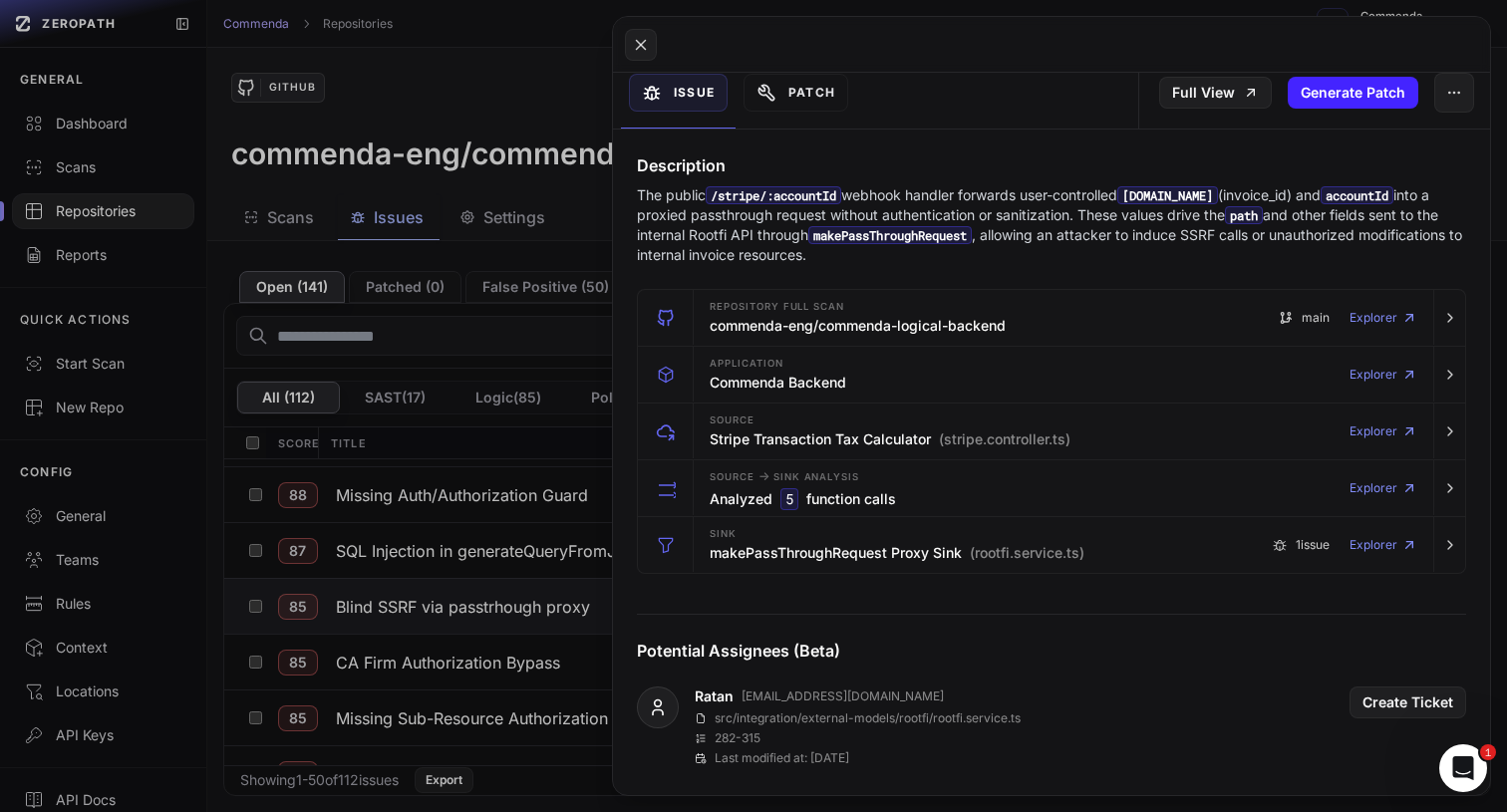 scroll, scrollTop: 0, scrollLeft: 0, axis: both 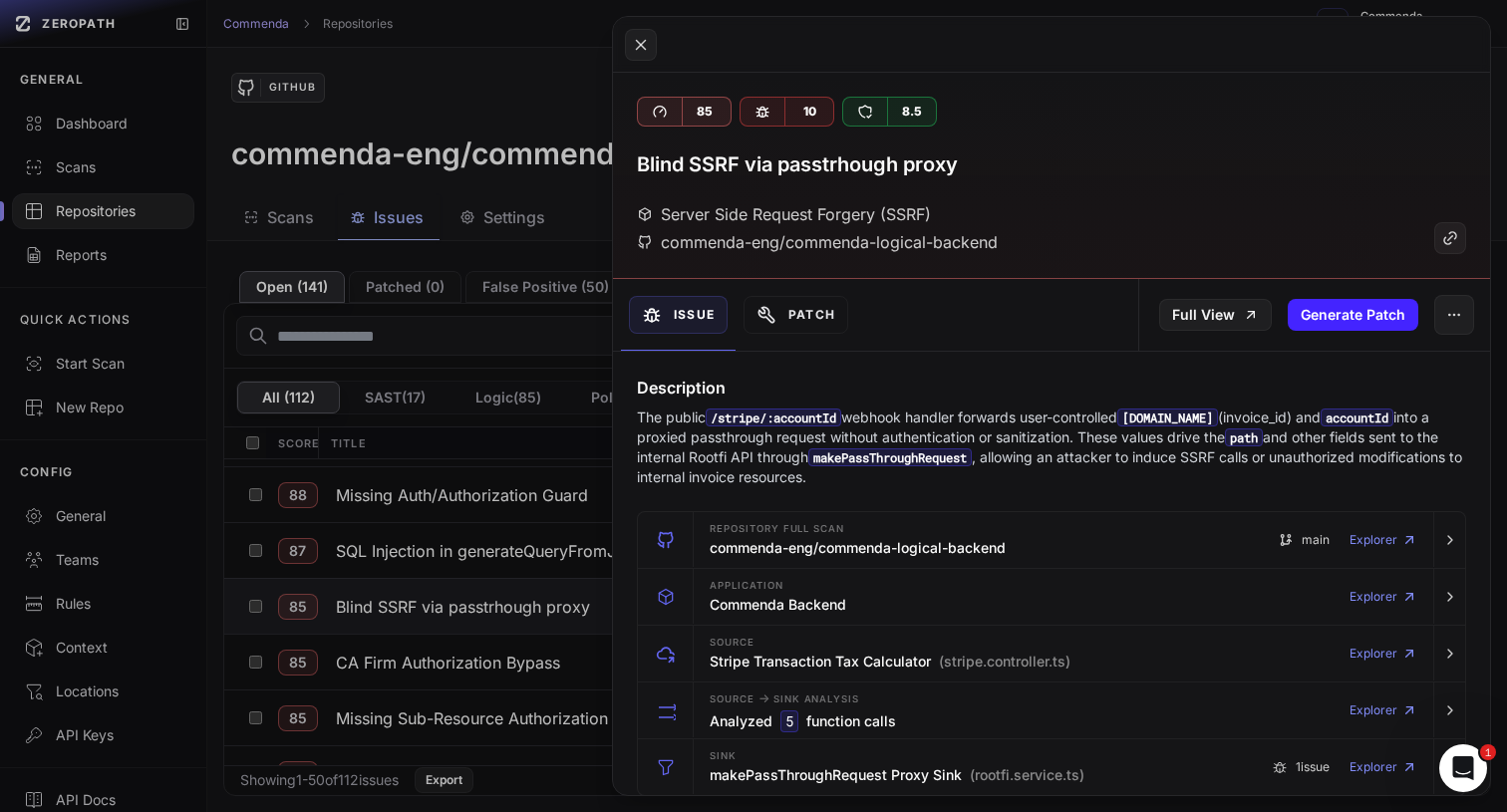 click on "The public  /stripe/:accountId  webhook handler forwards user-controlled  [DOMAIN_NAME]  (invoice_id) and  accountId  into a proxied passthrough request without authentication or sanitization. These values drive the  path  and other fields sent to the internal Rootfi API through  makePassThroughRequest , allowing an attacker to induce SSRF calls or unauthorized modifications to internal invoice resources." at bounding box center [1052, 447] 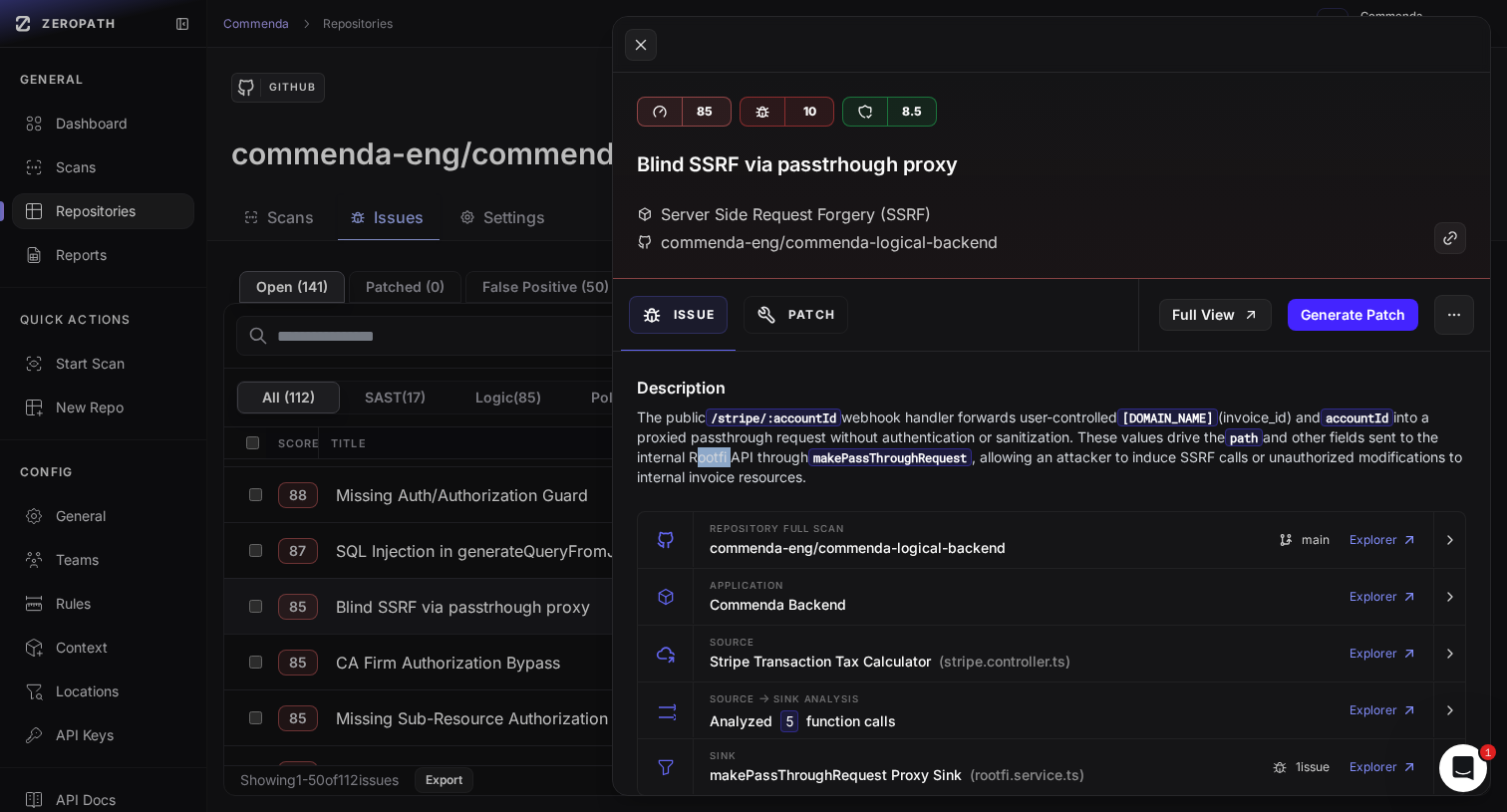 click on "The public  /stripe/:accountId  webhook handler forwards user-controlled  [DOMAIN_NAME]  (invoice_id) and  accountId  into a proxied passthrough request without authentication or sanitization. These values drive the  path  and other fields sent to the internal Rootfi API through  makePassThroughRequest , allowing an attacker to induce SSRF calls or unauthorized modifications to internal invoice resources." at bounding box center [1052, 447] 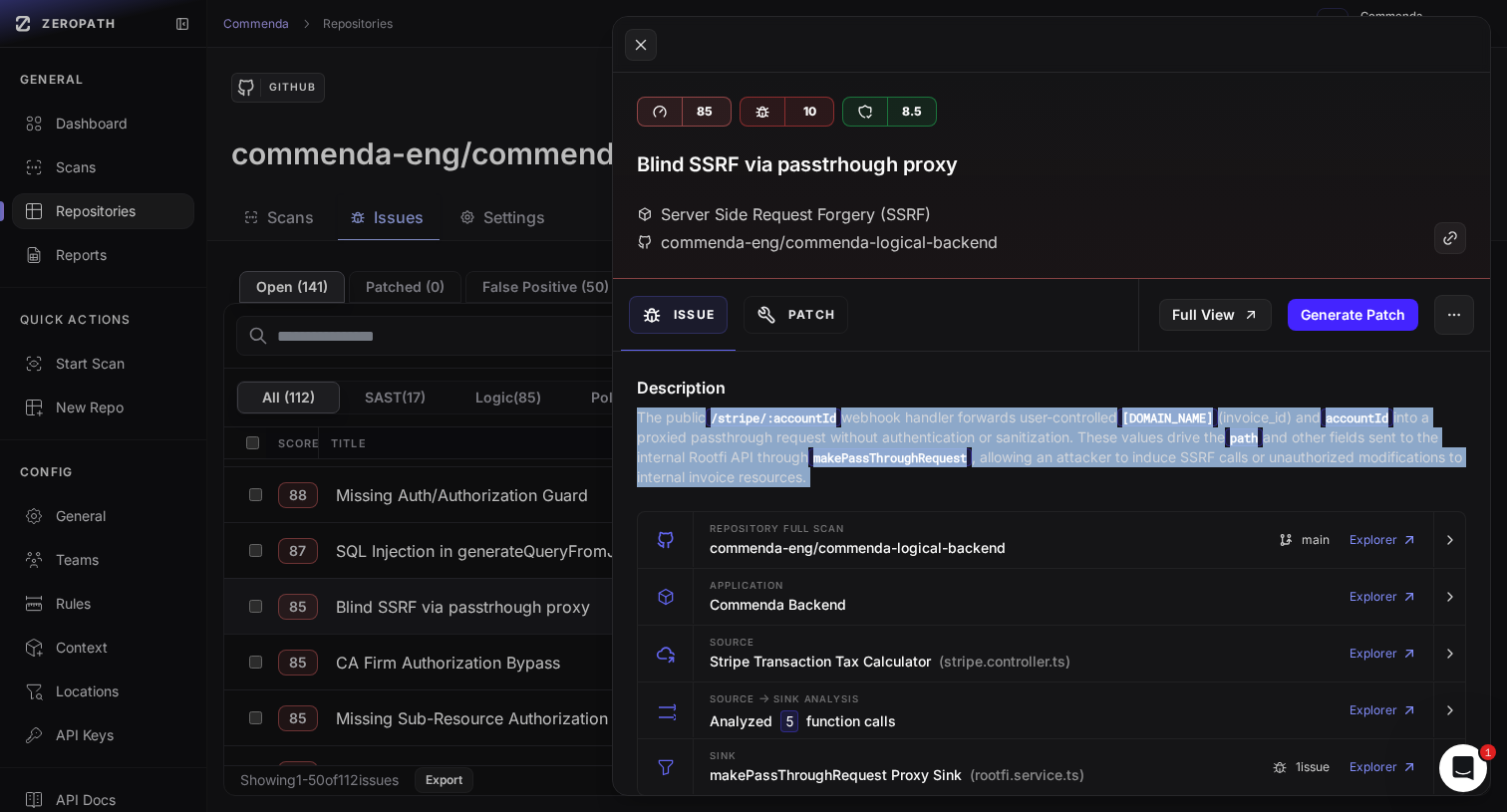 click on "The public  /stripe/:accountId  webhook handler forwards user-controlled  [DOMAIN_NAME]  (invoice_id) and  accountId  into a proxied passthrough request without authentication or sanitization. These values drive the  path  and other fields sent to the internal Rootfi API through  makePassThroughRequest , allowing an attacker to induce SSRF calls or unauthorized modifications to internal invoice resources." at bounding box center [1052, 447] 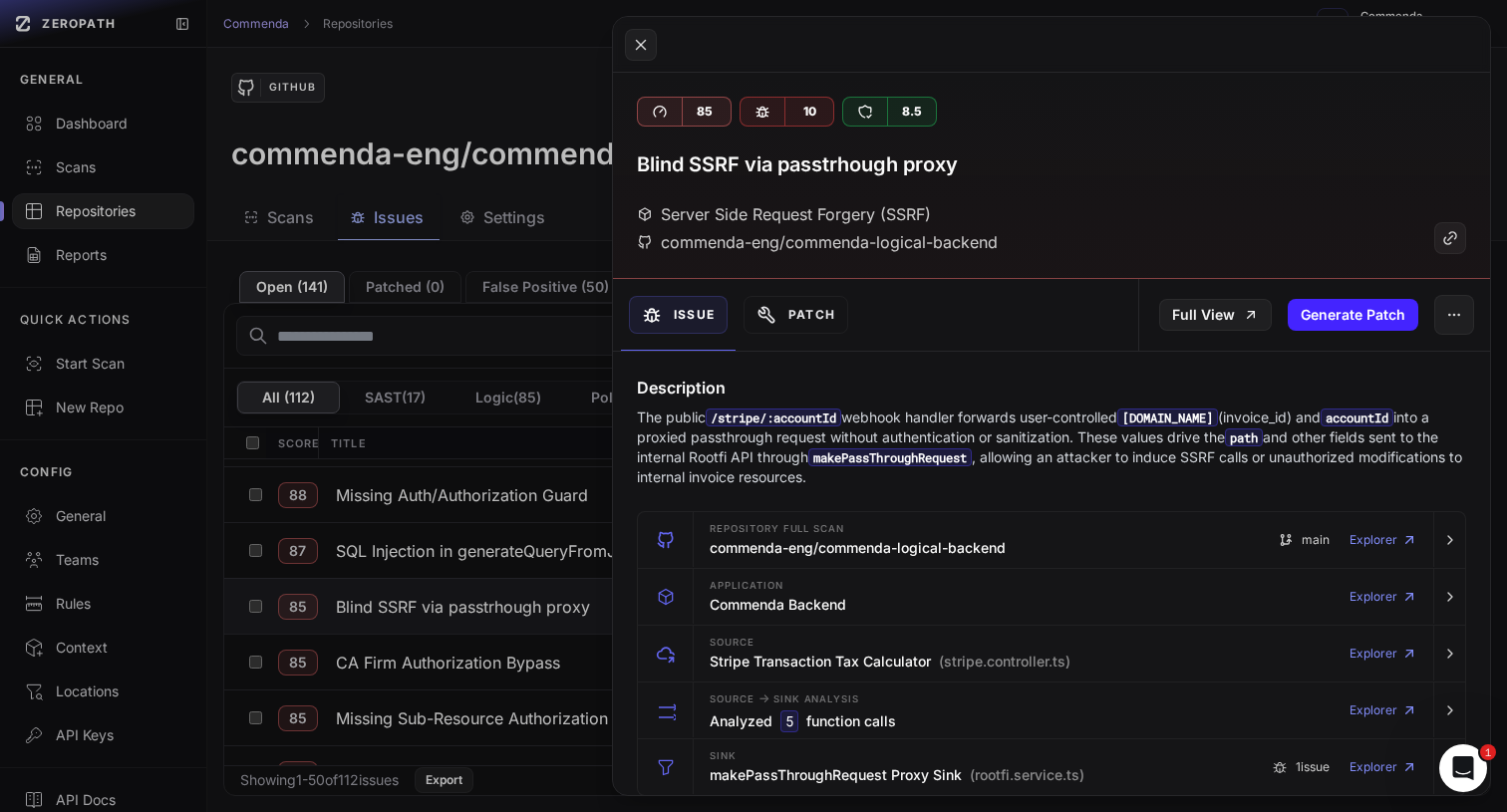 click on "The public  /stripe/:accountId  webhook handler forwards user-controlled  [DOMAIN_NAME]  (invoice_id) and  accountId  into a proxied passthrough request without authentication or sanitization. These values drive the  path  and other fields sent to the internal Rootfi API through  makePassThroughRequest , allowing an attacker to induce SSRF calls or unauthorized modifications to internal invoice resources." at bounding box center [1052, 447] 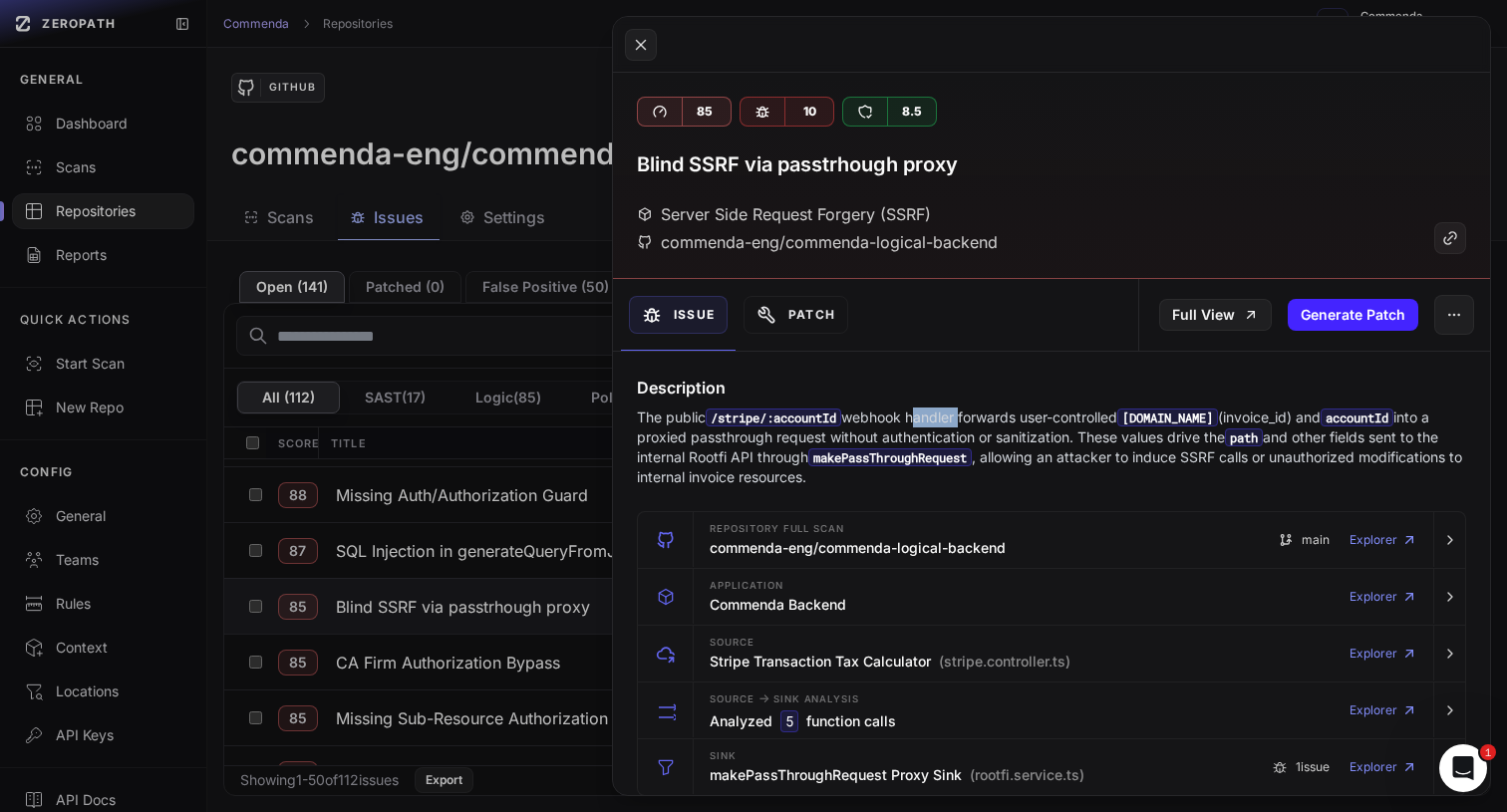 click on "The public  /stripe/:accountId  webhook handler forwards user-controlled  [DOMAIN_NAME]  (invoice_id) and  accountId  into a proxied passthrough request without authentication or sanitization. These values drive the  path  and other fields sent to the internal Rootfi API through  makePassThroughRequest , allowing an attacker to induce SSRF calls or unauthorized modifications to internal invoice resources." at bounding box center (1052, 447) 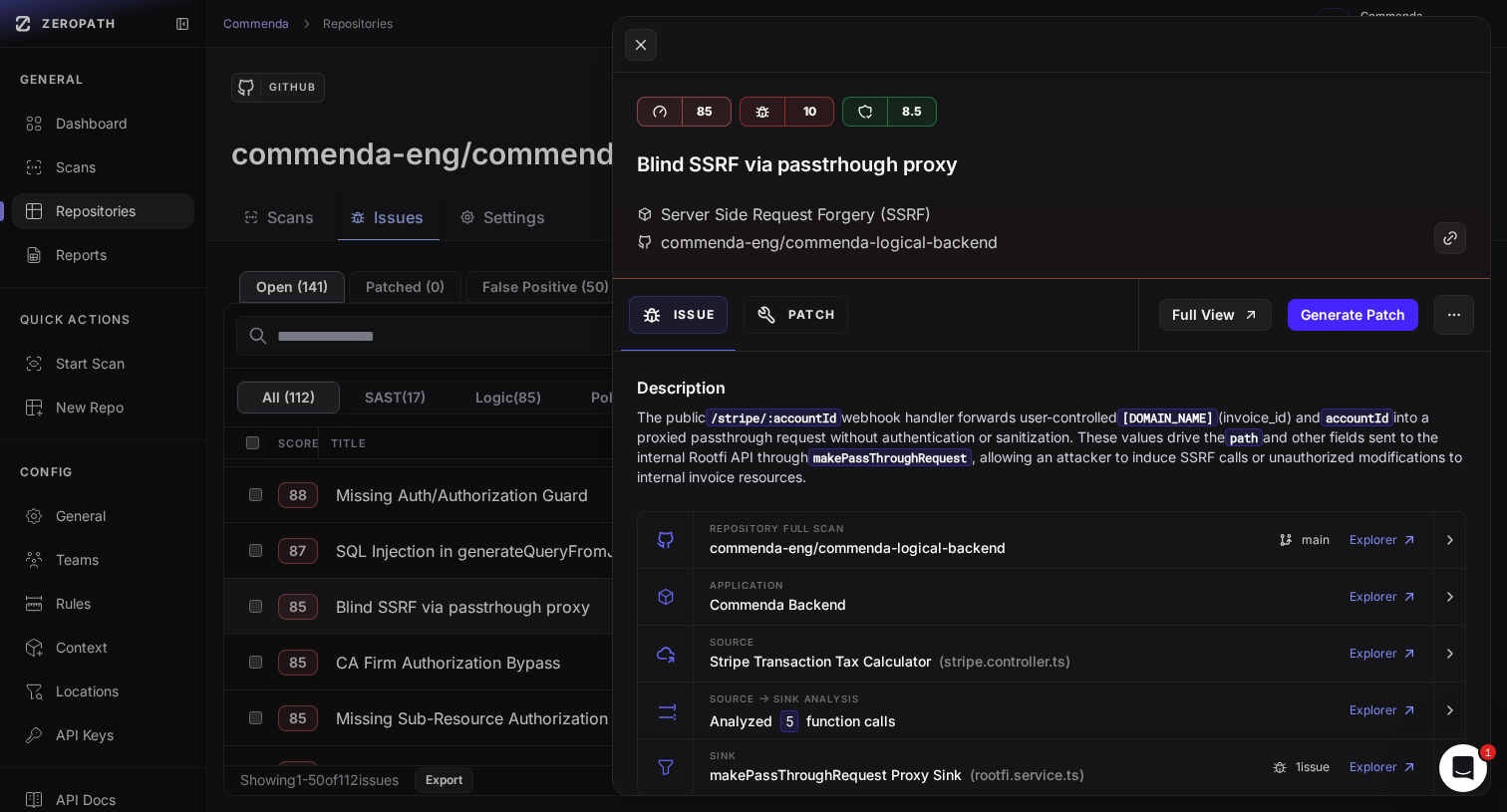 click on "The public  /stripe/:accountId  webhook handler forwards user-controlled  [DOMAIN_NAME]  (invoice_id) and  accountId  into a proxied passthrough request without authentication or sanitization. These values drive the  path  and other fields sent to the internal Rootfi API through  makePassThroughRequest , allowing an attacker to induce SSRF calls or unauthorized modifications to internal invoice resources." at bounding box center (1052, 447) 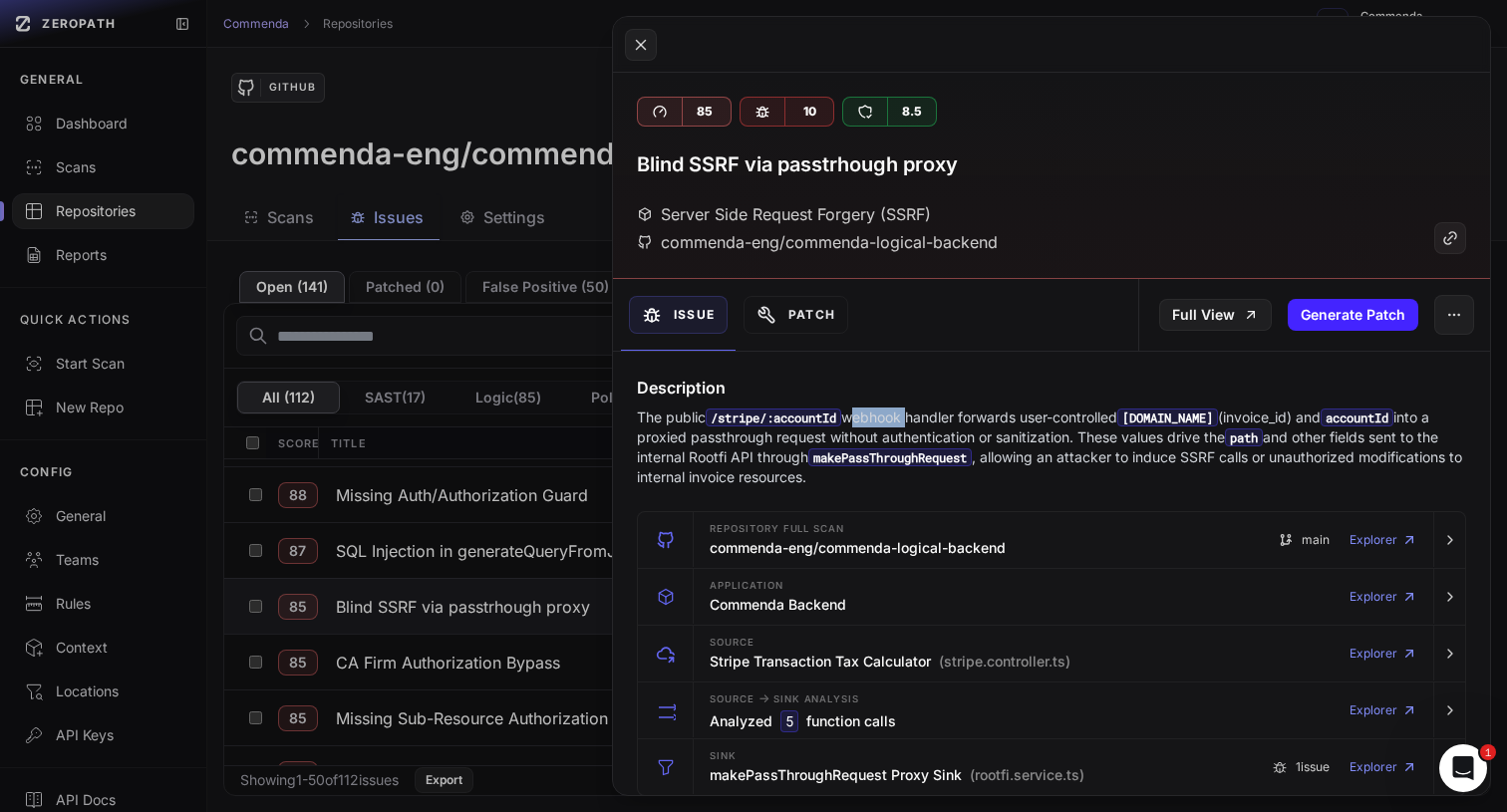 click on "The public  /stripe/:accountId  webhook handler forwards user-controlled  [DOMAIN_NAME]  (invoice_id) and  accountId  into a proxied passthrough request without authentication or sanitization. These values drive the  path  and other fields sent to the internal Rootfi API through  makePassThroughRequest , allowing an attacker to induce SSRF calls or unauthorized modifications to internal invoice resources." at bounding box center [1052, 447] 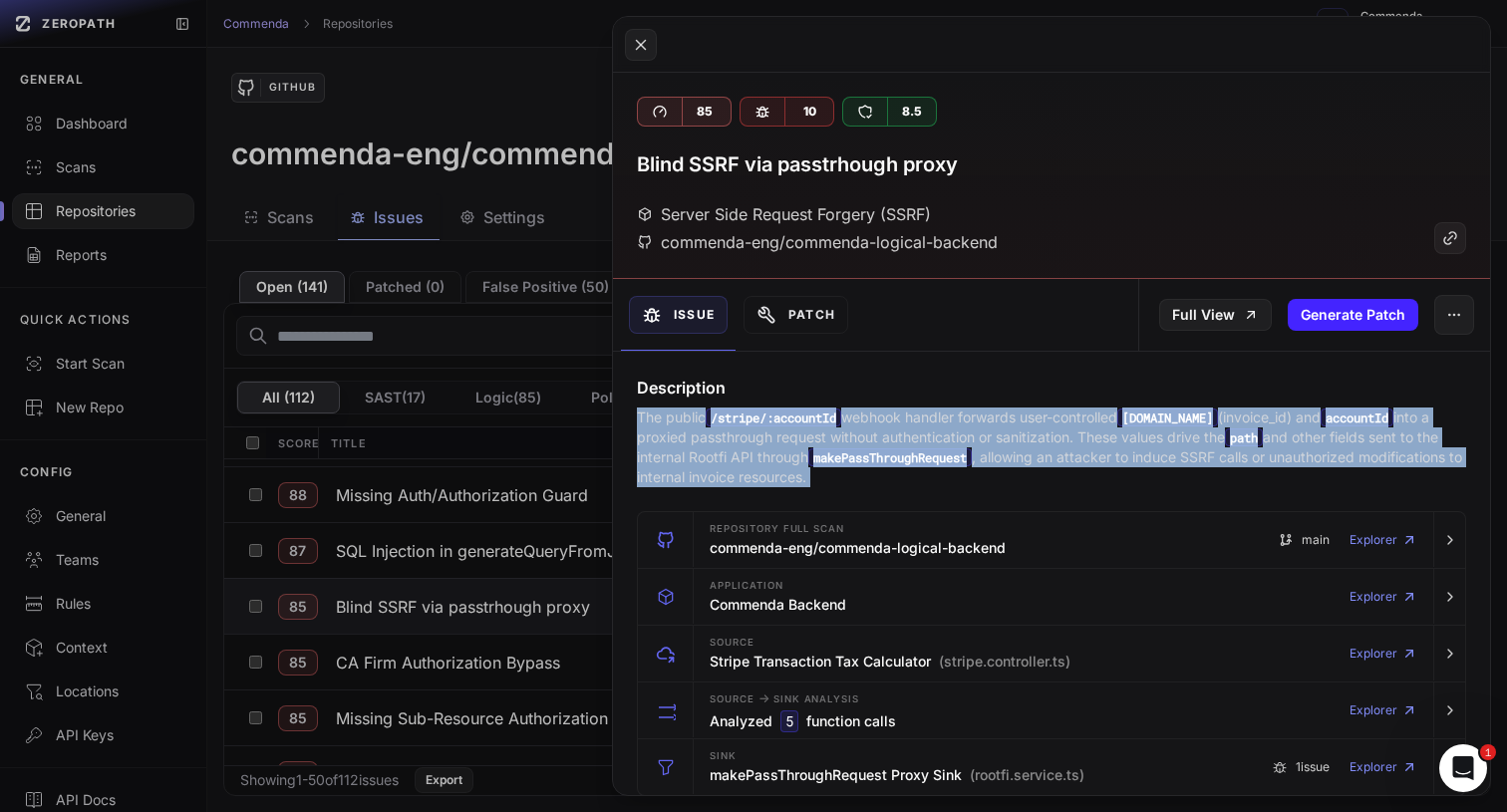 drag, startPoint x: 855, startPoint y: 420, endPoint x: 930, endPoint y: 417, distance: 75.059976 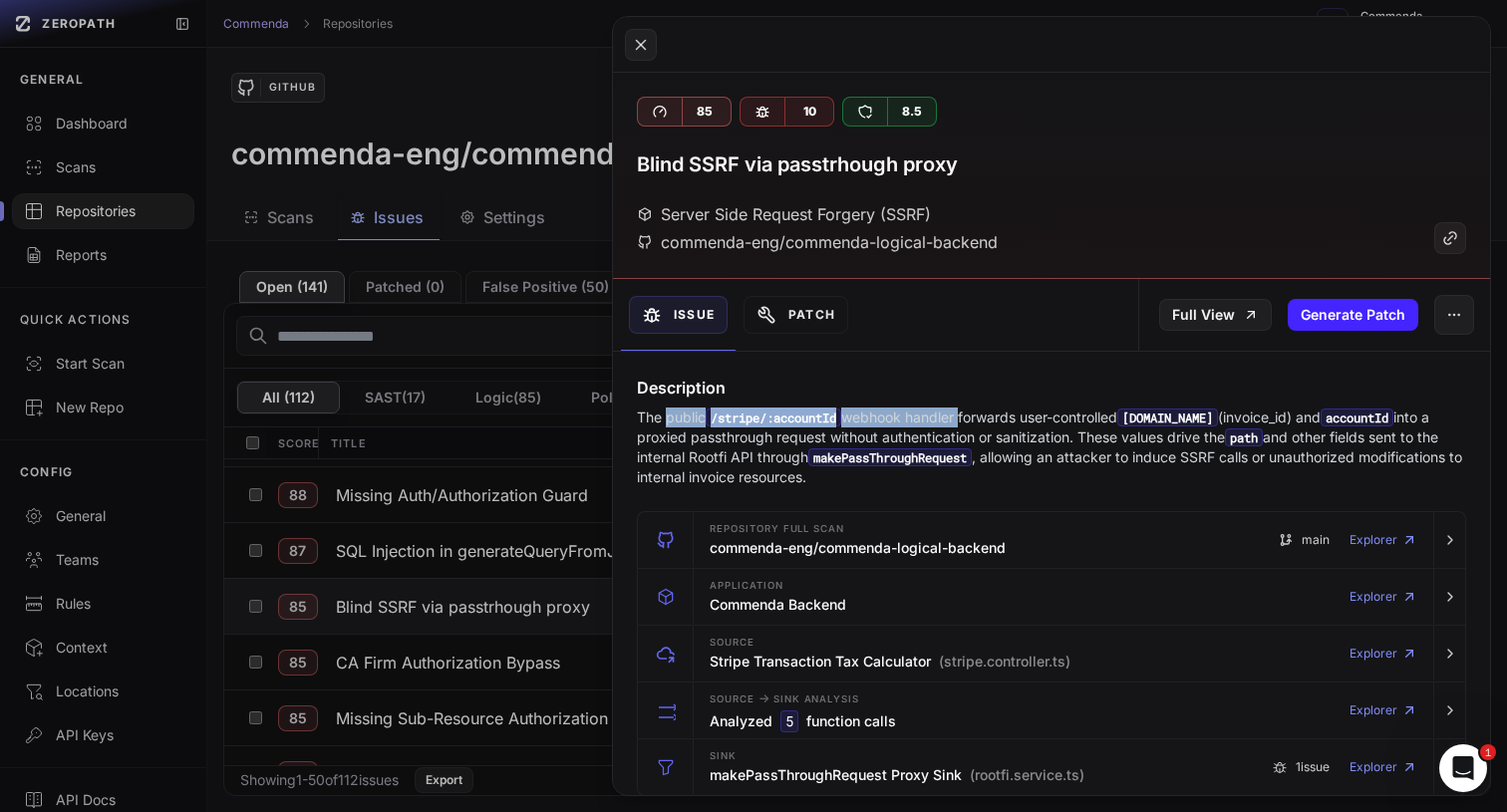 drag, startPoint x: 937, startPoint y: 417, endPoint x: 670, endPoint y: 415, distance: 267.00749 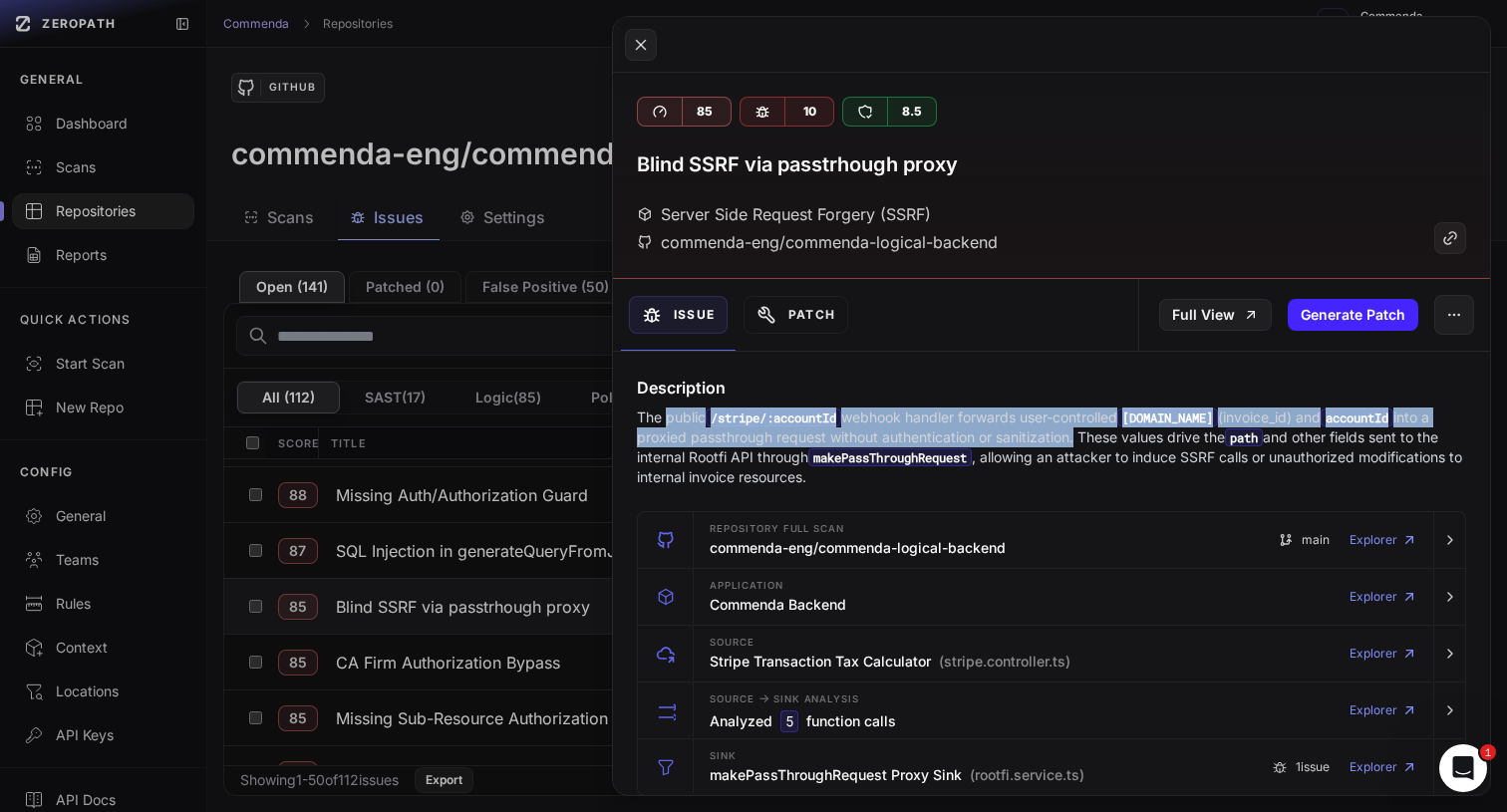 drag, startPoint x: 670, startPoint y: 415, endPoint x: 1156, endPoint y: 443, distance: 486.8059 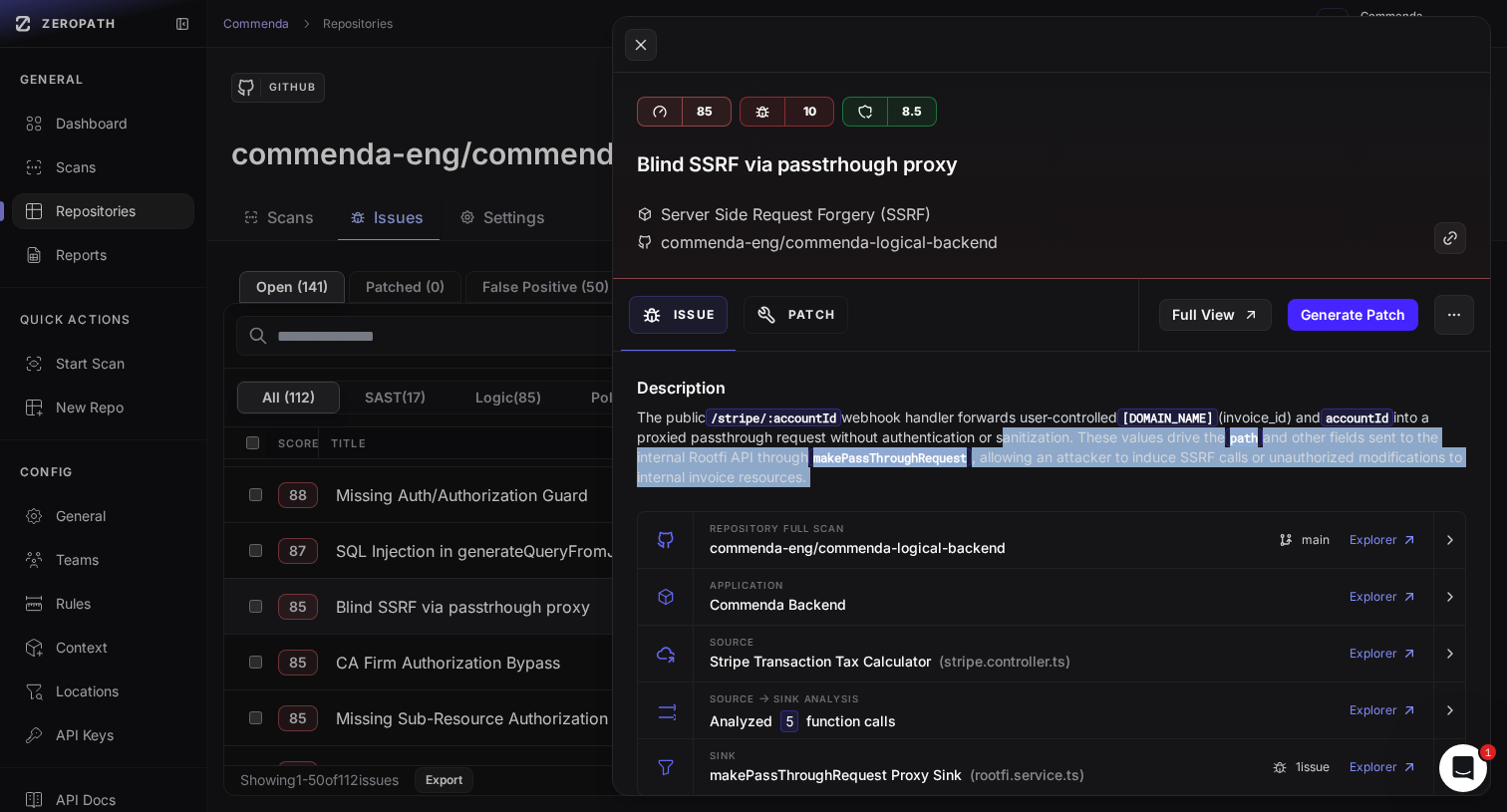 drag, startPoint x: 1156, startPoint y: 443, endPoint x: 1133, endPoint y: 473, distance: 37.802116 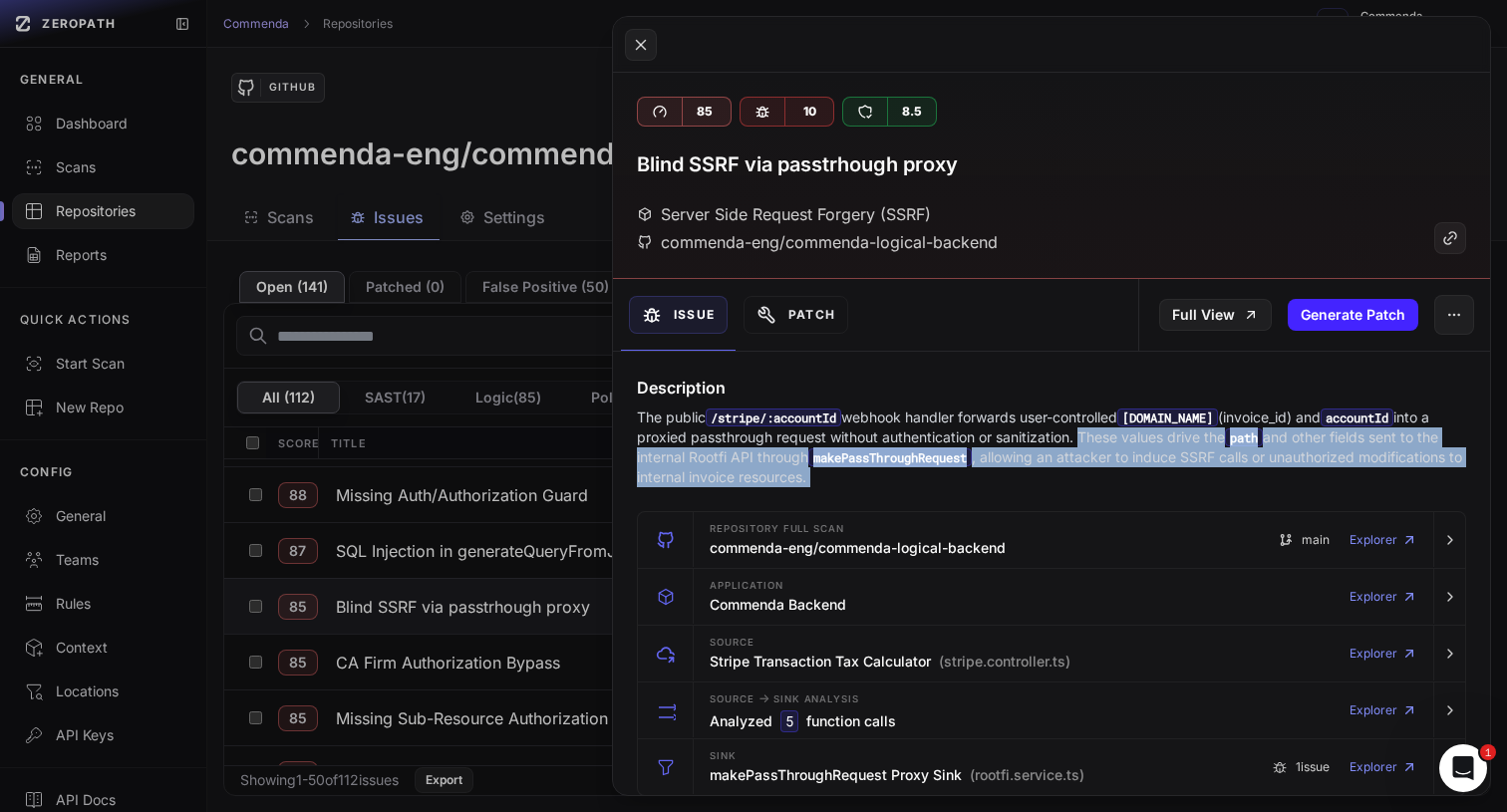 drag, startPoint x: 1133, startPoint y: 473, endPoint x: 1196, endPoint y: 441, distance: 70.66116 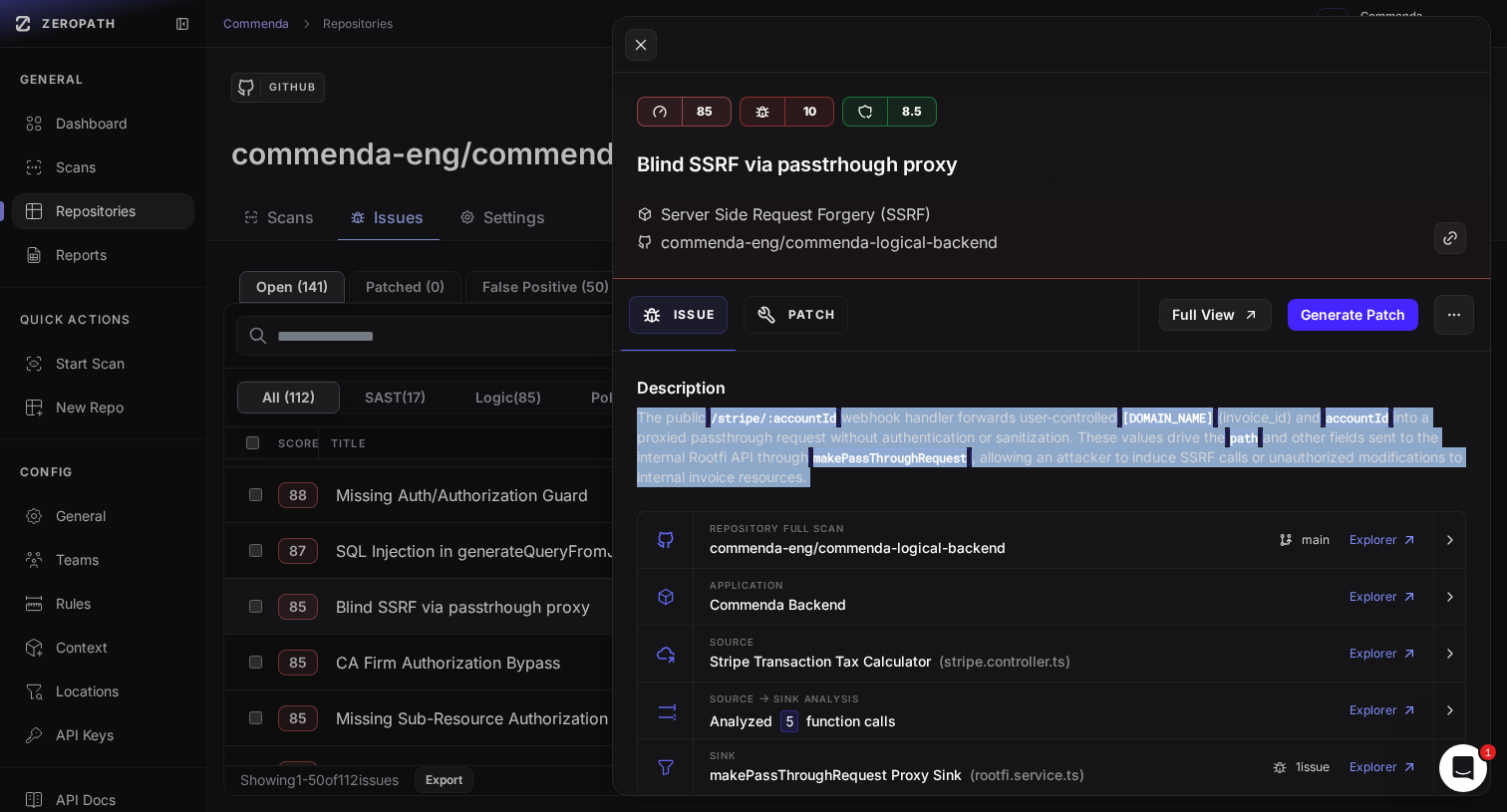 drag, startPoint x: 1156, startPoint y: 474, endPoint x: 620, endPoint y: 425, distance: 538.2351 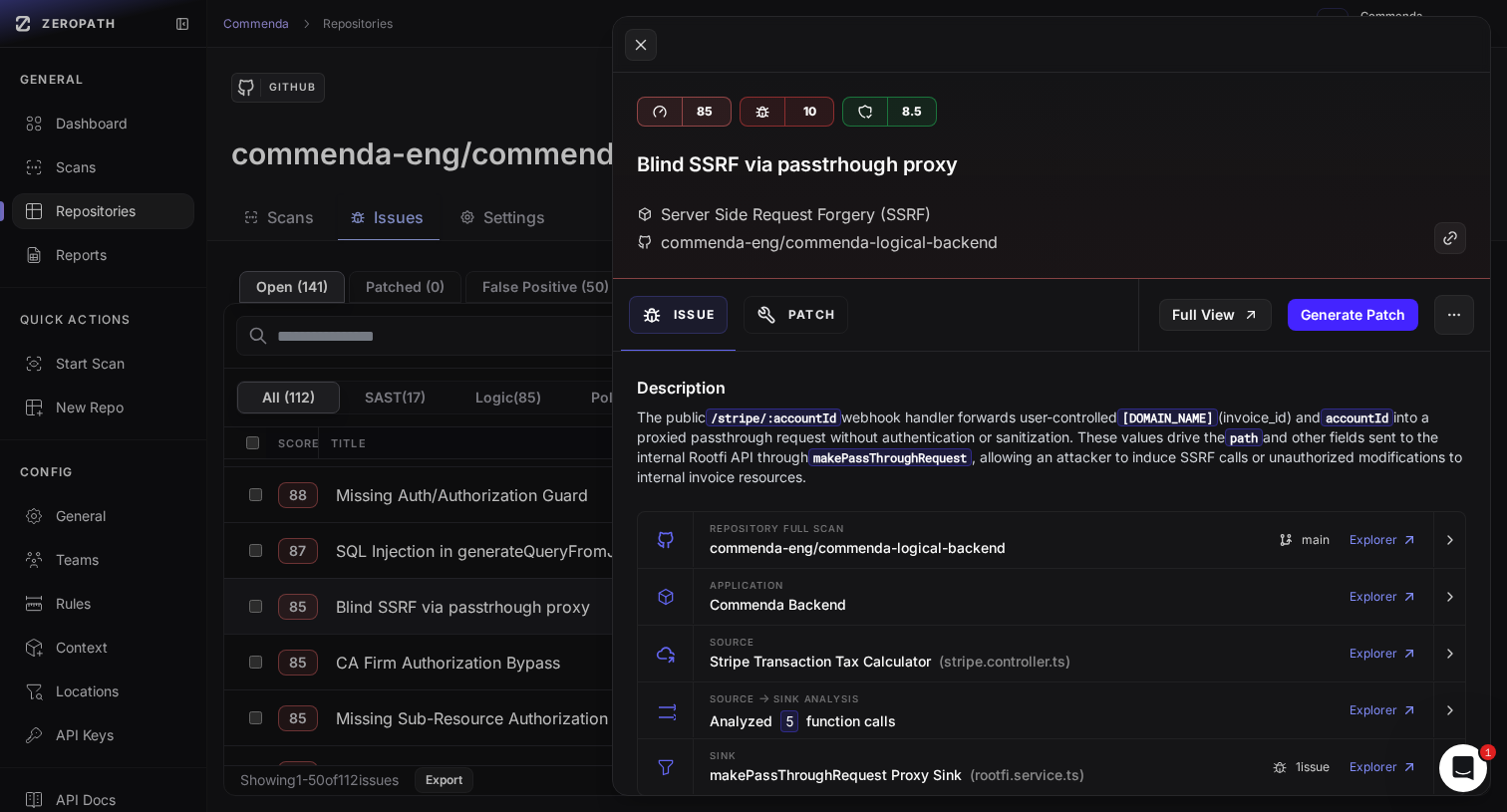 click on "Description   The public  /stripe/:accountId  webhook handler forwards user-controlled  [DOMAIN_NAME]  (invoice_id) and  accountId  into a proxied passthrough request without authentication or sanitization. These values drive the  path  and other fields sent to the internal Rootfi API through  makePassThroughRequest , allowing an attacker to induce SSRF calls or unauthorized modifications to internal invoice resources." at bounding box center (1052, 431) 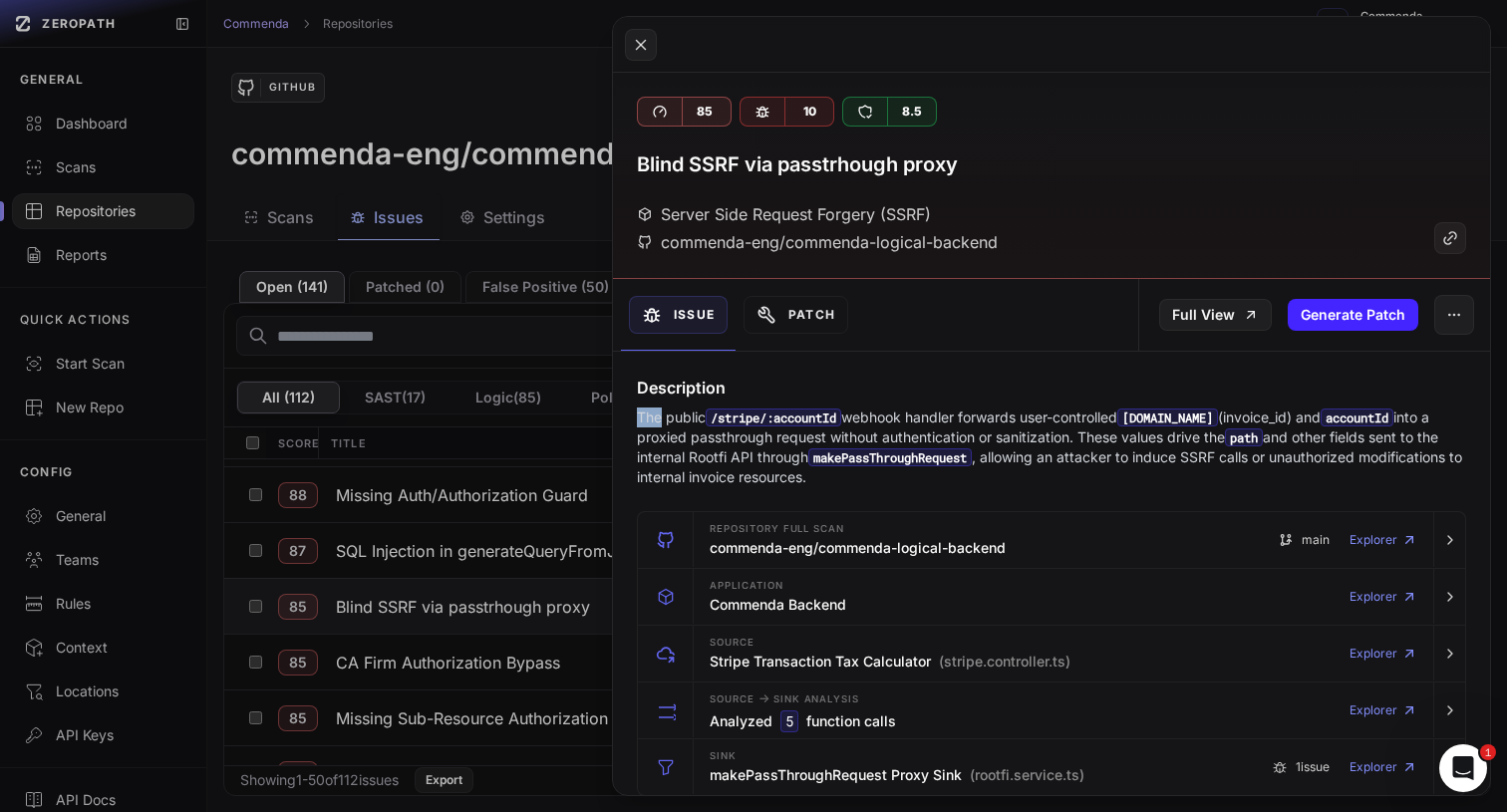 click on "Description   The public  /stripe/:accountId  webhook handler forwards user-controlled  [DOMAIN_NAME]  (invoice_id) and  accountId  into a proxied passthrough request without authentication or sanitization. These values drive the  path  and other fields sent to the internal Rootfi API through  makePassThroughRequest , allowing an attacker to induce SSRF calls or unauthorized modifications to internal invoice resources." at bounding box center [1052, 431] 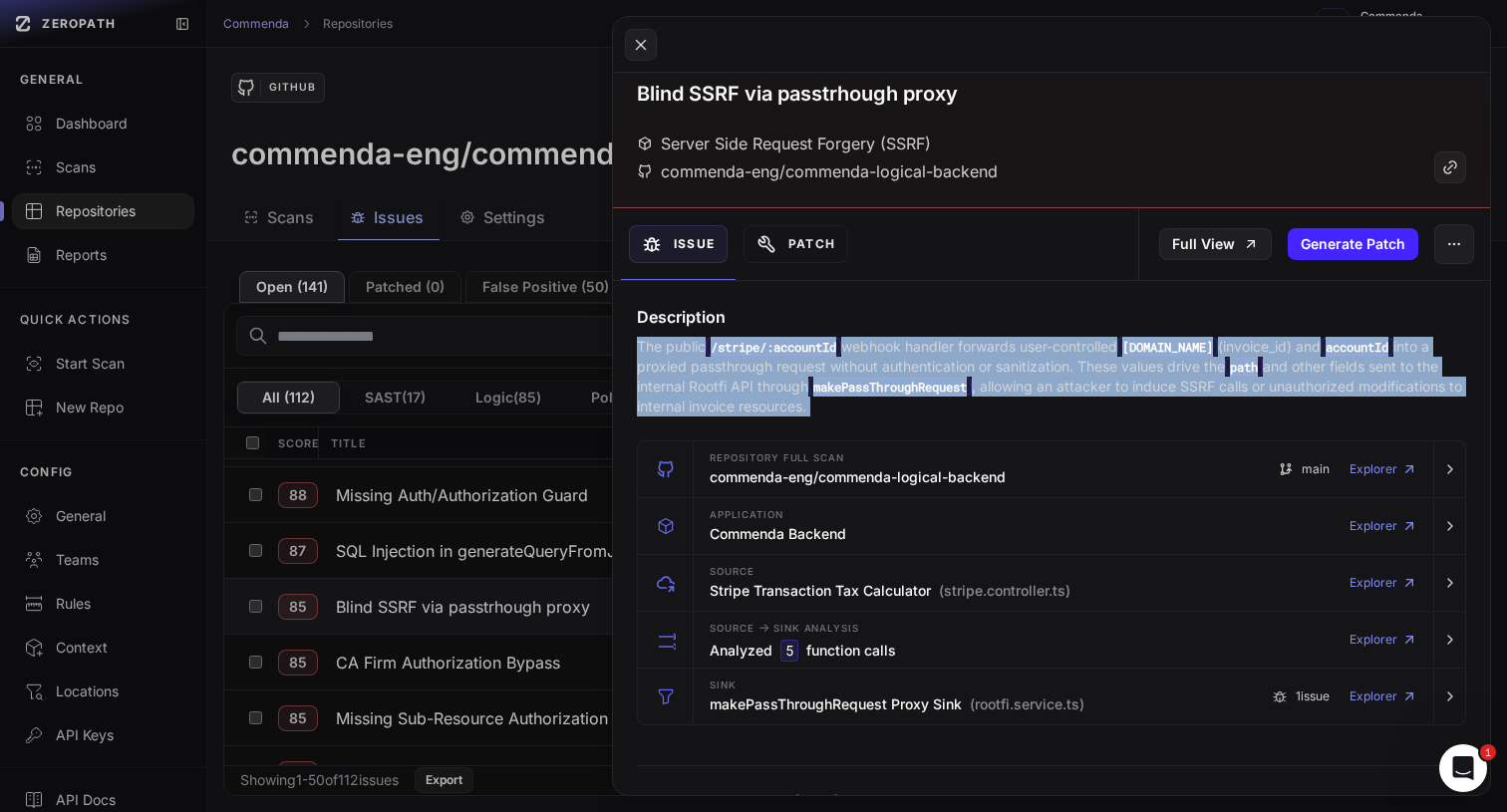 scroll, scrollTop: 73, scrollLeft: 0, axis: vertical 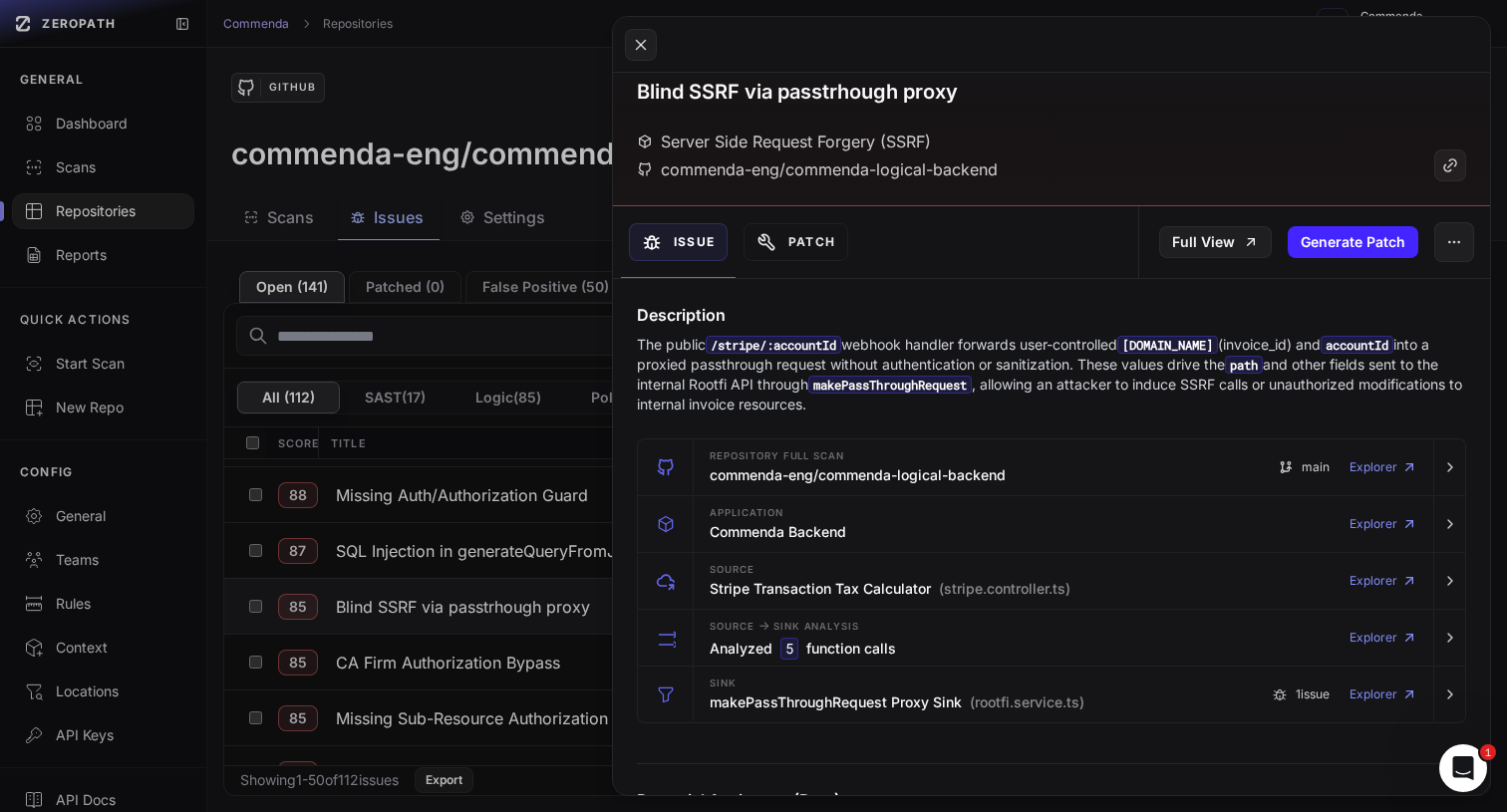 click on "The public  /stripe/:accountId  webhook handler forwards user-controlled  [DOMAIN_NAME]  (invoice_id) and  accountId  into a proxied passthrough request without authentication or sanitization. These values drive the  path  and other fields sent to the internal Rootfi API through  makePassThroughRequest , allowing an attacker to induce SSRF calls or unauthorized modifications to internal invoice resources." at bounding box center [1052, 375] 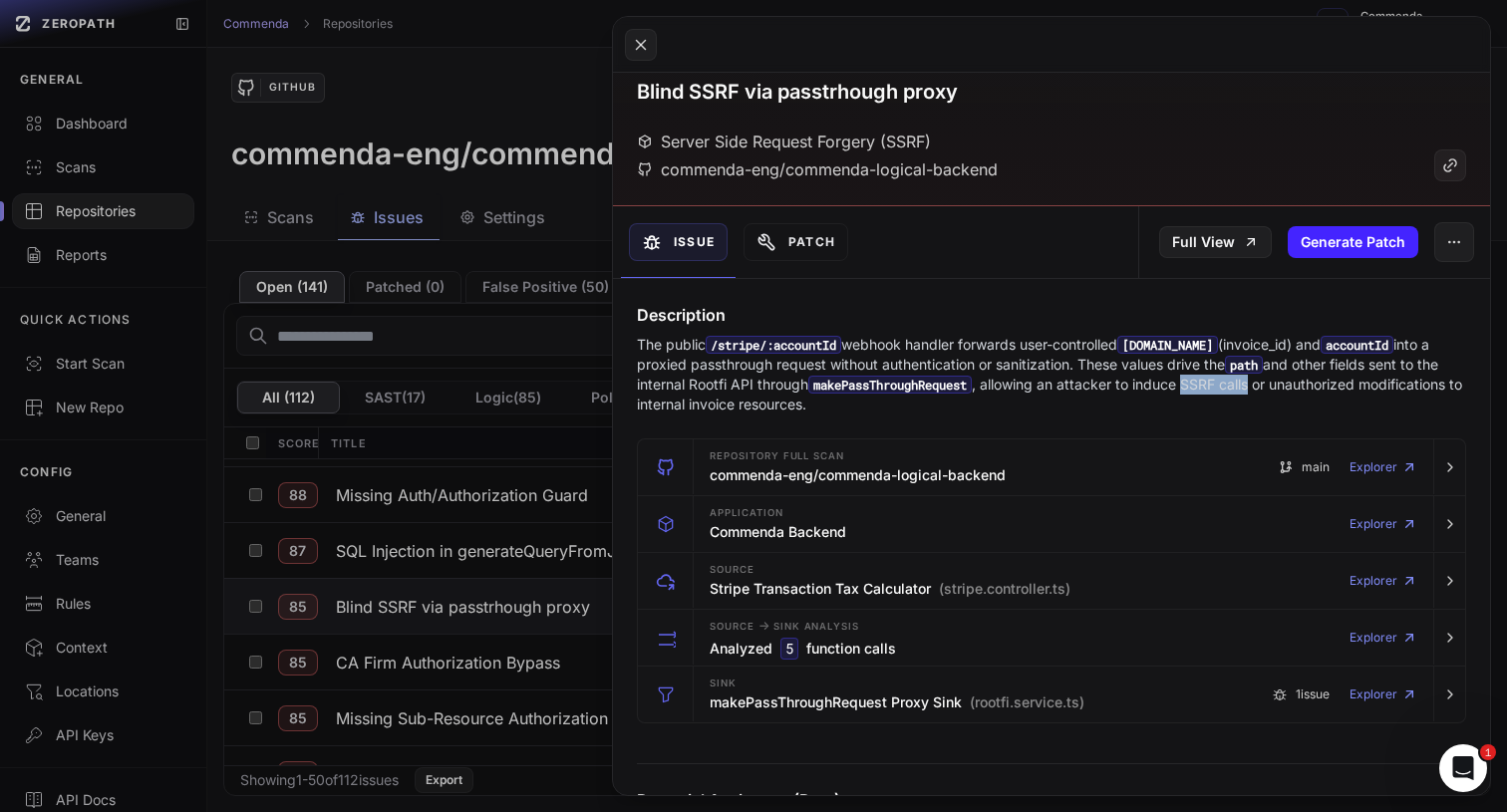 drag, startPoint x: 1329, startPoint y: 384, endPoint x: 1361, endPoint y: 384, distance: 32 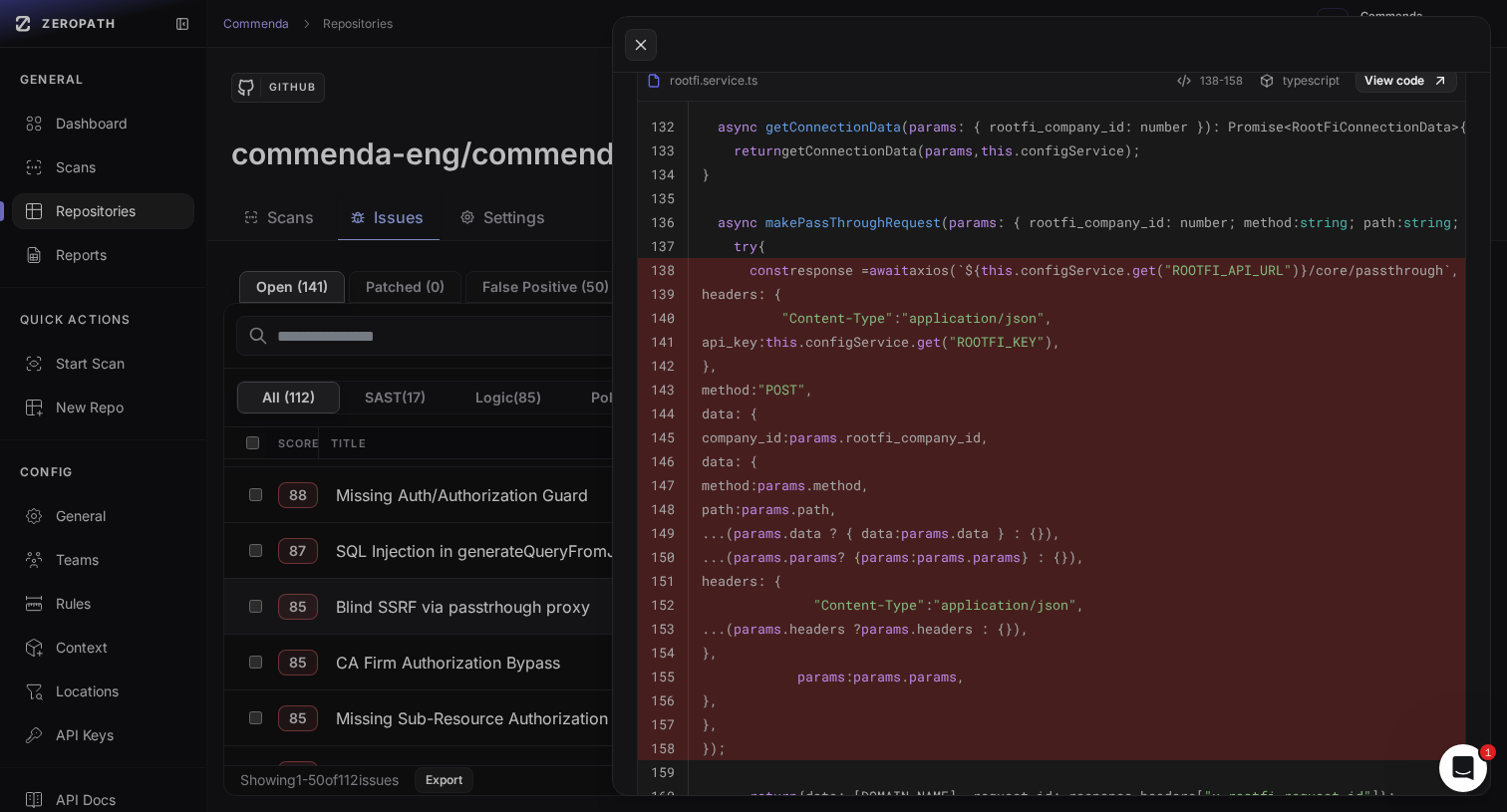 scroll, scrollTop: 1035, scrollLeft: 0, axis: vertical 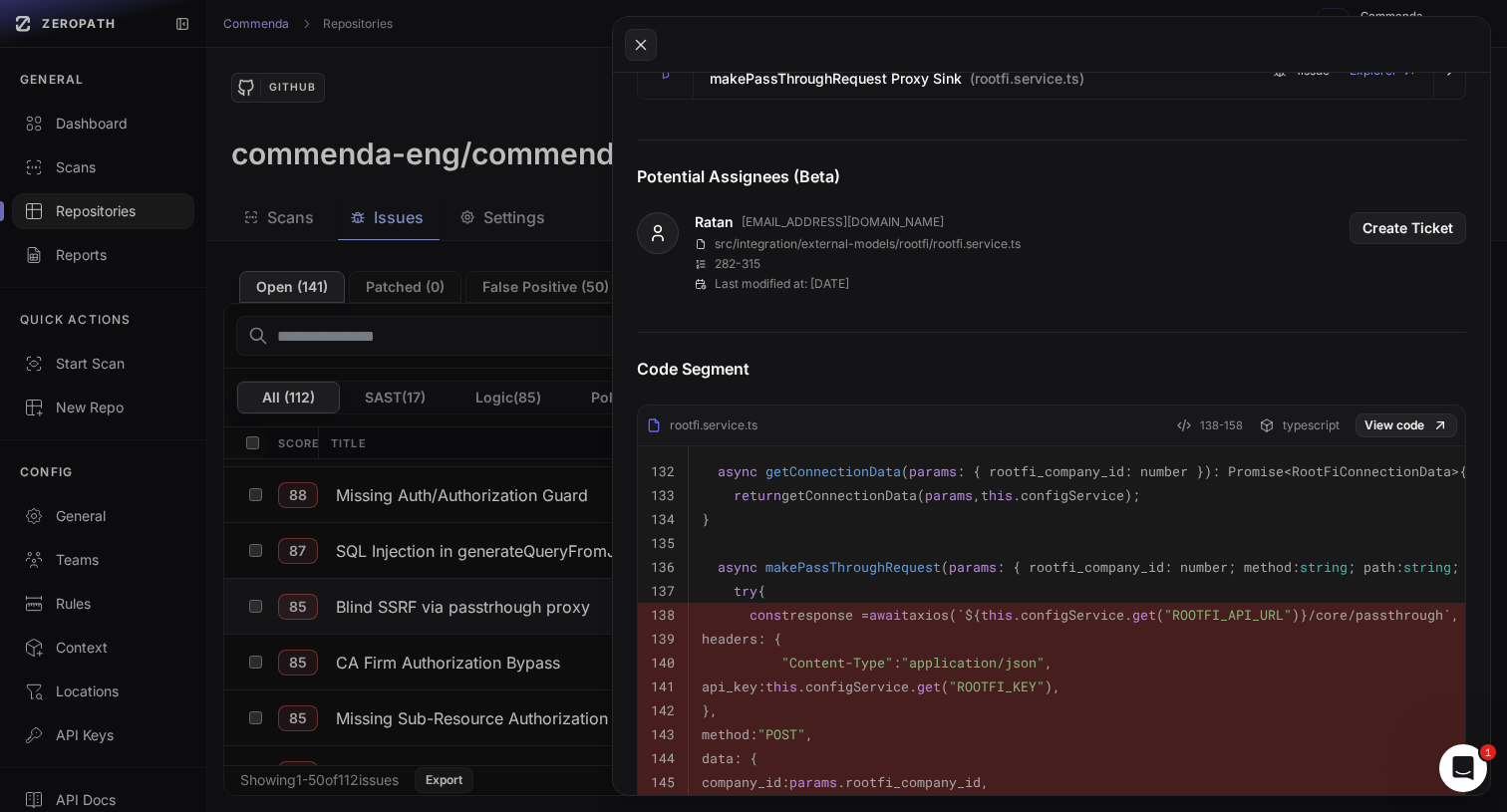 click 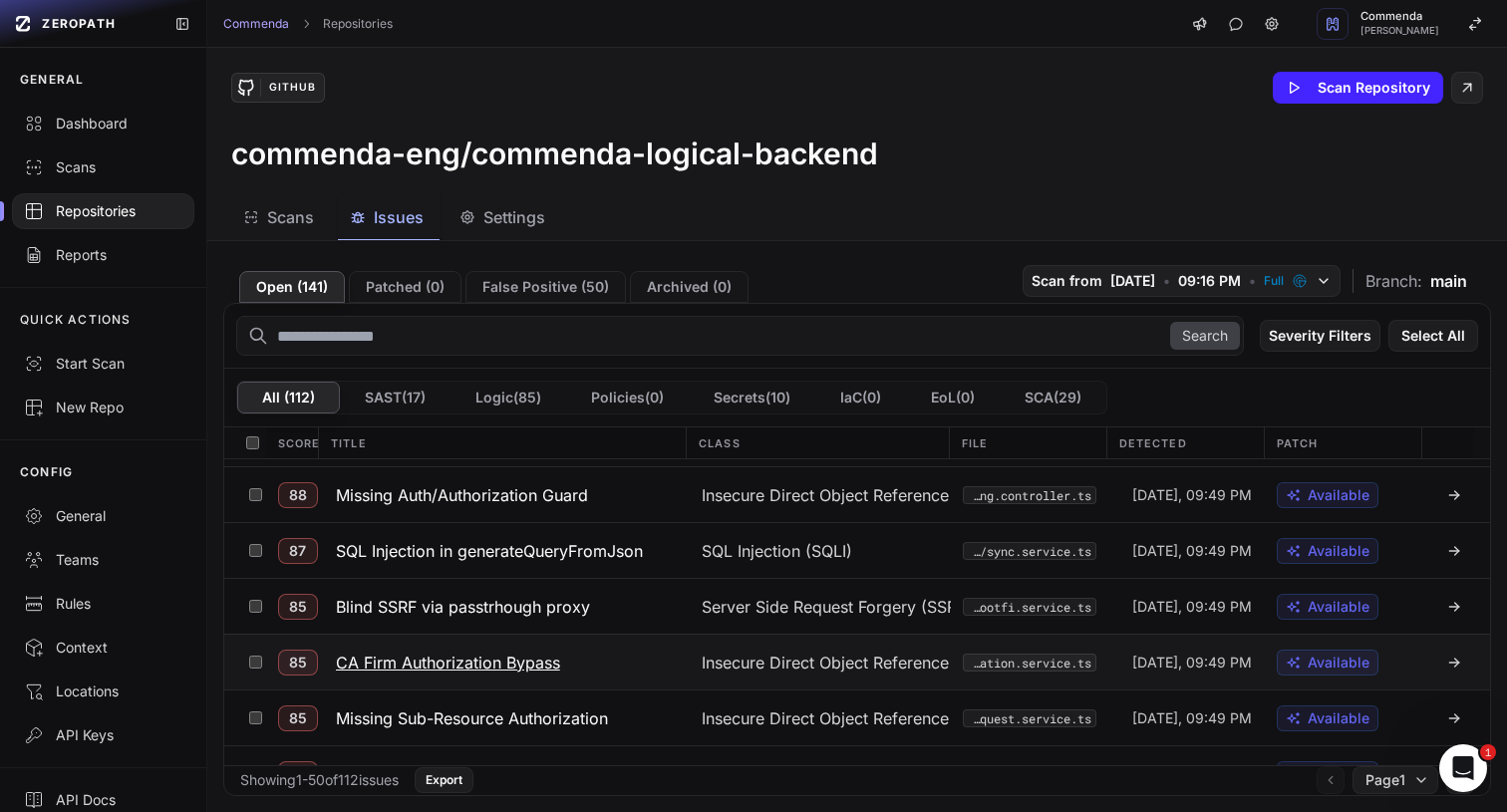 click on "CA Firm Authorization Bypass" at bounding box center (448, 663) 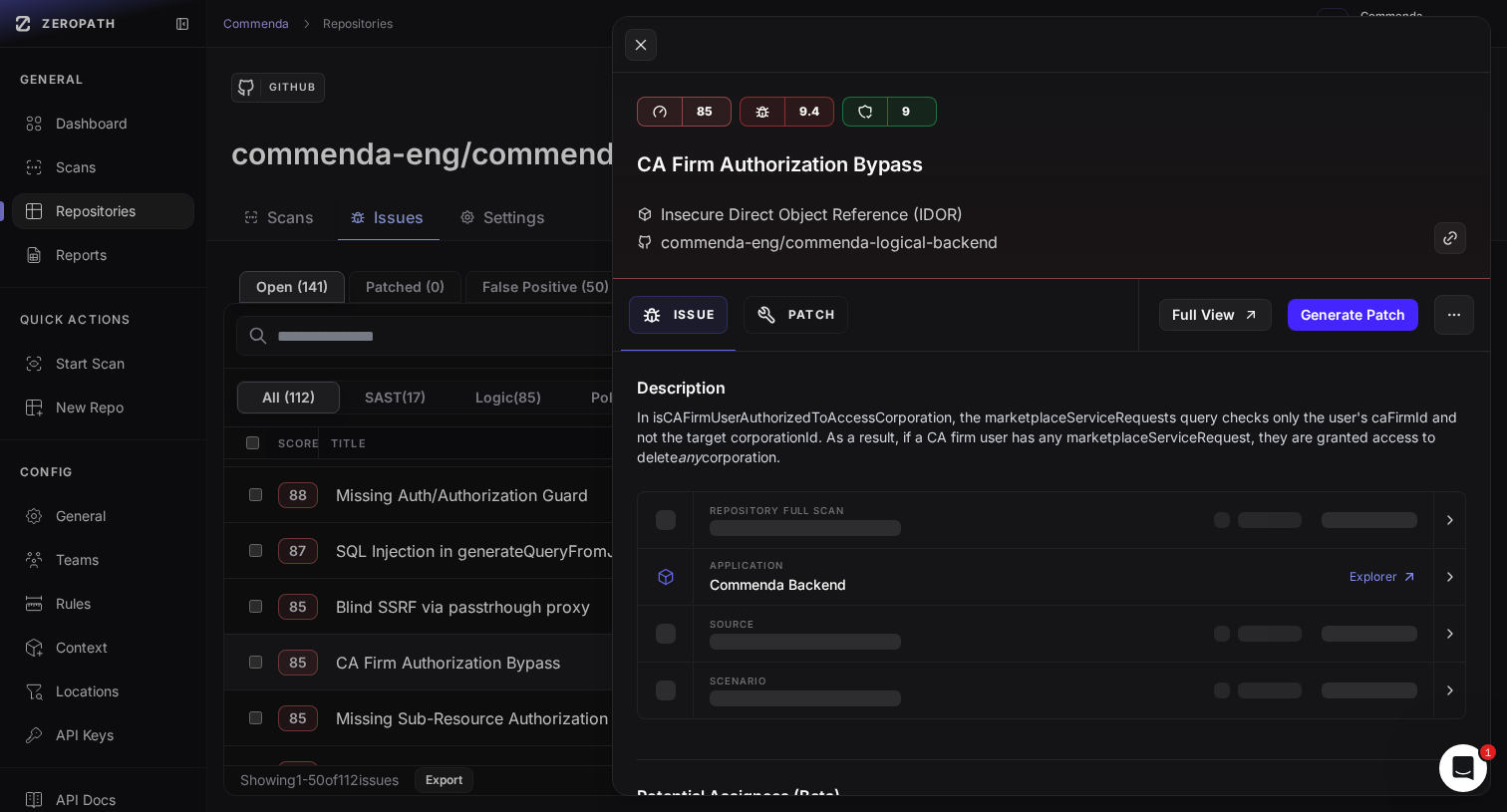 click on "In isCAFirmUserAuthorizedToAccessCorporation, the marketplaceServiceRequests query checks only the user's caFirmId and not the target corporationId. As a result, if a CA firm user has any marketplaceServiceRequest, they are granted access to delete  any  corporation." at bounding box center [1052, 437] 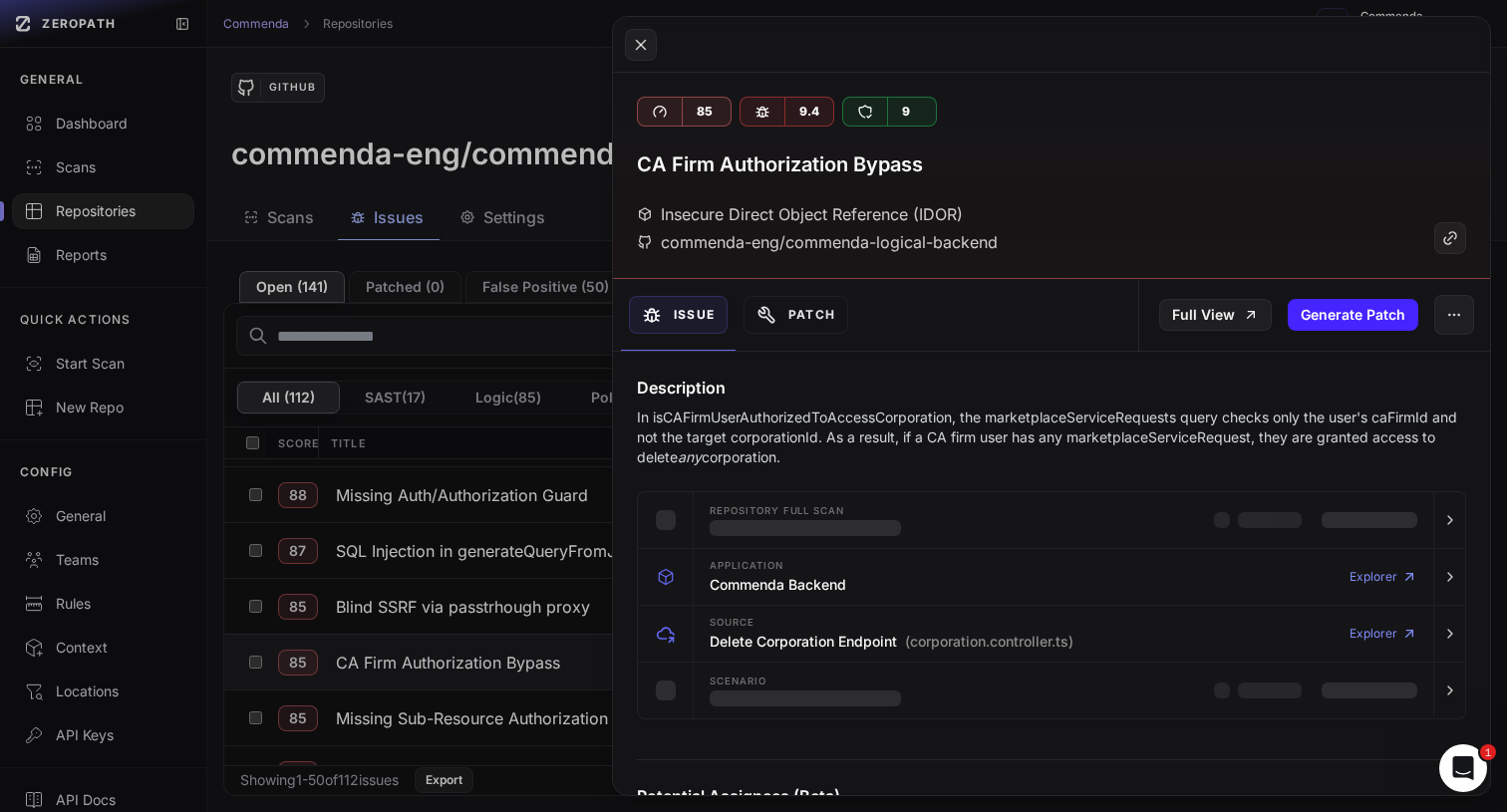 click on "In isCAFirmUserAuthorizedToAccessCorporation, the marketplaceServiceRequests query checks only the user's caFirmId and not the target corporationId. As a result, if a CA firm user has any marketplaceServiceRequest, they are granted access to delete  any  corporation." at bounding box center [1052, 437] 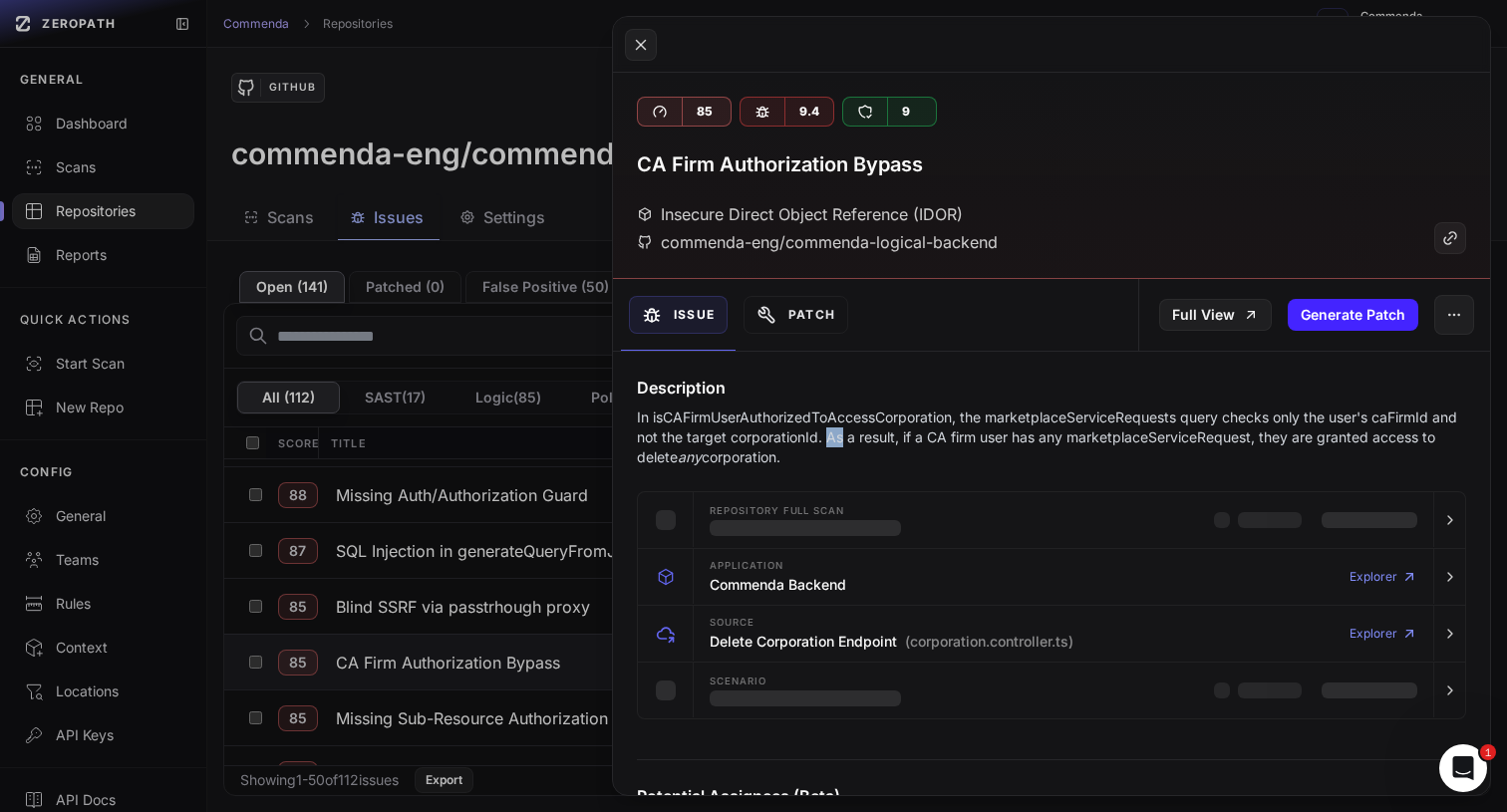 click on "In isCAFirmUserAuthorizedToAccessCorporation, the marketplaceServiceRequests query checks only the user's caFirmId and not the target corporationId. As a result, if a CA firm user has any marketplaceServiceRequest, they are granted access to delete  any  corporation." at bounding box center (1052, 437) 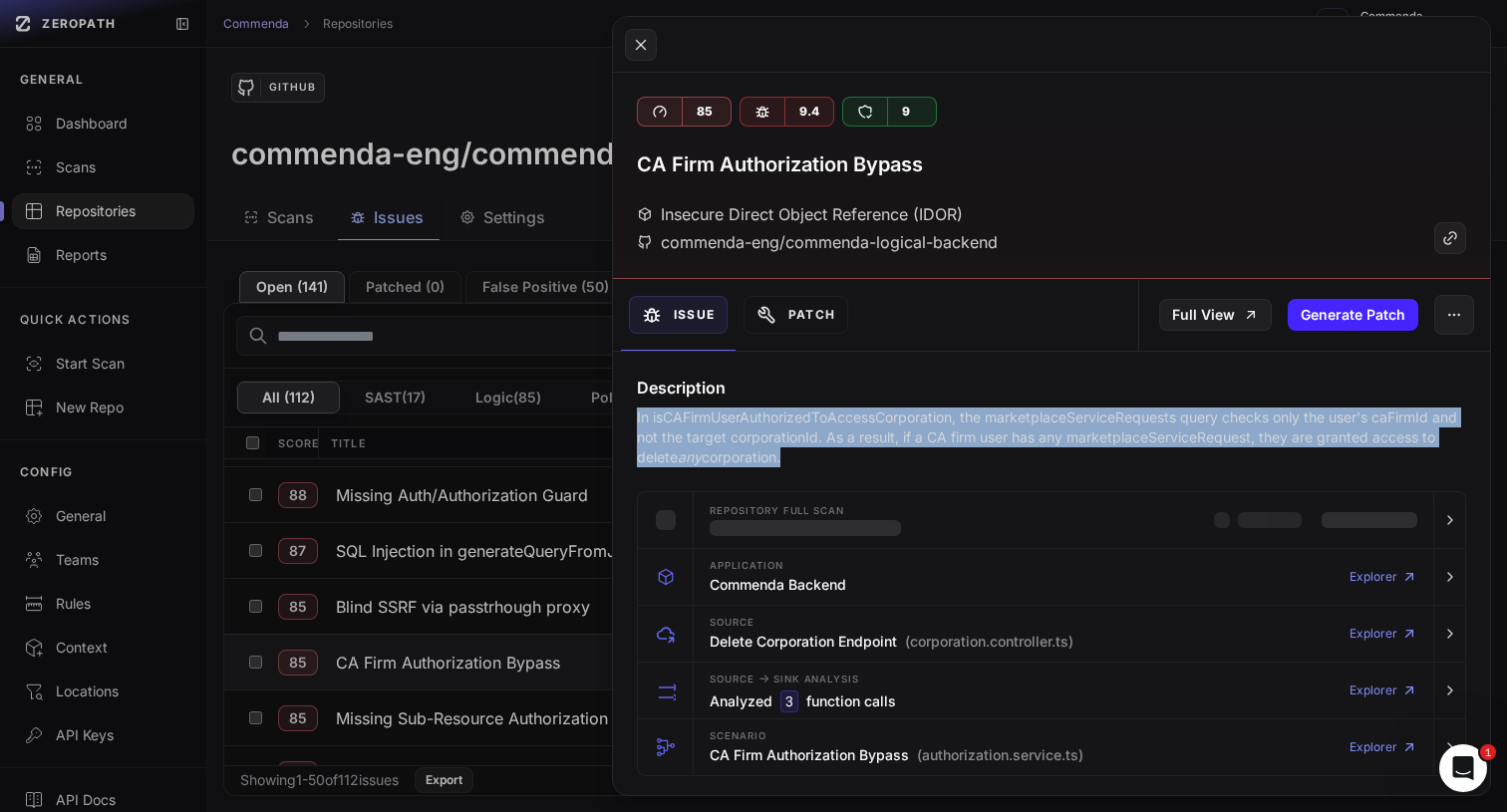 click on "Description   In isCAFirmUserAuthorizedToAccessCorporation, the marketplaceServiceRequests query checks only the user's caFirmId and not the target corporationId. As a result, if a CA firm user has any marketplaceServiceRequest, they are granted access to delete  any  corporation." at bounding box center (1052, 421) 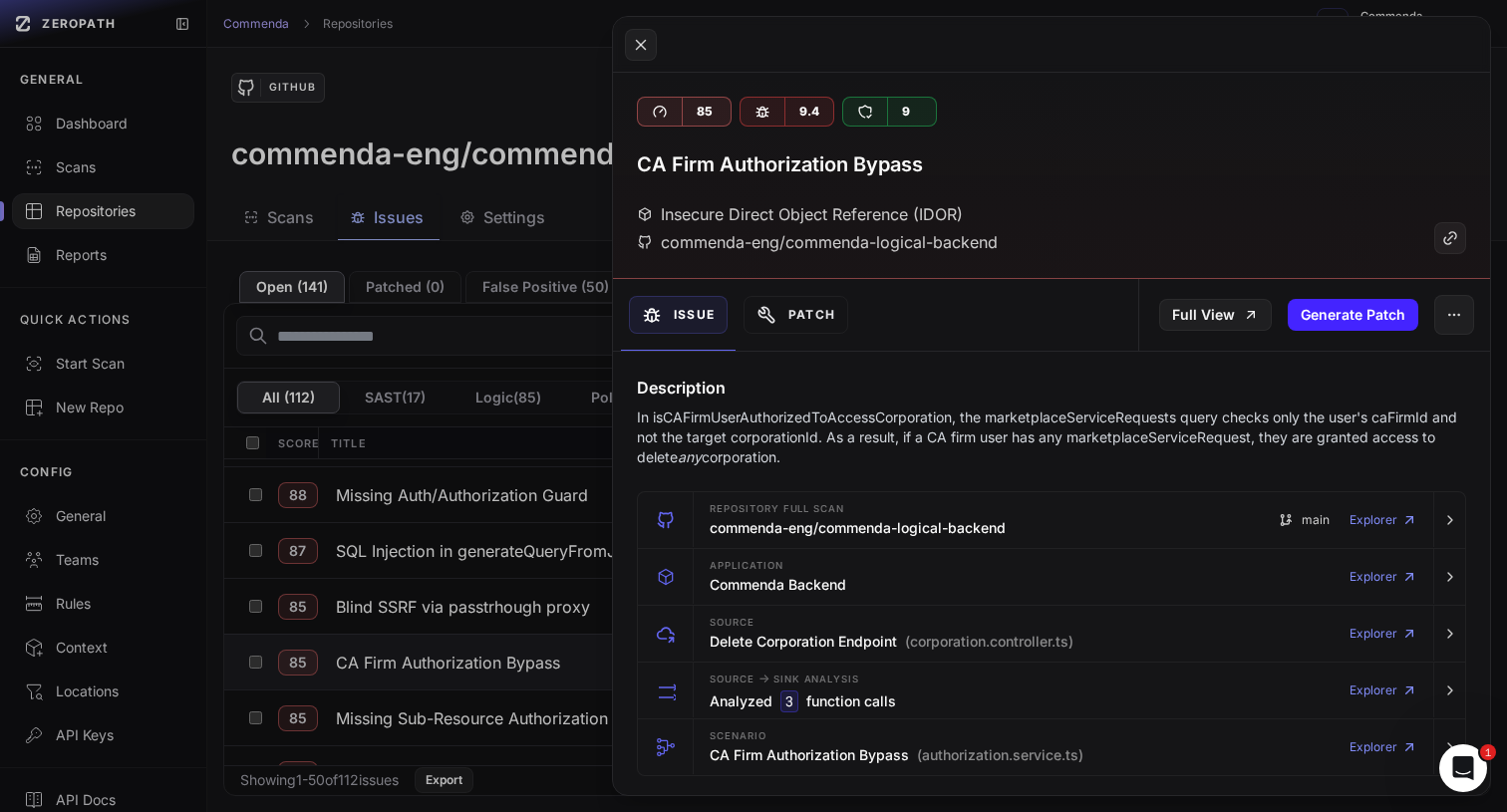 click on "Description   In isCAFirmUserAuthorizedToAccessCorporation, the marketplaceServiceRequests query checks only the user's caFirmId and not the target corporationId. As a result, if a CA firm user has any marketplaceServiceRequest, they are granted access to delete  any  corporation." at bounding box center [1052, 421] 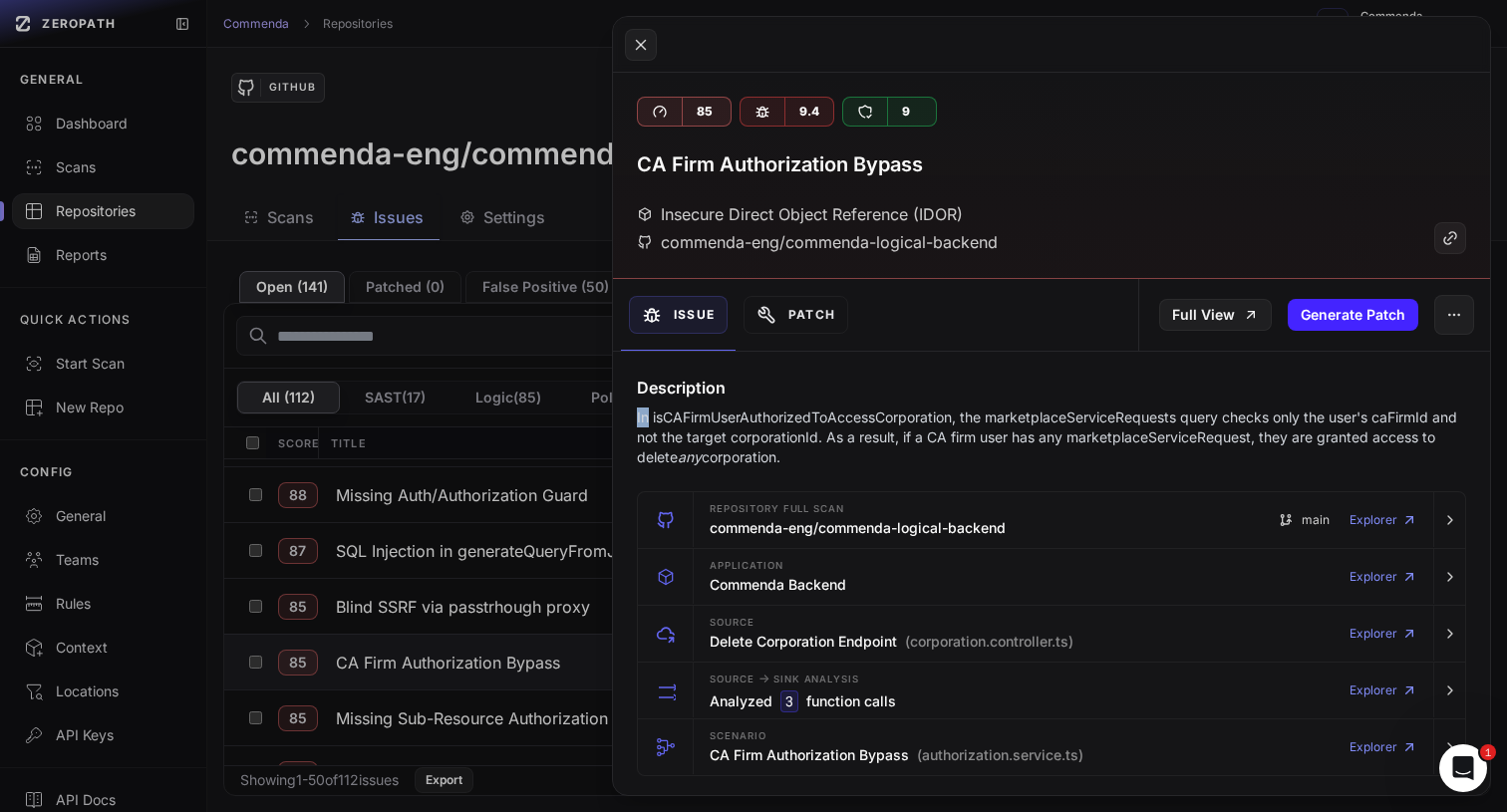 click on "Description   In isCAFirmUserAuthorizedToAccessCorporation, the marketplaceServiceRequests query checks only the user's caFirmId and not the target corporationId. As a result, if a CA firm user has any marketplaceServiceRequest, they are granted access to delete  any  corporation." at bounding box center [1052, 421] 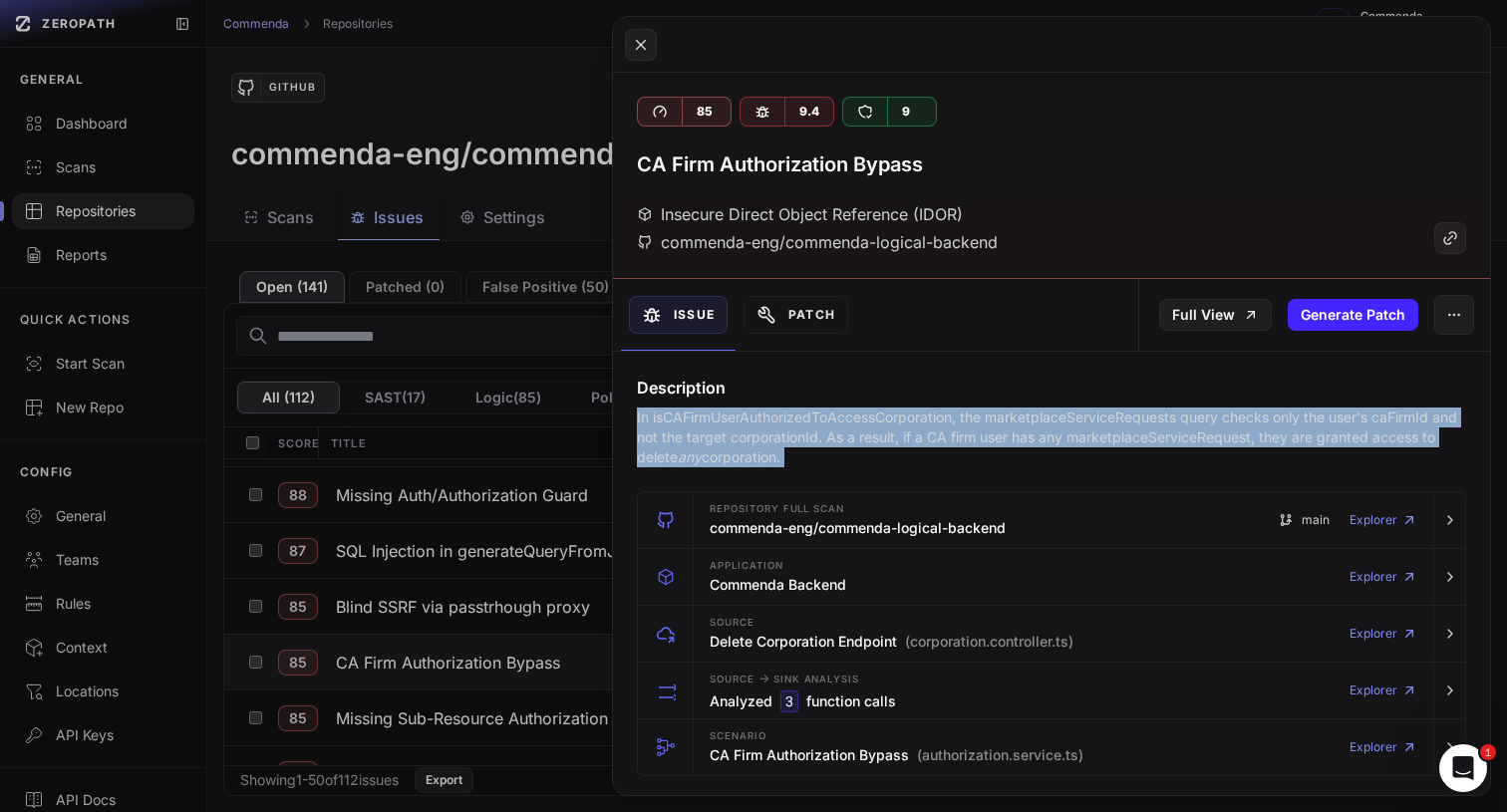 click on "Description   In isCAFirmUserAuthorizedToAccessCorporation, the marketplaceServiceRequests query checks only the user's caFirmId and not the target corporationId. As a result, if a CA firm user has any marketplaceServiceRequest, they are granted access to delete  any  corporation." at bounding box center (1052, 421) 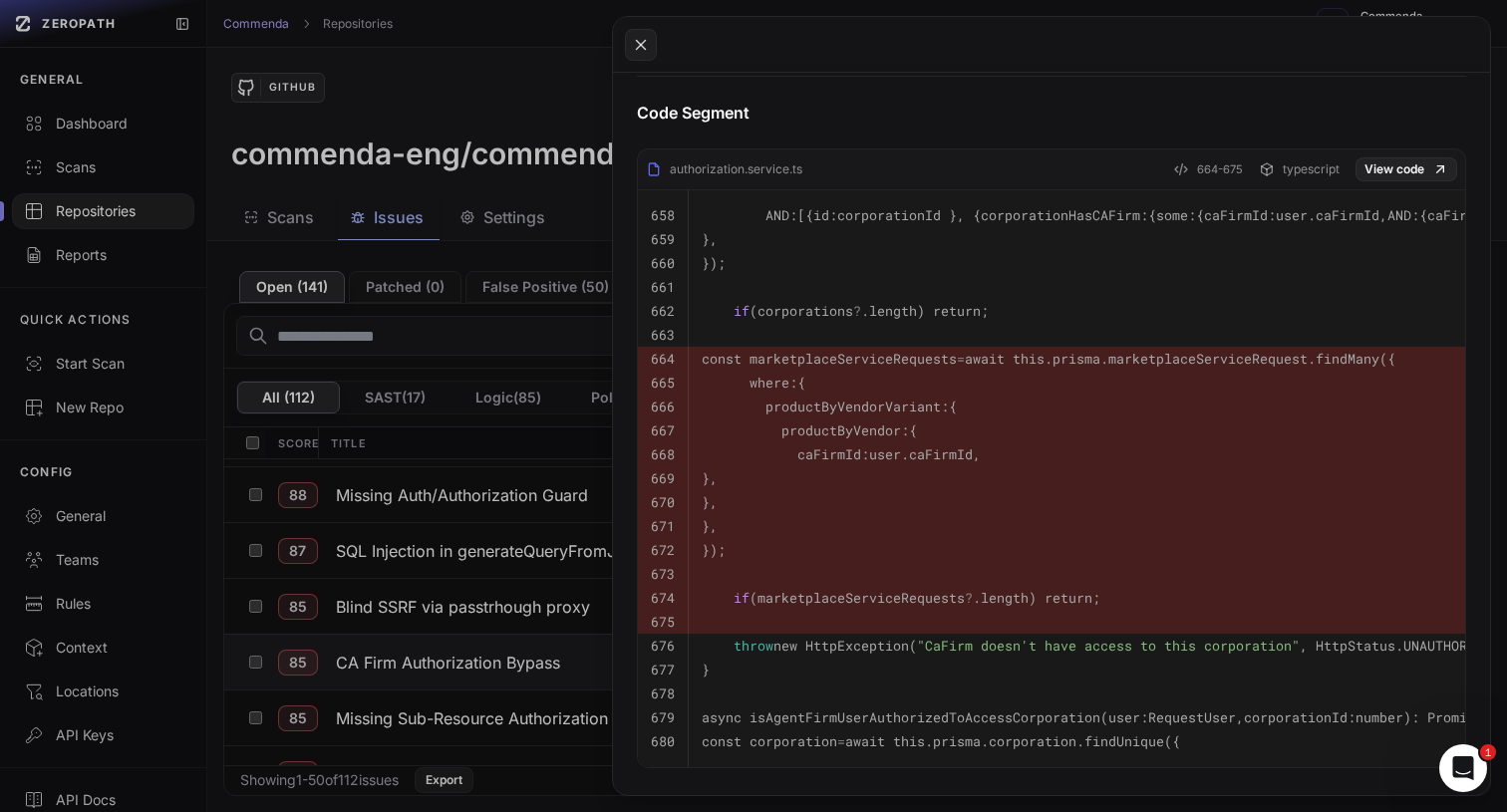 scroll, scrollTop: 1025, scrollLeft: 0, axis: vertical 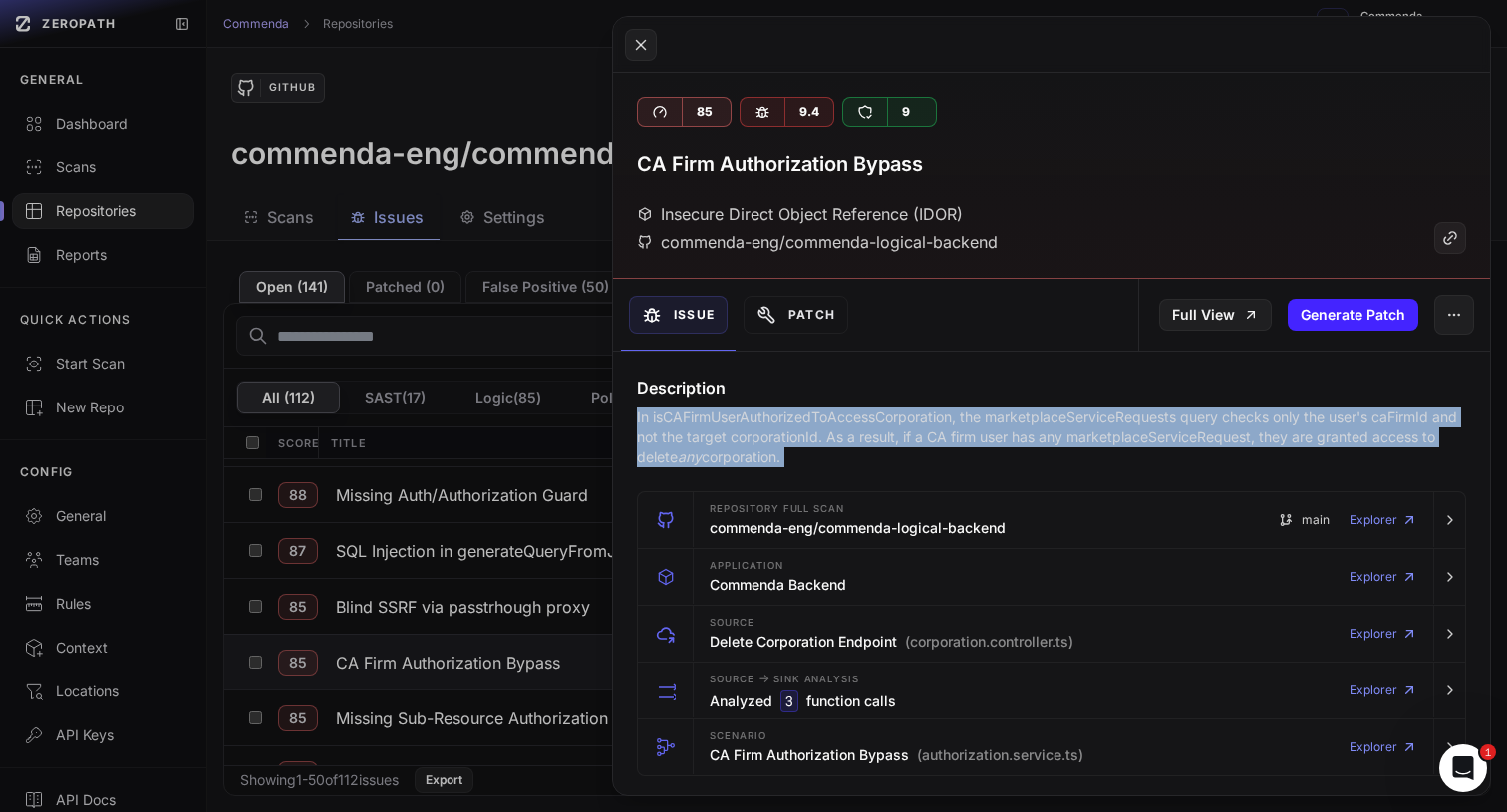 click on "In isCAFirmUserAuthorizedToAccessCorporation, the marketplaceServiceRequests query checks only the user's caFirmId and not the target corporationId. As a result, if a CA firm user has any marketplaceServiceRequest, they are granted access to delete  any  corporation." at bounding box center (1052, 437) 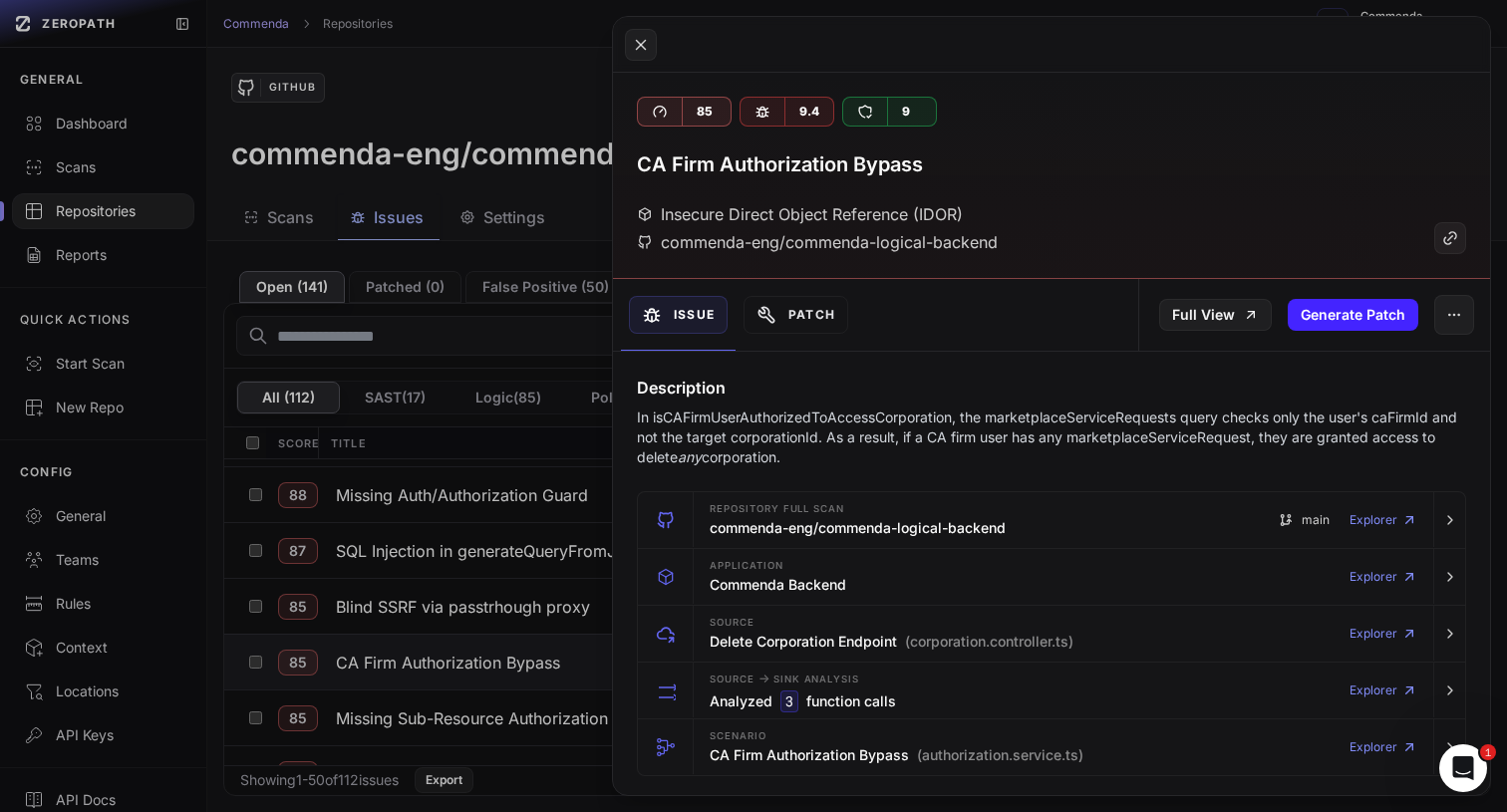 click on "In isCAFirmUserAuthorizedToAccessCorporation, the marketplaceServiceRequests query checks only the user's caFirmId and not the target corporationId. As a result, if a CA firm user has any marketplaceServiceRequest, they are granted access to delete  any  corporation." at bounding box center [1052, 437] 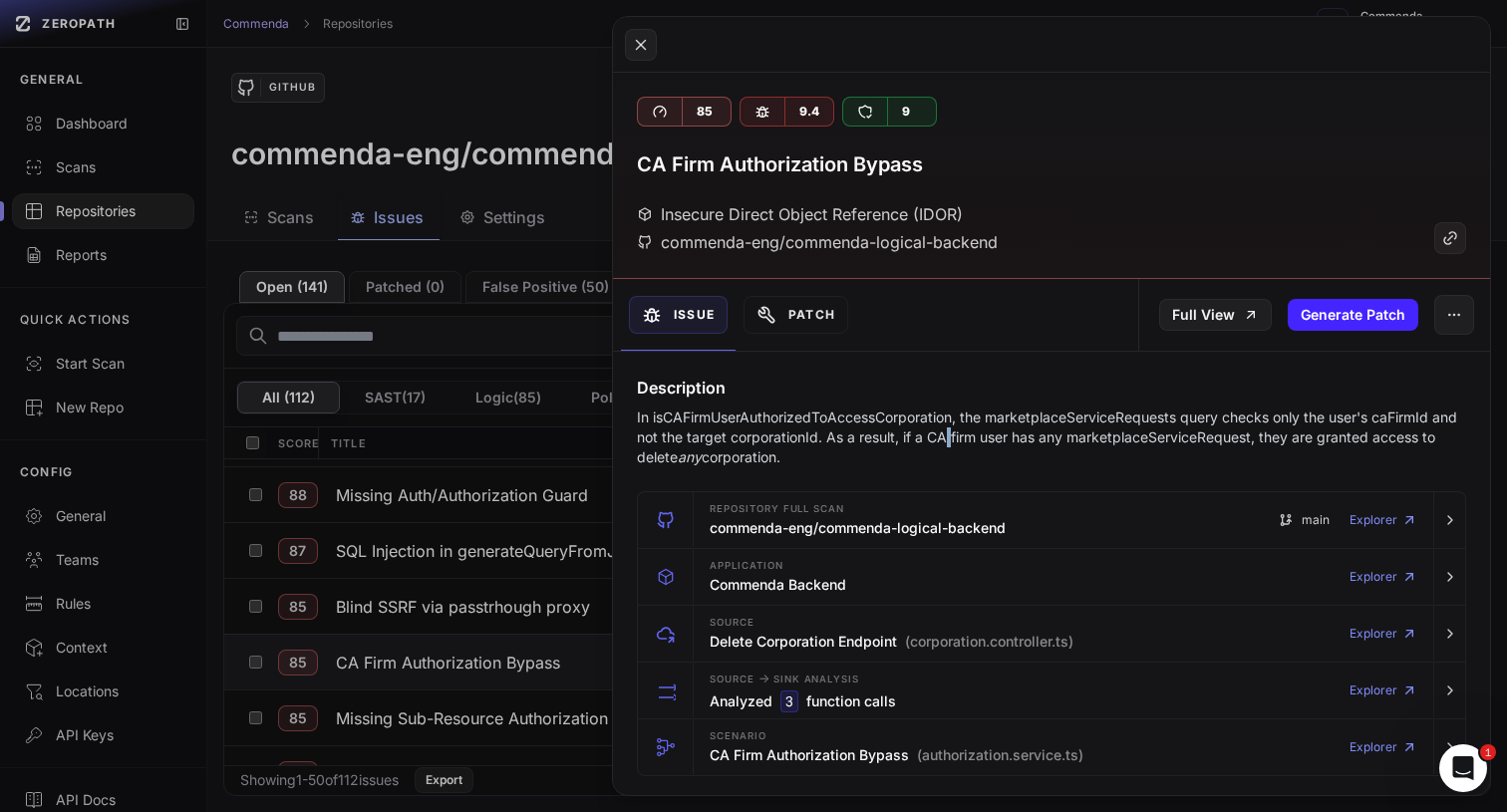 click on "In isCAFirmUserAuthorizedToAccessCorporation, the marketplaceServiceRequests query checks only the user's caFirmId and not the target corporationId. As a result, if a CA firm user has any marketplaceServiceRequest, they are granted access to delete  any  corporation." at bounding box center [1052, 437] 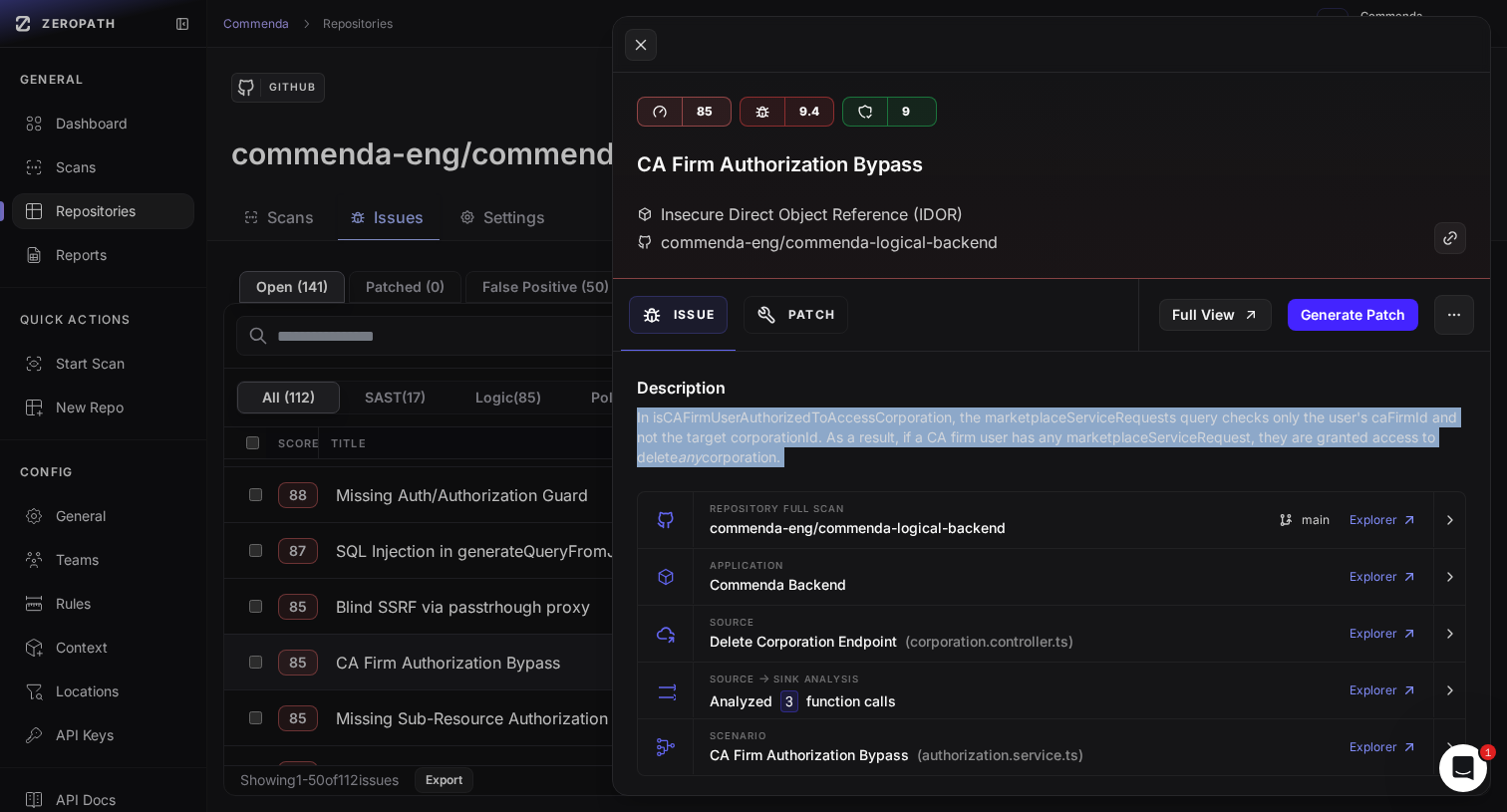 click on "In isCAFirmUserAuthorizedToAccessCorporation, the marketplaceServiceRequests query checks only the user's caFirmId and not the target corporationId. As a result, if a CA firm user has any marketplaceServiceRequest, they are granted access to delete  any  corporation." at bounding box center [1052, 437] 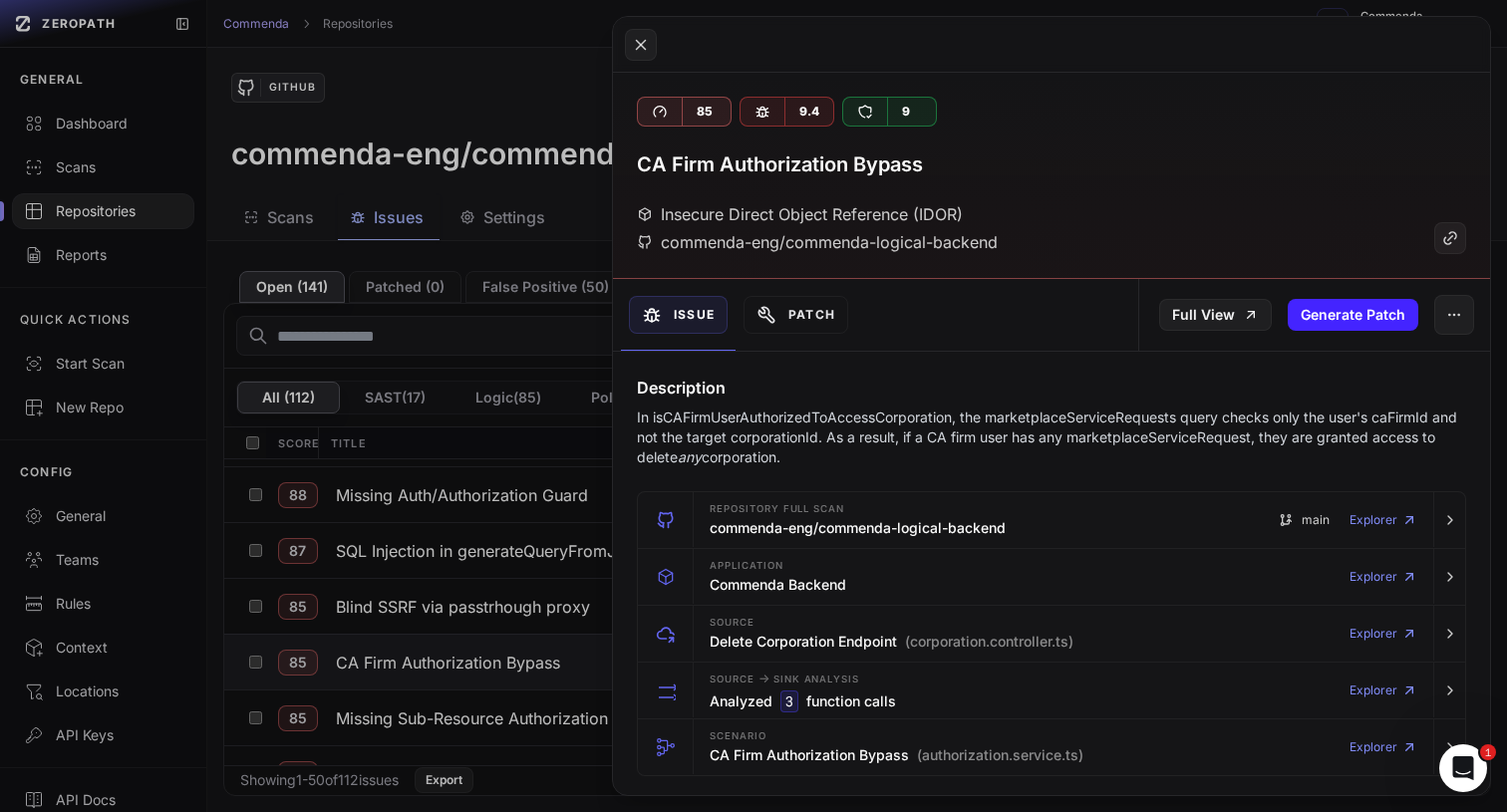 click on "In isCAFirmUserAuthorizedToAccessCorporation, the marketplaceServiceRequests query checks only the user's caFirmId and not the target corporationId. As a result, if a CA firm user has any marketplaceServiceRequest, they are granted access to delete  any  corporation." at bounding box center (1052, 437) 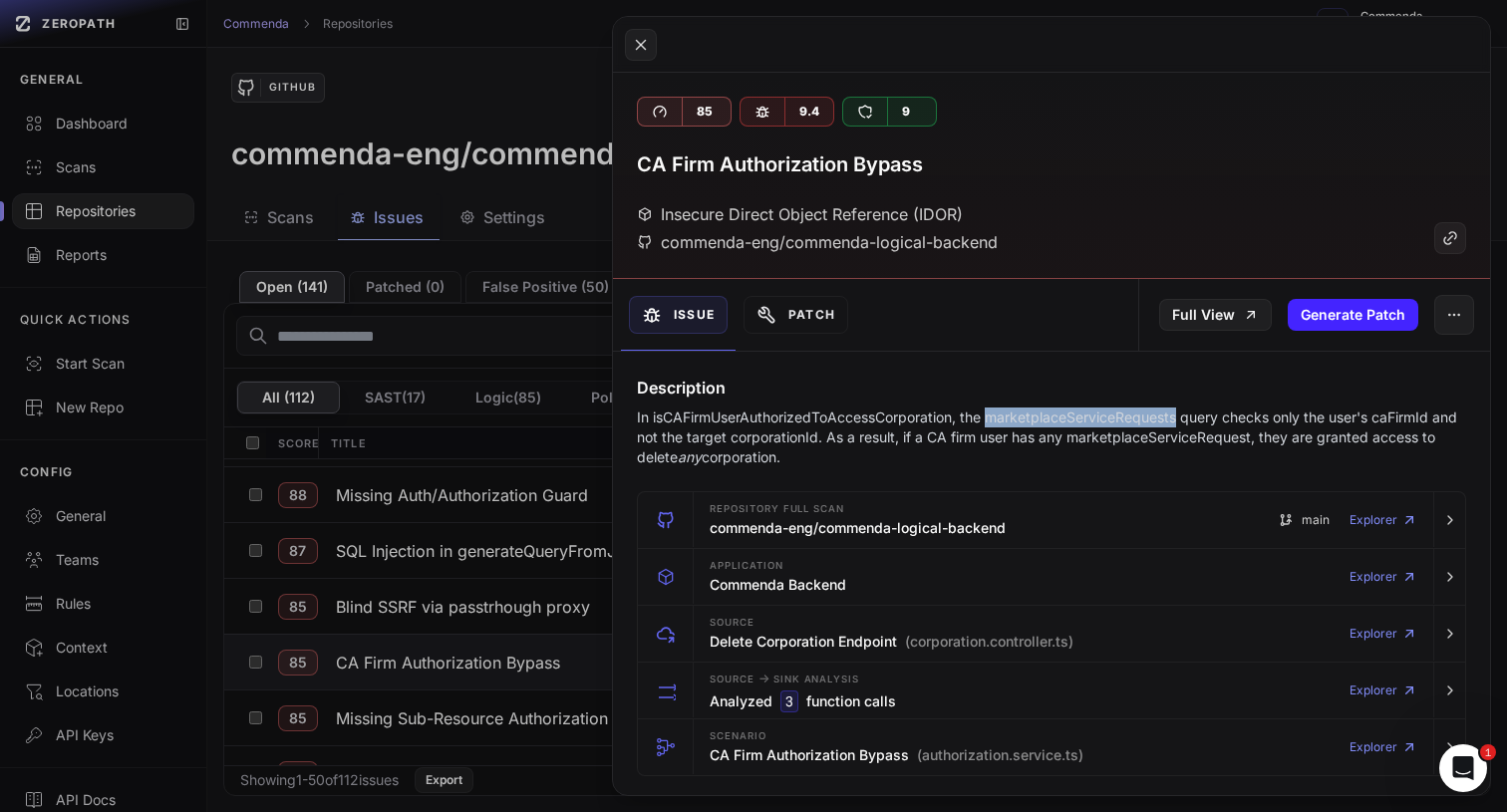 click on "In isCAFirmUserAuthorizedToAccessCorporation, the marketplaceServiceRequests query checks only the user's caFirmId and not the target corporationId. As a result, if a CA firm user has any marketplaceServiceRequest, they are granted access to delete  any  corporation." at bounding box center [1052, 437] 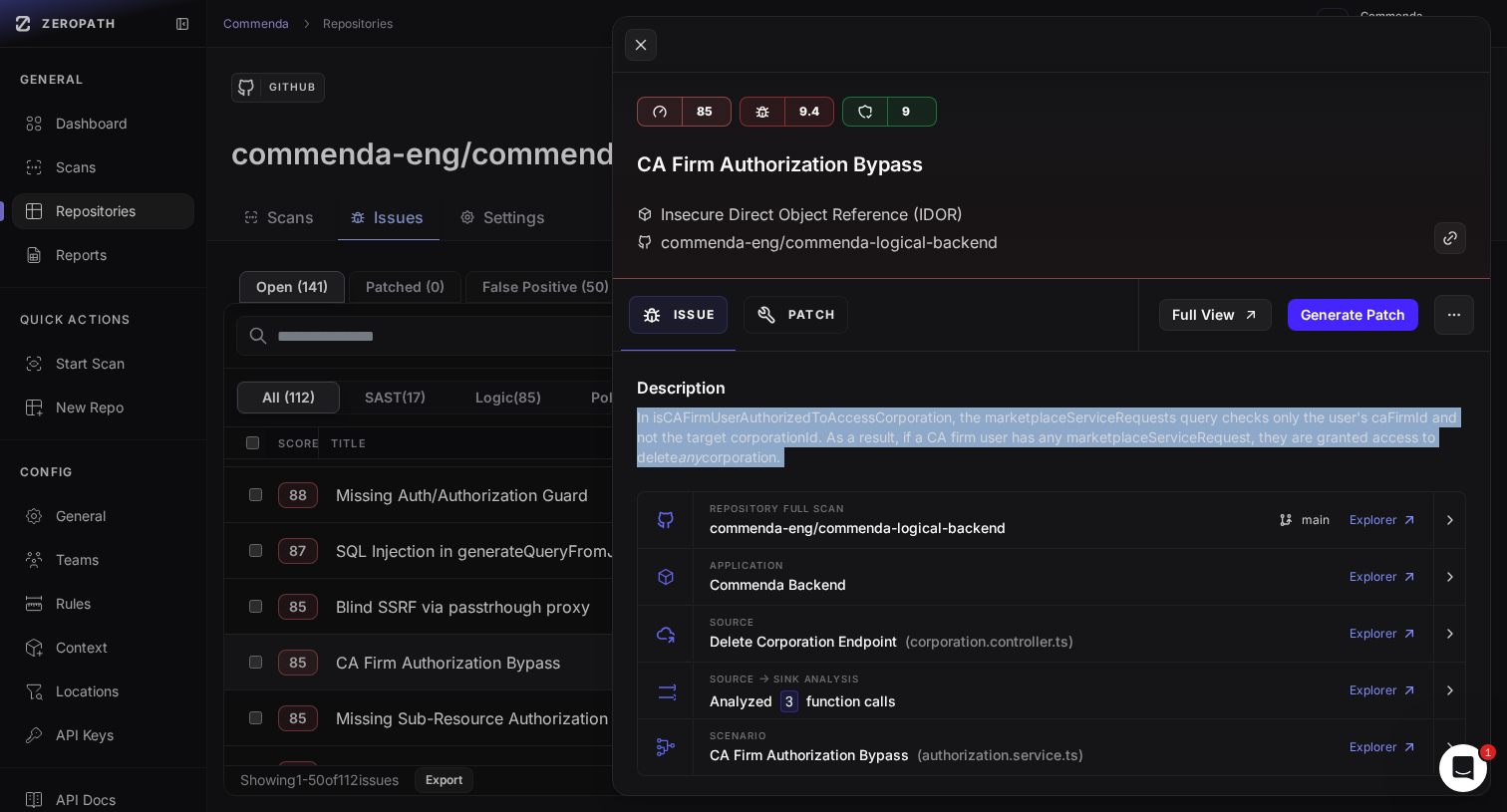 click on "In isCAFirmUserAuthorizedToAccessCorporation, the marketplaceServiceRequests query checks only the user's caFirmId and not the target corporationId. As a result, if a CA firm user has any marketplaceServiceRequest, they are granted access to delete  any  corporation." at bounding box center [1052, 437] 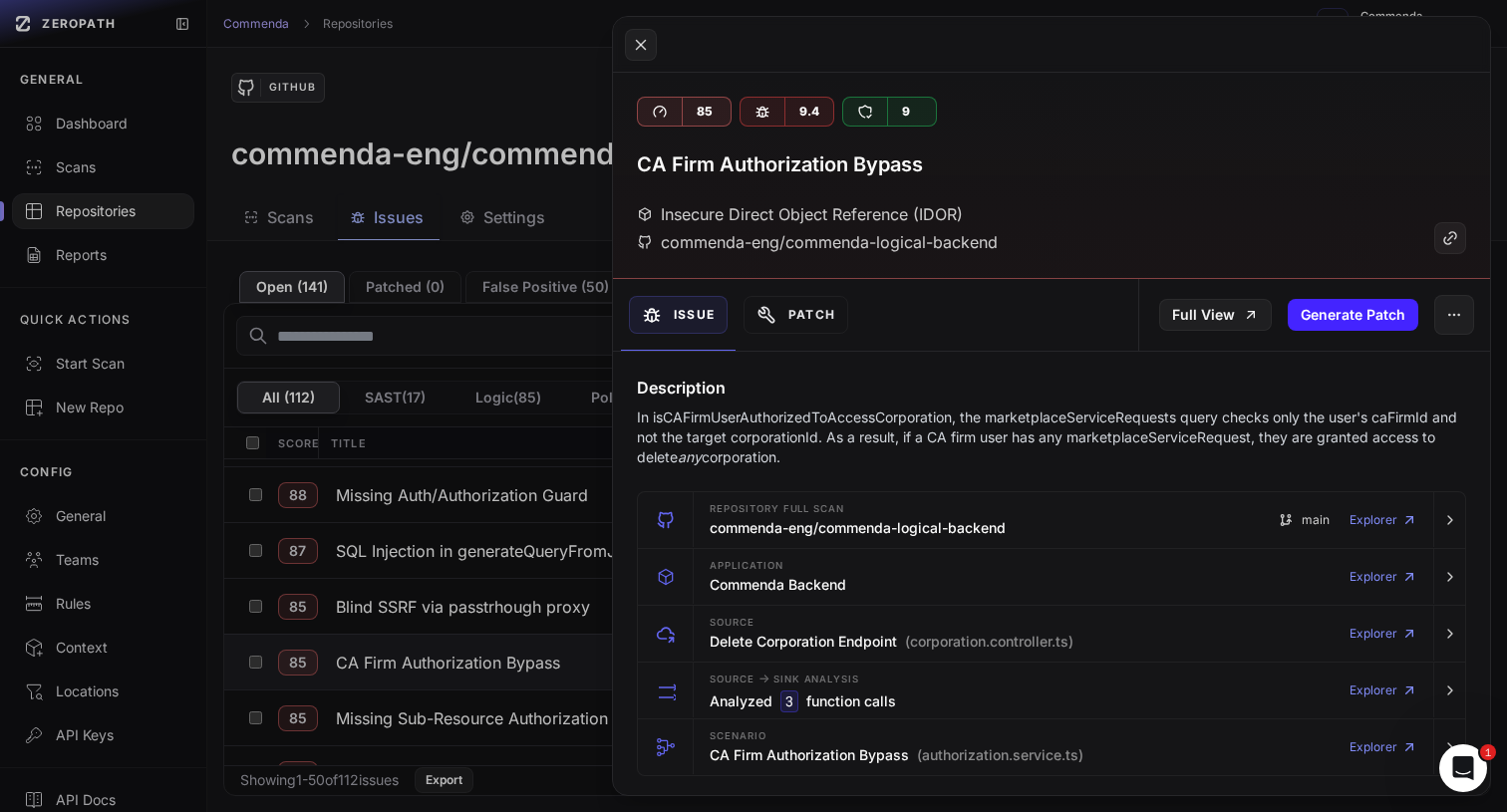 click on "In isCAFirmUserAuthorizedToAccessCorporation, the marketplaceServiceRequests query checks only the user's caFirmId and not the target corporationId. As a result, if a CA firm user has any marketplaceServiceRequest, they are granted access to delete  any  corporation." at bounding box center (1052, 437) 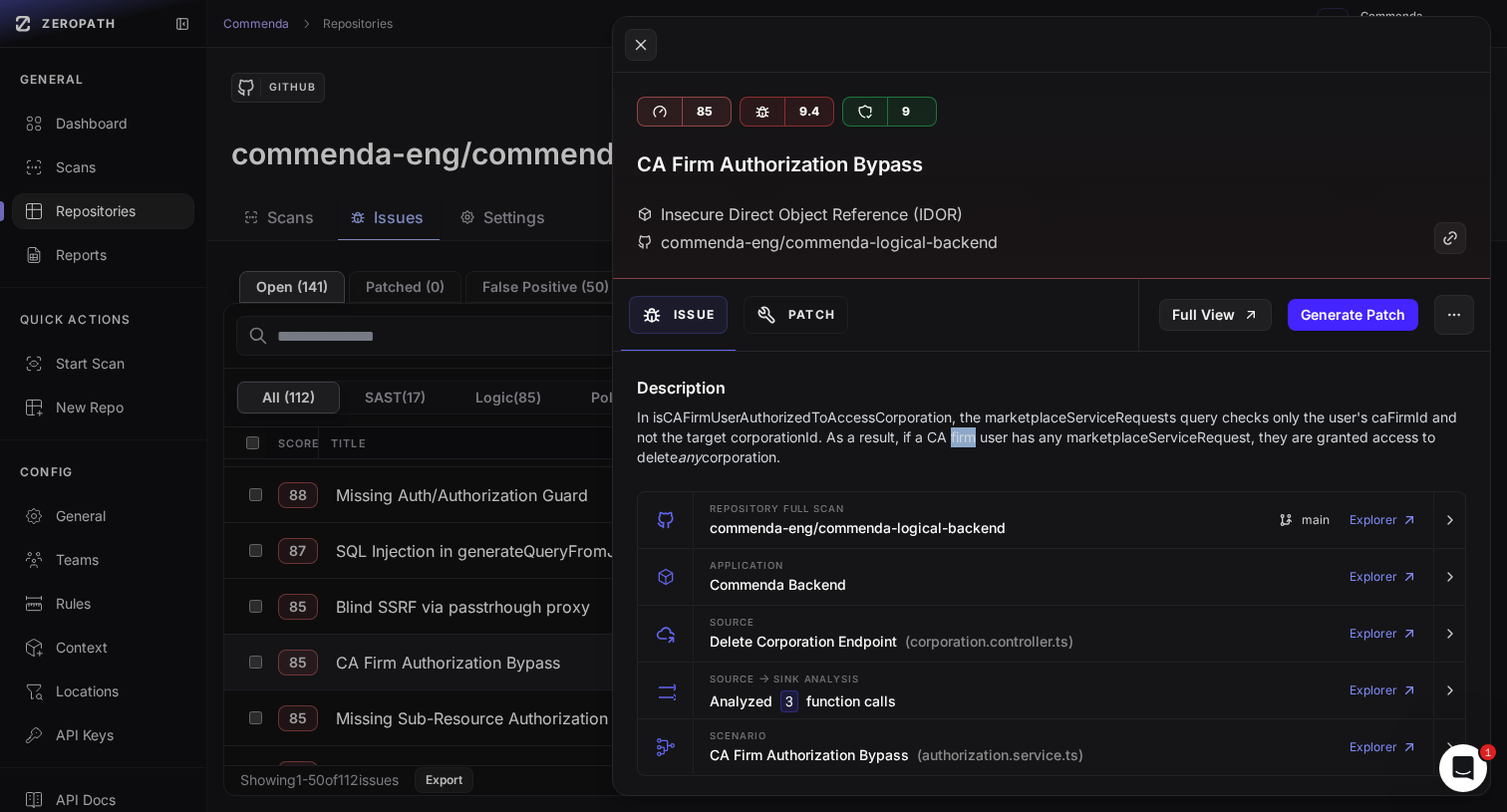 click on "In isCAFirmUserAuthorizedToAccessCorporation, the marketplaceServiceRequests query checks only the user's caFirmId and not the target corporationId. As a result, if a CA firm user has any marketplaceServiceRequest, they are granted access to delete  any  corporation." at bounding box center [1052, 437] 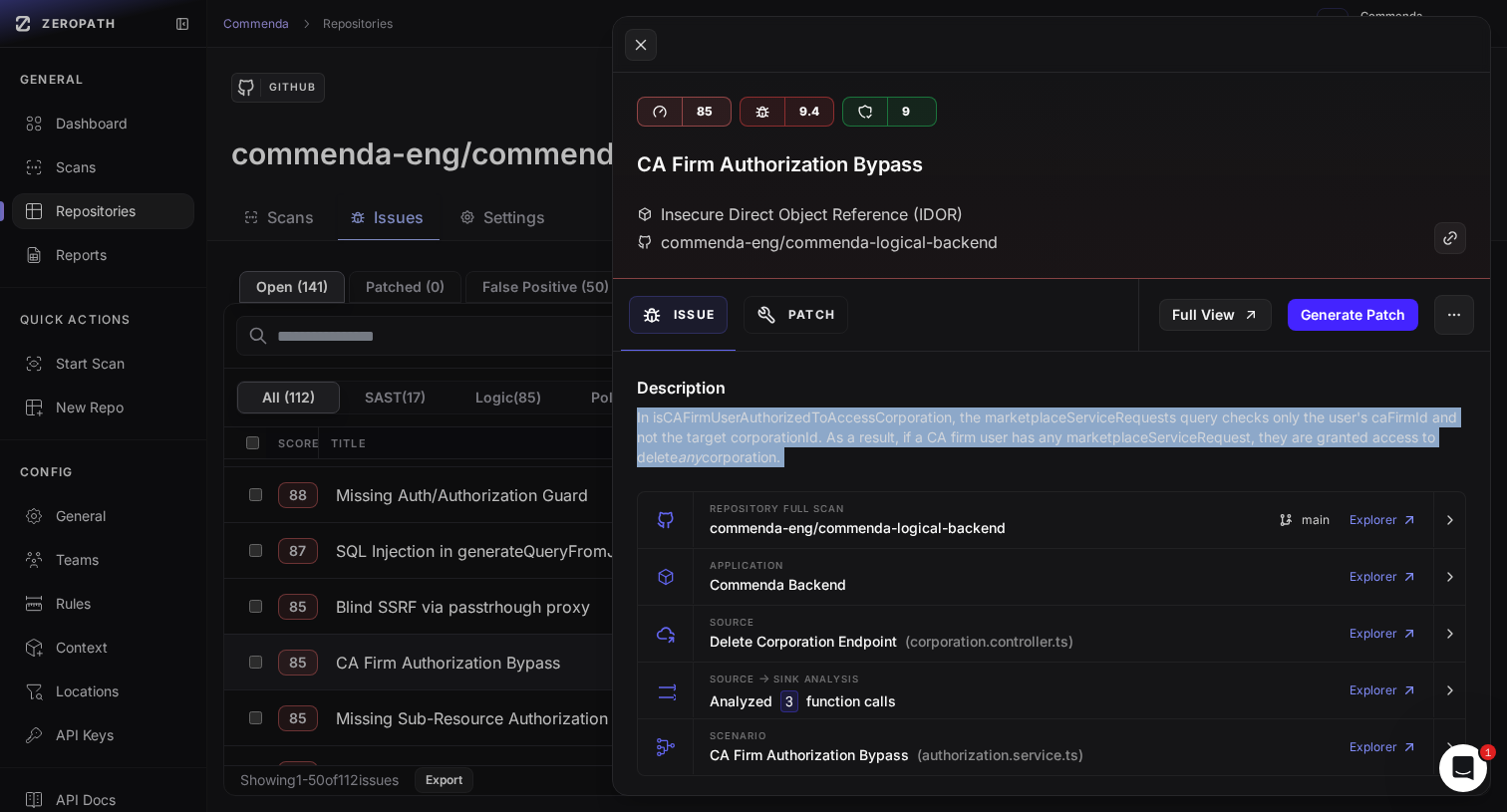 click on "In isCAFirmUserAuthorizedToAccessCorporation, the marketplaceServiceRequests query checks only the user's caFirmId and not the target corporationId. As a result, if a CA firm user has any marketplaceServiceRequest, they are granted access to delete  any  corporation." at bounding box center [1052, 437] 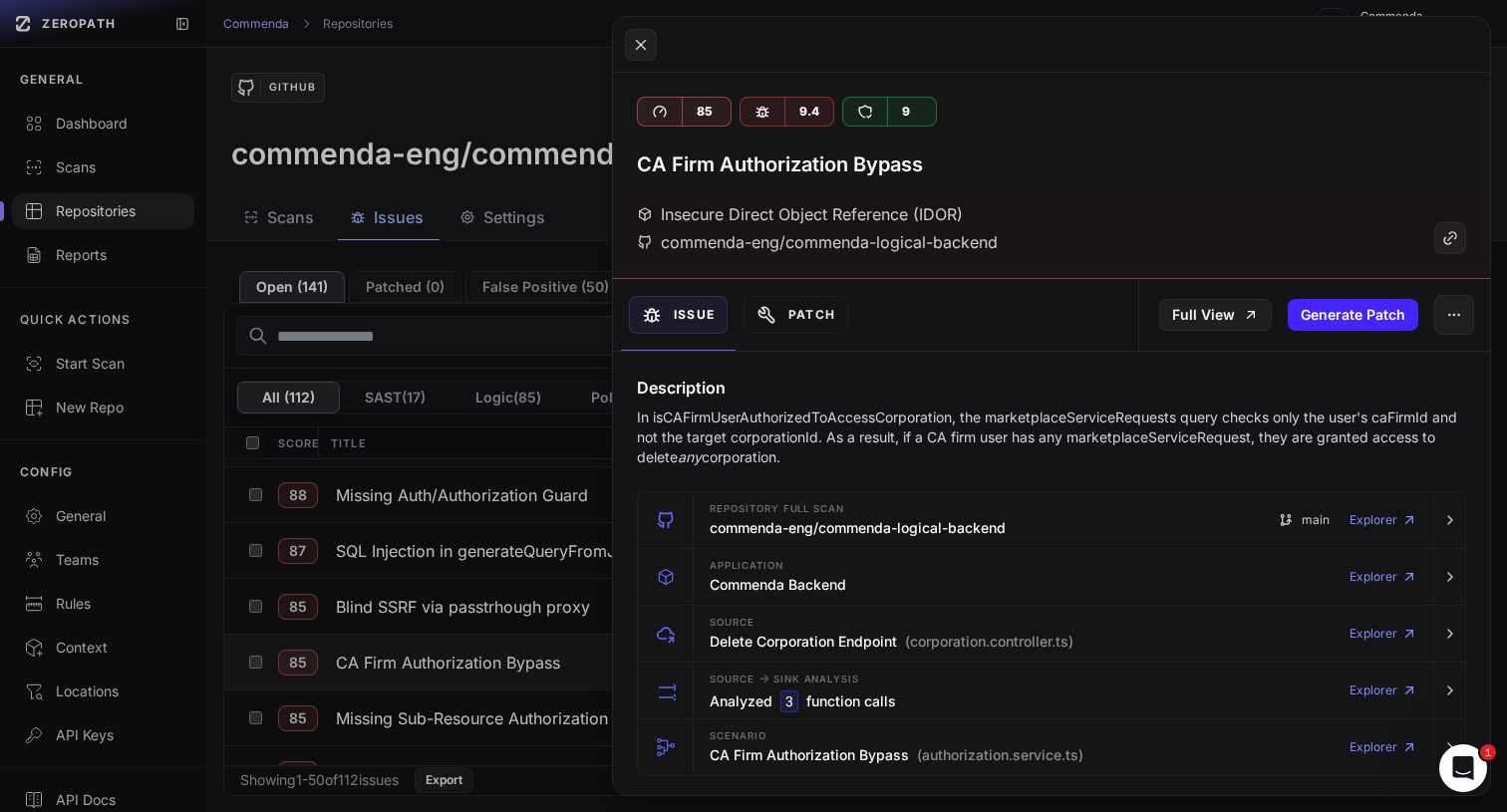 click on "In isCAFirmUserAuthorizedToAccessCorporation, the marketplaceServiceRequests query checks only the user's caFirmId and not the target corporationId. As a result, if a CA firm user has any marketplaceServiceRequest, they are granted access to delete  any  corporation." at bounding box center [1052, 437] 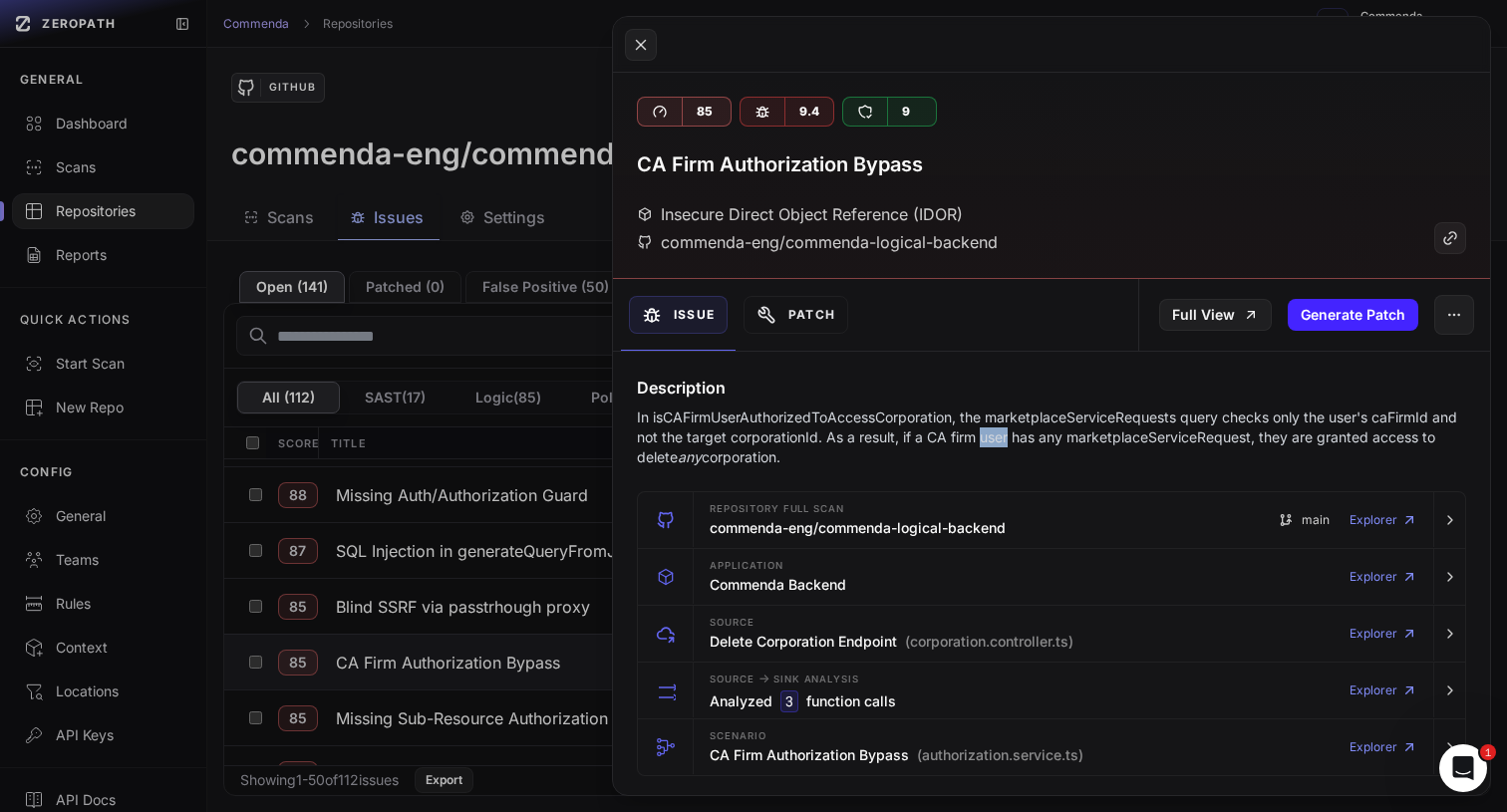 click on "In isCAFirmUserAuthorizedToAccessCorporation, the marketplaceServiceRequests query checks only the user's caFirmId and not the target corporationId. As a result, if a CA firm user has any marketplaceServiceRequest, they are granted access to delete  any  corporation." at bounding box center (1052, 437) 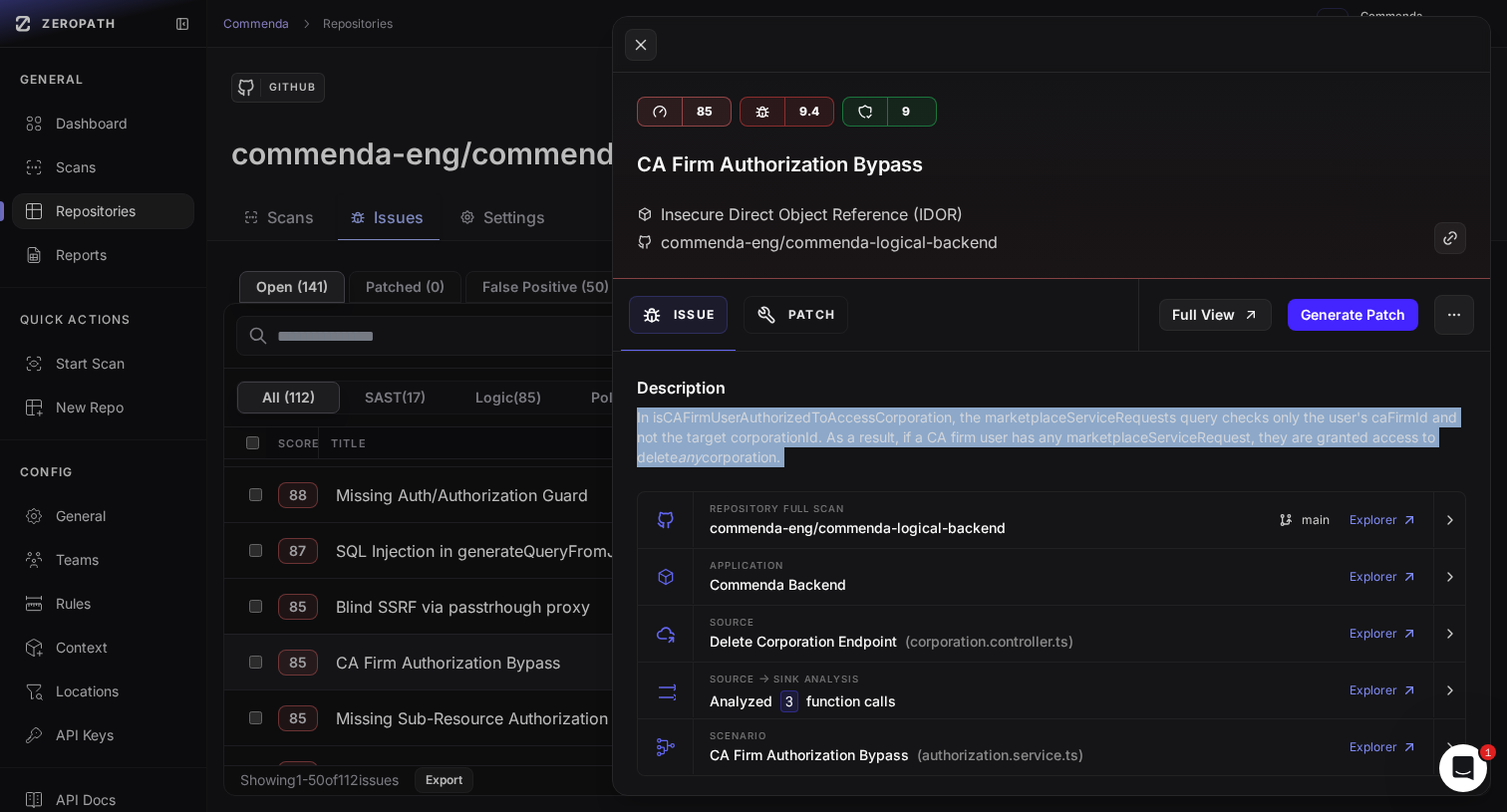 click on "In isCAFirmUserAuthorizedToAccessCorporation, the marketplaceServiceRequests query checks only the user's caFirmId and not the target corporationId. As a result, if a CA firm user has any marketplaceServiceRequest, they are granted access to delete  any  corporation." at bounding box center [1052, 437] 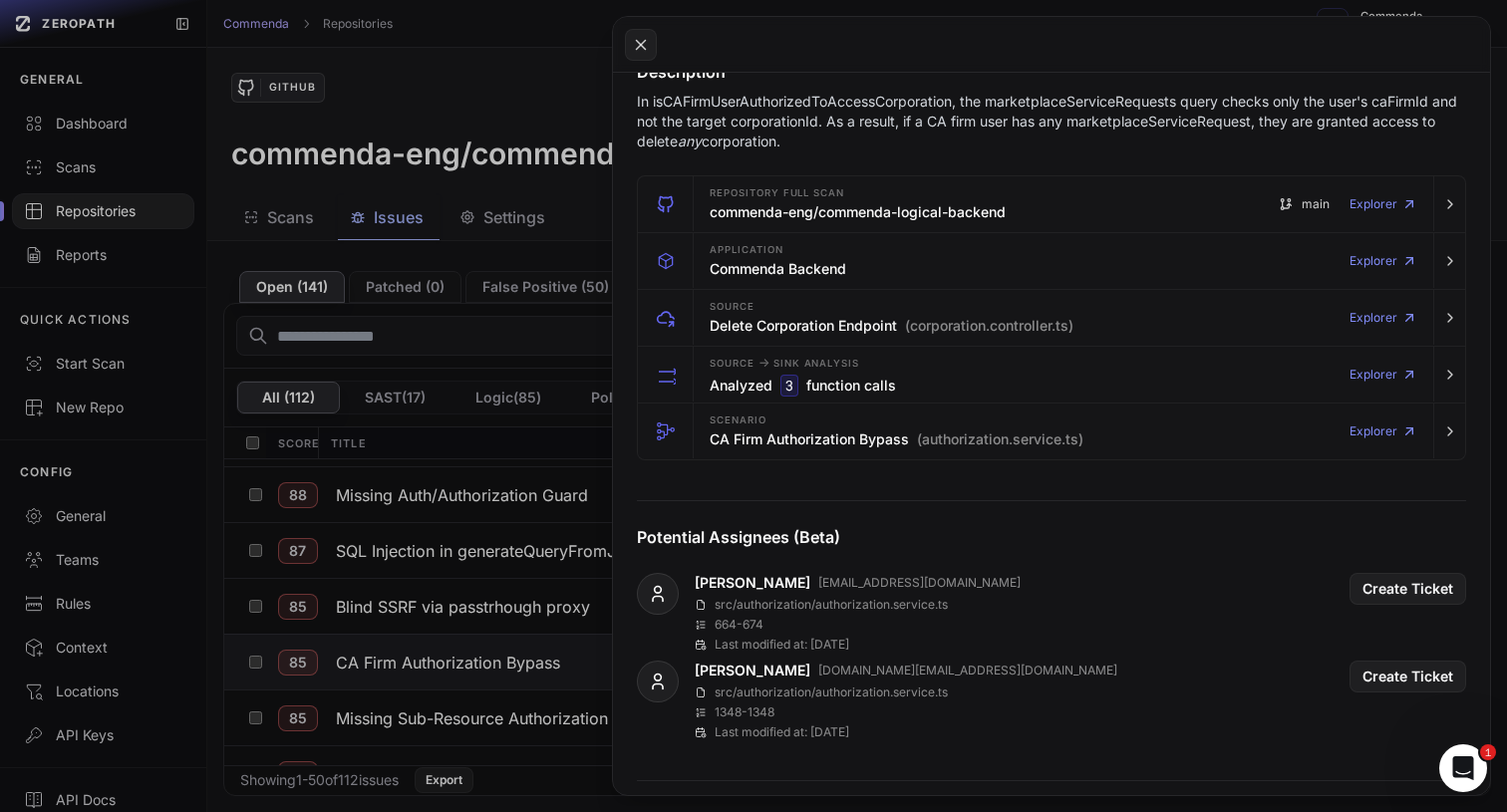 scroll, scrollTop: 1162, scrollLeft: 0, axis: vertical 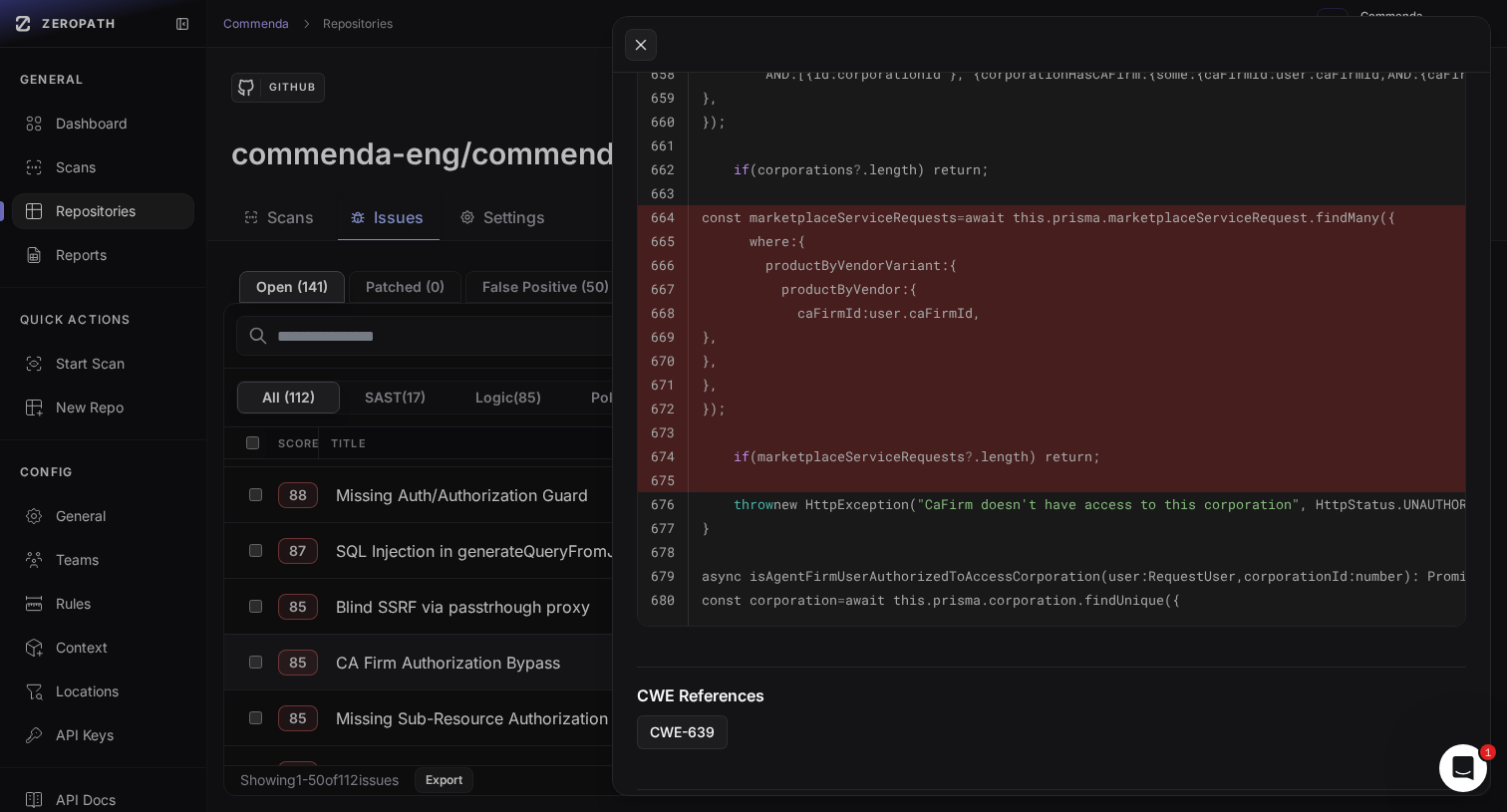 click on "}," at bounding box center (1304, 337) 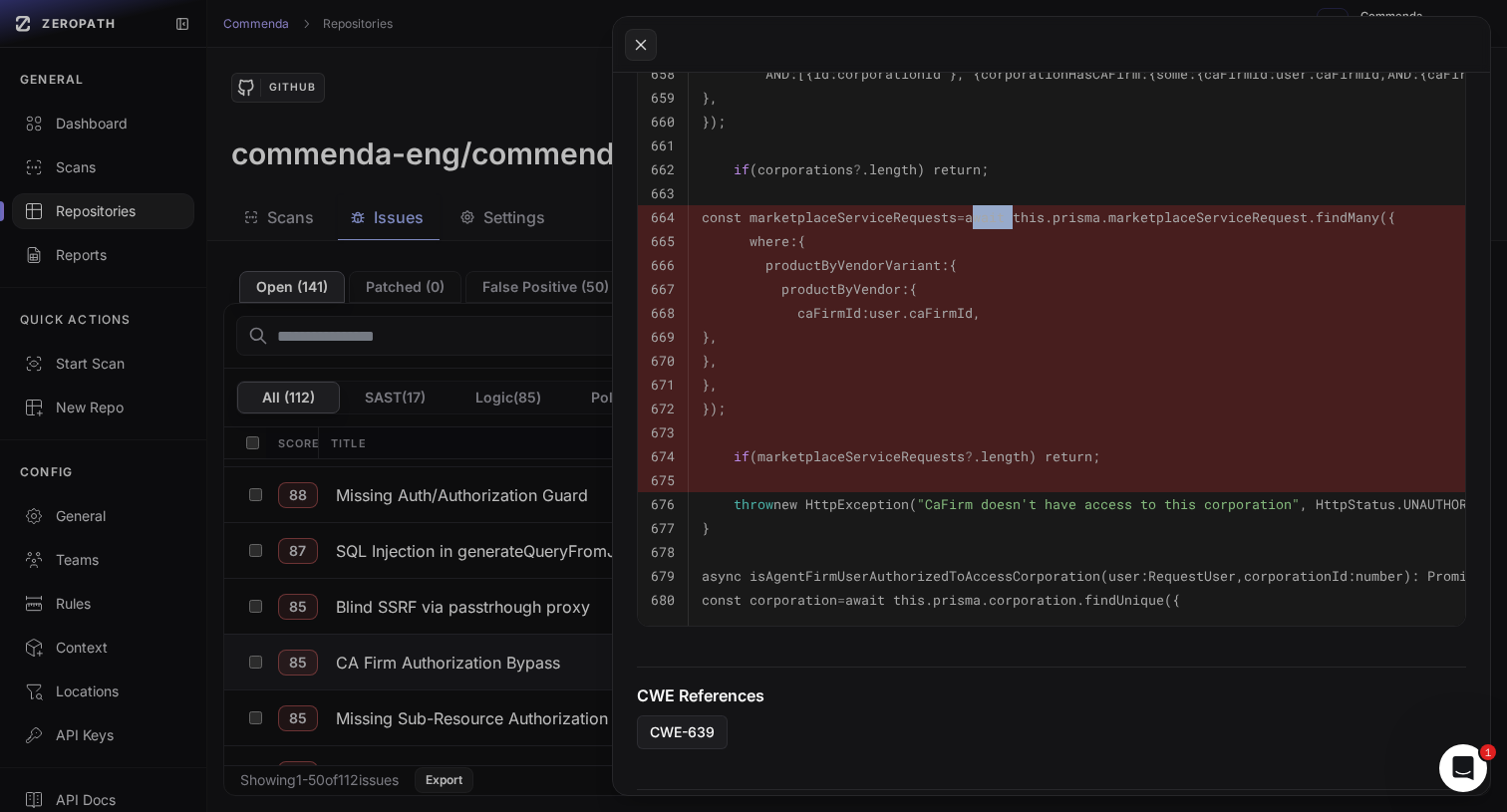 click on "const marketplaceServiceRequests  =  await this.prisma.marketplaceServiceRequest.findMany({" at bounding box center (1304, 217) 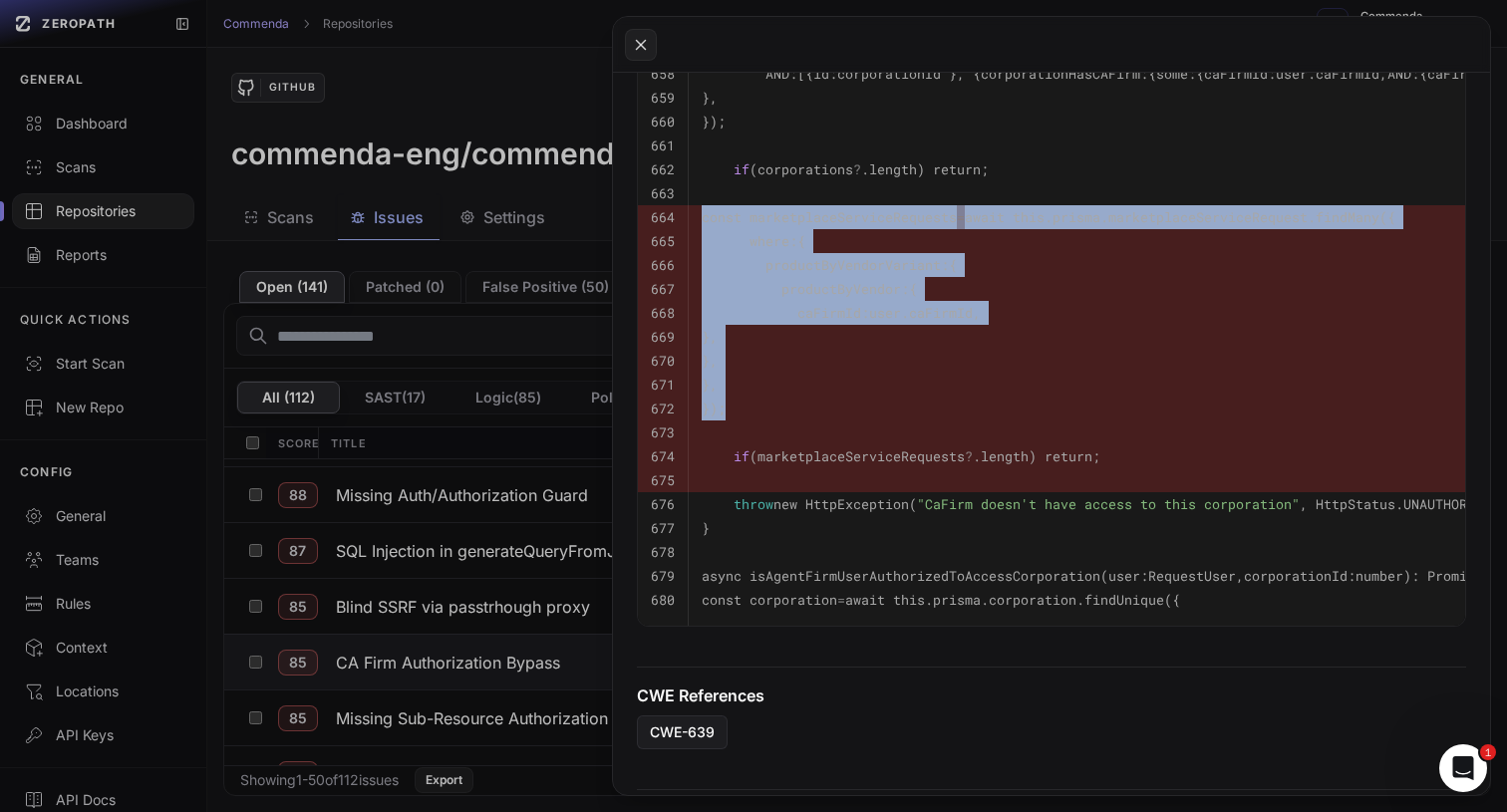 drag, startPoint x: 1012, startPoint y: 226, endPoint x: 1005, endPoint y: 424, distance: 198.1237 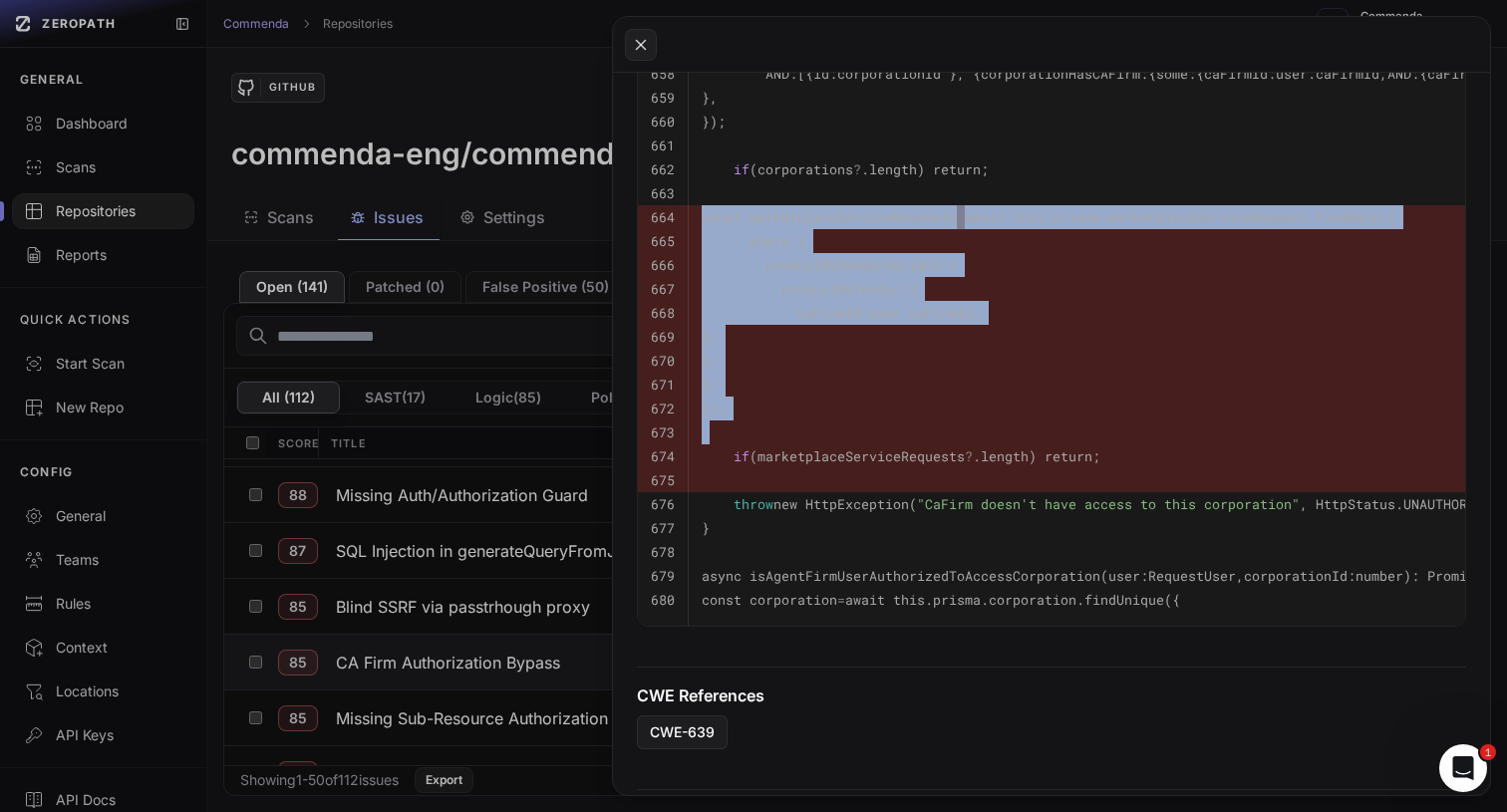 click at bounding box center (1304, 432) 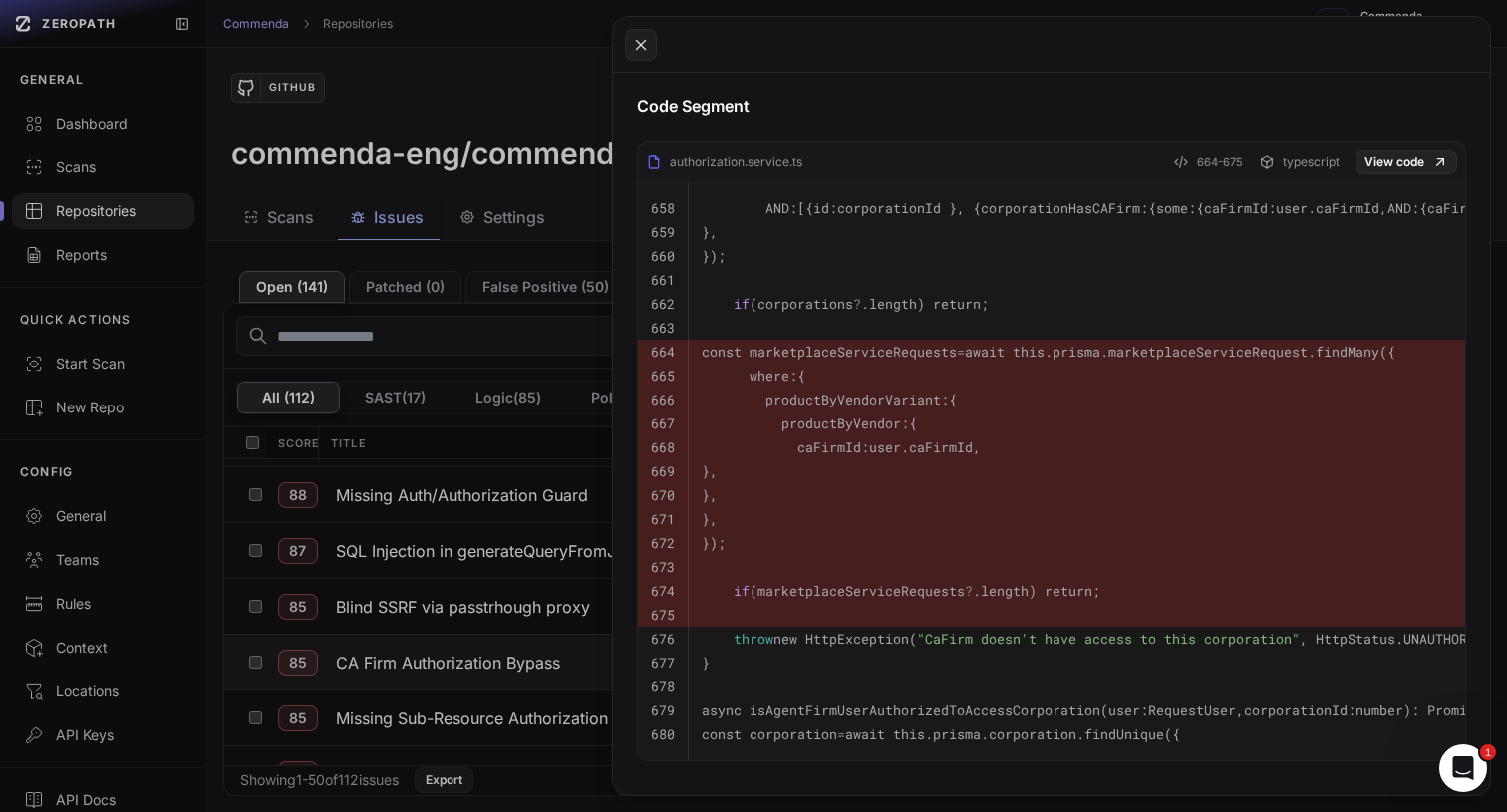 scroll, scrollTop: 1024, scrollLeft: 0, axis: vertical 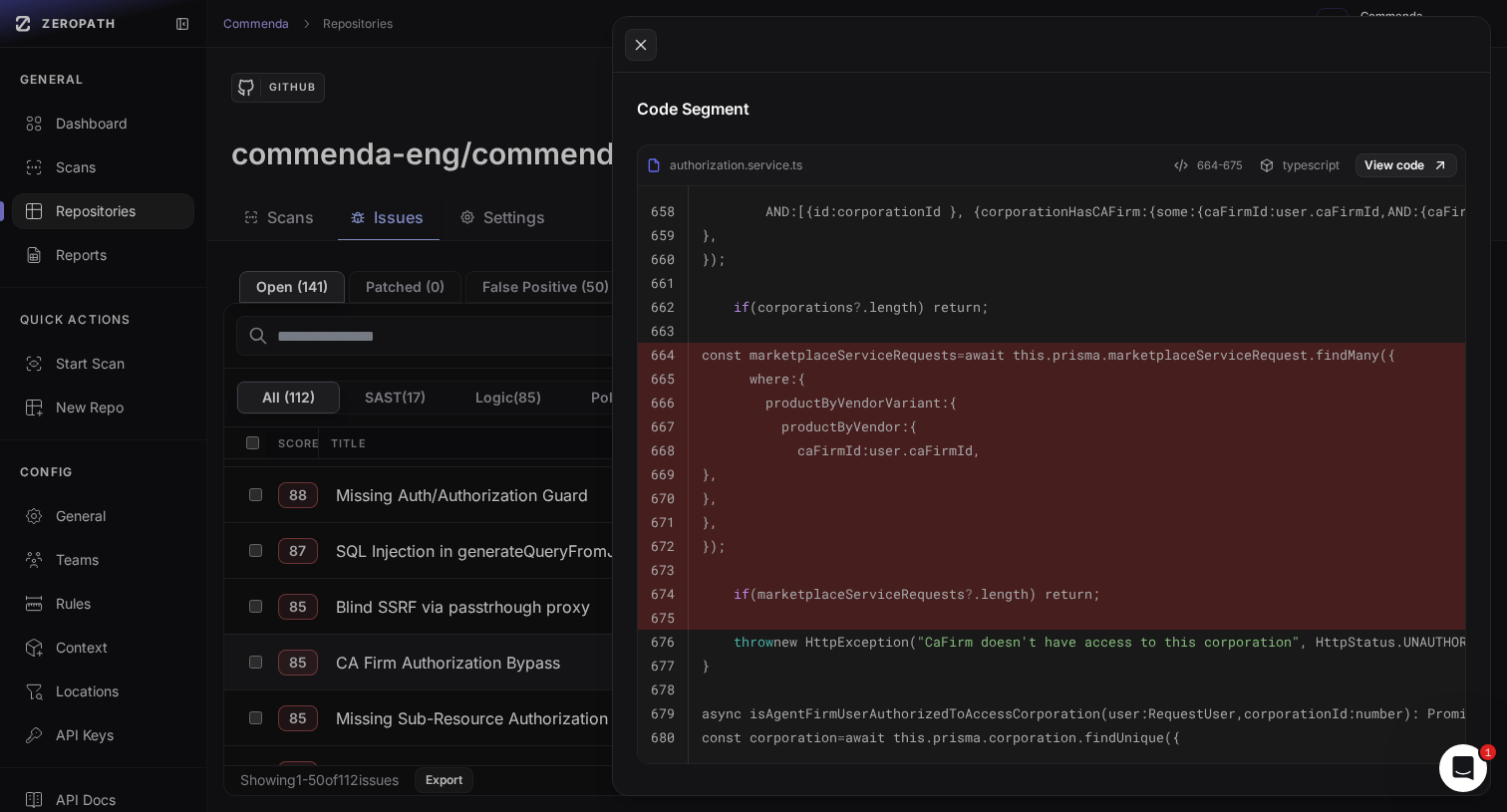 click on "where:  {" at bounding box center [1304, 379] 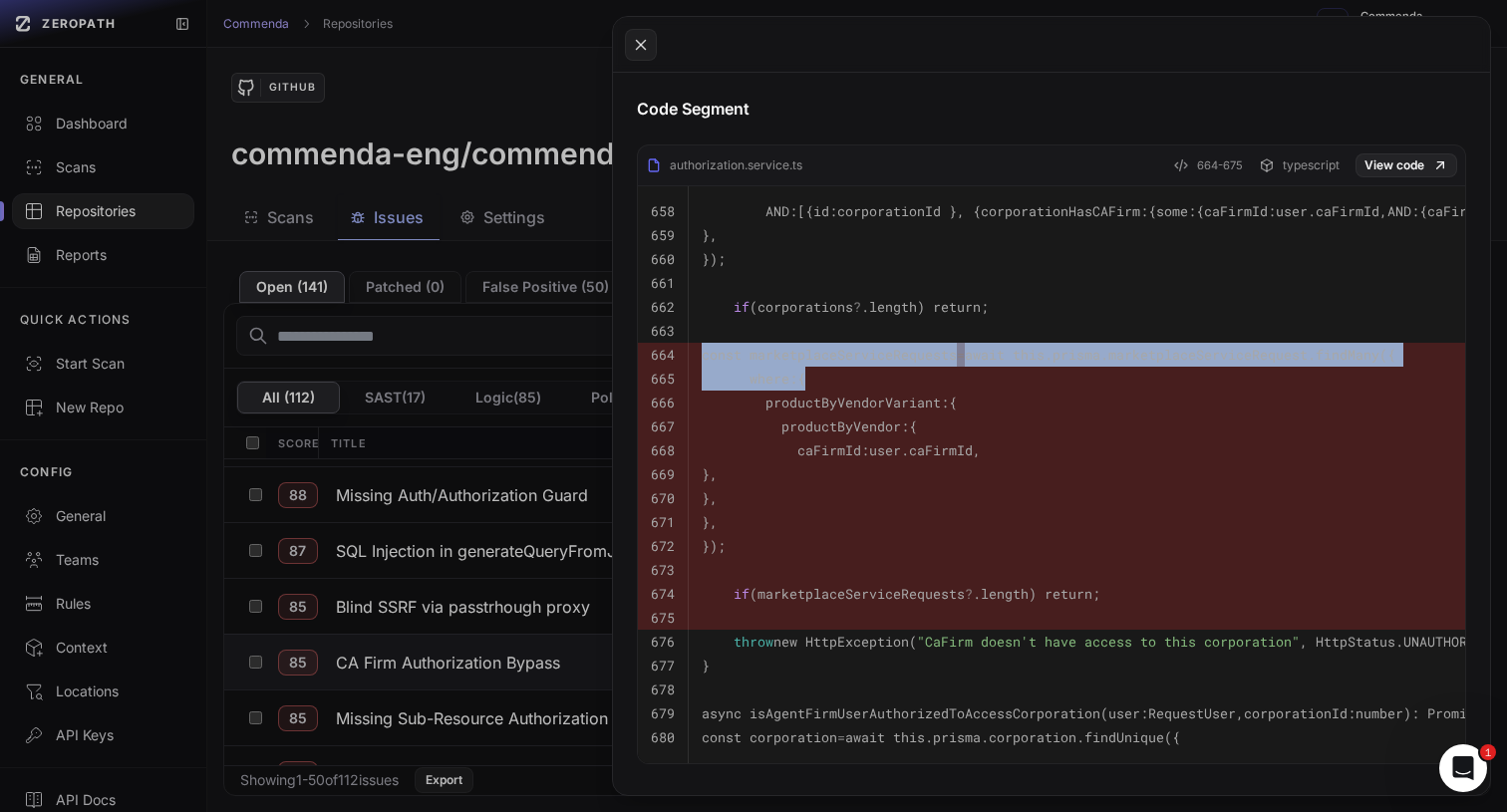 drag, startPoint x: 958, startPoint y: 367, endPoint x: 958, endPoint y: 343, distance: 24 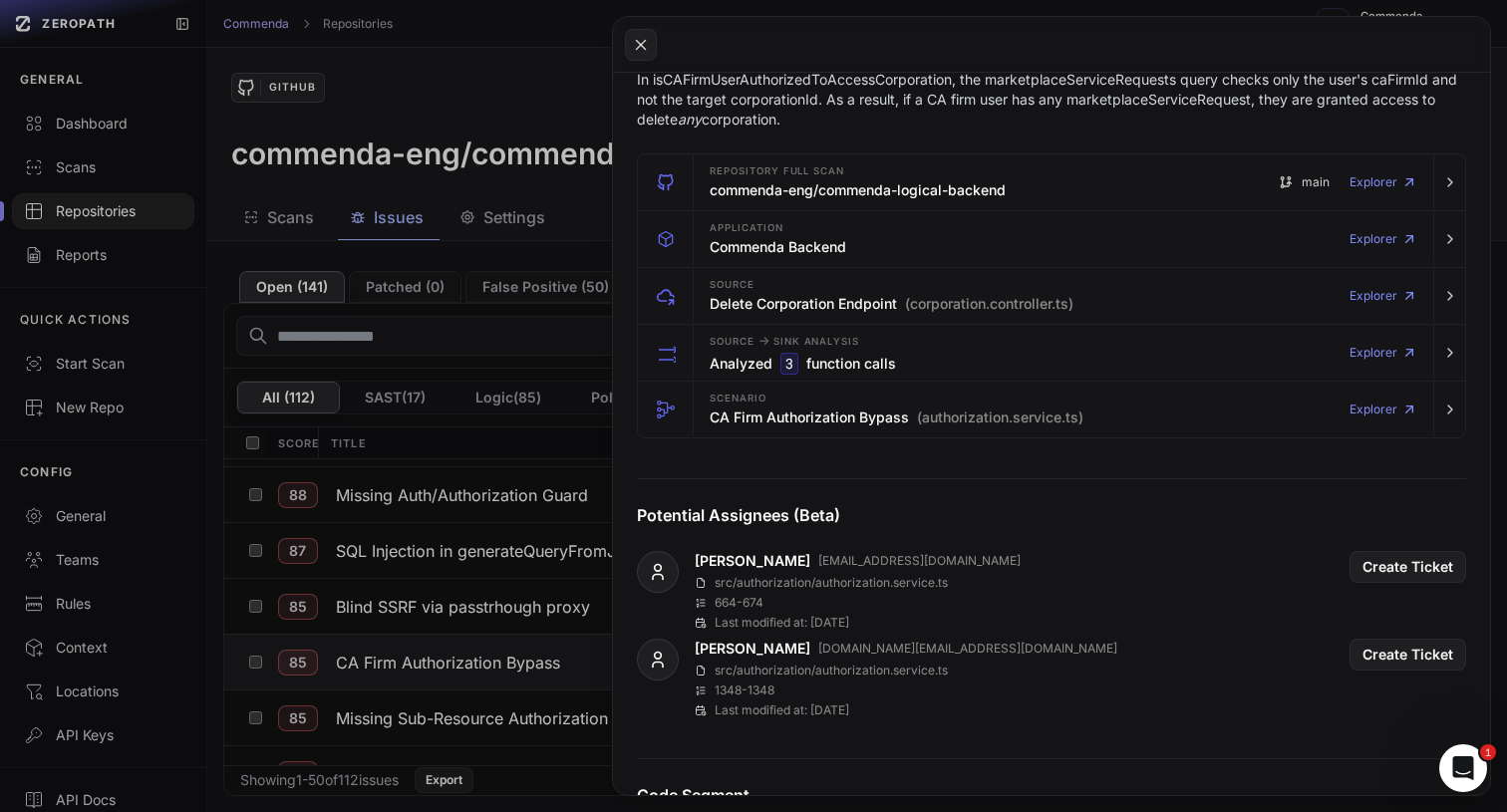scroll, scrollTop: 0, scrollLeft: 0, axis: both 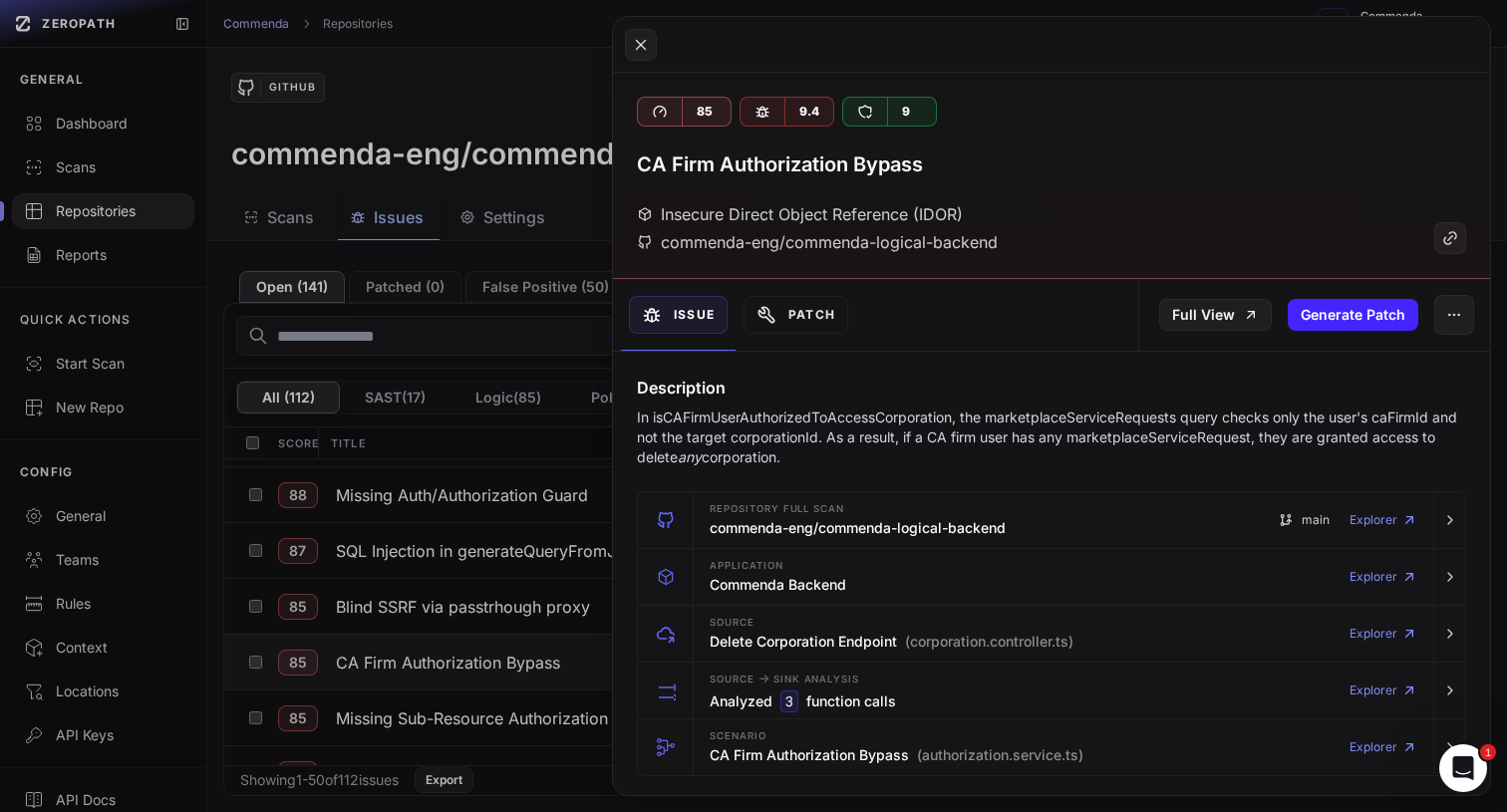 click on "In isCAFirmUserAuthorizedToAccessCorporation, the marketplaceServiceRequests query checks only the user's caFirmId and not the target corporationId. As a result, if a CA firm user has any marketplaceServiceRequest, they are granted access to delete  any  corporation." at bounding box center [1052, 437] 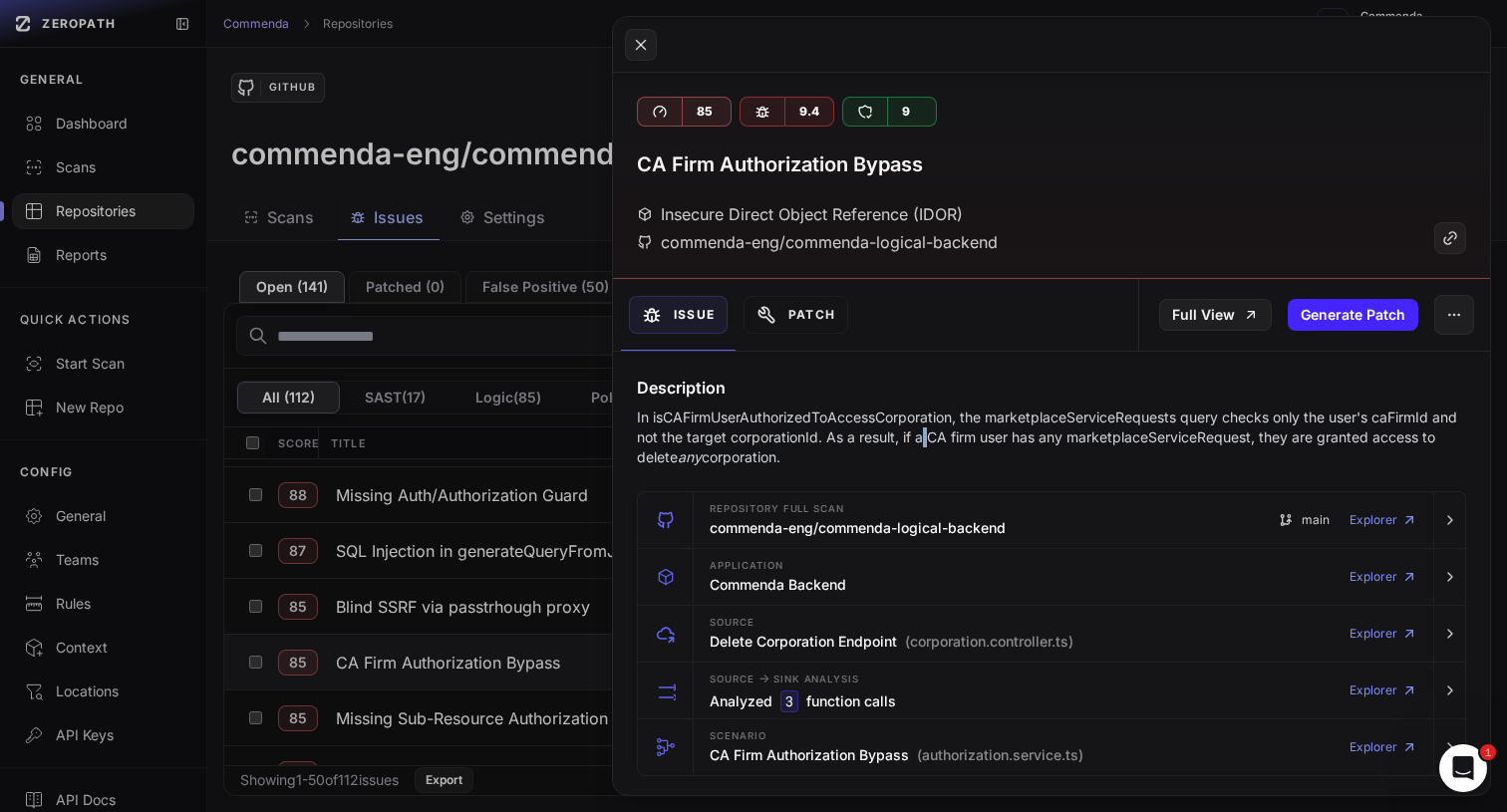 click on "In isCAFirmUserAuthorizedToAccessCorporation, the marketplaceServiceRequests query checks only the user's caFirmId and not the target corporationId. As a result, if a CA firm user has any marketplaceServiceRequest, they are granted access to delete  any  corporation." at bounding box center [1052, 437] 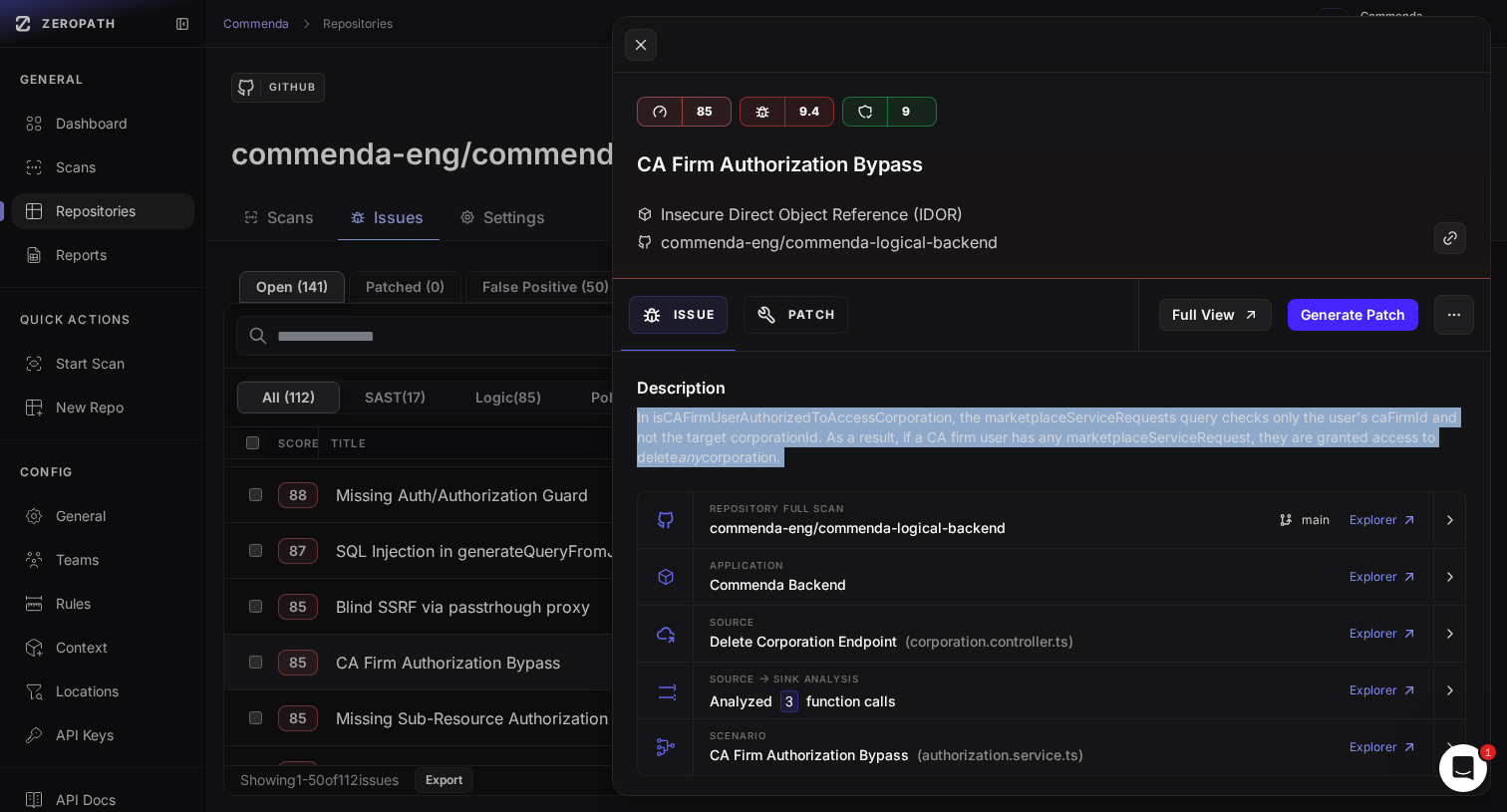 click on "In isCAFirmUserAuthorizedToAccessCorporation, the marketplaceServiceRequests query checks only the user's caFirmId and not the target corporationId. As a result, if a CA firm user has any marketplaceServiceRequest, they are granted access to delete  any  corporation." at bounding box center [1052, 437] 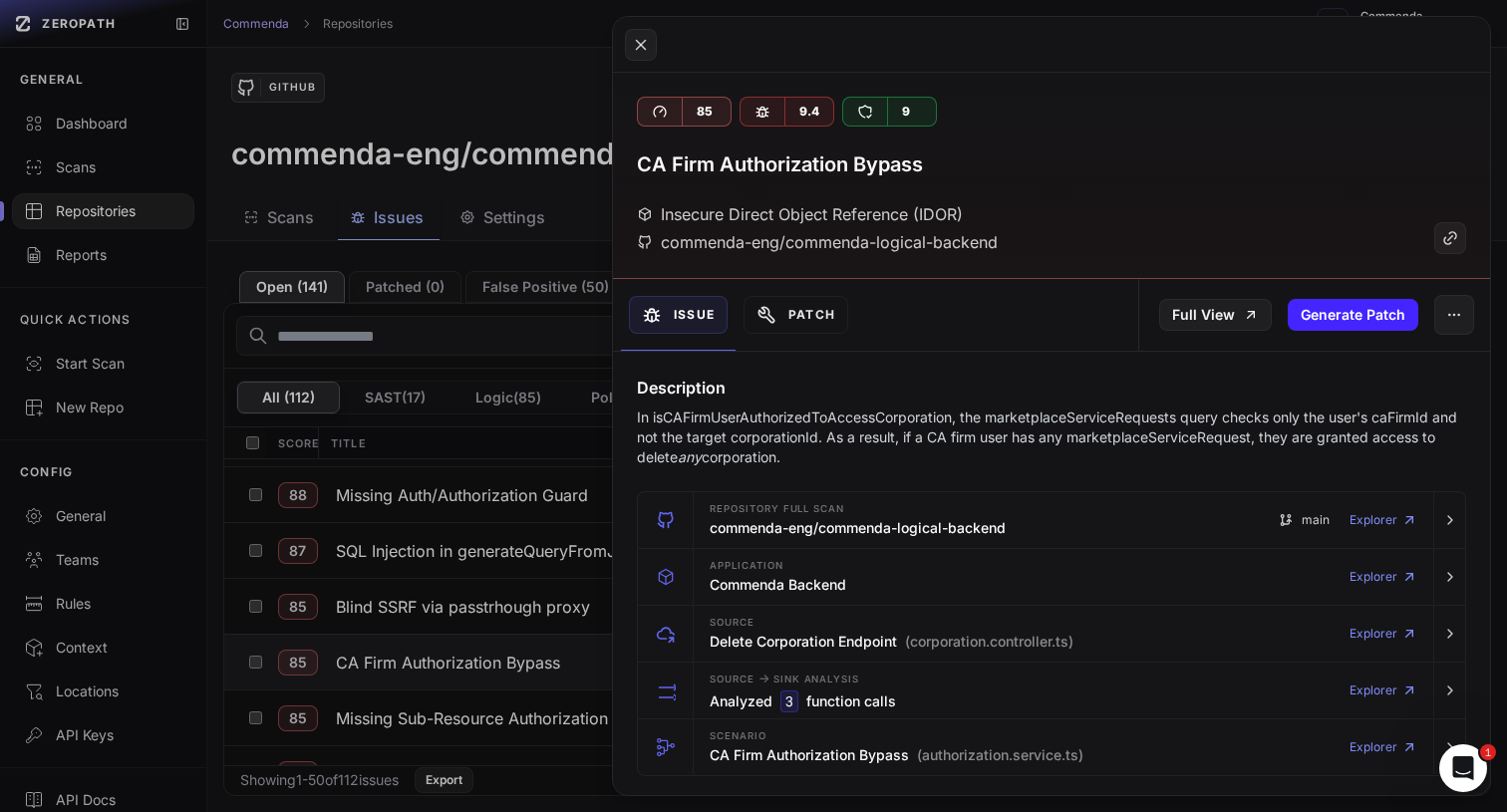click on "In isCAFirmUserAuthorizedToAccessCorporation, the marketplaceServiceRequests query checks only the user's caFirmId and not the target corporationId. As a result, if a CA firm user has any marketplaceServiceRequest, they are granted access to delete  any  corporation." at bounding box center [1052, 437] 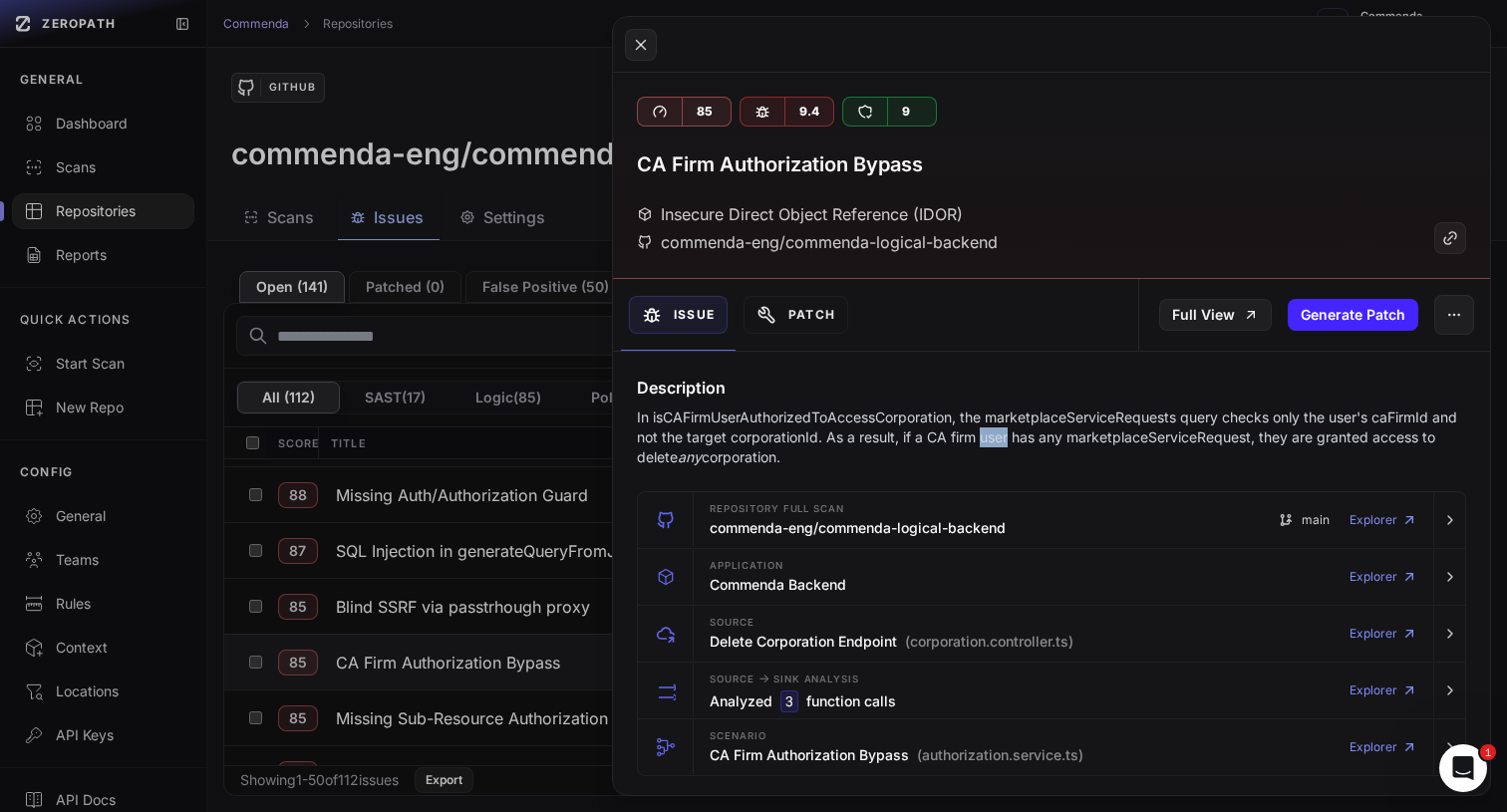 click on "In isCAFirmUserAuthorizedToAccessCorporation, the marketplaceServiceRequests query checks only the user's caFirmId and not the target corporationId. As a result, if a CA firm user has any marketplaceServiceRequest, they are granted access to delete  any  corporation." at bounding box center [1052, 437] 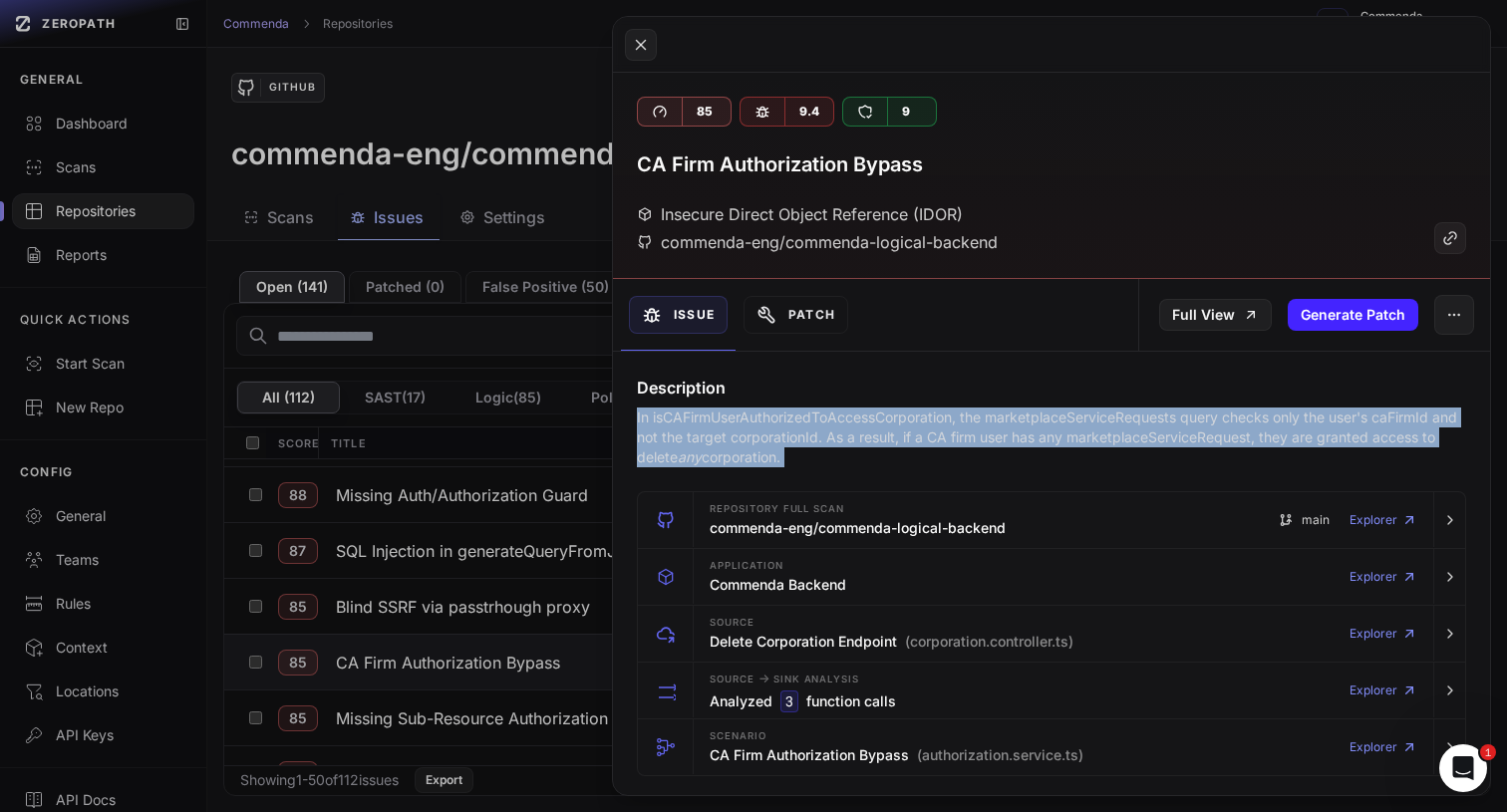 click on "In isCAFirmUserAuthorizedToAccessCorporation, the marketplaceServiceRequests query checks only the user's caFirmId and not the target corporationId. As a result, if a CA firm user has any marketplaceServiceRequest, they are granted access to delete  any  corporation." at bounding box center [1052, 437] 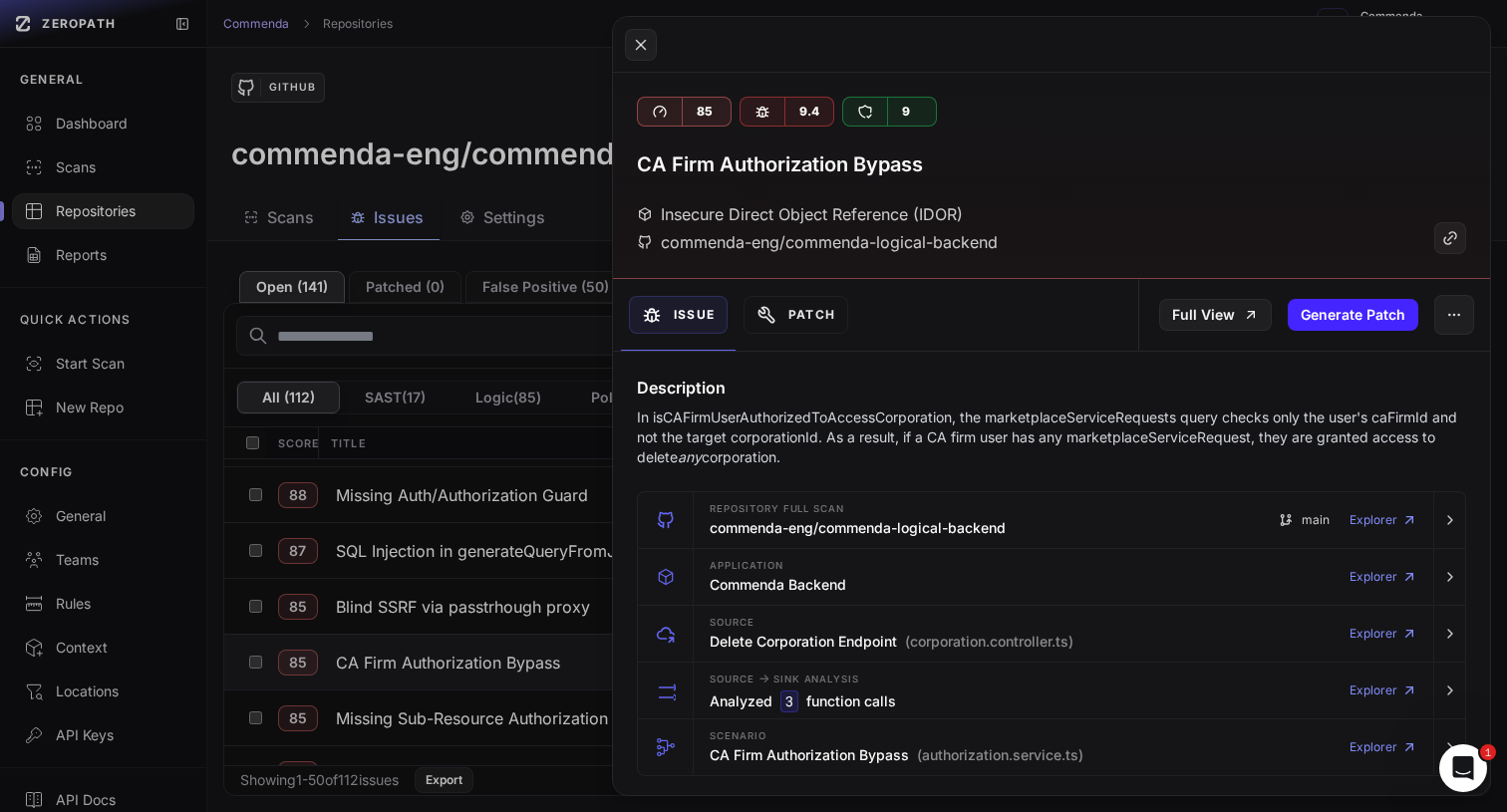 click on "In isCAFirmUserAuthorizedToAccessCorporation, the marketplaceServiceRequests query checks only the user's caFirmId and not the target corporationId. As a result, if a CA firm user has any marketplaceServiceRequest, they are granted access to delete  any  corporation." at bounding box center (1052, 437) 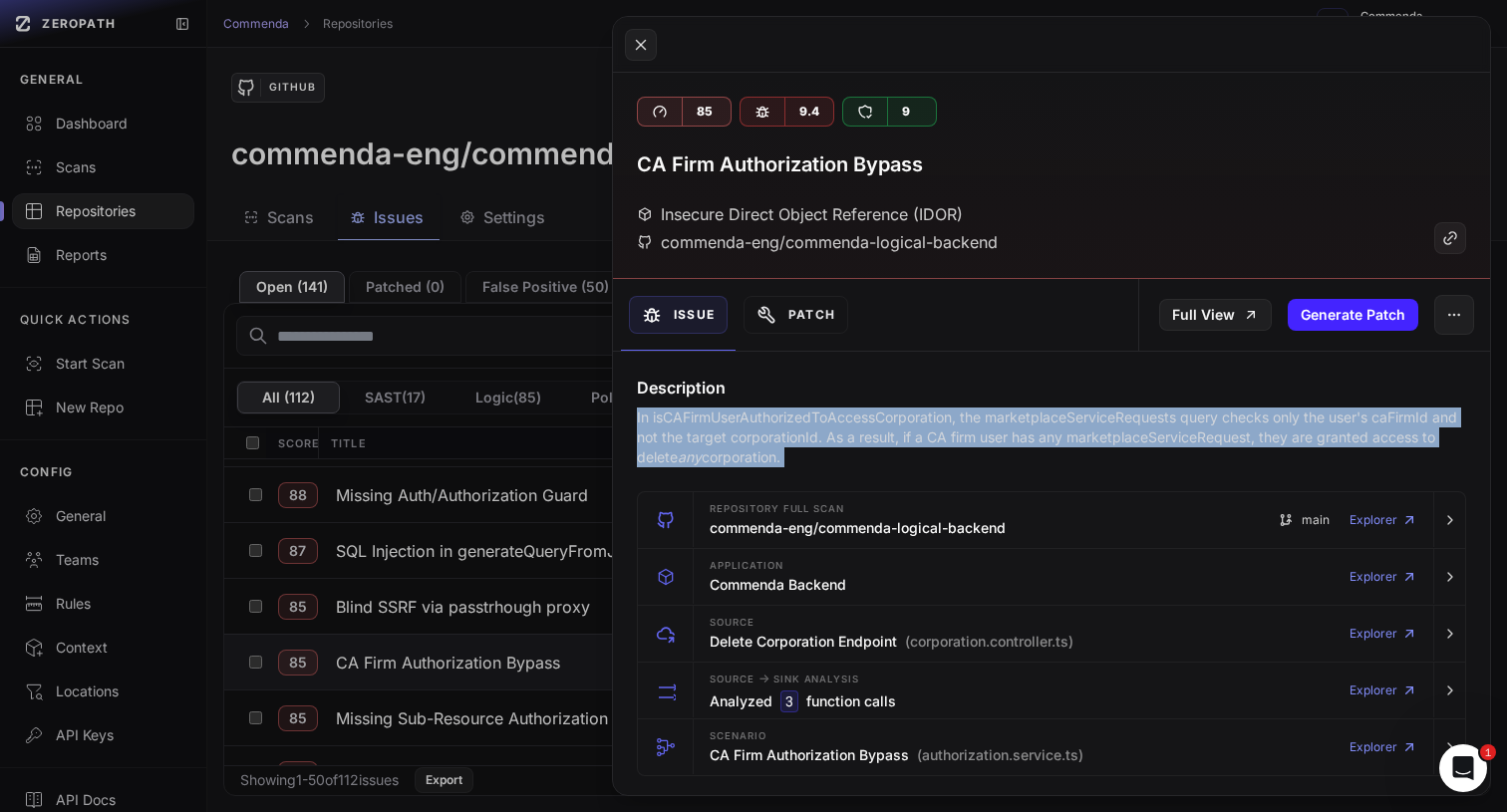 click on "In isCAFirmUserAuthorizedToAccessCorporation, the marketplaceServiceRequests query checks only the user's caFirmId and not the target corporationId. As a result, if a CA firm user has any marketplaceServiceRequest, they are granted access to delete  any  corporation." at bounding box center (1052, 437) 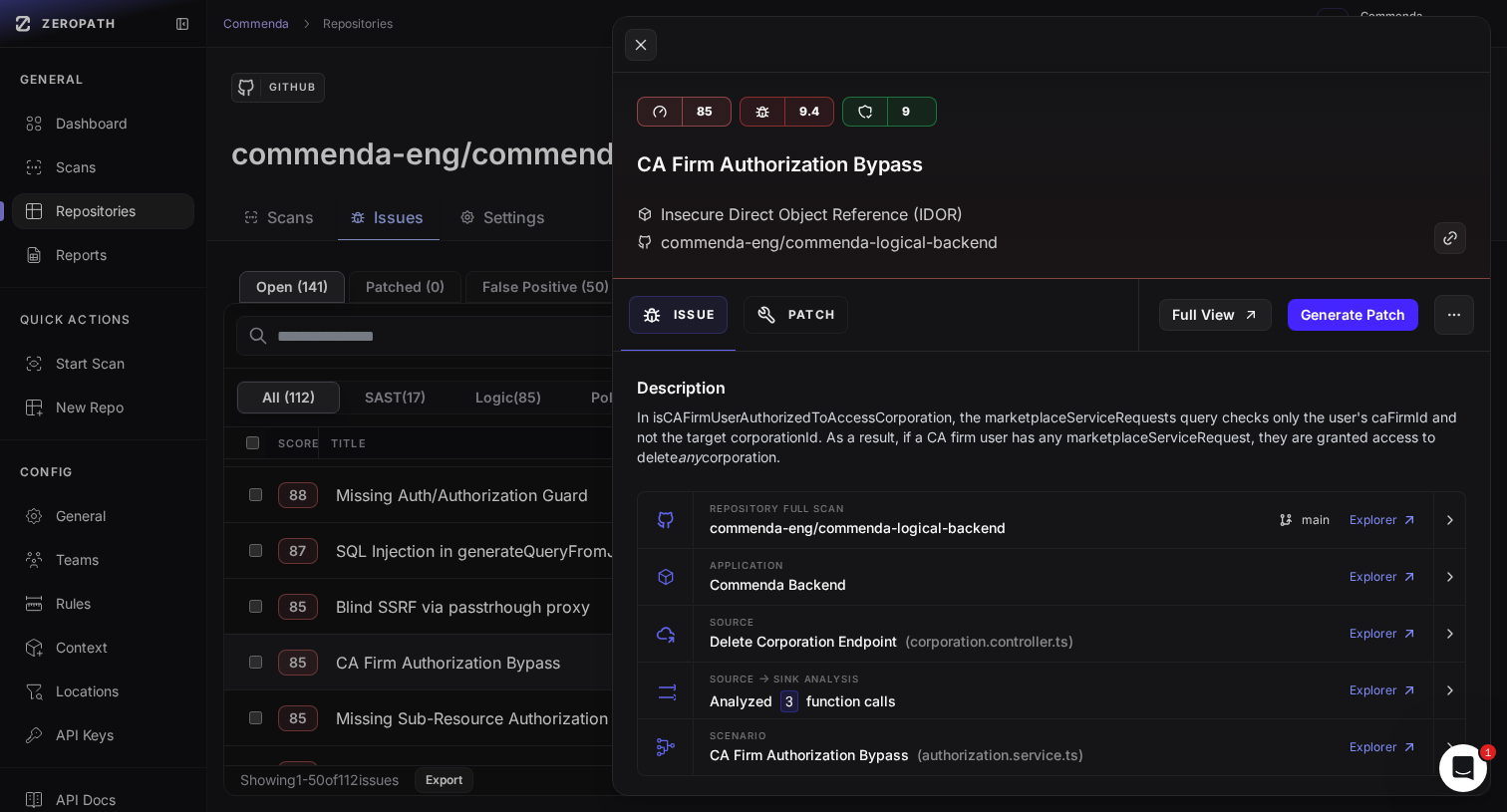 click on "In isCAFirmUserAuthorizedToAccessCorporation, the marketplaceServiceRequests query checks only the user's caFirmId and not the target corporationId. As a result, if a CA firm user has any marketplaceServiceRequest, they are granted access to delete  any  corporation." at bounding box center (1052, 437) 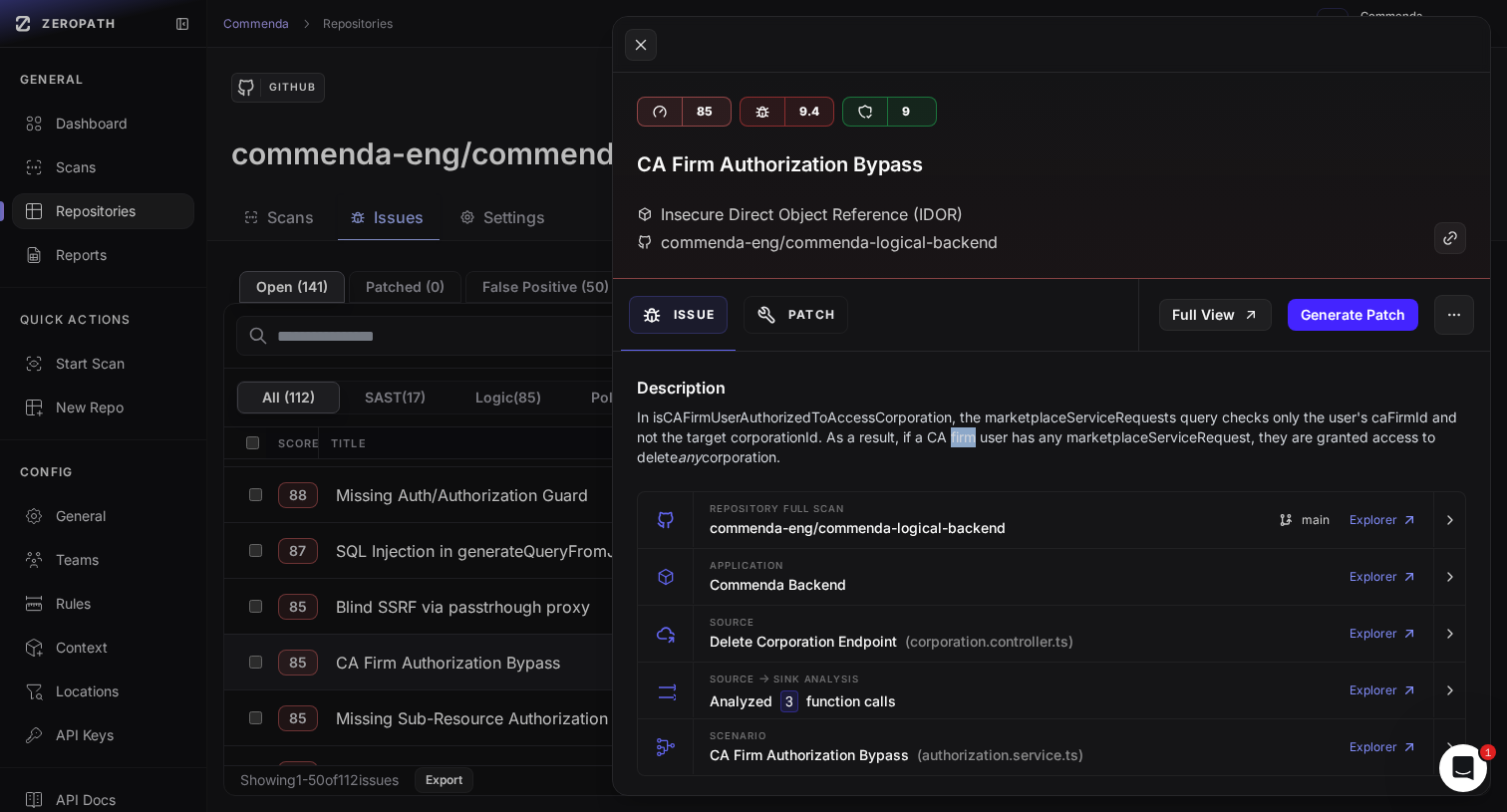 click on "In isCAFirmUserAuthorizedToAccessCorporation, the marketplaceServiceRequests query checks only the user's caFirmId and not the target corporationId. As a result, if a CA firm user has any marketplaceServiceRequest, they are granted access to delete  any  corporation." at bounding box center (1052, 437) 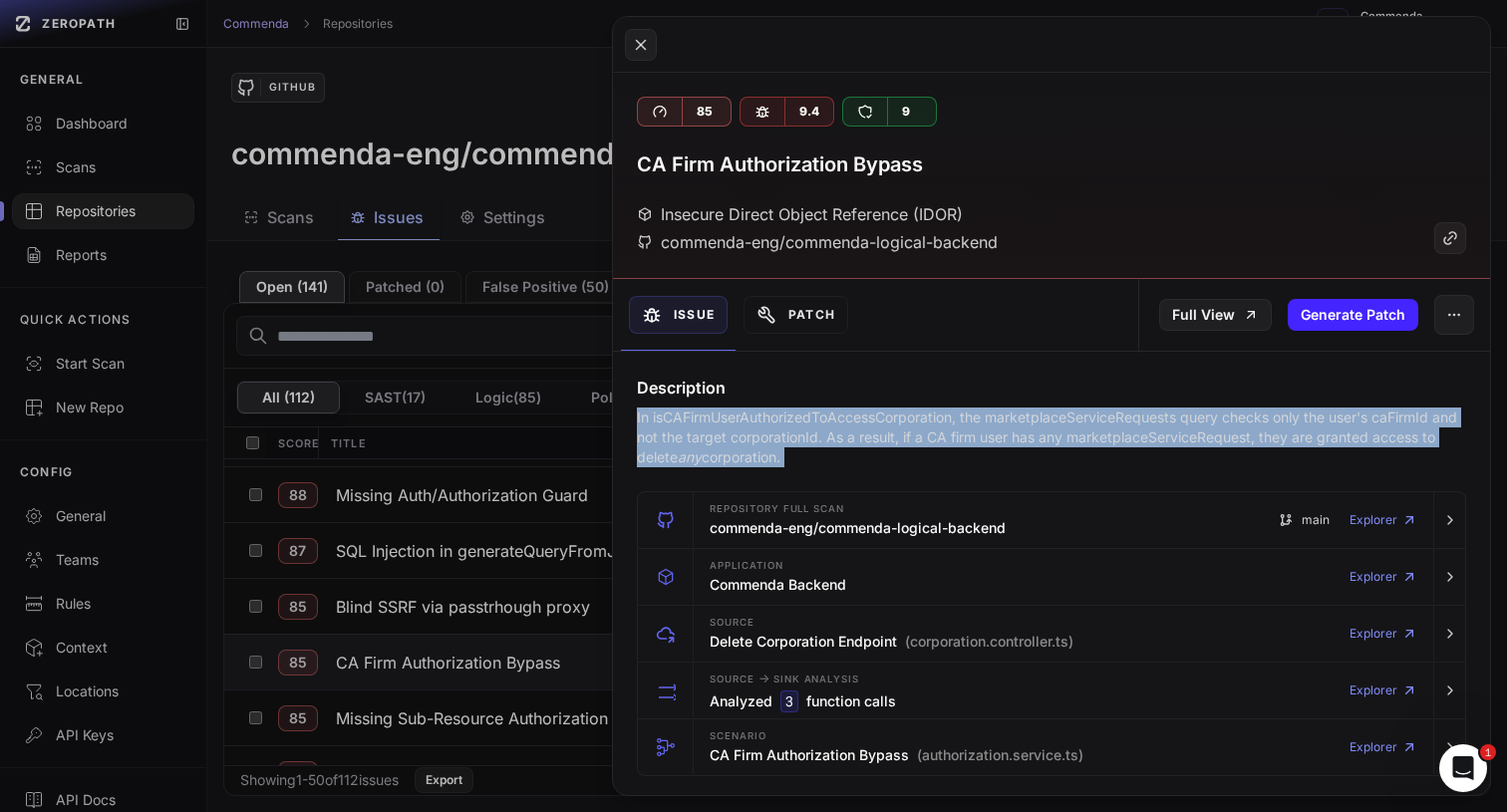 click on "In isCAFirmUserAuthorizedToAccessCorporation, the marketplaceServiceRequests query checks only the user's caFirmId and not the target corporationId. As a result, if a CA firm user has any marketplaceServiceRequest, they are granted access to delete  any  corporation." at bounding box center [1052, 437] 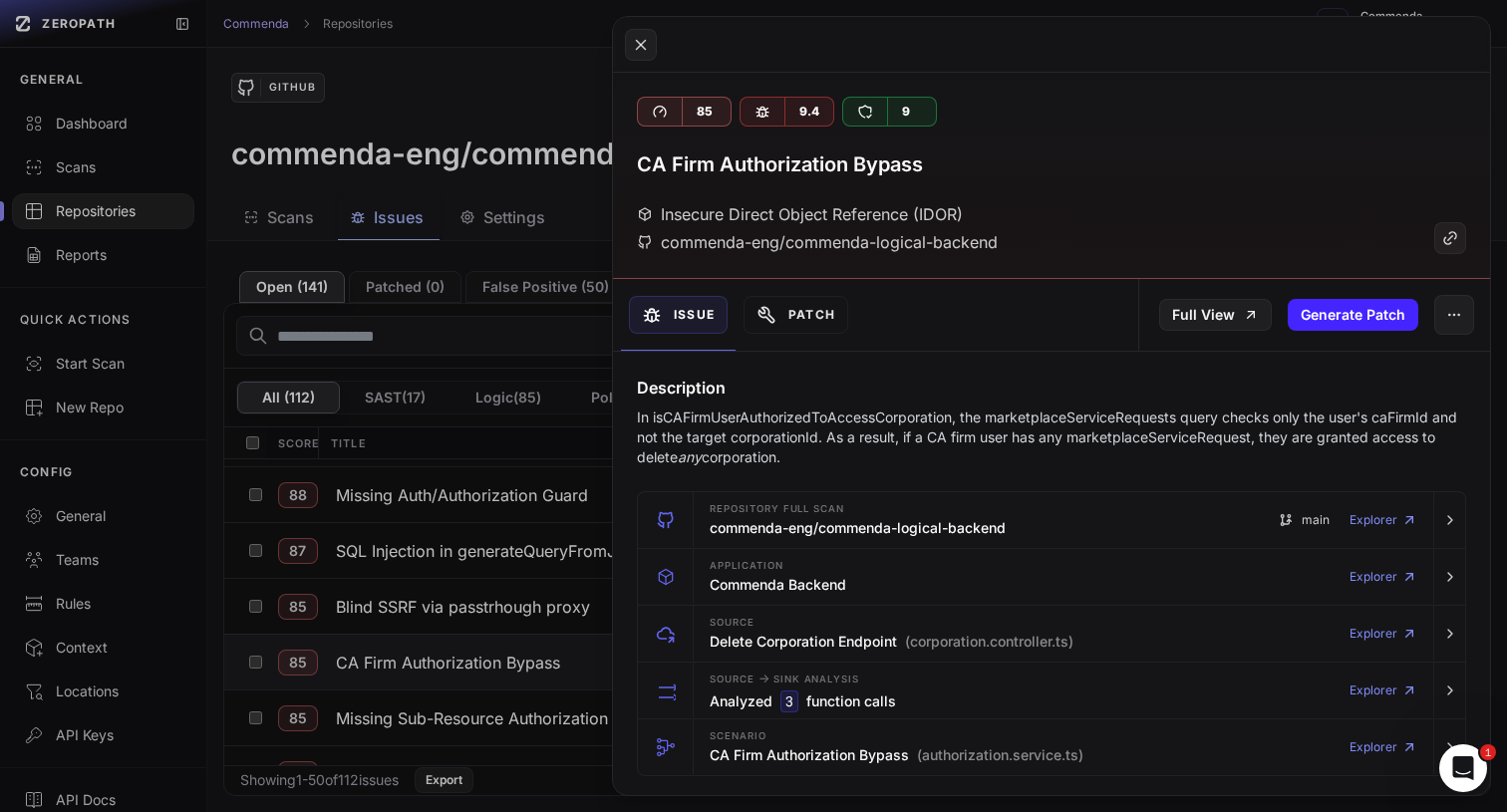 click on "In isCAFirmUserAuthorizedToAccessCorporation, the marketplaceServiceRequests query checks only the user's caFirmId and not the target corporationId. As a result, if a CA firm user has any marketplaceServiceRequest, they are granted access to delete  any  corporation." at bounding box center (1052, 437) 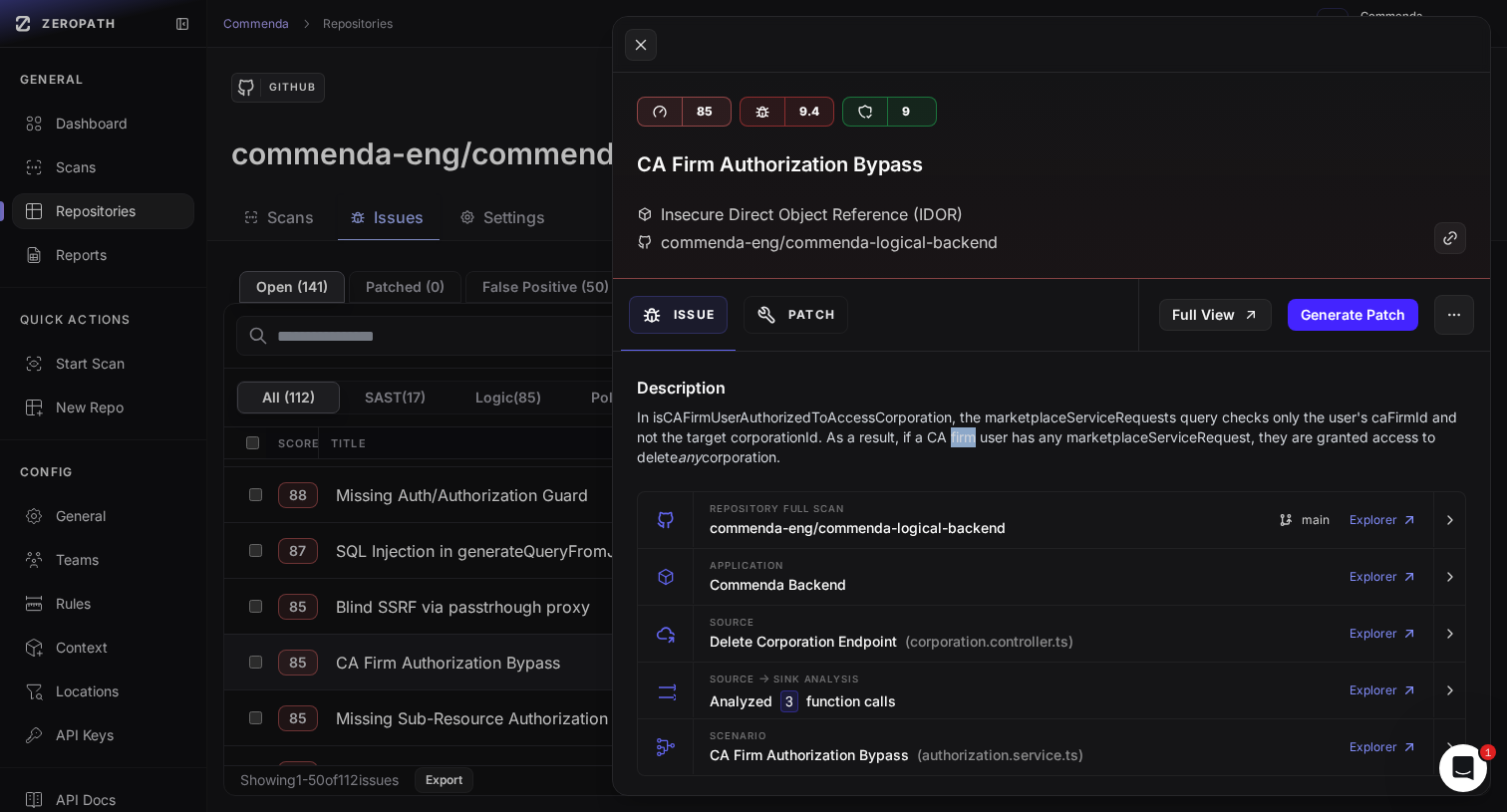 click on "In isCAFirmUserAuthorizedToAccessCorporation, the marketplaceServiceRequests query checks only the user's caFirmId and not the target corporationId. As a result, if a CA firm user has any marketplaceServiceRequest, they are granted access to delete  any  corporation." at bounding box center [1052, 437] 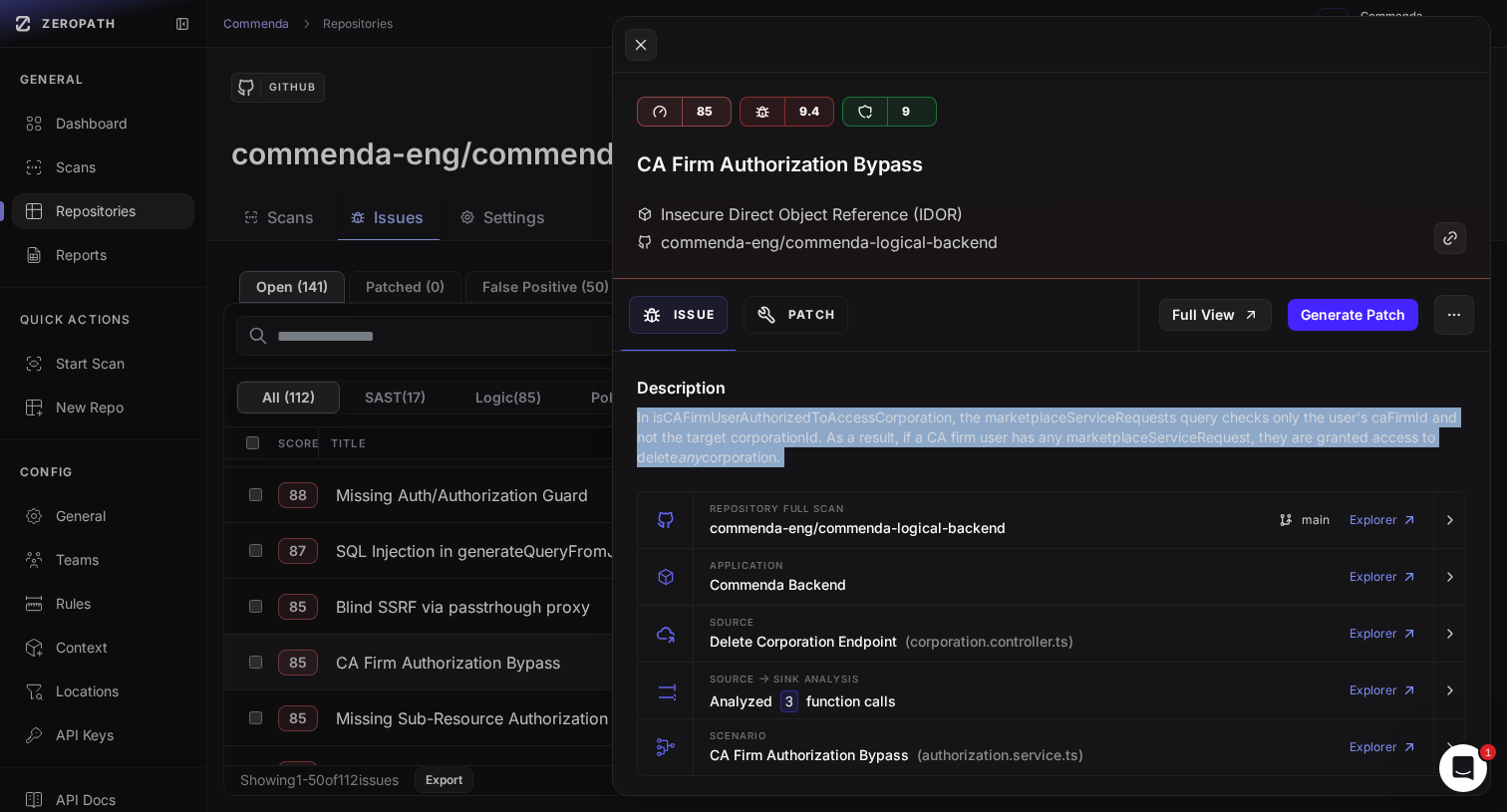 click on "In isCAFirmUserAuthorizedToAccessCorporation, the marketplaceServiceRequests query checks only the user's caFirmId and not the target corporationId. As a result, if a CA firm user has any marketplaceServiceRequest, they are granted access to delete  any  corporation." at bounding box center (1052, 437) 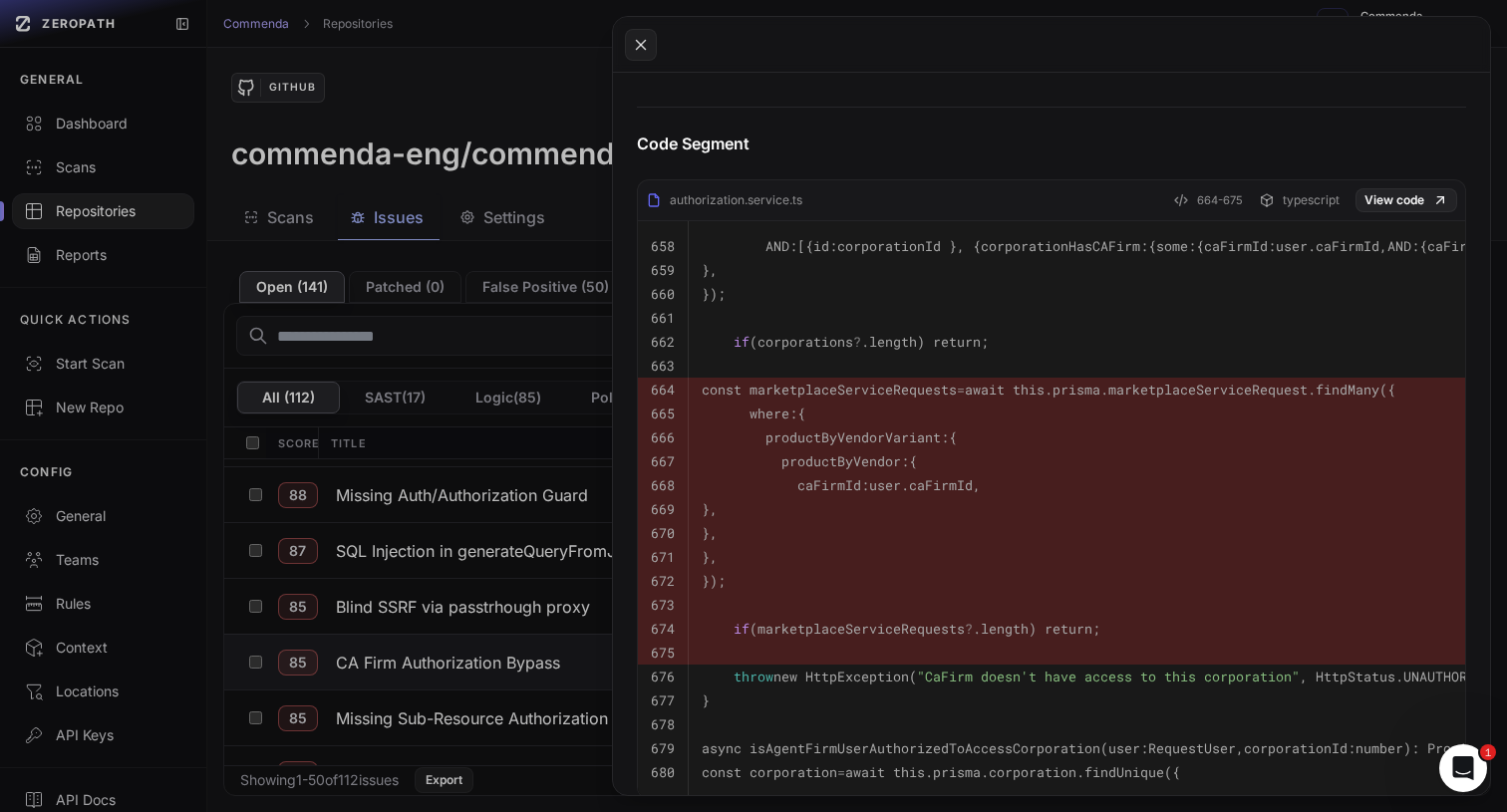 scroll, scrollTop: 975, scrollLeft: 0, axis: vertical 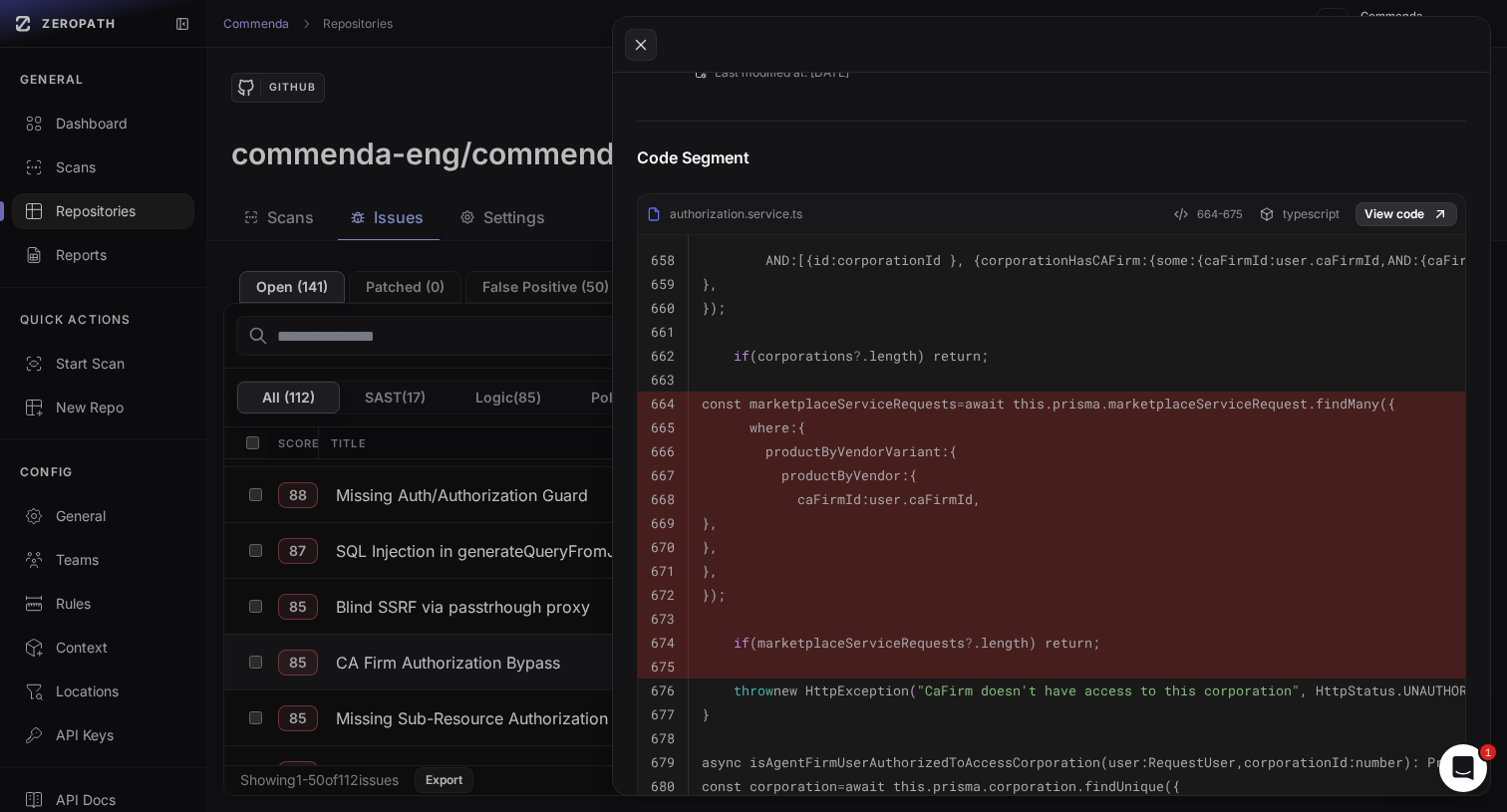 click on "View code" at bounding box center (1406, 214) 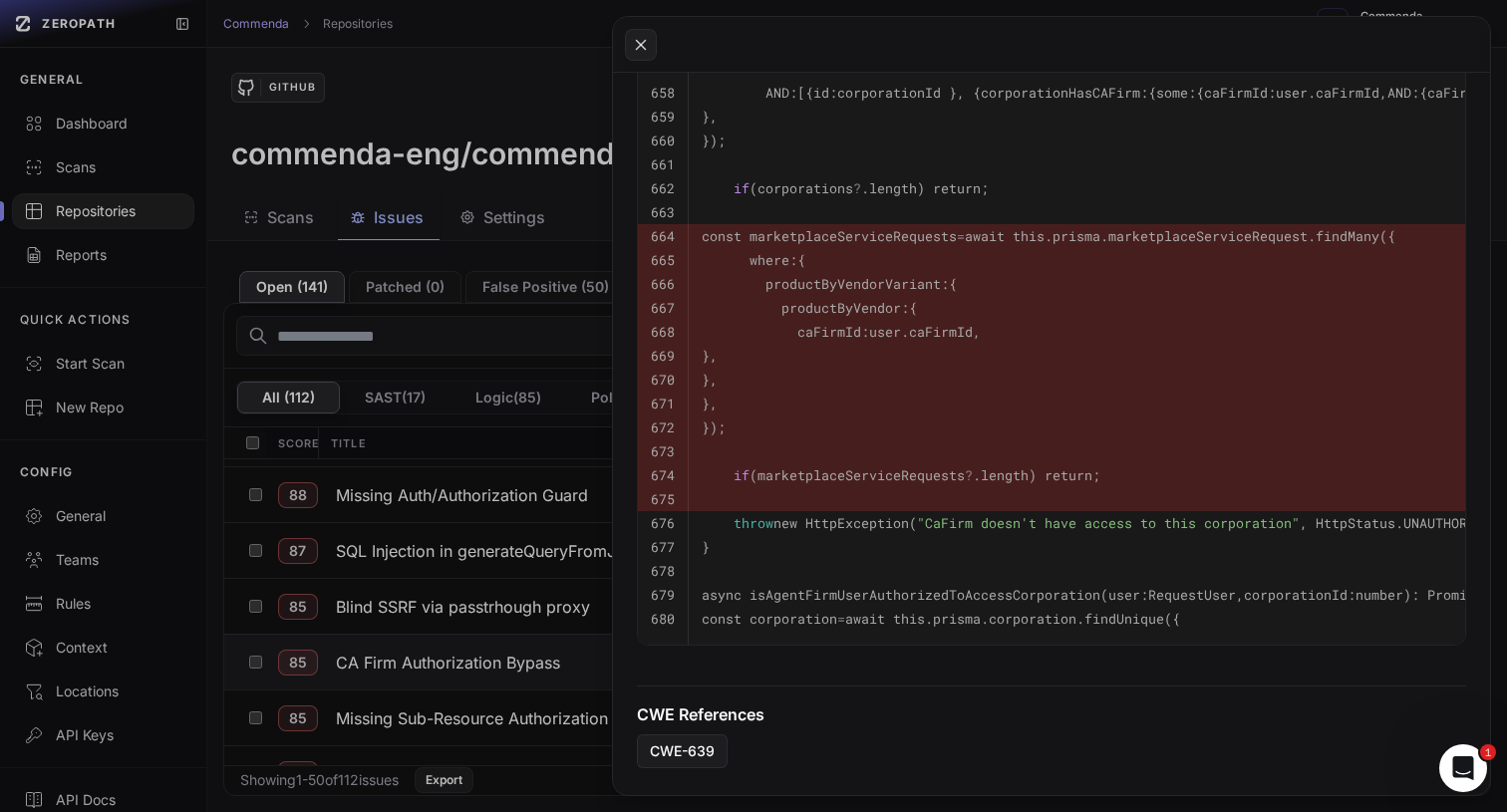 scroll, scrollTop: 1150, scrollLeft: 0, axis: vertical 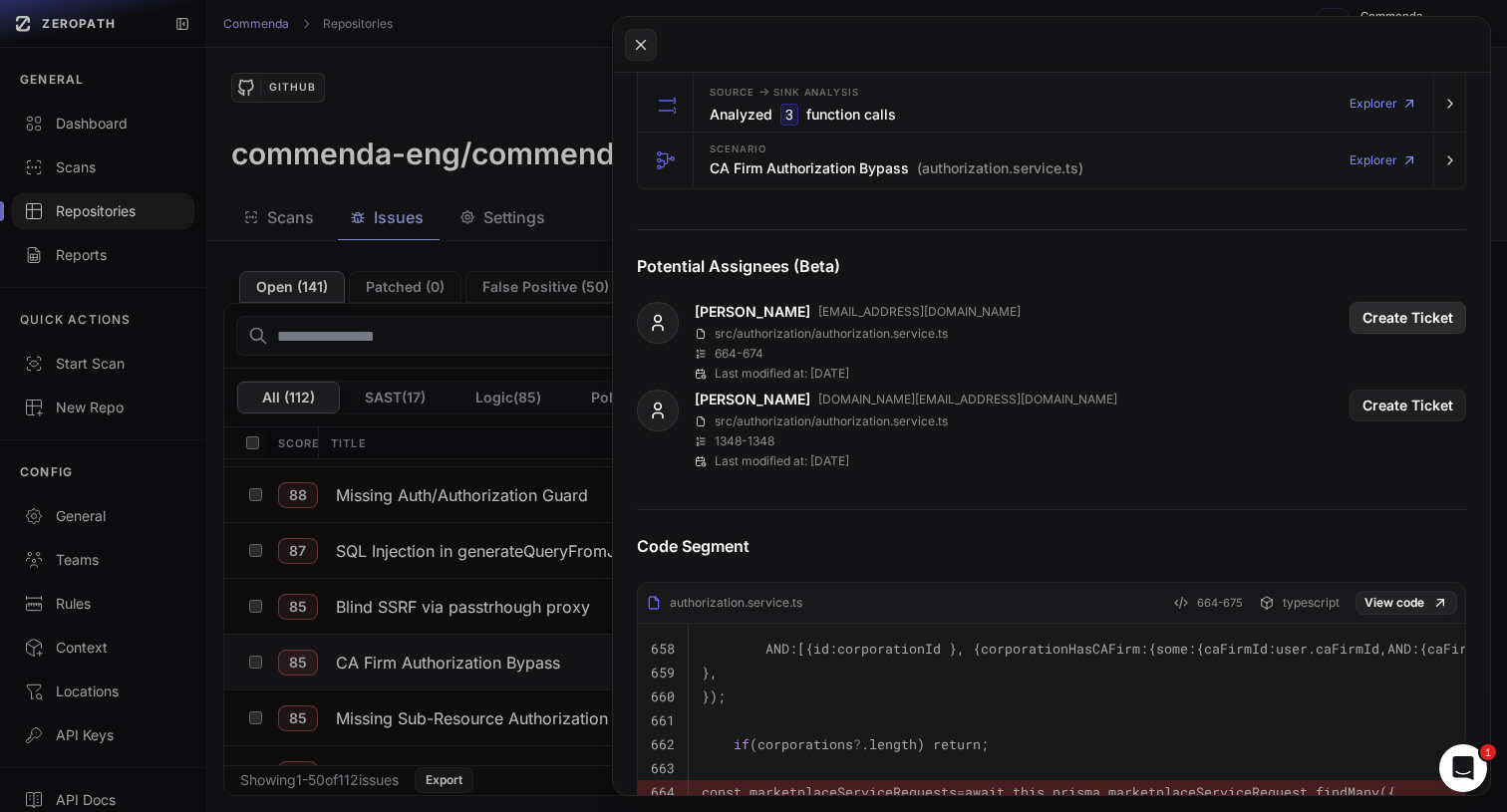 click on "Create Ticket" at bounding box center (1407, 318) 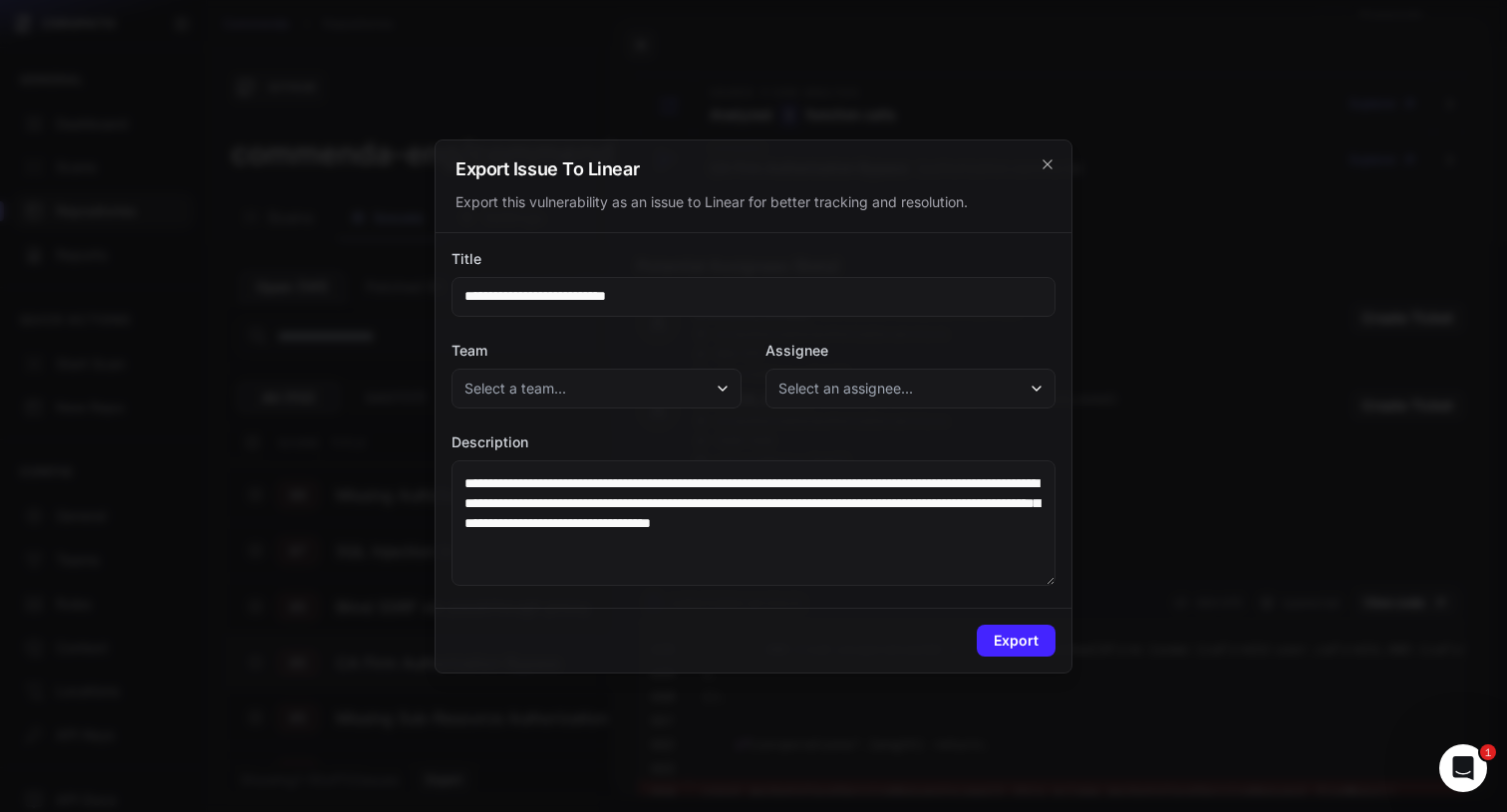 click on "Select a team..." at bounding box center (596, 389) 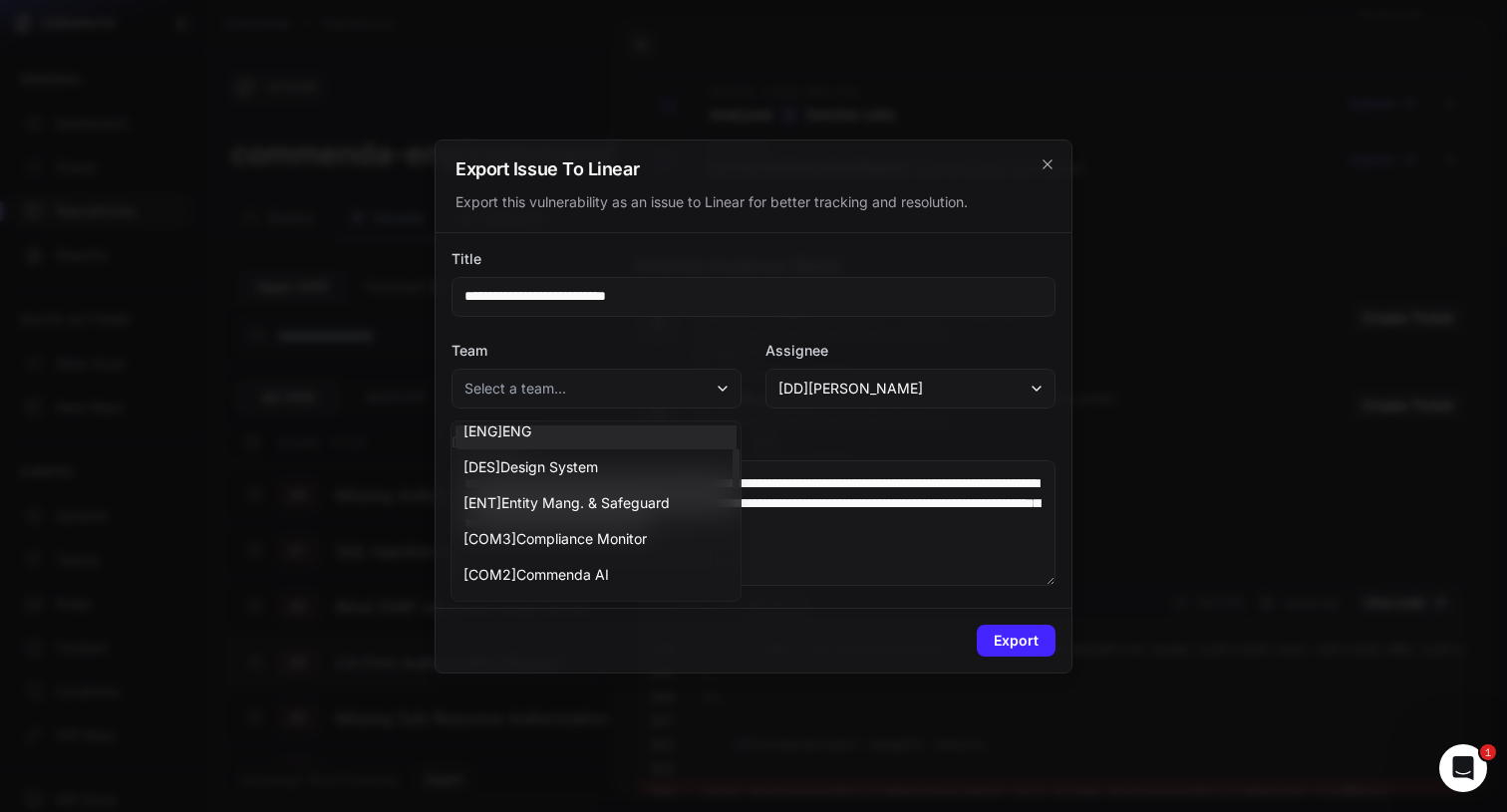 scroll, scrollTop: 107, scrollLeft: 0, axis: vertical 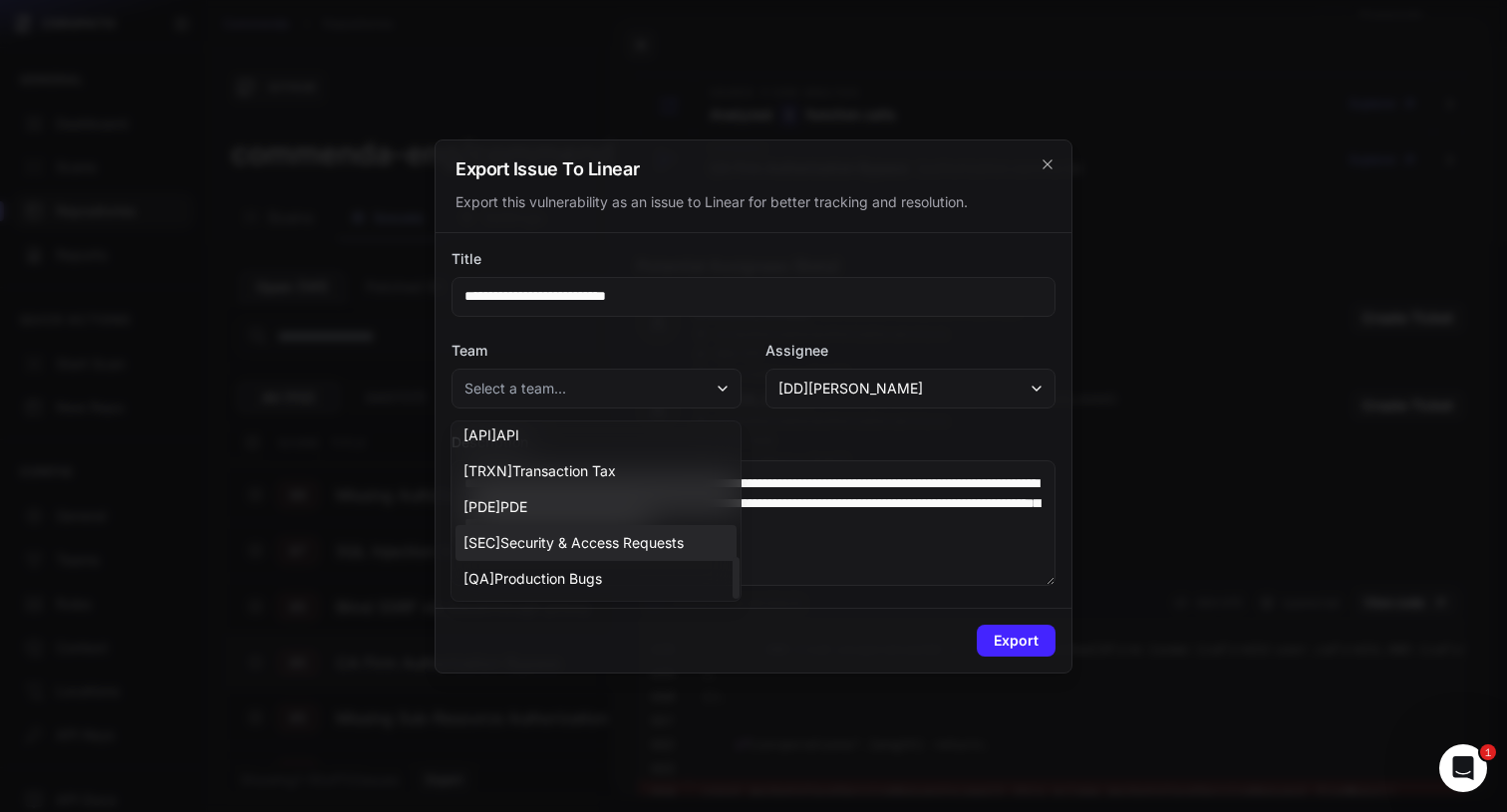 click on "[ SEC ]  Security & Access Requests" at bounding box center (573, 543) 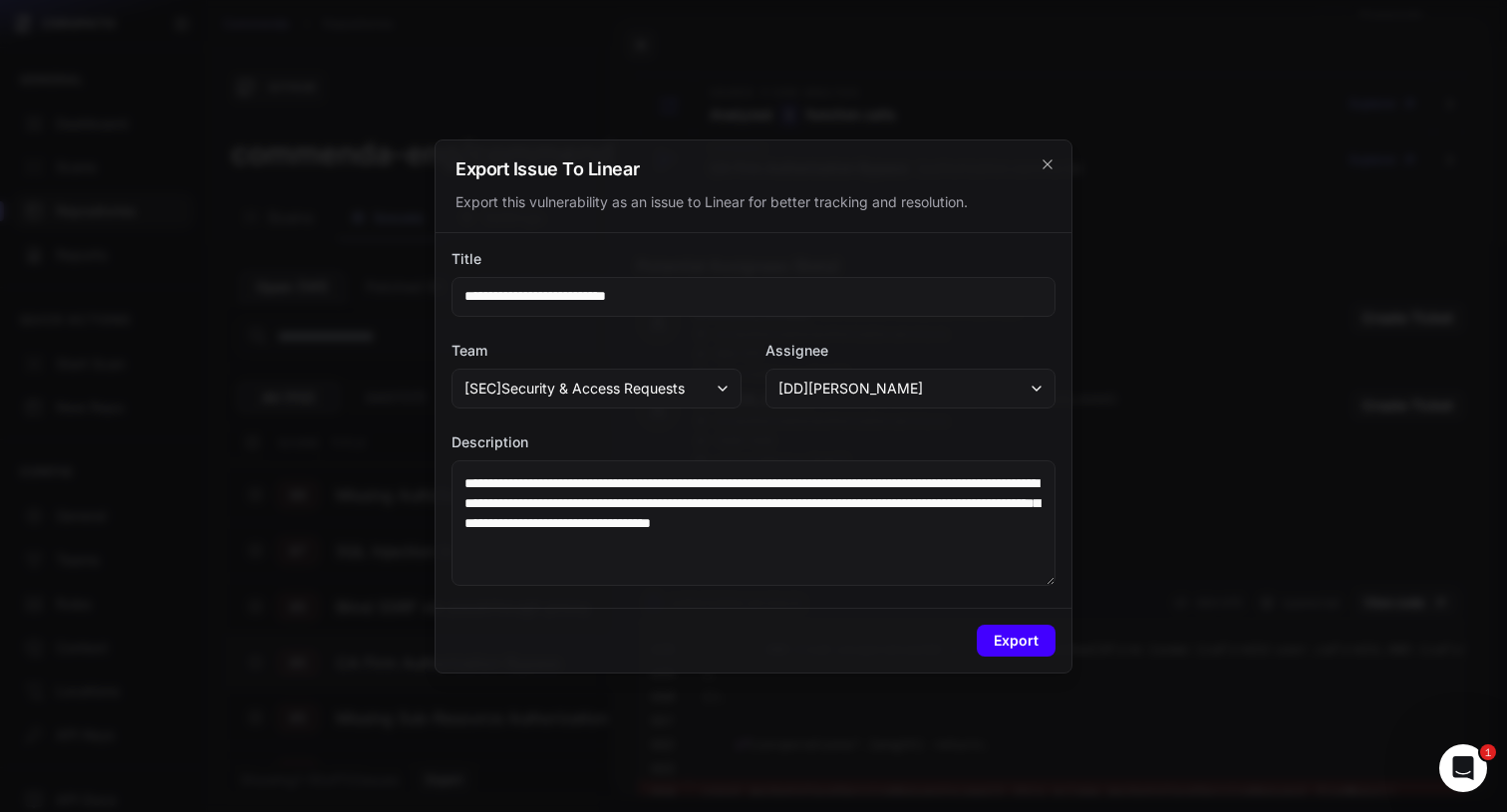 click on "Export" at bounding box center [1016, 641] 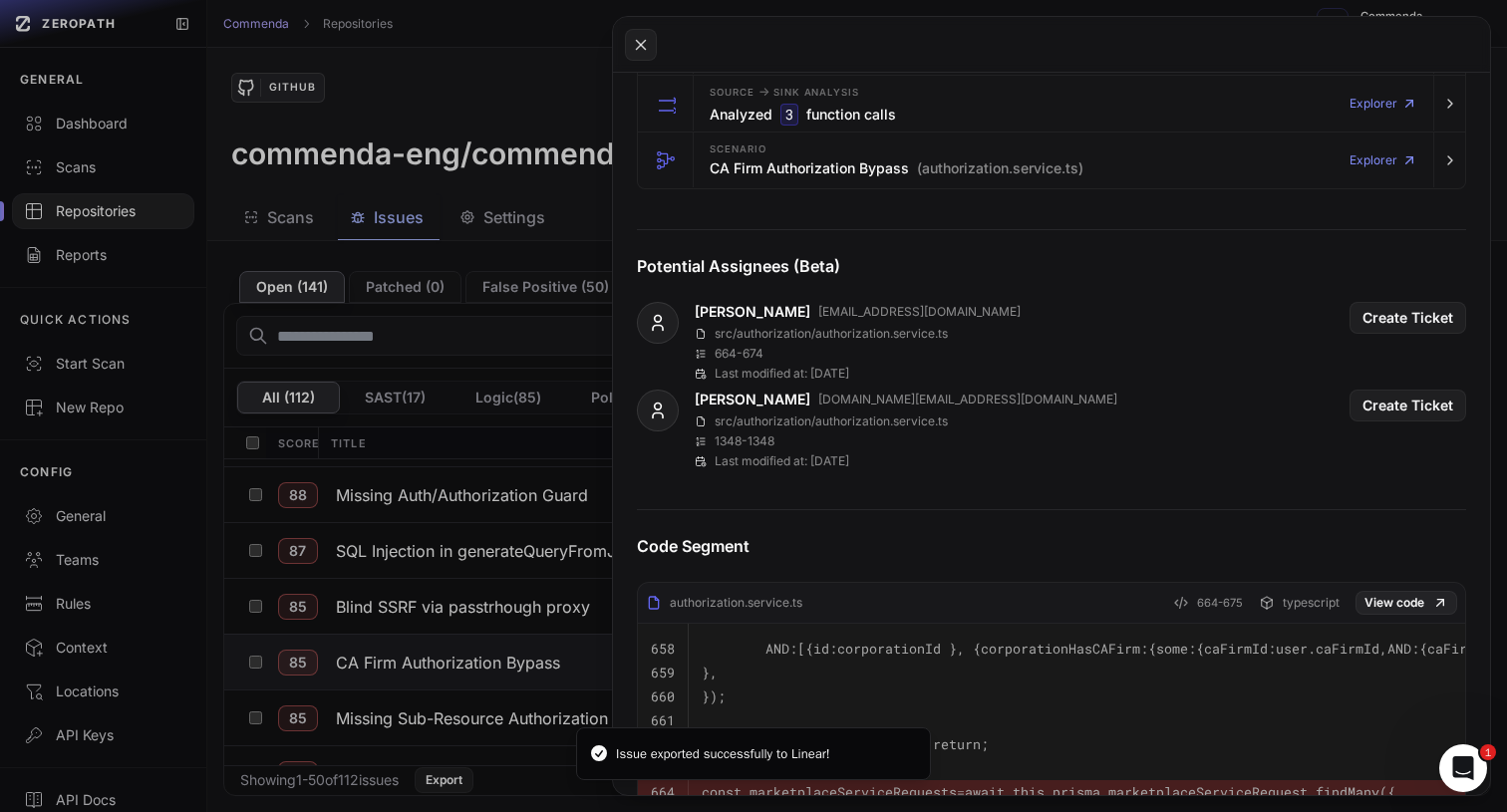 click 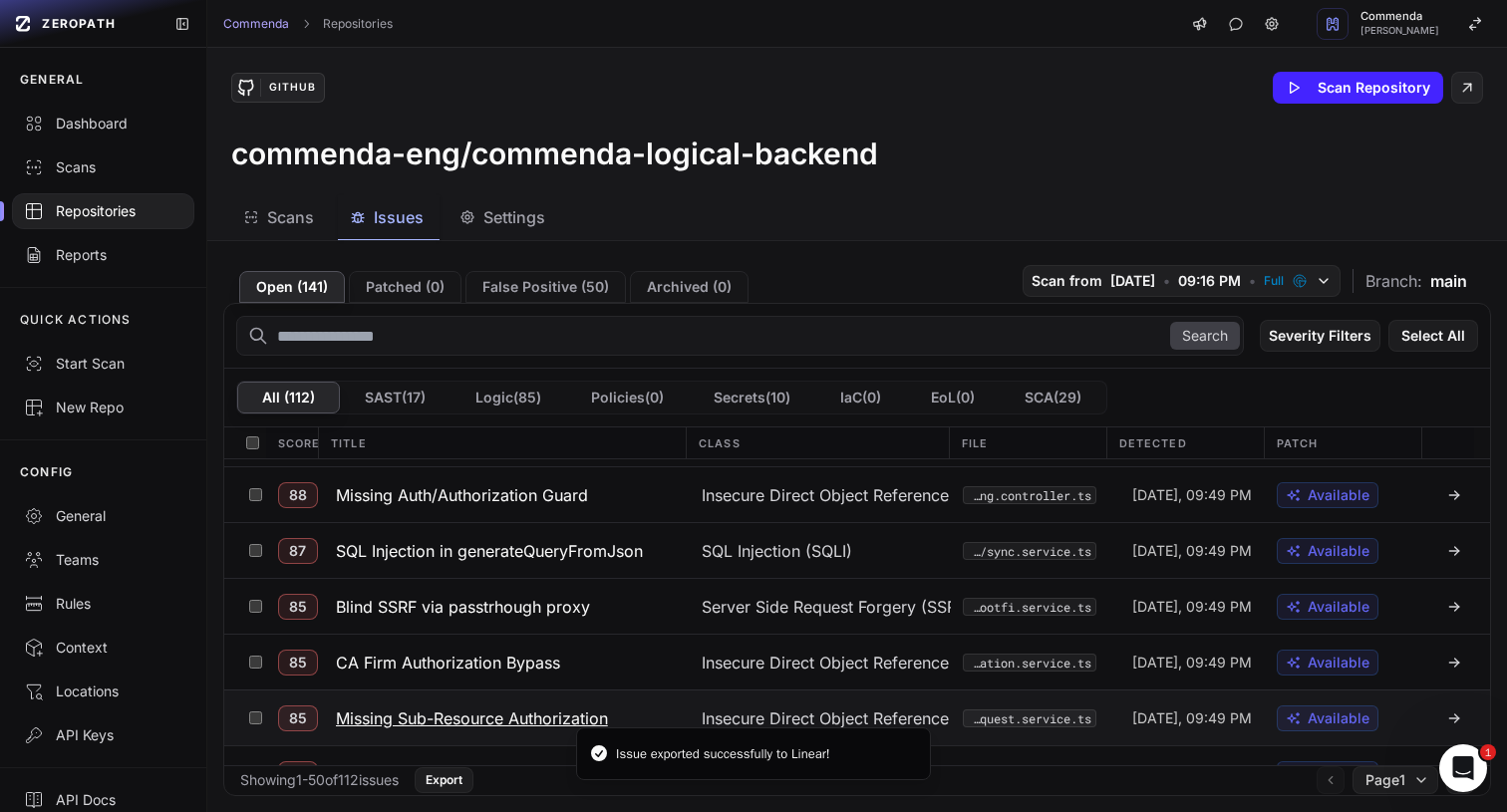 click on "Missing Sub-Resource Authorization" at bounding box center (471, 718) 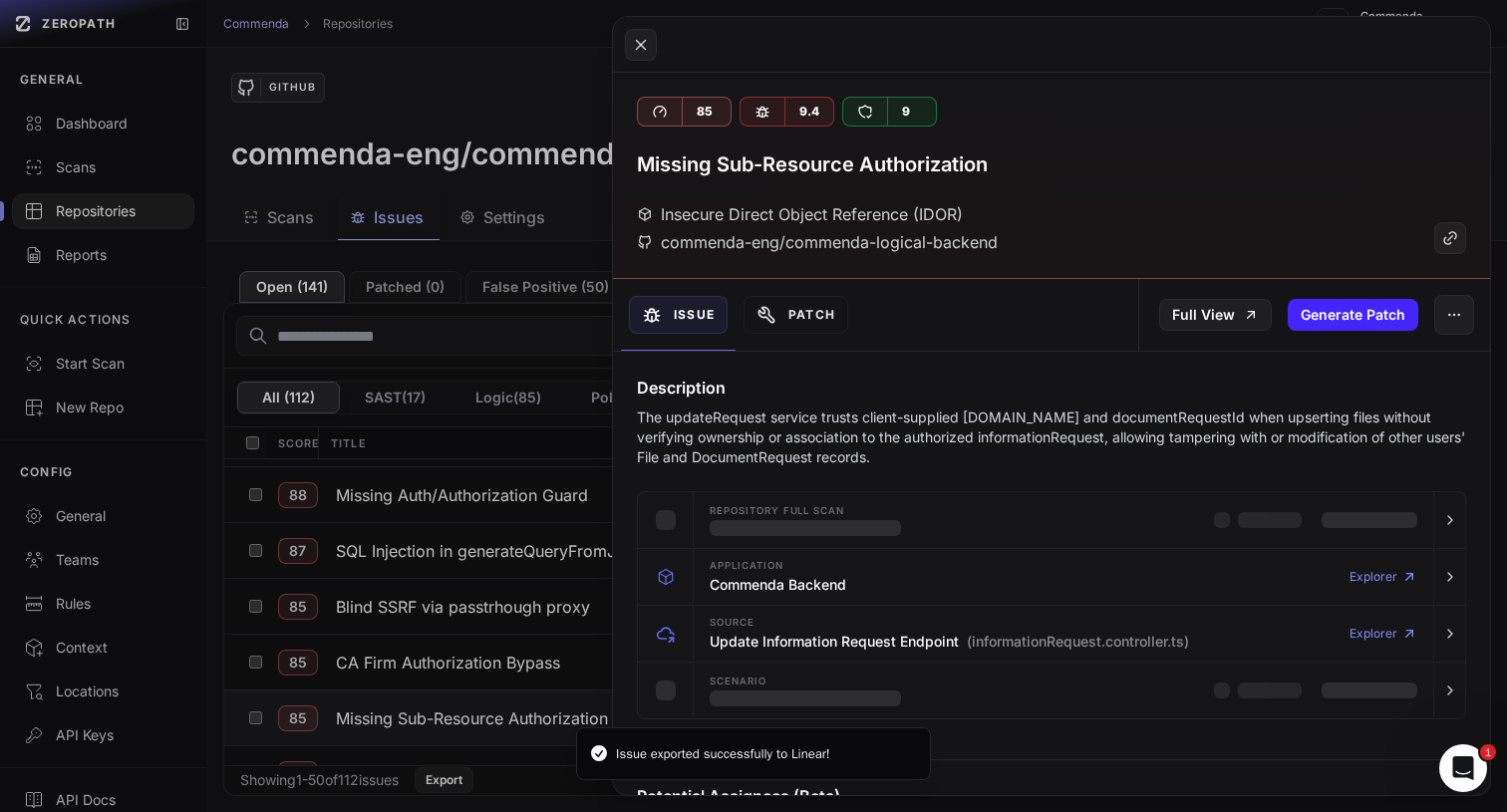 click on "The updateRequest service trusts client-supplied [DOMAIN_NAME] and documentRequestId when upserting files without verifying ownership or association to the authorized informationRequest, allowing tampering with or modification of other users' File and DocumentRequest records." at bounding box center (1052, 437) 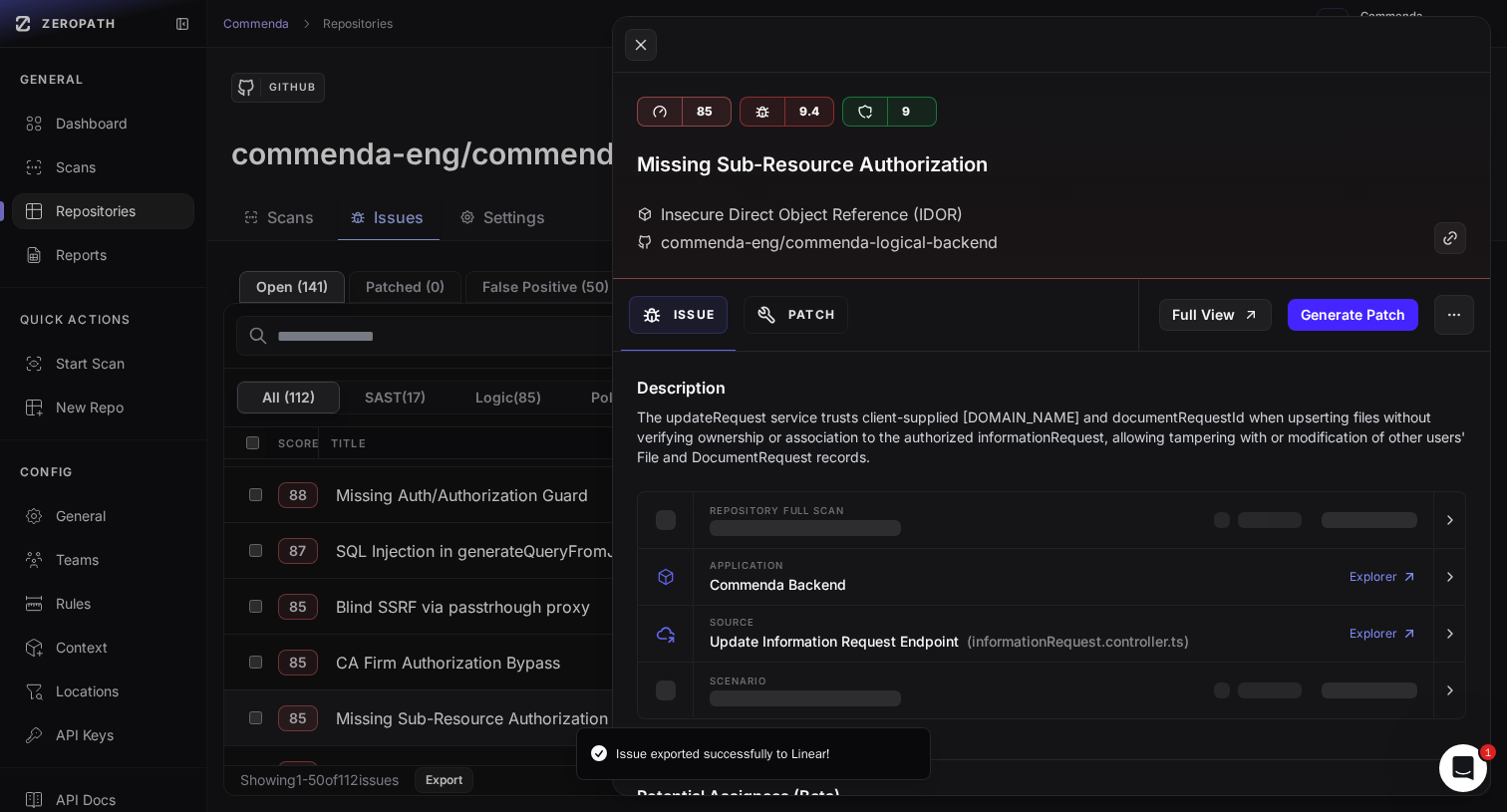 click on "The updateRequest service trusts client-supplied [DOMAIN_NAME] and documentRequestId when upserting files without verifying ownership or association to the authorized informationRequest, allowing tampering with or modification of other users' File and DocumentRequest records." at bounding box center (1052, 437) 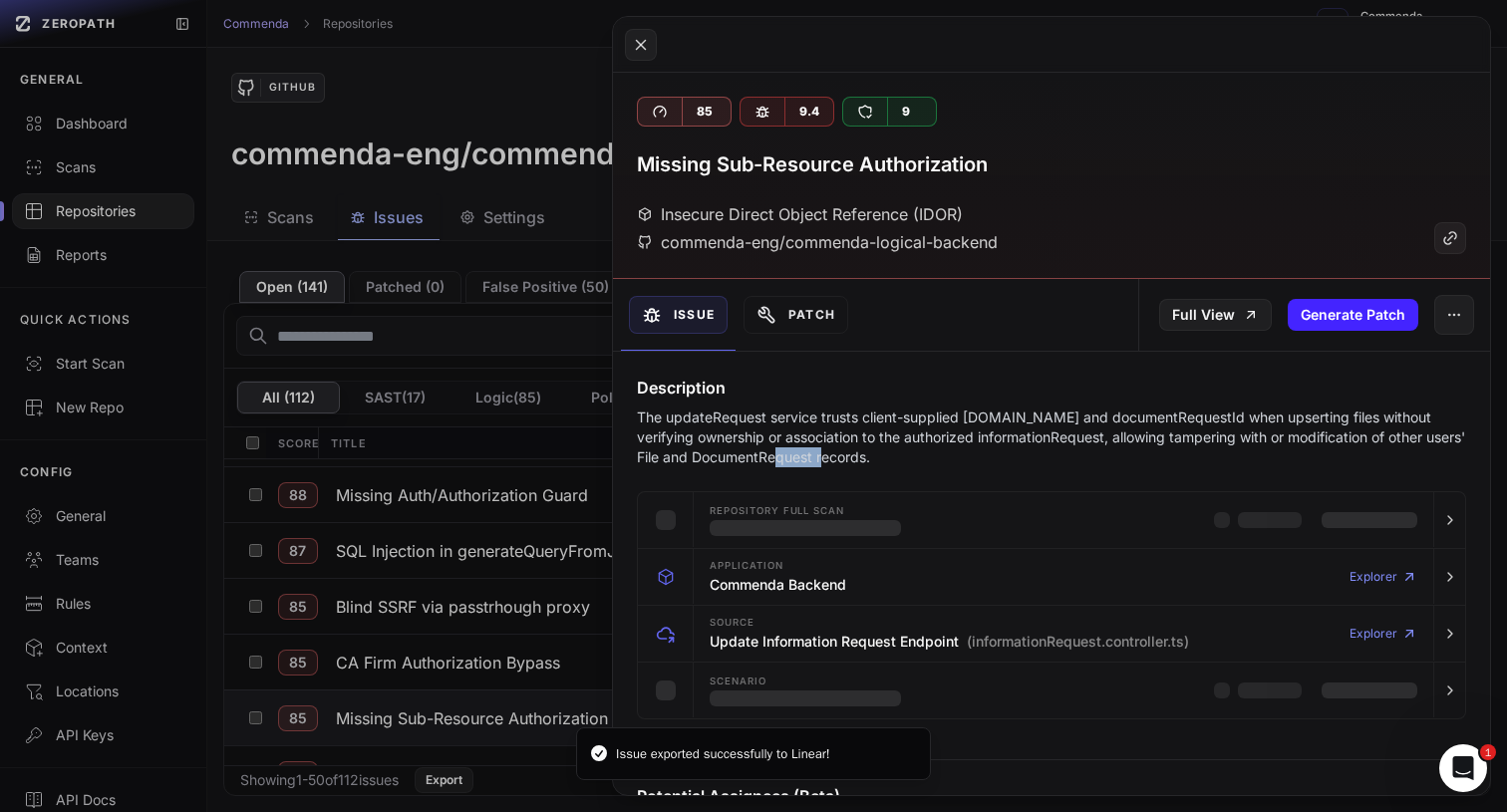 click on "The updateRequest service trusts client-supplied [DOMAIN_NAME] and documentRequestId when upserting files without verifying ownership or association to the authorized informationRequest, allowing tampering with or modification of other users' File and DocumentRequest records." at bounding box center (1052, 437) 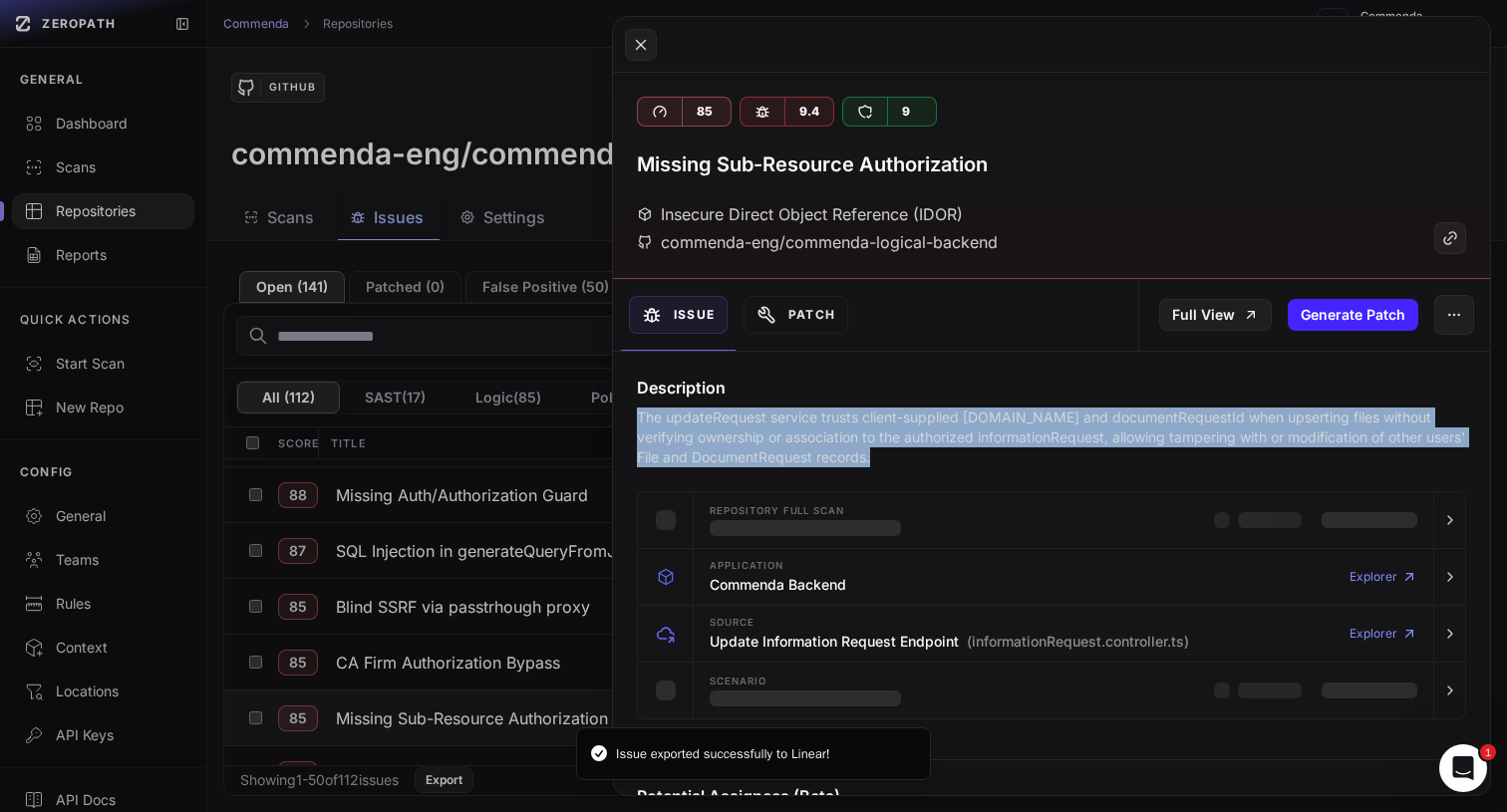 click on "The updateRequest service trusts client-supplied [DOMAIN_NAME] and documentRequestId when upserting files without verifying ownership or association to the authorized informationRequest, allowing tampering with or modification of other users' File and DocumentRequest records." at bounding box center (1052, 437) 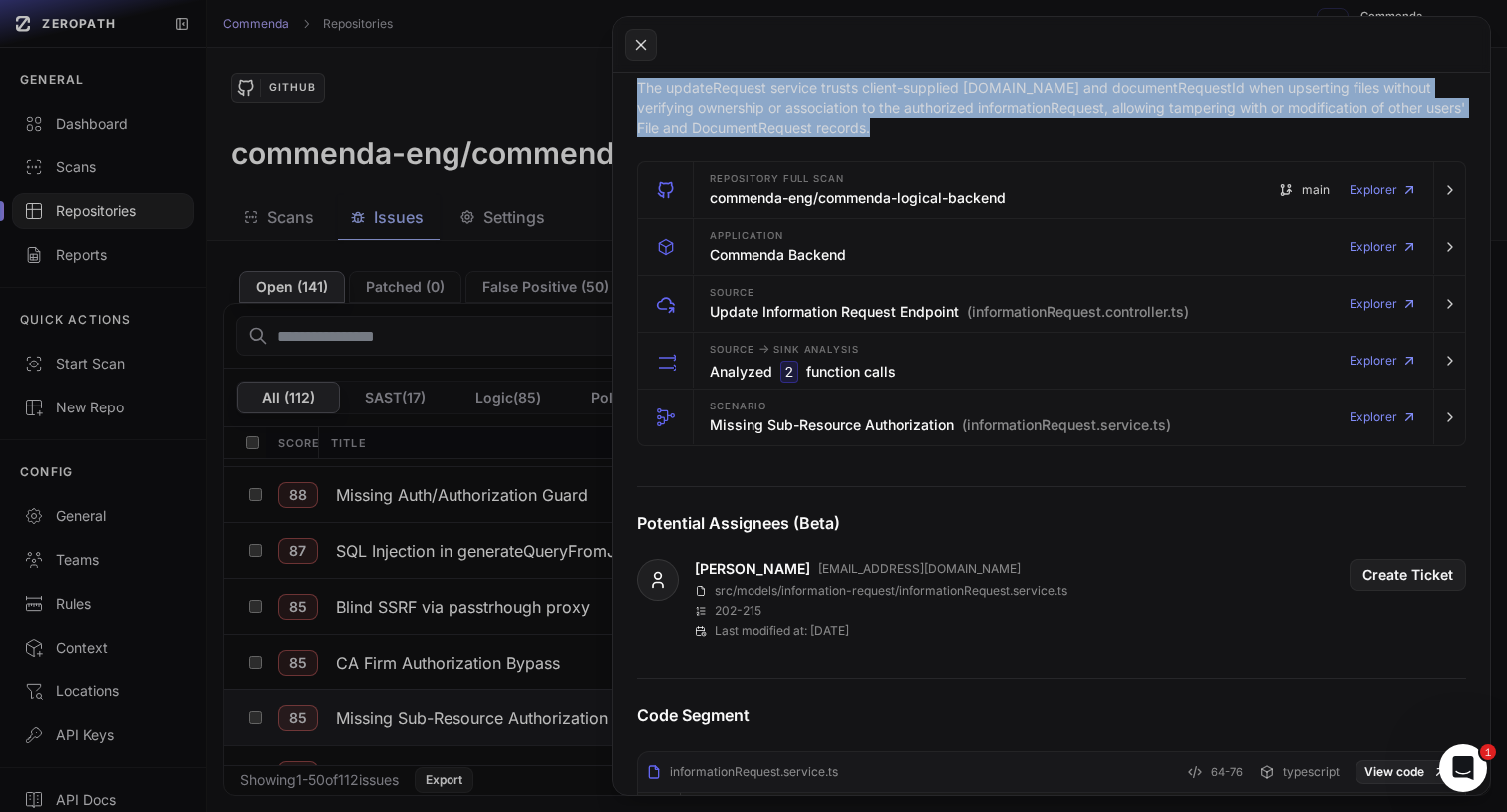 scroll, scrollTop: 0, scrollLeft: 0, axis: both 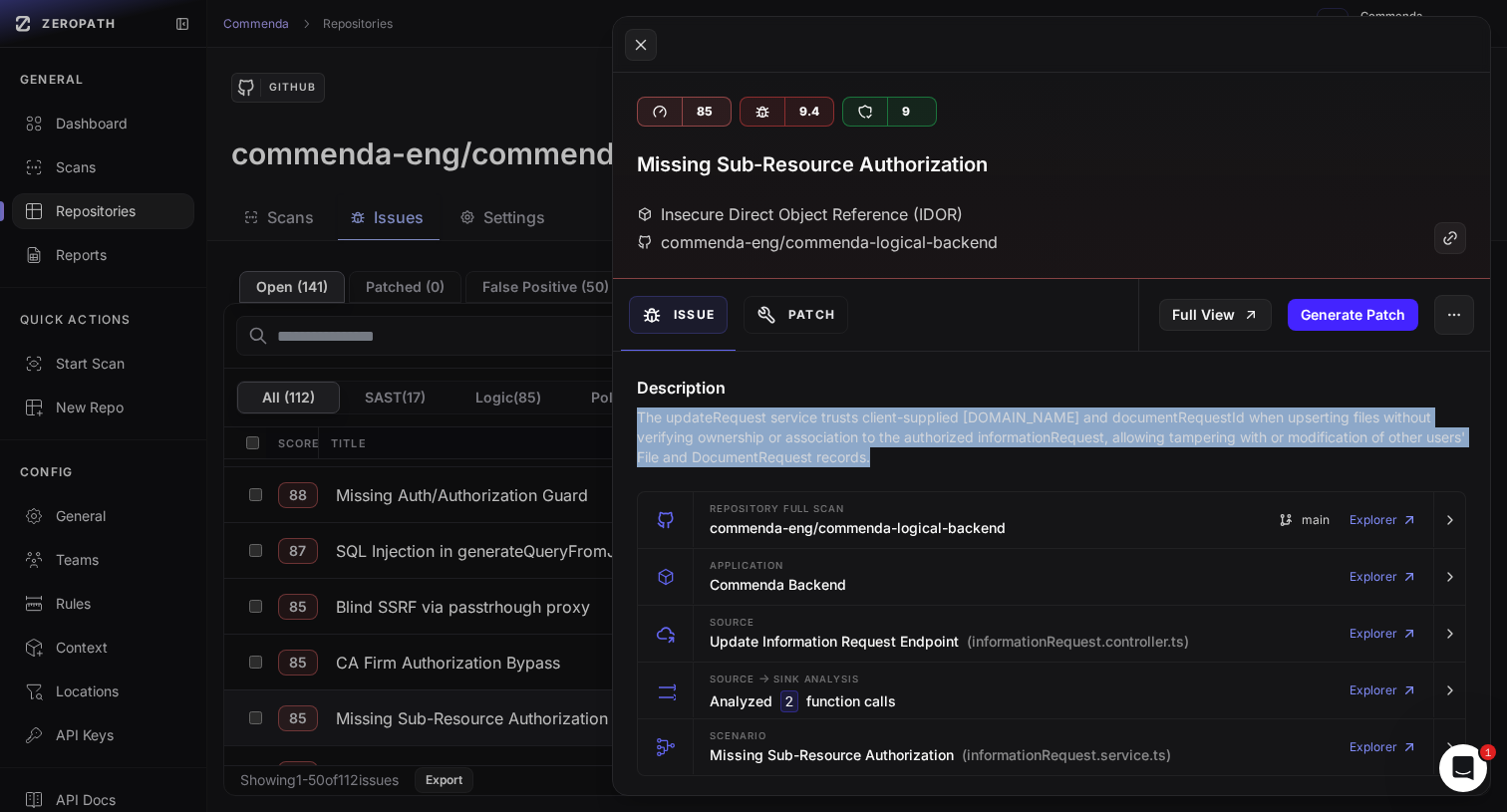 click on "The updateRequest service trusts client-supplied [DOMAIN_NAME] and documentRequestId when upserting files without verifying ownership or association to the authorized informationRequest, allowing tampering with or modification of other users' File and DocumentRequest records." at bounding box center (1052, 437) 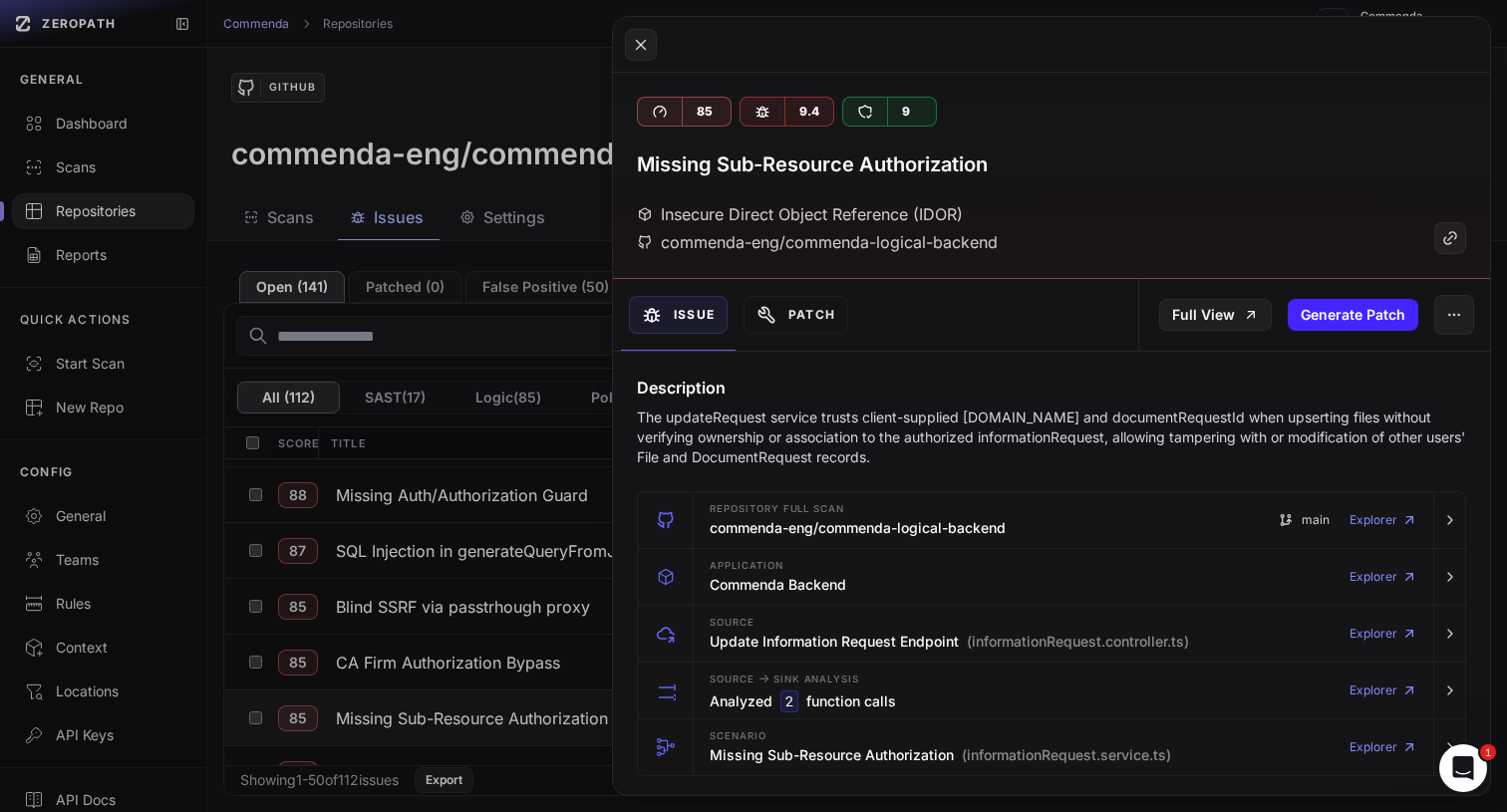 click on "The updateRequest service trusts client-supplied [DOMAIN_NAME] and documentRequestId when upserting files without verifying ownership or association to the authorized informationRequest, allowing tampering with or modification of other users' File and DocumentRequest records." at bounding box center (1052, 437) 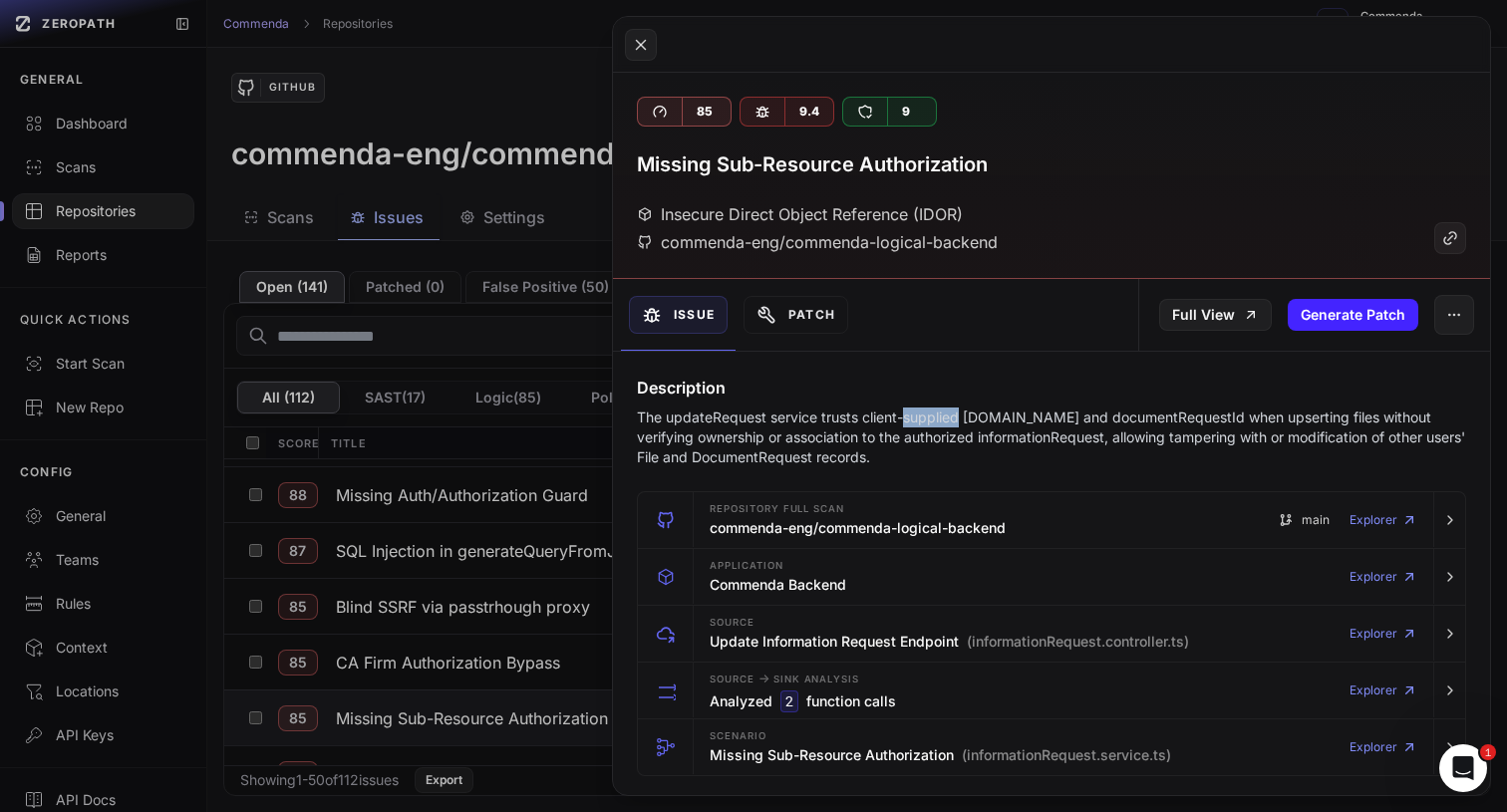 click on "The updateRequest service trusts client-supplied [DOMAIN_NAME] and documentRequestId when upserting files without verifying ownership or association to the authorized informationRequest, allowing tampering with or modification of other users' File and DocumentRequest records." at bounding box center [1052, 437] 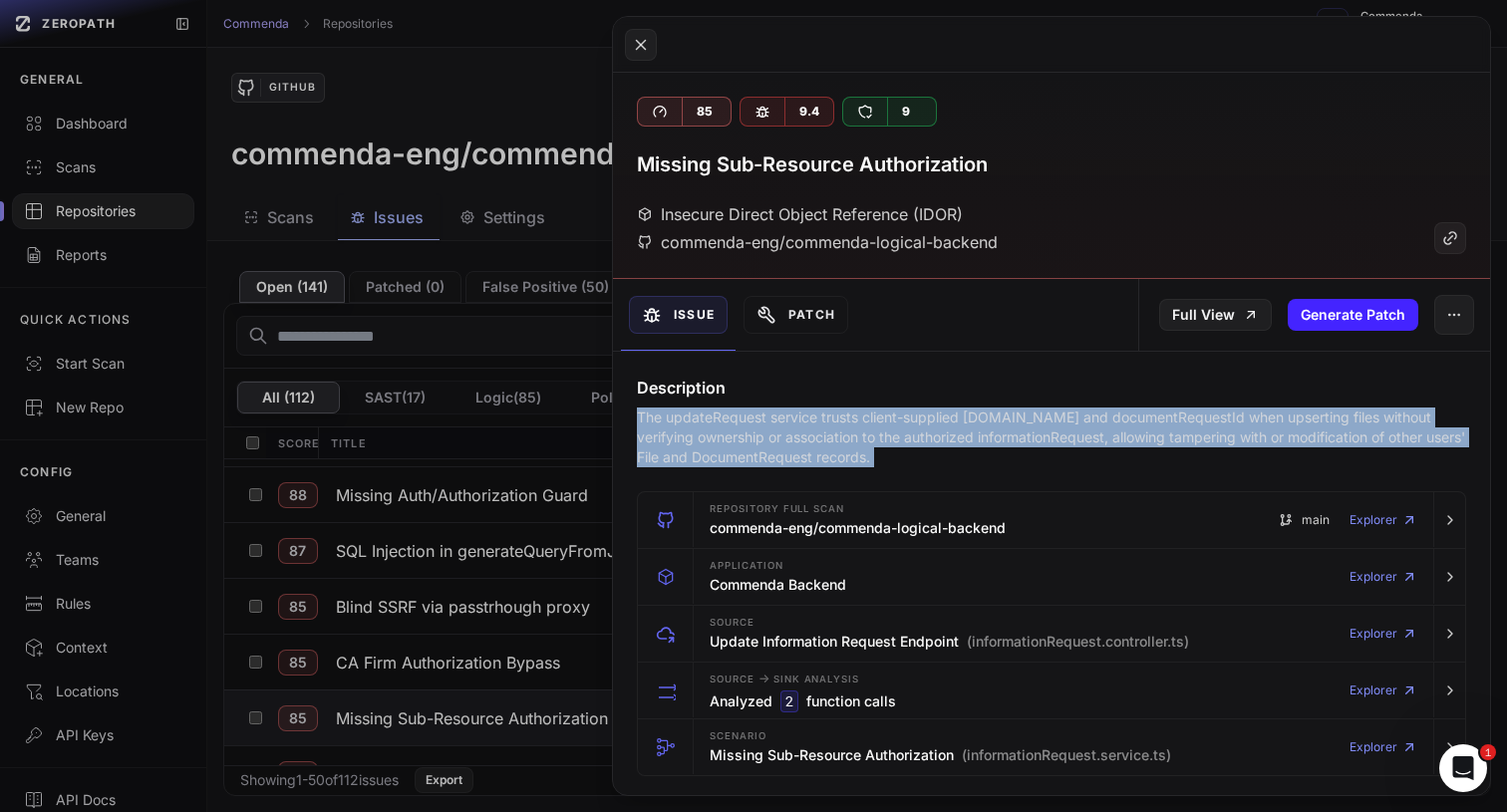 click on "The updateRequest service trusts client-supplied [DOMAIN_NAME] and documentRequestId when upserting files without verifying ownership or association to the authorized informationRequest, allowing tampering with or modification of other users' File and DocumentRequest records." at bounding box center (1052, 437) 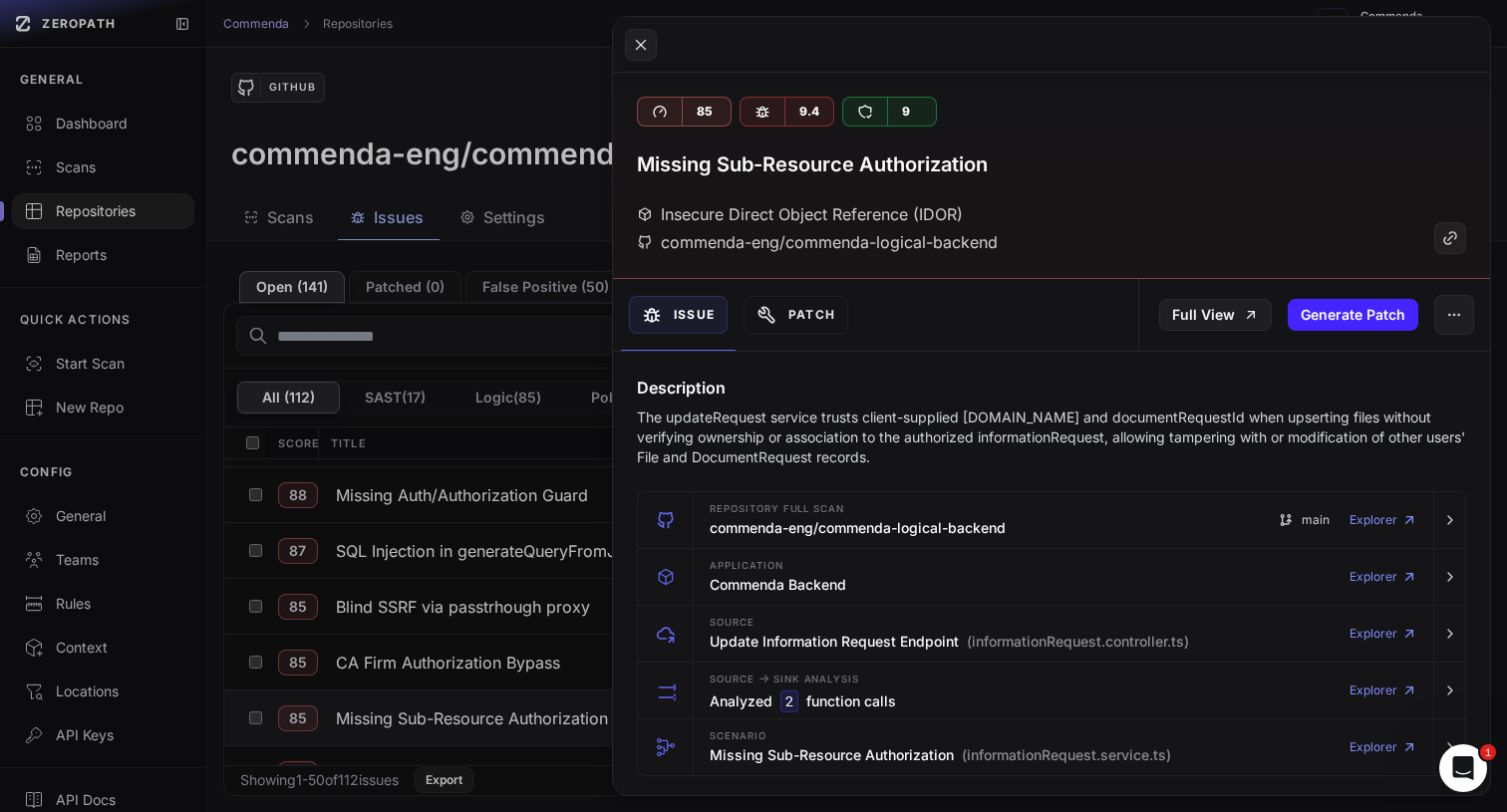 click on "The updateRequest service trusts client-supplied [DOMAIN_NAME] and documentRequestId when upserting files without verifying ownership or association to the authorized informationRequest, allowing tampering with or modification of other users' File and DocumentRequest records." at bounding box center (1052, 437) 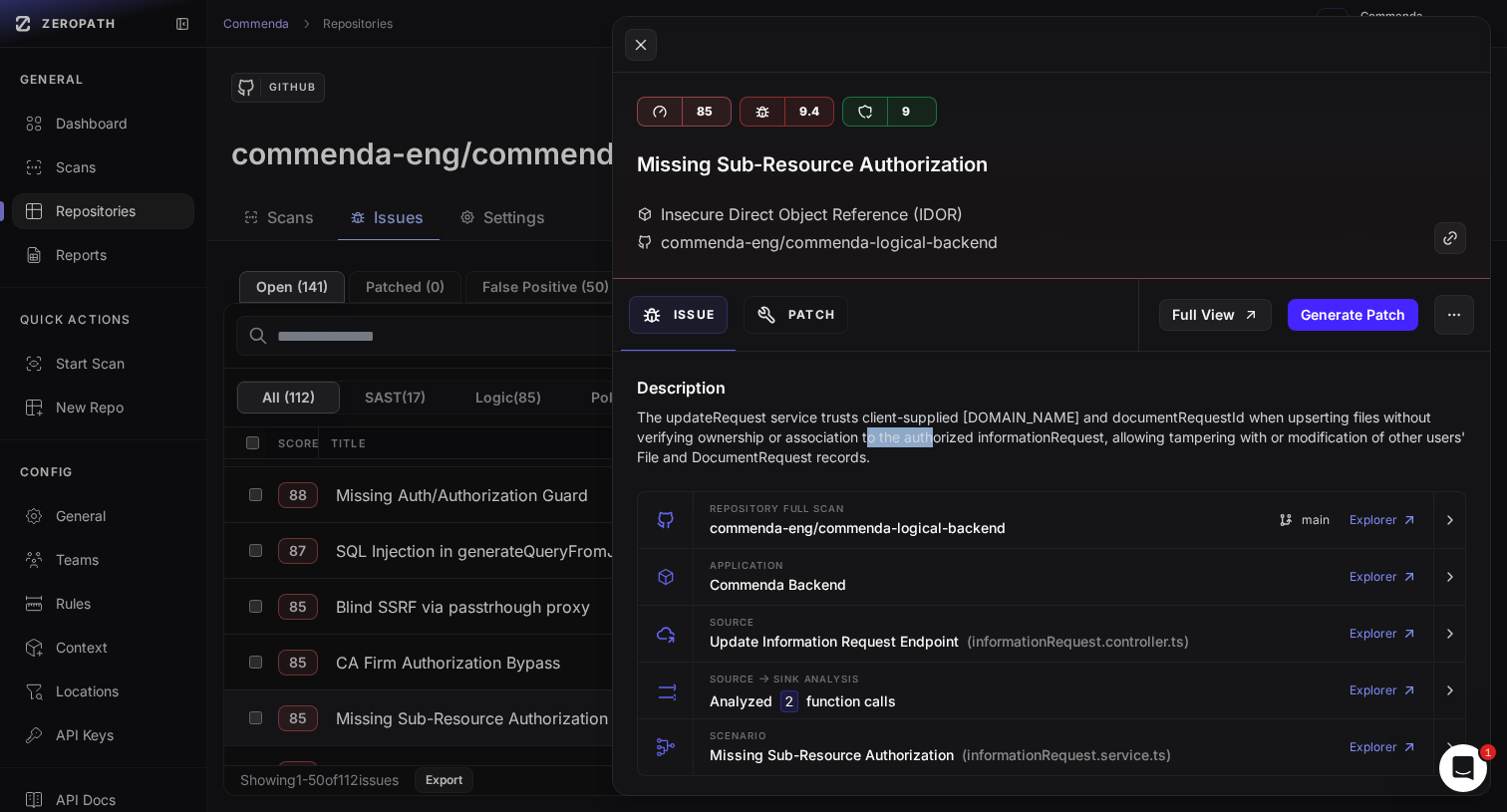 click on "The updateRequest service trusts client-supplied [DOMAIN_NAME] and documentRequestId when upserting files without verifying ownership or association to the authorized informationRequest, allowing tampering with or modification of other users' File and DocumentRequest records." at bounding box center (1052, 437) 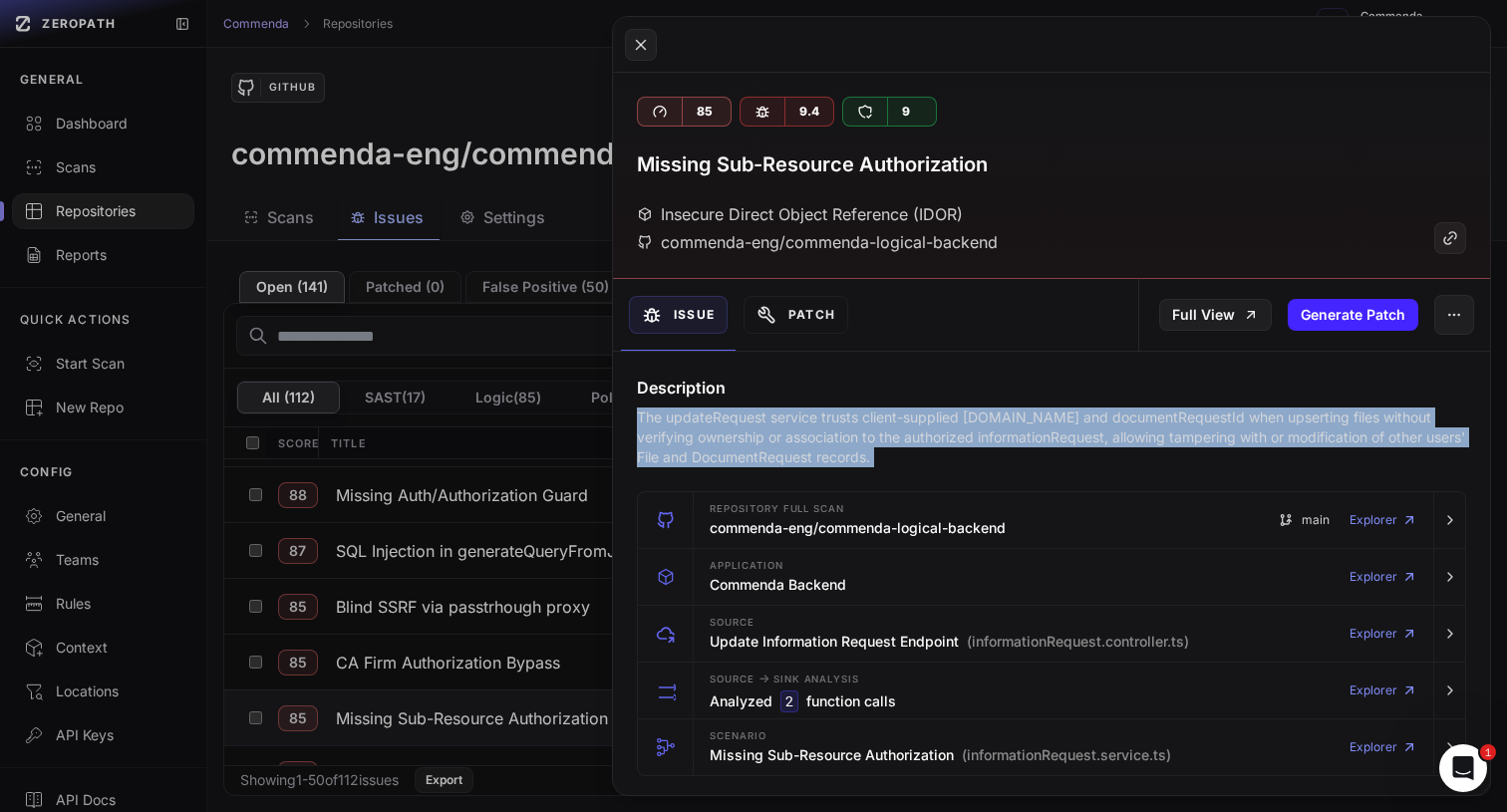 click on "The updateRequest service trusts client-supplied [DOMAIN_NAME] and documentRequestId when upserting files without verifying ownership or association to the authorized informationRequest, allowing tampering with or modification of other users' File and DocumentRequest records." at bounding box center [1052, 437] 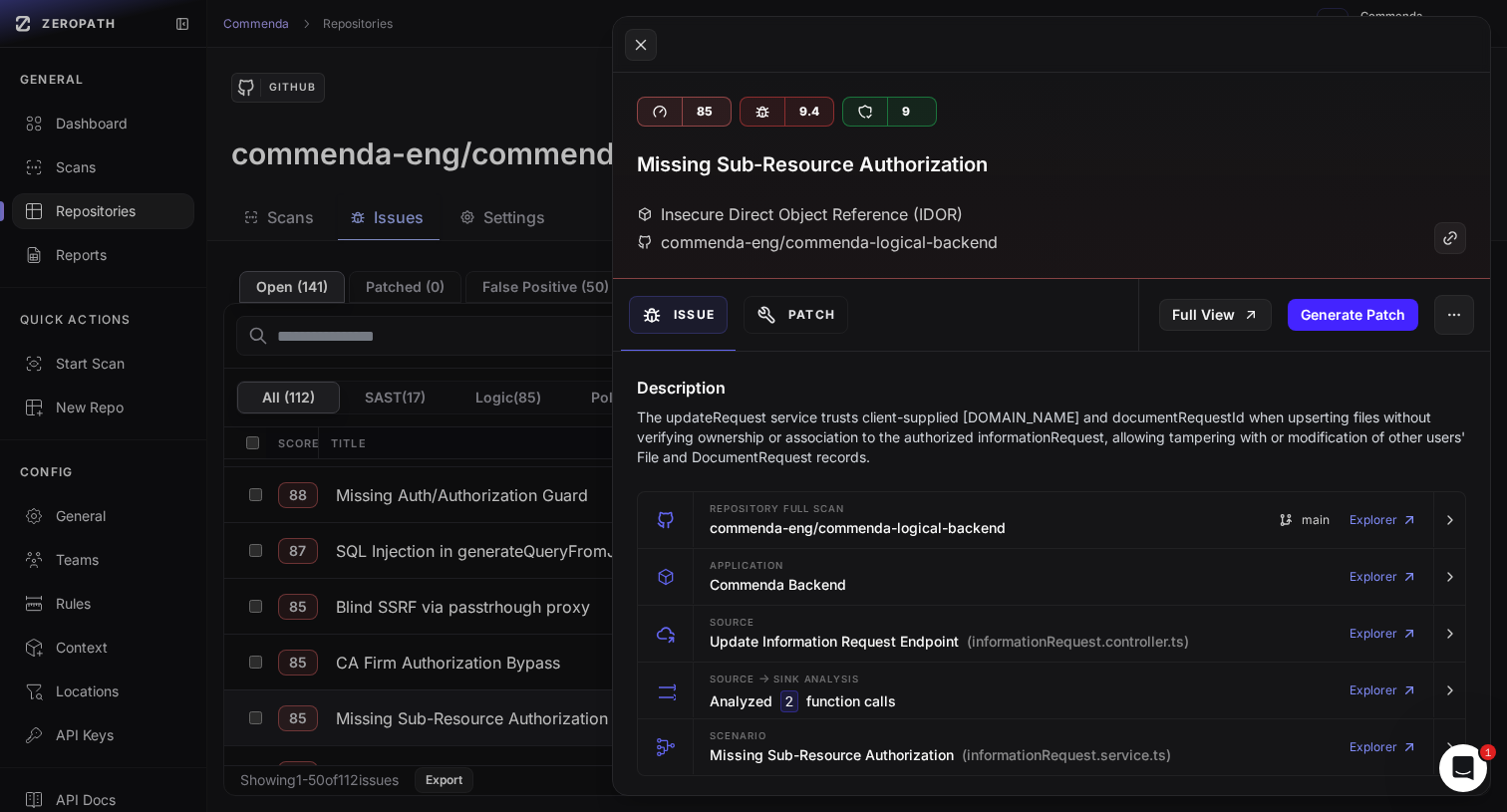 click on "The updateRequest service trusts client-supplied [DOMAIN_NAME] and documentRequestId when upserting files without verifying ownership or association to the authorized informationRequest, allowing tampering with or modification of other users' File and DocumentRequest records." at bounding box center (1052, 437) 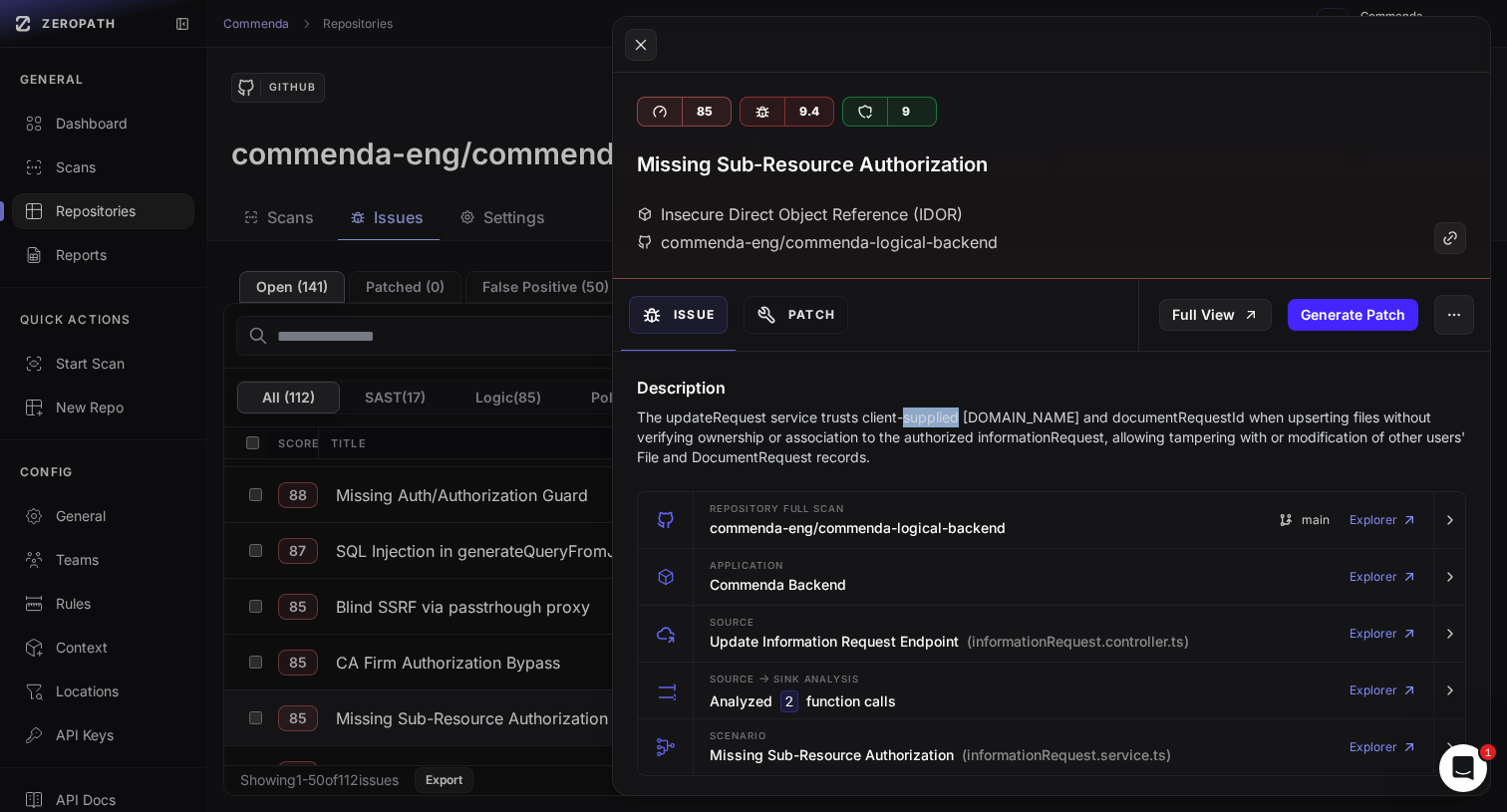 click on "The updateRequest service trusts client-supplied [DOMAIN_NAME] and documentRequestId when upserting files without verifying ownership or association to the authorized informationRequest, allowing tampering with or modification of other users' File and DocumentRequest records." at bounding box center [1052, 437] 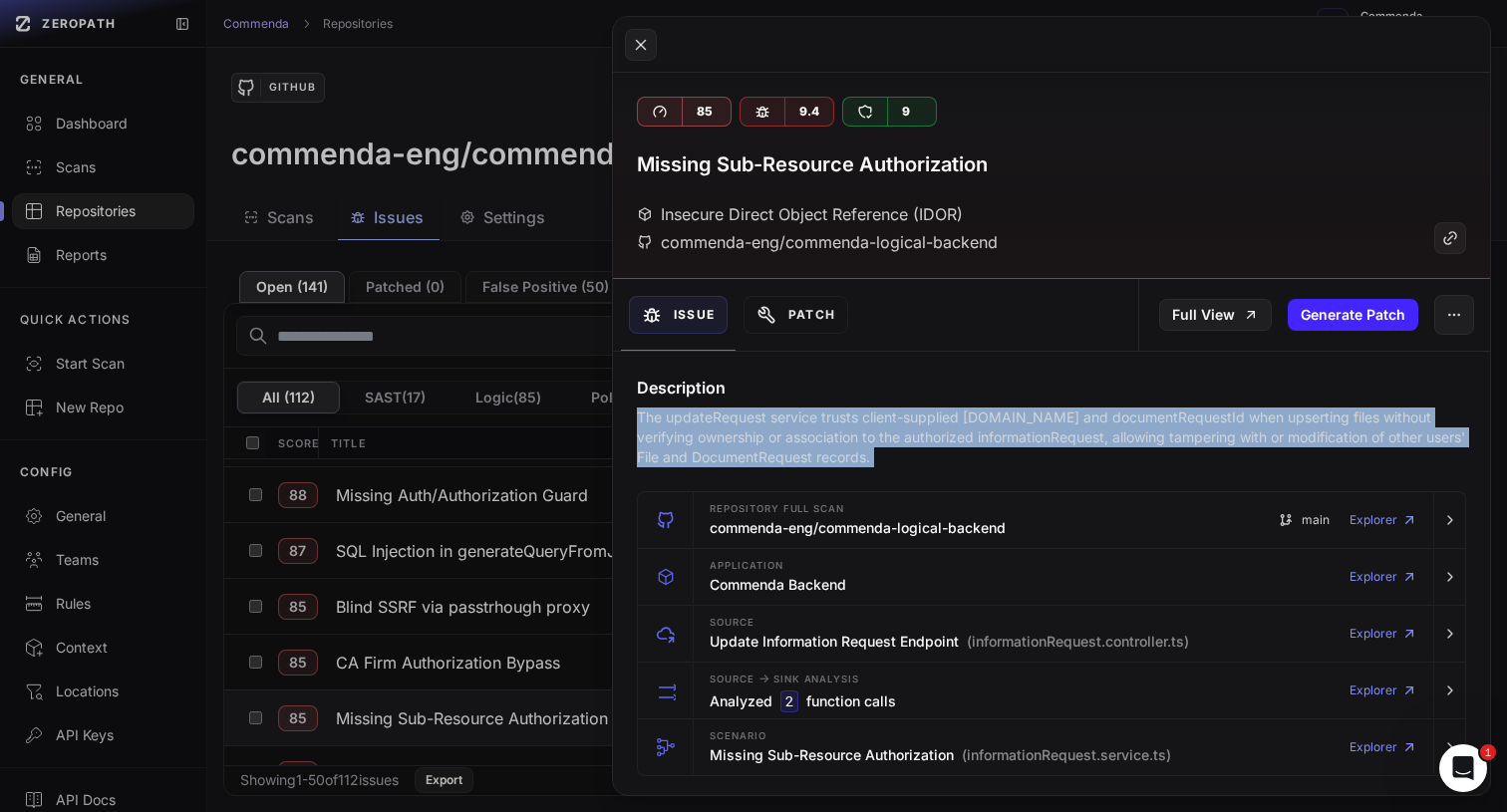 click on "The updateRequest service trusts client-supplied [DOMAIN_NAME] and documentRequestId when upserting files without verifying ownership or association to the authorized informationRequest, allowing tampering with or modification of other users' File and DocumentRequest records." at bounding box center [1052, 437] 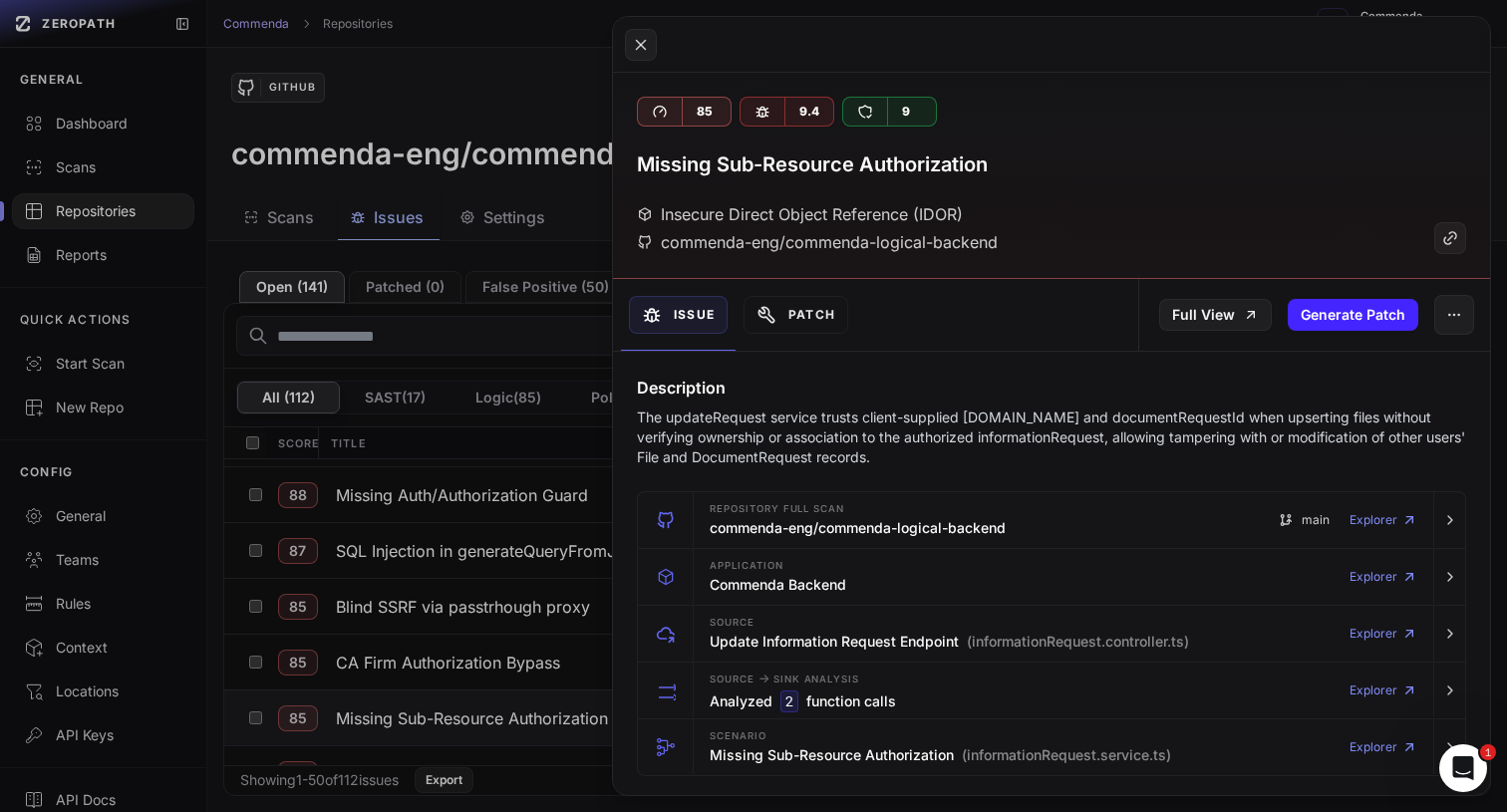 click on "The updateRequest service trusts client-supplied [DOMAIN_NAME] and documentRequestId when upserting files without verifying ownership or association to the authorized informationRequest, allowing tampering with or modification of other users' File and DocumentRequest records." at bounding box center [1052, 437] 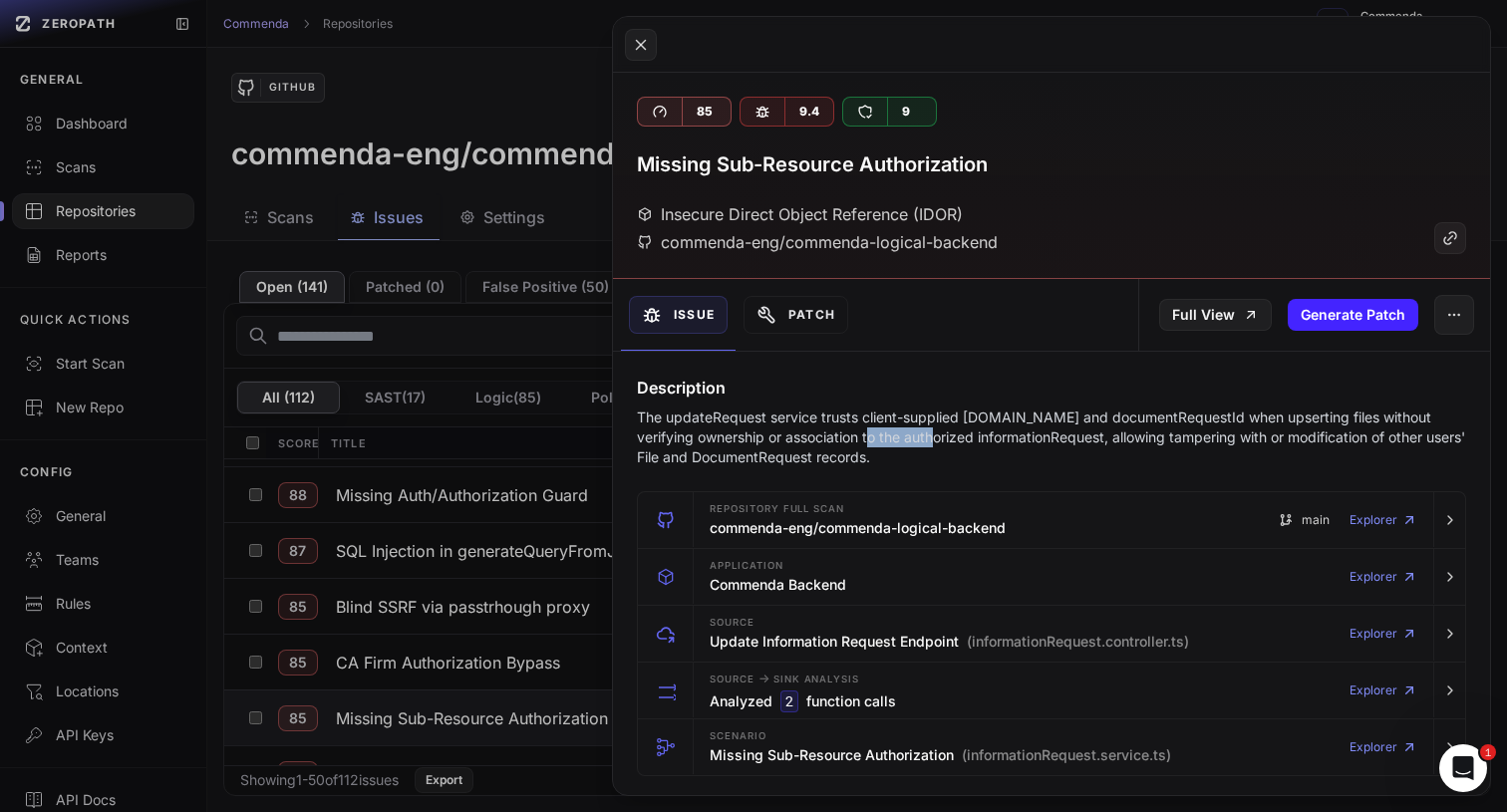click on "The updateRequest service trusts client-supplied [DOMAIN_NAME] and documentRequestId when upserting files without verifying ownership or association to the authorized informationRequest, allowing tampering with or modification of other users' File and DocumentRequest records." at bounding box center [1052, 437] 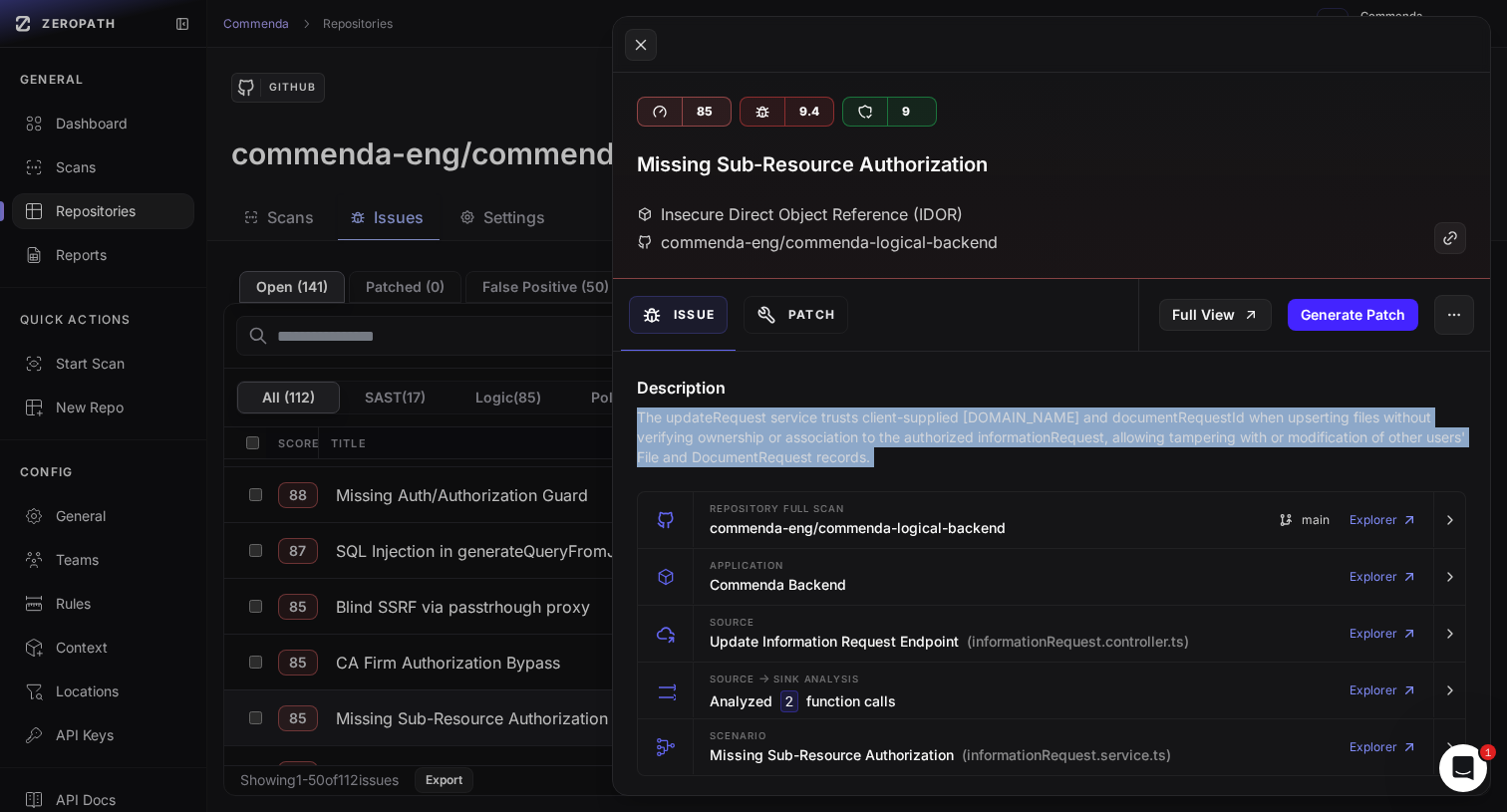 click on "The updateRequest service trusts client-supplied [DOMAIN_NAME] and documentRequestId when upserting files without verifying ownership or association to the authorized informationRequest, allowing tampering with or modification of other users' File and DocumentRequest records." at bounding box center [1052, 437] 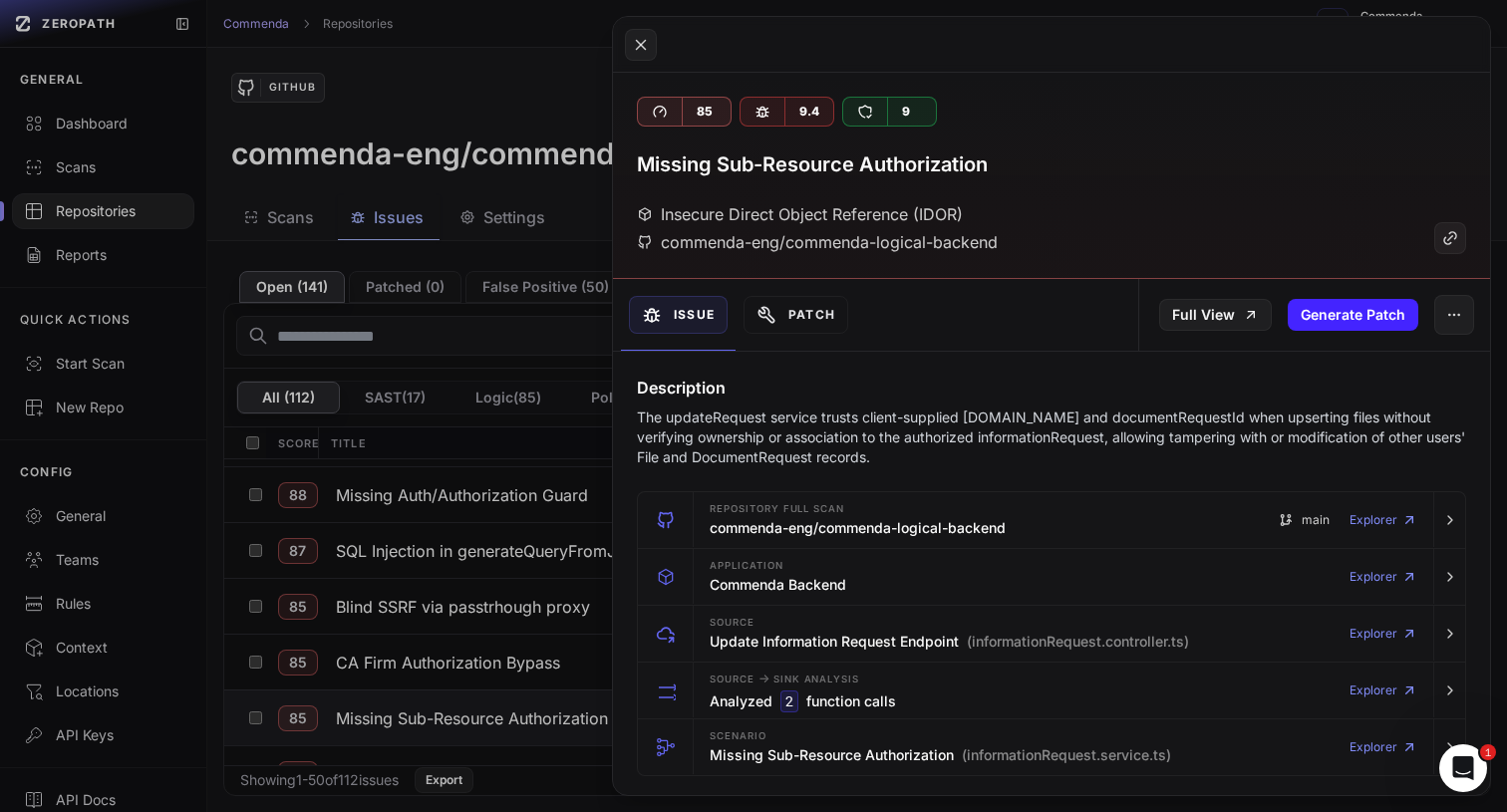 click on "The updateRequest service trusts client-supplied [DOMAIN_NAME] and documentRequestId when upserting files without verifying ownership or association to the authorized informationRequest, allowing tampering with or modification of other users' File and DocumentRequest records." at bounding box center (1052, 437) 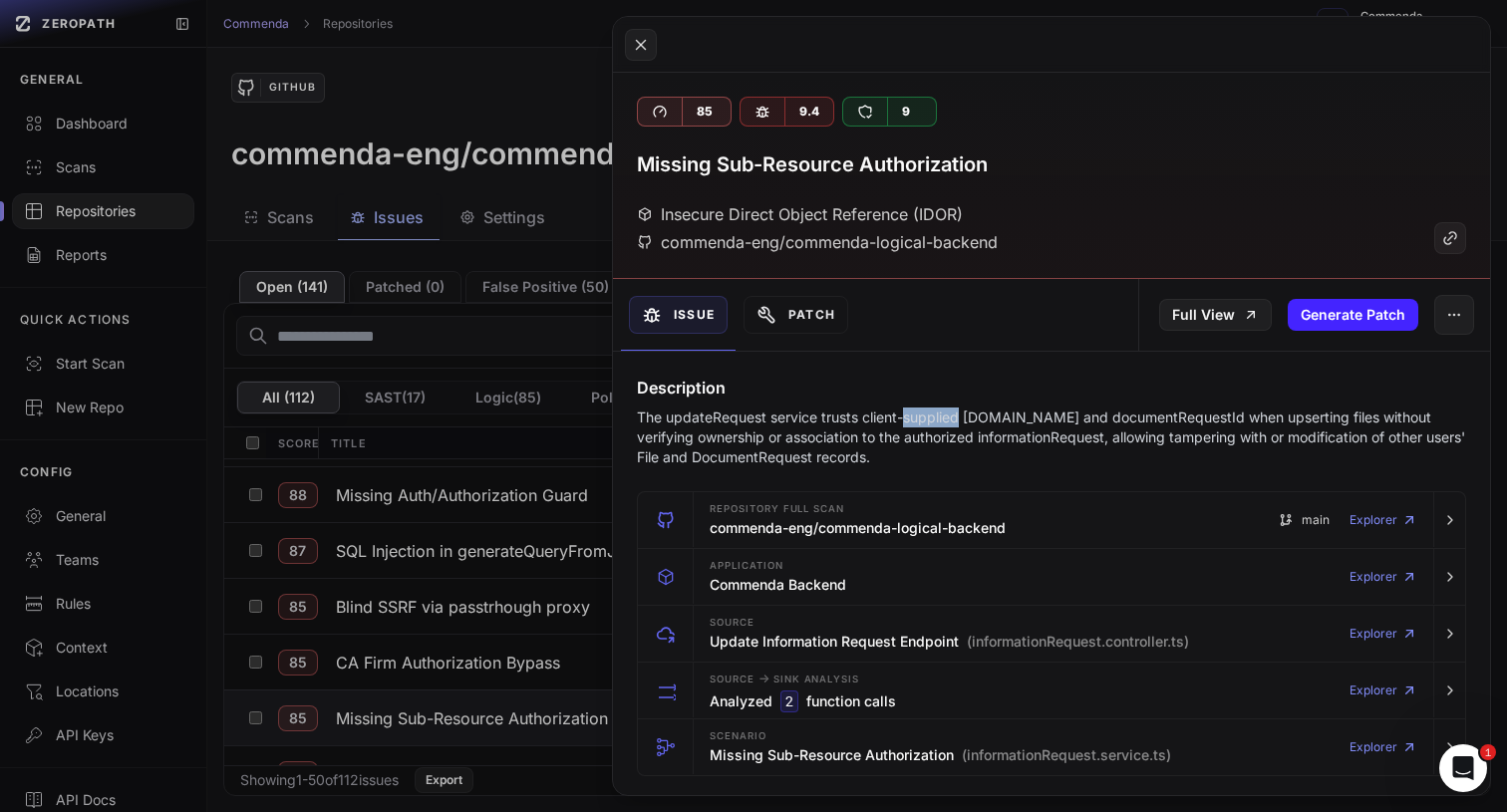 click on "The updateRequest service trusts client-supplied [DOMAIN_NAME] and documentRequestId when upserting files without verifying ownership or association to the authorized informationRequest, allowing tampering with or modification of other users' File and DocumentRequest records." at bounding box center (1052, 437) 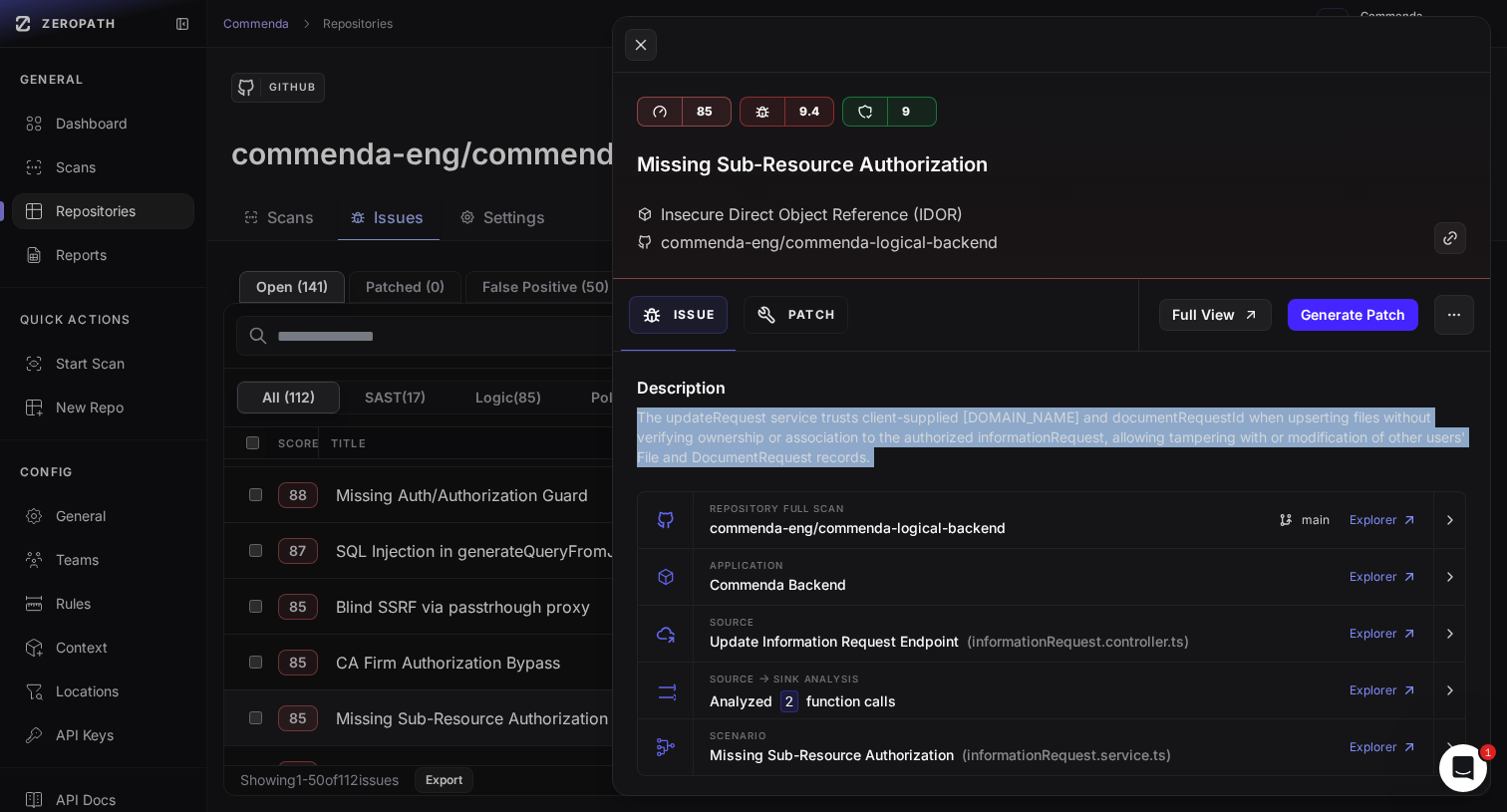click on "The updateRequest service trusts client-supplied [DOMAIN_NAME] and documentRequestId when upserting files without verifying ownership or association to the authorized informationRequest, allowing tampering with or modification of other users' File and DocumentRequest records." at bounding box center [1052, 437] 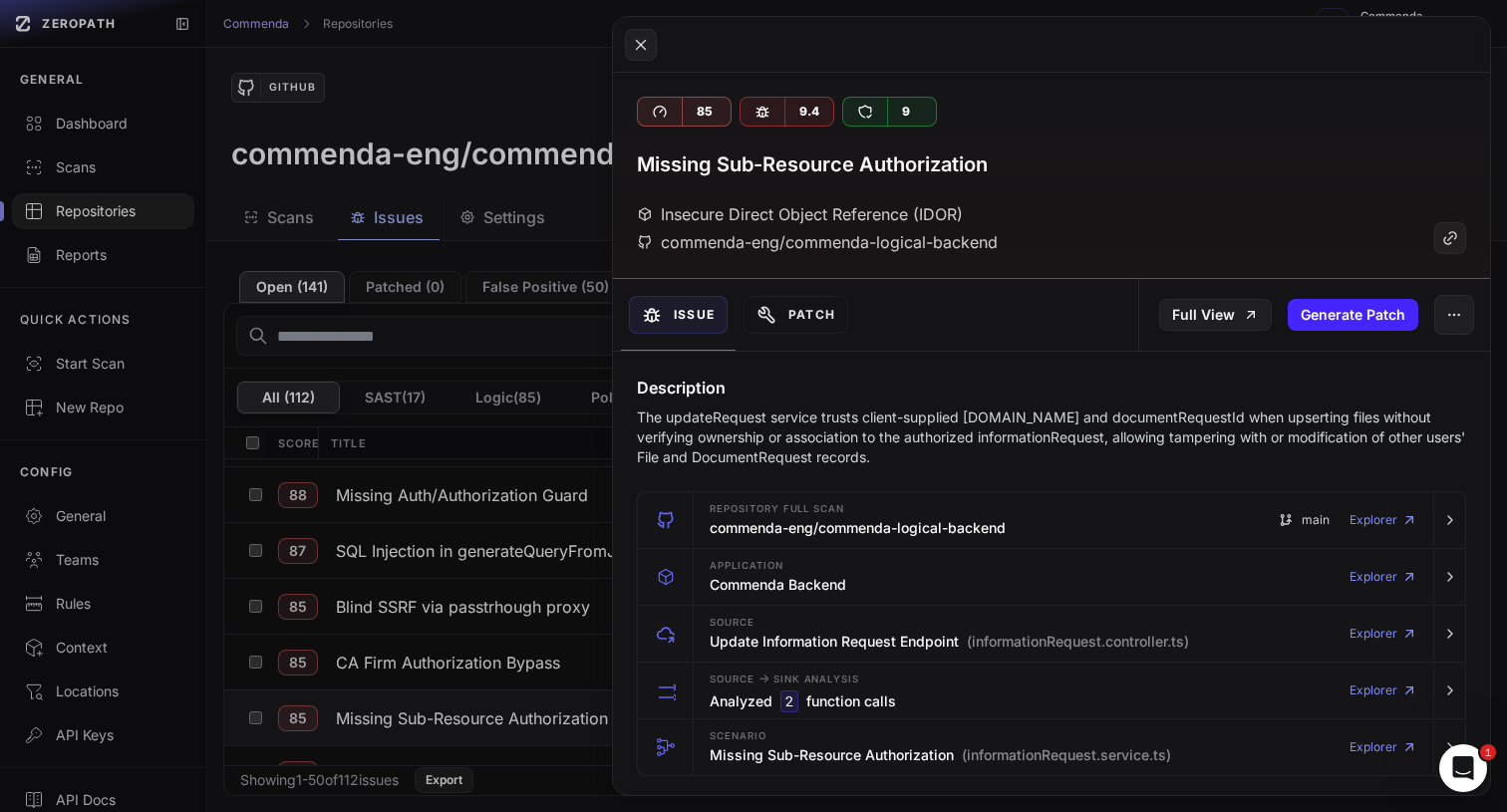 click on "The updateRequest service trusts client-supplied [DOMAIN_NAME] and documentRequestId when upserting files without verifying ownership or association to the authorized informationRequest, allowing tampering with or modification of other users' File and DocumentRequest records." at bounding box center [1052, 437] 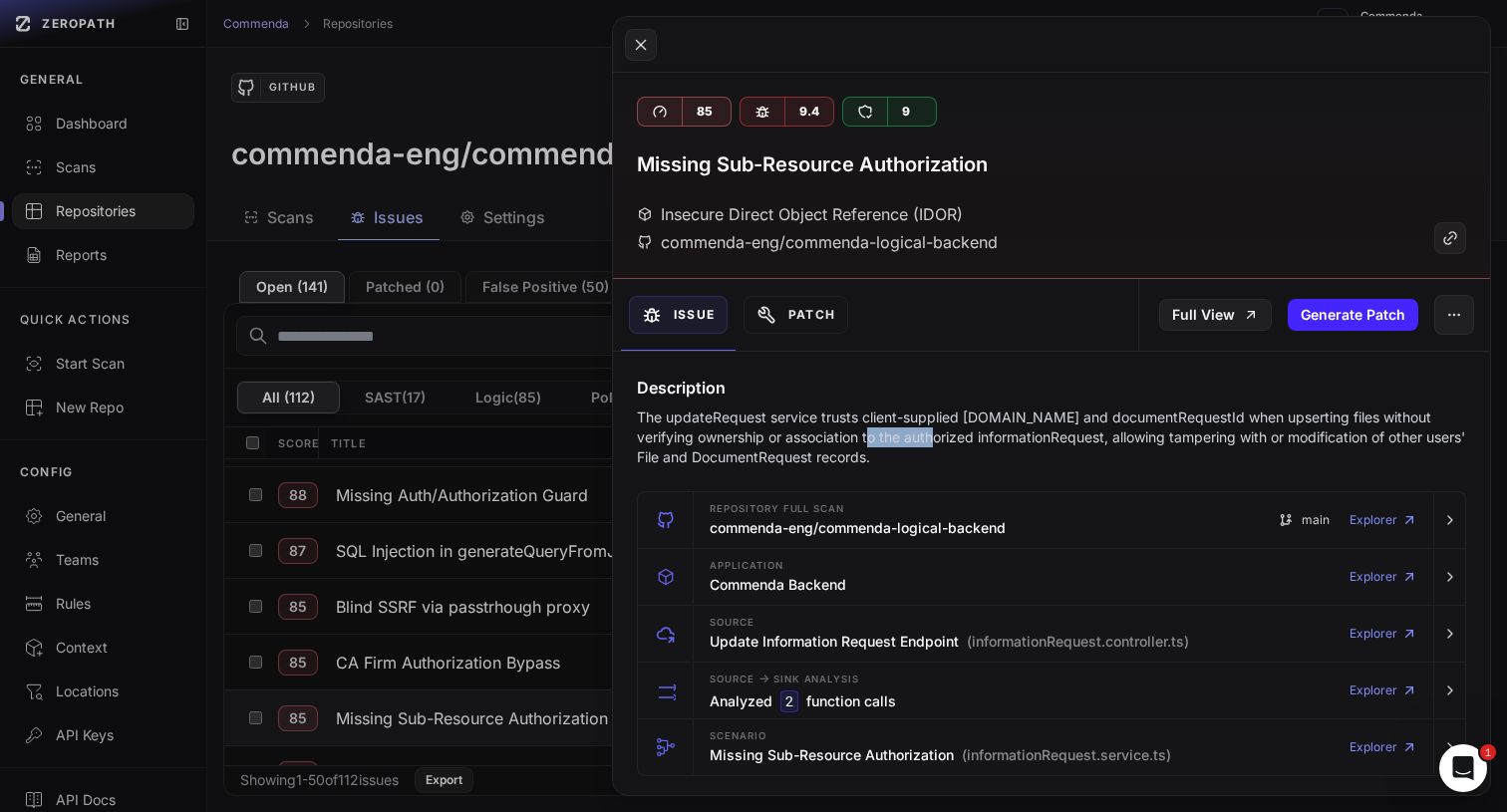 click on "The updateRequest service trusts client-supplied [DOMAIN_NAME] and documentRequestId when upserting files without verifying ownership or association to the authorized informationRequest, allowing tampering with or modification of other users' File and DocumentRequest records." at bounding box center (1052, 437) 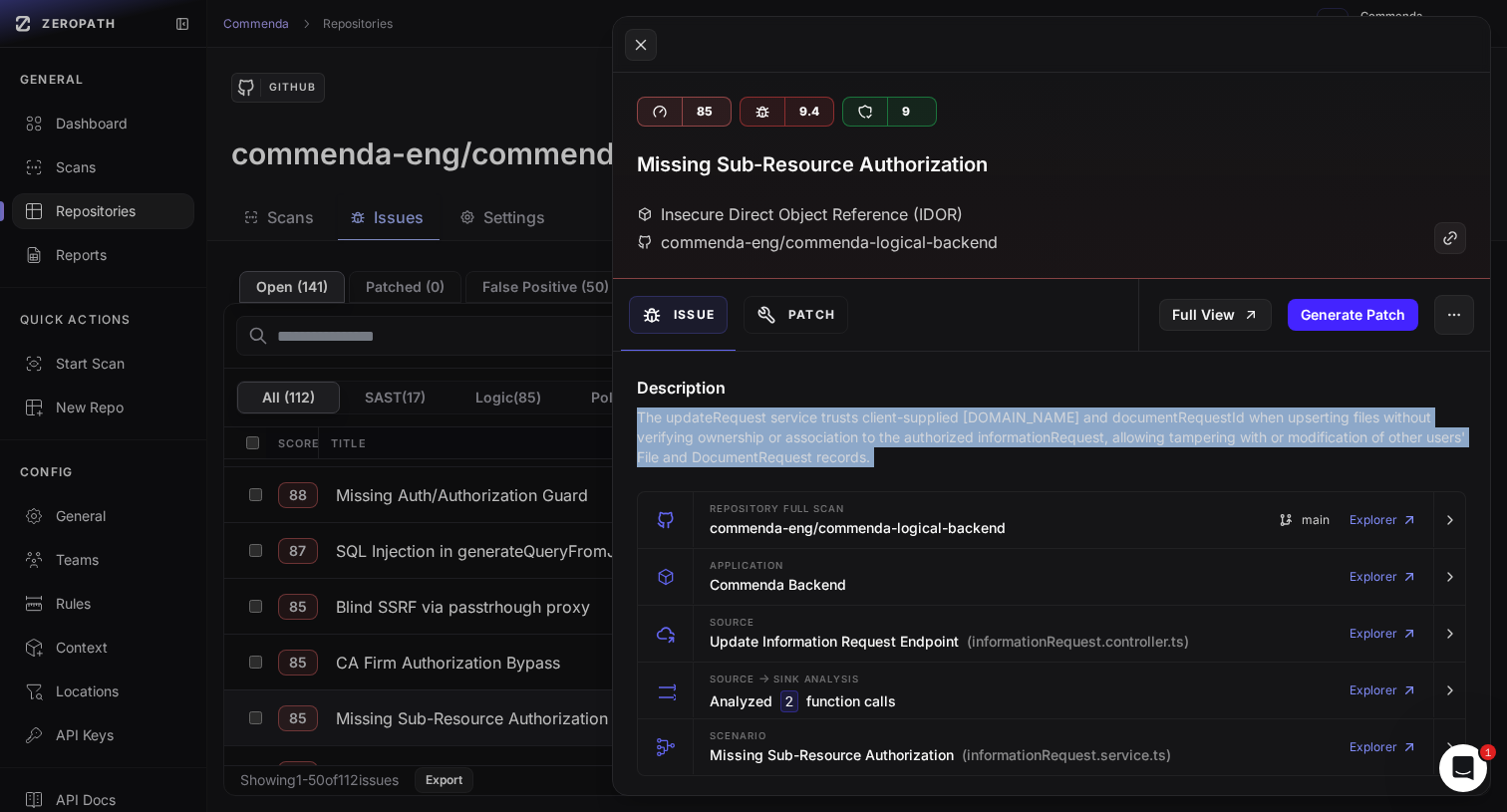 click on "The updateRequest service trusts client-supplied [DOMAIN_NAME] and documentRequestId when upserting files without verifying ownership or association to the authorized informationRequest, allowing tampering with or modification of other users' File and DocumentRequest records." at bounding box center [1052, 437] 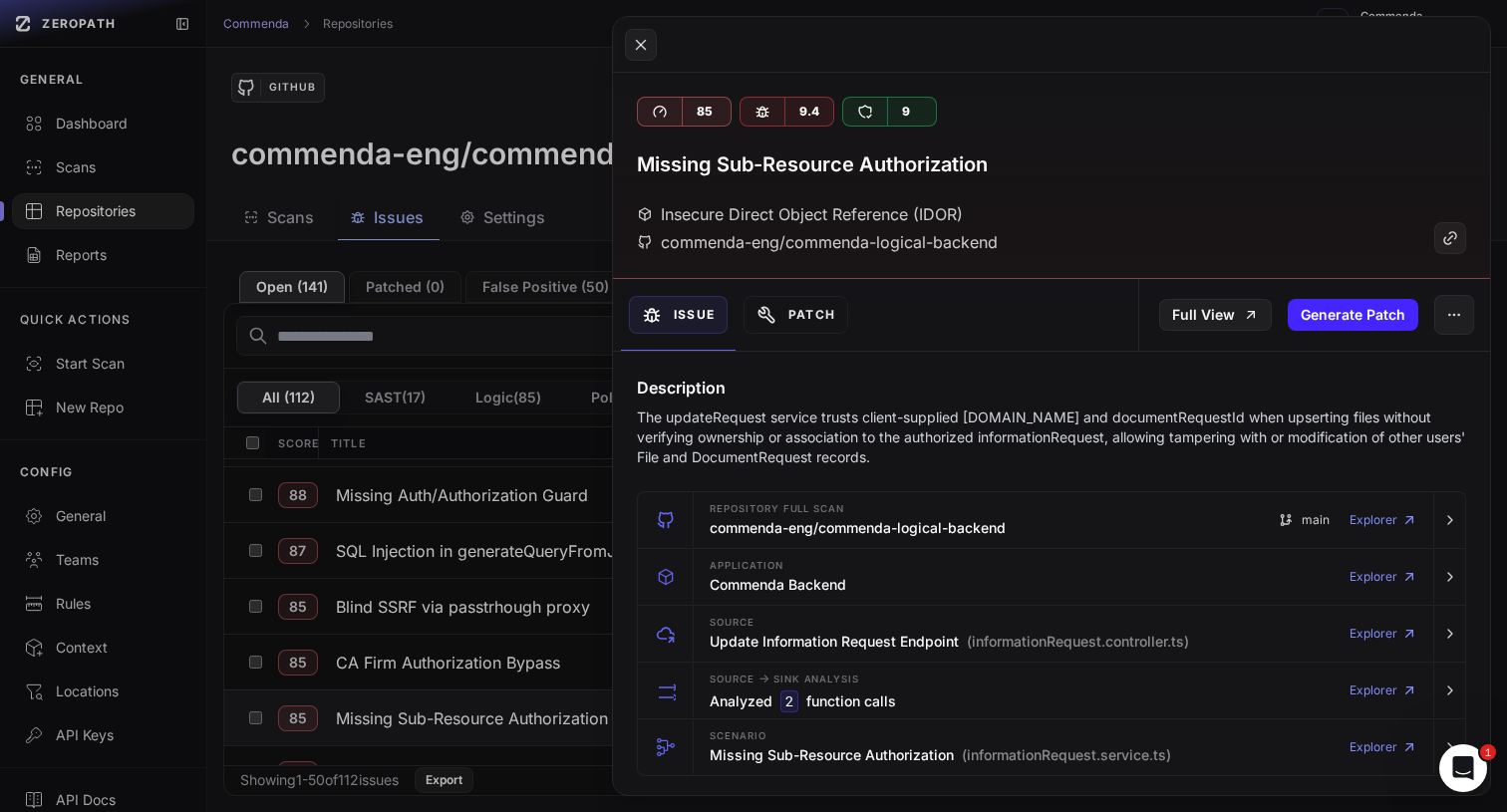 click on "The updateRequest service trusts client-supplied [DOMAIN_NAME] and documentRequestId when upserting files without verifying ownership or association to the authorized informationRequest, allowing tampering with or modification of other users' File and DocumentRequest records." at bounding box center [1052, 437] 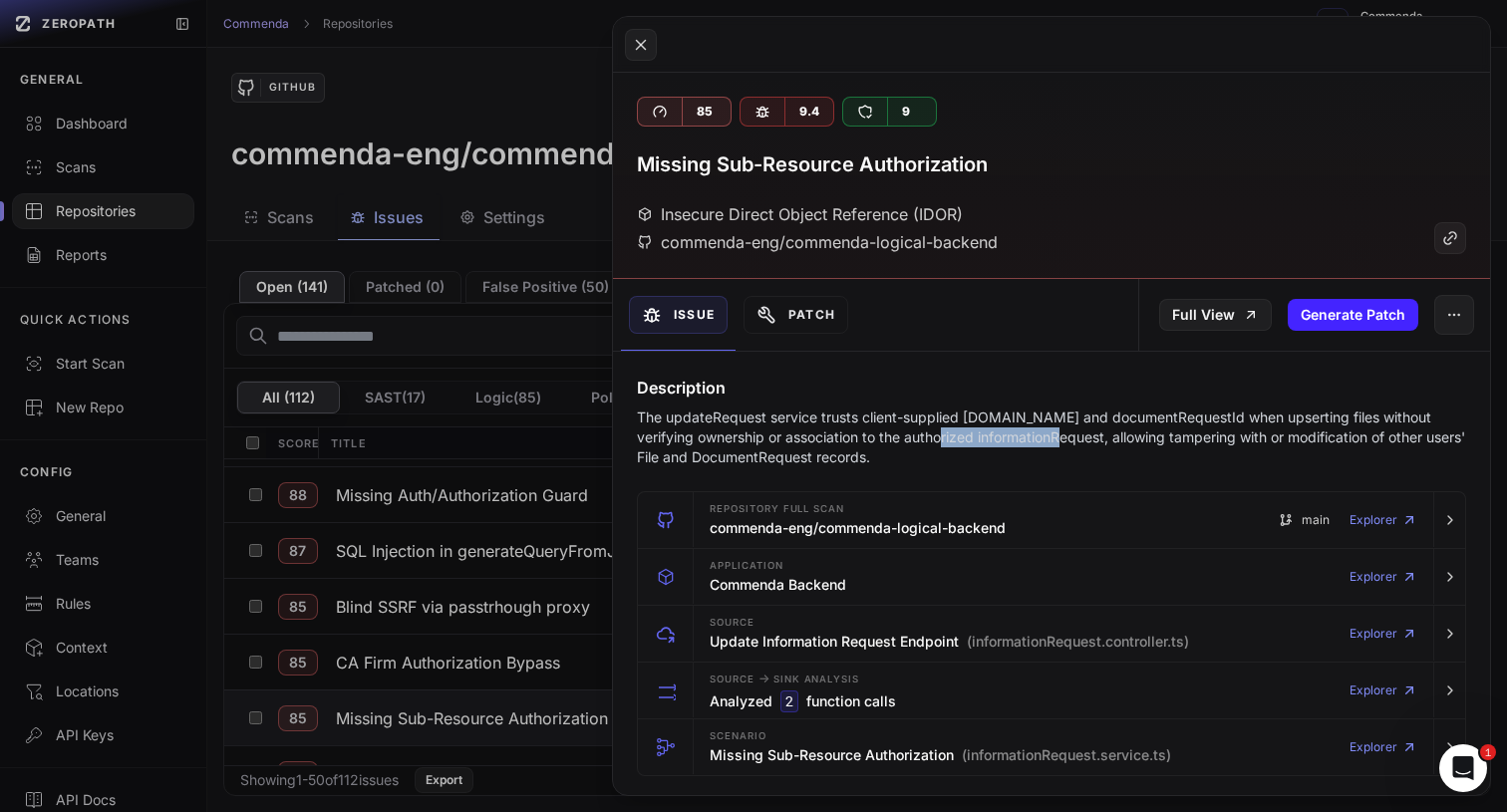click on "The updateRequest service trusts client-supplied [DOMAIN_NAME] and documentRequestId when upserting files without verifying ownership or association to the authorized informationRequest, allowing tampering with or modification of other users' File and DocumentRequest records." at bounding box center [1052, 437] 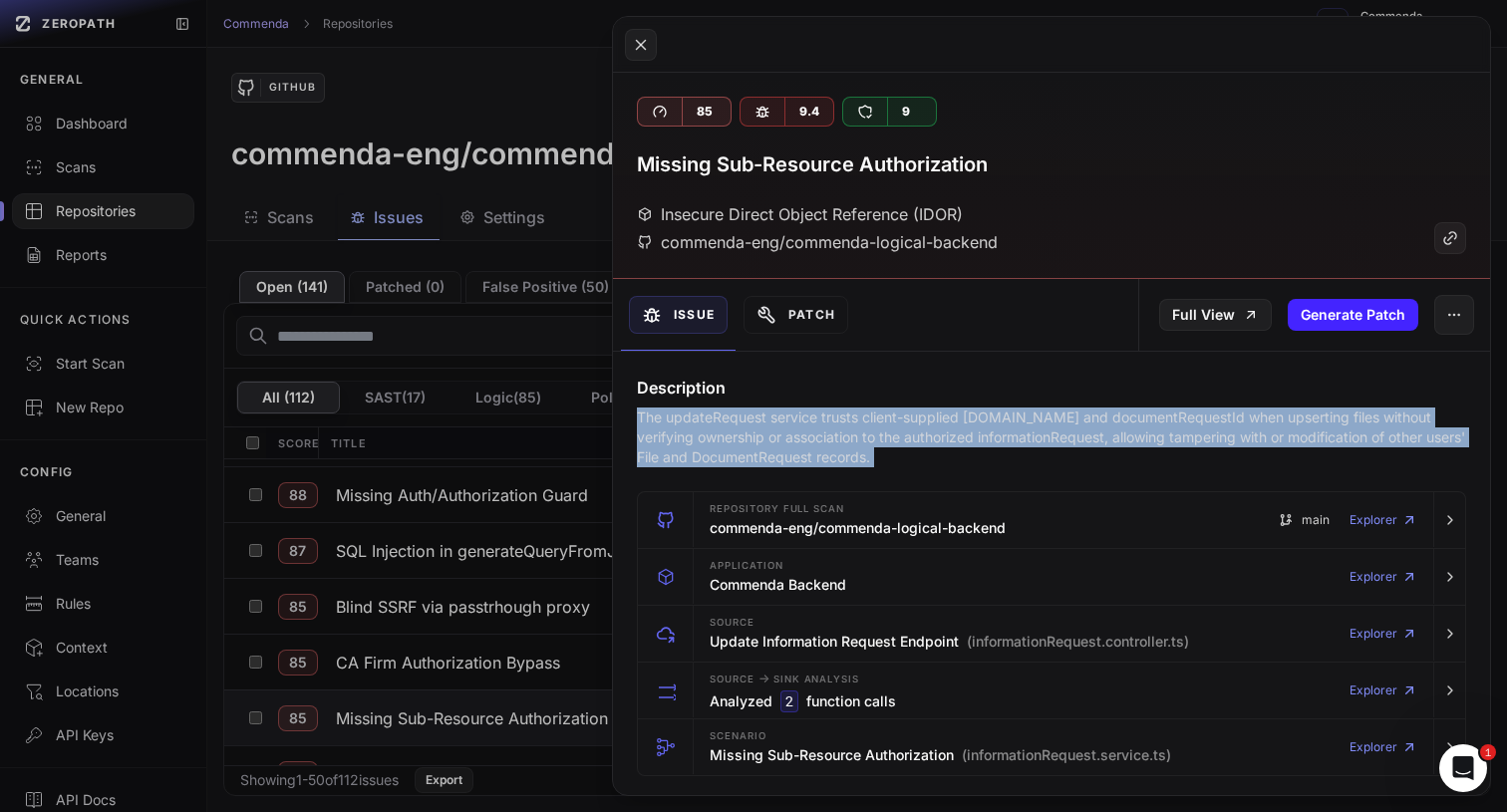click on "The updateRequest service trusts client-supplied [DOMAIN_NAME] and documentRequestId when upserting files without verifying ownership or association to the authorized informationRequest, allowing tampering with or modification of other users' File and DocumentRequest records." at bounding box center (1052, 437) 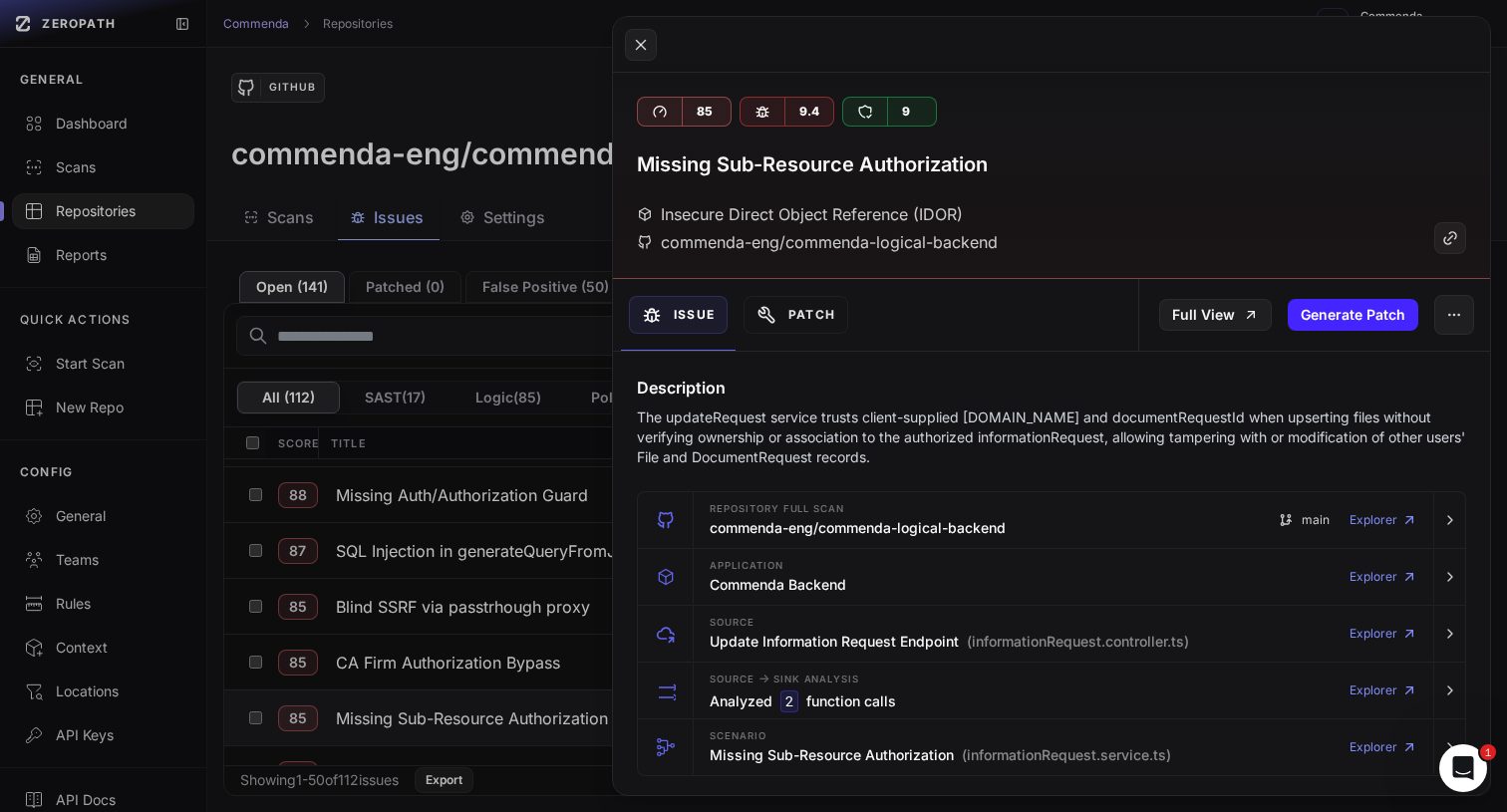 click on "The updateRequest service trusts client-supplied [DOMAIN_NAME] and documentRequestId when upserting files without verifying ownership or association to the authorized informationRequest, allowing tampering with or modification of other users' File and DocumentRequest records." at bounding box center [1052, 437] 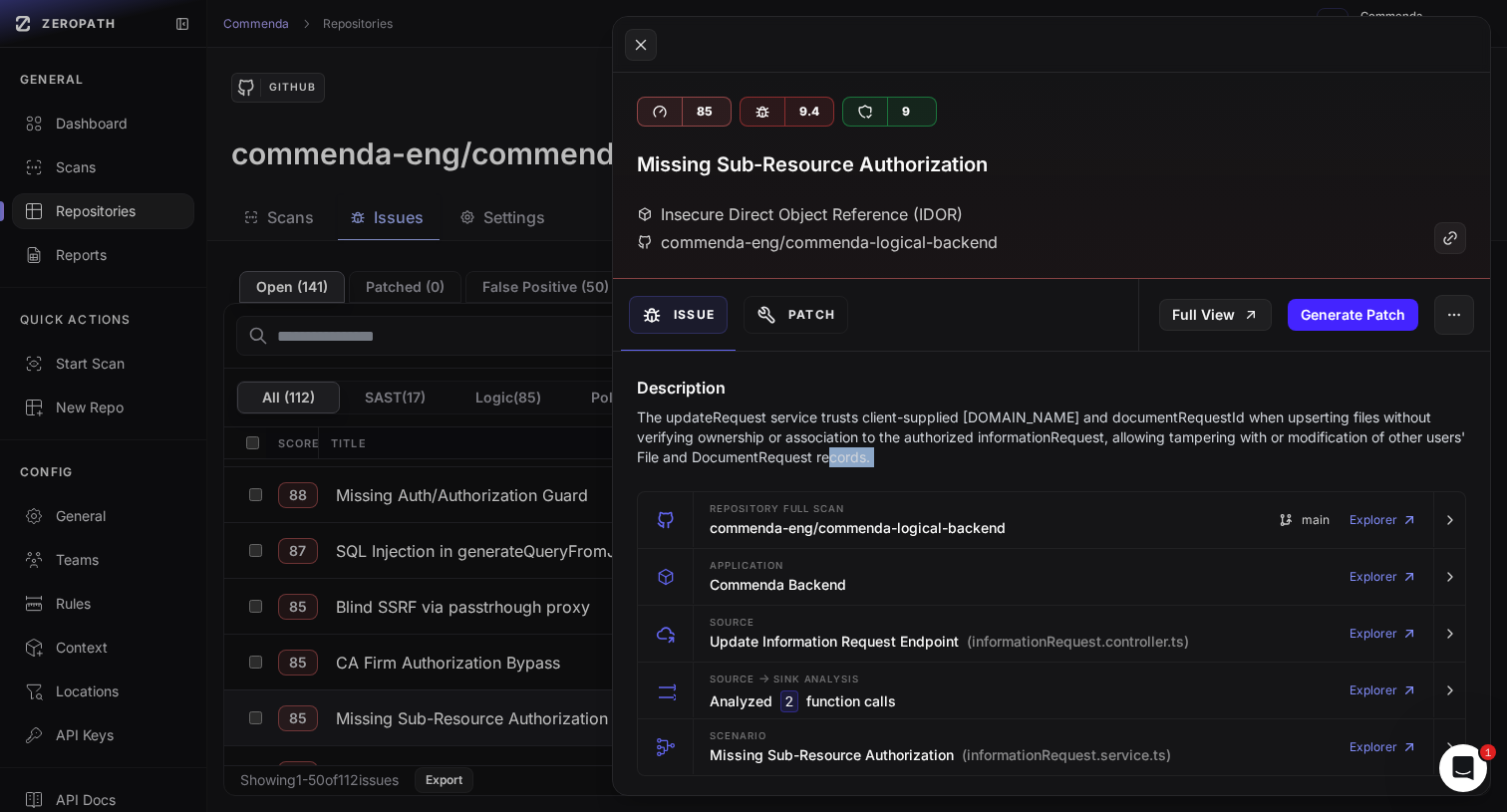 click on "The updateRequest service trusts client-supplied [DOMAIN_NAME] and documentRequestId when upserting files without verifying ownership or association to the authorized informationRequest, allowing tampering with or modification of other users' File and DocumentRequest records." at bounding box center [1052, 437] 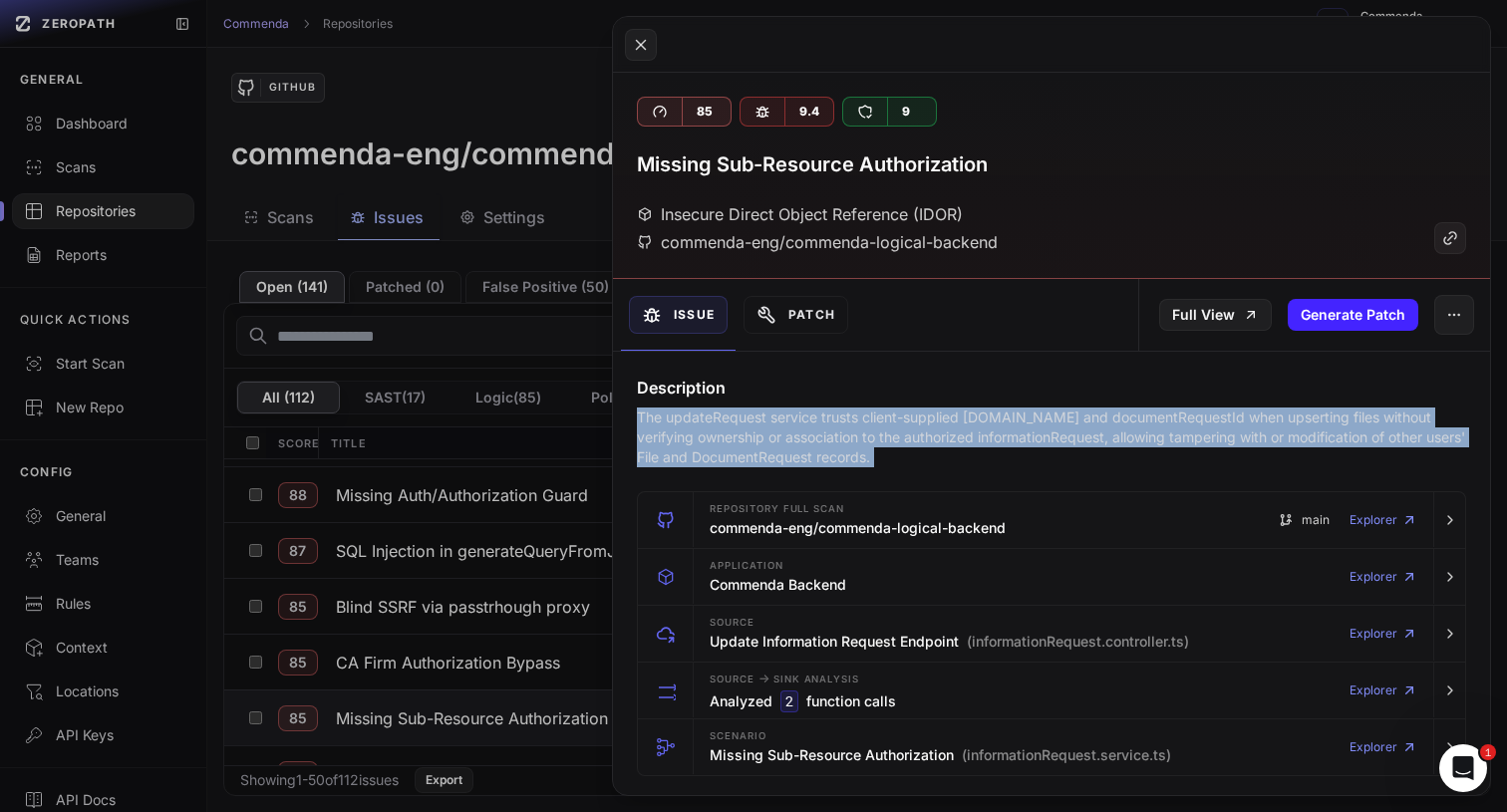 click on "The updateRequest service trusts client-supplied [DOMAIN_NAME] and documentRequestId when upserting files without verifying ownership or association to the authorized informationRequest, allowing tampering with or modification of other users' File and DocumentRequest records." at bounding box center [1052, 437] 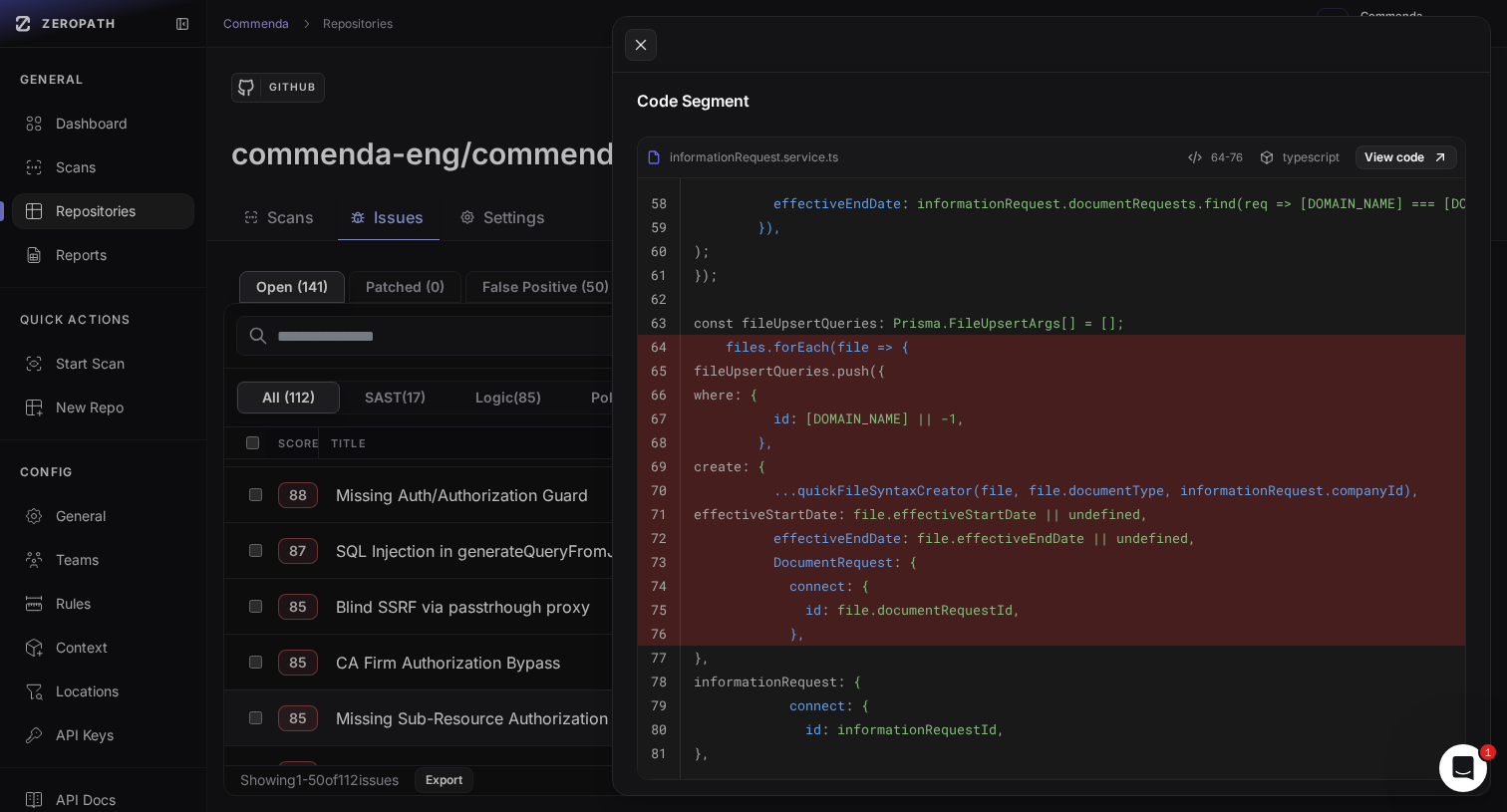 scroll, scrollTop: 949, scrollLeft: 0, axis: vertical 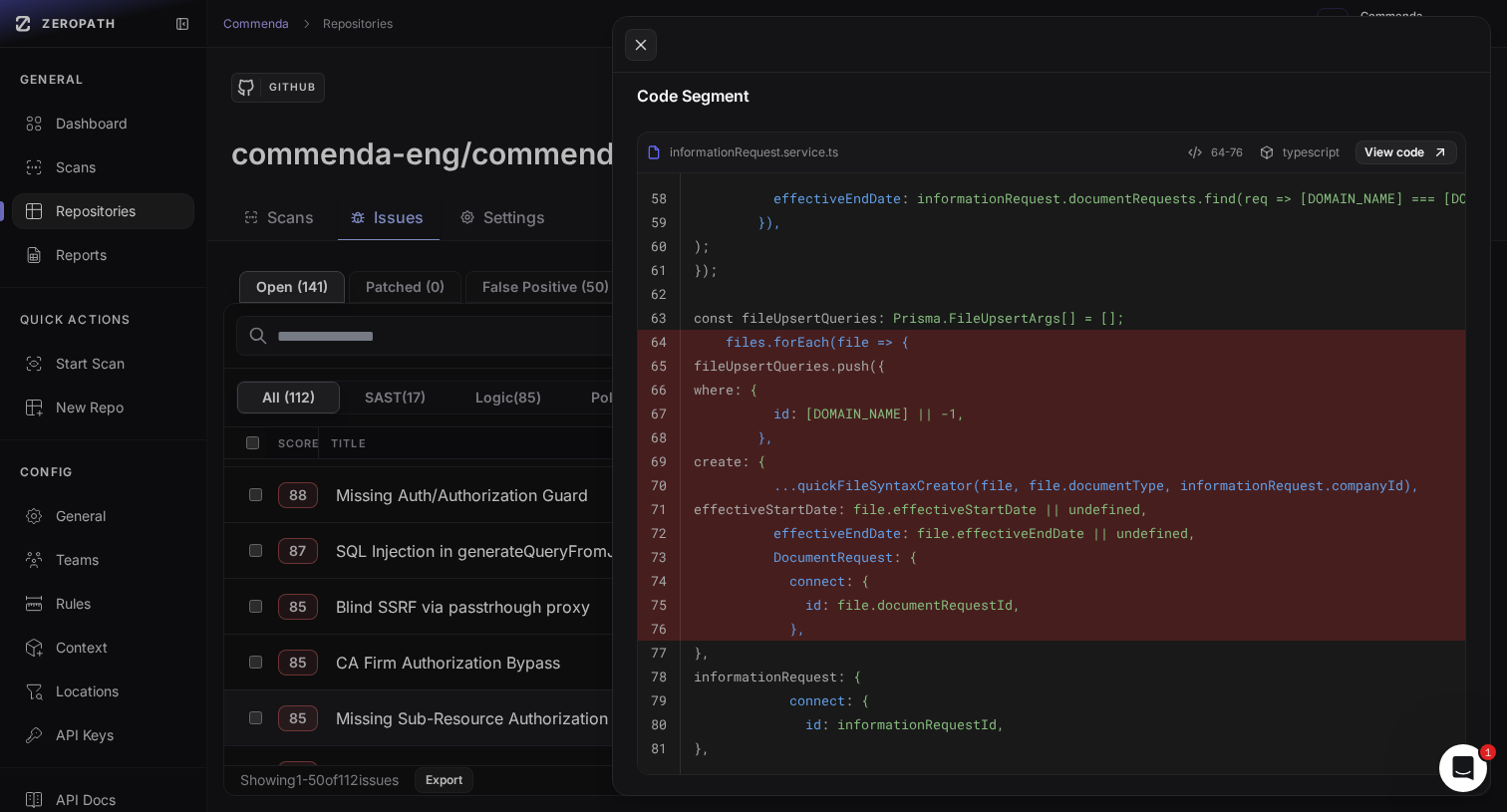 click on "informationRequest.service.ts     64-76     typescript   View code" at bounding box center (1052, 156) 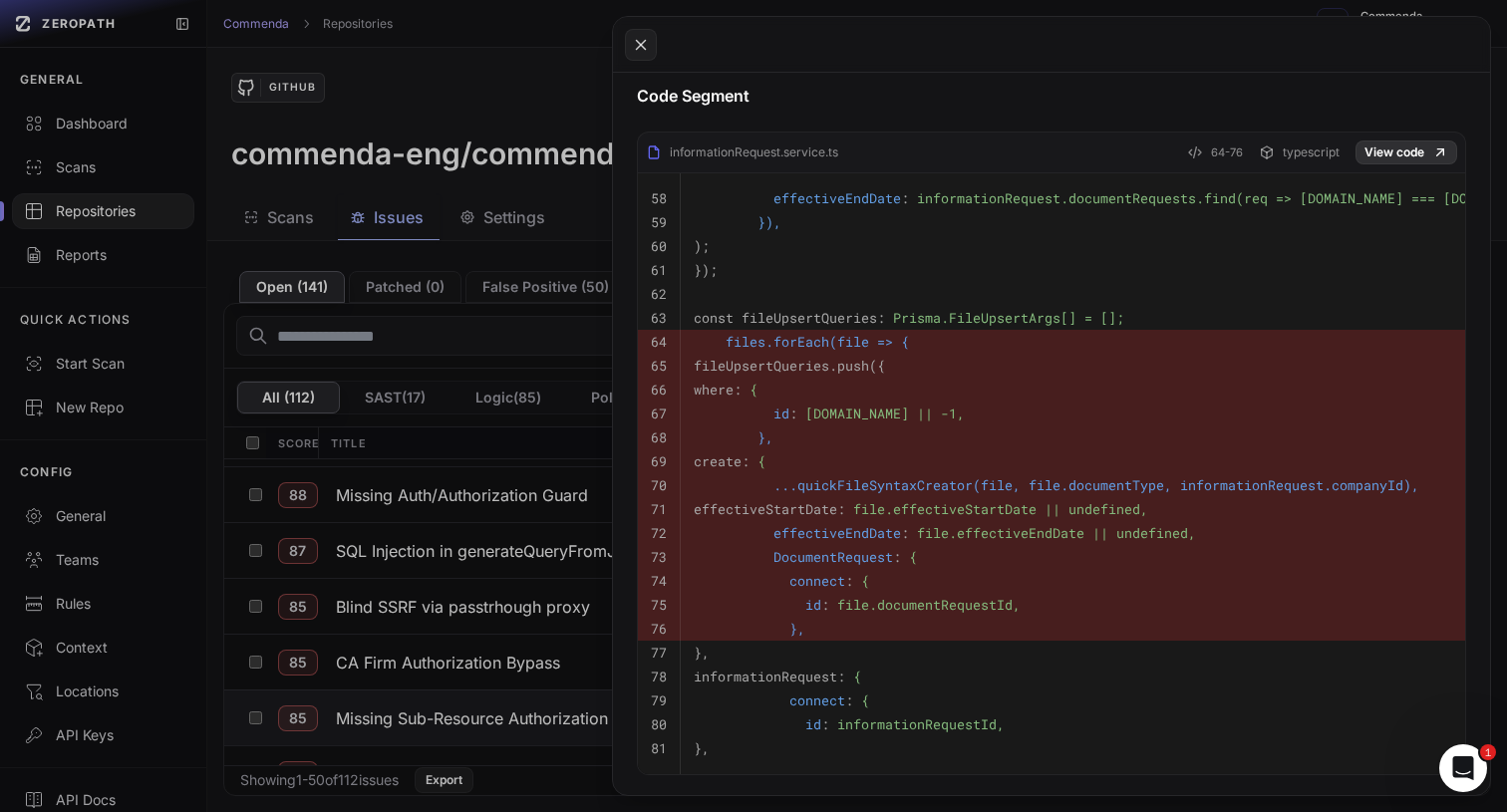 click on "View code" at bounding box center [1406, 152] 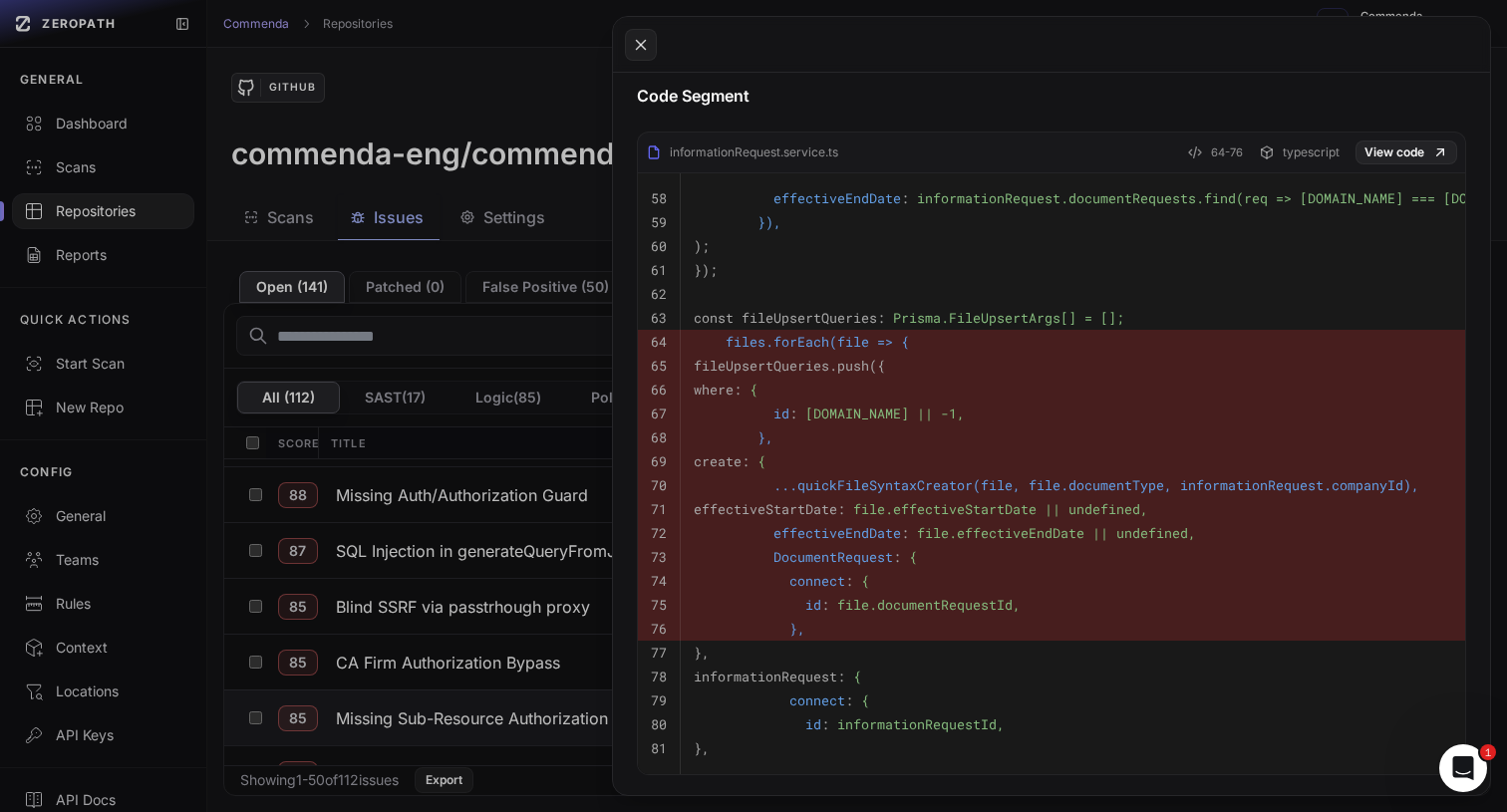 click on "const fileUpsertQueries :   Prisma.FileUpsertArgs[] = [];" at bounding box center (909, 318) 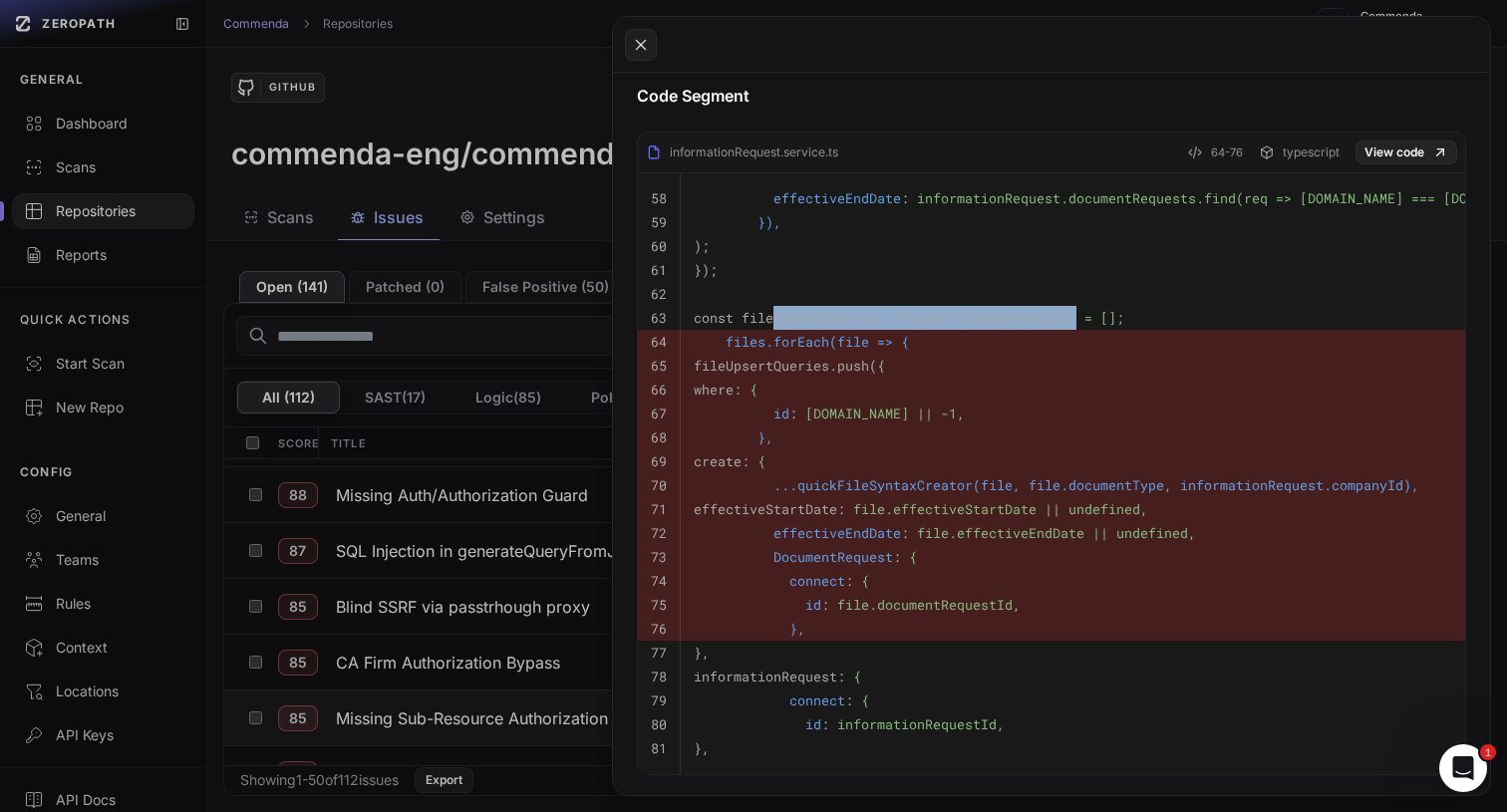 drag, startPoint x: 827, startPoint y: 317, endPoint x: 1102, endPoint y: 317, distance: 275 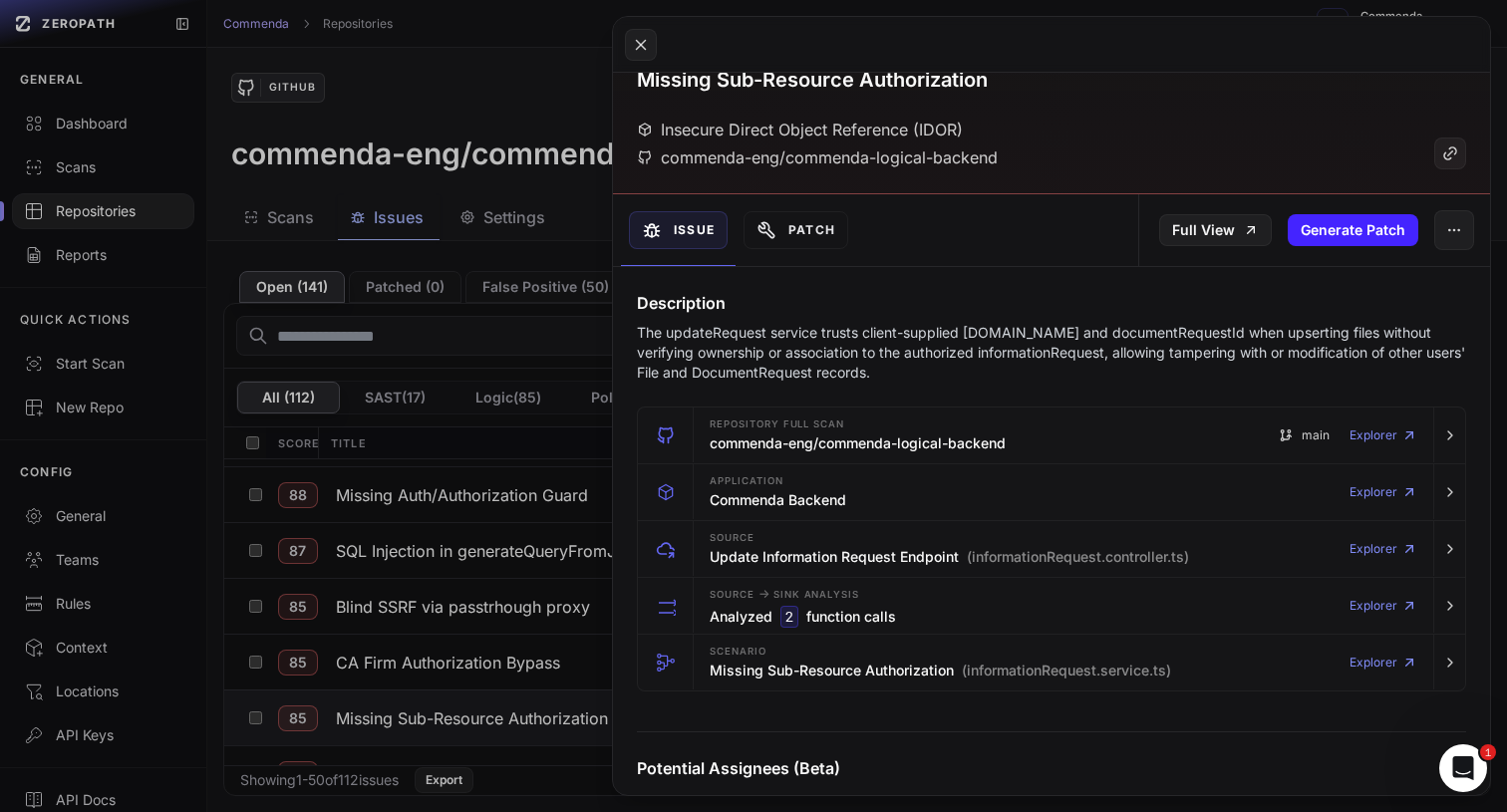 scroll, scrollTop: 14, scrollLeft: 0, axis: vertical 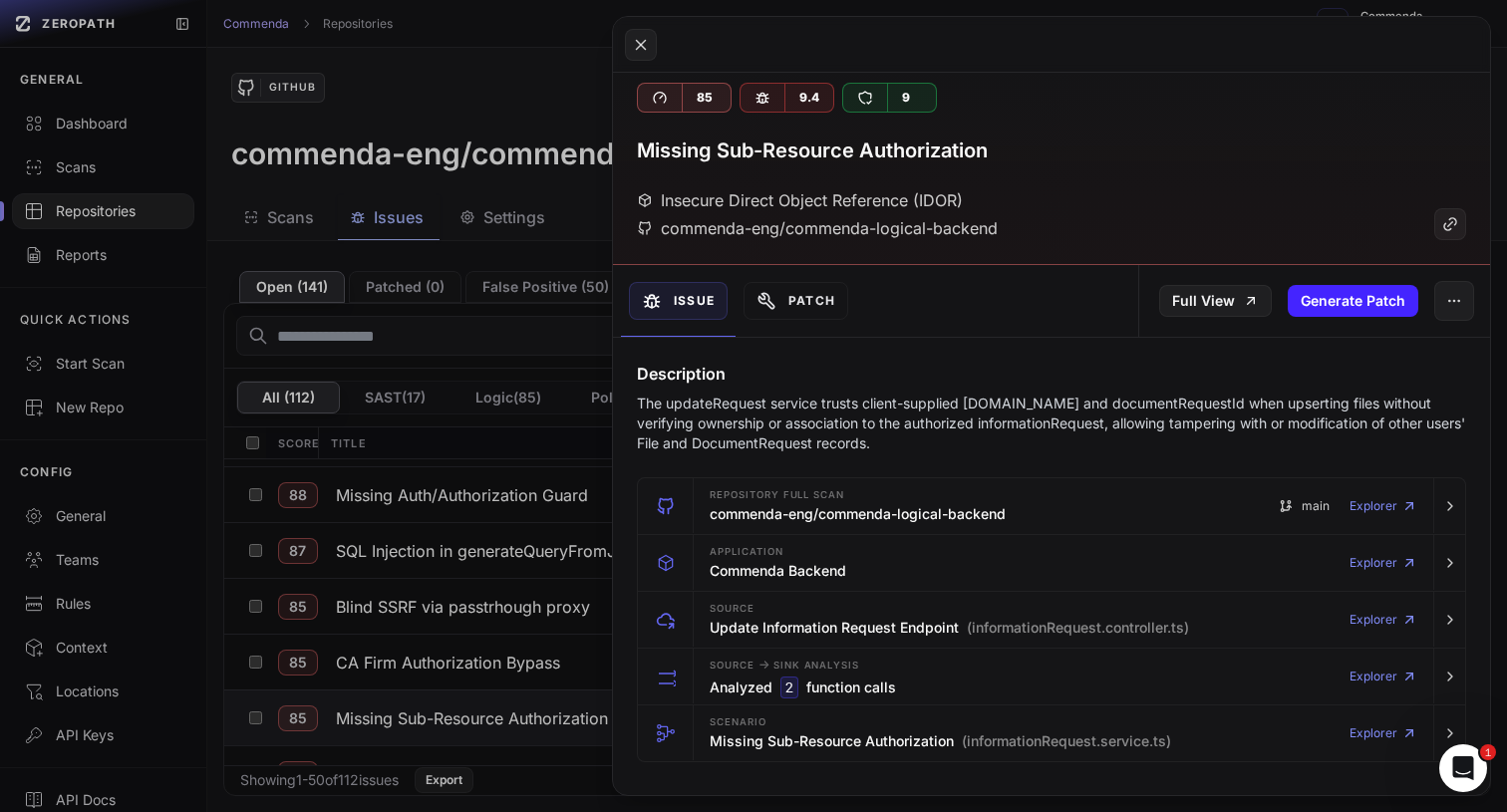 click on "The updateRequest service trusts client-supplied [DOMAIN_NAME] and documentRequestId when upserting files without verifying ownership or association to the authorized informationRequest, allowing tampering with or modification of other users' File and DocumentRequest records." at bounding box center (1052, 423) 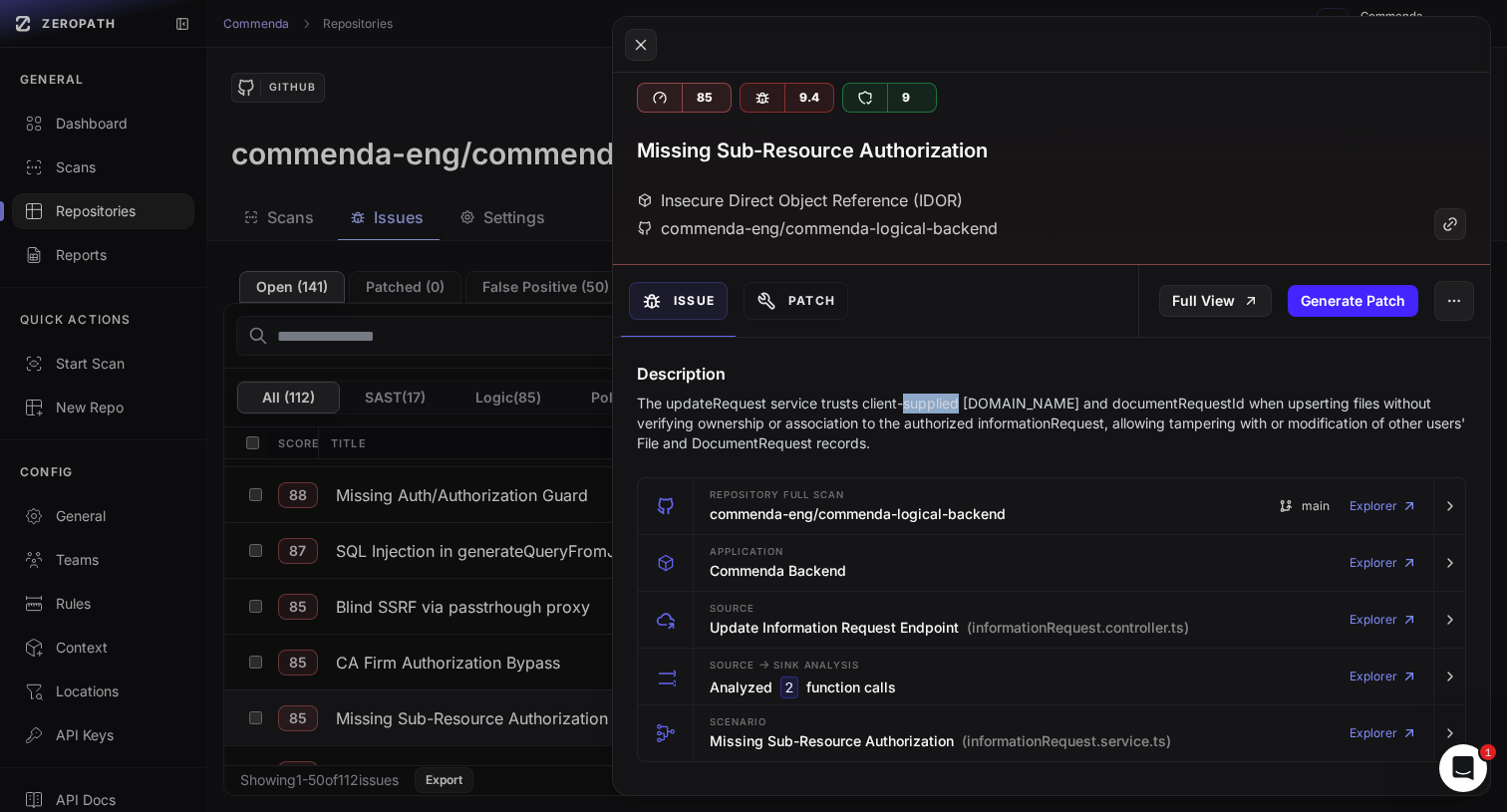 click on "The updateRequest service trusts client-supplied [DOMAIN_NAME] and documentRequestId when upserting files without verifying ownership or association to the authorized informationRequest, allowing tampering with or modification of other users' File and DocumentRequest records." at bounding box center [1052, 423] 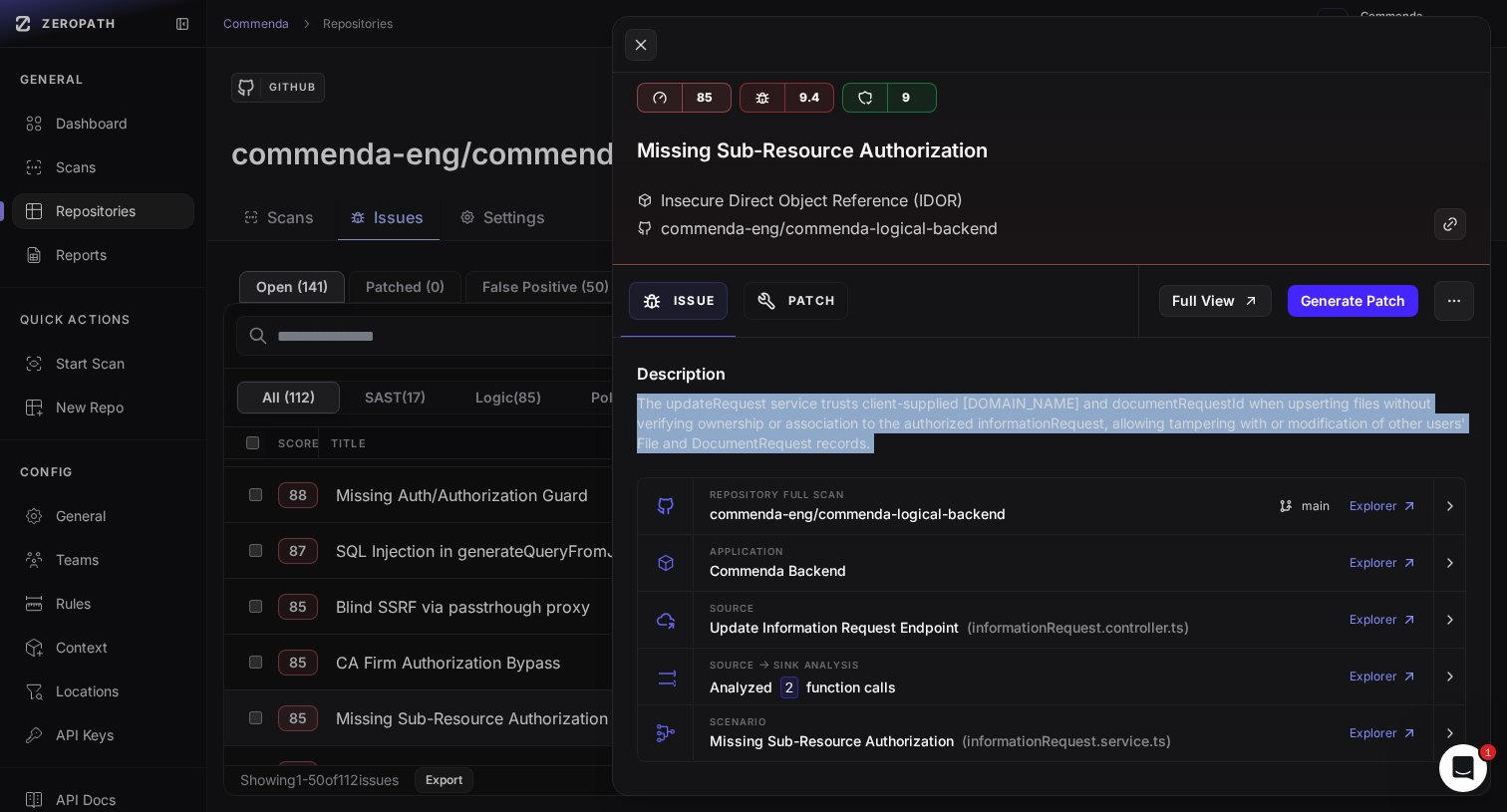 click on "The updateRequest service trusts client-supplied [DOMAIN_NAME] and documentRequestId when upserting files without verifying ownership or association to the authorized informationRequest, allowing tampering with or modification of other users' File and DocumentRequest records." at bounding box center (1052, 423) 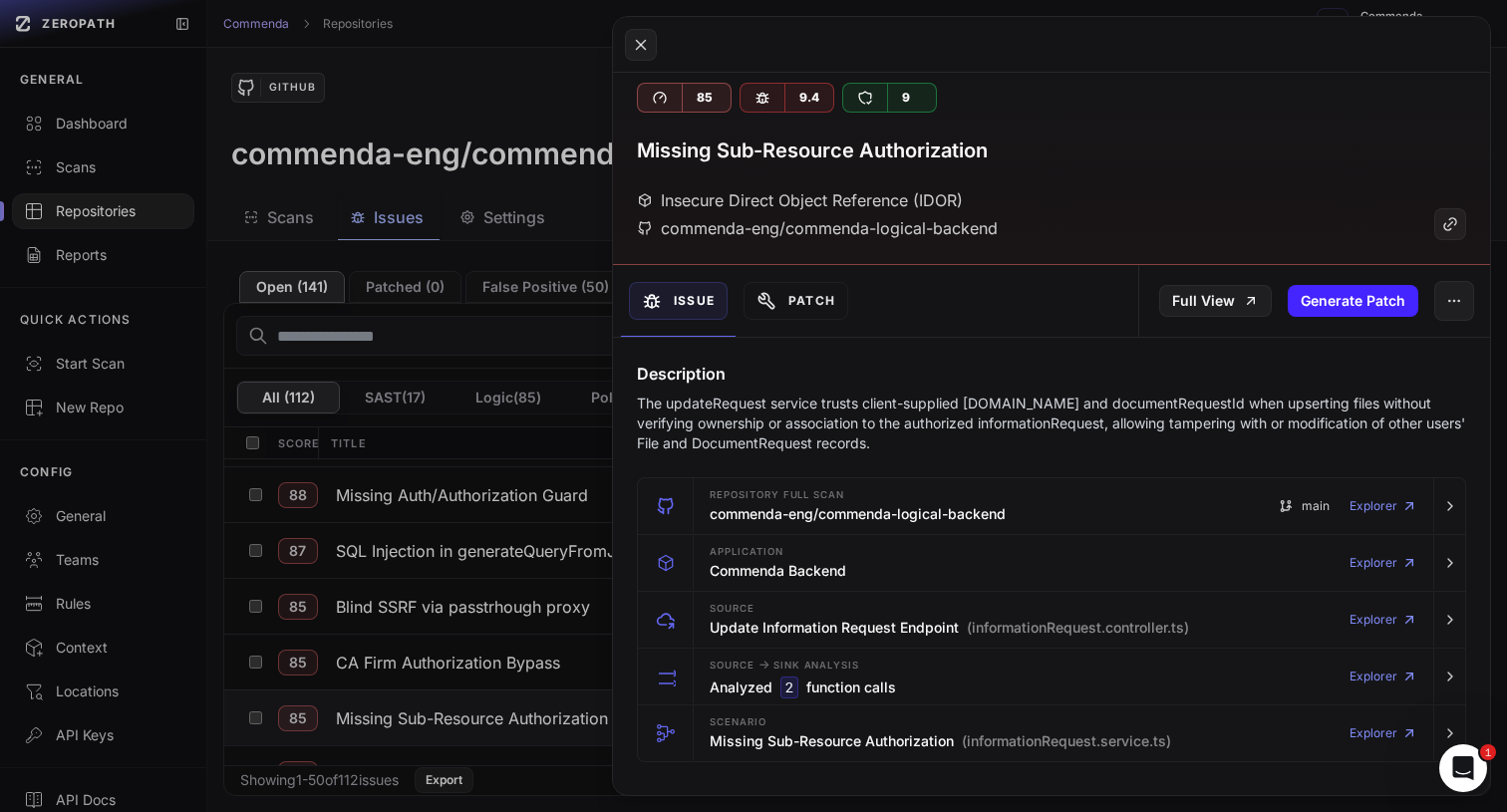 click on "The updateRequest service trusts client-supplied [DOMAIN_NAME] and documentRequestId when upserting files without verifying ownership or association to the authorized informationRequest, allowing tampering with or modification of other users' File and DocumentRequest records." at bounding box center [1052, 423] 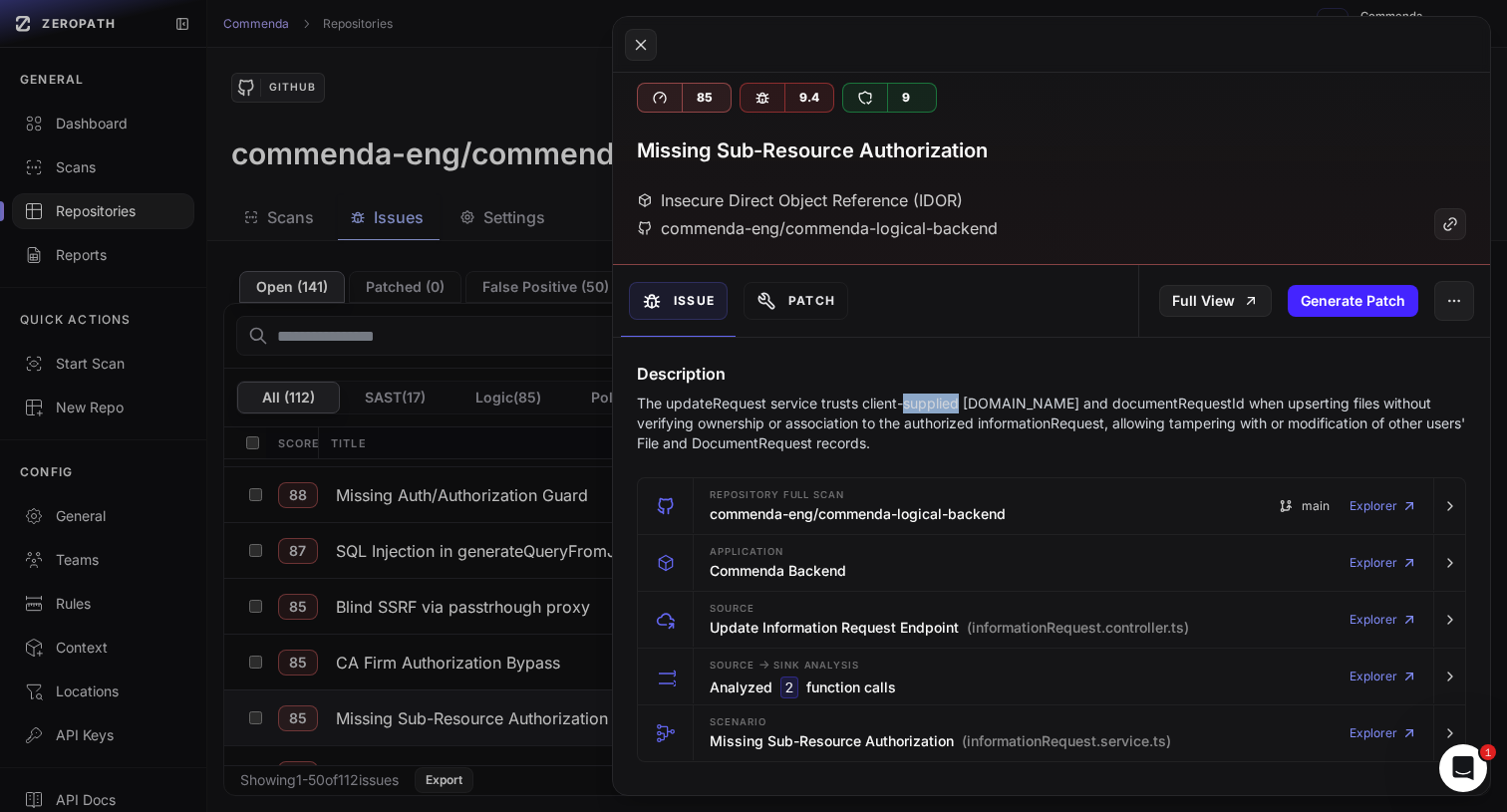 click on "The updateRequest service trusts client-supplied [DOMAIN_NAME] and documentRequestId when upserting files without verifying ownership or association to the authorized informationRequest, allowing tampering with or modification of other users' File and DocumentRequest records." at bounding box center [1052, 423] 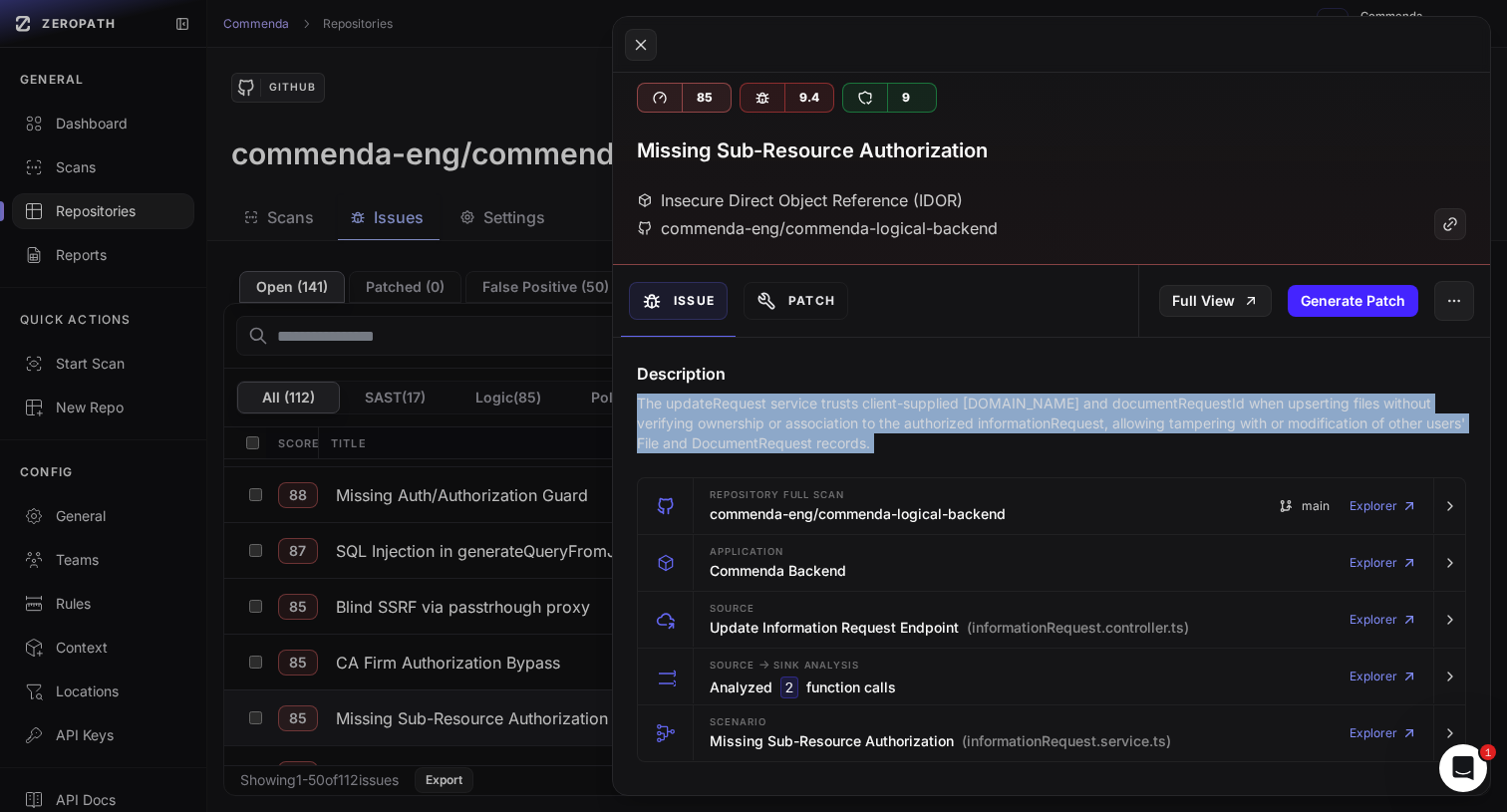 click on "The updateRequest service trusts client-supplied [DOMAIN_NAME] and documentRequestId when upserting files without verifying ownership or association to the authorized informationRequest, allowing tampering with or modification of other users' File and DocumentRequest records." at bounding box center (1052, 423) 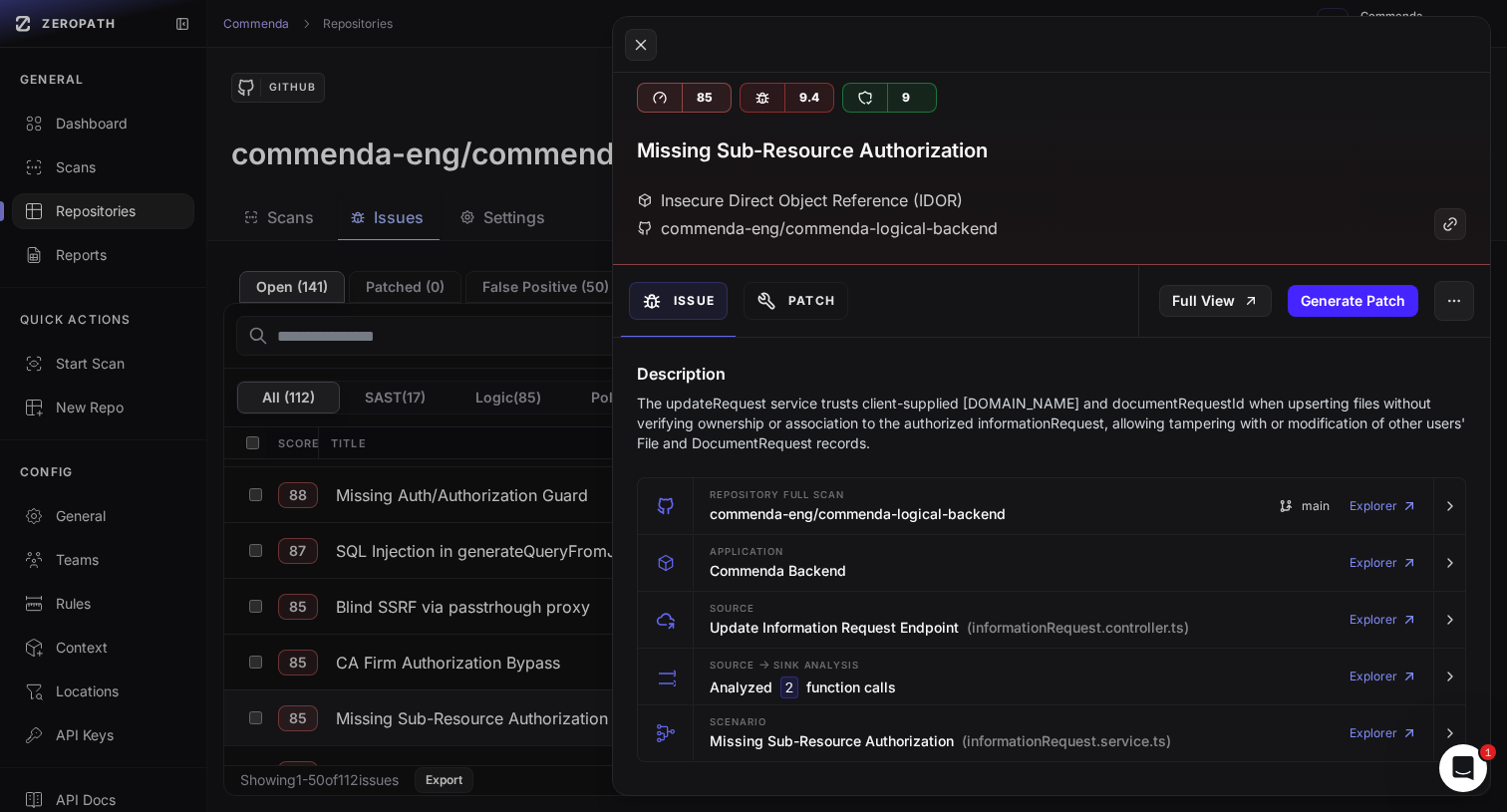 click on "The updateRequest service trusts client-supplied [DOMAIN_NAME] and documentRequestId when upserting files without verifying ownership or association to the authorized informationRequest, allowing tampering with or modification of other users' File and DocumentRequest records." at bounding box center [1052, 423] 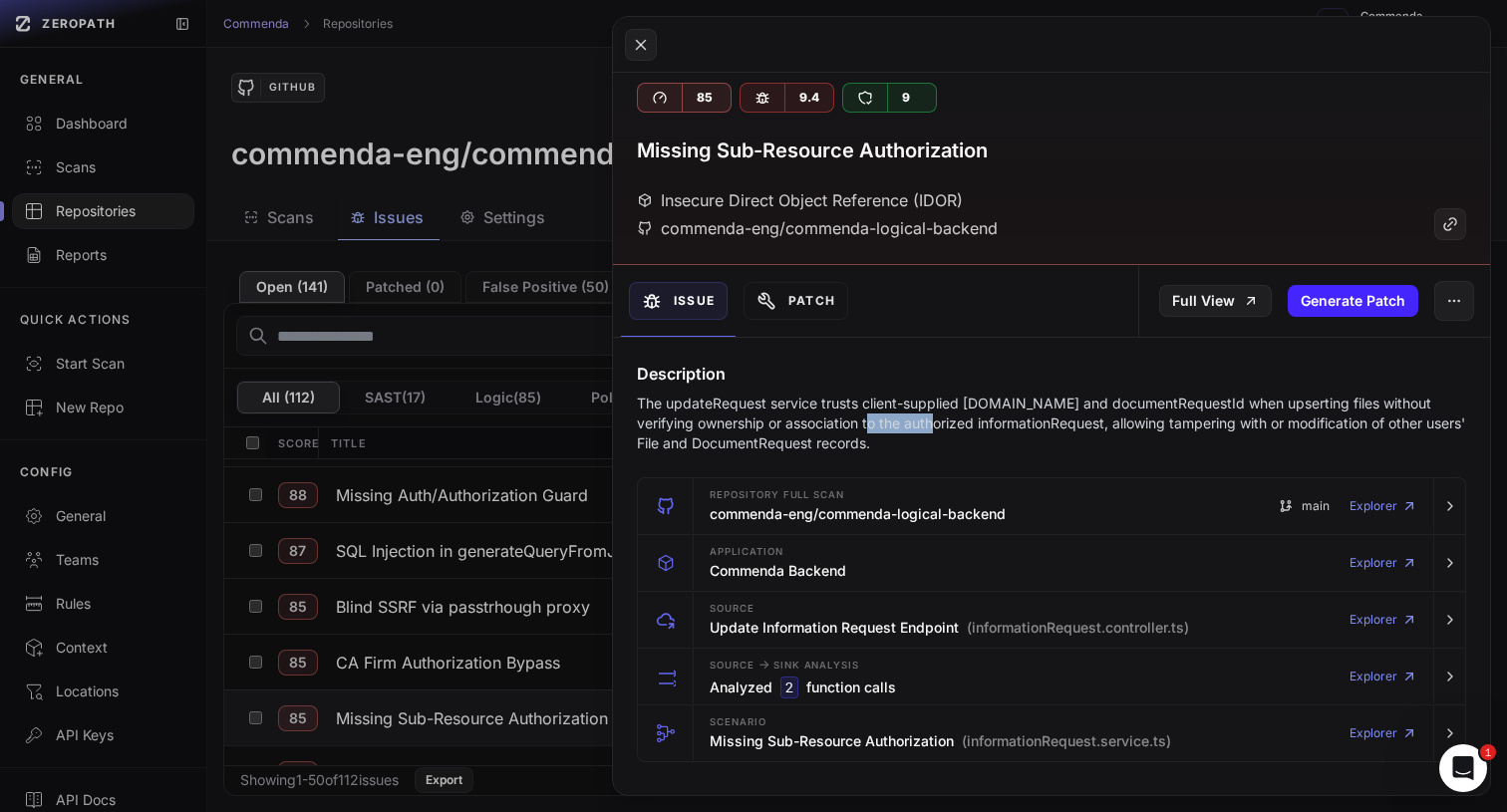 click on "The updateRequest service trusts client-supplied [DOMAIN_NAME] and documentRequestId when upserting files without verifying ownership or association to the authorized informationRequest, allowing tampering with or modification of other users' File and DocumentRequest records." at bounding box center [1052, 423] 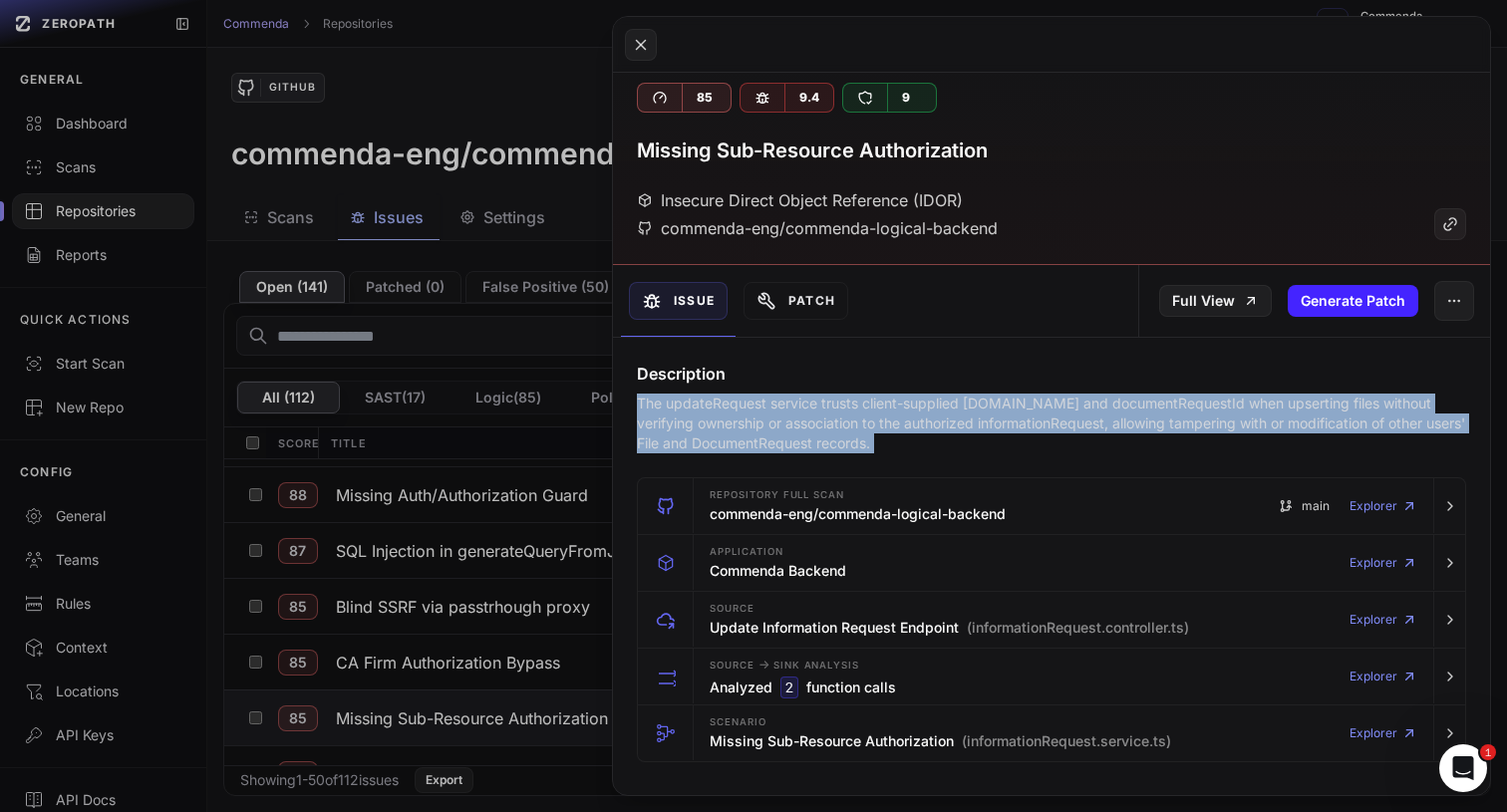 click on "The updateRequest service trusts client-supplied [DOMAIN_NAME] and documentRequestId when upserting files without verifying ownership or association to the authorized informationRequest, allowing tampering with or modification of other users' File and DocumentRequest records." at bounding box center [1052, 423] 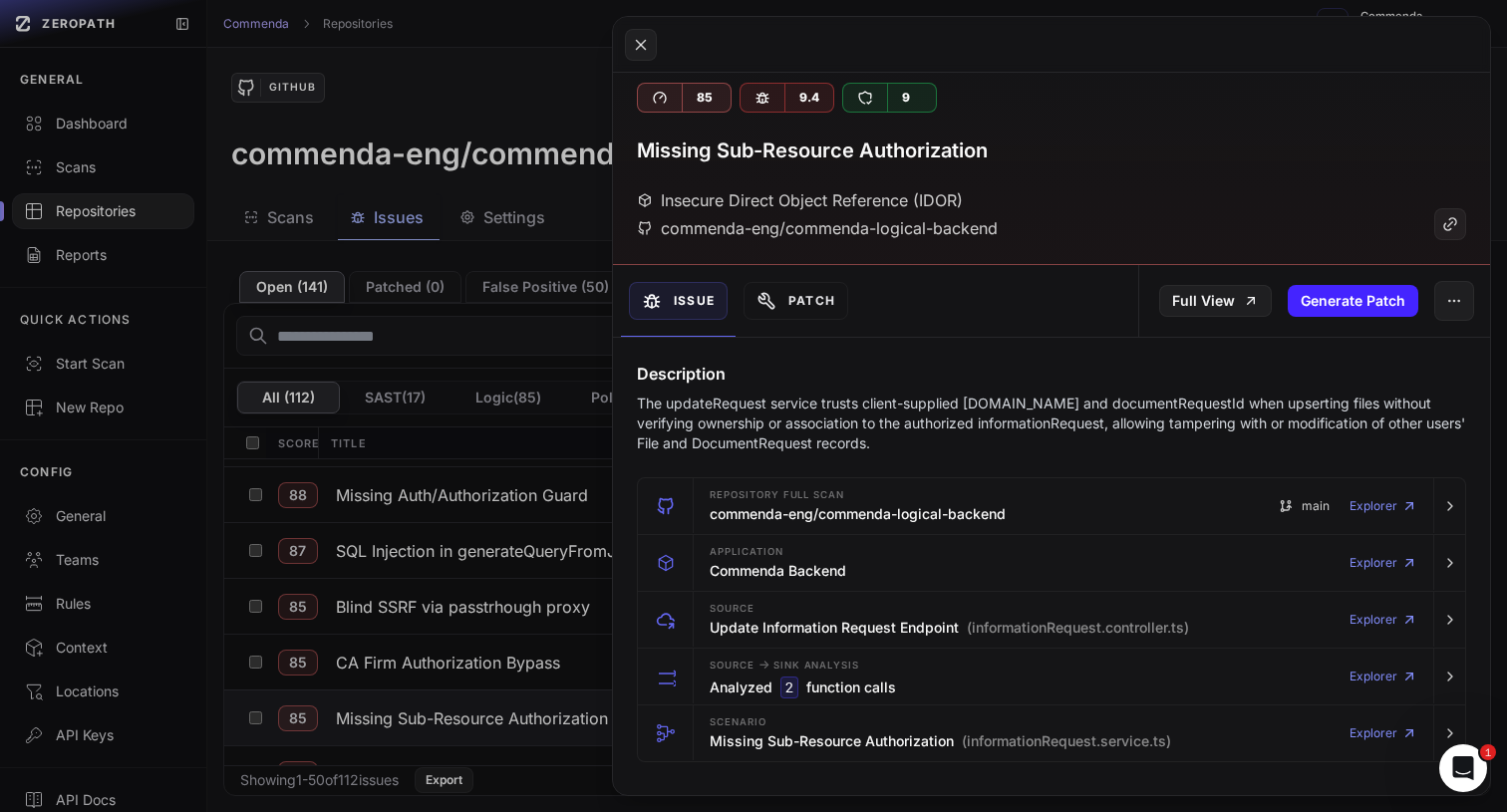 click on "The updateRequest service trusts client-supplied [DOMAIN_NAME] and documentRequestId when upserting files without verifying ownership or association to the authorized informationRequest, allowing tampering with or modification of other users' File and DocumentRequest records." at bounding box center [1052, 423] 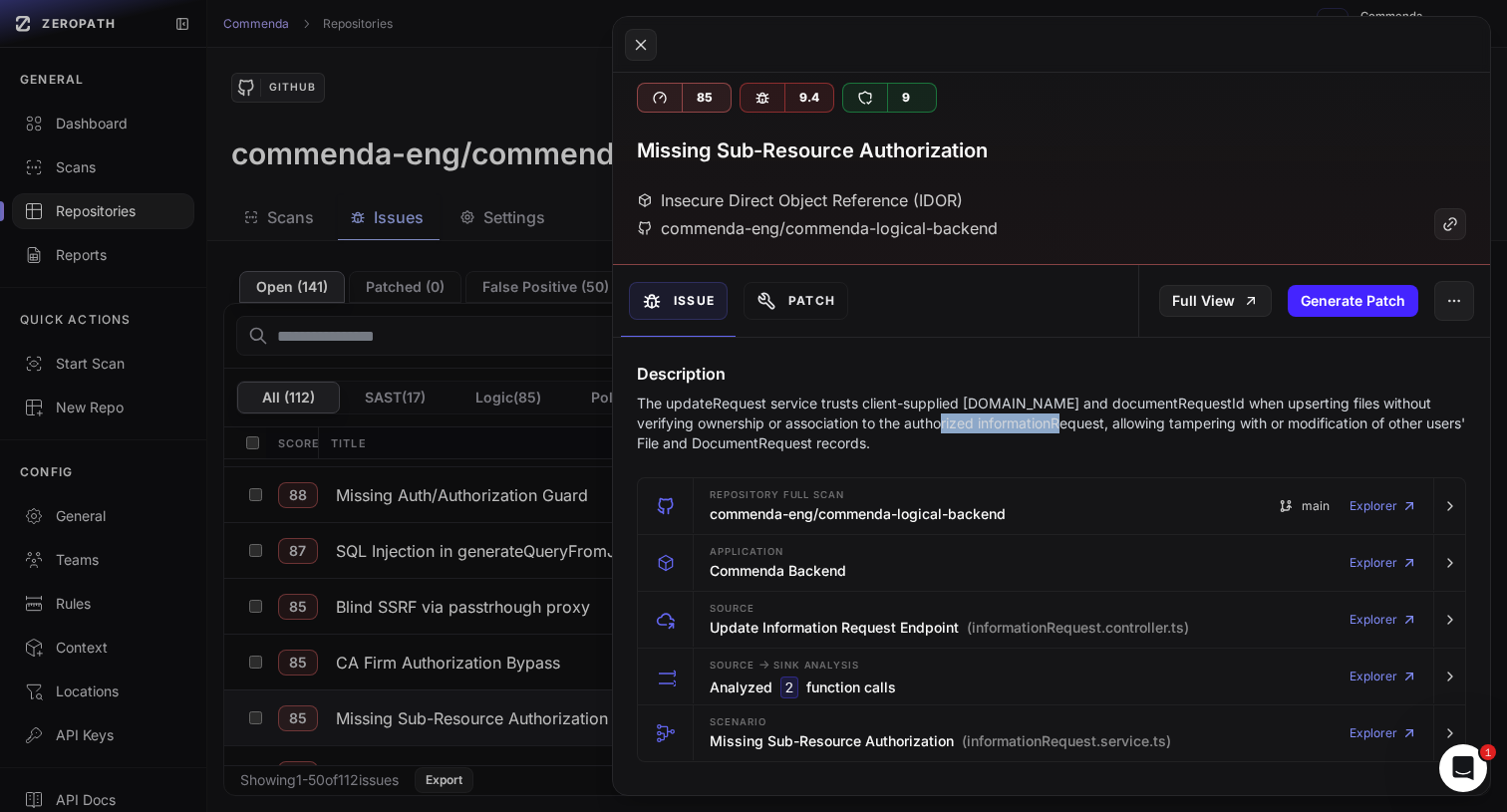click on "The updateRequest service trusts client-supplied [DOMAIN_NAME] and documentRequestId when upserting files without verifying ownership or association to the authorized informationRequest, allowing tampering with or modification of other users' File and DocumentRequest records." at bounding box center [1052, 423] 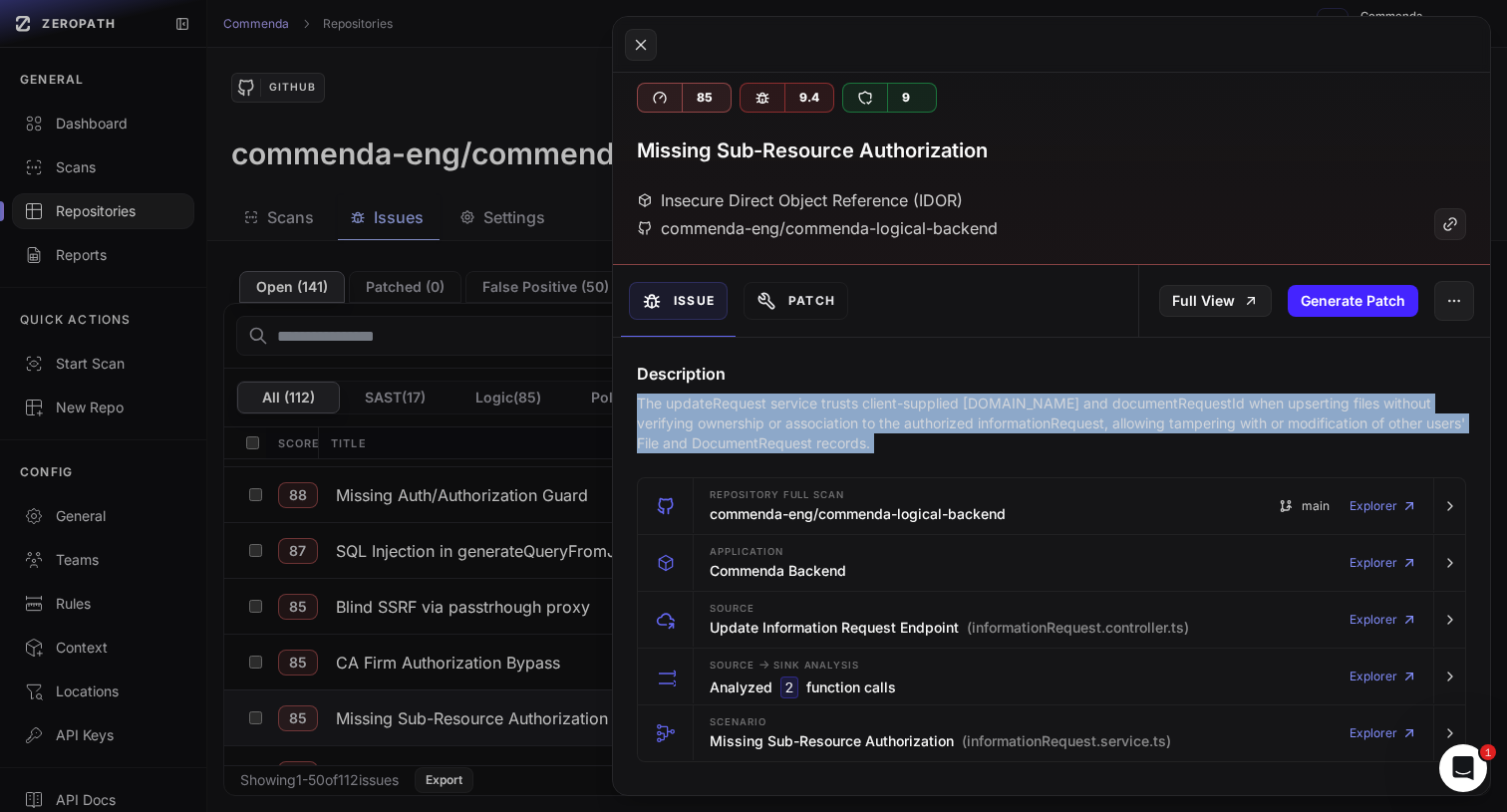 click on "The updateRequest service trusts client-supplied [DOMAIN_NAME] and documentRequestId when upserting files without verifying ownership or association to the authorized informationRequest, allowing tampering with or modification of other users' File and DocumentRequest records." at bounding box center [1052, 423] 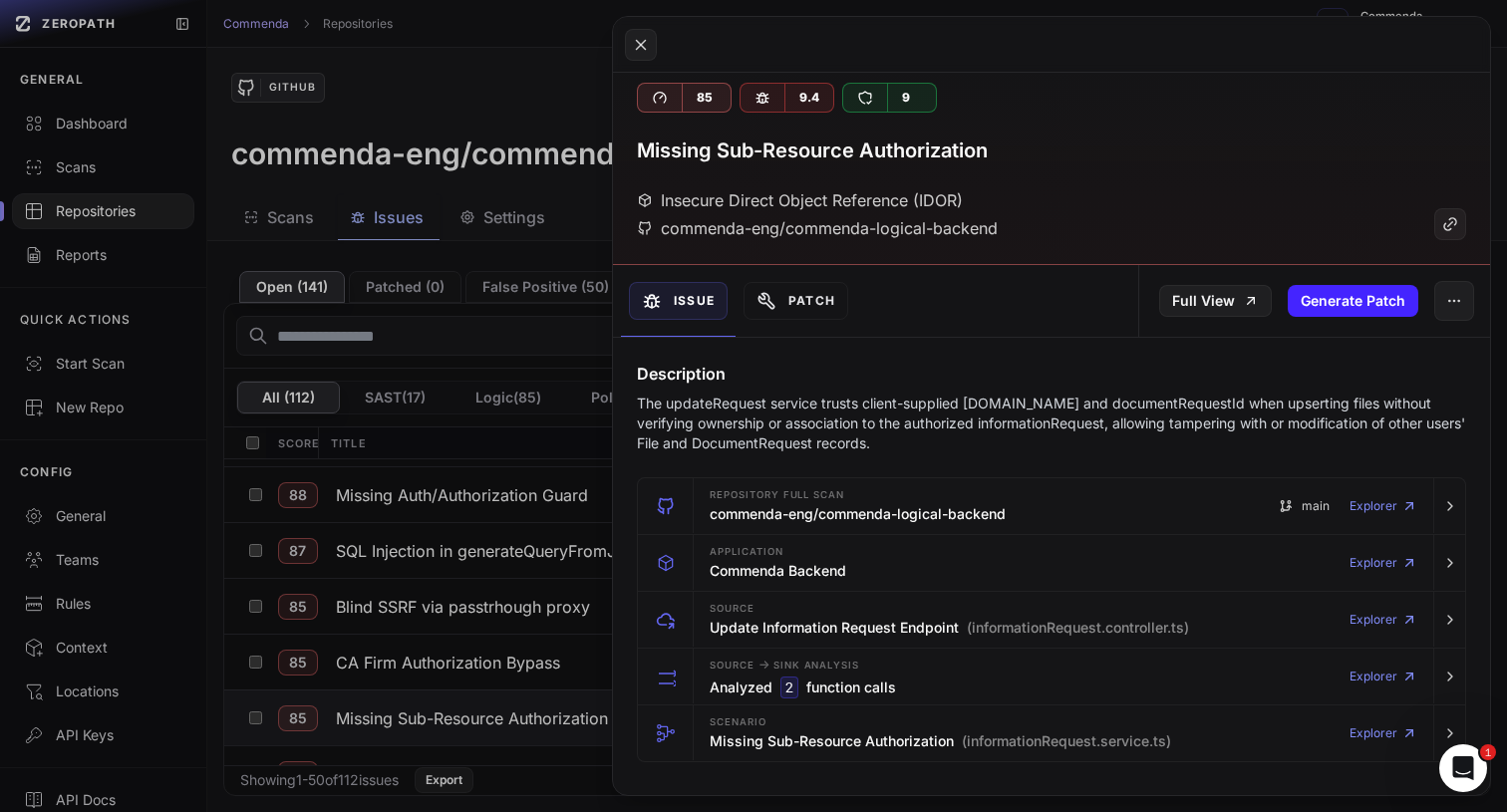 click on "The updateRequest service trusts client-supplied [DOMAIN_NAME] and documentRequestId when upserting files without verifying ownership or association to the authorized informationRequest, allowing tampering with or modification of other users' File and DocumentRequest records." at bounding box center (1052, 423) 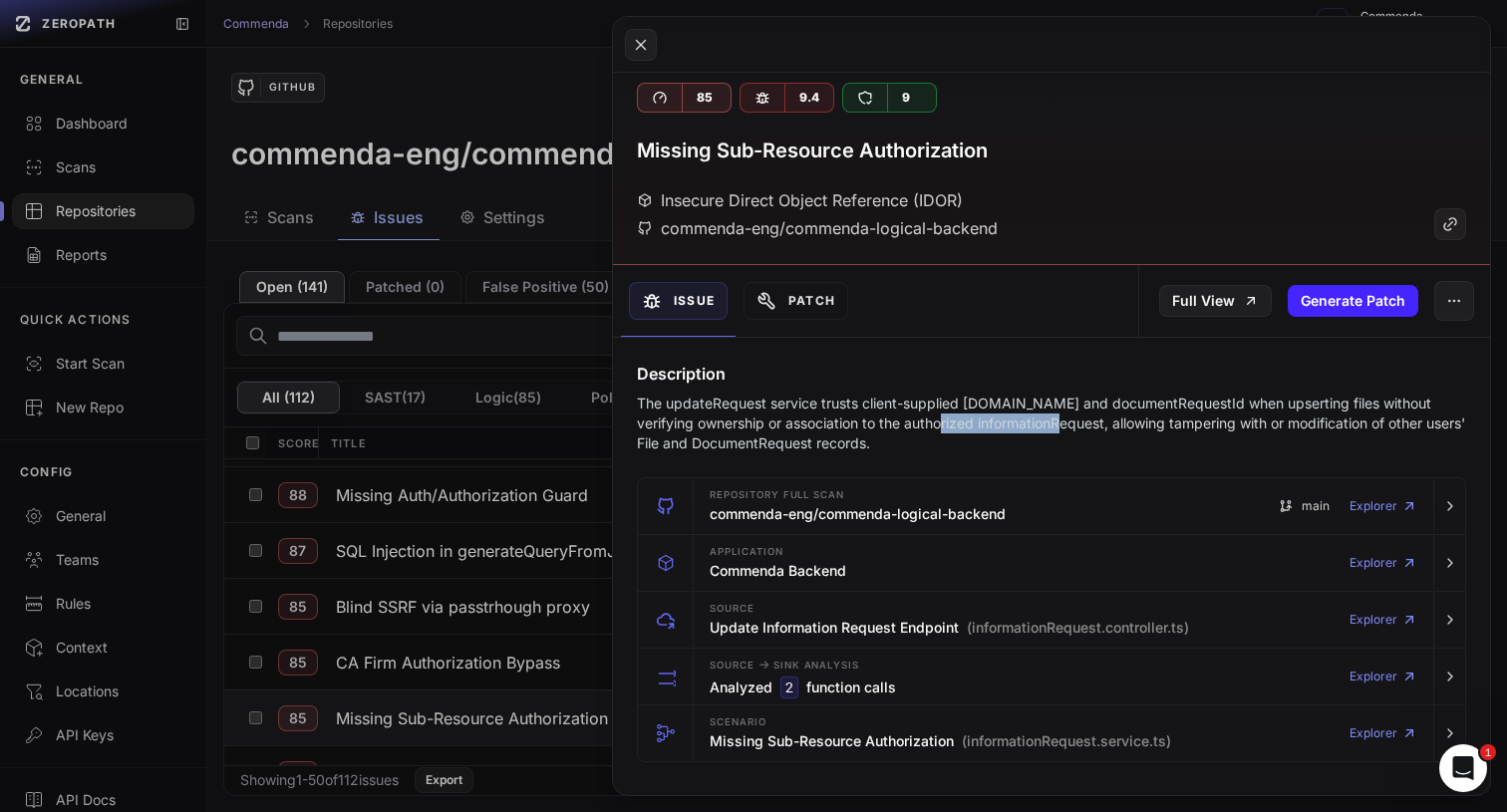 click on "The updateRequest service trusts client-supplied [DOMAIN_NAME] and documentRequestId when upserting files without verifying ownership or association to the authorized informationRequest, allowing tampering with or modification of other users' File and DocumentRequest records." at bounding box center (1052, 423) 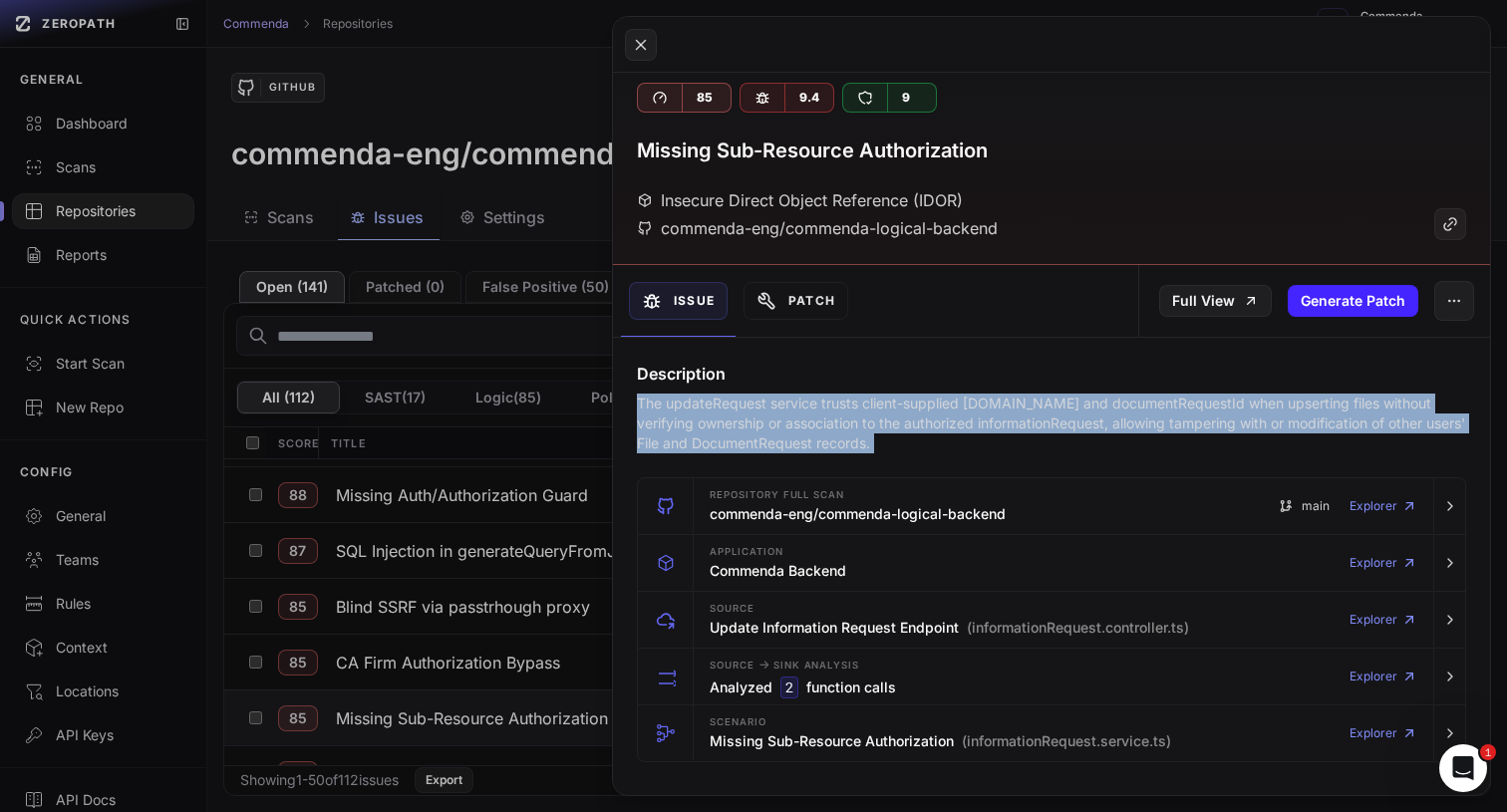 click on "The updateRequest service trusts client-supplied [DOMAIN_NAME] and documentRequestId when upserting files without verifying ownership or association to the authorized informationRequest, allowing tampering with or modification of other users' File and DocumentRequest records." at bounding box center [1052, 423] 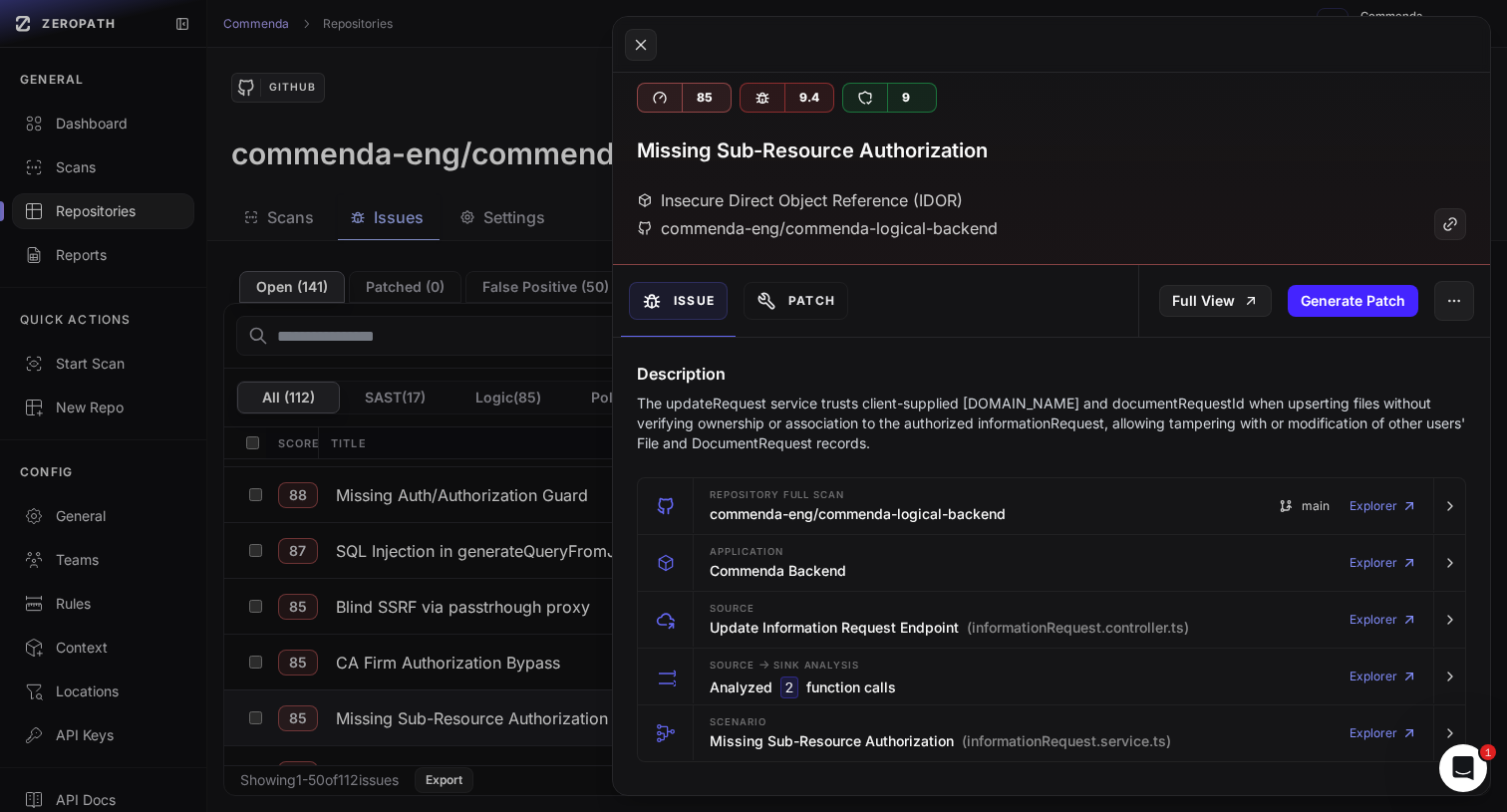 click on "The updateRequest service trusts client-supplied [DOMAIN_NAME] and documentRequestId when upserting files without verifying ownership or association to the authorized informationRequest, allowing tampering with or modification of other users' File and DocumentRequest records." at bounding box center [1052, 423] 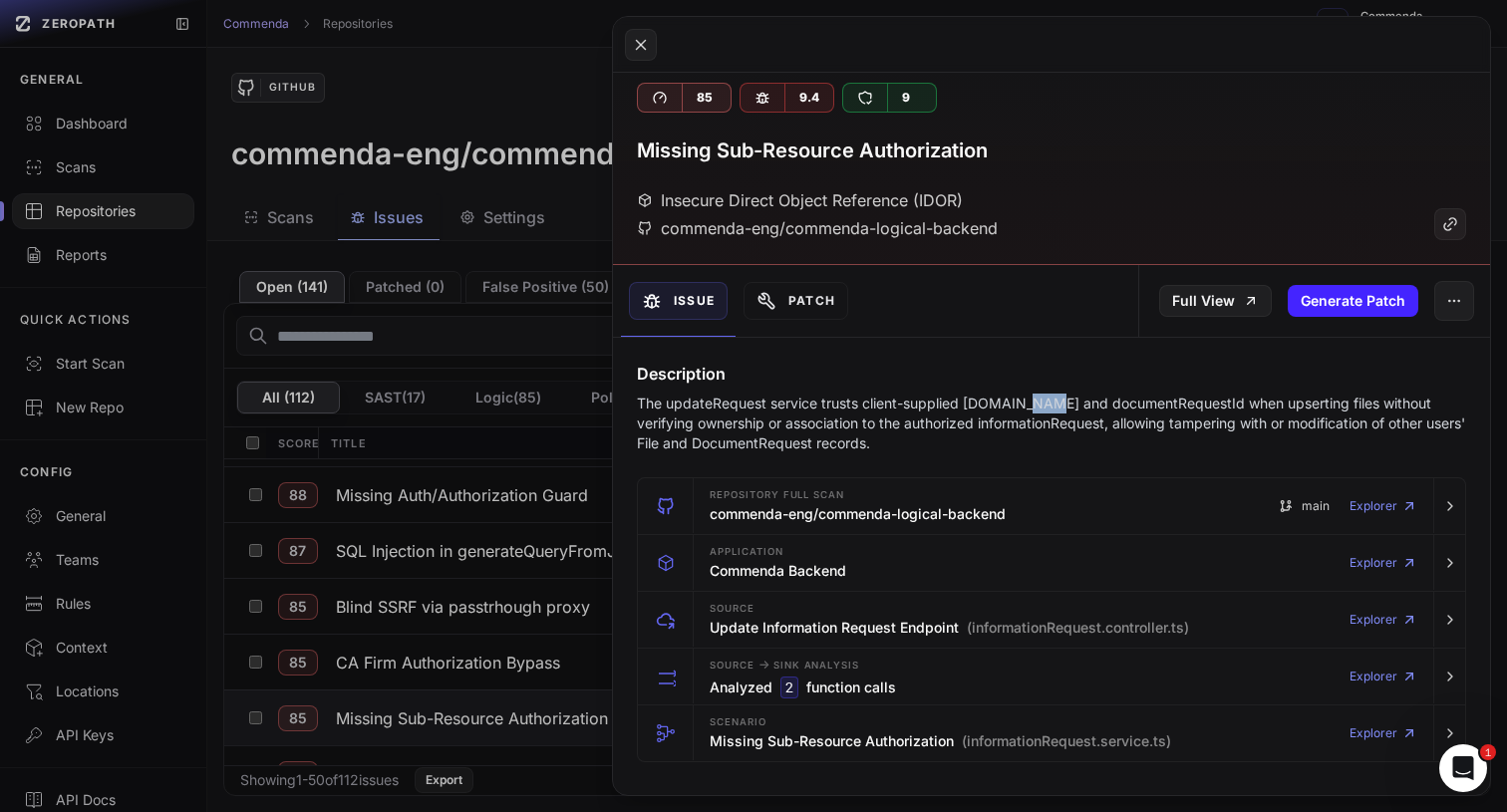 click on "The updateRequest service trusts client-supplied [DOMAIN_NAME] and documentRequestId when upserting files without verifying ownership or association to the authorized informationRequest, allowing tampering with or modification of other users' File and DocumentRequest records." at bounding box center [1052, 423] 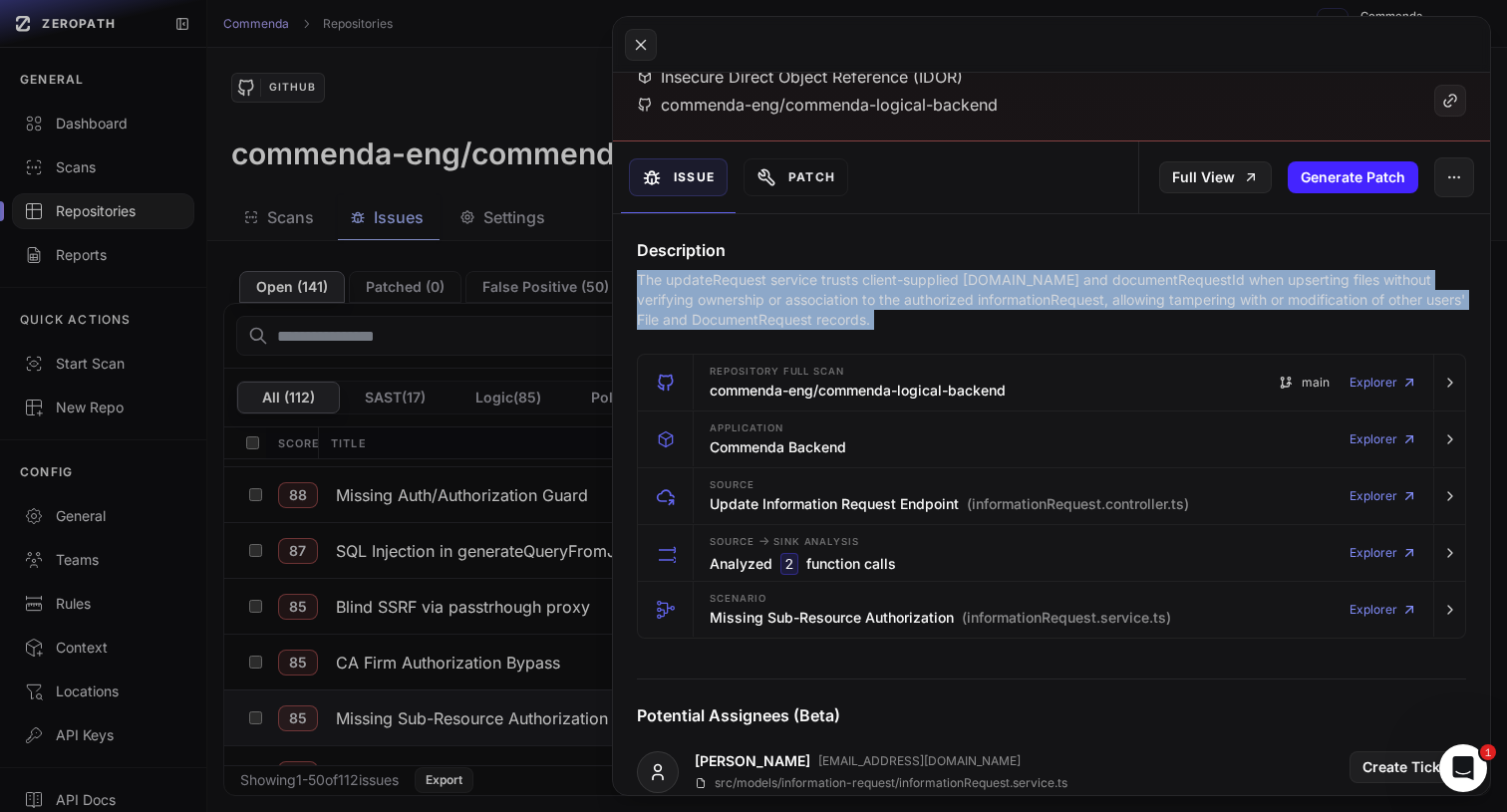 scroll, scrollTop: 138, scrollLeft: 0, axis: vertical 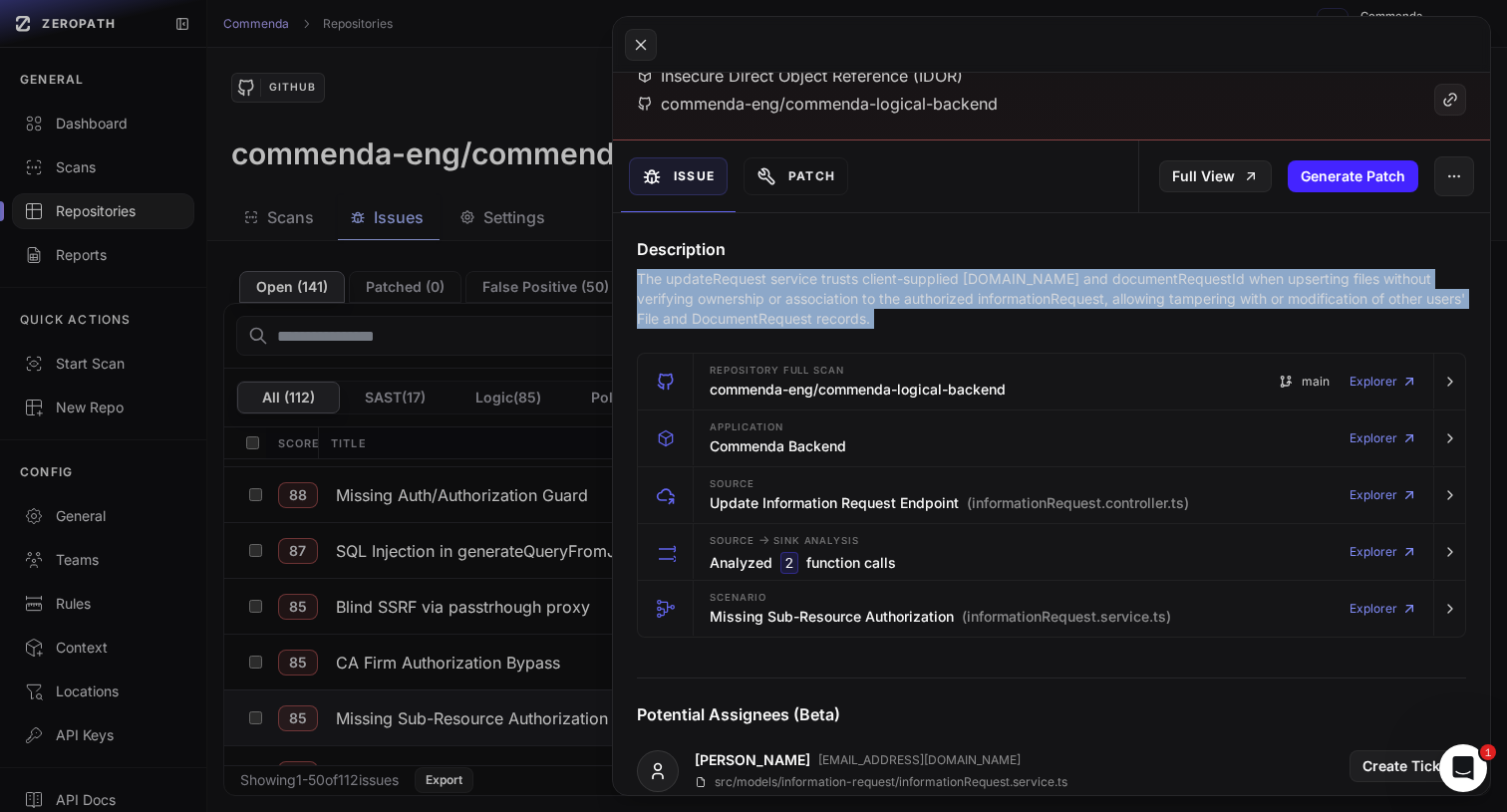 click on "The updateRequest service trusts client-supplied [DOMAIN_NAME] and documentRequestId when upserting files without verifying ownership or association to the authorized informationRequest, allowing tampering with or modification of other users' File and DocumentRequest records." at bounding box center [1052, 299] 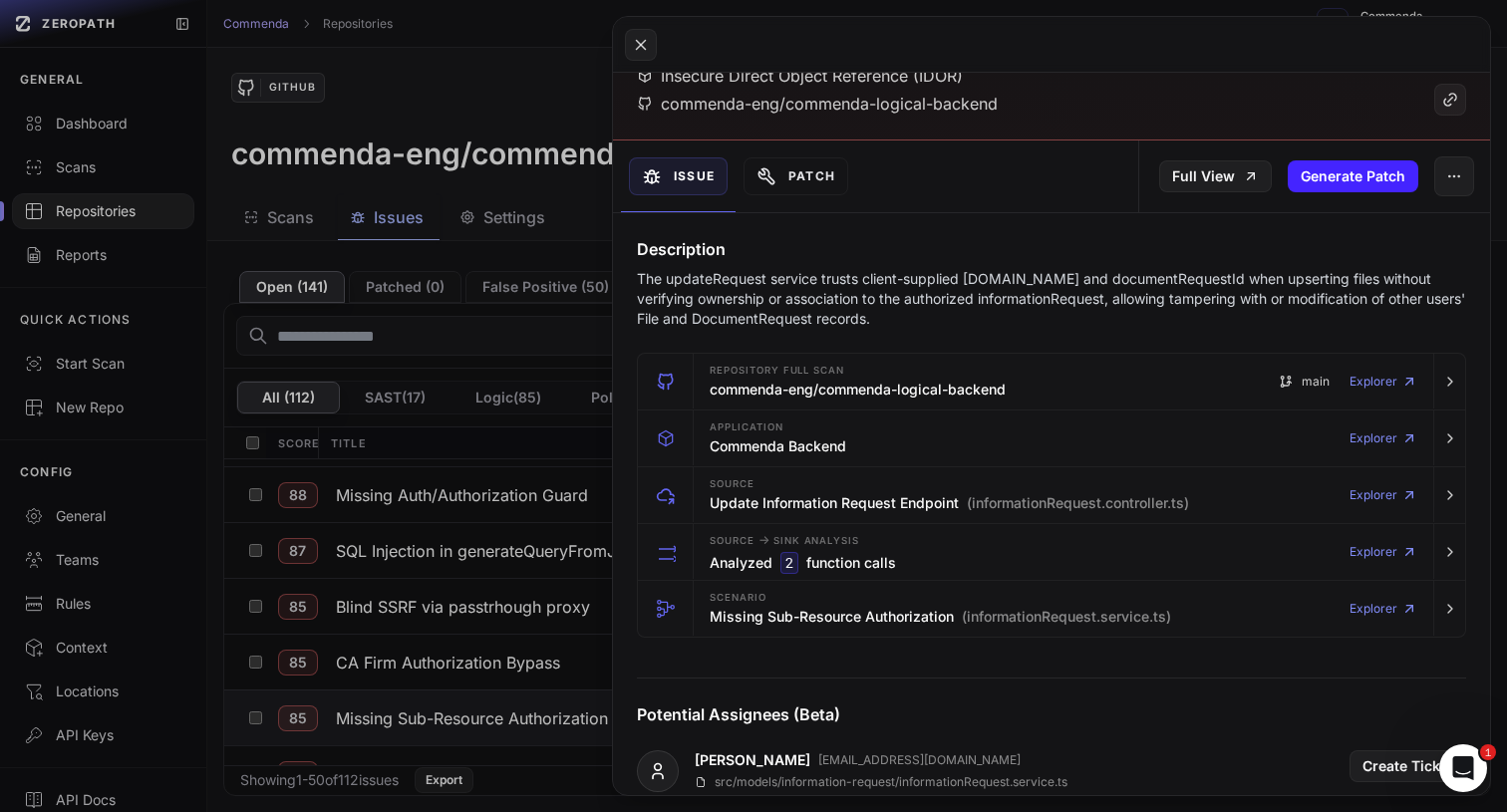click on "The updateRequest service trusts client-supplied [DOMAIN_NAME] and documentRequestId when upserting files without verifying ownership or association to the authorized informationRequest, allowing tampering with or modification of other users' File and DocumentRequest records." at bounding box center (1052, 299) 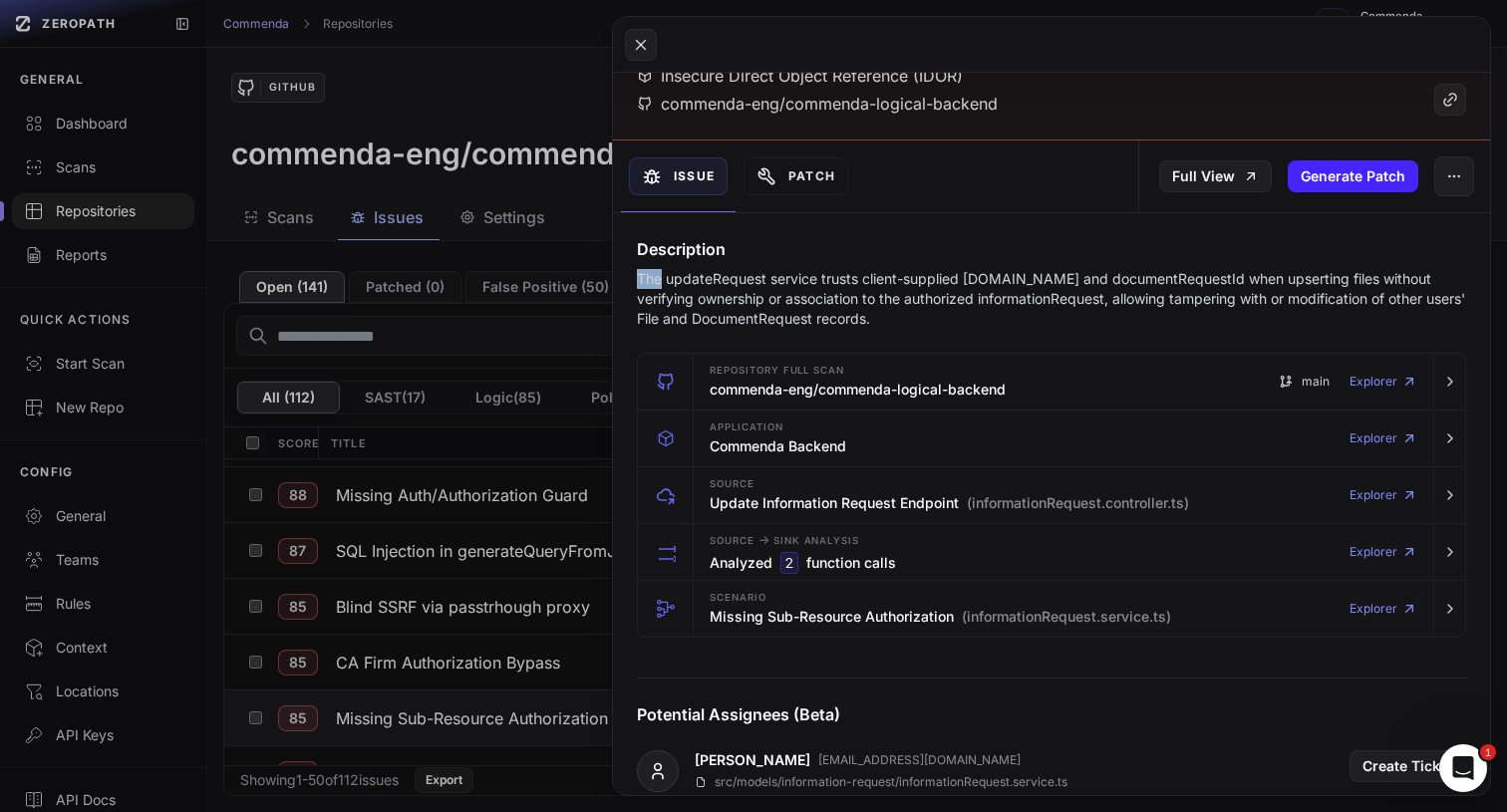 click on "The updateRequest service trusts client-supplied [DOMAIN_NAME] and documentRequestId when upserting files without verifying ownership or association to the authorized informationRequest, allowing tampering with or modification of other users' File and DocumentRequest records." at bounding box center (1052, 299) 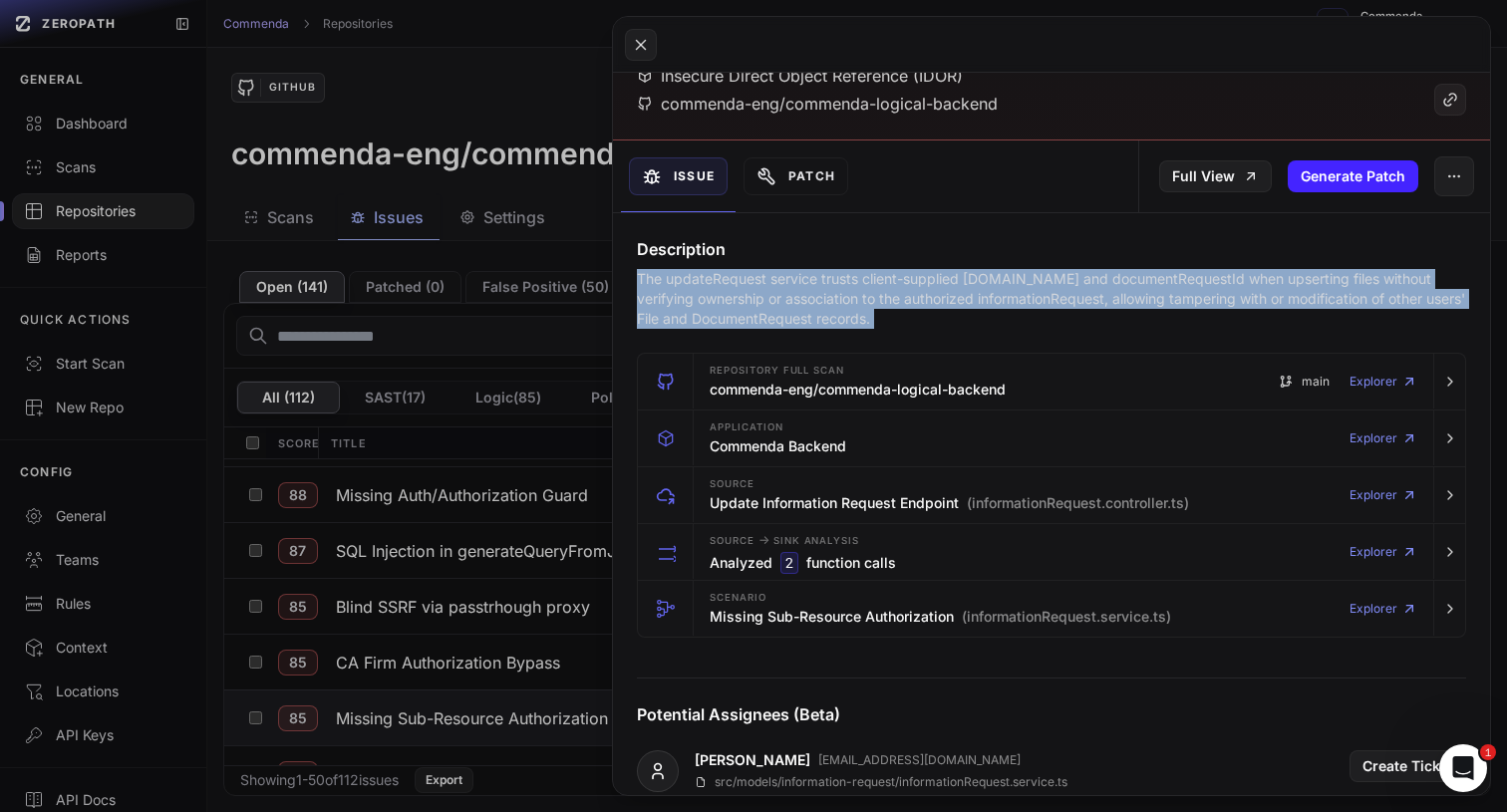 click on "The updateRequest service trusts client-supplied [DOMAIN_NAME] and documentRequestId when upserting files without verifying ownership or association to the authorized informationRequest, allowing tampering with or modification of other users' File and DocumentRequest records." at bounding box center [1052, 299] 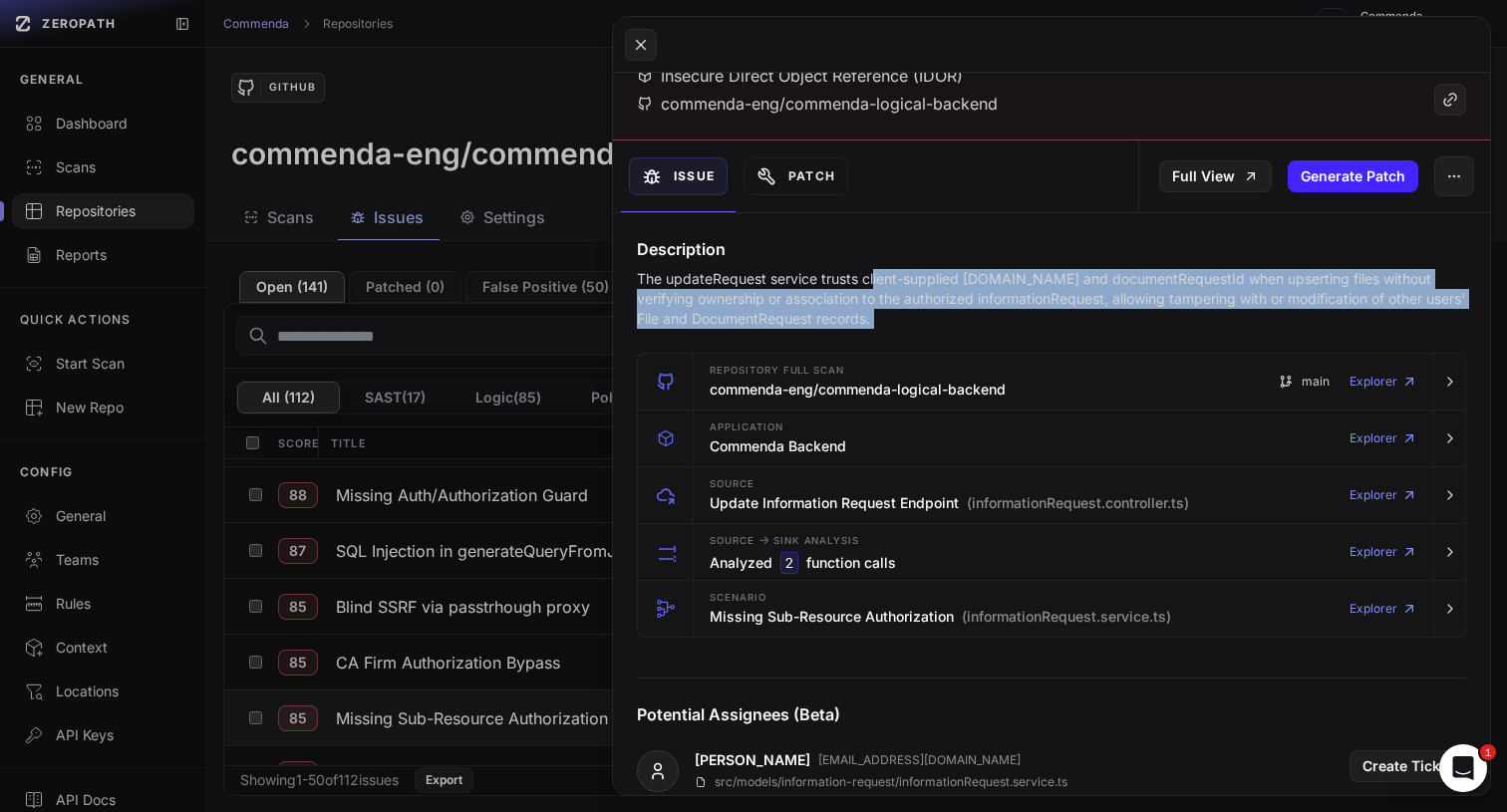 drag, startPoint x: 873, startPoint y: 284, endPoint x: 900, endPoint y: 299, distance: 30.88689 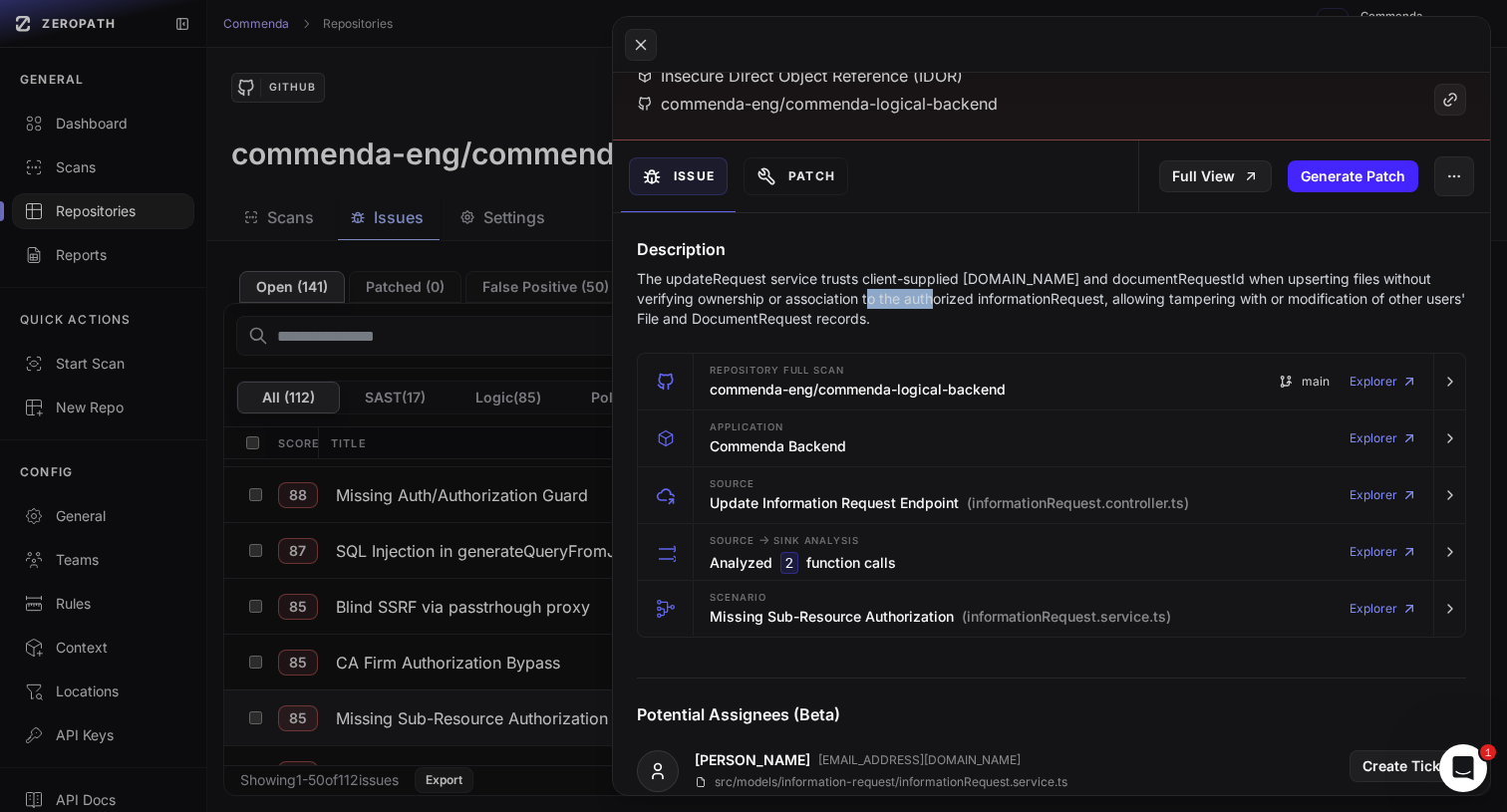 click on "The updateRequest service trusts client-supplied [DOMAIN_NAME] and documentRequestId when upserting files without verifying ownership or association to the authorized informationRequest, allowing tampering with or modification of other users' File and DocumentRequest records." at bounding box center [1052, 299] 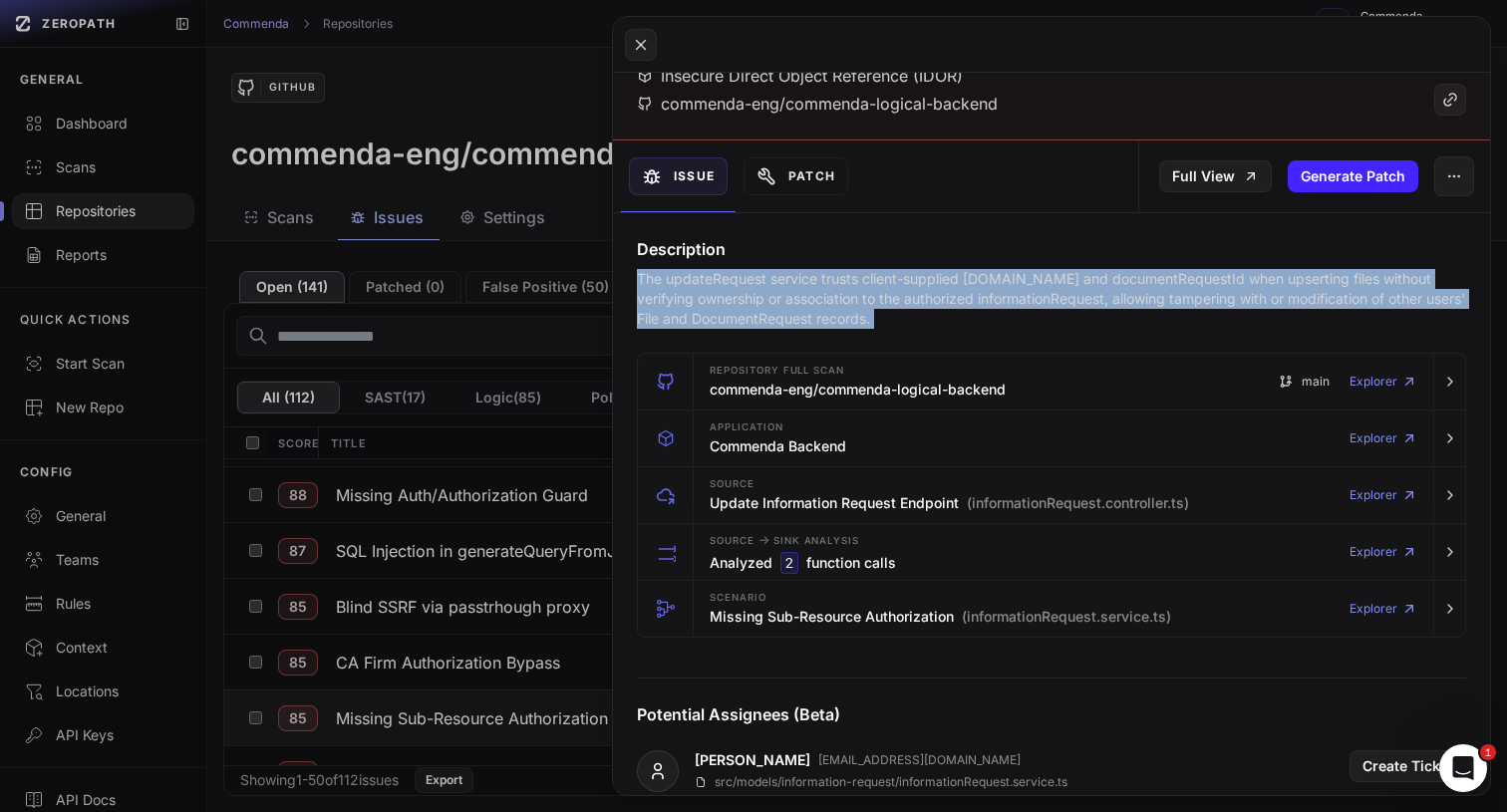 click on "The updateRequest service trusts client-supplied [DOMAIN_NAME] and documentRequestId when upserting files without verifying ownership or association to the authorized informationRequest, allowing tampering with or modification of other users' File and DocumentRequest records." at bounding box center (1052, 299) 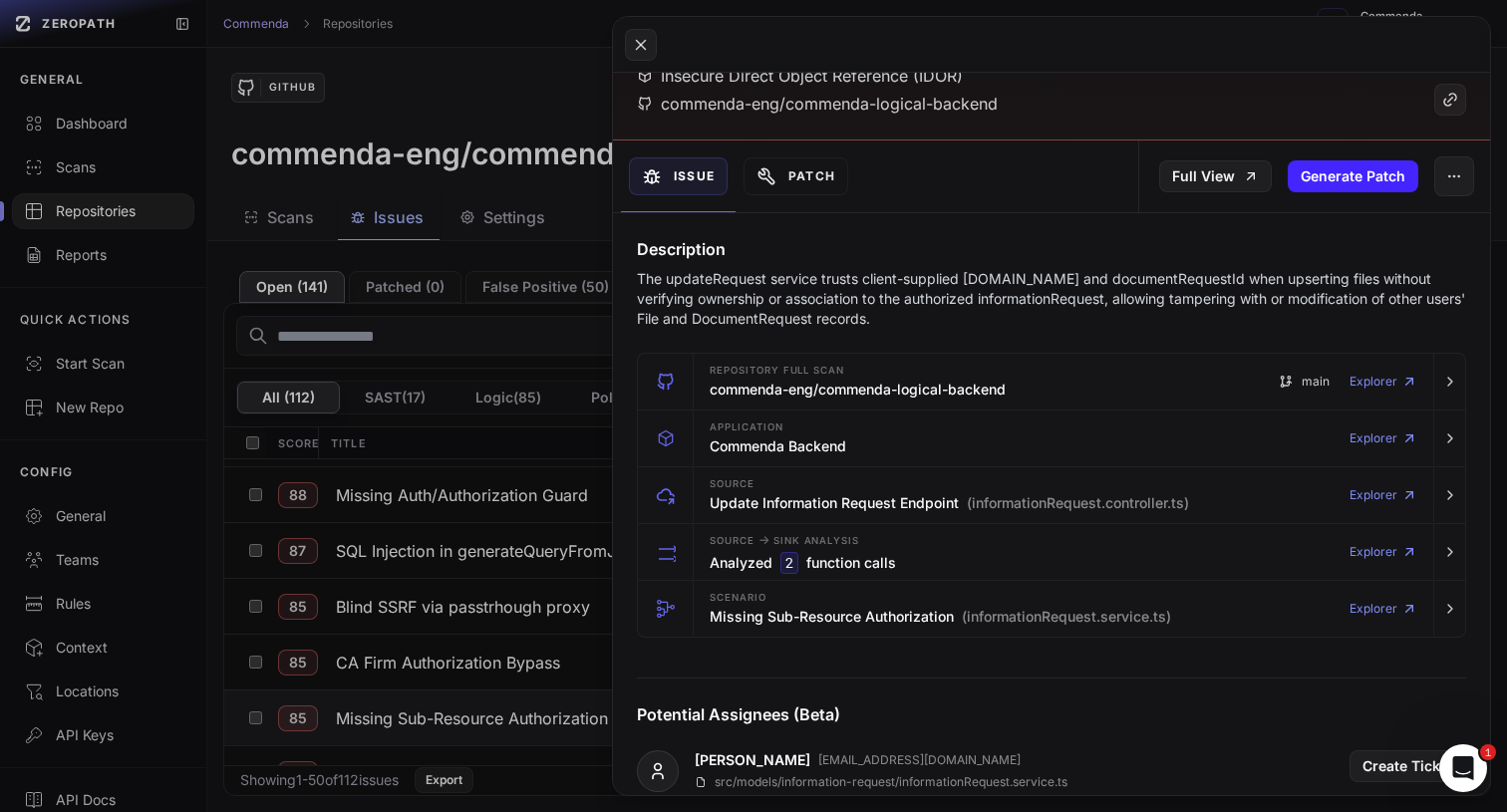 click on "The updateRequest service trusts client-supplied [DOMAIN_NAME] and documentRequestId when upserting files without verifying ownership or association to the authorized informationRequest, allowing tampering with or modification of other users' File and DocumentRequest records." at bounding box center (1052, 299) 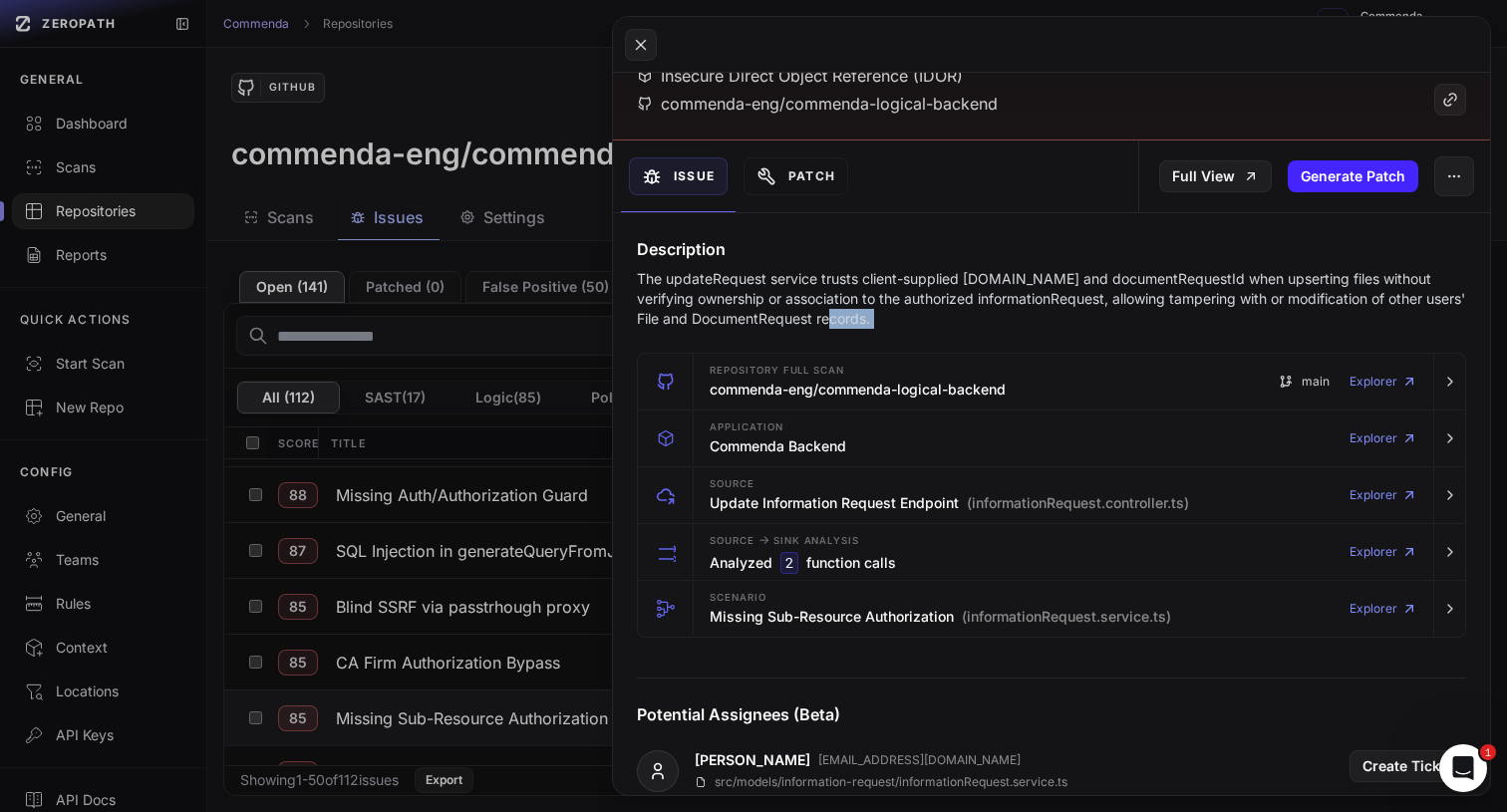 click on "The updateRequest service trusts client-supplied [DOMAIN_NAME] and documentRequestId when upserting files without verifying ownership or association to the authorized informationRequest, allowing tampering with or modification of other users' File and DocumentRequest records." at bounding box center (1052, 299) 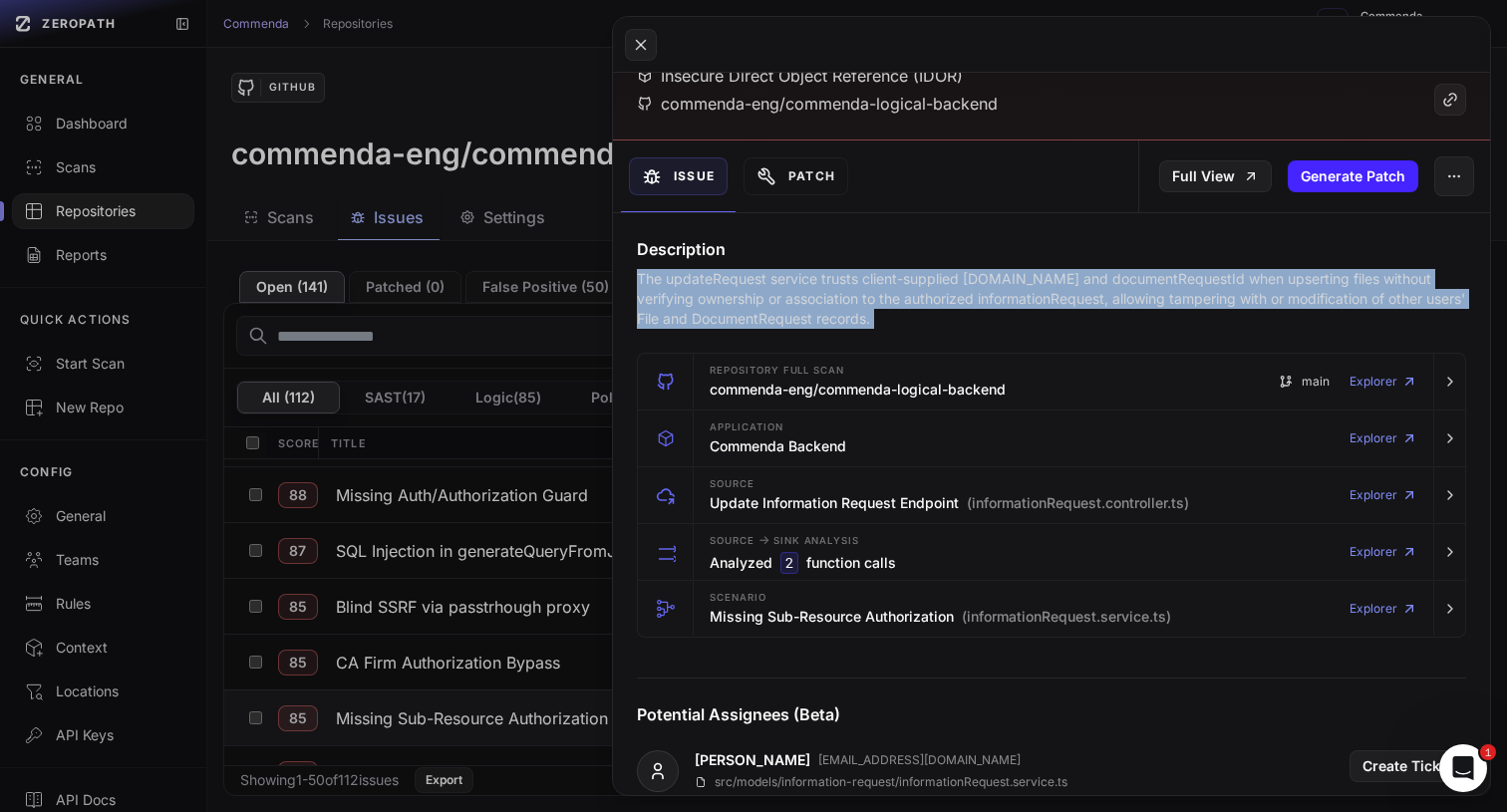 click on "The updateRequest service trusts client-supplied [DOMAIN_NAME] and documentRequestId when upserting files without verifying ownership or association to the authorized informationRequest, allowing tampering with or modification of other users' File and DocumentRequest records." at bounding box center (1052, 299) 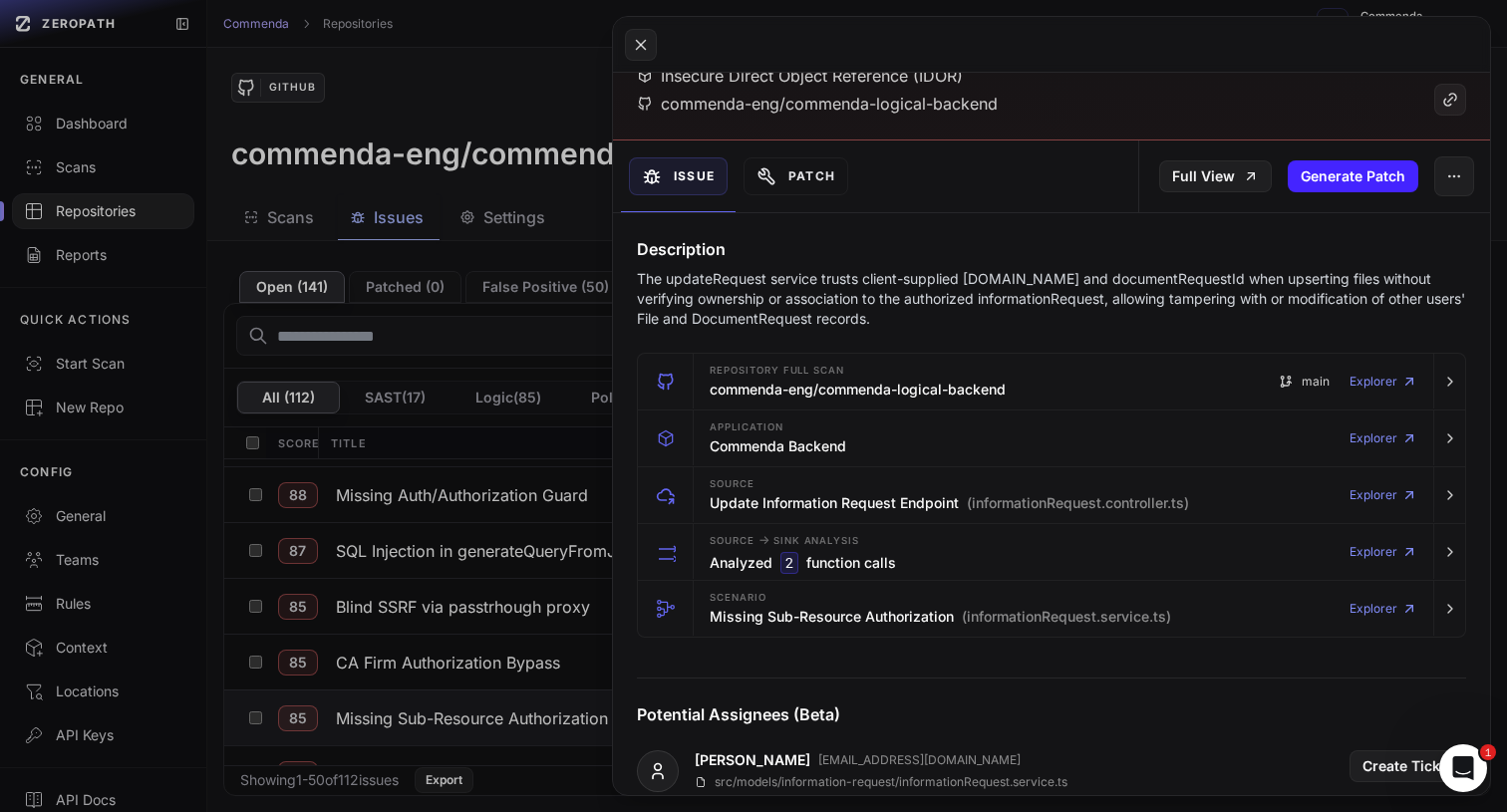 click on "The updateRequest service trusts client-supplied [DOMAIN_NAME] and documentRequestId when upserting files without verifying ownership or association to the authorized informationRequest, allowing tampering with or modification of other users' File and DocumentRequest records." at bounding box center [1052, 299] 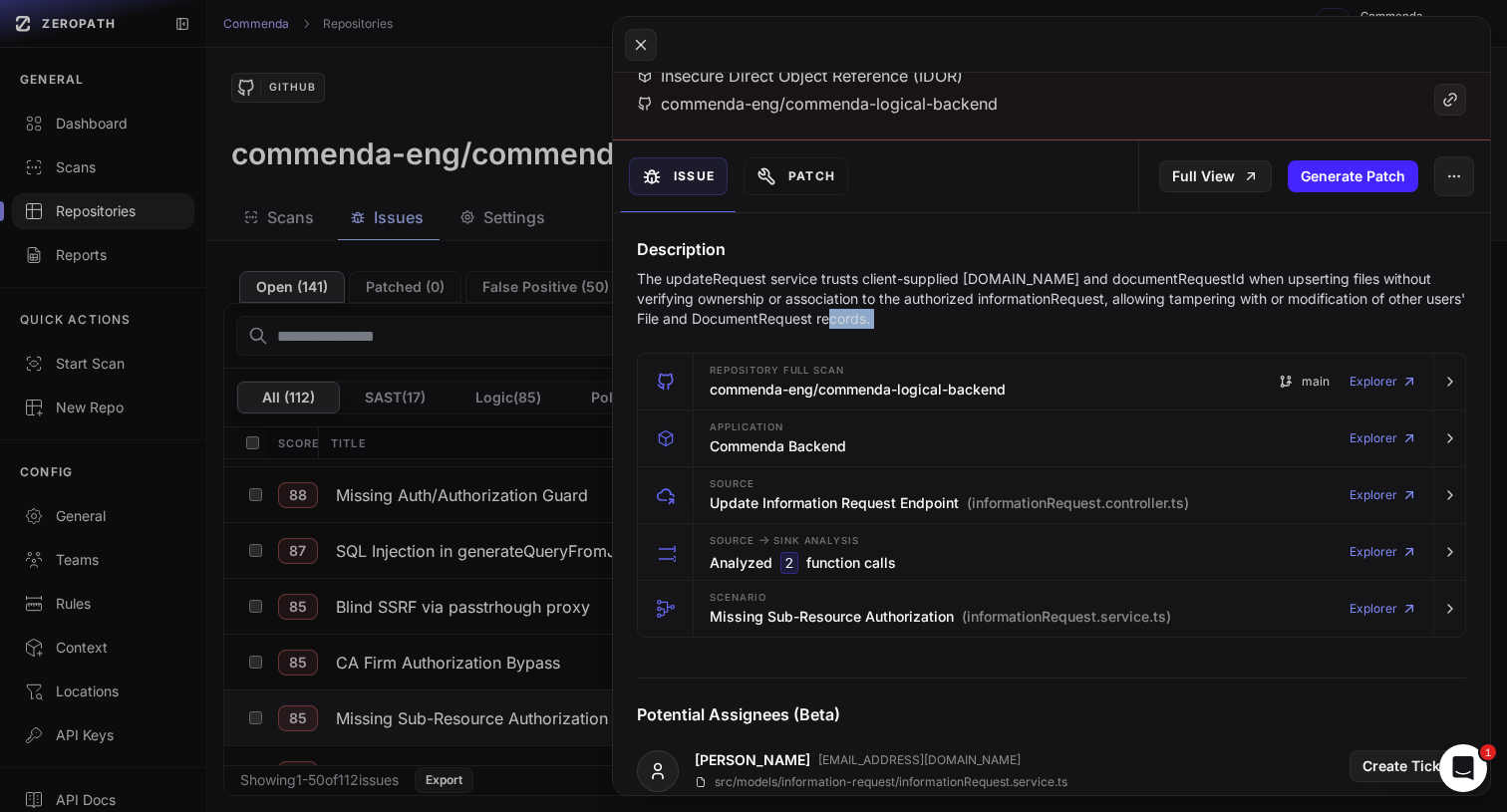 click on "The updateRequest service trusts client-supplied [DOMAIN_NAME] and documentRequestId when upserting files without verifying ownership or association to the authorized informationRequest, allowing tampering with or modification of other users' File and DocumentRequest records." at bounding box center [1052, 299] 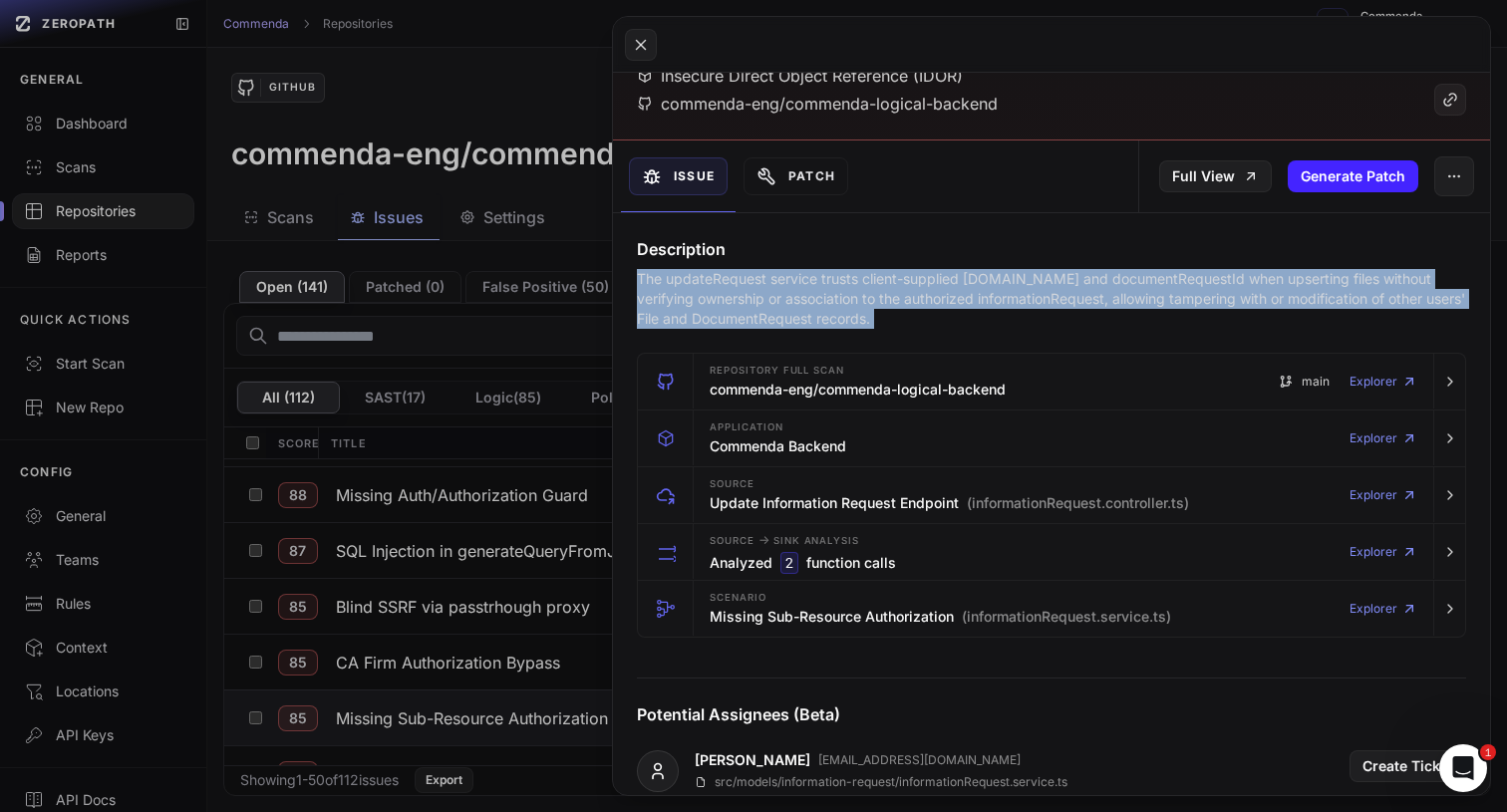 click on "The updateRequest service trusts client-supplied [DOMAIN_NAME] and documentRequestId when upserting files without verifying ownership or association to the authorized informationRequest, allowing tampering with or modification of other users' File and DocumentRequest records." at bounding box center (1052, 299) 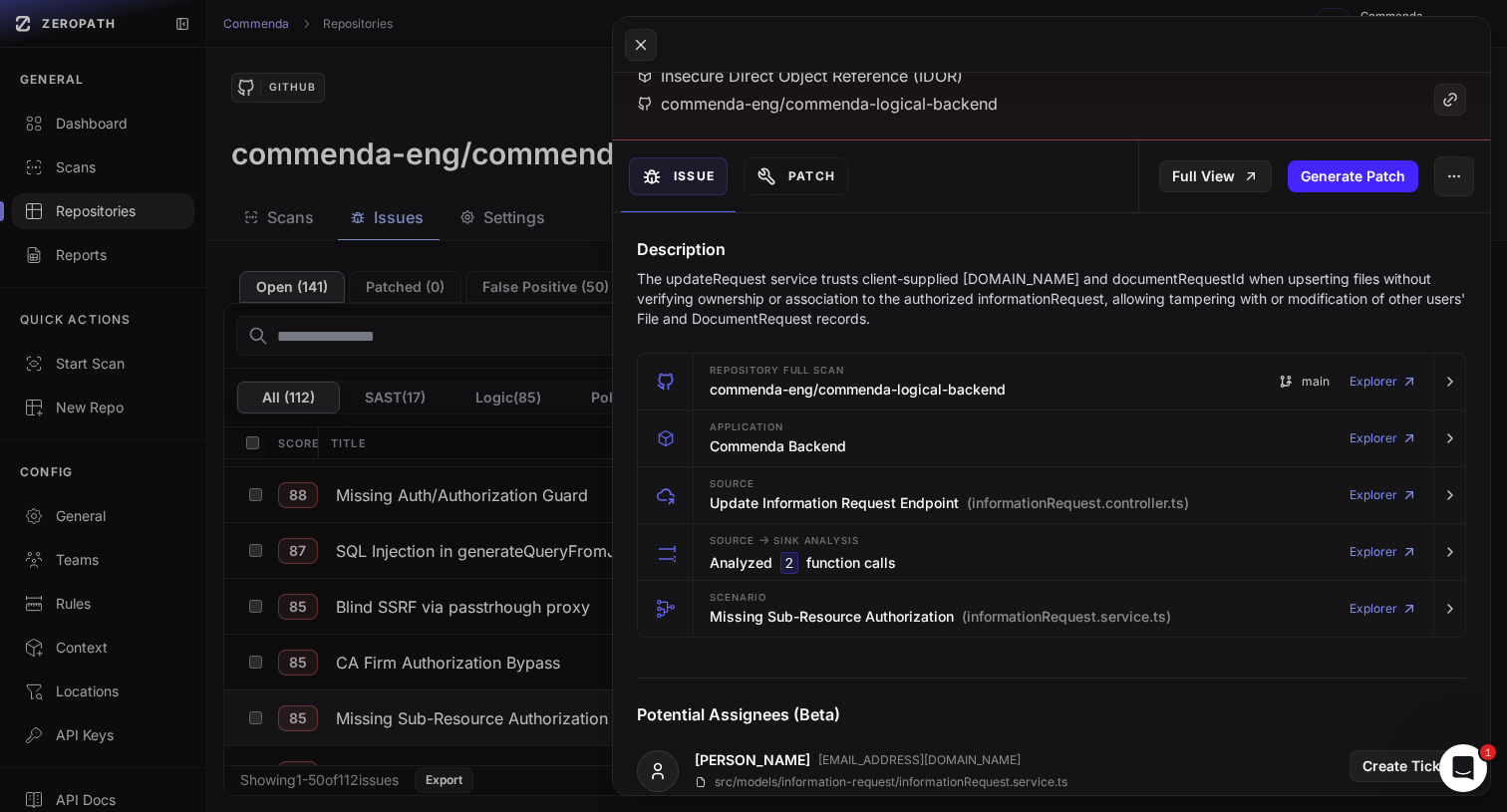 click on "The updateRequest service trusts client-supplied [DOMAIN_NAME] and documentRequestId when upserting files without verifying ownership or association to the authorized informationRequest, allowing tampering with or modification of other users' File and DocumentRequest records." at bounding box center (1052, 299) 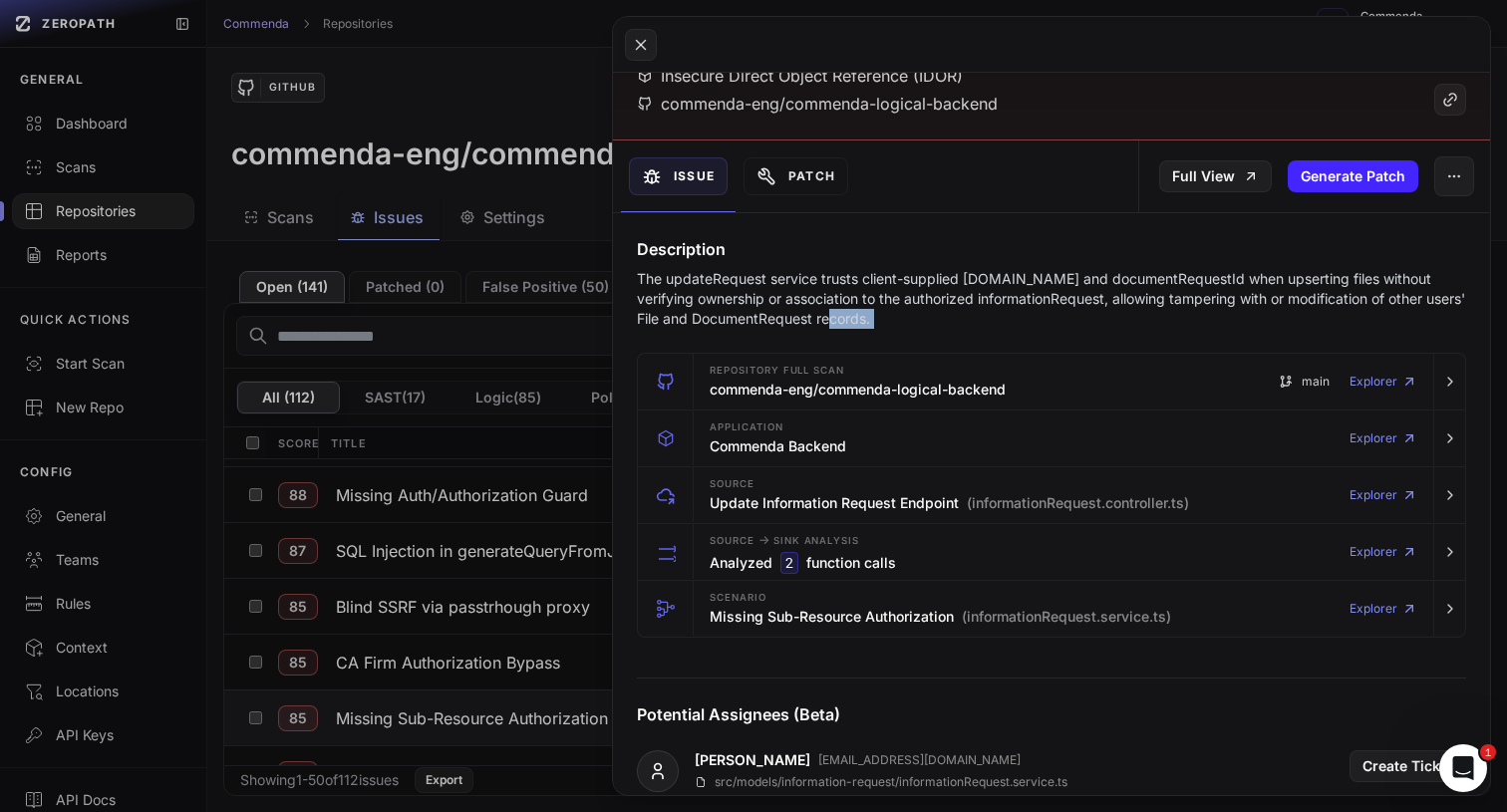 click on "The updateRequest service trusts client-supplied [DOMAIN_NAME] and documentRequestId when upserting files without verifying ownership or association to the authorized informationRequest, allowing tampering with or modification of other users' File and DocumentRequest records." at bounding box center [1052, 299] 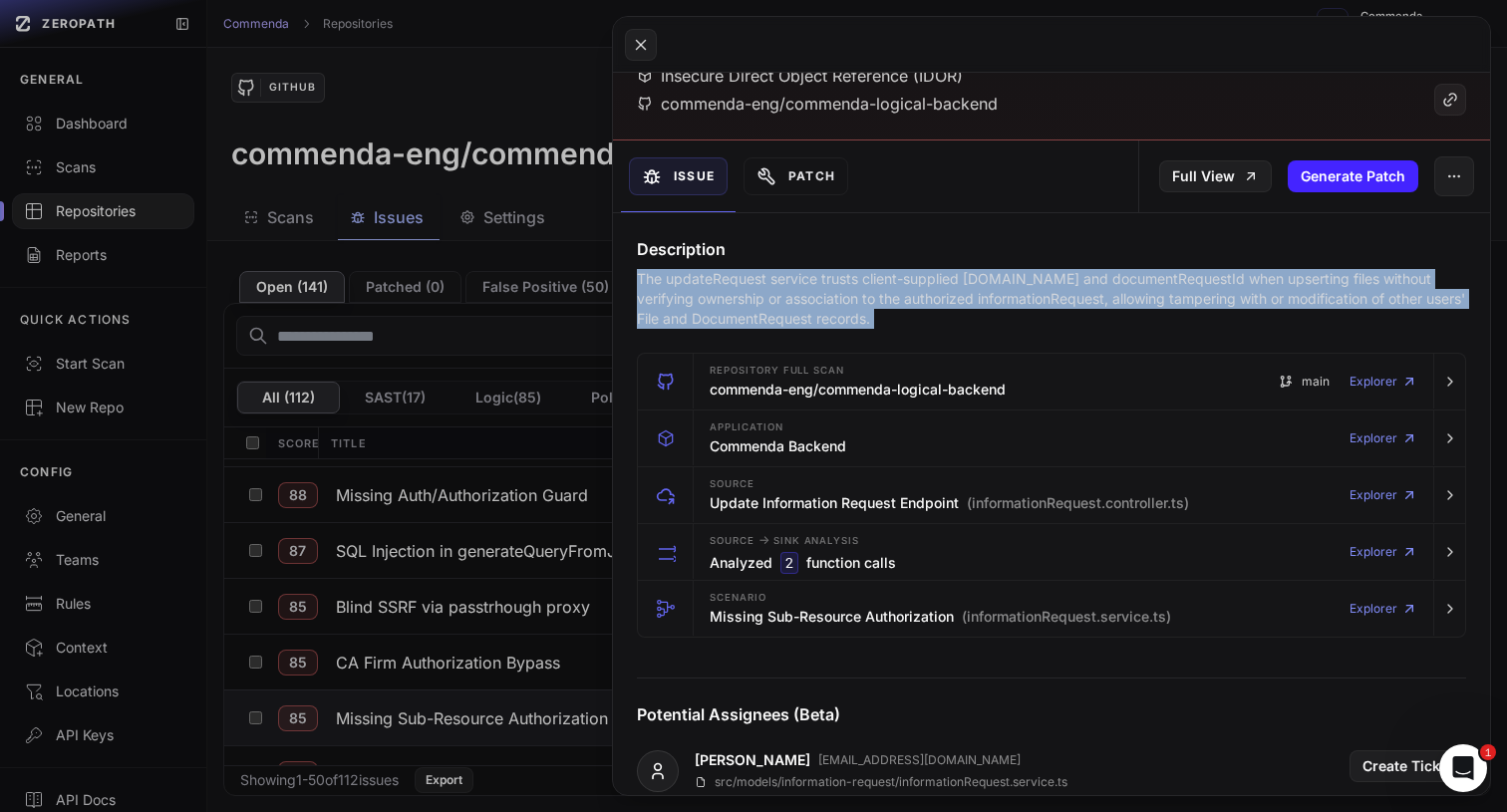 click on "The updateRequest service trusts client-supplied [DOMAIN_NAME] and documentRequestId when upserting files without verifying ownership or association to the authorized informationRequest, allowing tampering with or modification of other users' File and DocumentRequest records." at bounding box center (1052, 299) 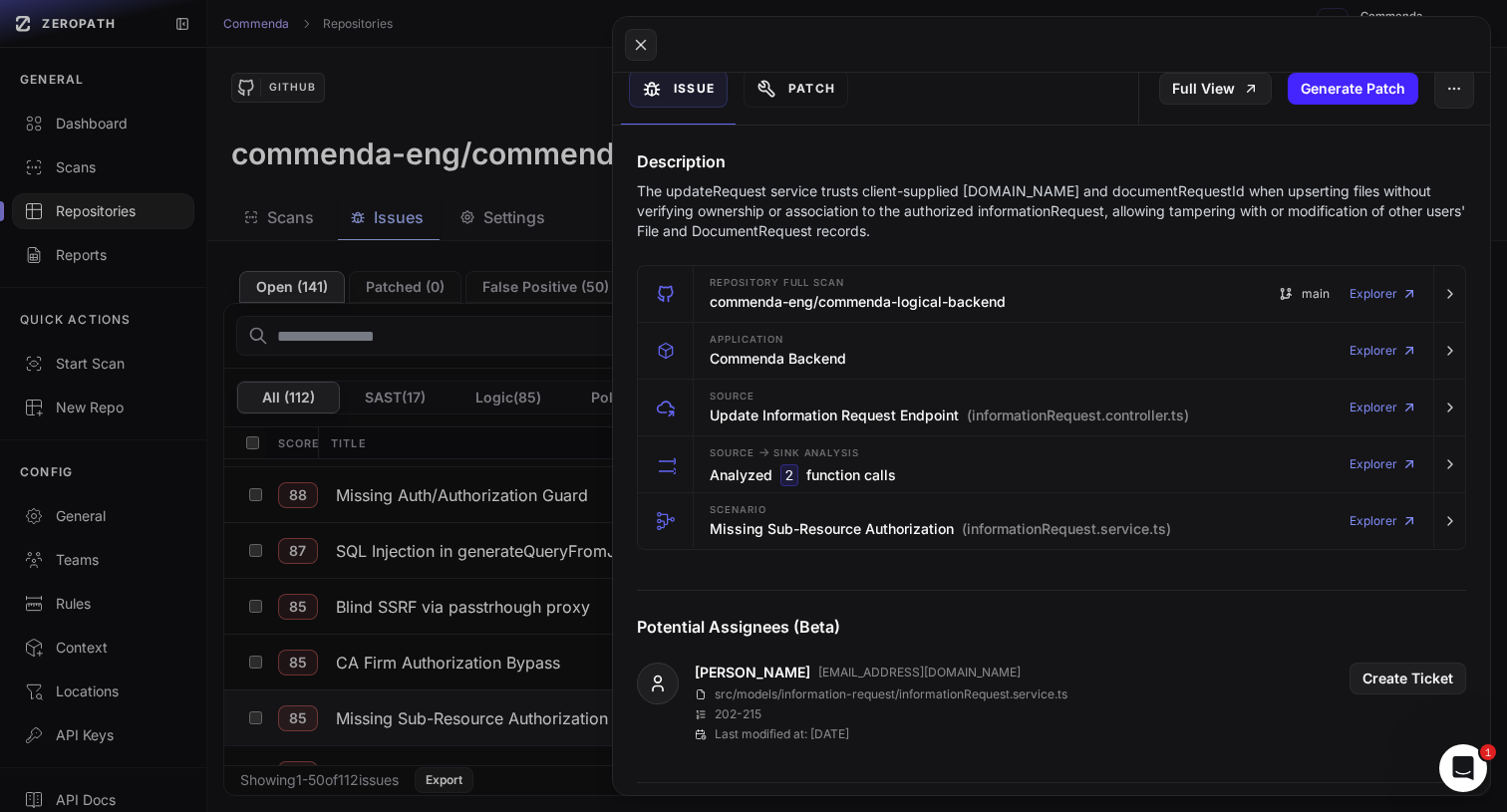 scroll, scrollTop: 189, scrollLeft: 0, axis: vertical 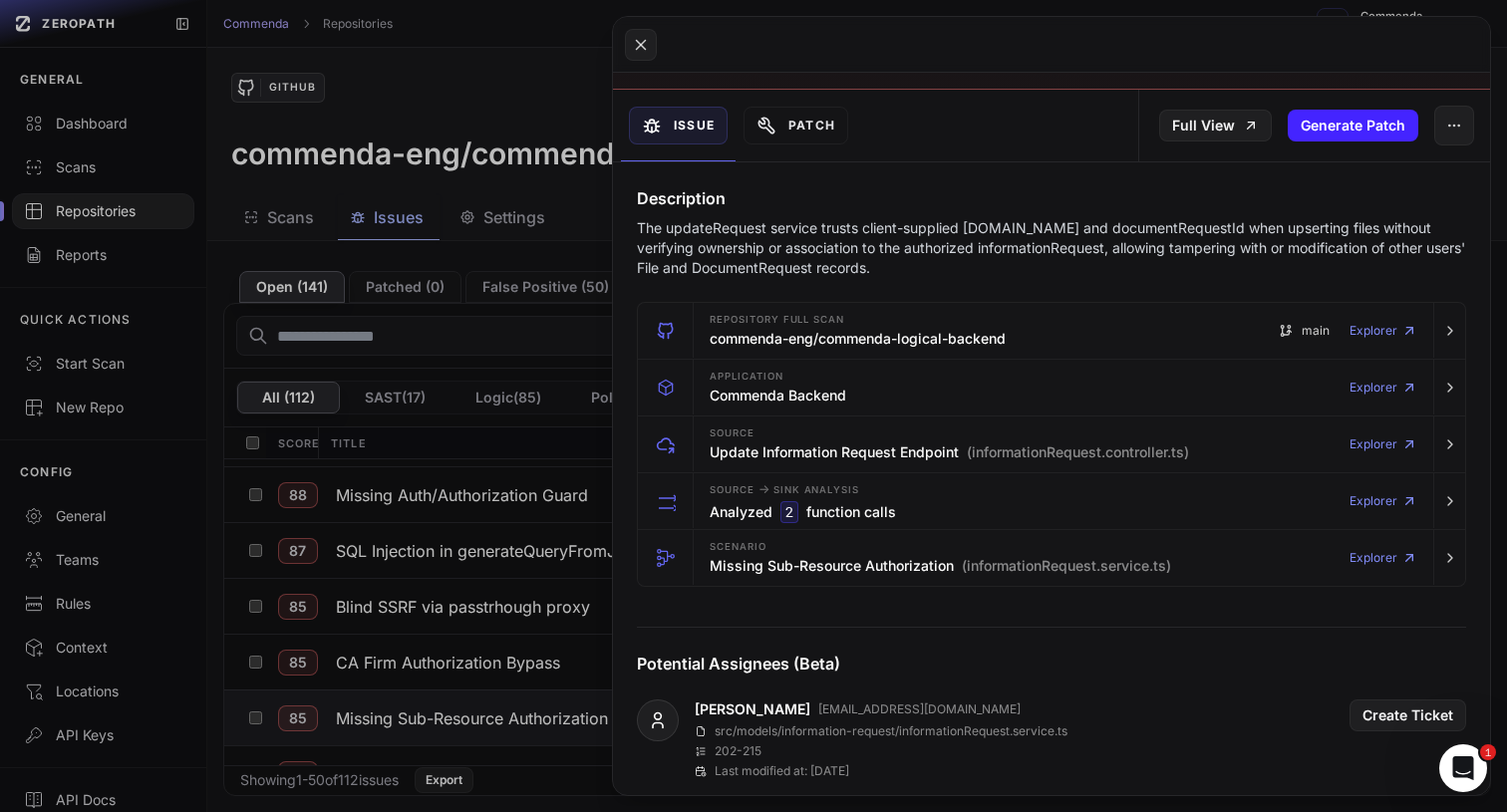 click on "The updateRequest service trusts client-supplied [DOMAIN_NAME] and documentRequestId when upserting files without verifying ownership or association to the authorized informationRequest, allowing tampering with or modification of other users' File and DocumentRequest records." at bounding box center [1052, 248] 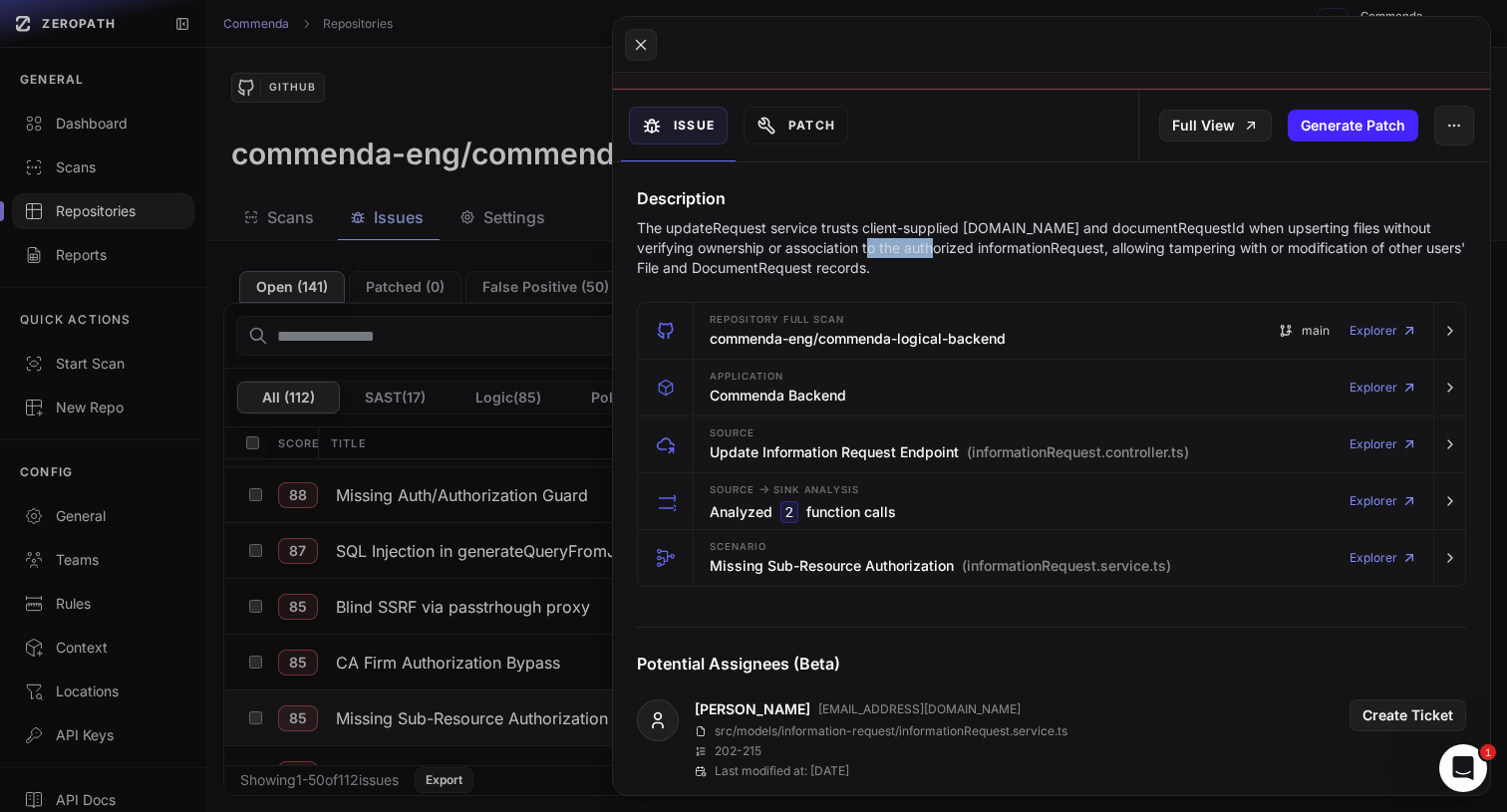 click on "The updateRequest service trusts client-supplied [DOMAIN_NAME] and documentRequestId when upserting files without verifying ownership or association to the authorized informationRequest, allowing tampering with or modification of other users' File and DocumentRequest records." at bounding box center (1052, 248) 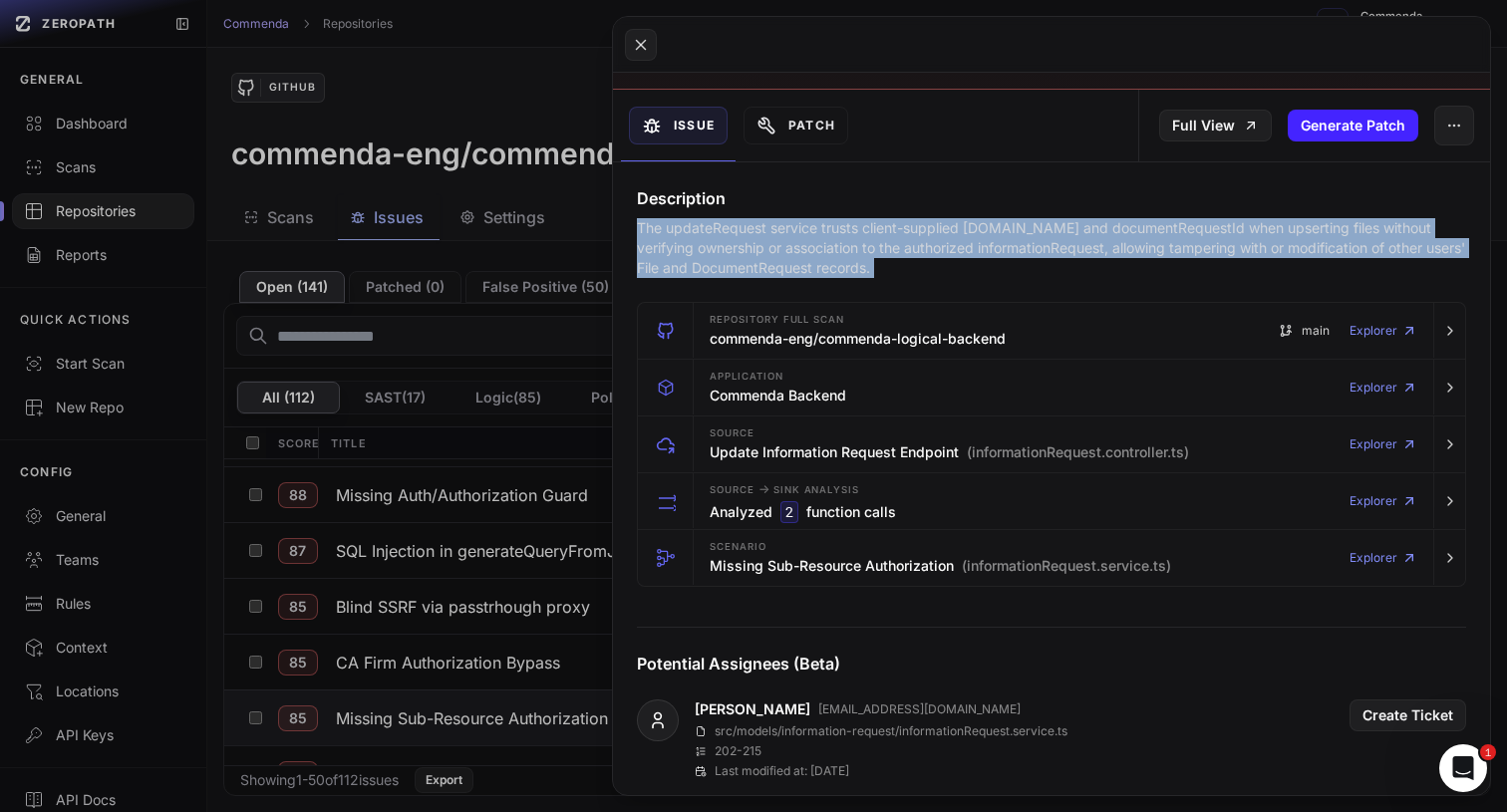 click on "The updateRequest service trusts client-supplied [DOMAIN_NAME] and documentRequestId when upserting files without verifying ownership or association to the authorized informationRequest, allowing tampering with or modification of other users' File and DocumentRequest records." at bounding box center [1052, 248] 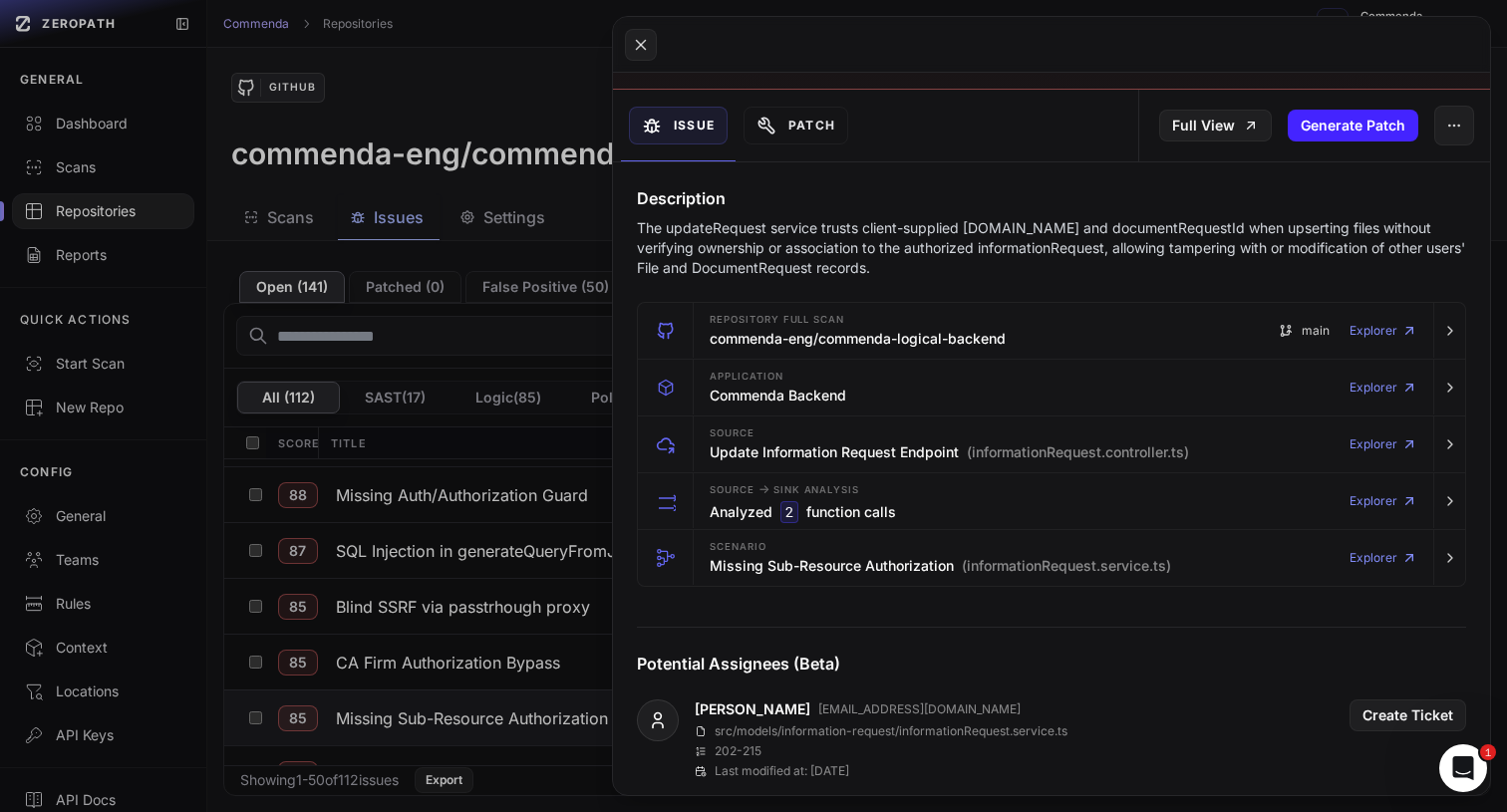 click on "The updateRequest service trusts client-supplied [DOMAIN_NAME] and documentRequestId when upserting files without verifying ownership or association to the authorized informationRequest, allowing tampering with or modification of other users' File and DocumentRequest records." at bounding box center [1052, 248] 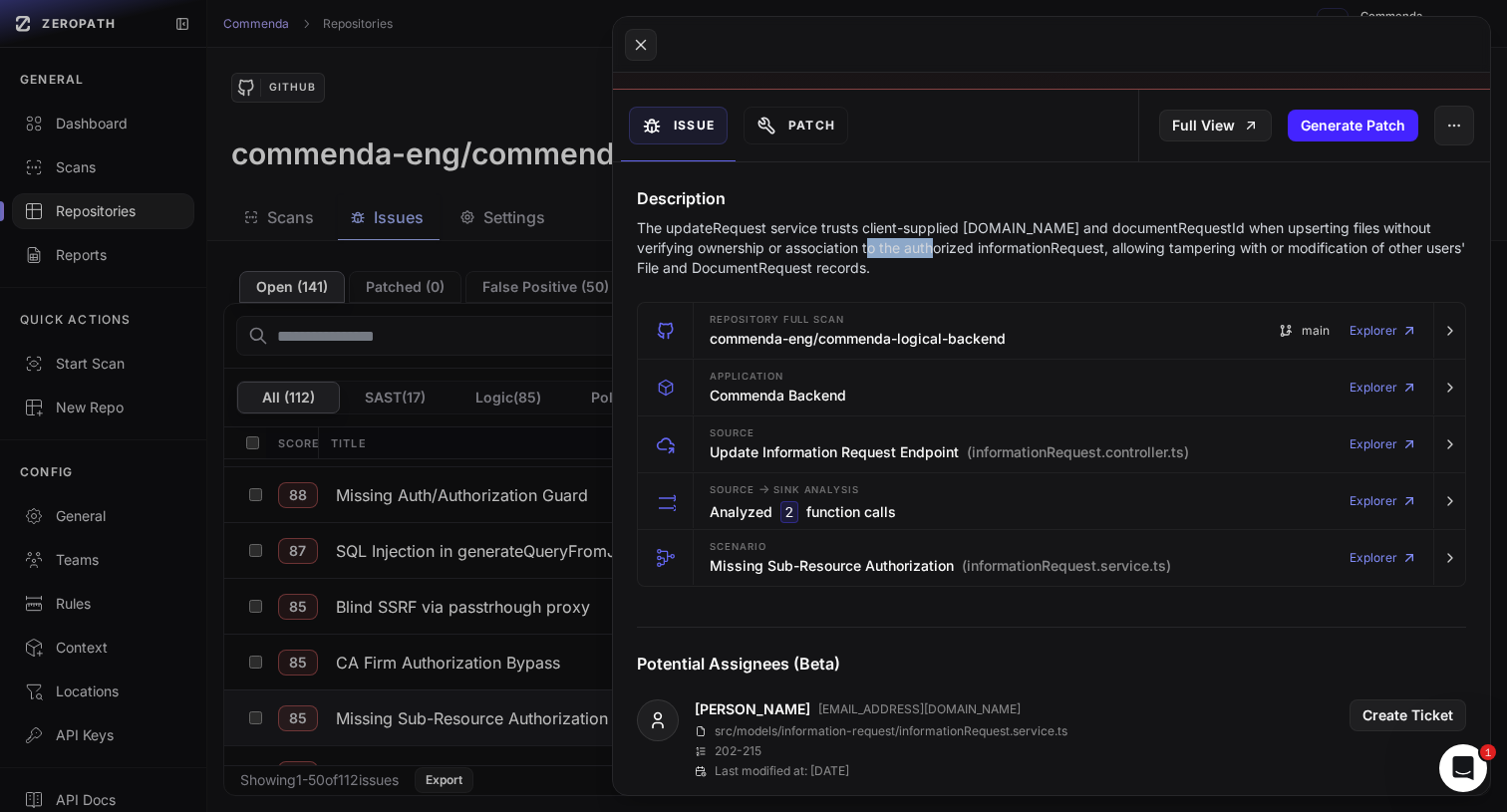 click on "The updateRequest service trusts client-supplied [DOMAIN_NAME] and documentRequestId when upserting files without verifying ownership or association to the authorized informationRequest, allowing tampering with or modification of other users' File and DocumentRequest records." at bounding box center [1052, 248] 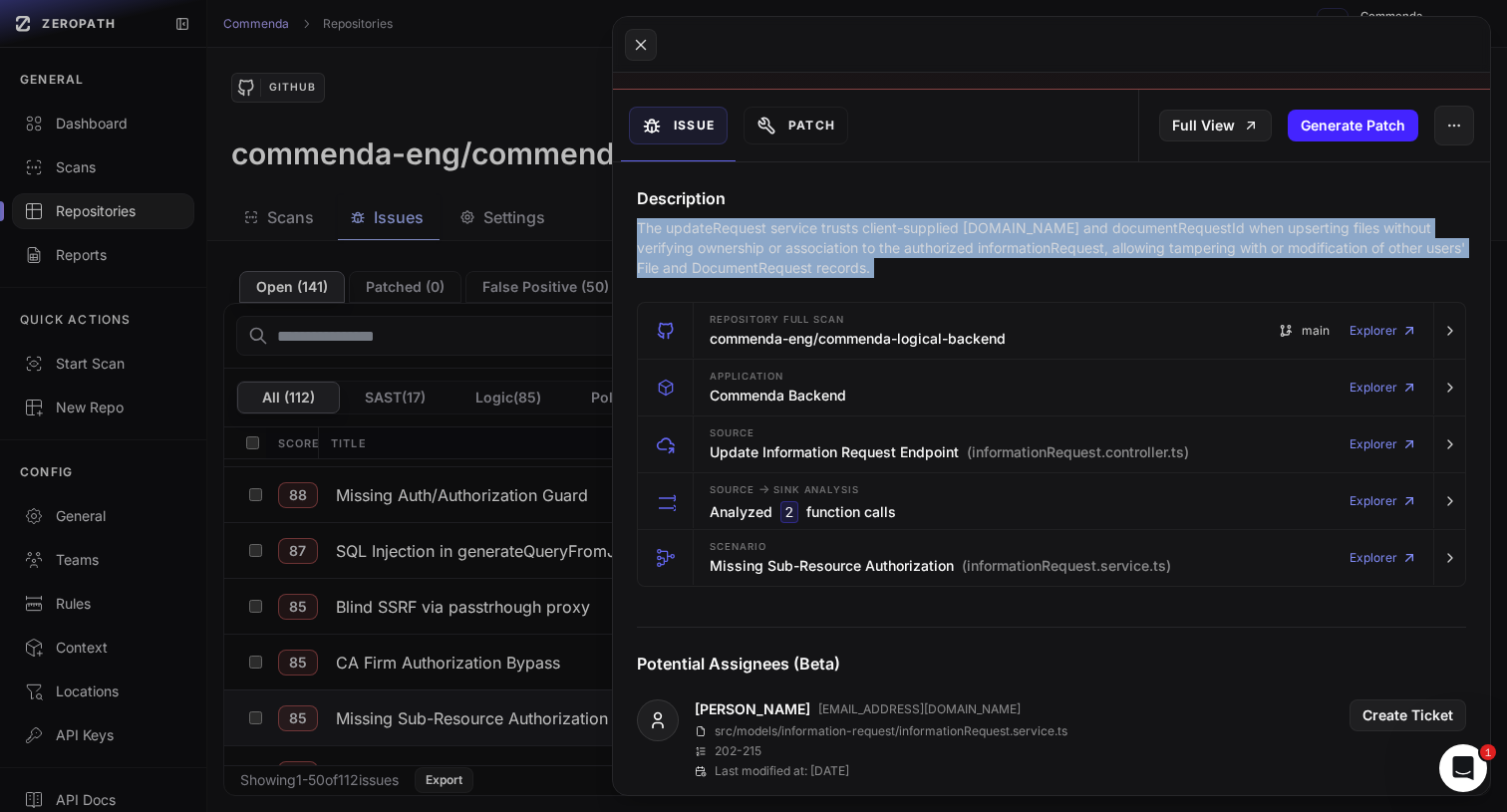 click on "The updateRequest service trusts client-supplied [DOMAIN_NAME] and documentRequestId when upserting files without verifying ownership or association to the authorized informationRequest, allowing tampering with or modification of other users' File and DocumentRequest records." at bounding box center (1052, 248) 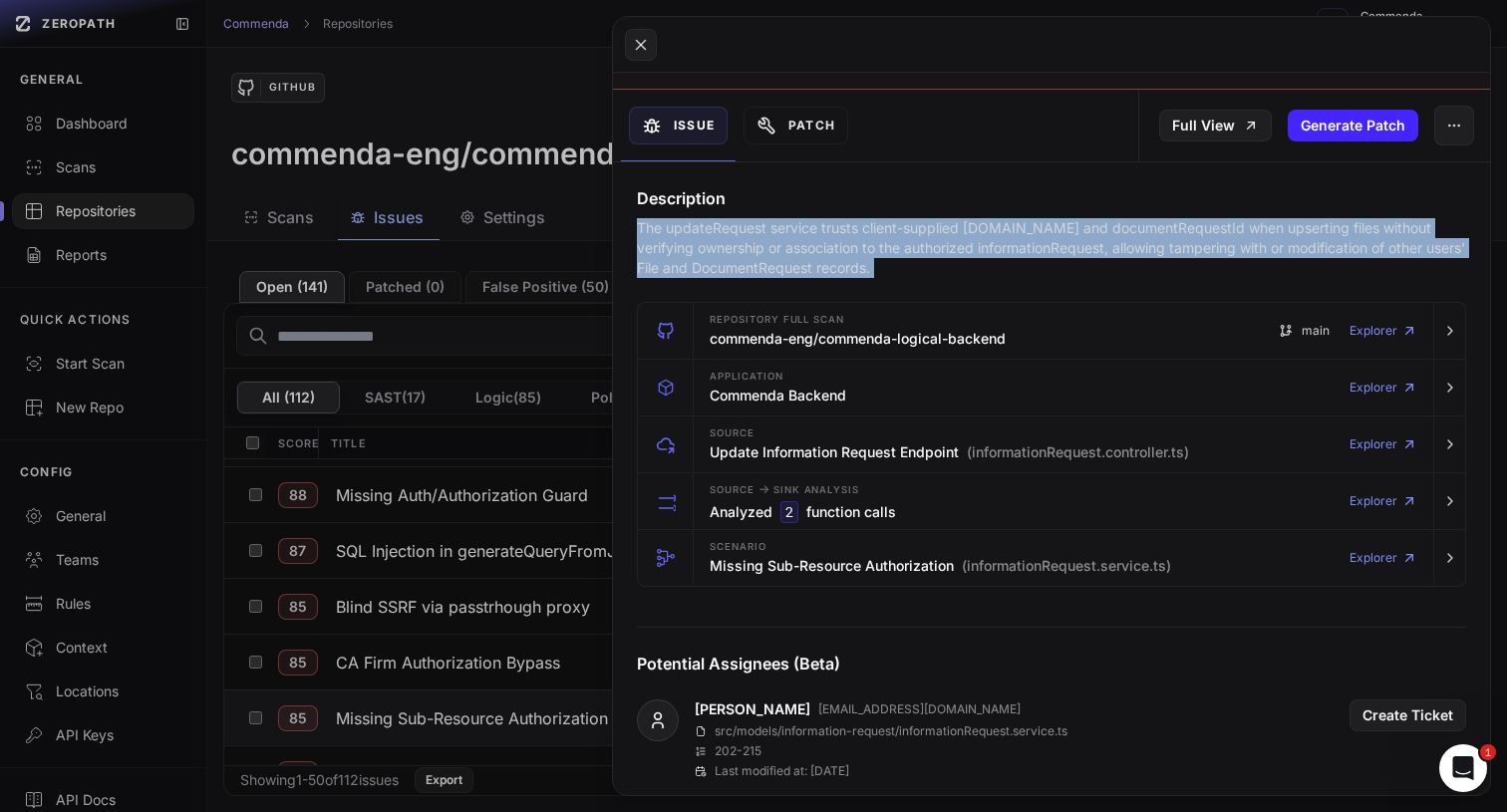 click on "The updateRequest service trusts client-supplied [DOMAIN_NAME] and documentRequestId when upserting files without verifying ownership or association to the authorized informationRequest, allowing tampering with or modification of other users' File and DocumentRequest records." at bounding box center (1052, 248) 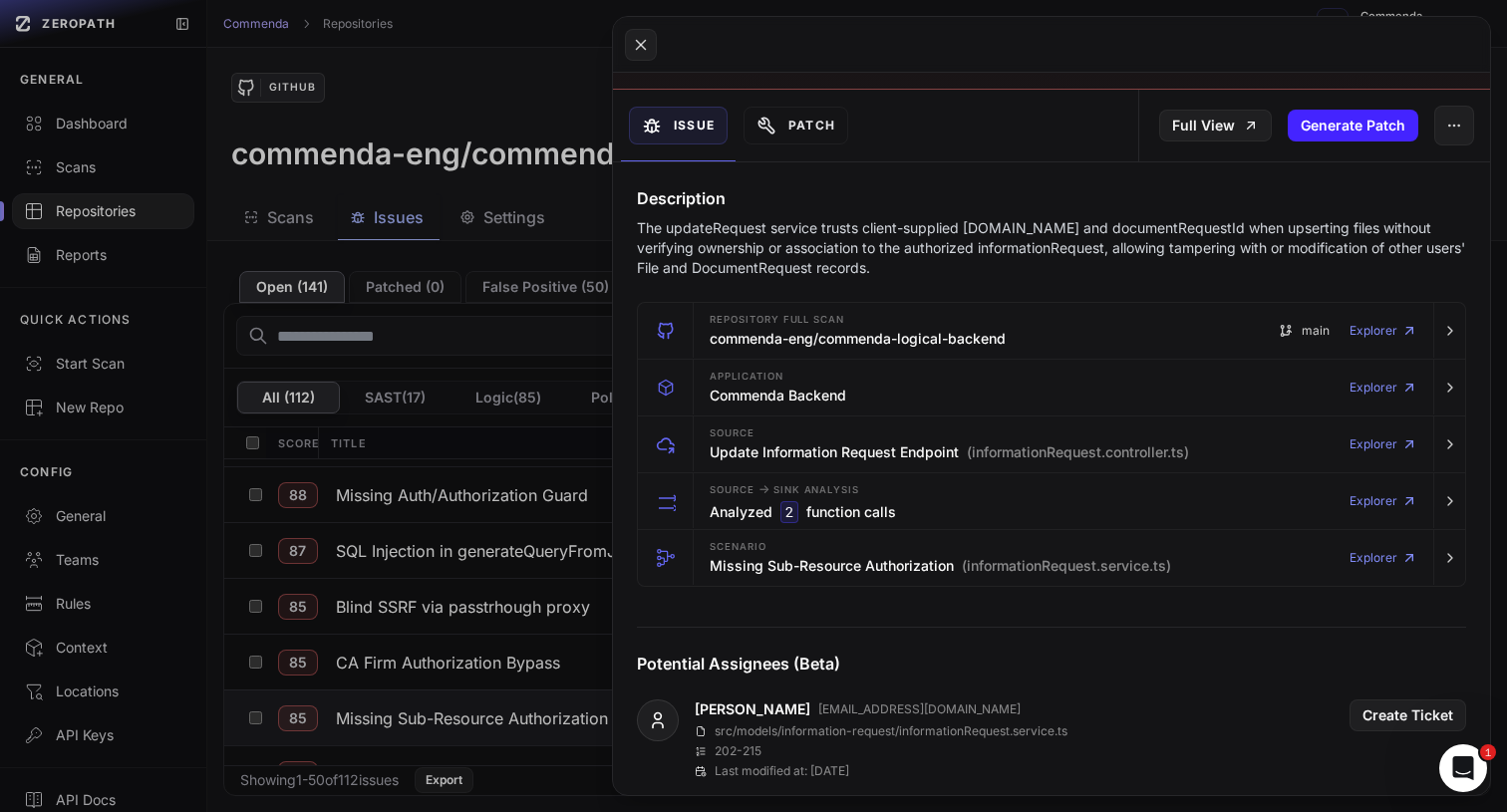 click on "The updateRequest service trusts client-supplied [DOMAIN_NAME] and documentRequestId when upserting files without verifying ownership or association to the authorized informationRequest, allowing tampering with or modification of other users' File and DocumentRequest records." at bounding box center (1052, 248) 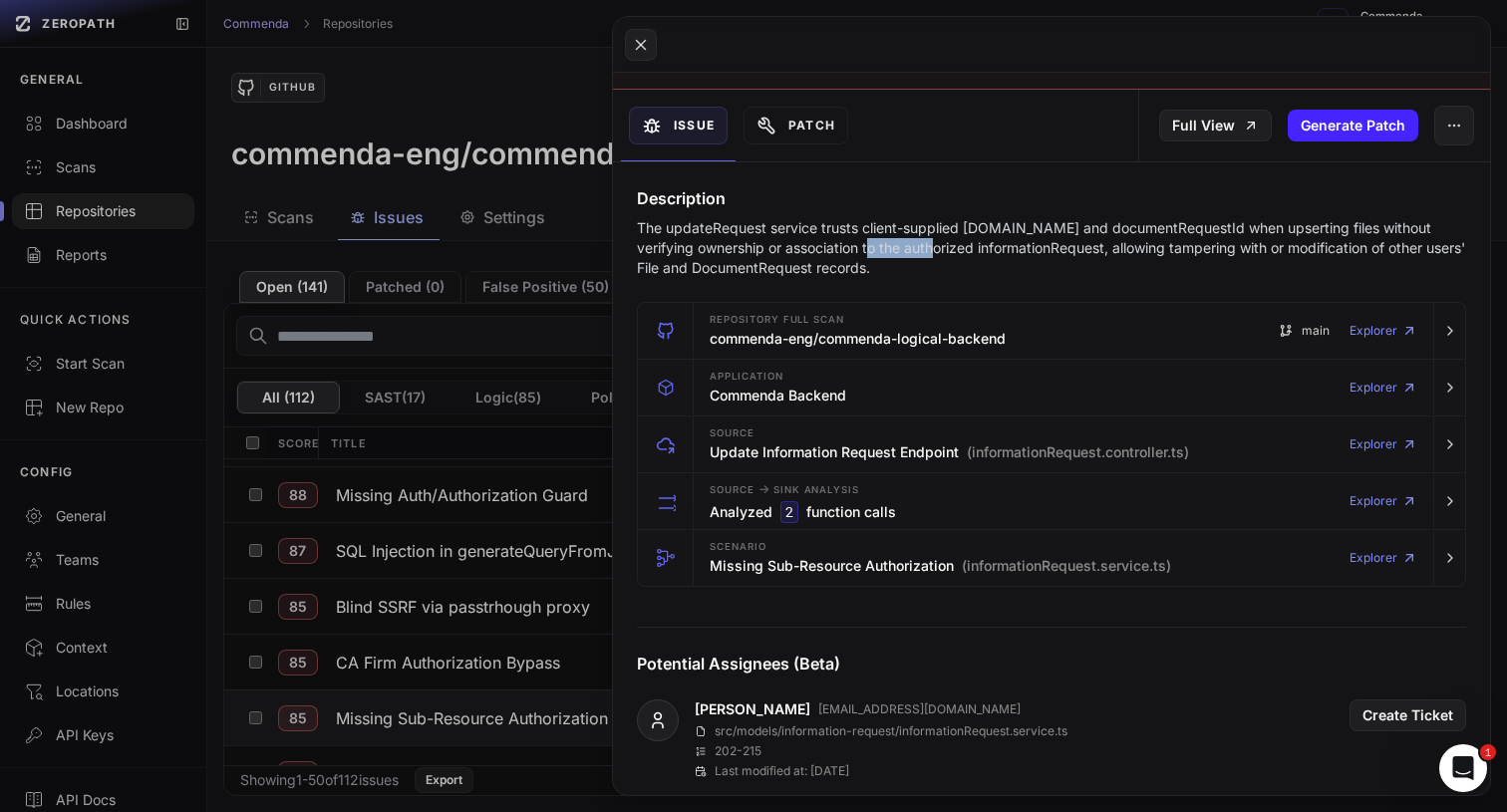 click on "The updateRequest service trusts client-supplied [DOMAIN_NAME] and documentRequestId when upserting files without verifying ownership or association to the authorized informationRequest, allowing tampering with or modification of other users' File and DocumentRequest records." at bounding box center (1052, 248) 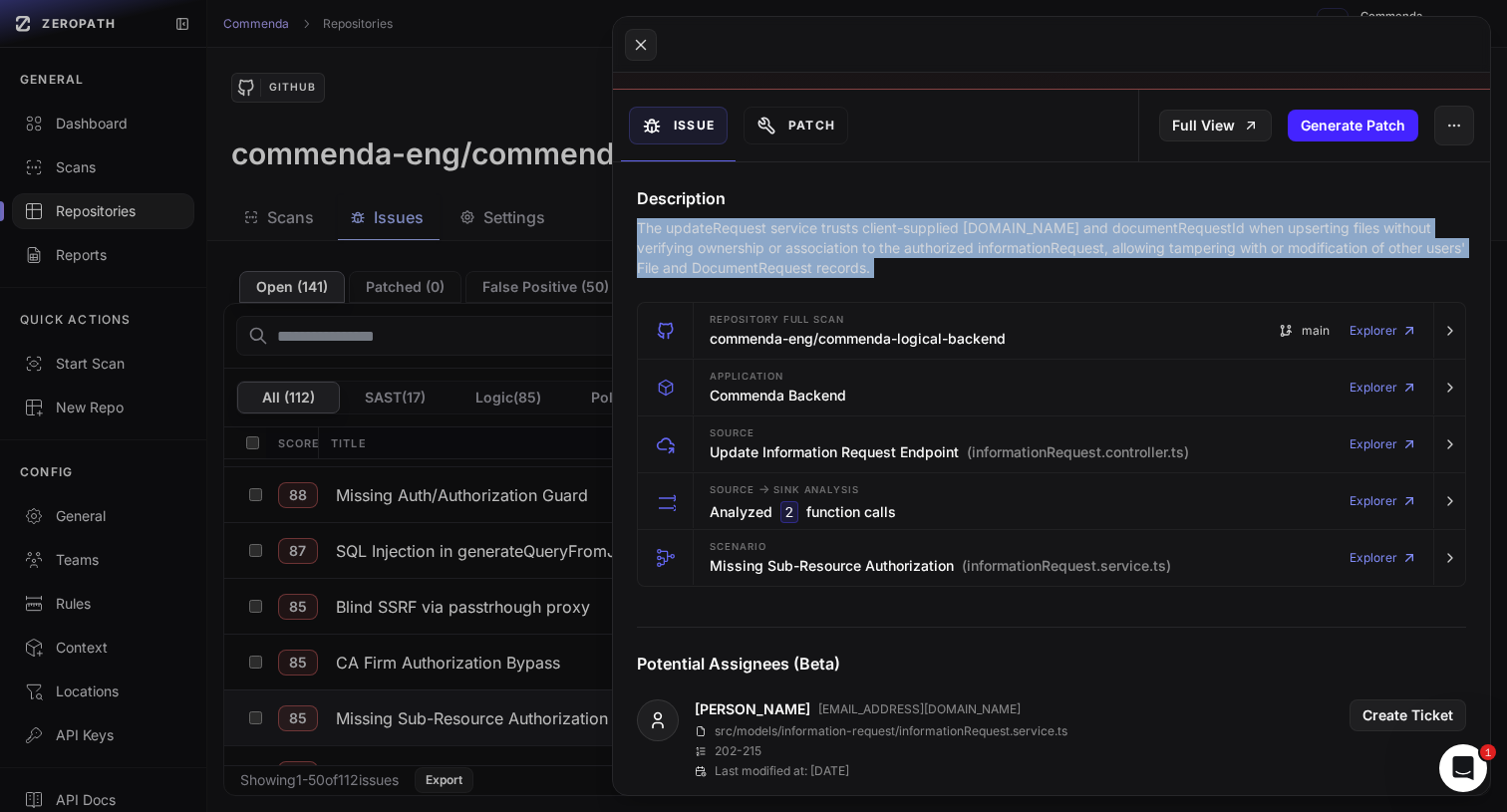 click on "The updateRequest service trusts client-supplied [DOMAIN_NAME] and documentRequestId when upserting files without verifying ownership or association to the authorized informationRequest, allowing tampering with or modification of other users' File and DocumentRequest records." at bounding box center [1052, 248] 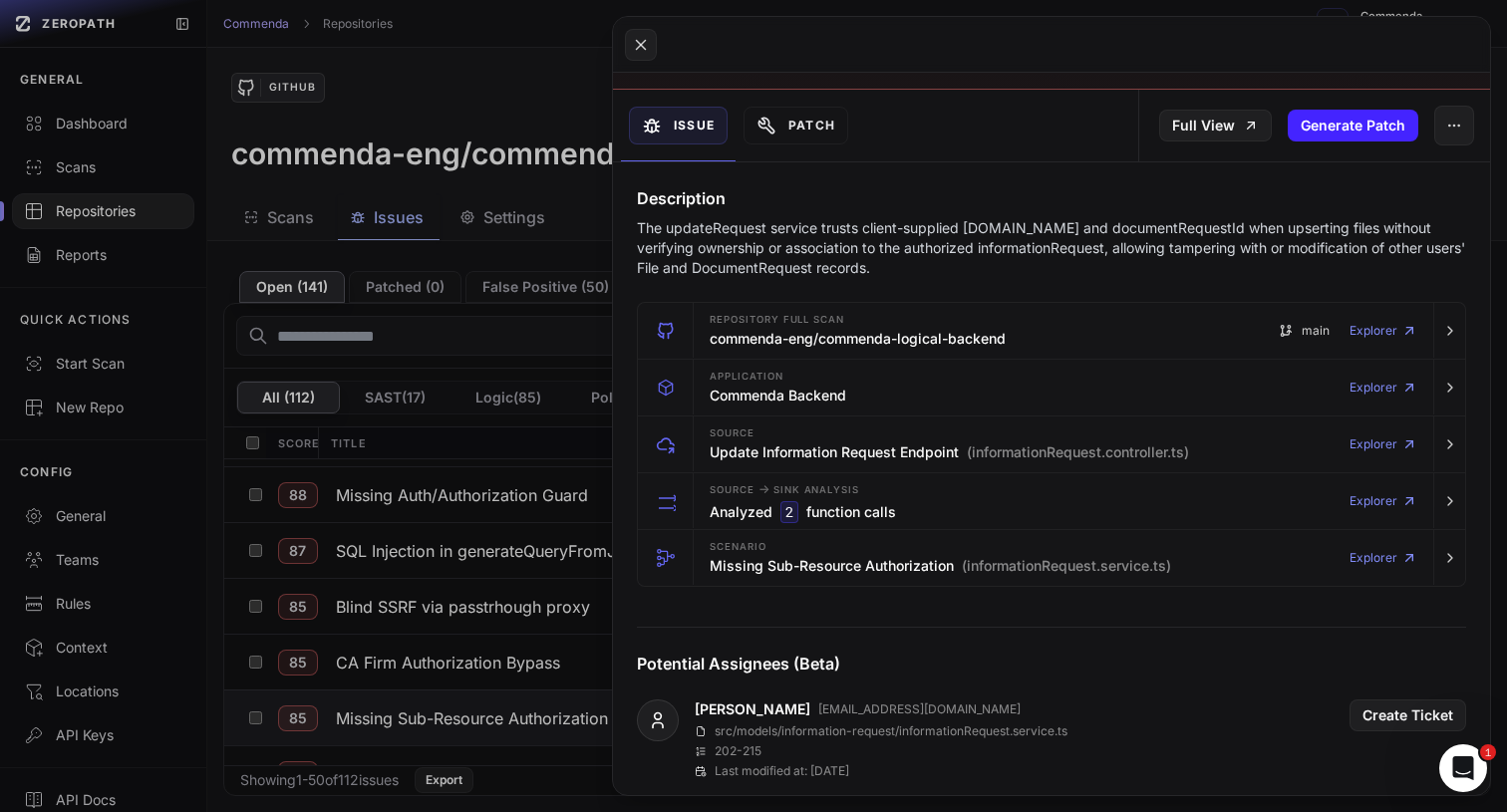 click on "The updateRequest service trusts client-supplied [DOMAIN_NAME] and documentRequestId when upserting files without verifying ownership or association to the authorized informationRequest, allowing tampering with or modification of other users' File and DocumentRequest records." at bounding box center [1052, 248] 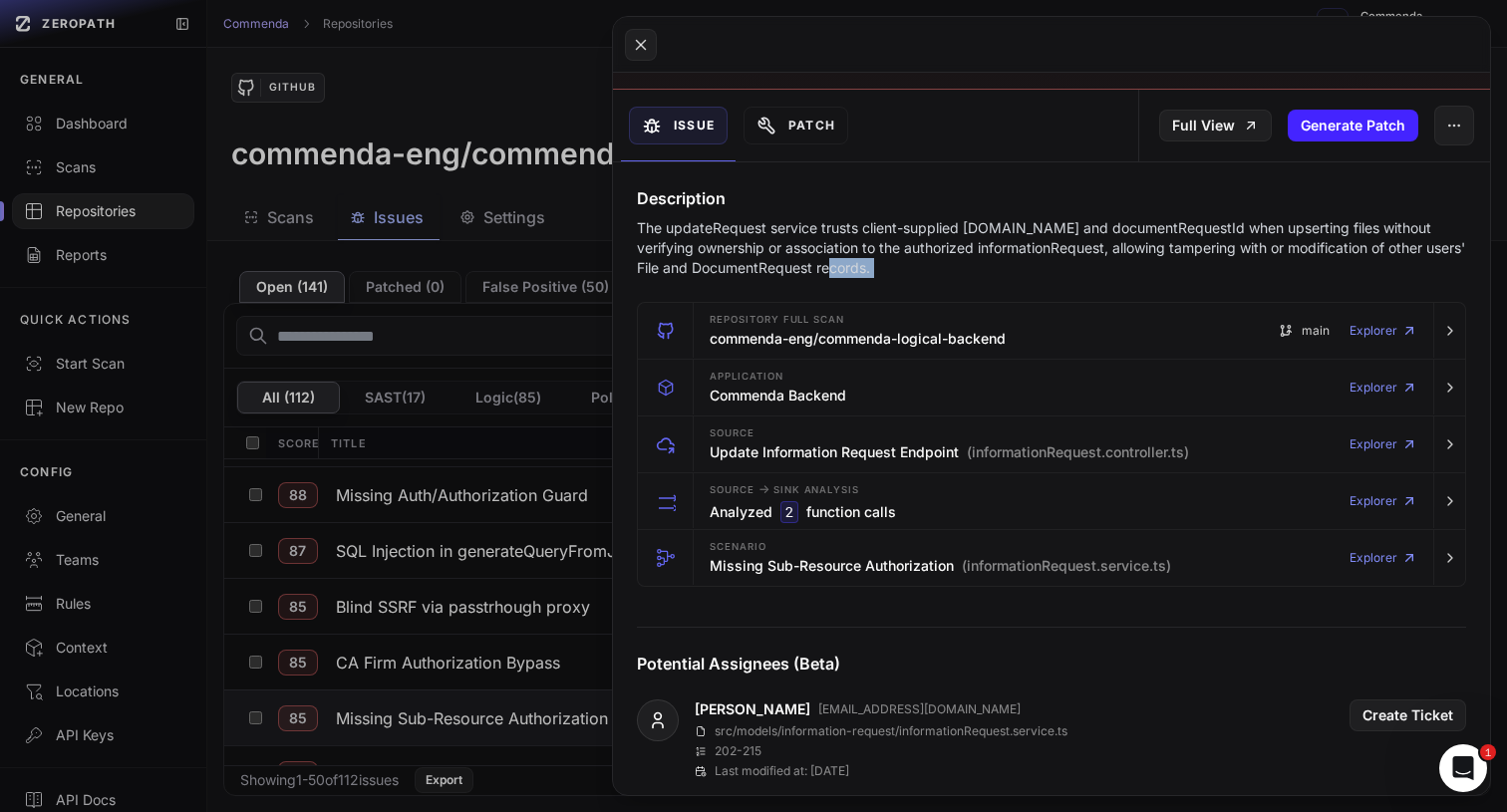 click on "The updateRequest service trusts client-supplied [DOMAIN_NAME] and documentRequestId when upserting files without verifying ownership or association to the authorized informationRequest, allowing tampering with or modification of other users' File and DocumentRequest records." at bounding box center (1052, 248) 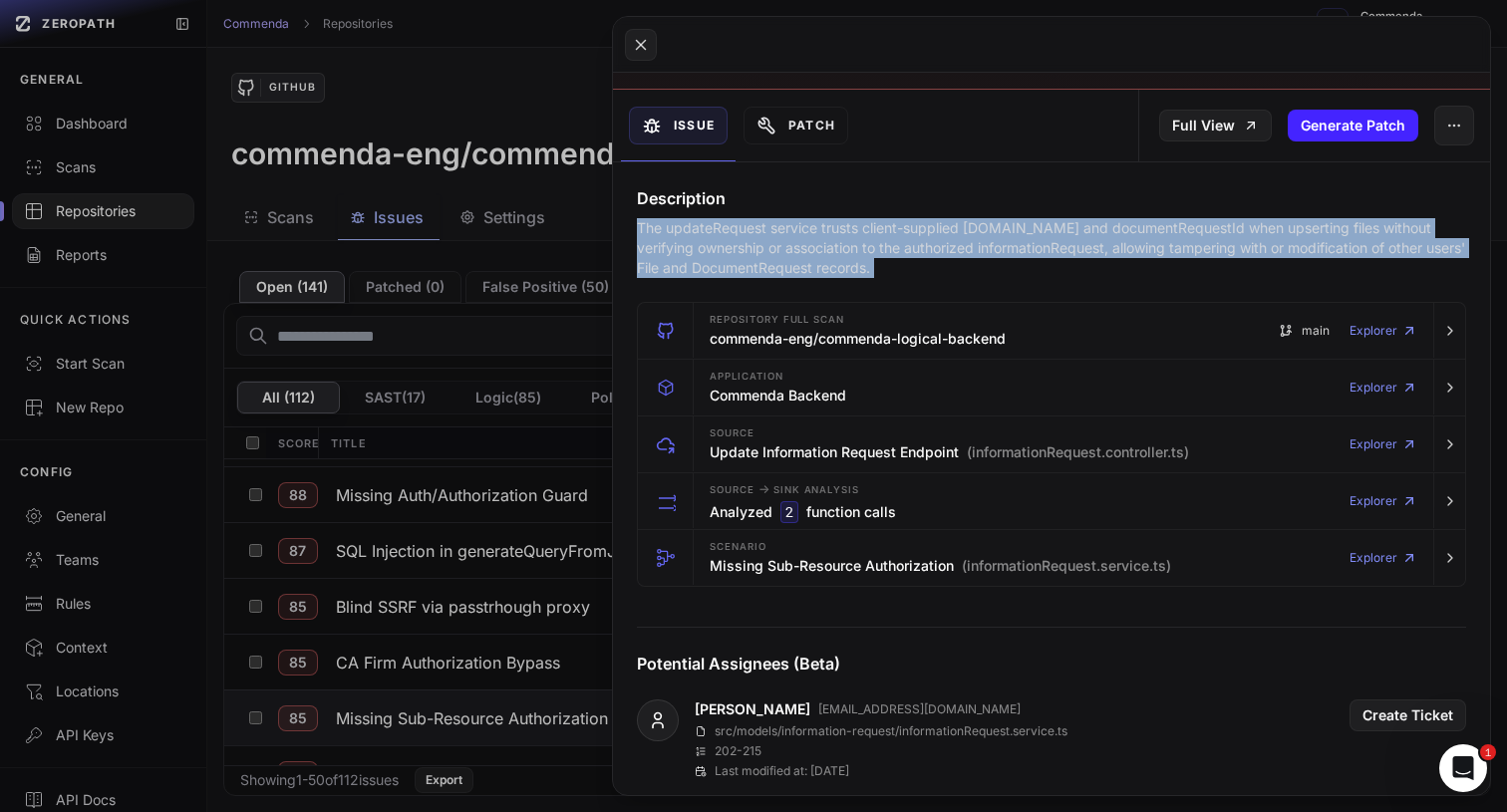 click on "The updateRequest service trusts client-supplied [DOMAIN_NAME] and documentRequestId when upserting files without verifying ownership or association to the authorized informationRequest, allowing tampering with or modification of other users' File and DocumentRequest records." at bounding box center [1052, 248] 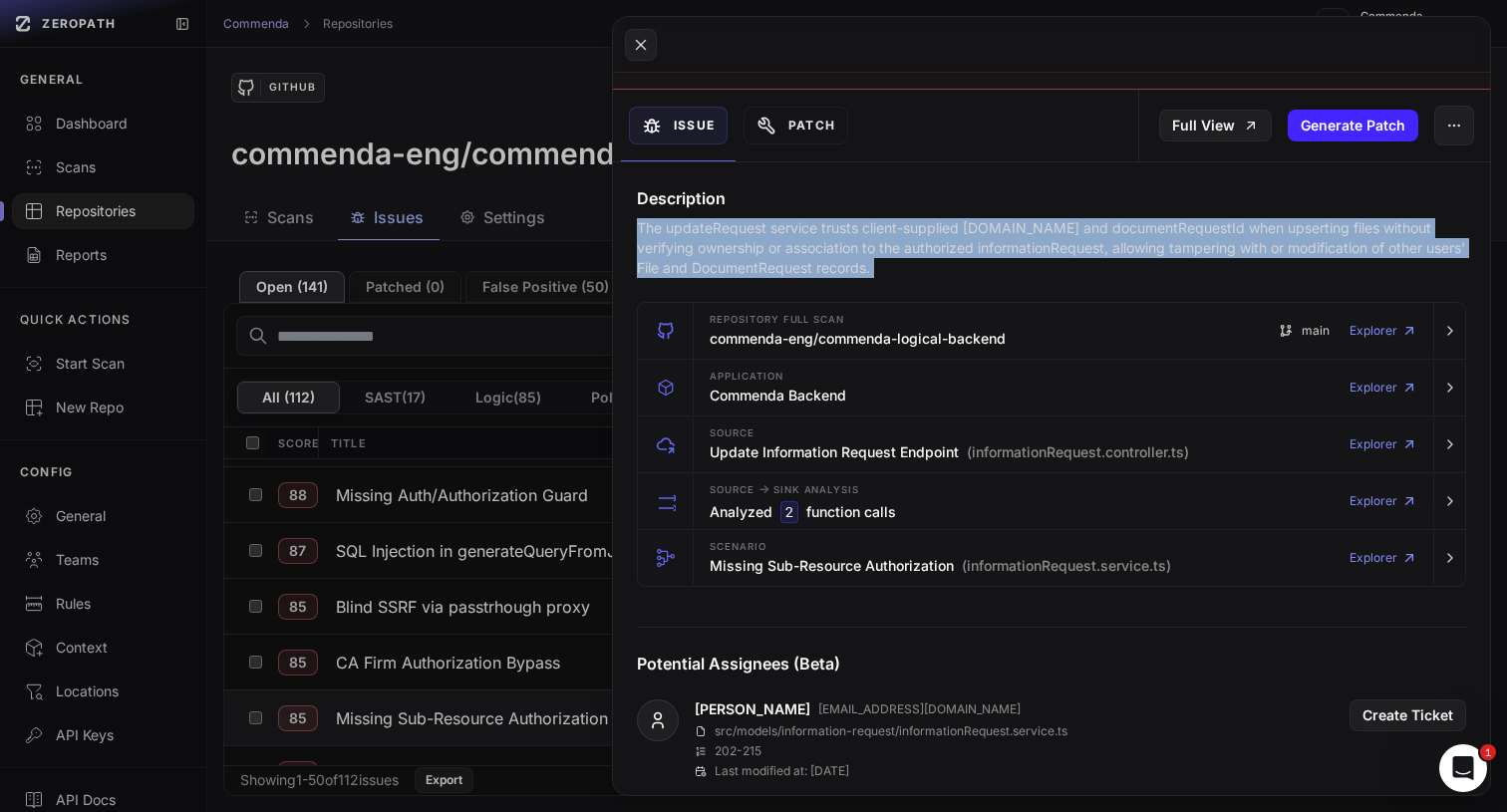 scroll, scrollTop: 0, scrollLeft: 0, axis: both 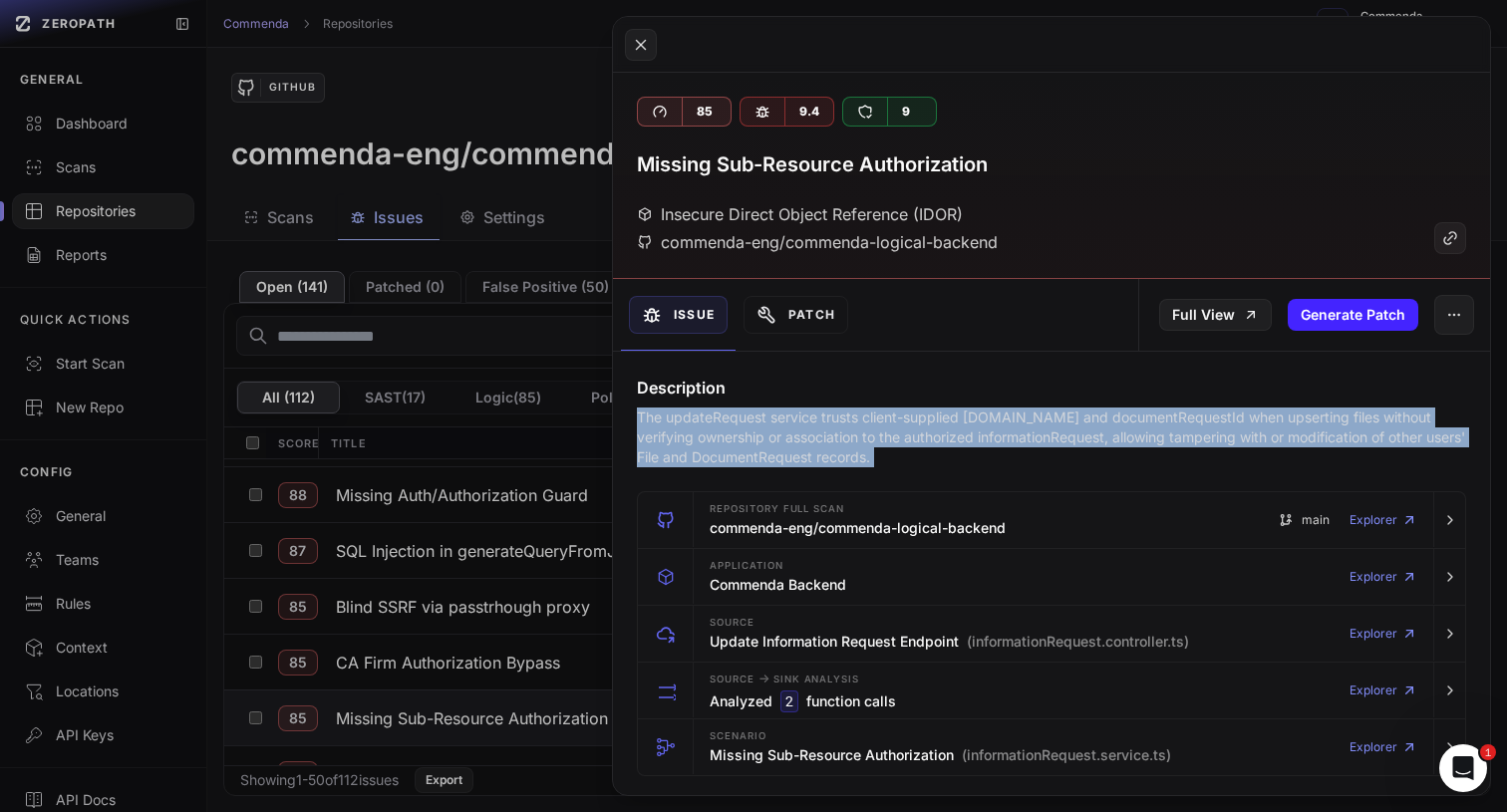 click on "The updateRequest service trusts client-supplied [DOMAIN_NAME] and documentRequestId when upserting files without verifying ownership or association to the authorized informationRequest, allowing tampering with or modification of other users' File and DocumentRequest records." at bounding box center (1052, 437) 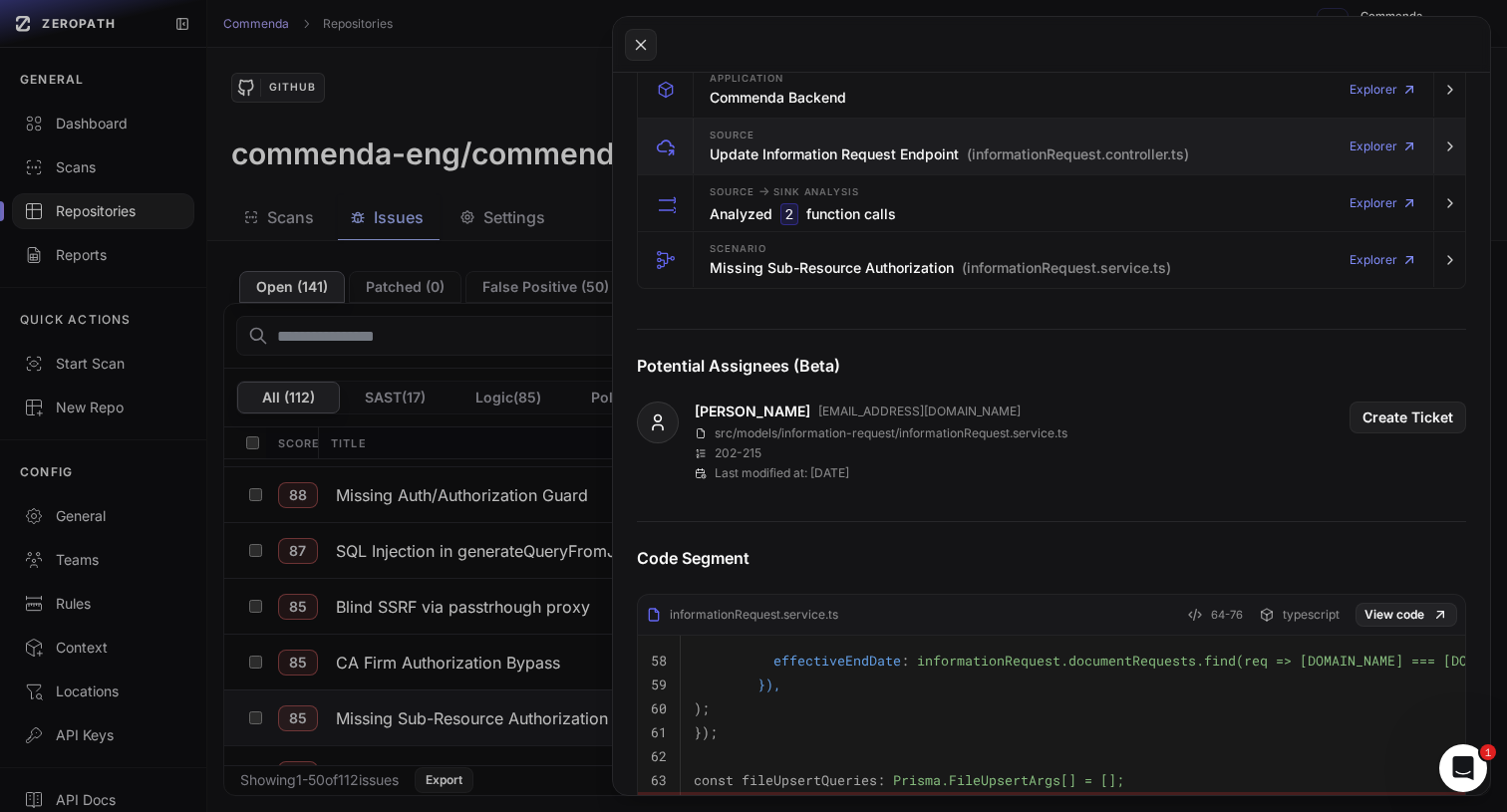 scroll, scrollTop: 501, scrollLeft: 0, axis: vertical 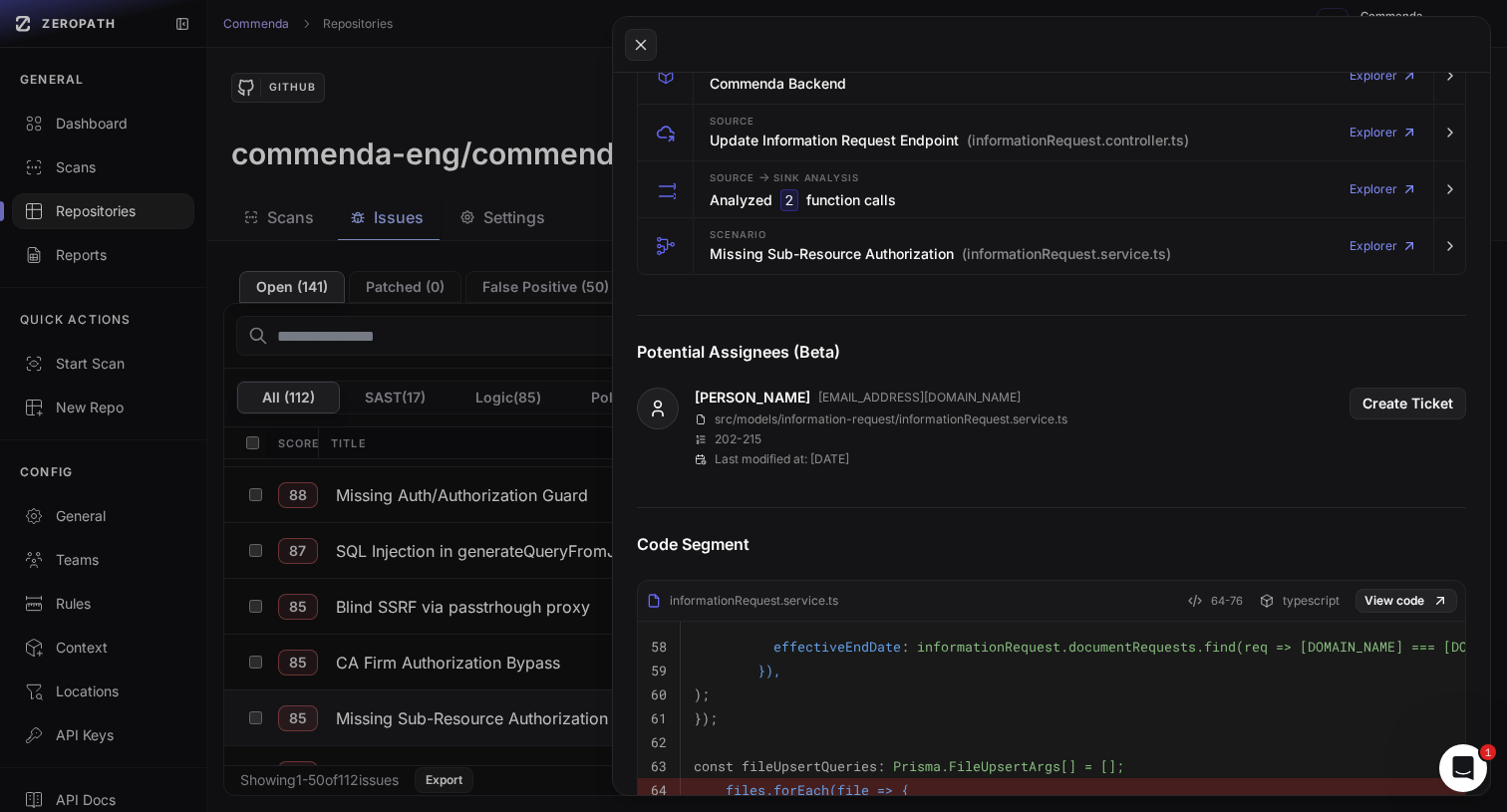 click on "[PERSON_NAME] Peepra   [EMAIL_ADDRESS][DOMAIN_NAME]     src/models/information-request/informationRequest.service.ts     202
-  215     Last modified at: [DATE]   Create Ticket" at bounding box center [1052, 427] 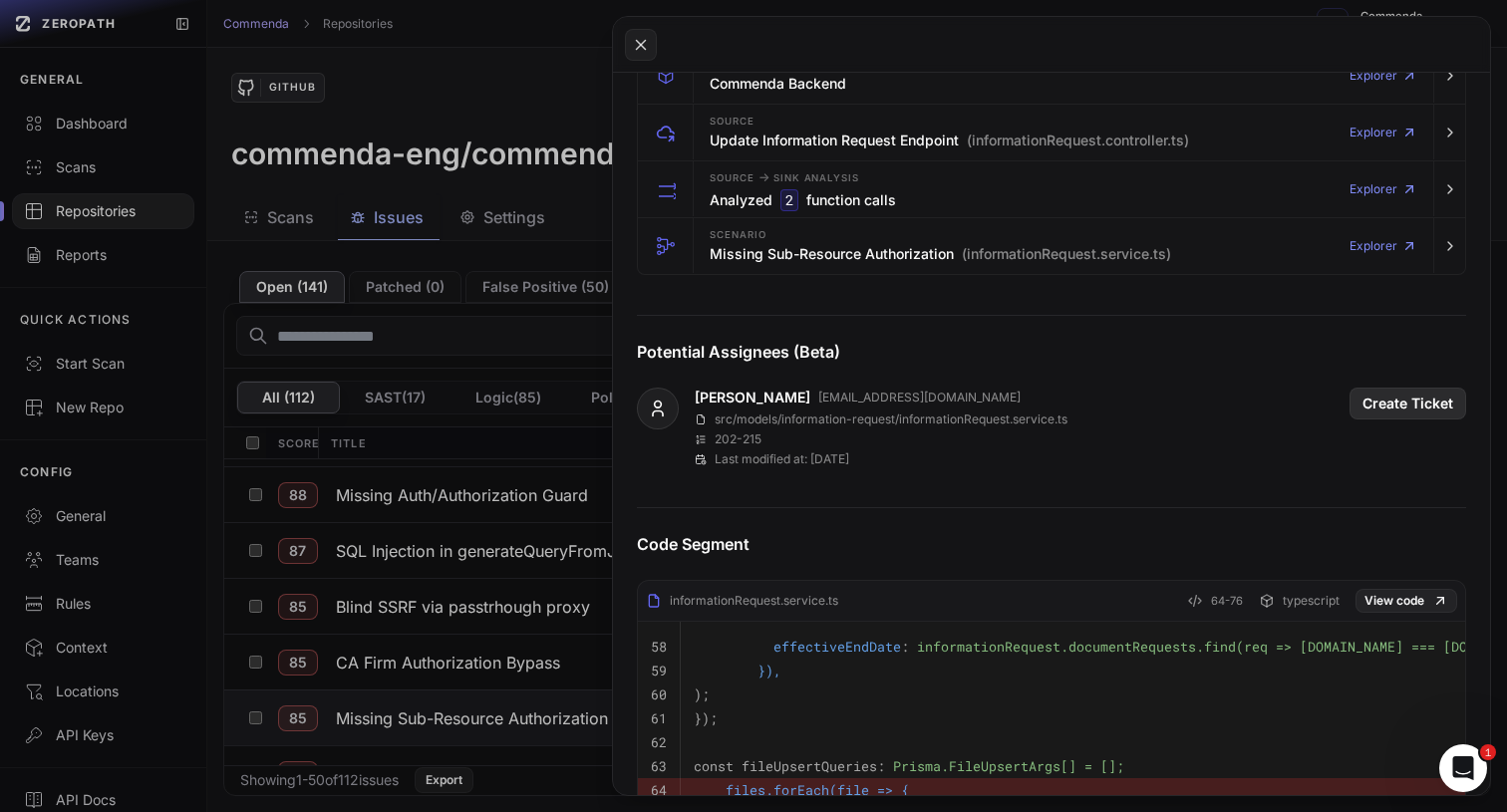 click on "Create Ticket" at bounding box center [1407, 404] 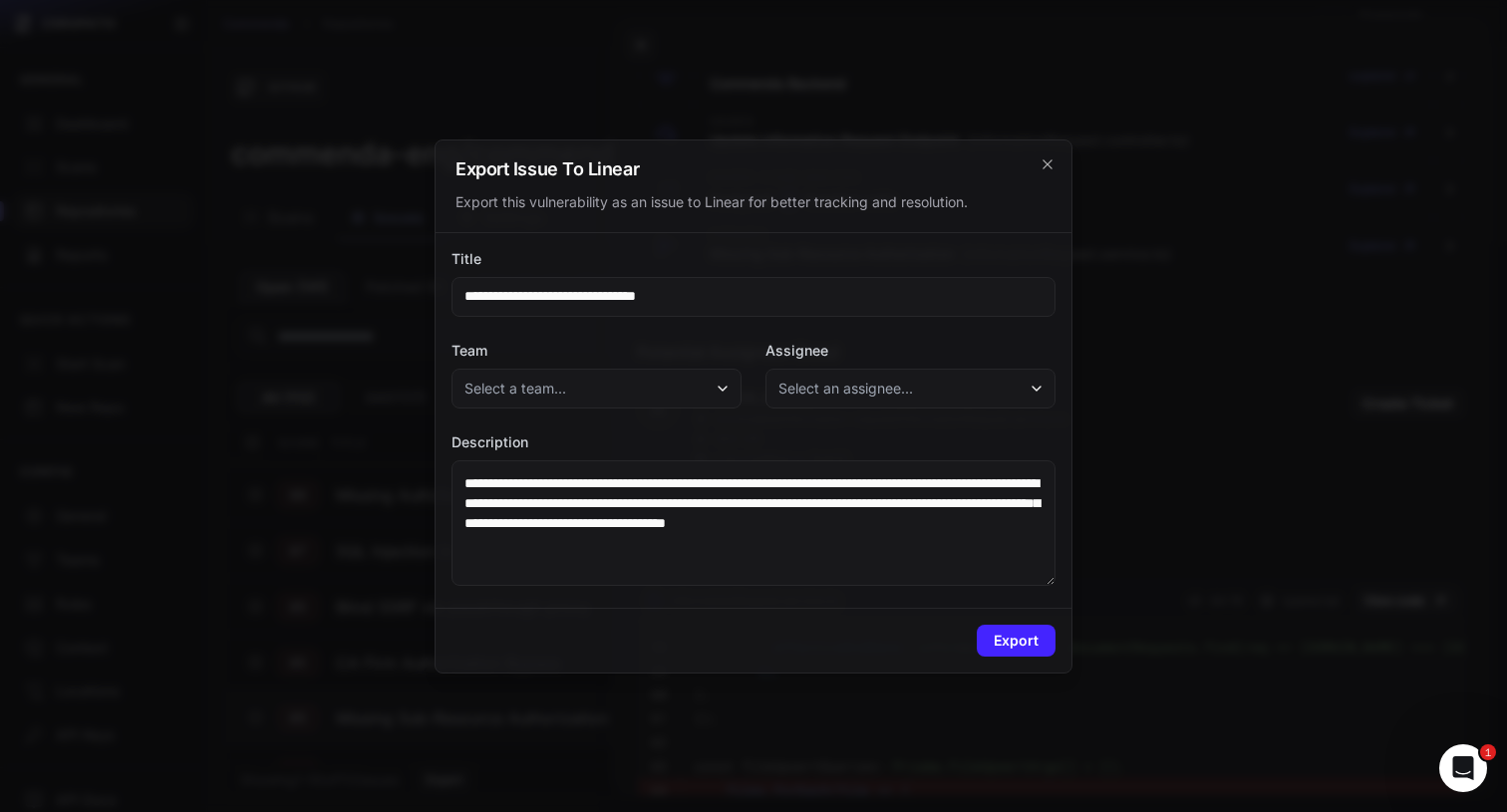click on "**********" at bounding box center [754, 297] 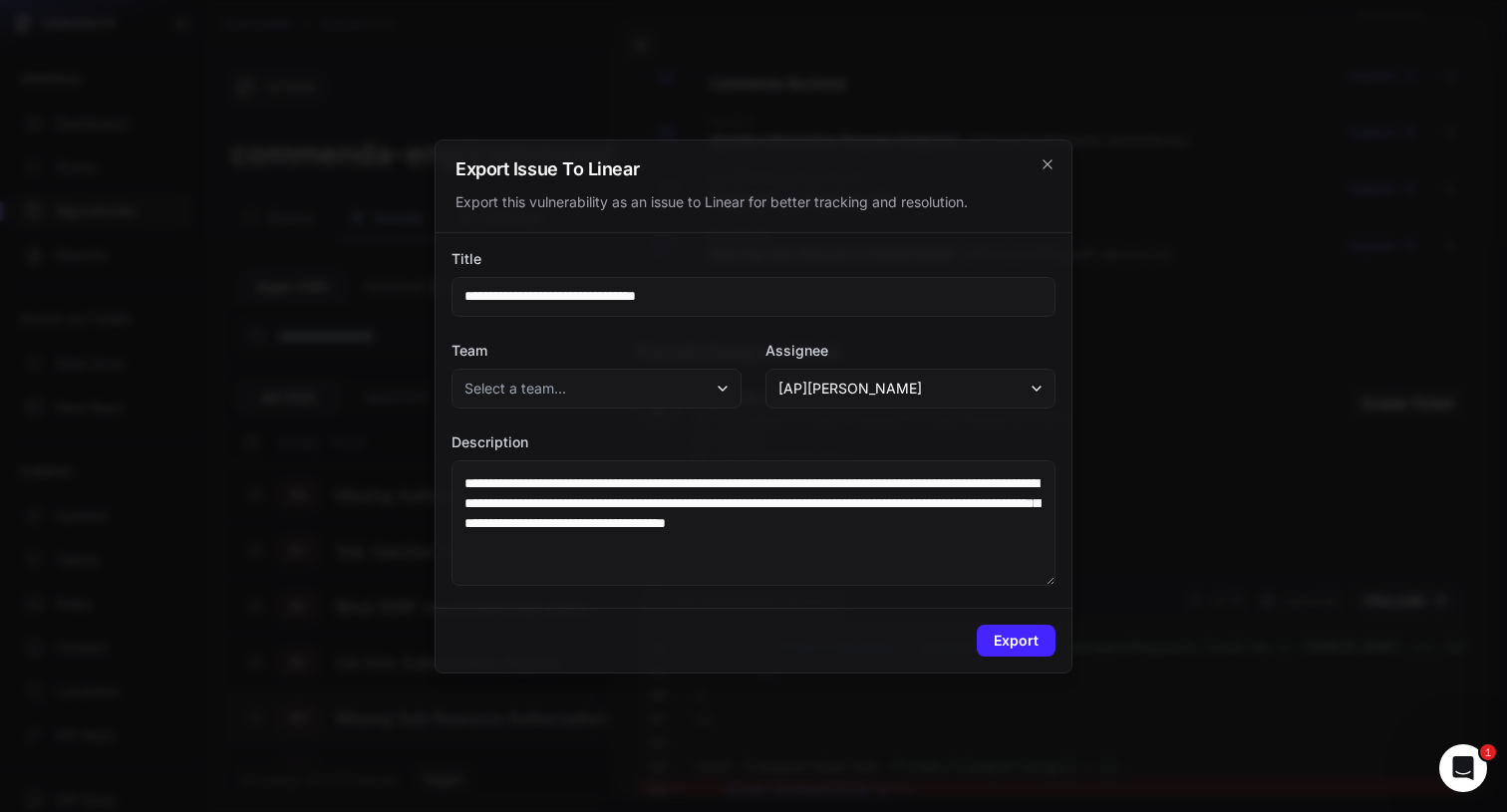 click on "**********" at bounding box center [754, 297] 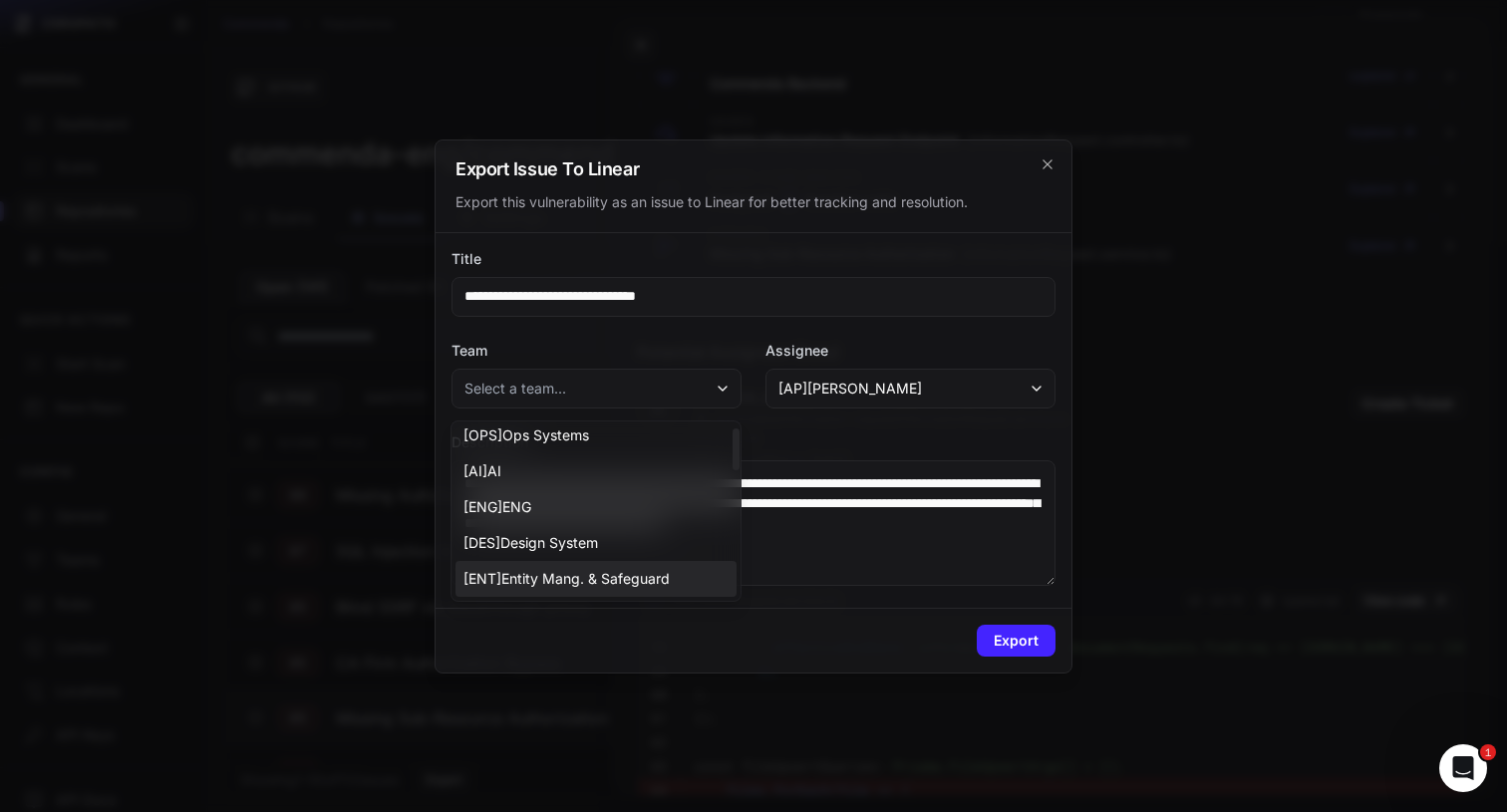 scroll, scrollTop: 546, scrollLeft: 0, axis: vertical 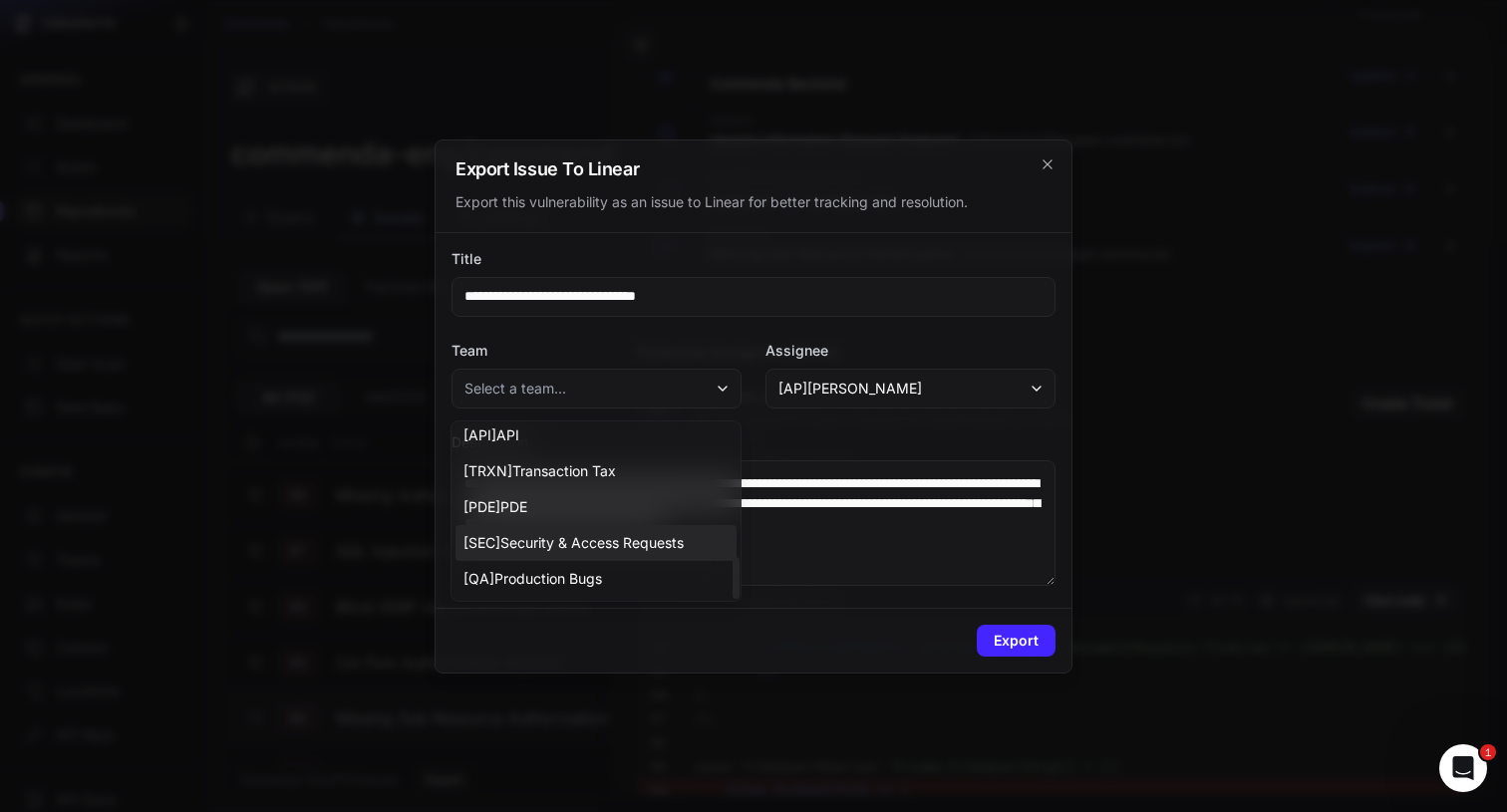 click on "[ SEC ]  Security & Access Requests" at bounding box center [573, 543] 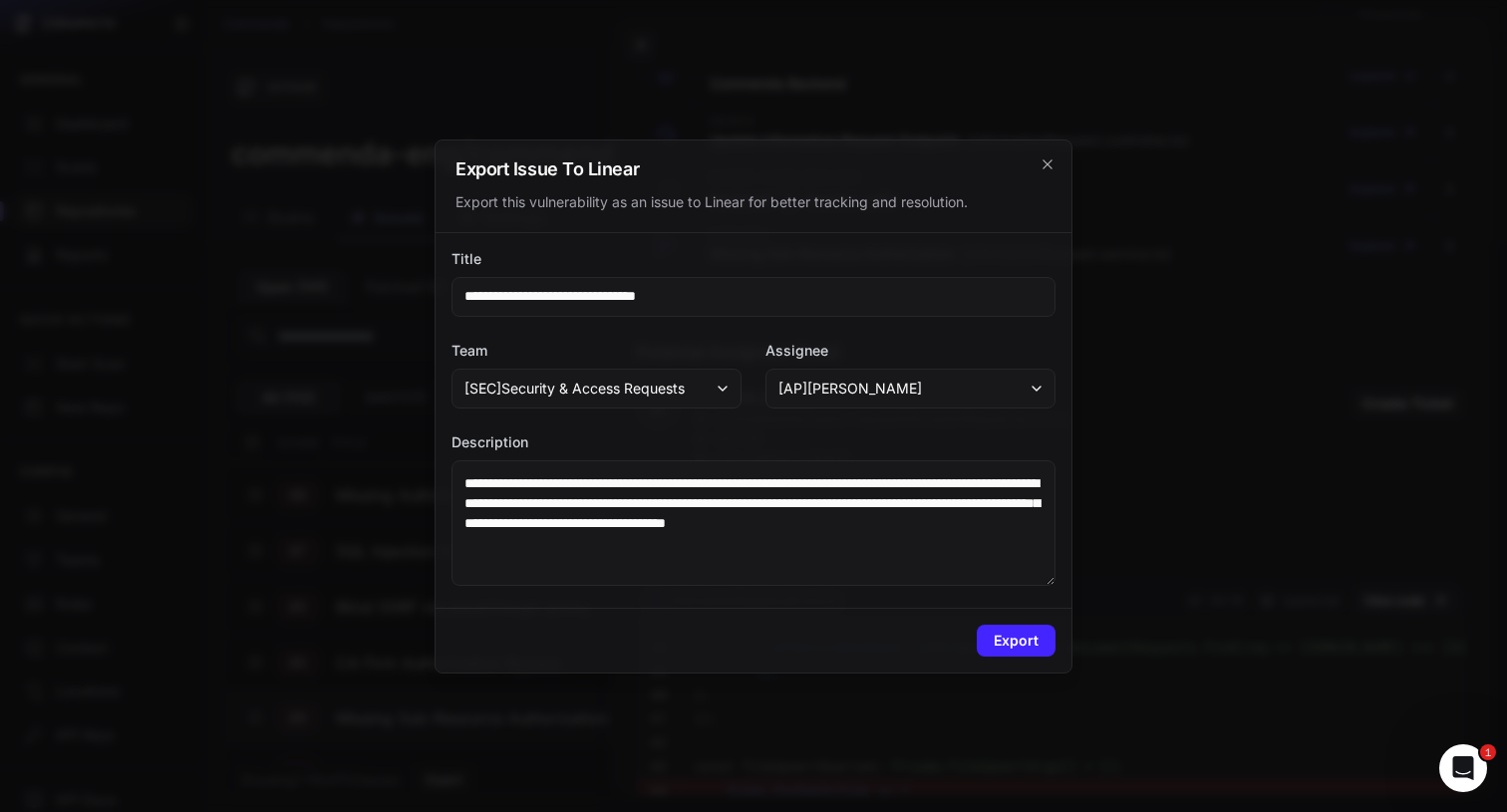 click on "**********" at bounding box center (754, 523) 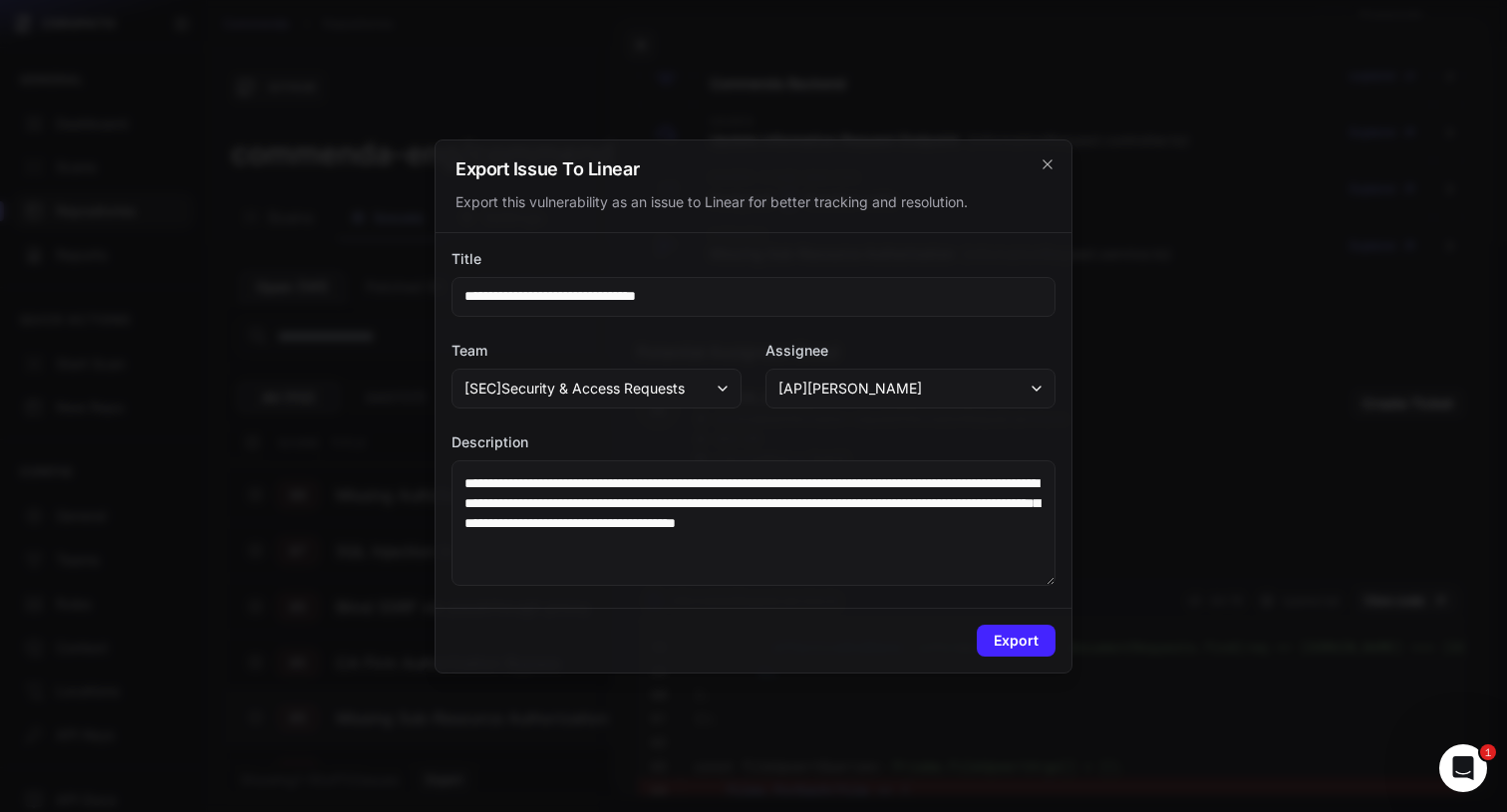 scroll, scrollTop: 7, scrollLeft: 0, axis: vertical 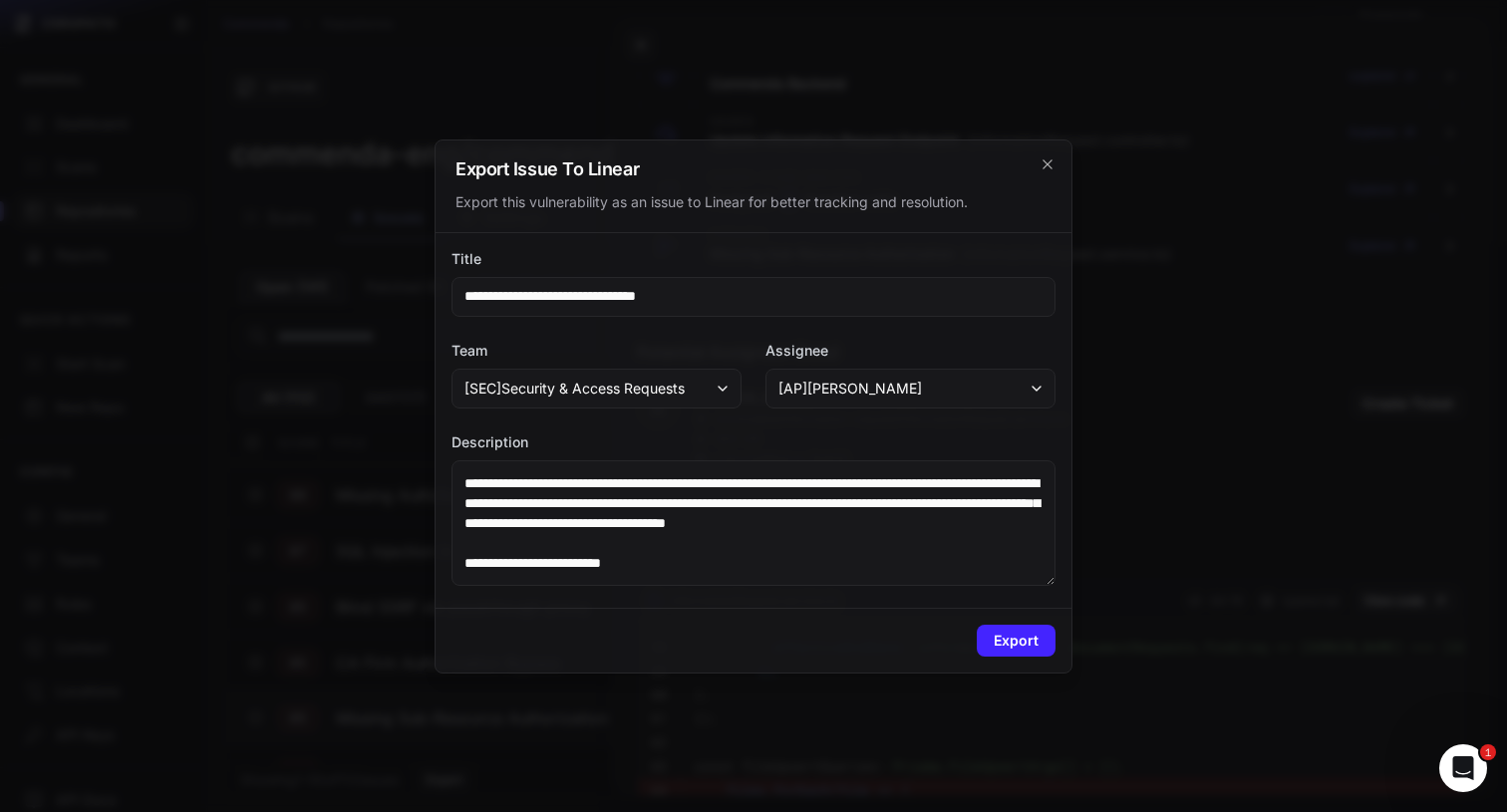click on "**********" at bounding box center (754, 523) 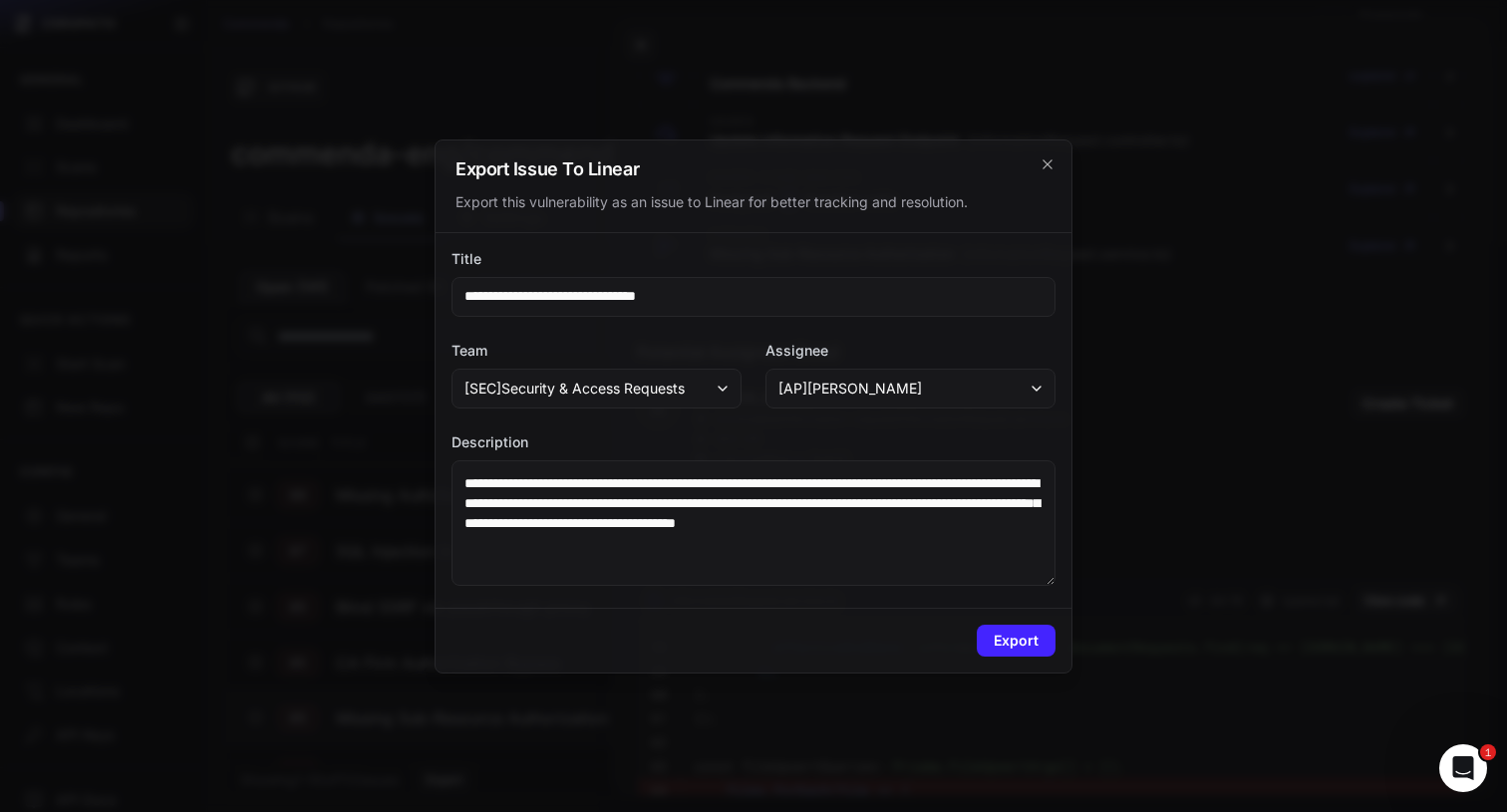 scroll, scrollTop: 0, scrollLeft: 0, axis: both 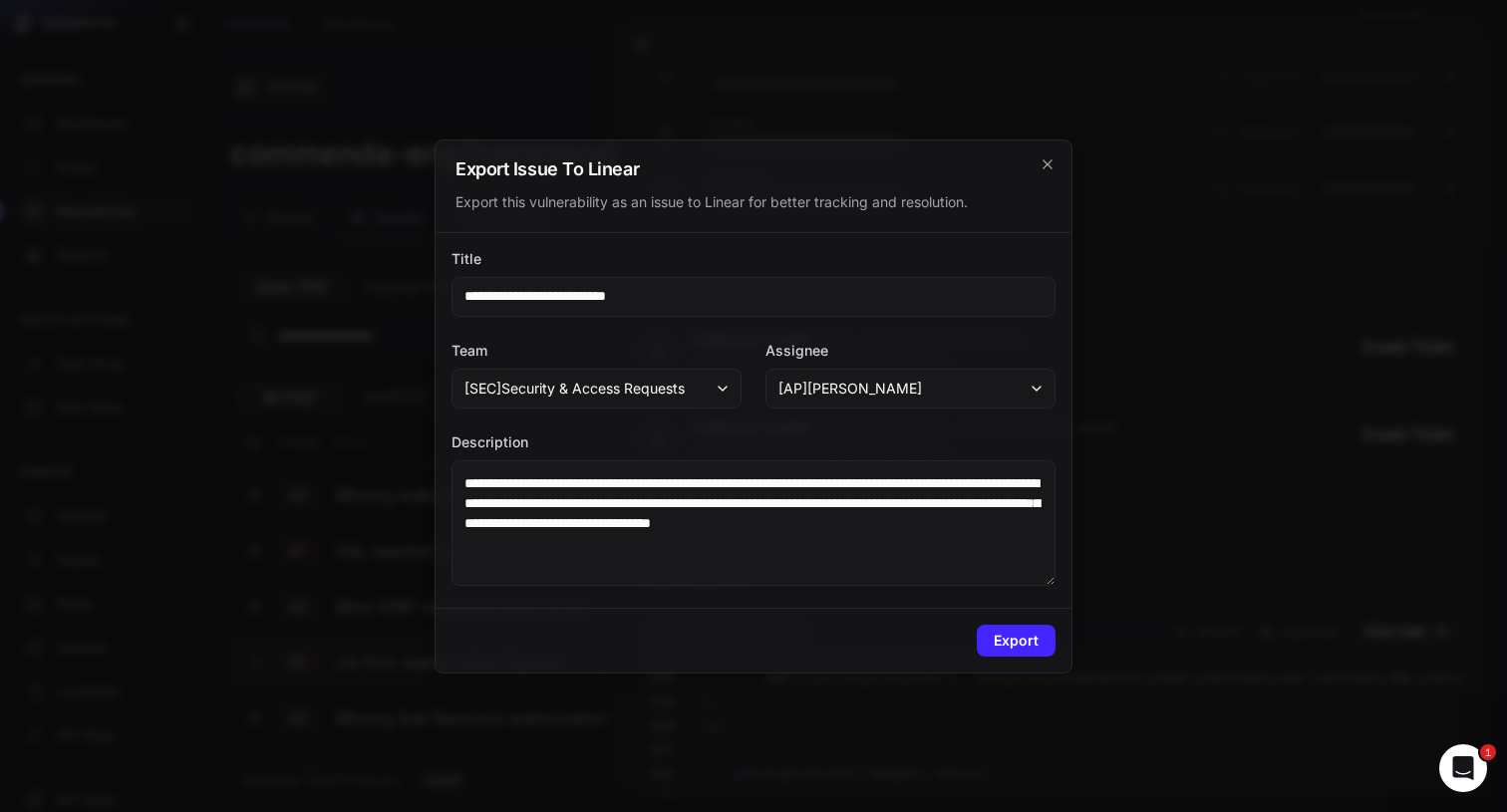 type on "**********" 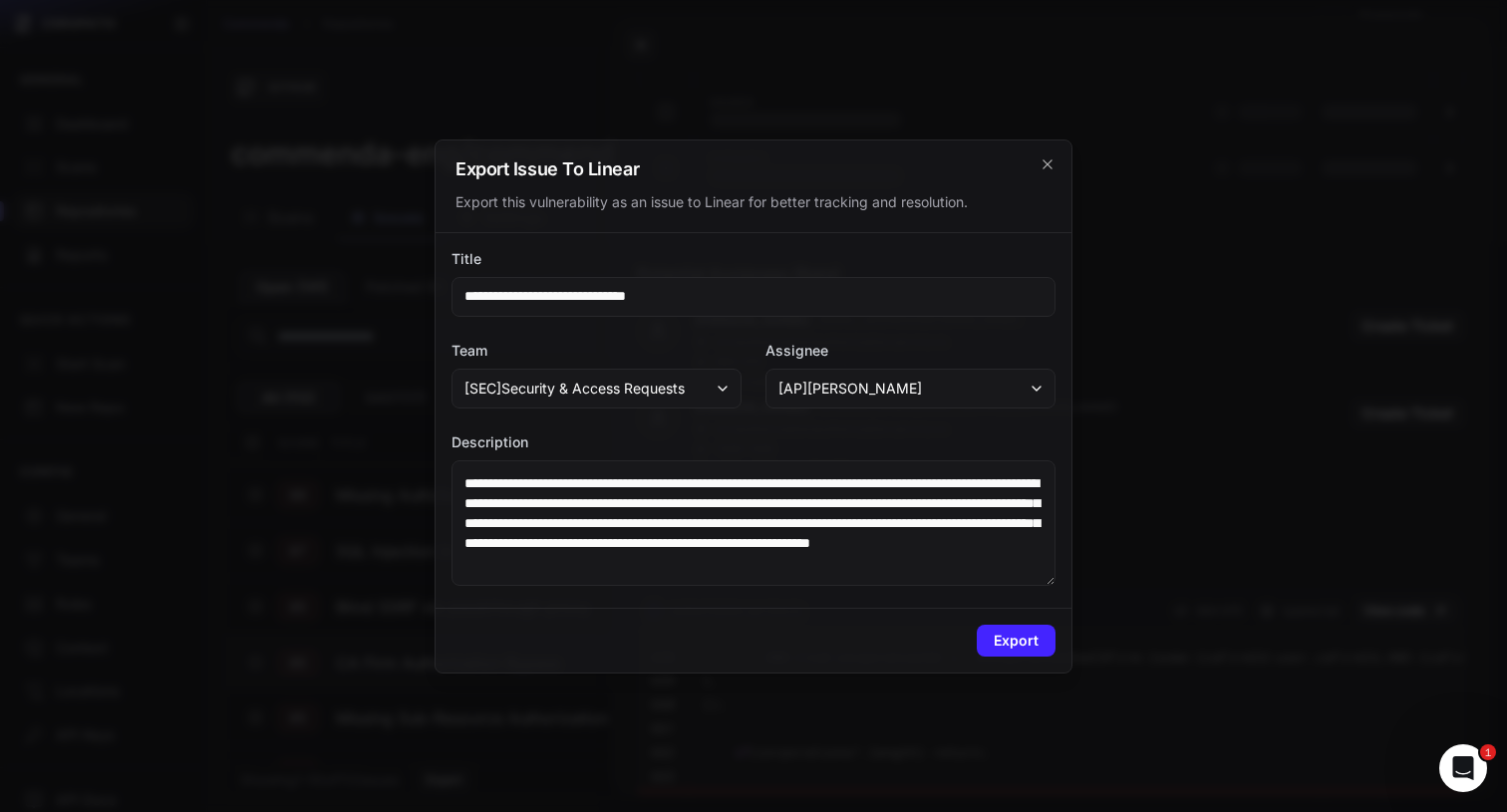 type on "**********" 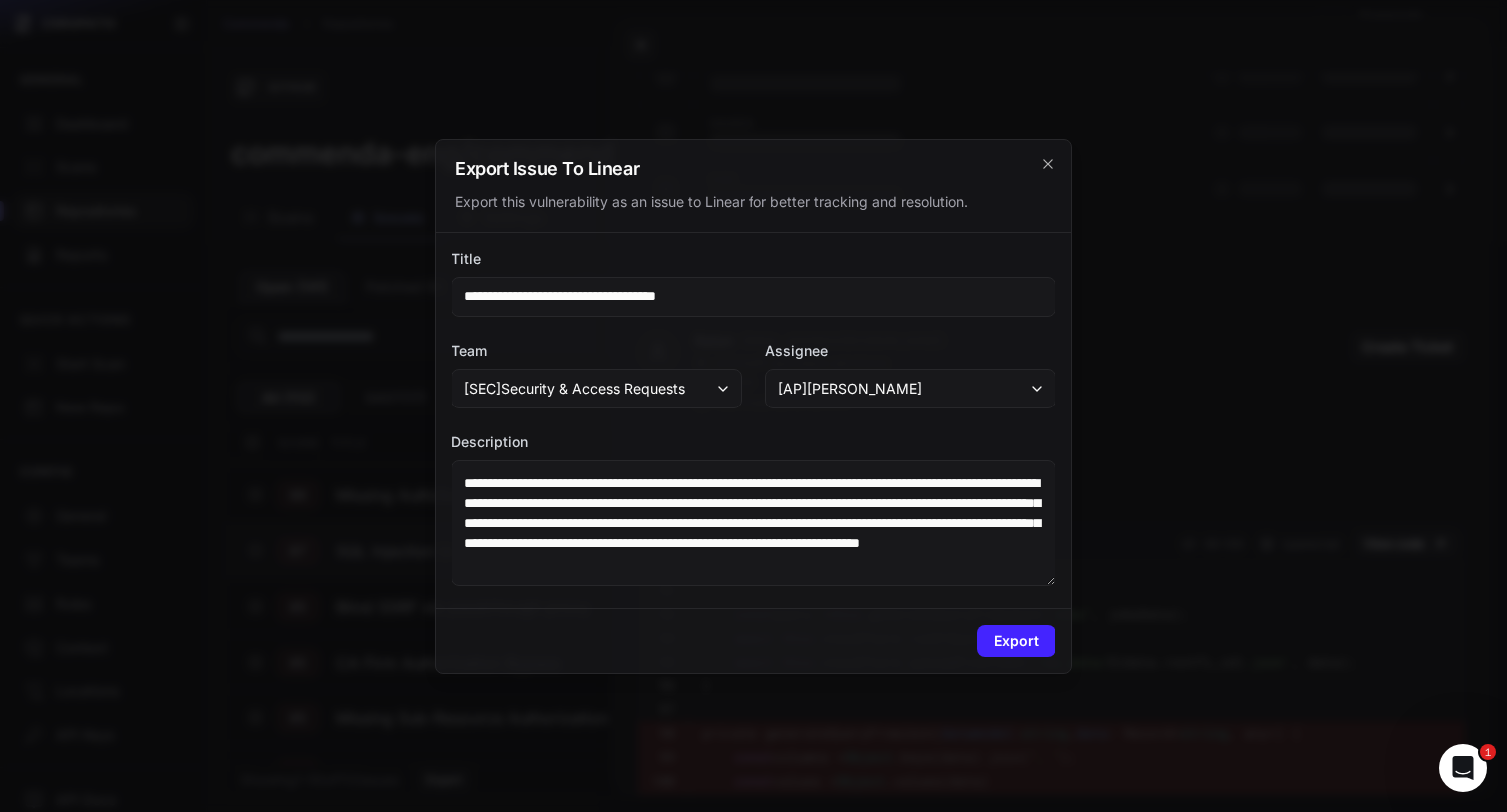 type on "**********" 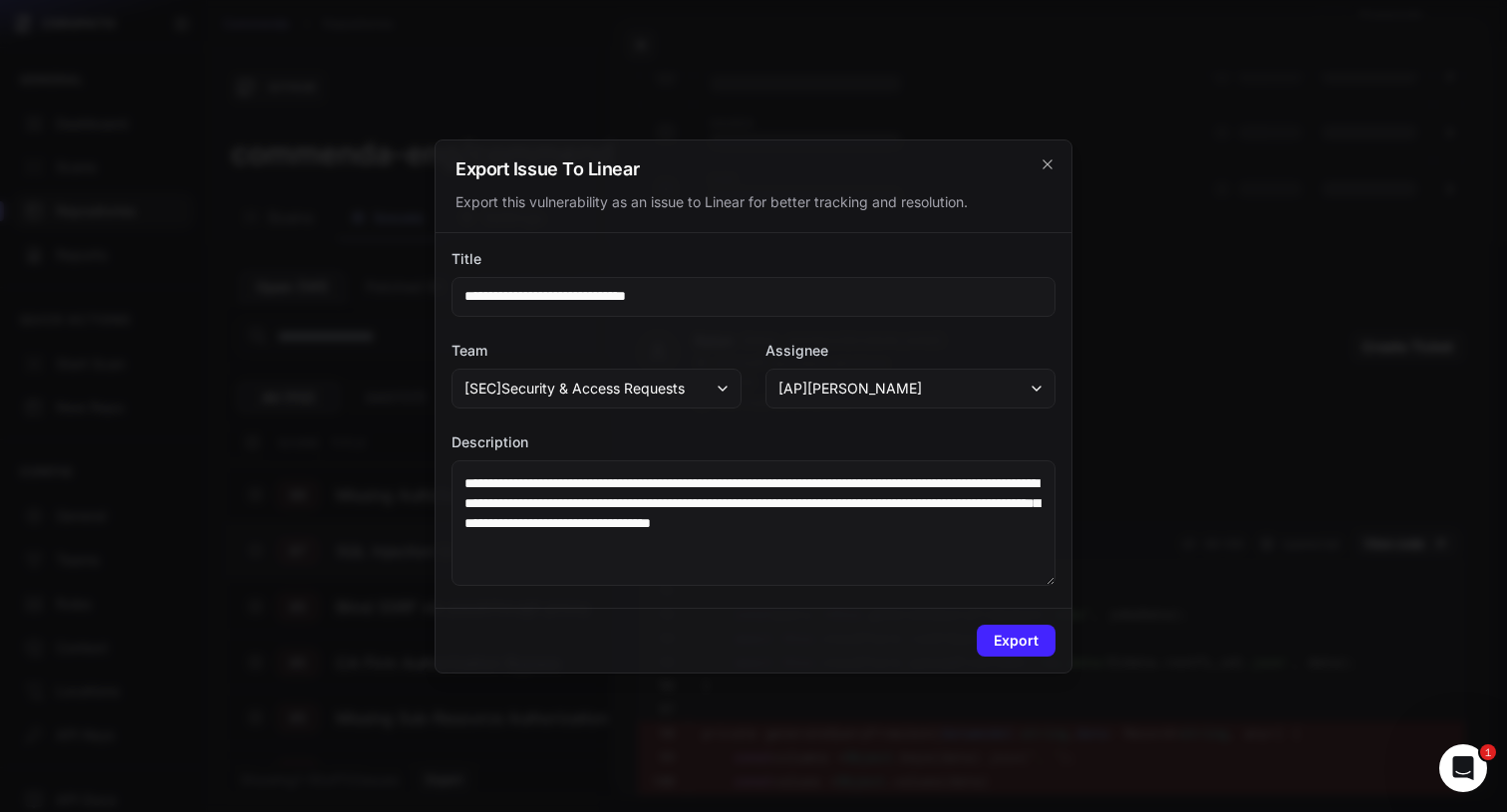 scroll, scrollTop: 501, scrollLeft: 0, axis: vertical 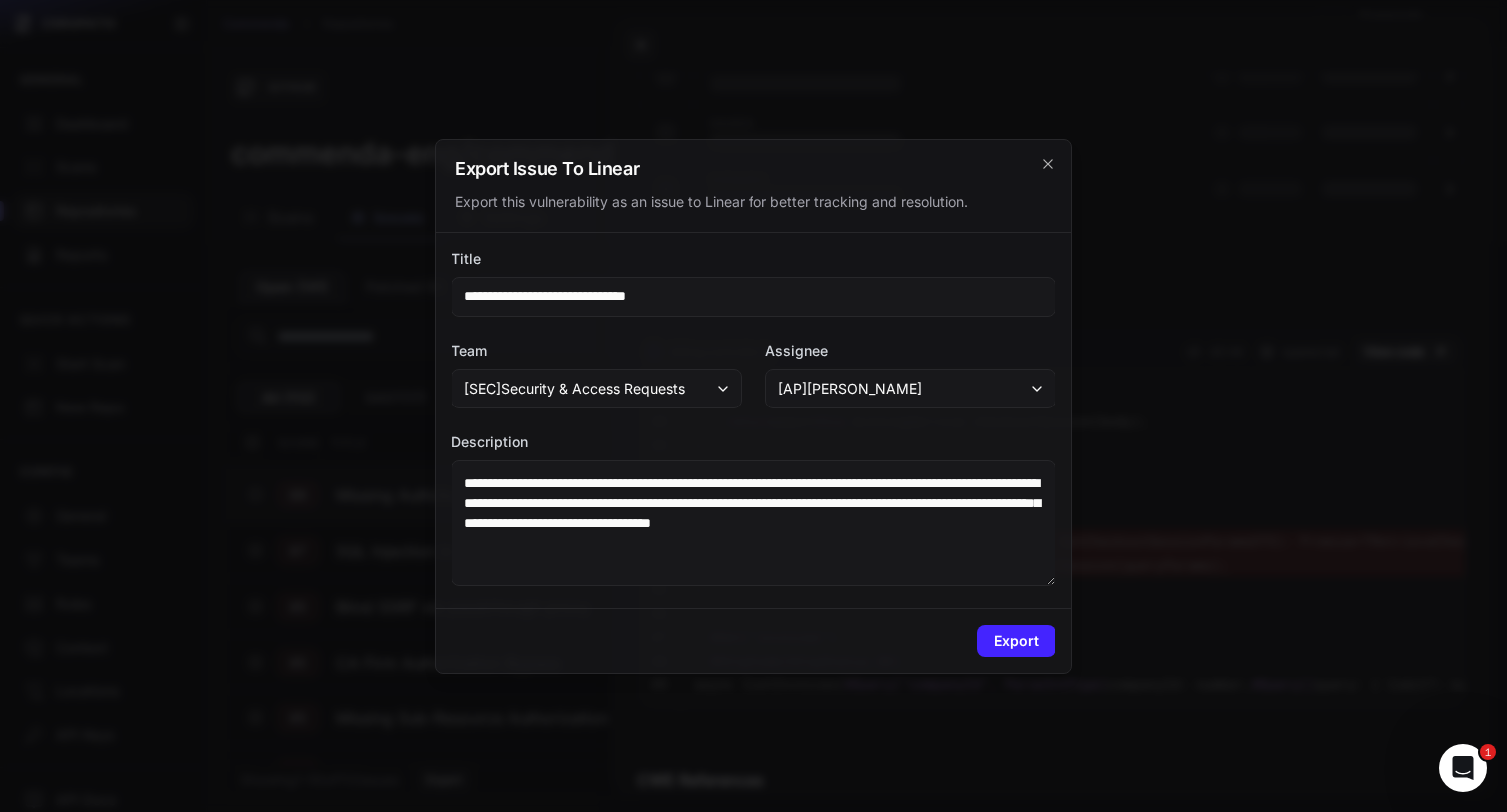 type on "**********" 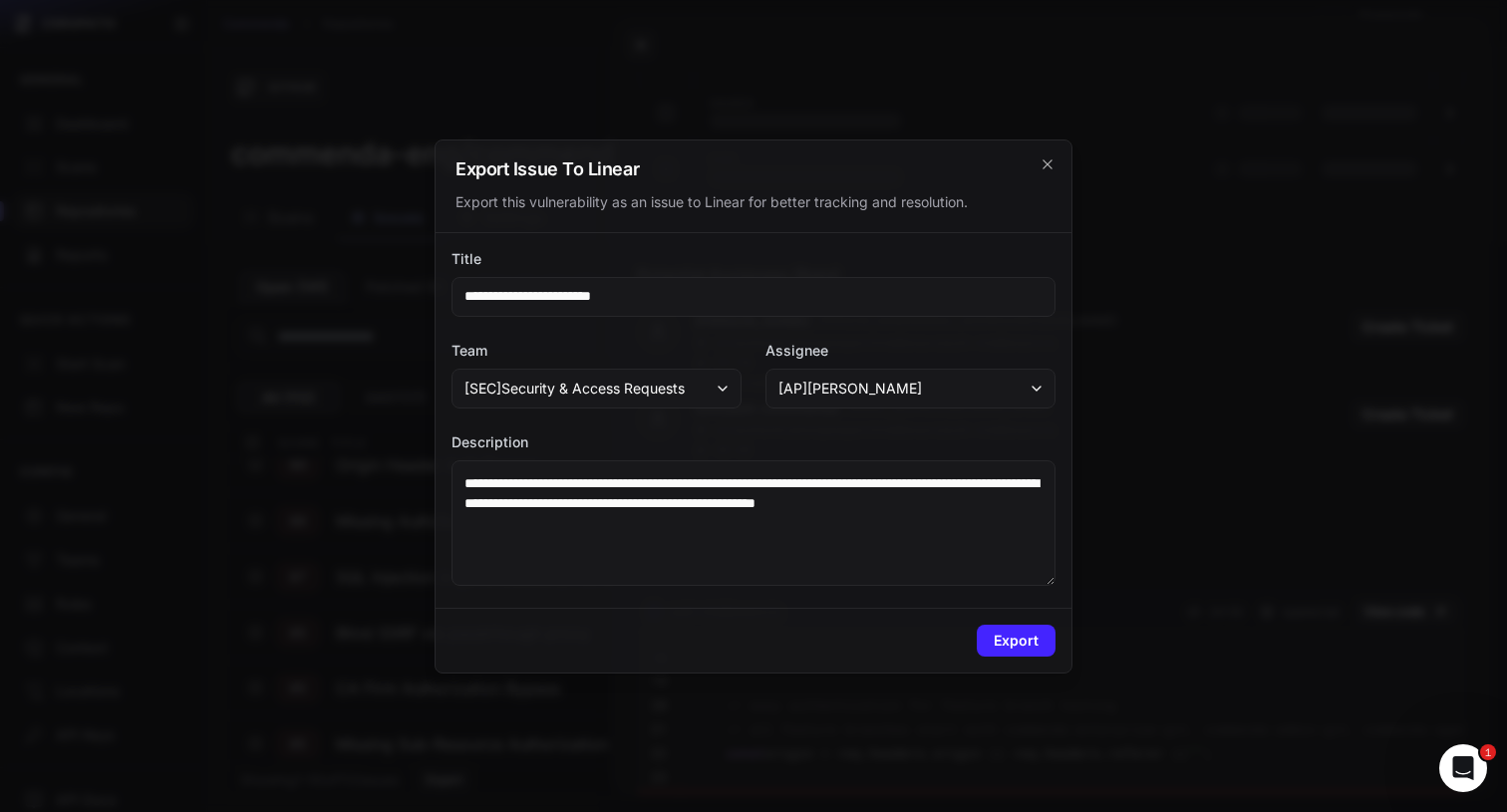 scroll, scrollTop: 59, scrollLeft: 0, axis: vertical 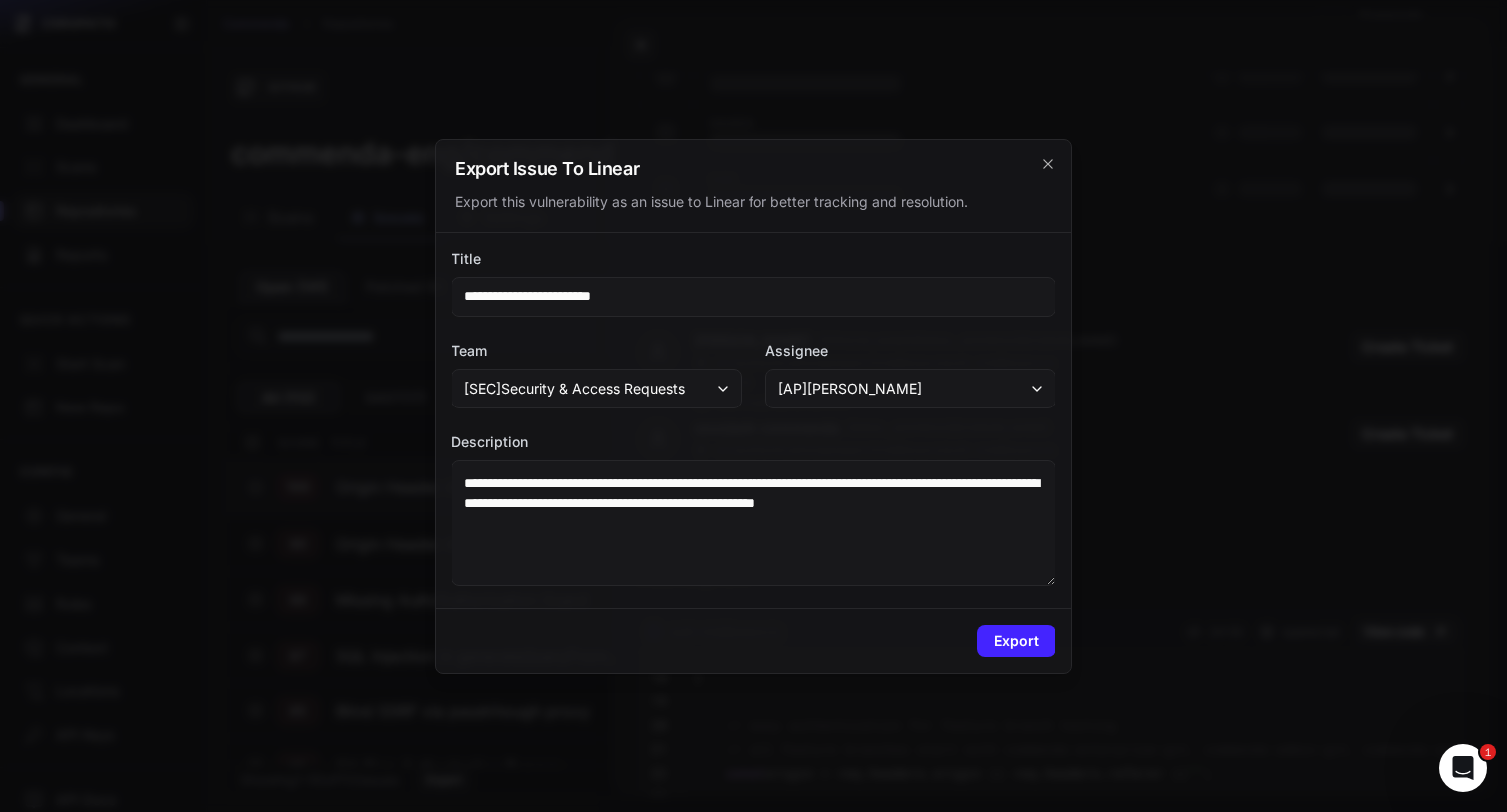 type on "**********" 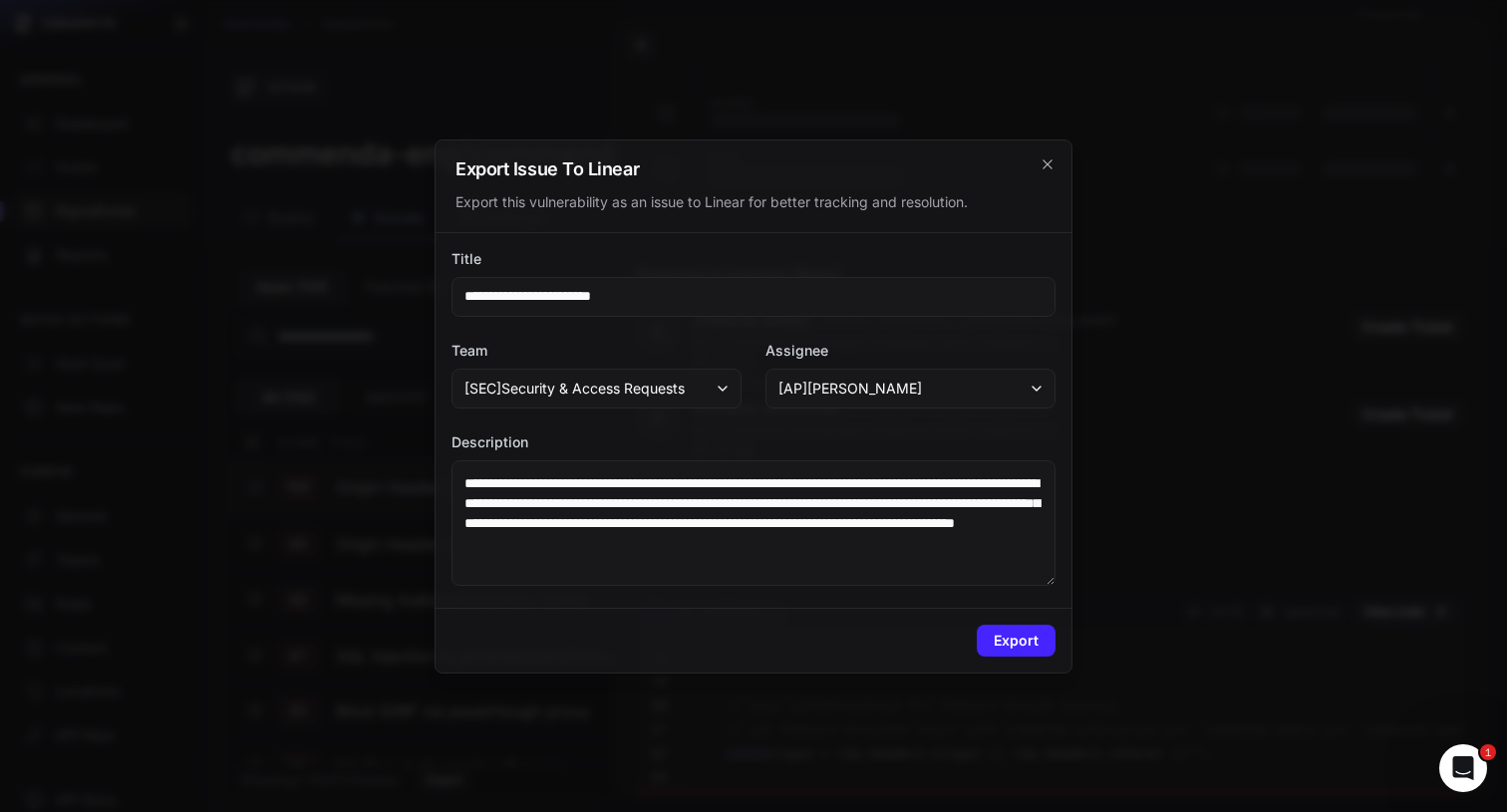 type on "**********" 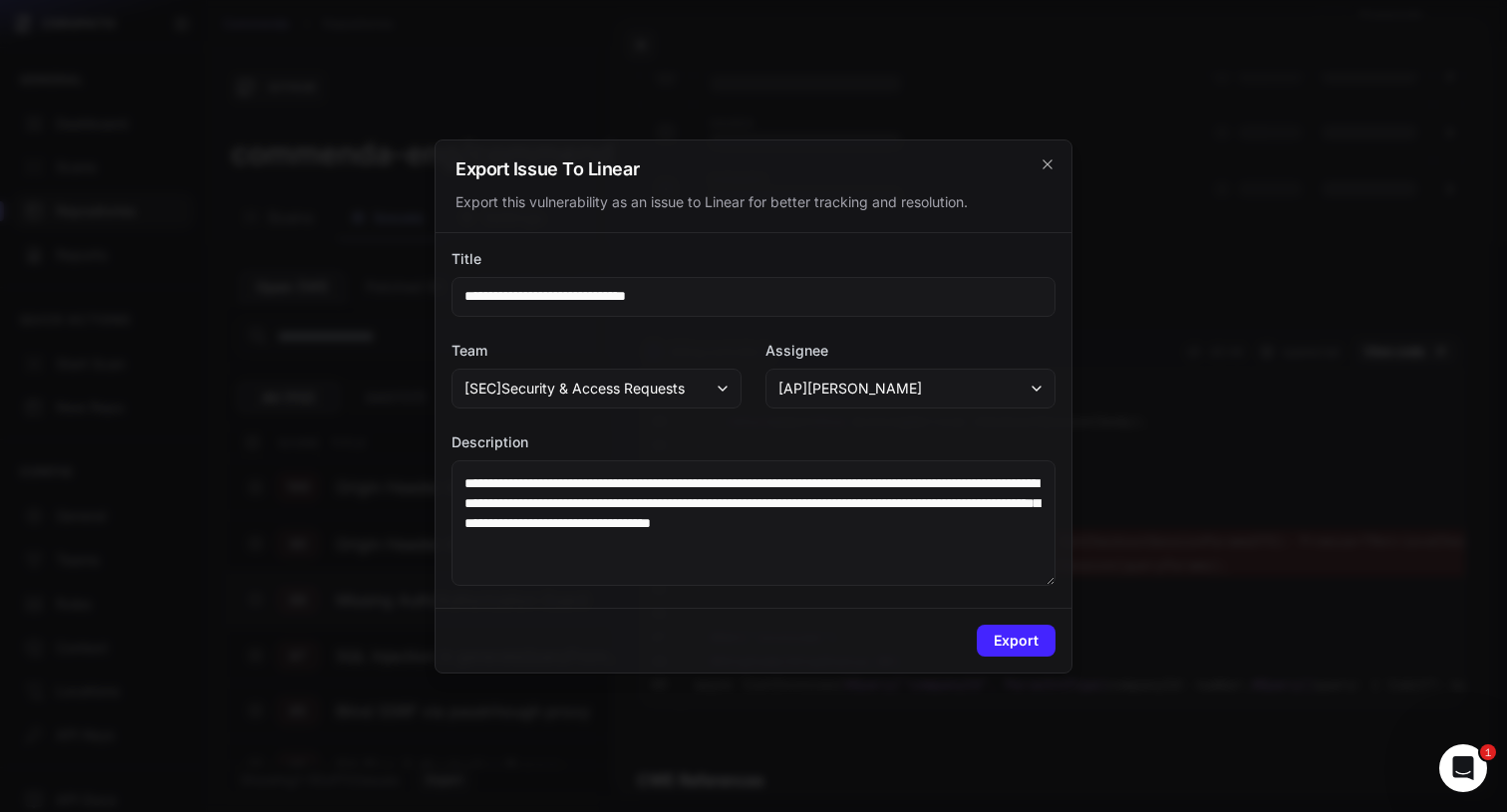 type on "**********" 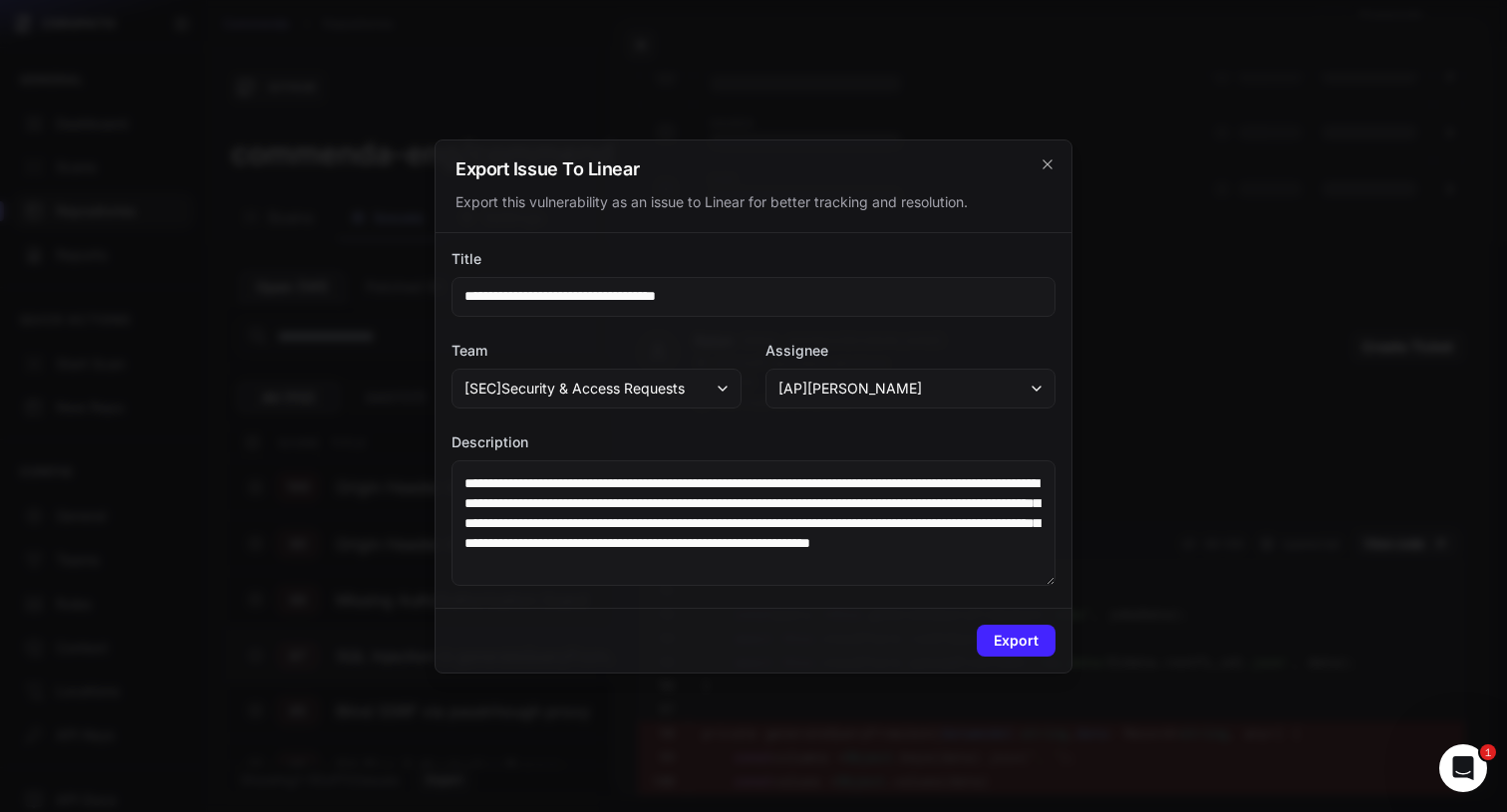type on "**********" 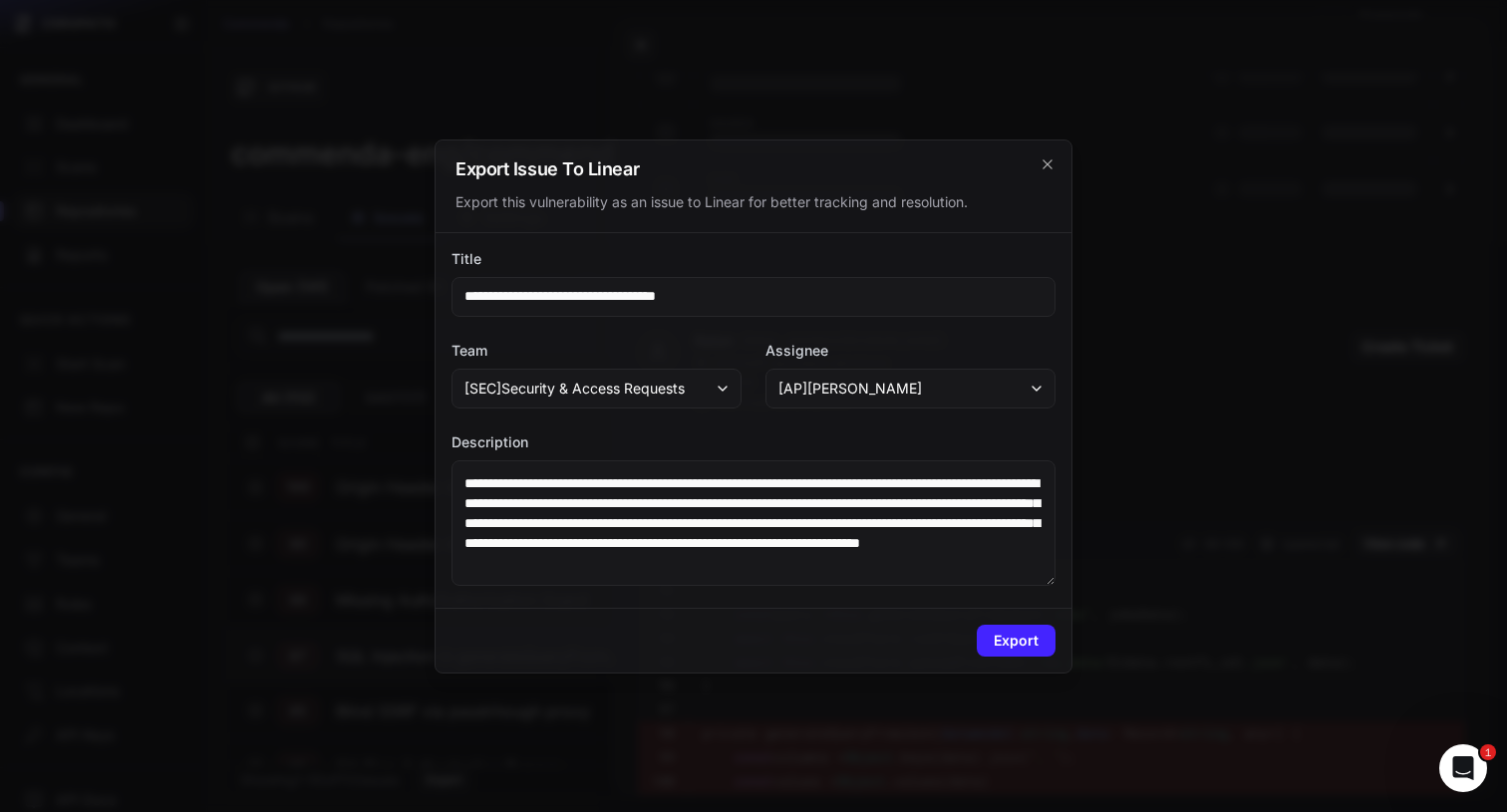 type on "**********" 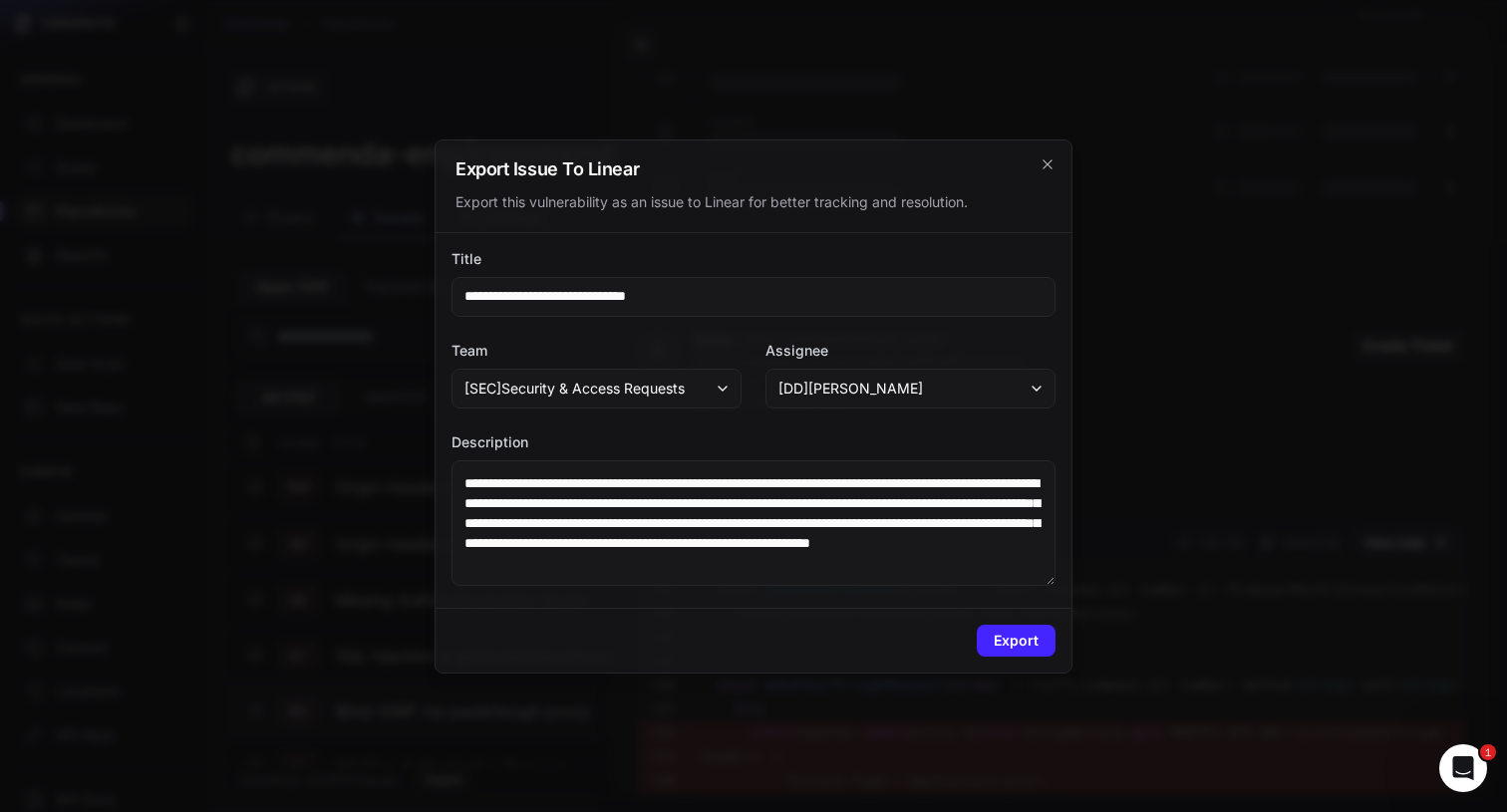 type on "**********" 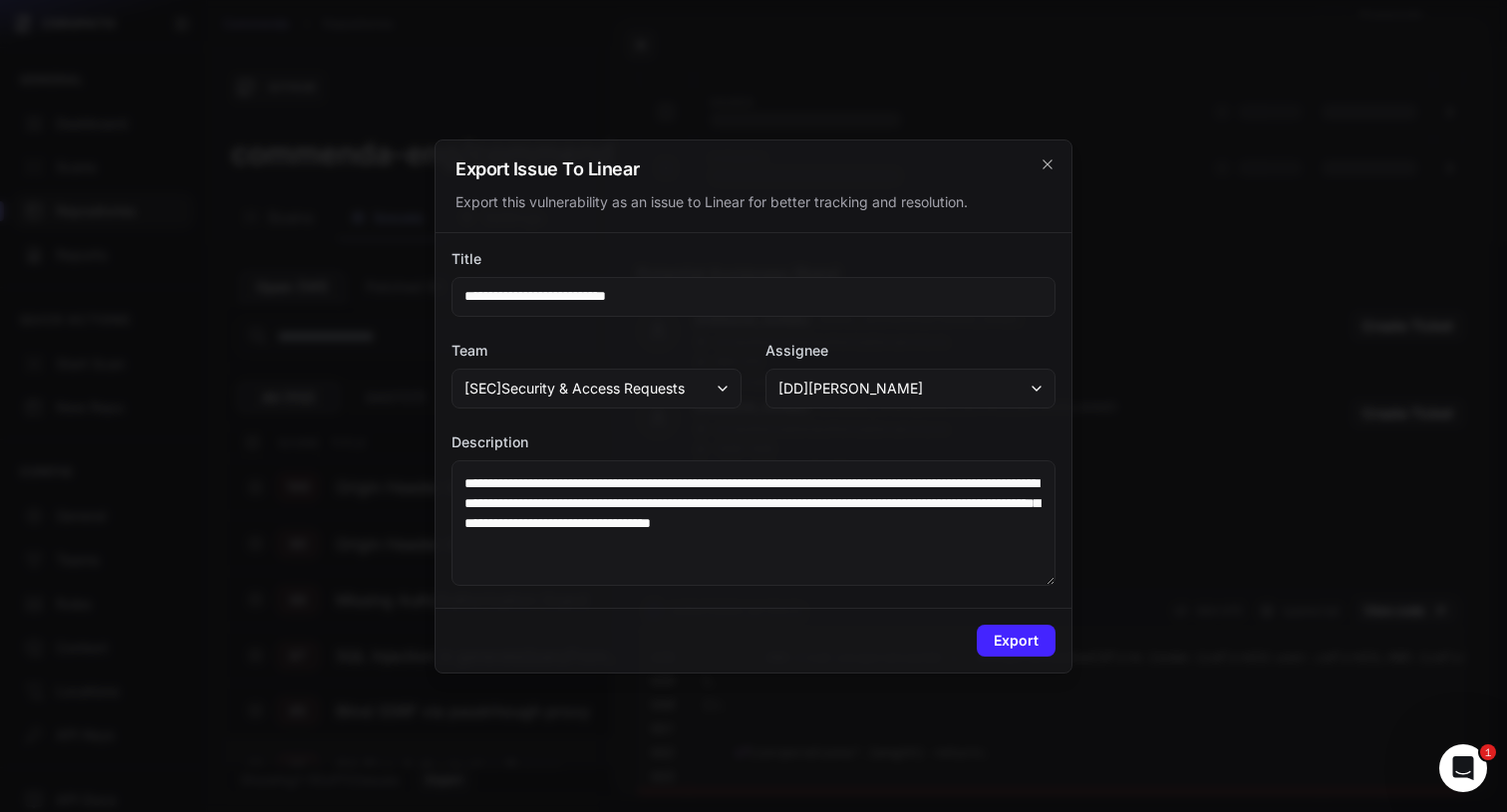 scroll, scrollTop: 501, scrollLeft: 0, axis: vertical 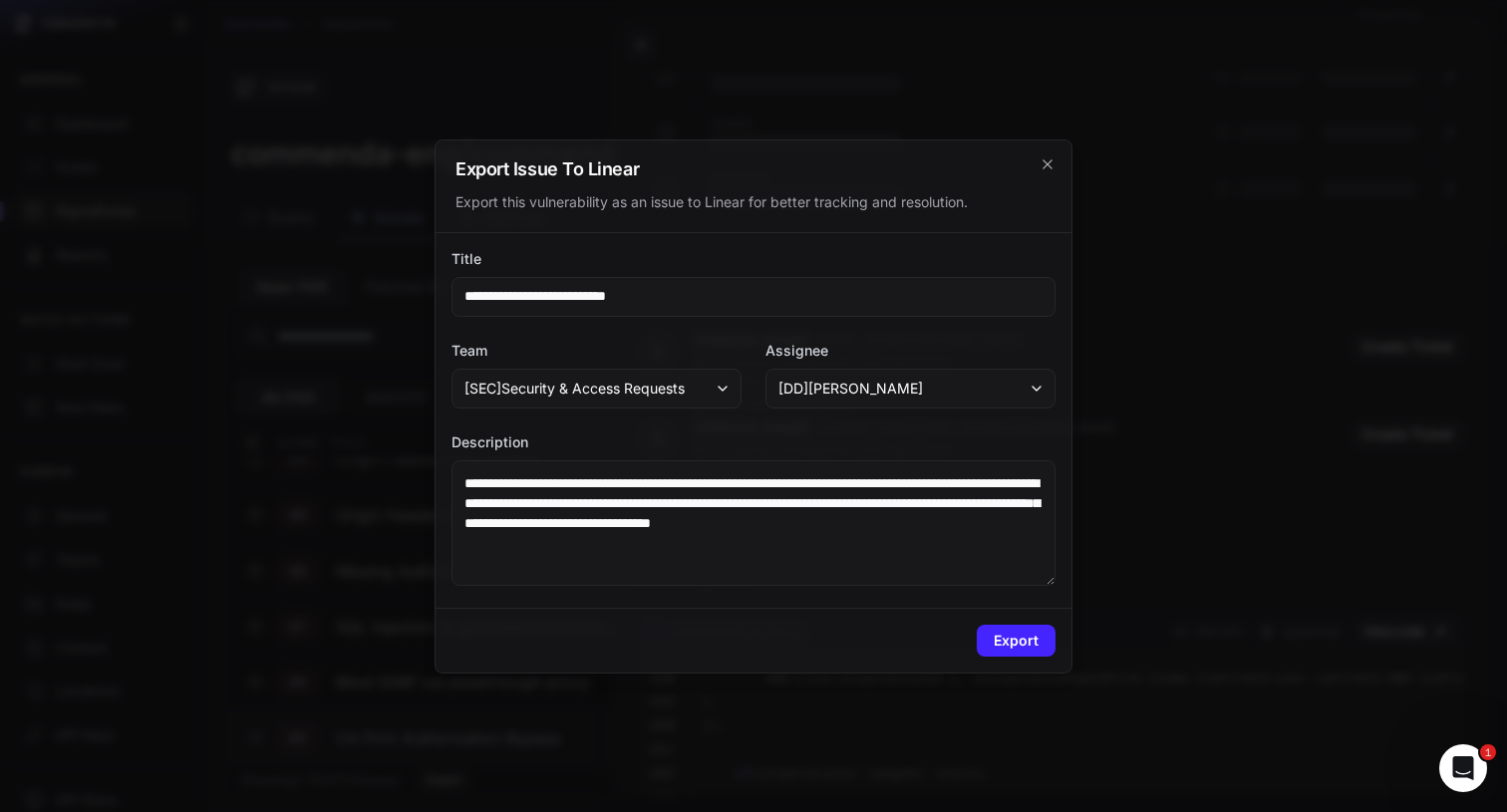 type on "**********" 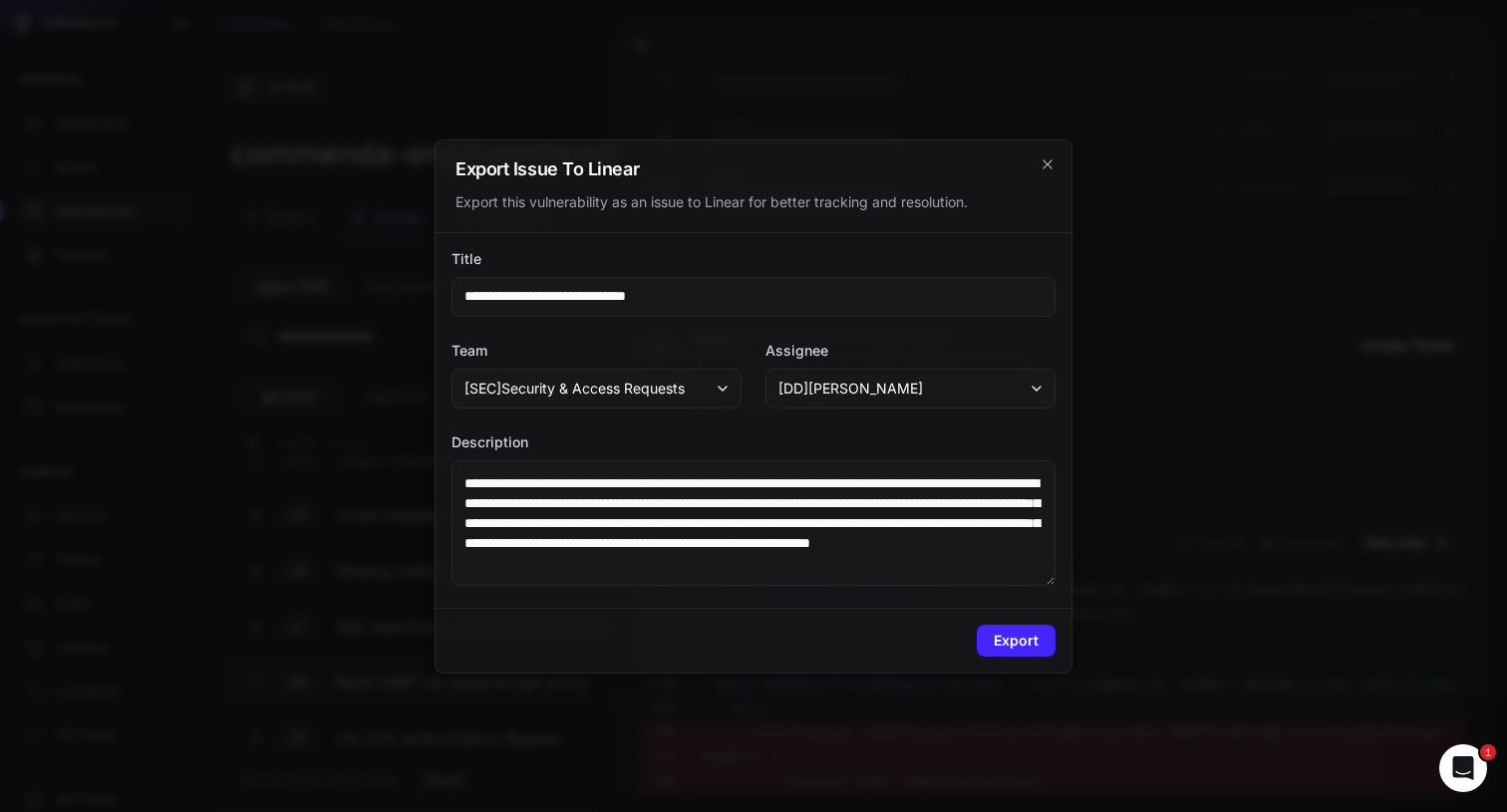 type on "**********" 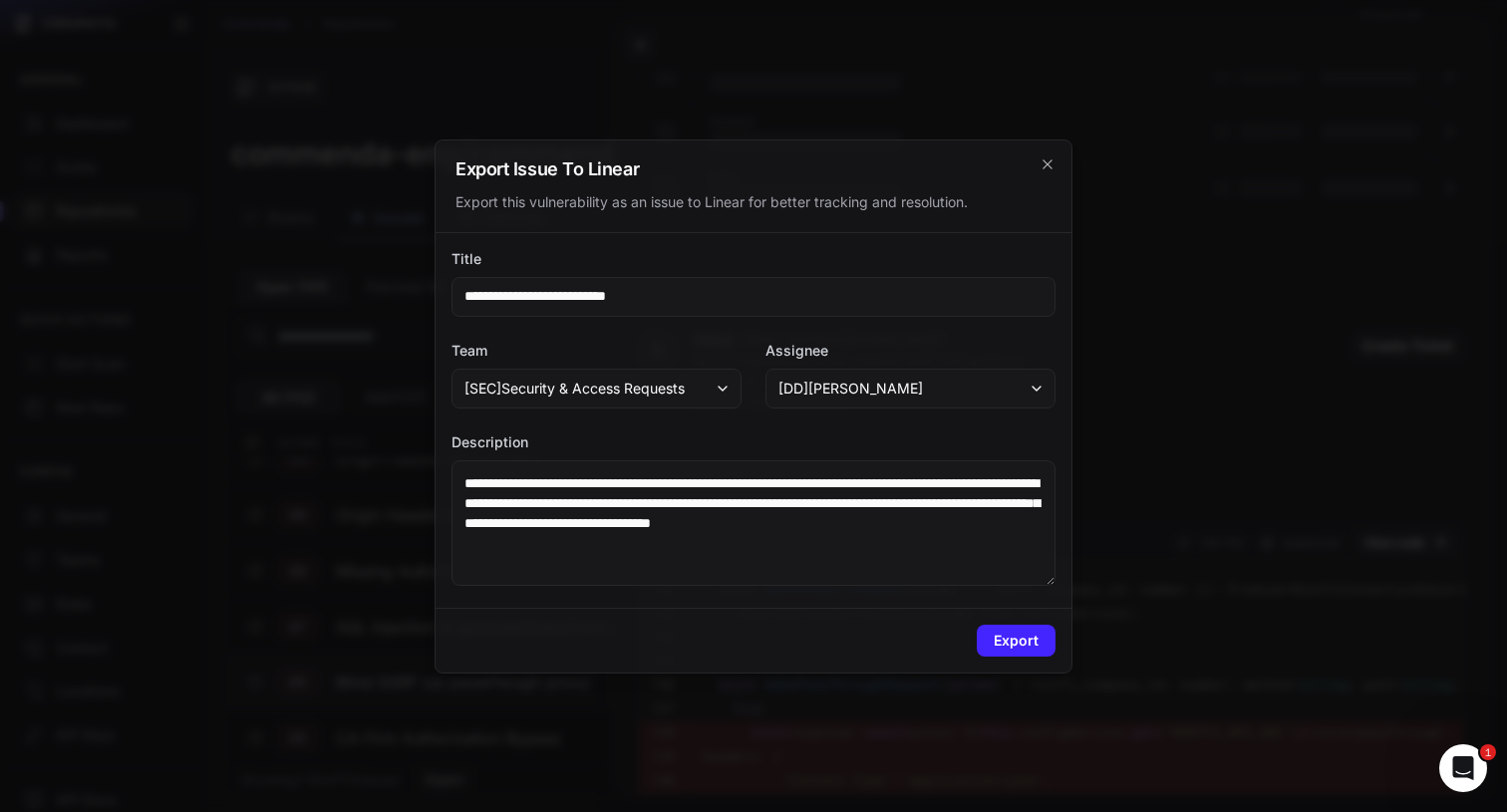 scroll, scrollTop: 501, scrollLeft: 0, axis: vertical 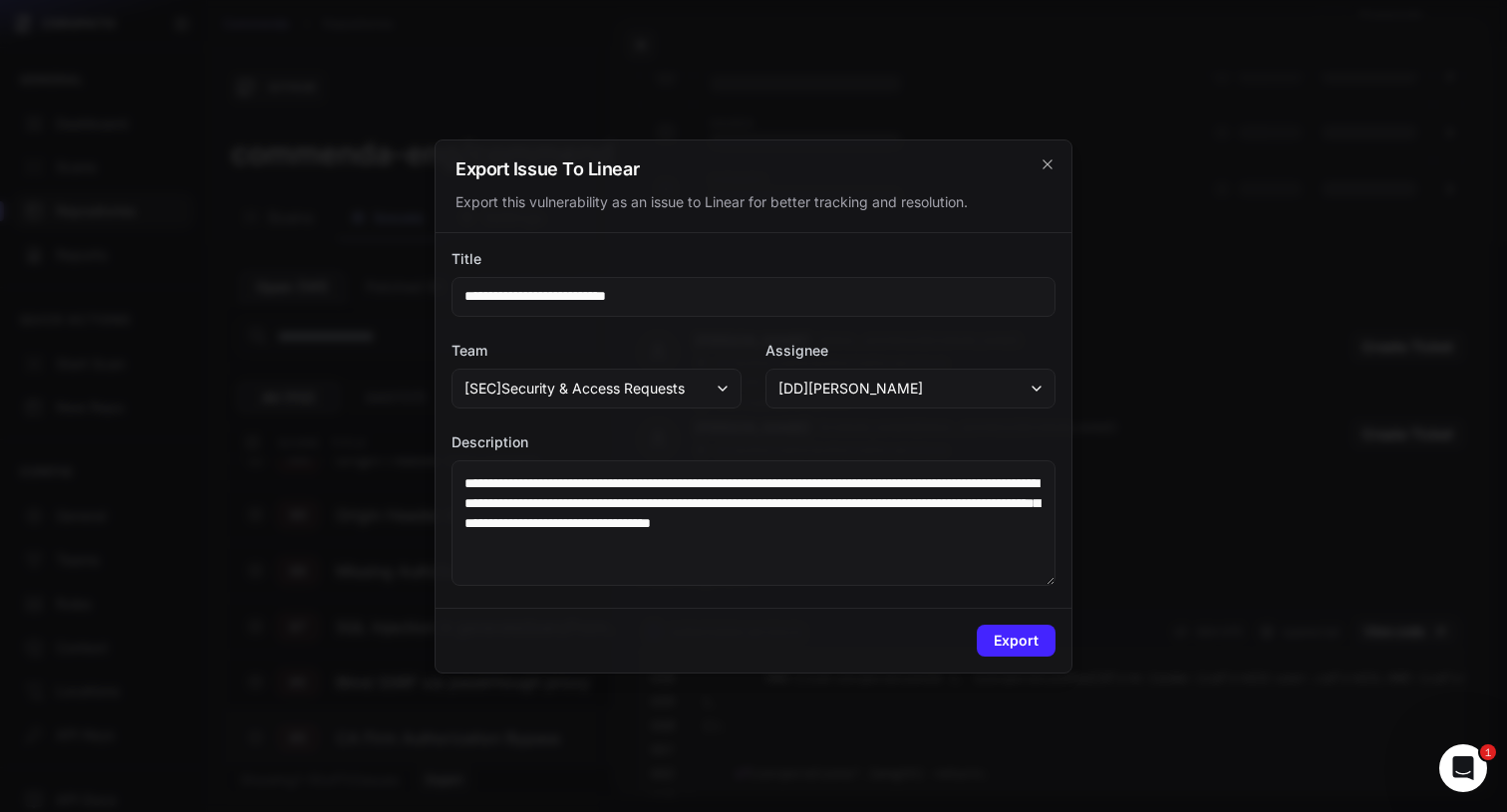 type on "**********" 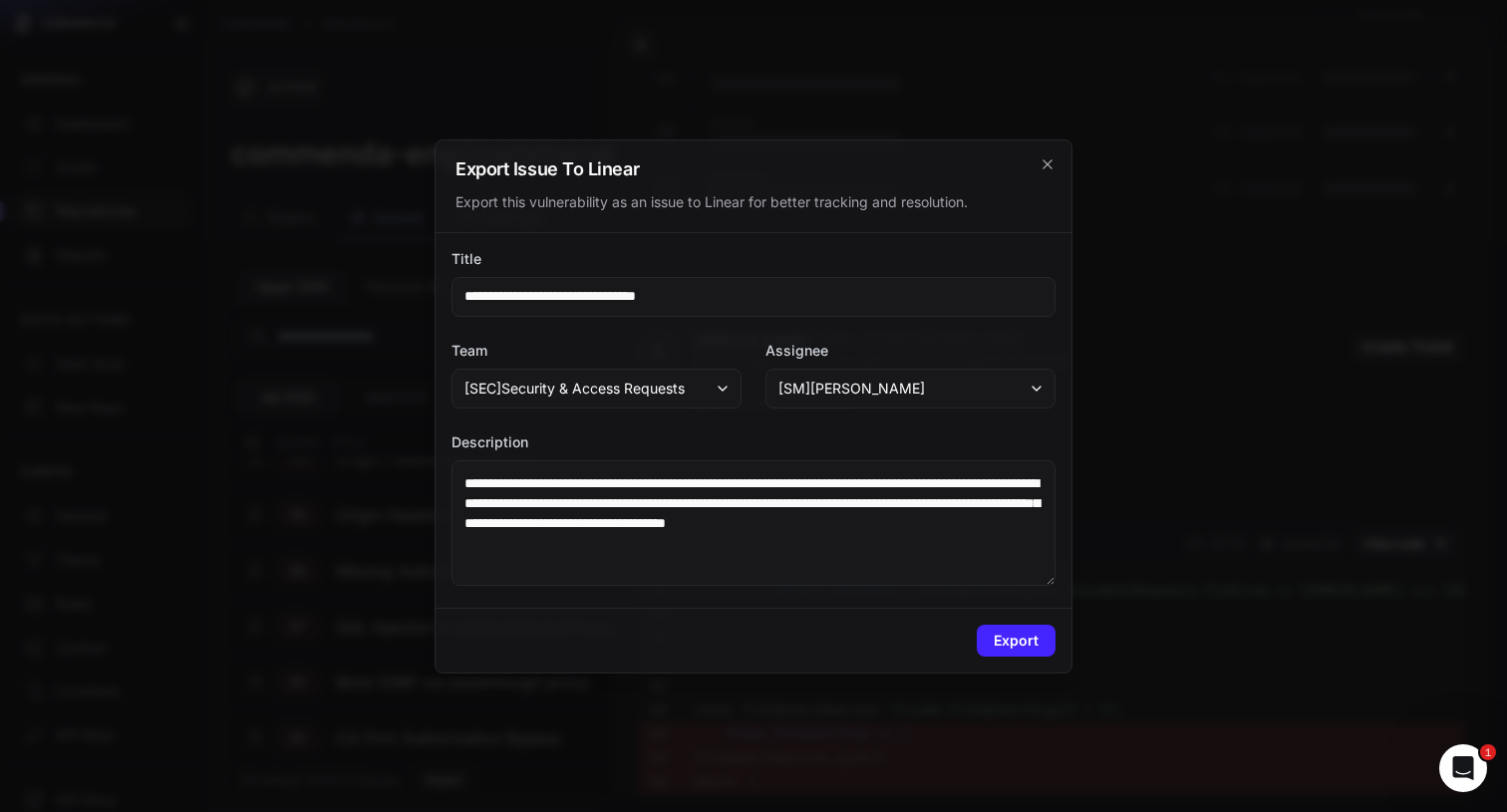 scroll, scrollTop: 85, scrollLeft: 0, axis: vertical 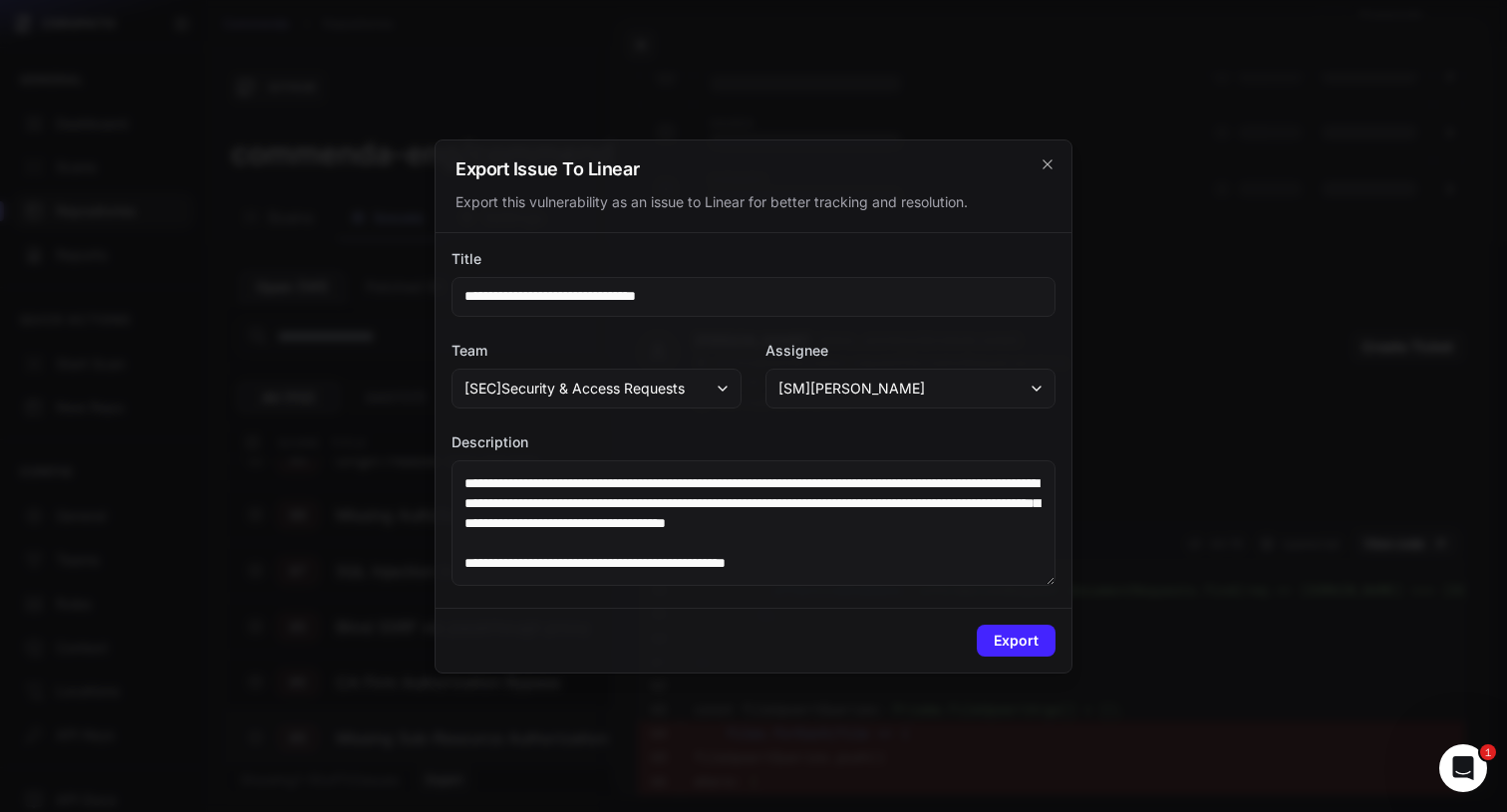 type on "**********" 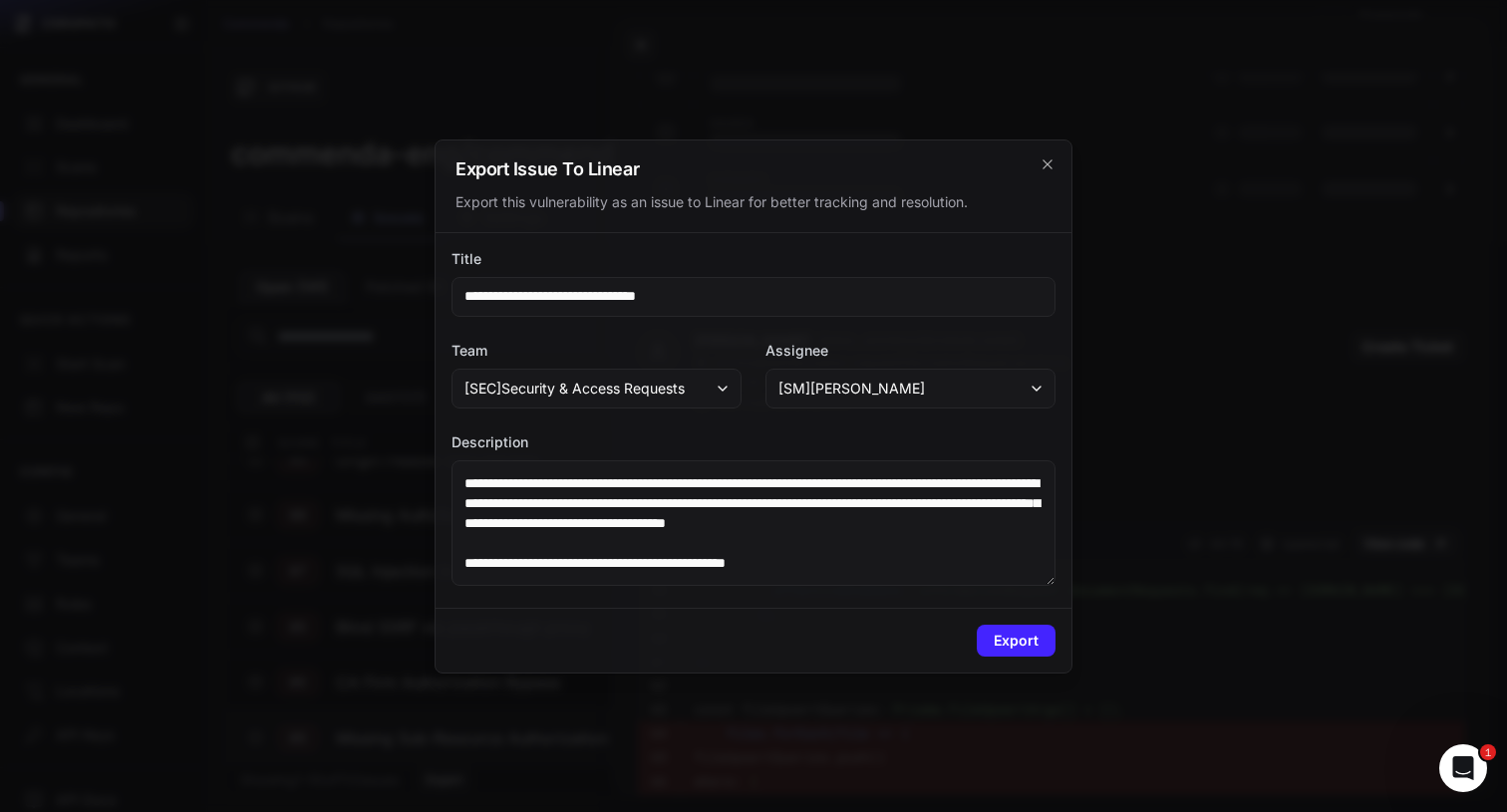 click on "[ SM ]  [PERSON_NAME]" at bounding box center (851, 389) 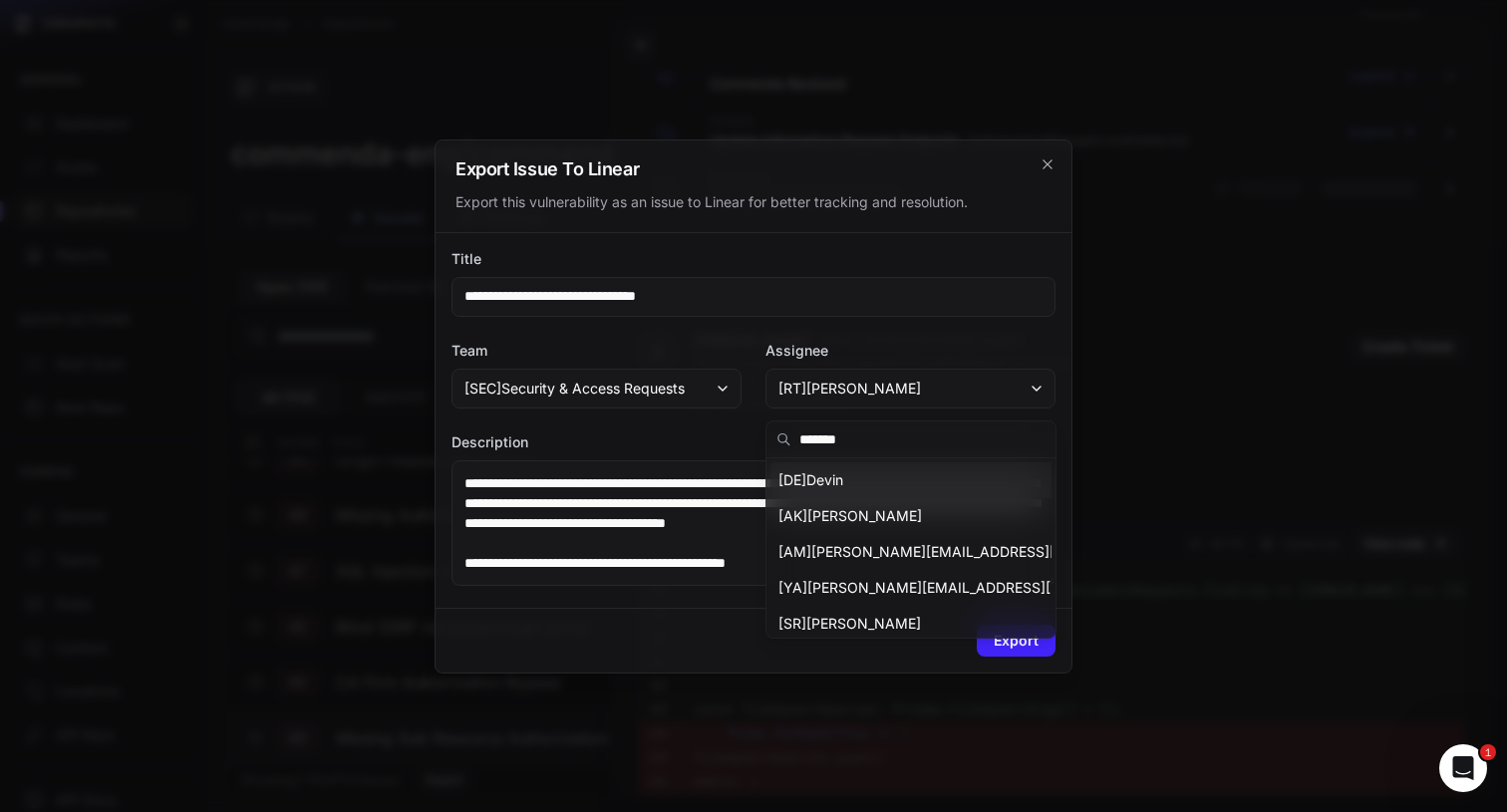 type on "*******" 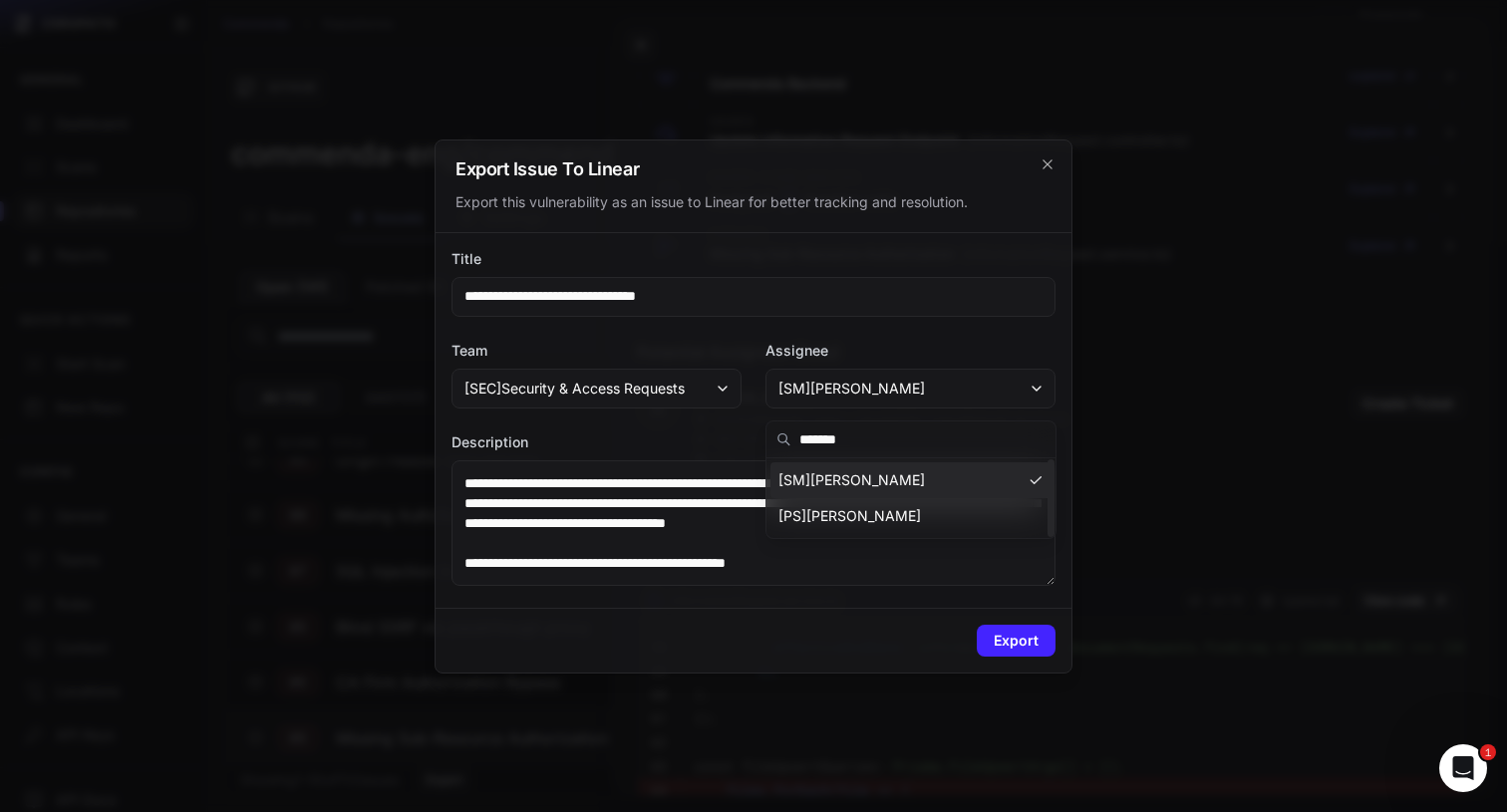 click on "[ SM ]  [PERSON_NAME]" at bounding box center [851, 480] 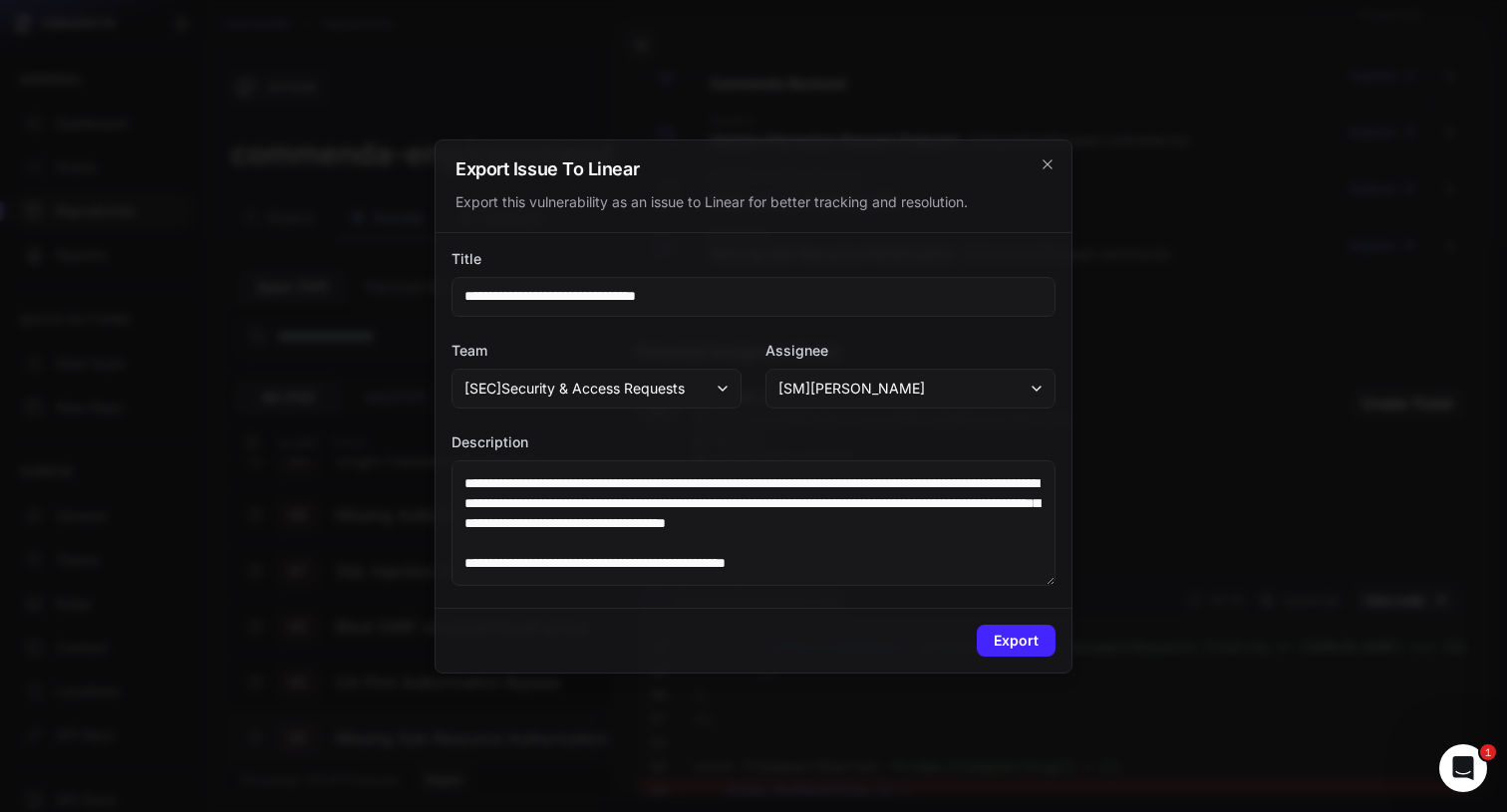 click on "[ SM ]  [PERSON_NAME]" at bounding box center [851, 389] 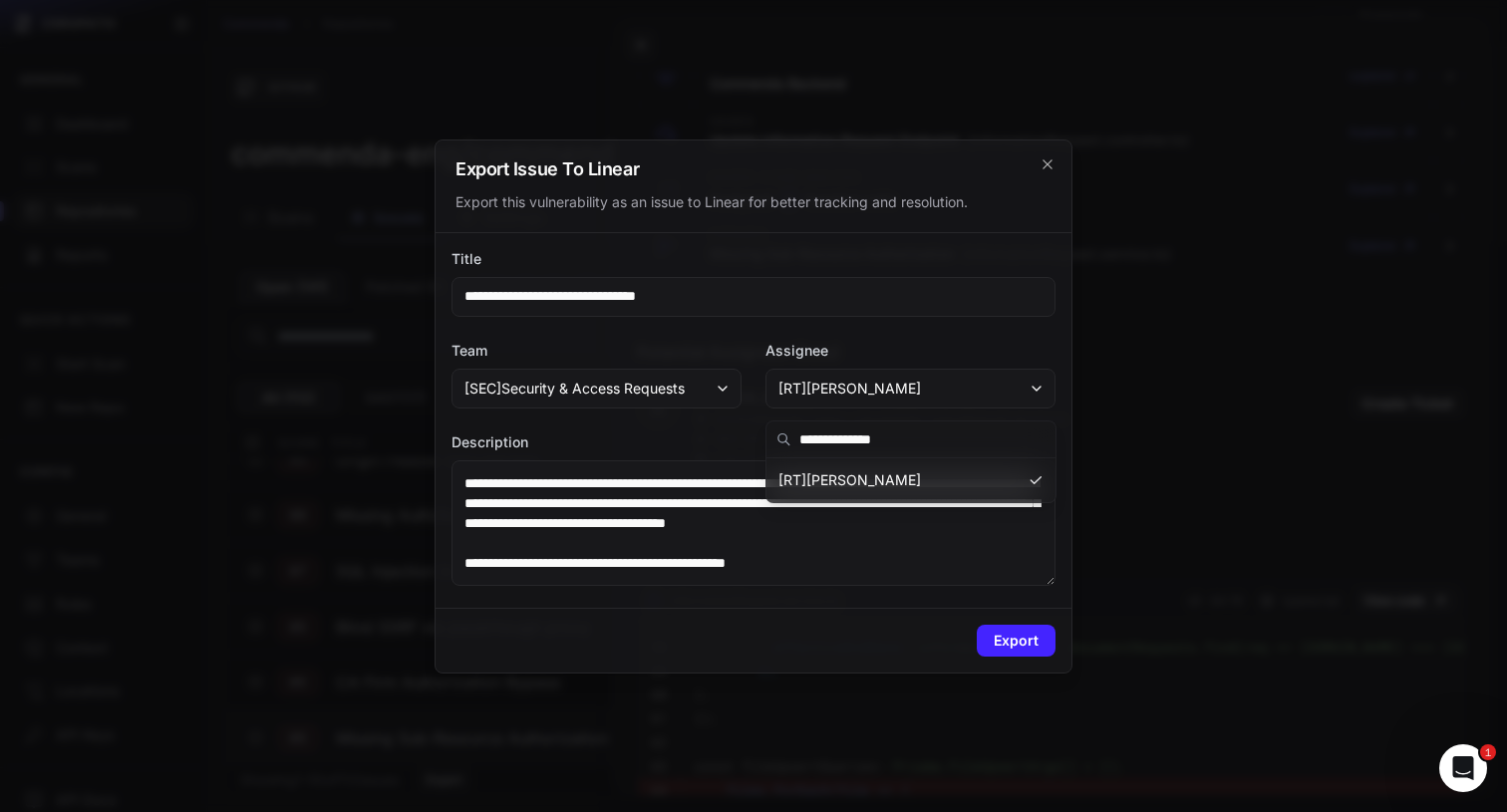 click on "**********" at bounding box center [922, 439] 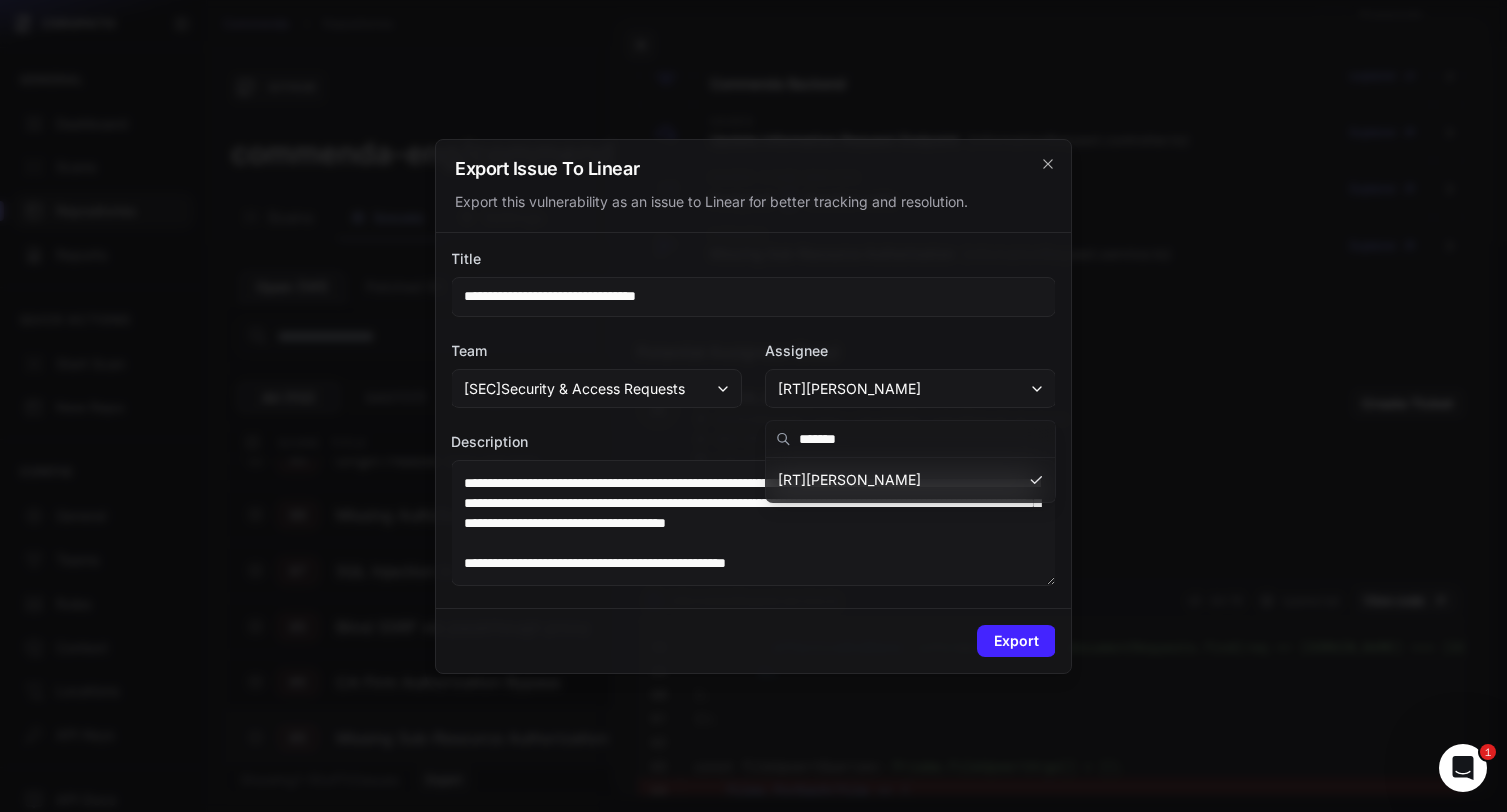 type on "******" 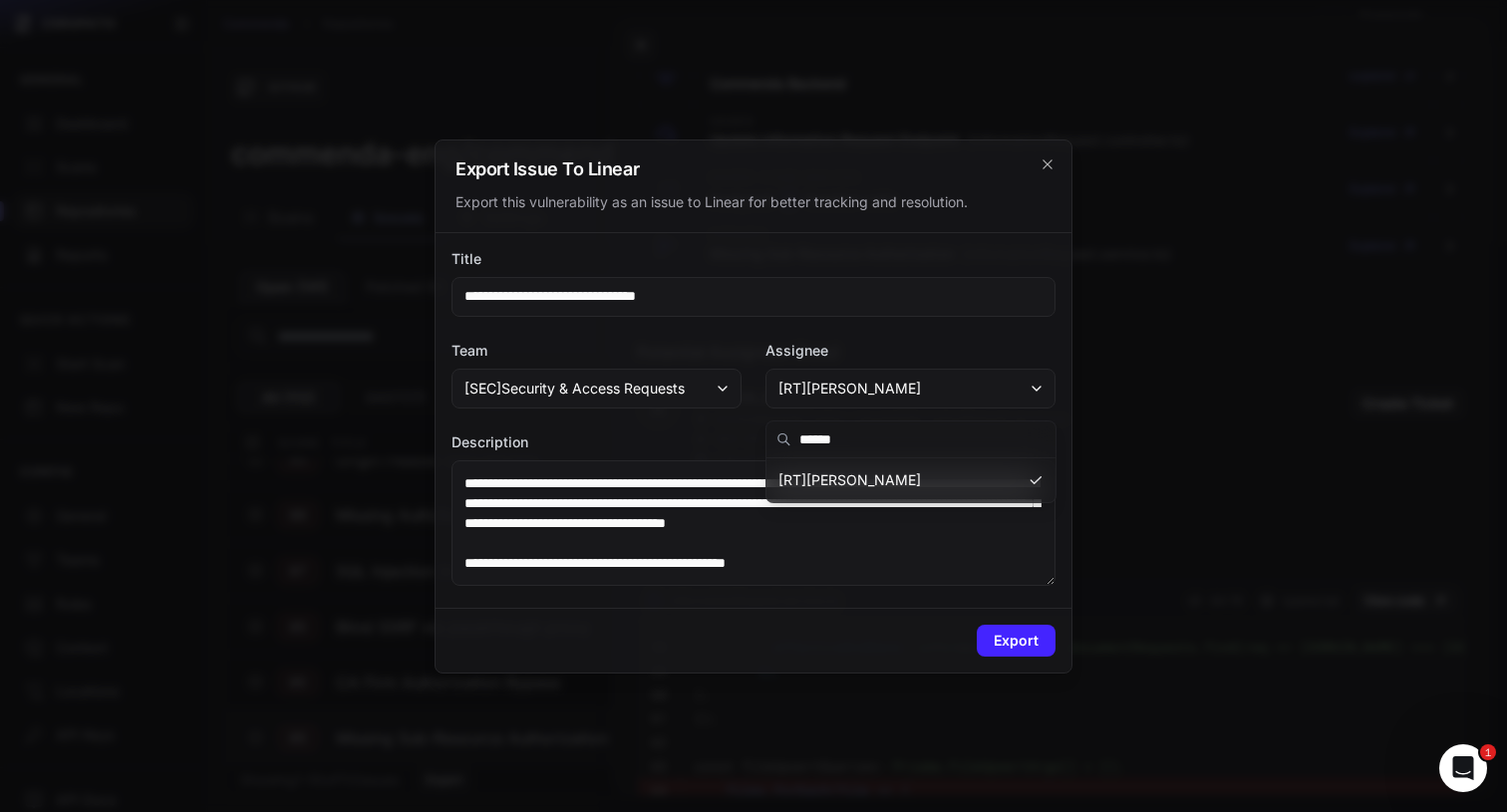 click on "******" at bounding box center (922, 439) 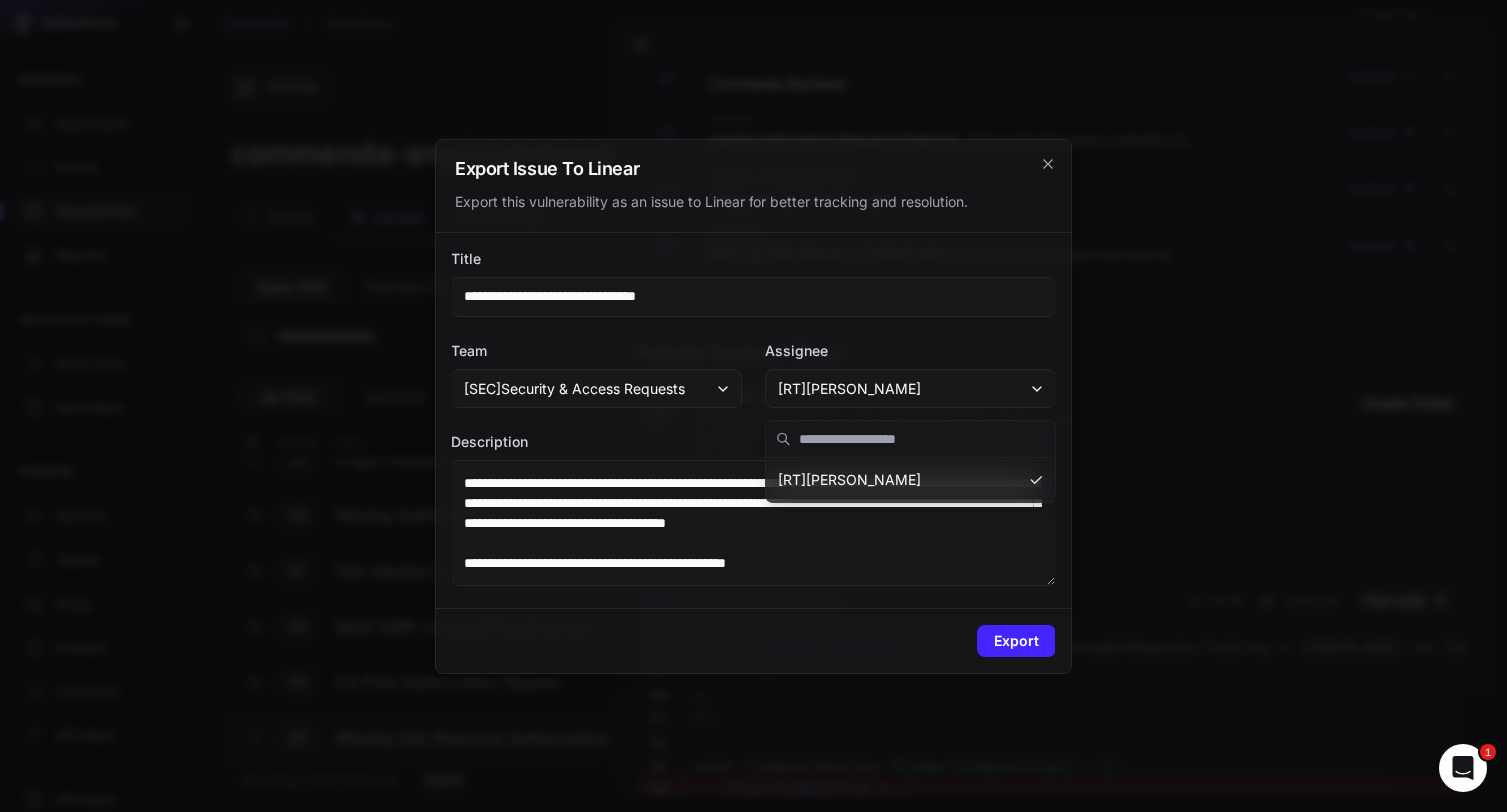 click on "[ RT ]  [PERSON_NAME]" at bounding box center (910, 389) 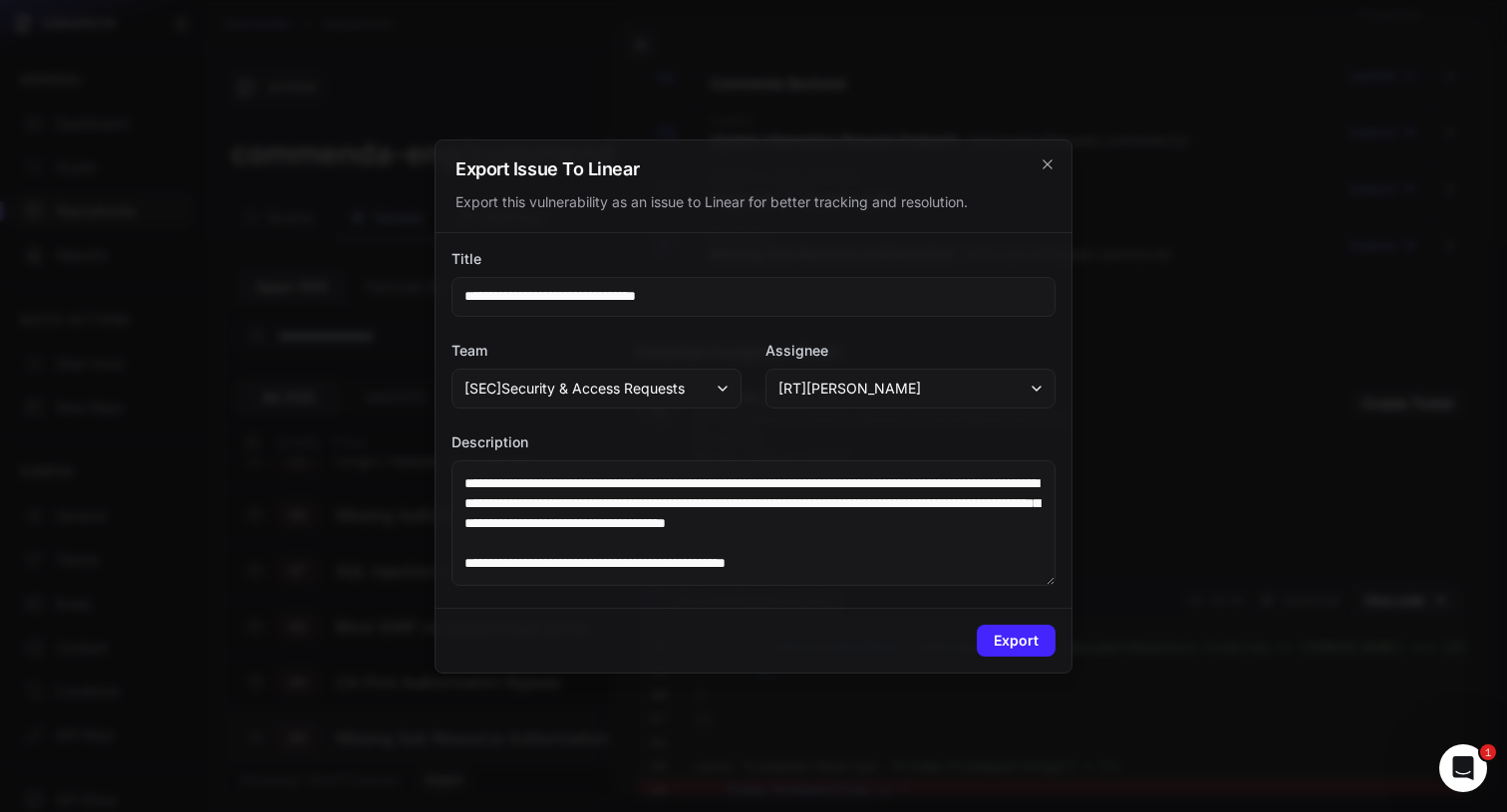 click on "[ RT ]  [PERSON_NAME]" at bounding box center [910, 389] 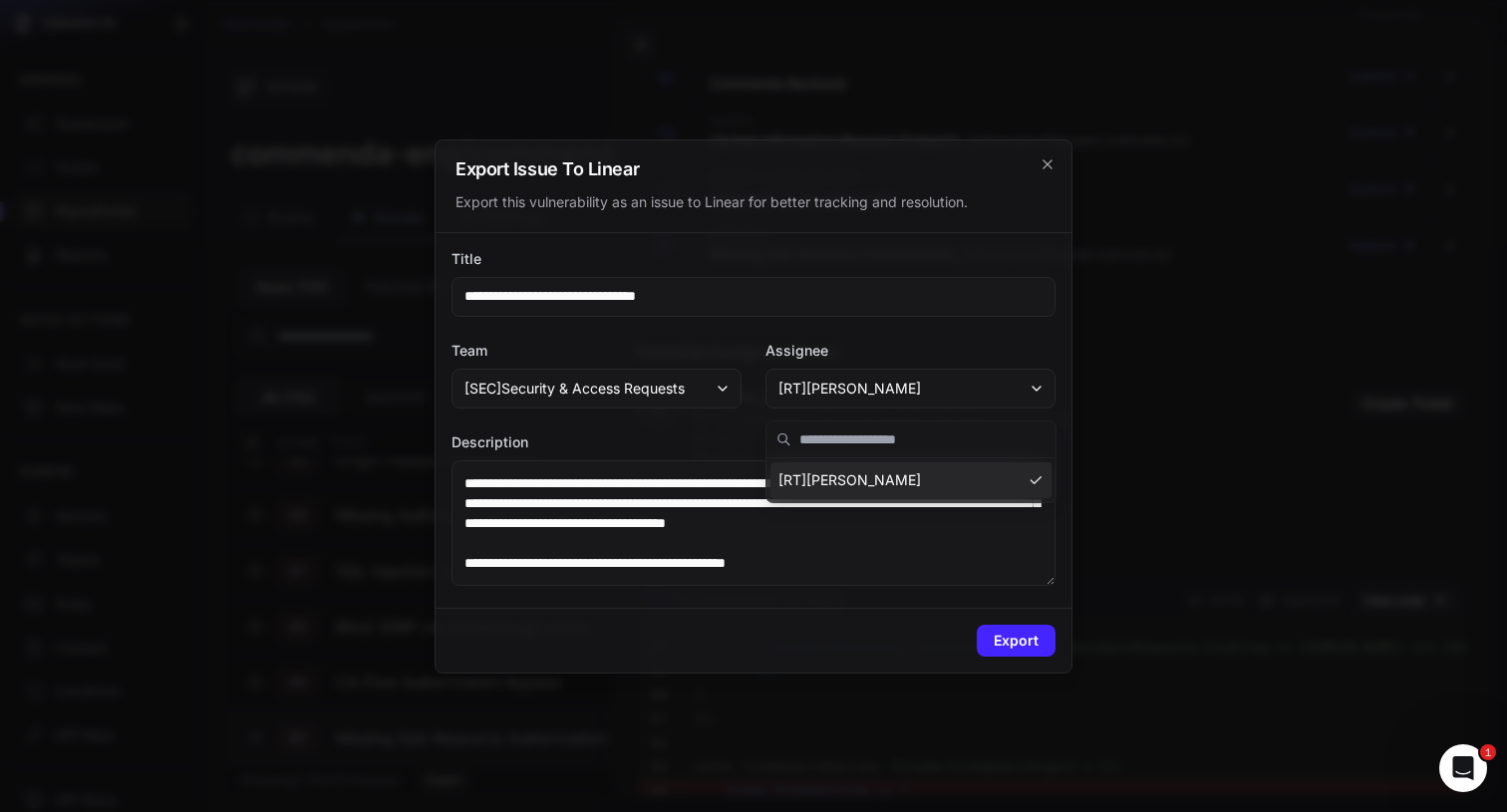 click on "[ RT ]  [PERSON_NAME]" at bounding box center [849, 480] 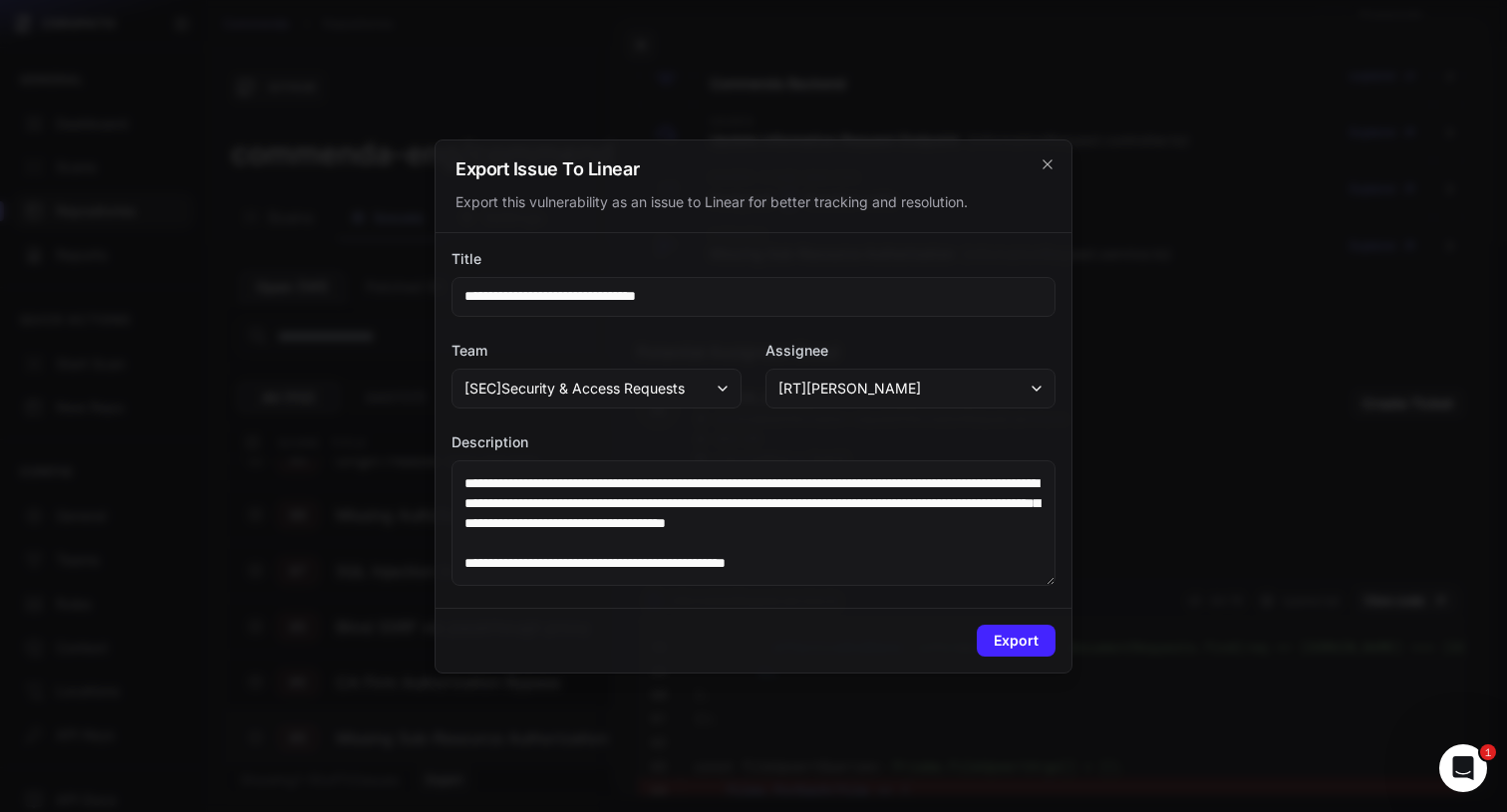 click on "[ RT ]  [PERSON_NAME]" at bounding box center [910, 389] 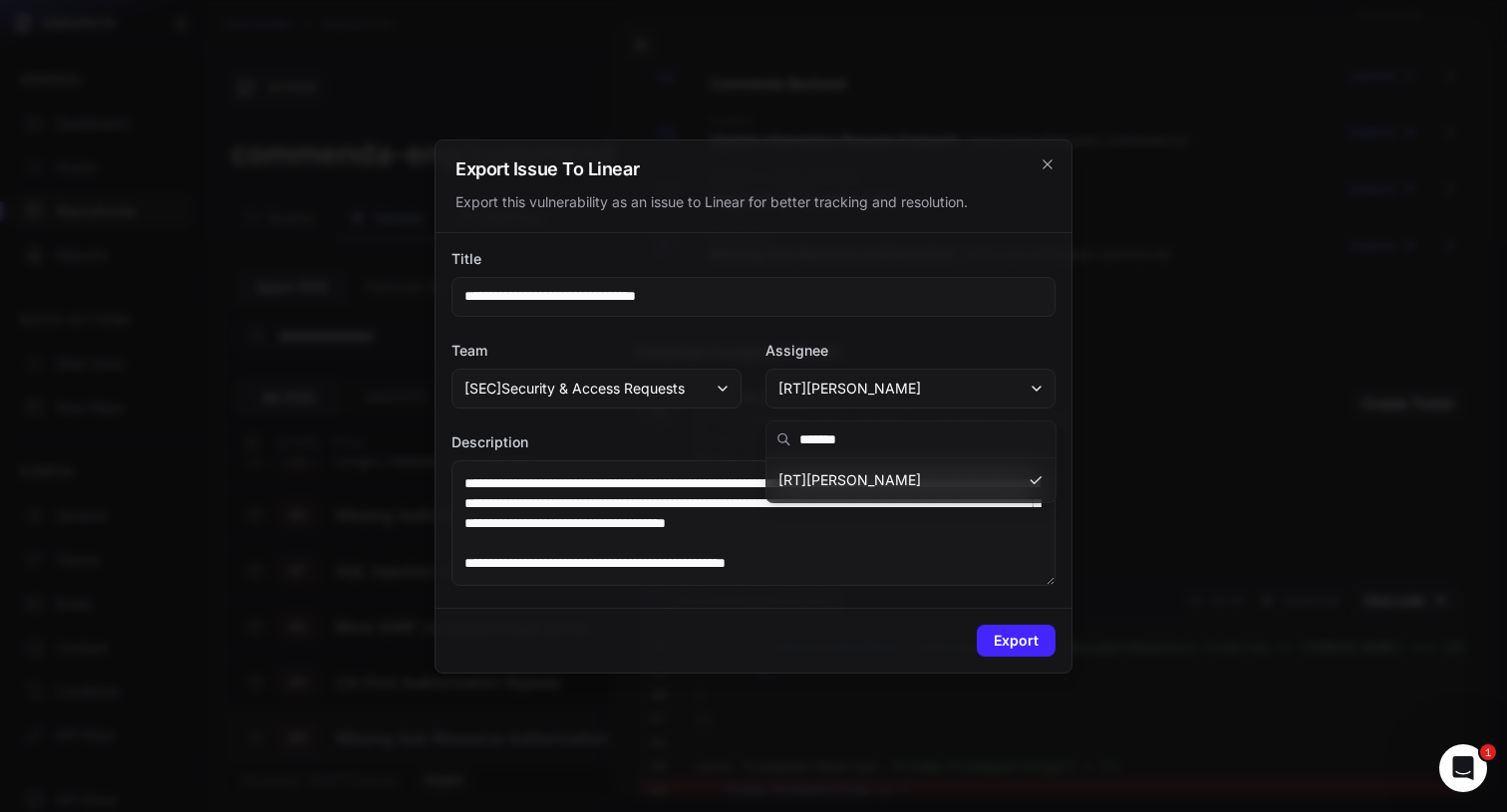 type on "*******" 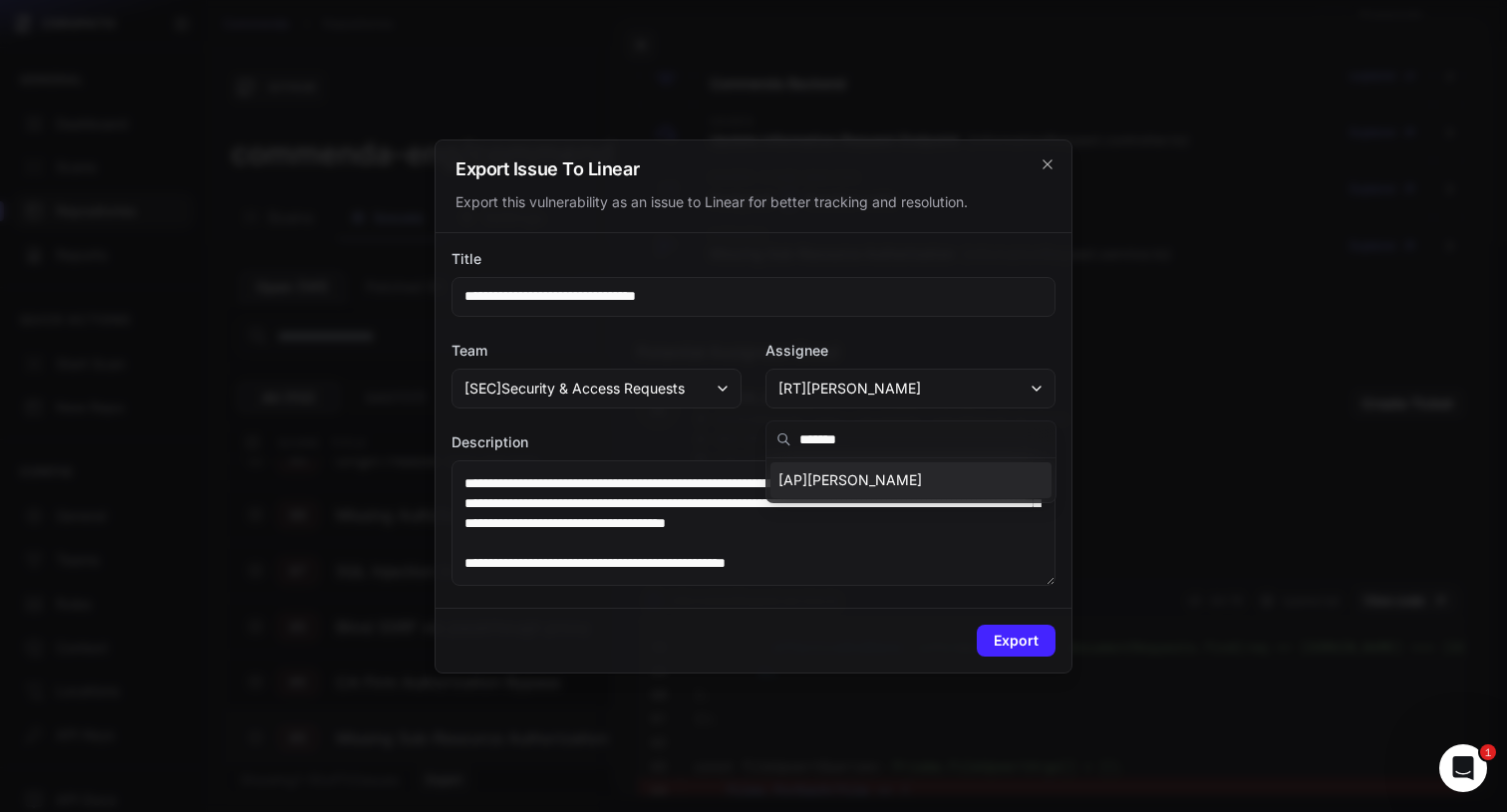 click on "[ AP ]  [PERSON_NAME]" at bounding box center (850, 480) 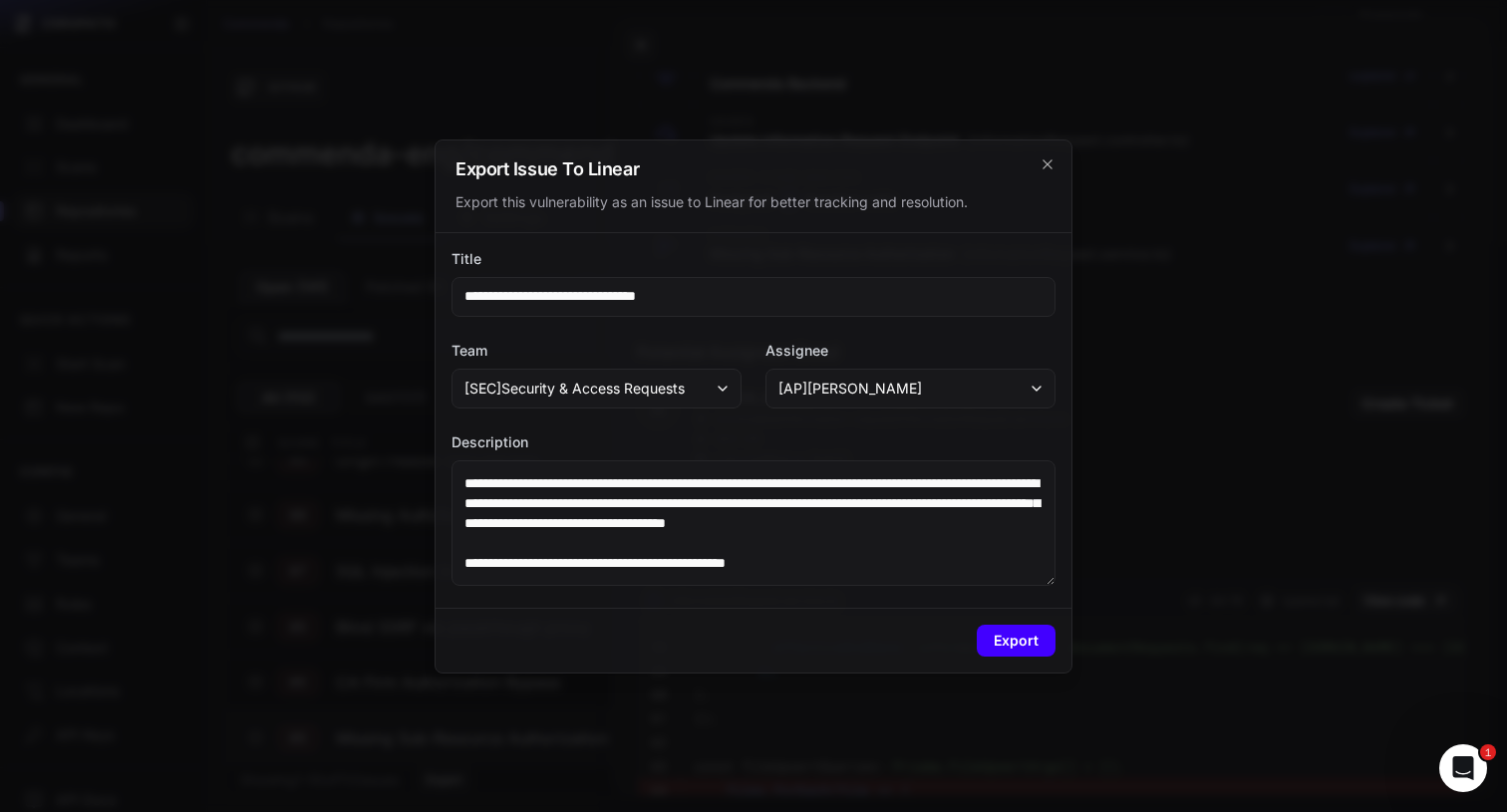 click on "Export" at bounding box center (1016, 641) 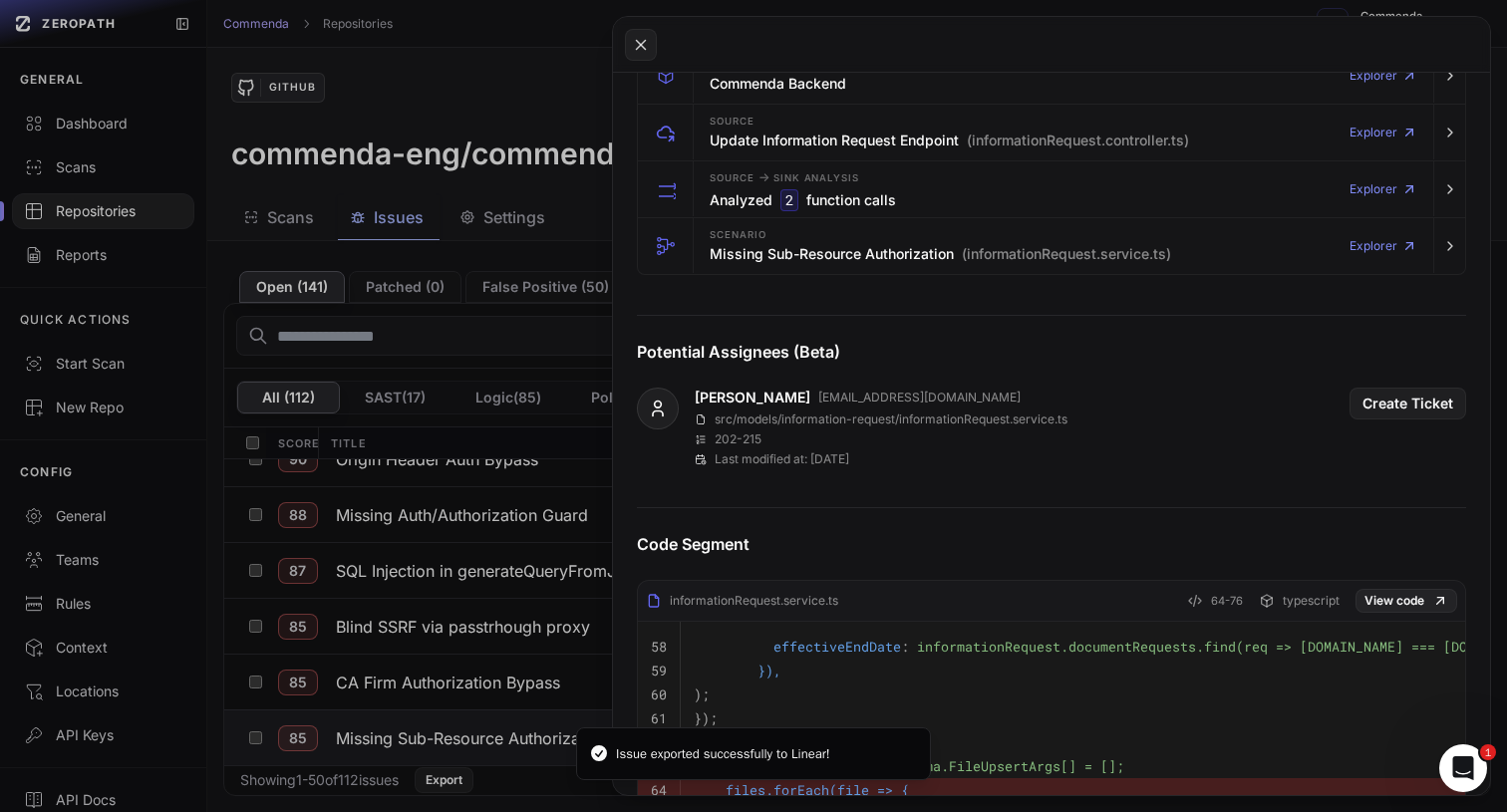 click 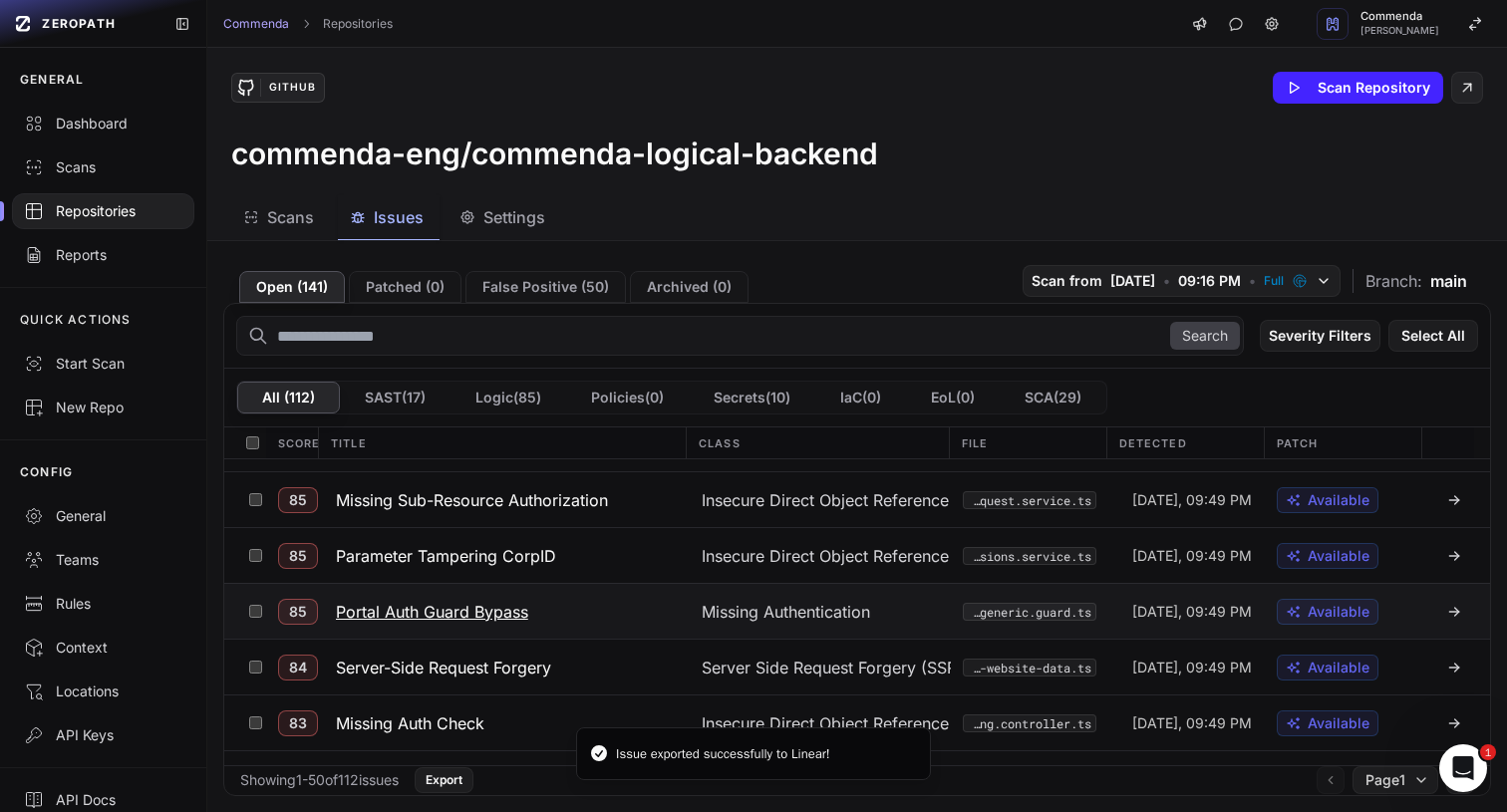 scroll, scrollTop: 335, scrollLeft: 0, axis: vertical 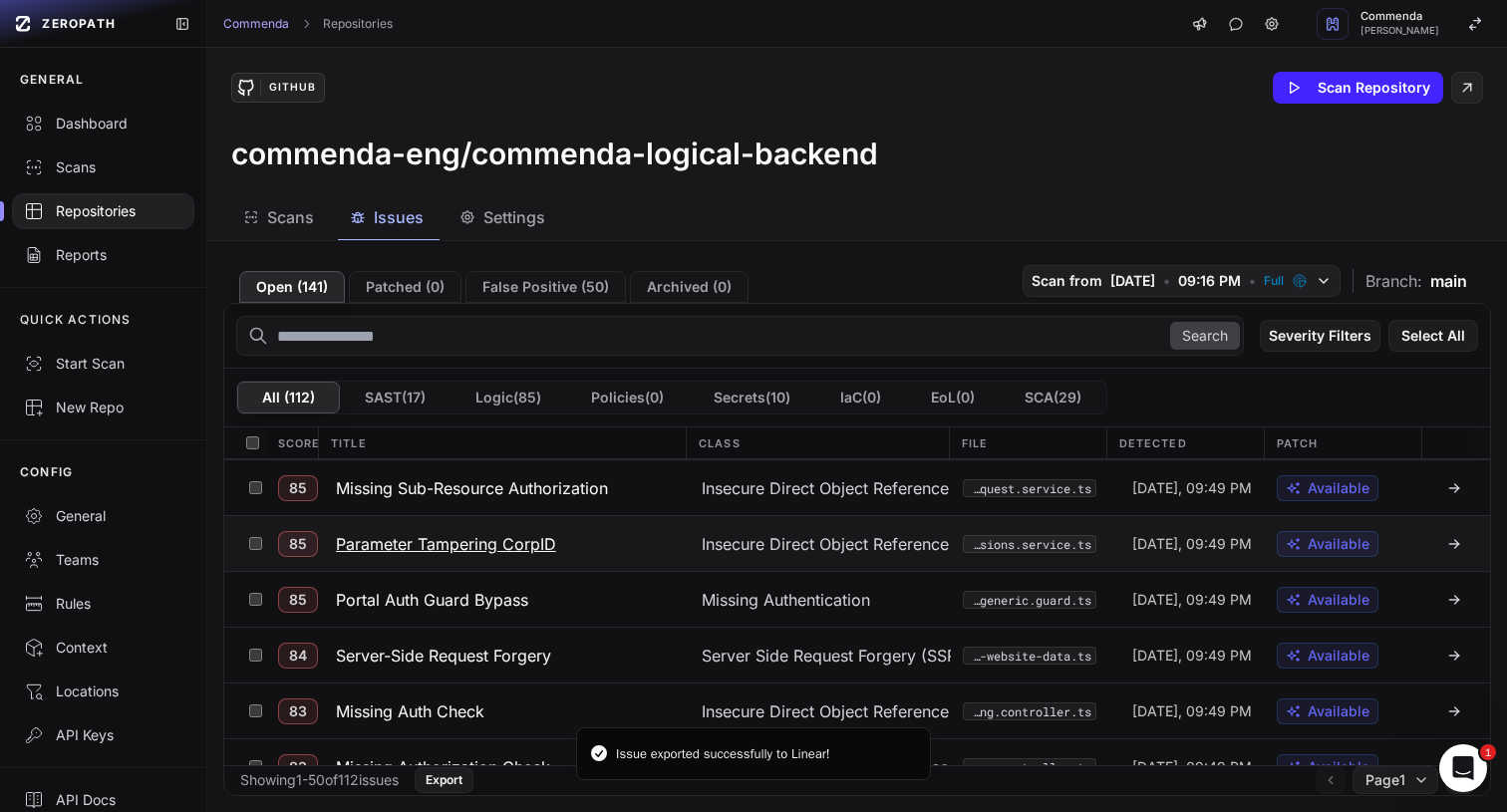 click on "Parameter Tampering CorpID" at bounding box center [446, 544] 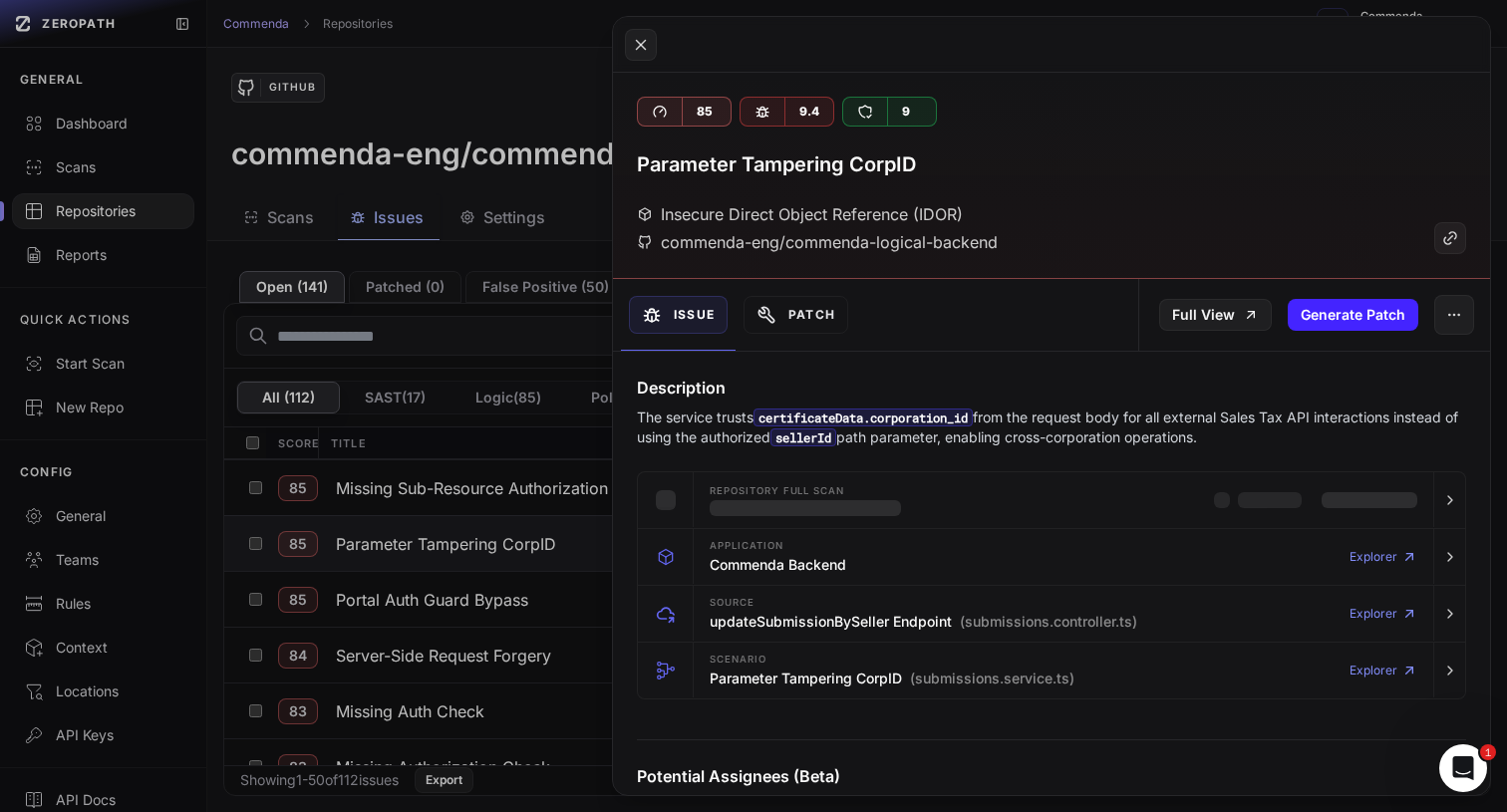 click on "The service trusts  certificateData.corporation_id  from the request body for all external Sales Tax API interactions instead of using the authorized  sellerId  path parameter, enabling cross-corporation operations." at bounding box center (1052, 427) 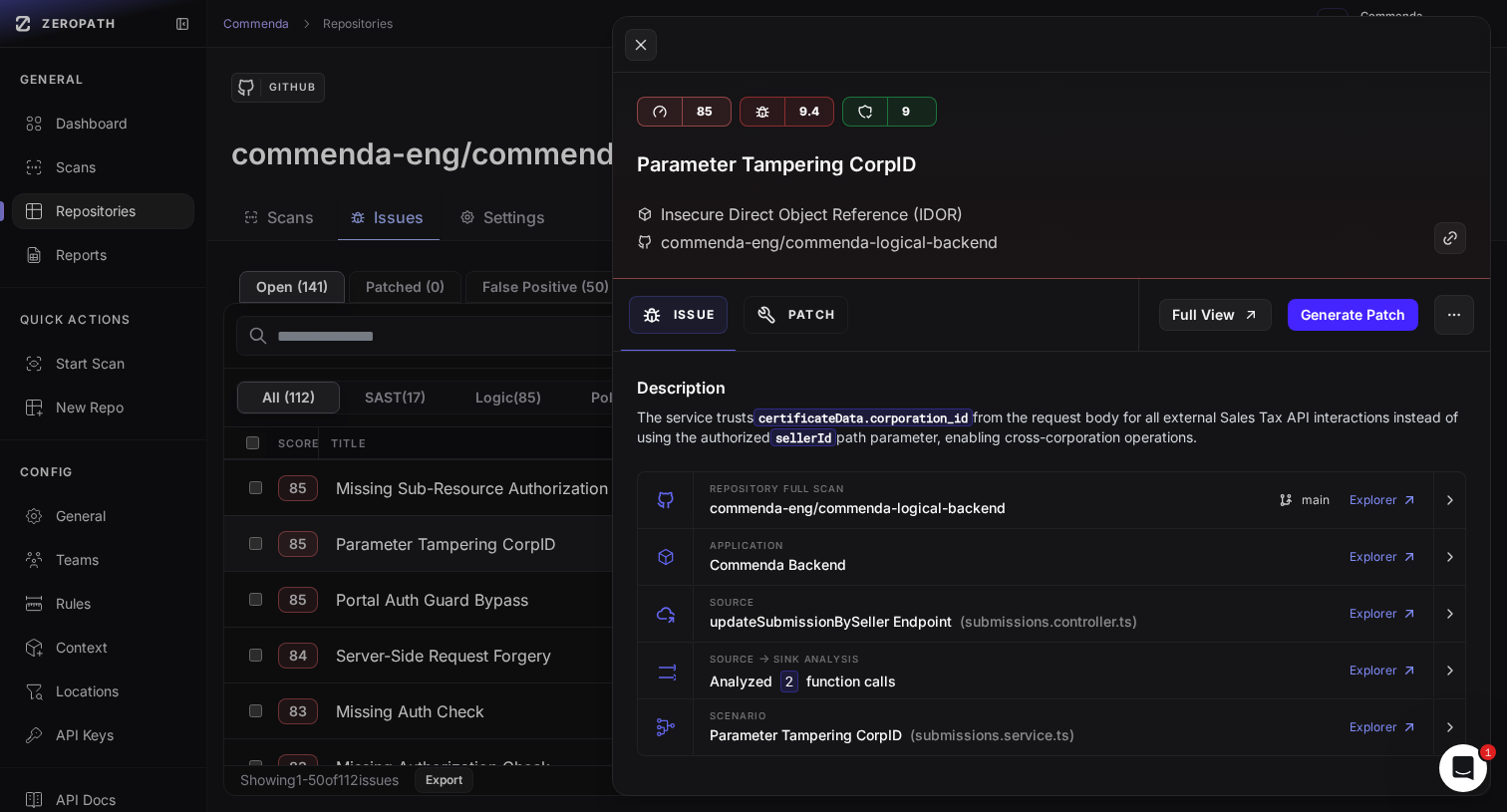 click on "The service trusts  certificateData.corporation_id  from the request body for all external Sales Tax API interactions instead of using the authorized  sellerId  path parameter, enabling cross-corporation operations." at bounding box center [1052, 427] 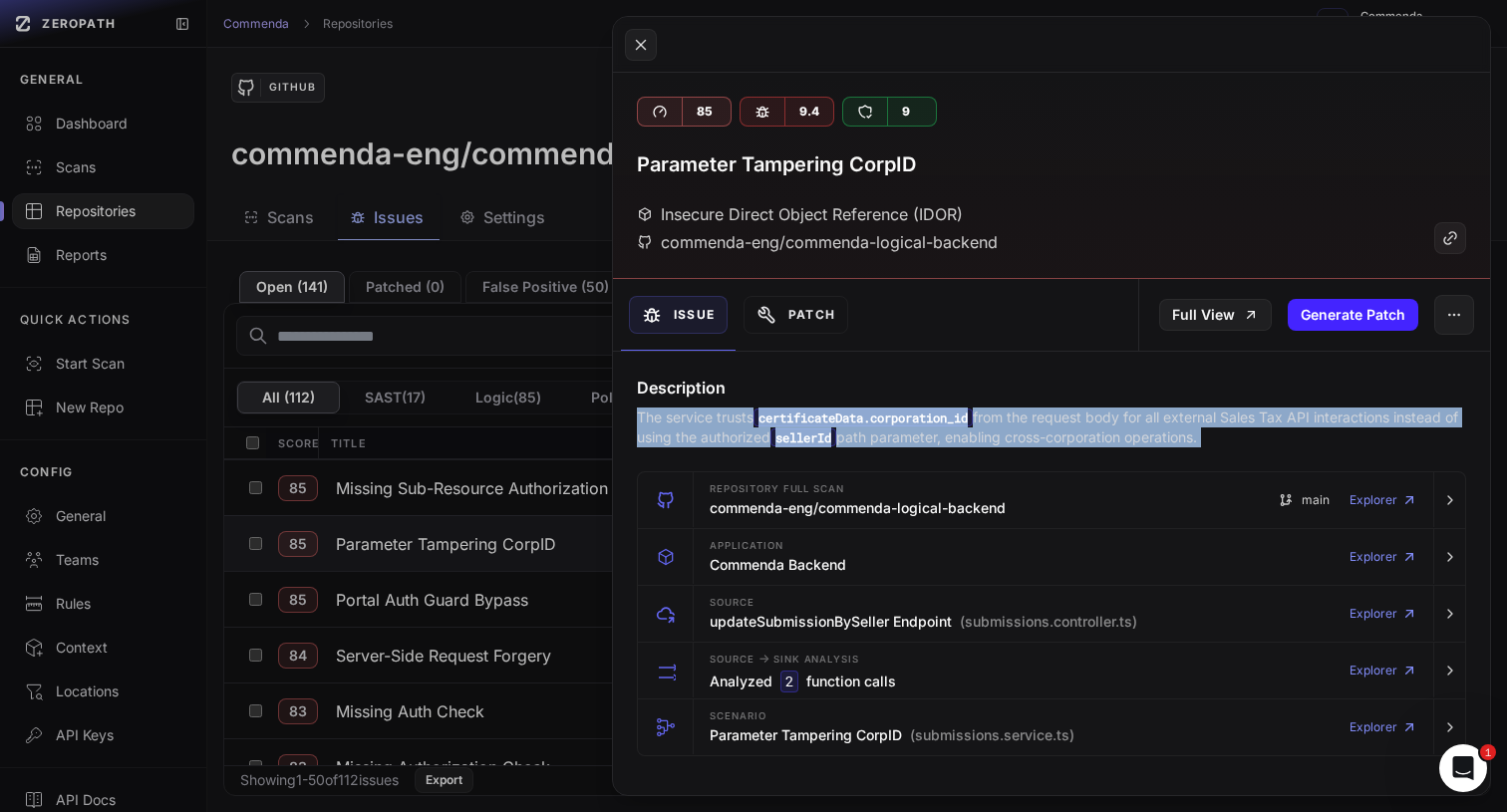 click on "The service trusts  certificateData.corporation_id  from the request body for all external Sales Tax API interactions instead of using the authorized  sellerId  path parameter, enabling cross-corporation operations." at bounding box center [1052, 427] 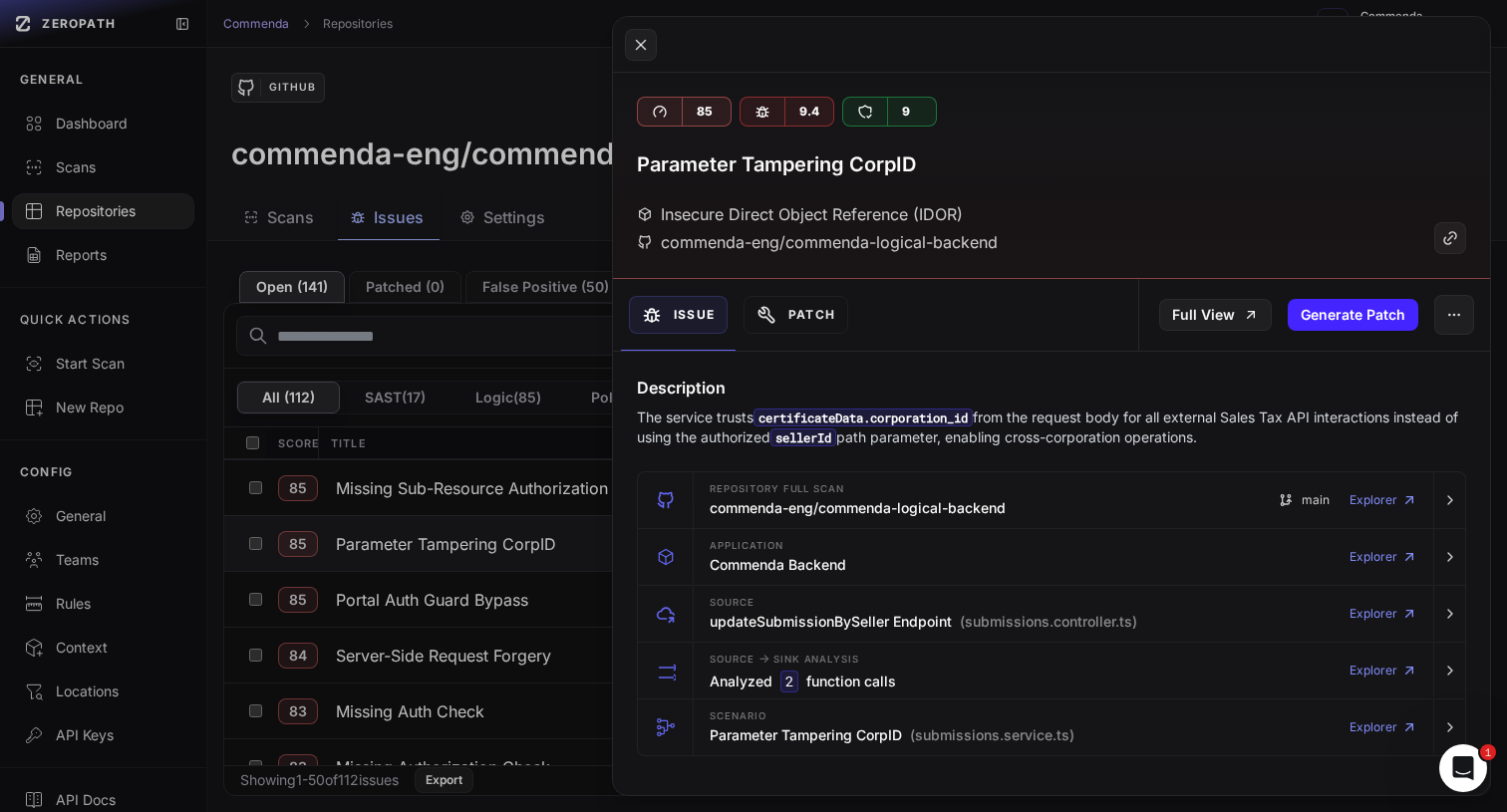 click on "The service trusts  certificateData.corporation_id  from the request body for all external Sales Tax API interactions instead of using the authorized  sellerId  path parameter, enabling cross-corporation operations." at bounding box center (1052, 427) 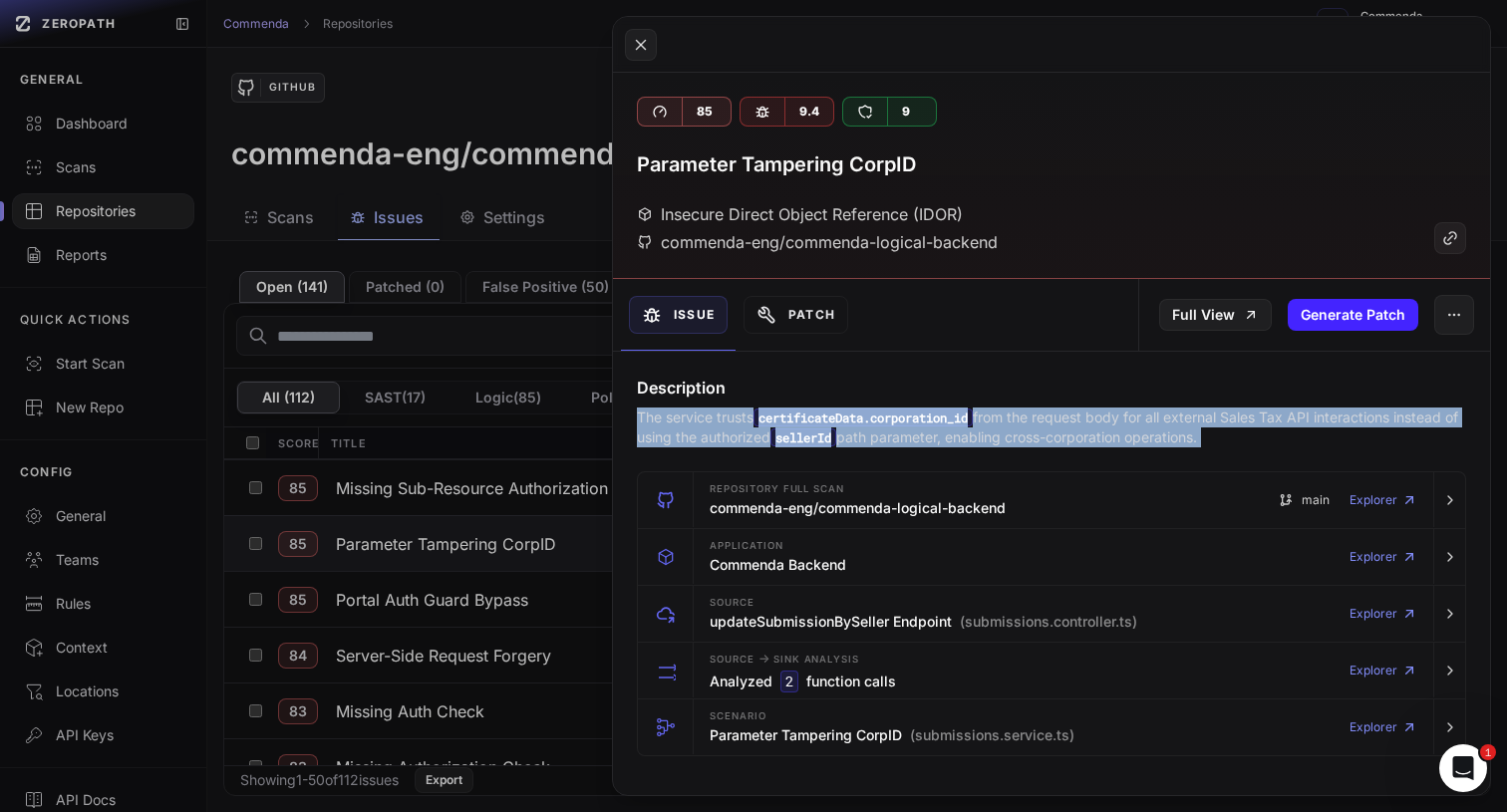 click on "certificateData.corporation_id" at bounding box center (863, 417) 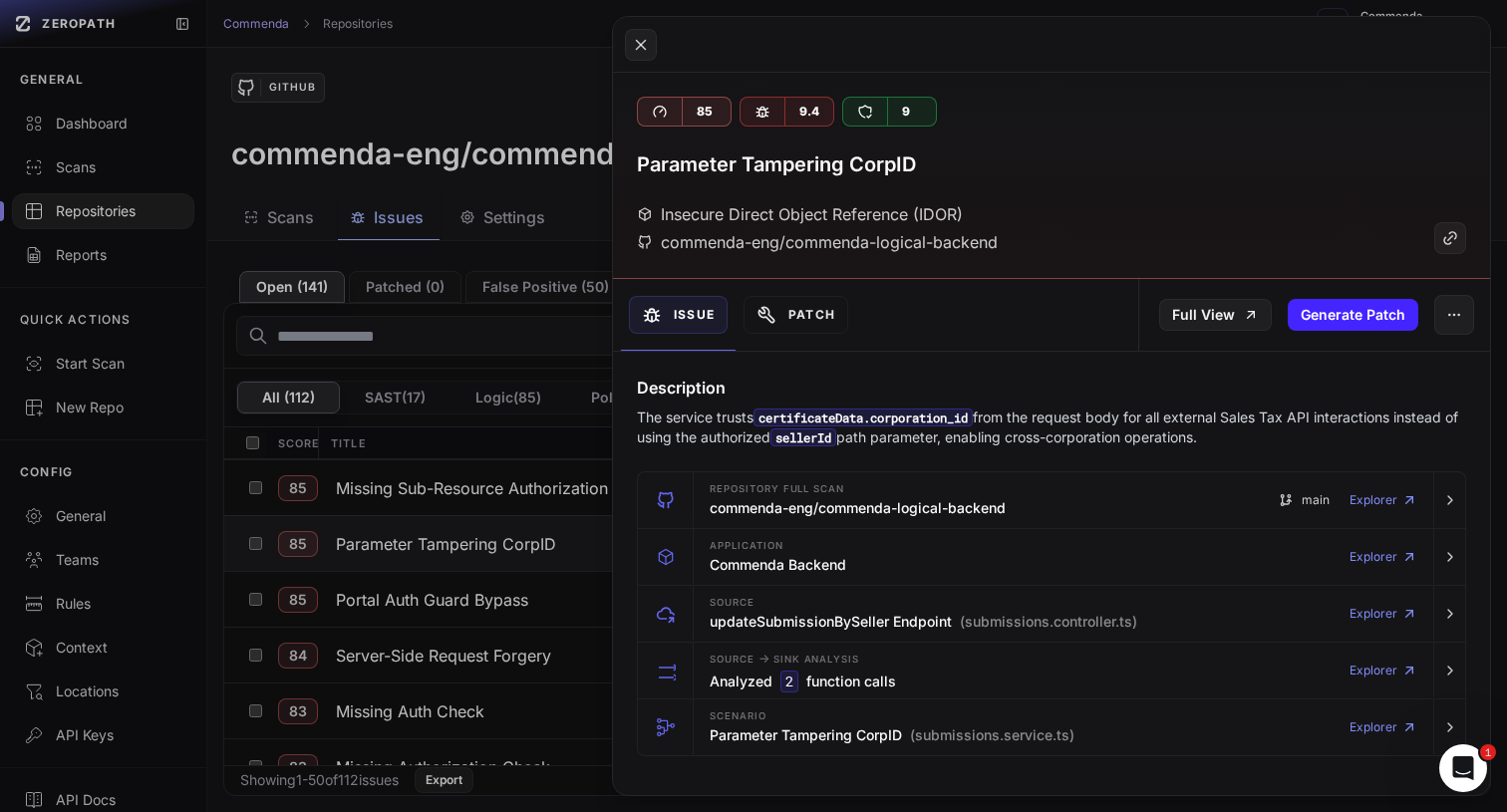 click on "certificateData.corporation_id" at bounding box center (863, 417) 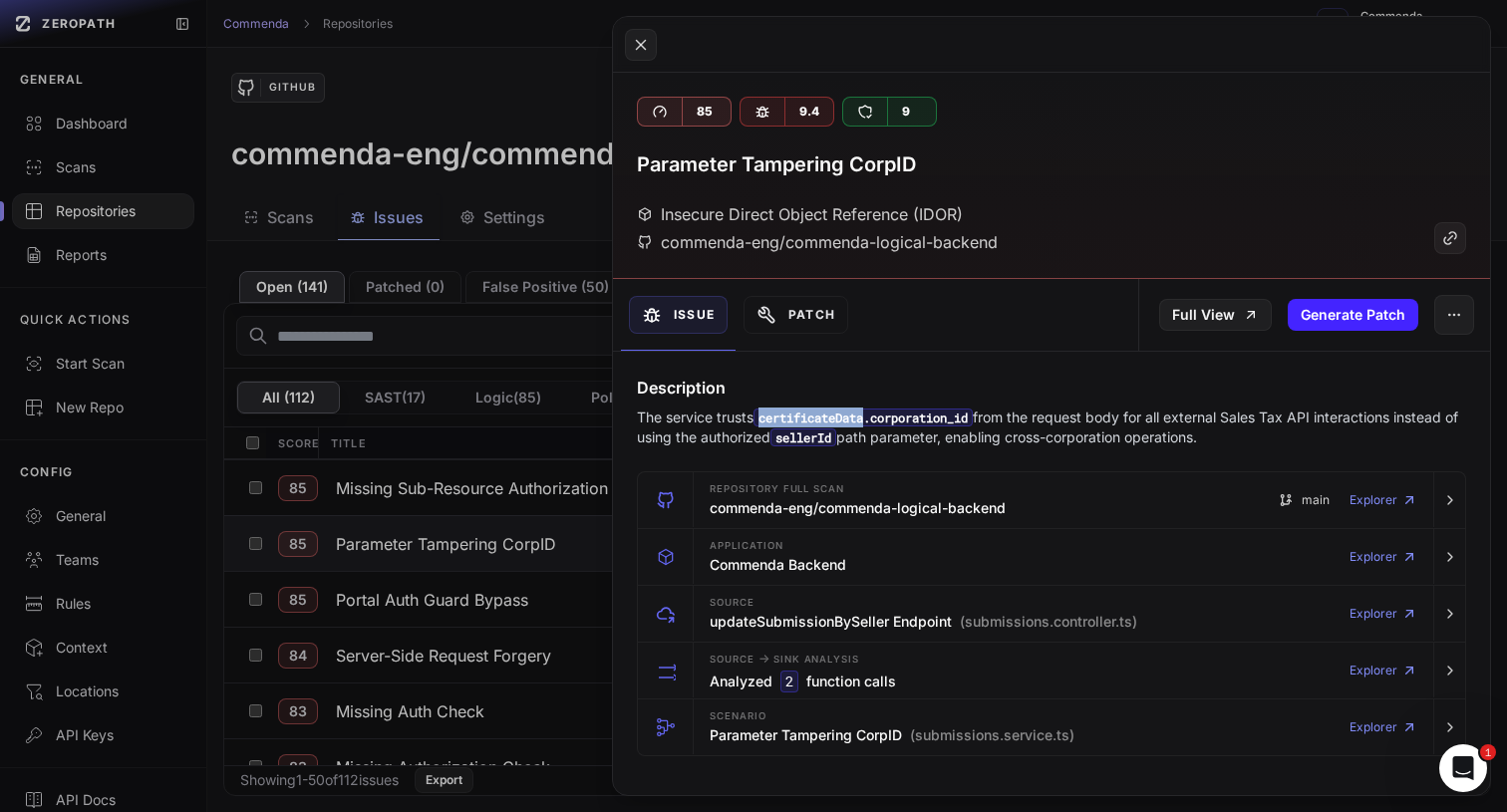 click on "certificateData.corporation_id" at bounding box center [863, 417] 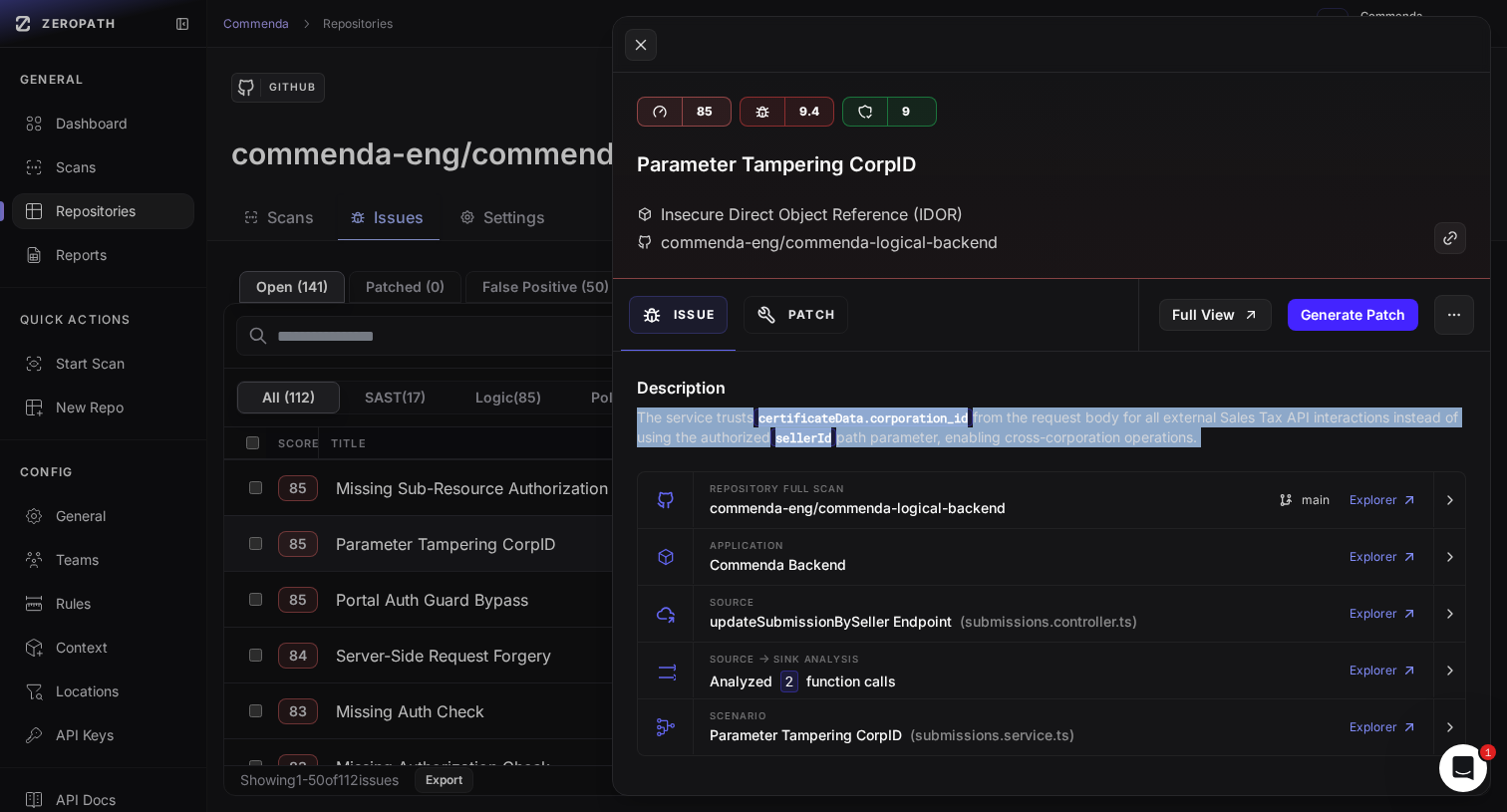 click on "The service trusts  certificateData.corporation_id  from the request body for all external Sales Tax API interactions instead of using the authorized  sellerId  path parameter, enabling cross-corporation operations." at bounding box center (1052, 427) 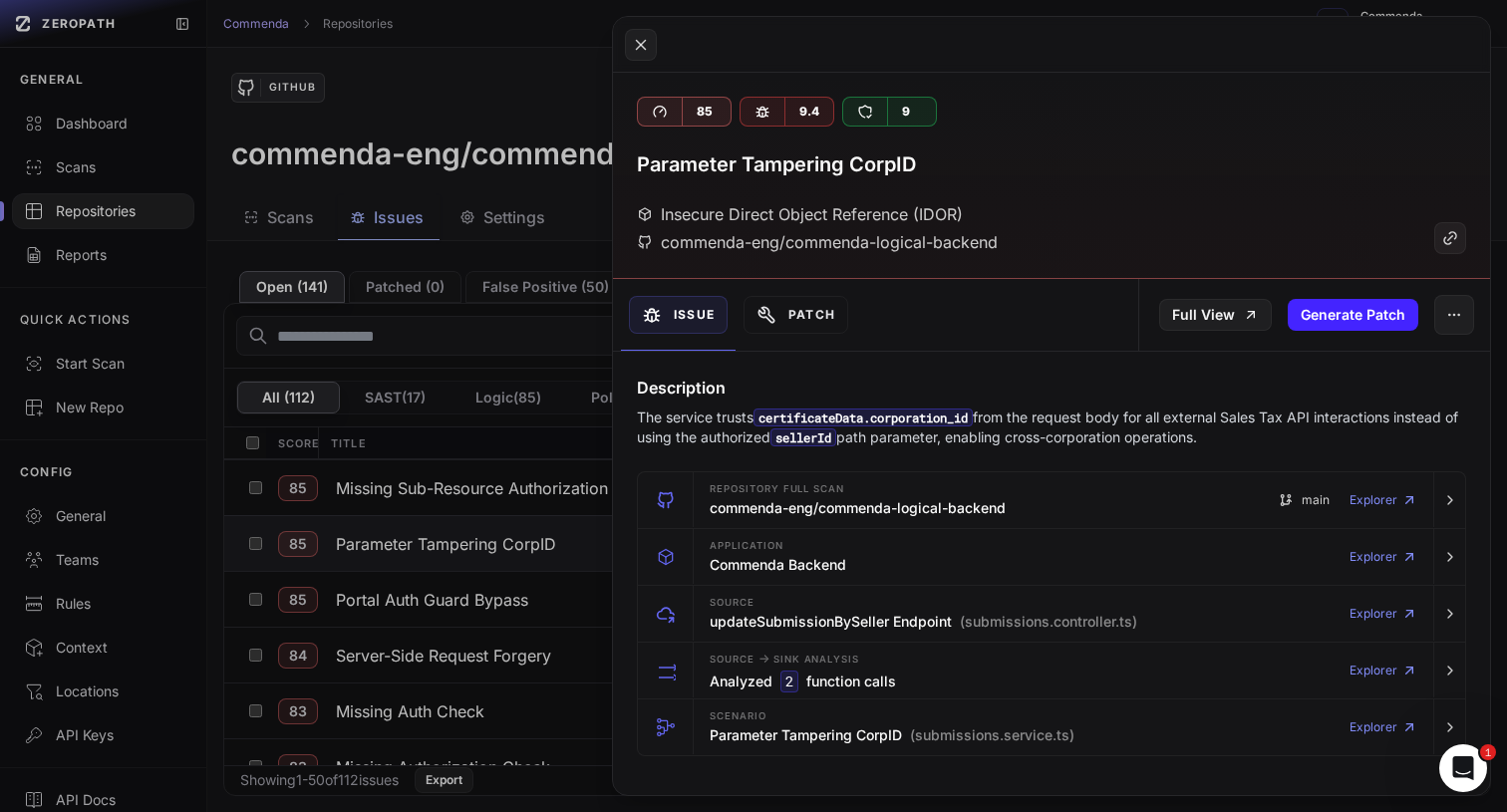 click on "The service trusts  certificateData.corporation_id  from the request body for all external Sales Tax API interactions instead of using the authorized  sellerId  path parameter, enabling cross-corporation operations." at bounding box center (1052, 427) 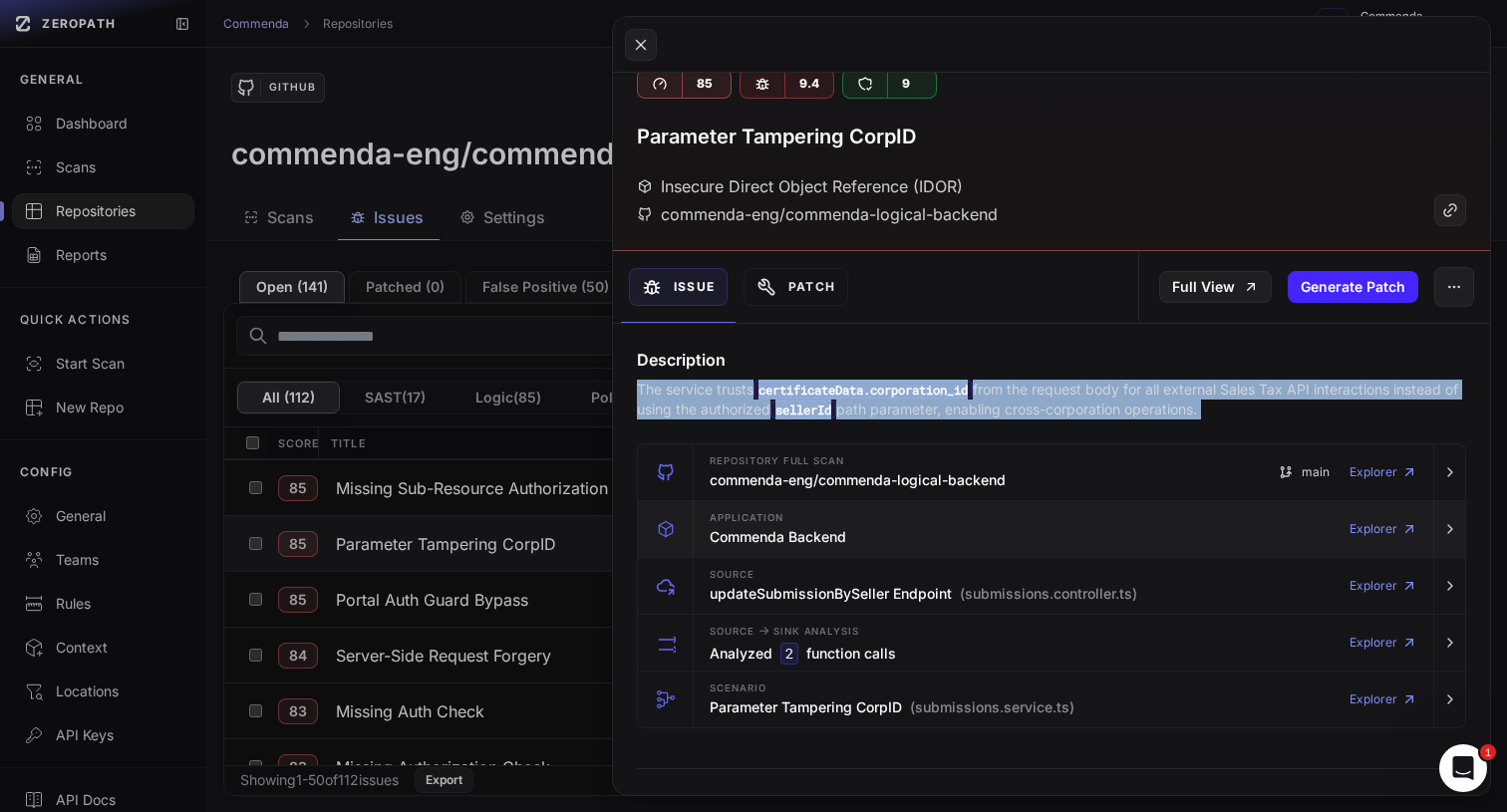 scroll, scrollTop: 32, scrollLeft: 0, axis: vertical 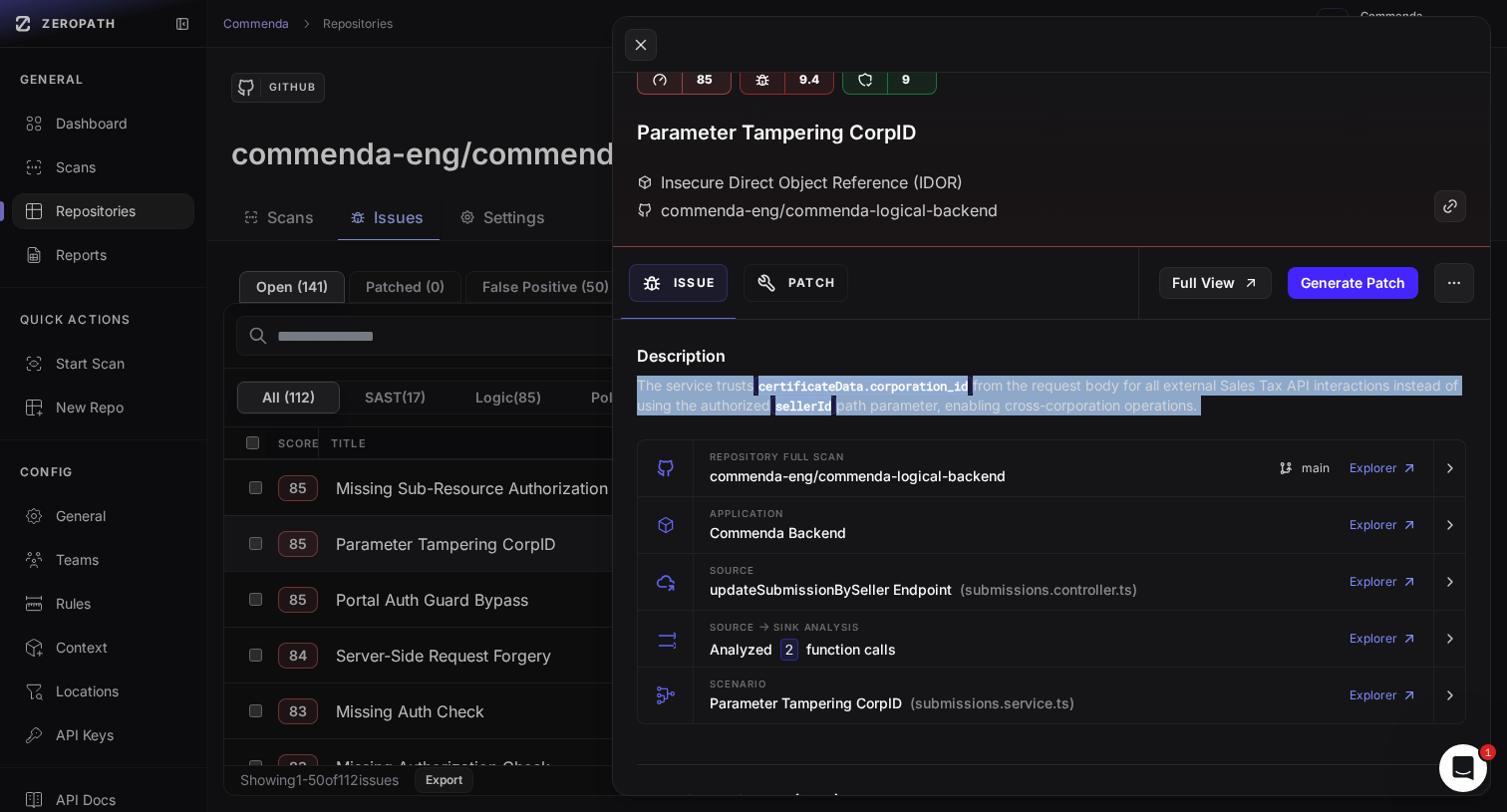 click on "certificateData.corporation_id" at bounding box center [863, 386] 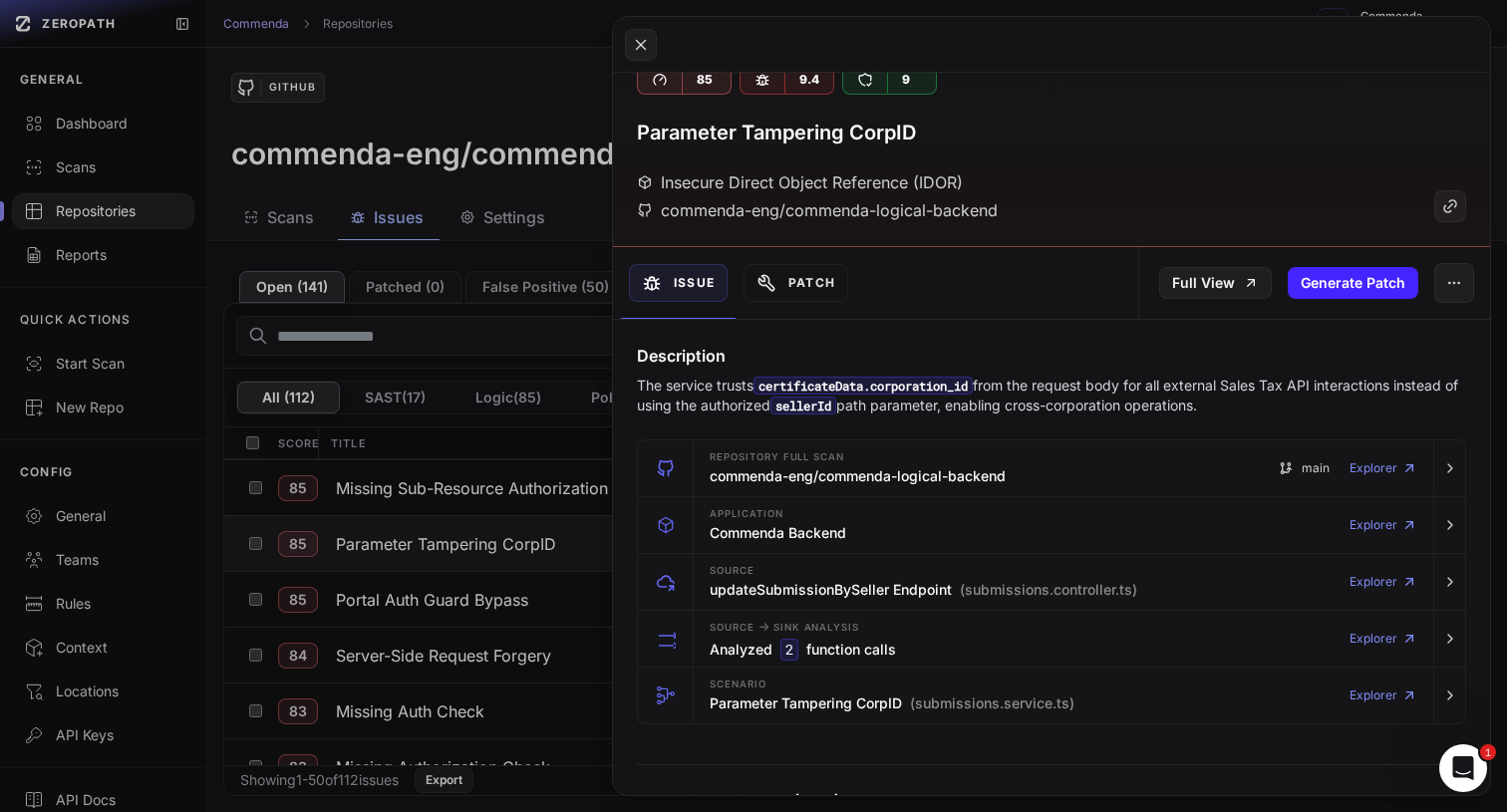 click on "certificateData.corporation_id" at bounding box center [863, 386] 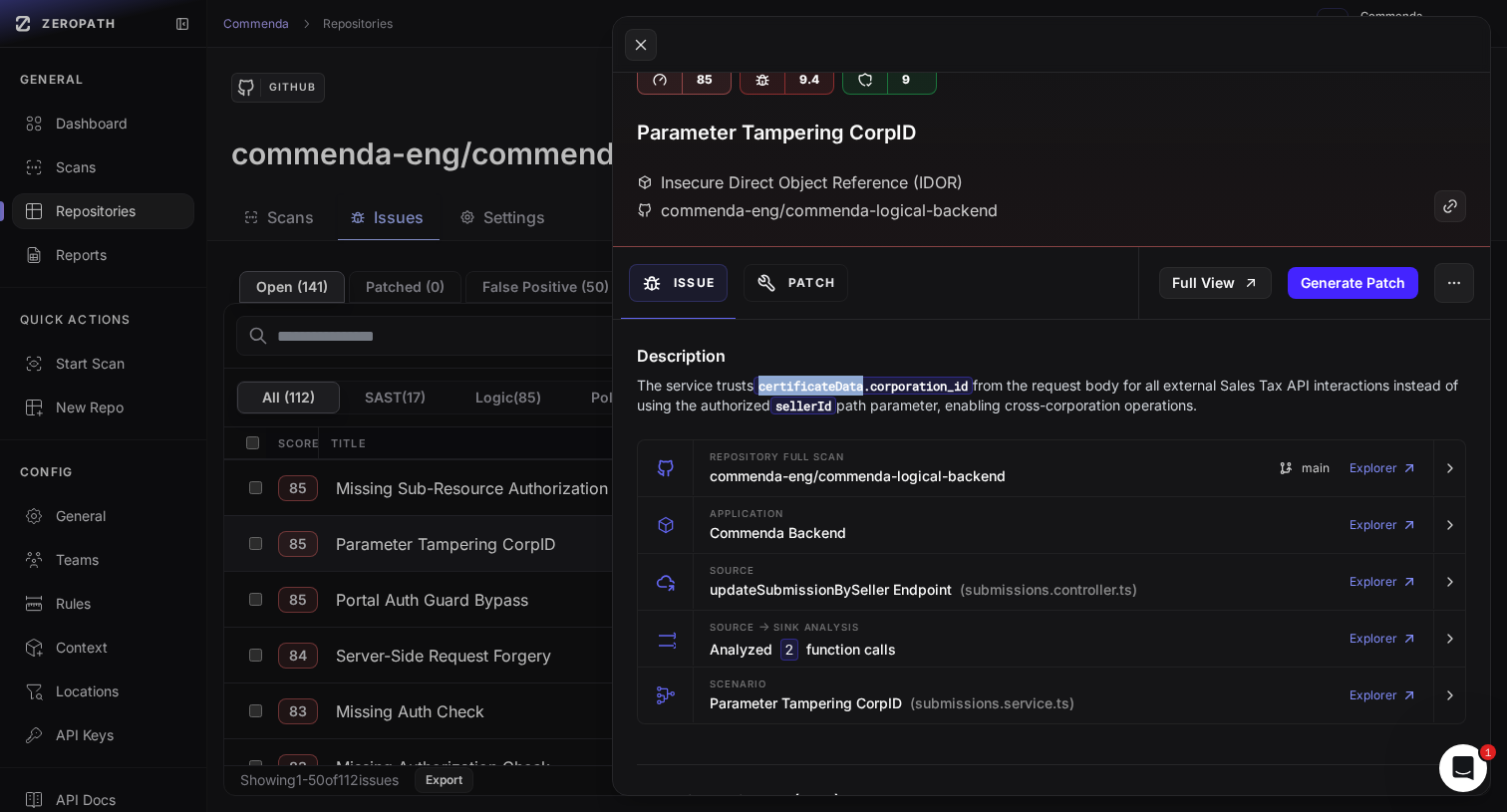 click on "certificateData.corporation_id" at bounding box center (863, 386) 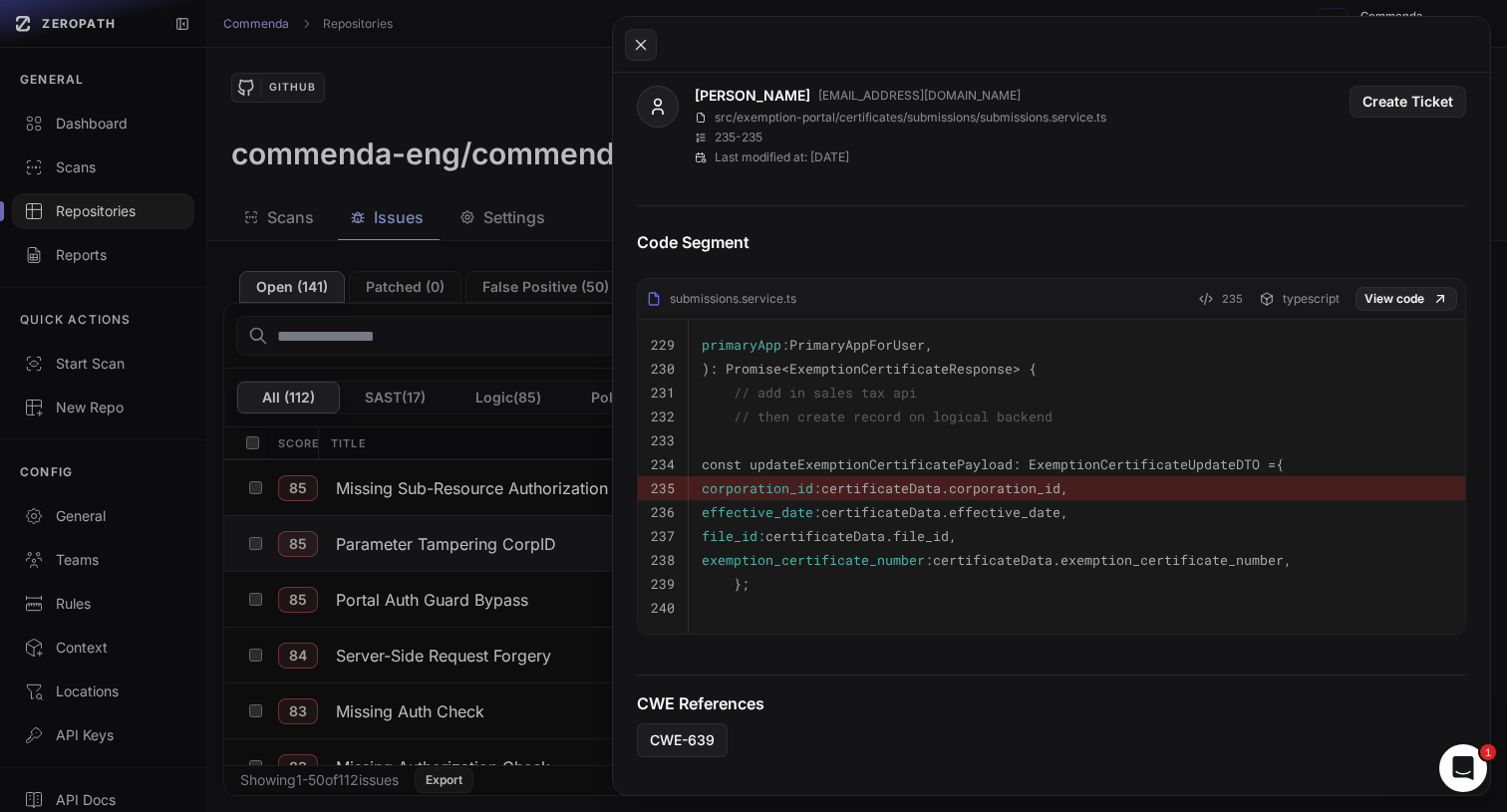 scroll, scrollTop: 782, scrollLeft: 0, axis: vertical 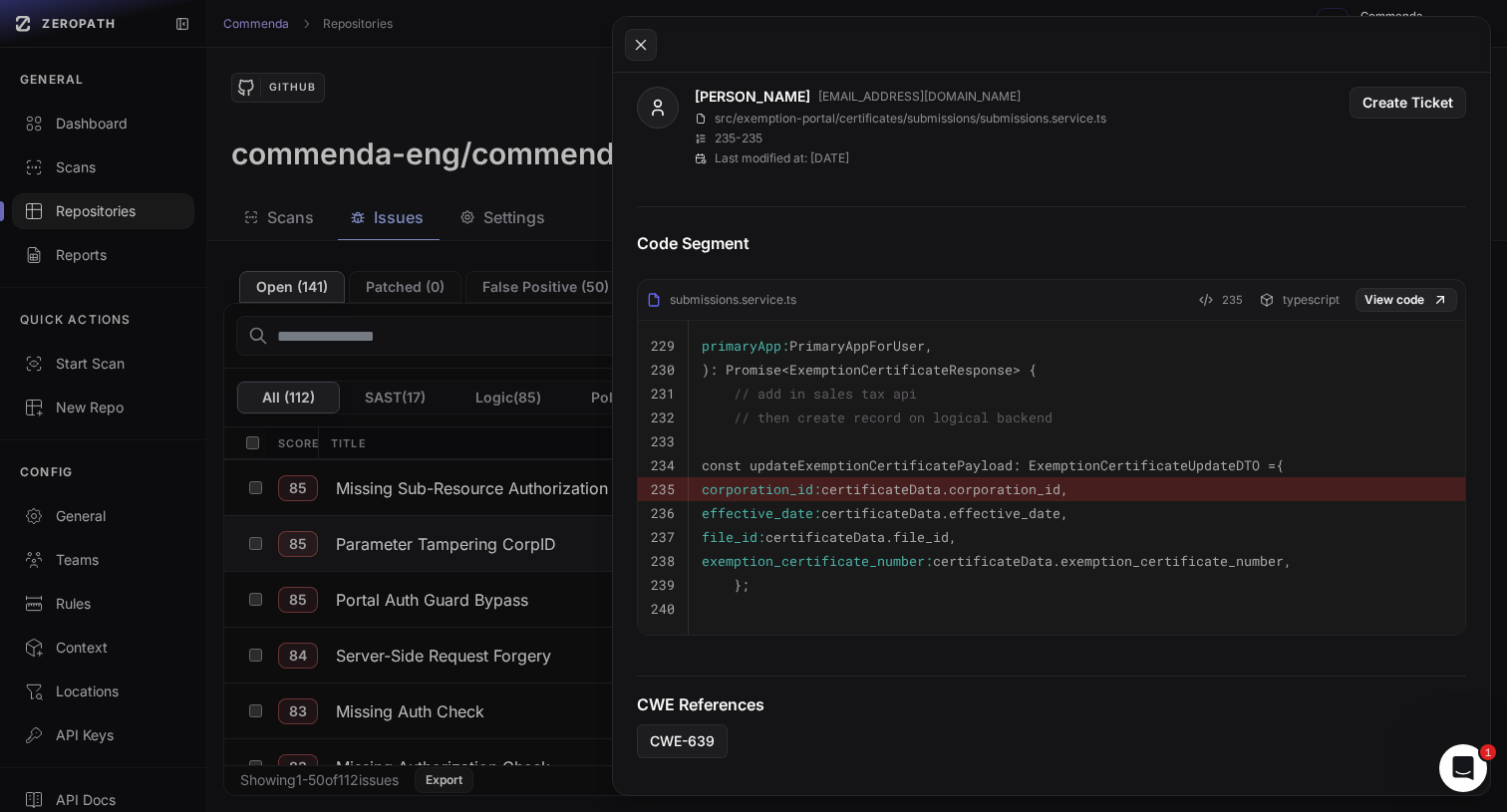 click on "const updateExemptionCertificatePayload: ExemptionCertificateUpdateDTO =  {" at bounding box center [1076, 465] 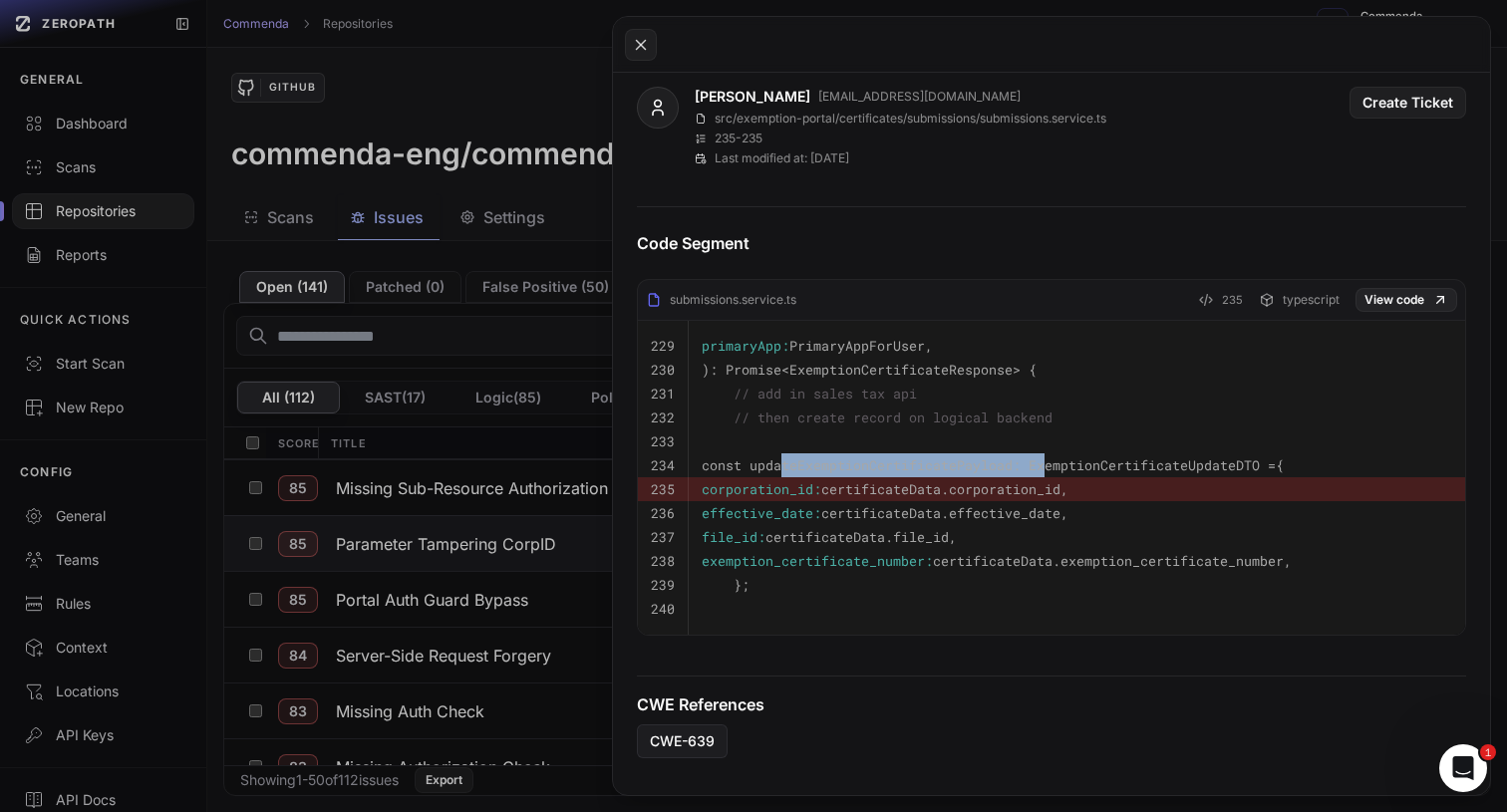 click on "const updateExemptionCertificatePayload: ExemptionCertificateUpdateDTO =  {" at bounding box center [1076, 465] 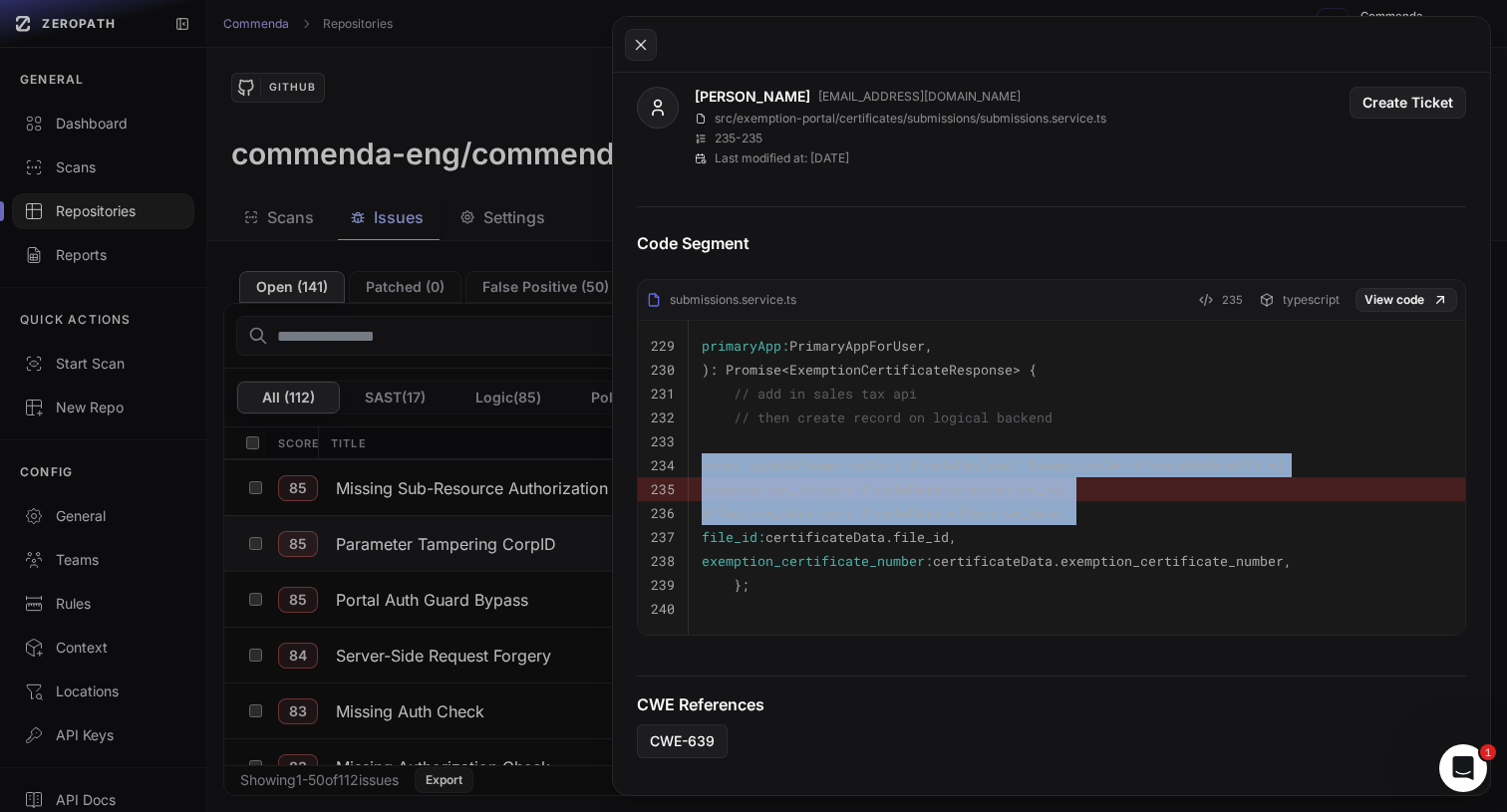 drag, startPoint x: 871, startPoint y: 474, endPoint x: 877, endPoint y: 514, distance: 40.4475 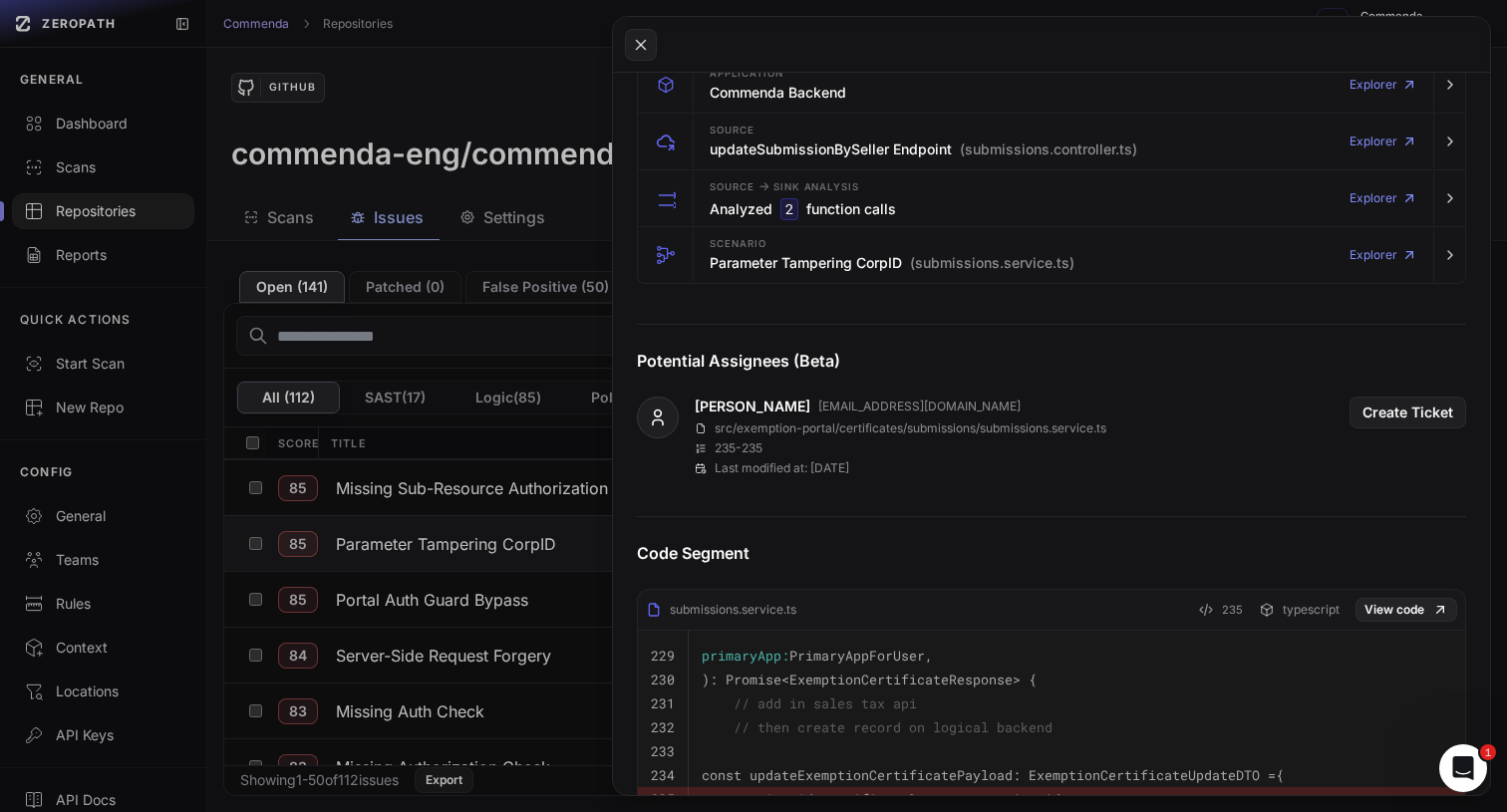 scroll, scrollTop: 611, scrollLeft: 0, axis: vertical 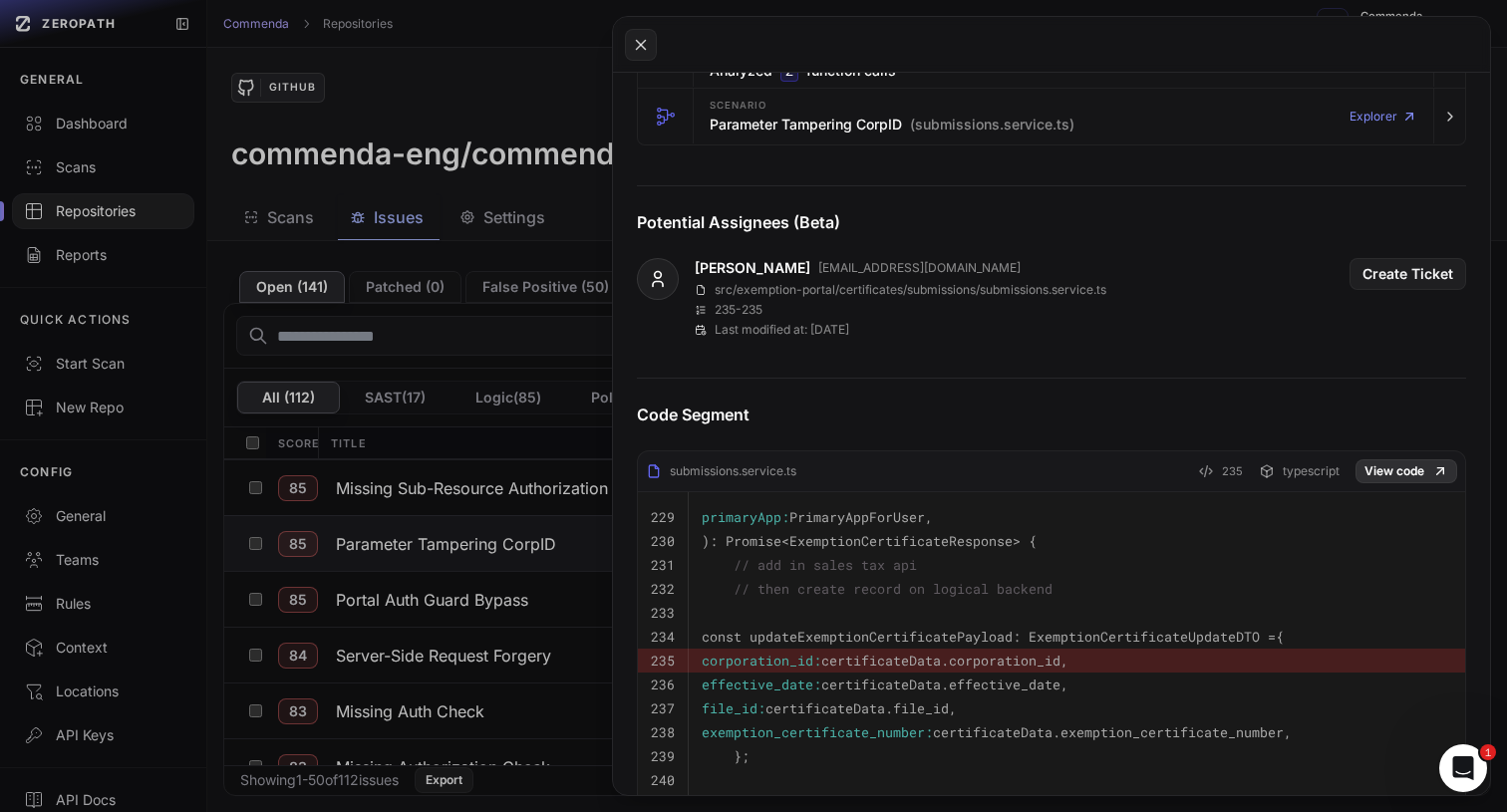 click on "View code" at bounding box center (1406, 471) 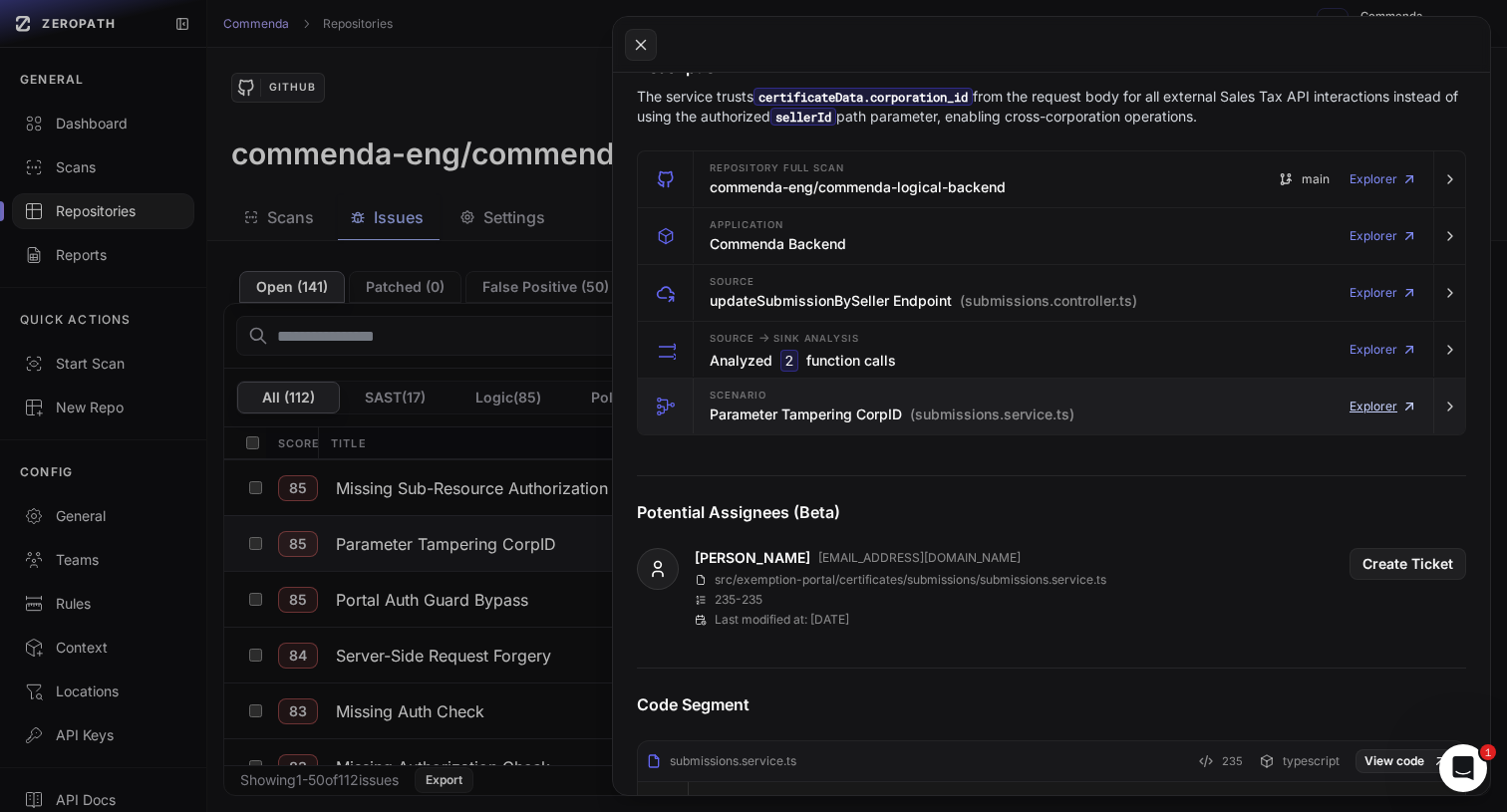 scroll, scrollTop: 319, scrollLeft: 0, axis: vertical 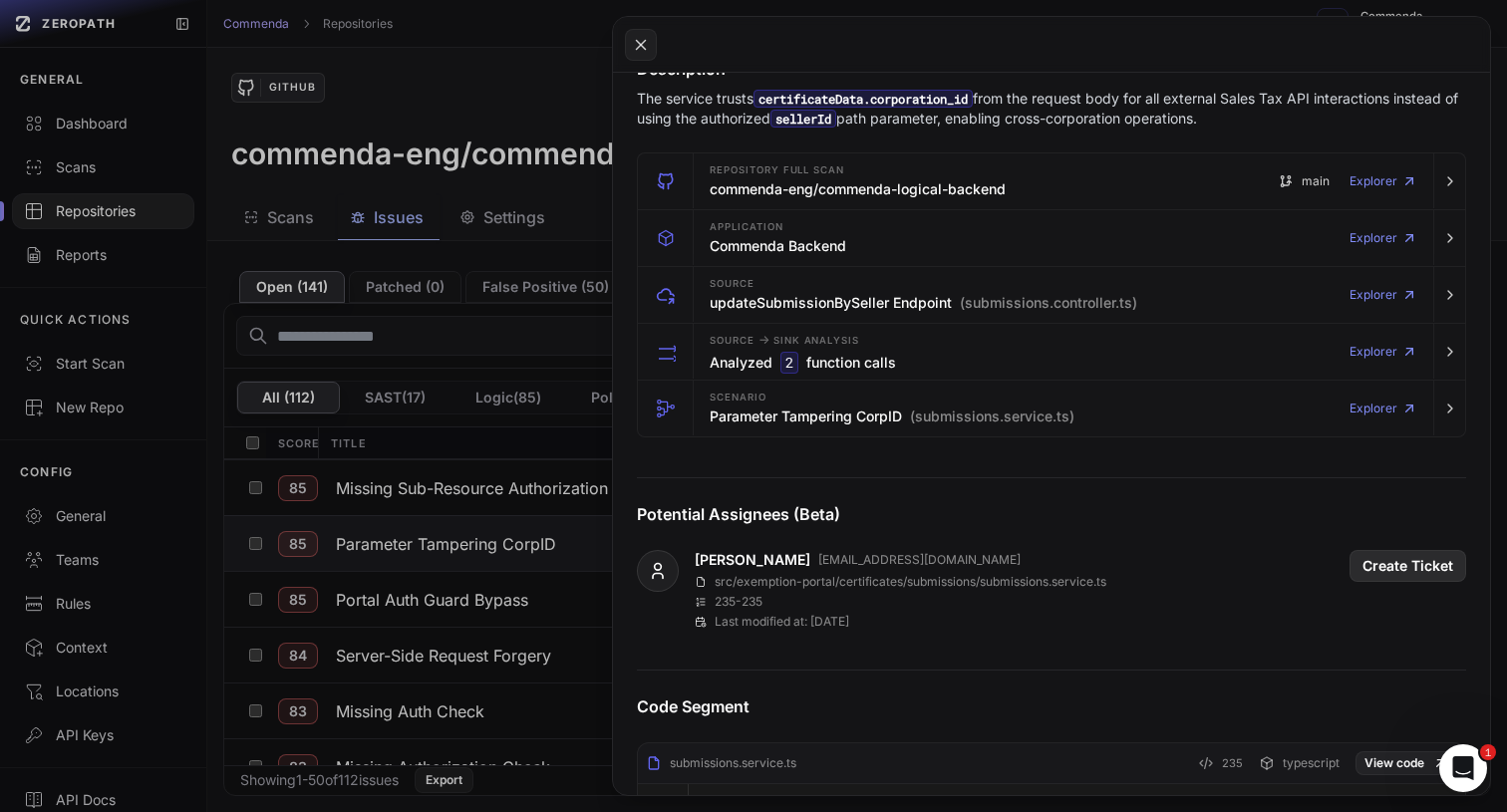 click on "Create Ticket" at bounding box center (1407, 566) 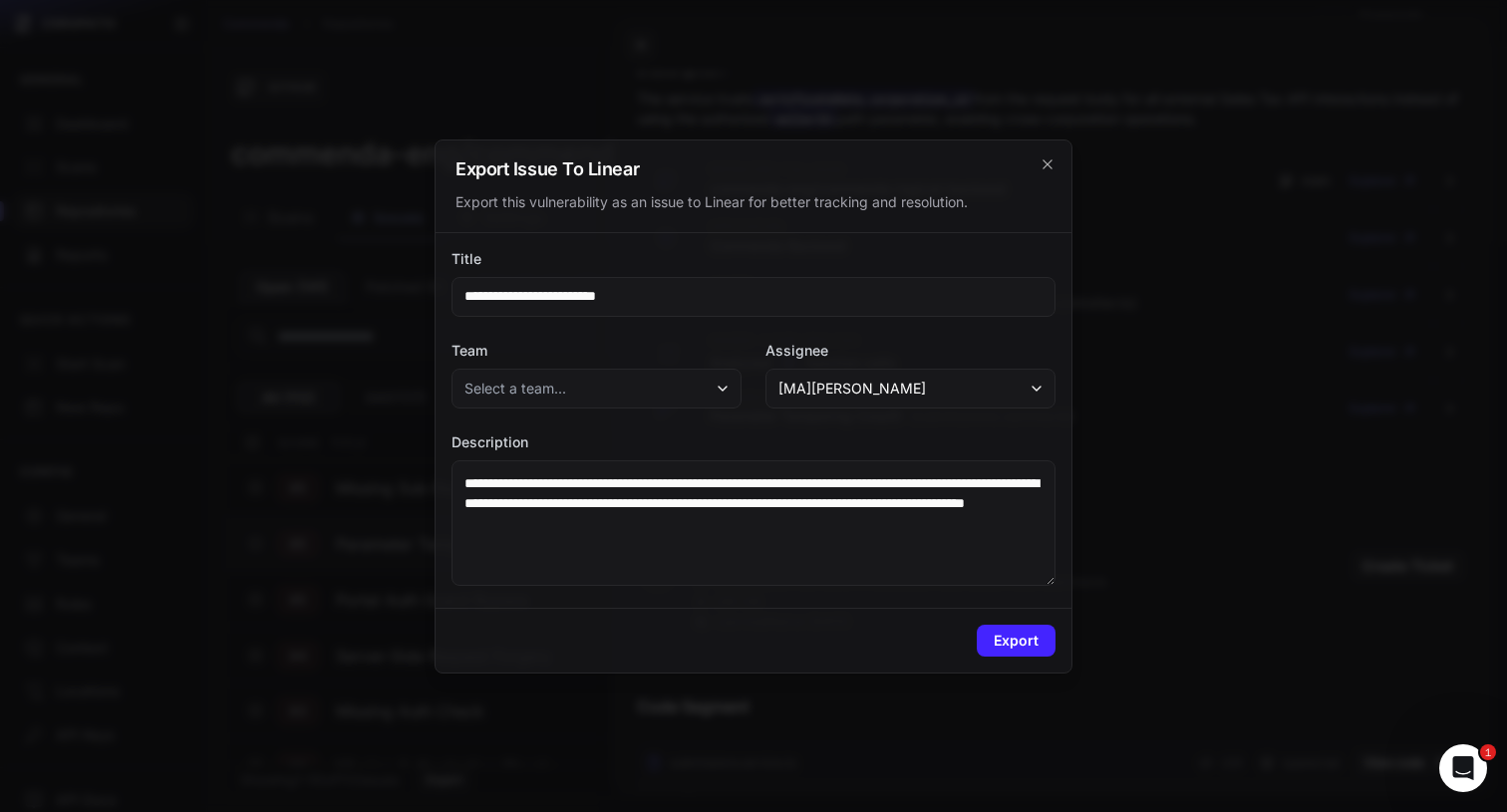 click on "**********" at bounding box center (754, 420) 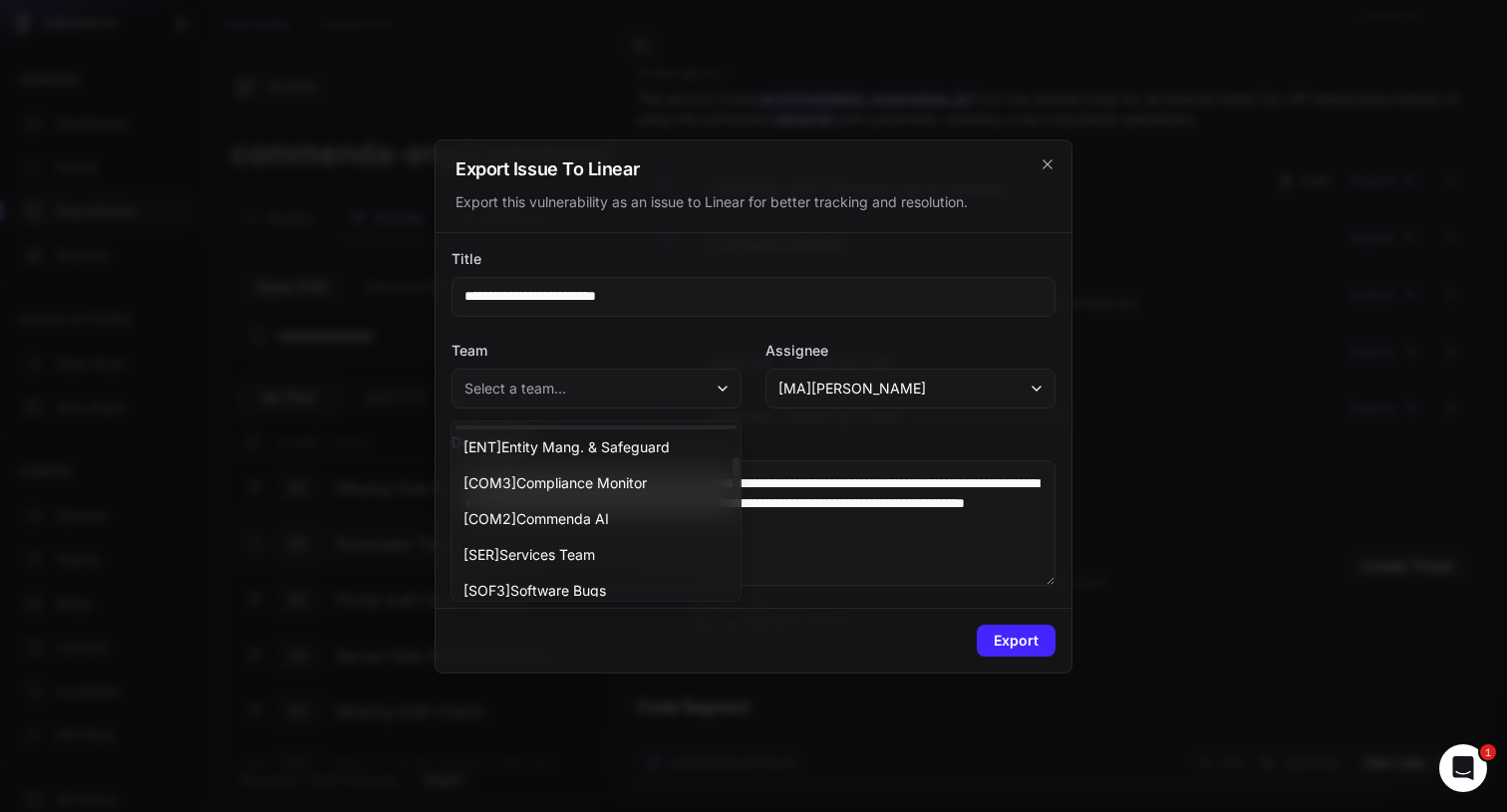 scroll, scrollTop: 137, scrollLeft: 0, axis: vertical 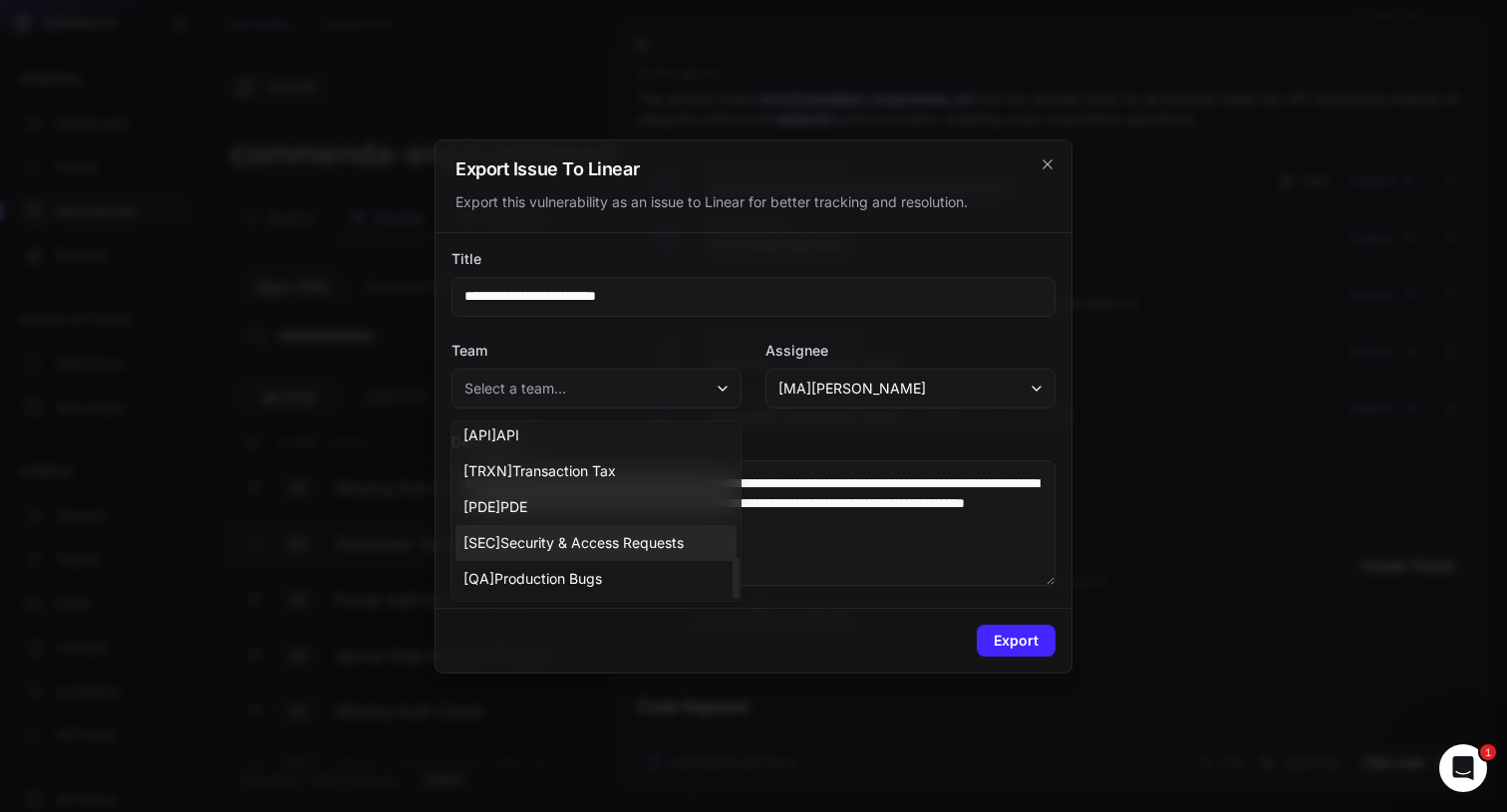 drag, startPoint x: 591, startPoint y: 571, endPoint x: 591, endPoint y: 536, distance: 35 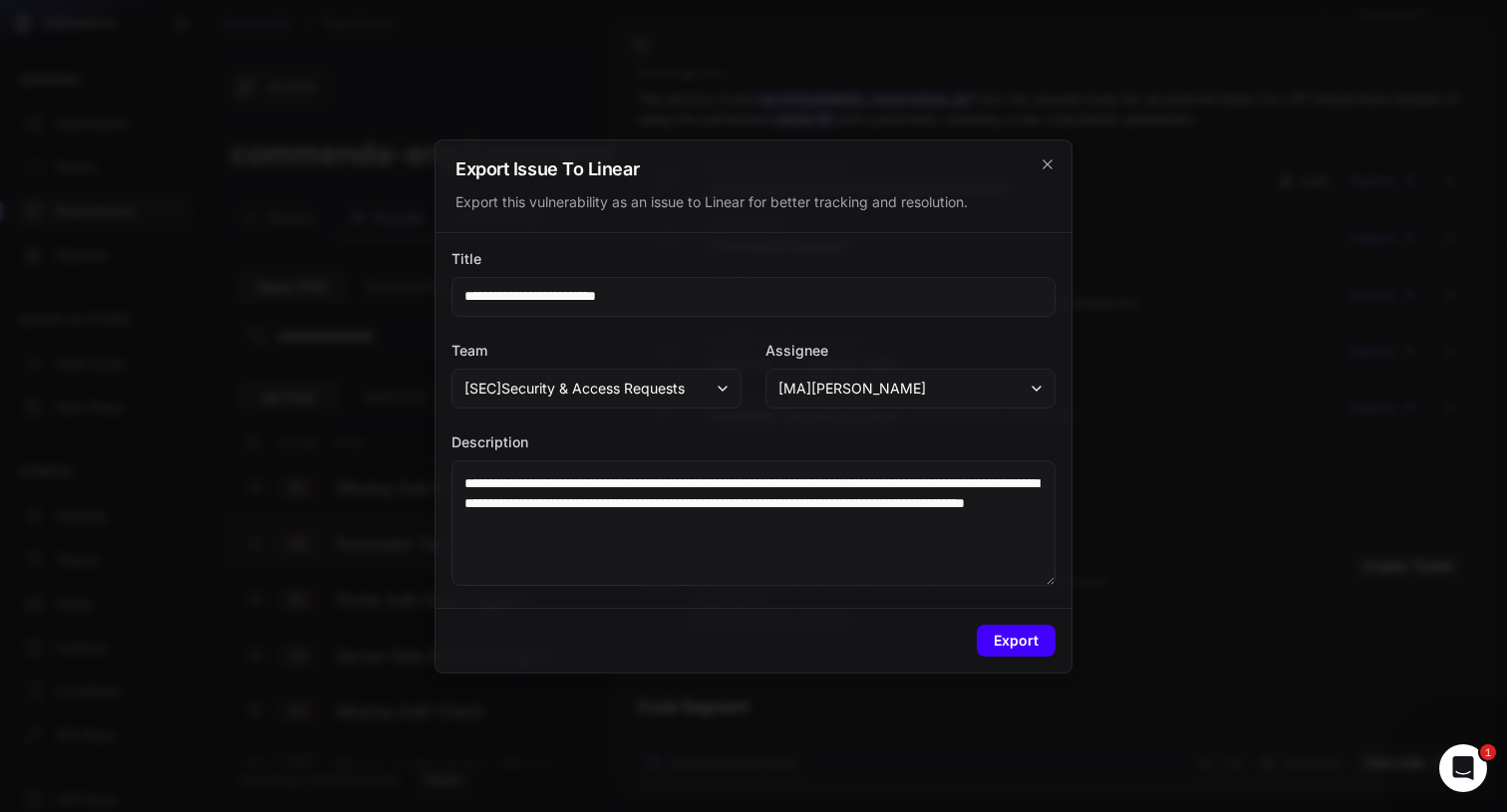 click on "Export" at bounding box center (1016, 641) 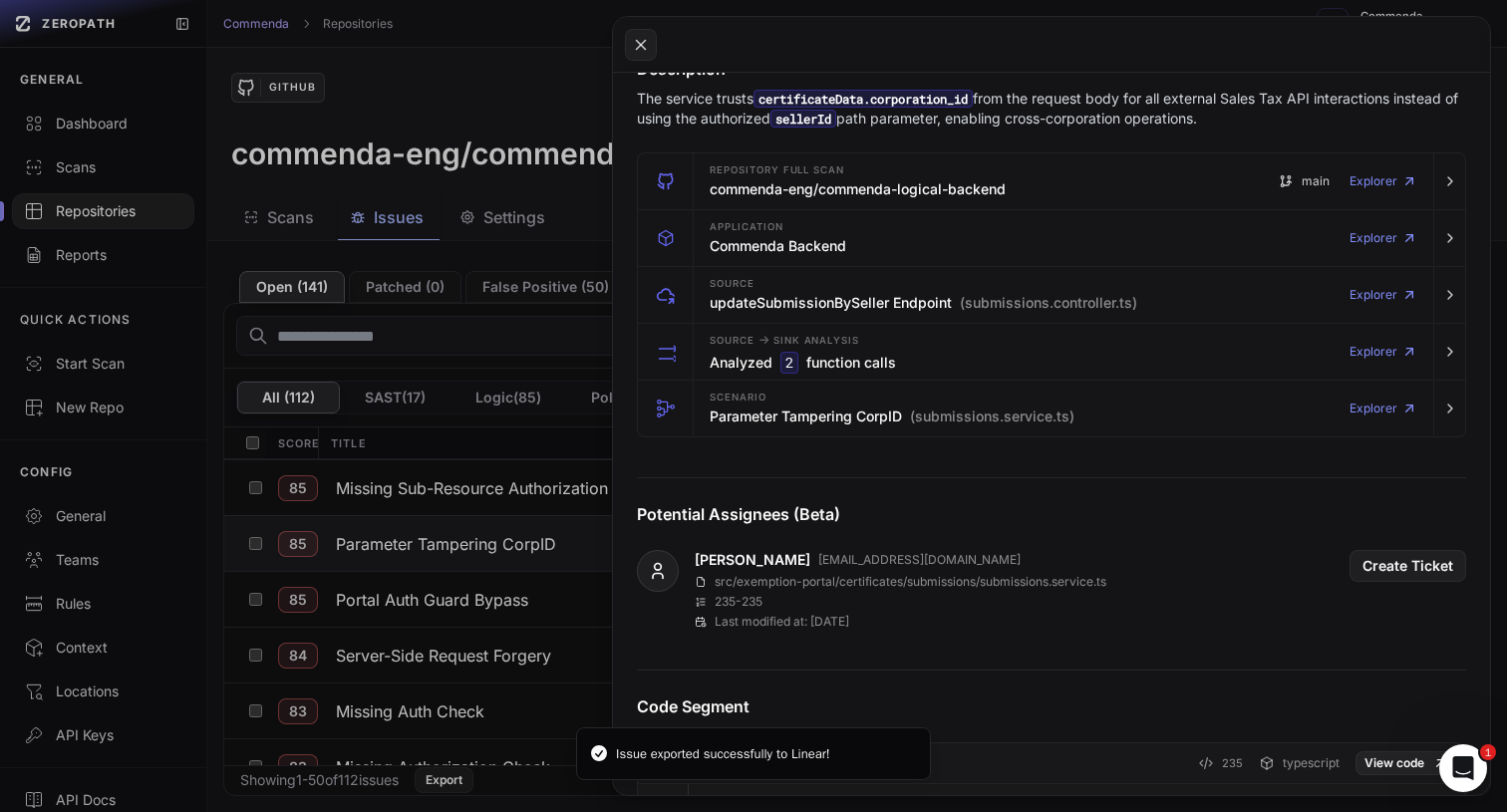 click 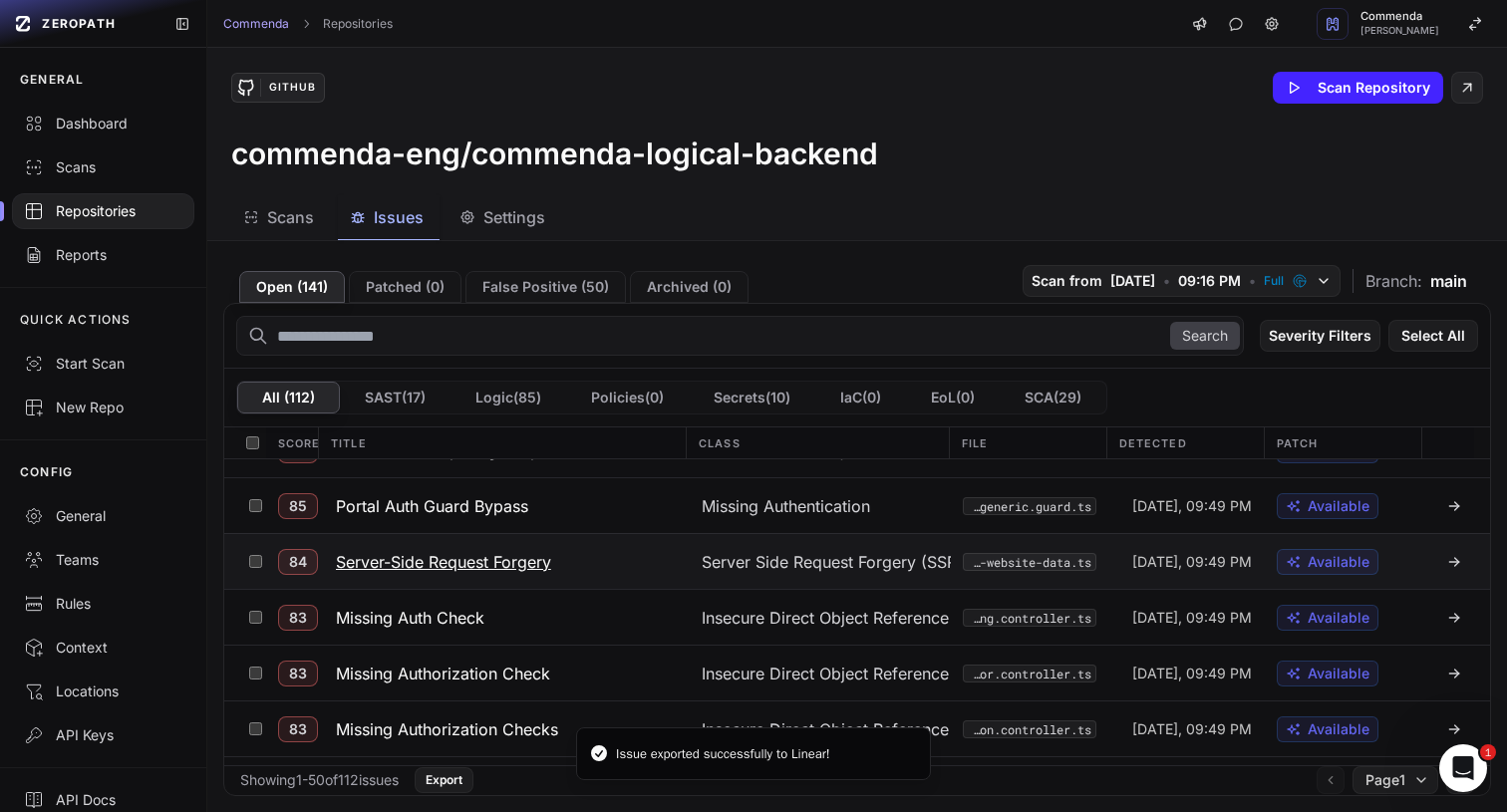 scroll, scrollTop: 429, scrollLeft: 0, axis: vertical 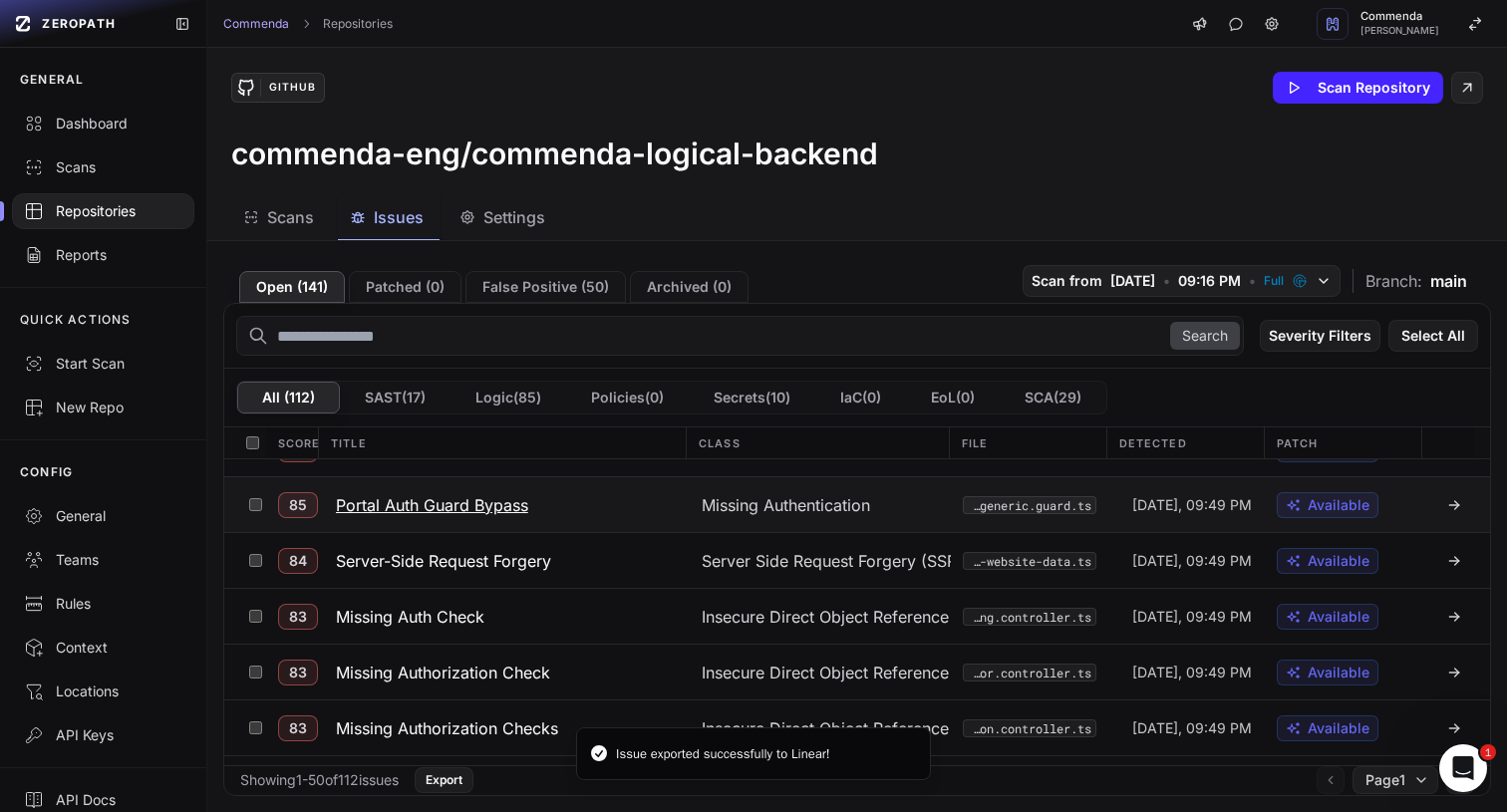 click on "Portal Auth Guard Bypass" at bounding box center [432, 505] 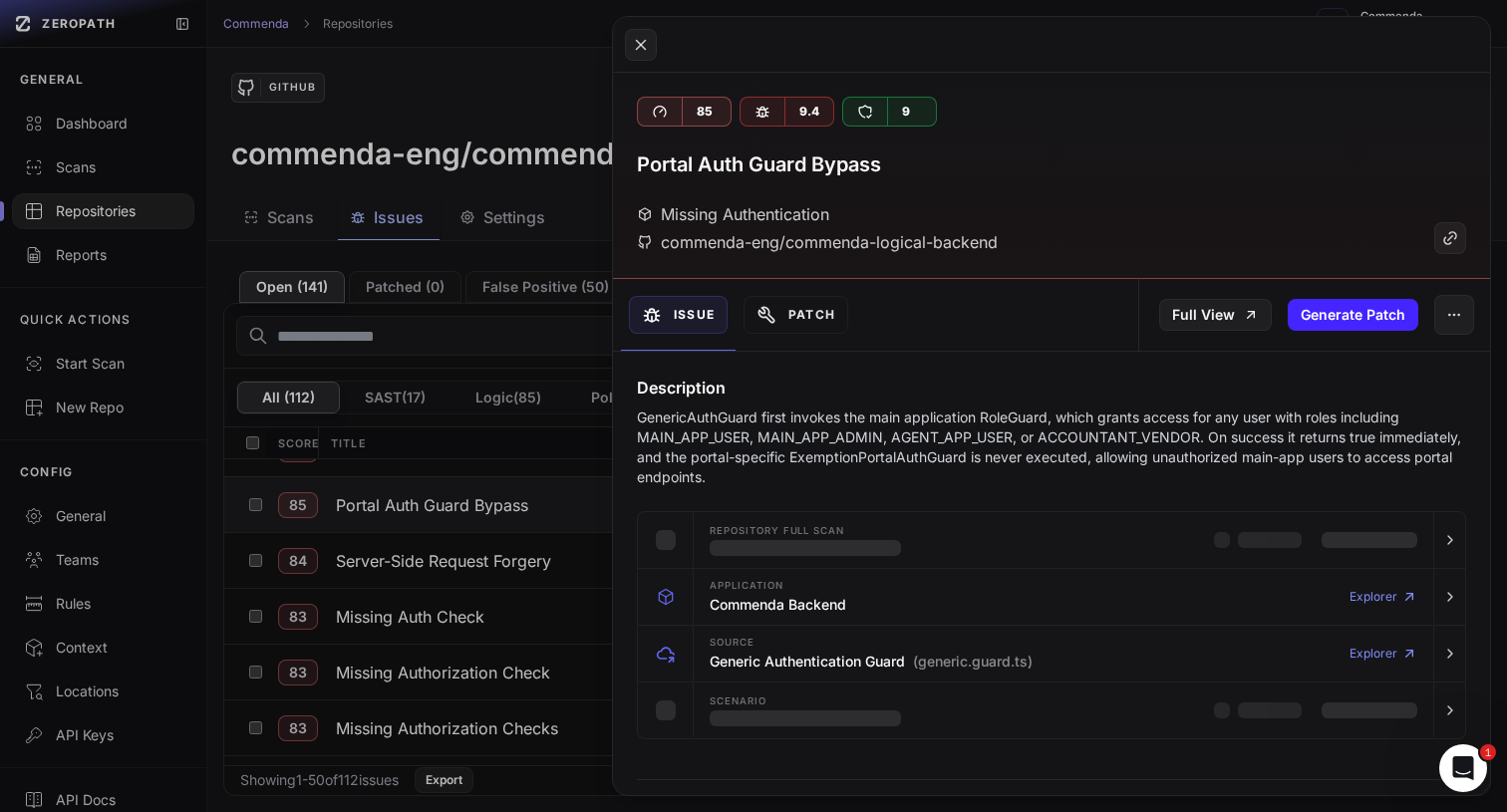 click on "GenericAuthGuard first invokes the main application RoleGuard, which grants access for any user with roles including MAIN_APP_USER, MAIN_APP_ADMIN, AGENT_APP_USER, or ACCOUNTANT_VENDOR. On success it returns true immediately, and the portal-specific ExemptionPortalAuthGuard is never executed, allowing unauthorized main-app users to access portal endpoints." at bounding box center (1052, 447) 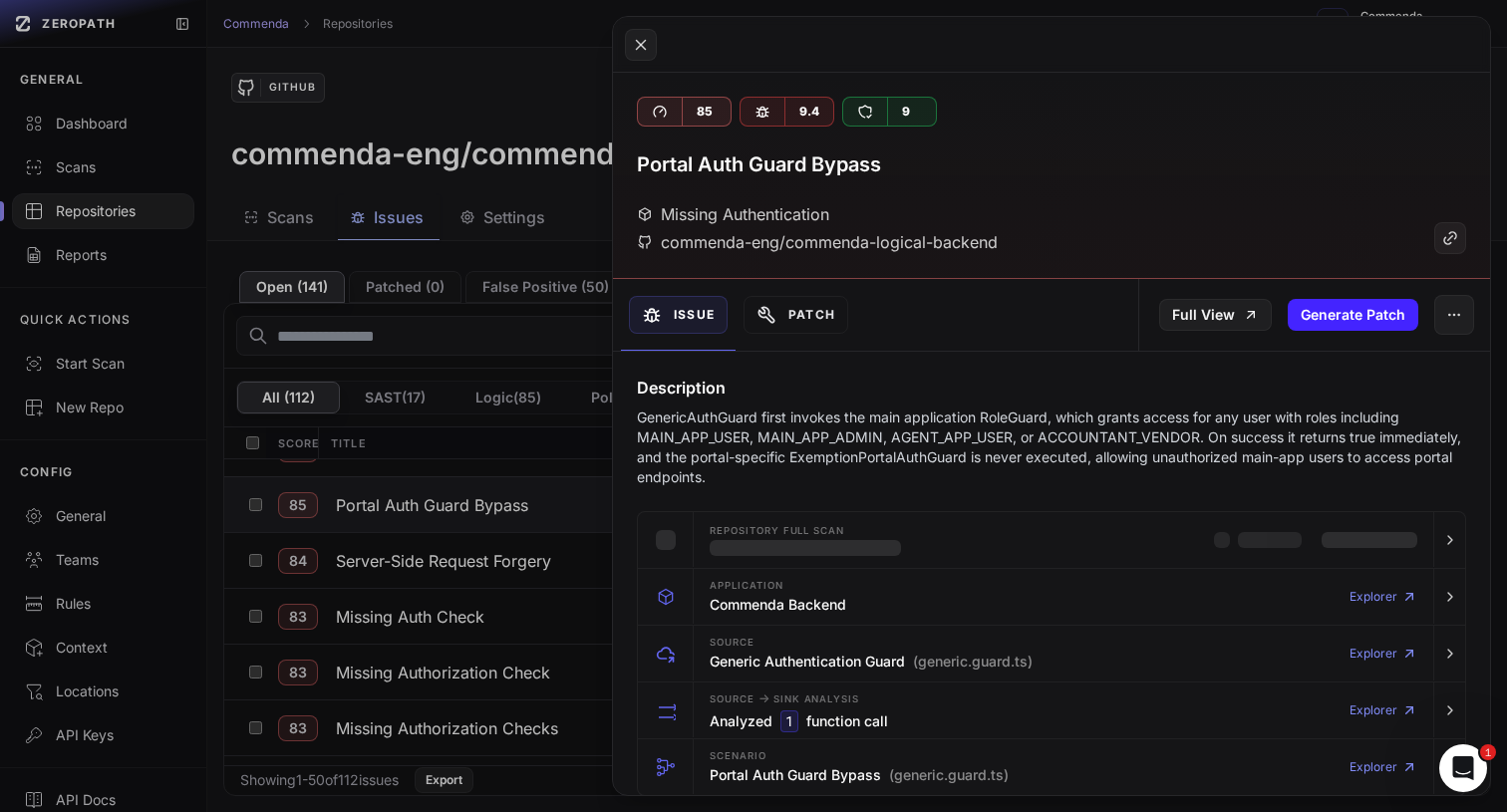click on "GenericAuthGuard first invokes the main application RoleGuard, which grants access for any user with roles including MAIN_APP_USER, MAIN_APP_ADMIN, AGENT_APP_USER, or ACCOUNTANT_VENDOR. On success it returns true immediately, and the portal-specific ExemptionPortalAuthGuard is never executed, allowing unauthorized main-app users to access portal endpoints." at bounding box center (1052, 447) 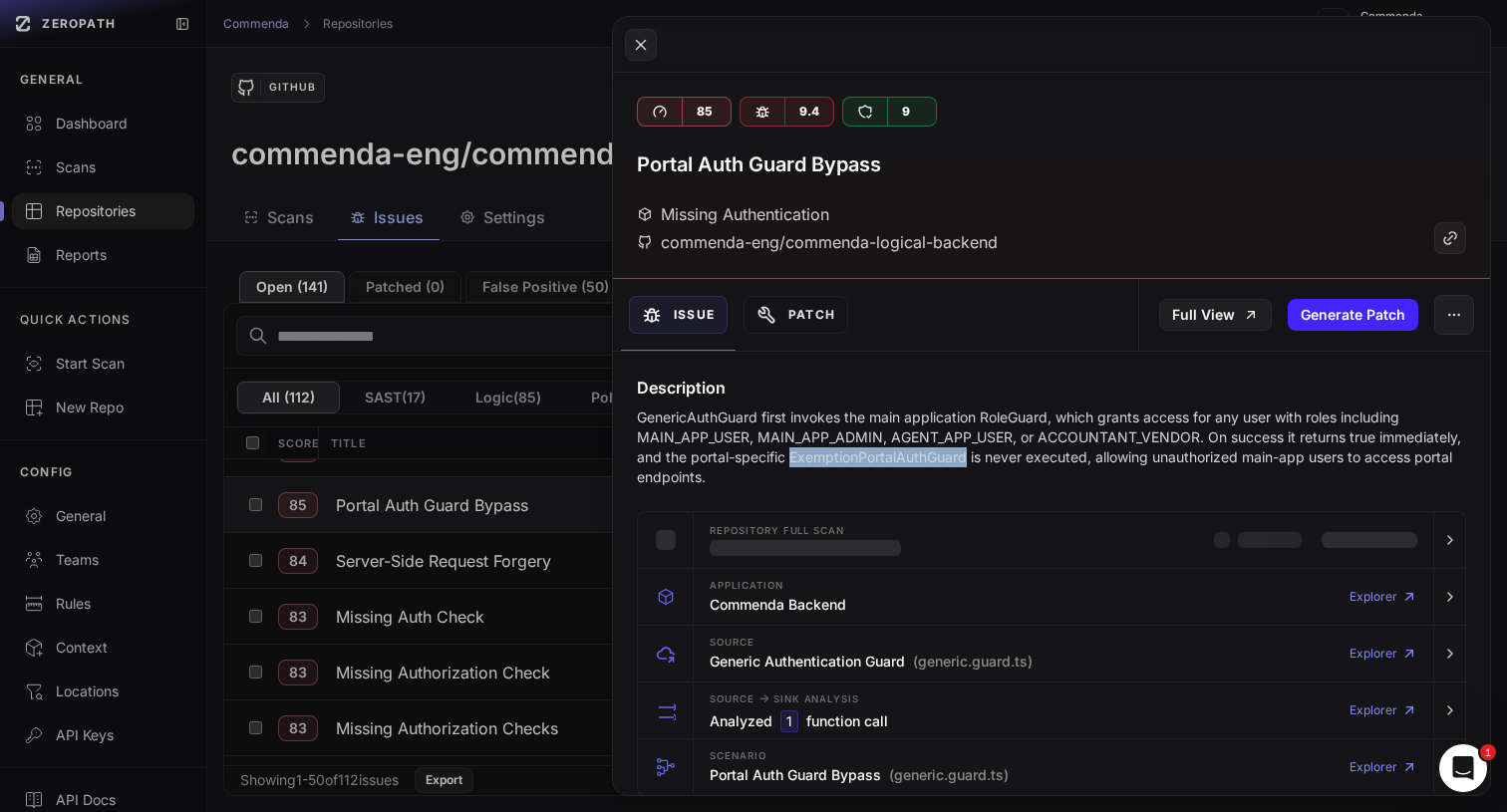 click on "GenericAuthGuard first invokes the main application RoleGuard, which grants access for any user with roles including MAIN_APP_USER, MAIN_APP_ADMIN, AGENT_APP_USER, or ACCOUNTANT_VENDOR. On success it returns true immediately, and the portal-specific ExemptionPortalAuthGuard is never executed, allowing unauthorized main-app users to access portal endpoints." at bounding box center (1052, 447) 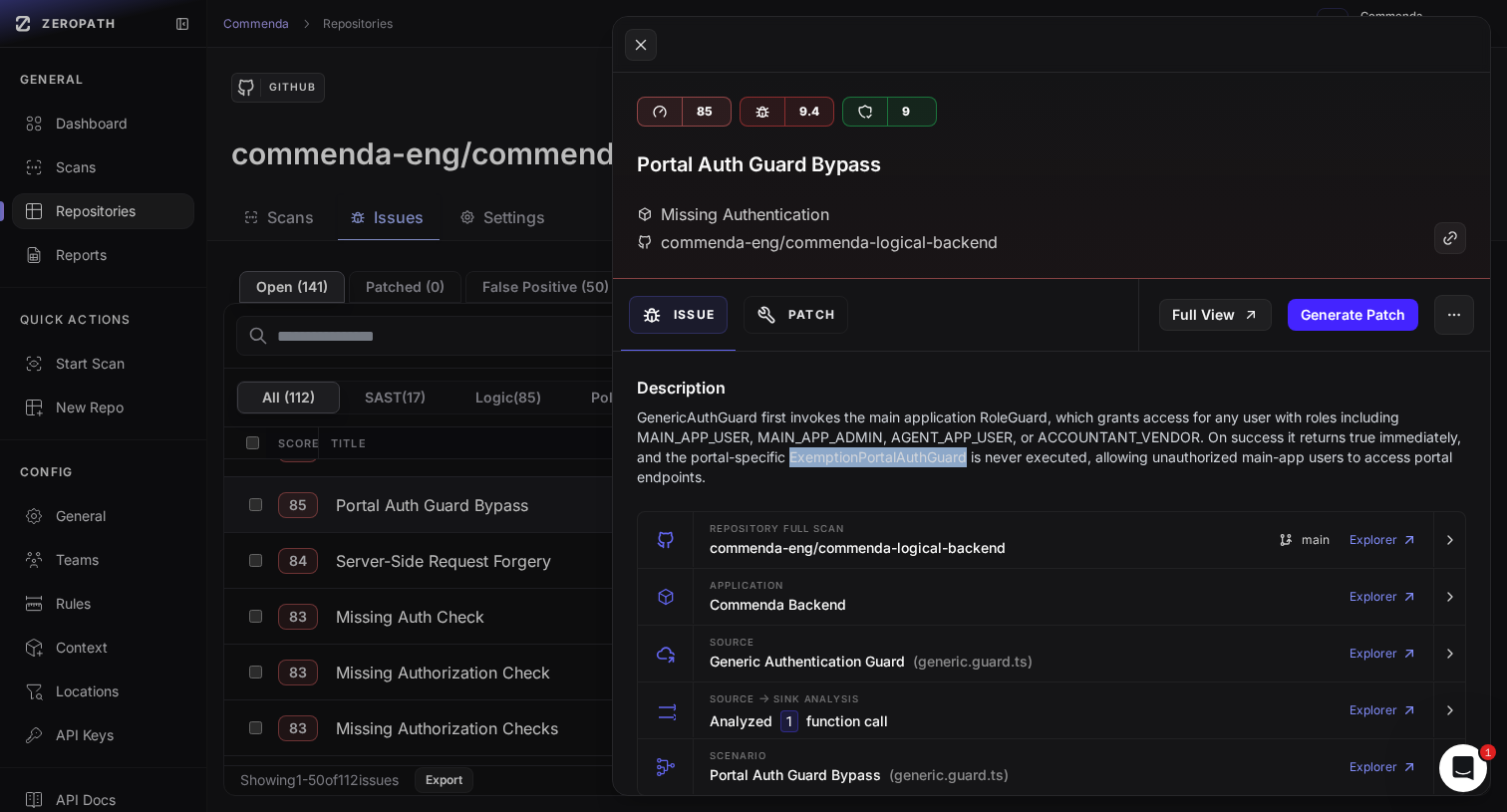 click on "GenericAuthGuard first invokes the main application RoleGuard, which grants access for any user with roles including MAIN_APP_USER, MAIN_APP_ADMIN, AGENT_APP_USER, or ACCOUNTANT_VENDOR. On success it returns true immediately, and the portal-specific ExemptionPortalAuthGuard is never executed, allowing unauthorized main-app users to access portal endpoints." at bounding box center (1052, 447) 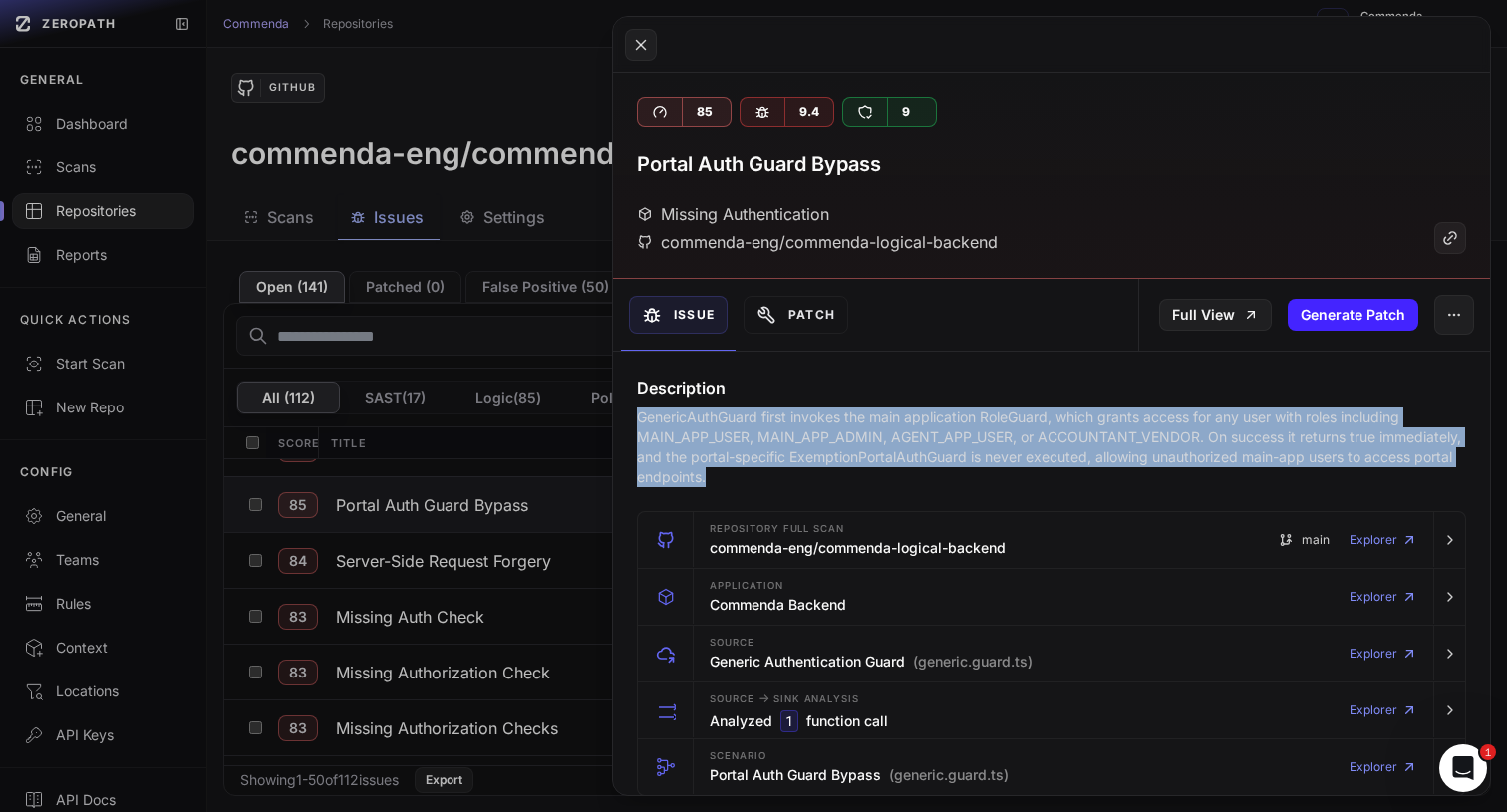 click on "GenericAuthGuard first invokes the main application RoleGuard, which grants access for any user with roles including MAIN_APP_USER, MAIN_APP_ADMIN, AGENT_APP_USER, or ACCOUNTANT_VENDOR. On success it returns true immediately, and the portal-specific ExemptionPortalAuthGuard is never executed, allowing unauthorized main-app users to access portal endpoints." at bounding box center (1052, 447) 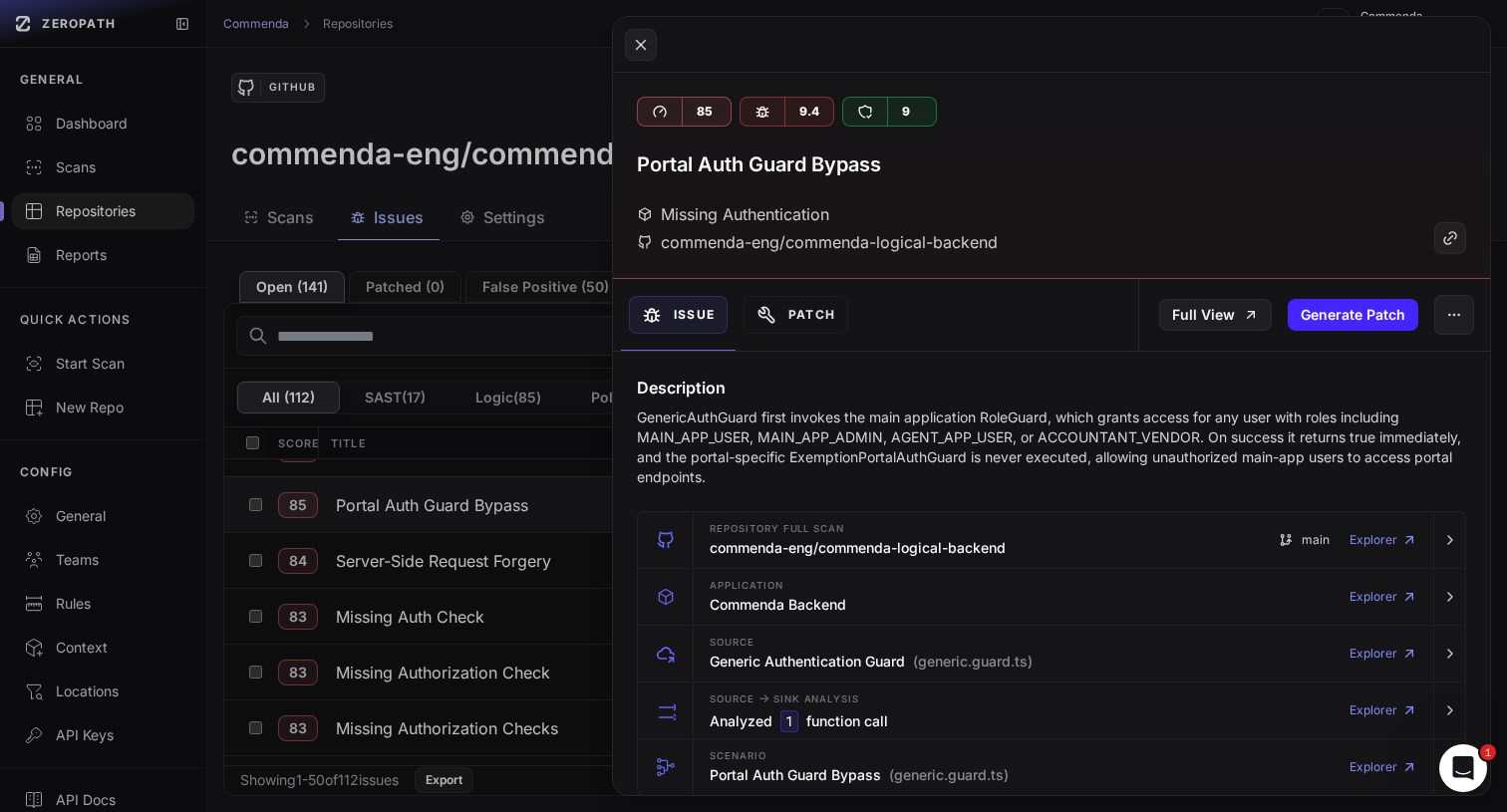 click on "GenericAuthGuard first invokes the main application RoleGuard, which grants access for any user with roles including MAIN_APP_USER, MAIN_APP_ADMIN, AGENT_APP_USER, or ACCOUNTANT_VENDOR. On success it returns true immediately, and the portal-specific ExemptionPortalAuthGuard is never executed, allowing unauthorized main-app users to access portal endpoints." at bounding box center [1052, 447] 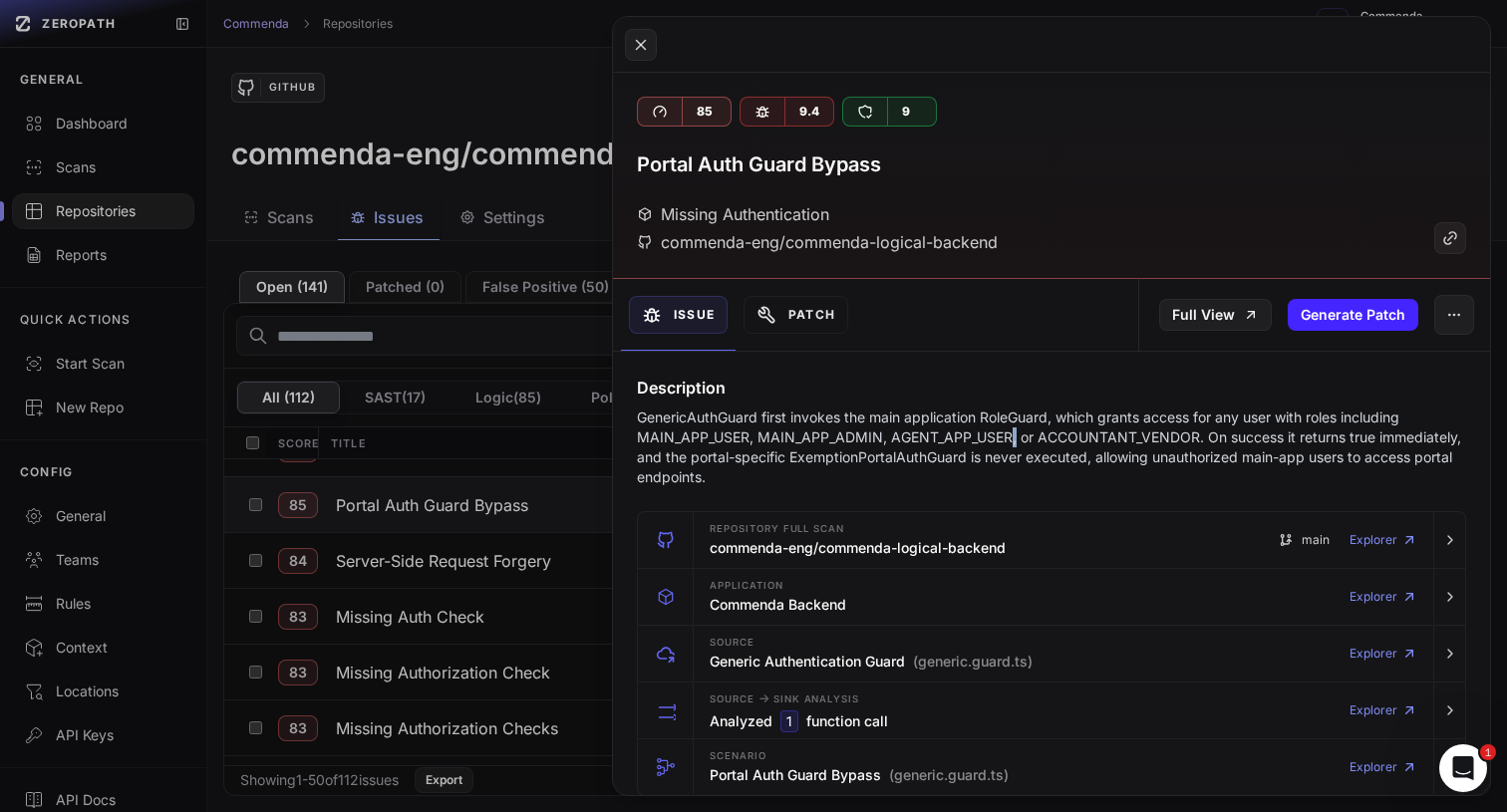 click on "GenericAuthGuard first invokes the main application RoleGuard, which grants access for any user with roles including MAIN_APP_USER, MAIN_APP_ADMIN, AGENT_APP_USER, or ACCOUNTANT_VENDOR. On success it returns true immediately, and the portal-specific ExemptionPortalAuthGuard is never executed, allowing unauthorized main-app users to access portal endpoints." at bounding box center (1052, 447) 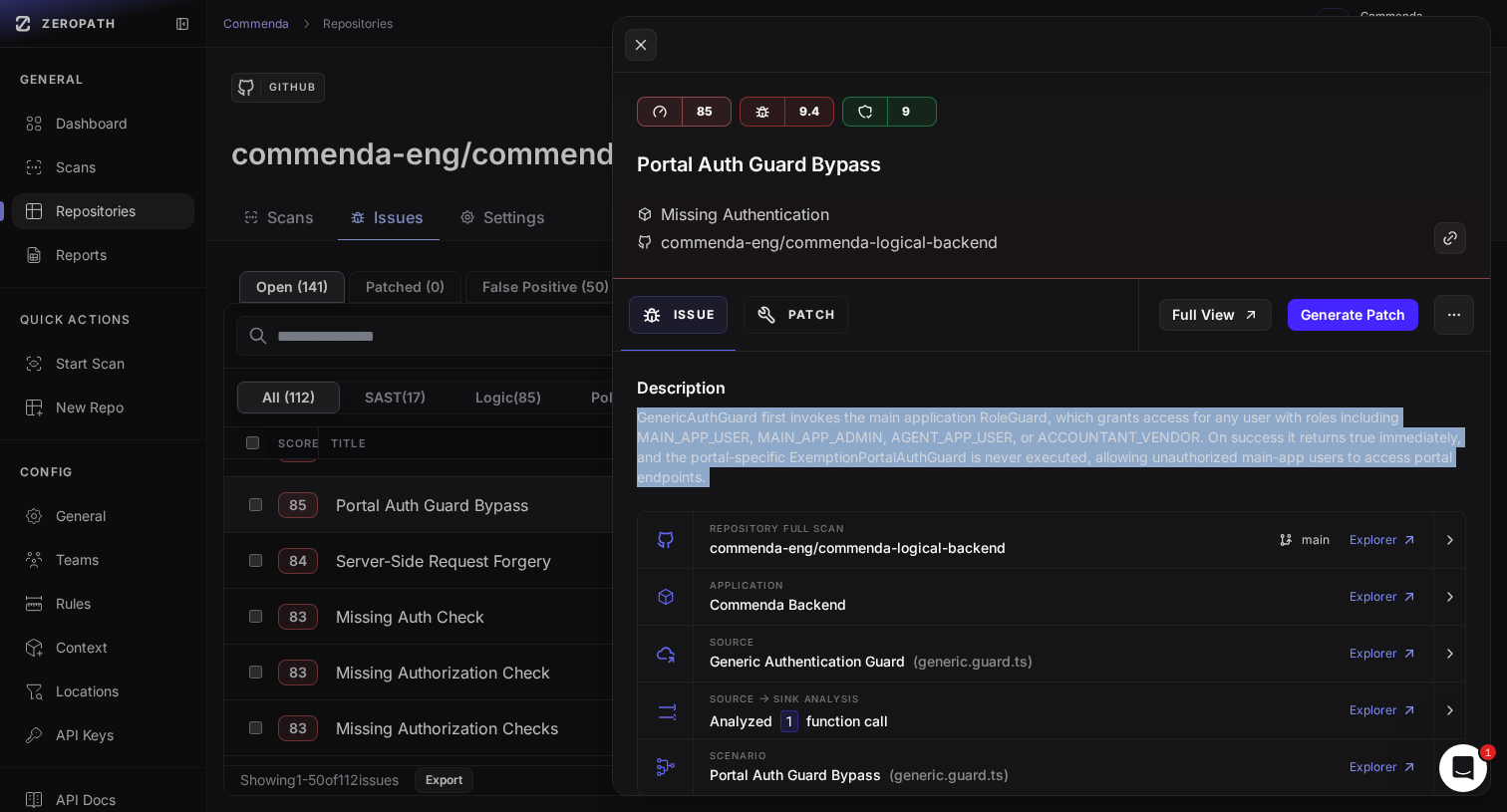 click on "GenericAuthGuard first invokes the main application RoleGuard, which grants access for any user with roles including MAIN_APP_USER, MAIN_APP_ADMIN, AGENT_APP_USER, or ACCOUNTANT_VENDOR. On success it returns true immediately, and the portal-specific ExemptionPortalAuthGuard is never executed, allowing unauthorized main-app users to access portal endpoints." at bounding box center (1052, 447) 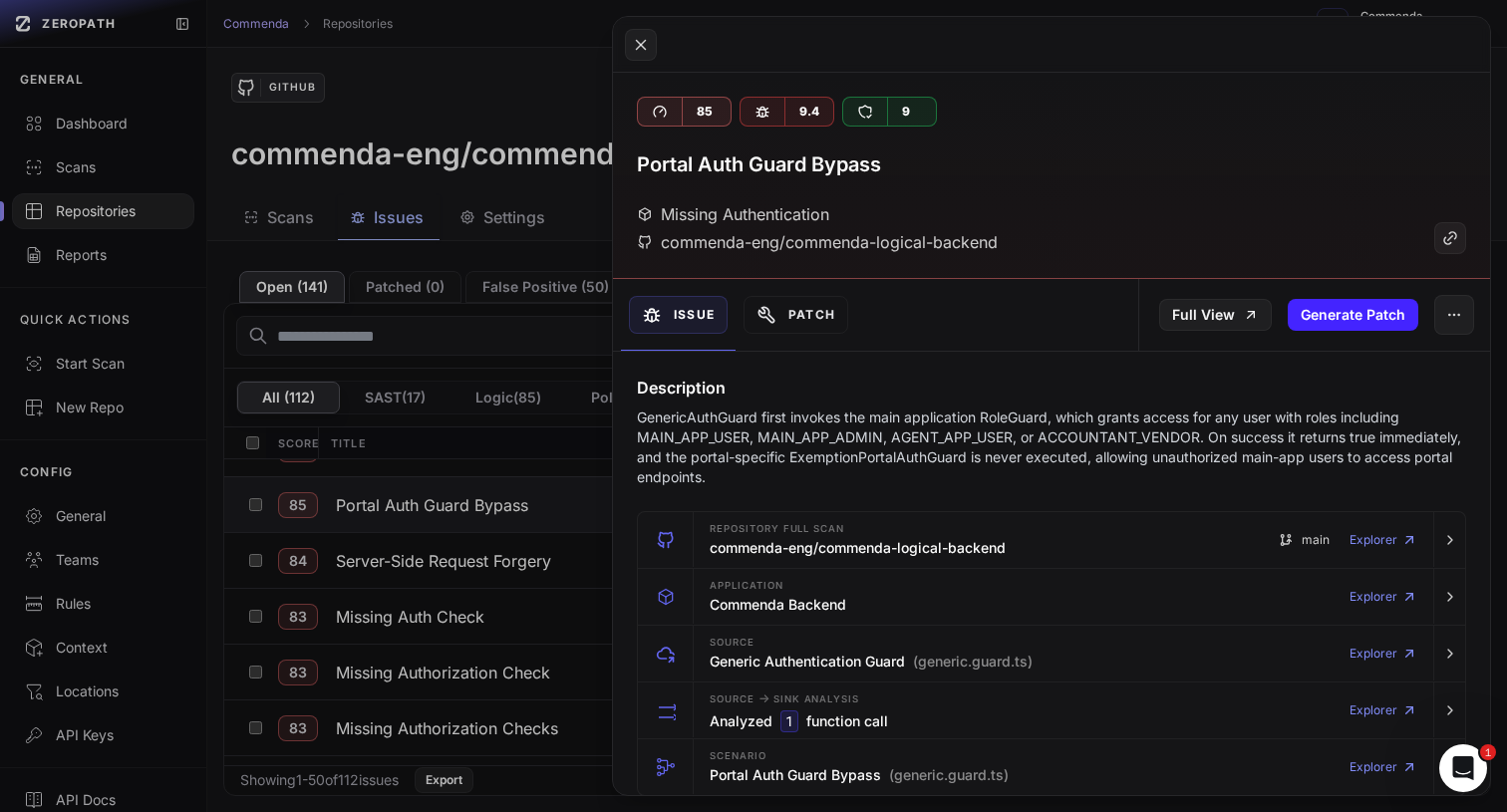 click on "GenericAuthGuard first invokes the main application RoleGuard, which grants access for any user with roles including MAIN_APP_USER, MAIN_APP_ADMIN, AGENT_APP_USER, or ACCOUNTANT_VENDOR. On success it returns true immediately, and the portal-specific ExemptionPortalAuthGuard is never executed, allowing unauthorized main-app users to access portal endpoints." at bounding box center [1052, 447] 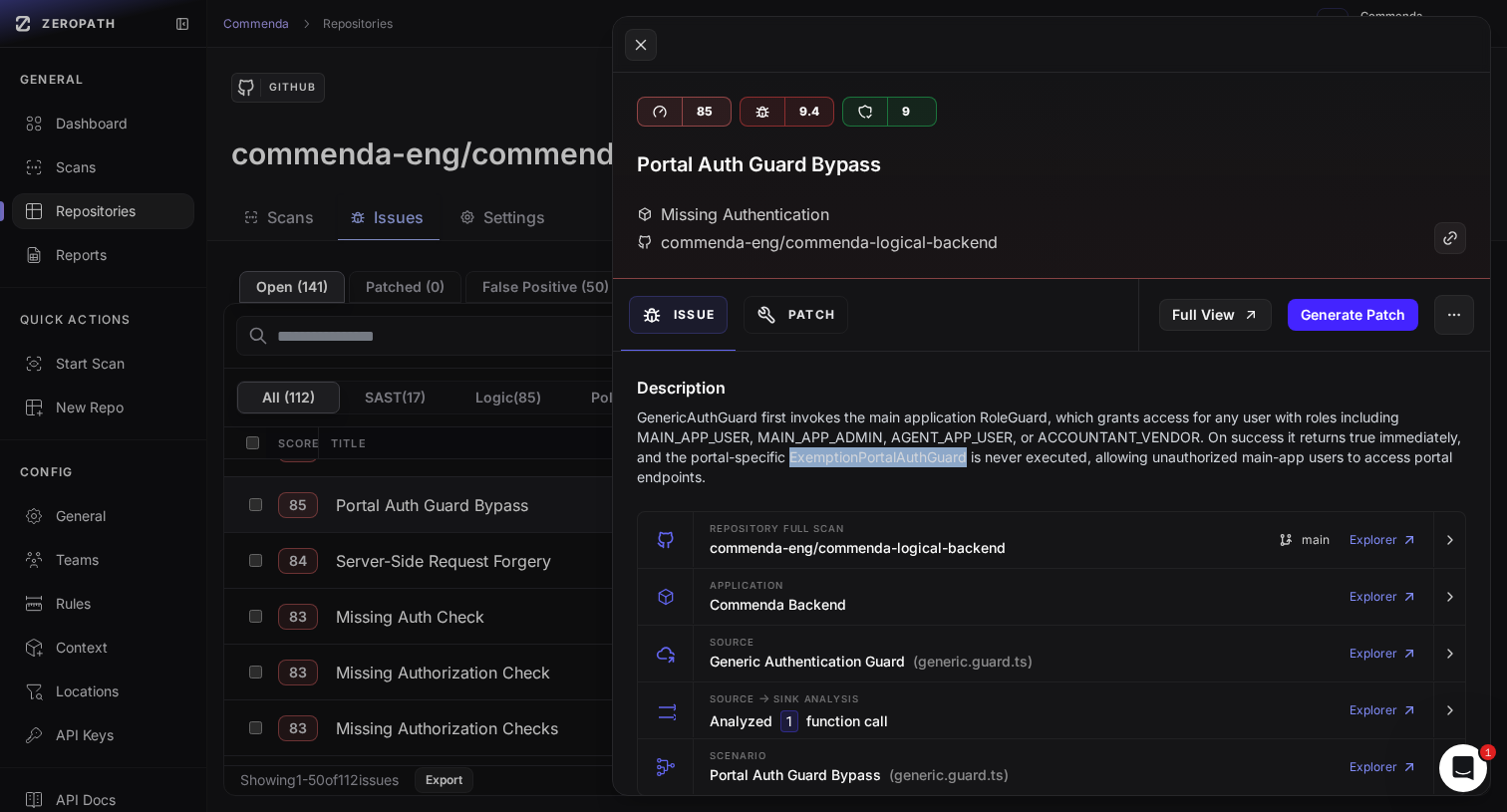 click on "GenericAuthGuard first invokes the main application RoleGuard, which grants access for any user with roles including MAIN_APP_USER, MAIN_APP_ADMIN, AGENT_APP_USER, or ACCOUNTANT_VENDOR. On success it returns true immediately, and the portal-specific ExemptionPortalAuthGuard is never executed, allowing unauthorized main-app users to access portal endpoints." at bounding box center (1052, 447) 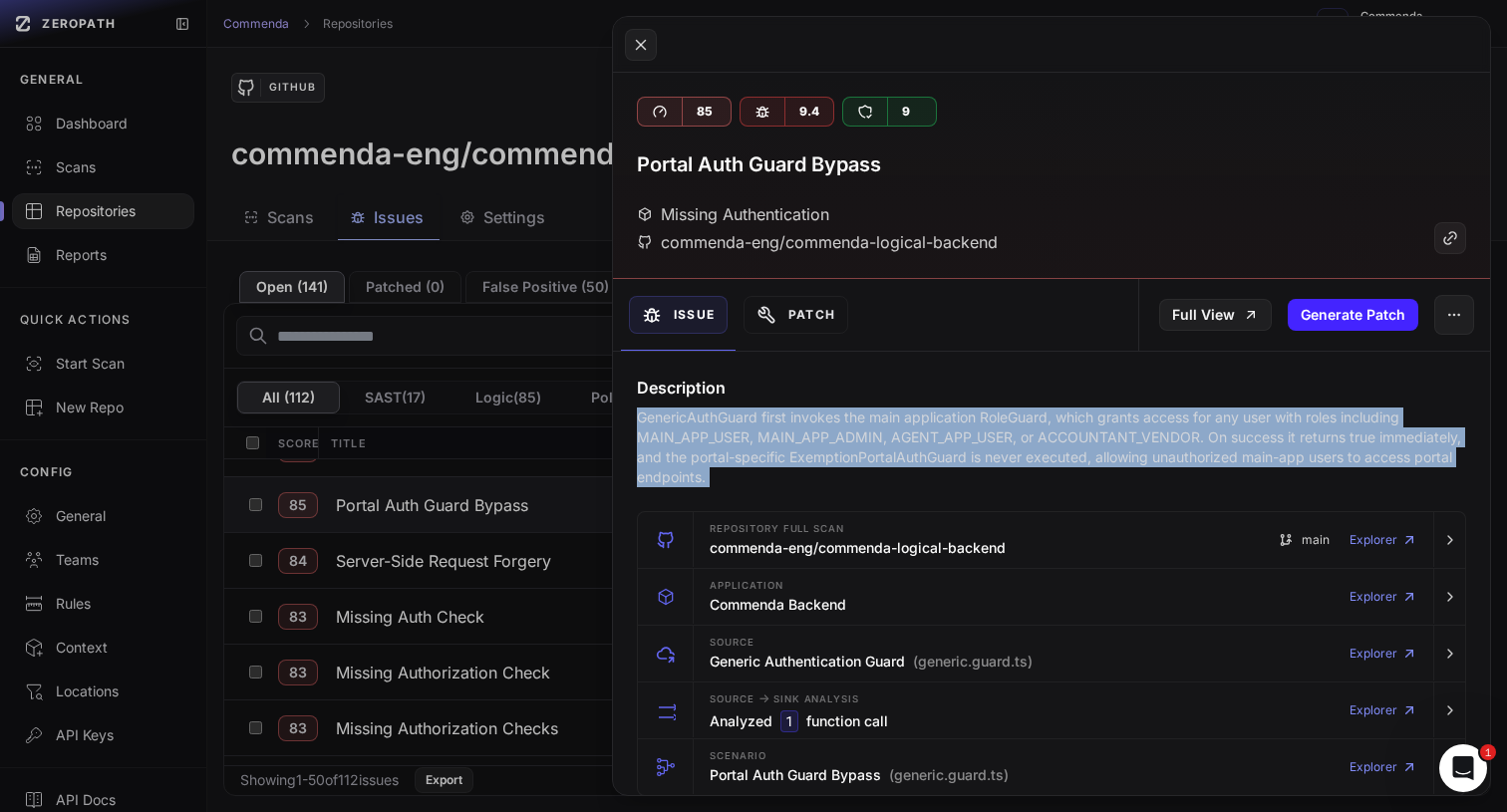 click on "GenericAuthGuard first invokes the main application RoleGuard, which grants access for any user with roles including MAIN_APP_USER, MAIN_APP_ADMIN, AGENT_APP_USER, or ACCOUNTANT_VENDOR. On success it returns true immediately, and the portal-specific ExemptionPortalAuthGuard is never executed, allowing unauthorized main-app users to access portal endpoints." at bounding box center [1052, 447] 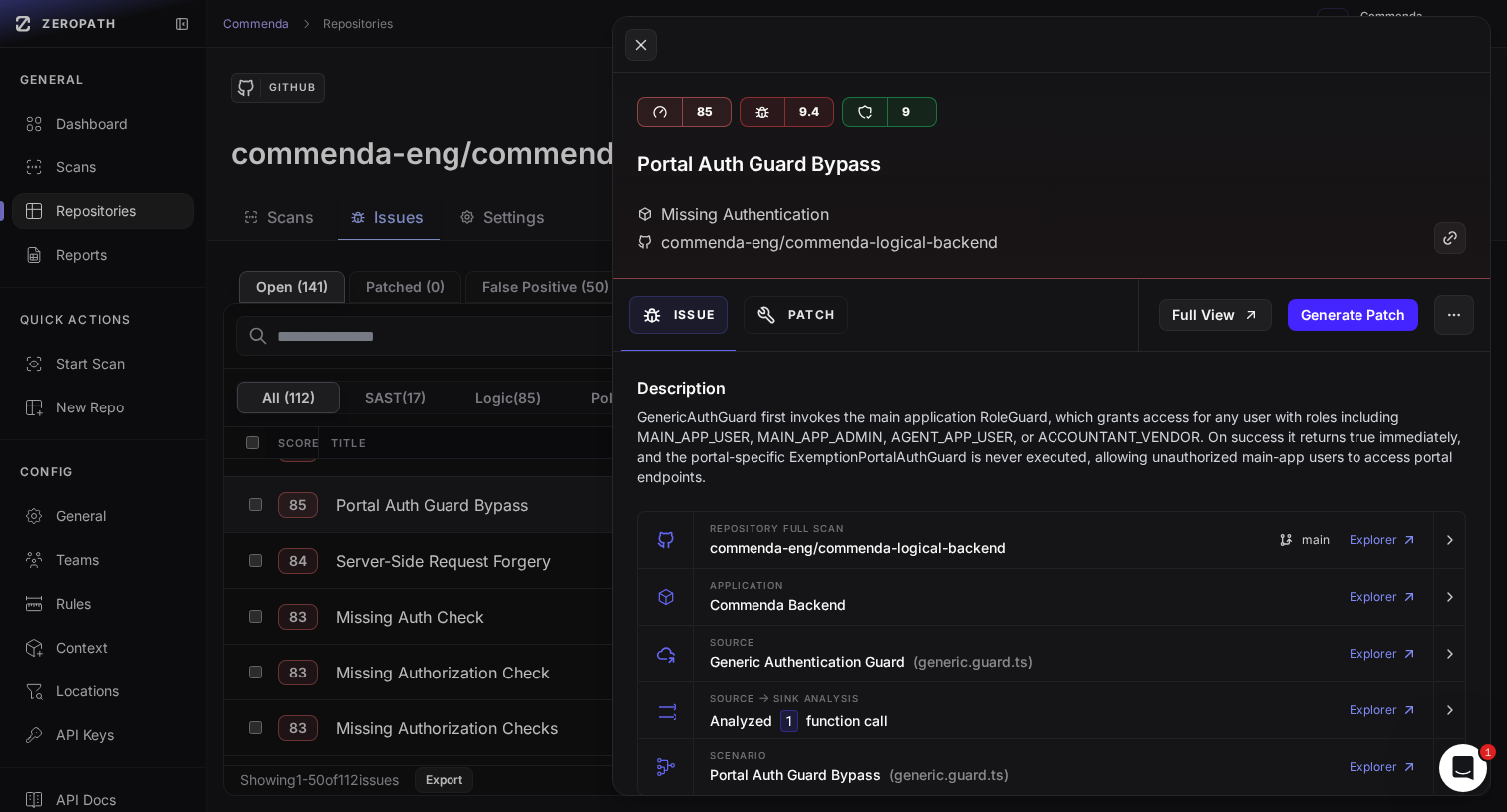 click on "GenericAuthGuard first invokes the main application RoleGuard, which grants access for any user with roles including MAIN_APP_USER, MAIN_APP_ADMIN, AGENT_APP_USER, or ACCOUNTANT_VENDOR. On success it returns true immediately, and the portal-specific ExemptionPortalAuthGuard is never executed, allowing unauthorized main-app users to access portal endpoints." at bounding box center [1052, 447] 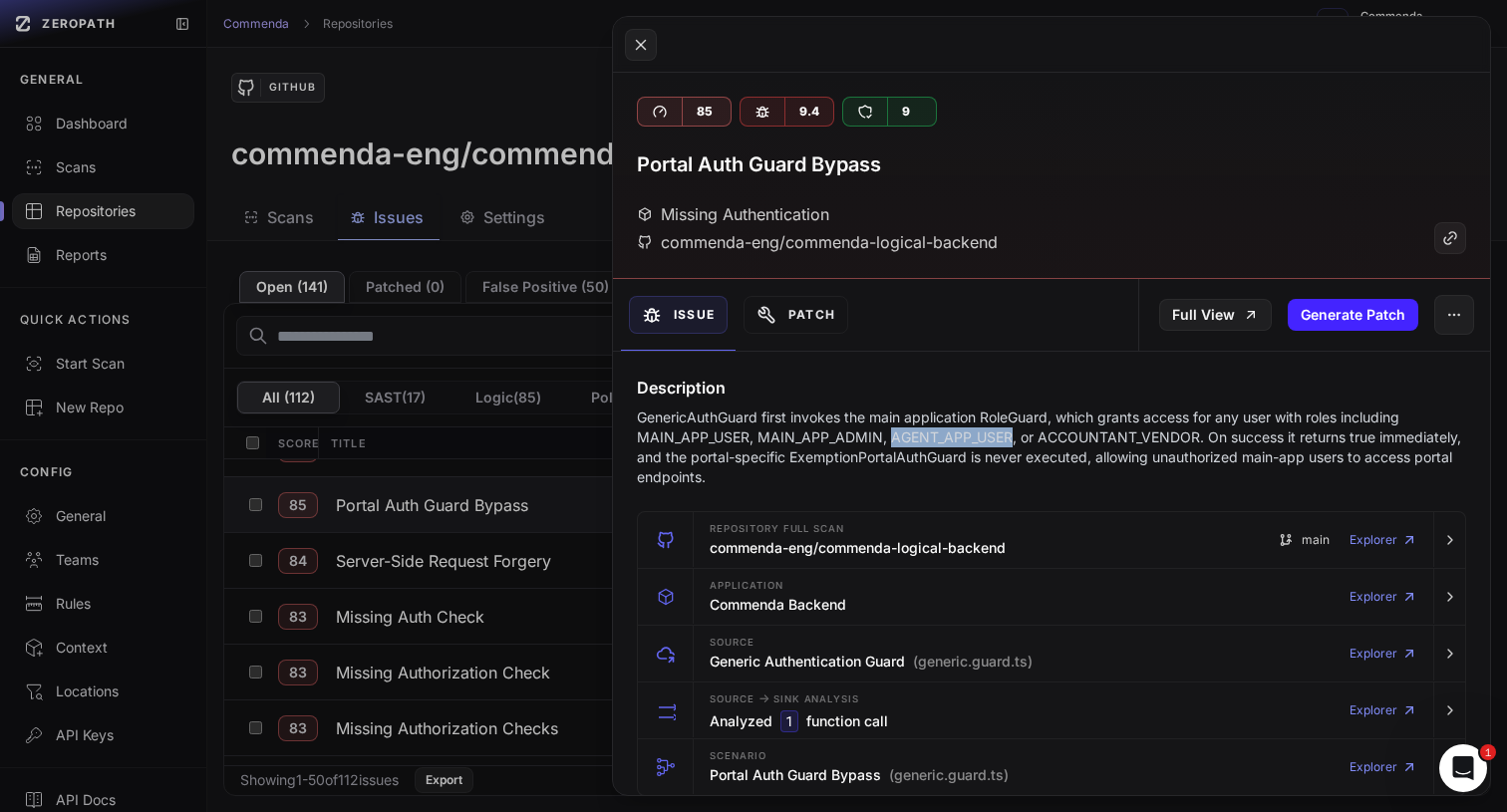 click on "GenericAuthGuard first invokes the main application RoleGuard, which grants access for any user with roles including MAIN_APP_USER, MAIN_APP_ADMIN, AGENT_APP_USER, or ACCOUNTANT_VENDOR. On success it returns true immediately, and the portal-specific ExemptionPortalAuthGuard is never executed, allowing unauthorized main-app users to access portal endpoints." at bounding box center (1052, 447) 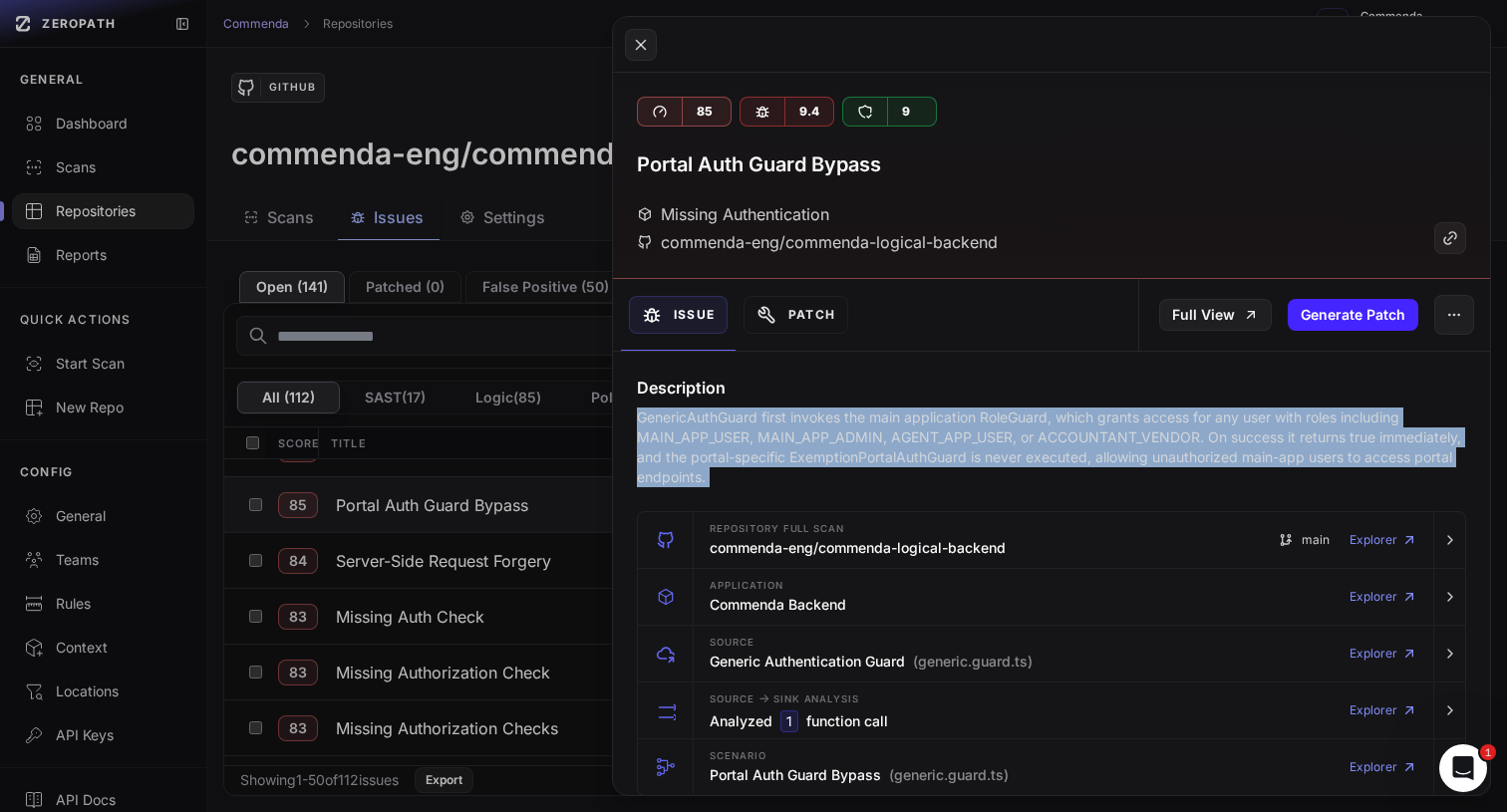 click on "GenericAuthGuard first invokes the main application RoleGuard, which grants access for any user with roles including MAIN_APP_USER, MAIN_APP_ADMIN, AGENT_APP_USER, or ACCOUNTANT_VENDOR. On success it returns true immediately, and the portal-specific ExemptionPortalAuthGuard is never executed, allowing unauthorized main-app users to access portal endpoints." at bounding box center [1052, 447] 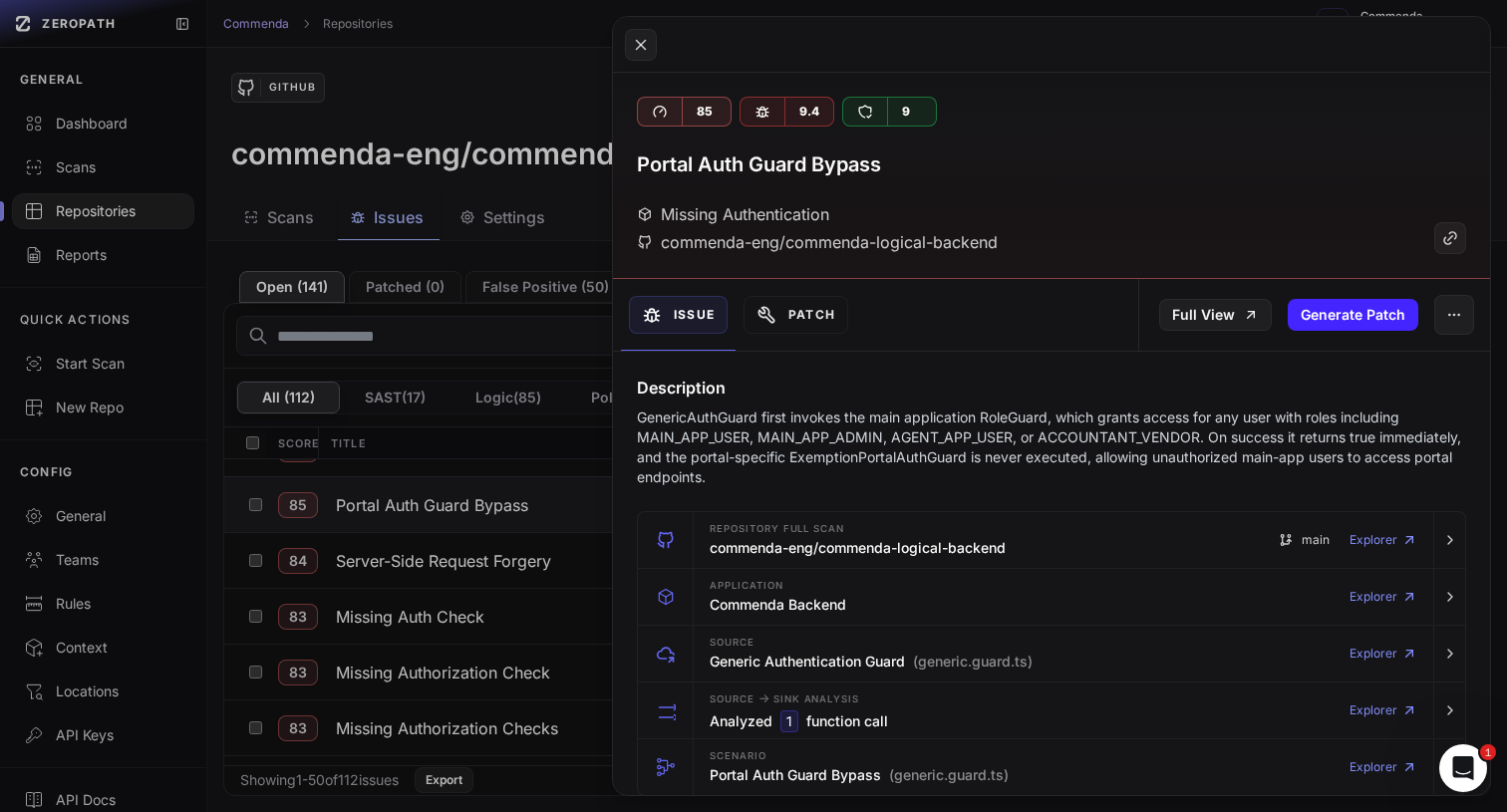 click on "GenericAuthGuard first invokes the main application RoleGuard, which grants access for any user with roles including MAIN_APP_USER, MAIN_APP_ADMIN, AGENT_APP_USER, or ACCOUNTANT_VENDOR. On success it returns true immediately, and the portal-specific ExemptionPortalAuthGuard is never executed, allowing unauthorized main-app users to access portal endpoints." at bounding box center [1052, 447] 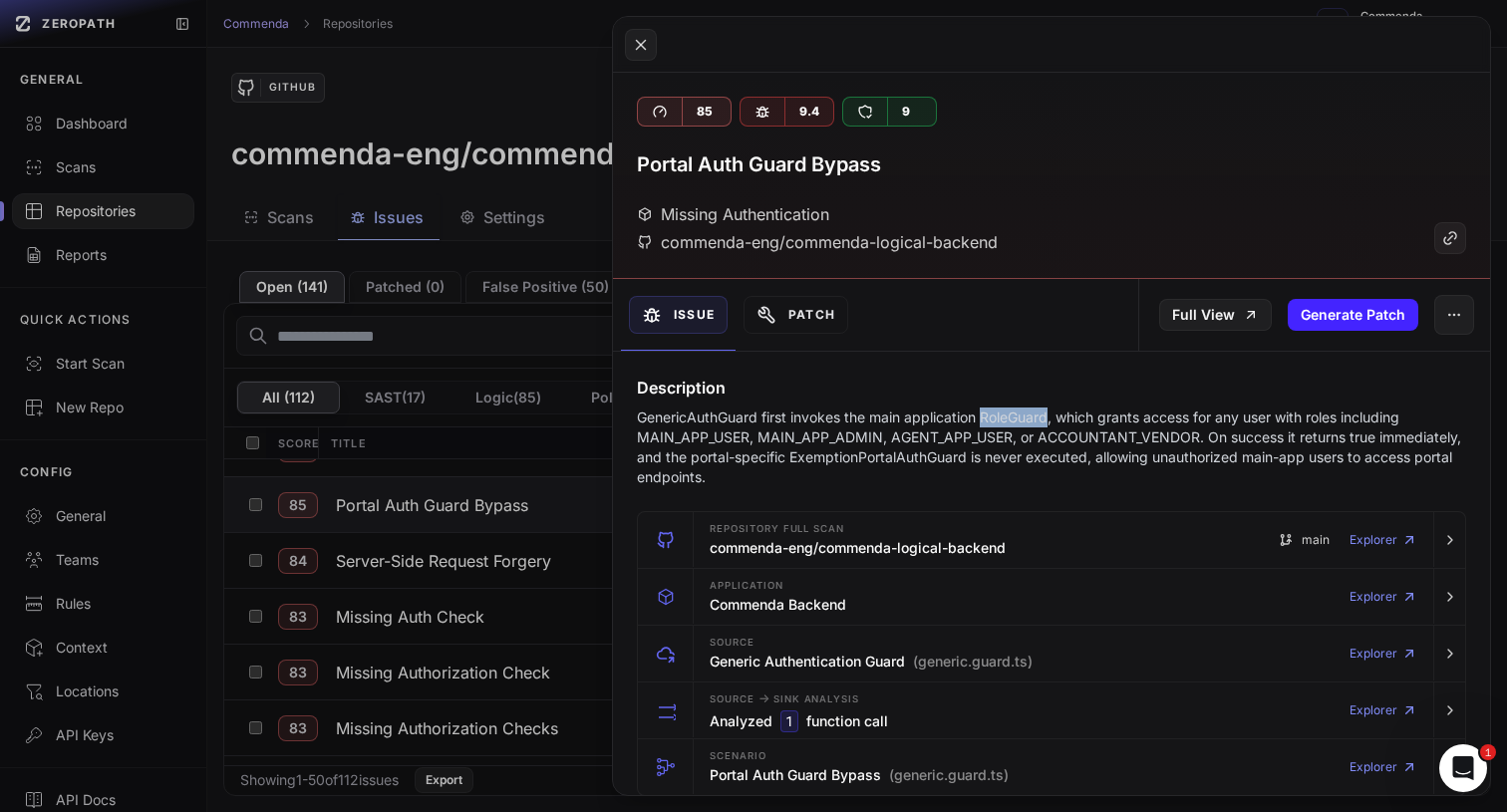 click on "GenericAuthGuard first invokes the main application RoleGuard, which grants access for any user with roles including MAIN_APP_USER, MAIN_APP_ADMIN, AGENT_APP_USER, or ACCOUNTANT_VENDOR. On success it returns true immediately, and the portal-specific ExemptionPortalAuthGuard is never executed, allowing unauthorized main-app users to access portal endpoints." at bounding box center (1052, 447) 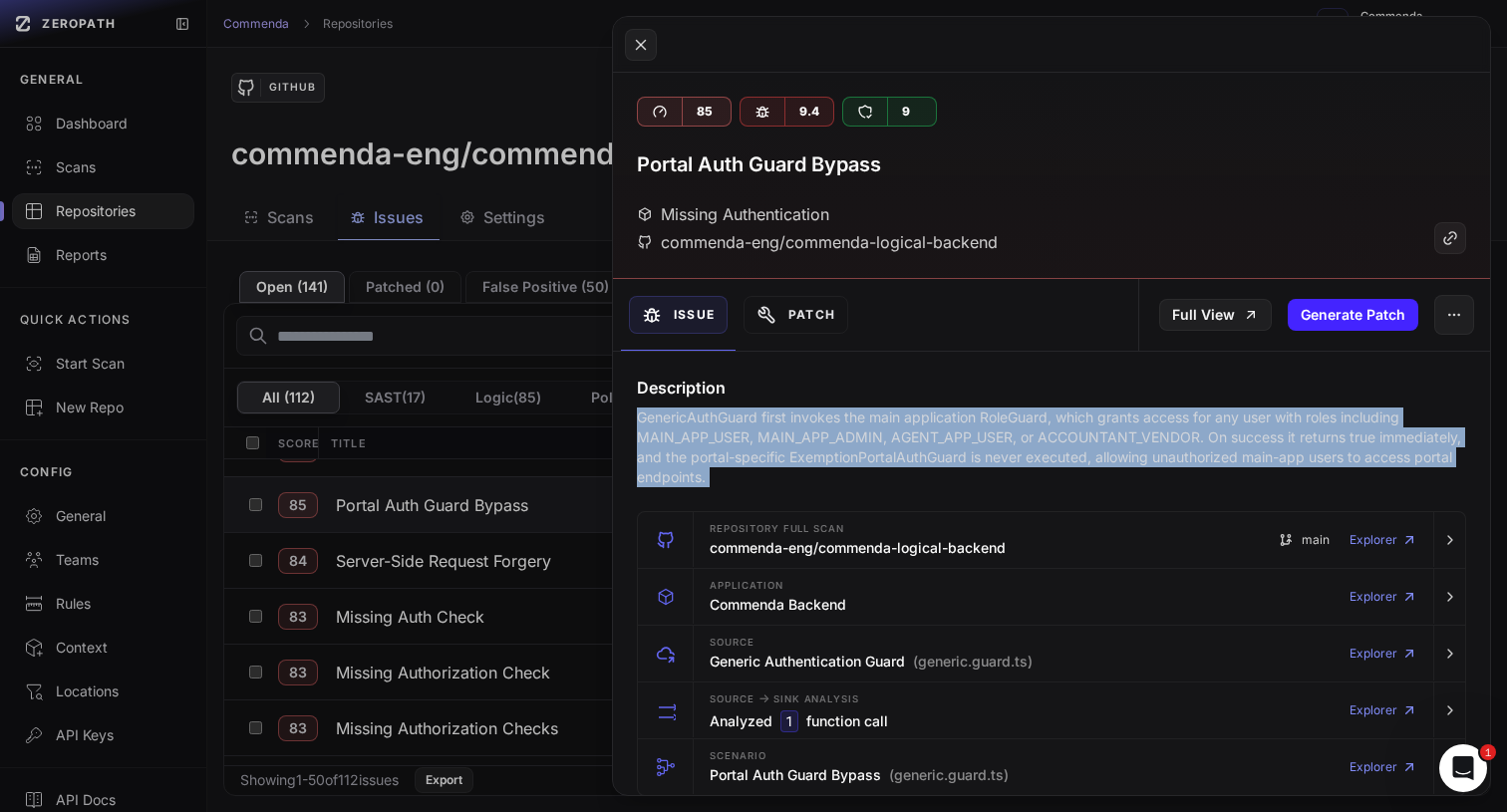 click on "GenericAuthGuard first invokes the main application RoleGuard, which grants access for any user with roles including MAIN_APP_USER, MAIN_APP_ADMIN, AGENT_APP_USER, or ACCOUNTANT_VENDOR. On success it returns true immediately, and the portal-specific ExemptionPortalAuthGuard is never executed, allowing unauthorized main-app users to access portal endpoints." at bounding box center (1052, 447) 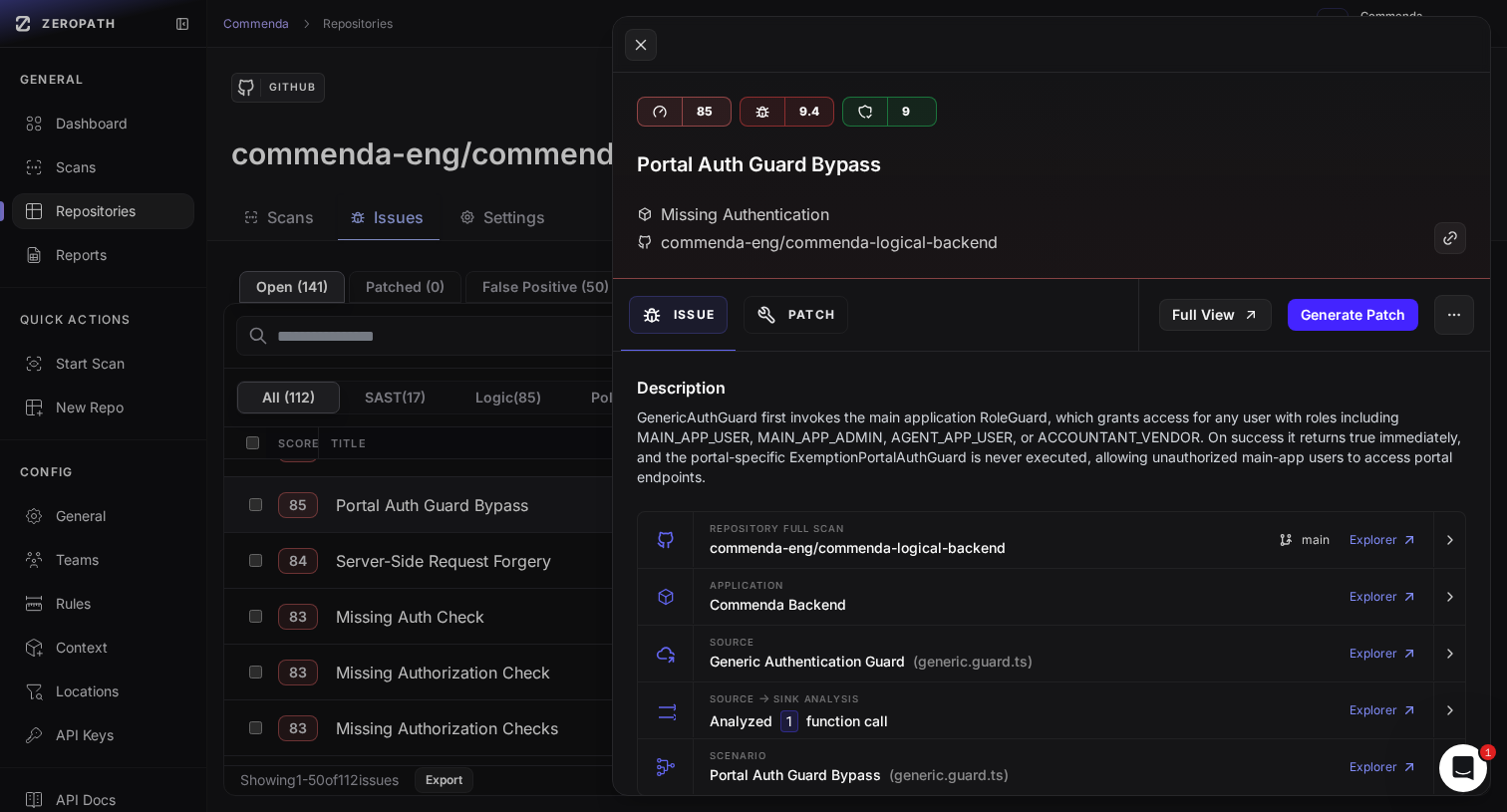 click on "GenericAuthGuard first invokes the main application RoleGuard, which grants access for any user with roles including MAIN_APP_USER, MAIN_APP_ADMIN, AGENT_APP_USER, or ACCOUNTANT_VENDOR. On success it returns true immediately, and the portal-specific ExemptionPortalAuthGuard is never executed, allowing unauthorized main-app users to access portal endpoints." at bounding box center [1052, 447] 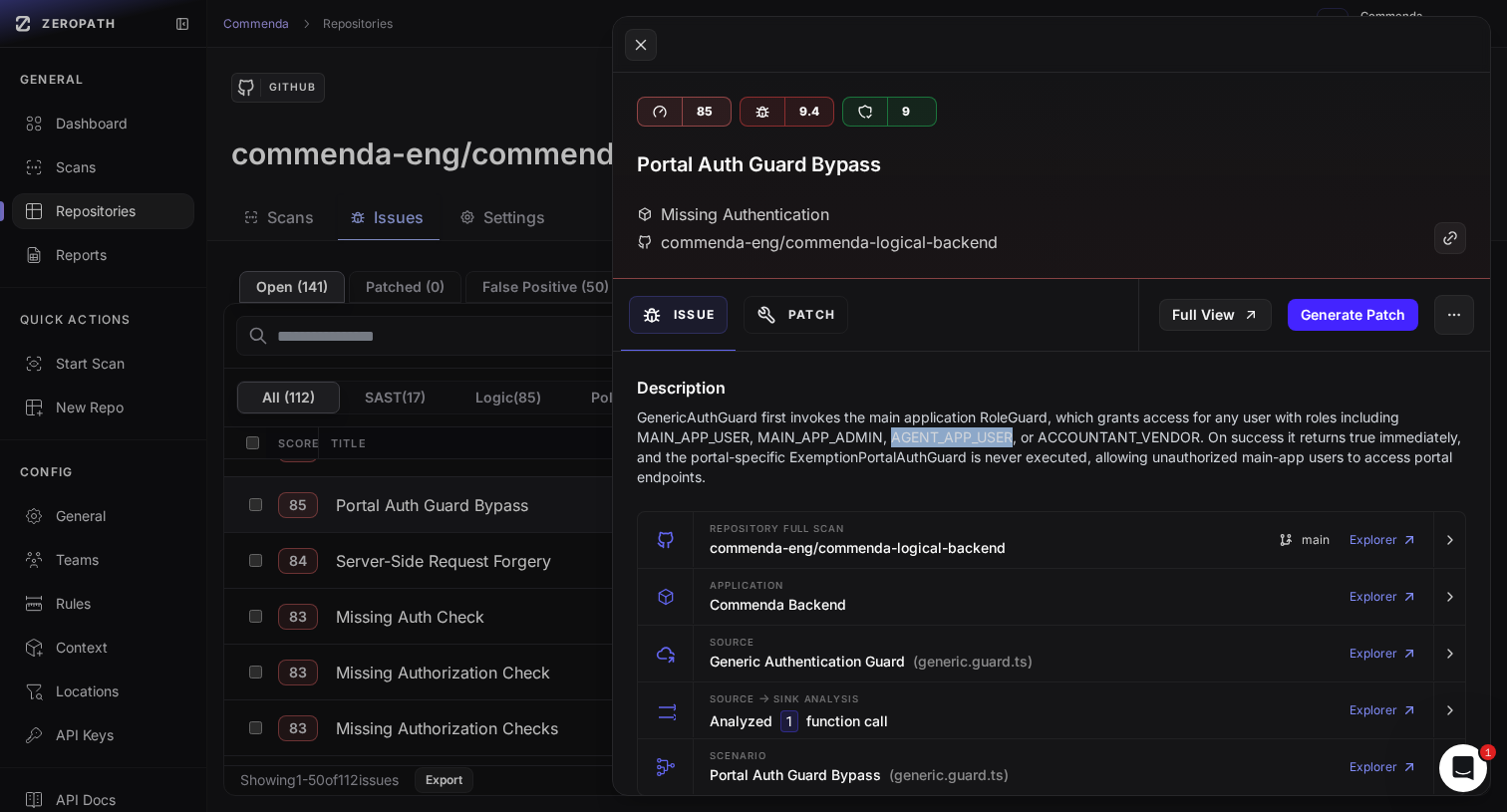 click on "GenericAuthGuard first invokes the main application RoleGuard, which grants access for any user with roles including MAIN_APP_USER, MAIN_APP_ADMIN, AGENT_APP_USER, or ACCOUNTANT_VENDOR. On success it returns true immediately, and the portal-specific ExemptionPortalAuthGuard is never executed, allowing unauthorized main-app users to access portal endpoints." at bounding box center [1052, 447] 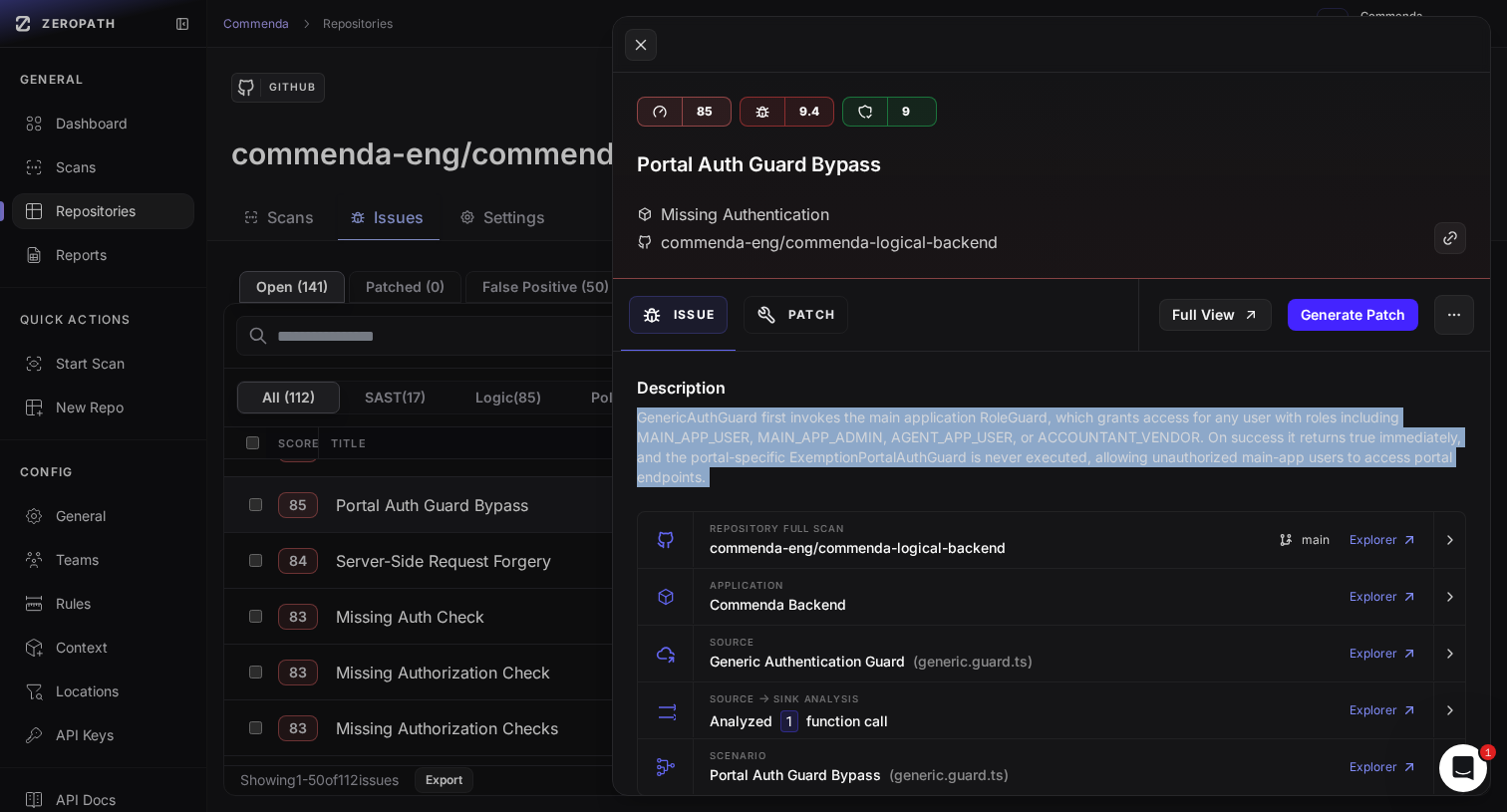 click on "GenericAuthGuard first invokes the main application RoleGuard, which grants access for any user with roles including MAIN_APP_USER, MAIN_APP_ADMIN, AGENT_APP_USER, or ACCOUNTANT_VENDOR. On success it returns true immediately, and the portal-specific ExemptionPortalAuthGuard is never executed, allowing unauthorized main-app users to access portal endpoints." at bounding box center (1052, 447) 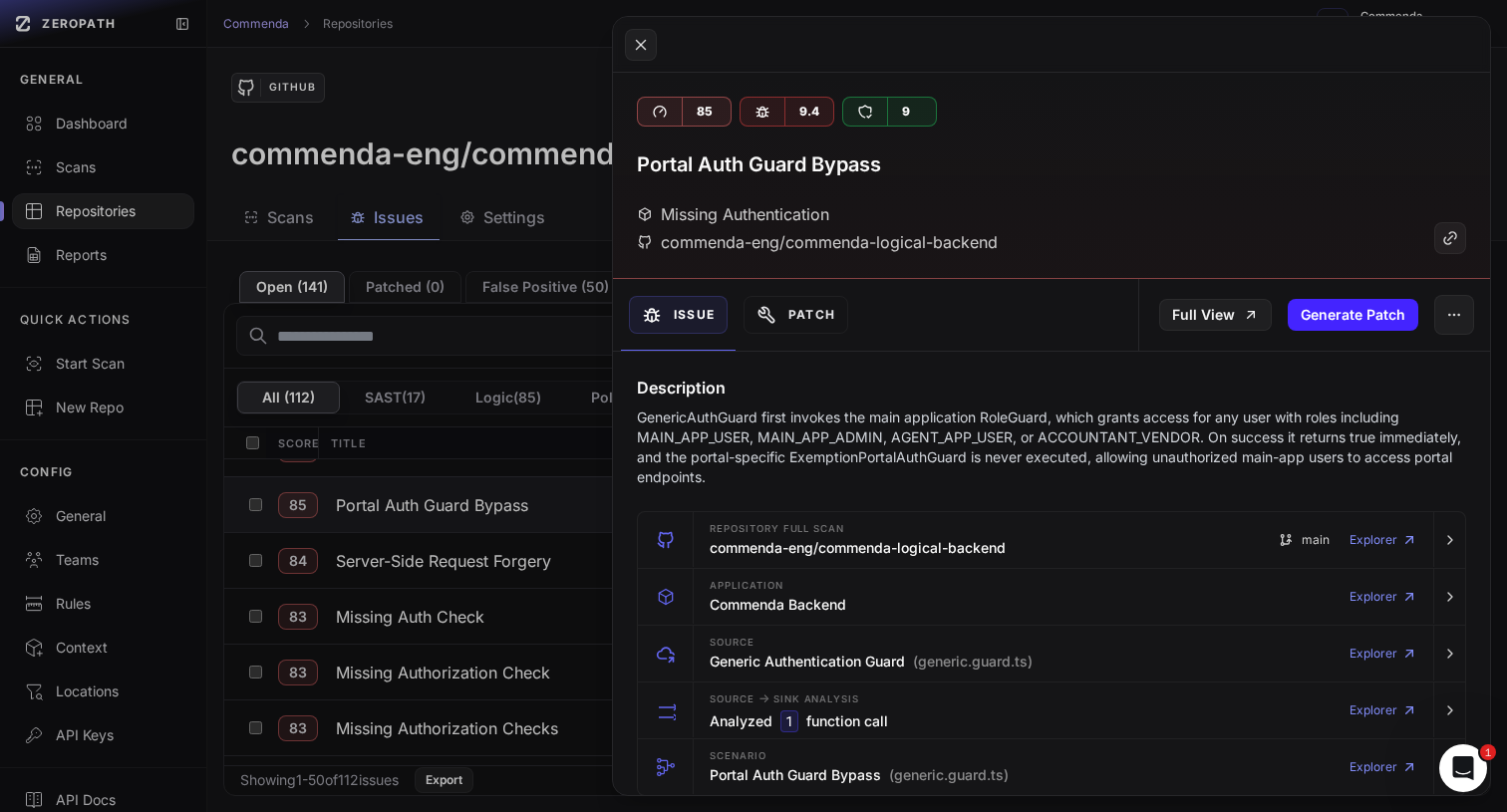 click on "GenericAuthGuard first invokes the main application RoleGuard, which grants access for any user with roles including MAIN_APP_USER, MAIN_APP_ADMIN, AGENT_APP_USER, or ACCOUNTANT_VENDOR. On success it returns true immediately, and the portal-specific ExemptionPortalAuthGuard is never executed, allowing unauthorized main-app users to access portal endpoints." at bounding box center [1052, 447] 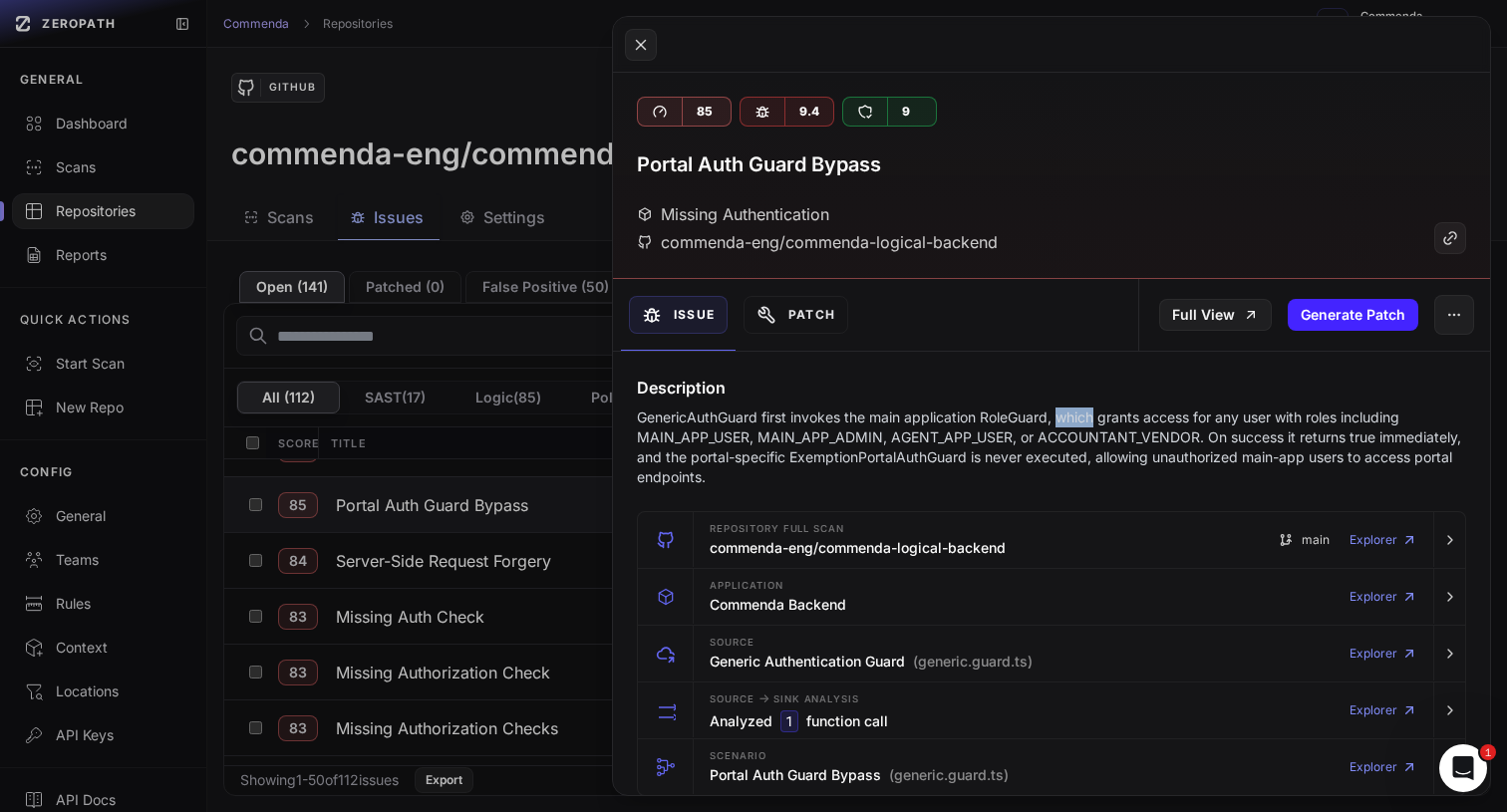click on "GenericAuthGuard first invokes the main application RoleGuard, which grants access for any user with roles including MAIN_APP_USER, MAIN_APP_ADMIN, AGENT_APP_USER, or ACCOUNTANT_VENDOR. On success it returns true immediately, and the portal-specific ExemptionPortalAuthGuard is never executed, allowing unauthorized main-app users to access portal endpoints." at bounding box center (1052, 447) 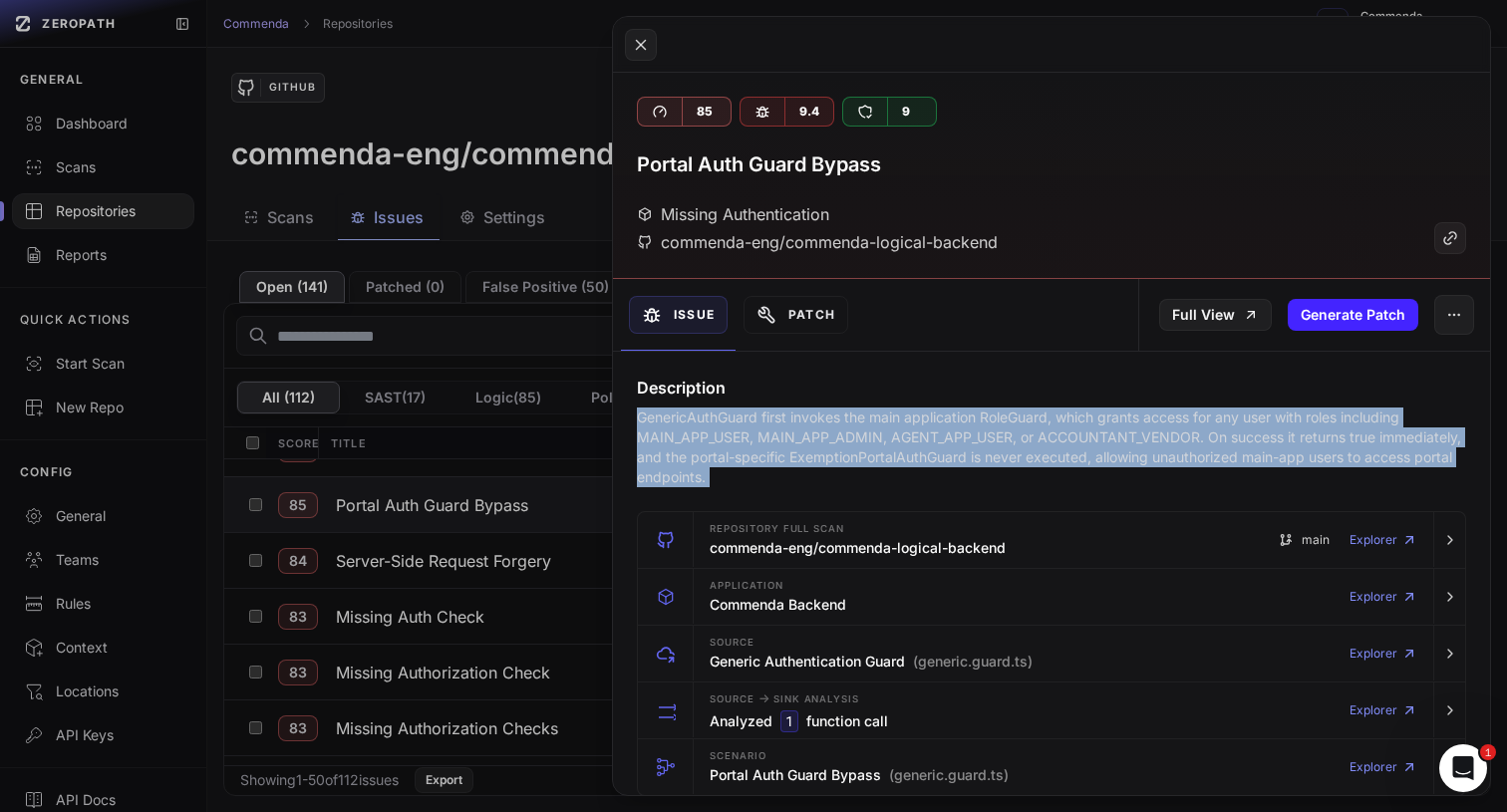 click on "GenericAuthGuard first invokes the main application RoleGuard, which grants access for any user with roles including MAIN_APP_USER, MAIN_APP_ADMIN, AGENT_APP_USER, or ACCOUNTANT_VENDOR. On success it returns true immediately, and the portal-specific ExemptionPortalAuthGuard is never executed, allowing unauthorized main-app users to access portal endpoints." at bounding box center [1052, 447] 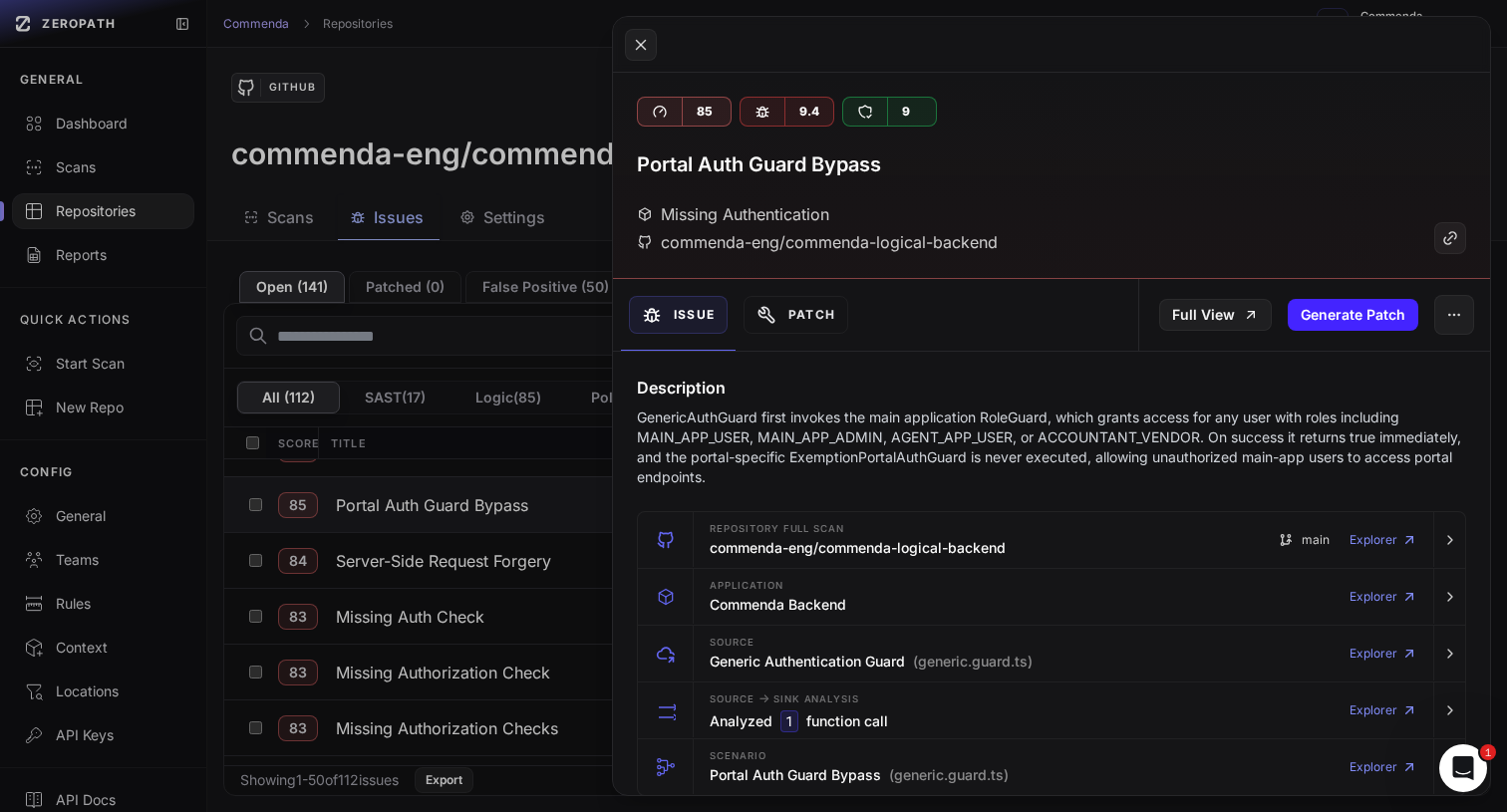 click on "GenericAuthGuard first invokes the main application RoleGuard, which grants access for any user with roles including MAIN_APP_USER, MAIN_APP_ADMIN, AGENT_APP_USER, or ACCOUNTANT_VENDOR. On success it returns true immediately, and the portal-specific ExemptionPortalAuthGuard is never executed, allowing unauthorized main-app users to access portal endpoints." at bounding box center (1052, 447) 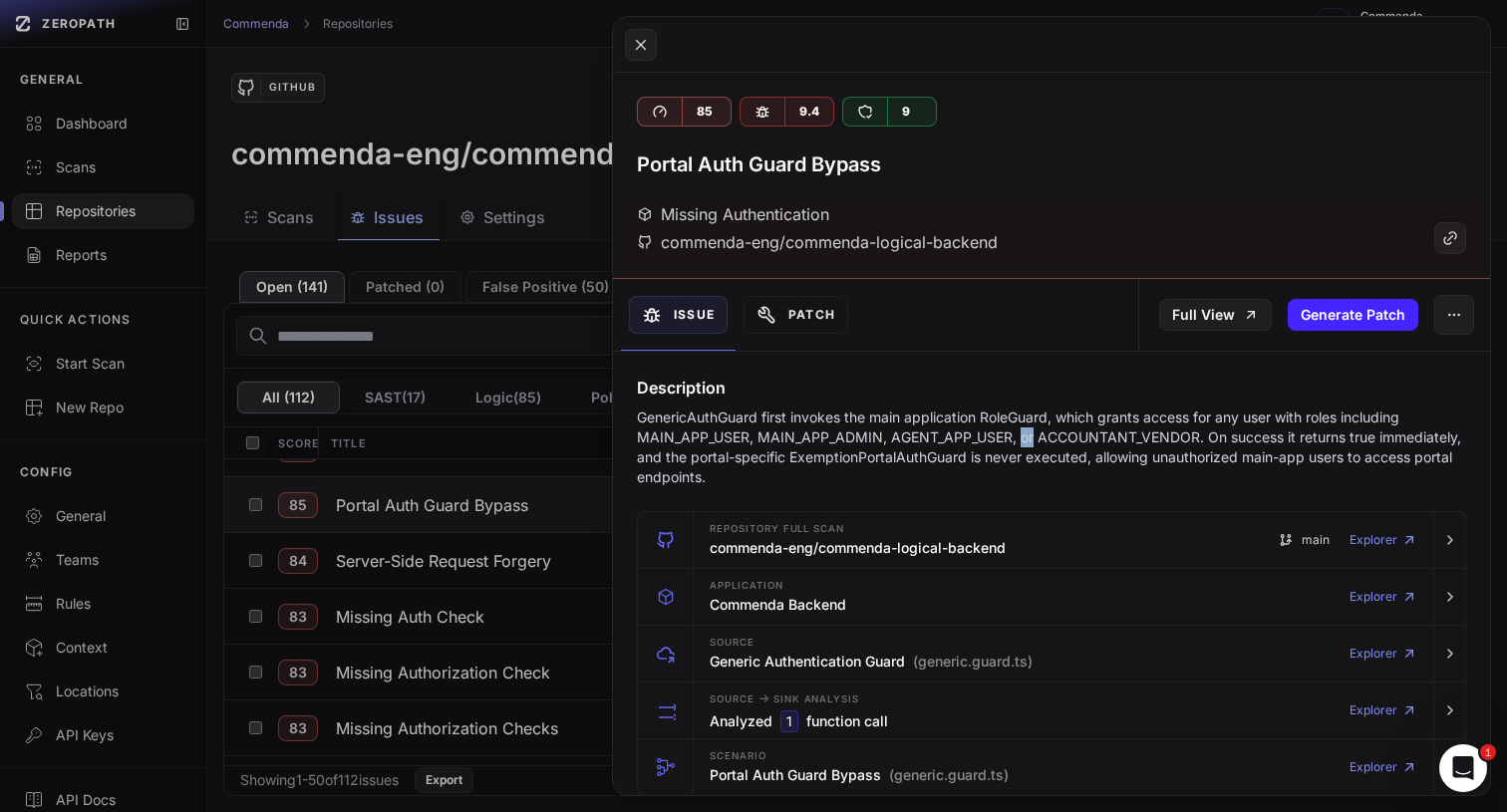 click on "GenericAuthGuard first invokes the main application RoleGuard, which grants access for any user with roles including MAIN_APP_USER, MAIN_APP_ADMIN, AGENT_APP_USER, or ACCOUNTANT_VENDOR. On success it returns true immediately, and the portal-specific ExemptionPortalAuthGuard is never executed, allowing unauthorized main-app users to access portal endpoints." at bounding box center (1052, 447) 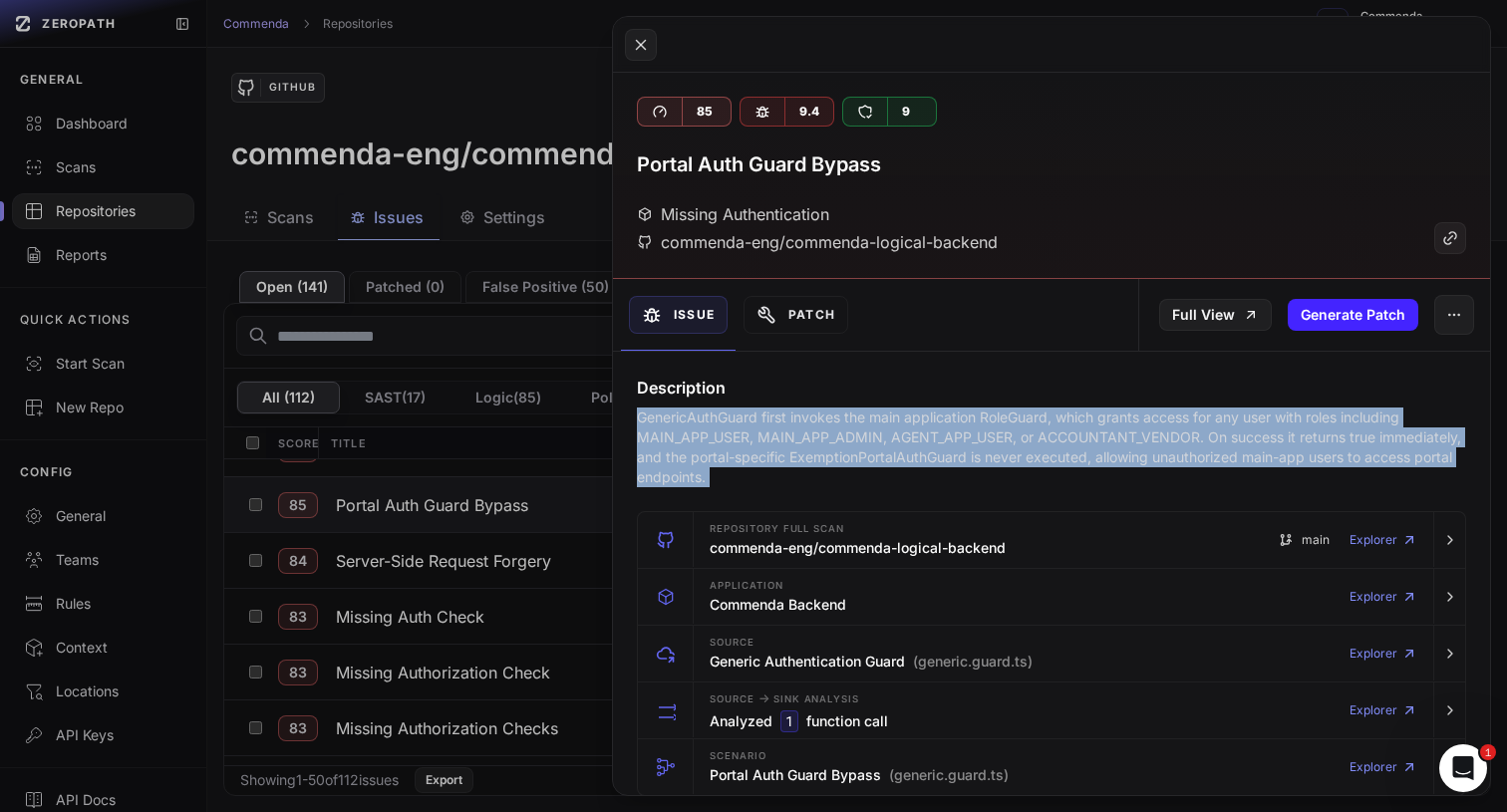 click on "GenericAuthGuard first invokes the main application RoleGuard, which grants access for any user with roles including MAIN_APP_USER, MAIN_APP_ADMIN, AGENT_APP_USER, or ACCOUNTANT_VENDOR. On success it returns true immediately, and the portal-specific ExemptionPortalAuthGuard is never executed, allowing unauthorized main-app users to access portal endpoints." at bounding box center [1052, 447] 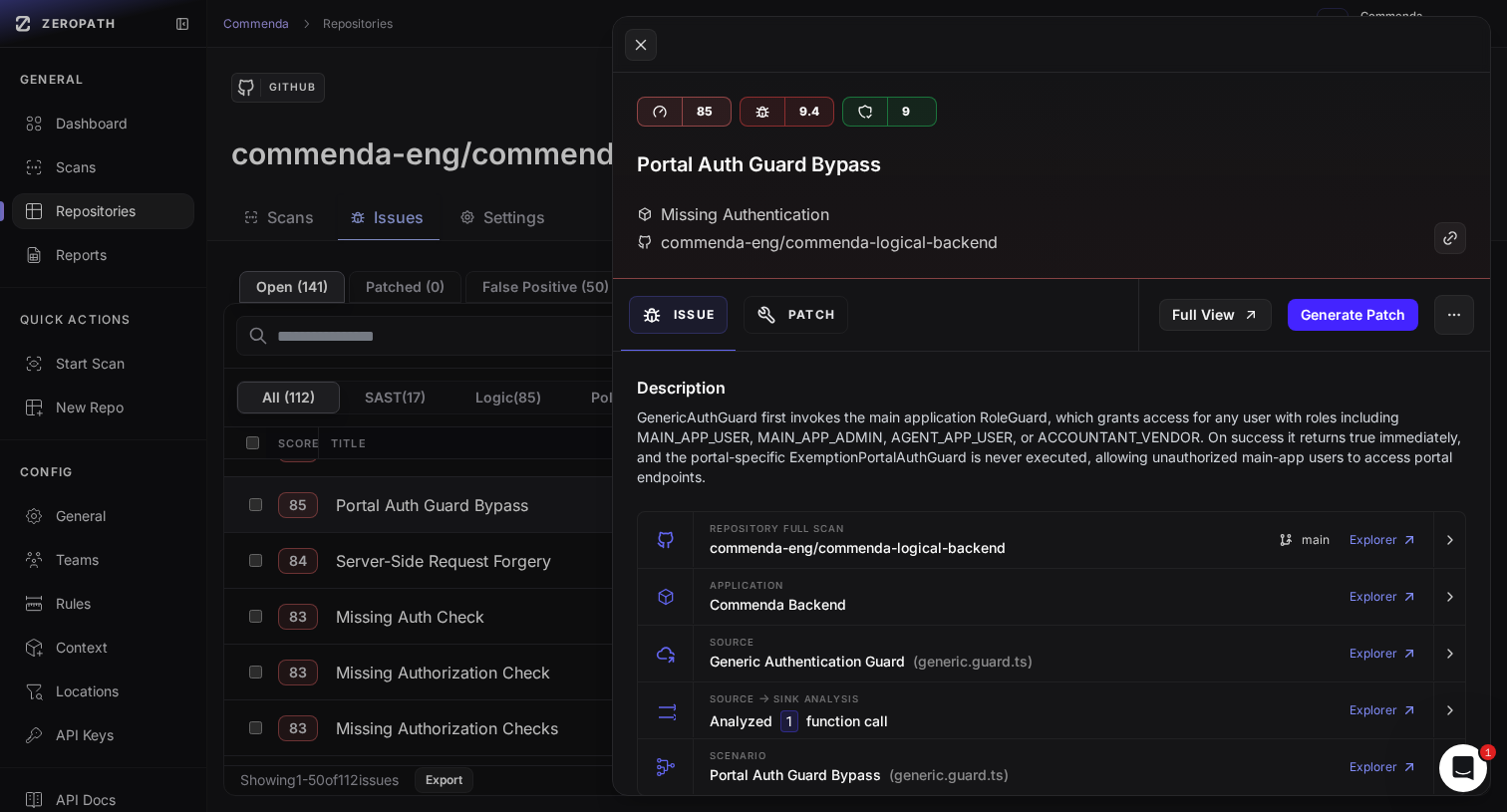 click on "GenericAuthGuard first invokes the main application RoleGuard, which grants access for any user with roles including MAIN_APP_USER, MAIN_APP_ADMIN, AGENT_APP_USER, or ACCOUNTANT_VENDOR. On success it returns true immediately, and the portal-specific ExemptionPortalAuthGuard is never executed, allowing unauthorized main-app users to access portal endpoints." at bounding box center [1052, 447] 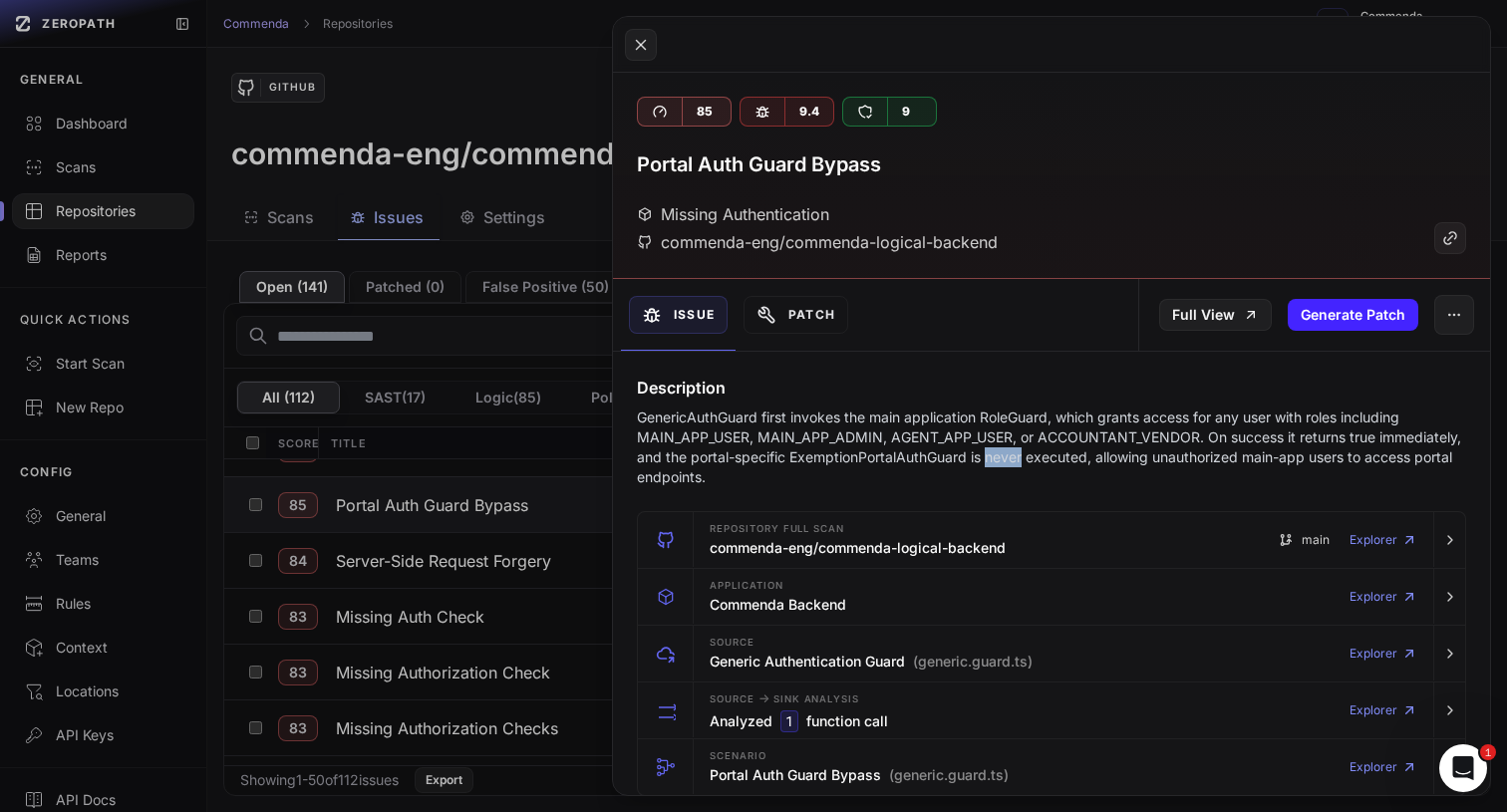 click on "GenericAuthGuard first invokes the main application RoleGuard, which grants access for any user with roles including MAIN_APP_USER, MAIN_APP_ADMIN, AGENT_APP_USER, or ACCOUNTANT_VENDOR. On success it returns true immediately, and the portal-specific ExemptionPortalAuthGuard is never executed, allowing unauthorized main-app users to access portal endpoints." at bounding box center (1052, 447) 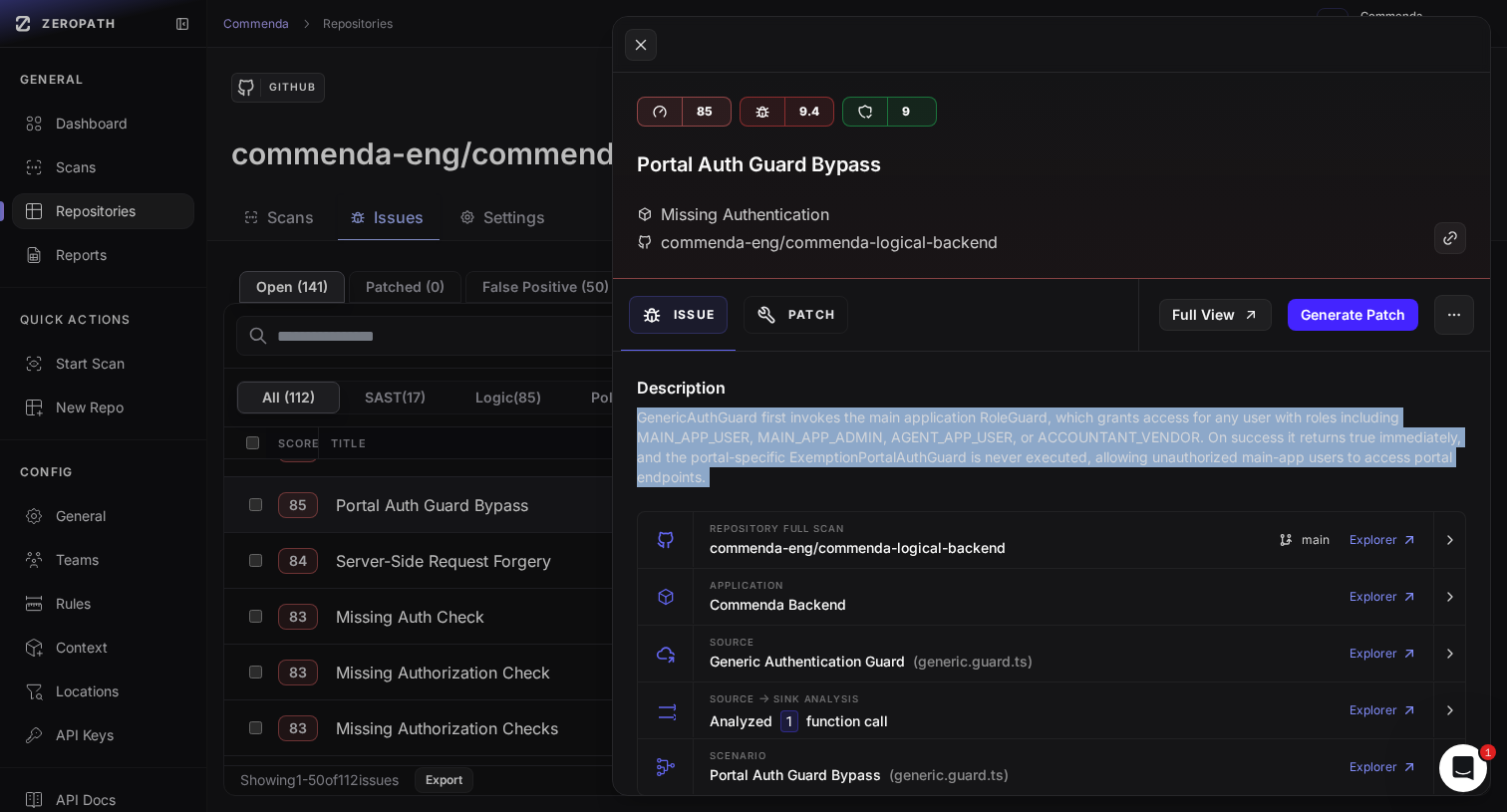 click on "GenericAuthGuard first invokes the main application RoleGuard, which grants access for any user with roles including MAIN_APP_USER, MAIN_APP_ADMIN, AGENT_APP_USER, or ACCOUNTANT_VENDOR. On success it returns true immediately, and the portal-specific ExemptionPortalAuthGuard is never executed, allowing unauthorized main-app users to access portal endpoints." at bounding box center (1052, 447) 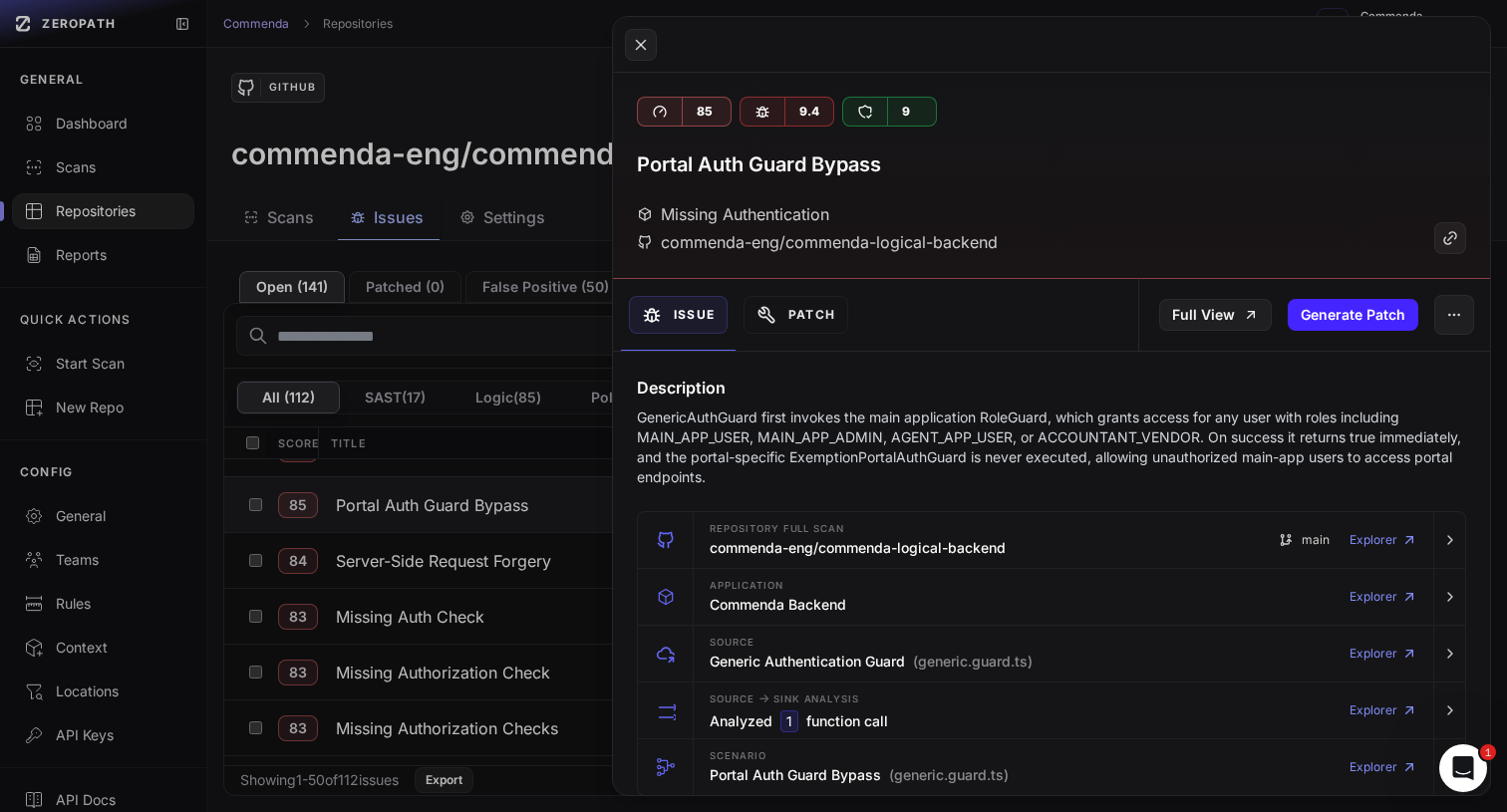 click on "GenericAuthGuard first invokes the main application RoleGuard, which grants access for any user with roles including MAIN_APP_USER, MAIN_APP_ADMIN, AGENT_APP_USER, or ACCOUNTANT_VENDOR. On success it returns true immediately, and the portal-specific ExemptionPortalAuthGuard is never executed, allowing unauthorized main-app users to access portal endpoints." at bounding box center (1052, 447) 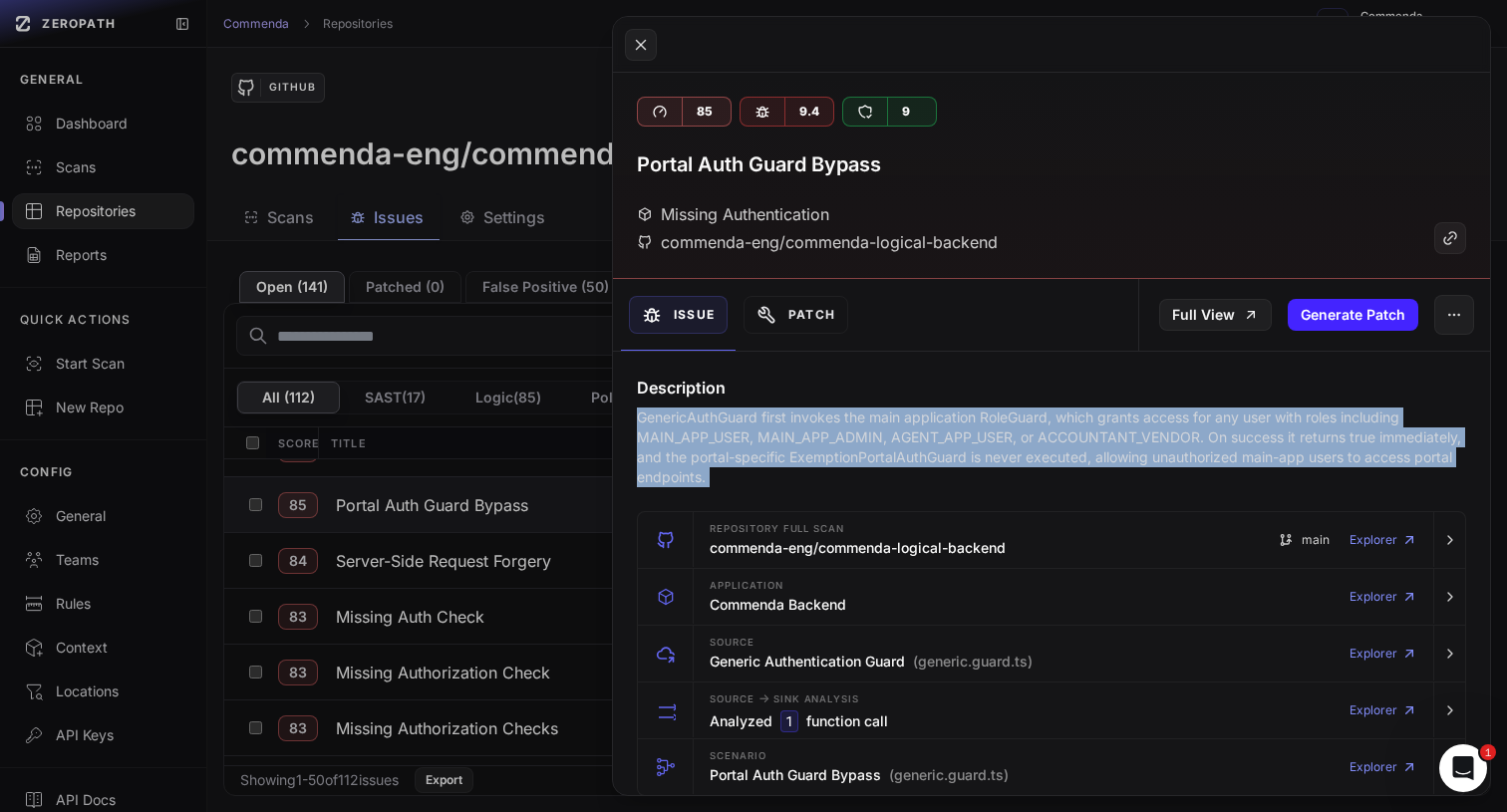 click on "GenericAuthGuard first invokes the main application RoleGuard, which grants access for any user with roles including MAIN_APP_USER, MAIN_APP_ADMIN, AGENT_APP_USER, or ACCOUNTANT_VENDOR. On success it returns true immediately, and the portal-specific ExemptionPortalAuthGuard is never executed, allowing unauthorized main-app users to access portal endpoints." at bounding box center (1052, 447) 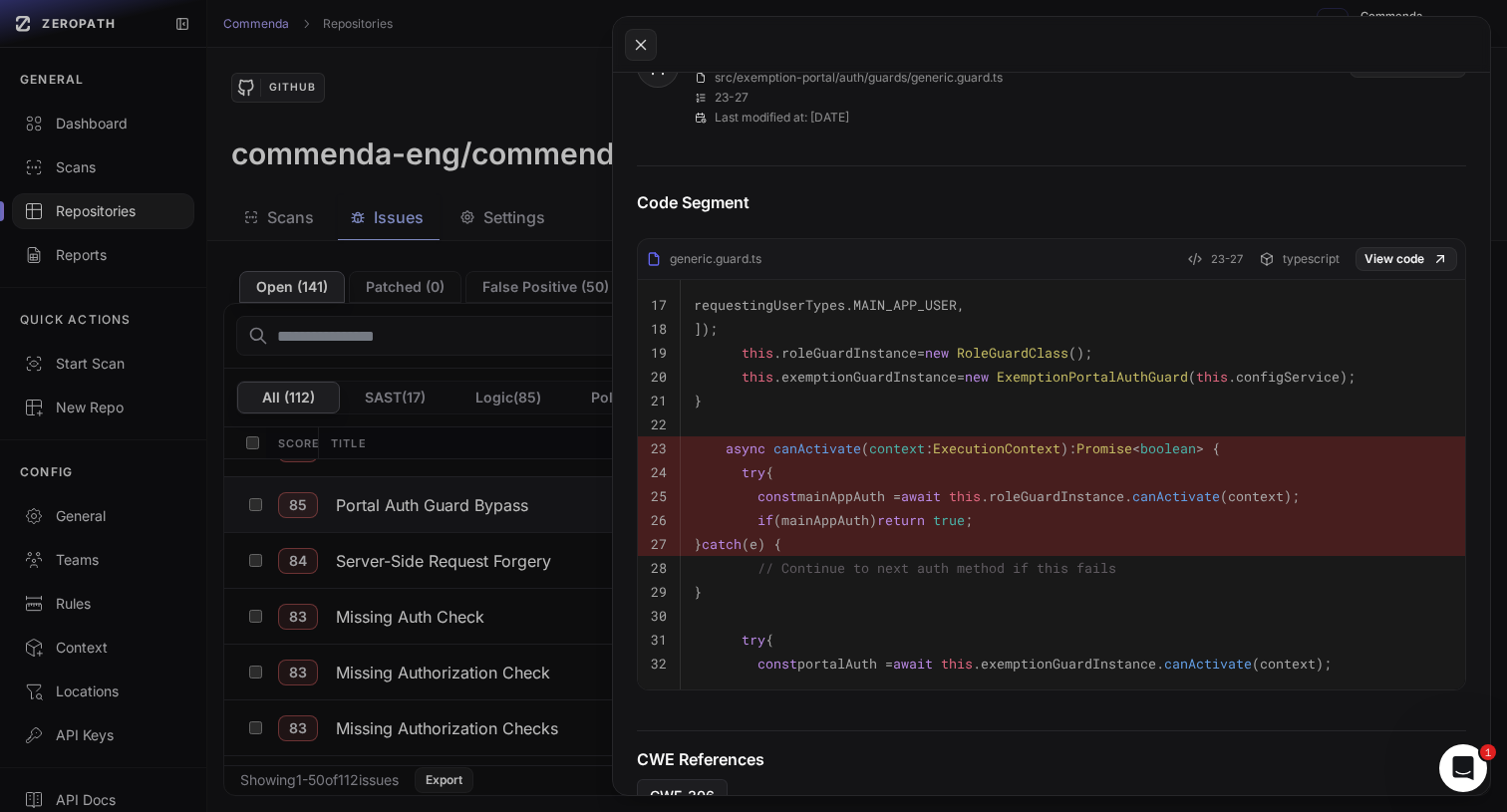 scroll, scrollTop: 0, scrollLeft: 0, axis: both 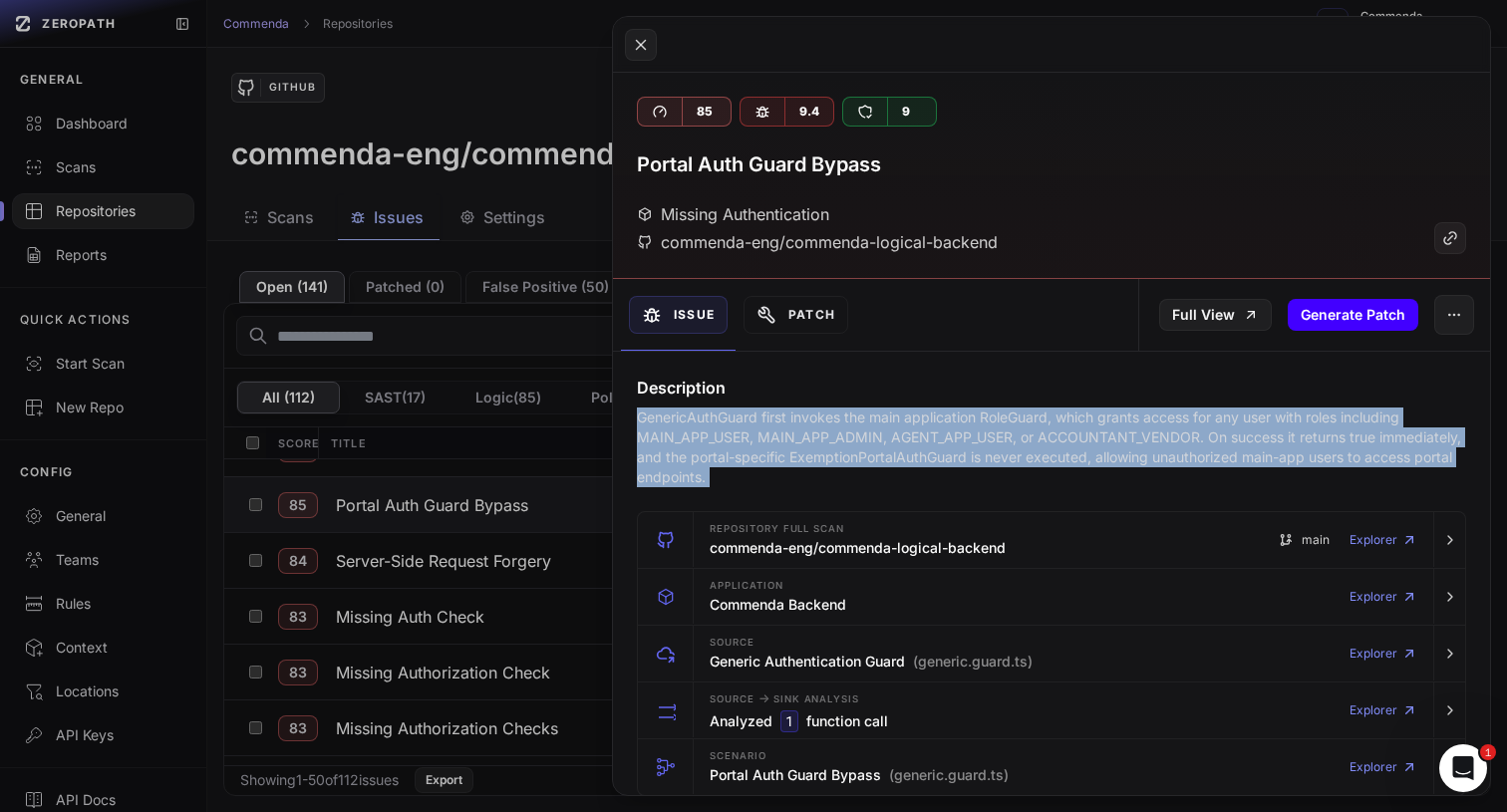 click on "Generate Patch" at bounding box center (1353, 315) 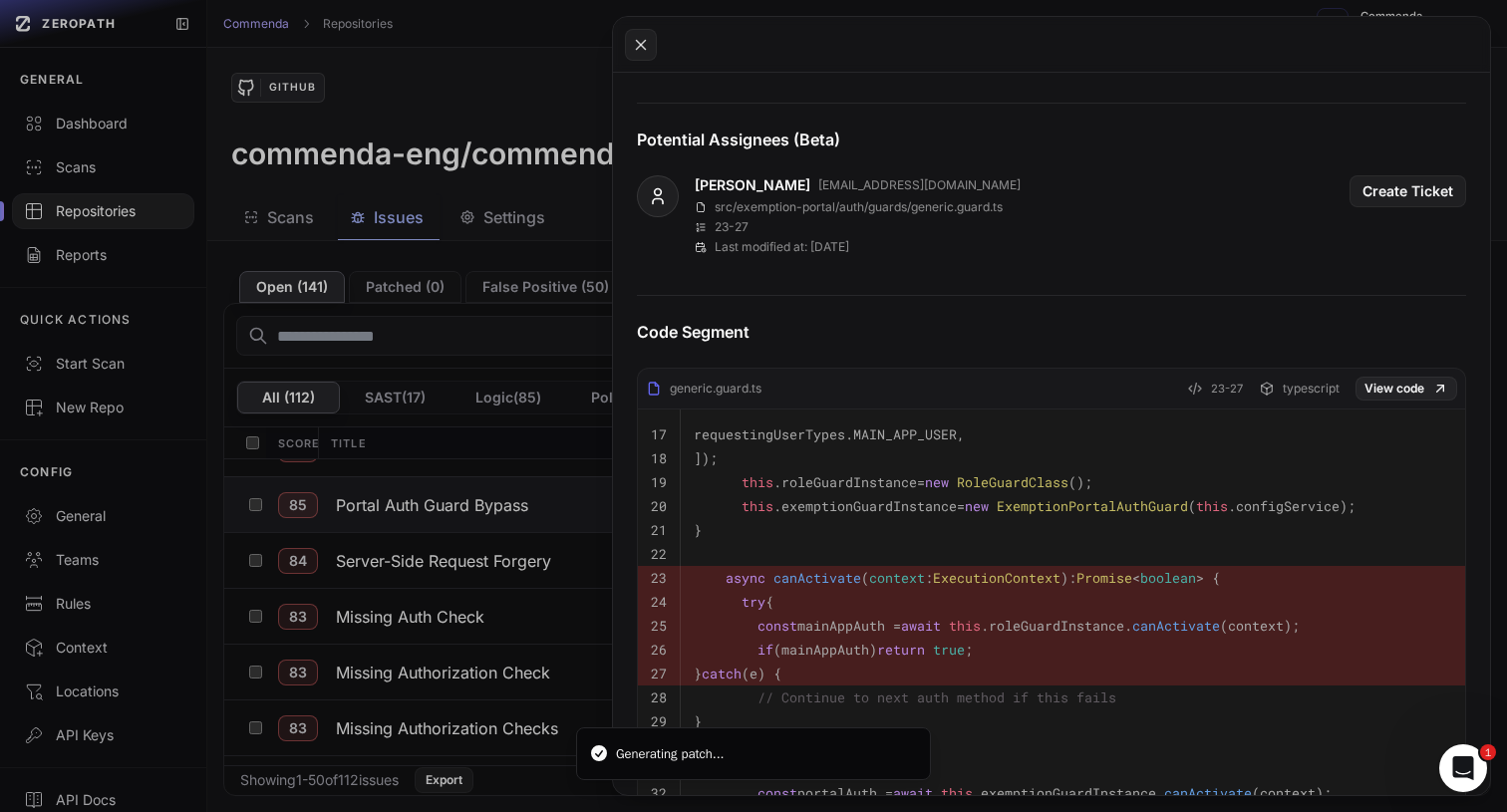 scroll, scrollTop: 729, scrollLeft: 0, axis: vertical 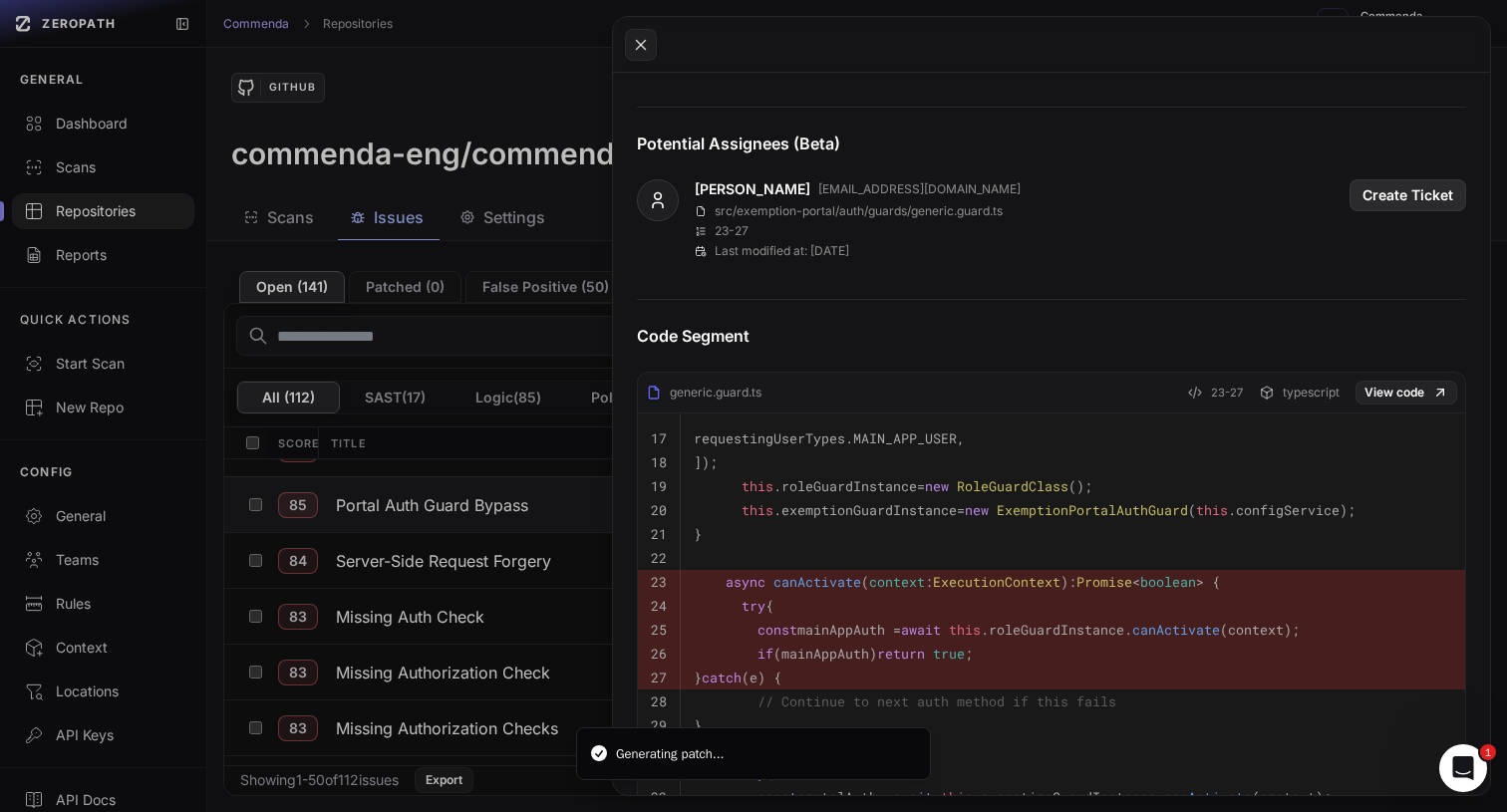 click on "Create Ticket" at bounding box center (1407, 195) 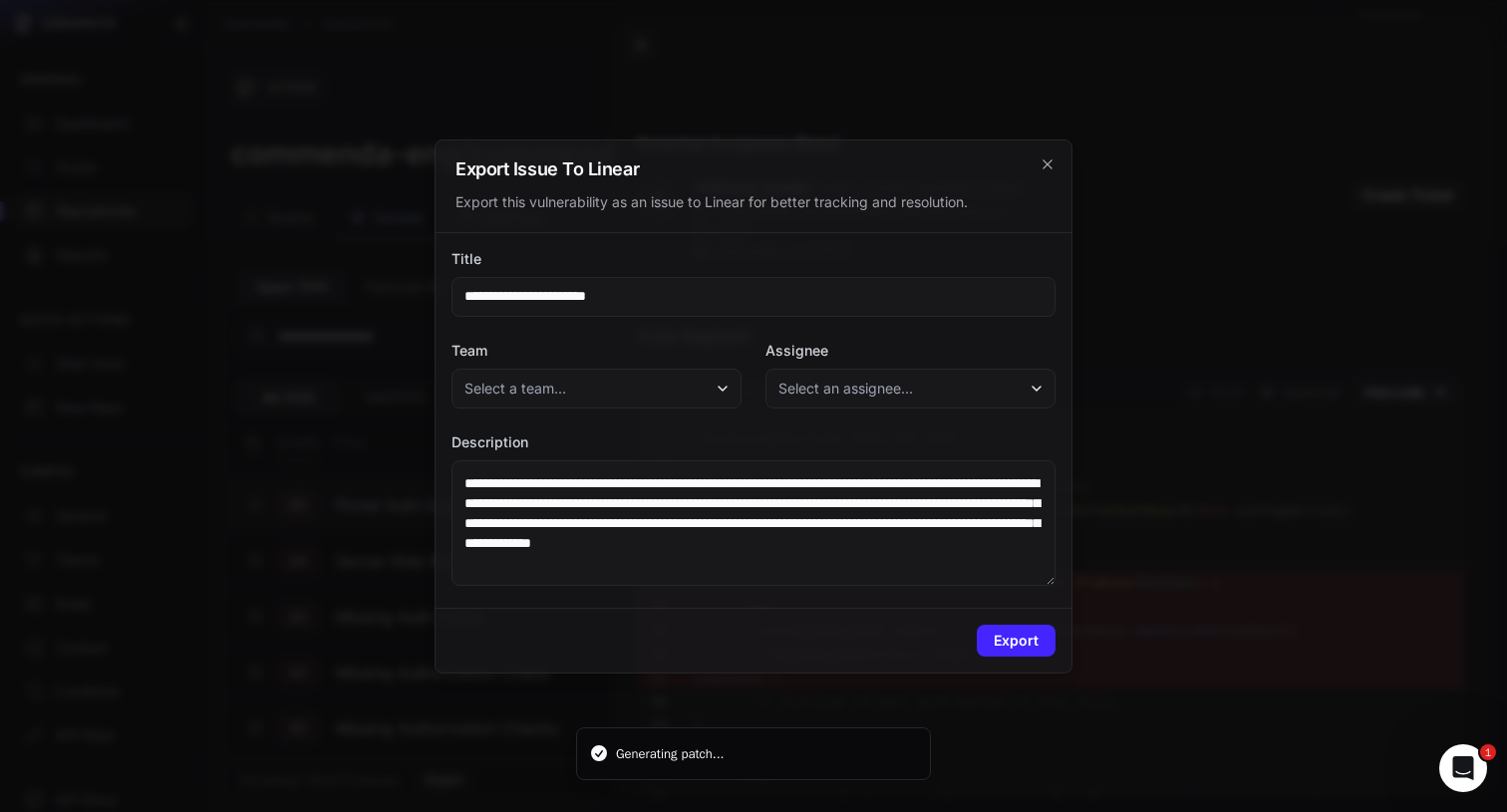 click on "Select a team..." at bounding box center [596, 389] 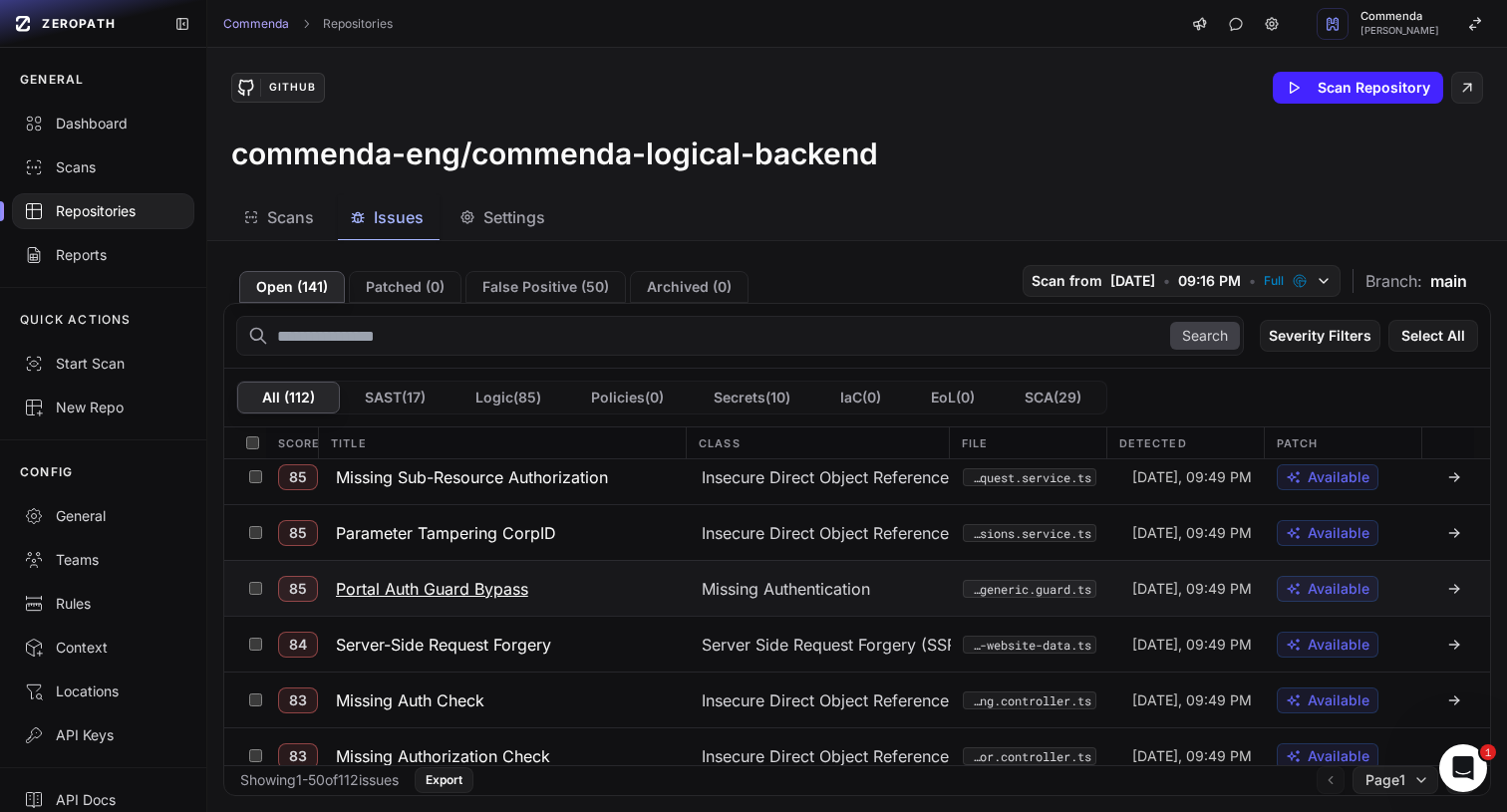 scroll, scrollTop: 322, scrollLeft: 0, axis: vertical 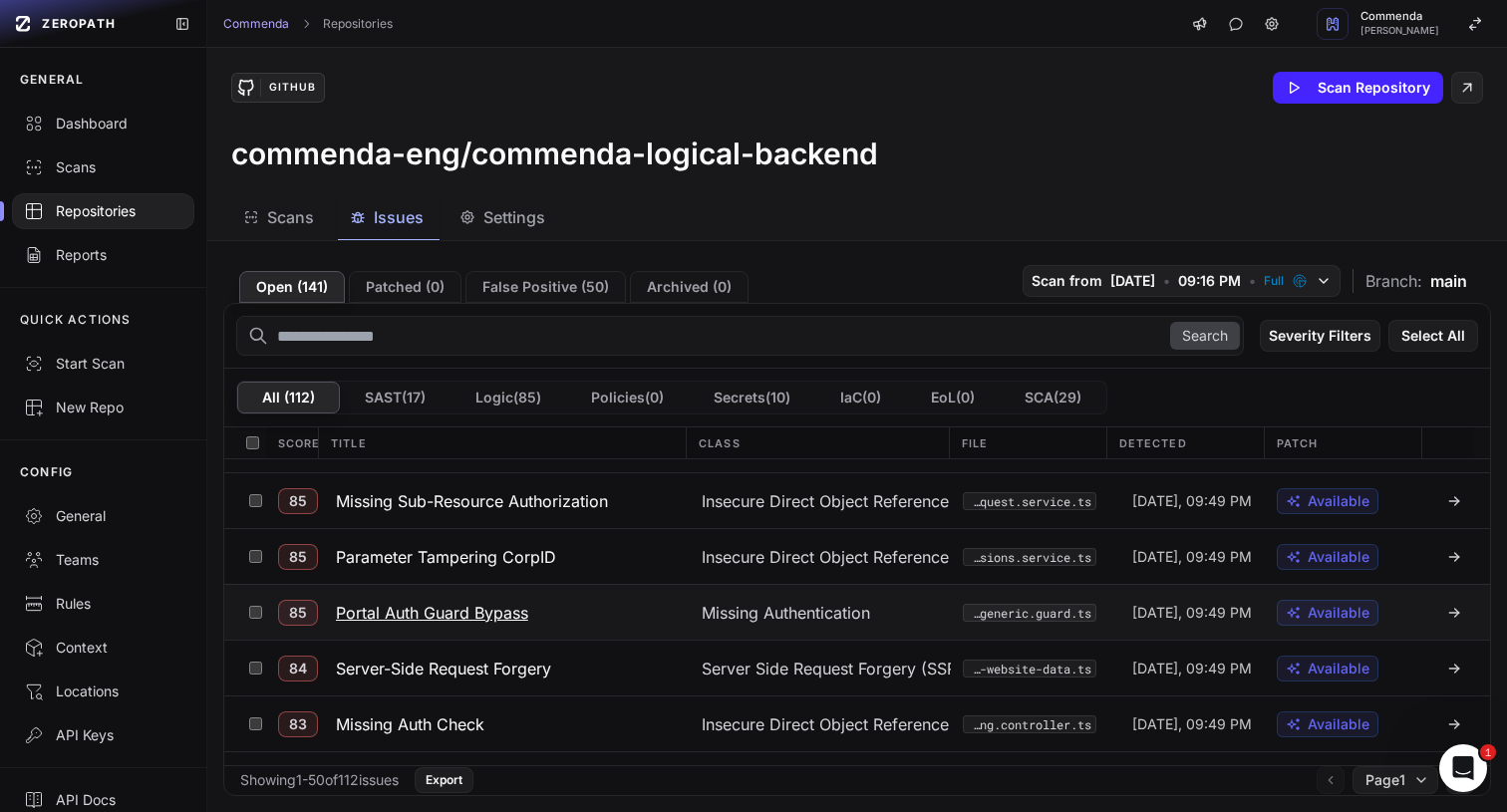 click on "Portal Auth Guard Bypass" 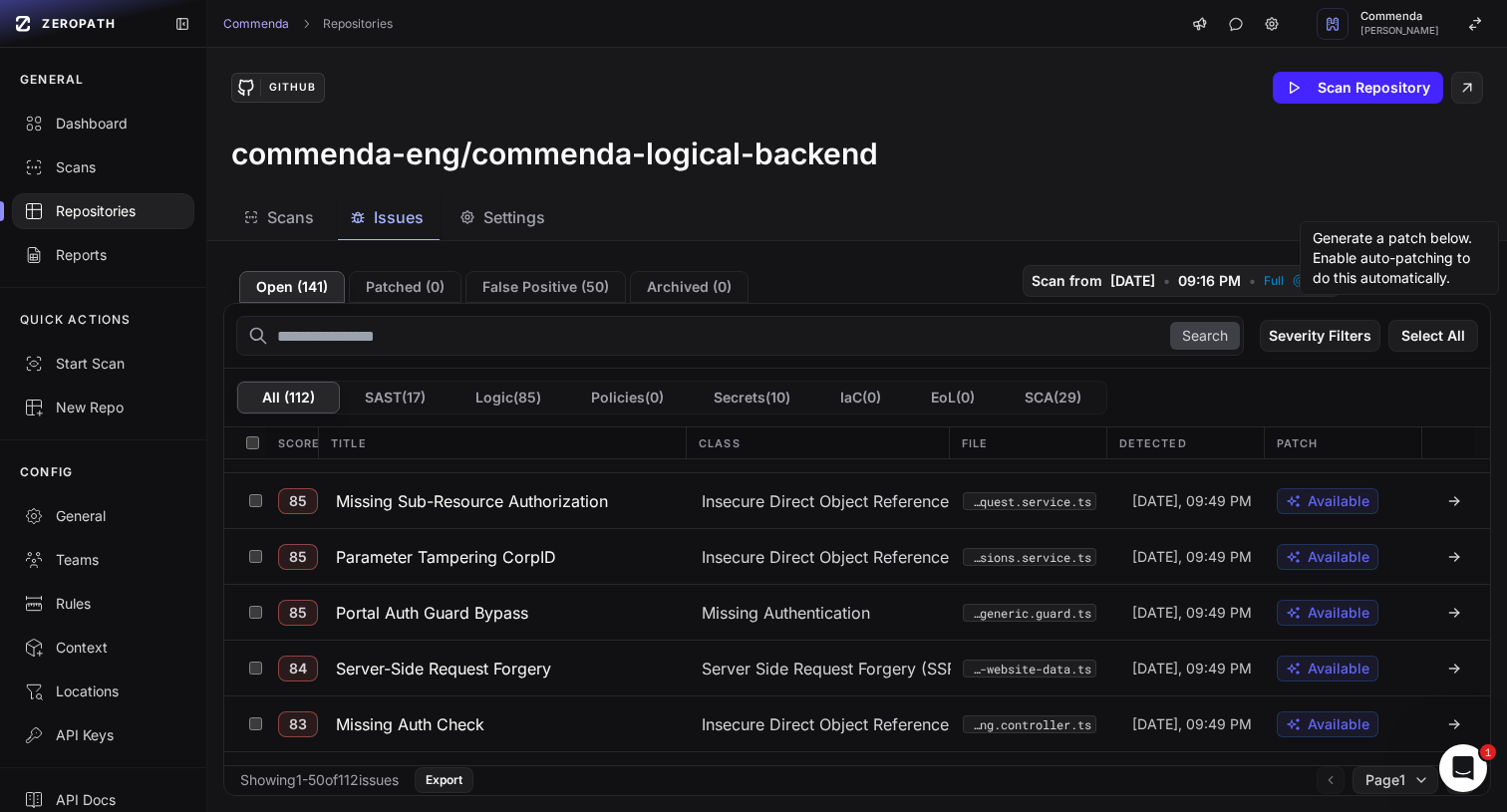 click on "Search   Severity Filters
Select All" at bounding box center (857, 336) 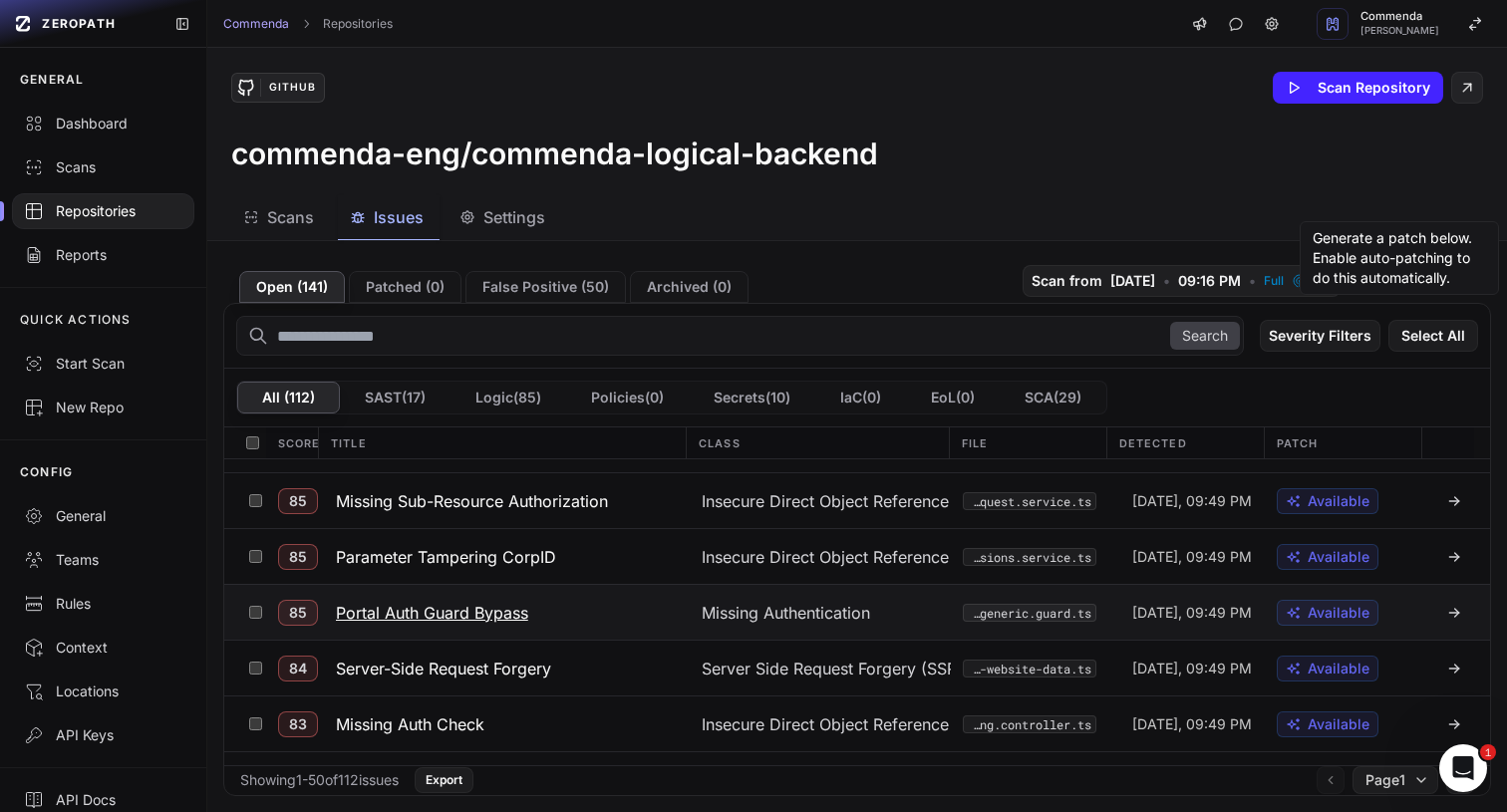 click on "Portal Auth Guard Bypass" at bounding box center [432, 613] 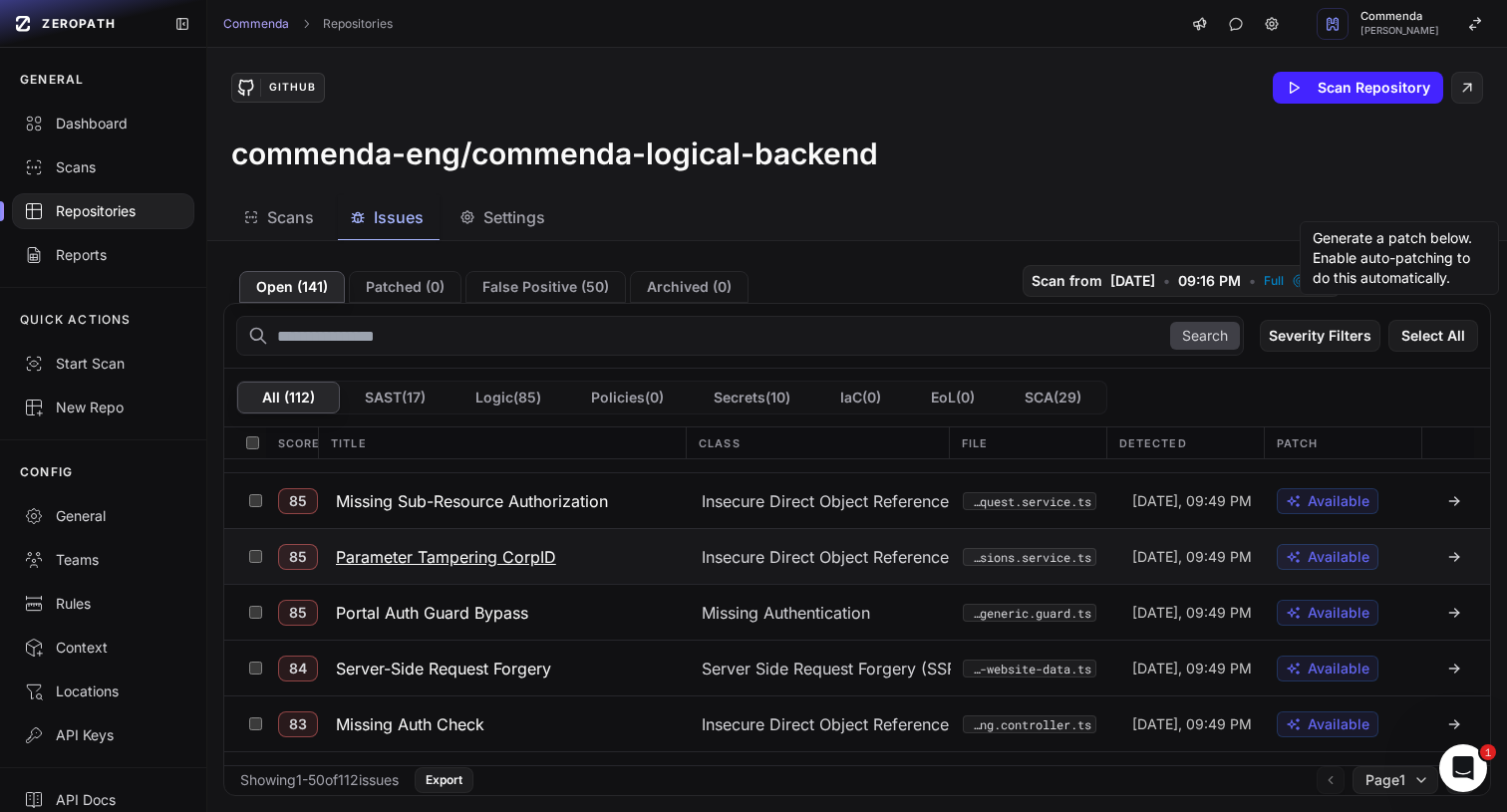 click on "Parameter Tampering CorpID" at bounding box center (446, 557) 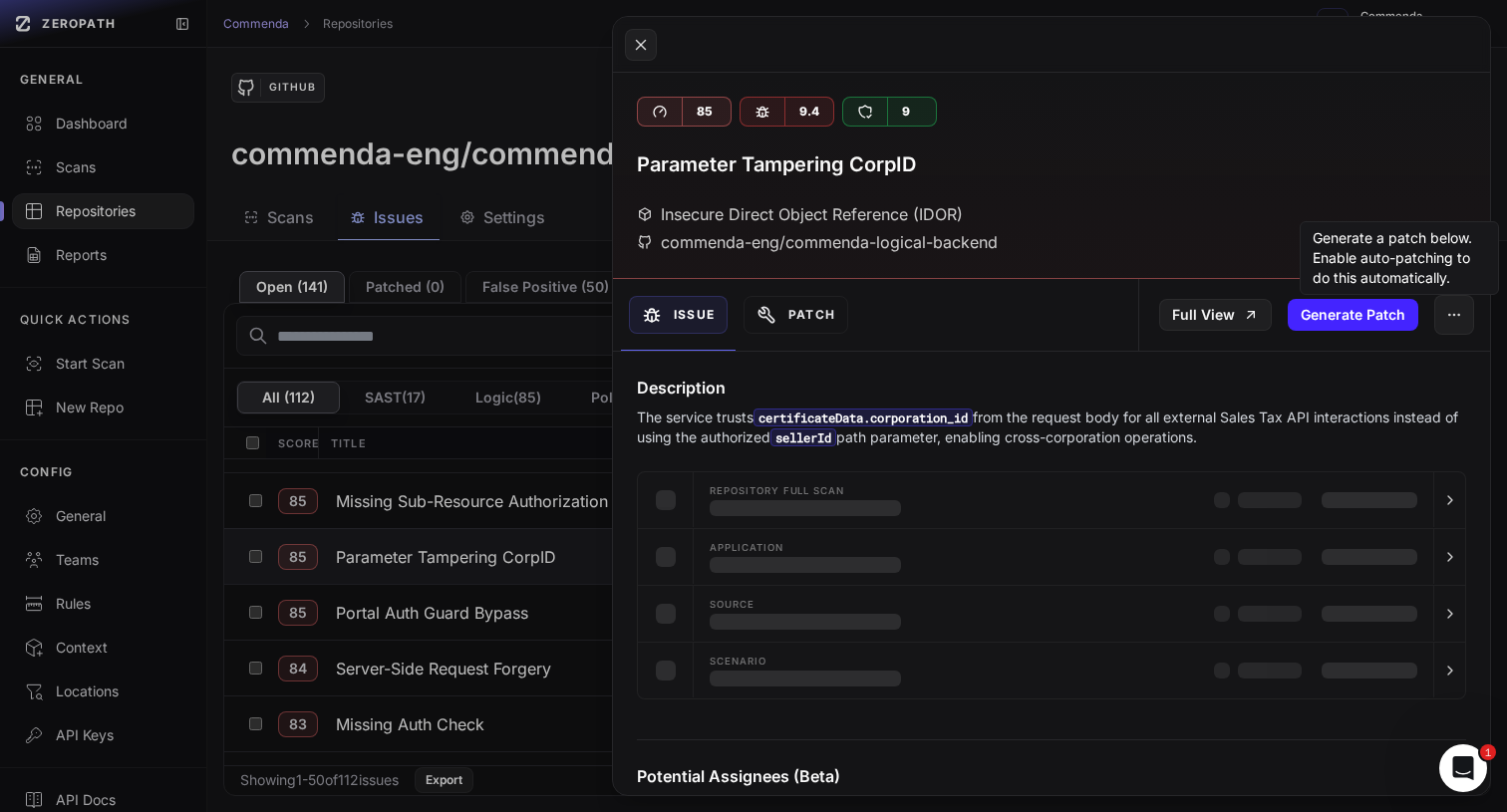 click 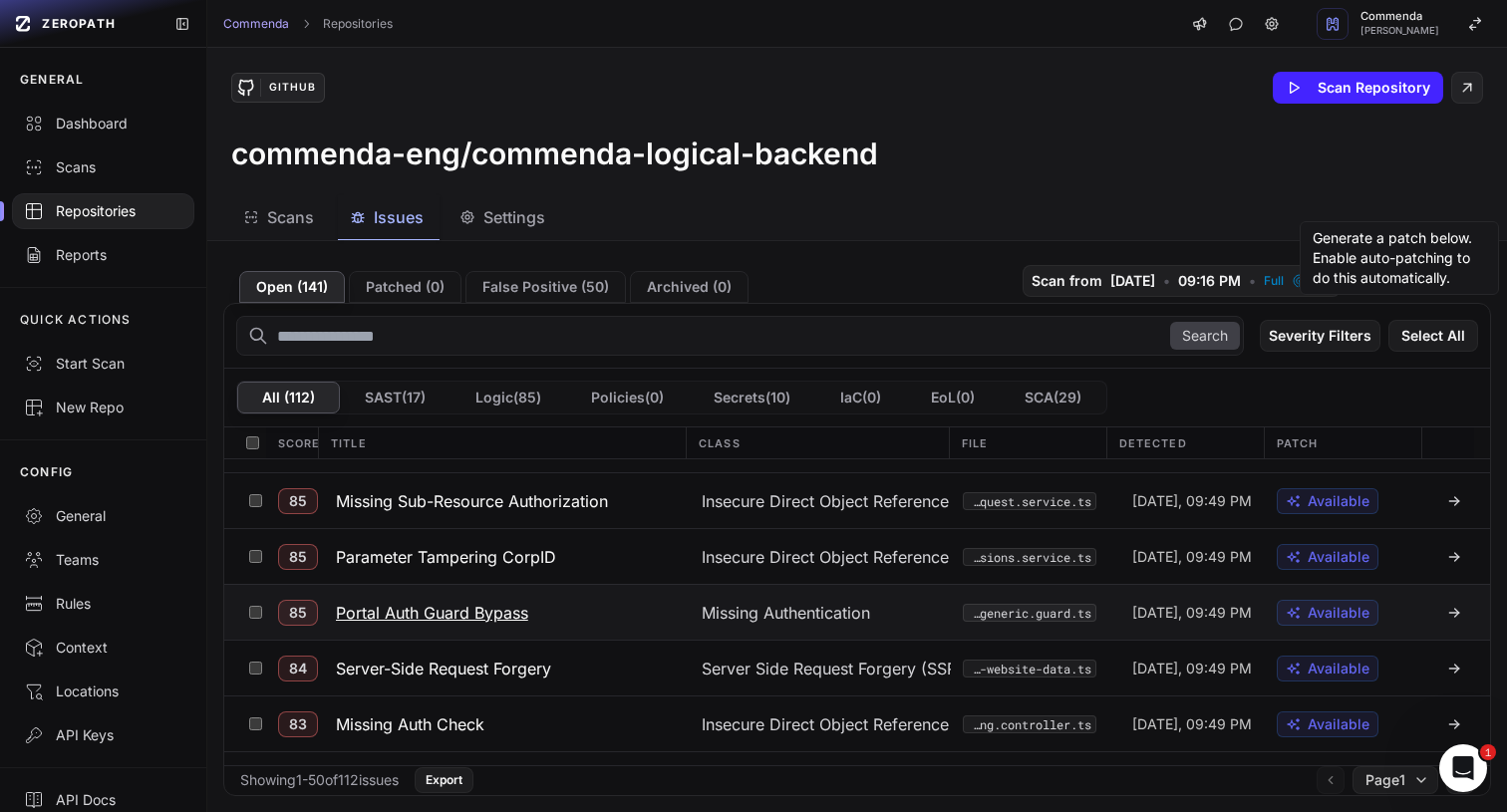 click on "Portal Auth Guard Bypass" at bounding box center (432, 613) 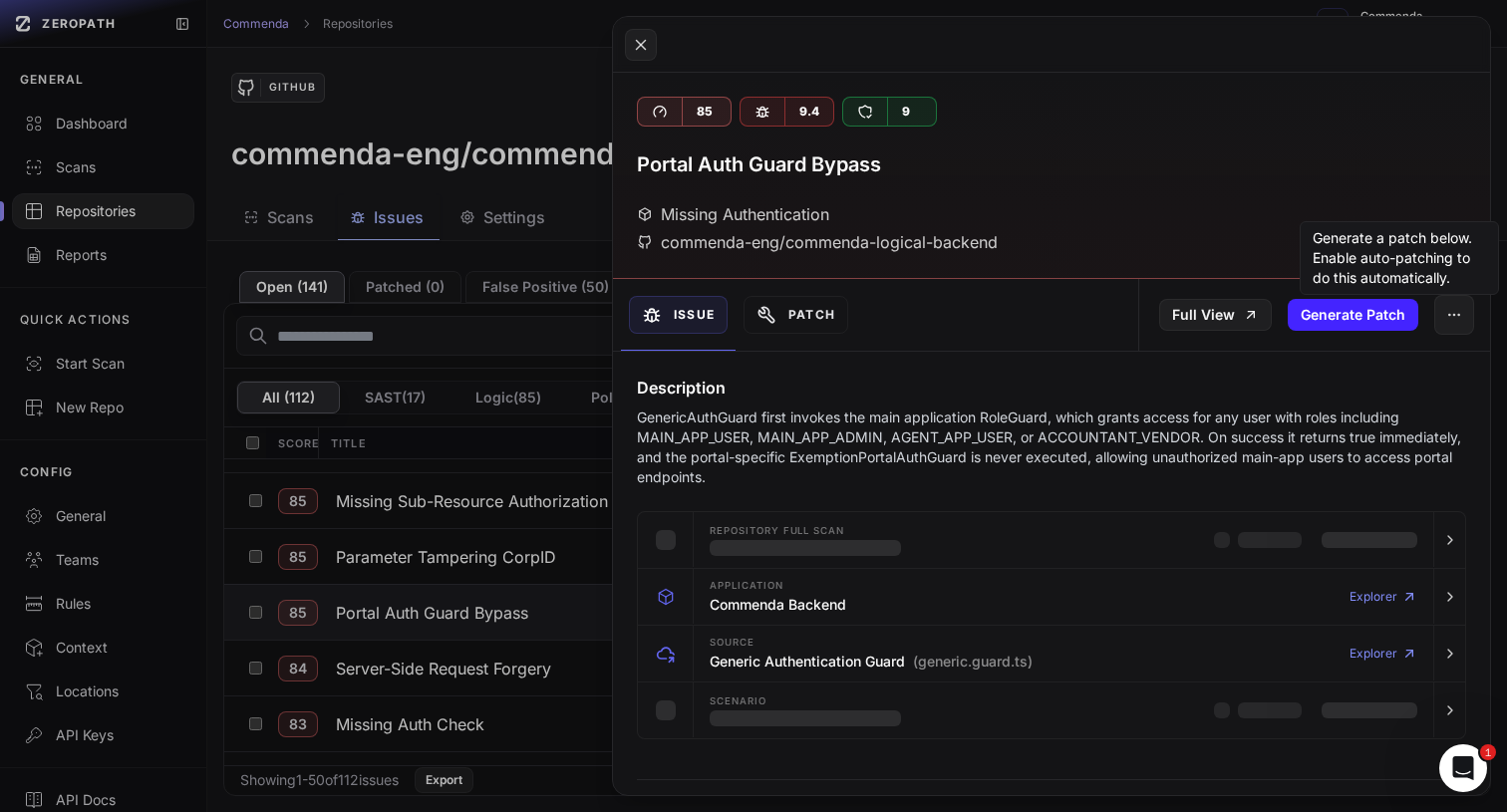 click on "Full View
Generate Patch" at bounding box center [1314, 315] 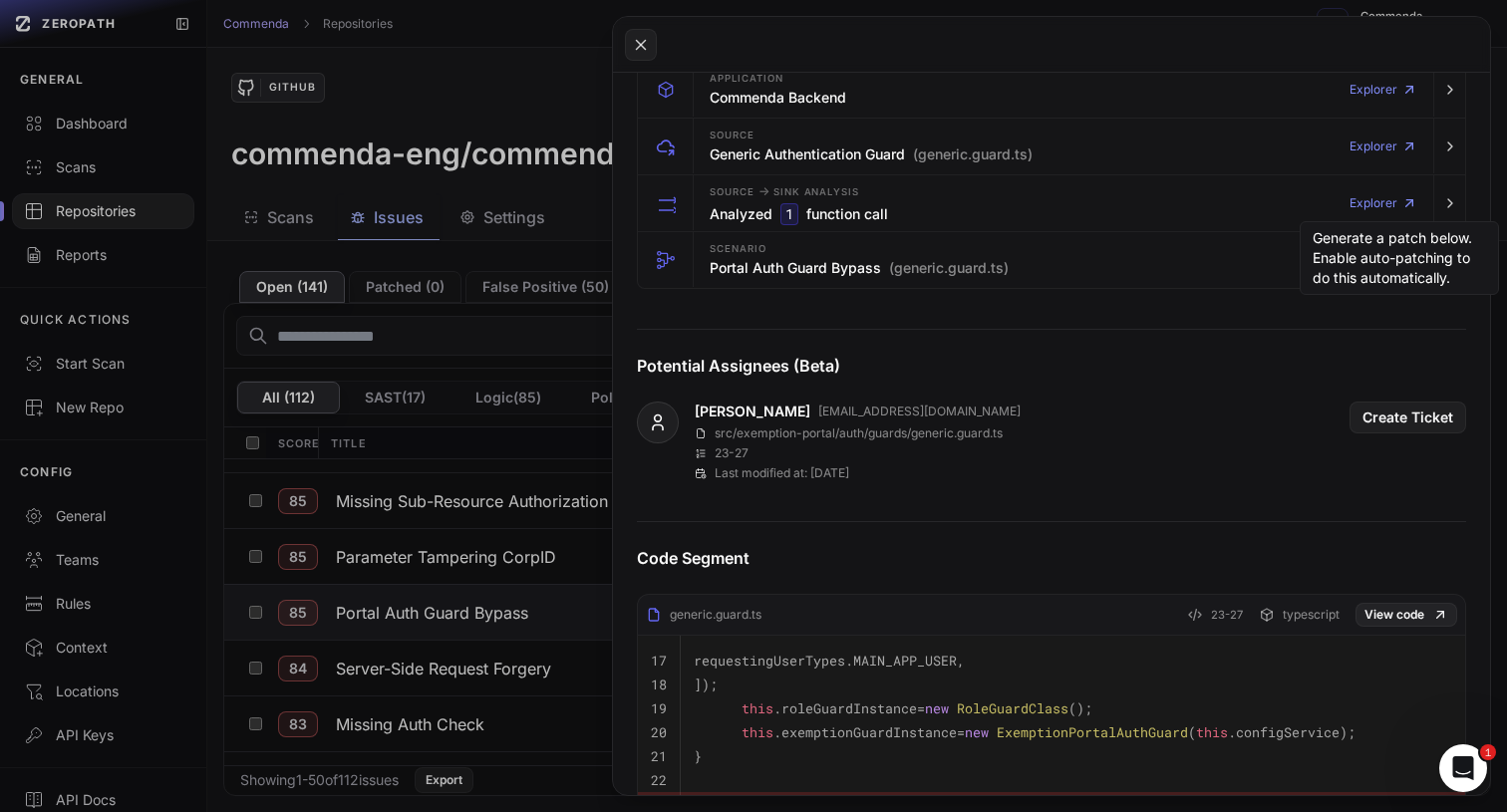 scroll, scrollTop: 477, scrollLeft: 0, axis: vertical 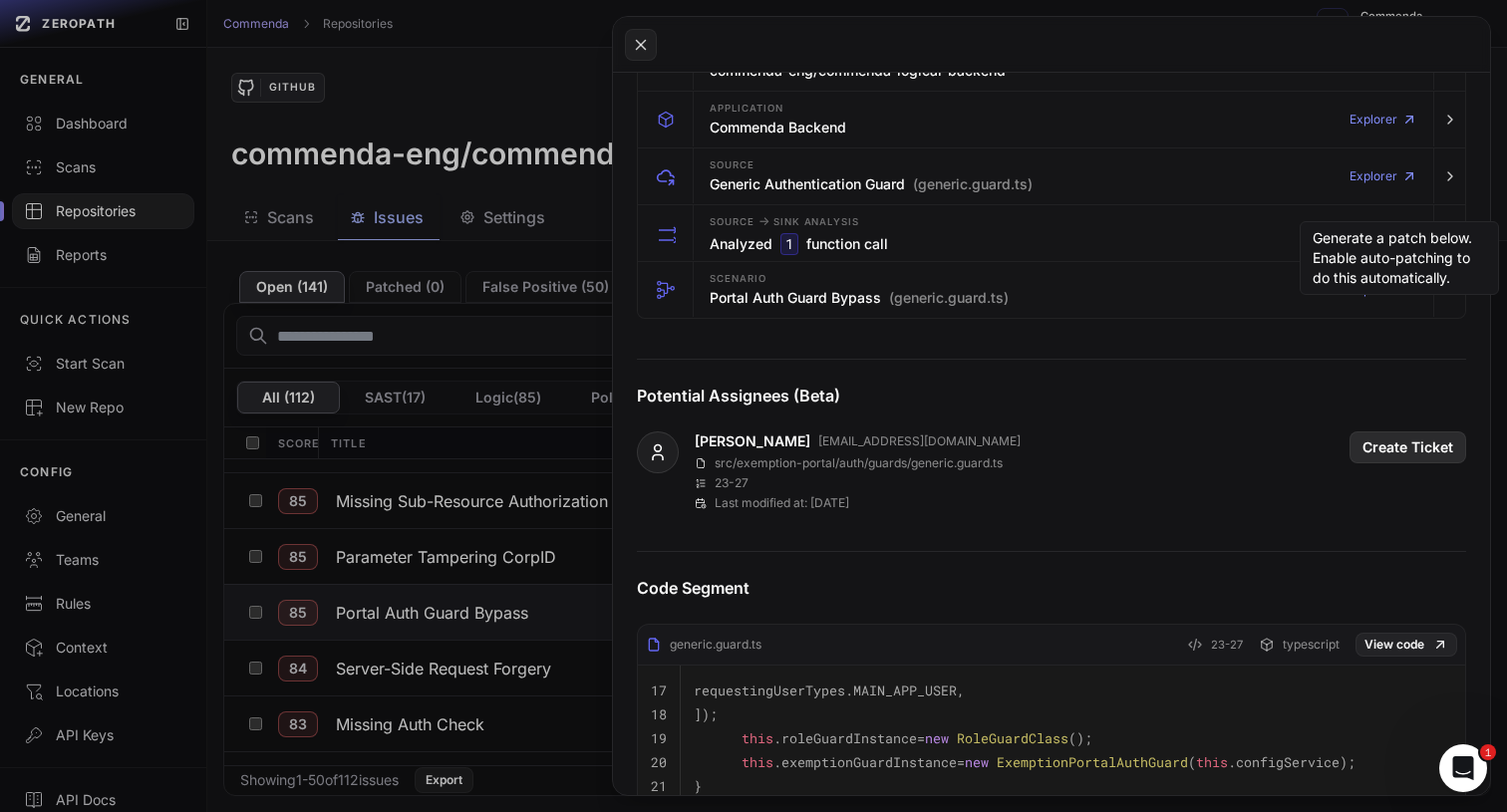 click on "Create Ticket" at bounding box center [1407, 447] 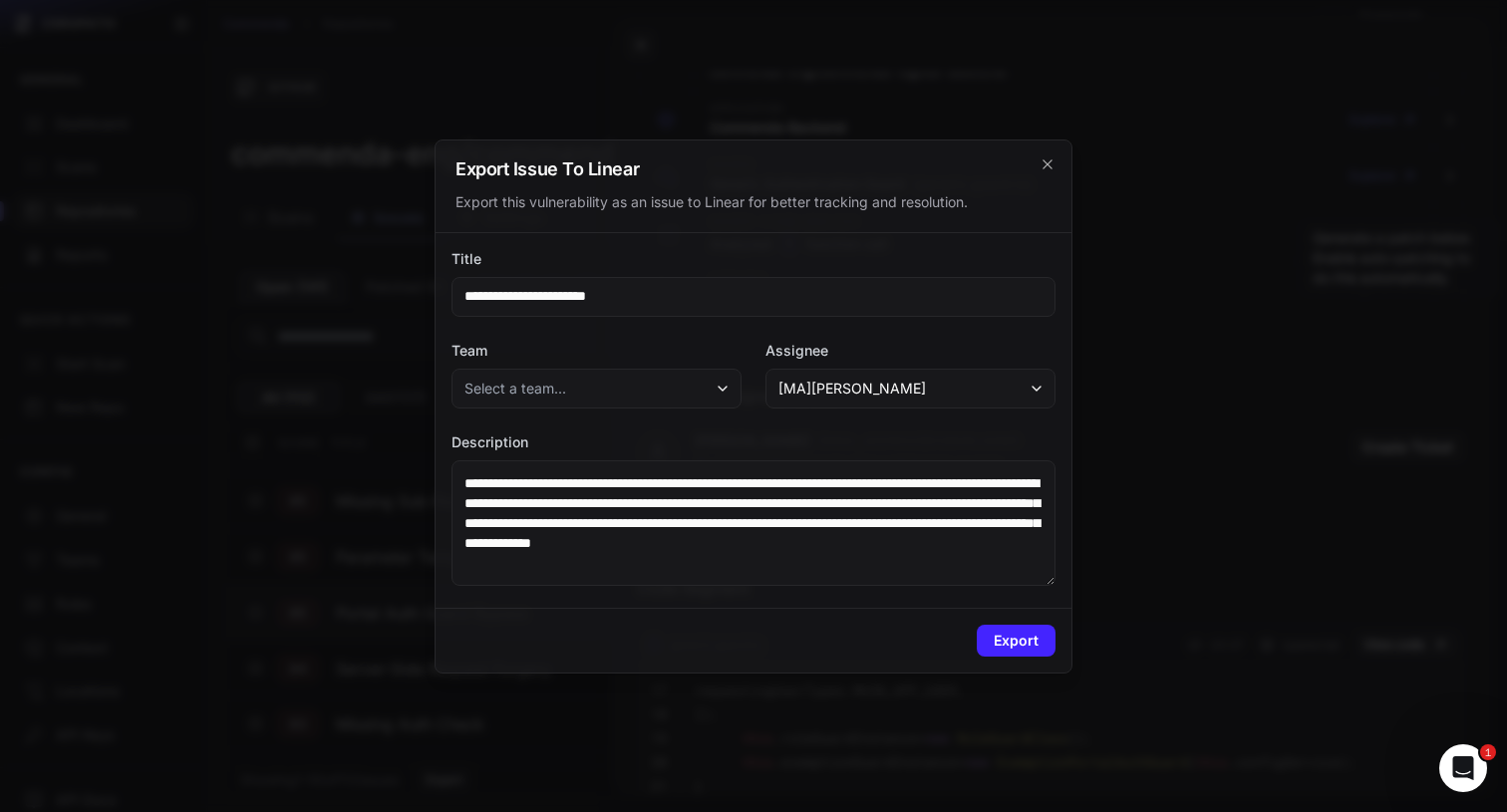 click on "Select a team..." at bounding box center [596, 389] 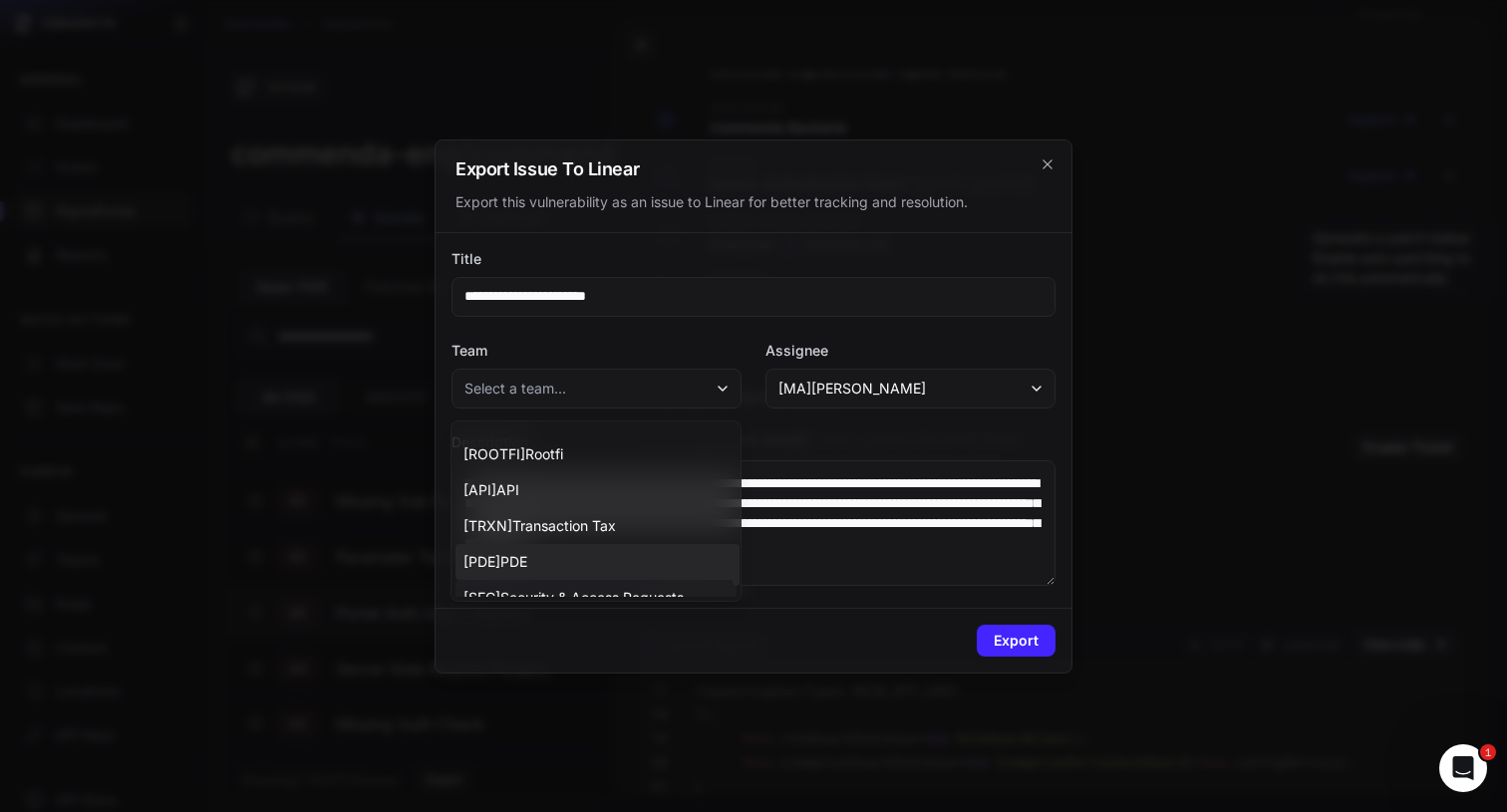 scroll, scrollTop: 546, scrollLeft: 0, axis: vertical 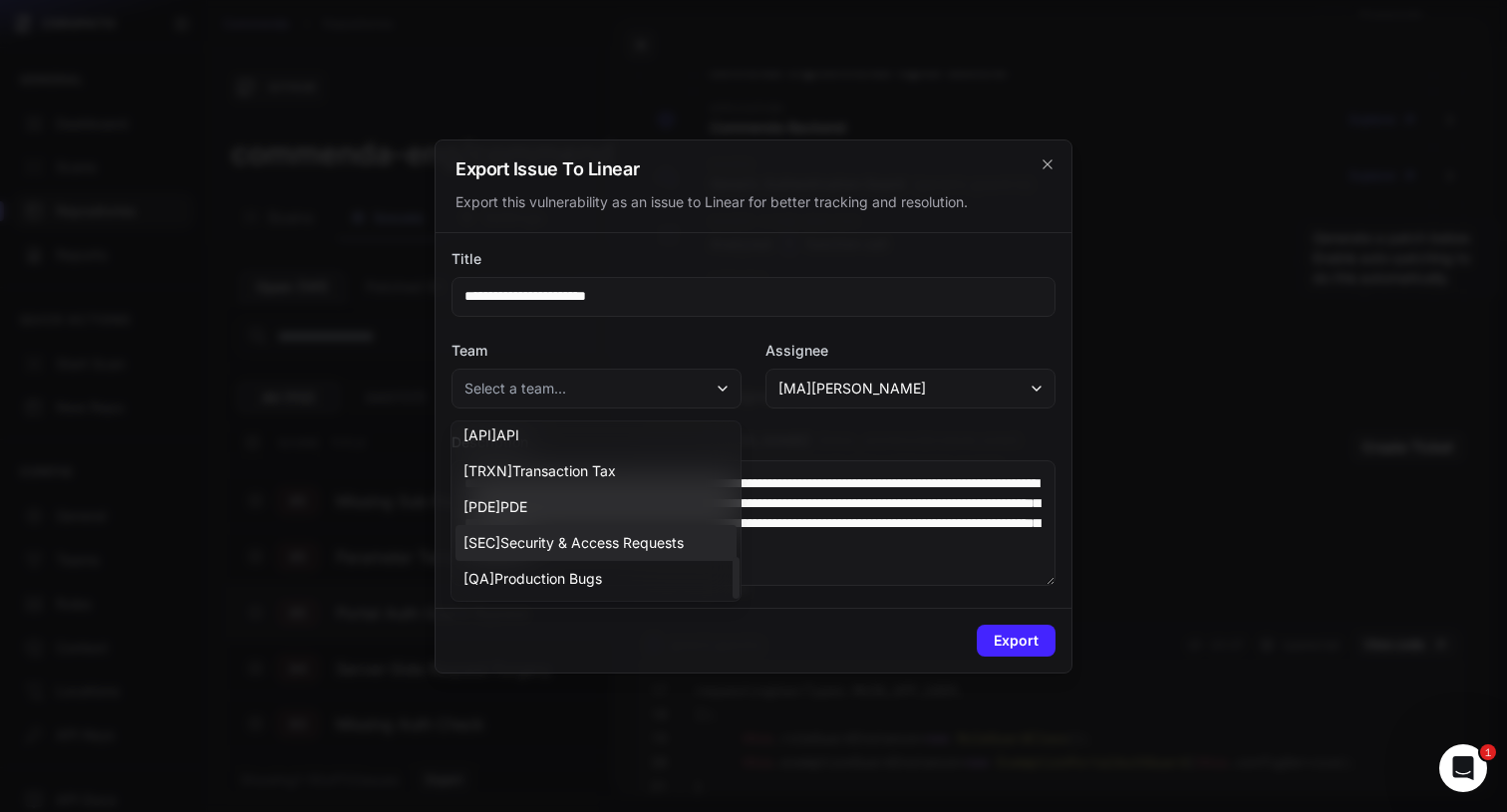 click on "[ SEC ]  Security & Access Requests" at bounding box center (573, 543) 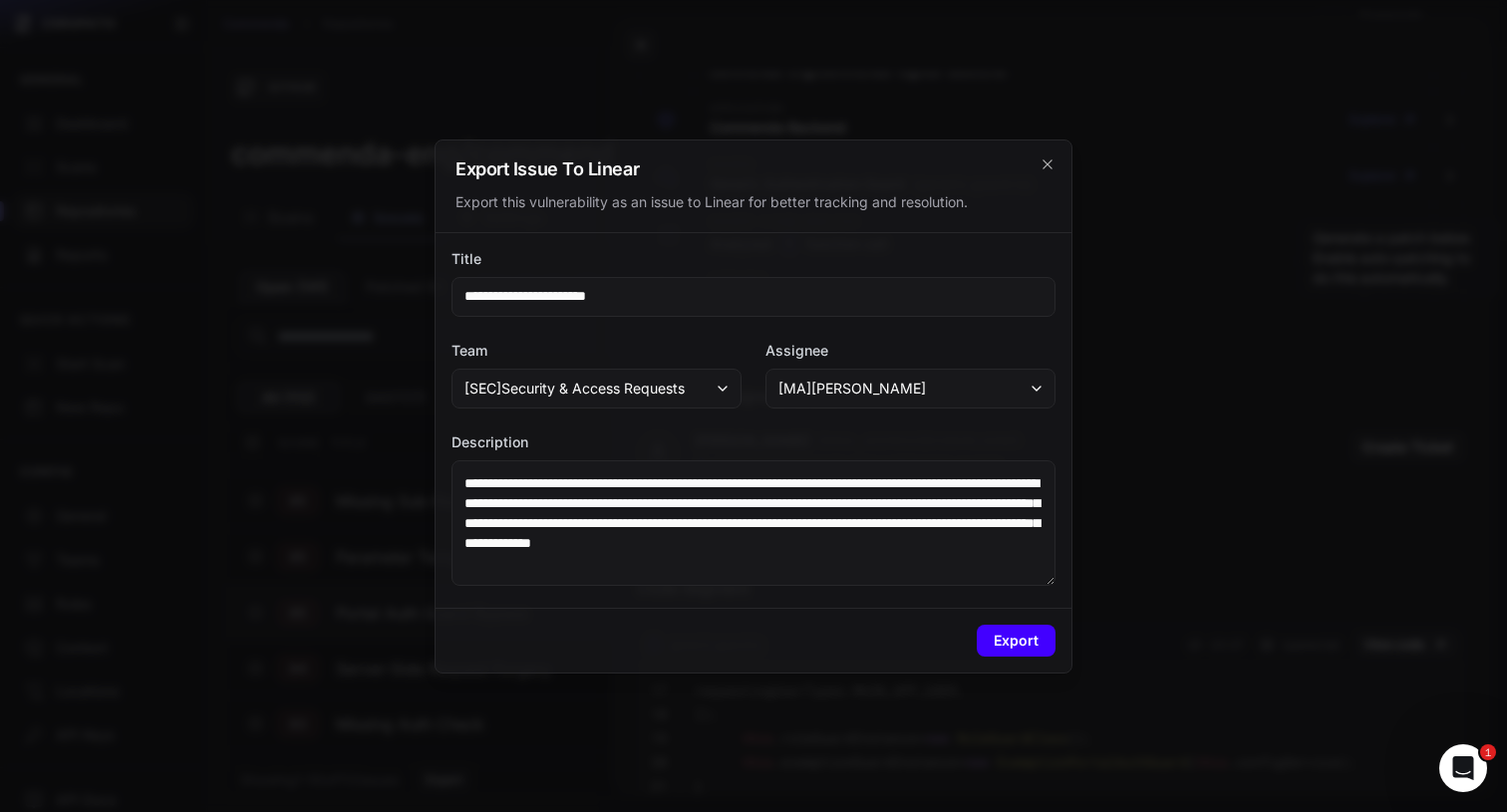 click on "Export" at bounding box center (1016, 641) 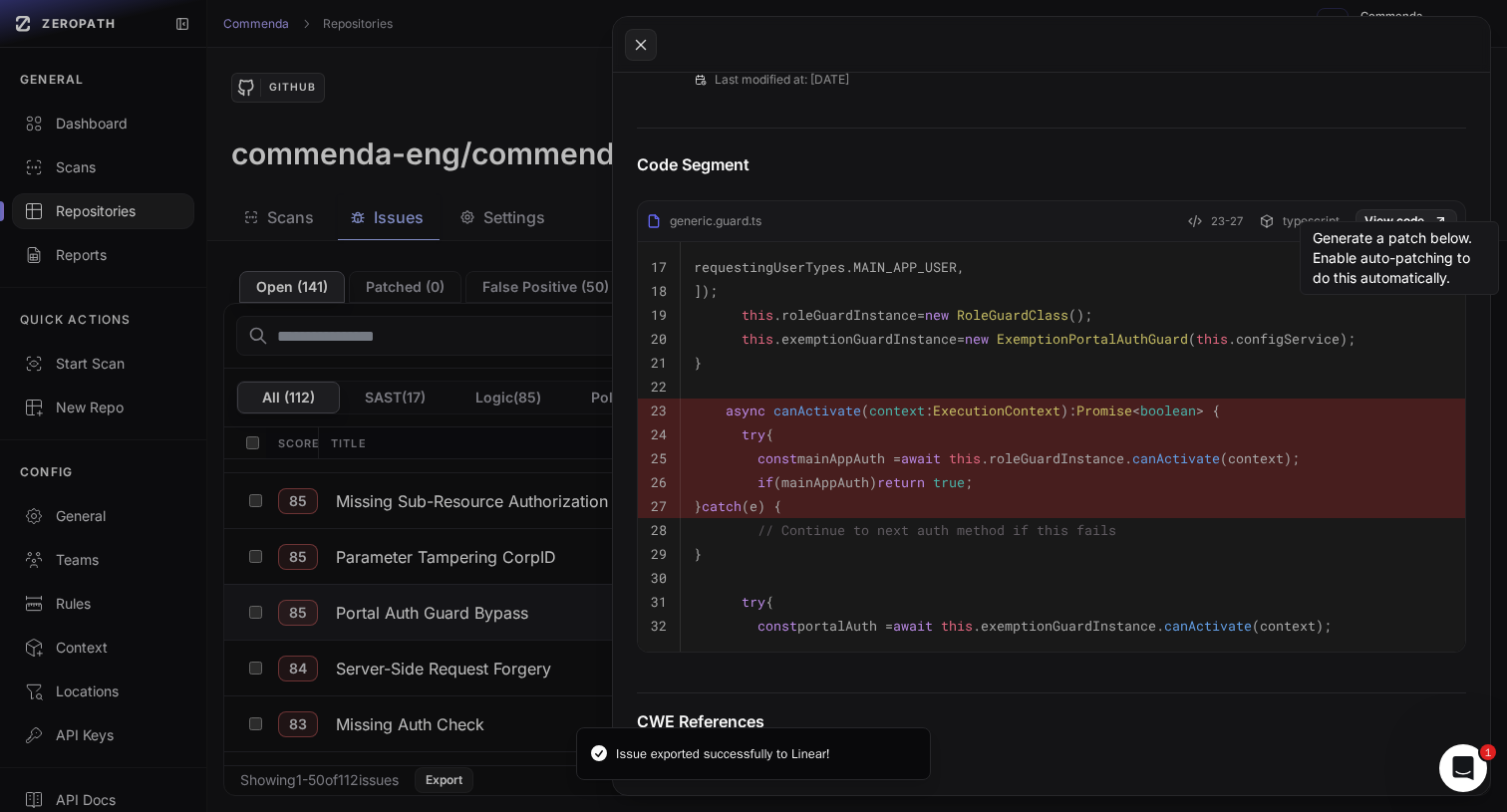 scroll, scrollTop: 1247, scrollLeft: 0, axis: vertical 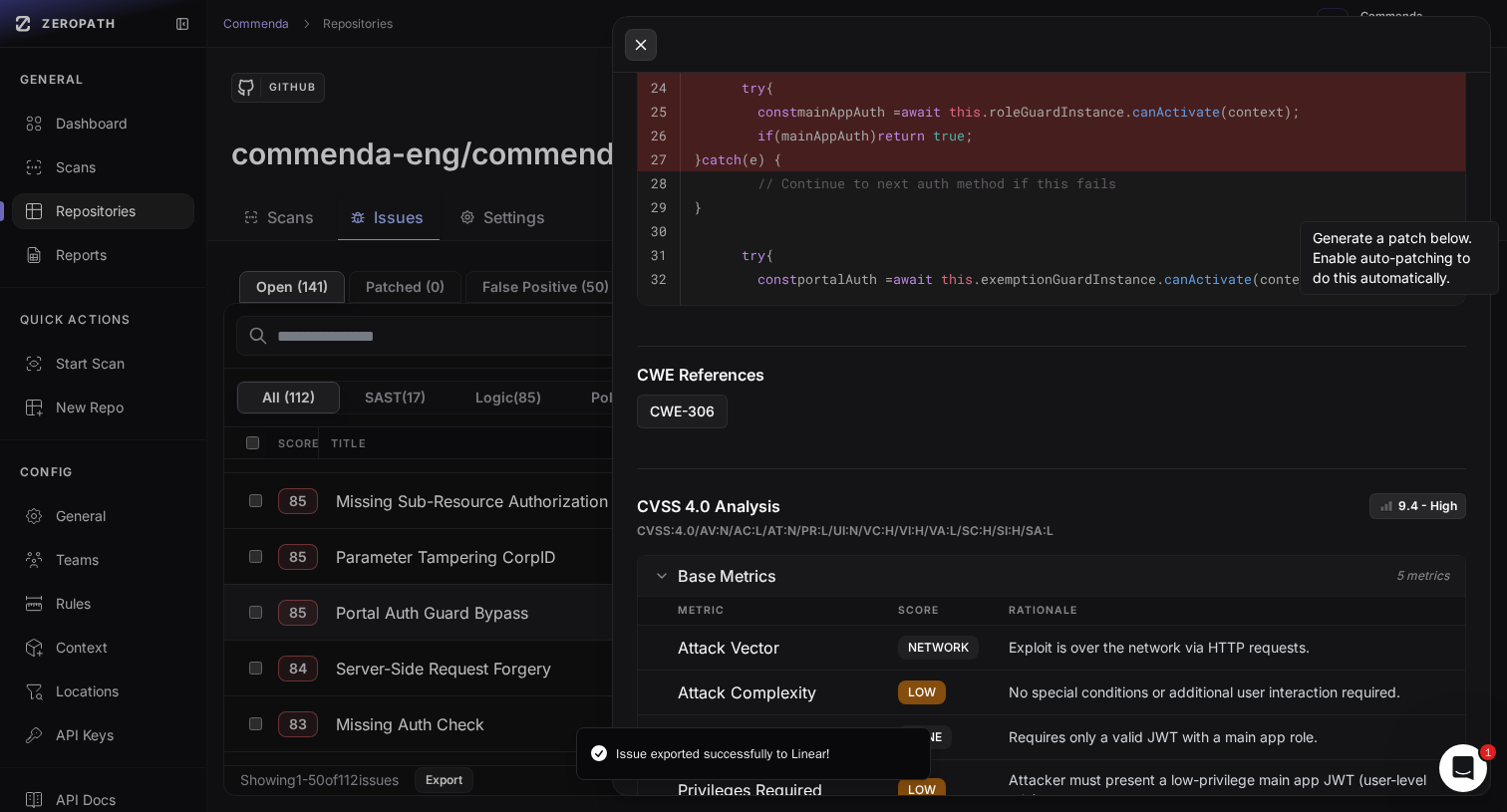 click 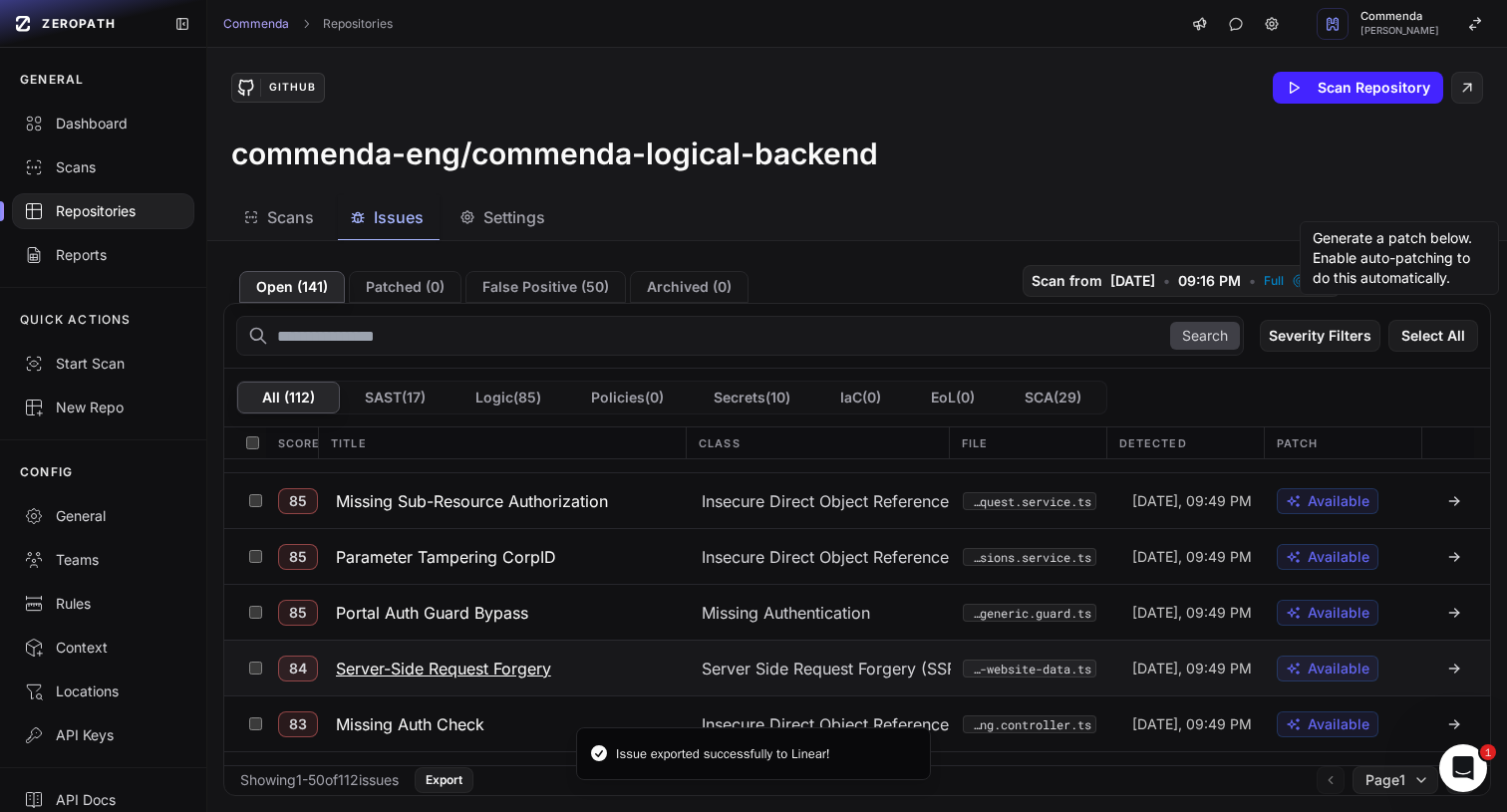 click on "Server-Side Request Forgery" at bounding box center [444, 669] 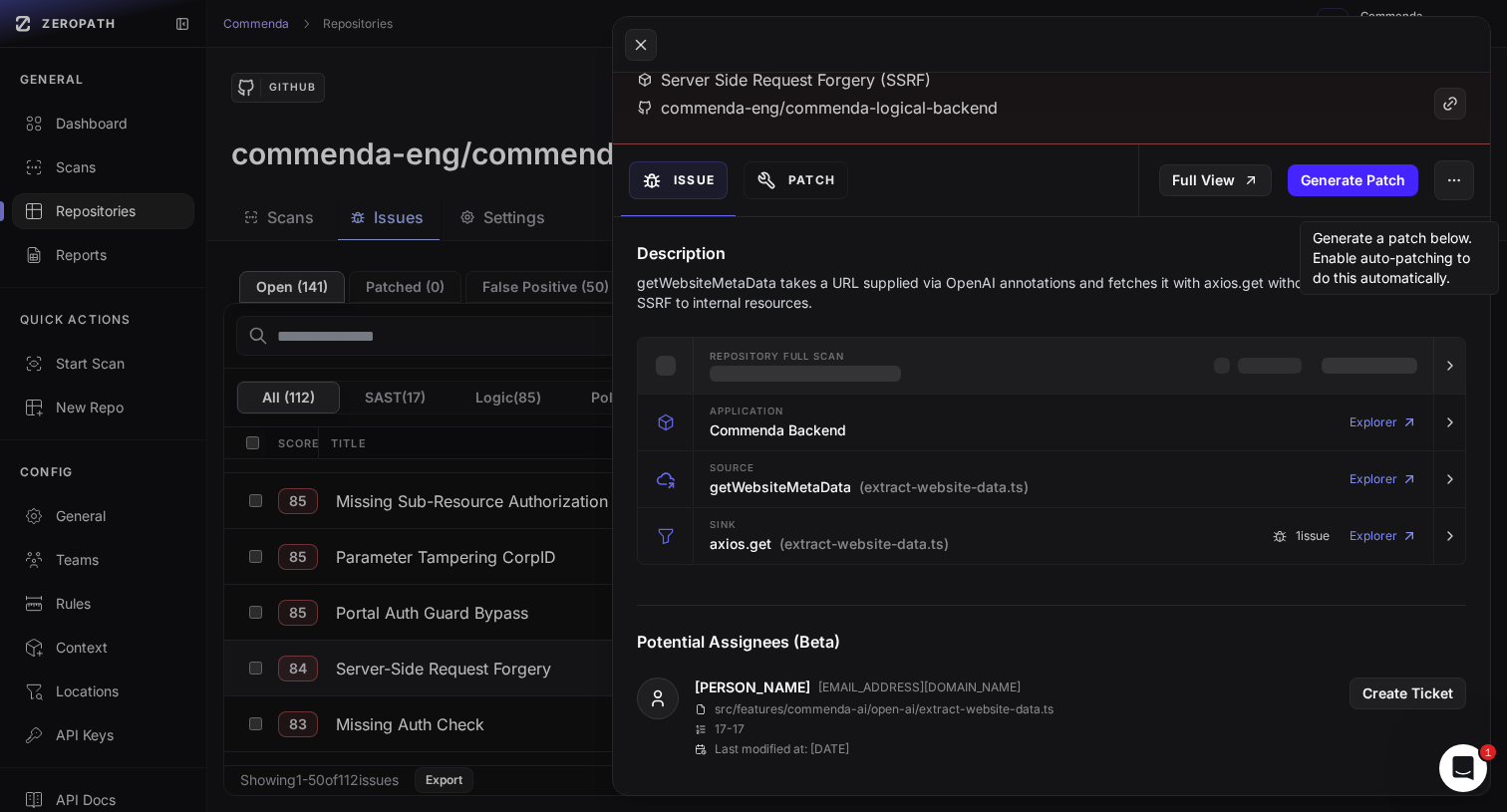 scroll, scrollTop: 139, scrollLeft: 0, axis: vertical 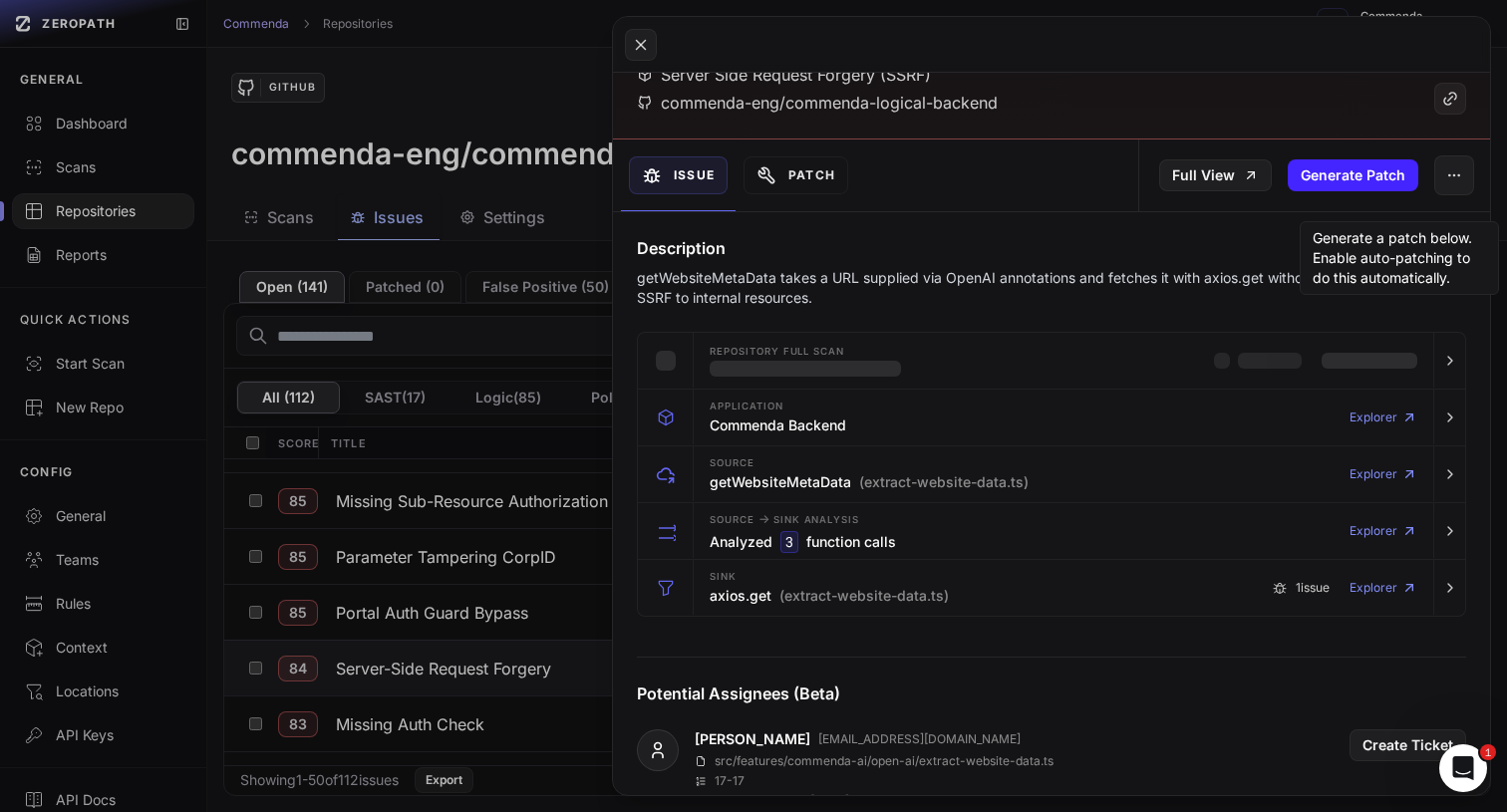 click on "Description   getWebsiteMetaData takes a URL supplied via OpenAI annotations and fetches it with axios.get without validation, permitting SSRF to internal resources." at bounding box center (1052, 272) 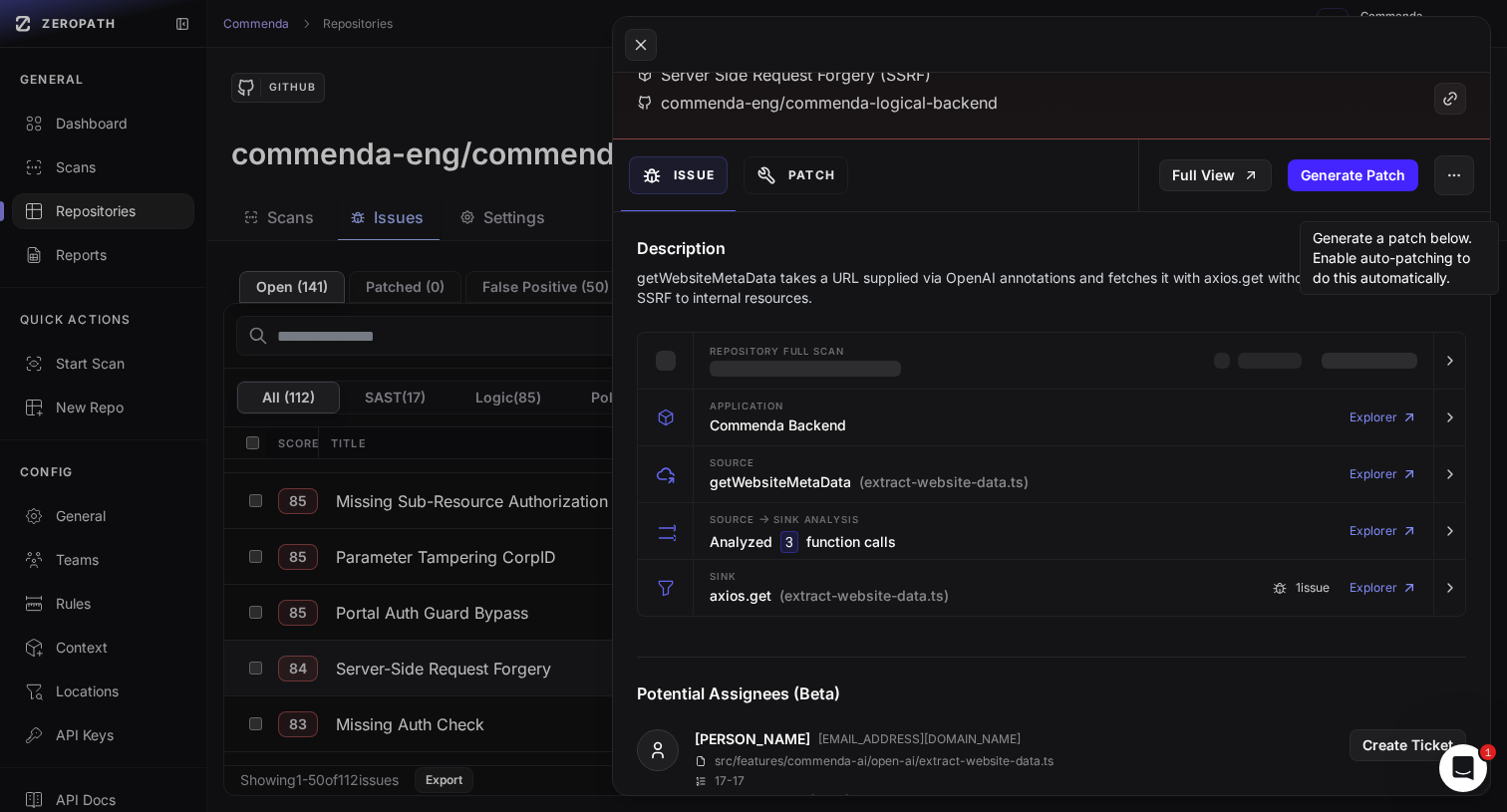 click on "Description   getWebsiteMetaData takes a URL supplied via OpenAI annotations and fetches it with axios.get without validation, permitting SSRF to internal resources." at bounding box center (1052, 272) 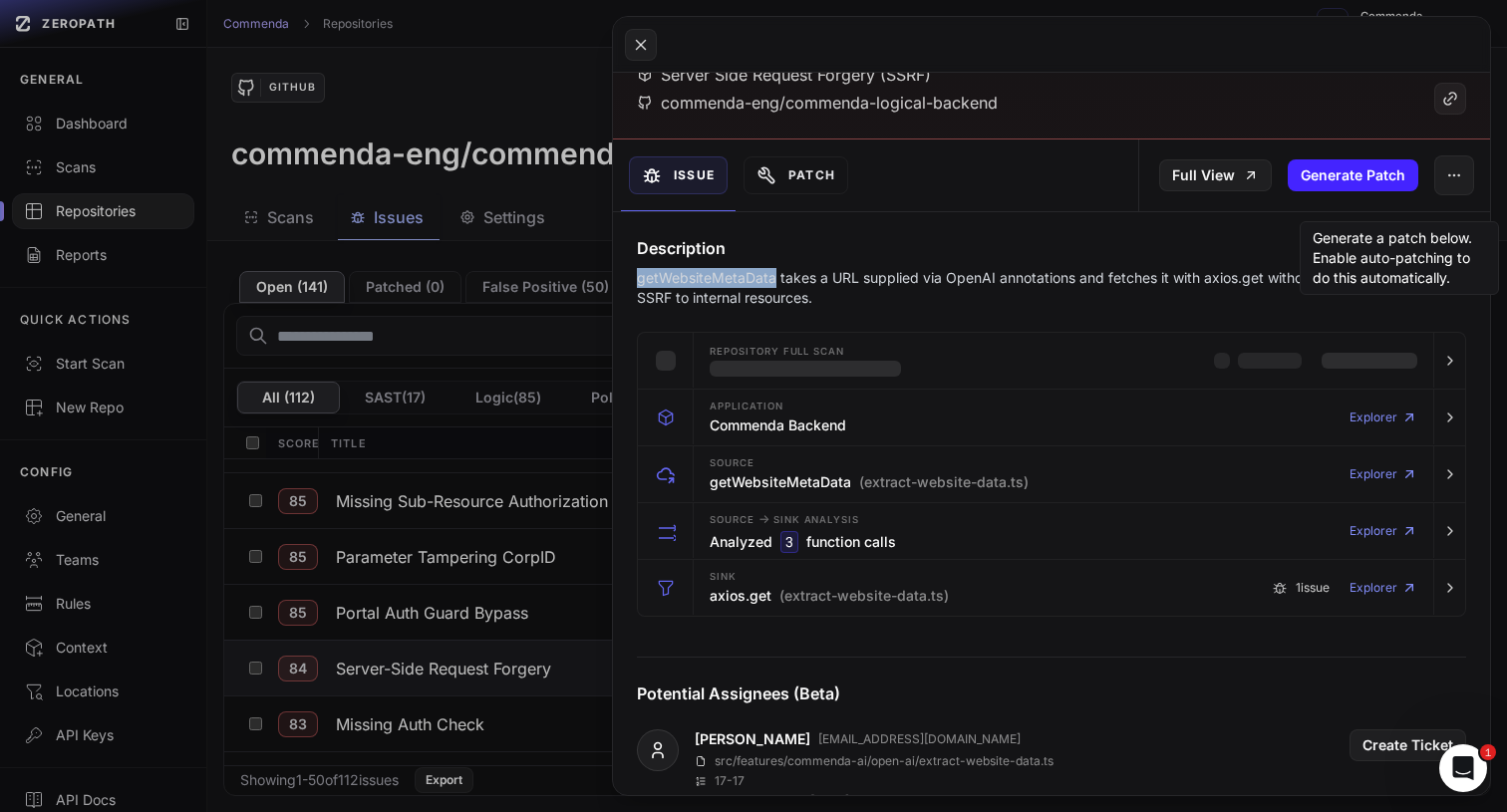click on "Description   getWebsiteMetaData takes a URL supplied via OpenAI annotations and fetches it with axios.get without validation, permitting SSRF to internal resources." at bounding box center (1052, 272) 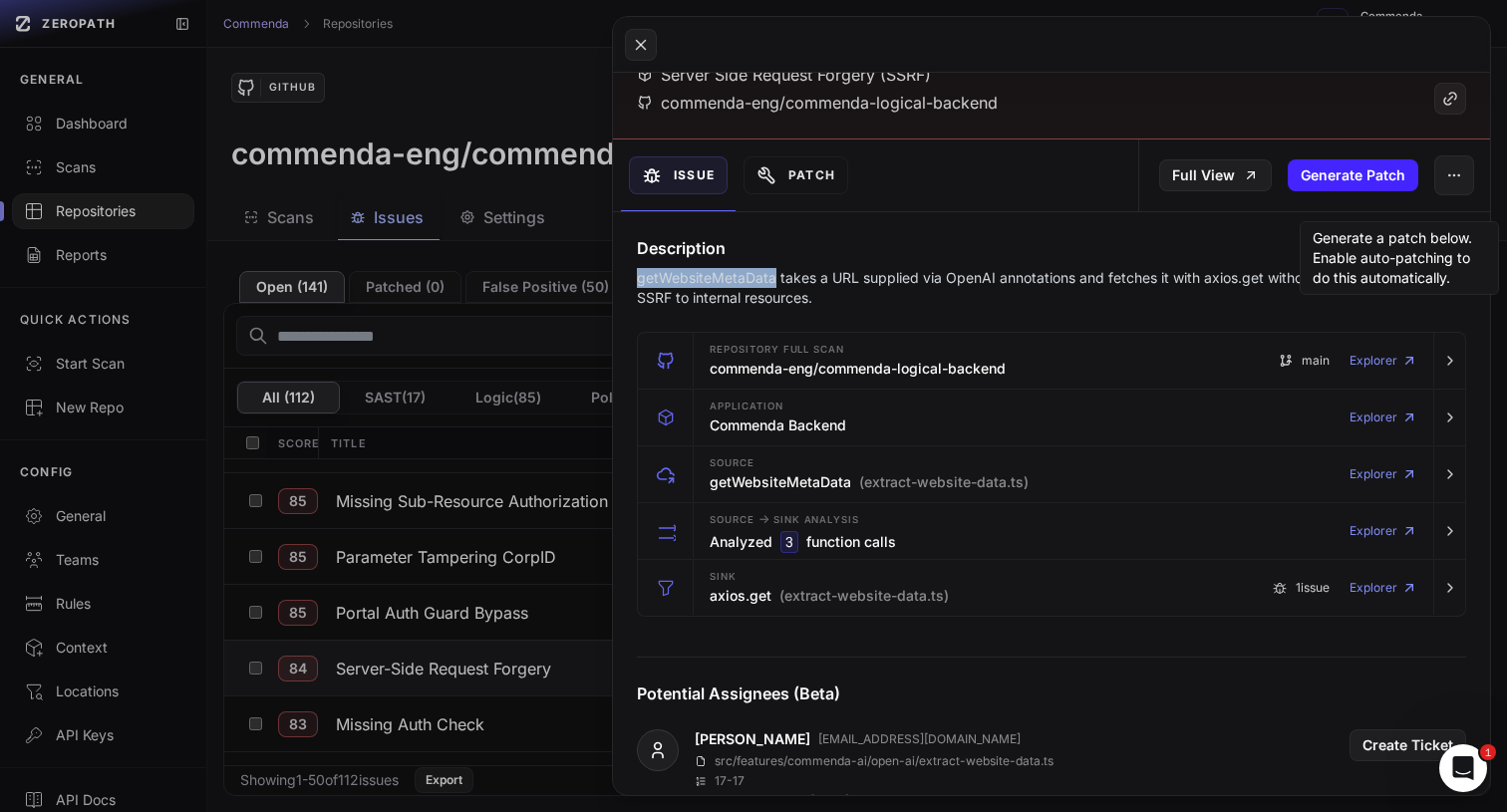 click on "getWebsiteMetaData takes a URL supplied via OpenAI annotations and fetches it with axios.get without validation, permitting SSRF to internal resources." at bounding box center (1052, 288) 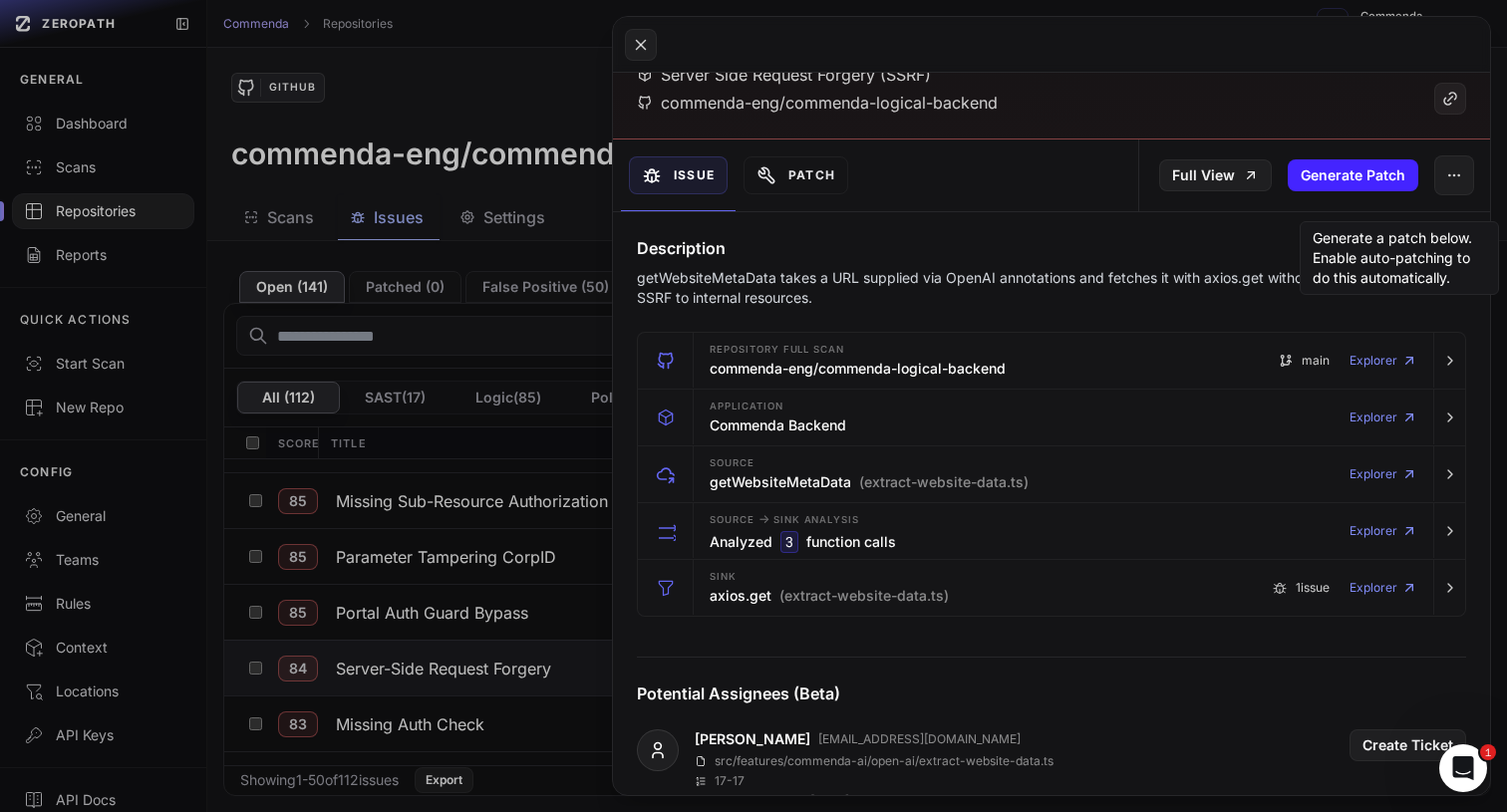 click on "getWebsiteMetaData takes a URL supplied via OpenAI annotations and fetches it with axios.get without validation, permitting SSRF to internal resources." at bounding box center (1052, 288) 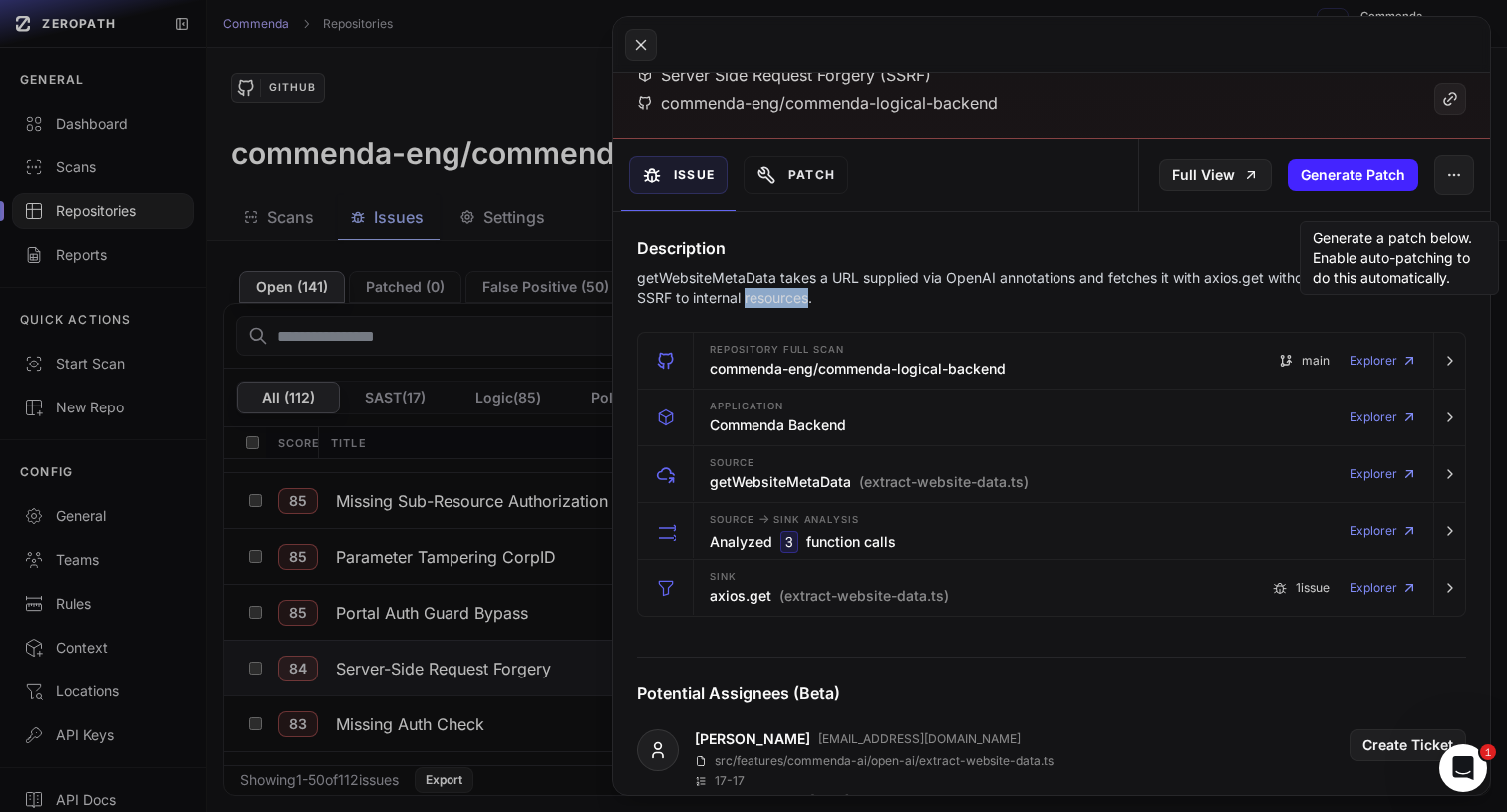 click on "getWebsiteMetaData takes a URL supplied via OpenAI annotations and fetches it with axios.get without validation, permitting SSRF to internal resources." at bounding box center [1052, 288] 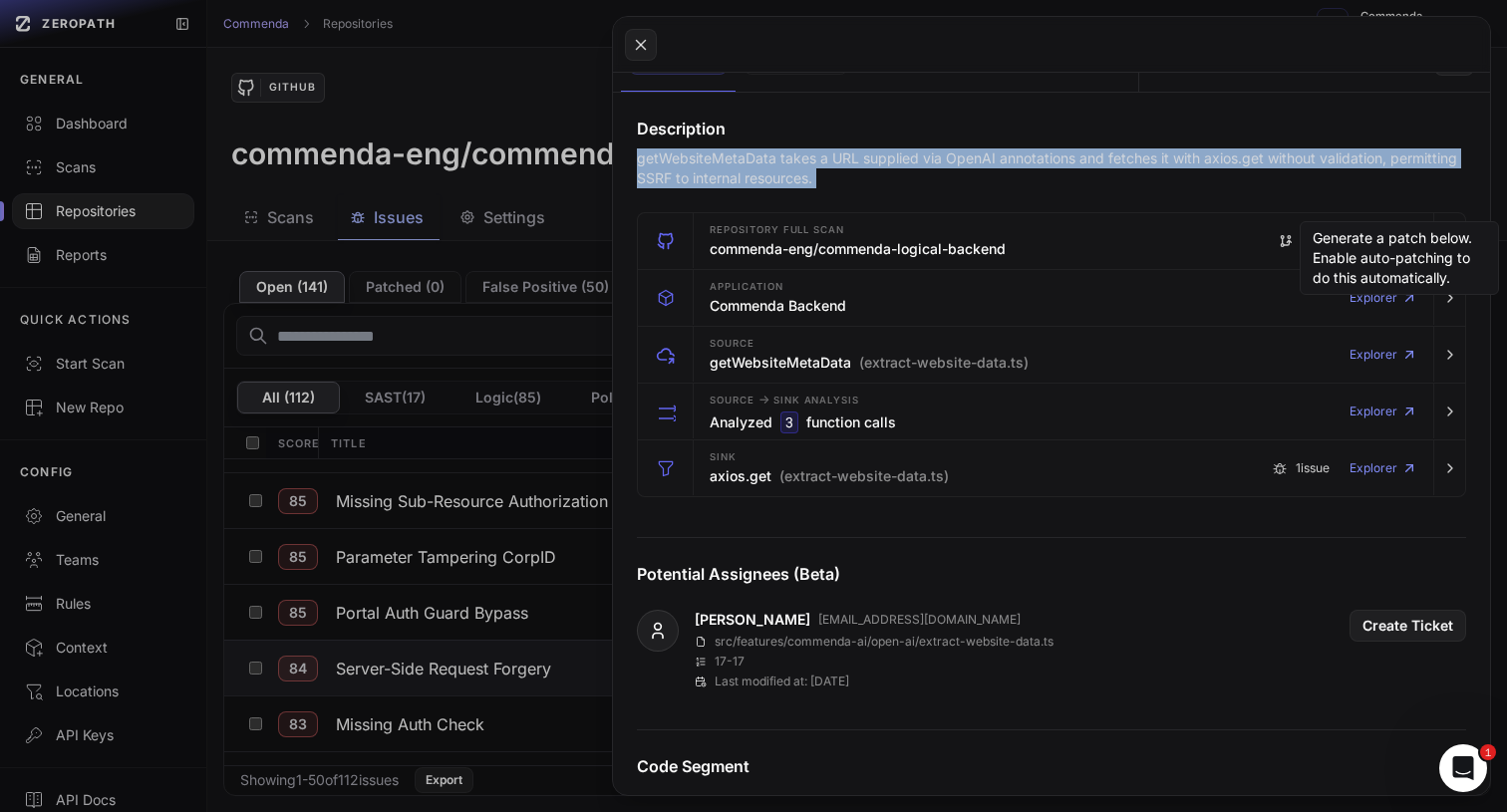 scroll, scrollTop: 261, scrollLeft: 0, axis: vertical 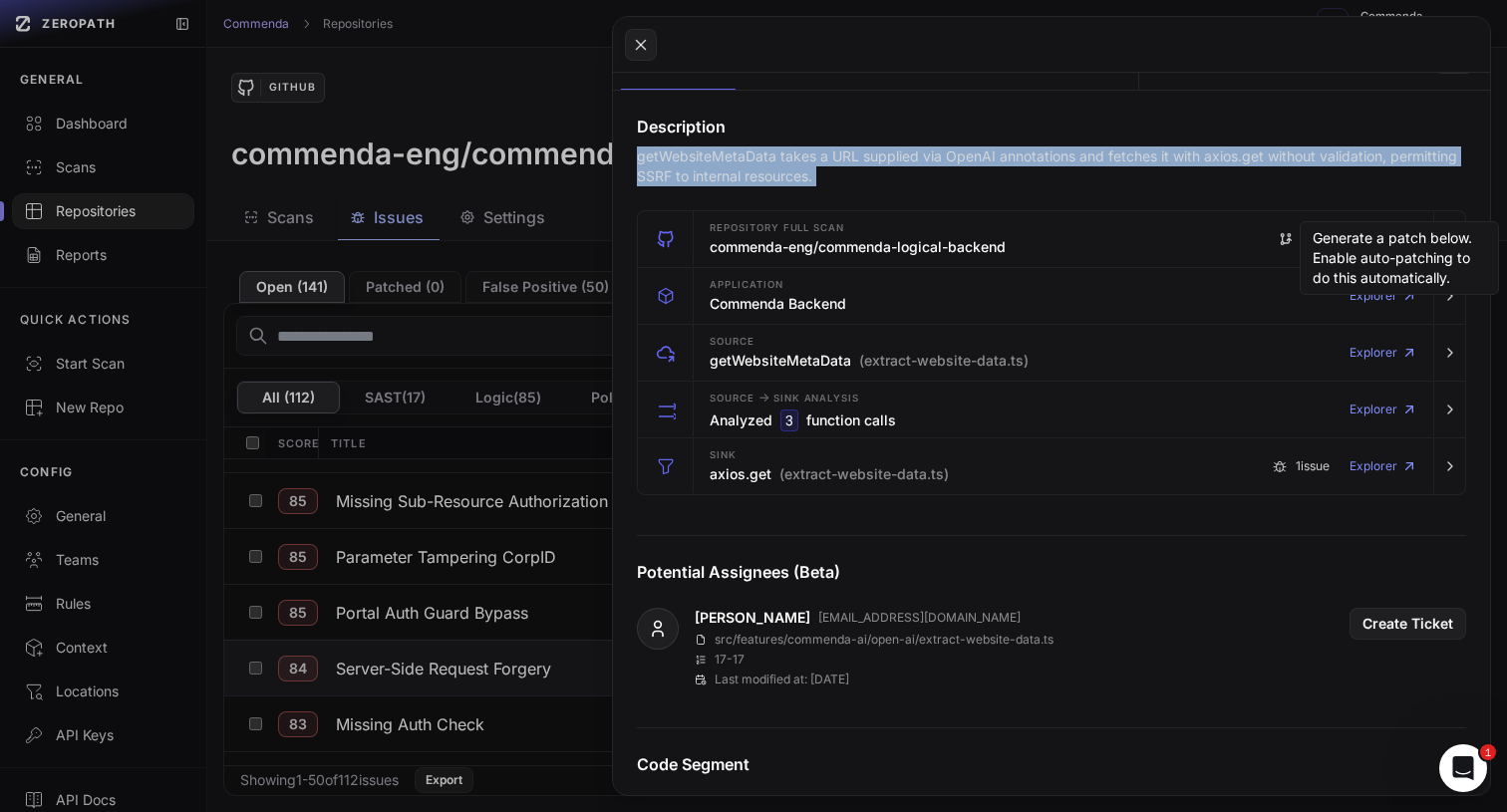 click on "getWebsiteMetaData takes a URL supplied via OpenAI annotations and fetches it with axios.get without validation, permitting SSRF to internal resources." at bounding box center [1052, 166] 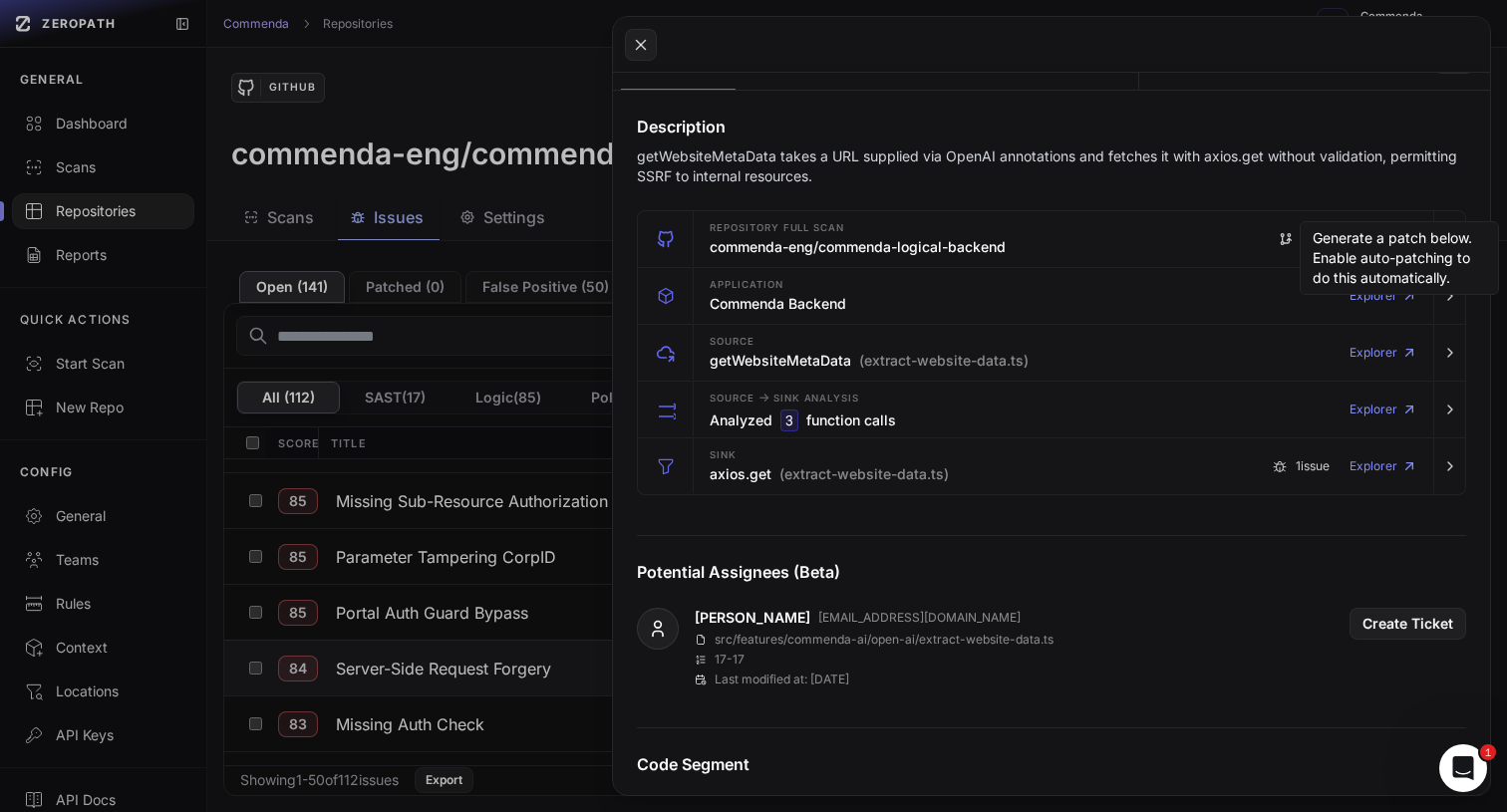 click on "getWebsiteMetaData takes a URL supplied via OpenAI annotations and fetches it with axios.get without validation, permitting SSRF to internal resources." at bounding box center [1052, 166] 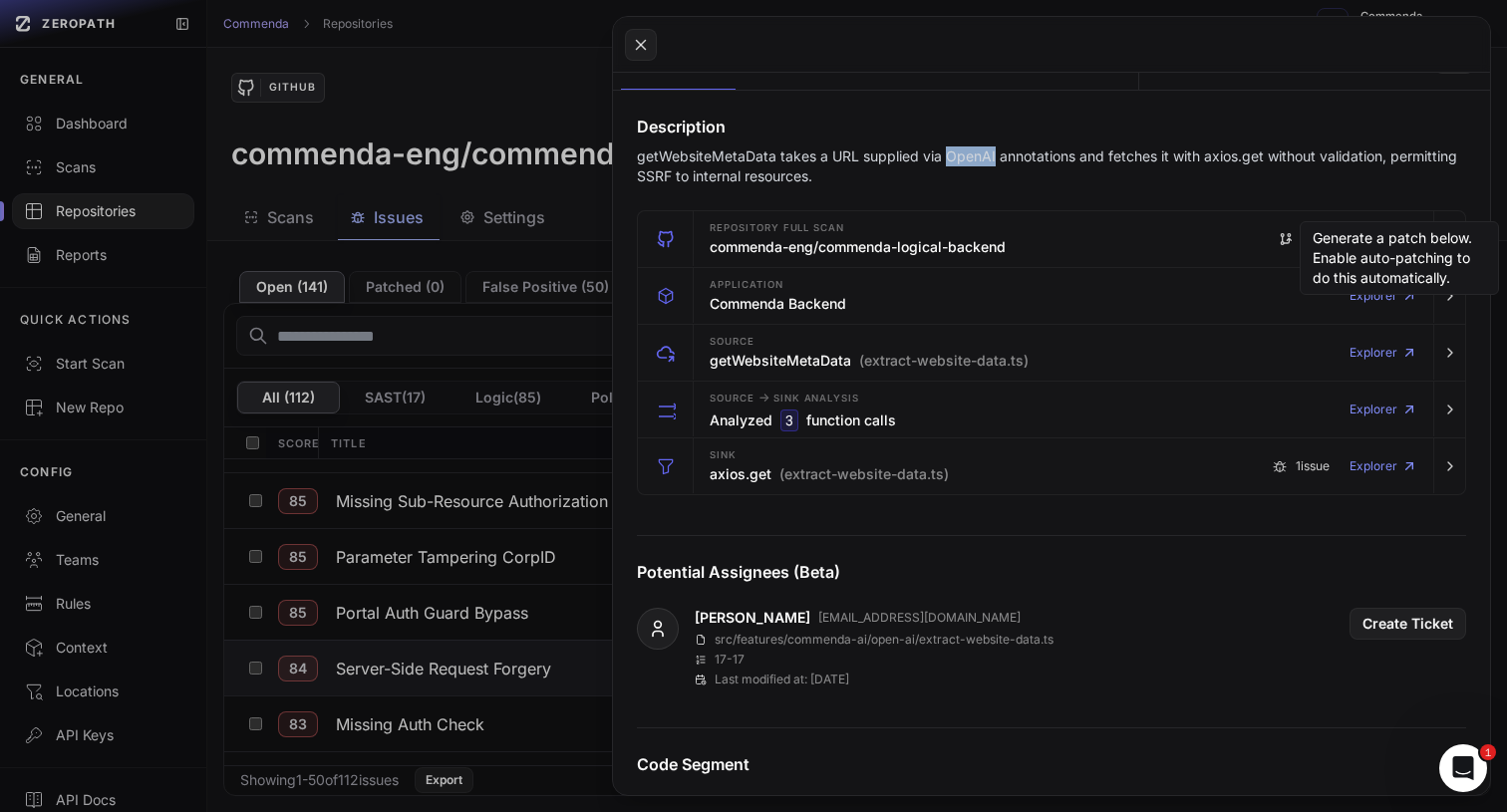 click on "getWebsiteMetaData takes a URL supplied via OpenAI annotations and fetches it with axios.get without validation, permitting SSRF to internal resources." at bounding box center (1052, 166) 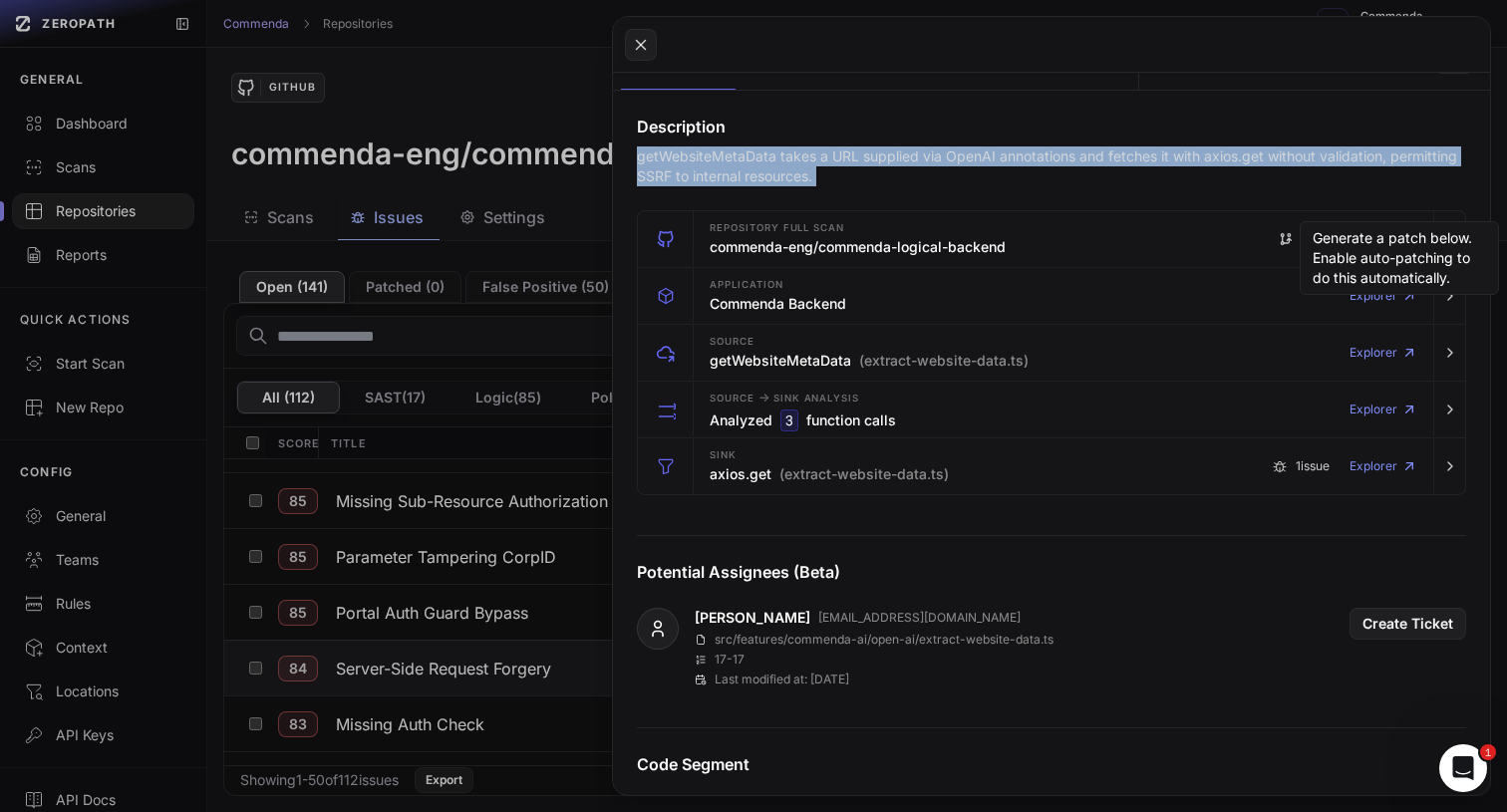 click on "getWebsiteMetaData takes a URL supplied via OpenAI annotations and fetches it with axios.get without validation, permitting SSRF to internal resources." at bounding box center (1052, 166) 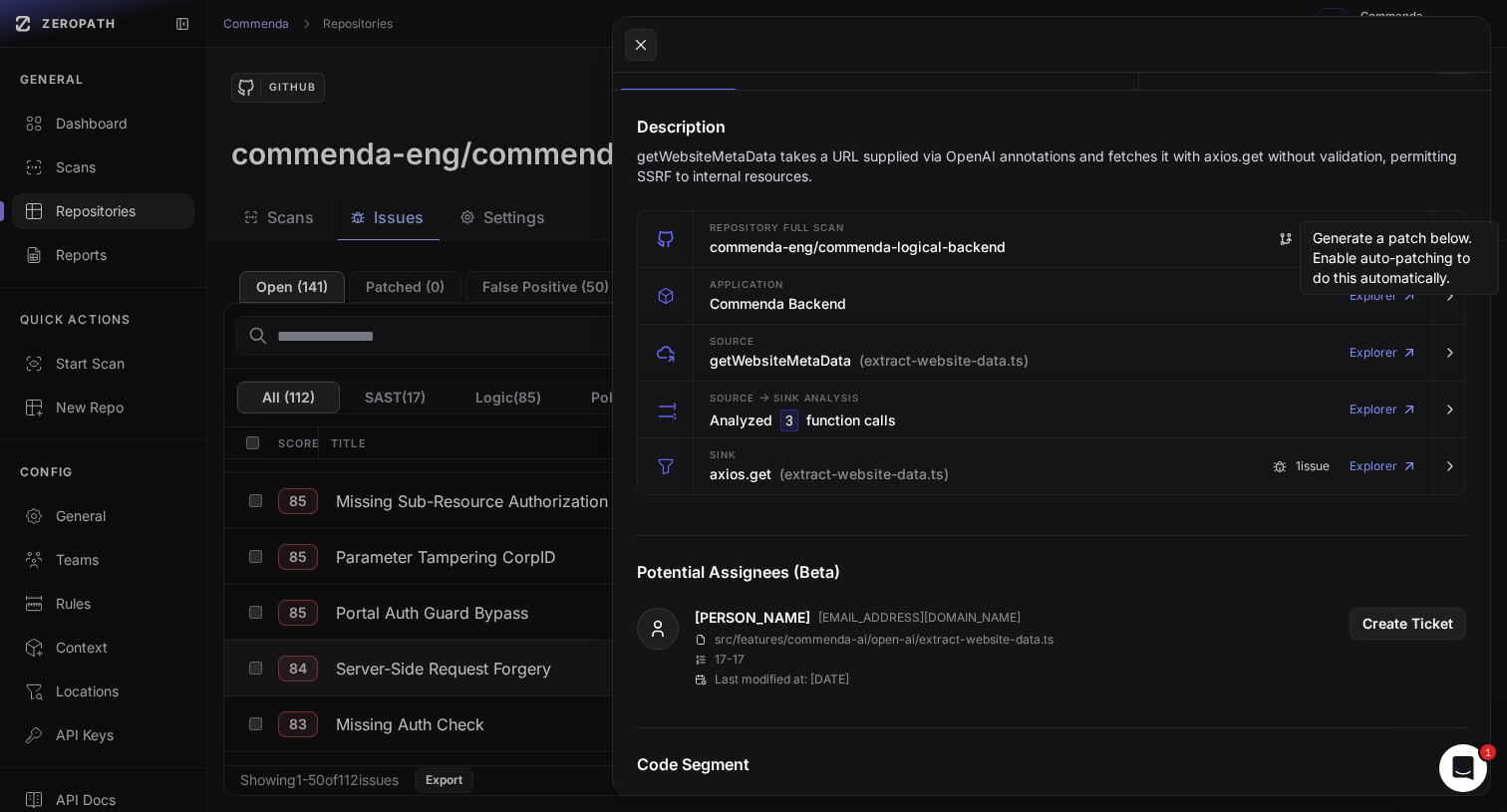 click on "getWebsiteMetaData takes a URL supplied via OpenAI annotations and fetches it with axios.get without validation, permitting SSRF to internal resources." at bounding box center [1052, 166] 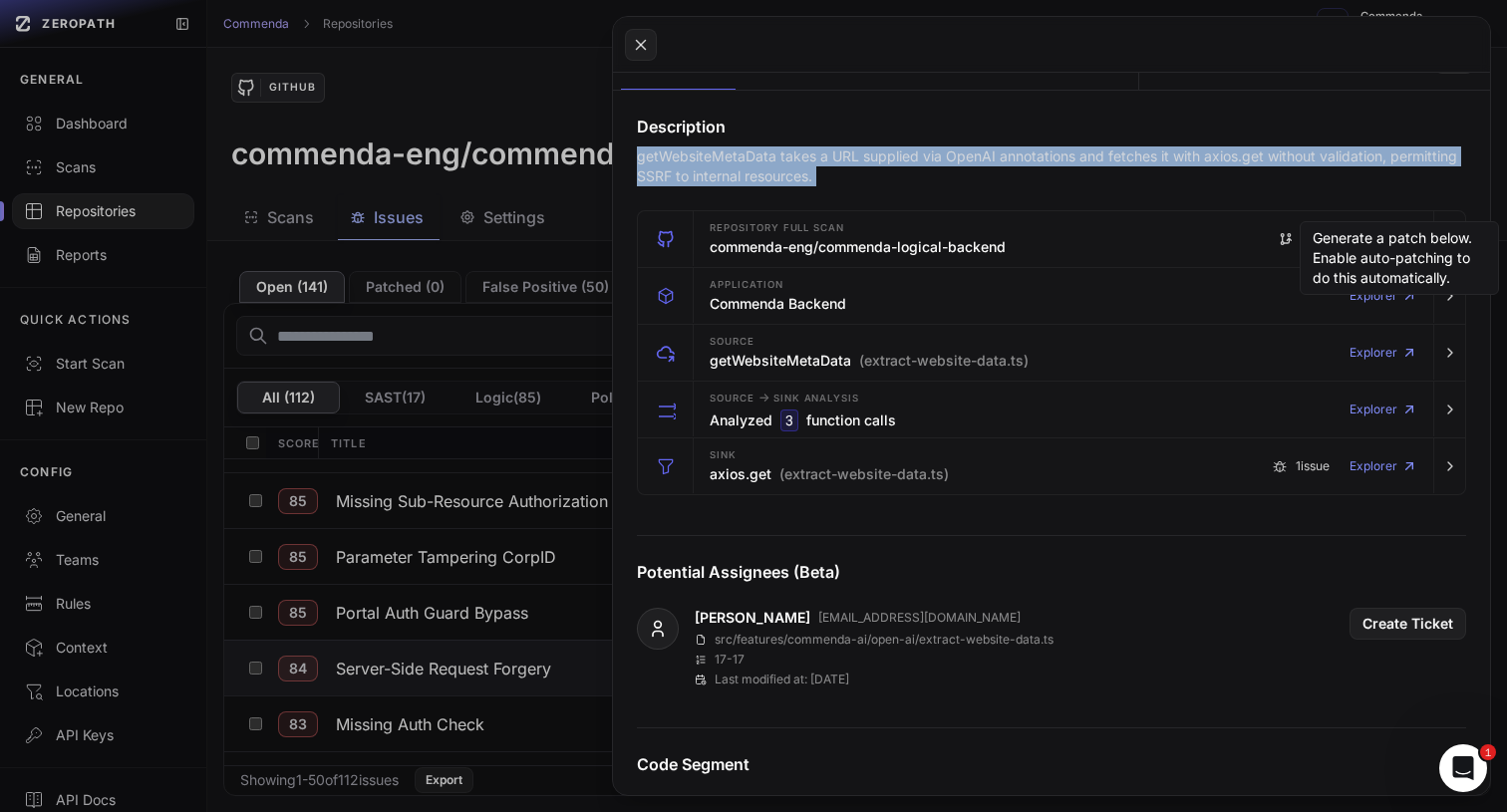drag, startPoint x: 949, startPoint y: 176, endPoint x: 958, endPoint y: 137, distance: 40.024992 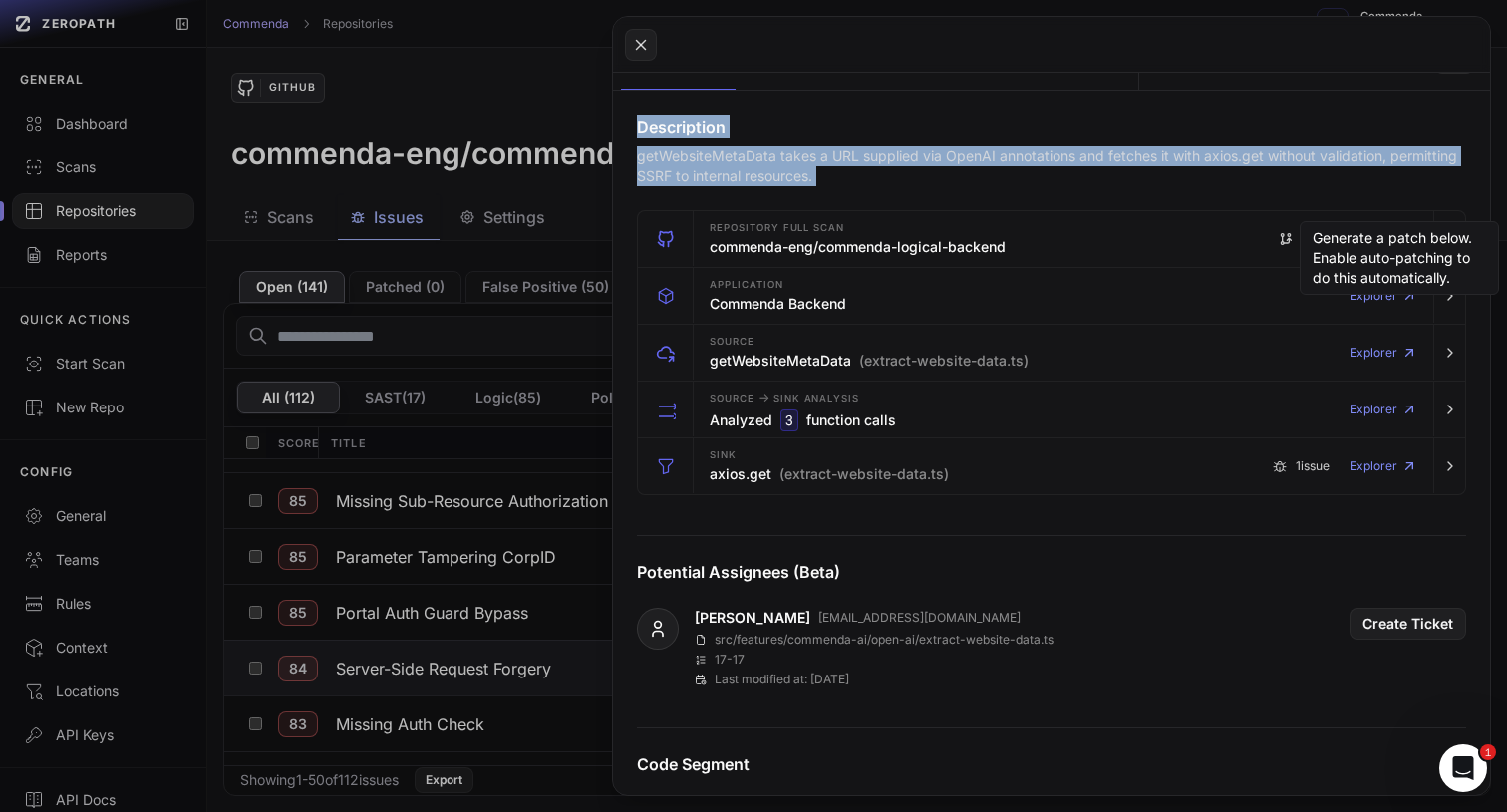 click on "Description" at bounding box center [1052, 127] 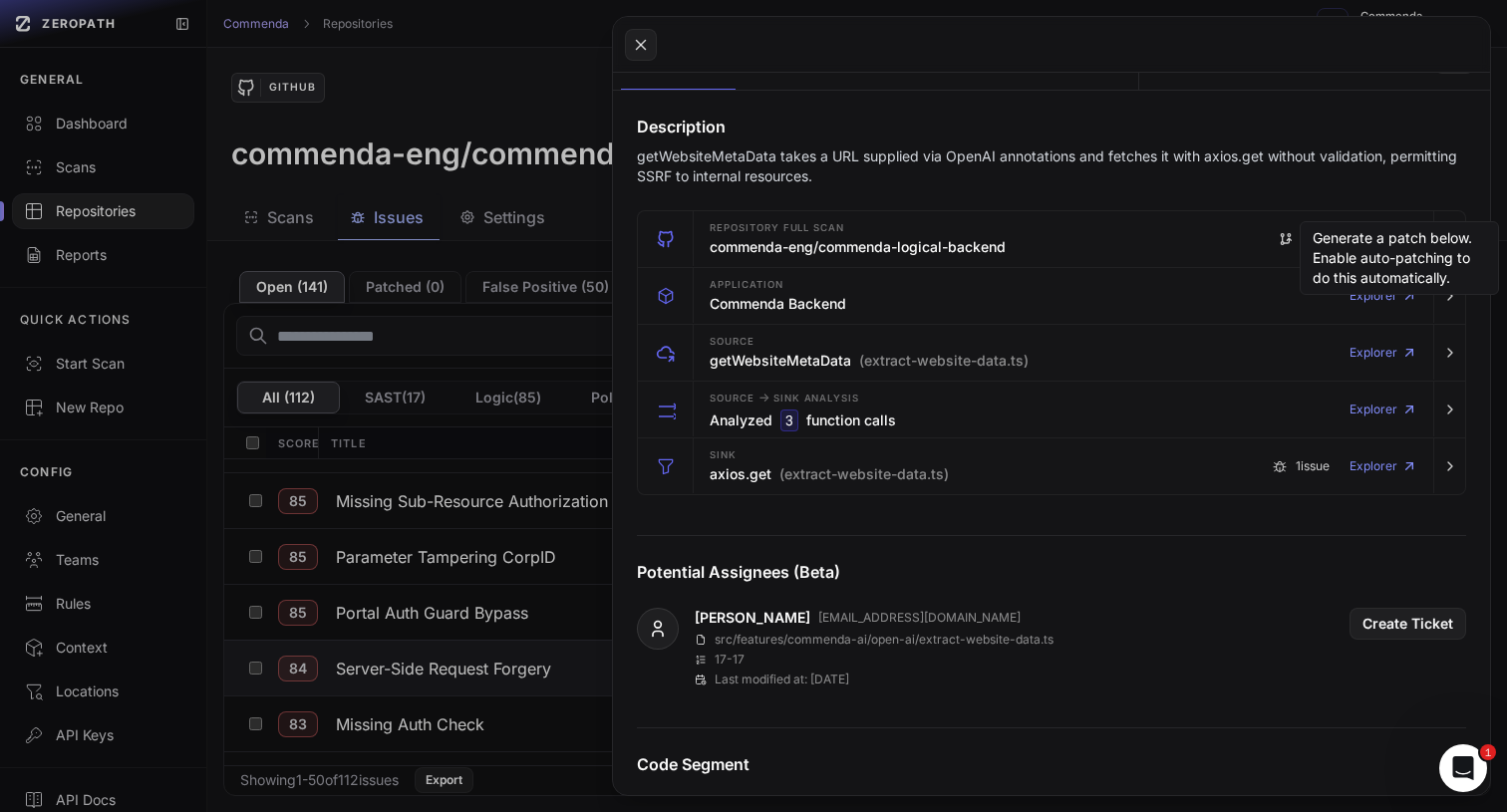 click on "Description" at bounding box center (1052, 127) 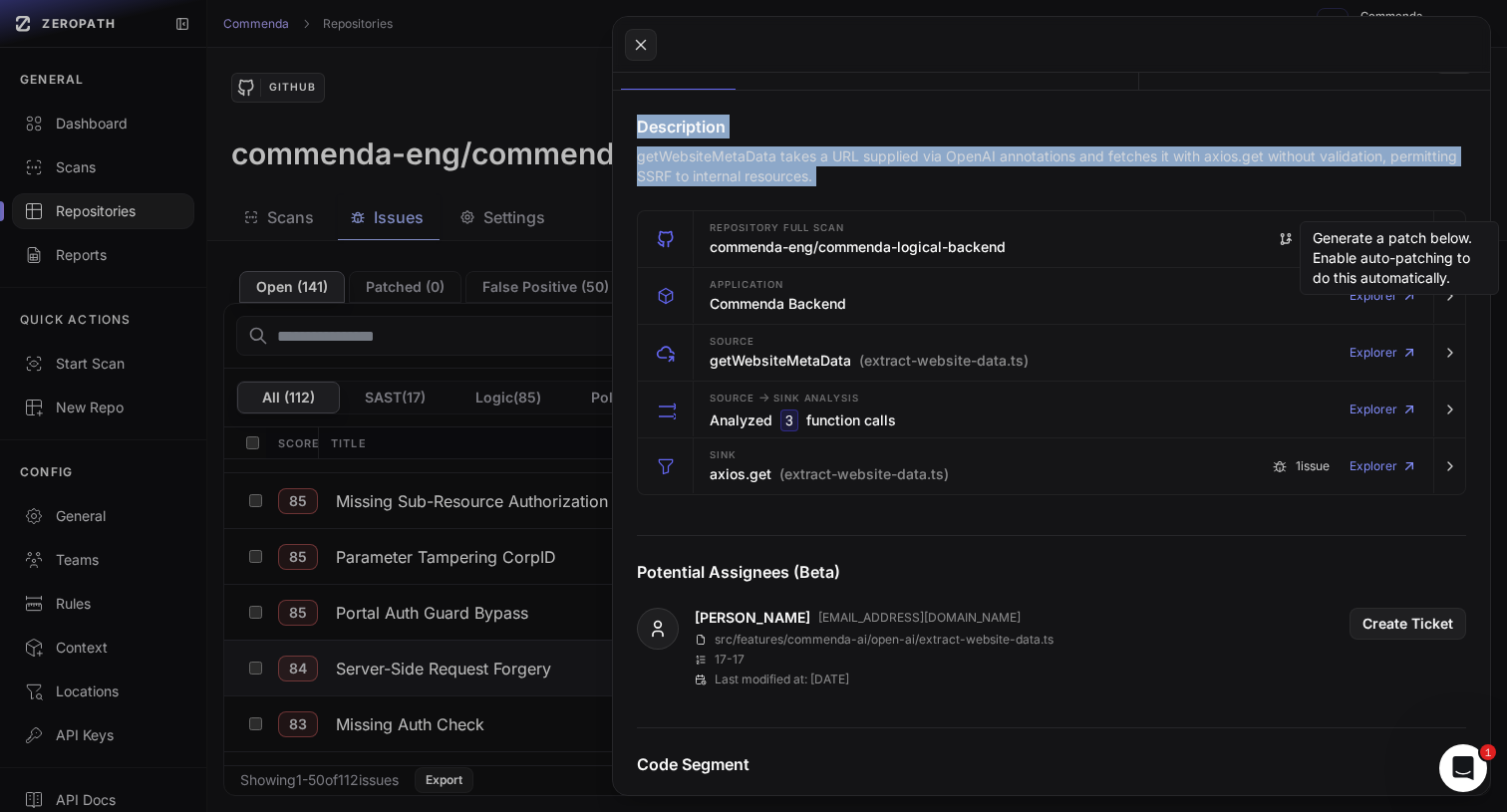 drag, startPoint x: 961, startPoint y: 136, endPoint x: 959, endPoint y: 194, distance: 58.034473 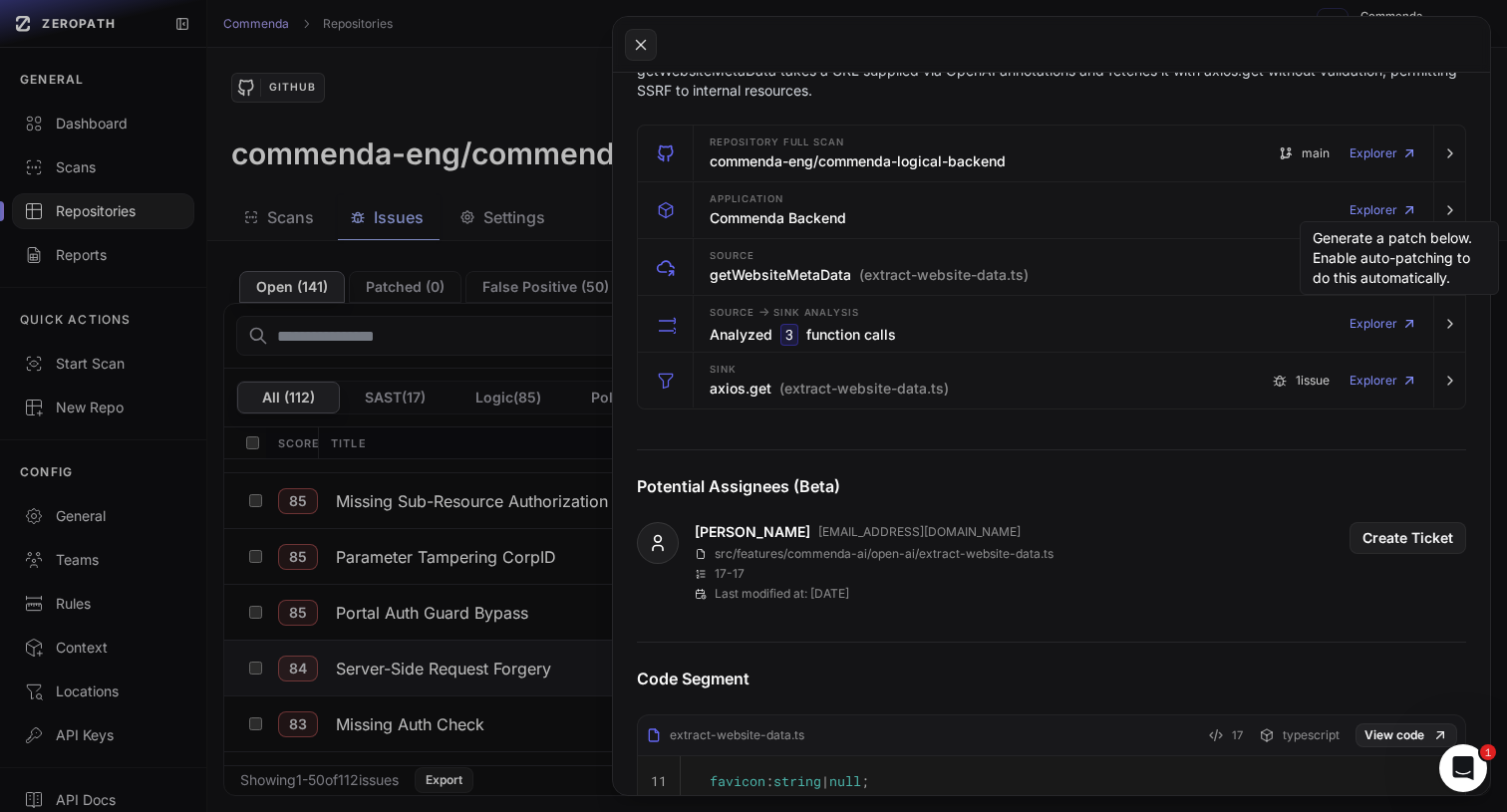 scroll, scrollTop: 0, scrollLeft: 0, axis: both 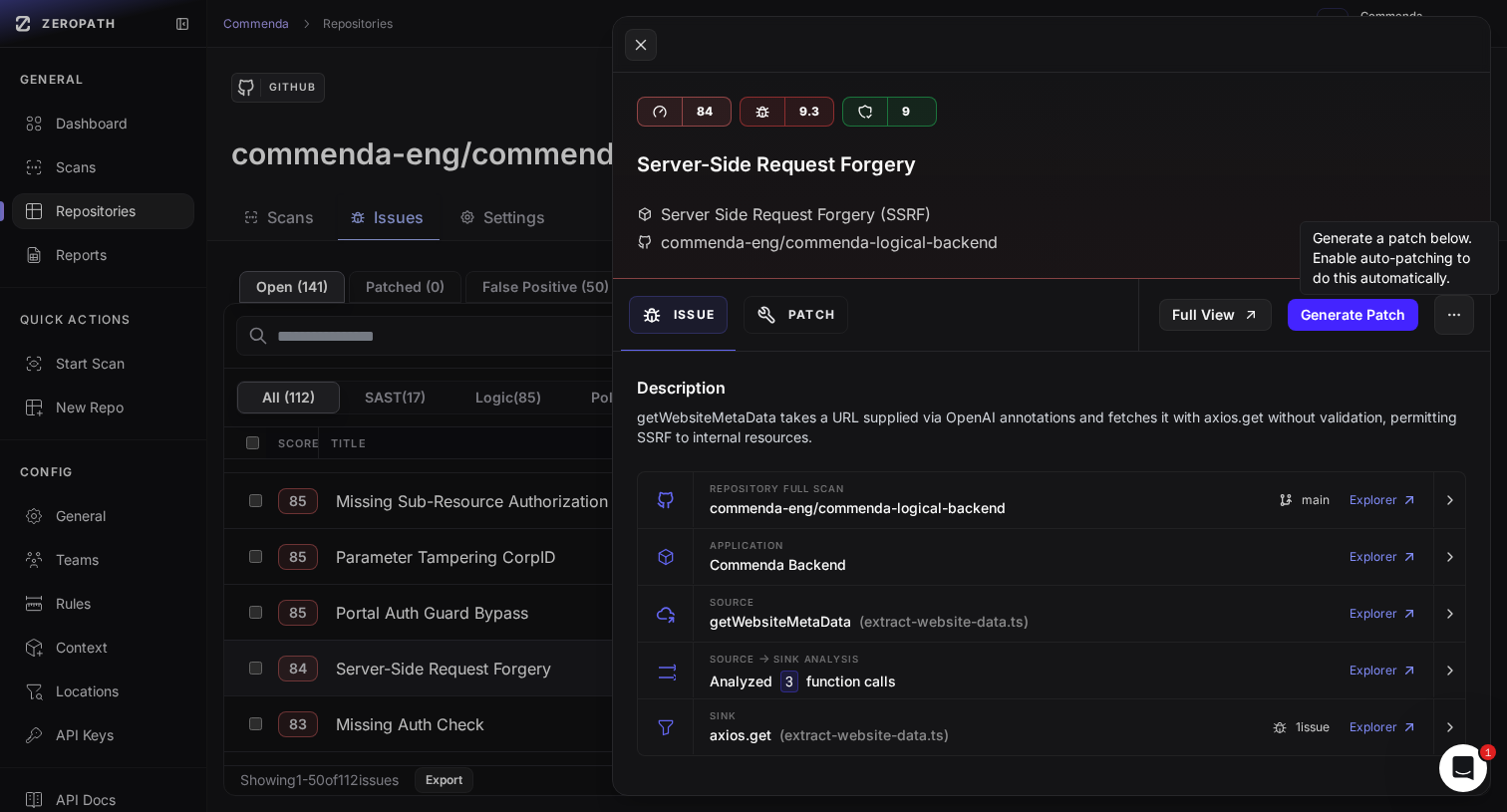 click on "getWebsiteMetaData takes a URL supplied via OpenAI annotations and fetches it with axios.get without validation, permitting SSRF to internal resources." at bounding box center (1052, 427) 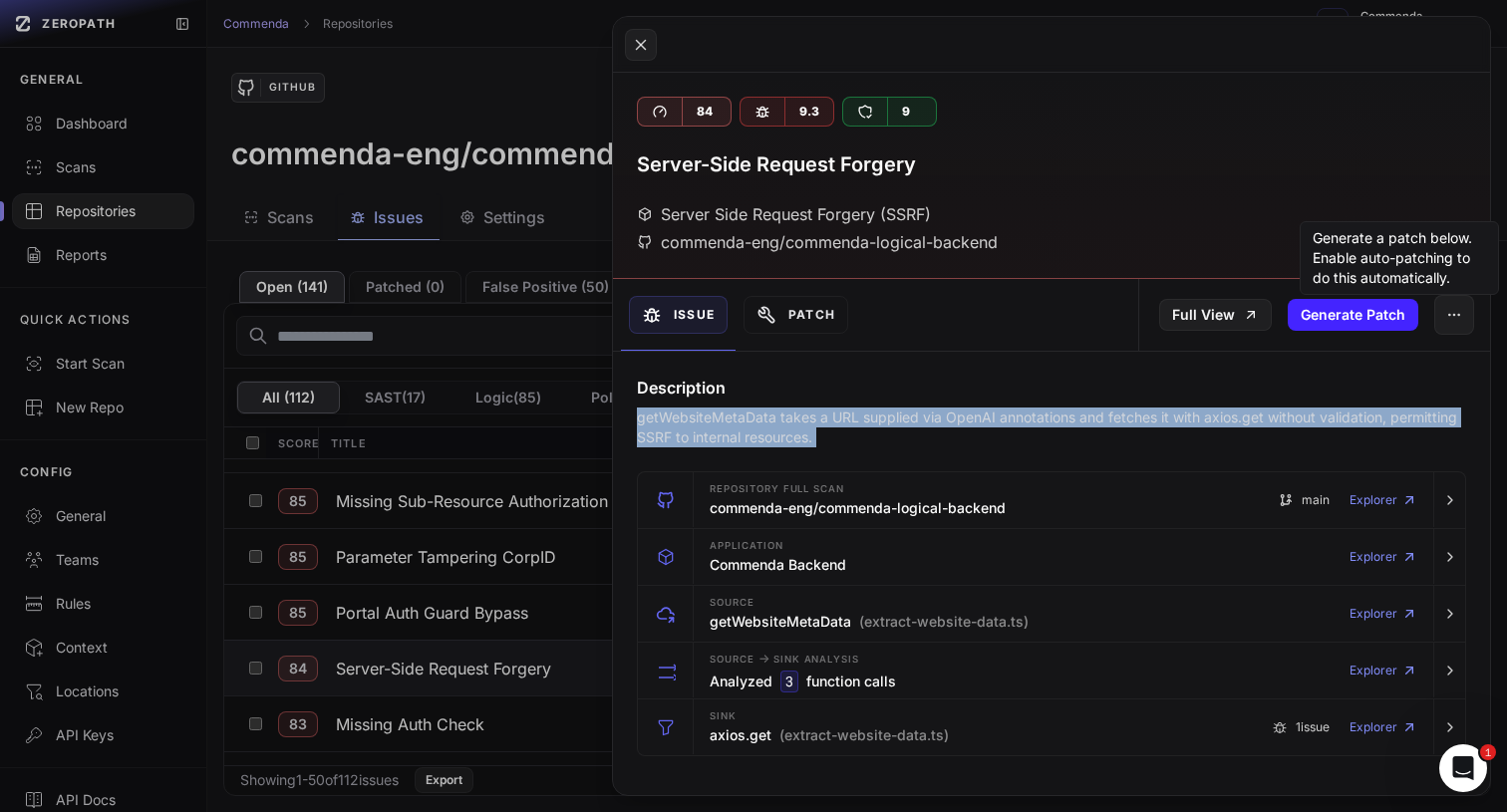 scroll, scrollTop: 17, scrollLeft: 0, axis: vertical 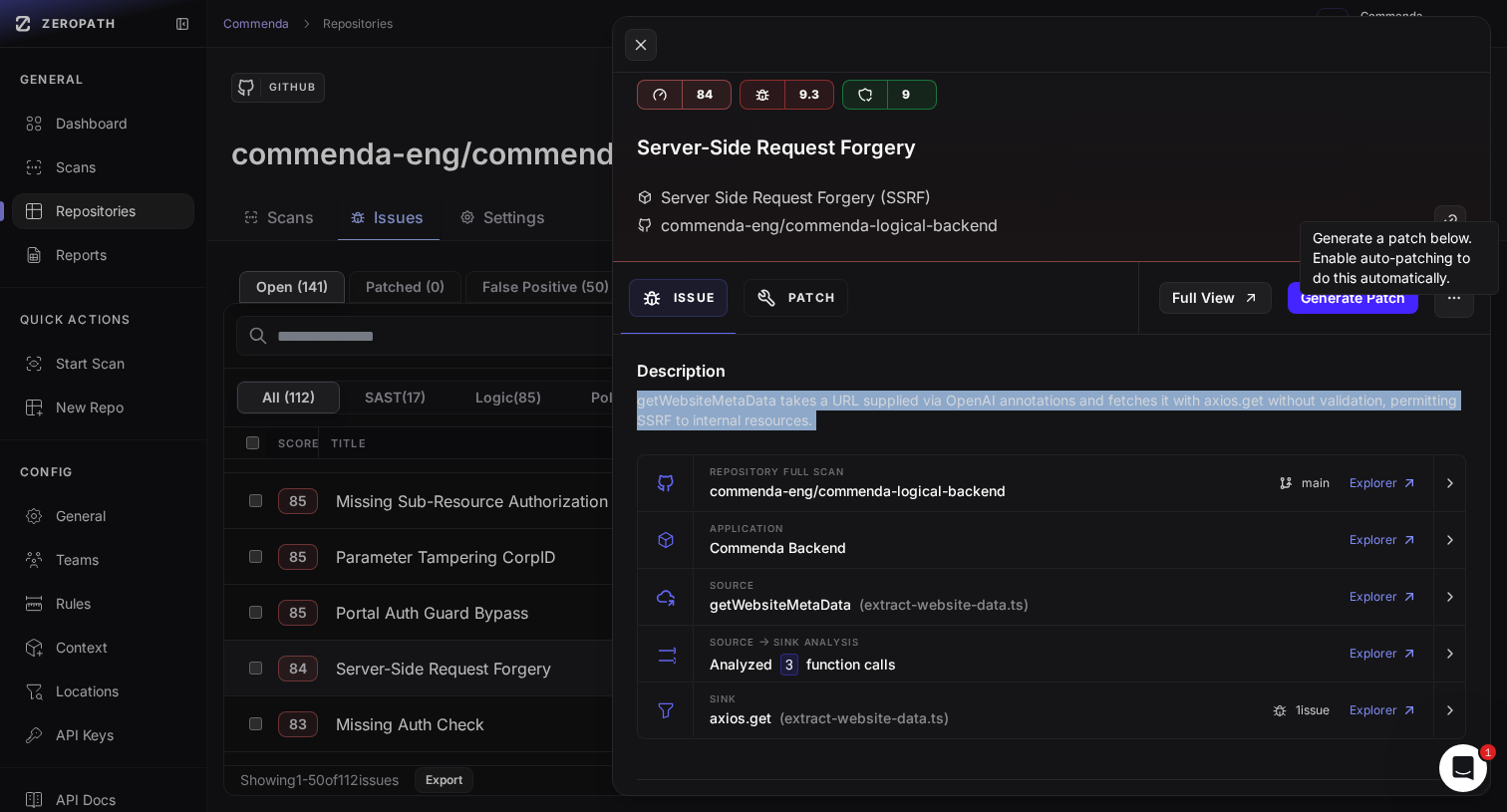 click on "Description" at bounding box center [1052, 371] 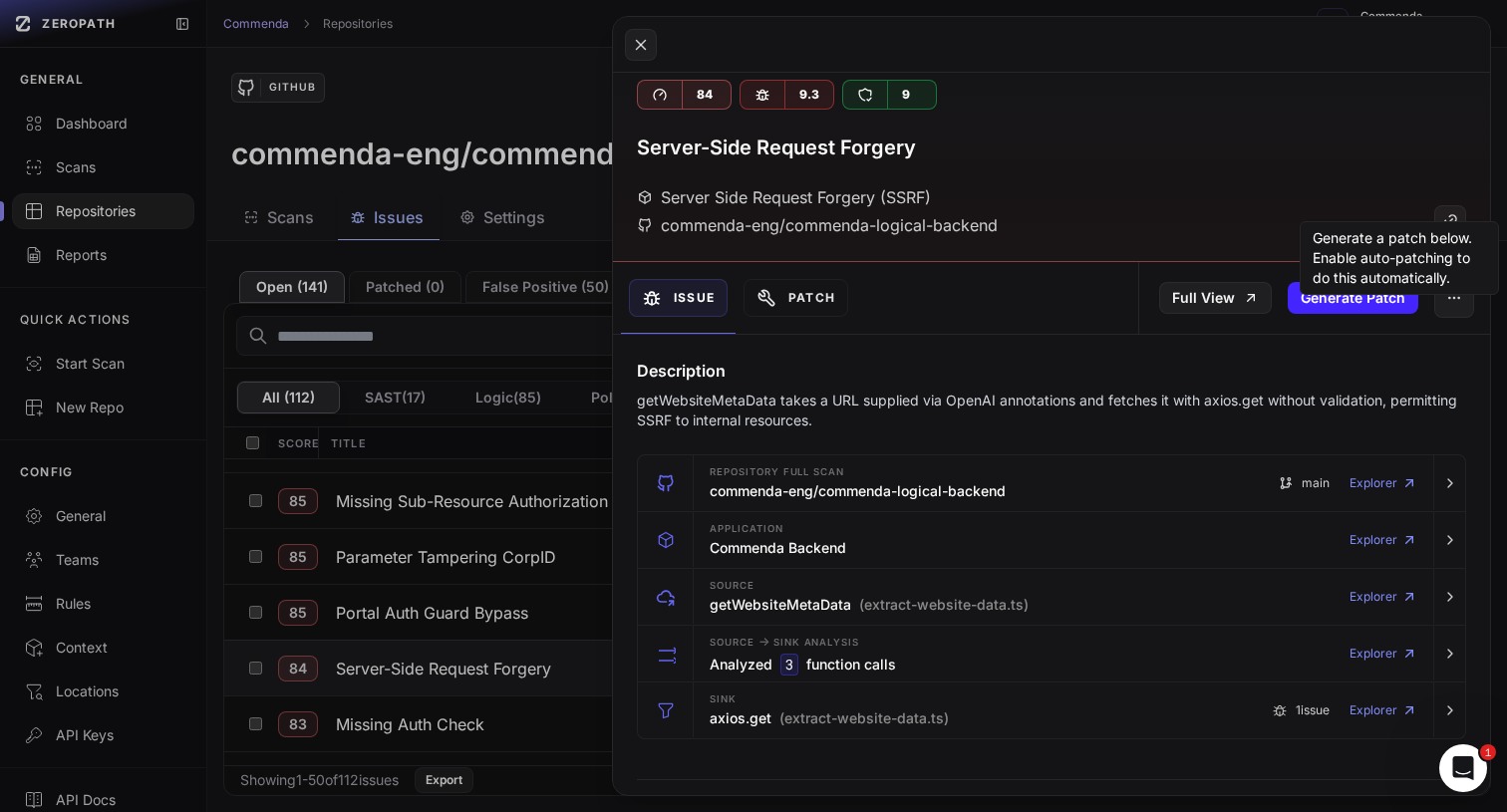 click on "Description" at bounding box center [1052, 371] 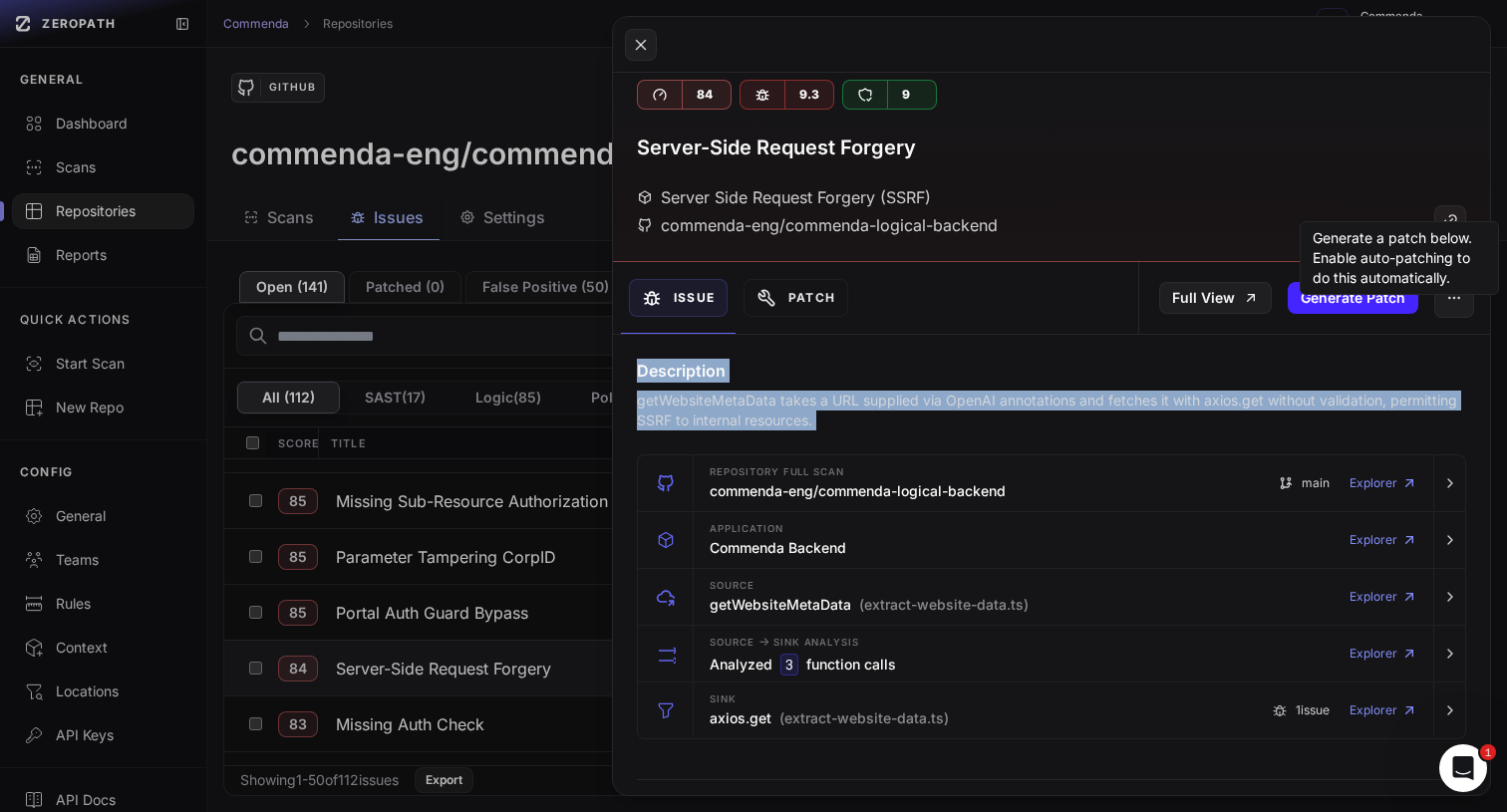 drag, startPoint x: 1011, startPoint y: 361, endPoint x: 1024, endPoint y: 413, distance: 53.600373 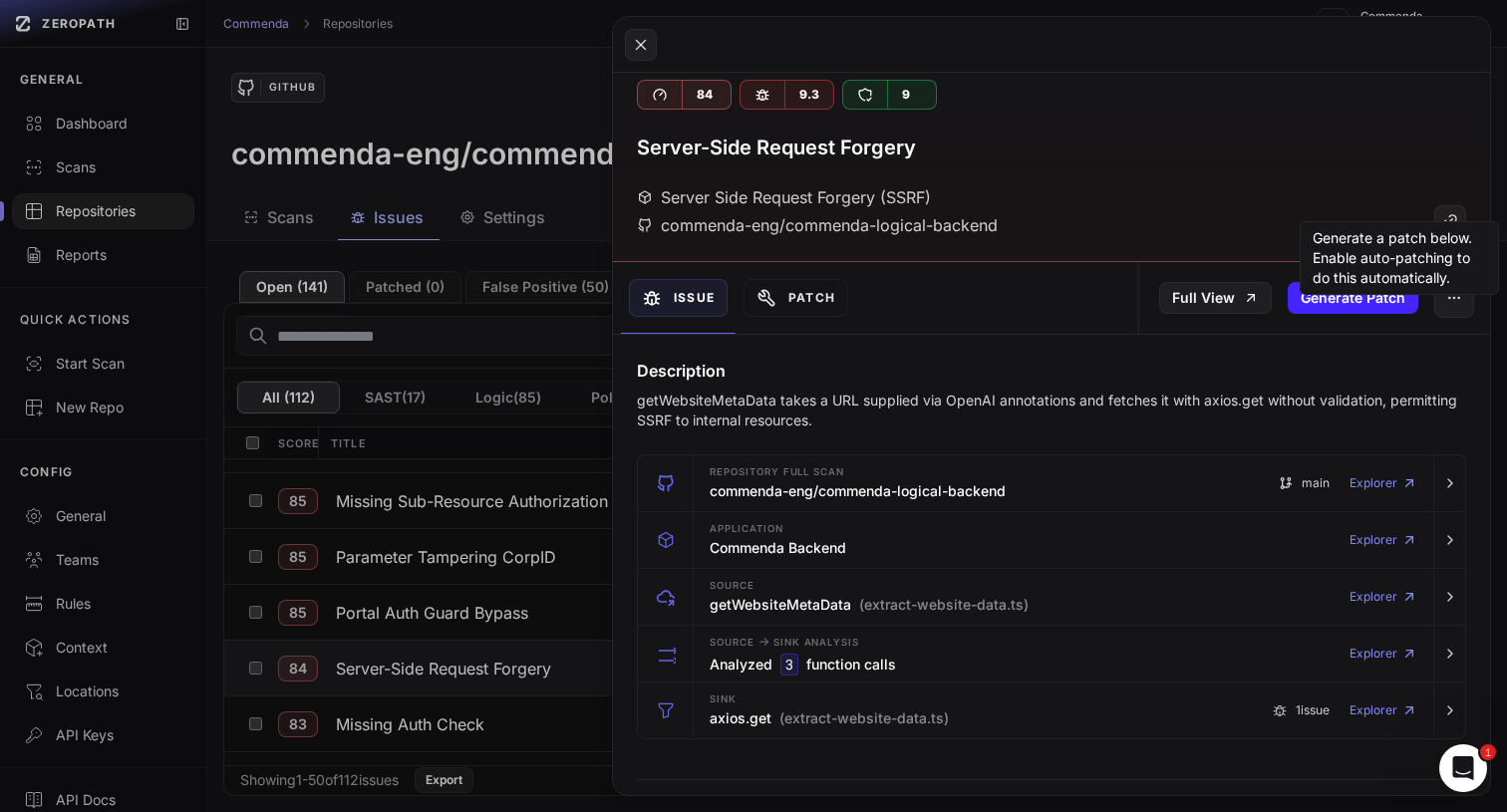scroll, scrollTop: 0, scrollLeft: 0, axis: both 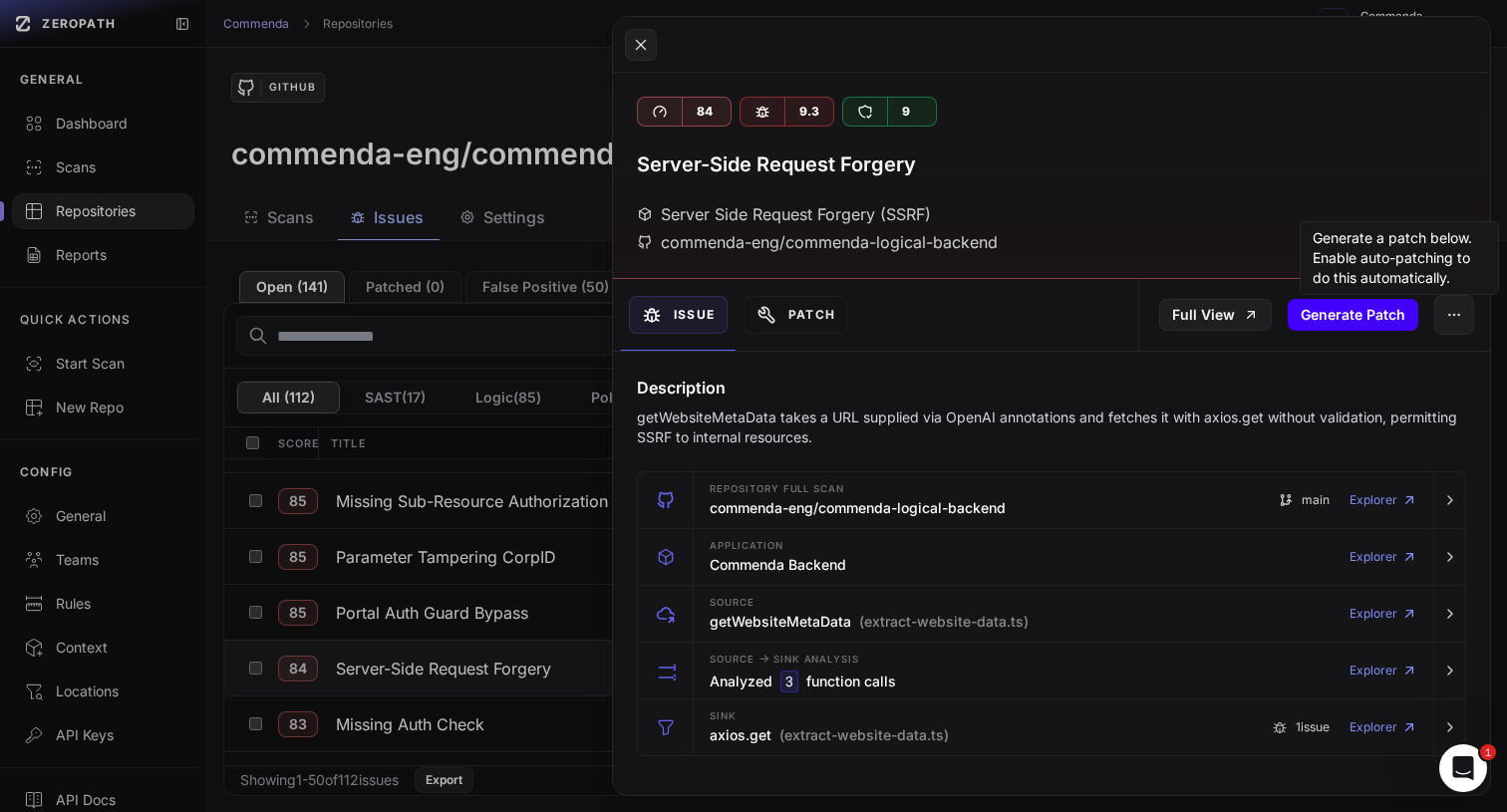 click on "Generate Patch" at bounding box center (1353, 315) 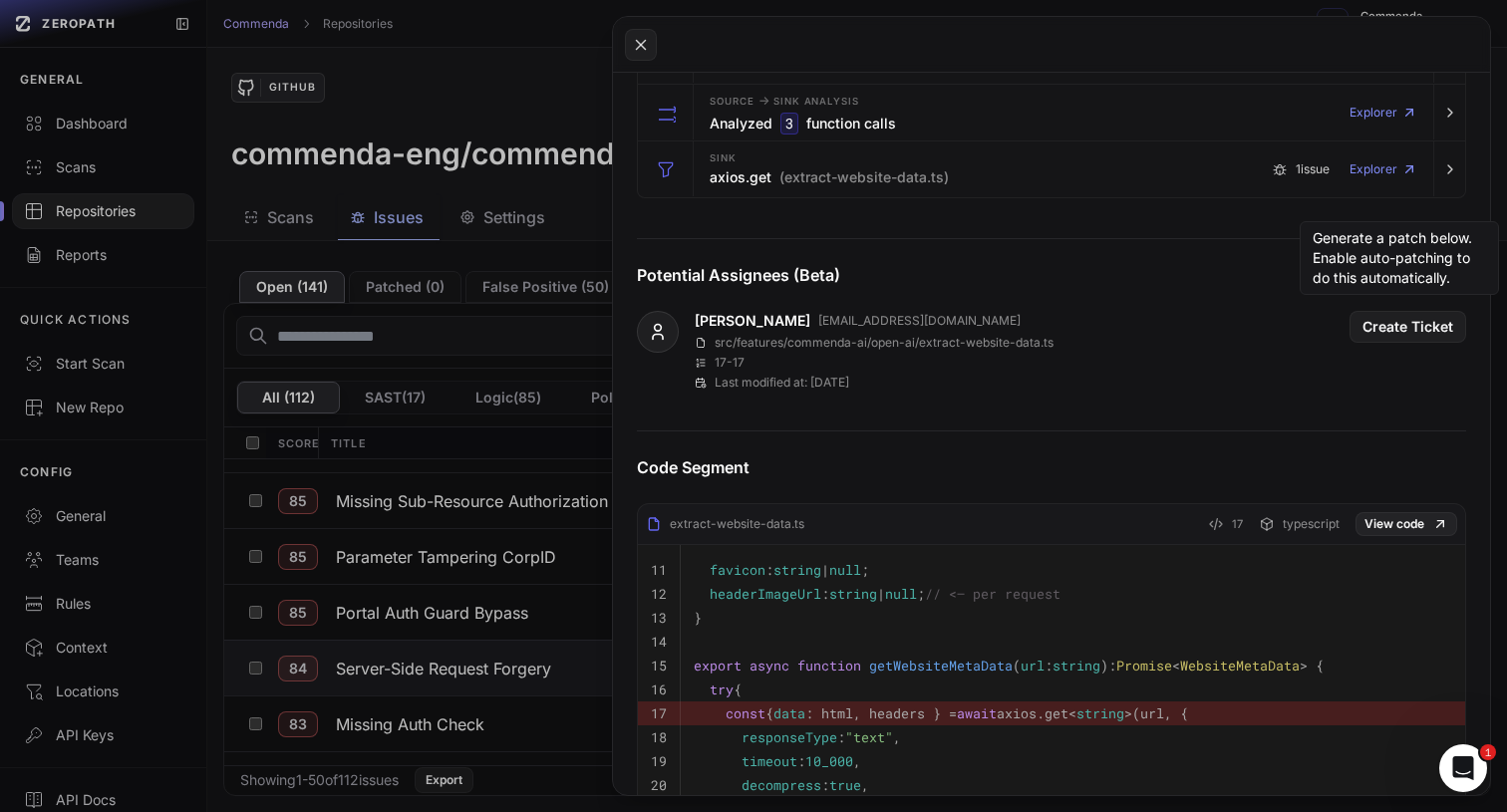 scroll, scrollTop: 544, scrollLeft: 0, axis: vertical 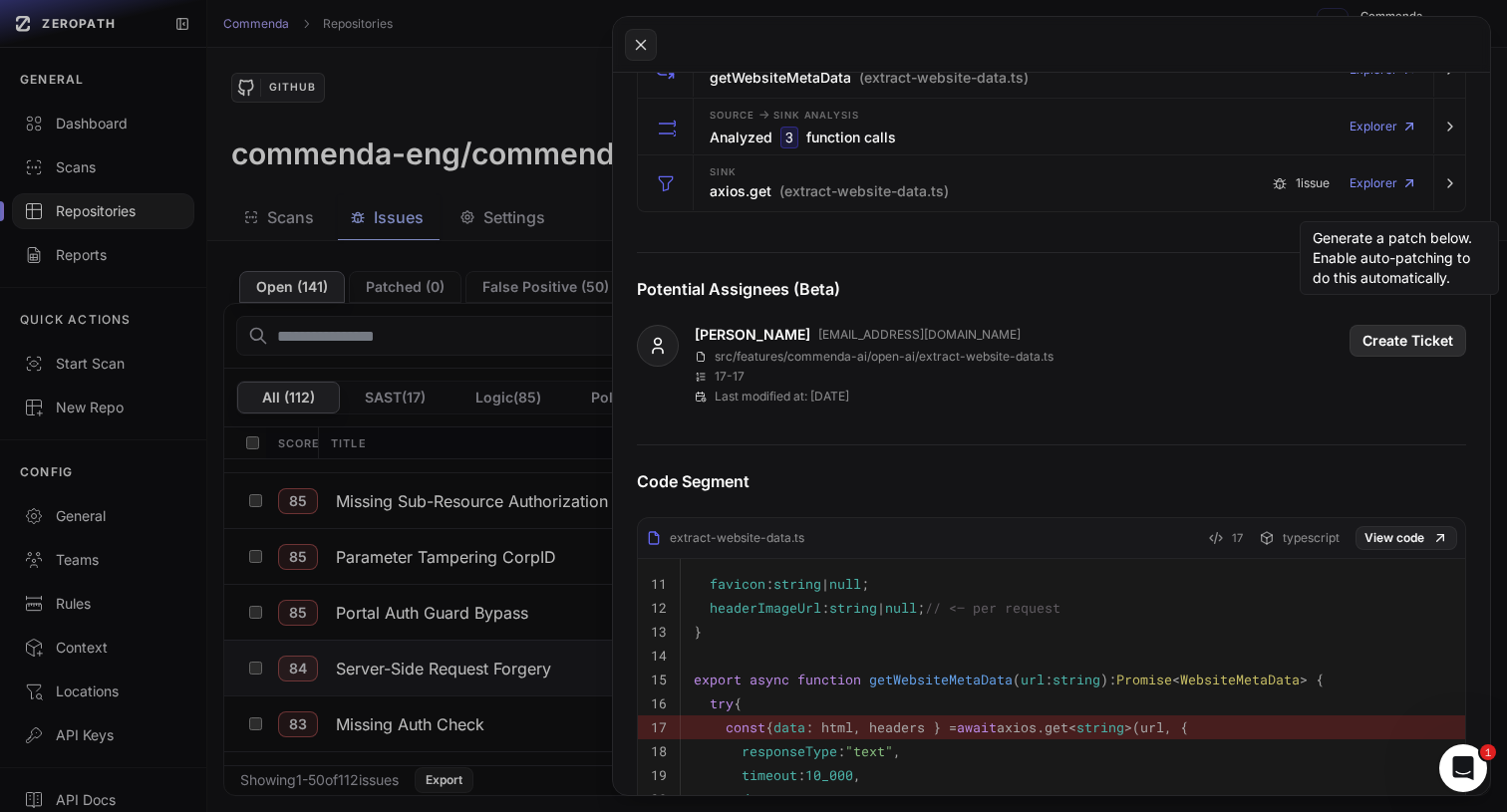 click on "Create Ticket" at bounding box center [1407, 341] 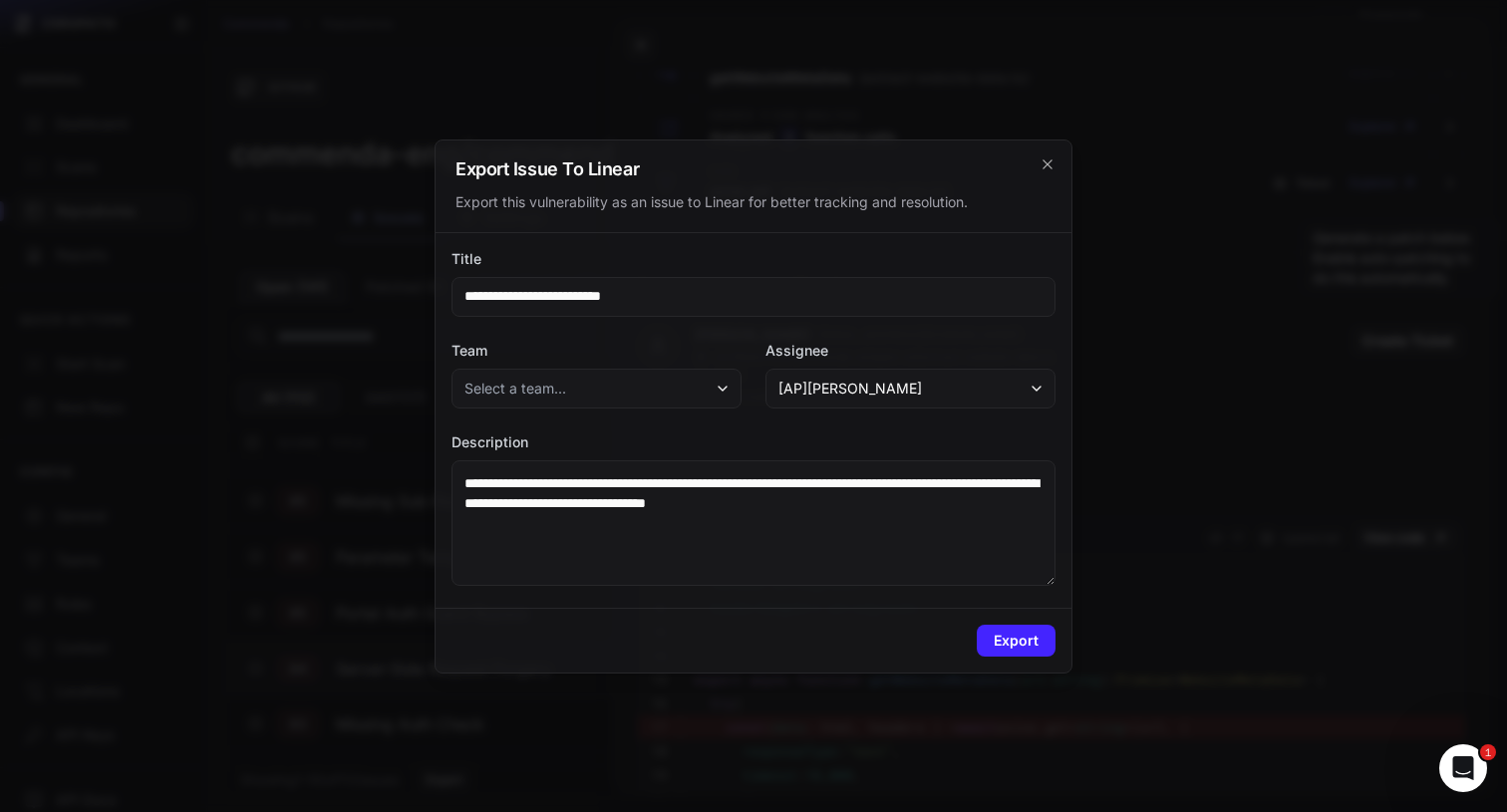 click on "Select a team..." at bounding box center [596, 389] 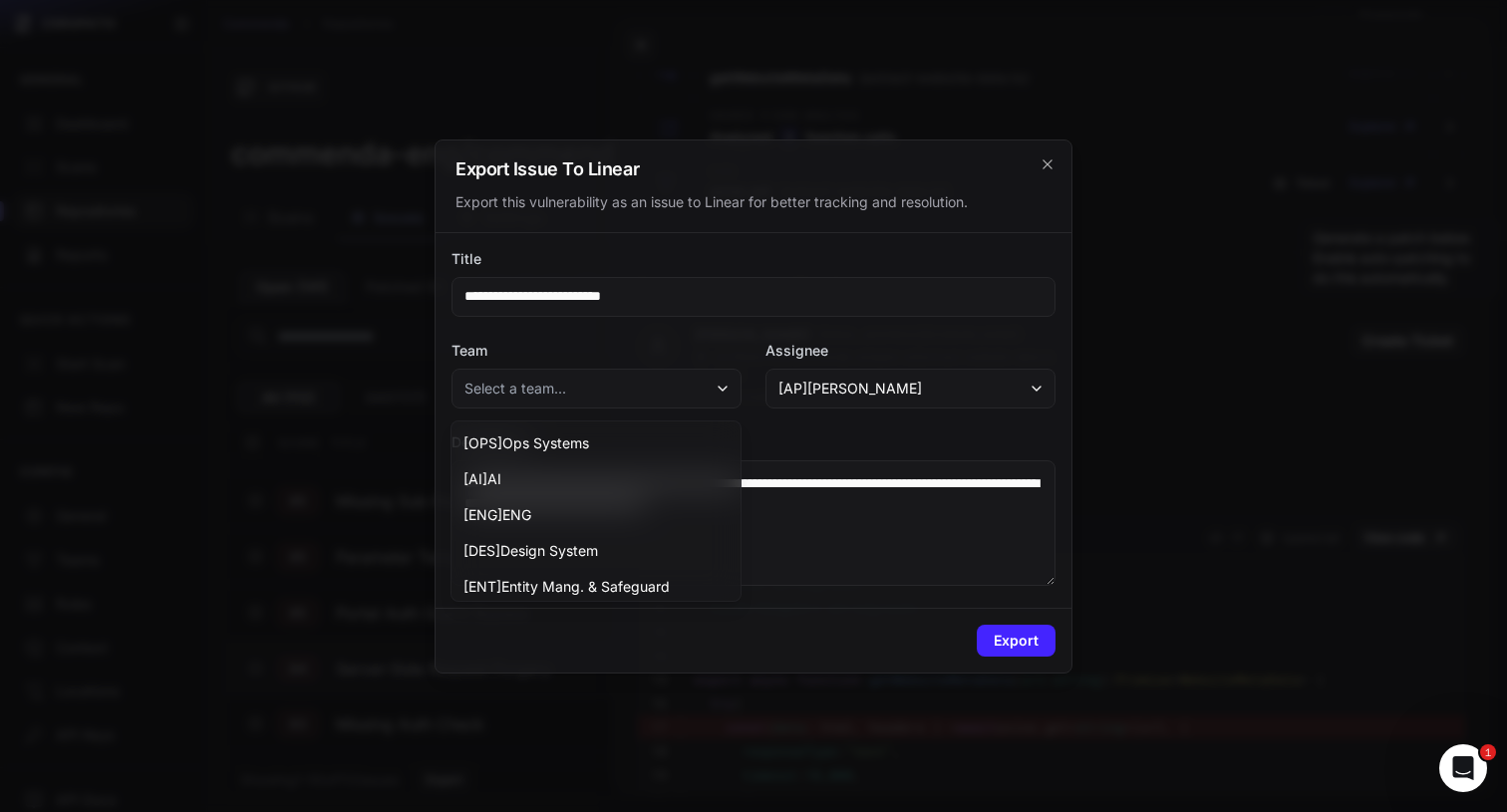 click on "Select a team..." at bounding box center (596, 389) 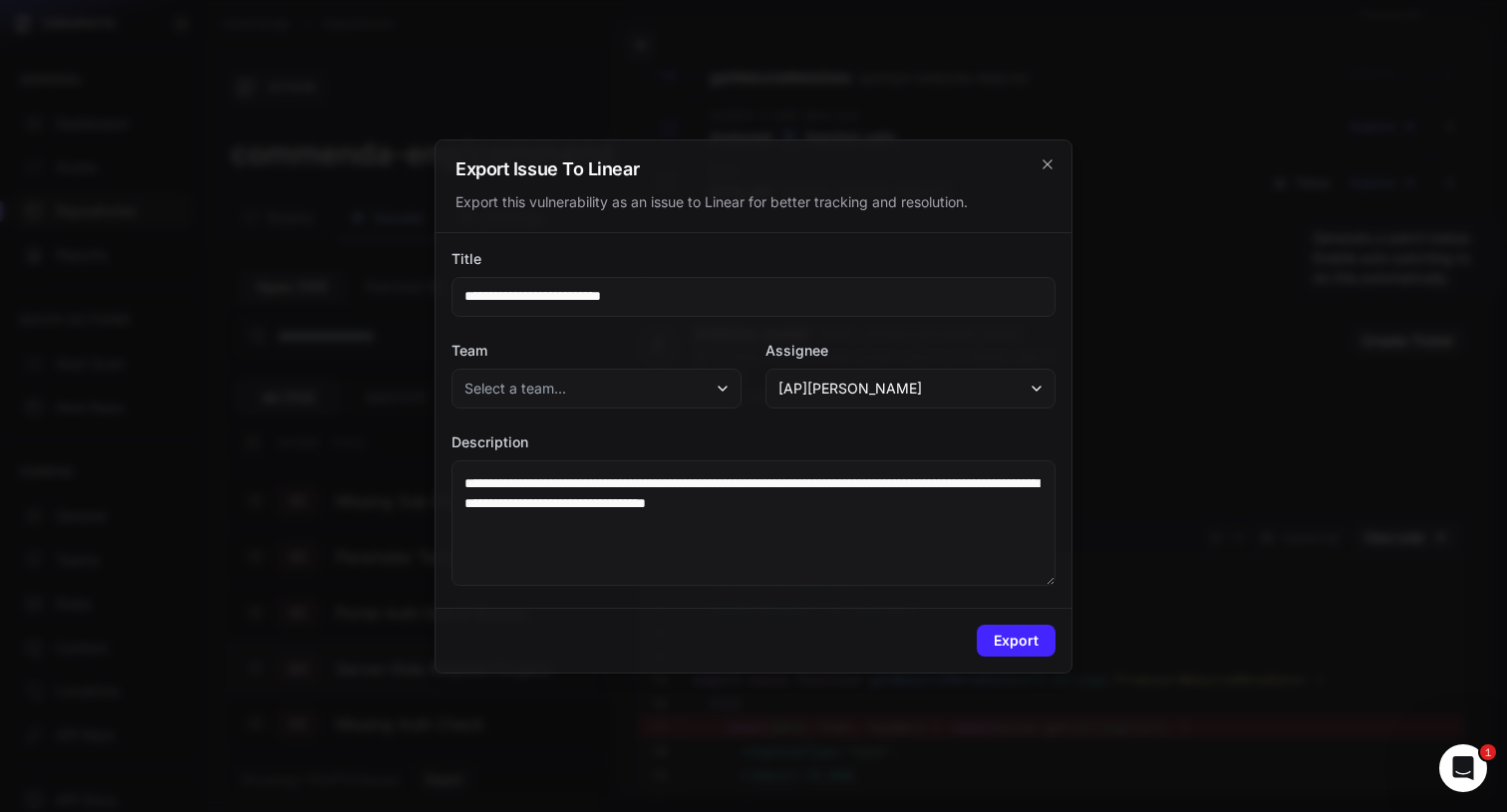 click on "Select a team..." at bounding box center (596, 389) 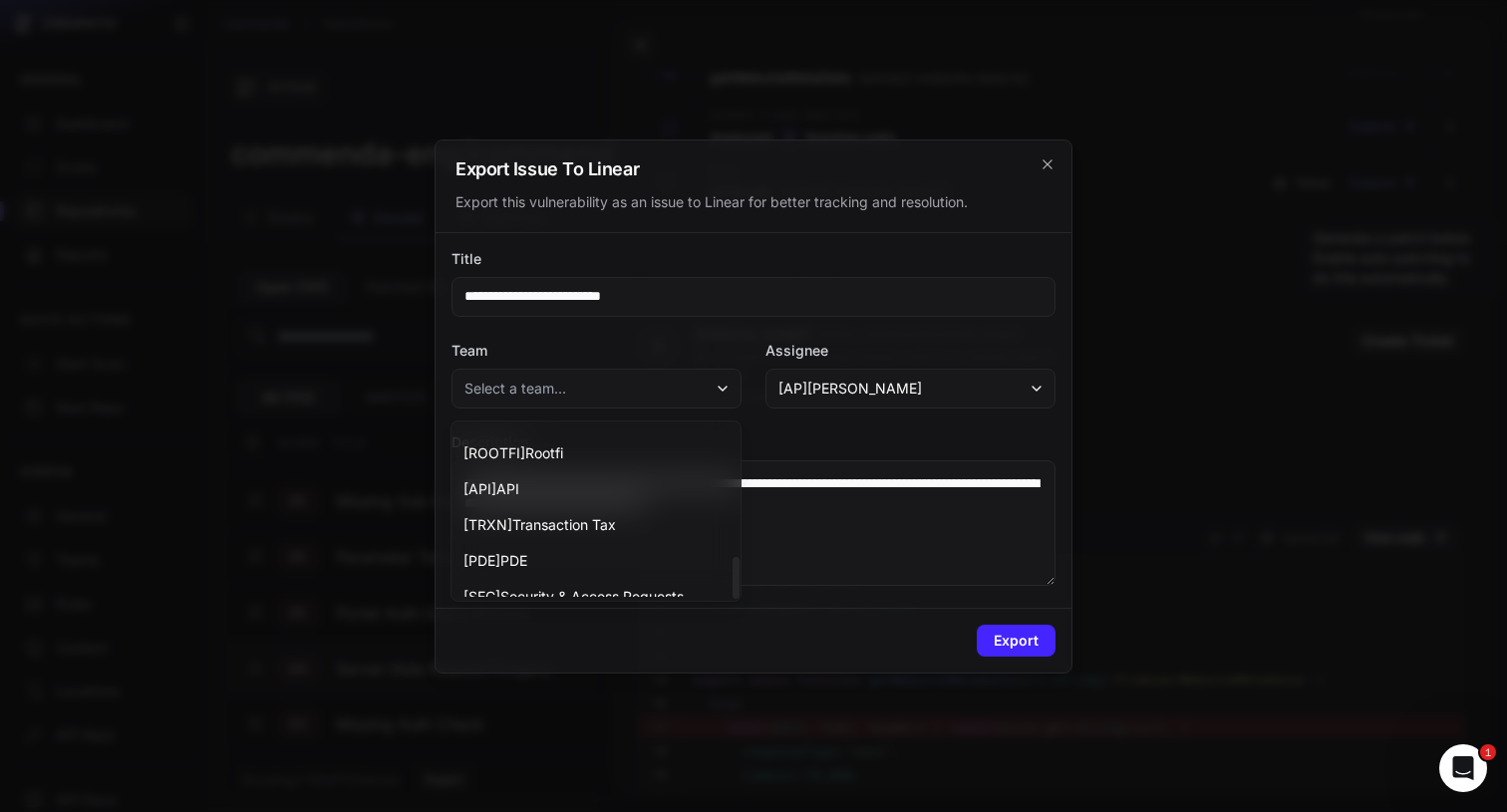 scroll, scrollTop: 546, scrollLeft: 0, axis: vertical 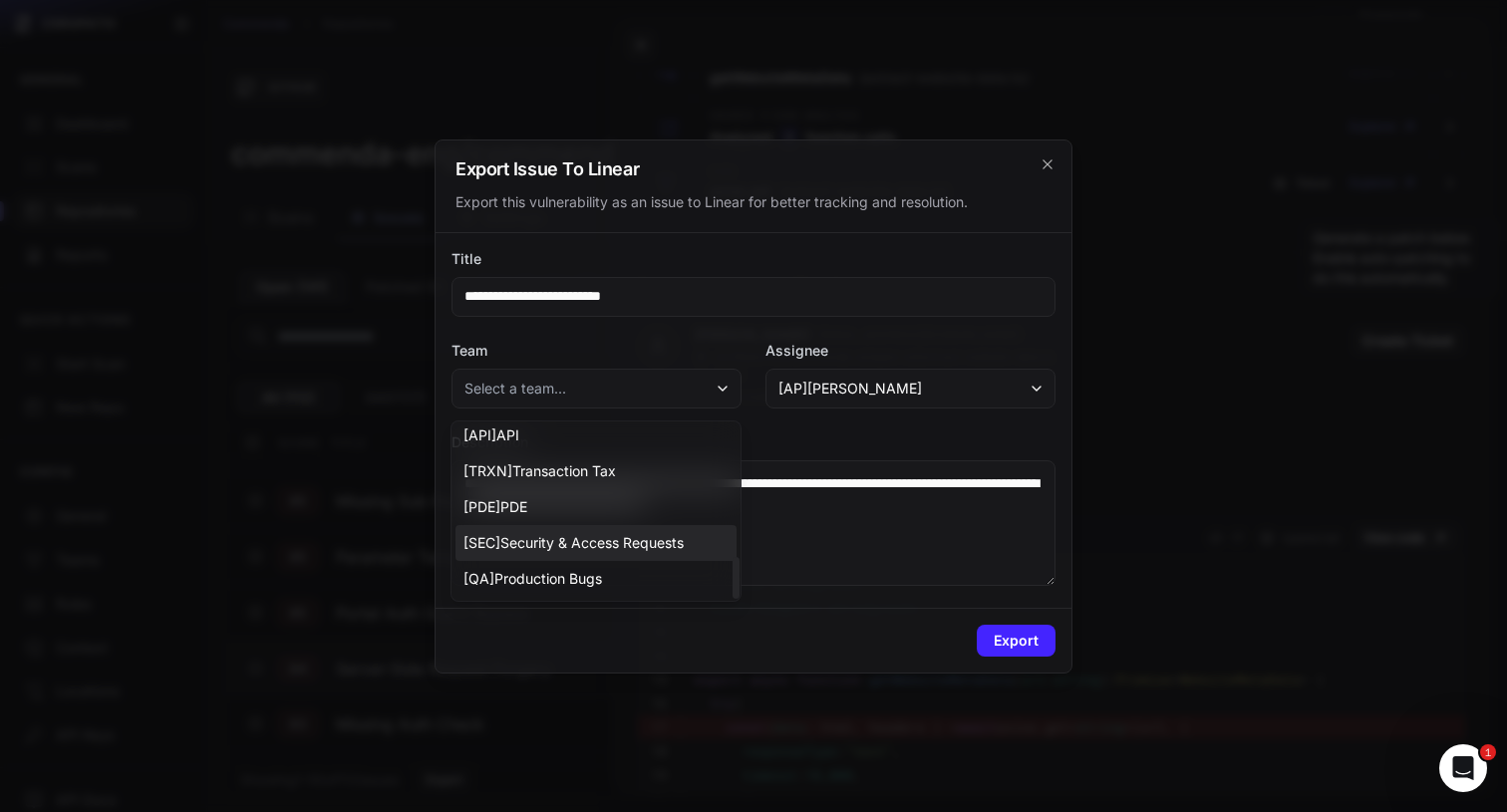 click on "[ SEC ]  Security & Access Requests" at bounding box center (573, 543) 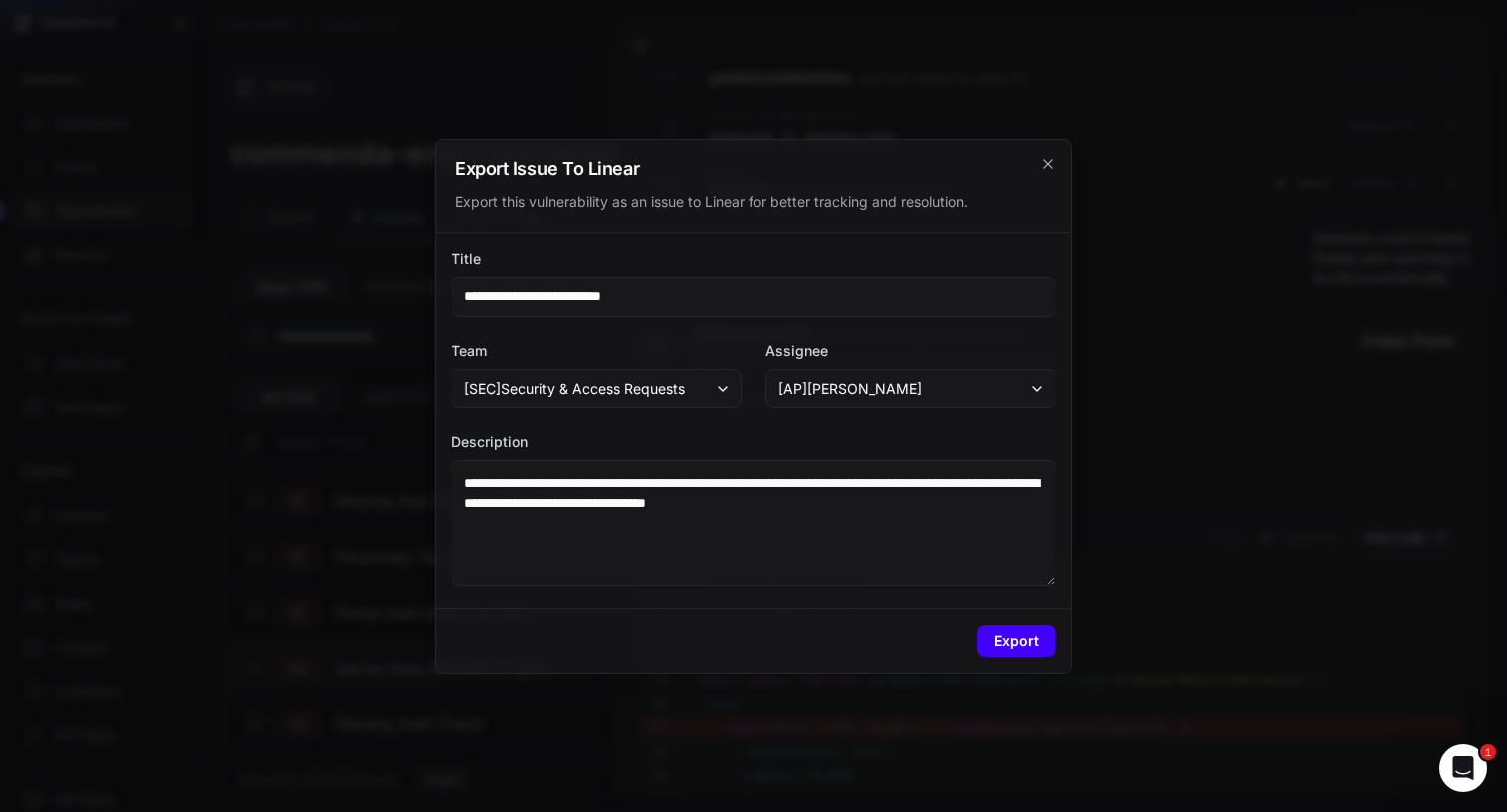 click on "Export" at bounding box center [1016, 641] 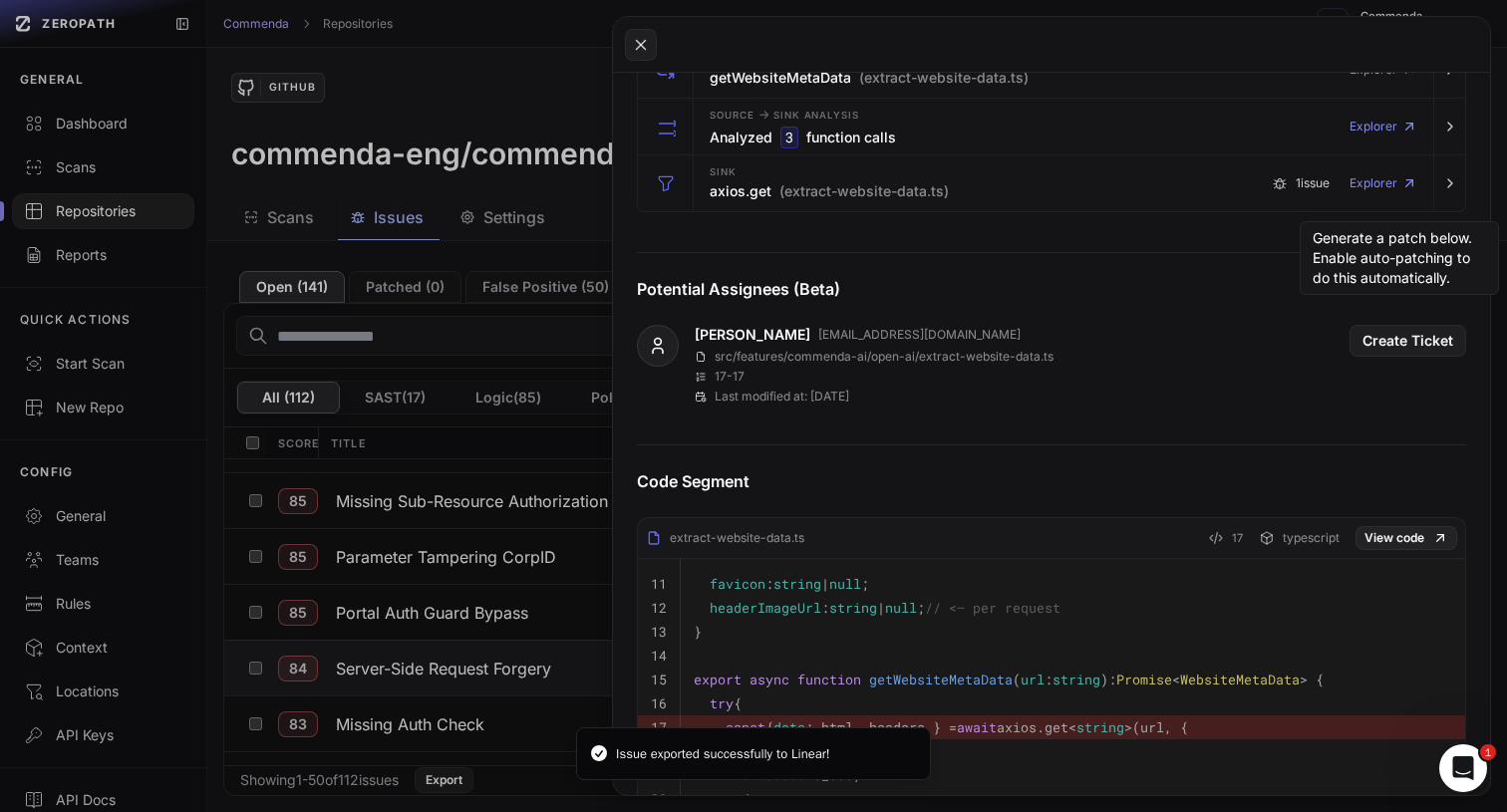 click 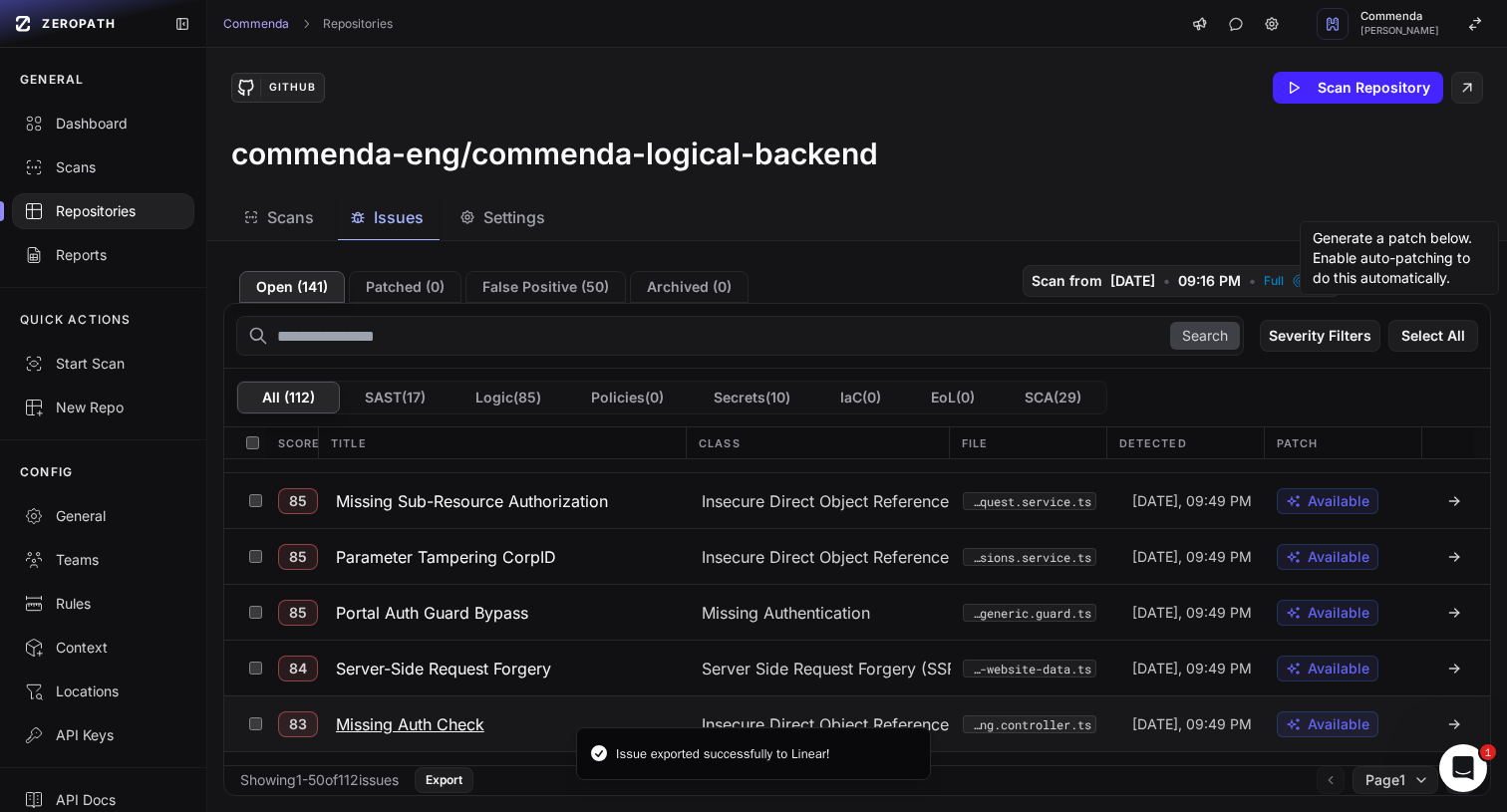 click on "Missing Auth Check" 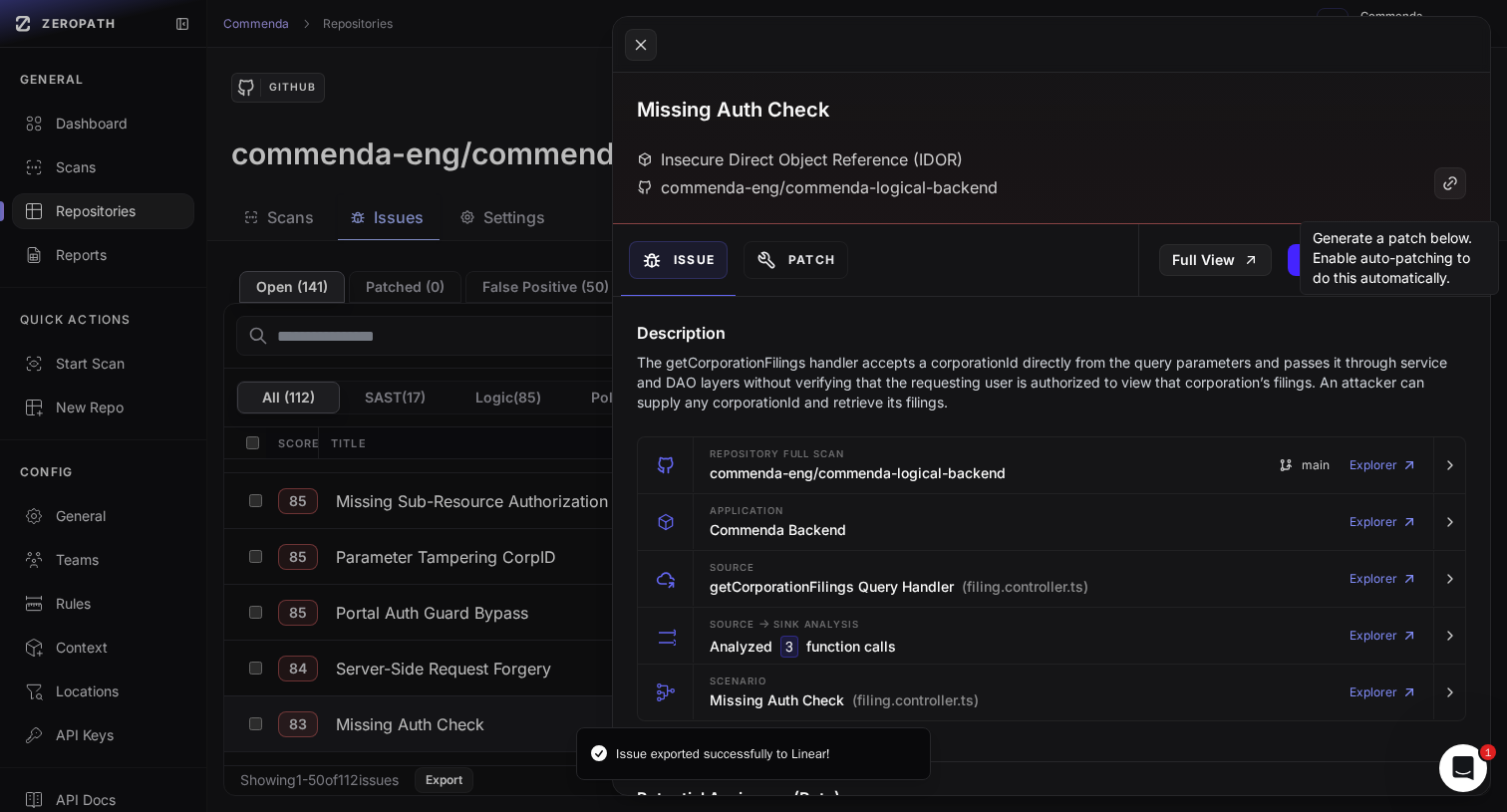 scroll, scrollTop: 60, scrollLeft: 0, axis: vertical 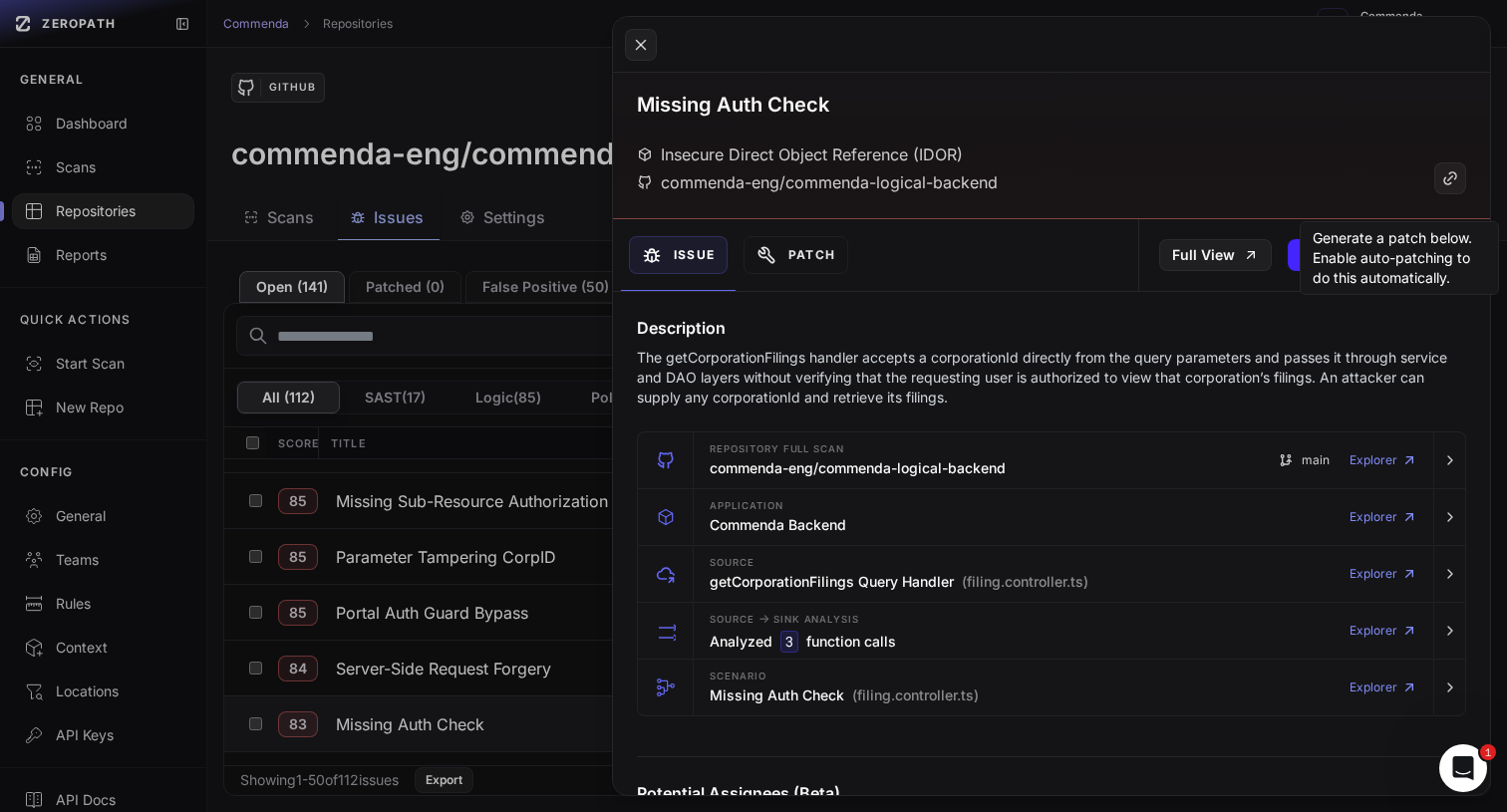 click on "The getCorporationFilings handler accepts a corporationId directly from the query parameters and passes it through service and DAO layers without verifying that the requesting user is authorized to view that corporation’s filings. An attacker can supply any corporationId and retrieve its filings." at bounding box center [1052, 378] 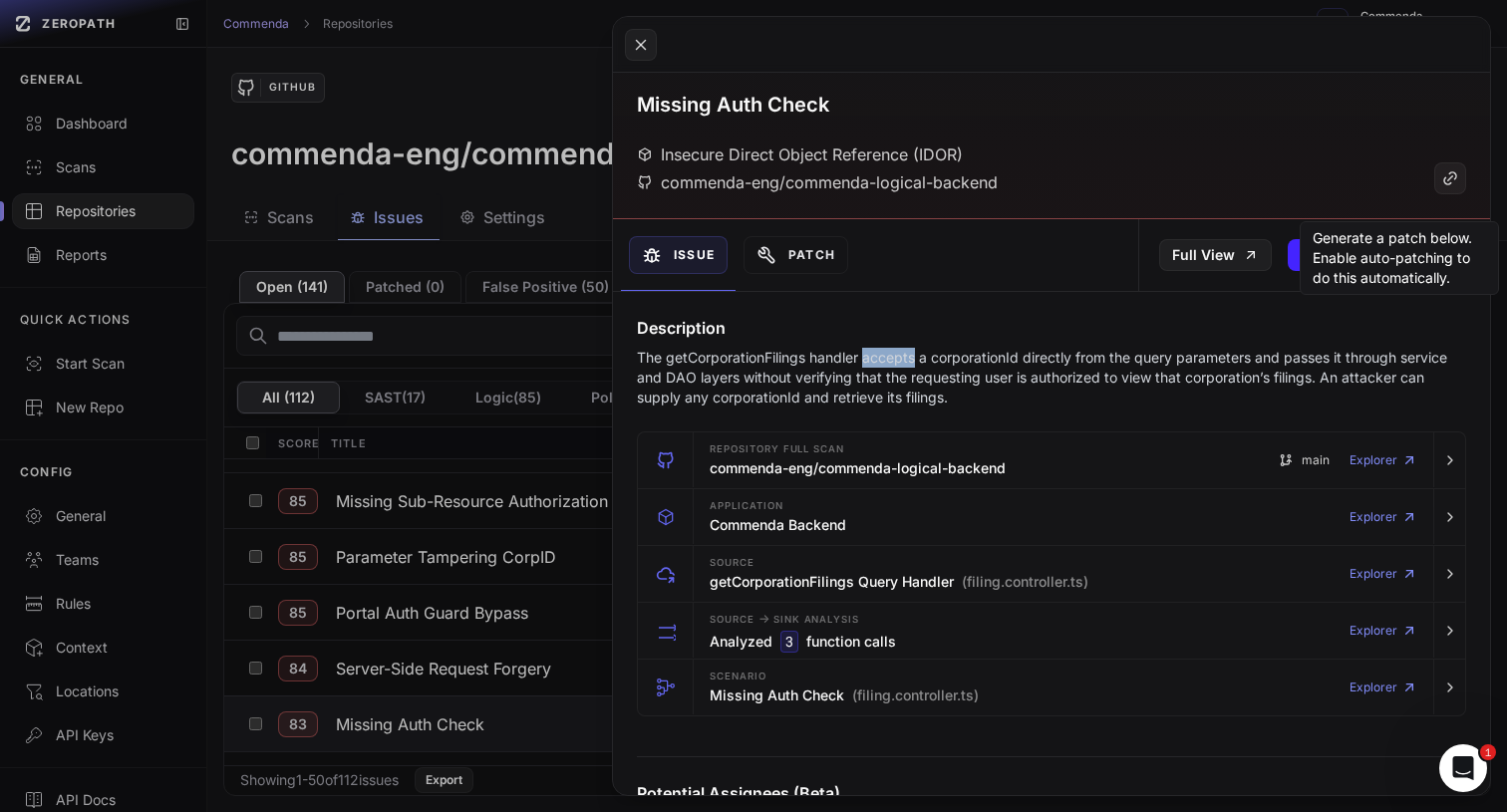 click on "The getCorporationFilings handler accepts a corporationId directly from the query parameters and passes it through service and DAO layers without verifying that the requesting user is authorized to view that corporation’s filings. An attacker can supply any corporationId and retrieve its filings." at bounding box center [1052, 378] 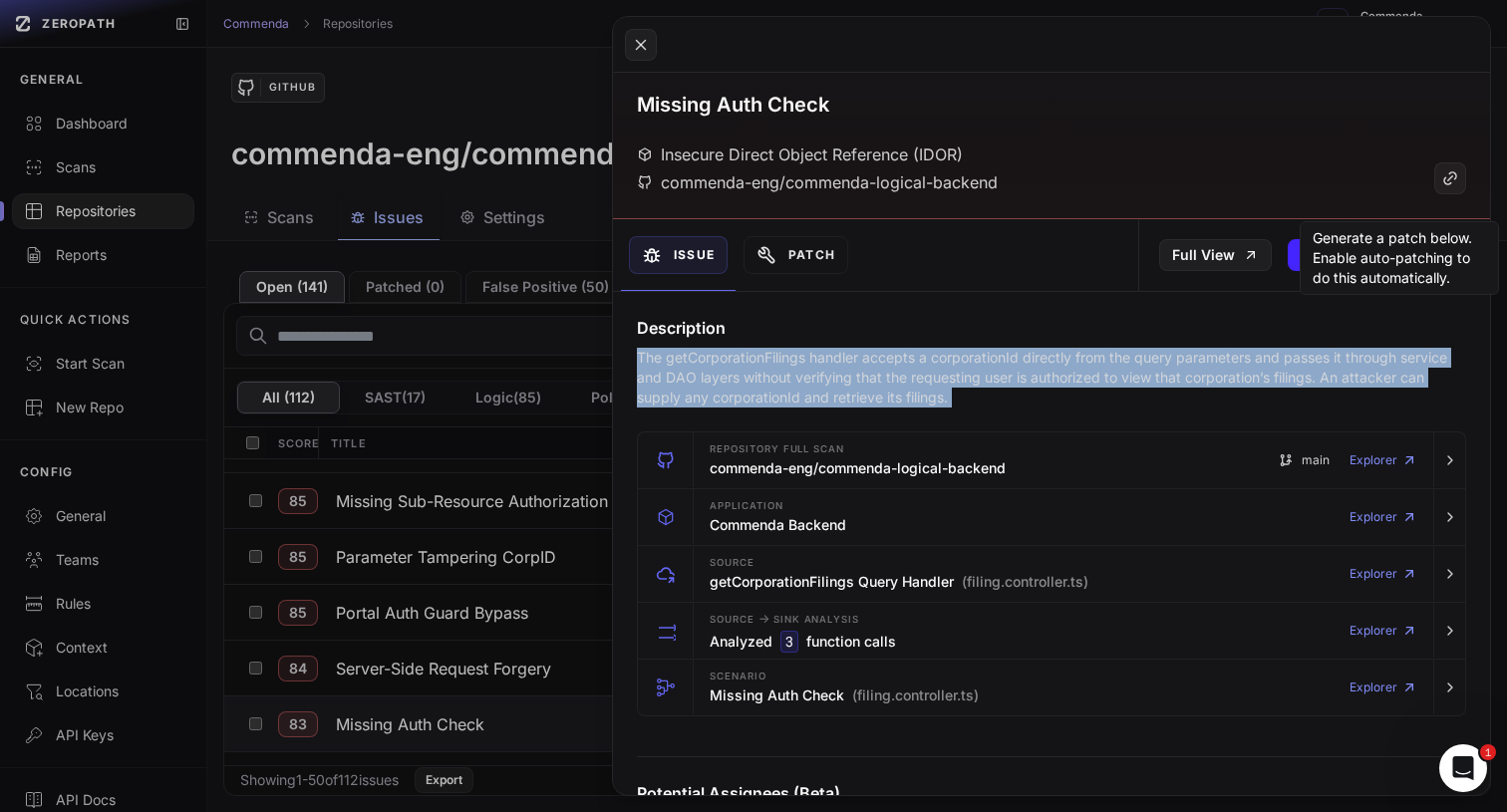 click on "The getCorporationFilings handler accepts a corporationId directly from the query parameters and passes it through service and DAO layers without verifying that the requesting user is authorized to view that corporation’s filings. An attacker can supply any corporationId and retrieve its filings." at bounding box center (1052, 378) 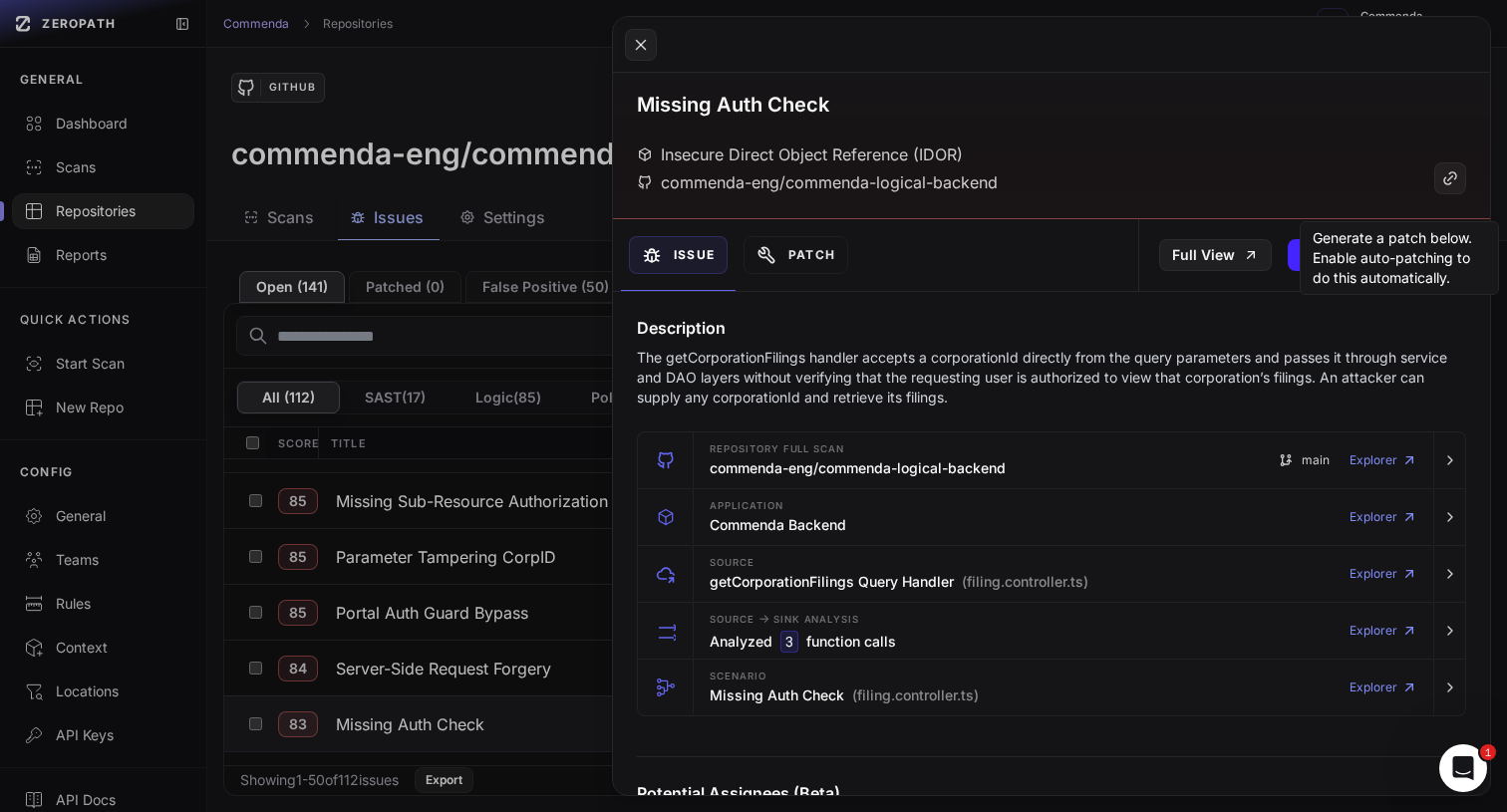 click on "The getCorporationFilings handler accepts a corporationId directly from the query parameters and passes it through service and DAO layers without verifying that the requesting user is authorized to view that corporation’s filings. An attacker can supply any corporationId and retrieve its filings." at bounding box center (1052, 378) 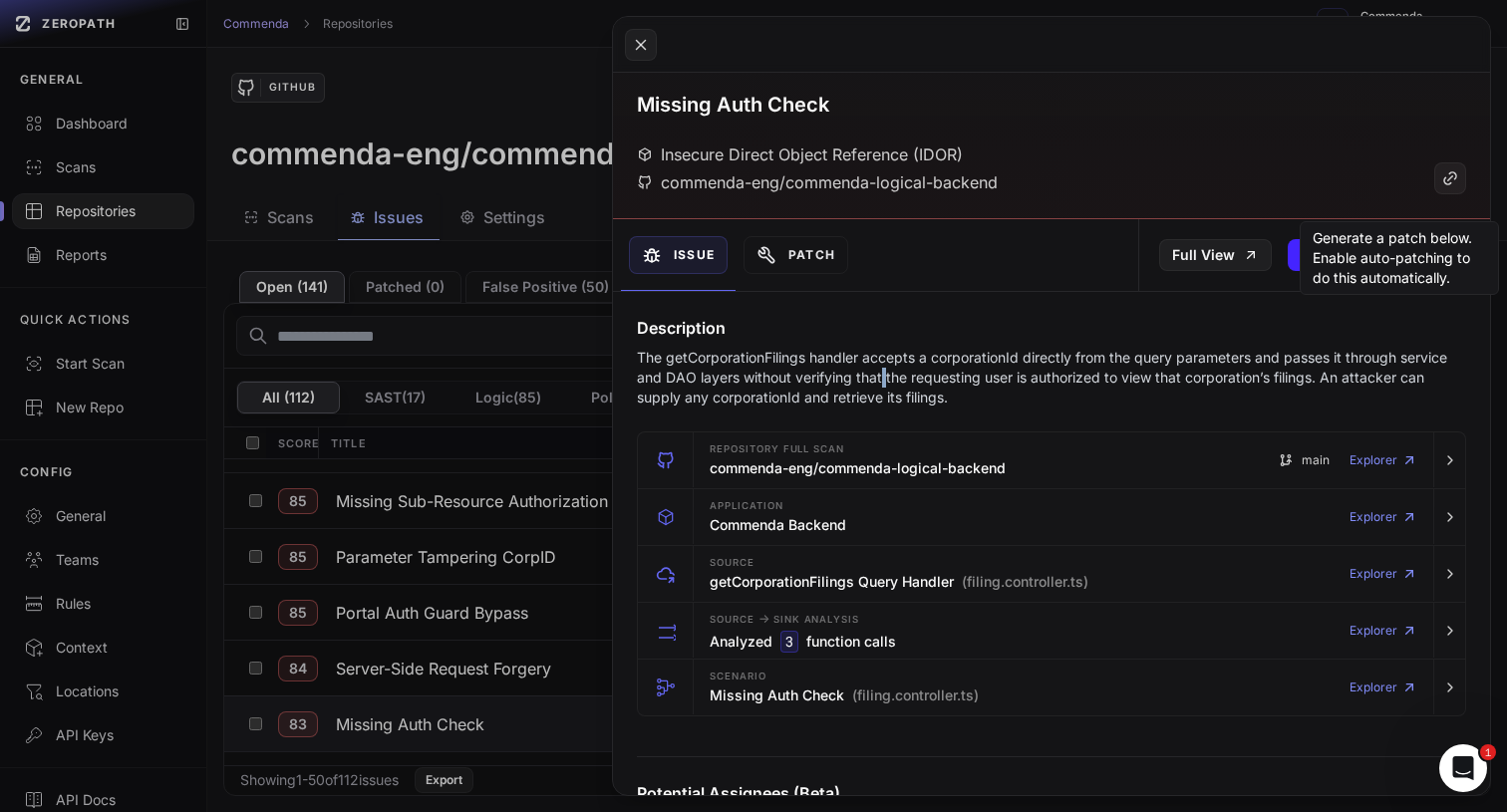 click on "The getCorporationFilings handler accepts a corporationId directly from the query parameters and passes it through service and DAO layers without verifying that the requesting user is authorized to view that corporation’s filings. An attacker can supply any corporationId and retrieve its filings." at bounding box center (1052, 378) 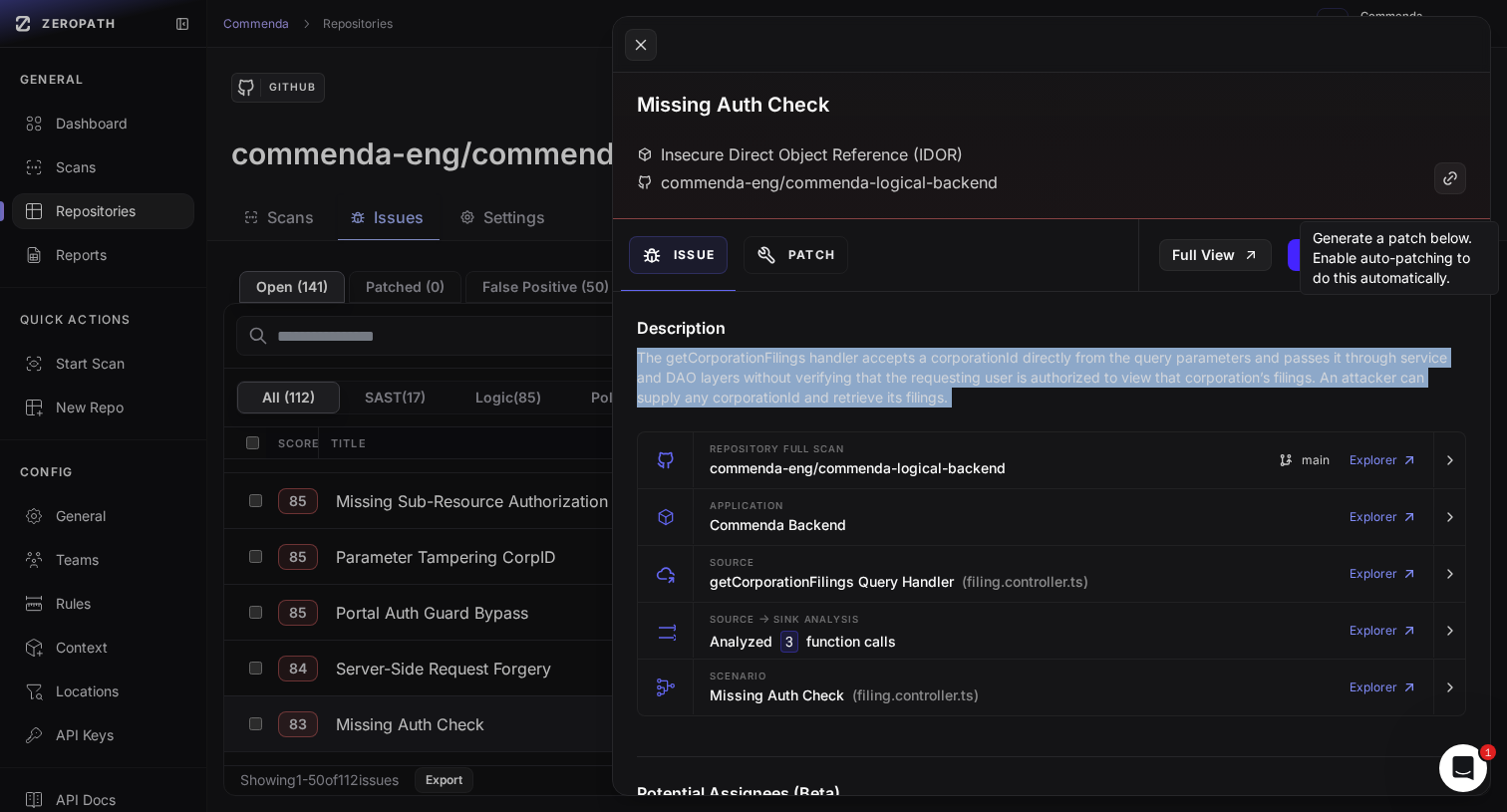 click on "The getCorporationFilings handler accepts a corporationId directly from the query parameters and passes it through service and DAO layers without verifying that the requesting user is authorized to view that corporation’s filings. An attacker can supply any corporationId and retrieve its filings." at bounding box center [1052, 378] 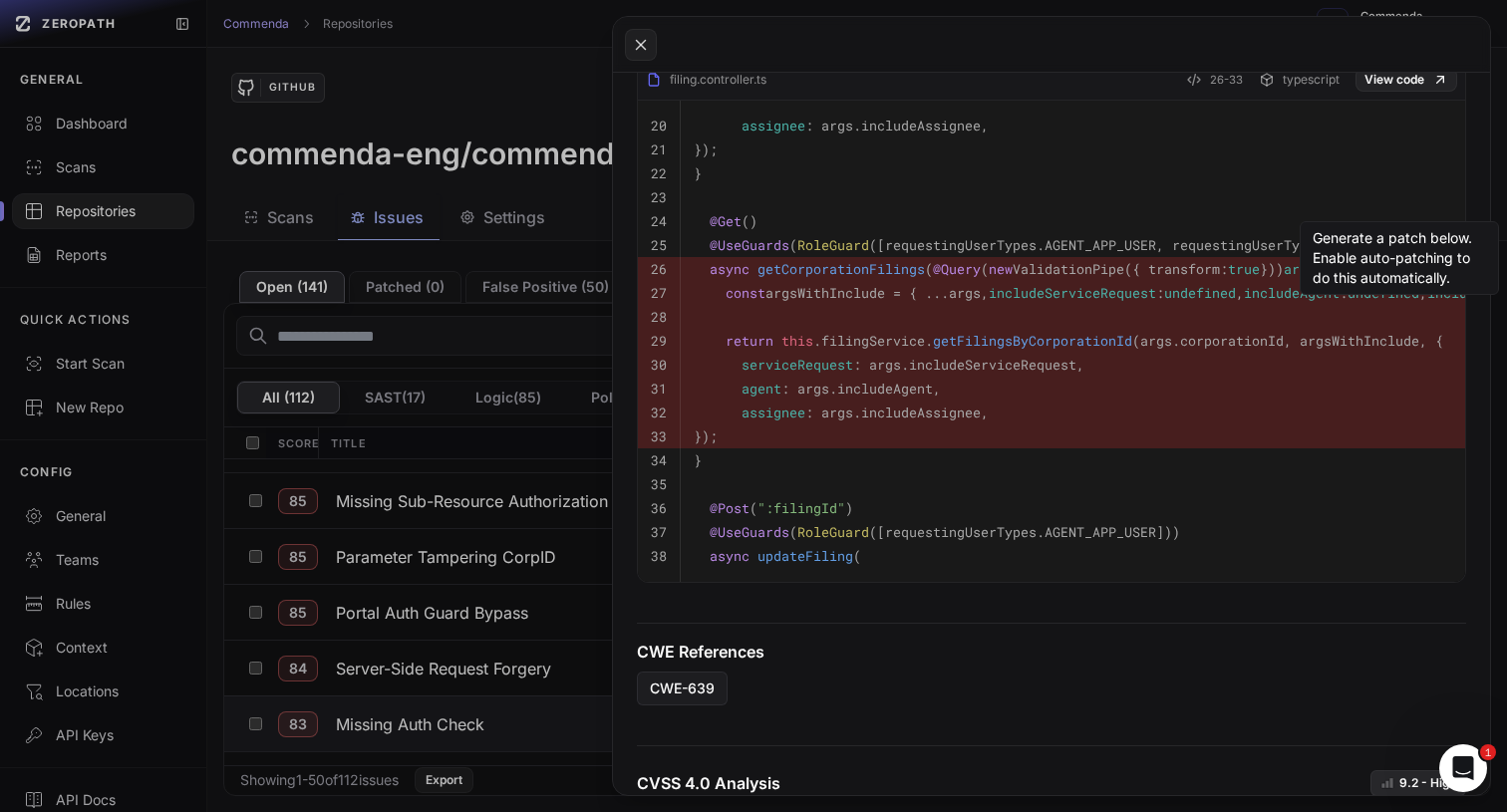 scroll, scrollTop: 988, scrollLeft: 0, axis: vertical 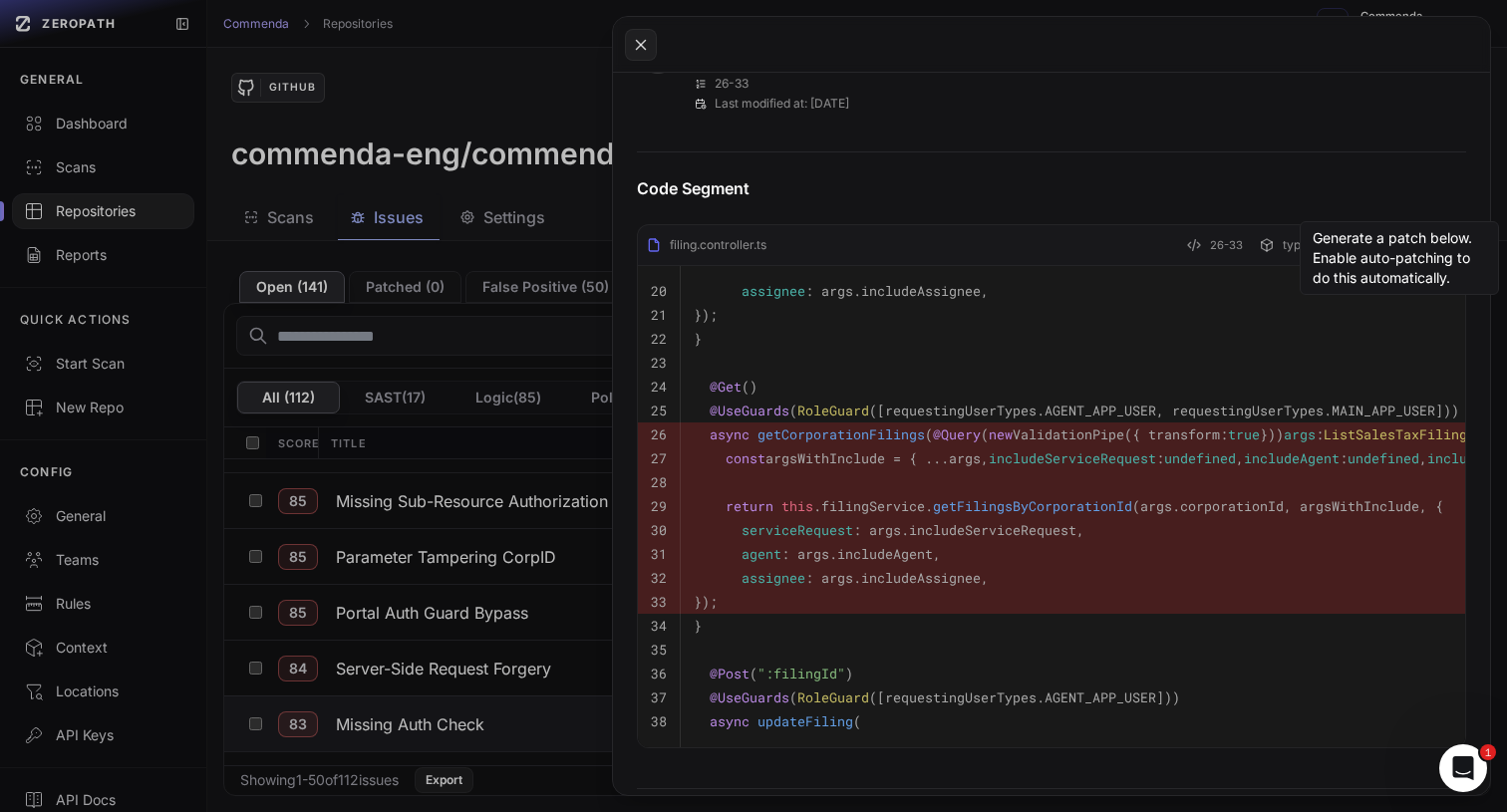 click on "getCorporationFilings" at bounding box center [841, 434] 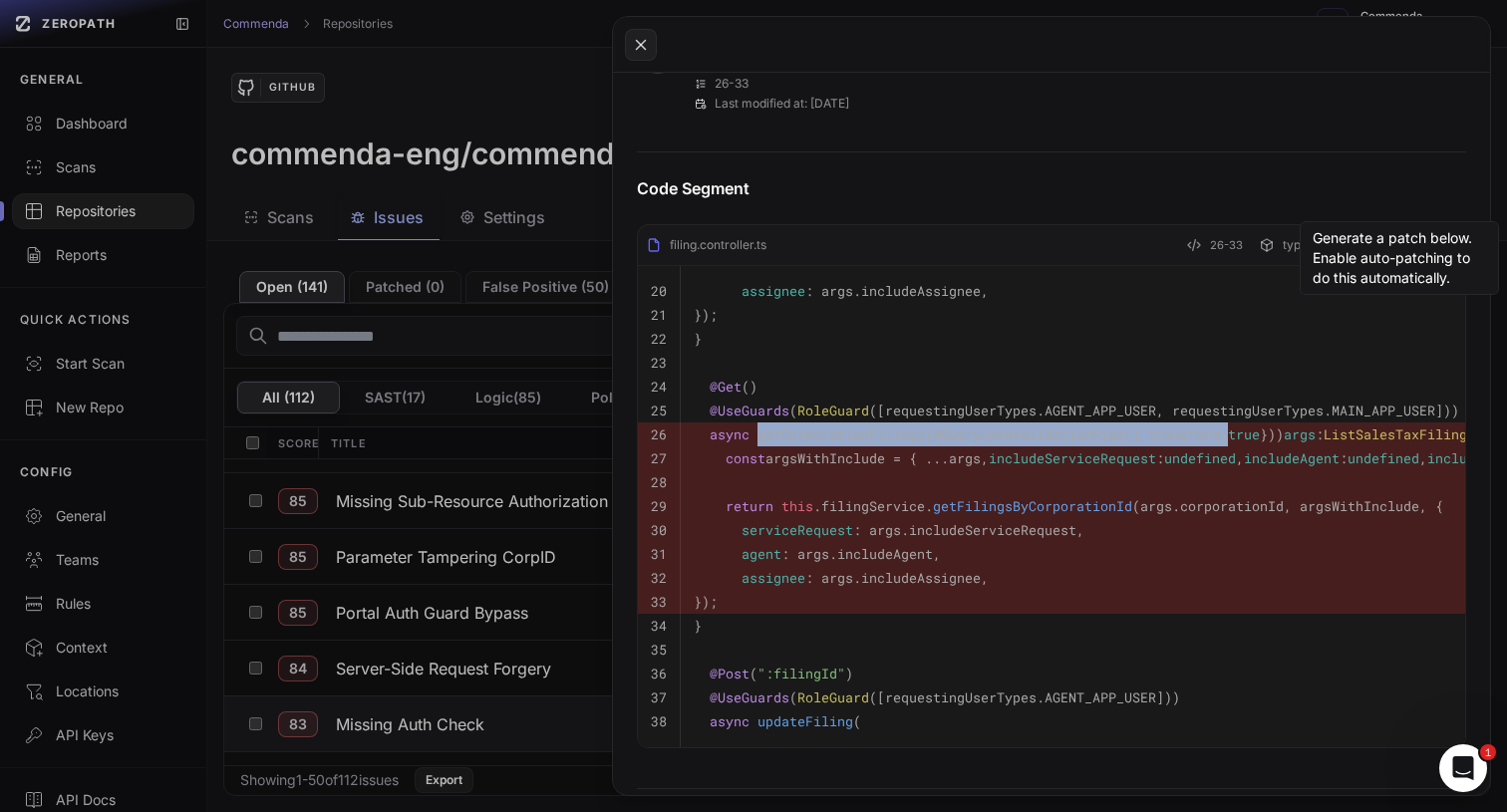 drag, startPoint x: 848, startPoint y: 440, endPoint x: 1157, endPoint y: 440, distance: 309 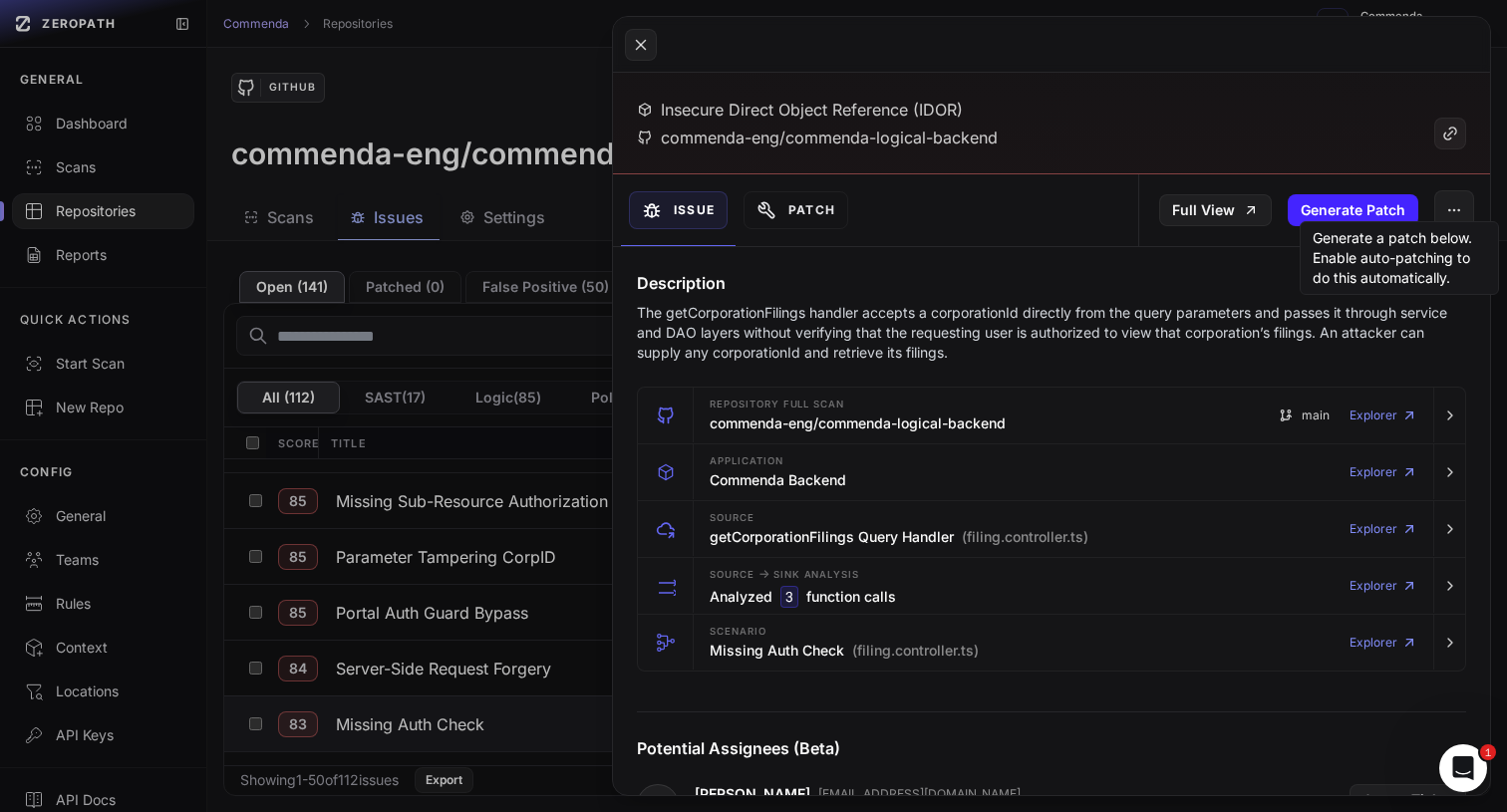 scroll, scrollTop: 101, scrollLeft: 0, axis: vertical 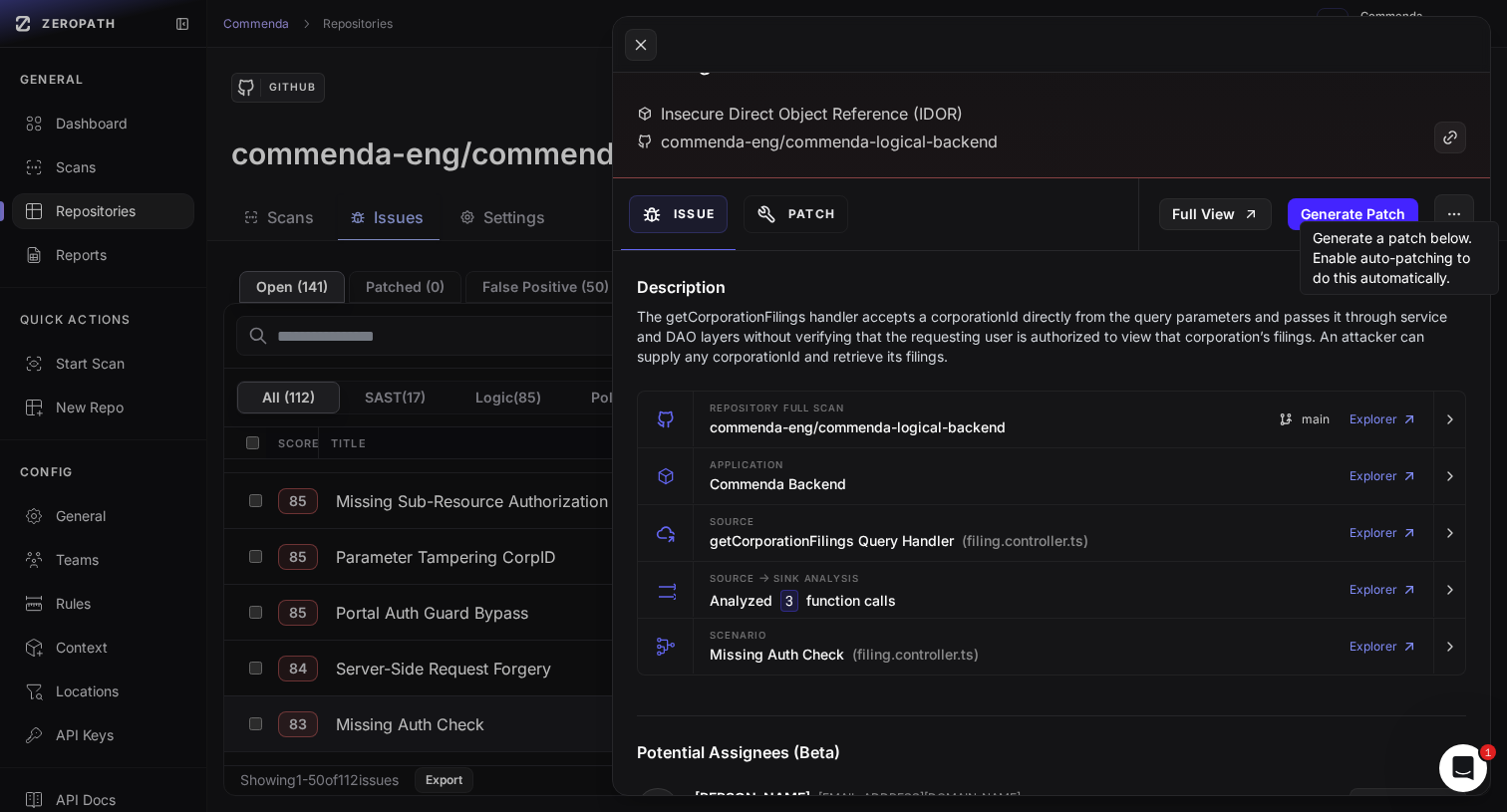 click on "The getCorporationFilings handler accepts a corporationId directly from the query parameters and passes it through service and DAO layers without verifying that the requesting user is authorized to view that corporation’s filings. An attacker can supply any corporationId and retrieve its filings." at bounding box center (1052, 337) 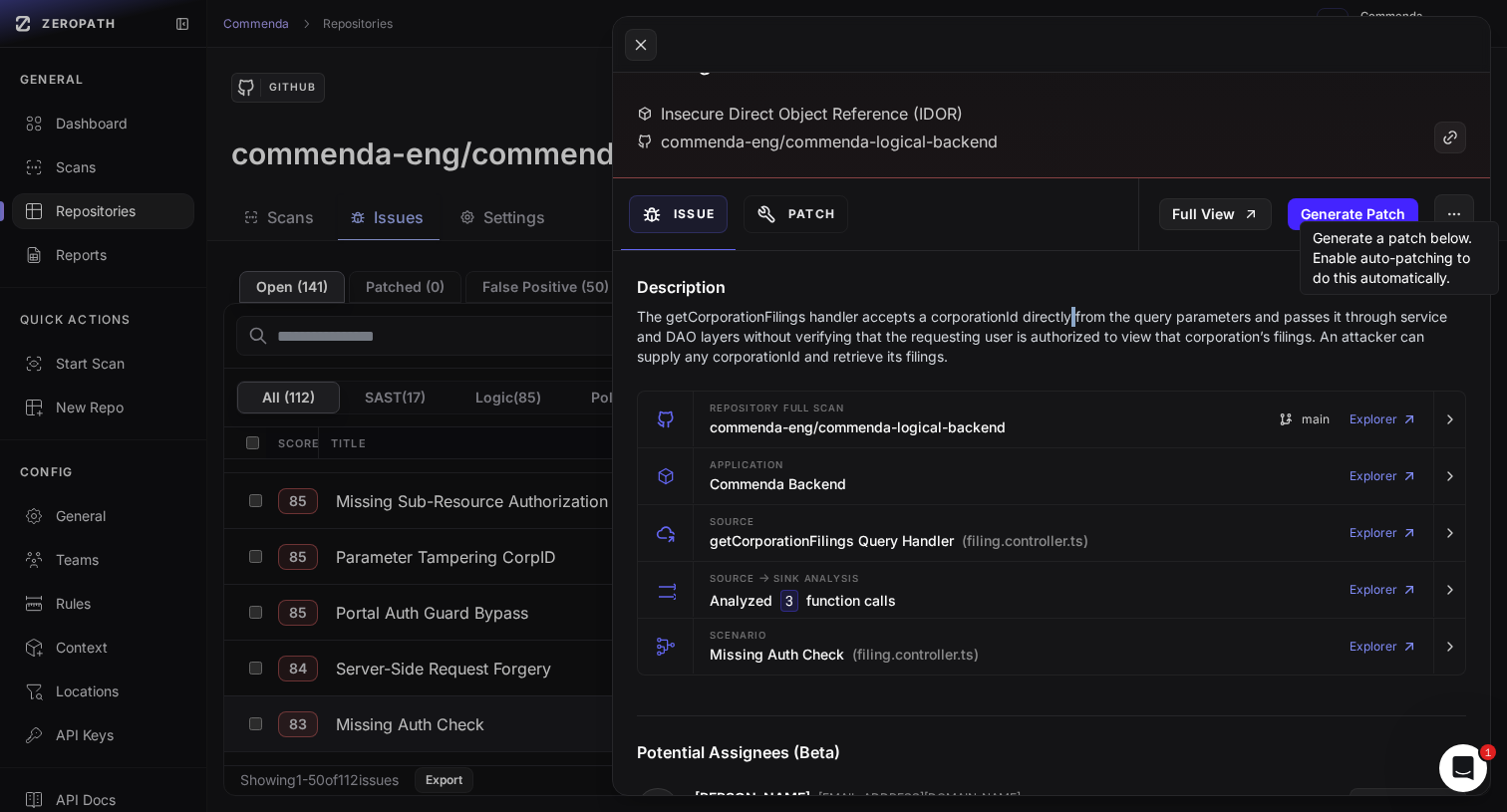 click on "The getCorporationFilings handler accepts a corporationId directly from the query parameters and passes it through service and DAO layers without verifying that the requesting user is authorized to view that corporation’s filings. An attacker can supply any corporationId and retrieve its filings." at bounding box center [1052, 337] 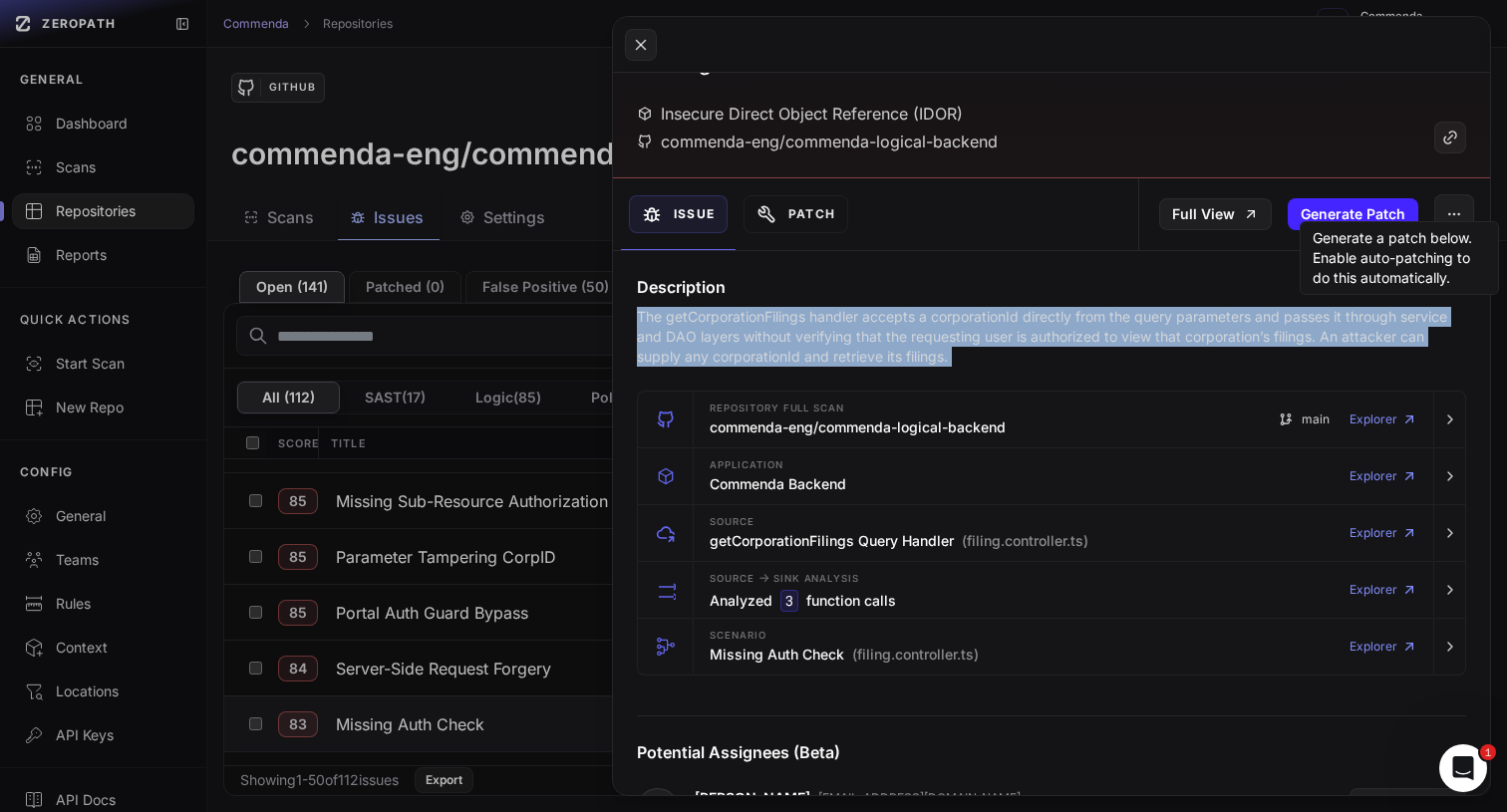click on "The getCorporationFilings handler accepts a corporationId directly from the query parameters and passes it through service and DAO layers without verifying that the requesting user is authorized to view that corporation’s filings. An attacker can supply any corporationId and retrieve its filings." at bounding box center (1052, 337) 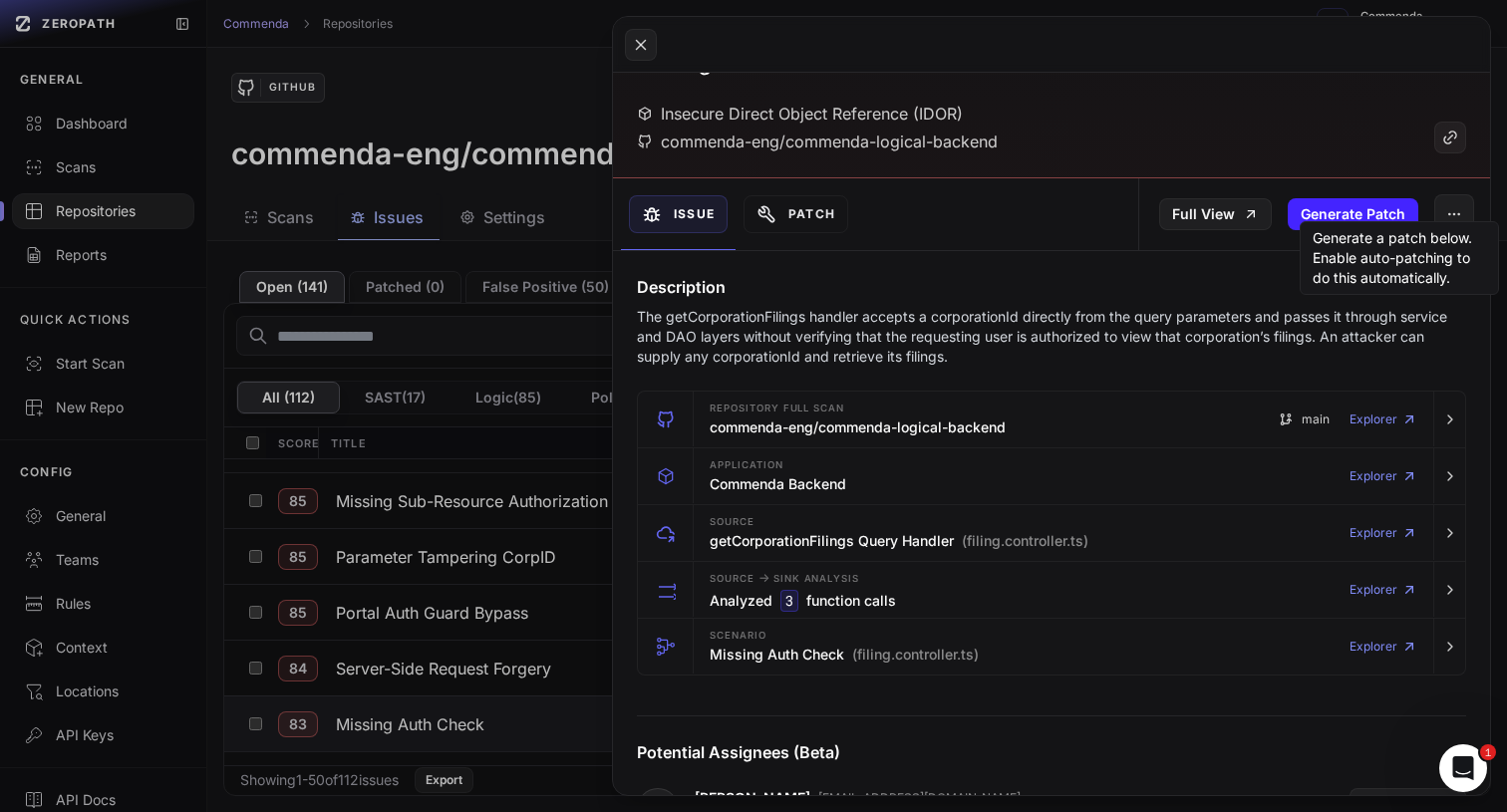 click on "The getCorporationFilings handler accepts a corporationId directly from the query parameters and passes it through service and DAO layers without verifying that the requesting user is authorized to view that corporation’s filings. An attacker can supply any corporationId and retrieve its filings." at bounding box center [1052, 337] 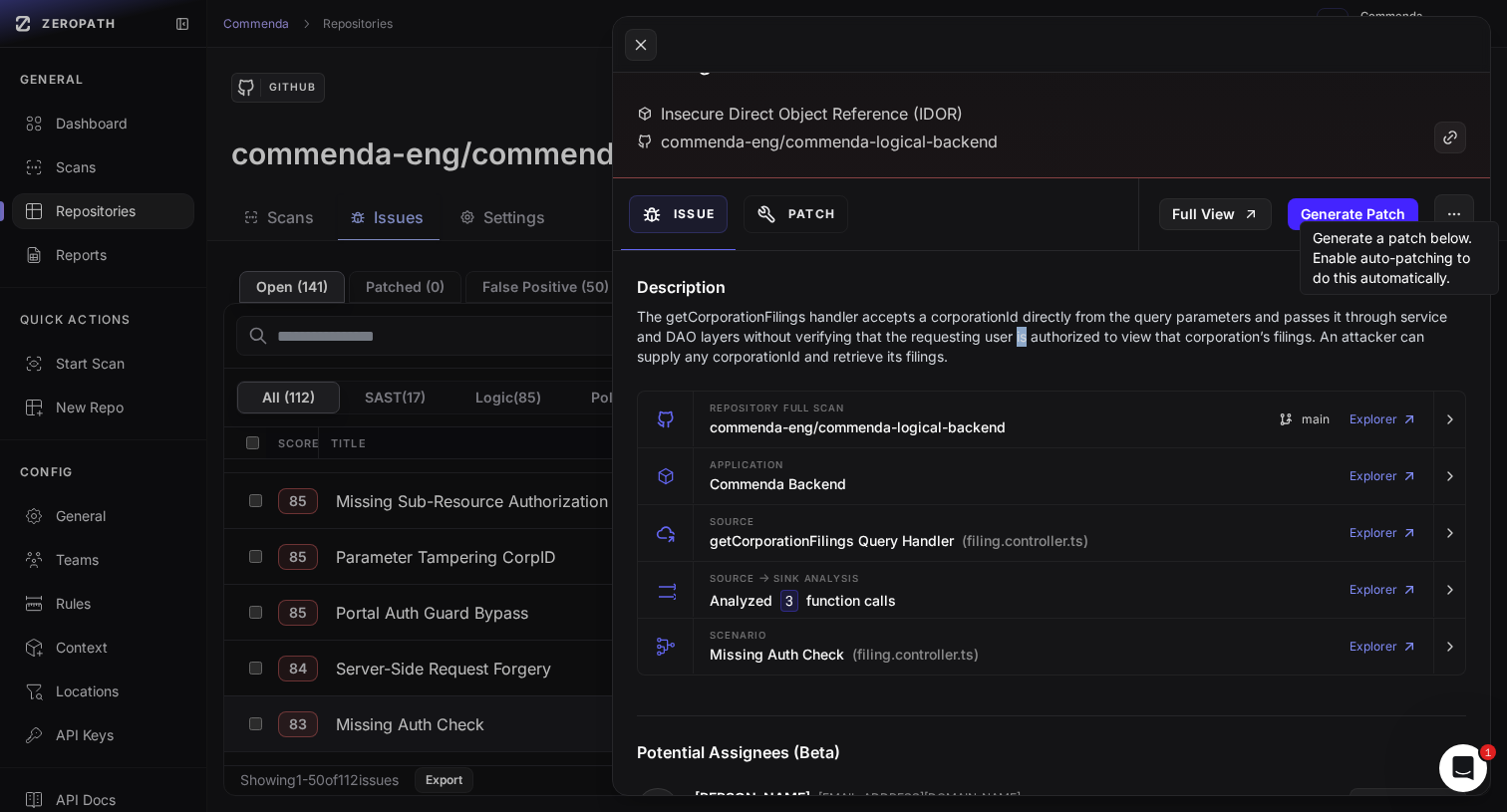 click on "The getCorporationFilings handler accepts a corporationId directly from the query parameters and passes it through service and DAO layers without verifying that the requesting user is authorized to view that corporation’s filings. An attacker can supply any corporationId and retrieve its filings." at bounding box center (1052, 337) 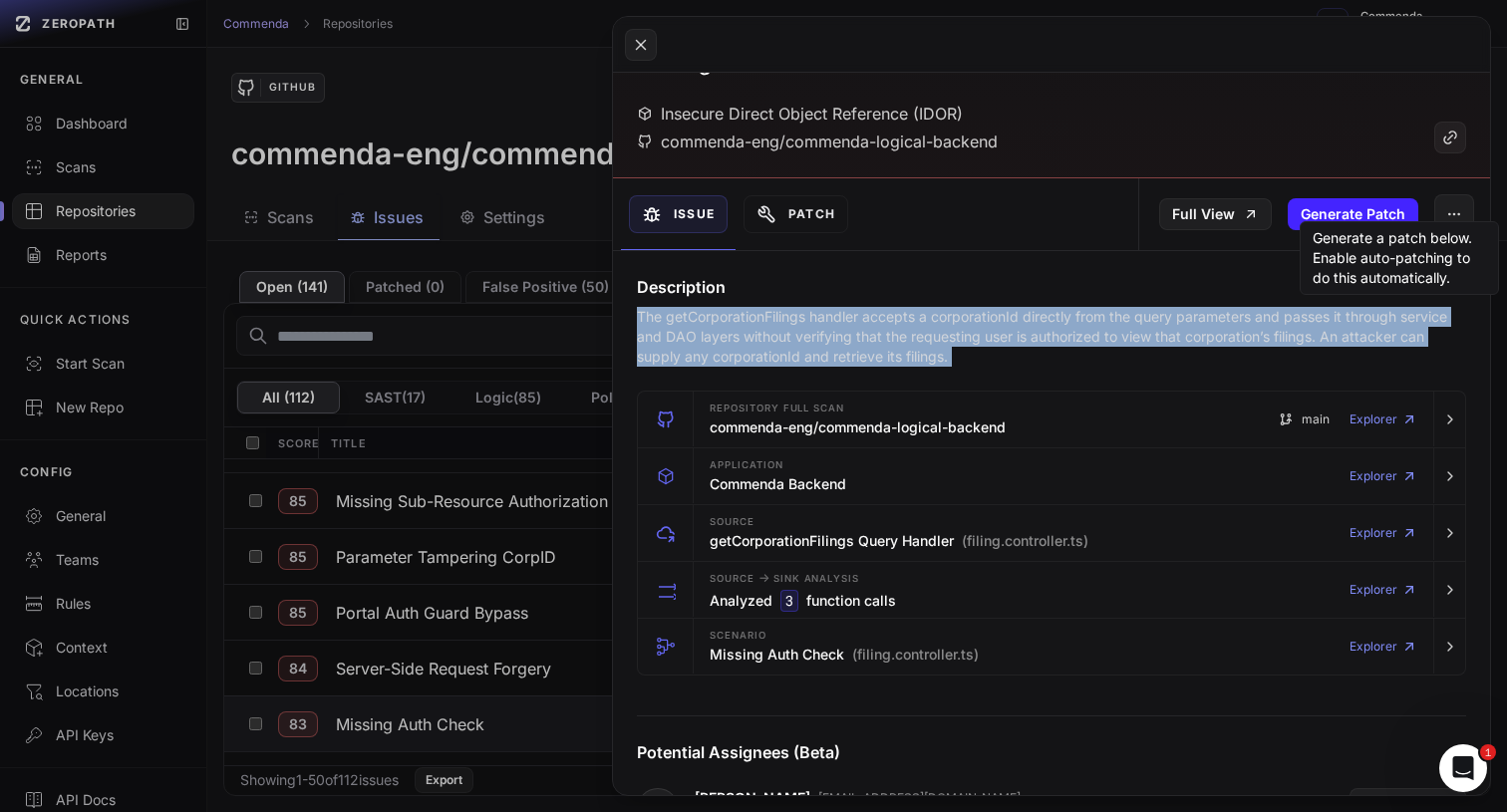click on "The getCorporationFilings handler accepts a corporationId directly from the query parameters and passes it through service and DAO layers without verifying that the requesting user is authorized to view that corporation’s filings. An attacker can supply any corporationId and retrieve its filings." at bounding box center (1052, 337) 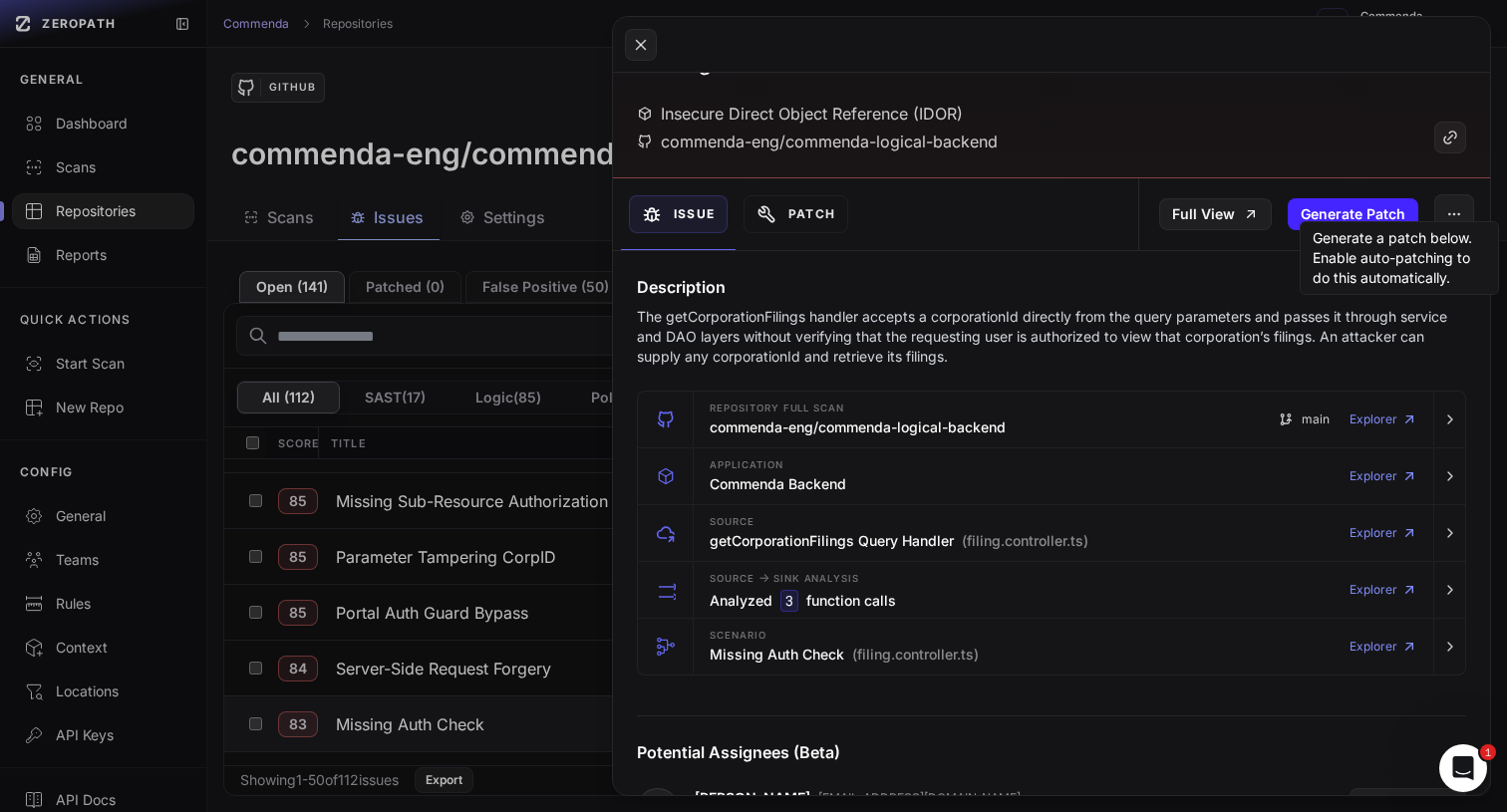 click on "Description   The getCorporationFilings handler accepts a corporationId directly from the query parameters and passes it through service and DAO layers without verifying that the requesting user is authorized to view that corporation’s filings. An attacker can supply any corporationId and retrieve its filings.
Repository Full scan   commenda-eng/commenda-logical-backend     main   Explorer          Application   Commenda Backend   Explorer            Source   getCorporationFilings Query Handler    (filing.controller.ts)       Explorer          Source    ->   Sink Analysis   Analyzed    3    function calls   Explorer            Scenario   Missing Auth Check   (filing.controller.ts)   Explorer            Potential Assignees (Beta)     [PERSON_NAME]   [EMAIL_ADDRESS][DOMAIN_NAME]     src/new-sales-tax/filing/filing.controller.ts     26
-  33     Last modified at: [DATE]   Create Ticket       Code Segment         filing.controller.ts     26-33     typescript   View code    20            ," at bounding box center [1052, 1271] 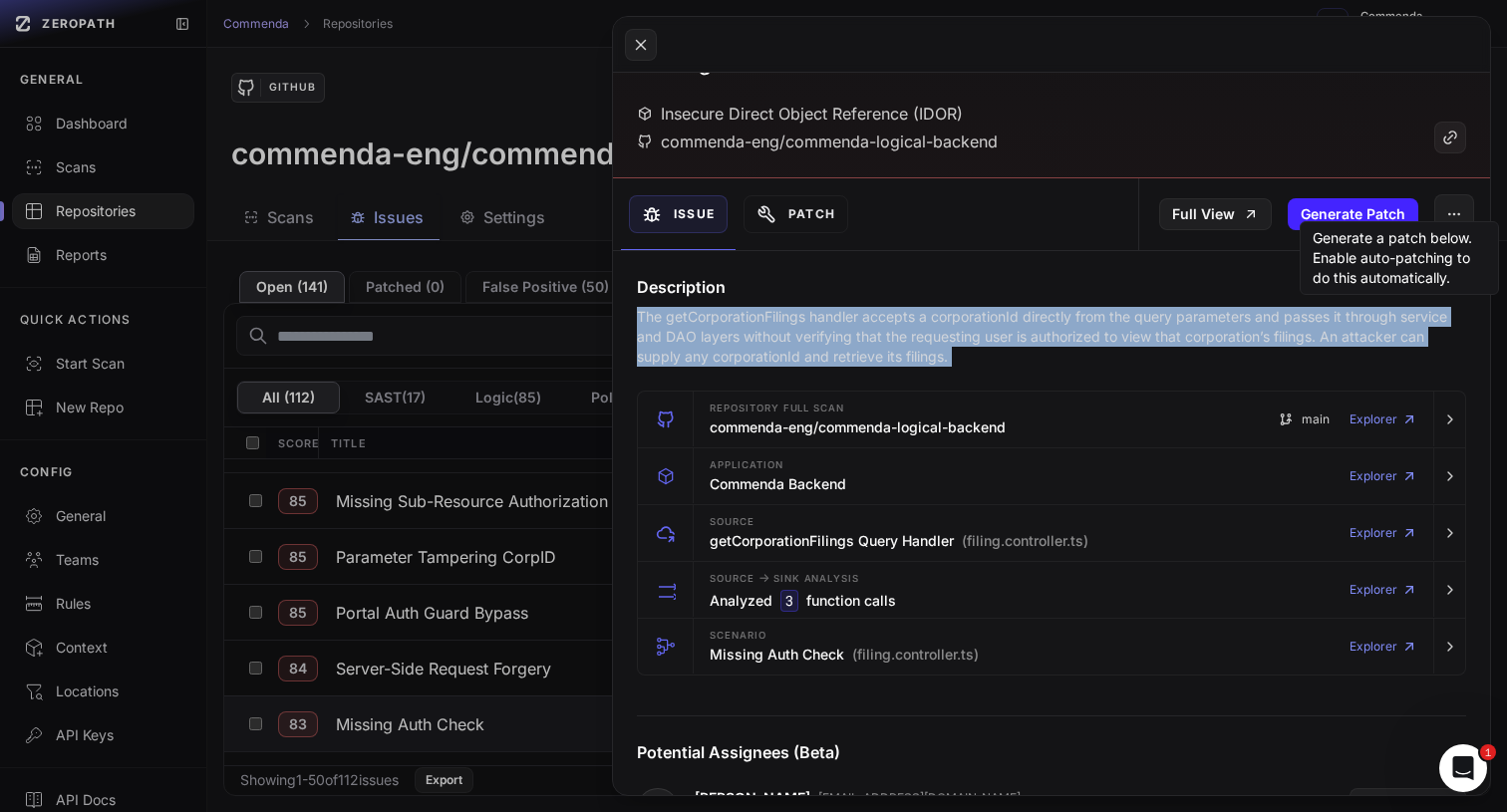 click on "The getCorporationFilings handler accepts a corporationId directly from the query parameters and passes it through service and DAO layers without verifying that the requesting user is authorized to view that corporation’s filings. An attacker can supply any corporationId and retrieve its filings." at bounding box center [1052, 337] 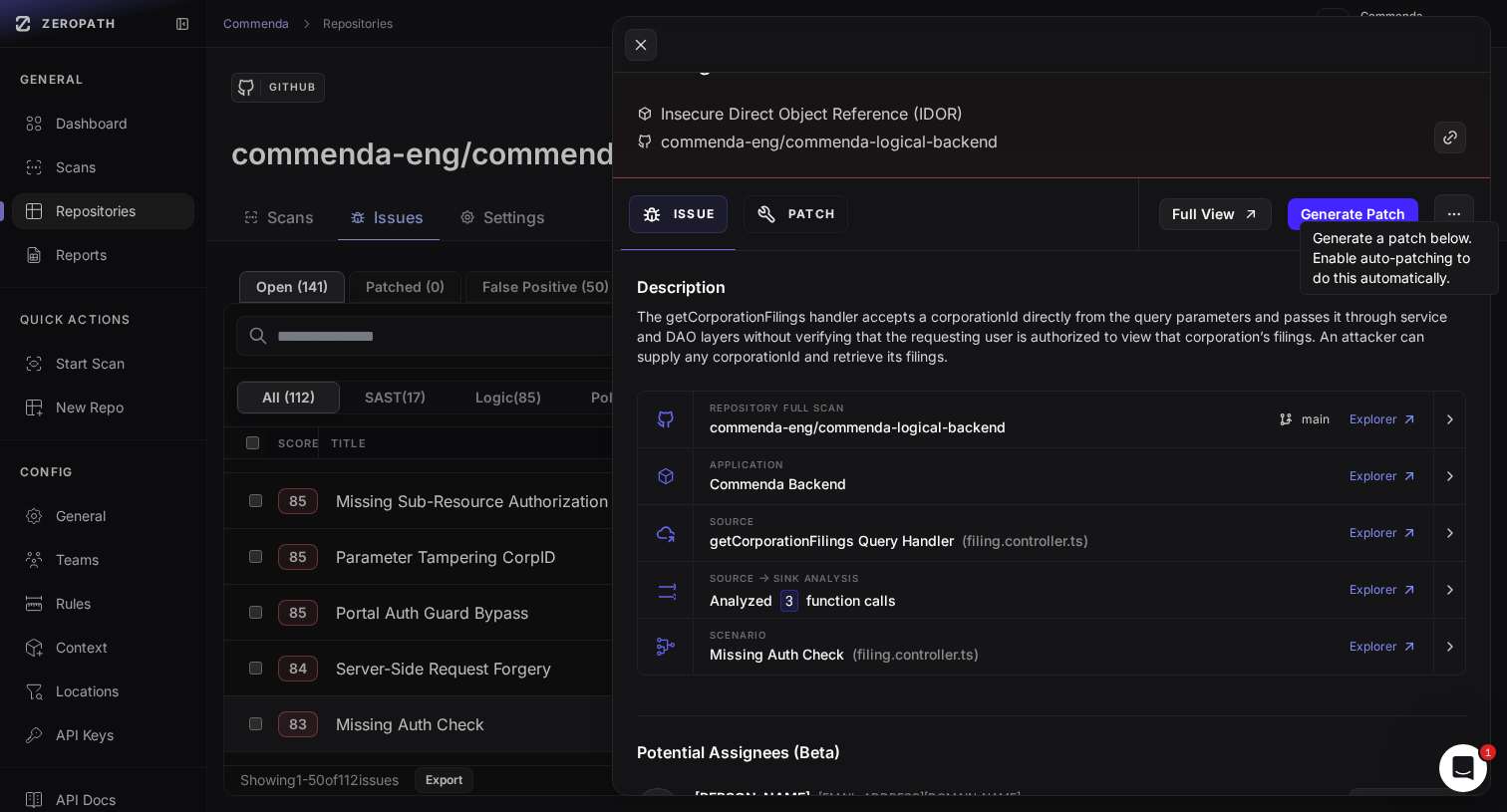 click on "The getCorporationFilings handler accepts a corporationId directly from the query parameters and passes it through service and DAO layers without verifying that the requesting user is authorized to view that corporation’s filings. An attacker can supply any corporationId and retrieve its filings." at bounding box center [1052, 337] 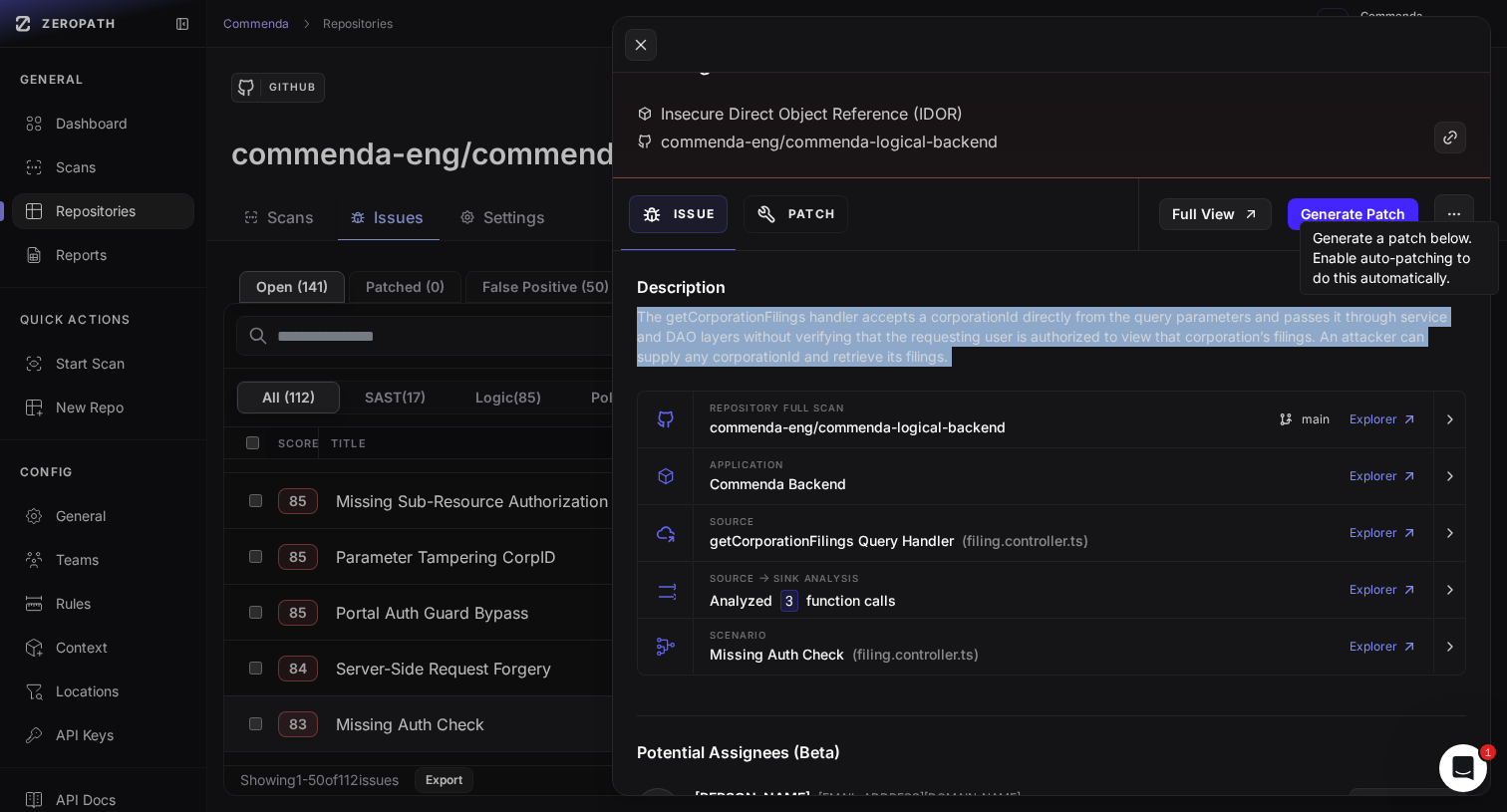 click on "The getCorporationFilings handler accepts a corporationId directly from the query parameters and passes it through service and DAO layers without verifying that the requesting user is authorized to view that corporation’s filings. An attacker can supply any corporationId and retrieve its filings." at bounding box center (1052, 337) 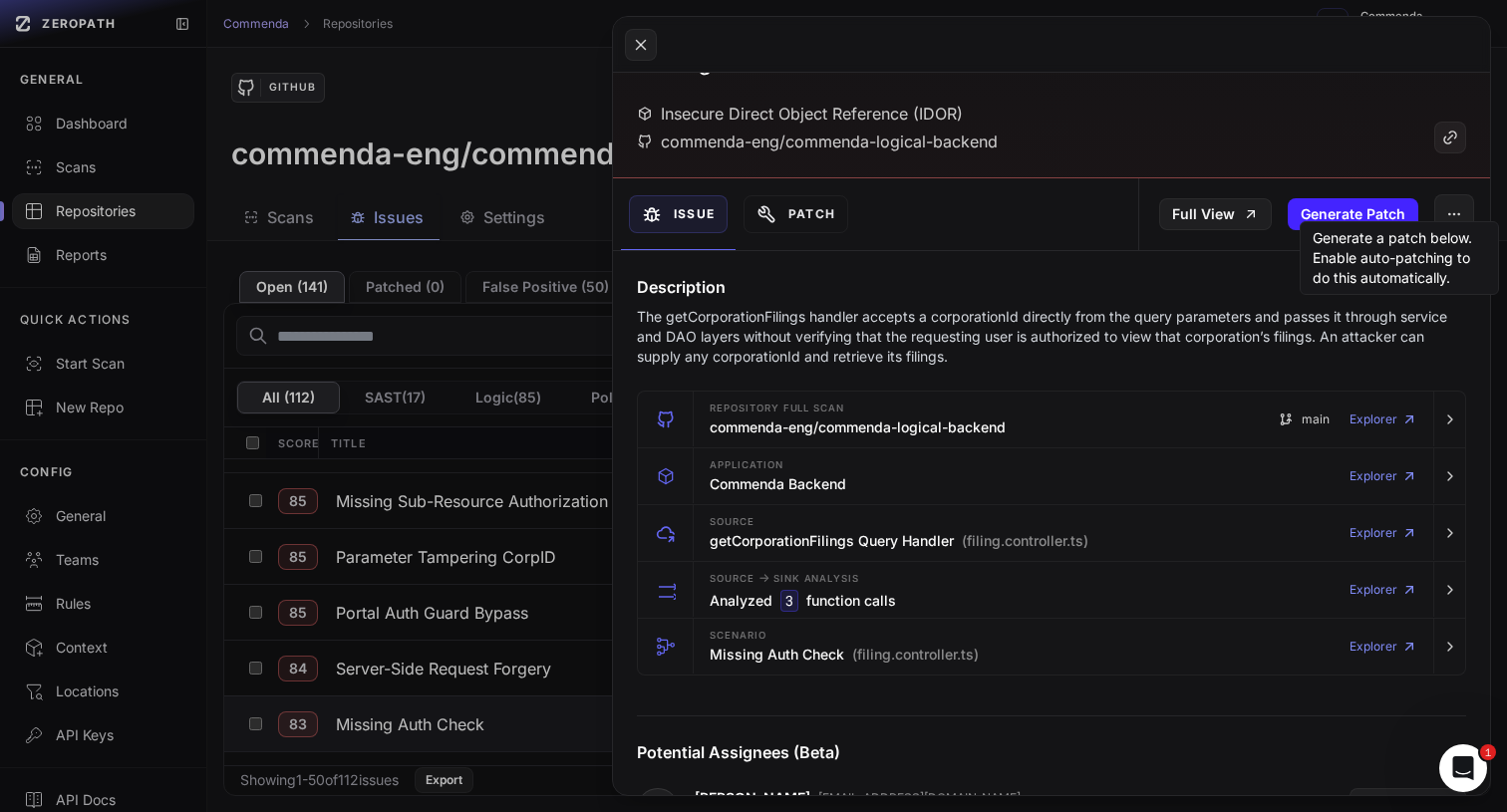 click on "The getCorporationFilings handler accepts a corporationId directly from the query parameters and passes it through service and DAO layers without verifying that the requesting user is authorized to view that corporation’s filings. An attacker can supply any corporationId and retrieve its filings." at bounding box center [1052, 337] 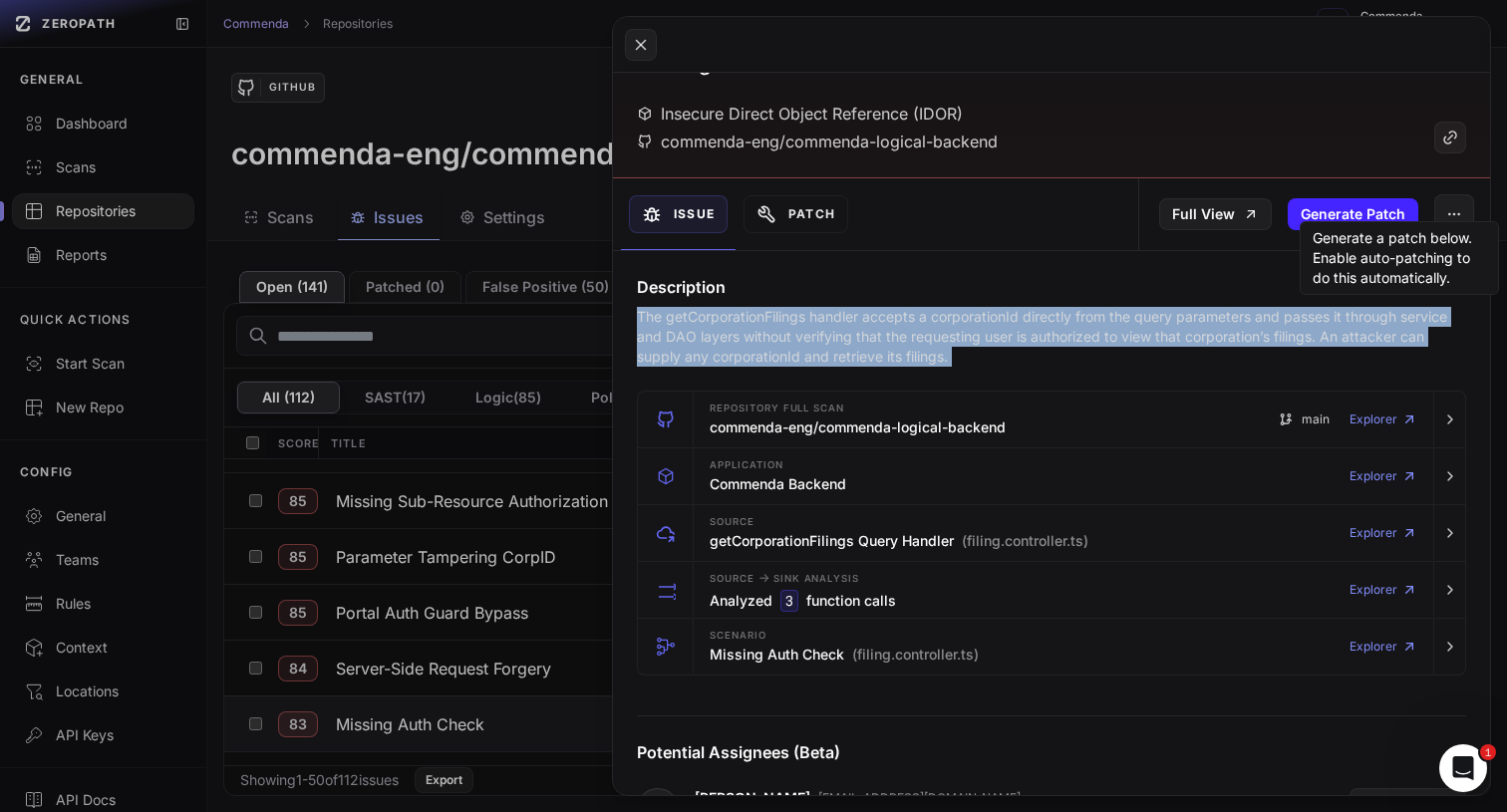 click on "Description   The getCorporationFilings handler accepts a corporationId directly from the query parameters and passes it through service and DAO layers without verifying that the requesting user is authorized to view that corporation’s filings. An attacker can supply any corporationId and retrieve its filings." at bounding box center (1052, 321) 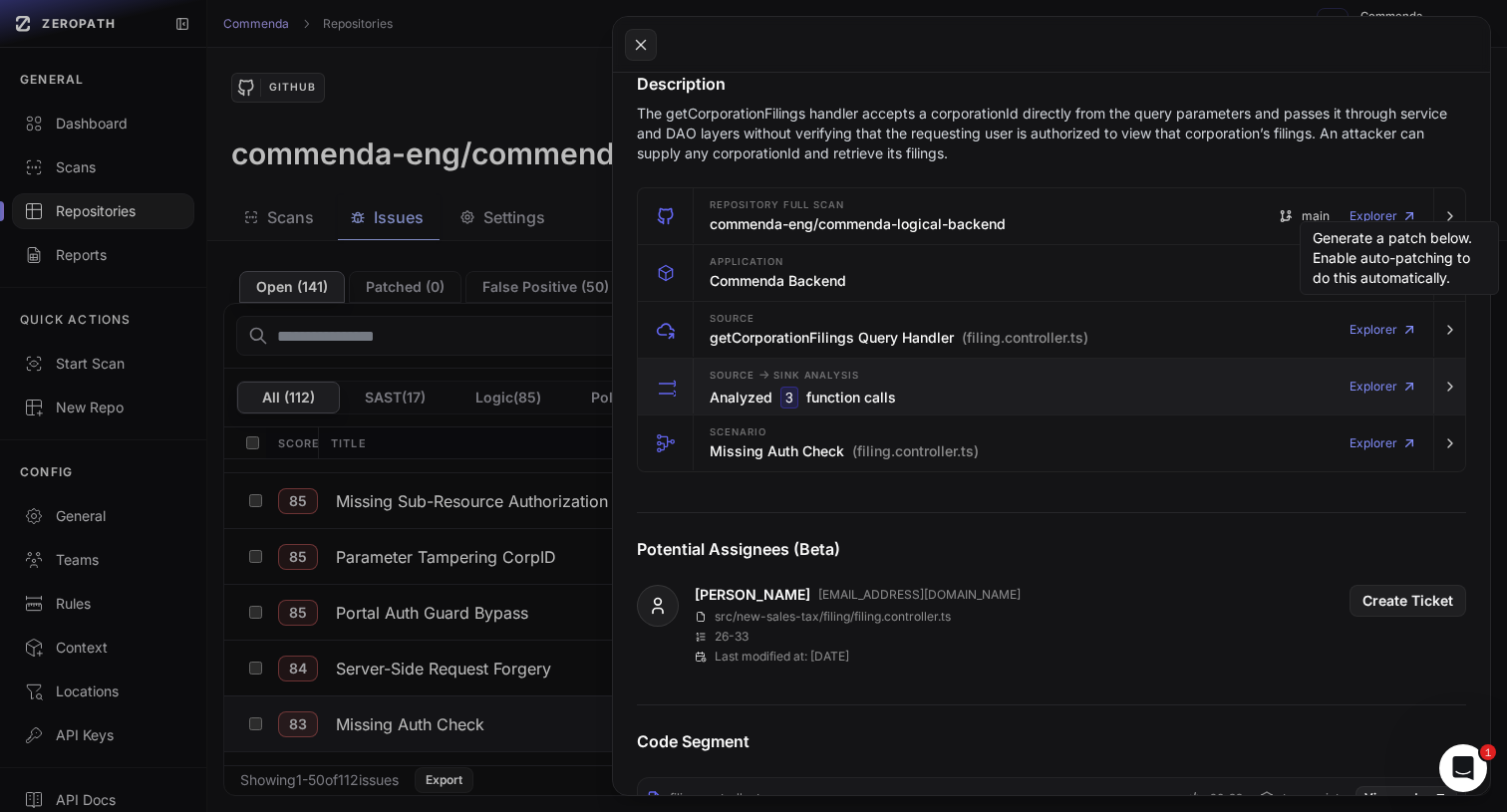 scroll, scrollTop: 325, scrollLeft: 0, axis: vertical 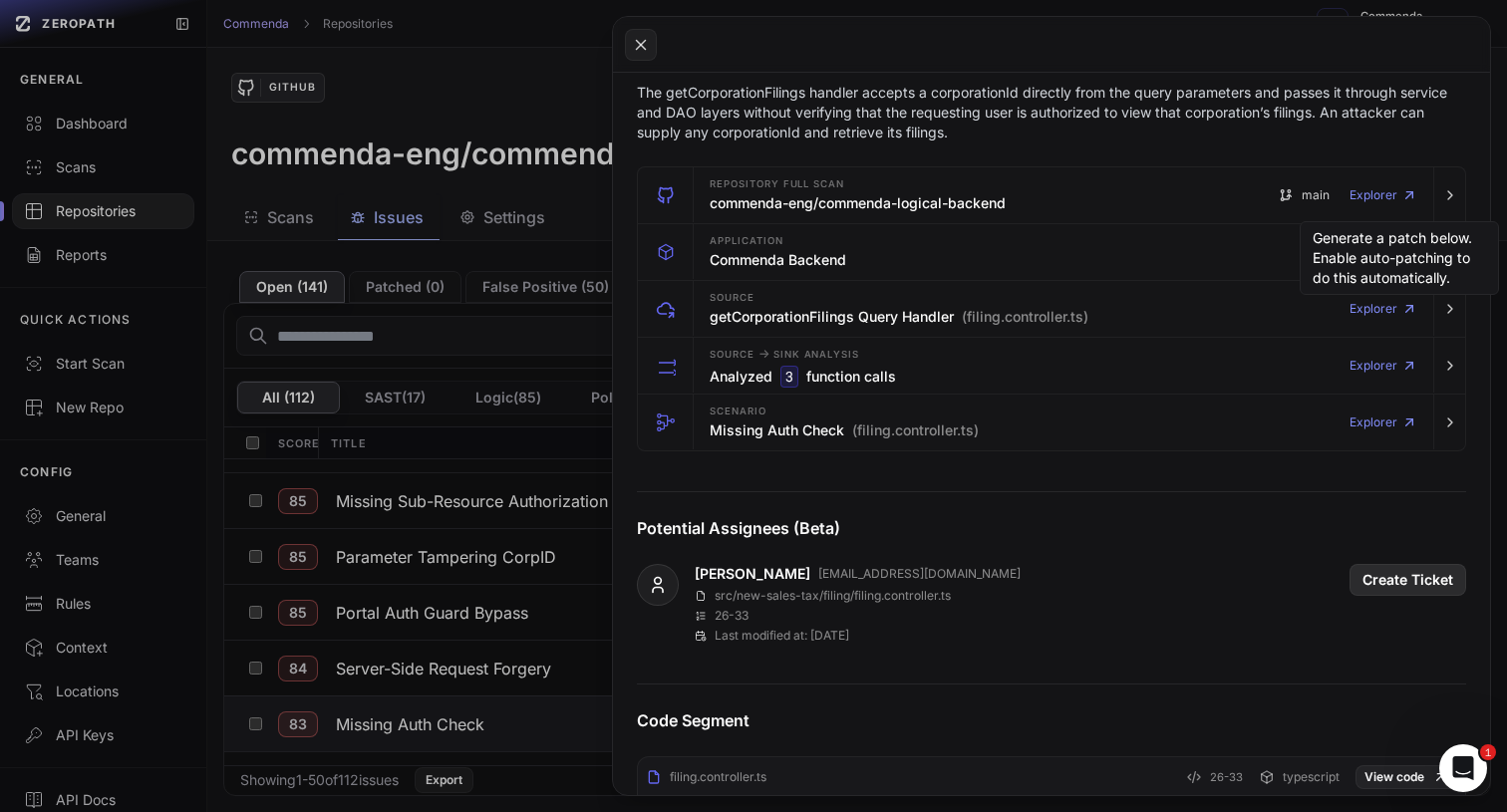 click on "Create Ticket" at bounding box center (1407, 580) 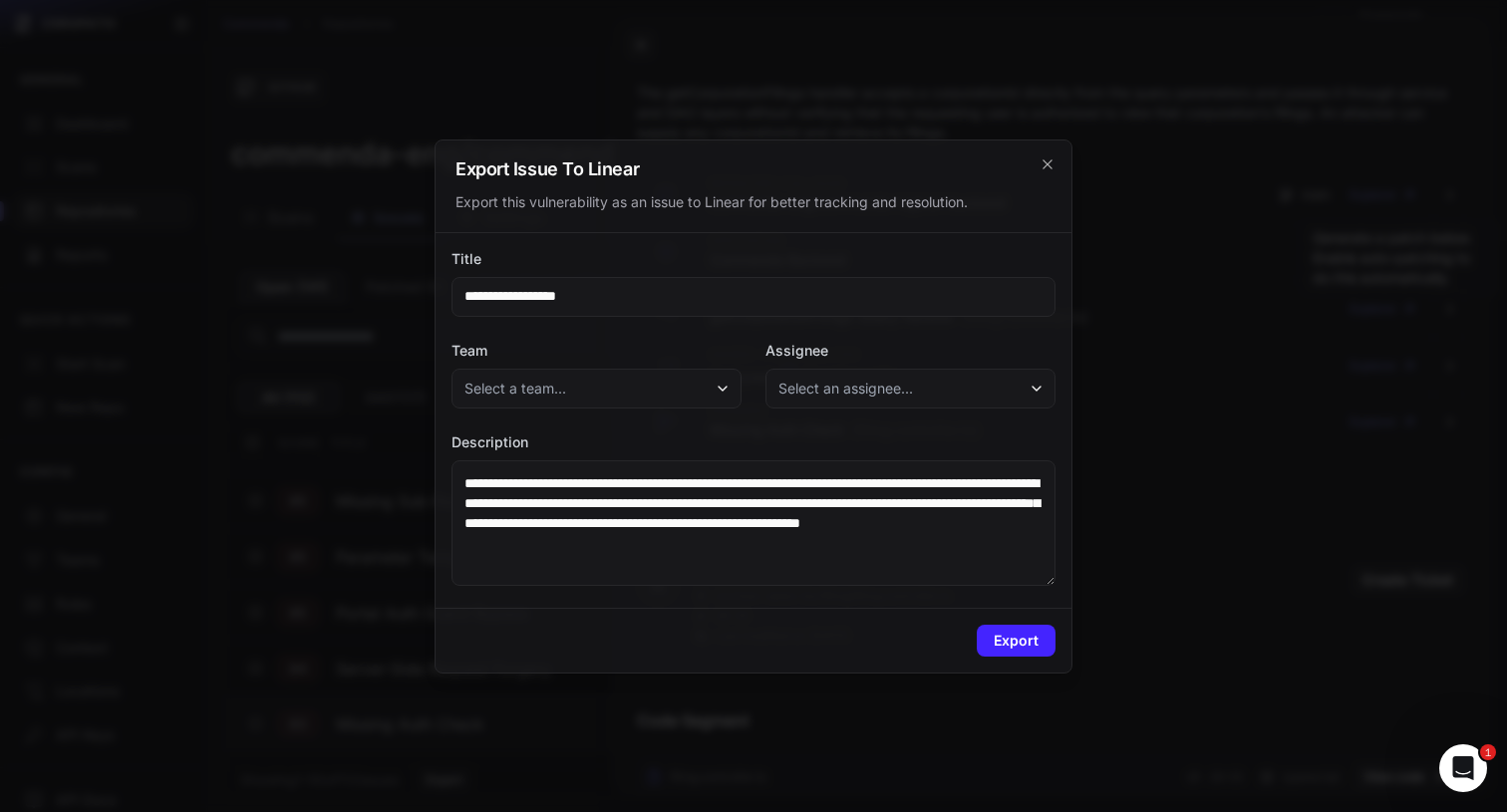 click on "Select a team..." at bounding box center [596, 389] 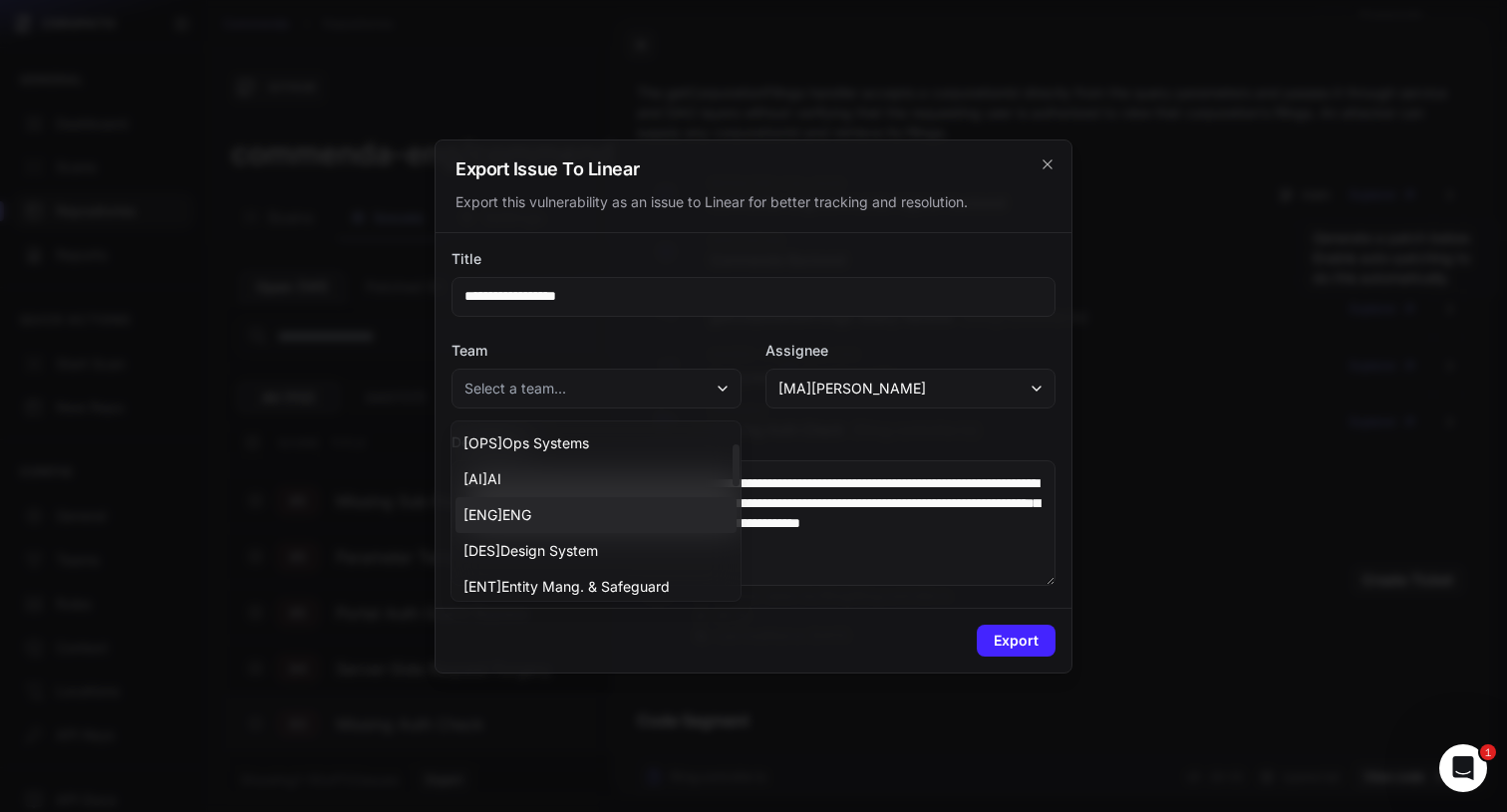 scroll, scrollTop: 546, scrollLeft: 0, axis: vertical 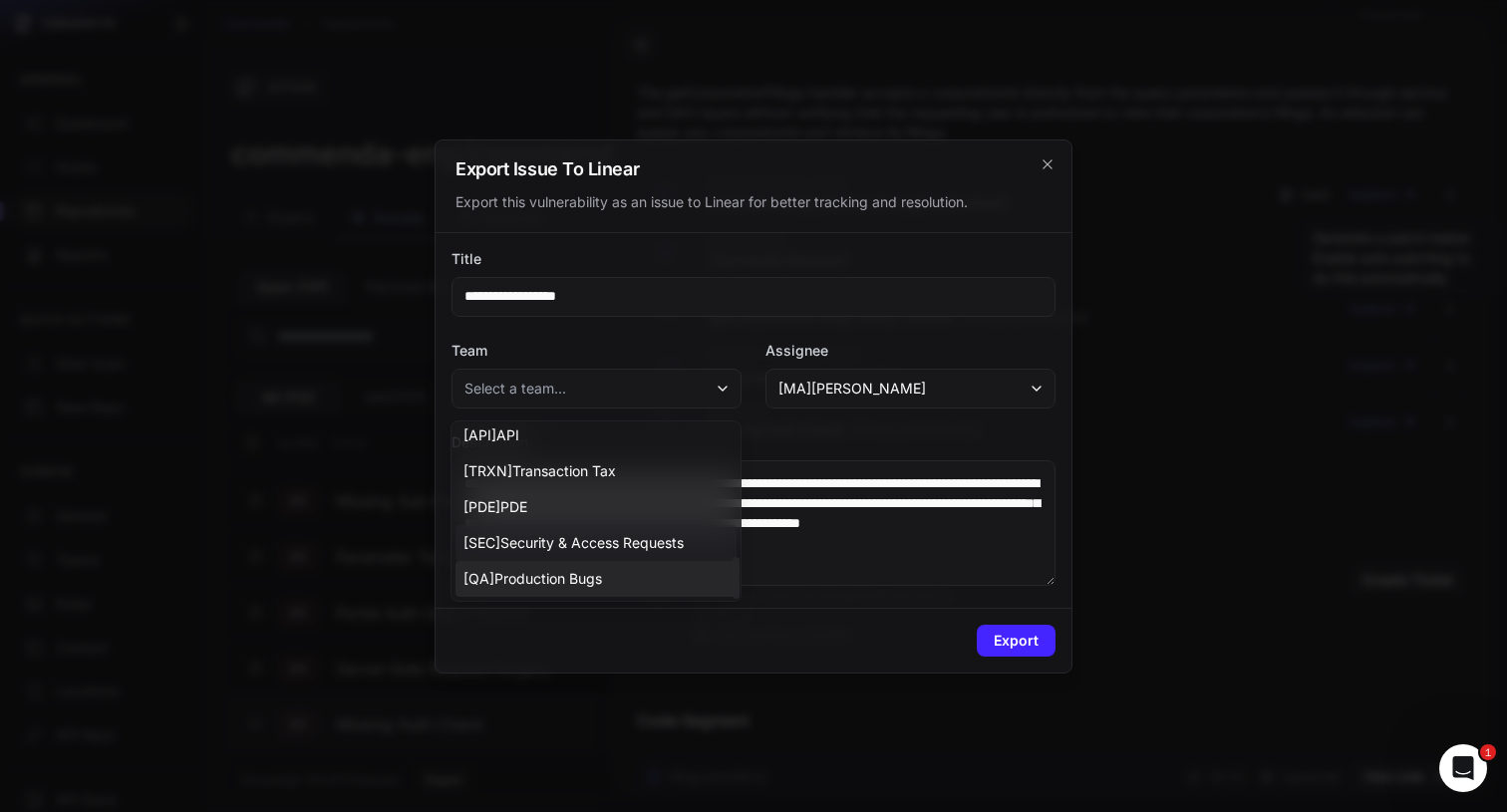 click on "[ SEC ]  Security & Access Requests" at bounding box center (573, 543) 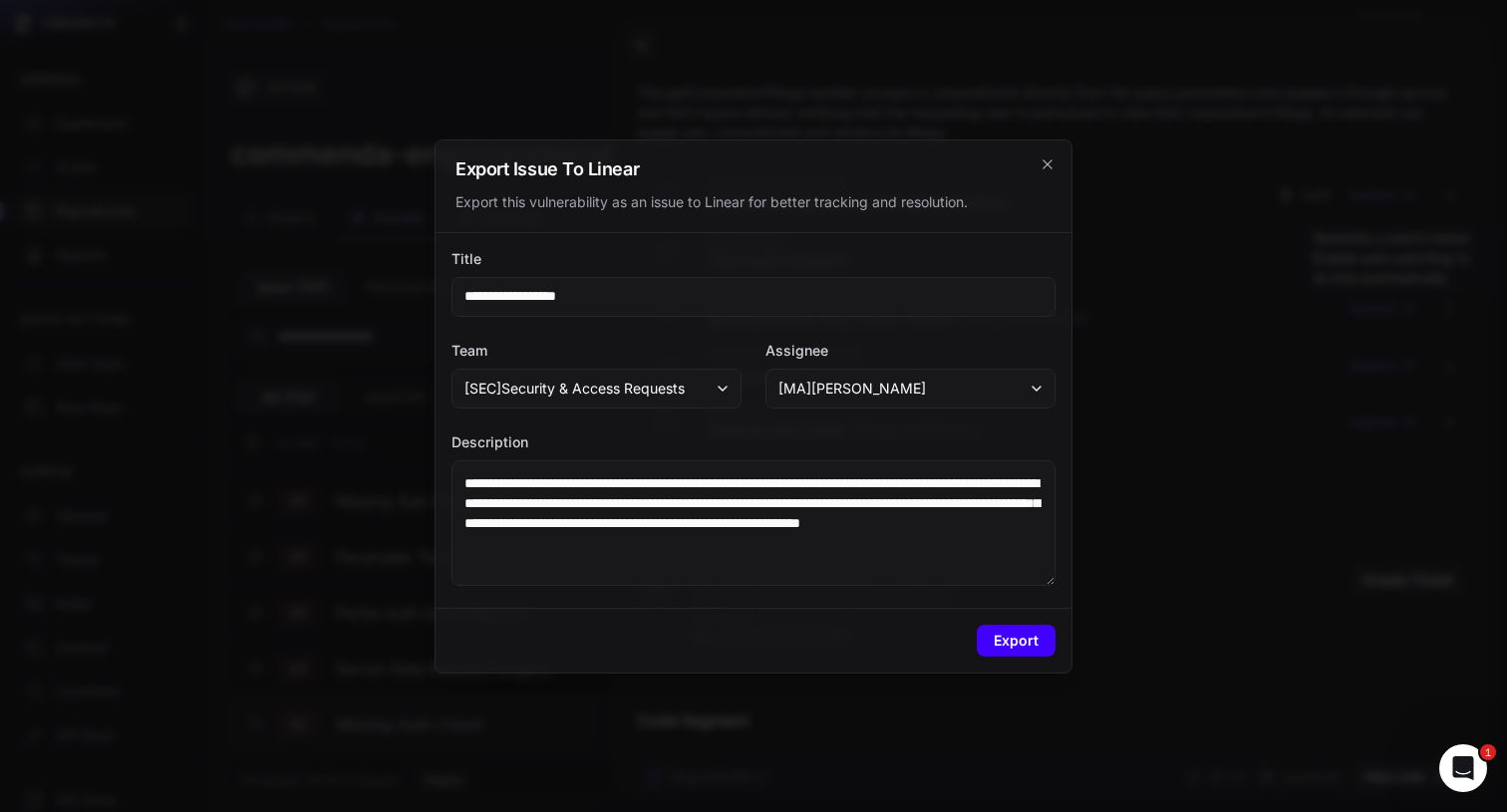 click on "Export" at bounding box center (1016, 641) 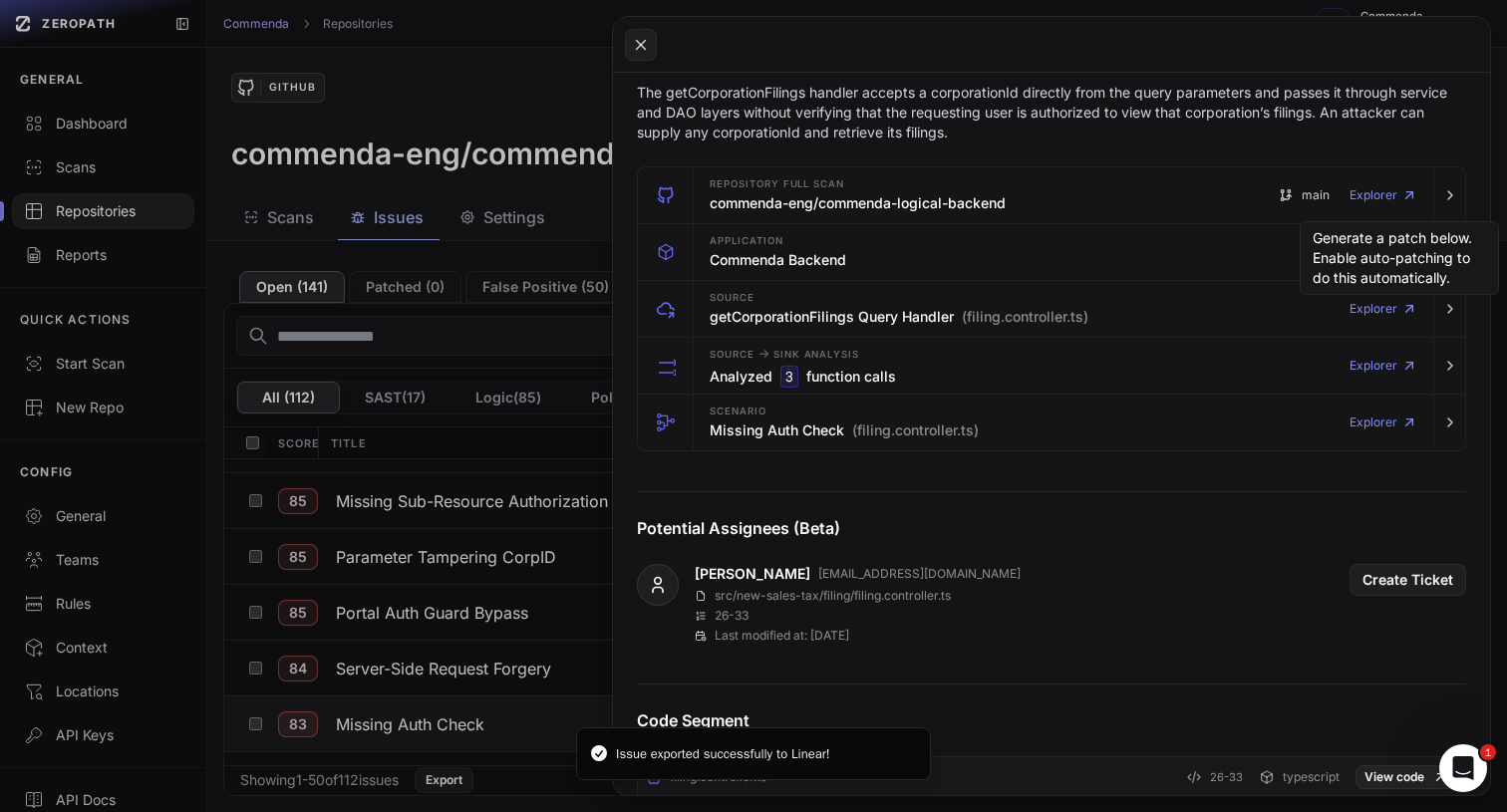 click 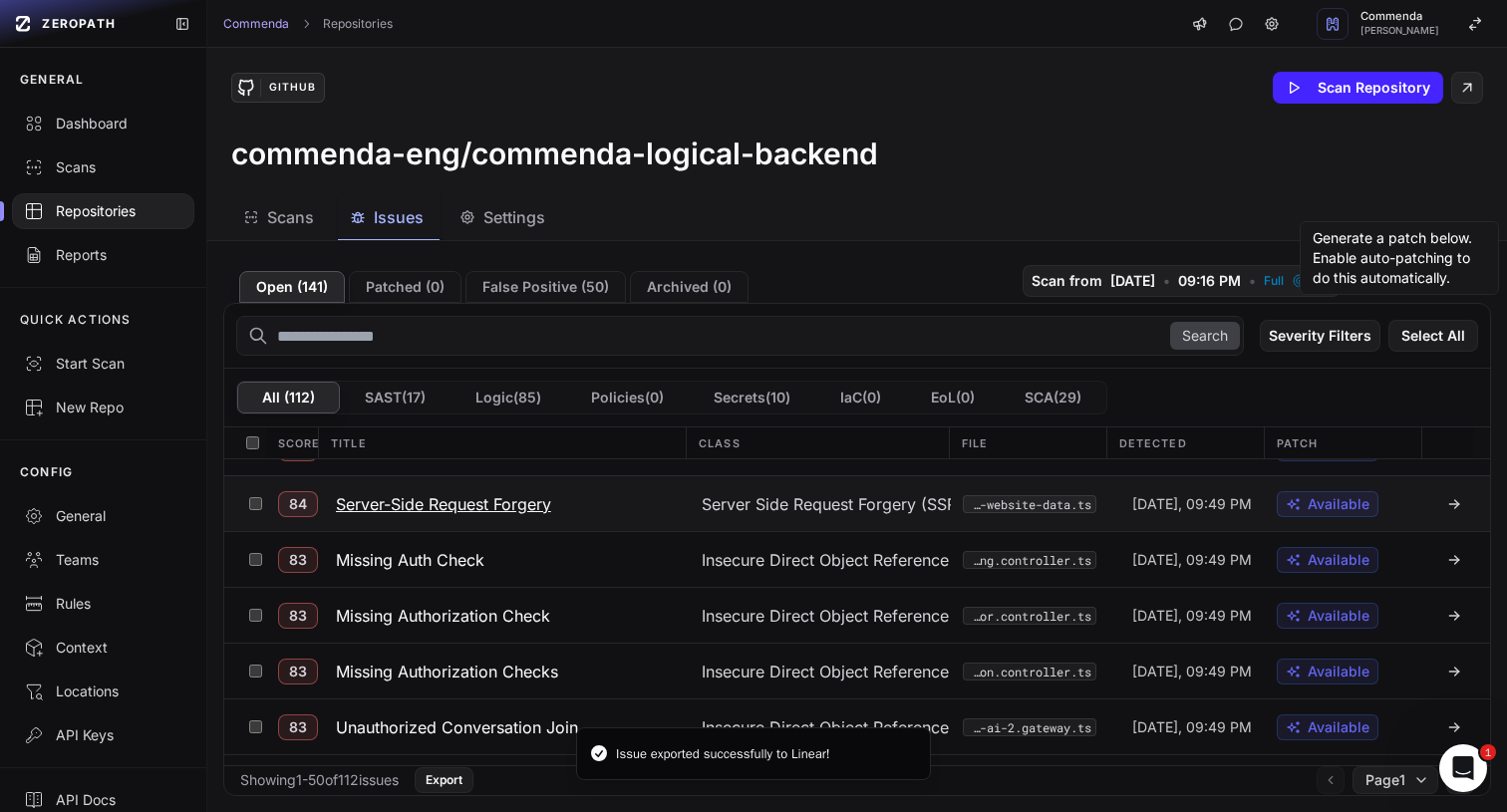 scroll, scrollTop: 492, scrollLeft: 0, axis: vertical 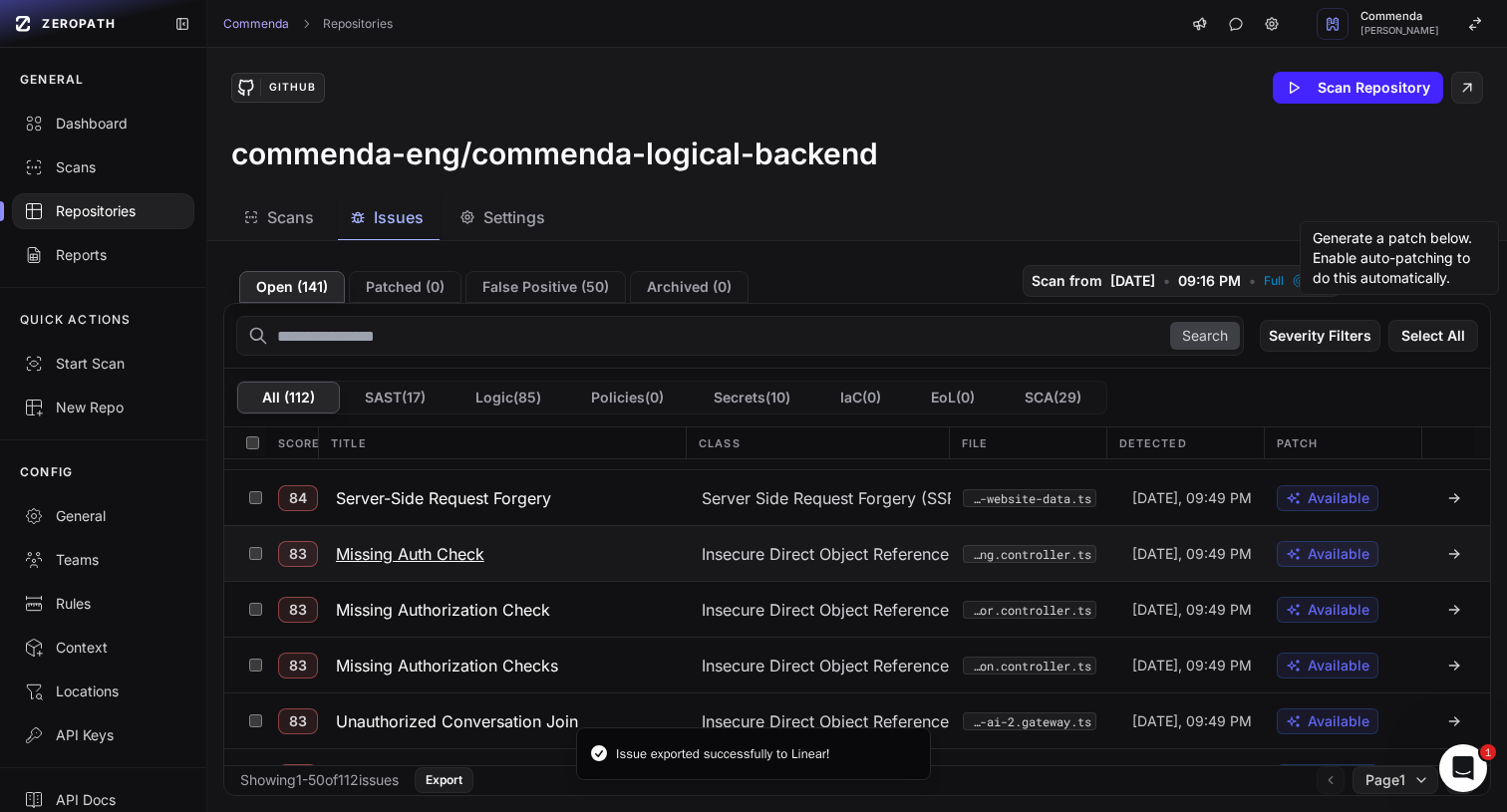 click on "Missing Auth Check" at bounding box center (410, 554) 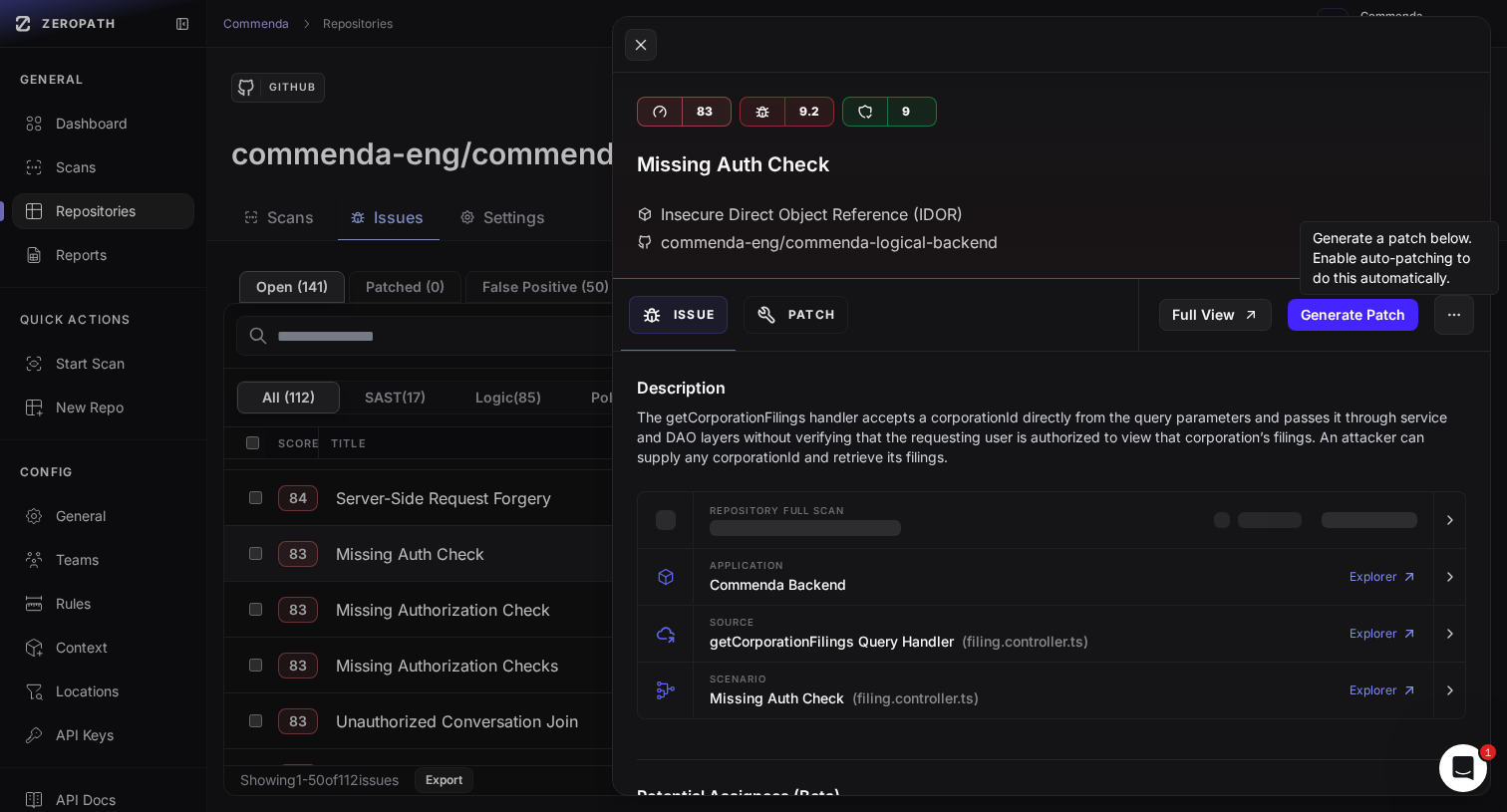 click 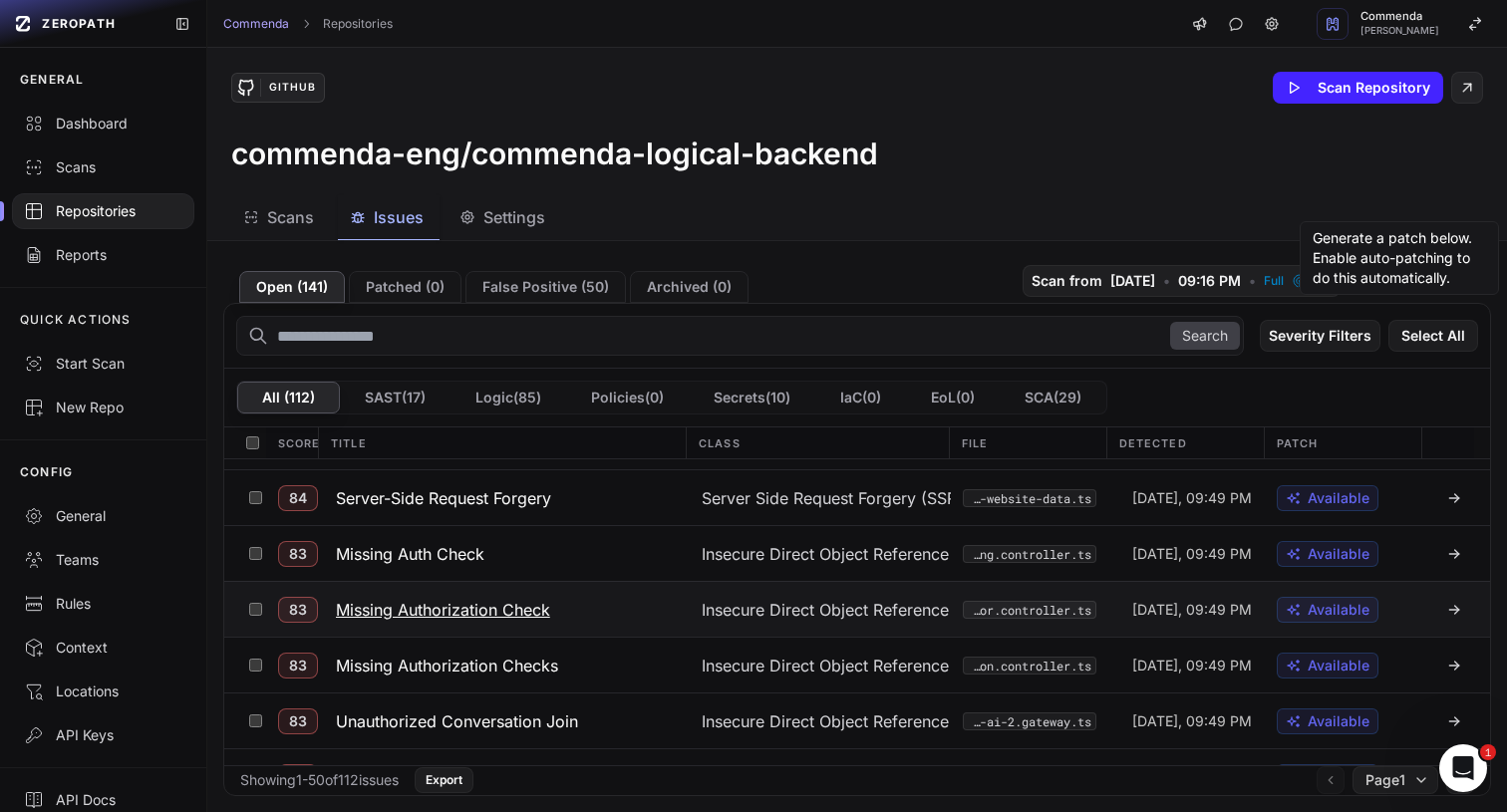 click on "Missing Authorization Check" at bounding box center [443, 610] 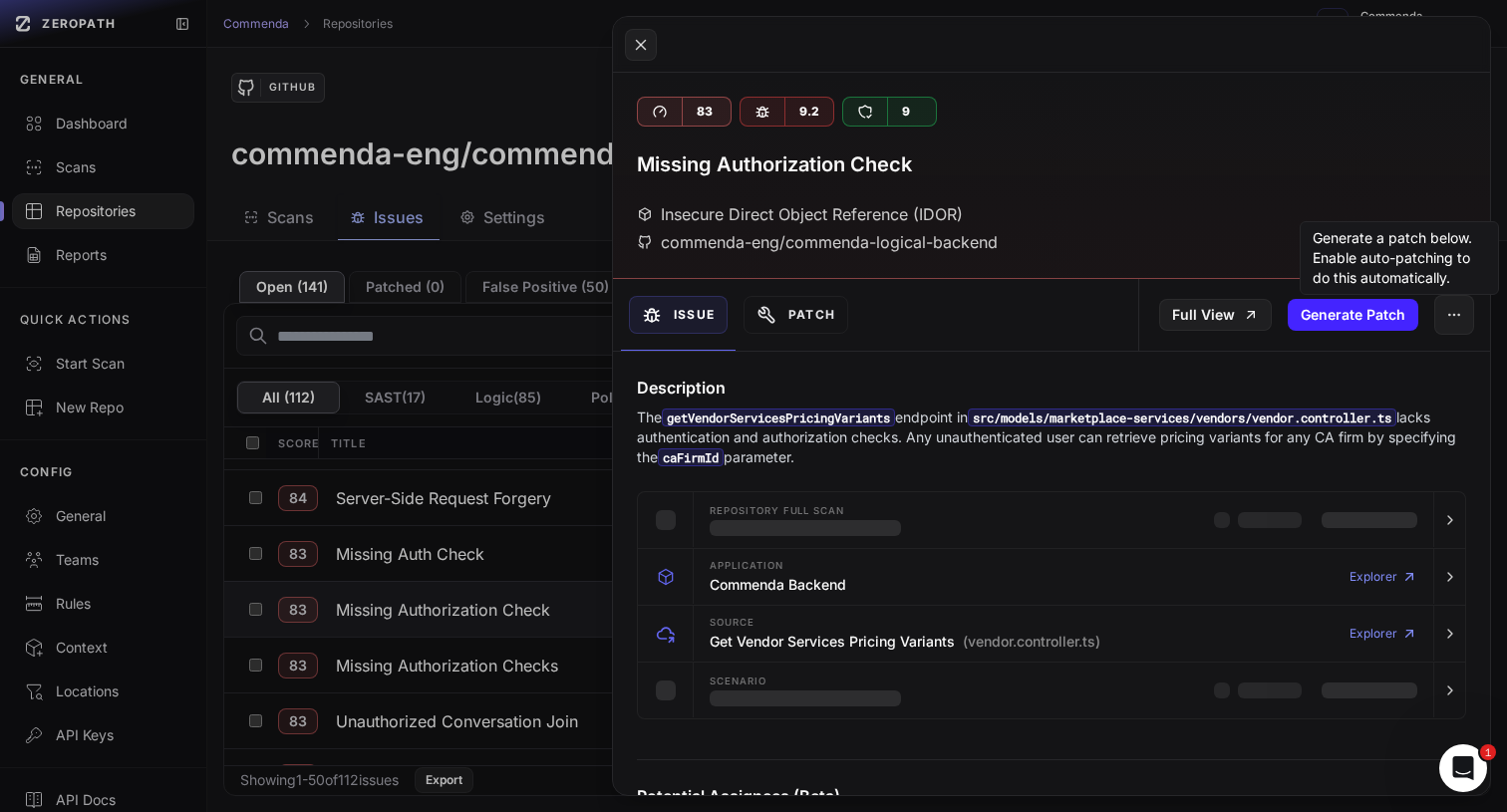 click on "The  getVendorServicesPricingVariants  endpoint in  src/models/marketplace-services/vendors/vendor.controller.ts  lacks authentication and authorization checks. Any unauthenticated user can retrieve pricing variants for any CA firm by specifying the  caFirmId  parameter." at bounding box center [1052, 437] 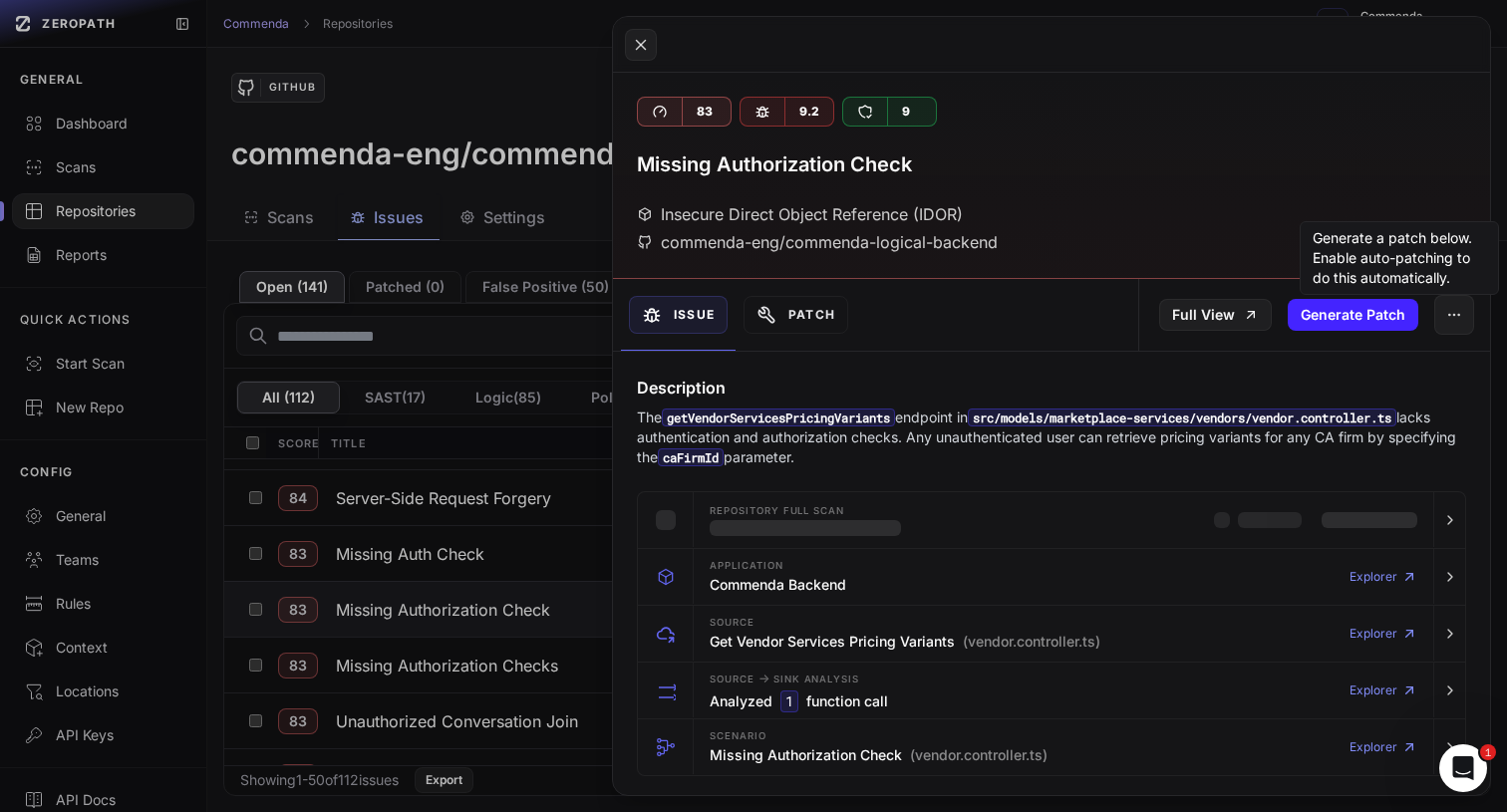 click on "The  getVendorServicesPricingVariants  endpoint in  src/models/marketplace-services/vendors/vendor.controller.ts  lacks authentication and authorization checks. Any unauthenticated user can retrieve pricing variants for any CA firm by specifying the  caFirmId  parameter." at bounding box center [1052, 437] 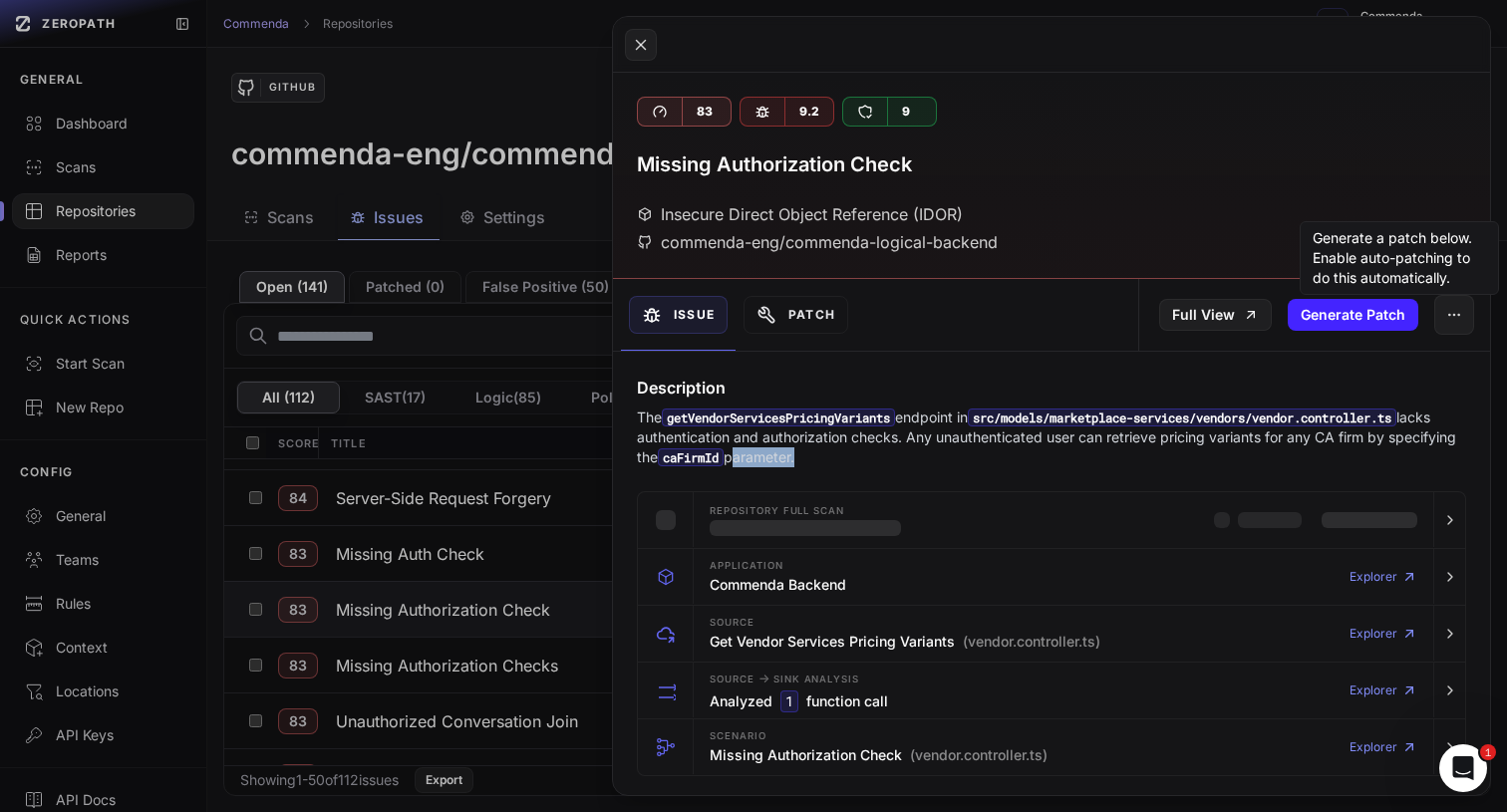 click on "The  getVendorServicesPricingVariants  endpoint in  src/models/marketplace-services/vendors/vendor.controller.ts  lacks authentication and authorization checks. Any unauthenticated user can retrieve pricing variants for any CA firm by specifying the  caFirmId  parameter." at bounding box center (1052, 437) 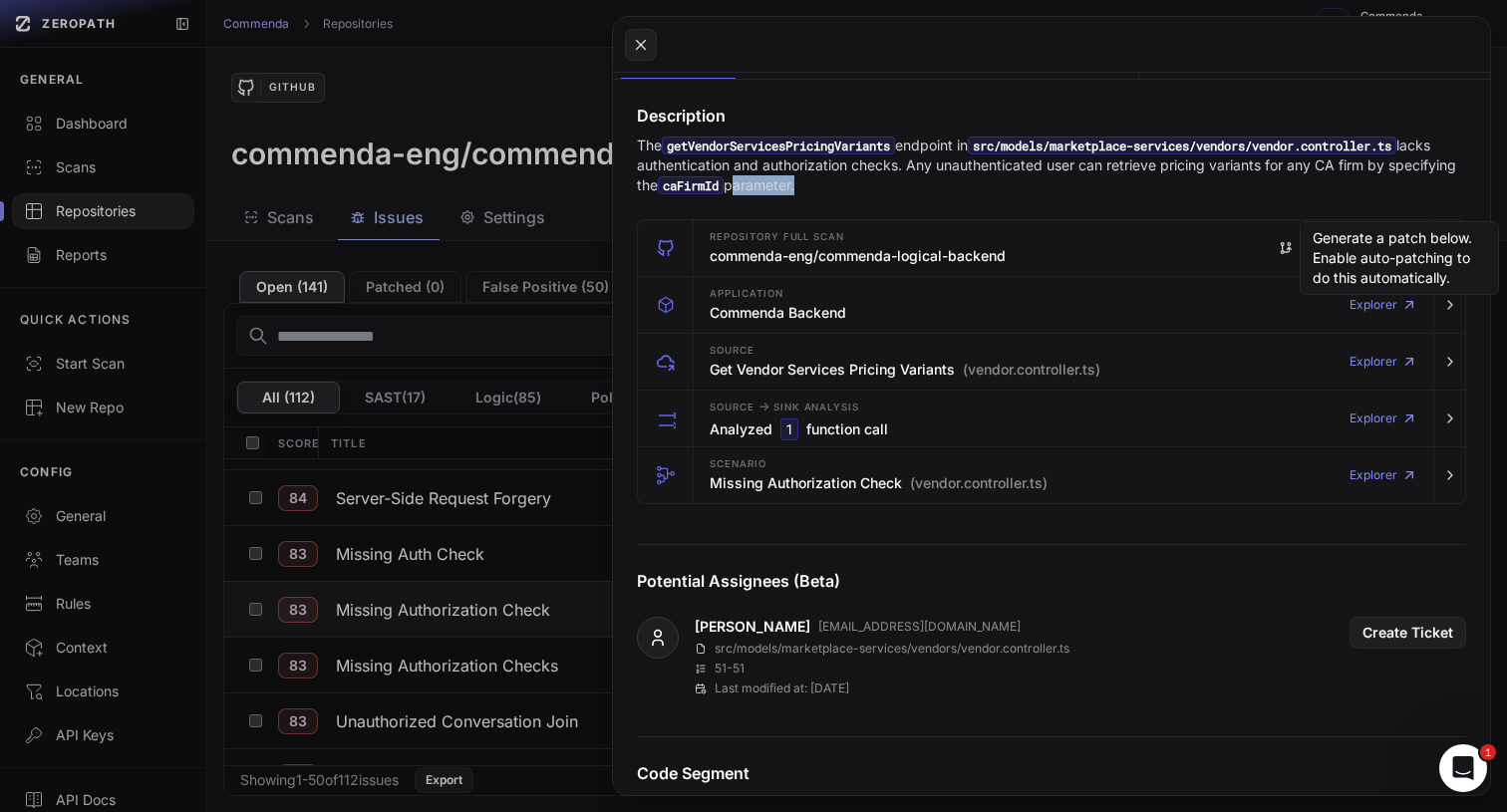 scroll, scrollTop: 0, scrollLeft: 0, axis: both 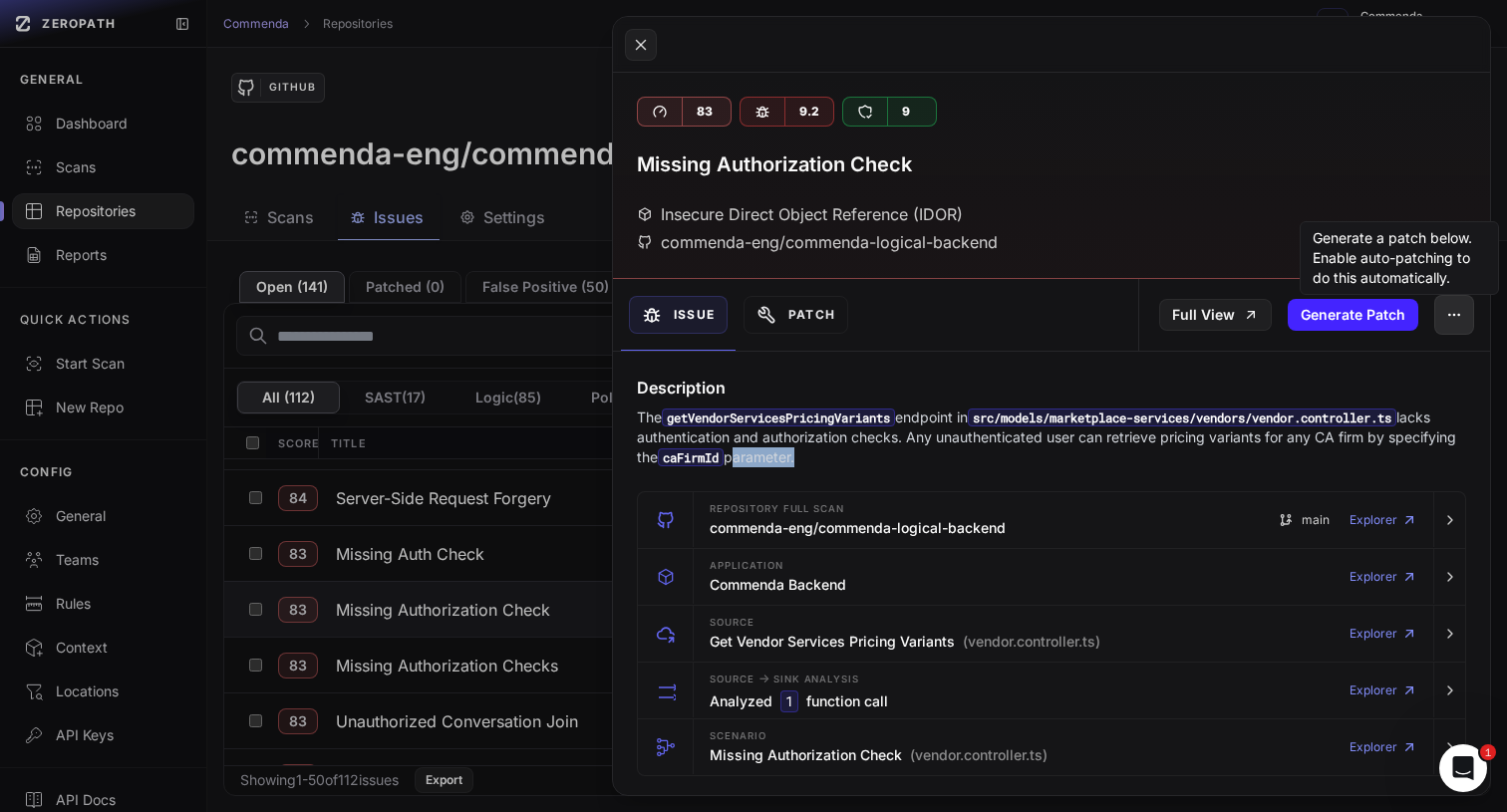 click at bounding box center [1454, 315] 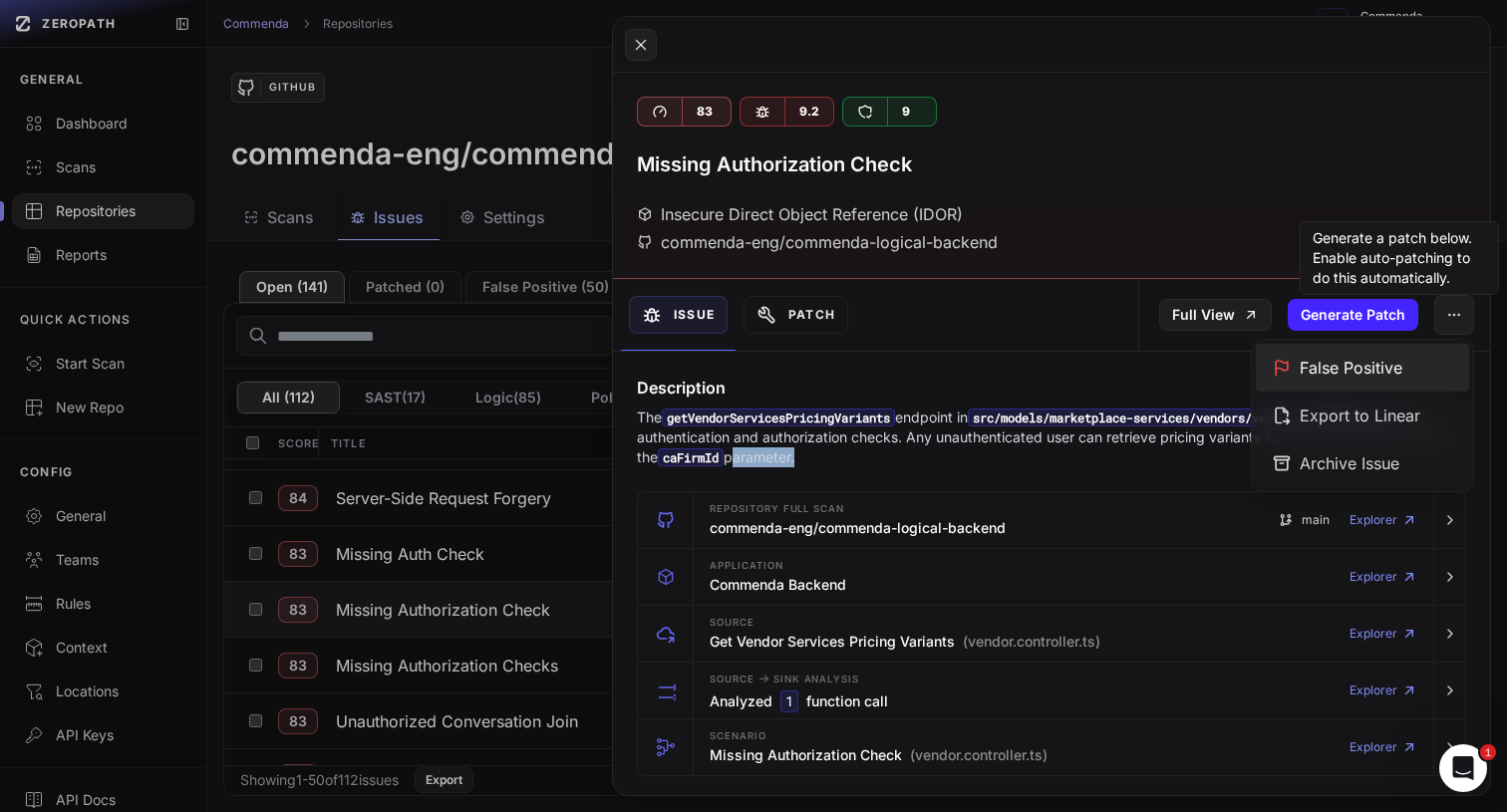 click on "False Positive" at bounding box center [1362, 368] 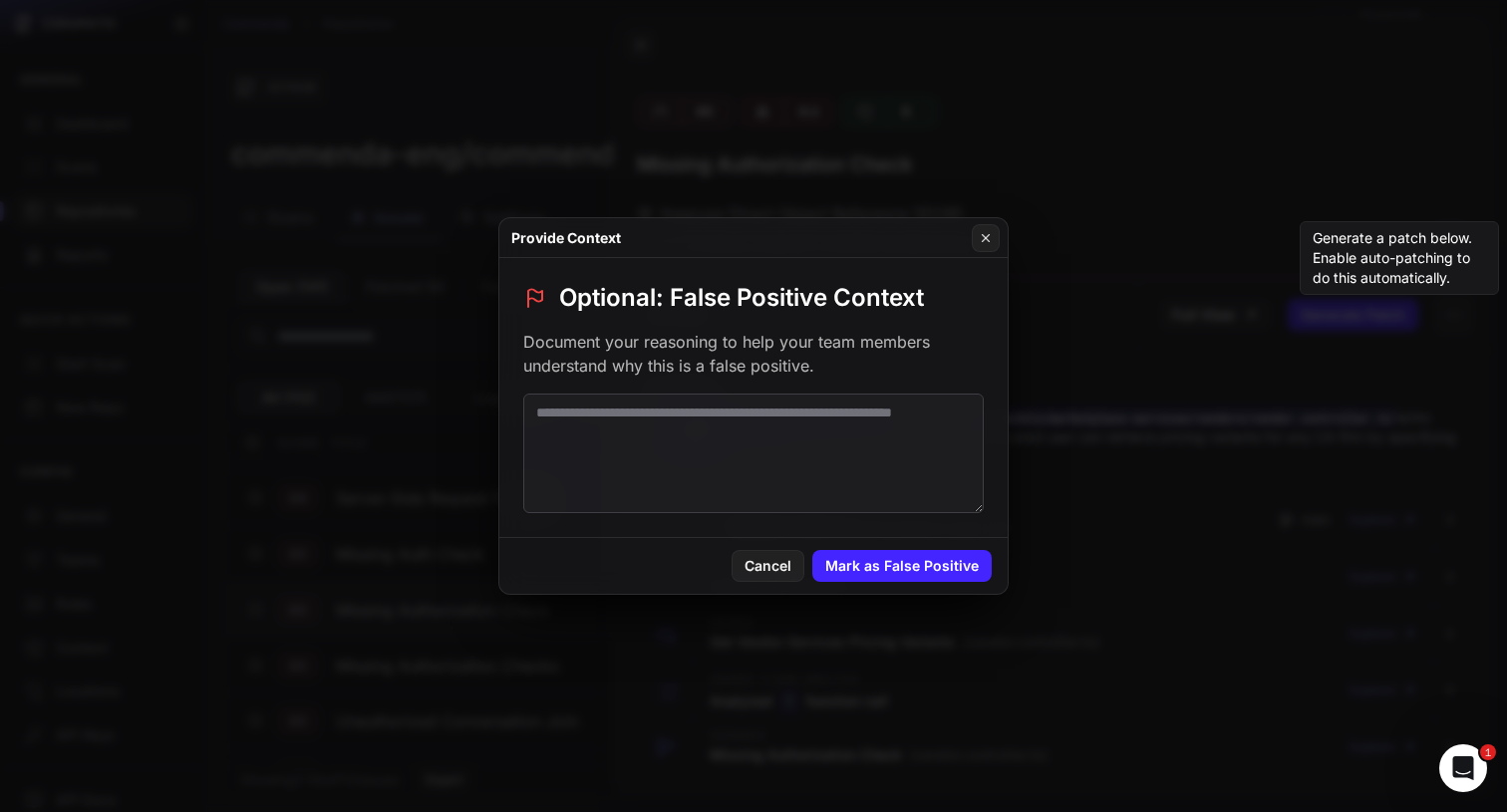 click at bounding box center [754, 453] 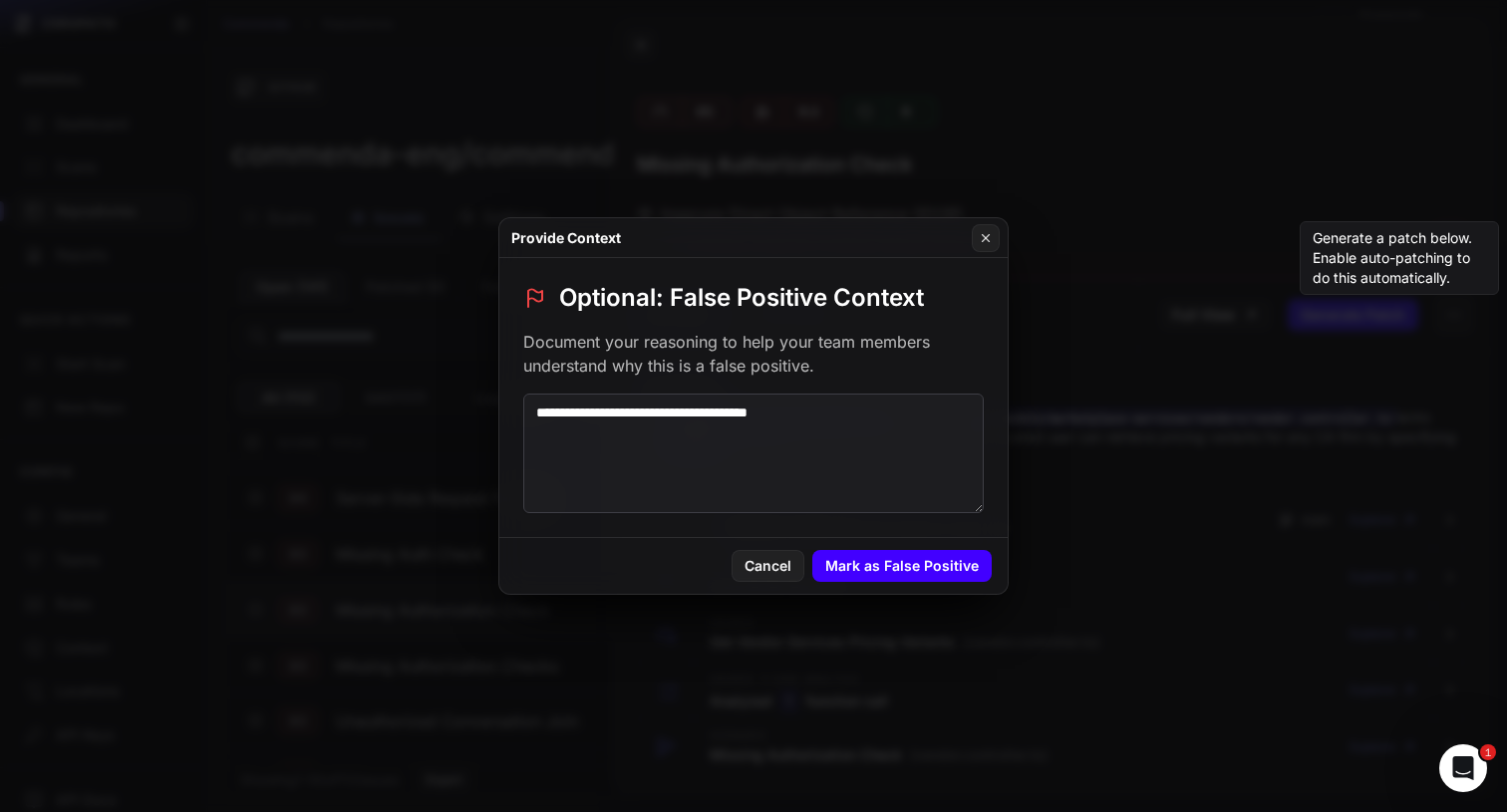 type on "**********" 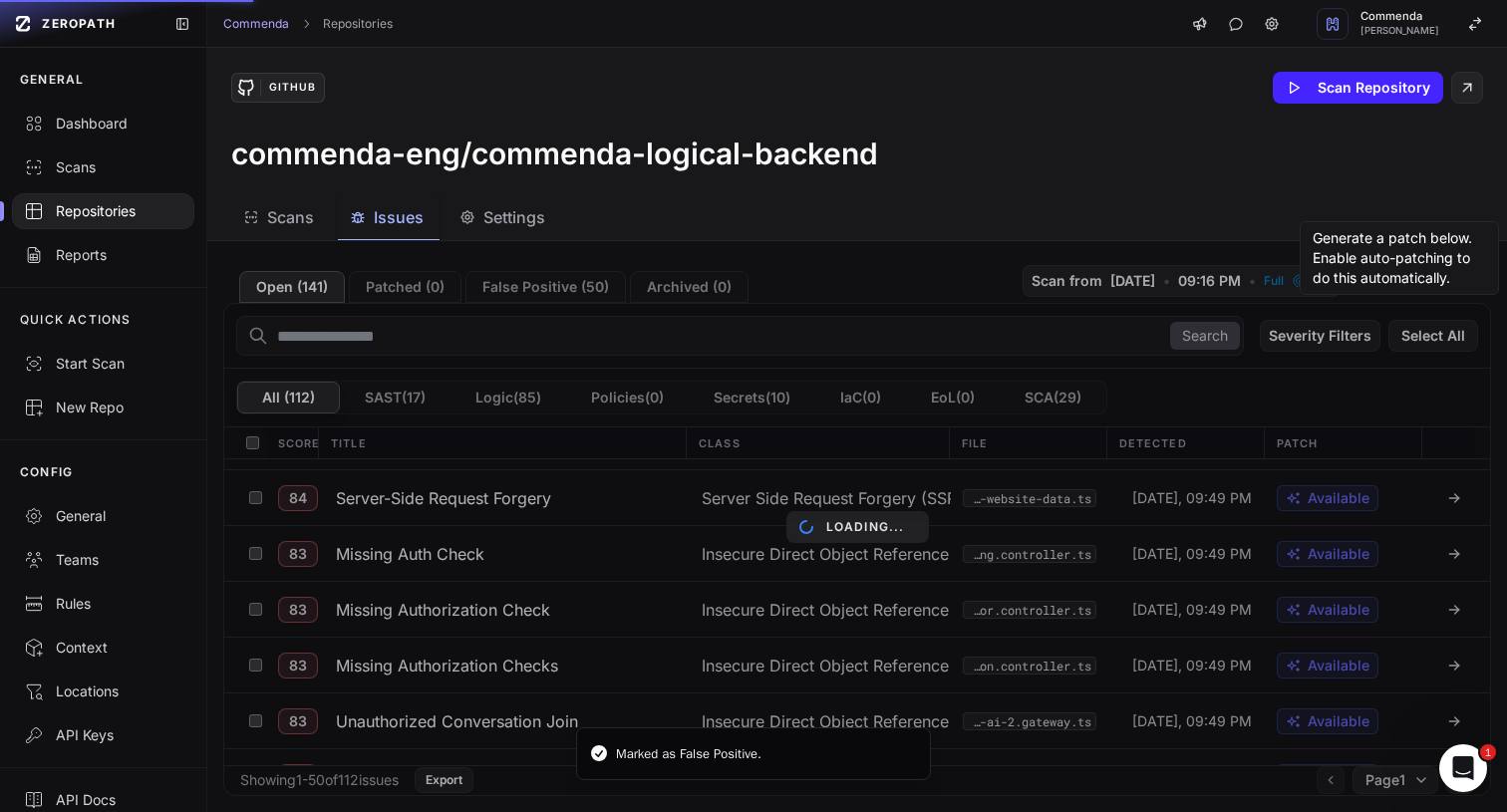 click on "Loading..." at bounding box center (857, 526) 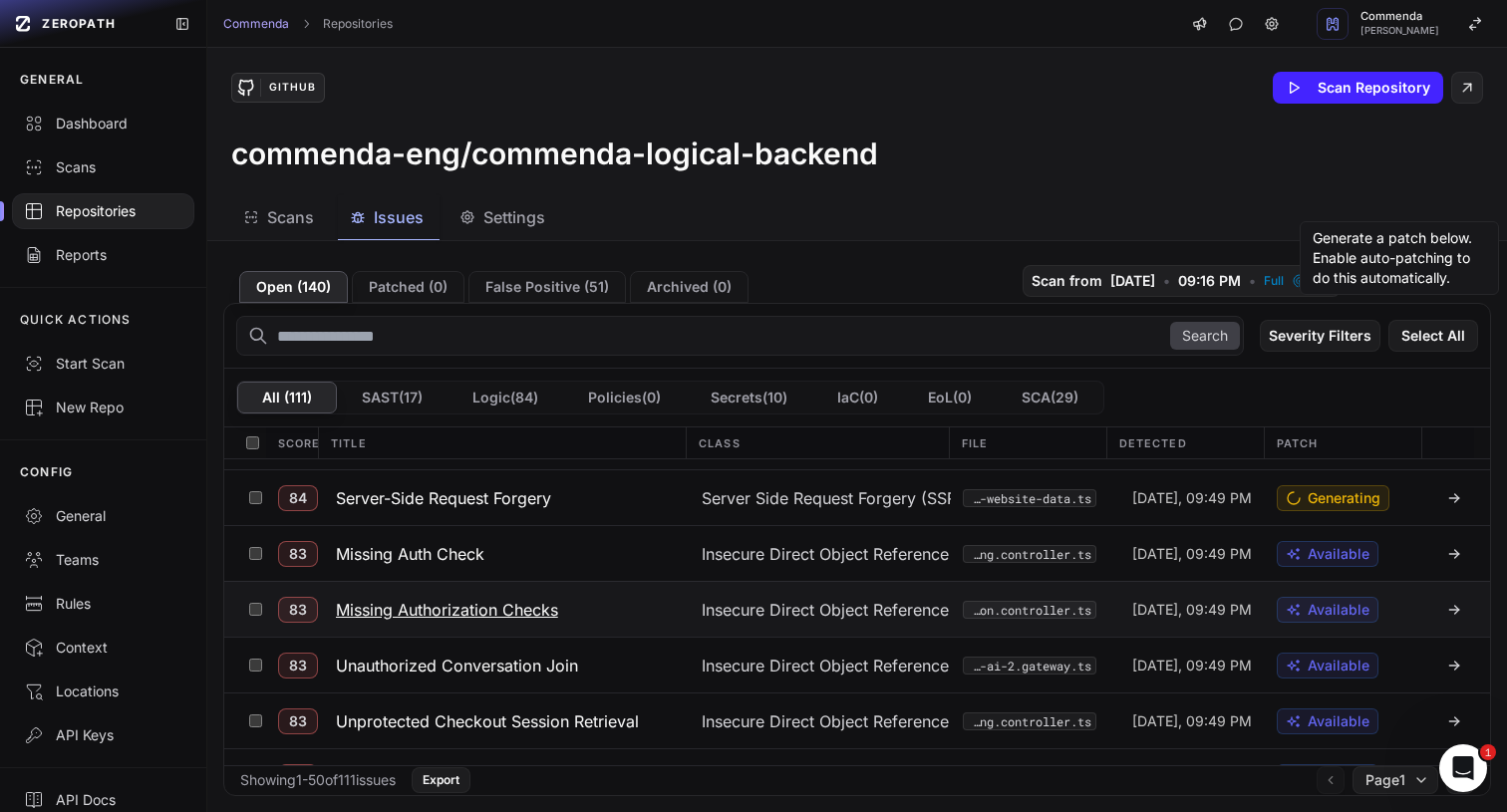 click on "Missing Authorization Checks" at bounding box center [447, 610] 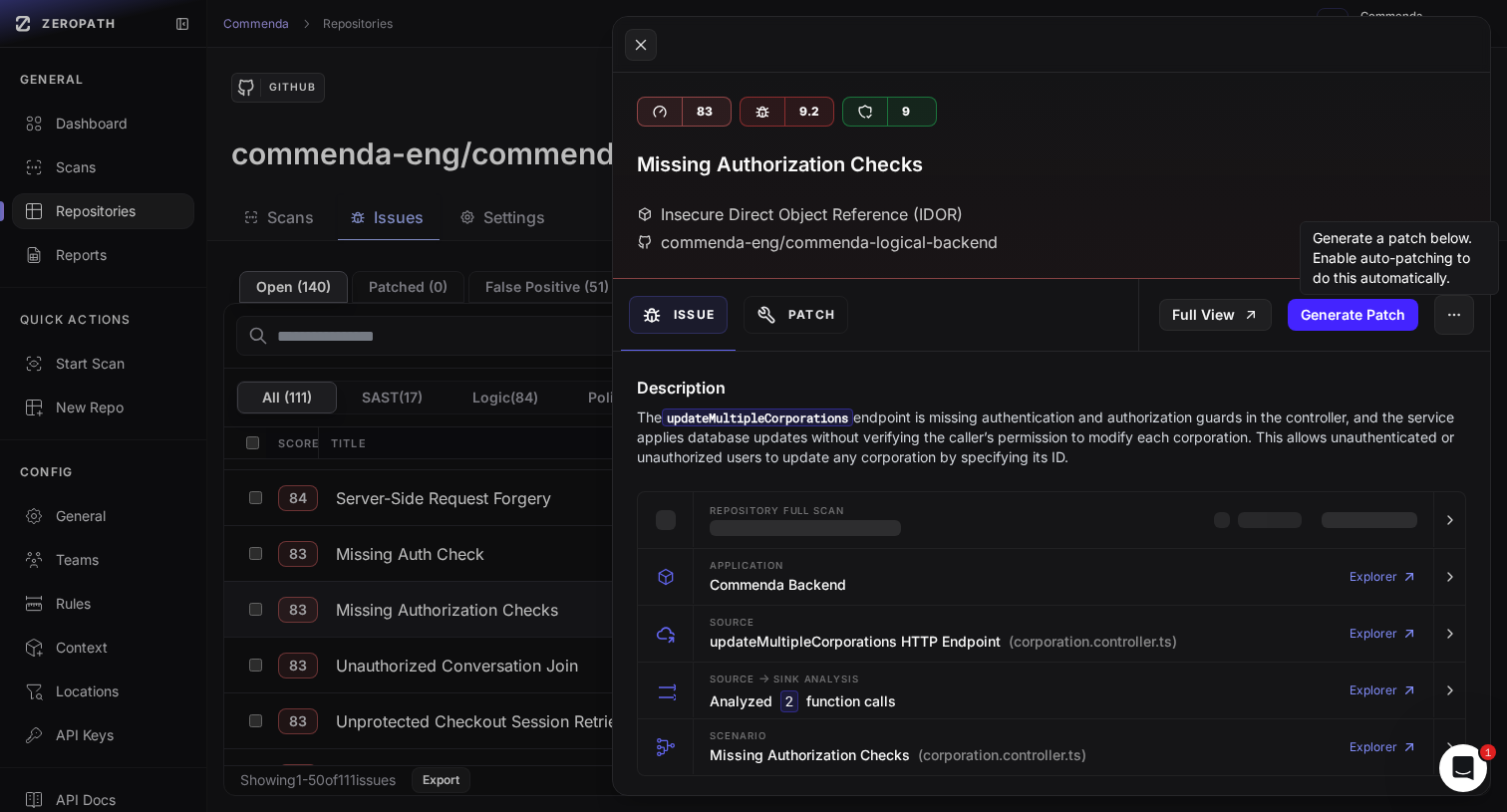 click on "The  updateMultipleCorporations  endpoint is missing authentication and authorization guards in the controller, and the service applies database updates without verifying the caller’s permission to modify each corporation. This allows unauthenticated or unauthorized users to update any corporation by specifying its ID." at bounding box center [1052, 437] 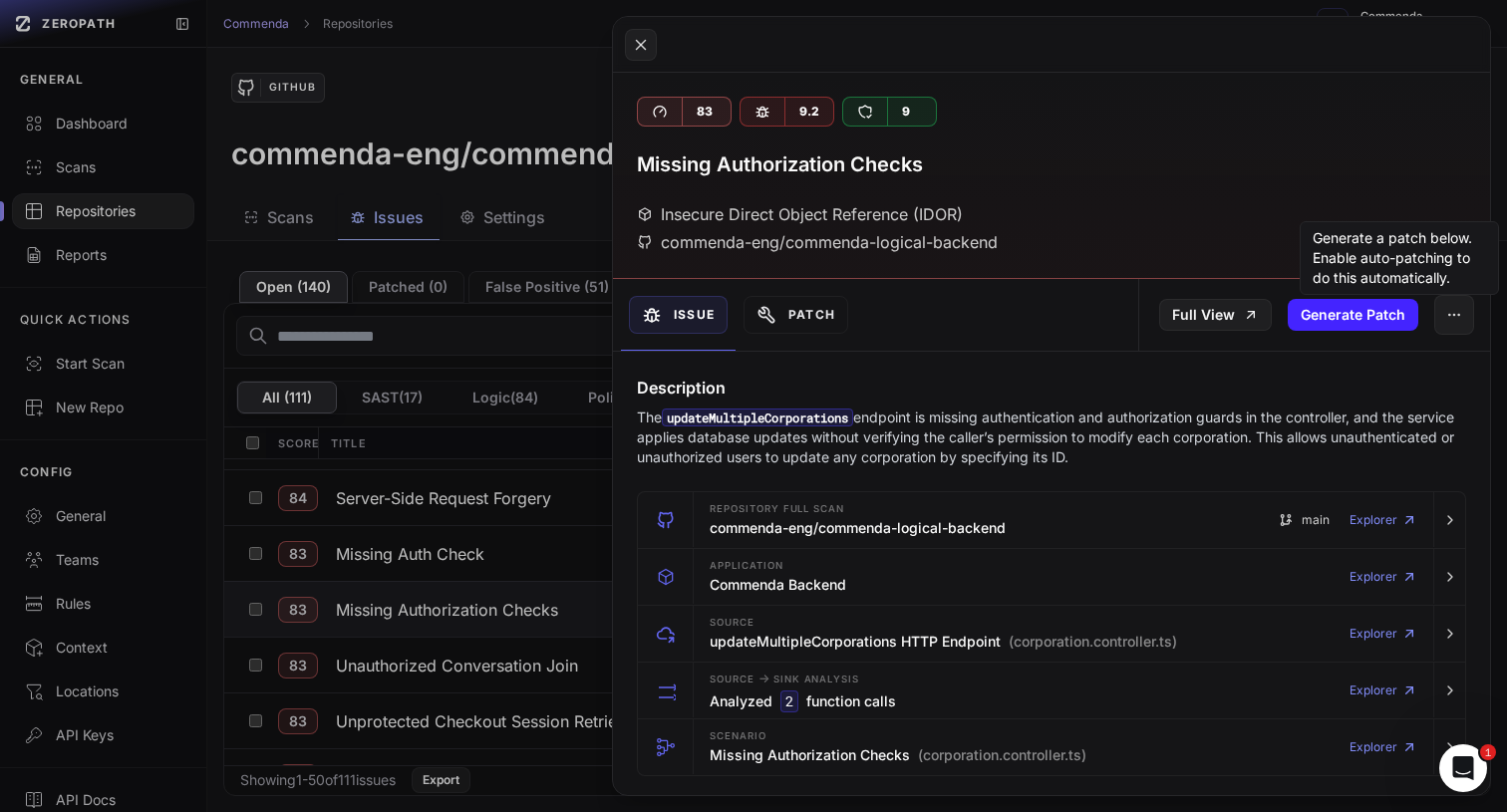click on "The  updateMultipleCorporations  endpoint is missing authentication and authorization guards in the controller, and the service applies database updates without verifying the caller’s permission to modify each corporation. This allows unauthenticated or unauthorized users to update any corporation by specifying its ID." at bounding box center [1052, 437] 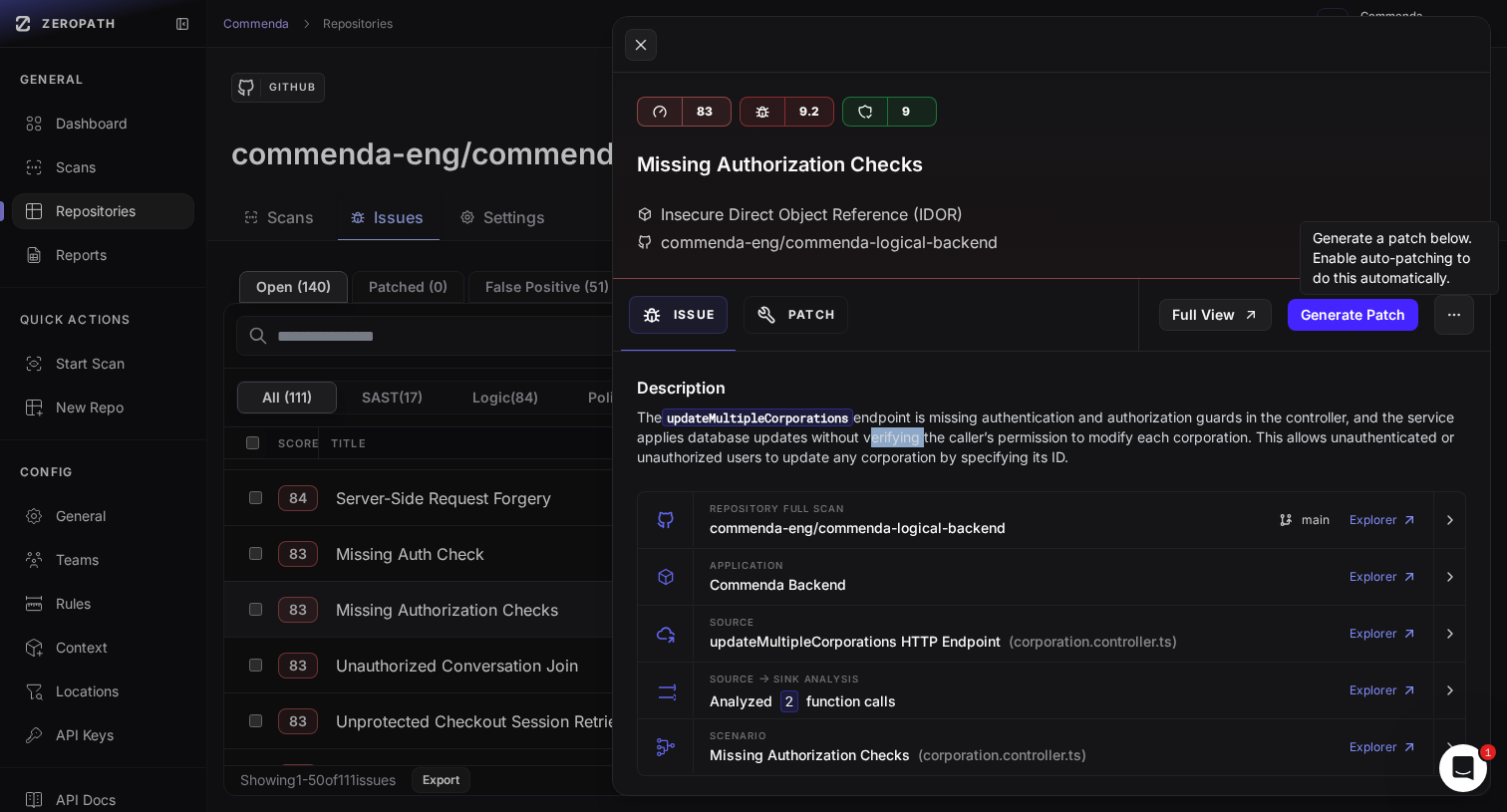 click on "The  updateMultipleCorporations  endpoint is missing authentication and authorization guards in the controller, and the service applies database updates without verifying the caller’s permission to modify each corporation. This allows unauthenticated or unauthorized users to update any corporation by specifying its ID." at bounding box center (1052, 437) 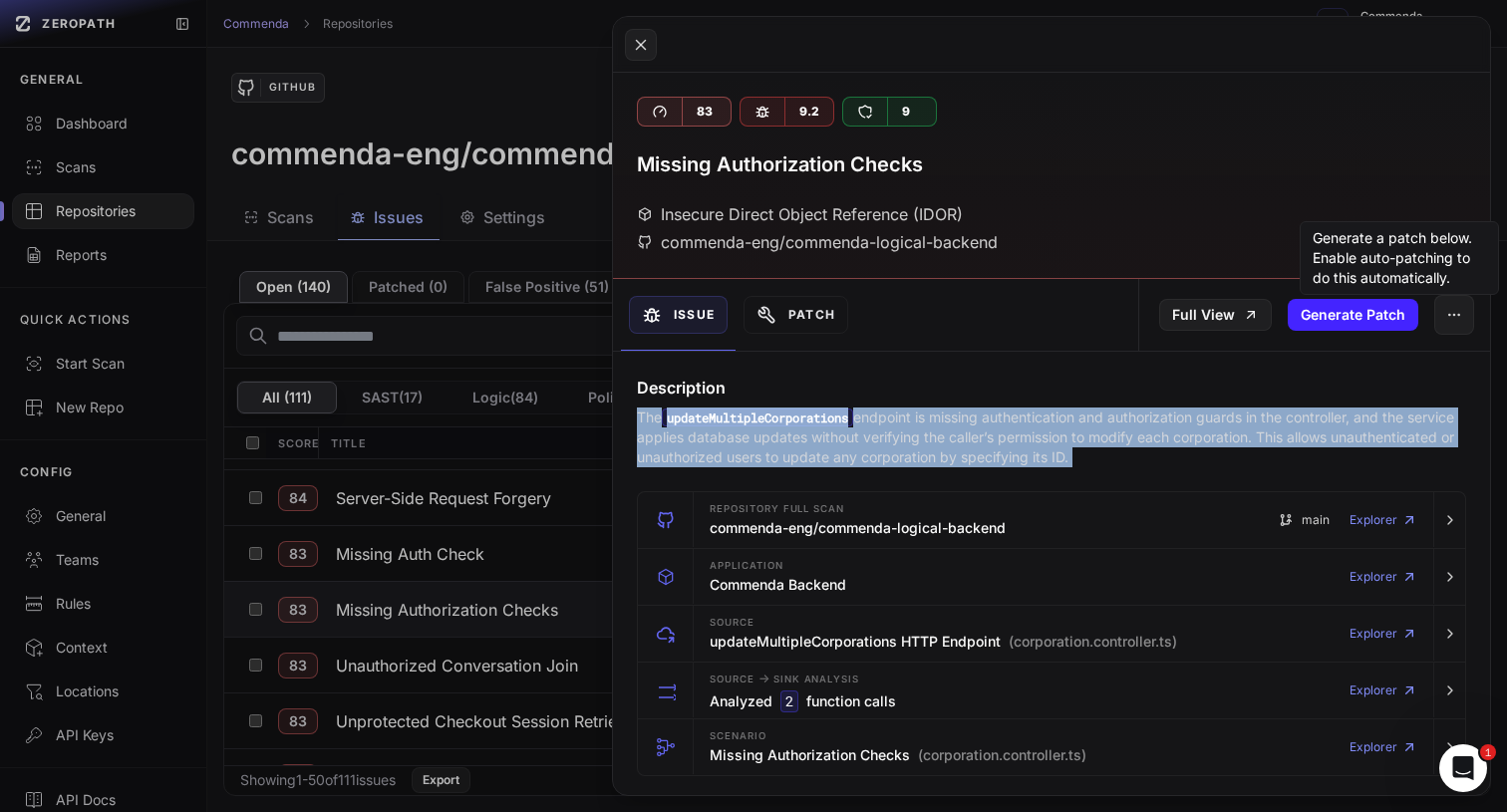 click on "The  updateMultipleCorporations  endpoint is missing authentication and authorization guards in the controller, and the service applies database updates without verifying the caller’s permission to modify each corporation. This allows unauthenticated or unauthorized users to update any corporation by specifying its ID." at bounding box center [1052, 437] 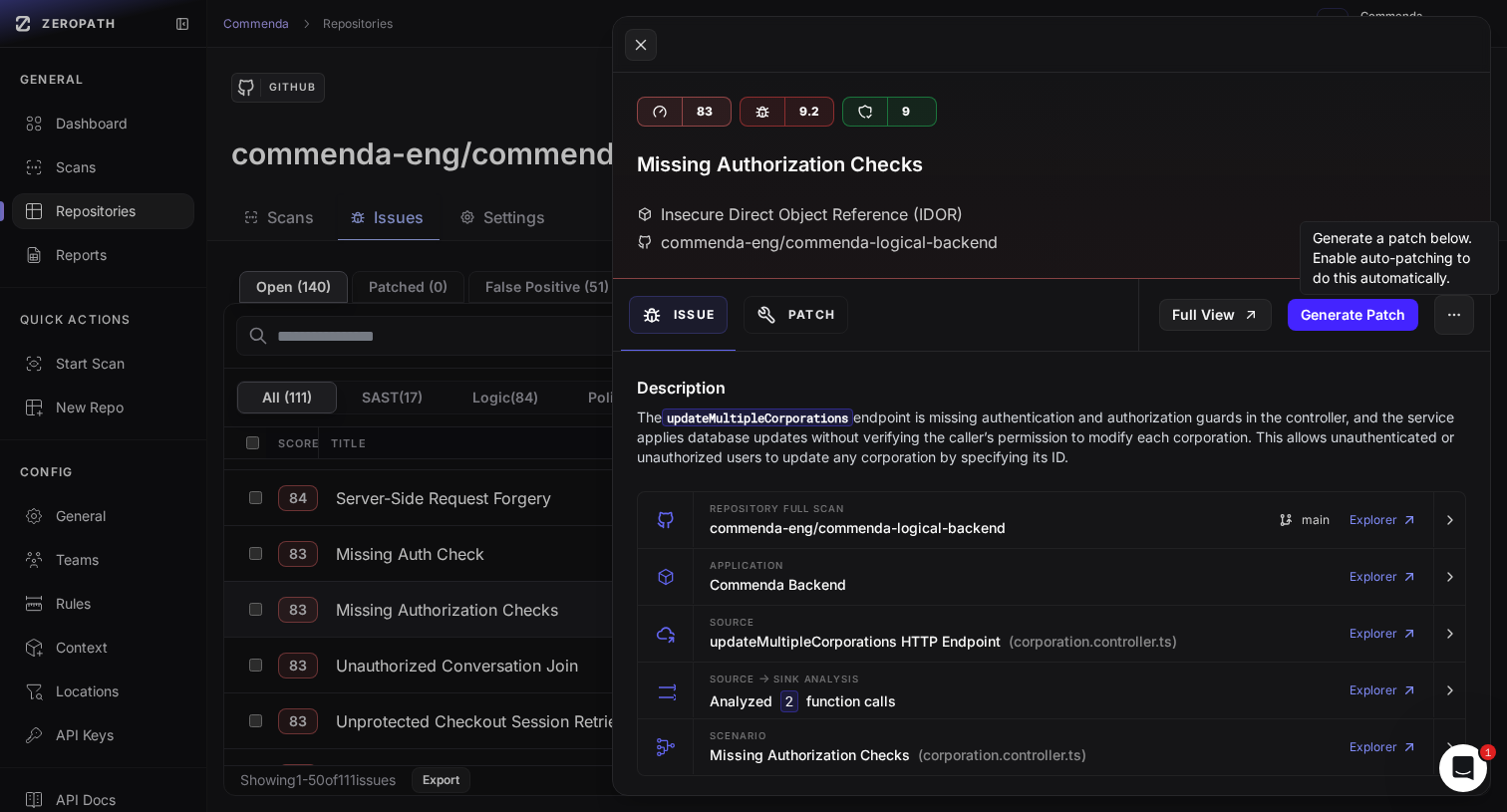 click on "The  updateMultipleCorporations  endpoint is missing authentication and authorization guards in the controller, and the service applies database updates without verifying the caller’s permission to modify each corporation. This allows unauthenticated or unauthorized users to update any corporation by specifying its ID." at bounding box center [1052, 437] 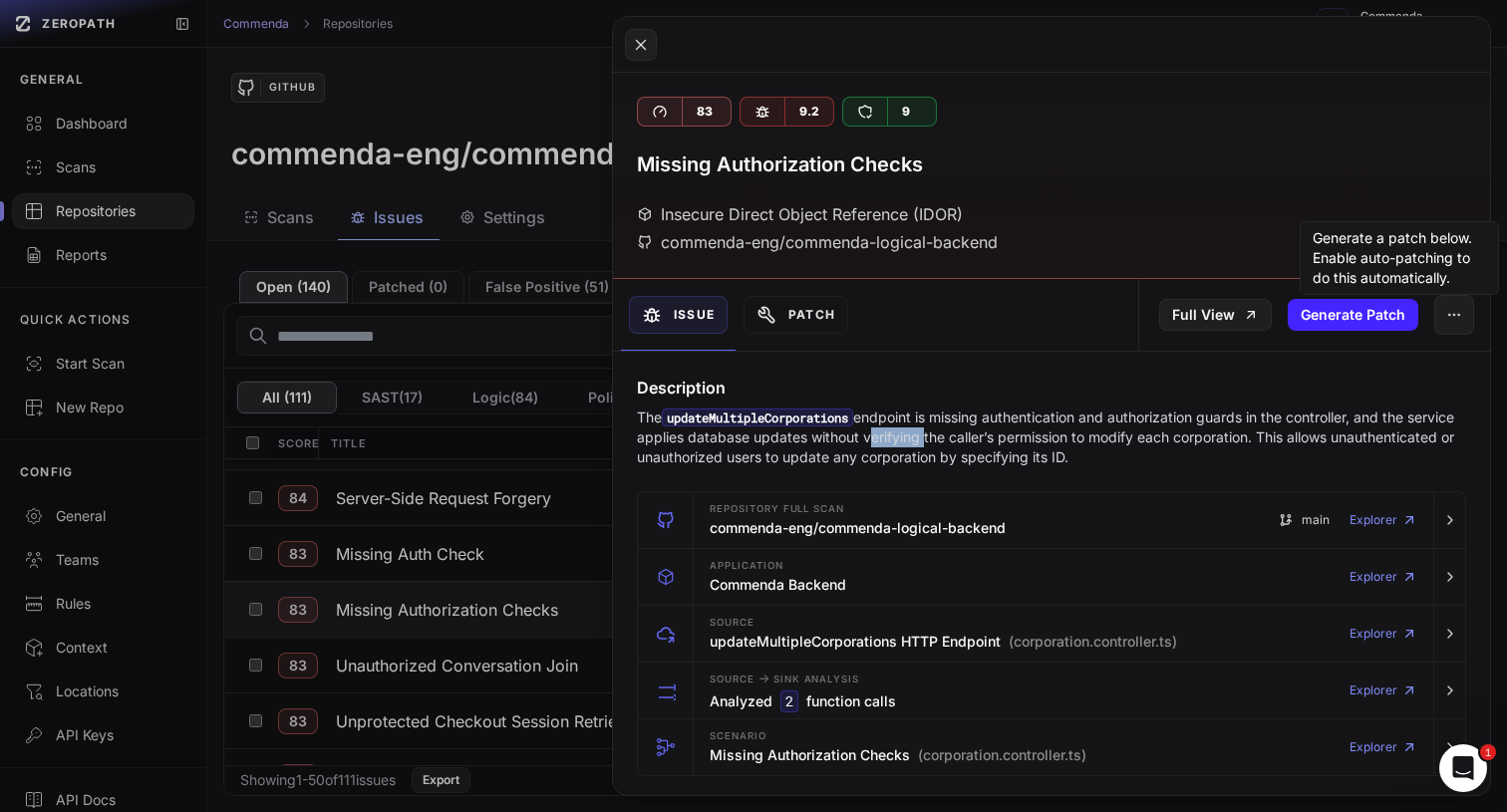 click on "The  updateMultipleCorporations  endpoint is missing authentication and authorization guards in the controller, and the service applies database updates without verifying the caller’s permission to modify each corporation. This allows unauthenticated or unauthorized users to update any corporation by specifying its ID." at bounding box center (1052, 437) 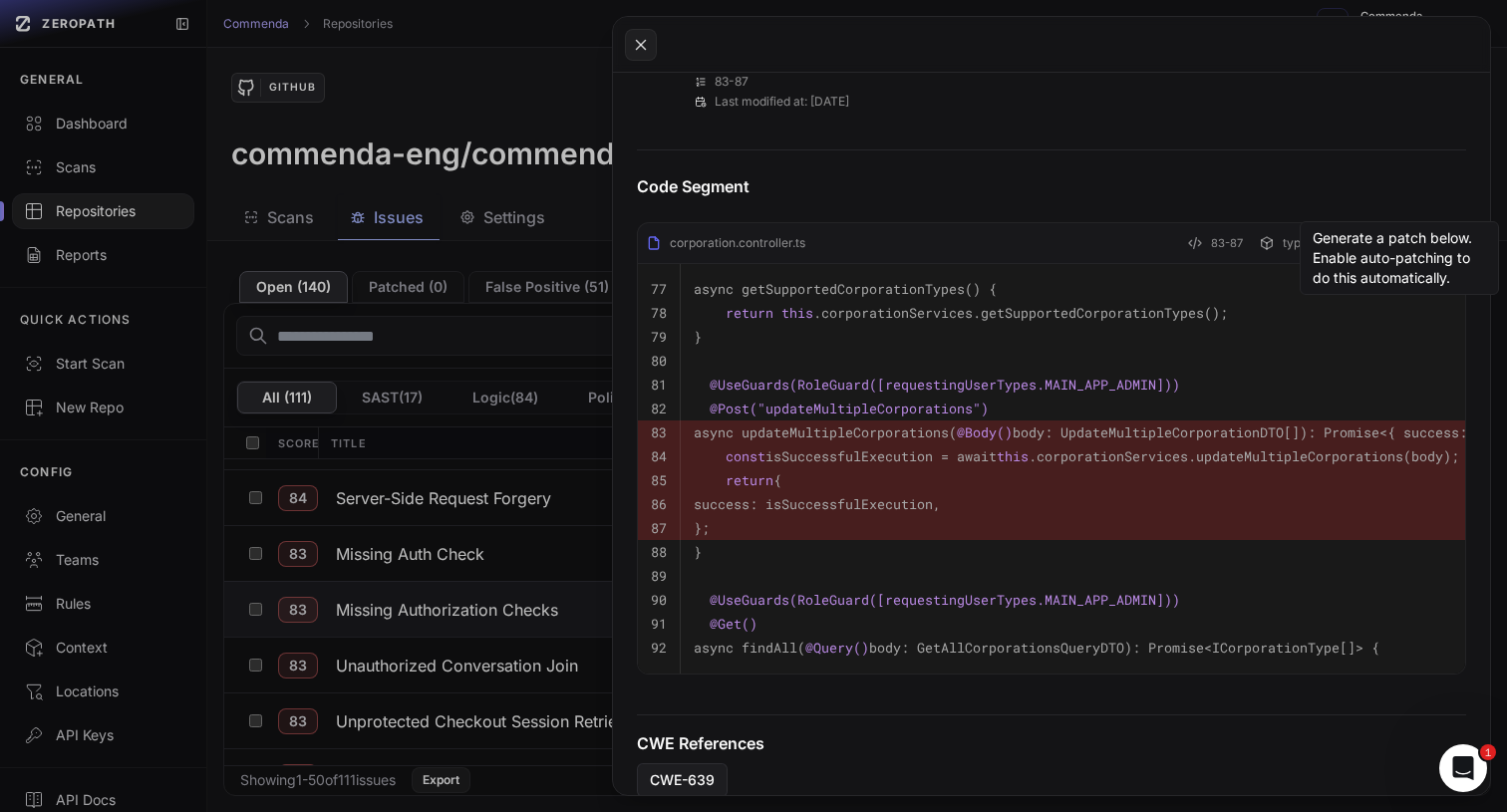 scroll, scrollTop: 862, scrollLeft: 0, axis: vertical 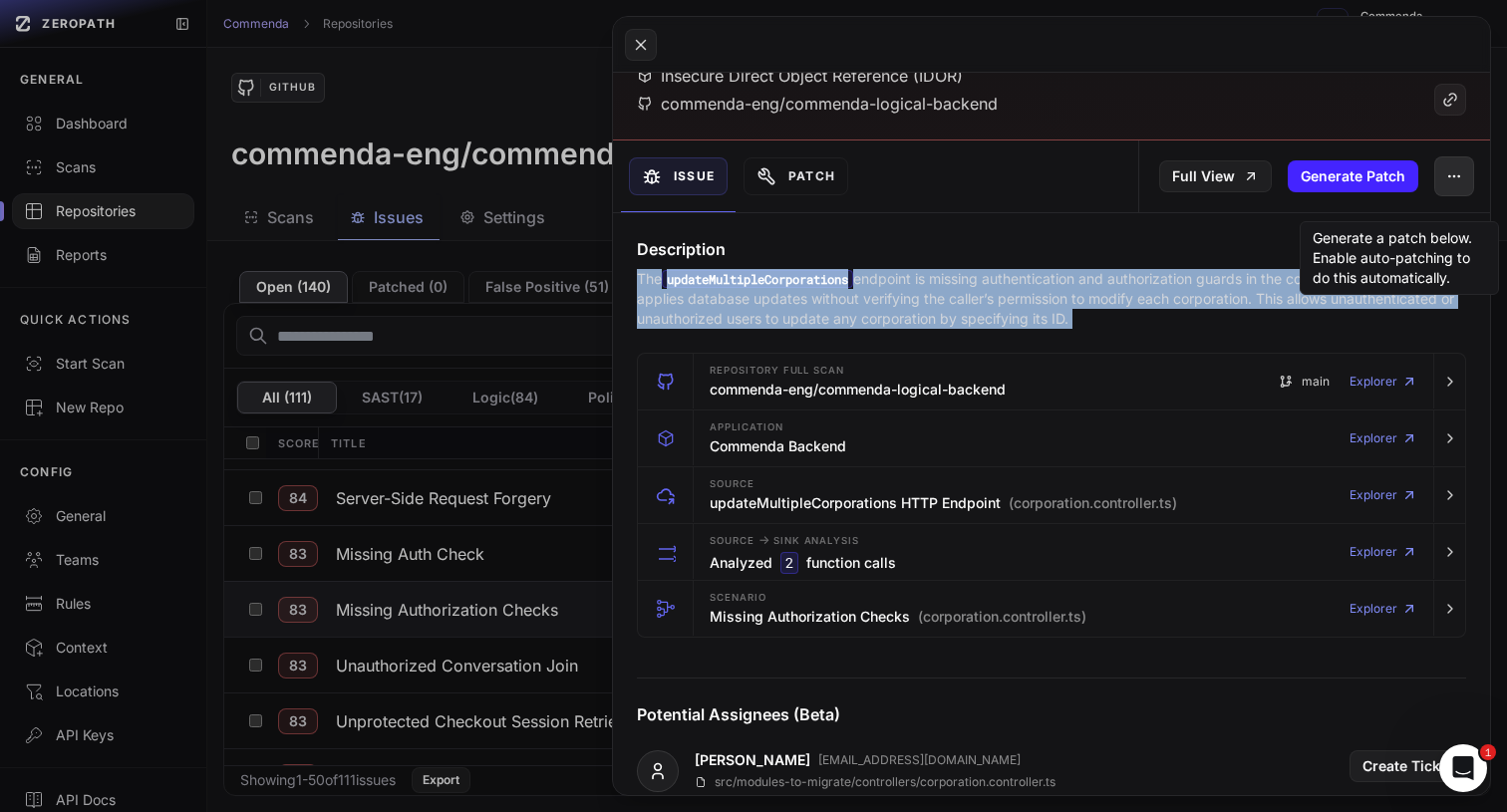 click 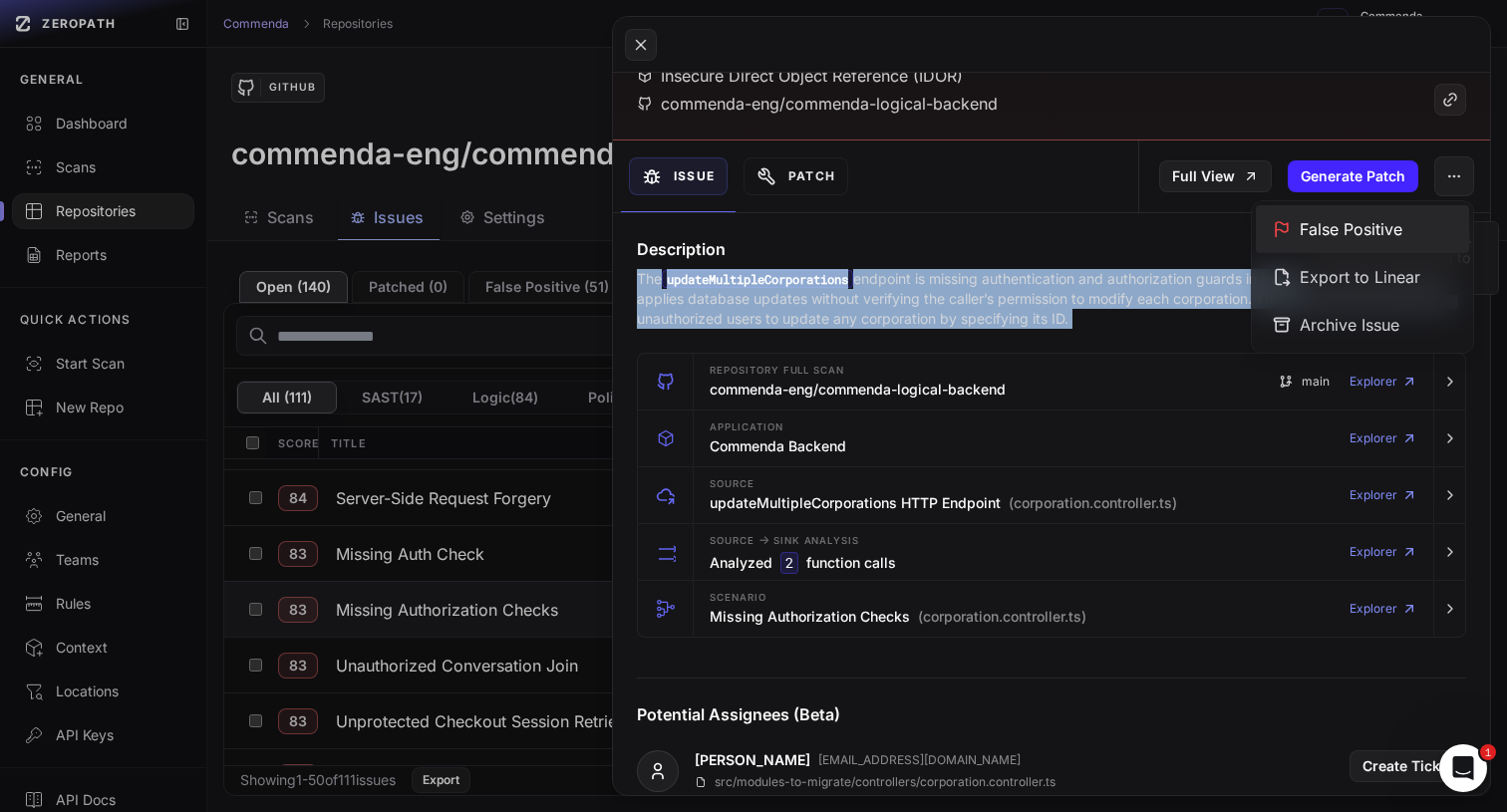click on "False Positive" at bounding box center [1362, 229] 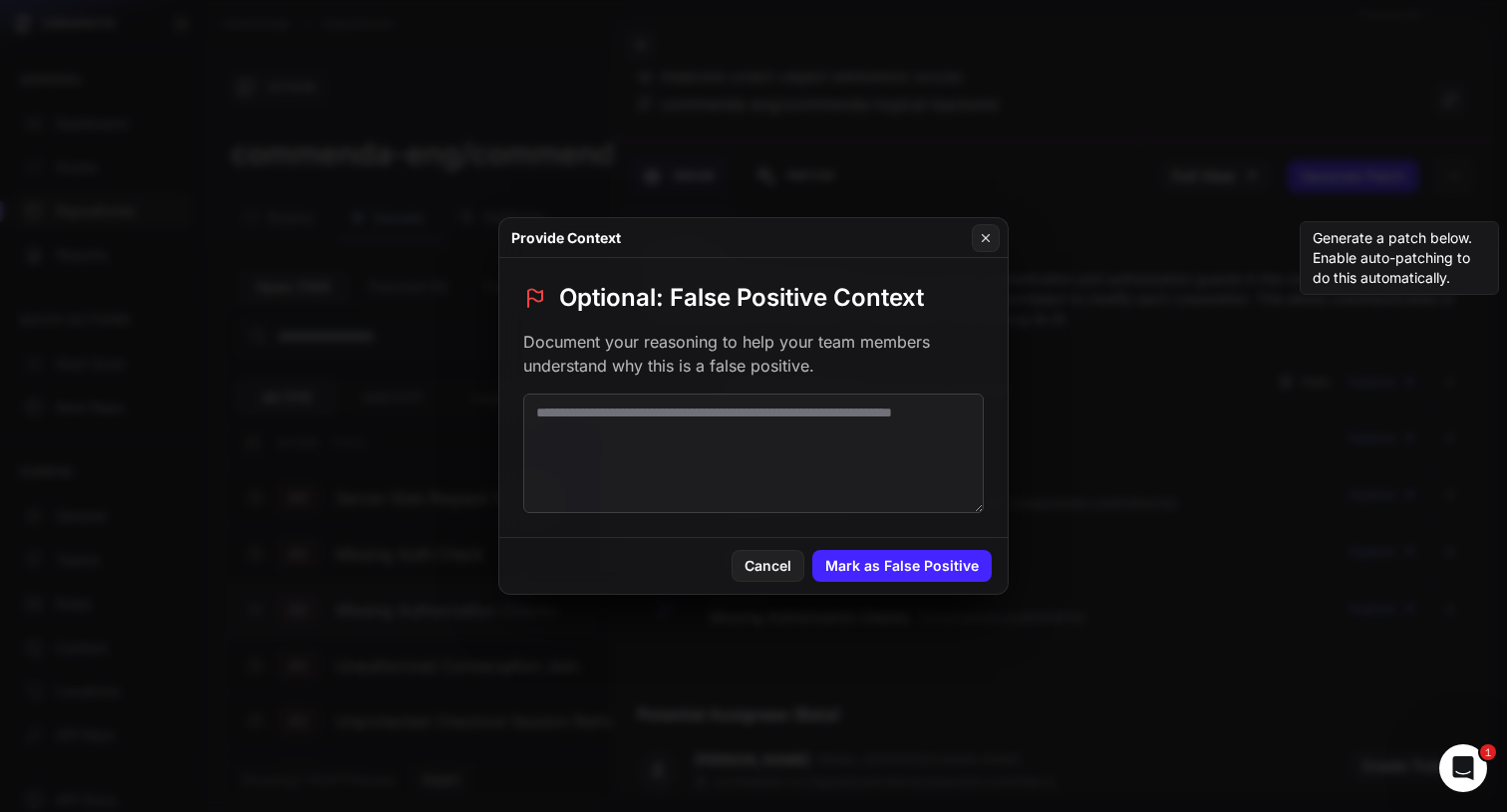 click at bounding box center (754, 453) 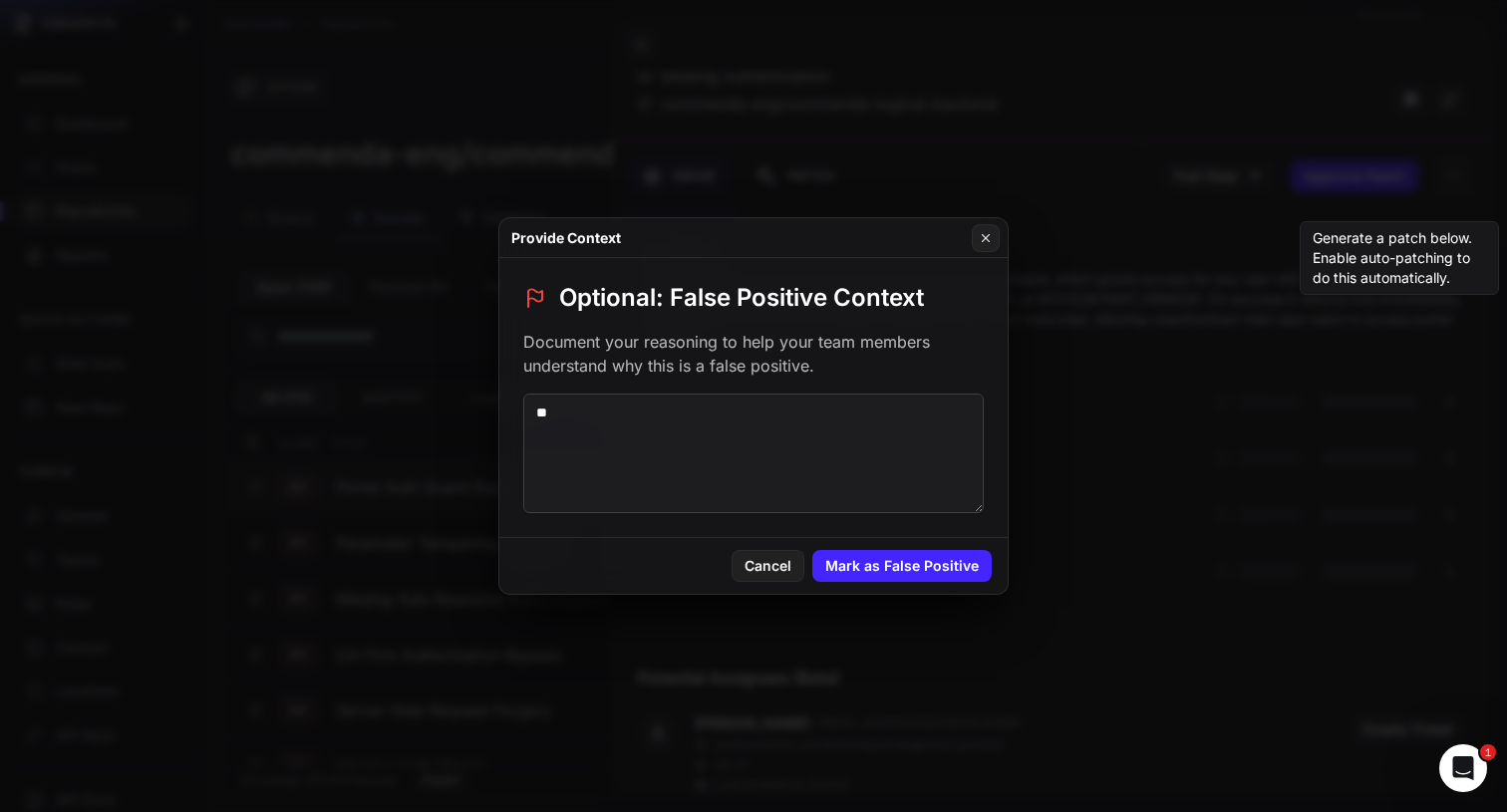 scroll, scrollTop: 279, scrollLeft: 0, axis: vertical 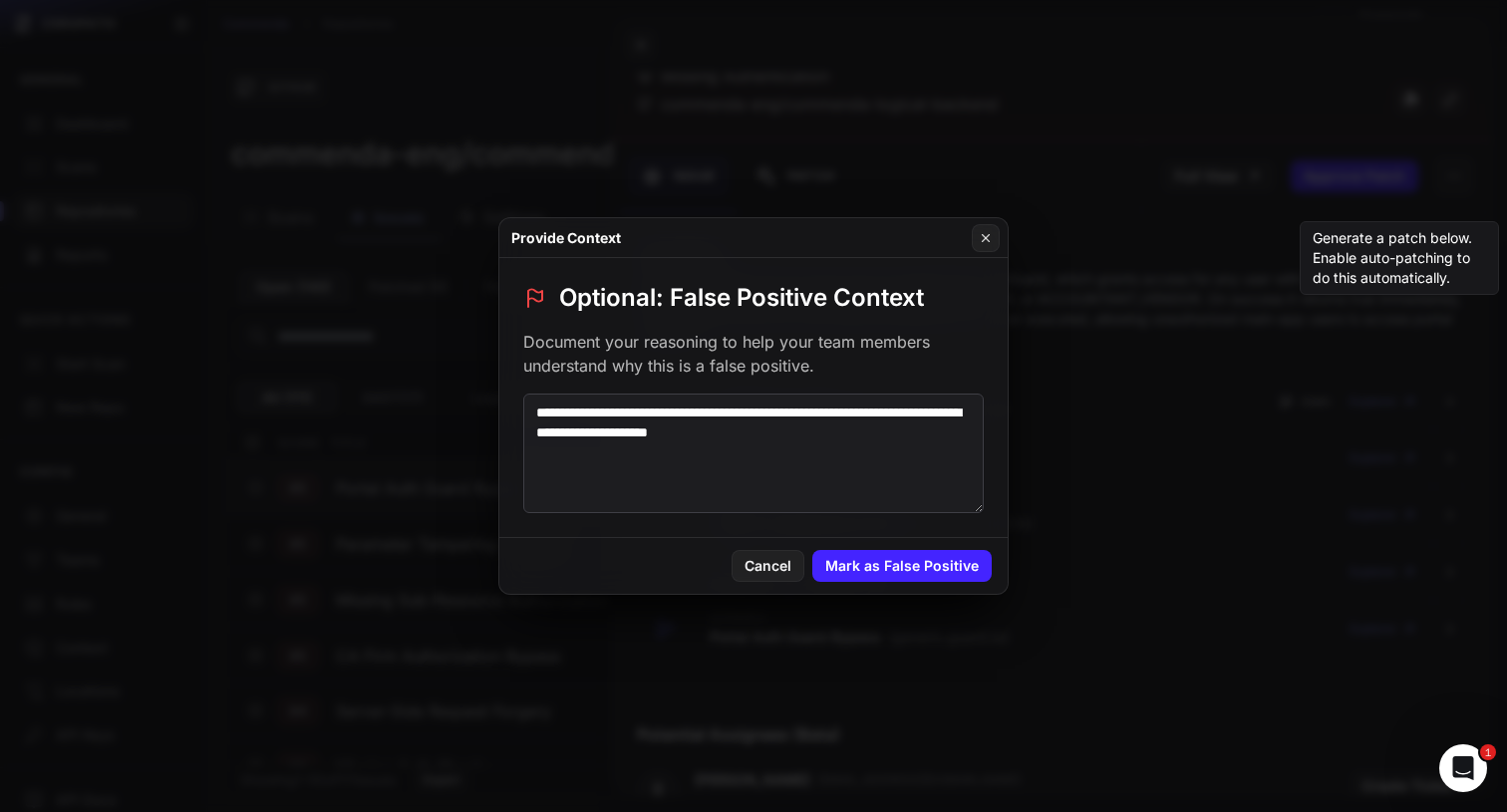 click on "**********" at bounding box center (754, 453) 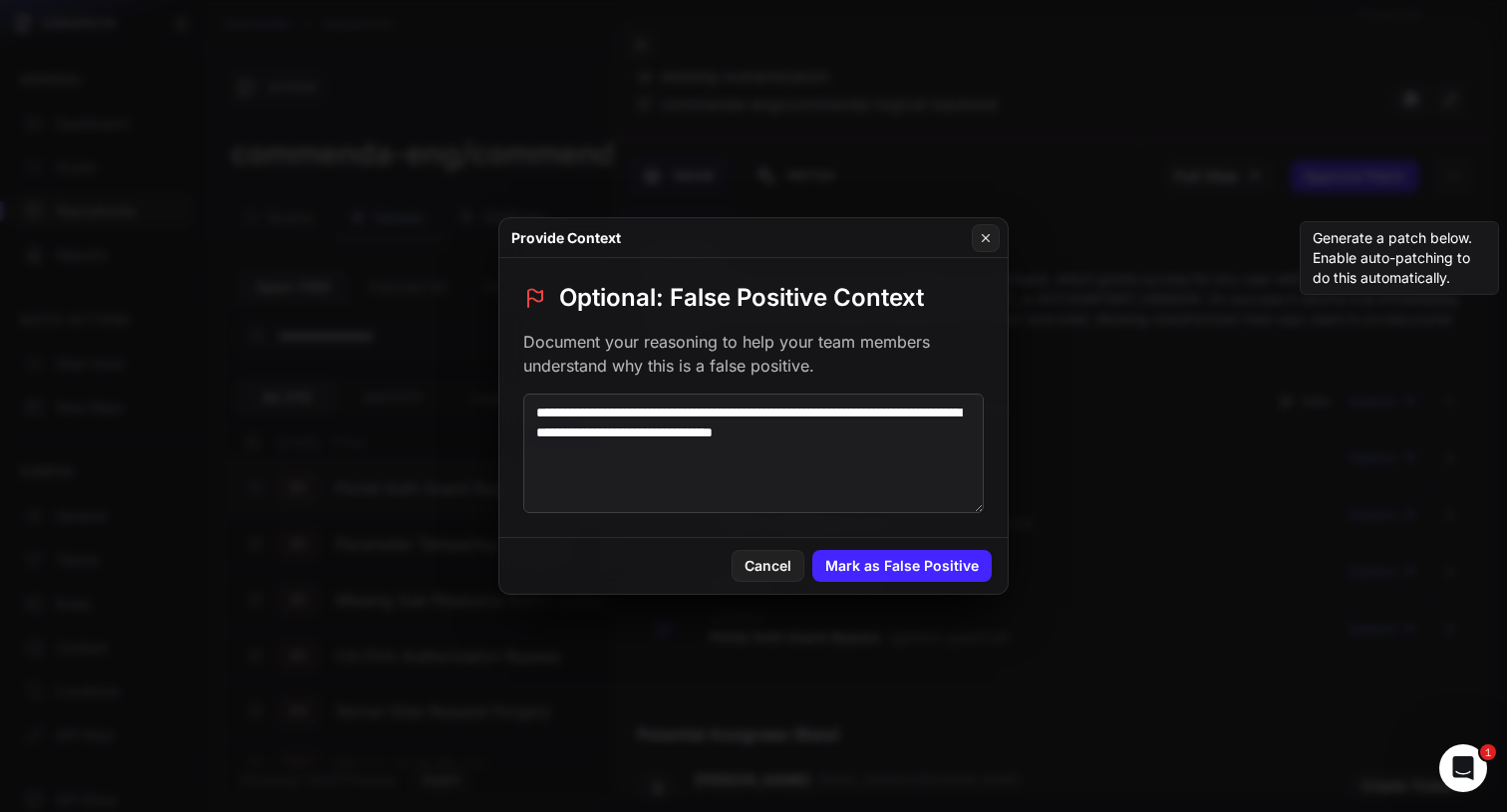 click on "**********" at bounding box center (754, 453) 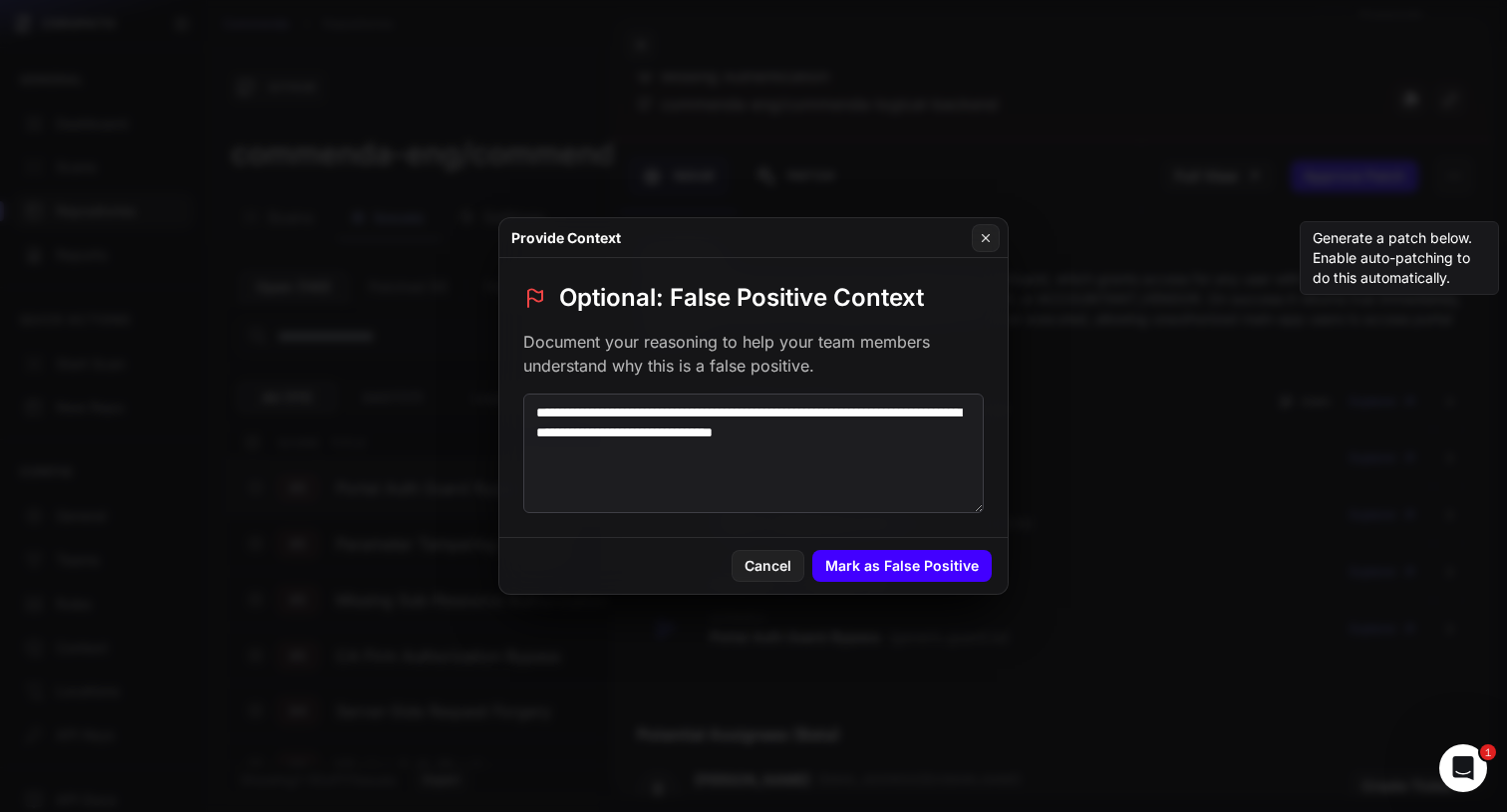 type on "**********" 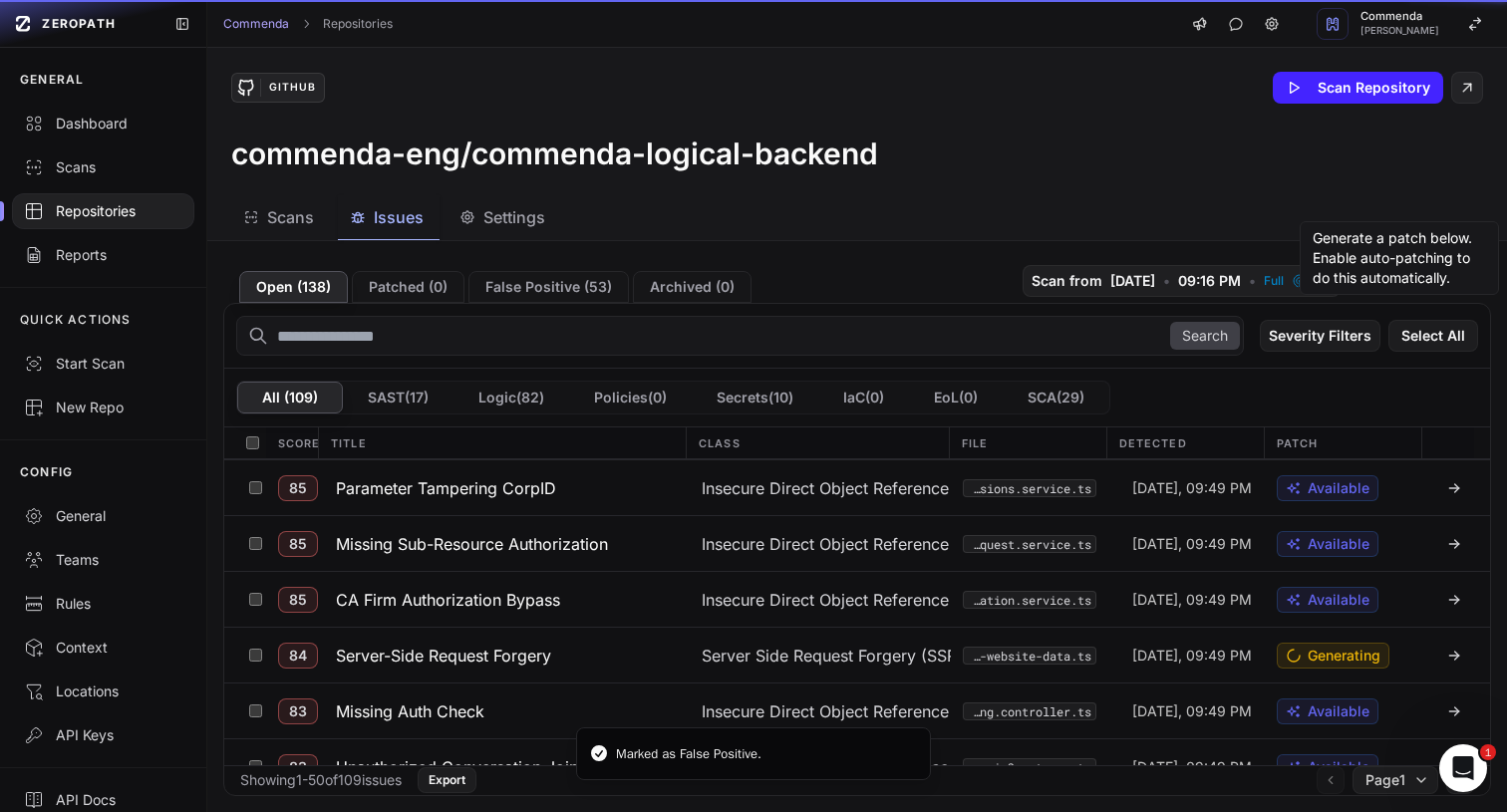 click on "Server-Side Request Forgery" 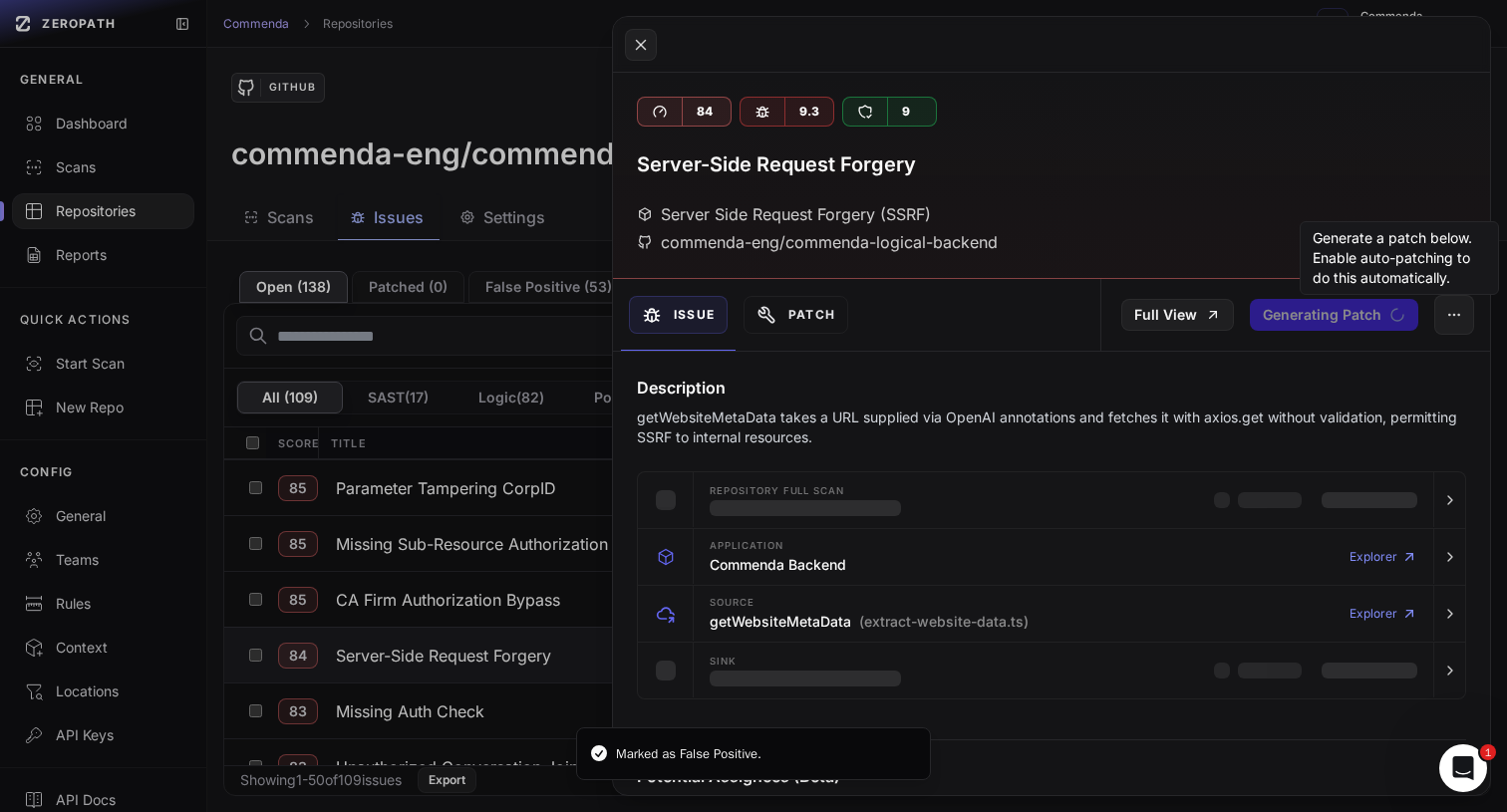 click 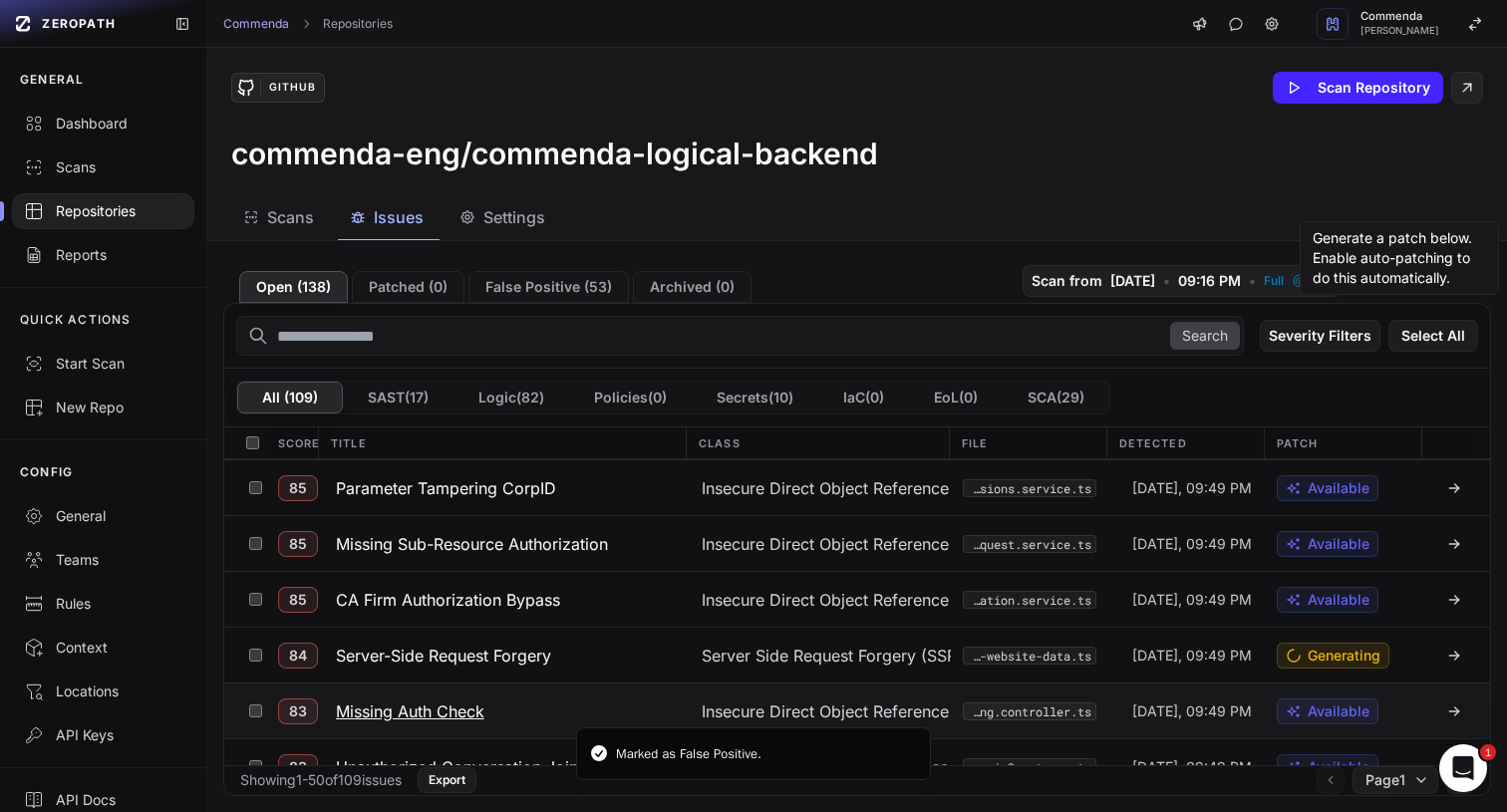 click on "Missing Auth Check" at bounding box center [410, 711] 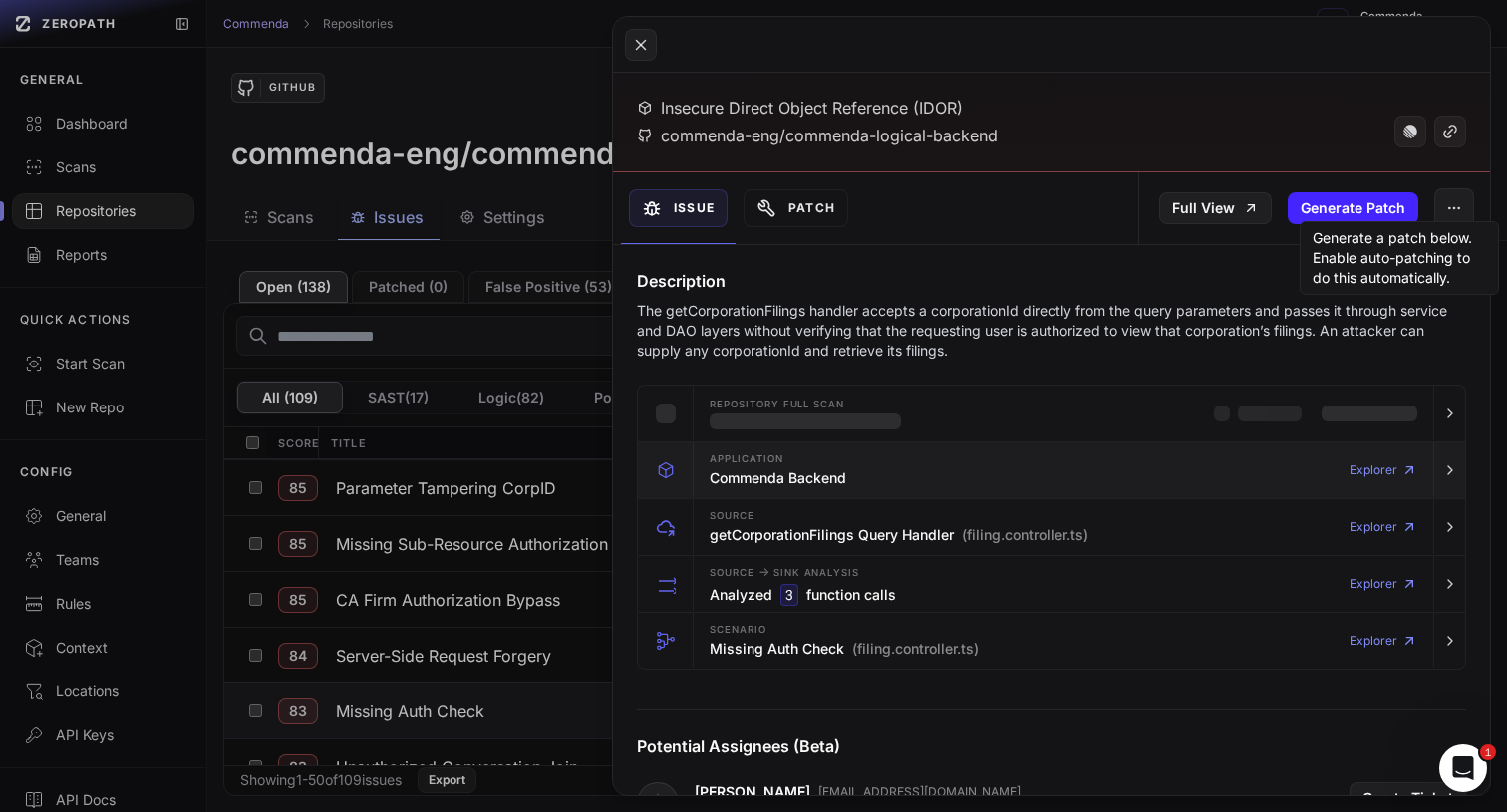 scroll, scrollTop: 141, scrollLeft: 0, axis: vertical 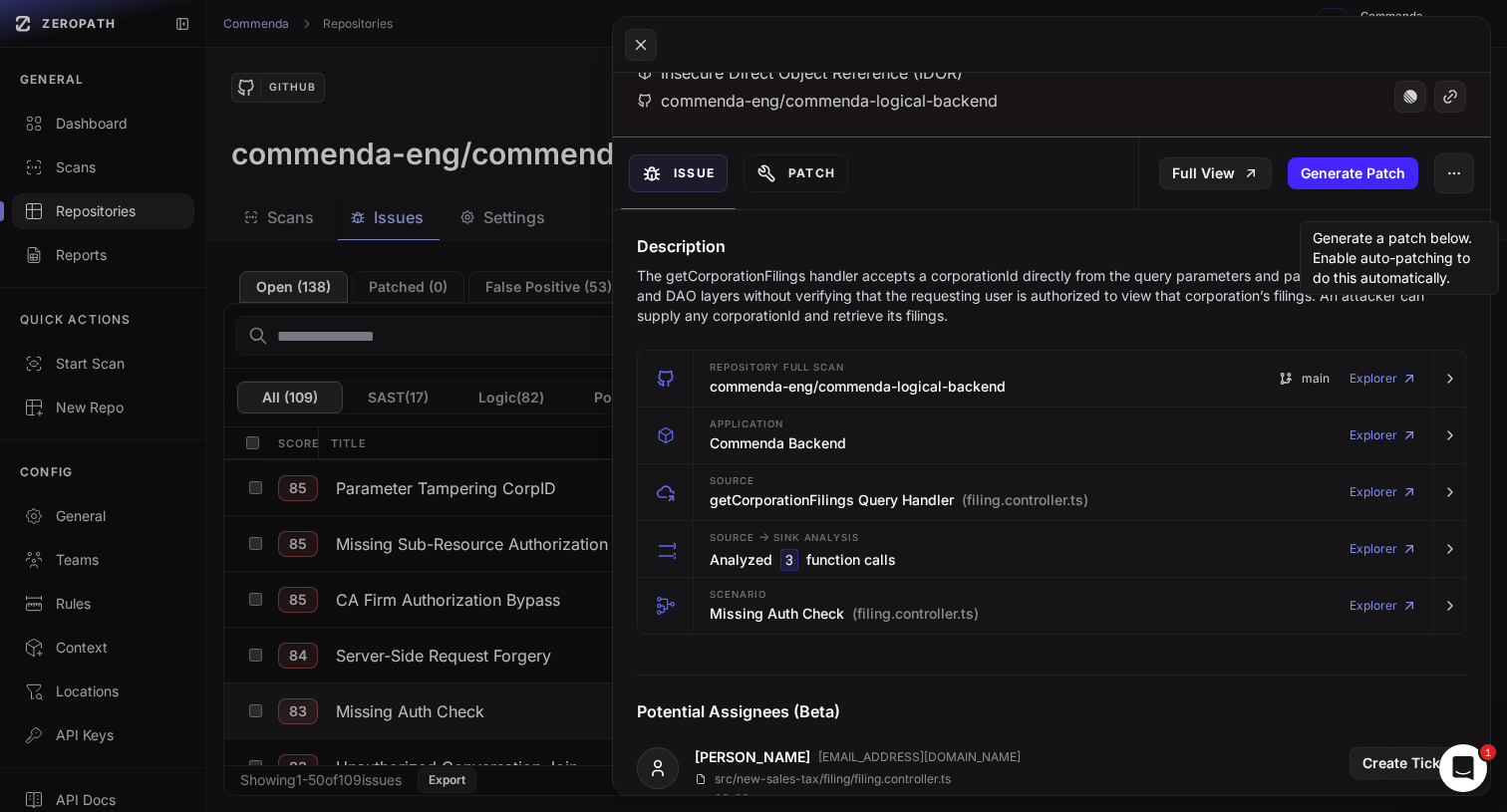 click 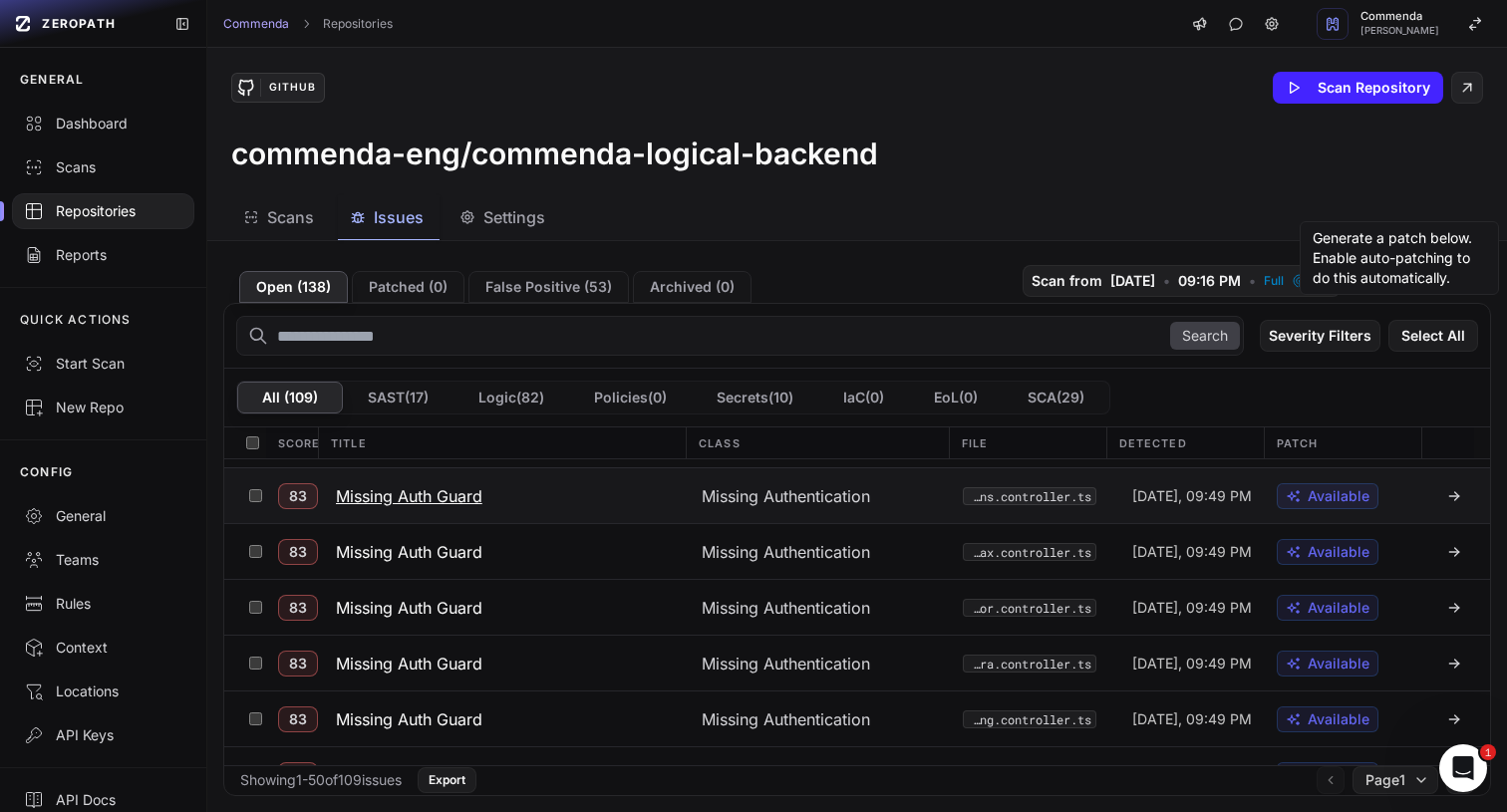 scroll, scrollTop: 727, scrollLeft: 0, axis: vertical 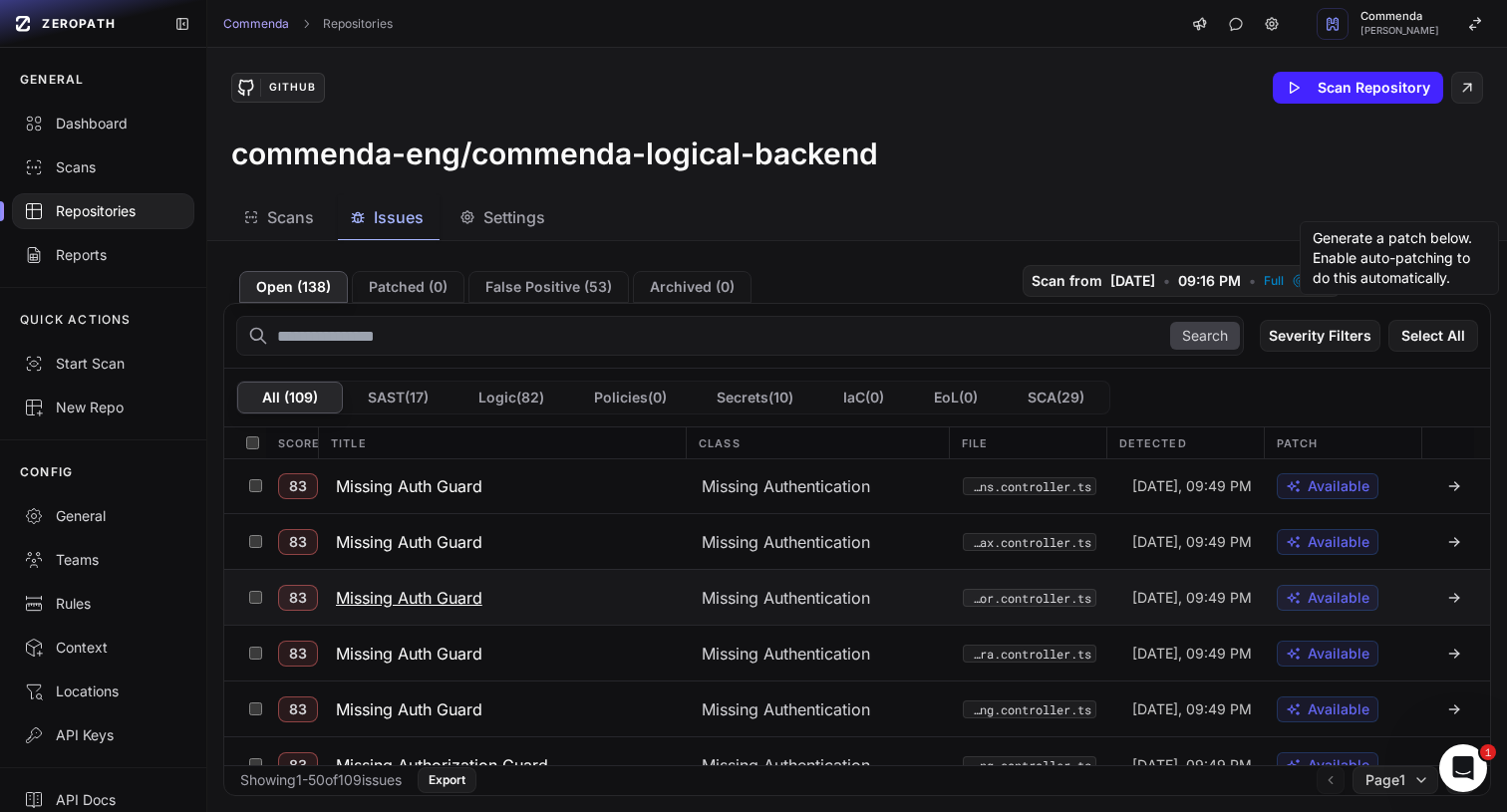 click on "Missing Auth Guard" 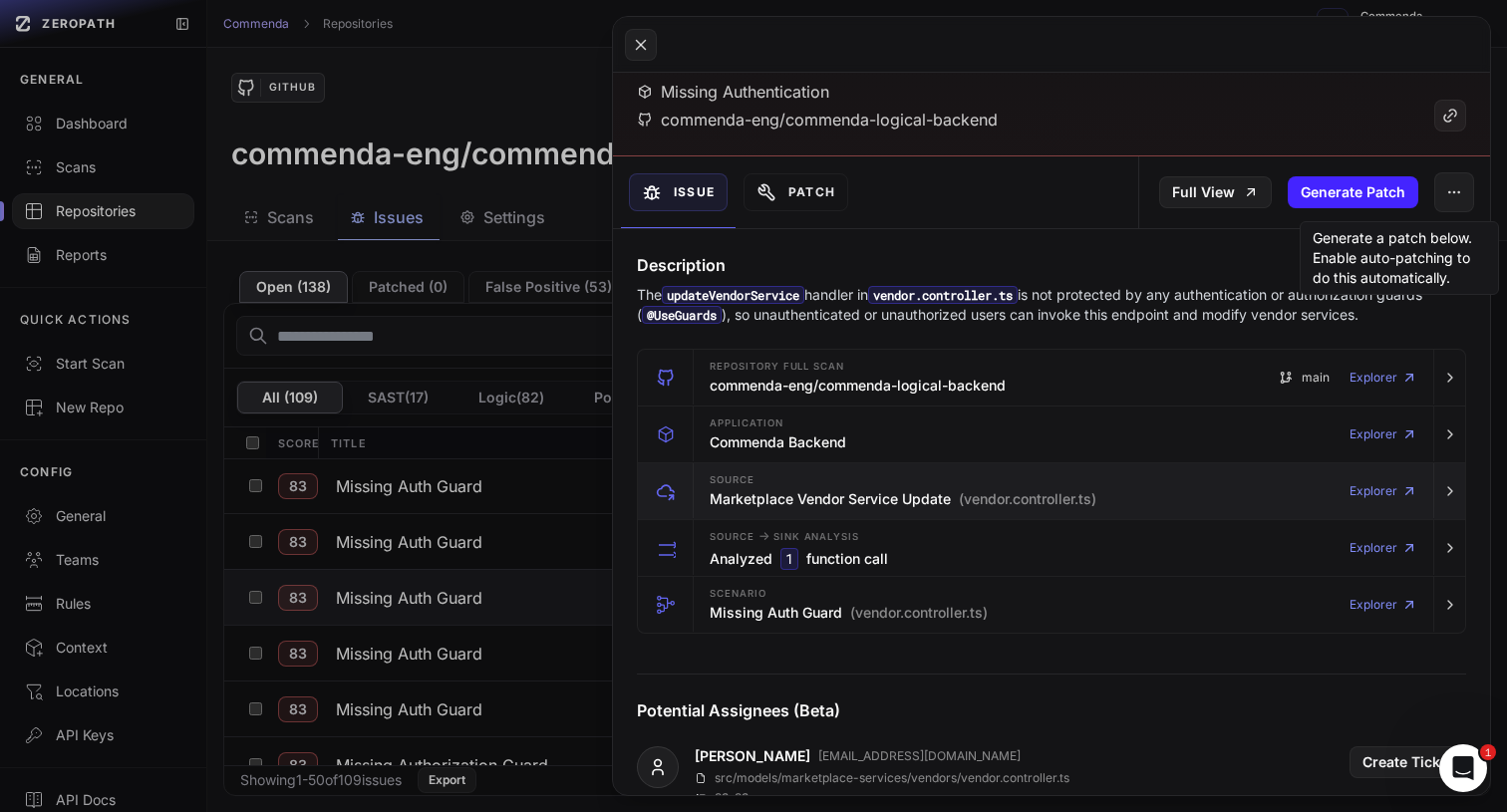 scroll, scrollTop: 129, scrollLeft: 0, axis: vertical 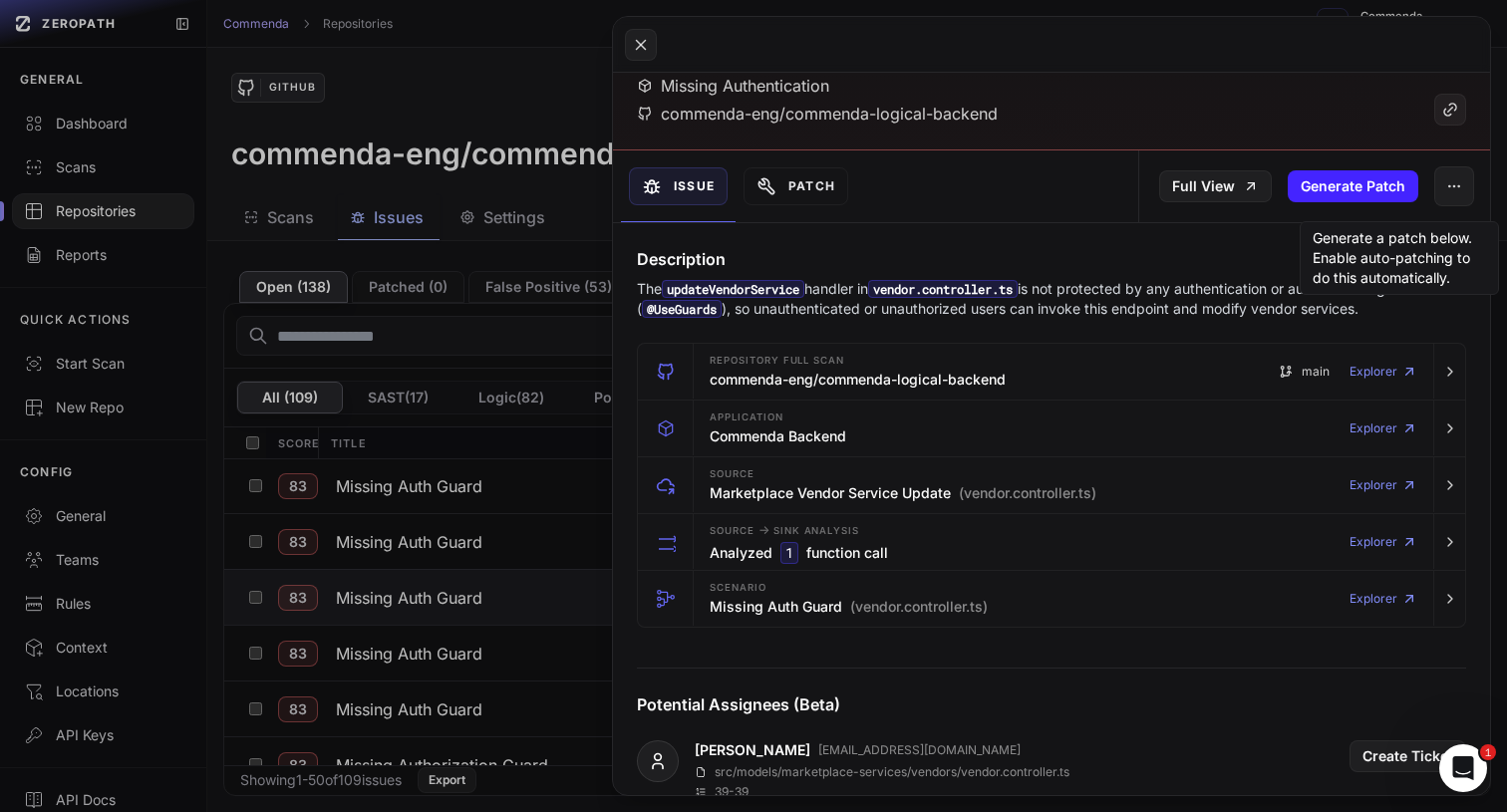click on "The  updateVendorService  handler in  vendor.controller.ts  is not protected by any authentication or authorization guards ( @UseGuards ), so unauthenticated or unauthorized users can invoke this endpoint and modify vendor services." at bounding box center (1052, 299) 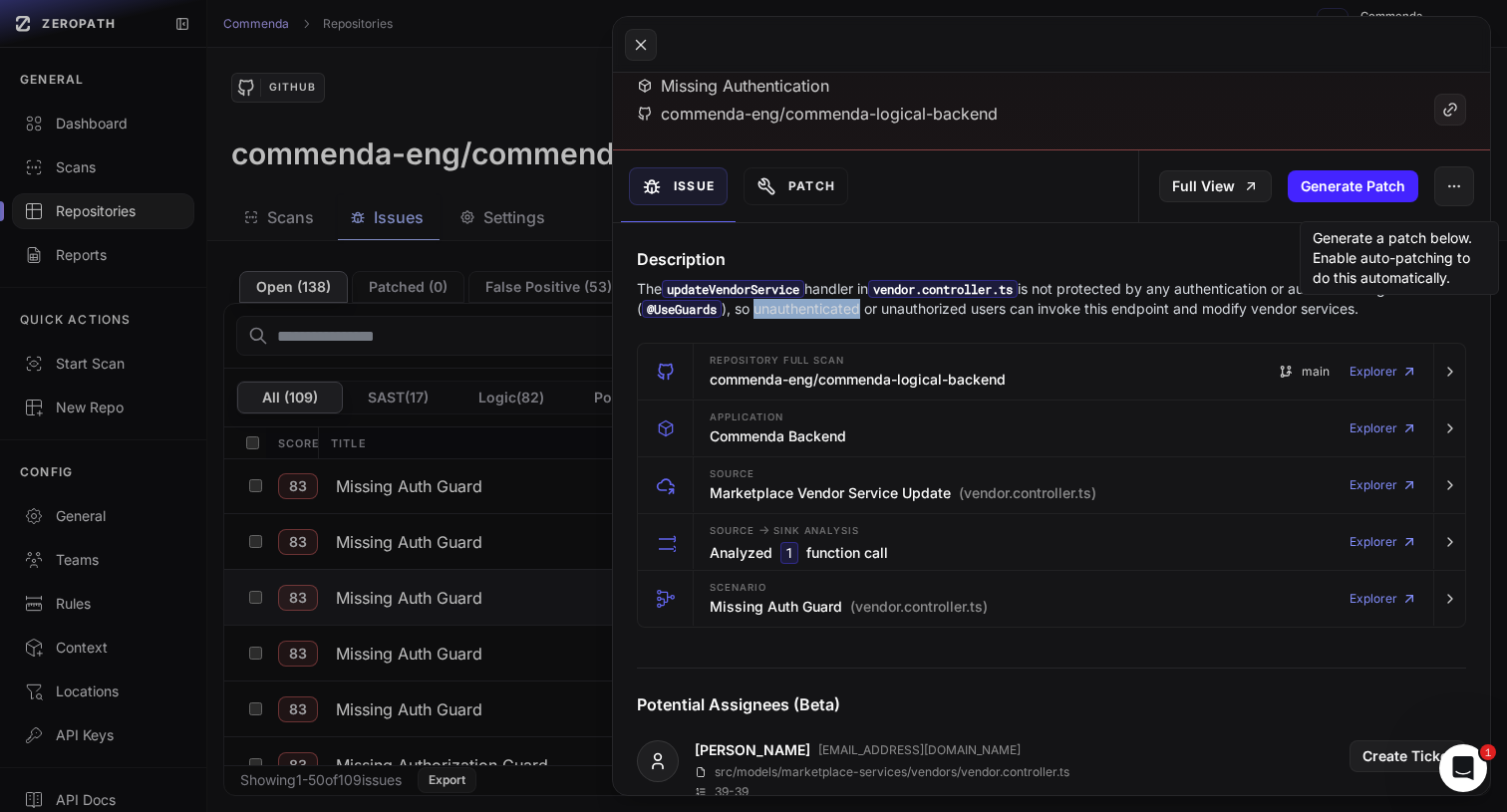 click on "The  updateVendorService  handler in  vendor.controller.ts  is not protected by any authentication or authorization guards ( @UseGuards ), so unauthenticated or unauthorized users can invoke this endpoint and modify vendor services." at bounding box center (1052, 299) 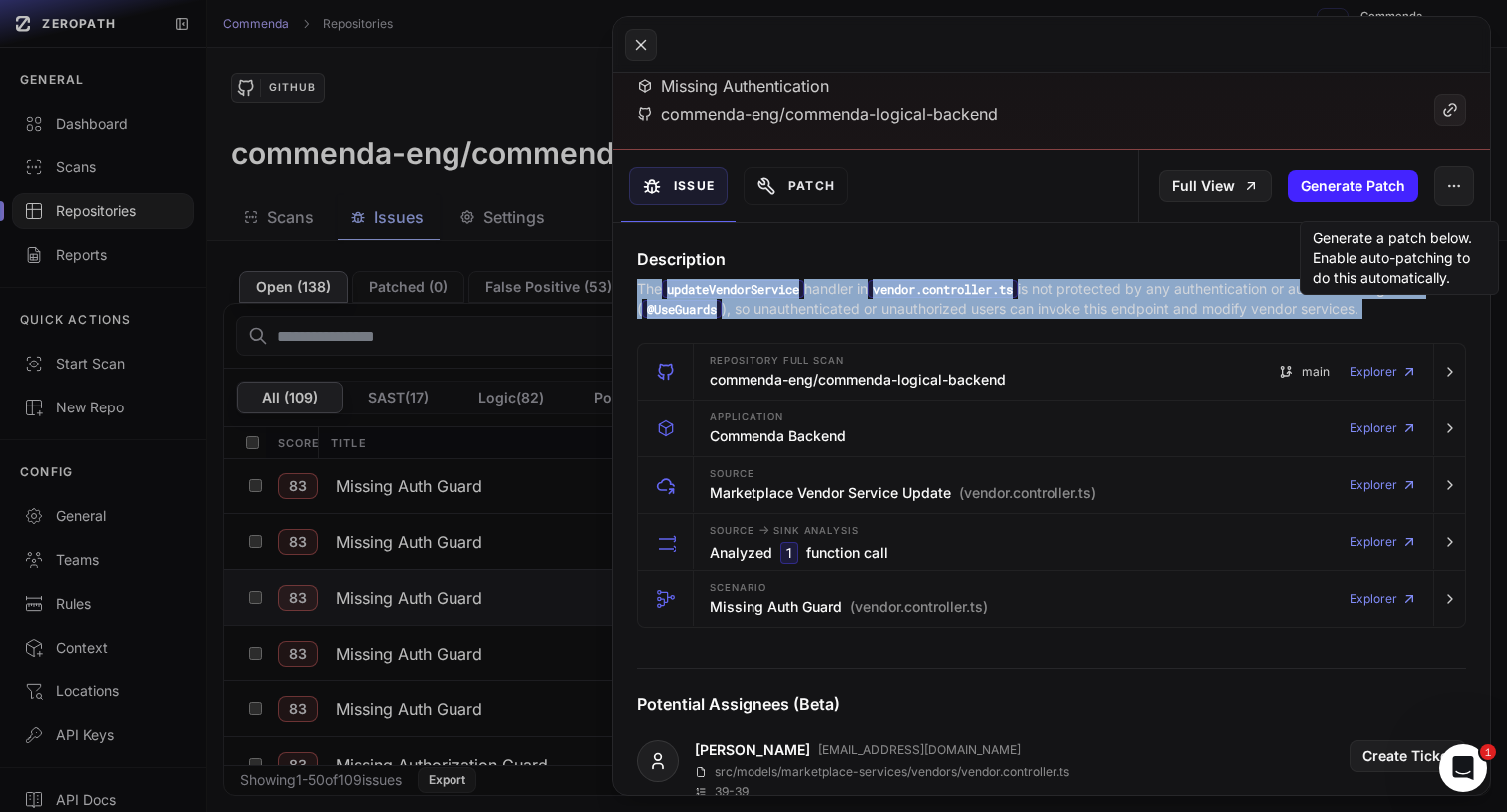 click on "The  updateVendorService  handler in  vendor.controller.ts  is not protected by any authentication or authorization guards ( @UseGuards ), so unauthenticated or unauthorized users can invoke this endpoint and modify vendor services." at bounding box center [1052, 299] 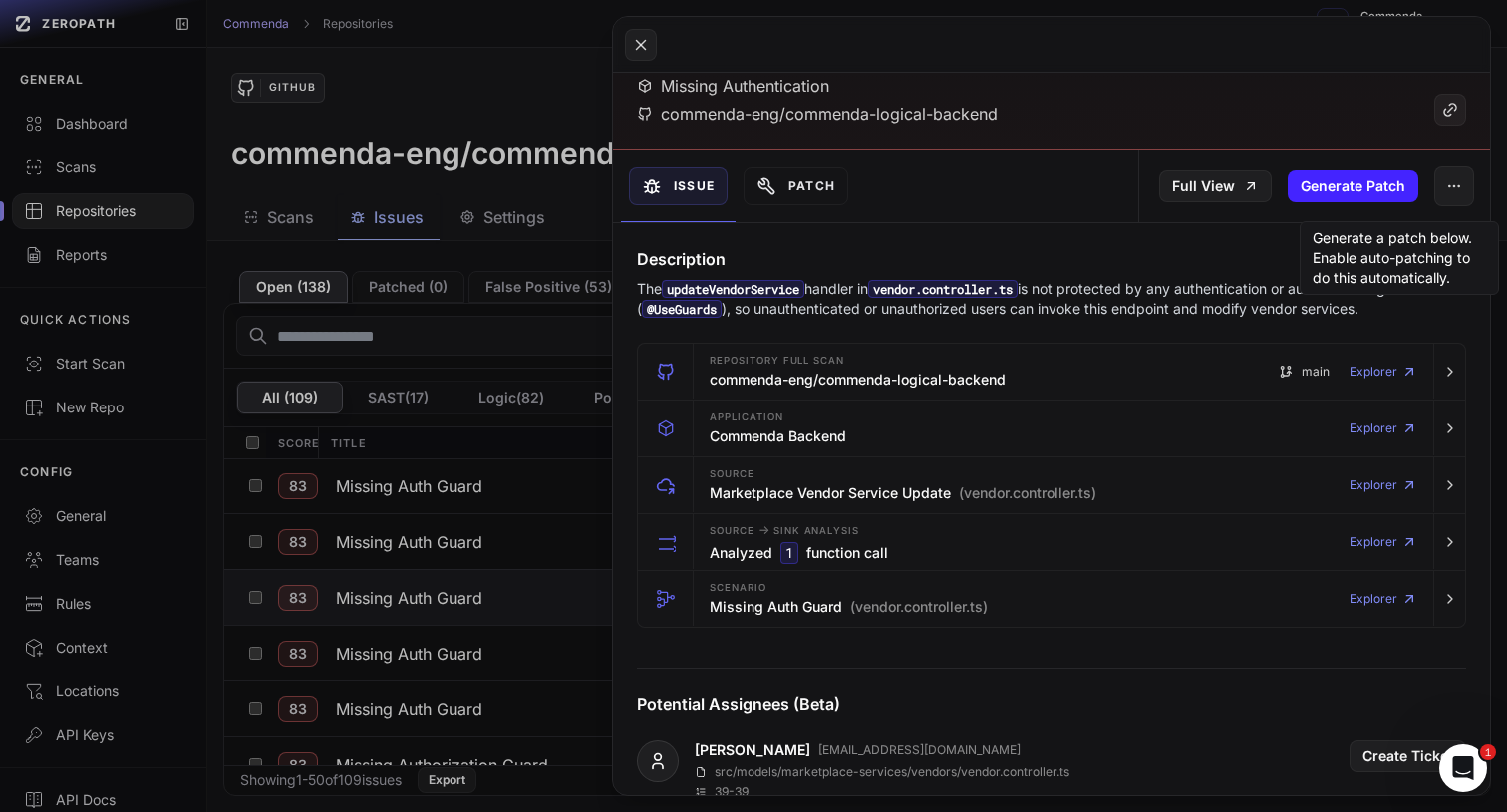 click on "The  updateVendorService  handler in  vendor.controller.ts  is not protected by any authentication or authorization guards ( @UseGuards ), so unauthenticated or unauthorized users can invoke this endpoint and modify vendor services." at bounding box center [1052, 299] 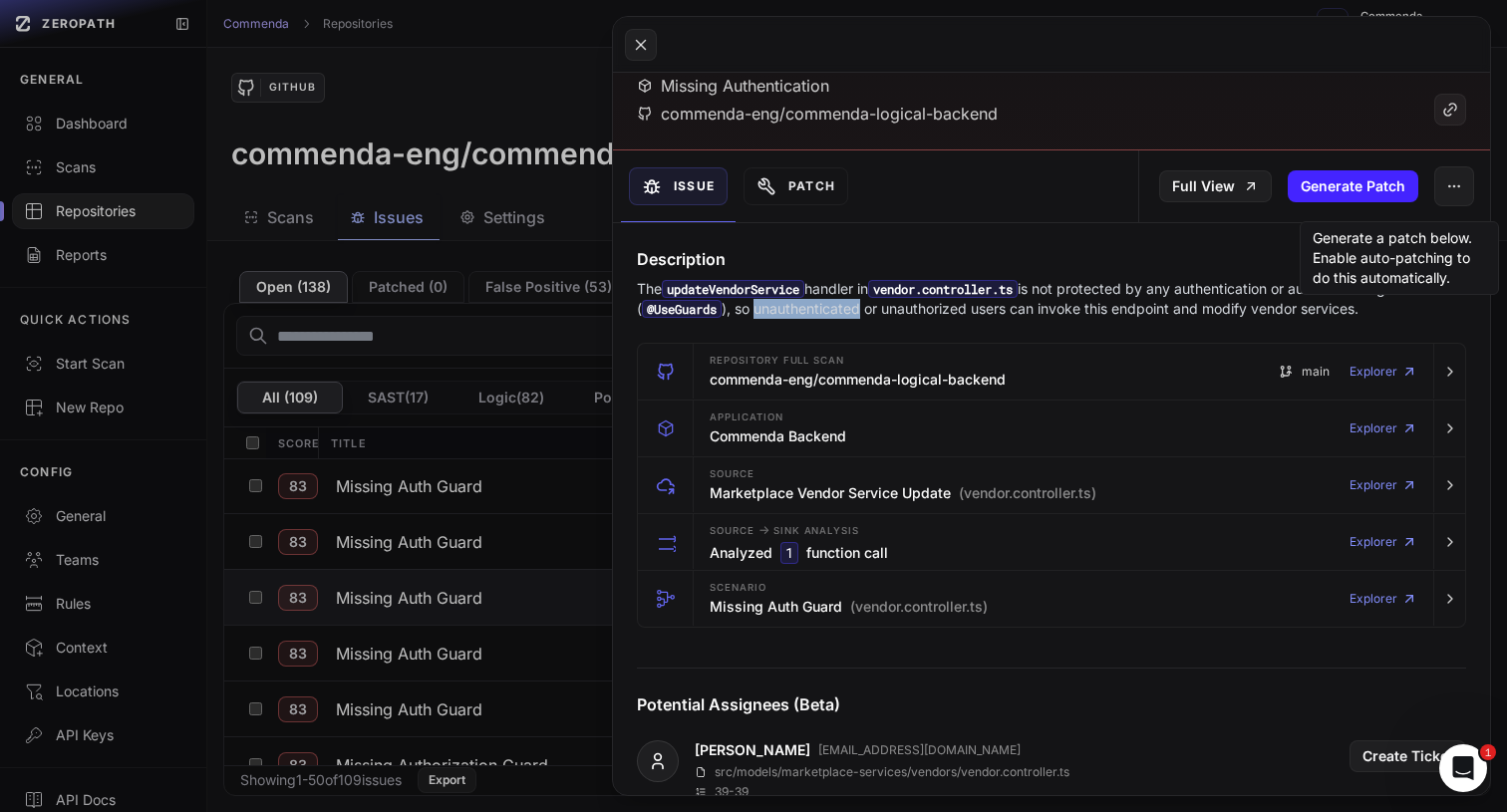 click on "The  updateVendorService  handler in  vendor.controller.ts  is not protected by any authentication or authorization guards ( @UseGuards ), so unauthenticated or unauthorized users can invoke this endpoint and modify vendor services." at bounding box center [1052, 299] 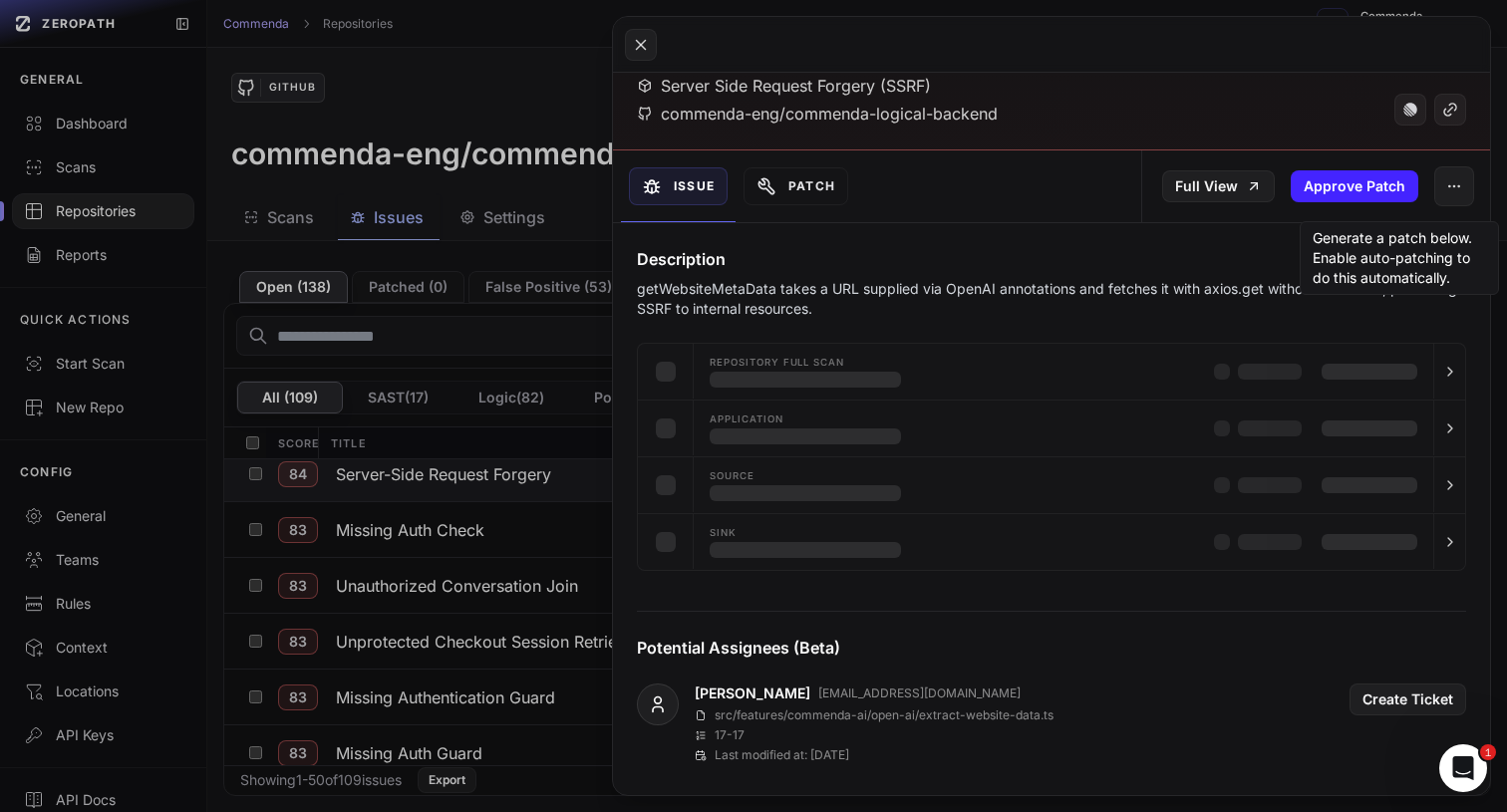 scroll, scrollTop: 446, scrollLeft: 0, axis: vertical 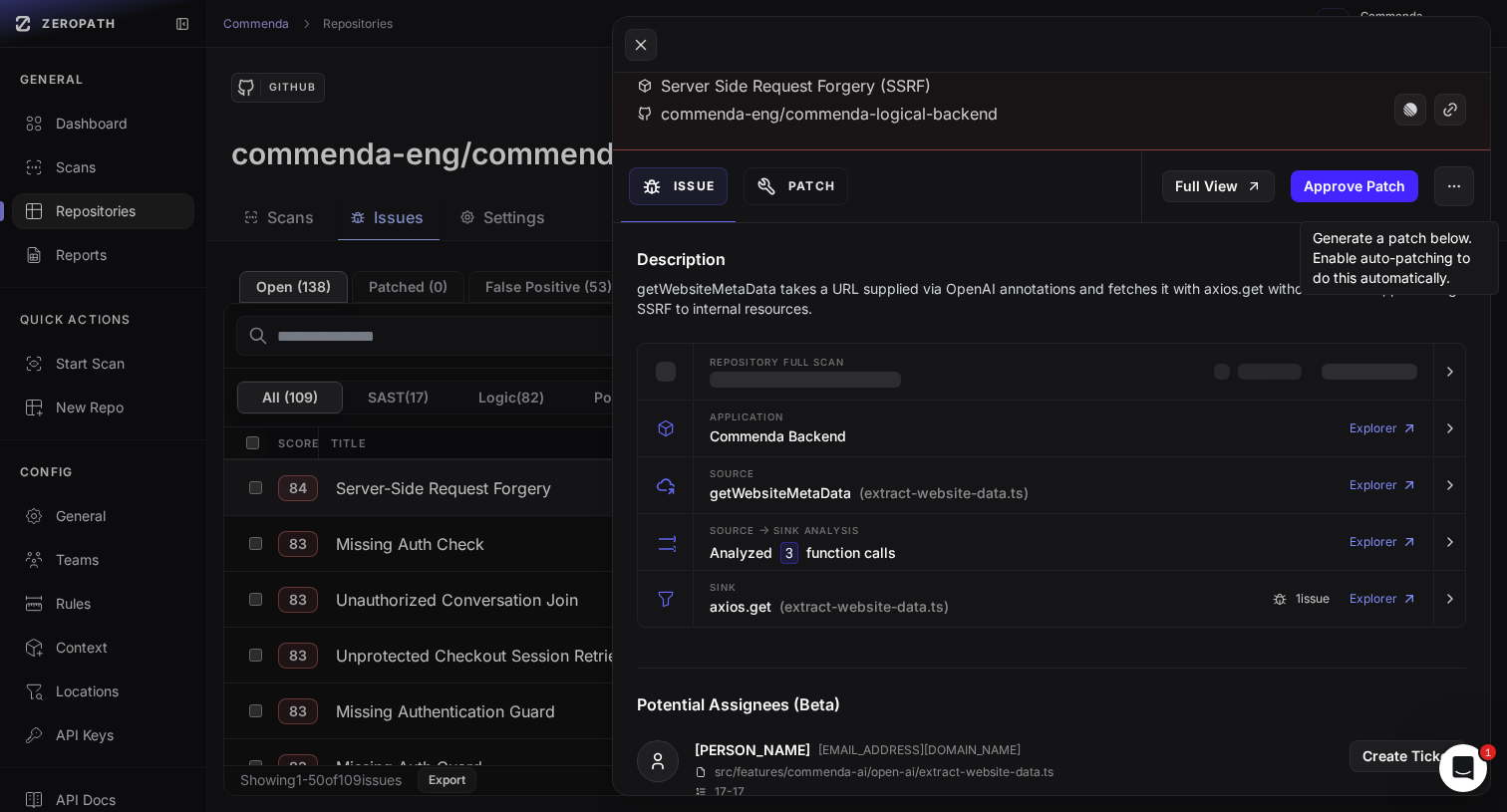 click on "getWebsiteMetaData takes a URL supplied via OpenAI annotations and fetches it with axios.get without validation, permitting SSRF to internal resources." at bounding box center [1052, 299] 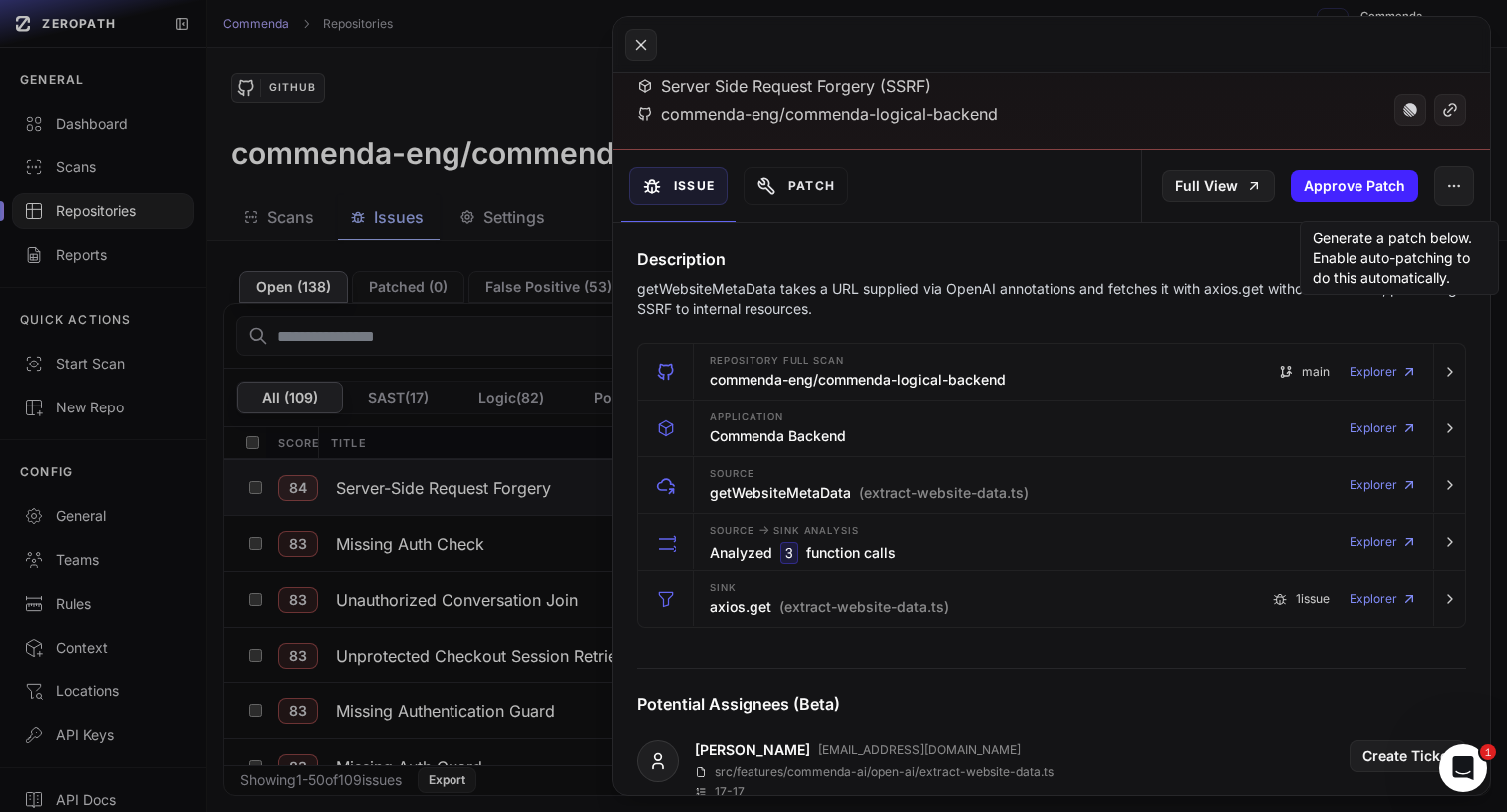 click on "getWebsiteMetaData takes a URL supplied via OpenAI annotations and fetches it with axios.get without validation, permitting SSRF to internal resources." at bounding box center [1052, 299] 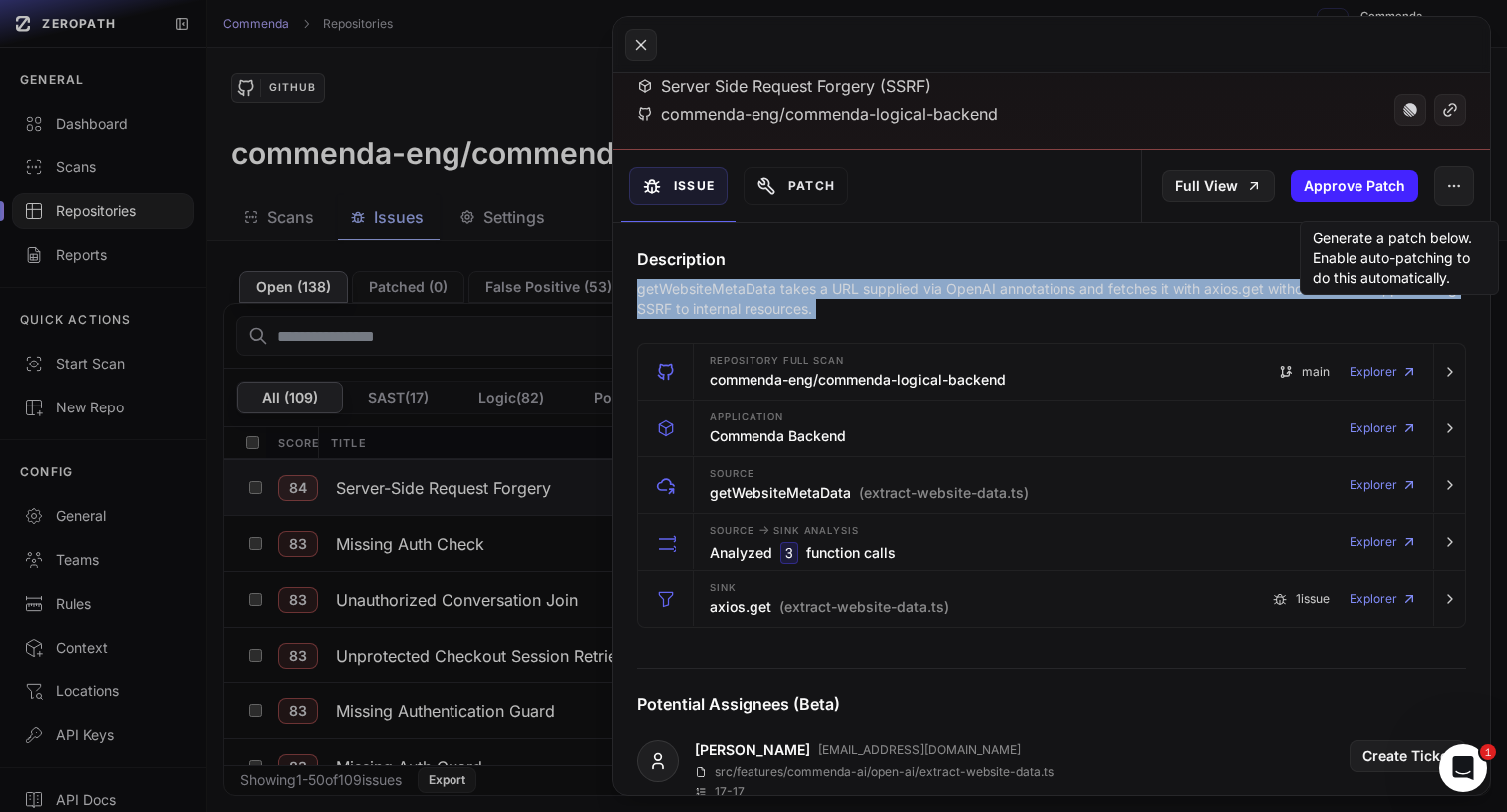 click 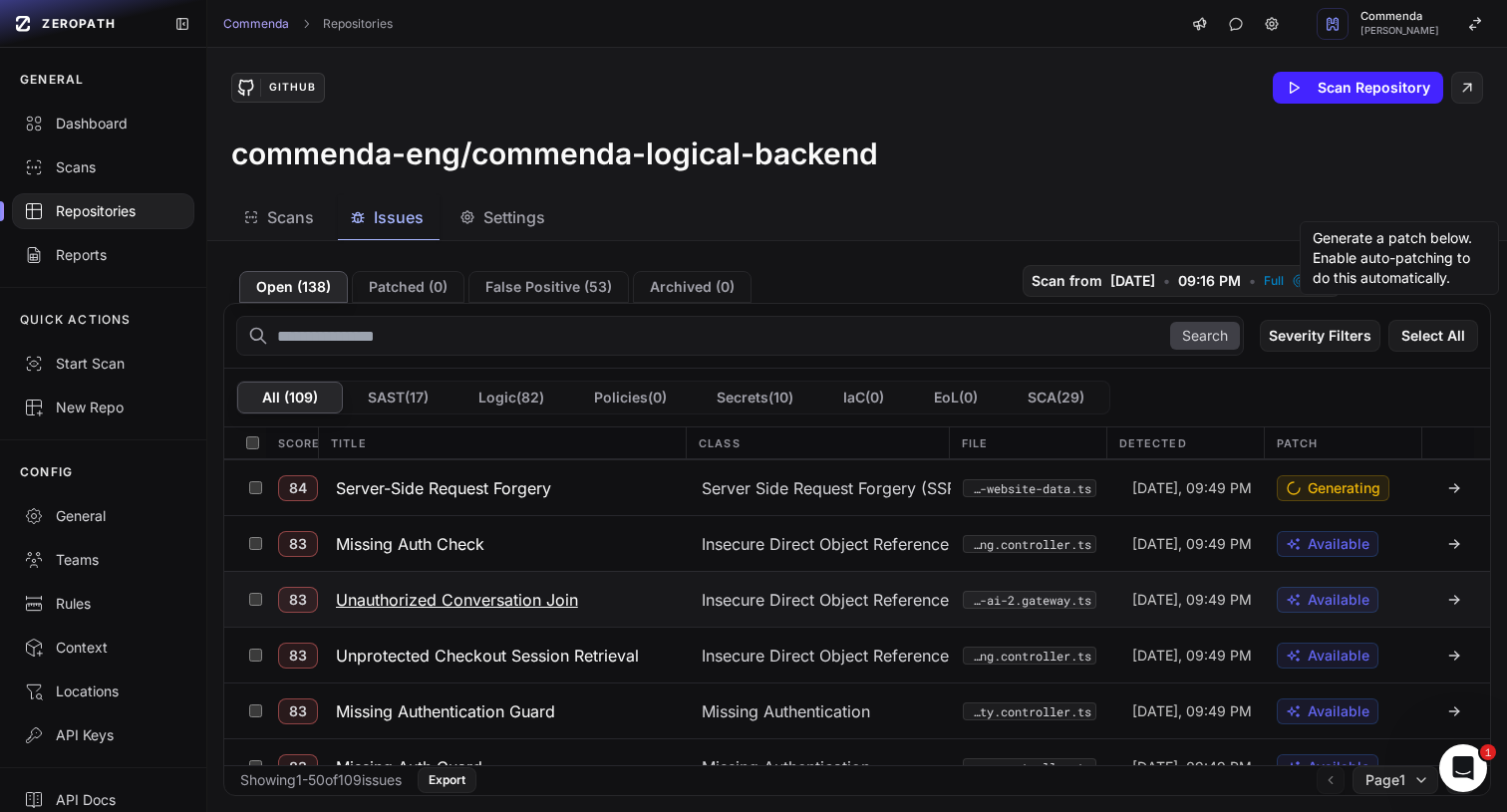 click on "Unauthorized Conversation Join" at bounding box center [456, 600] 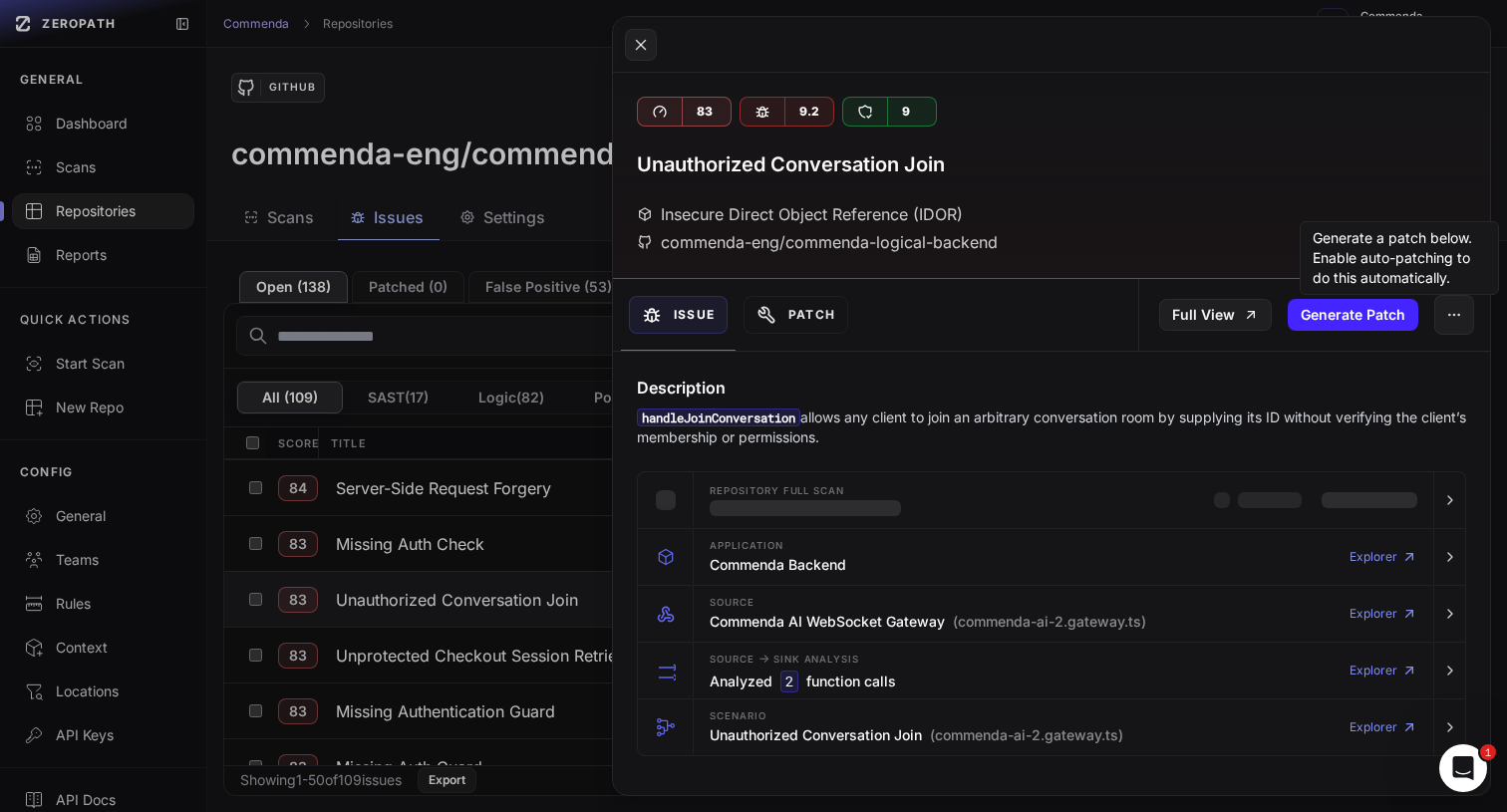 click on "handleJoinConversation  allows any client to join an arbitrary conversation room by supplying its ID without verifying the client’s membership or permissions." at bounding box center (1052, 427) 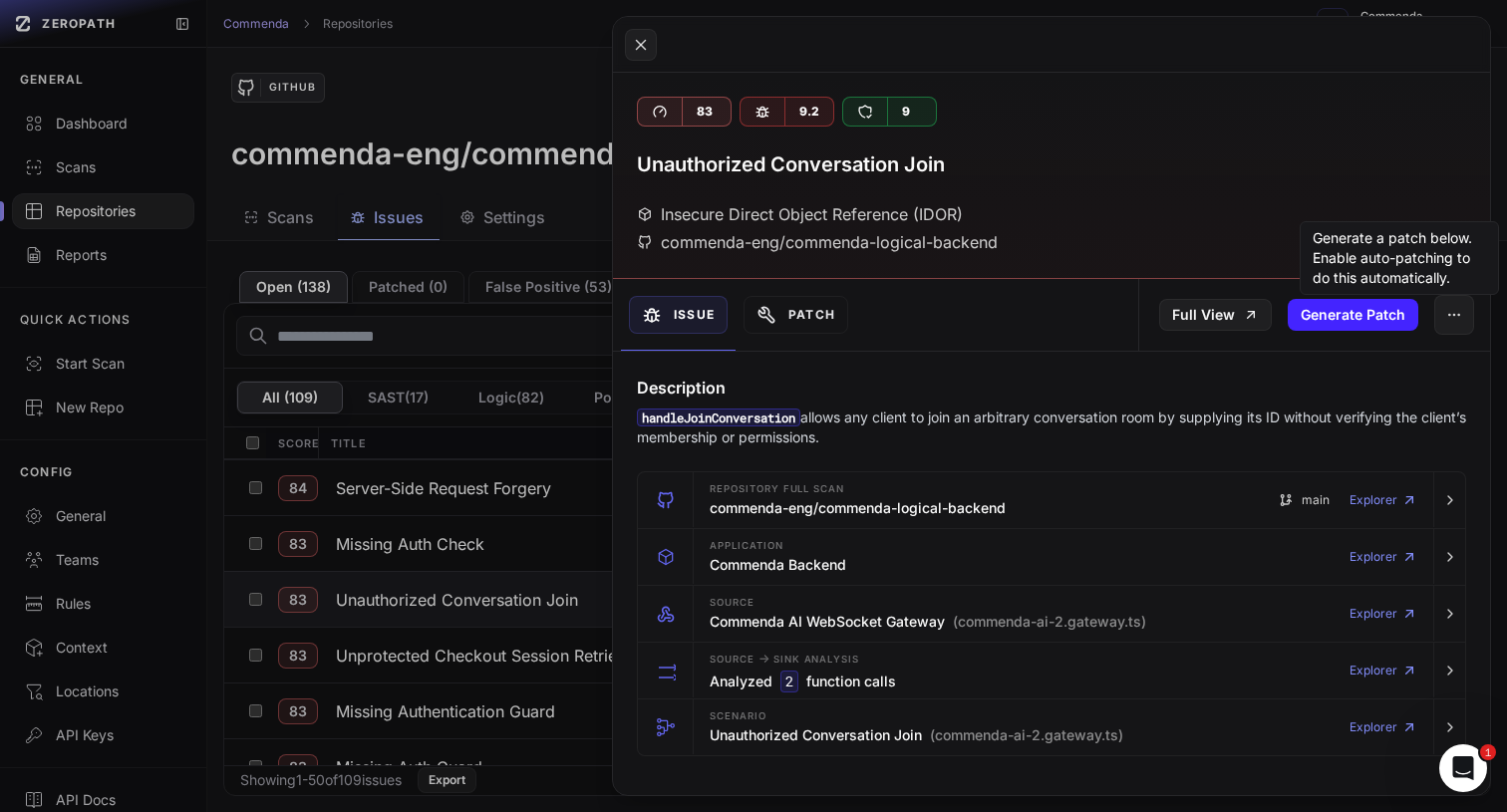 click on "handleJoinConversation  allows any client to join an arbitrary conversation room by supplying its ID without verifying the client’s membership or permissions." at bounding box center [1052, 427] 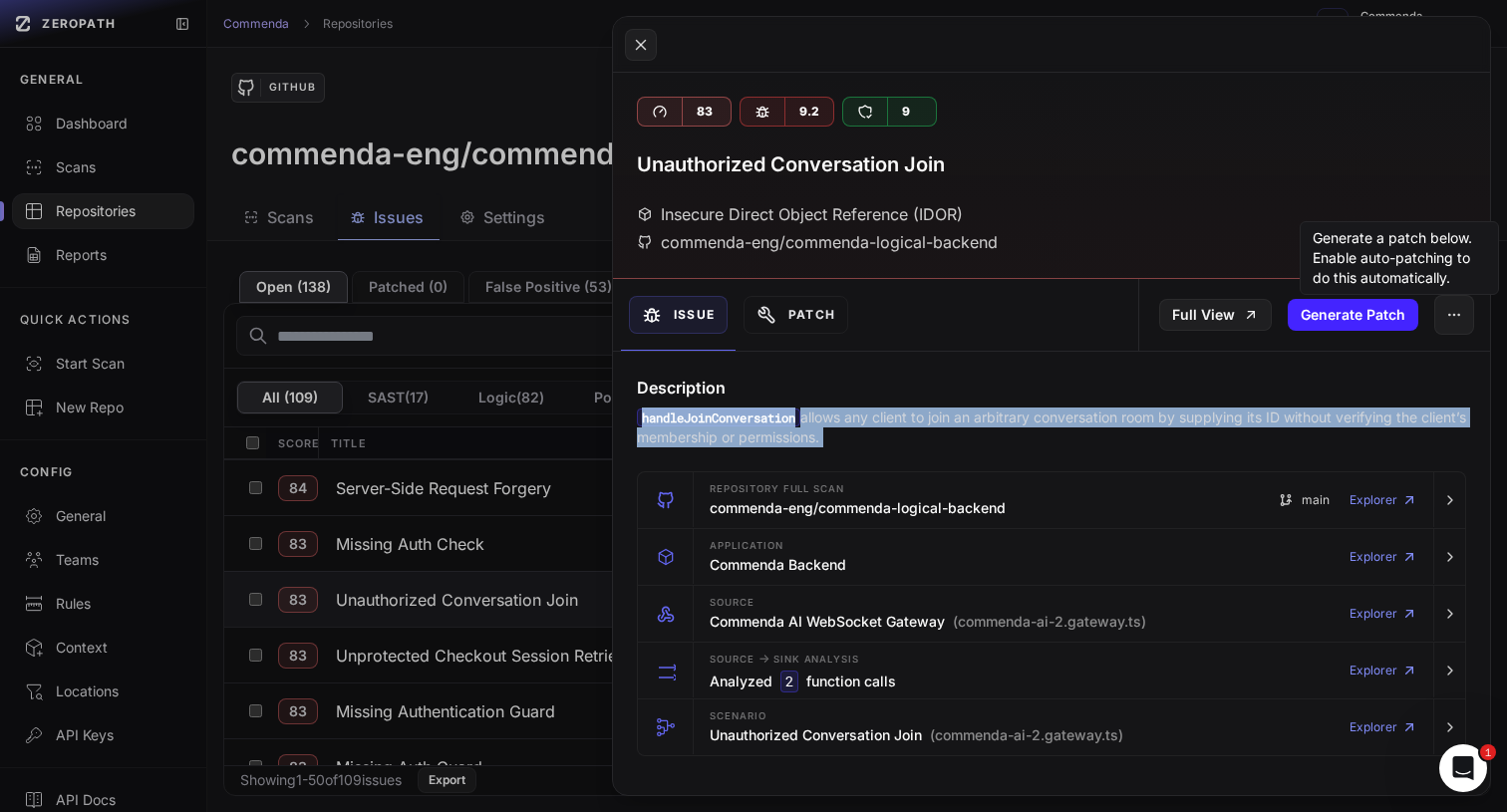 click on "handleJoinConversation  allows any client to join an arbitrary conversation room by supplying its ID without verifying the client’s membership or permissions." at bounding box center (1052, 427) 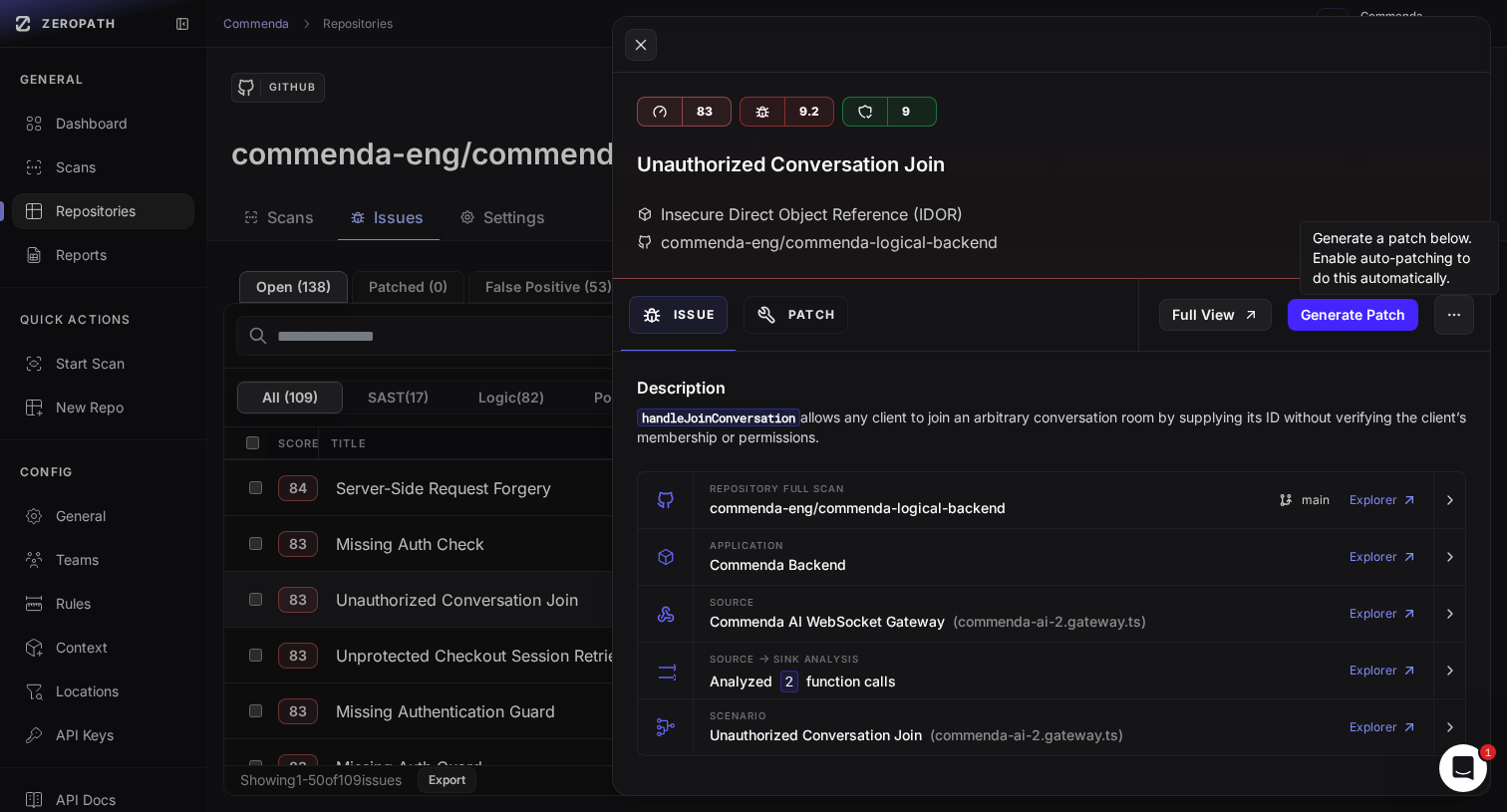 click on "handleJoinConversation  allows any client to join an arbitrary conversation room by supplying its ID without verifying the client’s membership or permissions." at bounding box center (1052, 427) 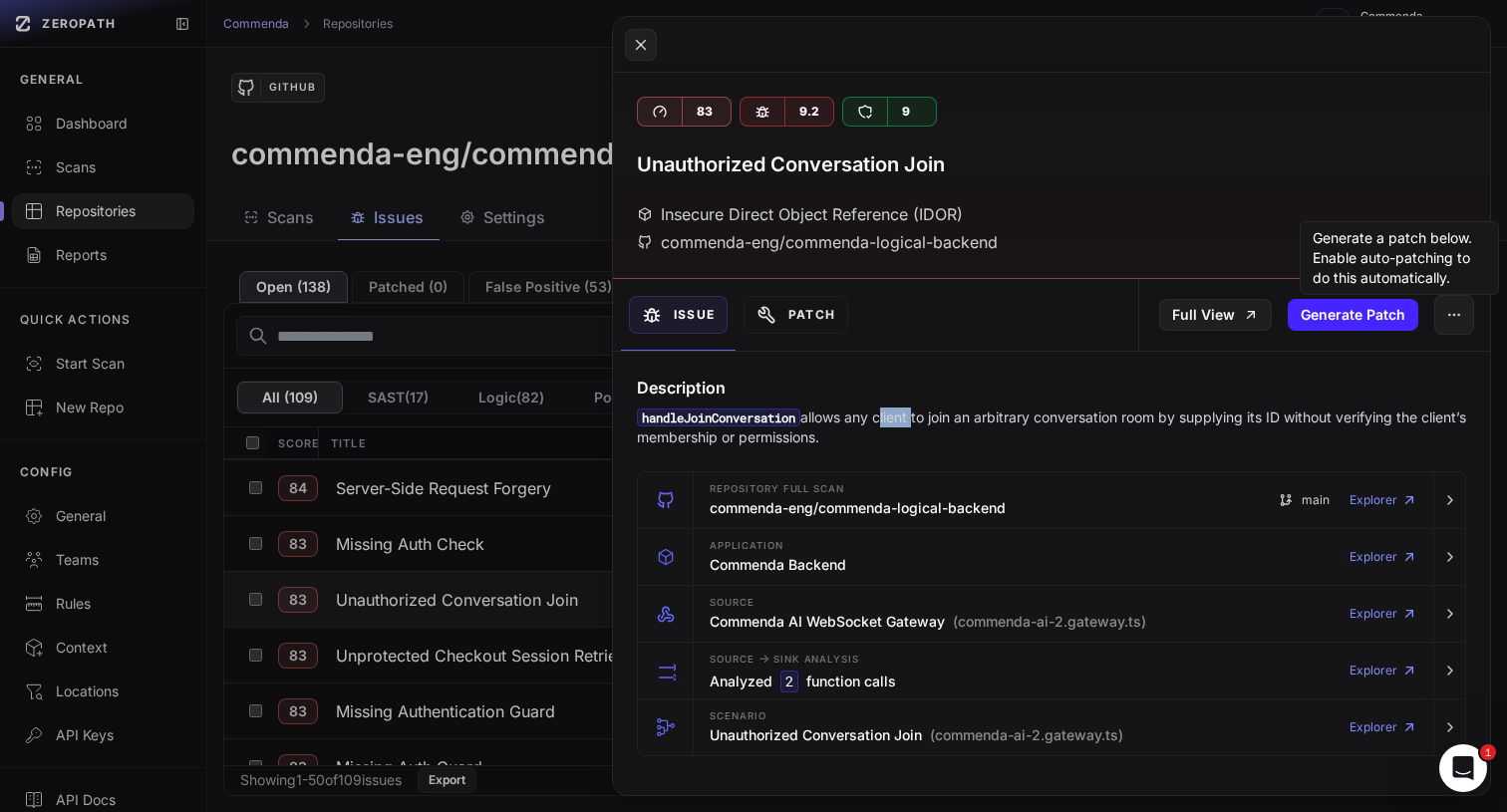 click on "handleJoinConversation  allows any client to join an arbitrary conversation room by supplying its ID without verifying the client’s membership or permissions." at bounding box center (1052, 427) 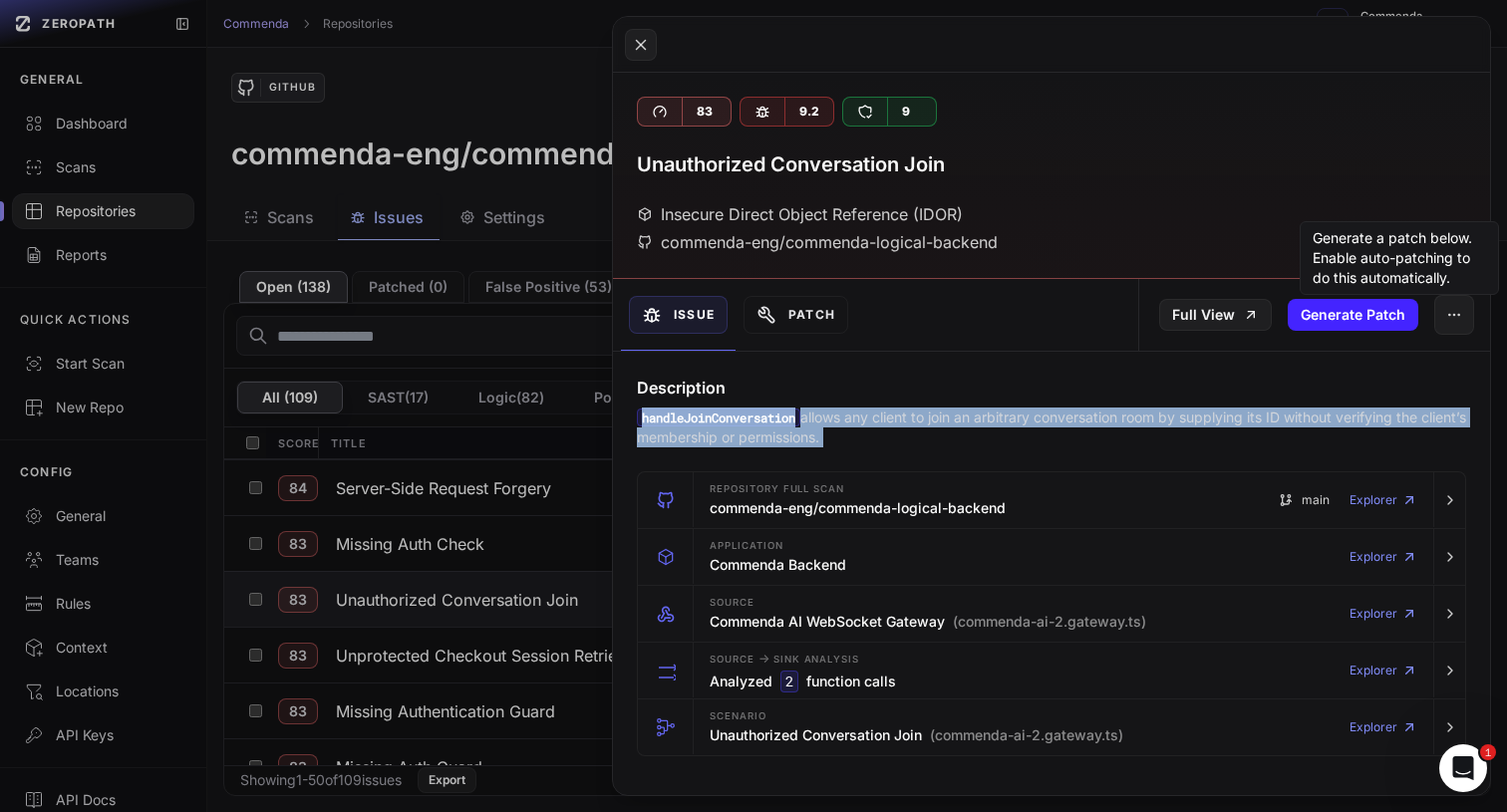 click on "handleJoinConversation  allows any client to join an arbitrary conversation room by supplying its ID without verifying the client’s membership or permissions." at bounding box center [1052, 427] 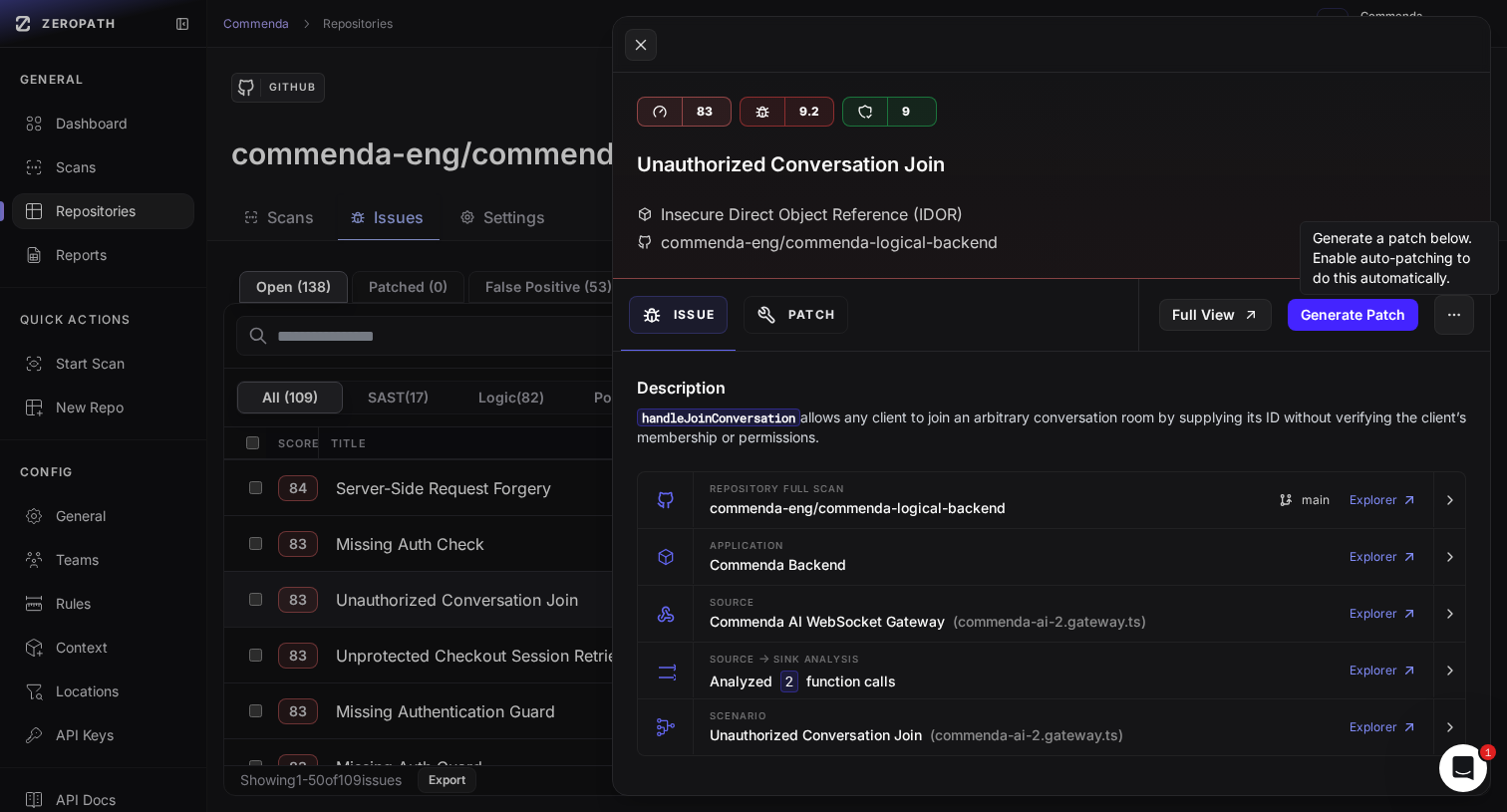 click on "handleJoinConversation  allows any client to join an arbitrary conversation room by supplying its ID without verifying the client’s membership or permissions." at bounding box center [1052, 427] 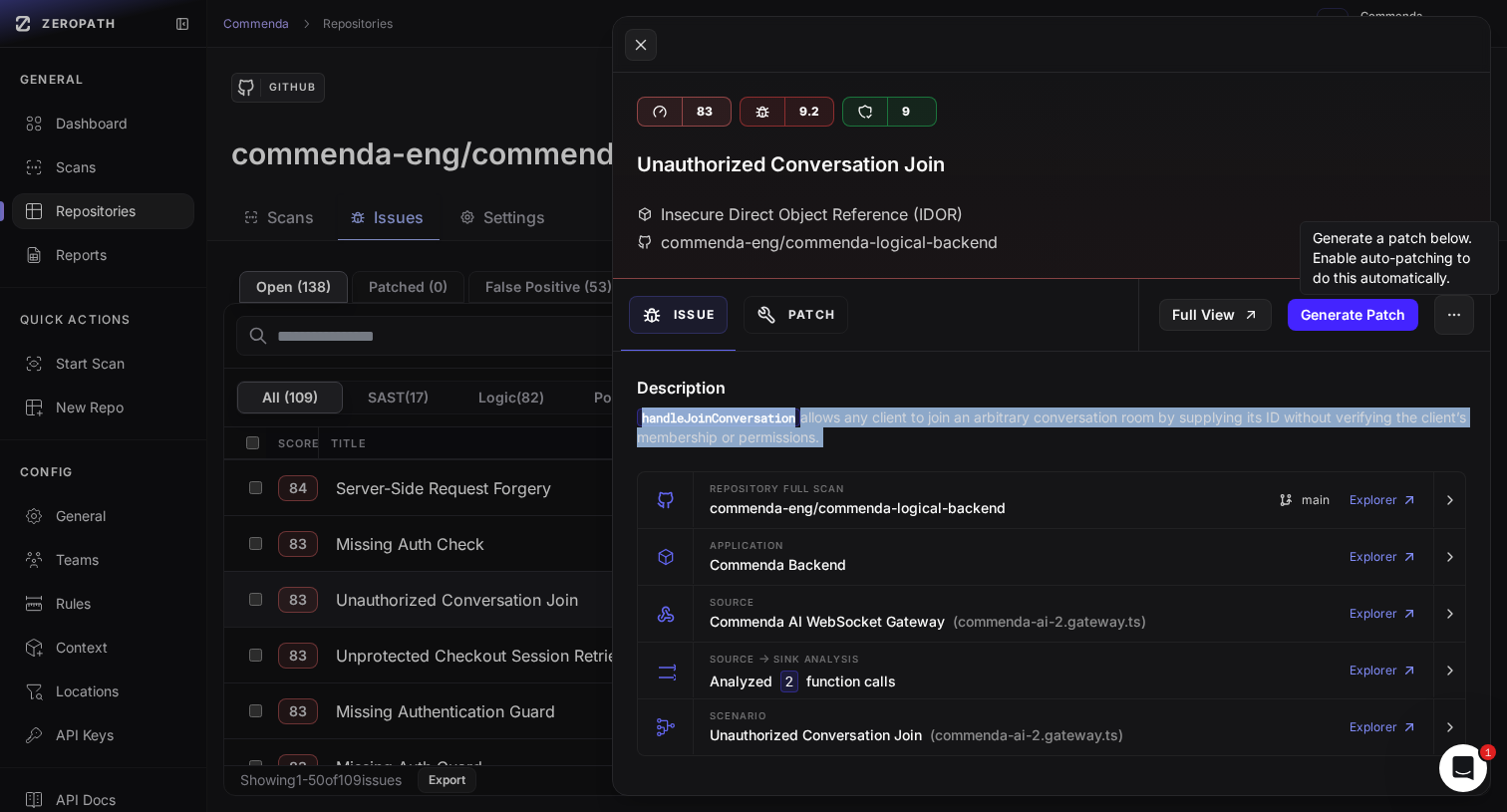 click on "handleJoinConversation  allows any client to join an arbitrary conversation room by supplying its ID without verifying the client’s membership or permissions." at bounding box center [1052, 427] 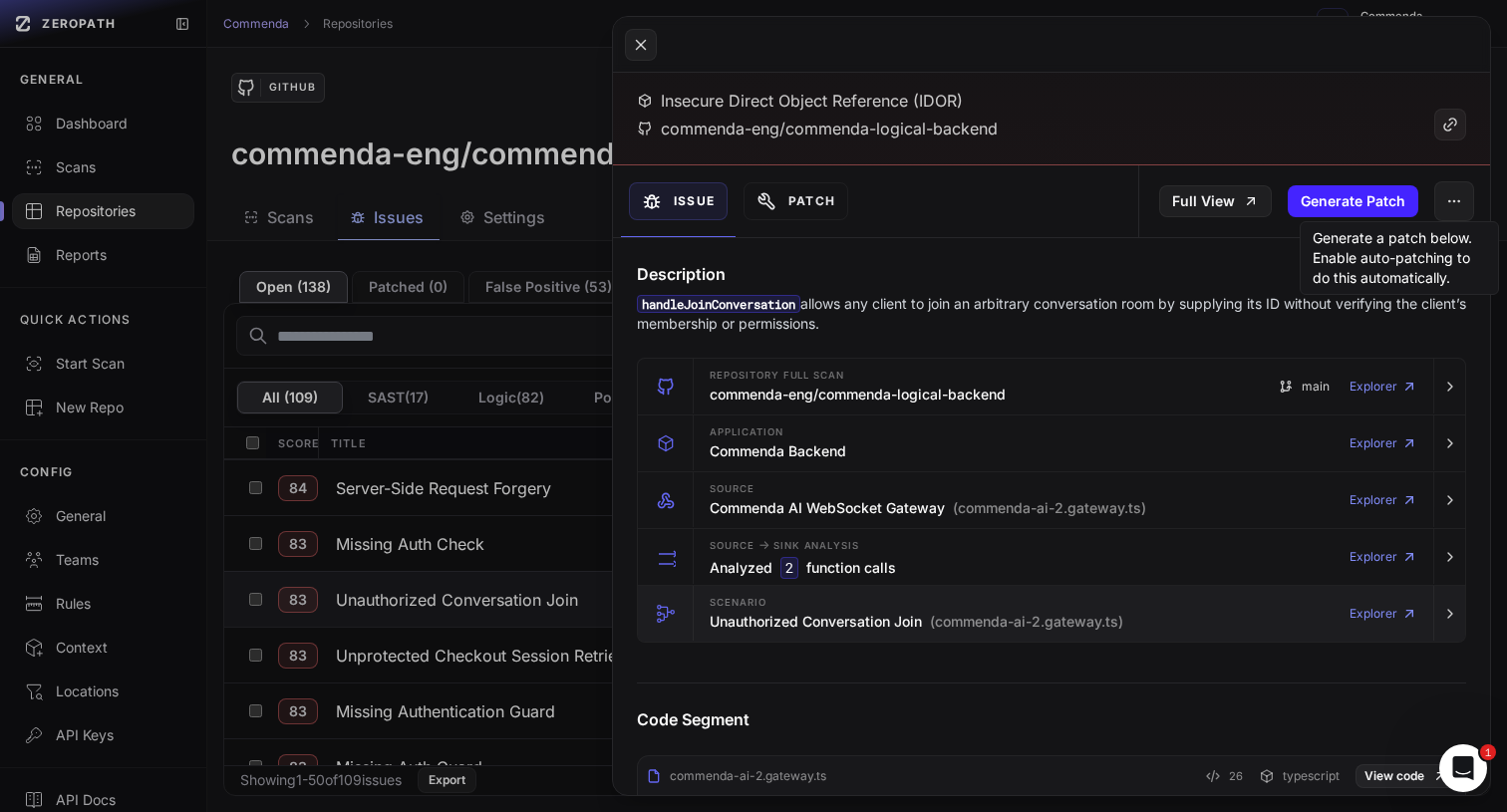scroll, scrollTop: 0, scrollLeft: 0, axis: both 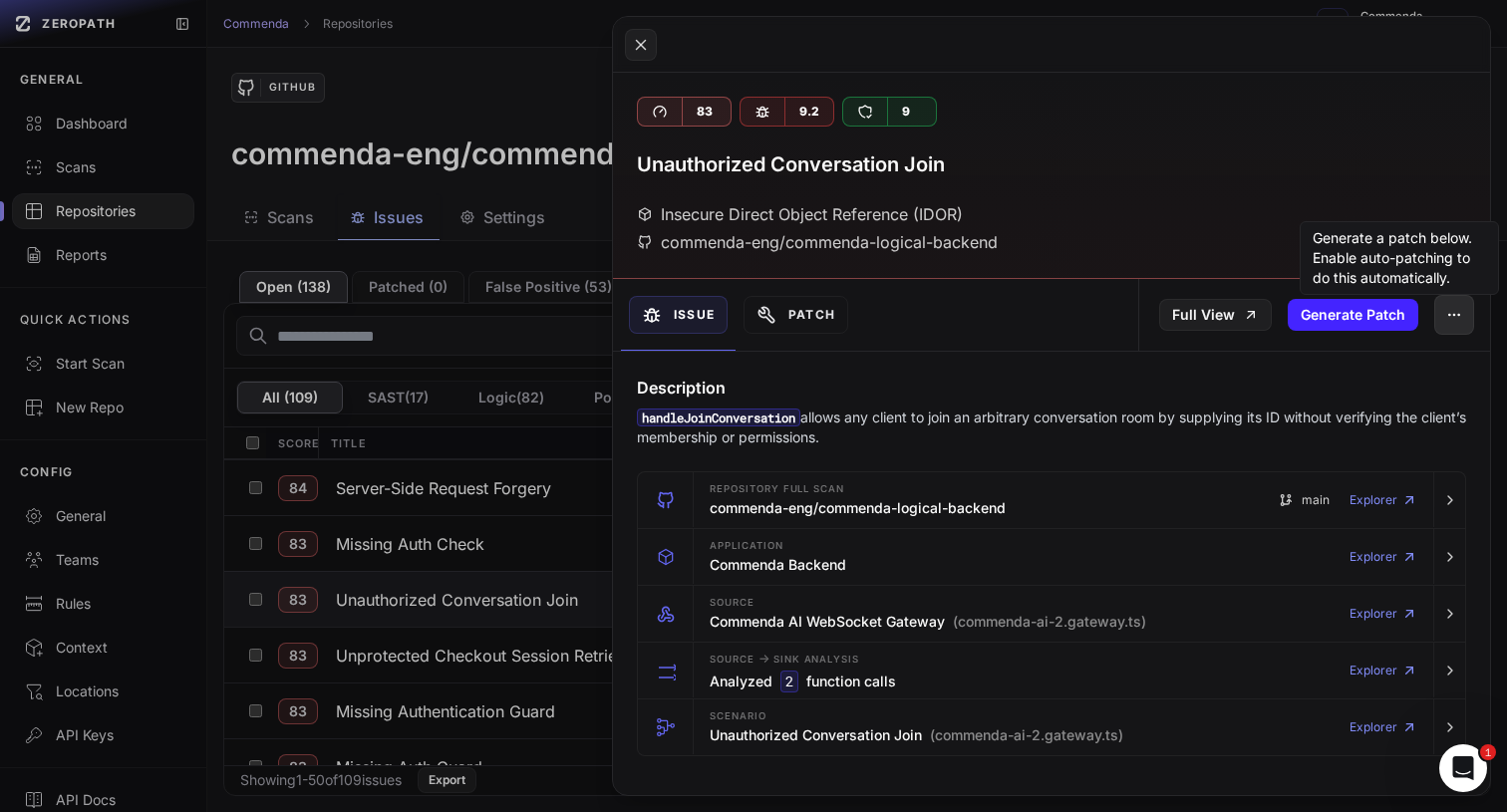 click 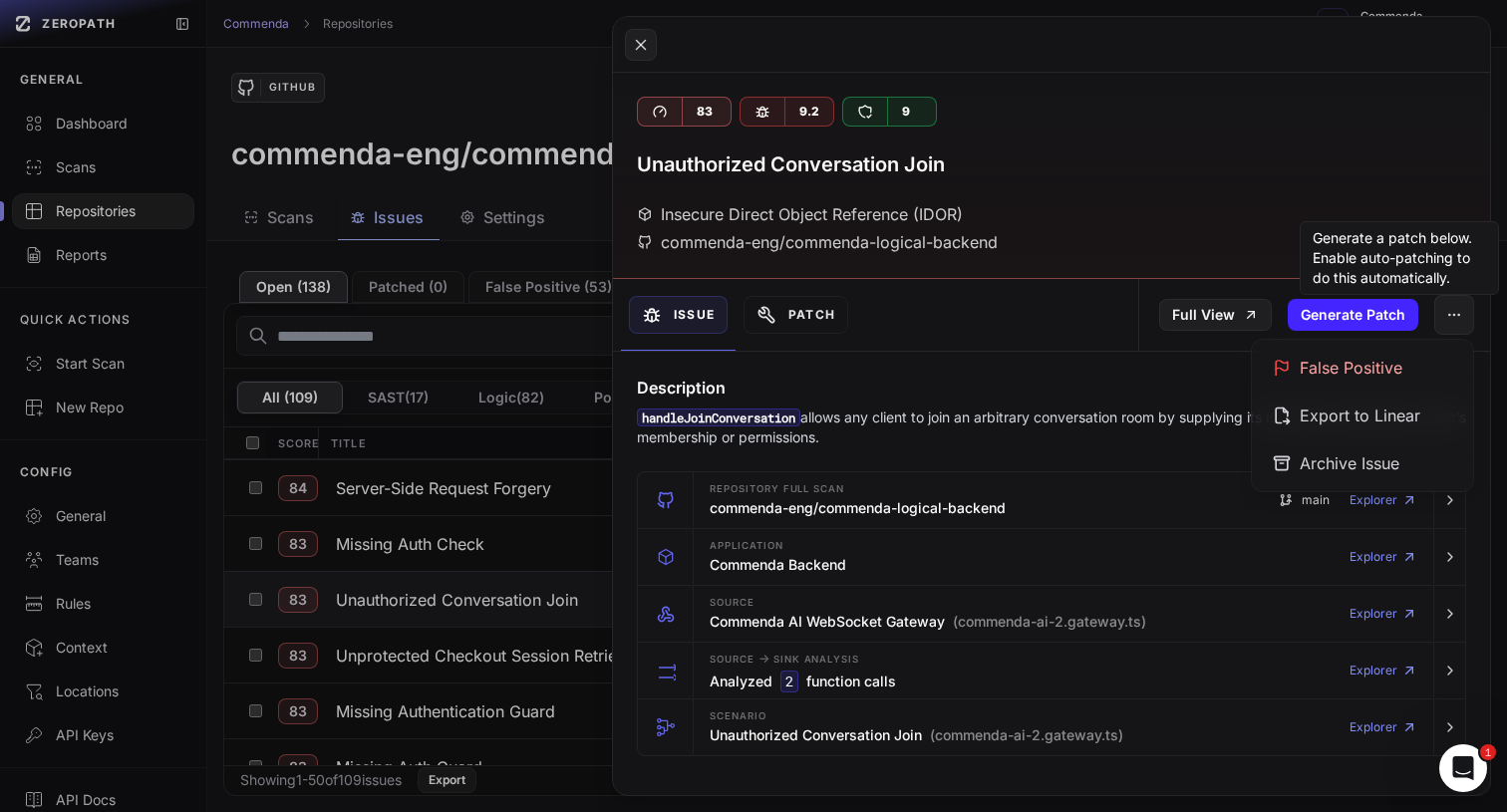 click on "Issue
Patch   Full View
Generate Patch" at bounding box center [1052, 315] 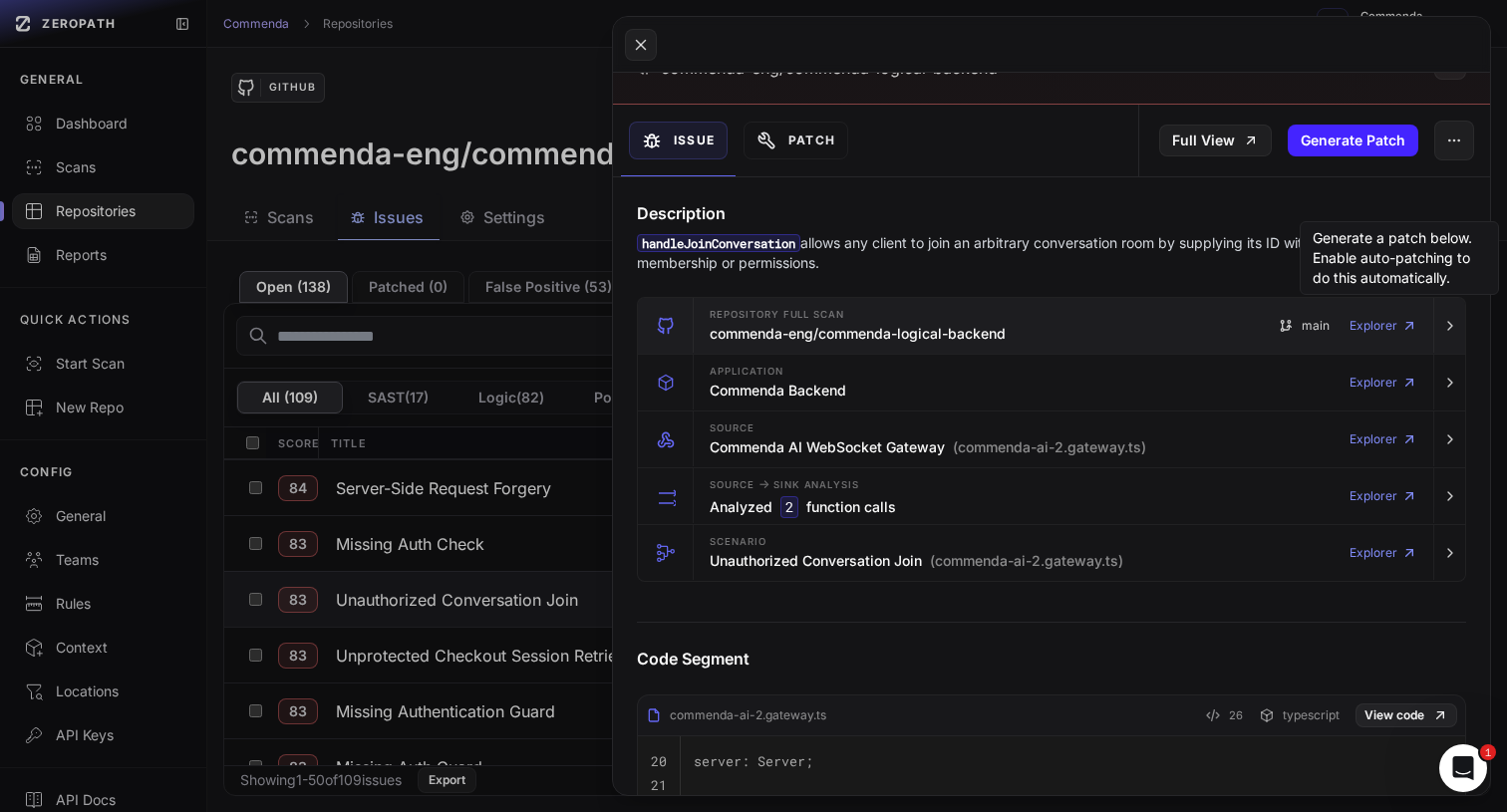 scroll, scrollTop: 0, scrollLeft: 0, axis: both 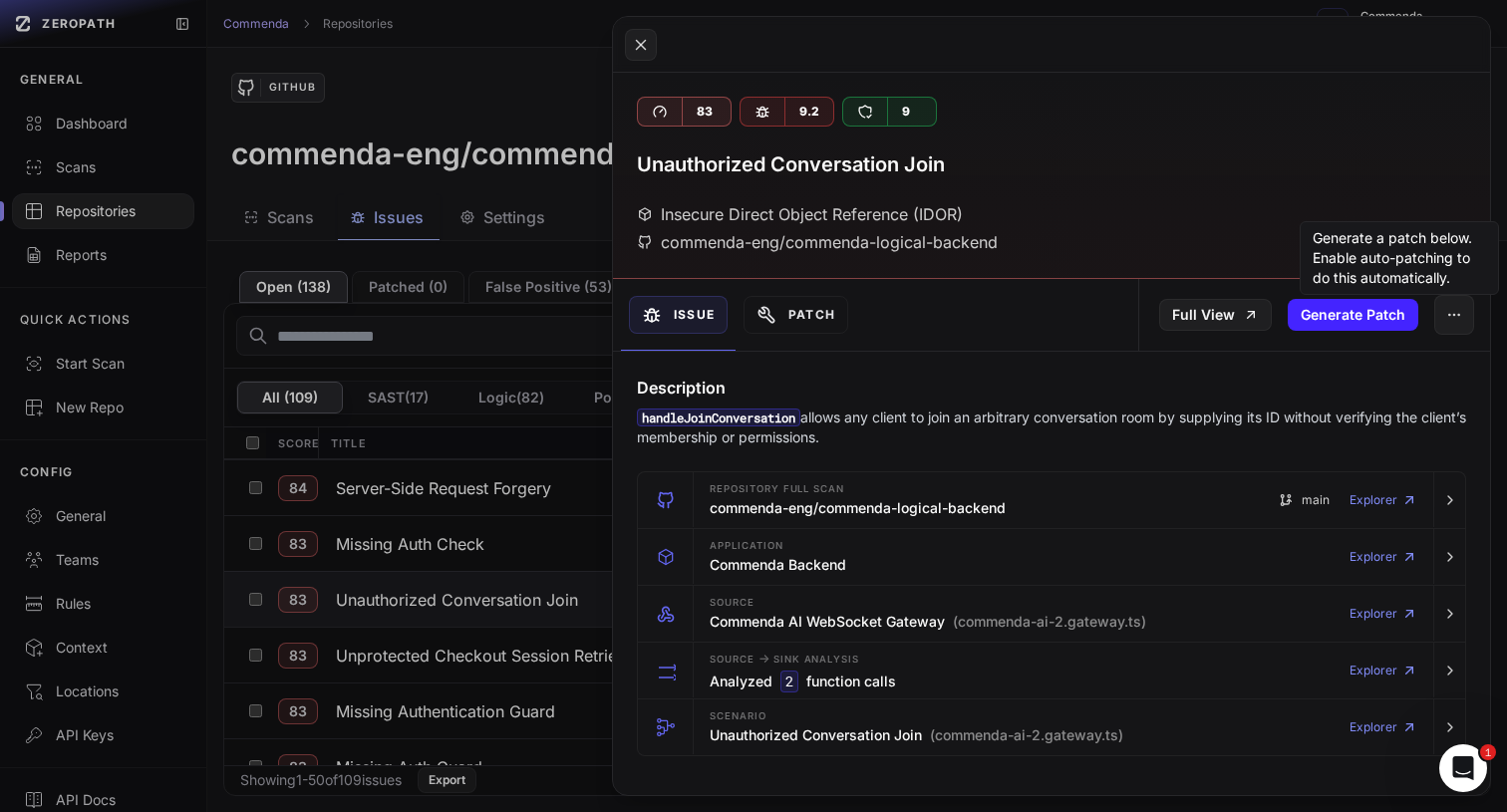 click on "Issue" at bounding box center (678, 315) 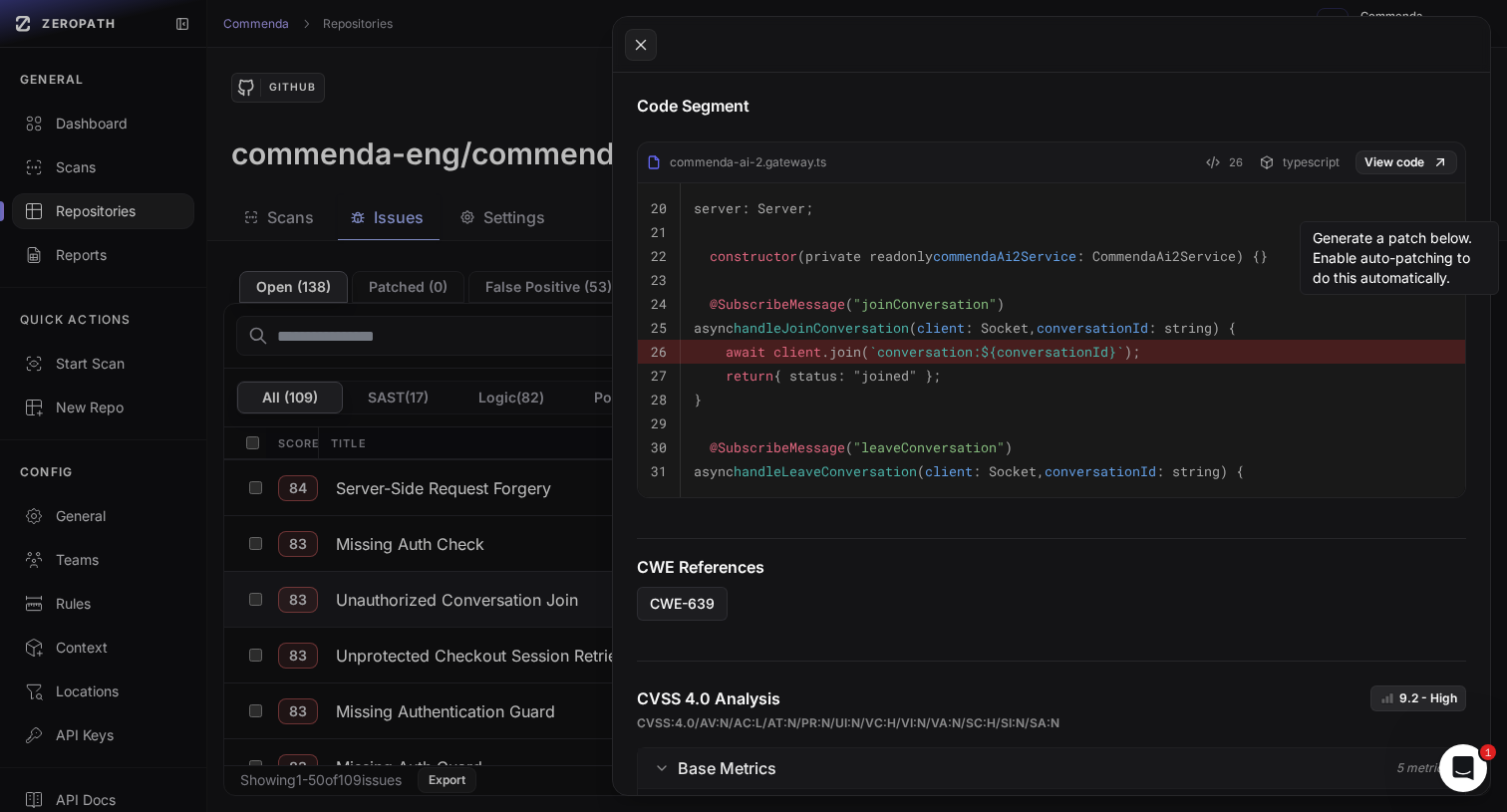 scroll, scrollTop: 681, scrollLeft: 0, axis: vertical 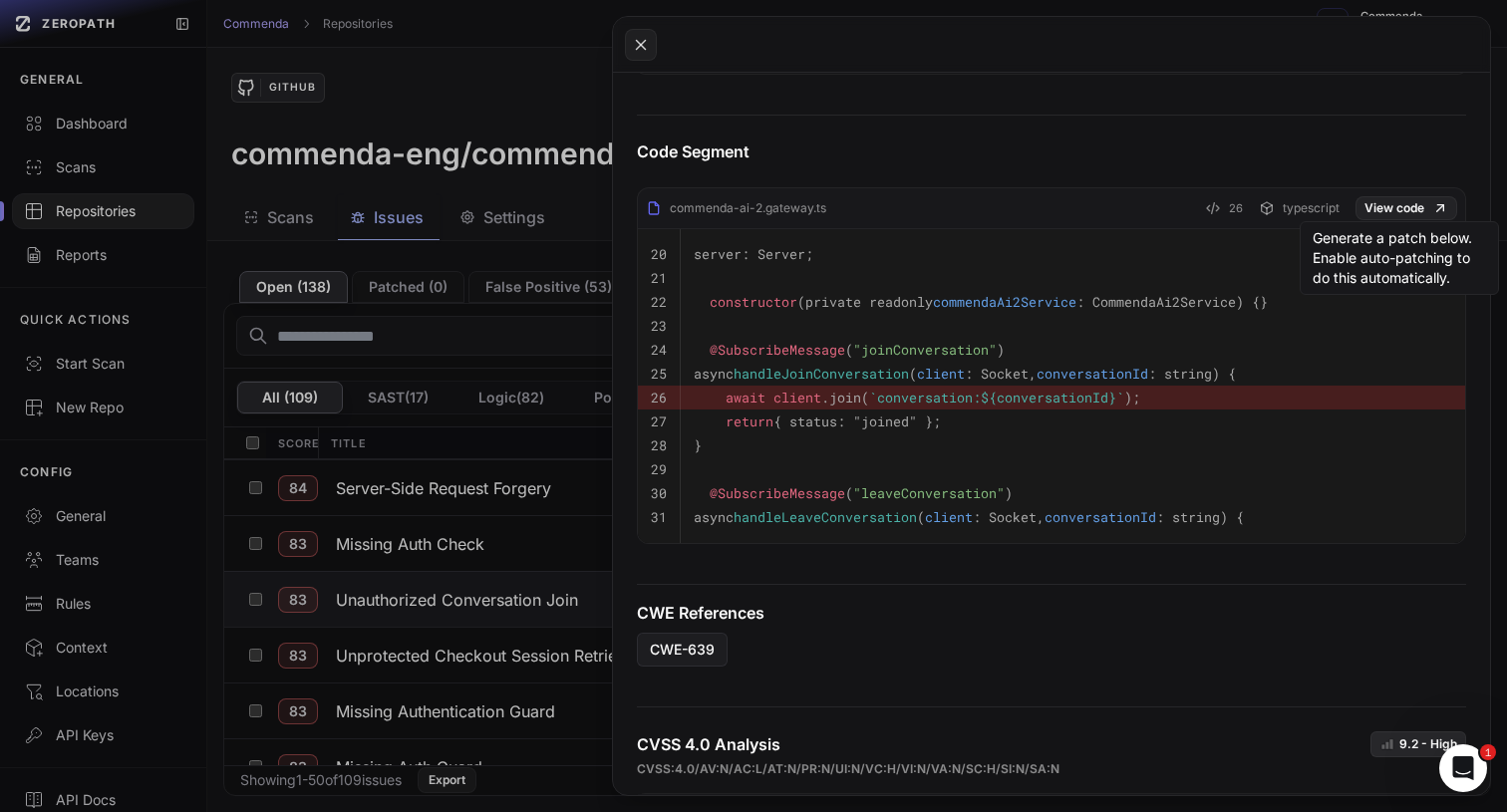 type 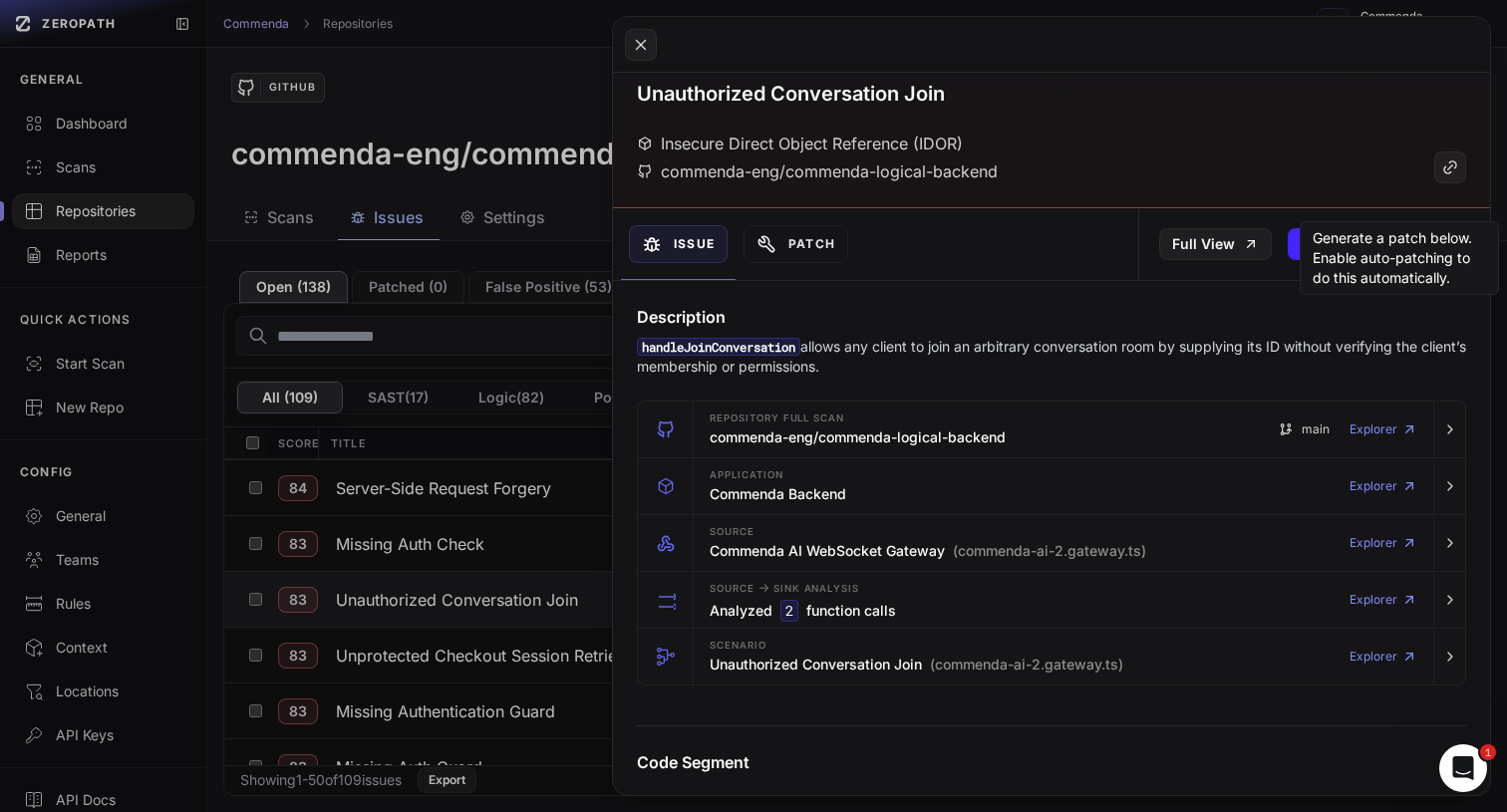 scroll, scrollTop: 44, scrollLeft: 0, axis: vertical 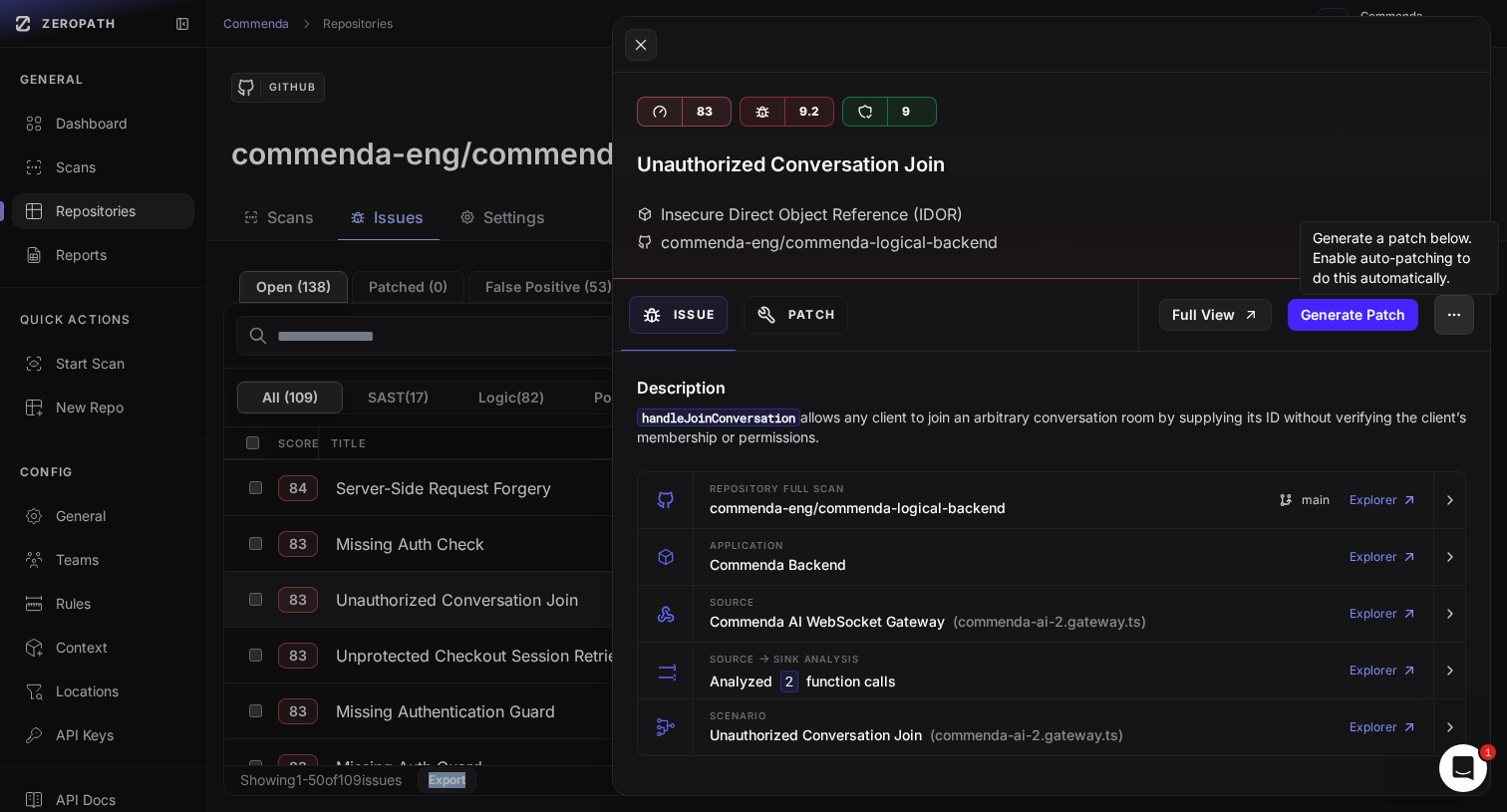 click at bounding box center (1454, 315) 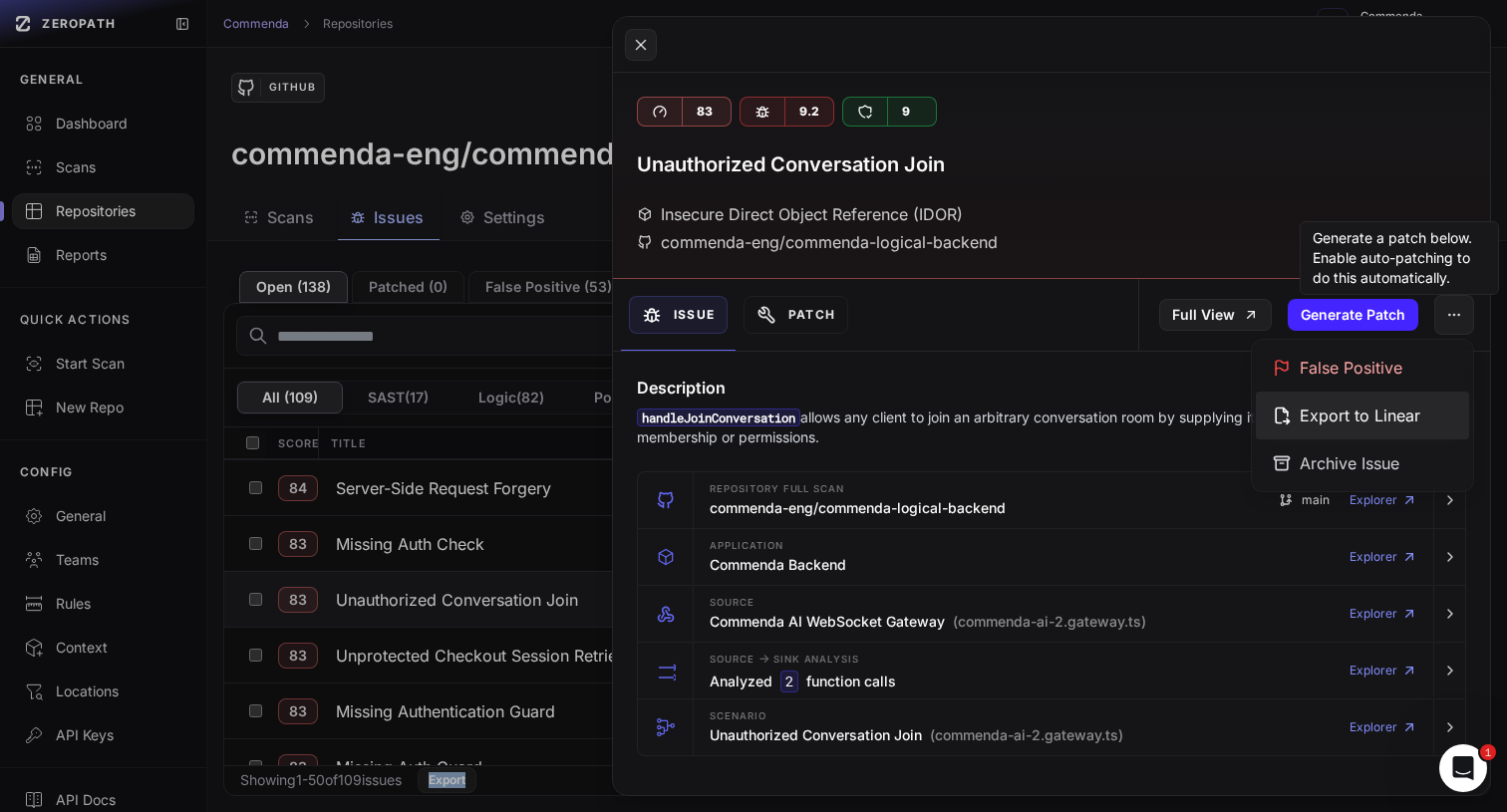 click on "Export to Linear" 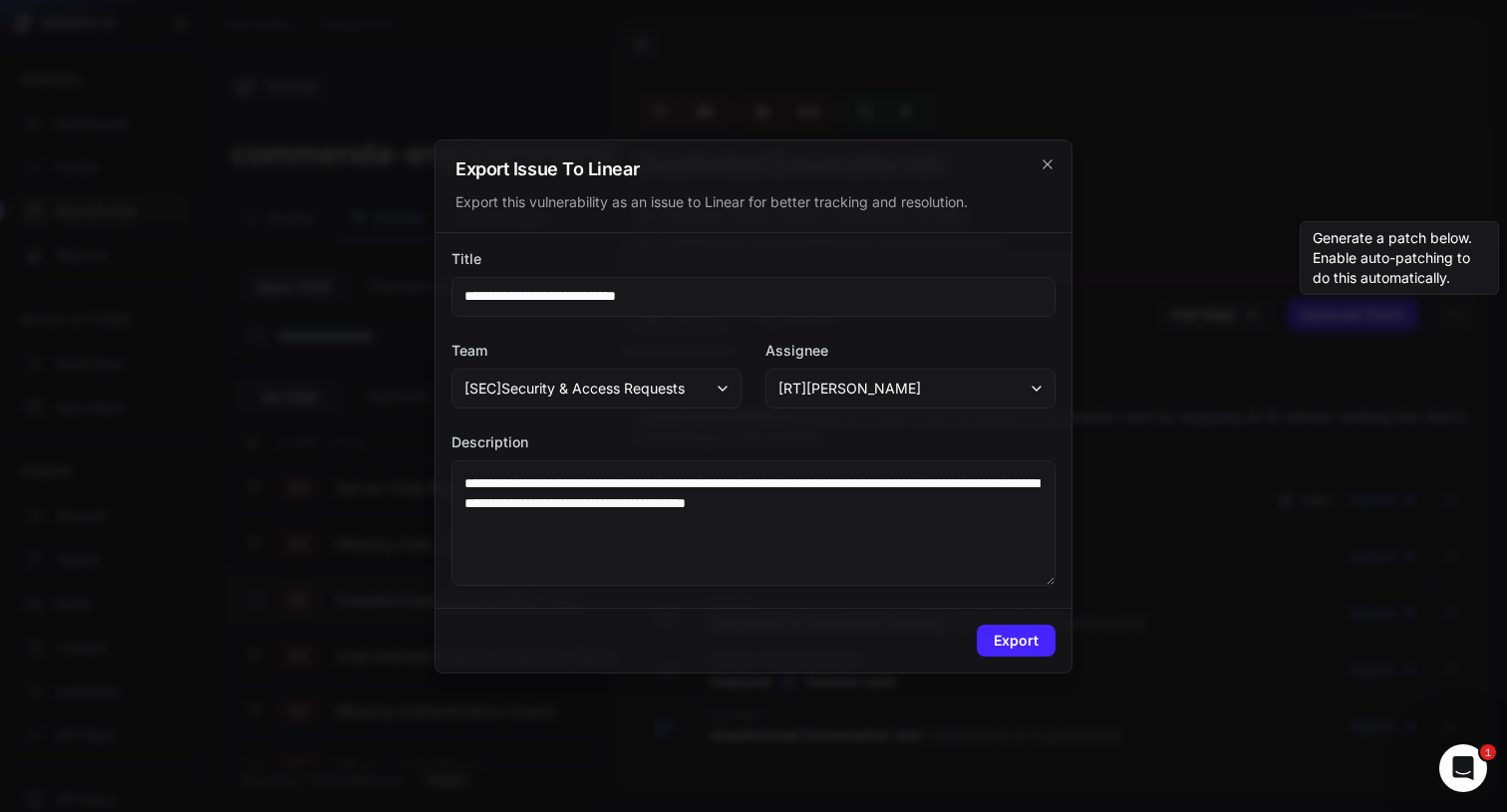 click on "[ RT ]  [PERSON_NAME]" at bounding box center [849, 389] 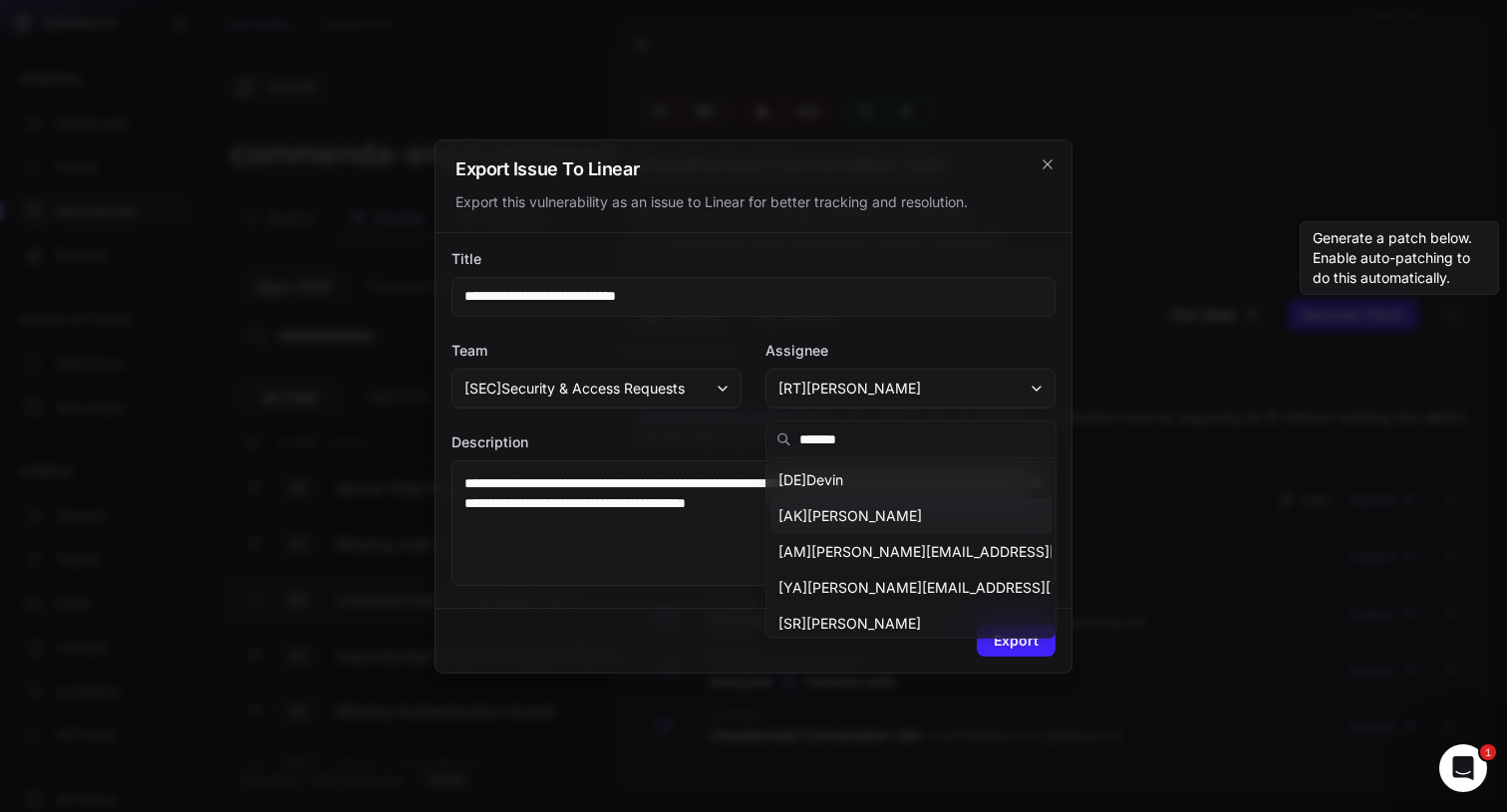type on "*******" 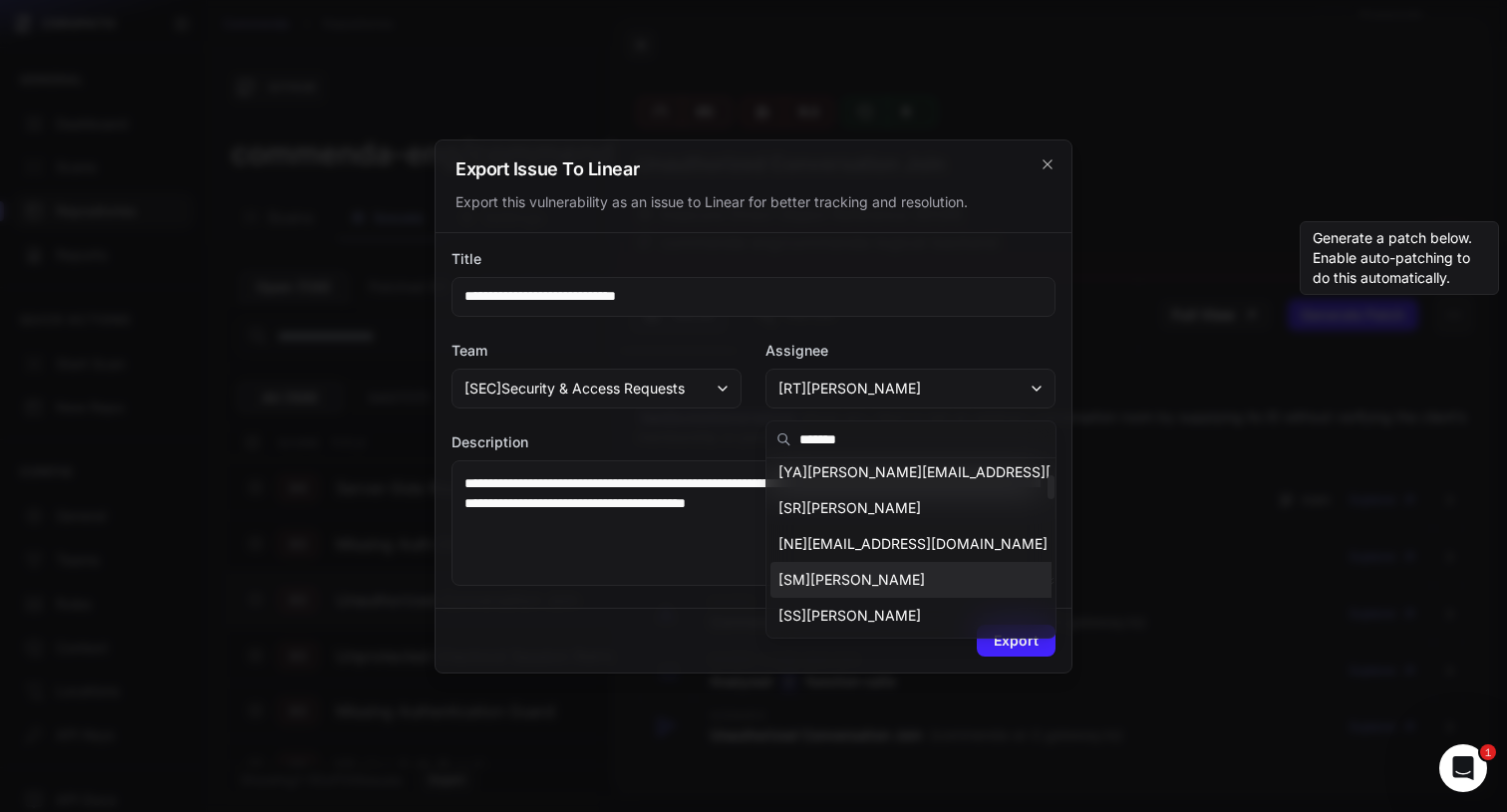 scroll, scrollTop: 1084, scrollLeft: 0, axis: vertical 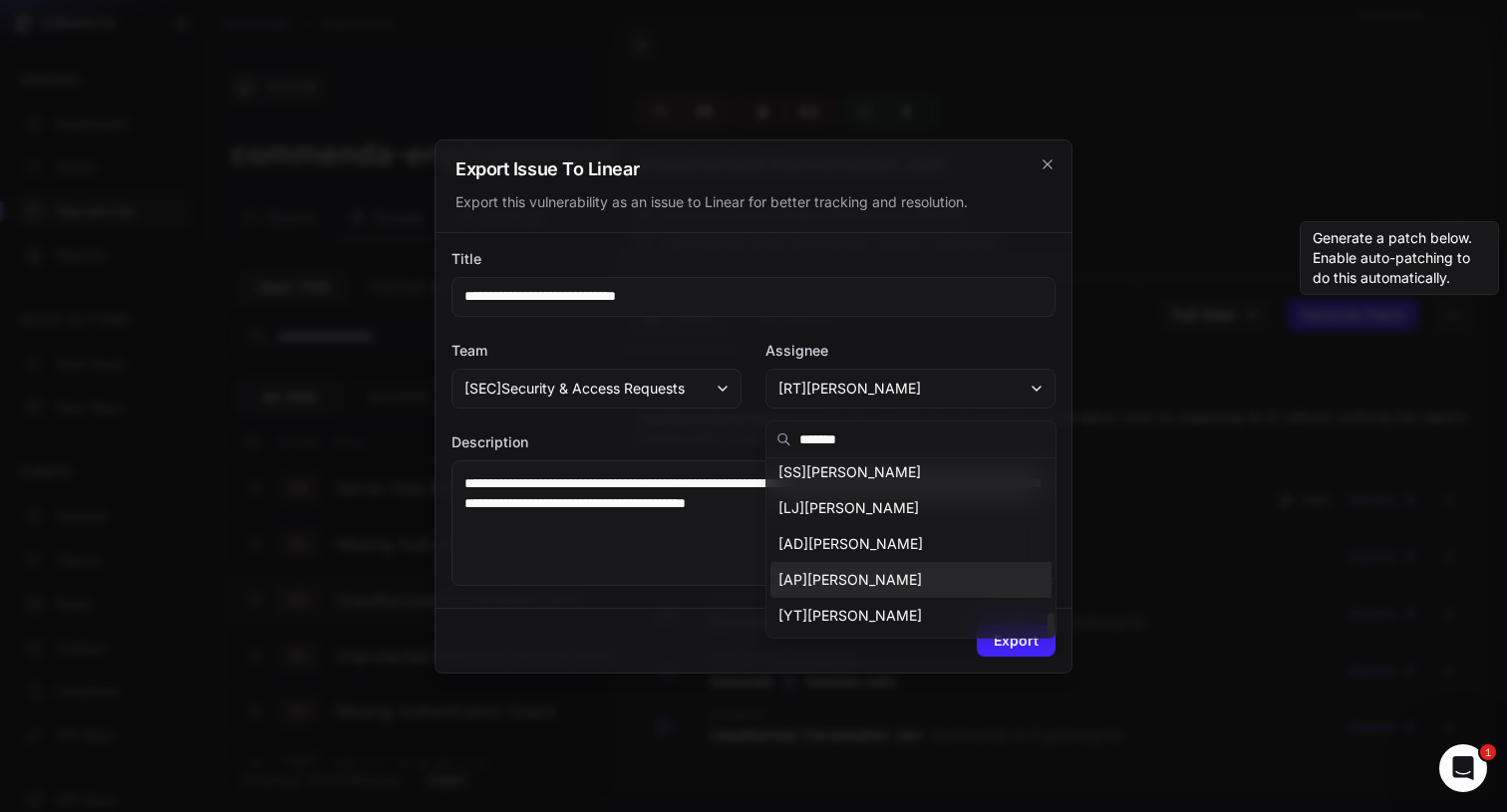 click on "[ AP ]  [PERSON_NAME]" at bounding box center (850, 580) 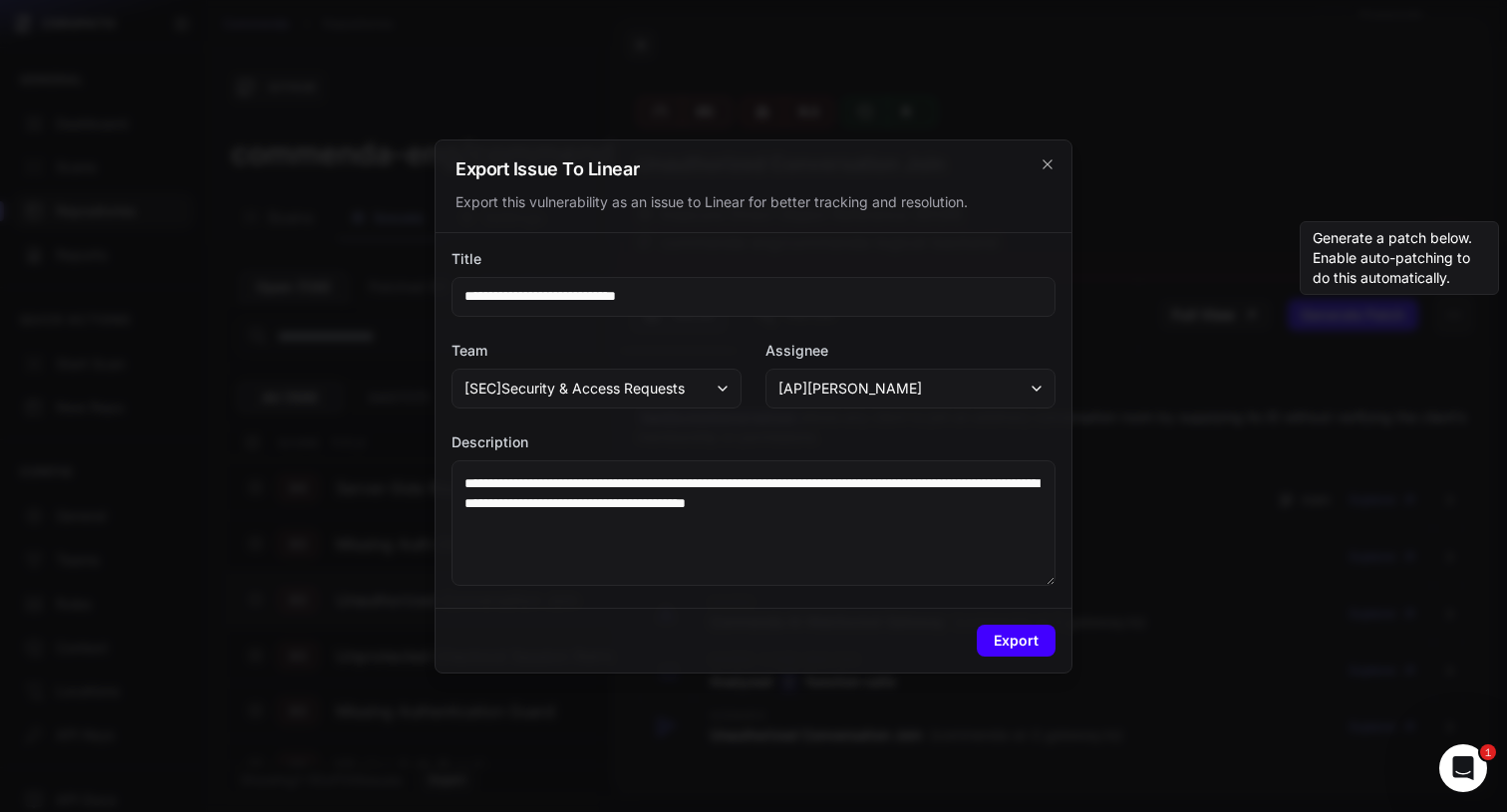 click on "Export" at bounding box center [1016, 641] 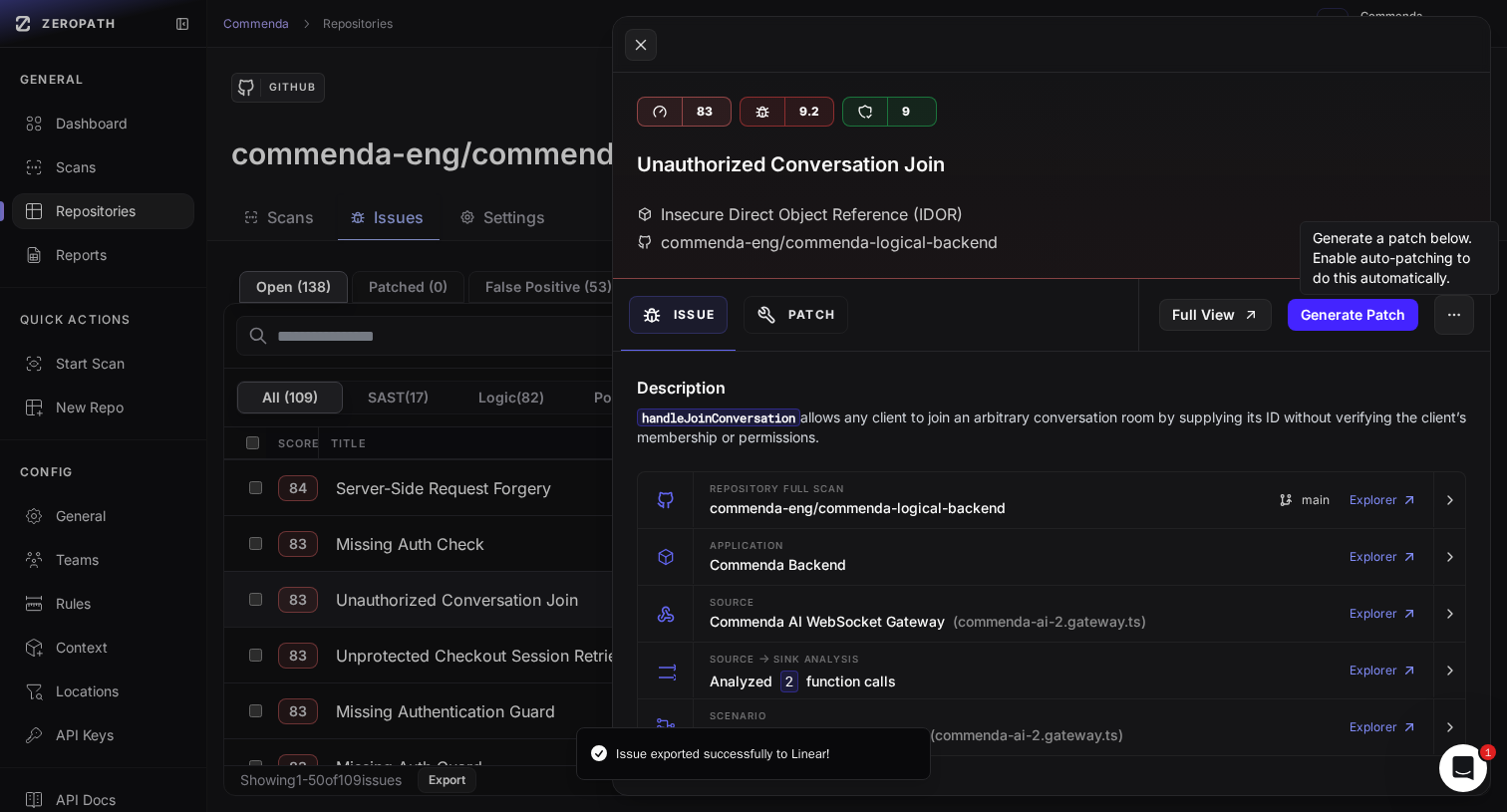 click 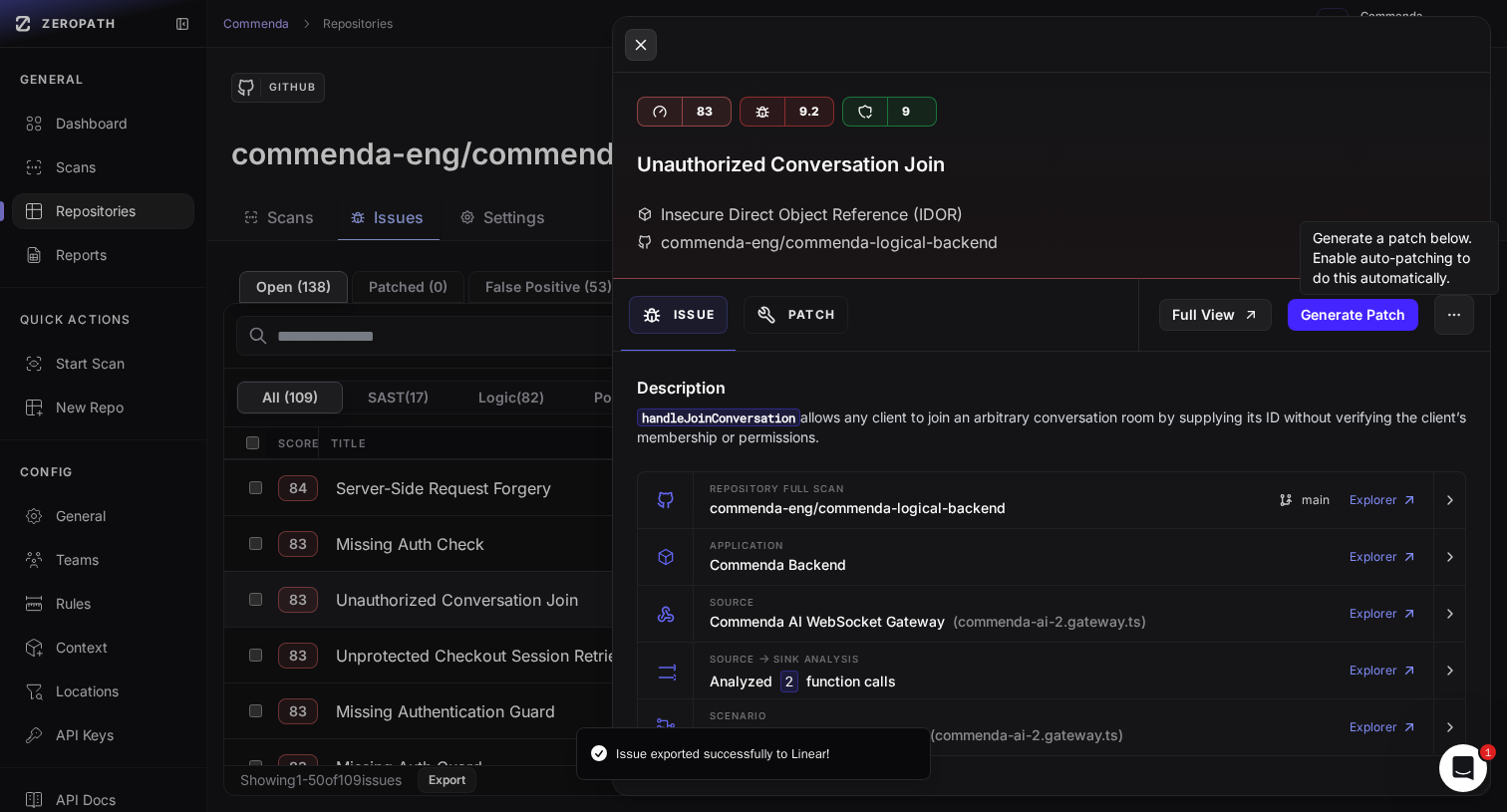 click at bounding box center [641, 45] 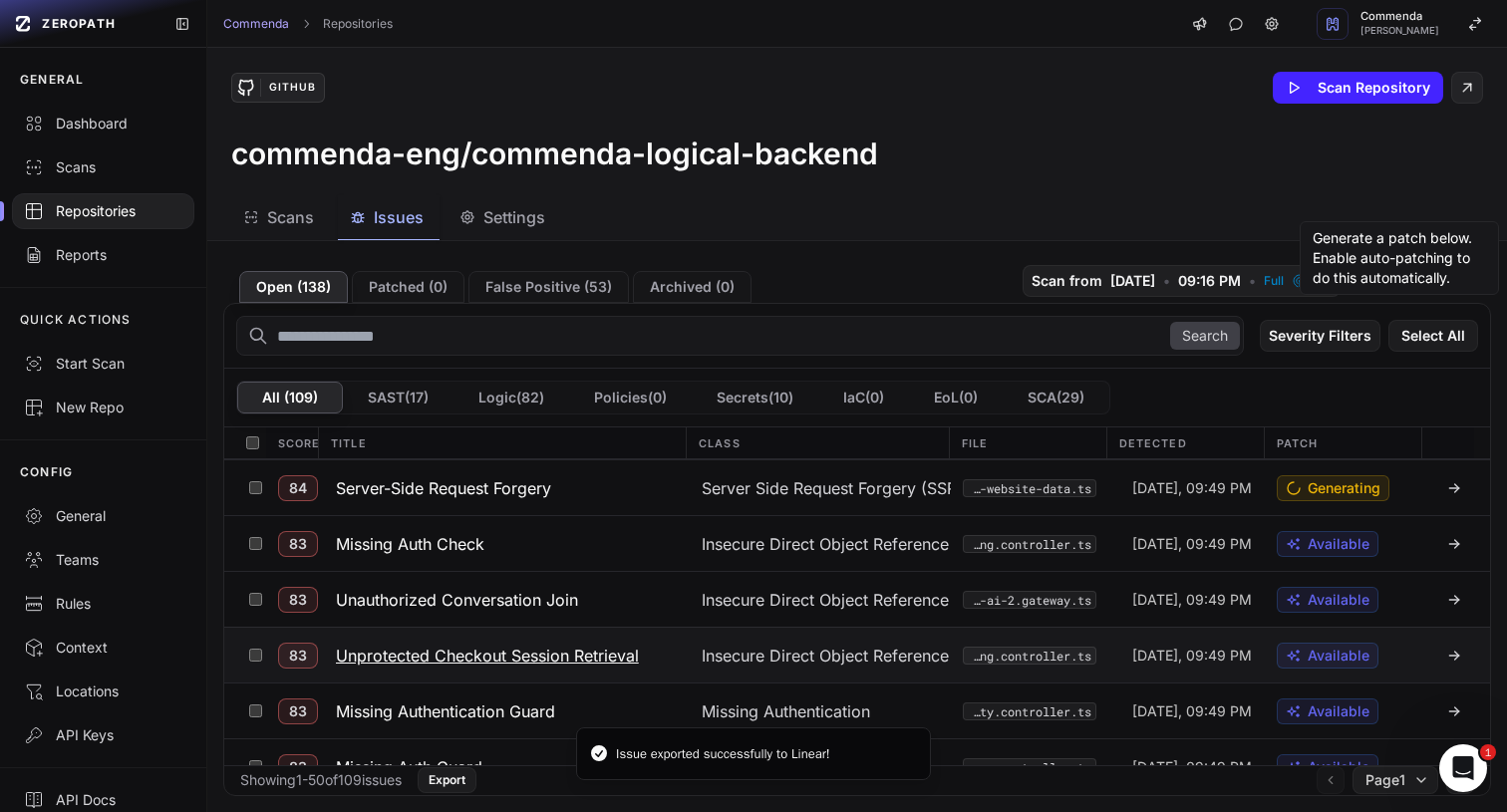click on "Unprotected Checkout Session Retrieval" at bounding box center [487, 656] 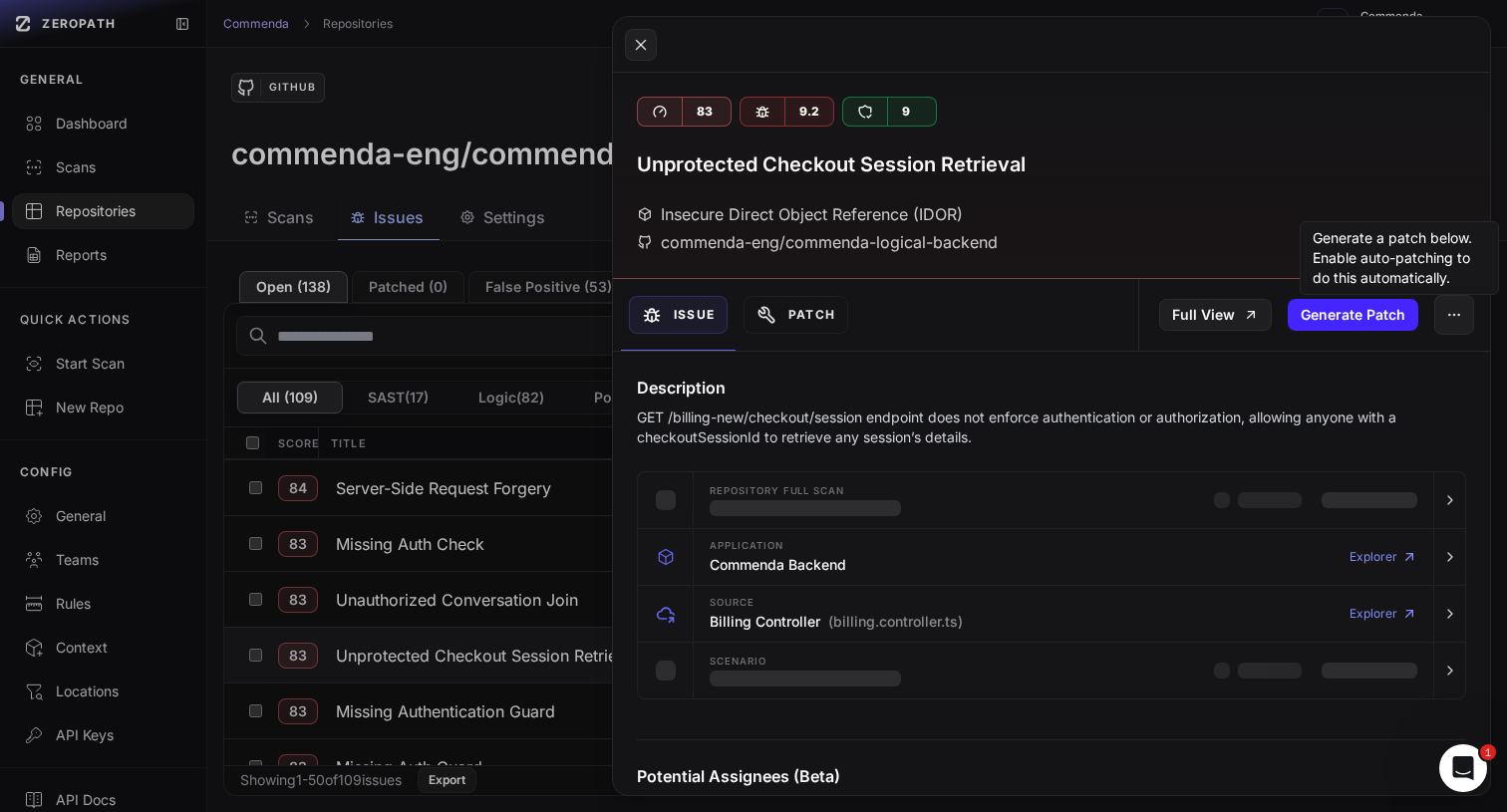 click on "GET /billing-new/checkout/session endpoint does not enforce authentication or authorization, allowing anyone with a checkoutSessionId to retrieve any session’s details." at bounding box center [1052, 427] 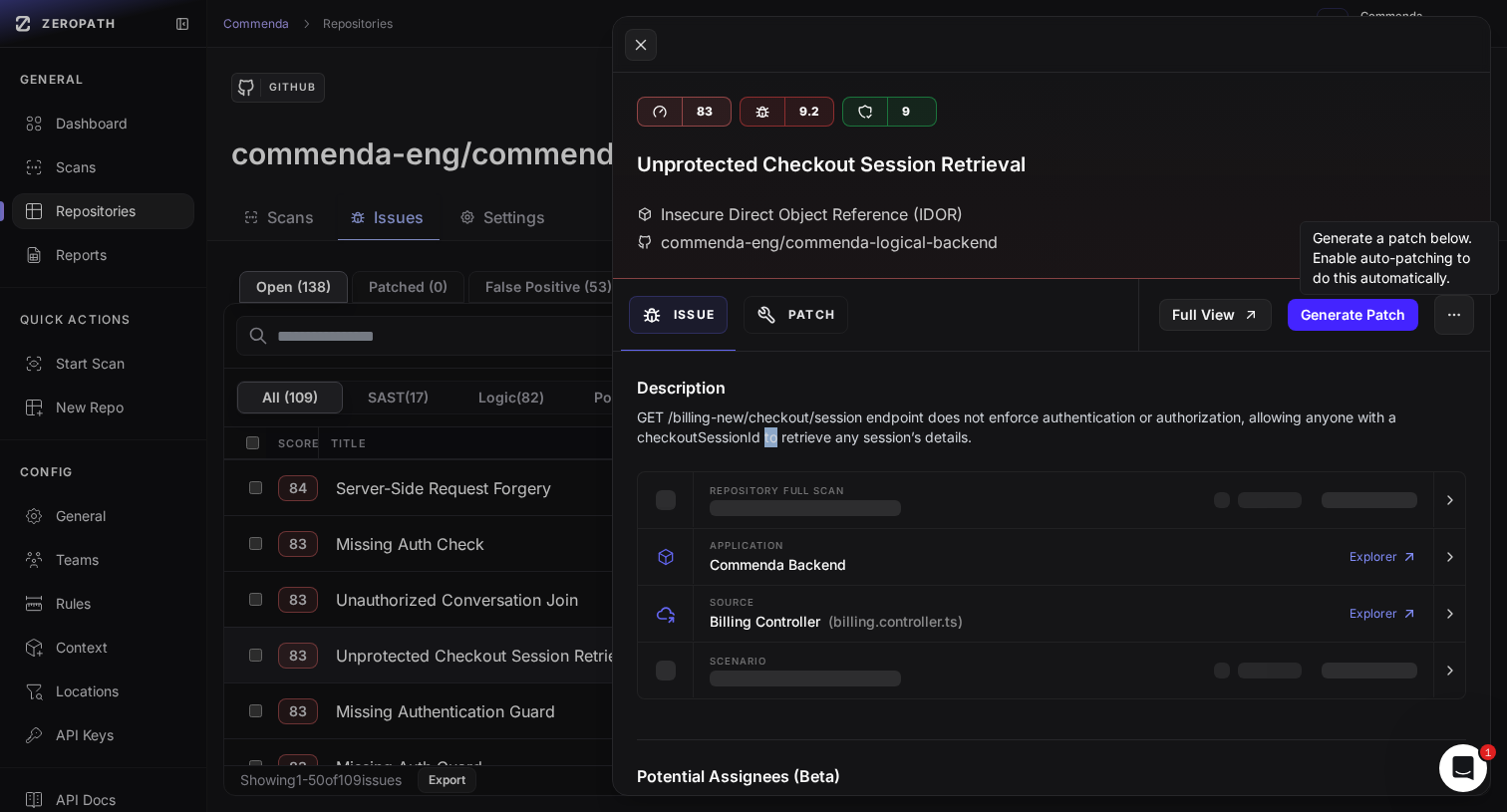 click on "GET /billing-new/checkout/session endpoint does not enforce authentication or authorization, allowing anyone with a checkoutSessionId to retrieve any session’s details." at bounding box center [1052, 427] 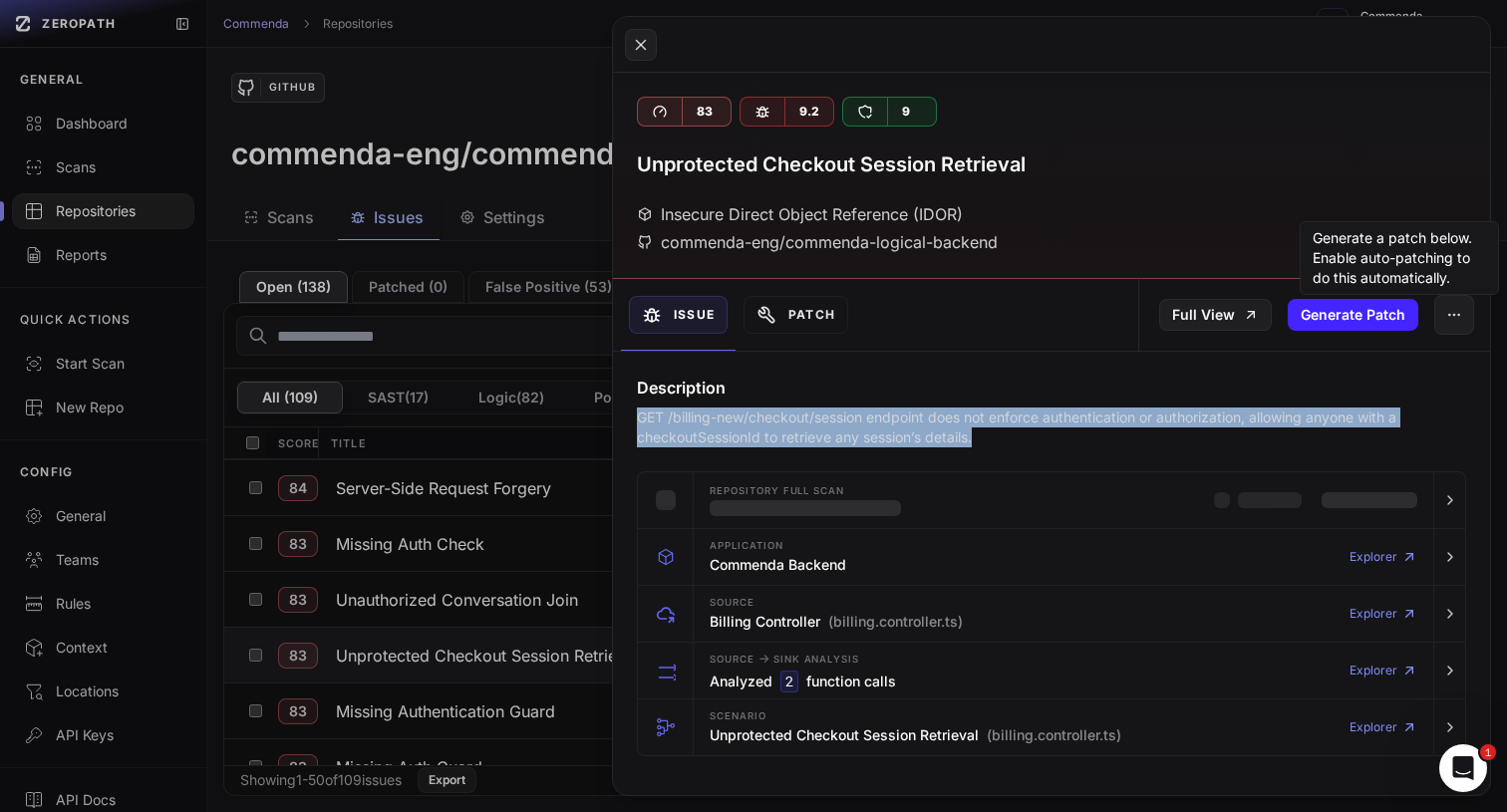 click on "GET /billing-new/checkout/session endpoint does not enforce authentication or authorization, allowing anyone with a checkoutSessionId to retrieve any session’s details." at bounding box center (1052, 427) 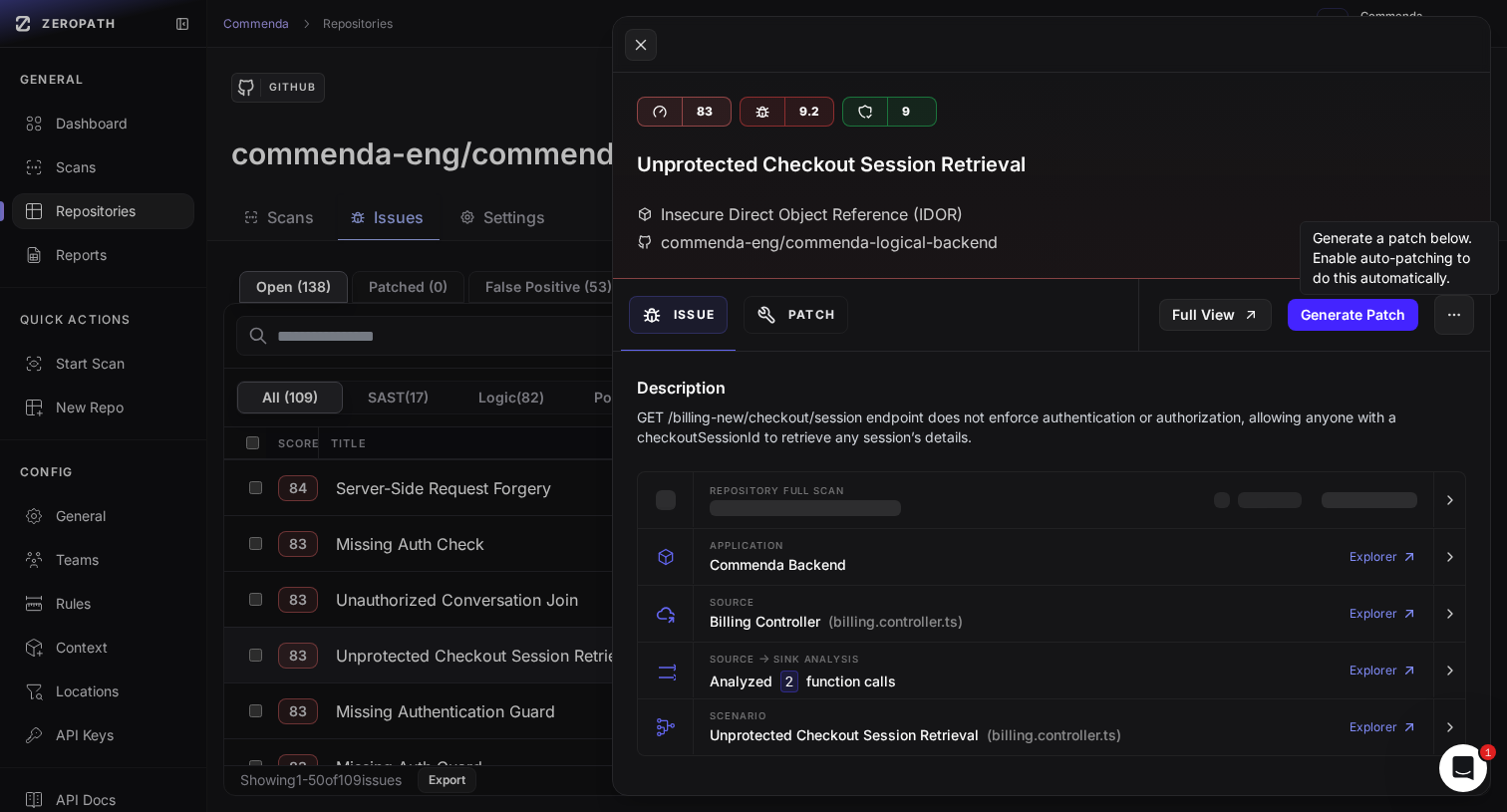 click on "GET /billing-new/checkout/session endpoint does not enforce authentication or authorization, allowing anyone with a checkoutSessionId to retrieve any session’s details." at bounding box center [1052, 427] 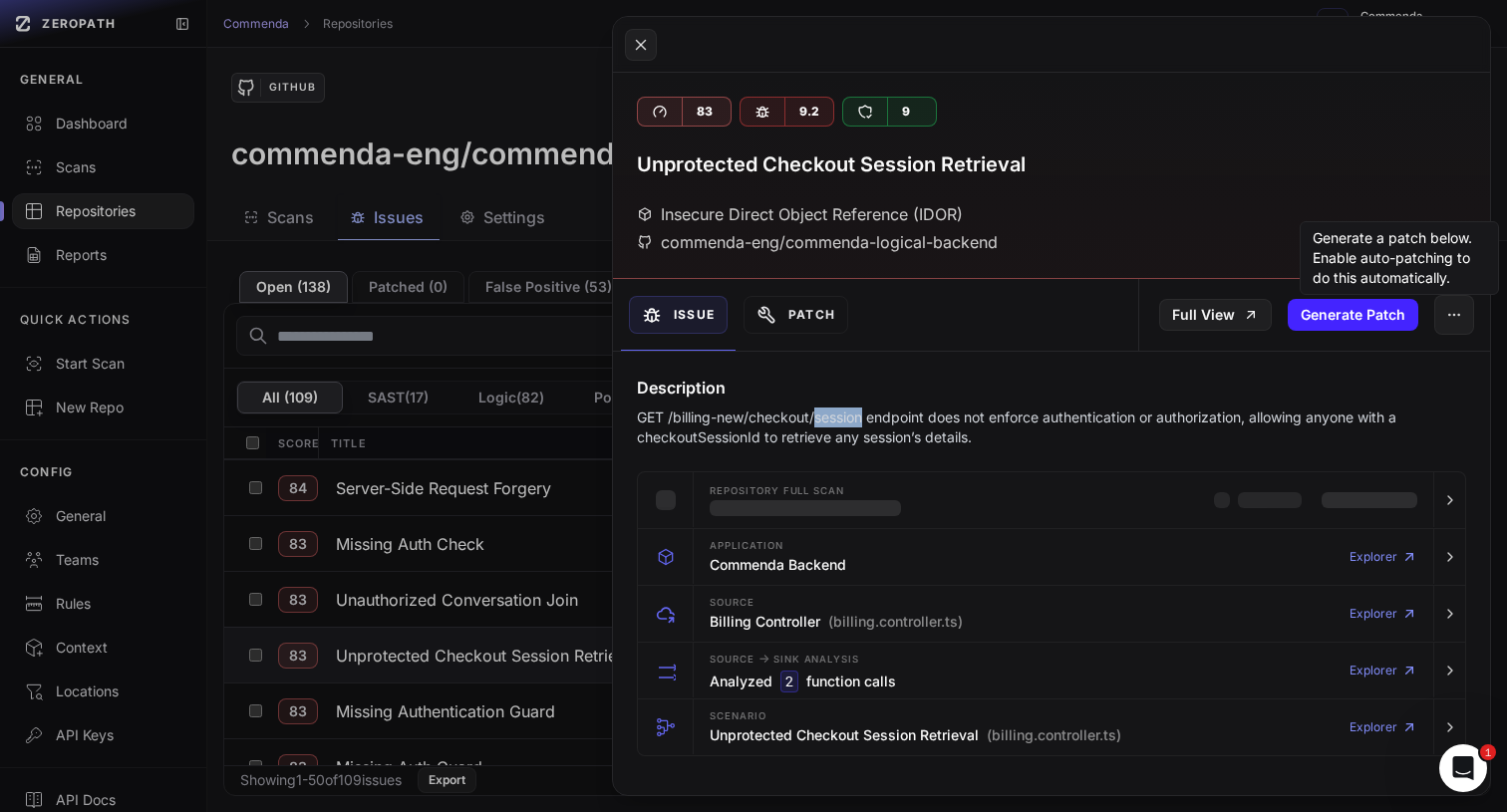 click on "GET /billing-new/checkout/session endpoint does not enforce authentication or authorization, allowing anyone with a checkoutSessionId to retrieve any session’s details." at bounding box center (1052, 427) 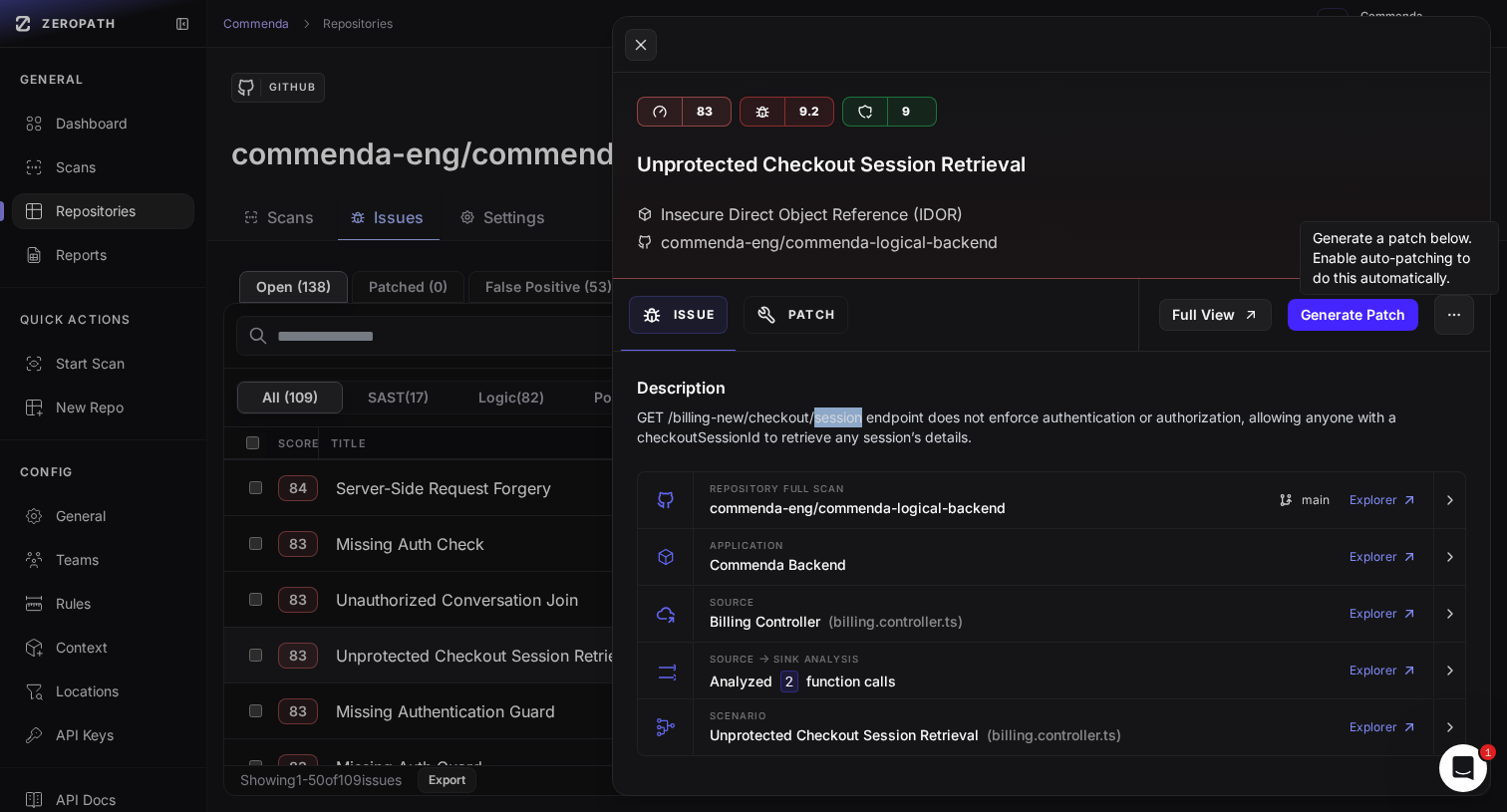 click on "GET /billing-new/checkout/session endpoint does not enforce authentication or authorization, allowing anyone with a checkoutSessionId to retrieve any session’s details." at bounding box center (1052, 427) 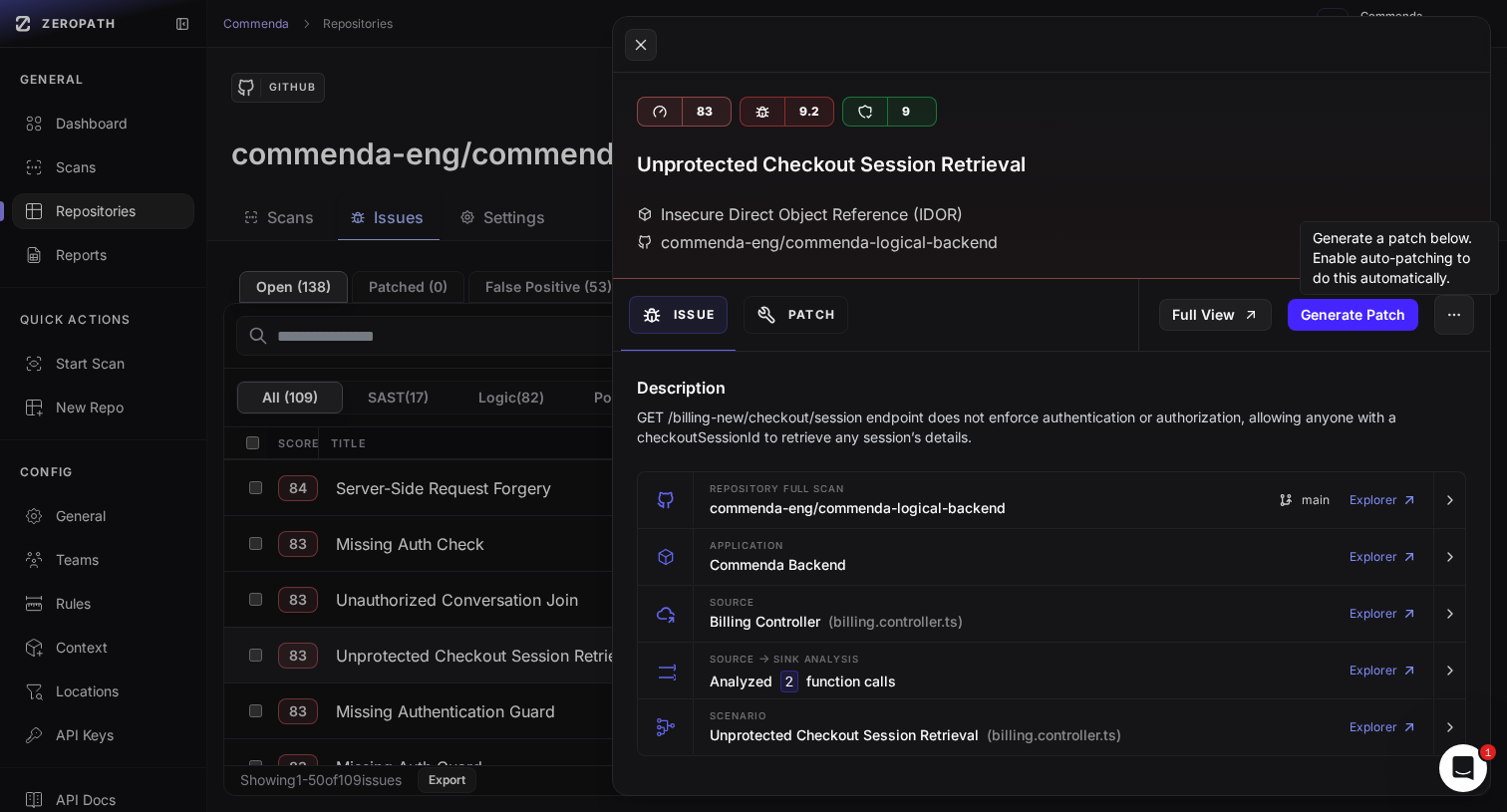 click on "GET /billing-new/checkout/session endpoint does not enforce authentication or authorization, allowing anyone with a checkoutSessionId to retrieve any session’s details." at bounding box center (1052, 427) 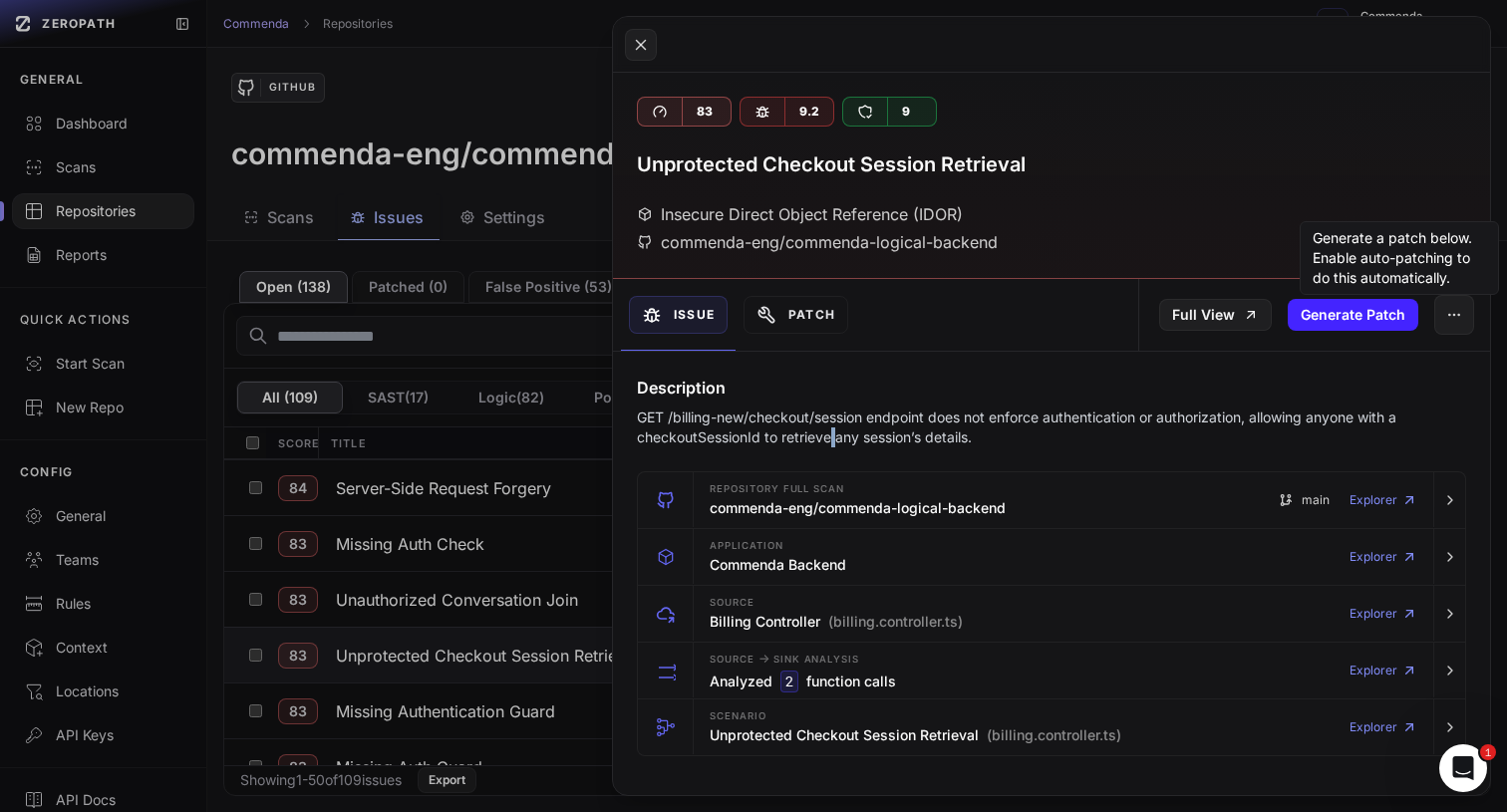 click on "GET /billing-new/checkout/session endpoint does not enforce authentication or authorization, allowing anyone with a checkoutSessionId to retrieve any session’s details." at bounding box center [1052, 427] 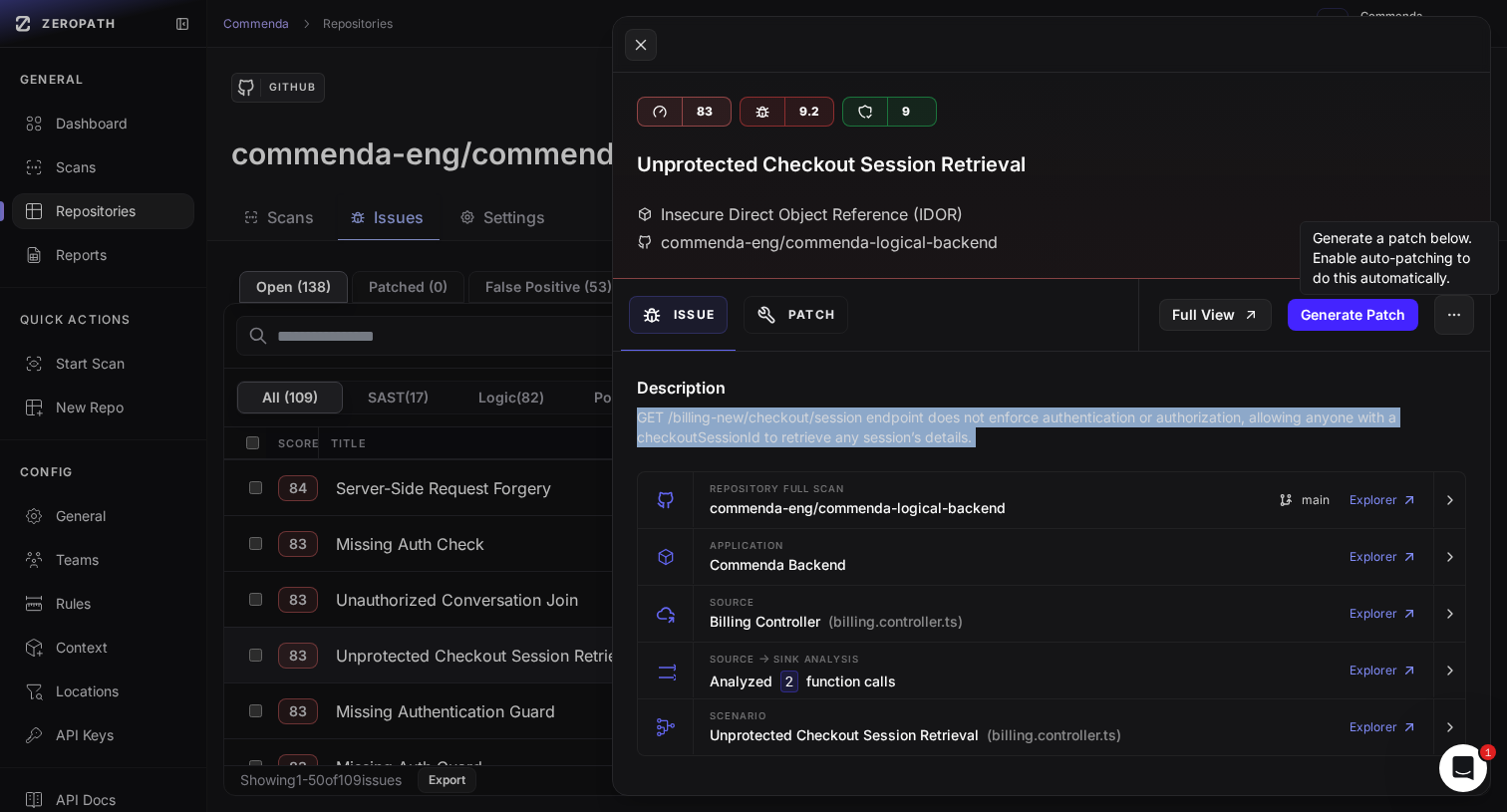 click on "GET /billing-new/checkout/session endpoint does not enforce authentication or authorization, allowing anyone with a checkoutSessionId to retrieve any session’s details." at bounding box center [1052, 427] 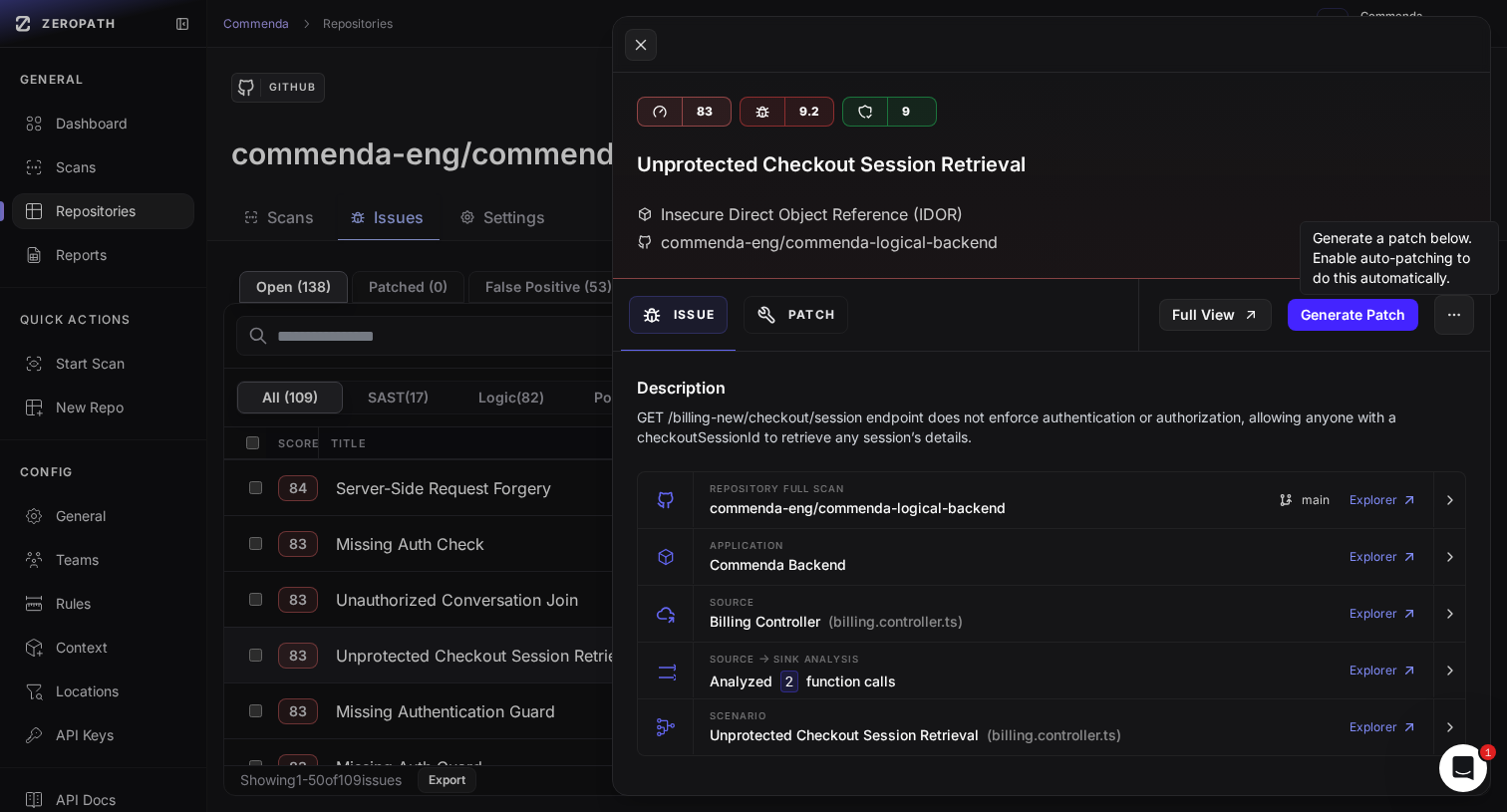 click on "GET /billing-new/checkout/session endpoint does not enforce authentication or authorization, allowing anyone with a checkoutSessionId to retrieve any session’s details." at bounding box center (1052, 427) 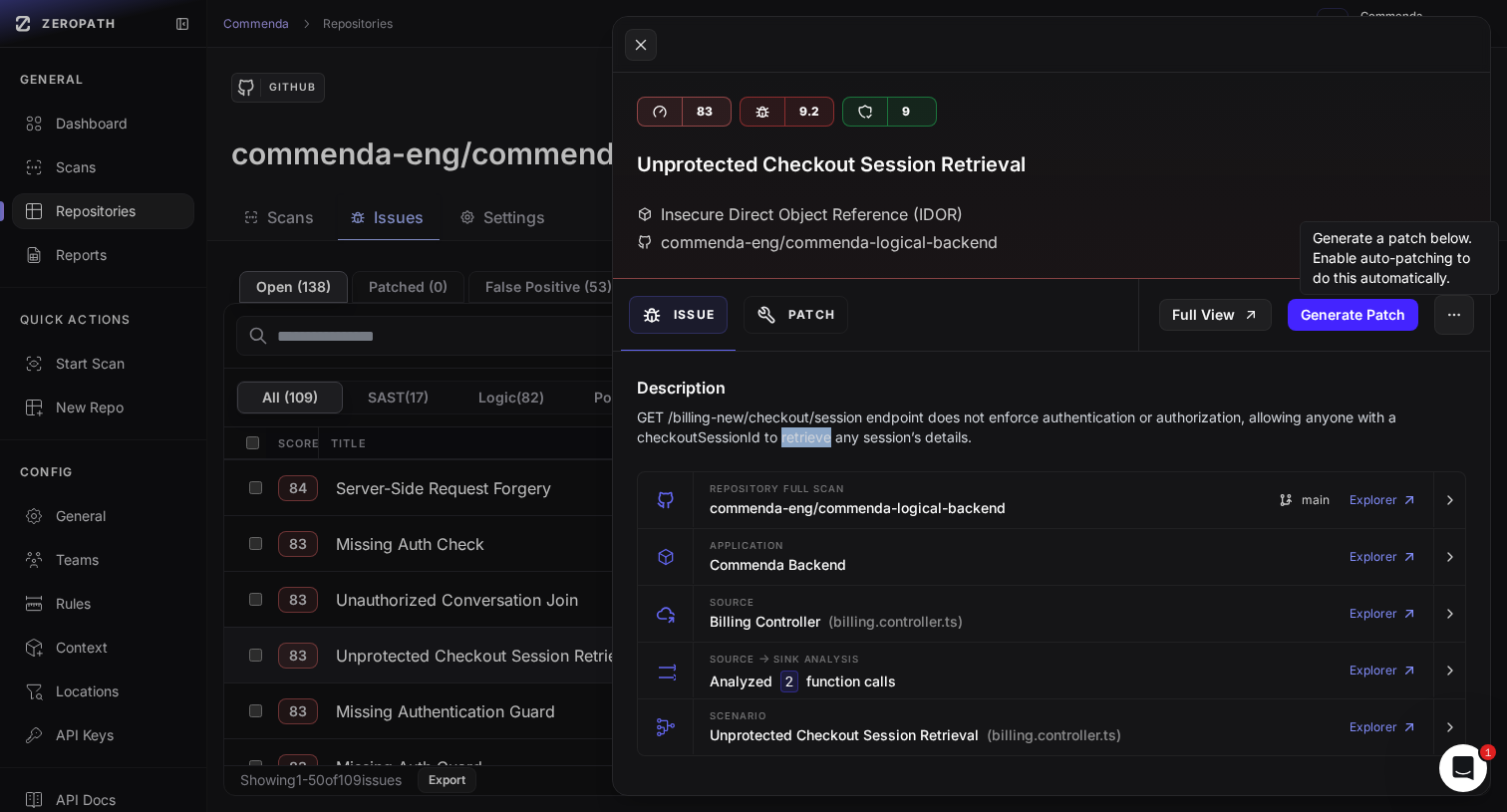 click on "GET /billing-new/checkout/session endpoint does not enforce authentication or authorization, allowing anyone with a checkoutSessionId to retrieve any session’s details." at bounding box center [1052, 427] 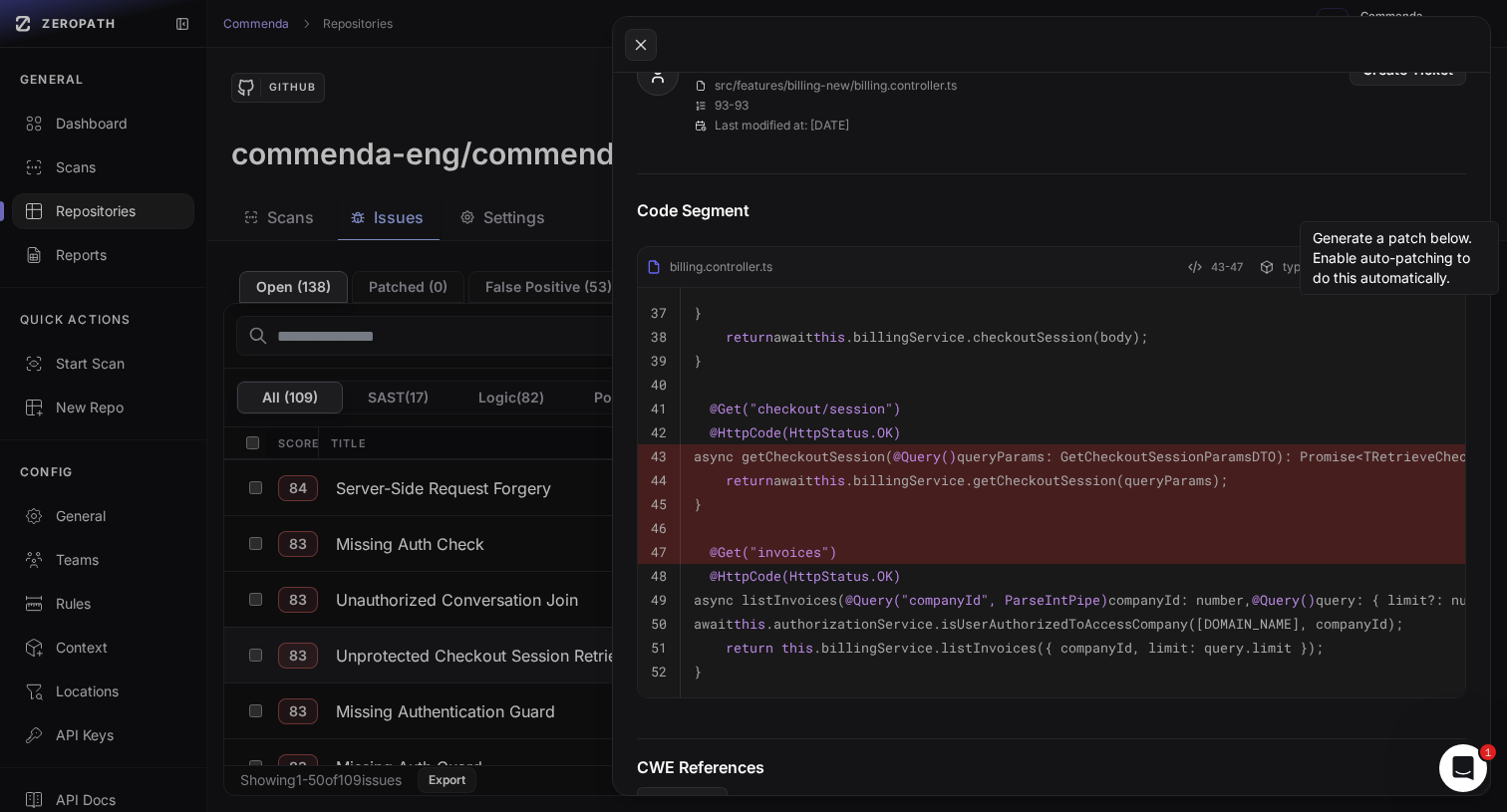 scroll, scrollTop: 813, scrollLeft: 0, axis: vertical 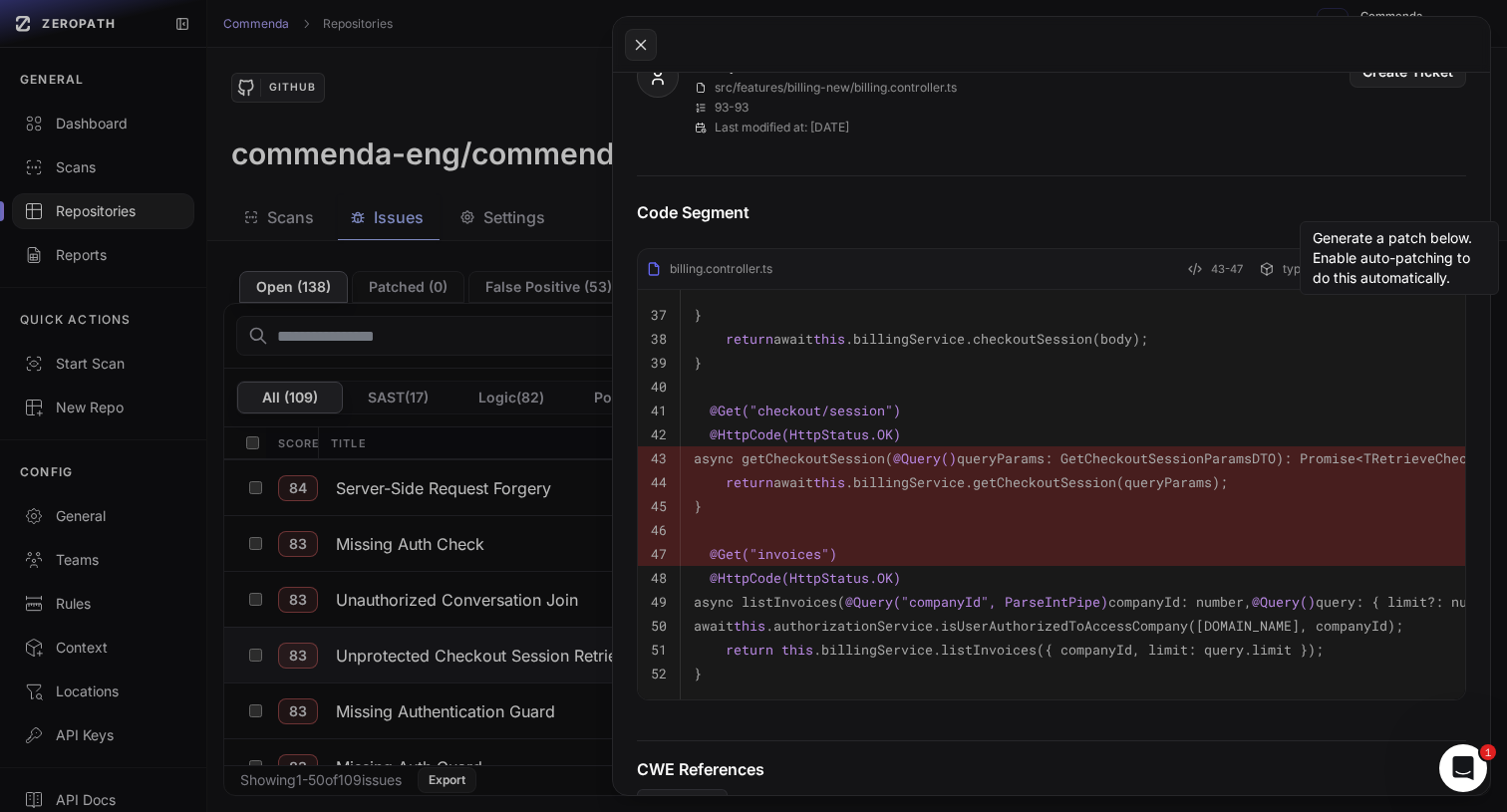 click on "return  await  this .billingService.getCheckoutSession(queryParams);" at bounding box center [961, 482] 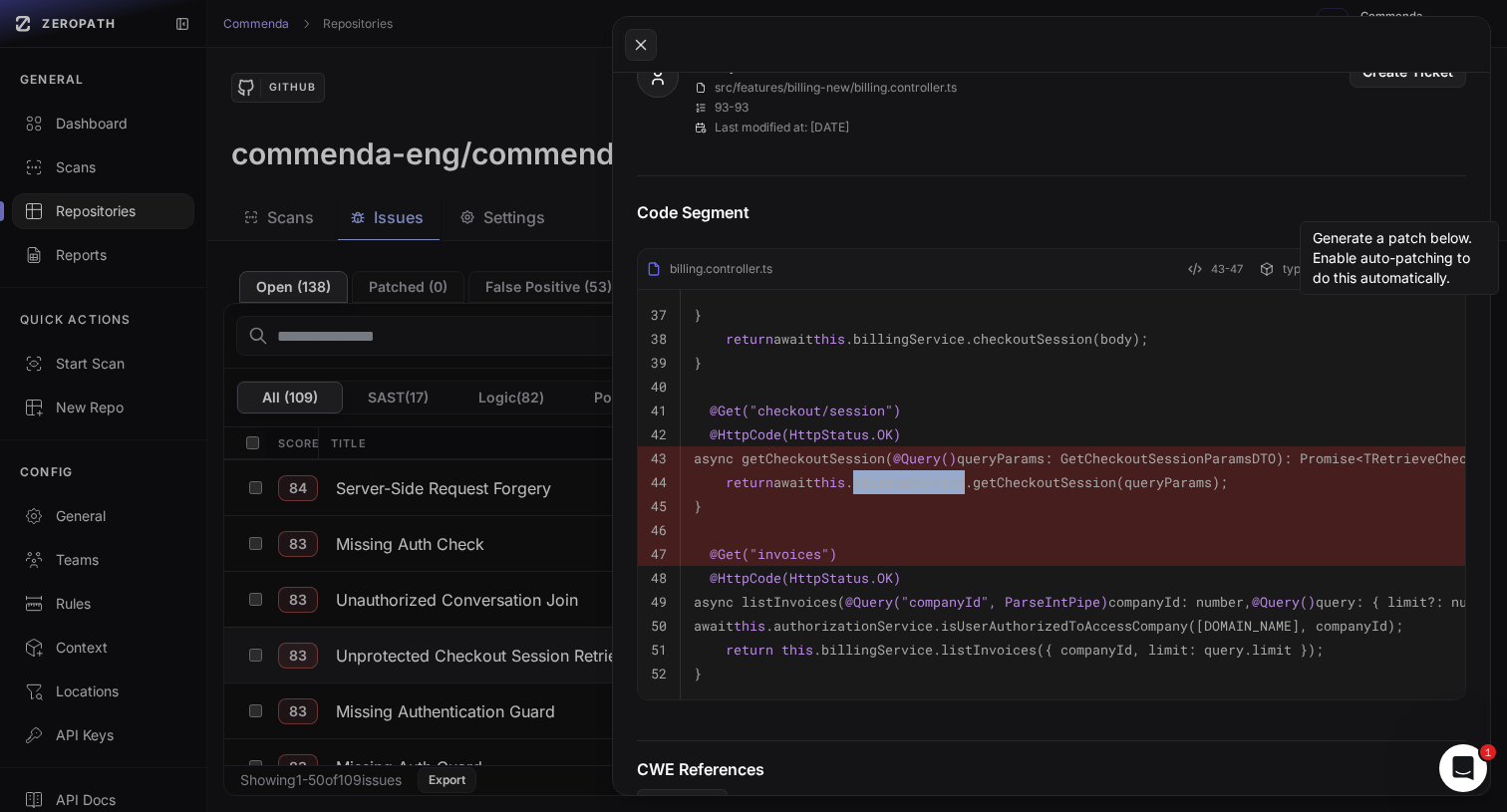 click on "return  await  this .billingService.getCheckoutSession(queryParams);" at bounding box center (961, 482) 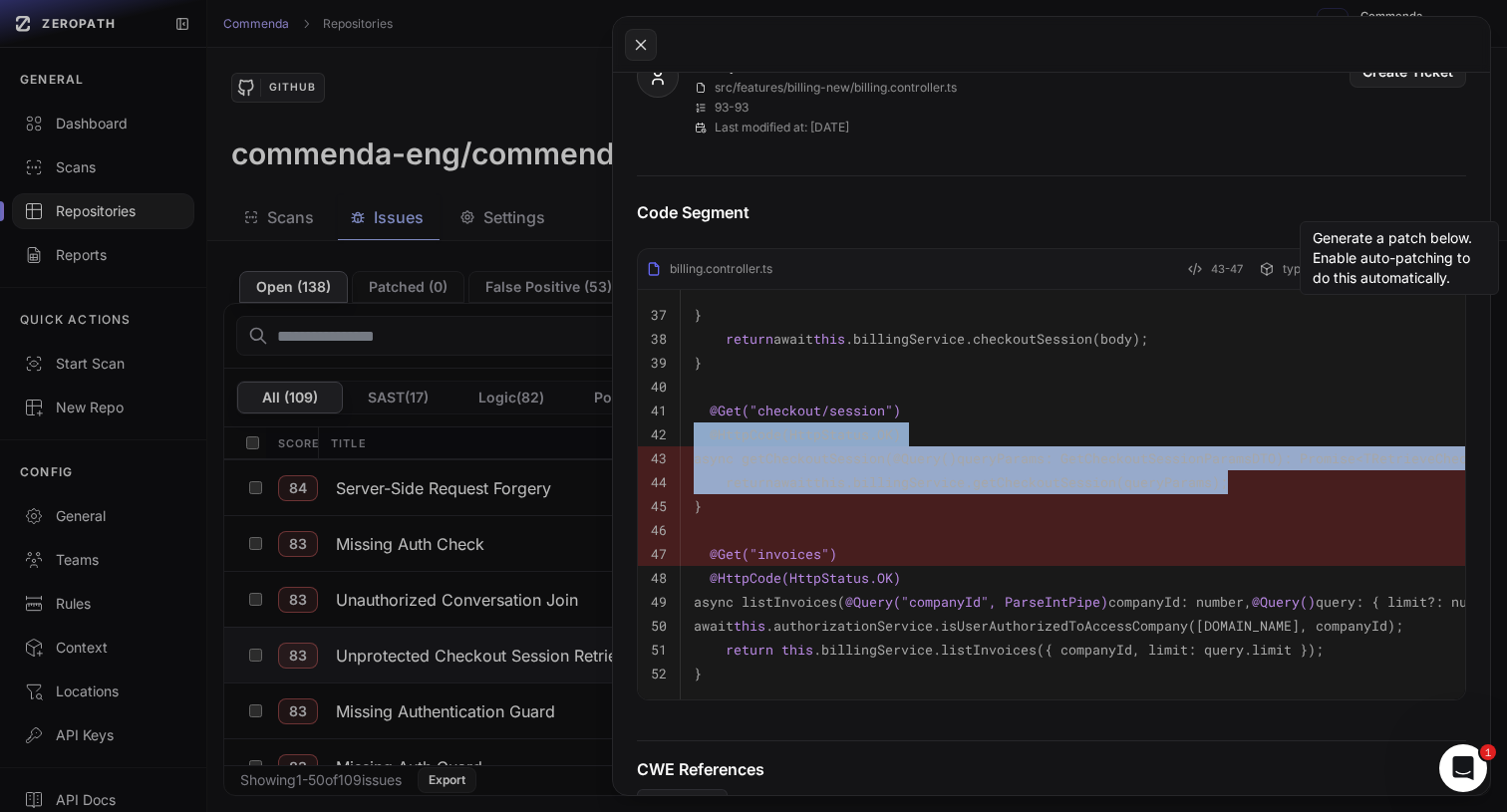 drag, startPoint x: 937, startPoint y: 478, endPoint x: 1042, endPoint y: 441, distance: 111.32834 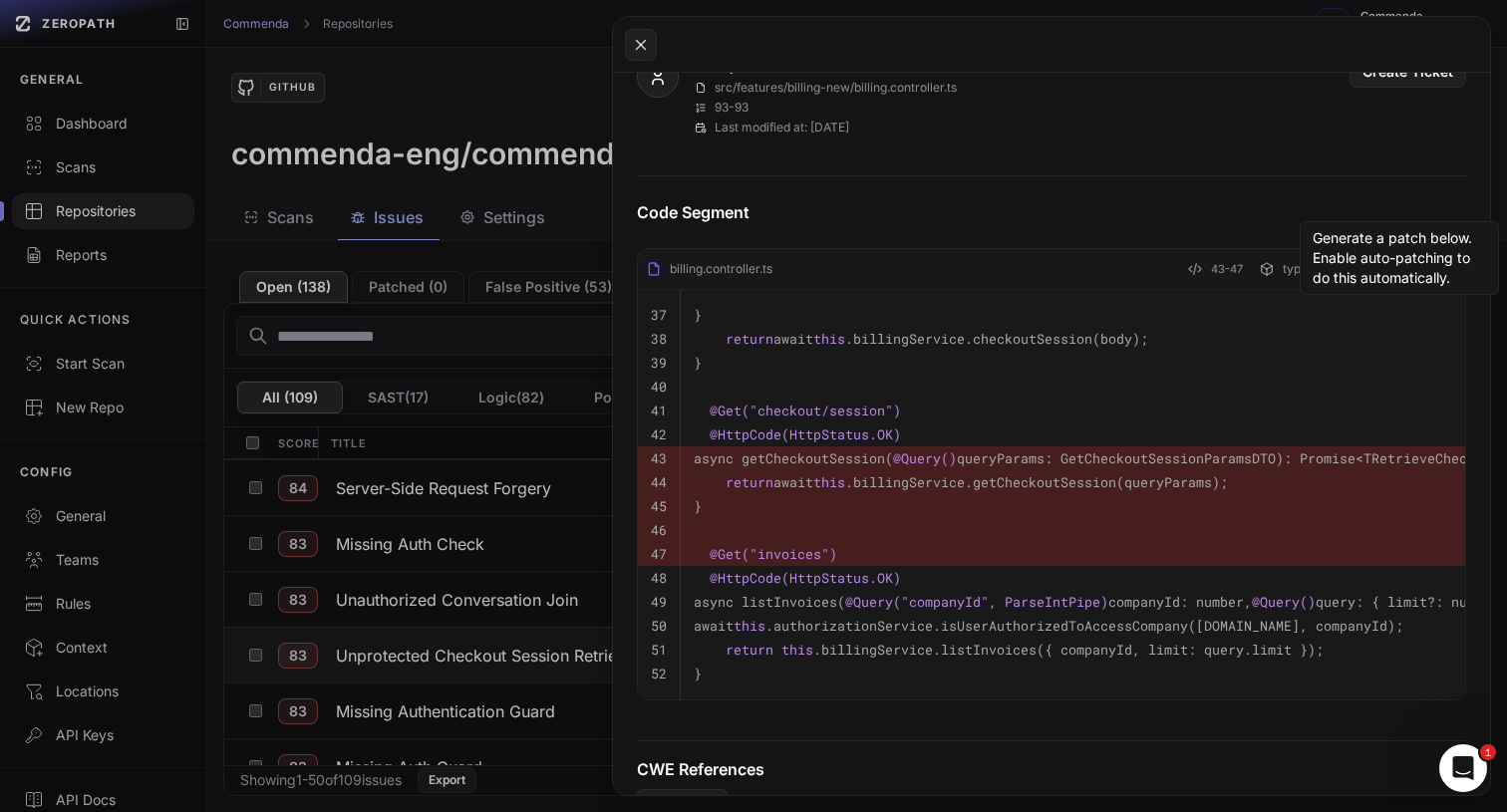 click on "@HttpCode(HttpStatus.OK)" at bounding box center [1375, 434] 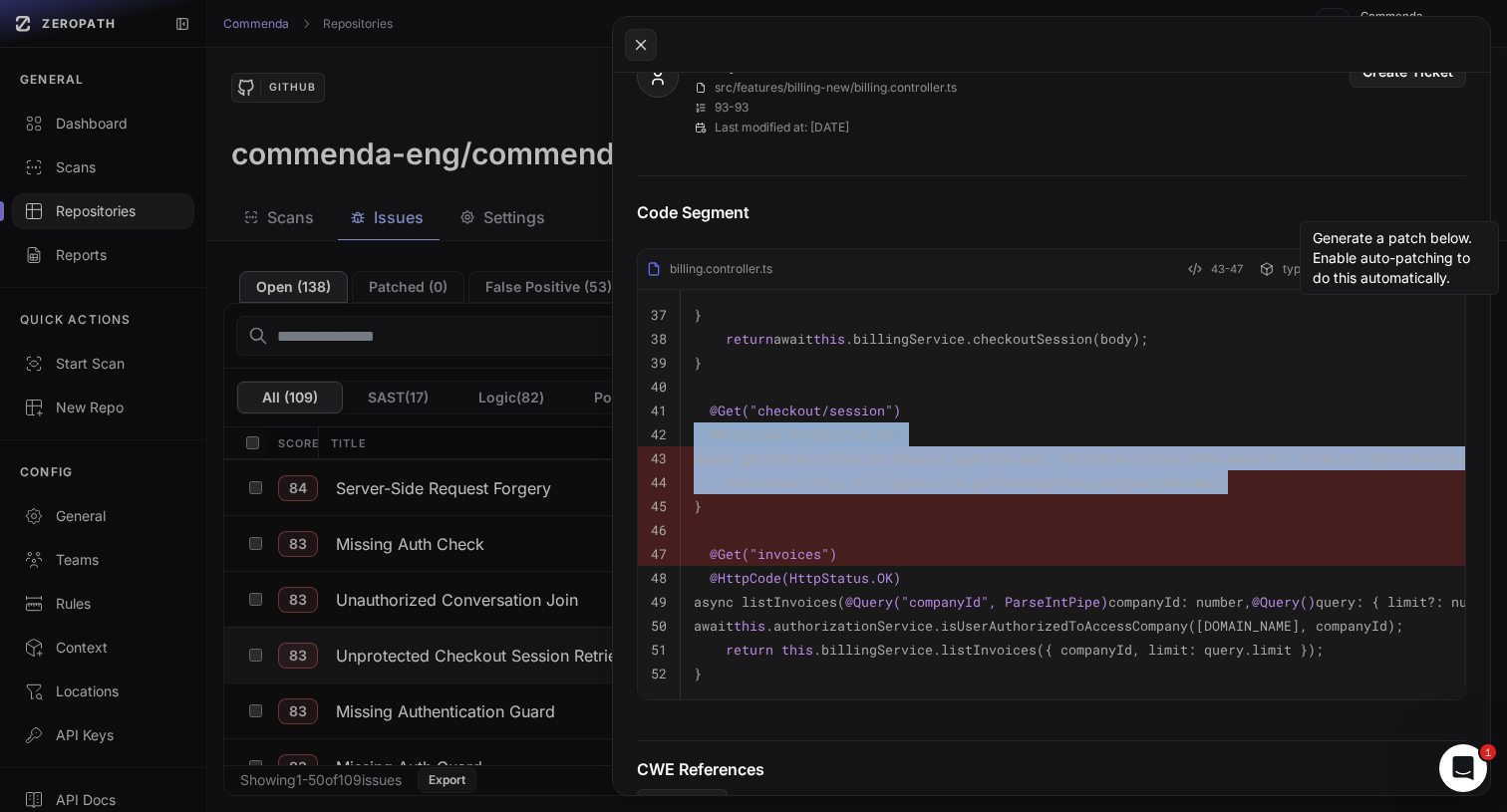 drag, startPoint x: 1042, startPoint y: 441, endPoint x: 1041, endPoint y: 483, distance: 42.0119 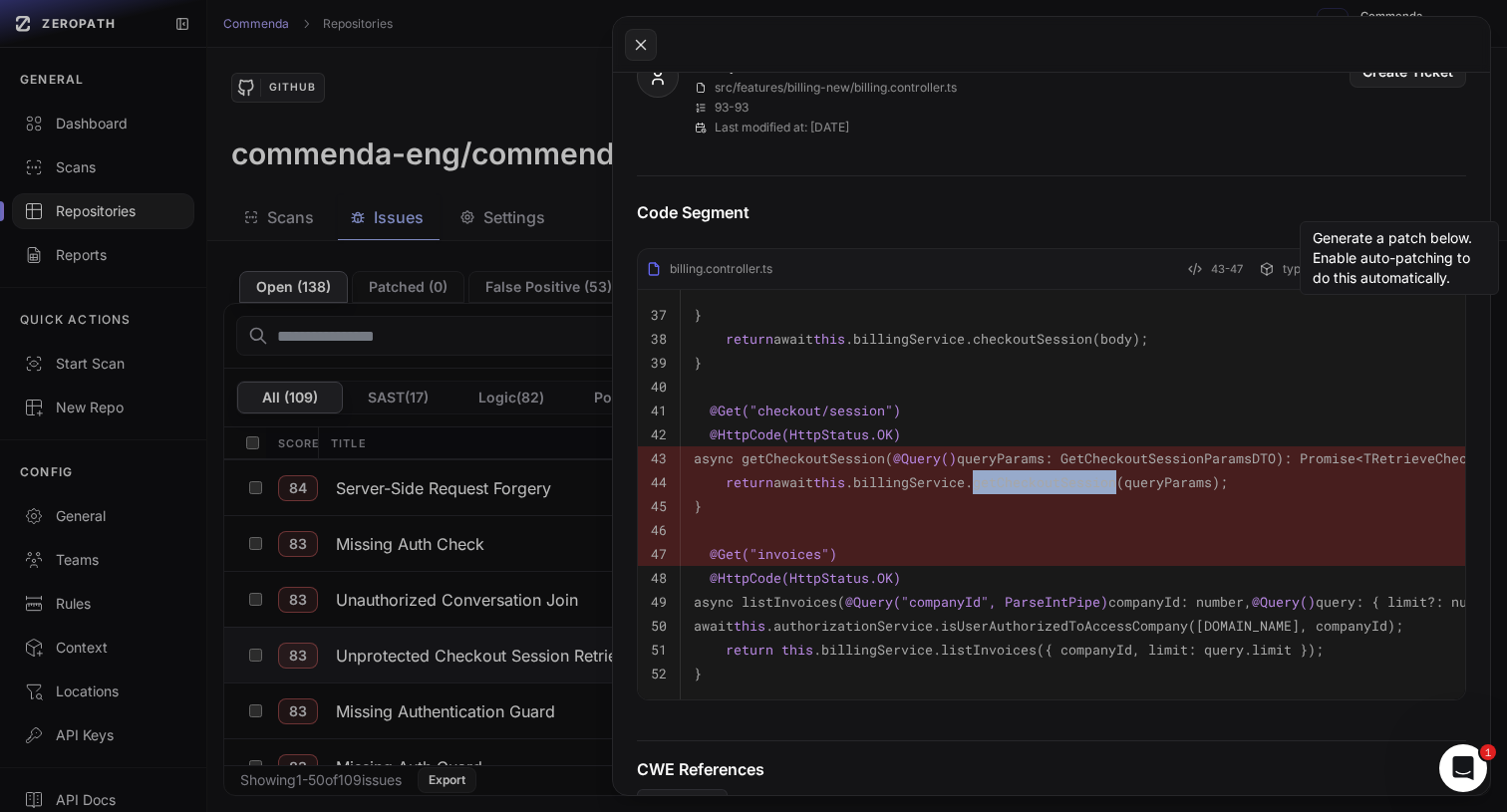 click on "return  await  this .billingService.getCheckoutSession(queryParams);" at bounding box center (961, 482) 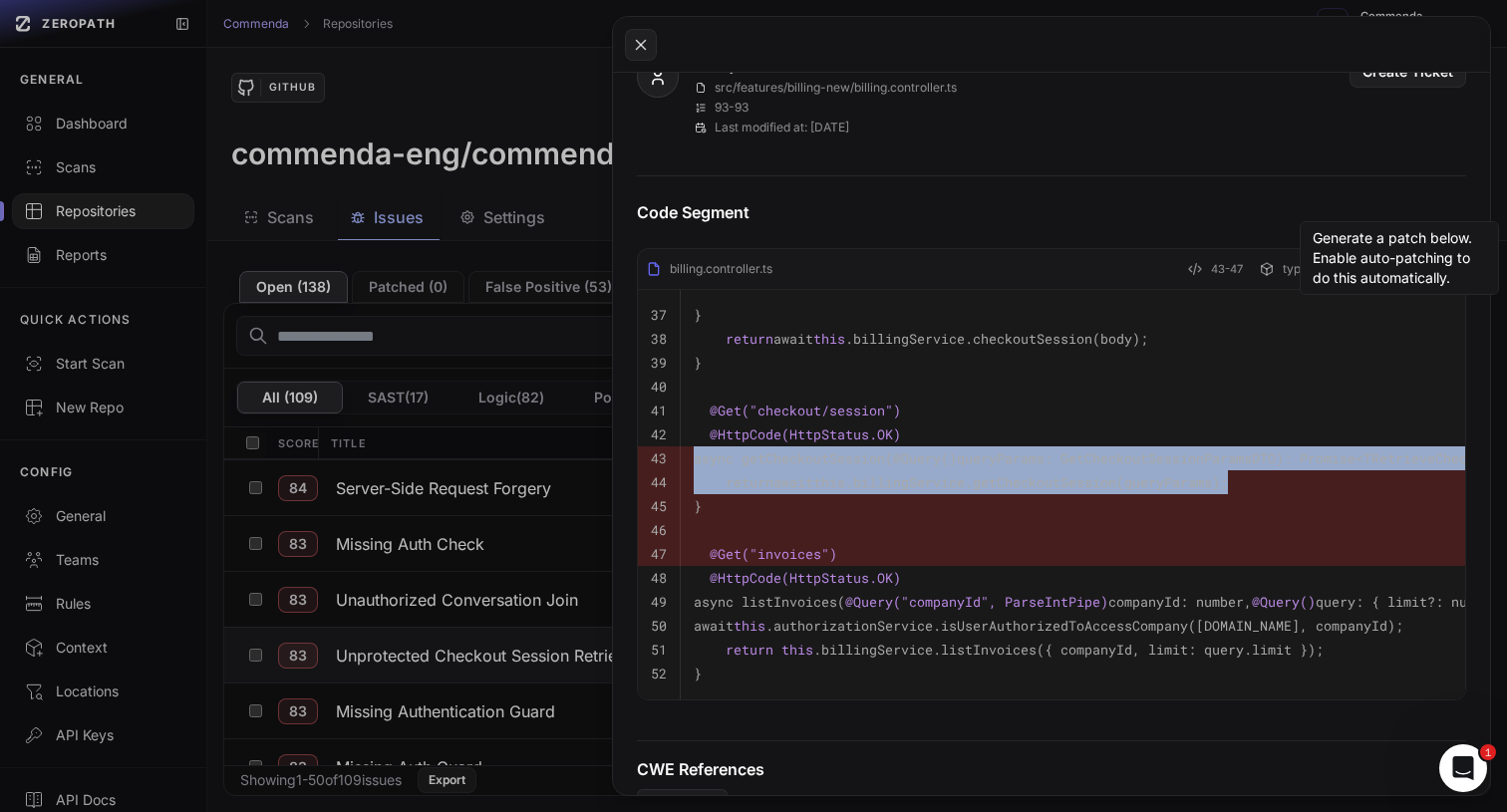 drag, startPoint x: 1041, startPoint y: 483, endPoint x: 1051, endPoint y: 452, distance: 32.572995 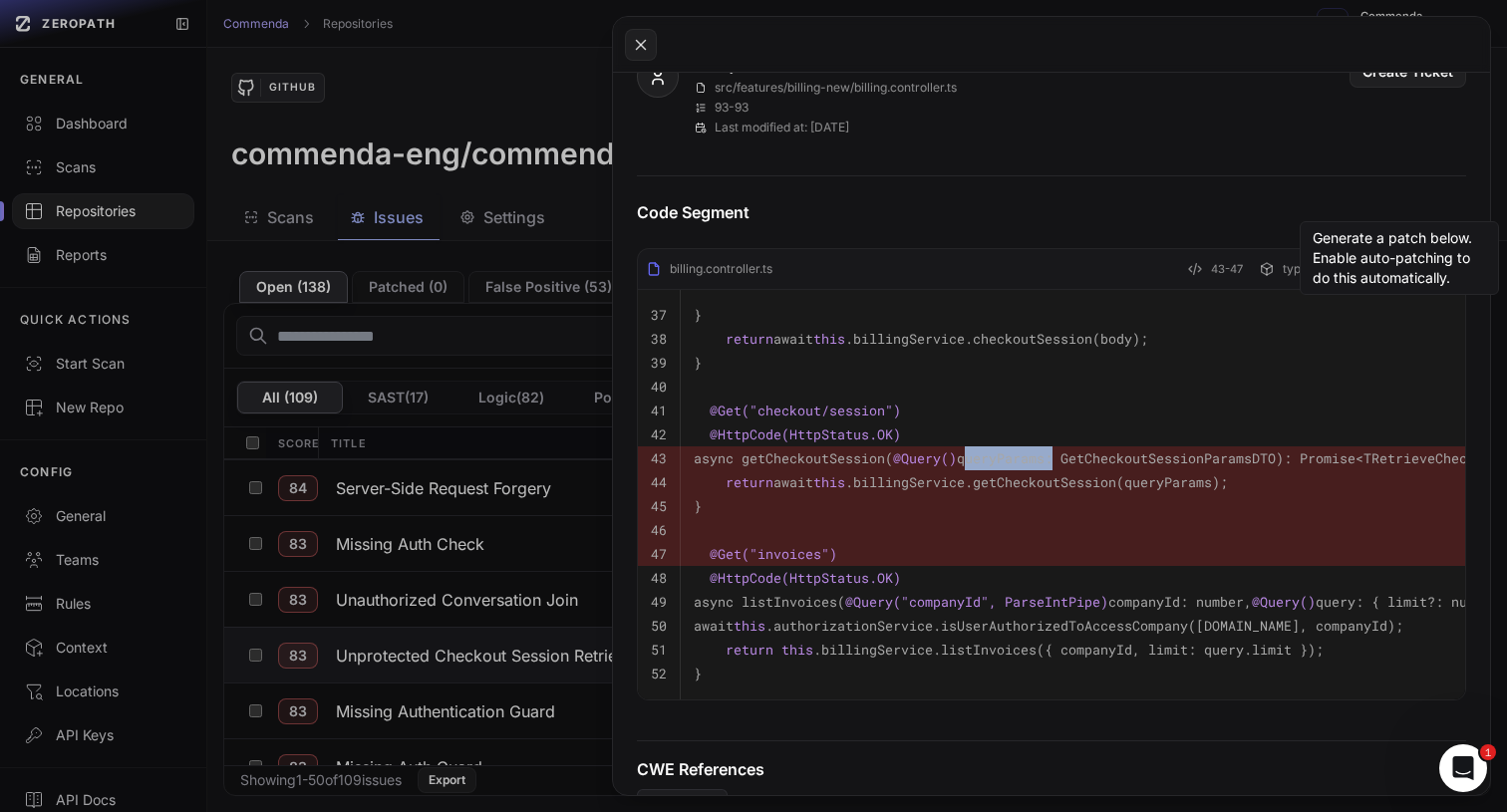 click on "async getCheckoutSession( @Query()  queryParams: GetCheckoutSessionParamsDTO): Promise<TRetrieveCheckoutSession> {" at bounding box center [1136, 458] 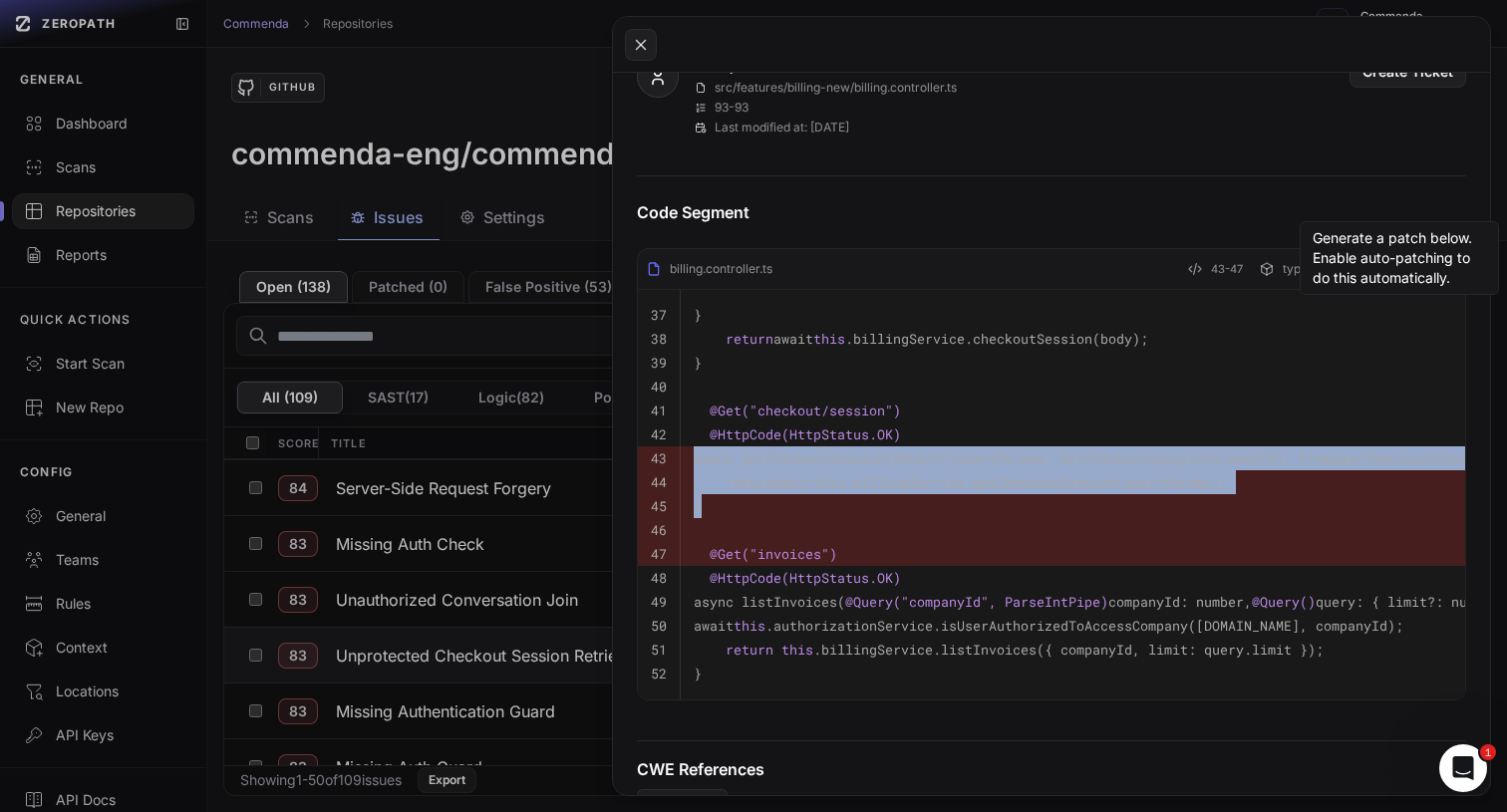 drag, startPoint x: 1051, startPoint y: 452, endPoint x: 1035, endPoint y: 505, distance: 55.362442 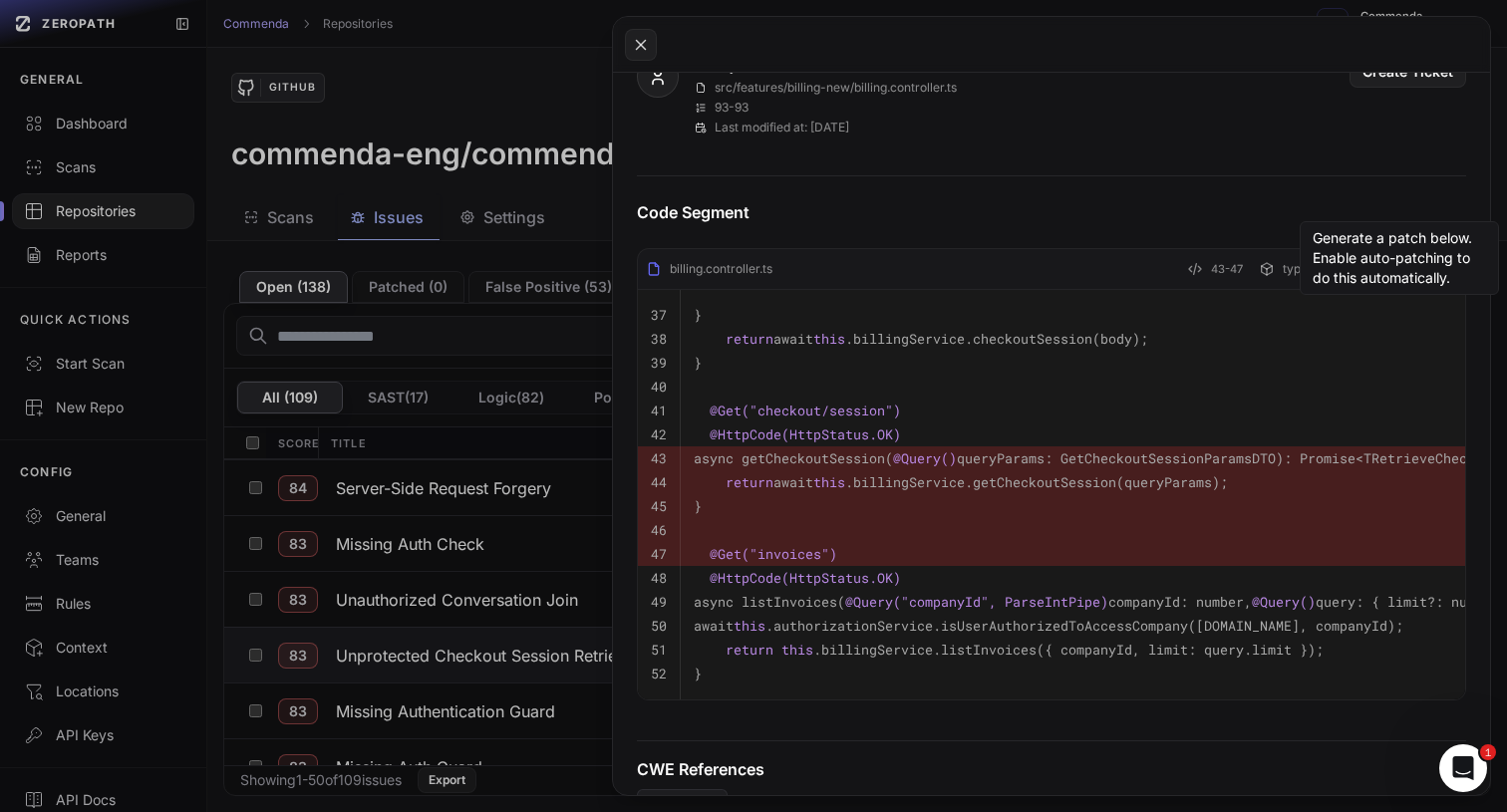 scroll, scrollTop: 0, scrollLeft: 0, axis: both 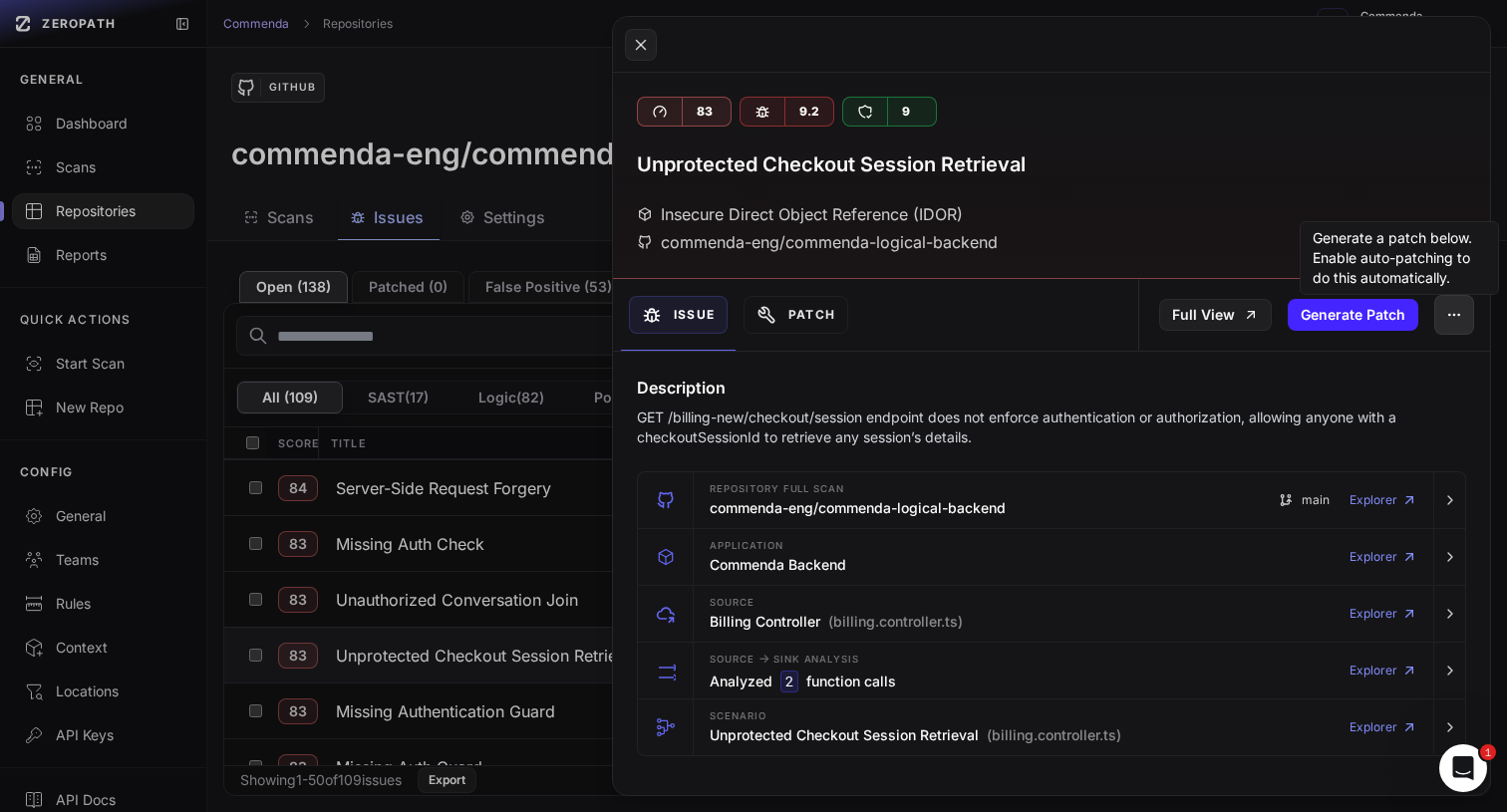 click at bounding box center [1454, 315] 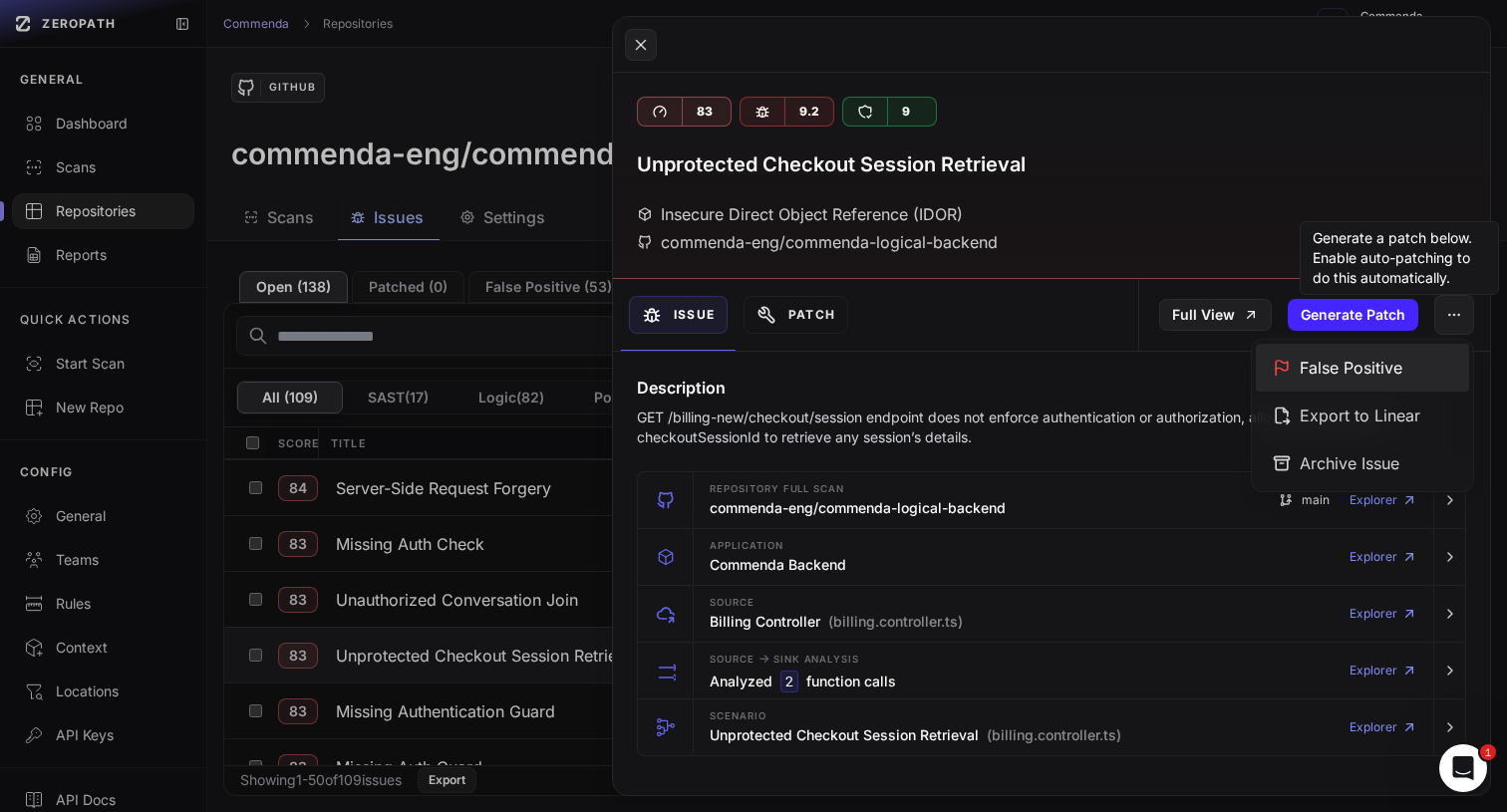 click on "False Positive" at bounding box center (1362, 368) 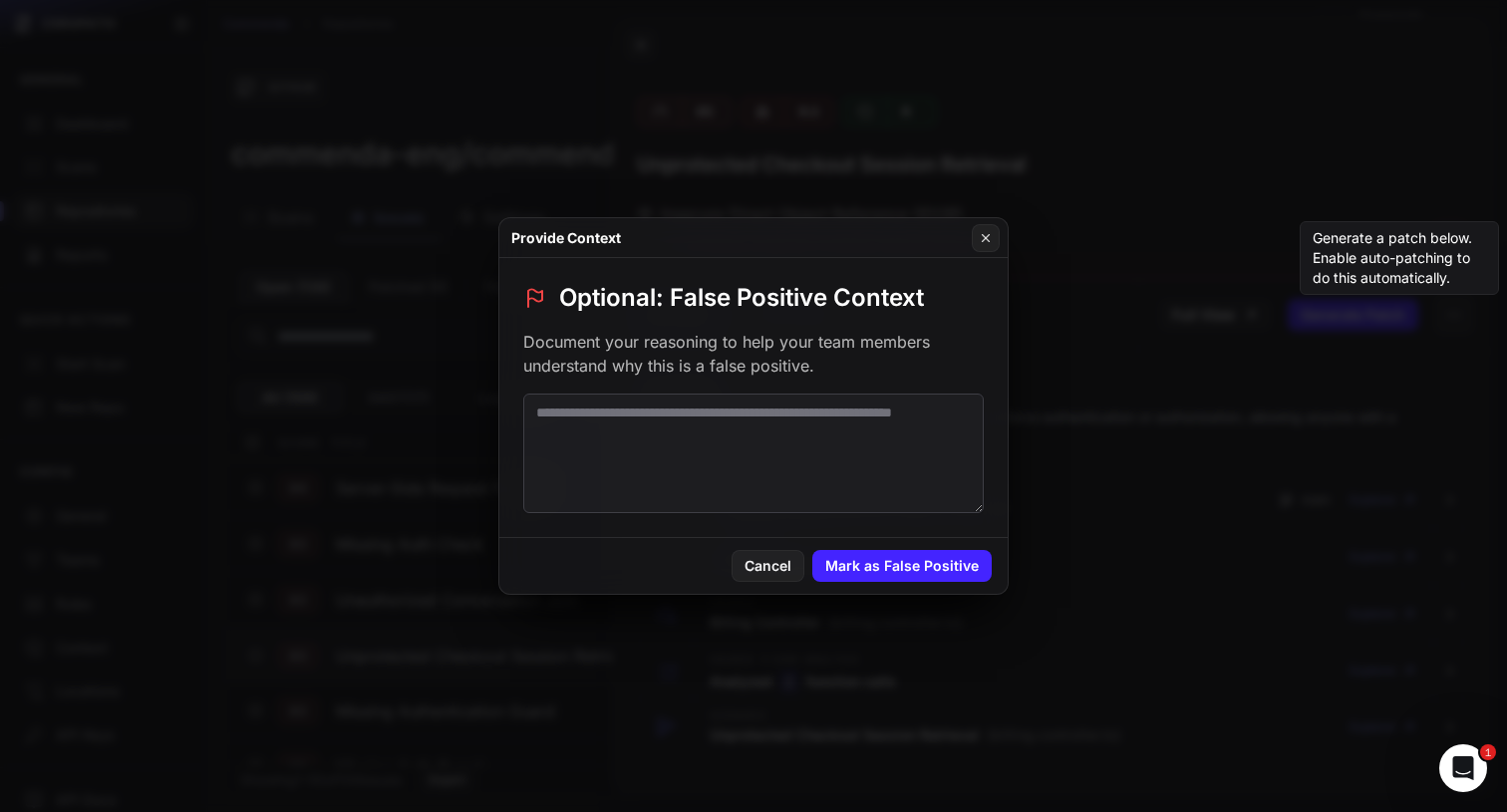 type 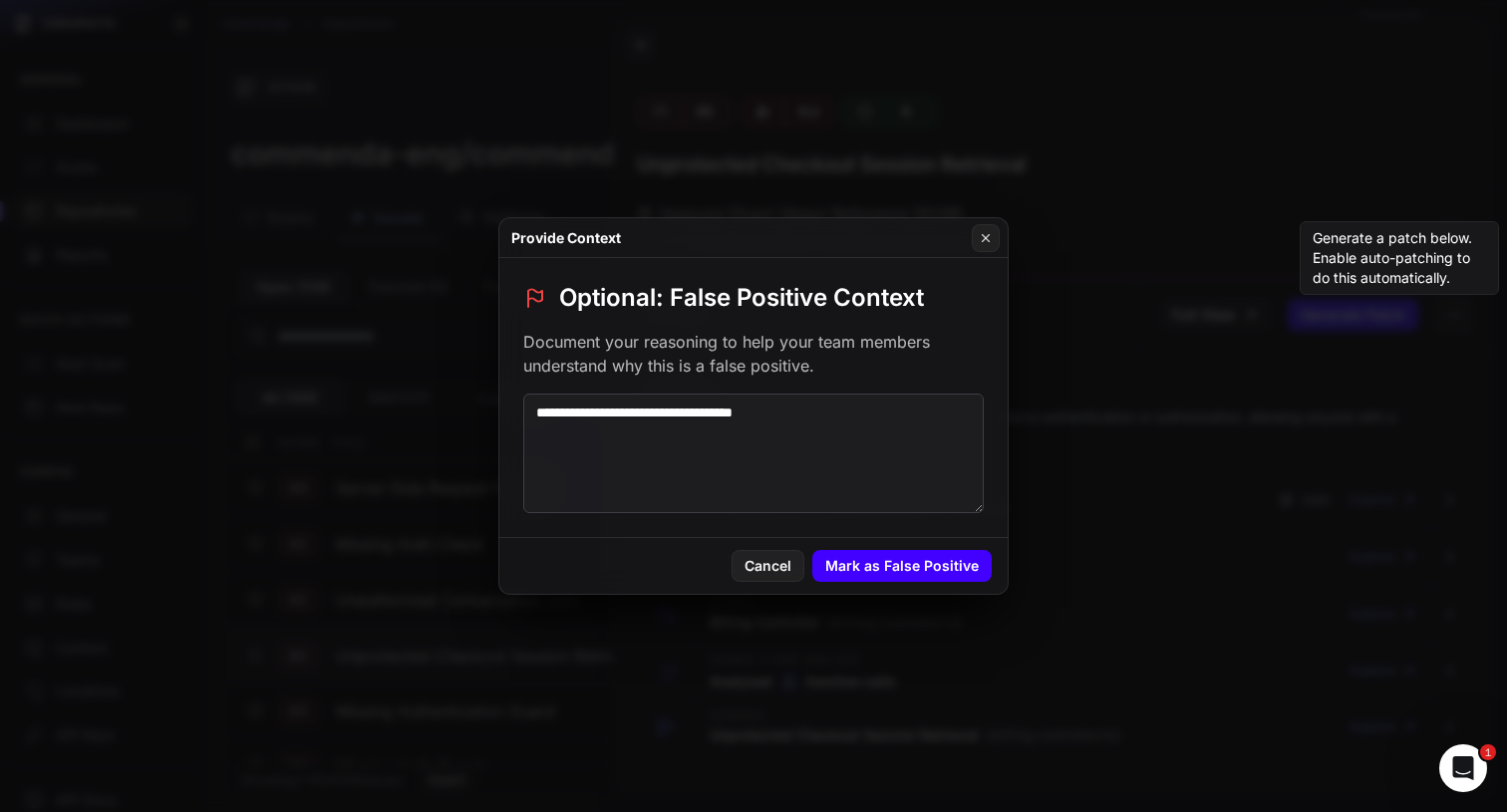 type on "**********" 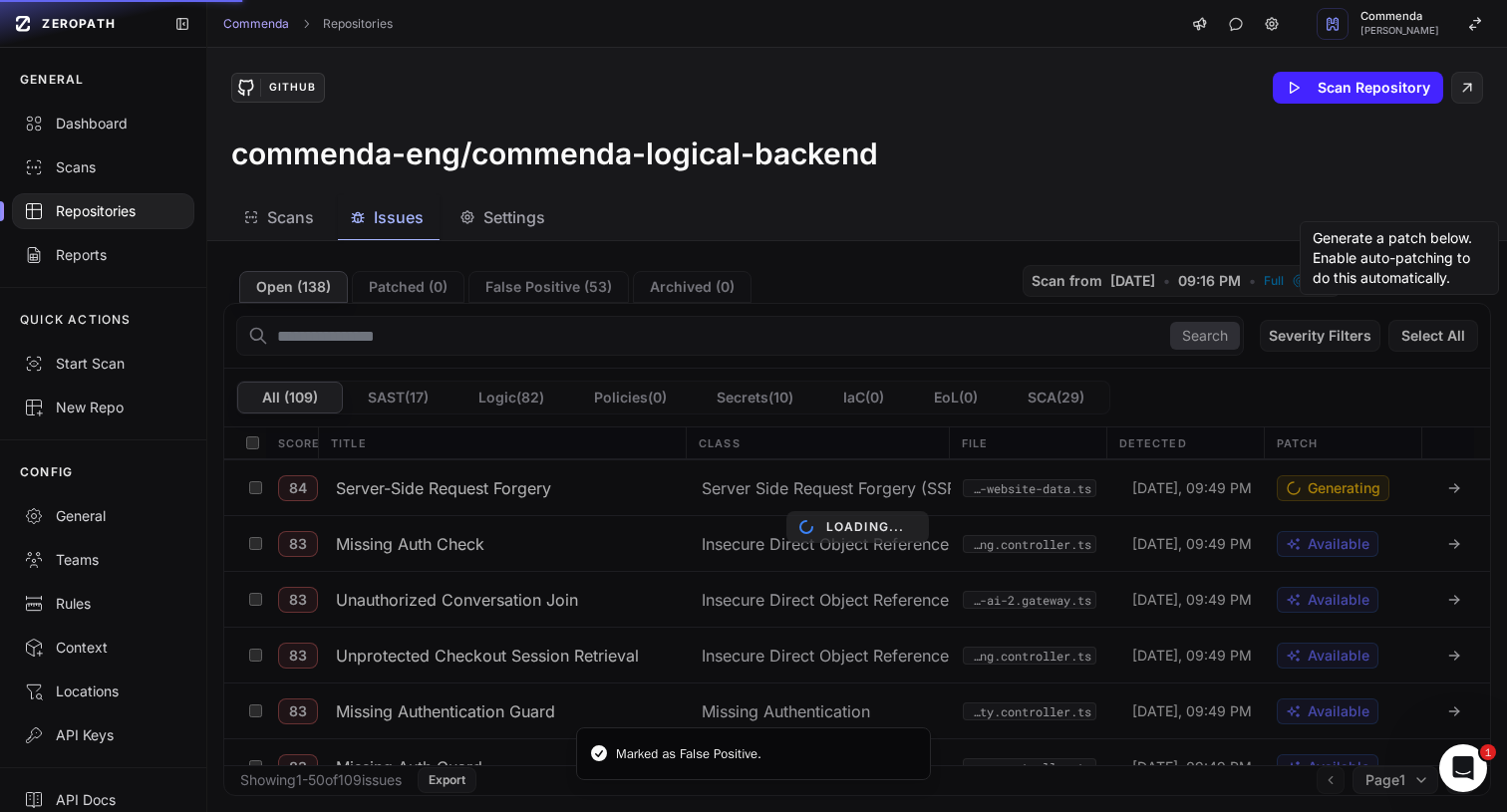 click on "Loading..." at bounding box center (857, 526) 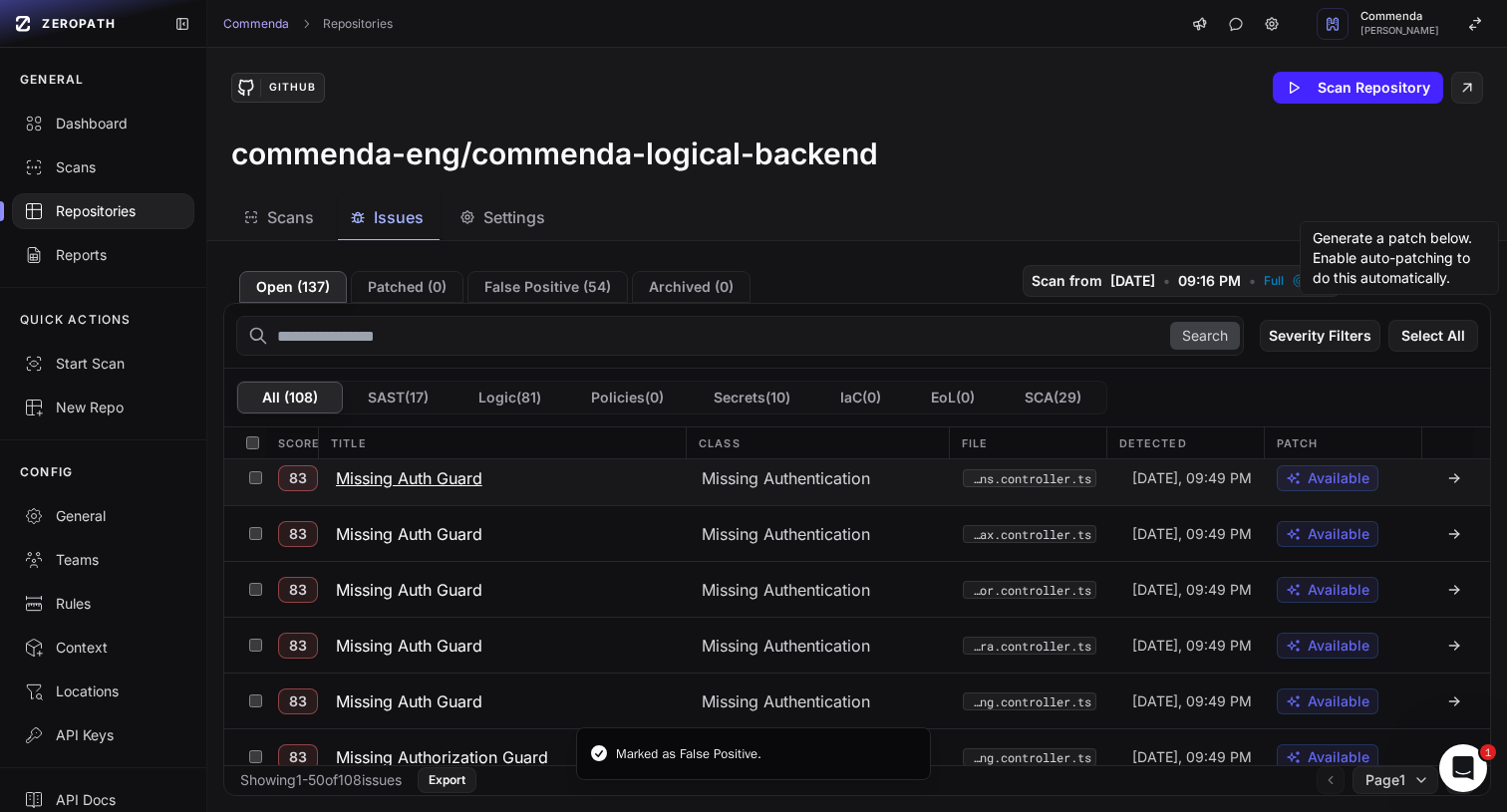 click on "Missing Auth Guard" at bounding box center [409, 478] 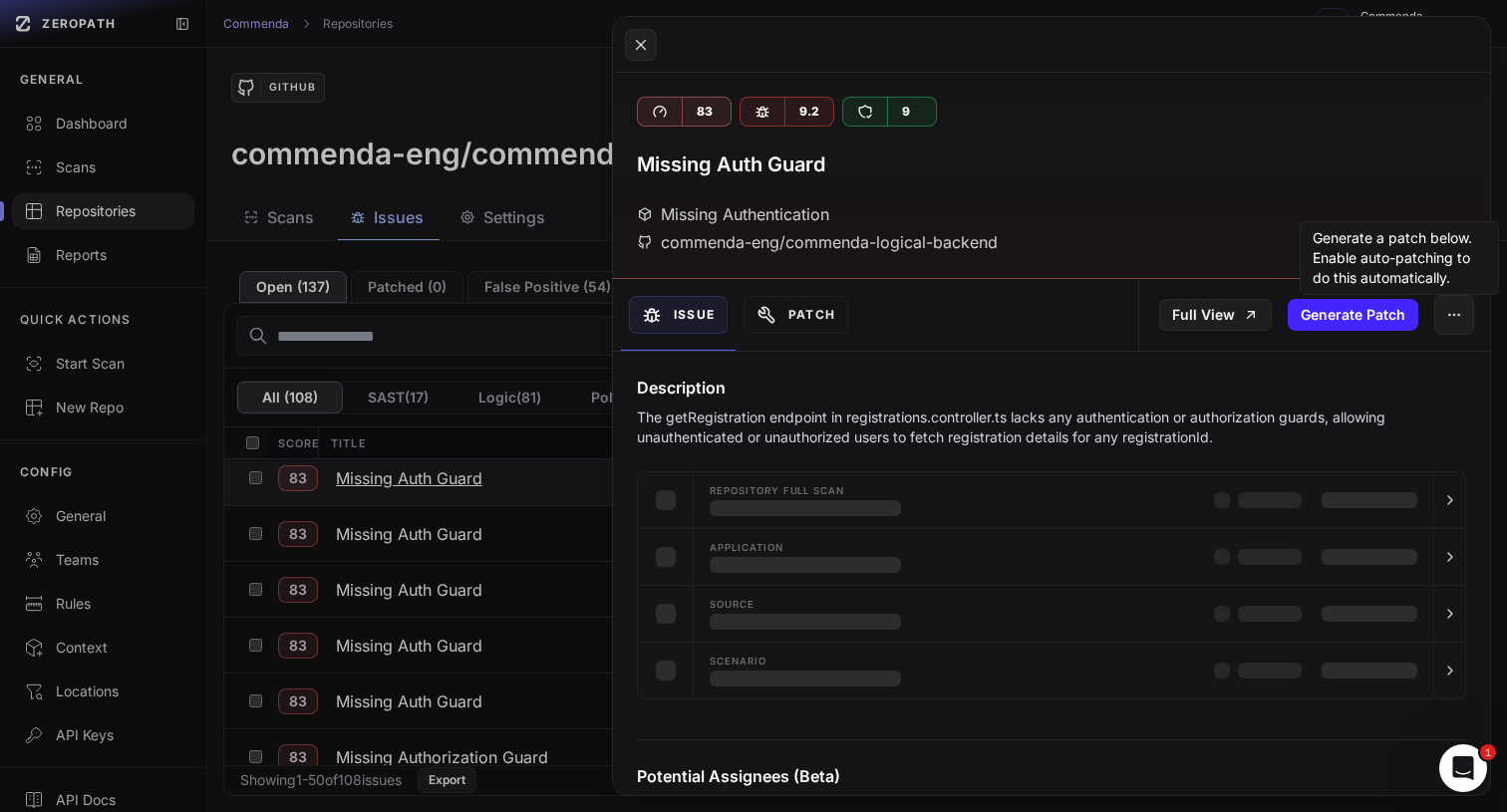 scroll, scrollTop: 670, scrollLeft: 0, axis: vertical 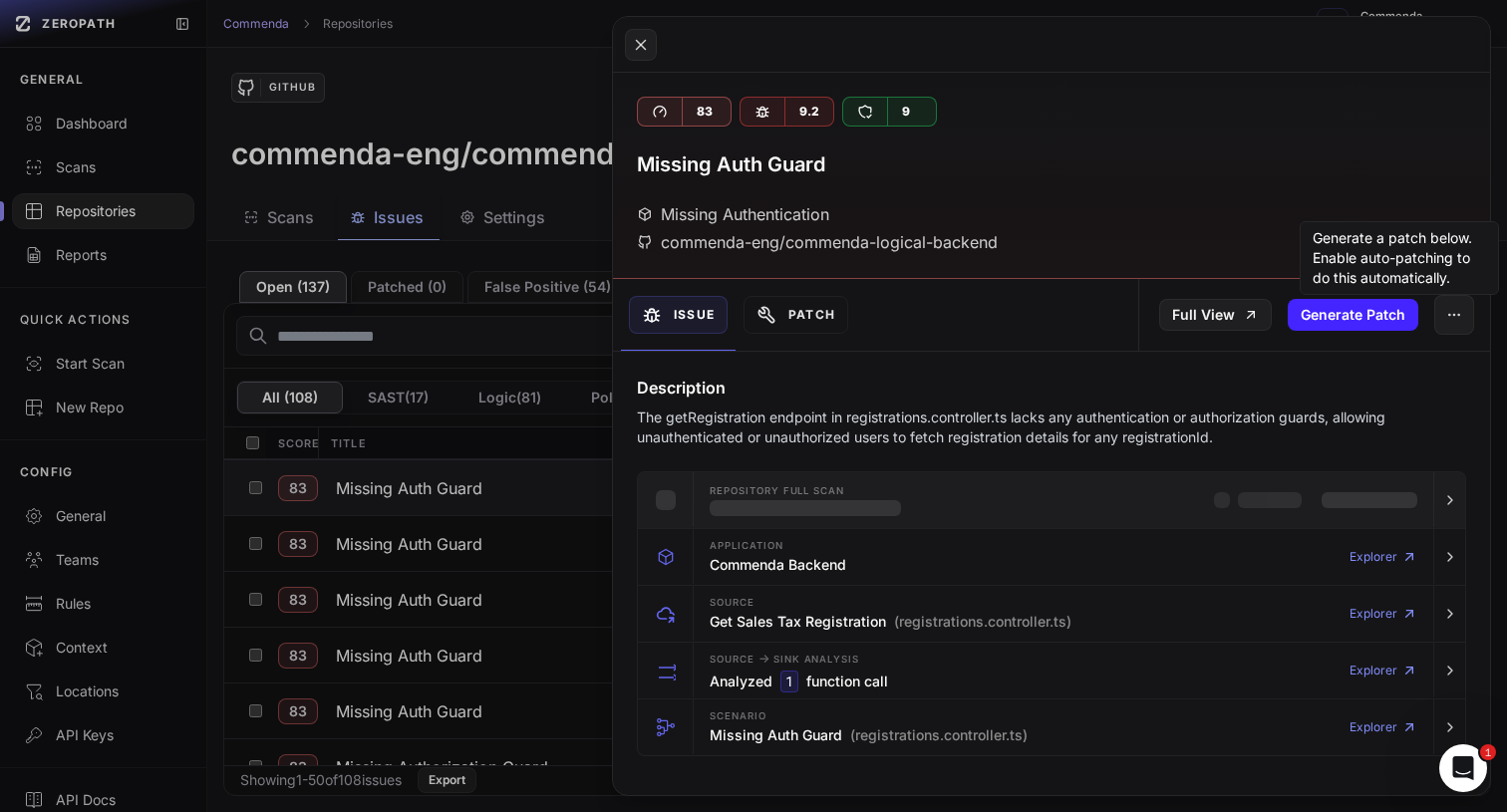 click on "Repository Full scan" at bounding box center [1063, 500] 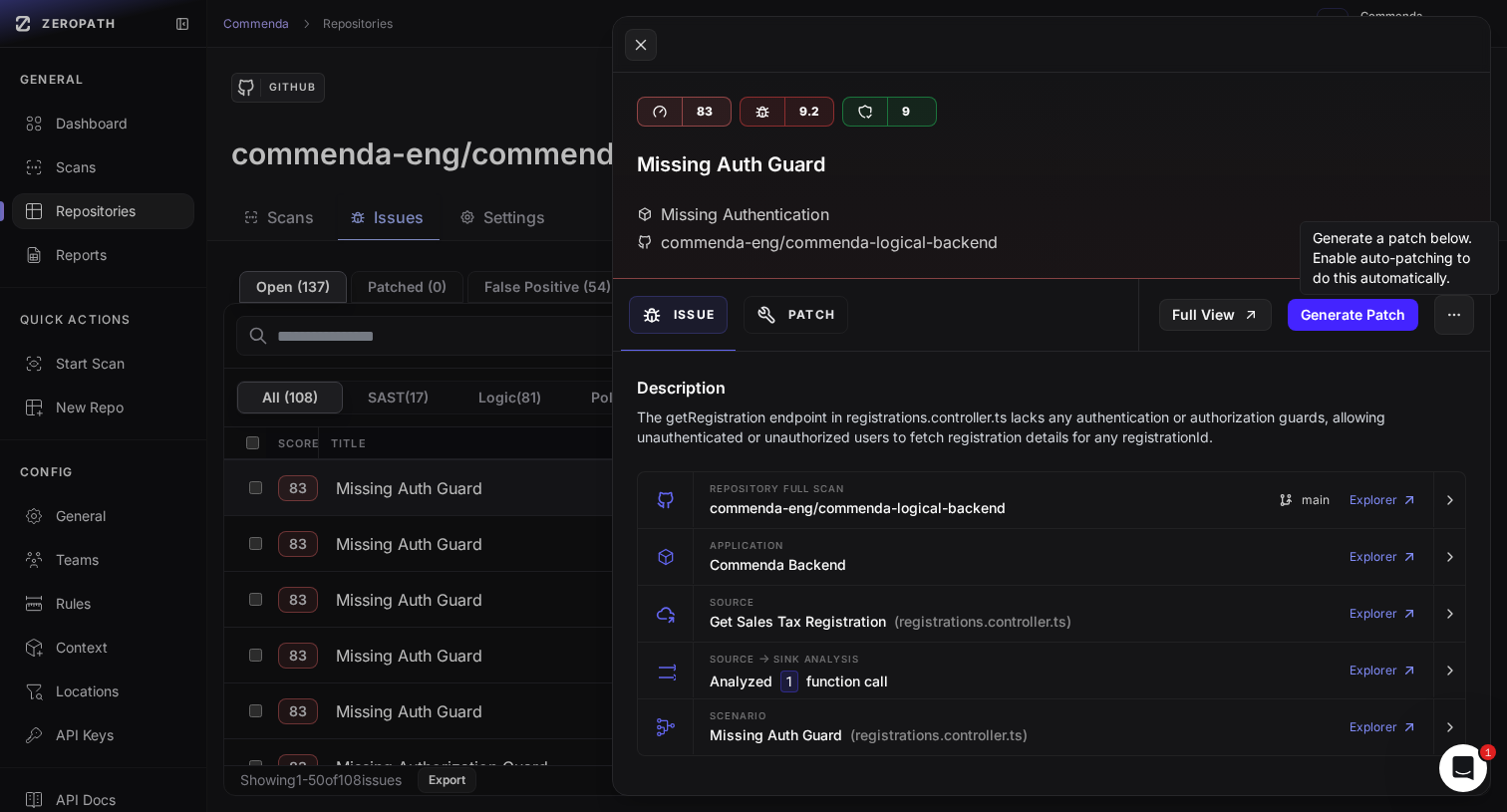 click on "The getRegistration endpoint in registrations.controller.ts lacks any authentication or authorization guards, allowing unauthenticated or unauthorized users to fetch registration details for any registrationId." at bounding box center (1052, 427) 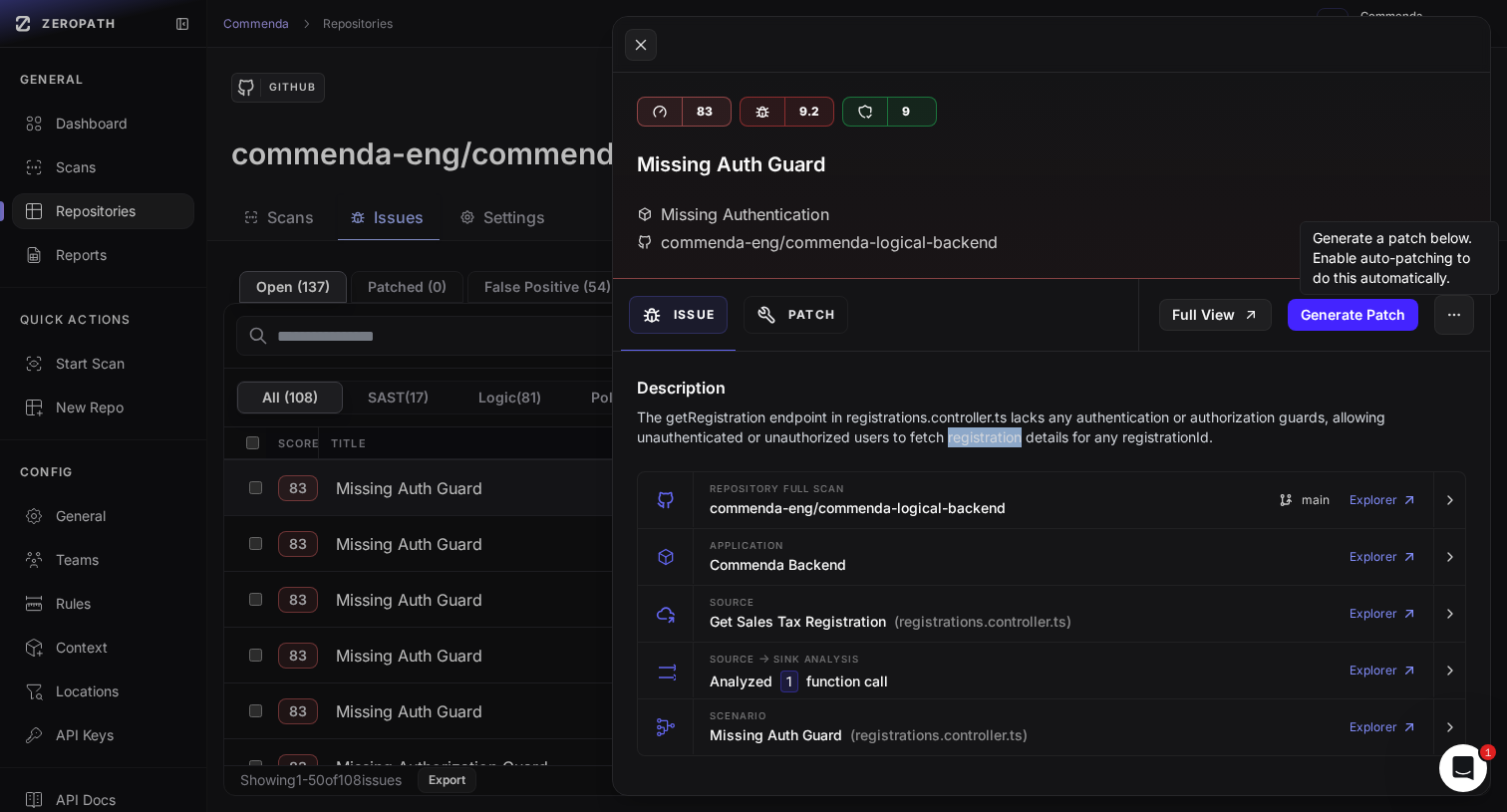 click on "The getRegistration endpoint in registrations.controller.ts lacks any authentication or authorization guards, allowing unauthenticated or unauthorized users to fetch registration details for any registrationId." at bounding box center [1052, 427] 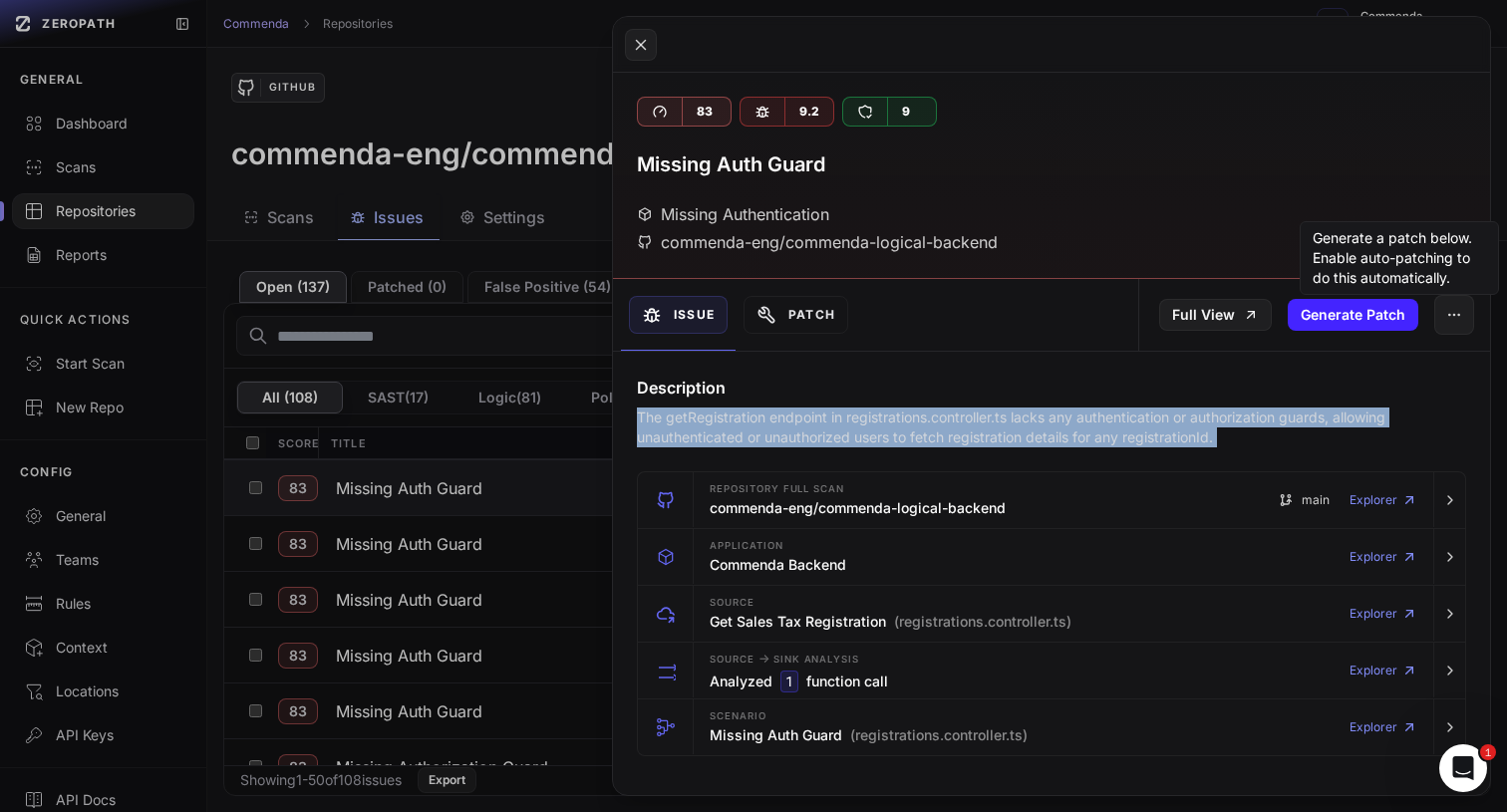 click on "Description   The getRegistration endpoint in registrations.controller.ts lacks any authentication or authorization guards, allowing unauthenticated or unauthorized users to fetch registration details for any registrationId.
Repository Full scan   commenda-eng/commenda-logical-backend     main   Explorer          Application   Commenda Backend   Explorer            Source   Get Sales Tax Registration    (registrations.controller.ts)       Explorer          Source    ->   Sink Analysis   Analyzed    1    function call   Explorer            Scenario   Missing Auth Guard   (registrations.controller.ts)   Explorer            Potential Assignees (Beta)     [PERSON_NAME] Peepra   [EMAIL_ADDRESS][DOMAIN_NAME]     src/new-sales-tax/registrations/registrations.controller.ts     29
-  30     Last modified at: [DATE]   Create Ticket       Code Segment         registrations.controller.ts     14-16     typescript   View code    8
9        @Post( "/:registrationId" )     10     @Param( )" at bounding box center [1052, 1310] 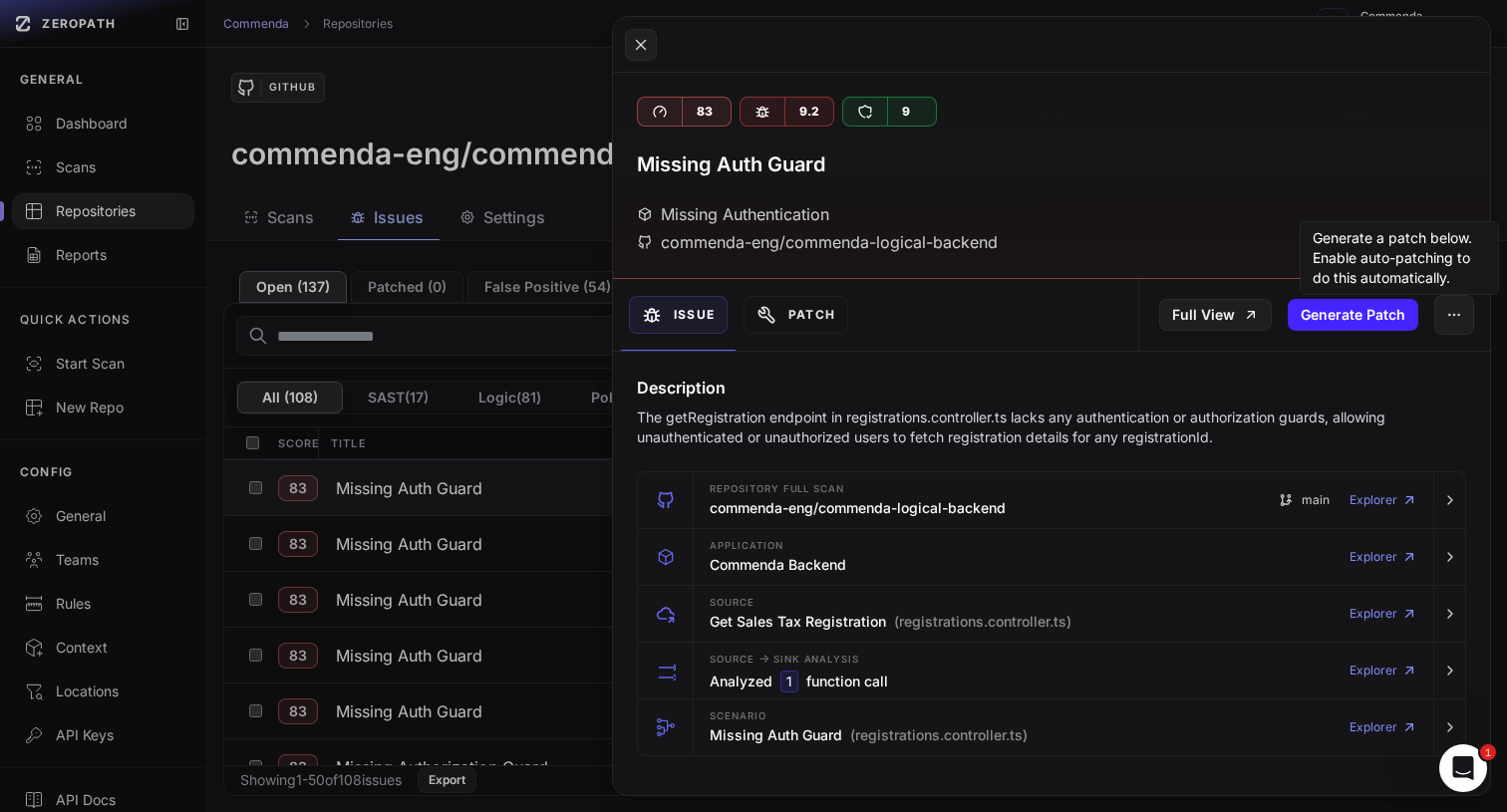 click on "Description   The getRegistration endpoint in registrations.controller.ts lacks any authentication or authorization guards, allowing unauthenticated or unauthorized users to fetch registration details for any registrationId.
Repository Full scan   commenda-eng/commenda-logical-backend     main   Explorer          Application   Commenda Backend   Explorer            Source   Get Sales Tax Registration    (registrations.controller.ts)       Explorer          Source    ->   Sink Analysis   Analyzed    1    function call   Explorer            Scenario   Missing Auth Guard   (registrations.controller.ts)   Explorer            Potential Assignees (Beta)     [PERSON_NAME] Peepra   [EMAIL_ADDRESS][DOMAIN_NAME]     src/new-sales-tax/registrations/registrations.controller.ts     29
-  30     Last modified at: [DATE]   Create Ticket       Code Segment         registrations.controller.ts     14-16     typescript   View code    8
9        @Post( "/:registrationId" )     10     @Param( )" at bounding box center [1052, 1310] 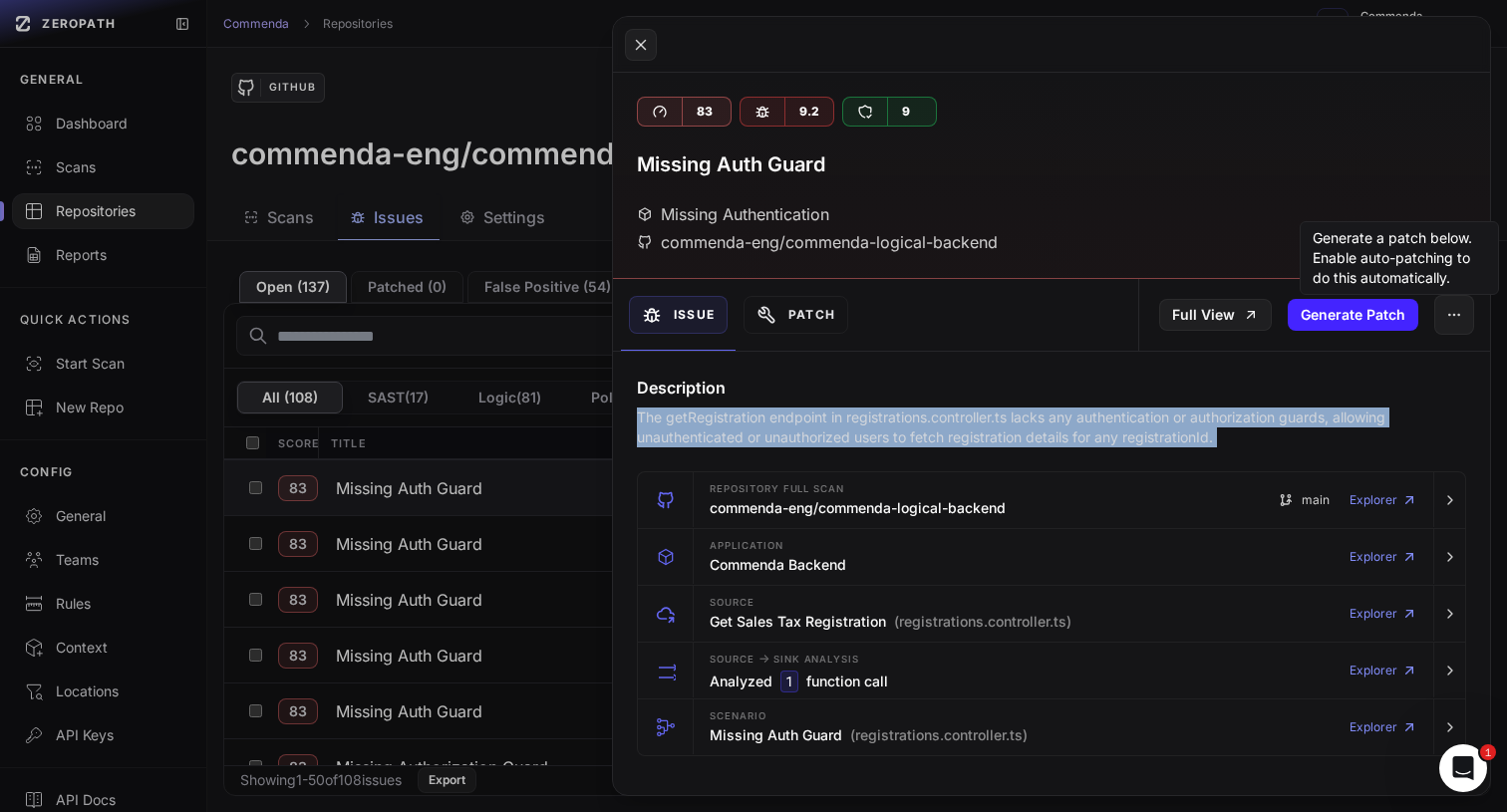 click on "The getRegistration endpoint in registrations.controller.ts lacks any authentication or authorization guards, allowing unauthenticated or unauthorized users to fetch registration details for any registrationId." at bounding box center [1052, 427] 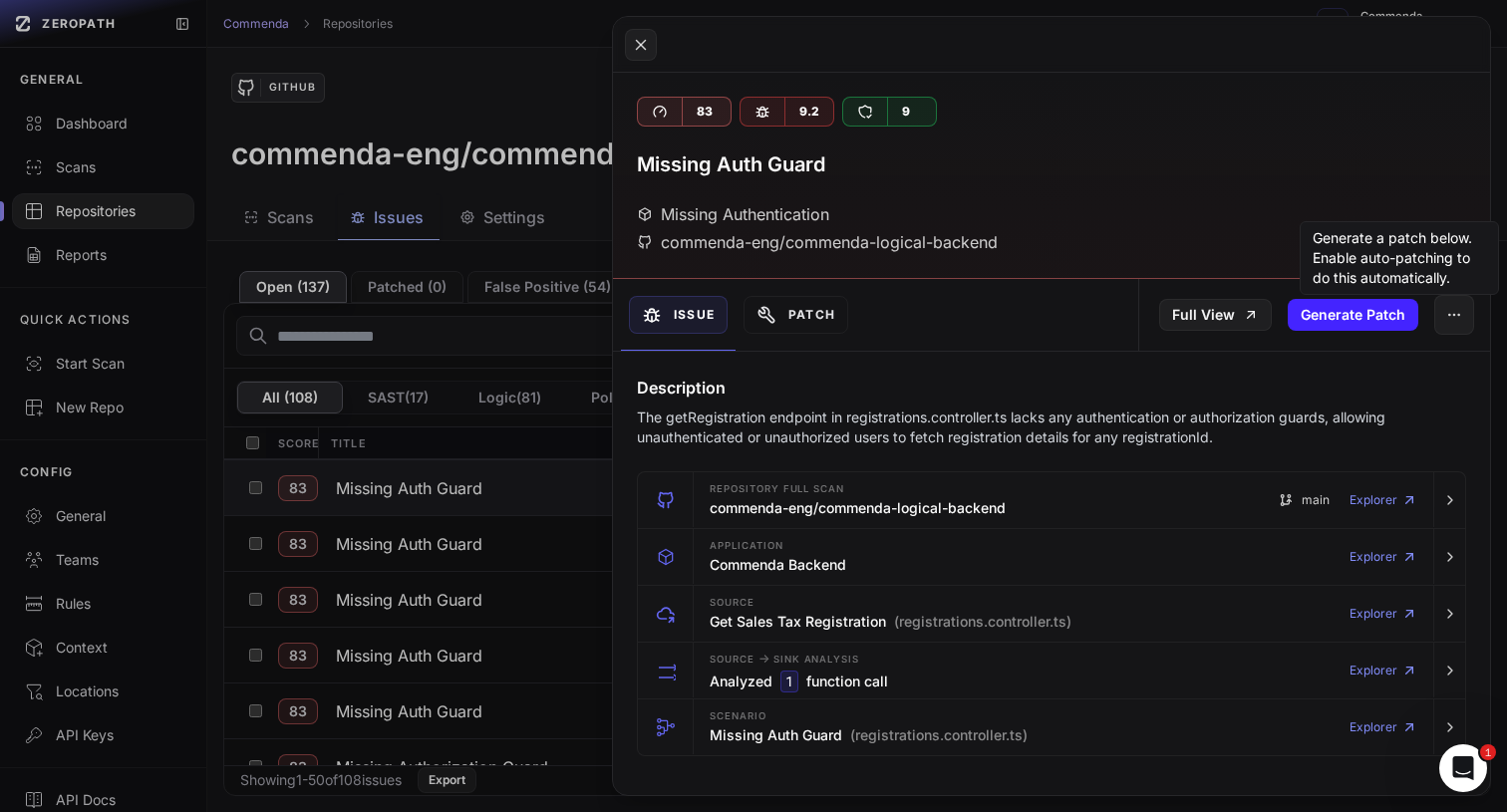 click on "The getRegistration endpoint in registrations.controller.ts lacks any authentication or authorization guards, allowing unauthenticated or unauthorized users to fetch registration details for any registrationId." at bounding box center [1052, 427] 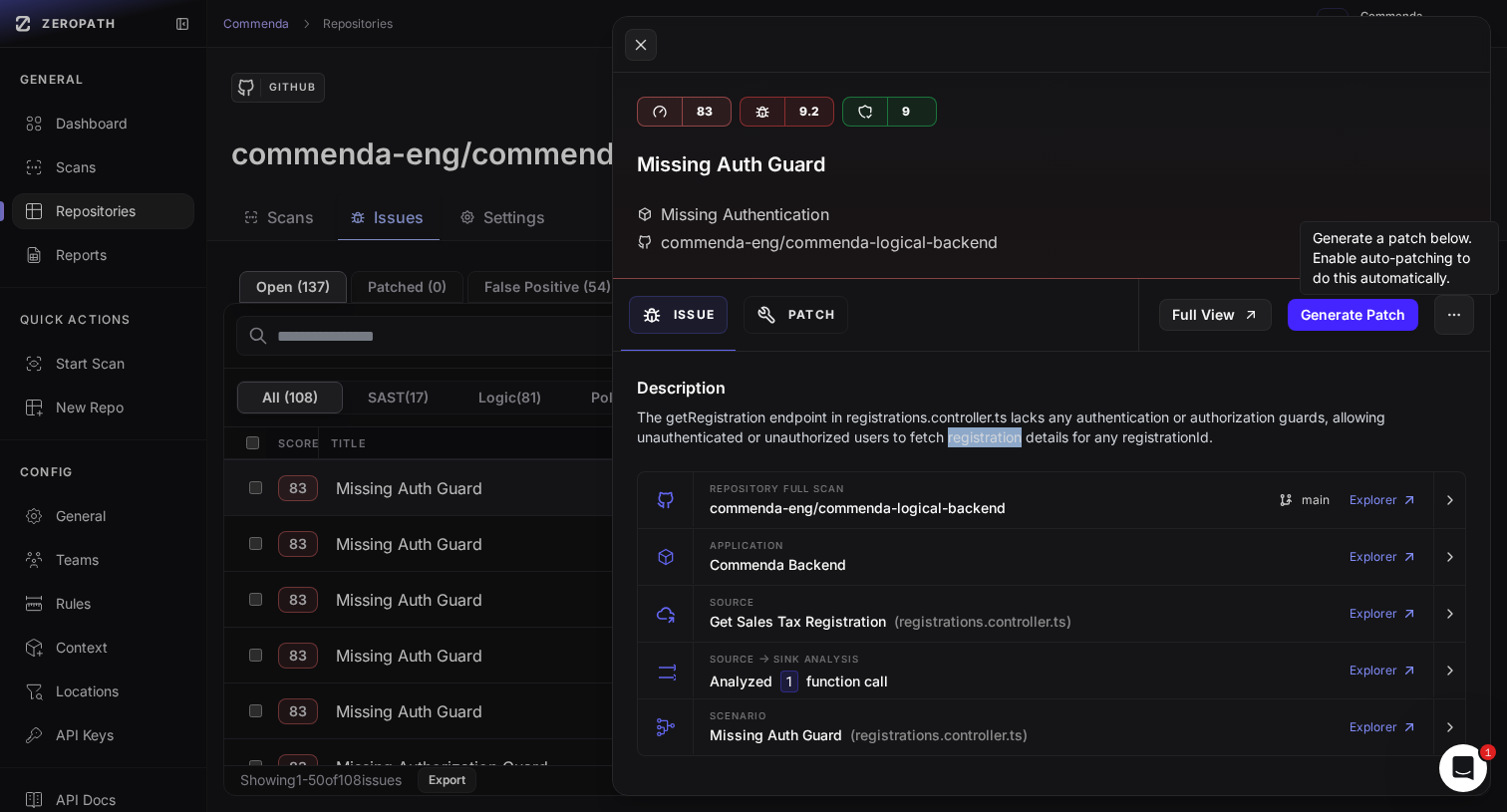 click on "The getRegistration endpoint in registrations.controller.ts lacks any authentication or authorization guards, allowing unauthenticated or unauthorized users to fetch registration details for any registrationId." at bounding box center [1052, 427] 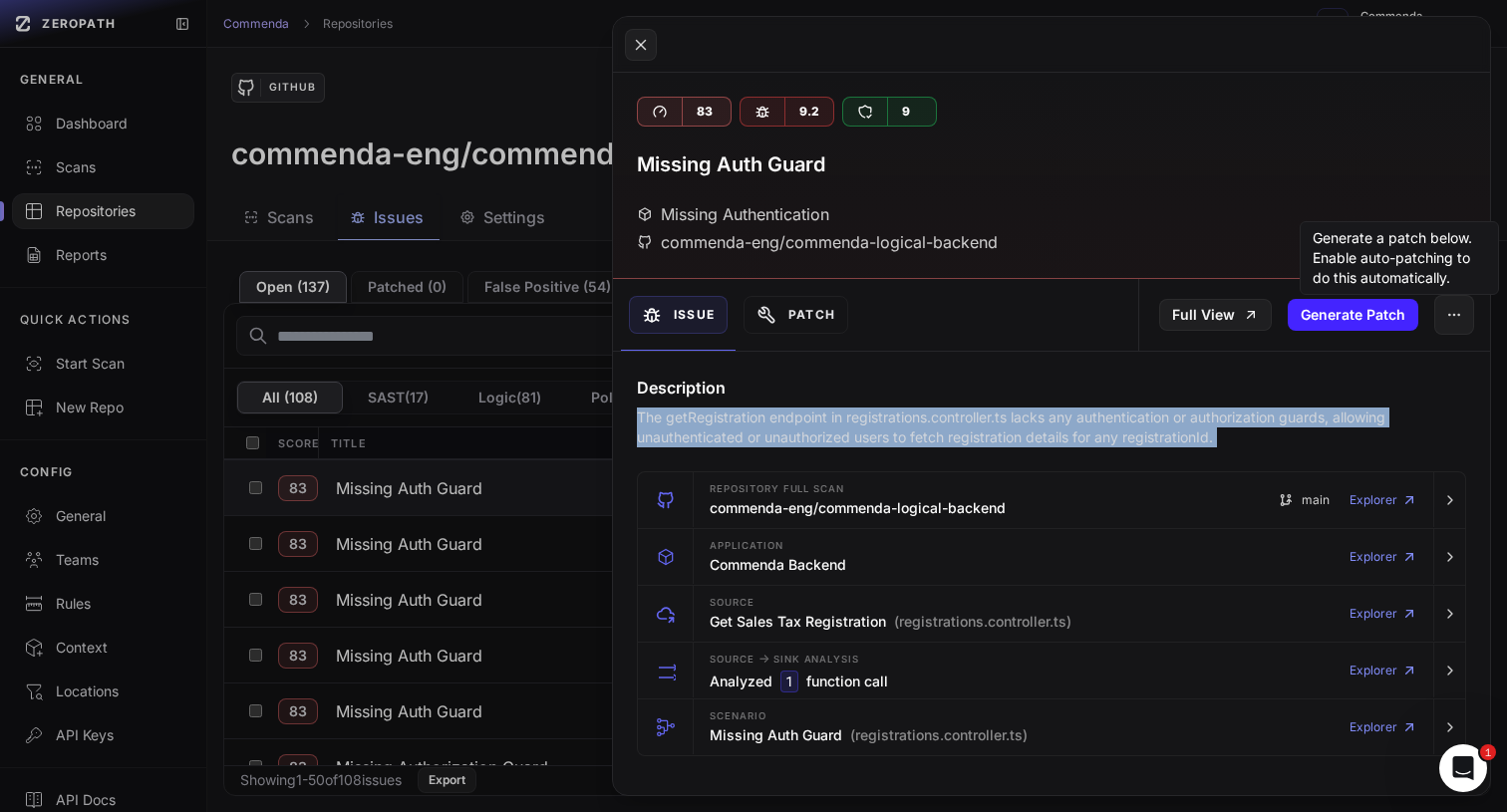 click on "The getRegistration endpoint in registrations.controller.ts lacks any authentication or authorization guards, allowing unauthenticated or unauthorized users to fetch registration details for any registrationId." at bounding box center [1052, 427] 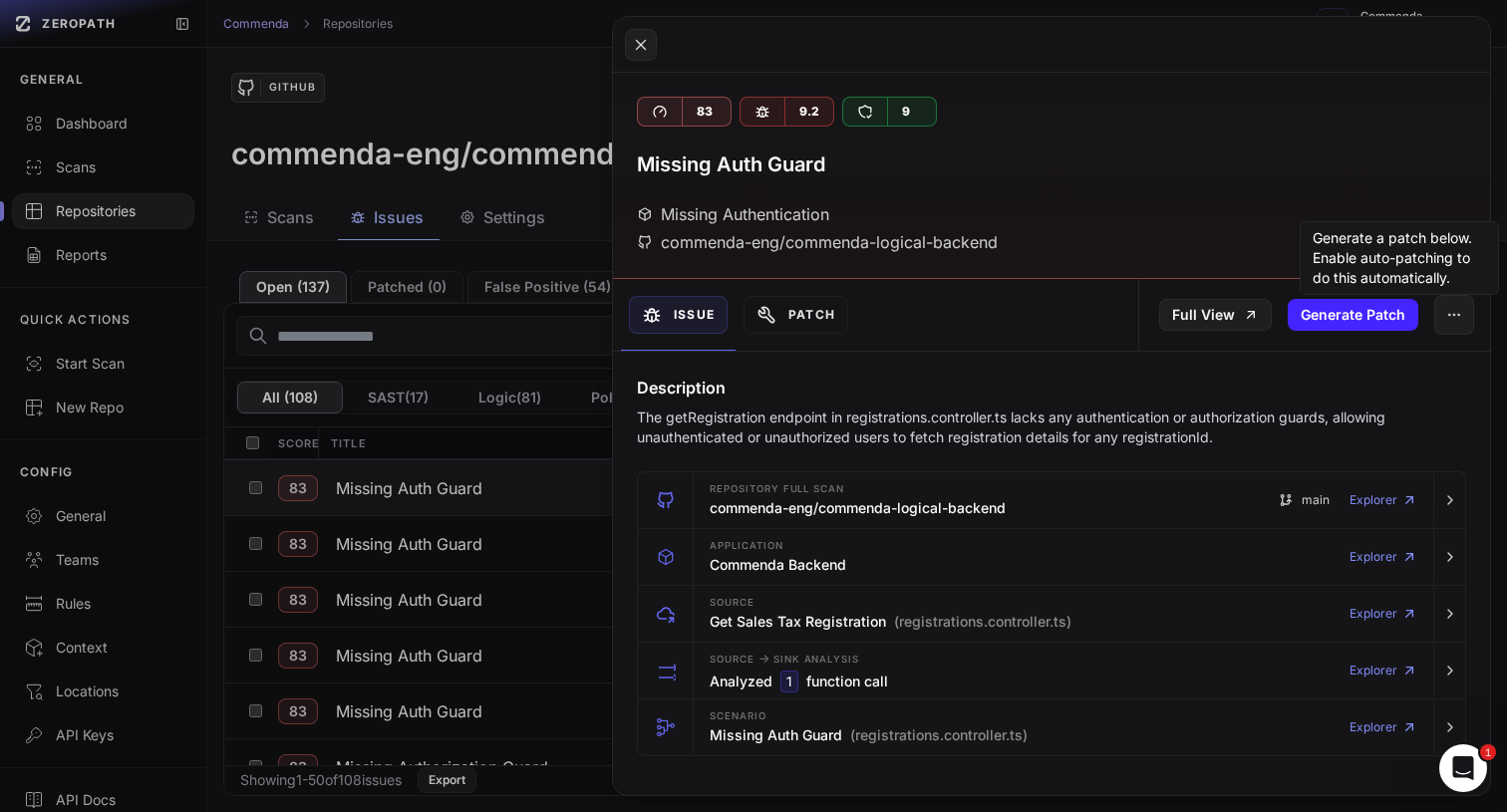 click on "The getRegistration endpoint in registrations.controller.ts lacks any authentication or authorization guards, allowing unauthenticated or unauthorized users to fetch registration details for any registrationId." at bounding box center [1052, 427] 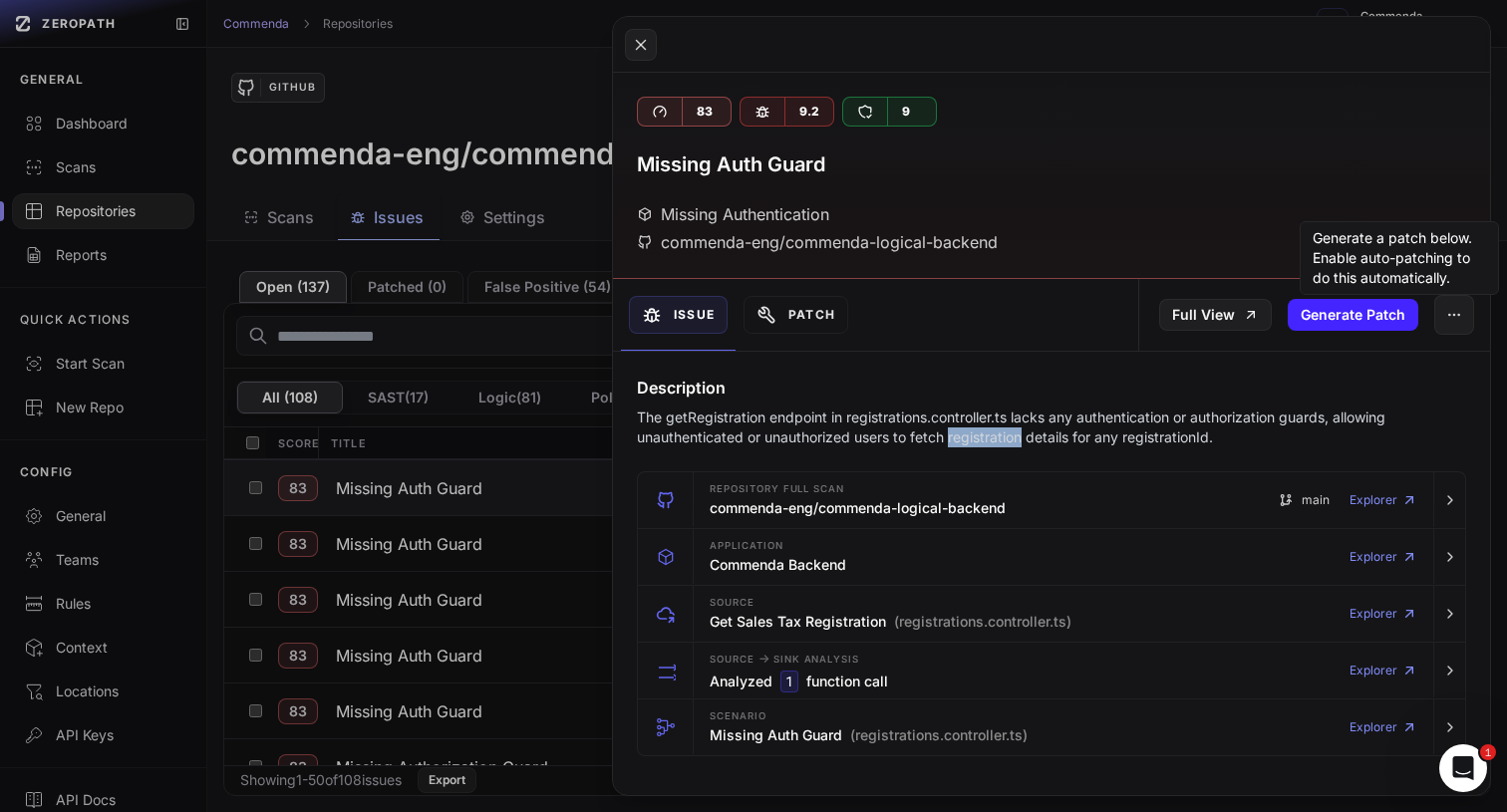 click on "The getRegistration endpoint in registrations.controller.ts lacks any authentication or authorization guards, allowing unauthenticated or unauthorized users to fetch registration details for any registrationId." at bounding box center (1052, 427) 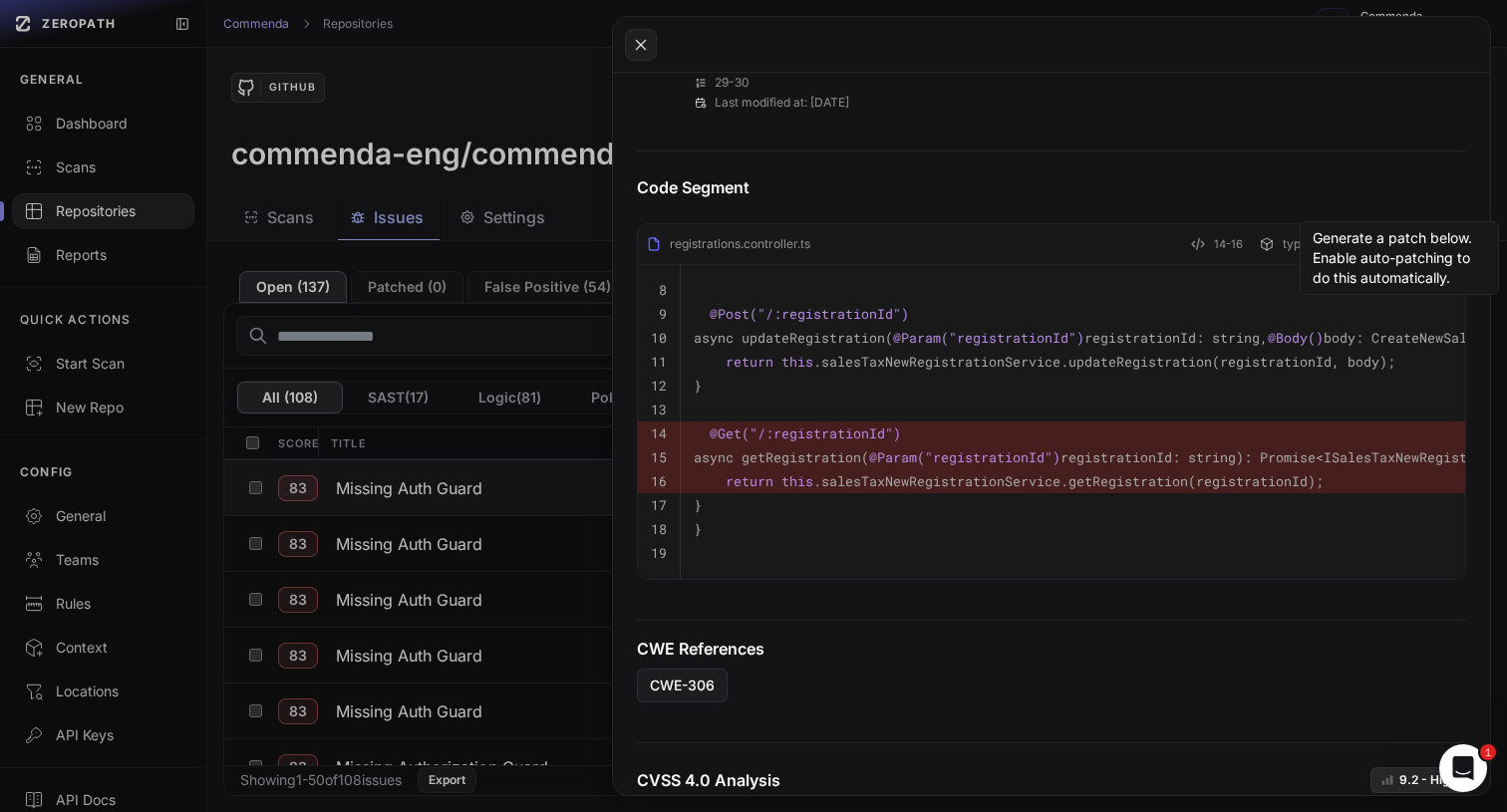 scroll, scrollTop: 843, scrollLeft: 0, axis: vertical 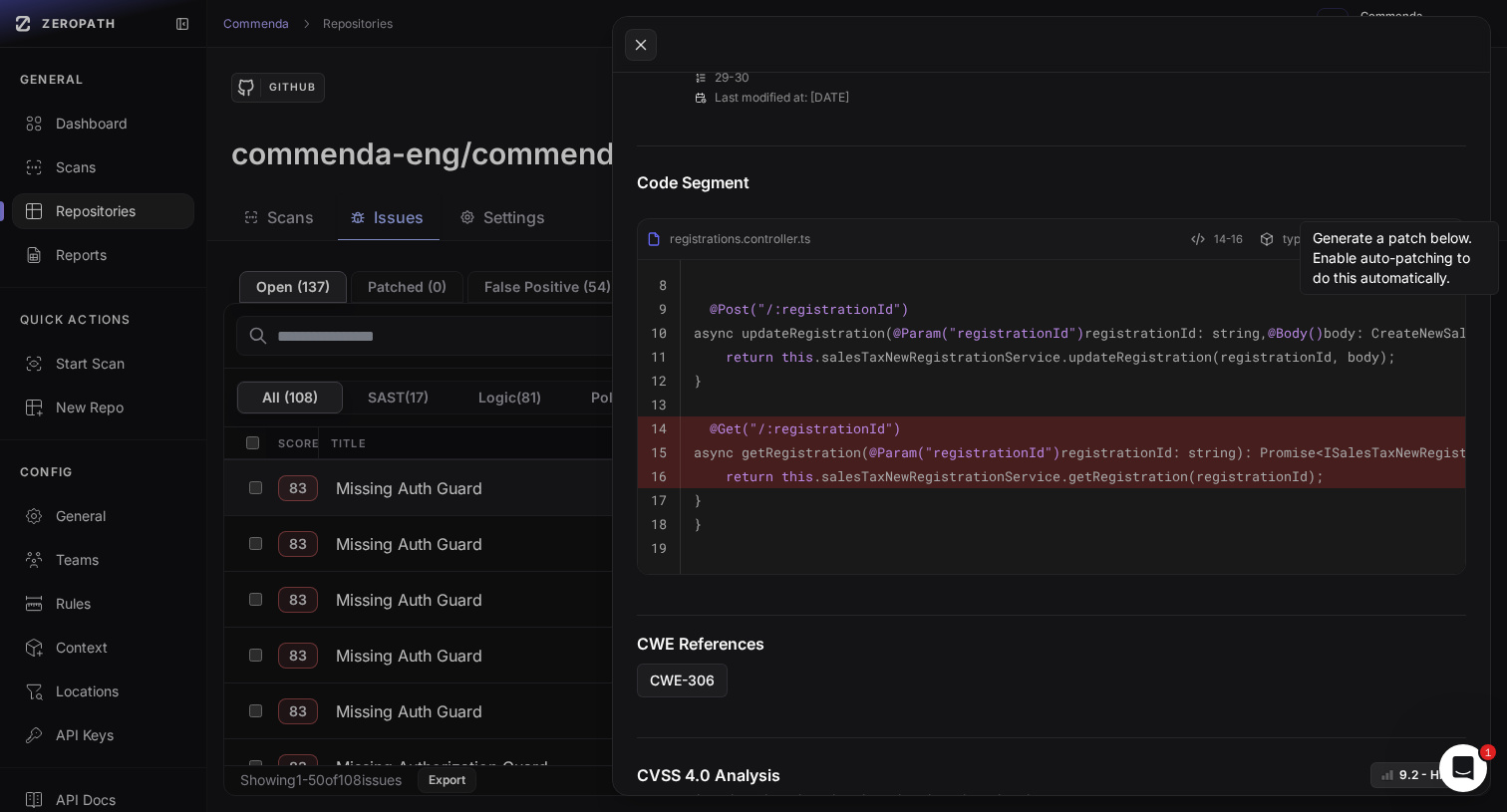 click on "}" at bounding box center (1340, 500) 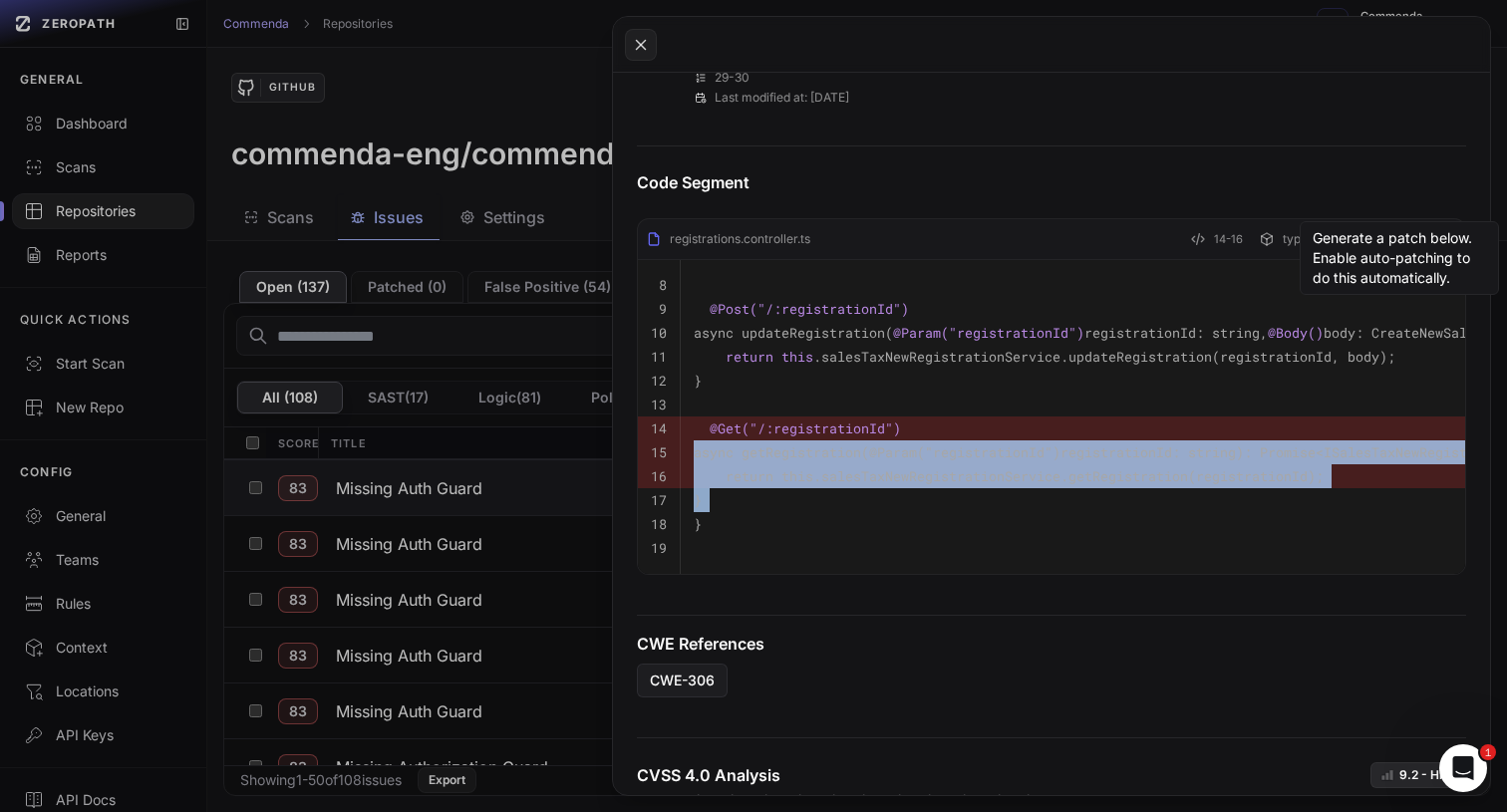 drag, startPoint x: 976, startPoint y: 510, endPoint x: 1003, endPoint y: 451, distance: 64.884513 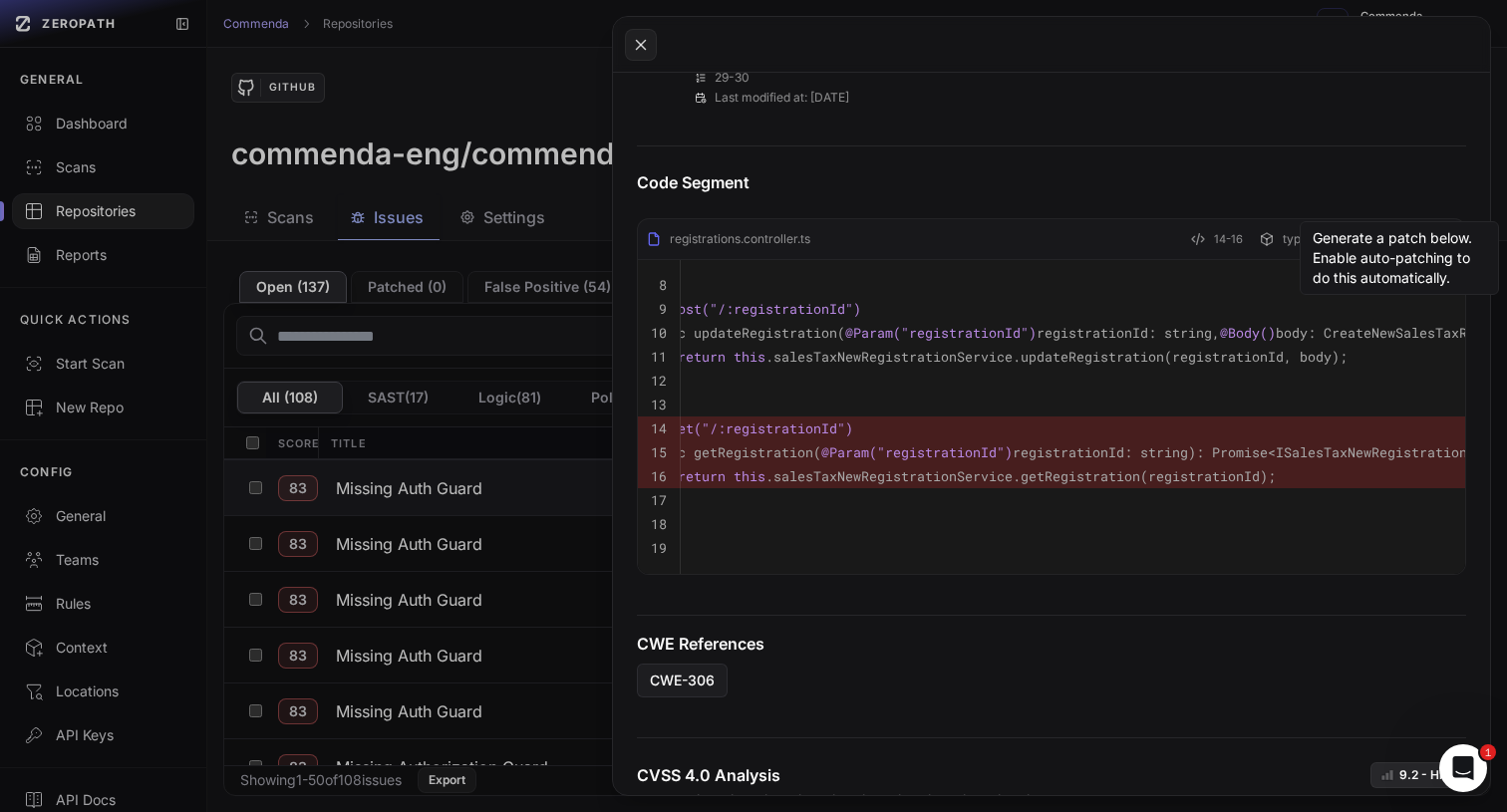 scroll, scrollTop: 0, scrollLeft: 0, axis: both 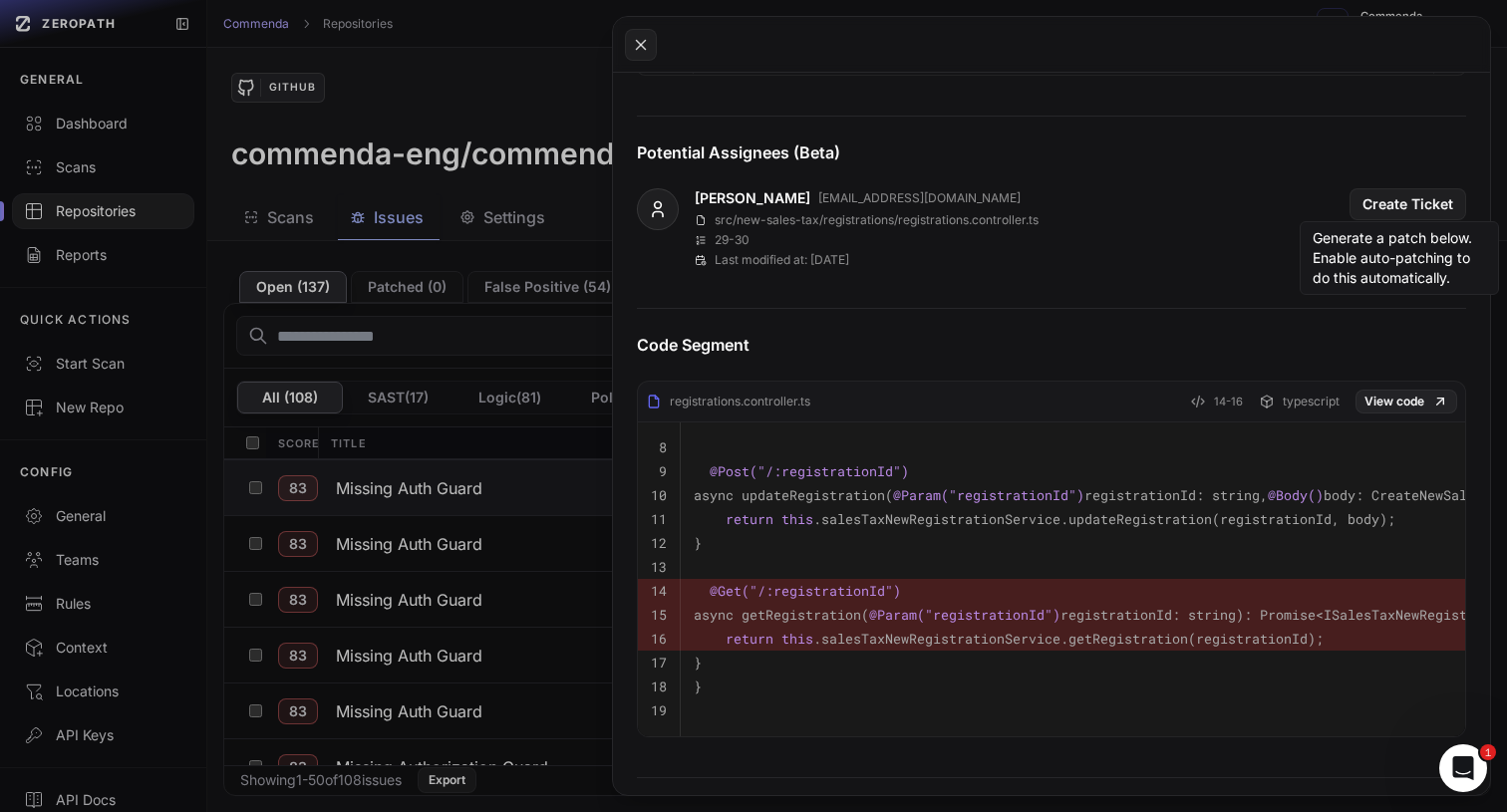 click on "registrations.controller.ts" at bounding box center (728, 402) 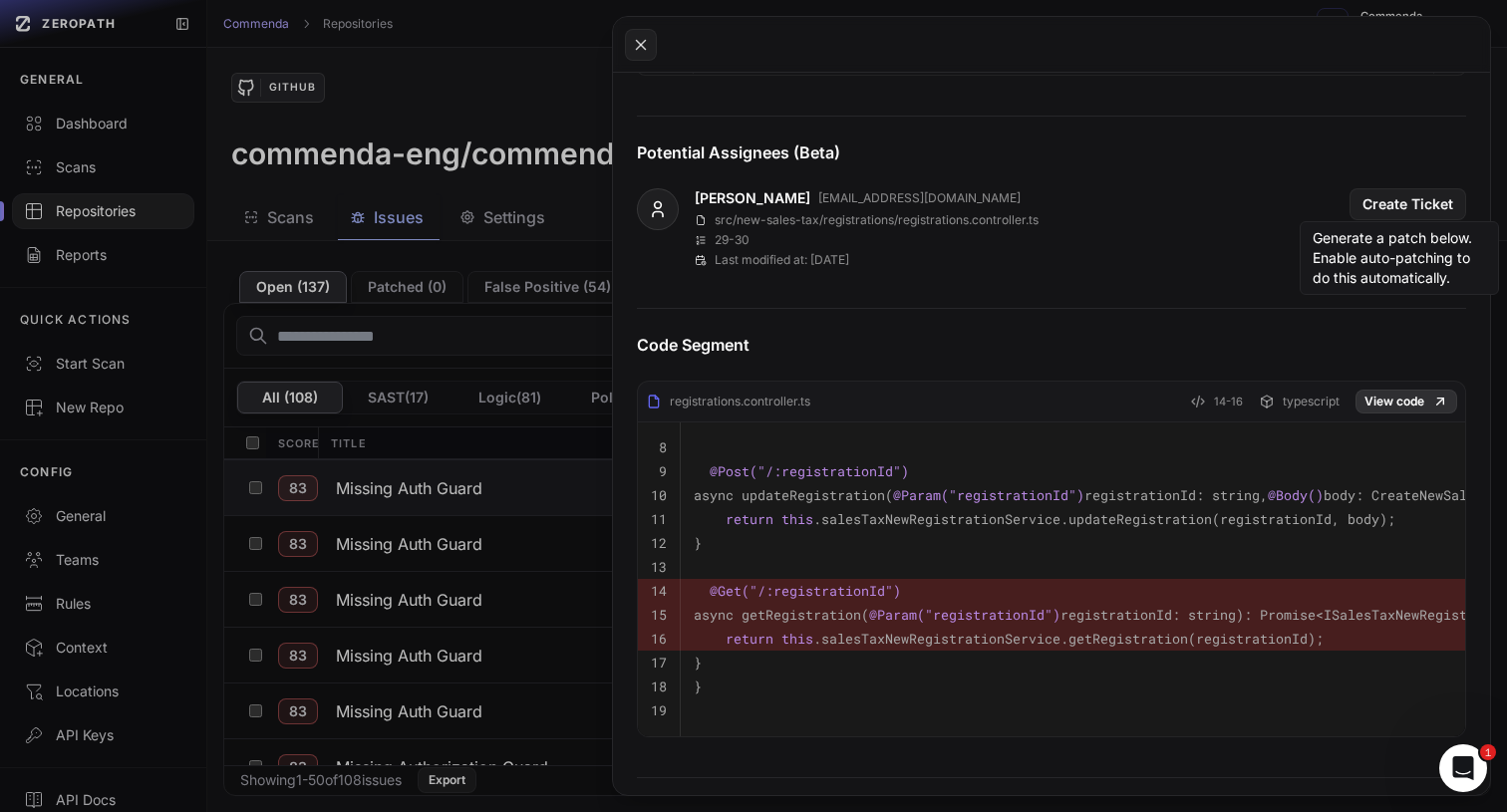 click on "View code" at bounding box center [1406, 402] 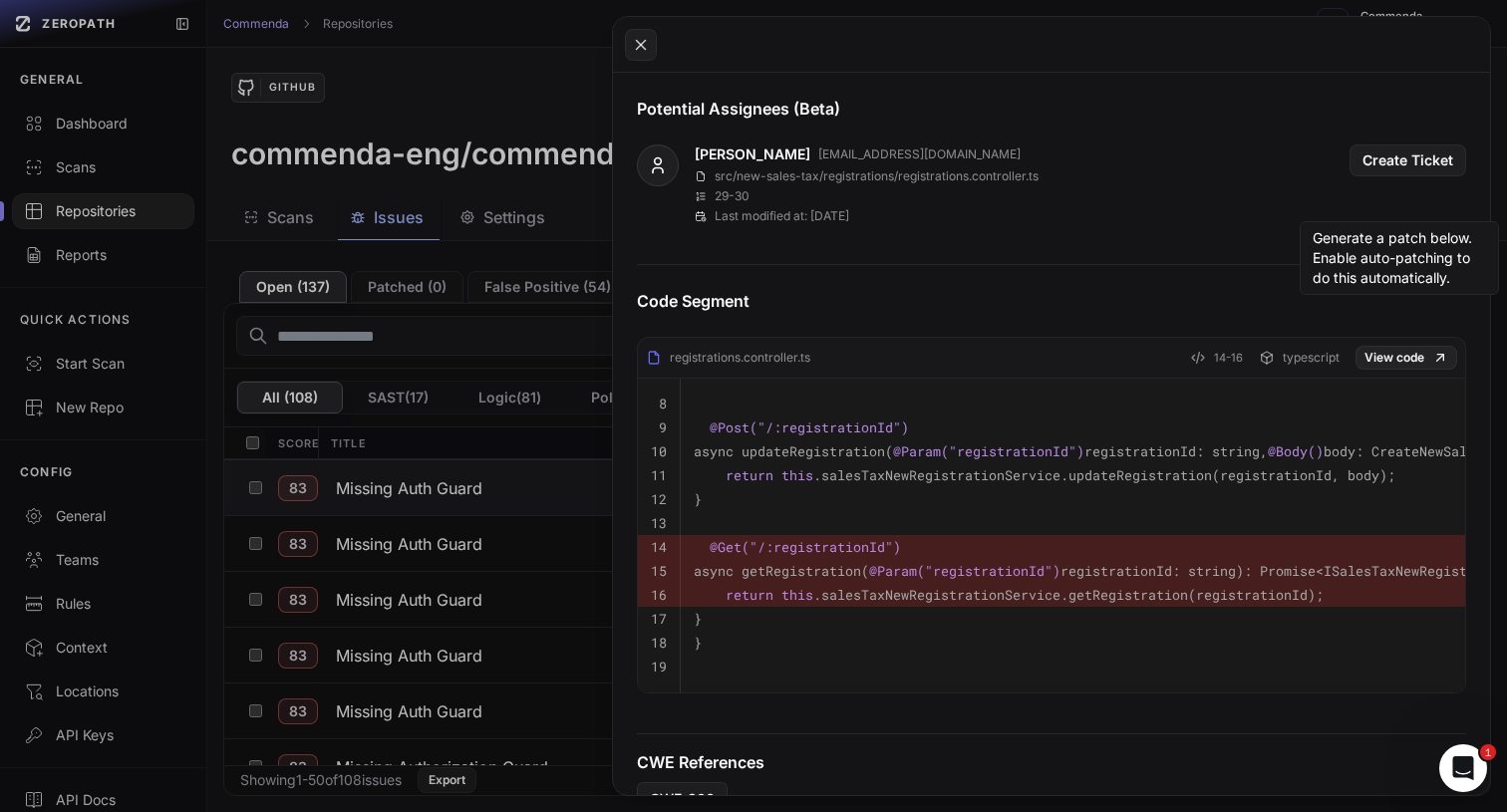 scroll, scrollTop: 513, scrollLeft: 0, axis: vertical 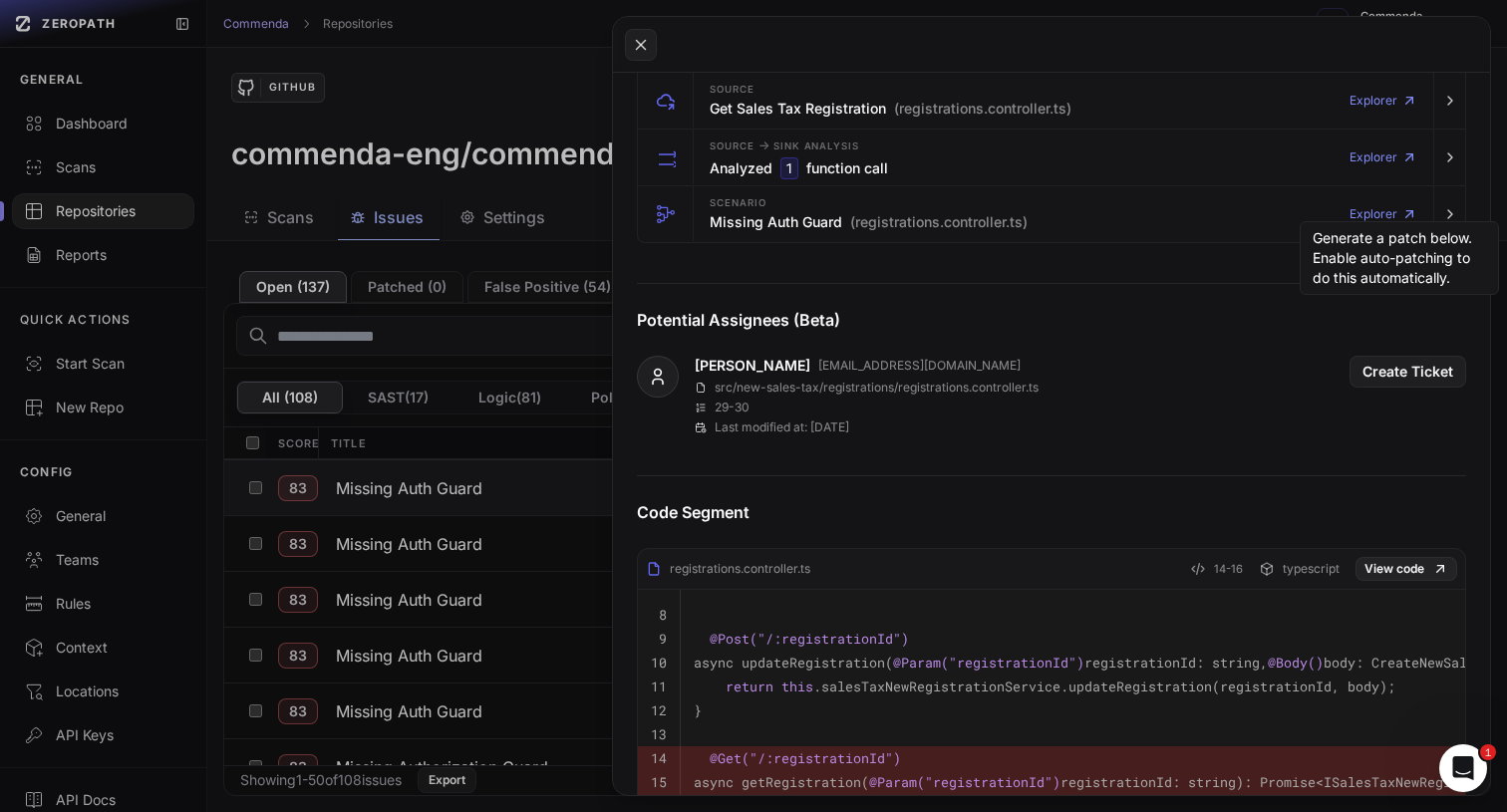 click on "[PERSON_NAME] Peepra   [EMAIL_ADDRESS][DOMAIN_NAME]     src/new-sales-tax/registrations/registrations.controller.ts     29
-  30     Last modified at: [DATE]   Create Ticket" at bounding box center (1052, 396) 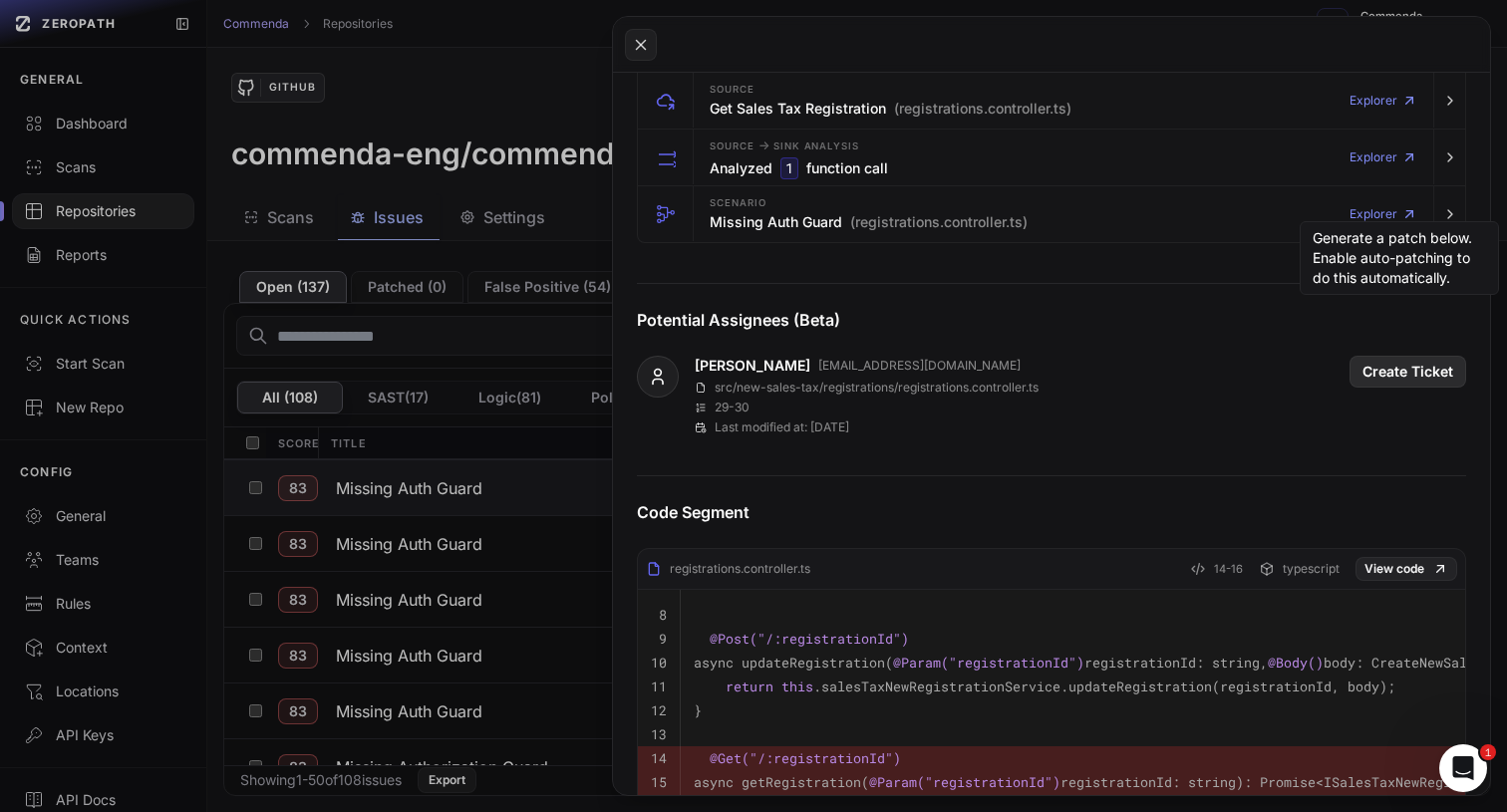 click on "Create Ticket" at bounding box center (1407, 372) 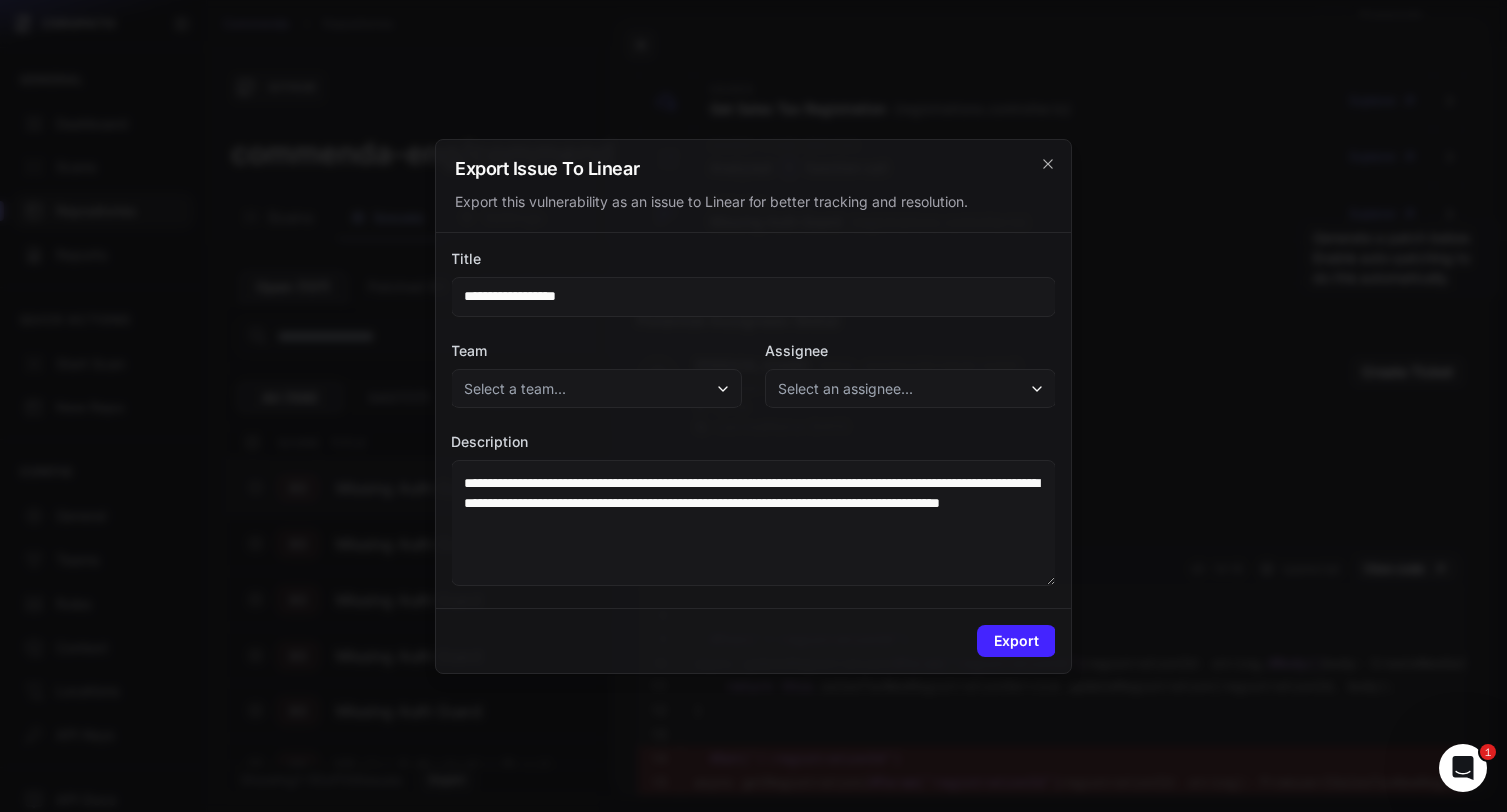 click on "Select a team..." at bounding box center (596, 389) 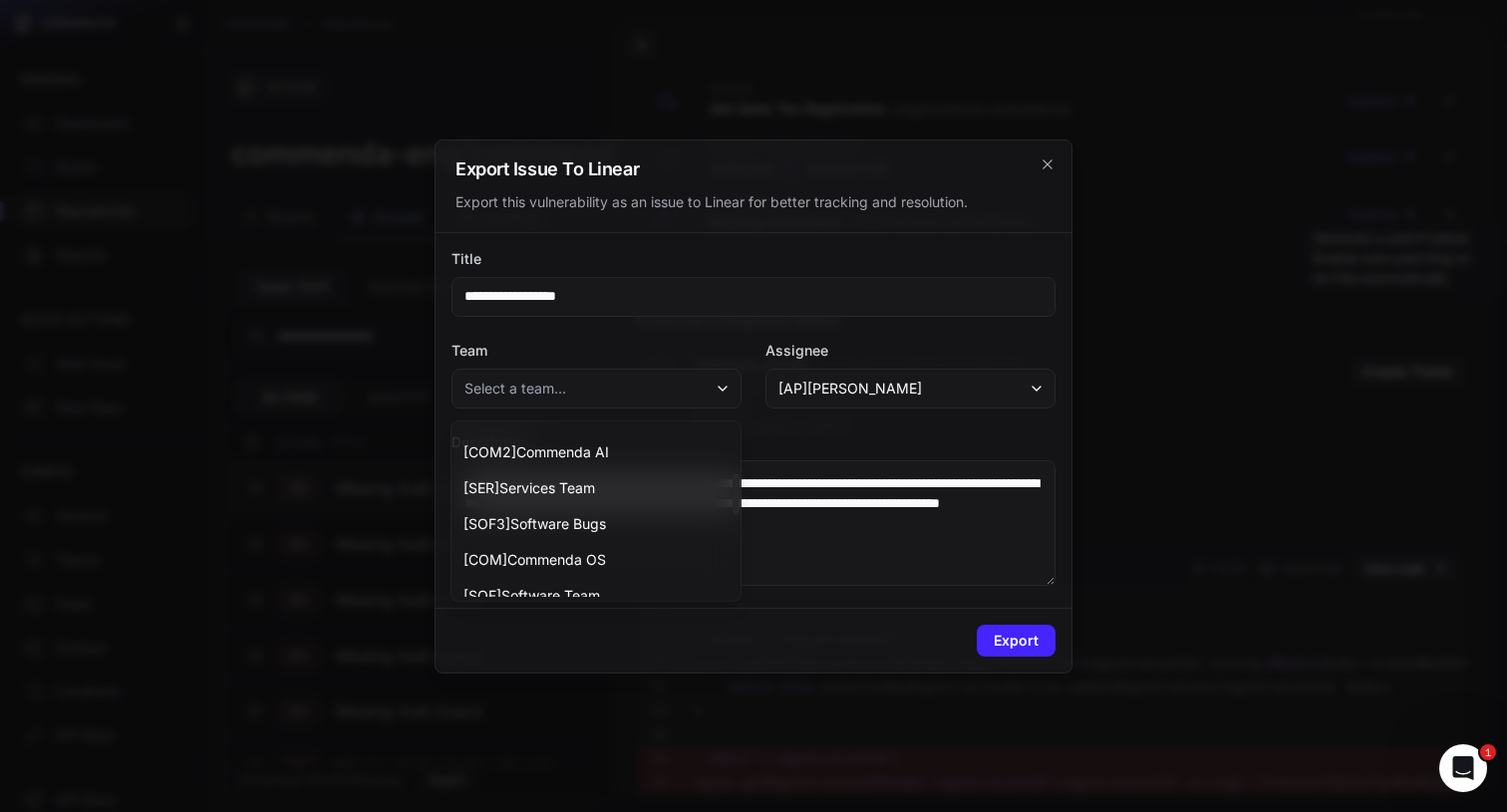 scroll, scrollTop: 546, scrollLeft: 0, axis: vertical 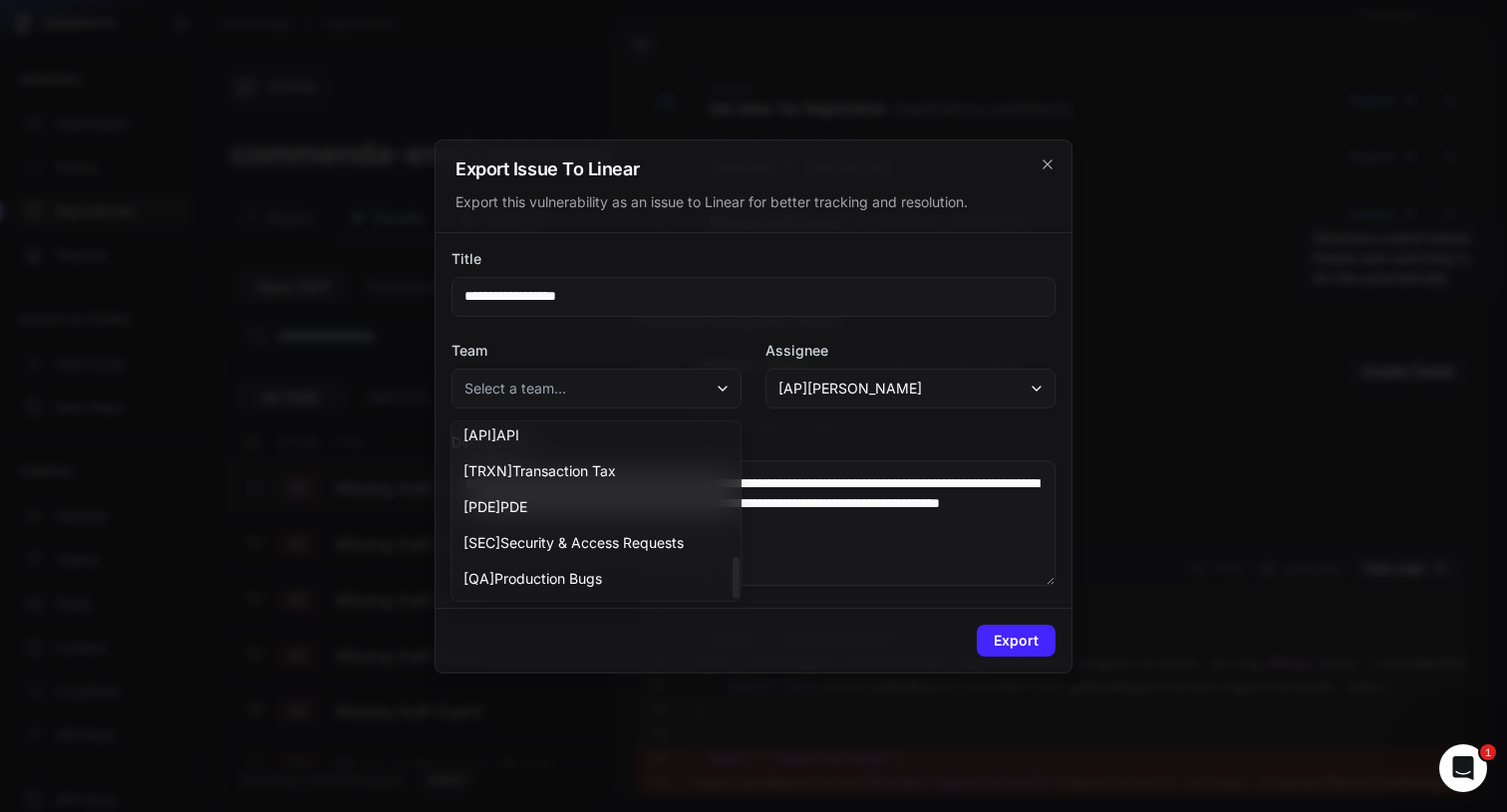 click on "[ SEC ]  Security & Access Requests" 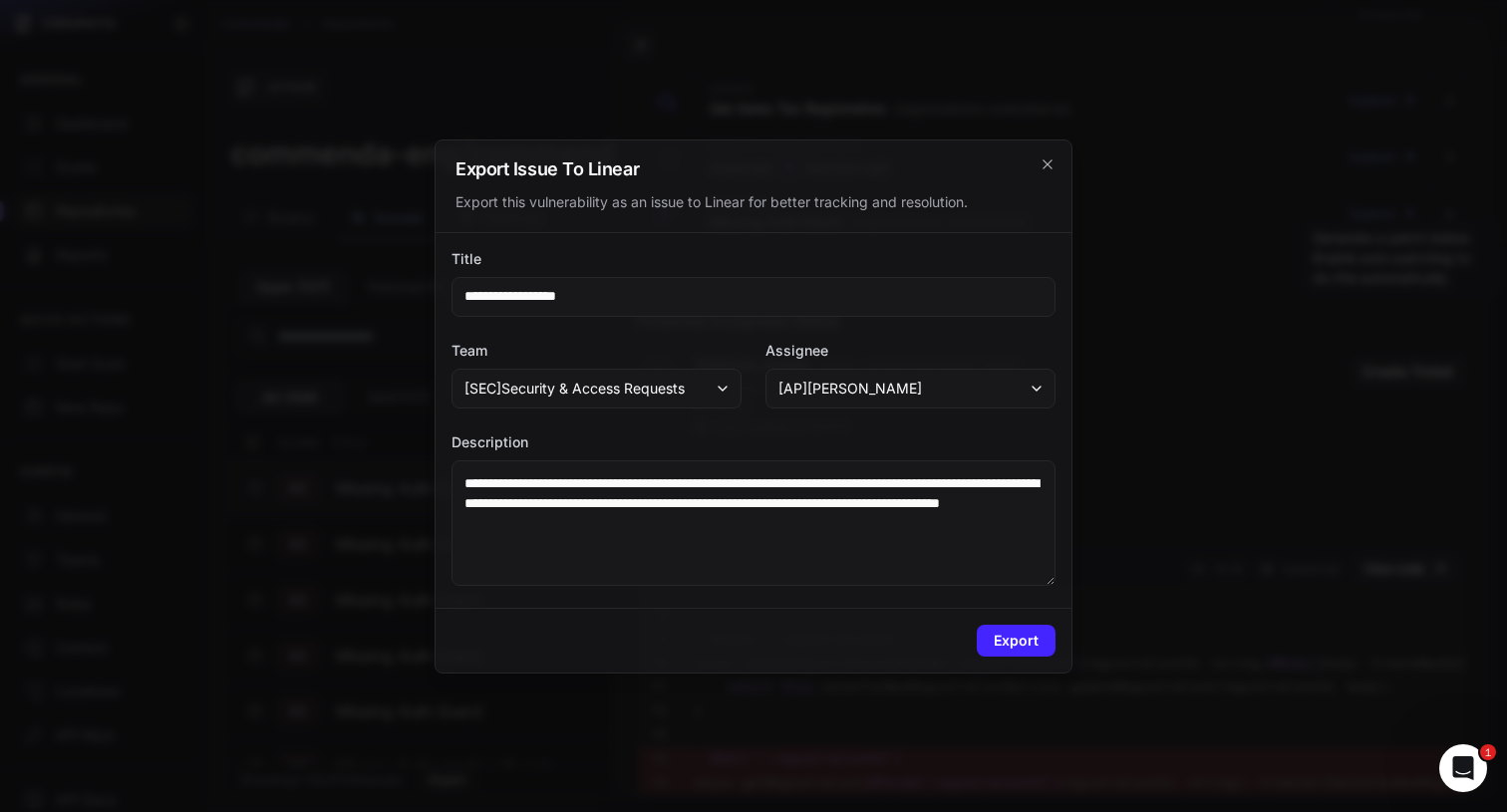 click on "**********" at bounding box center [754, 523] 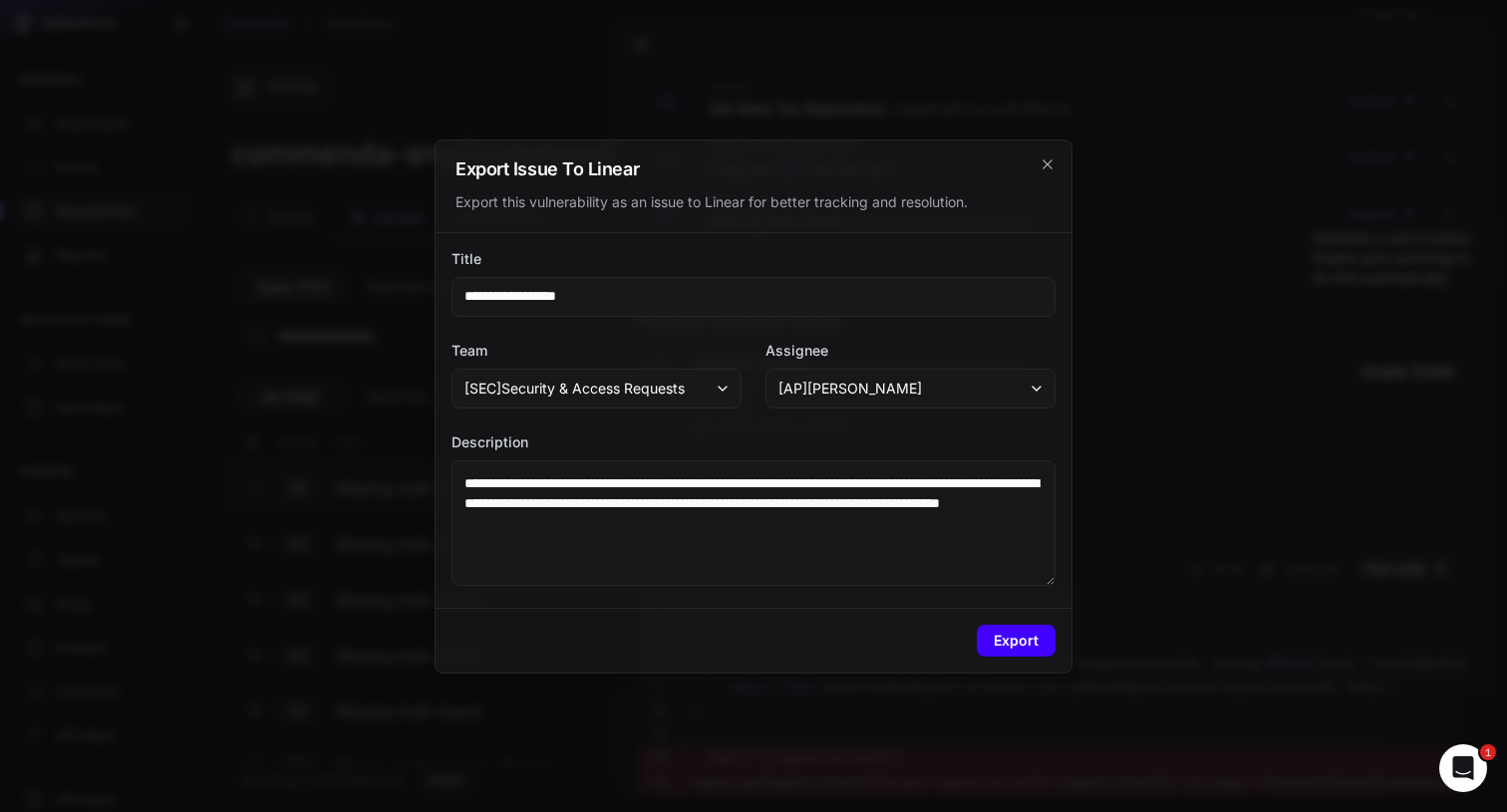 click on "Export" at bounding box center (1016, 641) 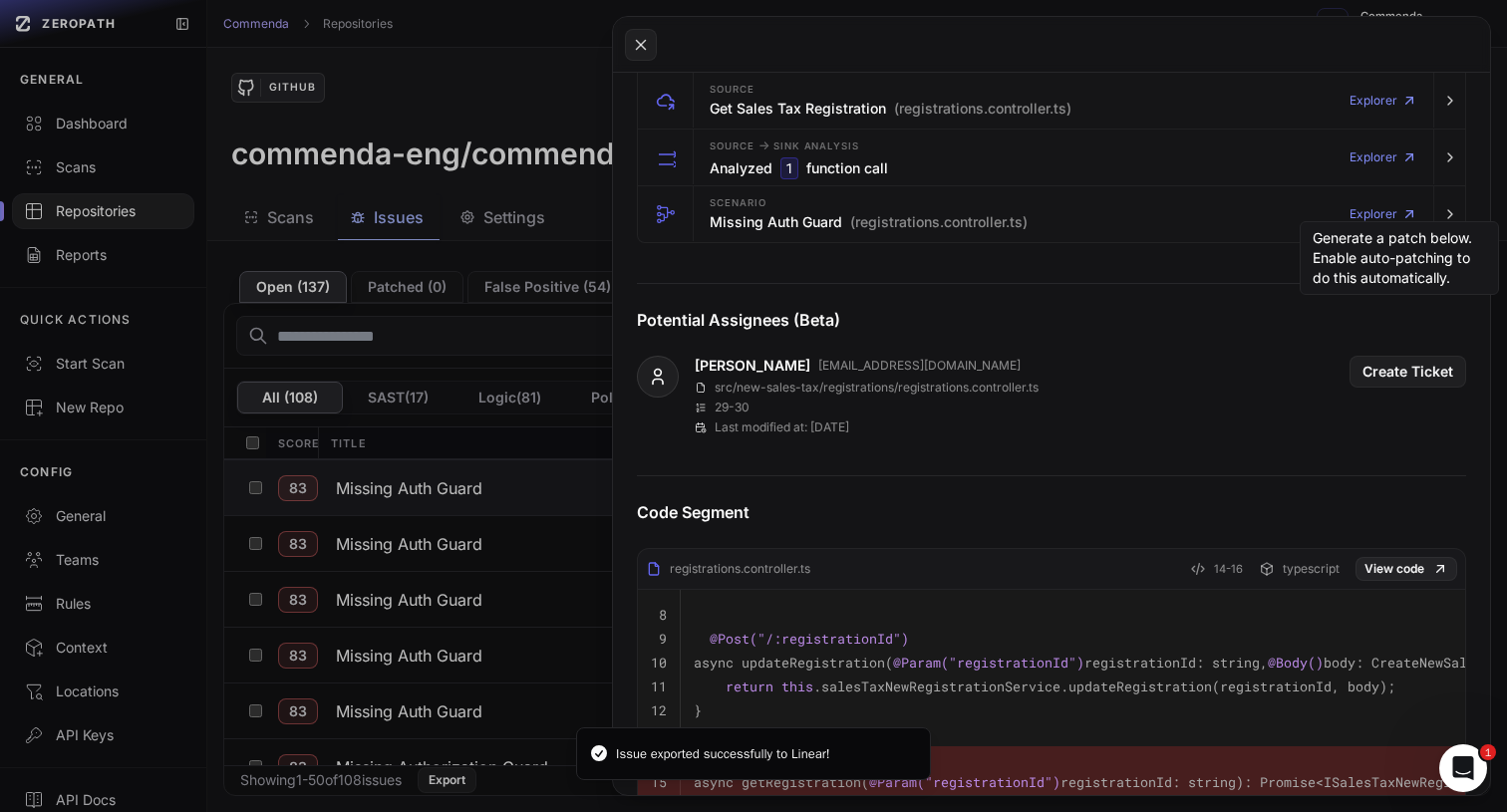 click 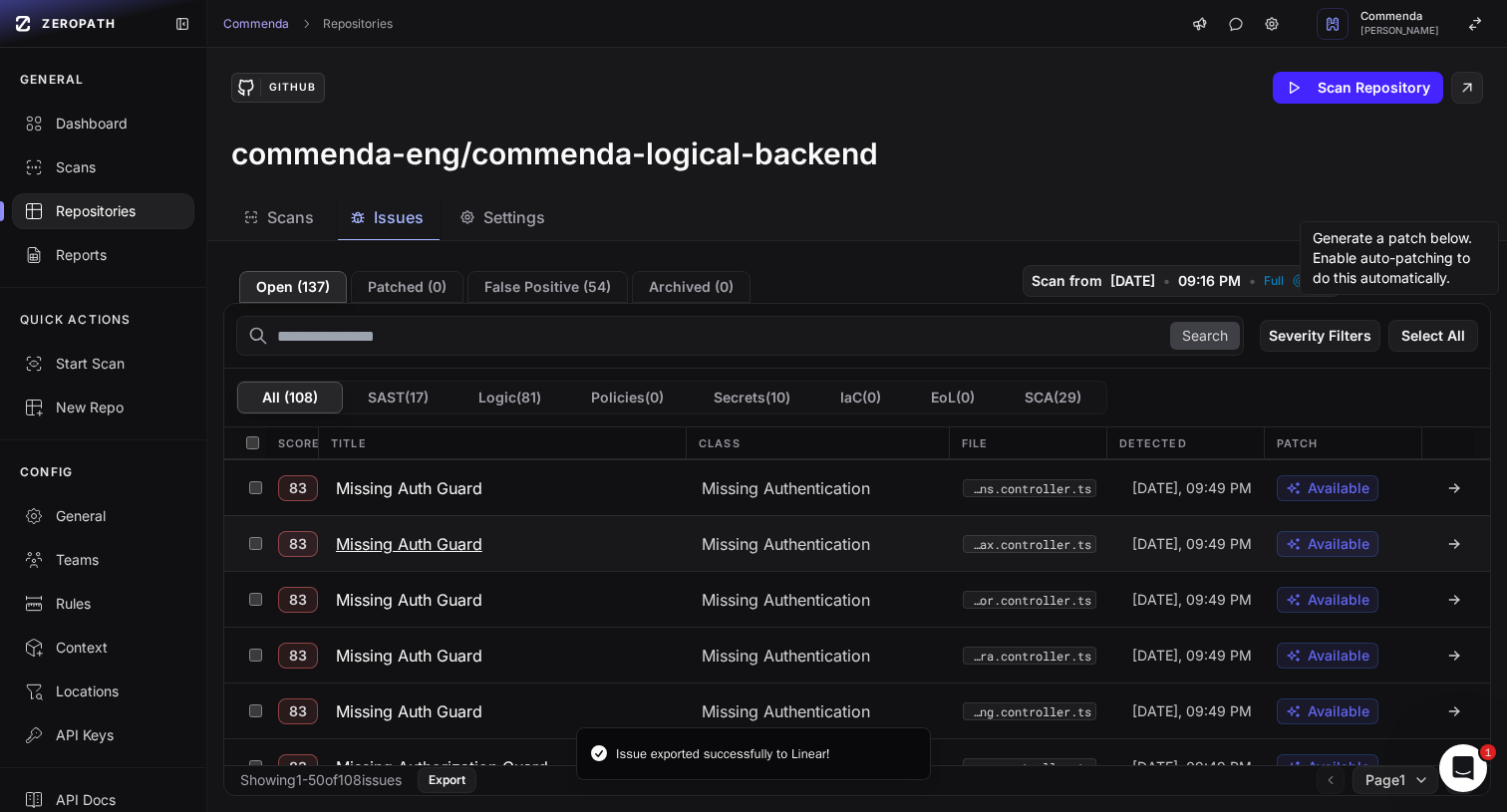 click on "Missing Auth Guard" at bounding box center (409, 544) 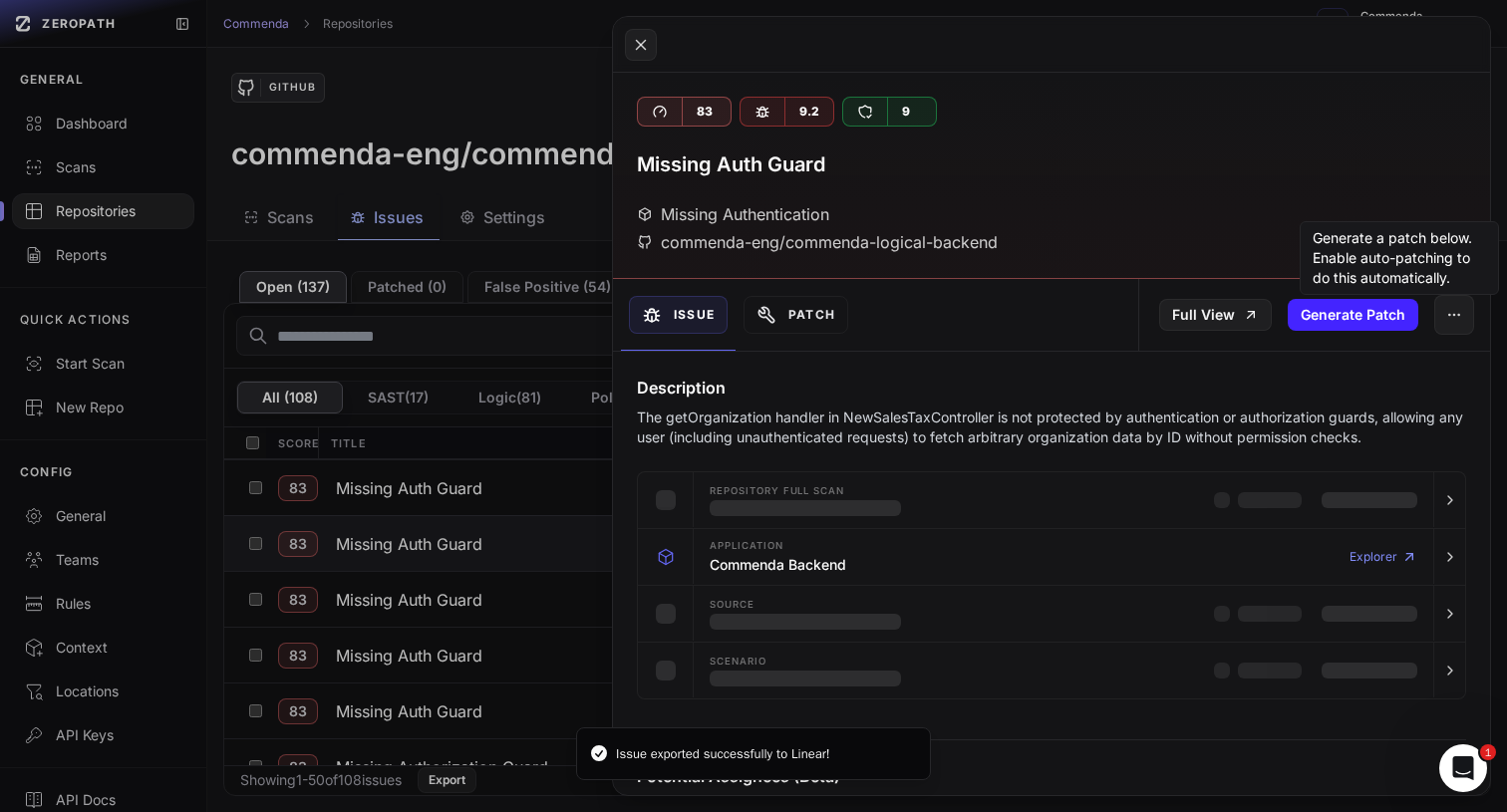 click on "The getOrganization handler in NewSalesTaxController is not protected by authentication or authorization guards, allowing any user (including unauthenticated requests) to fetch arbitrary organization data by ID without permission checks." at bounding box center [1052, 427] 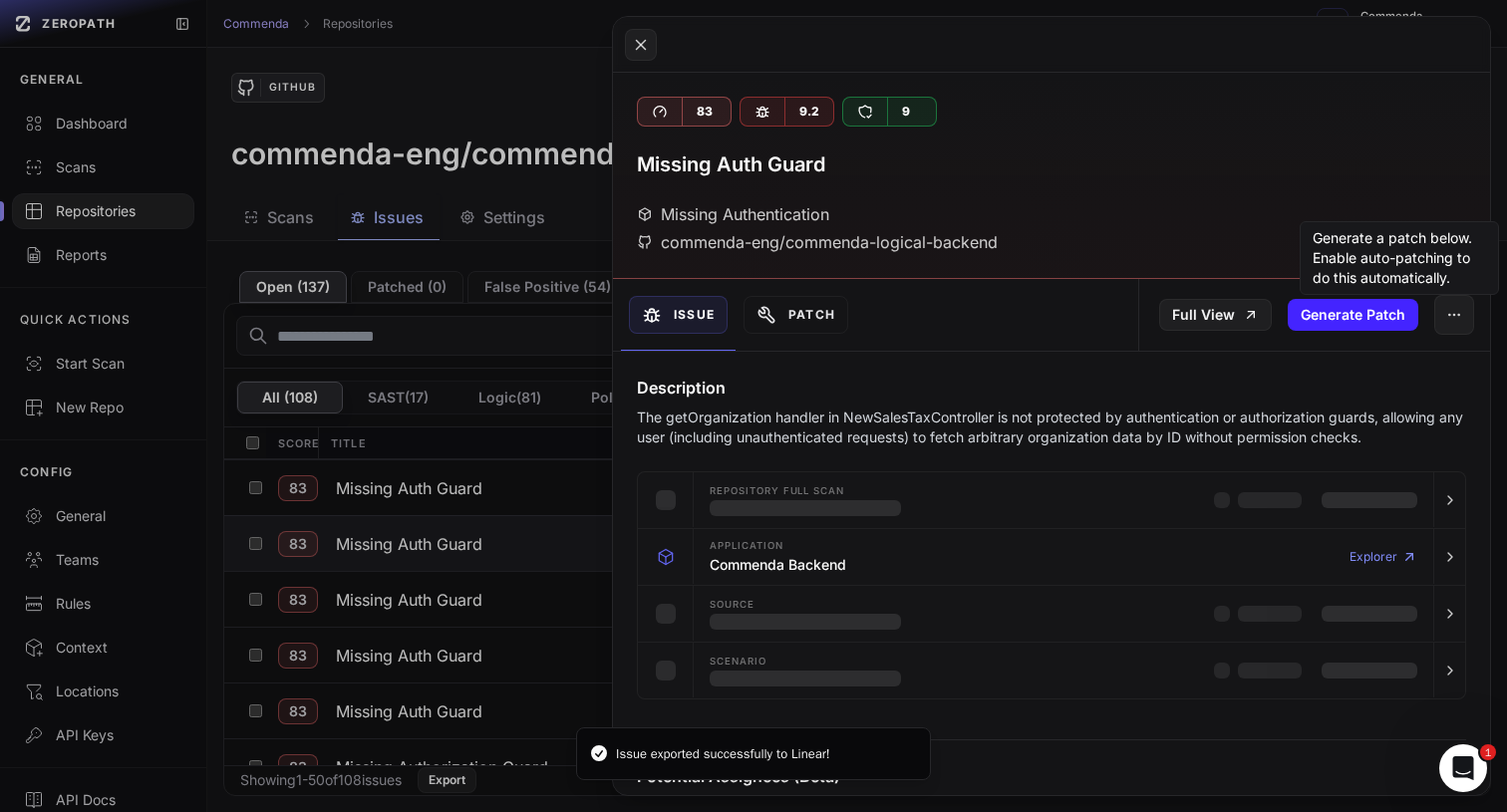 click on "The getOrganization handler in NewSalesTaxController is not protected by authentication or authorization guards, allowing any user (including unauthenticated requests) to fetch arbitrary organization data by ID without permission checks." at bounding box center [1052, 427] 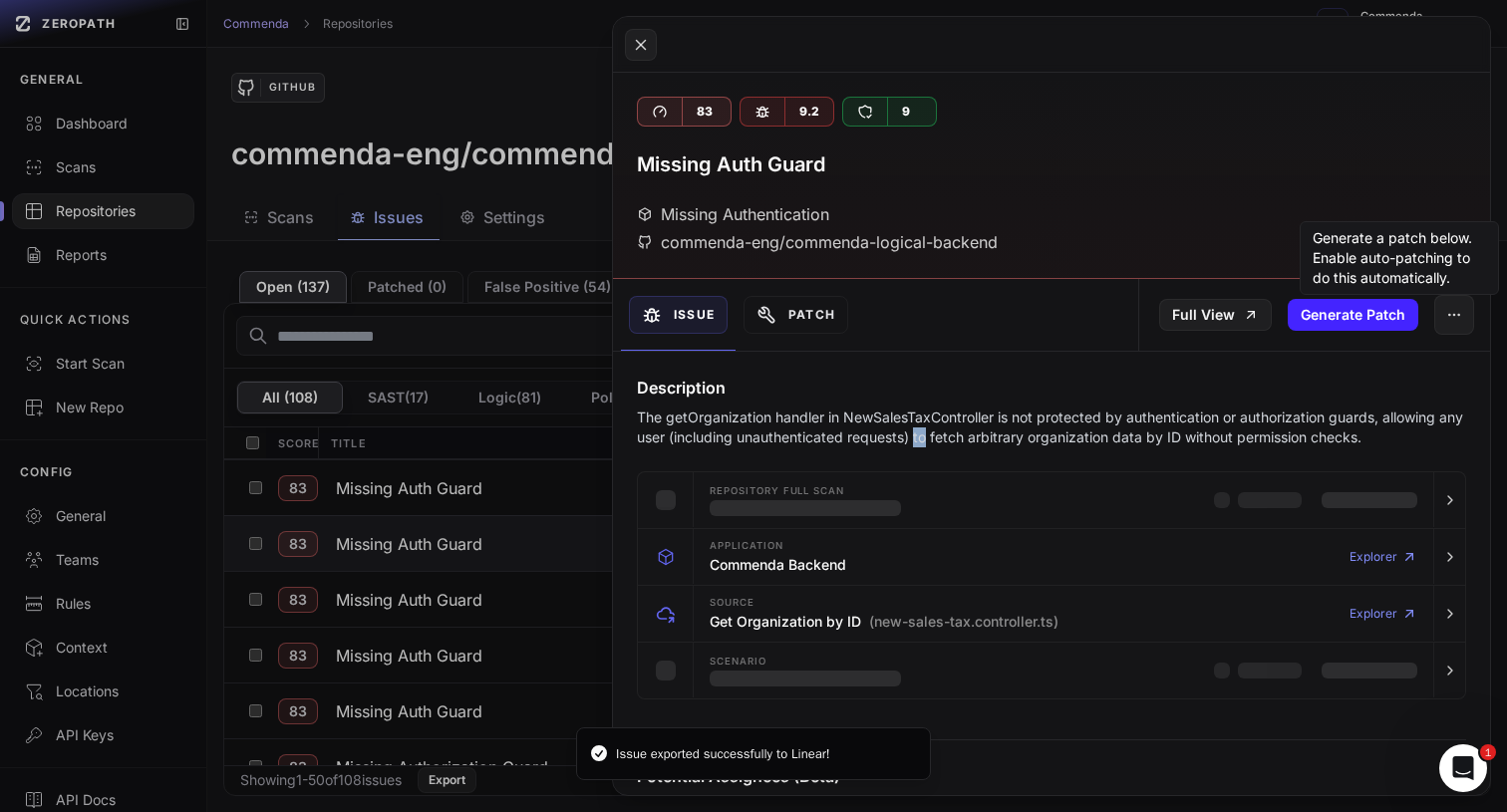 click on "The getOrganization handler in NewSalesTaxController is not protected by authentication or authorization guards, allowing any user (including unauthenticated requests) to fetch arbitrary organization data by ID without permission checks." at bounding box center (1052, 427) 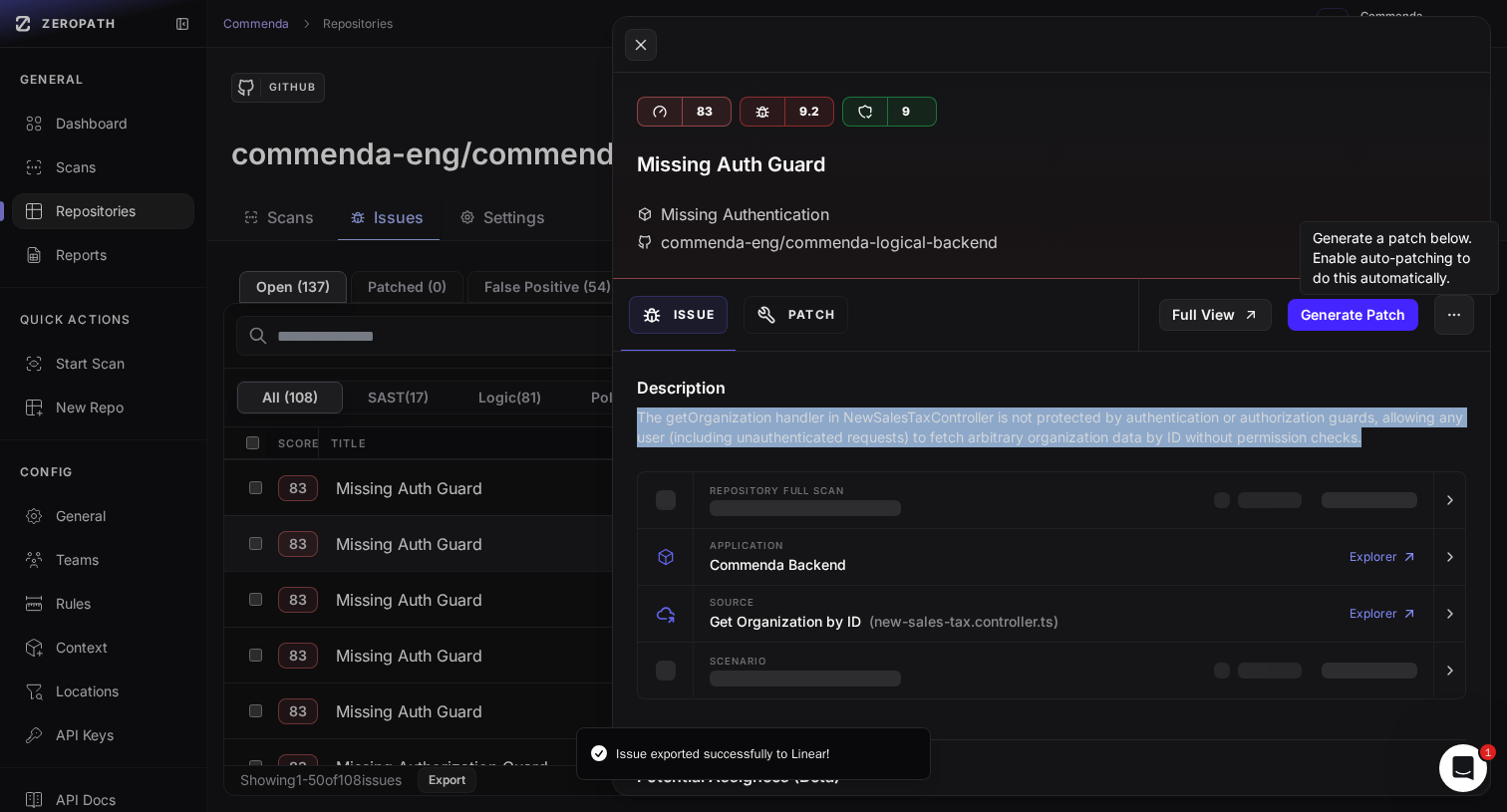 click on "The getOrganization handler in NewSalesTaxController is not protected by authentication or authorization guards, allowing any user (including unauthenticated requests) to fetch arbitrary organization data by ID without permission checks." at bounding box center [1052, 427] 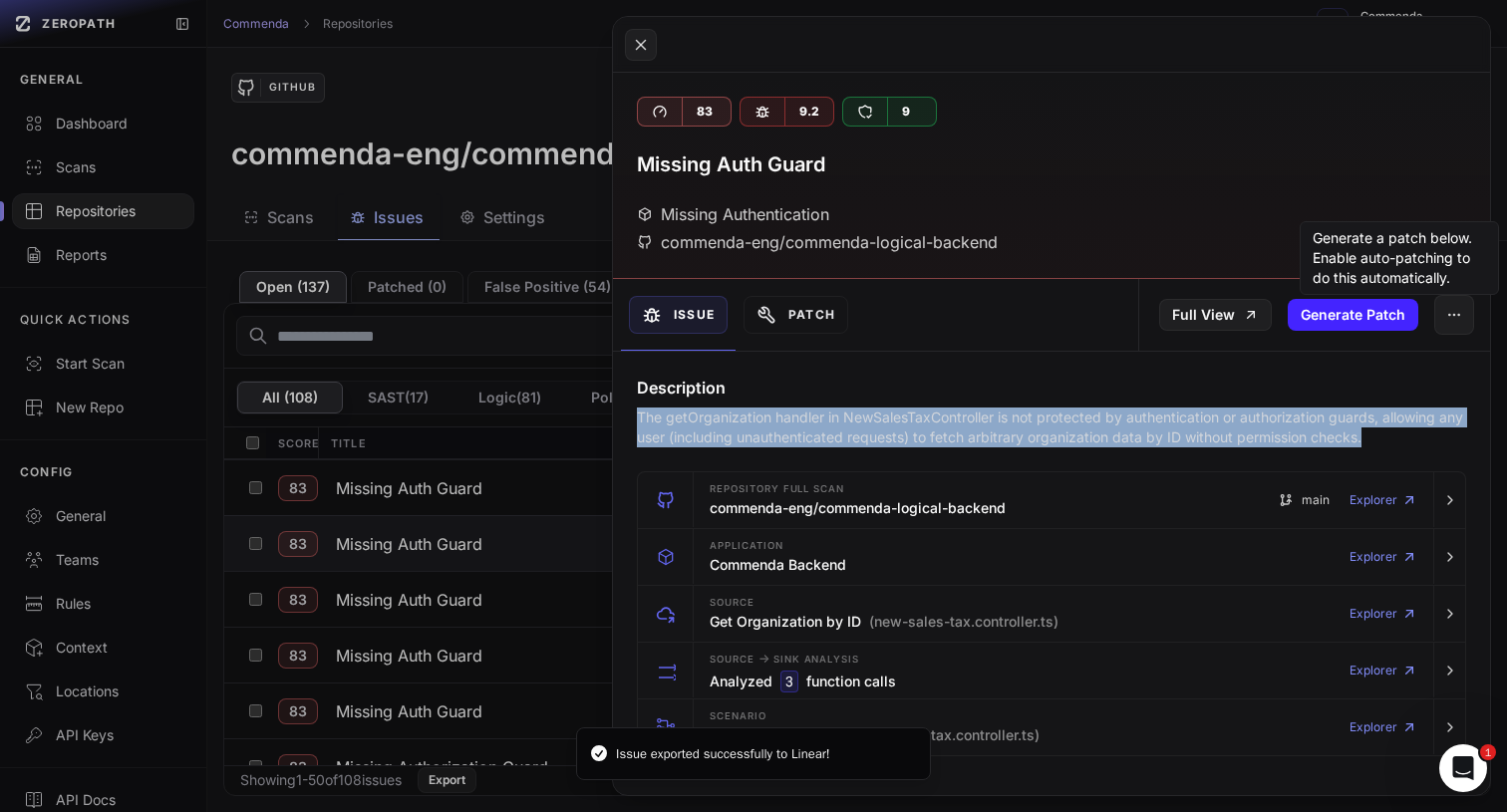 click on "The getOrganization handler in NewSalesTaxController is not protected by authentication or authorization guards, allowing any user (including unauthenticated requests) to fetch arbitrary organization data by ID without permission checks." at bounding box center (1052, 427) 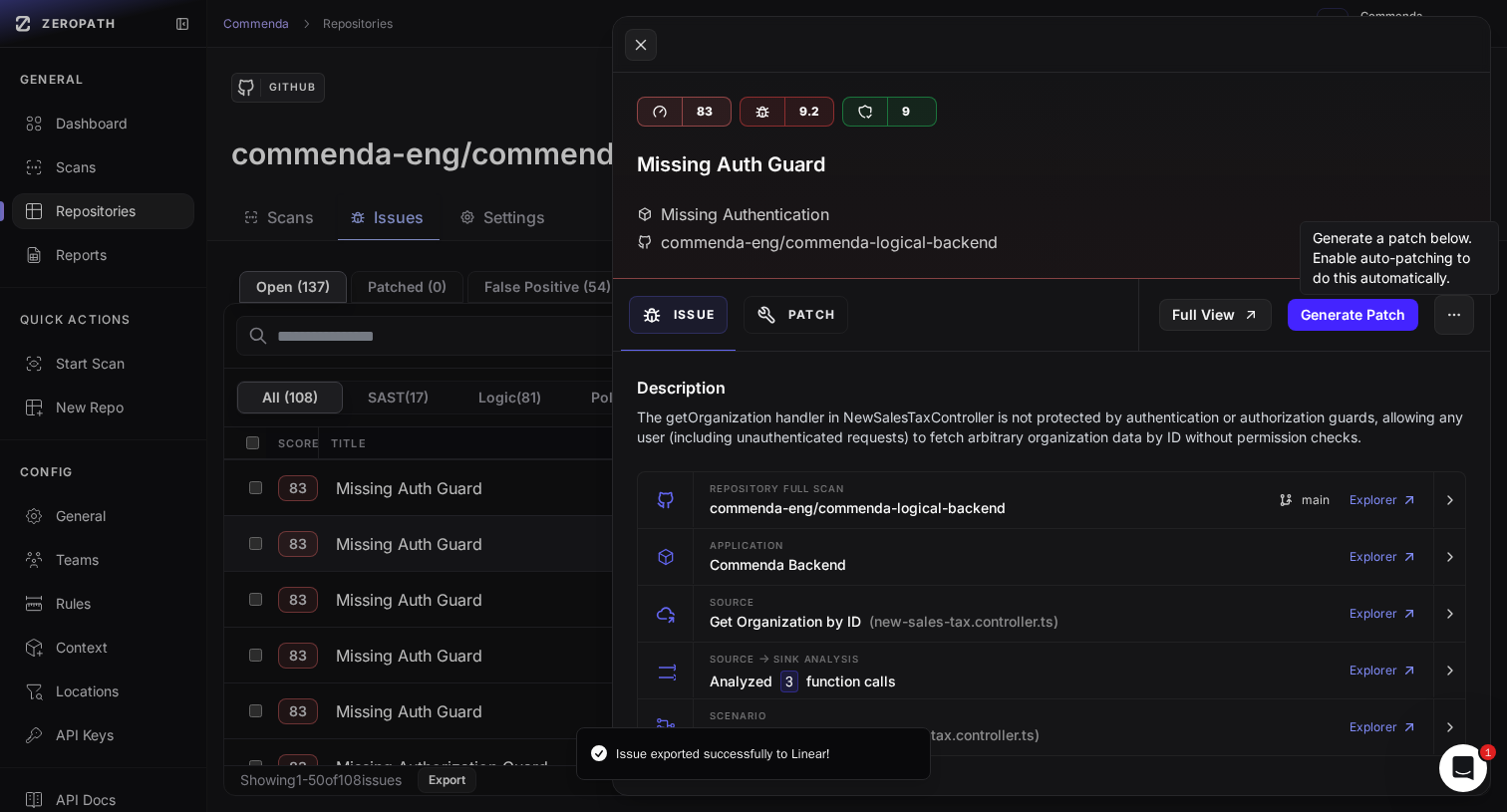 click on "The getOrganization handler in NewSalesTaxController is not protected by authentication or authorization guards, allowing any user (including unauthenticated requests) to fetch arbitrary organization data by ID without permission checks." at bounding box center (1052, 427) 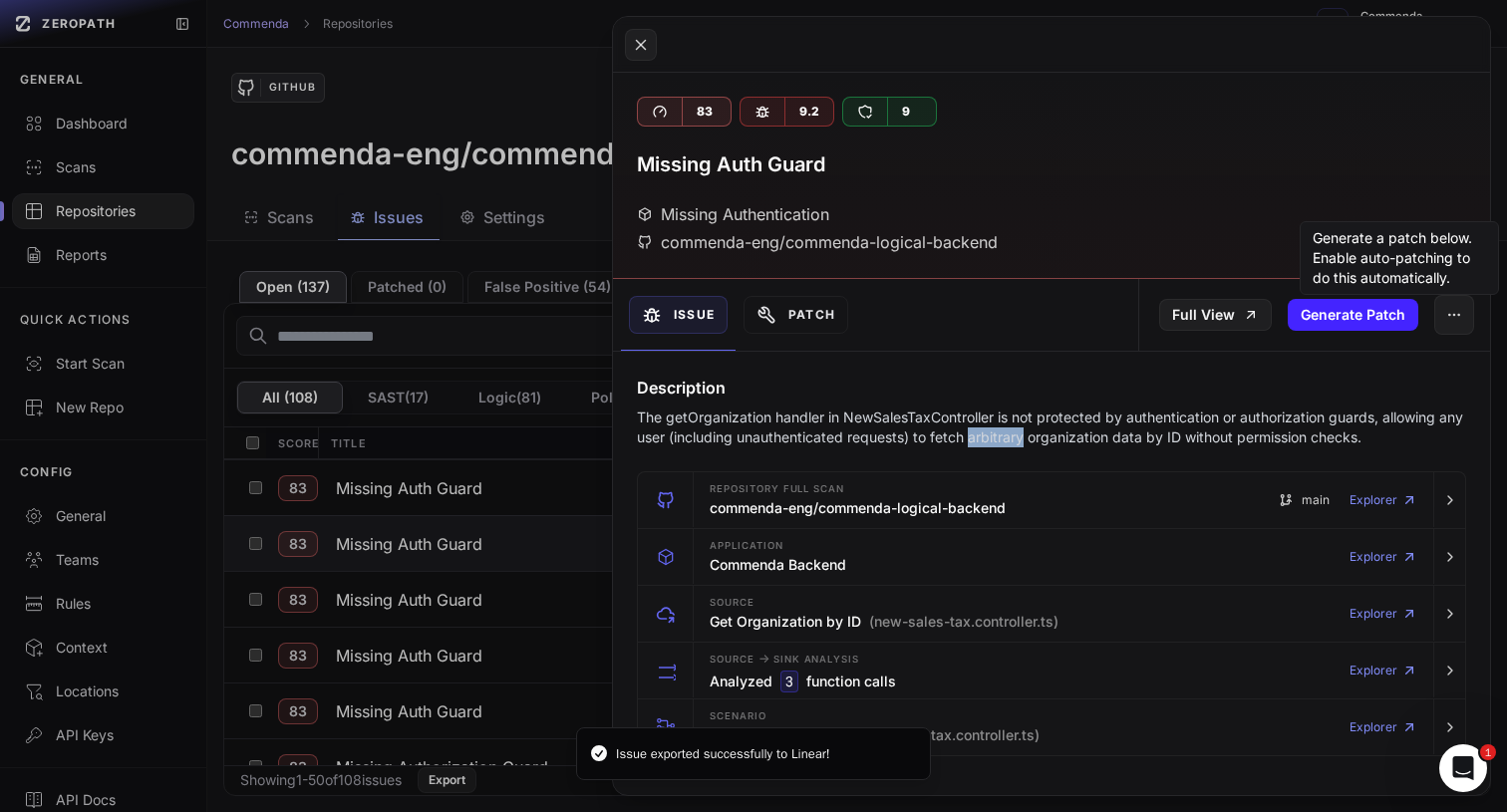 click on "The getOrganization handler in NewSalesTaxController is not protected by authentication or authorization guards, allowing any user (including unauthenticated requests) to fetch arbitrary organization data by ID without permission checks." at bounding box center (1052, 427) 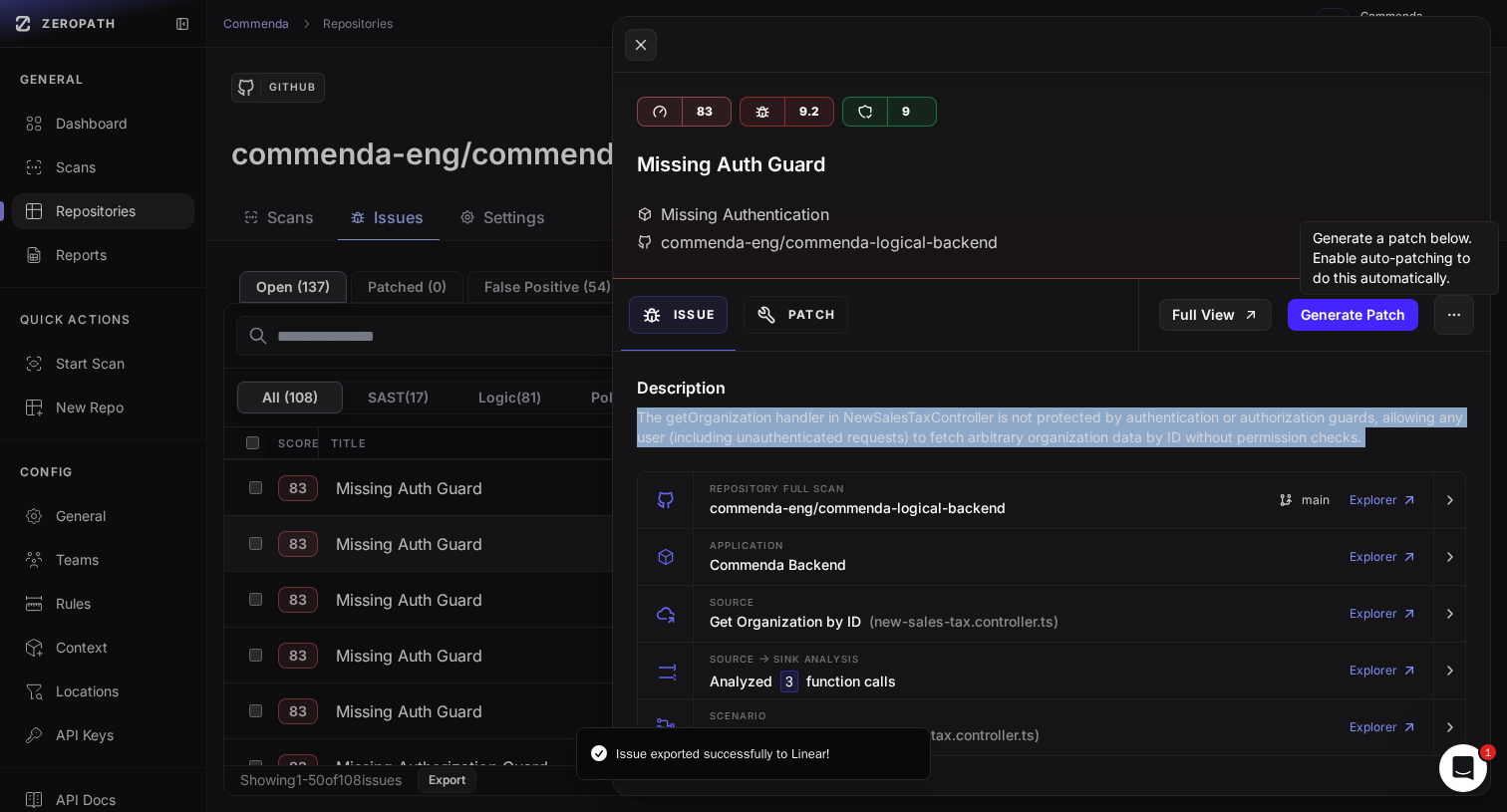 click on "The getOrganization handler in NewSalesTaxController is not protected by authentication or authorization guards, allowing any user (including unauthenticated requests) to fetch arbitrary organization data by ID without permission checks." at bounding box center (1052, 427) 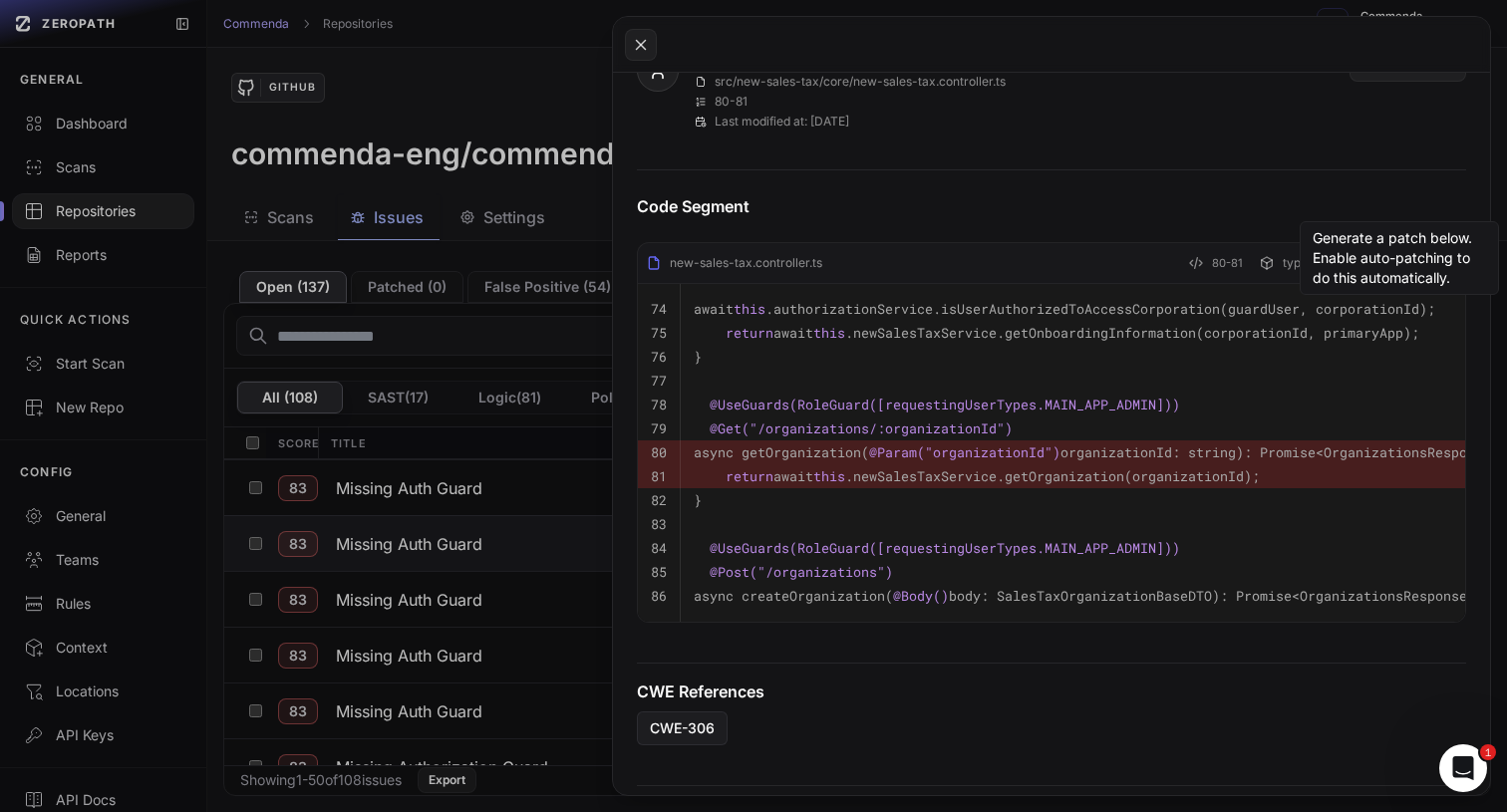 scroll, scrollTop: 825, scrollLeft: 0, axis: vertical 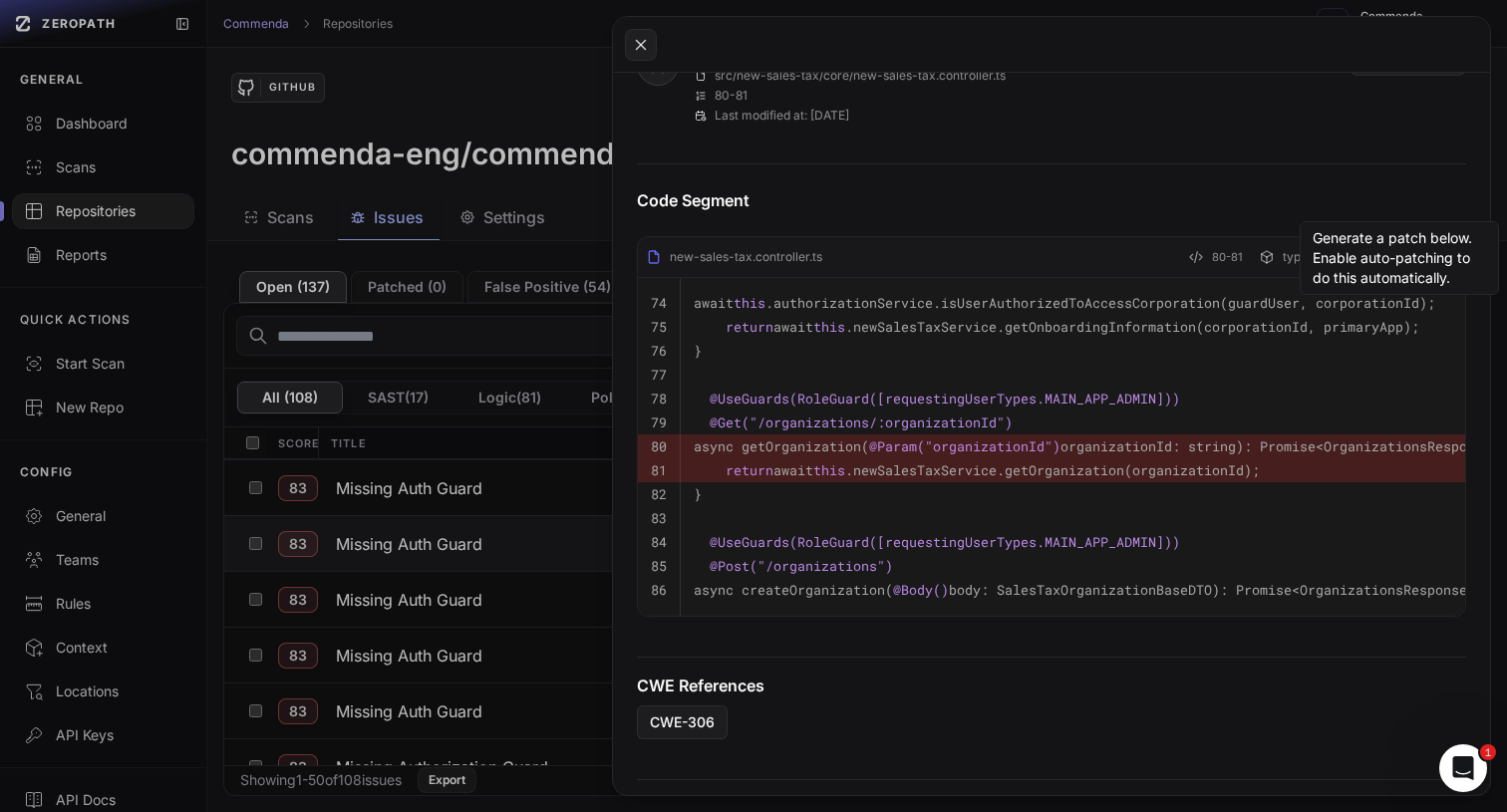 click on "@UseGuards(RoleGuard([requestingUserTypes.MAIN_APP_ADMIN]))" at bounding box center (945, 399) 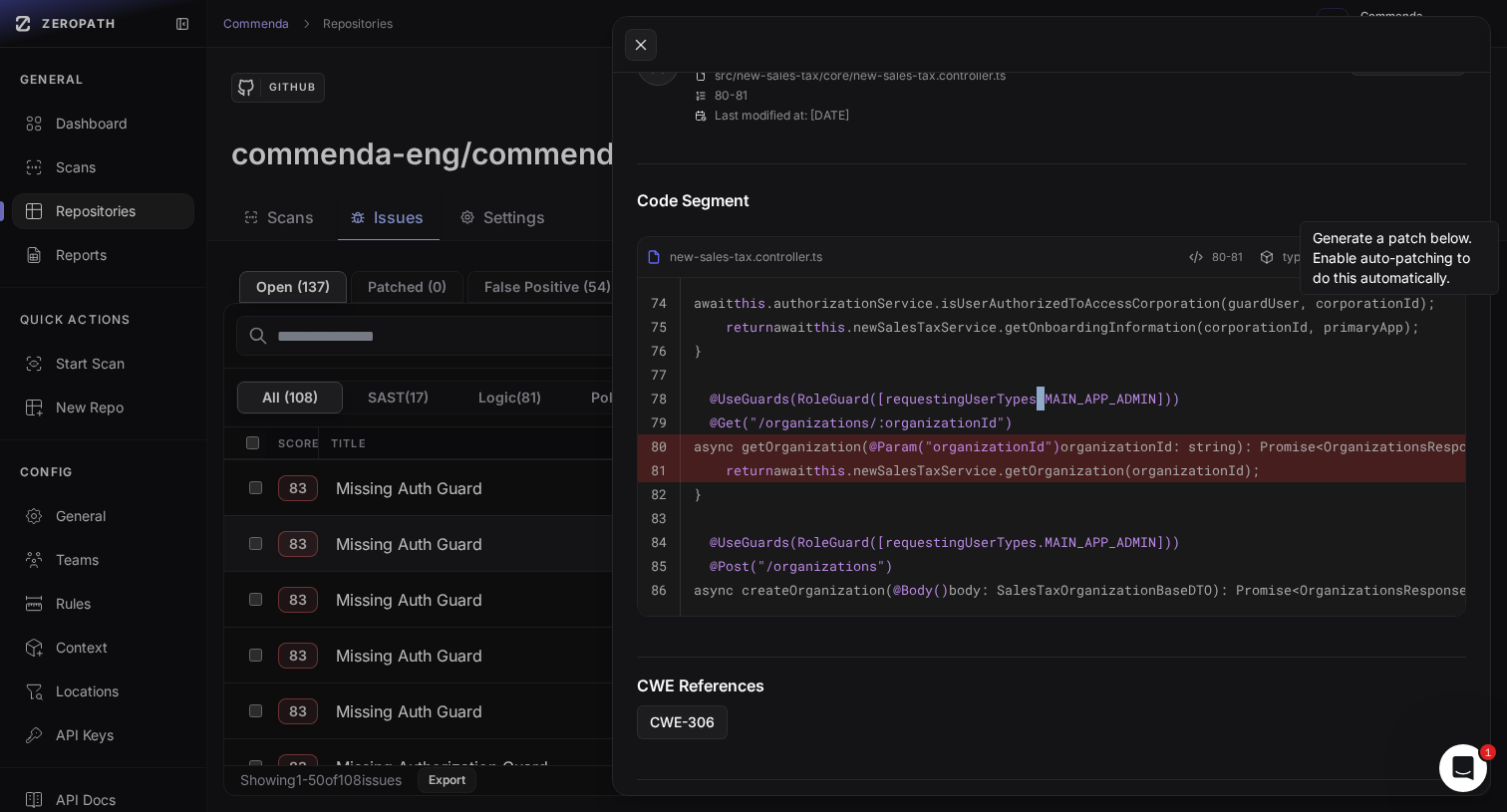click on "@UseGuards(RoleGuard([requestingUserTypes.MAIN_APP_ADMIN]))" at bounding box center [945, 399] 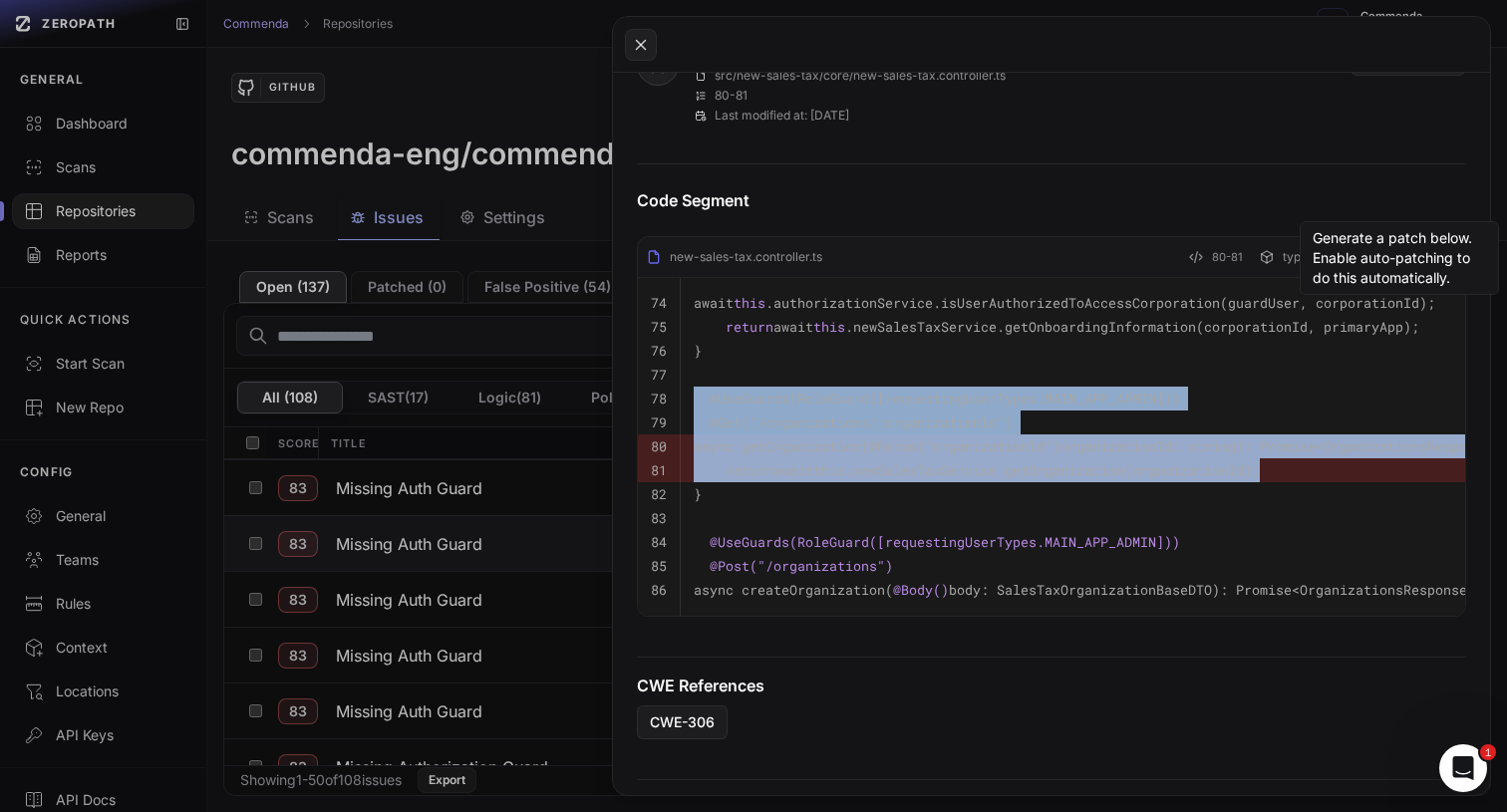 drag, startPoint x: 1033, startPoint y: 399, endPoint x: 1040, endPoint y: 483, distance: 84.29116 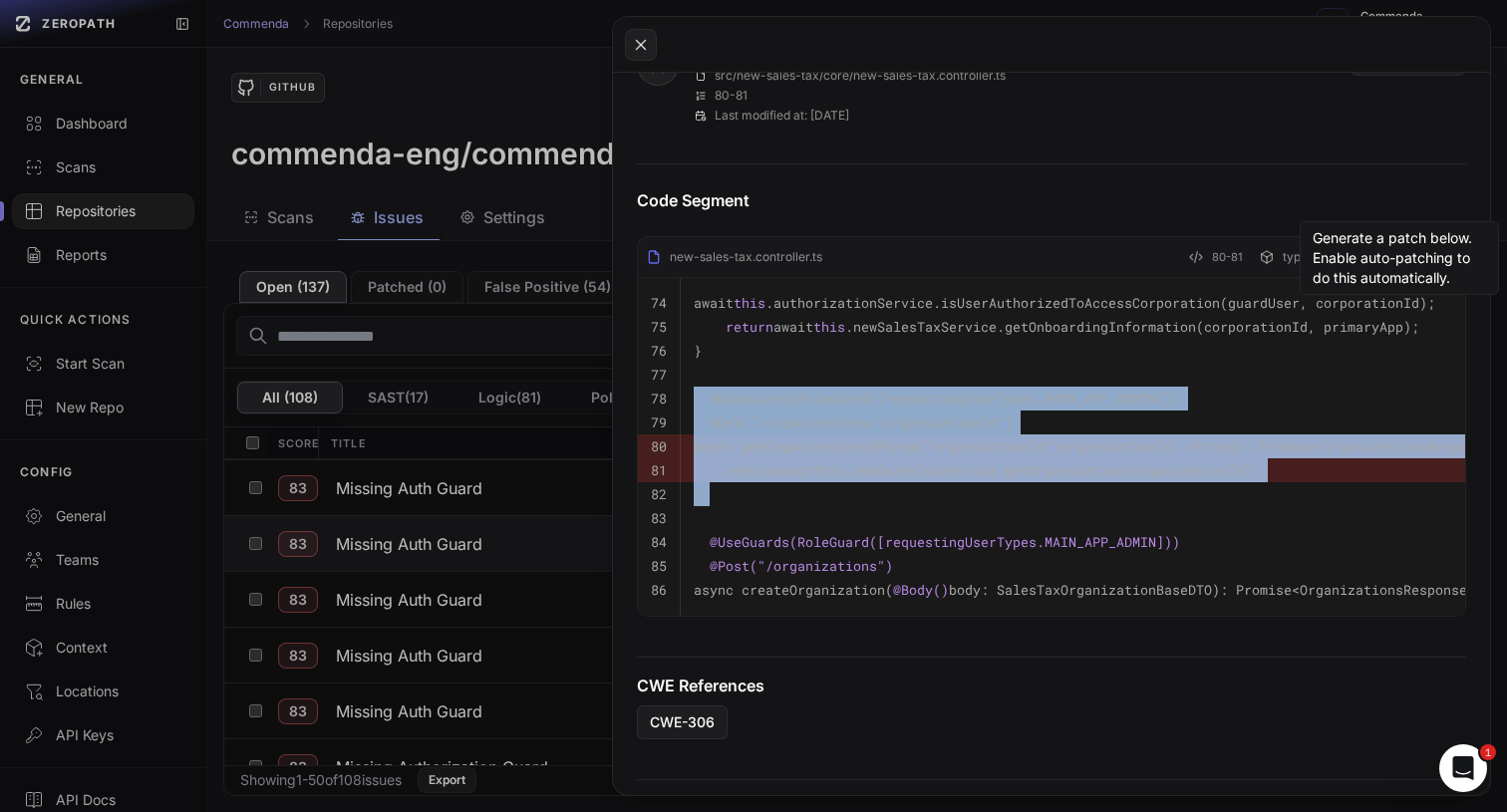 click on "}" at bounding box center [1128, 494] 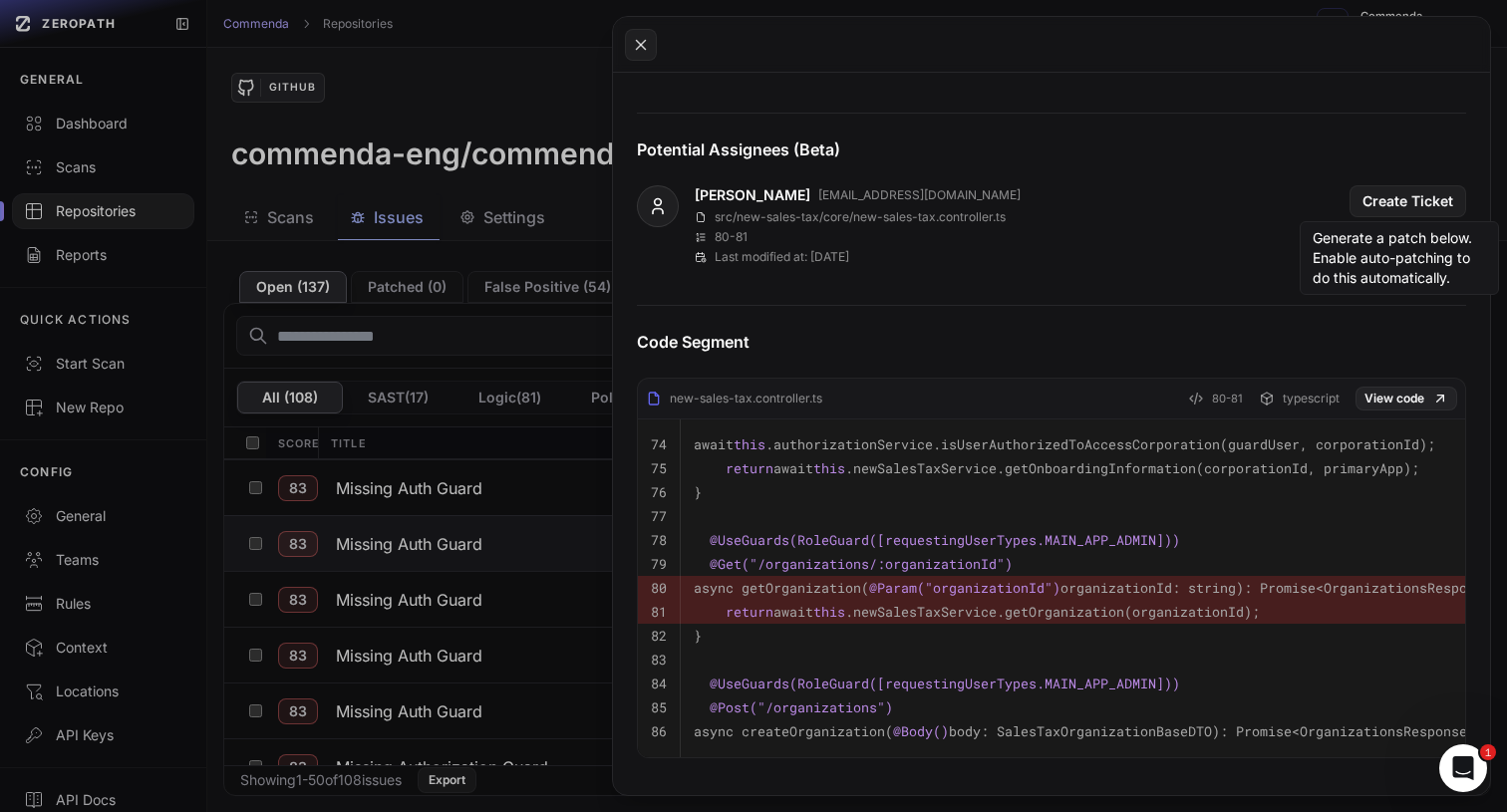 scroll, scrollTop: 649, scrollLeft: 0, axis: vertical 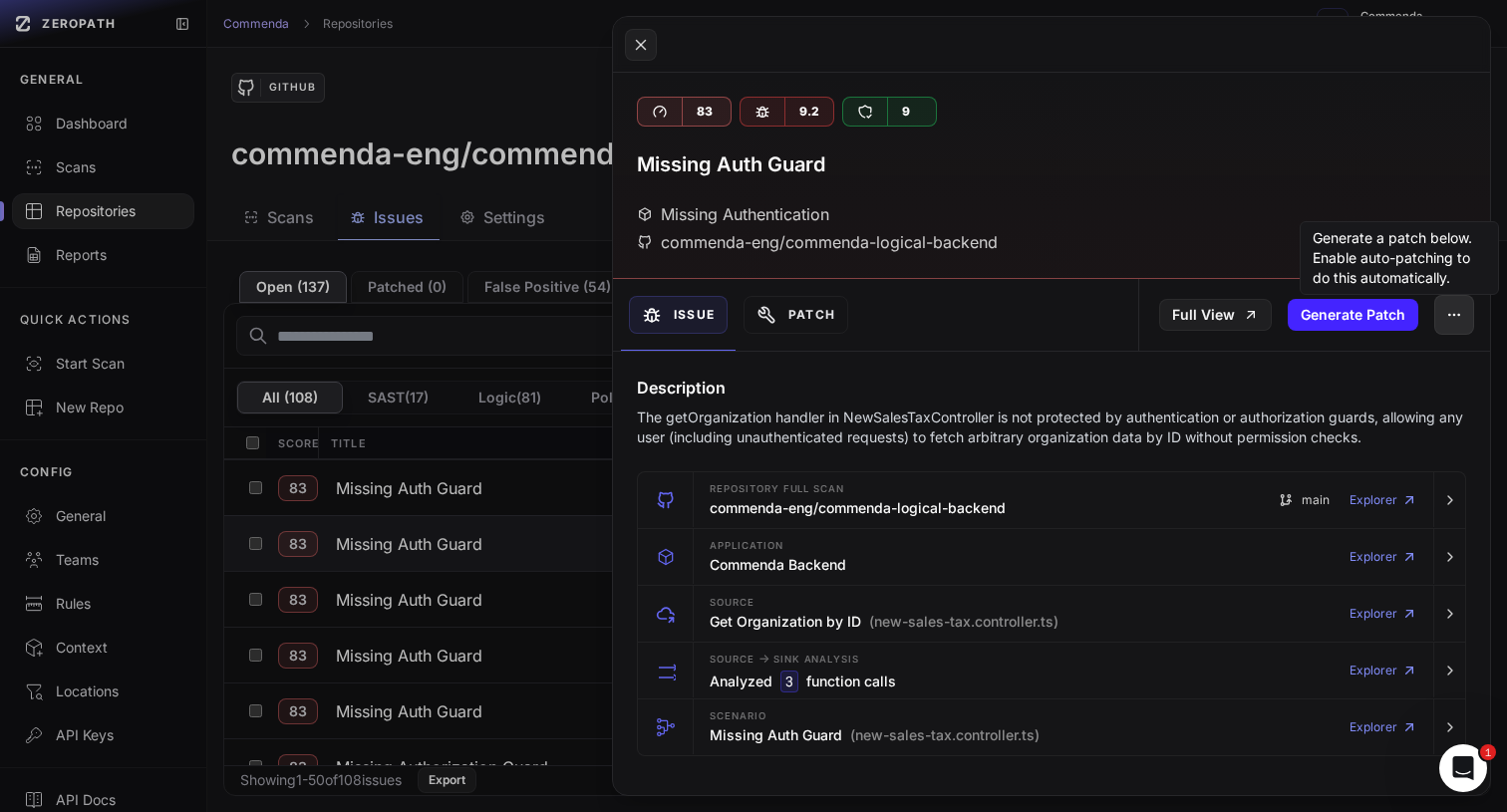 click 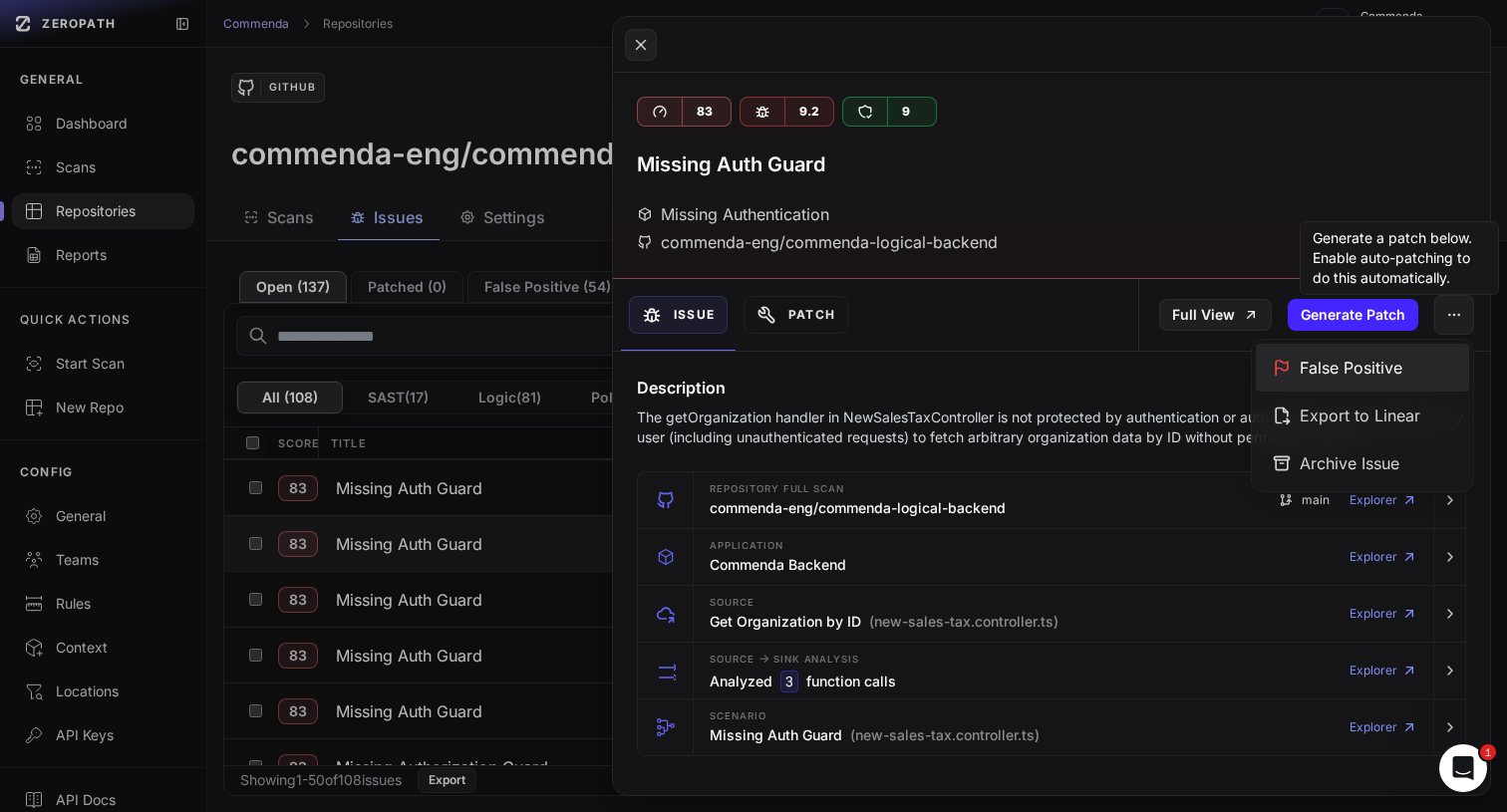 click on "False Positive" at bounding box center (1362, 368) 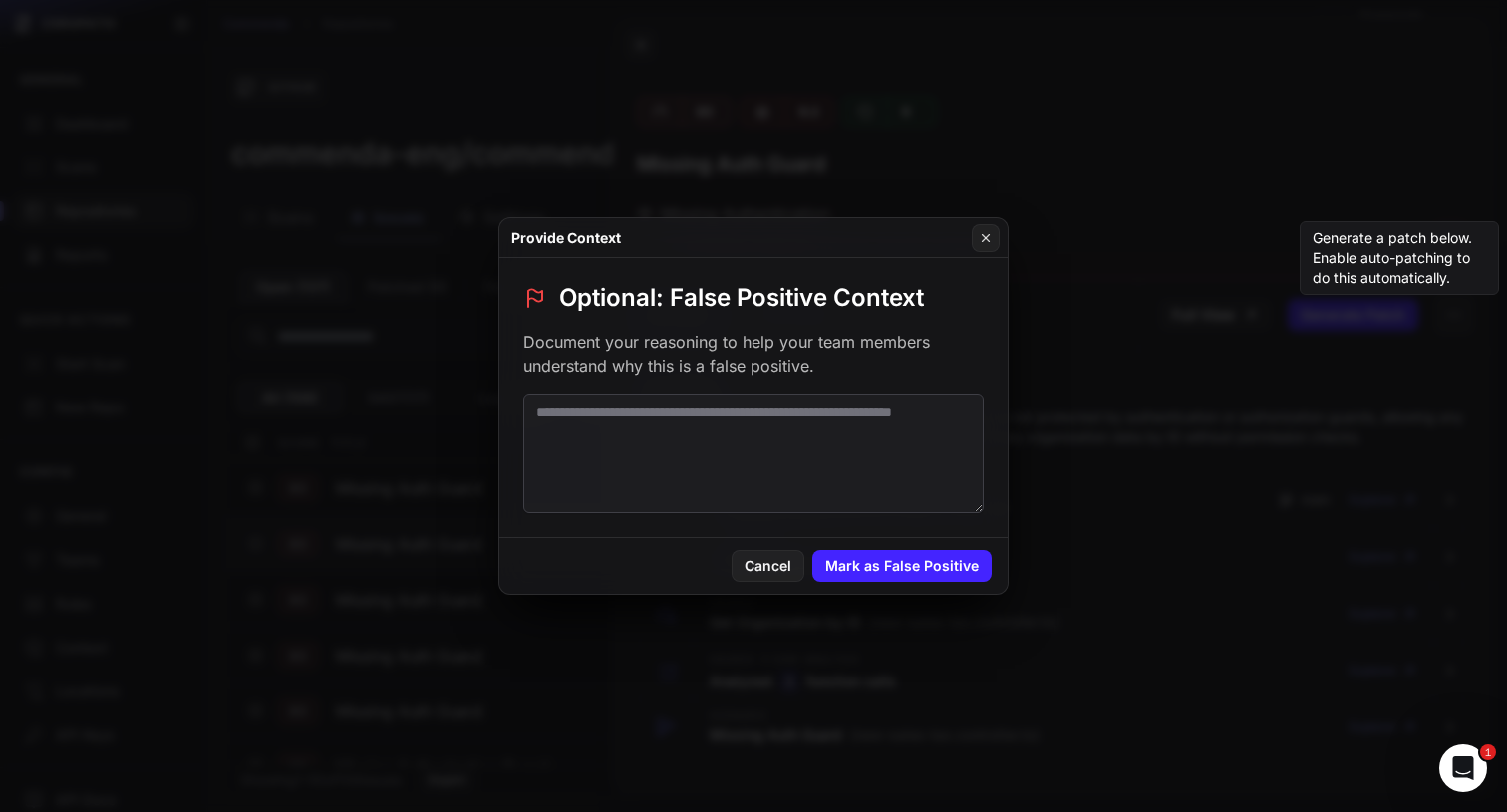click at bounding box center (754, 453) 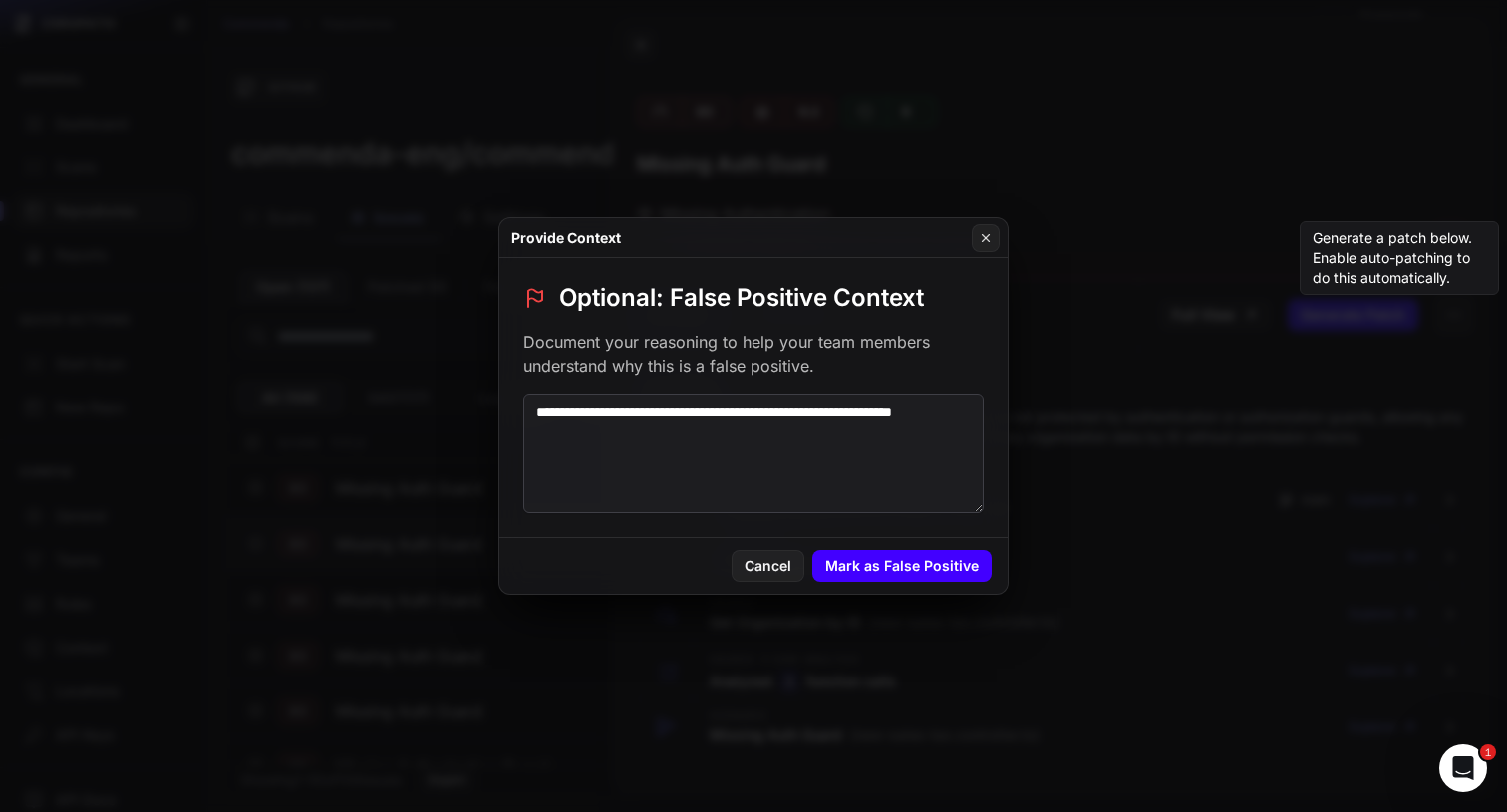 type on "**********" 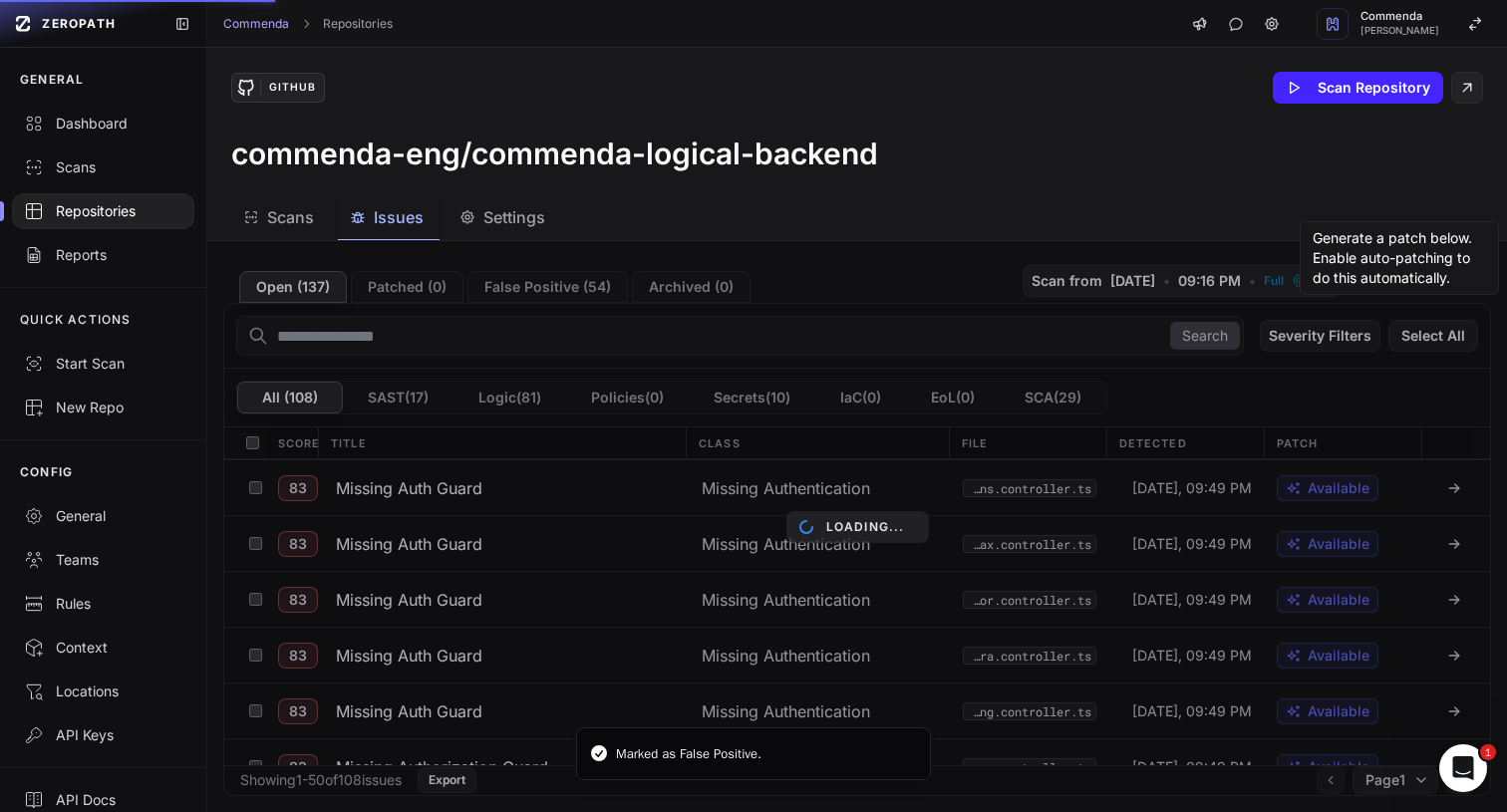 click on "Loading..." at bounding box center (857, 526) 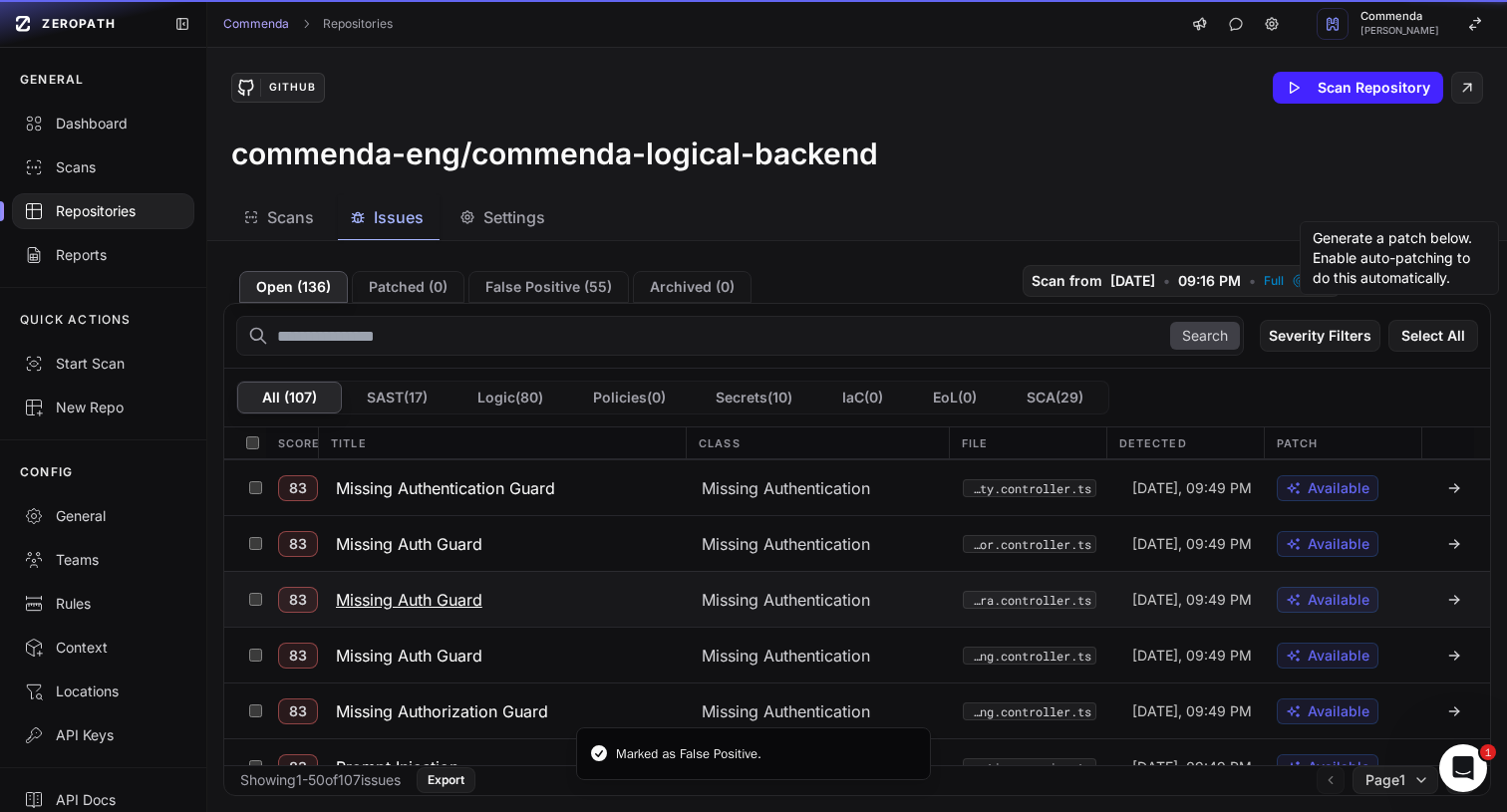 click on "Missing Auth Guard" at bounding box center [409, 600] 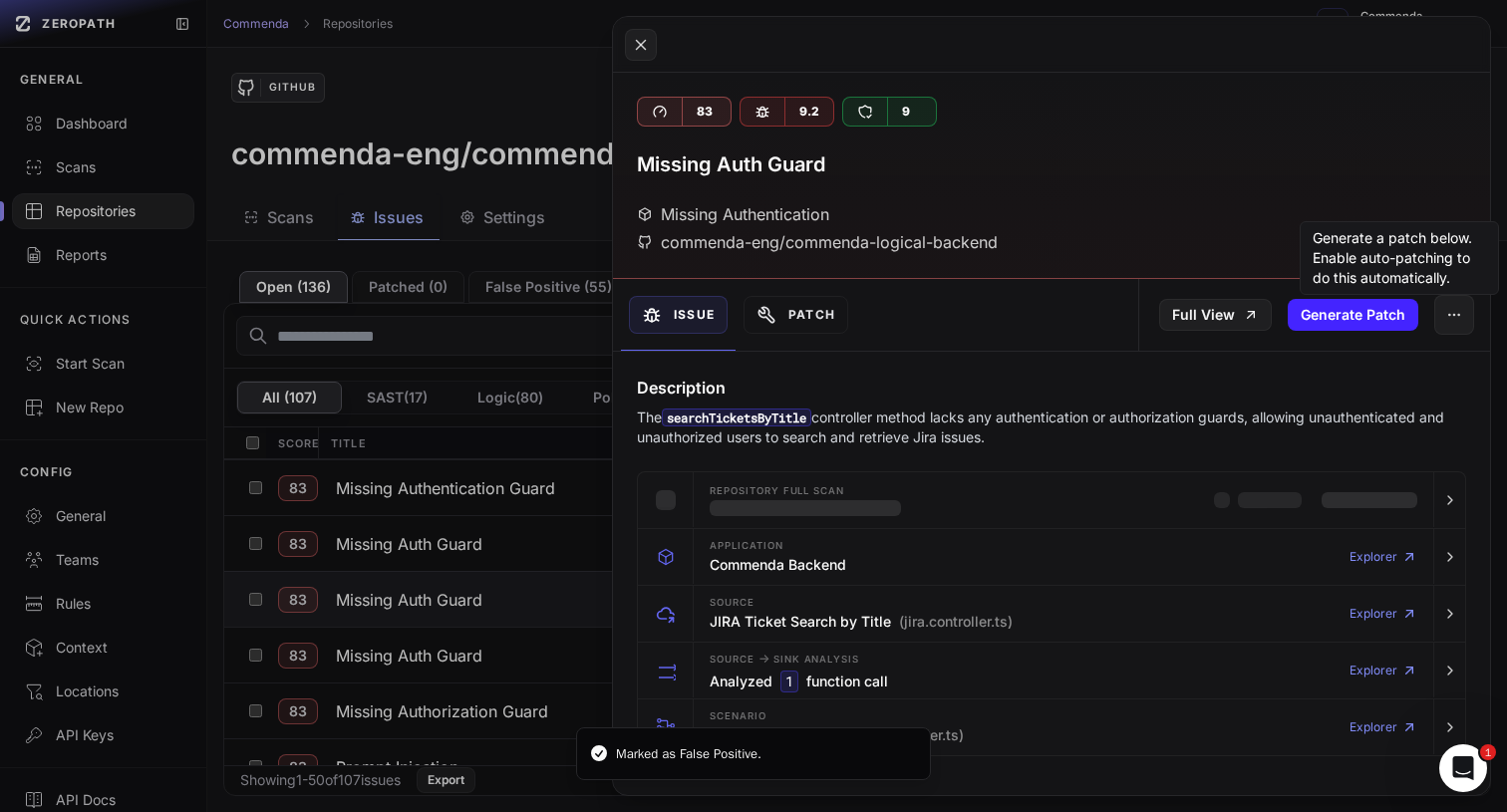 click on "The  searchTicketsByTitle  controller method lacks any authentication or authorization guards, allowing unauthenticated and unauthorized users to search and retrieve Jira issues." at bounding box center [1052, 427] 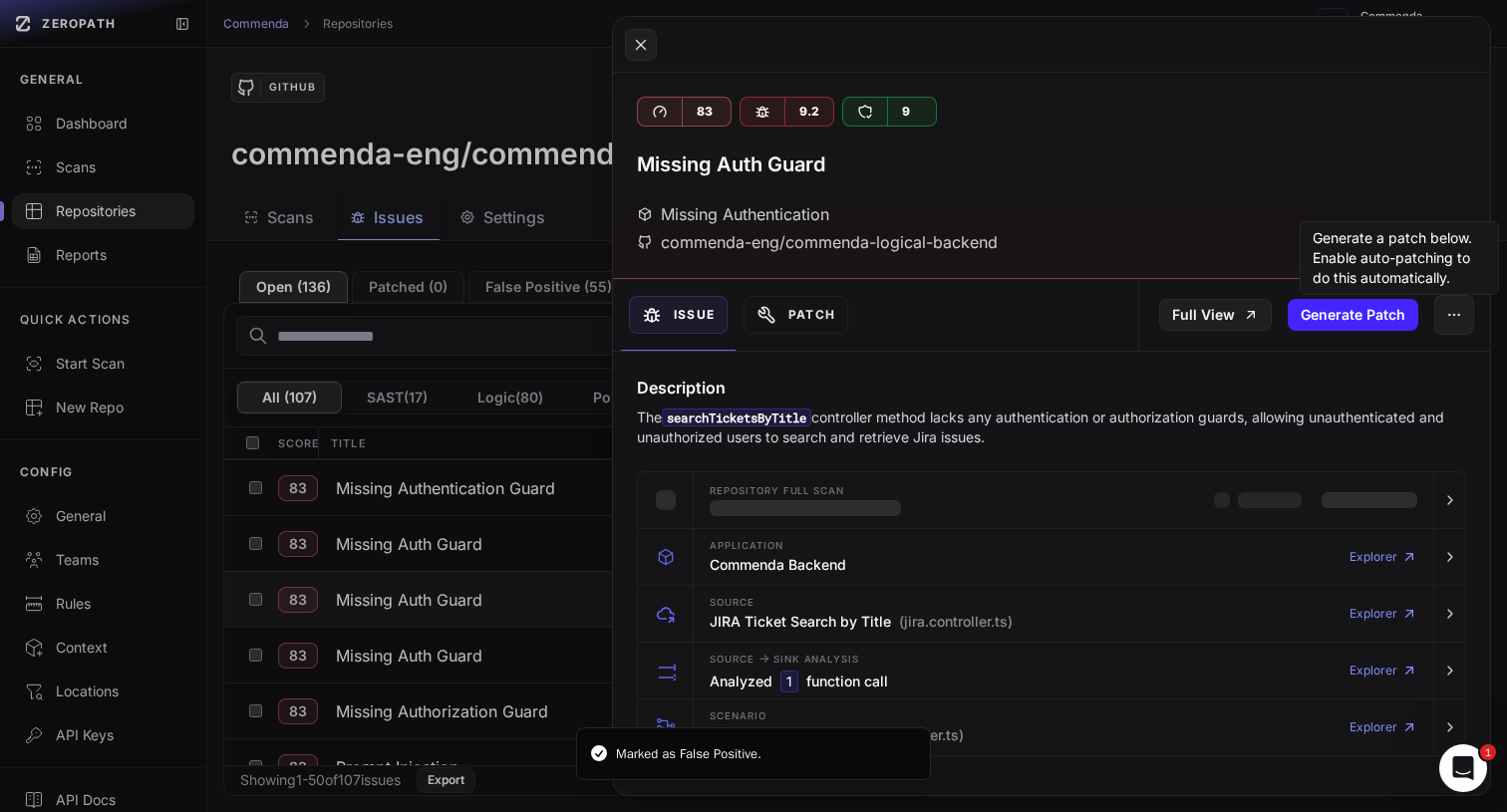click on "The  searchTicketsByTitle  controller method lacks any authentication or authorization guards, allowing unauthenticated and unauthorized users to search and retrieve Jira issues." at bounding box center (1052, 427) 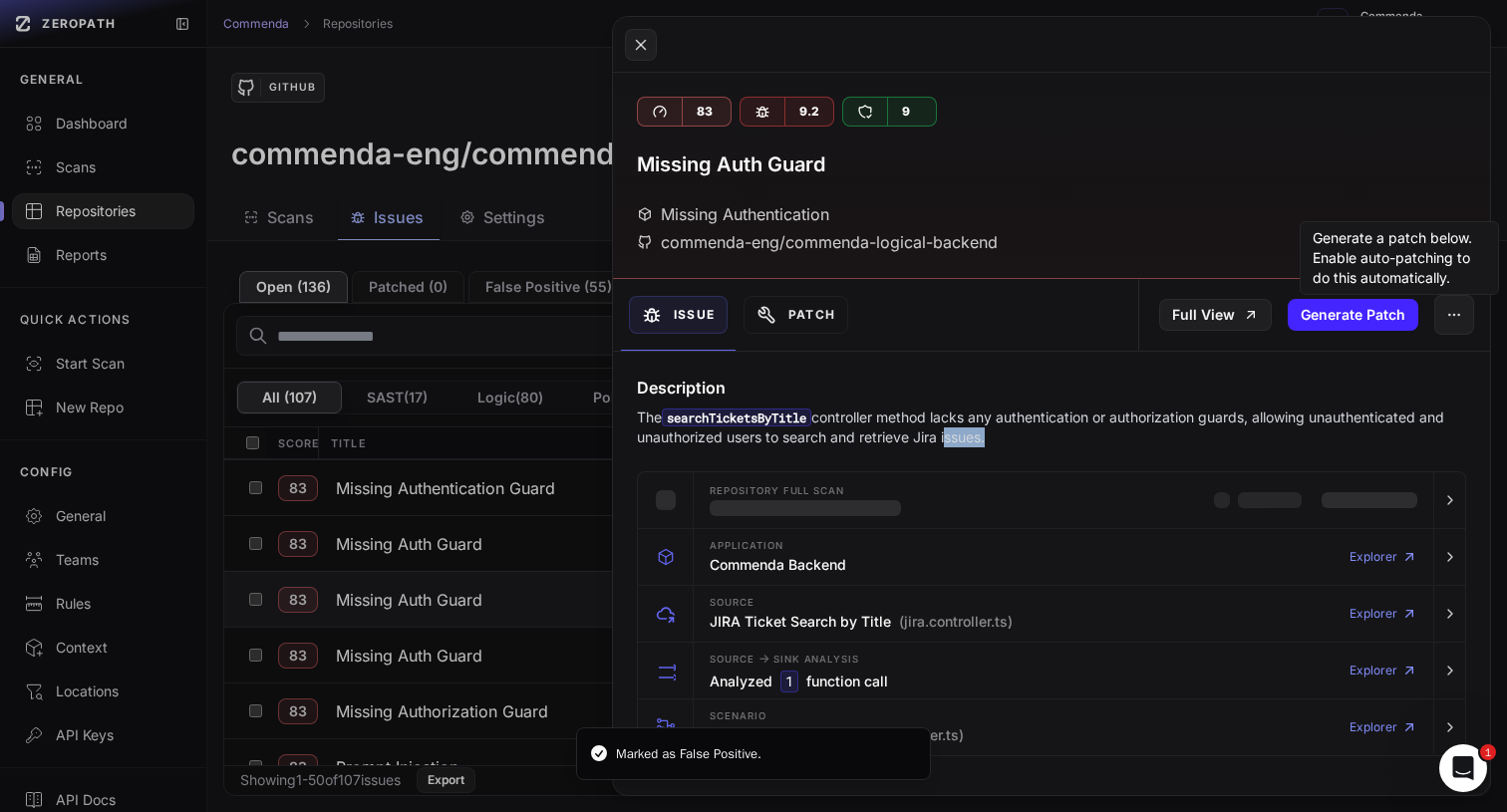 click on "The  searchTicketsByTitle  controller method lacks any authentication or authorization guards, allowing unauthenticated and unauthorized users to search and retrieve Jira issues." at bounding box center [1052, 427] 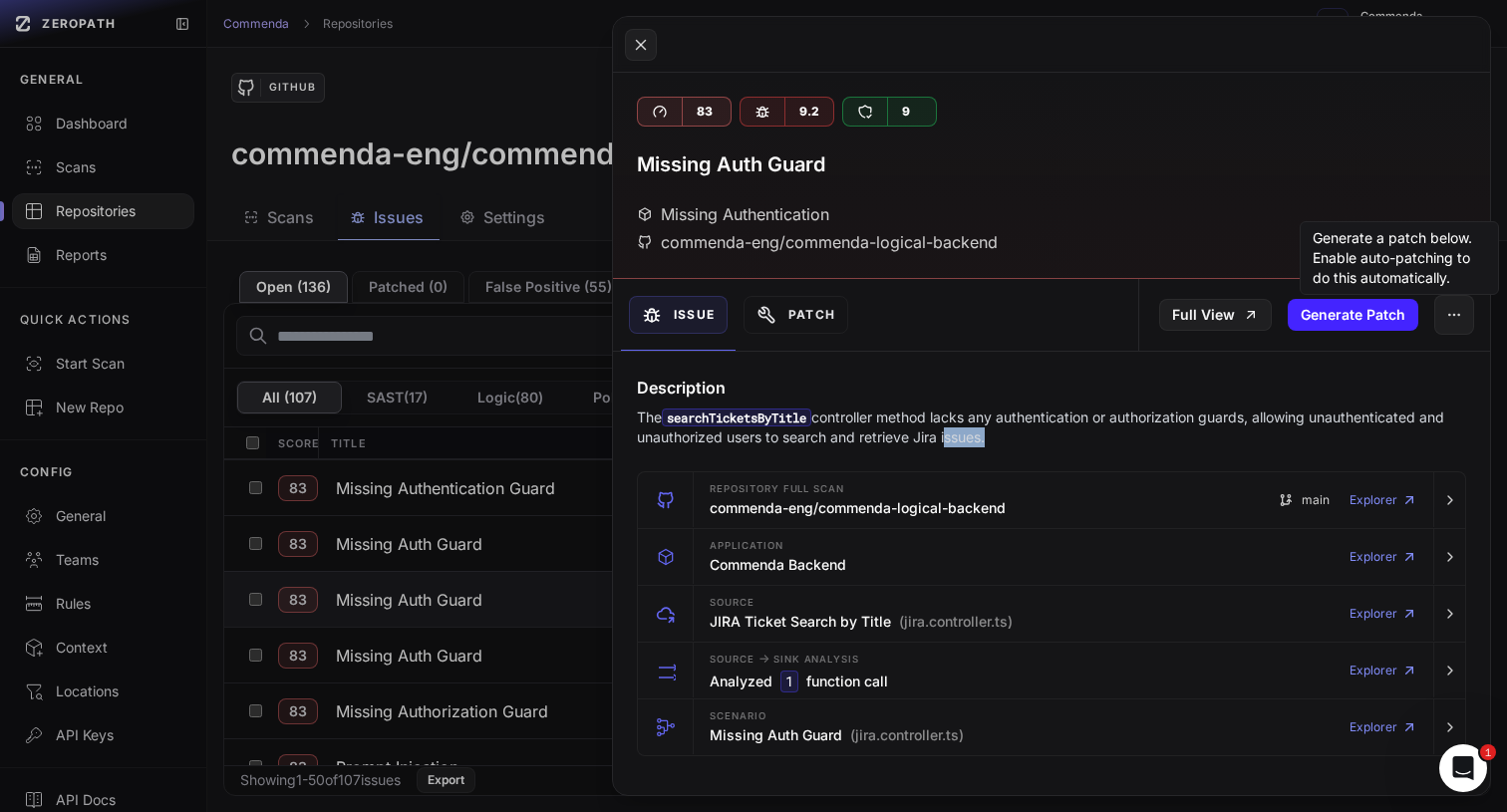click on "The  searchTicketsByTitle  controller method lacks any authentication or authorization guards, allowing unauthenticated and unauthorized users to search and retrieve Jira issues." at bounding box center (1052, 427) 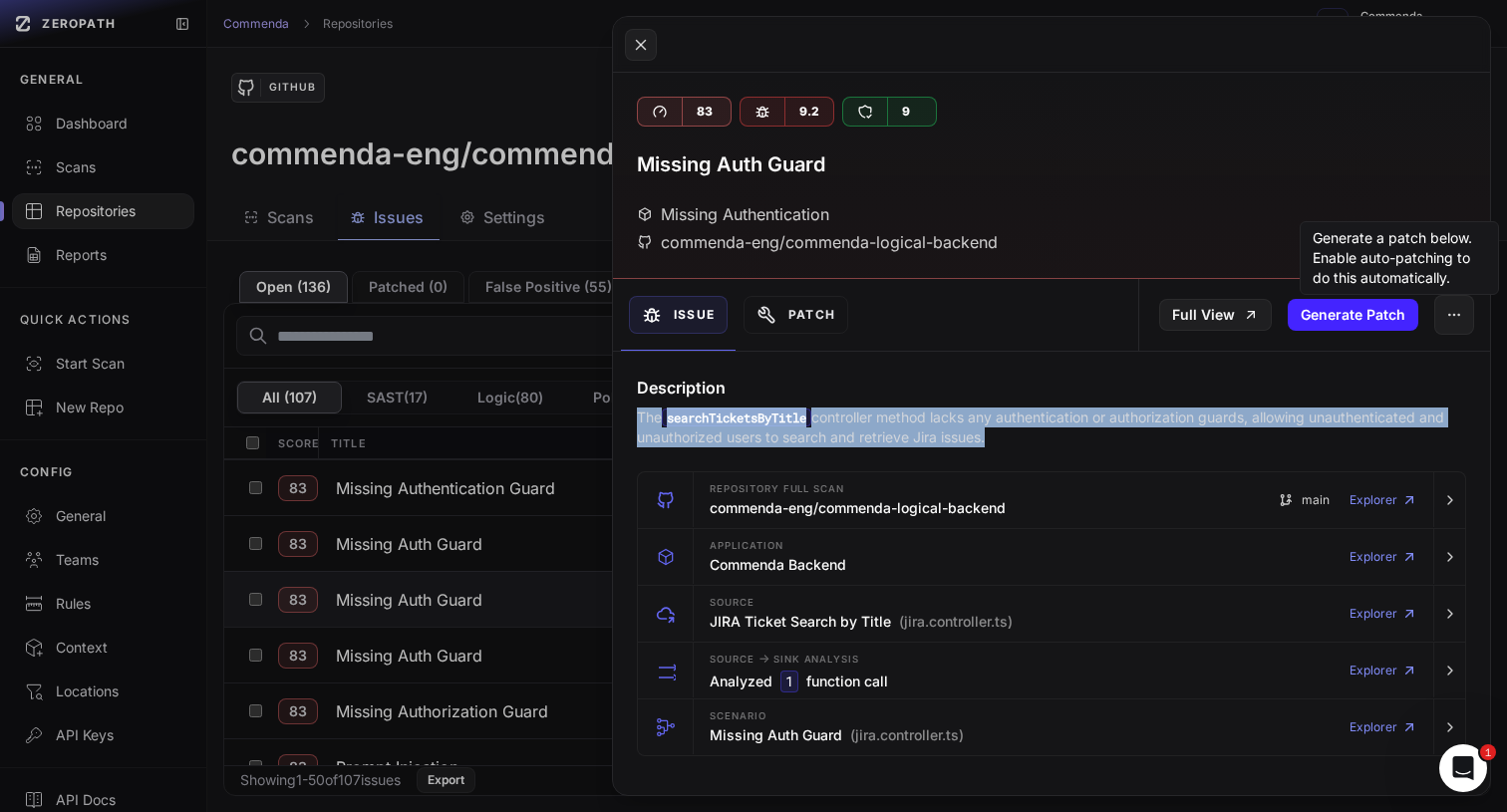 click on "The  searchTicketsByTitle  controller method lacks any authentication or authorization guards, allowing unauthenticated and unauthorized users to search and retrieve Jira issues." at bounding box center (1052, 427) 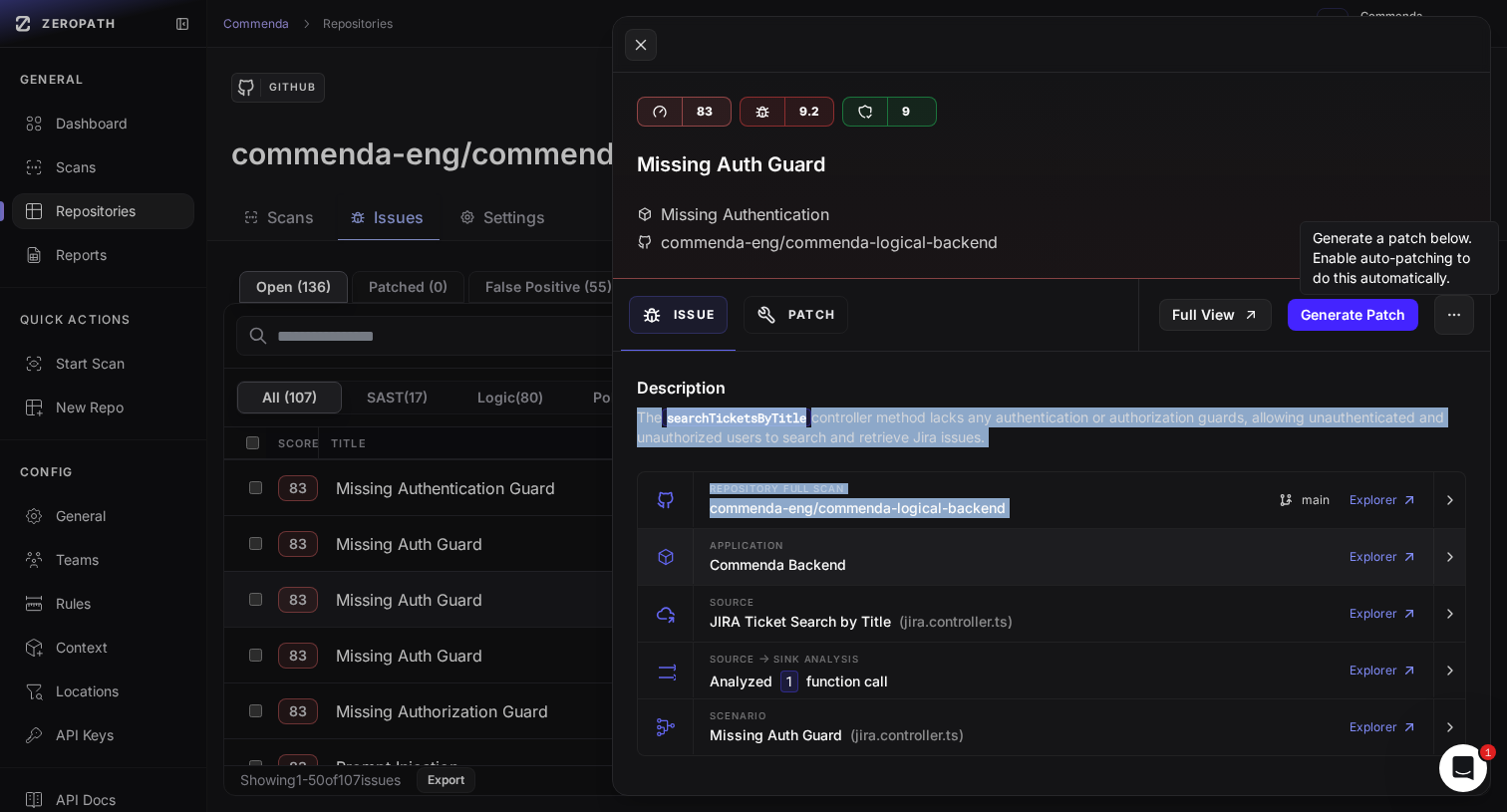 drag, startPoint x: 955, startPoint y: 438, endPoint x: 1006, endPoint y: 530, distance: 105.1903 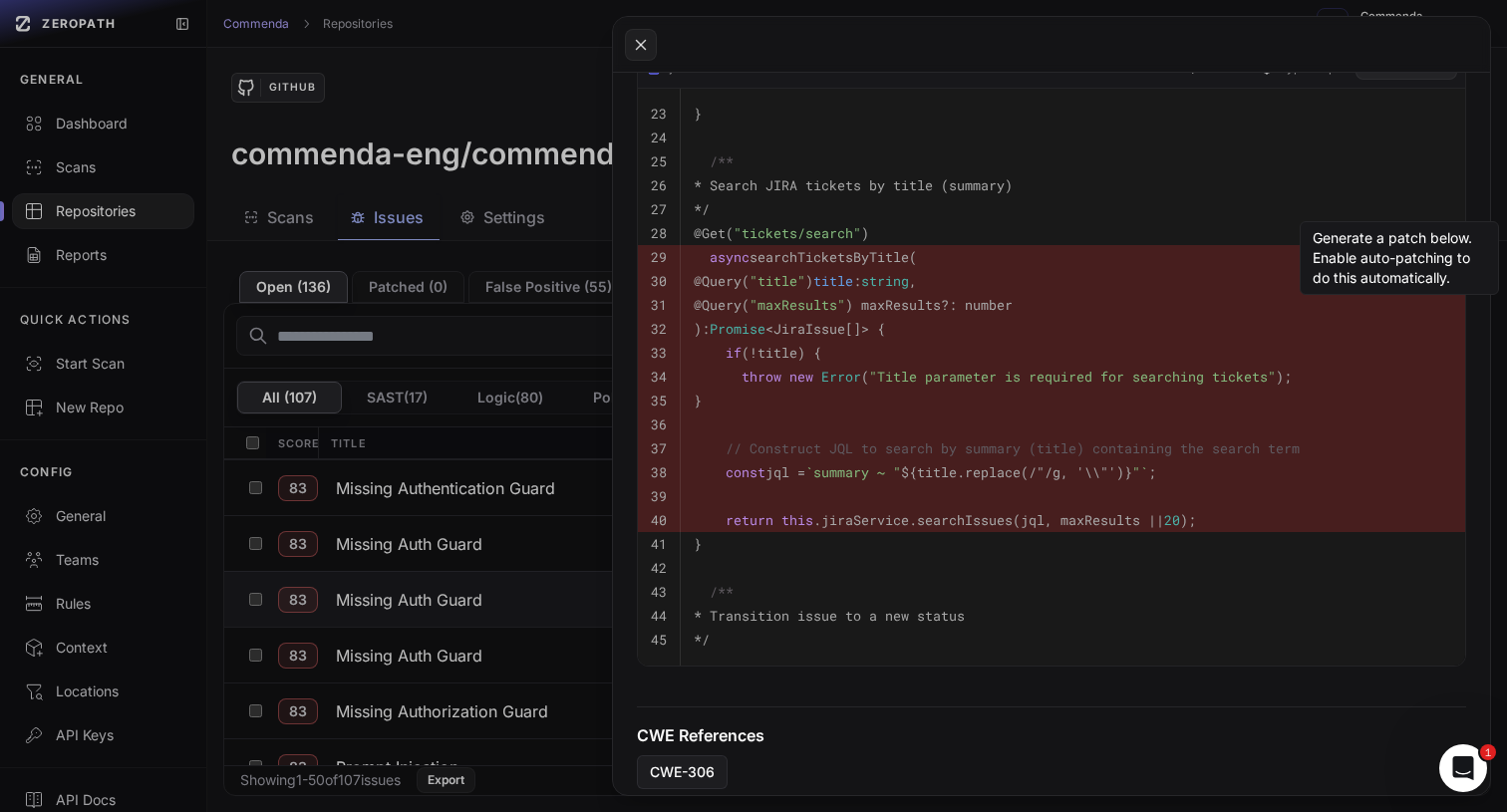 scroll, scrollTop: 761, scrollLeft: 0, axis: vertical 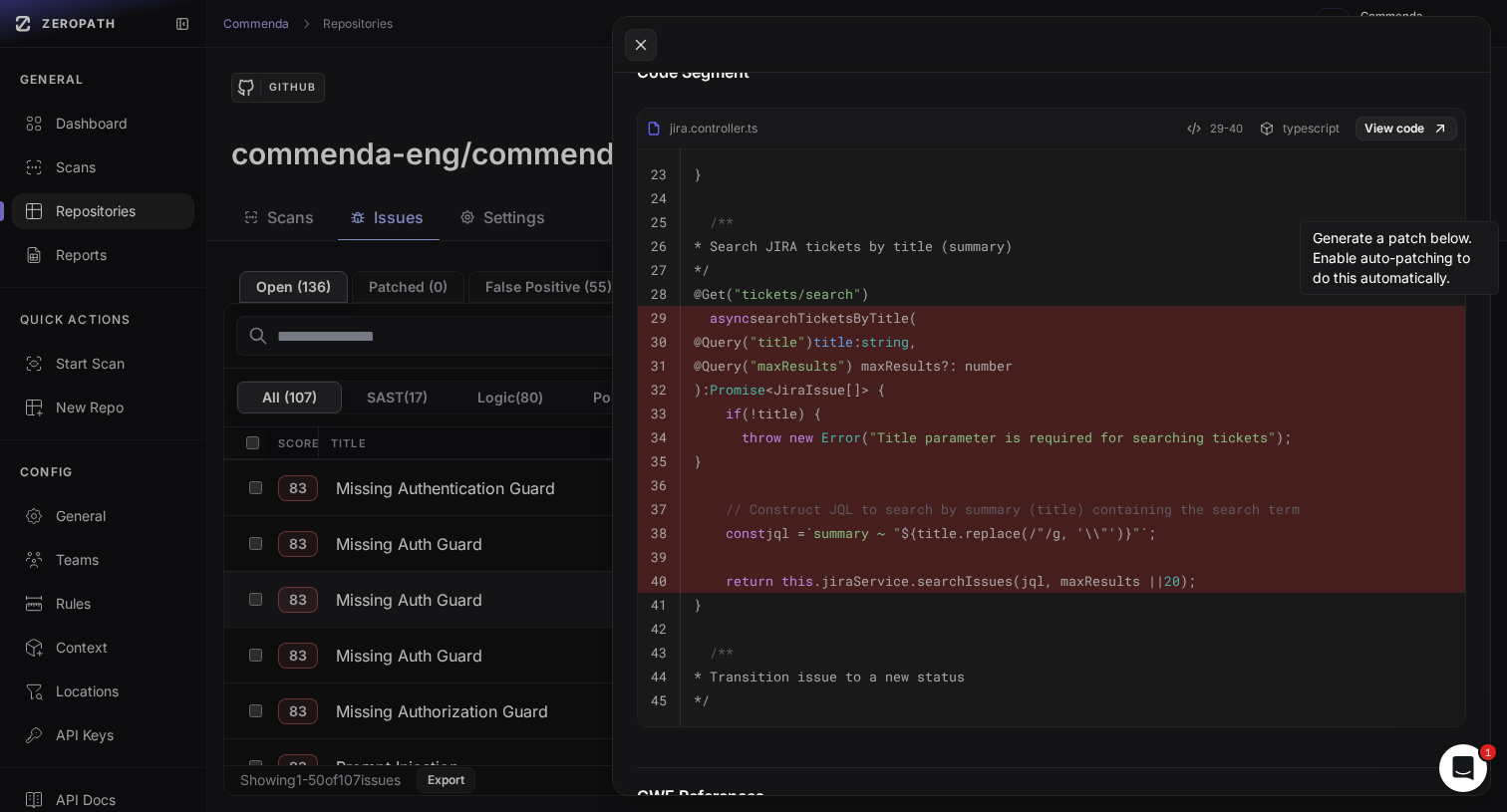 click on "@Get( "tickets/search" )" at bounding box center [1072, 294] 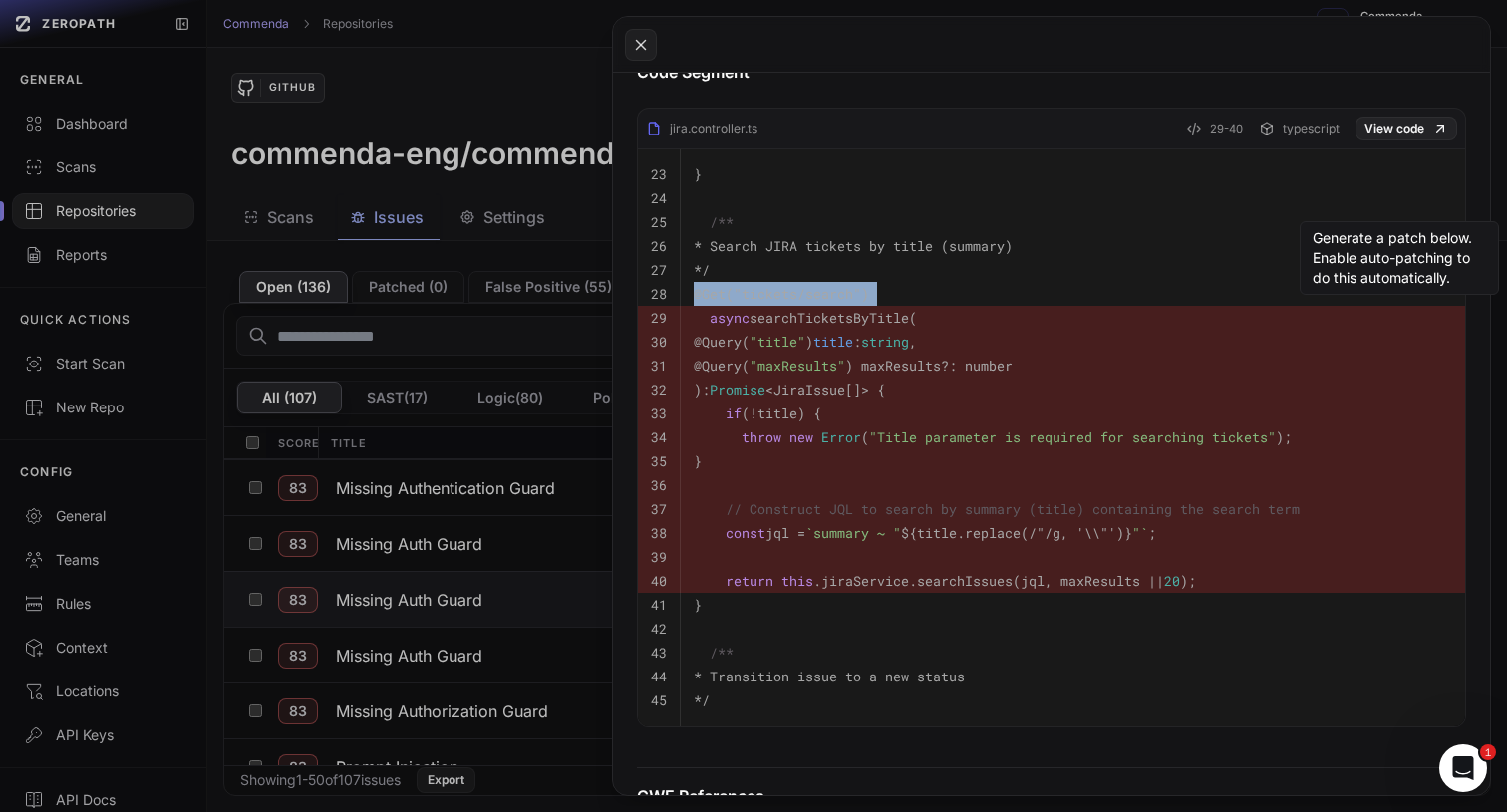 click on "@Get( "tickets/search" )" at bounding box center [1072, 294] 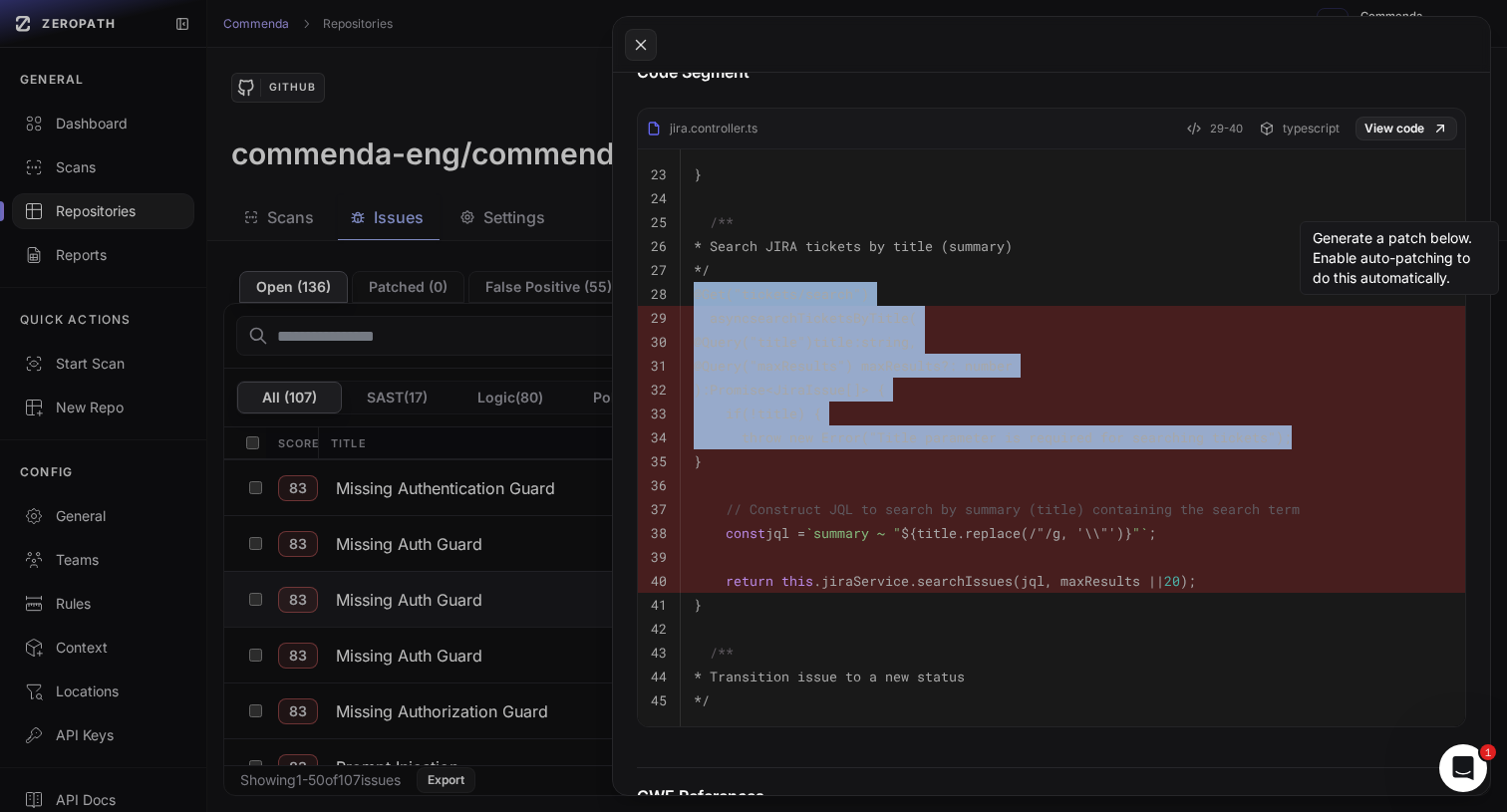 drag, startPoint x: 943, startPoint y: 301, endPoint x: 1014, endPoint y: 443, distance: 158.76083 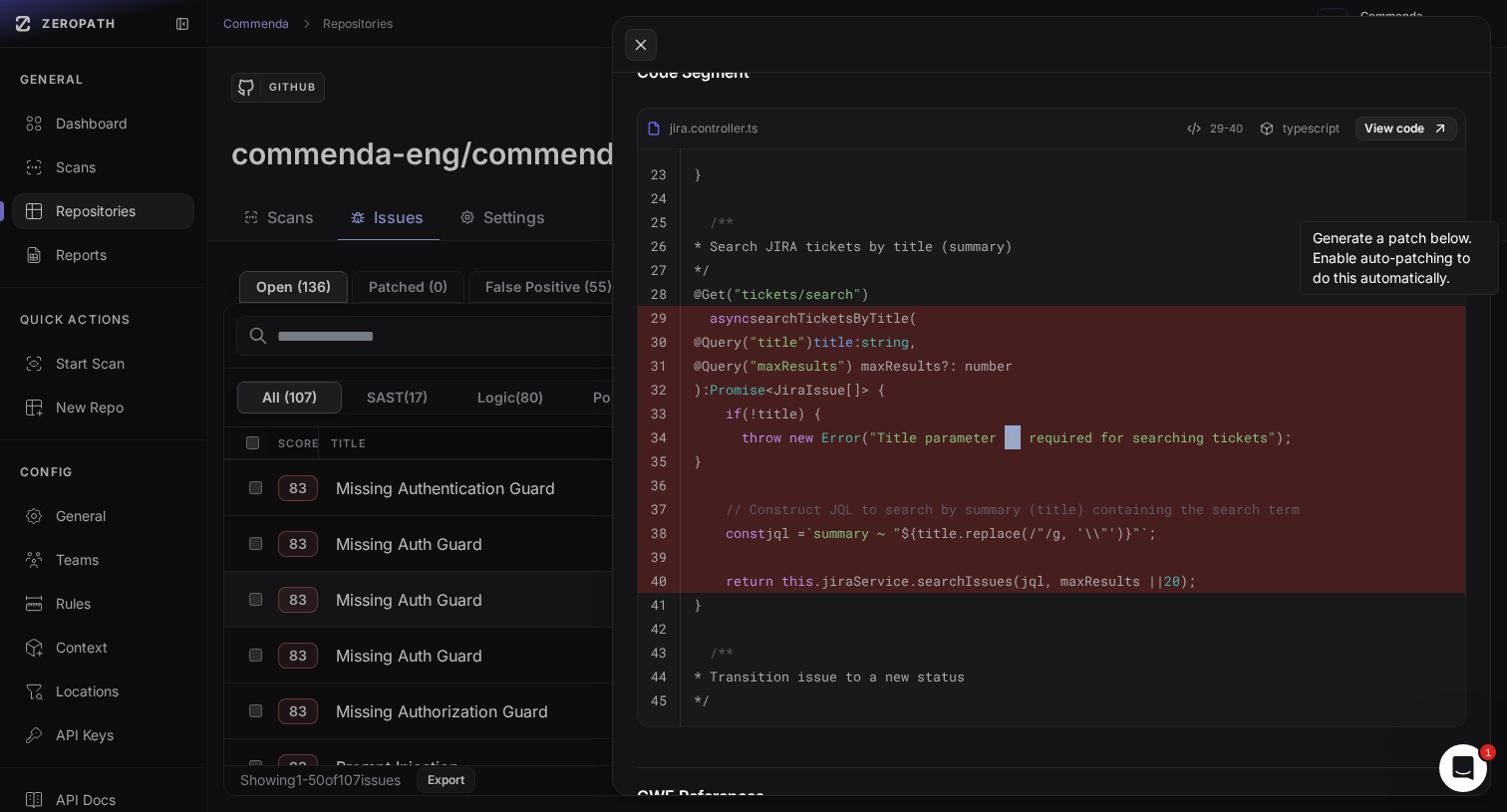 click on ""Title parameter is required for searching tickets"" at bounding box center (1072, 437) 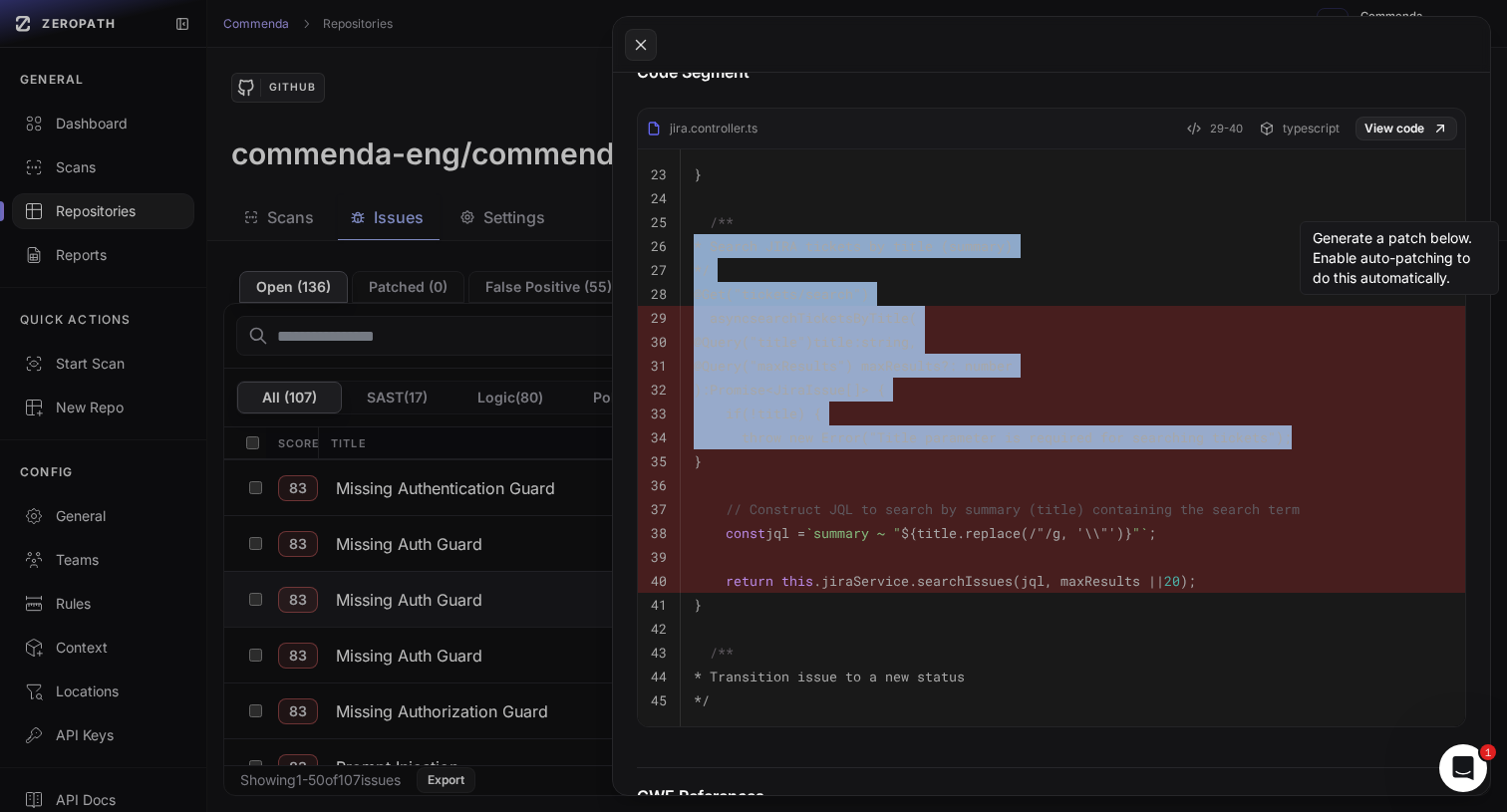drag, startPoint x: 1014, startPoint y: 443, endPoint x: 923, endPoint y: 229, distance: 232.5446 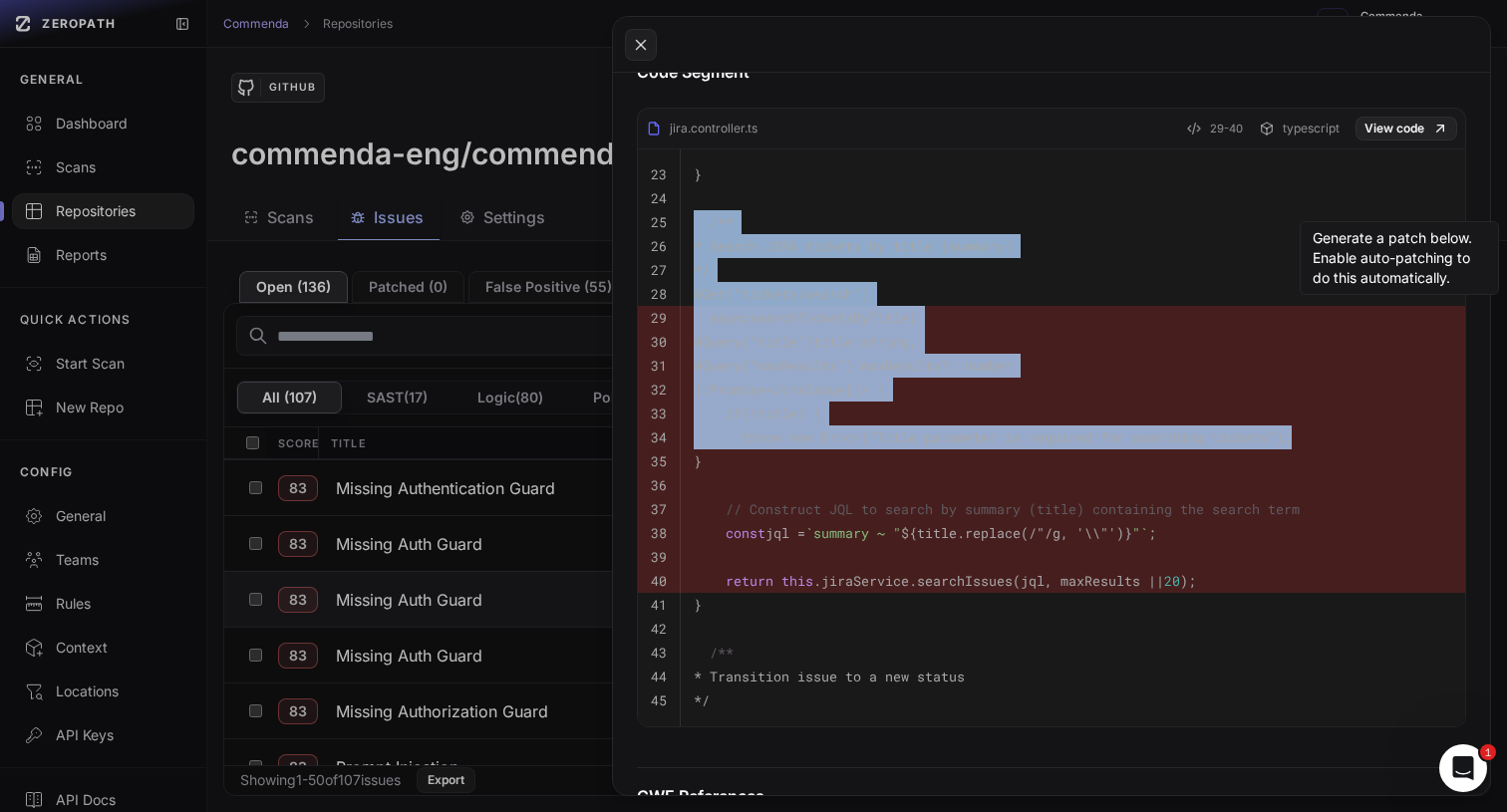 click on "/**" at bounding box center (1072, 222) 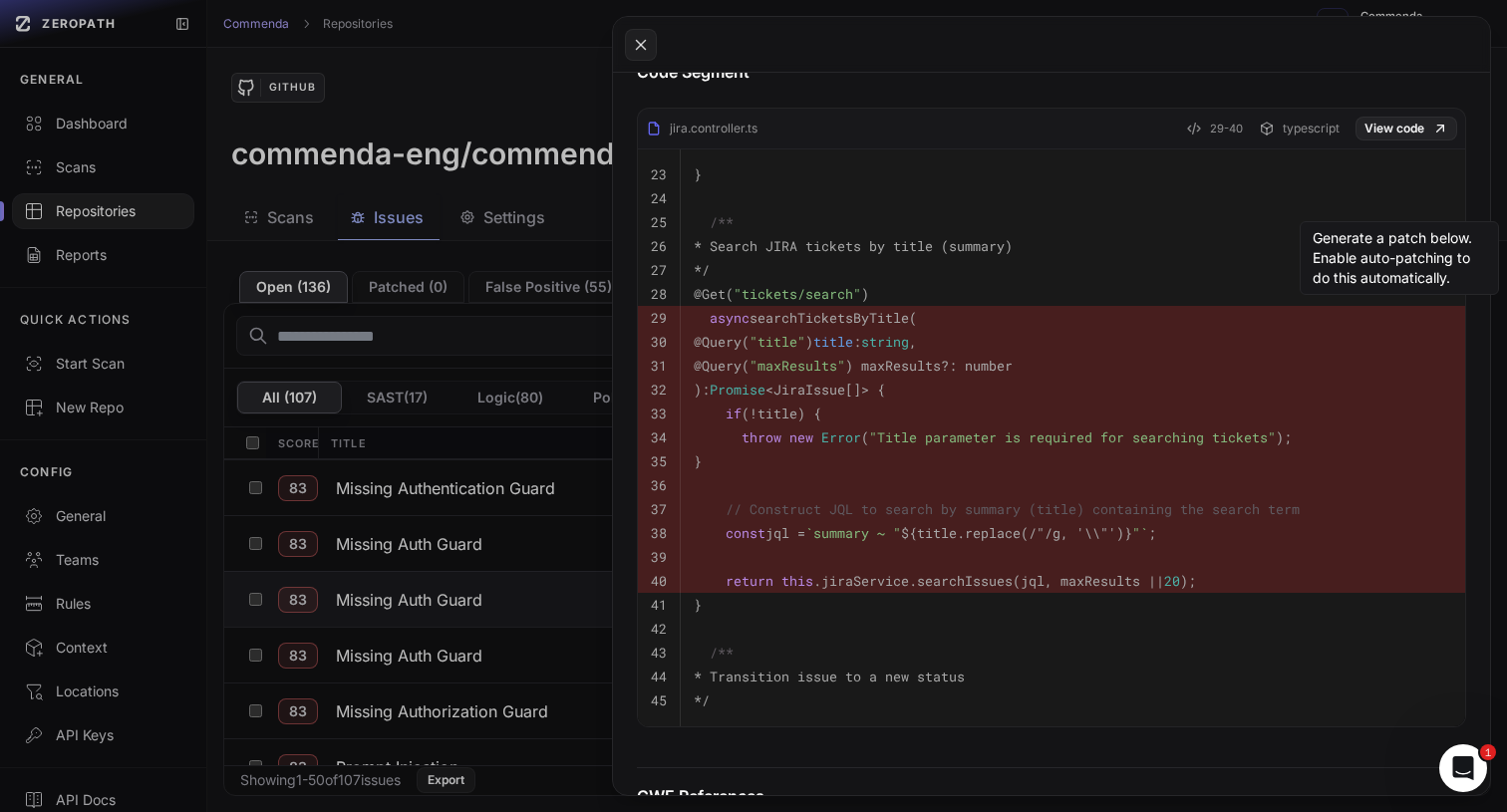 click on "/**" at bounding box center (1072, 222) 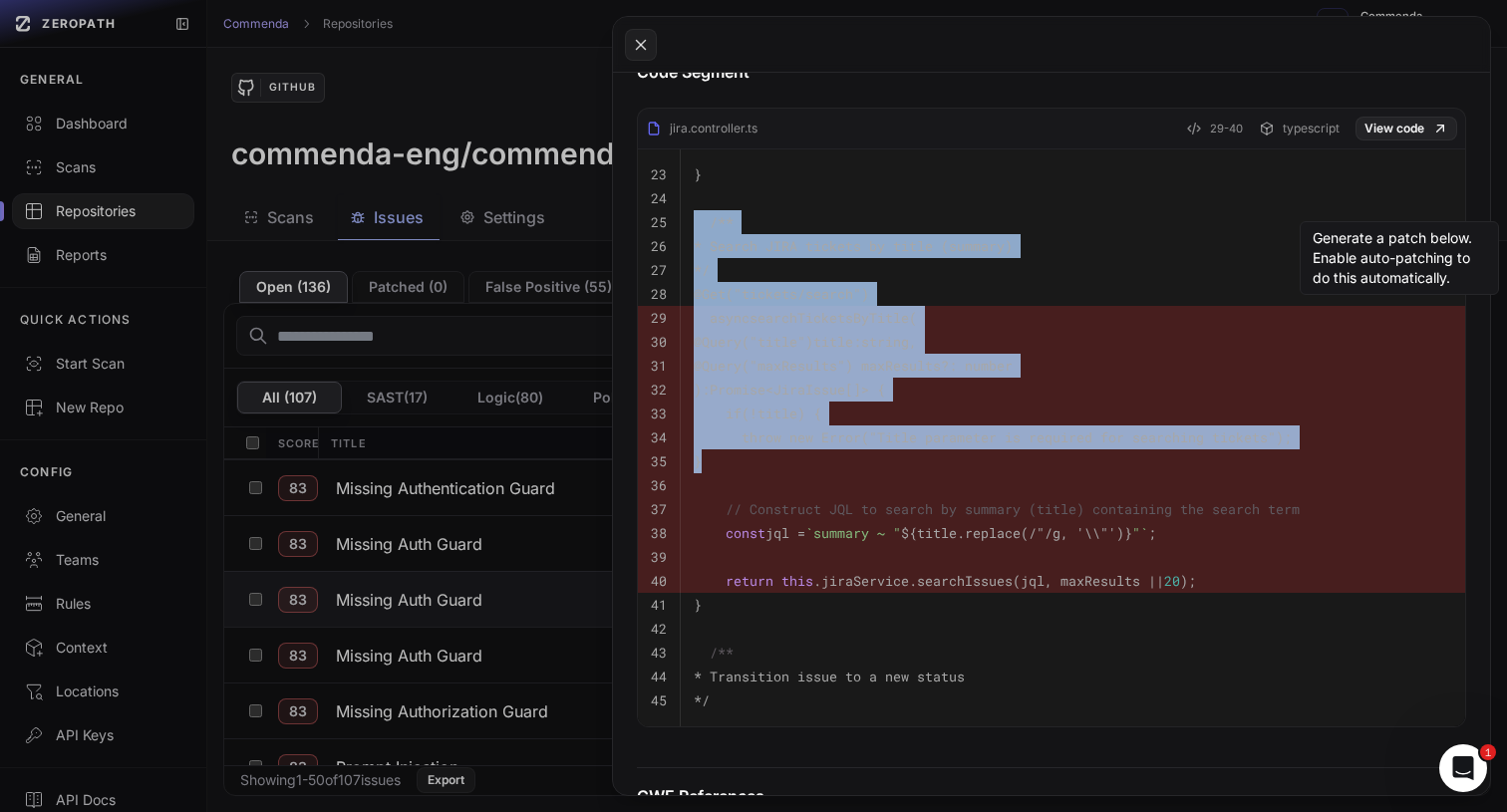 drag, startPoint x: 923, startPoint y: 229, endPoint x: 1022, endPoint y: 466, distance: 256.8463 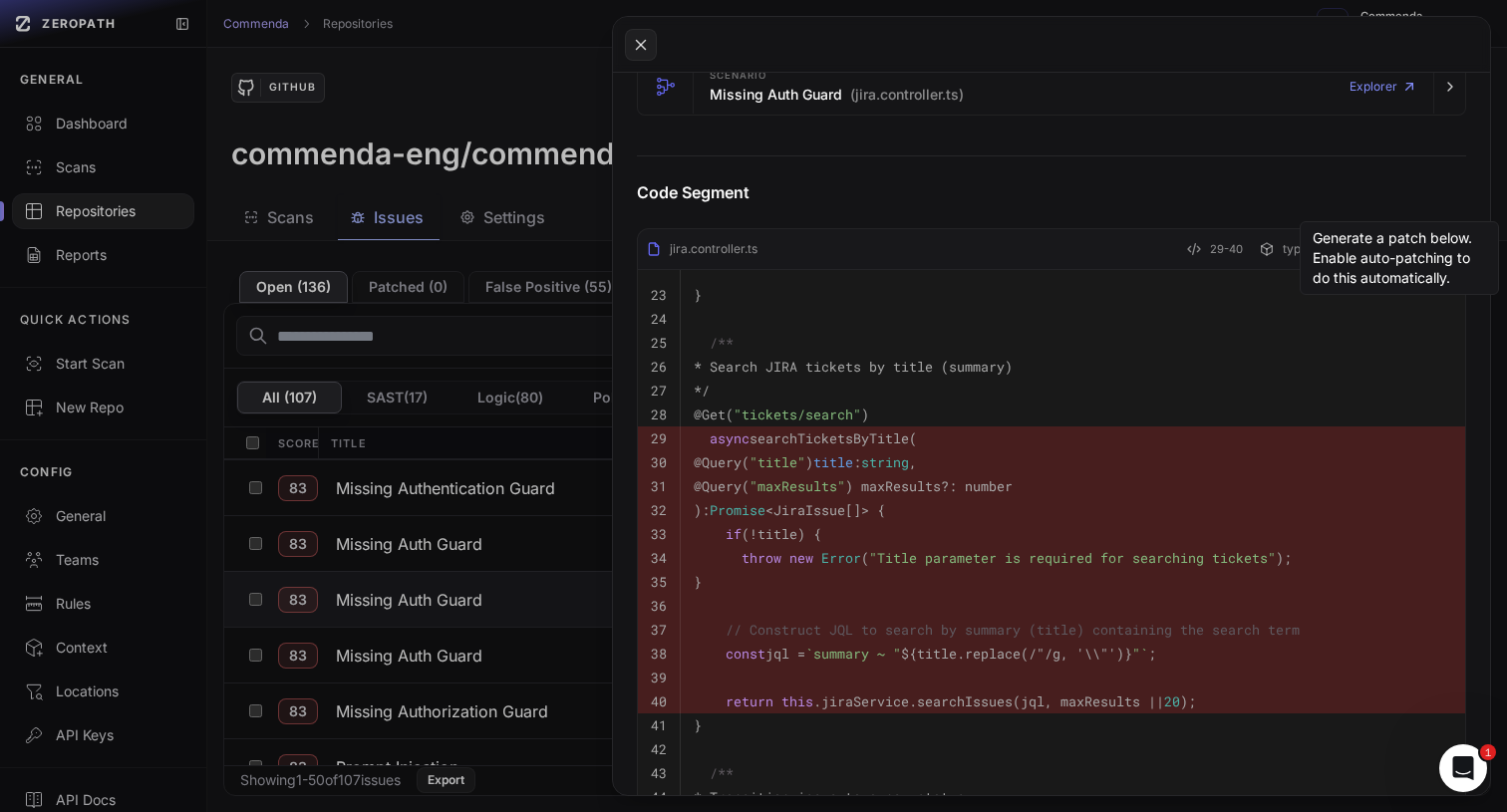 scroll, scrollTop: 596, scrollLeft: 0, axis: vertical 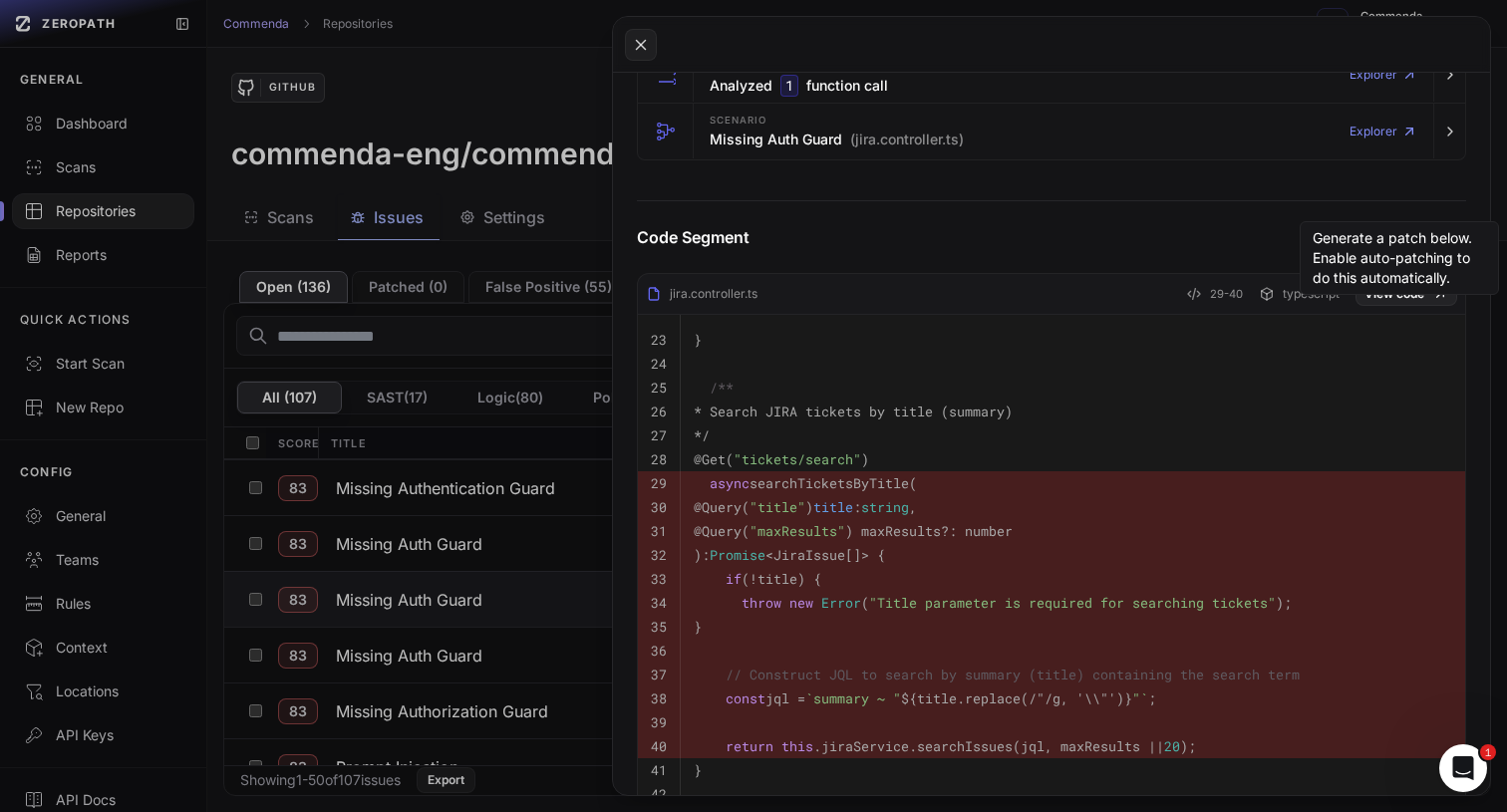 click on "jira.controller.ts" at bounding box center [702, 294] 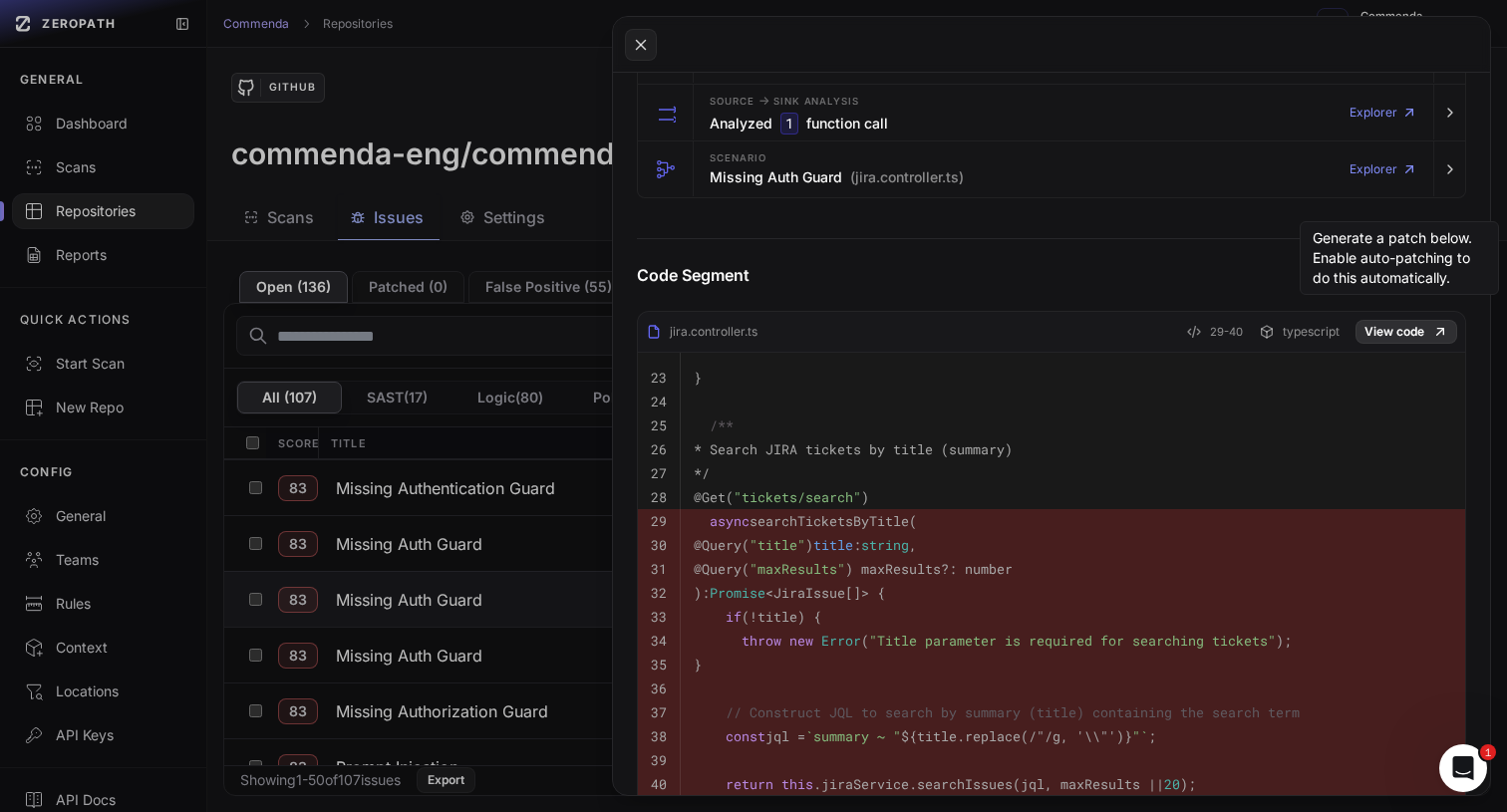 click on "View code" at bounding box center [1406, 332] 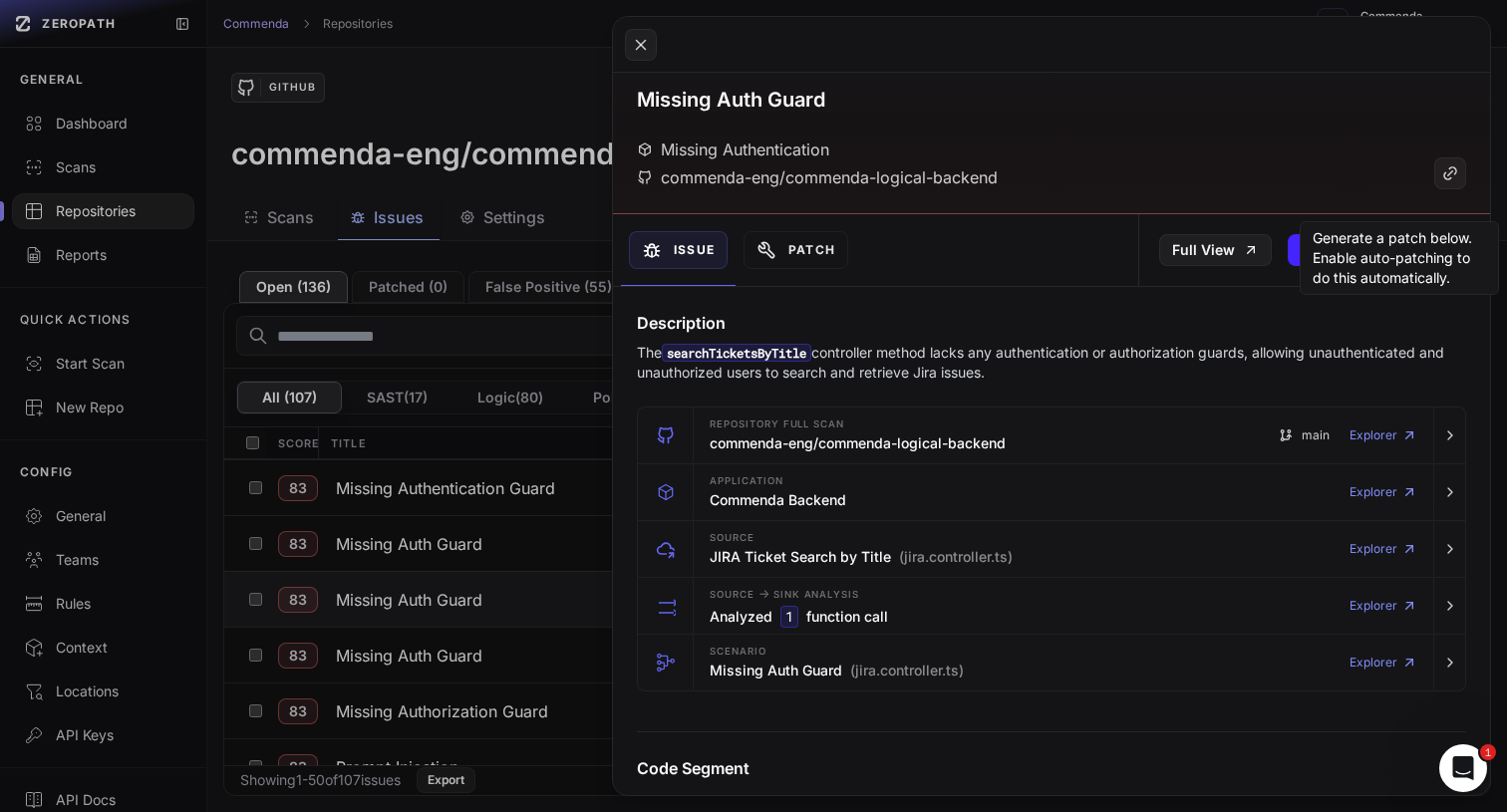scroll, scrollTop: 0, scrollLeft: 0, axis: both 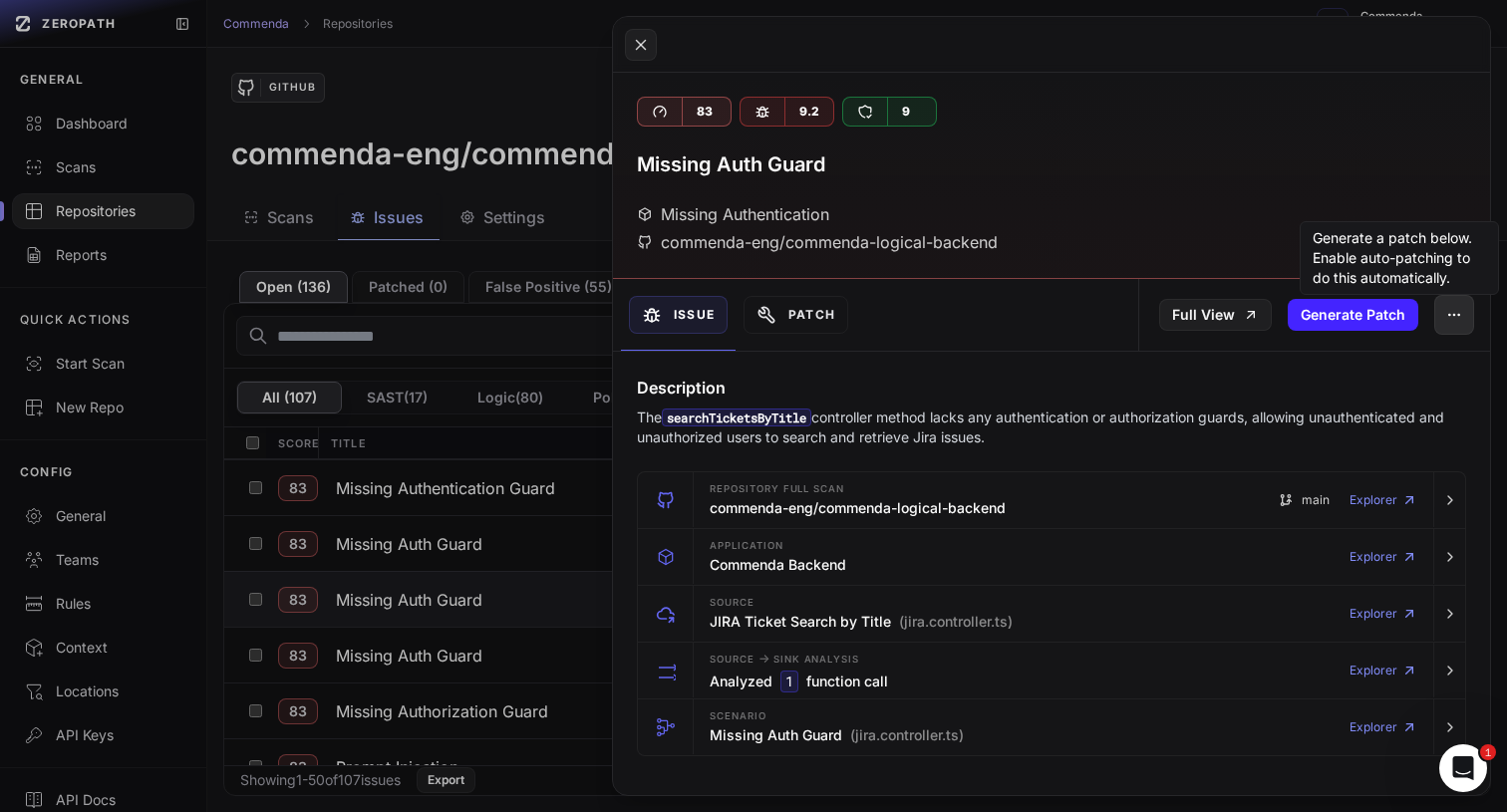 click 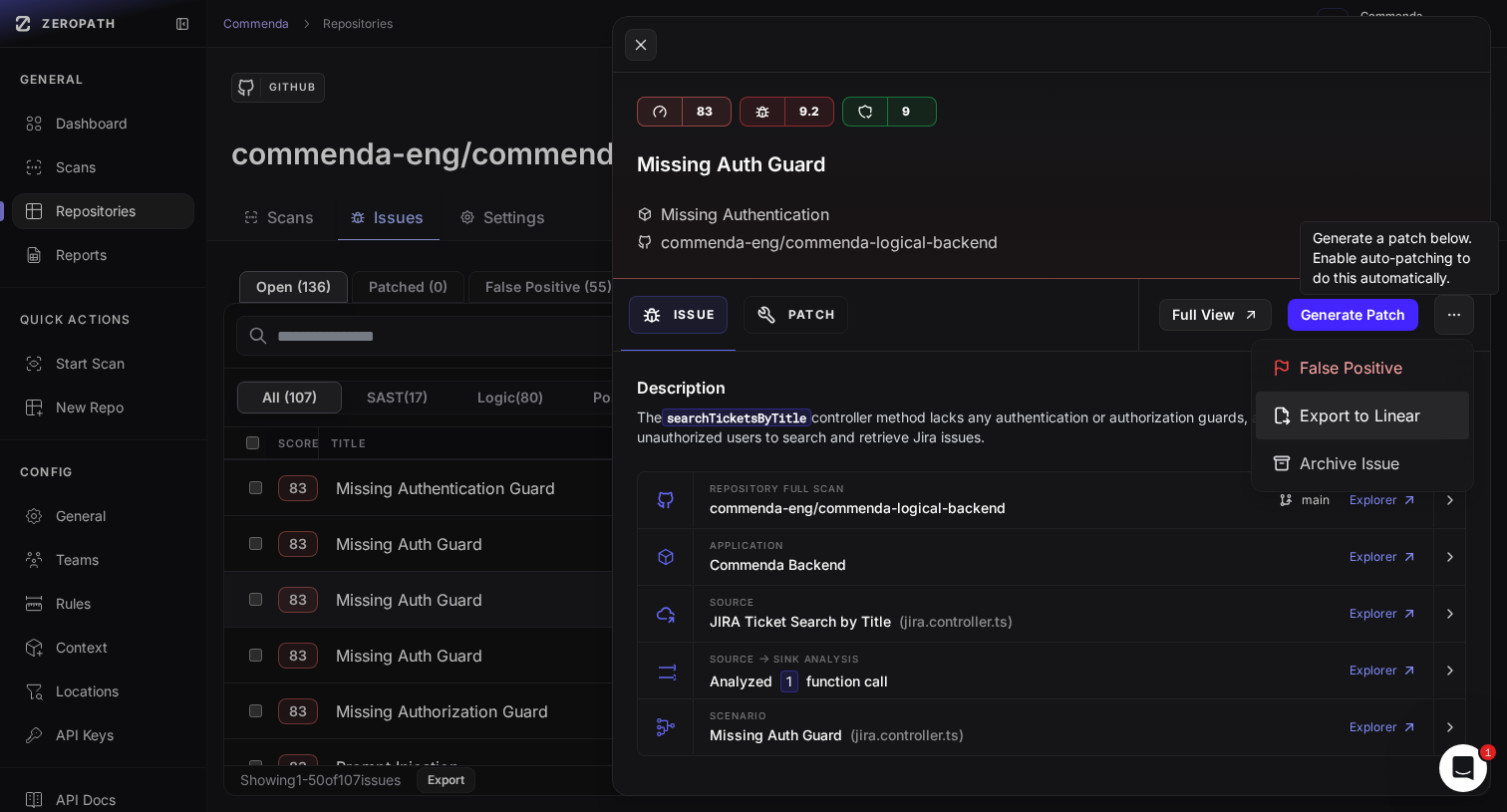 click on "Export to Linear" 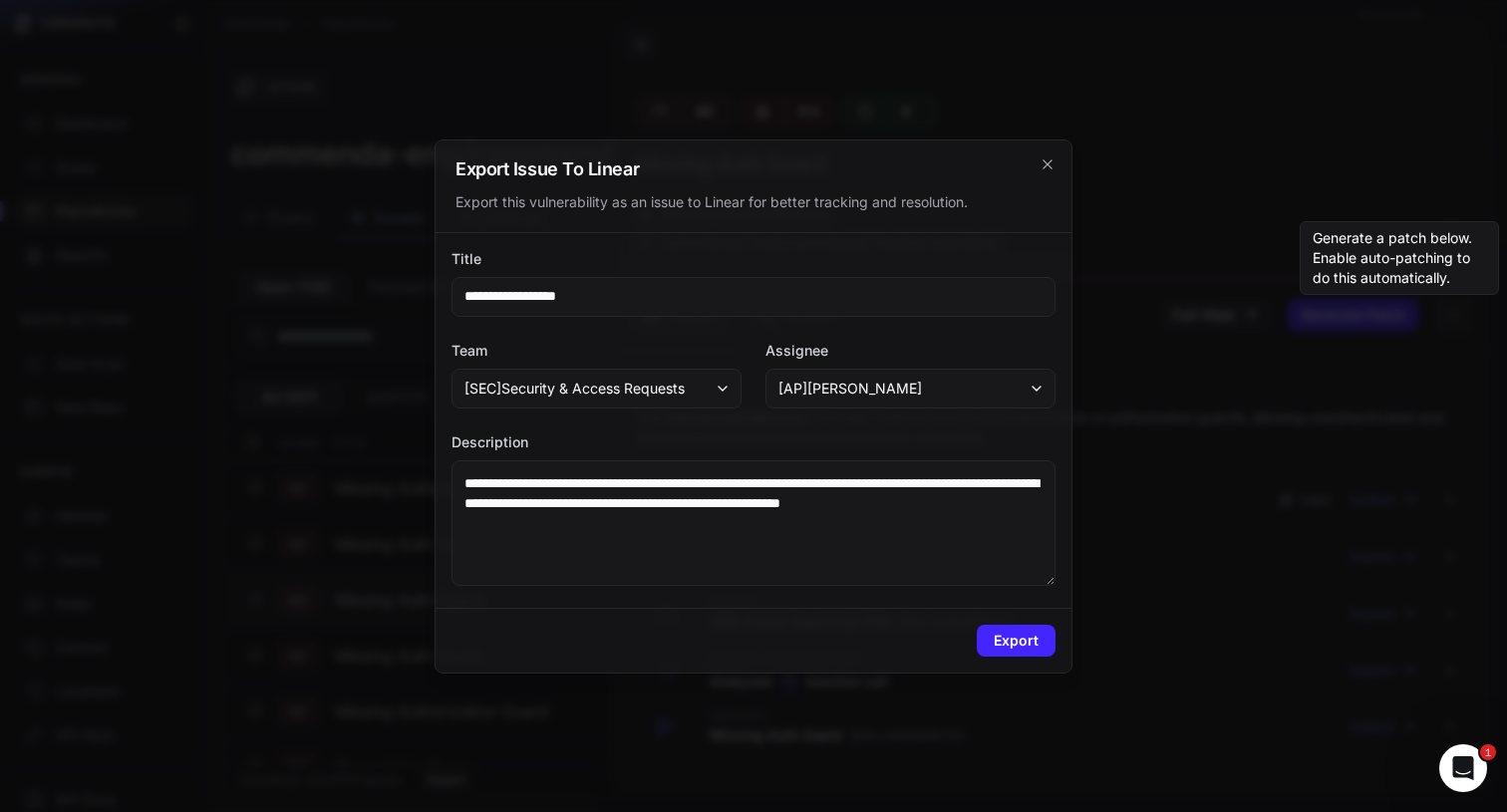 click on "[ AP ]  [PERSON_NAME]" at bounding box center (850, 389) 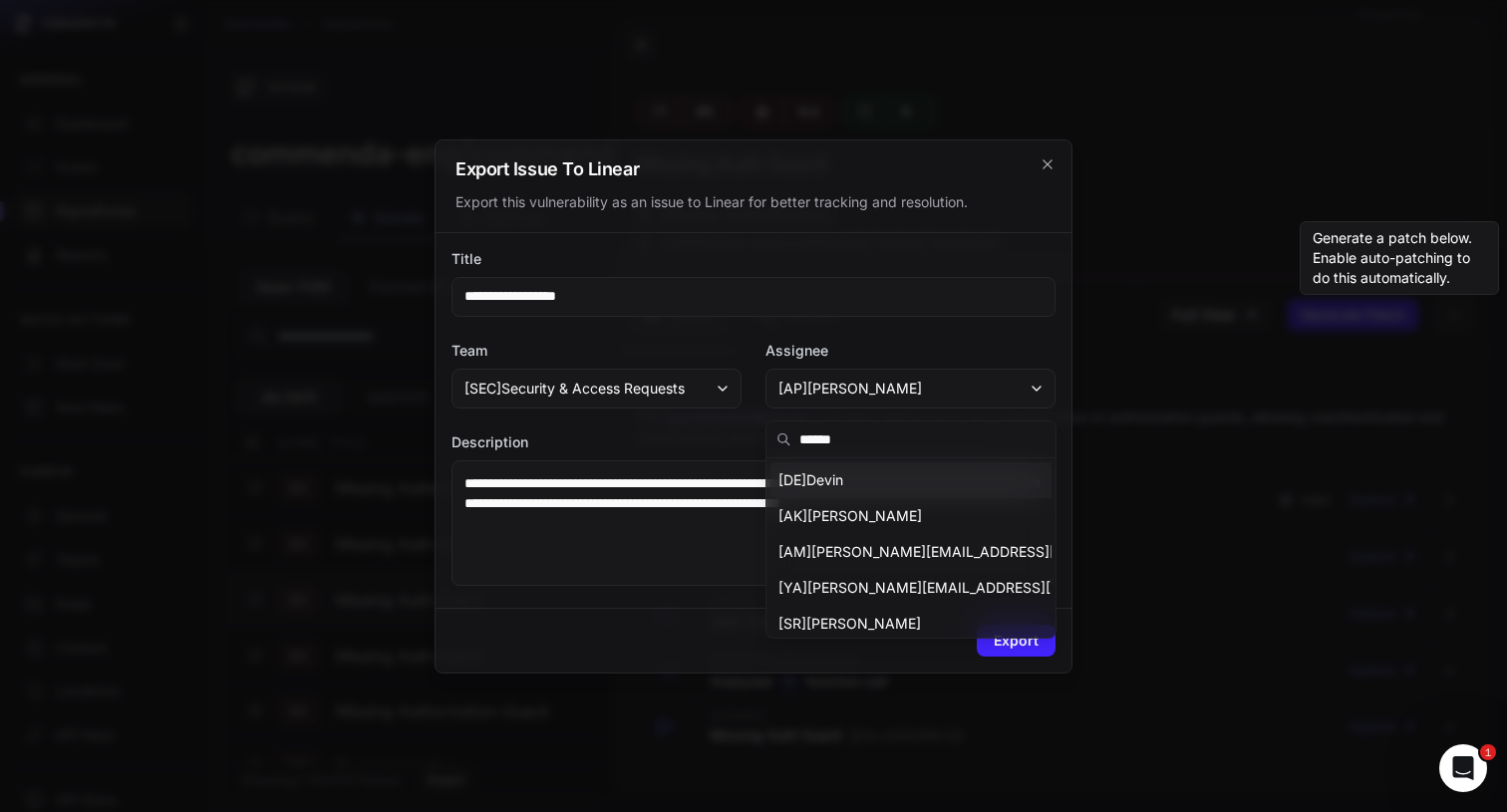 type on "******" 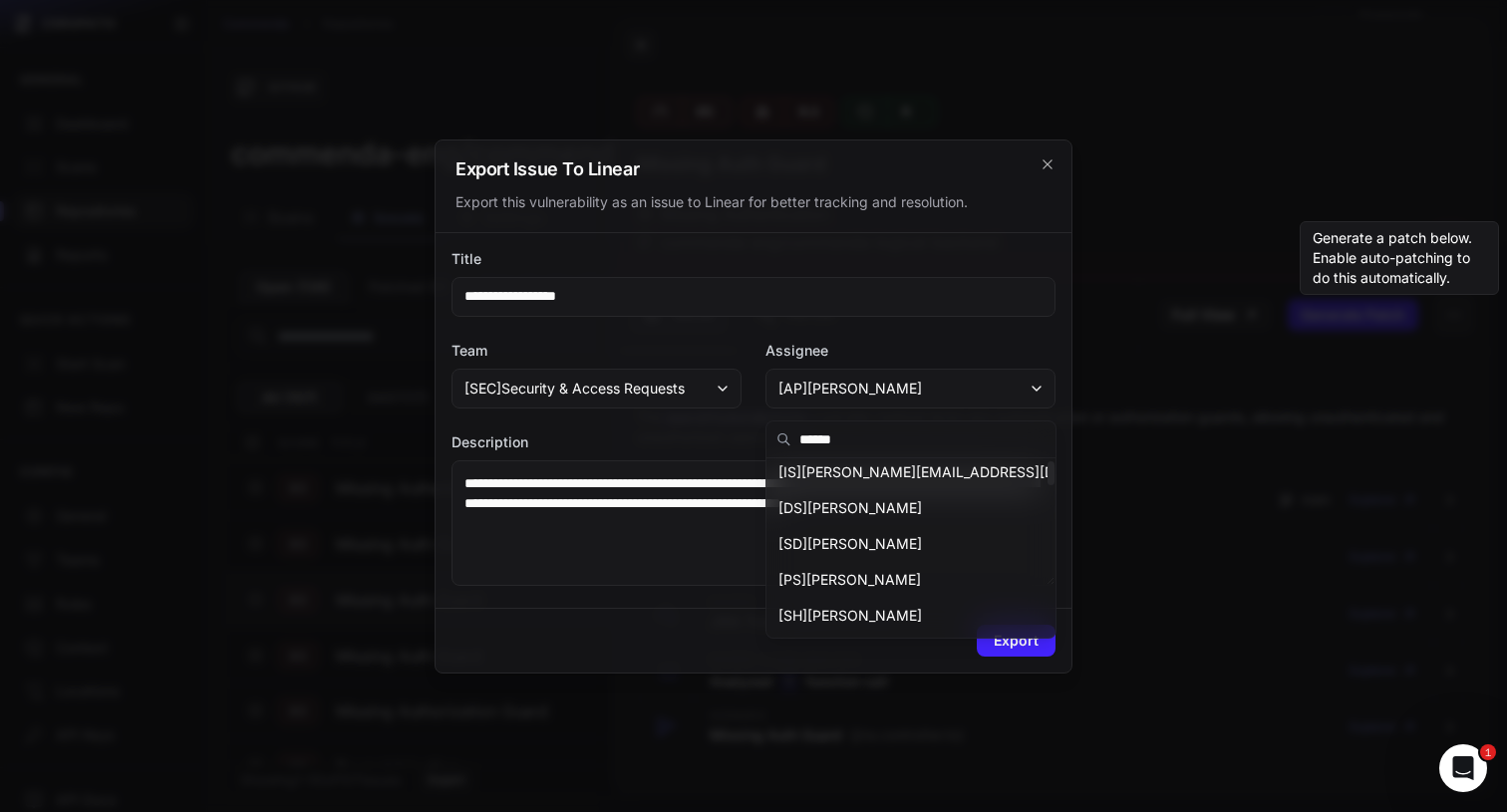 scroll, scrollTop: 1084, scrollLeft: 0, axis: vertical 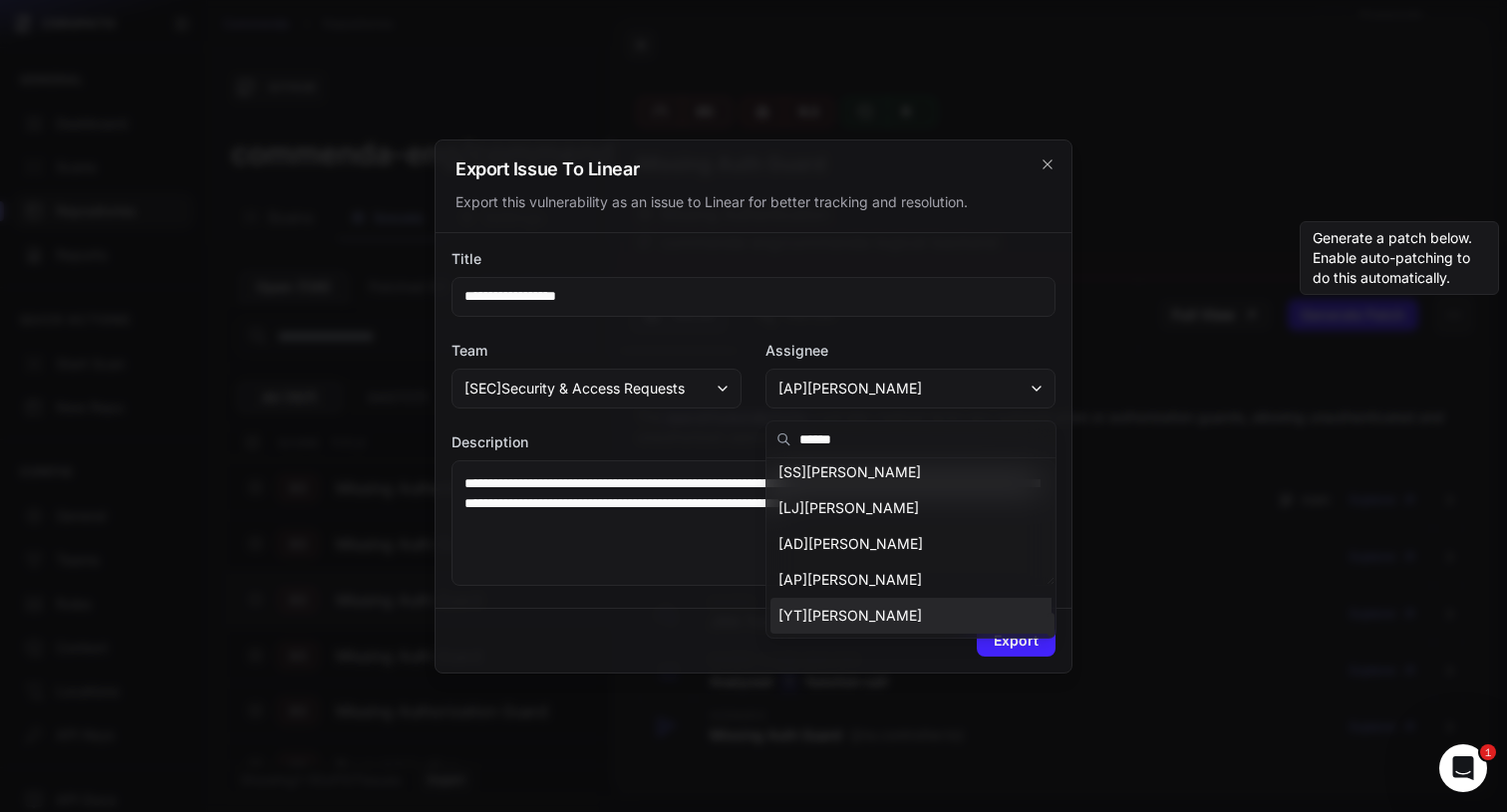 click on "[ YT ]  [PERSON_NAME]" at bounding box center (850, 616) 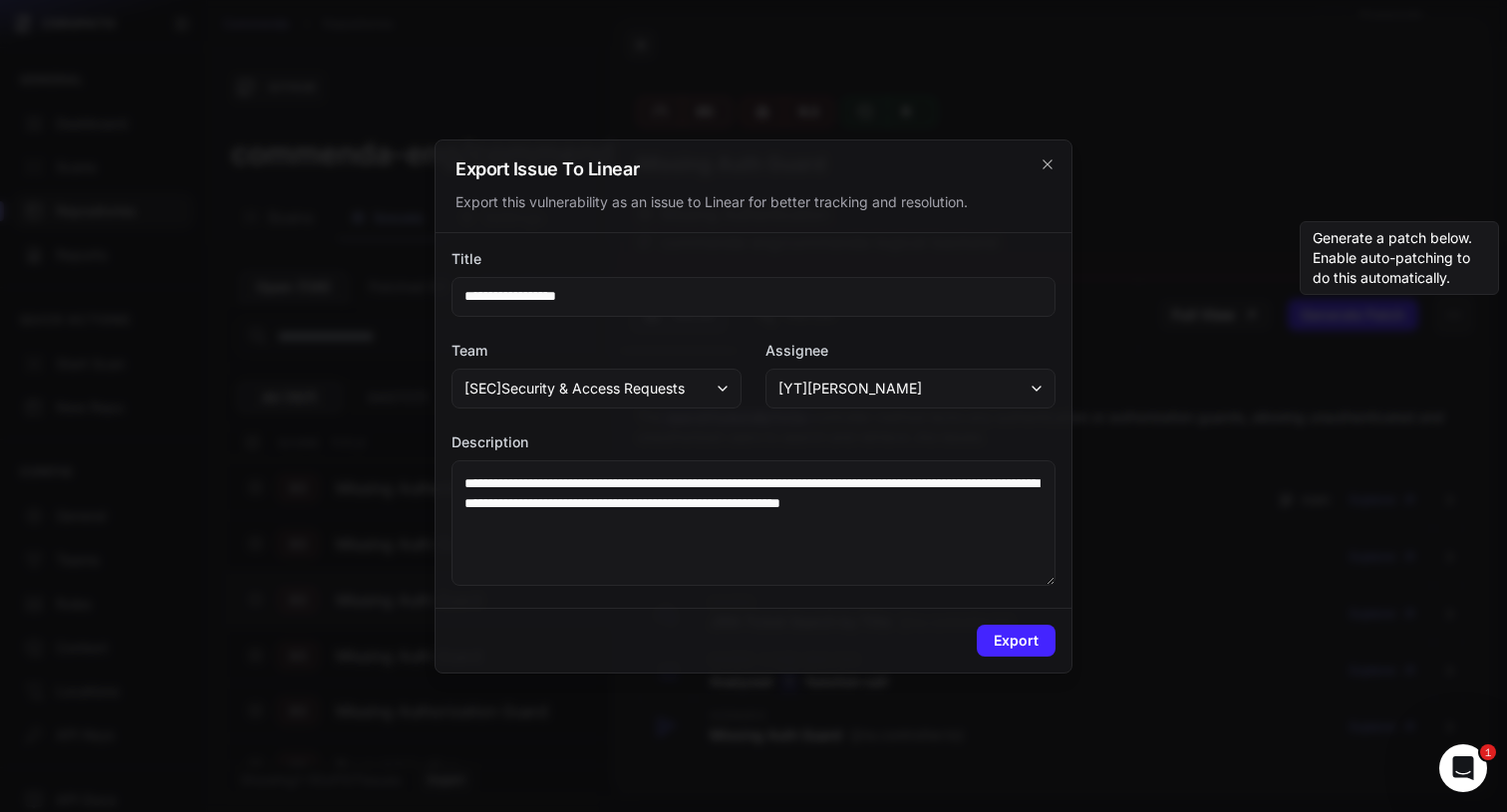 click on "Export" at bounding box center (754, 640) 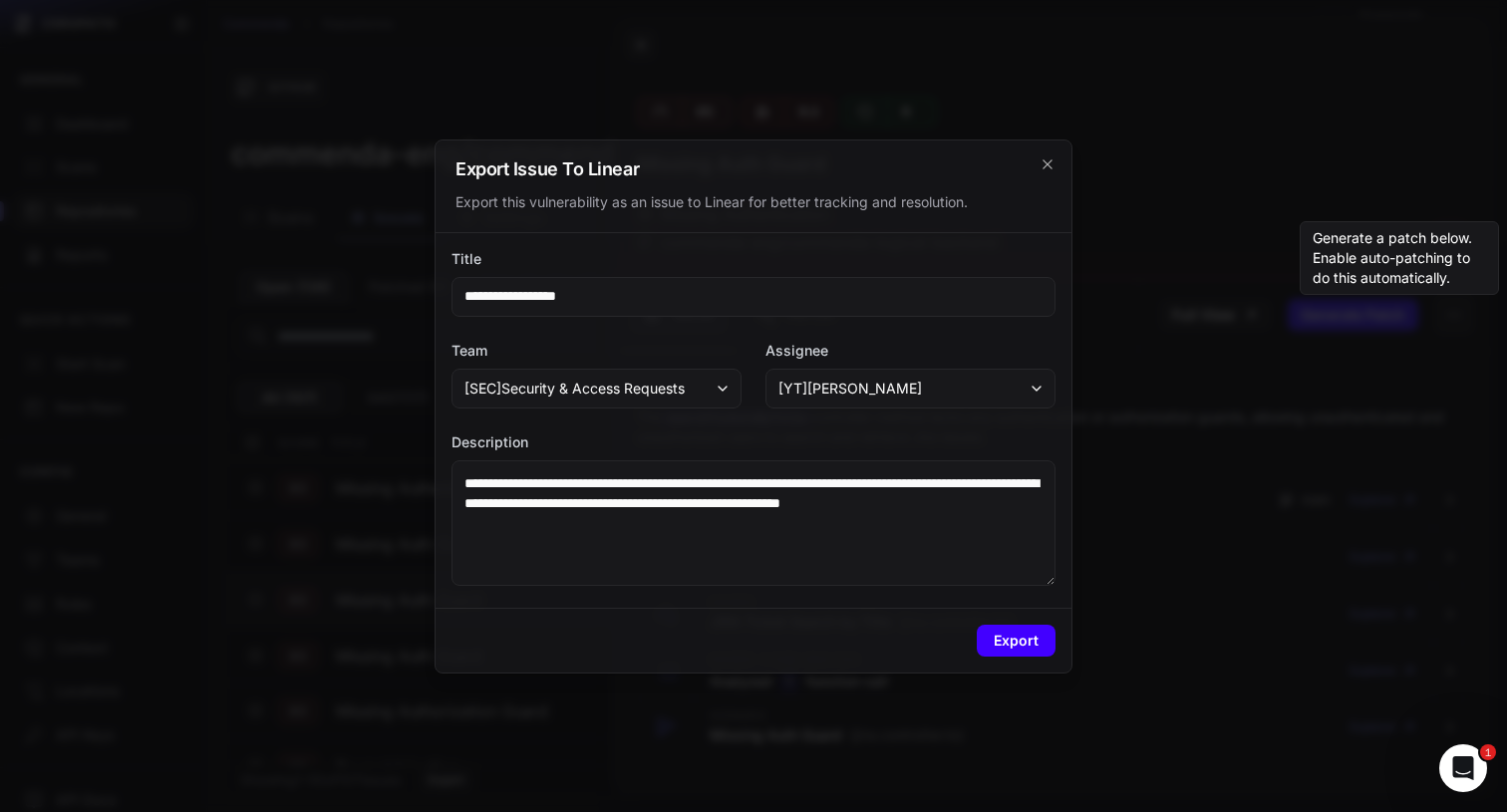 click on "Export" at bounding box center (1016, 641) 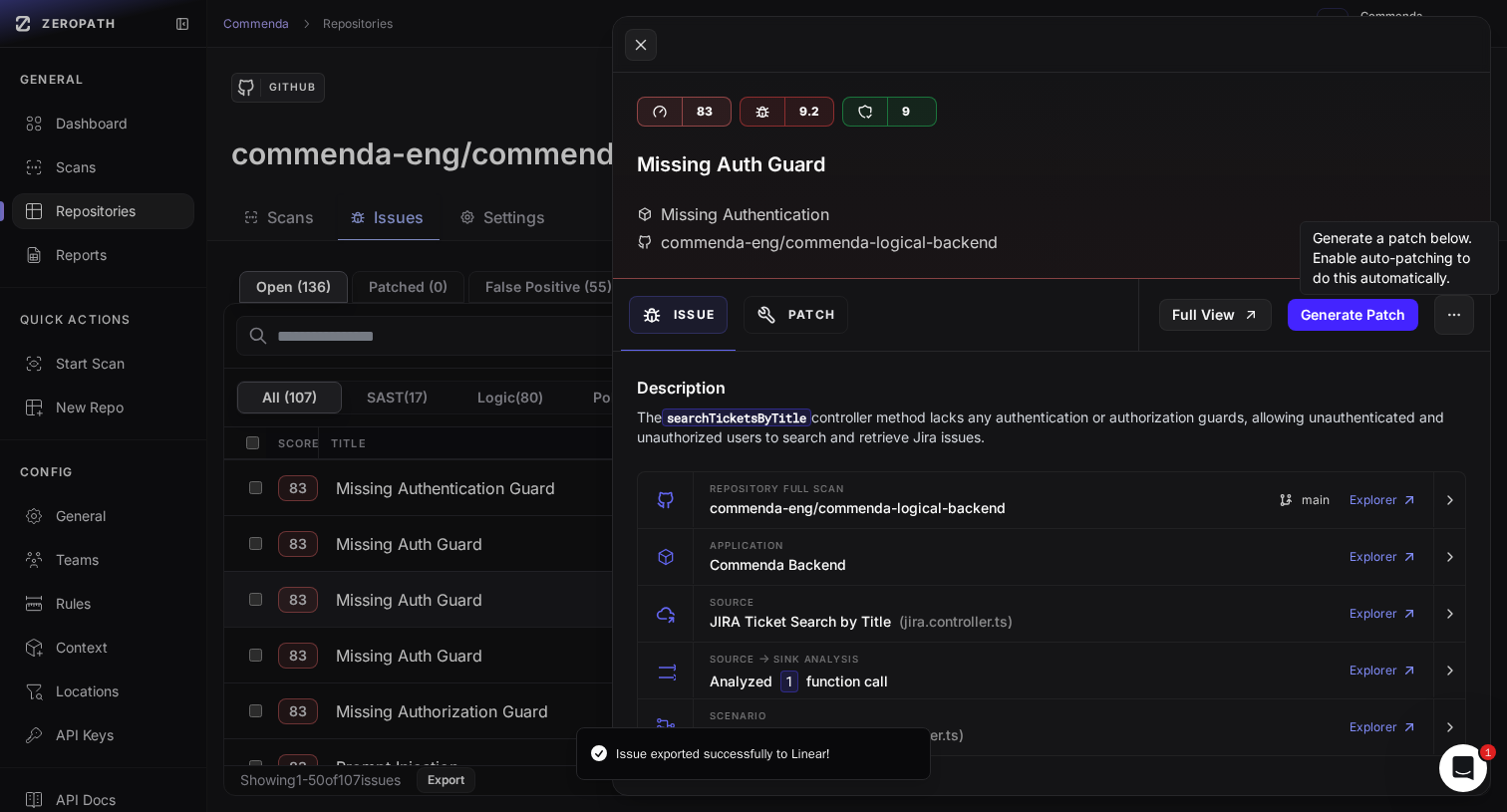 click 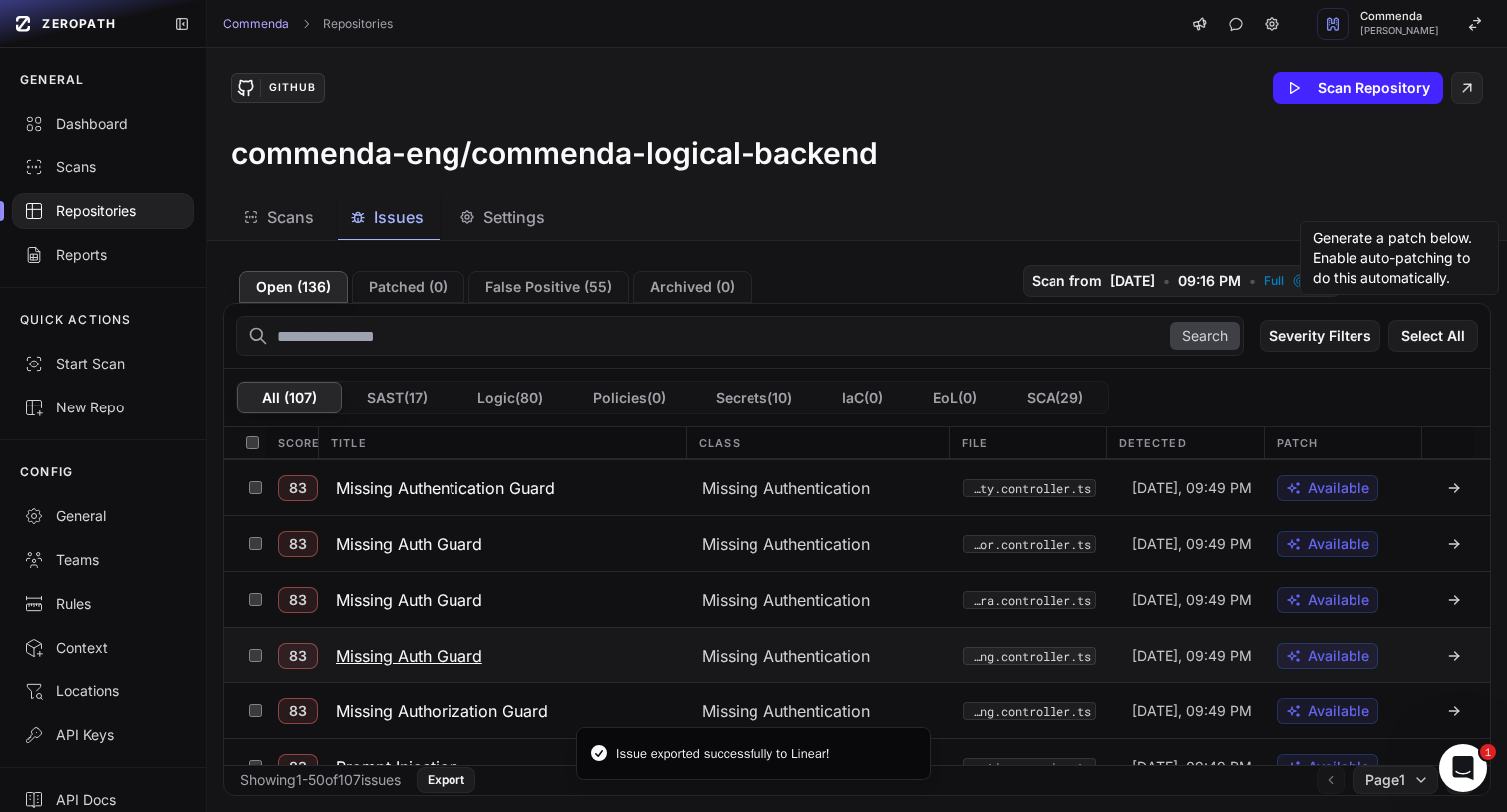 click on "Missing Auth Guard" at bounding box center (409, 656) 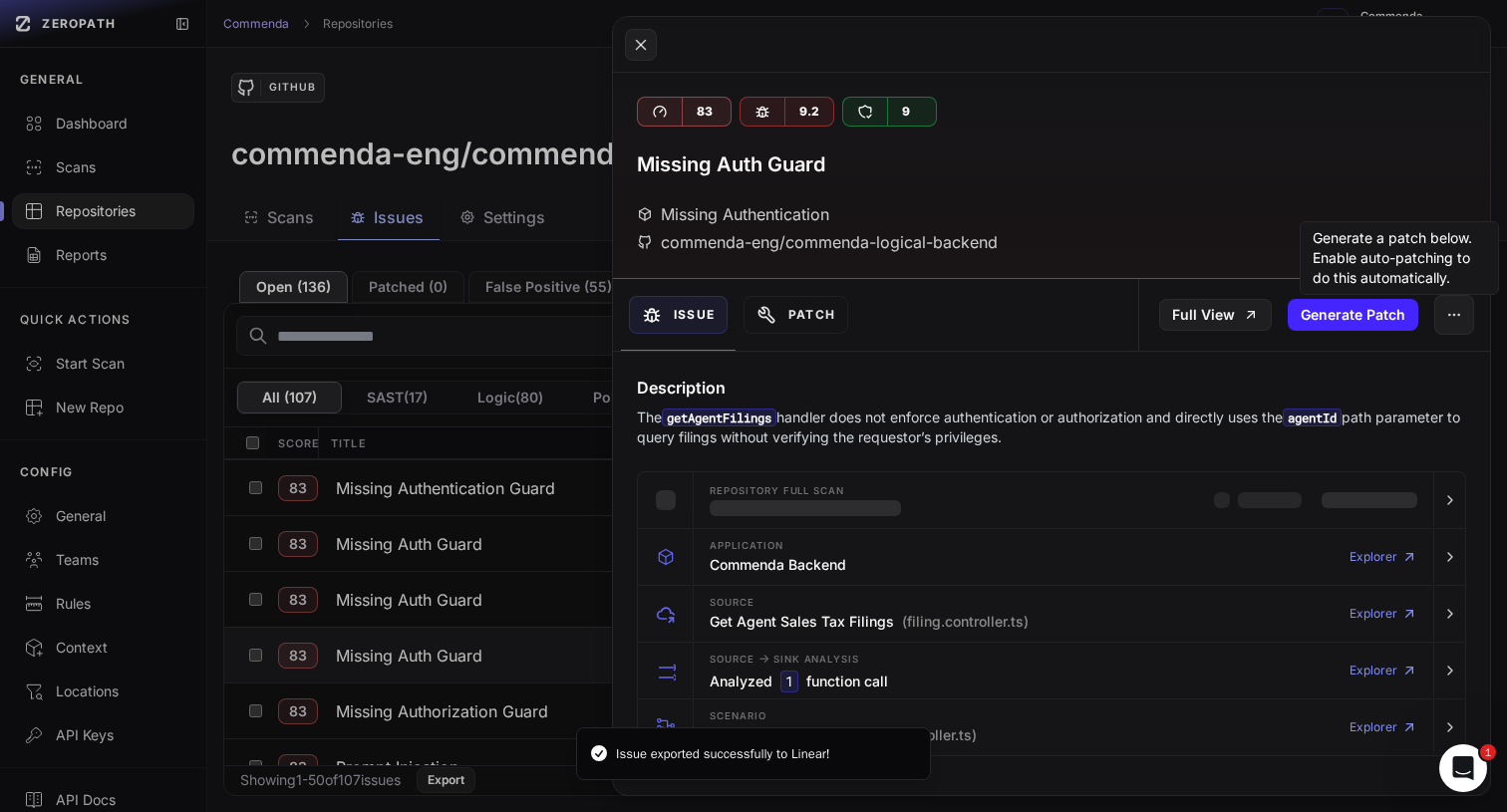 click on "getAgentFilings" at bounding box center [719, 417] 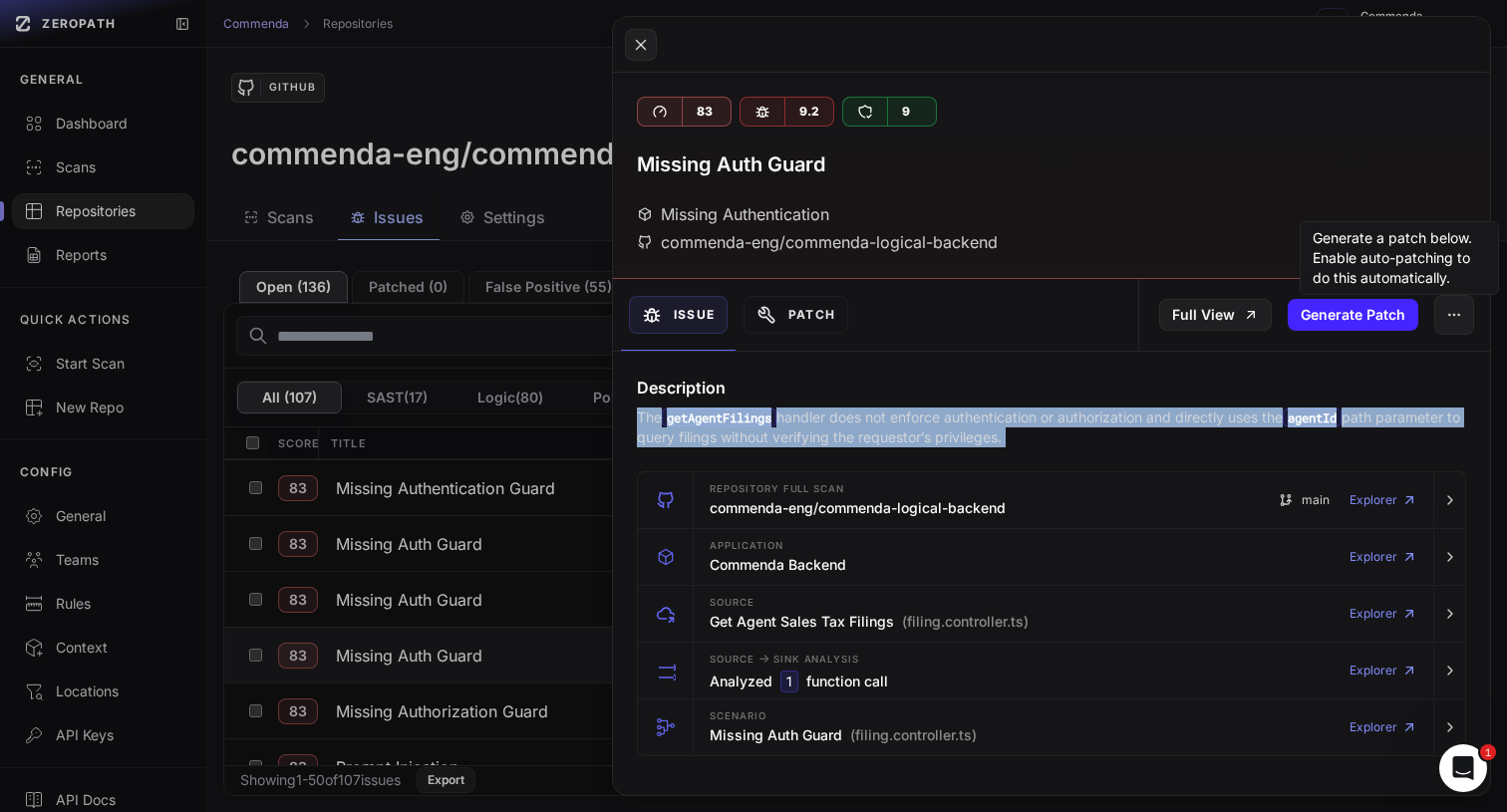 drag, startPoint x: 784, startPoint y: 418, endPoint x: 794, endPoint y: 405, distance: 16.40122 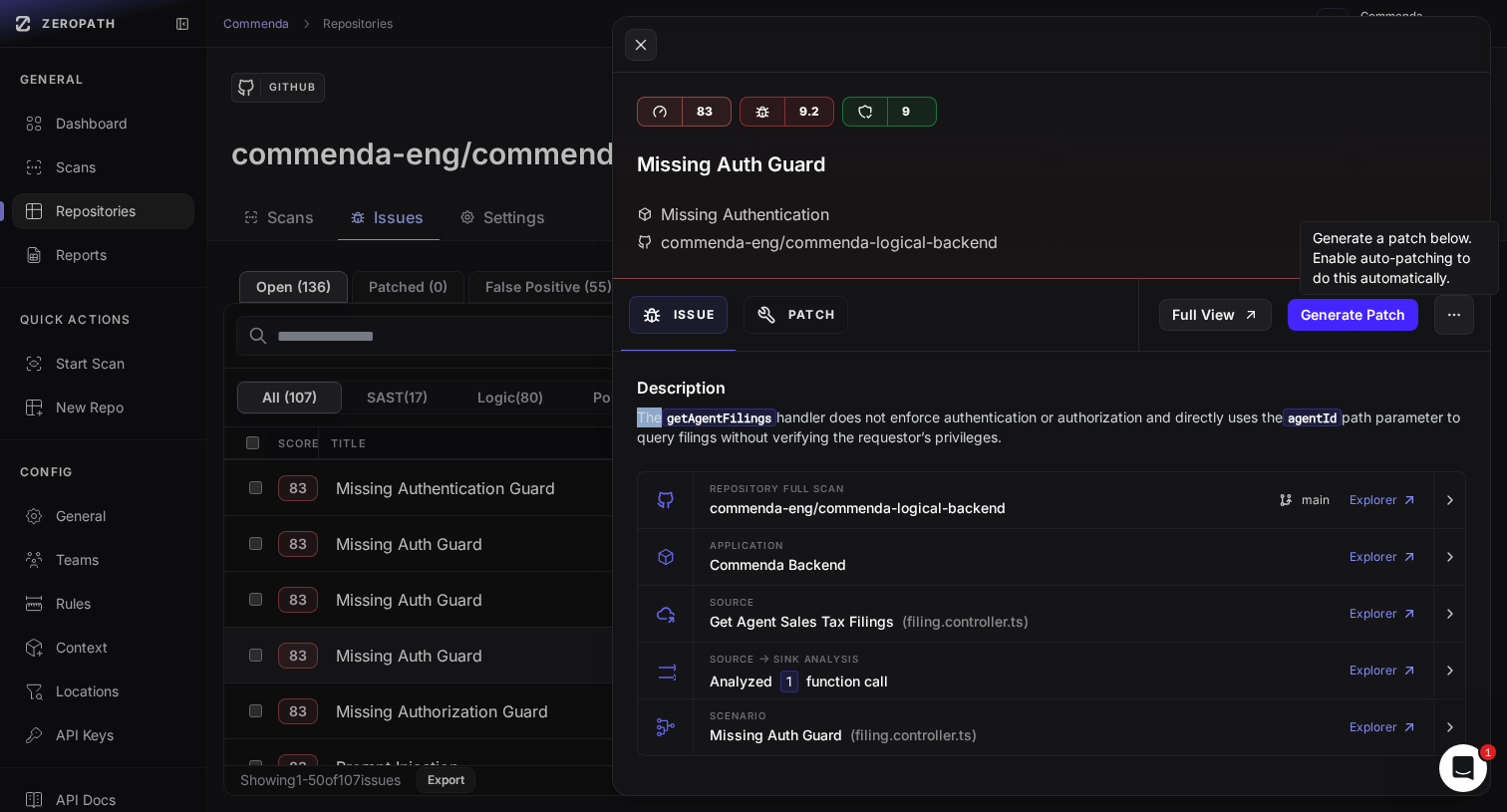 click on "Description   The  getAgentFilings  handler does not enforce authentication or authorization and directly uses the  agentId  path parameter to query filings without verifying the requestor’s privileges." at bounding box center (1052, 411) 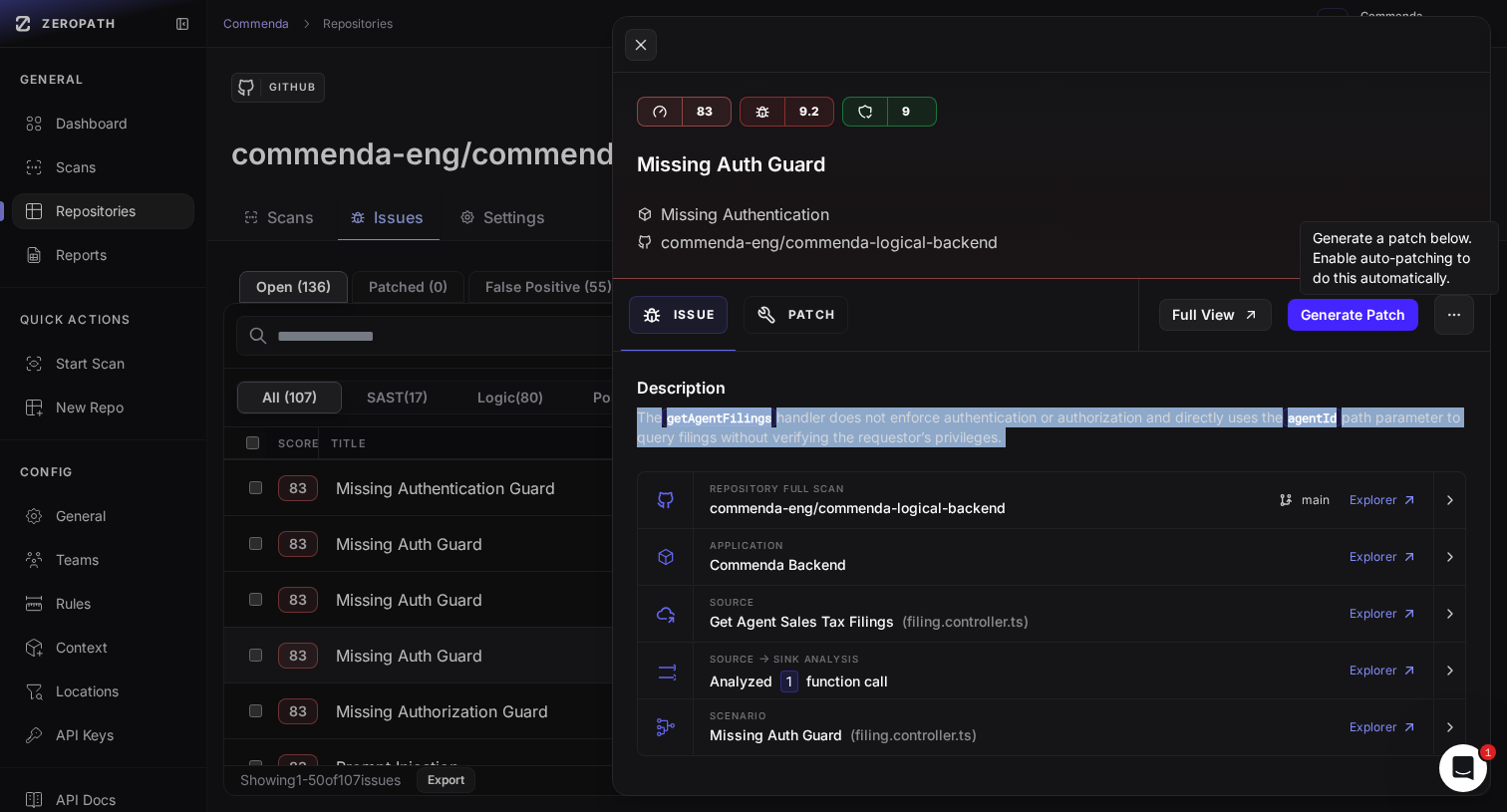 drag, startPoint x: 794, startPoint y: 405, endPoint x: 916, endPoint y: 411, distance: 122.14745 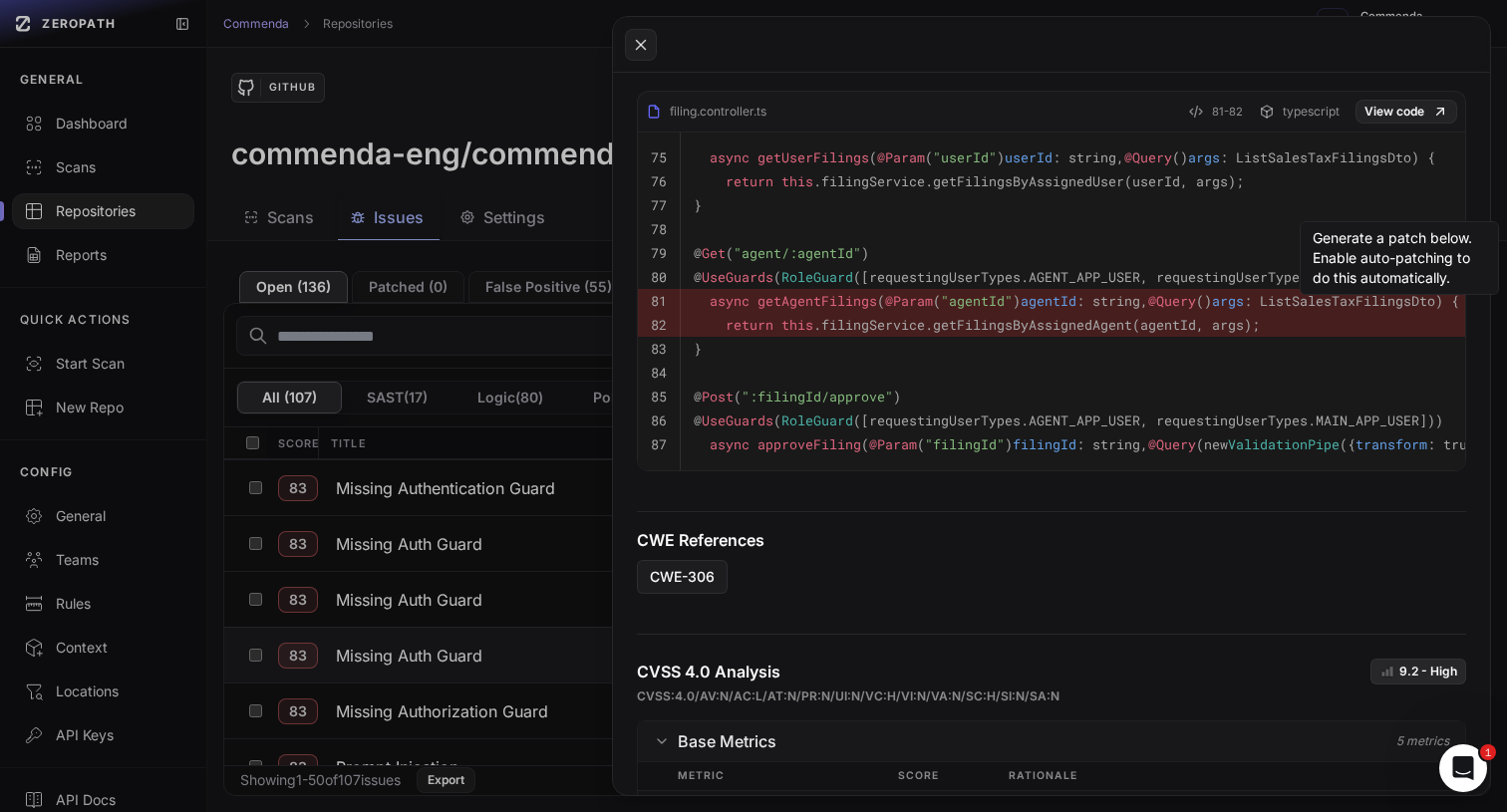 scroll, scrollTop: 948, scrollLeft: 0, axis: vertical 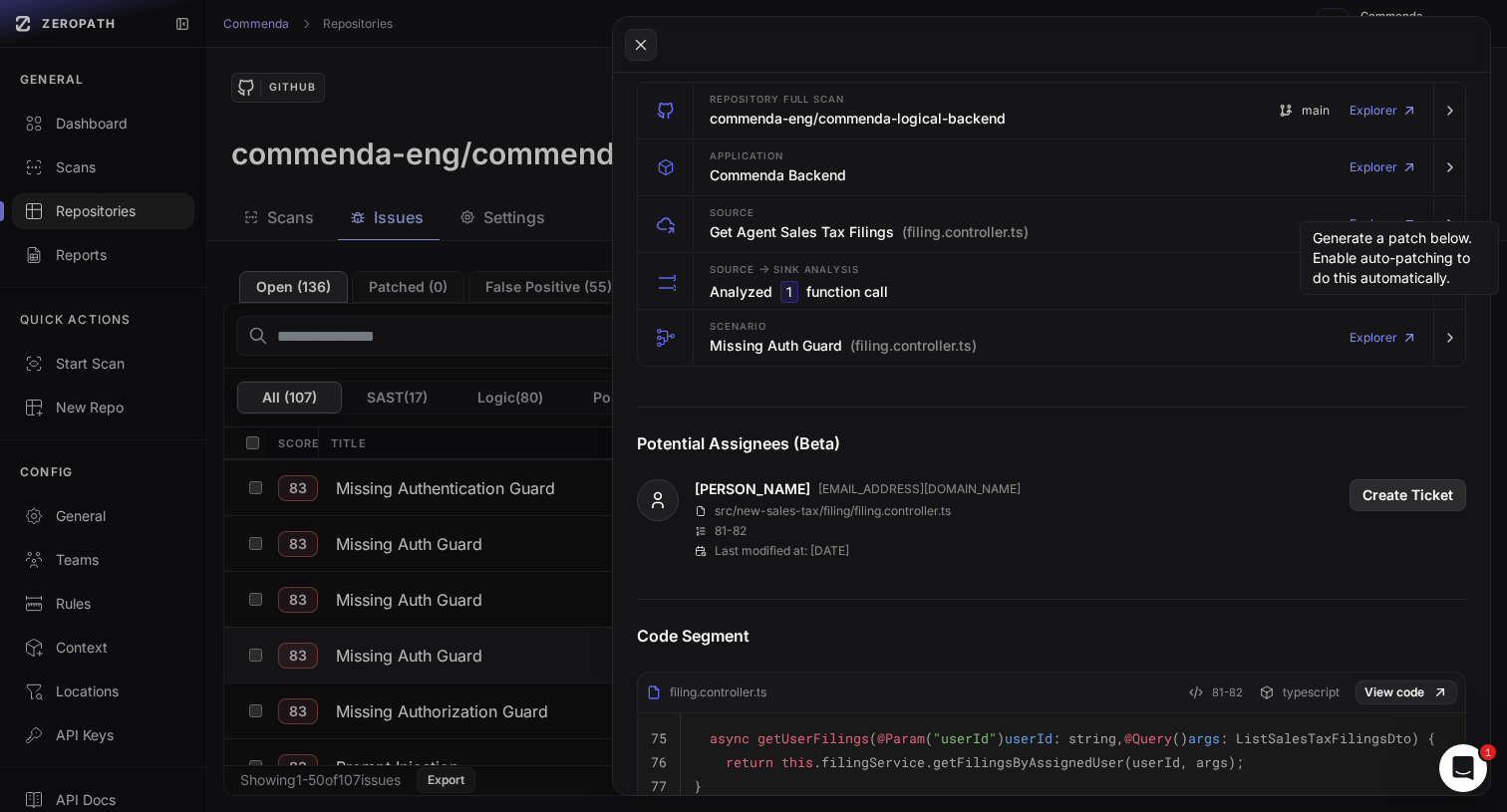 click on "Create Ticket" at bounding box center (1407, 495) 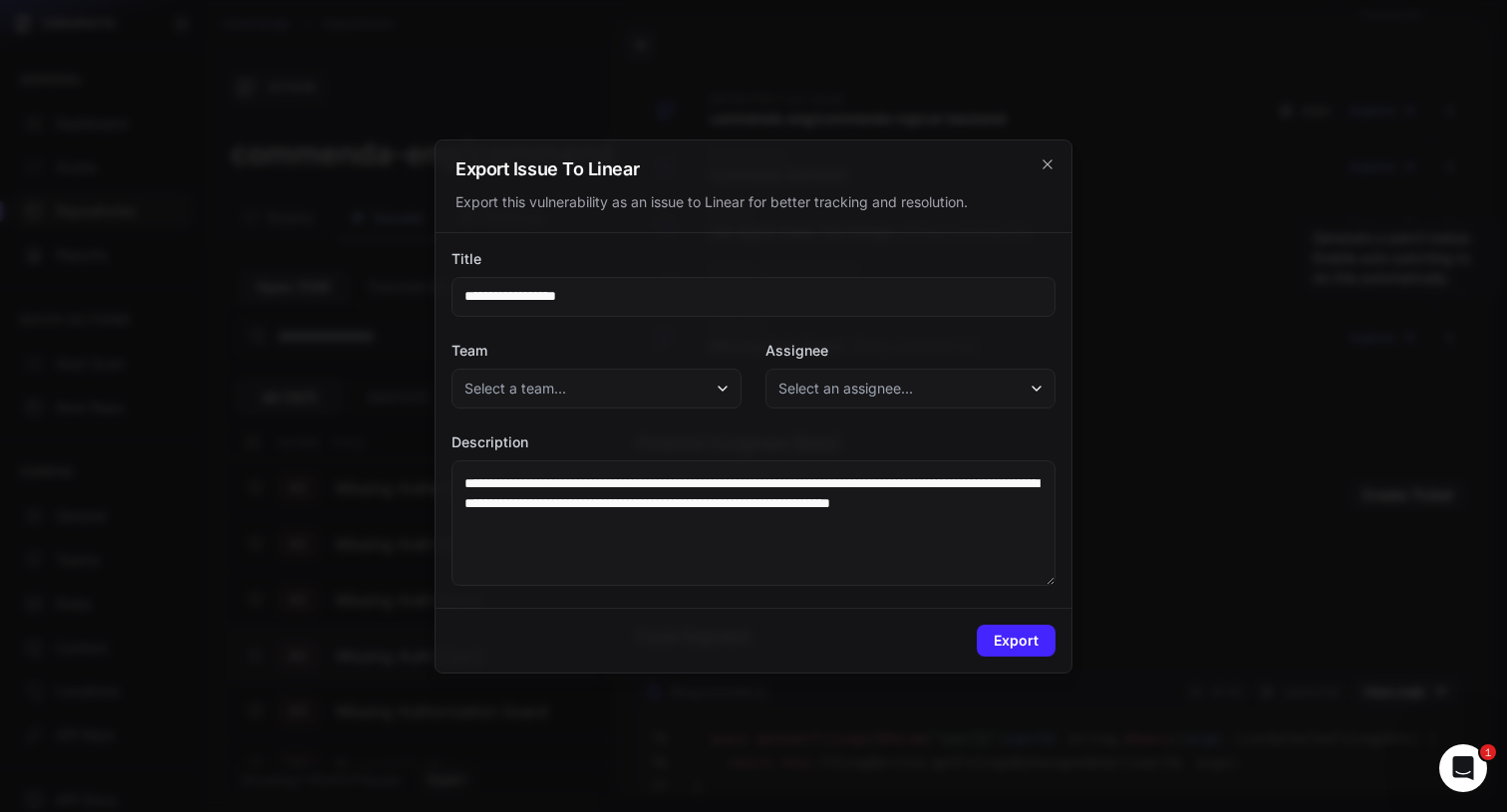 click on "Select a team..." at bounding box center [596, 389] 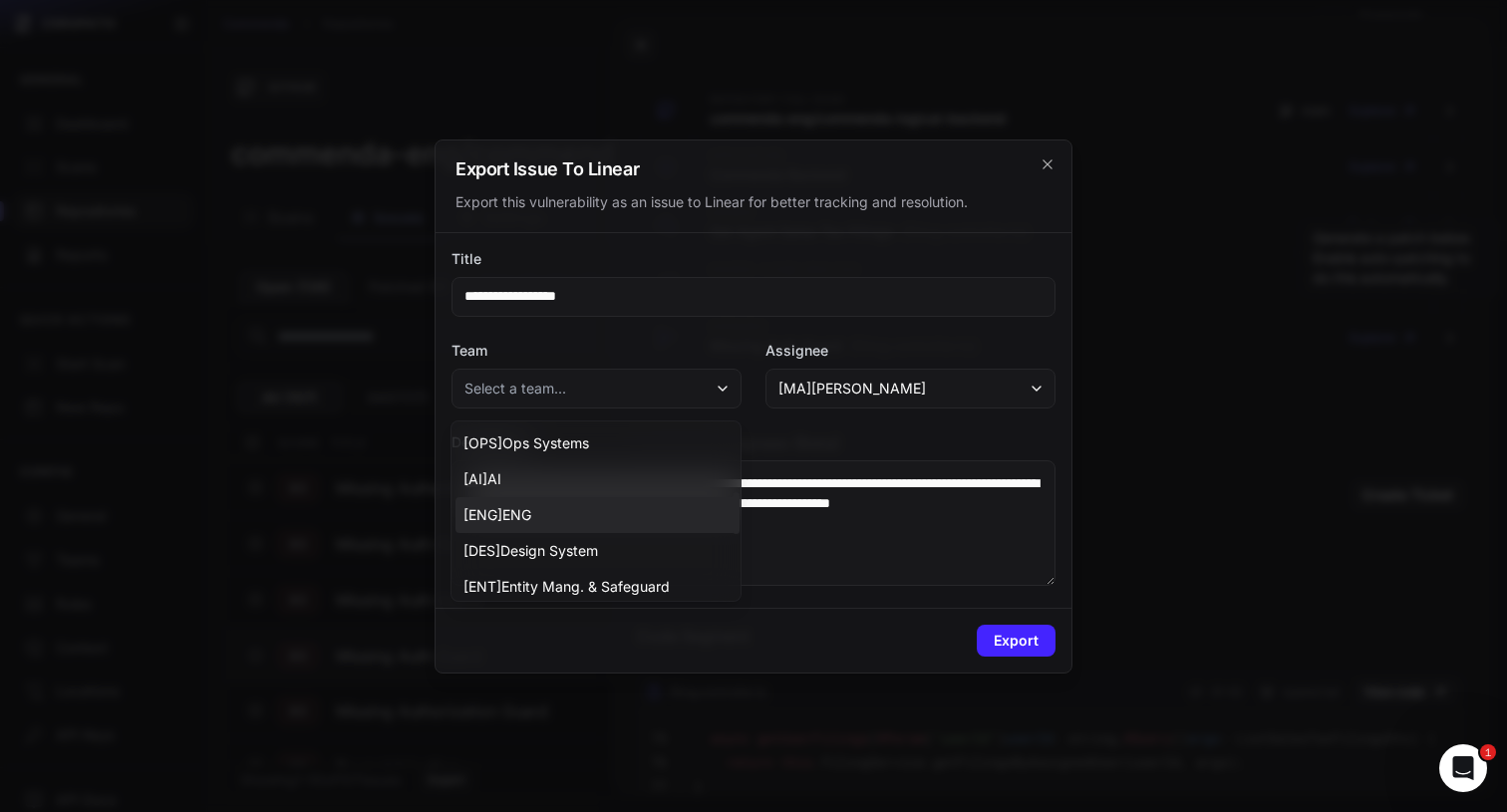 scroll, scrollTop: 546, scrollLeft: 0, axis: vertical 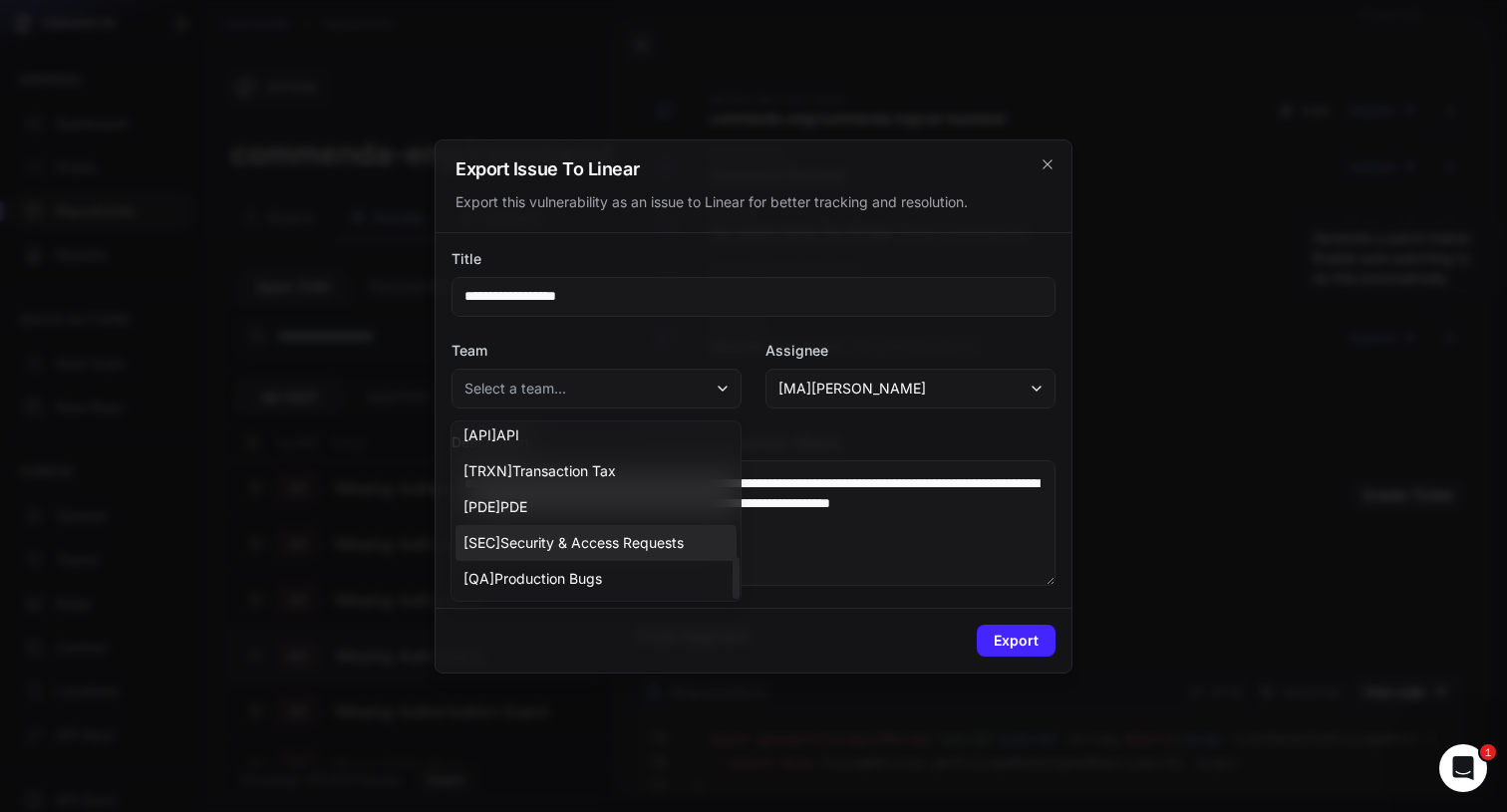 click on "[ SEC ]  Security & Access Requests" at bounding box center [573, 543] 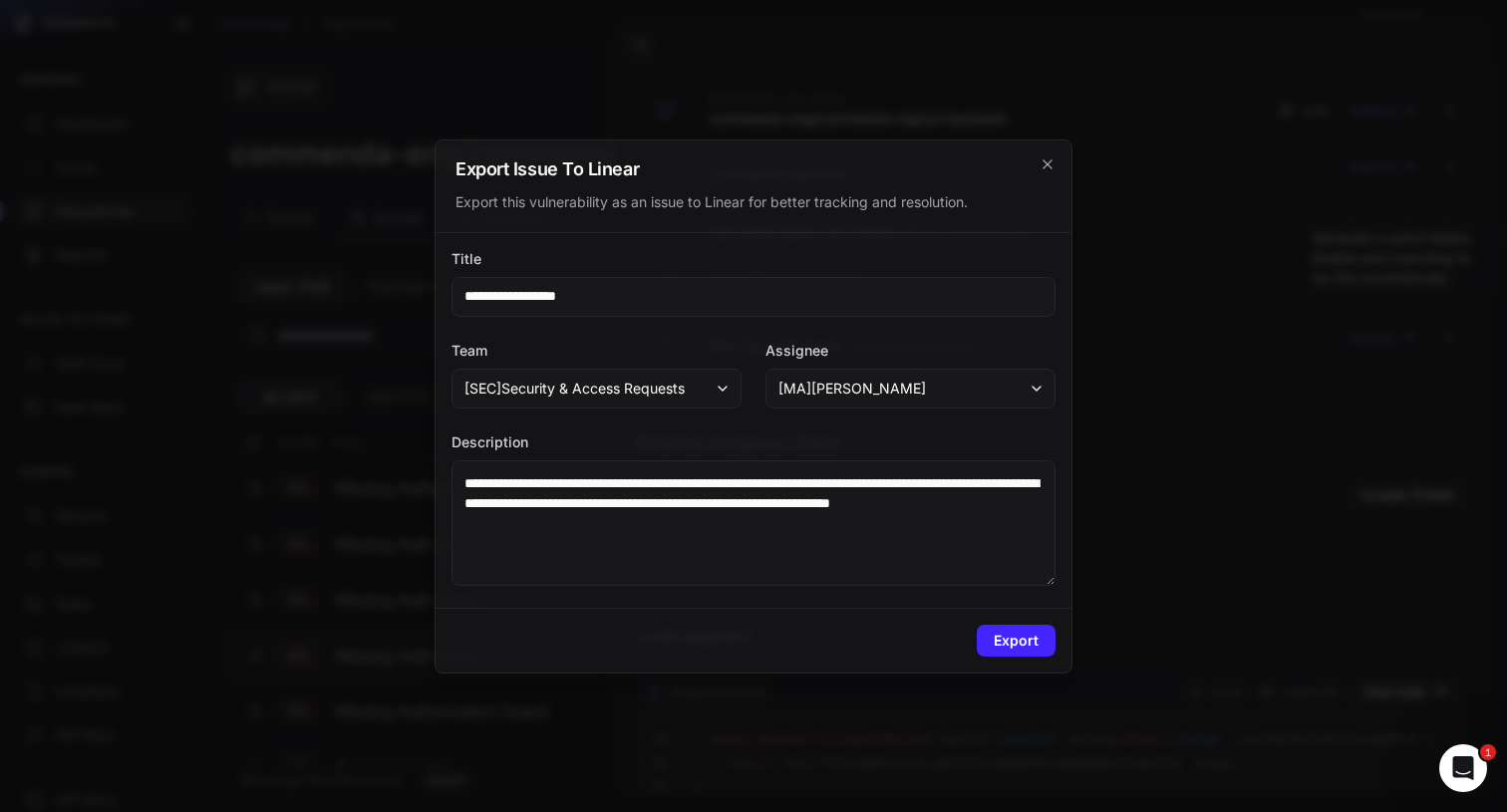 click on "Export" at bounding box center (754, 640) 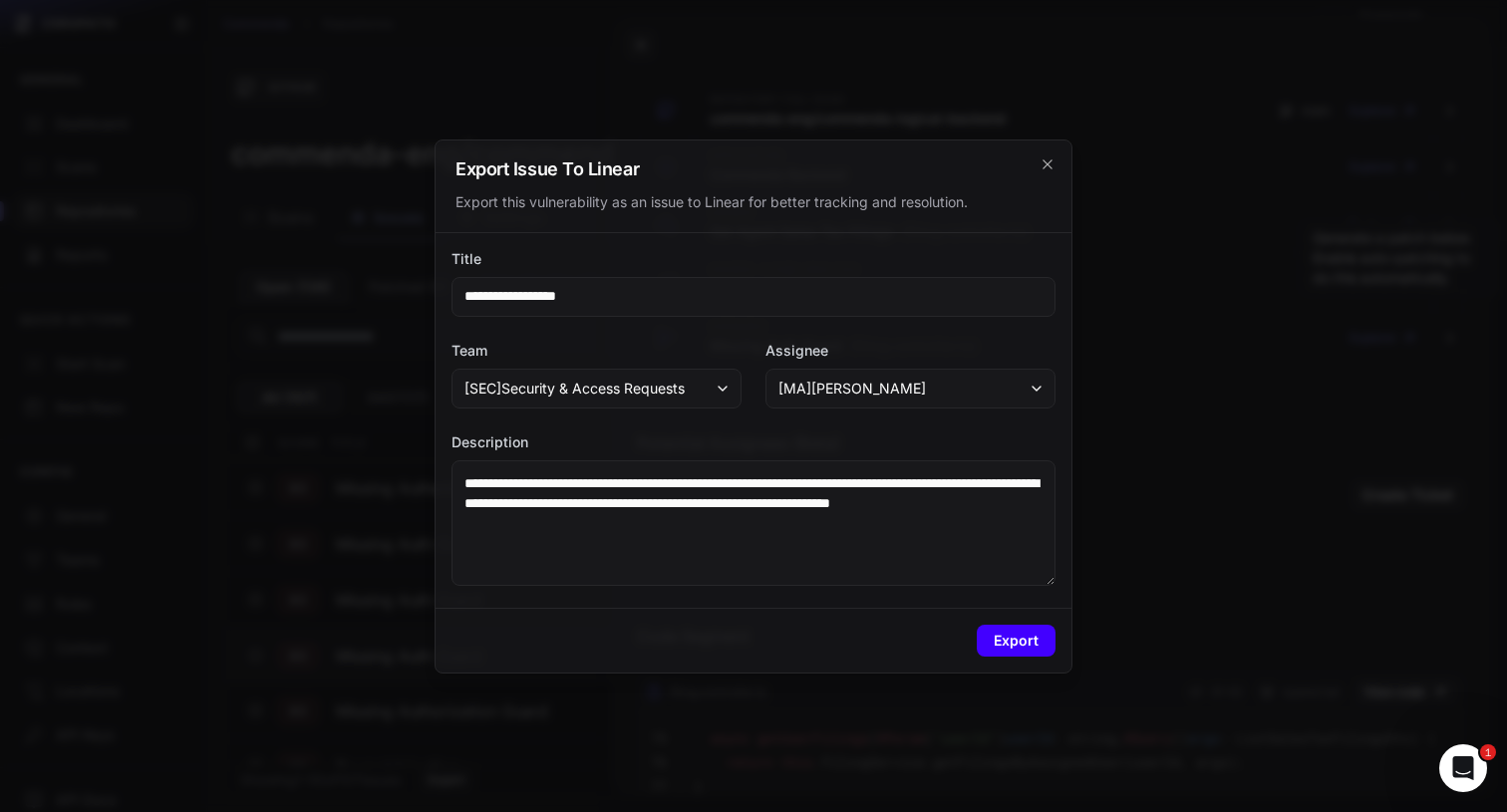 click on "Export" at bounding box center (1016, 641) 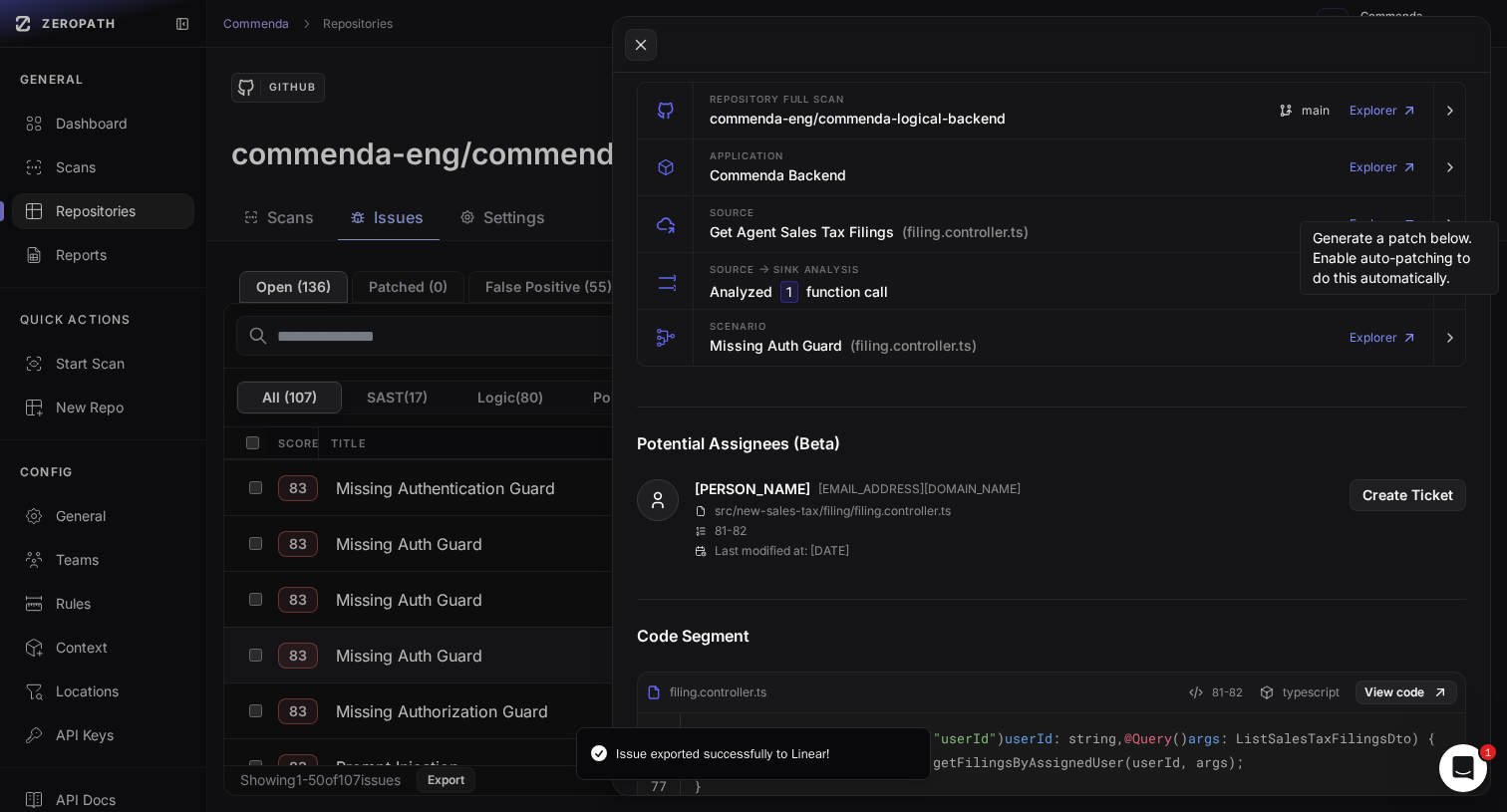 click 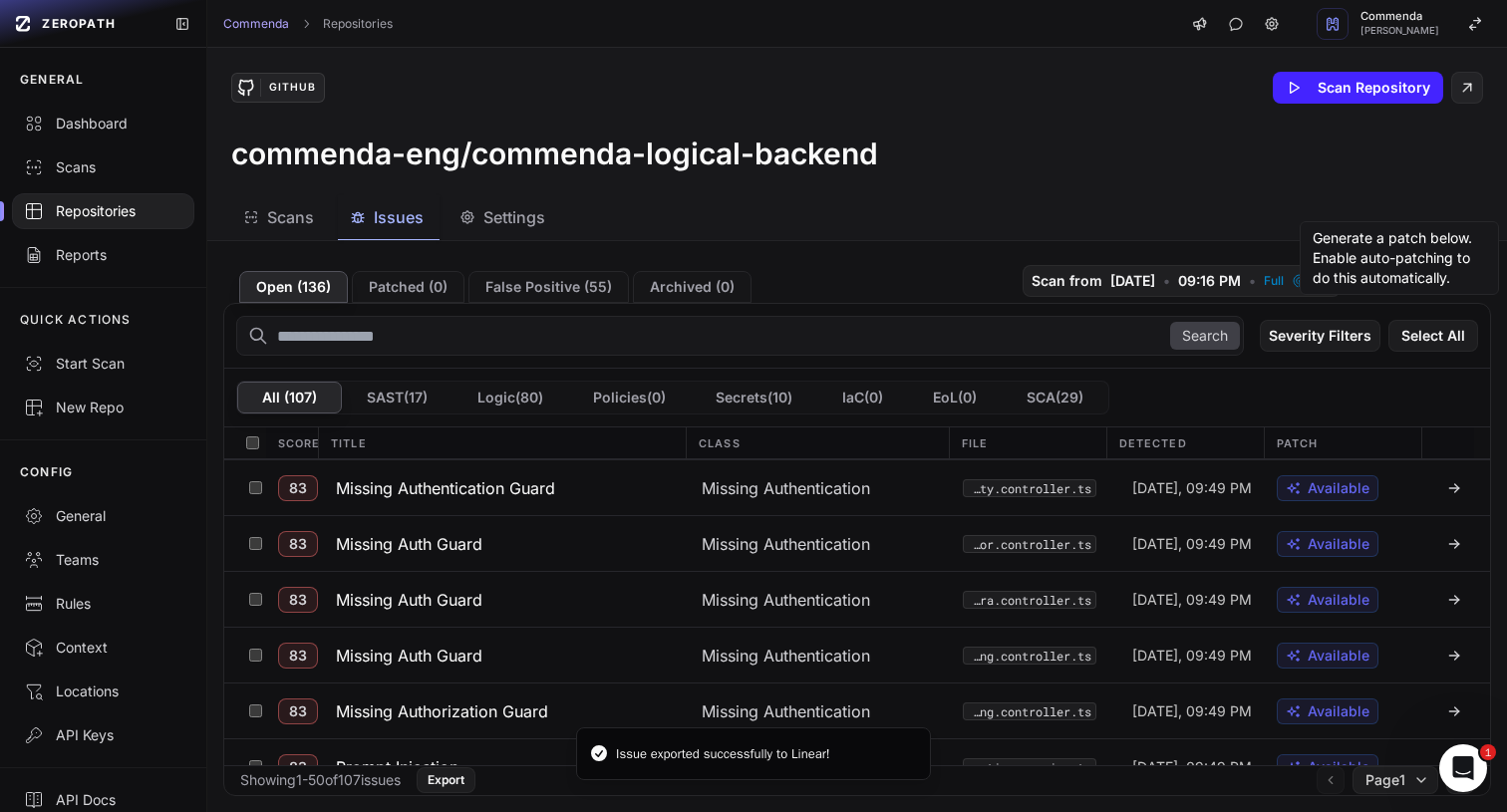 click on "Missing Authorization Guard" at bounding box center [442, 711] 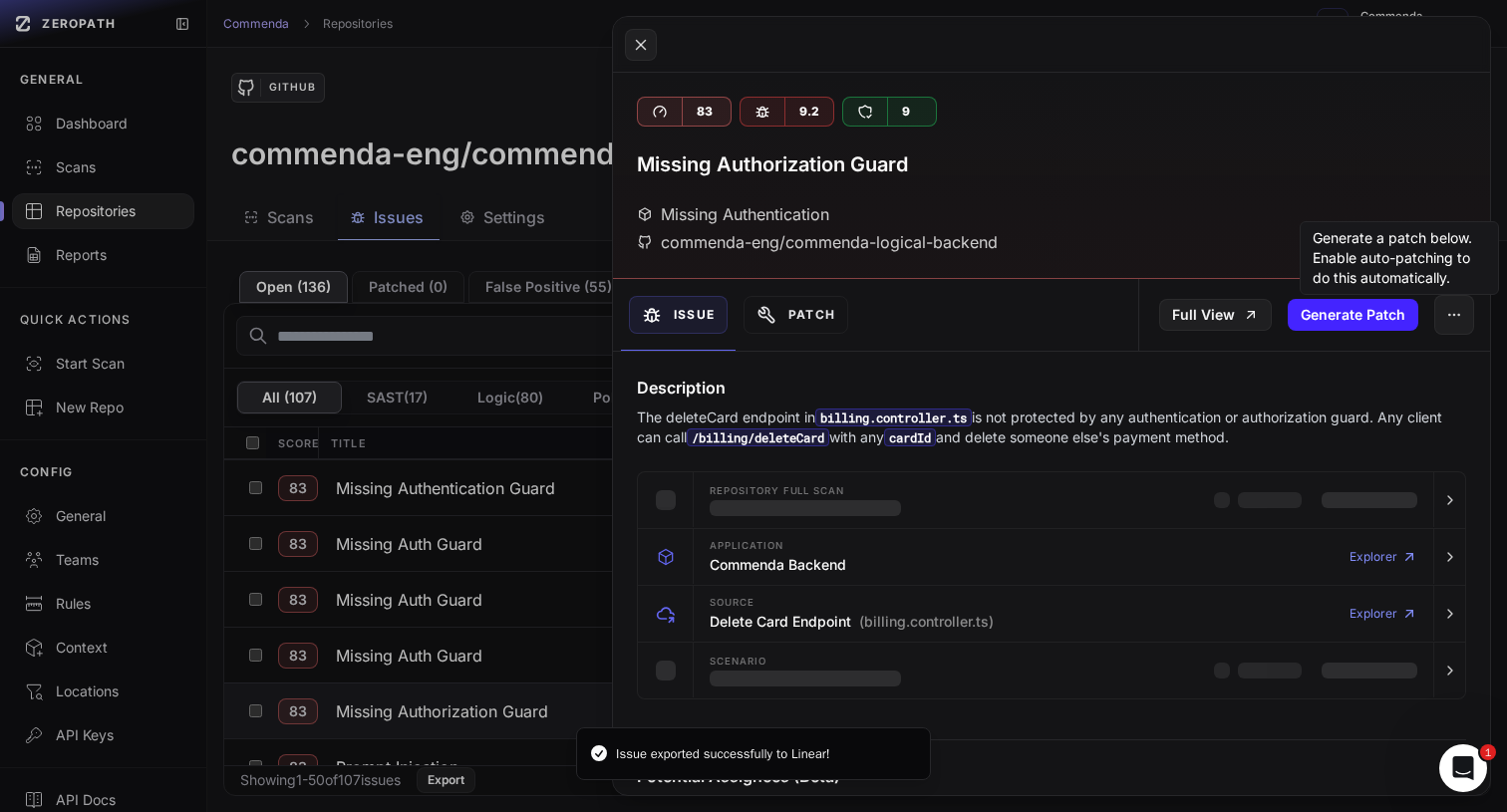click on "Description   The deleteCard endpoint in  billing.controller.ts  is not protected by any authentication or authorization guard. Any client can call  /billing/deleteCard  with any  cardId  and delete someone else's payment method." at bounding box center (1052, 411) 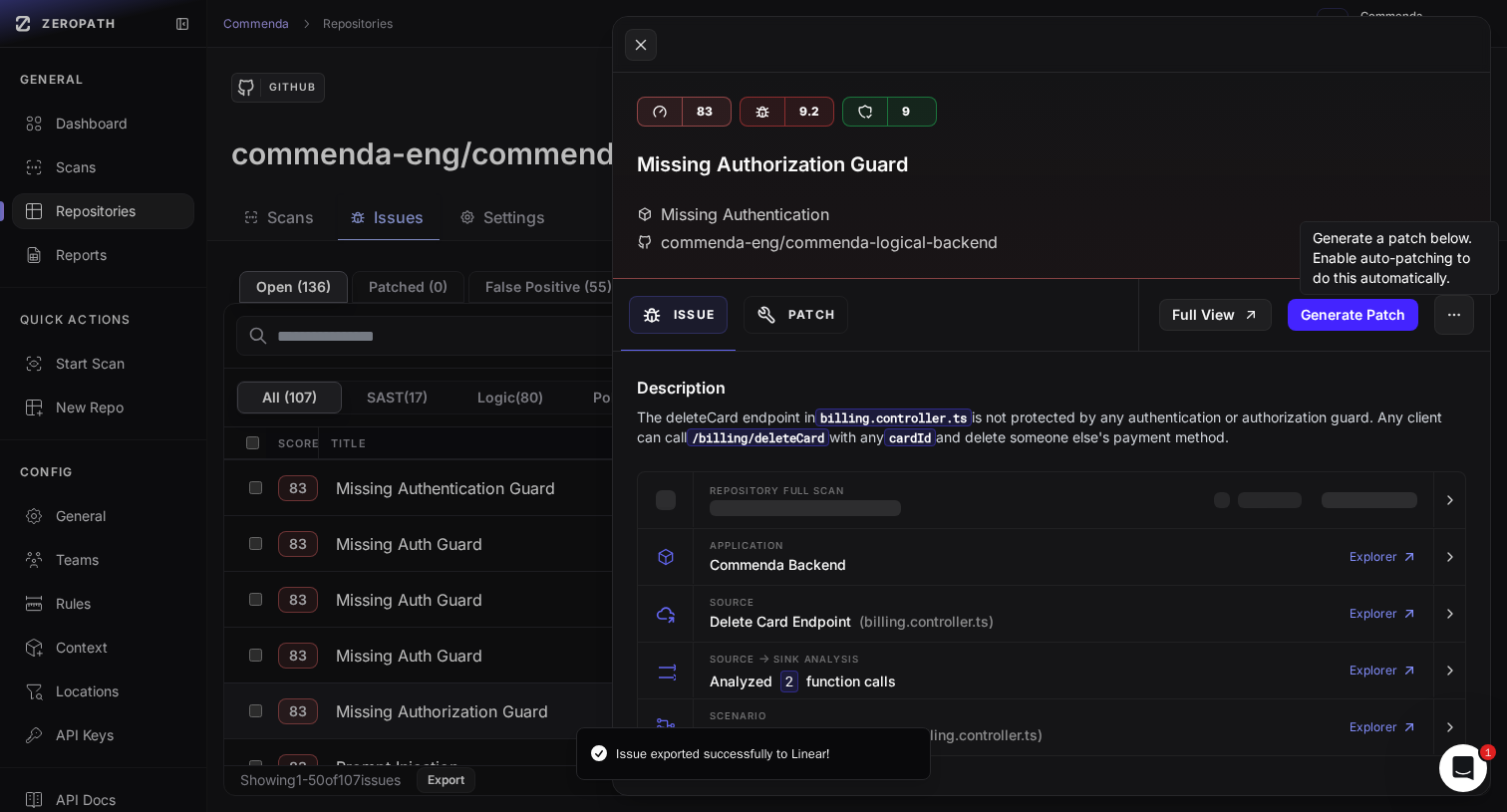 click on "Description   The deleteCard endpoint in  billing.controller.ts  is not protected by any authentication or authorization guard. Any client can call  /billing/deleteCard  with any  cardId  and delete someone else's payment method." at bounding box center [1052, 411] 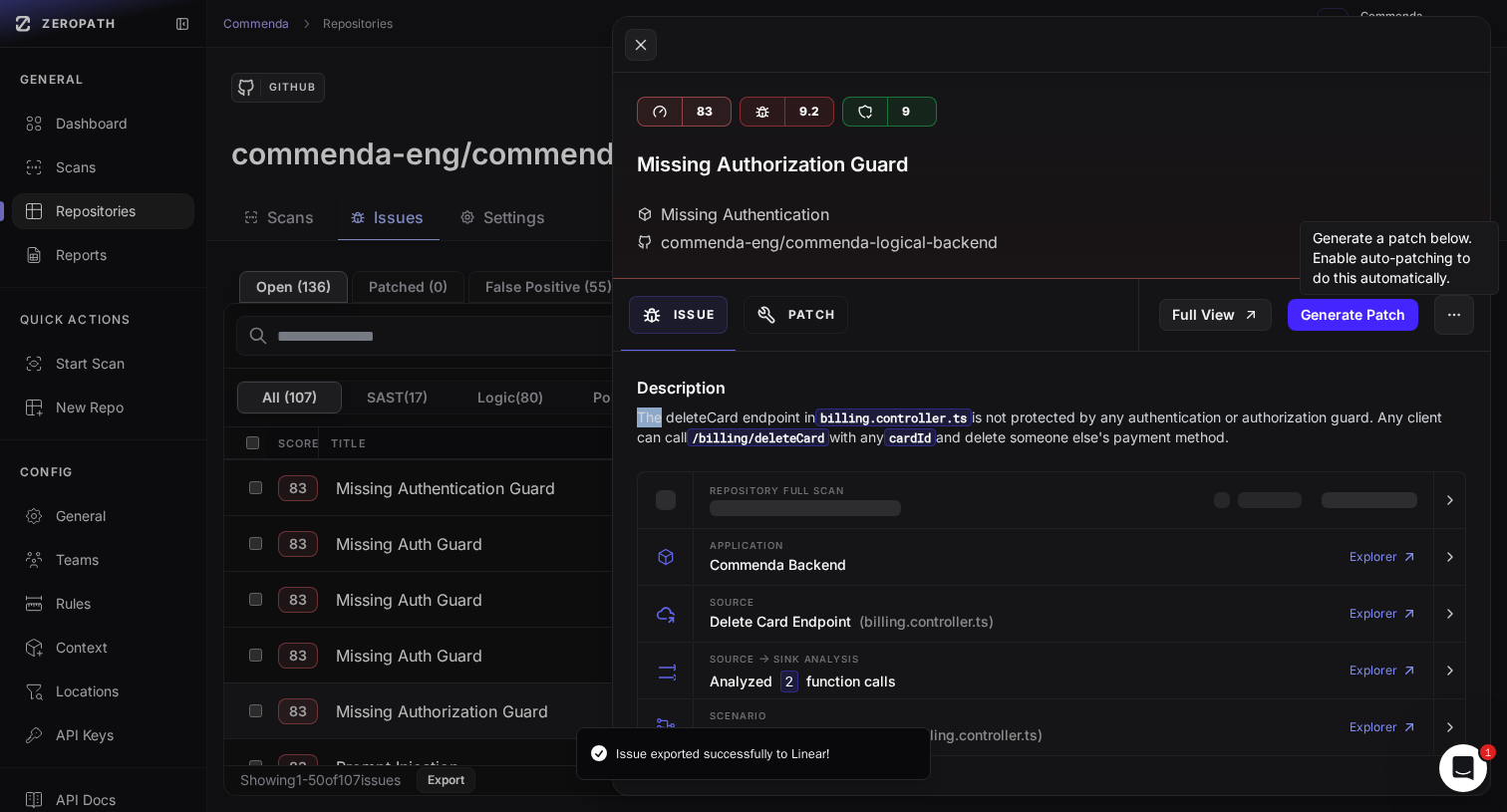 click on "Description   The deleteCard endpoint in  billing.controller.ts  is not protected by any authentication or authorization guard. Any client can call  /billing/deleteCard  with any  cardId  and delete someone else's payment method." at bounding box center (1052, 411) 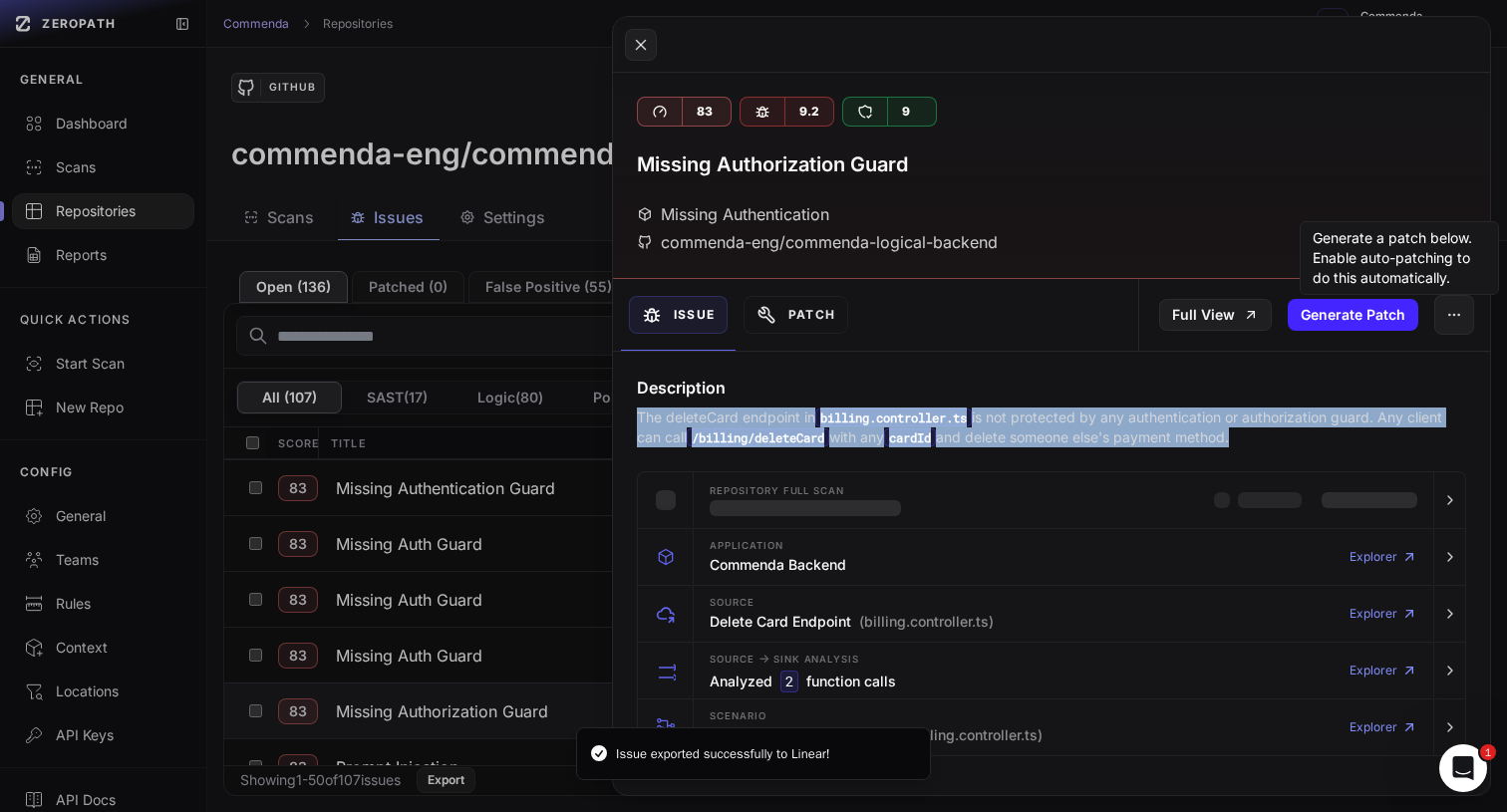 click on "Description   The deleteCard endpoint in  billing.controller.ts  is not protected by any authentication or authorization guard. Any client can call  /billing/deleteCard  with any  cardId  and delete someone else's payment method." at bounding box center (1052, 411) 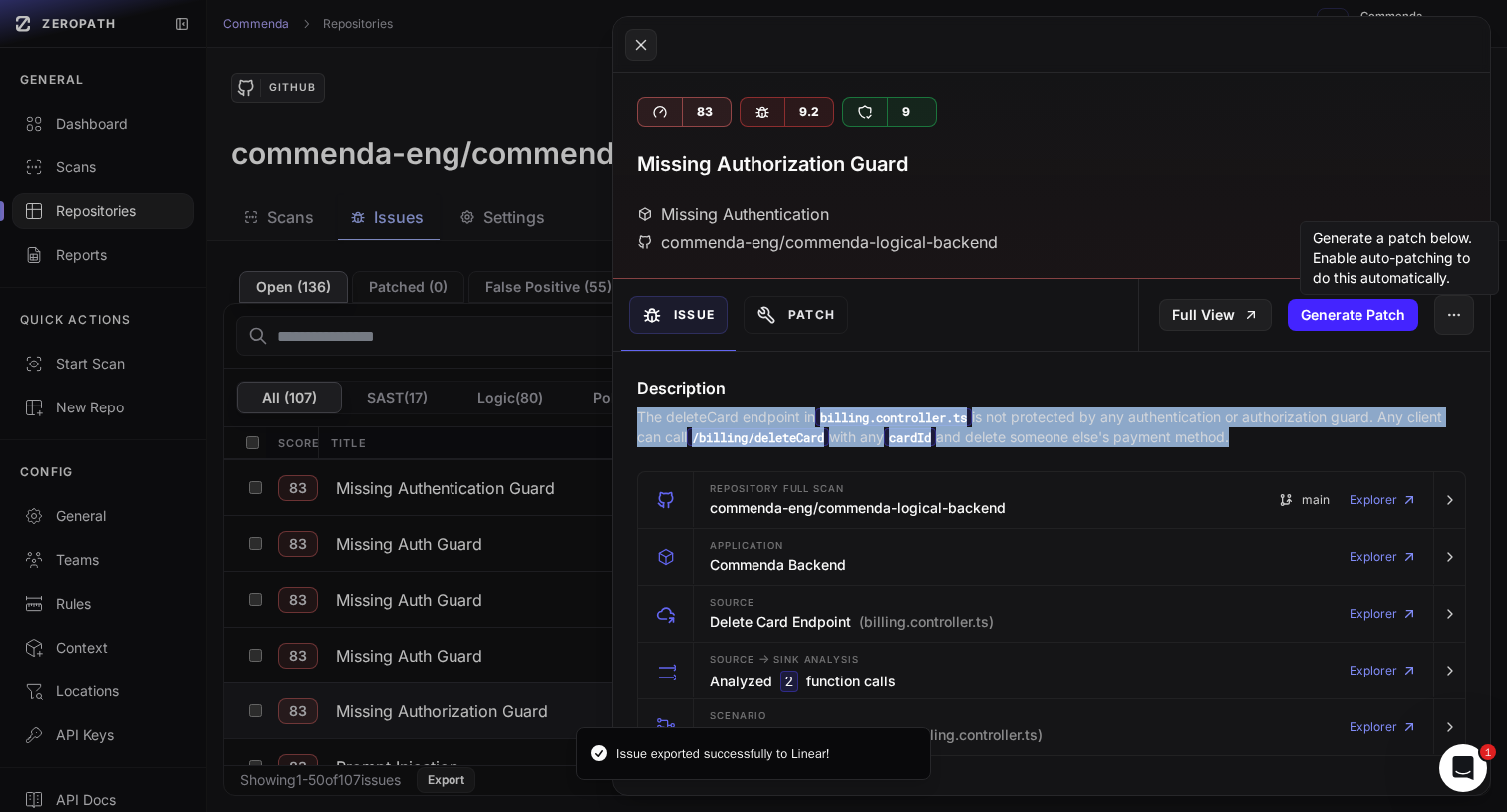 click on "Description" at bounding box center (1052, 388) 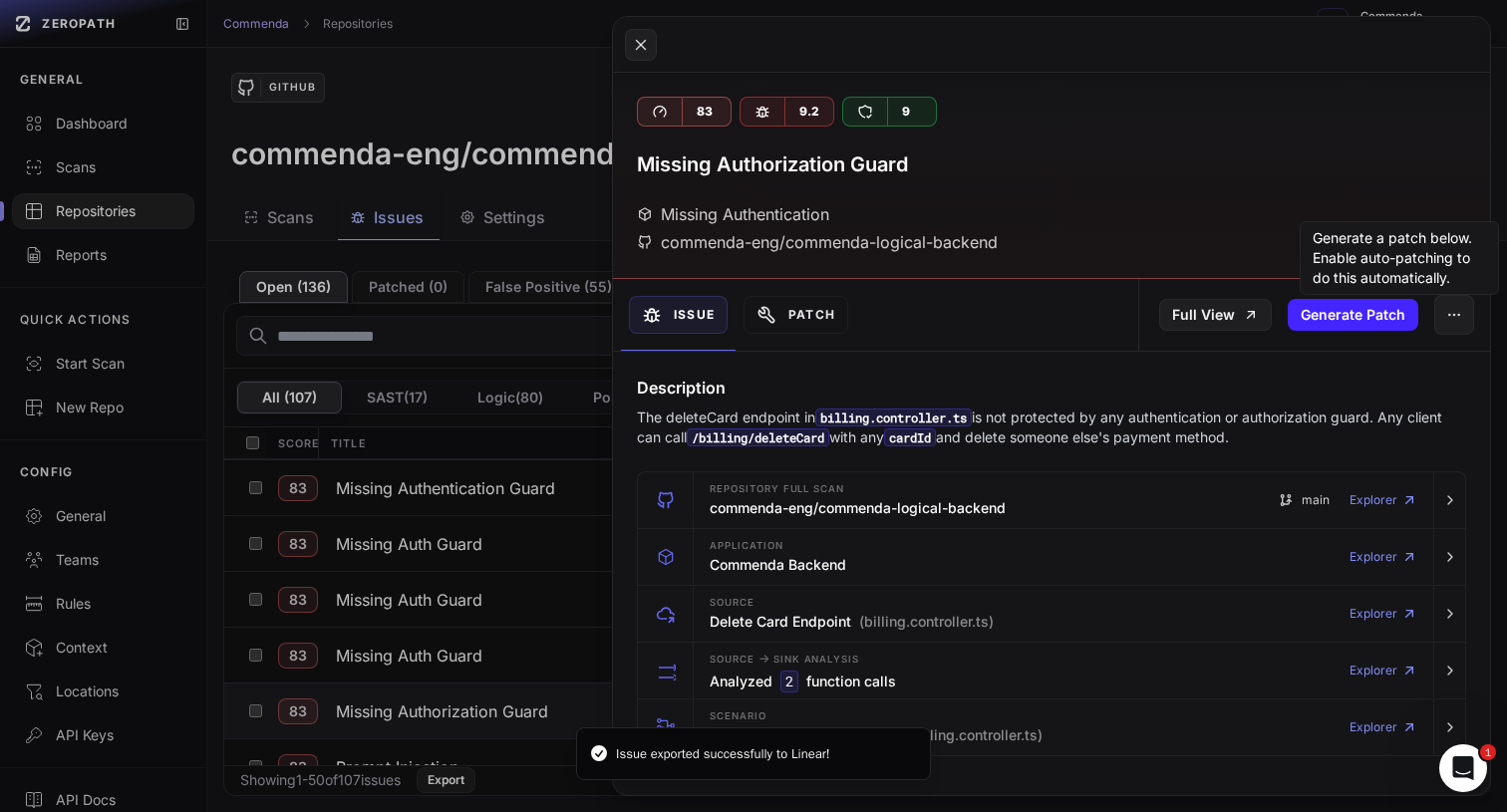 click on "Description" at bounding box center [1052, 388] 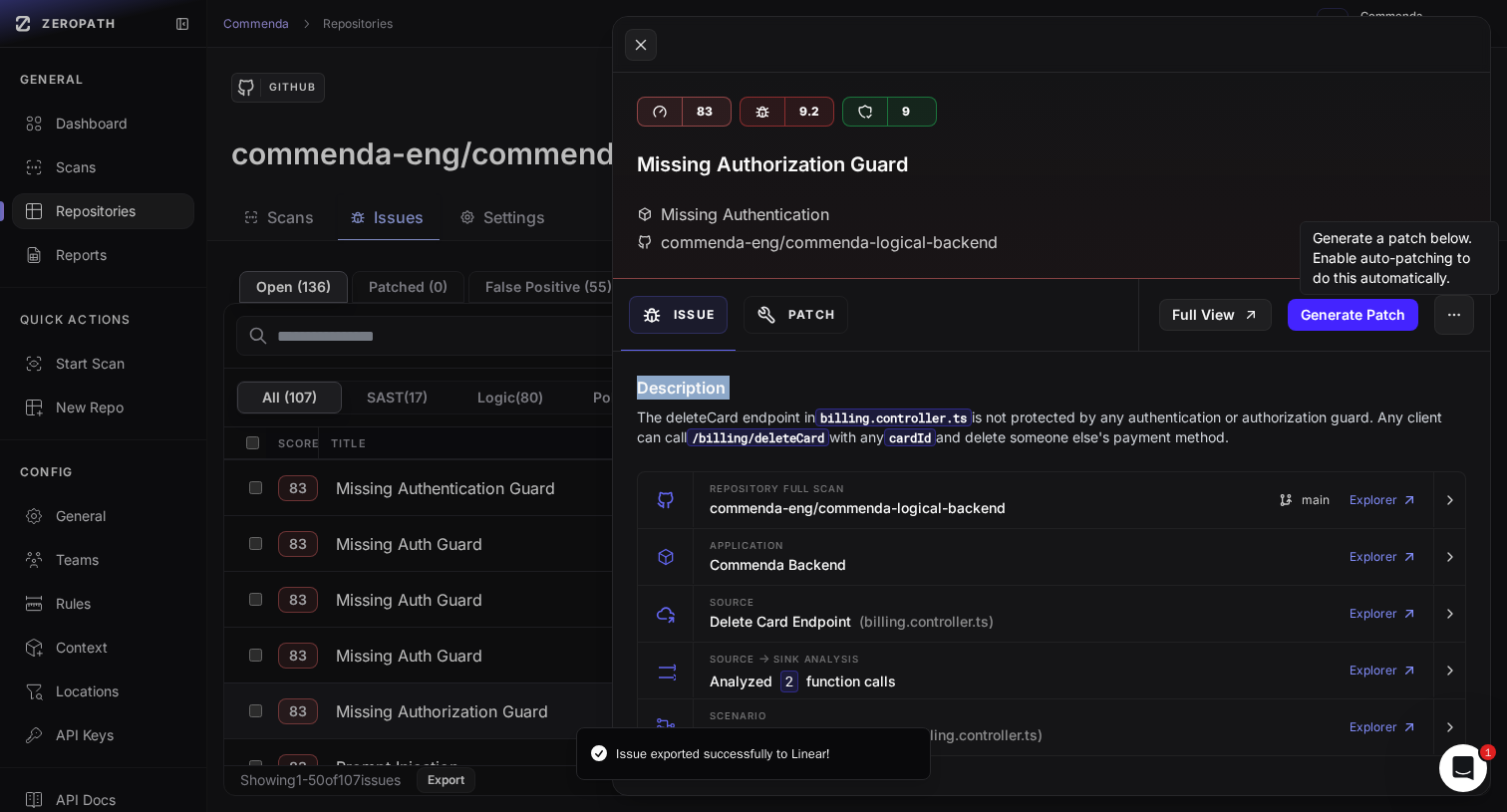 drag, startPoint x: 1055, startPoint y: 395, endPoint x: 1056, endPoint y: 379, distance: 16.03122 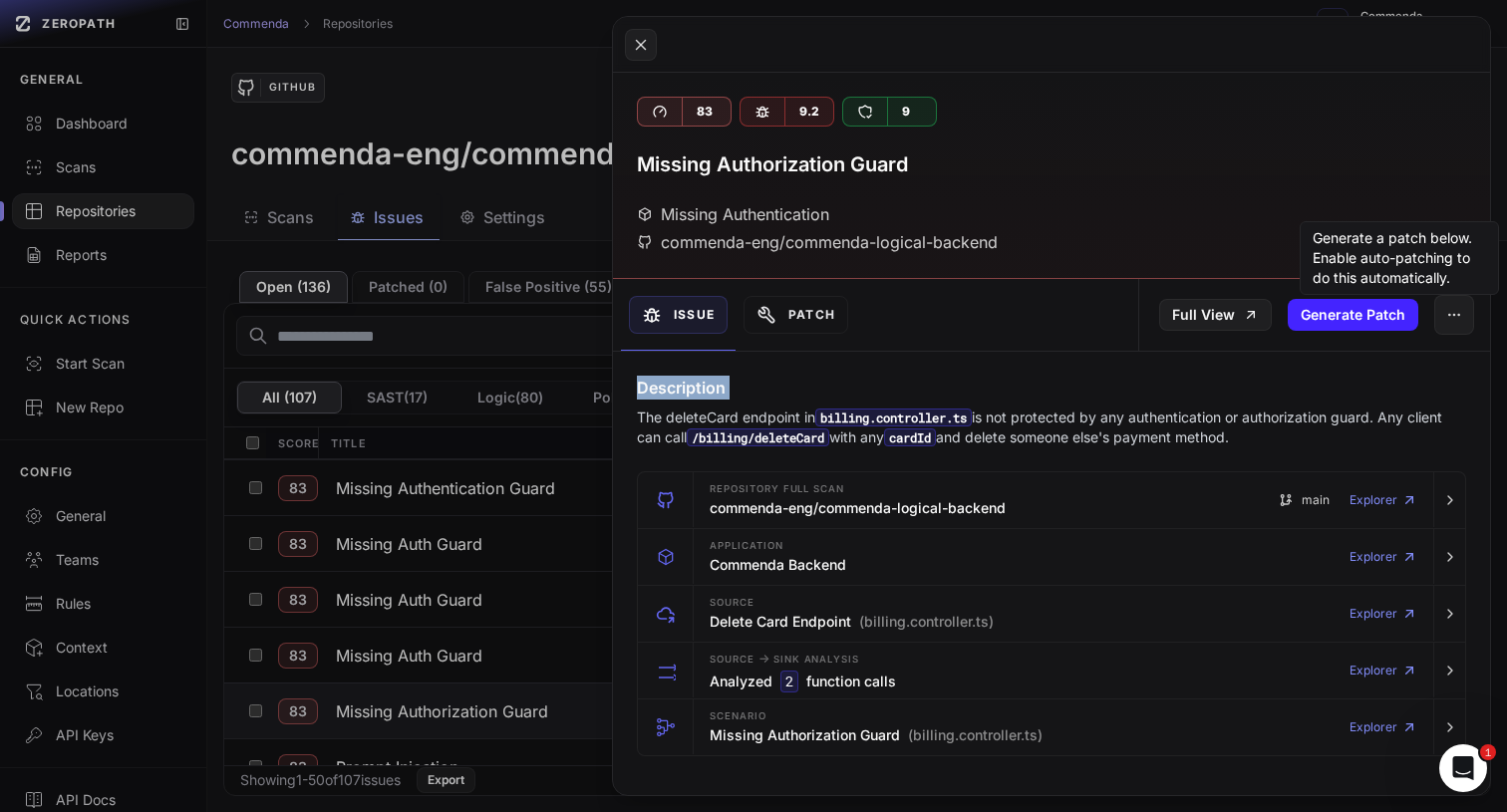 click on "Description" at bounding box center (1052, 388) 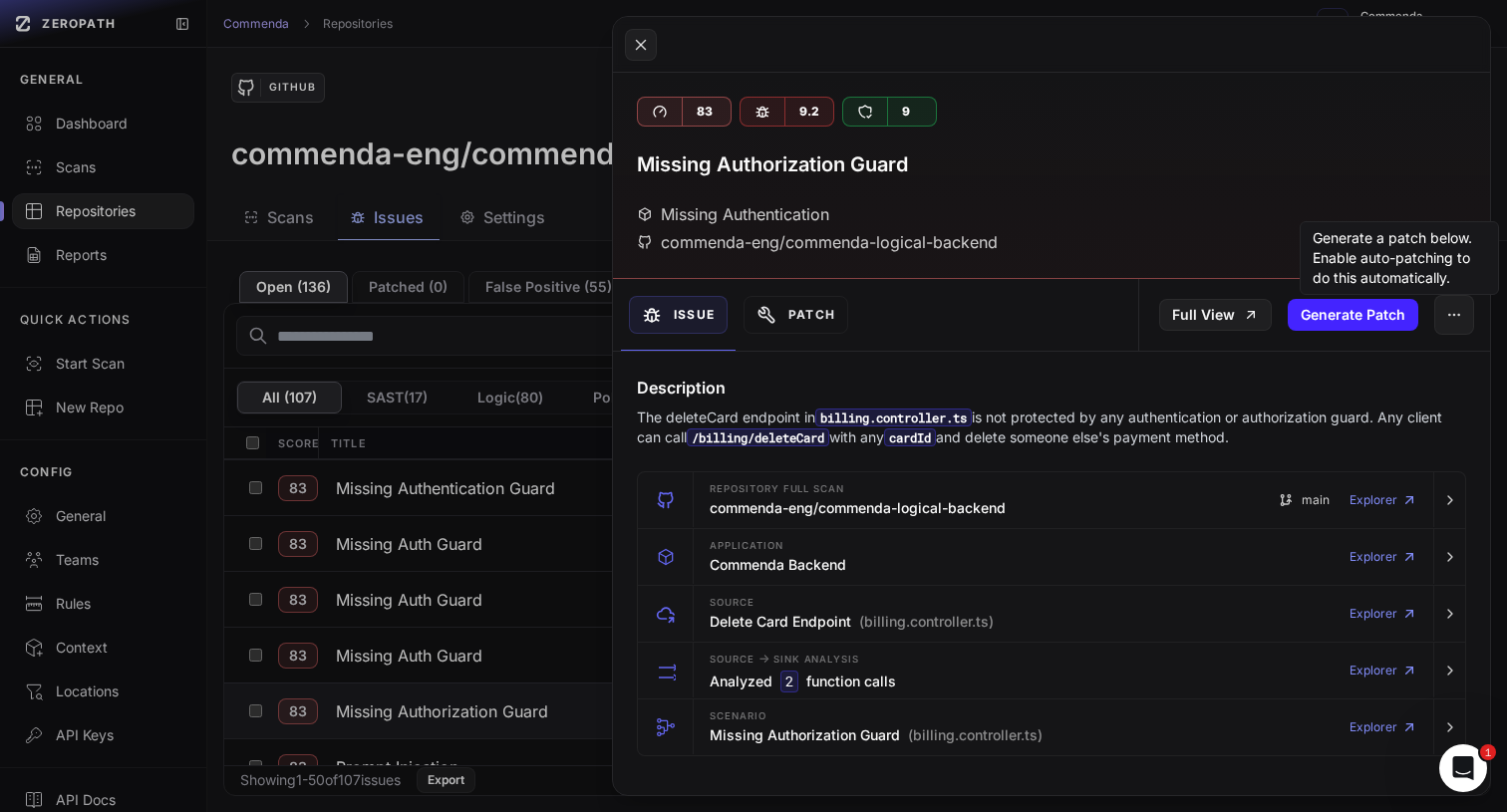 click on "Description" at bounding box center [1052, 388] 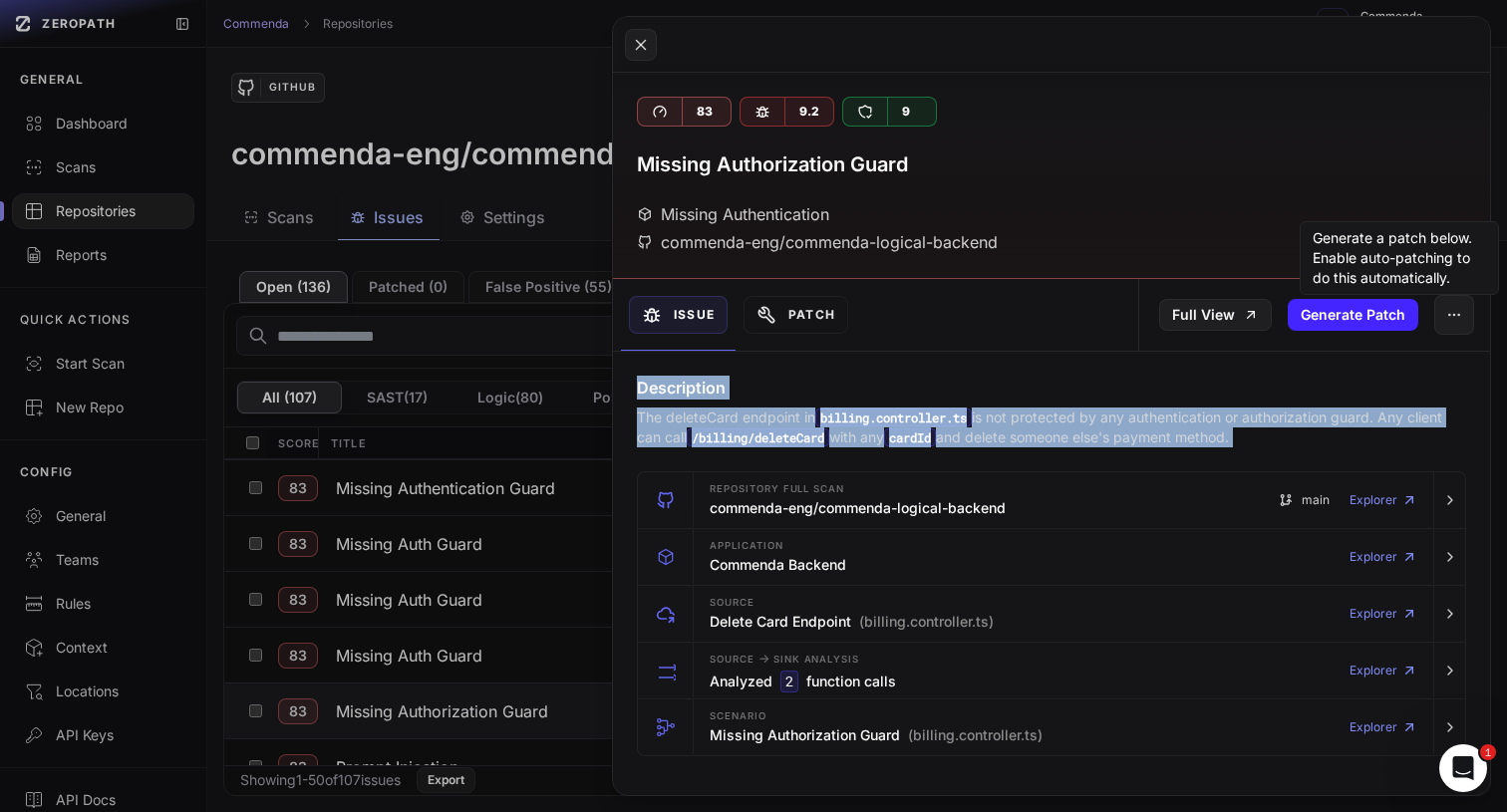 drag, startPoint x: 1056, startPoint y: 379, endPoint x: 1056, endPoint y: 417, distance: 38 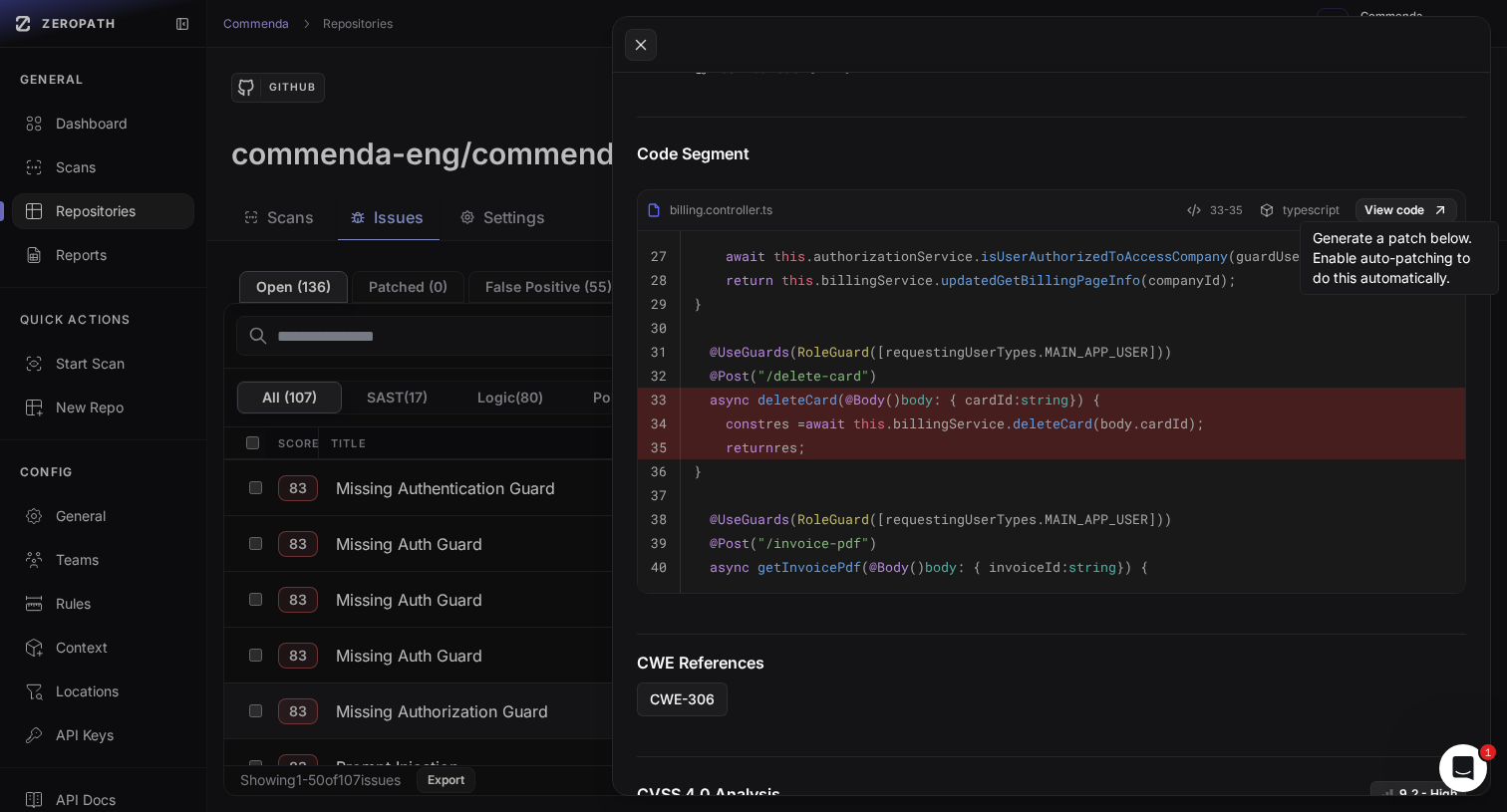 scroll, scrollTop: 926, scrollLeft: 0, axis: vertical 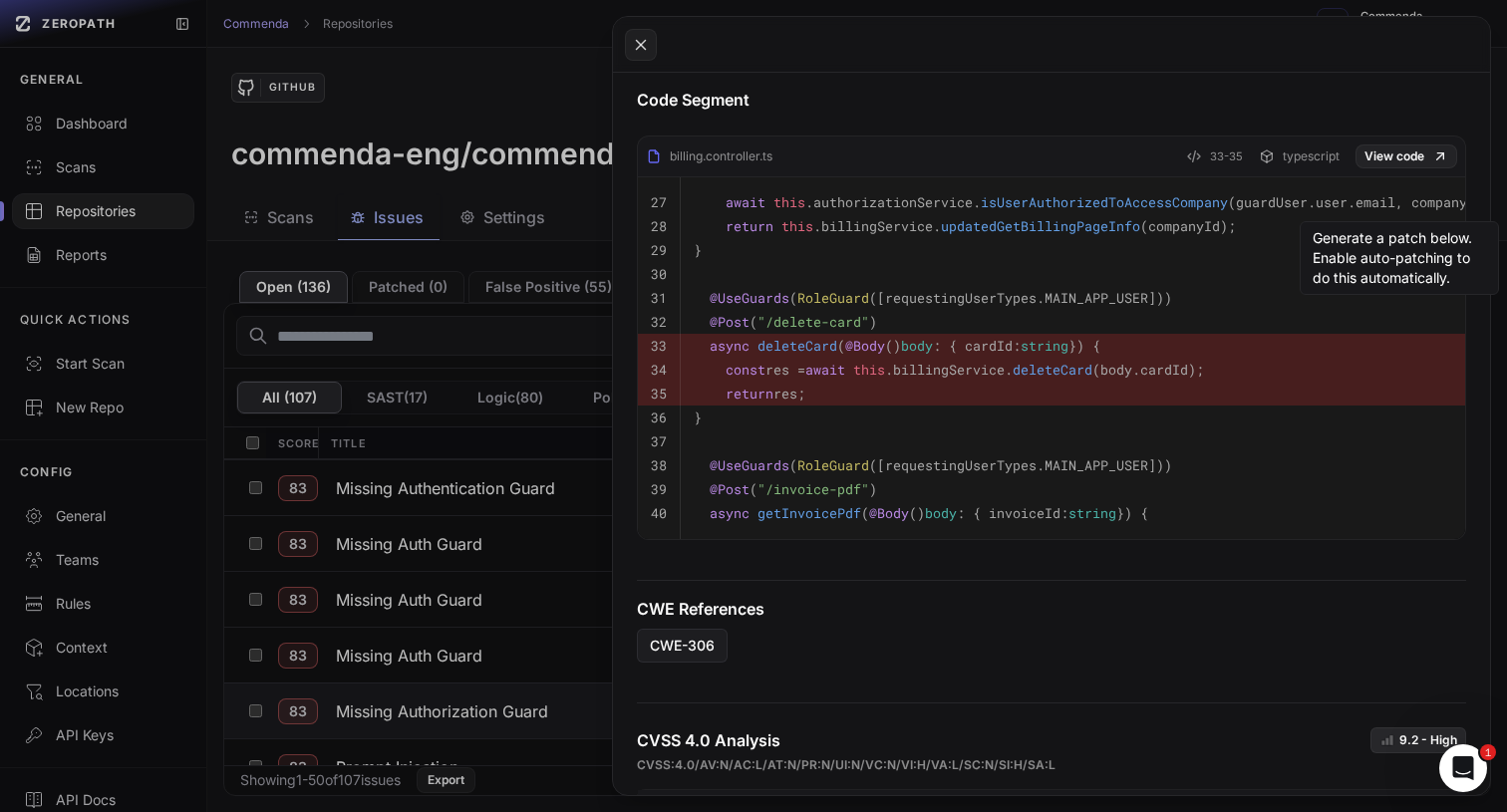 click on "@Post ( "/delete-card" )" at bounding box center [1096, 322] 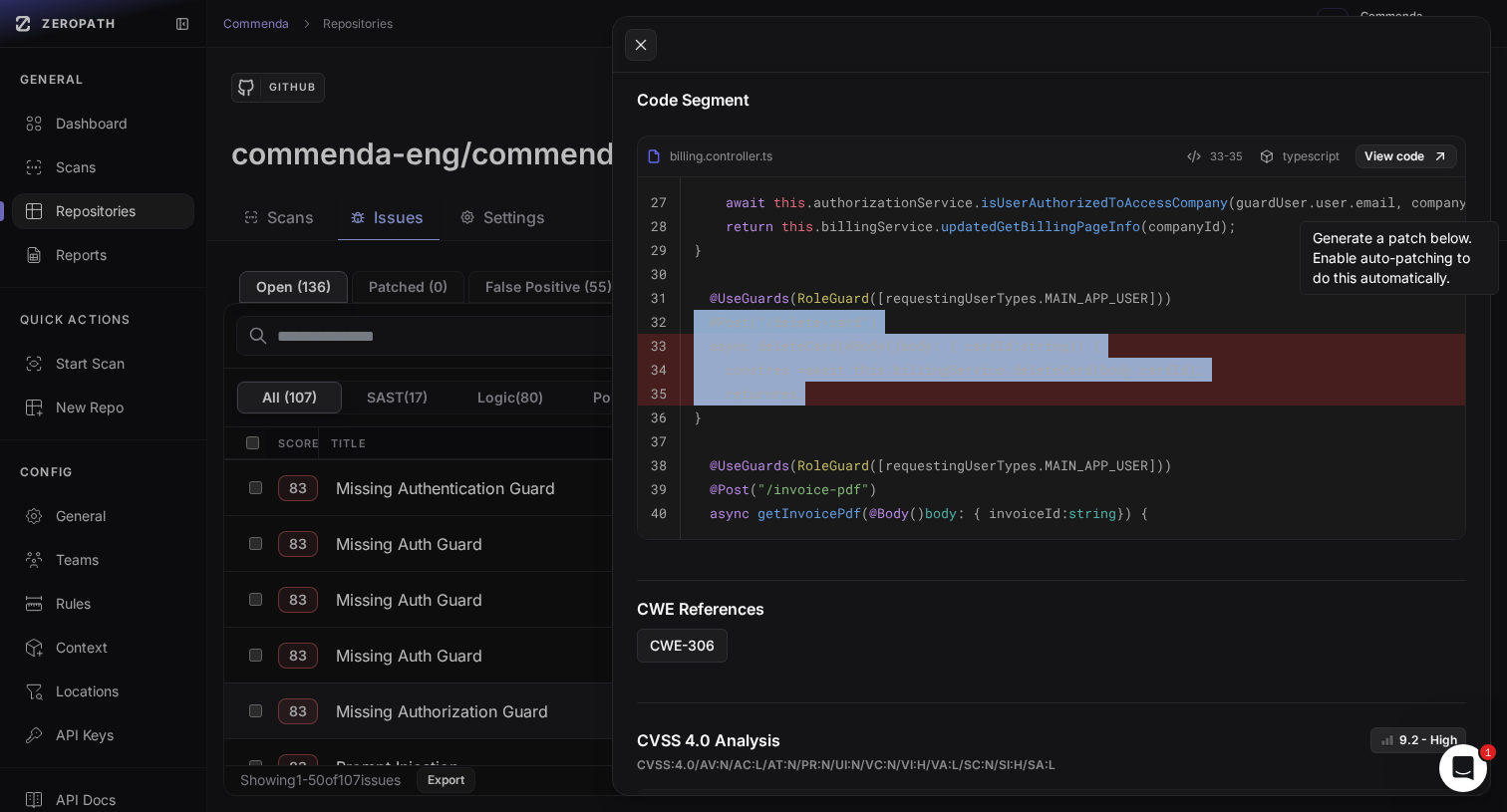 drag, startPoint x: 1101, startPoint y: 323, endPoint x: 1102, endPoint y: 405, distance: 82.006097 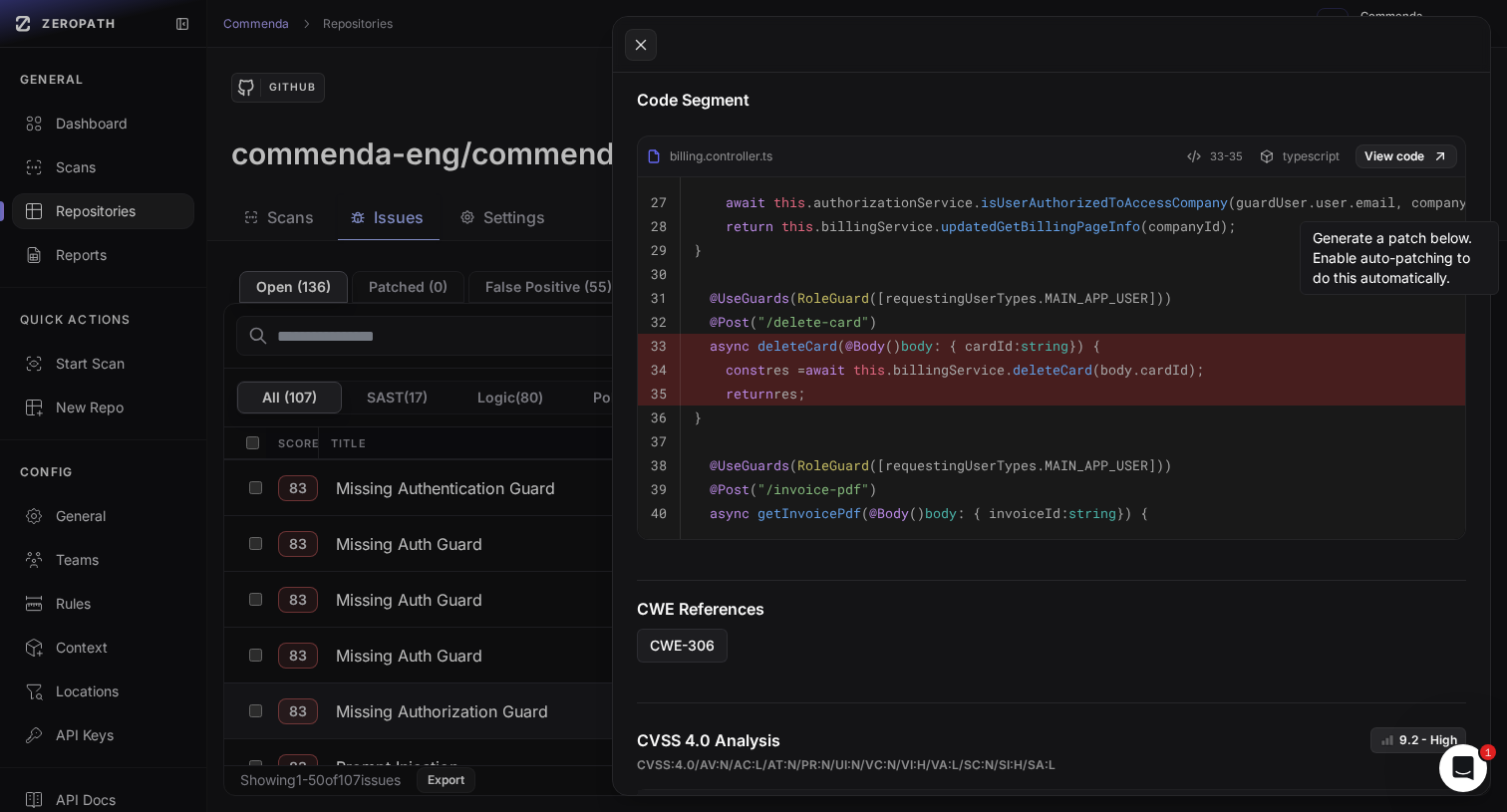 click on "async   deleteCard ( @Body ()  body : { cardId:  string  } ) {" at bounding box center [897, 346] 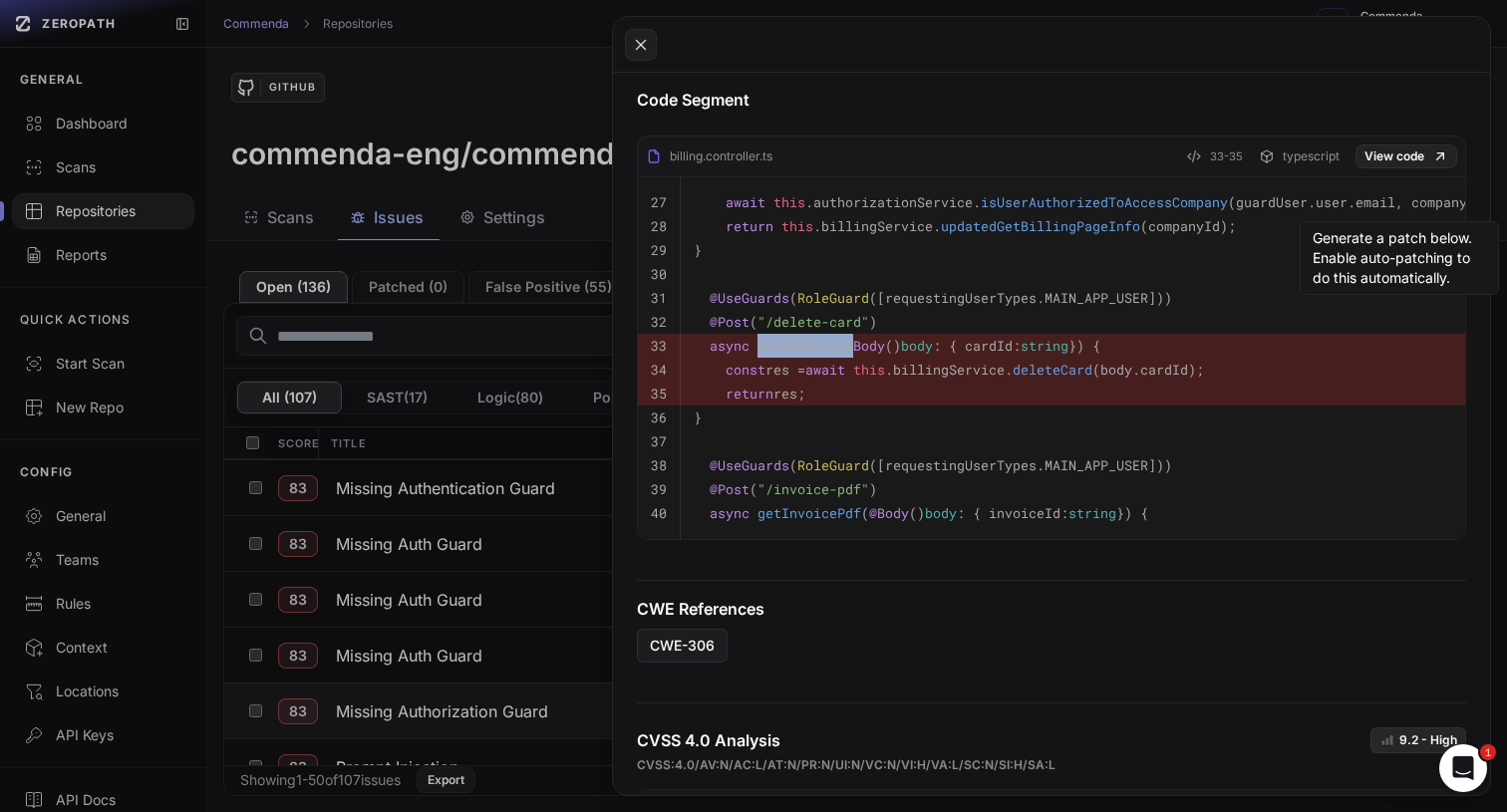 drag, startPoint x: 841, startPoint y: 339, endPoint x: 789, endPoint y: 335, distance: 52.153619 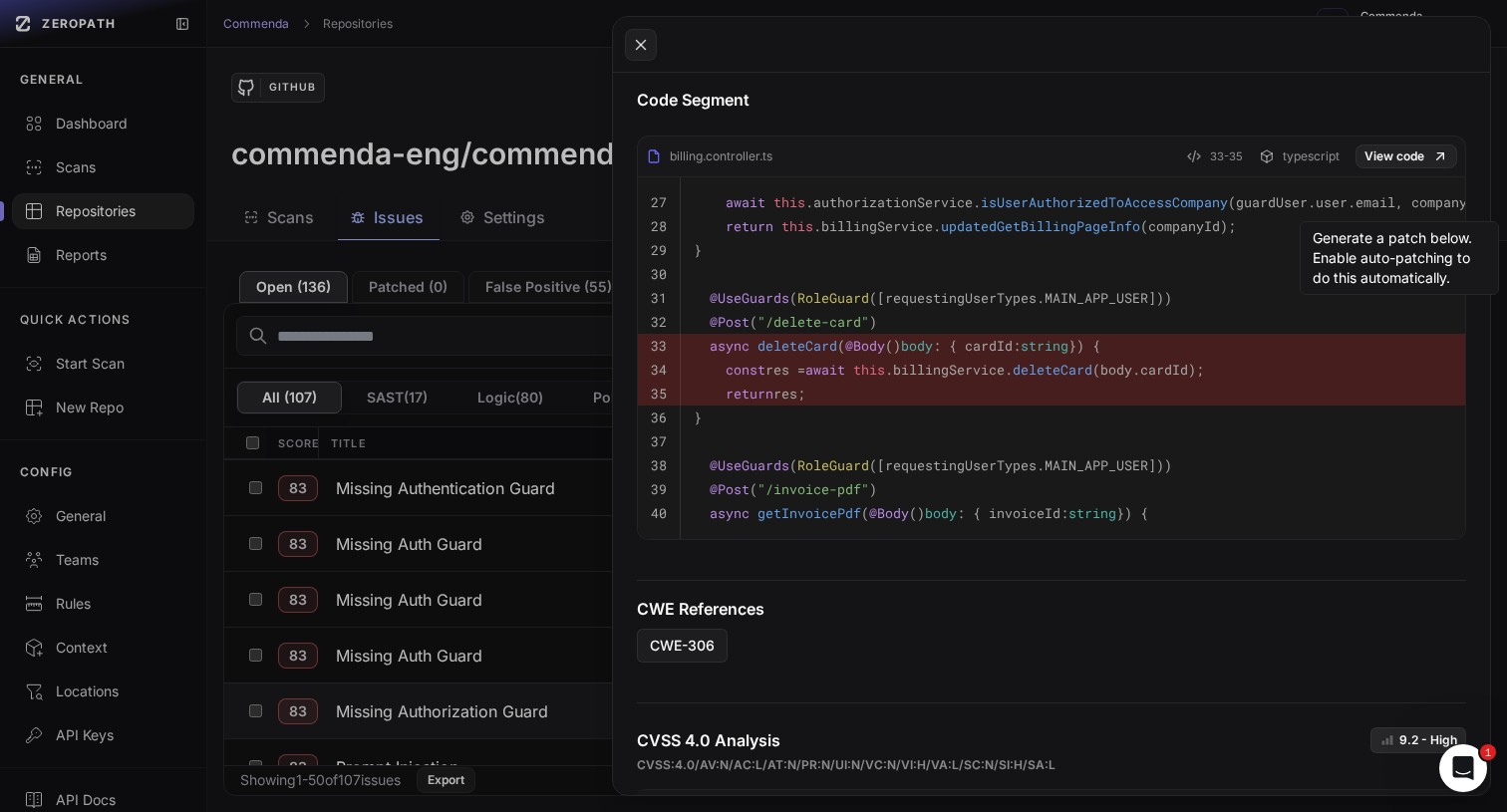 click on ""/delete-card"" at bounding box center [813, 322] 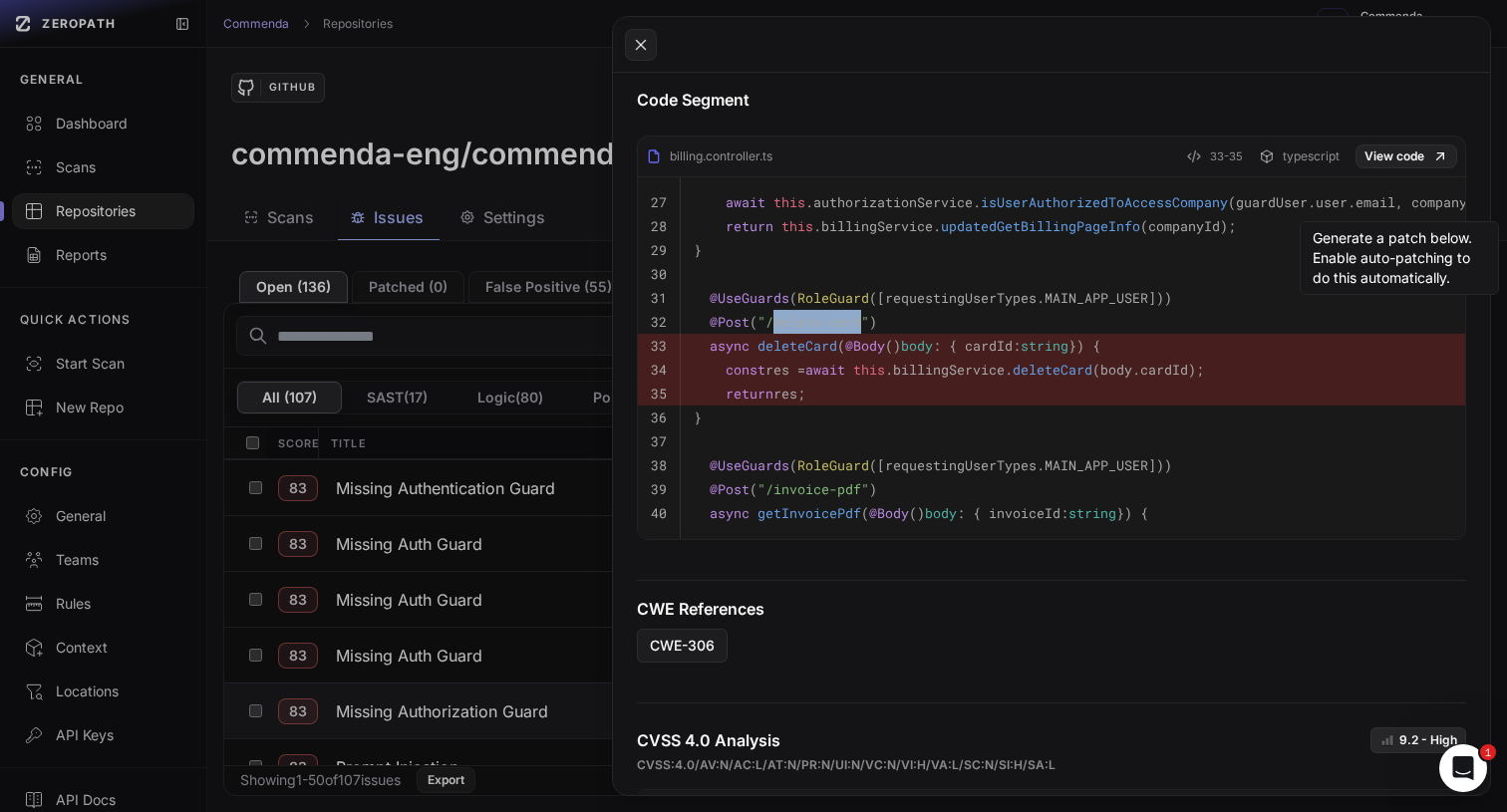 drag, startPoint x: 794, startPoint y: 321, endPoint x: 845, endPoint y: 321, distance: 51 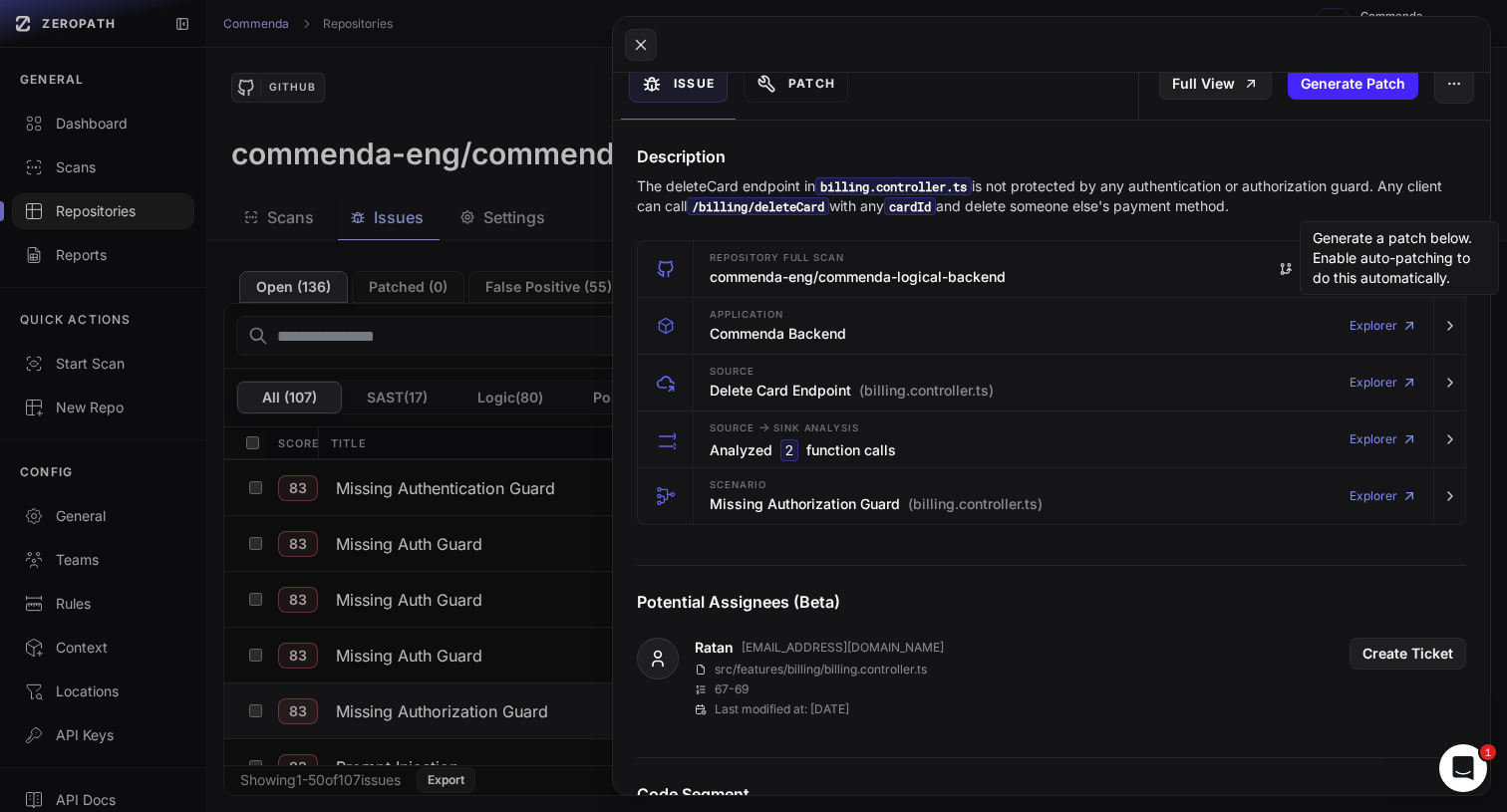 scroll, scrollTop: 208, scrollLeft: 0, axis: vertical 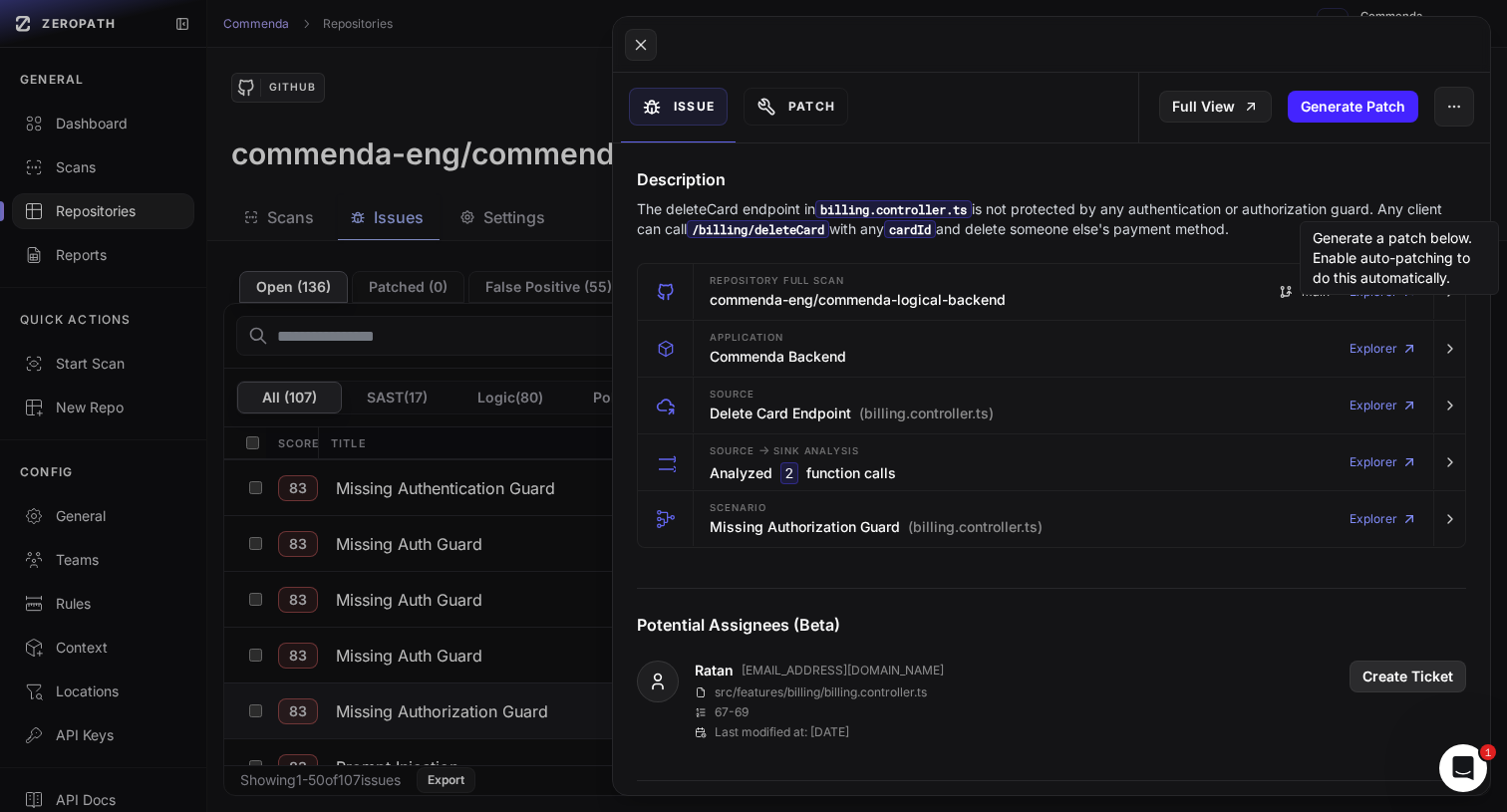 click on "Create Ticket" at bounding box center [1407, 677] 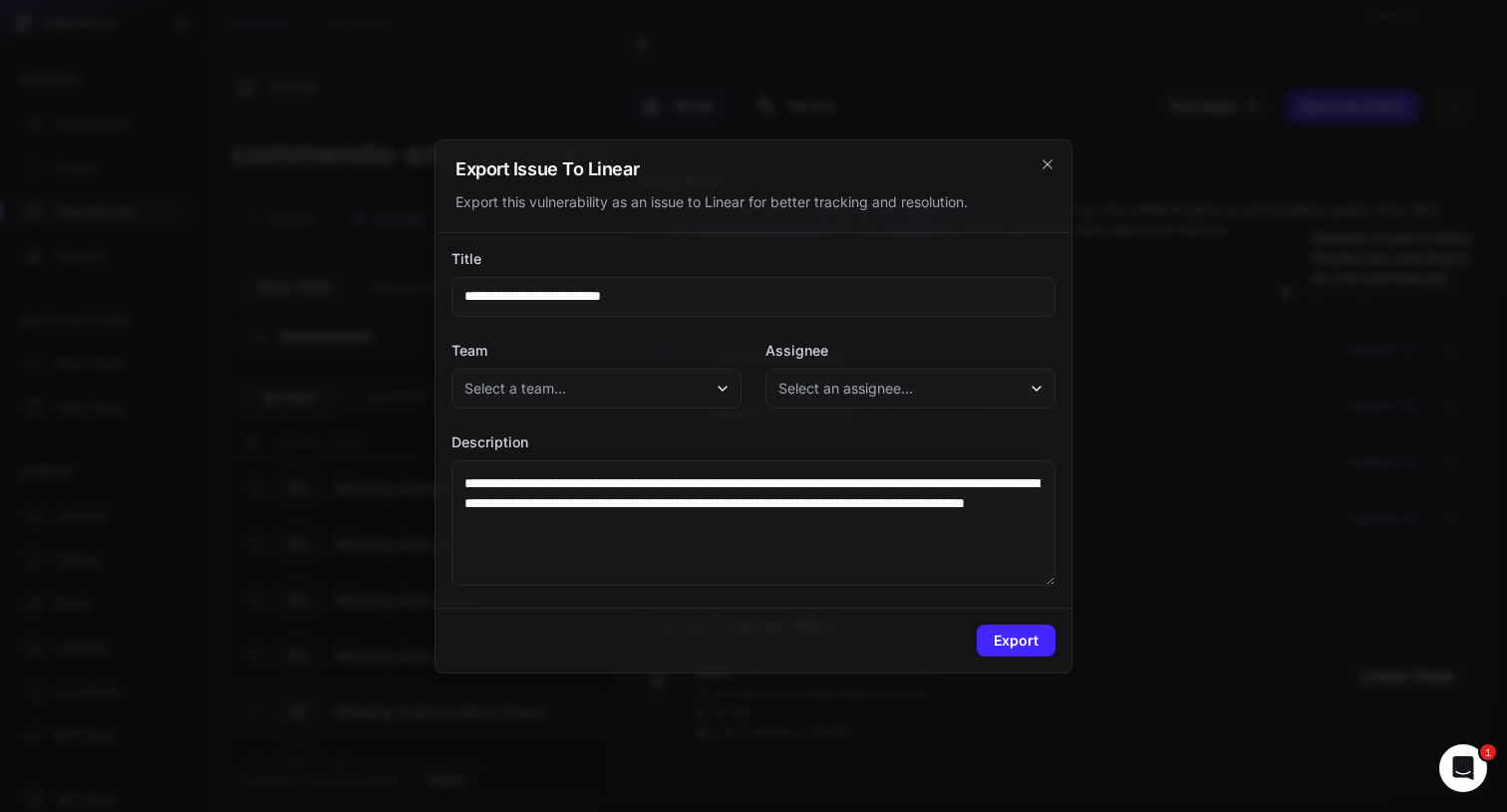 click on "Select a team..." at bounding box center [596, 389] 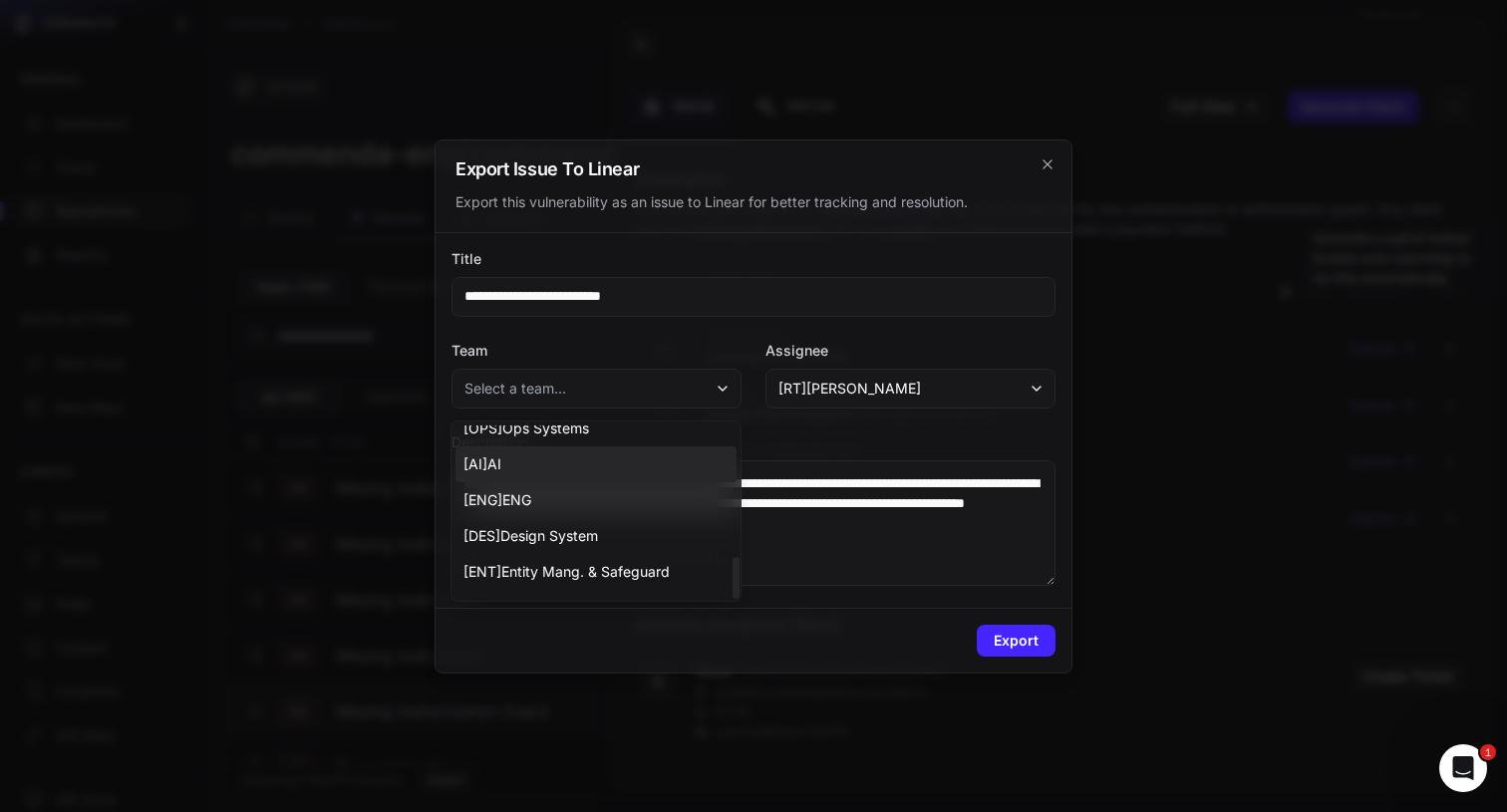scroll, scrollTop: 546, scrollLeft: 0, axis: vertical 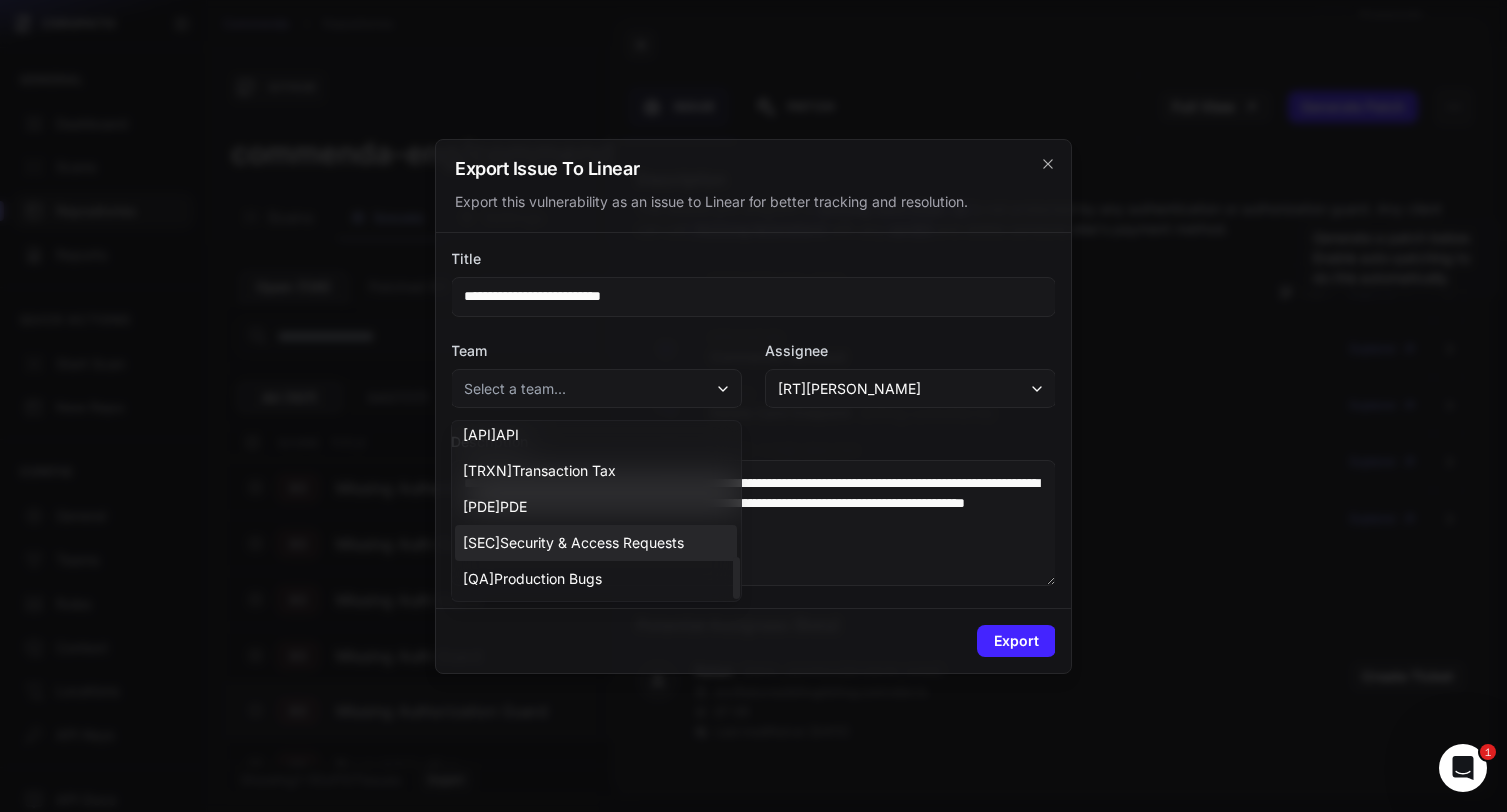 click on "[ SEC ]  Security & Access Requests" at bounding box center [573, 543] 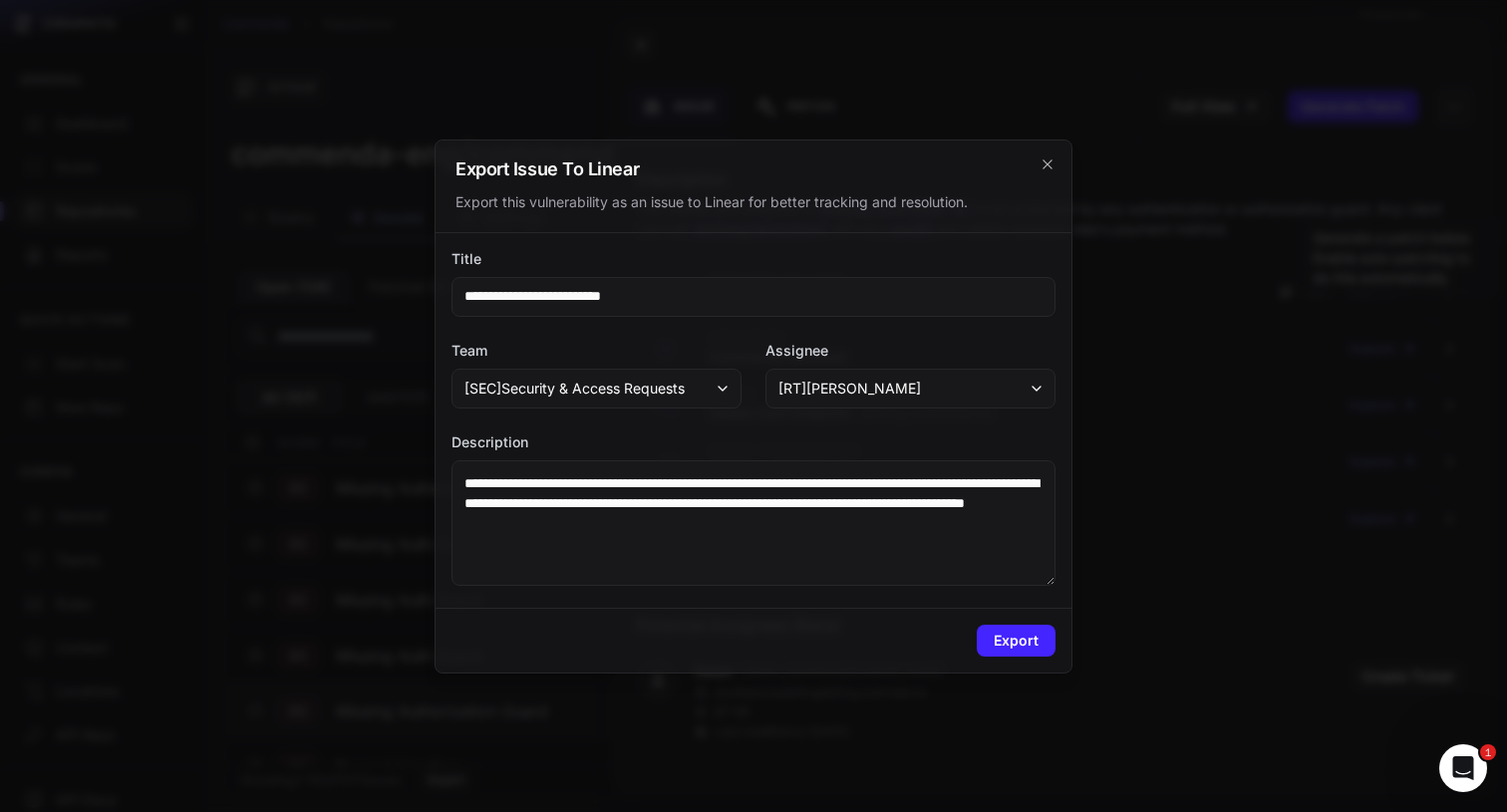 click on "[ SEC ]  Security & Access Requests" at bounding box center [596, 389] 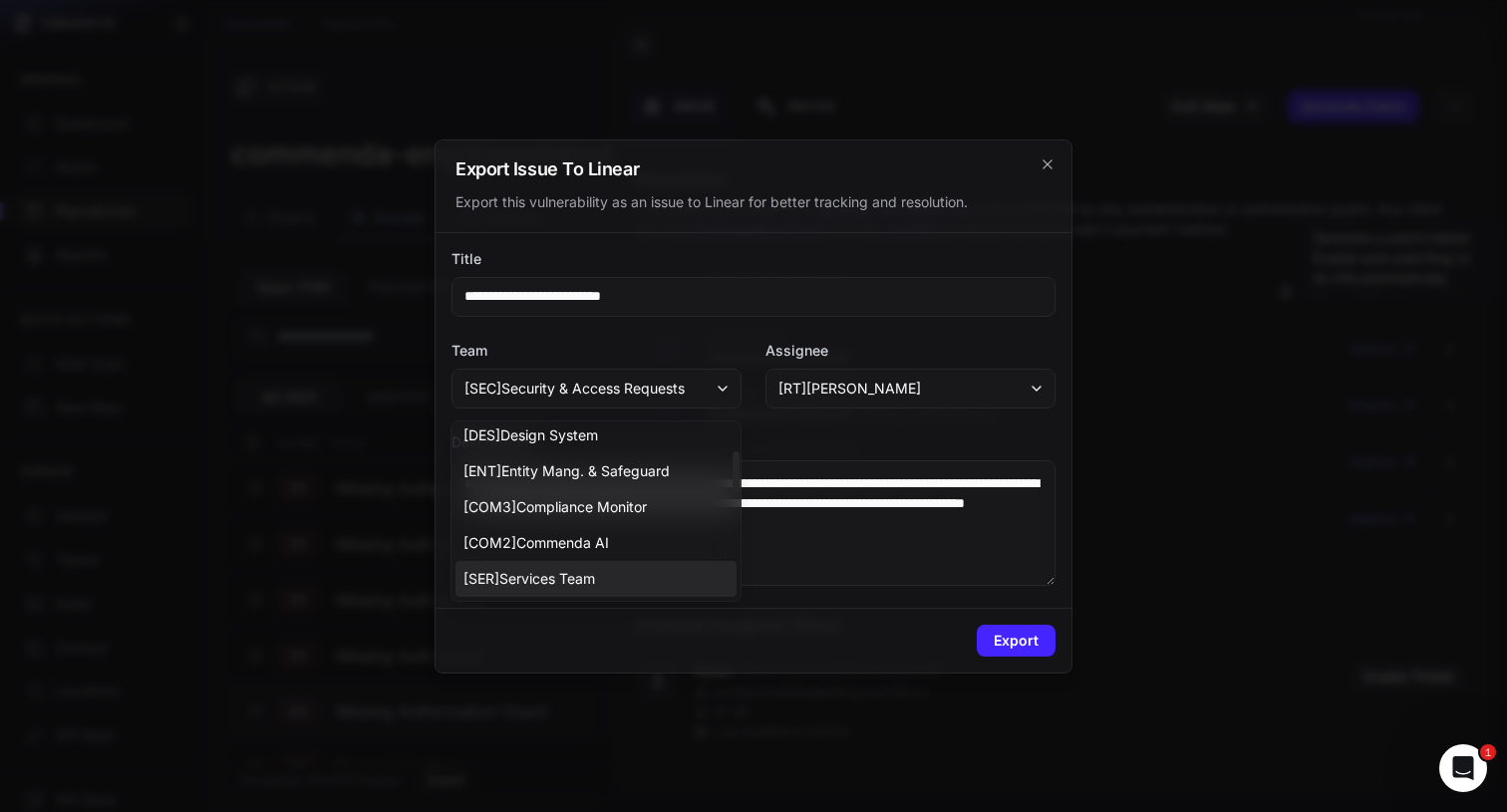 scroll, scrollTop: 546, scrollLeft: 0, axis: vertical 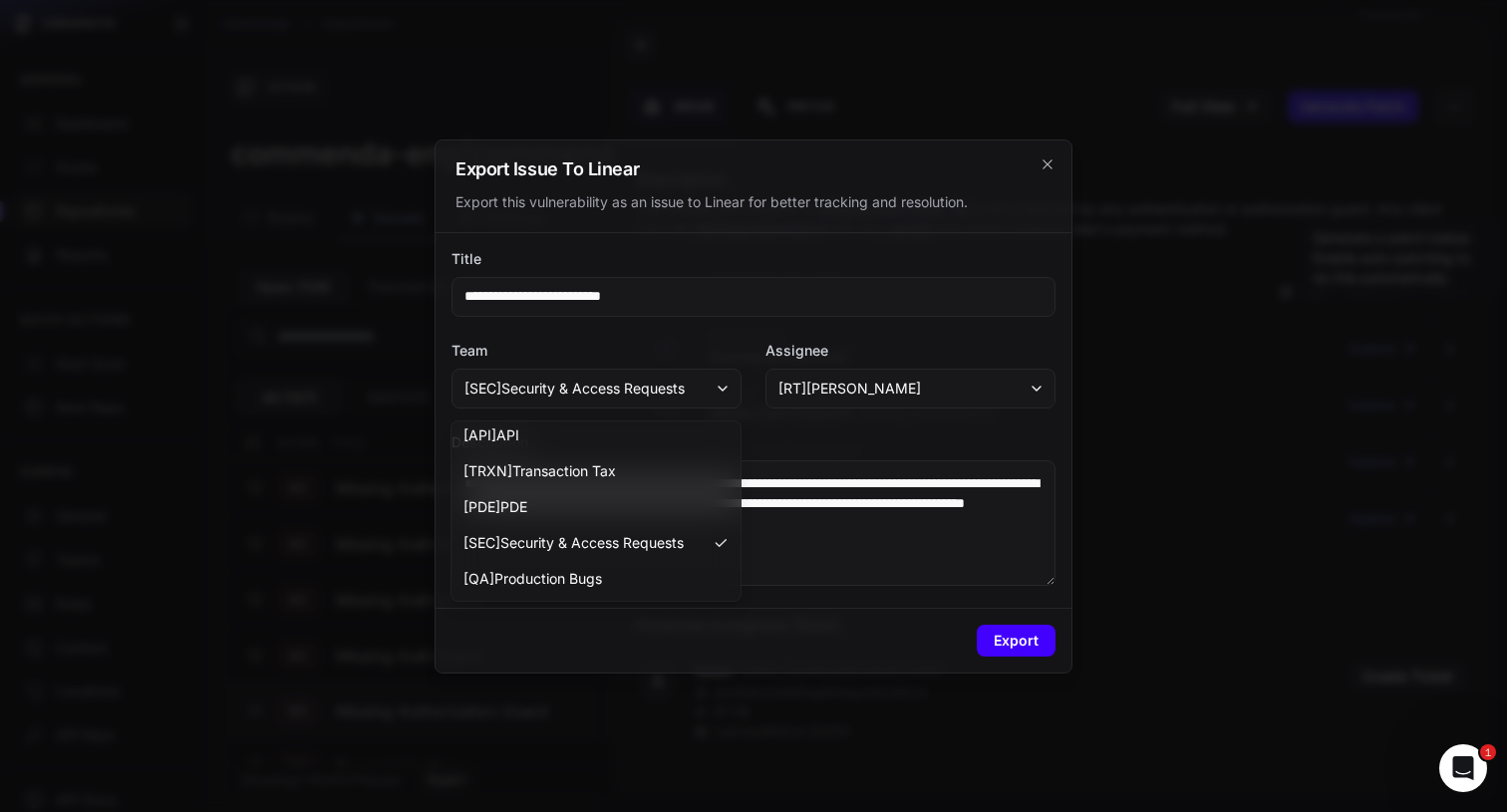 click on "Export" at bounding box center (1016, 641) 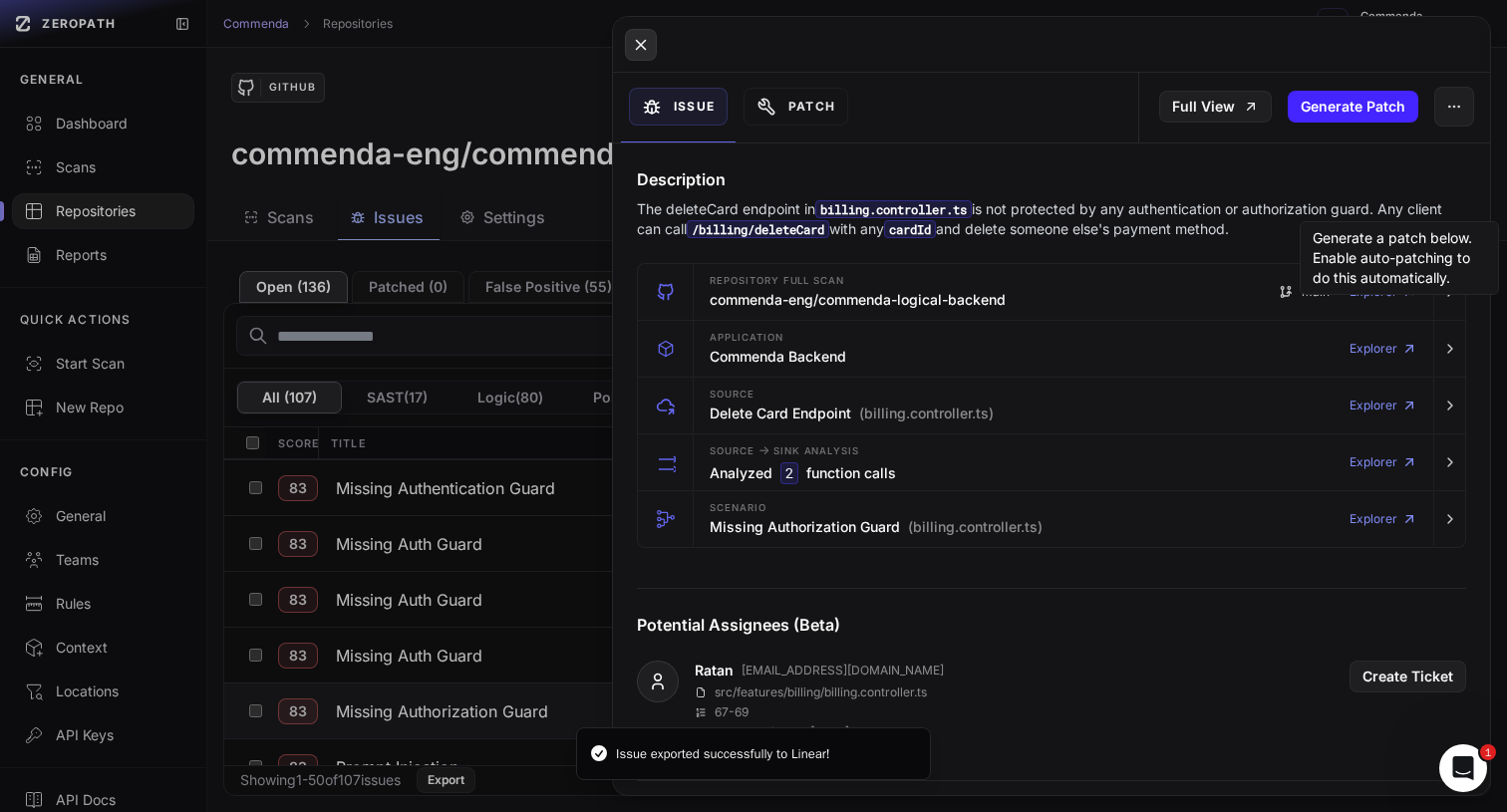 click 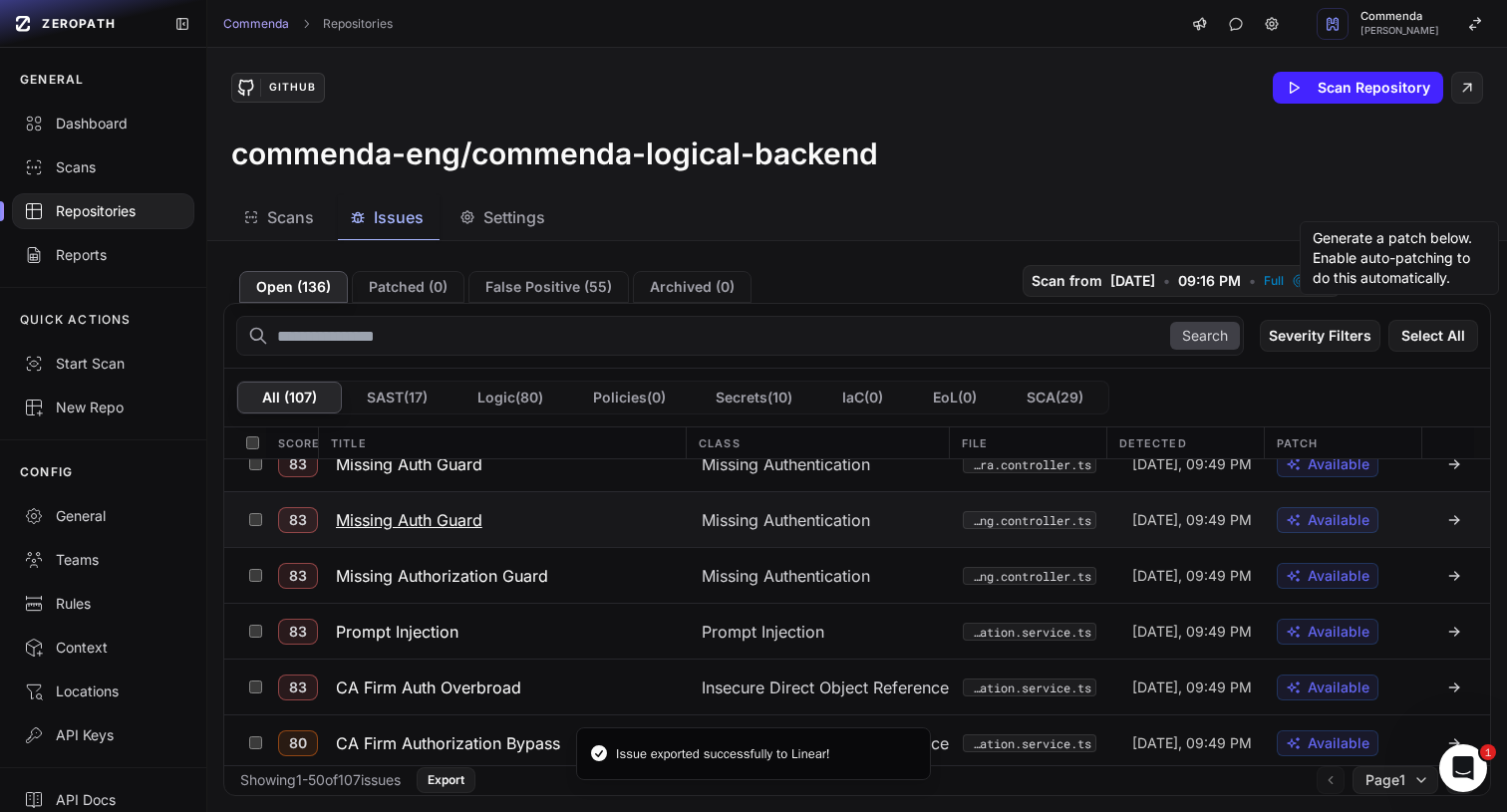 scroll, scrollTop: 811, scrollLeft: 0, axis: vertical 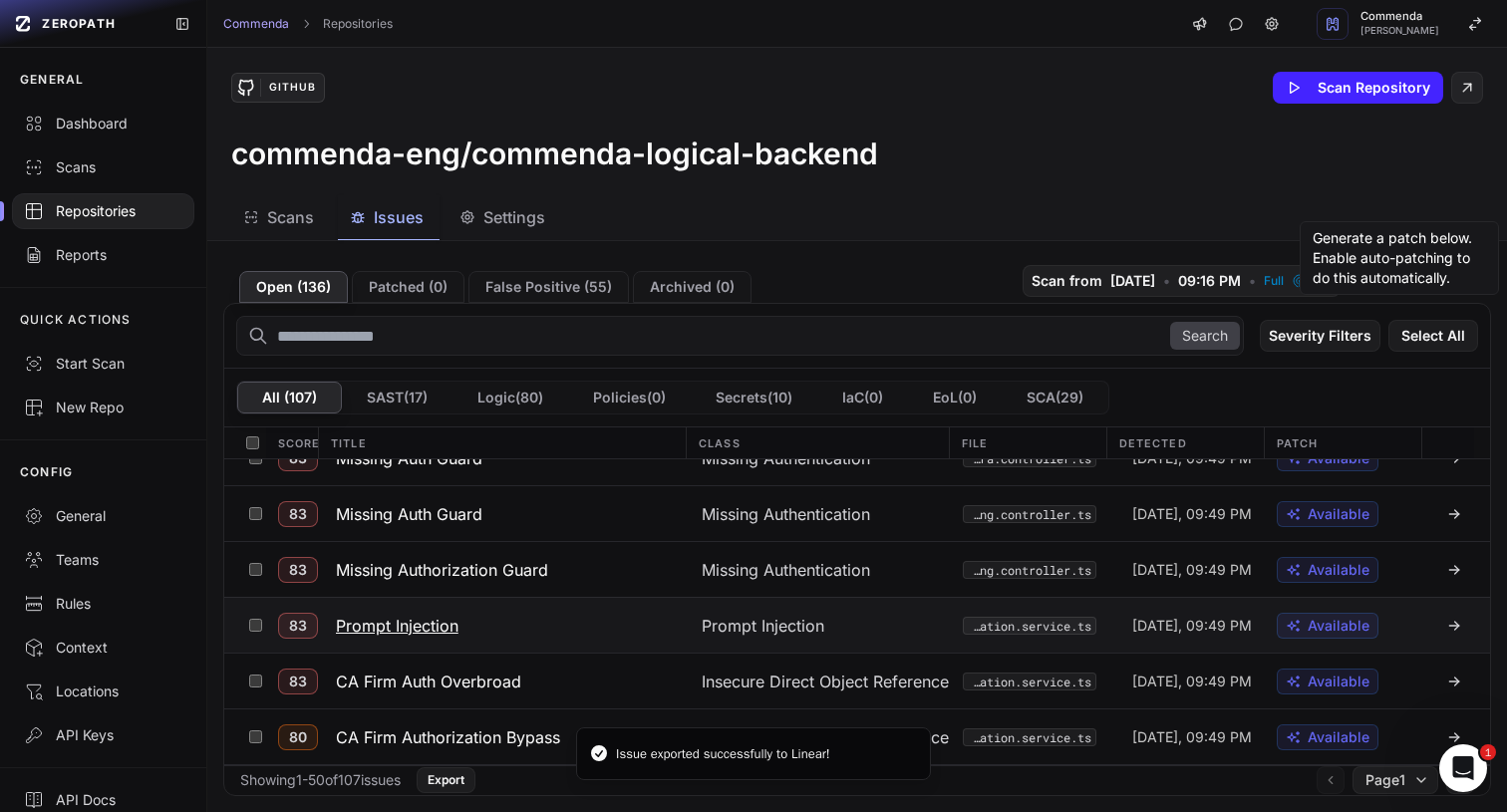click on "Prompt Injection" at bounding box center [397, 626] 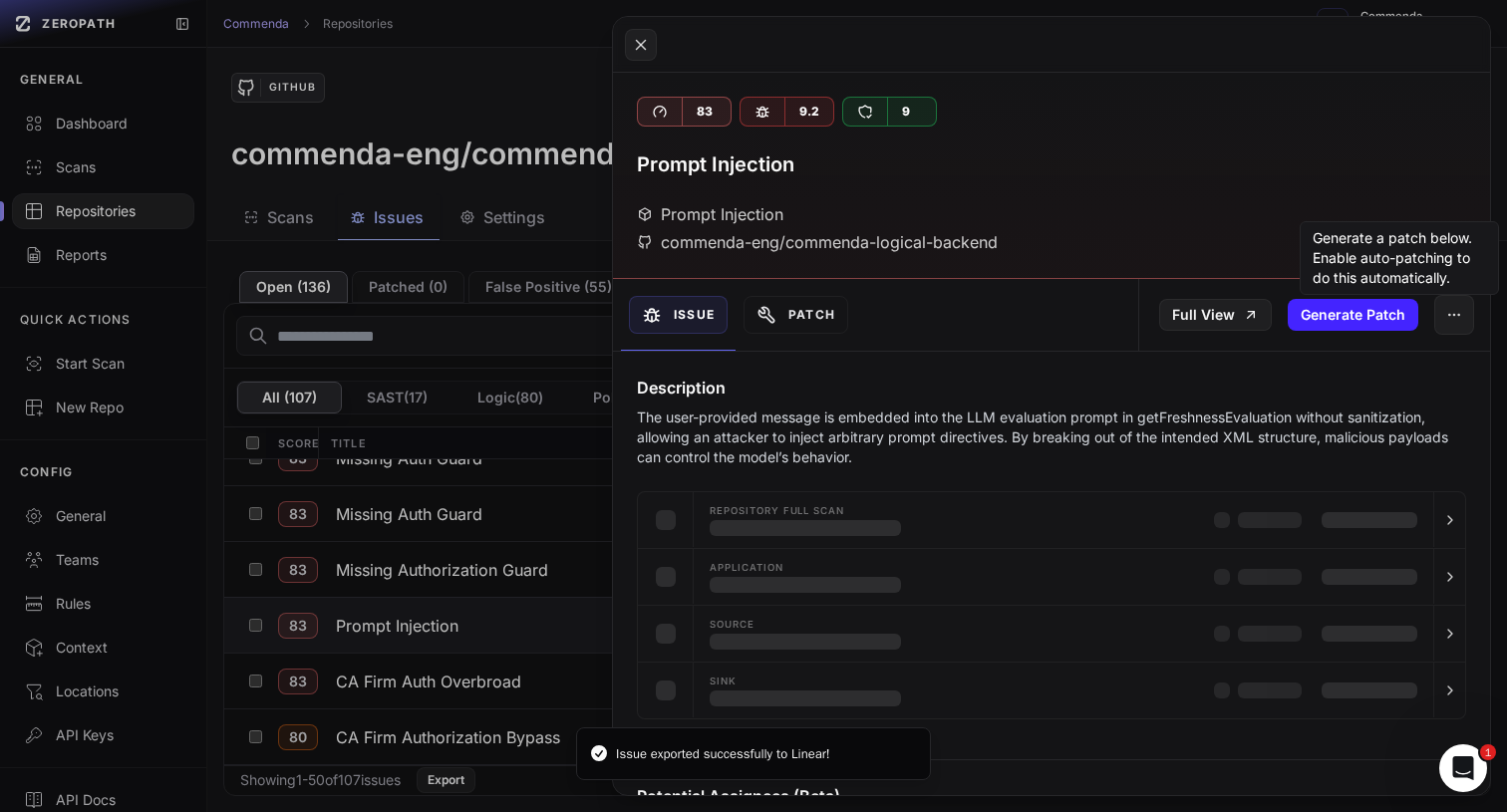 click on "The user-provided message is embedded into the LLM evaluation prompt in getFreshnessEvaluation without sanitization, allowing an attacker to inject arbitrary prompt directives. By breaking out of the intended XML structure, malicious payloads can control the model’s behavior." at bounding box center (1052, 437) 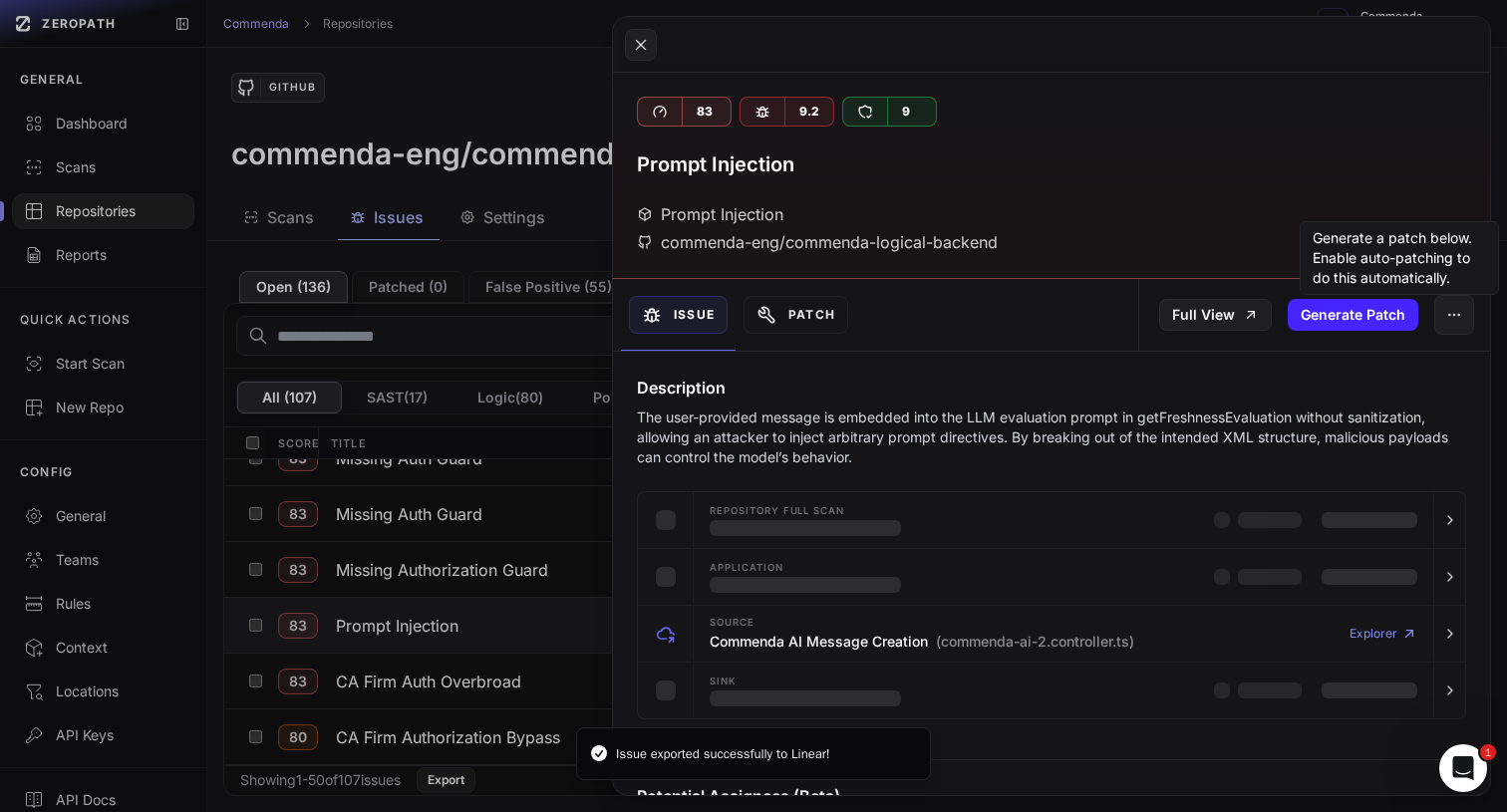 click on "The user-provided message is embedded into the LLM evaluation prompt in getFreshnessEvaluation without sanitization, allowing an attacker to inject arbitrary prompt directives. By breaking out of the intended XML structure, malicious payloads can control the model’s behavior." at bounding box center (1052, 437) 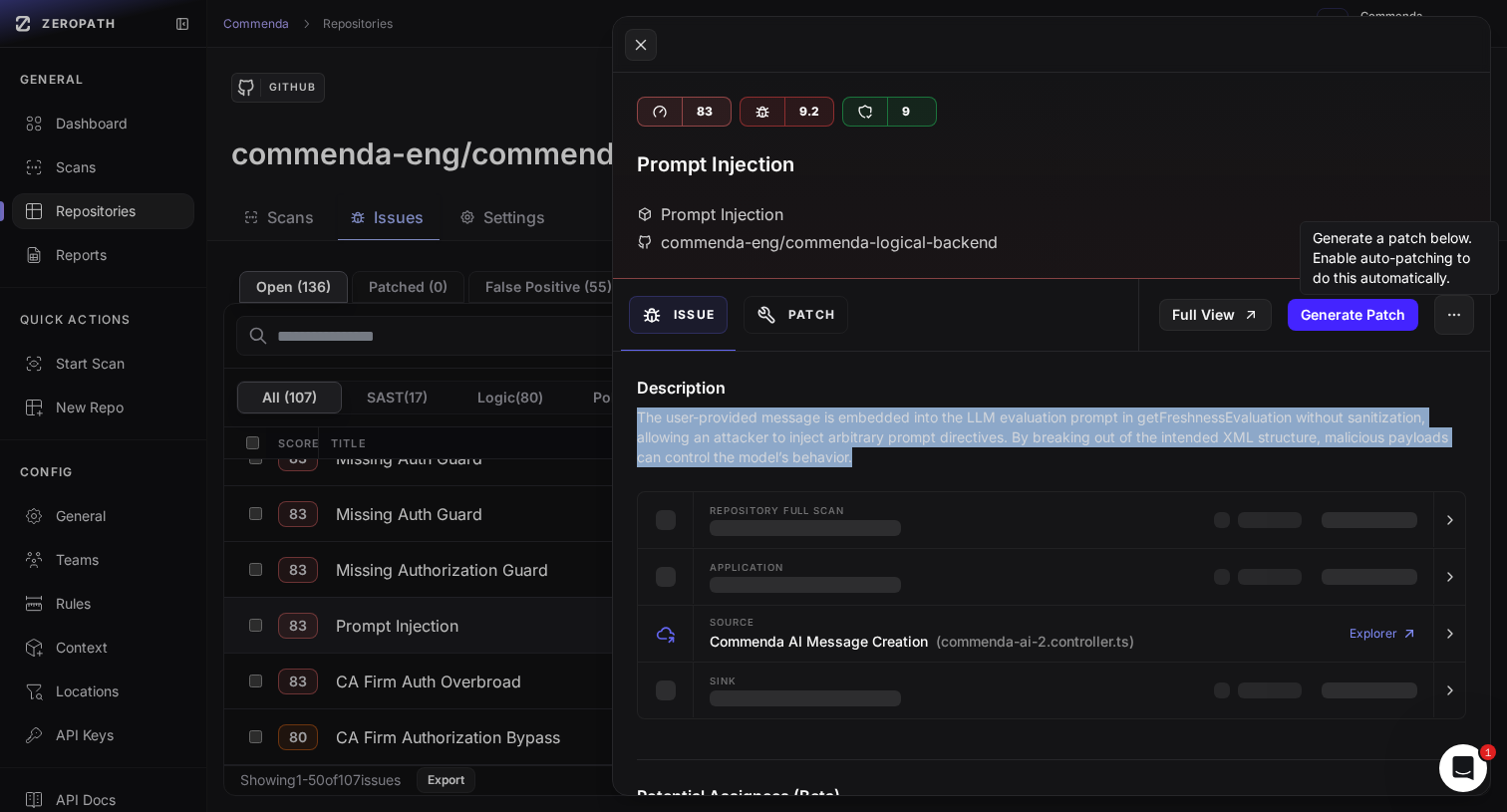 click on "The user-provided message is embedded into the LLM evaluation prompt in getFreshnessEvaluation without sanitization, allowing an attacker to inject arbitrary prompt directives. By breaking out of the intended XML structure, malicious payloads can control the model’s behavior." at bounding box center (1052, 437) 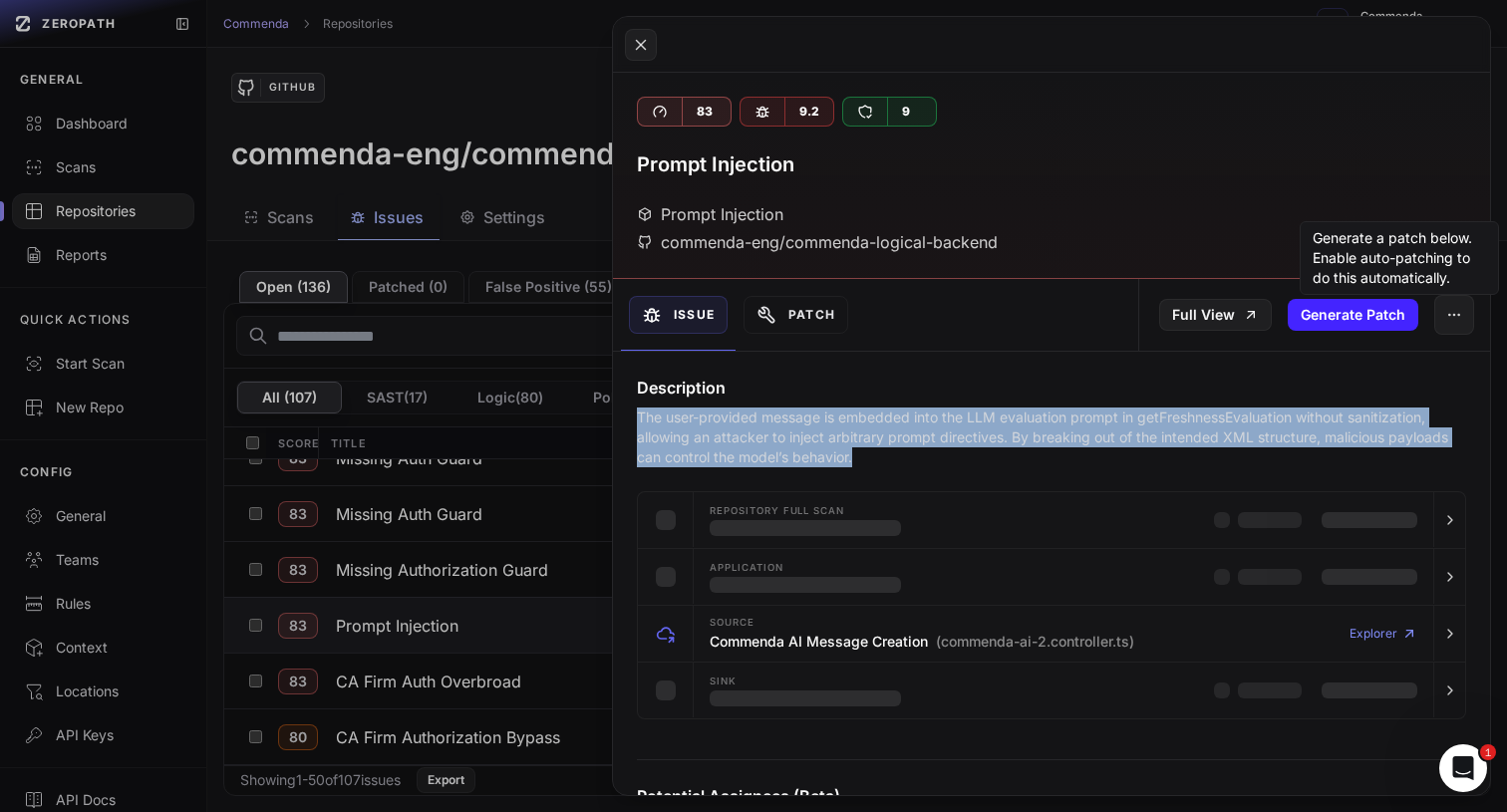 click on "The user-provided message is embedded into the LLM evaluation prompt in getFreshnessEvaluation without sanitization, allowing an attacker to inject arbitrary prompt directives. By breaking out of the intended XML structure, malicious payloads can control the model’s behavior." at bounding box center (1052, 437) 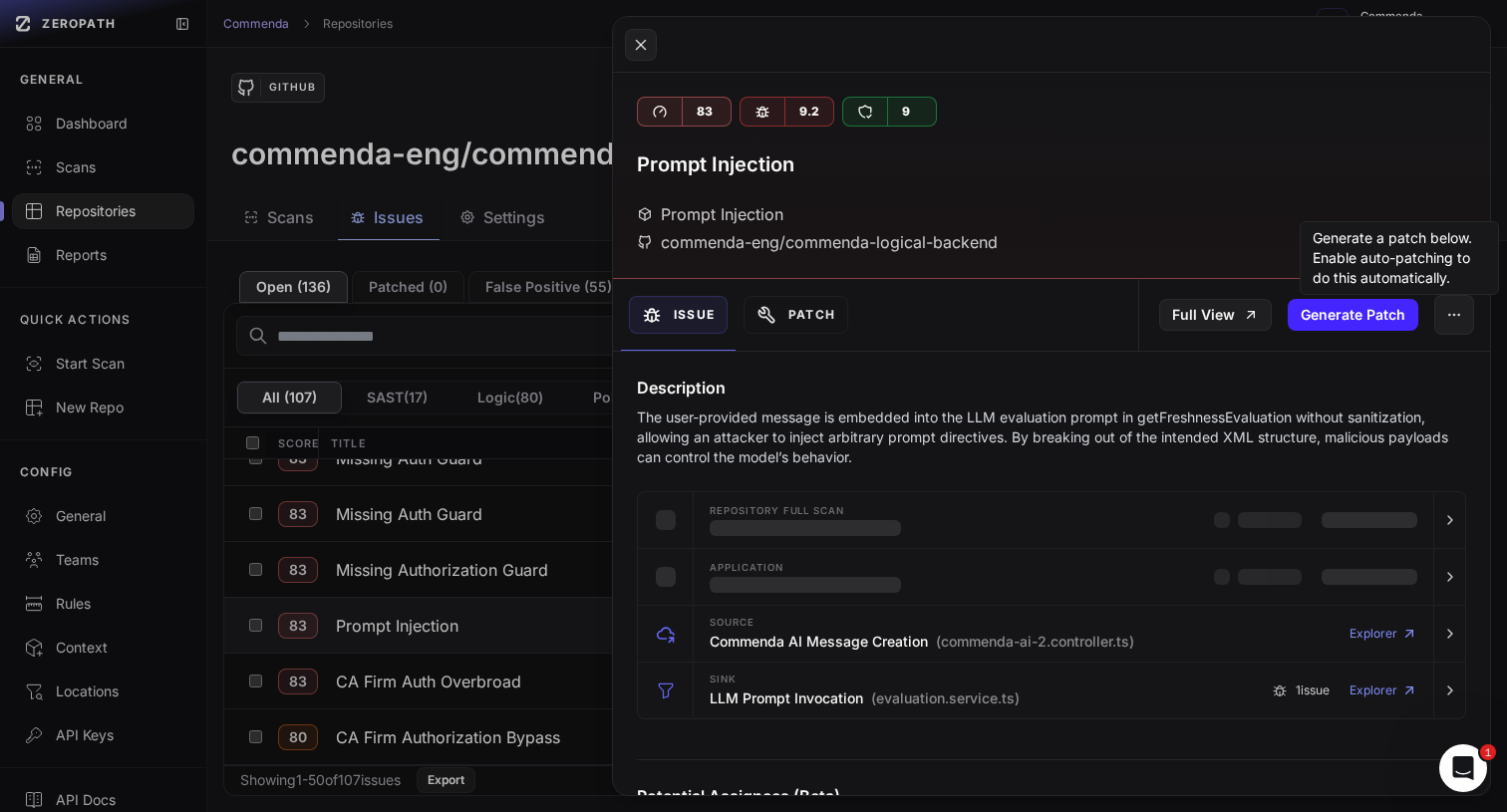 click on "The user-provided message is embedded into the LLM evaluation prompt in getFreshnessEvaluation without sanitization, allowing an attacker to inject arbitrary prompt directives. By breaking out of the intended XML structure, malicious payloads can control the model’s behavior." at bounding box center (1052, 437) 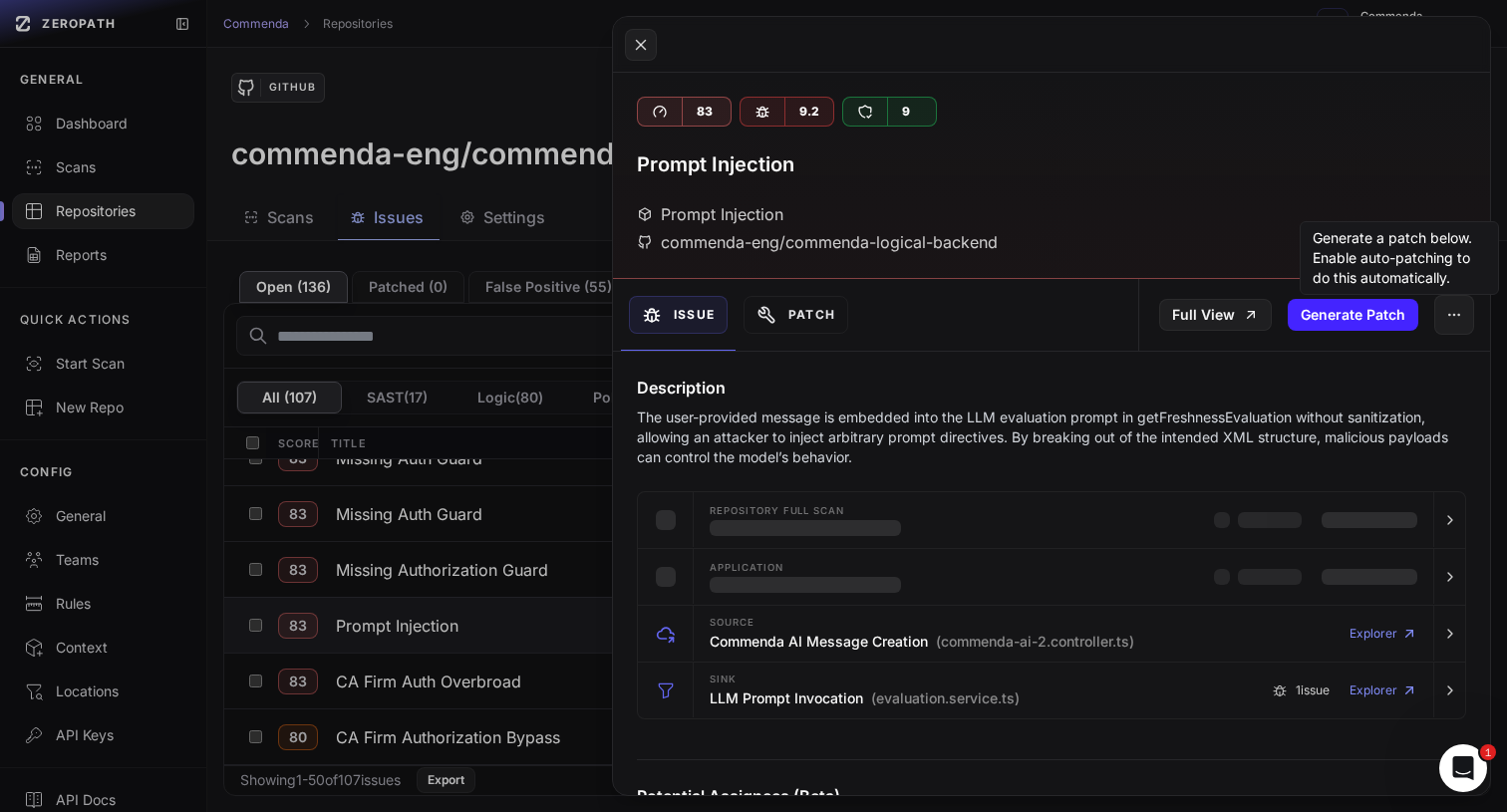 click on "The user-provided message is embedded into the LLM evaluation prompt in getFreshnessEvaluation without sanitization, allowing an attacker to inject arbitrary prompt directives. By breaking out of the intended XML structure, malicious payloads can control the model’s behavior." at bounding box center [1052, 437] 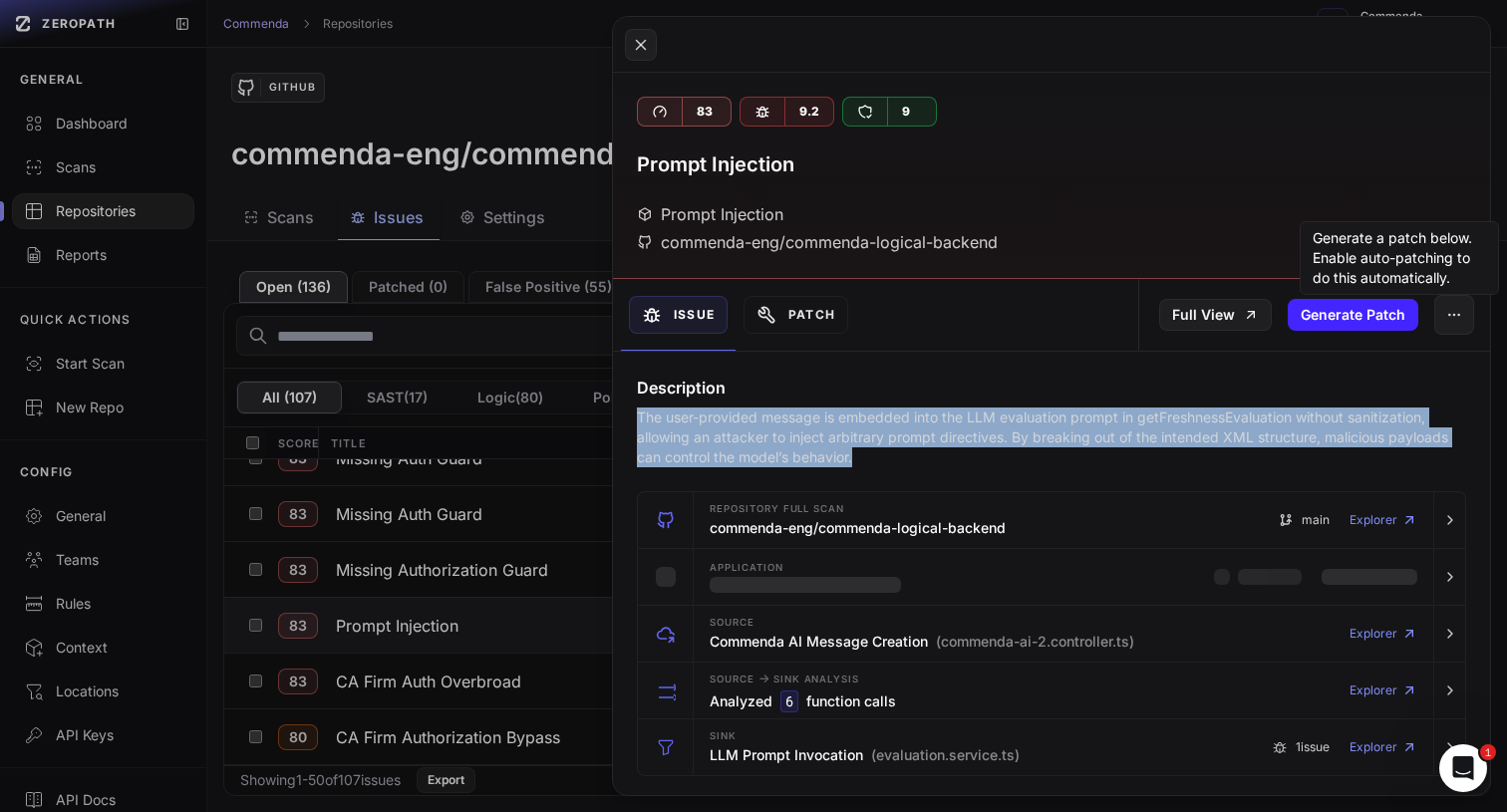 click on "The user-provided message is embedded into the LLM evaluation prompt in getFreshnessEvaluation without sanitization, allowing an attacker to inject arbitrary prompt directives. By breaking out of the intended XML structure, malicious payloads can control the model’s behavior." at bounding box center (1052, 437) 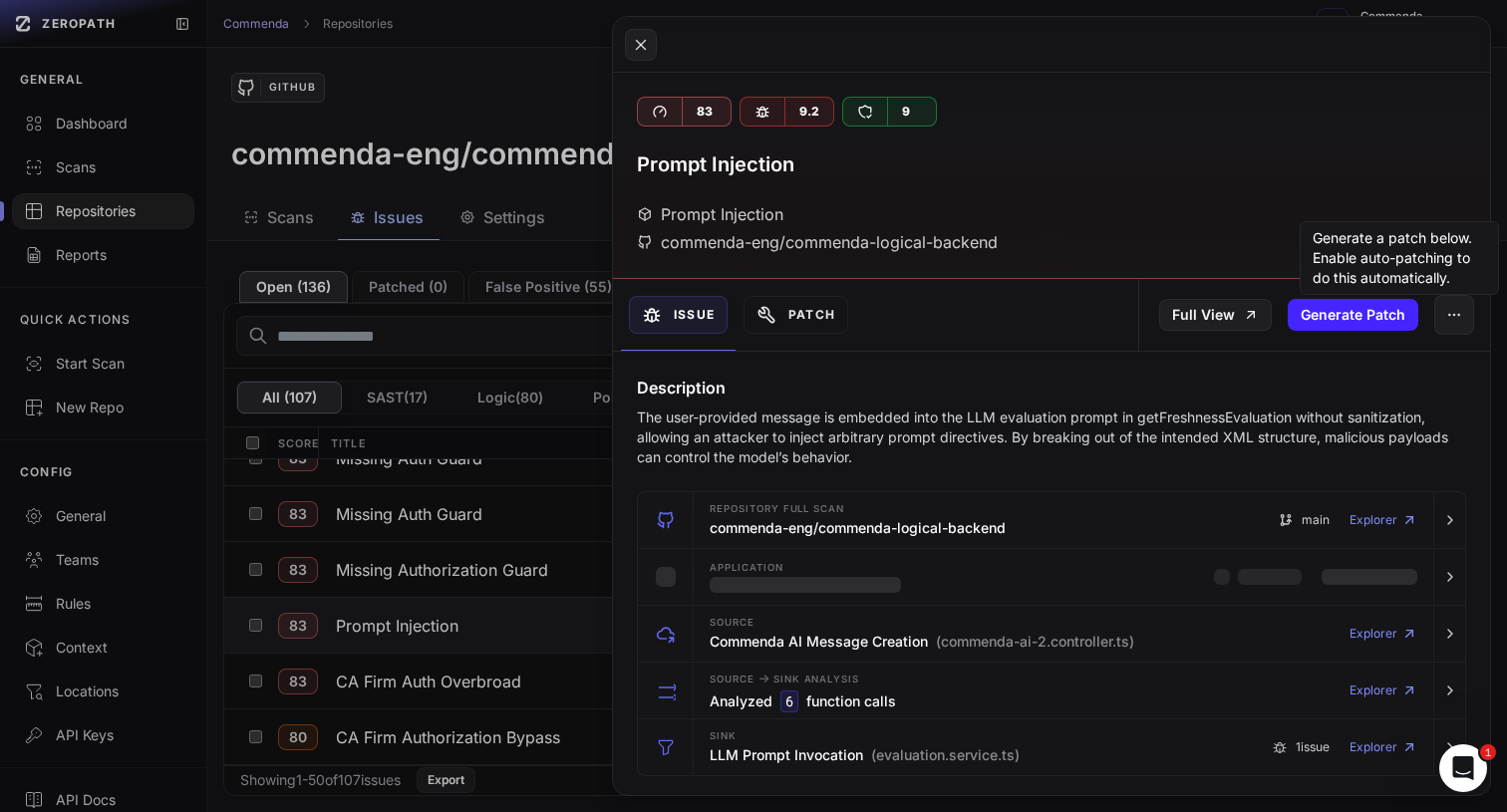 click on "The user-provided message is embedded into the LLM evaluation prompt in getFreshnessEvaluation without sanitization, allowing an attacker to inject arbitrary prompt directives. By breaking out of the intended XML structure, malicious payloads can control the model’s behavior." at bounding box center [1052, 437] 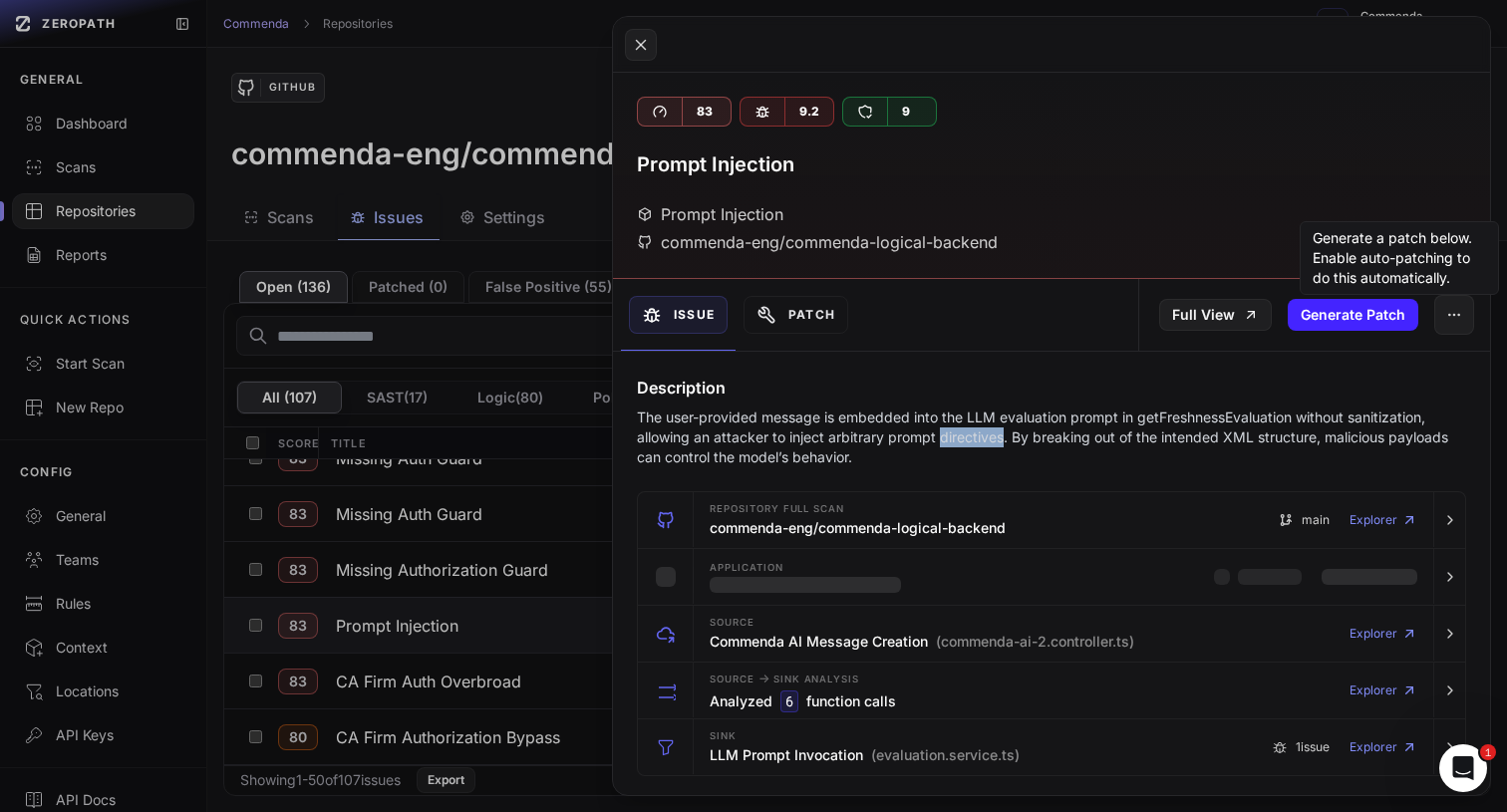 click on "The user-provided message is embedded into the LLM evaluation prompt in getFreshnessEvaluation without sanitization, allowing an attacker to inject arbitrary prompt directives. By breaking out of the intended XML structure, malicious payloads can control the model’s behavior." at bounding box center (1052, 437) 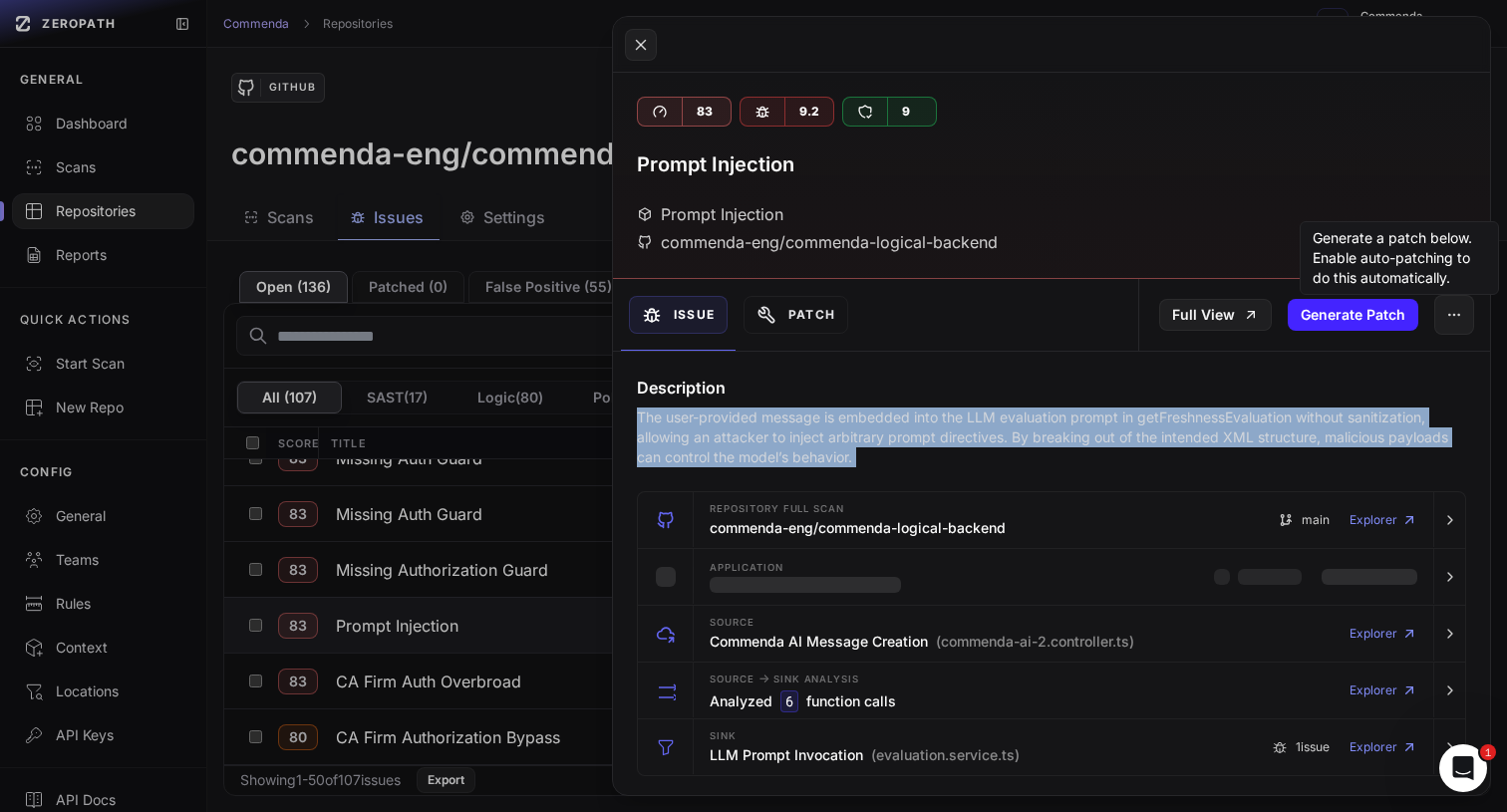 click on "The user-provided message is embedded into the LLM evaluation prompt in getFreshnessEvaluation without sanitization, allowing an attacker to inject arbitrary prompt directives. By breaking out of the intended XML structure, malicious payloads can control the model’s behavior." at bounding box center [1052, 437] 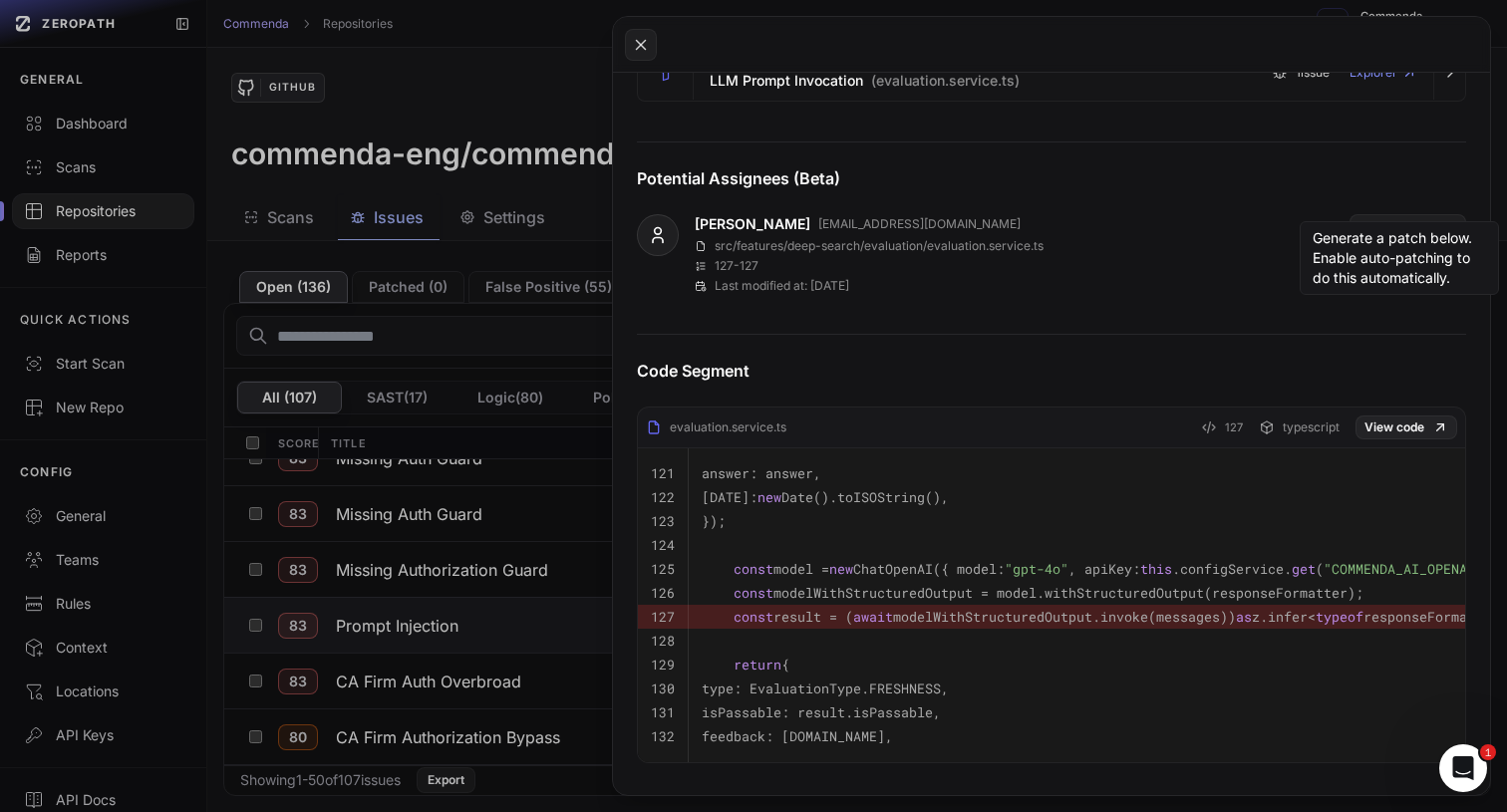 scroll, scrollTop: 766, scrollLeft: 0, axis: vertical 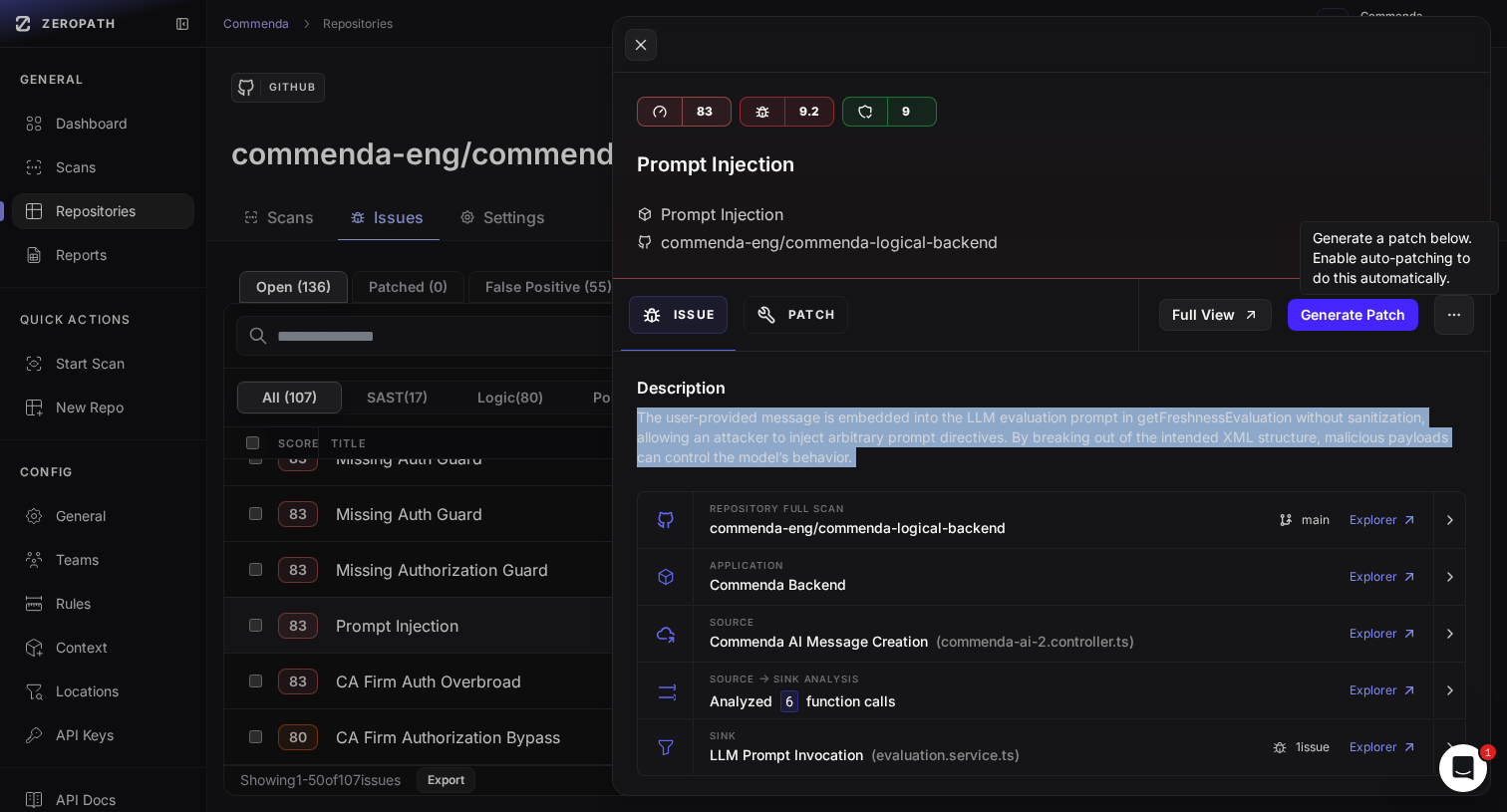 click on "The user-provided message is embedded into the LLM evaluation prompt in getFreshnessEvaluation without sanitization, allowing an attacker to inject arbitrary prompt directives. By breaking out of the intended XML structure, malicious payloads can control the model’s behavior." at bounding box center [1052, 437] 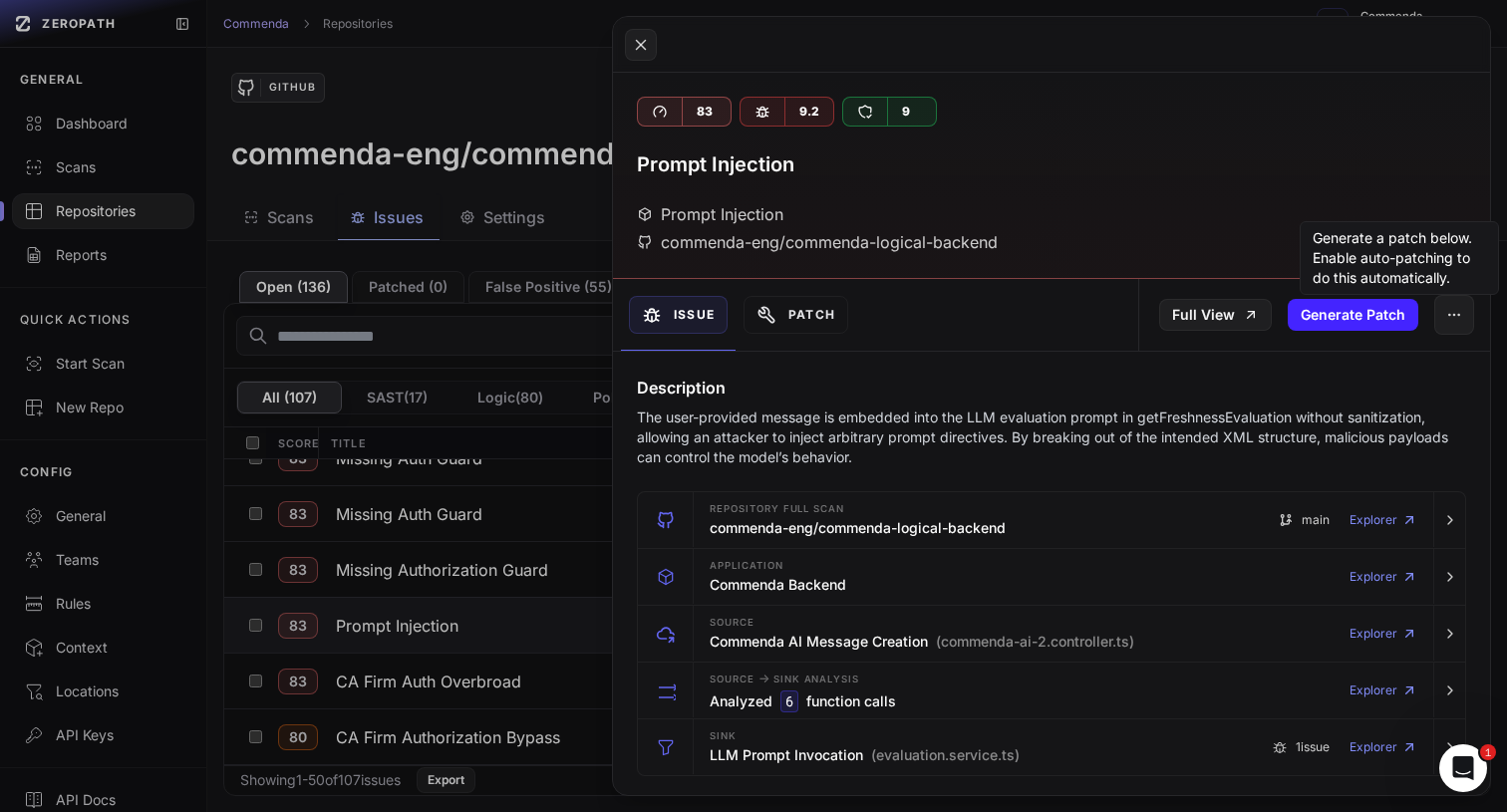 click on "The user-provided message is embedded into the LLM evaluation prompt in getFreshnessEvaluation without sanitization, allowing an attacker to inject arbitrary prompt directives. By breaking out of the intended XML structure, malicious payloads can control the model’s behavior." at bounding box center [1052, 437] 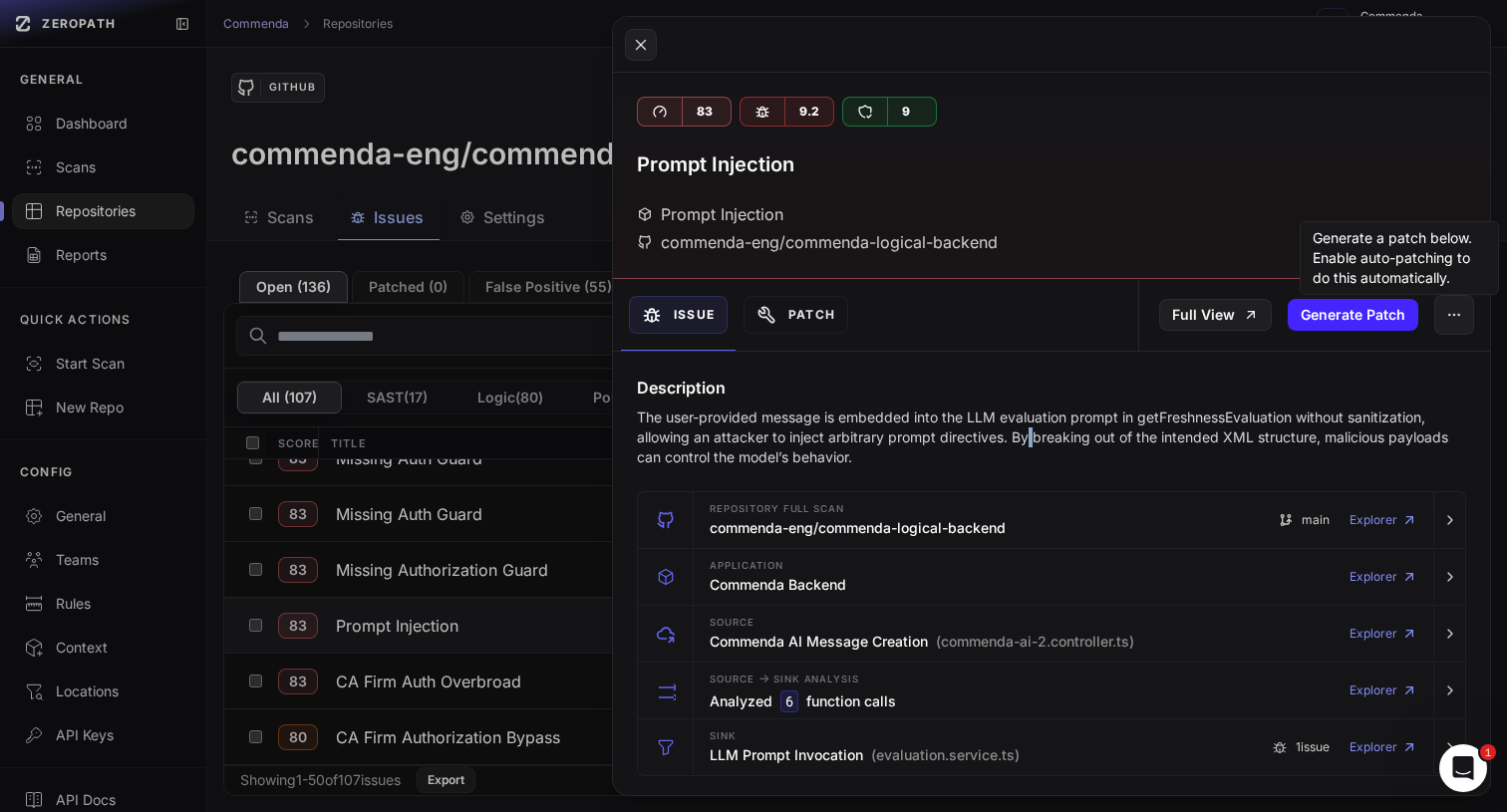 click on "The user-provided message is embedded into the LLM evaluation prompt in getFreshnessEvaluation without sanitization, allowing an attacker to inject arbitrary prompt directives. By breaking out of the intended XML structure, malicious payloads can control the model’s behavior." at bounding box center (1052, 437) 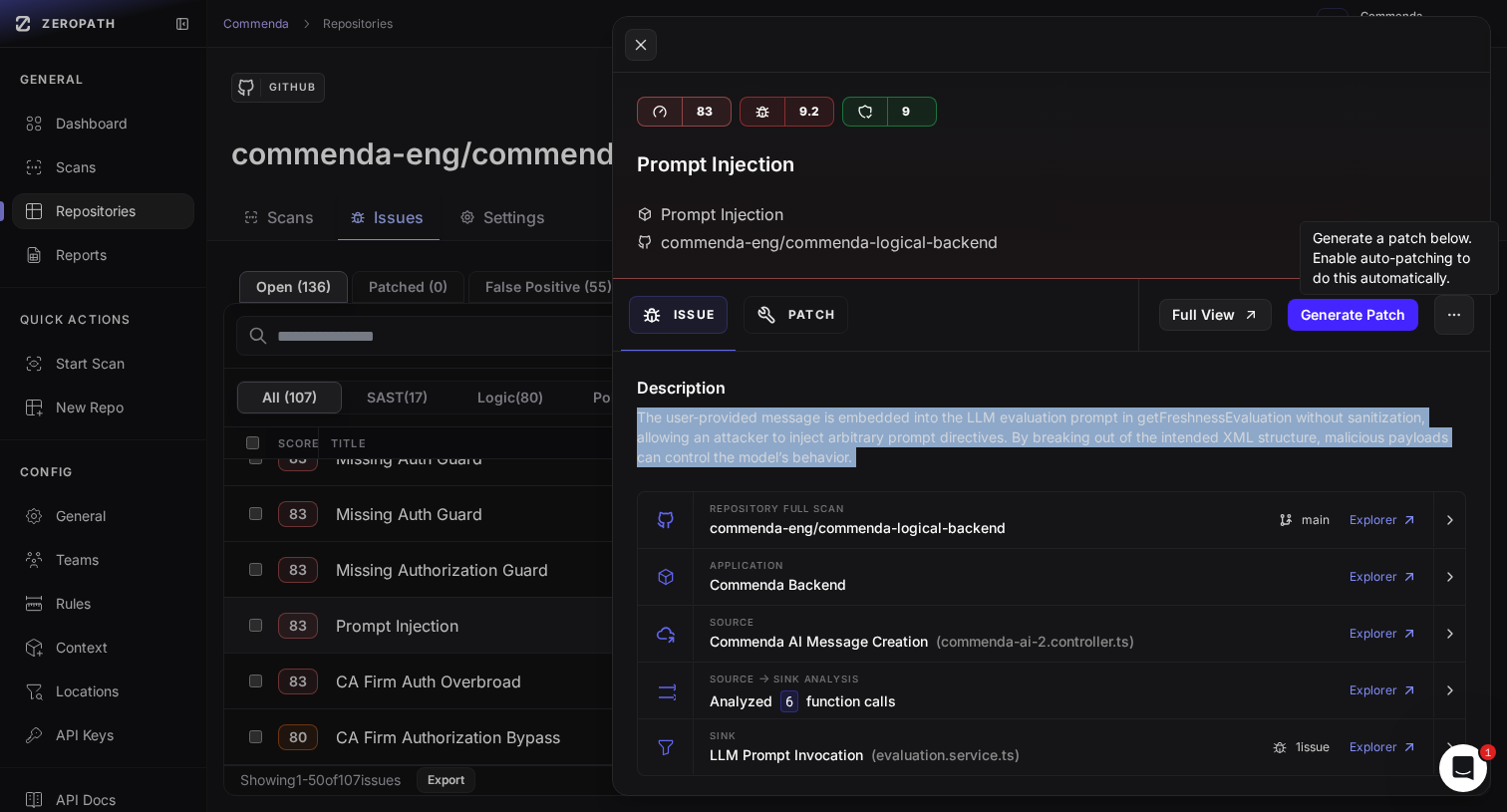 click on "The user-provided message is embedded into the LLM evaluation prompt in getFreshnessEvaluation without sanitization, allowing an attacker to inject arbitrary prompt directives. By breaking out of the intended XML structure, malicious payloads can control the model’s behavior." at bounding box center (1052, 437) 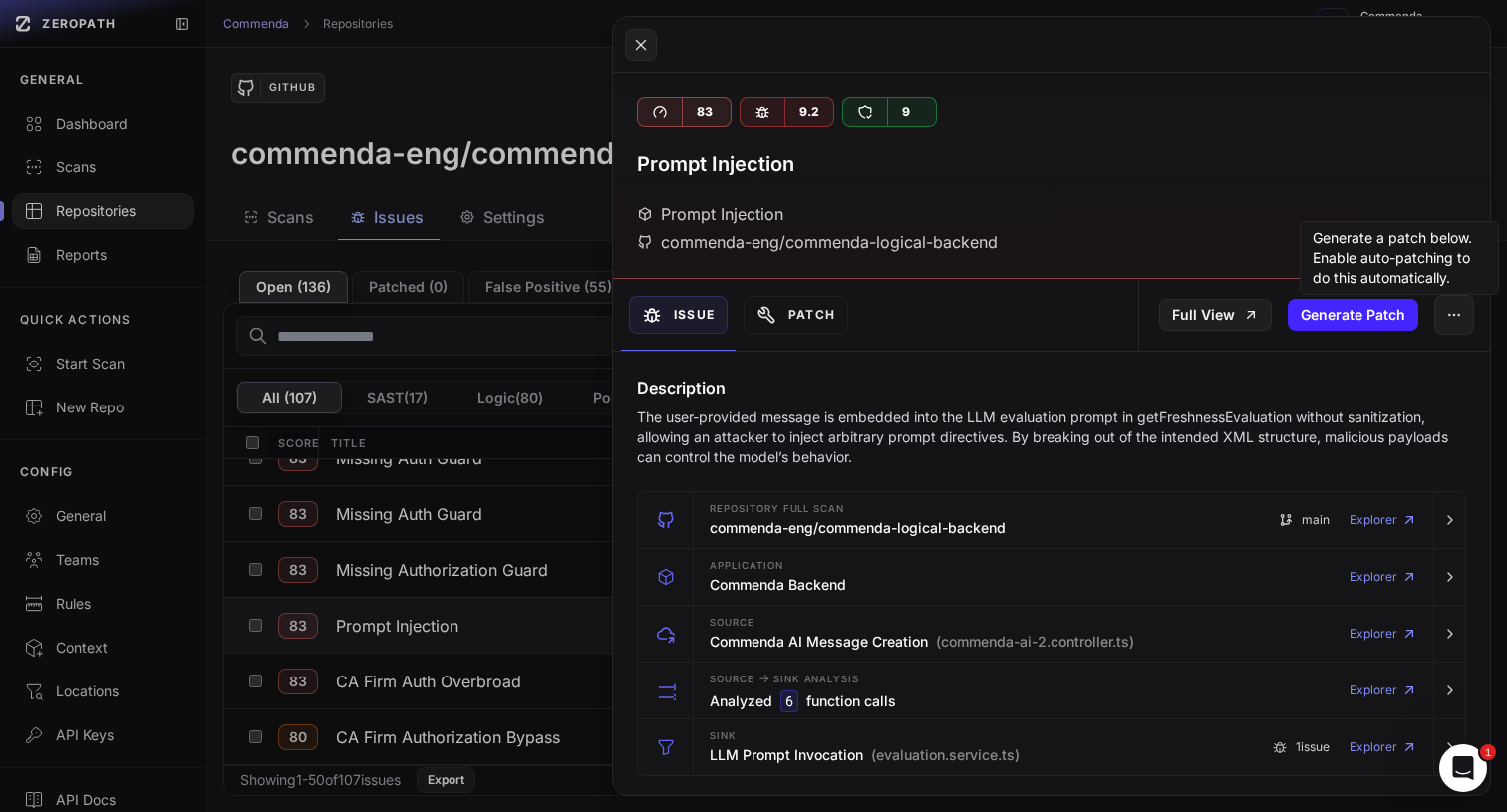 click on "The user-provided message is embedded into the LLM evaluation prompt in getFreshnessEvaluation without sanitization, allowing an attacker to inject arbitrary prompt directives. By breaking out of the intended XML structure, malicious payloads can control the model’s behavior." at bounding box center [1052, 437] 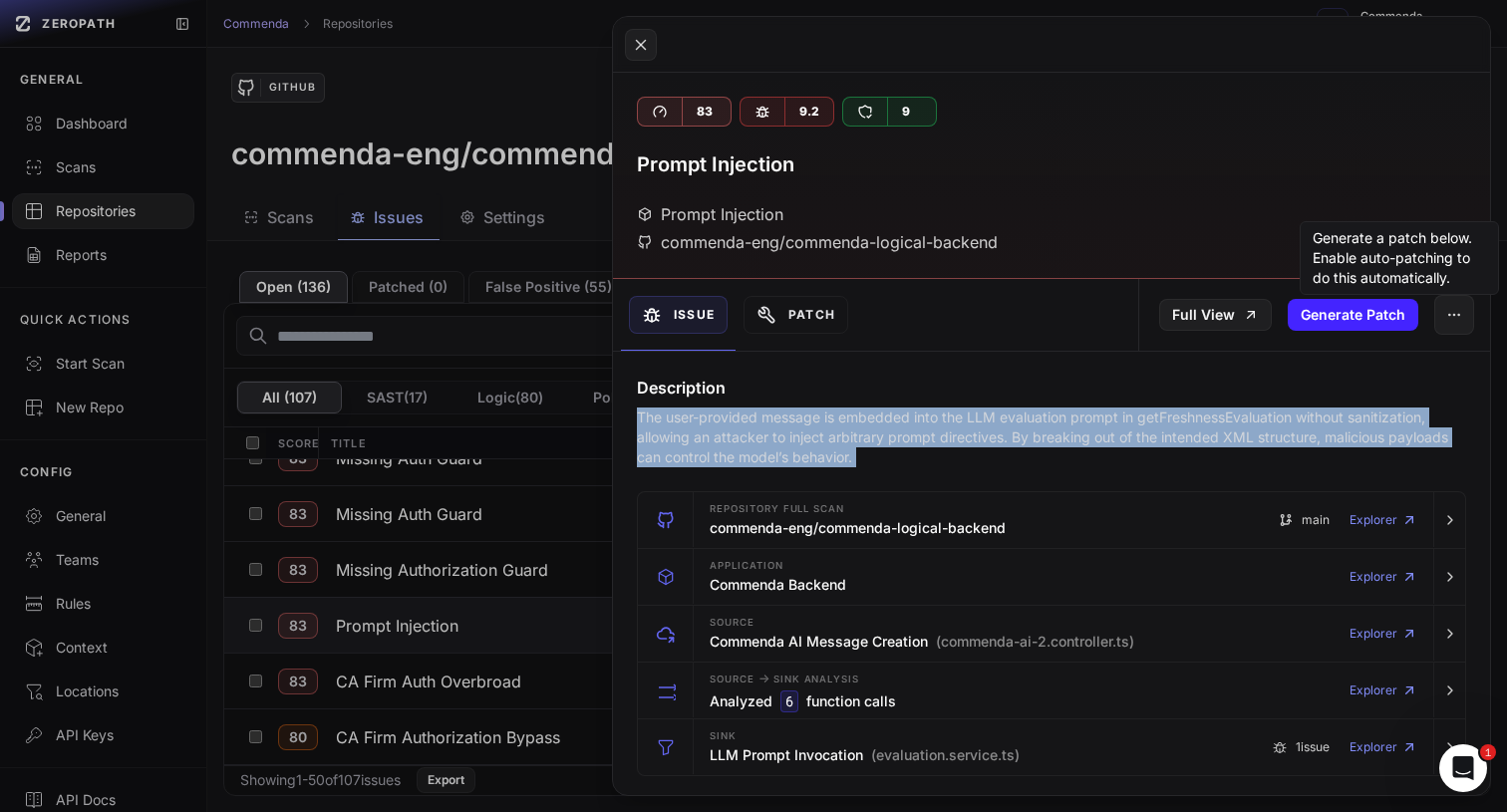 click on "The user-provided message is embedded into the LLM evaluation prompt in getFreshnessEvaluation without sanitization, allowing an attacker to inject arbitrary prompt directives. By breaking out of the intended XML structure, malicious payloads can control the model’s behavior." at bounding box center (1052, 437) 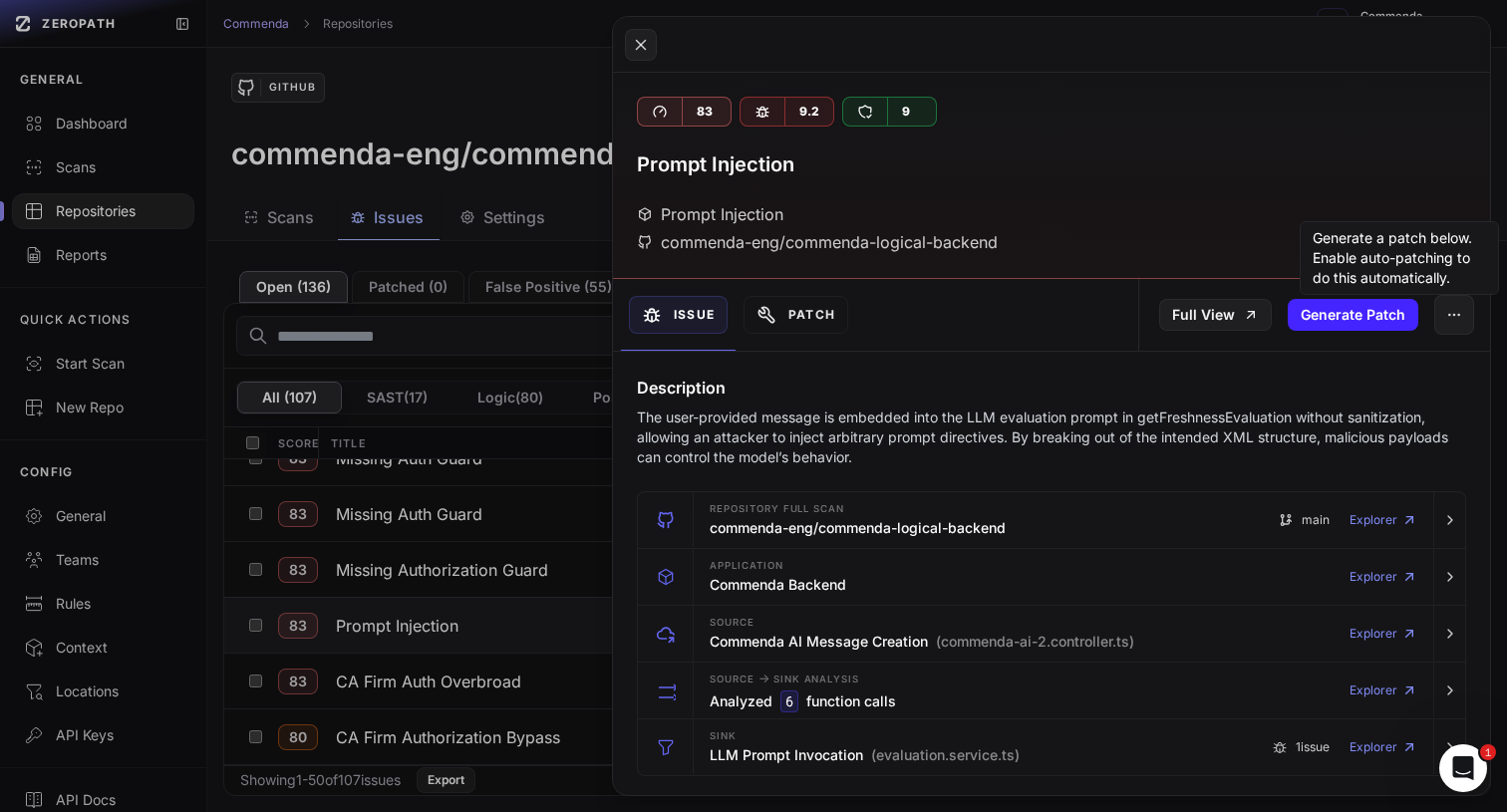 click on "The user-provided message is embedded into the LLM evaluation prompt in getFreshnessEvaluation without sanitization, allowing an attacker to inject arbitrary prompt directives. By breaking out of the intended XML structure, malicious payloads can control the model’s behavior." at bounding box center (1052, 437) 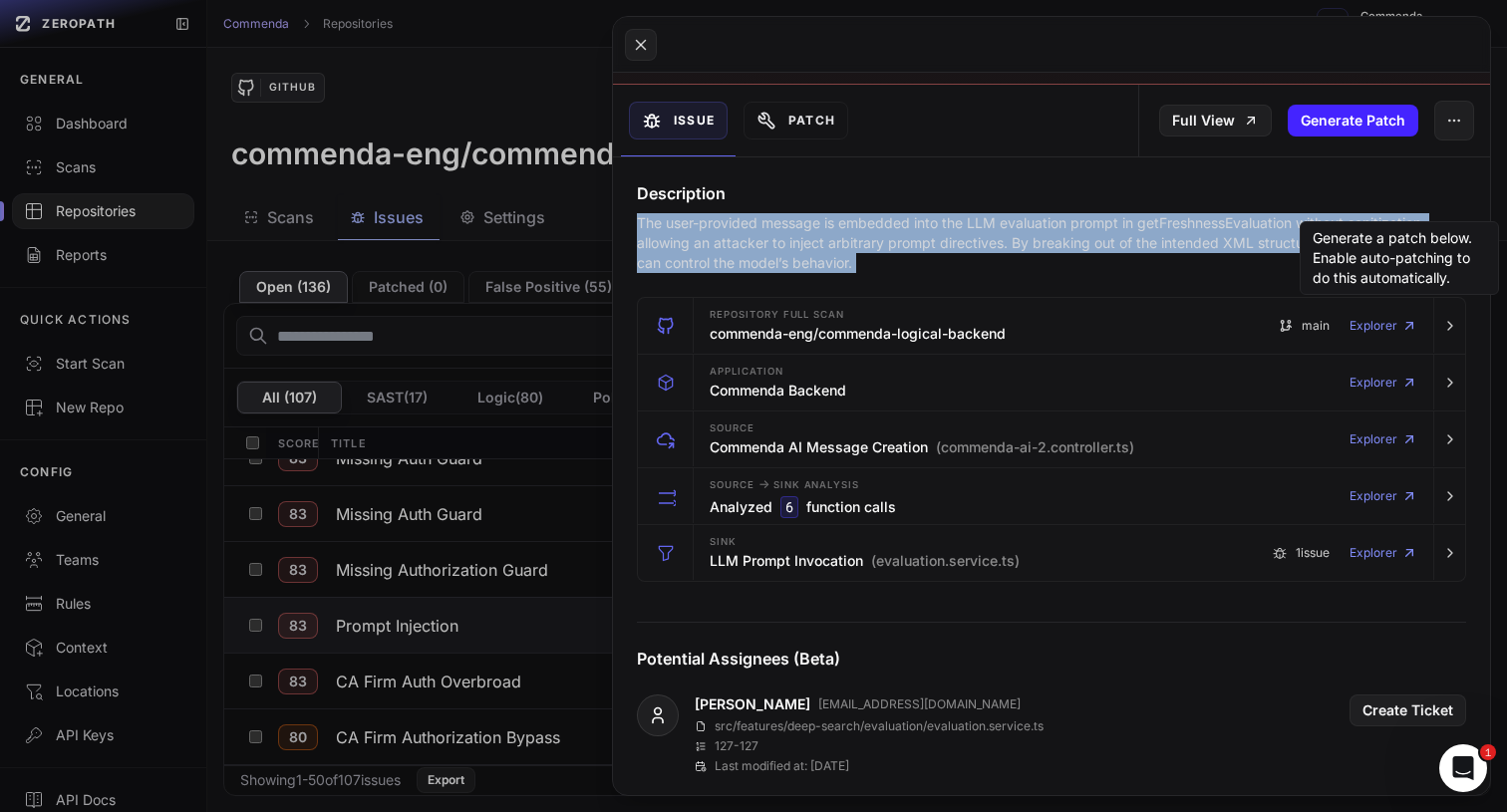 scroll, scrollTop: 0, scrollLeft: 0, axis: both 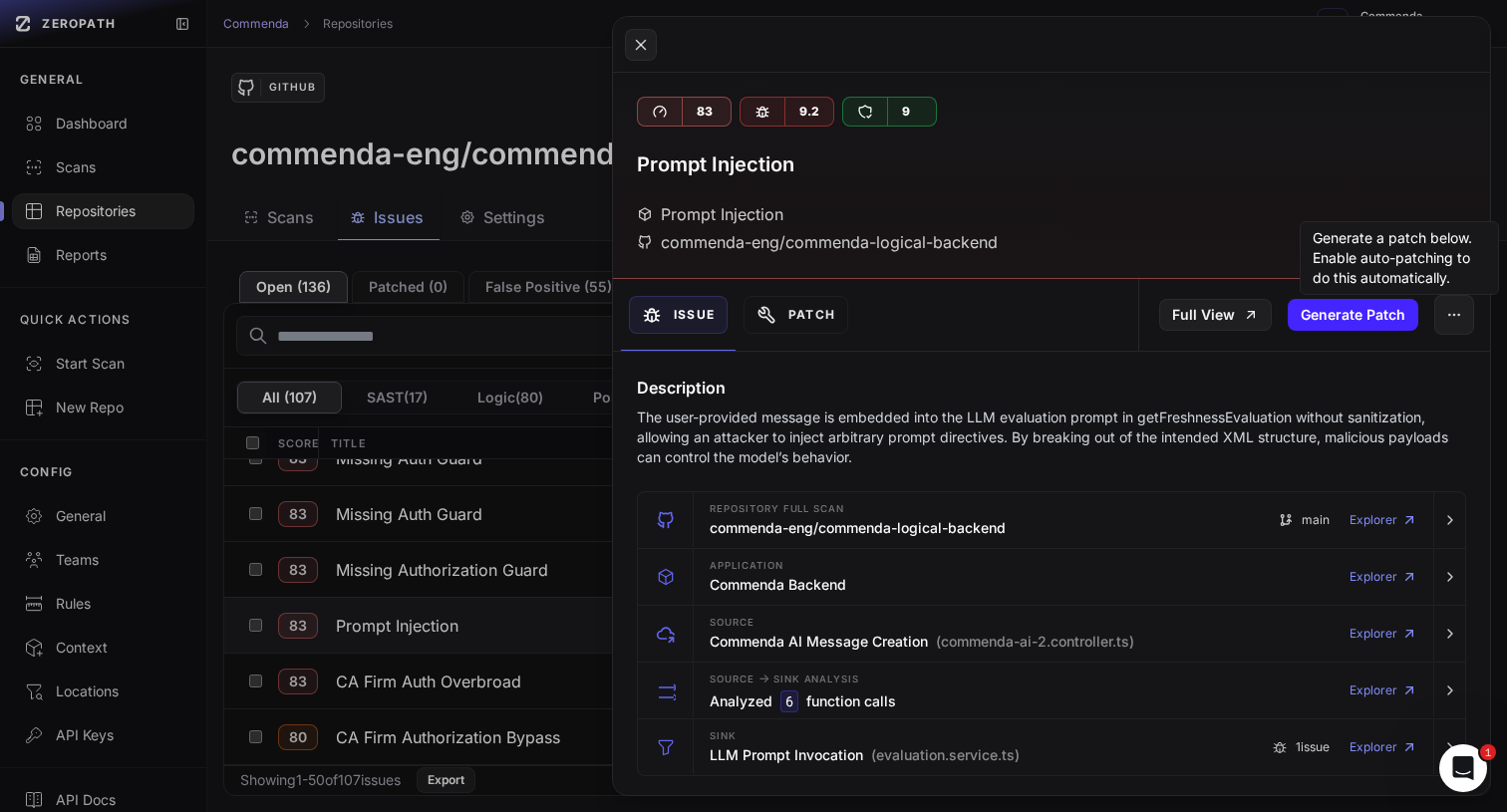 click on "The user-provided message is embedded into the LLM evaluation prompt in getFreshnessEvaluation without sanitization, allowing an attacker to inject arbitrary prompt directives. By breaking out of the intended XML structure, malicious payloads can control the model’s behavior." at bounding box center (1052, 437) 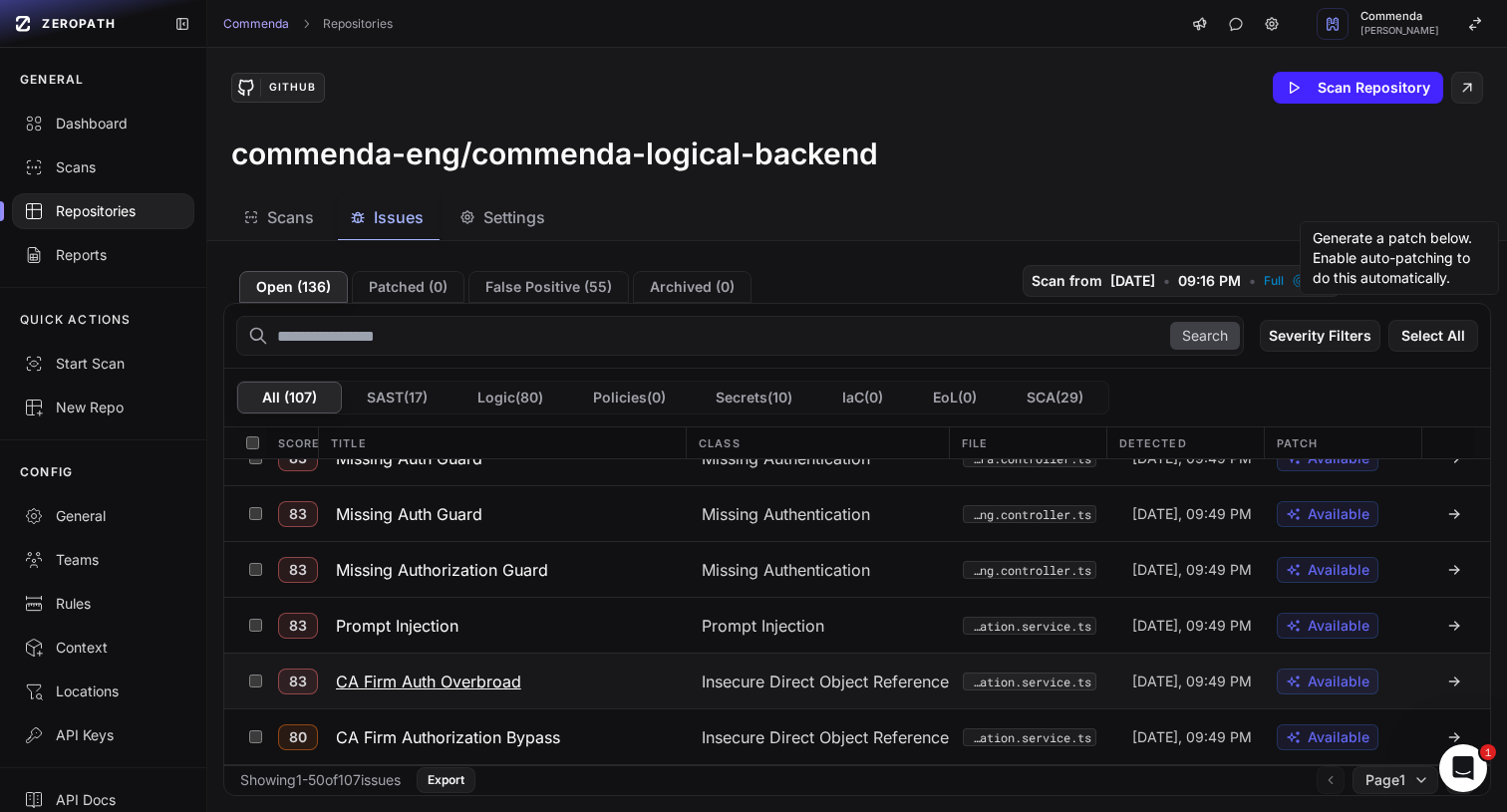 click on "CA Firm Auth Overbroad" at bounding box center [429, 681] 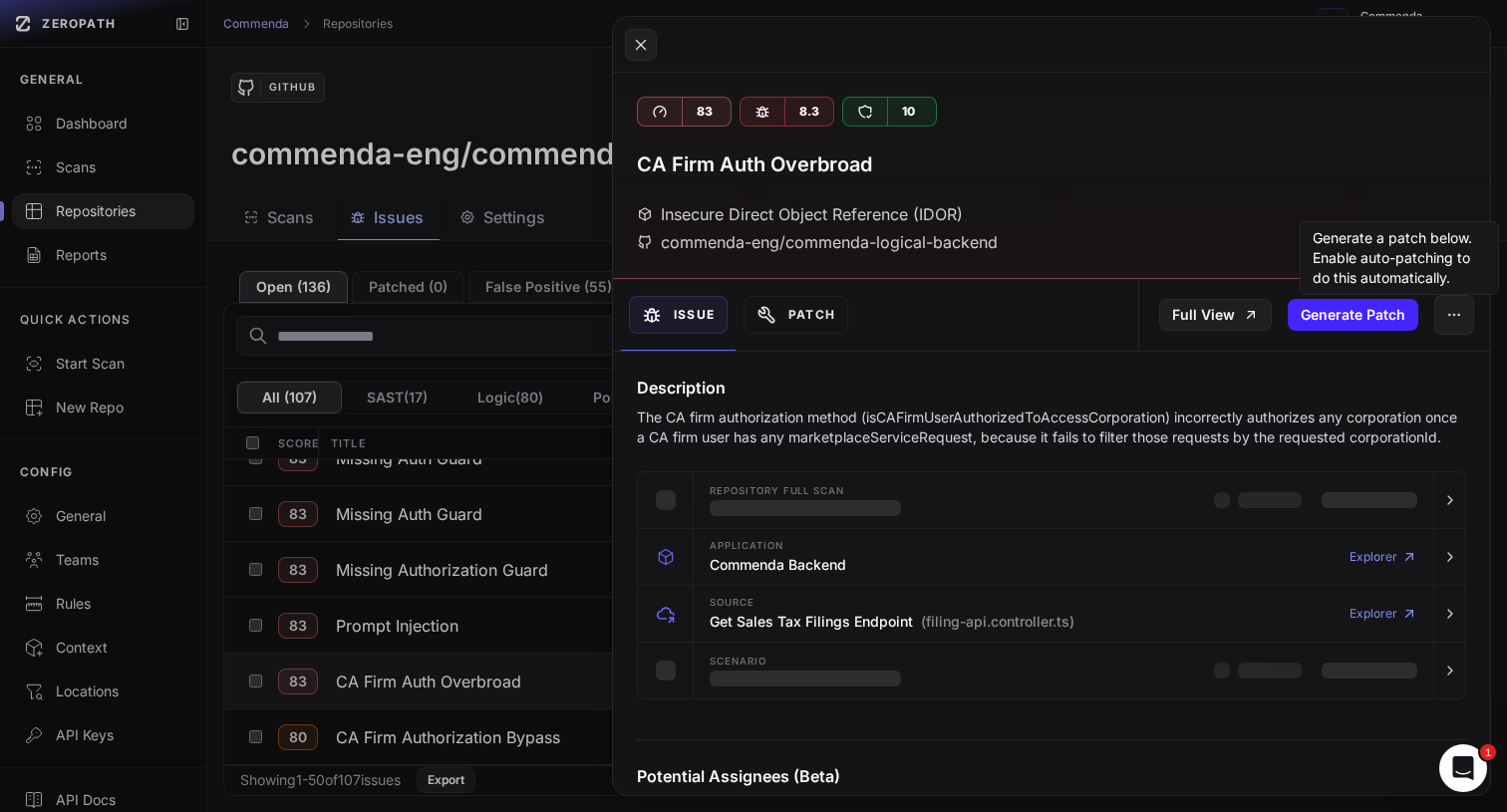 click on "Description" at bounding box center (1052, 388) 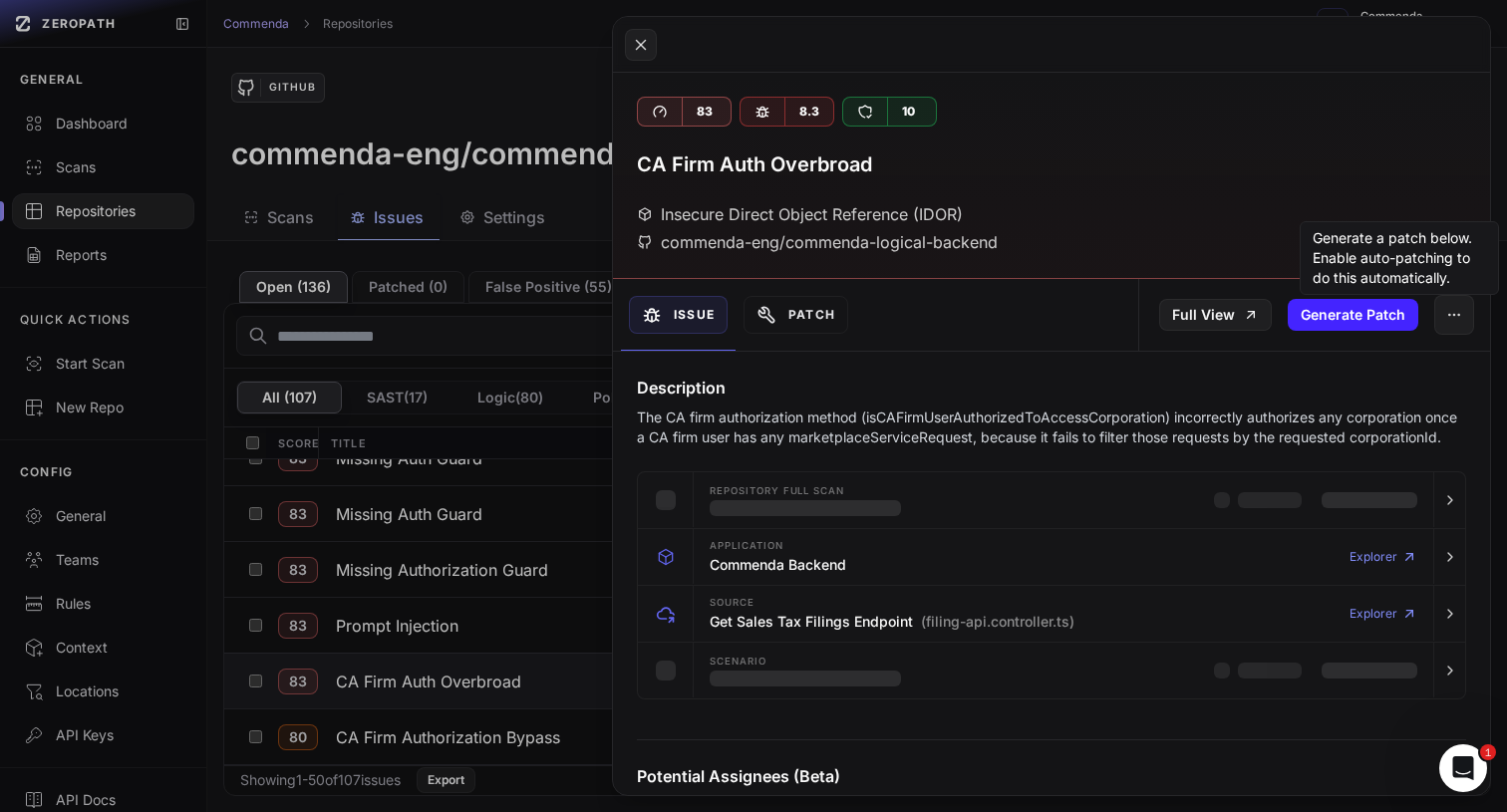click on "Description" at bounding box center (1052, 388) 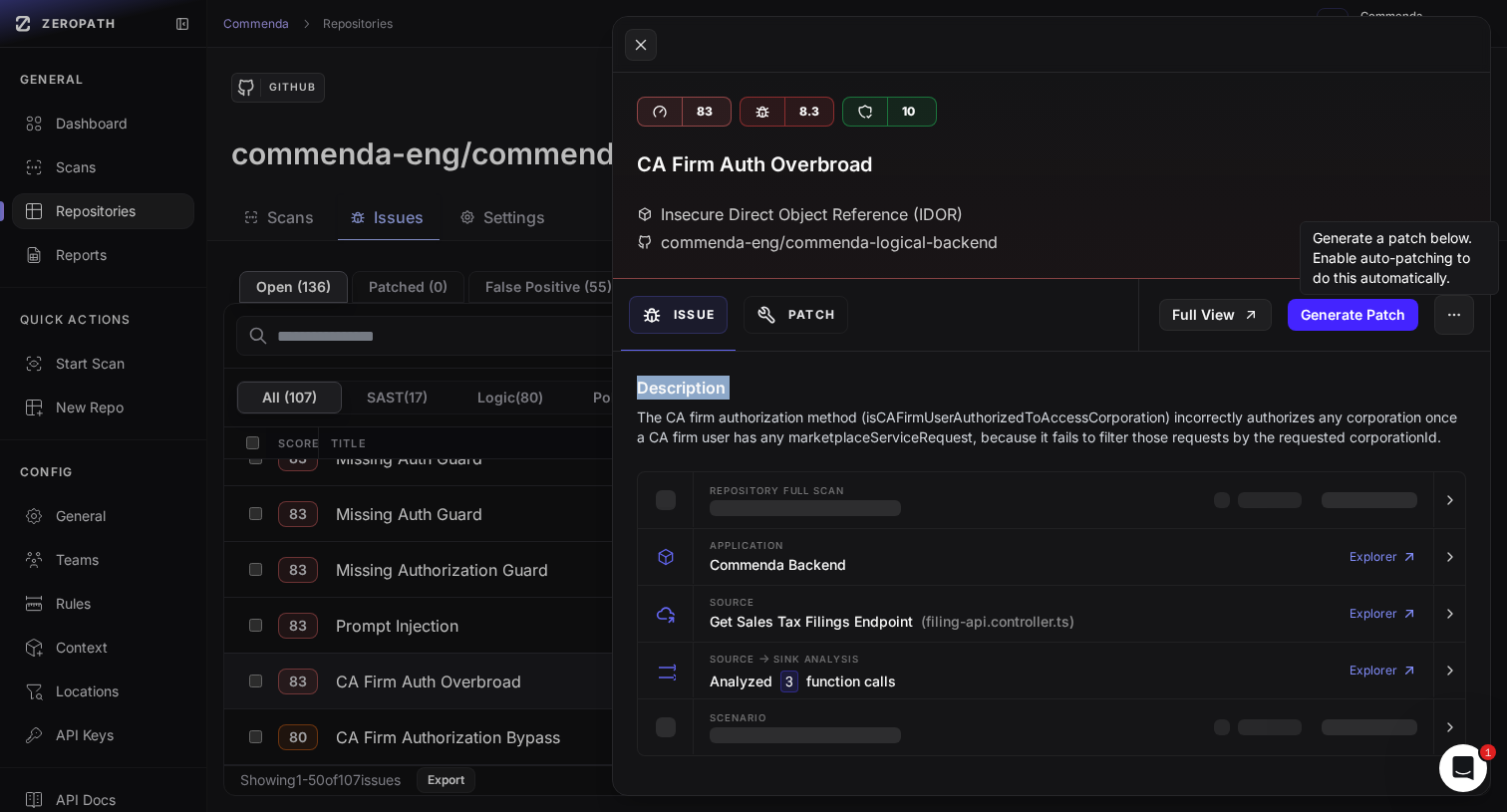 click on "The CA firm authorization method (isCAFirmUserAuthorizedToAccessCorporation) incorrectly authorizes any corporation once a CA firm user has any marketplaceServiceRequest, because it fails to filter those requests by the requested corporationId." at bounding box center (1052, 427) 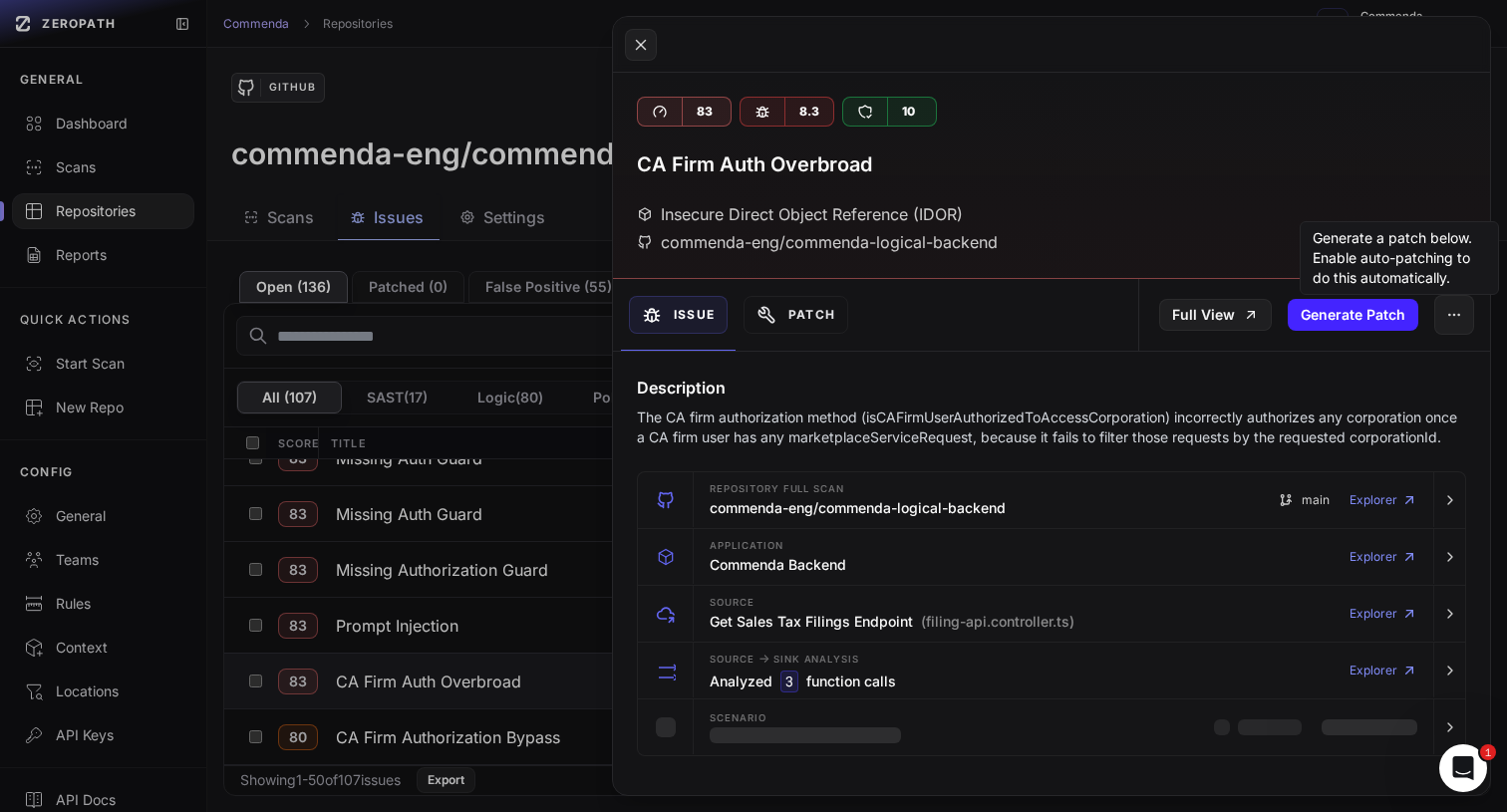click on "The CA firm authorization method (isCAFirmUserAuthorizedToAccessCorporation) incorrectly authorizes any corporation once a CA firm user has any marketplaceServiceRequest, because it fails to filter those requests by the requested corporationId." at bounding box center (1052, 427) 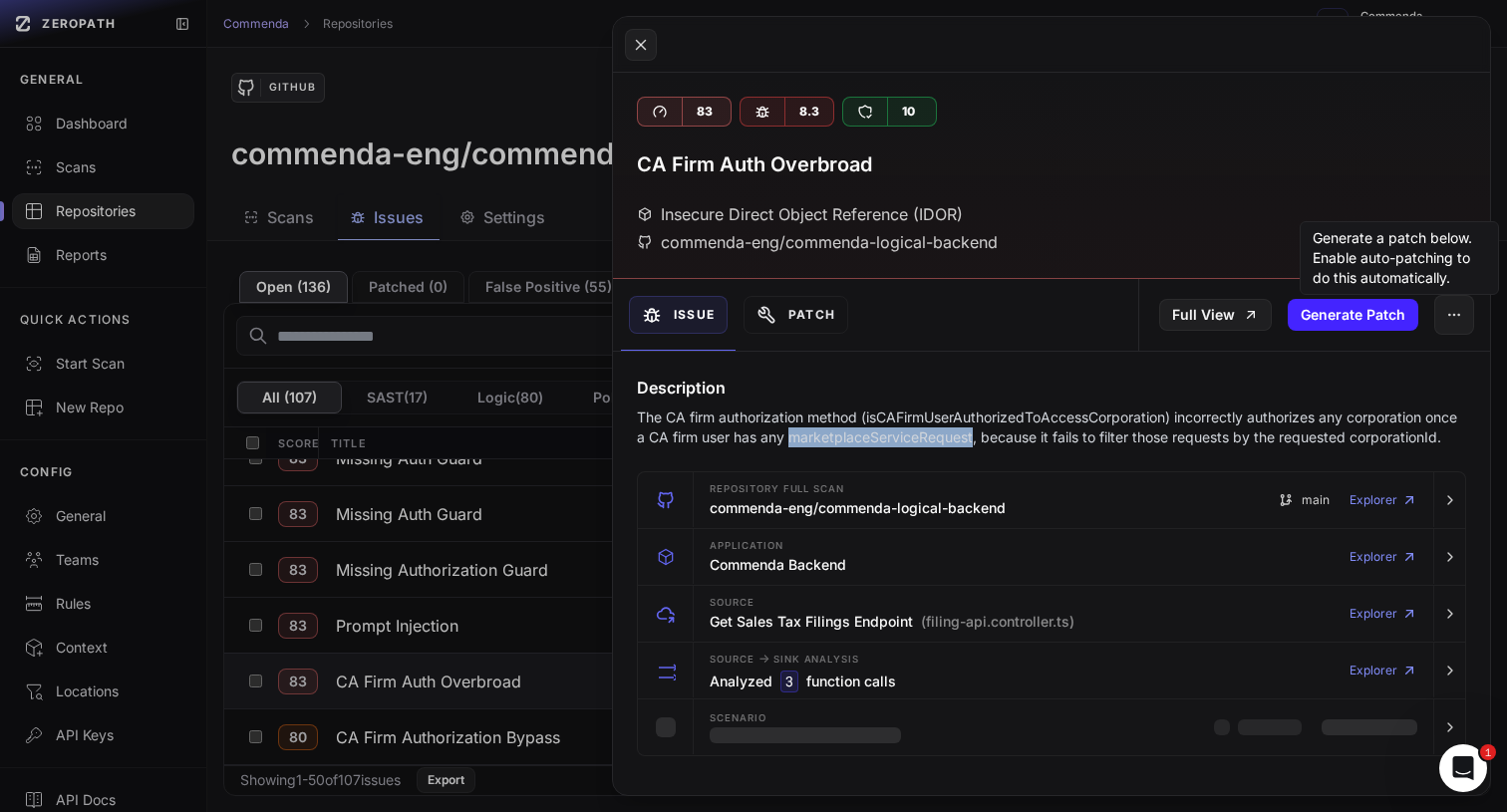 click on "The CA firm authorization method (isCAFirmUserAuthorizedToAccessCorporation) incorrectly authorizes any corporation once a CA firm user has any marketplaceServiceRequest, because it fails to filter those requests by the requested corporationId." at bounding box center [1052, 427] 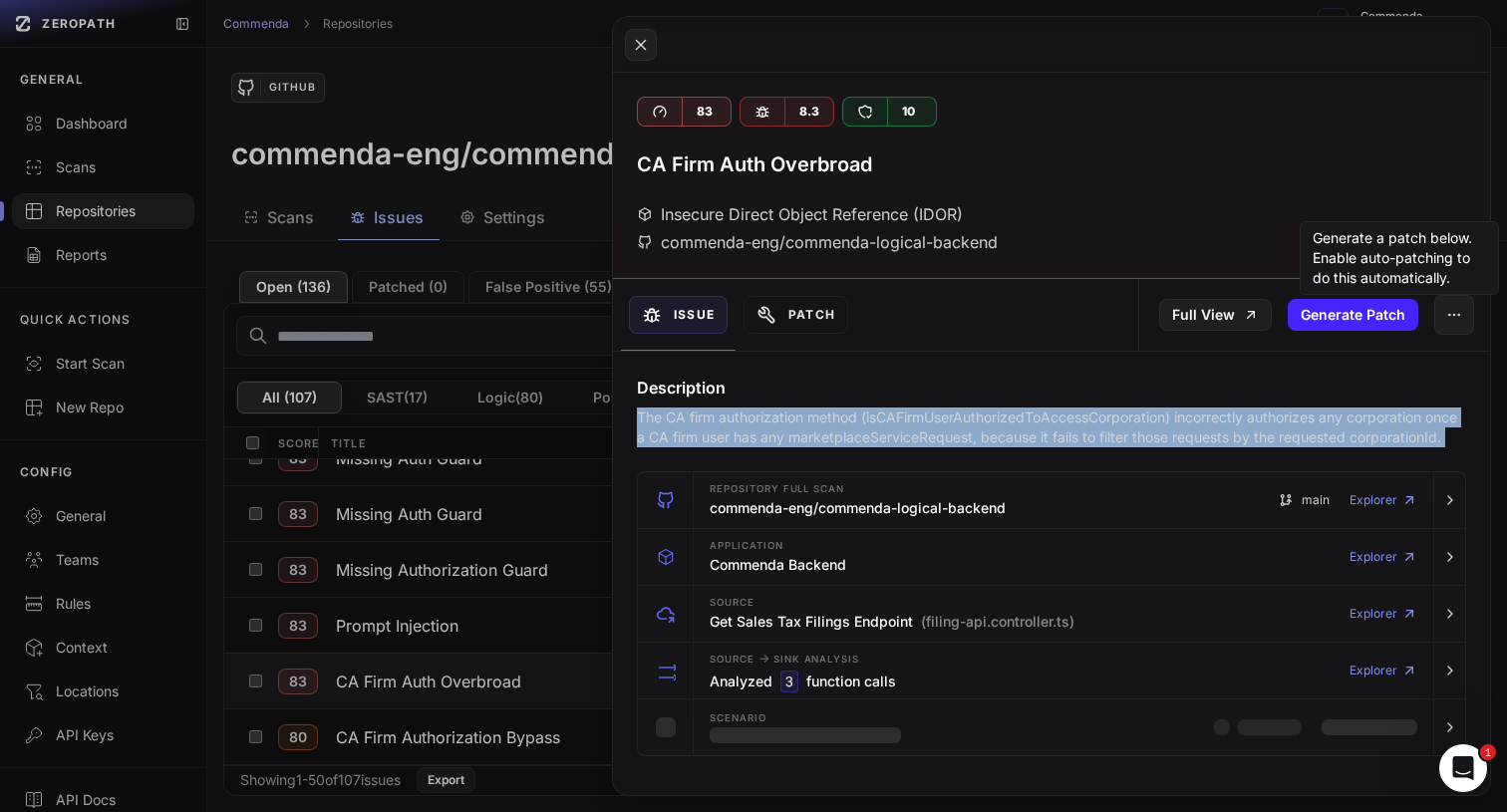 click on "The CA firm authorization method (isCAFirmUserAuthorizedToAccessCorporation) incorrectly authorizes any corporation once a CA firm user has any marketplaceServiceRequest, because it fails to filter those requests by the requested corporationId." at bounding box center [1052, 427] 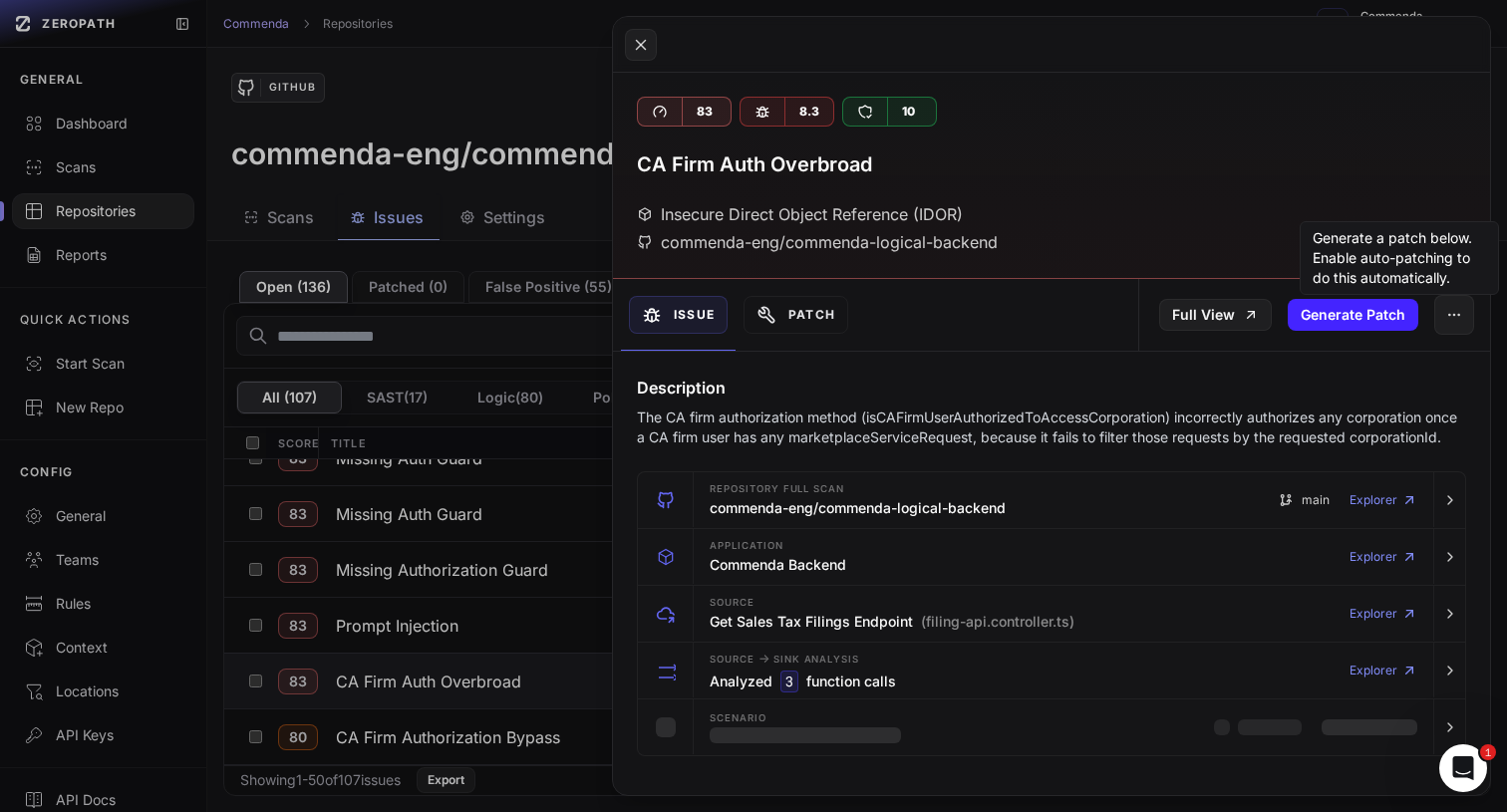 click on "The CA firm authorization method (isCAFirmUserAuthorizedToAccessCorporation) incorrectly authorizes any corporation once a CA firm user has any marketplaceServiceRequest, because it fails to filter those requests by the requested corporationId." at bounding box center [1052, 427] 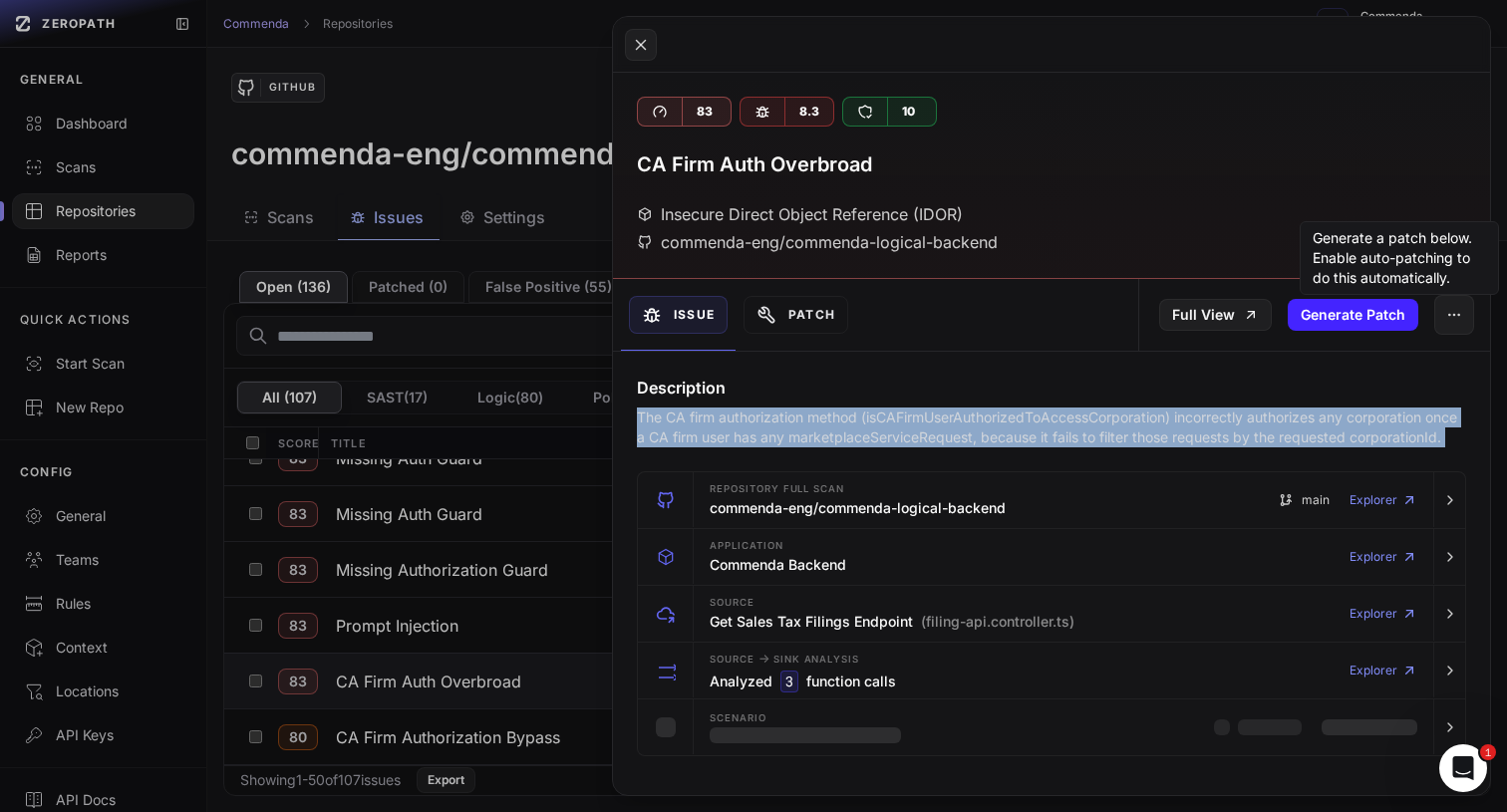 click on "The CA firm authorization method (isCAFirmUserAuthorizedToAccessCorporation) incorrectly authorizes any corporation once a CA firm user has any marketplaceServiceRequest, because it fails to filter those requests by the requested corporationId." at bounding box center (1052, 427) 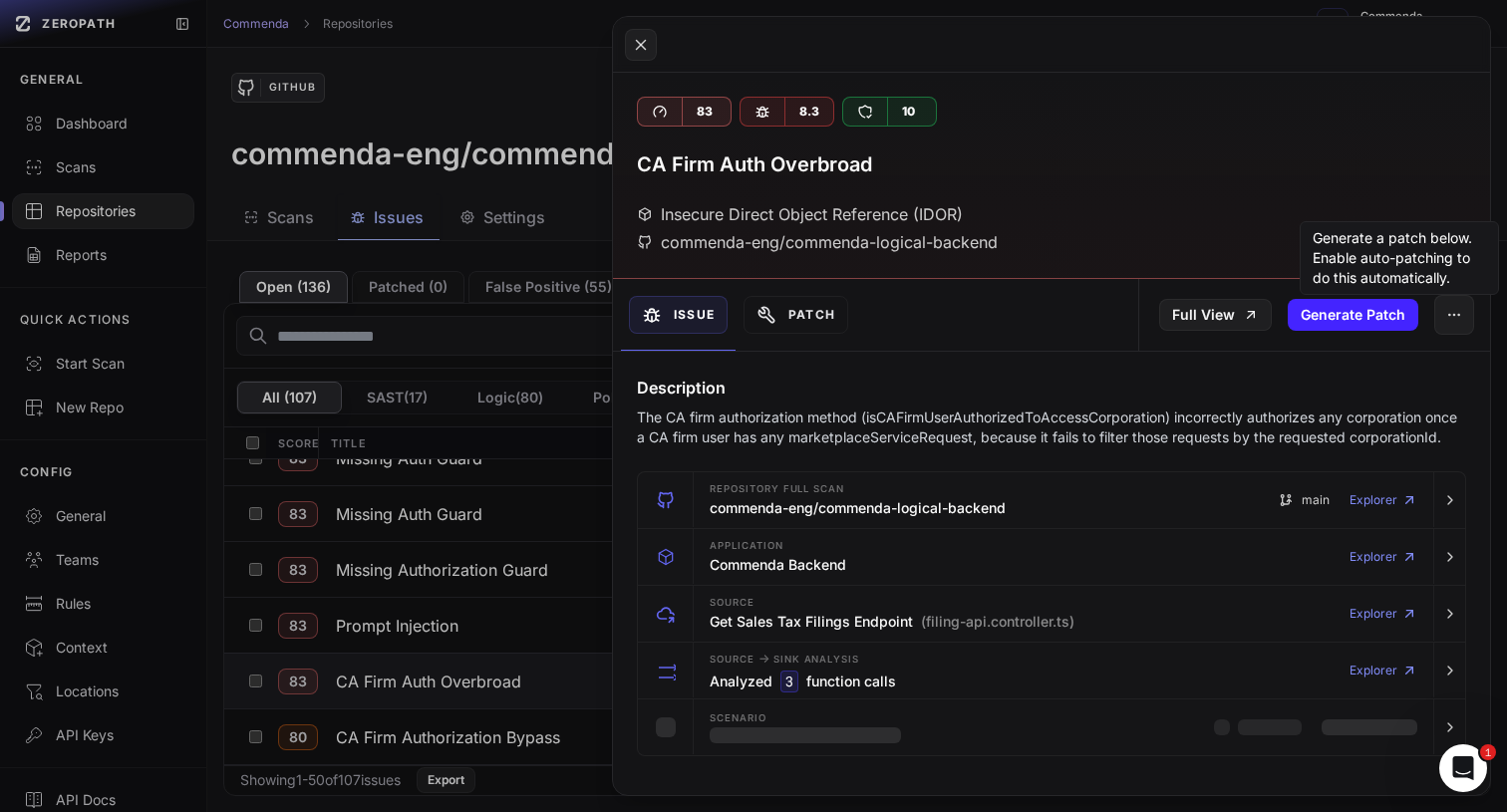 click on "The CA firm authorization method (isCAFirmUserAuthorizedToAccessCorporation) incorrectly authorizes any corporation once a CA firm user has any marketplaceServiceRequest, because it fails to filter those requests by the requested corporationId." at bounding box center (1052, 427) 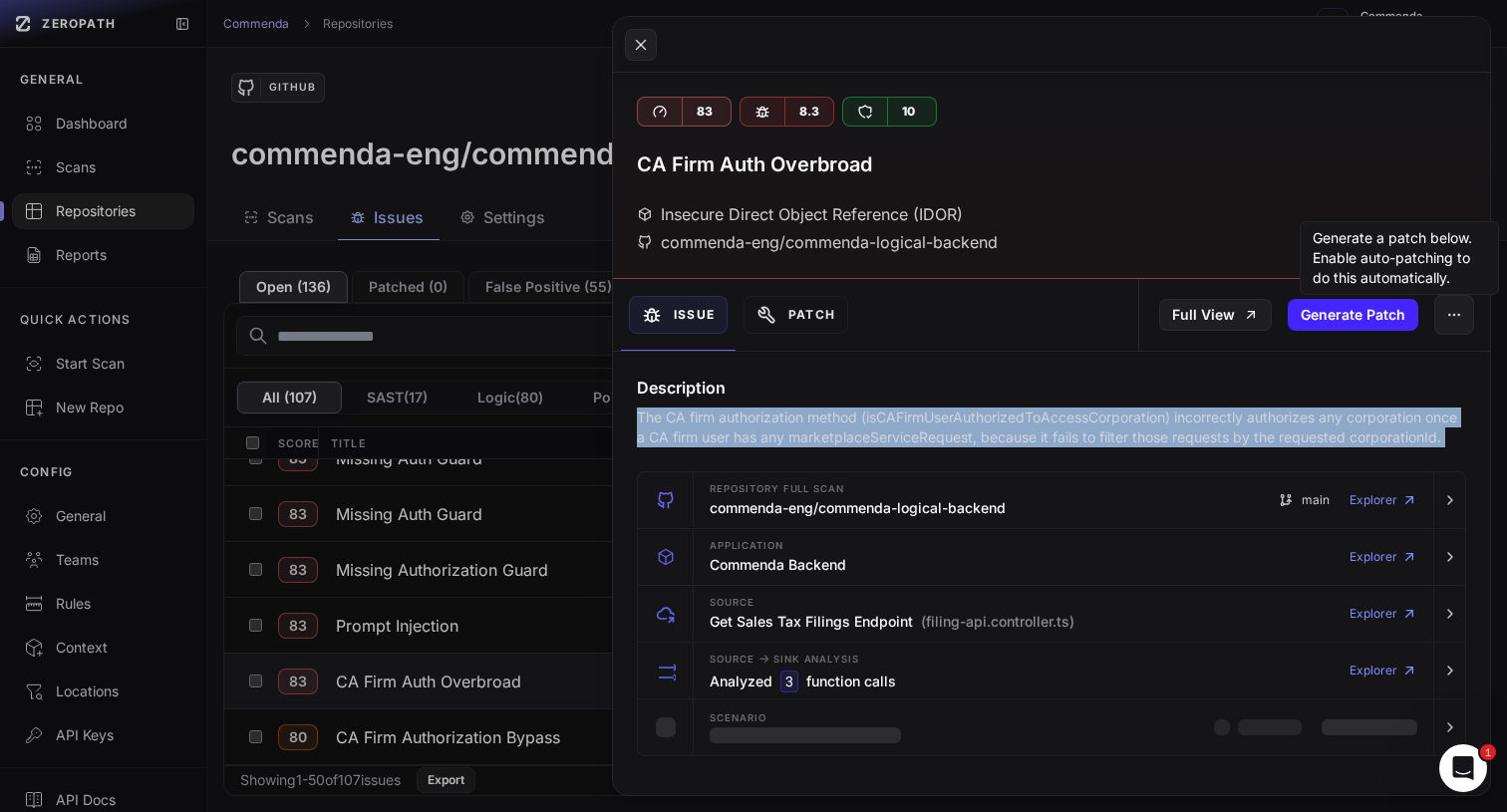 click on "The CA firm authorization method (isCAFirmUserAuthorizedToAccessCorporation) incorrectly authorizes any corporation once a CA firm user has any marketplaceServiceRequest, because it fails to filter those requests by the requested corporationId." at bounding box center [1052, 427] 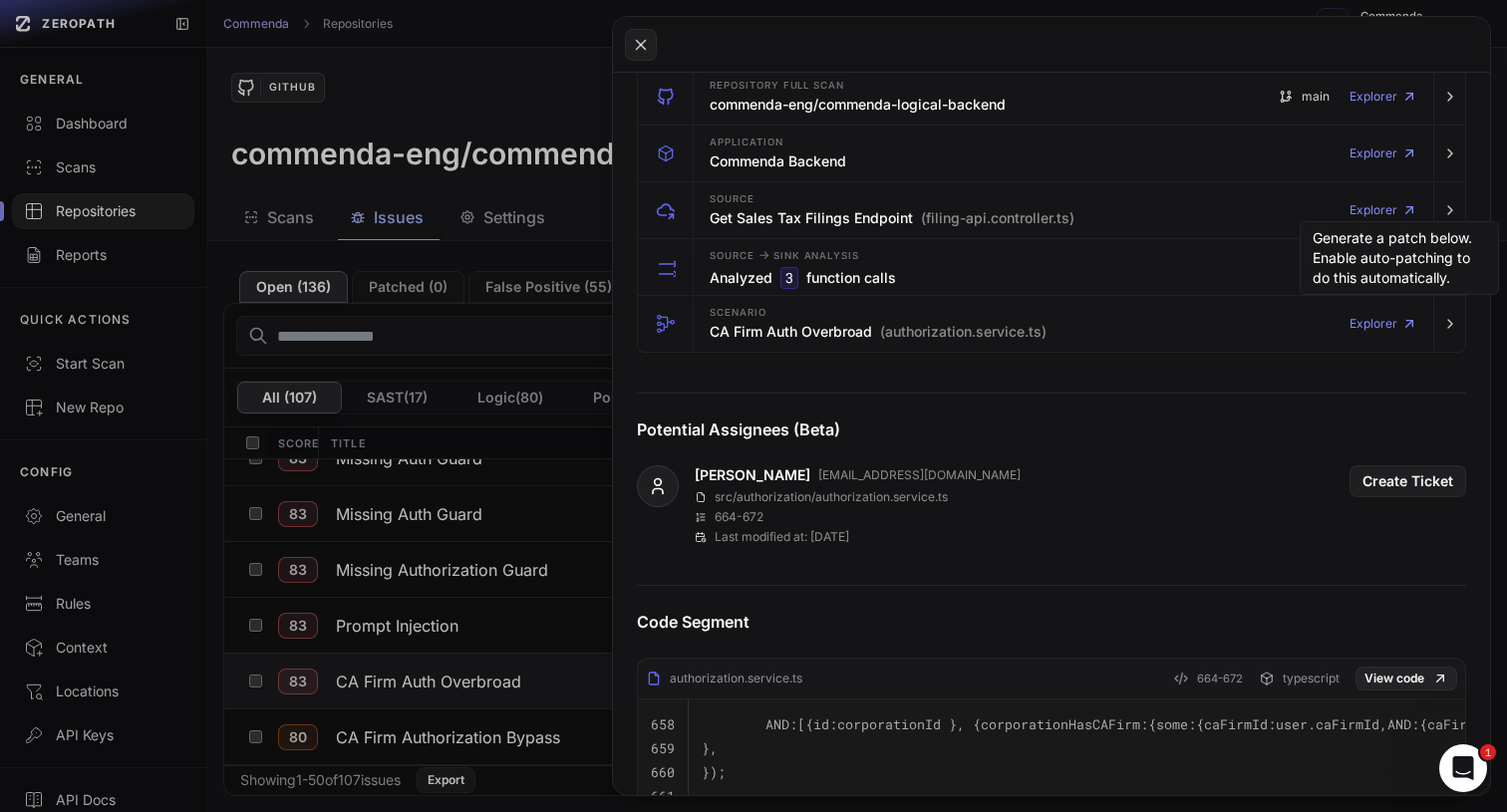 scroll, scrollTop: 736, scrollLeft: 0, axis: vertical 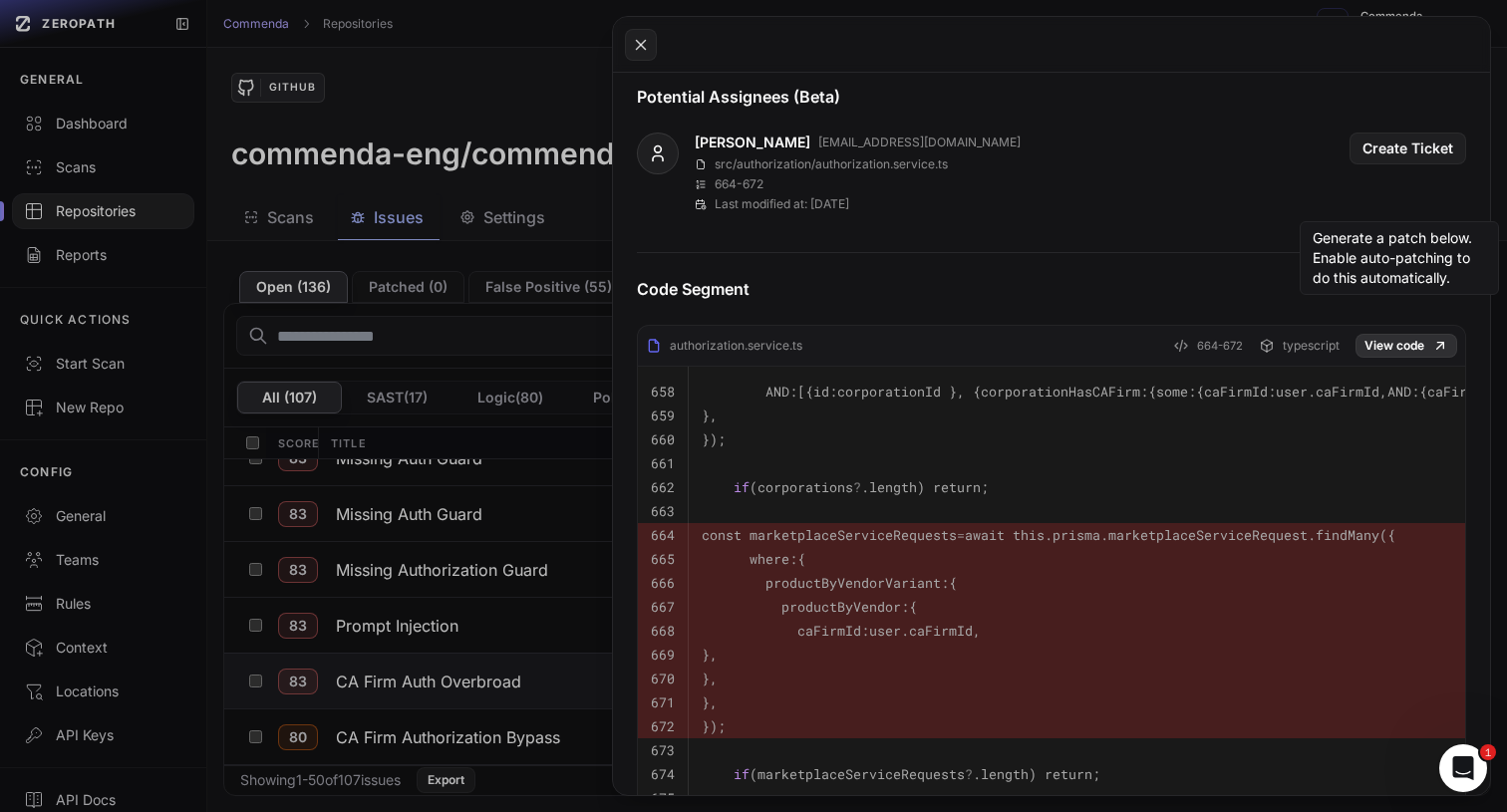 click on "View code" at bounding box center (1406, 346) 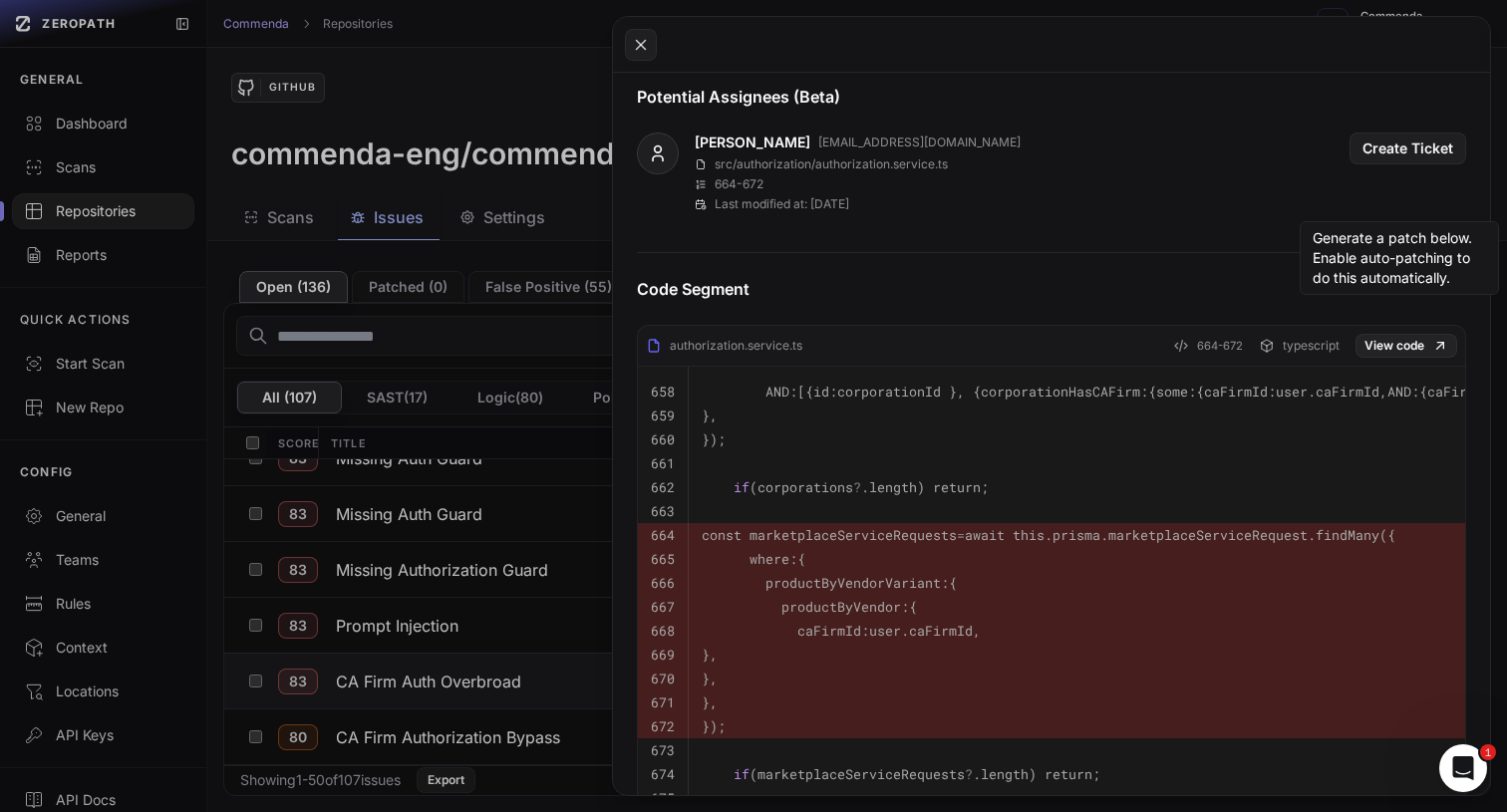 click 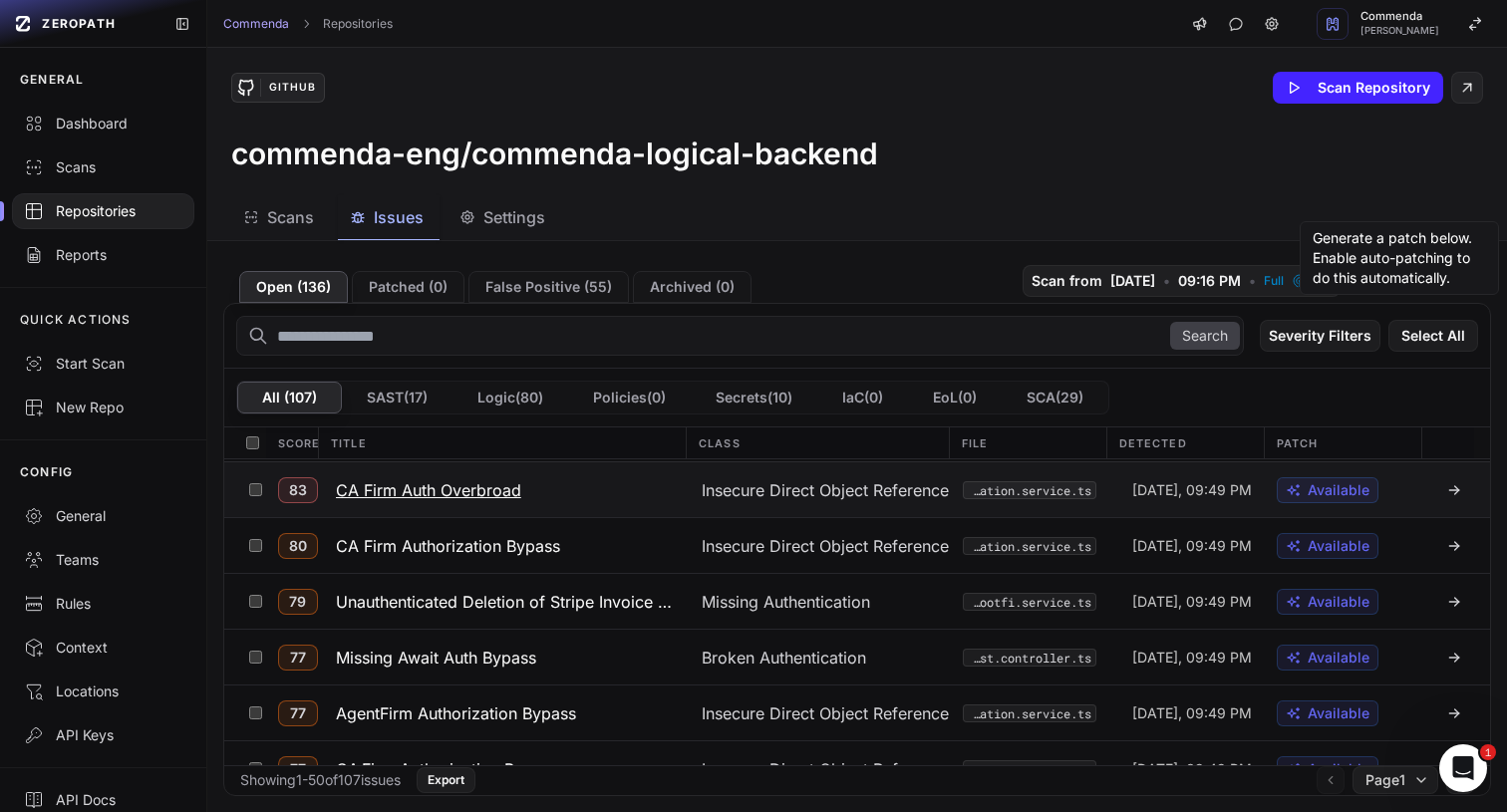 scroll, scrollTop: 1032, scrollLeft: 0, axis: vertical 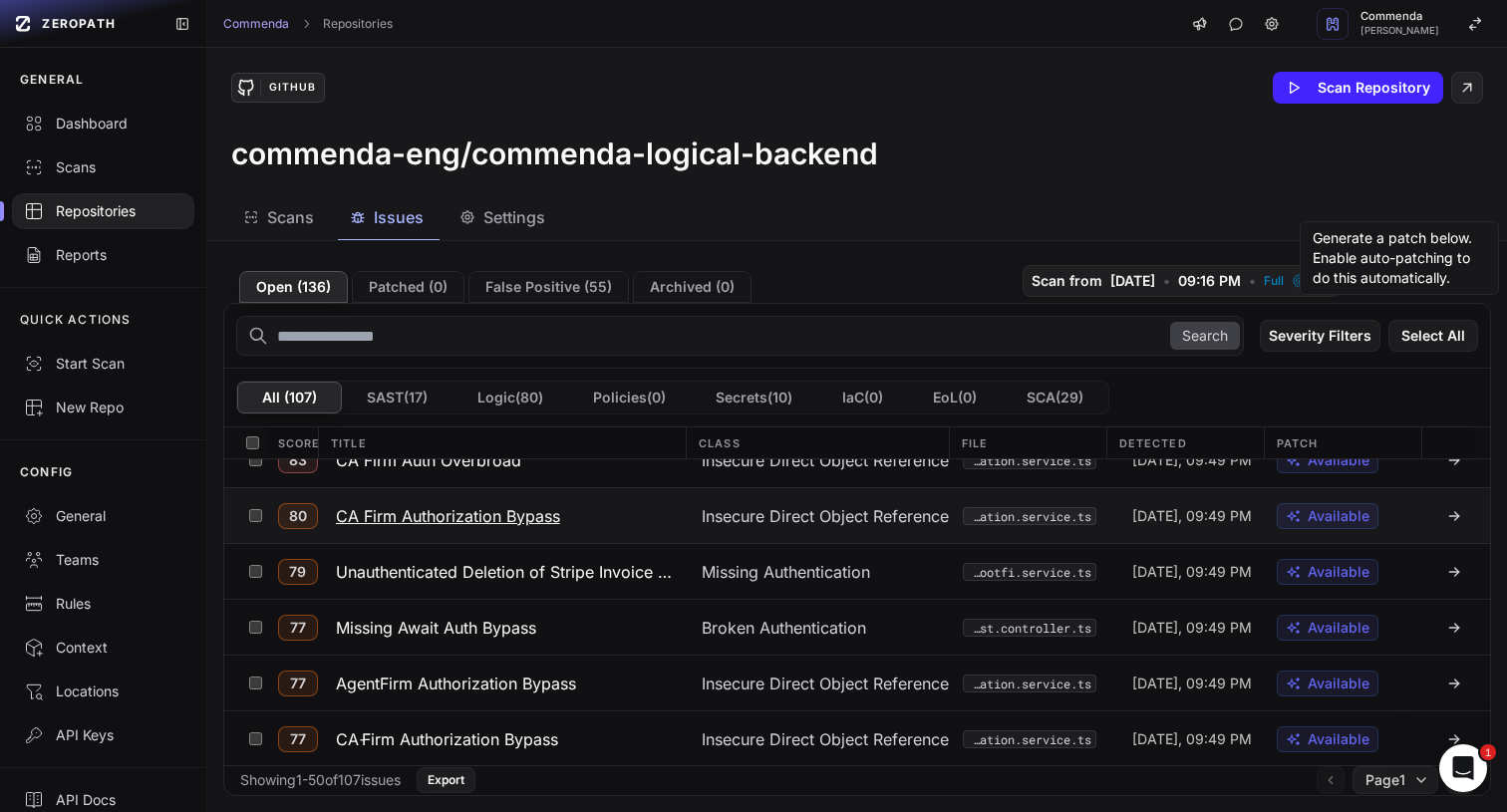 click on "CA Firm Authorization Bypass" at bounding box center (448, 516) 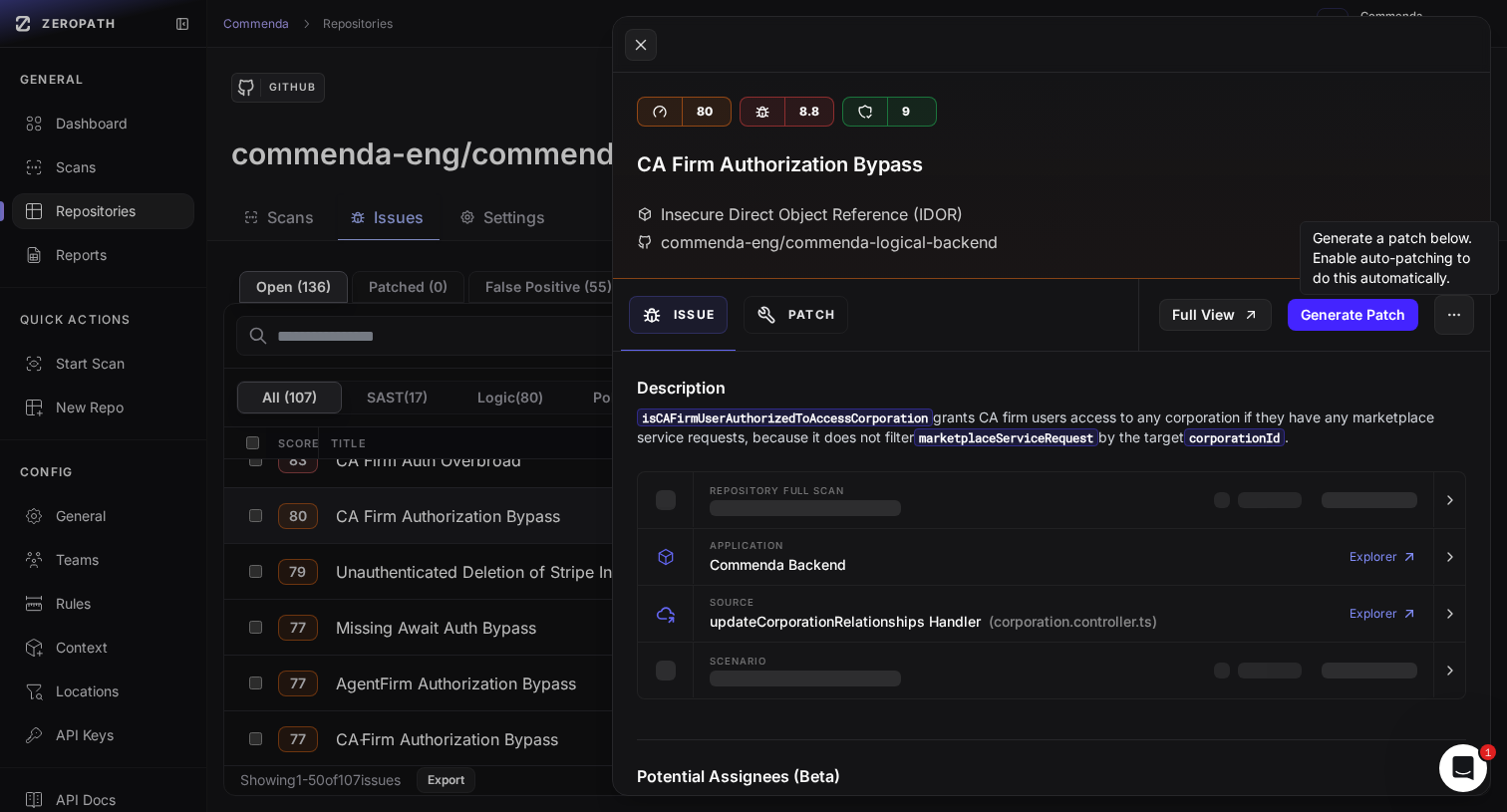 click on "isCAFirmUserAuthorizedToAccessCorporation  grants CA firm users access to any corporation if they have any marketplace service requests, because it does not filter  marketplaceServiceRequest  by the target  corporationId ." at bounding box center (1052, 427) 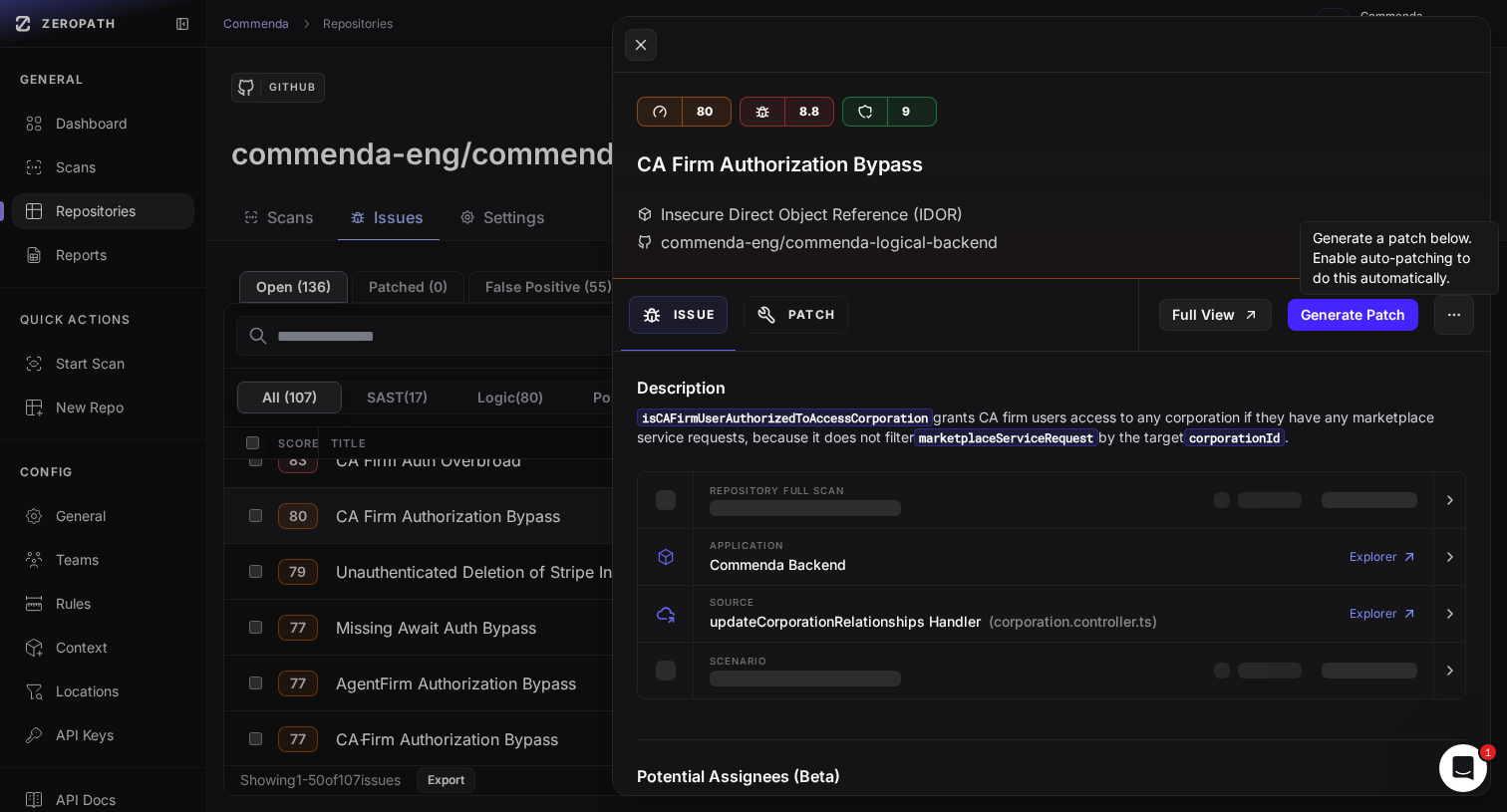 click on "isCAFirmUserAuthorizedToAccessCorporation  grants CA firm users access to any corporation if they have any marketplace service requests, because it does not filter  marketplaceServiceRequest  by the target  corporationId ." at bounding box center (1052, 427) 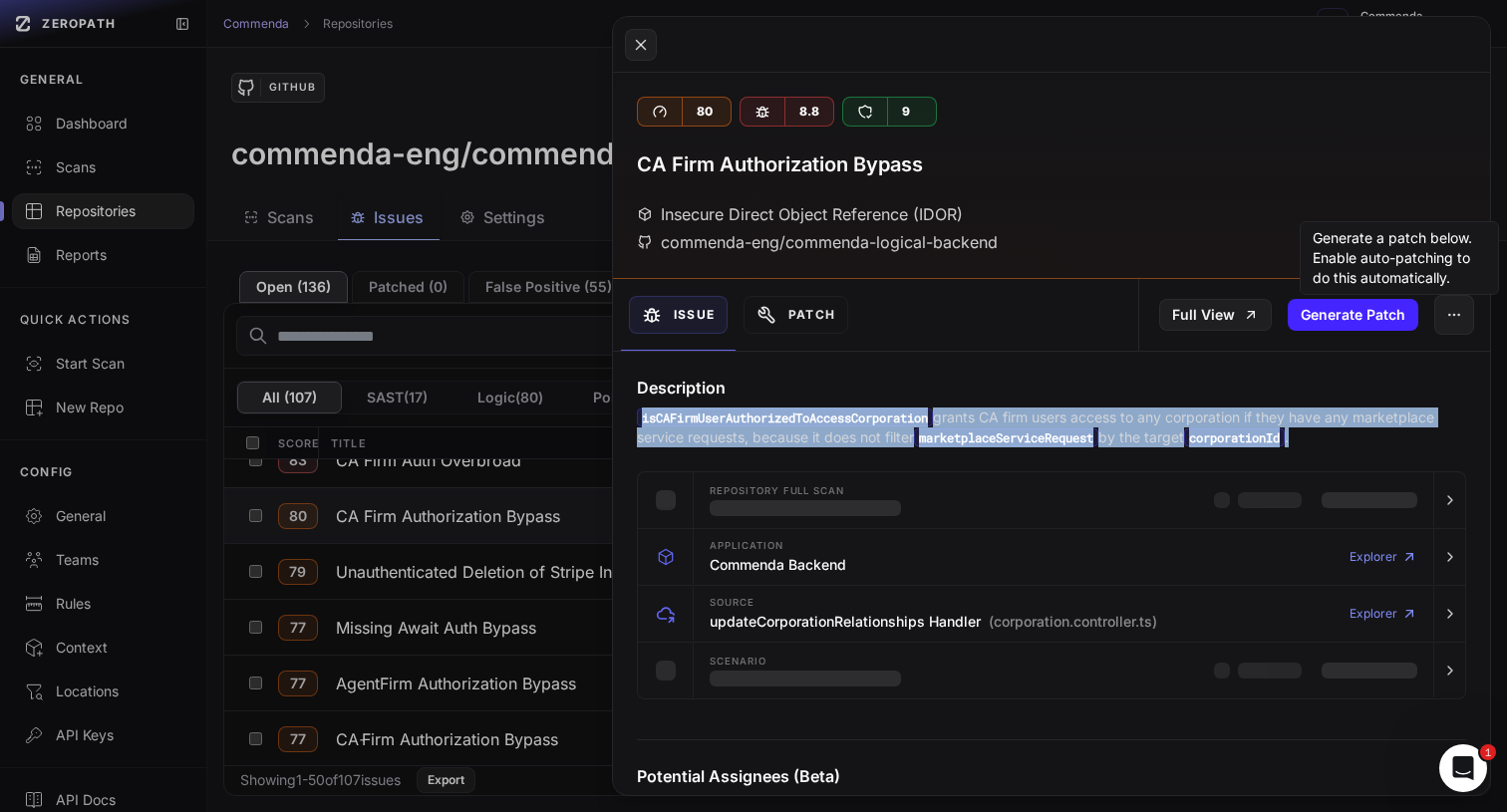 click on "isCAFirmUserAuthorizedToAccessCorporation  grants CA firm users access to any corporation if they have any marketplace service requests, because it does not filter  marketplaceServiceRequest  by the target  corporationId ." at bounding box center [1052, 427] 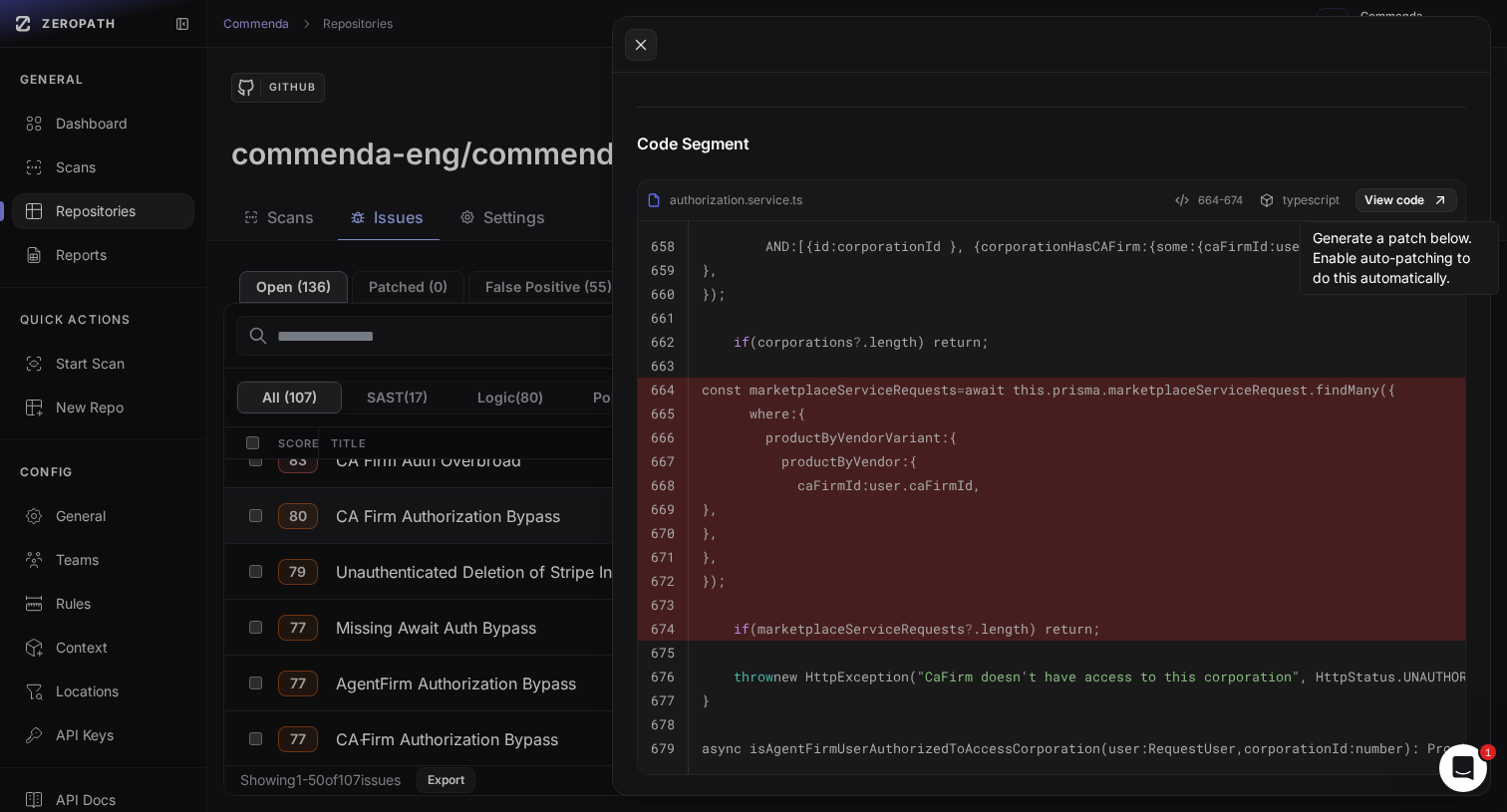 scroll, scrollTop: 970, scrollLeft: 0, axis: vertical 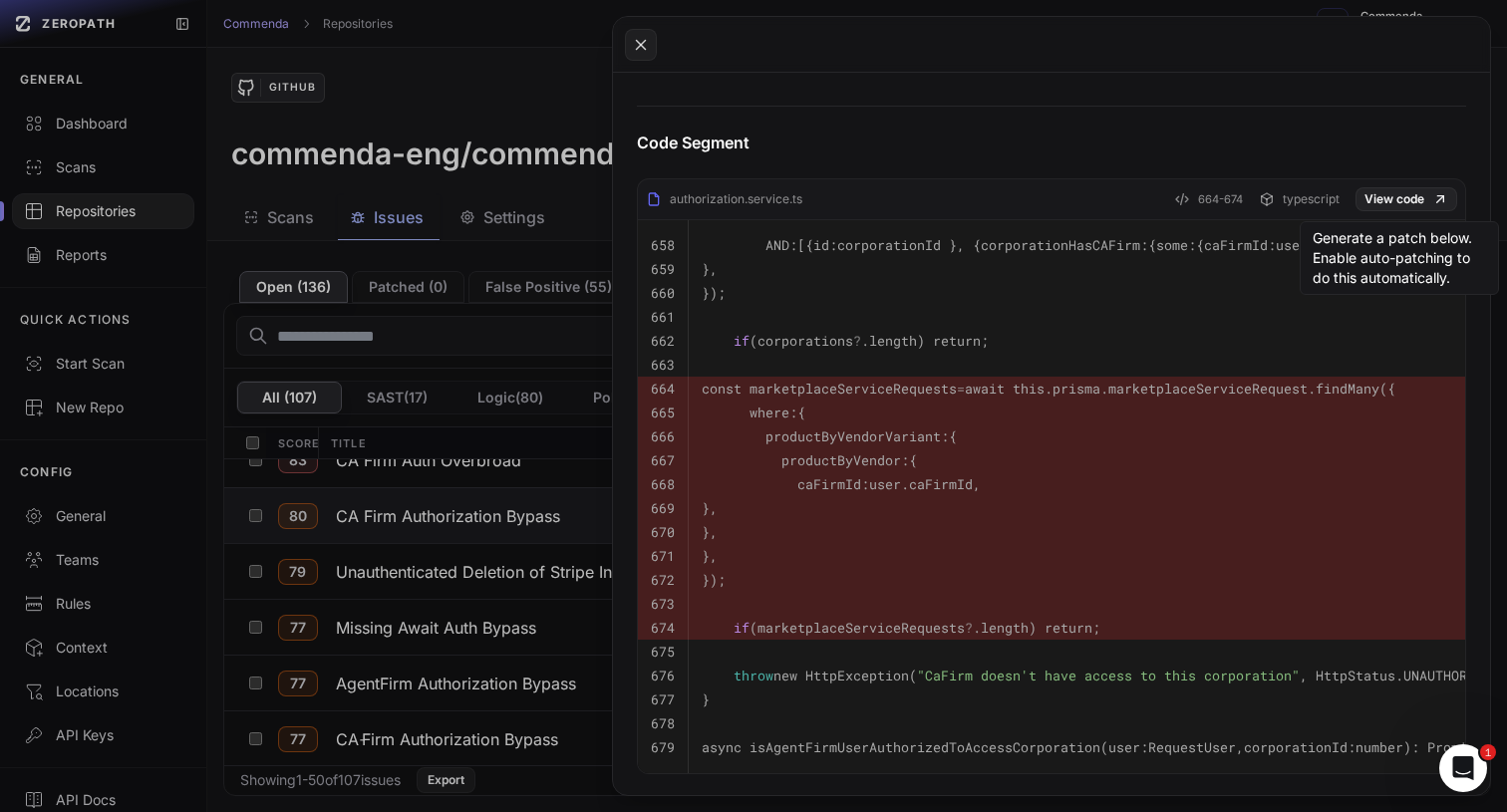 click 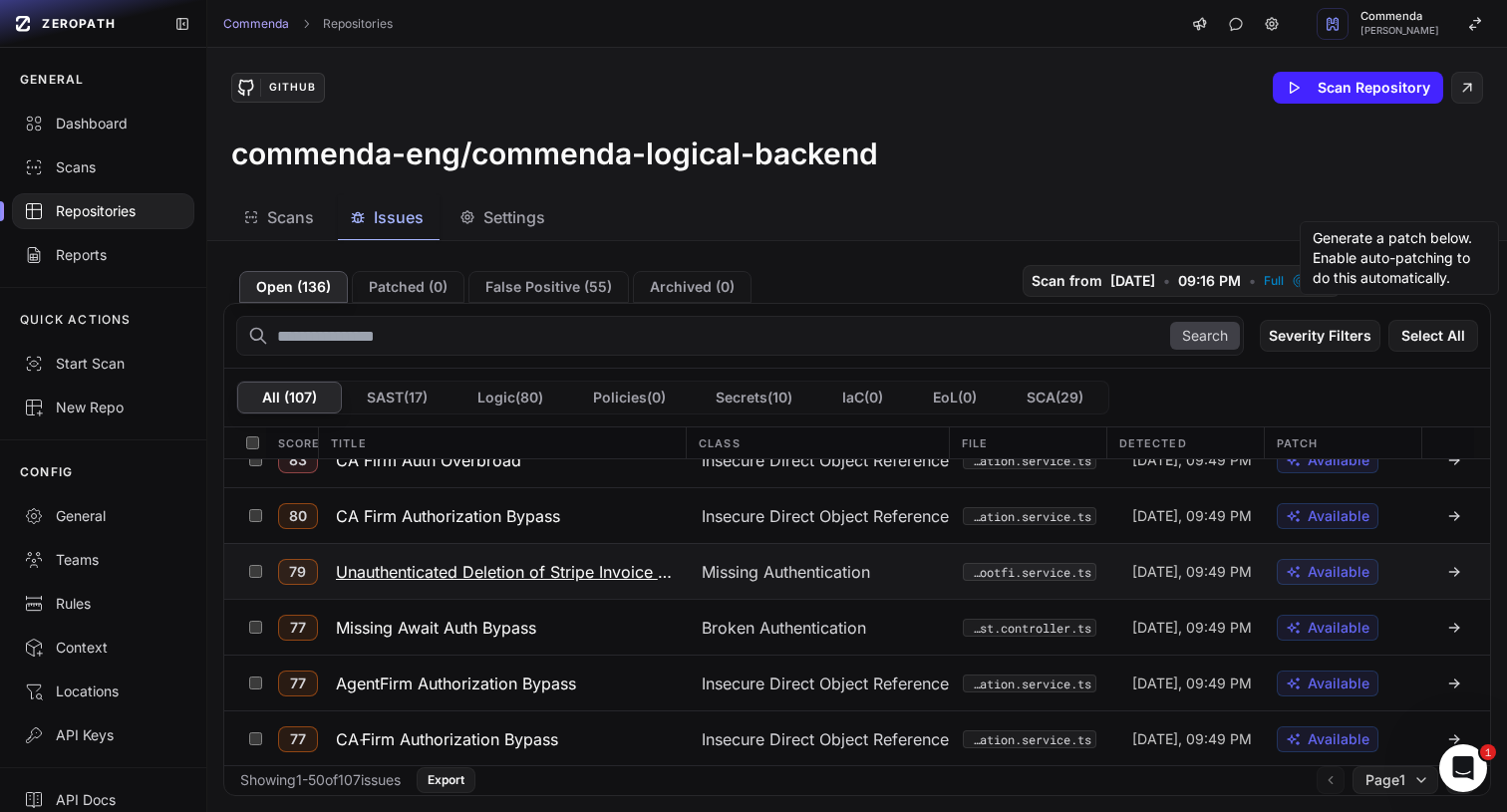 click on "Unauthenticated Deletion of Stripe Invoice Lines" 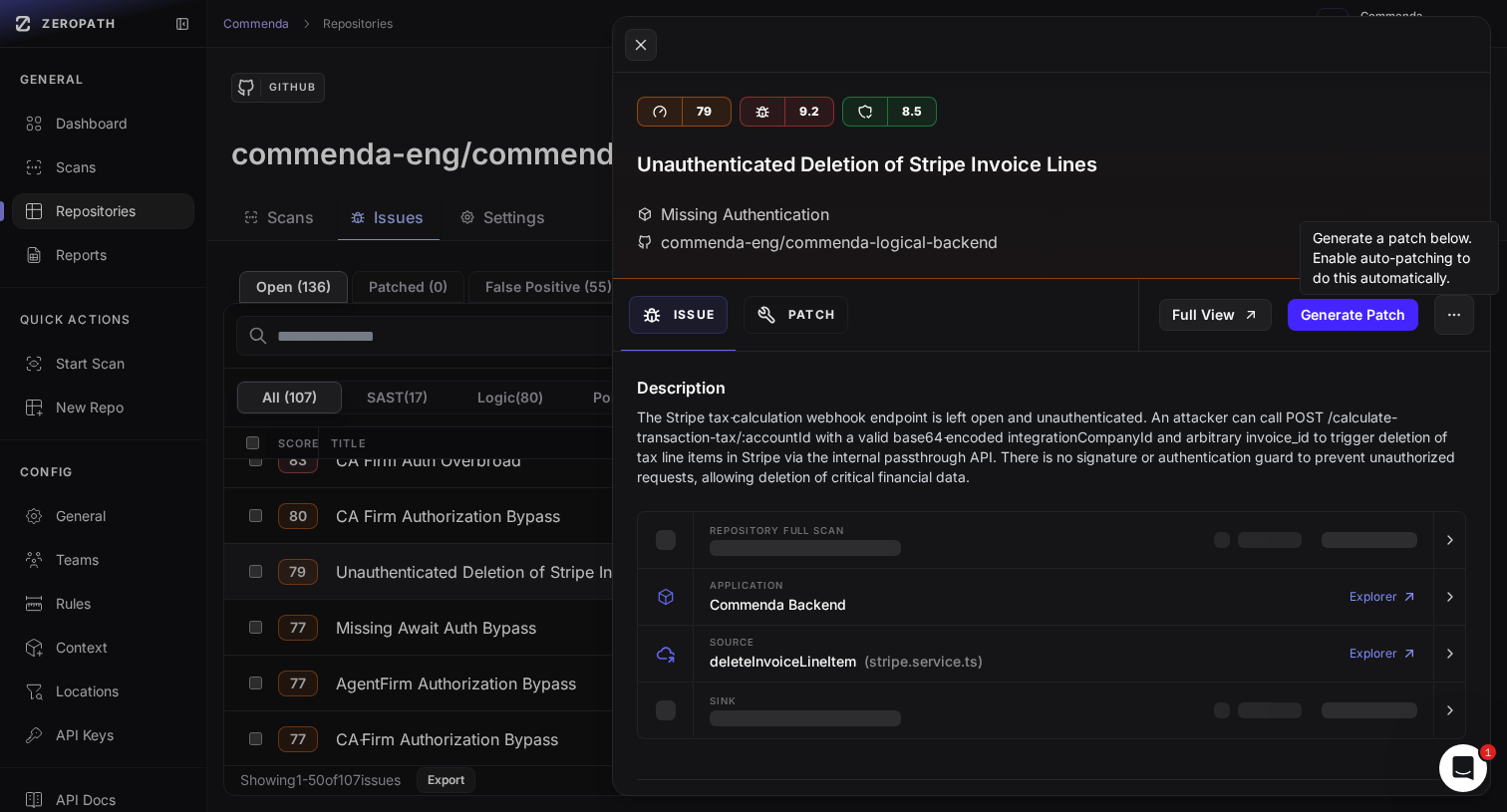 click on "The Stripe tax‐calculation webhook endpoint is left open and unauthenticated. An attacker can call POST /calculate-transaction-tax/:accountId with a valid base64‐encoded integrationCompanyId and arbitrary invoice_id to trigger deletion of tax line items in Stripe via the internal passthrough API. There is no signature or authentication guard to prevent unauthorized requests, allowing deletion of critical financial data." at bounding box center [1052, 447] 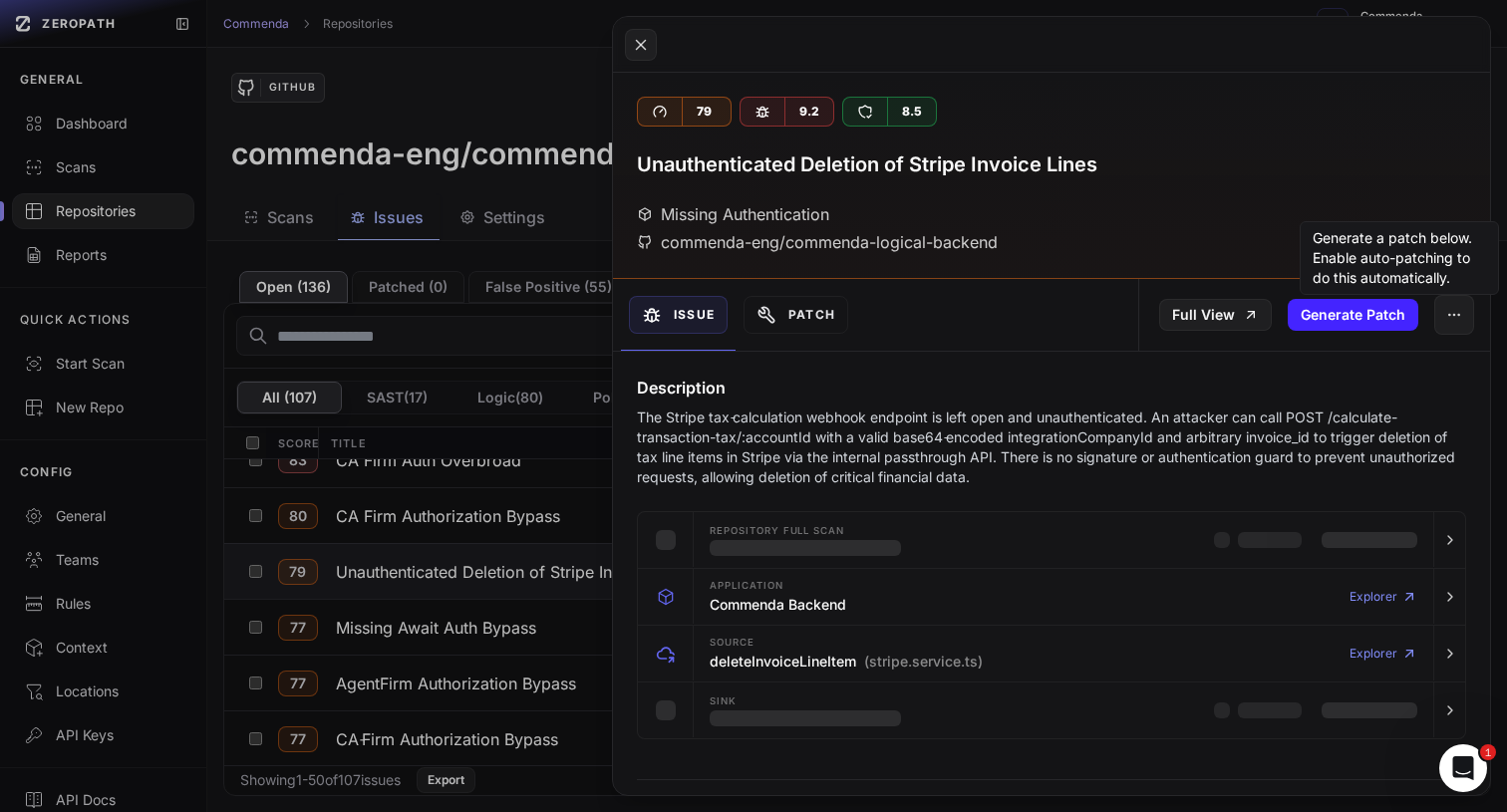 click on "The Stripe tax‐calculation webhook endpoint is left open and unauthenticated. An attacker can call POST /calculate-transaction-tax/:accountId with a valid base64‐encoded integrationCompanyId and arbitrary invoice_id to trigger deletion of tax line items in Stripe via the internal passthrough API. There is no signature or authentication guard to prevent unauthorized requests, allowing deletion of critical financial data." at bounding box center [1052, 447] 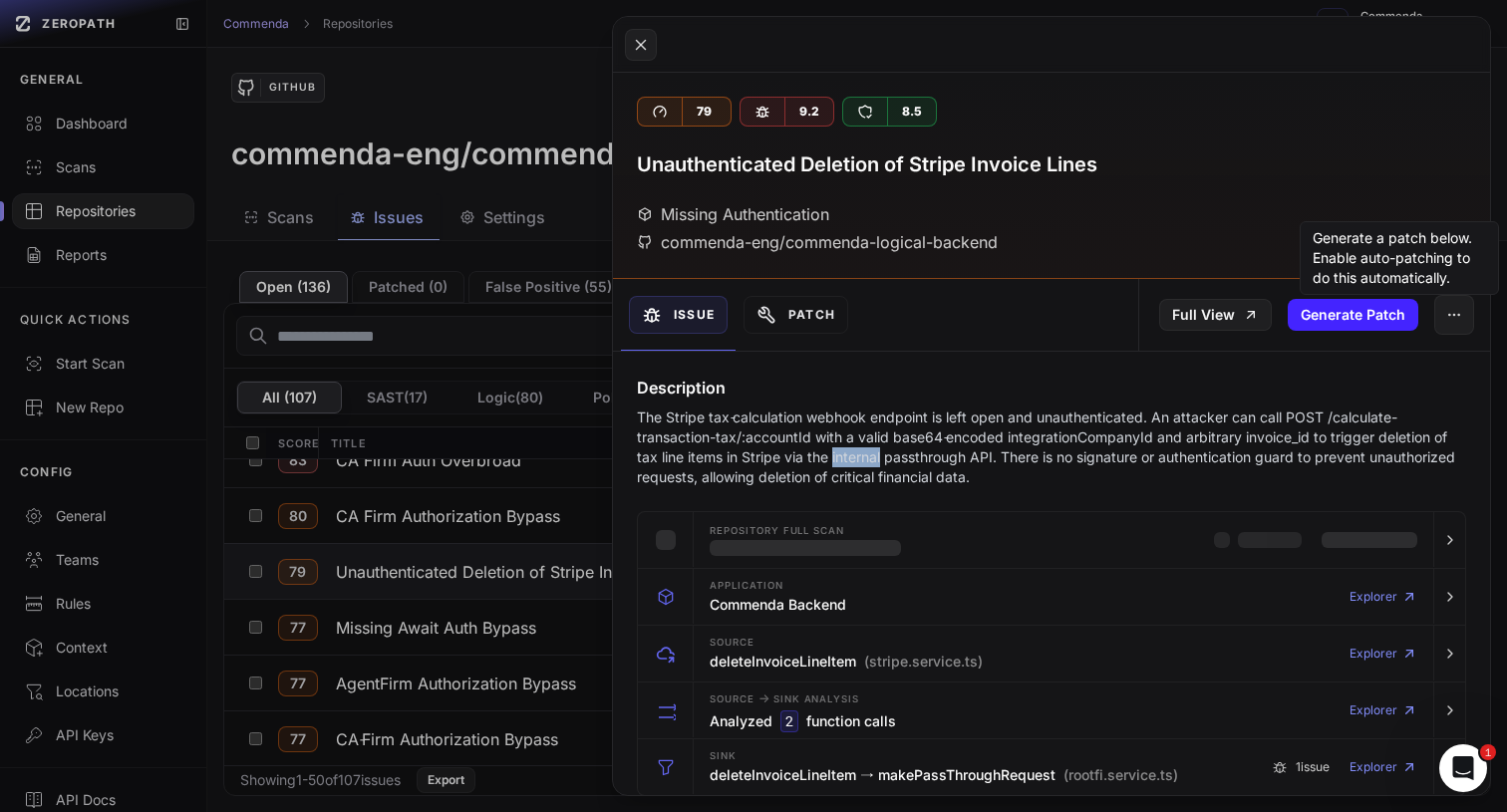 click on "The Stripe tax‐calculation webhook endpoint is left open and unauthenticated. An attacker can call POST /calculate-transaction-tax/:accountId with a valid base64‐encoded integrationCompanyId and arbitrary invoice_id to trigger deletion of tax line items in Stripe via the internal passthrough API. There is no signature or authentication guard to prevent unauthorized requests, allowing deletion of critical financial data." at bounding box center (1052, 447) 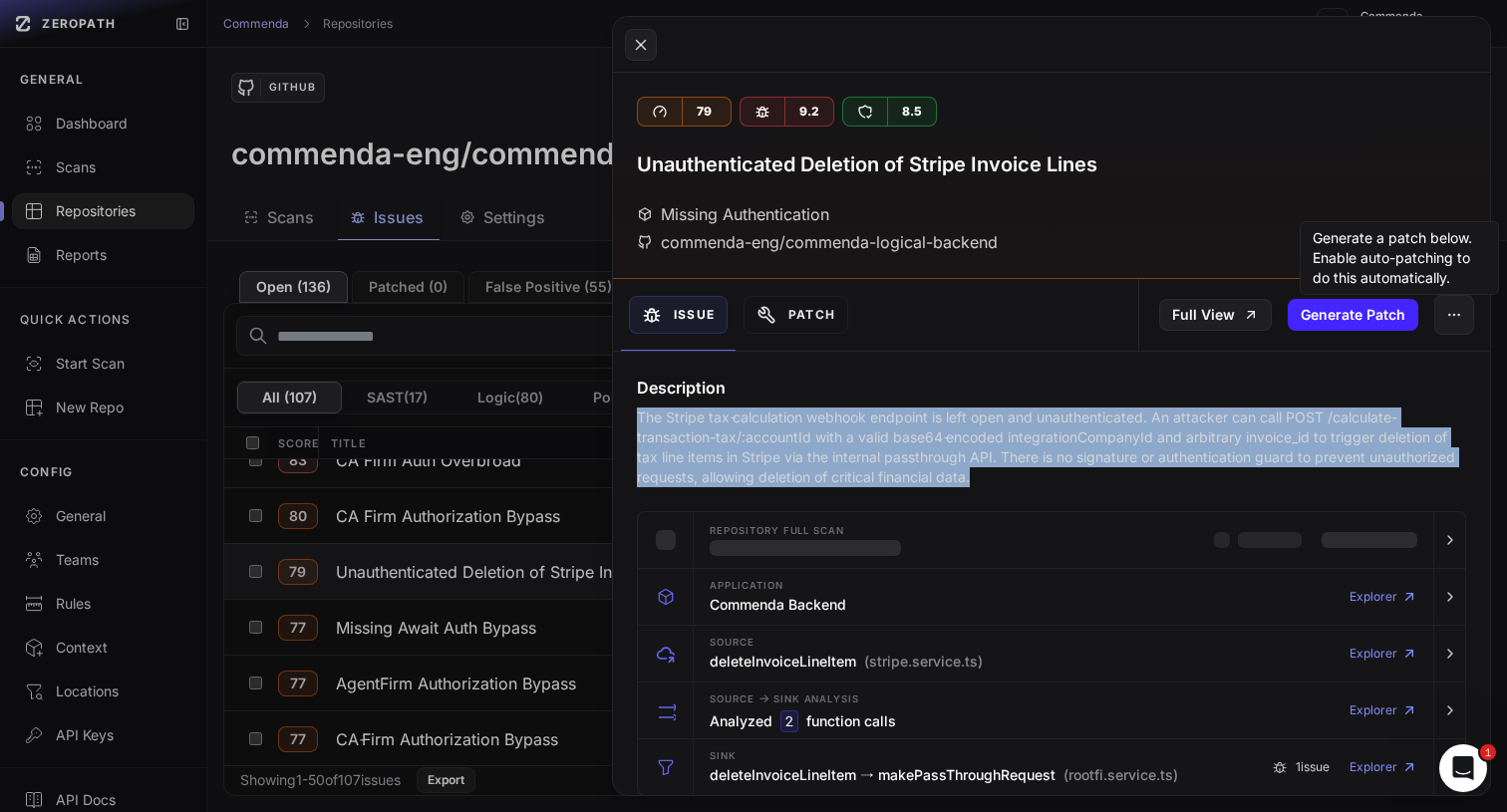 click on "The Stripe tax‐calculation webhook endpoint is left open and unauthenticated. An attacker can call POST /calculate-transaction-tax/:accountId with a valid base64‐encoded integrationCompanyId and arbitrary invoice_id to trigger deletion of tax line items in Stripe via the internal passthrough API. There is no signature or authentication guard to prevent unauthorized requests, allowing deletion of critical financial data." at bounding box center [1052, 447] 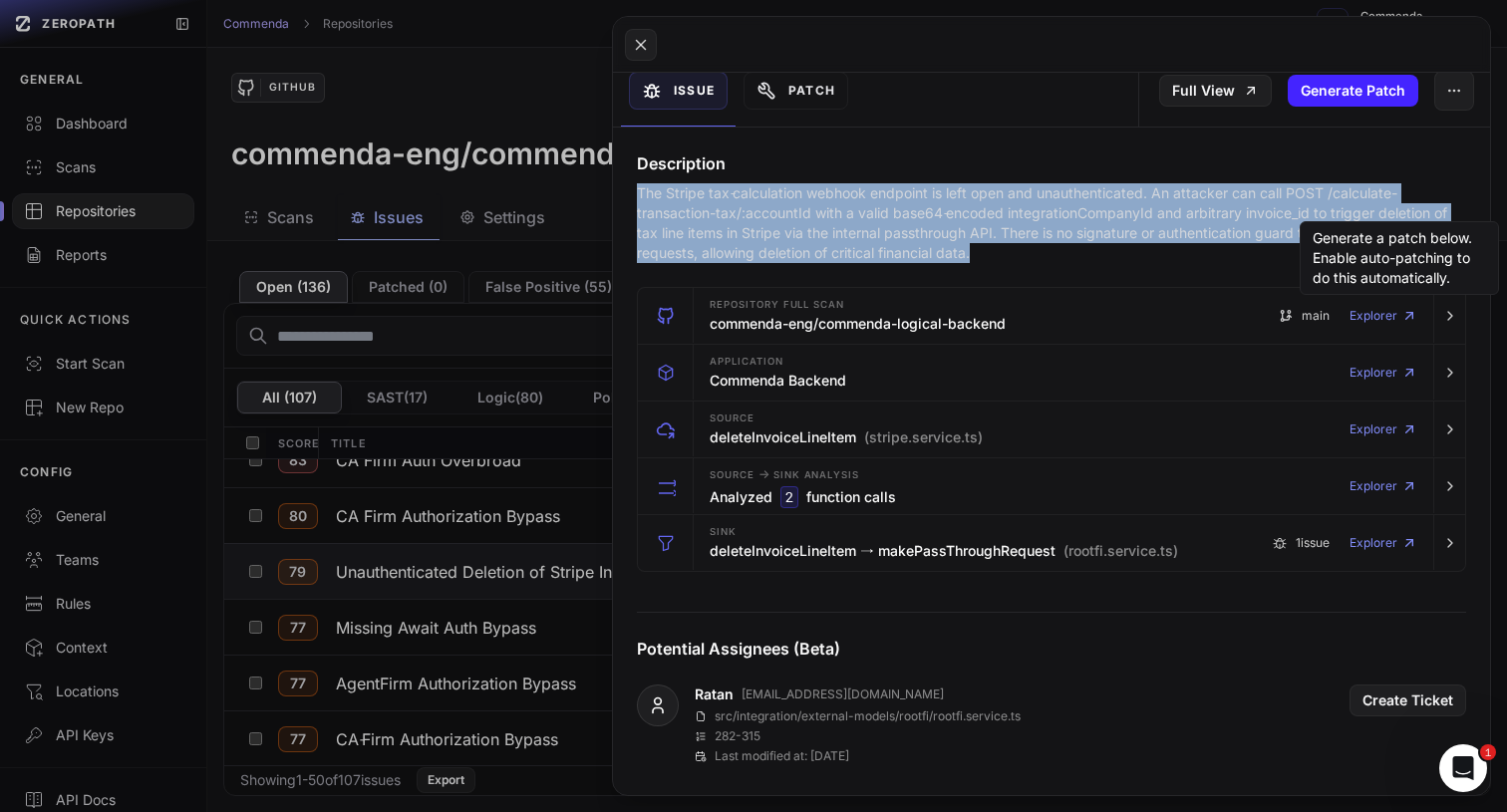 scroll, scrollTop: 228, scrollLeft: 0, axis: vertical 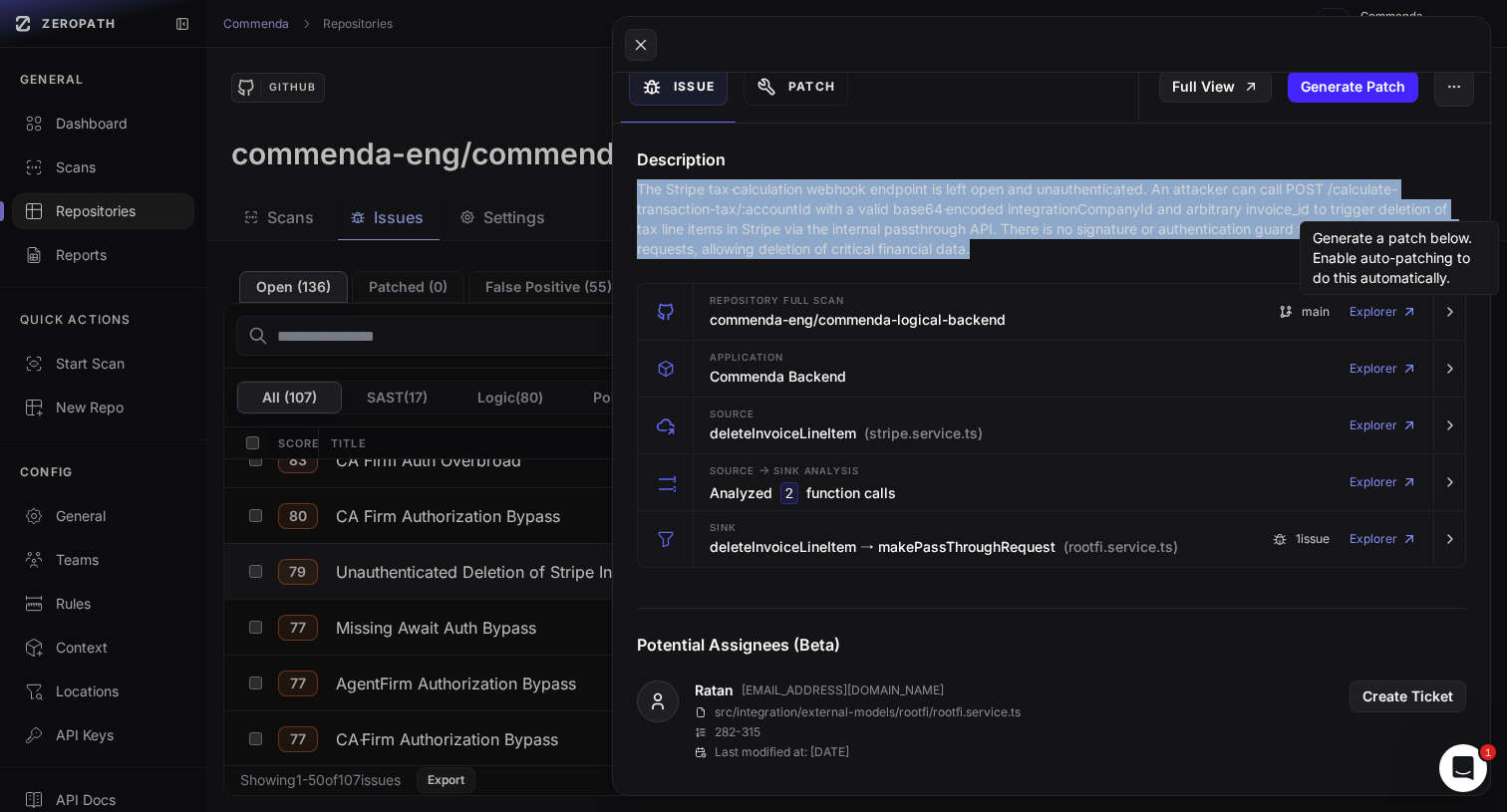 click on "Description   The Stripe tax‐calculation webhook endpoint is left open and unauthenticated. An attacker can call POST /calculate-transaction-tax/:accountId with a valid base64‐encoded integrationCompanyId and arbitrary invoice_id to trigger deletion of tax line items in Stripe via the internal passthrough API. There is no signature or authentication guard to prevent unauthorized requests, allowing deletion of critical financial data." at bounding box center [1052, 203] 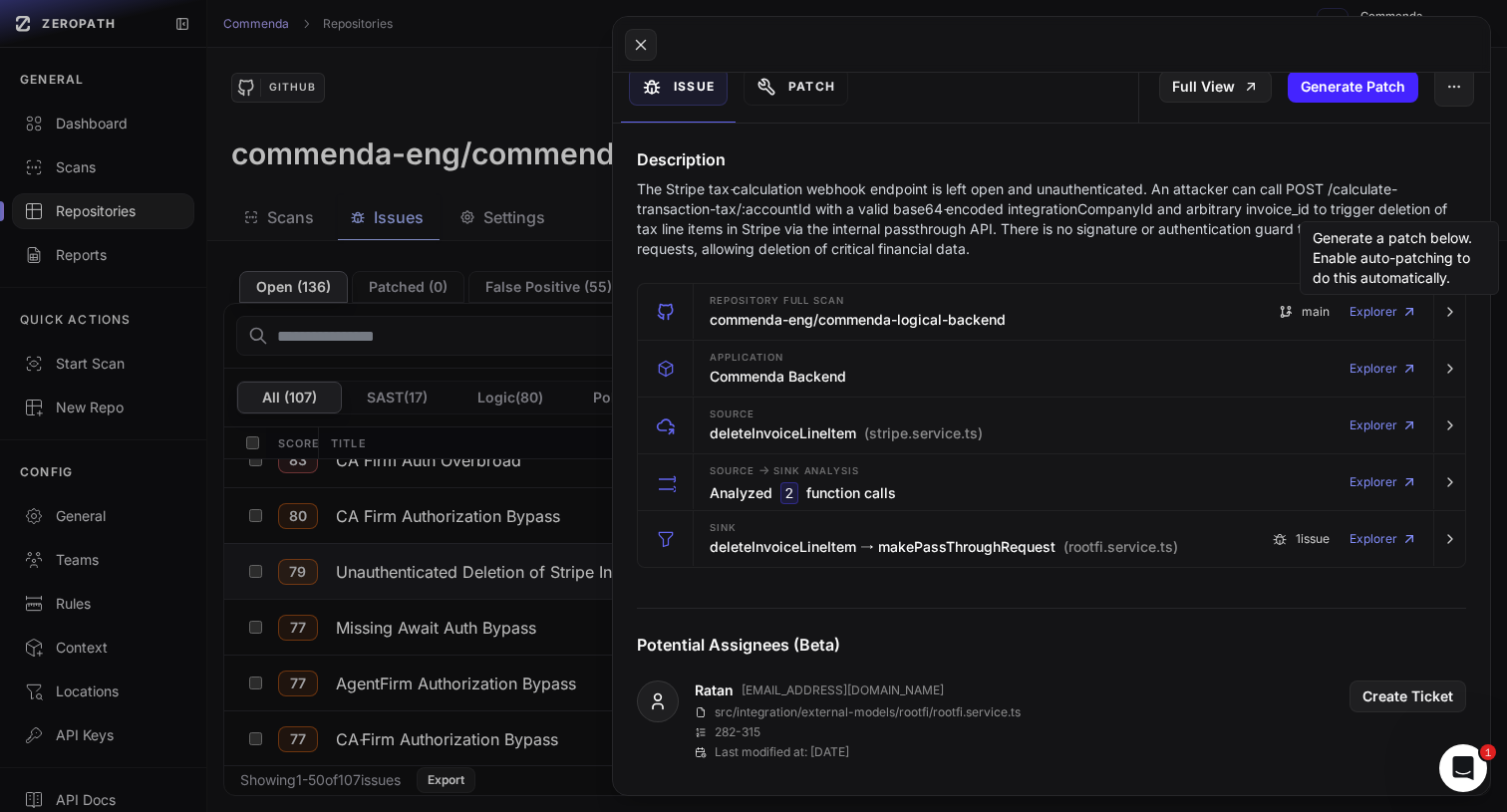 click on "Description   The Stripe tax‐calculation webhook endpoint is left open and unauthenticated. An attacker can call POST /calculate-transaction-tax/:accountId with a valid base64‐encoded integrationCompanyId and arbitrary invoice_id to trigger deletion of tax line items in Stripe via the internal passthrough API. There is no signature or authentication guard to prevent unauthorized requests, allowing deletion of critical financial data." at bounding box center (1052, 203) 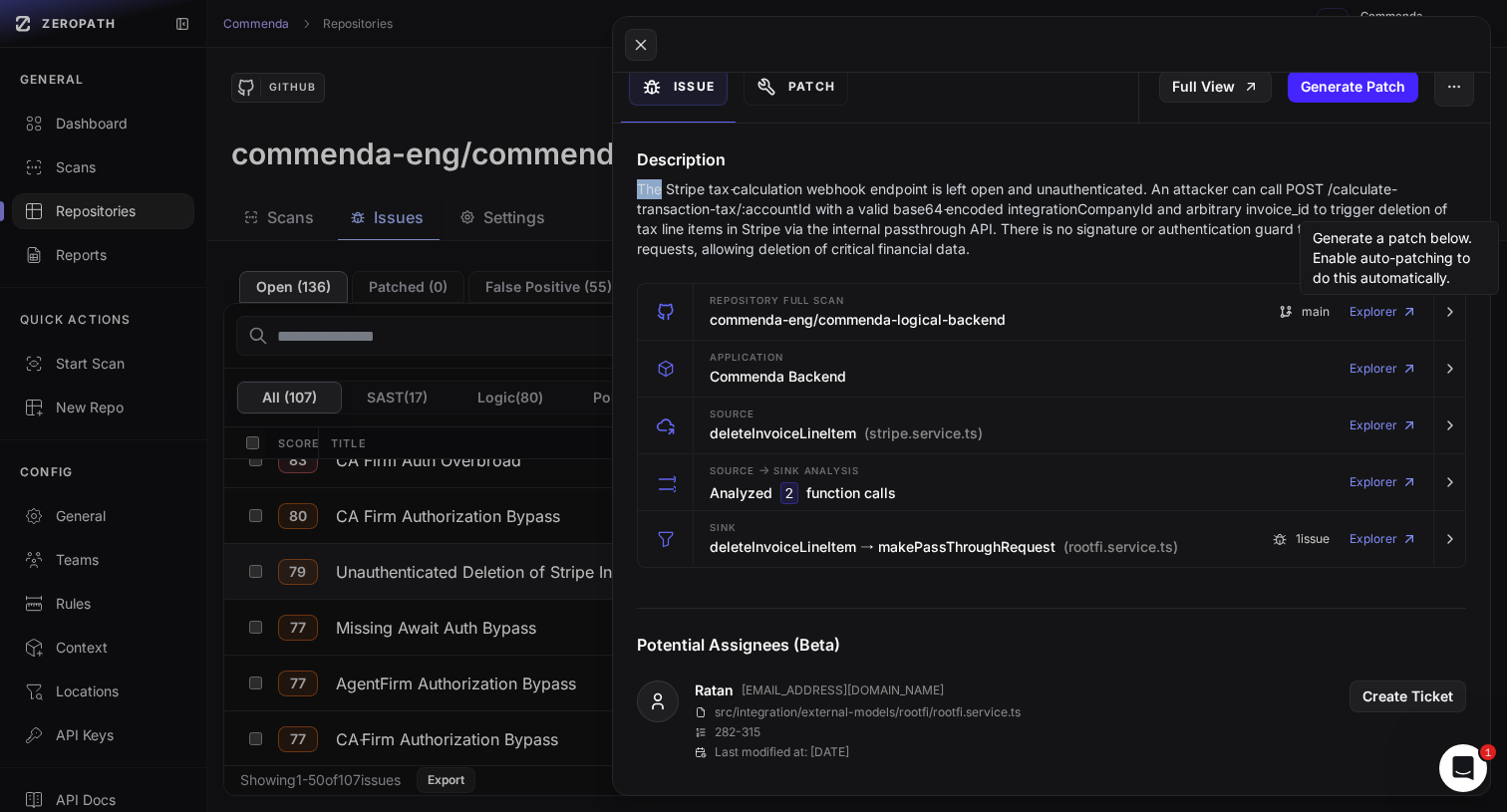 click on "Description   The Stripe tax‐calculation webhook endpoint is left open and unauthenticated. An attacker can call POST /calculate-transaction-tax/:accountId with a valid base64‐encoded integrationCompanyId and arbitrary invoice_id to trigger deletion of tax line items in Stripe via the internal passthrough API. There is no signature or authentication guard to prevent unauthorized requests, allowing deletion of critical financial data." at bounding box center [1052, 203] 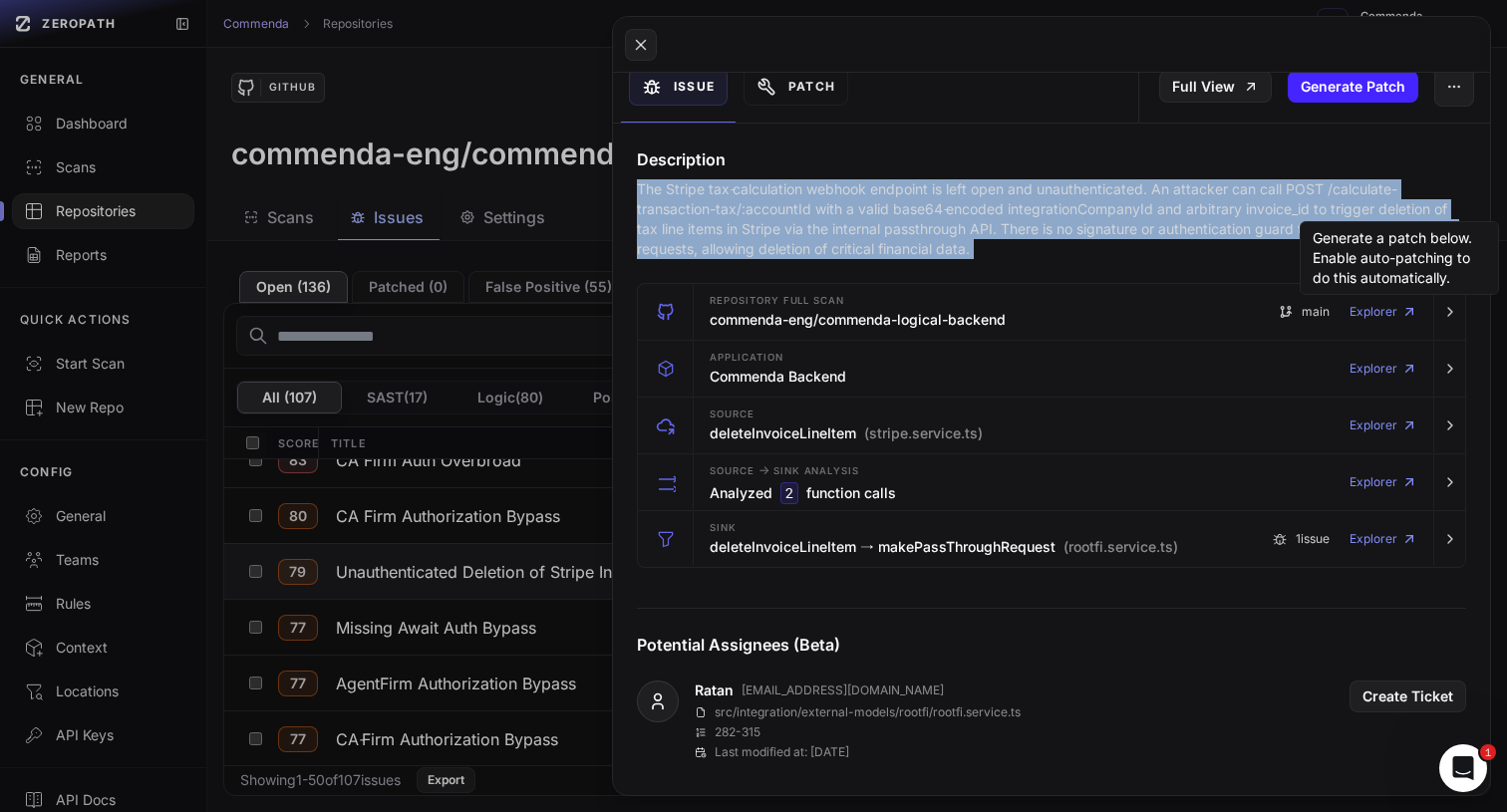 click on "The Stripe tax‐calculation webhook endpoint is left open and unauthenticated. An attacker can call POST /calculate-transaction-tax/:accountId with a valid base64‐encoded integrationCompanyId and arbitrary invoice_id to trigger deletion of tax line items in Stripe via the internal passthrough API. There is no signature or authentication guard to prevent unauthorized requests, allowing deletion of critical financial data." at bounding box center (1052, 219) 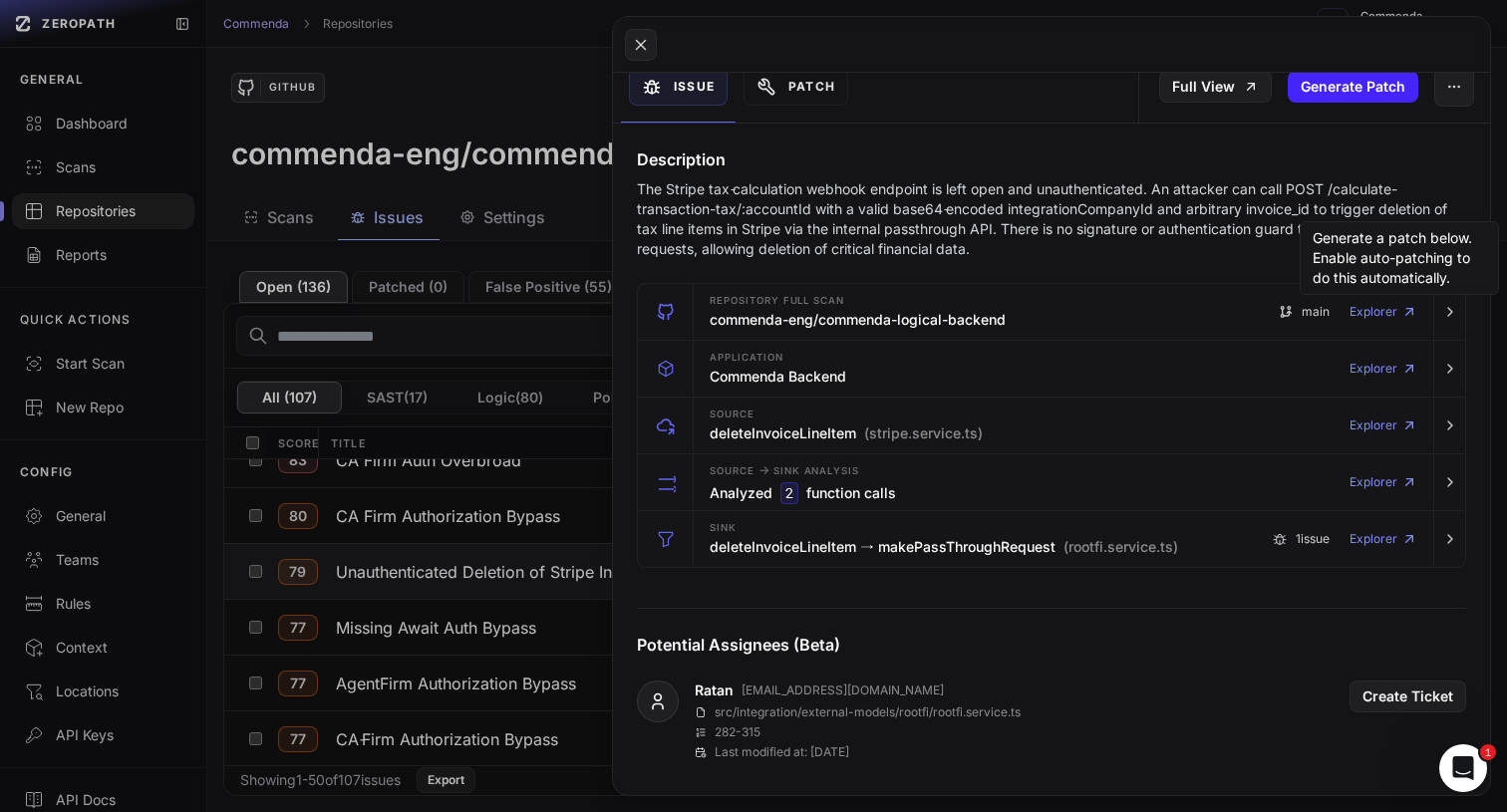 click on "The Stripe tax‐calculation webhook endpoint is left open and unauthenticated. An attacker can call POST /calculate-transaction-tax/:accountId with a valid base64‐encoded integrationCompanyId and arbitrary invoice_id to trigger deletion of tax line items in Stripe via the internal passthrough API. There is no signature or authentication guard to prevent unauthorized requests, allowing deletion of critical financial data." at bounding box center [1052, 219] 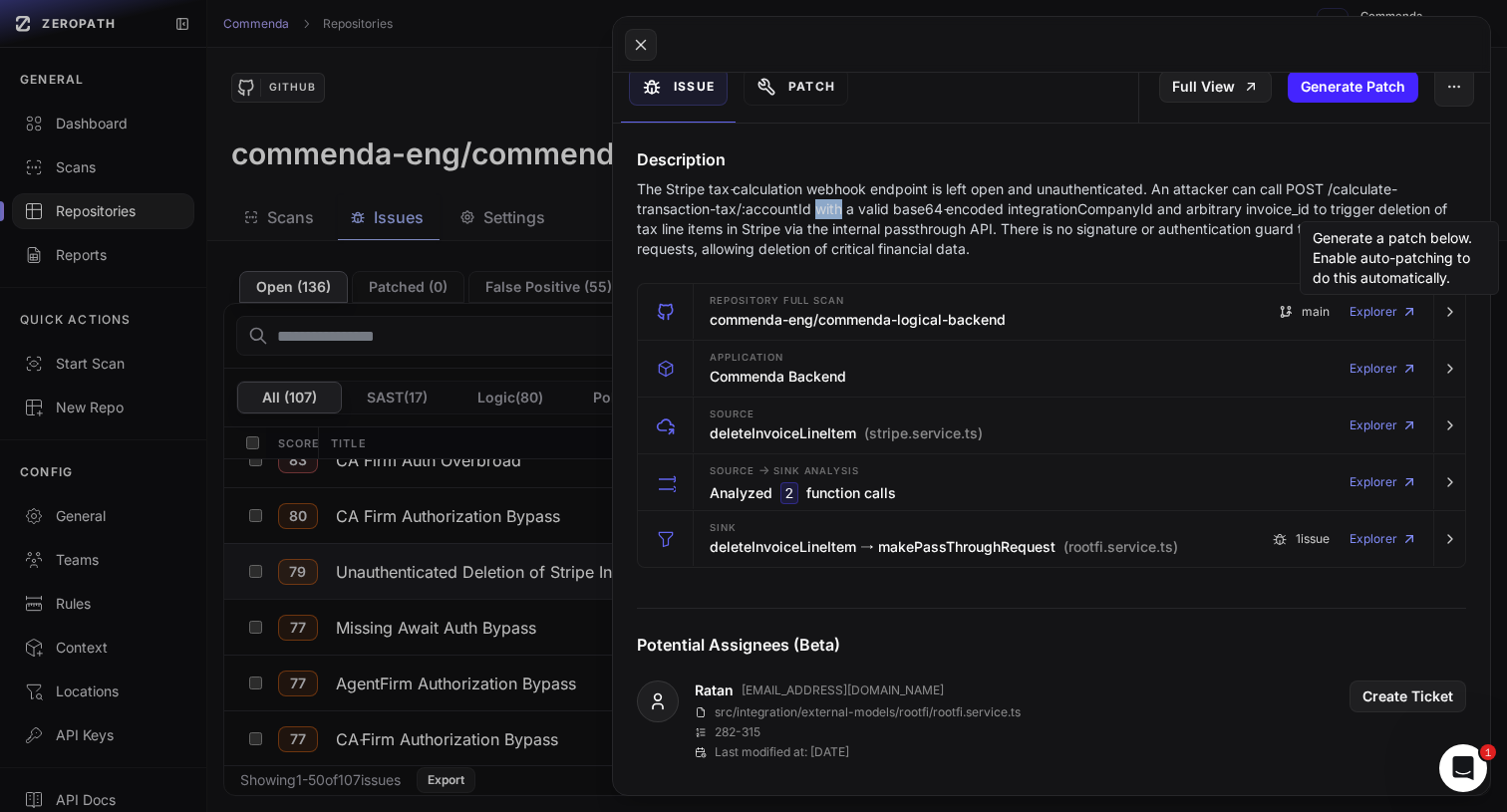 click on "The Stripe tax‐calculation webhook endpoint is left open and unauthenticated. An attacker can call POST /calculate-transaction-tax/:accountId with a valid base64‐encoded integrationCompanyId and arbitrary invoice_id to trigger deletion of tax line items in Stripe via the internal passthrough API. There is no signature or authentication guard to prevent unauthorized requests, allowing deletion of critical financial data." at bounding box center [1052, 219] 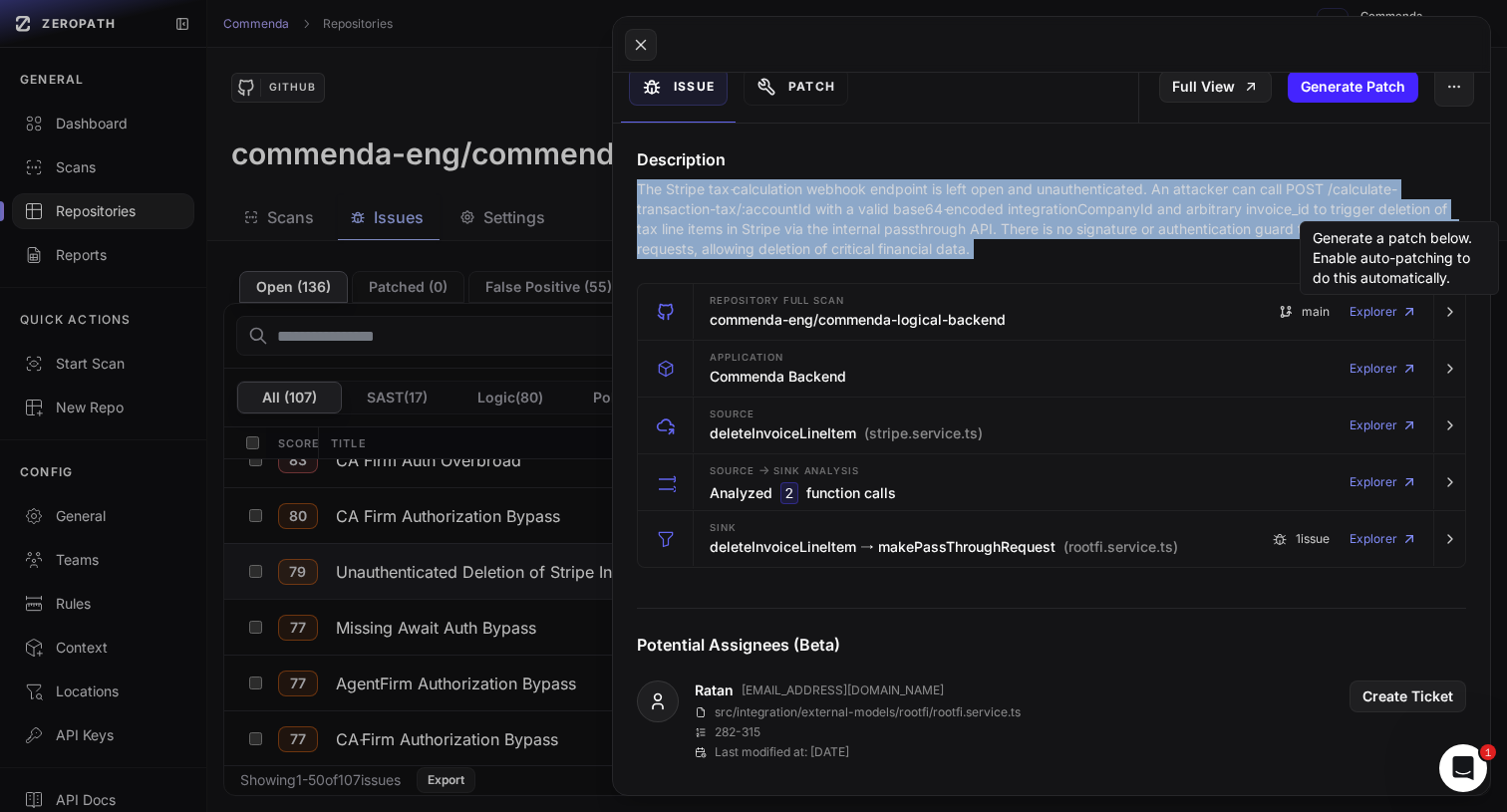 click on "The Stripe tax‐calculation webhook endpoint is left open and unauthenticated. An attacker can call POST /calculate-transaction-tax/:accountId with a valid base64‐encoded integrationCompanyId and arbitrary invoice_id to trigger deletion of tax line items in Stripe via the internal passthrough API. There is no signature or authentication guard to prevent unauthorized requests, allowing deletion of critical financial data." at bounding box center [1052, 219] 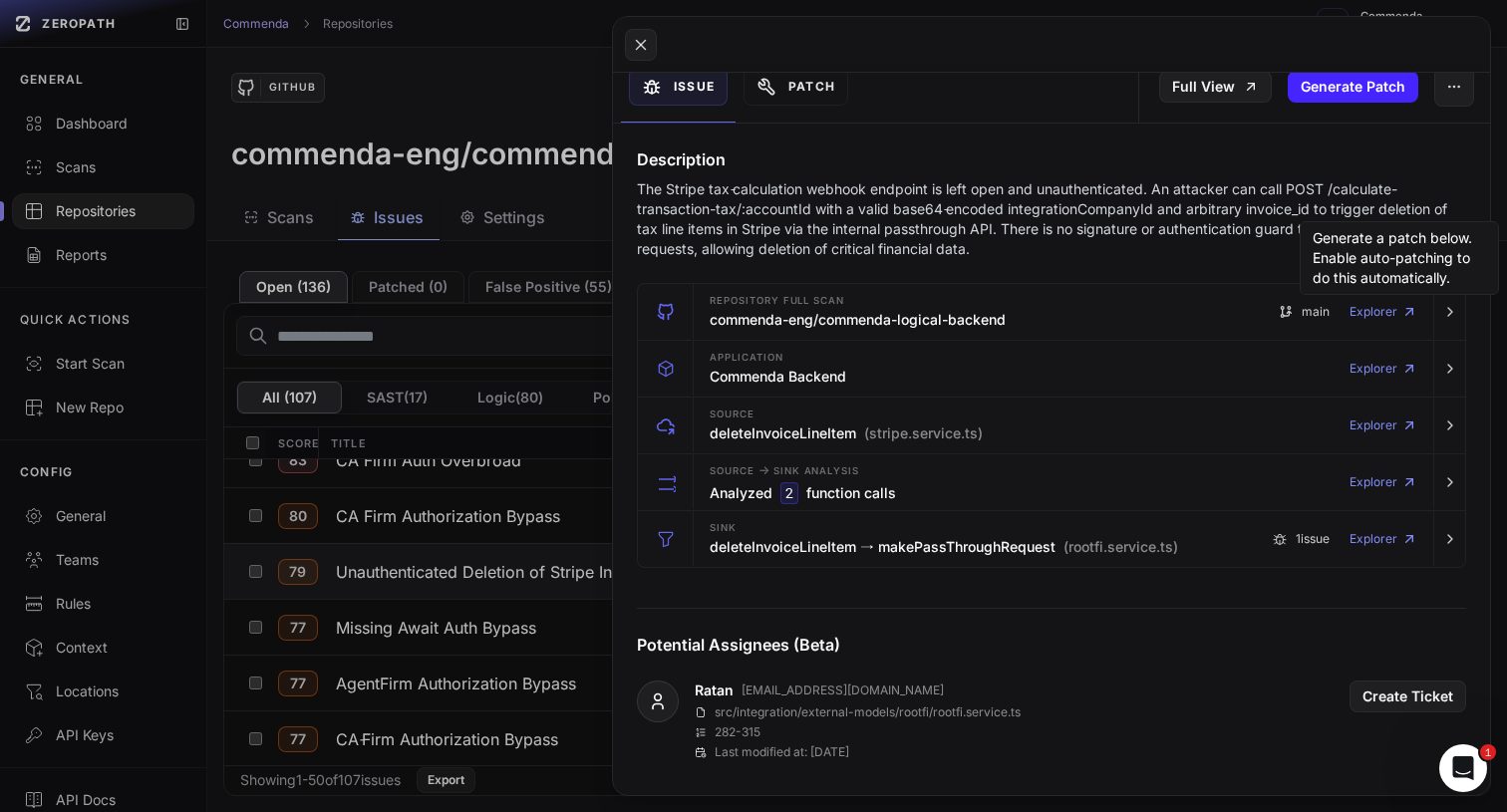 click on "The Stripe tax‐calculation webhook endpoint is left open and unauthenticated. An attacker can call POST /calculate-transaction-tax/:accountId with a valid base64‐encoded integrationCompanyId and arbitrary invoice_id to trigger deletion of tax line items in Stripe via the internal passthrough API. There is no signature or authentication guard to prevent unauthorized requests, allowing deletion of critical financial data." at bounding box center (1052, 219) 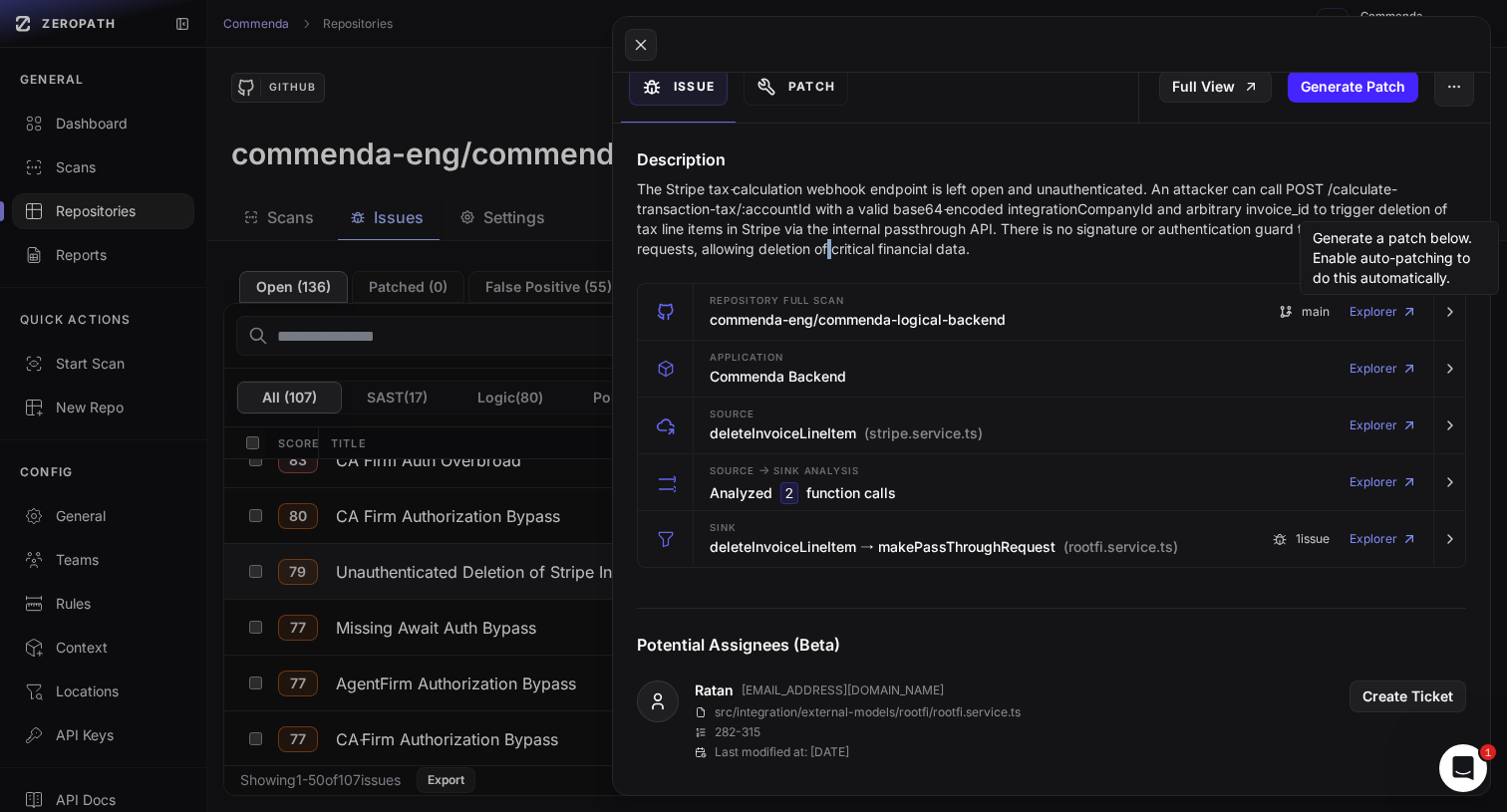 click on "The Stripe tax‐calculation webhook endpoint is left open and unauthenticated. An attacker can call POST /calculate-transaction-tax/:accountId with a valid base64‐encoded integrationCompanyId and arbitrary invoice_id to trigger deletion of tax line items in Stripe via the internal passthrough API. There is no signature or authentication guard to prevent unauthorized requests, allowing deletion of critical financial data." at bounding box center (1052, 219) 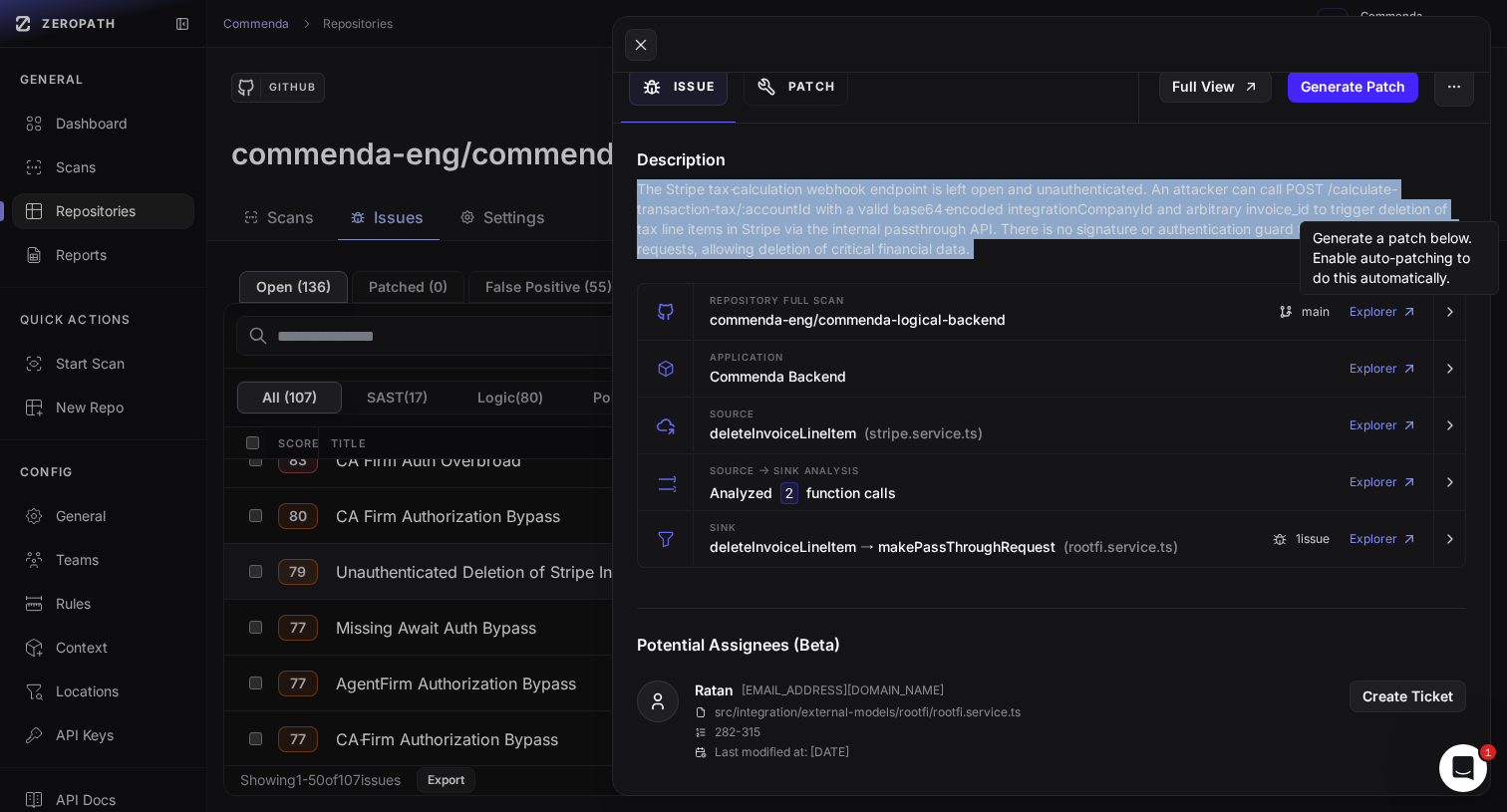 click on "The Stripe tax‐calculation webhook endpoint is left open and unauthenticated. An attacker can call POST /calculate-transaction-tax/:accountId with a valid base64‐encoded integrationCompanyId and arbitrary invoice_id to trigger deletion of tax line items in Stripe via the internal passthrough API. There is no signature or authentication guard to prevent unauthorized requests, allowing deletion of critical financial data." at bounding box center (1052, 219) 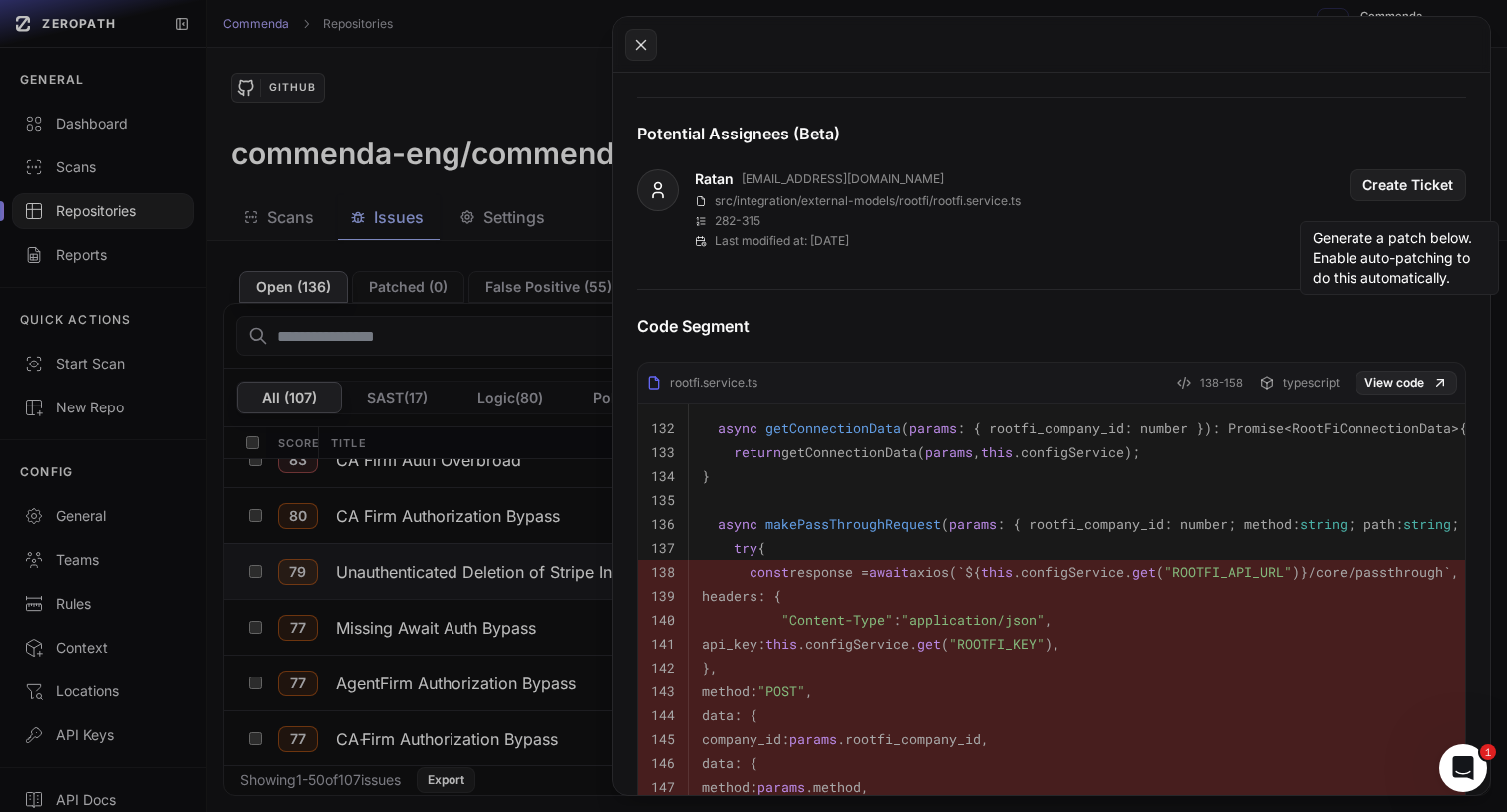 scroll, scrollTop: 1052, scrollLeft: 0, axis: vertical 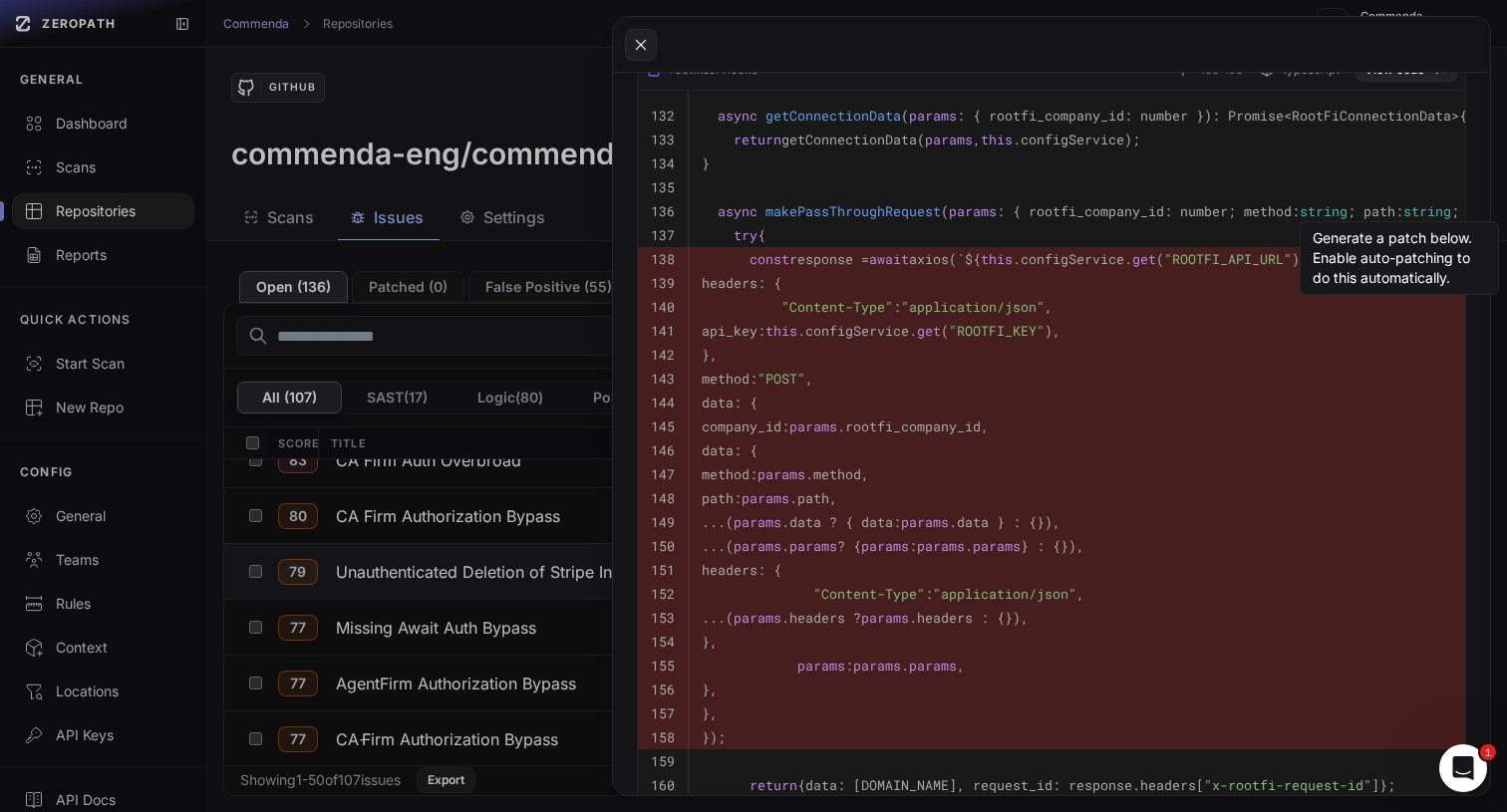 click on "data: {" at bounding box center (1423, 403) 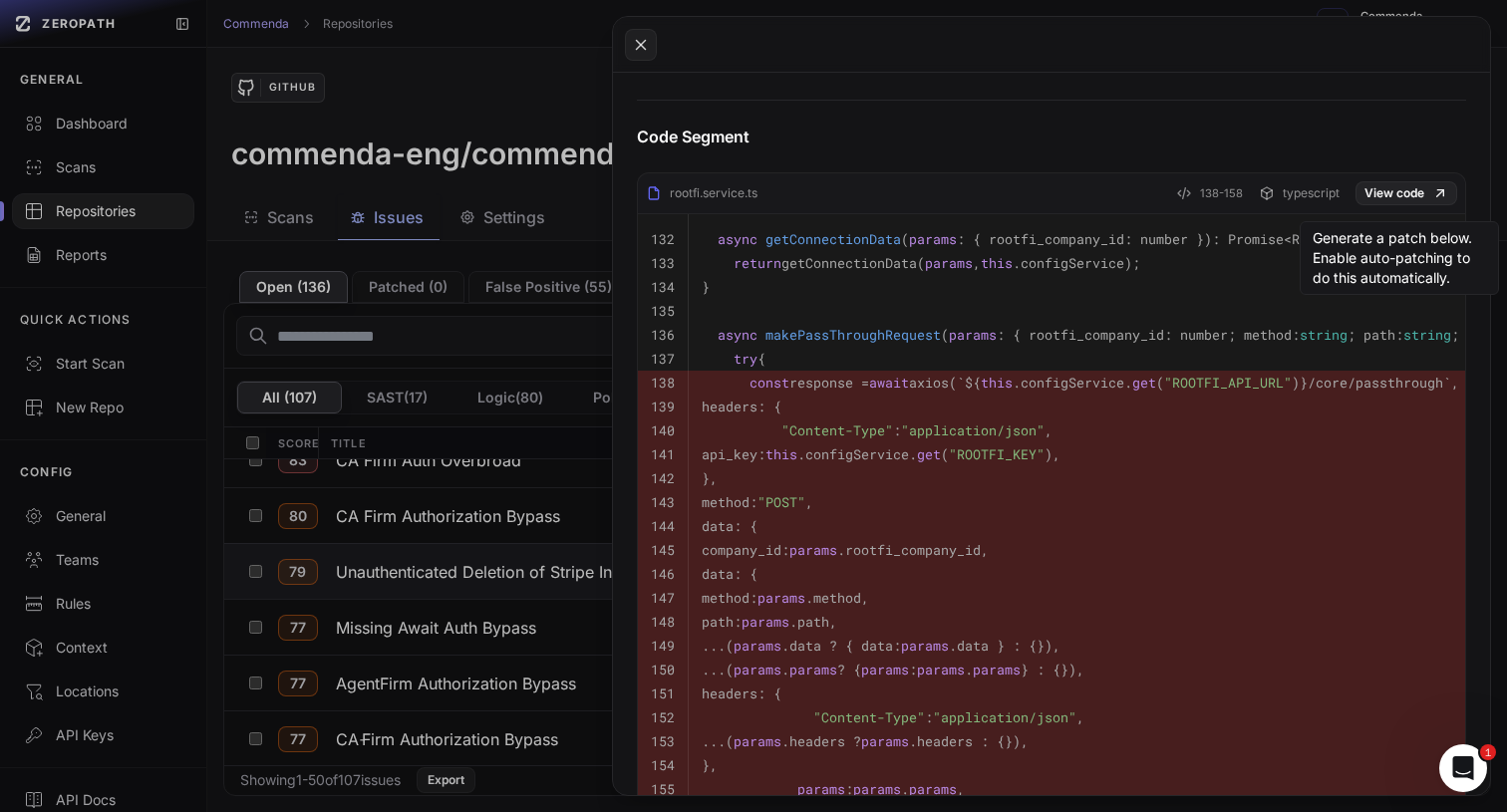 scroll, scrollTop: 938, scrollLeft: 0, axis: vertical 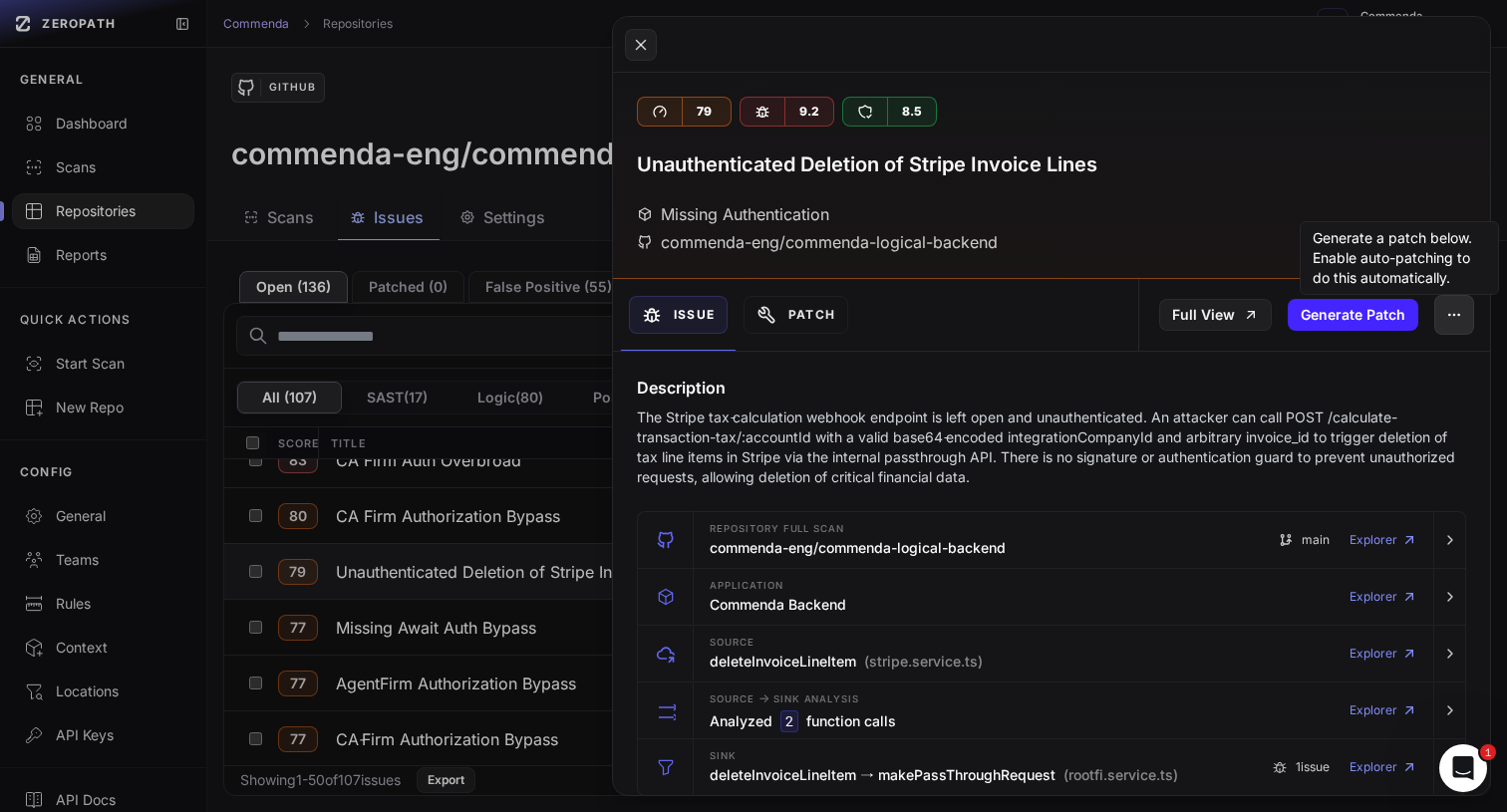 click 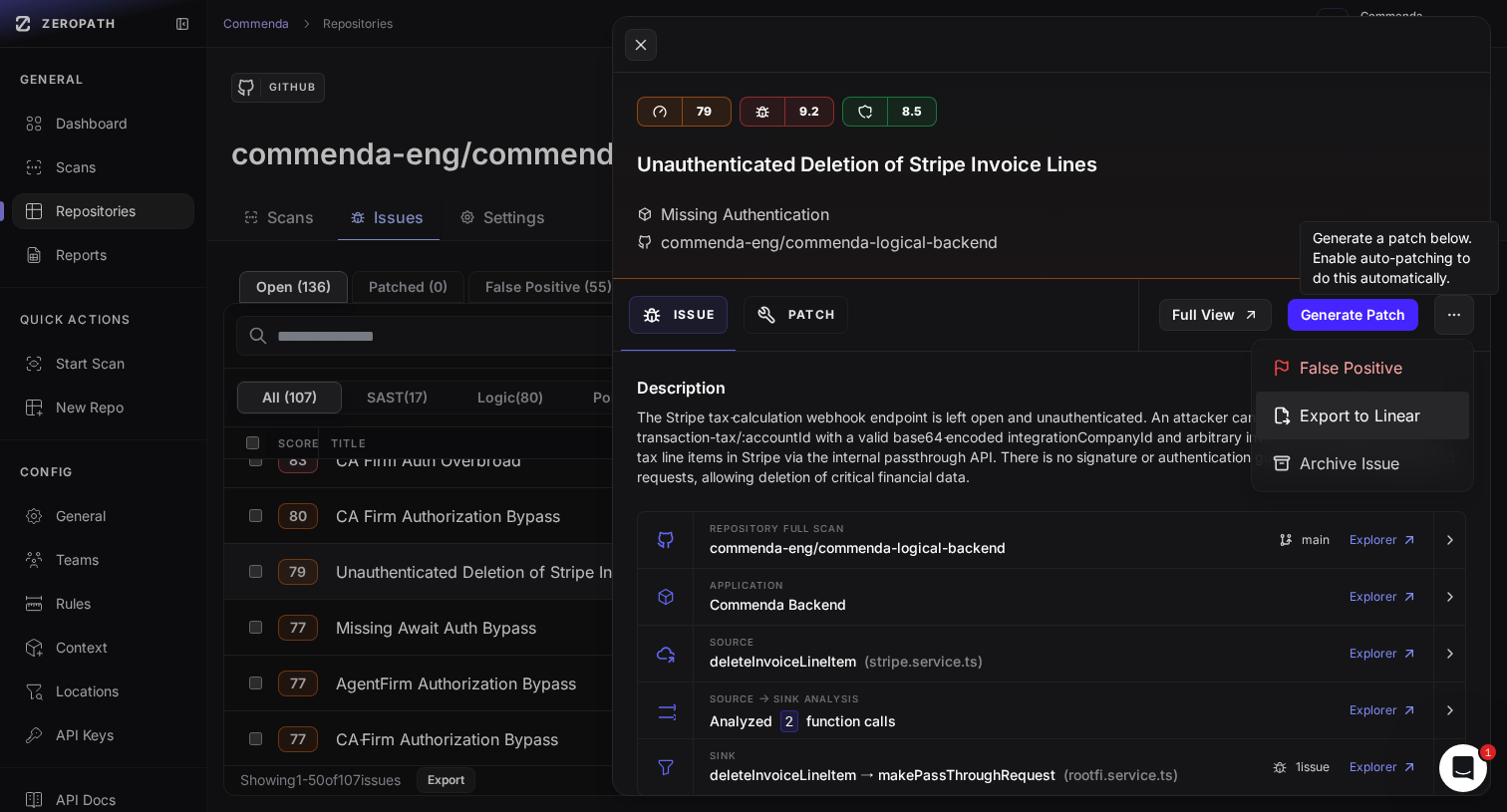click on "Export to Linear" 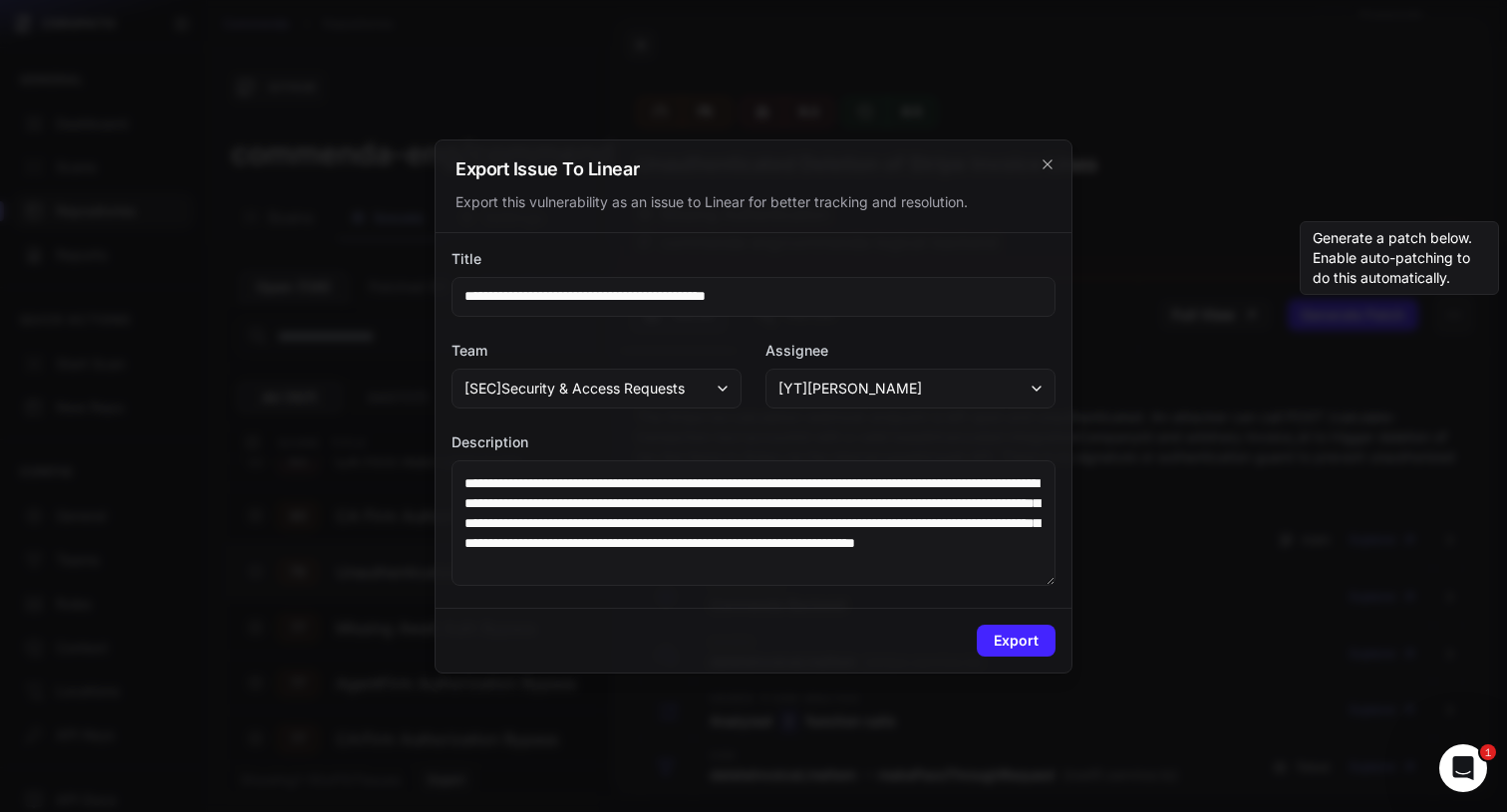 click on "[ YT ]  [PERSON_NAME]" at bounding box center (910, 389) 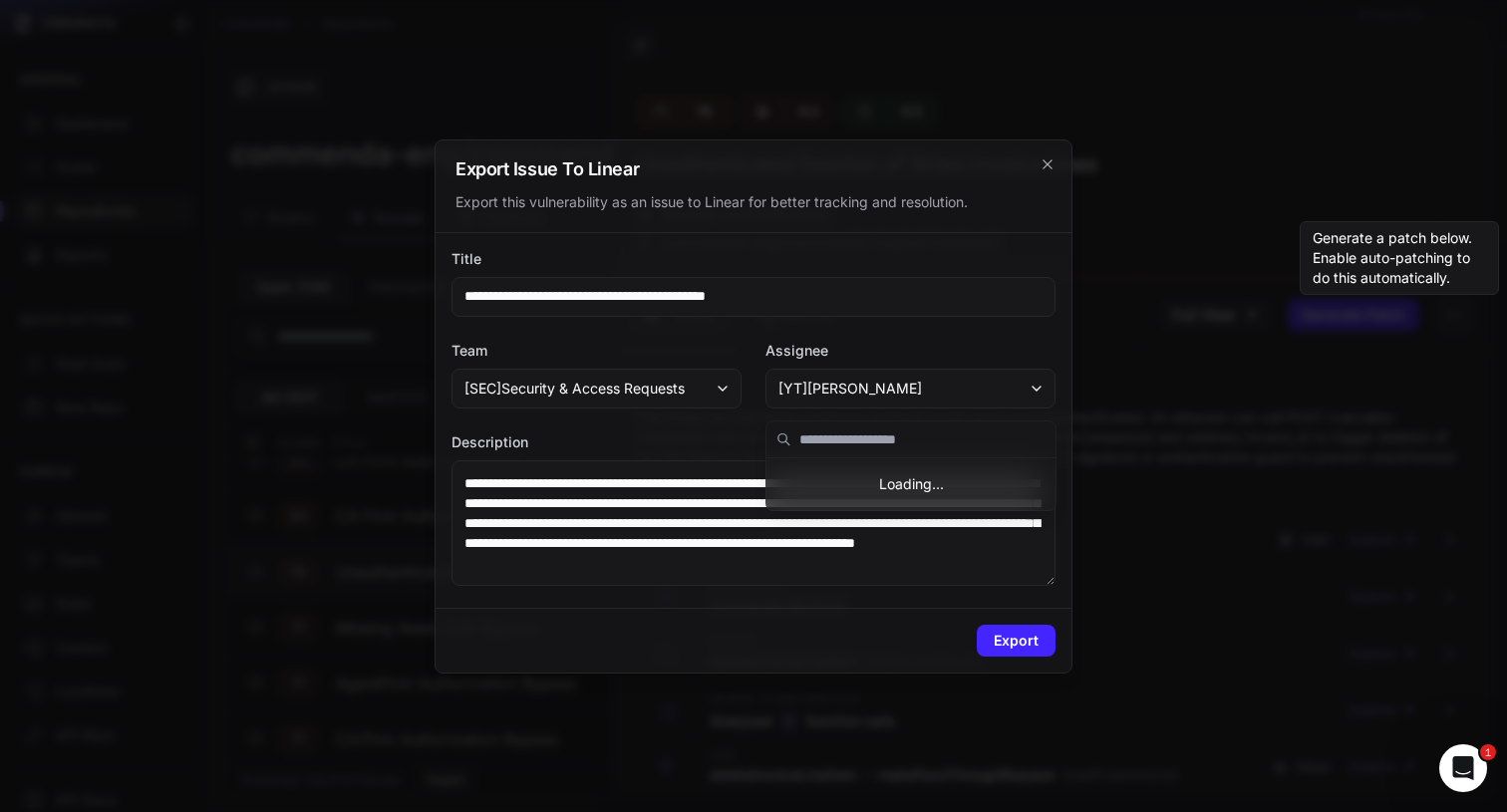 click on "[ YT ]  [PERSON_NAME]" at bounding box center (910, 389) 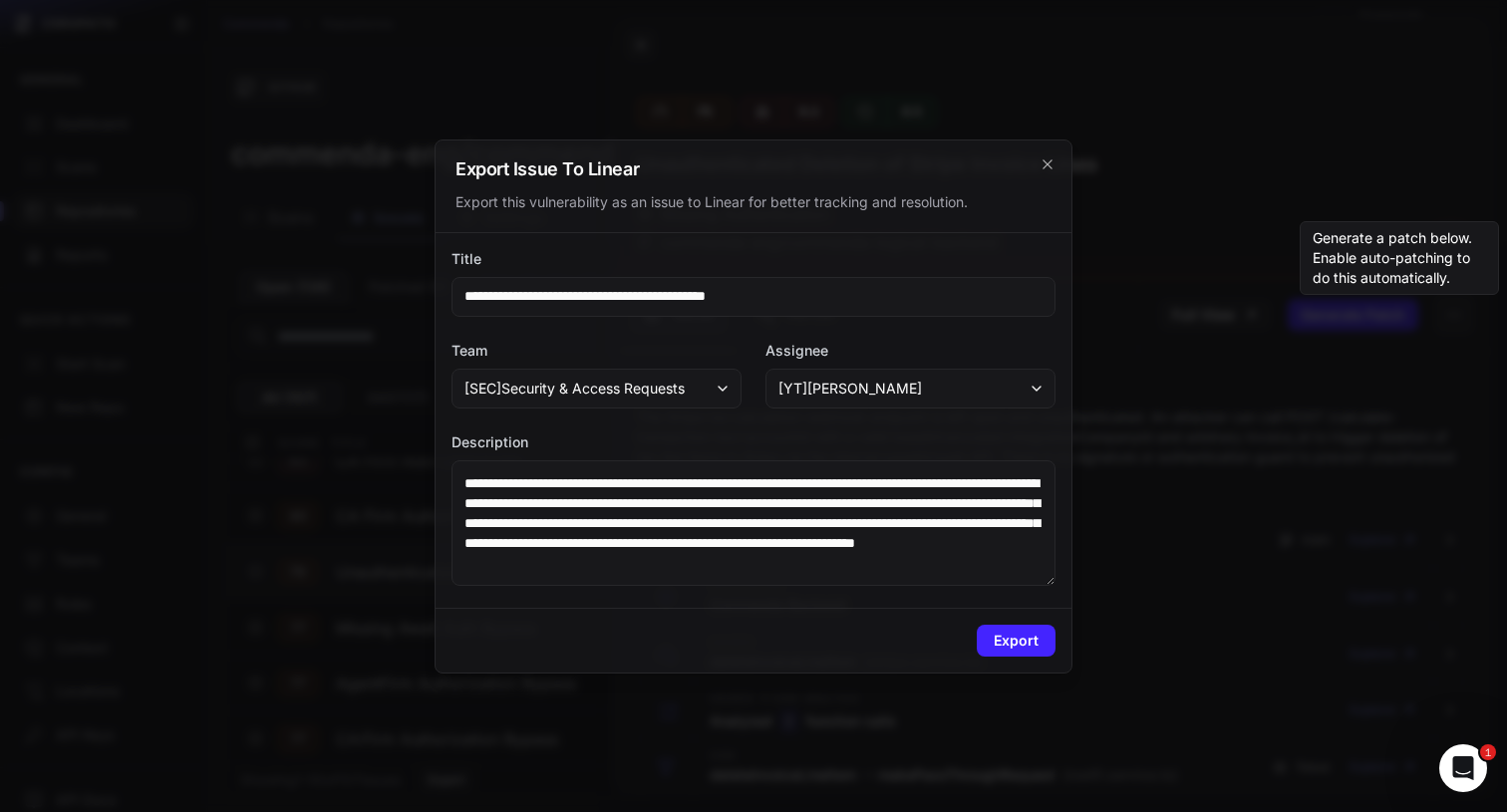 click on "[ YT ]  [PERSON_NAME]" at bounding box center (910, 389) 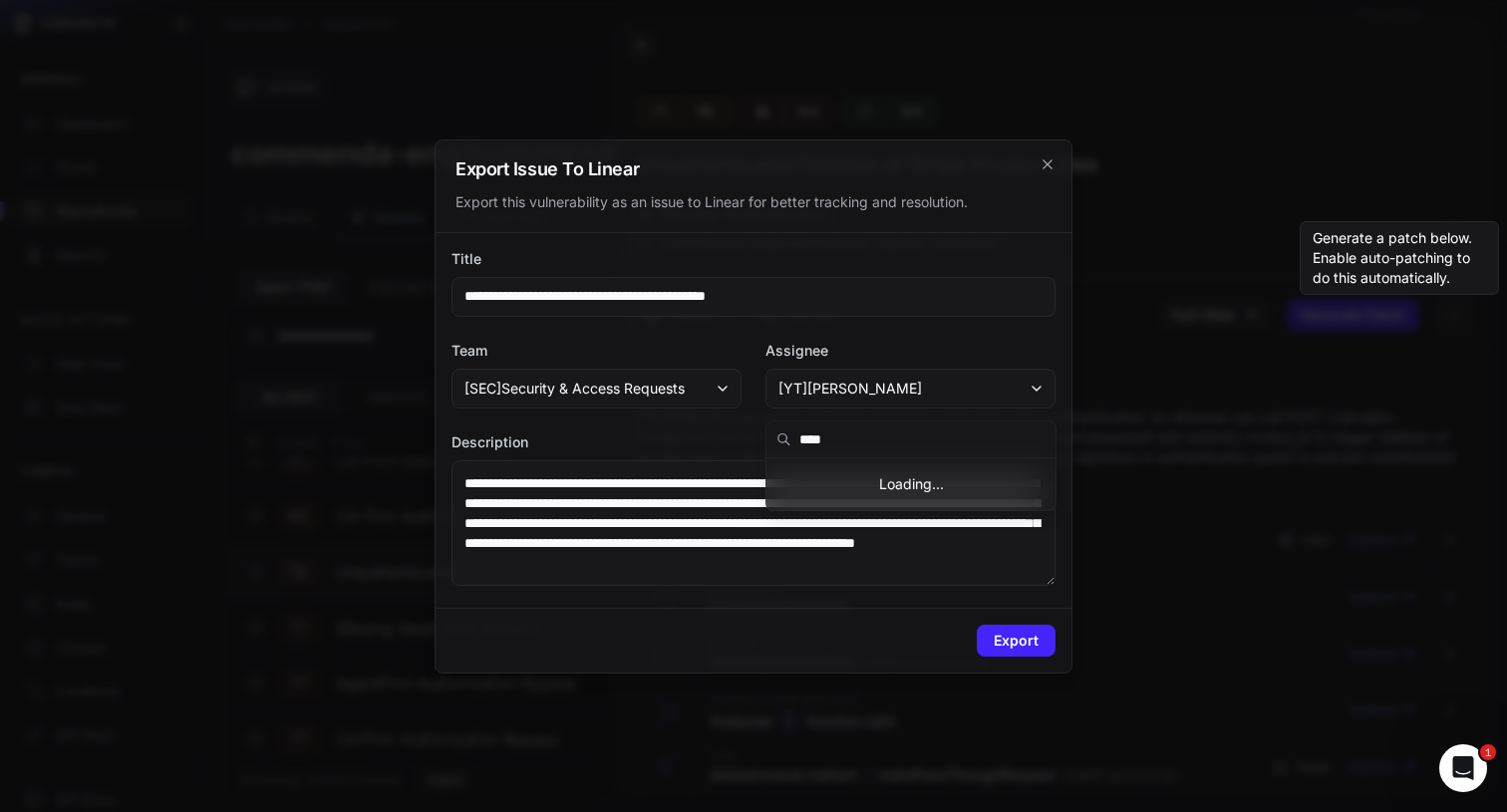 type on "*****" 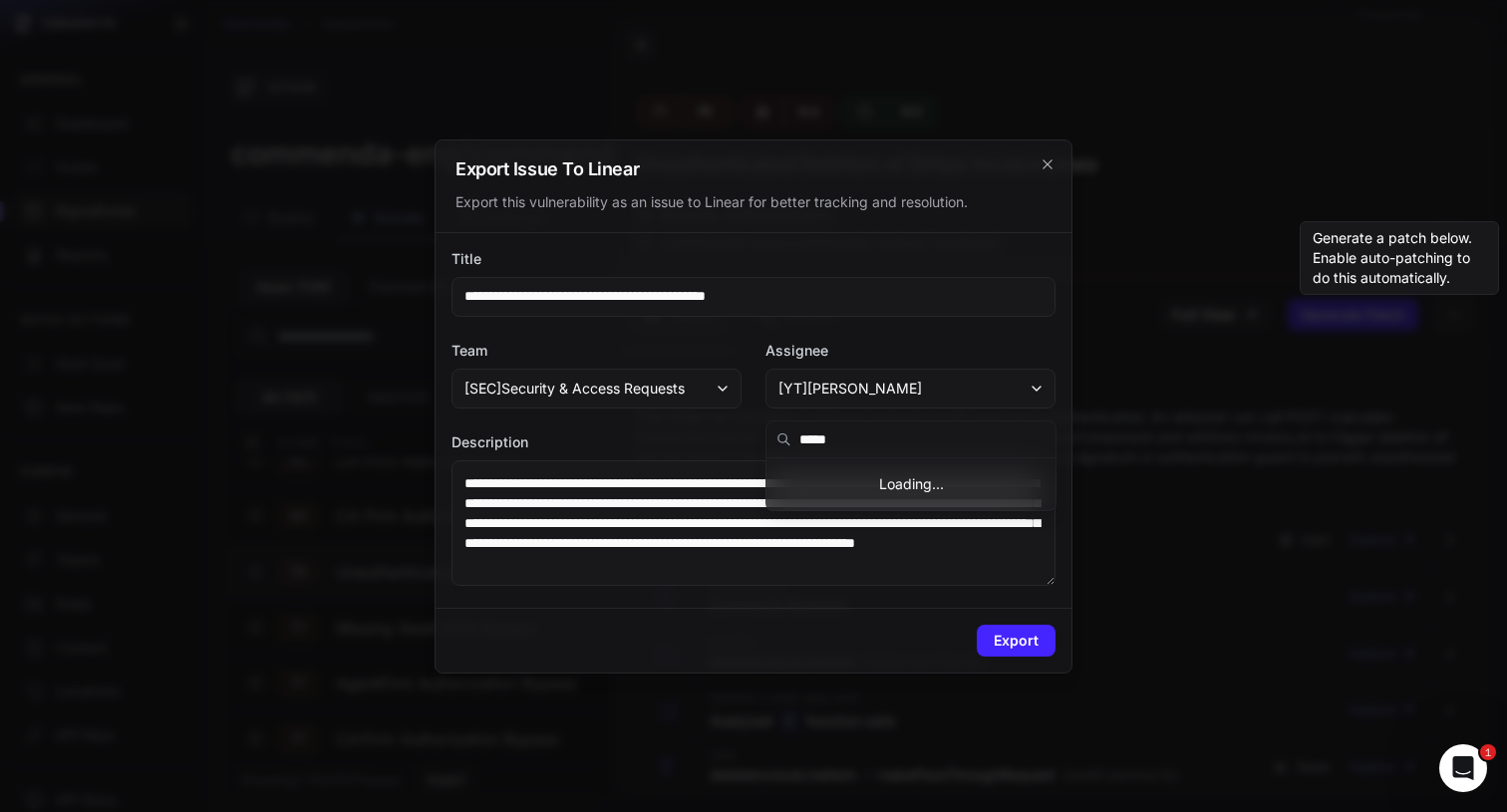click on "*****" at bounding box center [922, 439] 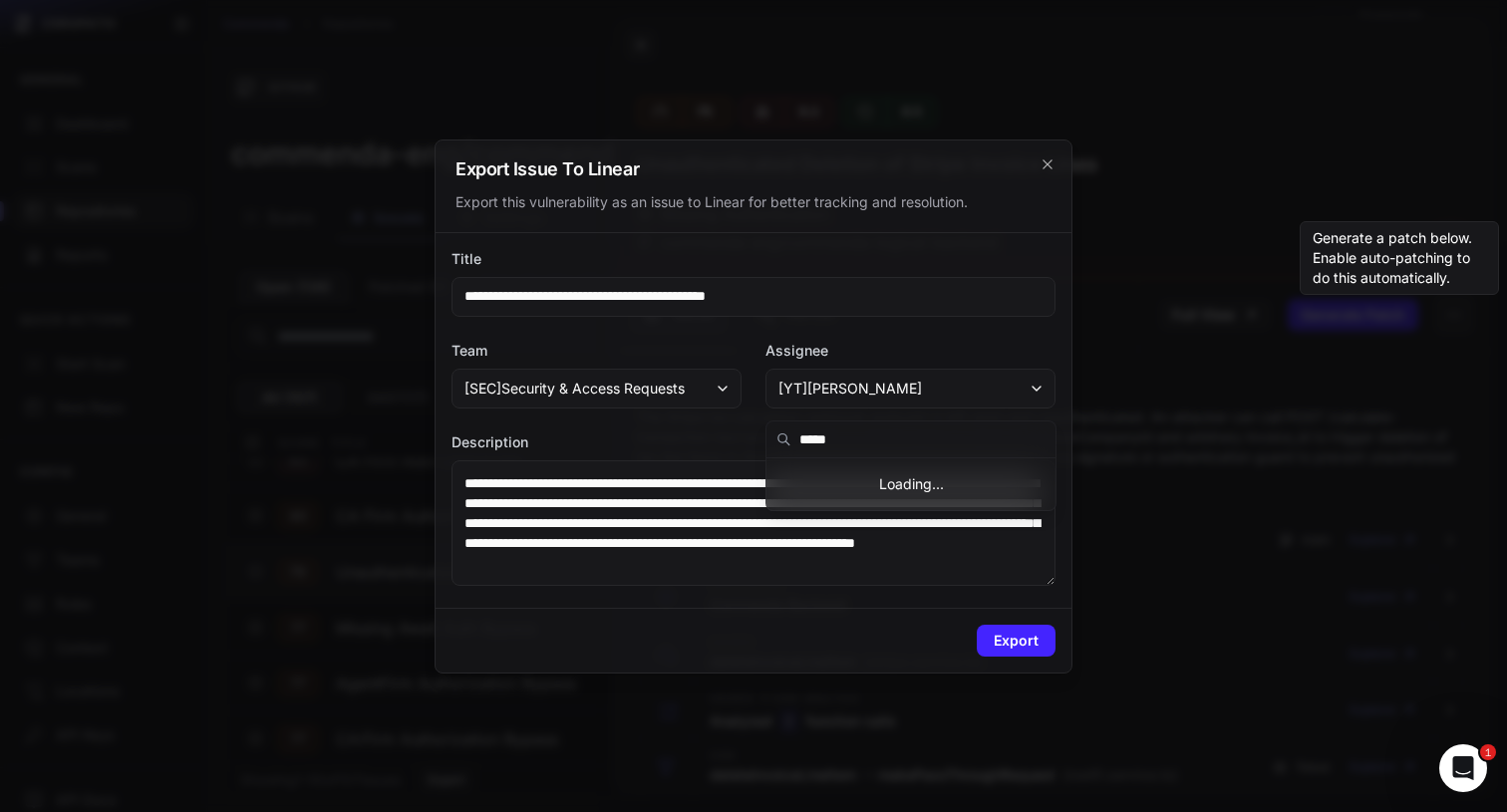 type on "*****" 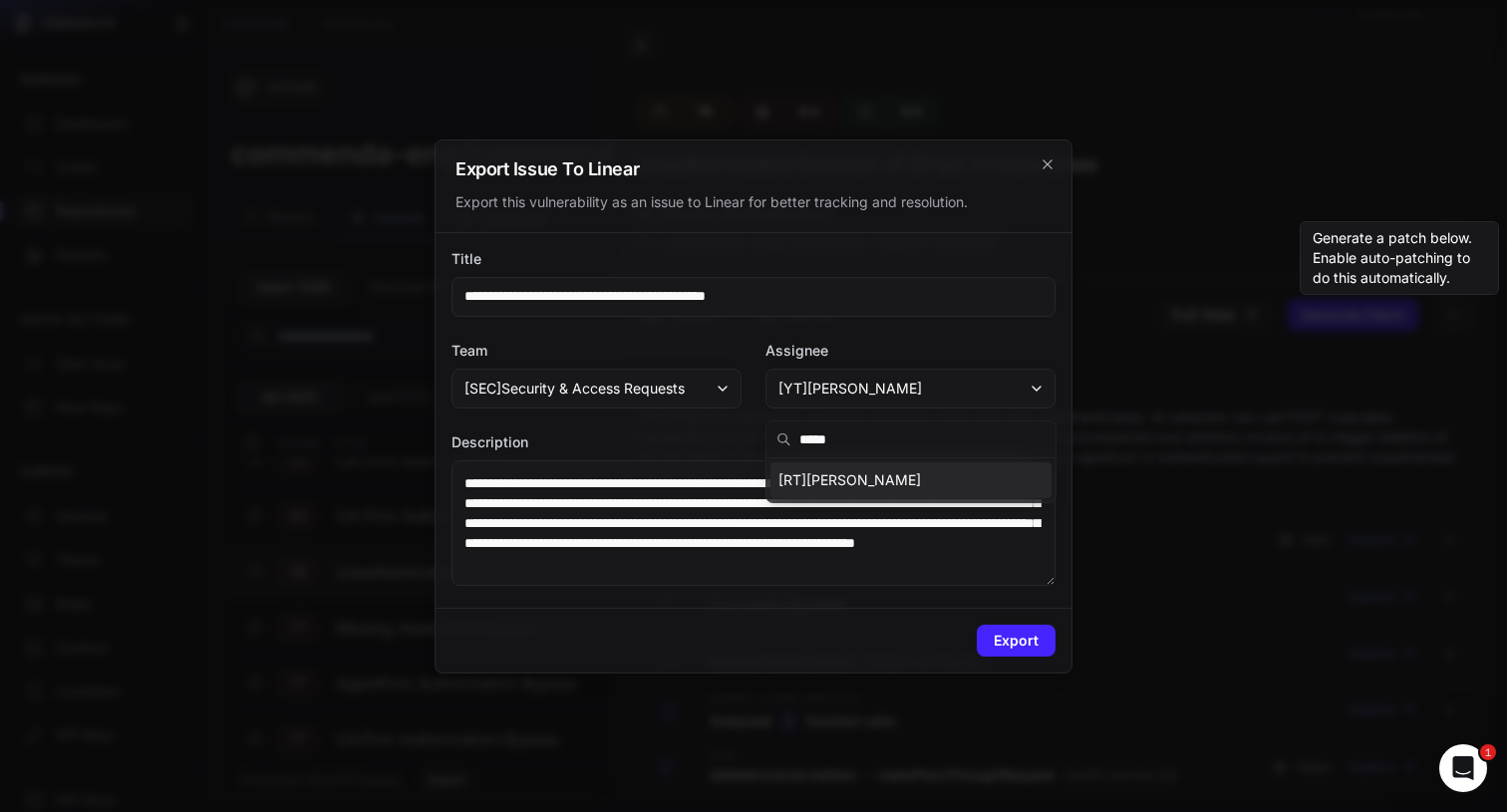 click on "[ RT ]  [PERSON_NAME]" at bounding box center [849, 480] 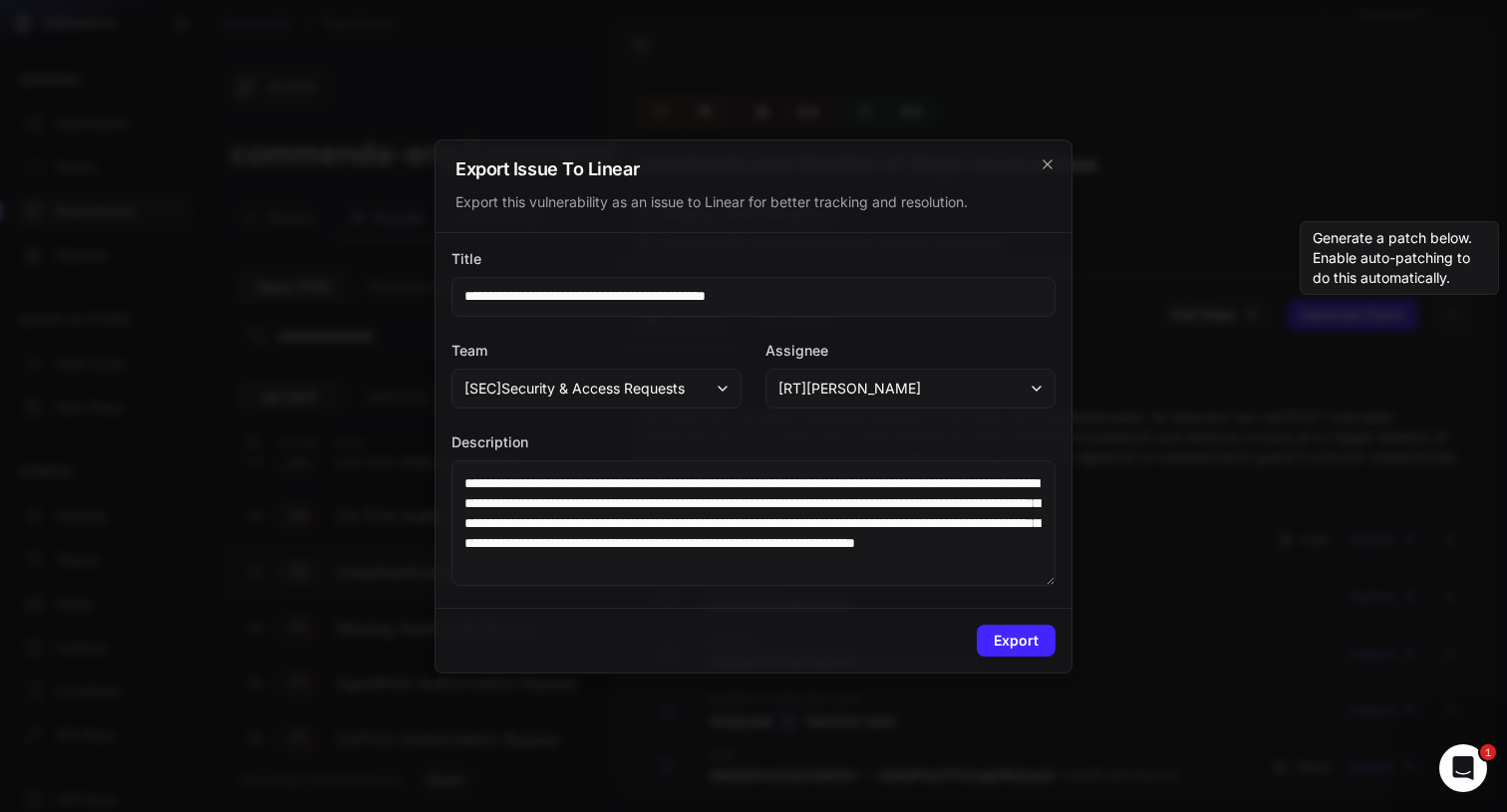 click on "Export" at bounding box center [754, 640] 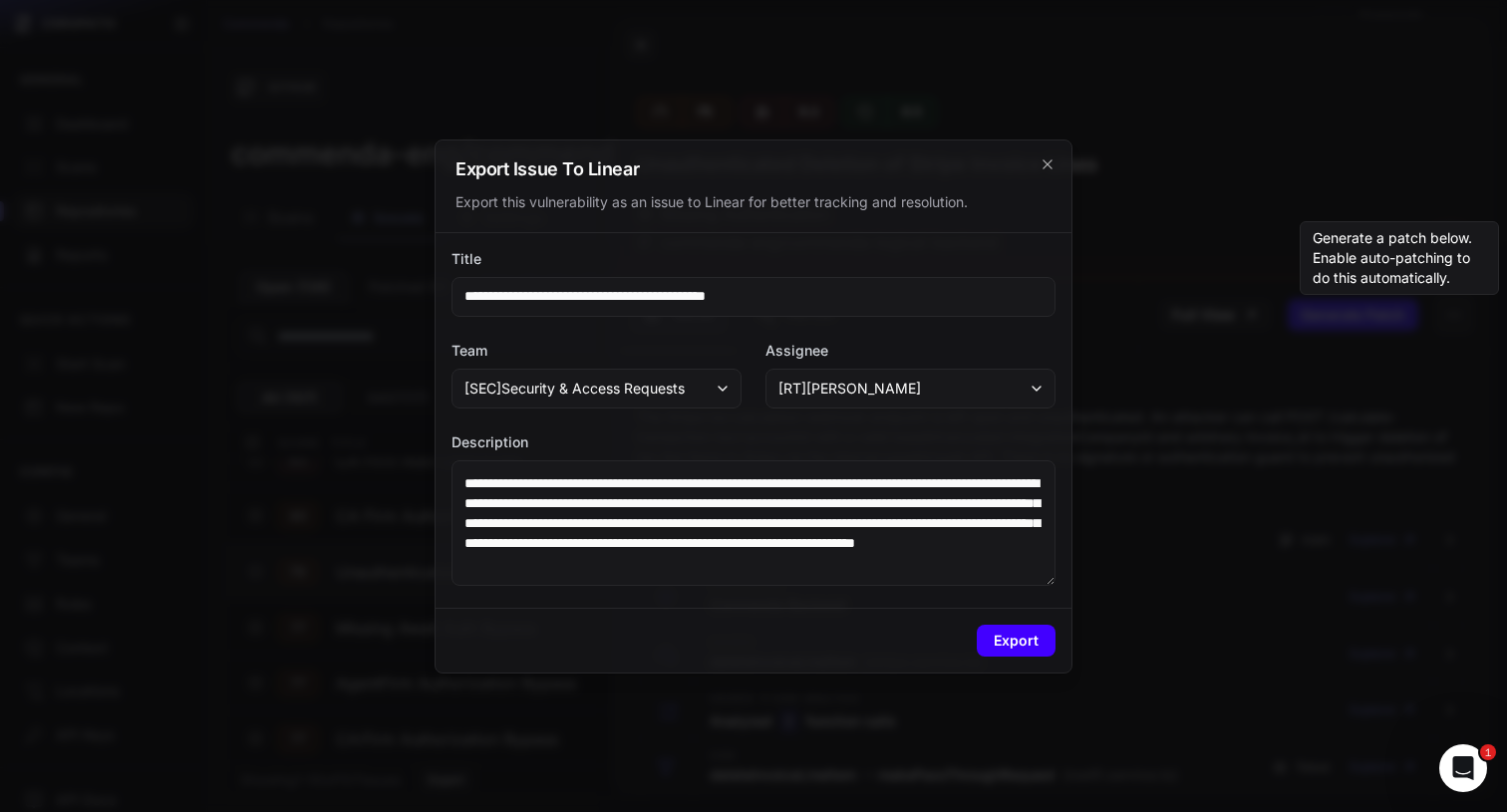 click on "Export" at bounding box center [1016, 641] 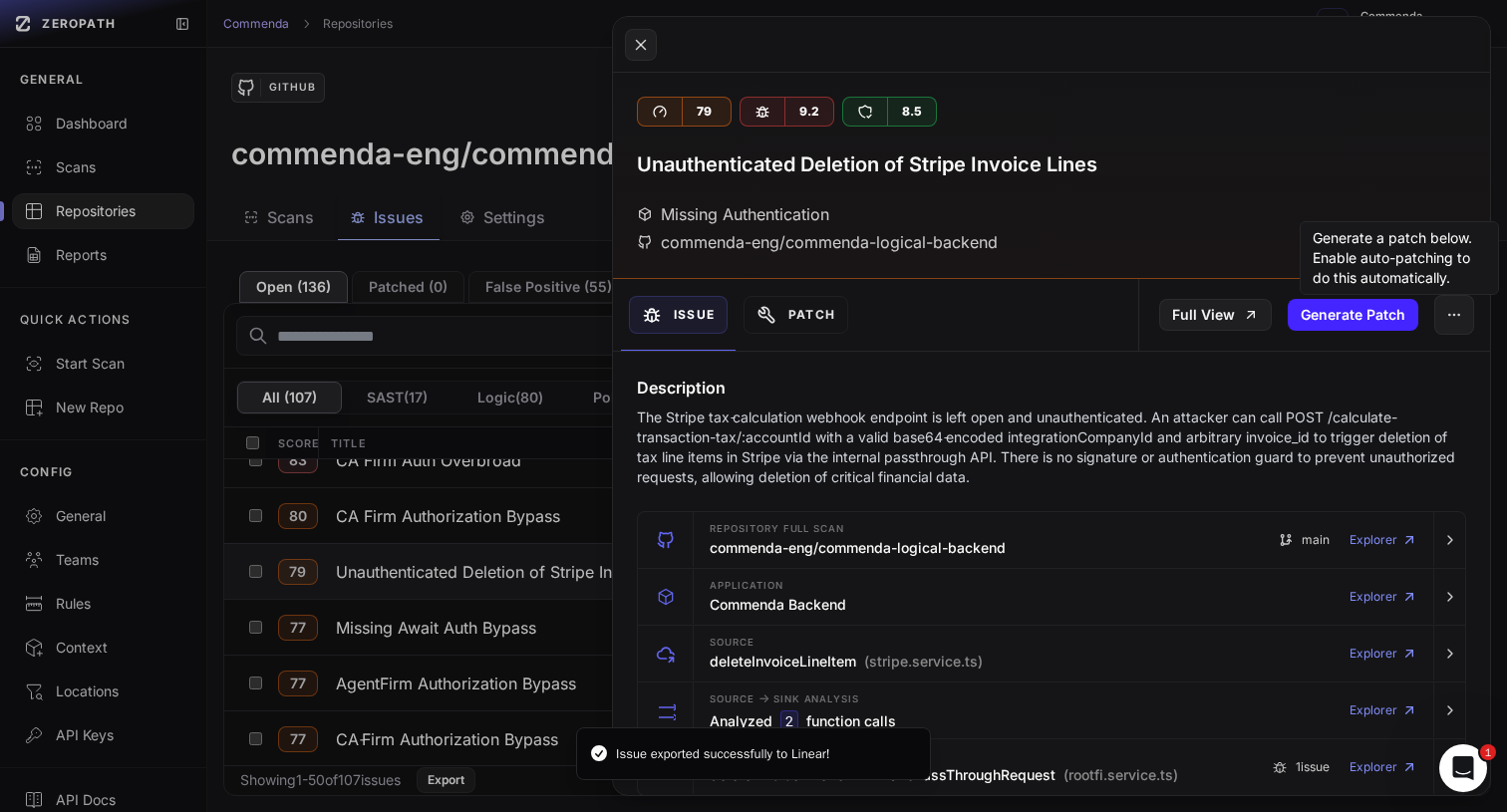 click 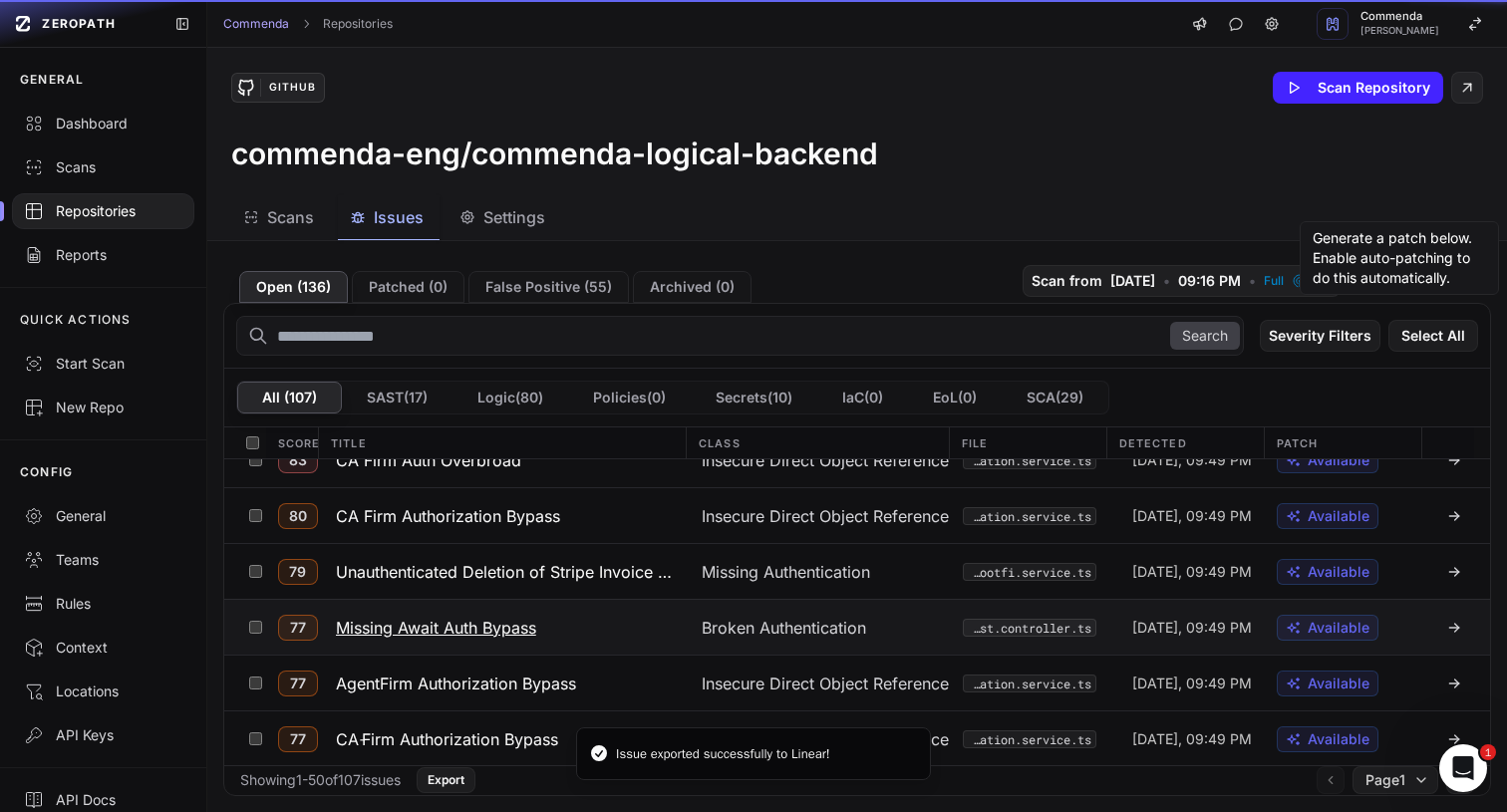 click on "Missing Await Auth Bypass" 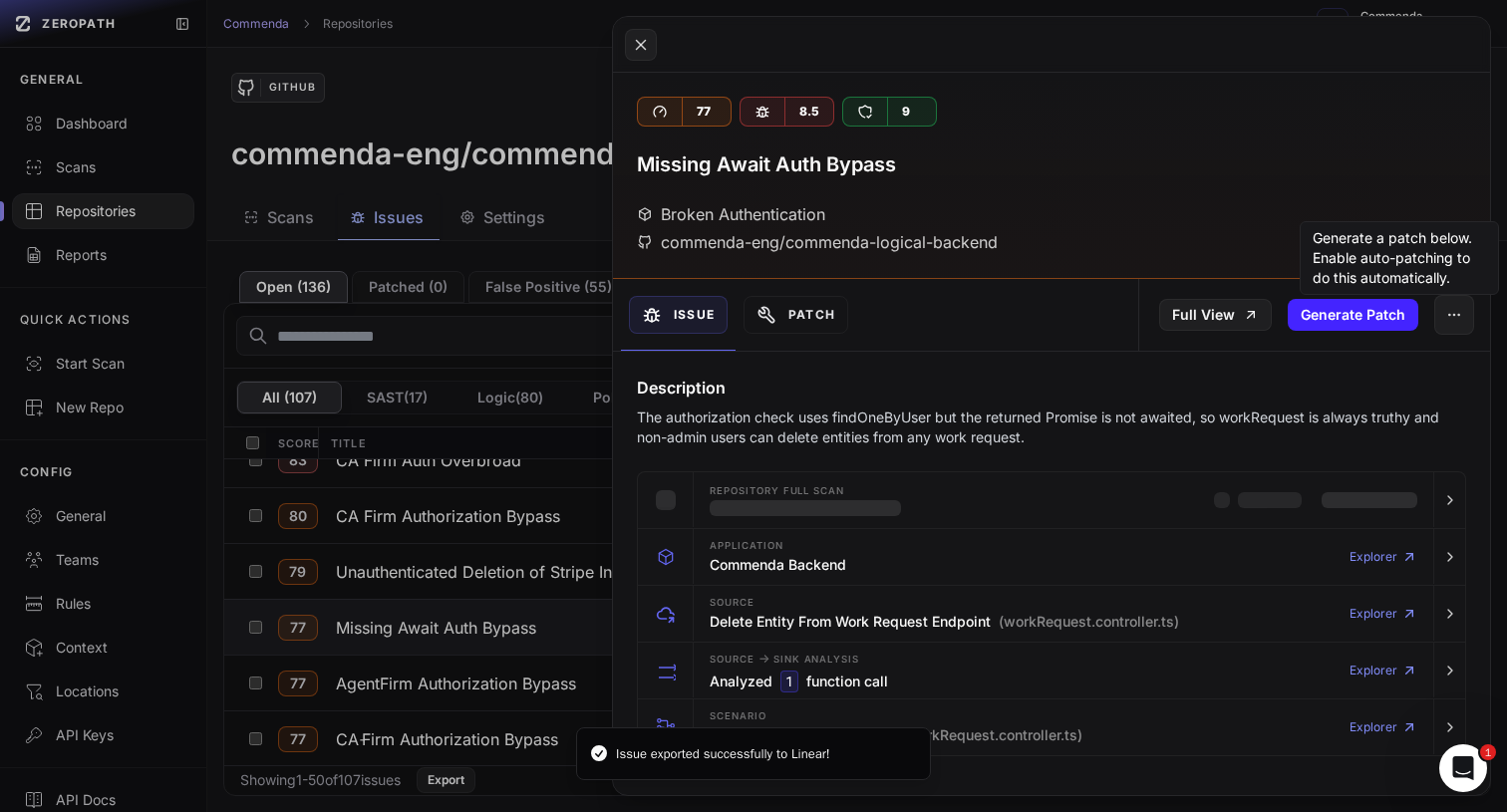 click on "The authorization check uses findOneByUser but the returned Promise is not awaited, so workRequest is always truthy and non-admin users can delete entities from any work request." at bounding box center [1052, 427] 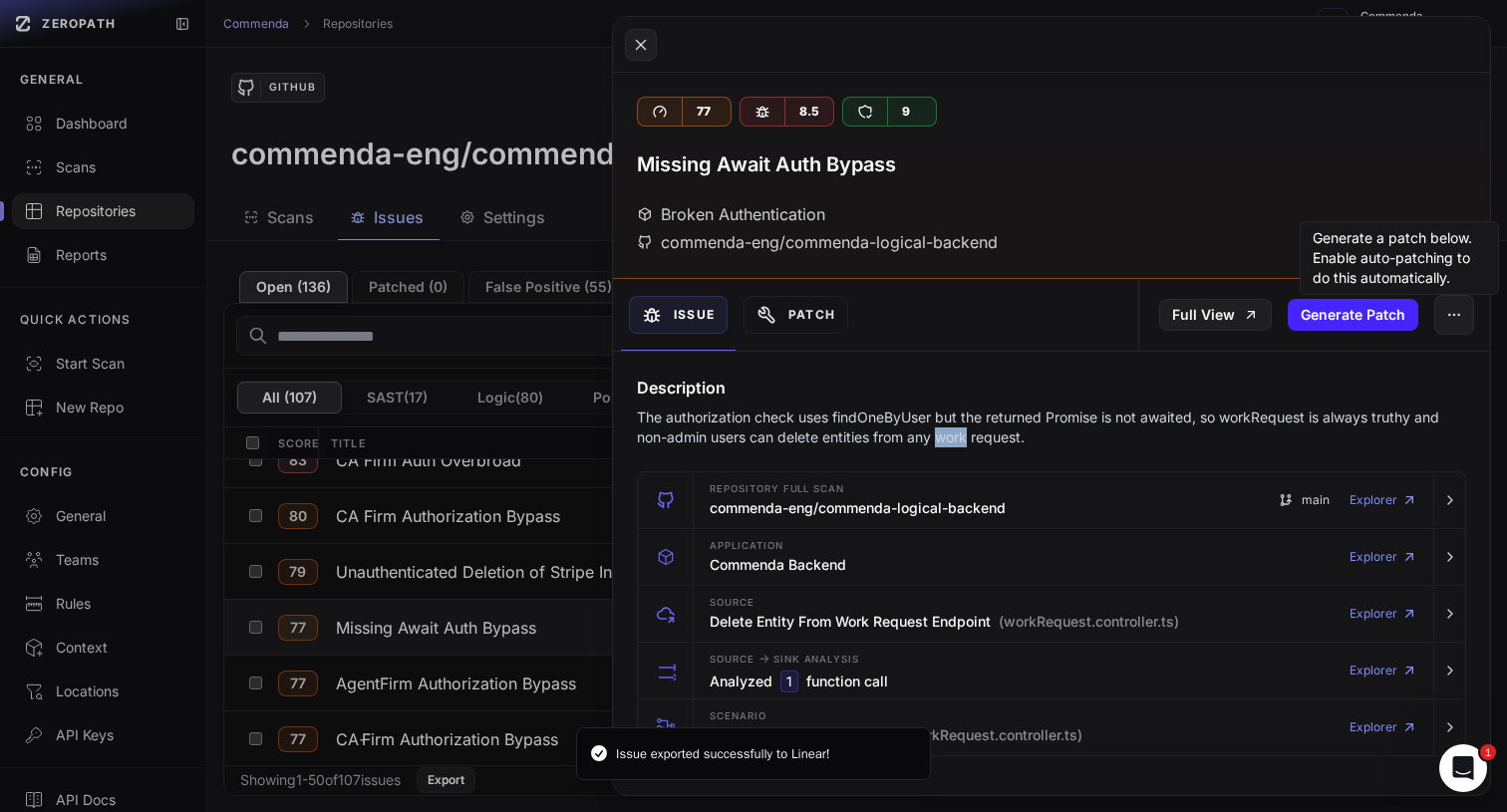 click on "The authorization check uses findOneByUser but the returned Promise is not awaited, so workRequest is always truthy and non-admin users can delete entities from any work request." at bounding box center [1052, 427] 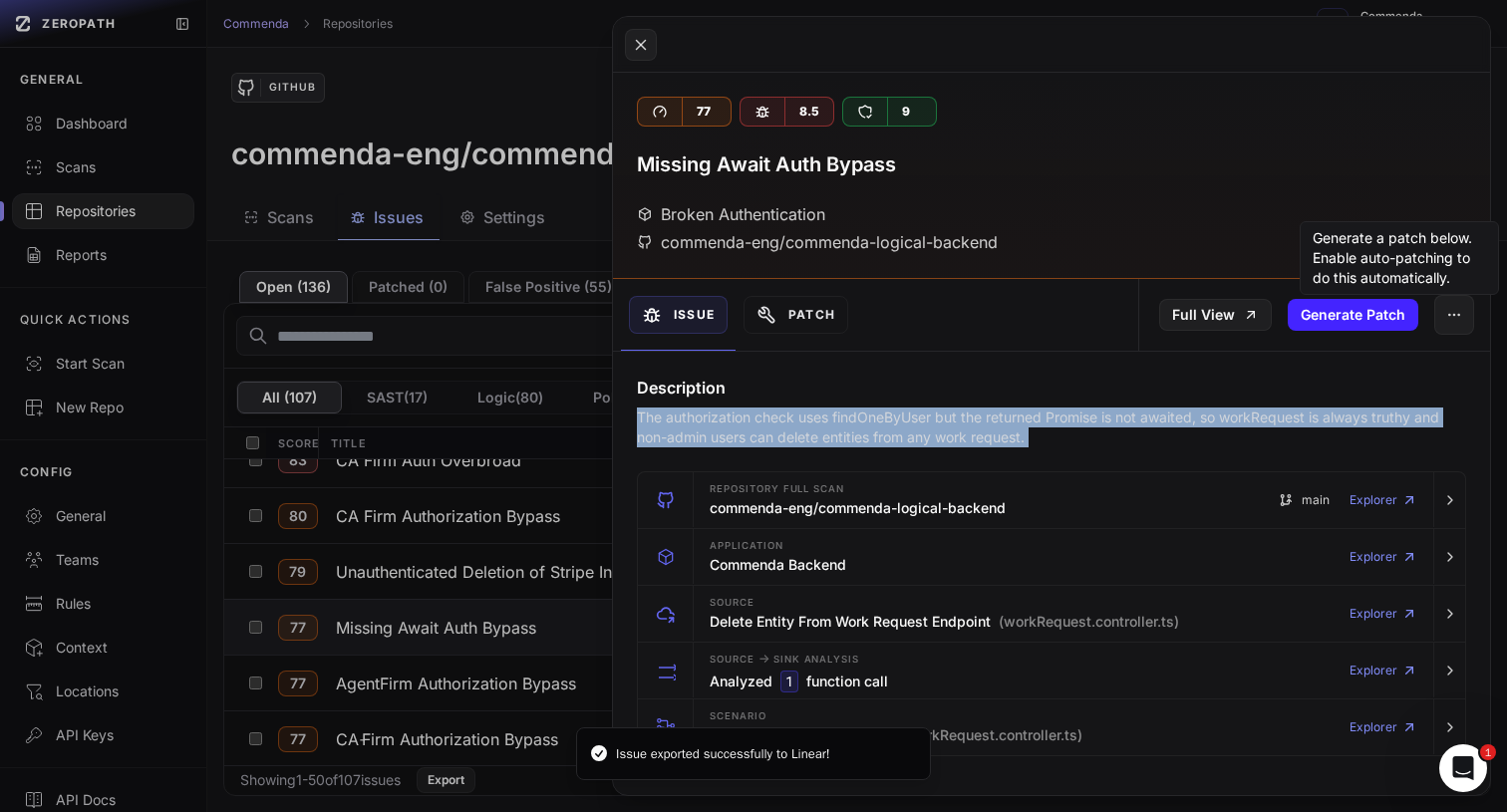 click on "The authorization check uses findOneByUser but the returned Promise is not awaited, so workRequest is always truthy and non-admin users can delete entities from any work request." at bounding box center (1052, 427) 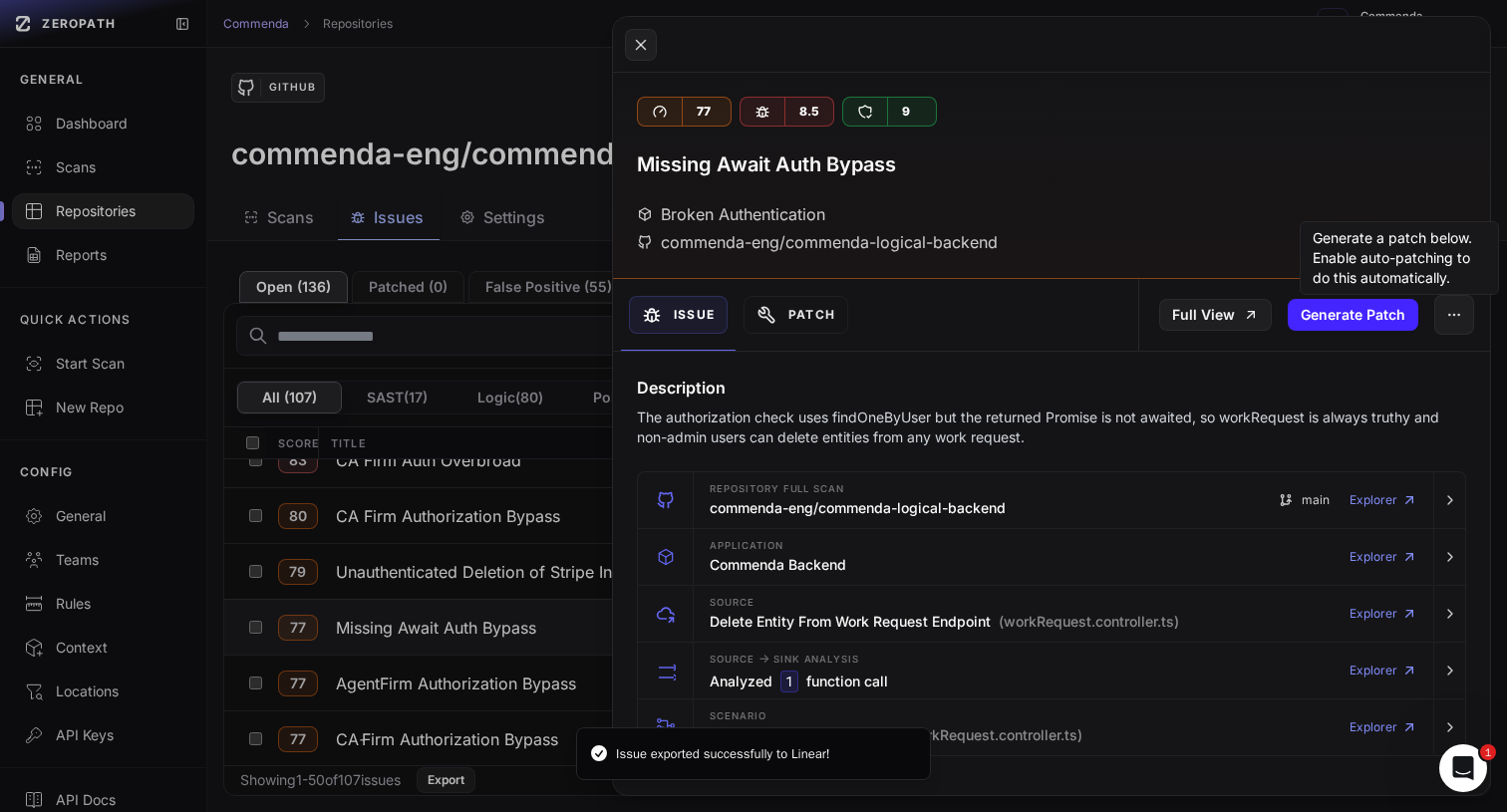 click on "The authorization check uses findOneByUser but the returned Promise is not awaited, so workRequest is always truthy and non-admin users can delete entities from any work request." at bounding box center (1052, 427) 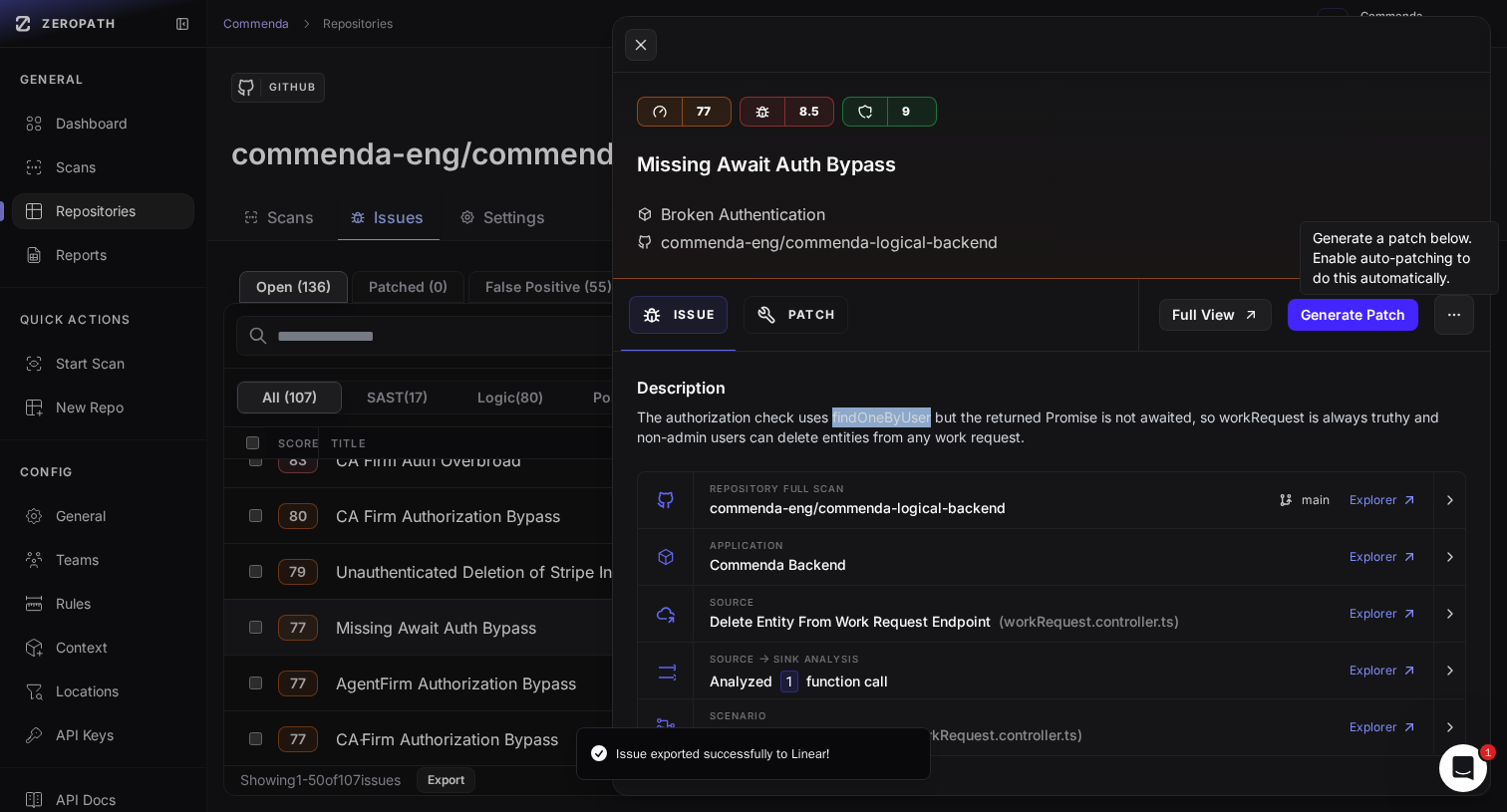 click on "The authorization check uses findOneByUser but the returned Promise is not awaited, so workRequest is always truthy and non-admin users can delete entities from any work request." at bounding box center [1052, 427] 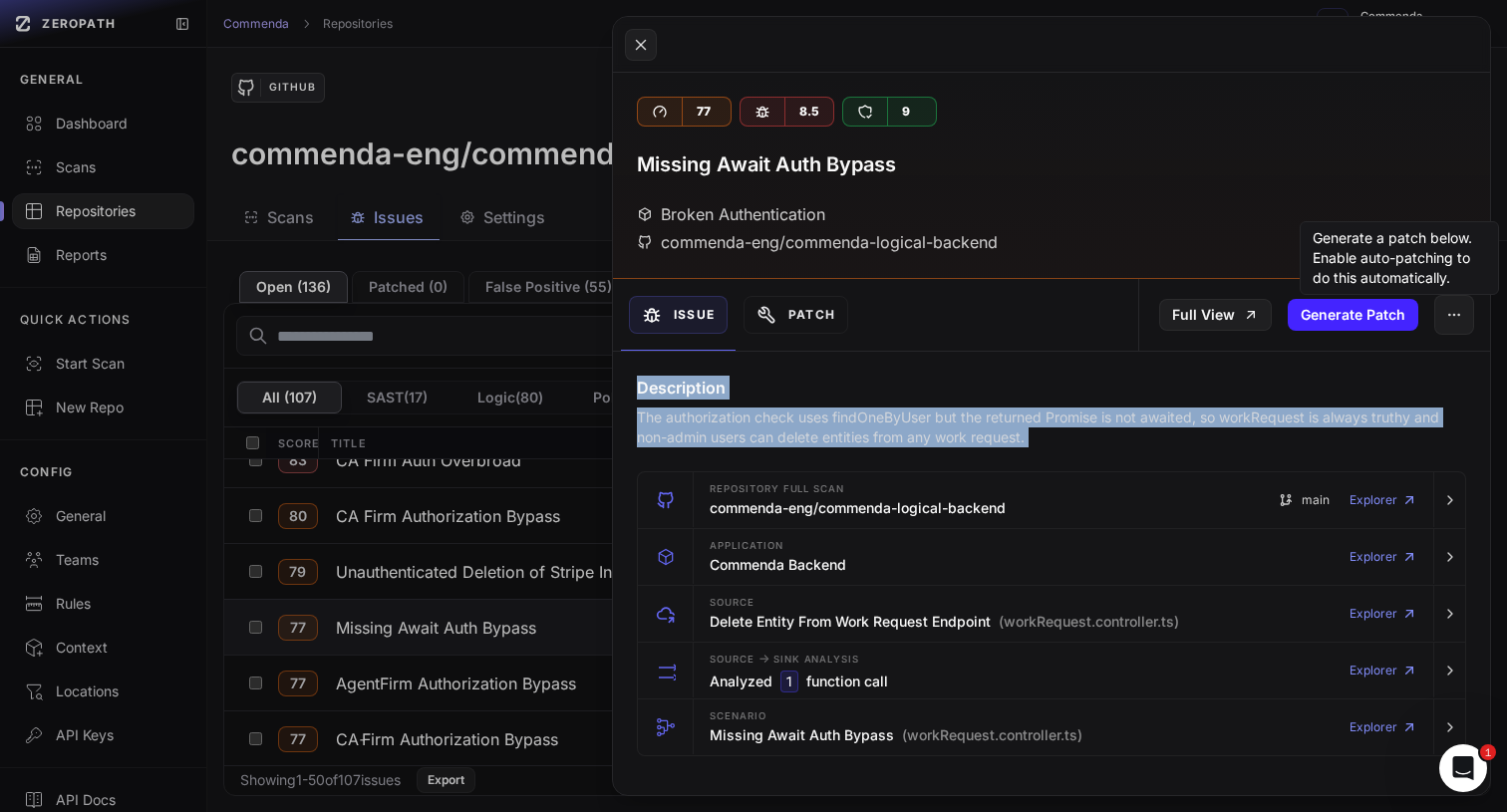 drag, startPoint x: 891, startPoint y: 414, endPoint x: 936, endPoint y: 376, distance: 58.898217 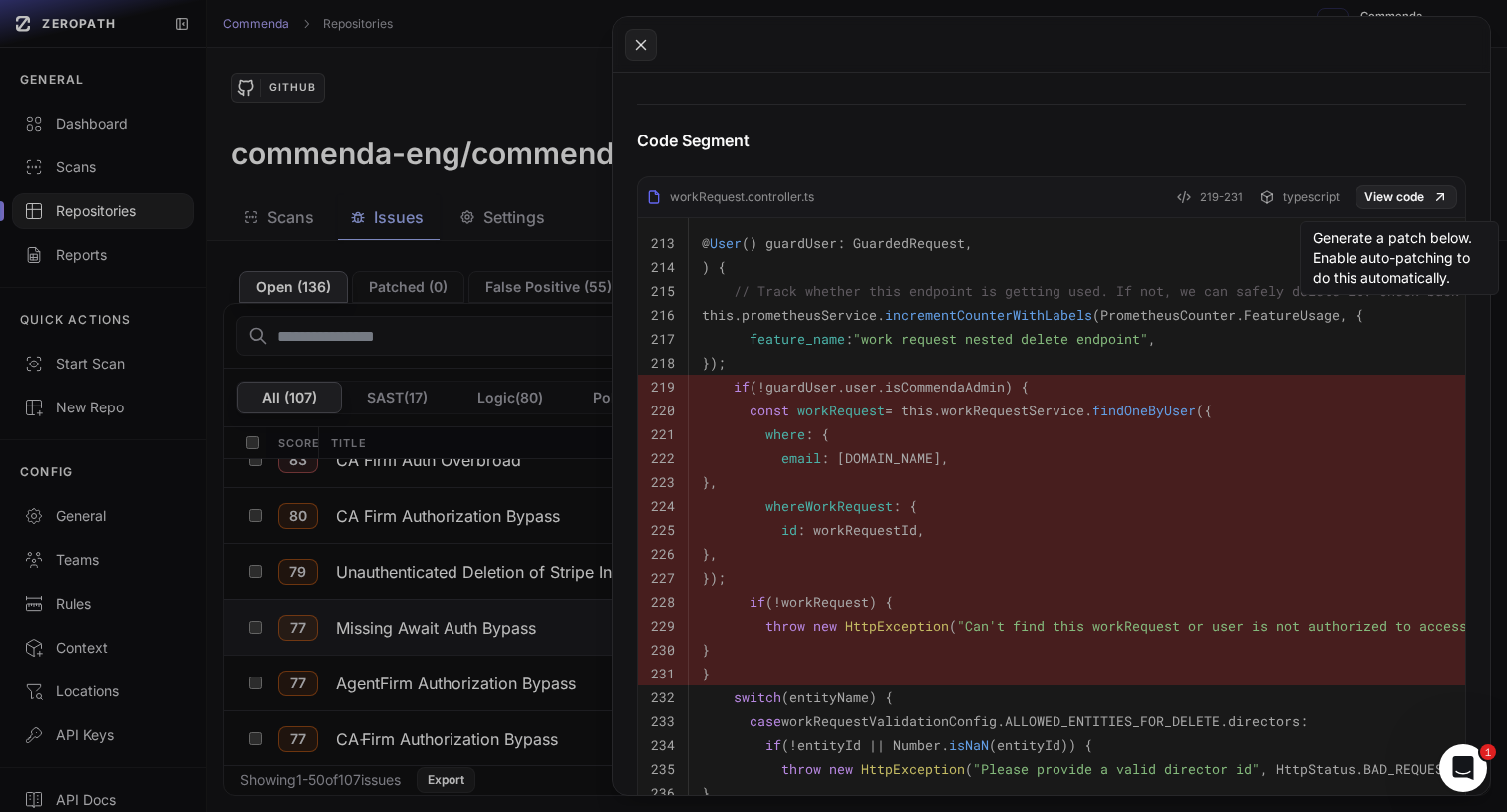 scroll, scrollTop: 876, scrollLeft: 0, axis: vertical 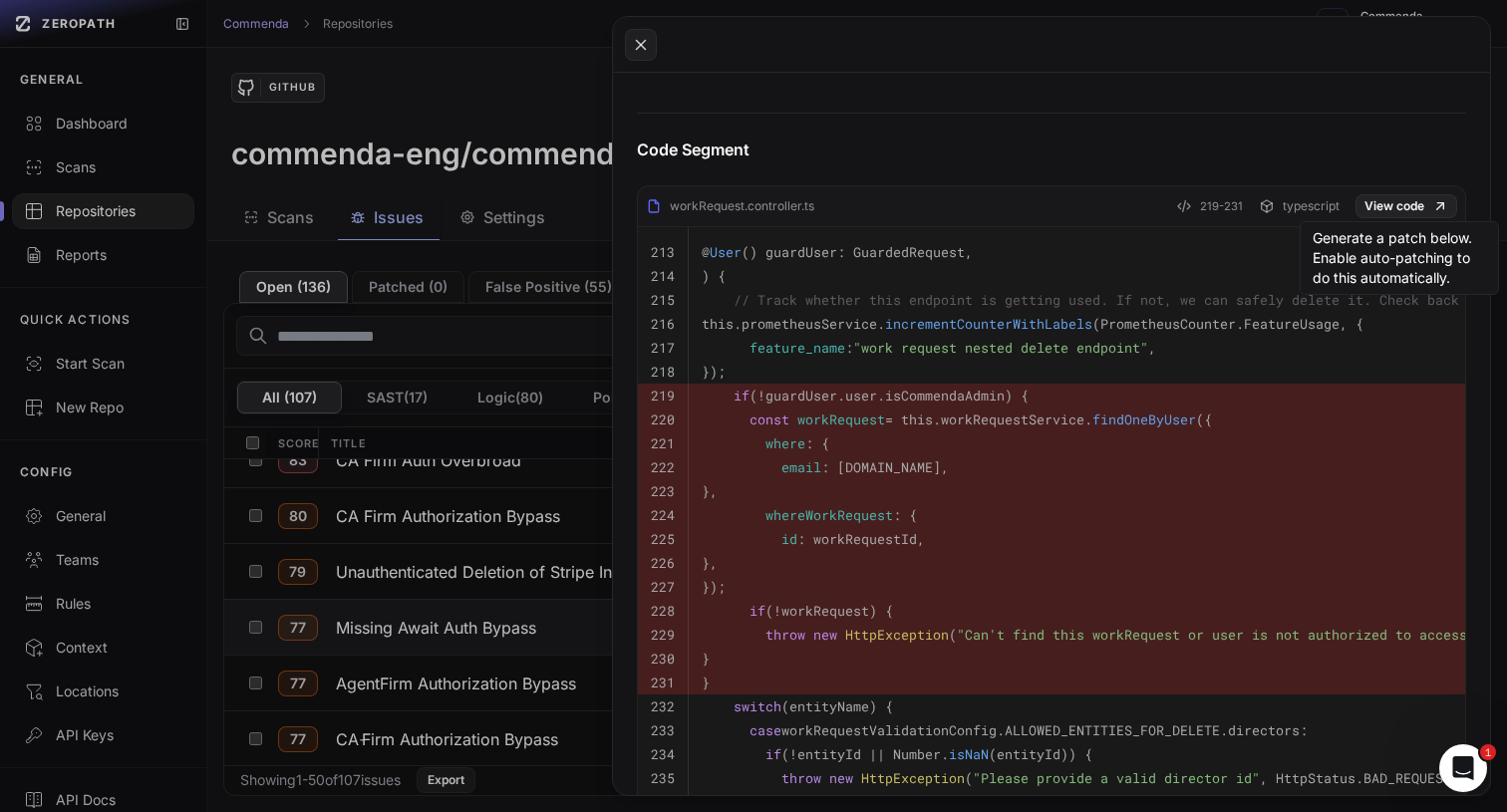 click on "// Track whether this endpoint is getting used. If not, we can safely delete it. Check back around end of January." at bounding box center [1196, 300] 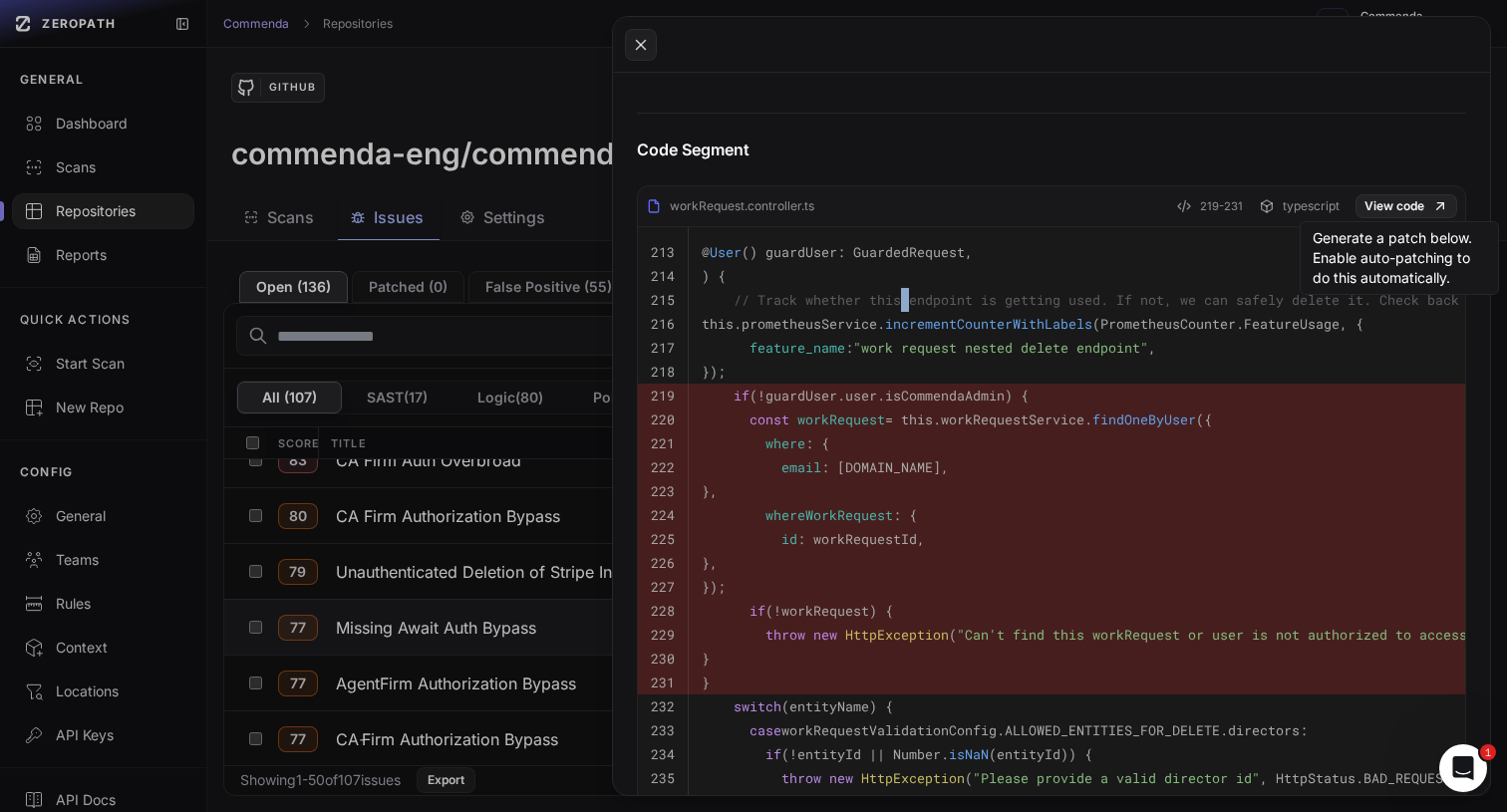 click on "// Track whether this endpoint is getting used. If not, we can safely delete it. Check back around end of January." at bounding box center [1196, 300] 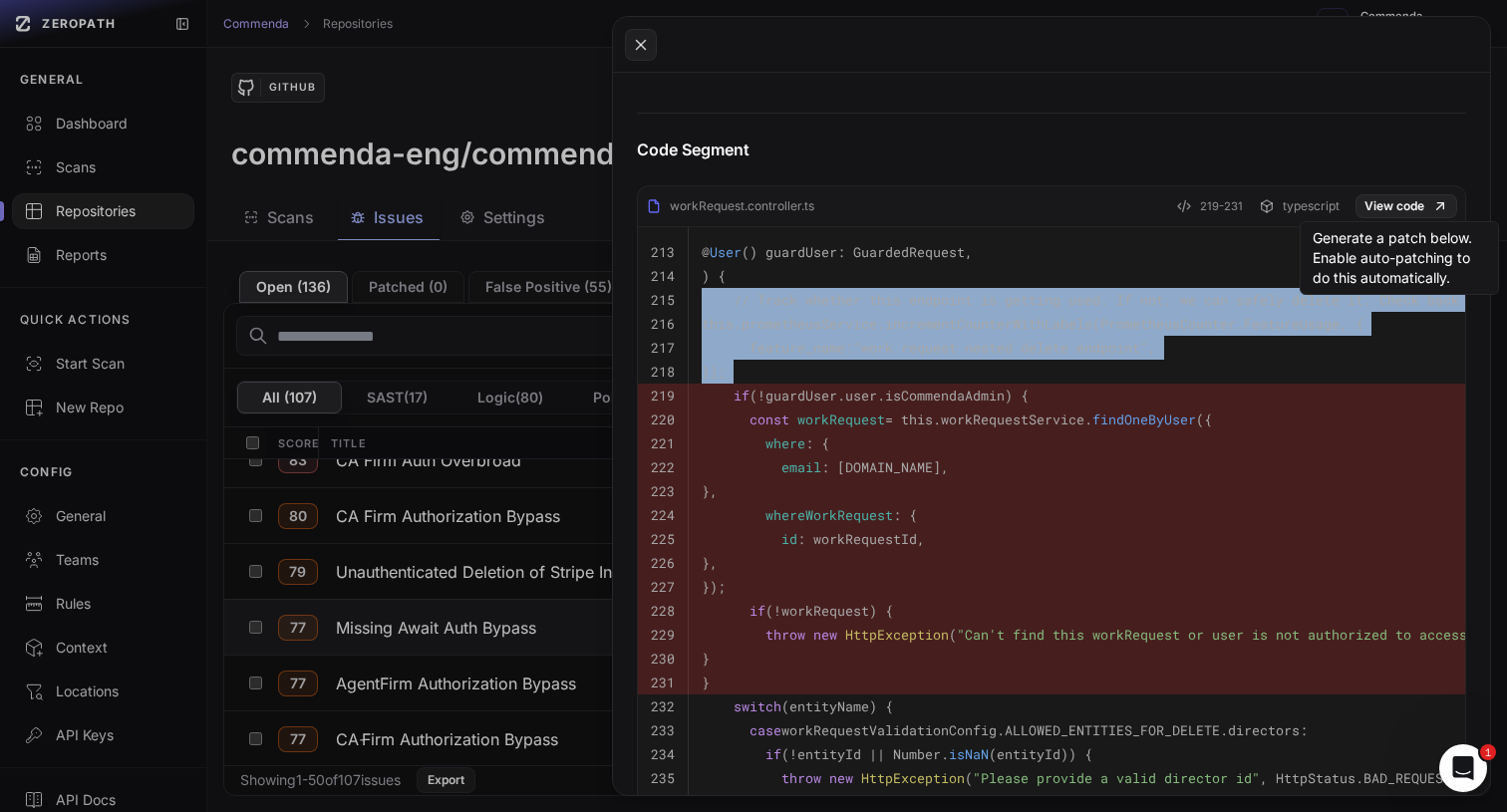 drag, startPoint x: 897, startPoint y: 309, endPoint x: 918, endPoint y: 378, distance: 72.12489 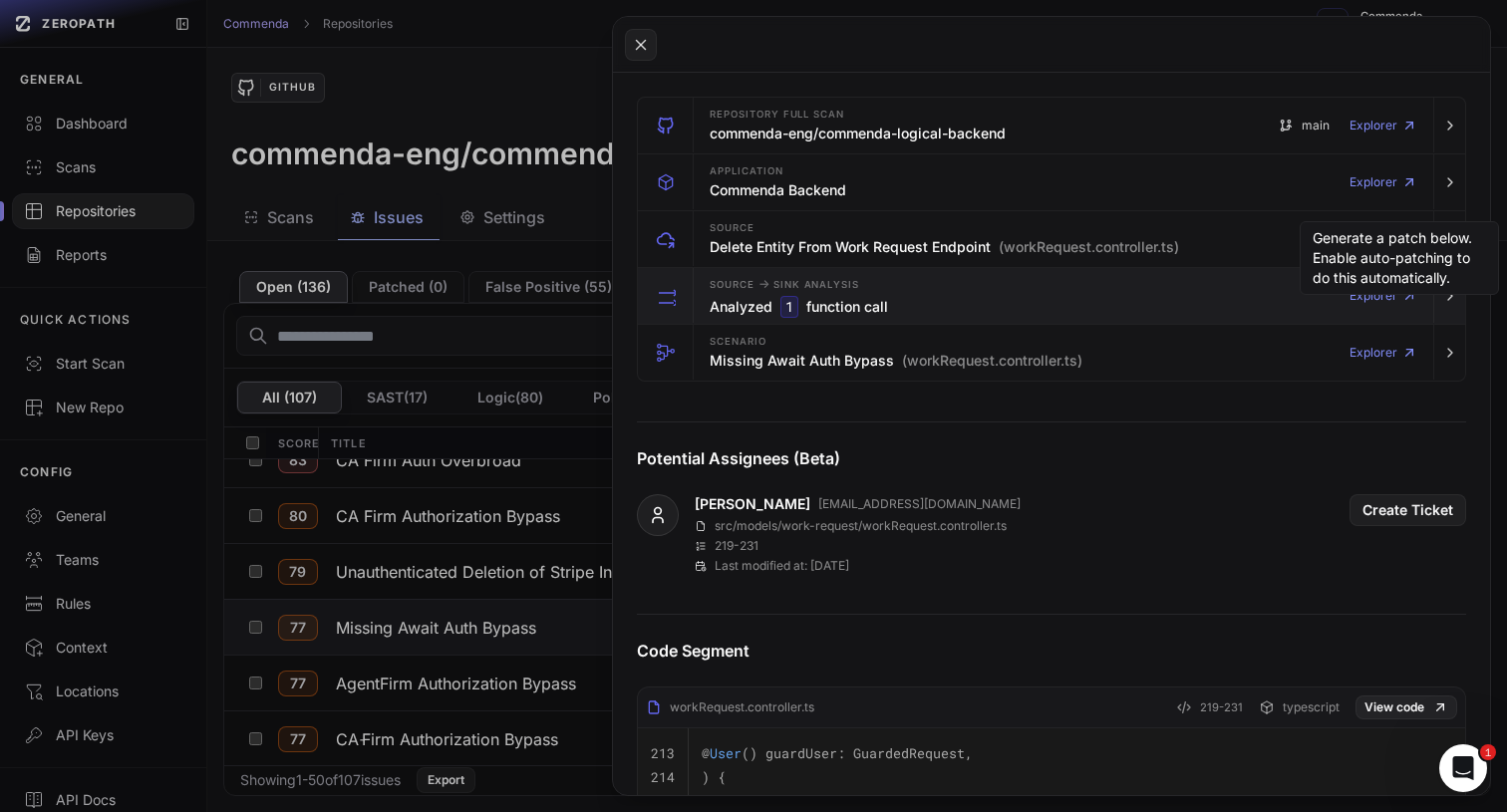 scroll, scrollTop: 376, scrollLeft: 0, axis: vertical 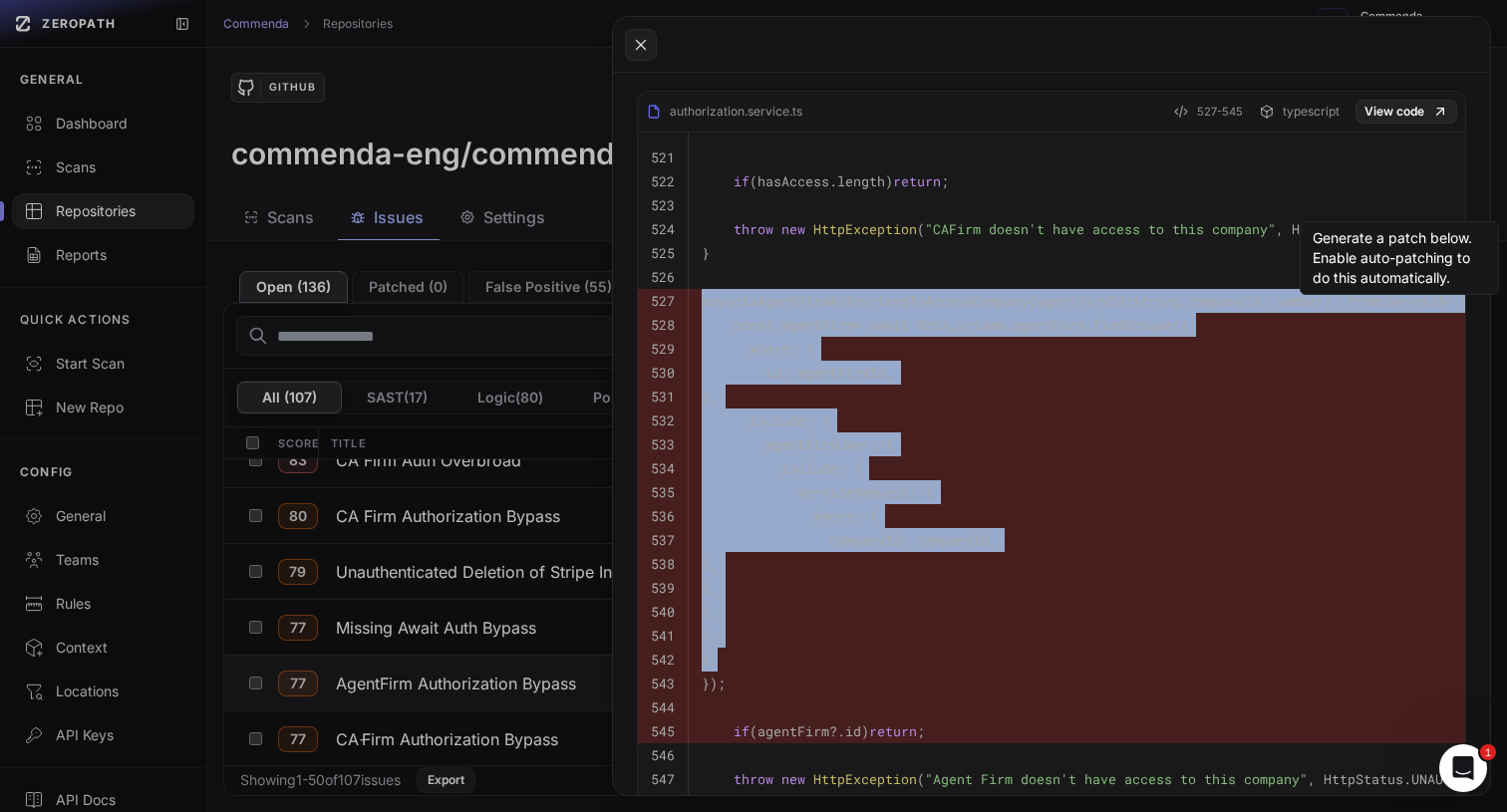 drag, startPoint x: 912, startPoint y: 299, endPoint x: 995, endPoint y: 663, distance: 373.34301 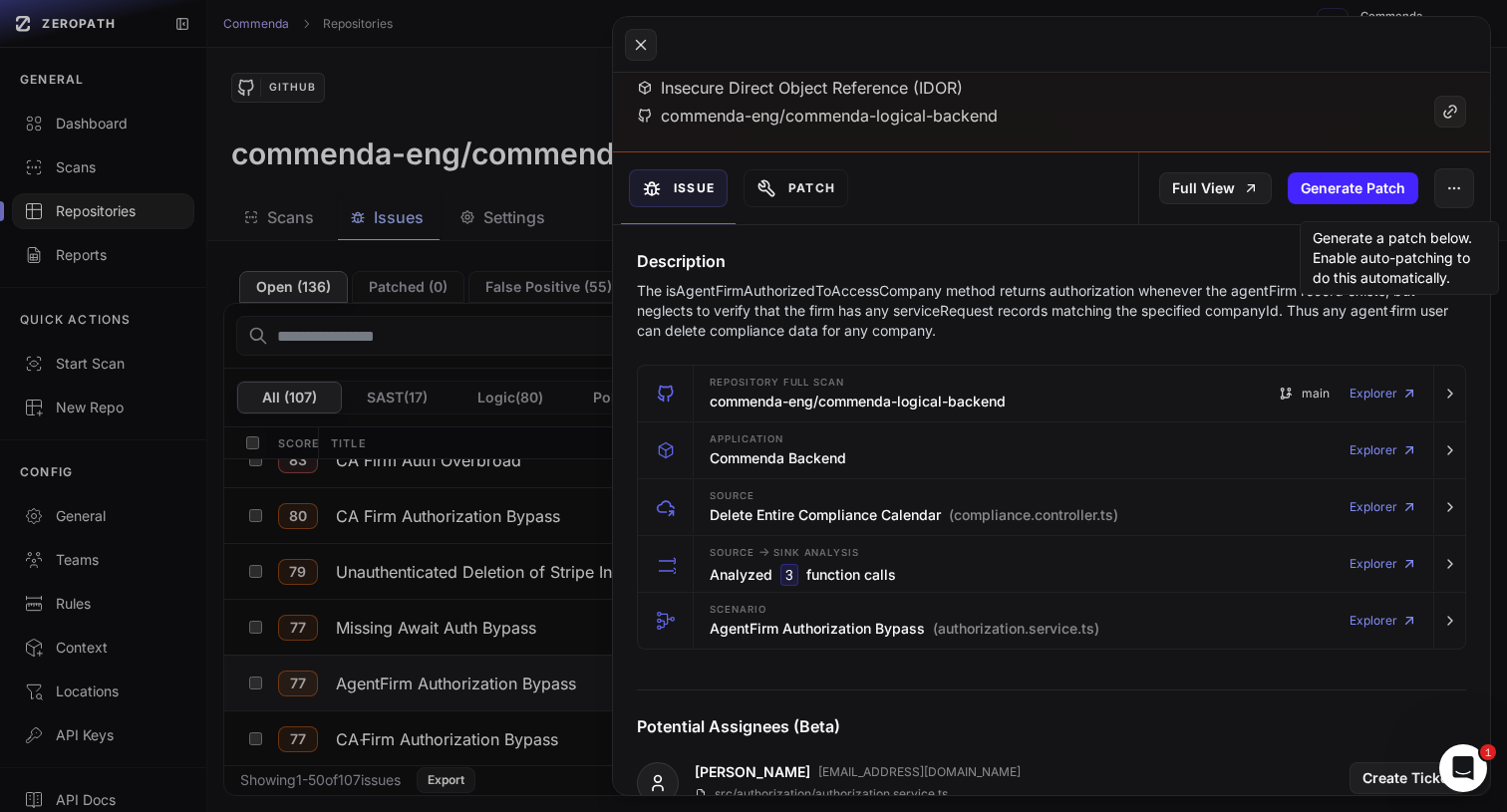 scroll, scrollTop: 1112, scrollLeft: 0, axis: vertical 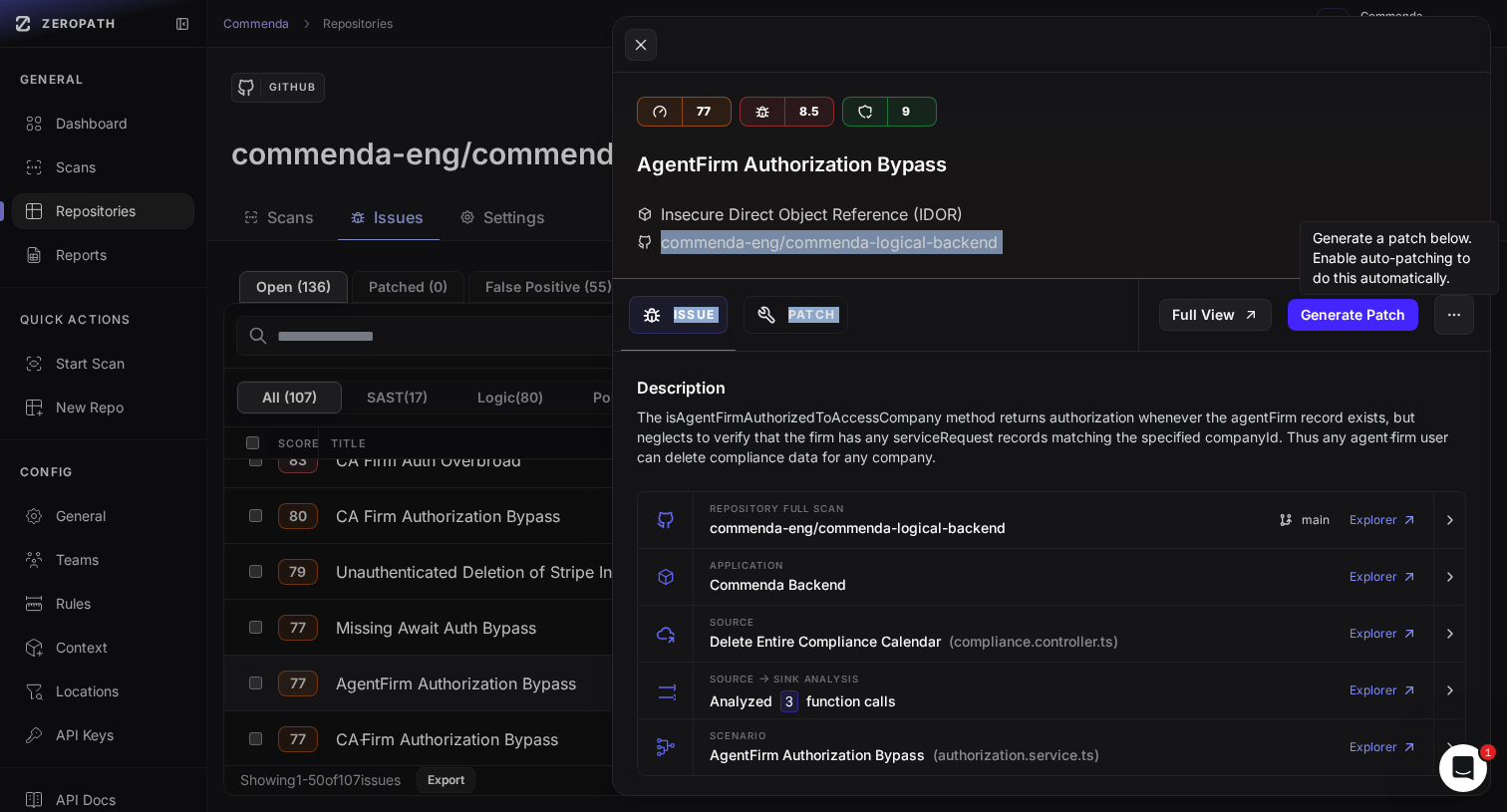 drag, startPoint x: 1034, startPoint y: 200, endPoint x: 1034, endPoint y: 302, distance: 102 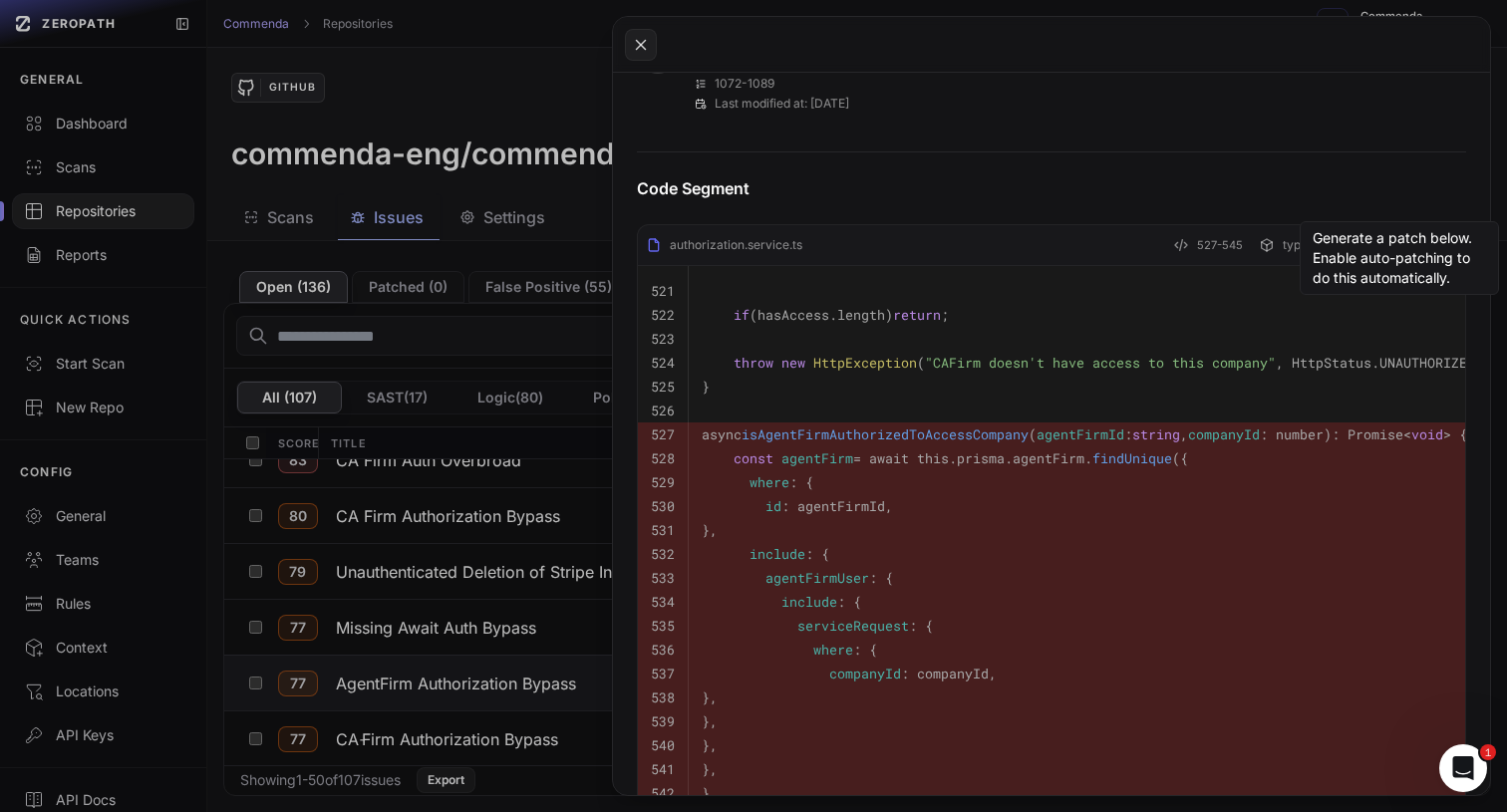 scroll, scrollTop: 975, scrollLeft: 0, axis: vertical 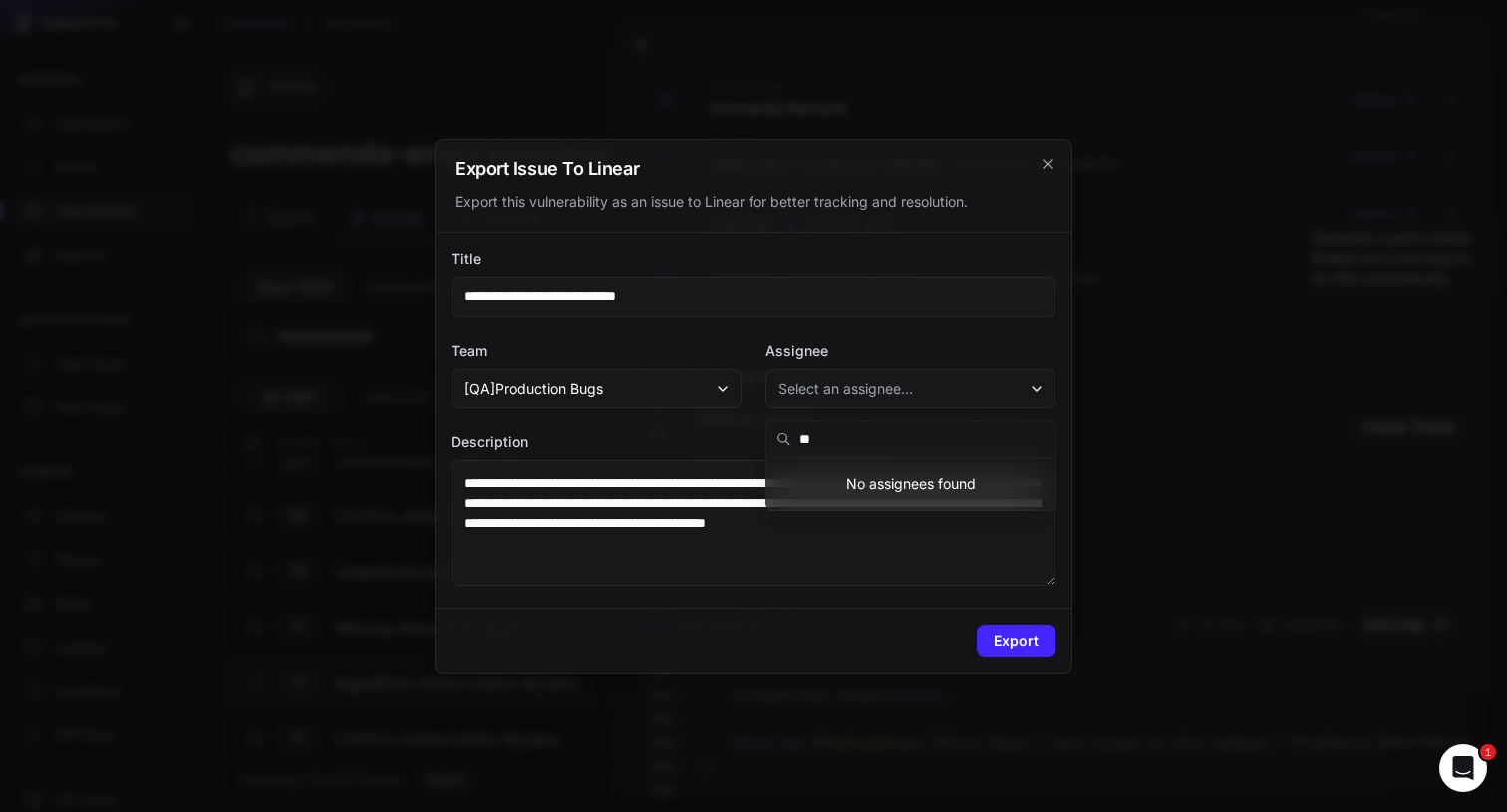type on "*" 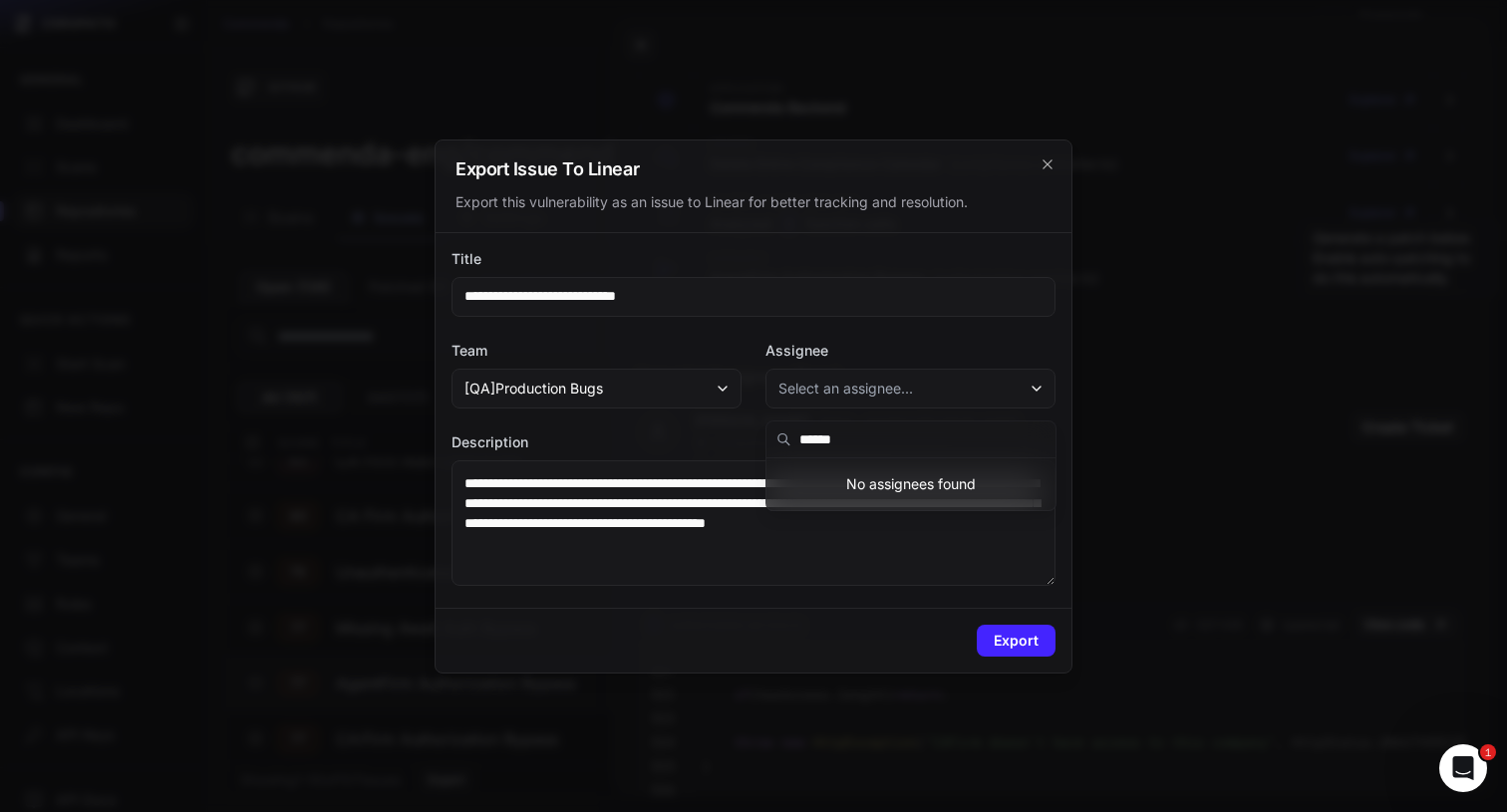 type on "******" 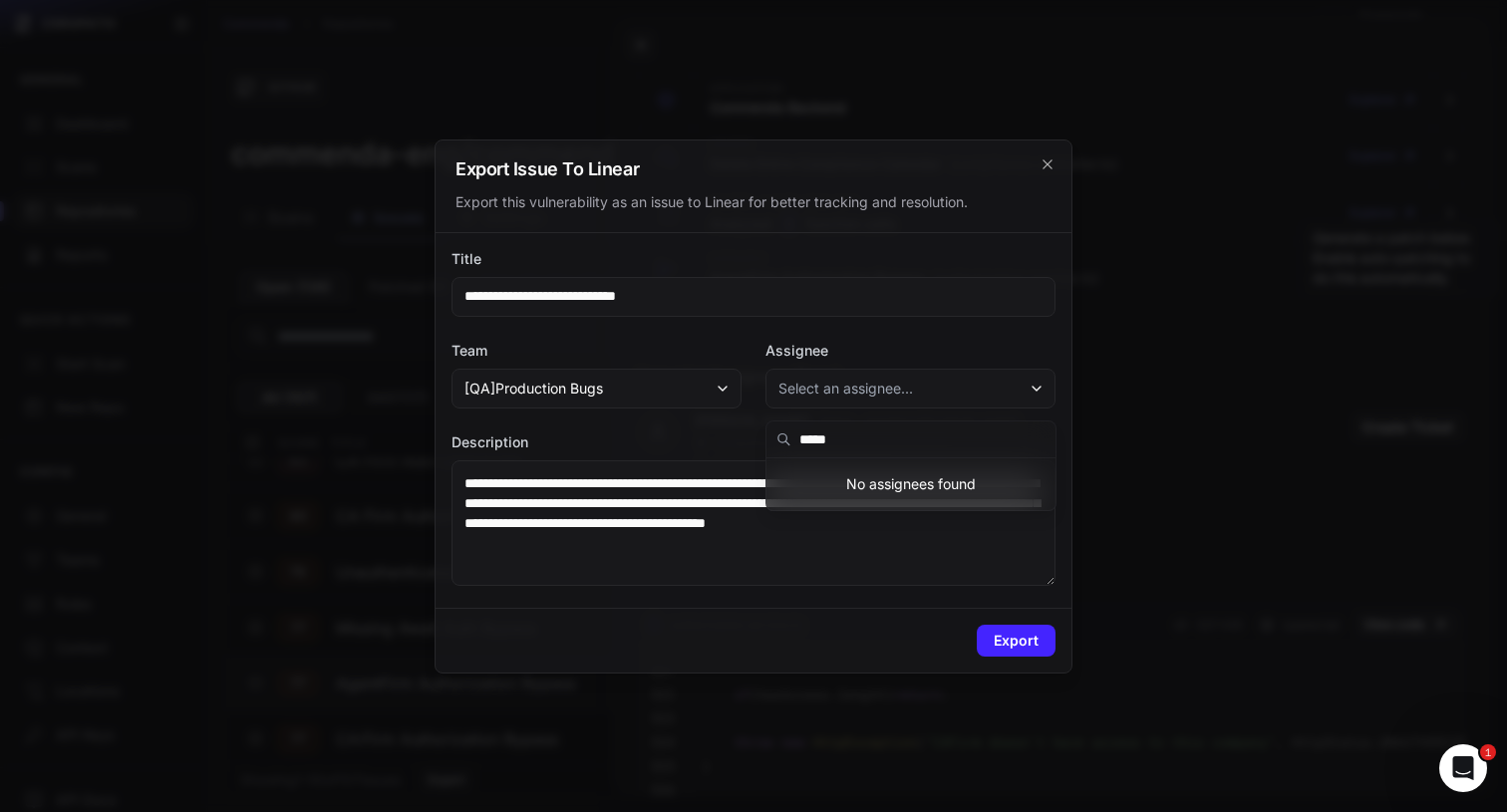 type on "******" 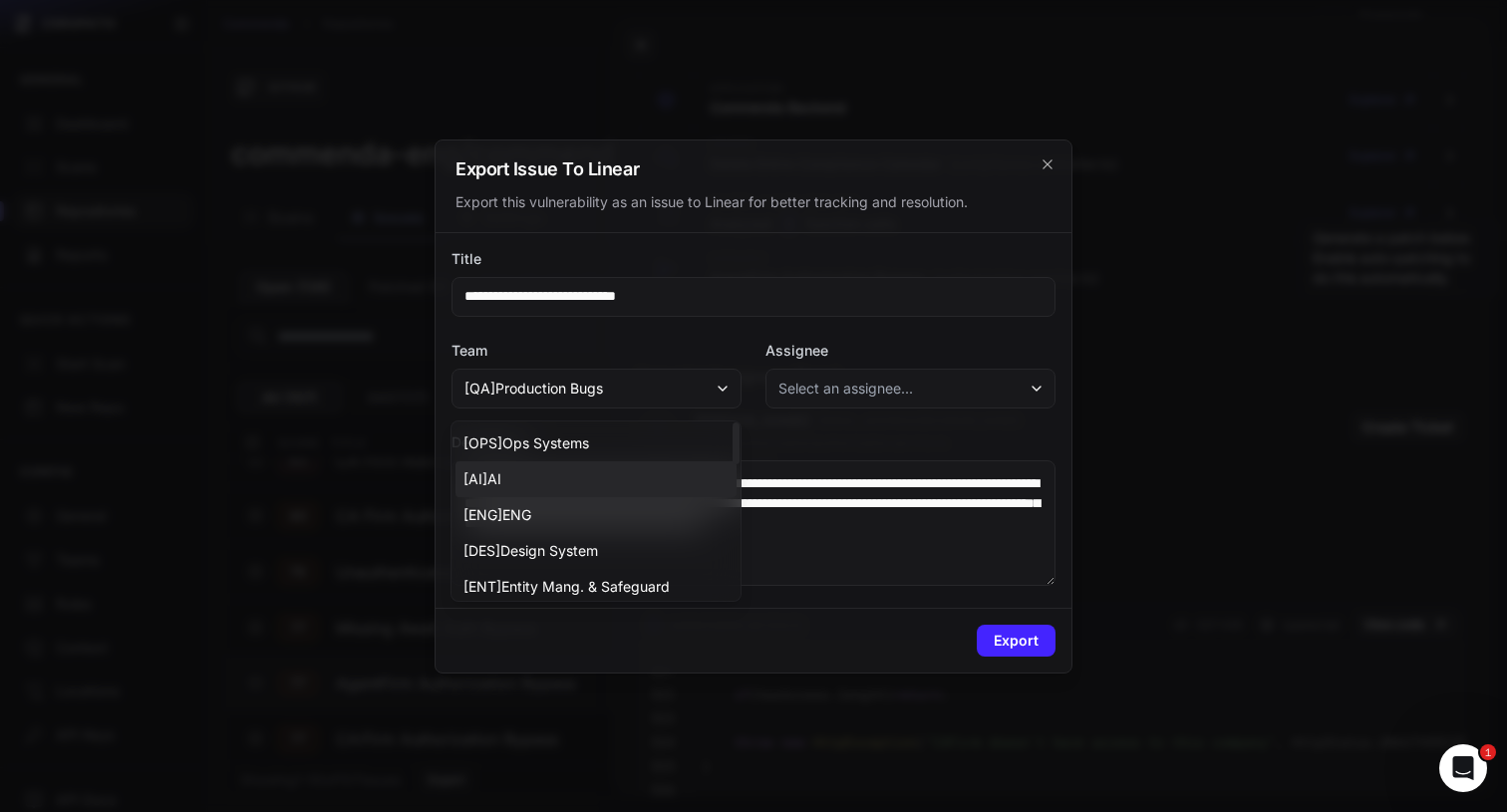 scroll, scrollTop: 546, scrollLeft: 0, axis: vertical 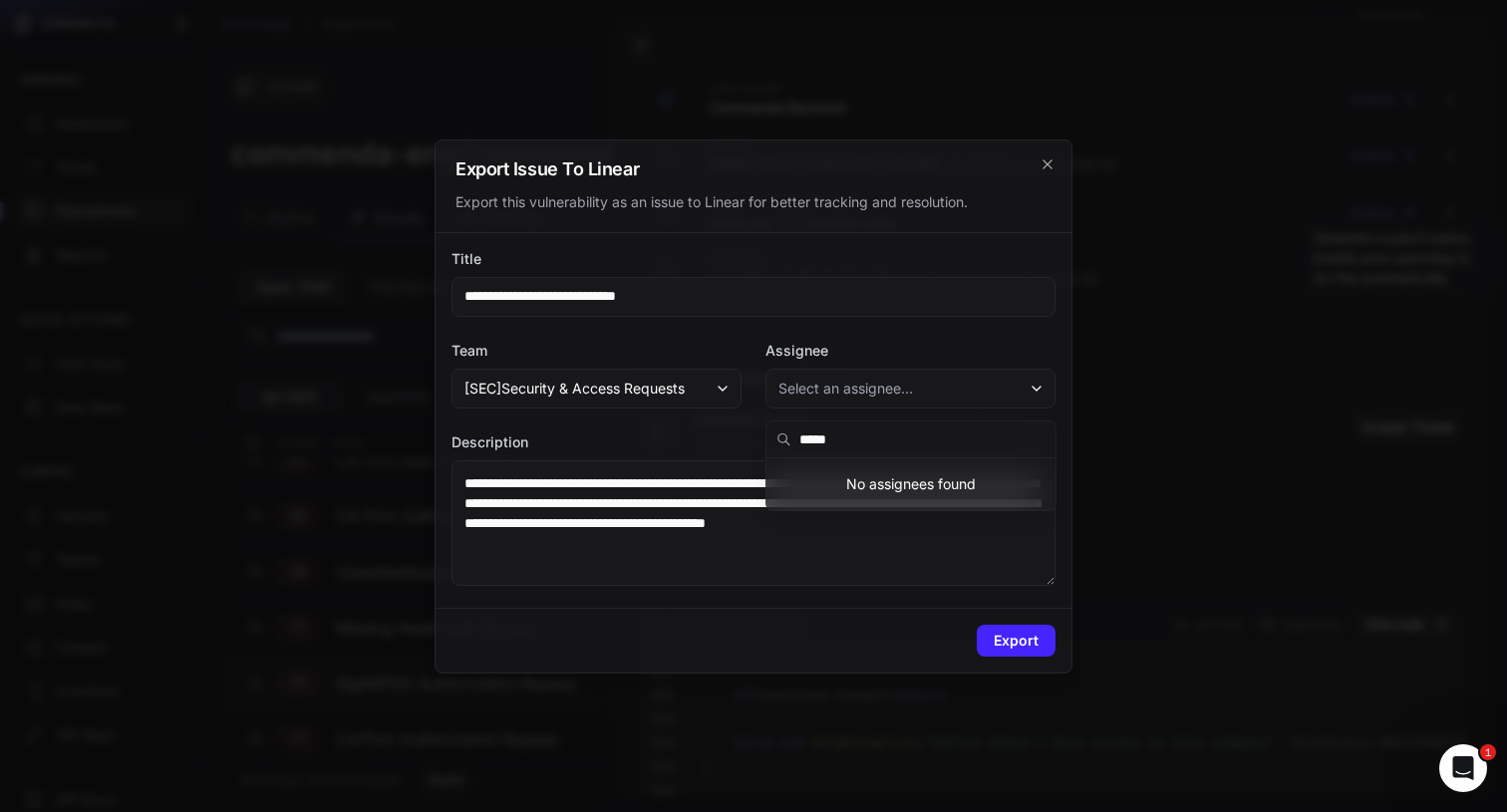 type on "******" 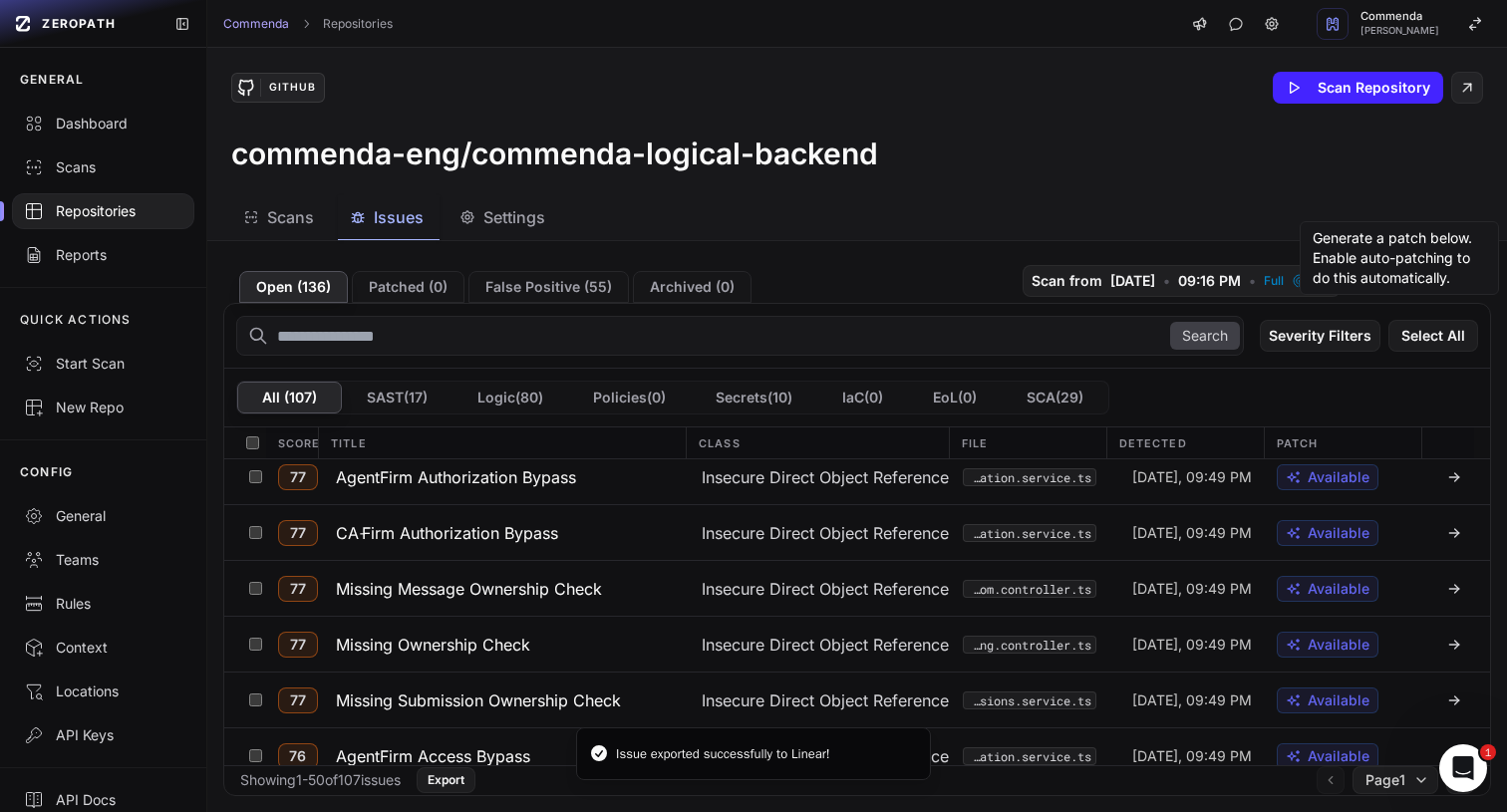 scroll, scrollTop: 1266, scrollLeft: 0, axis: vertical 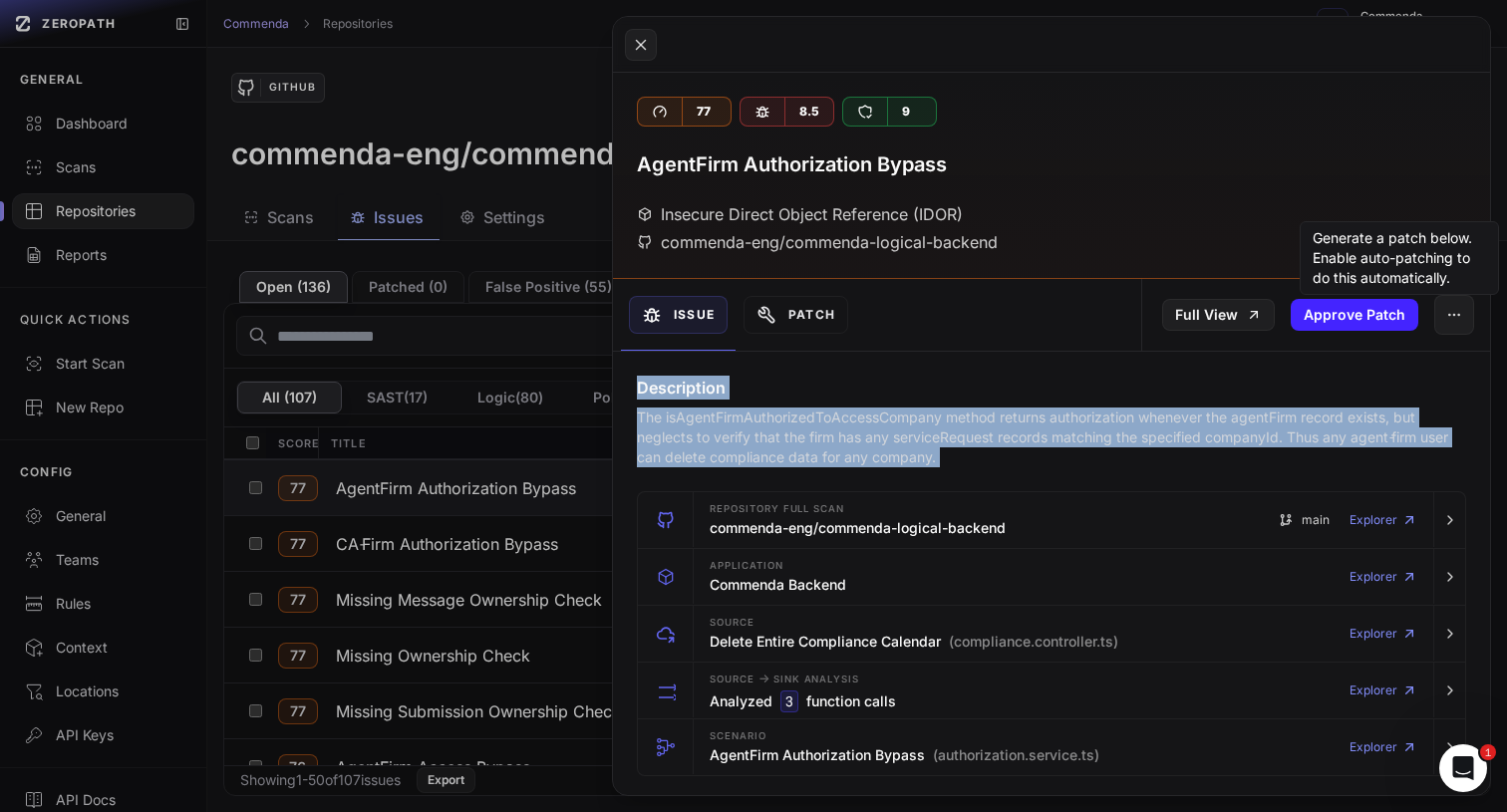 drag, startPoint x: 783, startPoint y: 400, endPoint x: 820, endPoint y: 390, distance: 38.327536 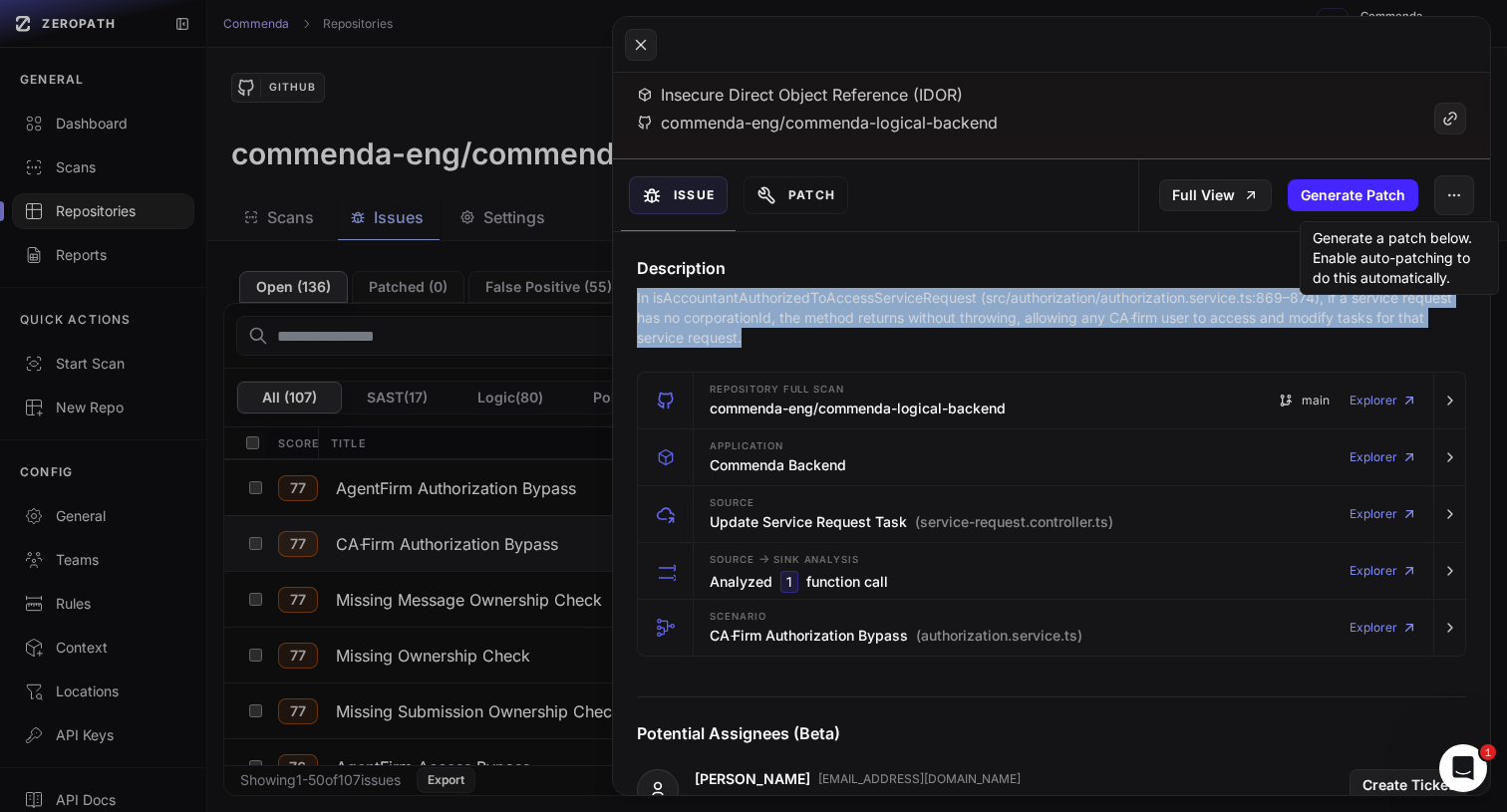 scroll, scrollTop: 123, scrollLeft: 0, axis: vertical 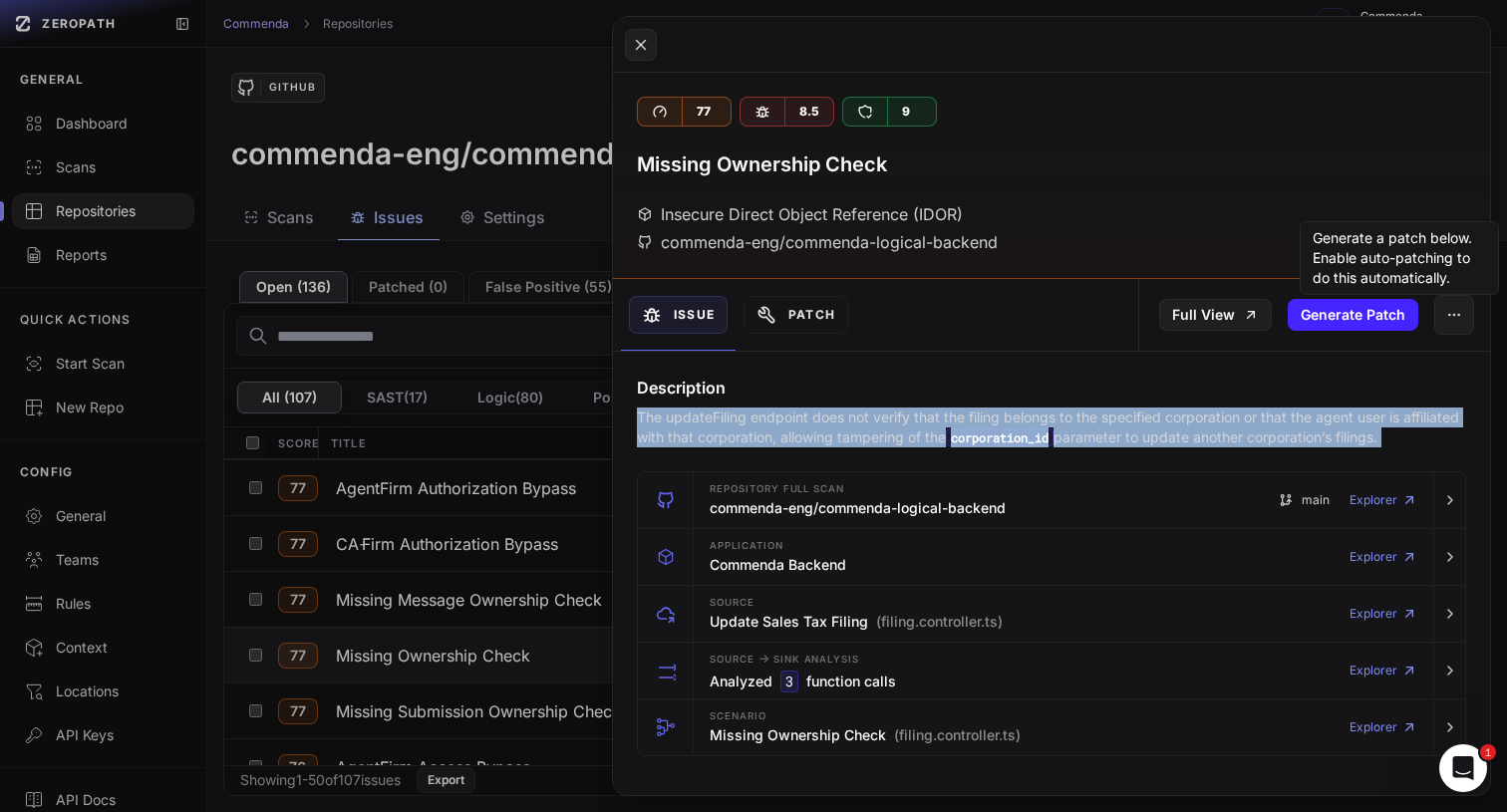 drag, startPoint x: 795, startPoint y: 444, endPoint x: 808, endPoint y: 431, distance: 18.384776 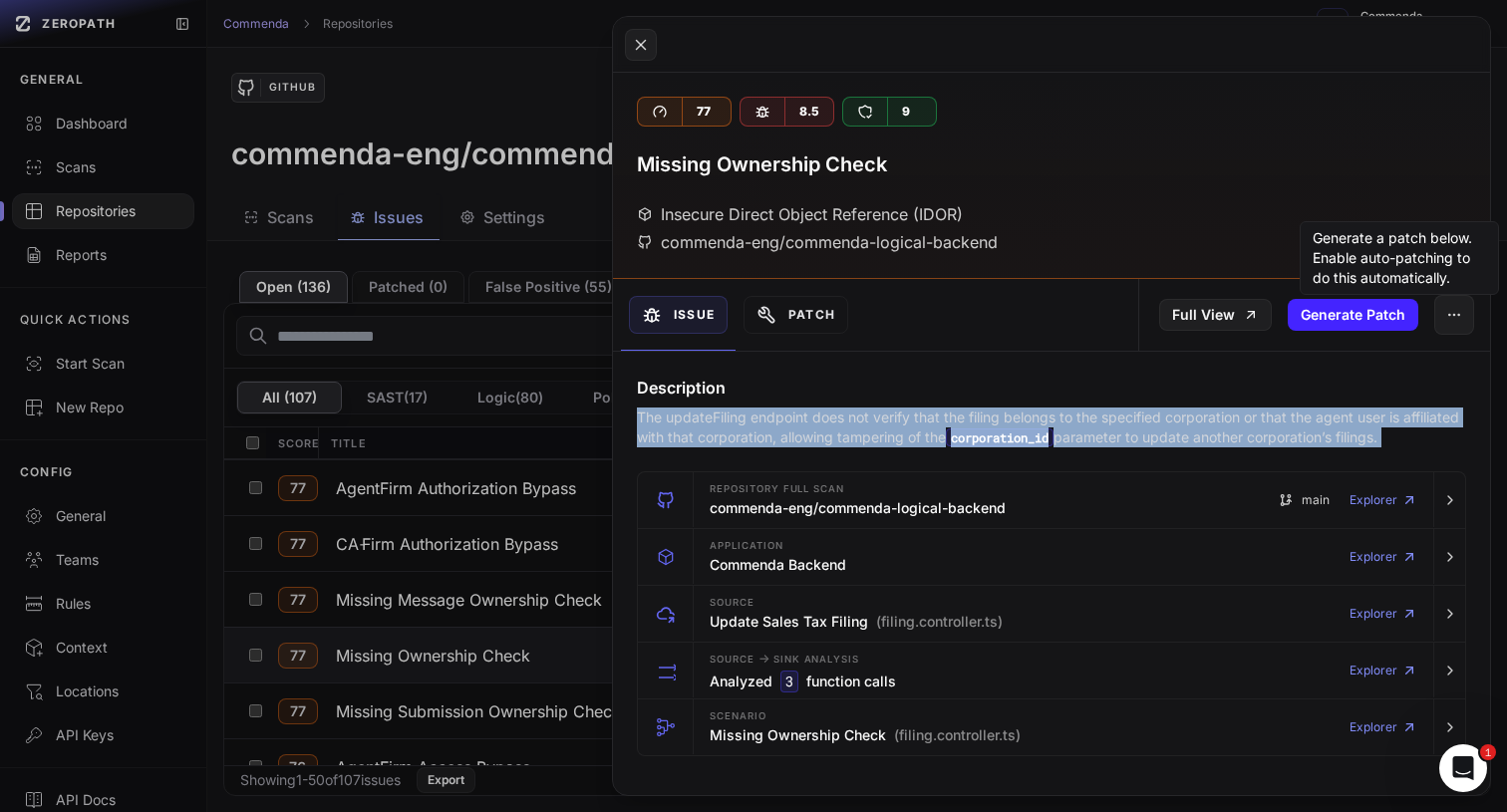 drag, startPoint x: 811, startPoint y: 430, endPoint x: 811, endPoint y: 406, distance: 24 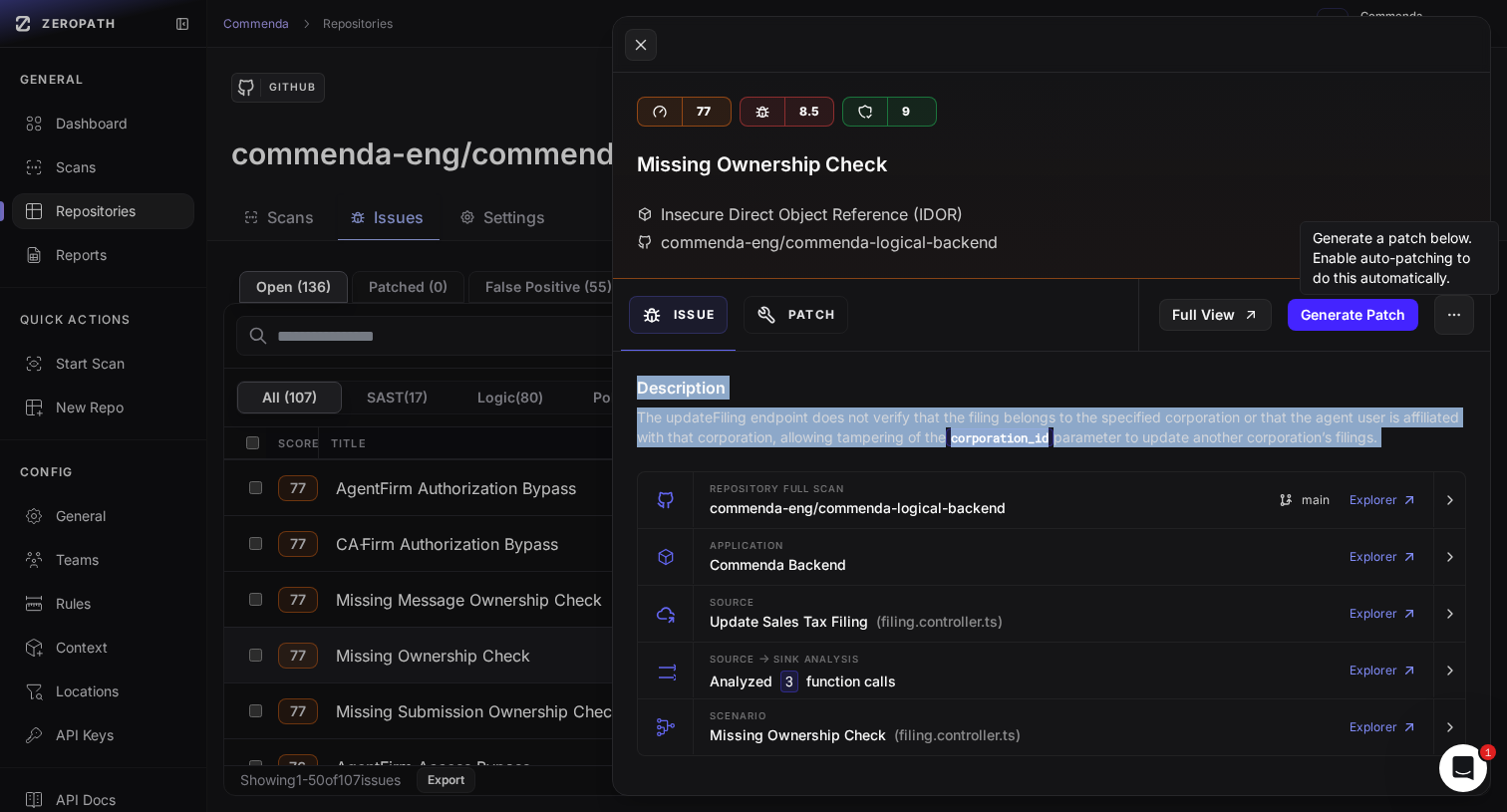 drag, startPoint x: 811, startPoint y: 406, endPoint x: 811, endPoint y: 384, distance: 22 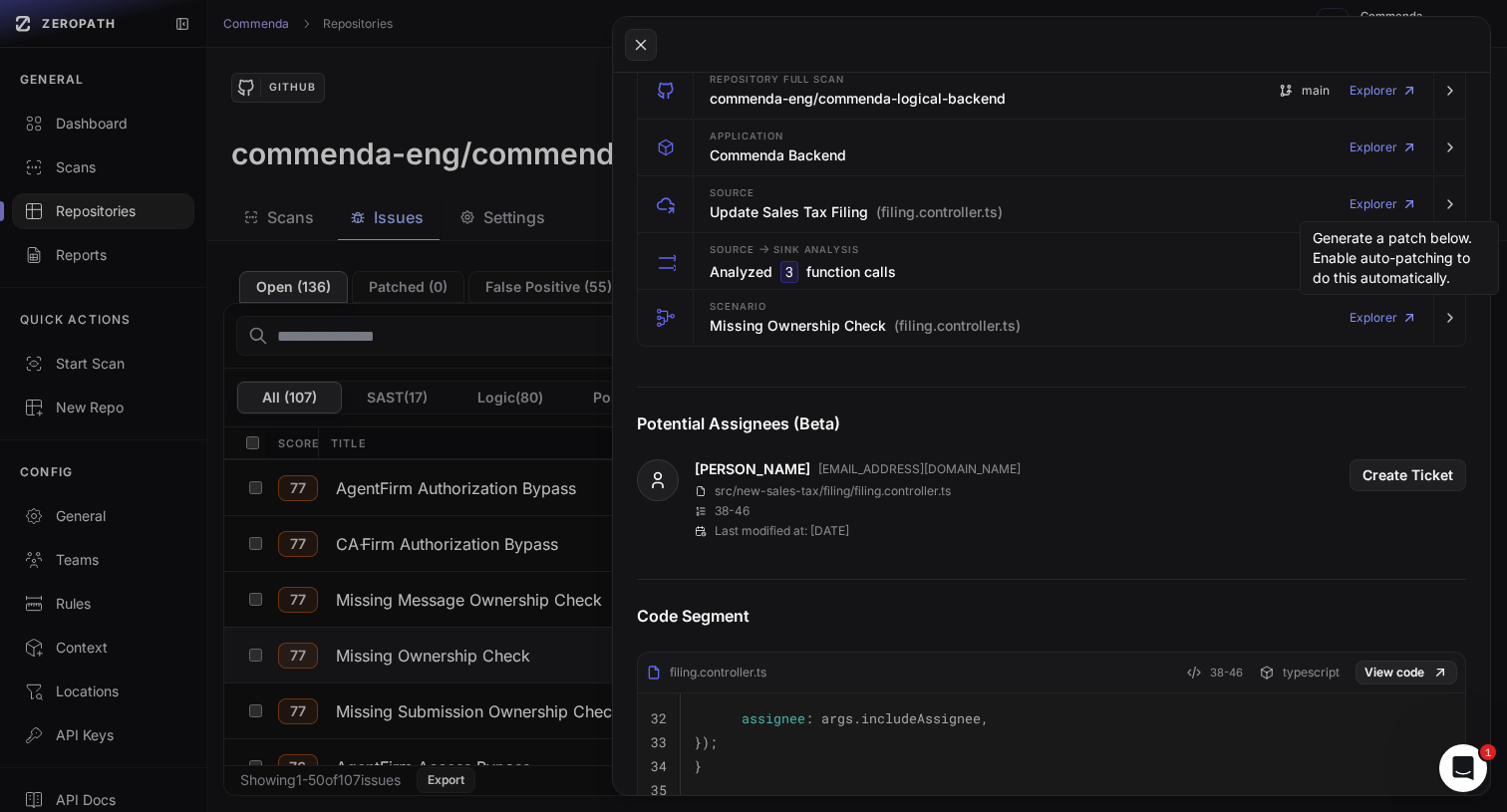 scroll, scrollTop: 0, scrollLeft: 0, axis: both 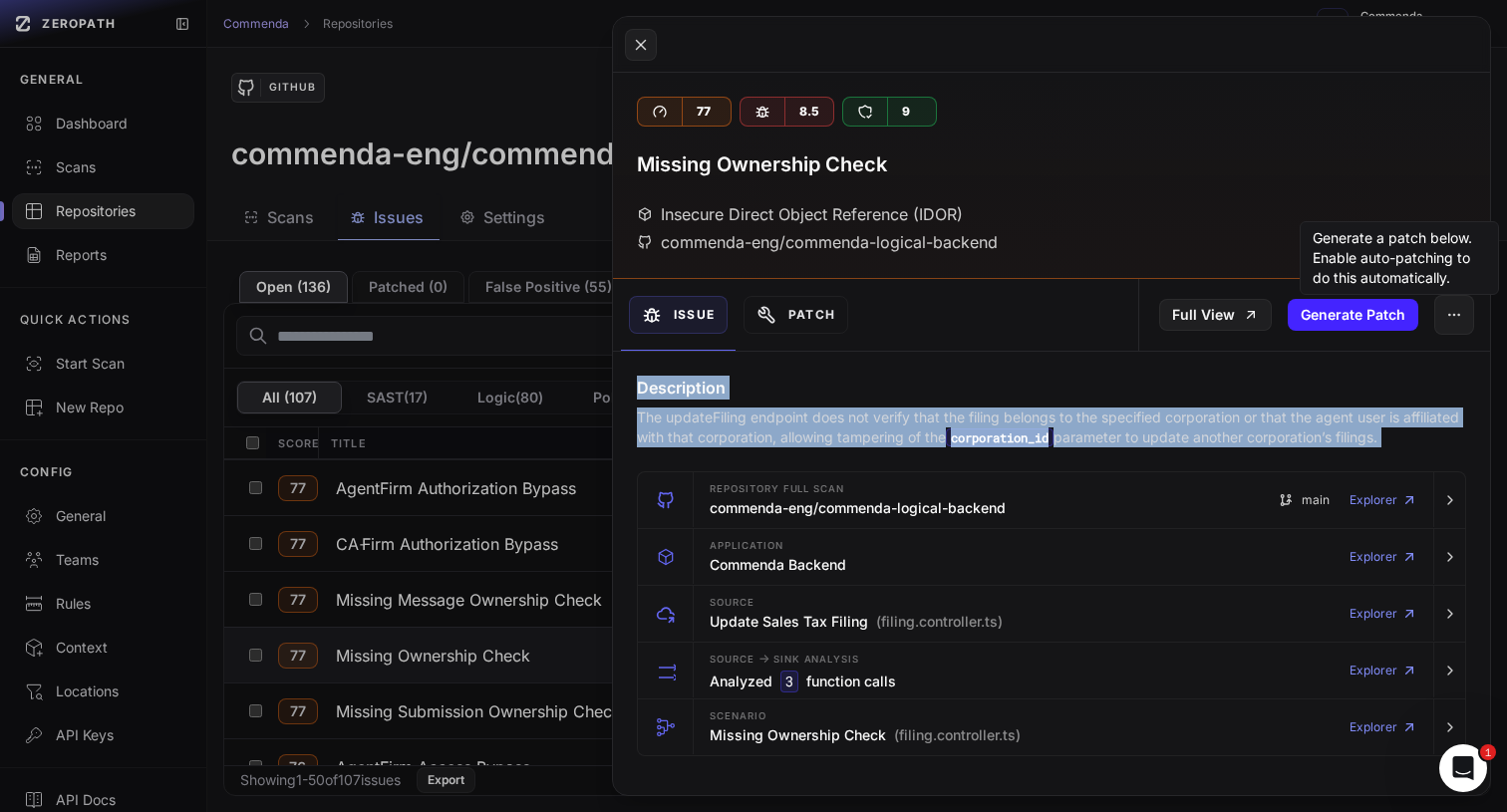 drag, startPoint x: 840, startPoint y: 393, endPoint x: 859, endPoint y: 445, distance: 55.362442 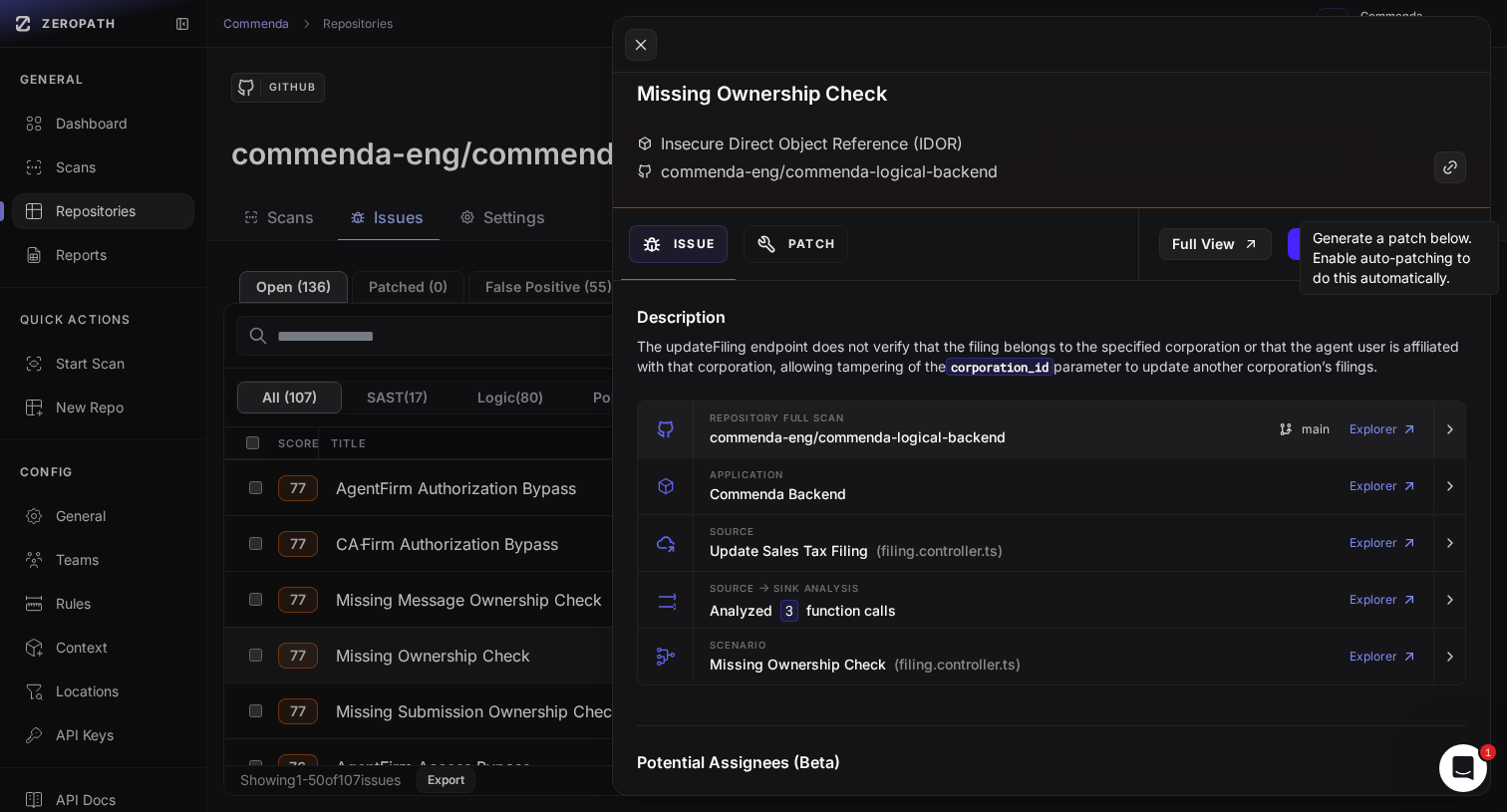 scroll, scrollTop: 74, scrollLeft: 0, axis: vertical 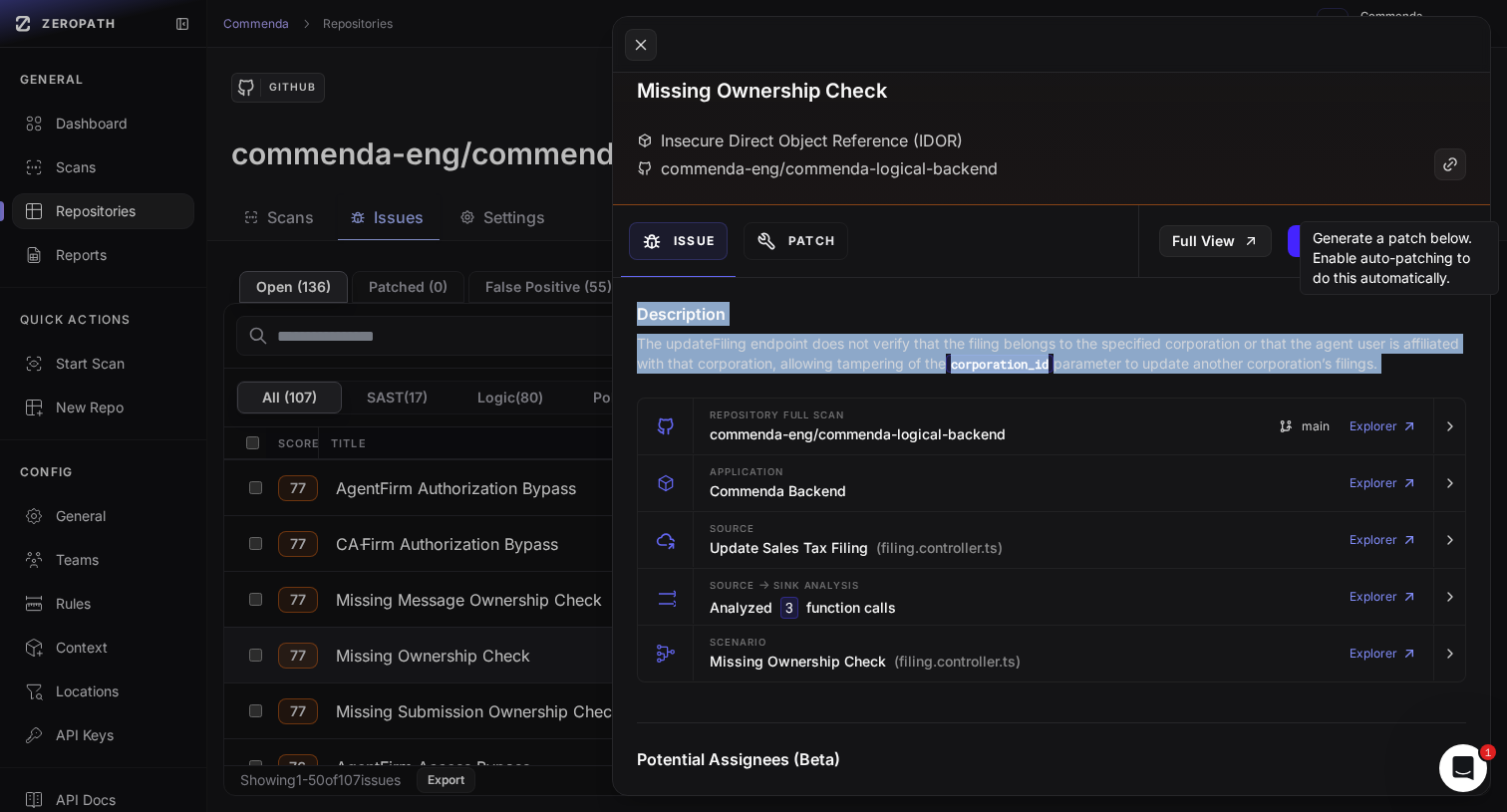 drag, startPoint x: 800, startPoint y: 340, endPoint x: 800, endPoint y: 311, distance: 29 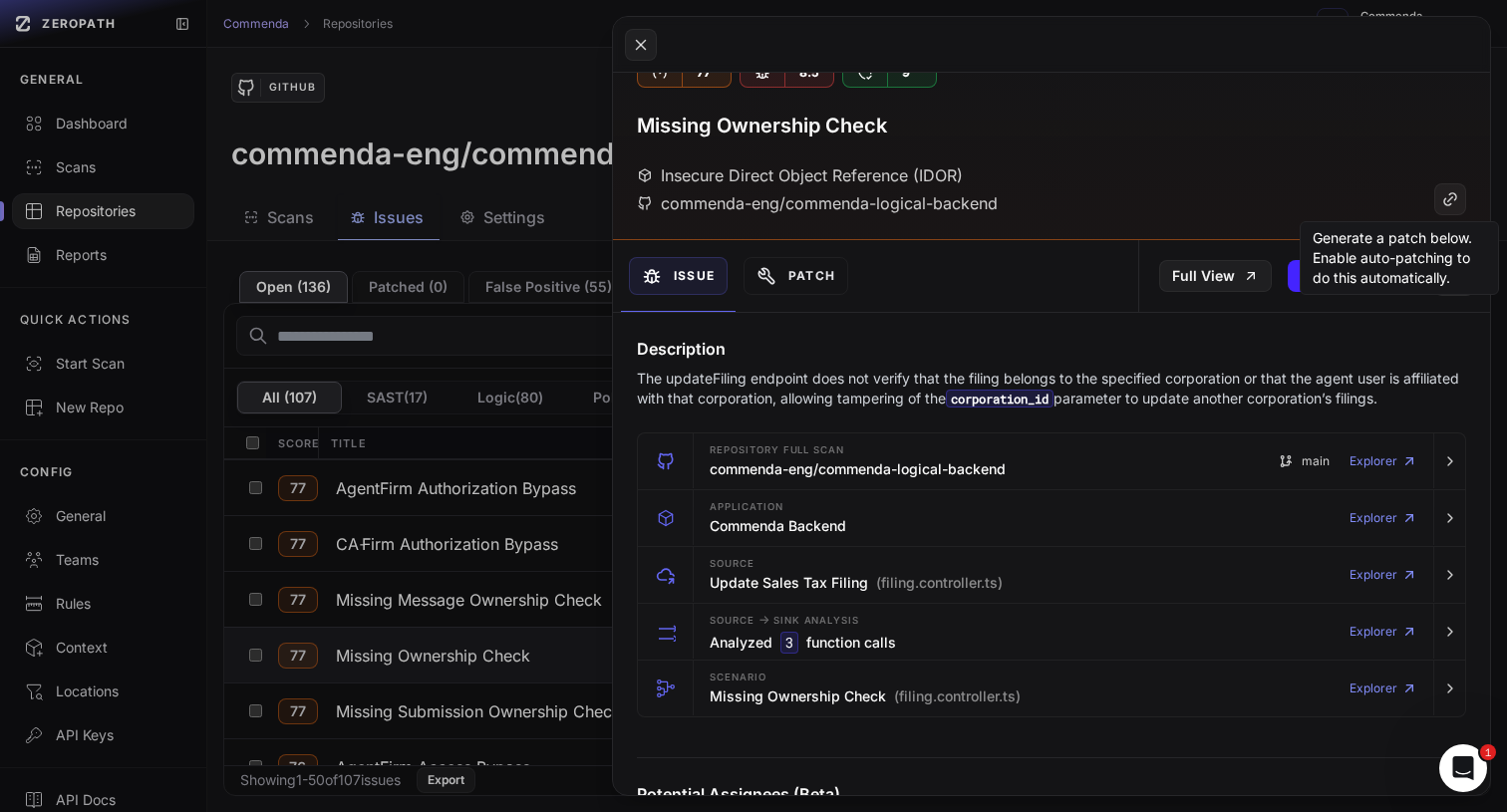 scroll, scrollTop: 42, scrollLeft: 0, axis: vertical 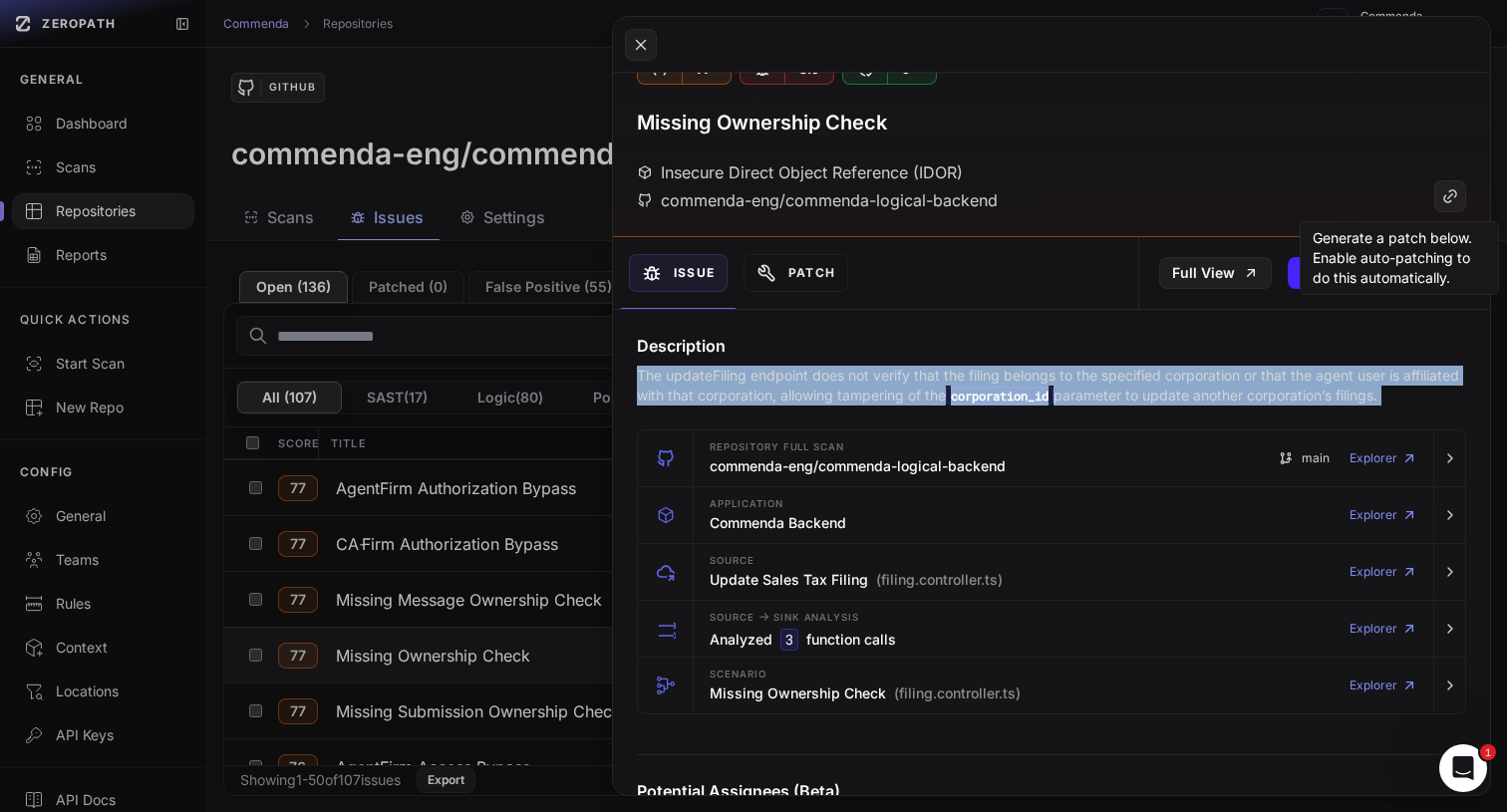 drag, startPoint x: 1103, startPoint y: 373, endPoint x: 1073, endPoint y: 373, distance: 30 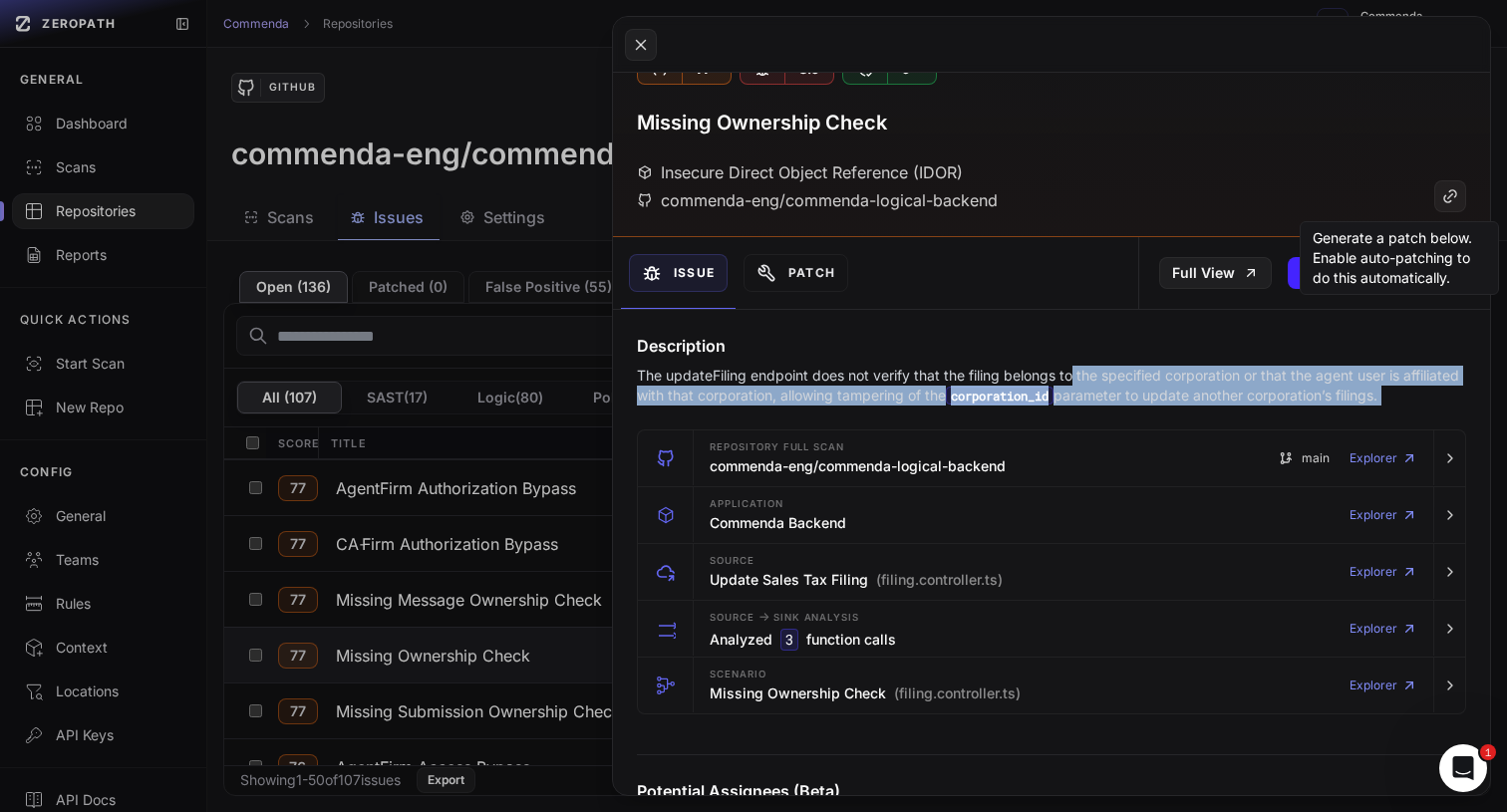 drag, startPoint x: 1073, startPoint y: 373, endPoint x: 1151, endPoint y: 387, distance: 79.24645 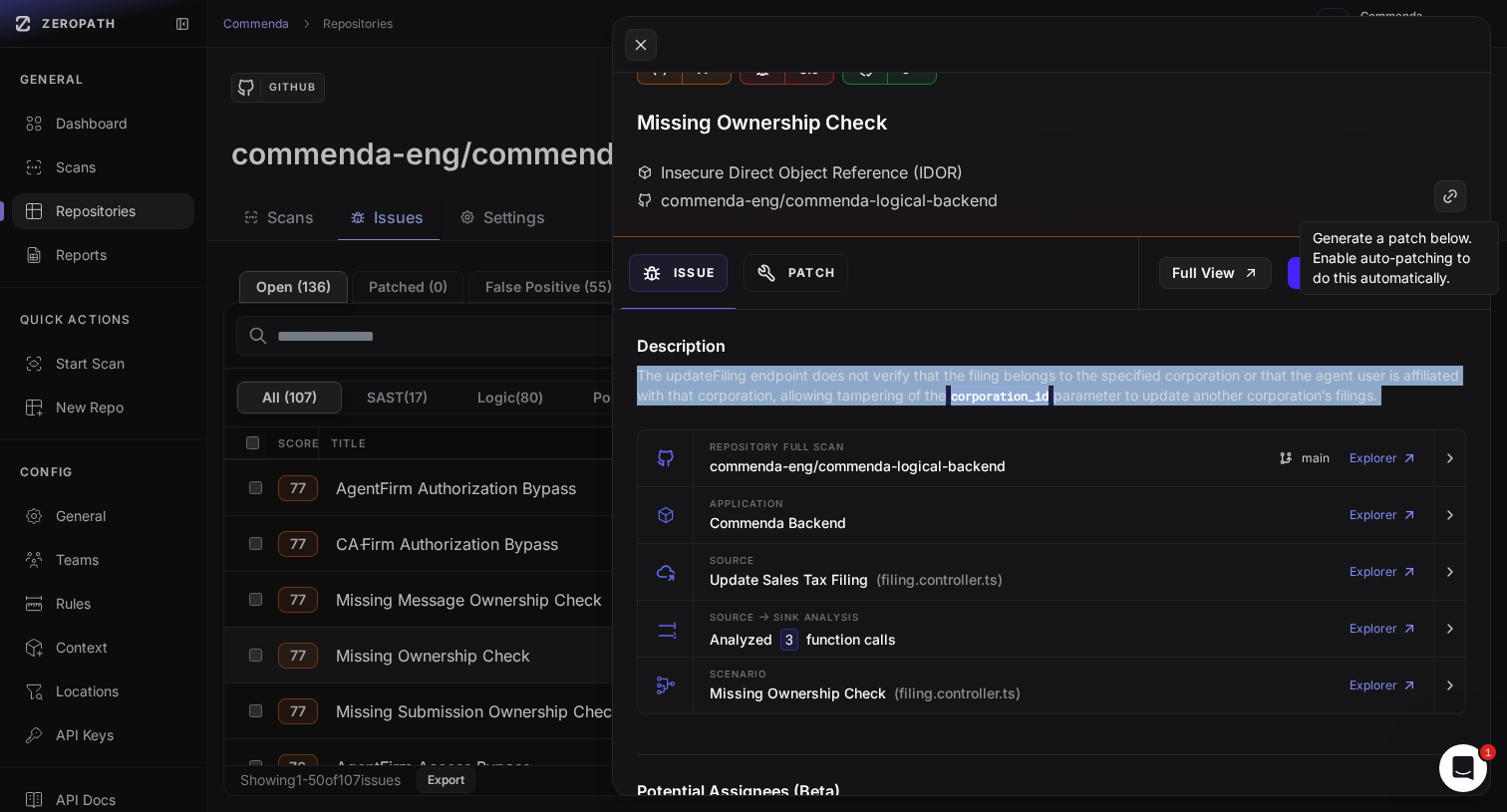 drag, startPoint x: 1151, startPoint y: 387, endPoint x: 1090, endPoint y: 383, distance: 61.13101 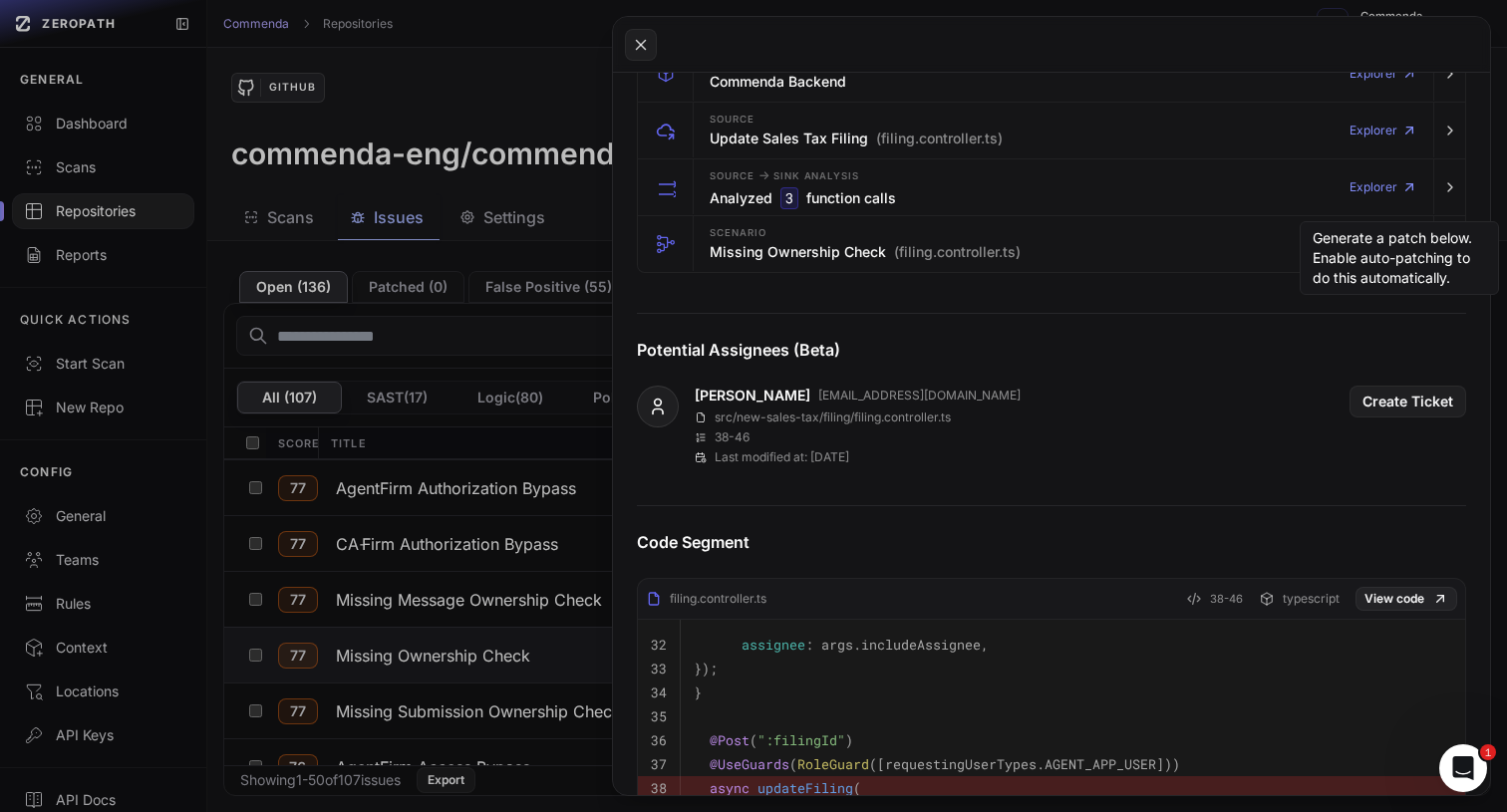 scroll, scrollTop: 476, scrollLeft: 0, axis: vertical 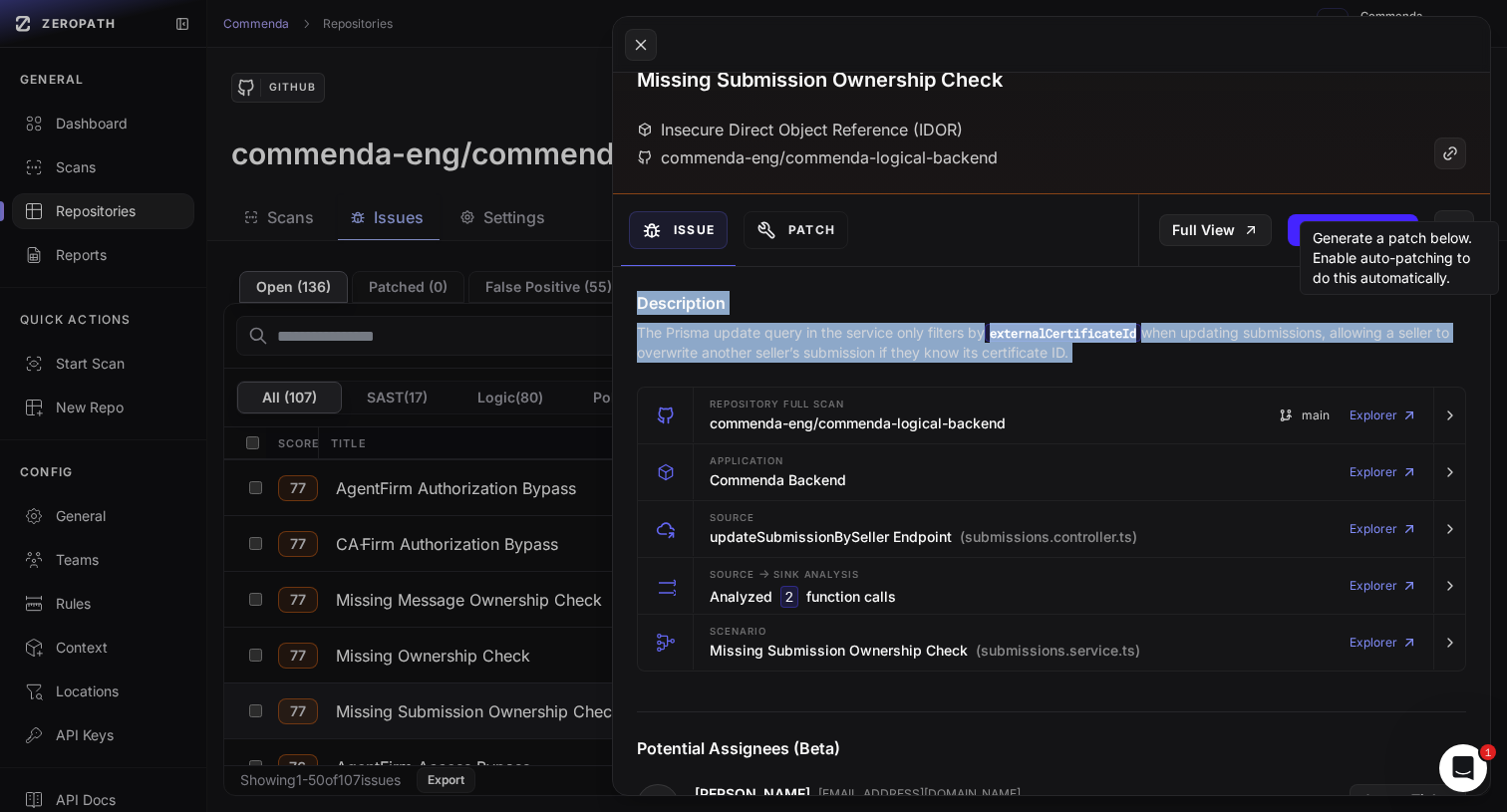 drag, startPoint x: 968, startPoint y: 329, endPoint x: 968, endPoint y: 306, distance: 23 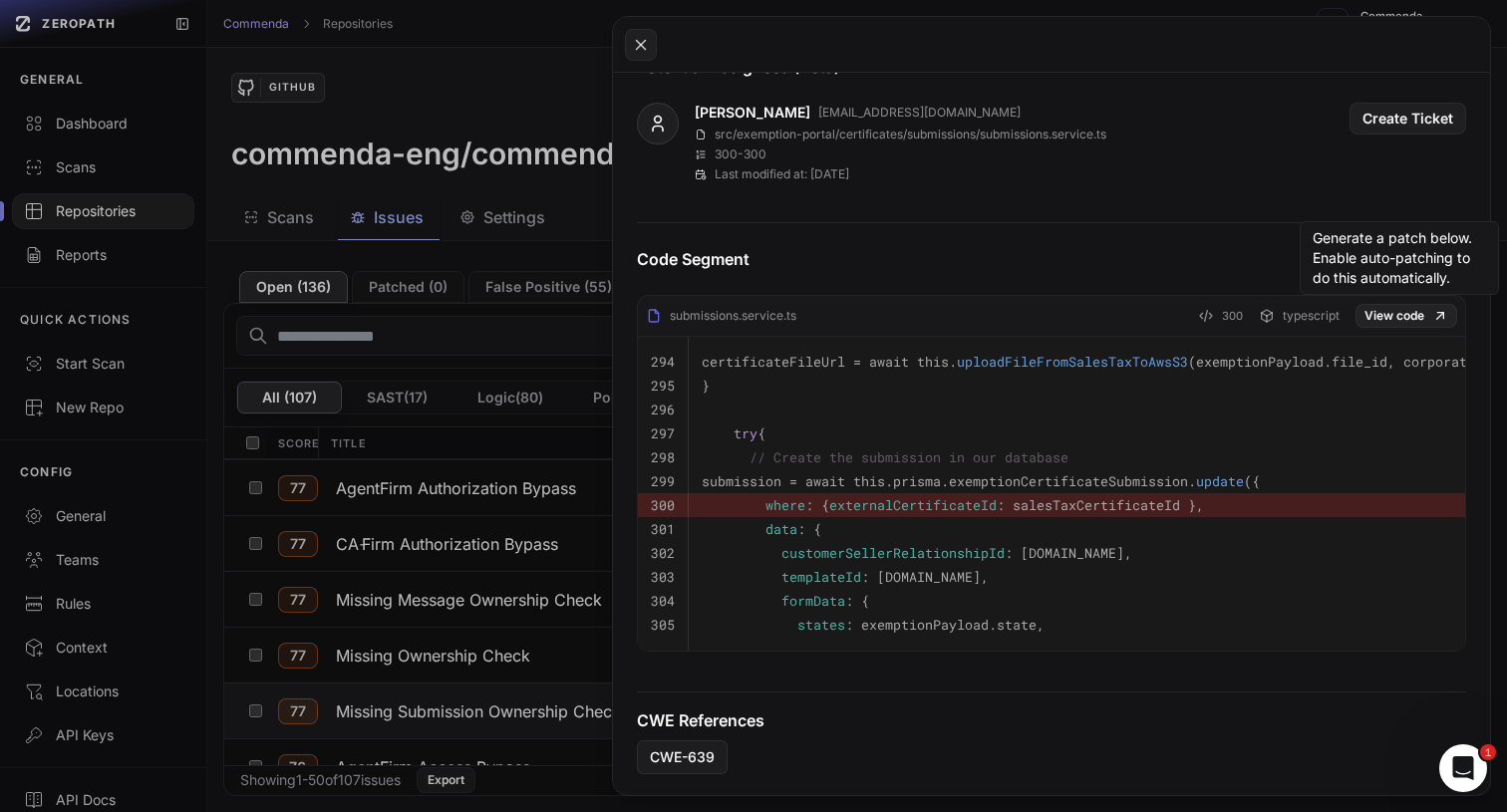 scroll, scrollTop: 753, scrollLeft: 0, axis: vertical 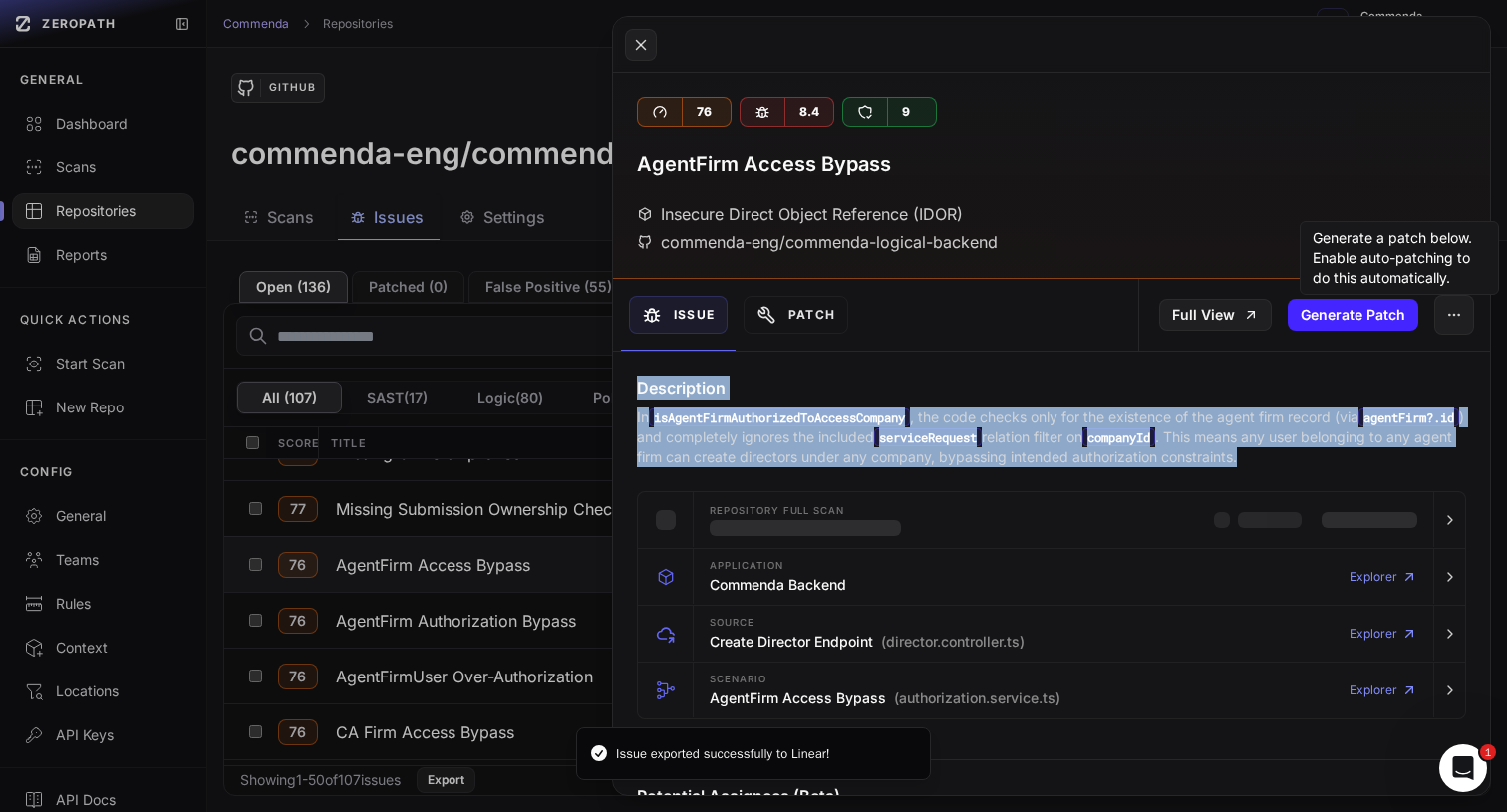 drag, startPoint x: 827, startPoint y: 398, endPoint x: 860, endPoint y: 452, distance: 63.28507 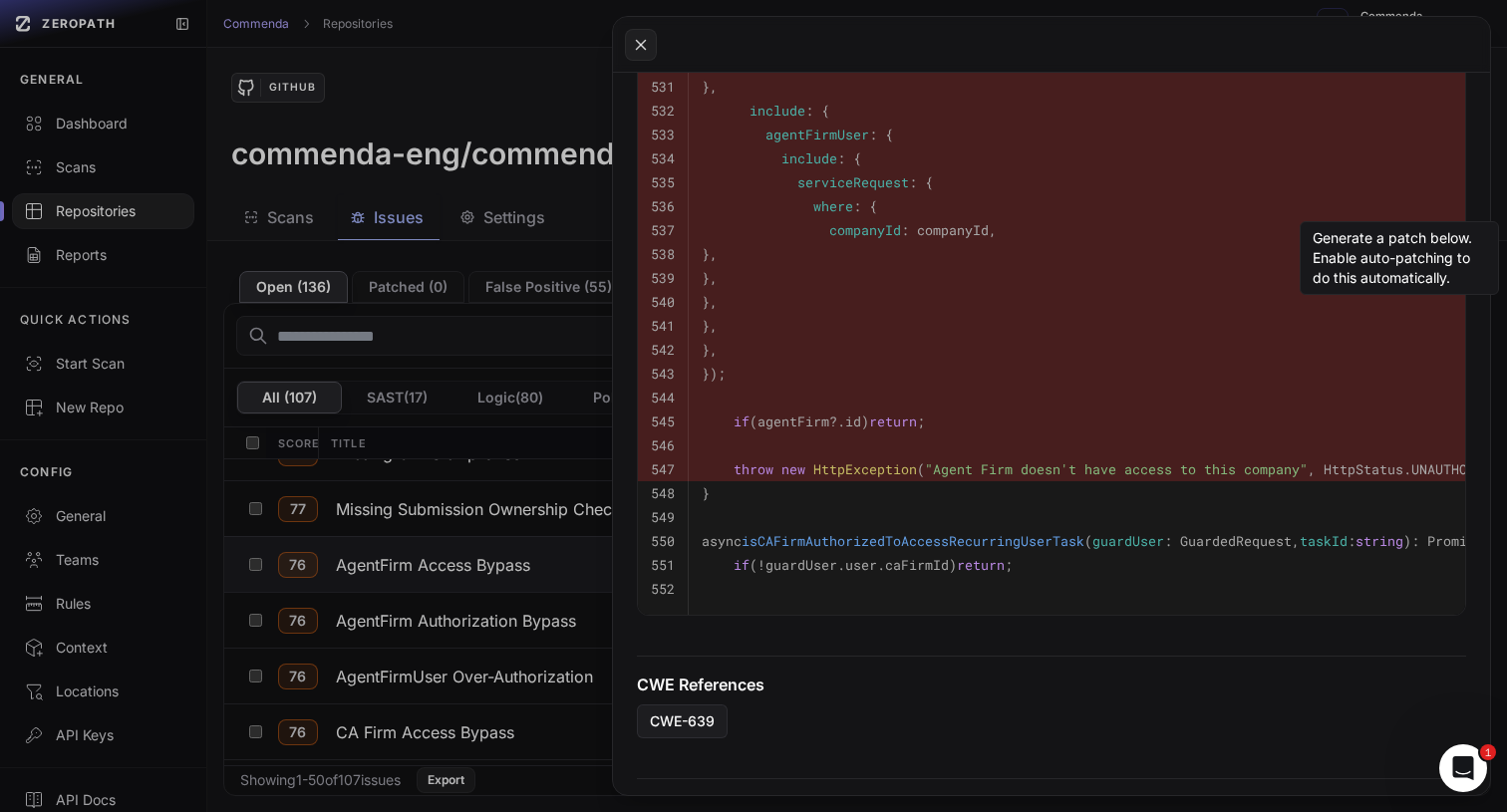 scroll, scrollTop: 1166, scrollLeft: 0, axis: vertical 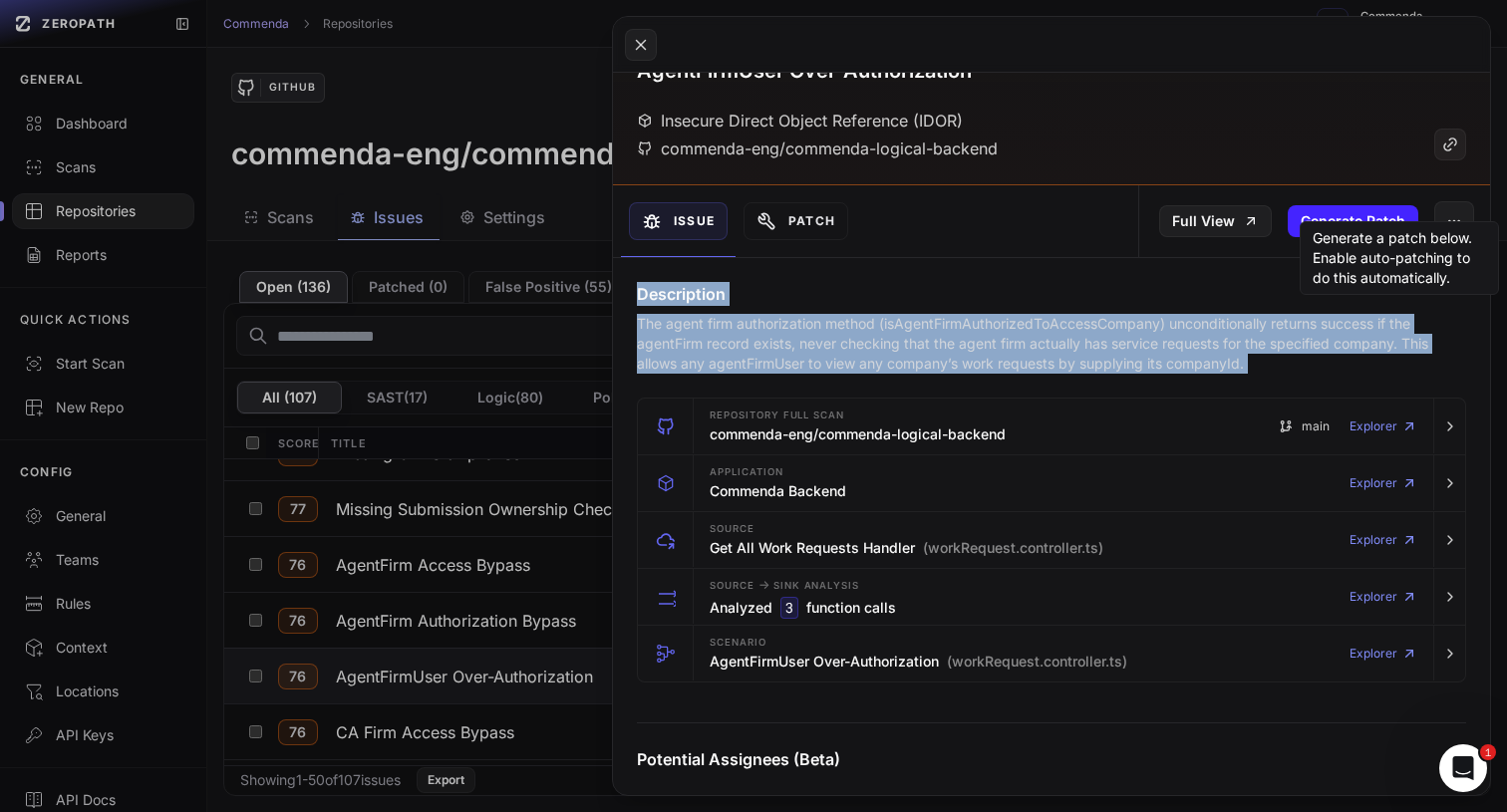 drag, startPoint x: 846, startPoint y: 345, endPoint x: 846, endPoint y: 298, distance: 47 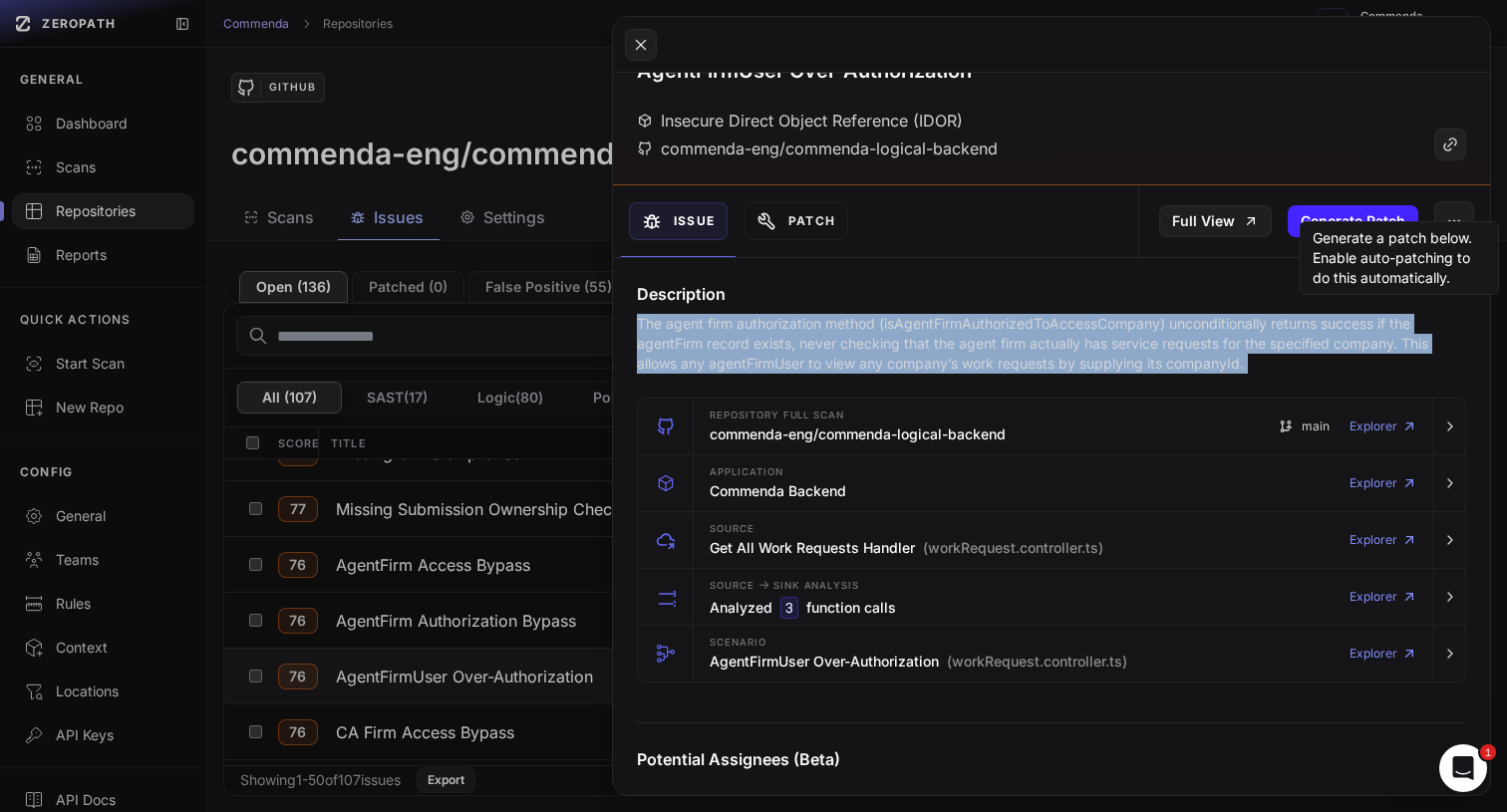 drag, startPoint x: 851, startPoint y: 335, endPoint x: 863, endPoint y: 361, distance: 28.635642 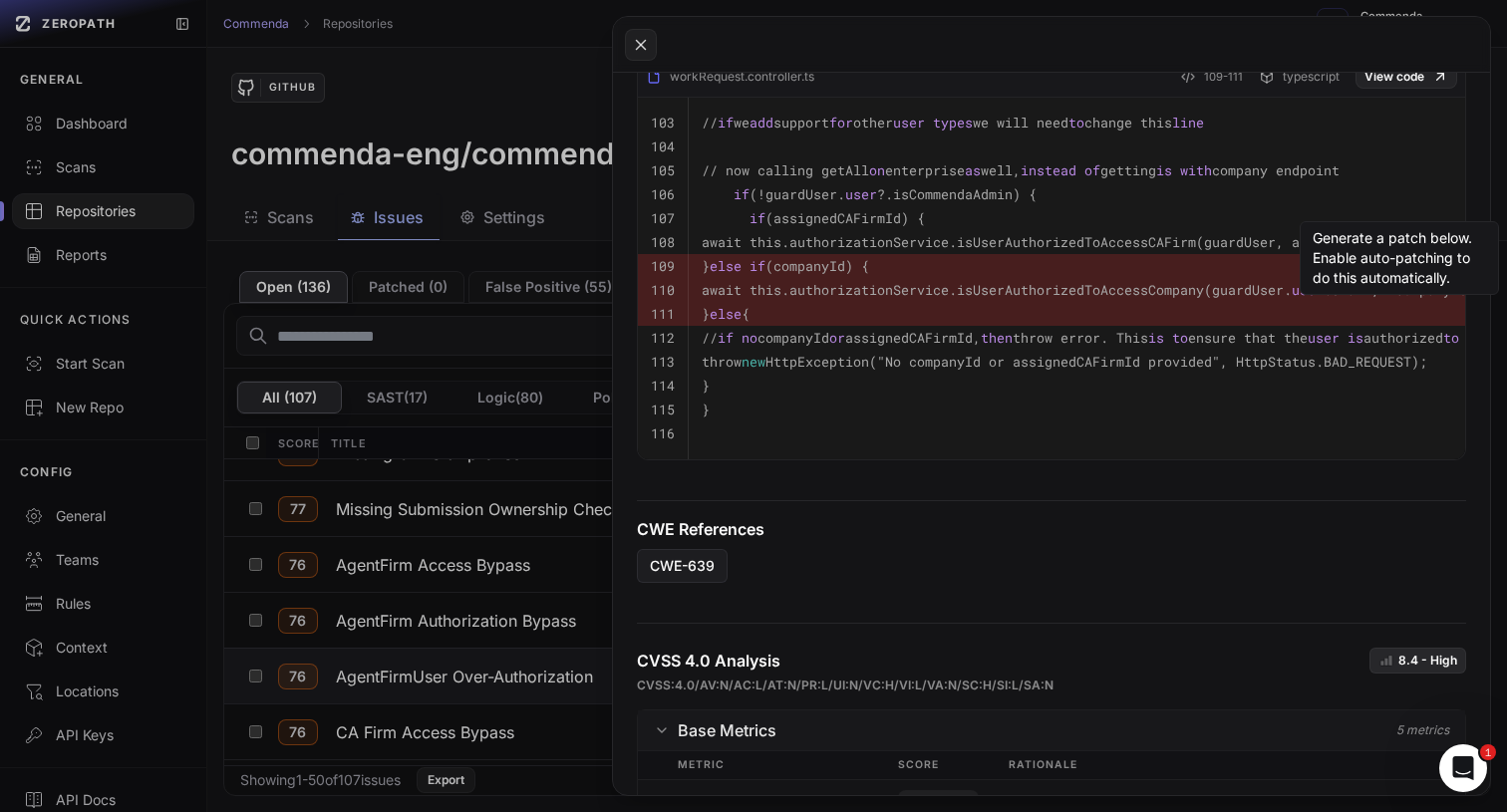 scroll, scrollTop: 1001, scrollLeft: 0, axis: vertical 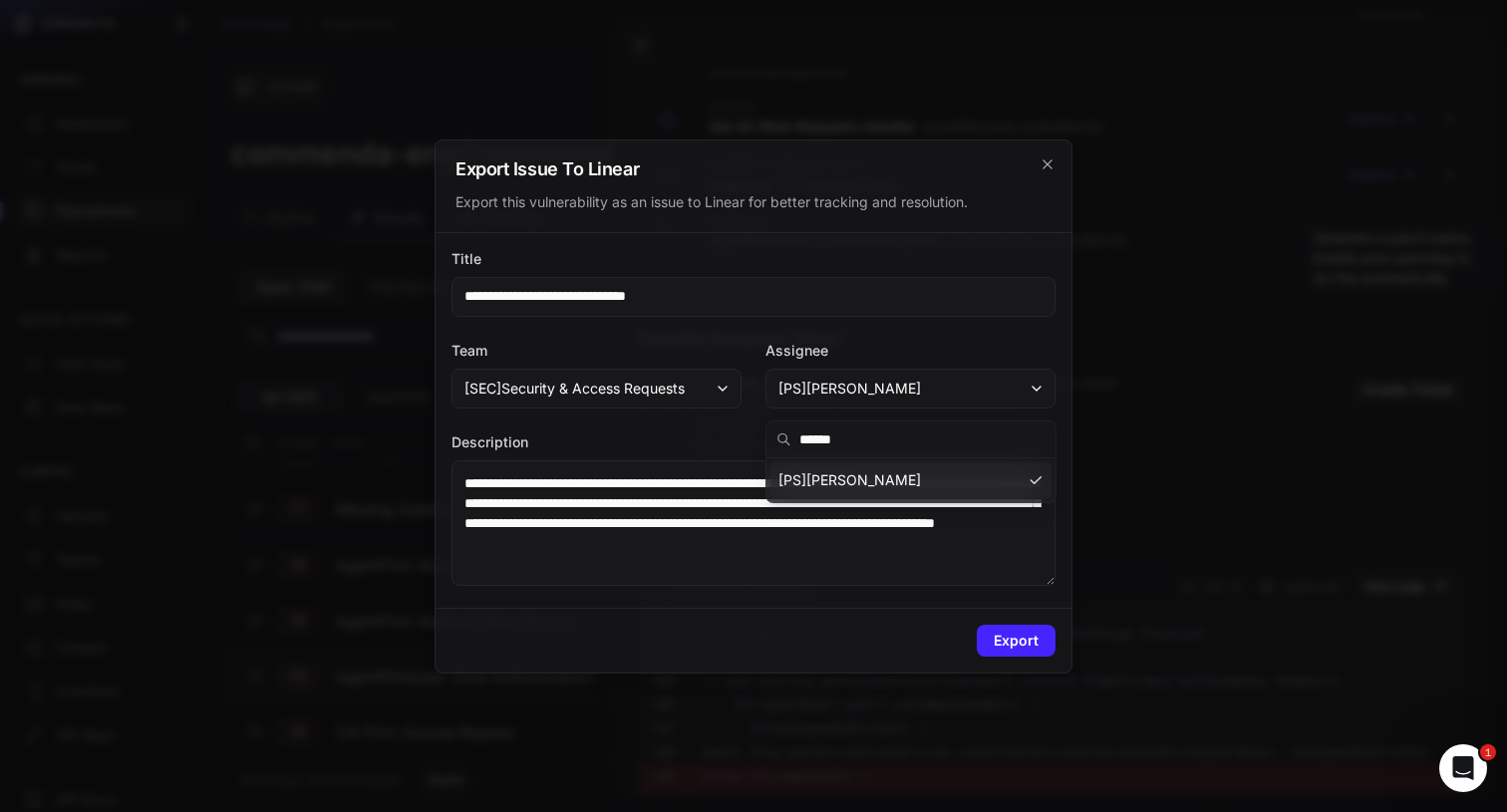 type on "******" 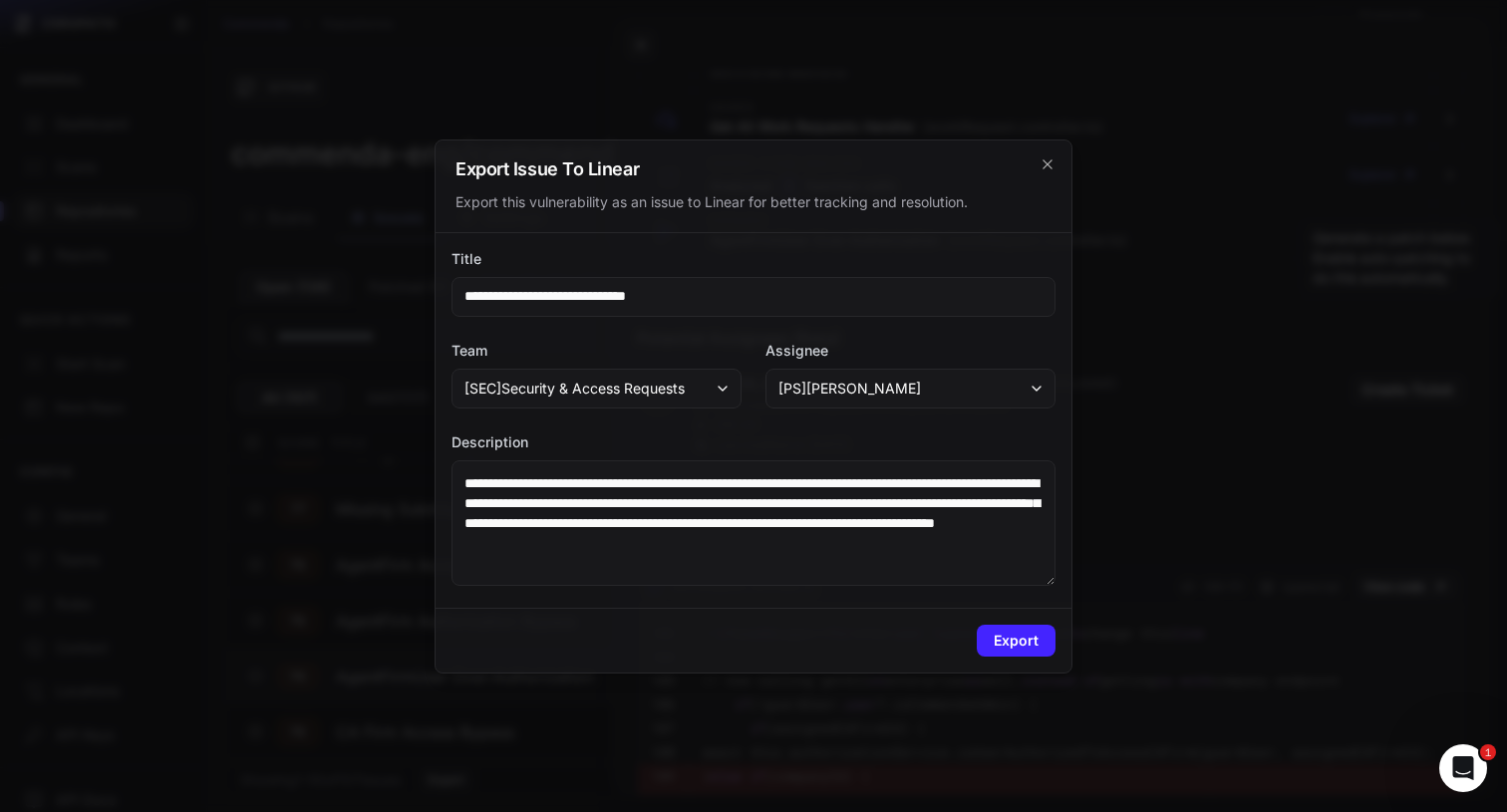 type 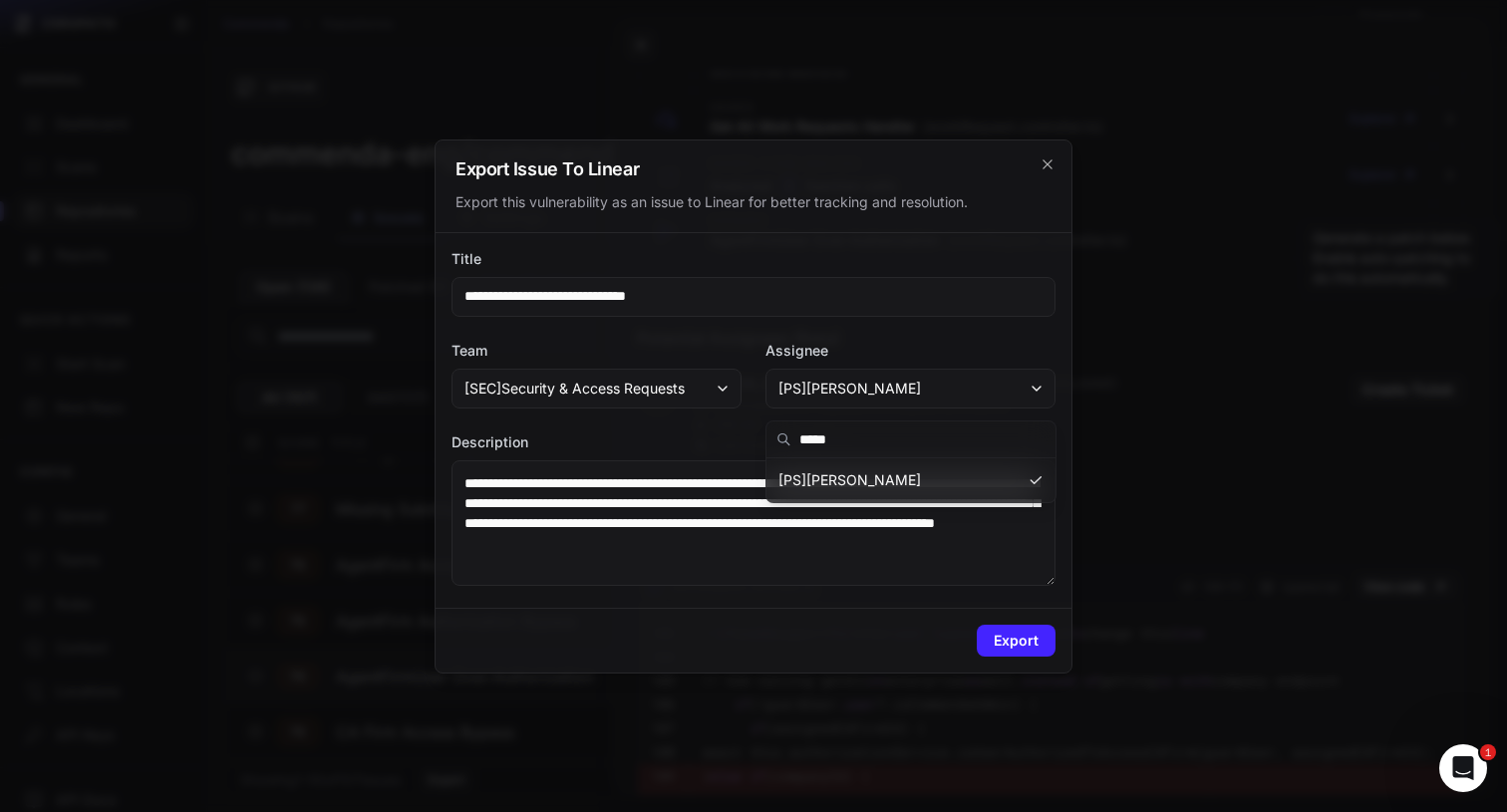 type on "******" 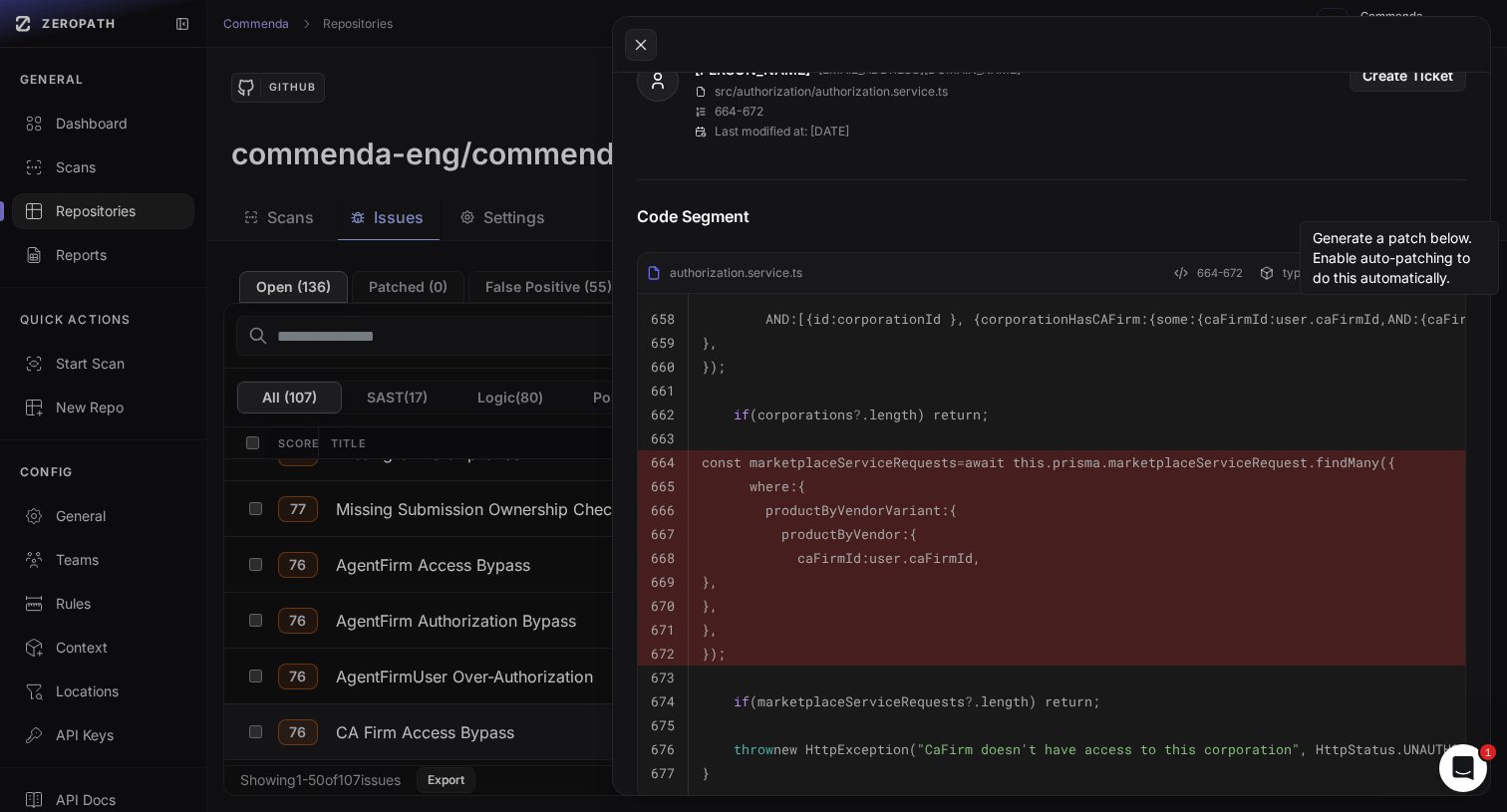 scroll, scrollTop: 826, scrollLeft: 0, axis: vertical 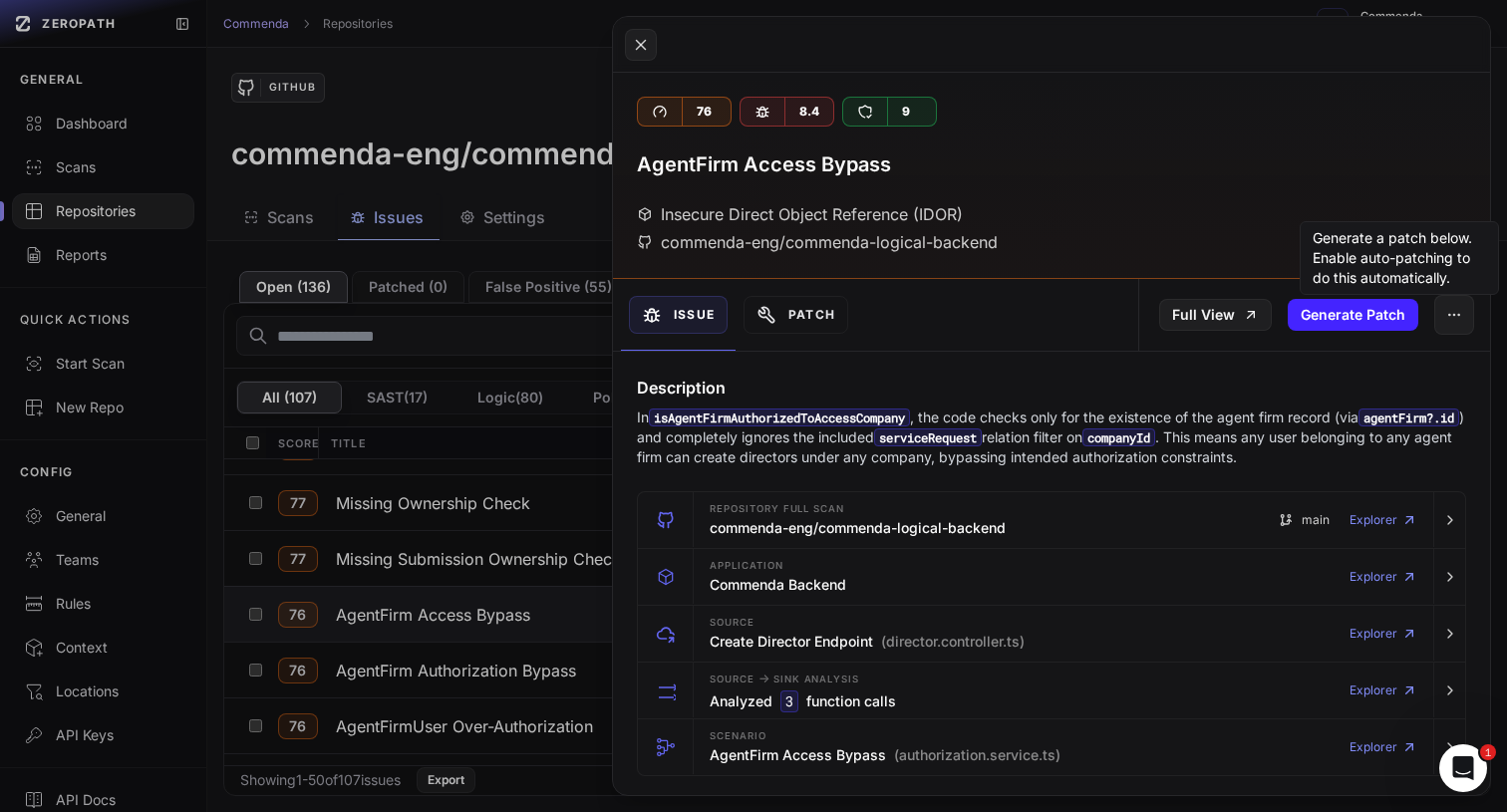 drag, startPoint x: 860, startPoint y: 412, endPoint x: 872, endPoint y: 445, distance: 35.1141 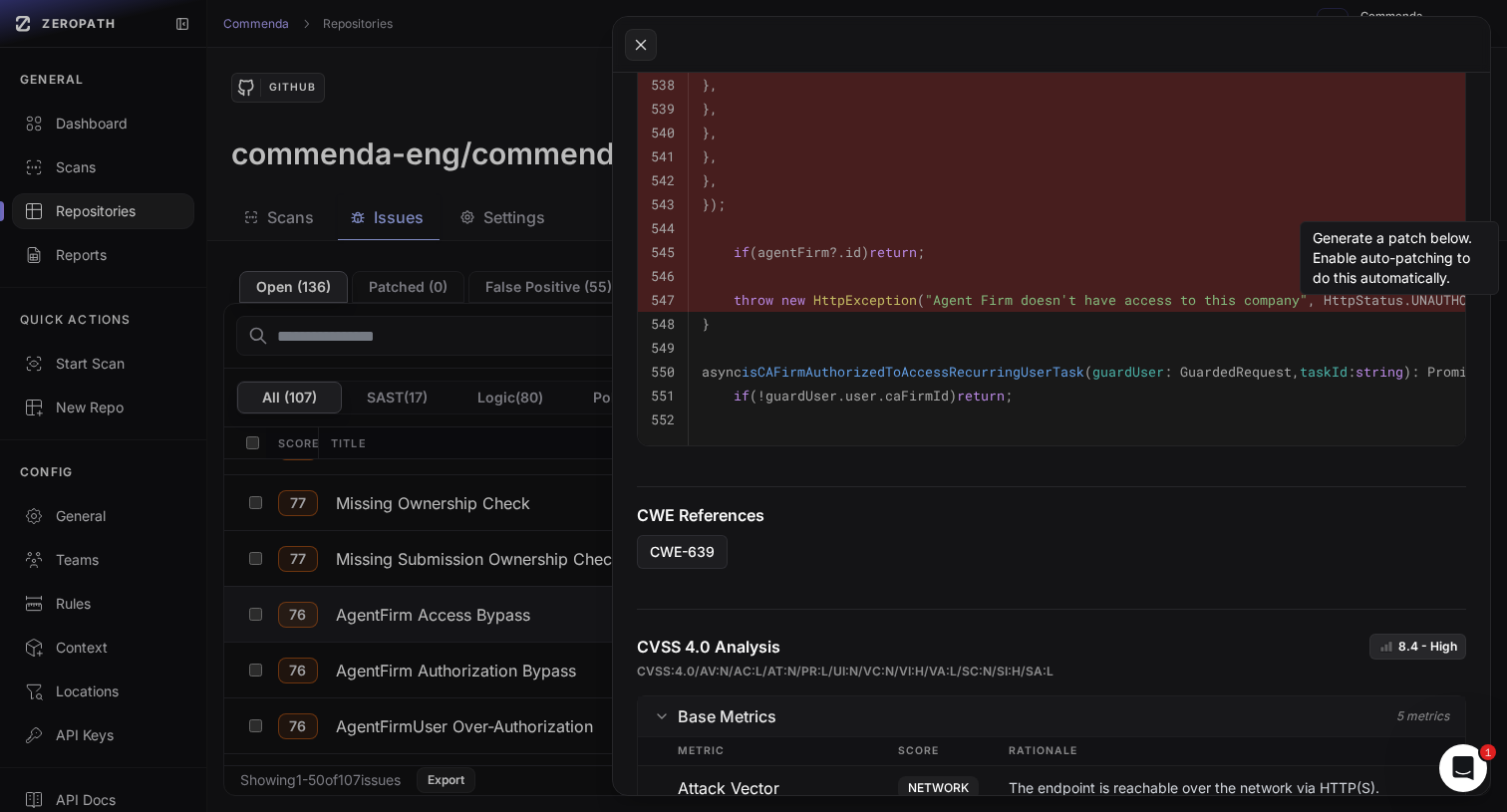 scroll, scrollTop: 970, scrollLeft: 0, axis: vertical 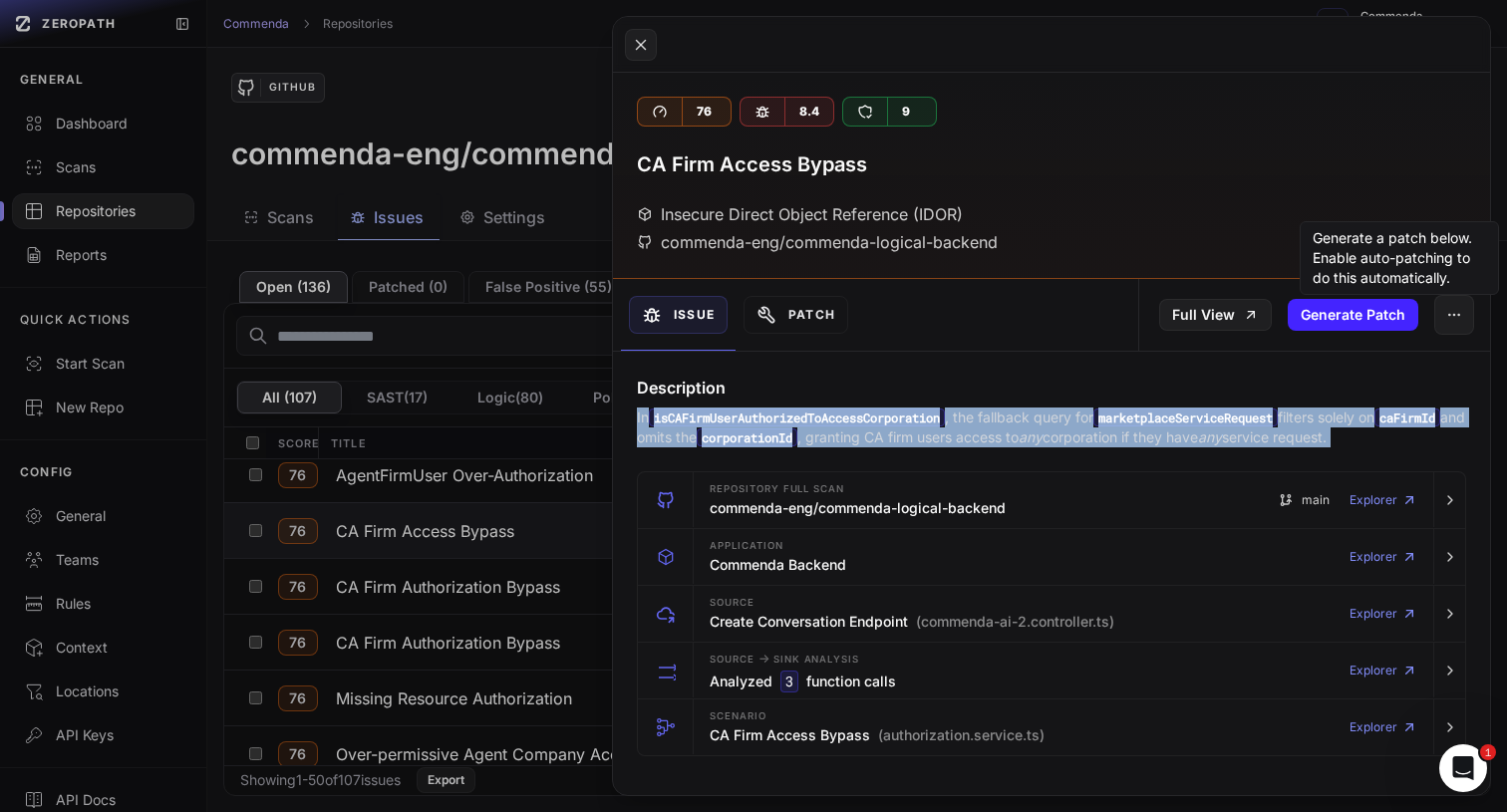 drag, startPoint x: 848, startPoint y: 438, endPoint x: 848, endPoint y: 405, distance: 33 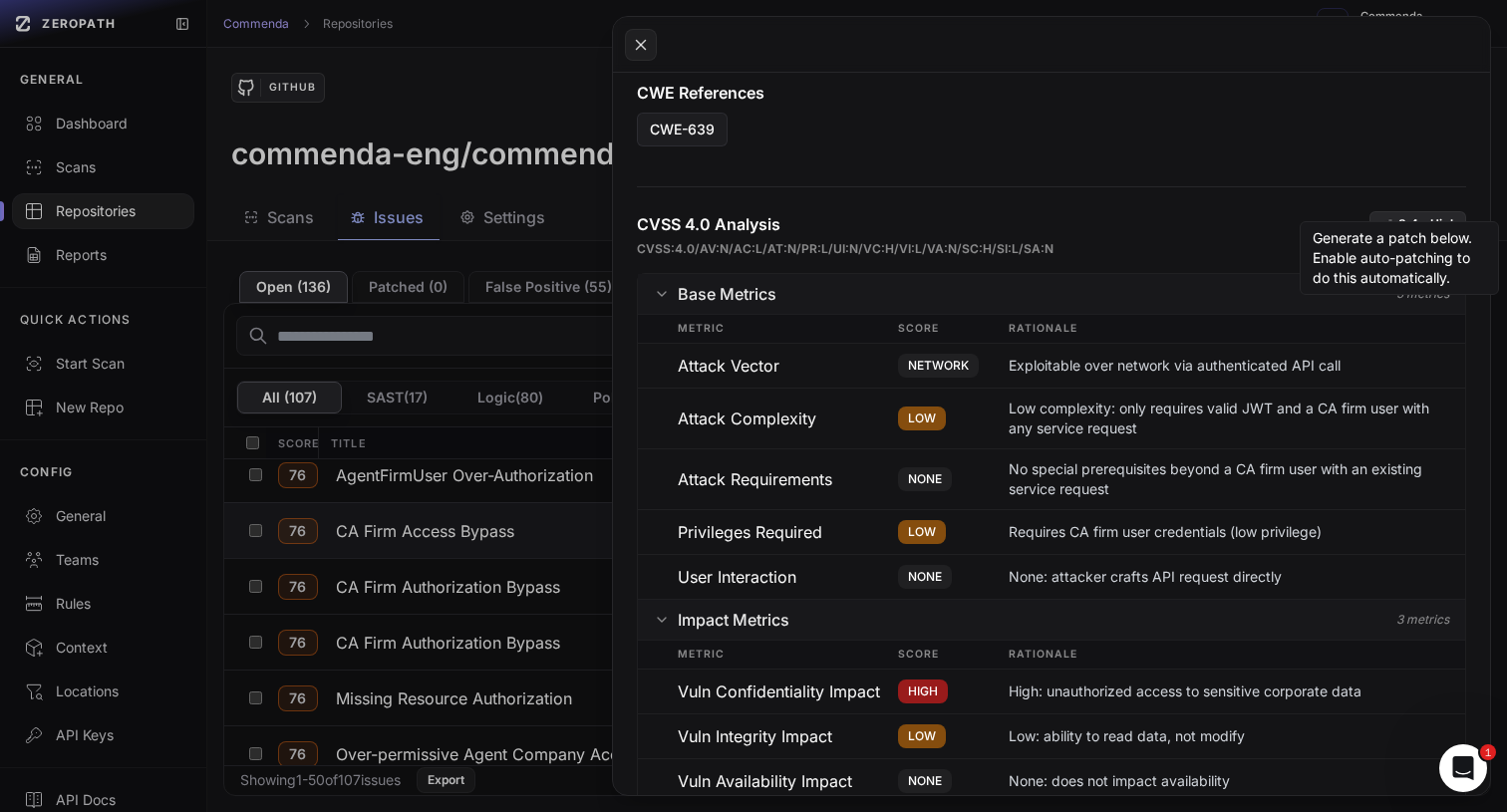 scroll, scrollTop: 1590, scrollLeft: 0, axis: vertical 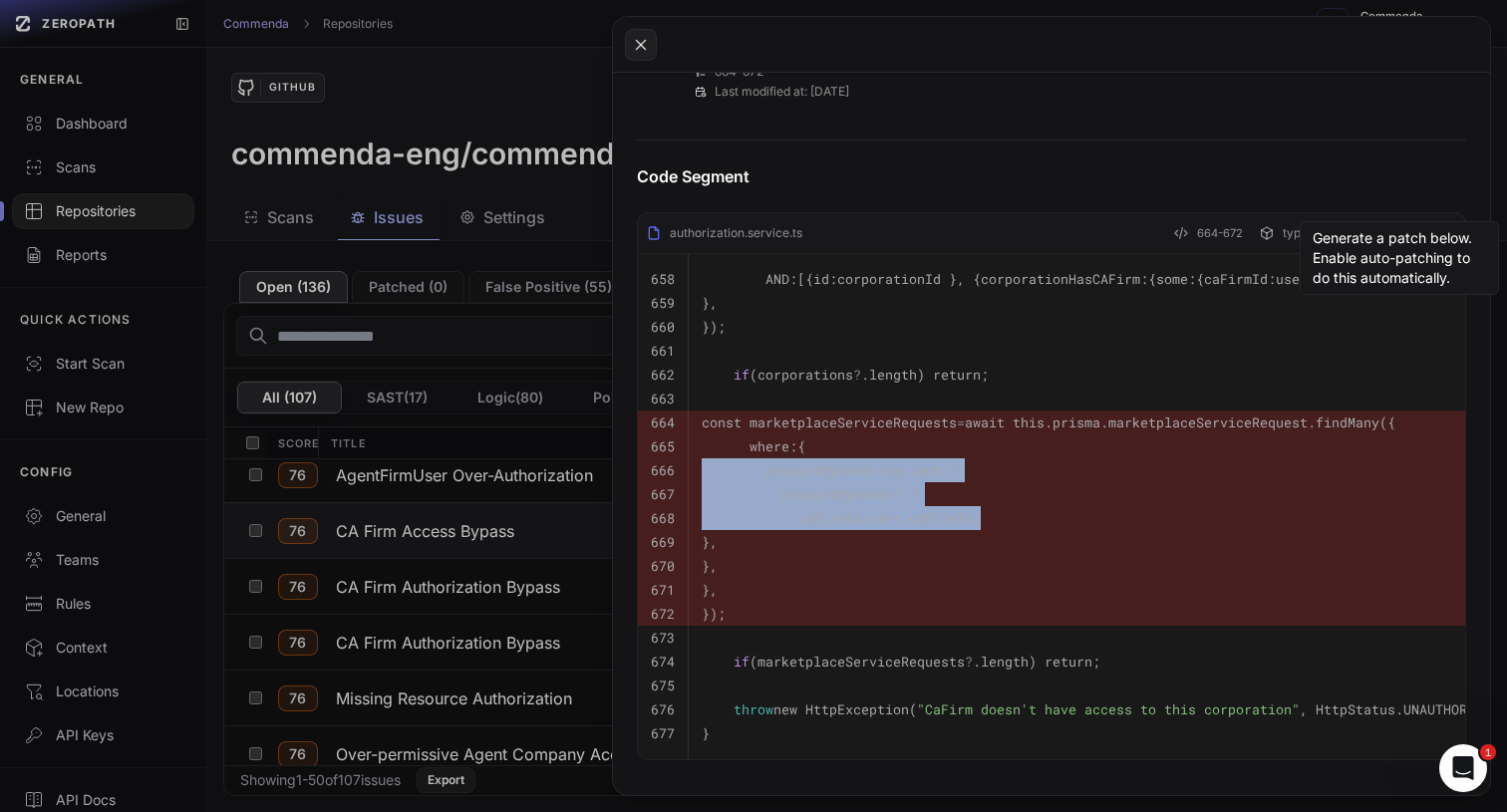 drag, startPoint x: 863, startPoint y: 528, endPoint x: 864, endPoint y: 463, distance: 65.00769 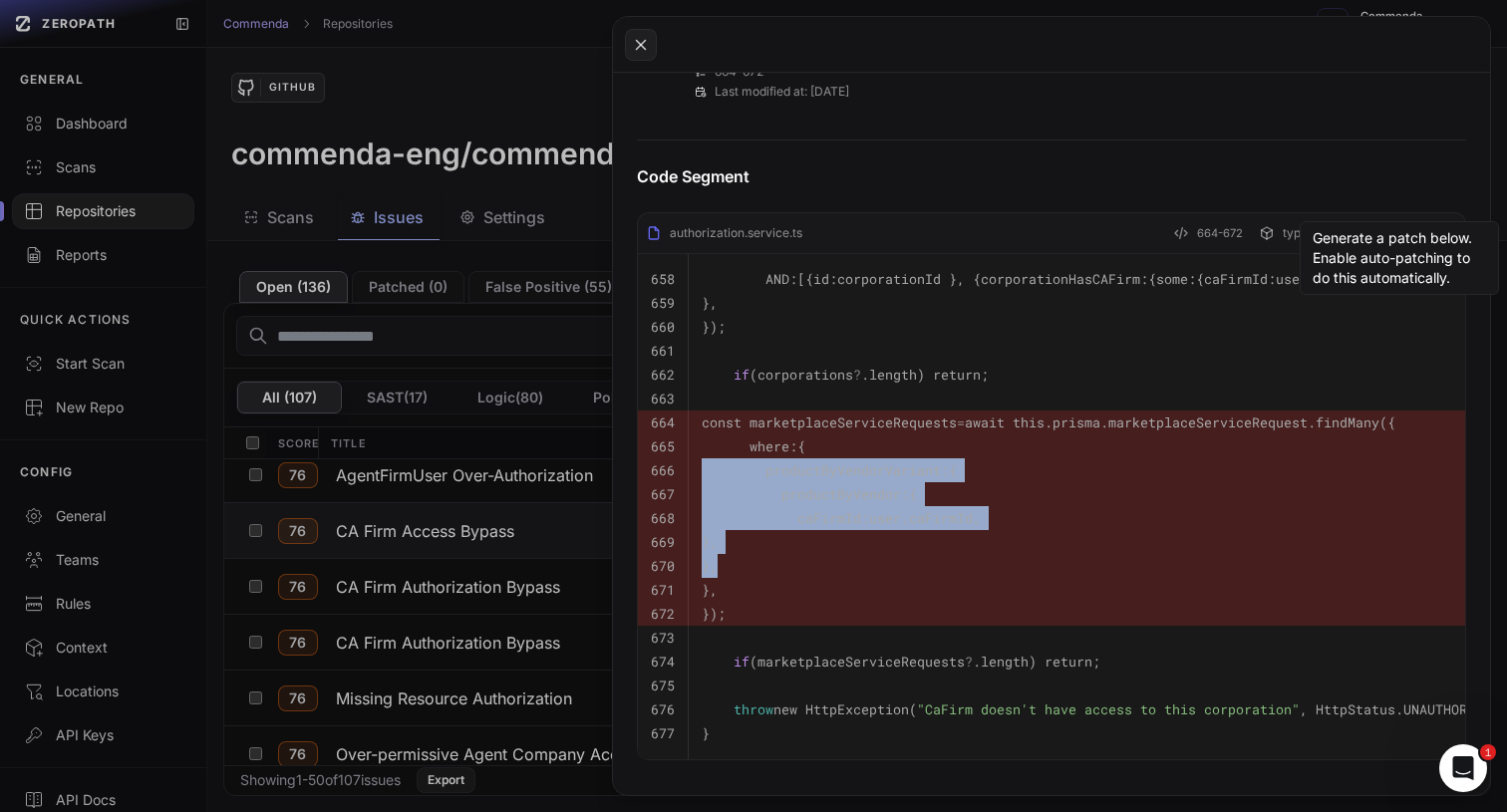 drag, startPoint x: 865, startPoint y: 462, endPoint x: 865, endPoint y: 571, distance: 109 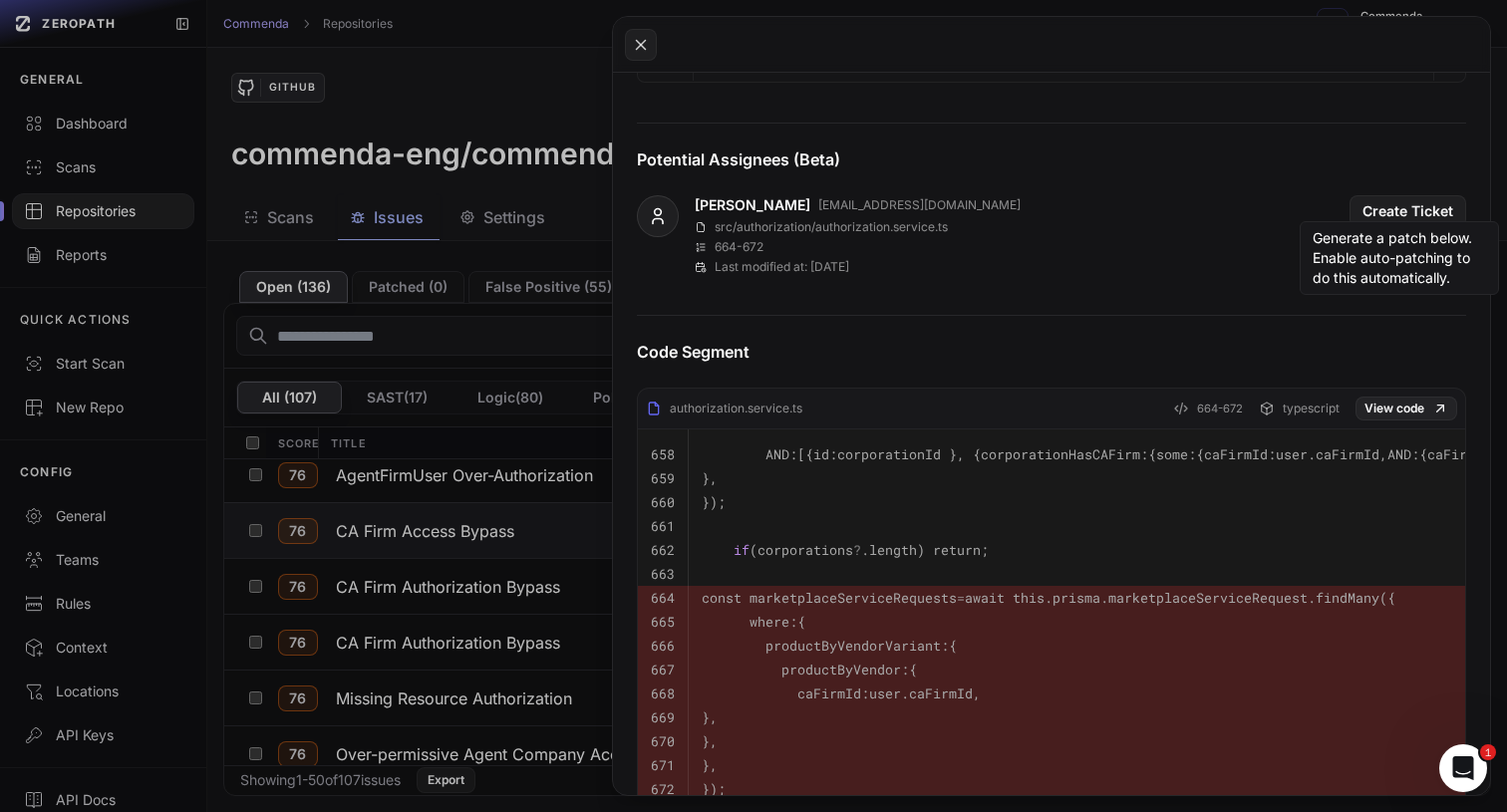 scroll, scrollTop: 0, scrollLeft: 0, axis: both 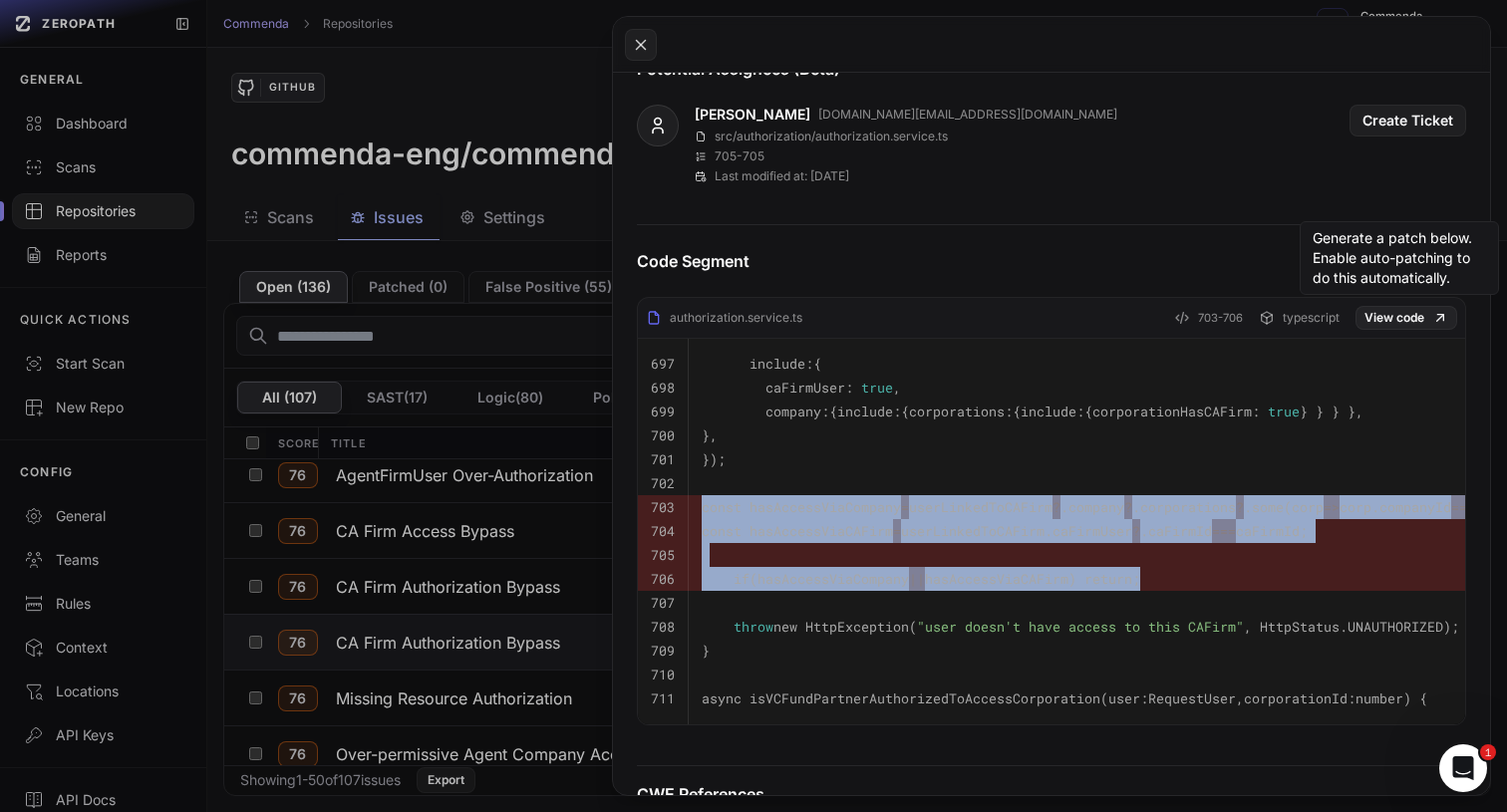 drag, startPoint x: 974, startPoint y: 499, endPoint x: 1018, endPoint y: 586, distance: 97.49359 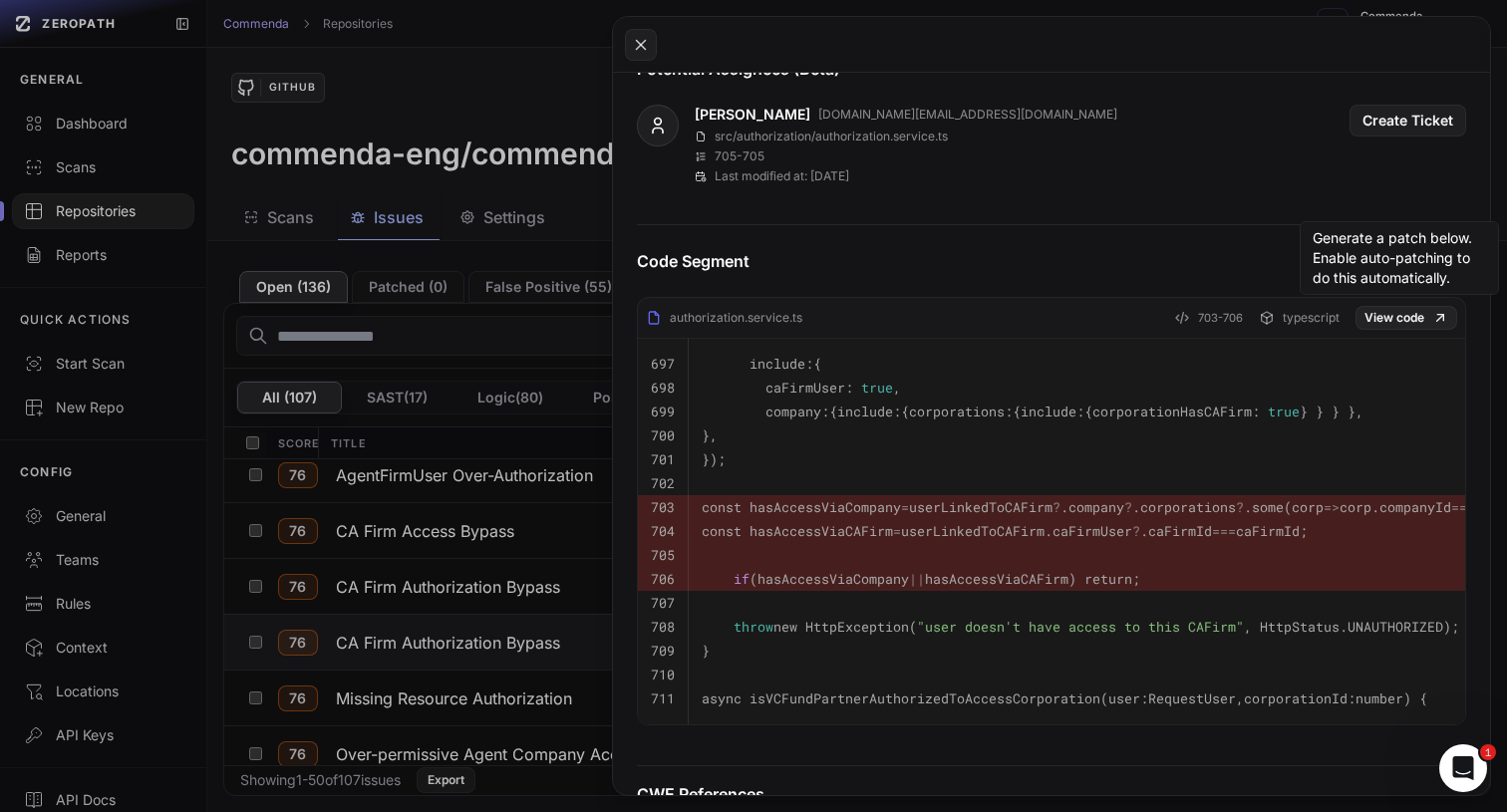 scroll, scrollTop: 0, scrollLeft: 310, axis: horizontal 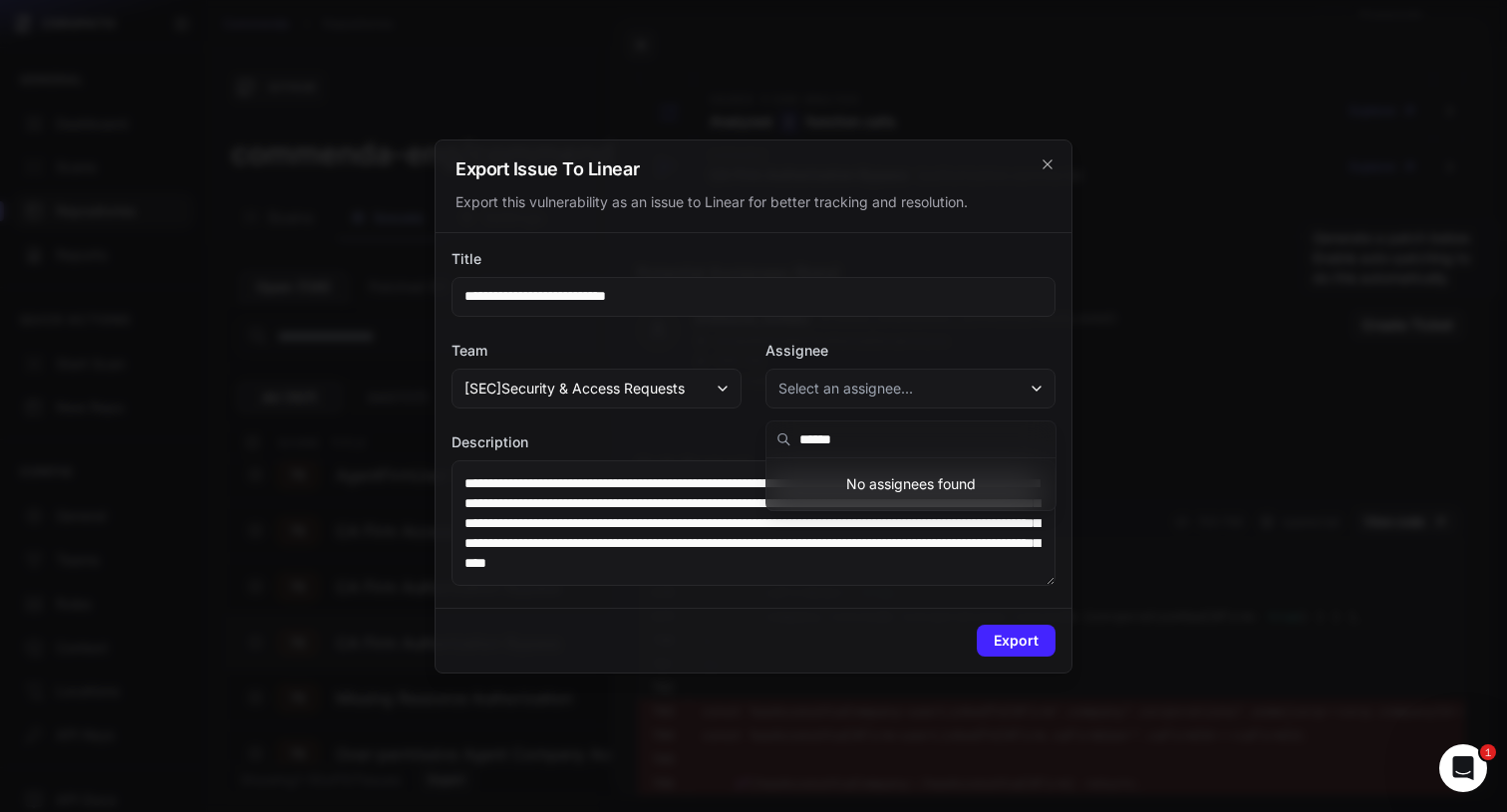 type on "******" 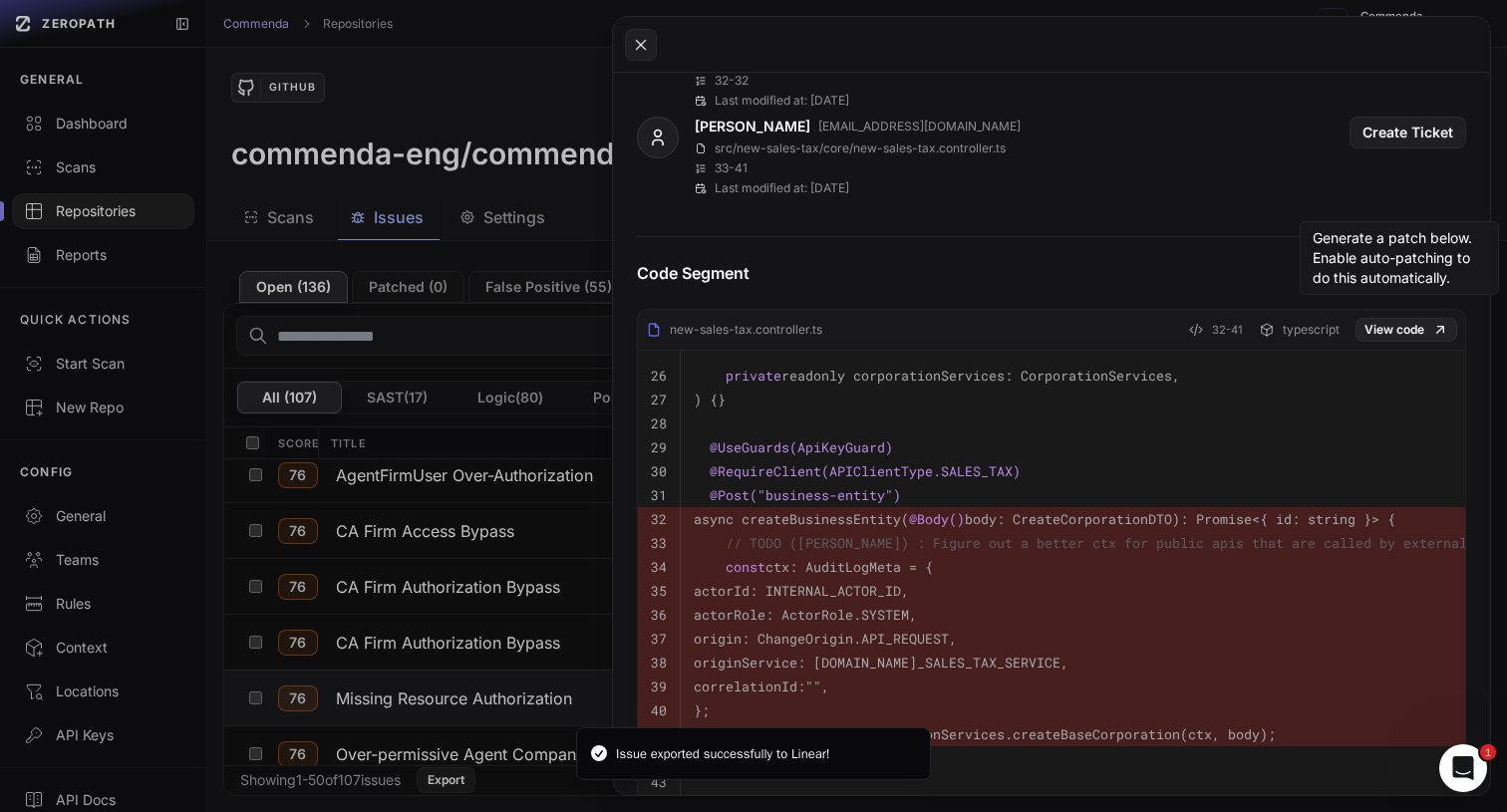 scroll, scrollTop: 912, scrollLeft: 0, axis: vertical 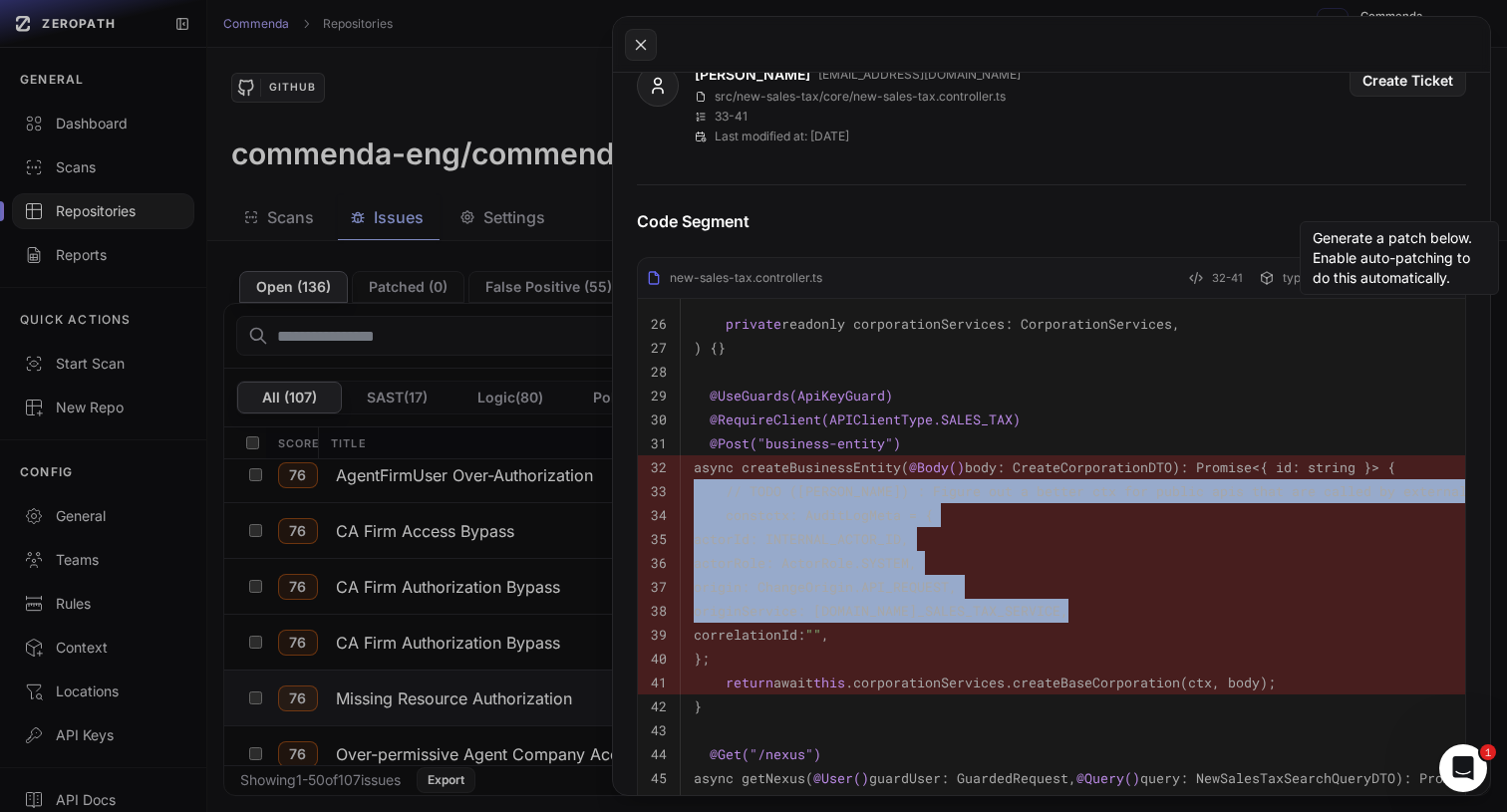 drag, startPoint x: 881, startPoint y: 490, endPoint x: 1001, endPoint y: 620, distance: 176.91806 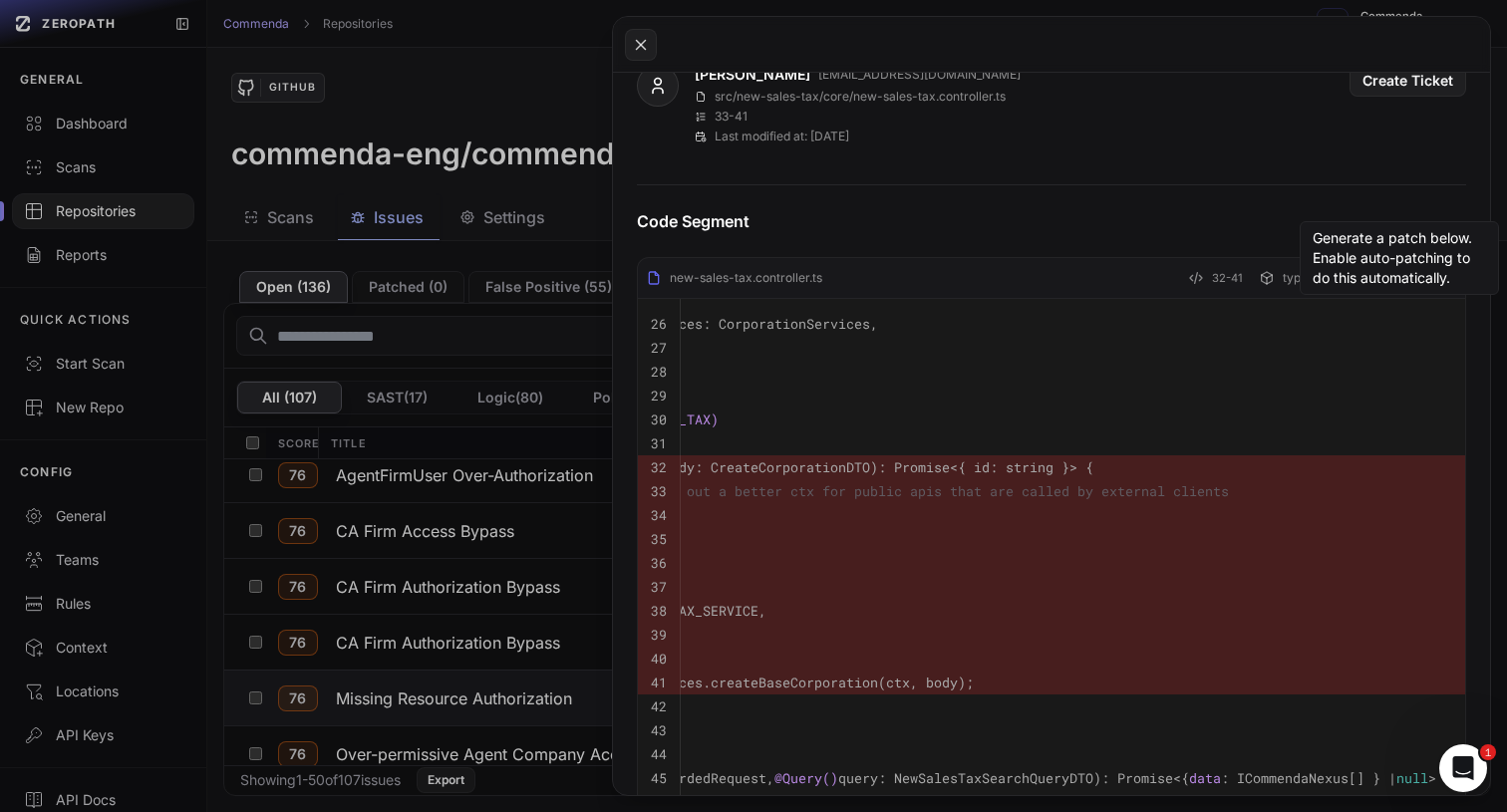 scroll, scrollTop: 0, scrollLeft: 0, axis: both 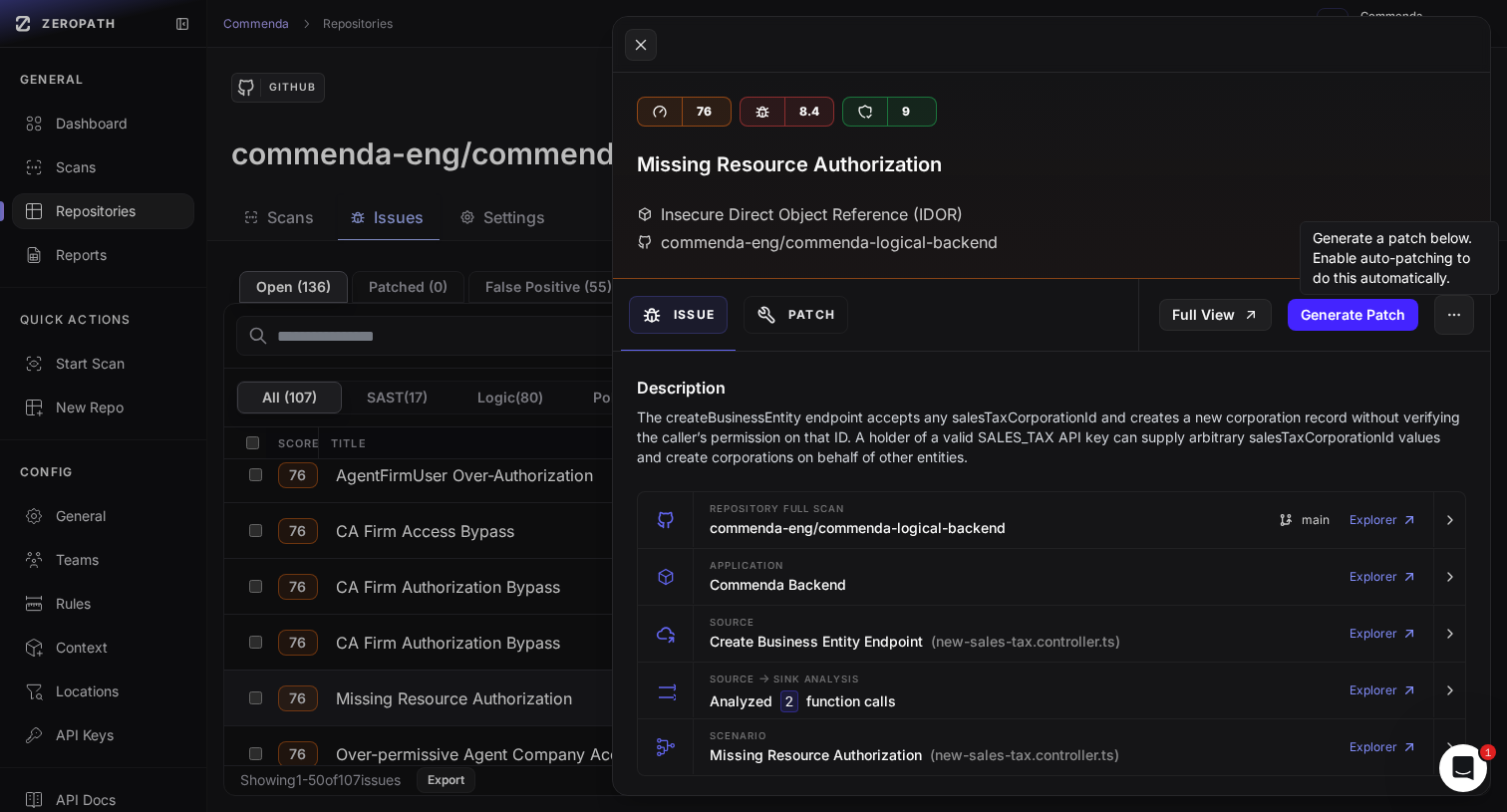 drag, startPoint x: 946, startPoint y: 417, endPoint x: 946, endPoint y: 391, distance: 26 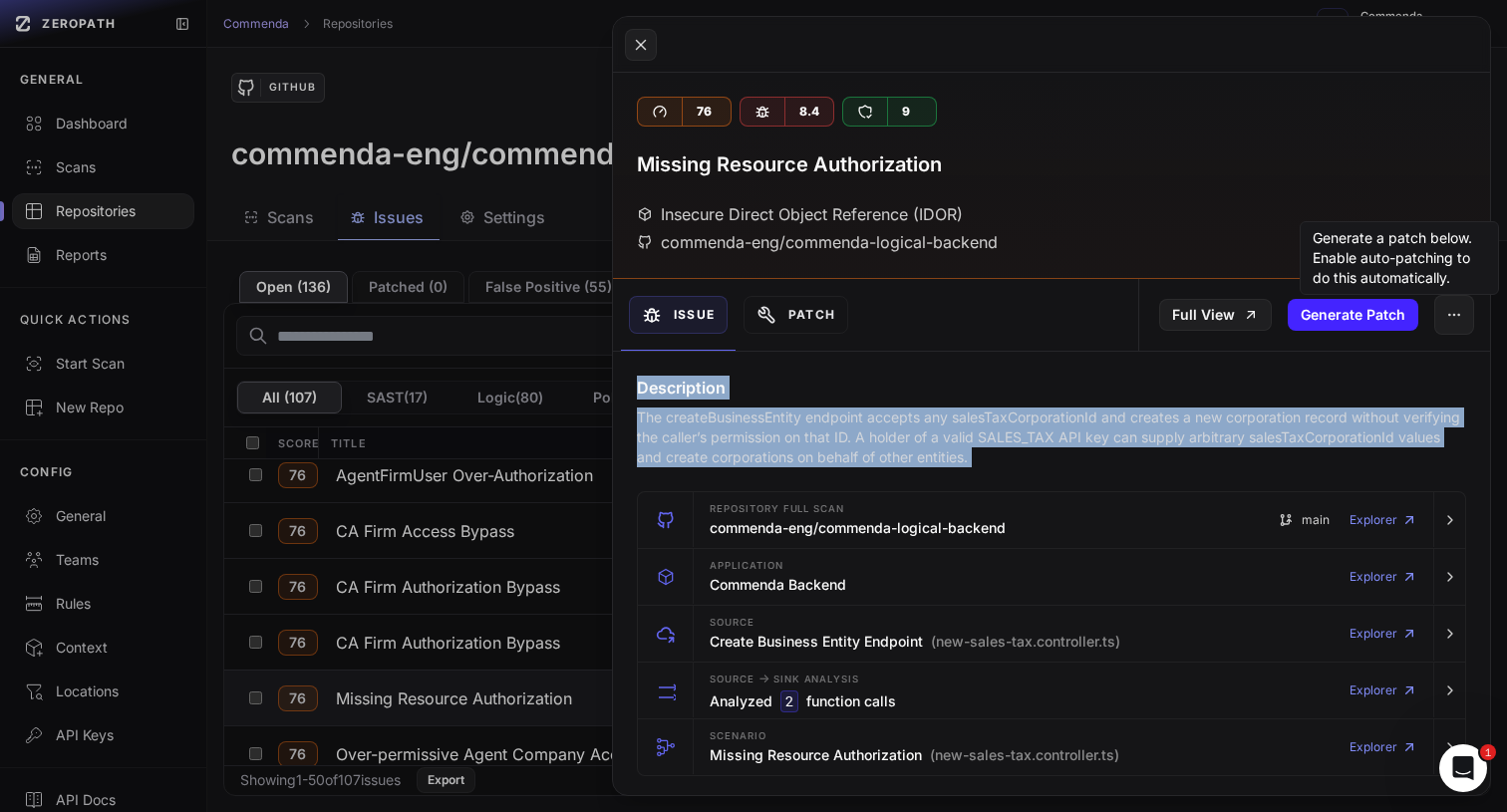drag, startPoint x: 946, startPoint y: 391, endPoint x: 946, endPoint y: 423, distance: 32 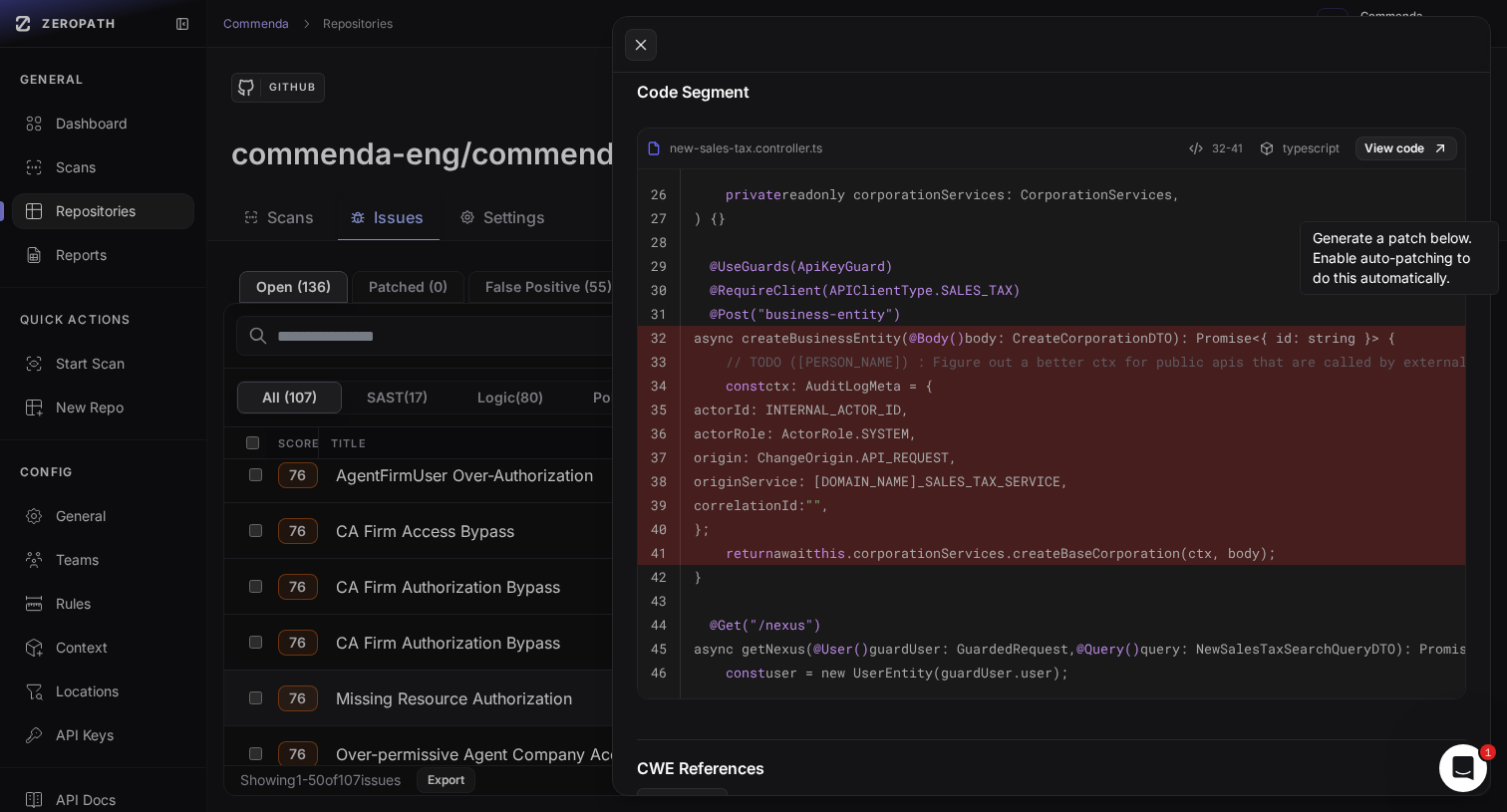 scroll, scrollTop: 1325, scrollLeft: 0, axis: vertical 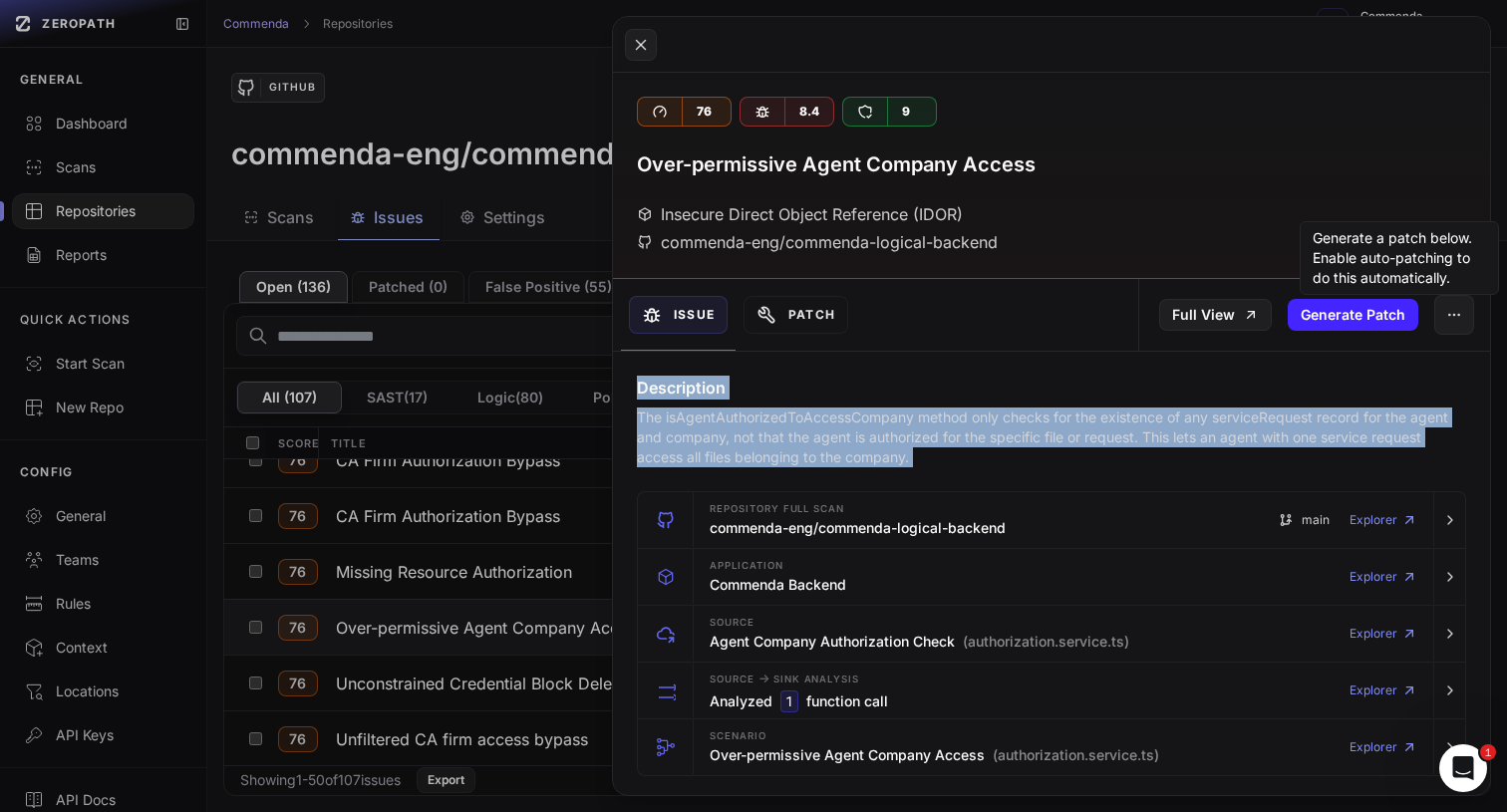 drag, startPoint x: 803, startPoint y: 385, endPoint x: 815, endPoint y: 438, distance: 54.34151 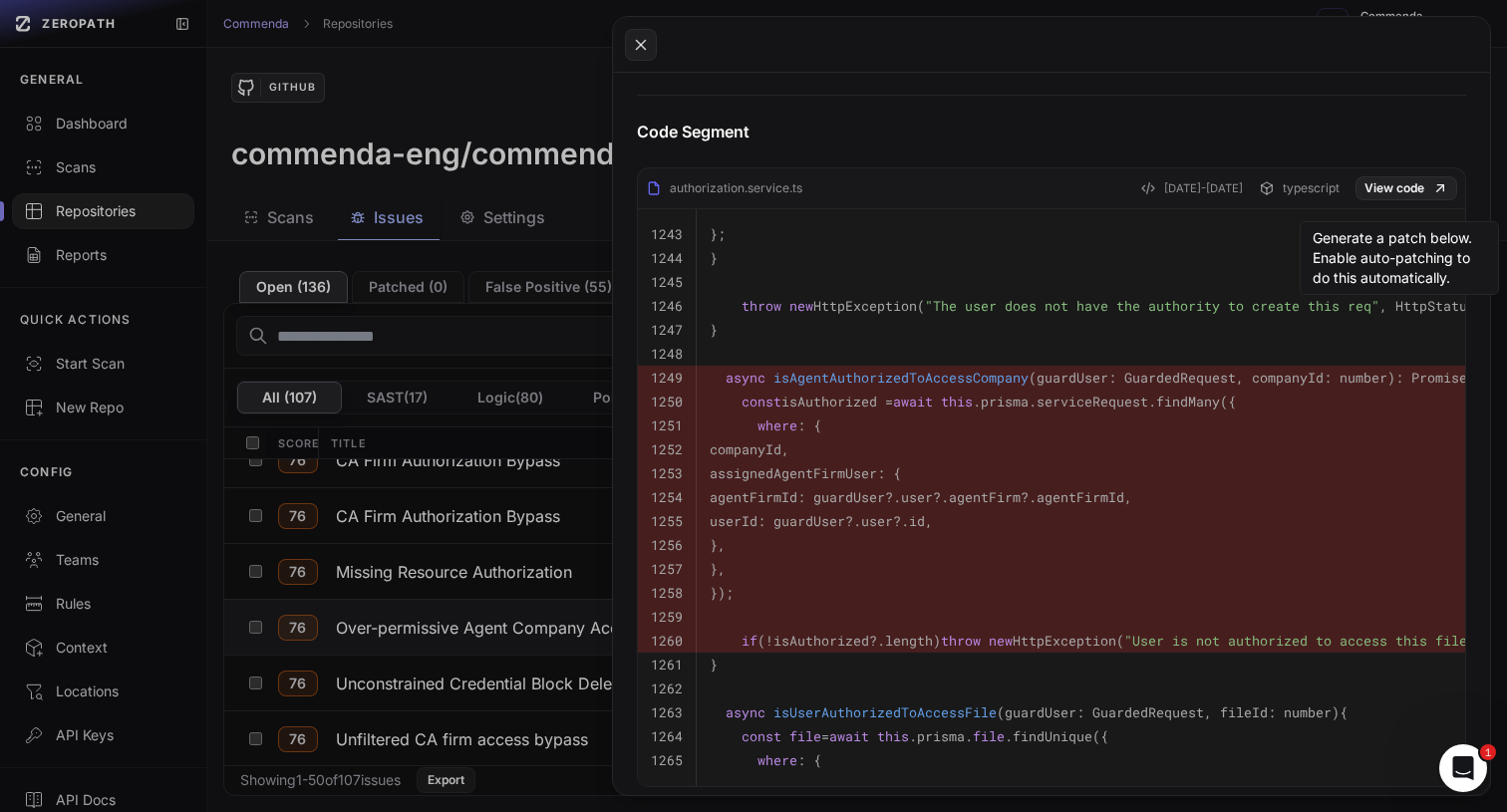 scroll, scrollTop: 924, scrollLeft: 0, axis: vertical 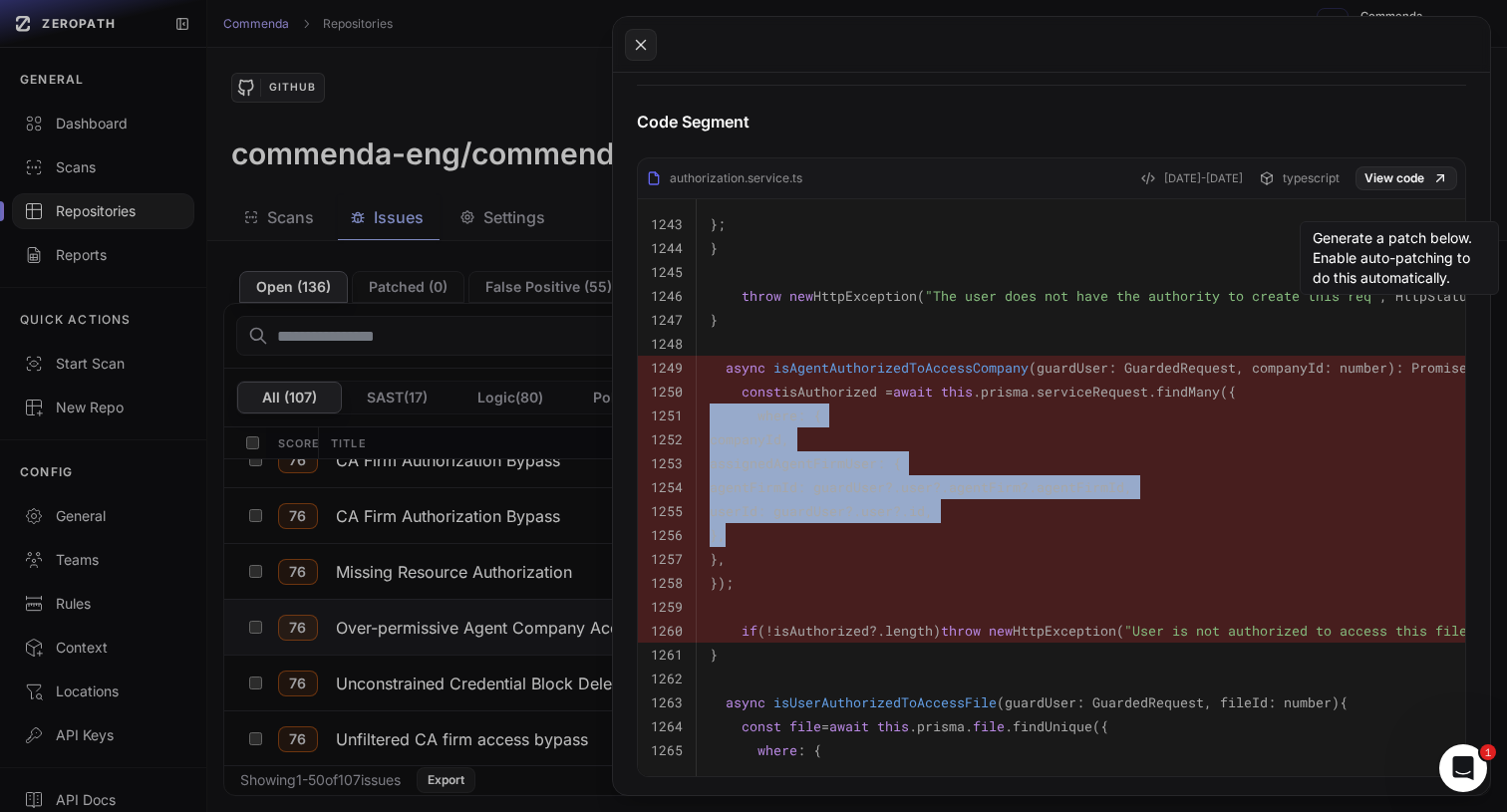 drag, startPoint x: 863, startPoint y: 409, endPoint x: 893, endPoint y: 546, distance: 140.24621 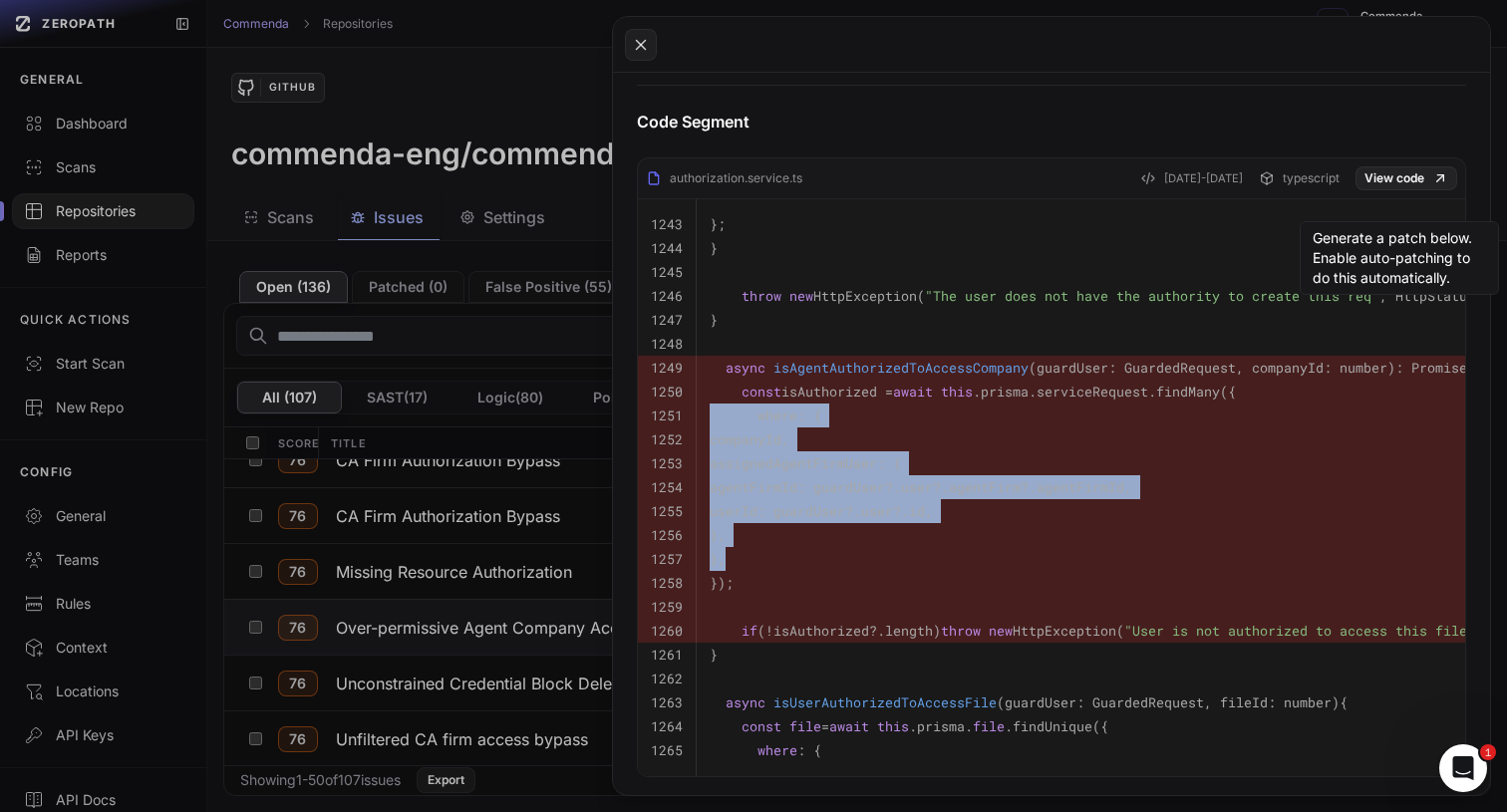 drag, startPoint x: 894, startPoint y: 551, endPoint x: 897, endPoint y: 407, distance: 144.03125 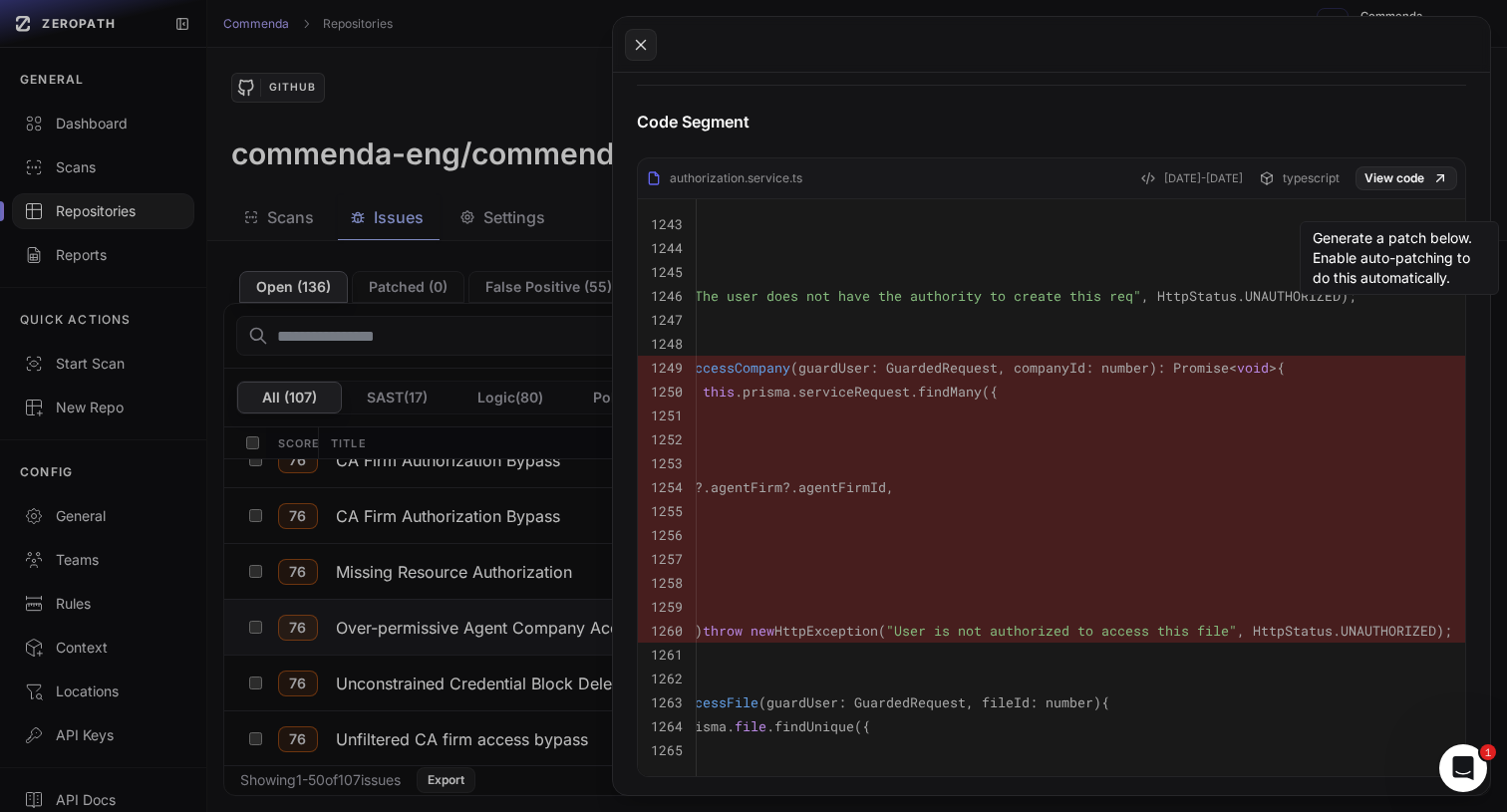 scroll, scrollTop: 0, scrollLeft: 0, axis: both 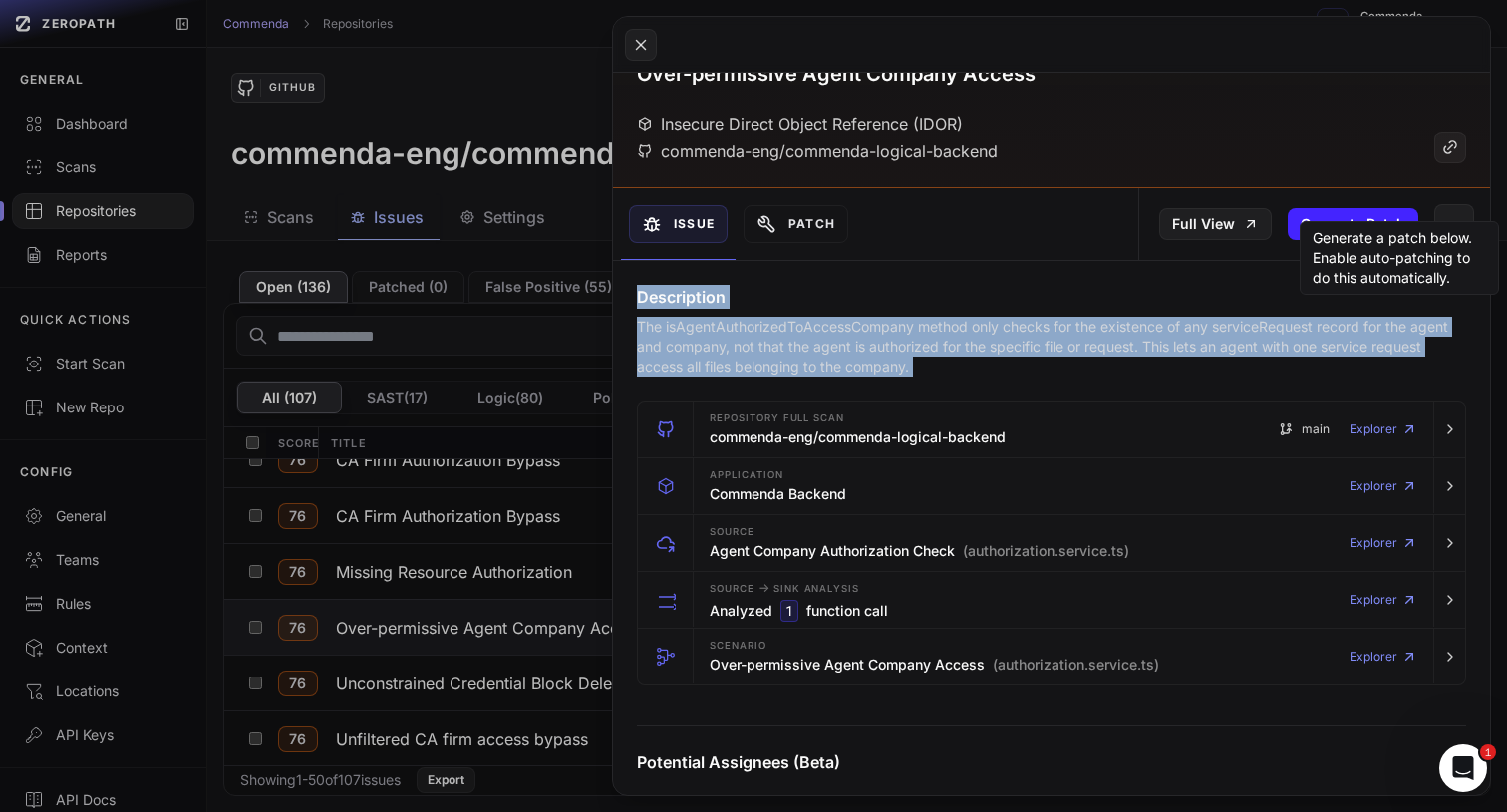 drag, startPoint x: 925, startPoint y: 283, endPoint x: 954, endPoint y: 356, distance: 78.54935 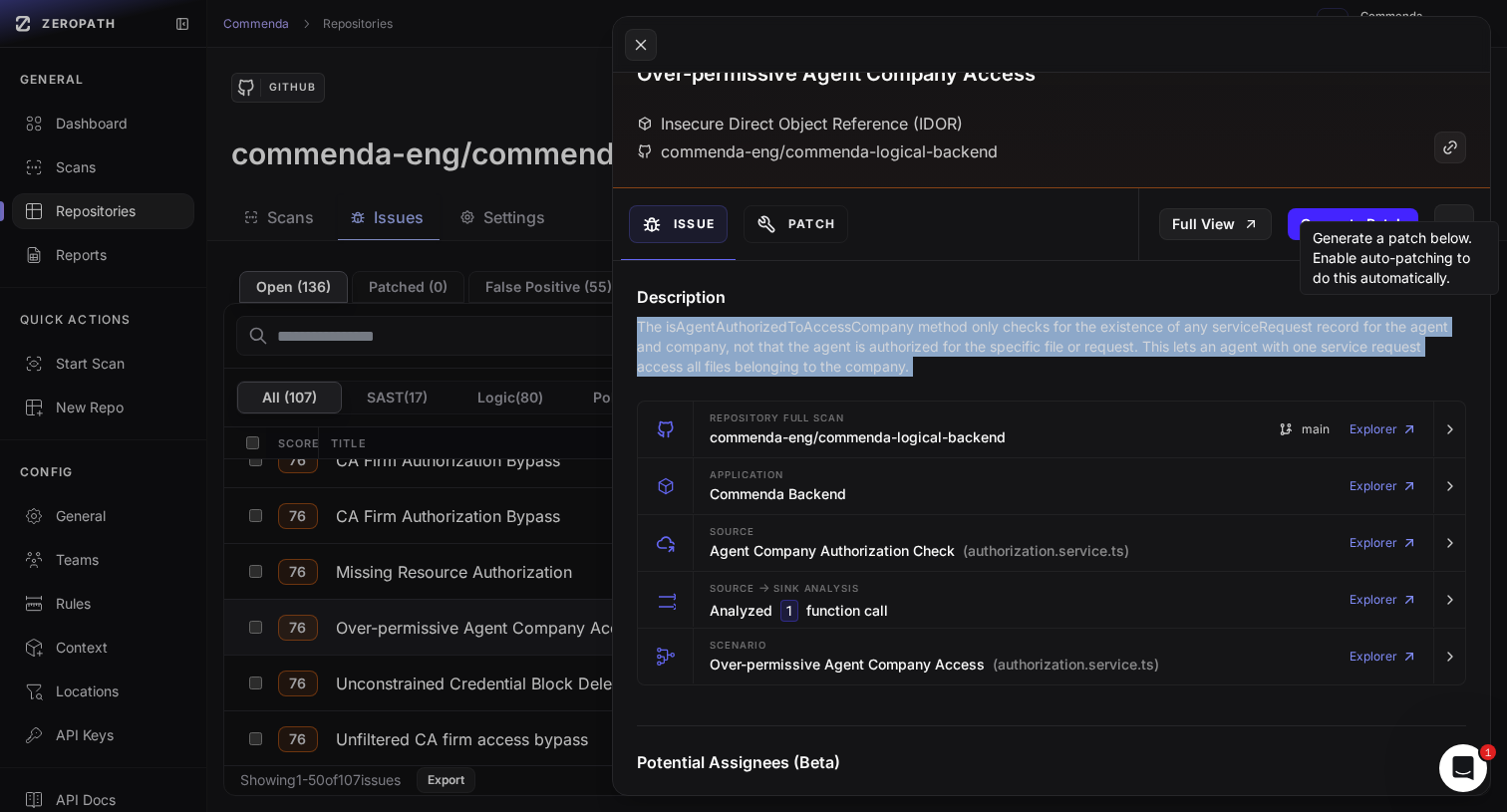 drag, startPoint x: 954, startPoint y: 356, endPoint x: 954, endPoint y: 300, distance: 56 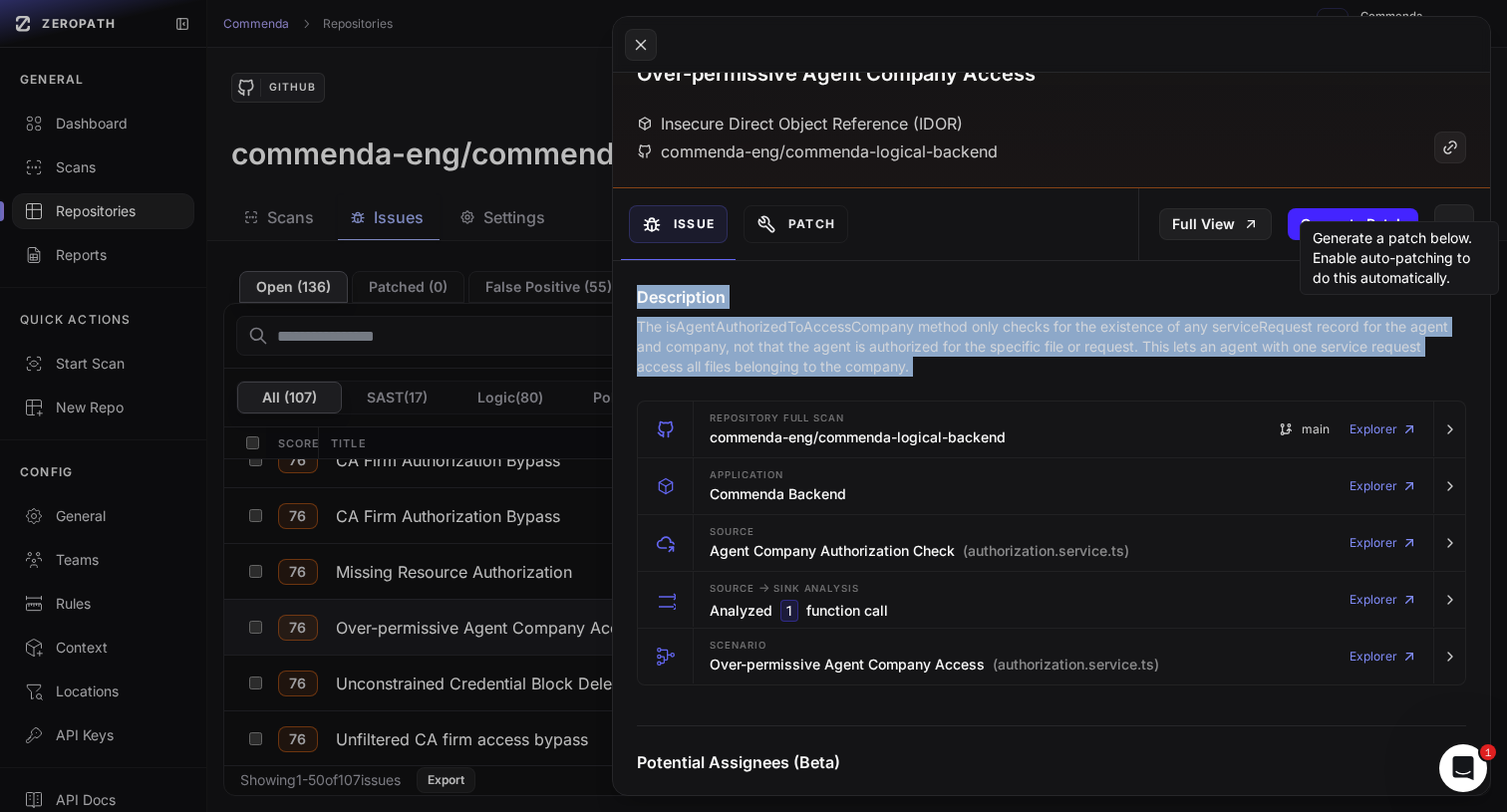 drag, startPoint x: 954, startPoint y: 300, endPoint x: 954, endPoint y: 346, distance: 46 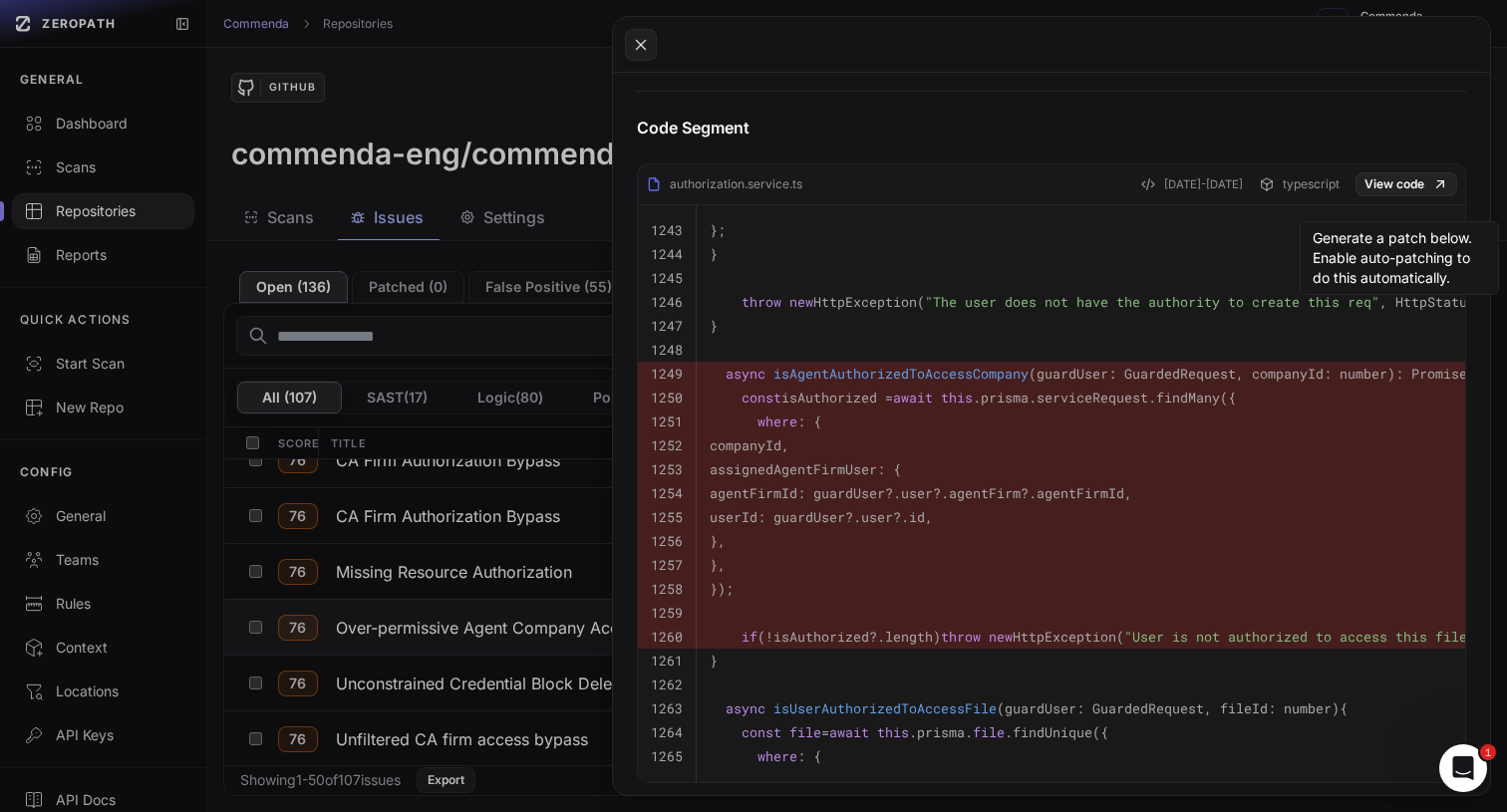 scroll, scrollTop: 1036, scrollLeft: 0, axis: vertical 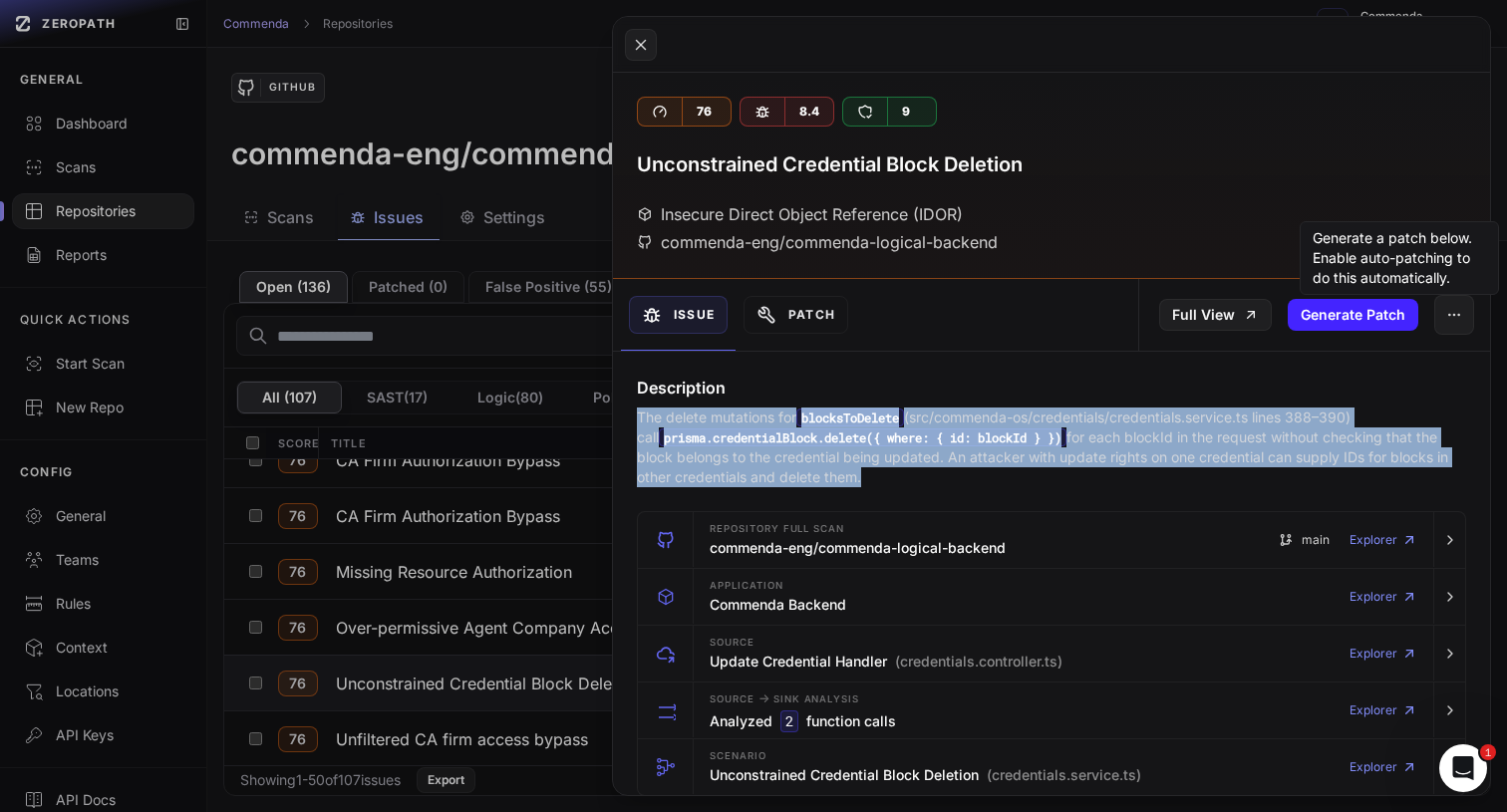 drag, startPoint x: 877, startPoint y: 472, endPoint x: 887, endPoint y: 440, distance: 33.526109 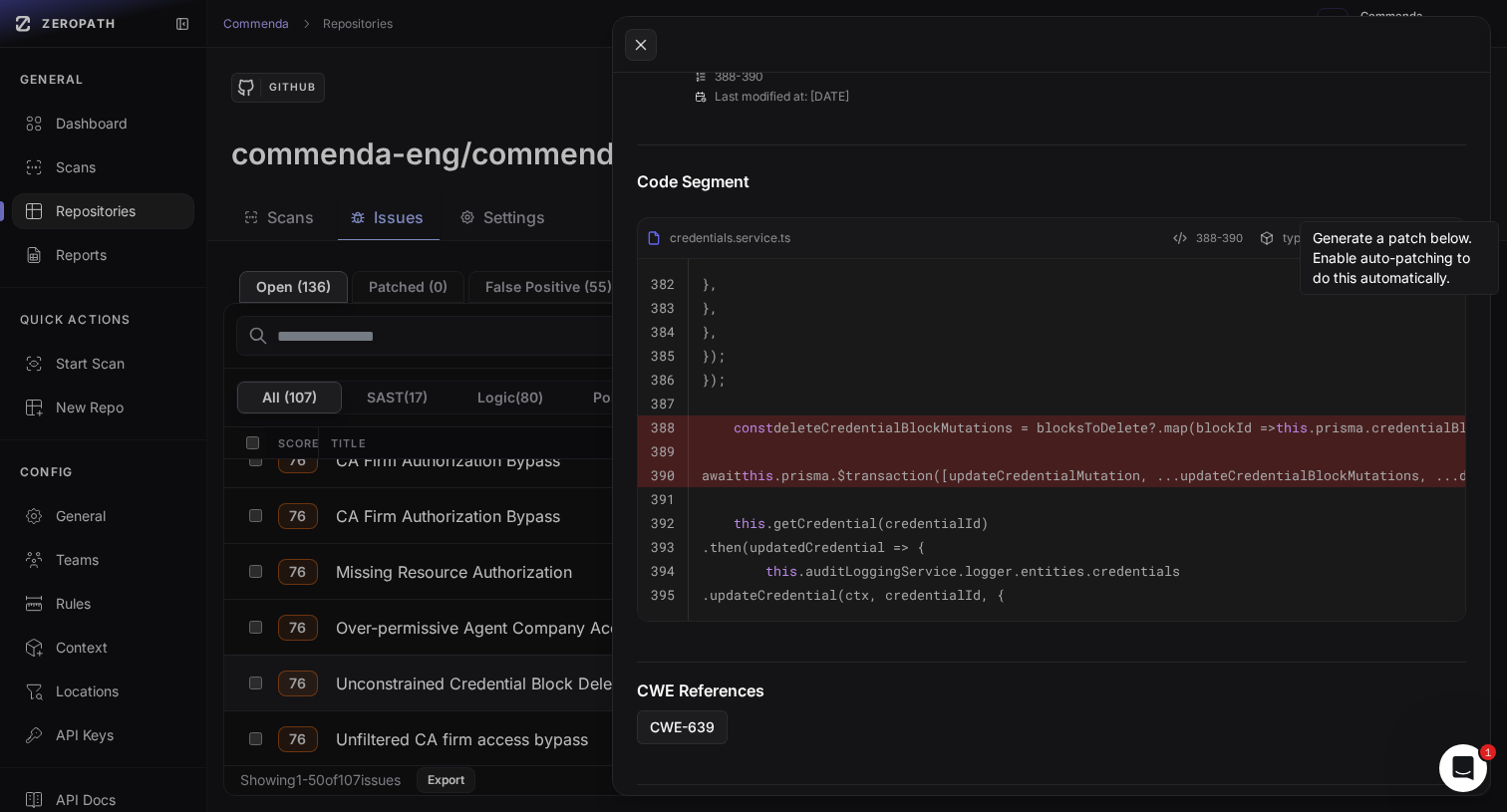 scroll, scrollTop: 883, scrollLeft: 0, axis: vertical 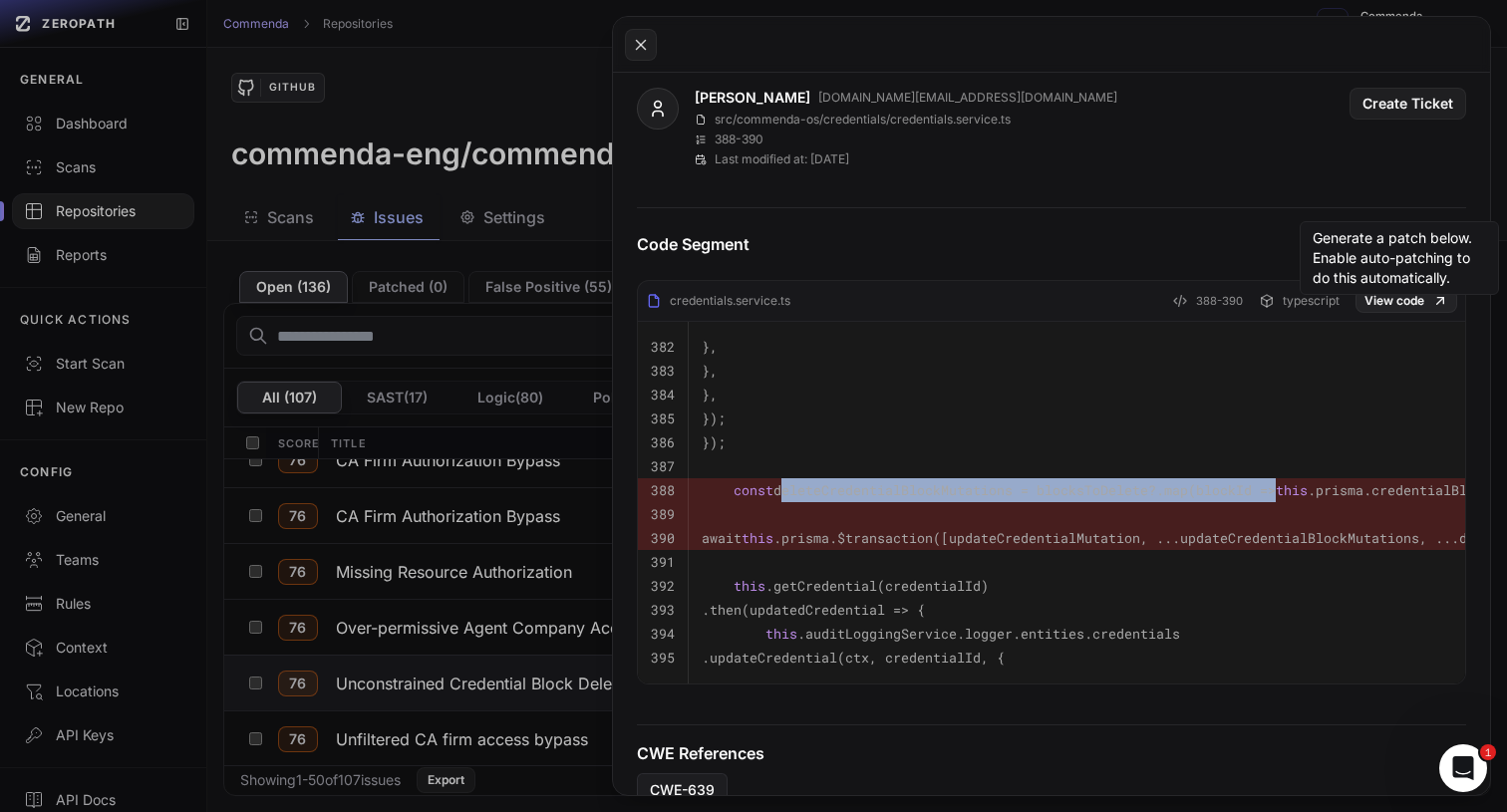 drag, startPoint x: 857, startPoint y: 493, endPoint x: 1272, endPoint y: 493, distance: 415 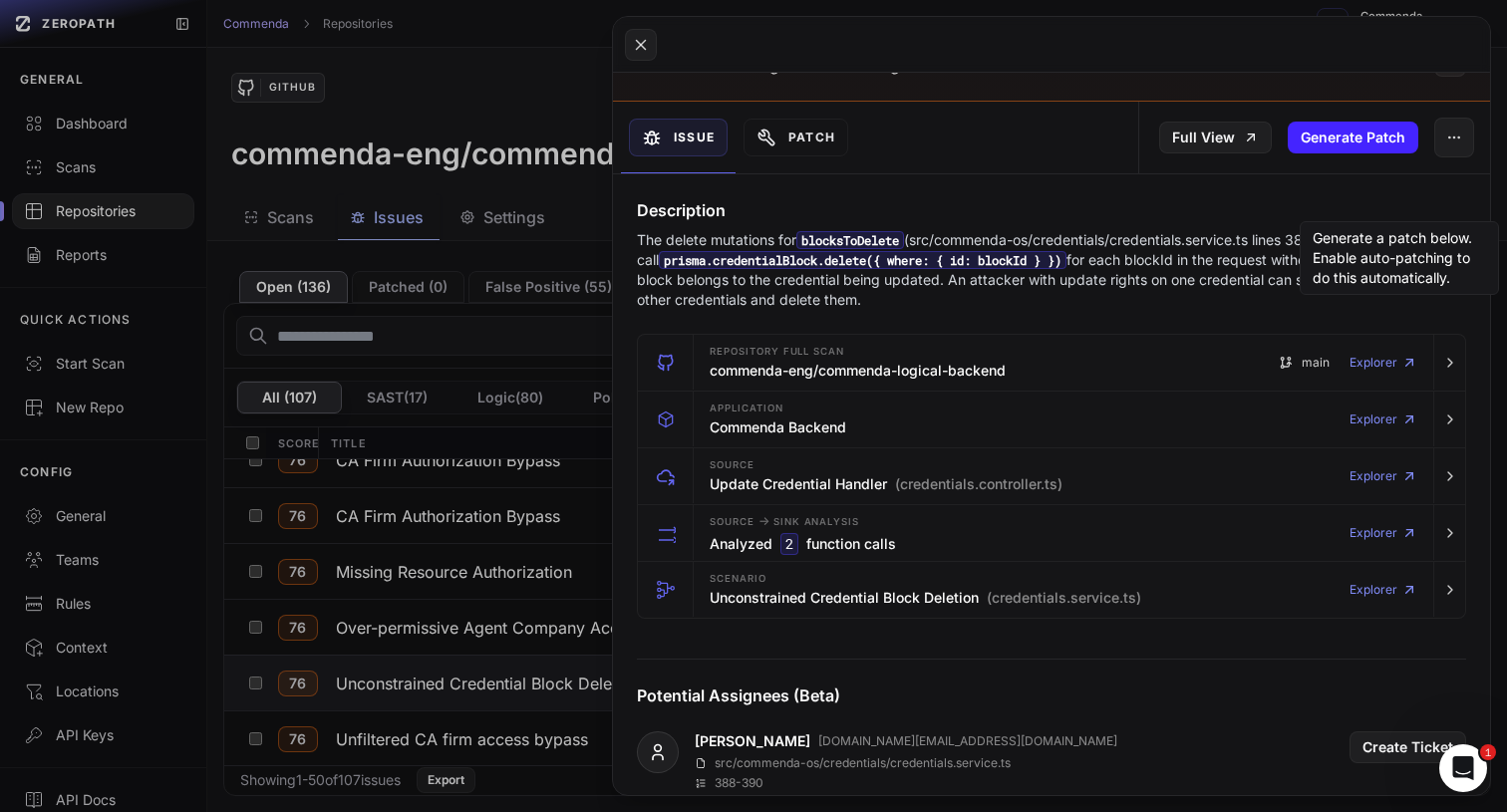 scroll, scrollTop: 0, scrollLeft: 0, axis: both 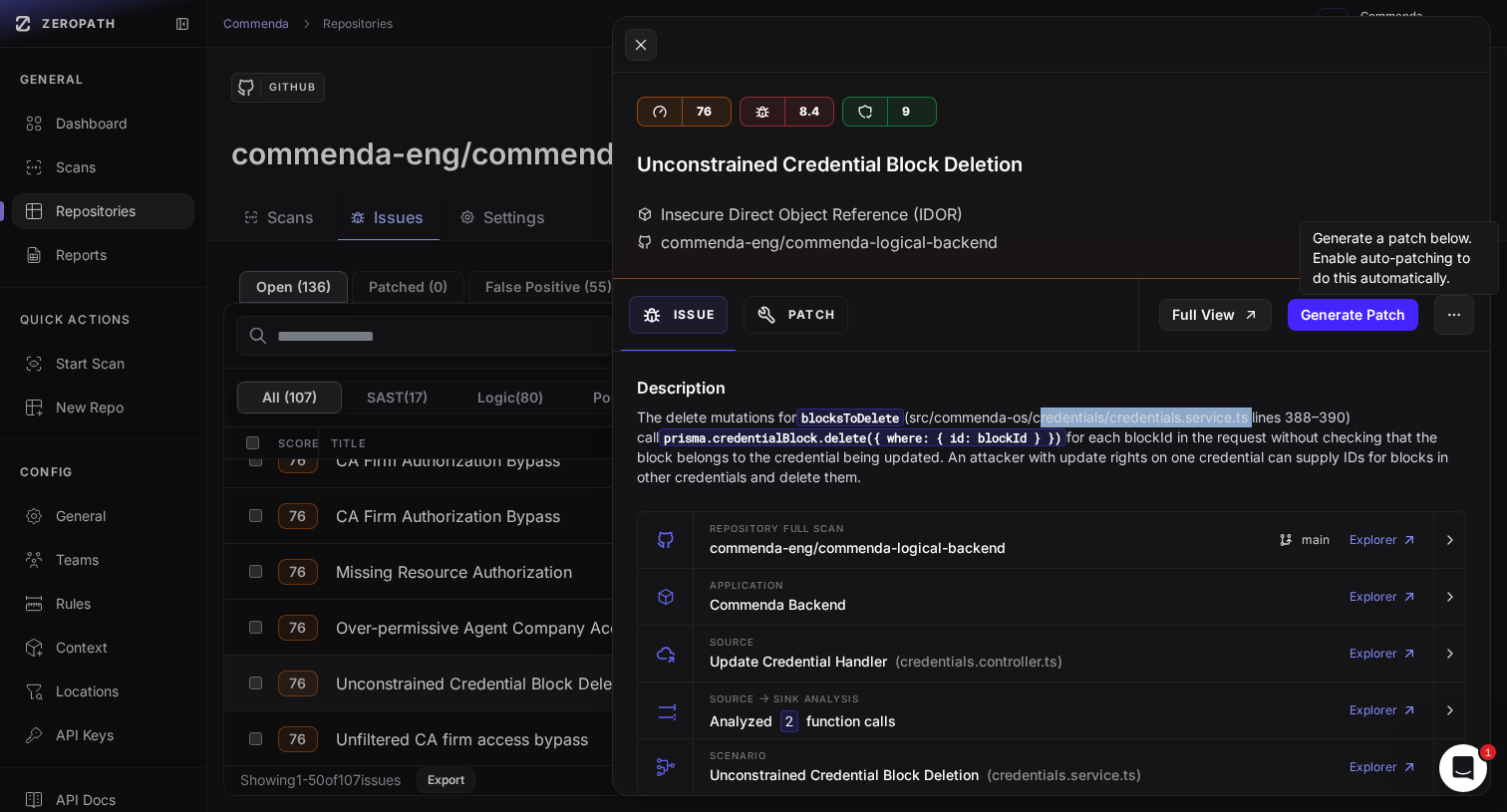drag, startPoint x: 1256, startPoint y: 416, endPoint x: 1049, endPoint y: 416, distance: 207 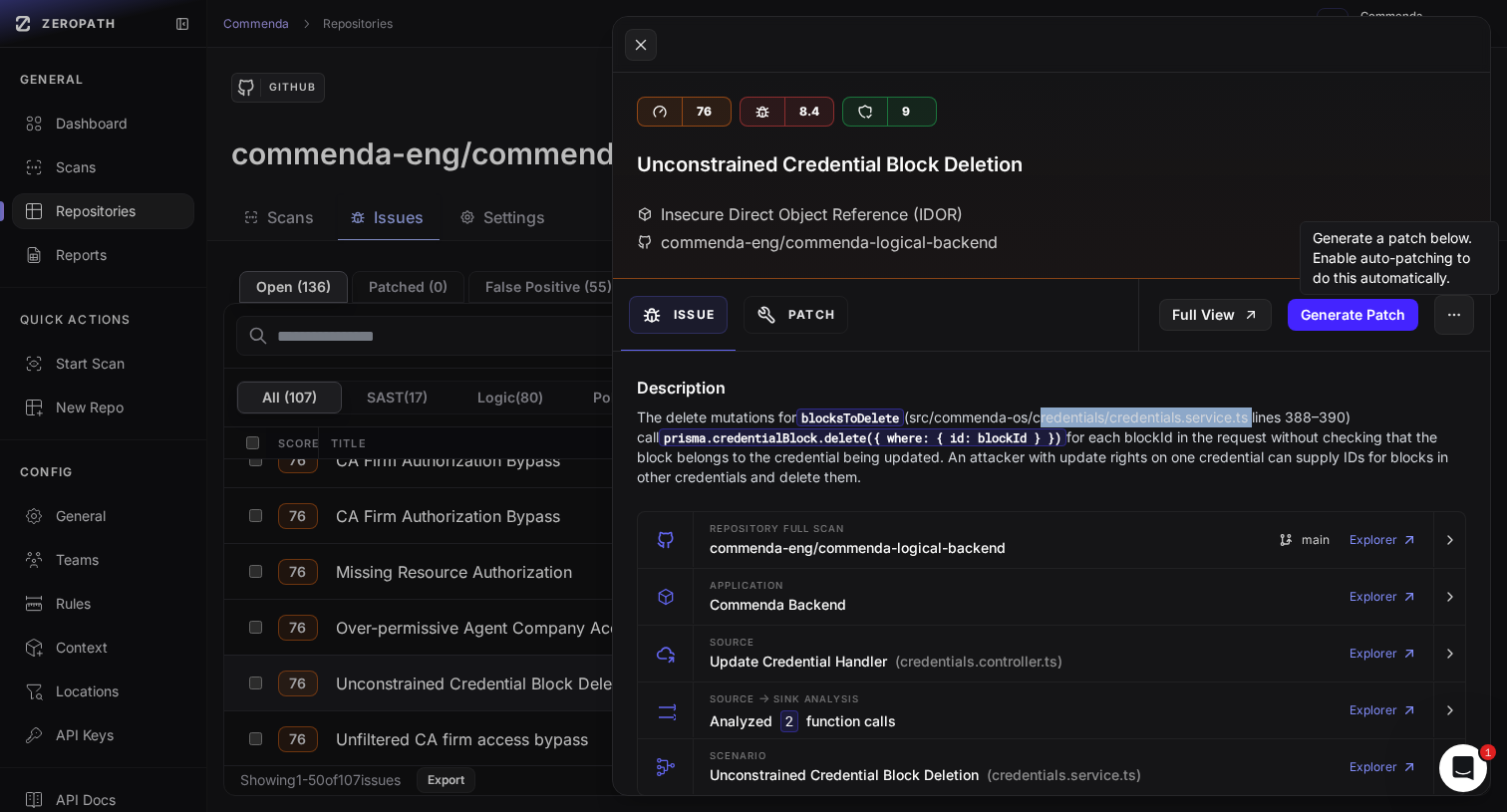 copy on "credentials/credentials.service.ts" 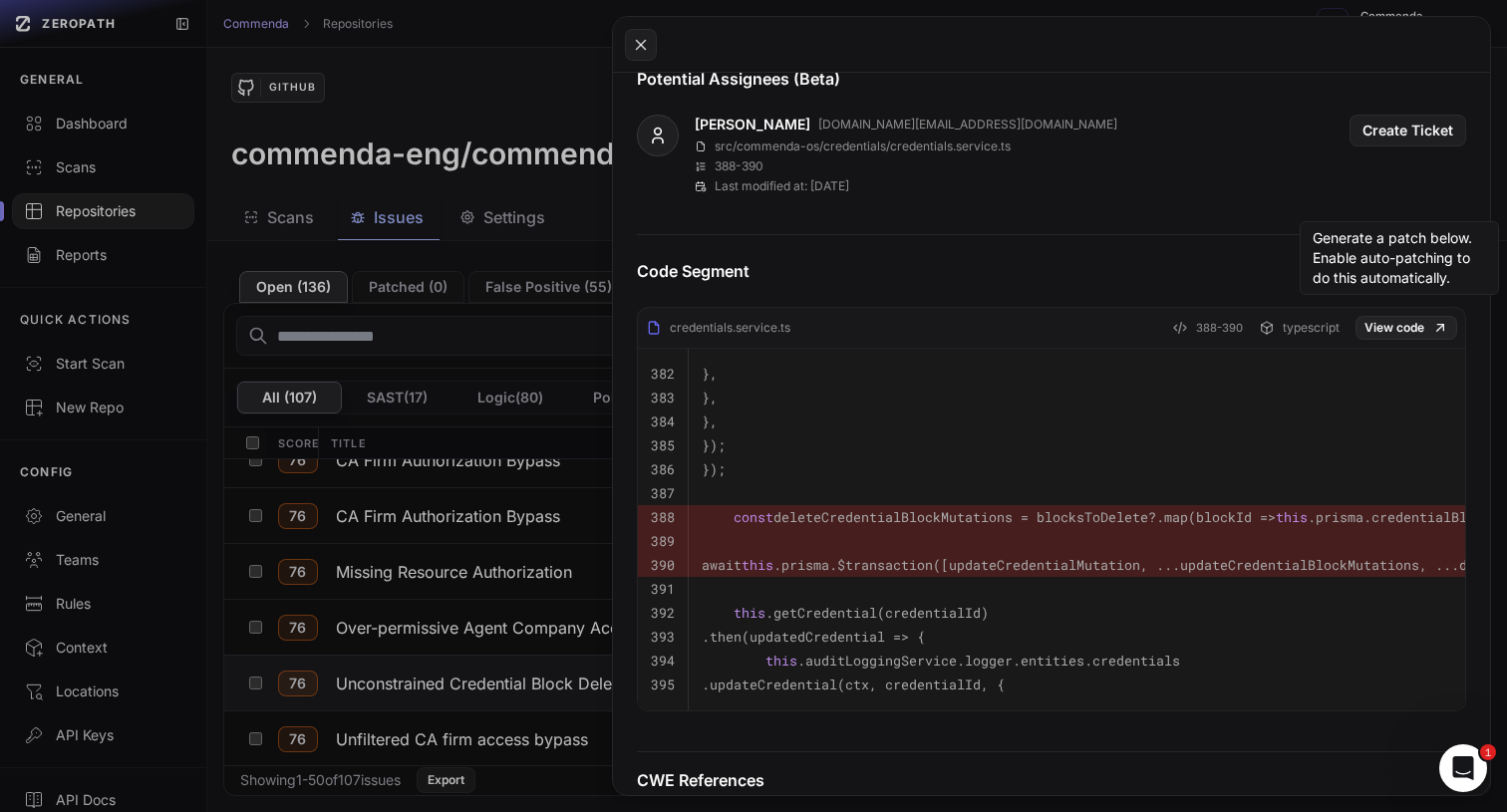 scroll, scrollTop: 803, scrollLeft: 0, axis: vertical 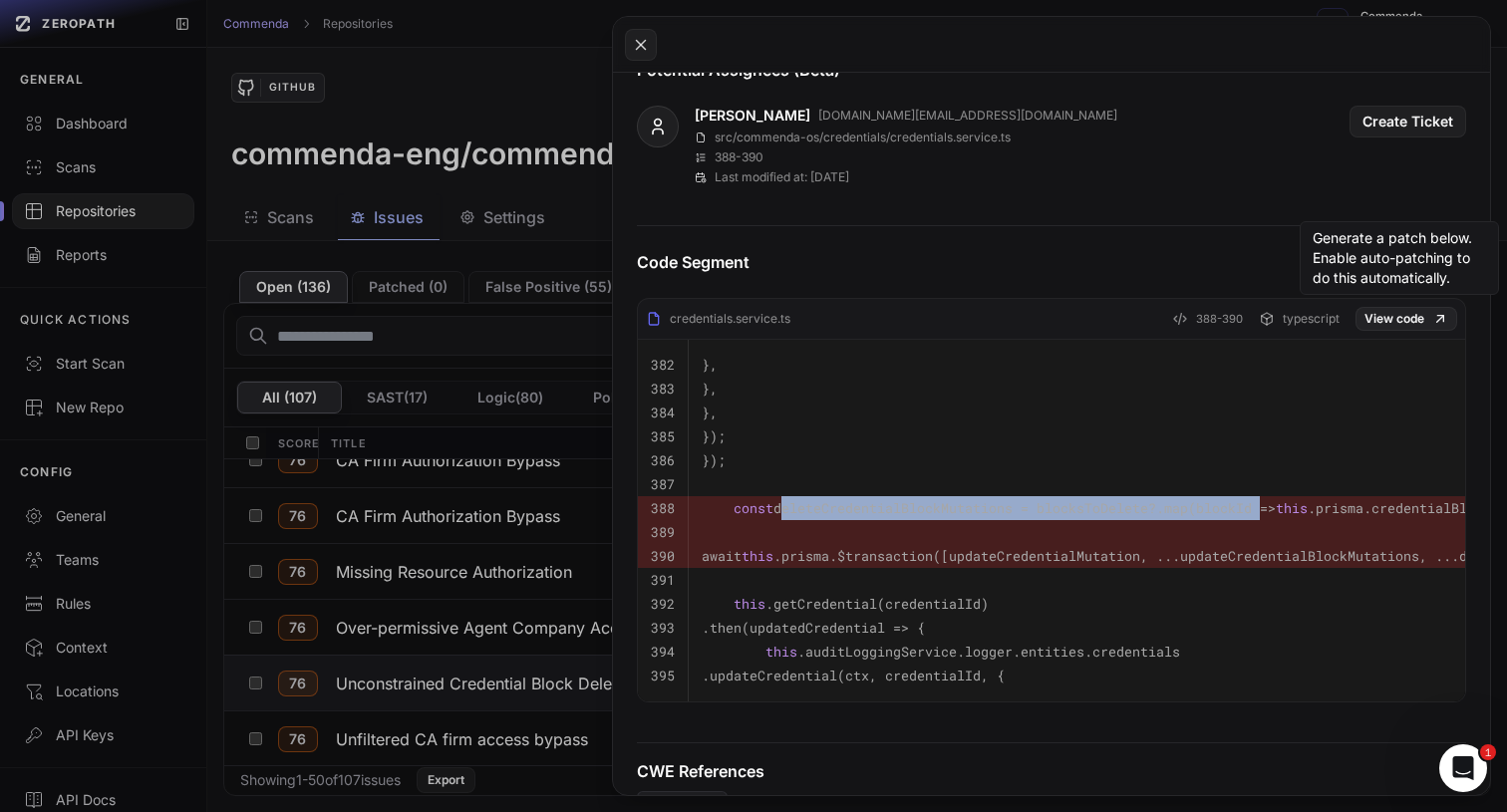 drag, startPoint x: 846, startPoint y: 501, endPoint x: 1218, endPoint y: 501, distance: 372 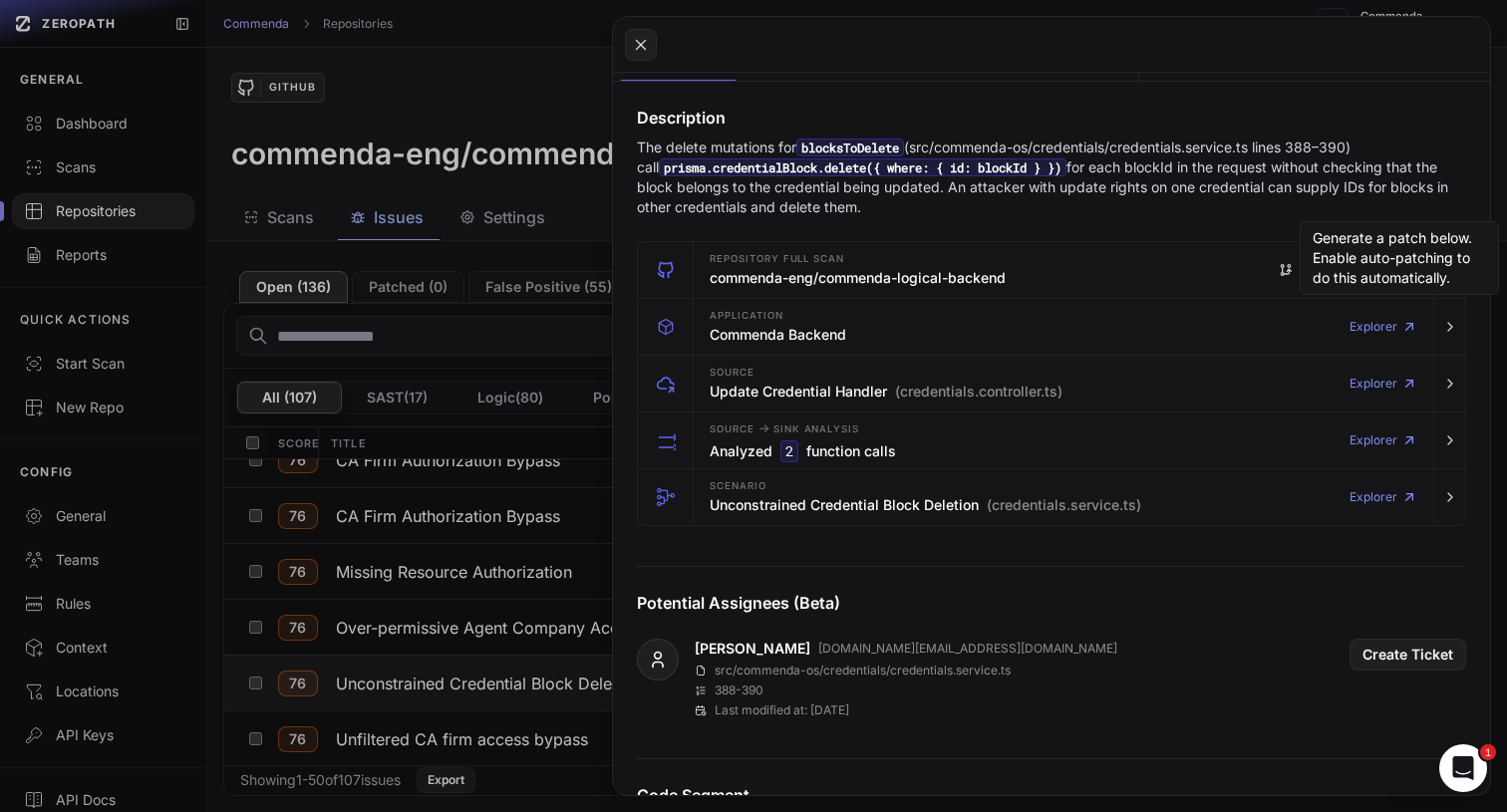 scroll, scrollTop: 55, scrollLeft: 0, axis: vertical 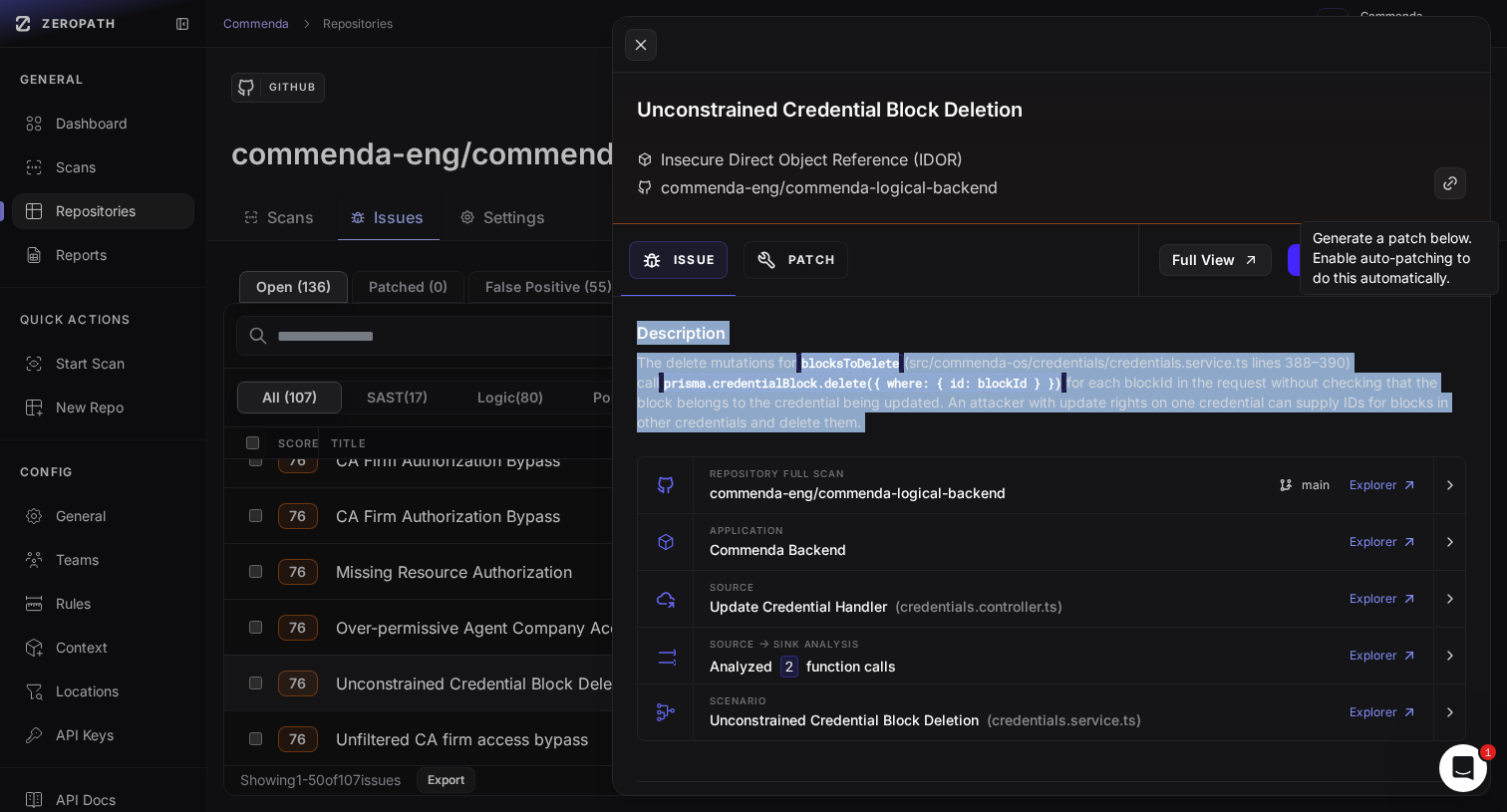 drag, startPoint x: 865, startPoint y: 315, endPoint x: 871, endPoint y: 388, distance: 73.24616 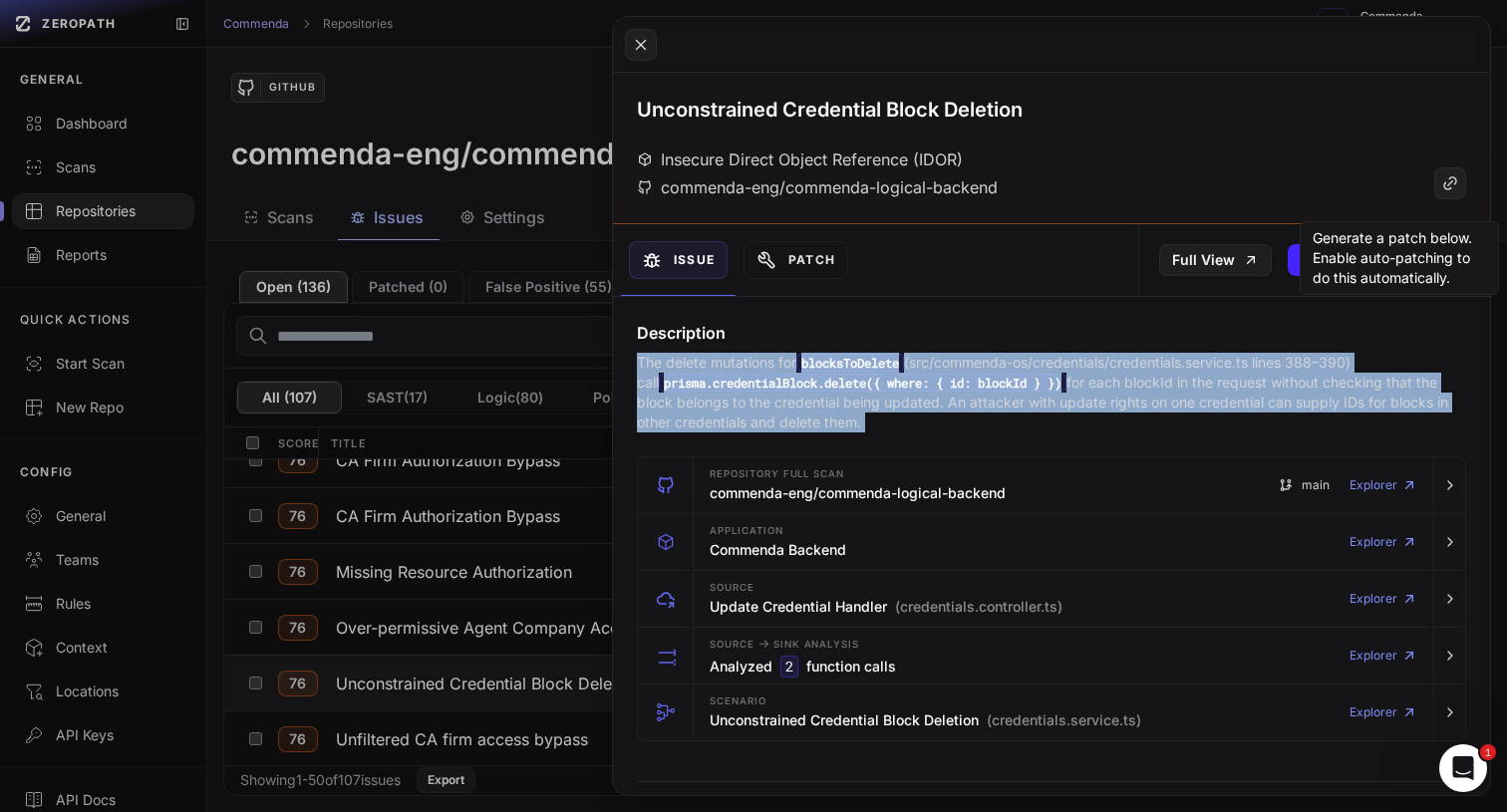 drag, startPoint x: 871, startPoint y: 388, endPoint x: 886, endPoint y: 345, distance: 45.54119 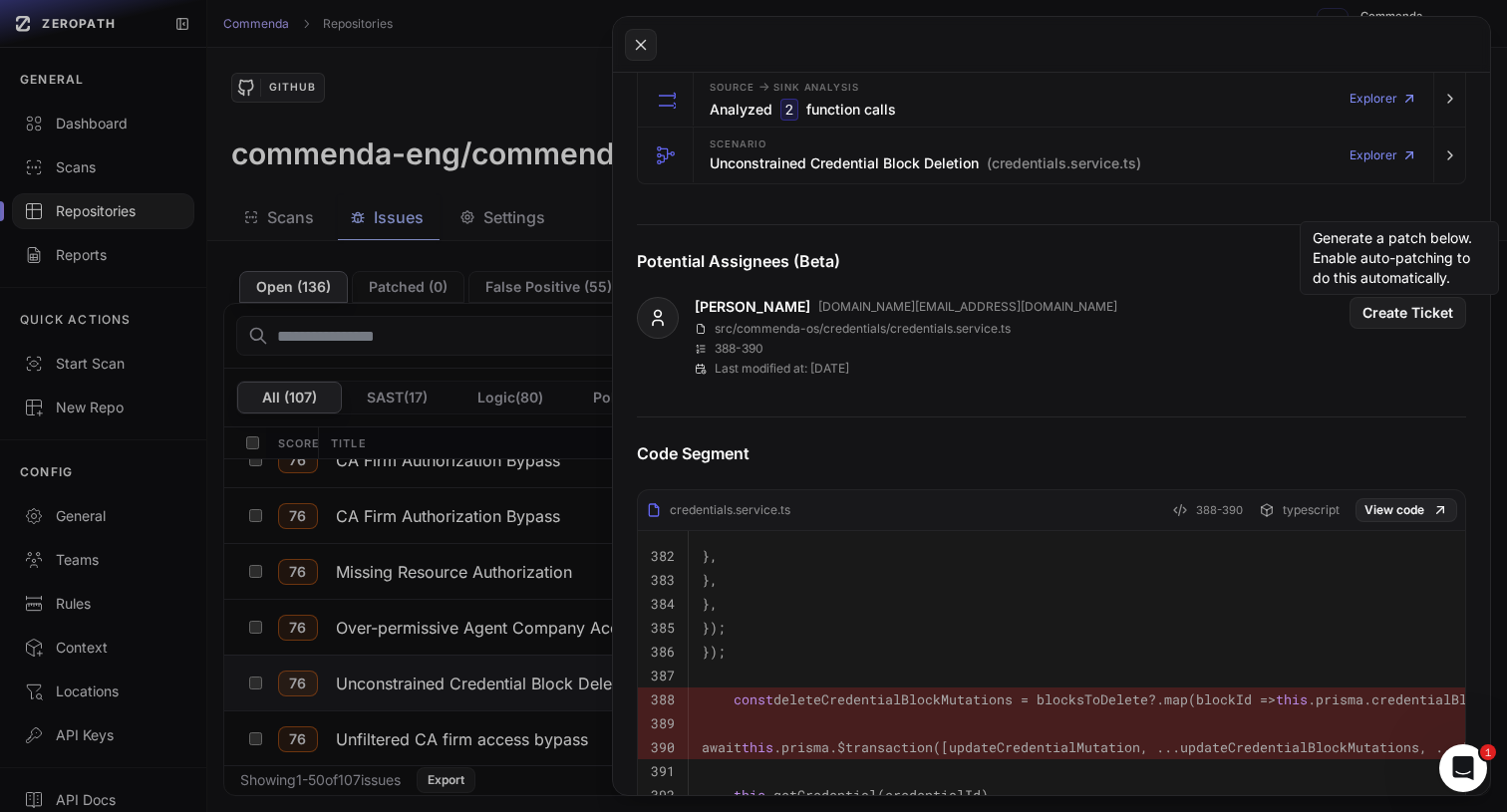 scroll, scrollTop: 618, scrollLeft: 0, axis: vertical 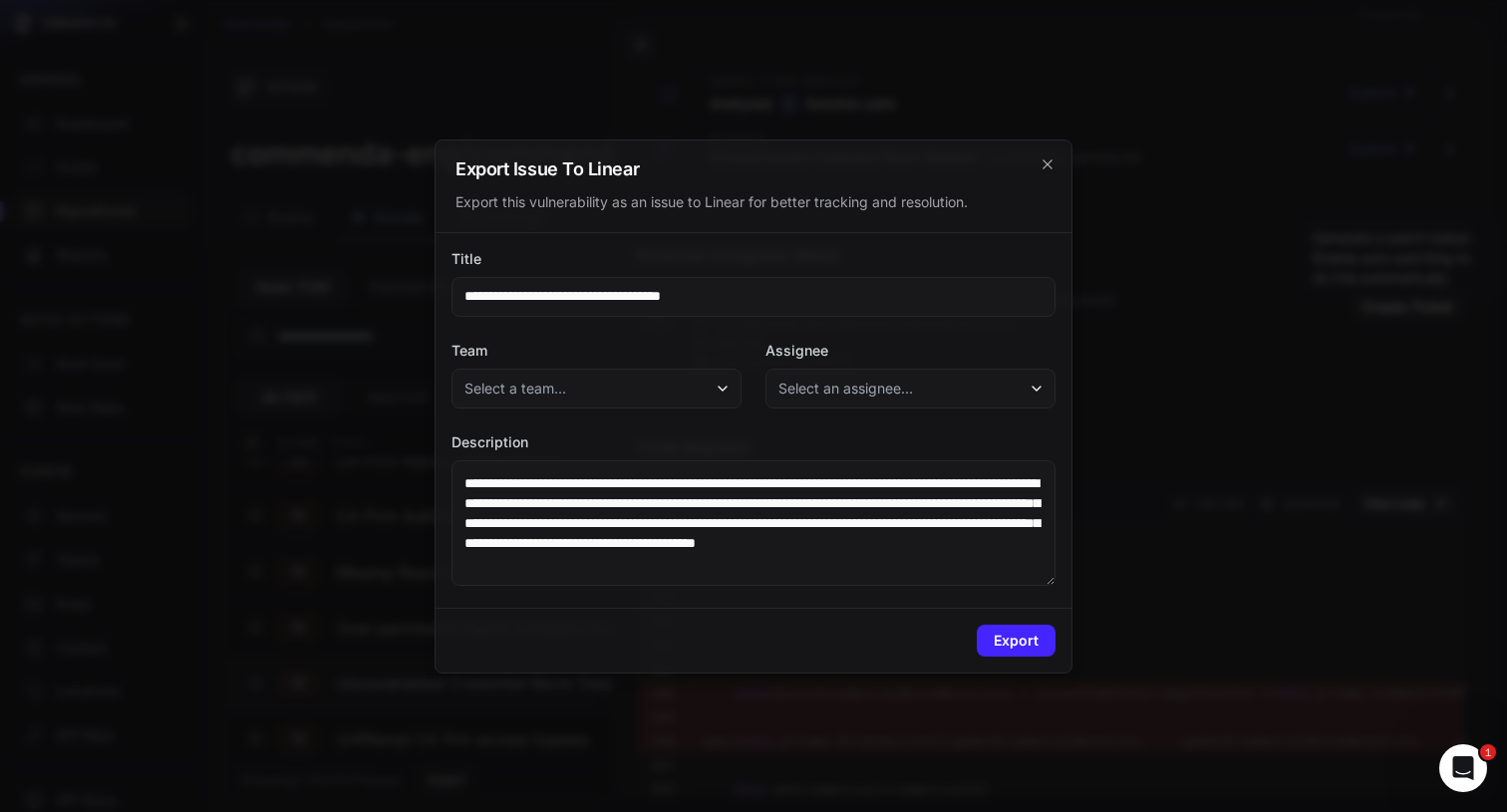 drag, startPoint x: 1017, startPoint y: 630, endPoint x: 813, endPoint y: 415, distance: 296.37982 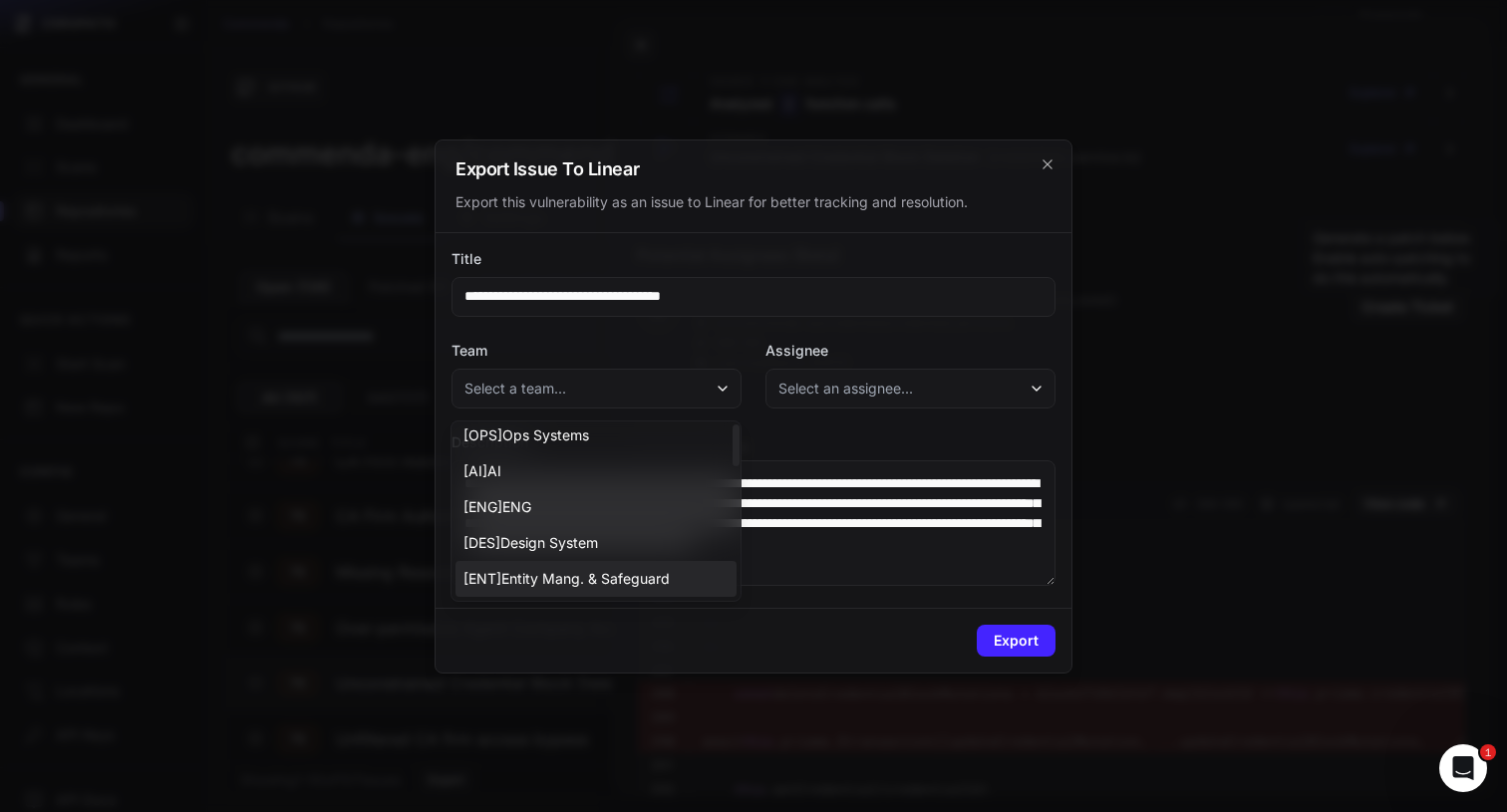 scroll, scrollTop: 546, scrollLeft: 0, axis: vertical 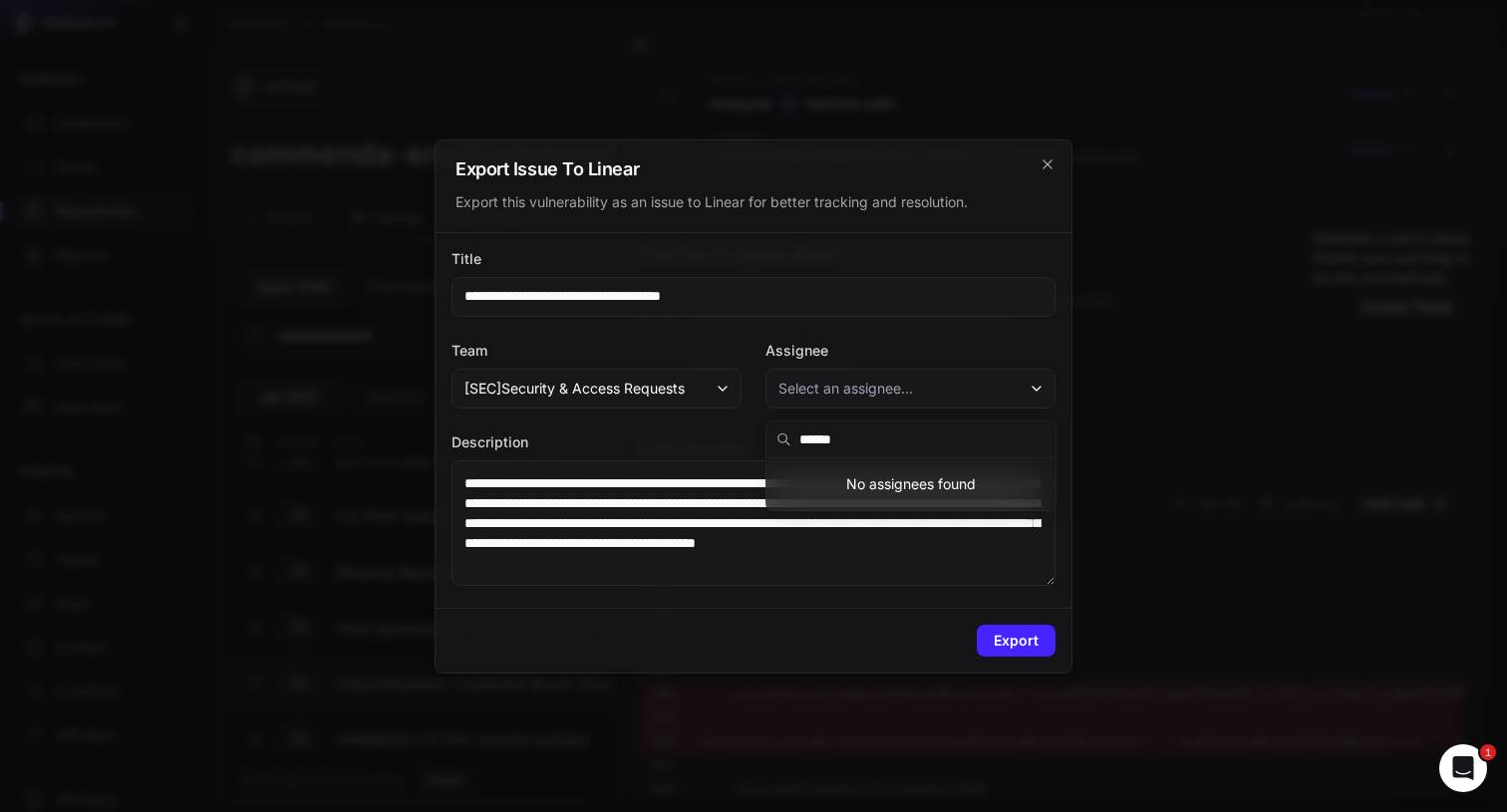 type on "******" 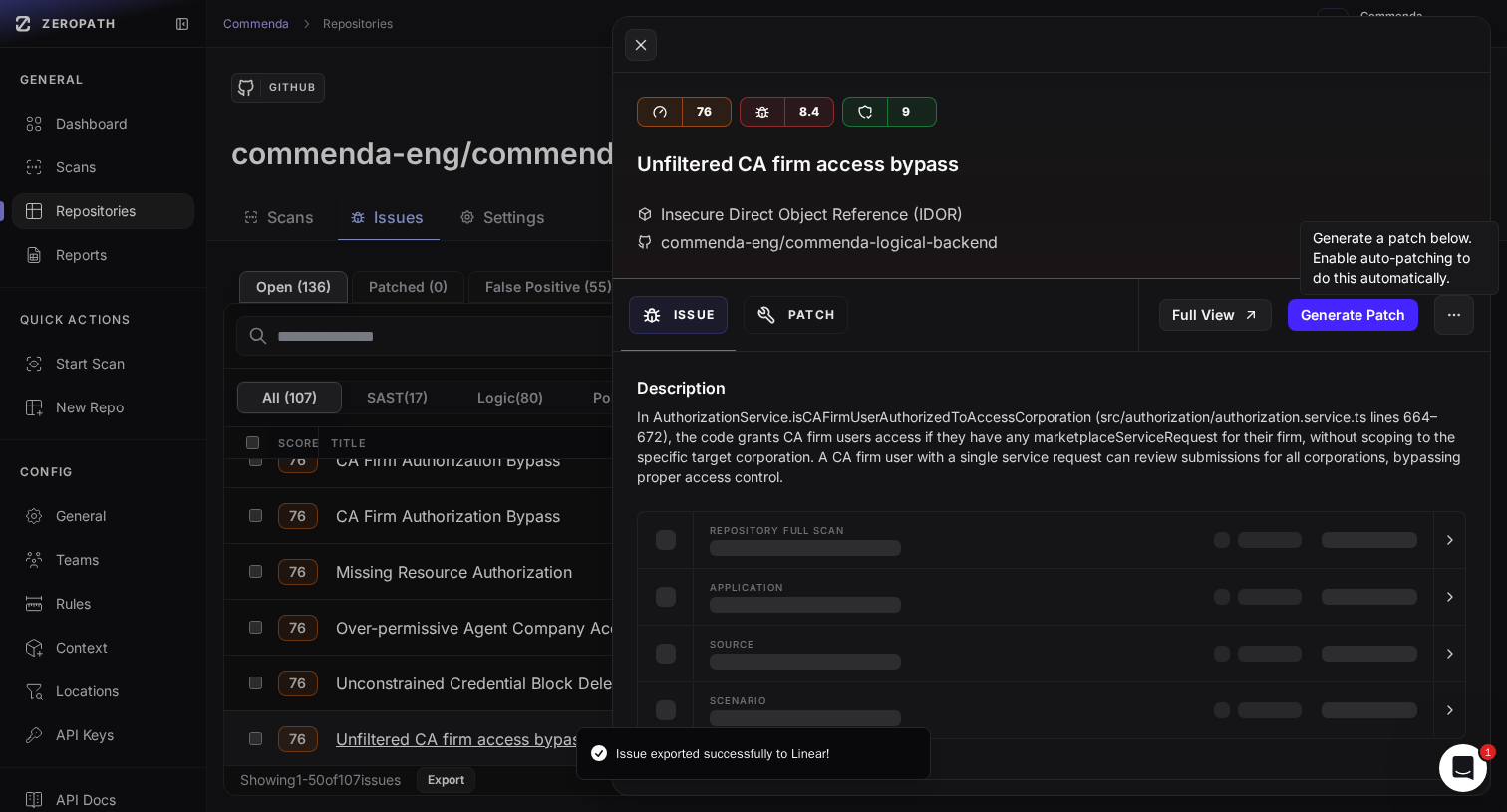 scroll, scrollTop: 1759, scrollLeft: 0, axis: vertical 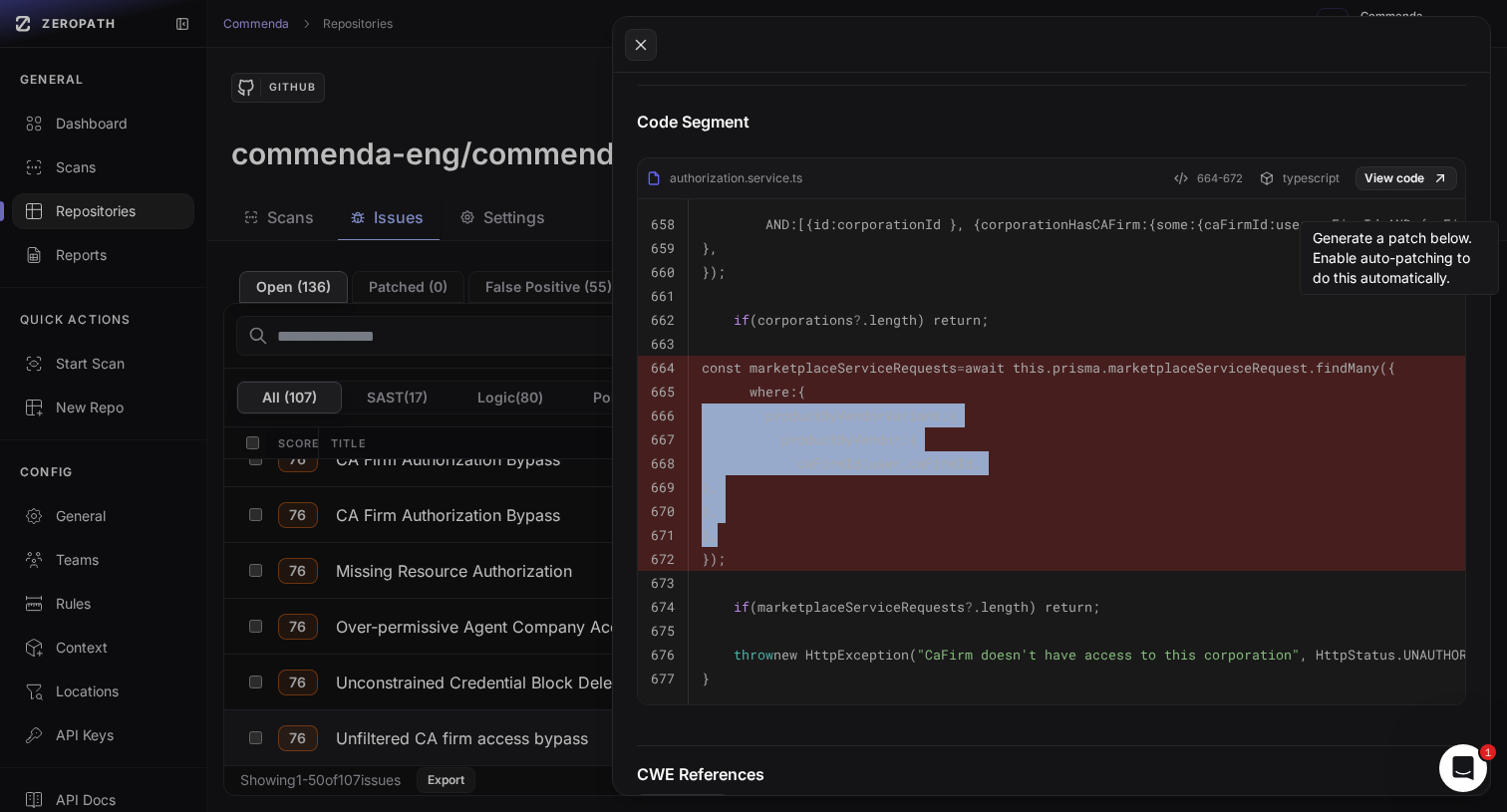 drag, startPoint x: 839, startPoint y: 417, endPoint x: 846, endPoint y: 550, distance: 133.18408 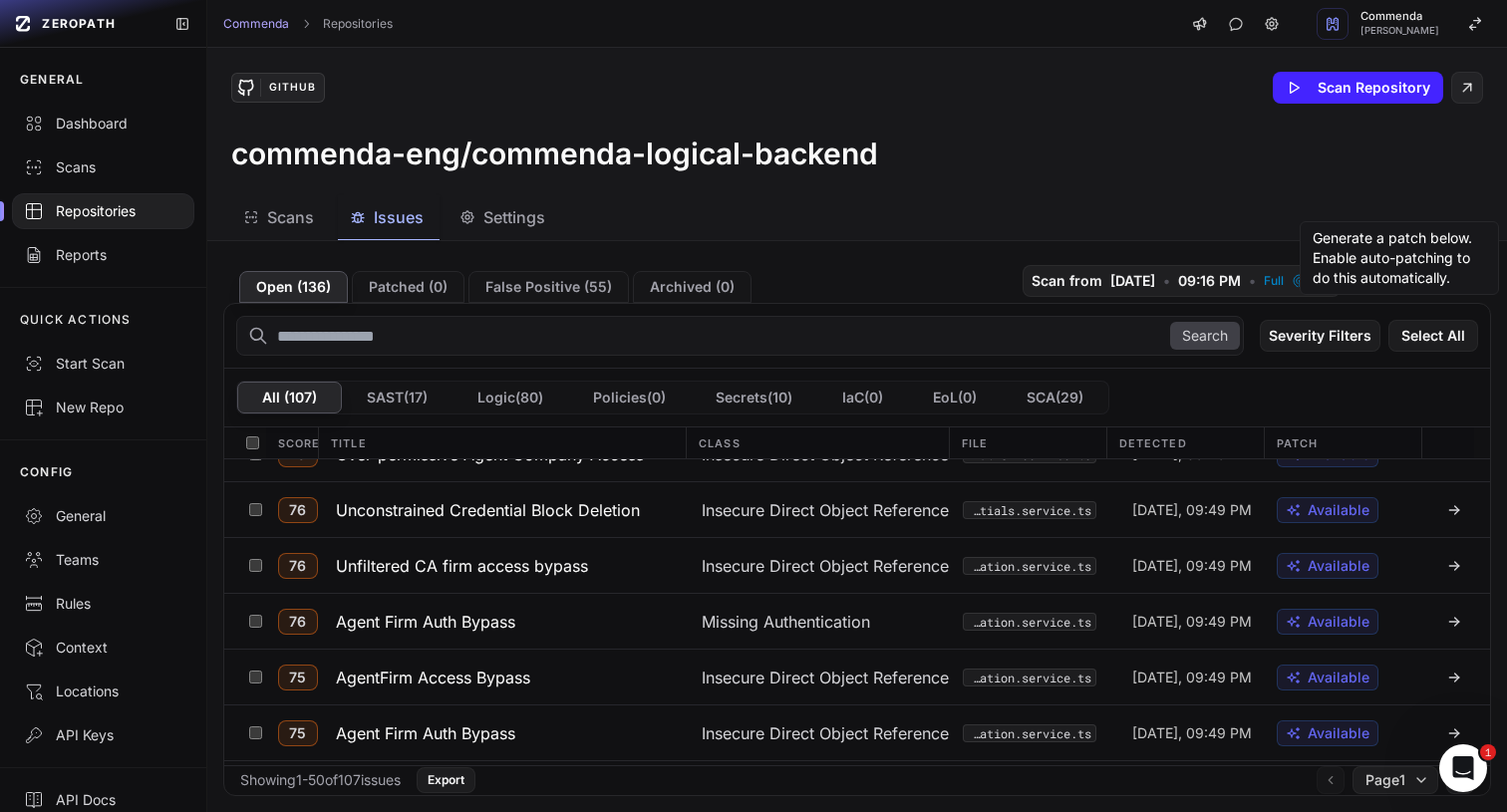 scroll, scrollTop: 1945, scrollLeft: 0, axis: vertical 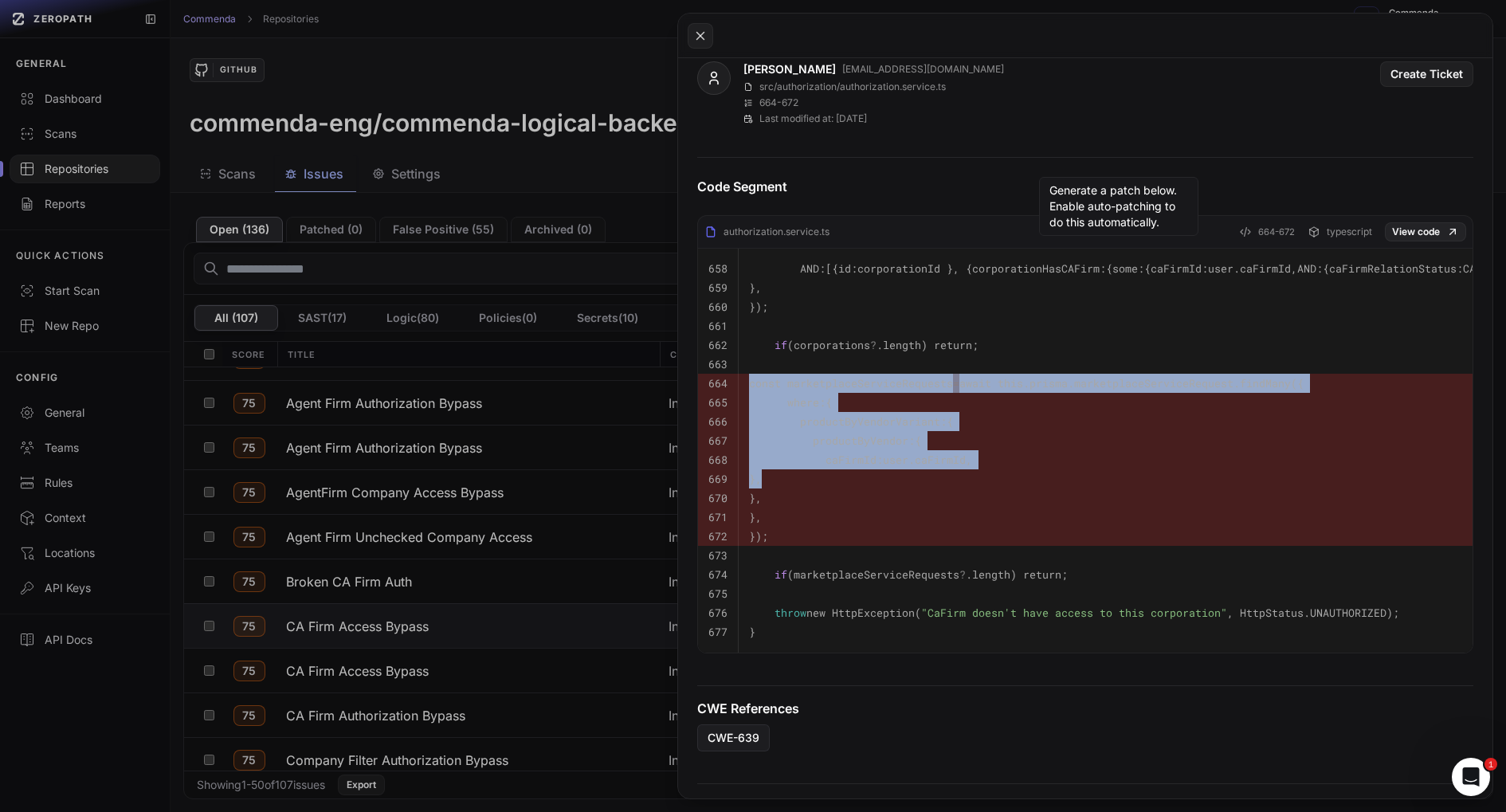drag, startPoint x: 900, startPoint y: 379, endPoint x: 931, endPoint y: 488, distance: 113.32255 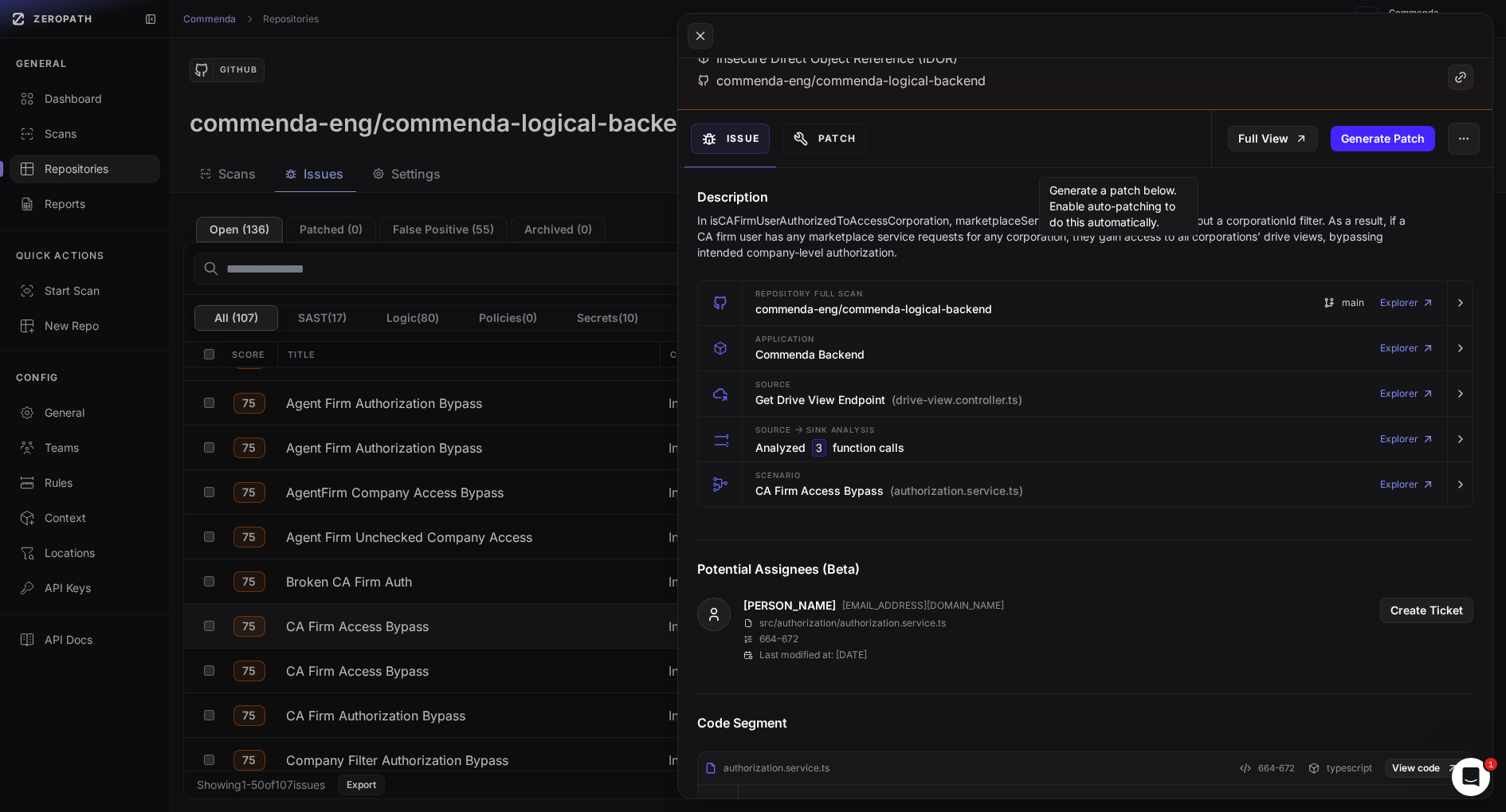 scroll, scrollTop: 98, scrollLeft: 0, axis: vertical 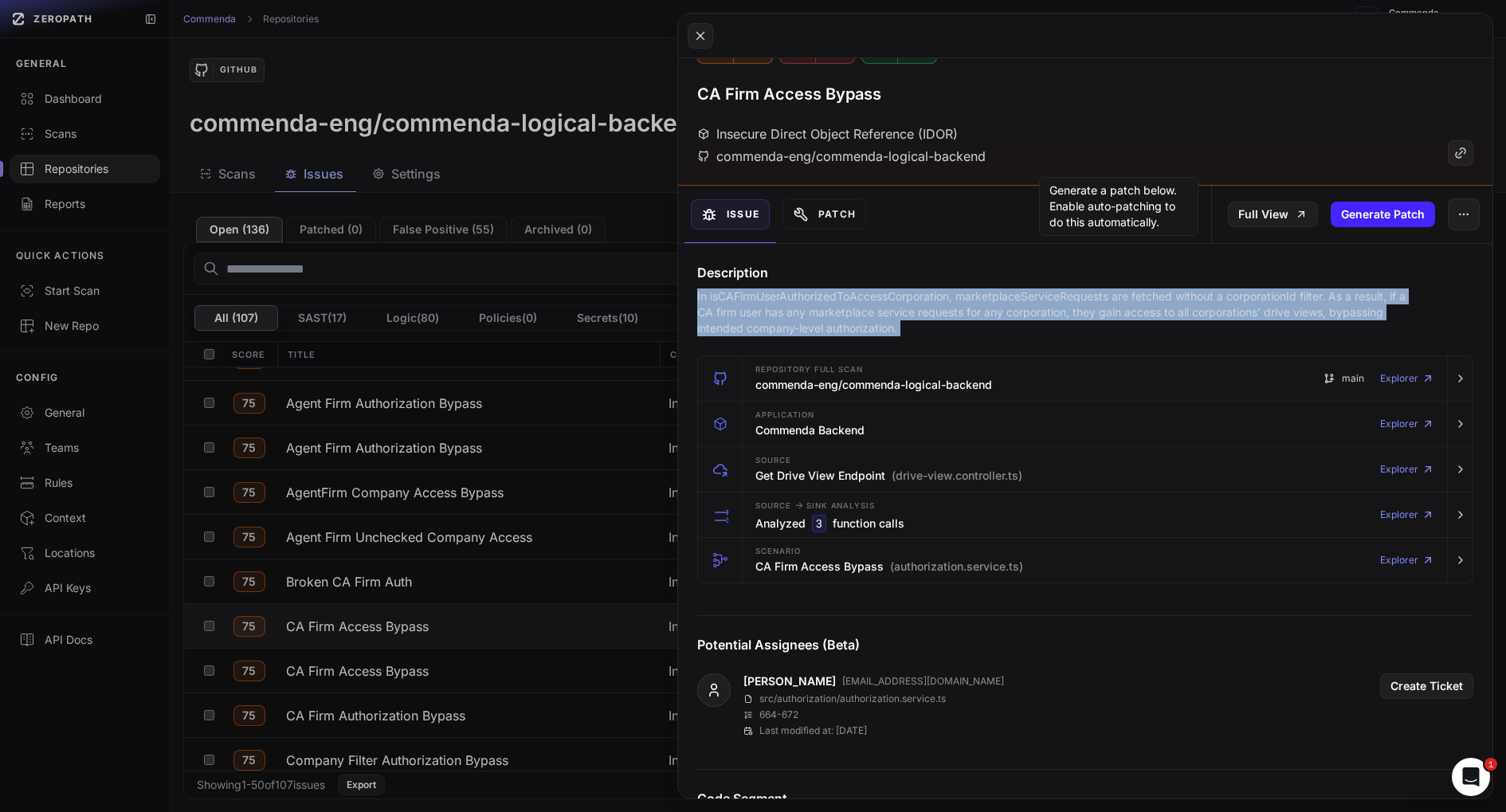 drag, startPoint x: 862, startPoint y: 316, endPoint x: 869, endPoint y: 283, distance: 33.734256 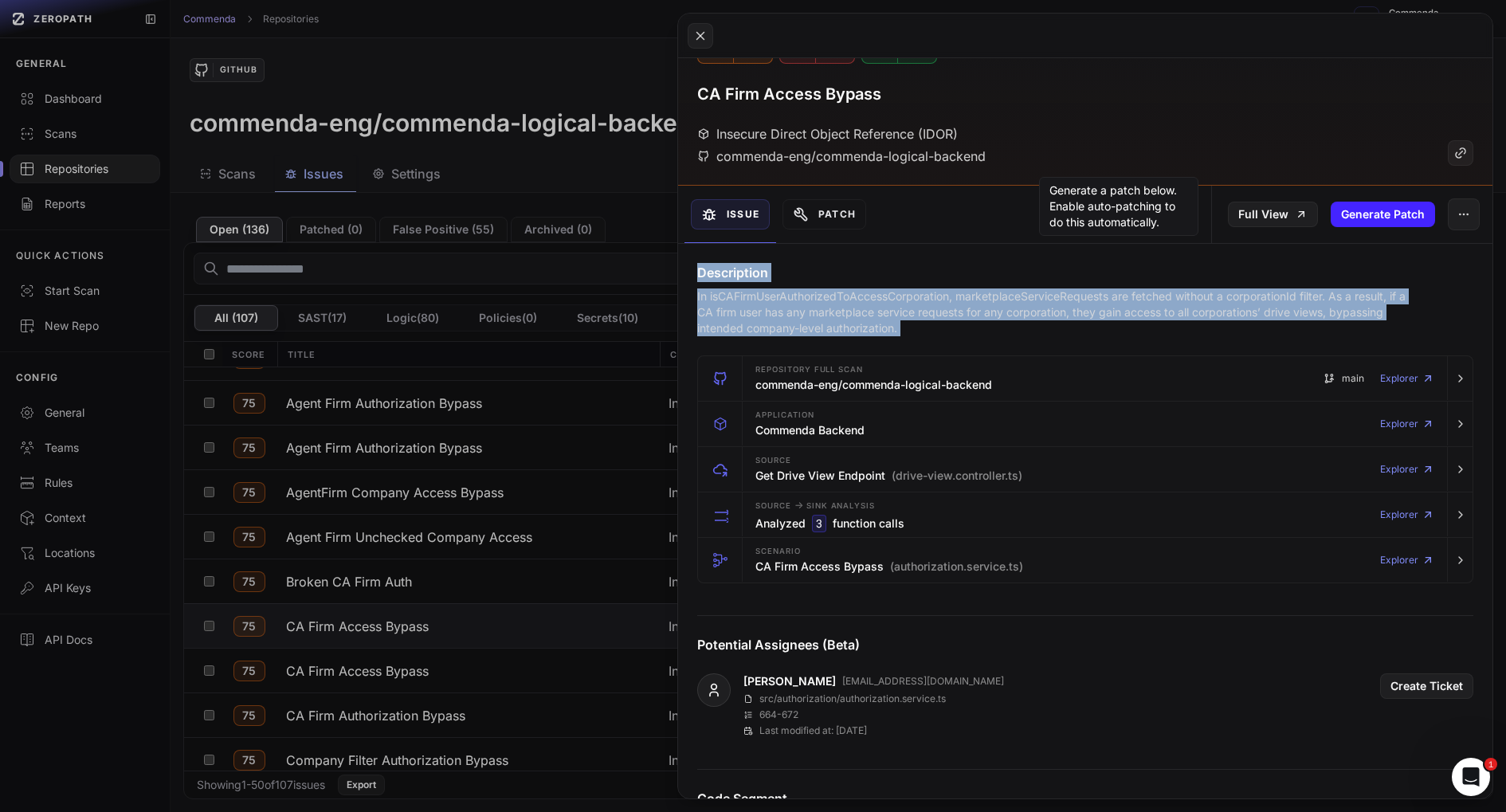 drag, startPoint x: 869, startPoint y: 318, endPoint x: 869, endPoint y: 269, distance: 49 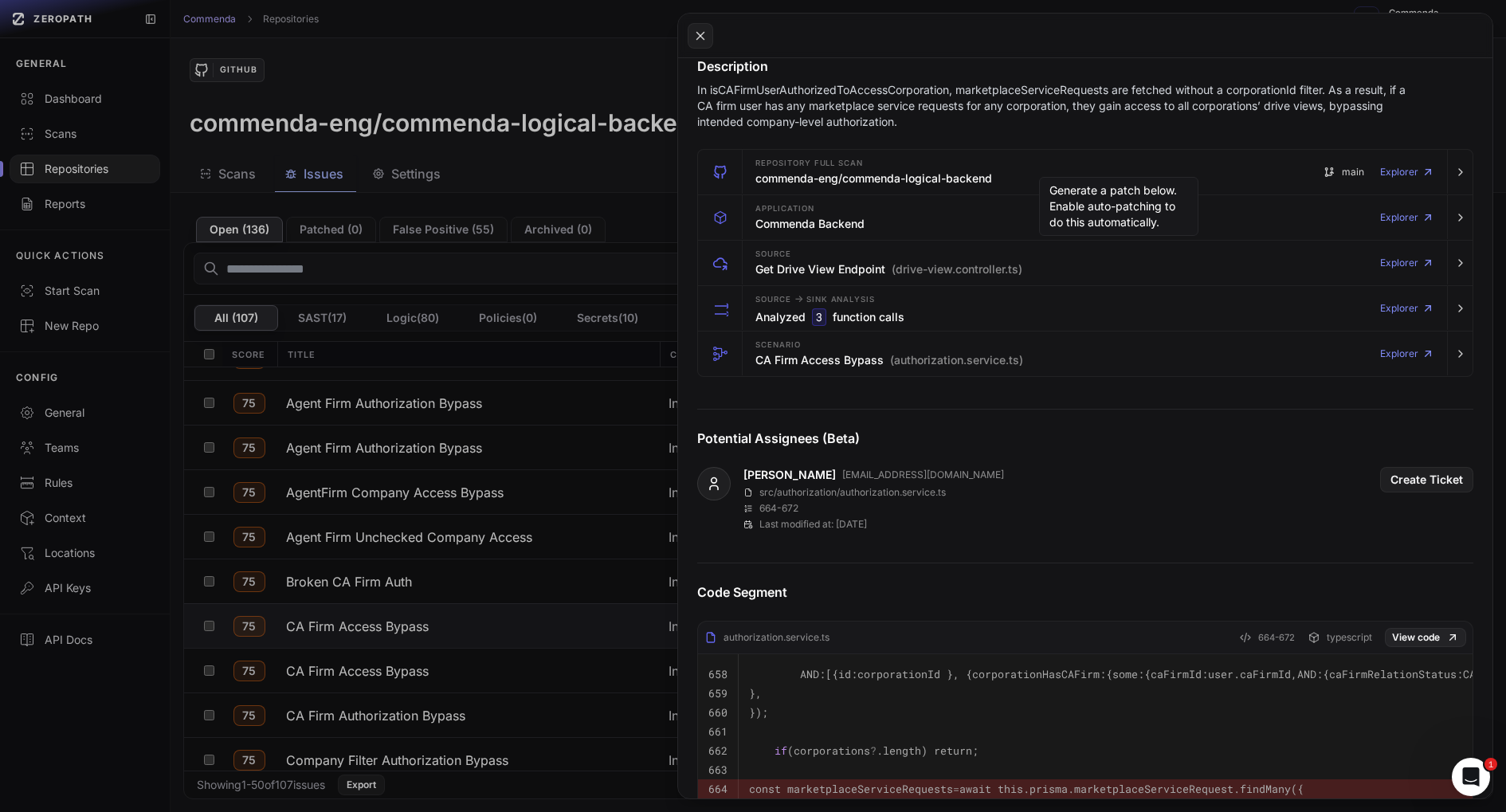 scroll, scrollTop: 245, scrollLeft: 0, axis: vertical 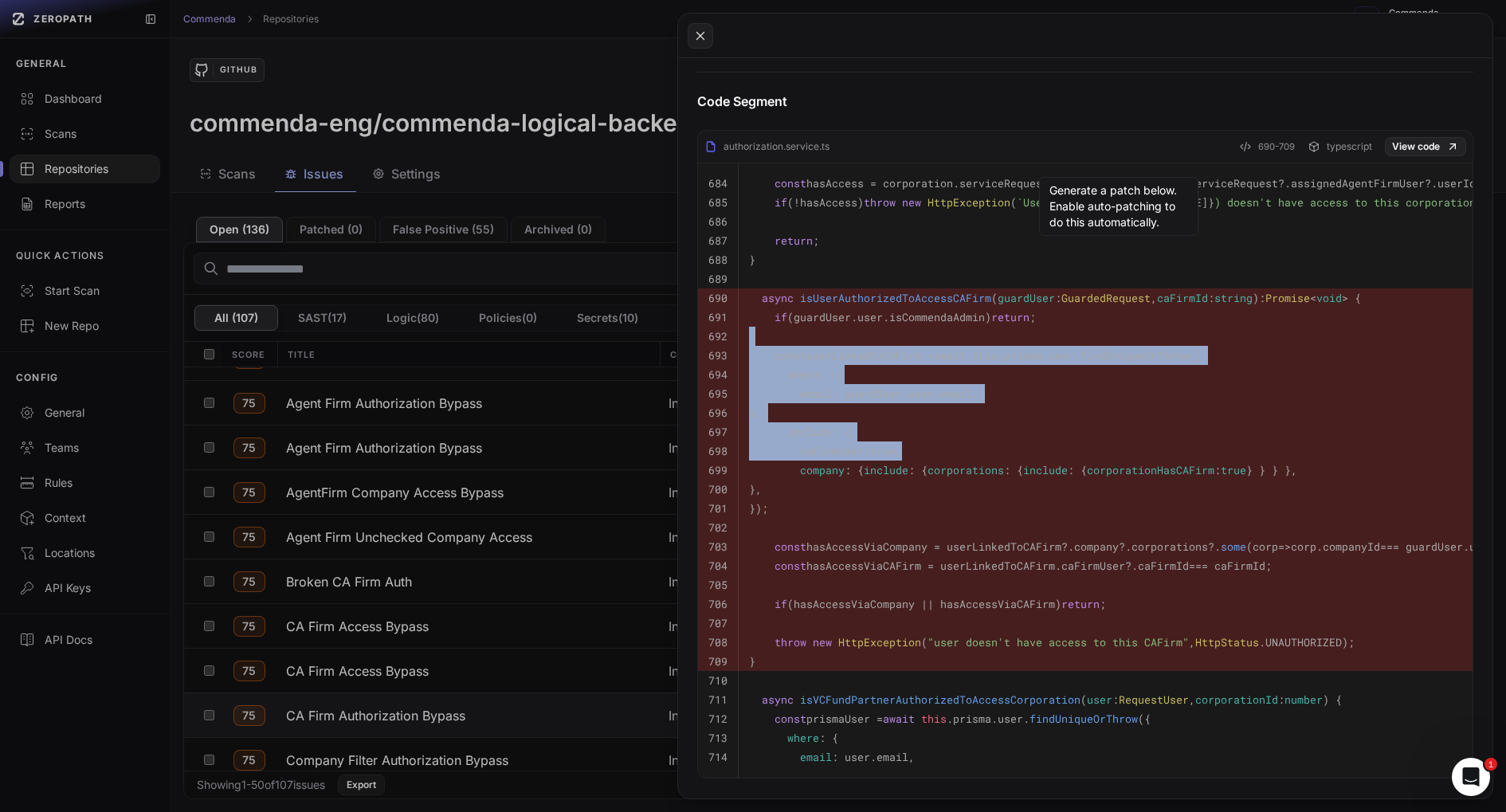 drag, startPoint x: 916, startPoint y: 331, endPoint x: 920, endPoint y: 473, distance: 142.0563 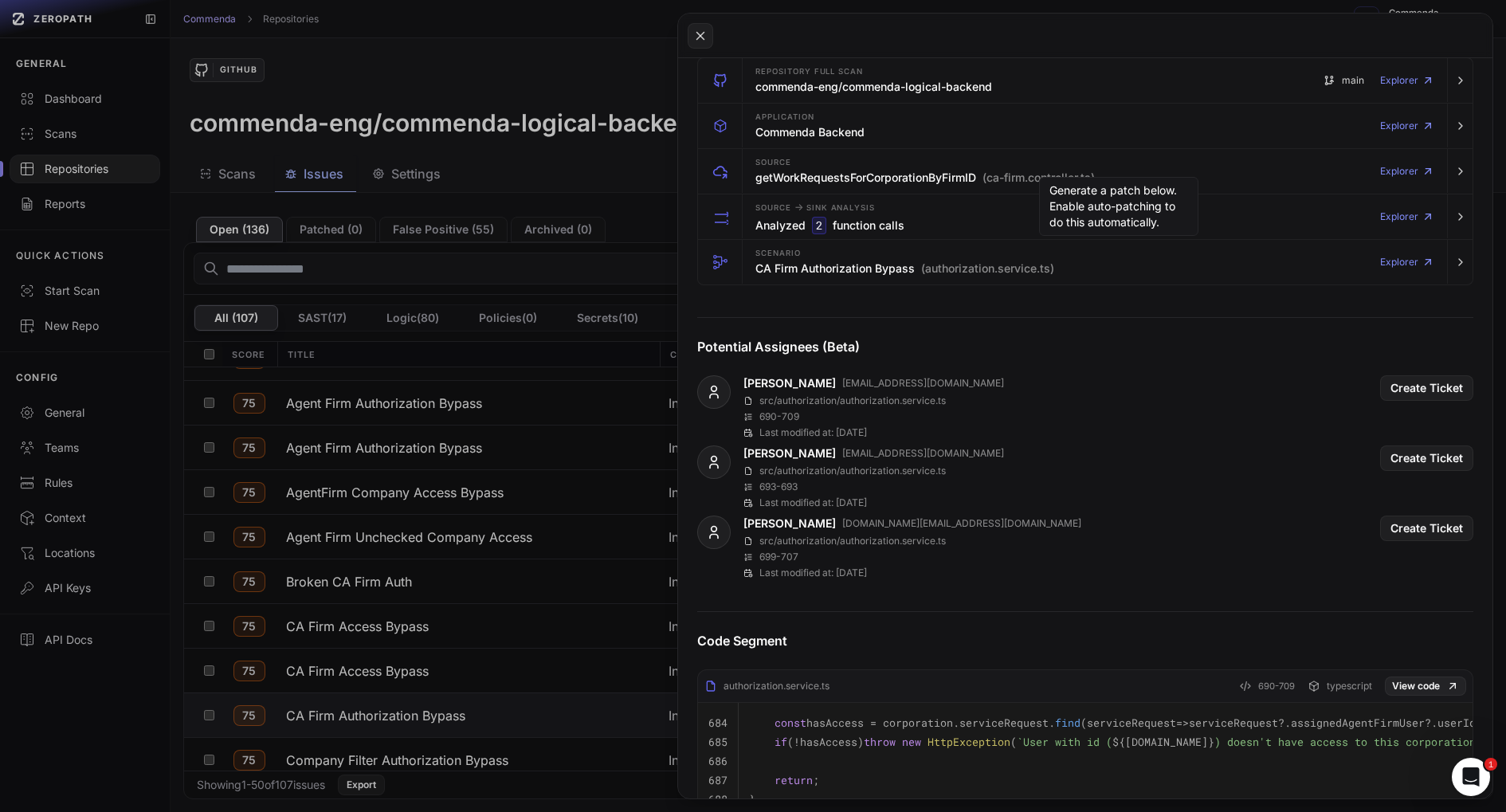 scroll, scrollTop: 0, scrollLeft: 0, axis: both 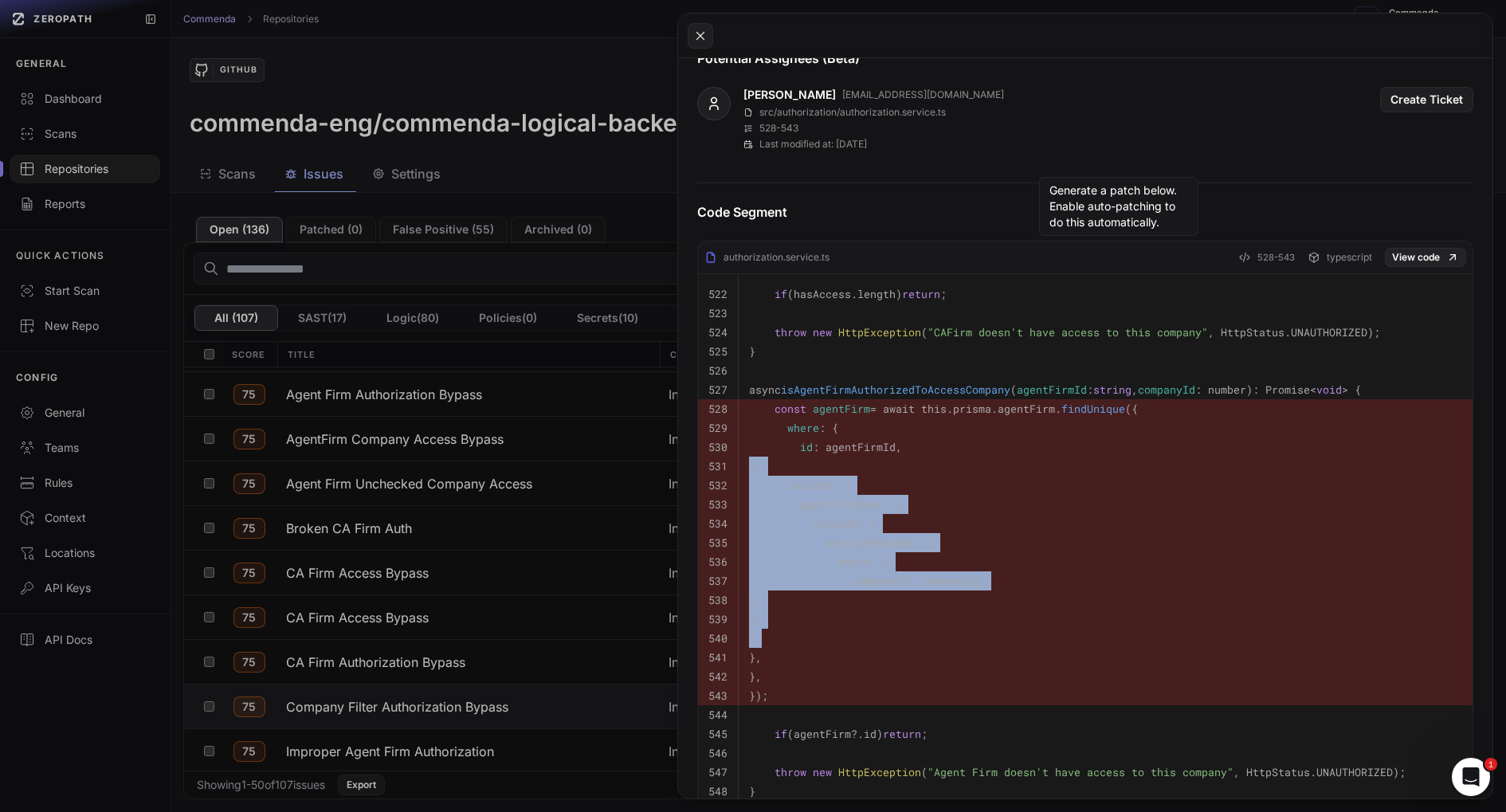 drag, startPoint x: 861, startPoint y: 462, endPoint x: 942, endPoint y: 643, distance: 198.29776 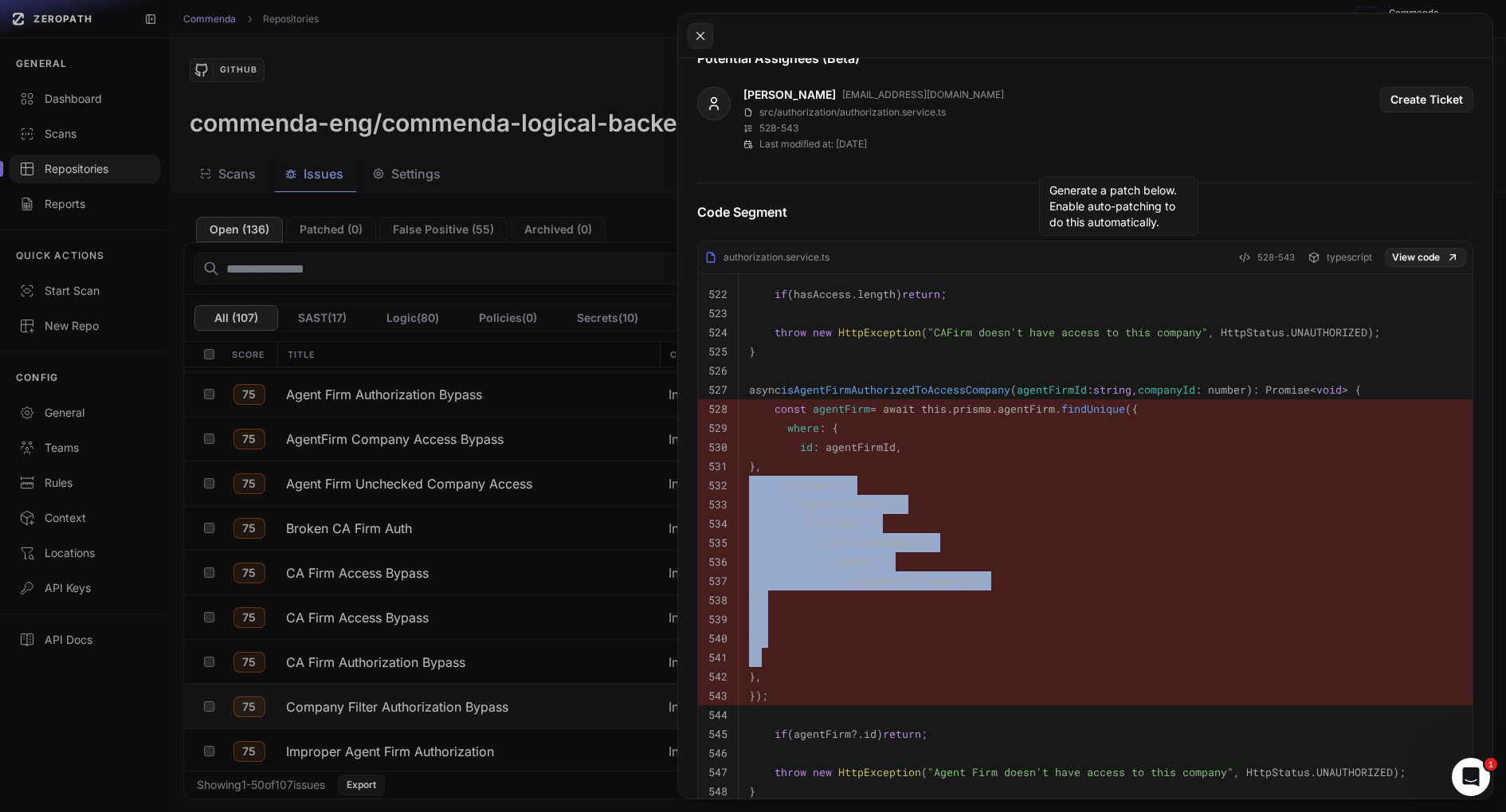 drag, startPoint x: 942, startPoint y: 643, endPoint x: 941, endPoint y: 457, distance: 186.00269 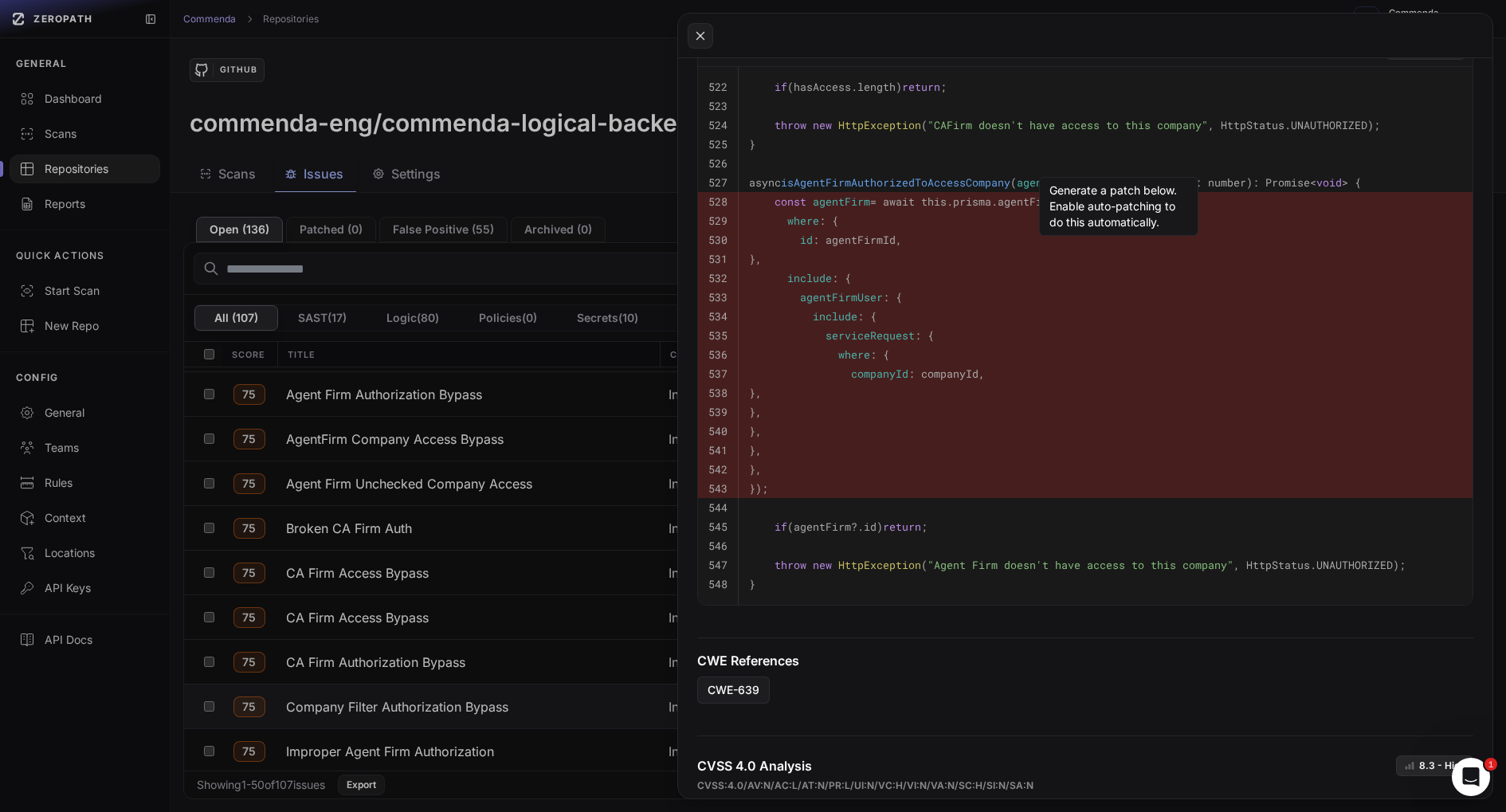 scroll, scrollTop: 843, scrollLeft: 0, axis: vertical 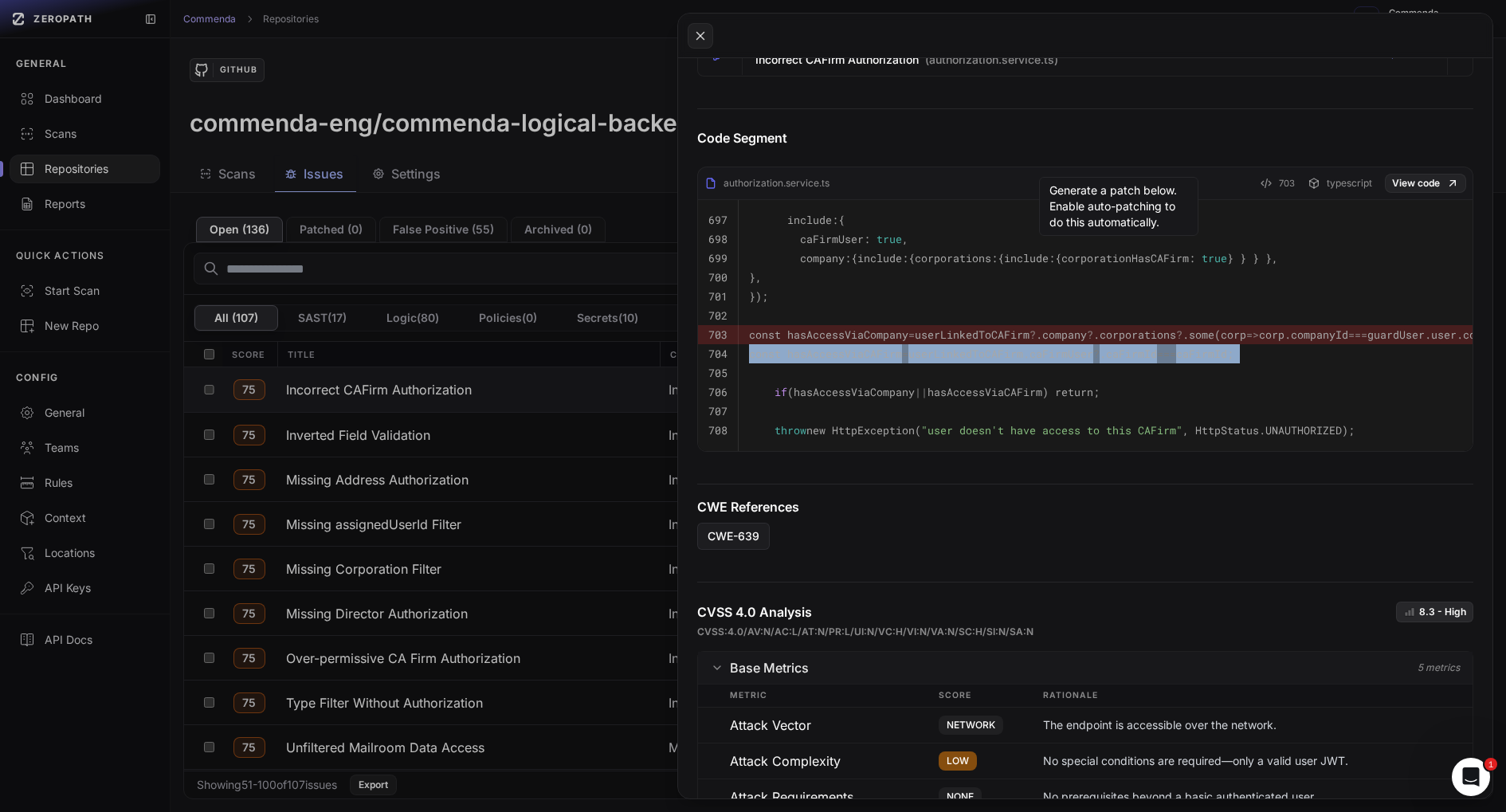 drag, startPoint x: 916, startPoint y: 354, endPoint x: 916, endPoint y: 341, distance: 13 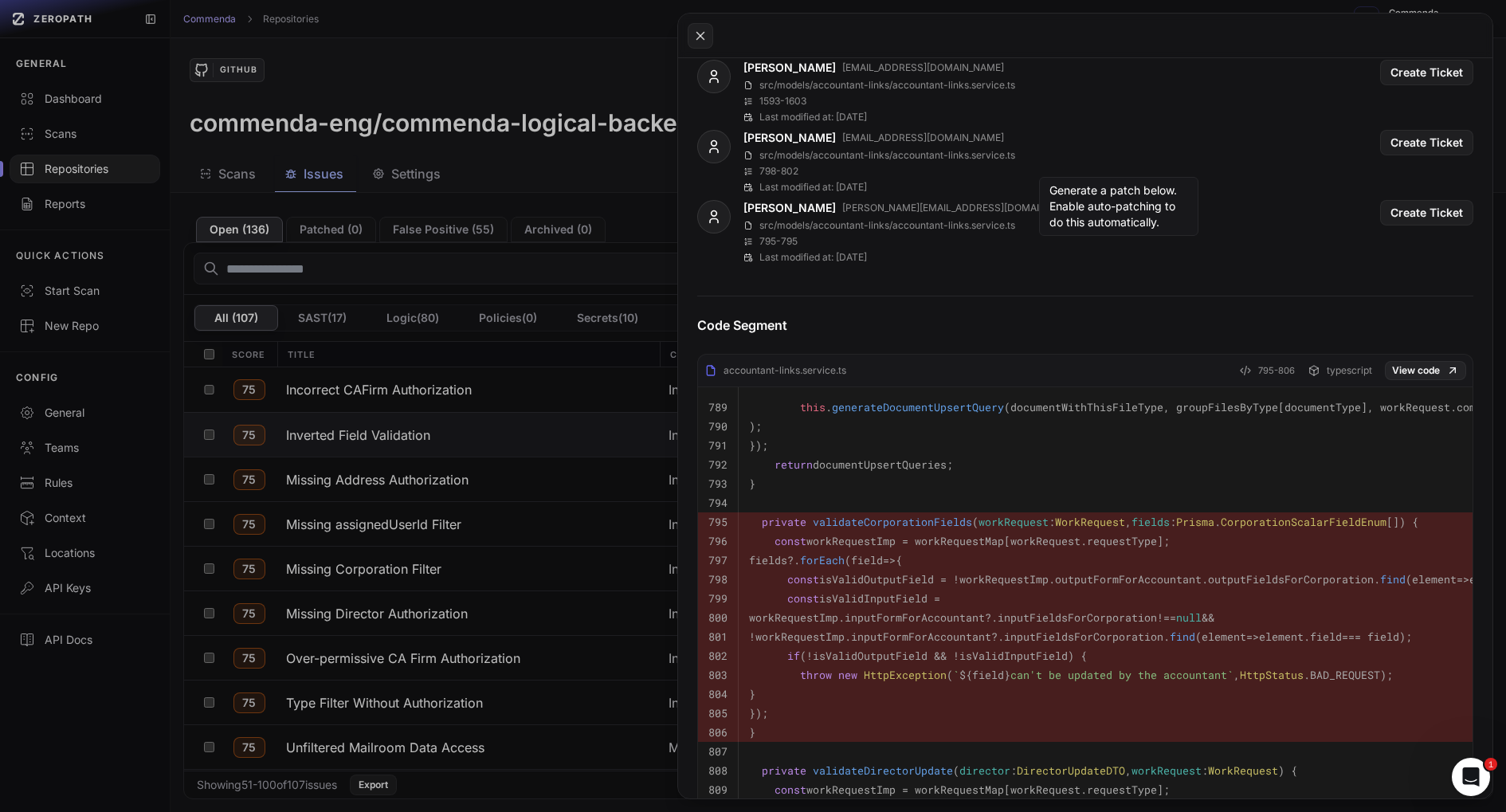 scroll, scrollTop: 672, scrollLeft: 0, axis: vertical 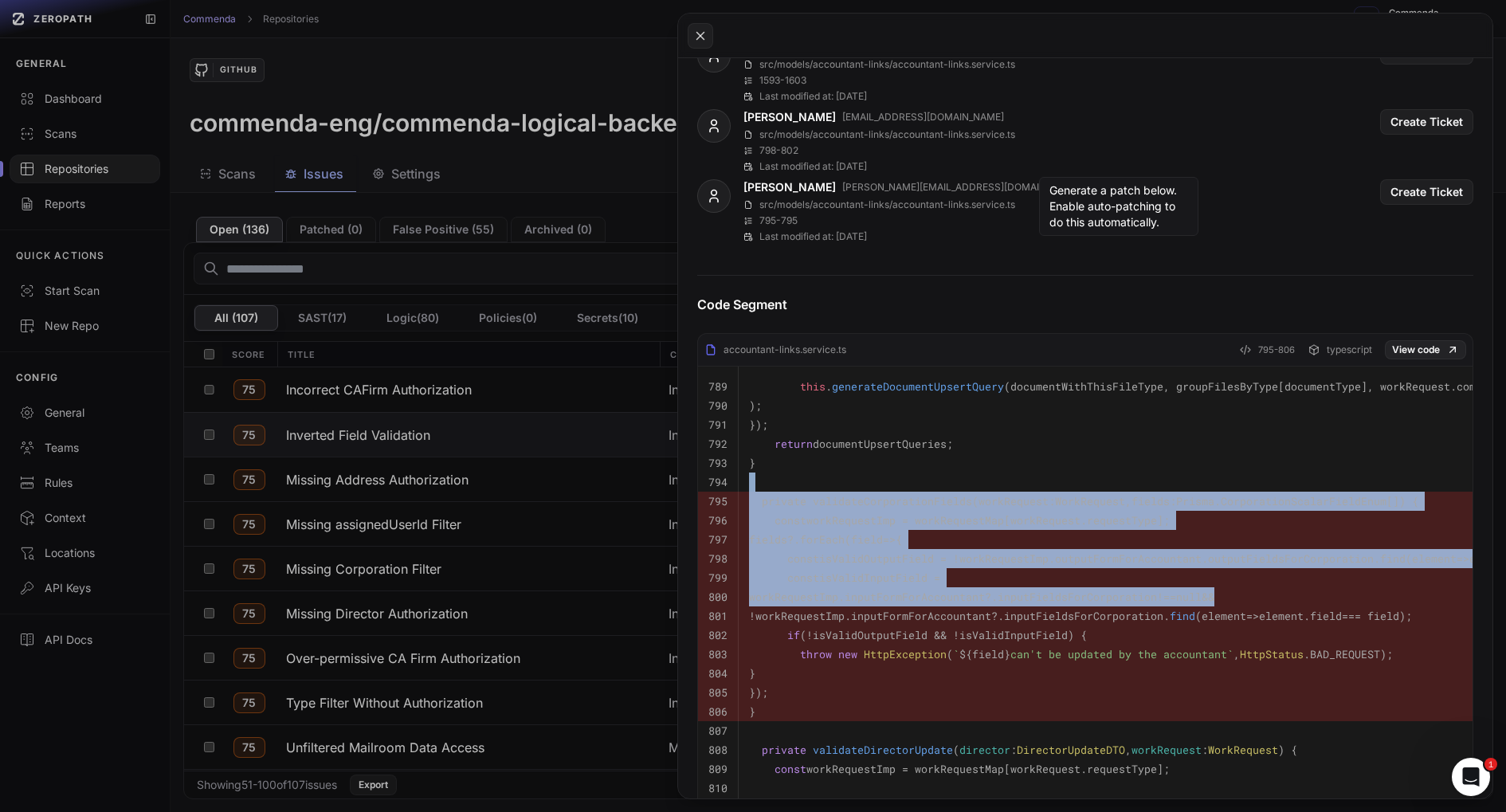 drag, startPoint x: 924, startPoint y: 475, endPoint x: 938, endPoint y: 601, distance: 126.77539 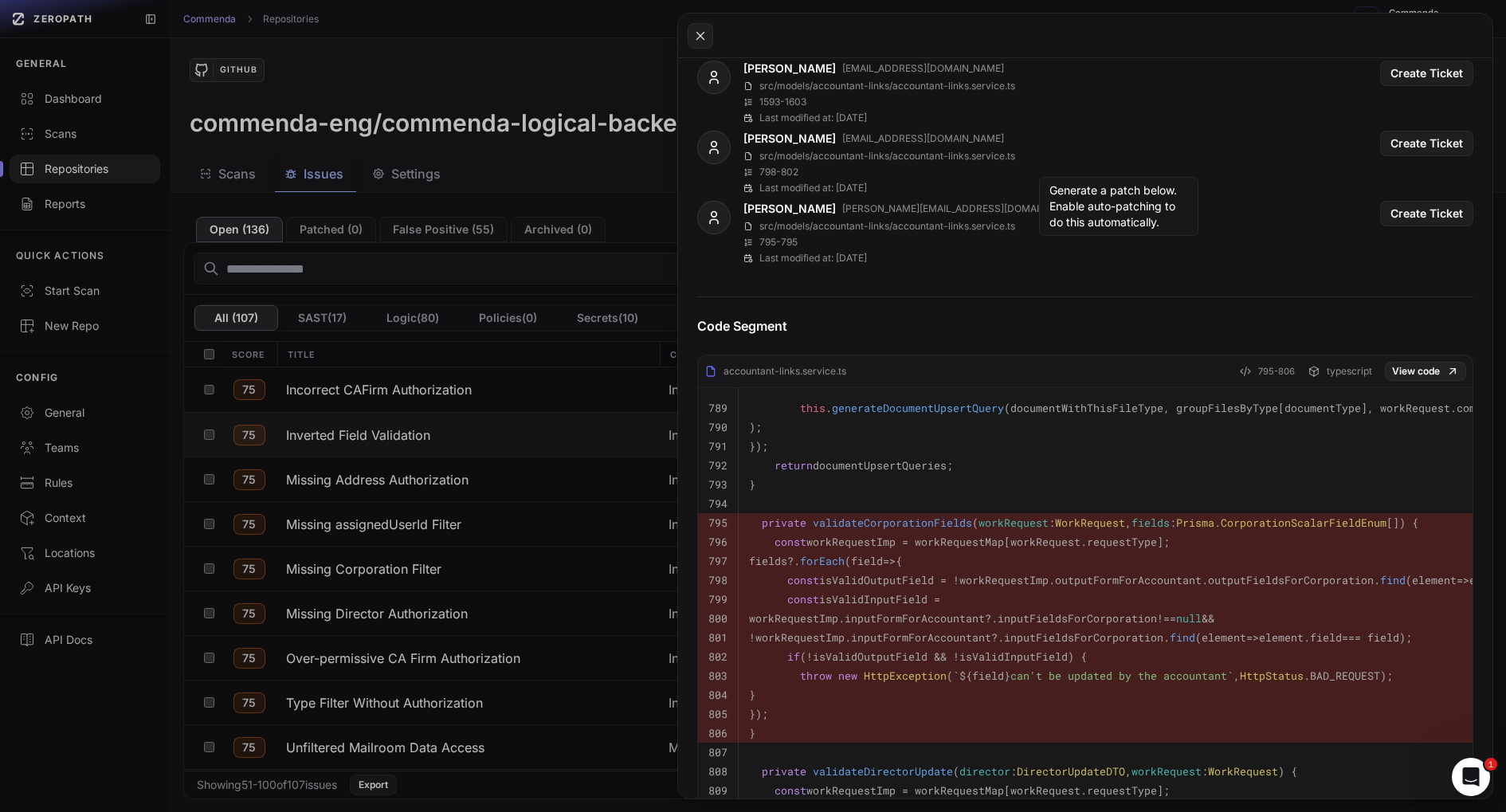 scroll, scrollTop: 651, scrollLeft: 0, axis: vertical 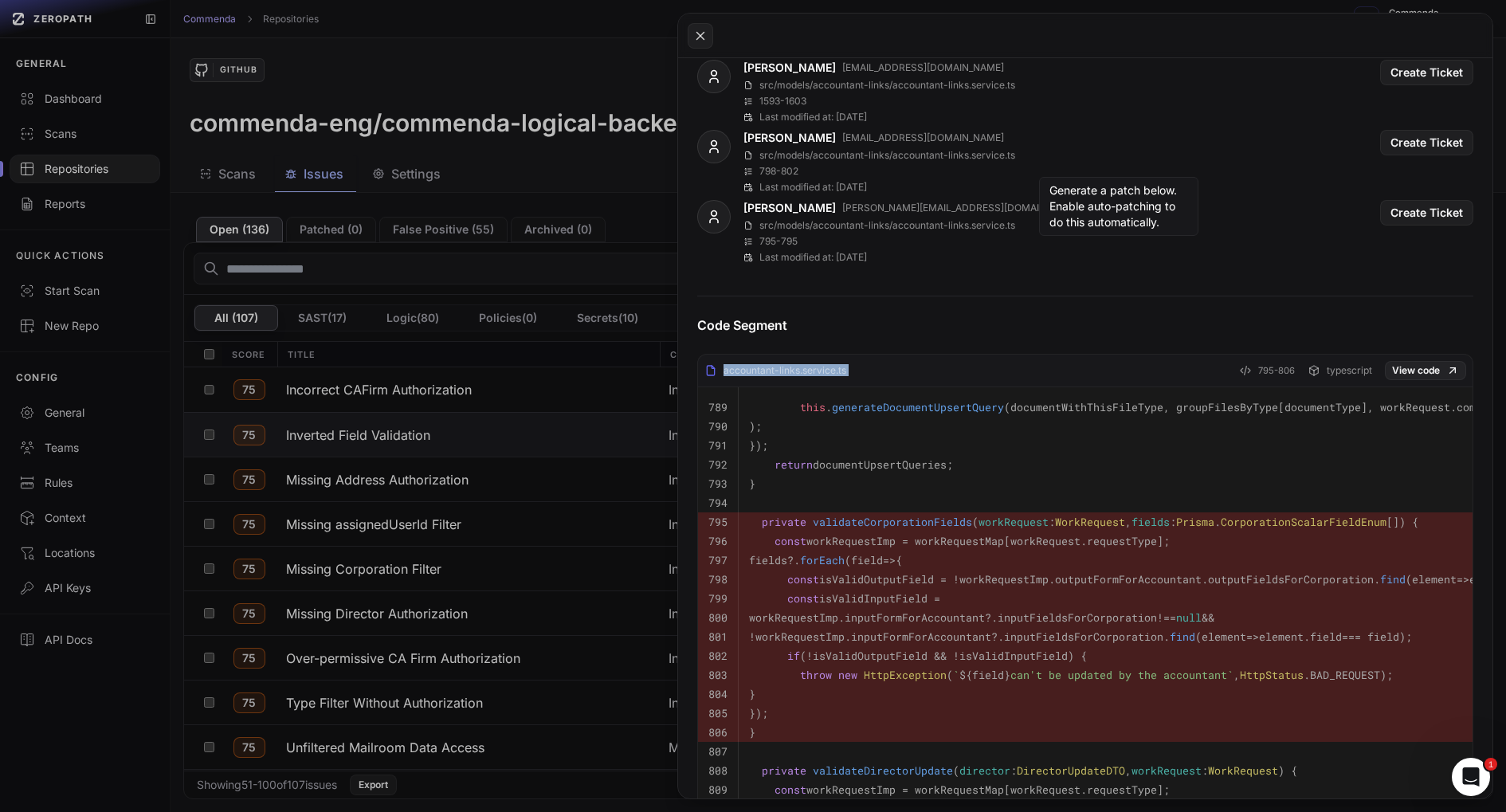 copy on "accountant-links.service.ts" 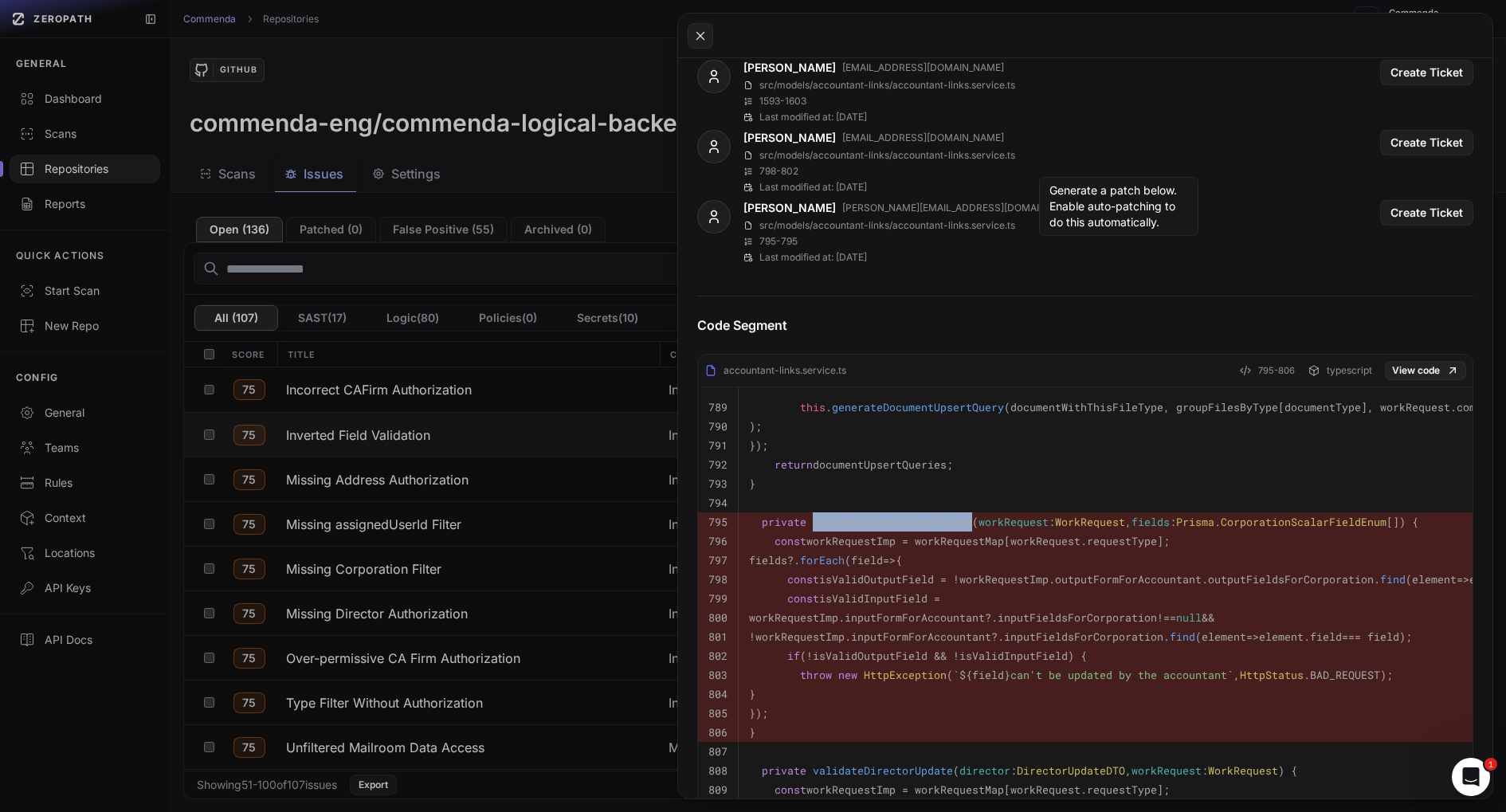 copy on "validateCorporationFields" 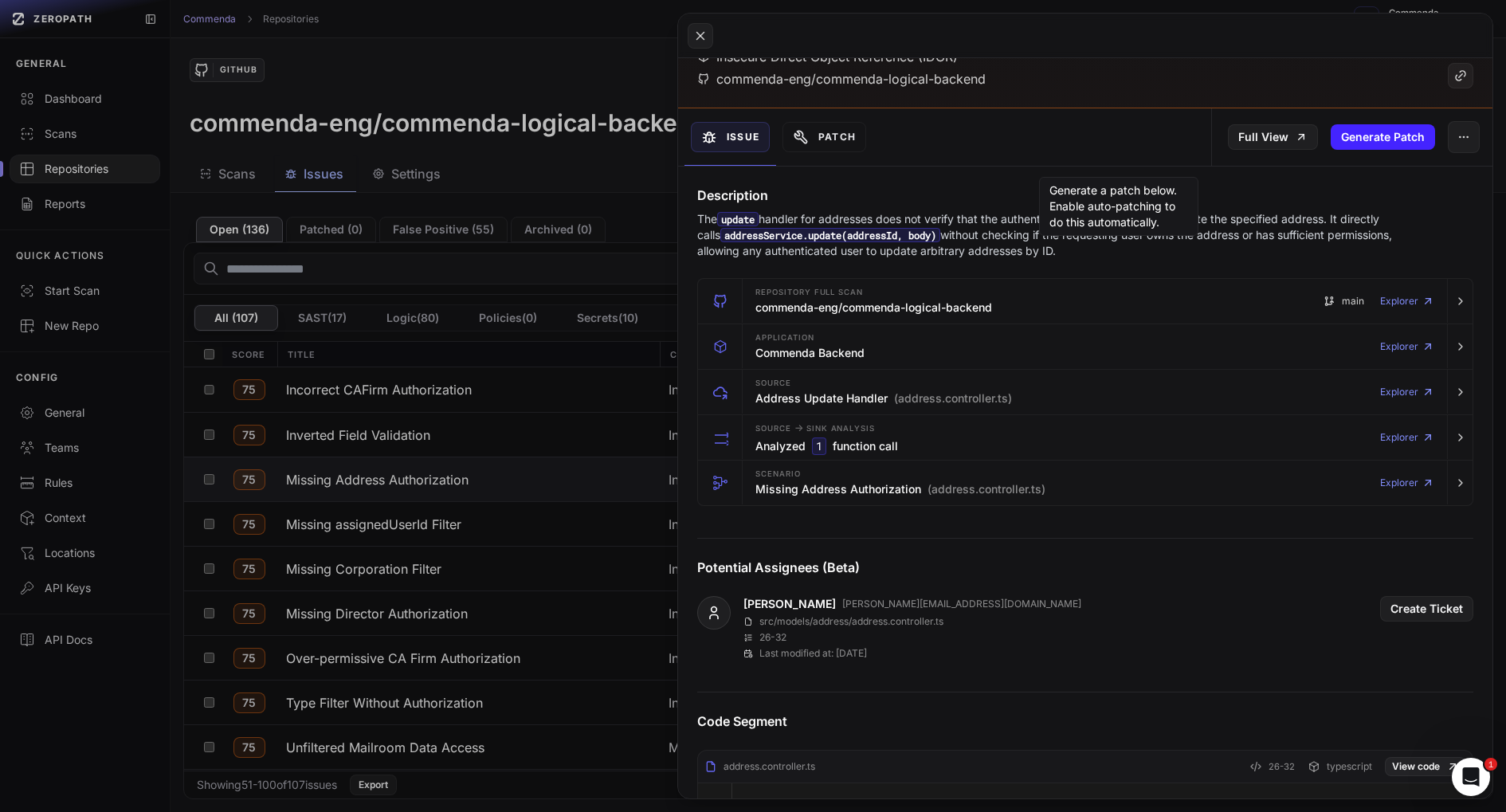 scroll, scrollTop: 0, scrollLeft: 0, axis: both 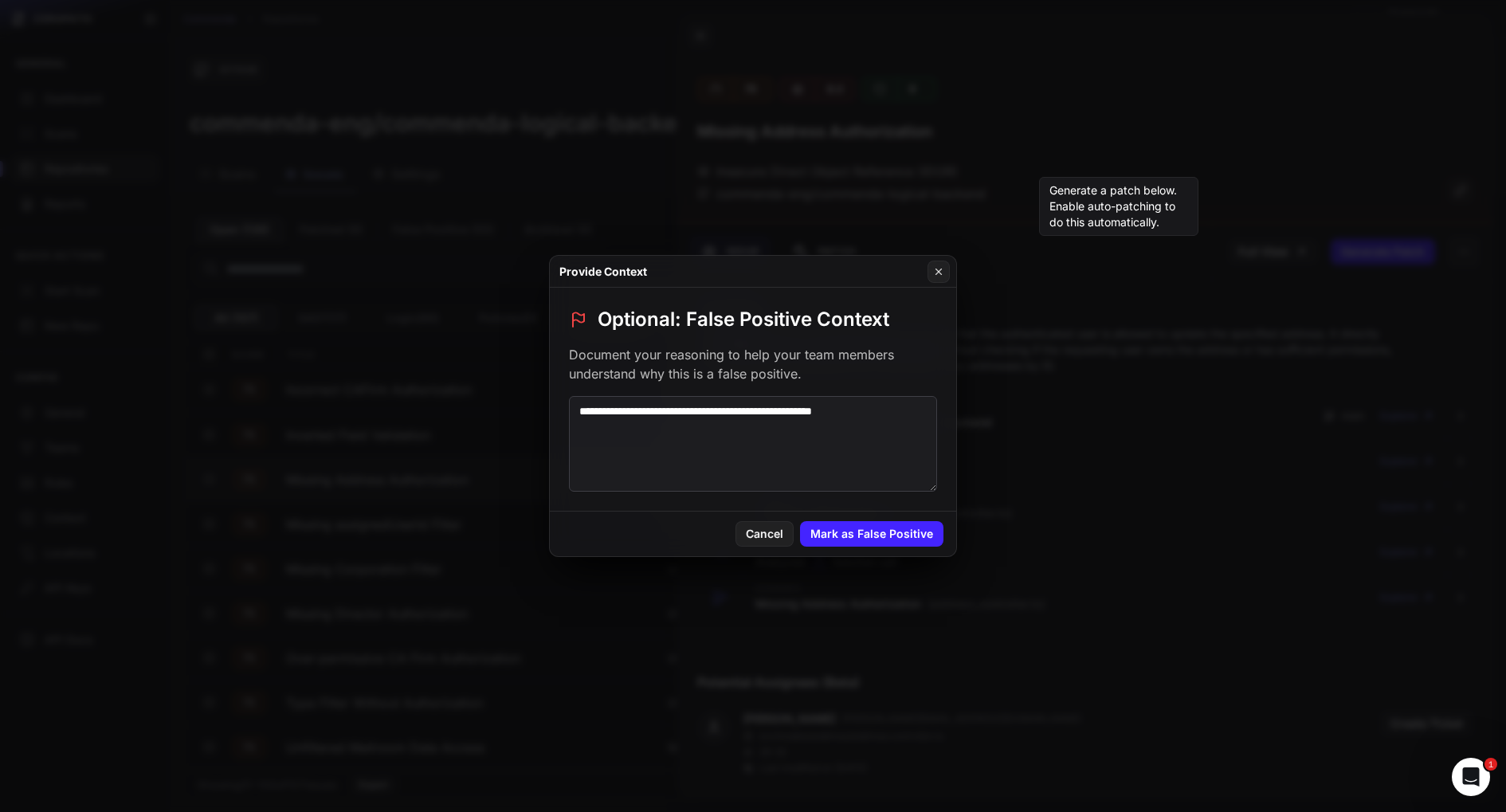 type on "**********" 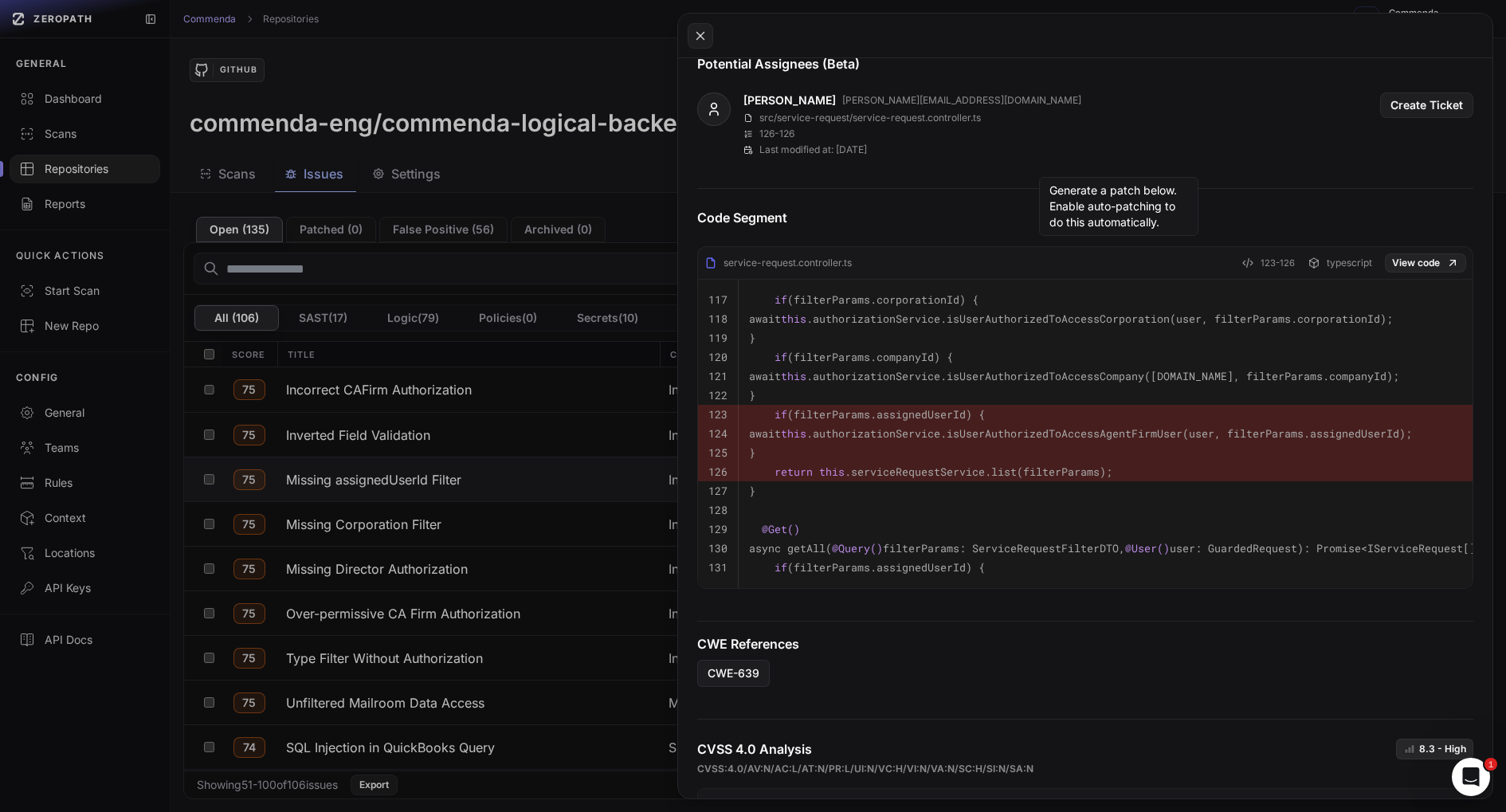 scroll, scrollTop: 600, scrollLeft: 0, axis: vertical 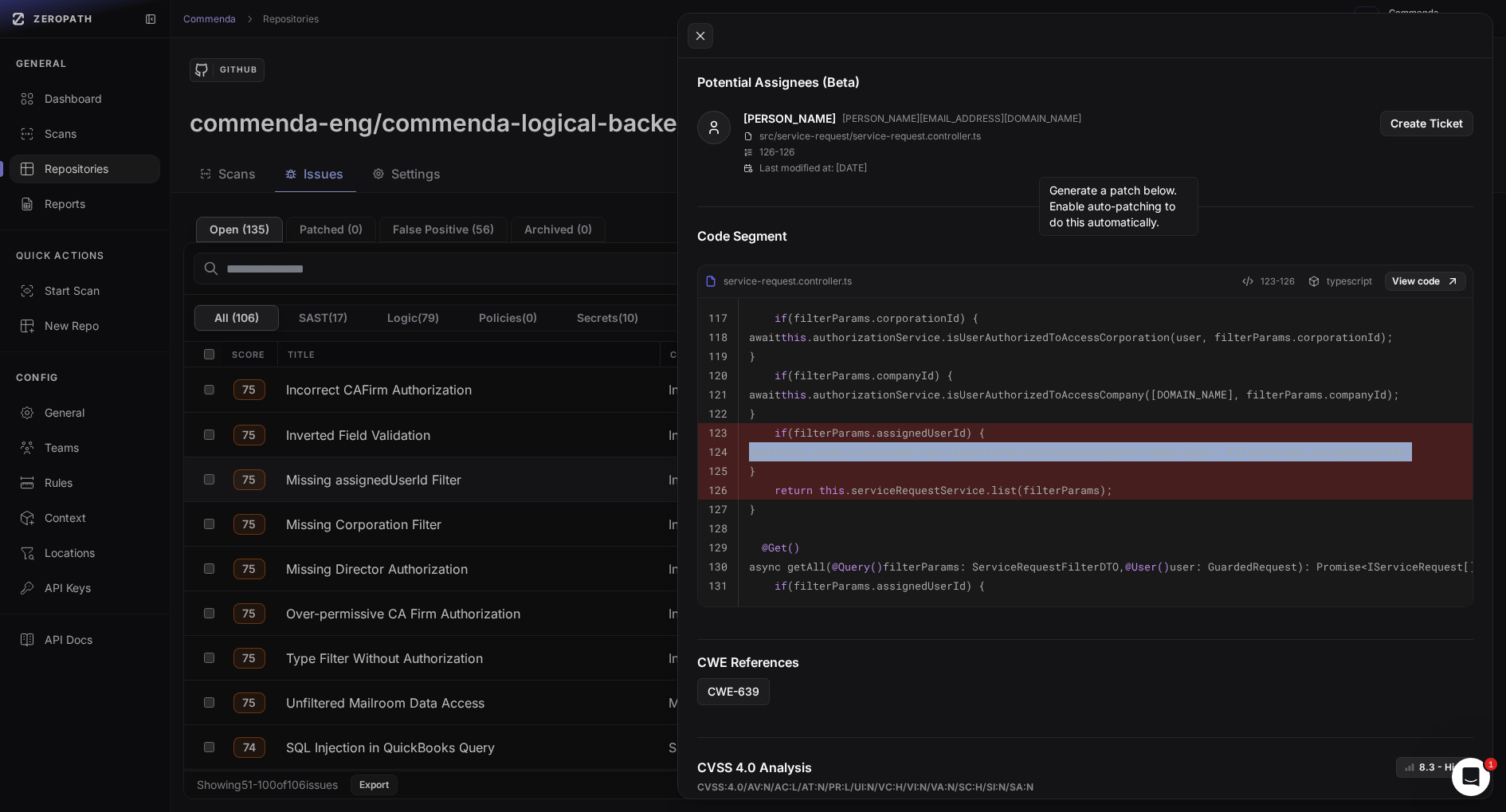 drag, startPoint x: 935, startPoint y: 449, endPoint x: 935, endPoint y: 434, distance: 15 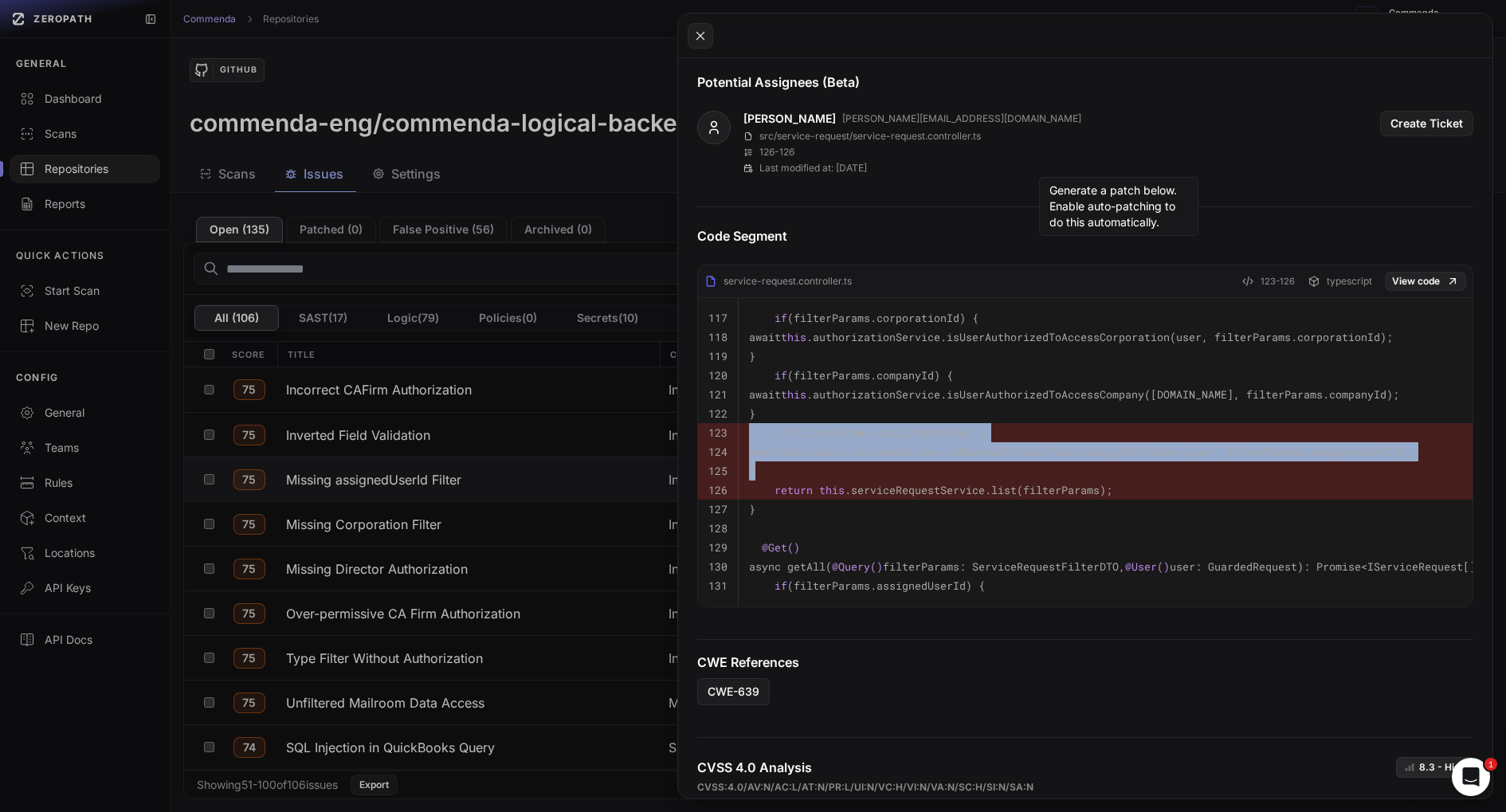 drag, startPoint x: 935, startPoint y: 434, endPoint x: 935, endPoint y: 479, distance: 45 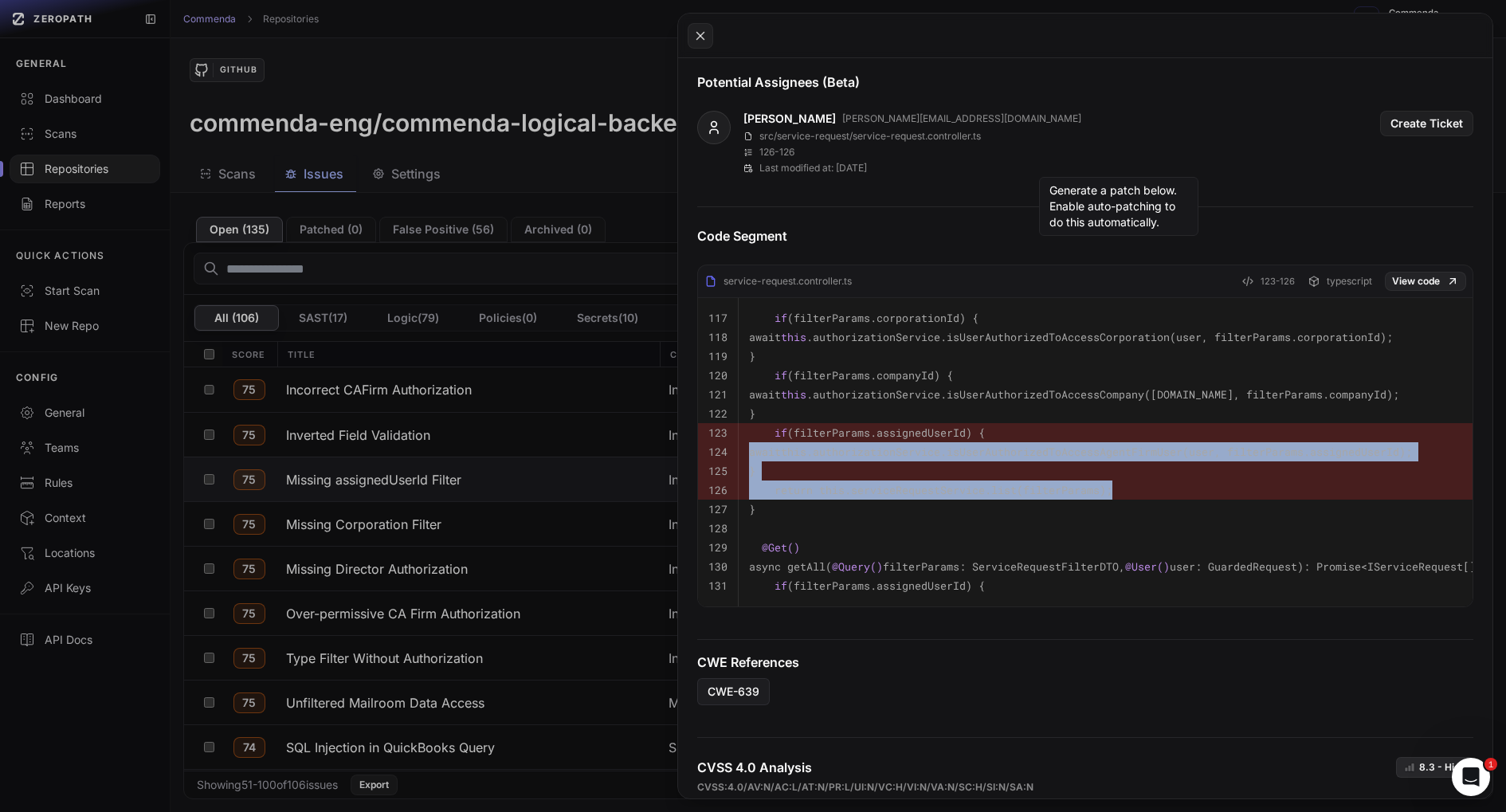 drag, startPoint x: 935, startPoint y: 479, endPoint x: 935, endPoint y: 429, distance: 50 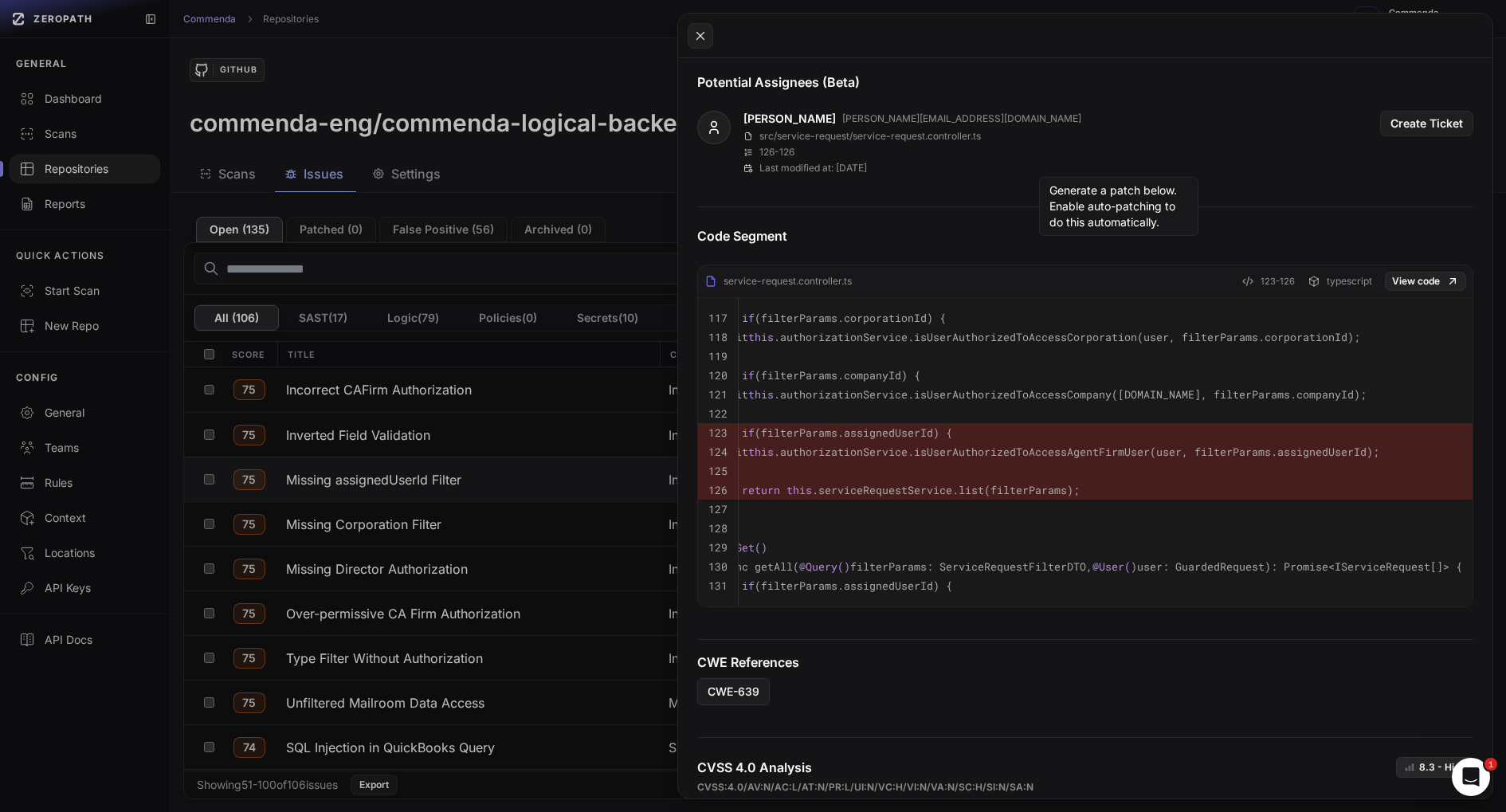 scroll, scrollTop: 0, scrollLeft: 0, axis: both 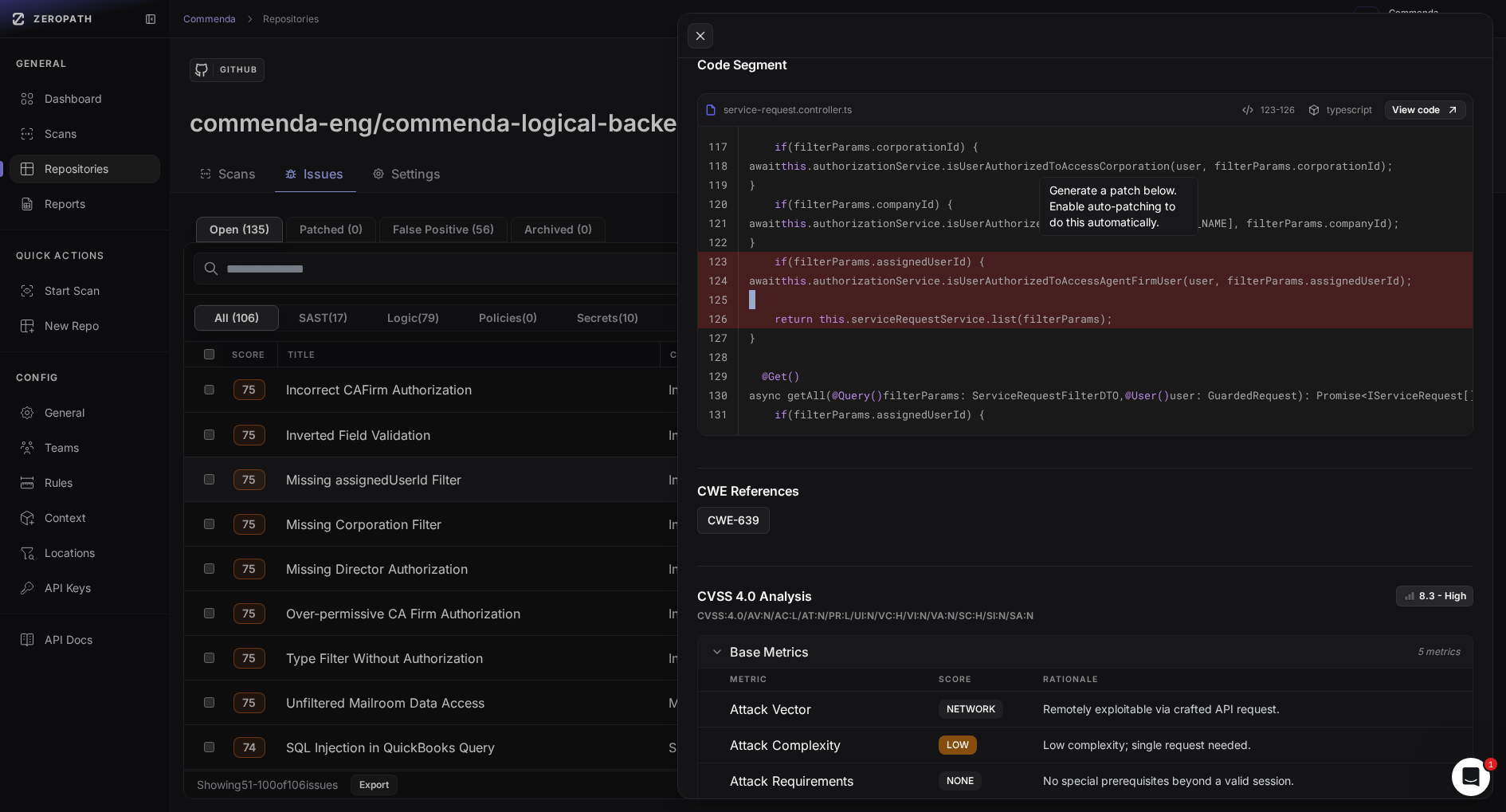 drag, startPoint x: 916, startPoint y: 288, endPoint x: 916, endPoint y: 252, distance: 36 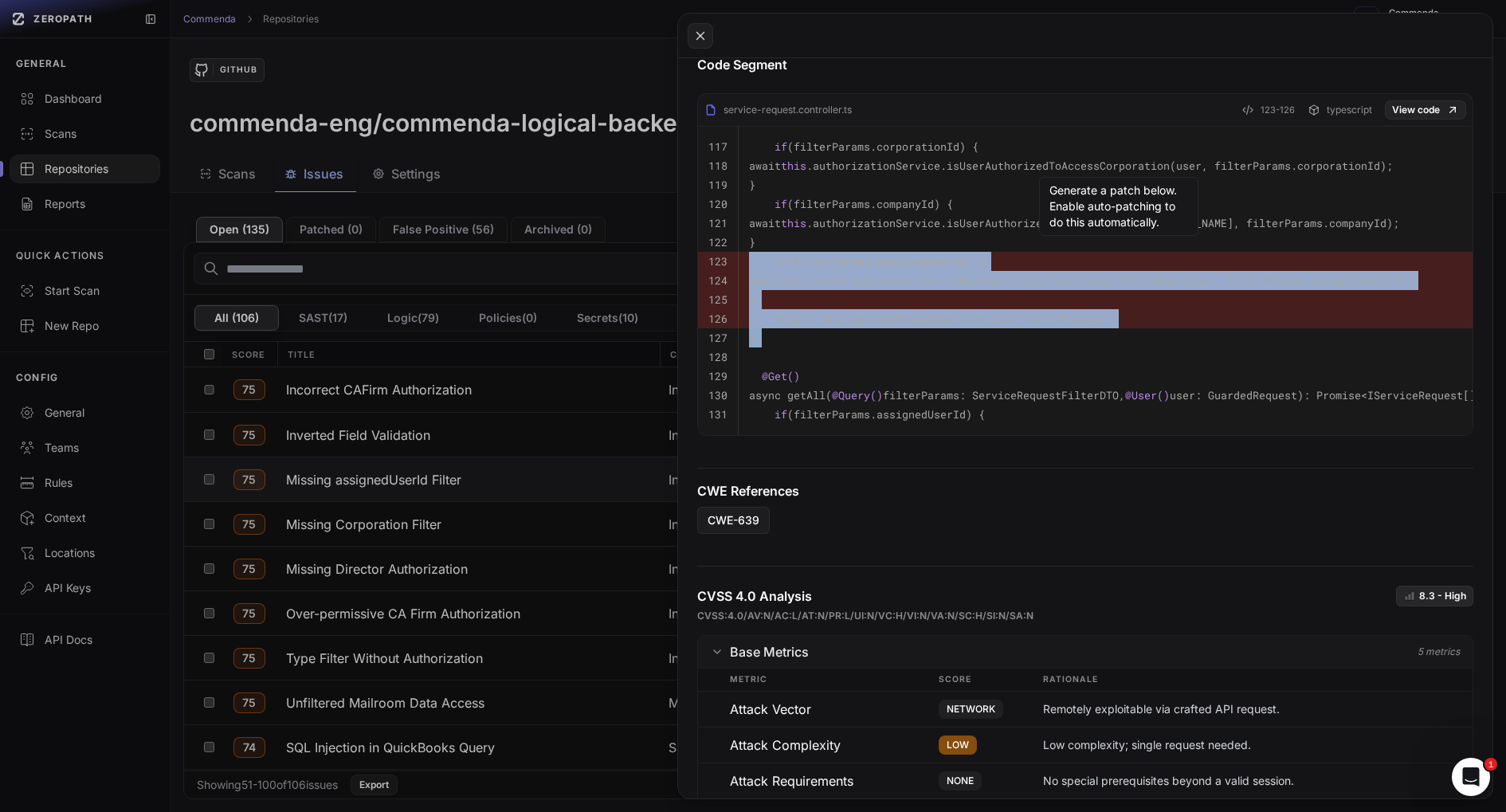 drag, startPoint x: 918, startPoint y: 252, endPoint x: 920, endPoint y: 331, distance: 79.02531 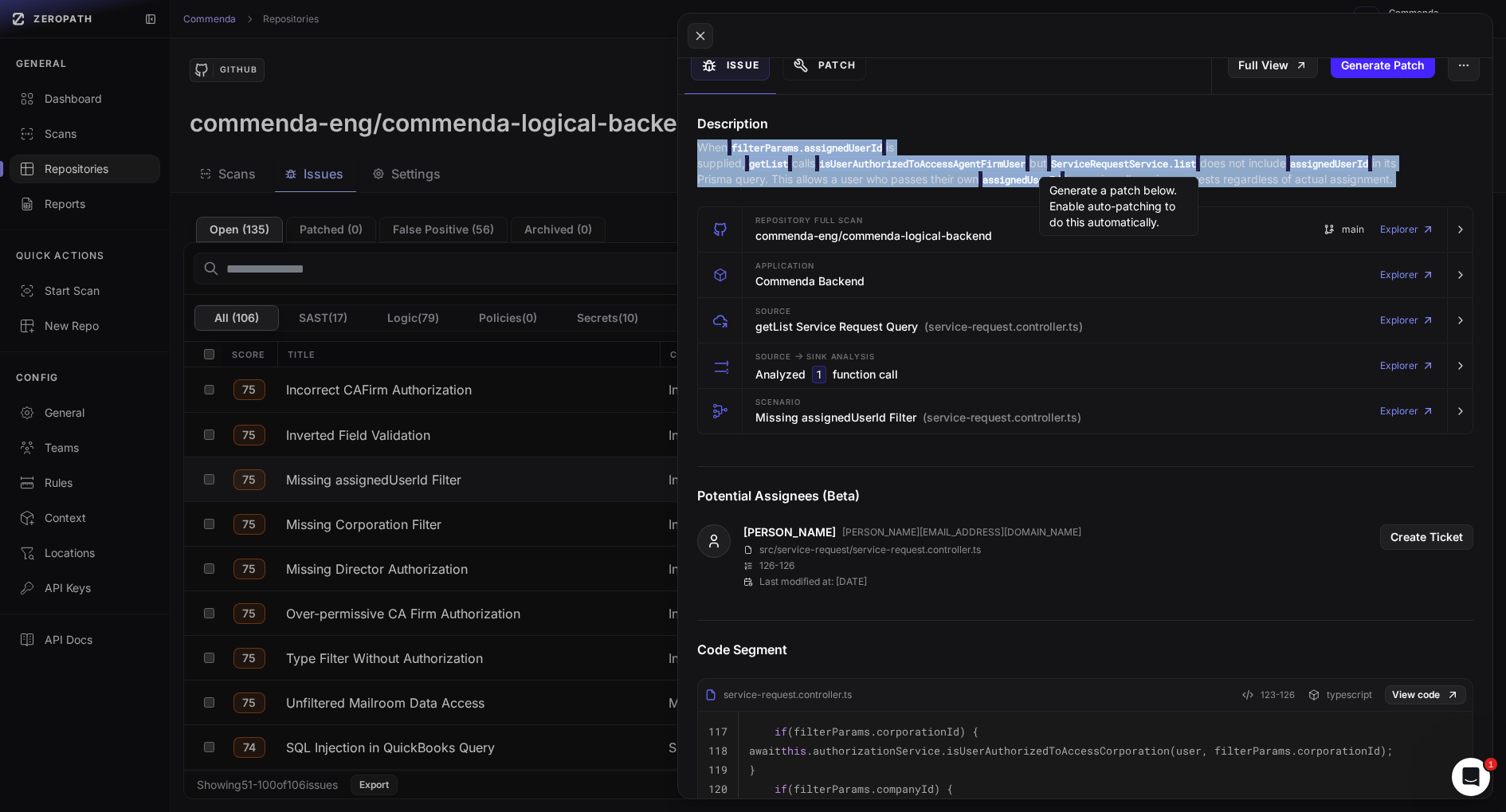 scroll, scrollTop: 0, scrollLeft: 0, axis: both 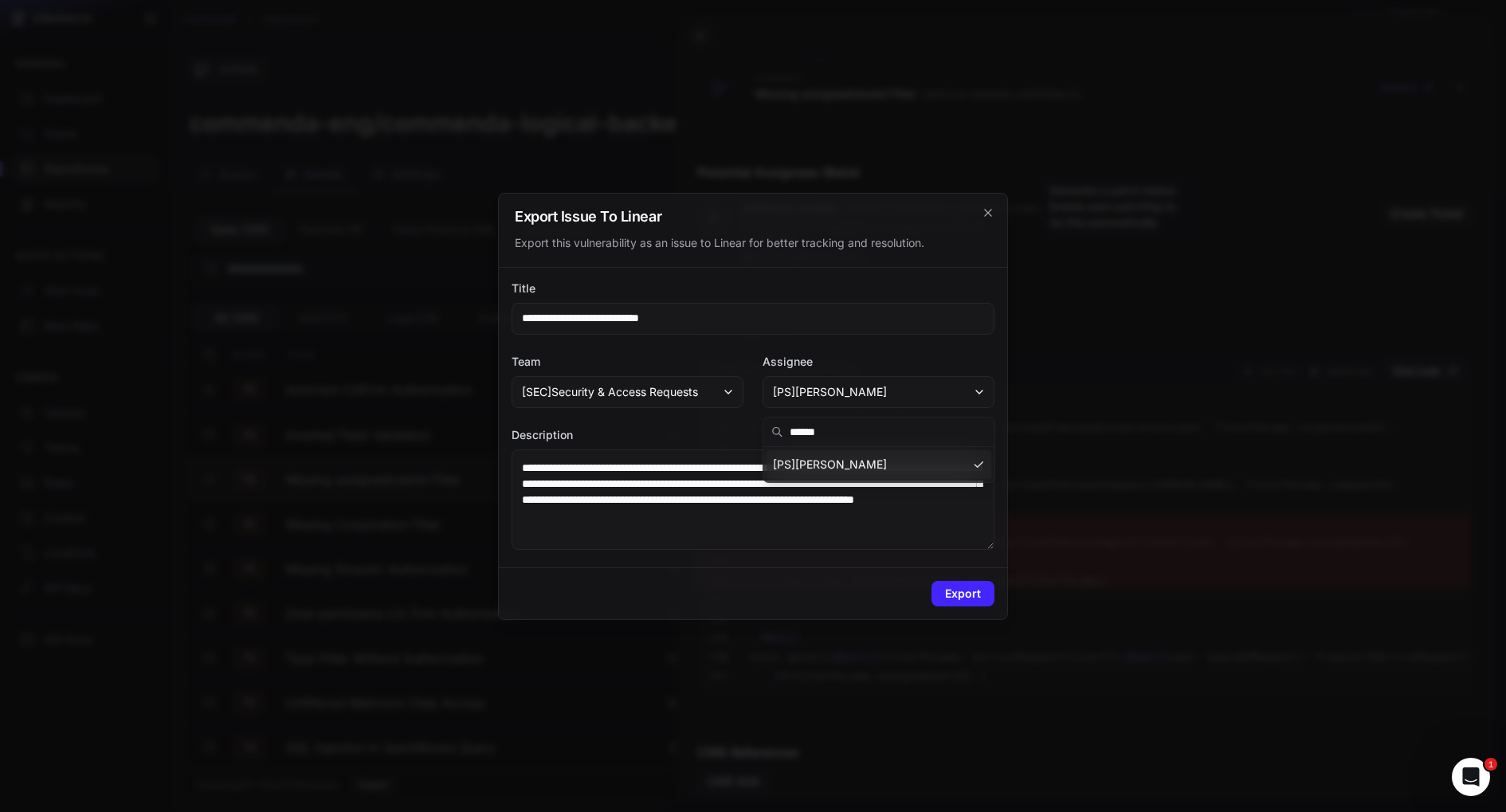 type on "******" 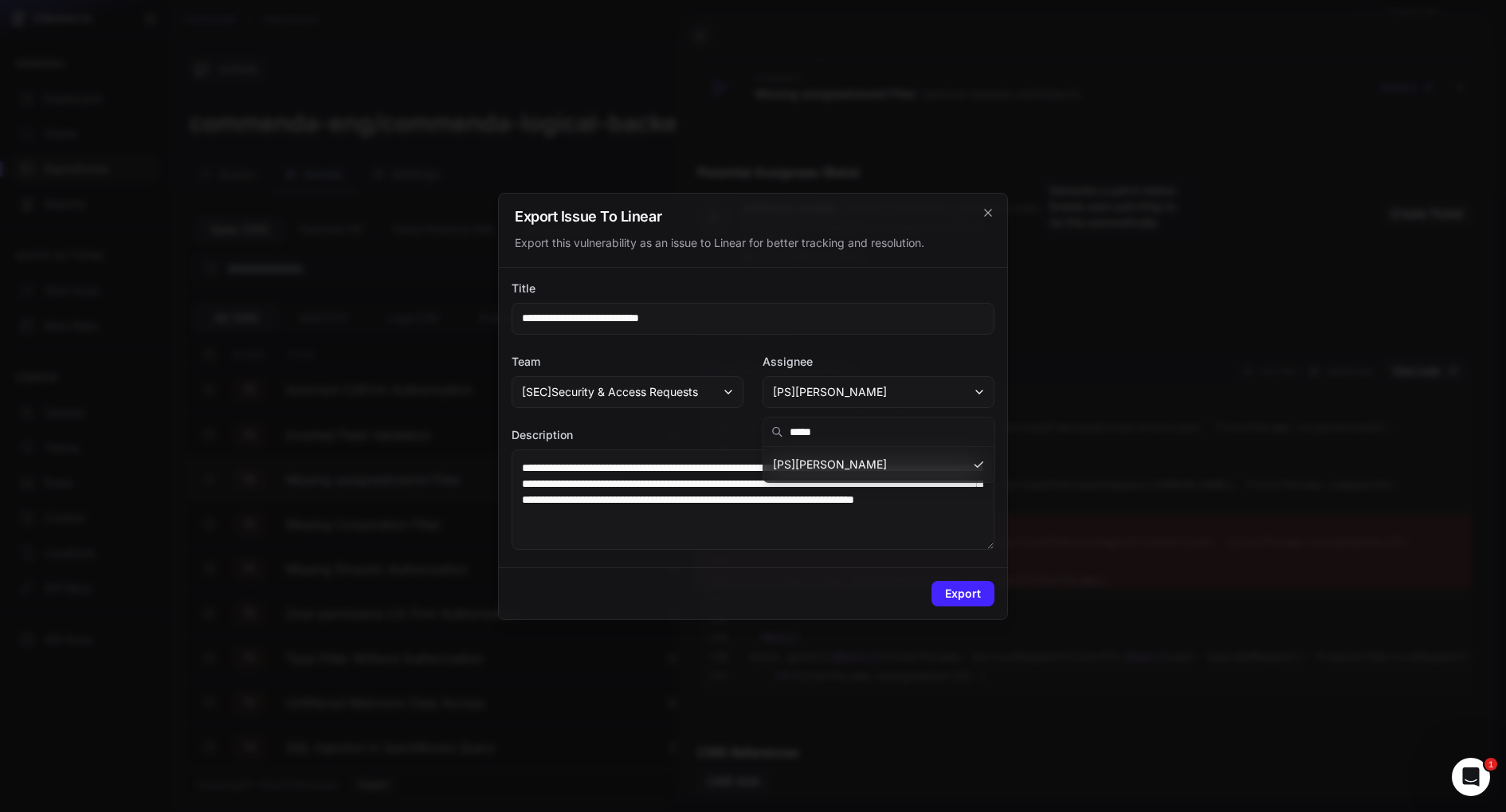 type on "******" 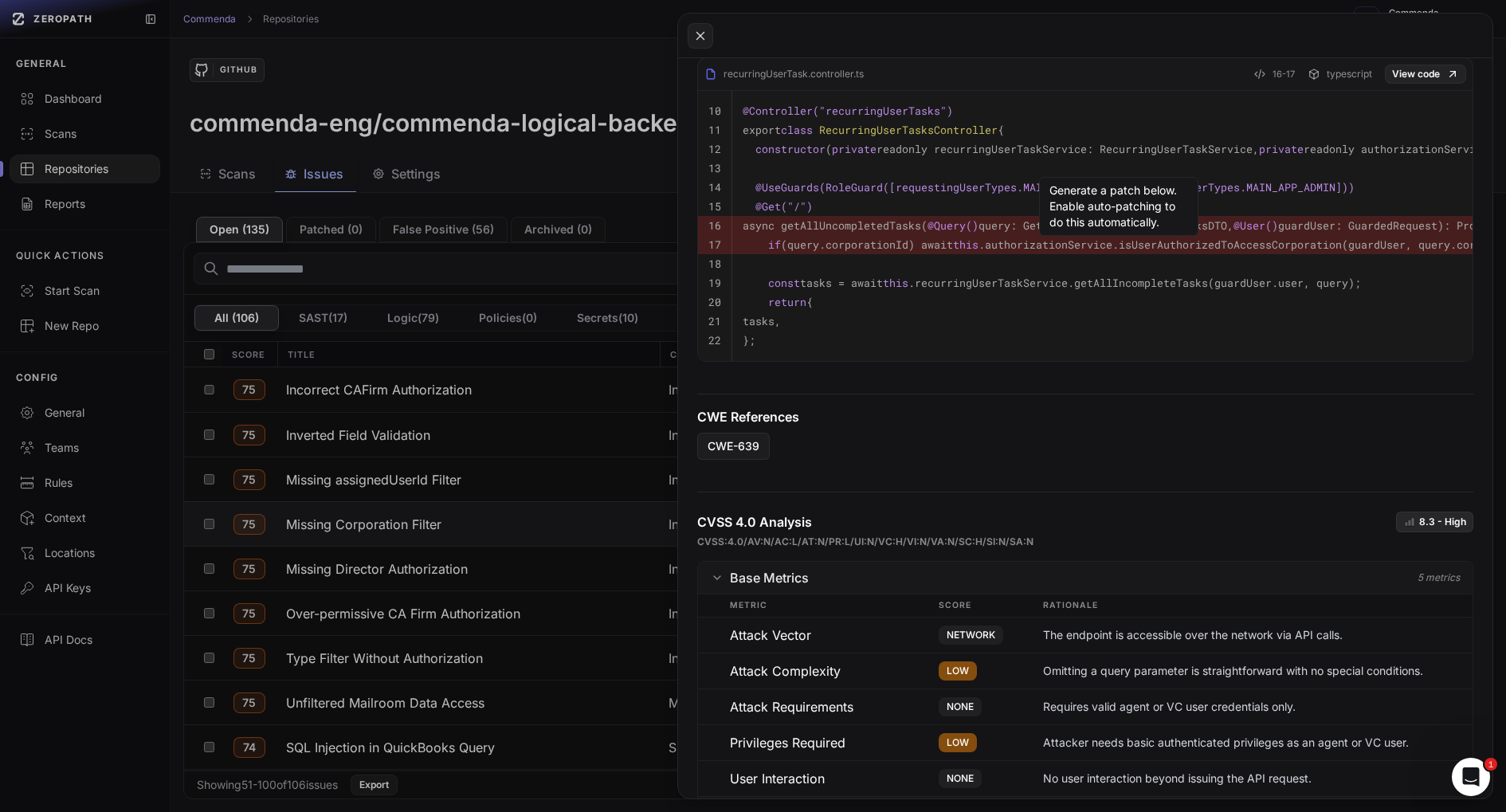 scroll, scrollTop: 754, scrollLeft: 0, axis: vertical 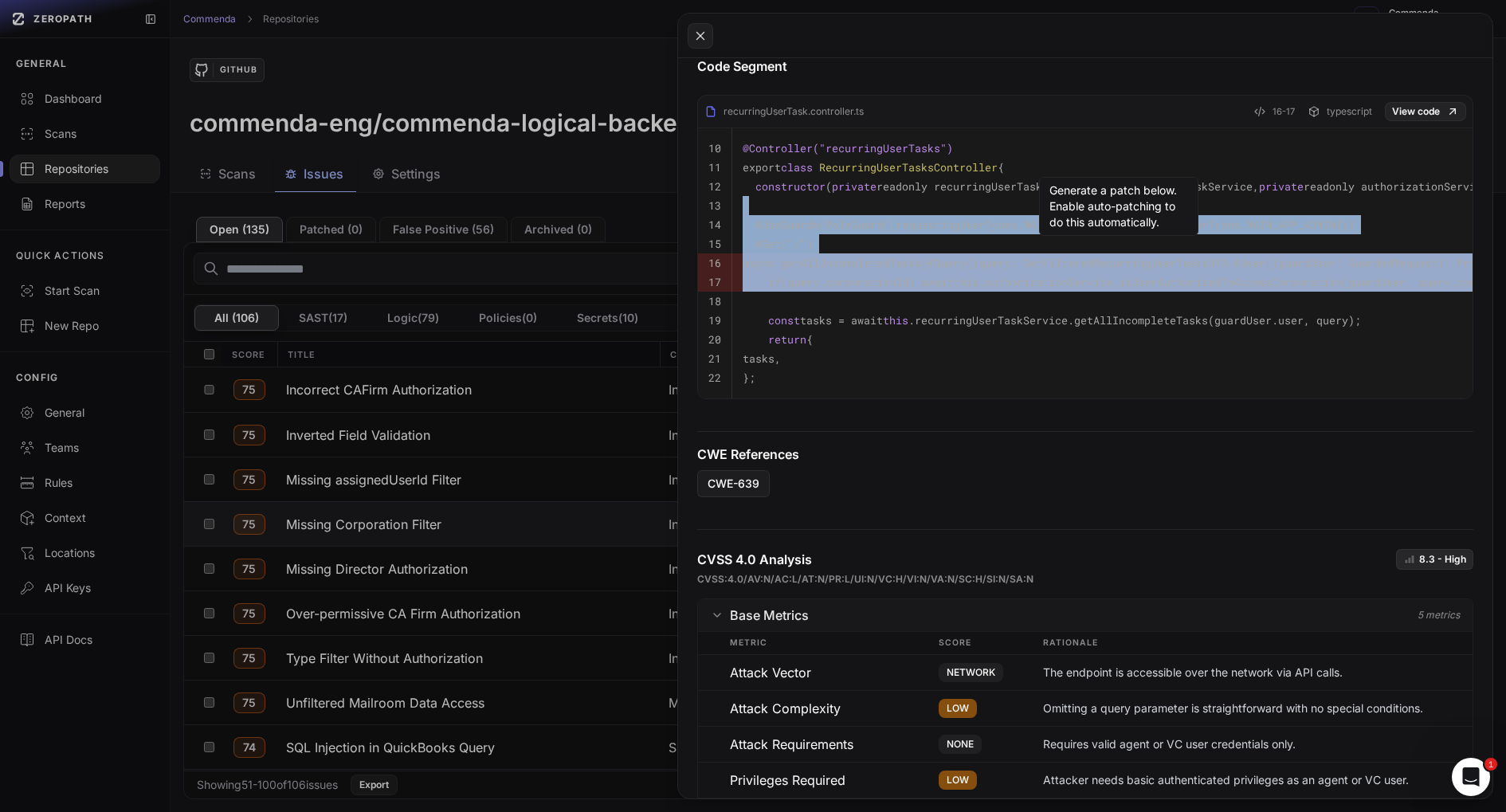 drag, startPoint x: 921, startPoint y: 210, endPoint x: 949, endPoint y: 293, distance: 87.59566 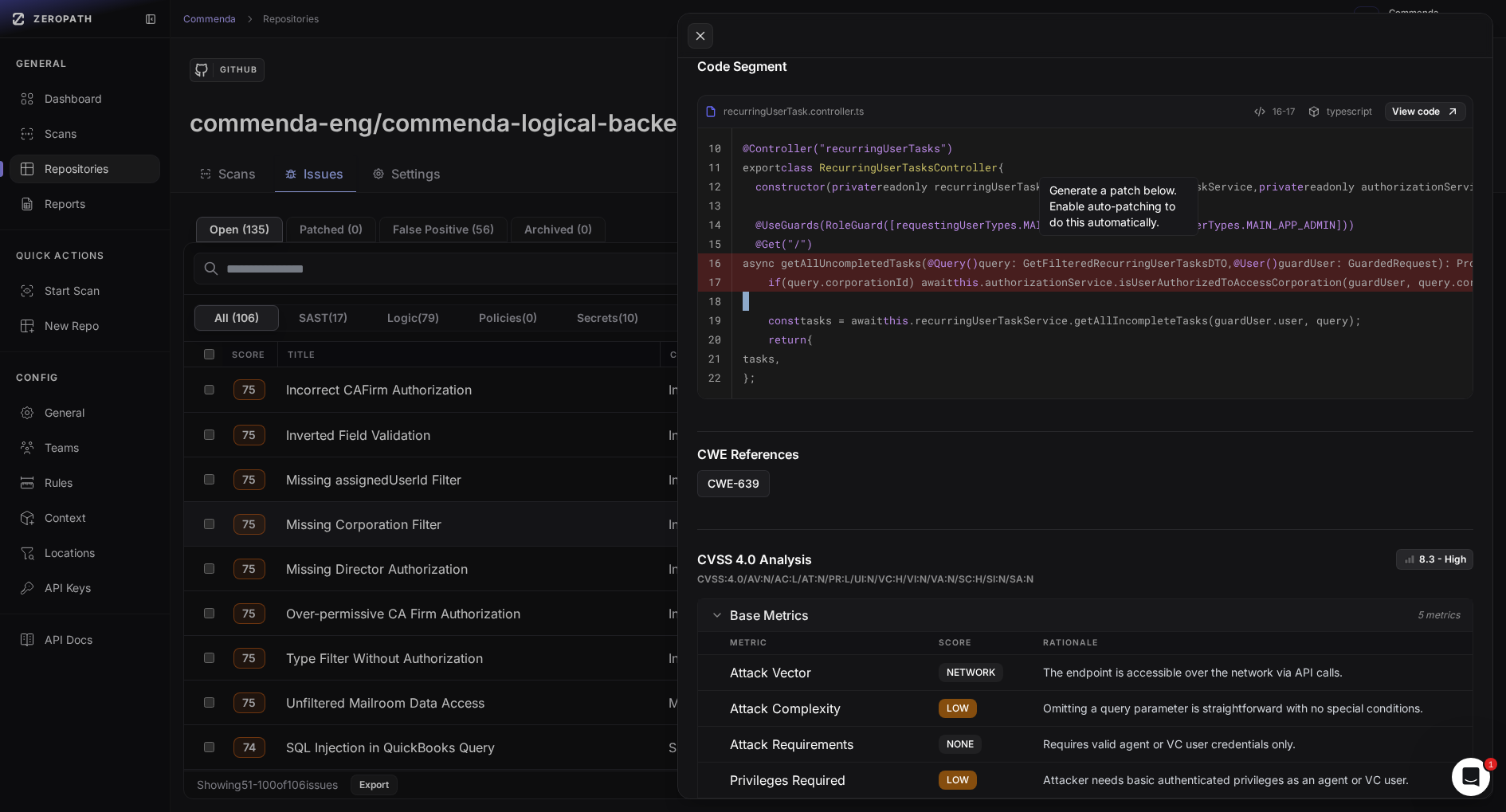 drag, startPoint x: 949, startPoint y: 293, endPoint x: 949, endPoint y: 253, distance: 40 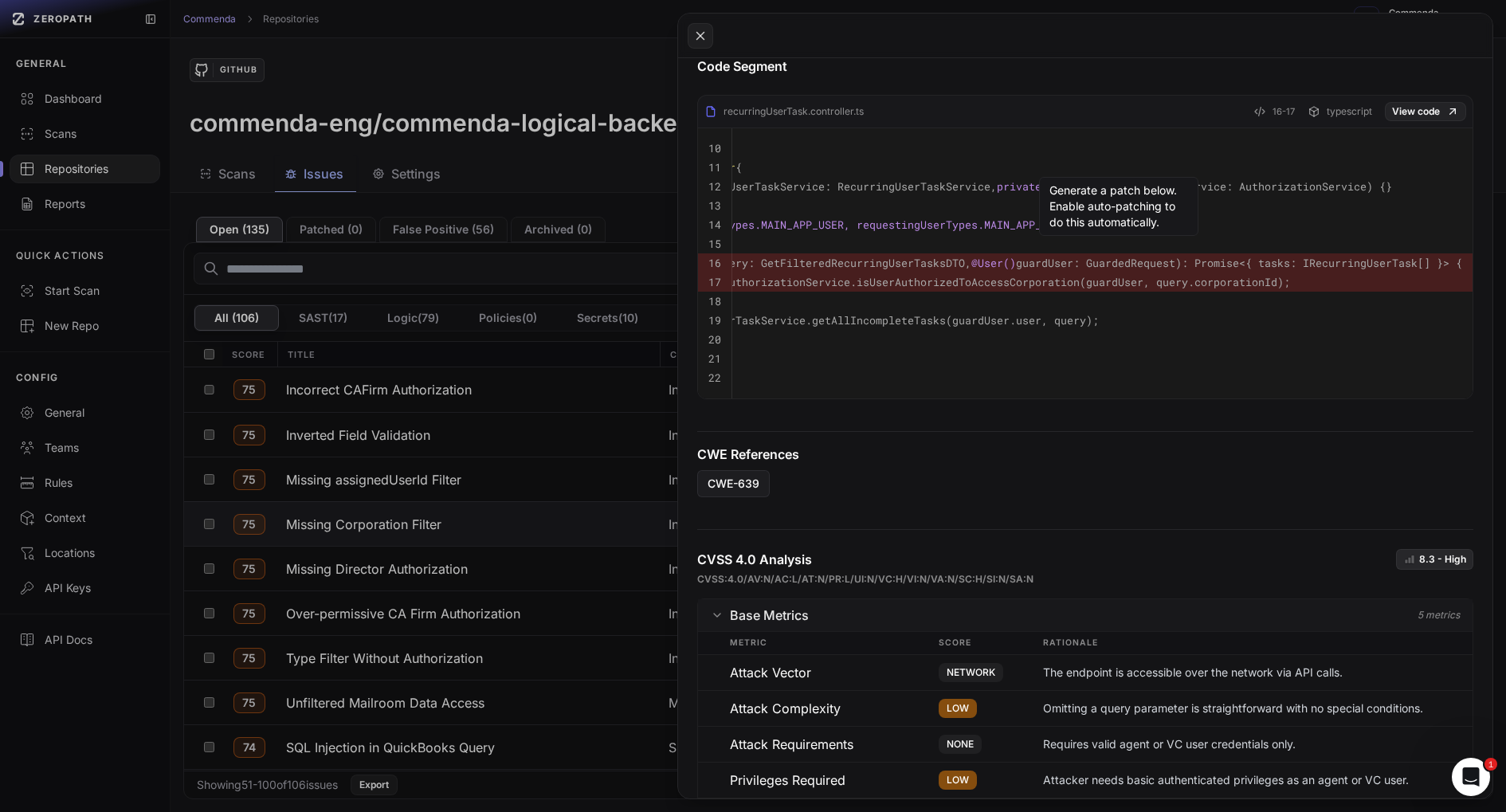 scroll, scrollTop: 0, scrollLeft: 0, axis: both 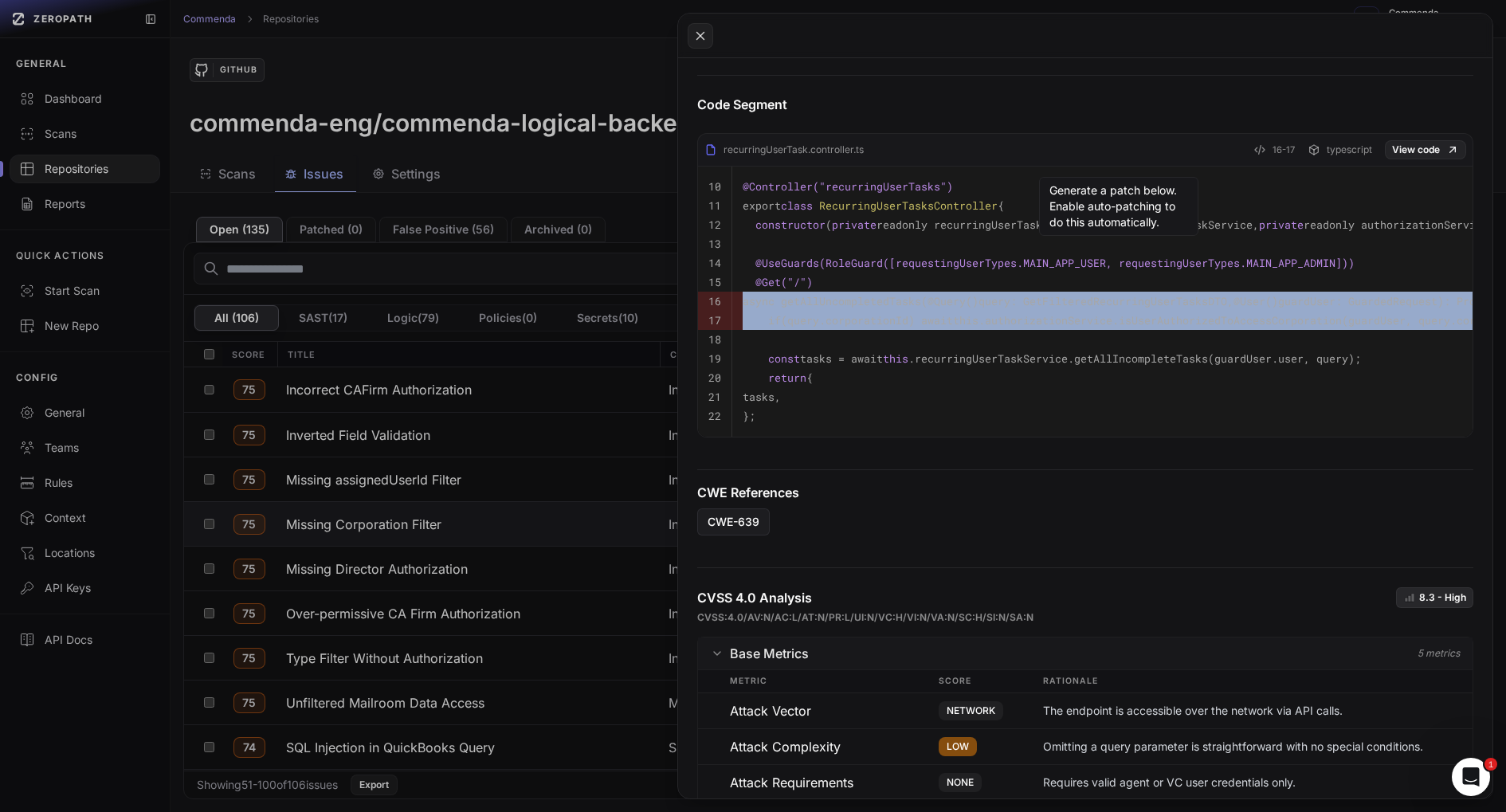 drag, startPoint x: 951, startPoint y: 303, endPoint x: 951, endPoint y: 317, distance: 14 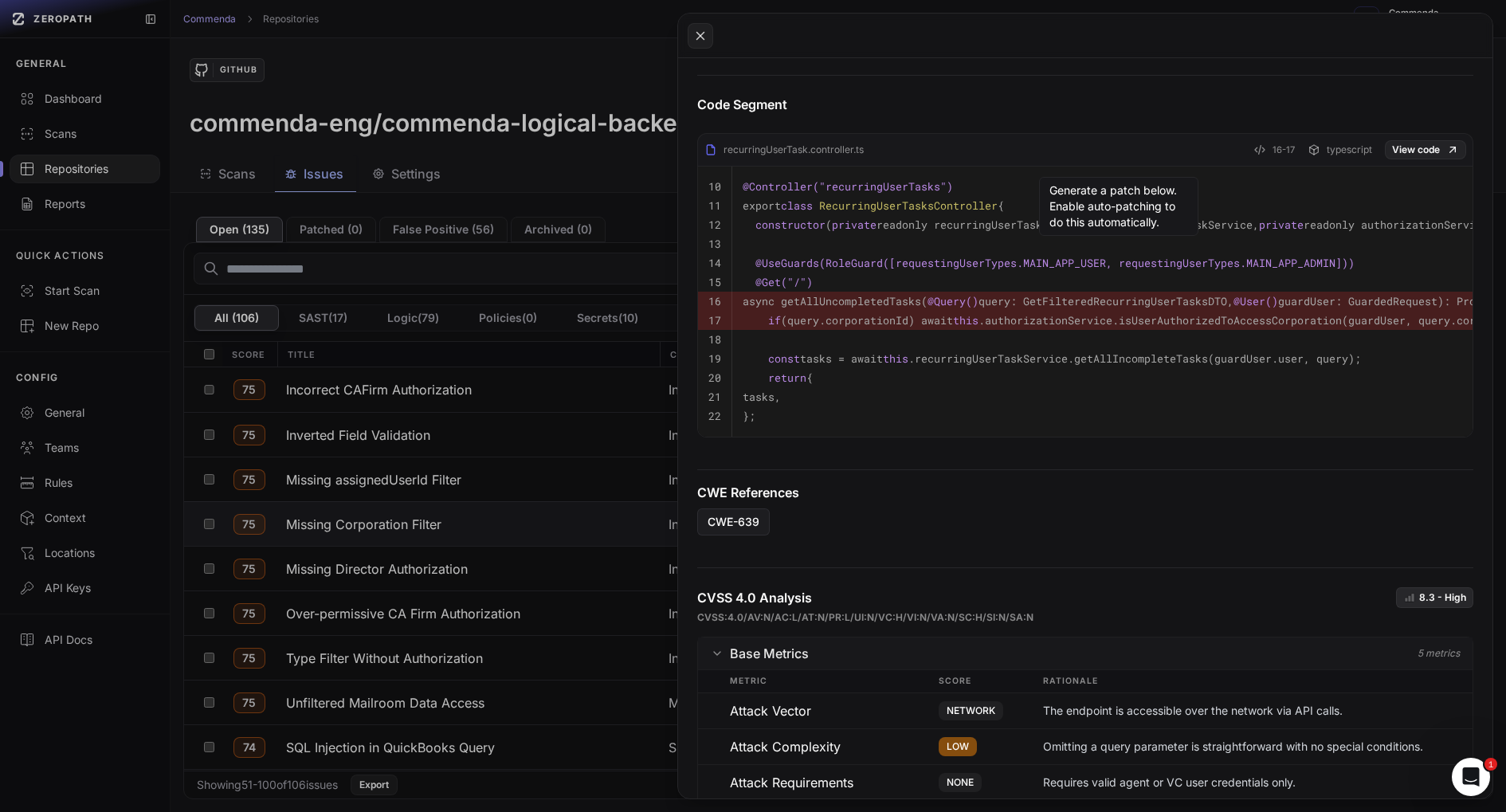 scroll, scrollTop: 715, scrollLeft: 0, axis: vertical 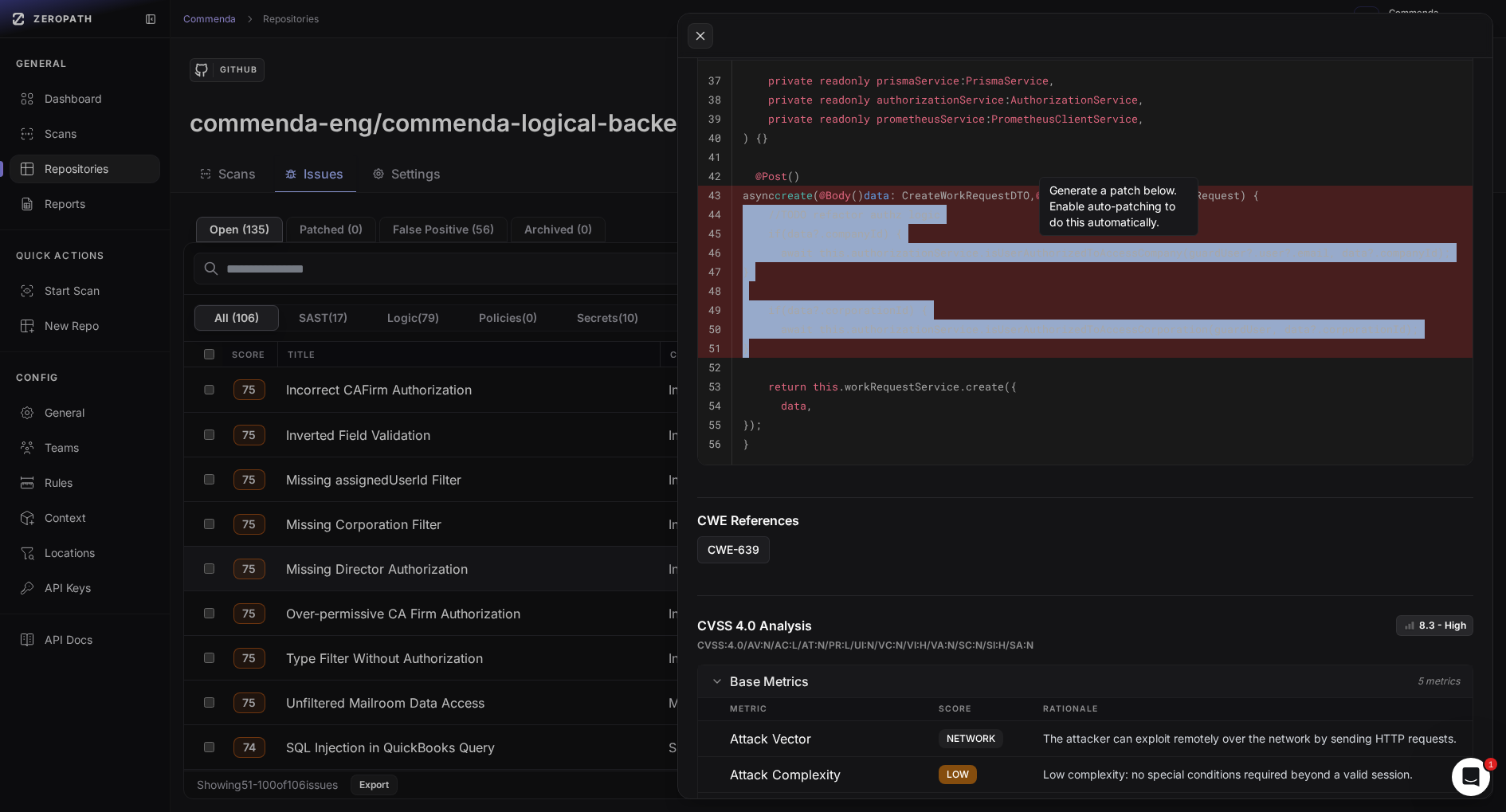 drag, startPoint x: 981, startPoint y: 344, endPoint x: 991, endPoint y: 202, distance: 142.35168 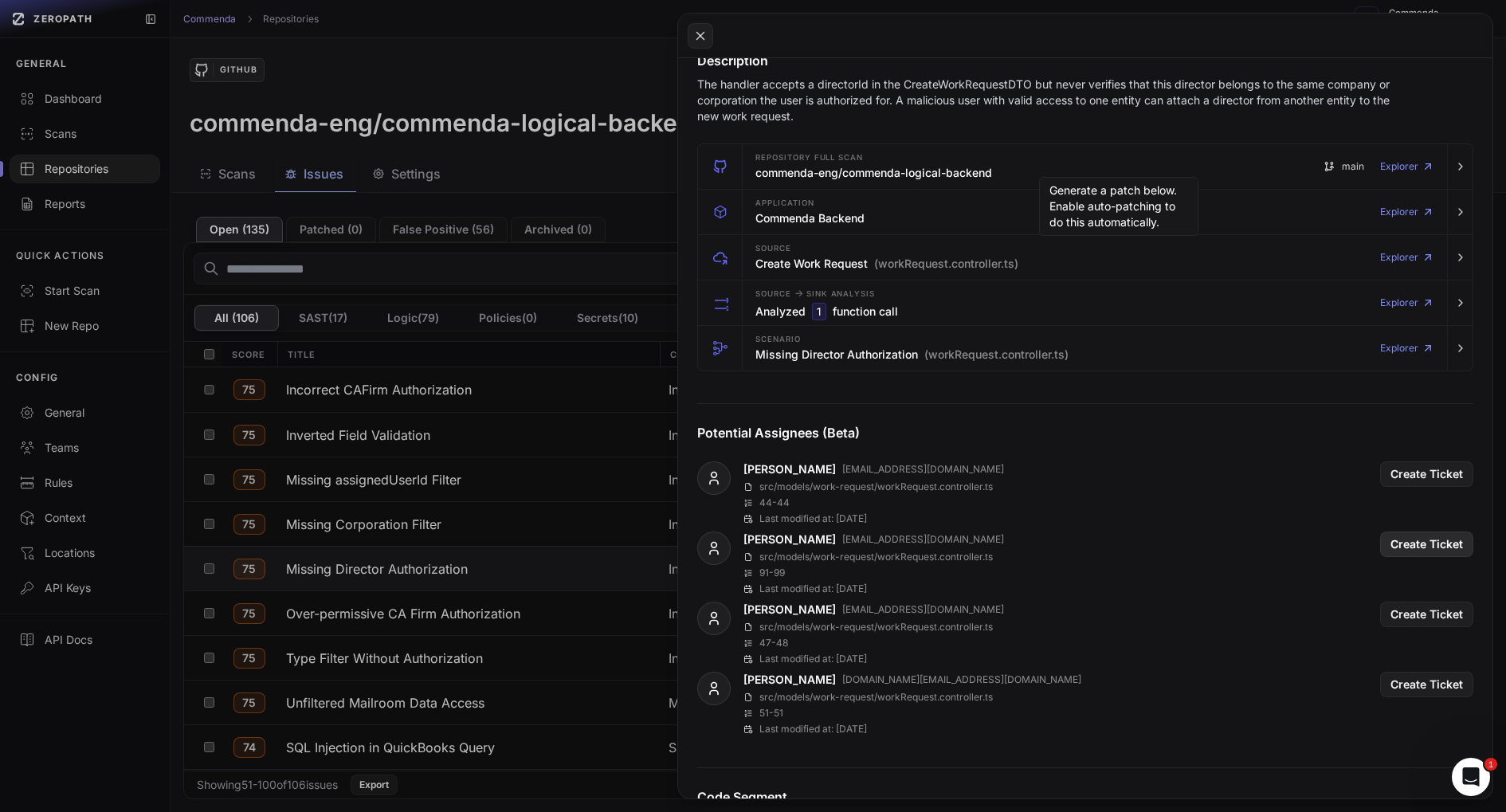 scroll, scrollTop: 0, scrollLeft: 0, axis: both 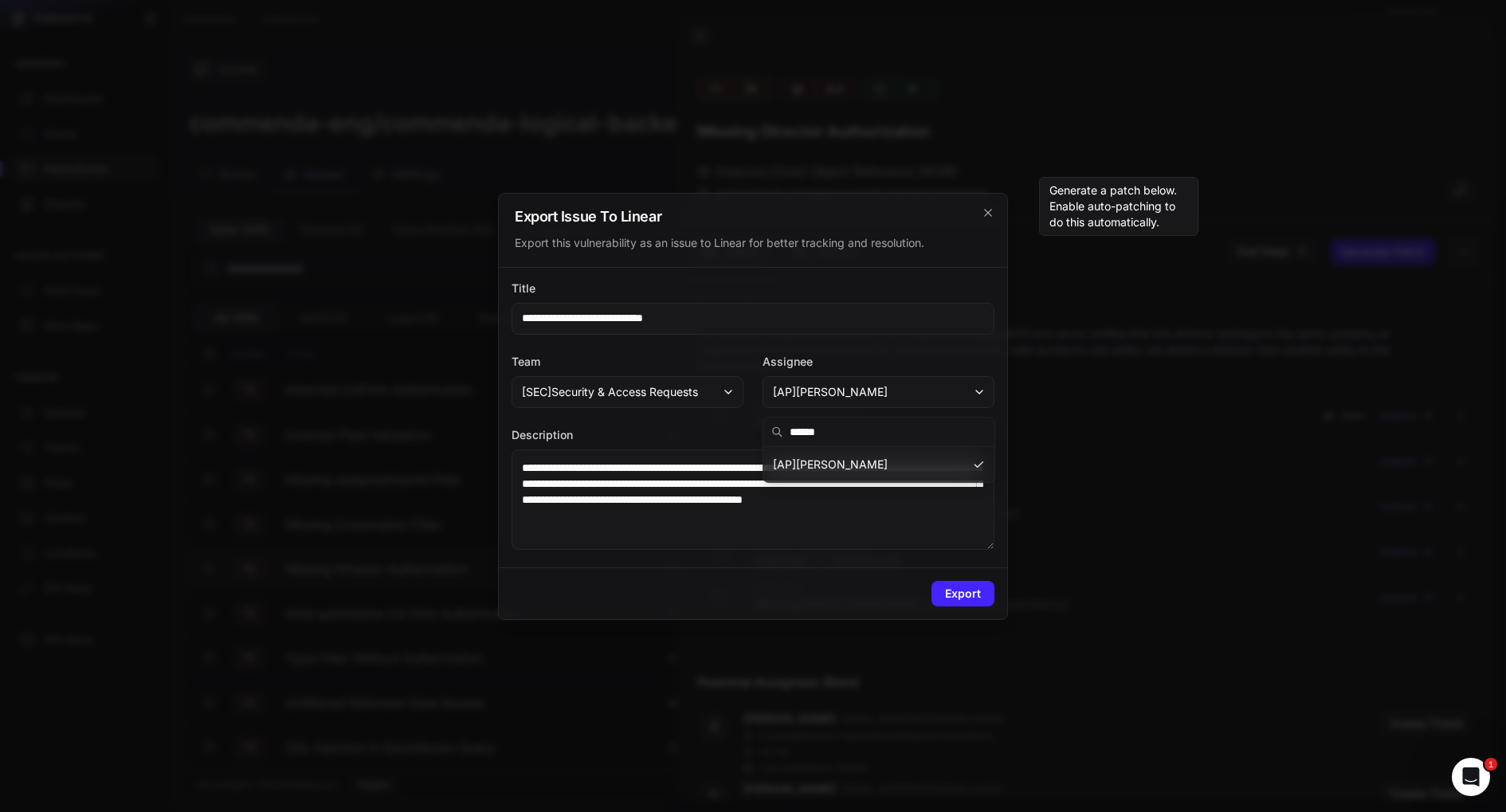 type on "******" 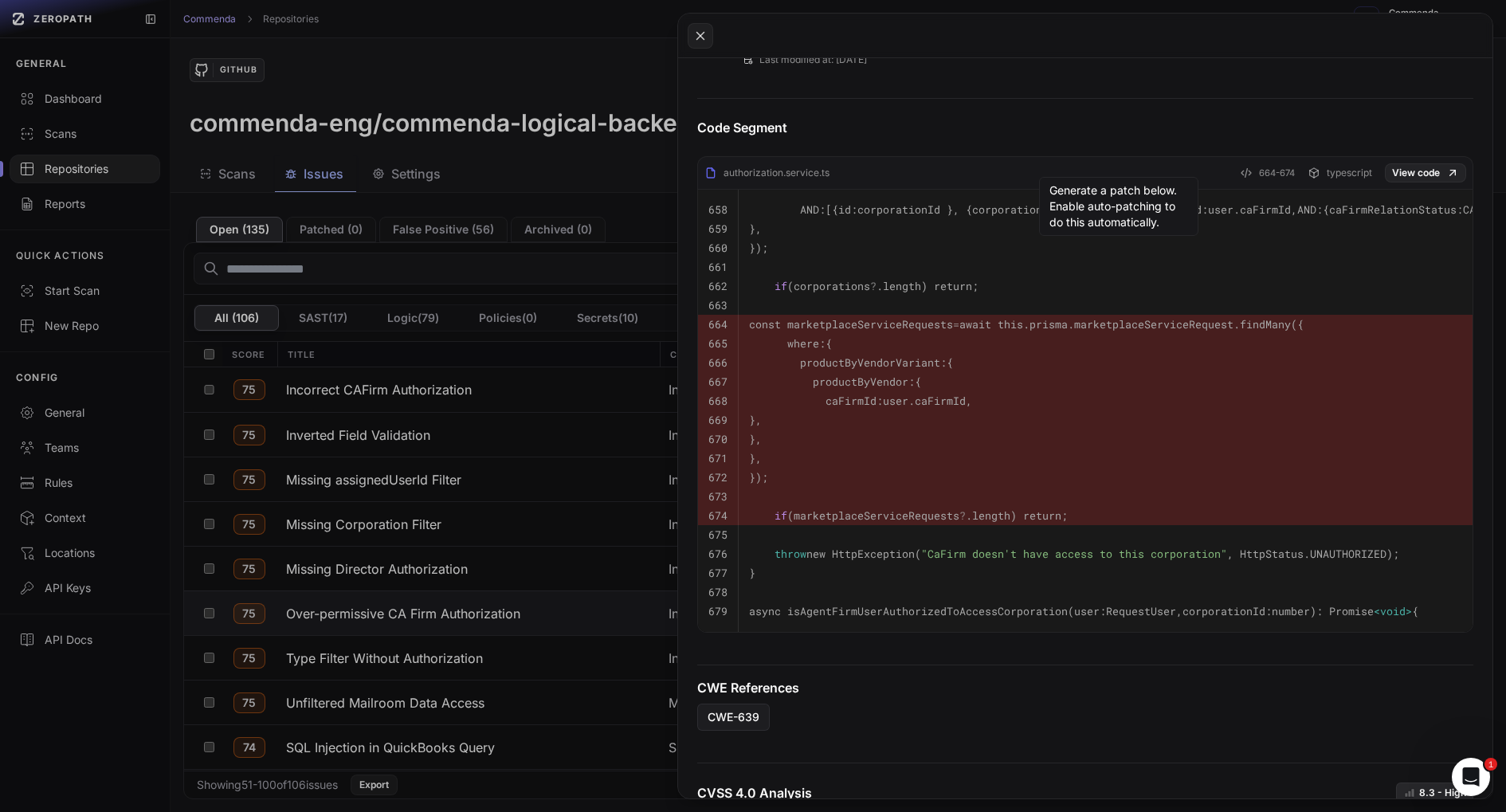 scroll, scrollTop: 803, scrollLeft: 0, axis: vertical 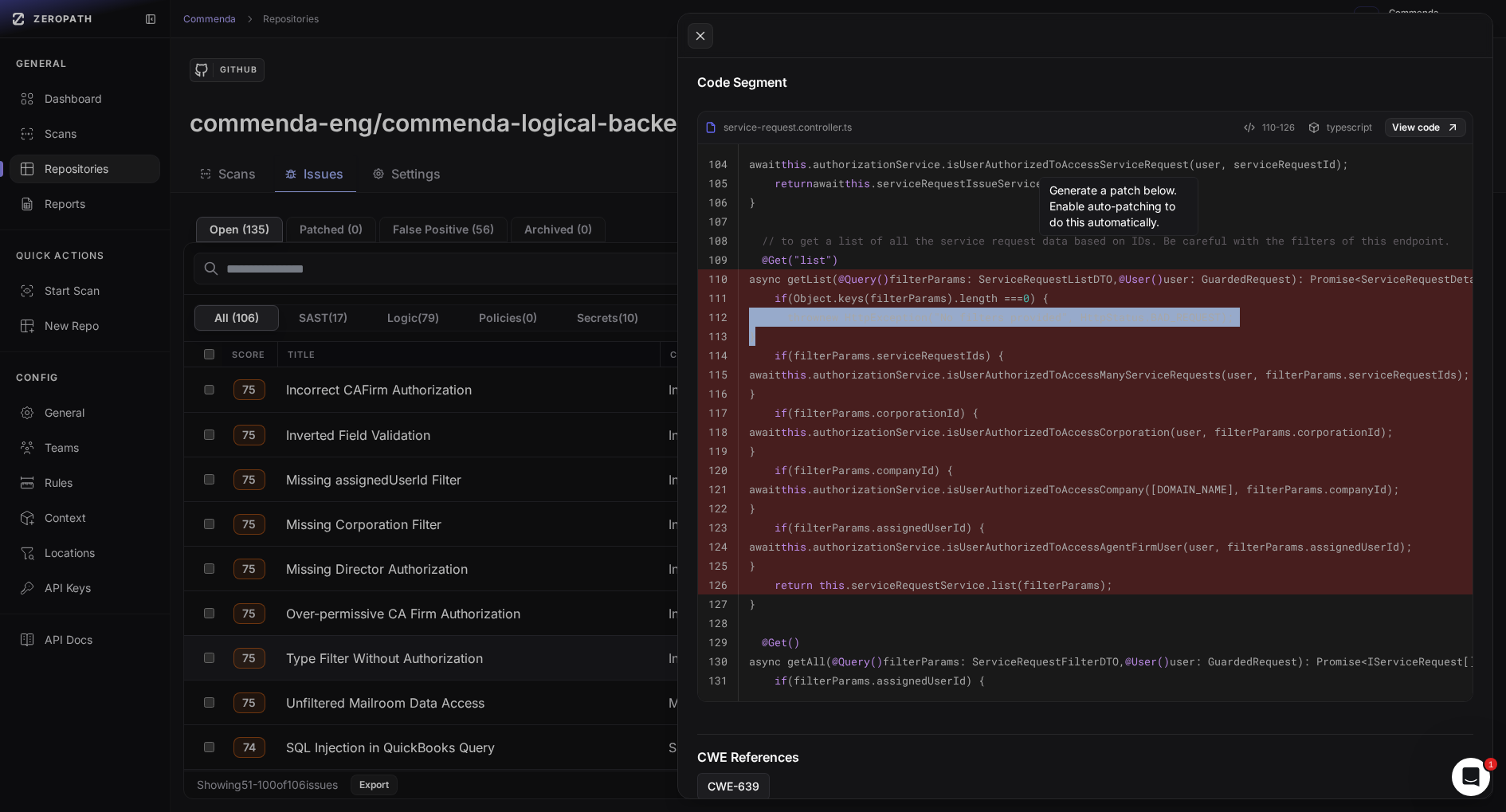 drag, startPoint x: 878, startPoint y: 349, endPoint x: 878, endPoint y: 324, distance: 25 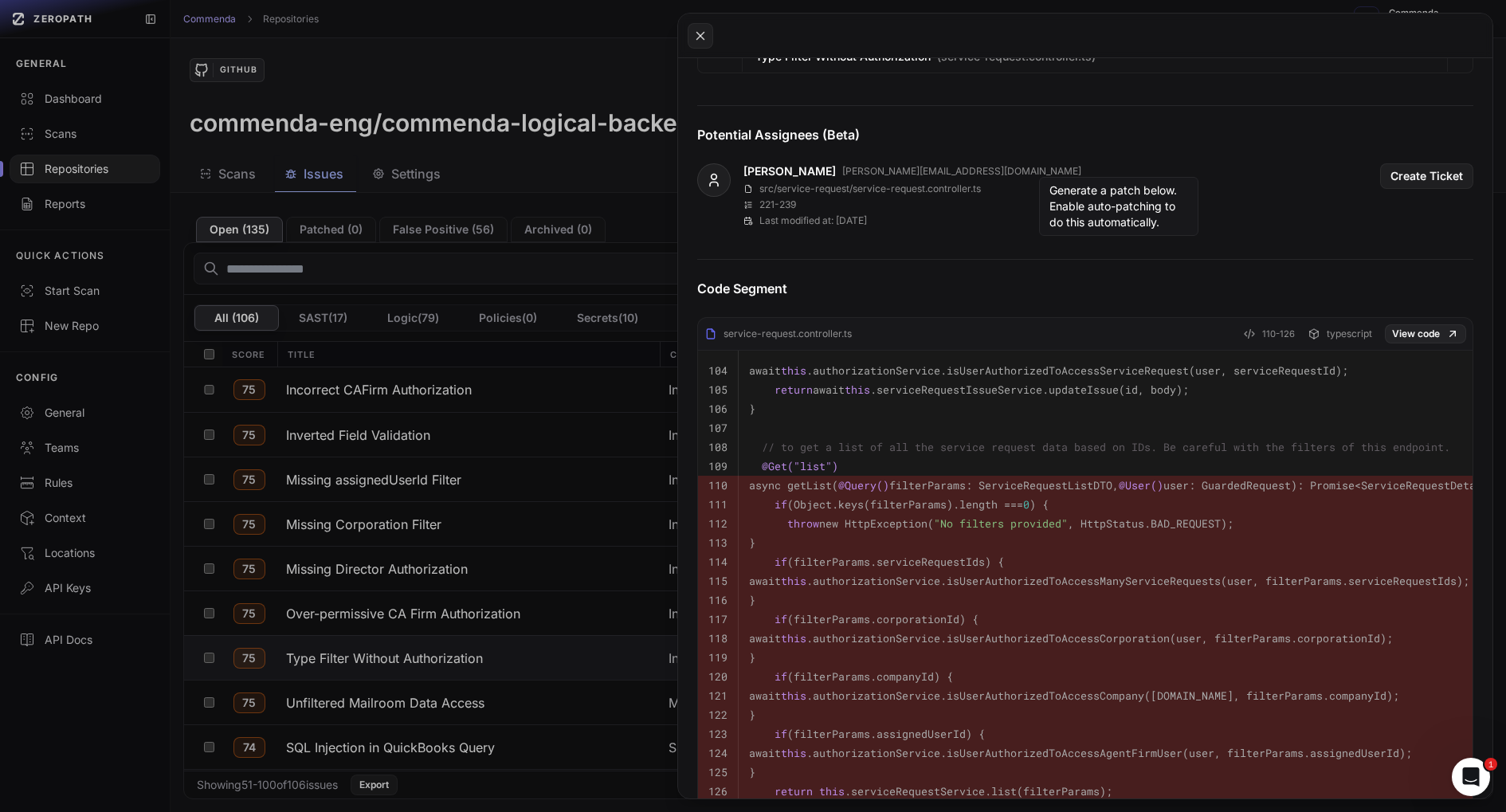 scroll, scrollTop: 488, scrollLeft: 0, axis: vertical 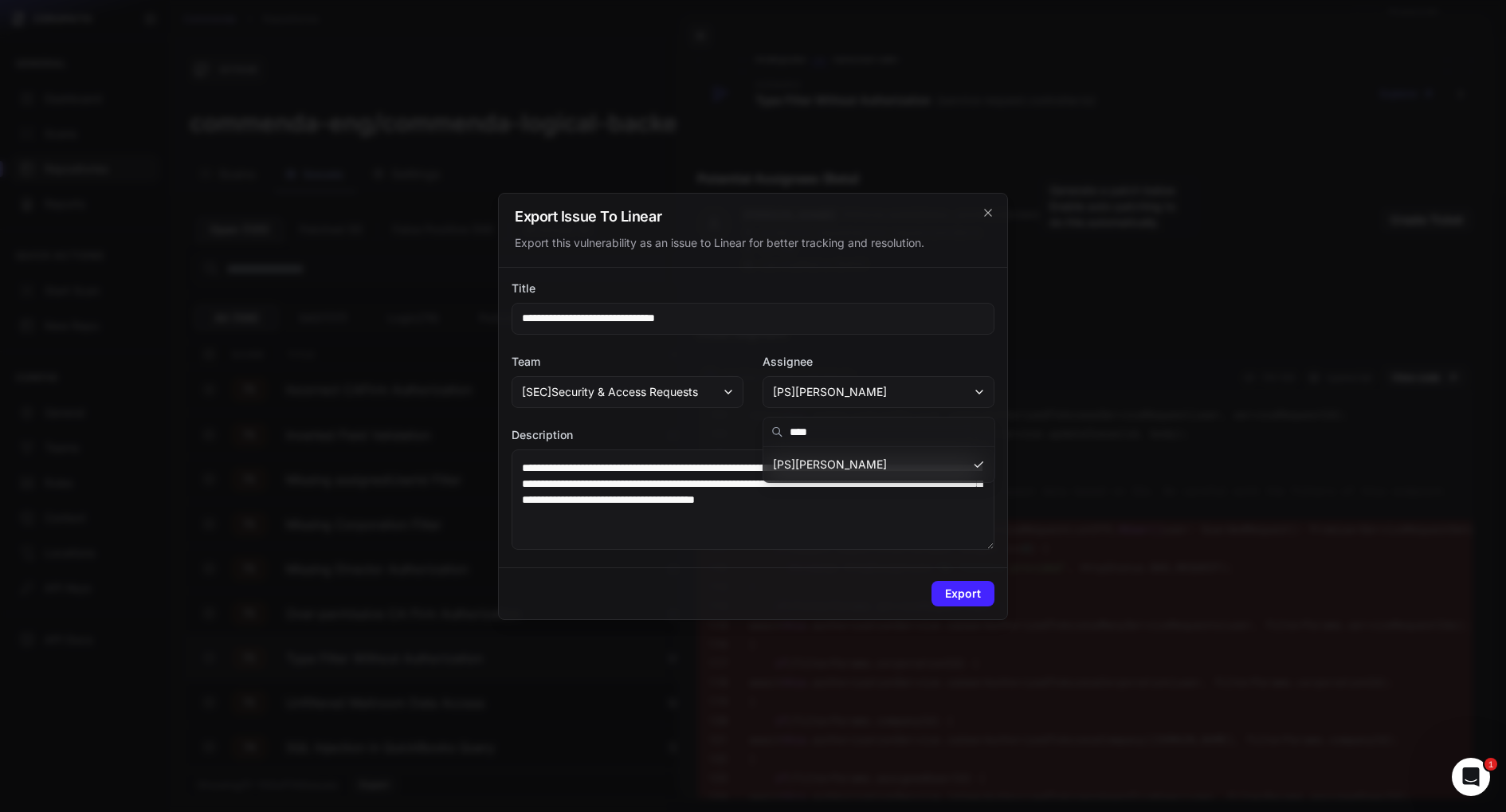type on "****" 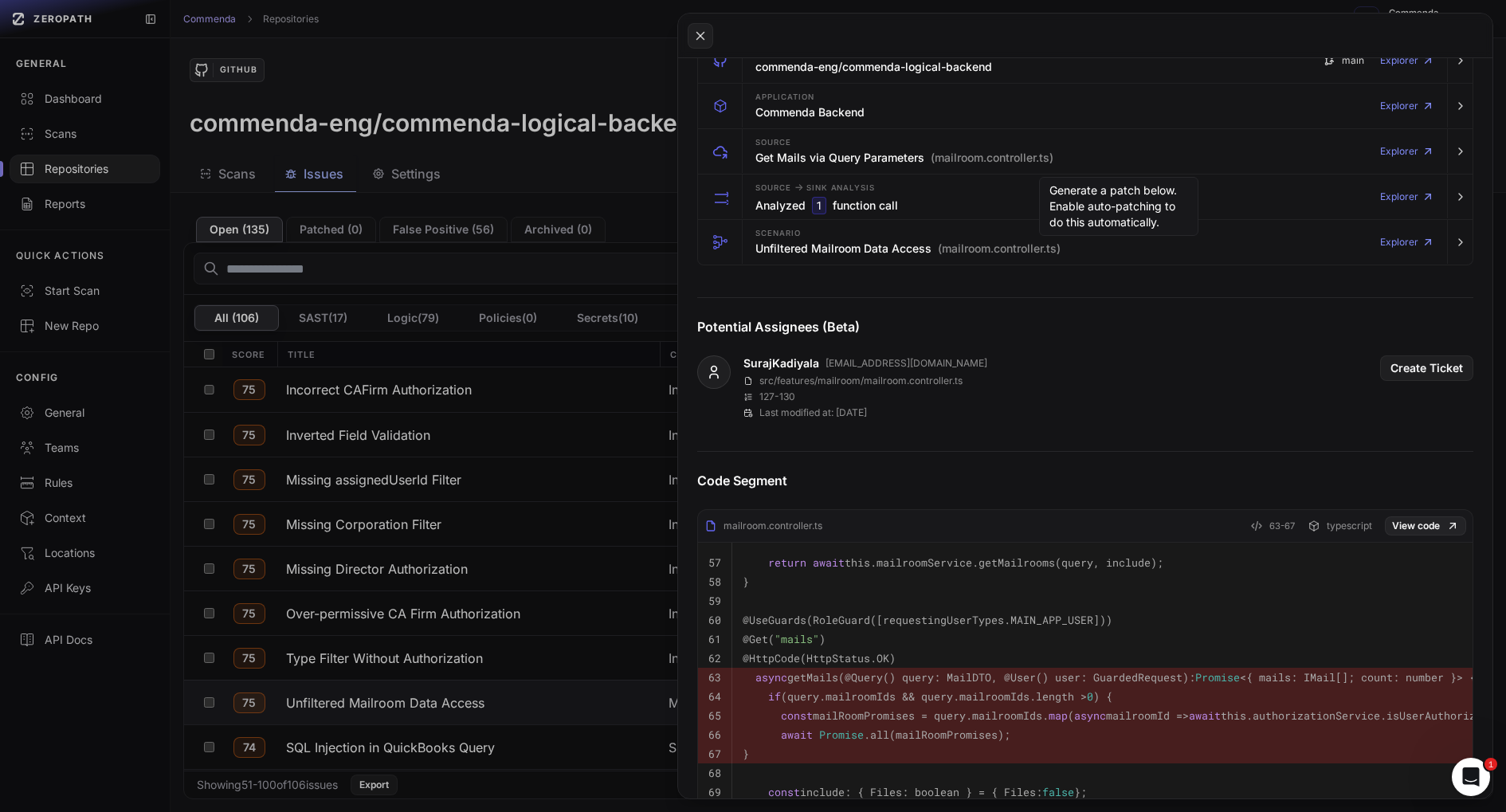 scroll, scrollTop: 335, scrollLeft: 0, axis: vertical 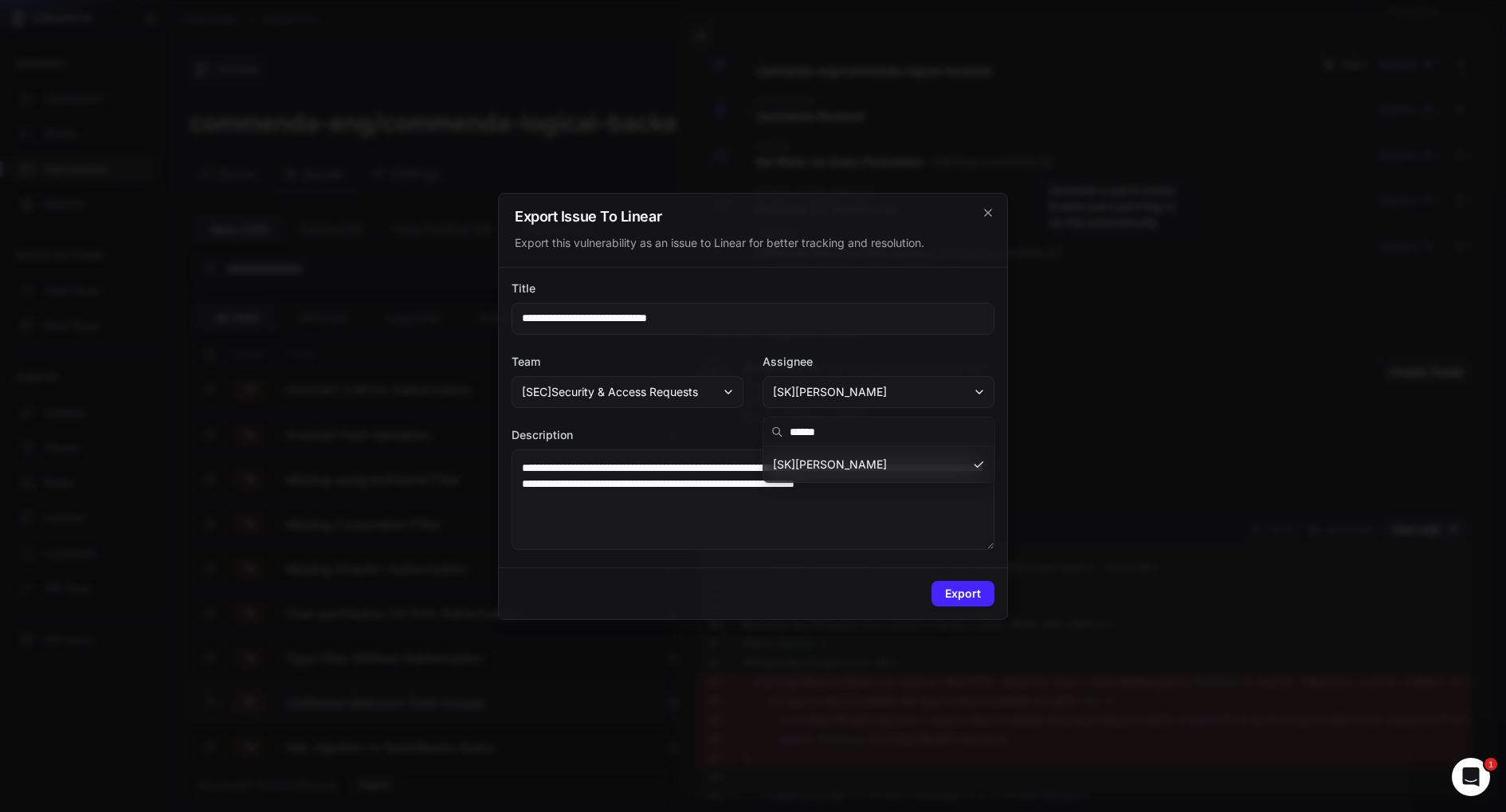 type on "******" 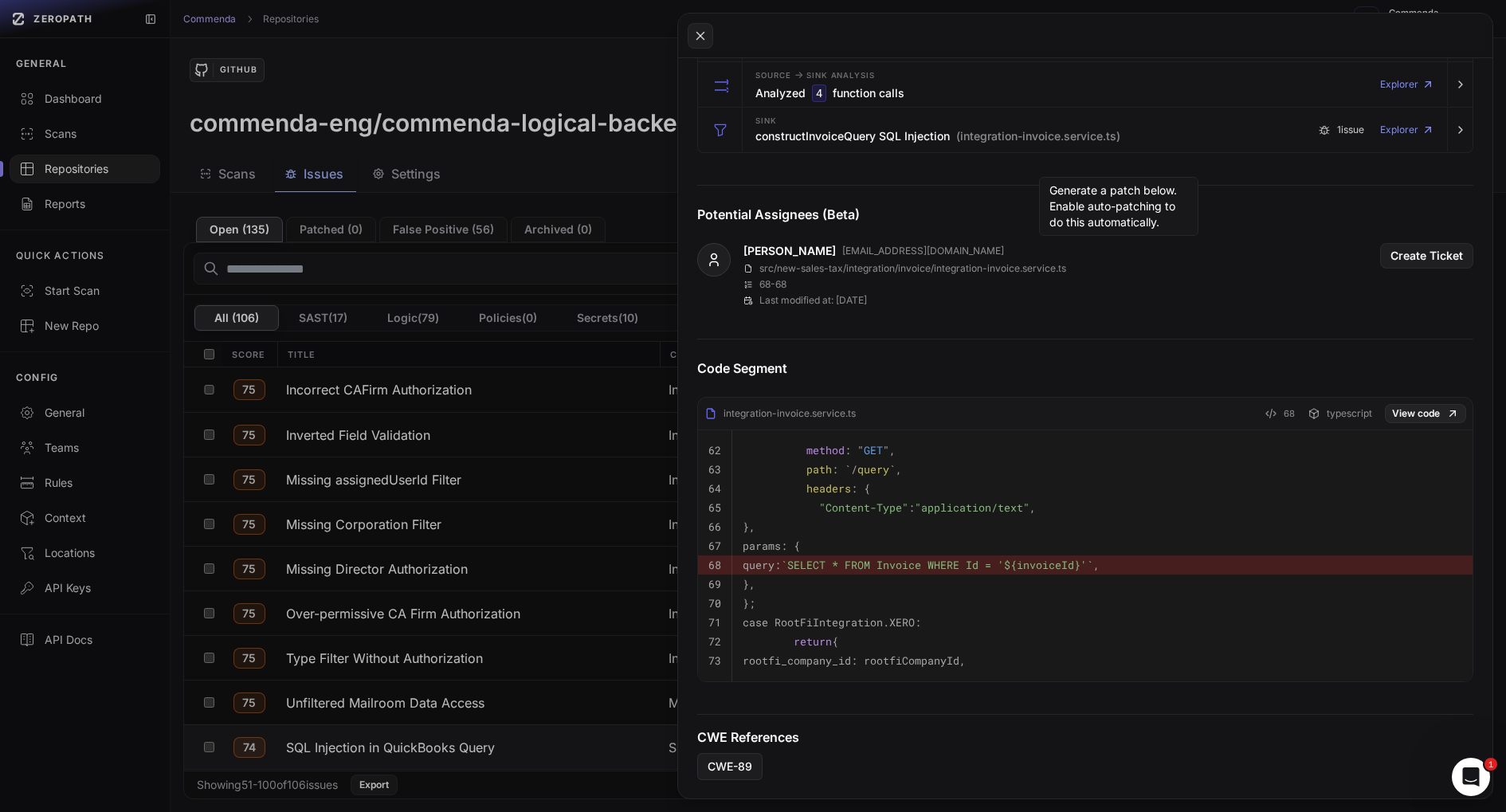 scroll, scrollTop: 388, scrollLeft: 0, axis: vertical 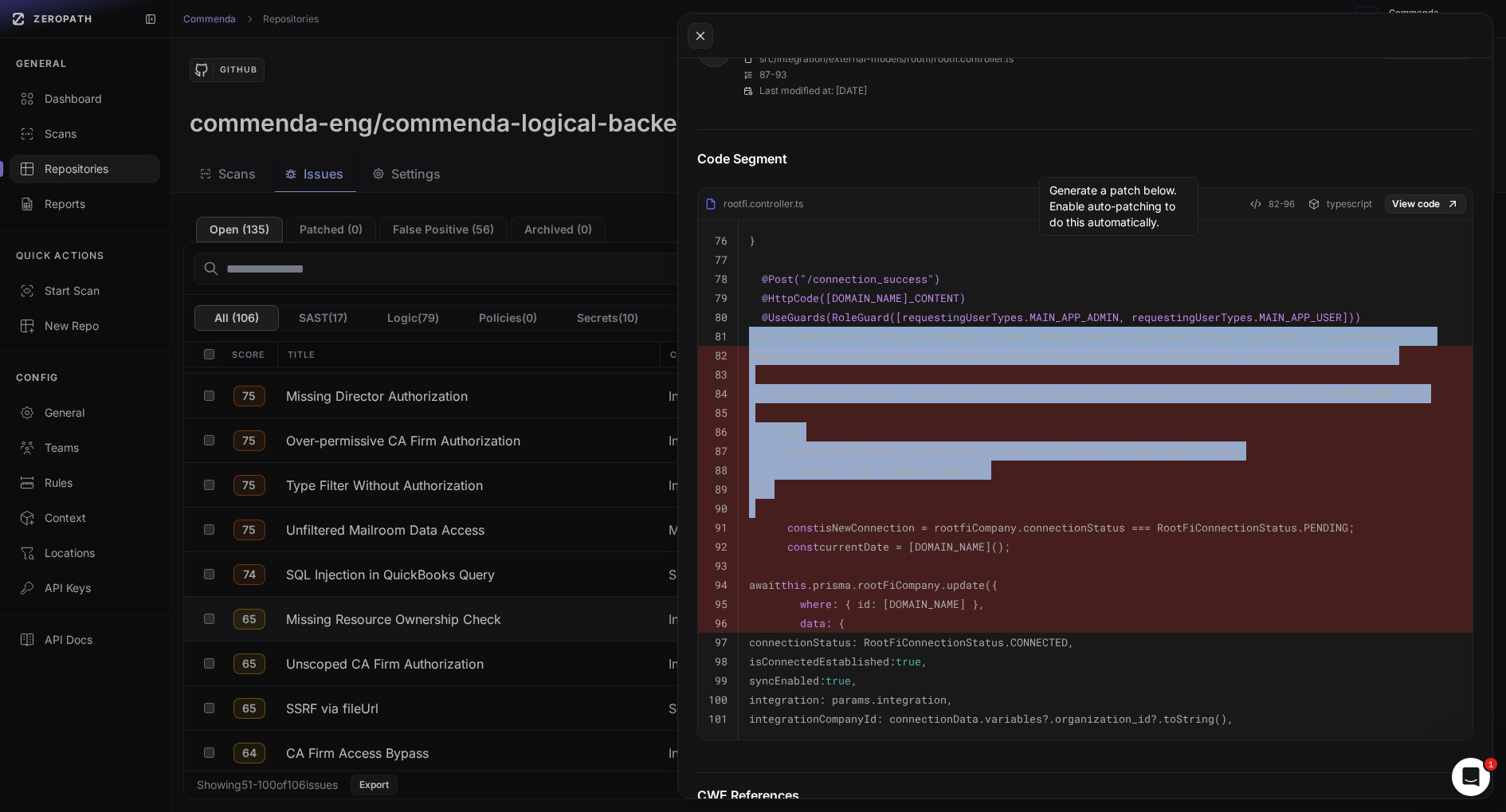 drag, startPoint x: 893, startPoint y: 336, endPoint x: 971, endPoint y: 539, distance: 217.4695 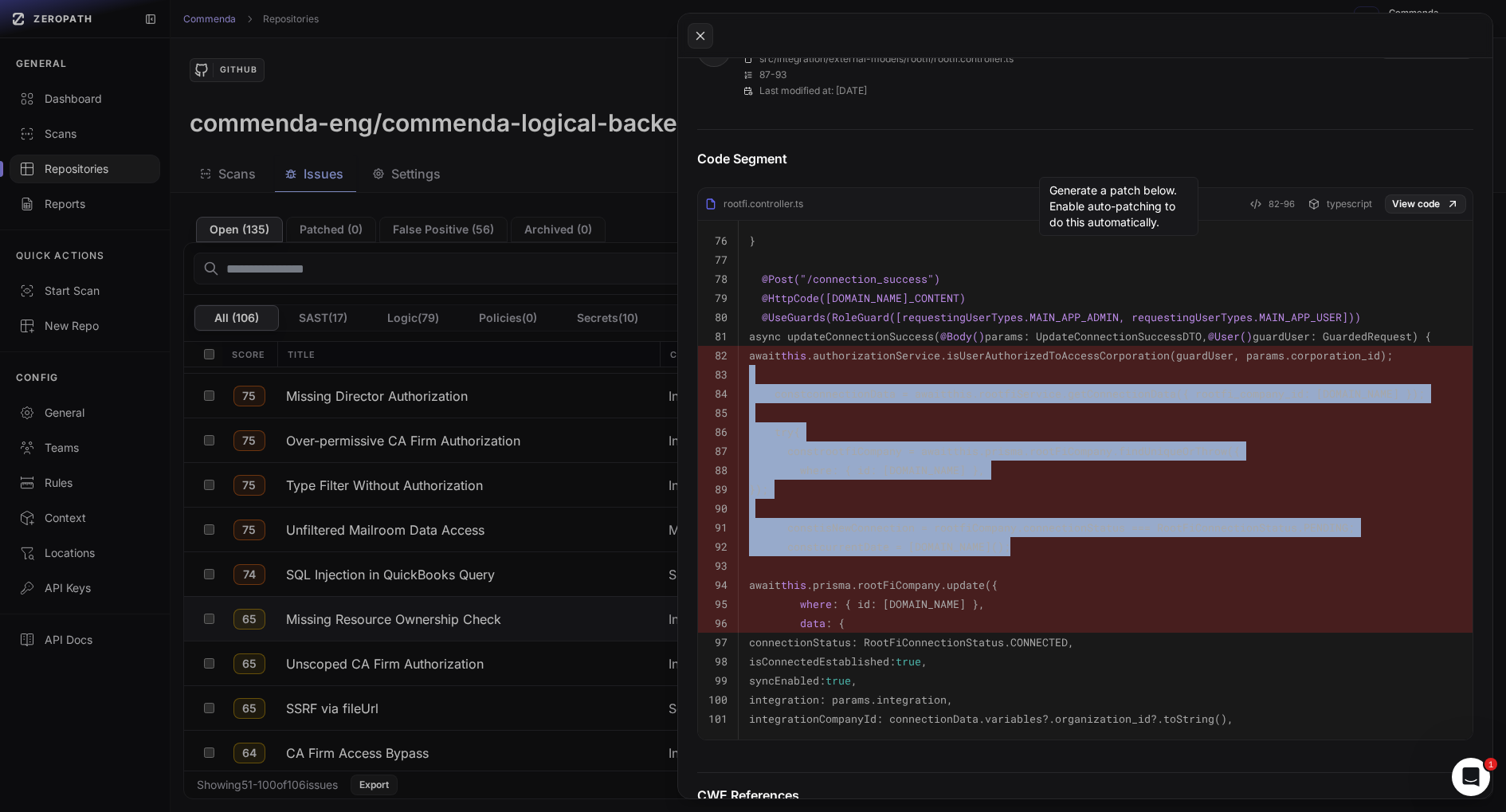 drag, startPoint x: 971, startPoint y: 539, endPoint x: 971, endPoint y: 367, distance: 172 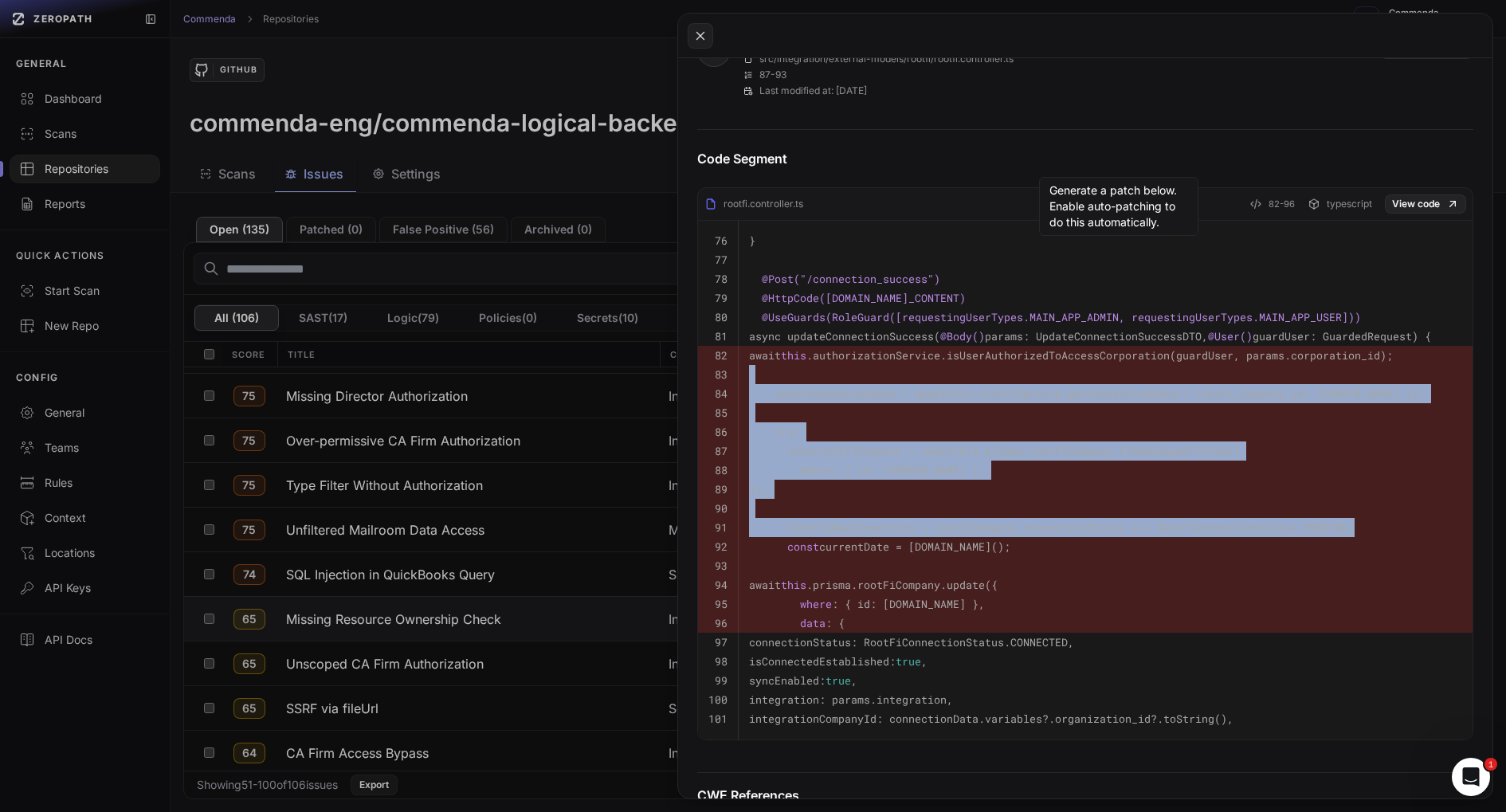 drag, startPoint x: 971, startPoint y: 367, endPoint x: 975, endPoint y: 559, distance: 192.04166 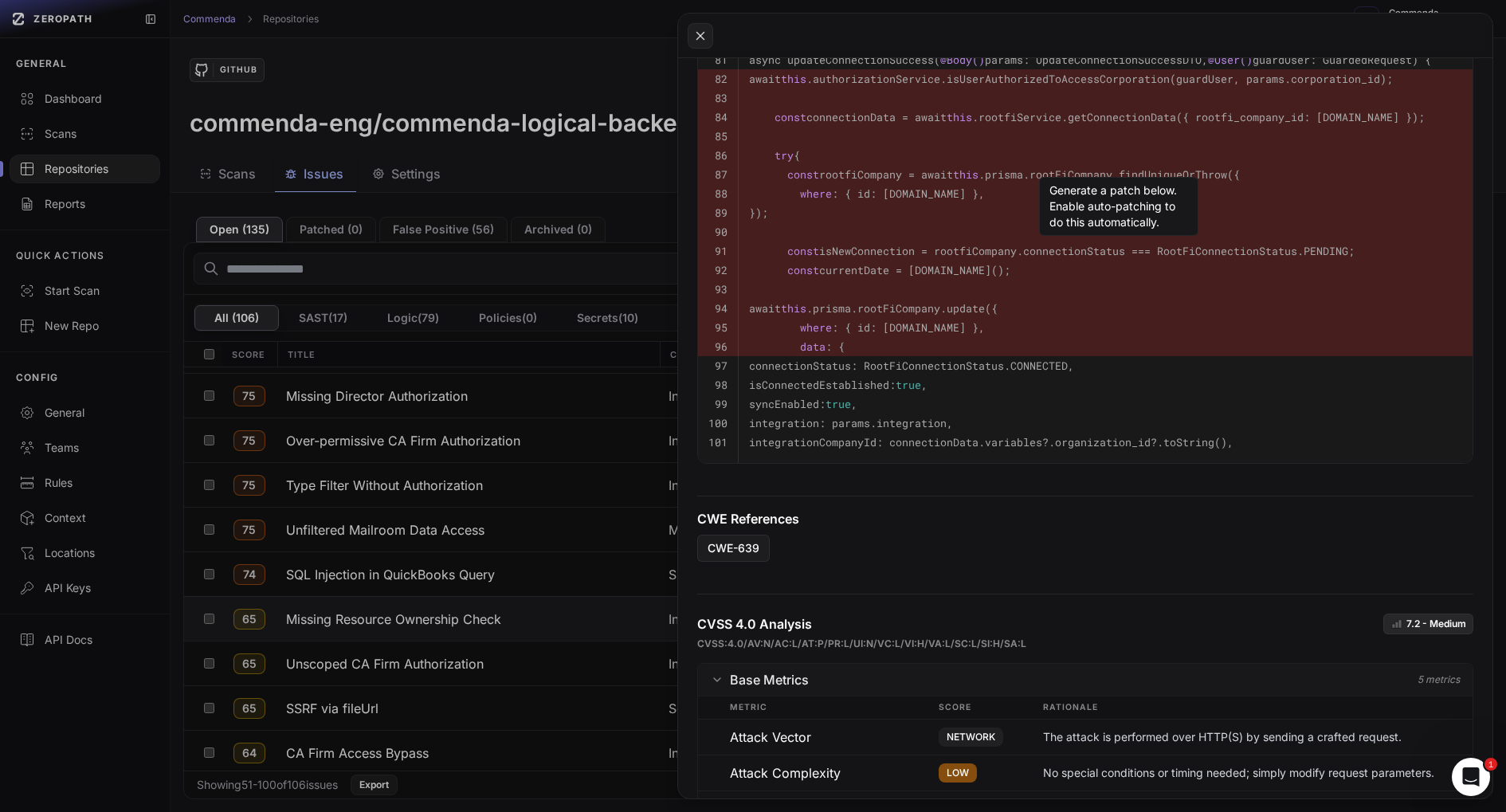 scroll, scrollTop: 1104, scrollLeft: 0, axis: vertical 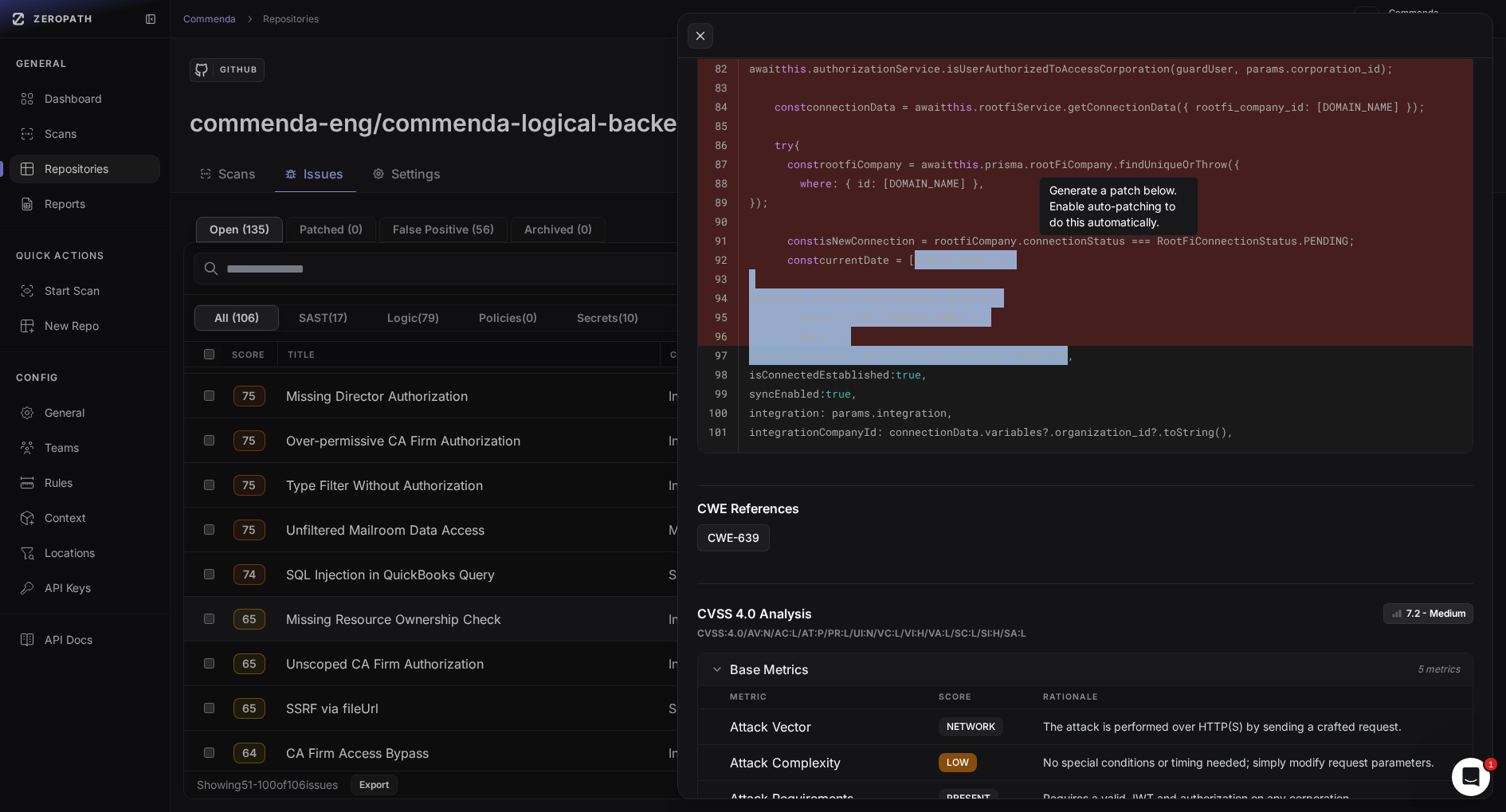 drag, startPoint x: 1026, startPoint y: 259, endPoint x: 1026, endPoint y: 349, distance: 90 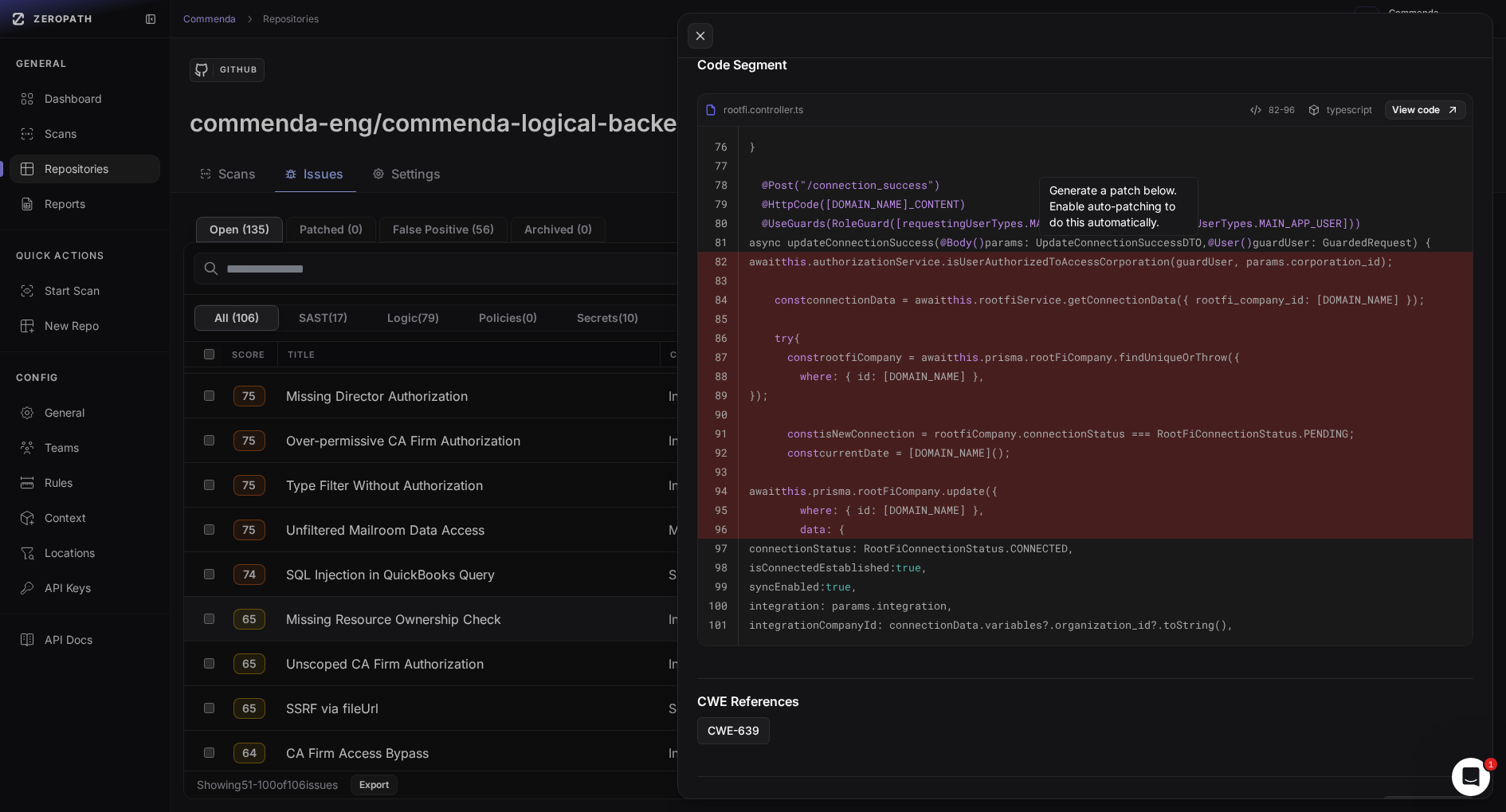 scroll, scrollTop: 908, scrollLeft: 0, axis: vertical 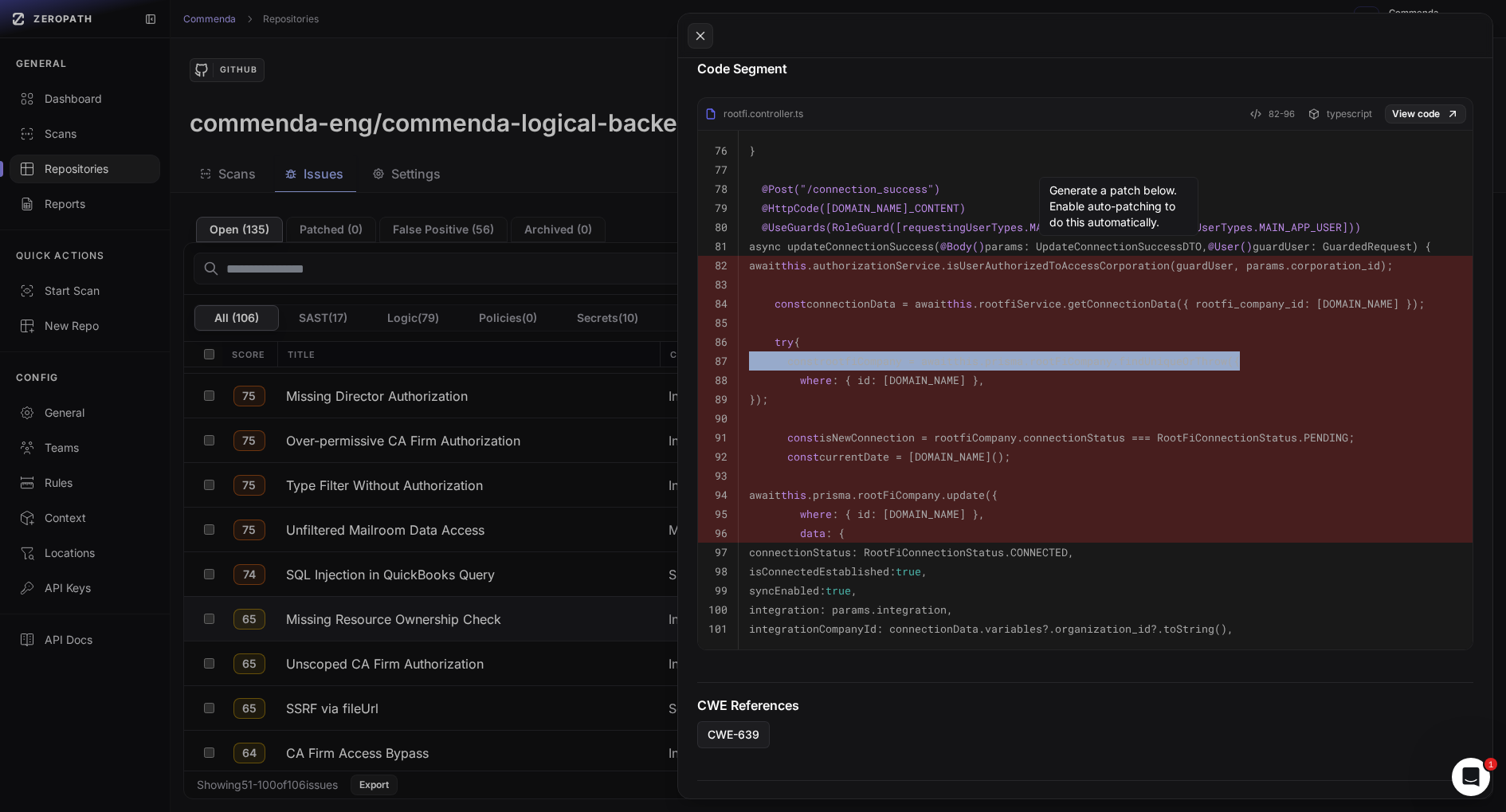 drag, startPoint x: 1026, startPoint y: 349, endPoint x: 1037, endPoint y: 408, distance: 60.01666 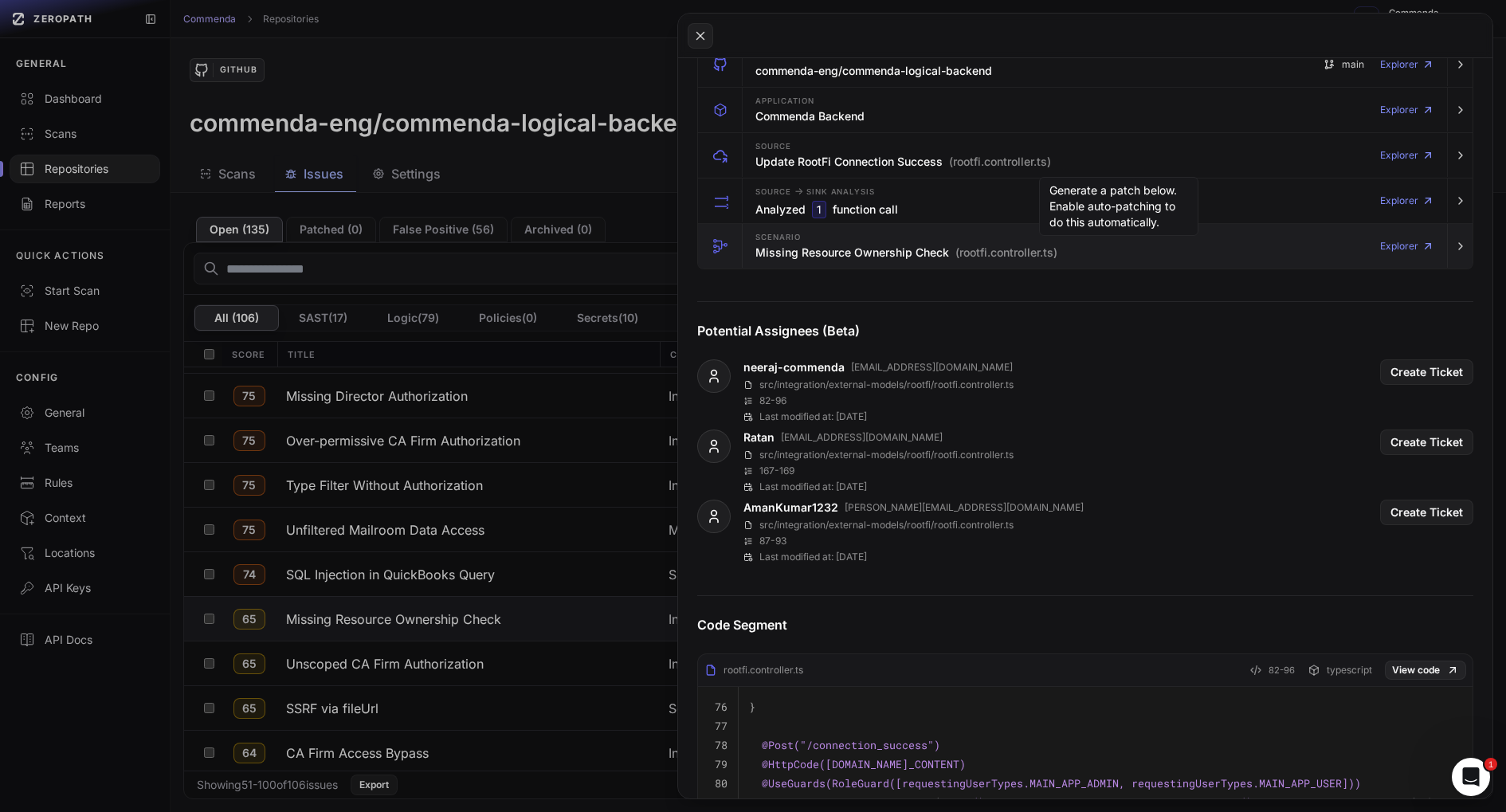 scroll, scrollTop: 359, scrollLeft: 0, axis: vertical 